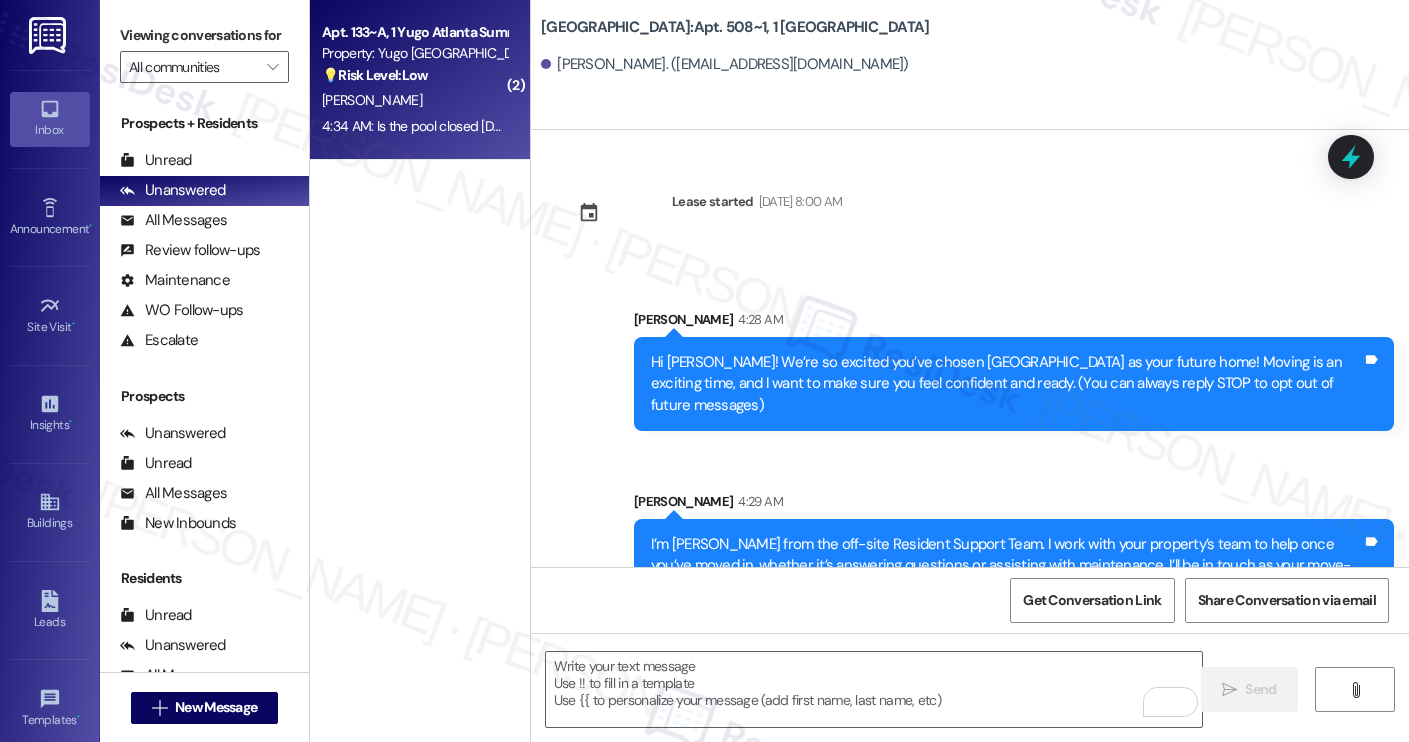 scroll, scrollTop: 0, scrollLeft: 0, axis: both 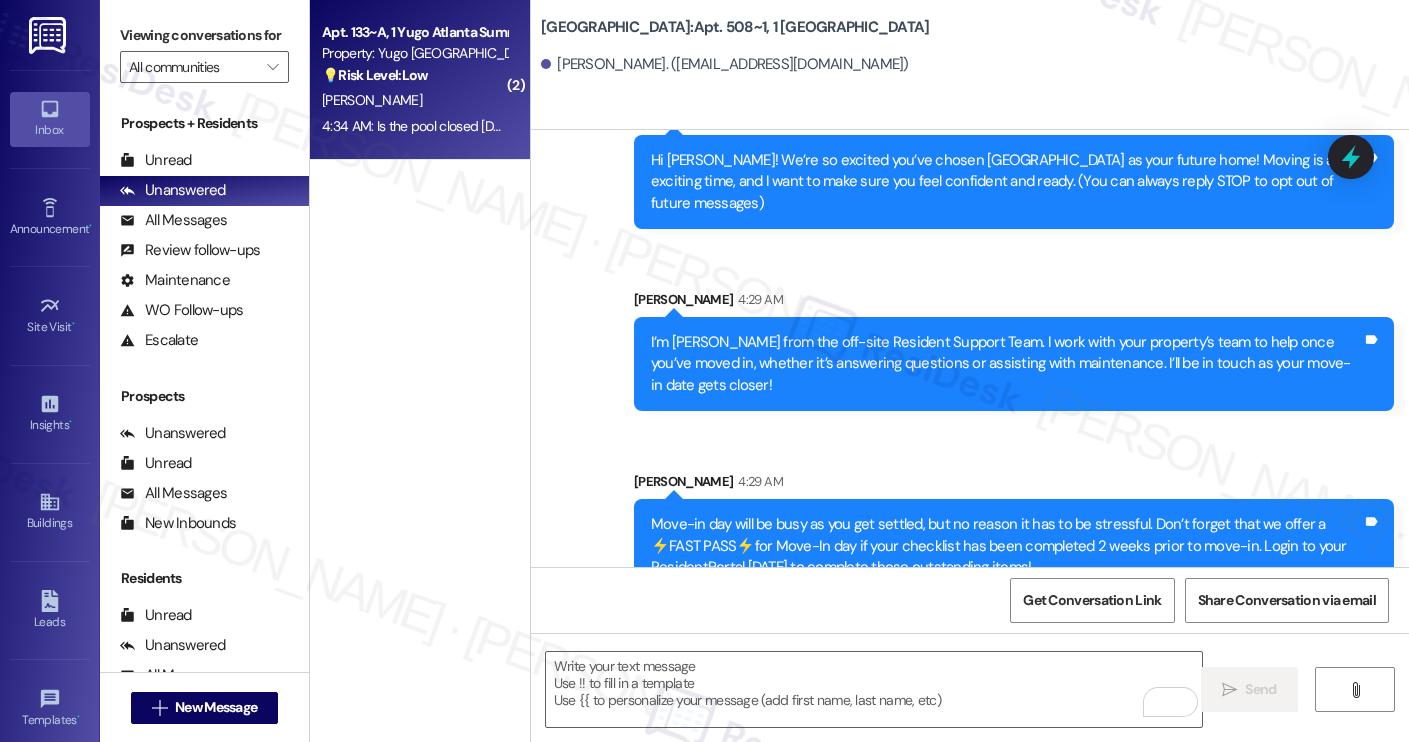 click on "4:34 AM: Is the pool closed [DATE]? 4:34 AM: Is the pool closed [DATE]?" at bounding box center [414, 126] 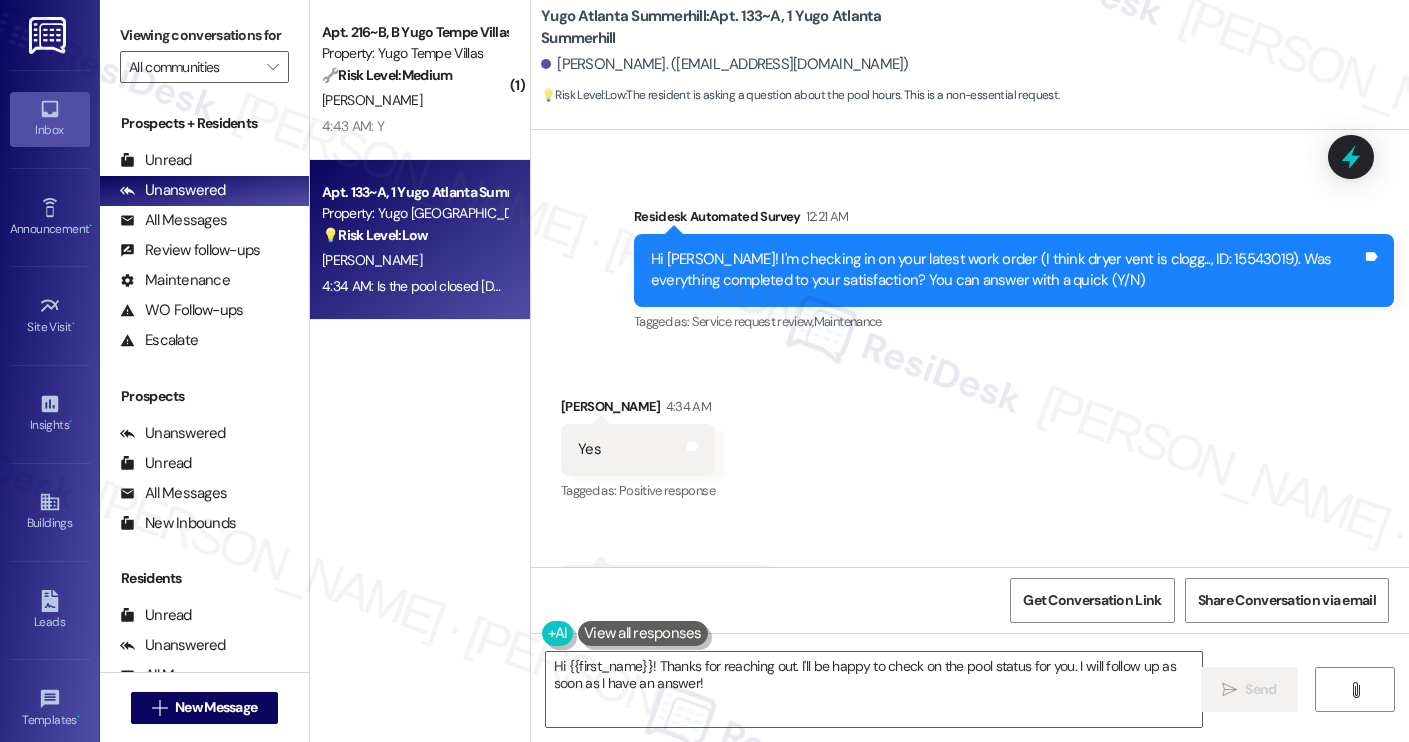 scroll, scrollTop: 4381, scrollLeft: 0, axis: vertical 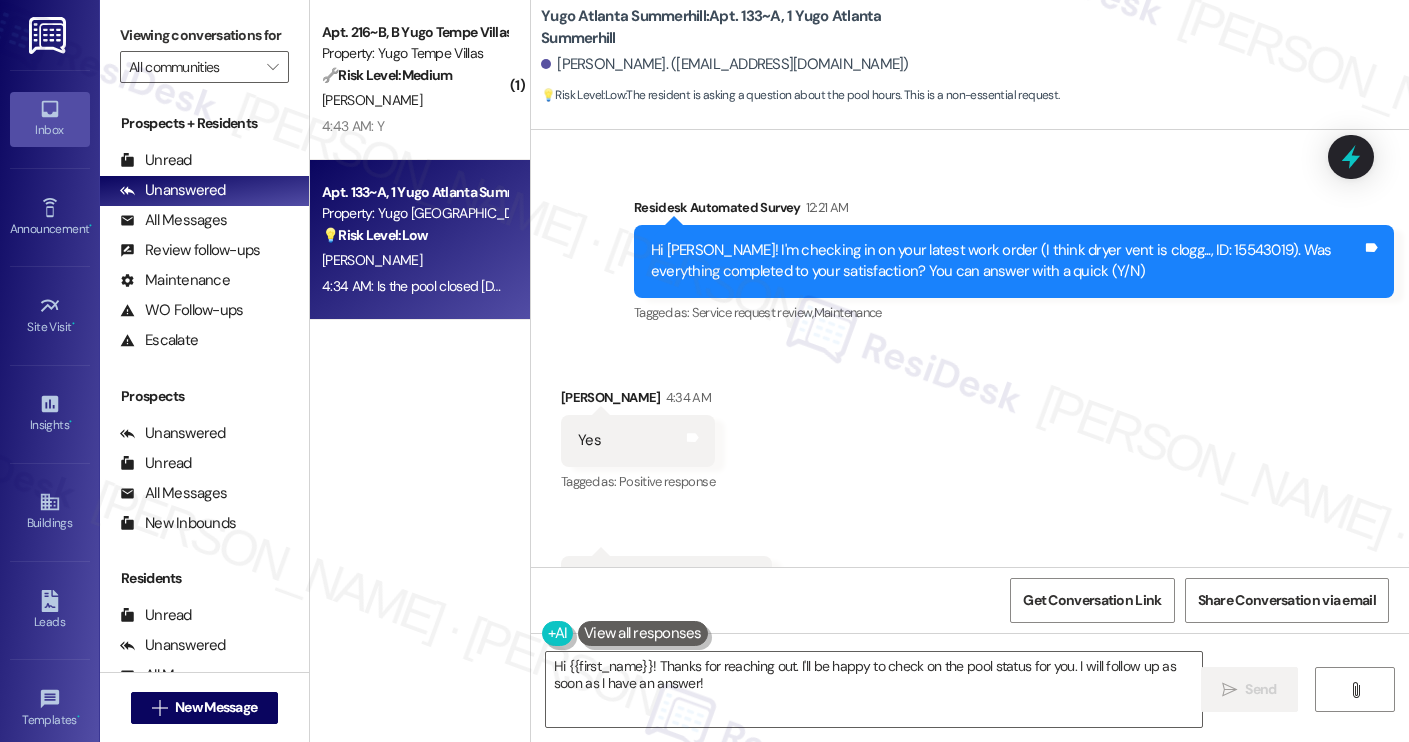click on "[PERSON_NAME]. ([EMAIL_ADDRESS][DOMAIN_NAME])" at bounding box center [725, 64] 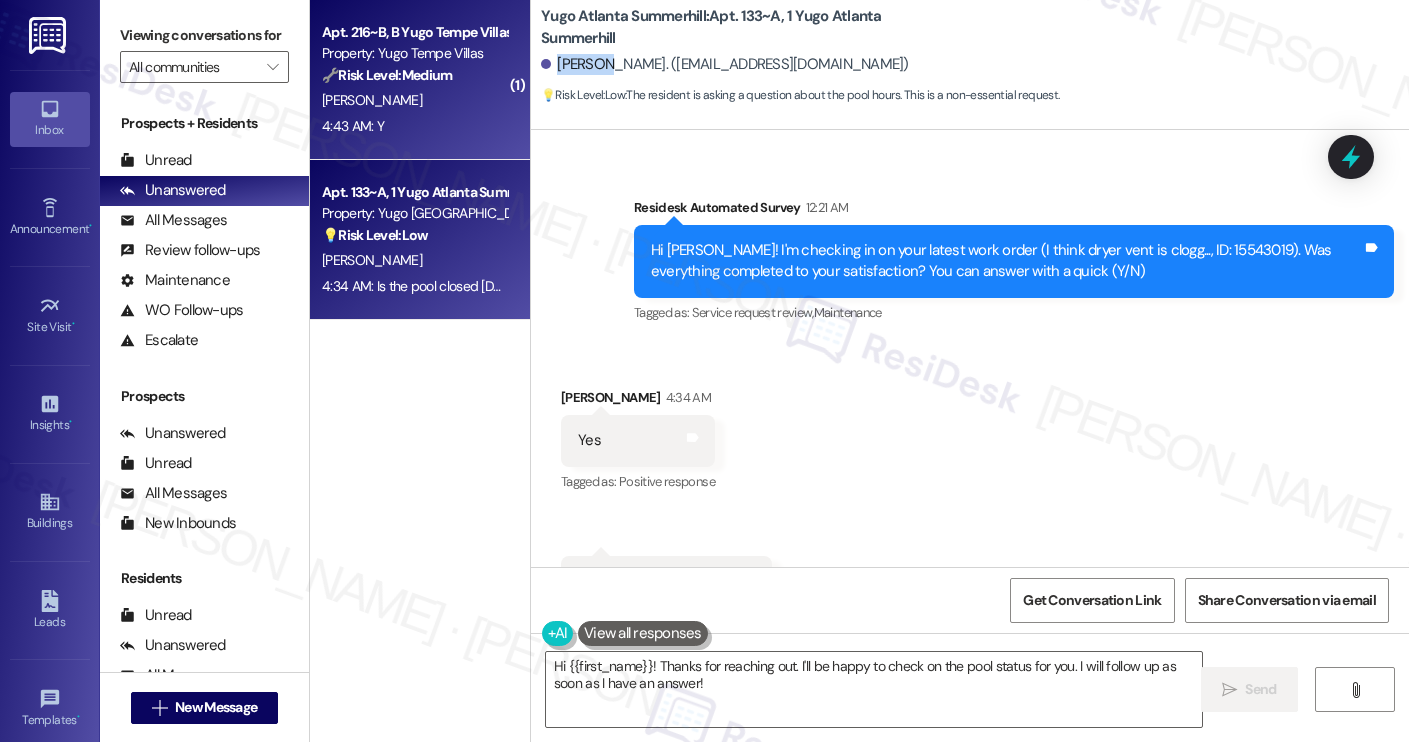 copy on "[PERSON_NAME]" 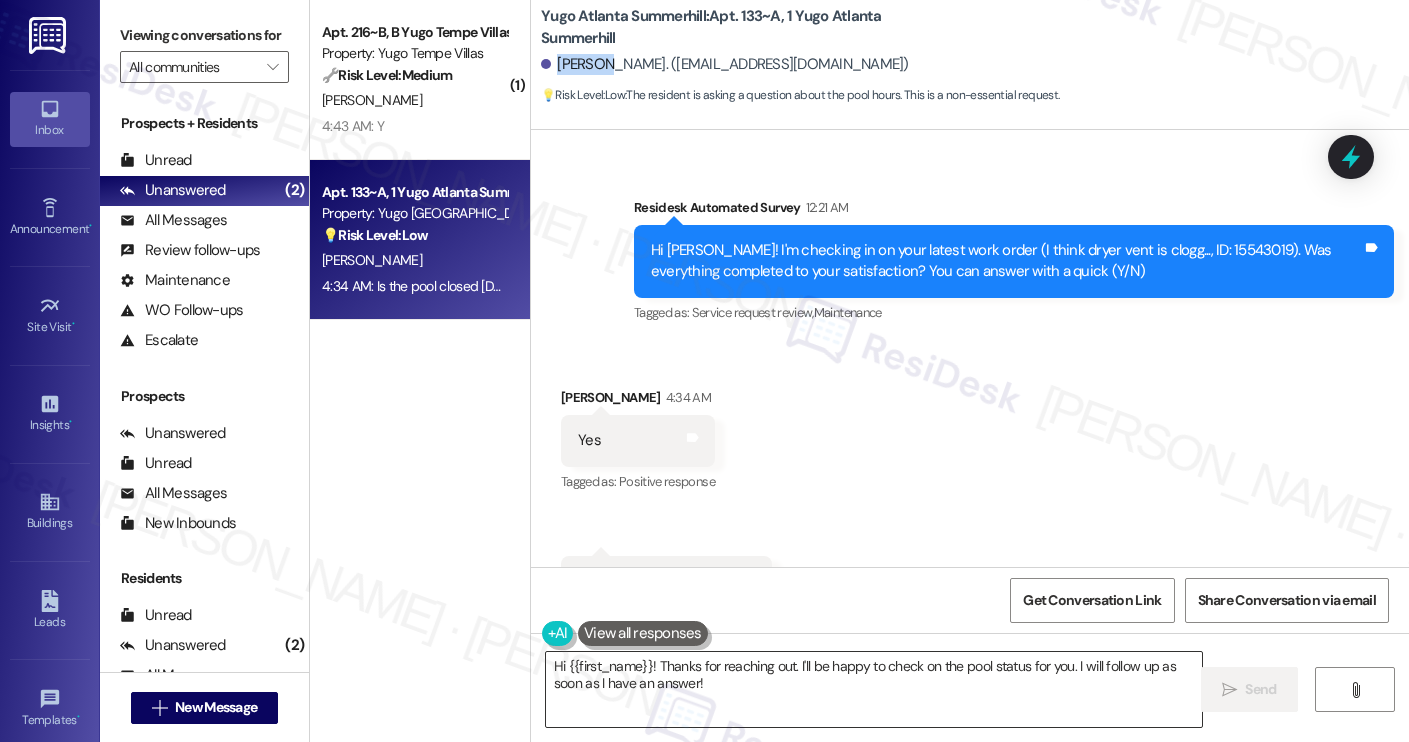 click on "Hi {{first_name}}! Thanks for reaching out. I'll be happy to check on the pool status for you. I will follow up as soon as I have an answer!" at bounding box center (874, 689) 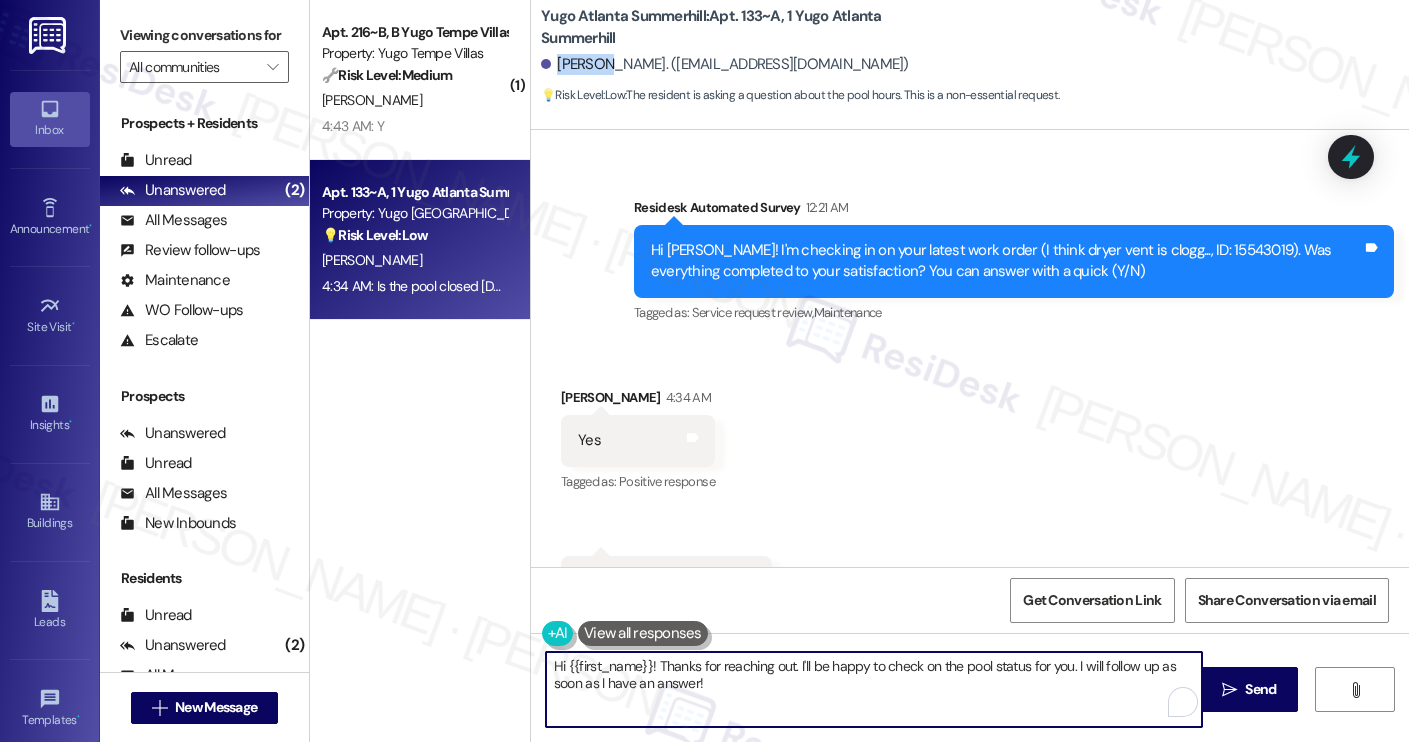 paste on "Thanks for your response, [PERSON_NAME]! I'm glad to hear your work order was completed to your satisfaction. I’ll check with the site team to confirm whether the pool is closed [DATE]. Let me know if you have any other questions in the meantime" 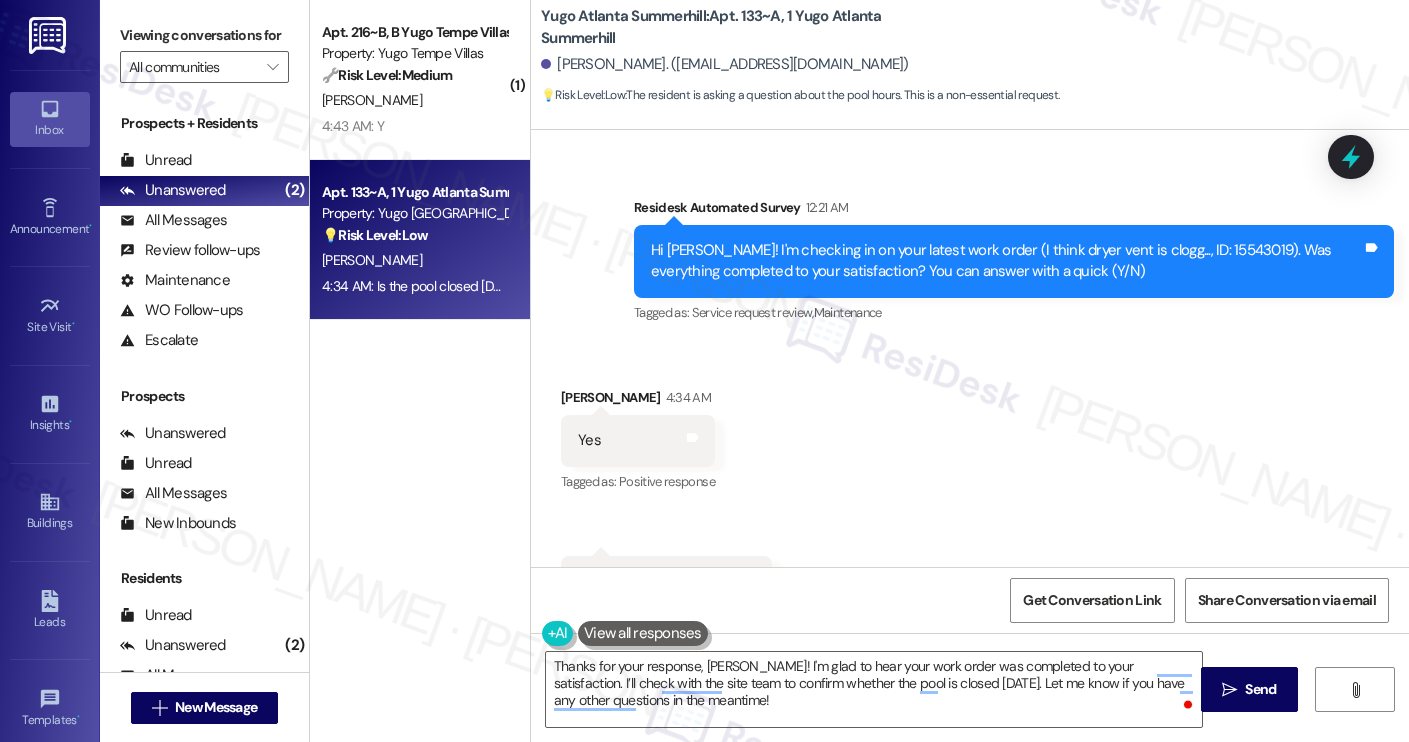 drag, startPoint x: 567, startPoint y: 500, endPoint x: 713, endPoint y: 508, distance: 146.21901 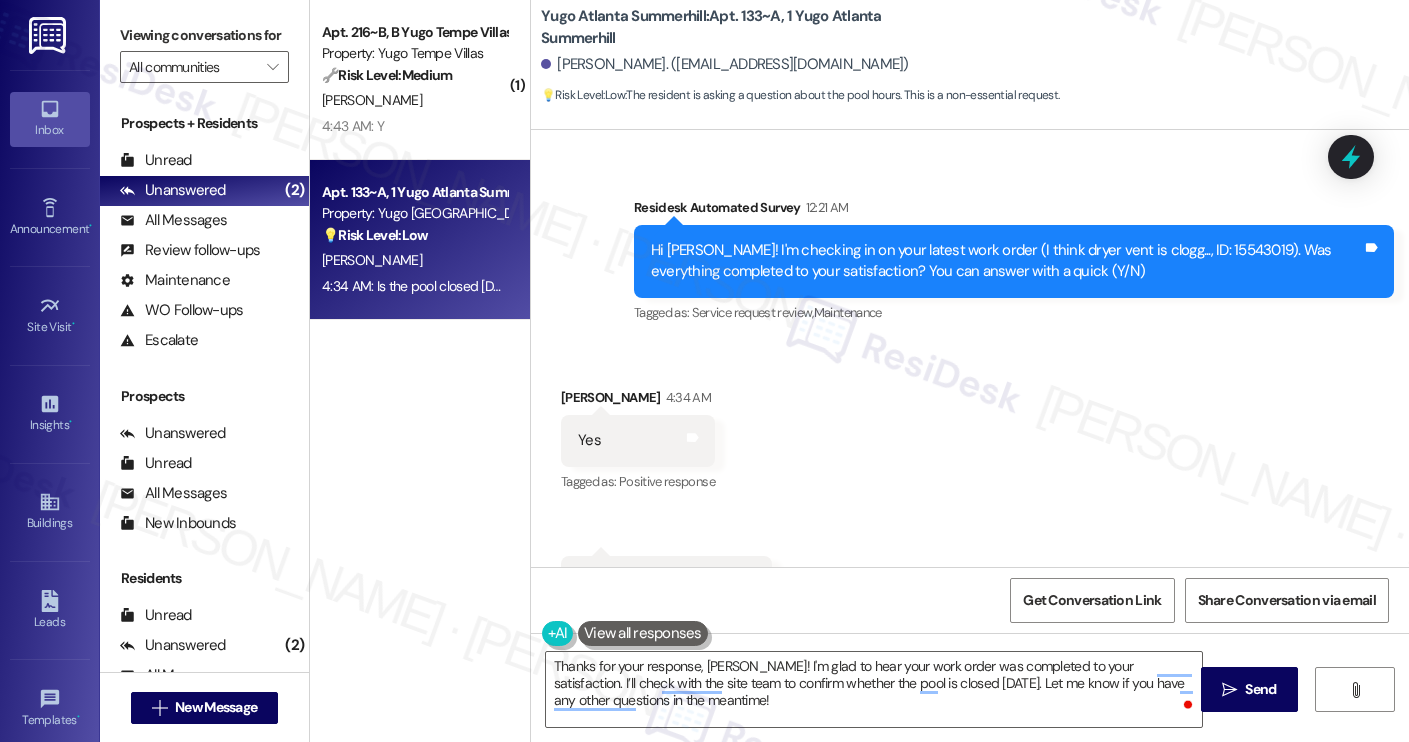 click on "Is the pool closed today? Tags and notes" at bounding box center (666, 581) 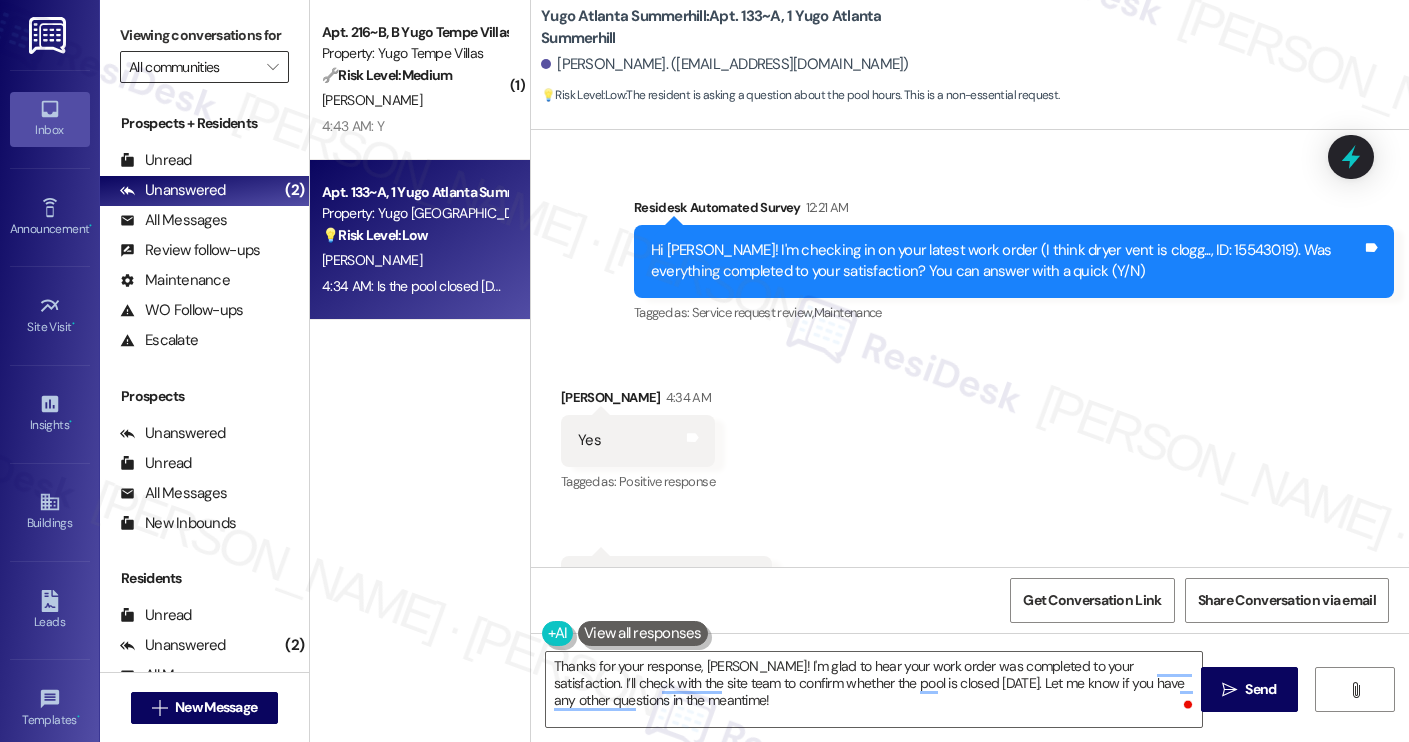 copy on "Is the pool closed today?" 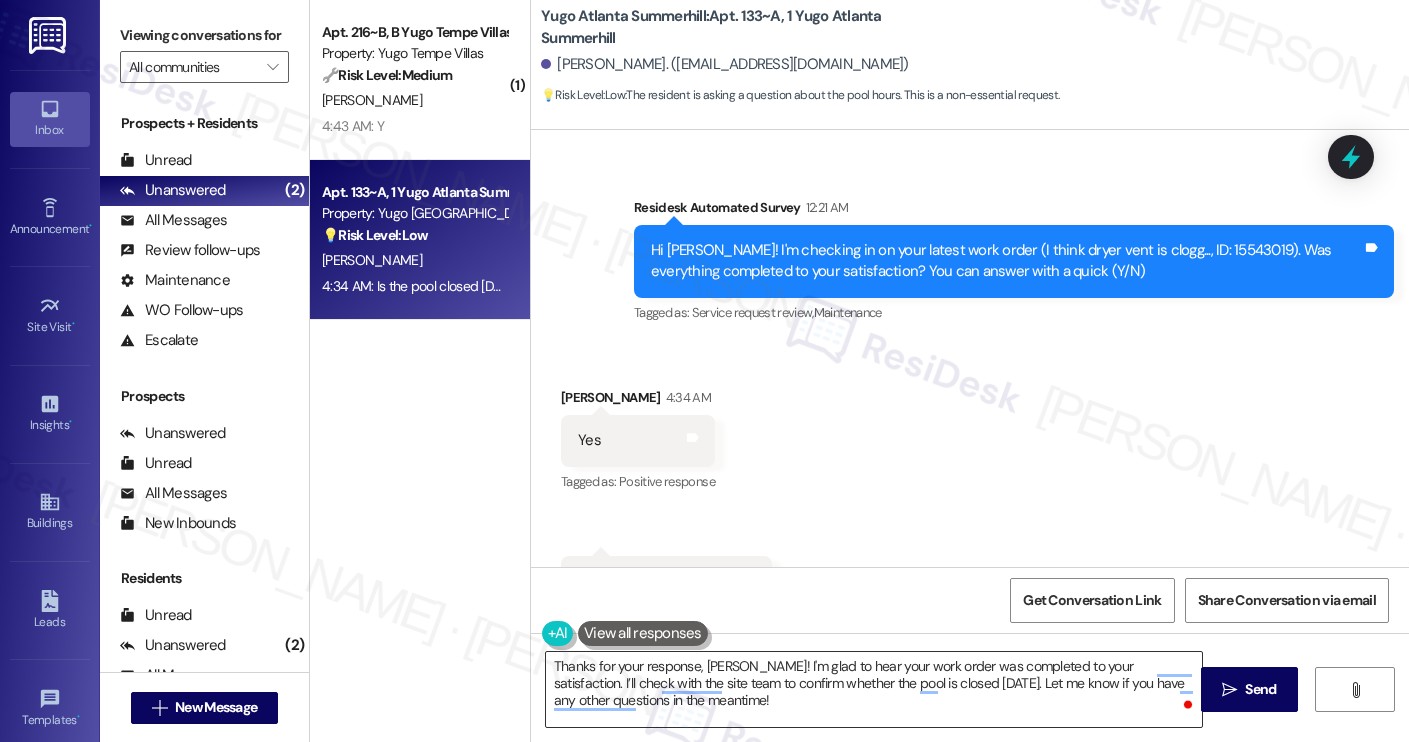 click on "Thanks for your response, Abigail! I'm glad to hear your work order was completed to your satisfaction. I’ll check with the site team to confirm whether the pool is closed today. Let me know if you have any other questions in the meantime!" at bounding box center [874, 689] 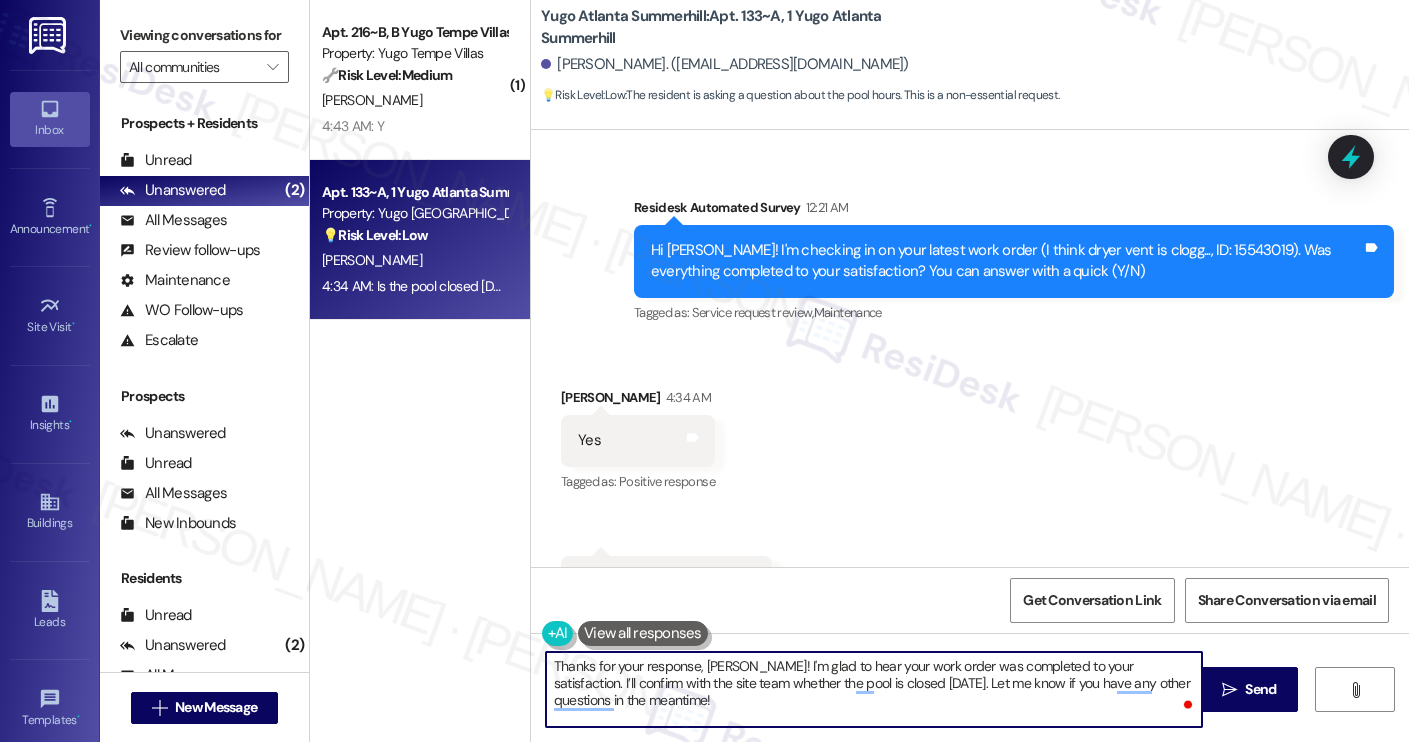 click on "Thanks for your response, Abigail! I'm glad to hear your work order was completed to your satisfaction. I’ll confirm with the site team whether the pool is closed today. Let me know if you have any other questions in the meantime!" at bounding box center (874, 689) 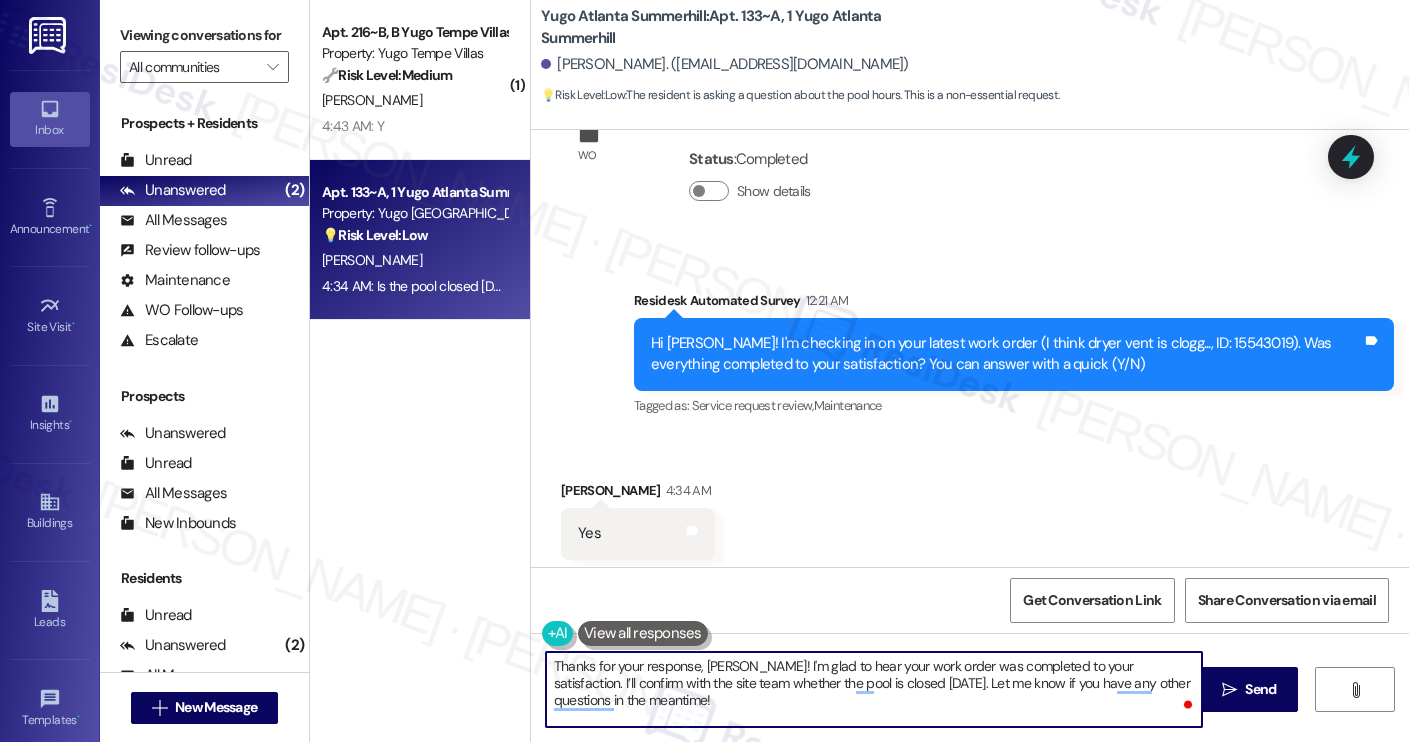 scroll, scrollTop: 4381, scrollLeft: 0, axis: vertical 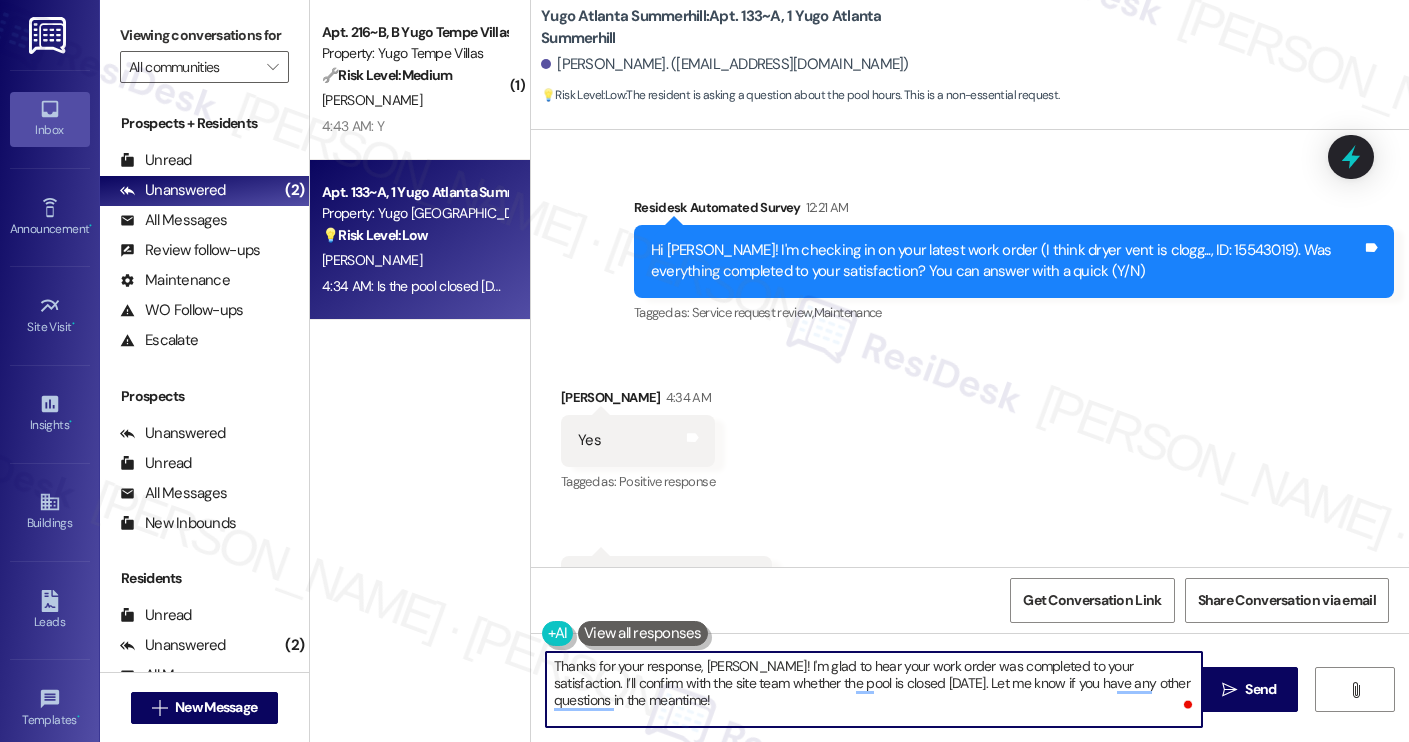 click on "Thanks for your response, Abigail! I'm glad to hear your work order was completed to your satisfaction. I’ll confirm with the site team whether the pool is closed today. Let me know if you have any other questions in the meantime!" at bounding box center [874, 689] 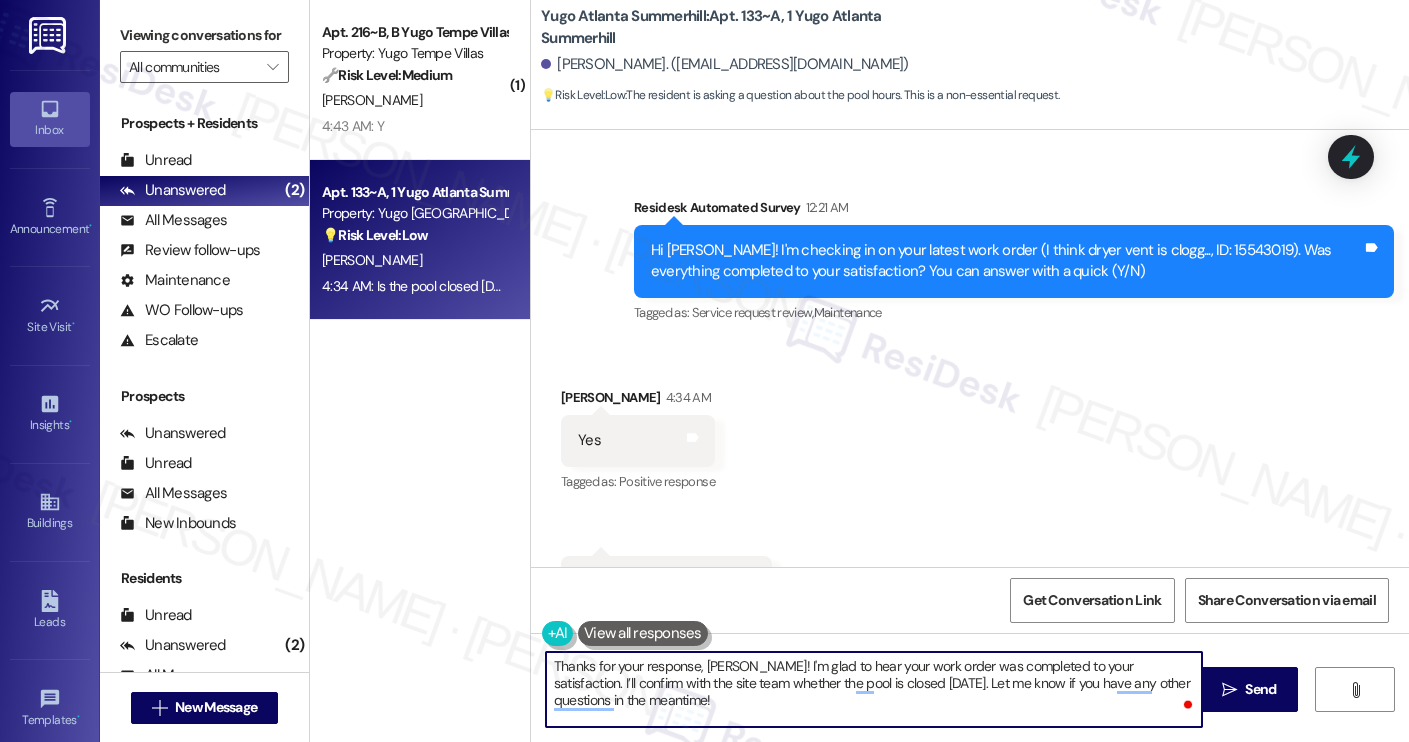 click on "Thanks for your response, Abigail! I'm glad to hear your work order was completed to your satisfaction. I’ll confirm with the site team whether the pool is closed today. Let me know if you have any other questions in the meantime!" at bounding box center [874, 689] 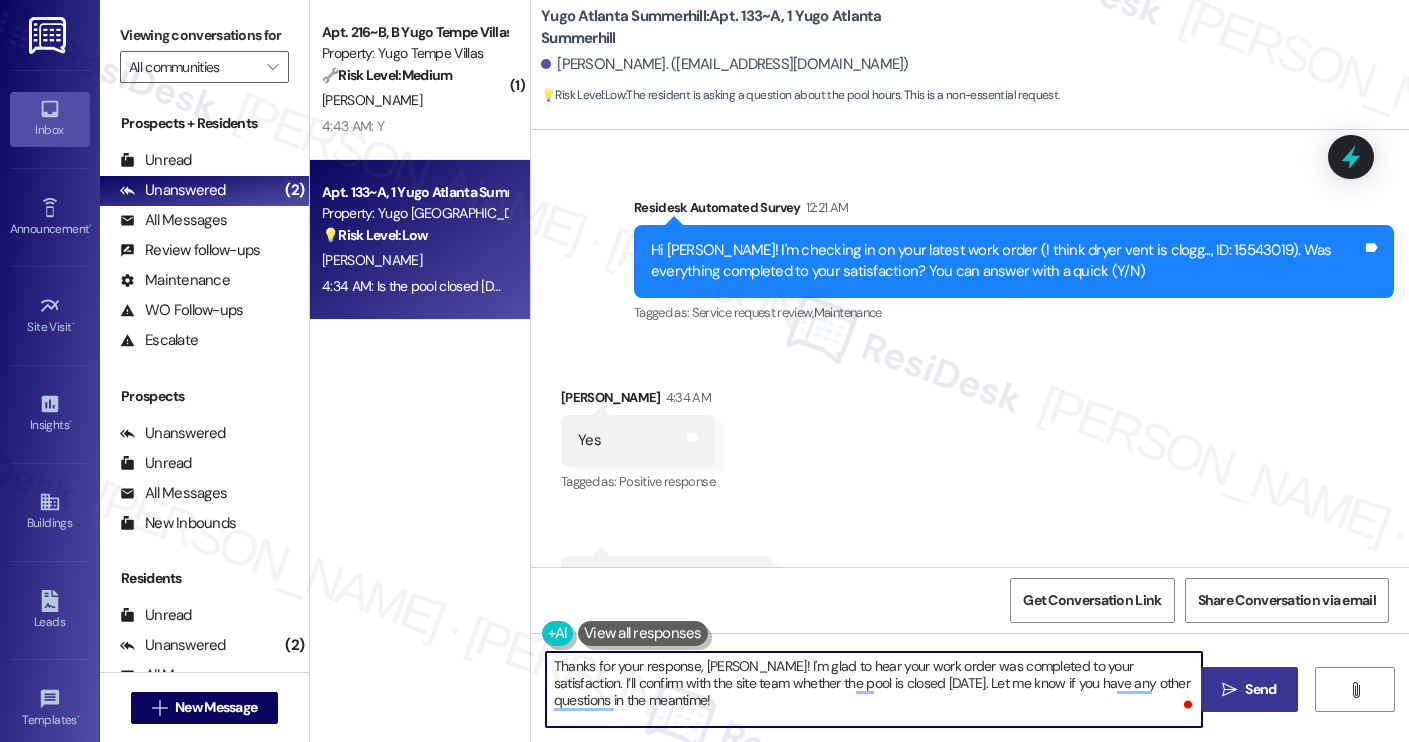 type on "Thanks for your response, Abigail! I'm glad to hear your work order was completed to your satisfaction. I’ll confirm with the site team whether the pool is closed today. Let me know if you have any other questions in the meantime!" 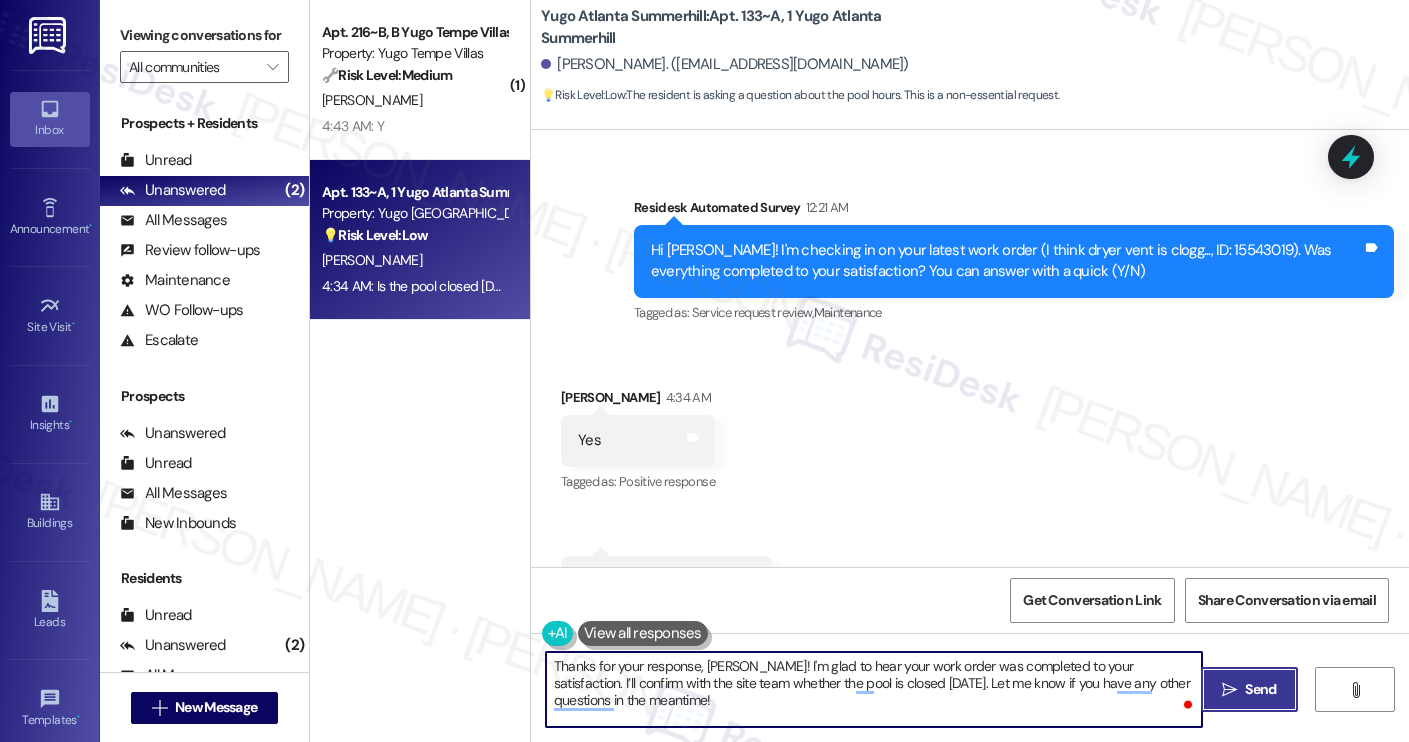 click on "Send" at bounding box center [1260, 689] 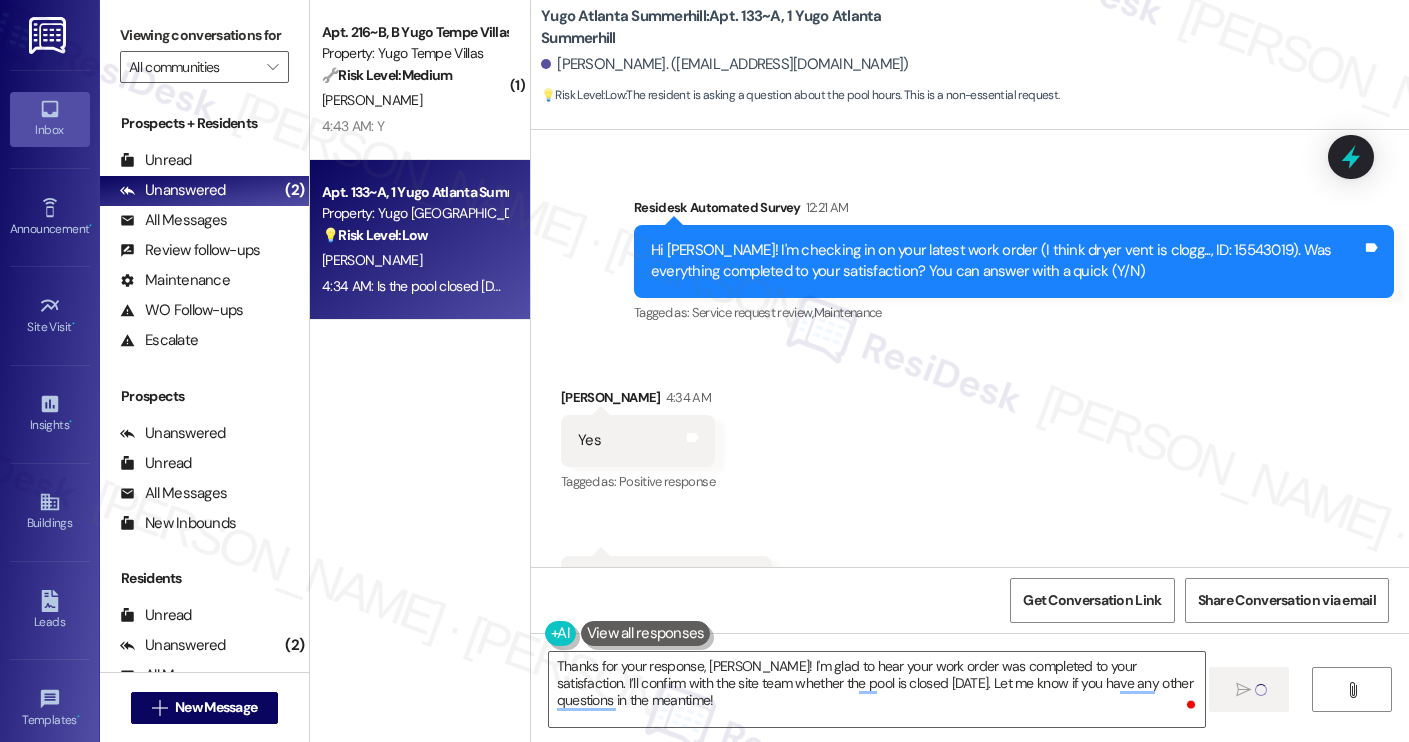 type 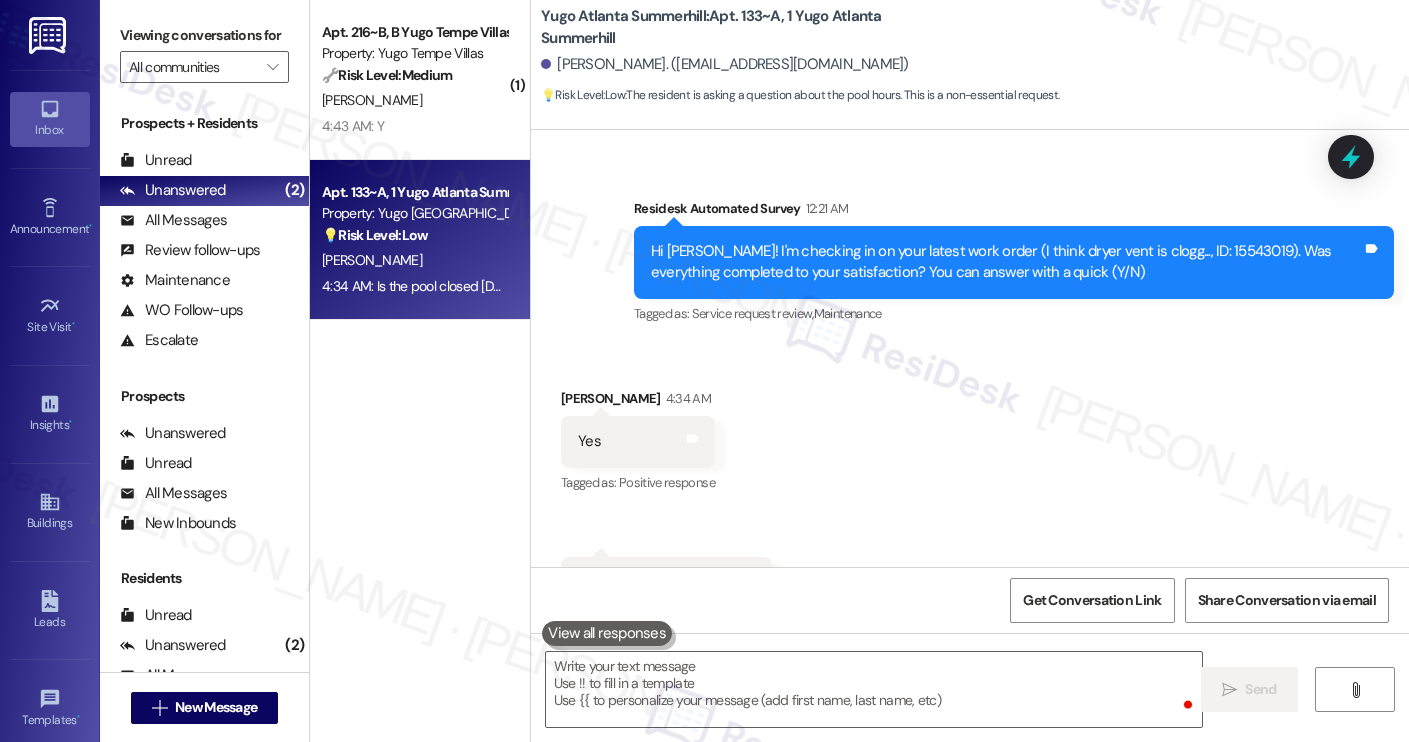 scroll, scrollTop: 4542, scrollLeft: 0, axis: vertical 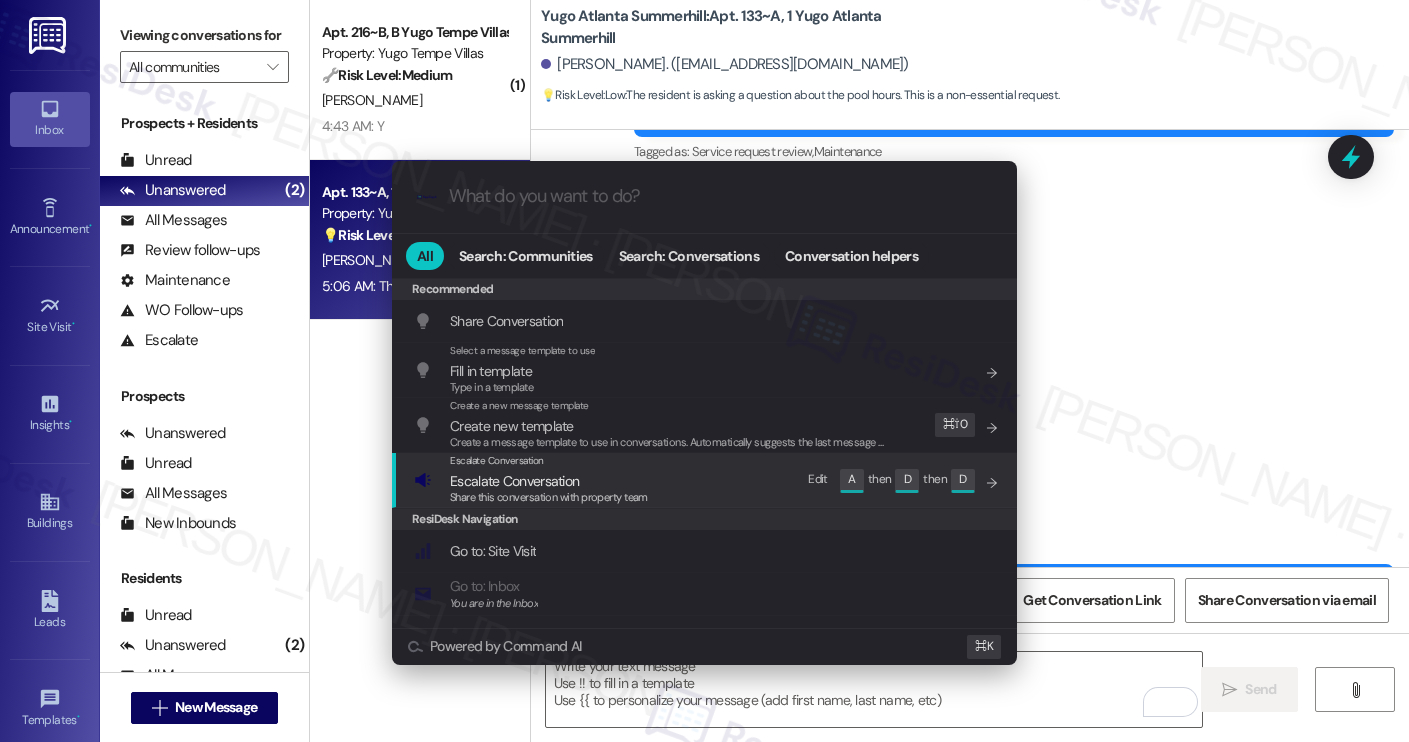 click on "Escalate Conversation Escalate Conversation Share this conversation with property team Edit A then D then D" at bounding box center [706, 480] 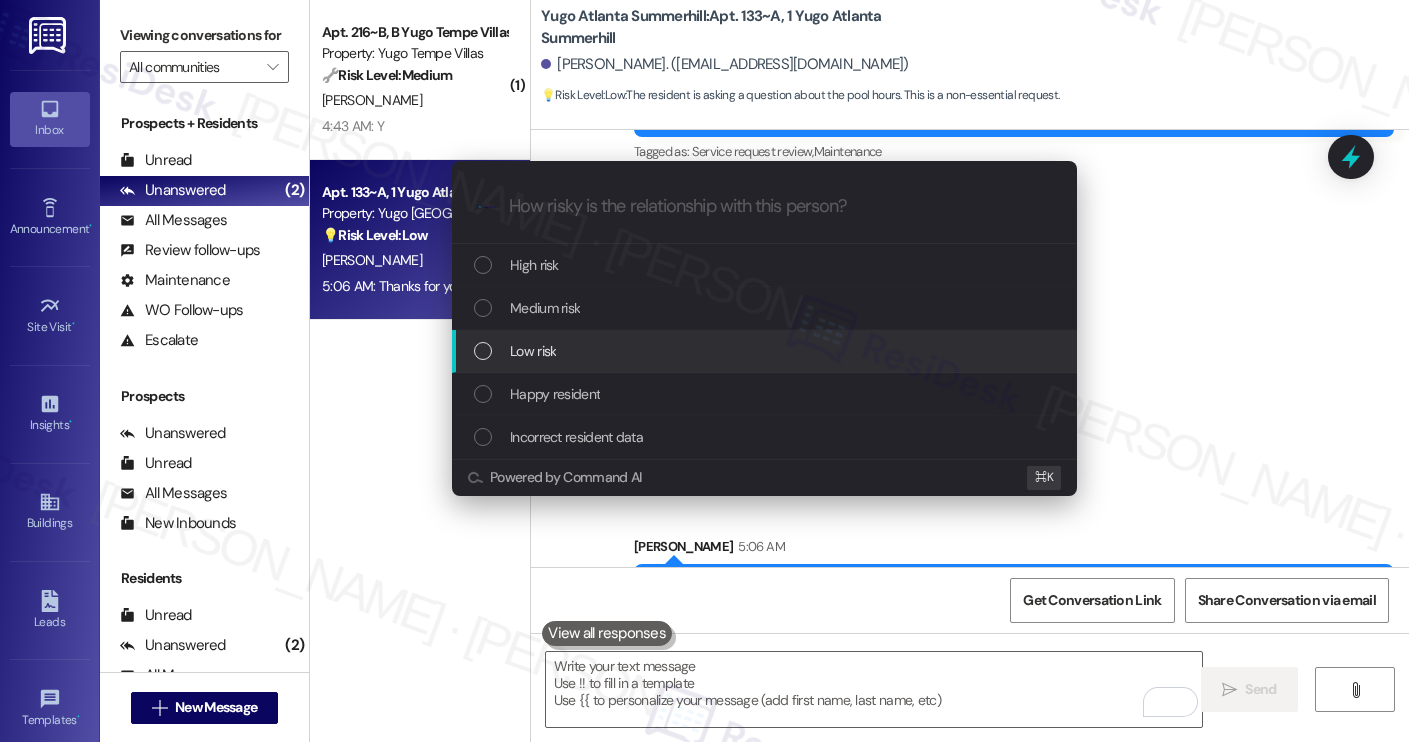 click on "Low risk" at bounding box center (766, 351) 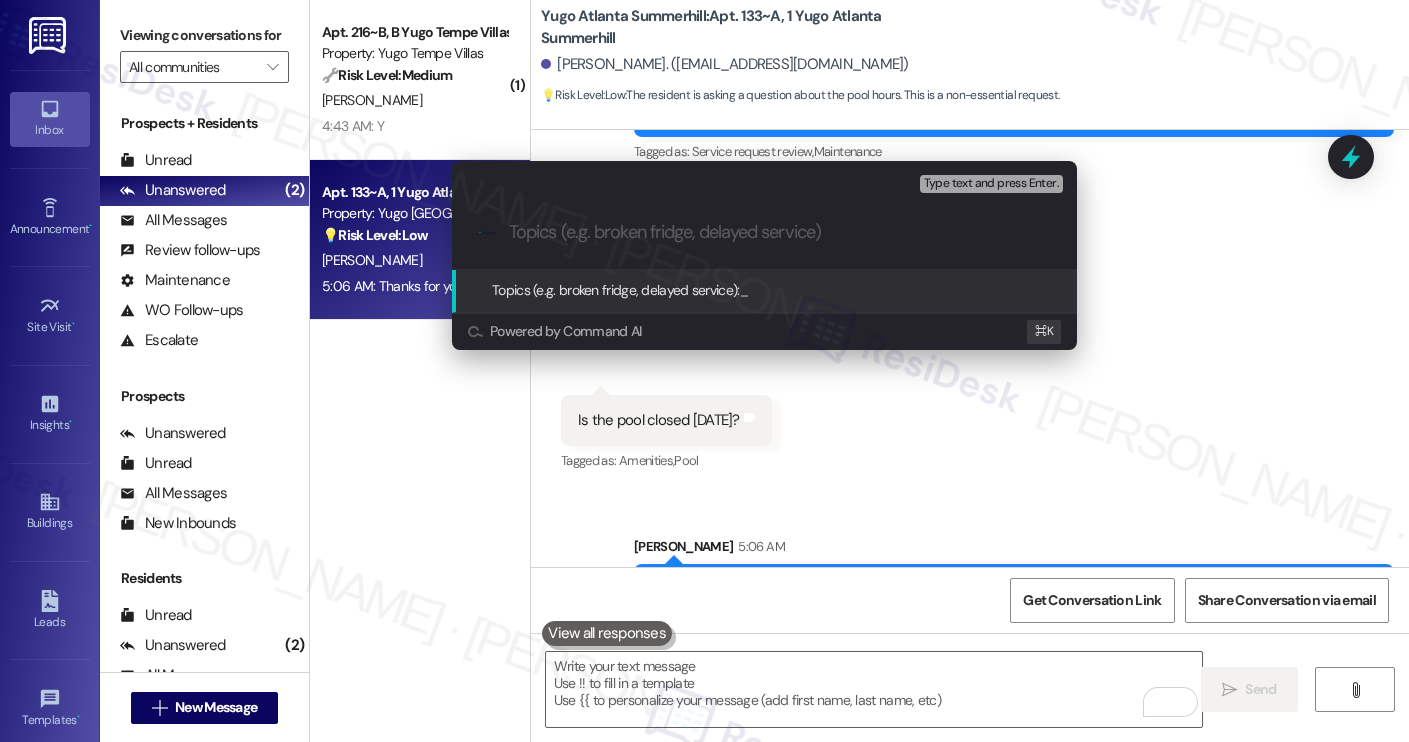 click on "Escalate Conversation Low risk Topics (e.g. broken fridge, delayed service) Any messages to highlight in the email? Type text and press Enter. .cls-1{fill:#0a055f;}.cls-2{fill:#0cc4c4;} resideskLogoBlueOrange Topics (e.g. broken fridge, delayed service):  _ Powered by Command AI ⌘ K" at bounding box center [764, 255] 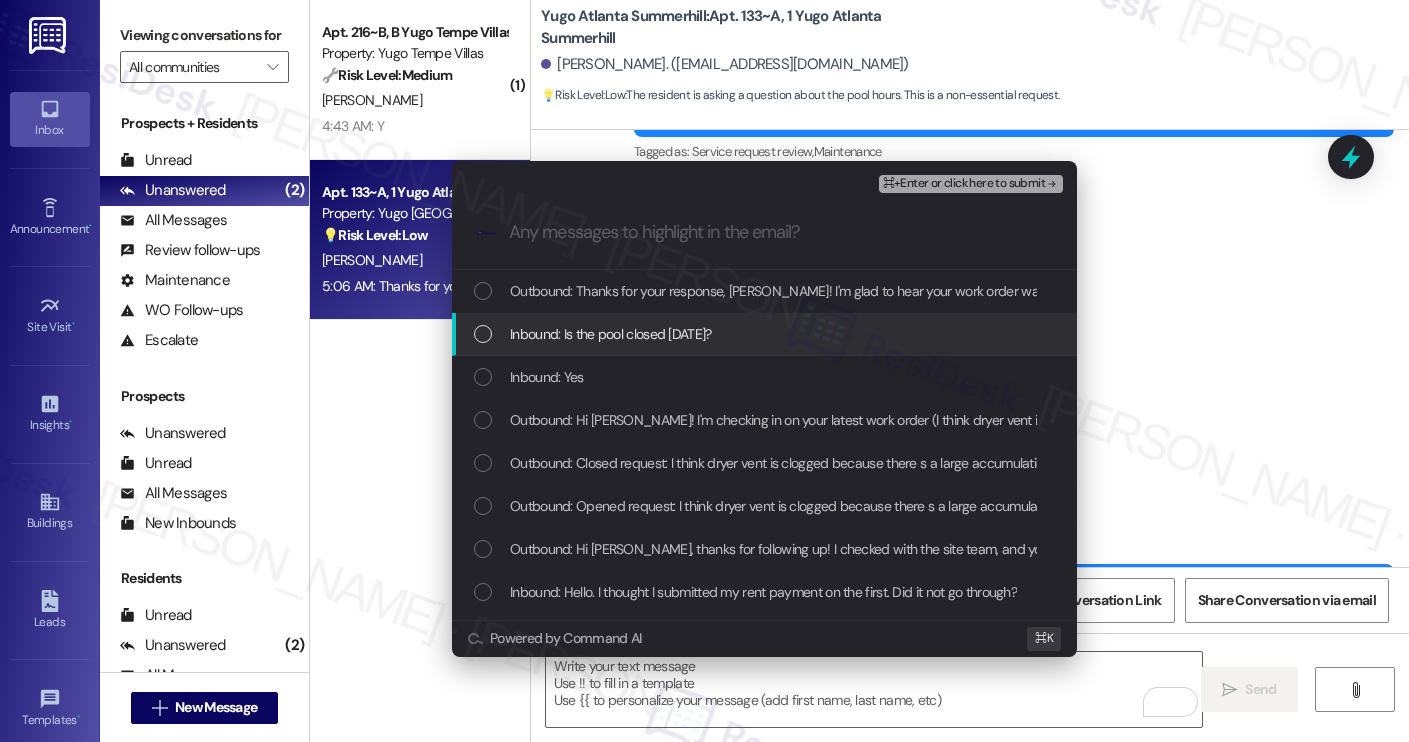 click on "Inbound: Is the pool closed today?" at bounding box center (764, 334) 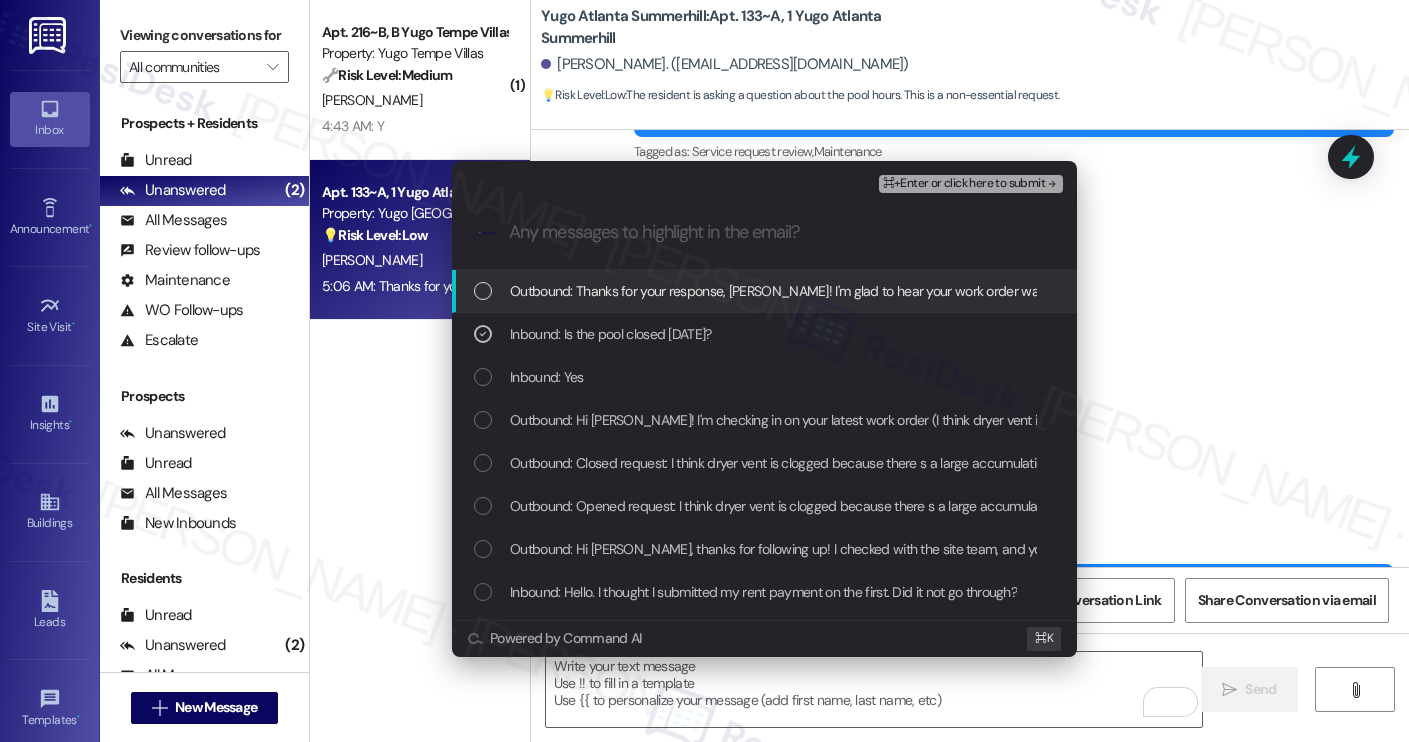 click on "⌘+Enter or click here to submit" at bounding box center (964, 184) 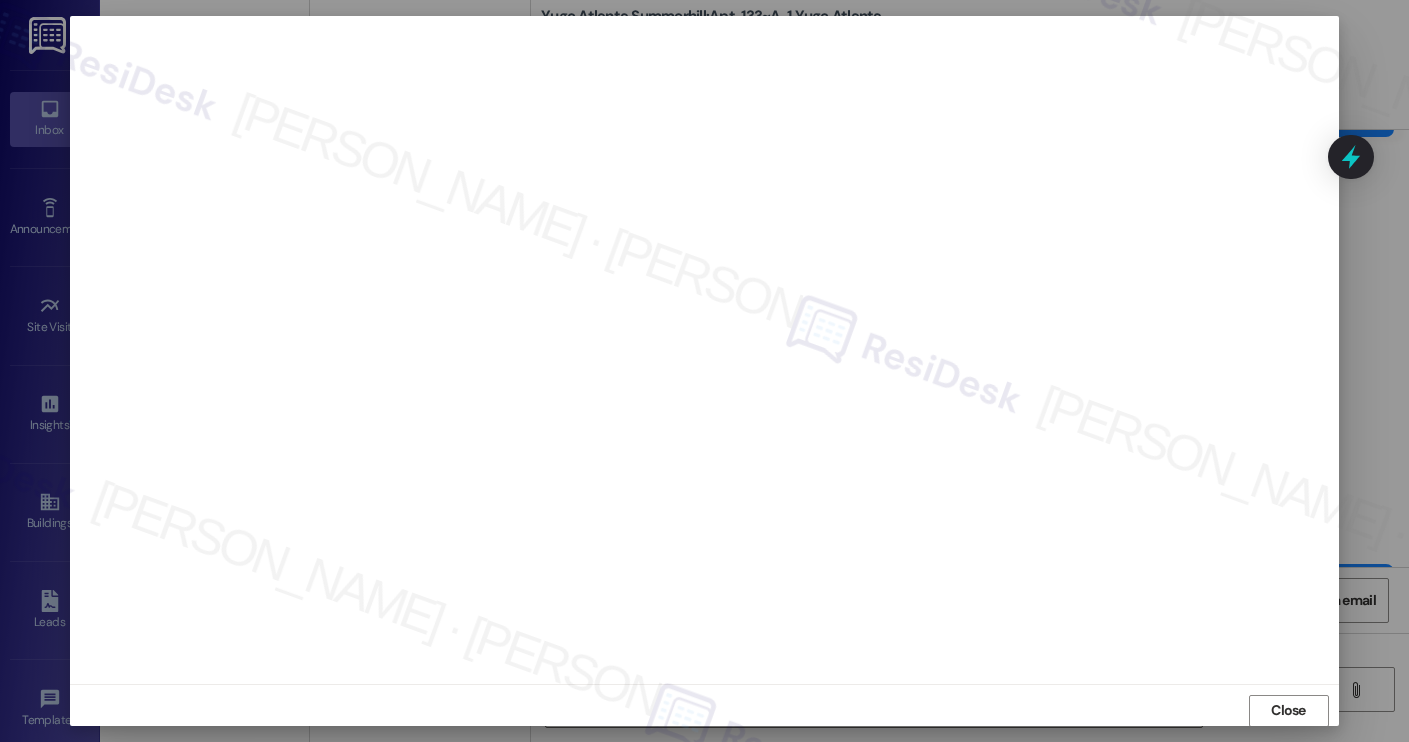 scroll, scrollTop: 1, scrollLeft: 0, axis: vertical 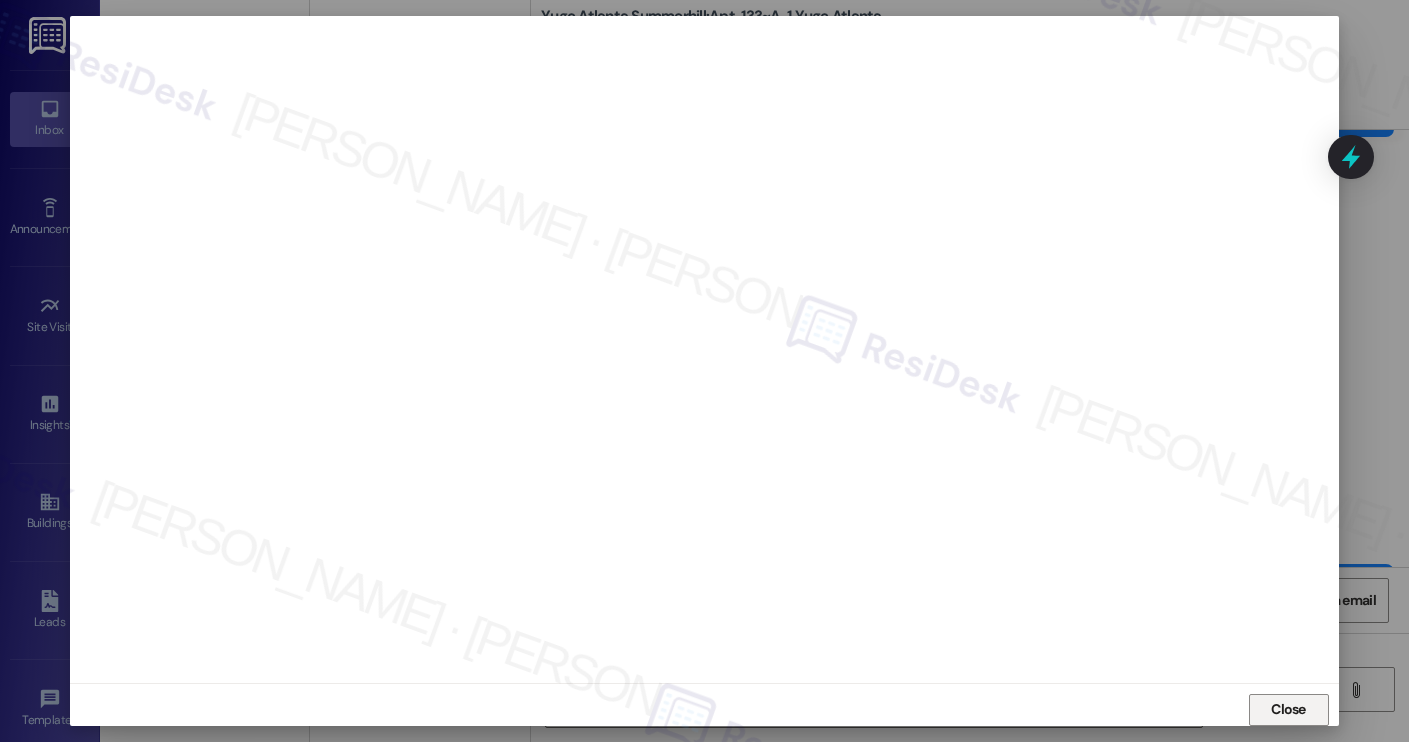 click on "Close" at bounding box center (1289, 710) 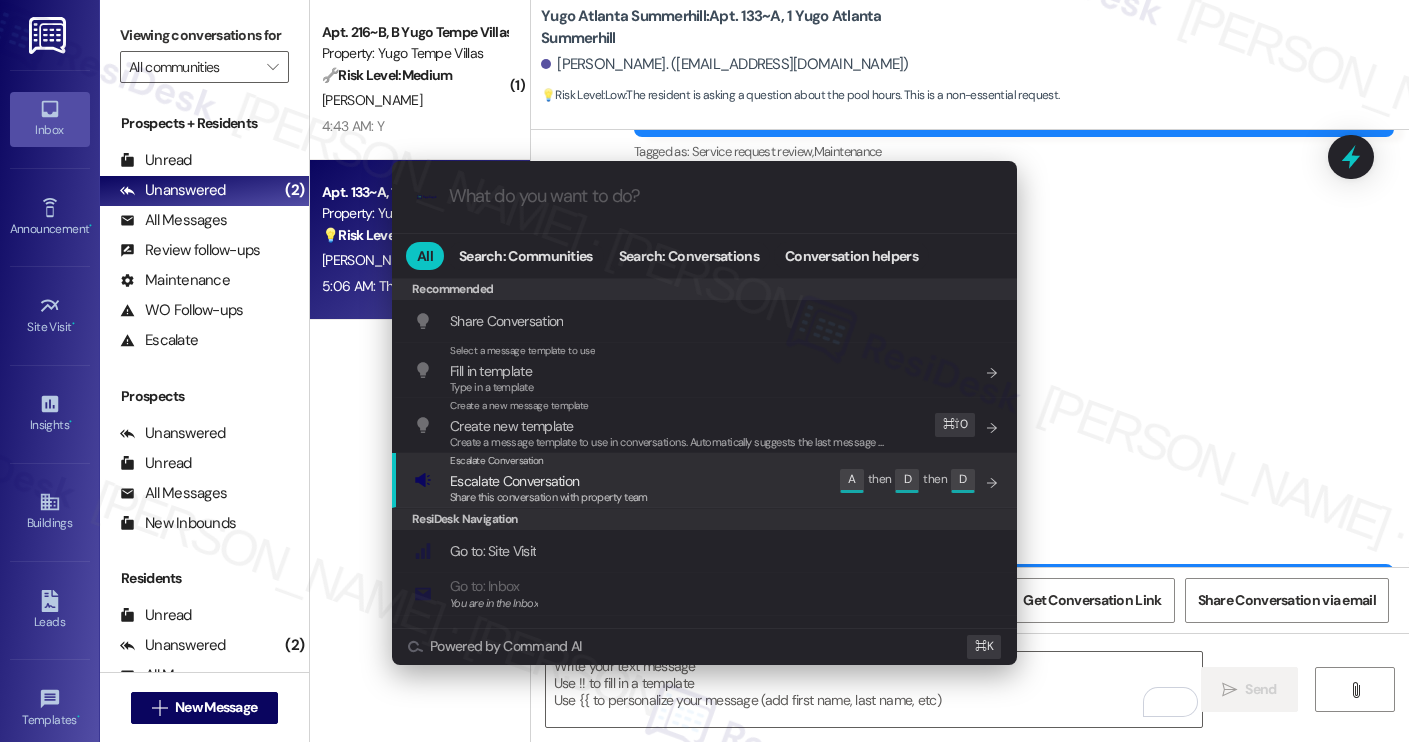click on "Escalate Conversation Escalate Conversation Share this conversation with property team Edit A then D then D" at bounding box center [706, 480] 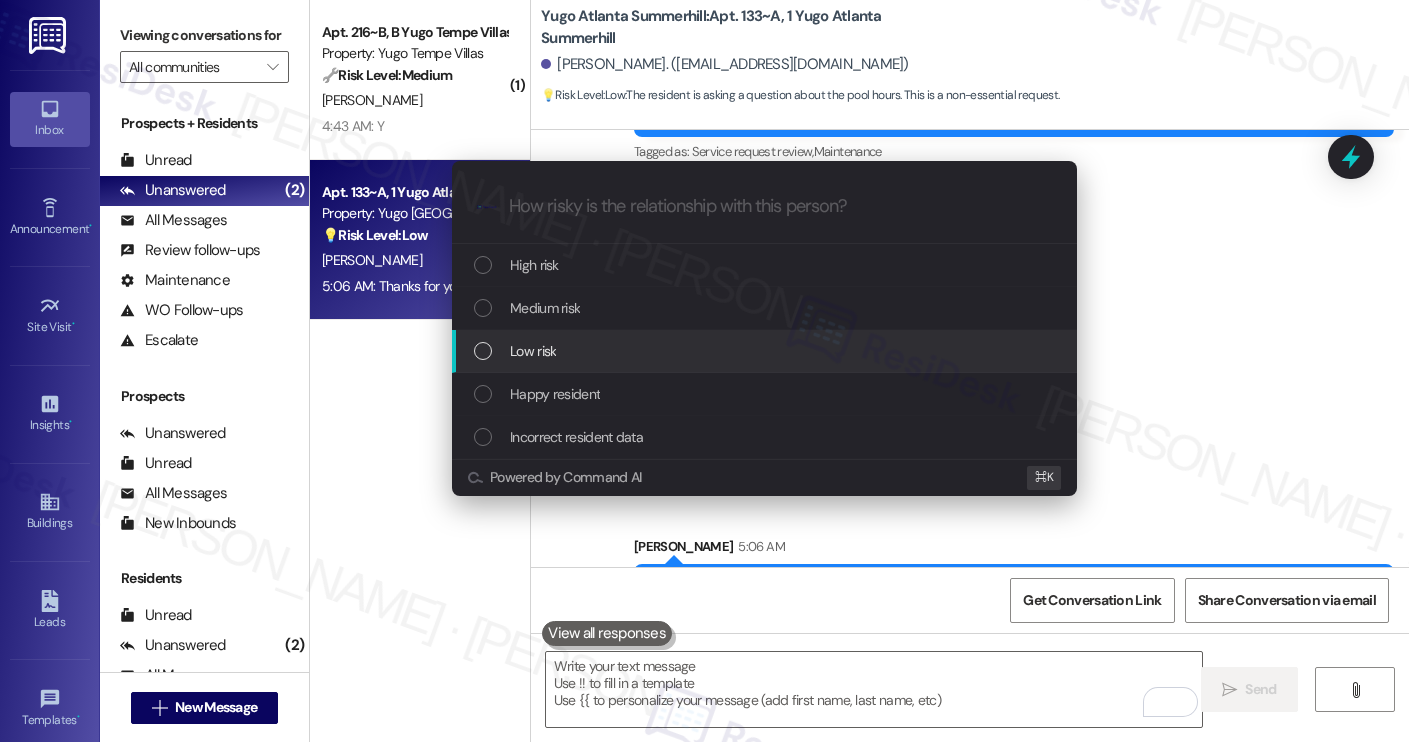 click on "Low risk" at bounding box center [766, 351] 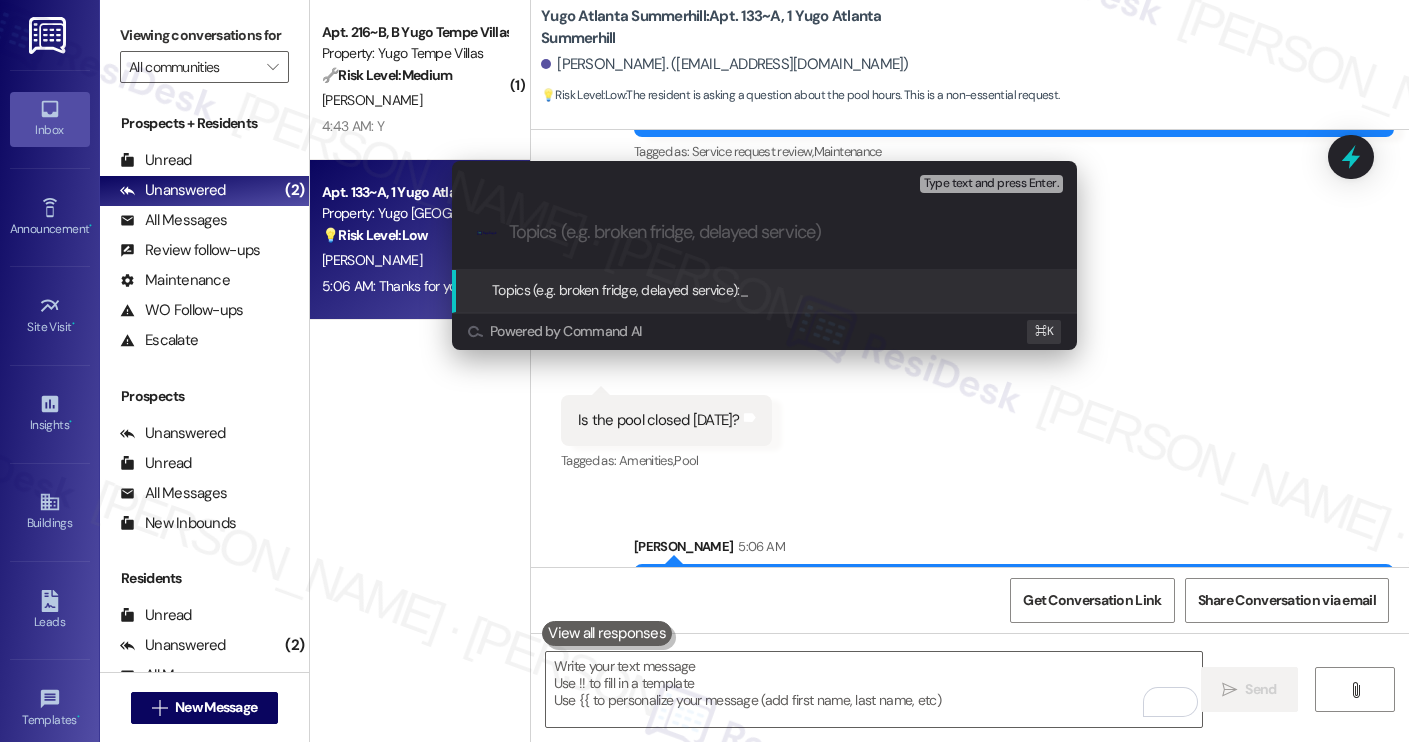 paste on "Resident Inquiry: Pool Closure for Today" 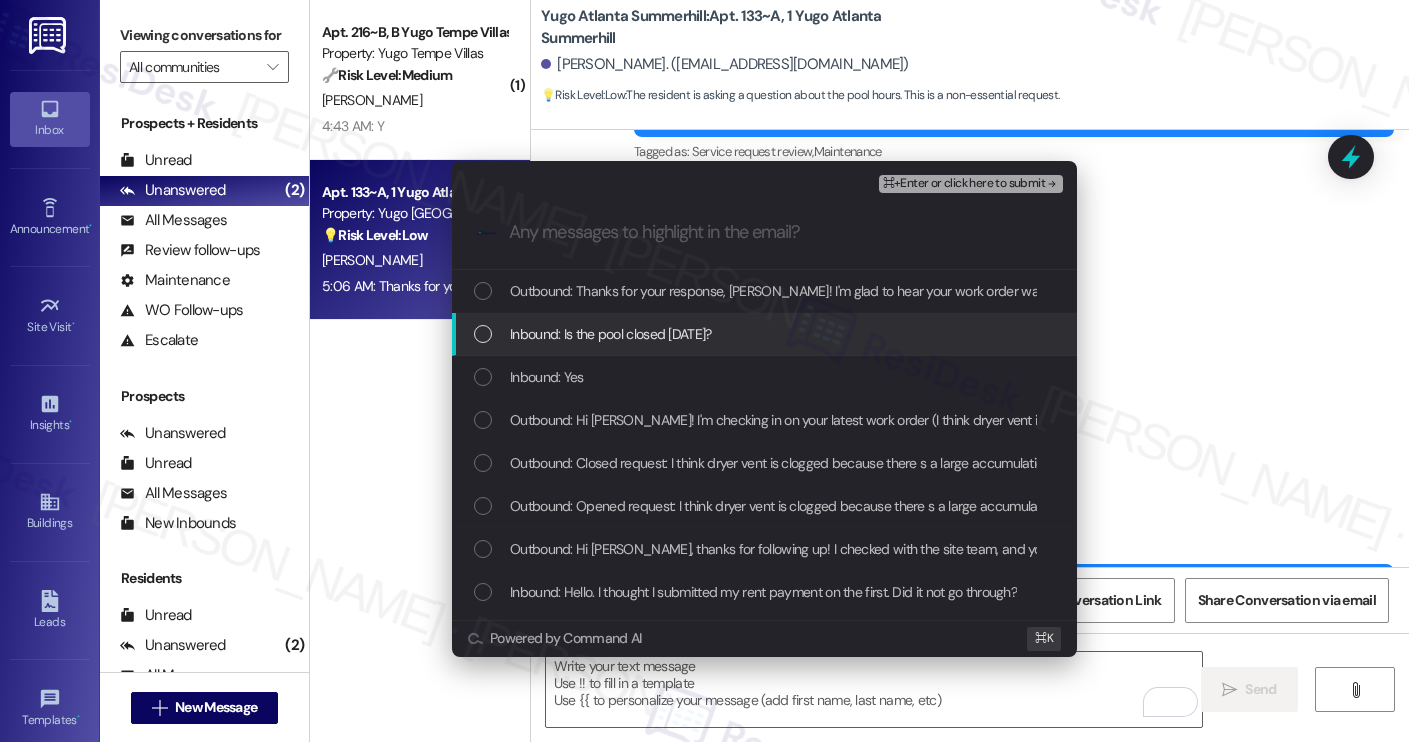 click on "Inbound: Is the pool closed today?" at bounding box center (611, 334) 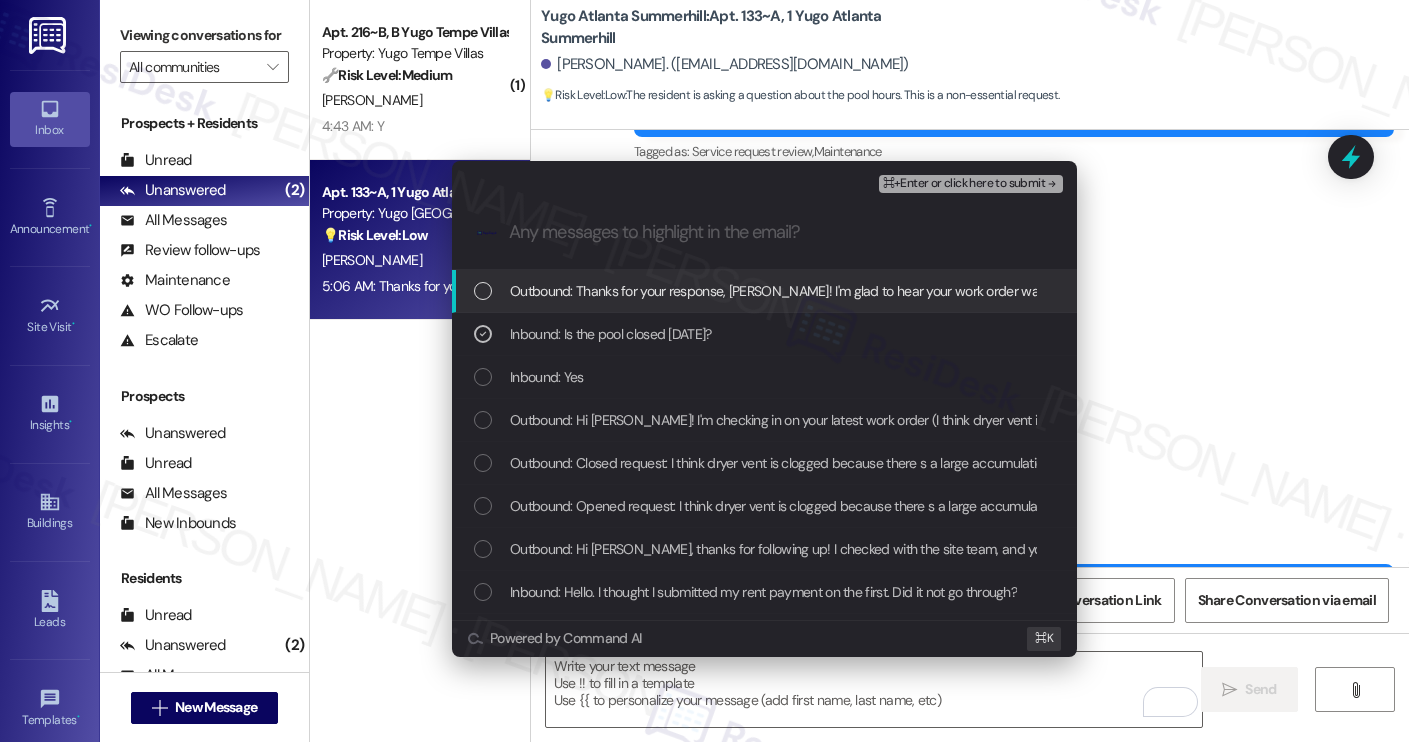 click on "⌘+Enter or click here to submit" at bounding box center (964, 184) 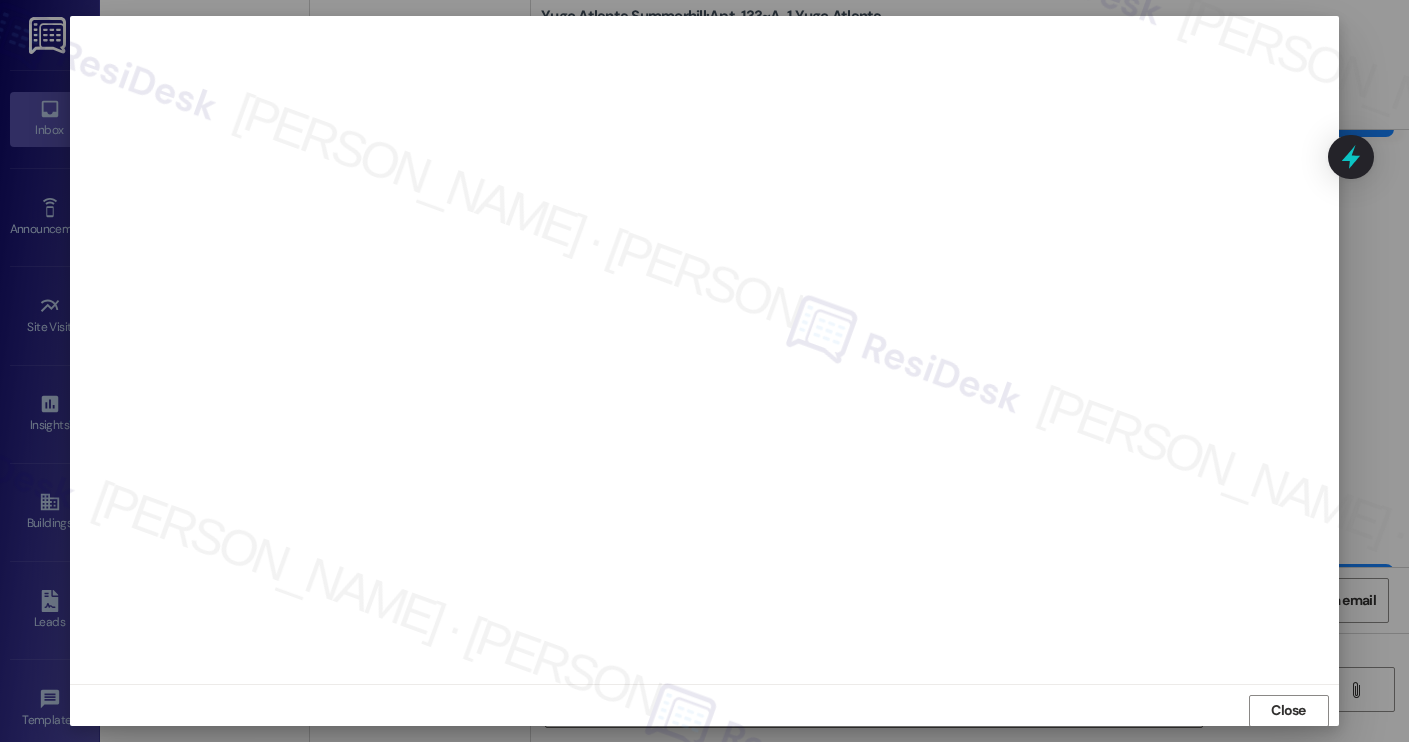scroll, scrollTop: 1, scrollLeft: 0, axis: vertical 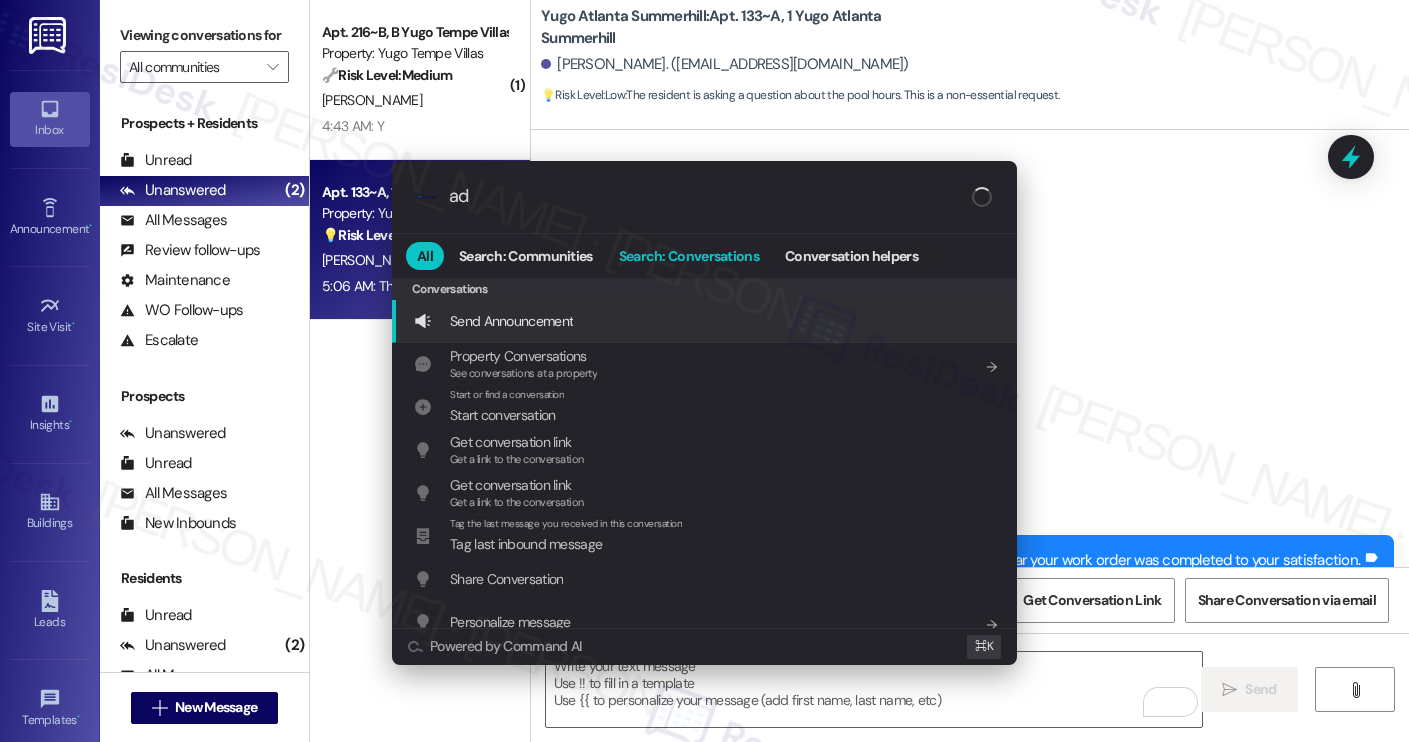 type on "add" 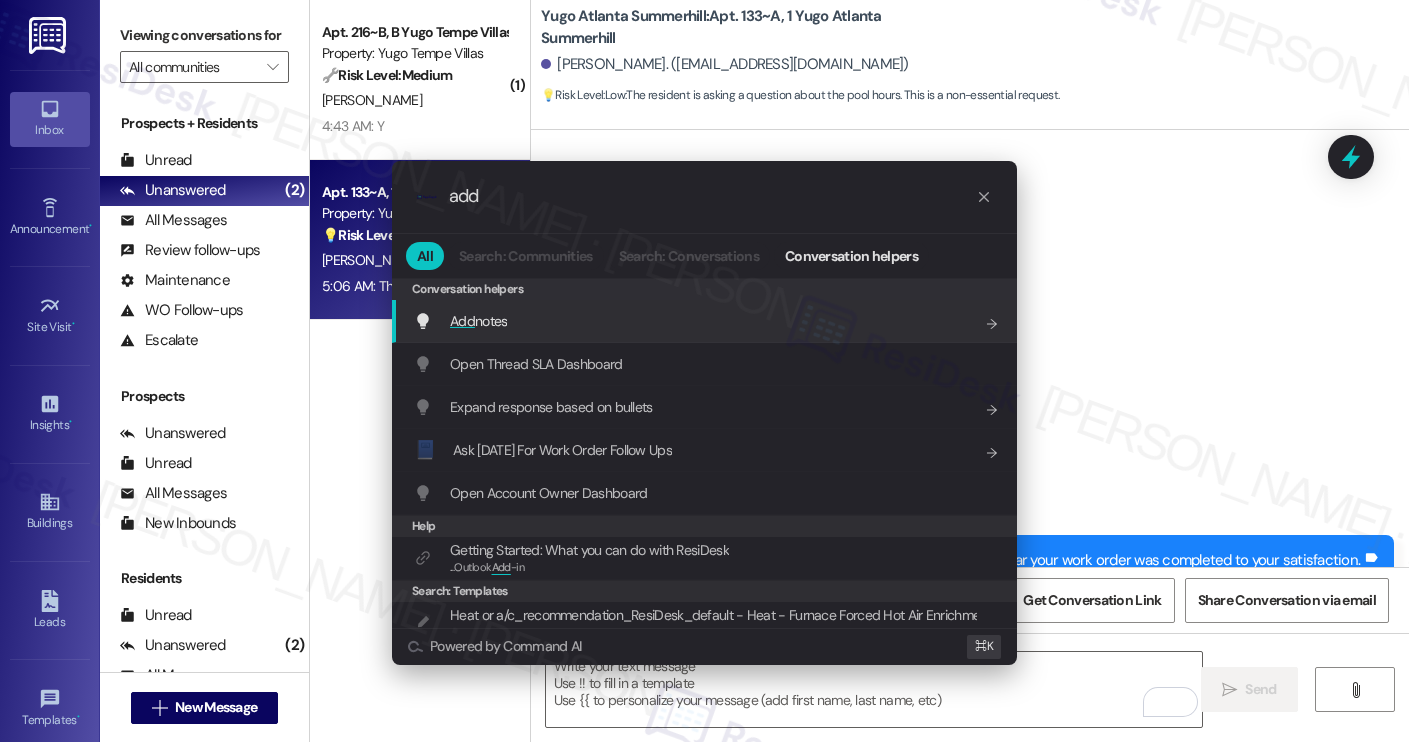 click on "Add  notes Add shortcut" at bounding box center (706, 321) 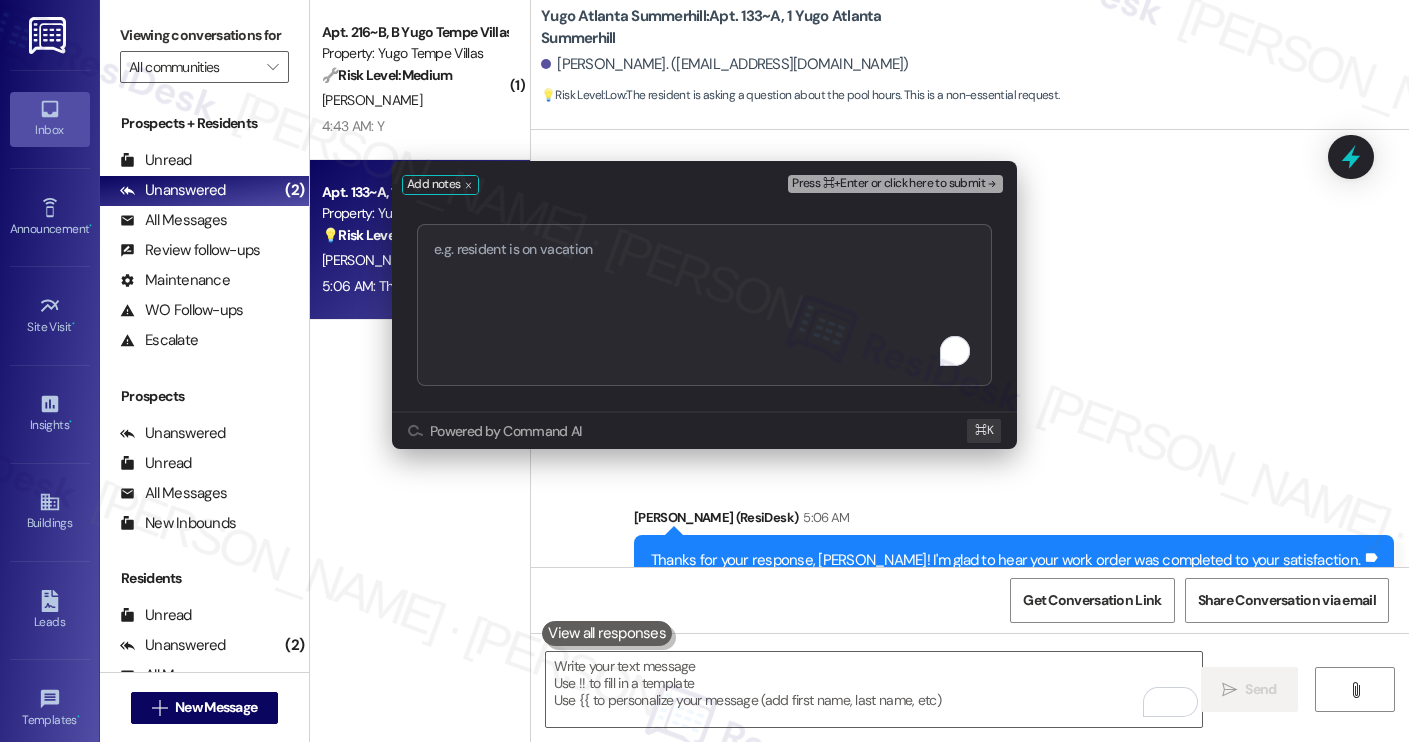 click at bounding box center [704, 305] 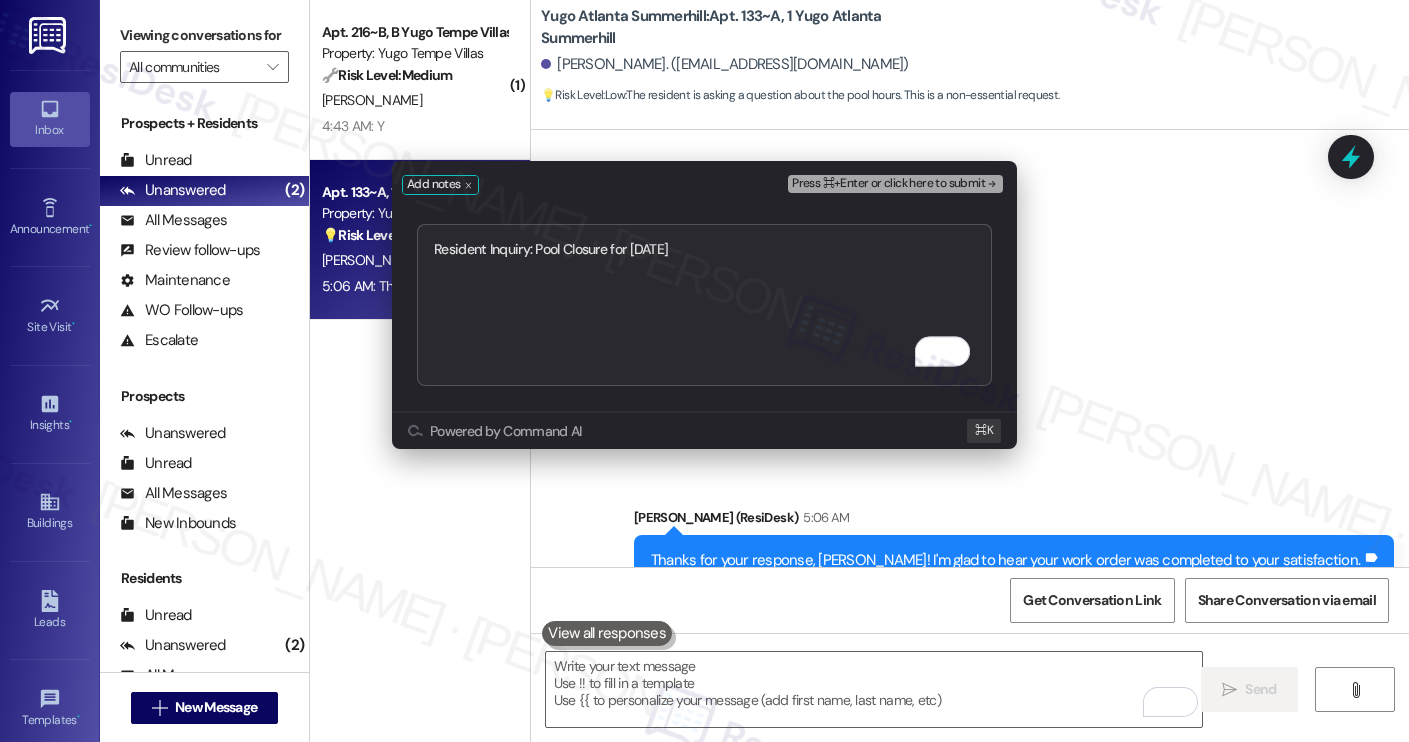 click on "Press ⌘+Enter or click here to submit" at bounding box center [888, 184] 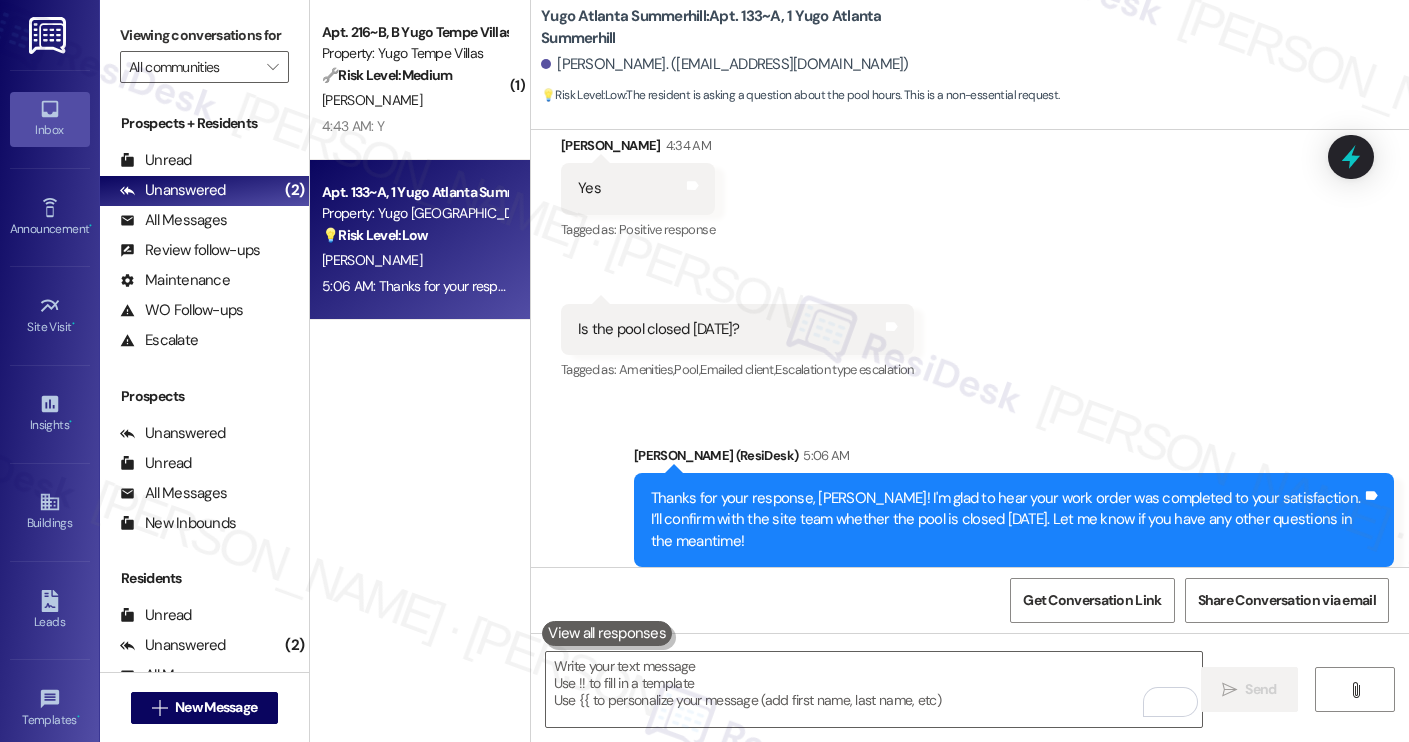 scroll, scrollTop: 4741, scrollLeft: 0, axis: vertical 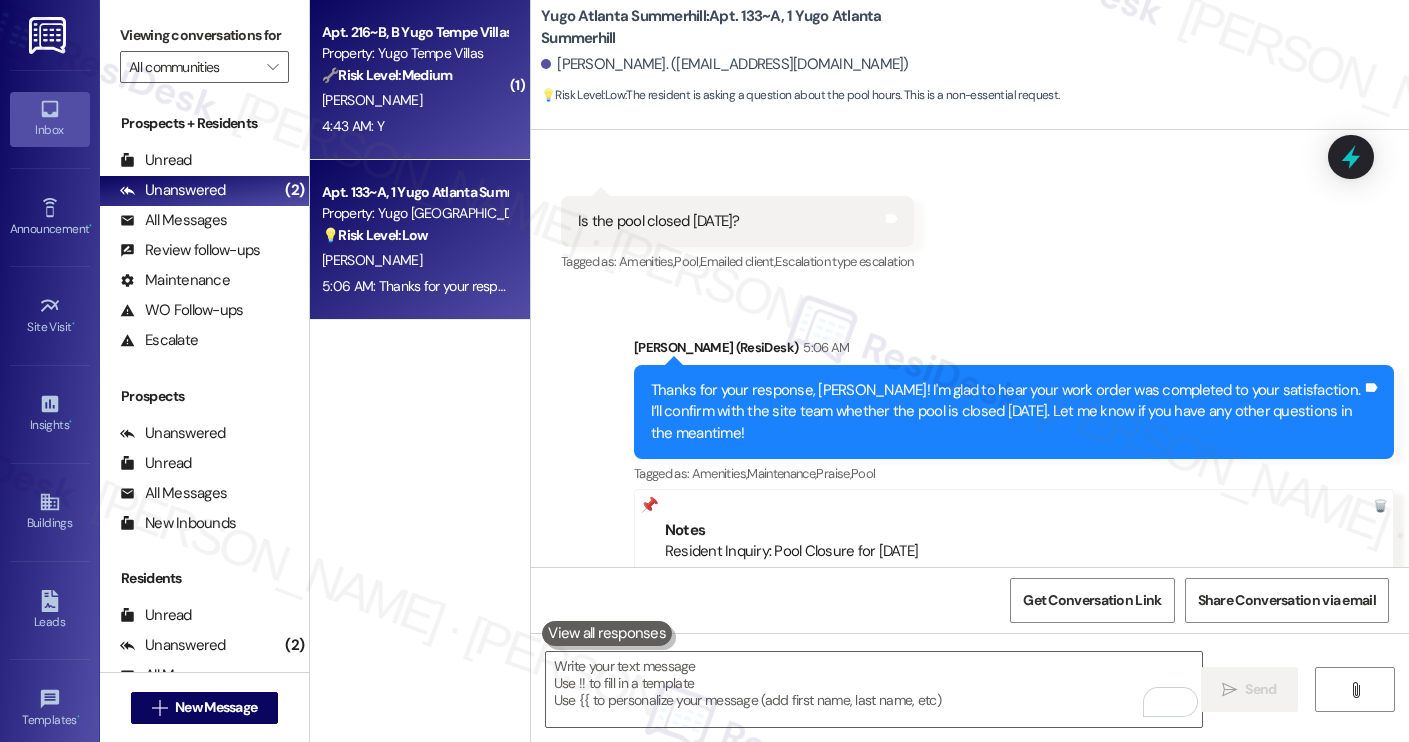 click on "4:43 AM: Y 4:43 AM: Y" at bounding box center [414, 126] 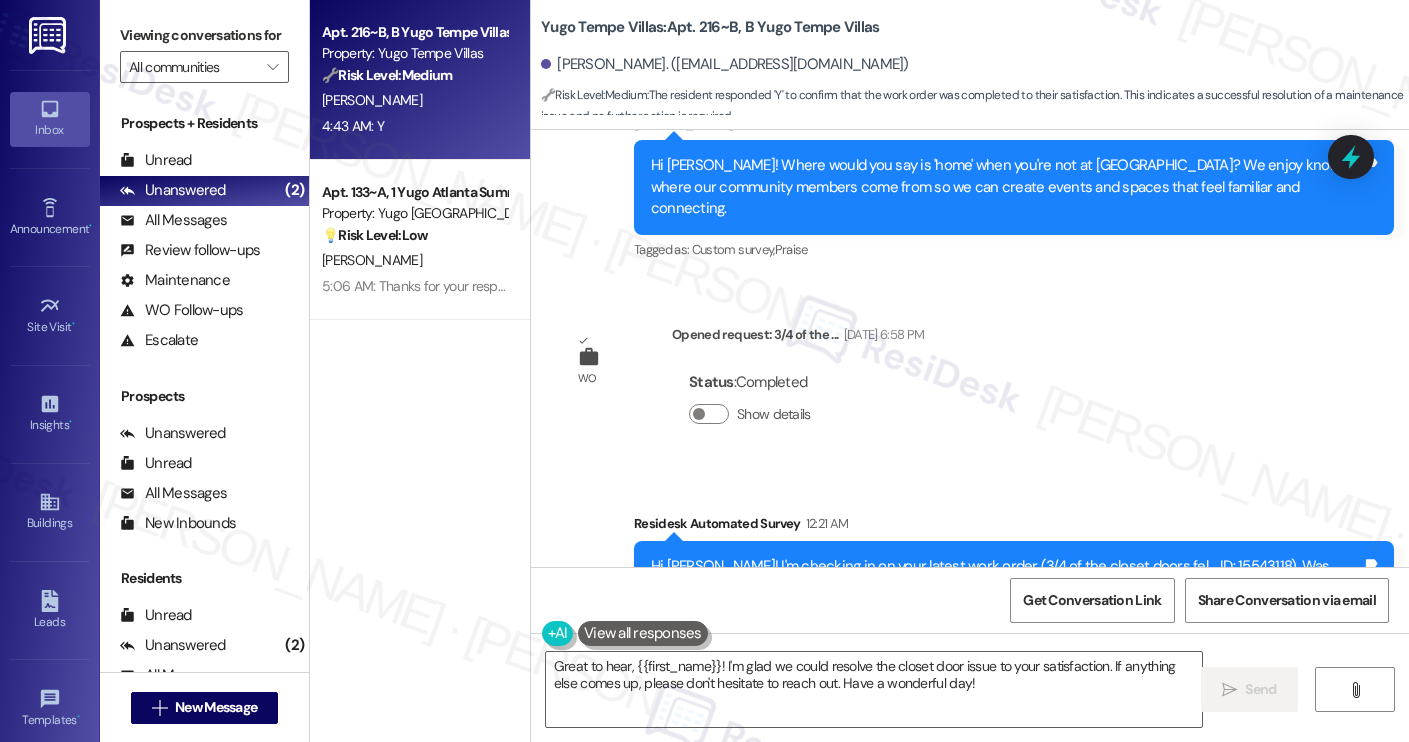 scroll, scrollTop: 1451, scrollLeft: 0, axis: vertical 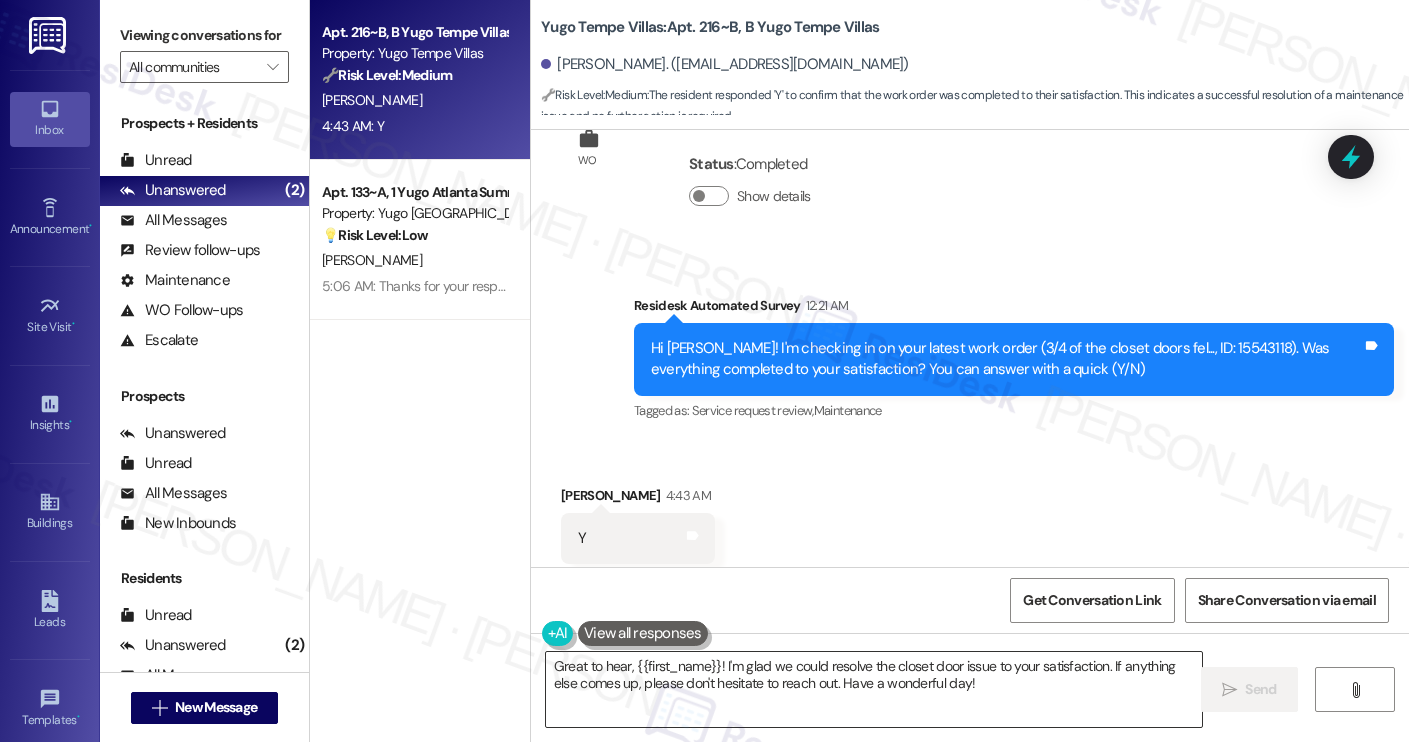 click on "Great to hear, {{first_name}}! I'm glad we could resolve the closet door issue to your satisfaction. If anything else comes up, please don't hesitate to reach out. Have a wonderful day!" at bounding box center (874, 689) 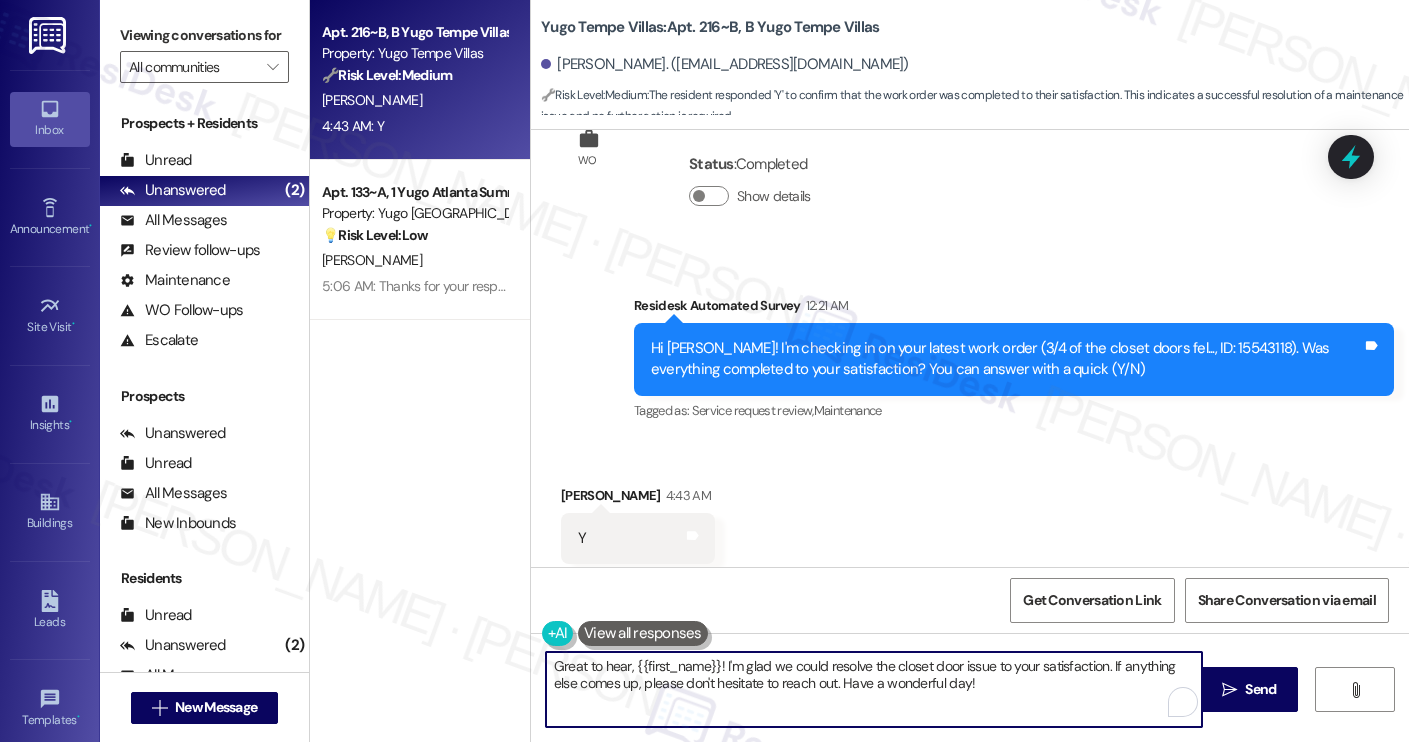 paste on "Thanks for your response, Harish! Great to hear that your work order was completed to your satisfaction. Could I also take this chance to ask if Yugo Austin Waterloo has lived up to your expectations?" 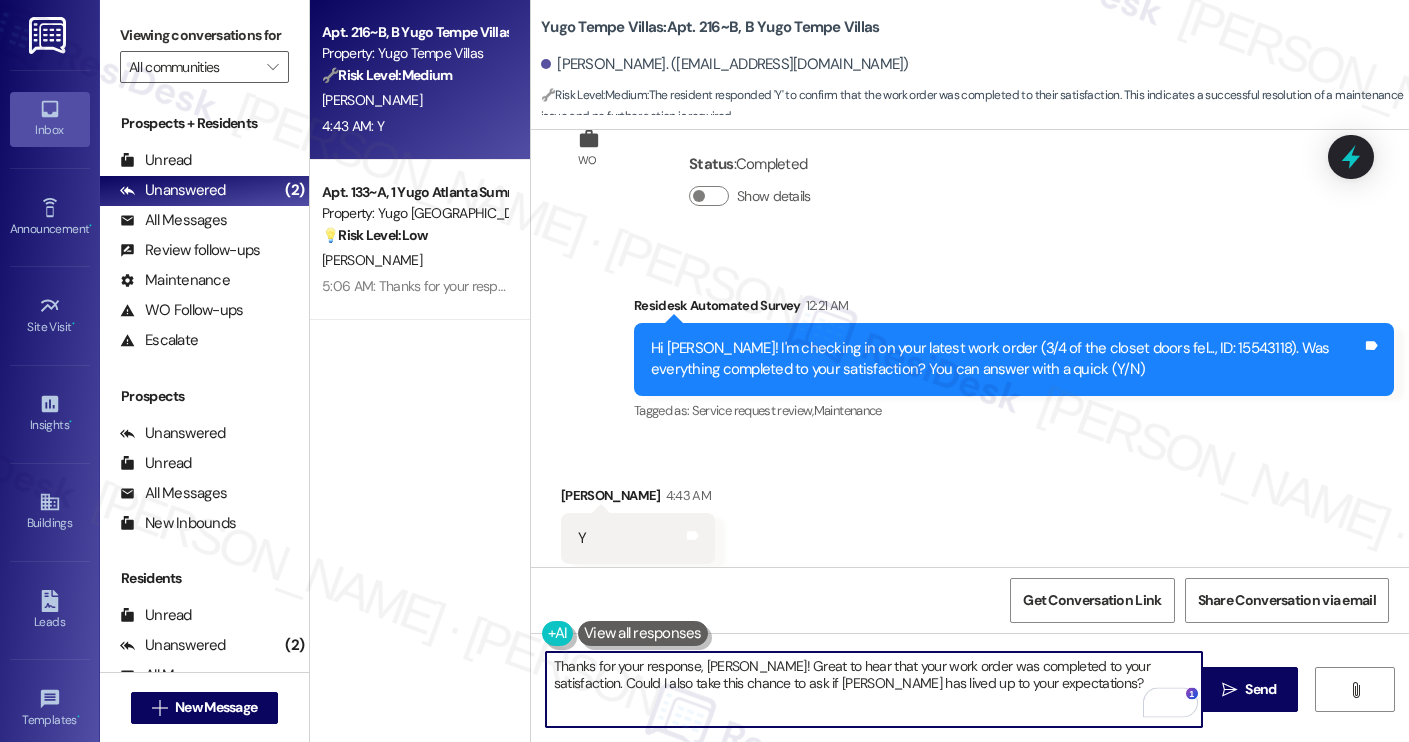 click on "Xavier Hendrix 4:43 AM" at bounding box center (638, 499) 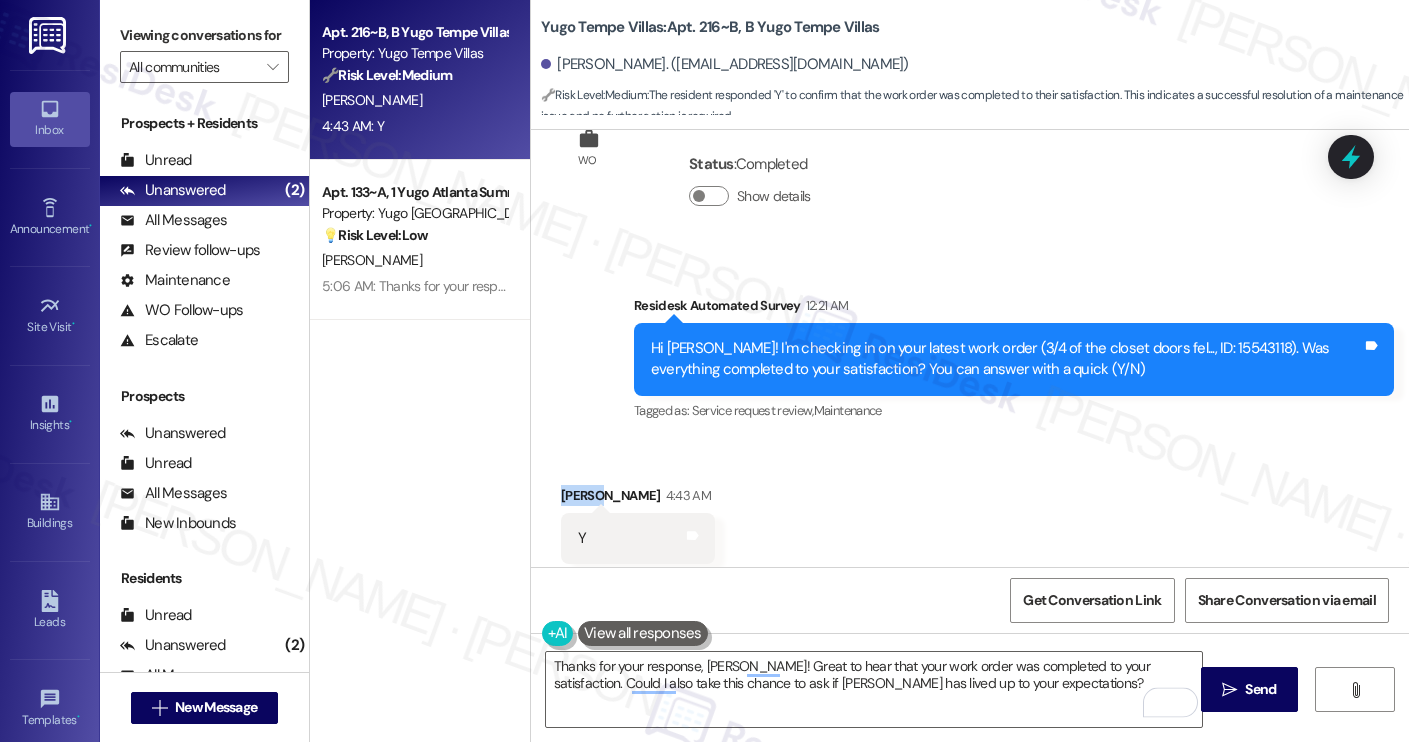 copy on "Xavier" 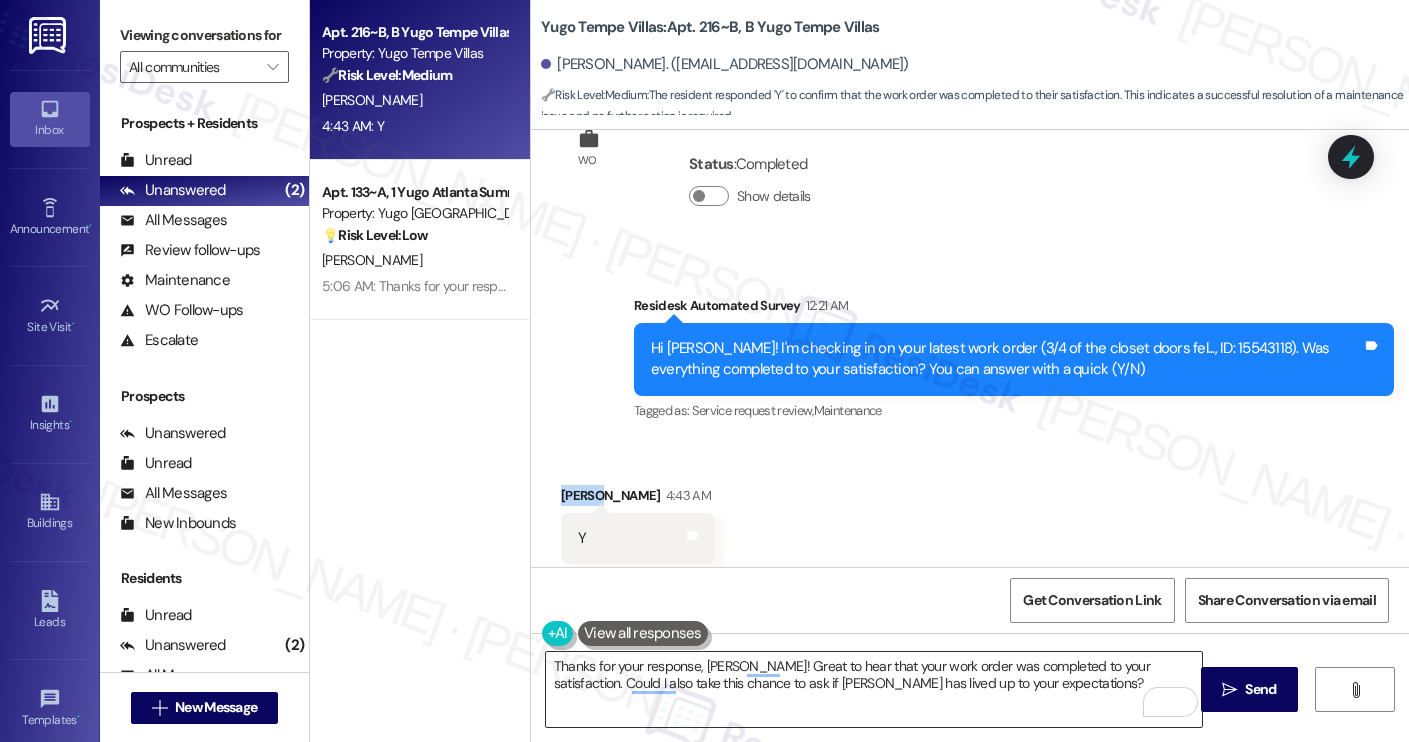 click on "Thanks for your response, Harish! Great to hear that your work order was completed to your satisfaction. Could I also take this chance to ask if Yugo Austin Waterloo has lived up to your expectations?" at bounding box center (874, 689) 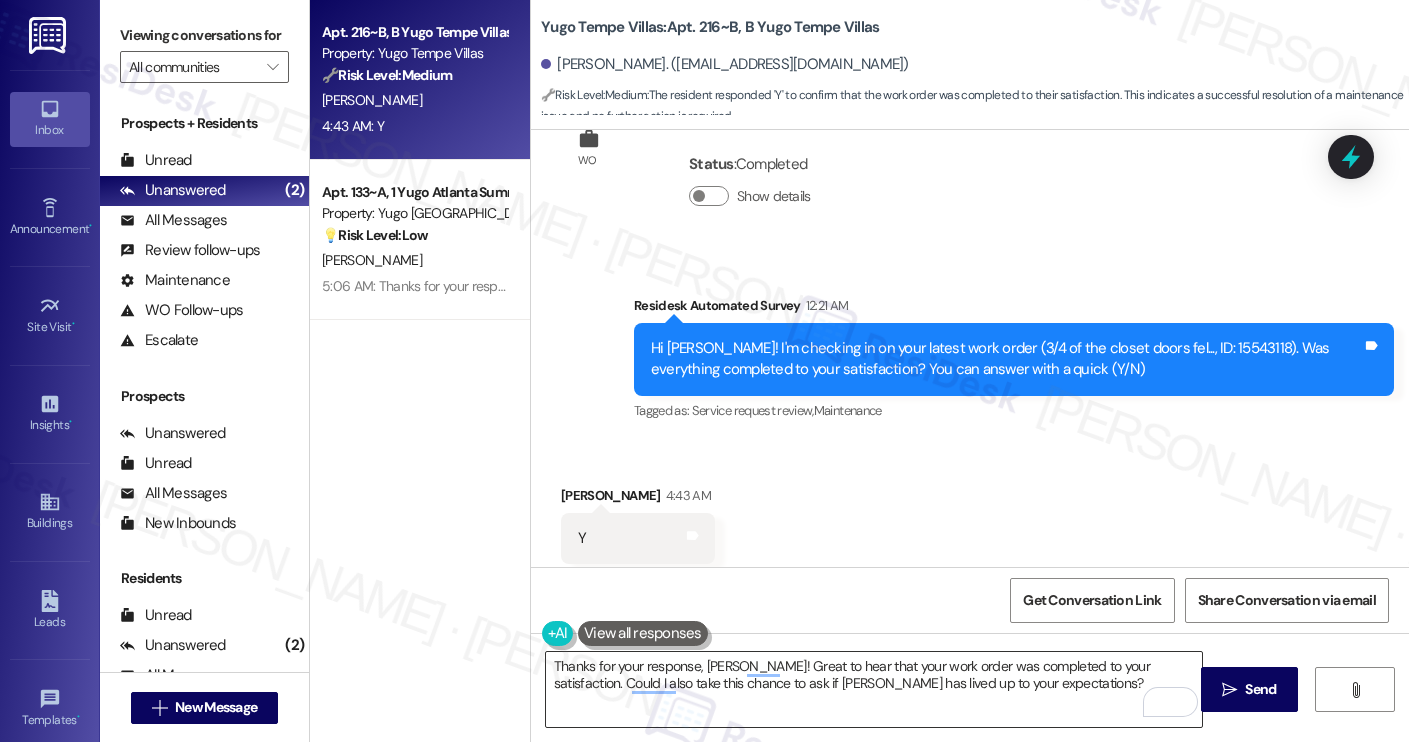 click on "Thanks for your response, Harish! Great to hear that your work order was completed to your satisfaction. Could I also take this chance to ask if Yugo Austin Waterloo has lived up to your expectations?" at bounding box center [874, 689] 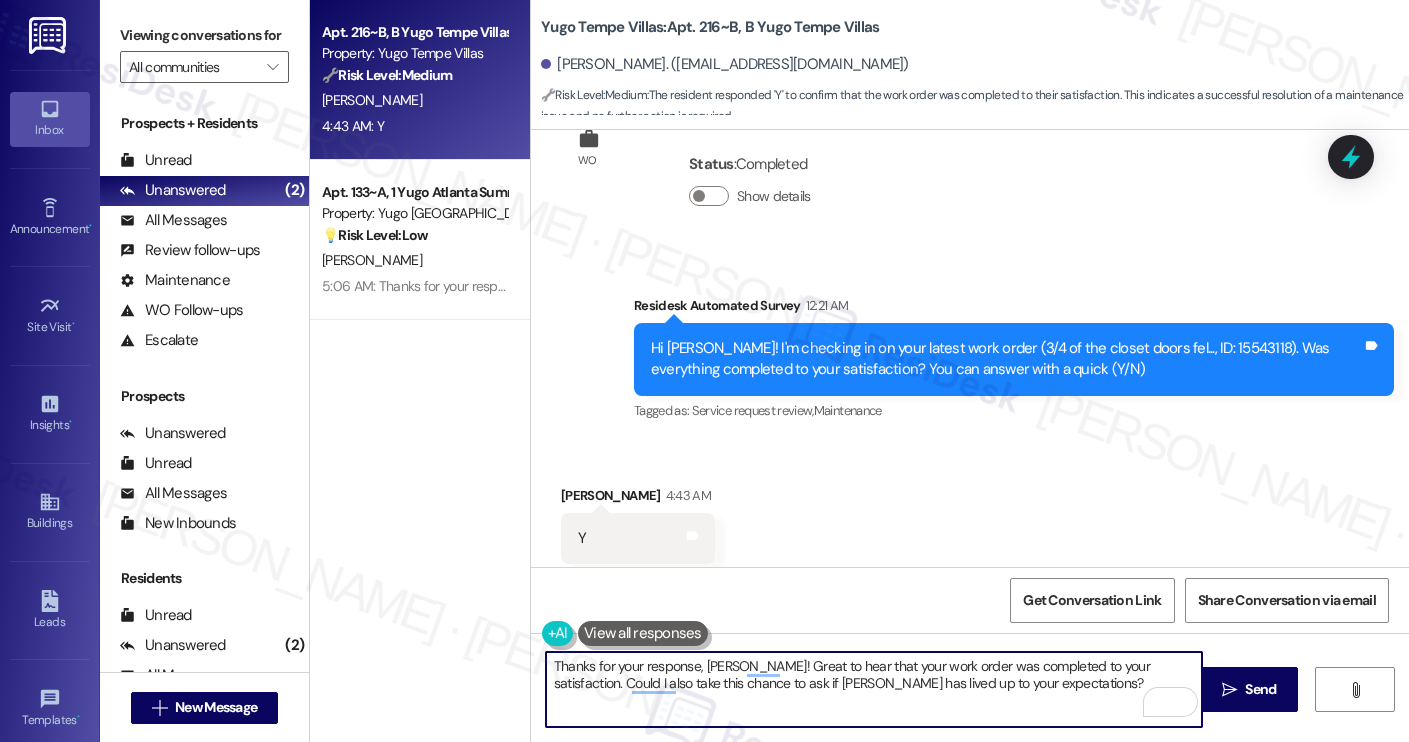 paste on "Xavier" 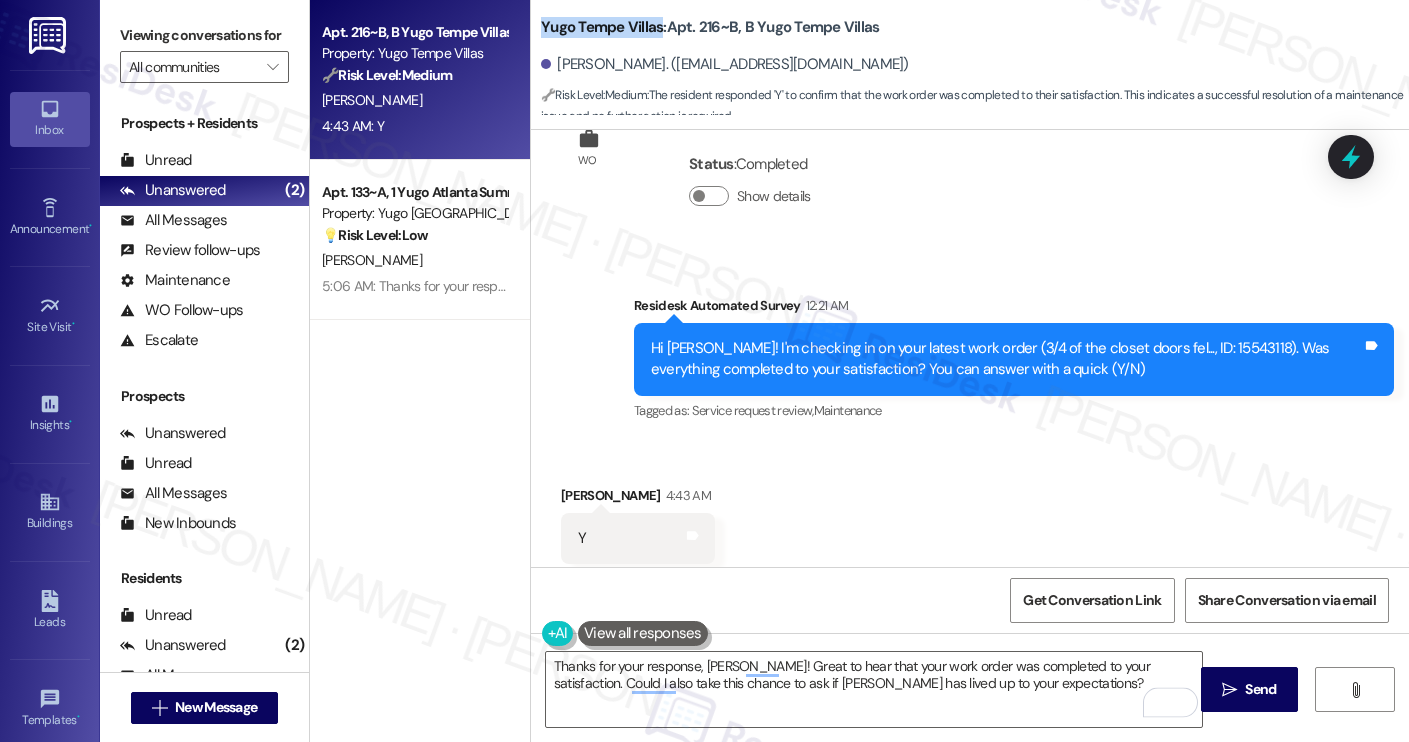 drag, startPoint x: 532, startPoint y: 21, endPoint x: 649, endPoint y: 27, distance: 117.15375 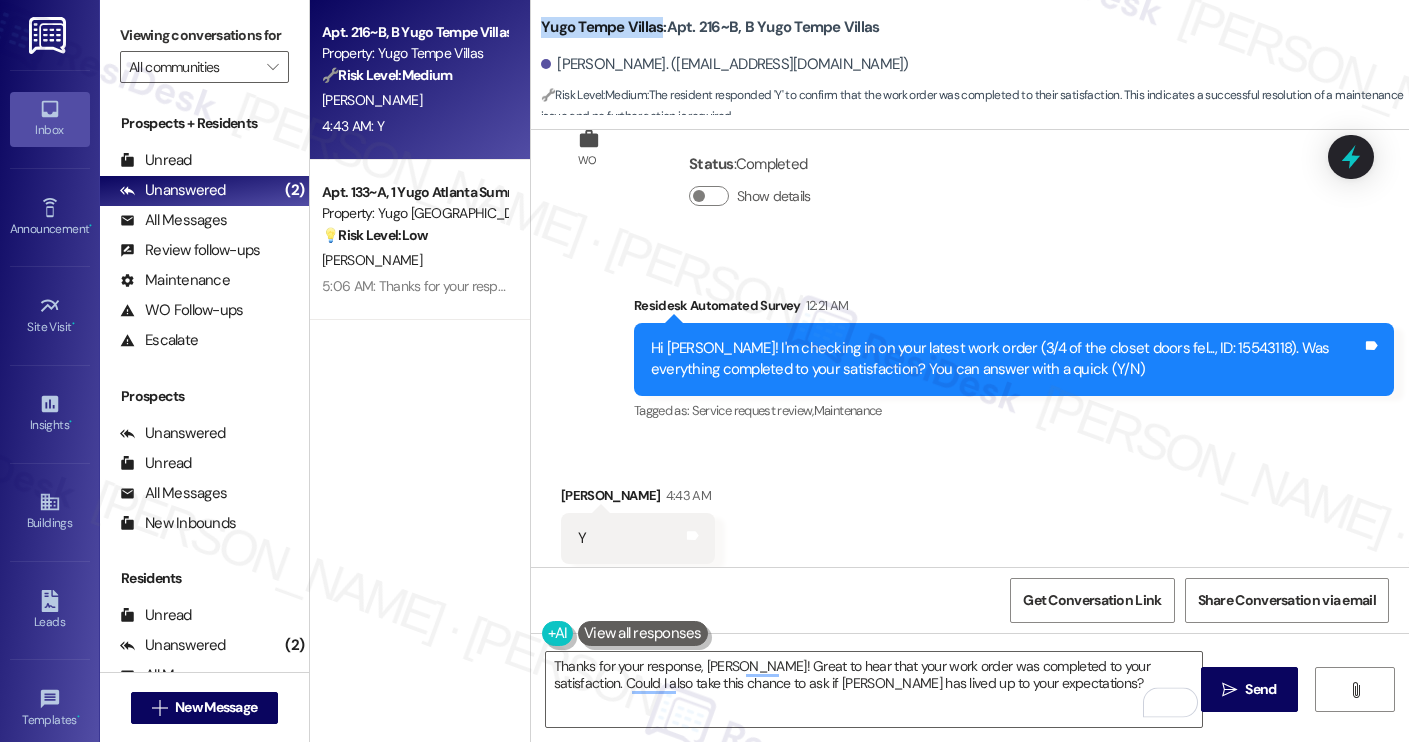 click on "Yugo Tempe Villas:  Apt. 216~B, B Yugo Tempe Villas" at bounding box center (710, 27) 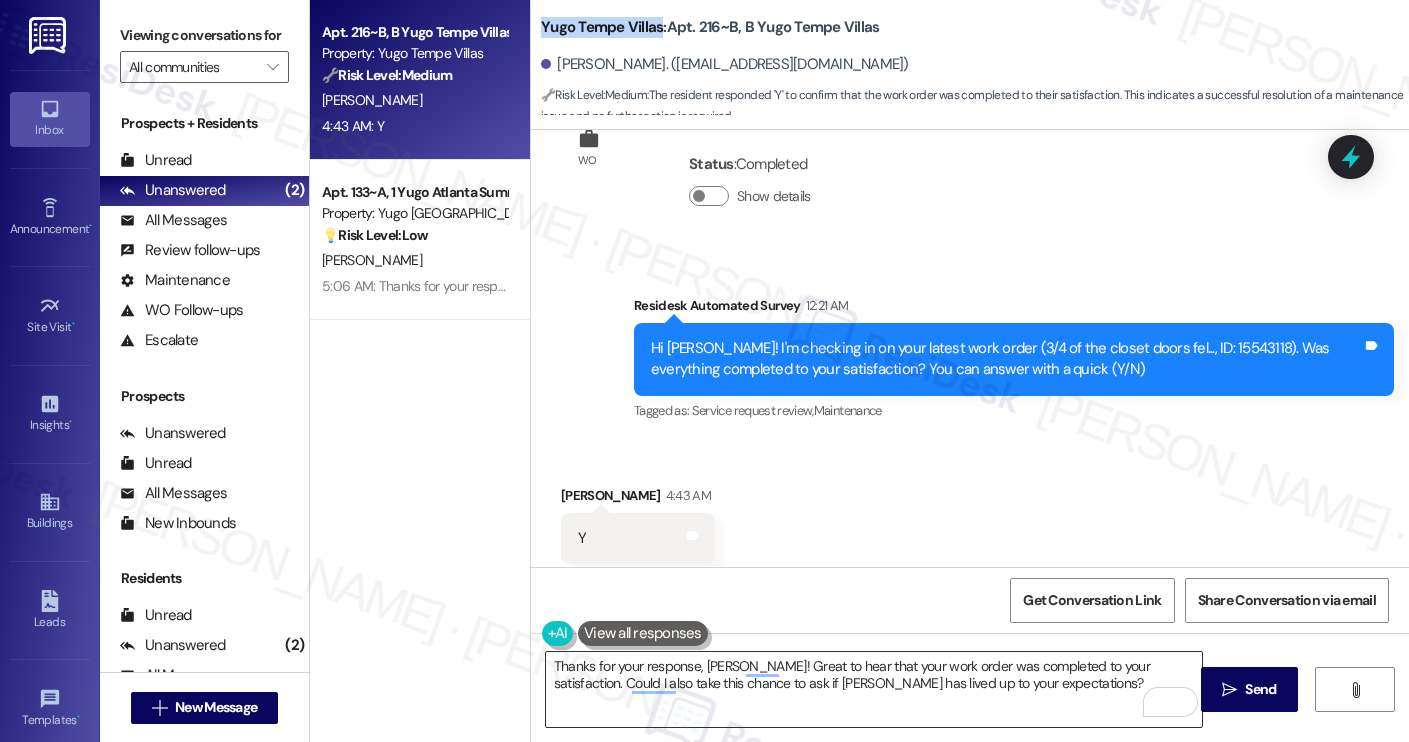 click on "Thanks for your response, Xavier! Great to hear that your work order was completed to your satisfaction. Could I also take this chance to ask if Yugo Austin Waterloo has lived up to your expectations?" at bounding box center (874, 689) 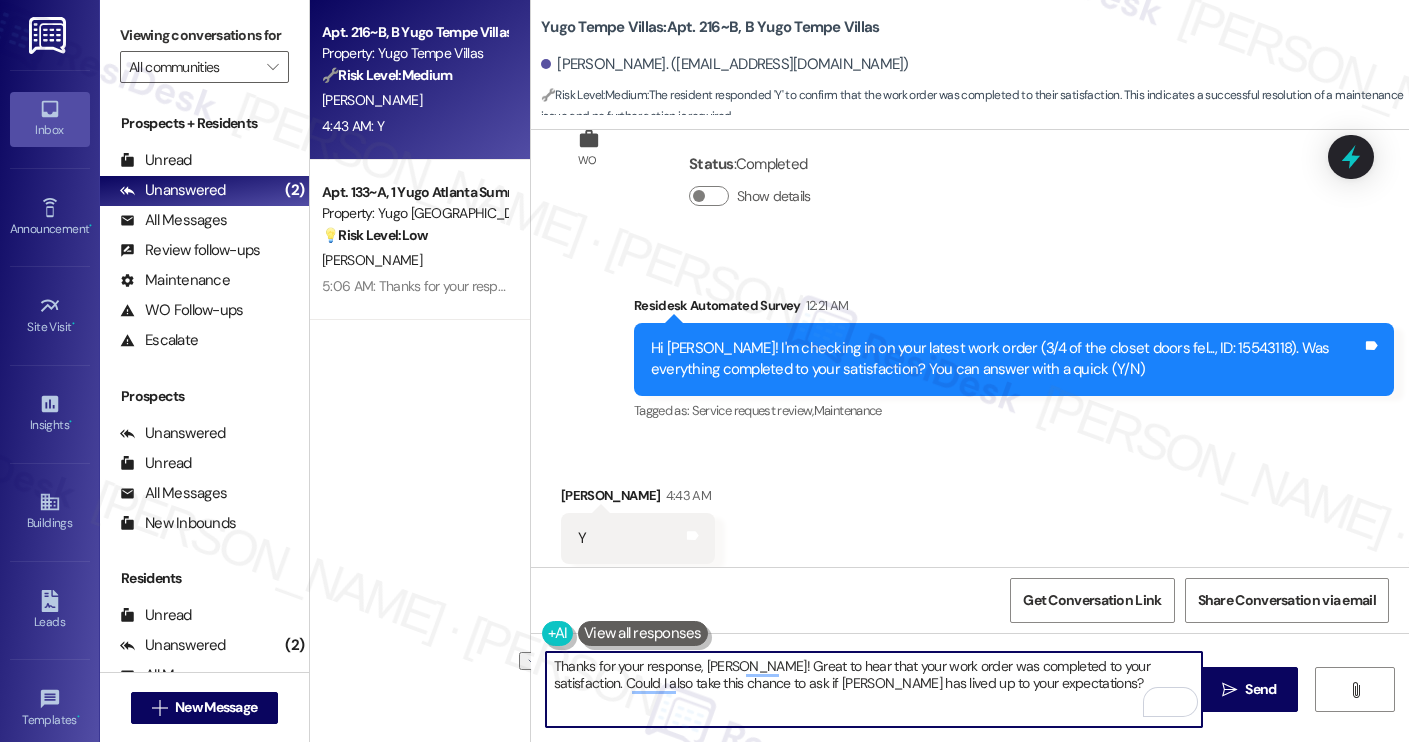 paste on "Tempe Villas" 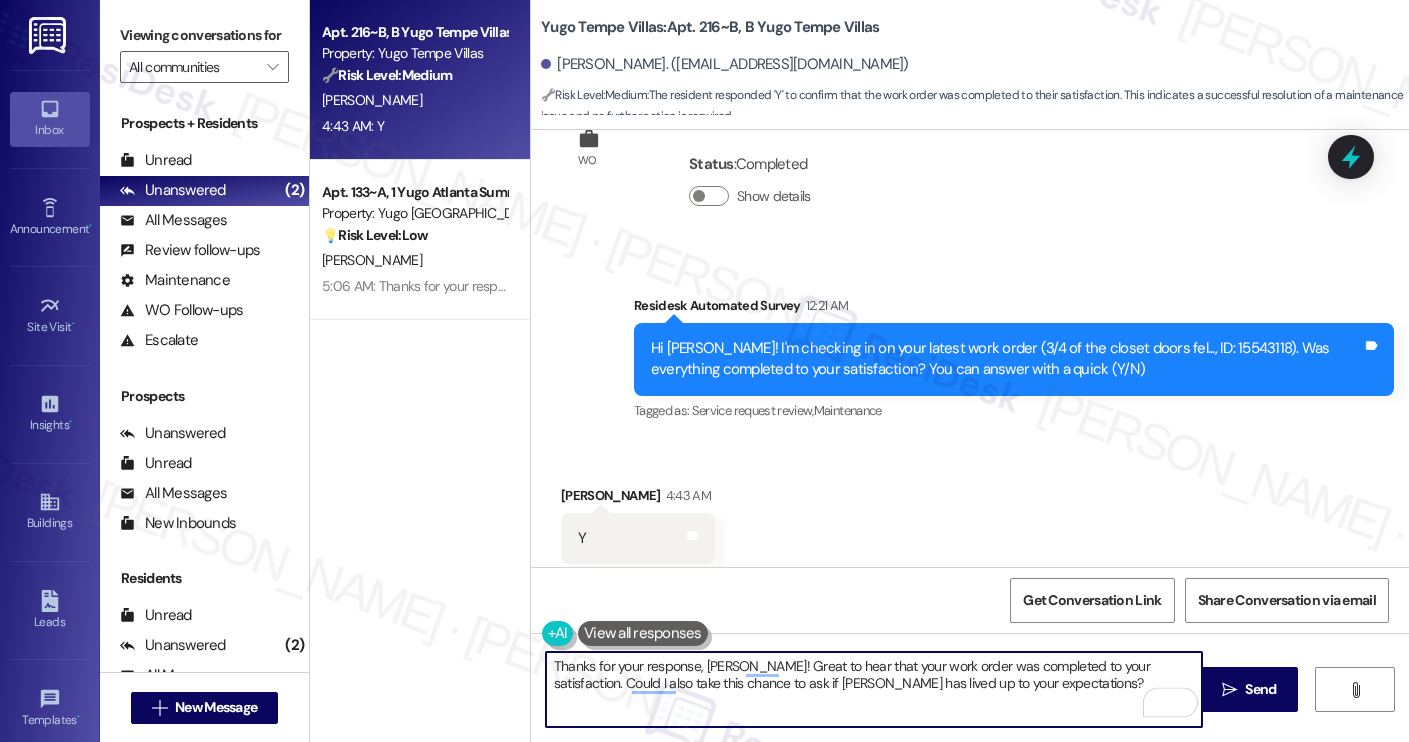 click on "Thanks for your response, Xavier! Great to hear that your work order was completed to your satisfaction. Could I also take this chance to ask if Yugo Tempe Villas has lived up to your expectations?" at bounding box center [874, 689] 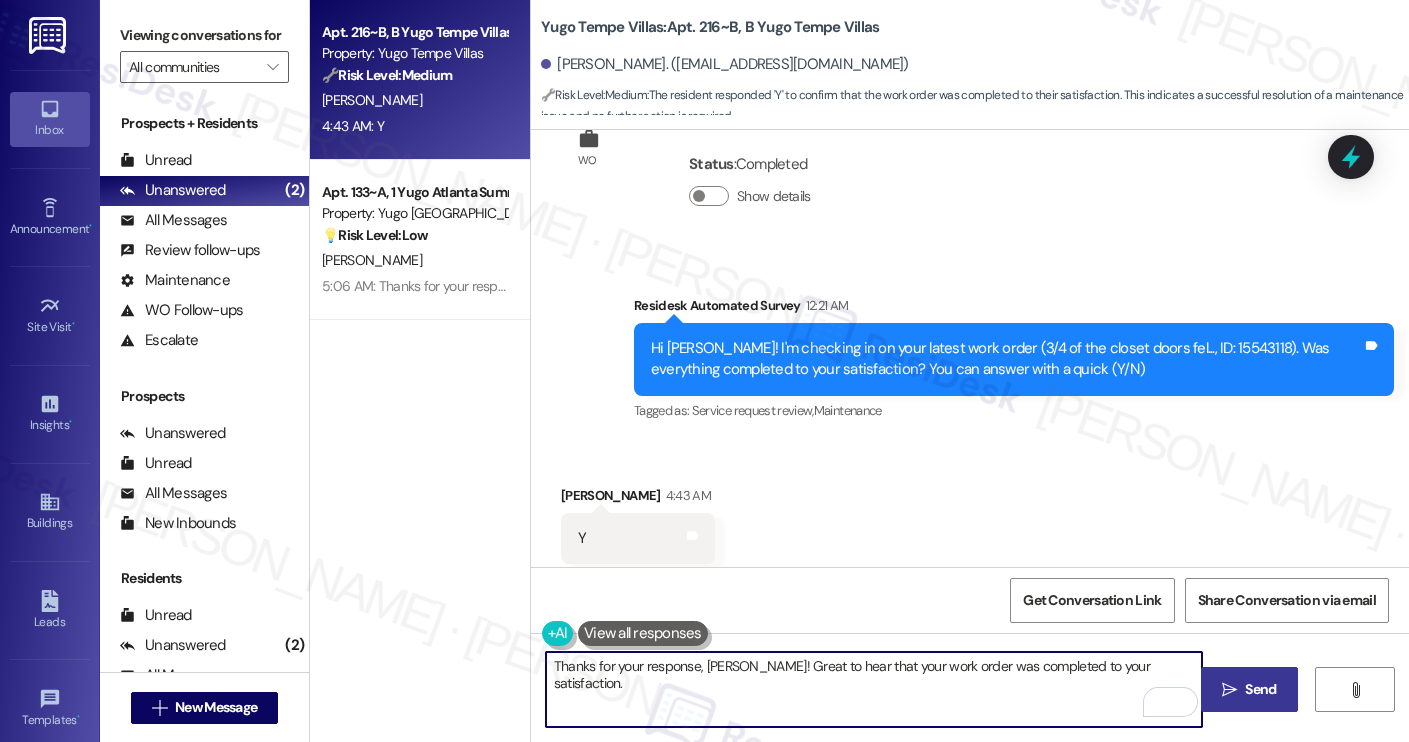 type on "Thanks for your response, Xavier! Great to hear that your work order was completed to your satisfaction." 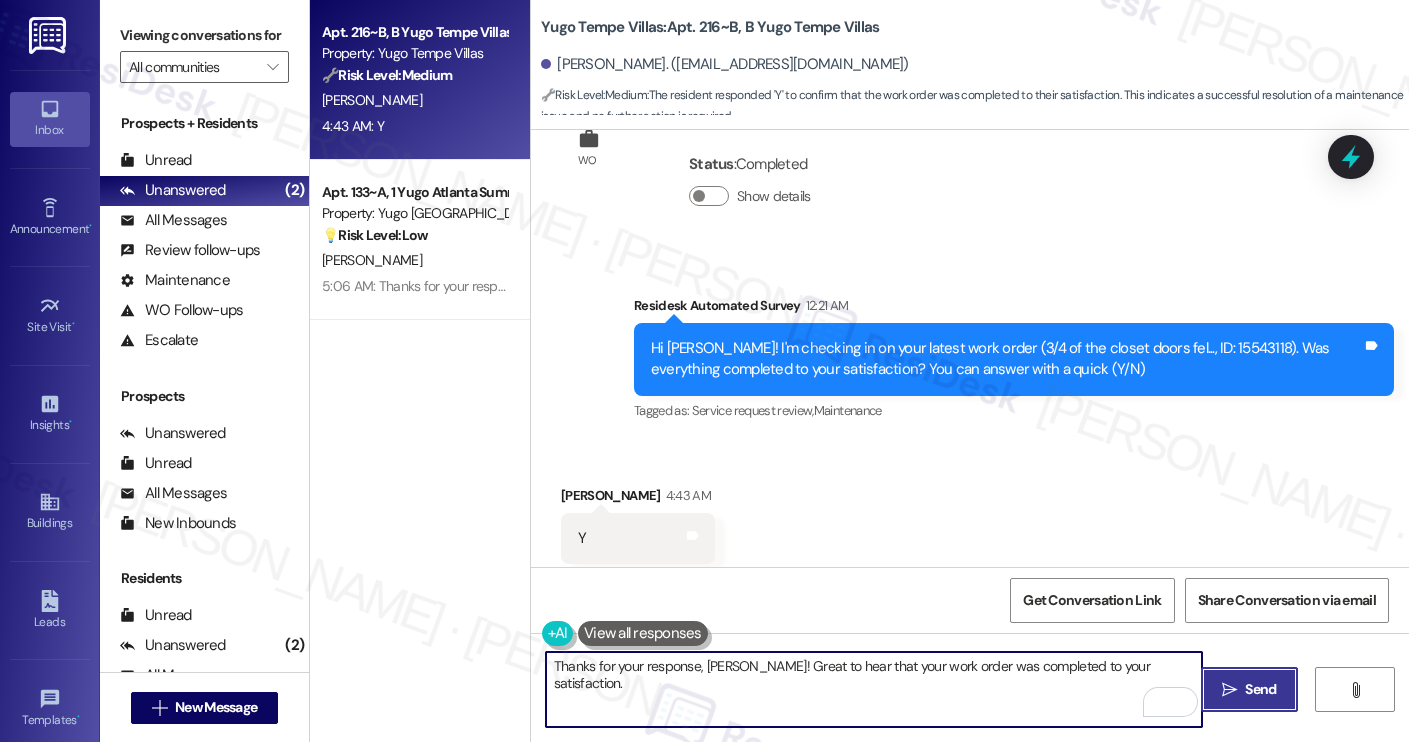 click on " Send" at bounding box center (1249, 689) 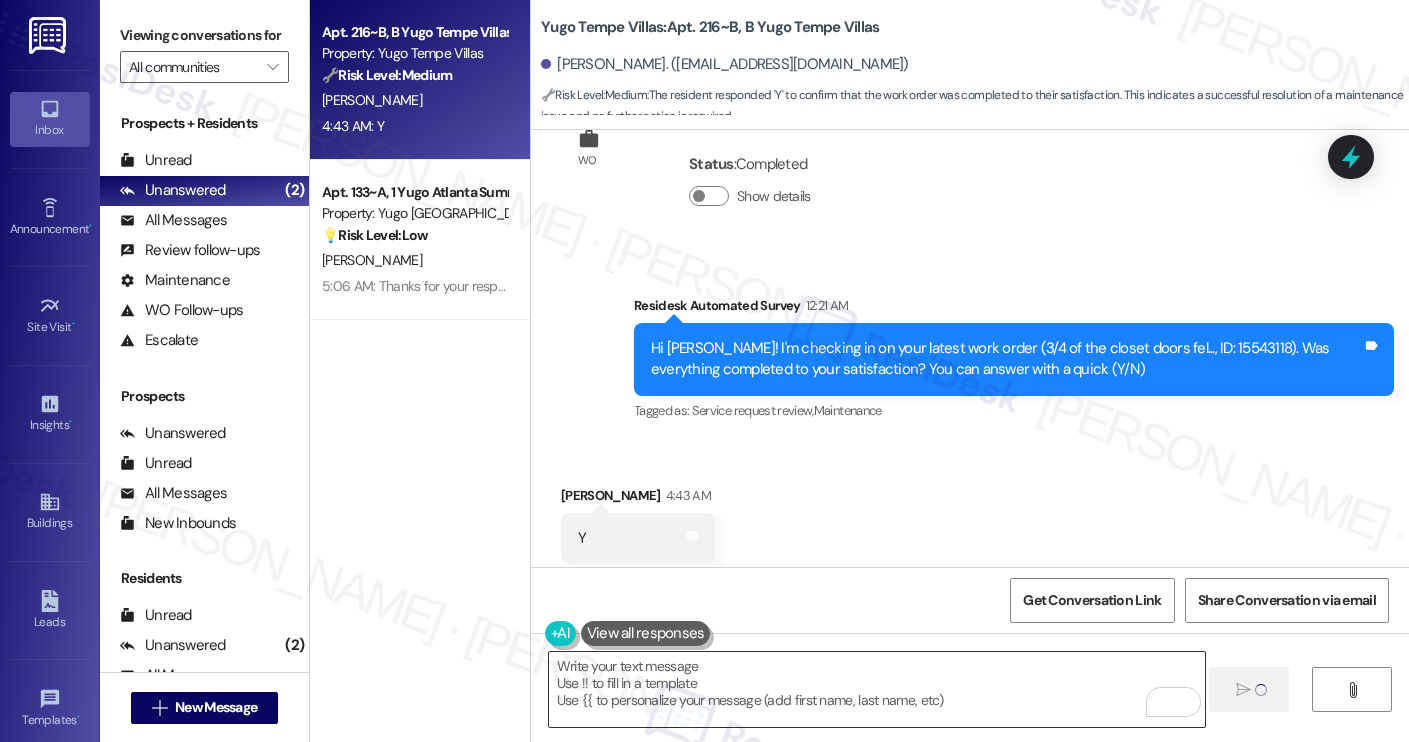 scroll, scrollTop: 1450, scrollLeft: 0, axis: vertical 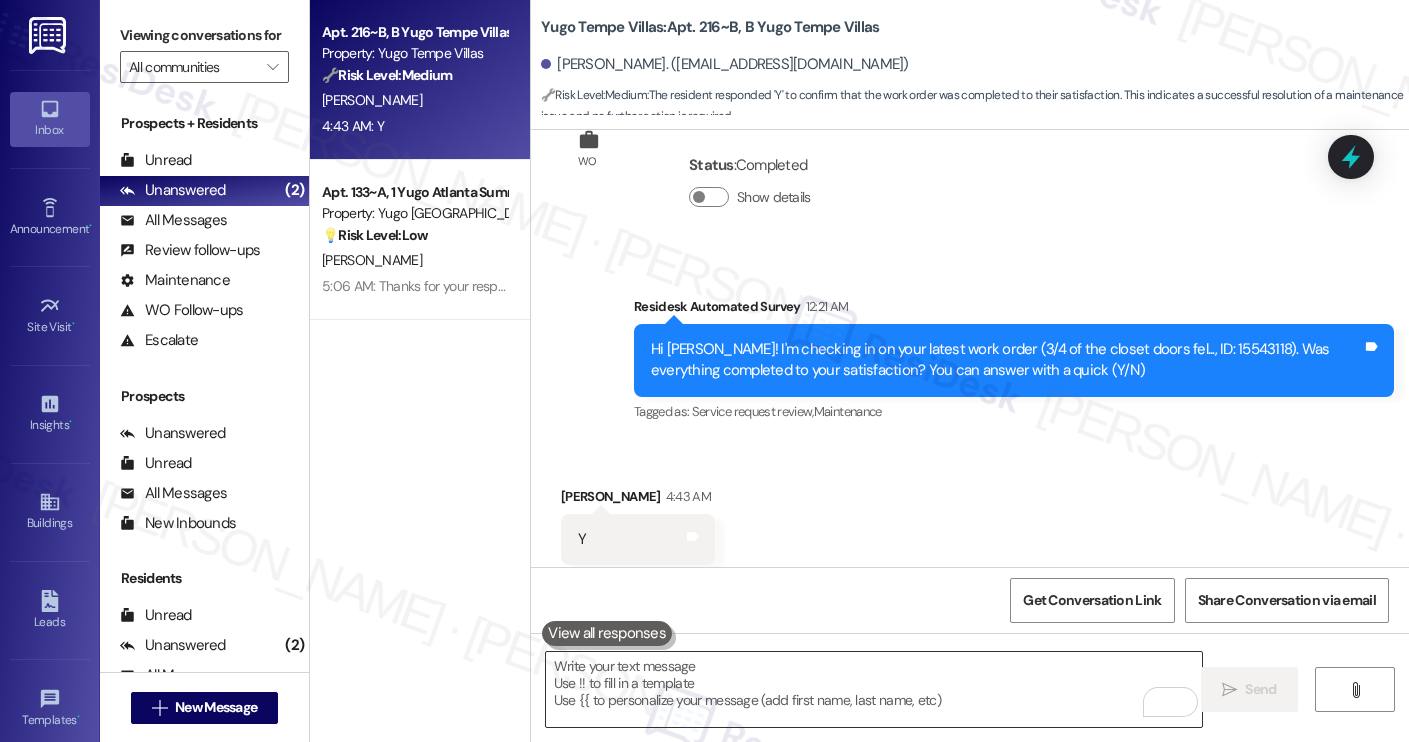 click at bounding box center (874, 689) 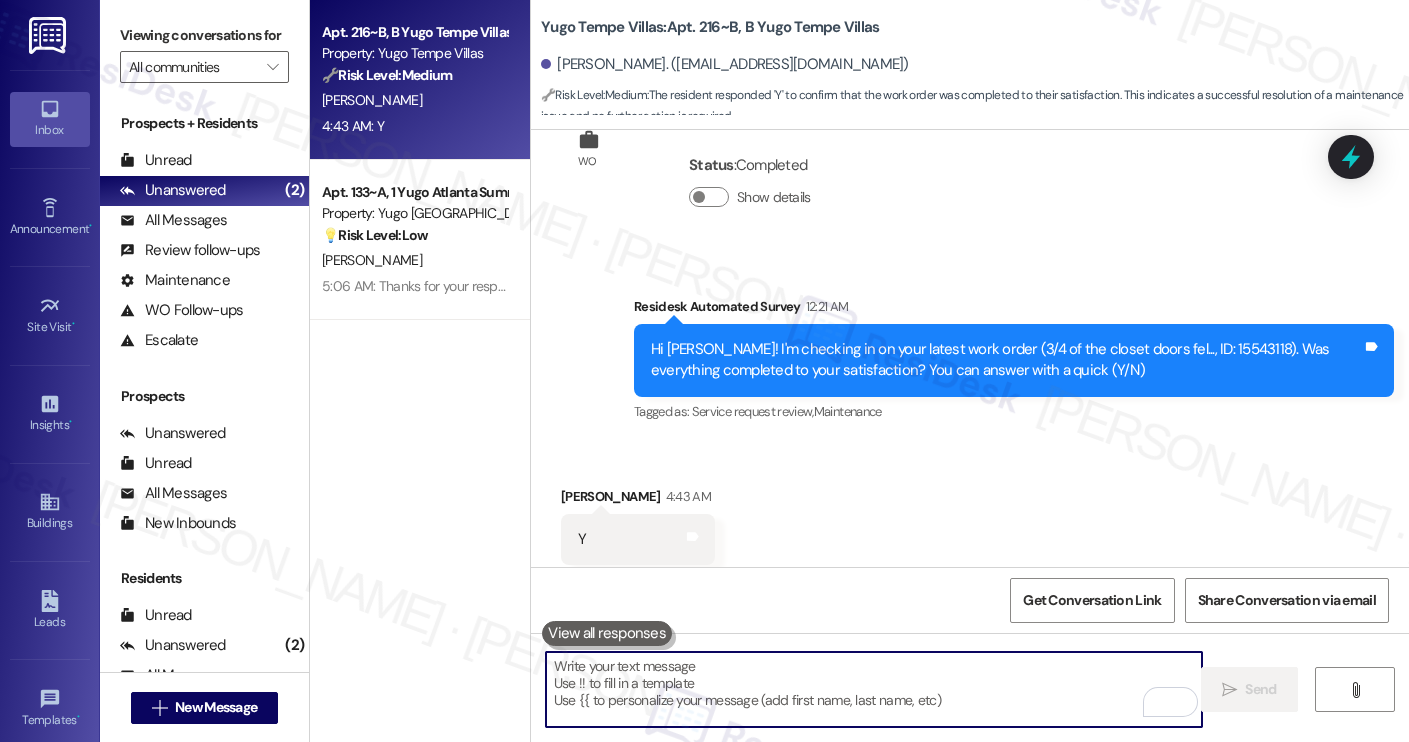 paste on "Could I also take this chance to ask if Yugo Tempe Villas has lived up to your expectations?" 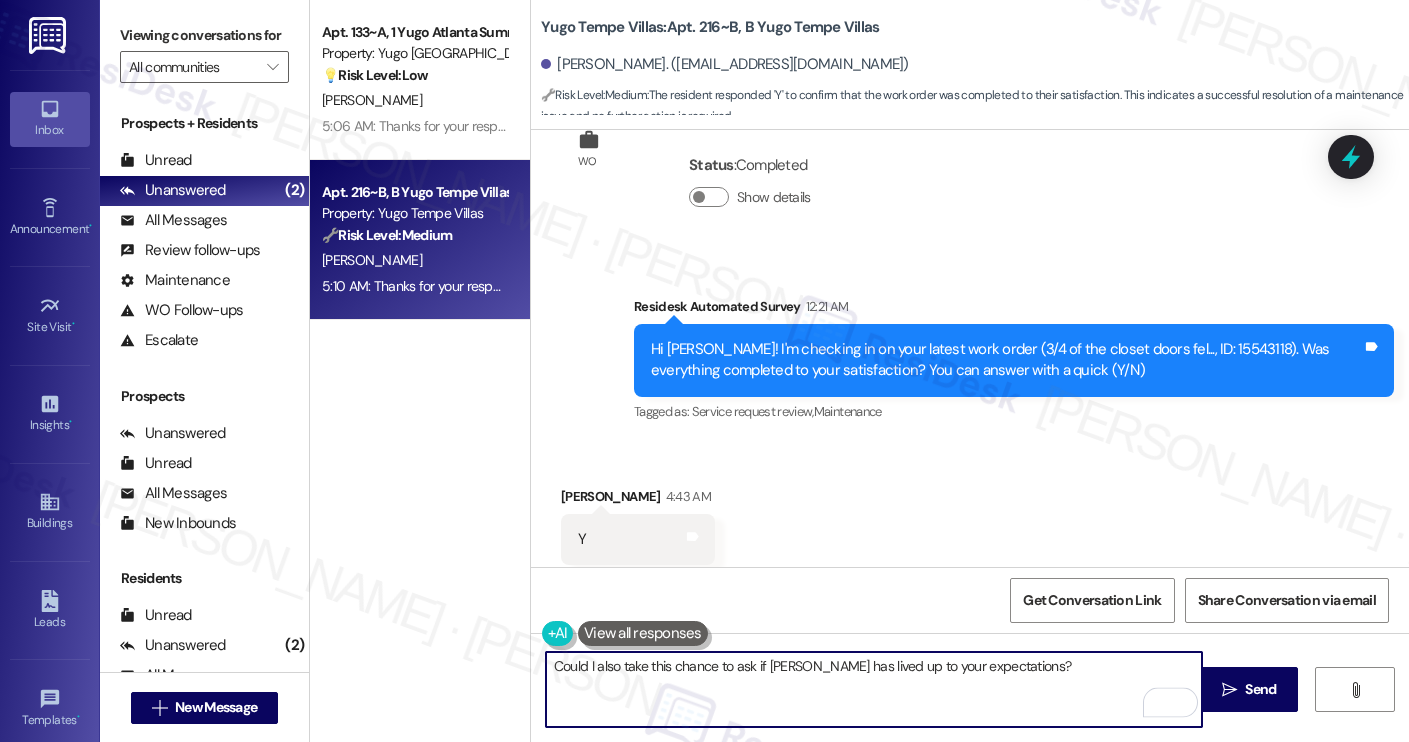 scroll, scrollTop: 1590, scrollLeft: 0, axis: vertical 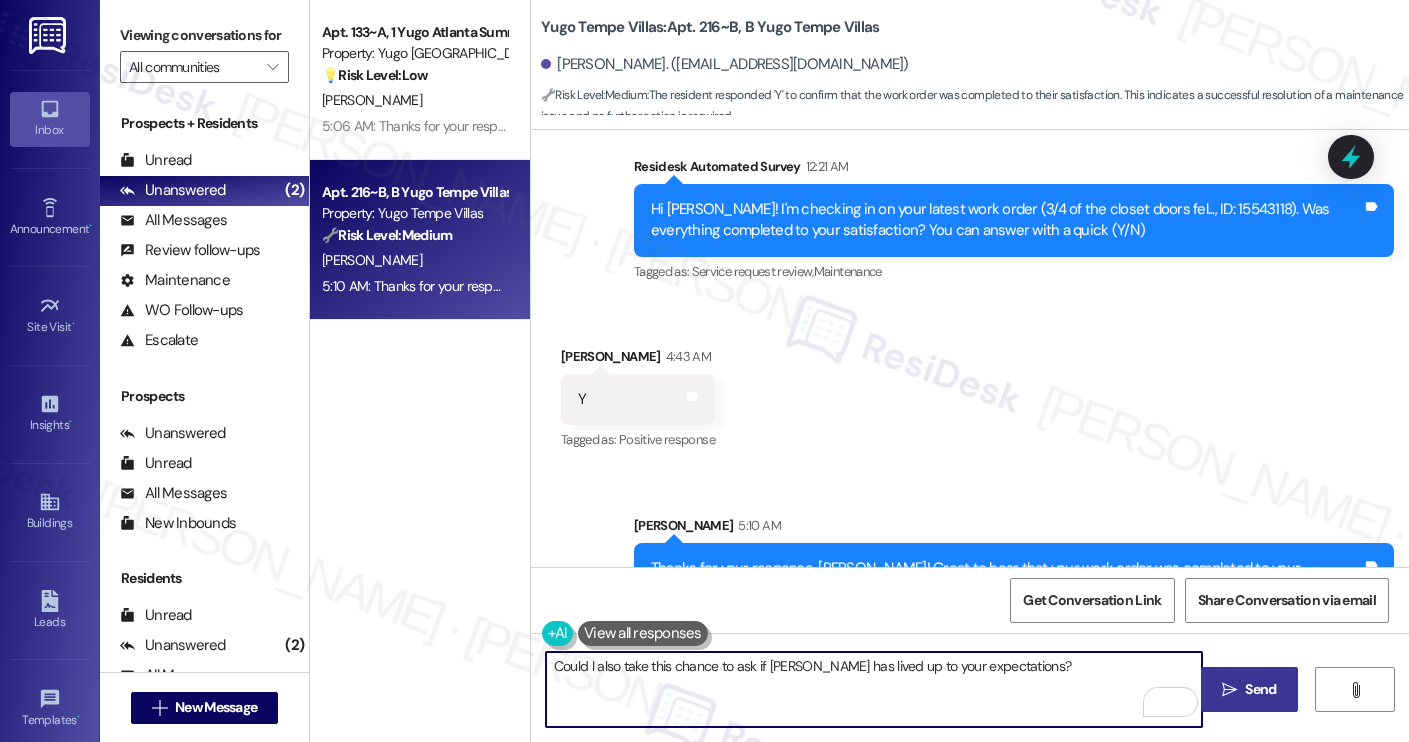 type on "Could I also take this chance to ask if Yugo Tempe Villas has lived up to your expectations?" 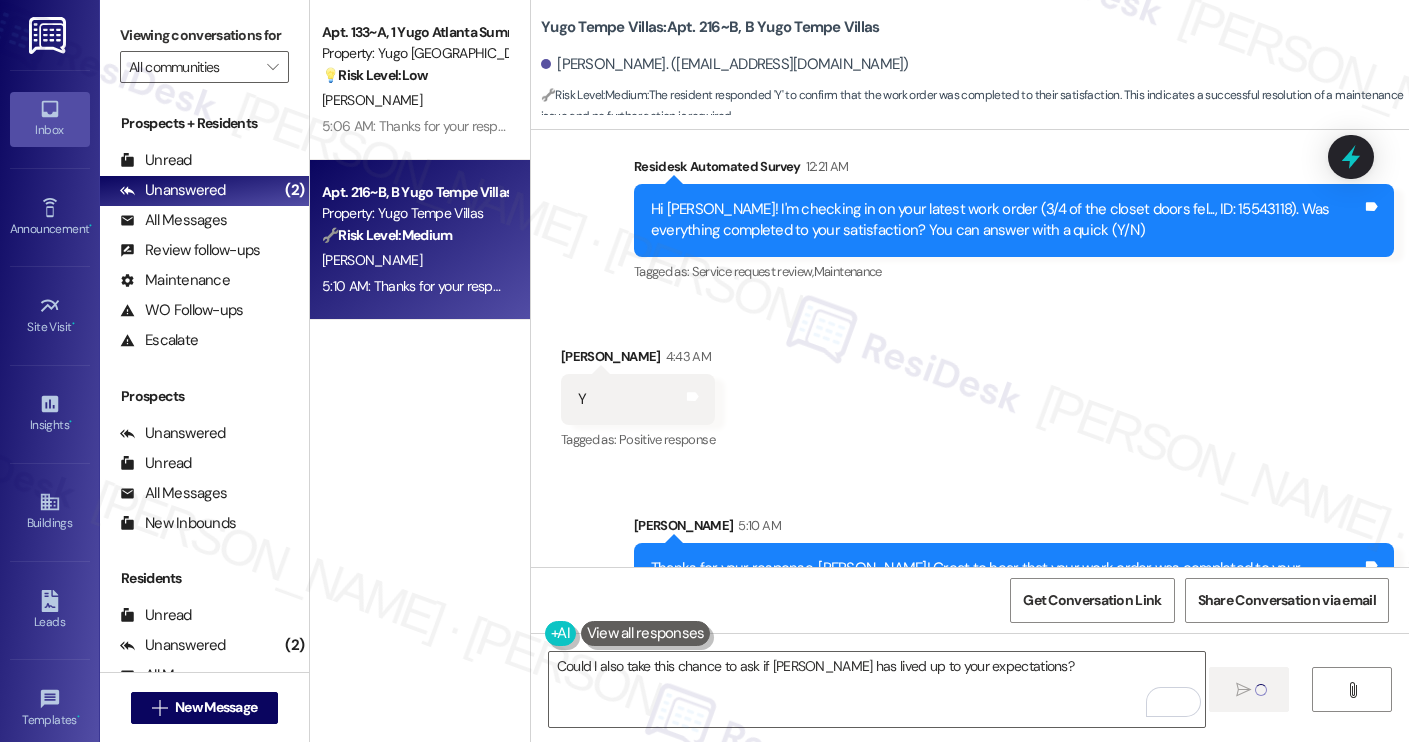 type 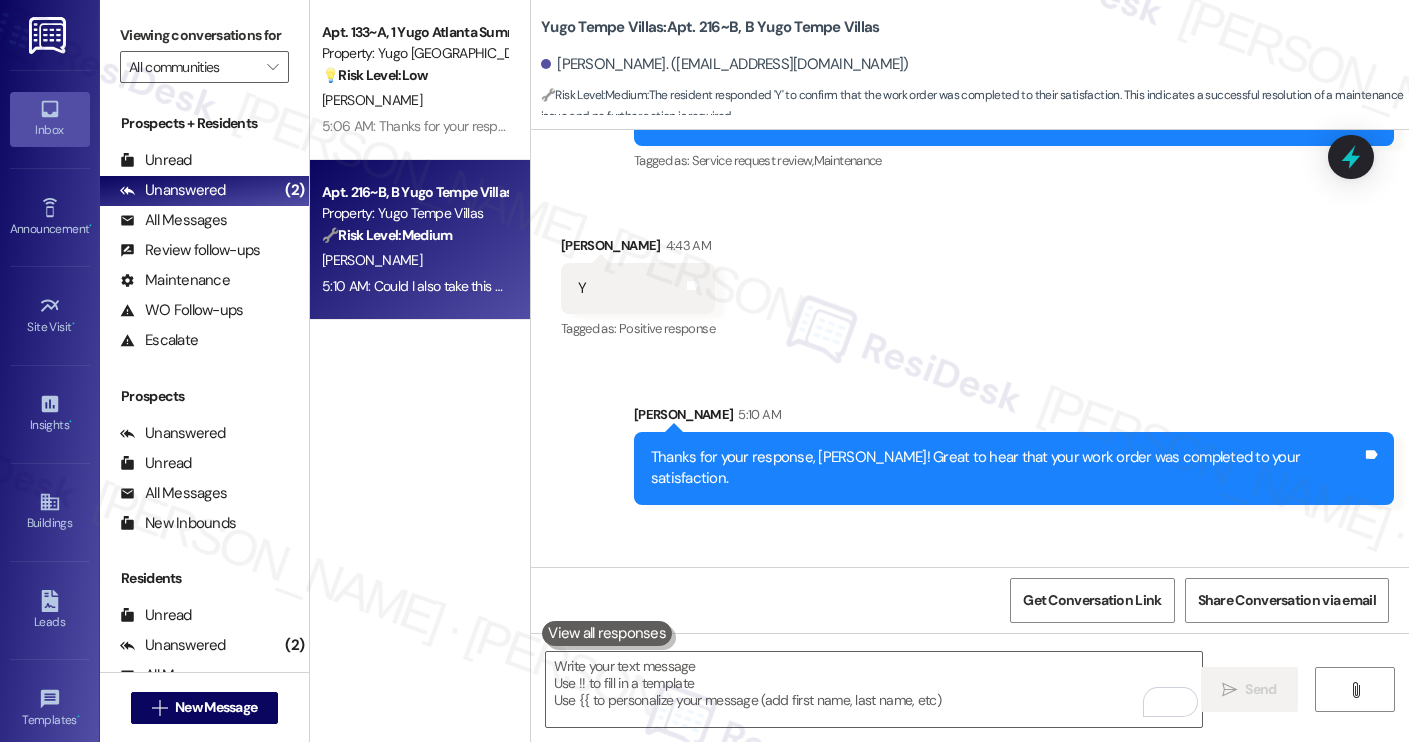 scroll, scrollTop: 1730, scrollLeft: 0, axis: vertical 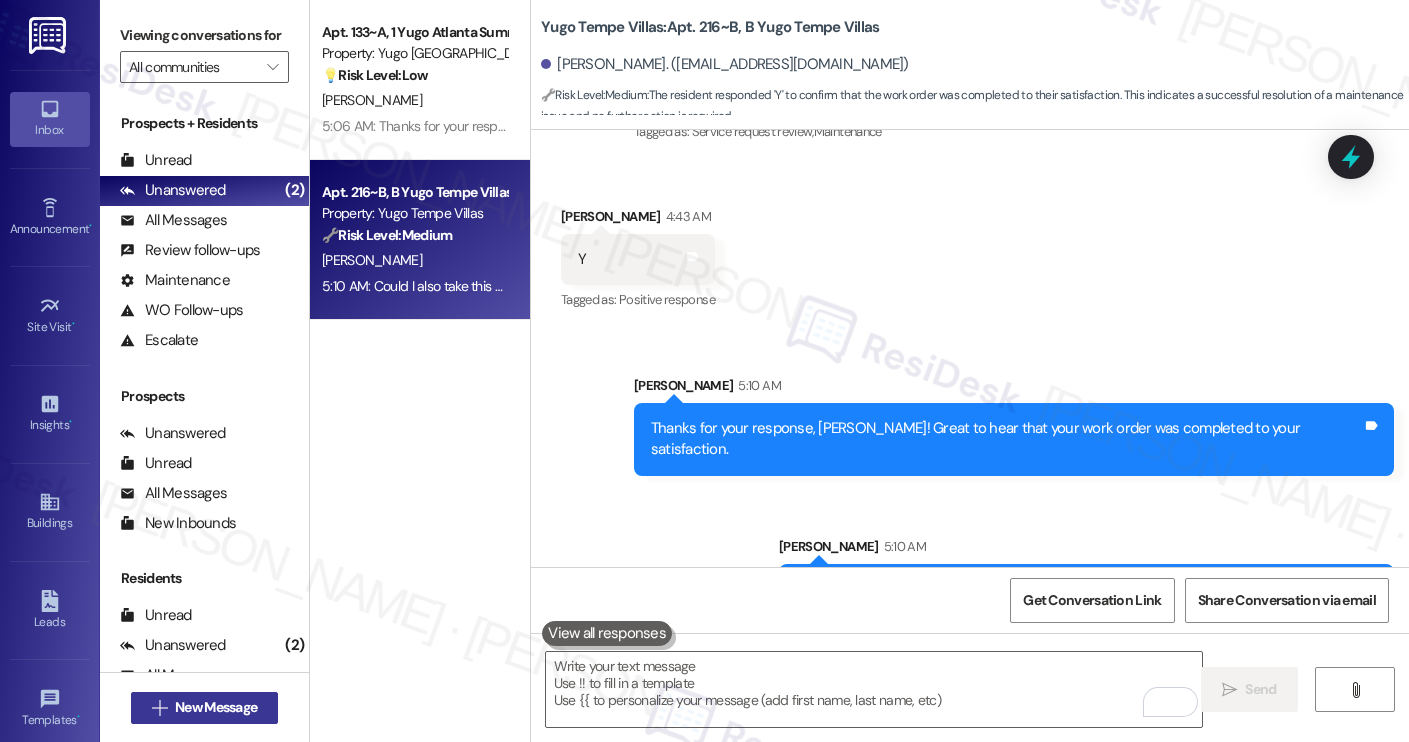 click on "New Message" at bounding box center [216, 707] 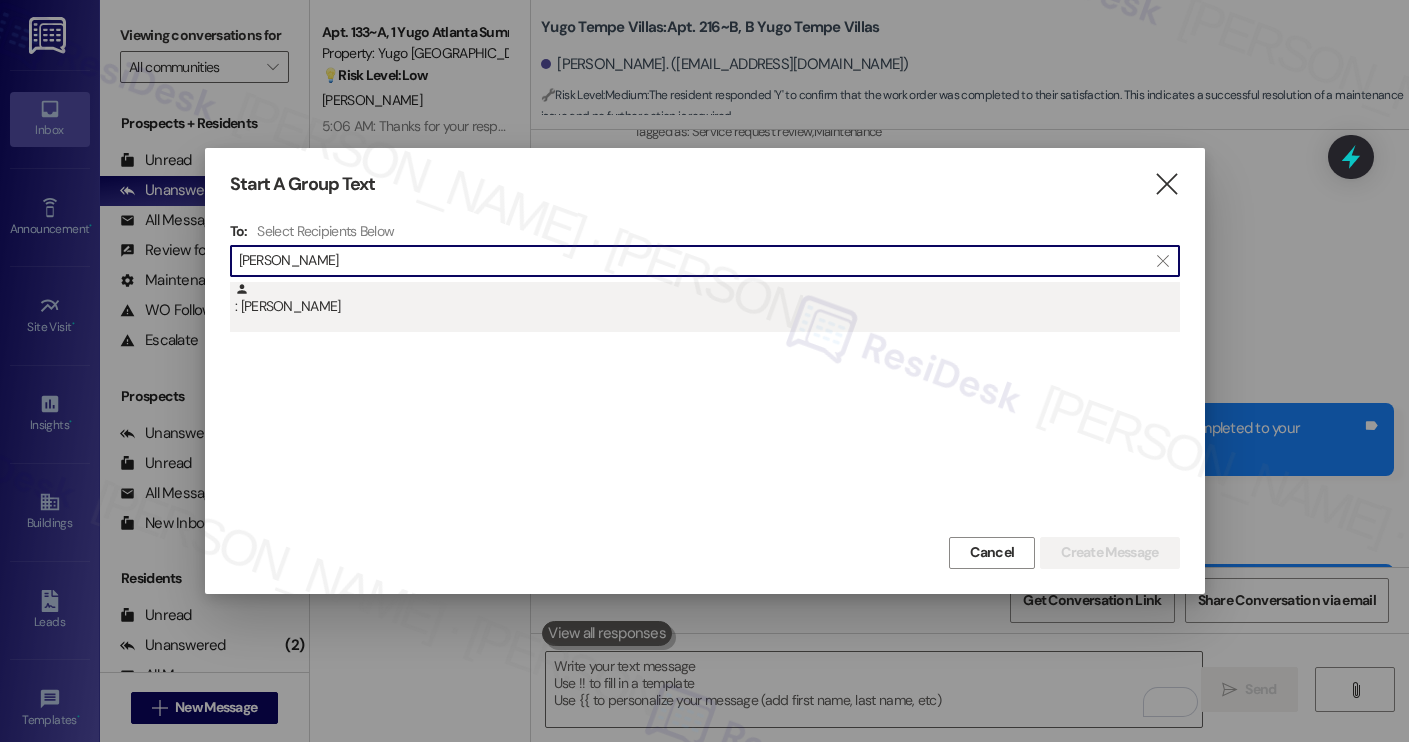 type on "lea castell" 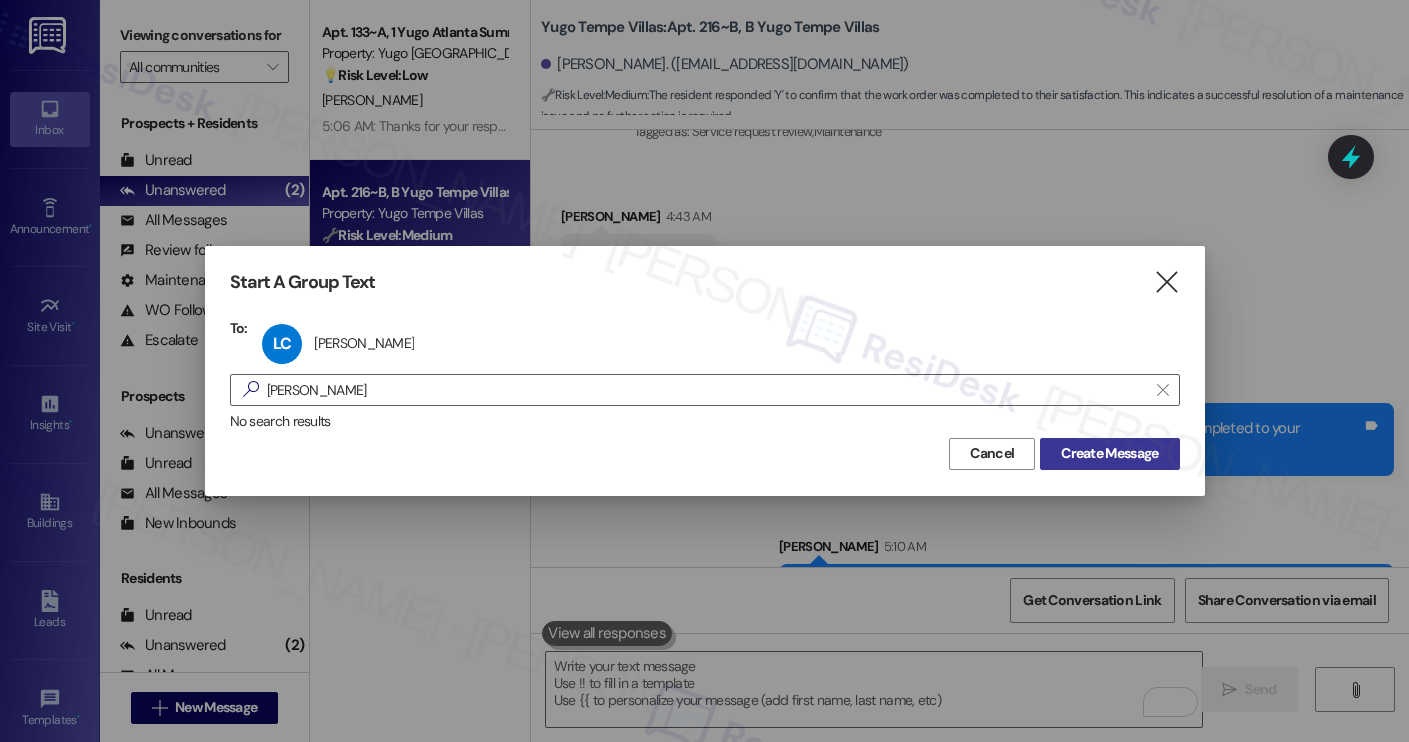 click on "Create Message" at bounding box center (1109, 453) 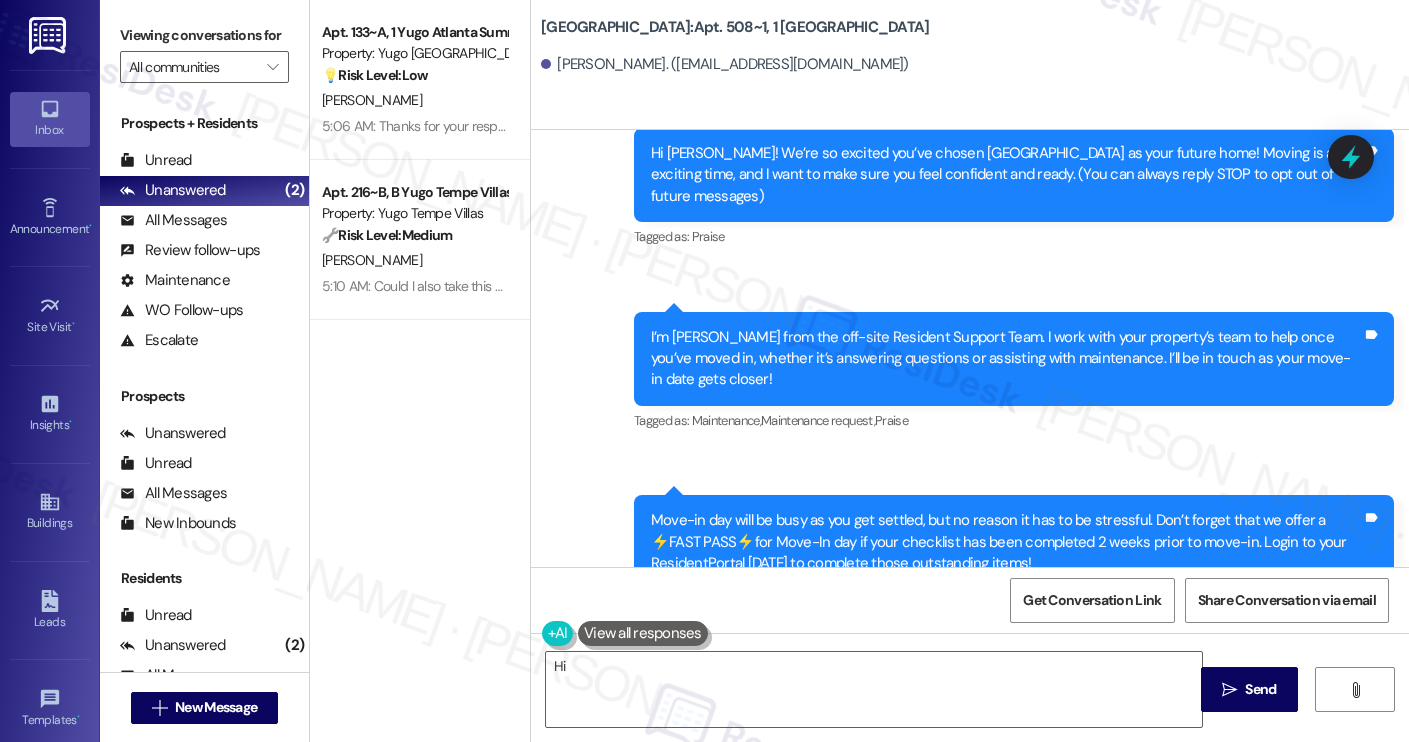 scroll, scrollTop: 0, scrollLeft: 0, axis: both 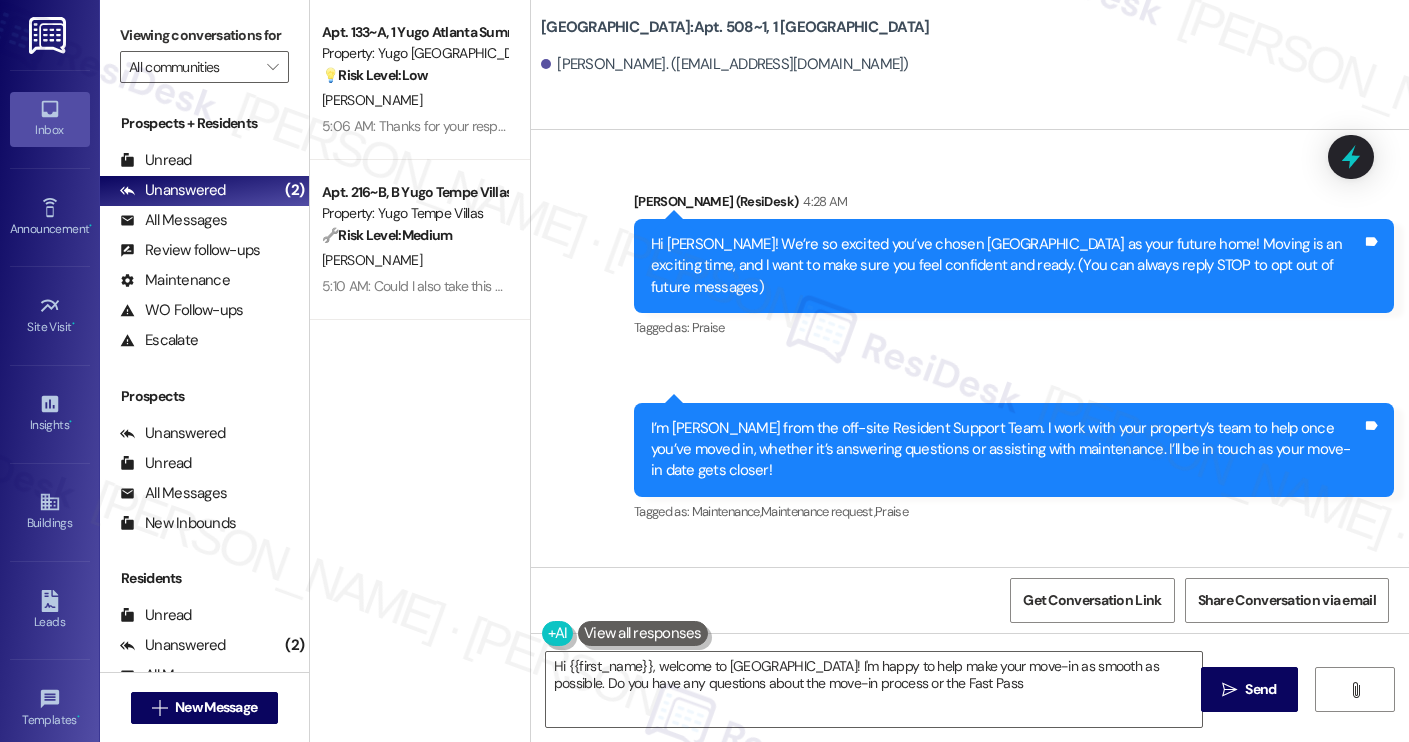 type on "Hi {{first_name}}, welcome to Yugo Charleston Campus! I'm happy to help make your move-in as smooth as possible. Do you have any questions about the move-in process or the Fast Pass?" 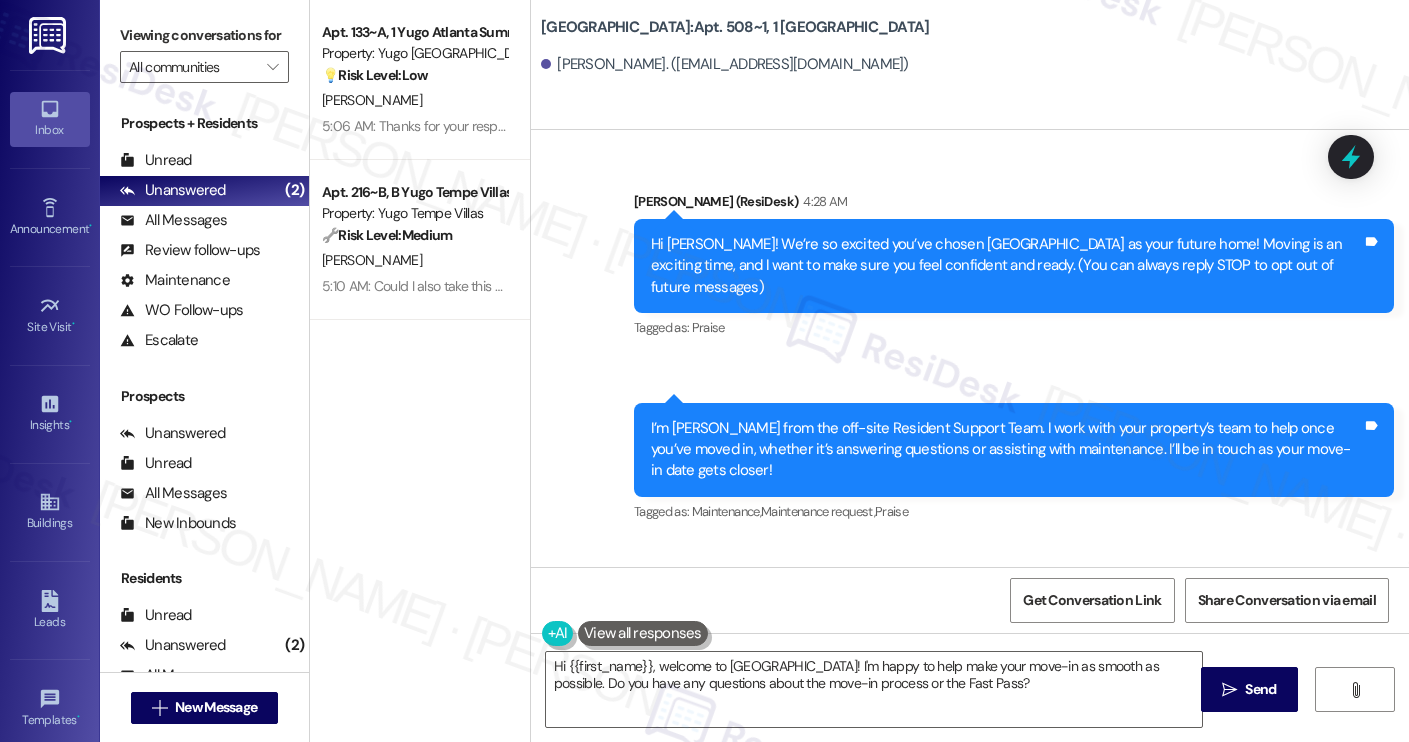 scroll, scrollTop: 234, scrollLeft: 0, axis: vertical 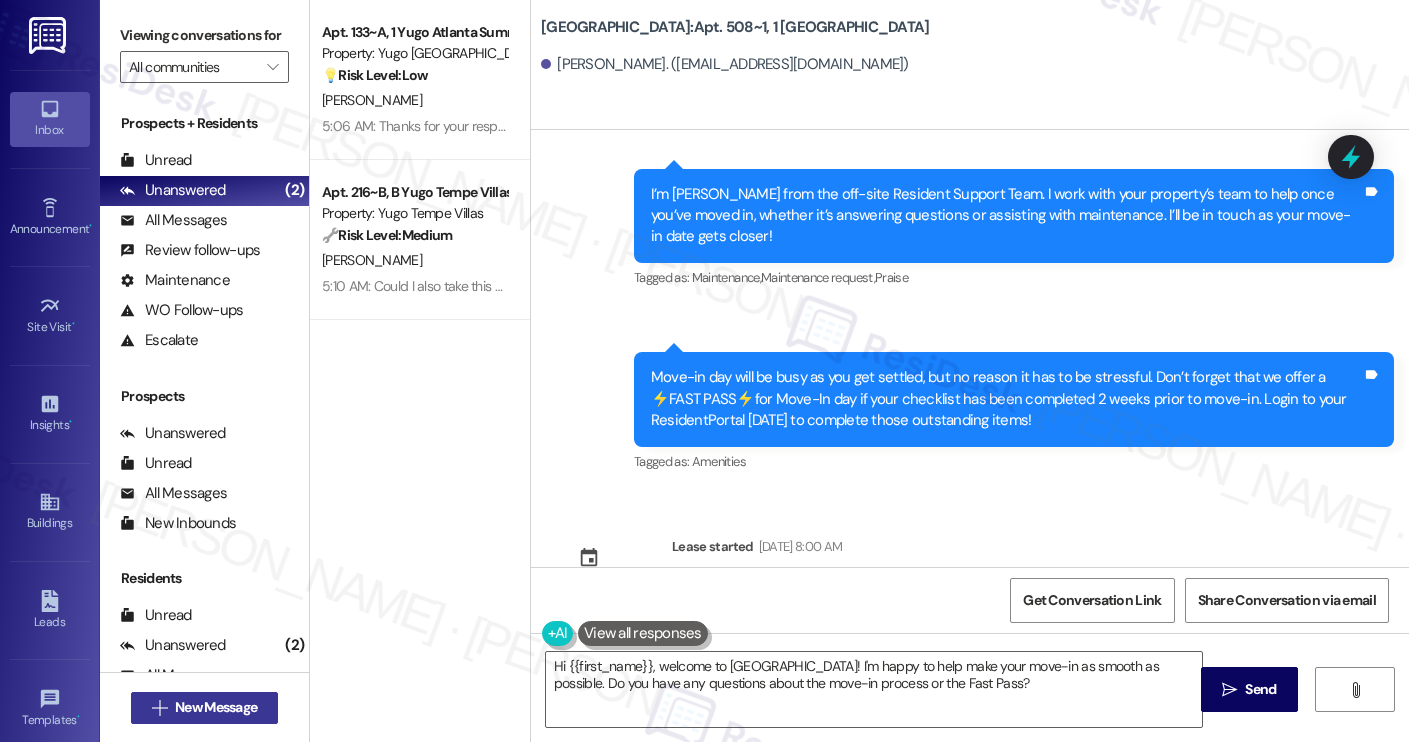 click on "New Message" at bounding box center (216, 707) 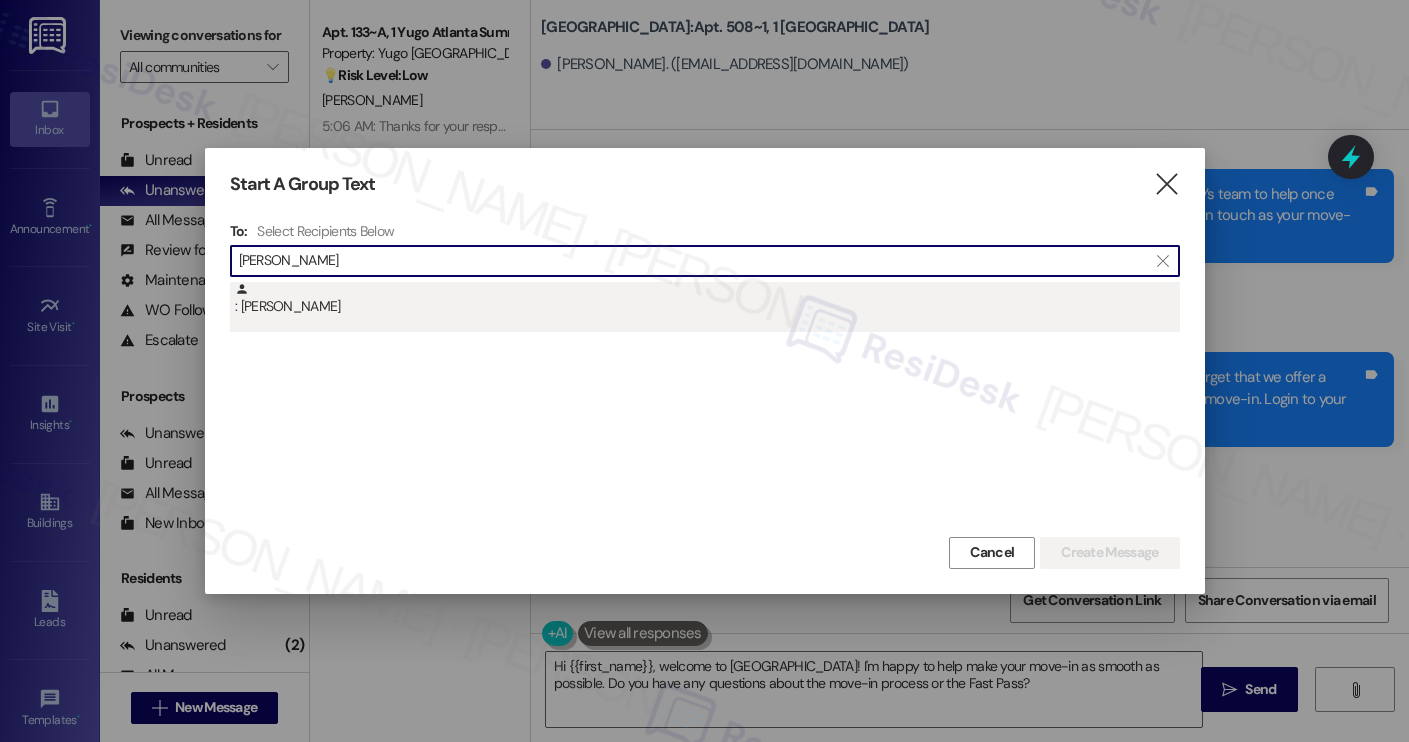 type on "camryn chad" 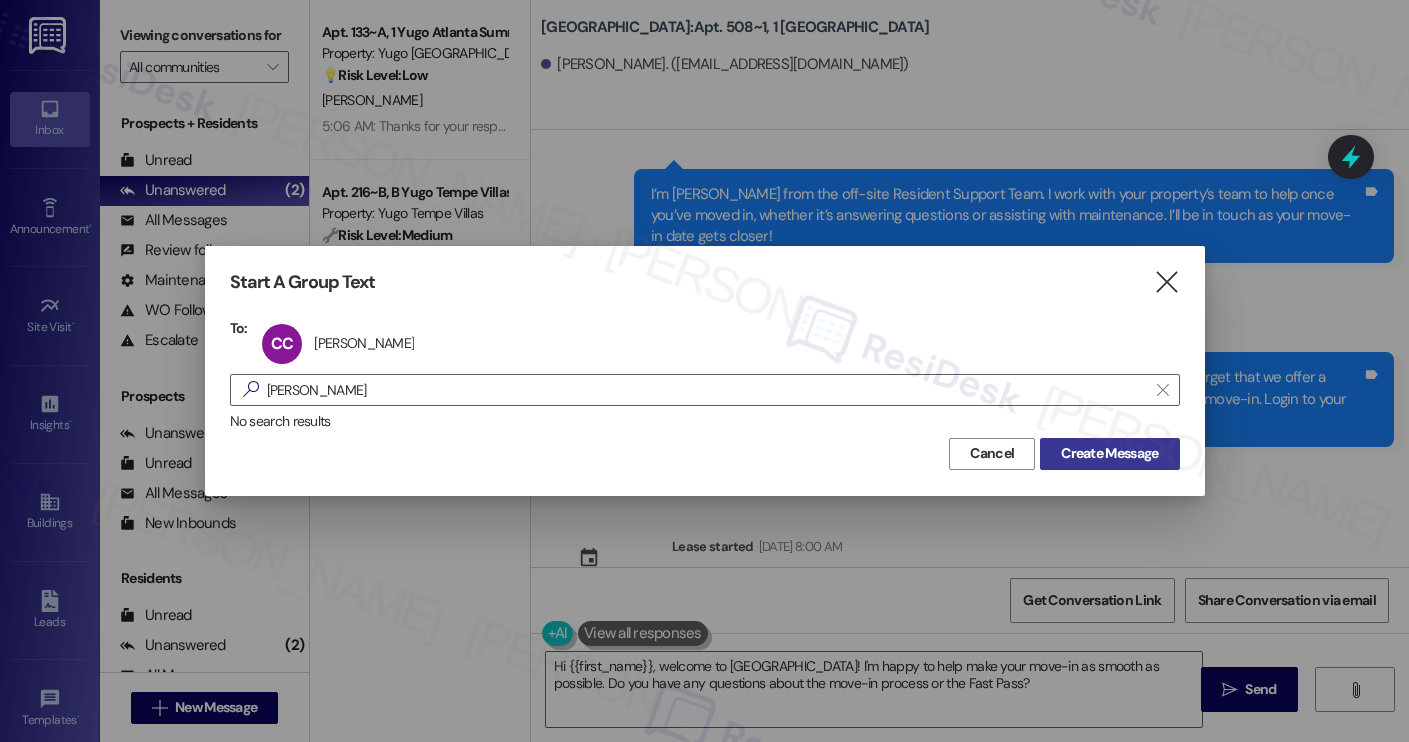 click on "Create Message" at bounding box center [1109, 453] 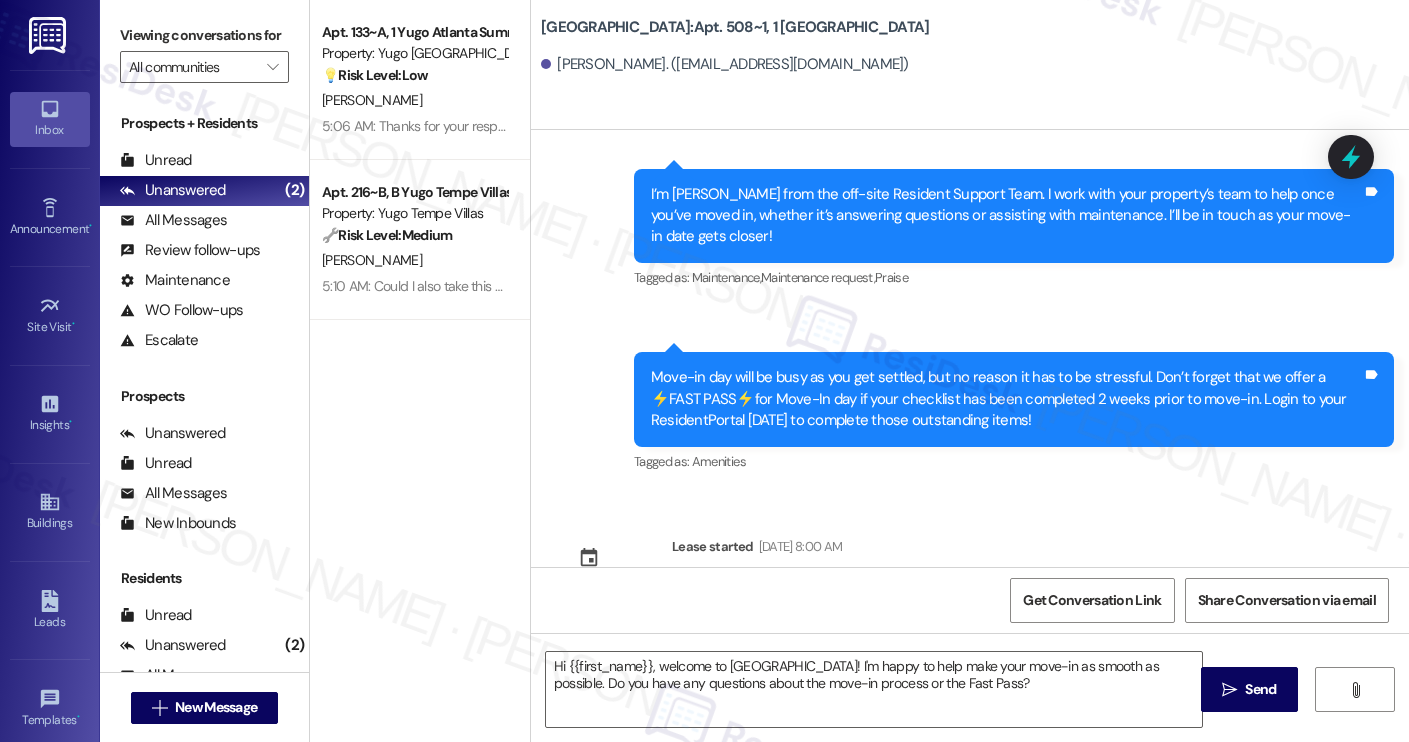type on "Fetching suggested responses. Please feel free to read through the conversation in the meantime." 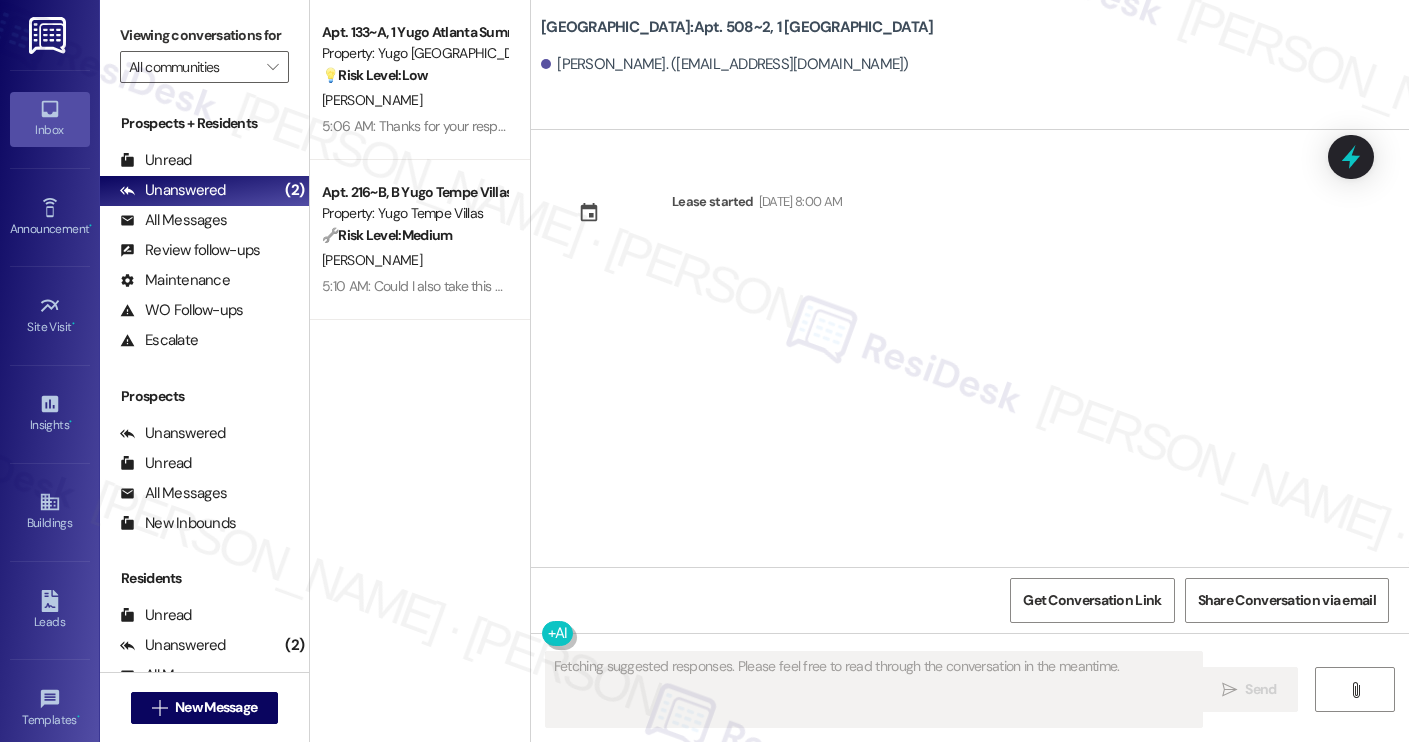 scroll, scrollTop: 0, scrollLeft: 0, axis: both 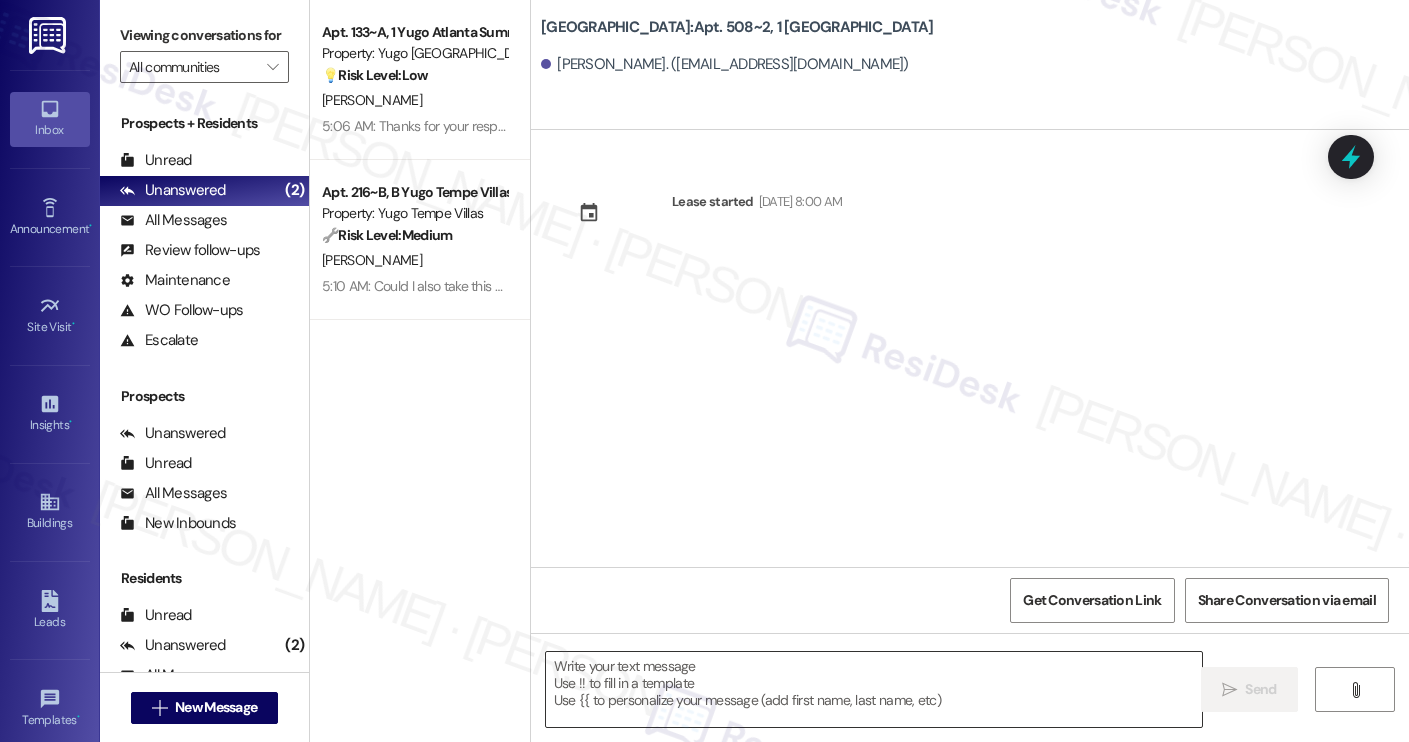 click at bounding box center (874, 689) 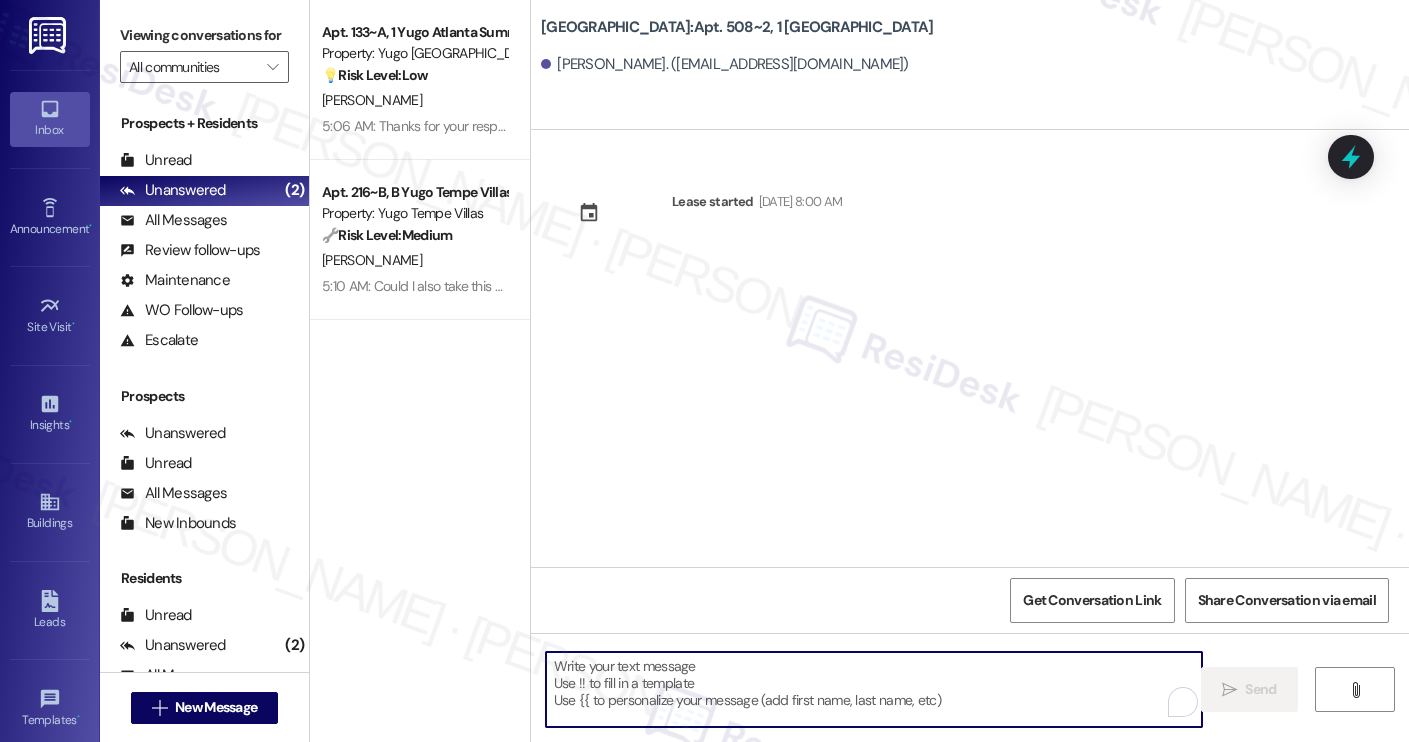 paste on "Hi [PERSON_NAME]! We’re so excited you’ve chosen [GEOGRAPHIC_DATA] as your future home! Moving is an exciting time, and I want to make sure you feel confident and ready.
I’m [PERSON_NAME] from the off-site Resident Support Team. I work with your property’s team to help once you’ve moved in, whether it’s answering questions or assisting with maintenance. I’ll be in touch as your move-in date gets closer!
Move-in day will be busy as you get settled, but no reason it has to be stressful. Don’t forget that we offer a ⚡FAST PASS⚡for Move-In day if your checklist has been completed 2 weeks prior to move-in. Login to your ResidentPortal [DATE] to complete those outstanding items!" 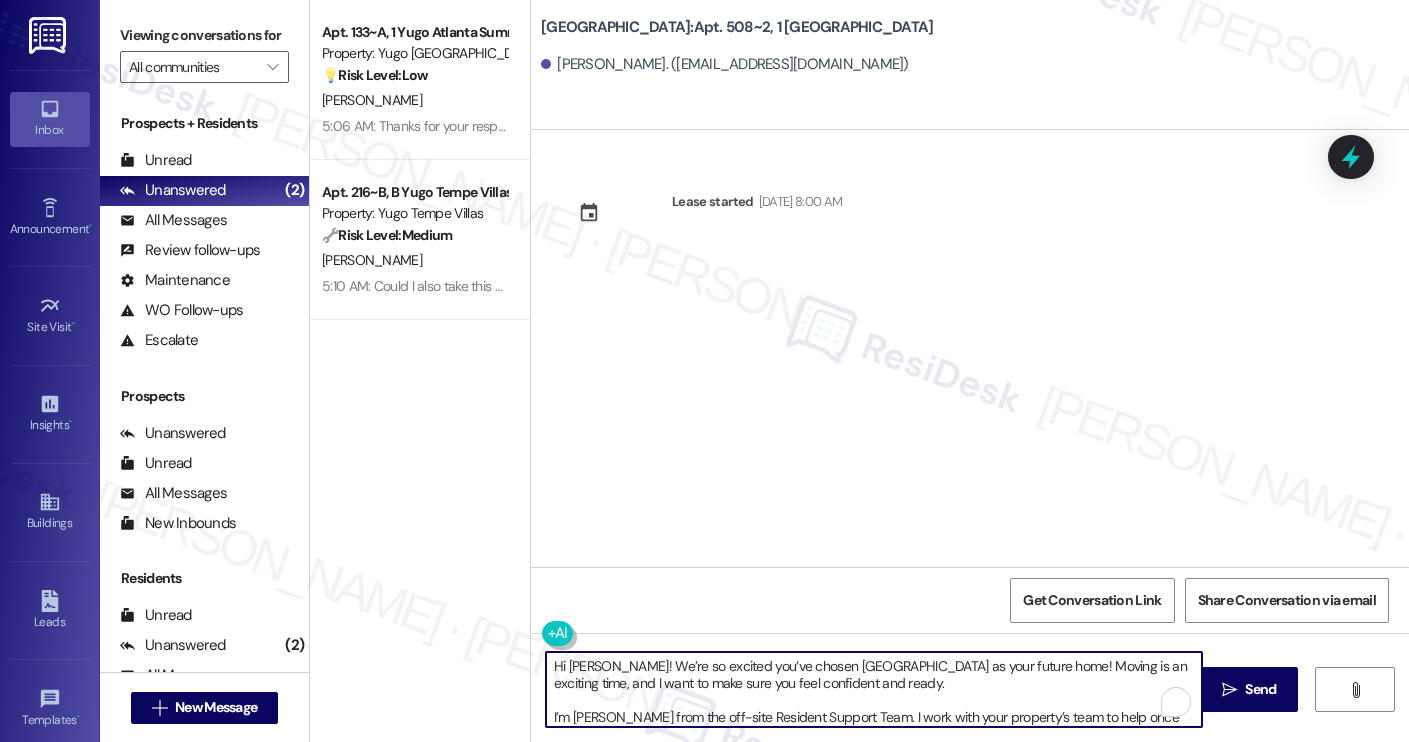 scroll, scrollTop: 119, scrollLeft: 0, axis: vertical 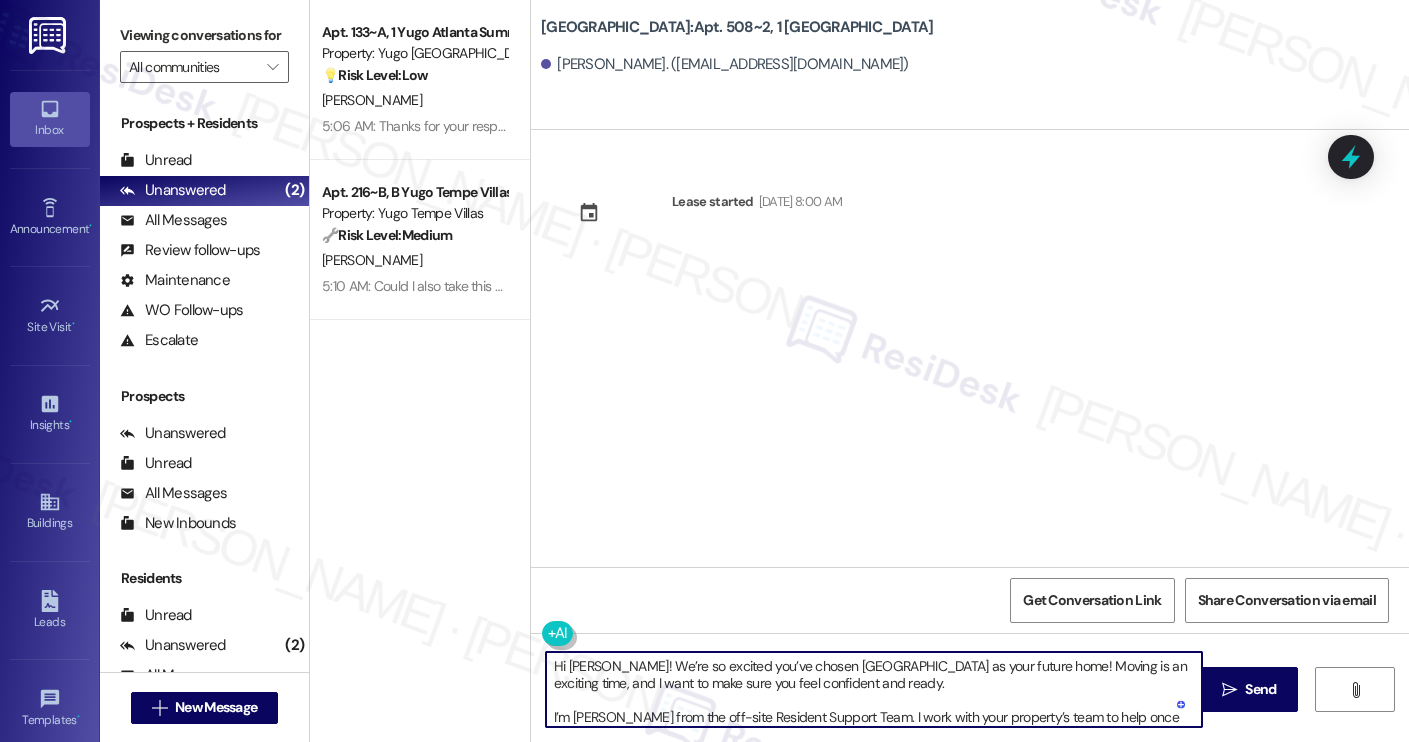 click on "Camryn Chadha. (camrynchadha@gmail.com)" at bounding box center [725, 64] 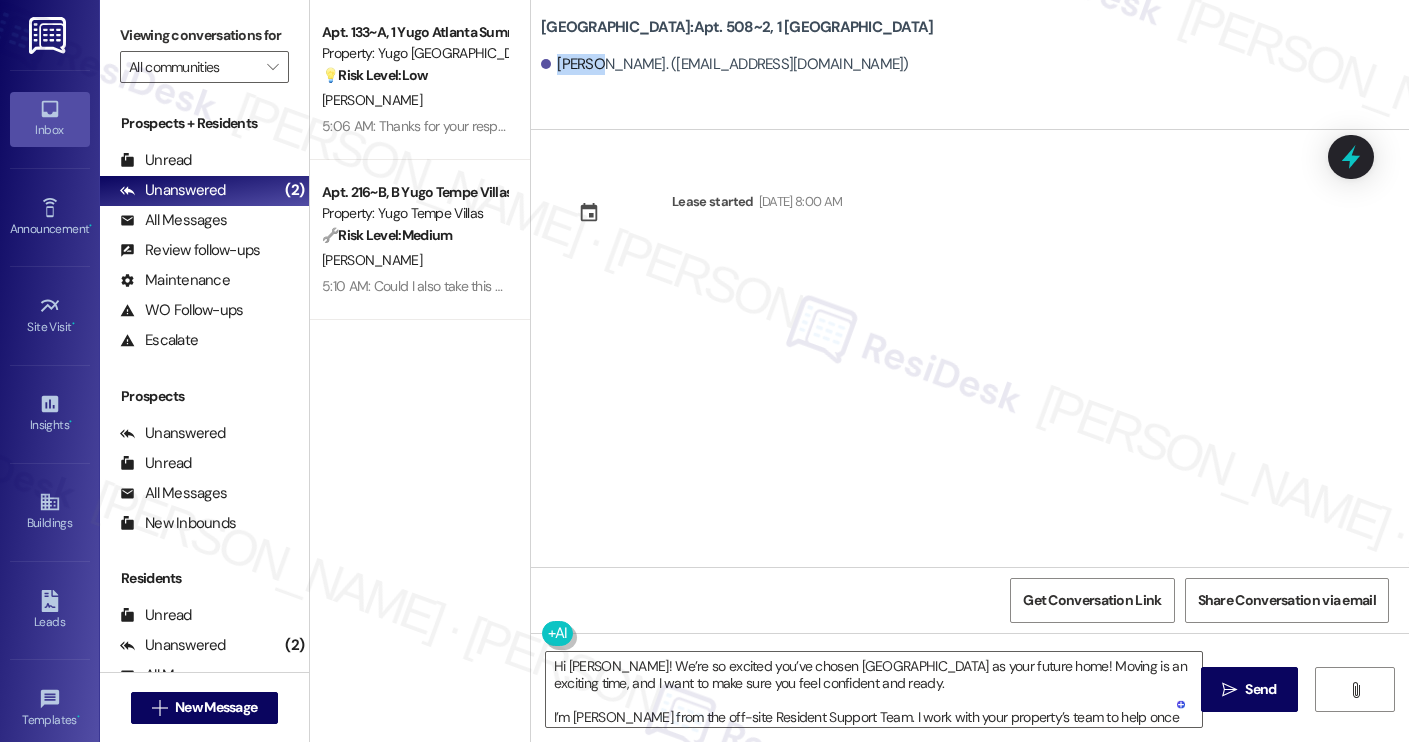 copy on "Camryn" 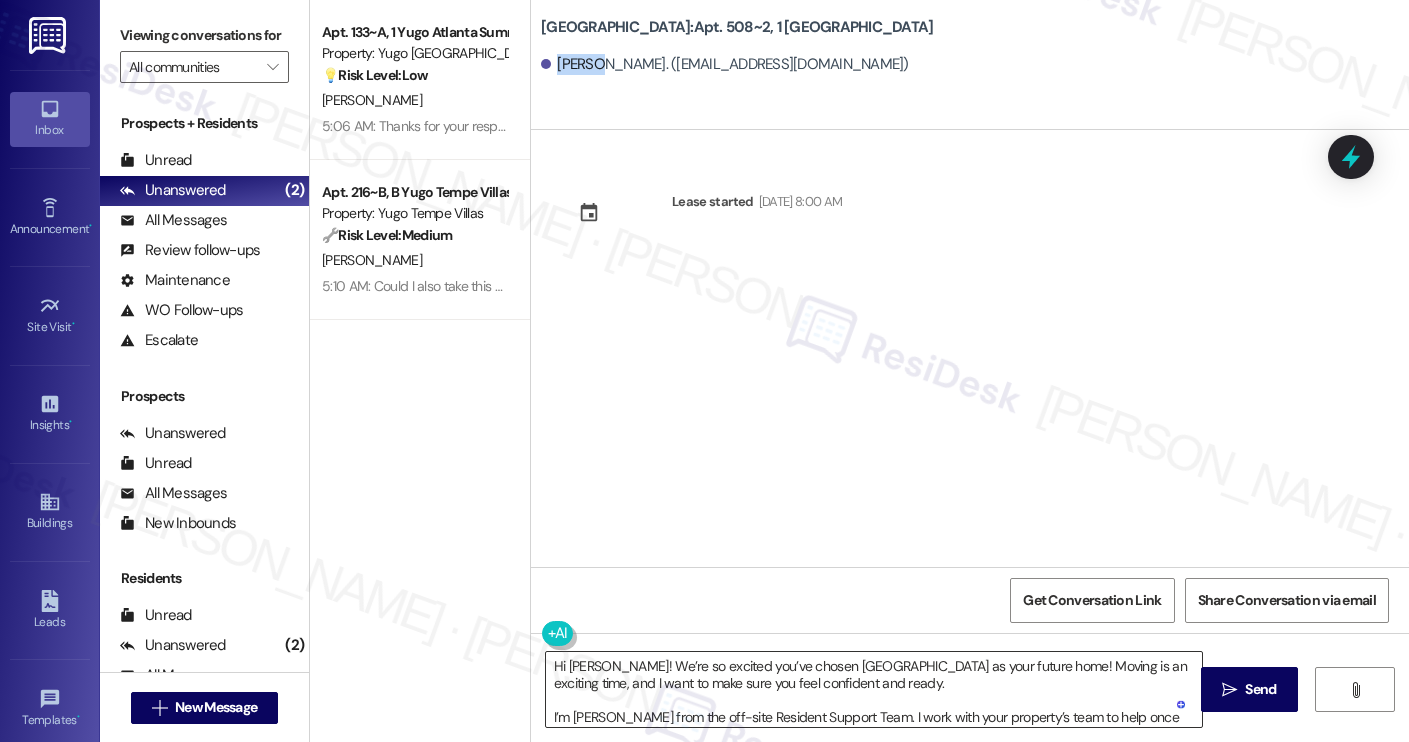 click on "Hi [PERSON_NAME]! We’re so excited you’ve chosen [GEOGRAPHIC_DATA] as your future home! Moving is an exciting time, and I want to make sure you feel confident and ready.
I’m [PERSON_NAME] from the off-site Resident Support Team. I work with your property’s team to help once you’ve moved in, whether it’s answering questions or assisting with maintenance. I’ll be in touch as your move-in date gets closer!
Move-in day will be busy as you get settled, but no reason it has to be stressful. Don’t forget that we offer a ⚡FAST PASS⚡for Move-In day if your checklist has been completed 2 weeks prior to move-in. Login to your ResidentPortal [DATE] to complete those outstanding items!" at bounding box center (874, 689) 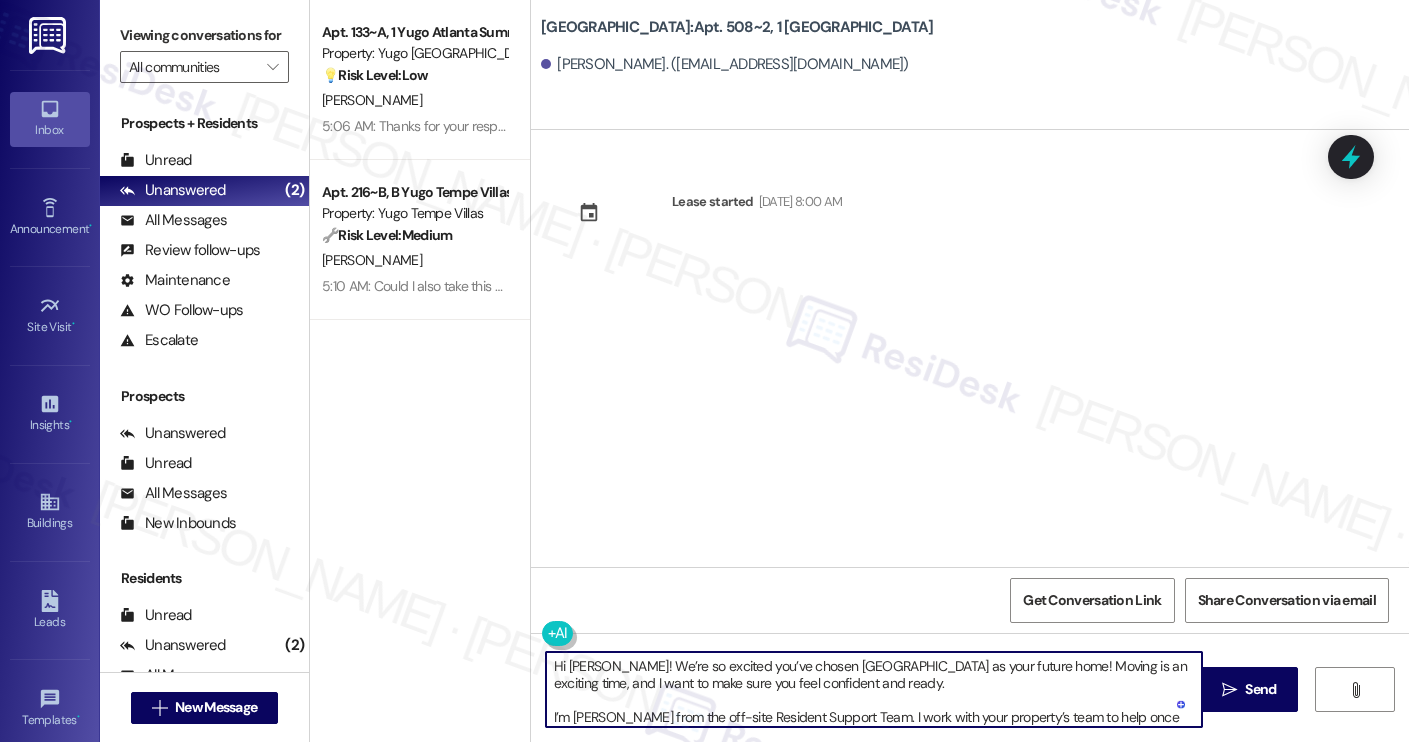 click on "Hi [PERSON_NAME]! We’re so excited you’ve chosen [GEOGRAPHIC_DATA] as your future home! Moving is an exciting time, and I want to make sure you feel confident and ready.
I’m [PERSON_NAME] from the off-site Resident Support Team. I work with your property’s team to help once you’ve moved in, whether it’s answering questions or assisting with maintenance. I’ll be in touch as your move-in date gets closer!
Move-in day will be busy as you get settled, but no reason it has to be stressful. Don’t forget that we offer a ⚡FAST PASS⚡for Move-In day if your checklist has been completed 2 weeks prior to move-in. Login to your ResidentPortal [DATE] to complete those outstanding items!" at bounding box center (874, 689) 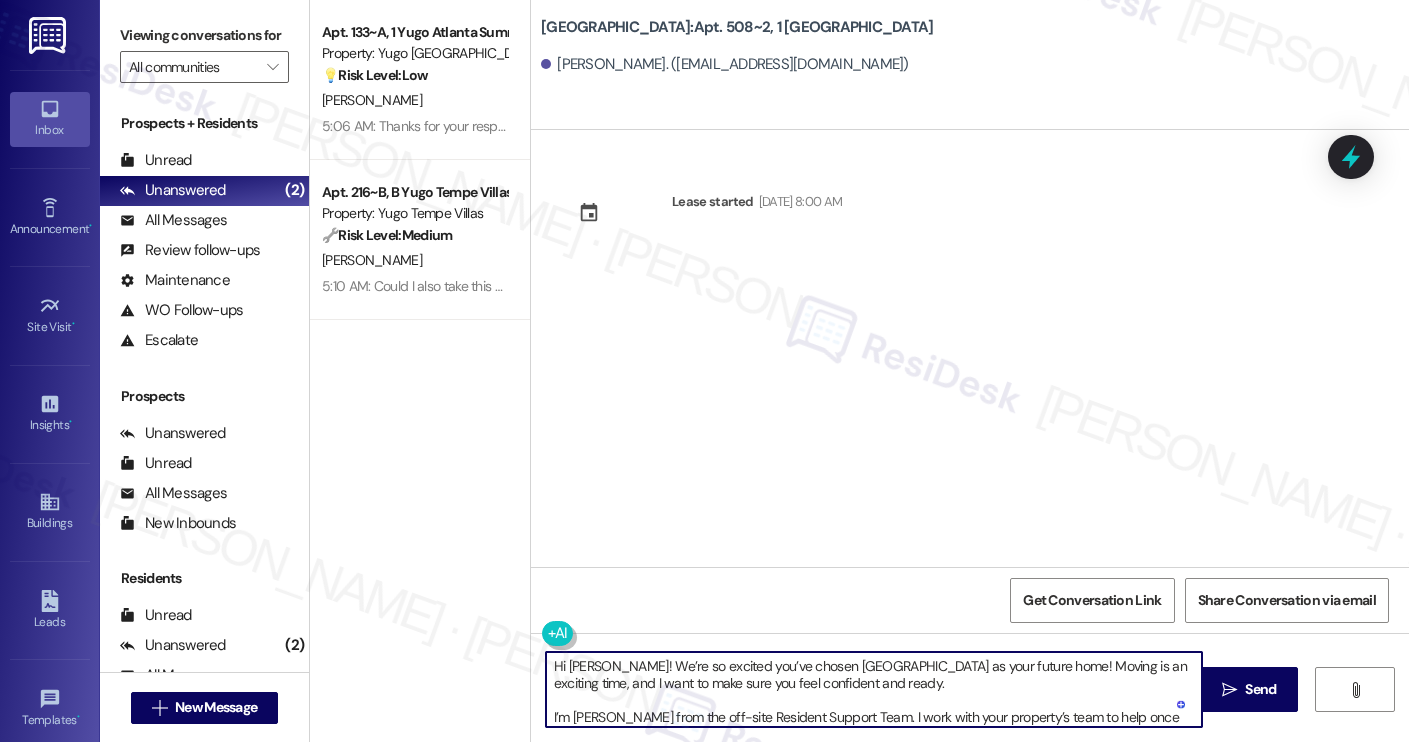 scroll, scrollTop: 17, scrollLeft: 0, axis: vertical 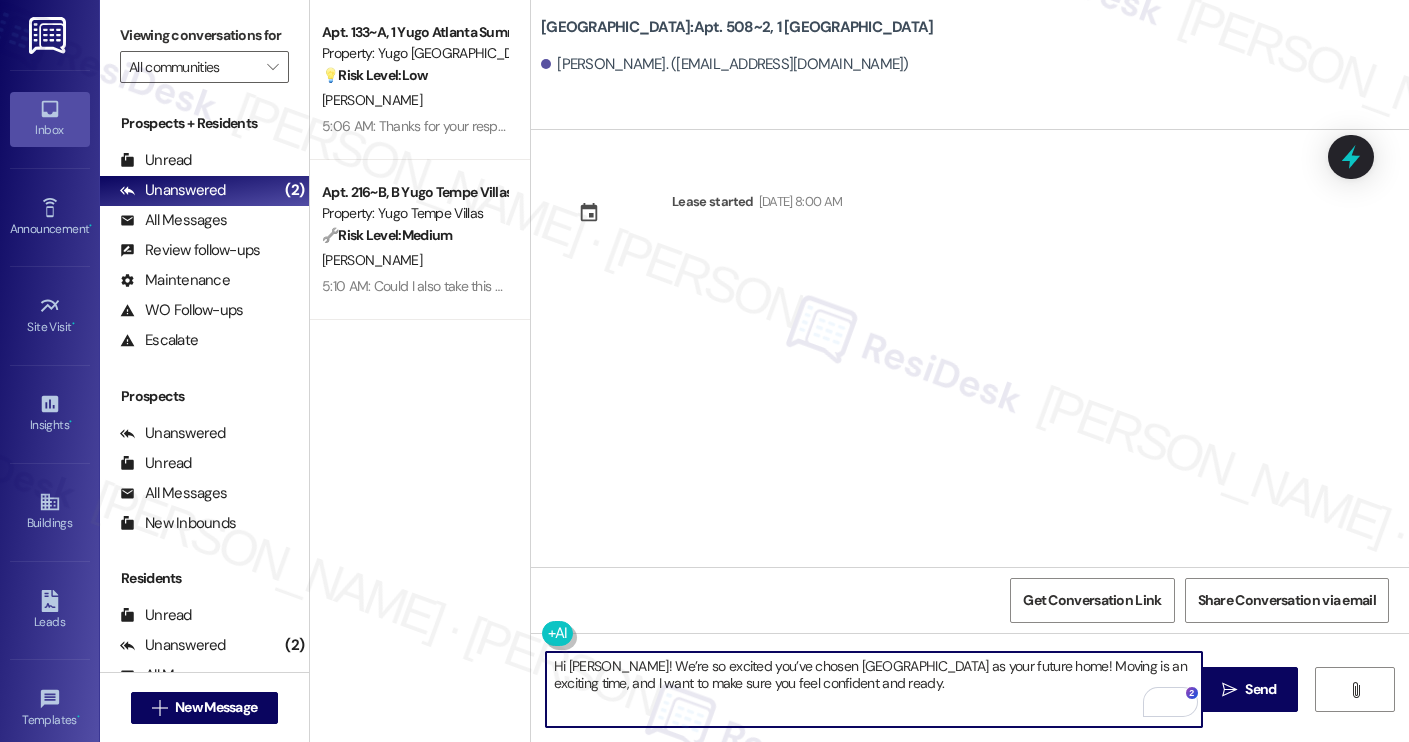 click on "Hi Camryn! We’re so excited you’ve chosen Yugo Charleston Campus as your future home! Moving is an exciting time, and I want to make sure you feel confident and ready." at bounding box center (874, 689) 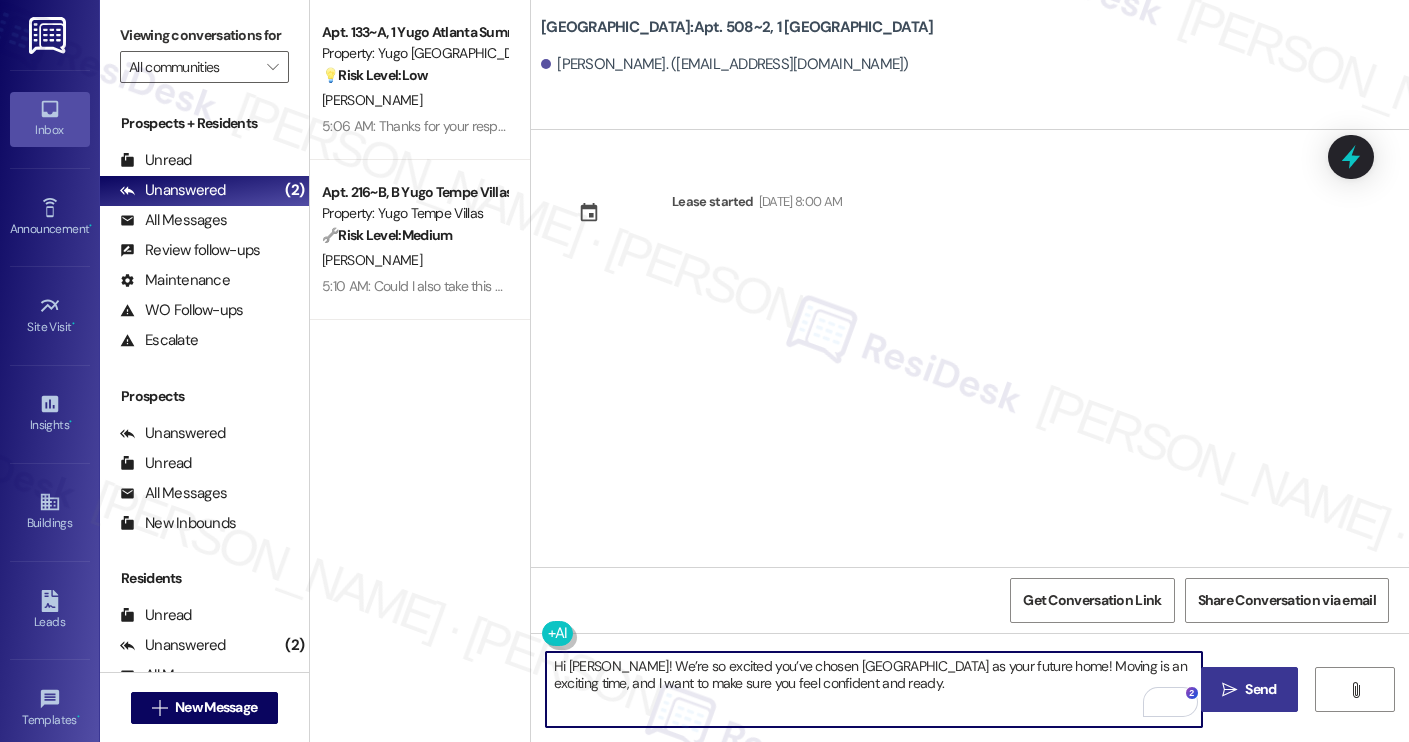 type on "Hi Camryn! We’re so excited you’ve chosen Yugo Charleston Campus as your future home! Moving is an exciting time, and I want to make sure you feel confident and ready." 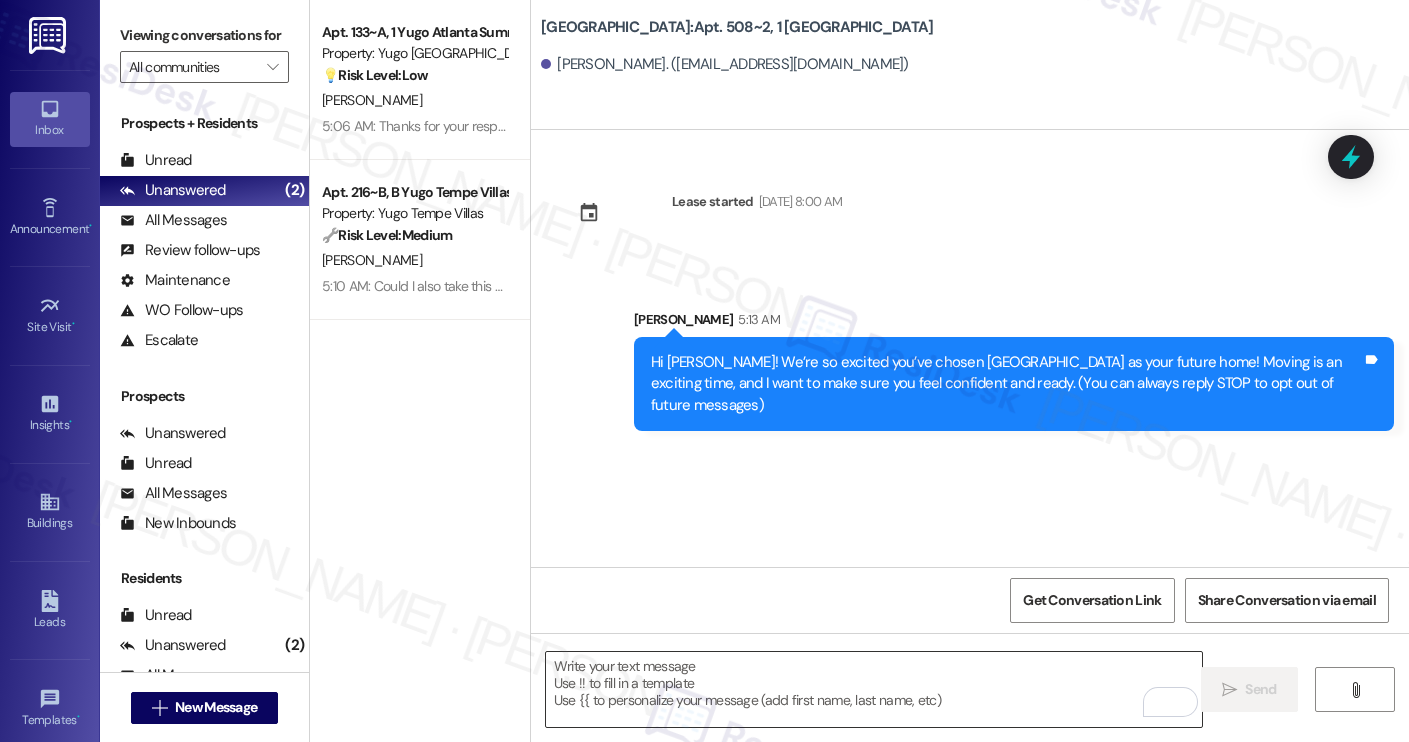 click at bounding box center [874, 689] 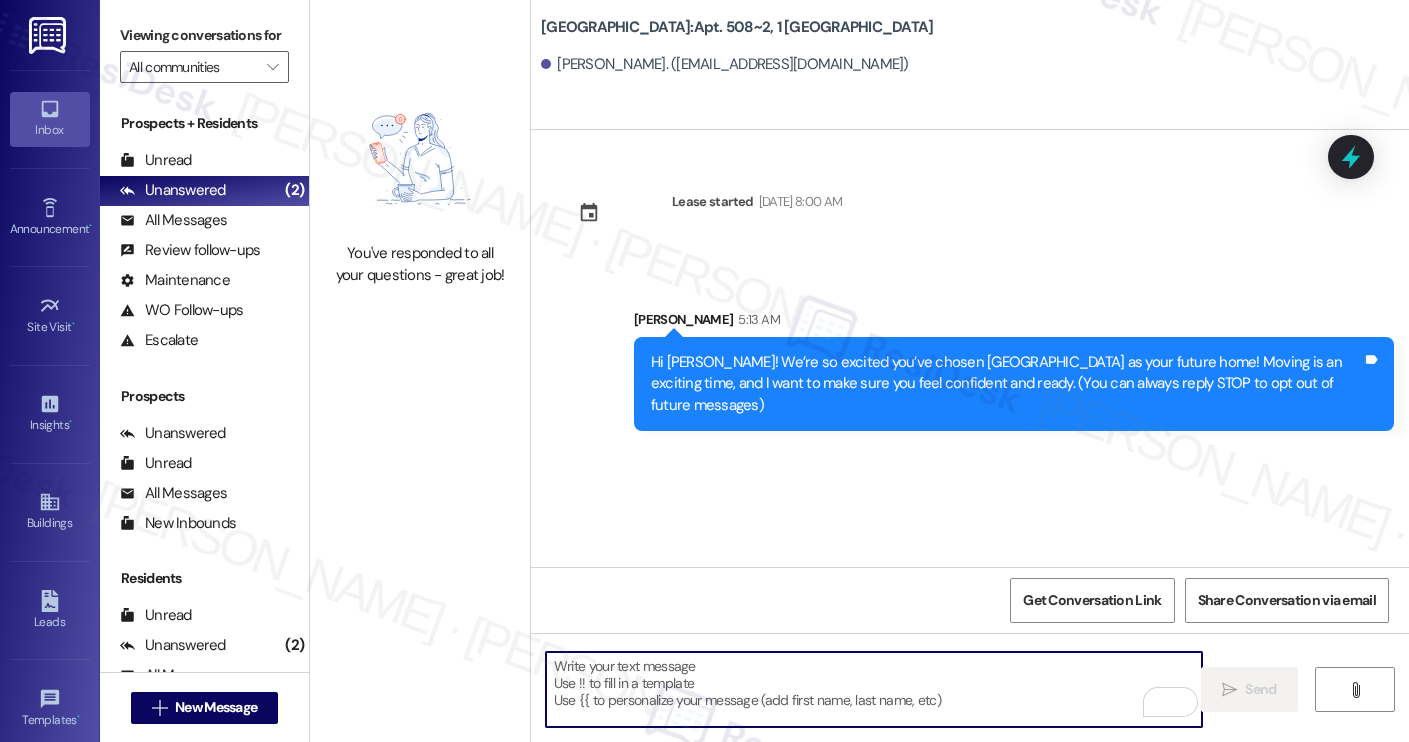 paste on "I’m [PERSON_NAME] from the off-site Resident Support Team. I work with your property’s team to help once you’ve moved in, whether it’s answering questions or assisting with maintenance. I’ll be in touch as your move-in date gets closer!
Move-in day will be busy as you get settled, but no reason it has to be stressful. Don’t forget that we offer a ⚡FAST PASS⚡for Move-In day if your checklist has been completed 2 weeks prior to move-in. Login to your ResidentPortal [DATE] to complete those outstanding items!" 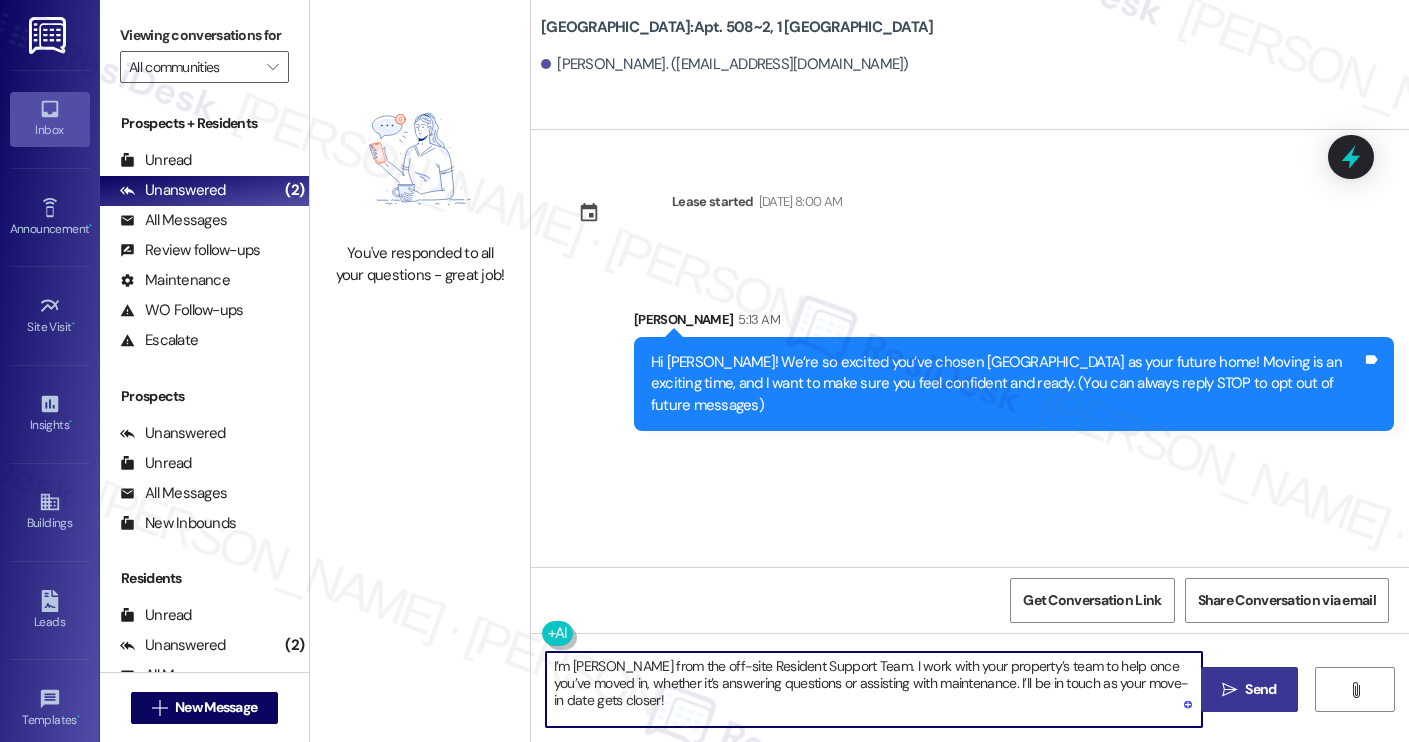 type on "I’m [PERSON_NAME] from the off-site Resident Support Team. I work with your property’s team to help once you’ve moved in, whether it’s answering questions or assisting with maintenance. I’ll be in touch as your move-in date gets closer!" 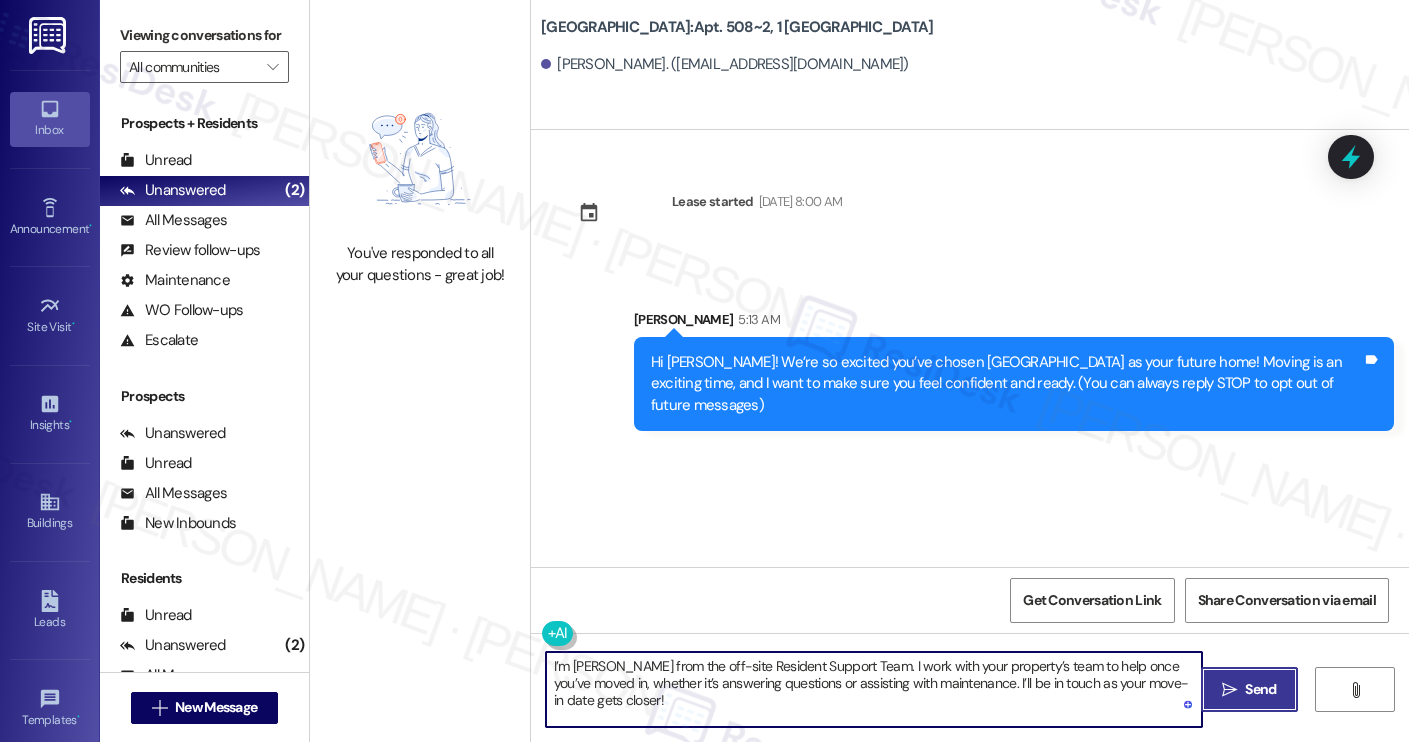 click on " Send" at bounding box center (1249, 689) 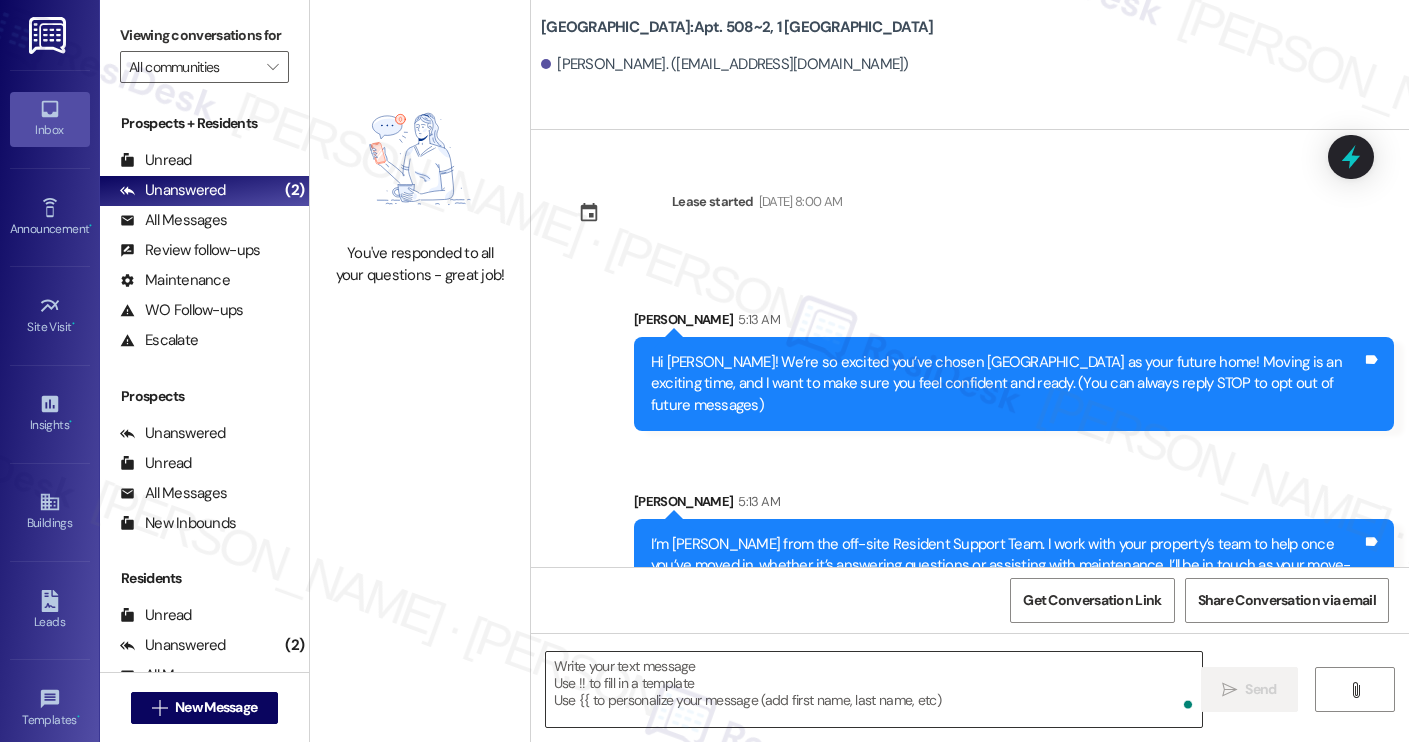 click at bounding box center [874, 689] 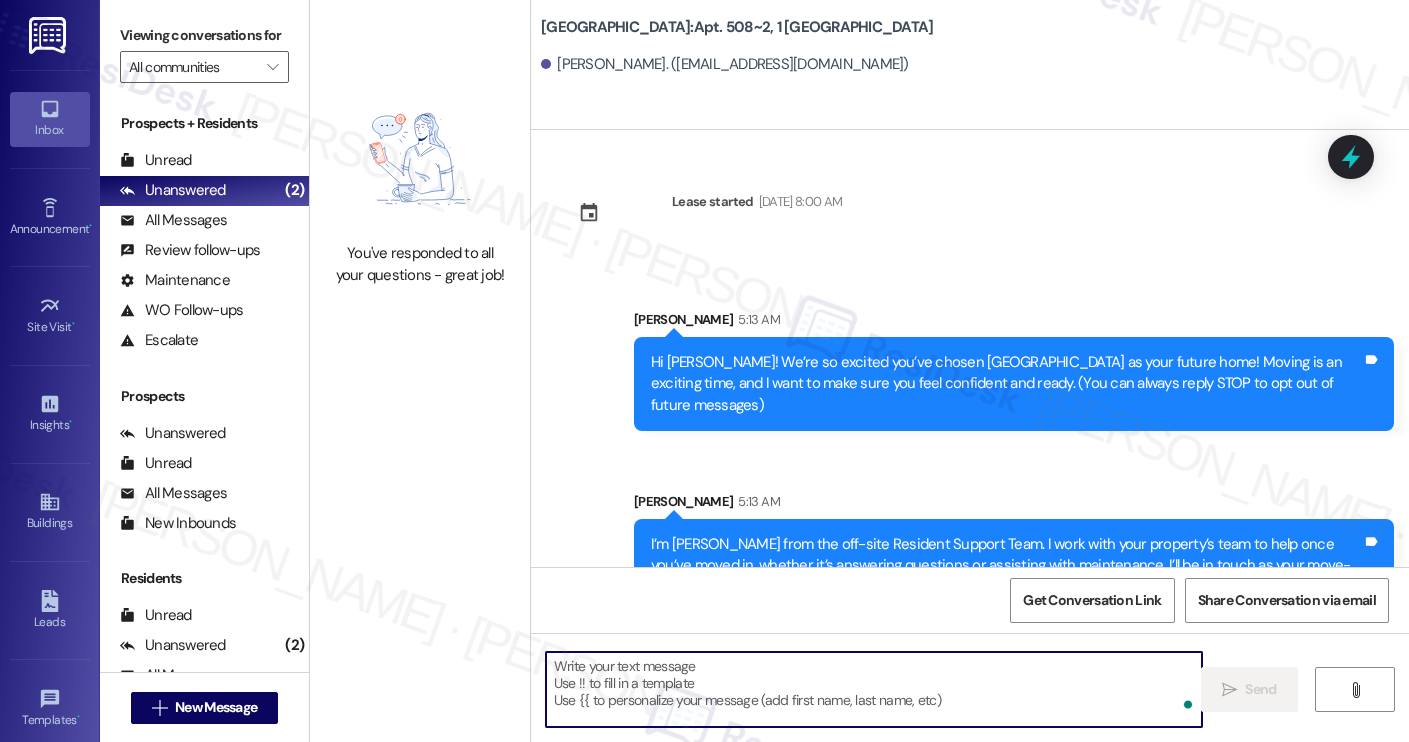 paste on "Move-in day will be busy as you get settled, but no reason it has to be stressful. Don’t forget that we offer a ⚡FAST PASS⚡for Move-In day if your checklist has been completed 2 weeks prior to move-in. Login to your ResidentPortal [DATE] to complete those outstanding items!" 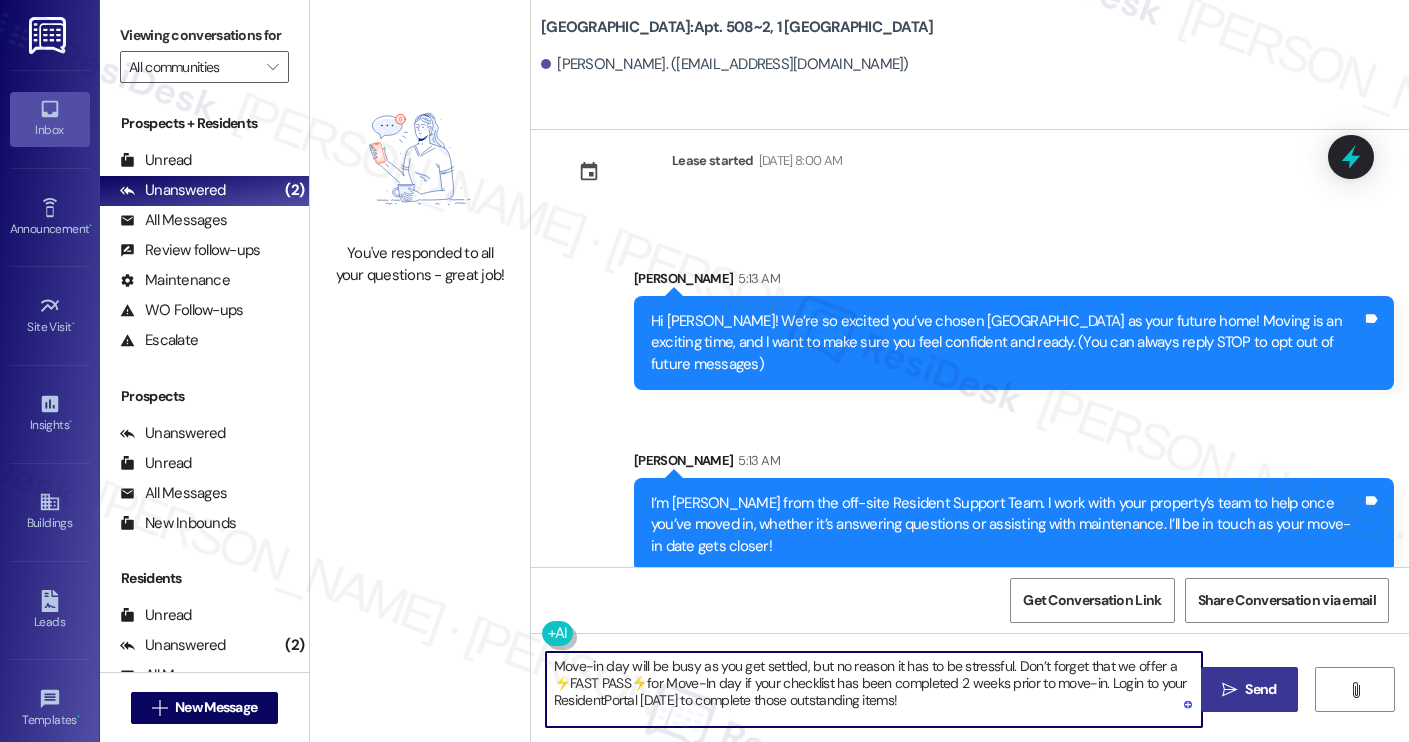 type on "Move-in day will be busy as you get settled, but no reason it has to be stressful. Don’t forget that we offer a ⚡FAST PASS⚡for Move-In day if your checklist has been completed 2 weeks prior to move-in. Login to your ResidentPortal [DATE] to complete those outstanding items!" 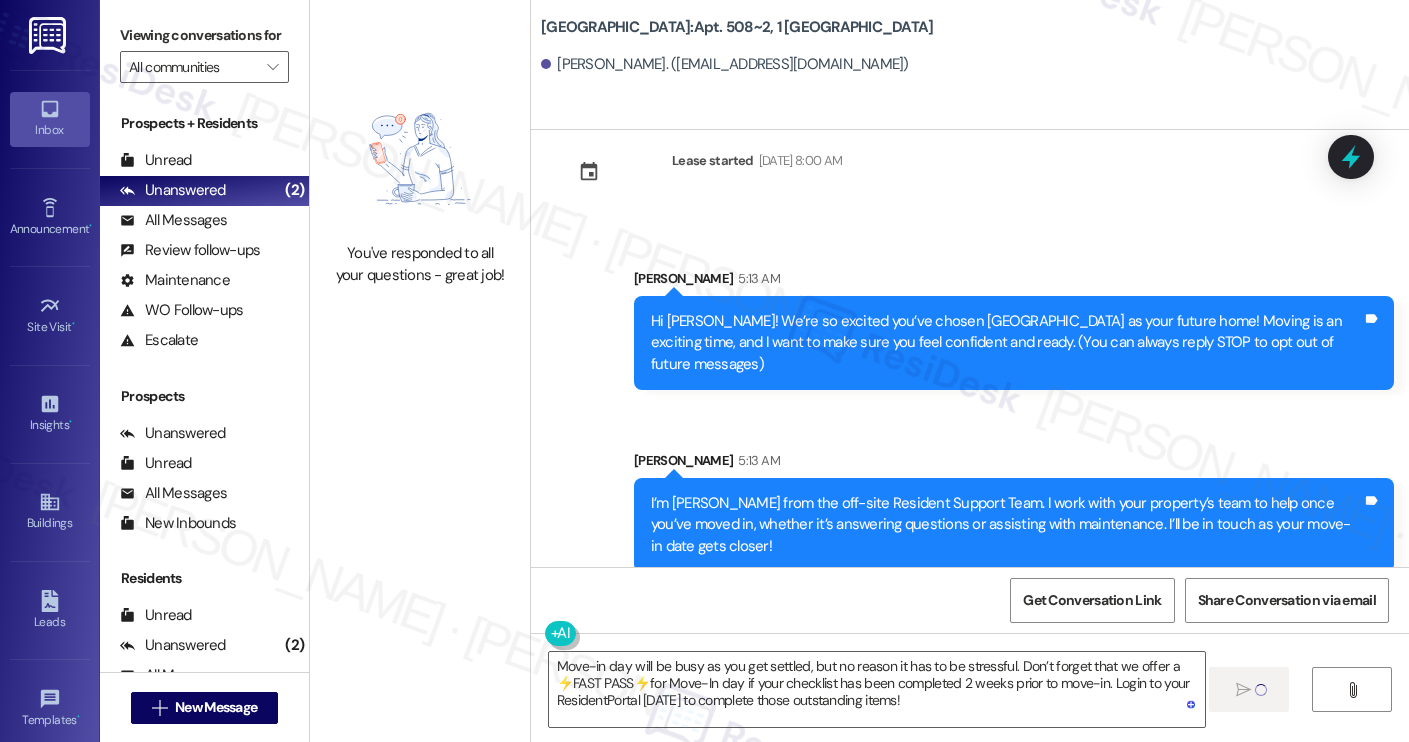 type 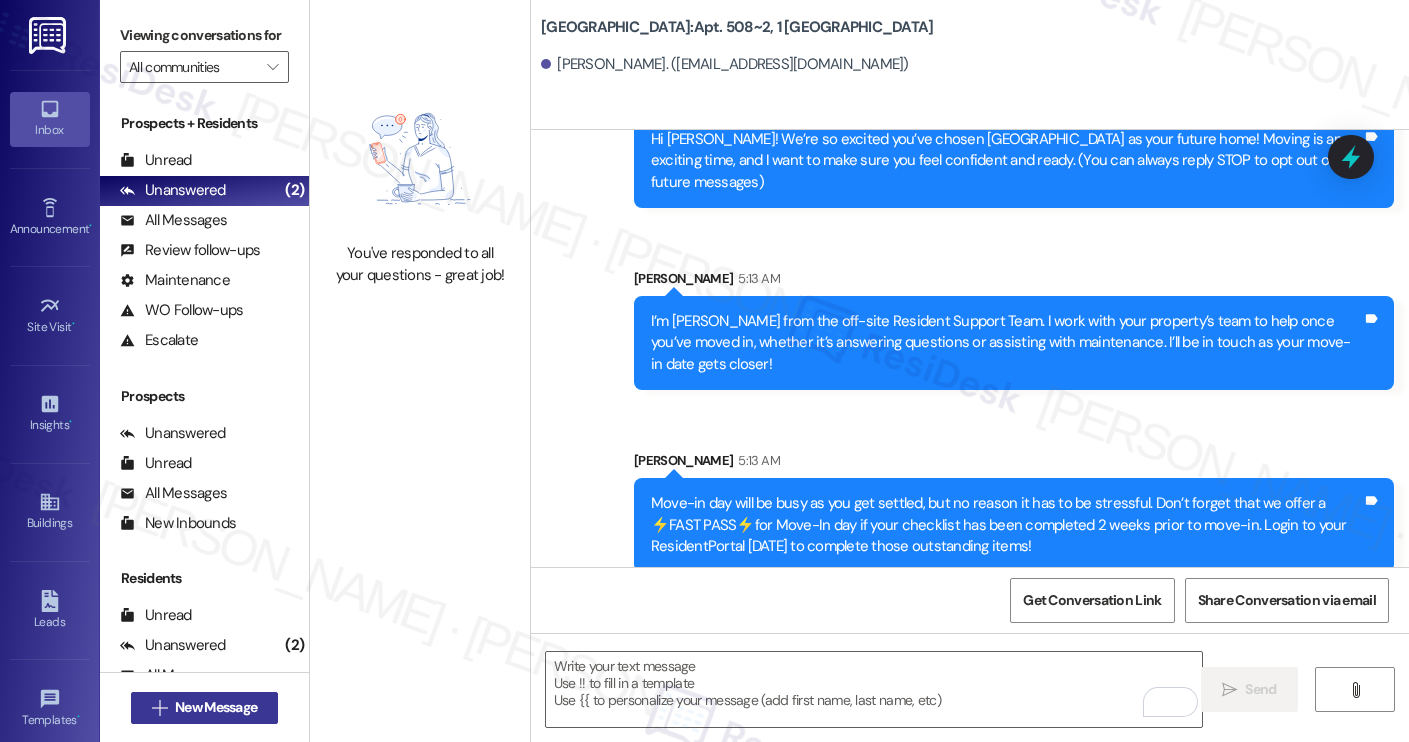 click on "New Message" at bounding box center (216, 707) 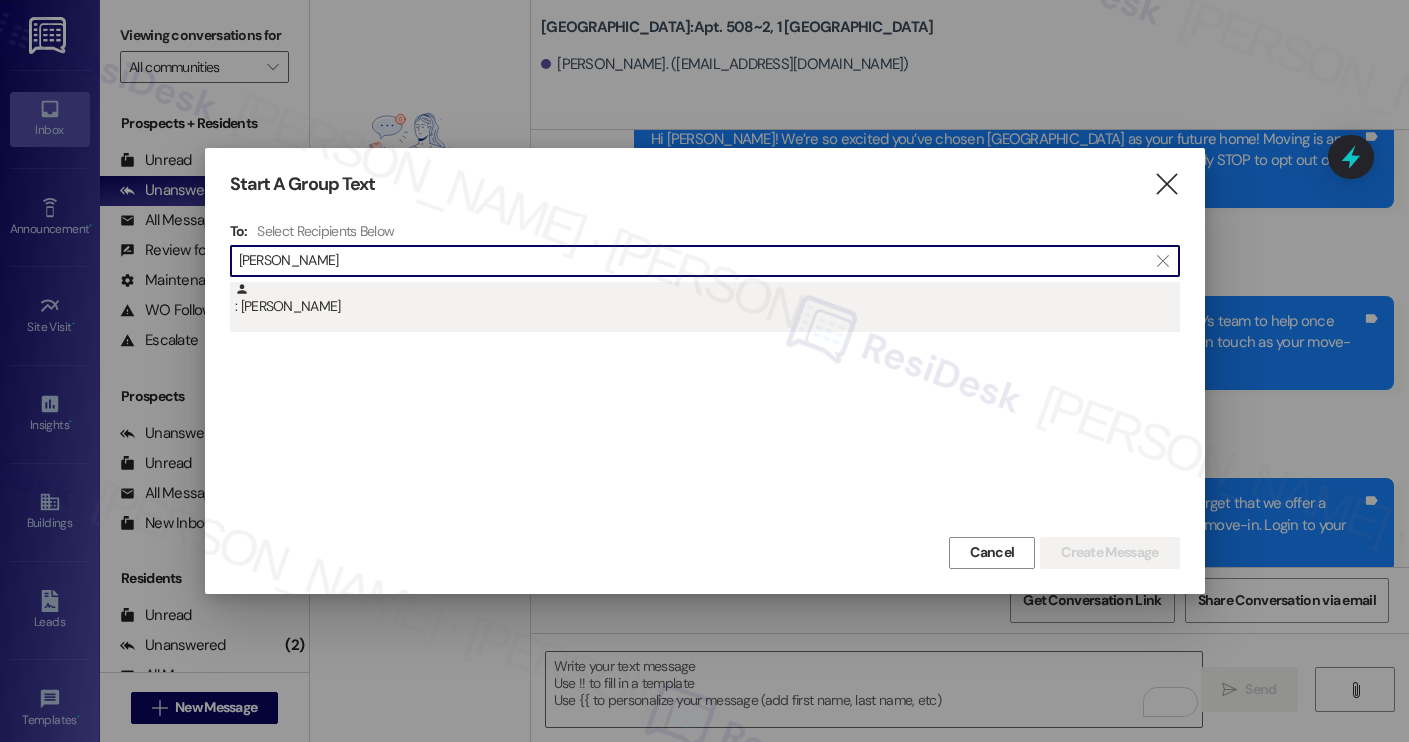 type on "arianna bel" 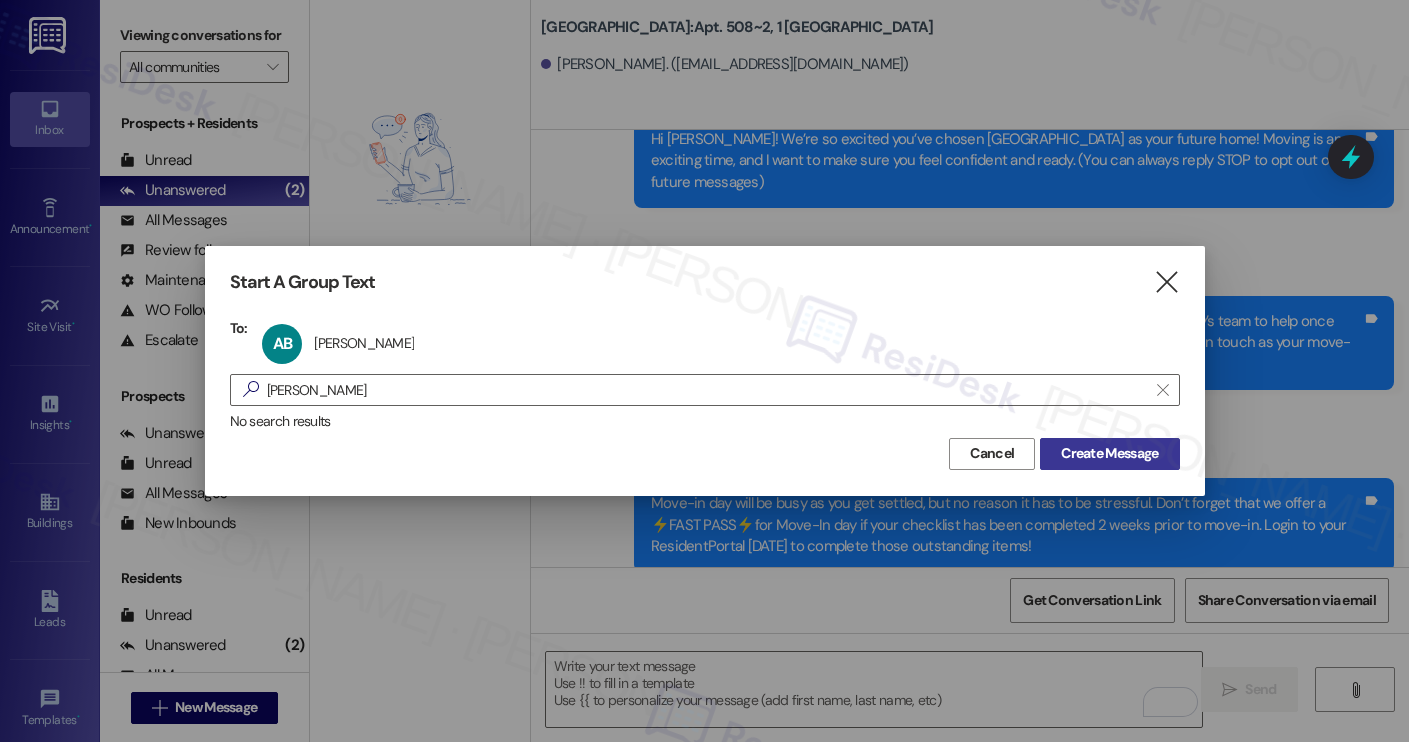 click on "Create Message" at bounding box center [1109, 453] 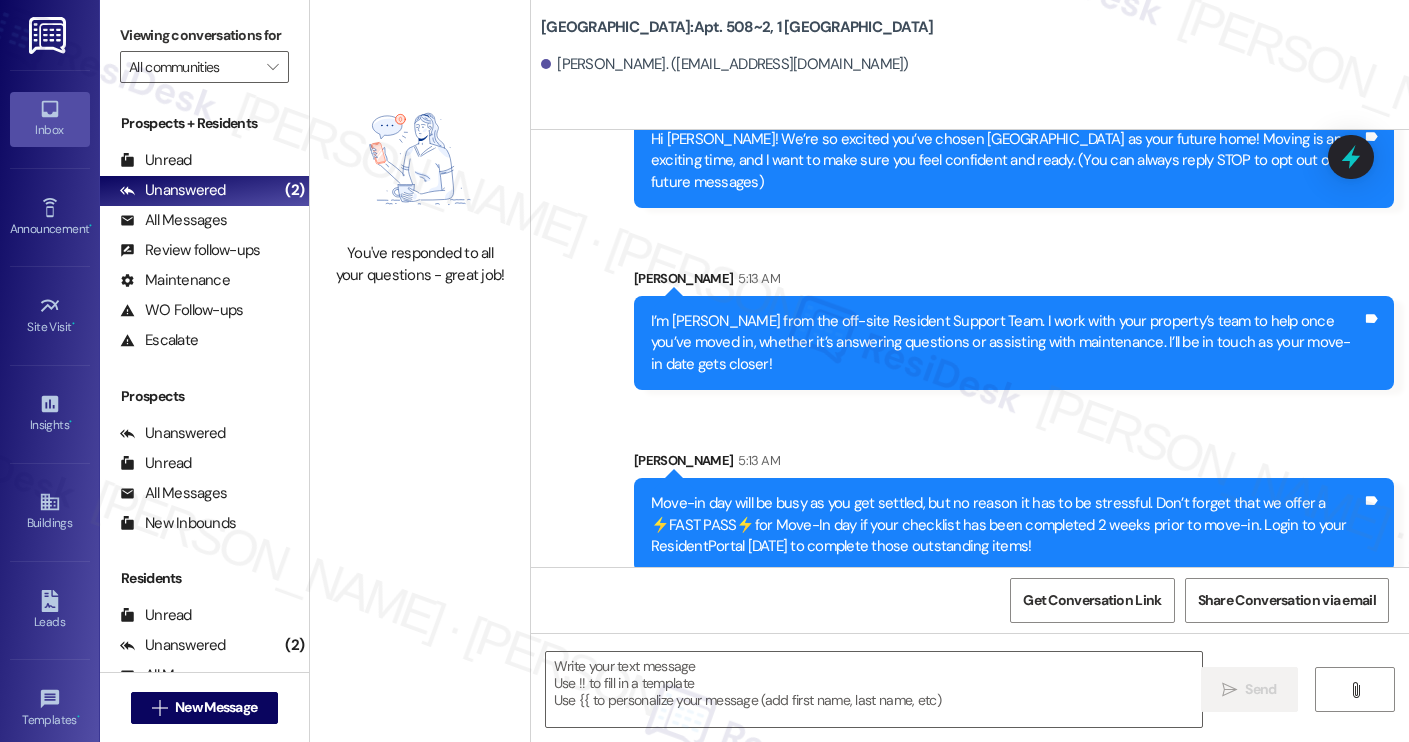 type on "Fetching suggested responses. Please feel free to read through the conversation in the meantime." 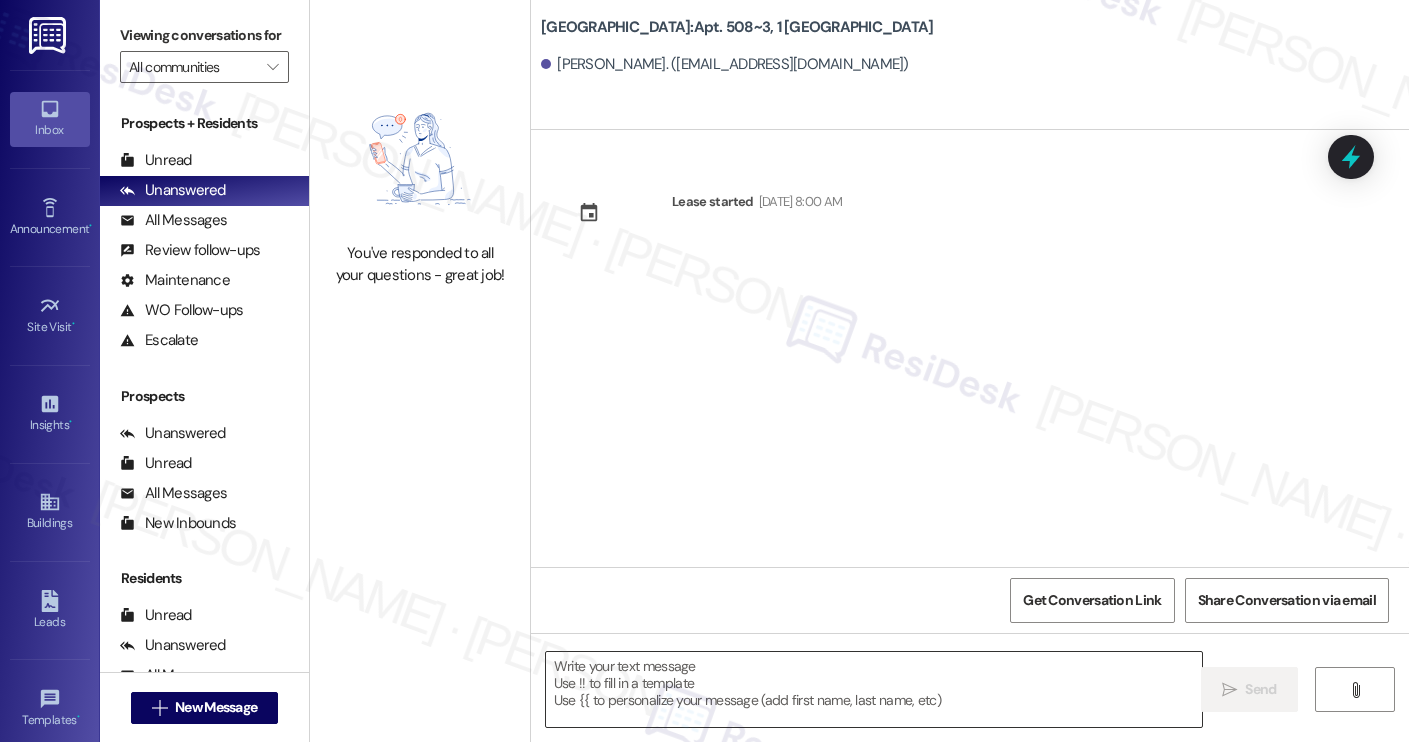 click at bounding box center [874, 689] 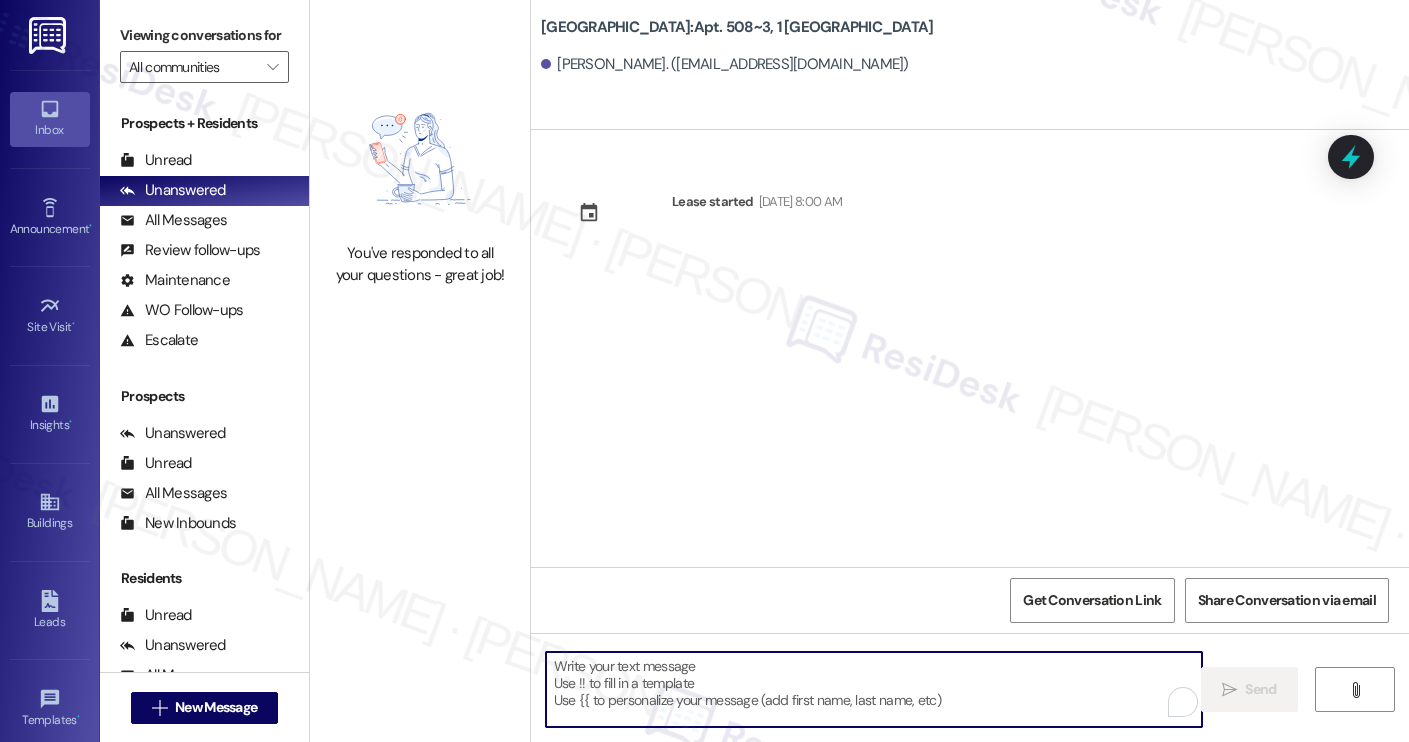 paste on "Hi [PERSON_NAME]! We’re so excited you’ve chosen [GEOGRAPHIC_DATA] as your future home! Moving is an exciting time, and I want to make sure you feel confident and ready.
I’m [PERSON_NAME] from the off-site Resident Support Team. I work with your property’s team to help once you’ve moved in, whether it’s answering questions or assisting with maintenance. I’ll be in touch as your move-in date gets closer!
Move-in day will be busy as you get settled, but no reason it has to be stressful. Don’t forget that we offer a ⚡FAST PASS⚡for Move-In day if your checklist has been completed 2 weeks prior to move-in. Login to your ResidentPortal [DATE] to complete those outstanding items!" 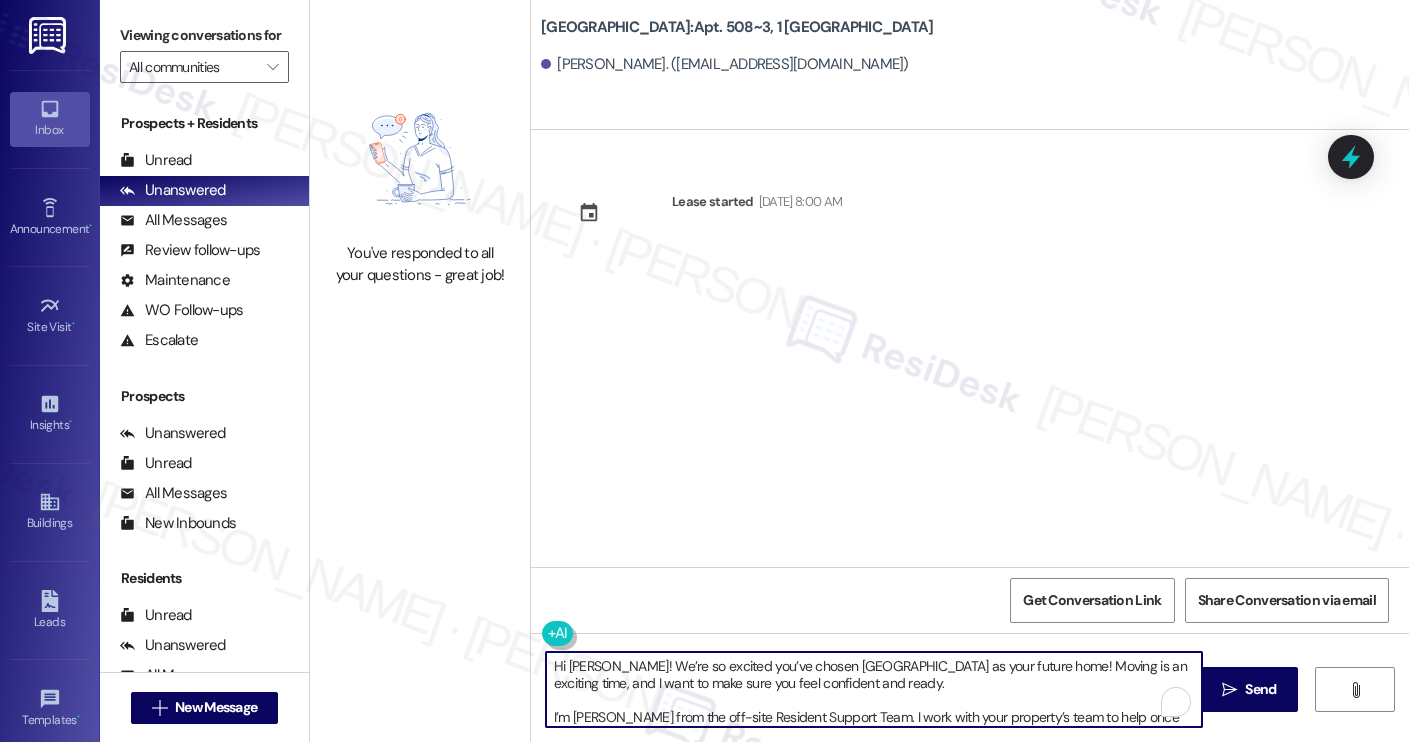 scroll, scrollTop: 119, scrollLeft: 0, axis: vertical 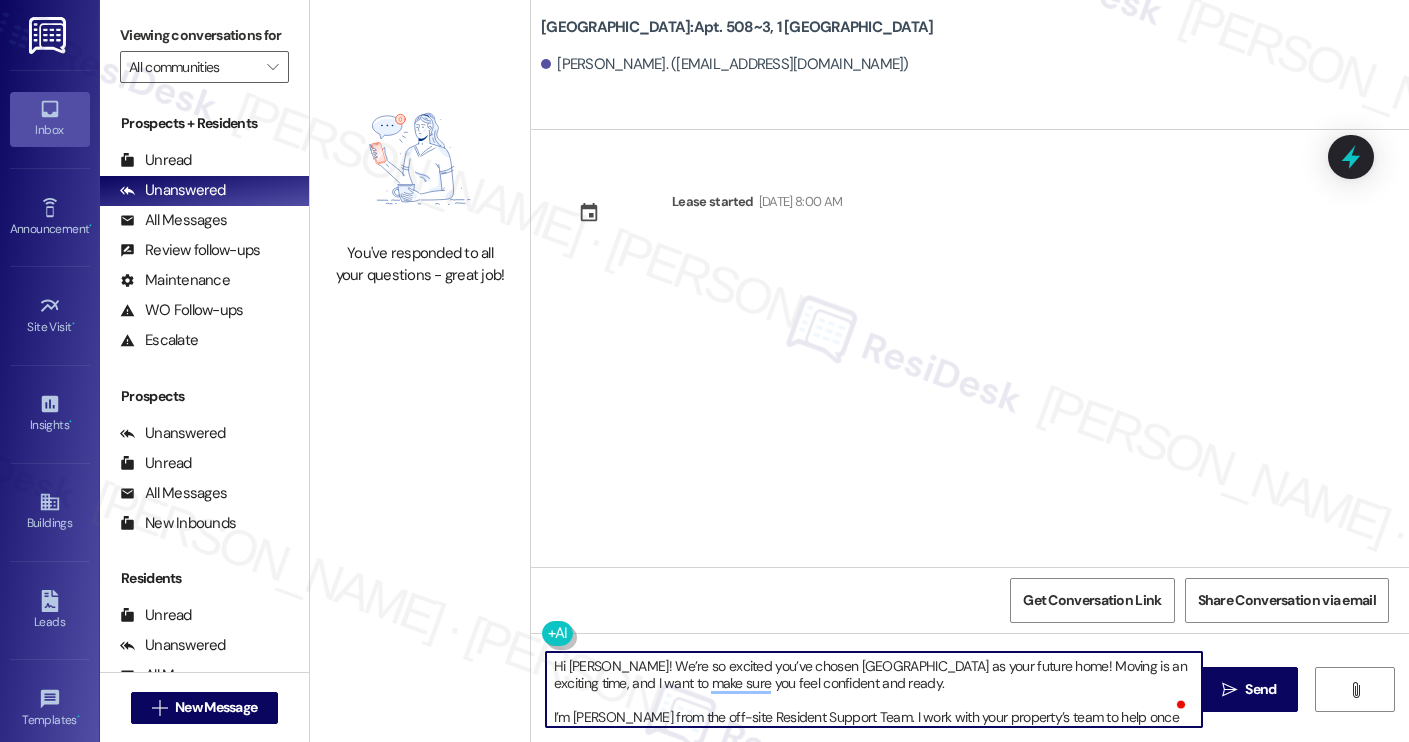 click on "Arianna Bellotti. (ariannabell515@gmail.com)" at bounding box center [725, 64] 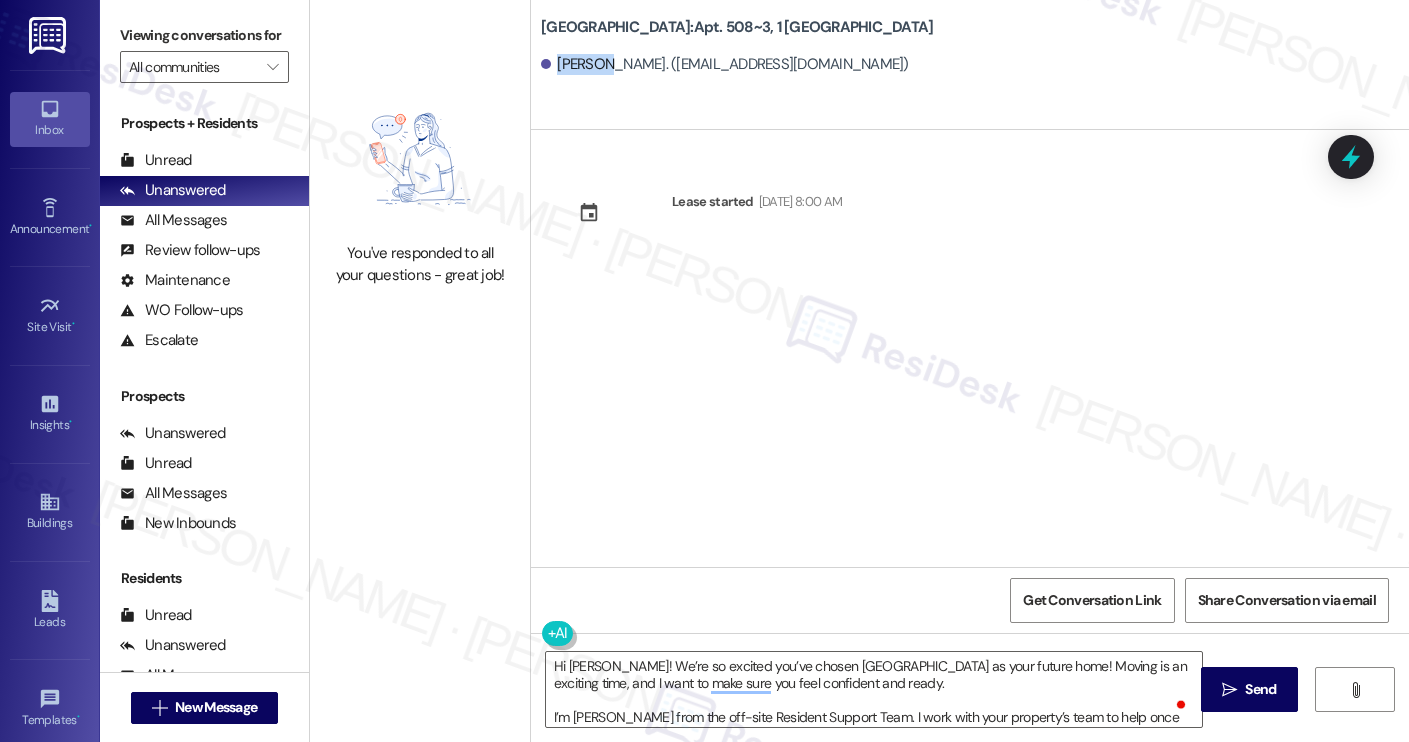 copy on "Arianna" 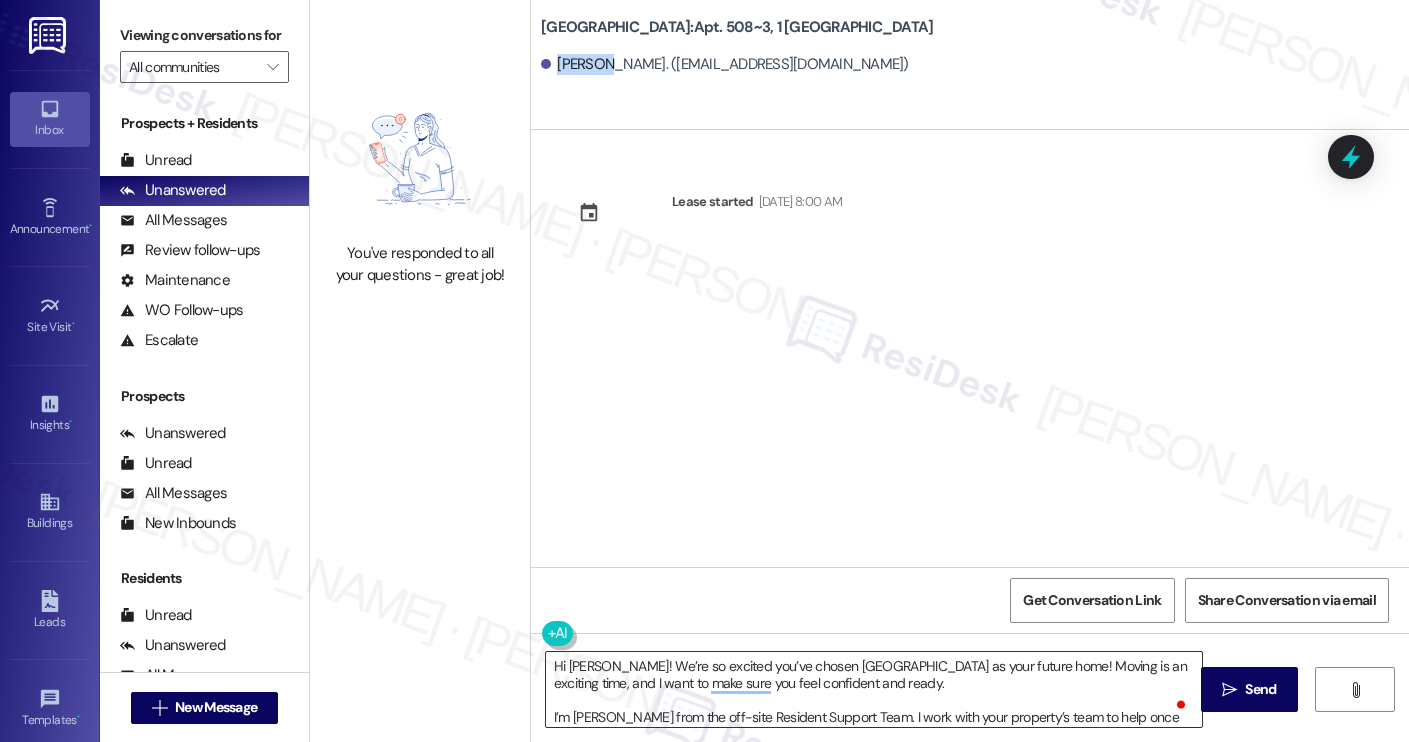 click on "Hi [PERSON_NAME]! We’re so excited you’ve chosen [GEOGRAPHIC_DATA] as your future home! Moving is an exciting time, and I want to make sure you feel confident and ready.
I’m [PERSON_NAME] from the off-site Resident Support Team. I work with your property’s team to help once you’ve moved in, whether it’s answering questions or assisting with maintenance. I’ll be in touch as your move-in date gets closer!
Move-in day will be busy as you get settled, but no reason it has to be stressful. Don’t forget that we offer a ⚡FAST PASS⚡for Move-In day if your checklist has been completed 2 weeks prior to move-in. Login to your ResidentPortal [DATE] to complete those outstanding items!" at bounding box center [874, 689] 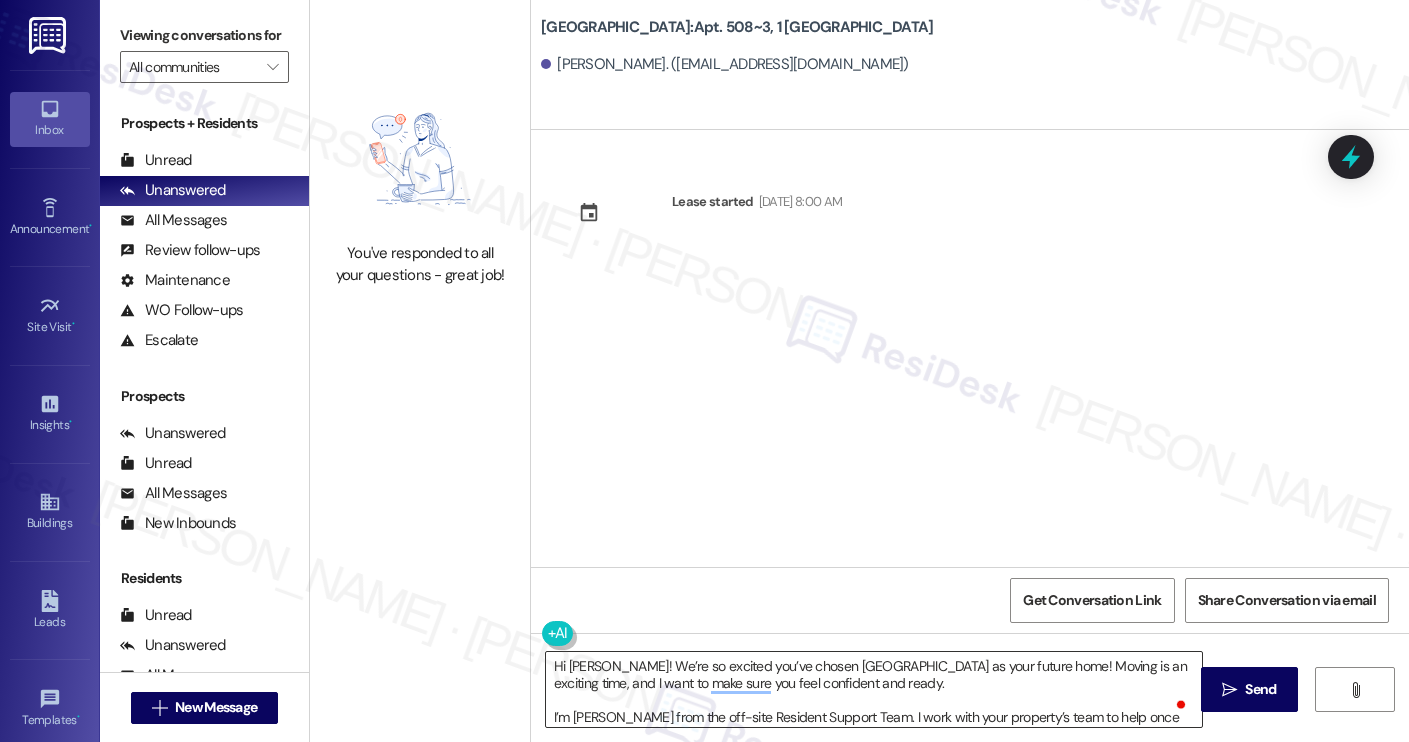 click on "Hi [PERSON_NAME]! We’re so excited you’ve chosen [GEOGRAPHIC_DATA] as your future home! Moving is an exciting time, and I want to make sure you feel confident and ready.
I’m [PERSON_NAME] from the off-site Resident Support Team. I work with your property’s team to help once you’ve moved in, whether it’s answering questions or assisting with maintenance. I’ll be in touch as your move-in date gets closer!
Move-in day will be busy as you get settled, but no reason it has to be stressful. Don’t forget that we offer a ⚡FAST PASS⚡for Move-In day if your checklist has been completed 2 weeks prior to move-in. Login to your ResidentPortal [DATE] to complete those outstanding items!" at bounding box center [874, 689] 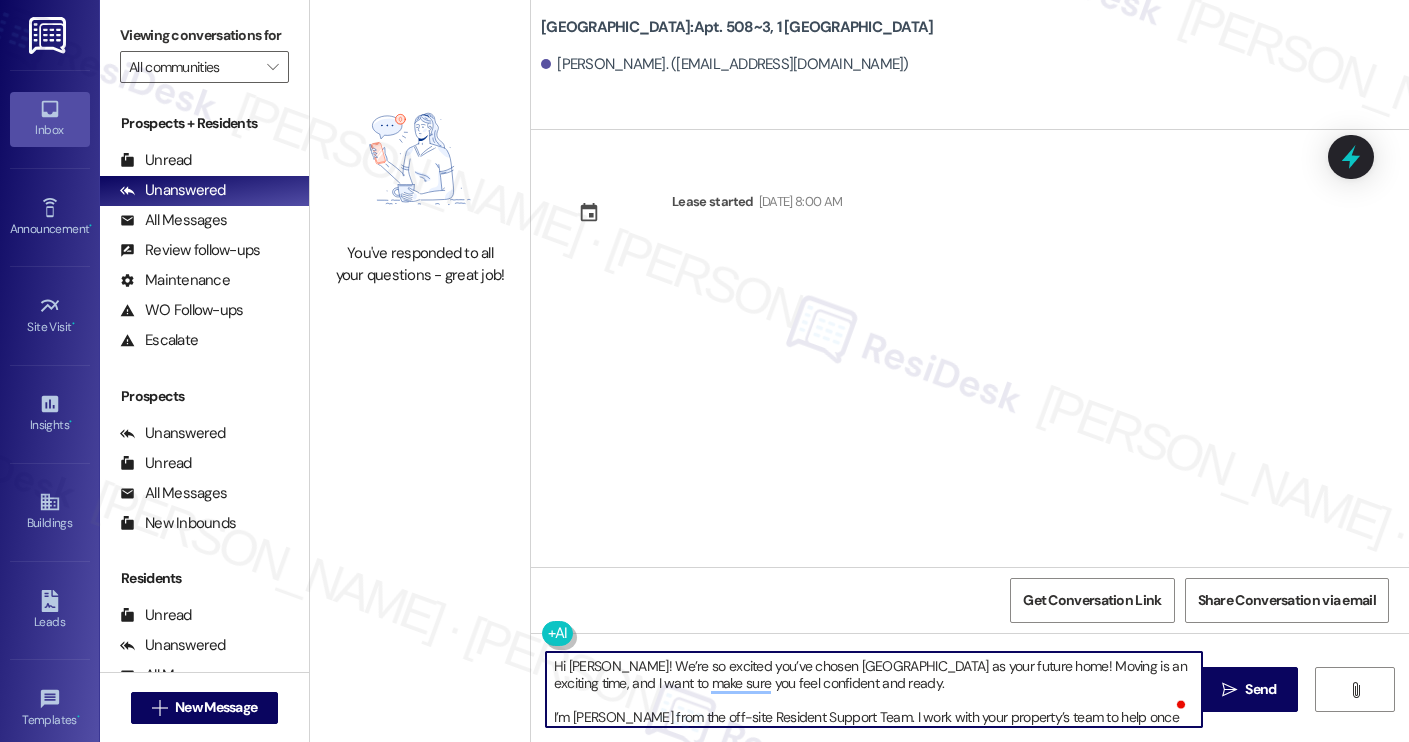 paste on "Ariann" 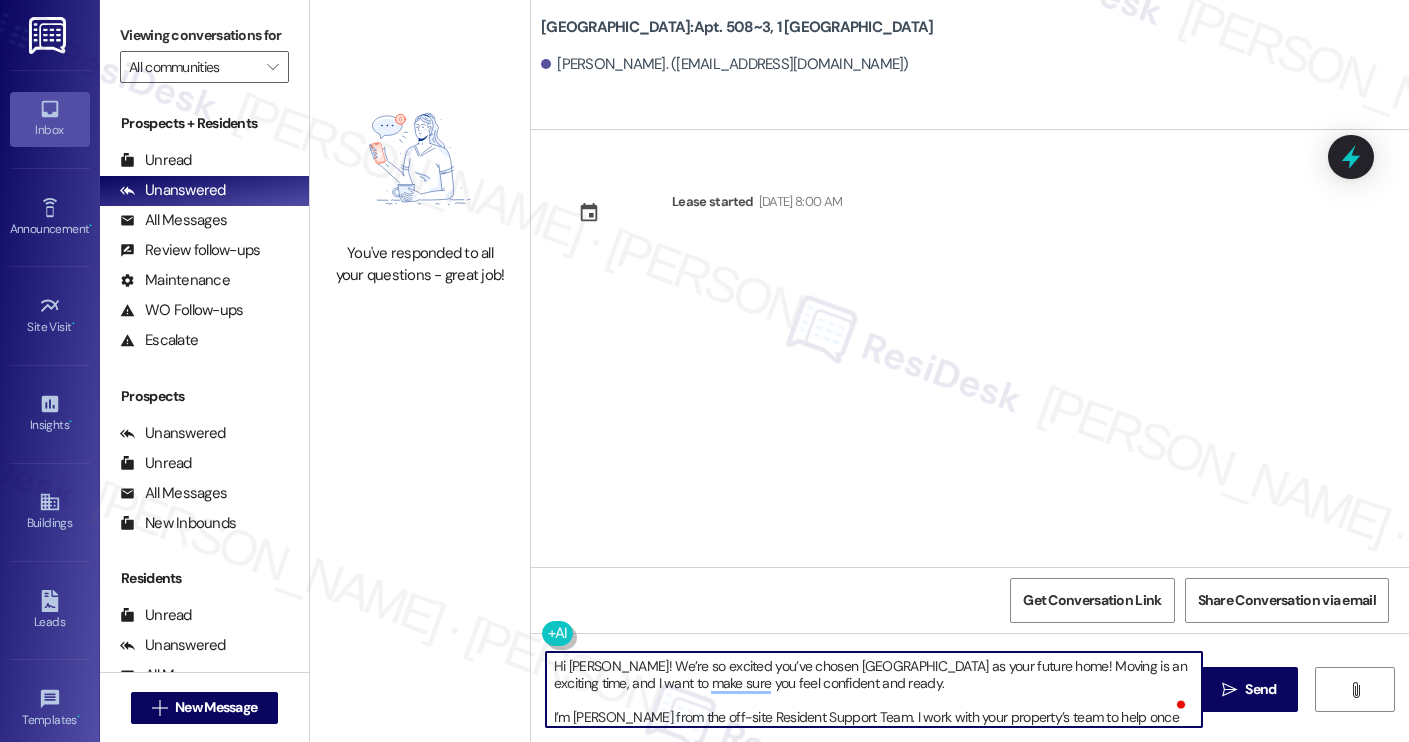 scroll, scrollTop: 17, scrollLeft: 0, axis: vertical 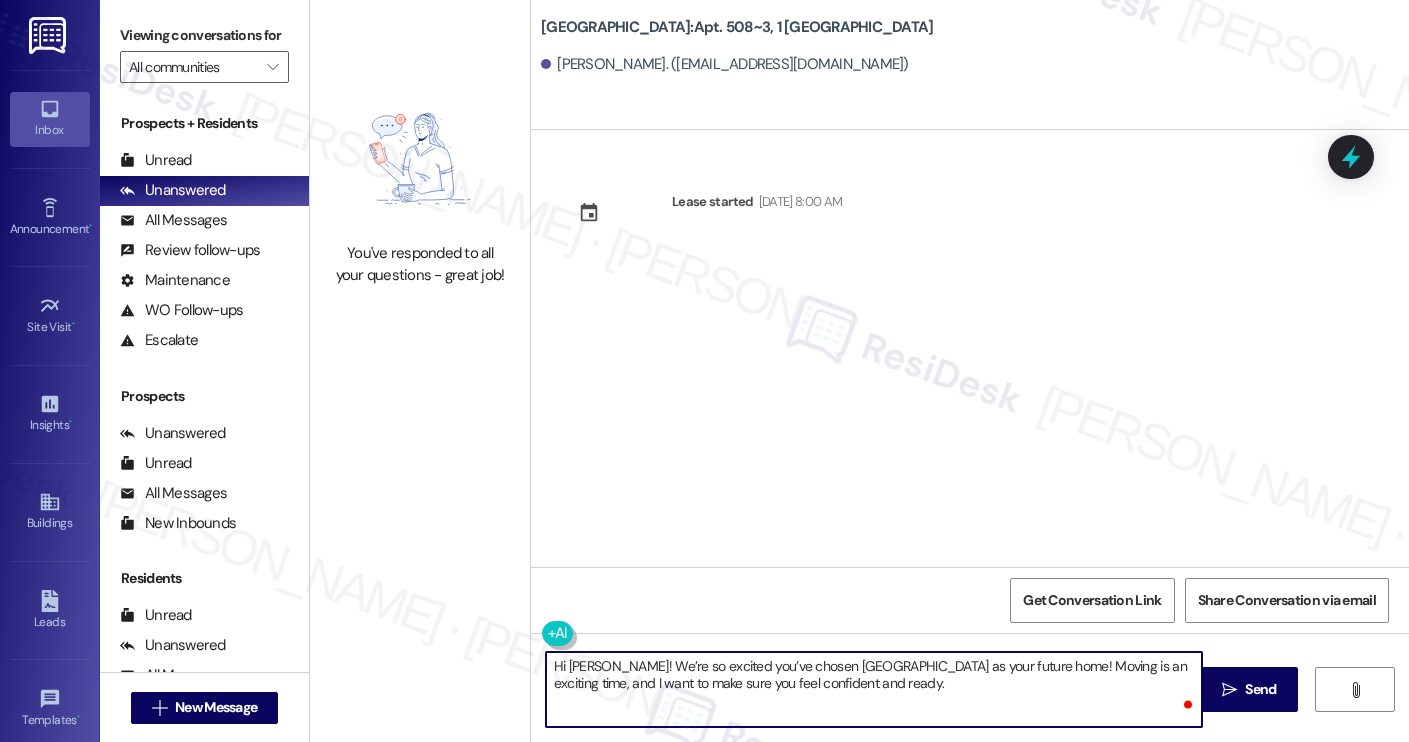 type on "Hi Arianna! We’re so excited you’ve chosen Yugo Charleston Campus as your future home! Moving is an exciting time, and I want to make sure you feel confident and ready." 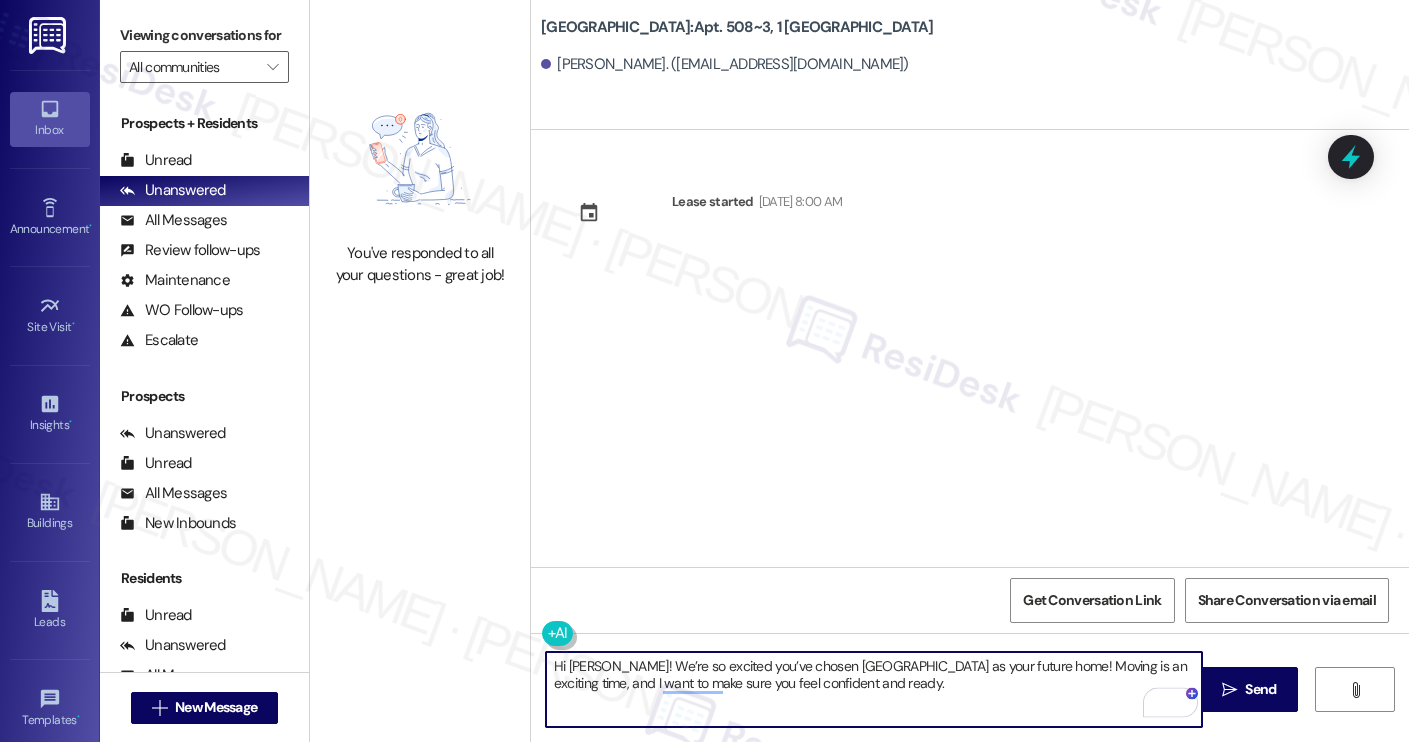scroll, scrollTop: 0, scrollLeft: 0, axis: both 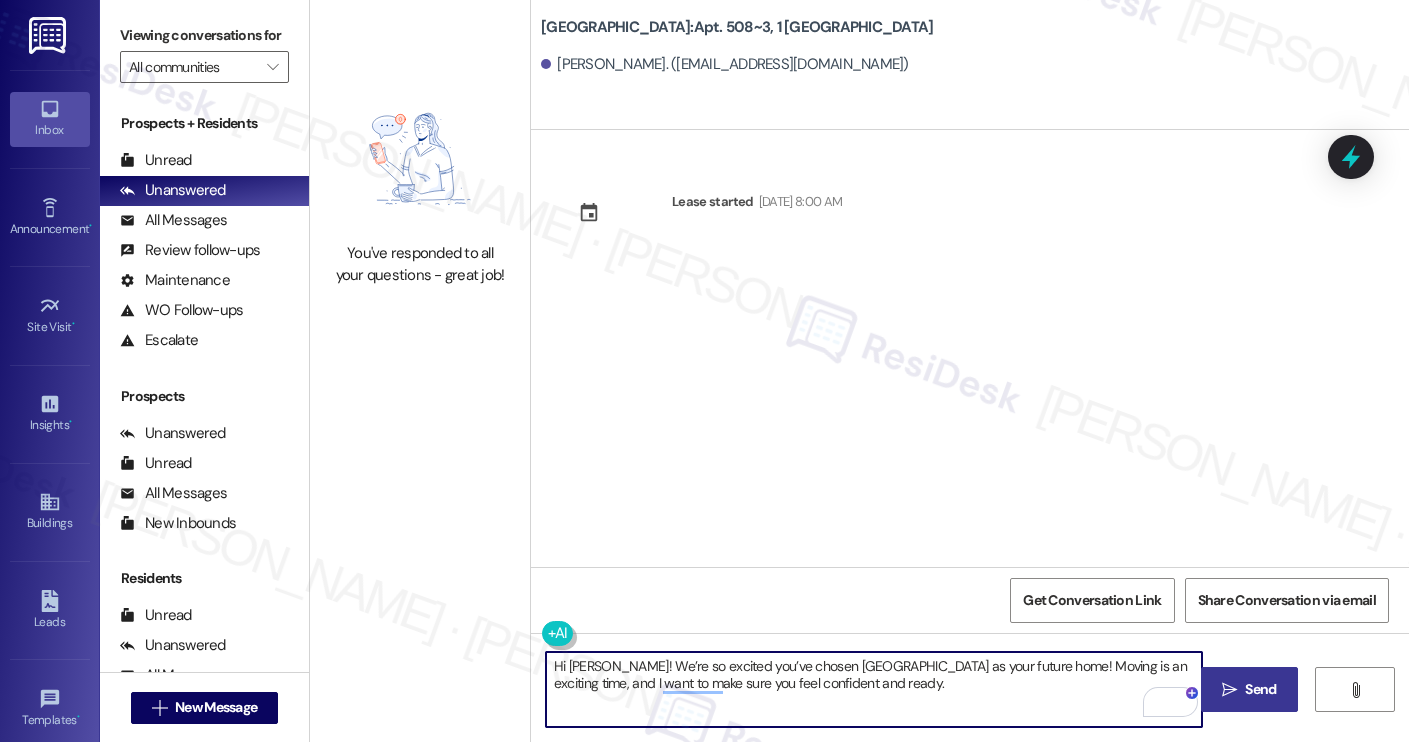 type on "Hi [PERSON_NAME]! We’re so excited you’ve chosen [GEOGRAPHIC_DATA] as your future home! Moving is an exciting time, and I want to make sure you feel confident and ready." 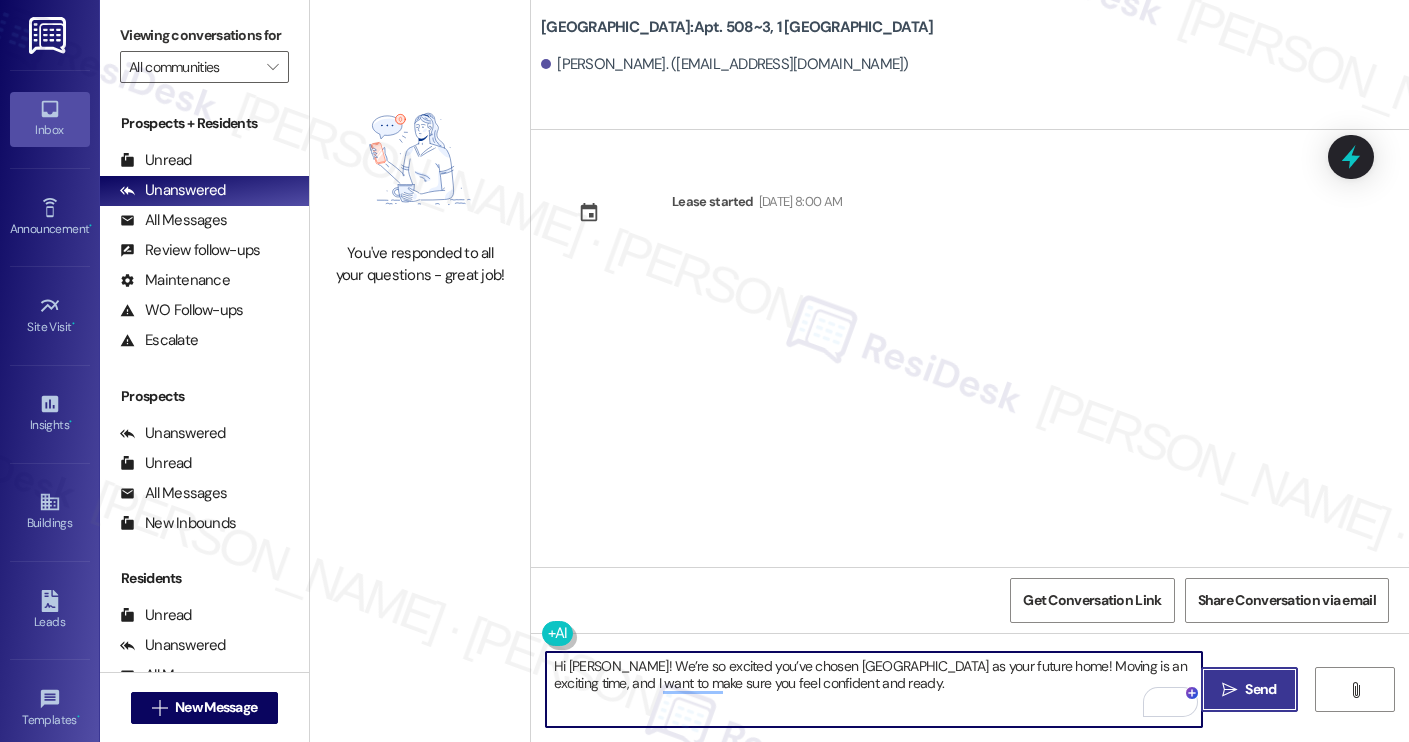click on " Send" at bounding box center (1249, 689) 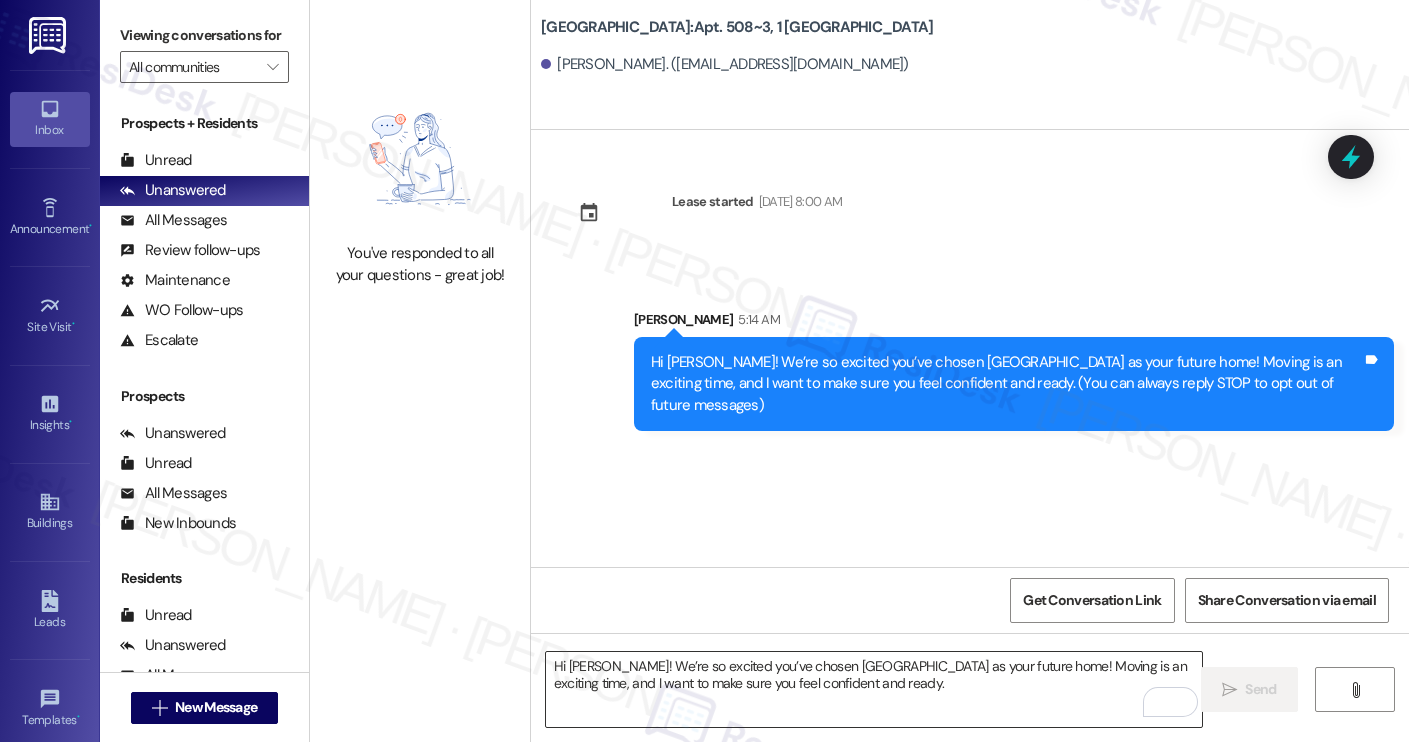 click on "Hi [PERSON_NAME]! We’re so excited you’ve chosen [GEOGRAPHIC_DATA] as your future home! Moving is an exciting time, and I want to make sure you feel confident and ready." at bounding box center [874, 689] 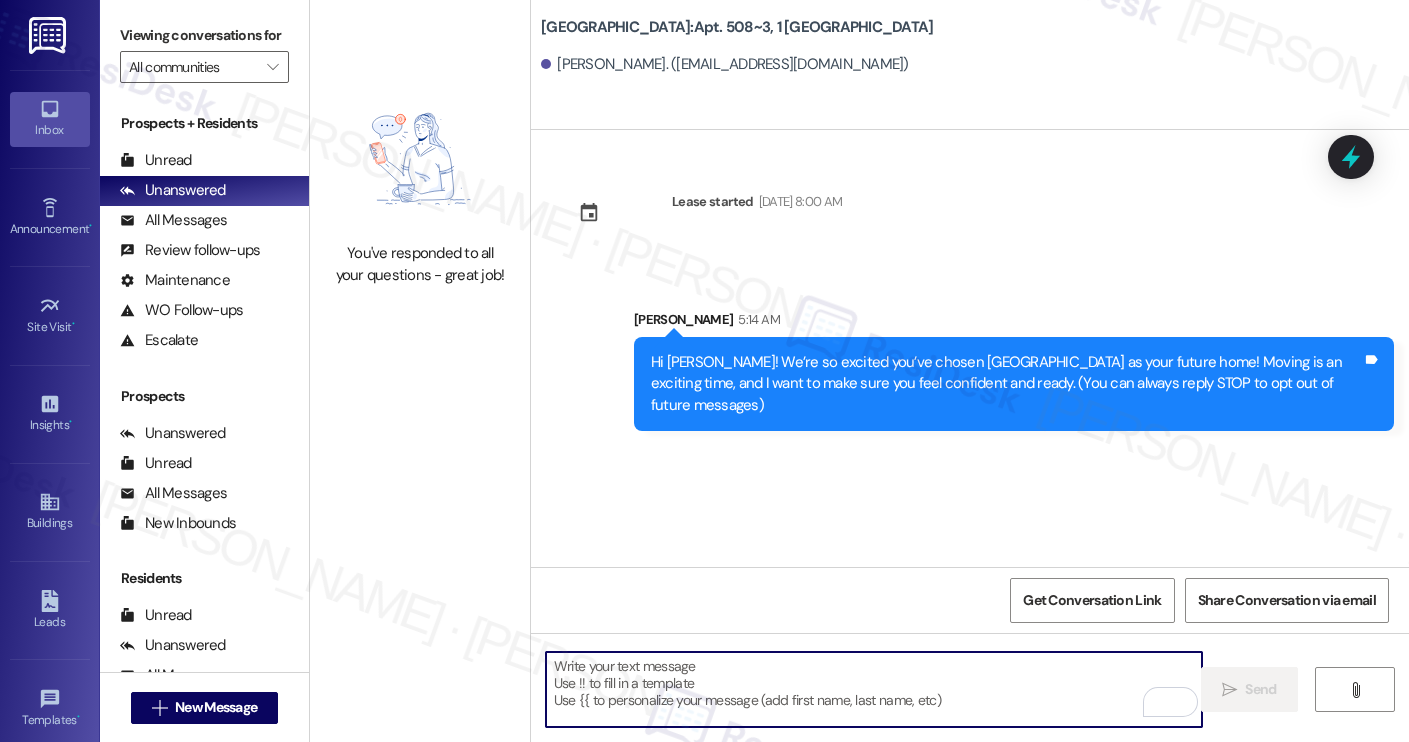 paste on "I’m [PERSON_NAME] from the off-site Resident Support Team. I work with your property’s team to help once you’ve moved in, whether it’s answering questions or assisting with maintenance. I’ll be in touch as your move-in date gets closer!
Move-in day will be busy as you get settled, but no reason it has to be stressful. Don’t forget that we offer a ⚡FAST PASS⚡for Move-In day if your checklist has been completed 2 weeks prior to move-in. Login to your ResidentPortal [DATE] to complete those outstanding items!" 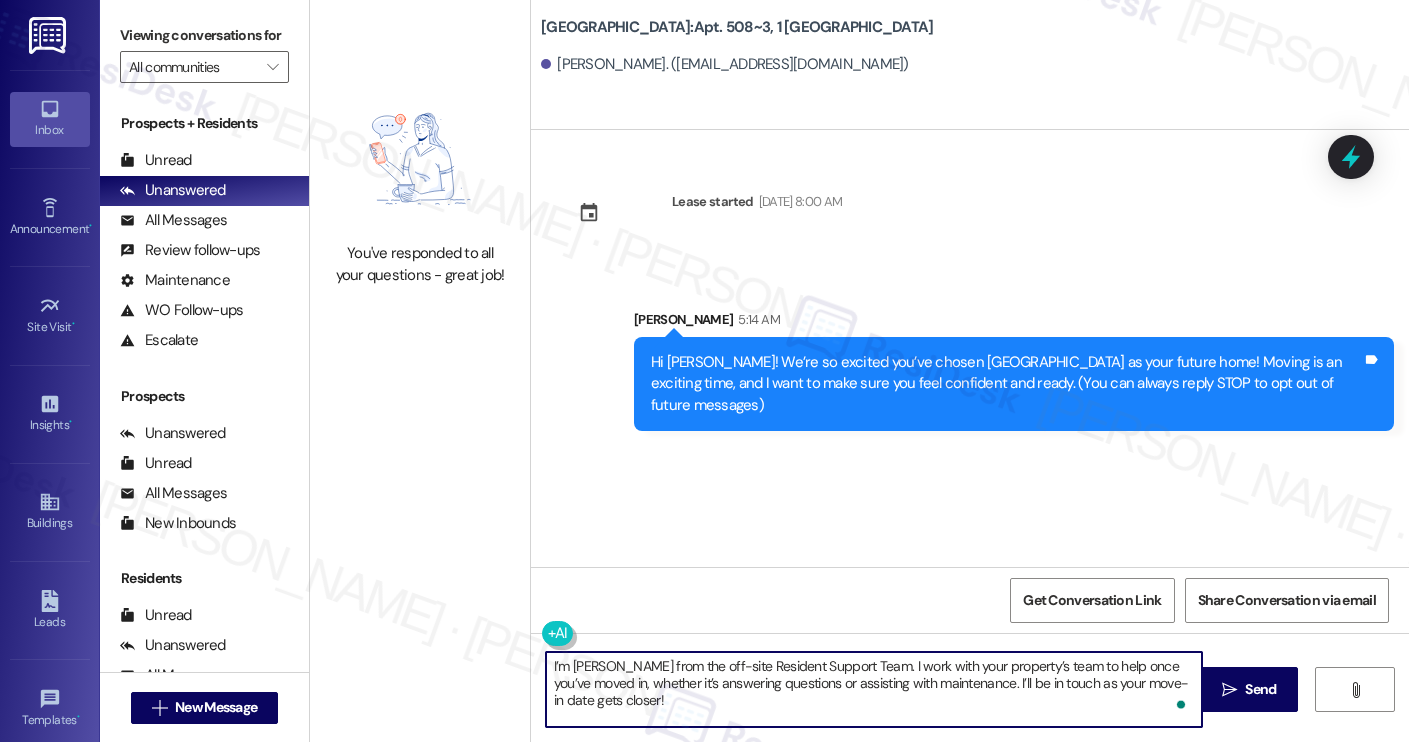 scroll, scrollTop: 68, scrollLeft: 0, axis: vertical 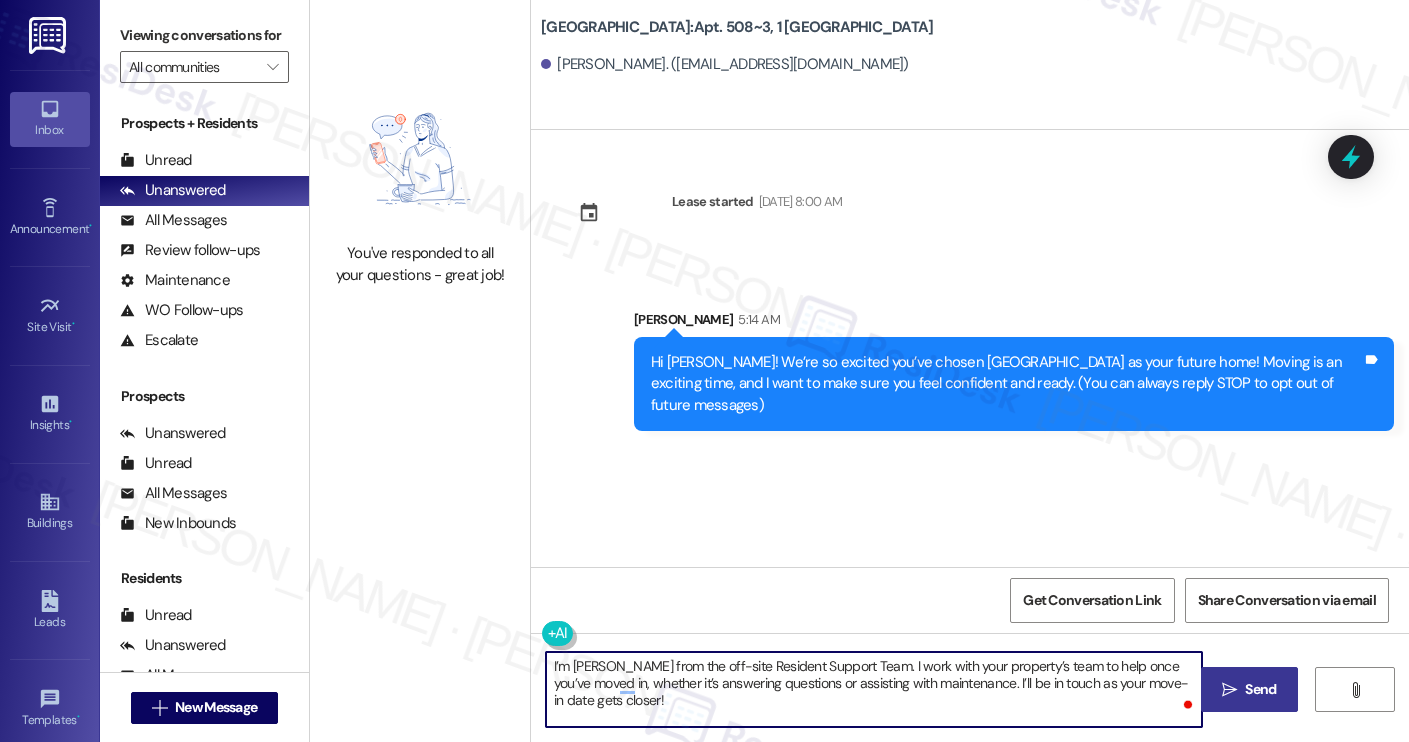 type on "I’m [PERSON_NAME] from the off-site Resident Support Team. I work with your property’s team to help once you’ve moved in, whether it’s answering questions or assisting with maintenance. I’ll be in touch as your move-in date gets closer!" 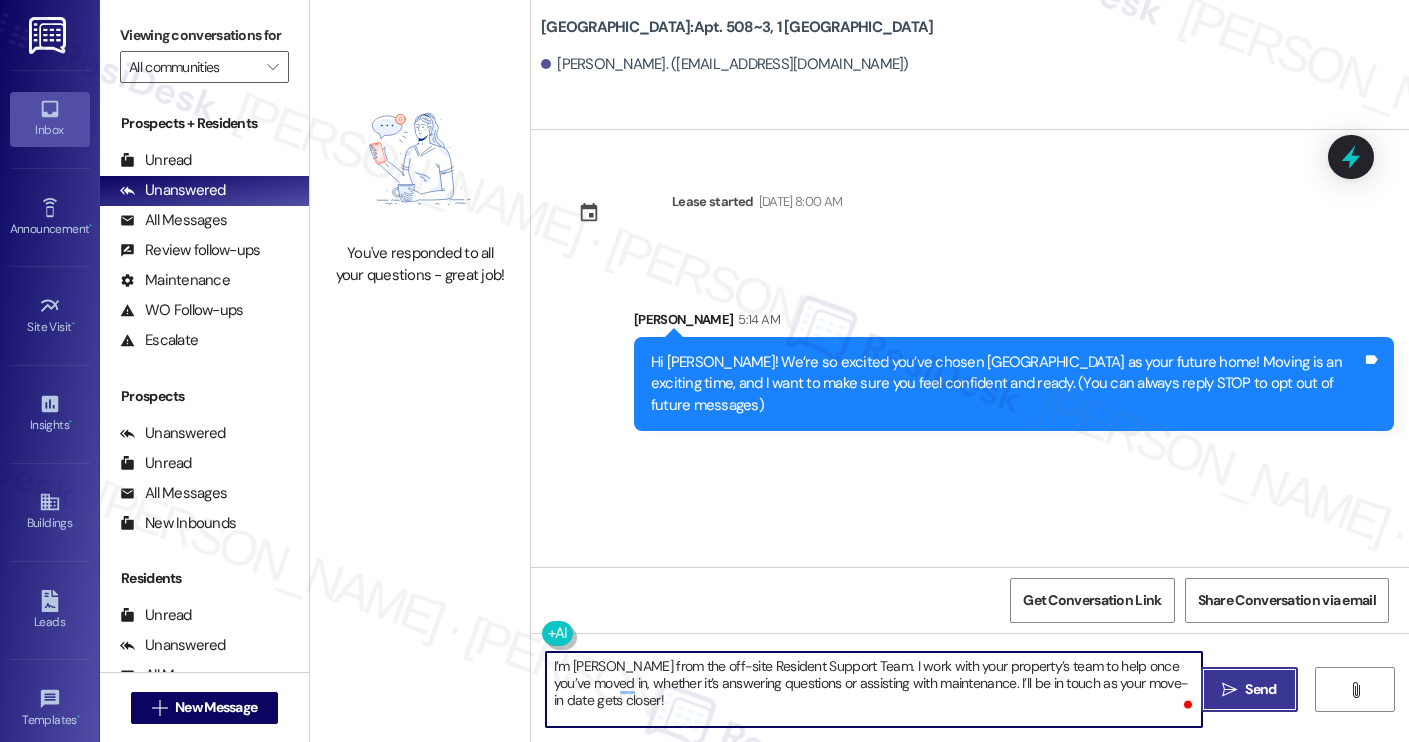 click on "" at bounding box center (1229, 690) 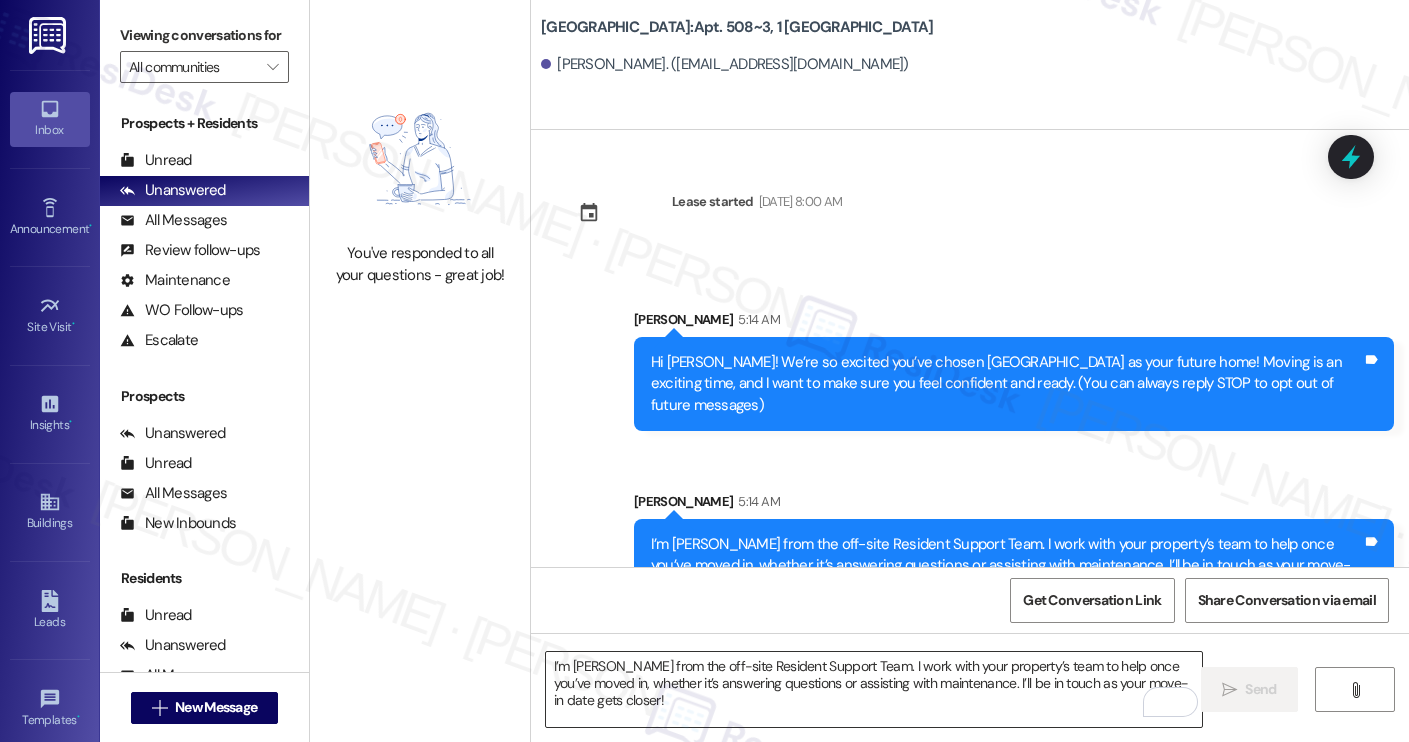 click on "I’m [PERSON_NAME] from the off-site Resident Support Team. I work with your property’s team to help once you’ve moved in, whether it’s answering questions or assisting with maintenance. I’ll be in touch as your move-in date gets closer!" at bounding box center (874, 689) 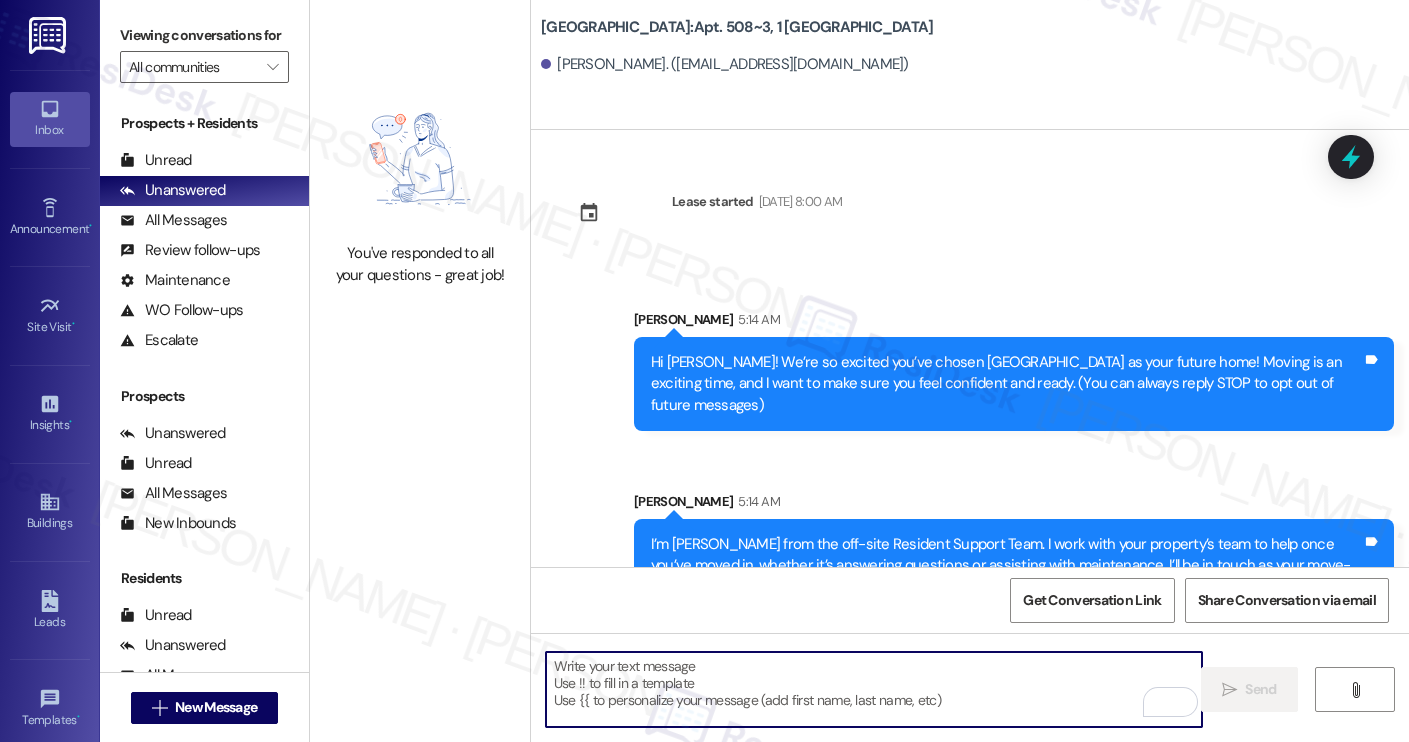paste on "Move-in day will be busy as you get settled, but no reason it has to be stressful. Don’t forget that we offer a ⚡FAST PASS⚡for Move-In day if your checklist has been completed 2 weeks prior to move-in. Login to your ResidentPortal [DATE] to complete those outstanding items!" 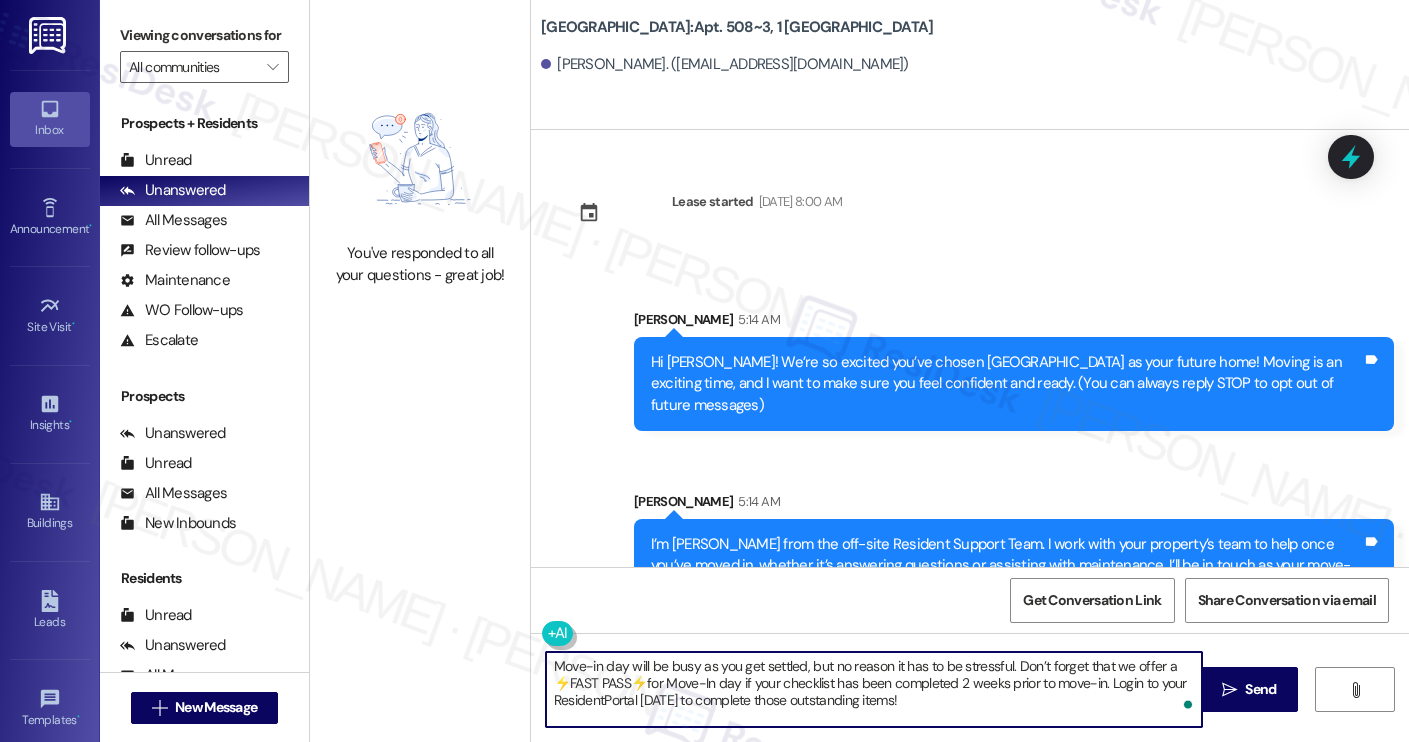 scroll, scrollTop: 41, scrollLeft: 0, axis: vertical 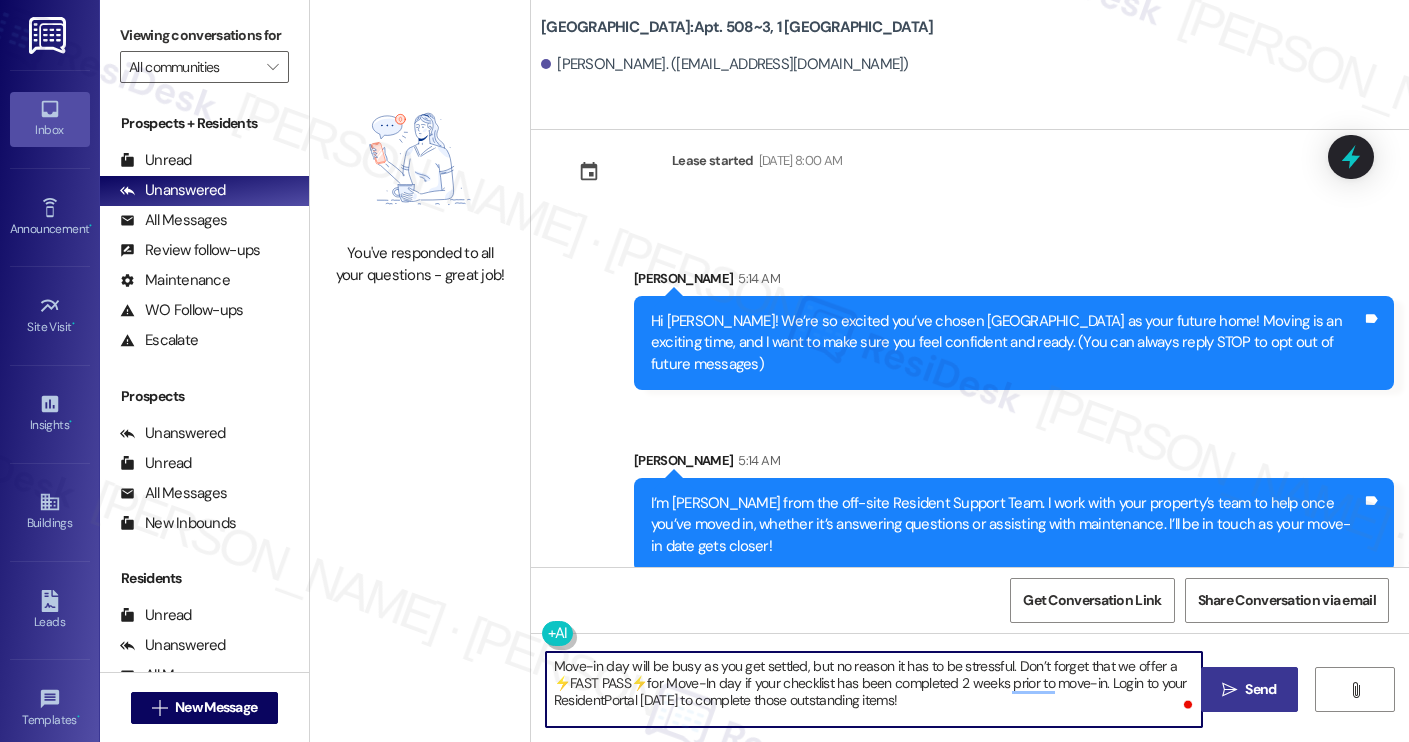 type on "Move-in day will be busy as you get settled, but no reason it has to be stressful. Don’t forget that we offer a ⚡FAST PASS⚡for Move-In day if your checklist has been completed 2 weeks prior to move-in. Login to your ResidentPortal [DATE] to complete those outstanding items!" 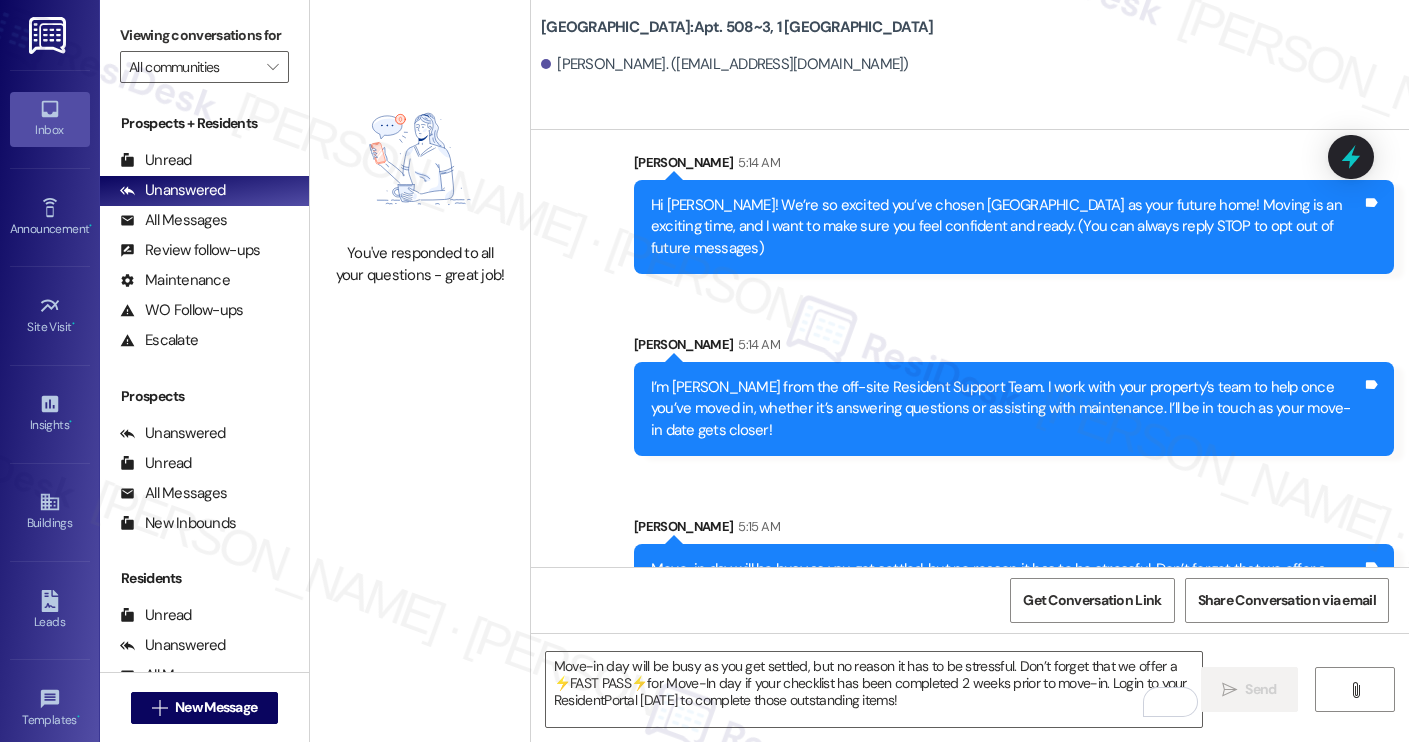 scroll, scrollTop: 223, scrollLeft: 0, axis: vertical 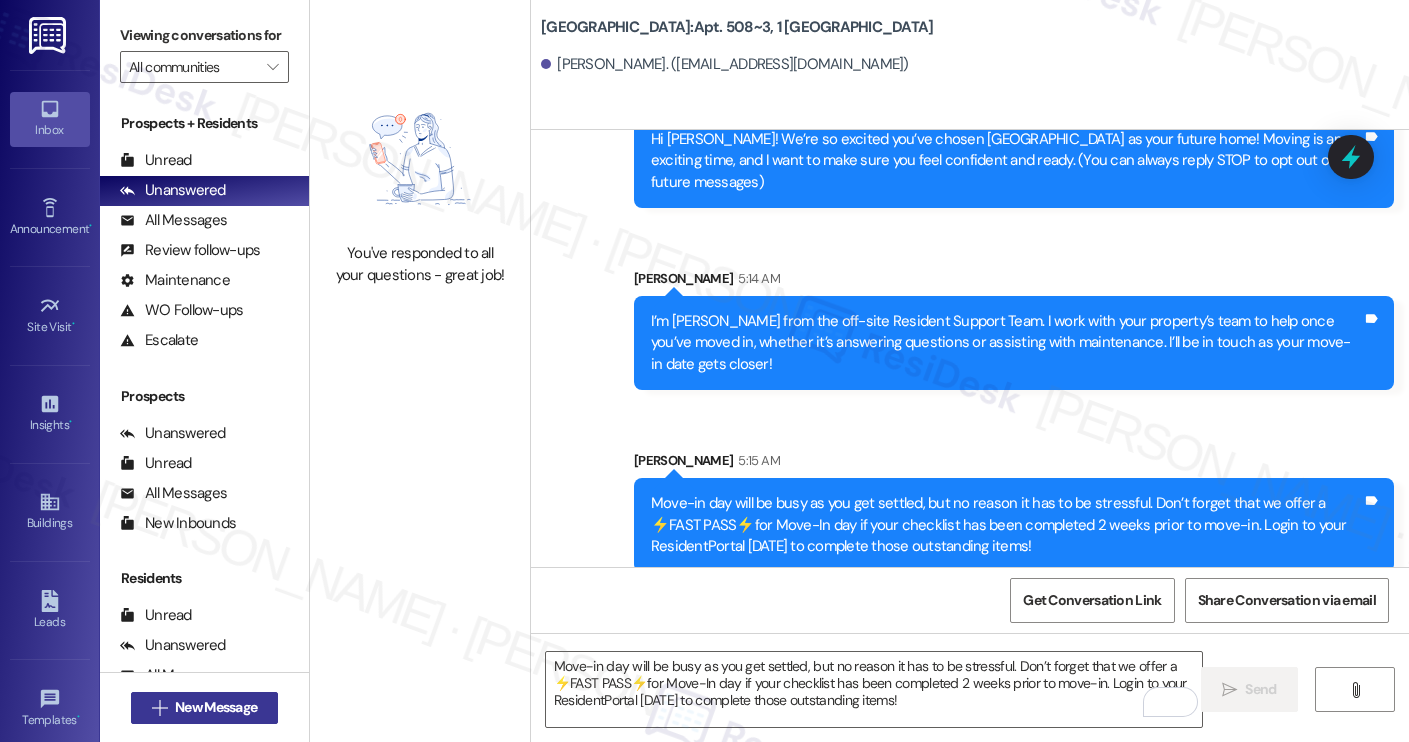 click on "New Message" at bounding box center [216, 707] 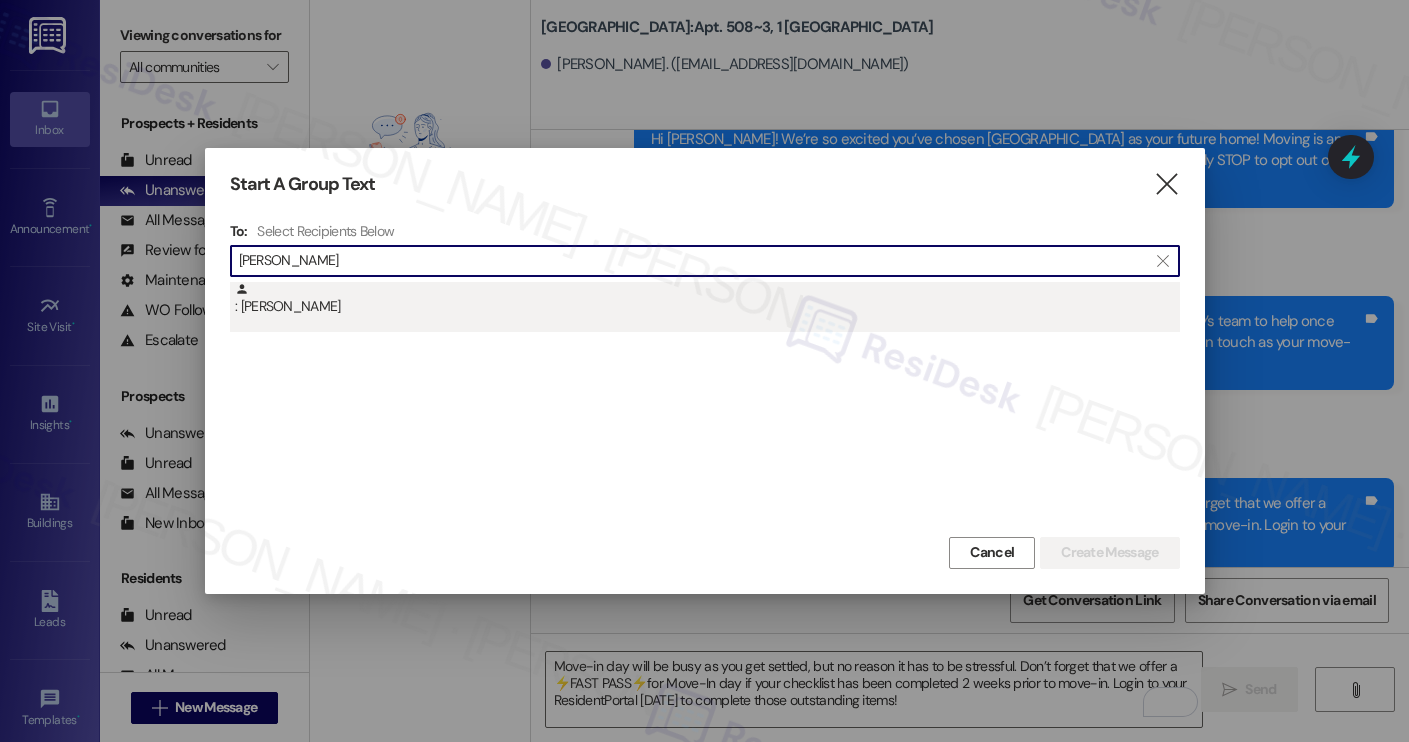 type on "conrado cook" 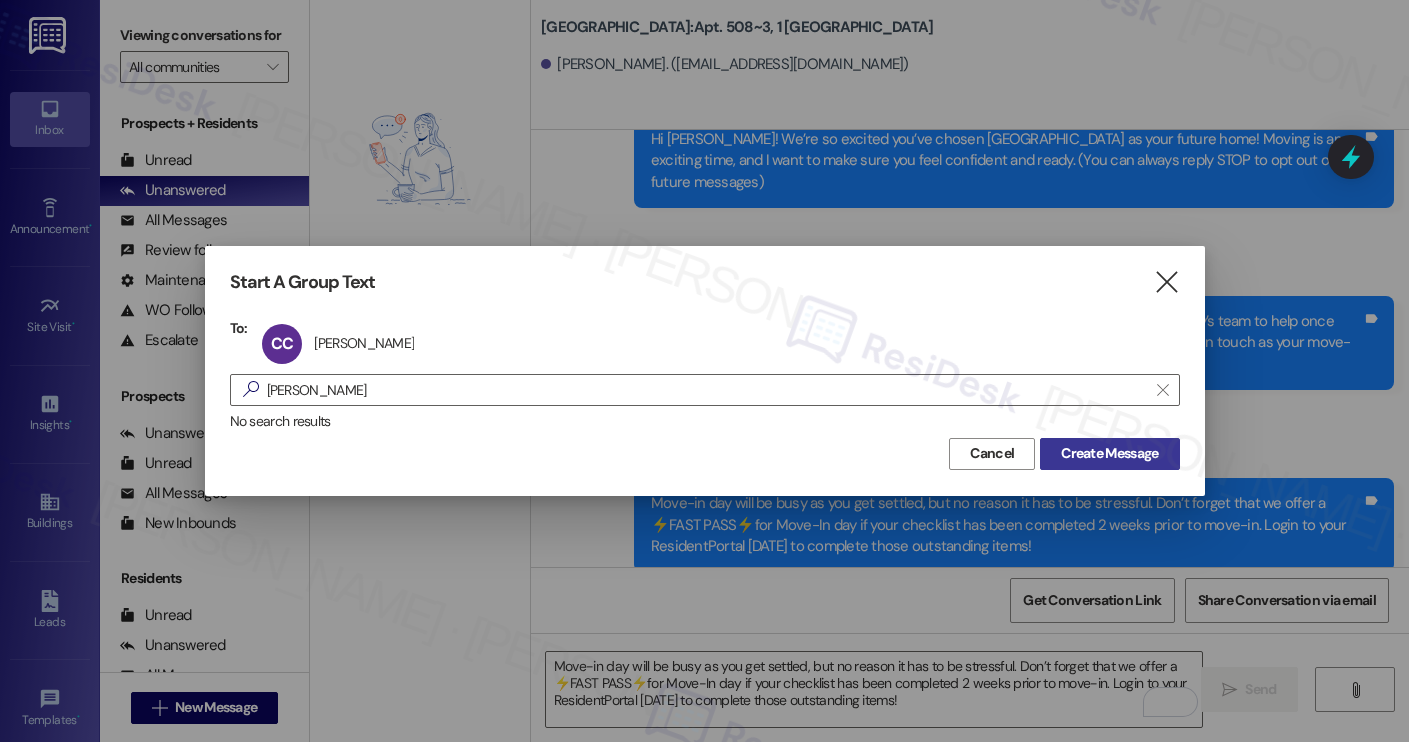 click on "Create Message" at bounding box center [1109, 454] 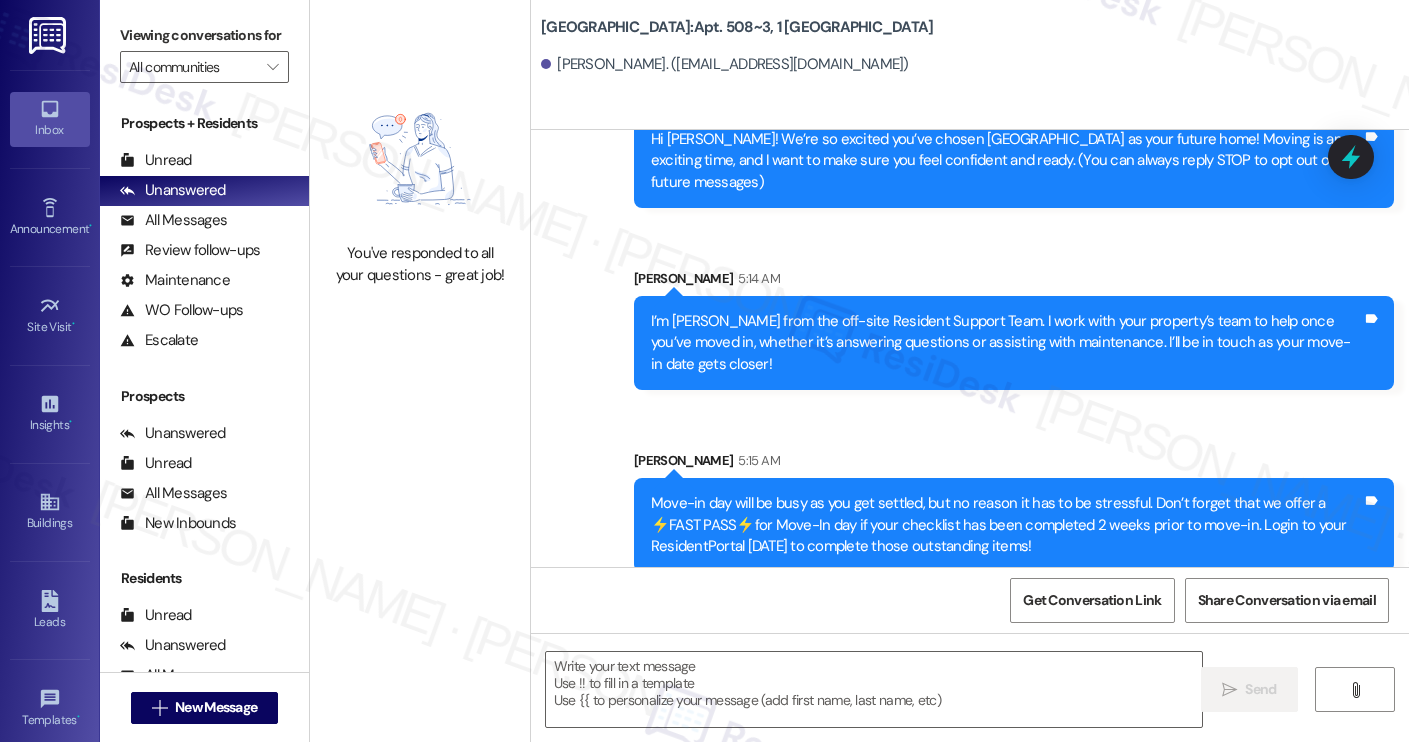 type on "Fetching suggested responses. Please feel free to read through the conversation in the meantime." 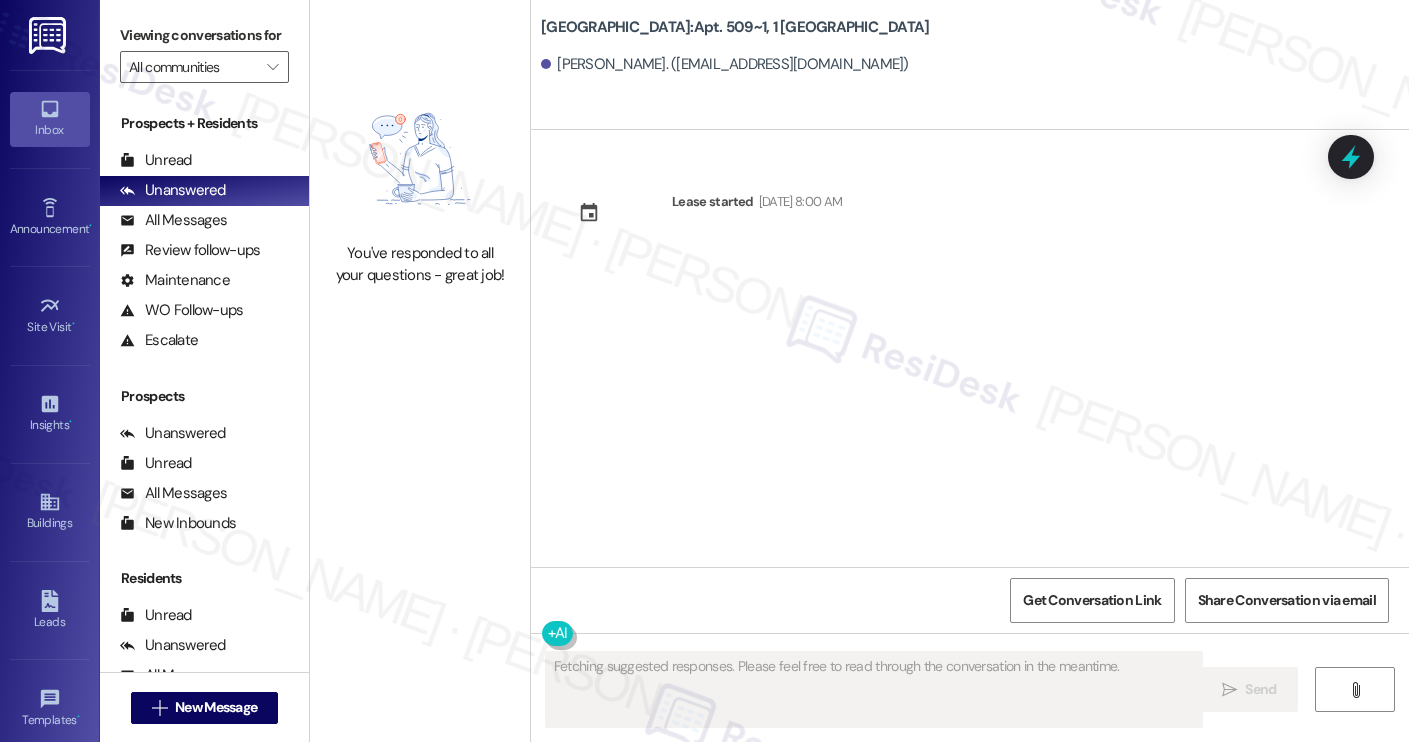 scroll, scrollTop: 0, scrollLeft: 0, axis: both 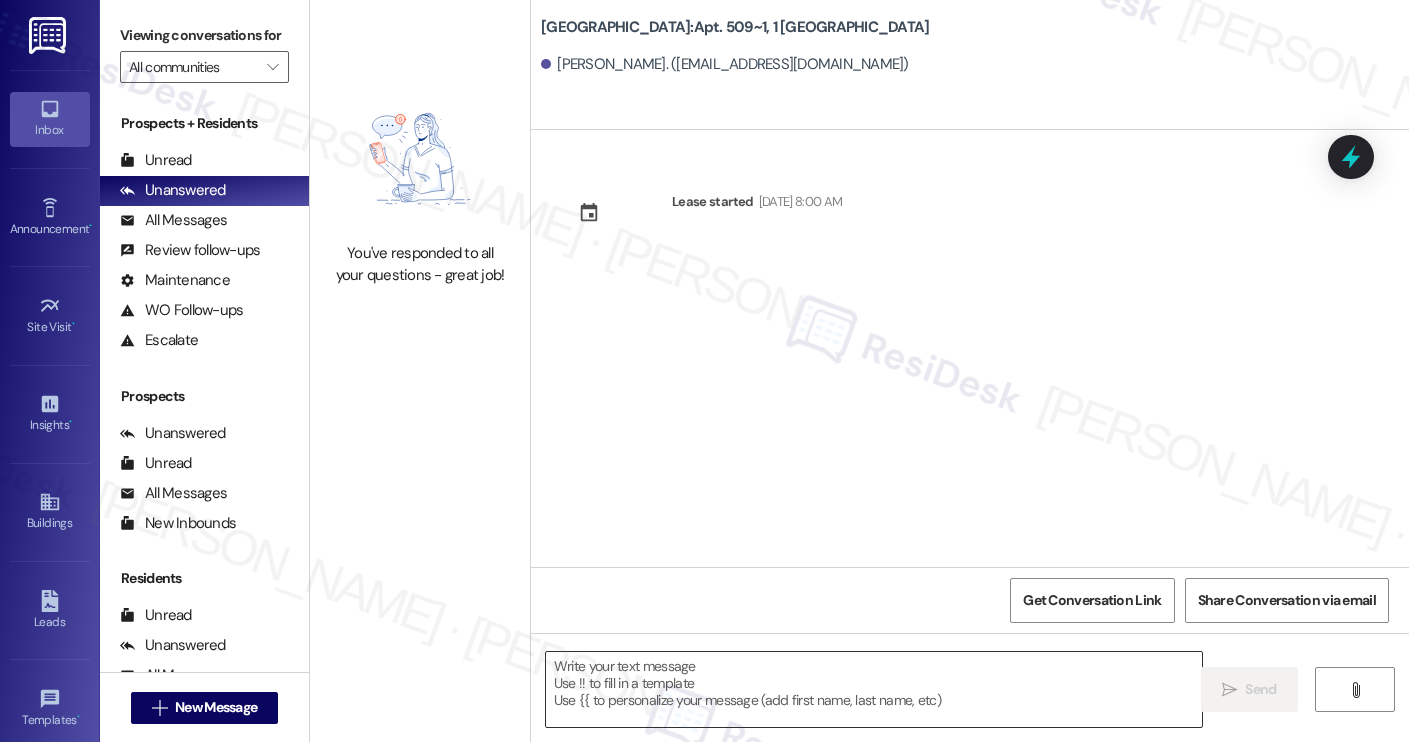 click at bounding box center (874, 689) 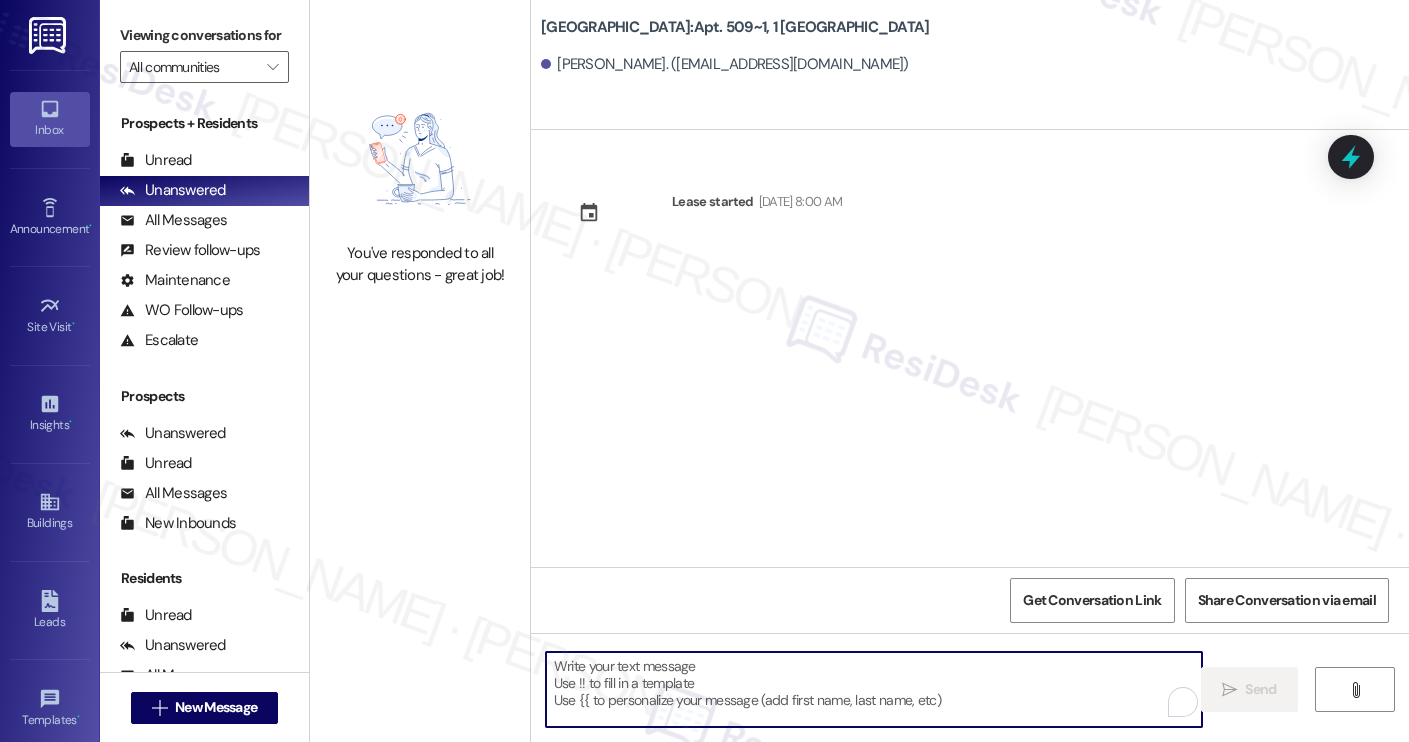 paste on "Hi [PERSON_NAME]! We’re so excited you’ve chosen [GEOGRAPHIC_DATA] as your future home! Moving is an exciting time, and I want to make sure you feel confident and ready.
I’m [PERSON_NAME] from the off-site Resident Support Team. I work with your property’s team to help once you’ve moved in, whether it’s answering questions or assisting with maintenance. I’ll be in touch as your move-in date gets closer!
Move-in day will be busy as you get settled, but no reason it has to be stressful. Don’t forget that we offer a ⚡FAST PASS⚡for Move-In day if your checklist has been completed 2 weeks prior to move-in. Login to your ResidentPortal [DATE] to complete those outstanding items!" 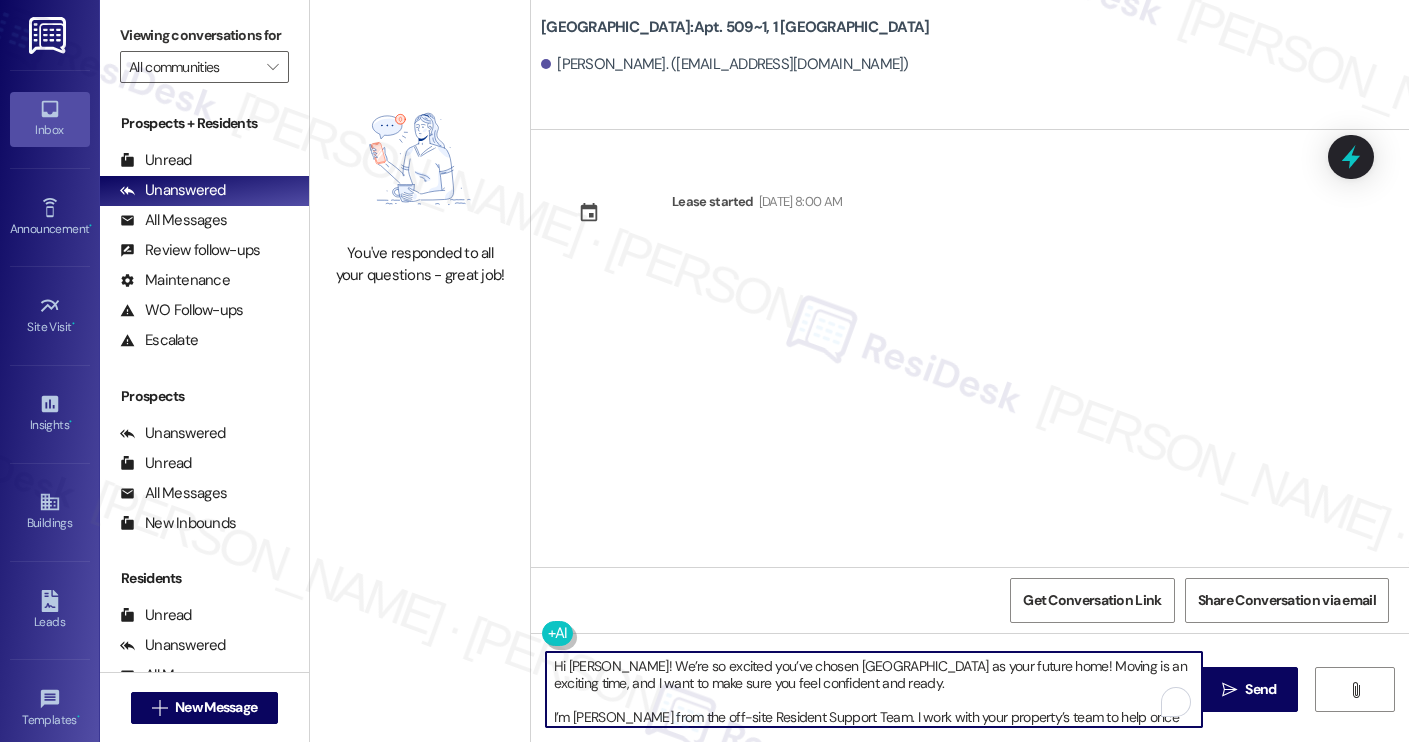 scroll, scrollTop: 119, scrollLeft: 0, axis: vertical 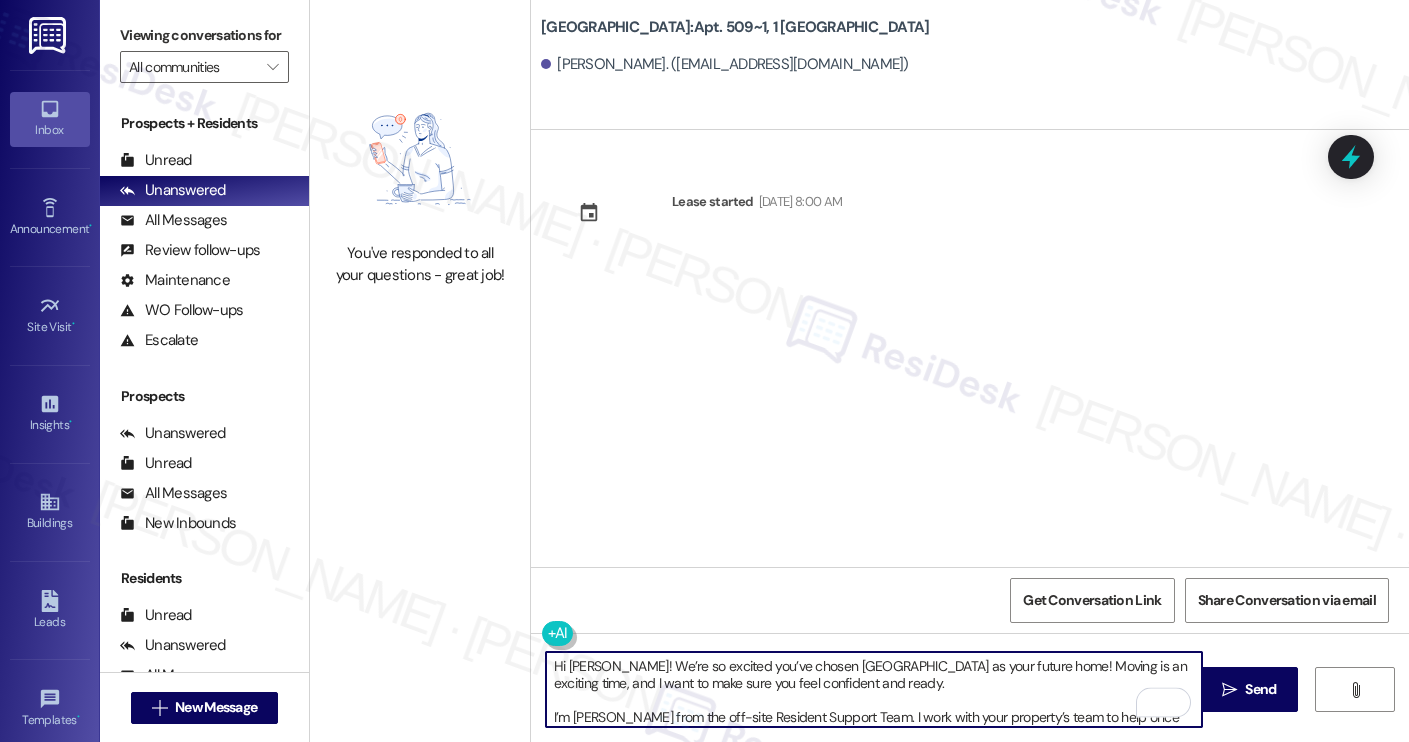 click on "Conrado Cookson. (conradocookson@gmail.com)" at bounding box center [725, 64] 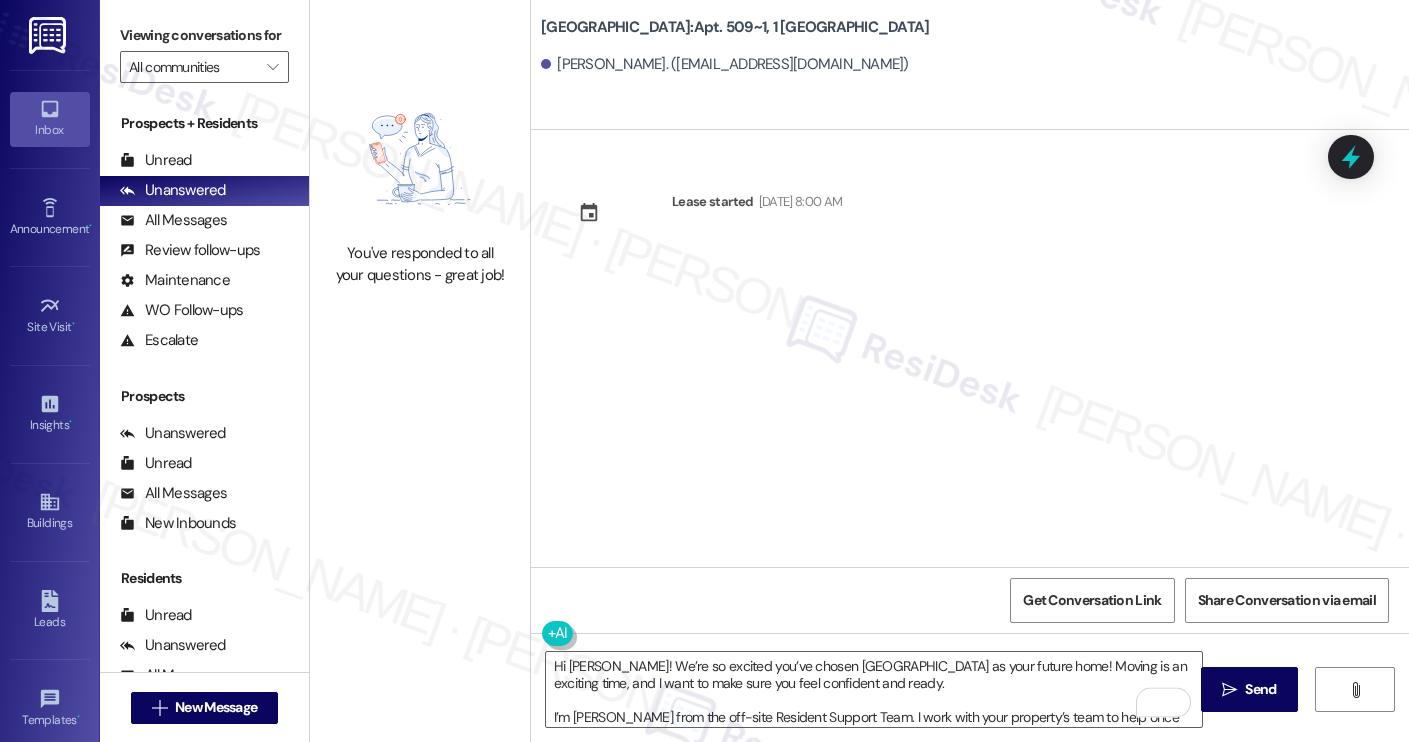 click on "Conrado Cookson. (conradocookson@gmail.com)" at bounding box center (725, 64) 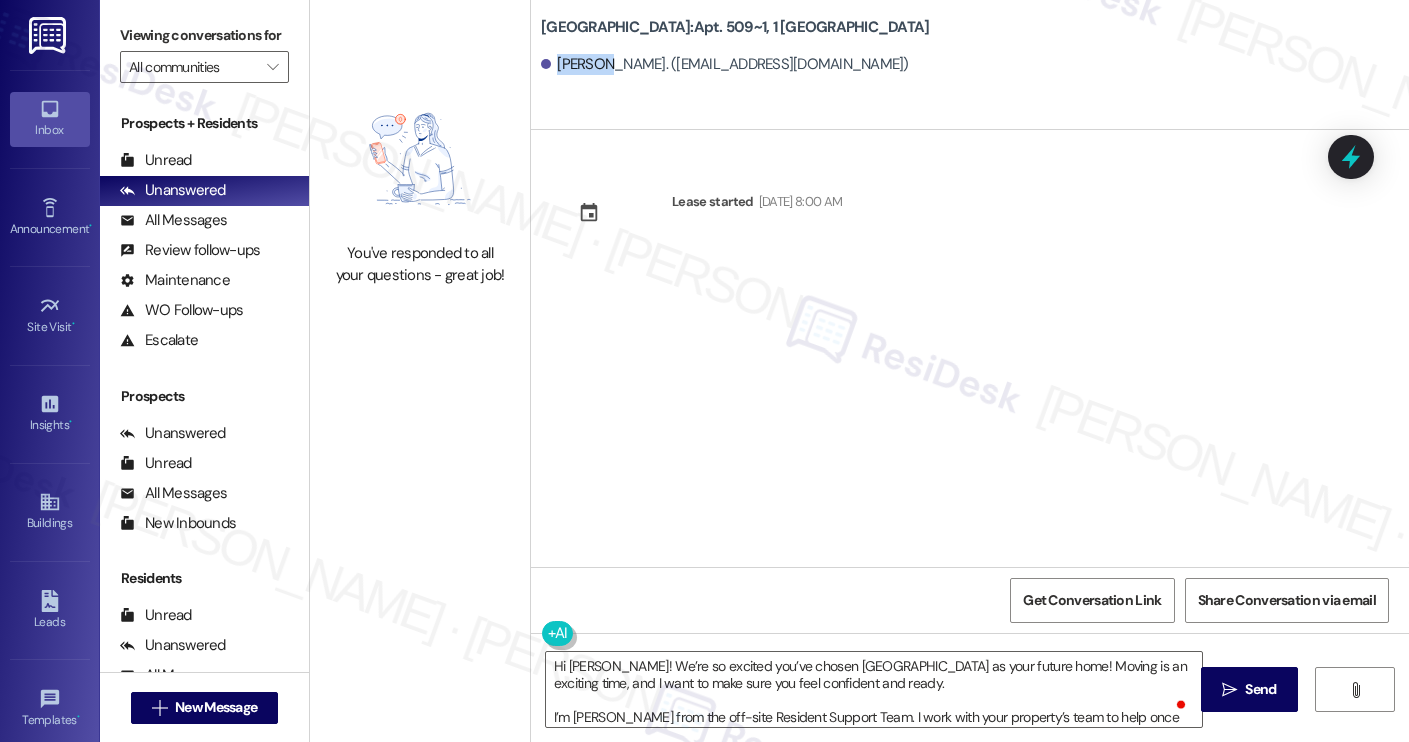copy on "Conrado" 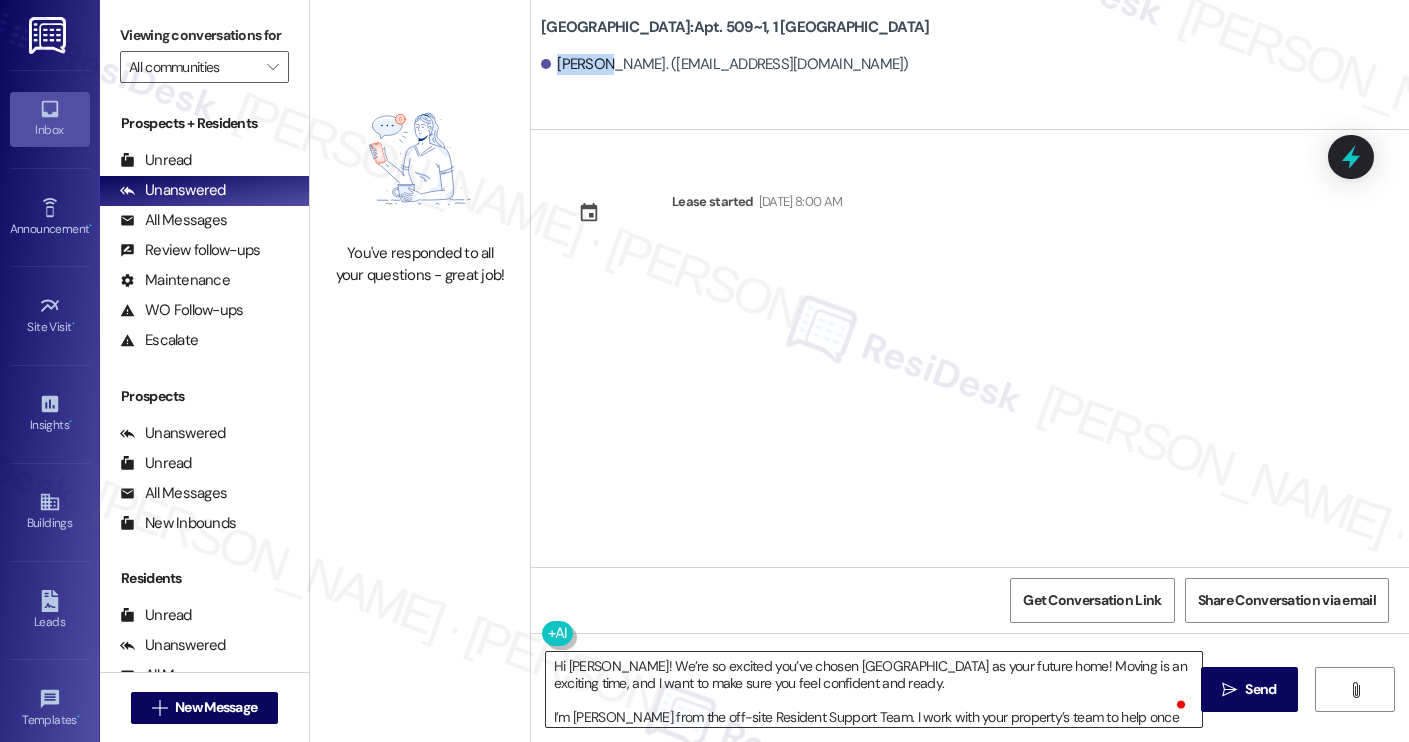 click on "Hi [PERSON_NAME]! We’re so excited you’ve chosen [GEOGRAPHIC_DATA] as your future home! Moving is an exciting time, and I want to make sure you feel confident and ready.
I’m [PERSON_NAME] from the off-site Resident Support Team. I work with your property’s team to help once you’ve moved in, whether it’s answering questions or assisting with maintenance. I’ll be in touch as your move-in date gets closer!
Move-in day will be busy as you get settled, but no reason it has to be stressful. Don’t forget that we offer a ⚡FAST PASS⚡for Move-In day if your checklist has been completed 2 weeks prior to move-in. Login to your ResidentPortal [DATE] to complete those outstanding items!" at bounding box center [874, 689] 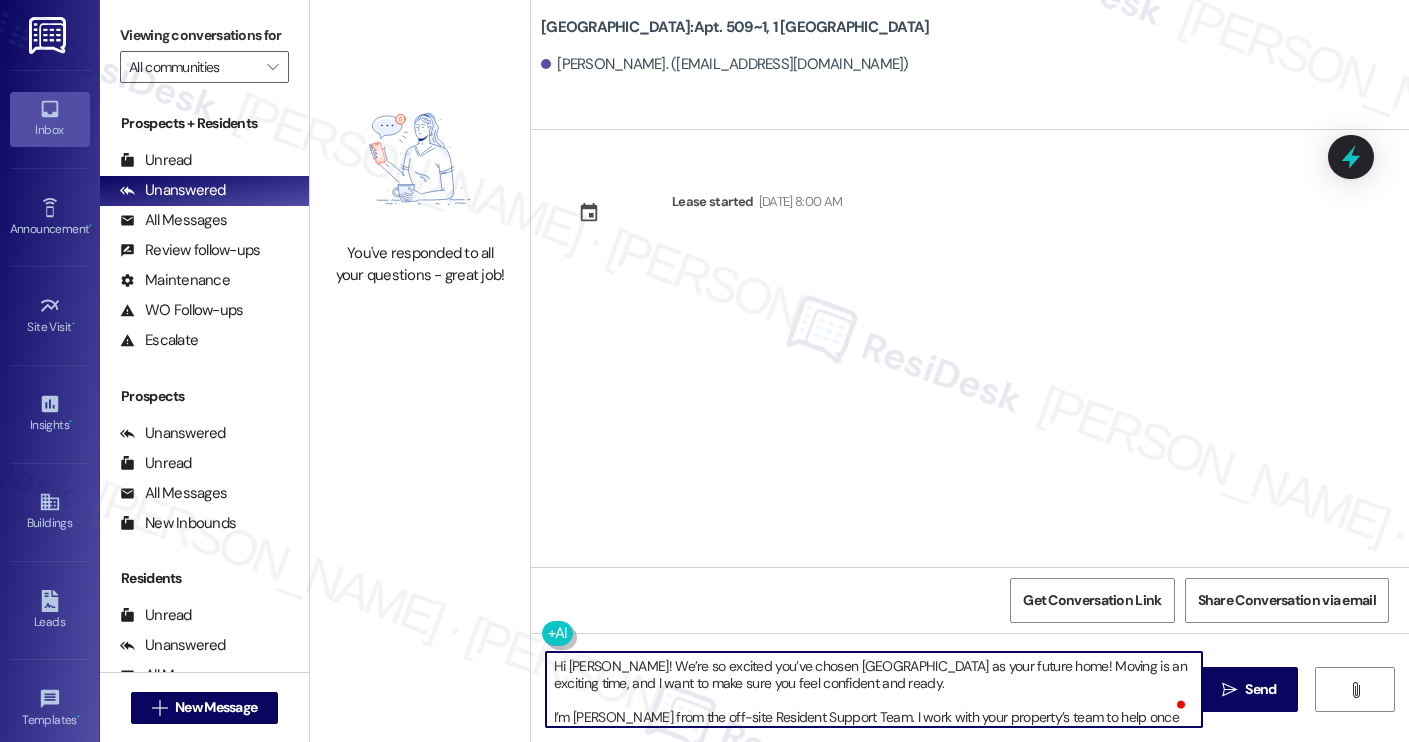 click on "Hi [PERSON_NAME]! We’re so excited you’ve chosen [GEOGRAPHIC_DATA] as your future home! Moving is an exciting time, and I want to make sure you feel confident and ready.
I’m [PERSON_NAME] from the off-site Resident Support Team. I work with your property’s team to help once you’ve moved in, whether it’s answering questions or assisting with maintenance. I’ll be in touch as your move-in date gets closer!
Move-in day will be busy as you get settled, but no reason it has to be stressful. Don’t forget that we offer a ⚡FAST PASS⚡for Move-In day if your checklist has been completed 2 weeks prior to move-in. Login to your ResidentPortal [DATE] to complete those outstanding items!" at bounding box center (874, 689) 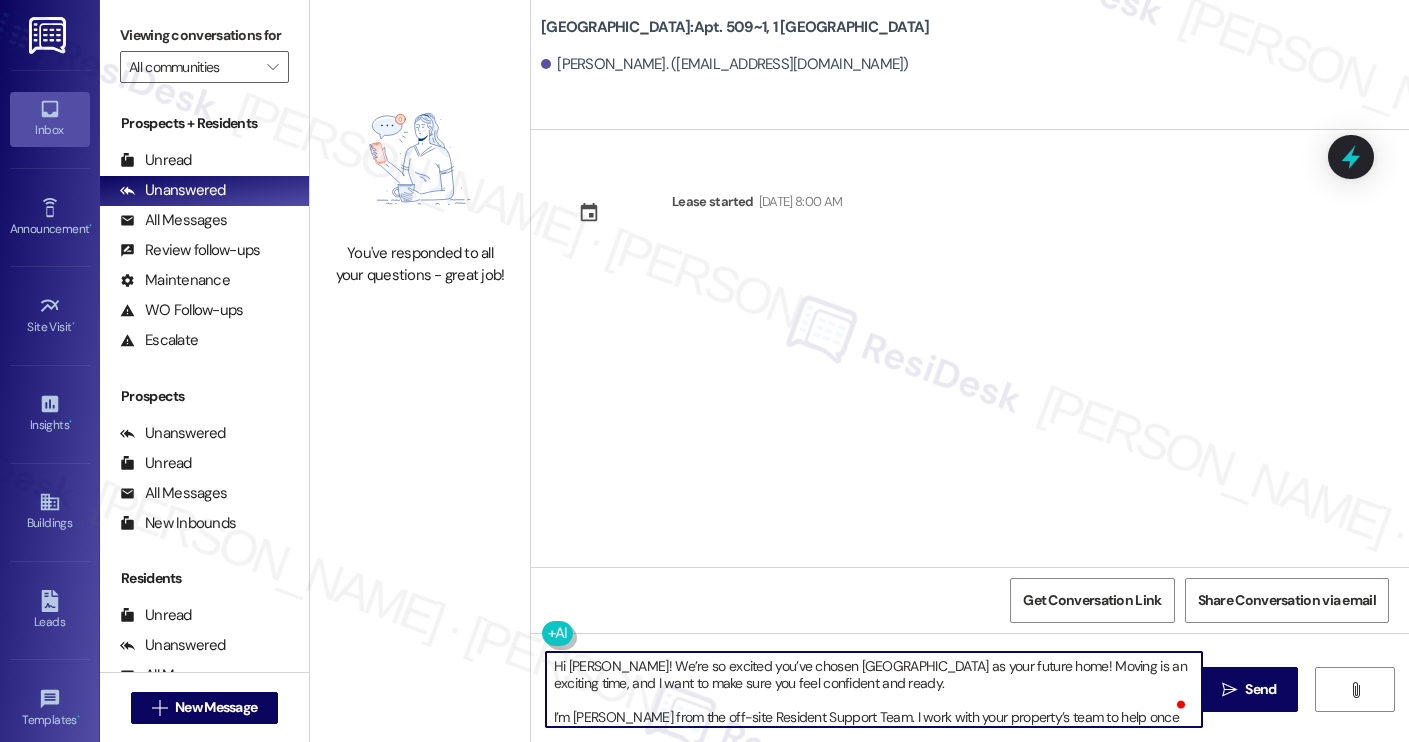 scroll, scrollTop: 17, scrollLeft: 0, axis: vertical 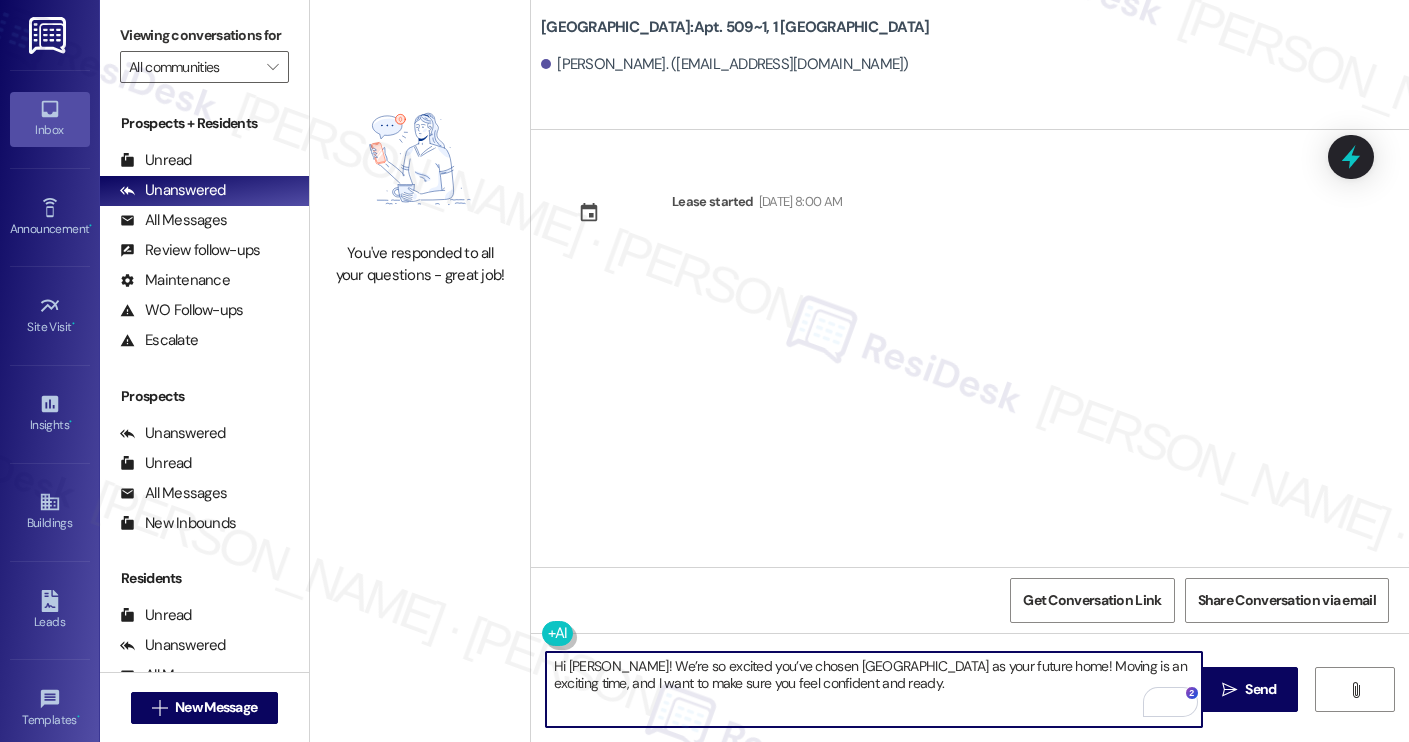 click on "Hi Conrado! We’re so excited you’ve chosen Yugo Charleston Campus as your future home! Moving is an exciting time, and I want to make sure you feel confident and ready." at bounding box center (874, 689) 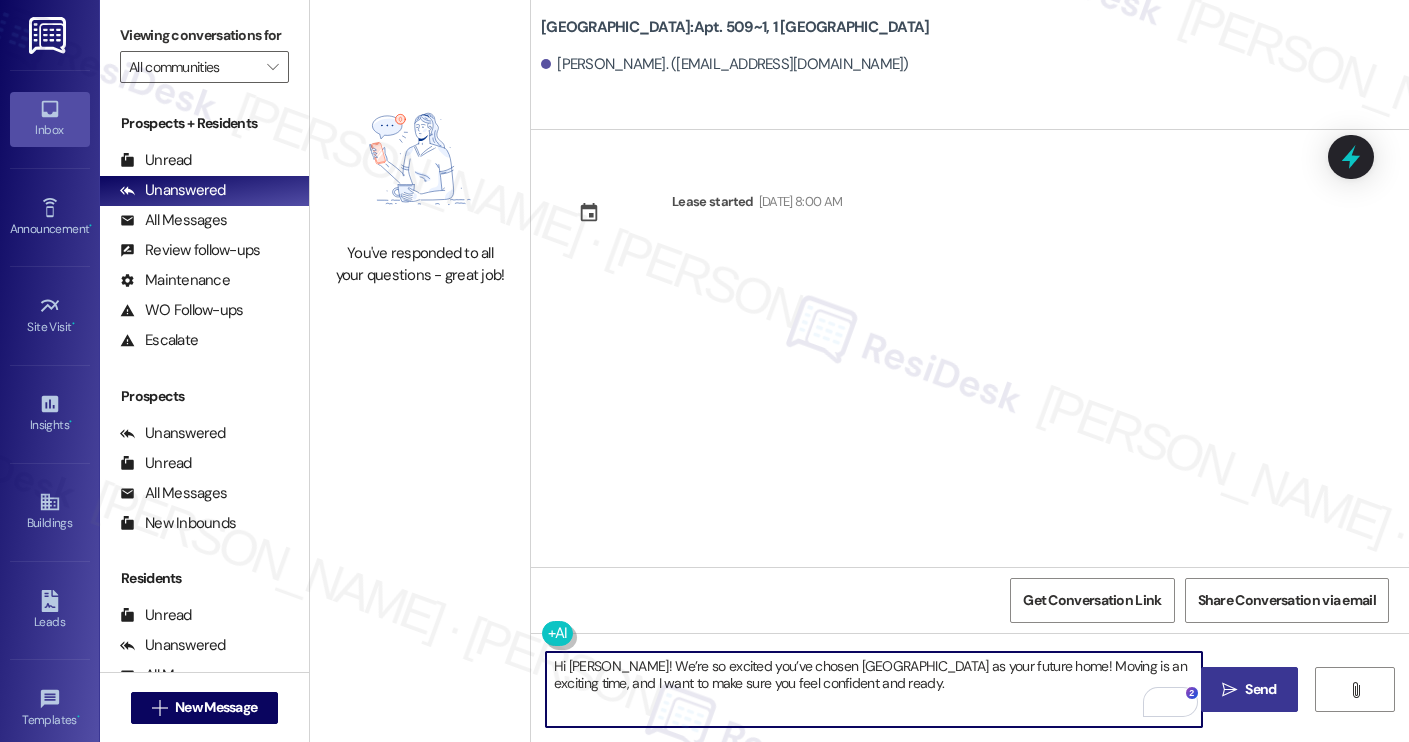 type on "Hi Conrado! We’re so excited you’ve chosen Yugo Charleston Campus as your future home! Moving is an exciting time, and I want to make sure you feel confident and ready." 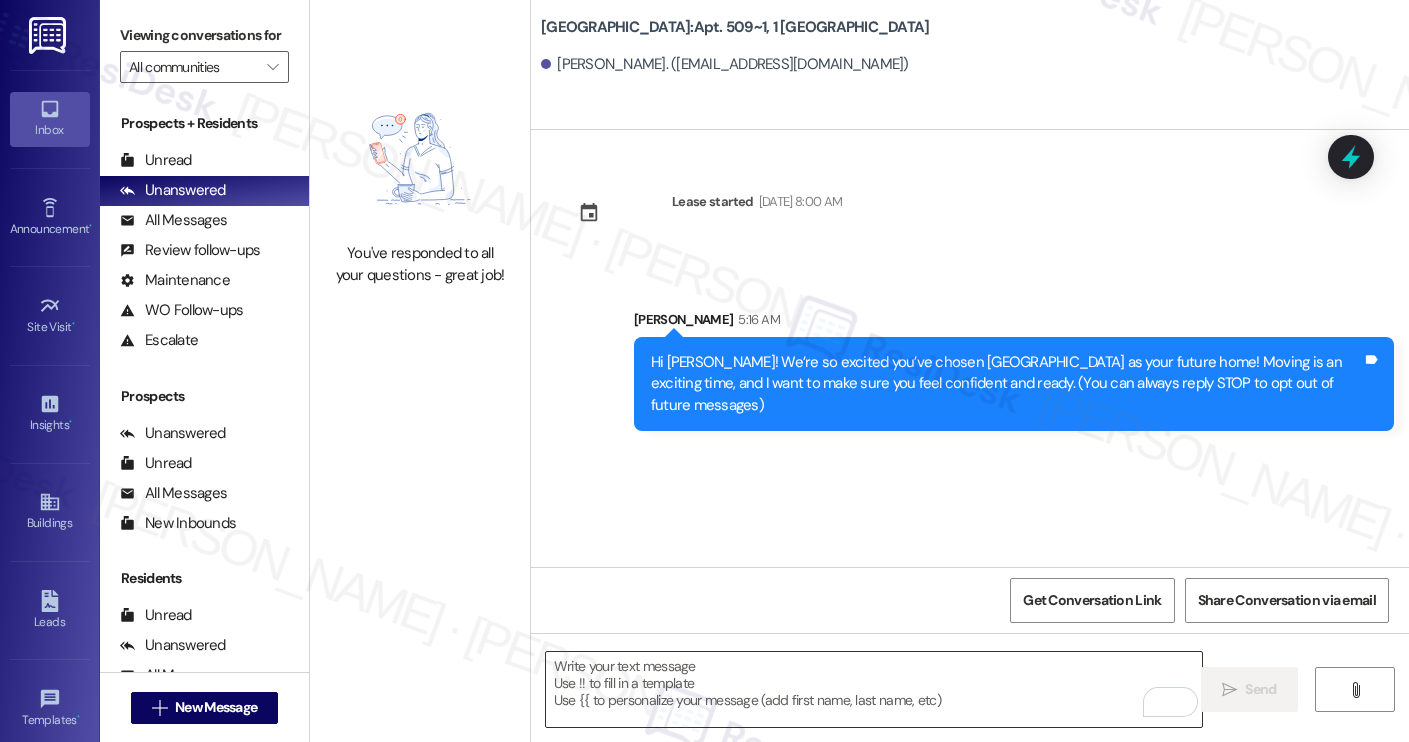 click at bounding box center [874, 689] 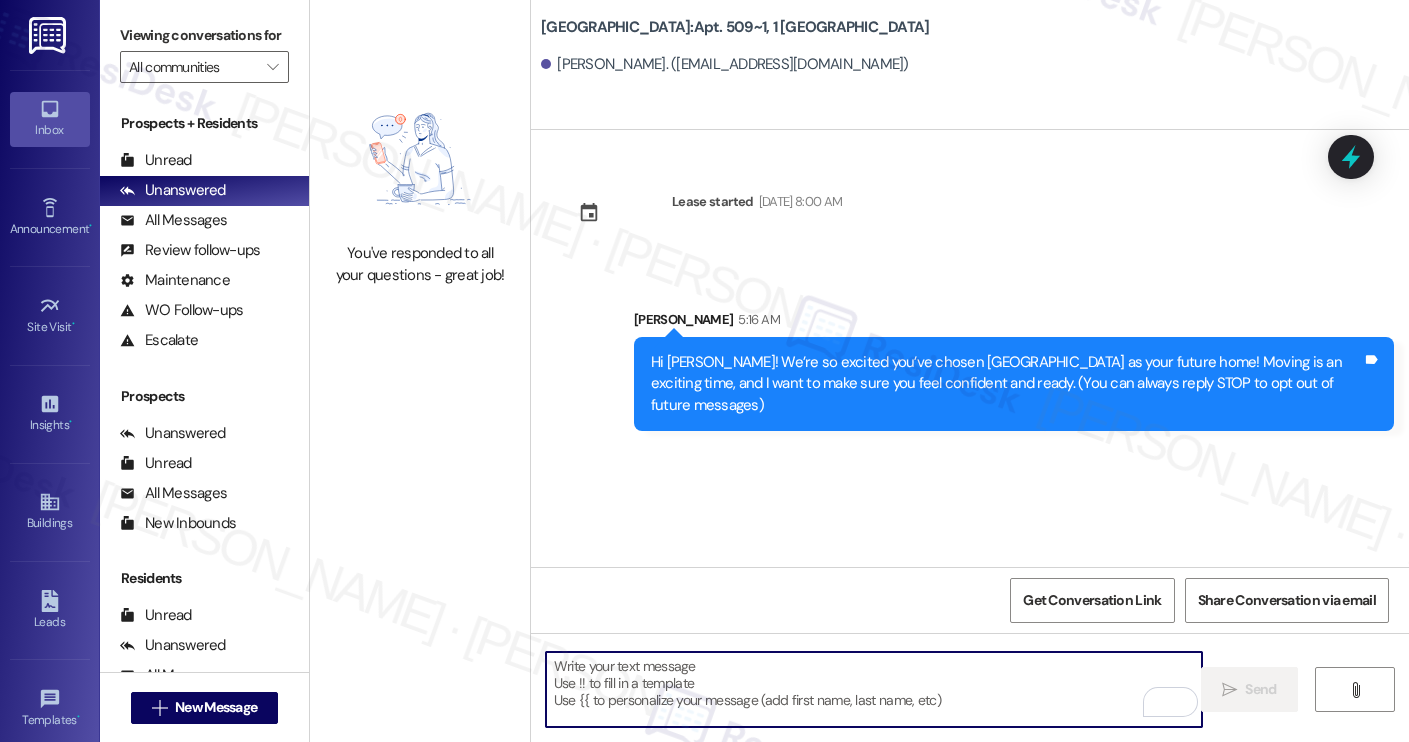 paste on "I’m [PERSON_NAME] from the off-site Resident Support Team. I work with your property’s team to help once you’ve moved in, whether it’s answering questions or assisting with maintenance. I’ll be in touch as your move-in date gets closer!
Move-in day will be busy as you get settled, but no reason it has to be stressful. Don’t forget that we offer a ⚡FAST PASS⚡for Move-In day if your checklist has been completed 2 weeks prior to move-in. Login to your ResidentPortal [DATE] to complete those outstanding items!" 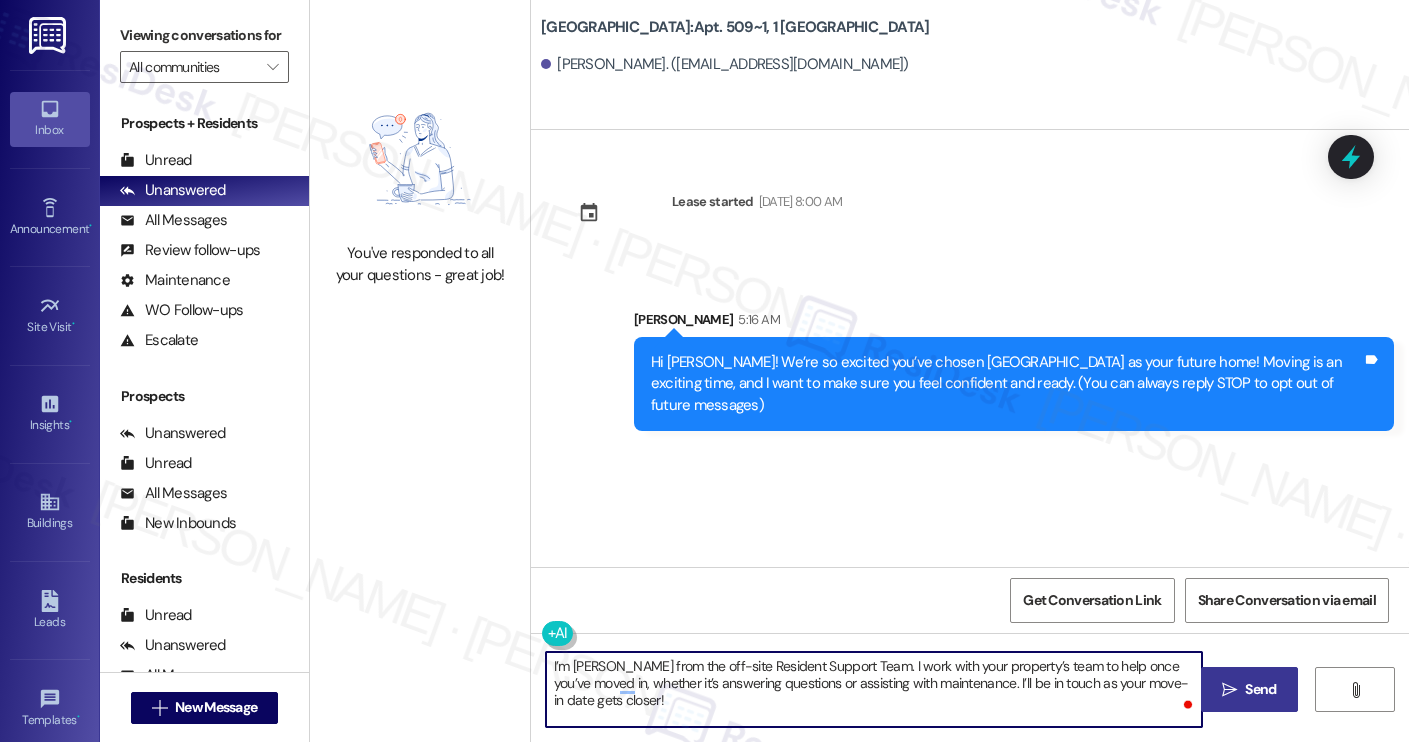 type on "I’m [PERSON_NAME] from the off-site Resident Support Team. I work with your property’s team to help once you’ve moved in, whether it’s answering questions or assisting with maintenance. I’ll be in touch as your move-in date gets closer!" 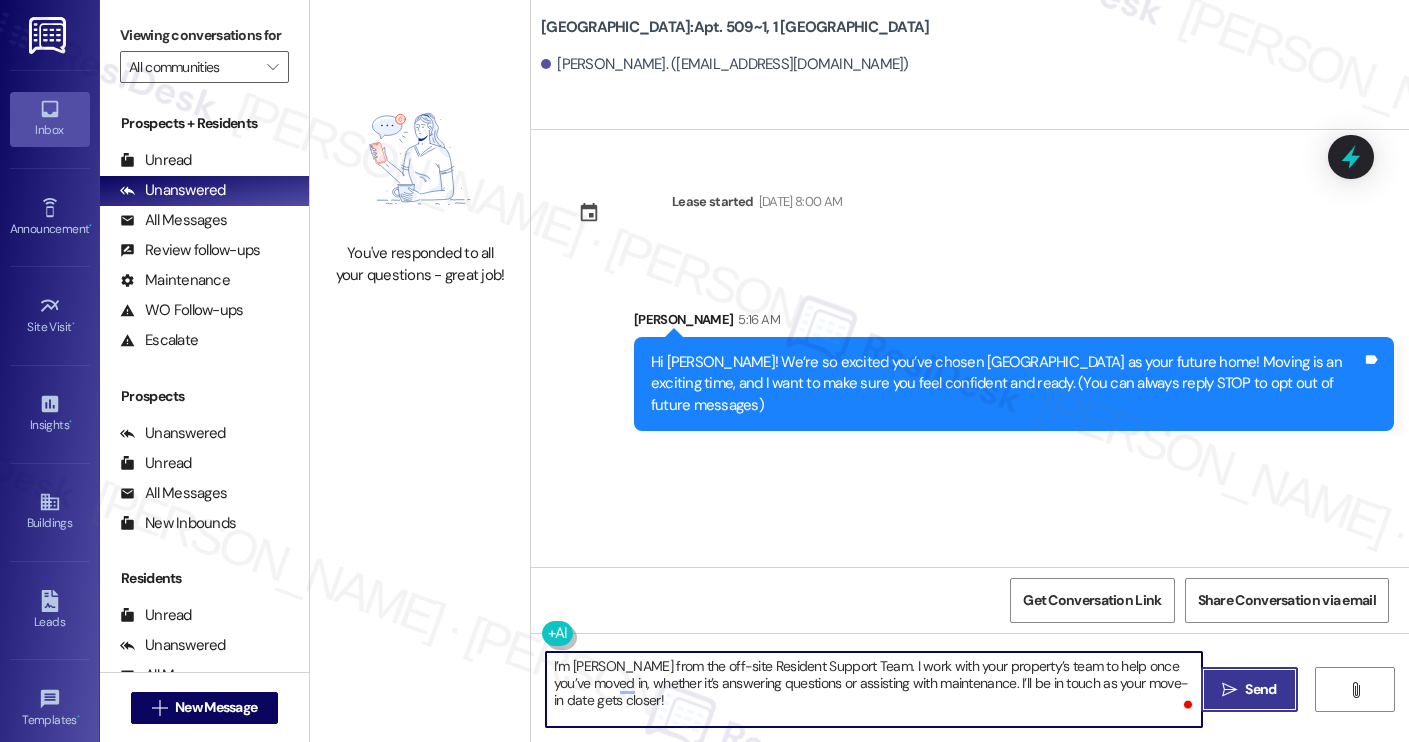 click on "" at bounding box center [1229, 690] 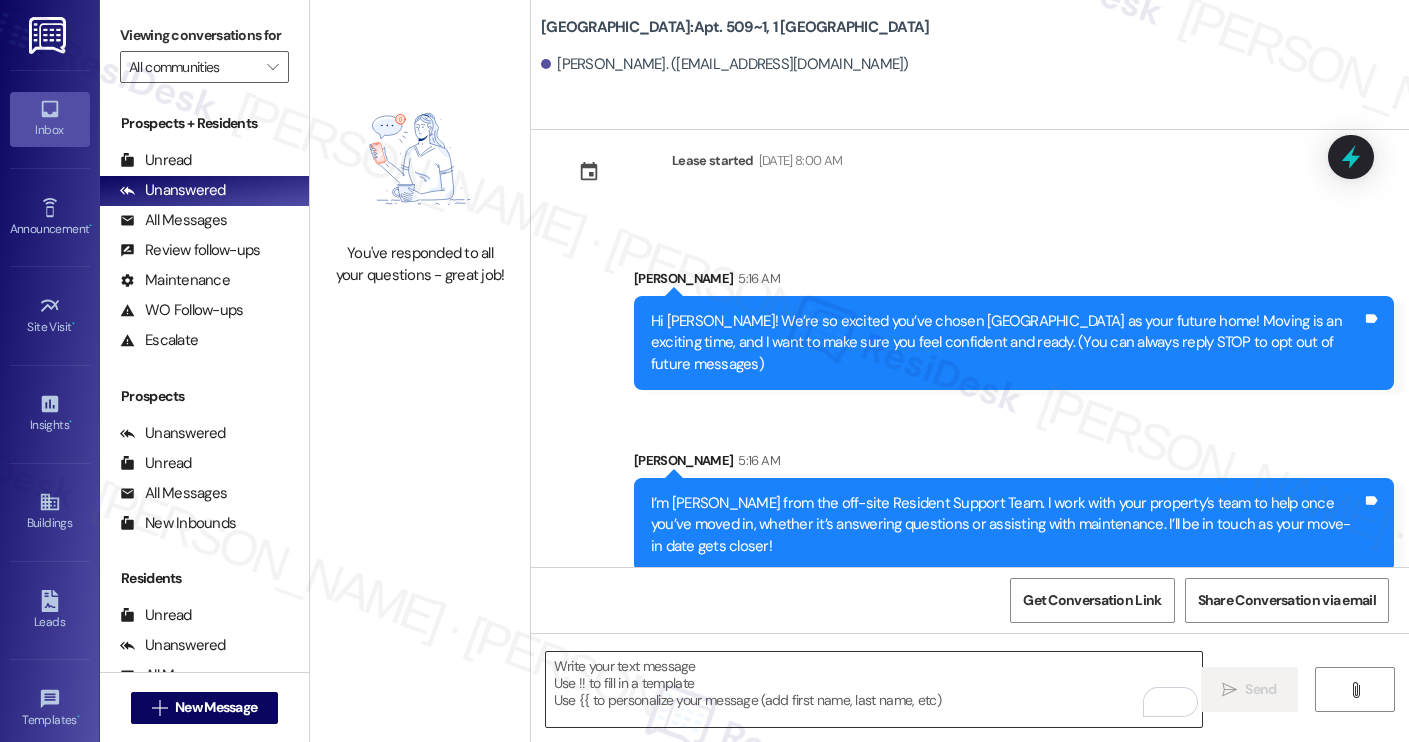 click at bounding box center (874, 689) 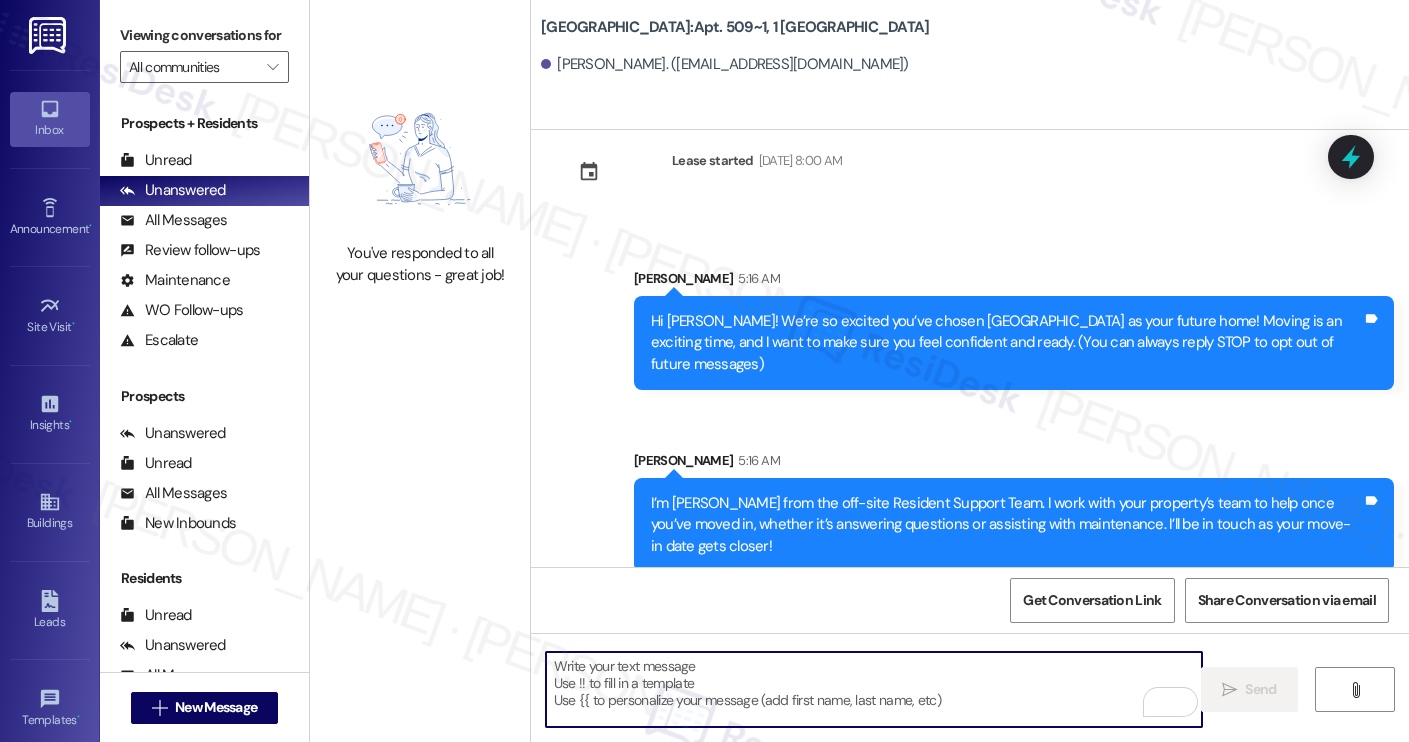 paste on "Move-in day will be busy as you get settled, but no reason it has to be stressful. Don’t forget that we offer a ⚡FAST PASS⚡for Move-In day if your checklist has been completed 2 weeks prior to move-in. Login to your ResidentPortal [DATE] to complete those outstanding items!" 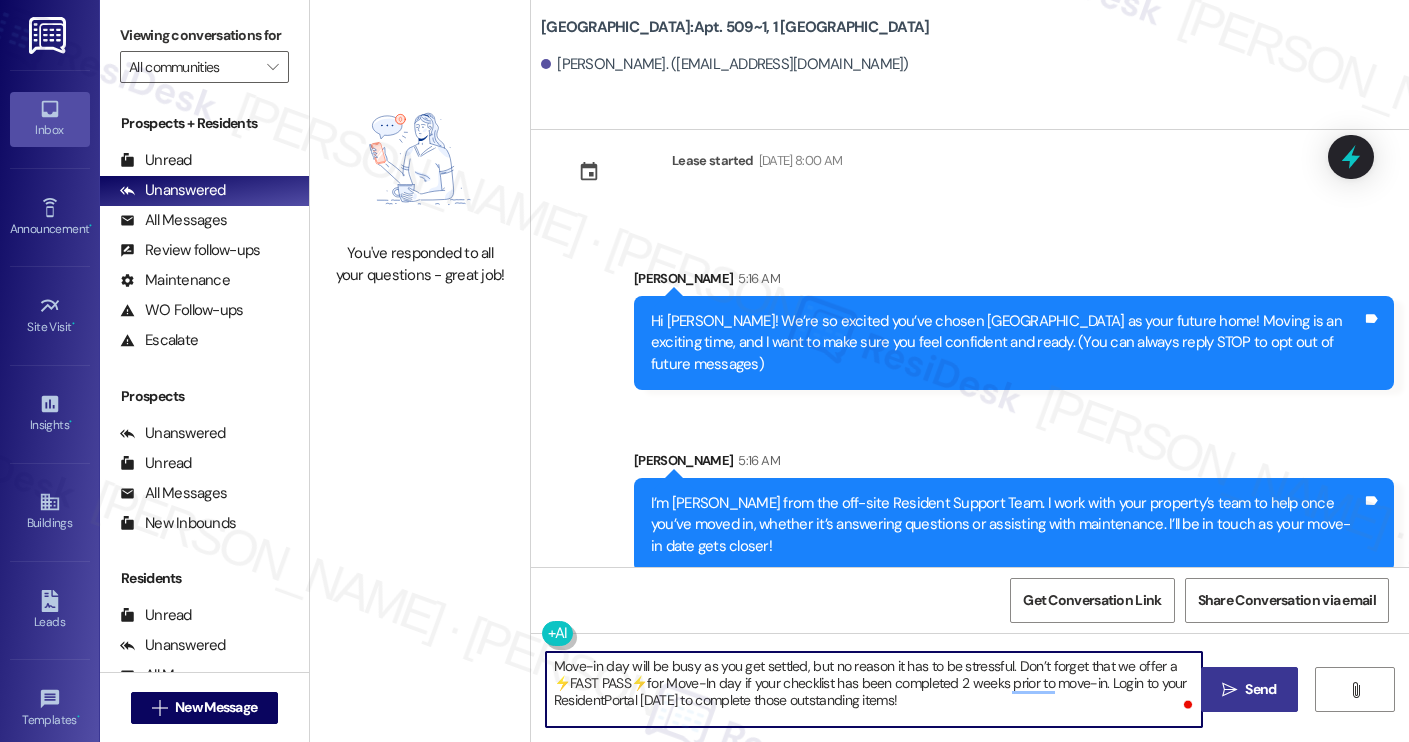 type on "Move-in day will be busy as you get settled, but no reason it has to be stressful. Don’t forget that we offer a ⚡FAST PASS⚡for Move-In day if your checklist has been completed 2 weeks prior to move-in. Login to your ResidentPortal [DATE] to complete those outstanding items!" 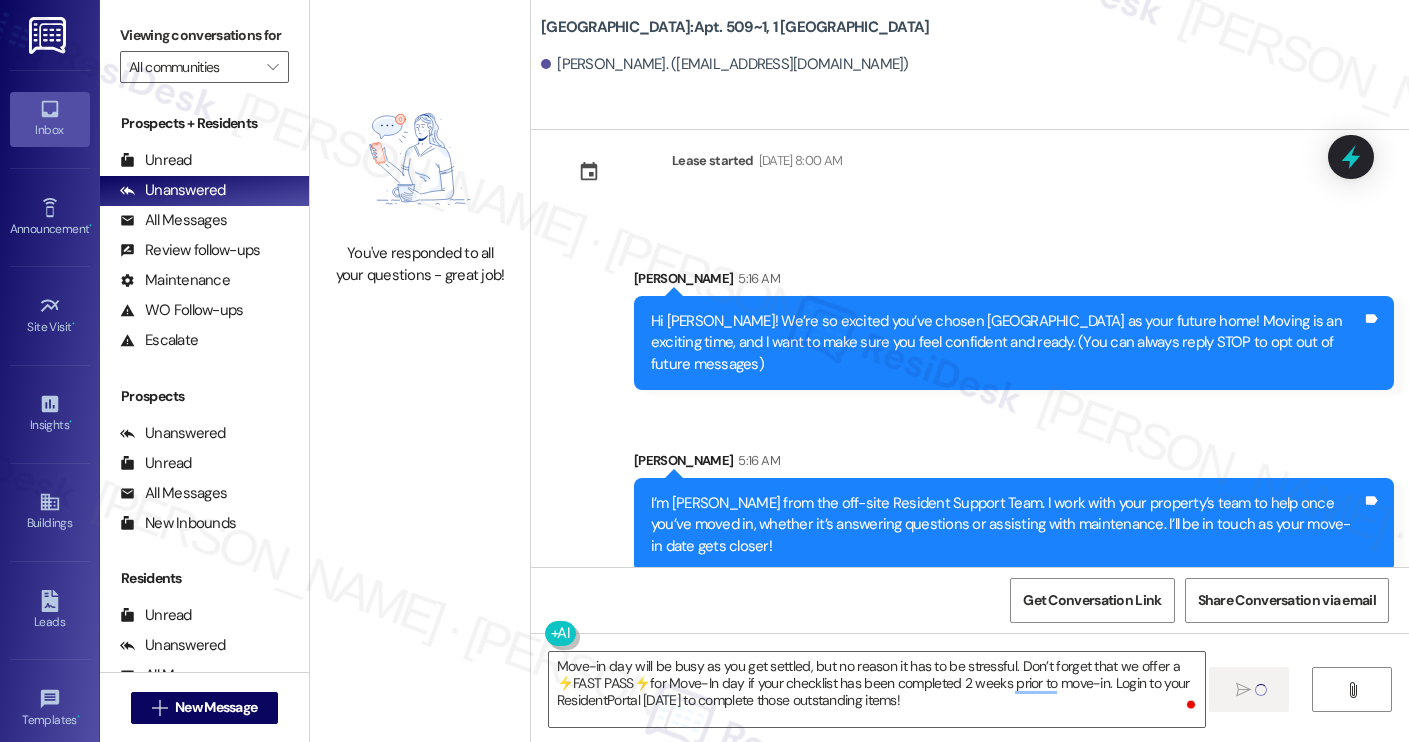 type 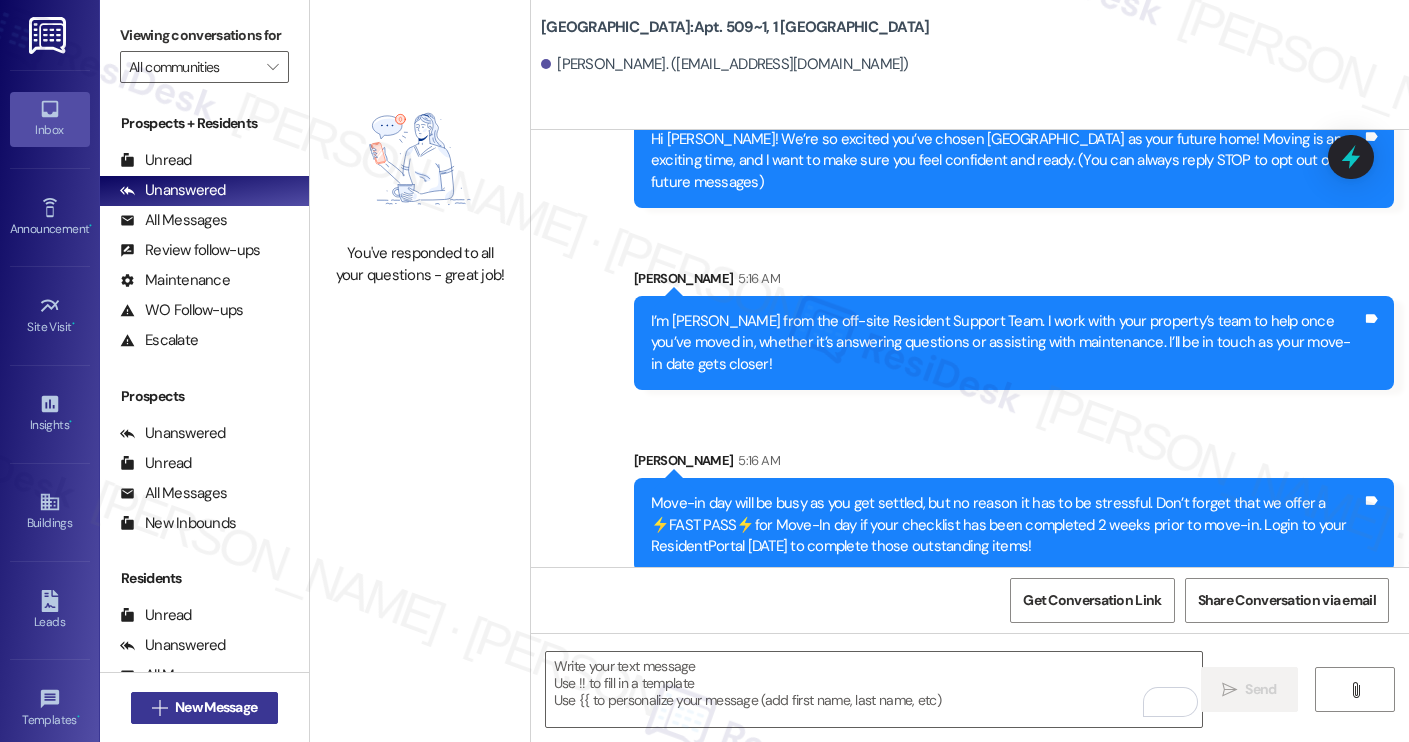 click on "New Message" at bounding box center (216, 707) 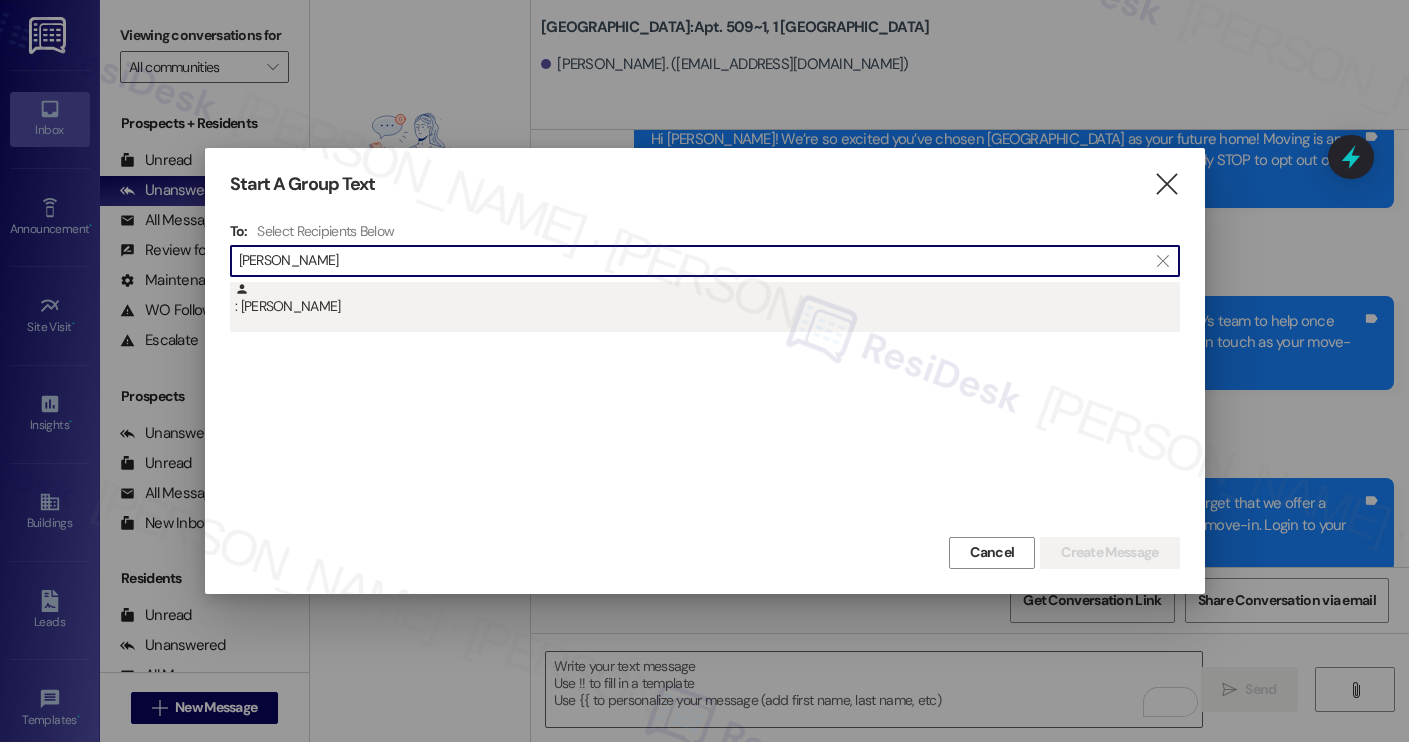 type on "peter hug" 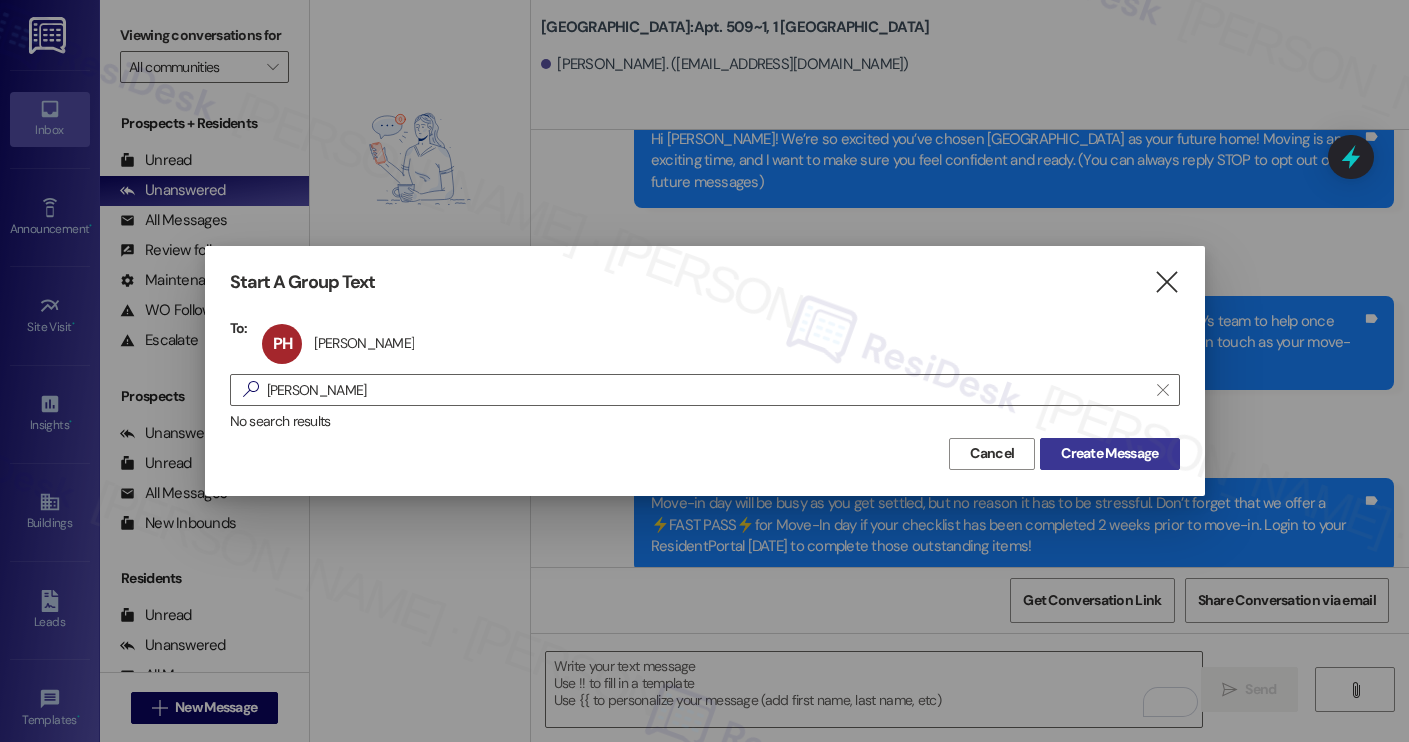 click on "Create Message" at bounding box center (1109, 453) 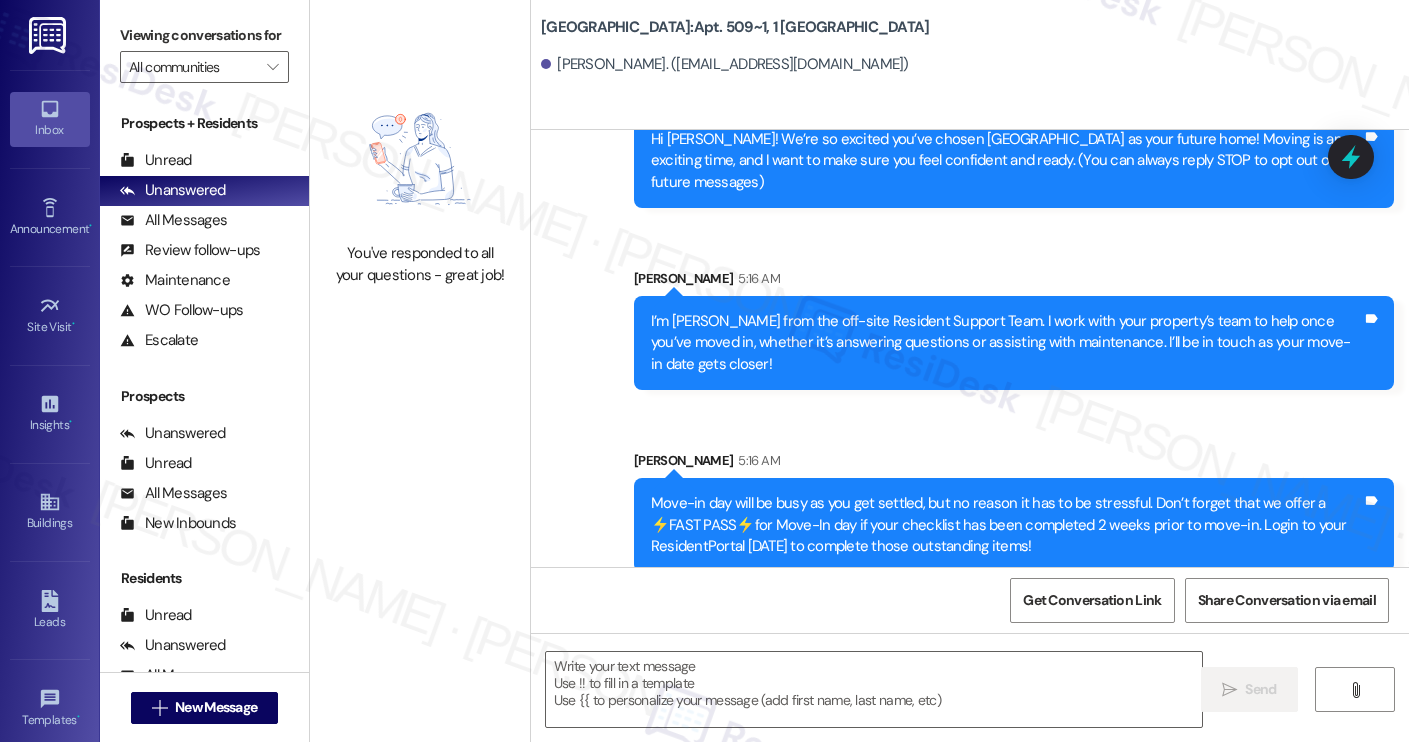 type on "Fetching suggested responses. Please feel free to read through the conversation in the meantime." 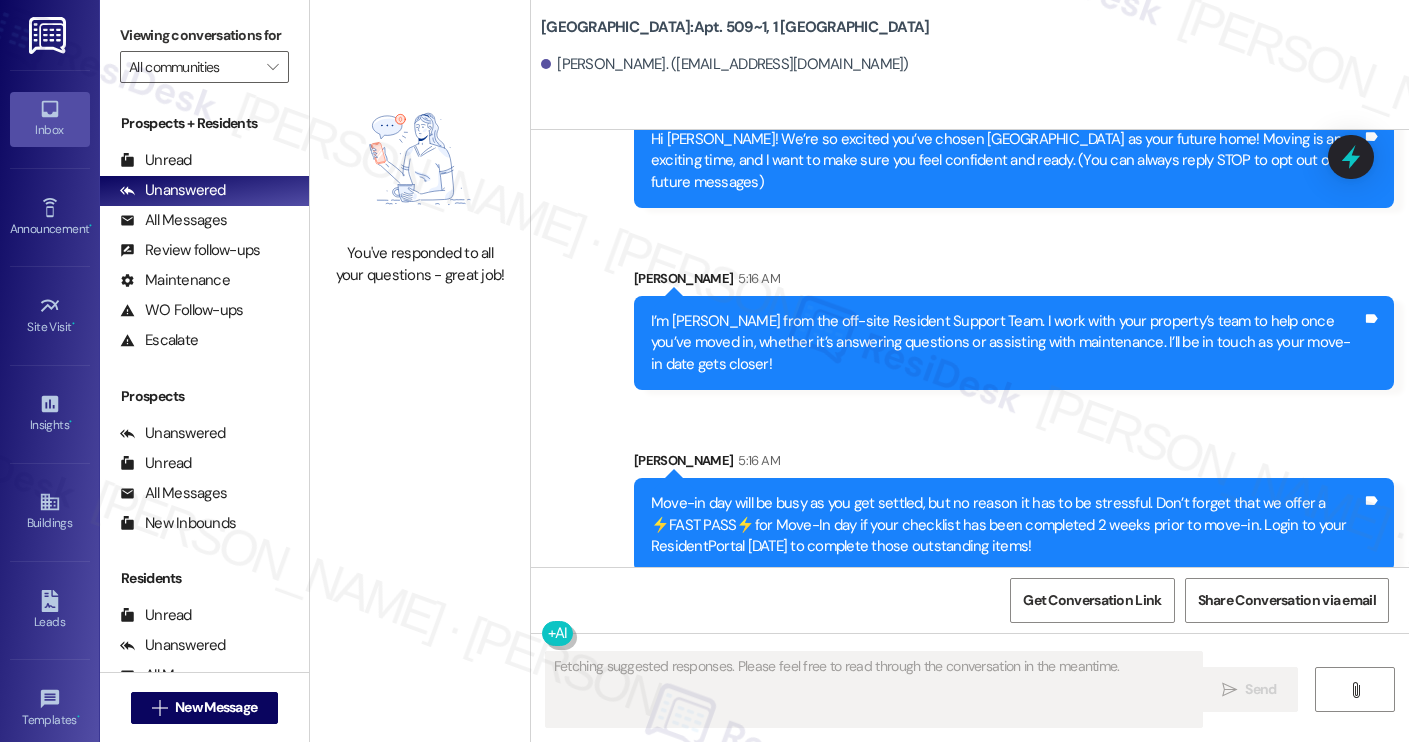 scroll, scrollTop: 0, scrollLeft: 0, axis: both 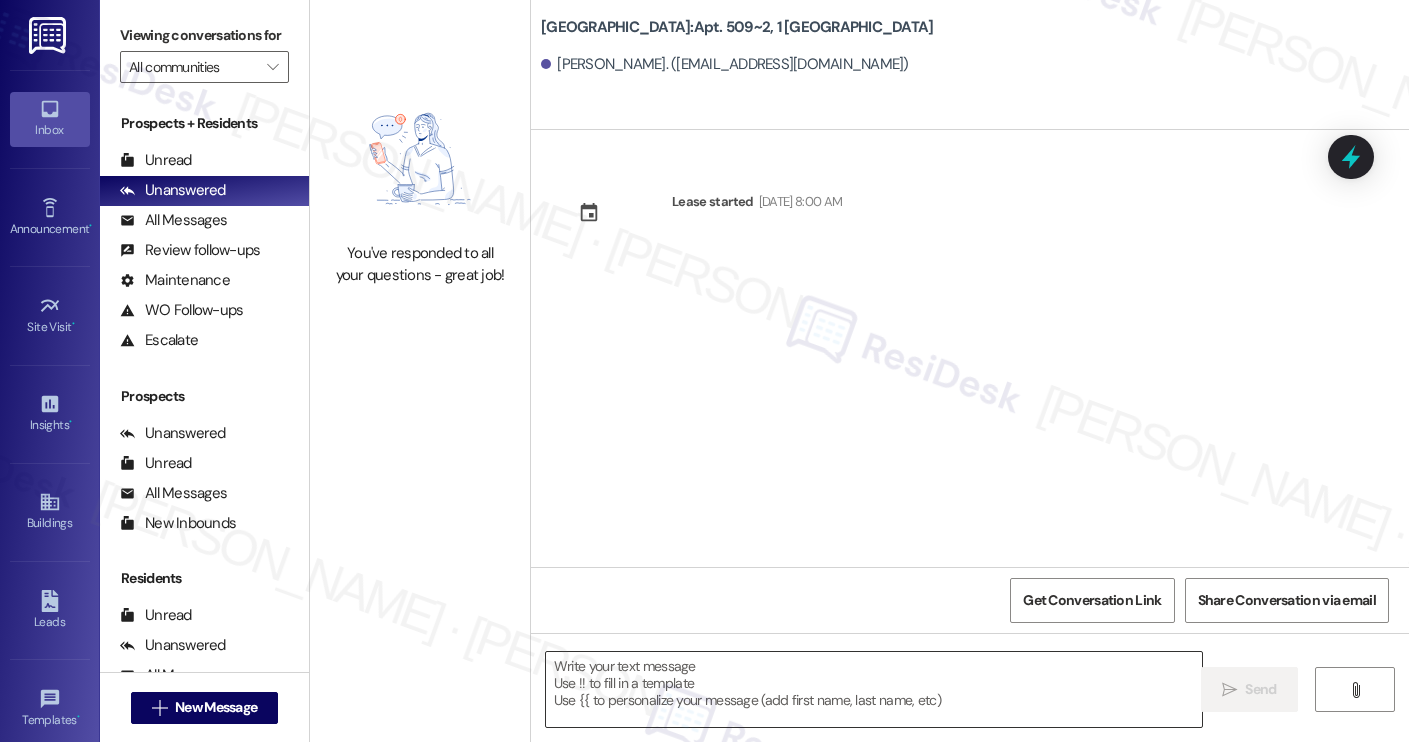 click at bounding box center [874, 689] 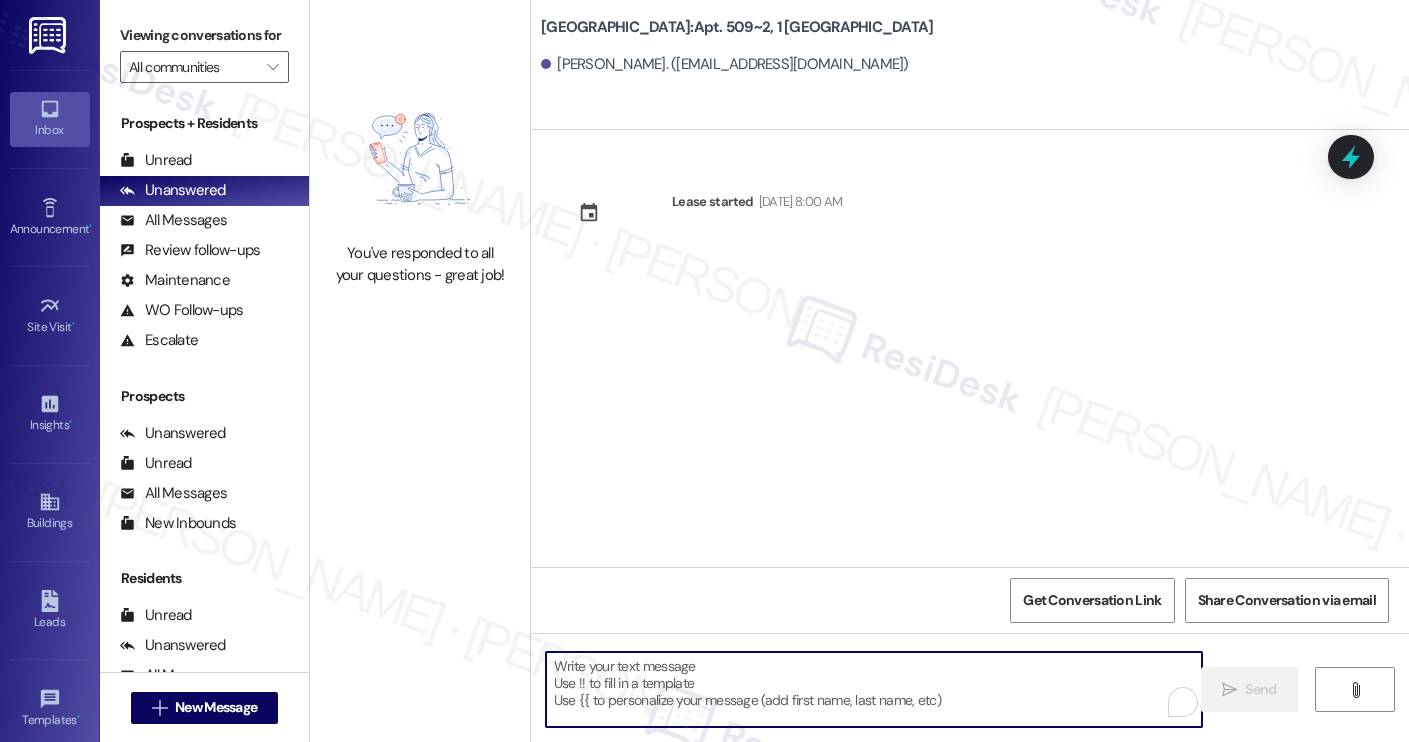 paste on "Hi [PERSON_NAME]! We’re so excited you’ve chosen [GEOGRAPHIC_DATA] as your future home! Moving is an exciting time, and I want to make sure you feel confident and ready.
I’m [PERSON_NAME] from the off-site Resident Support Team. I work with your property’s team to help once you’ve moved in, whether it’s answering questions or assisting with maintenance. I’ll be in touch as your move-in date gets closer!
Move-in day will be busy as you get settled, but no reason it has to be stressful. Don’t forget that we offer a ⚡FAST PASS⚡for Move-In day if your checklist has been completed 2 weeks prior to move-in. Login to your ResidentPortal [DATE] to complete those outstanding items!" 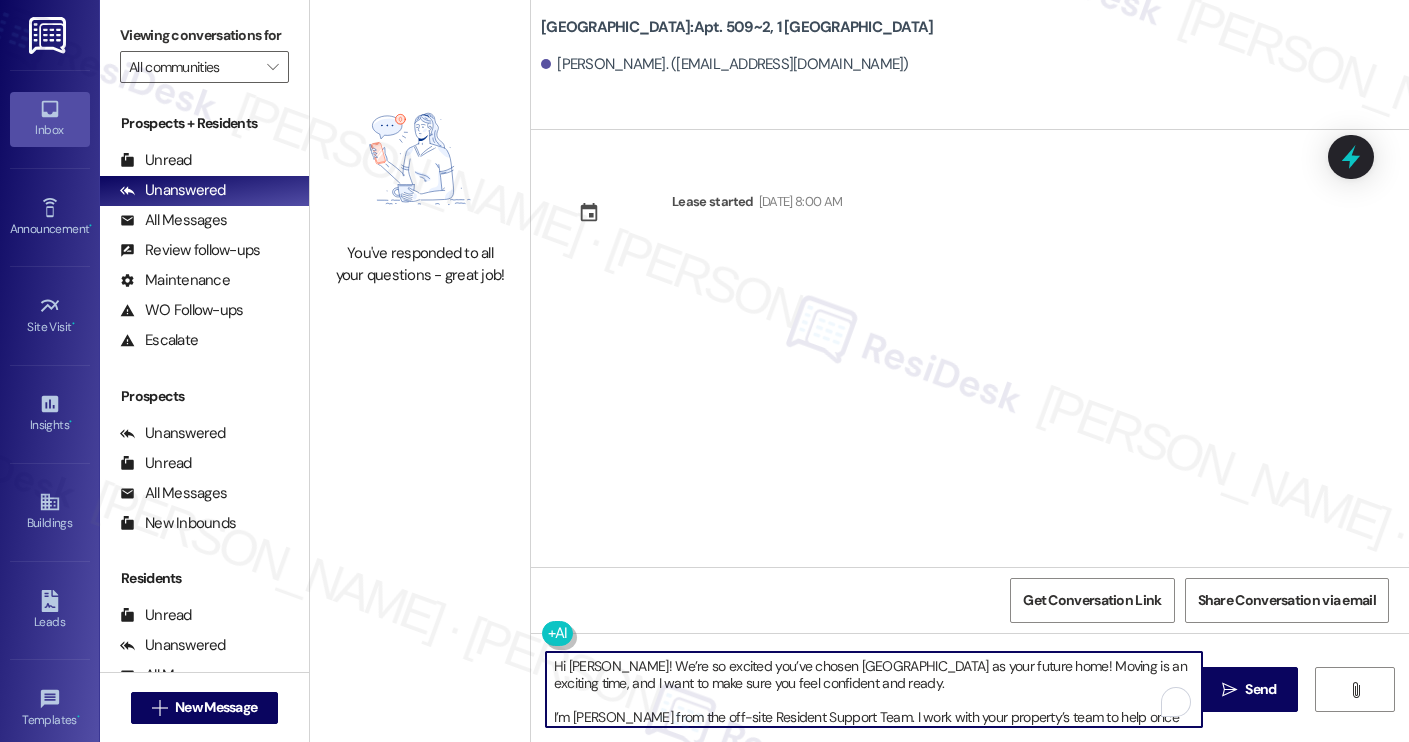 scroll, scrollTop: 119, scrollLeft: 0, axis: vertical 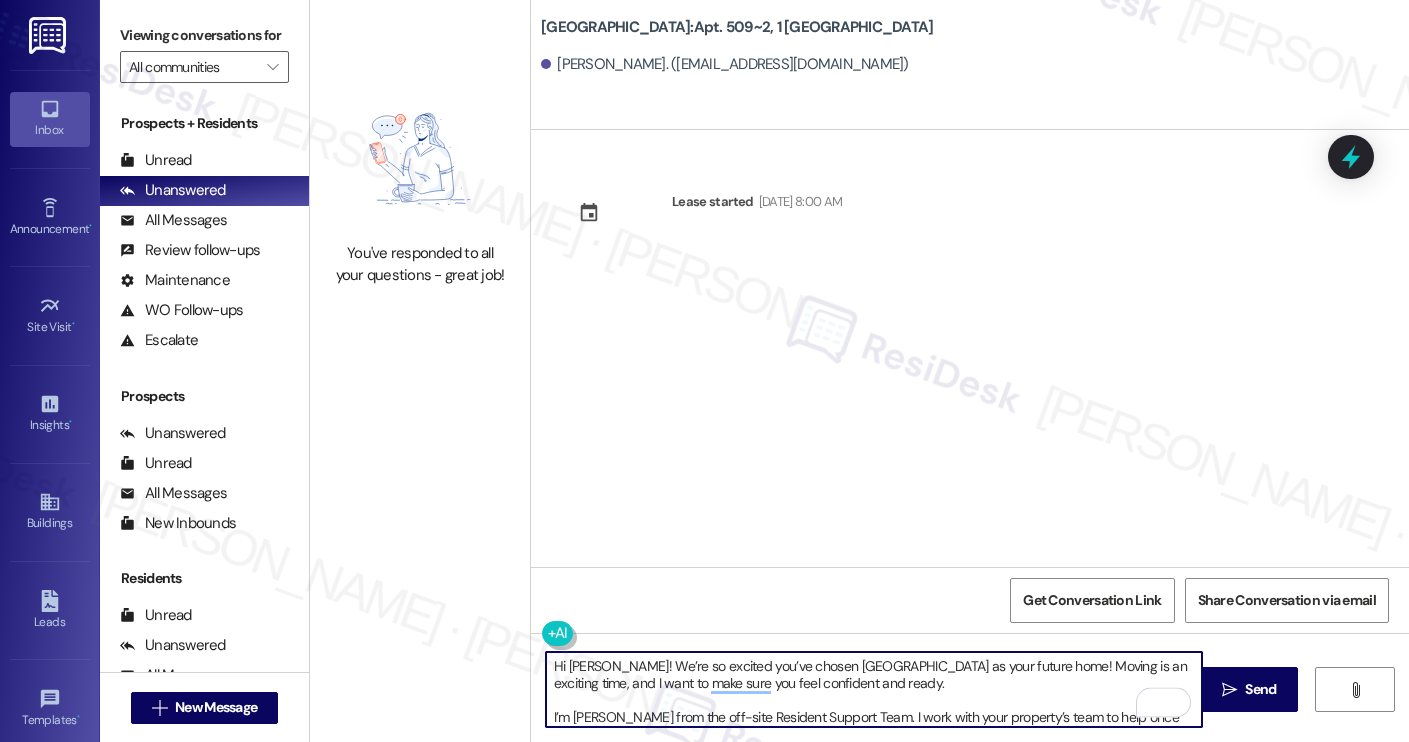 click on "Peter Hughes. (hughespj@g.cofc.edu)" at bounding box center (725, 64) 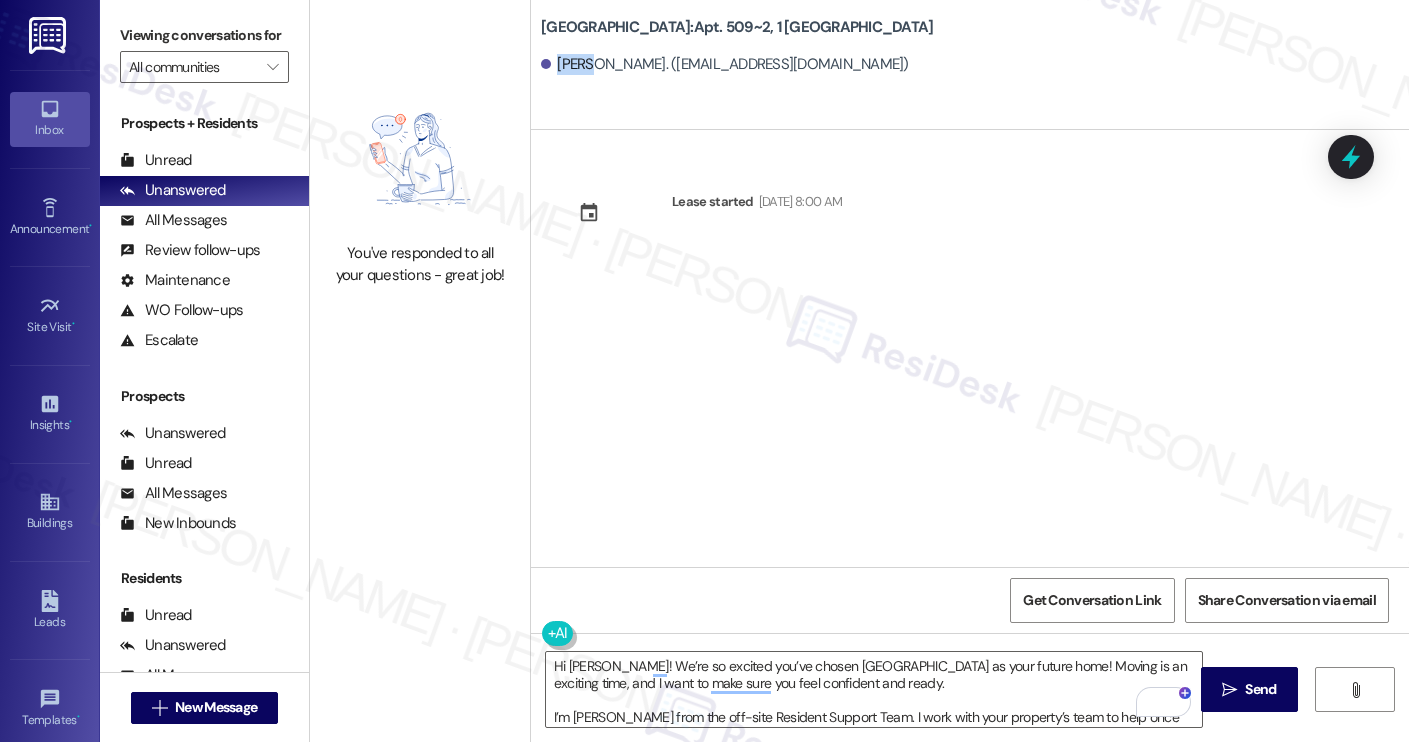copy on "Peter" 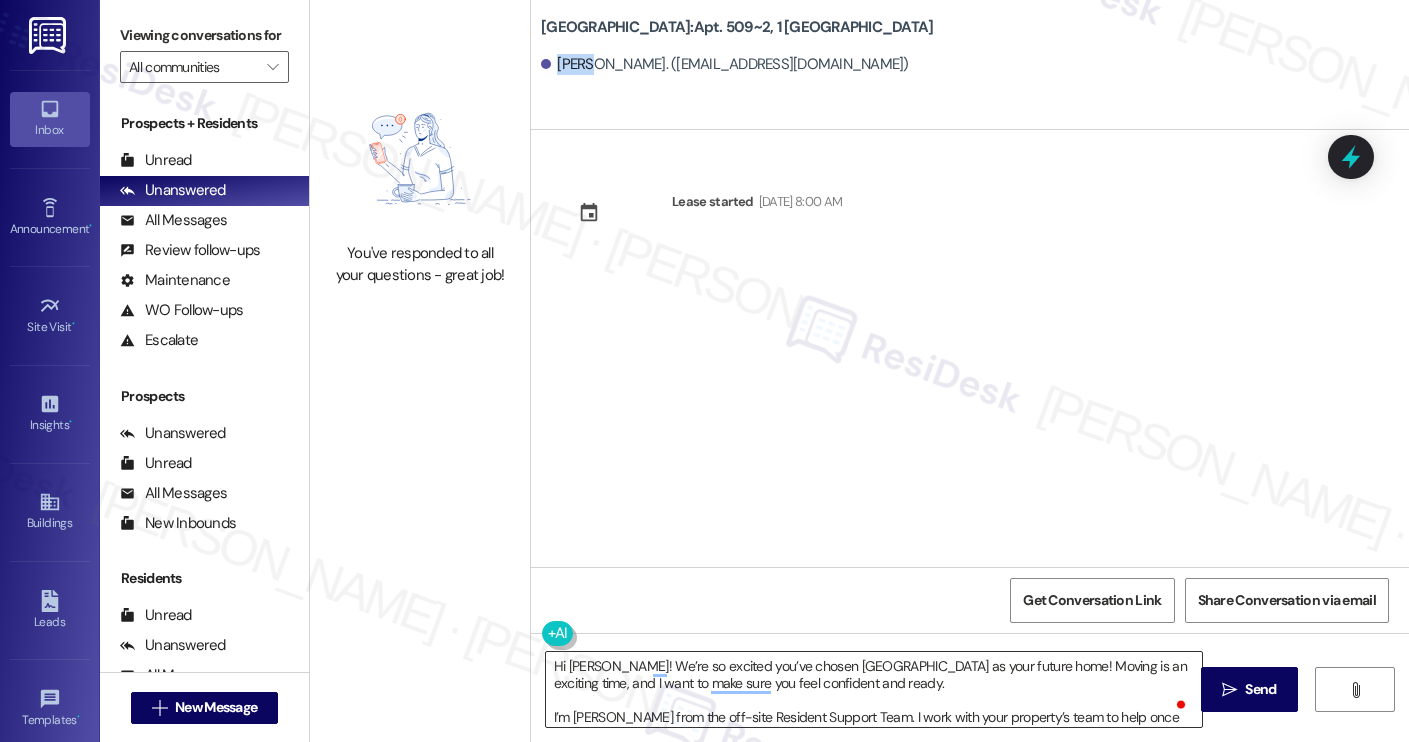 click on "Hi [PERSON_NAME]! We’re so excited you’ve chosen [GEOGRAPHIC_DATA] as your future home! Moving is an exciting time, and I want to make sure you feel confident and ready.
I’m [PERSON_NAME] from the off-site Resident Support Team. I work with your property’s team to help once you’ve moved in, whether it’s answering questions or assisting with maintenance. I’ll be in touch as your move-in date gets closer!
Move-in day will be busy as you get settled, but no reason it has to be stressful. Don’t forget that we offer a ⚡FAST PASS⚡for Move-In day if your checklist has been completed 2 weeks prior to move-in. Login to your ResidentPortal [DATE] to complete those outstanding items!" at bounding box center (874, 689) 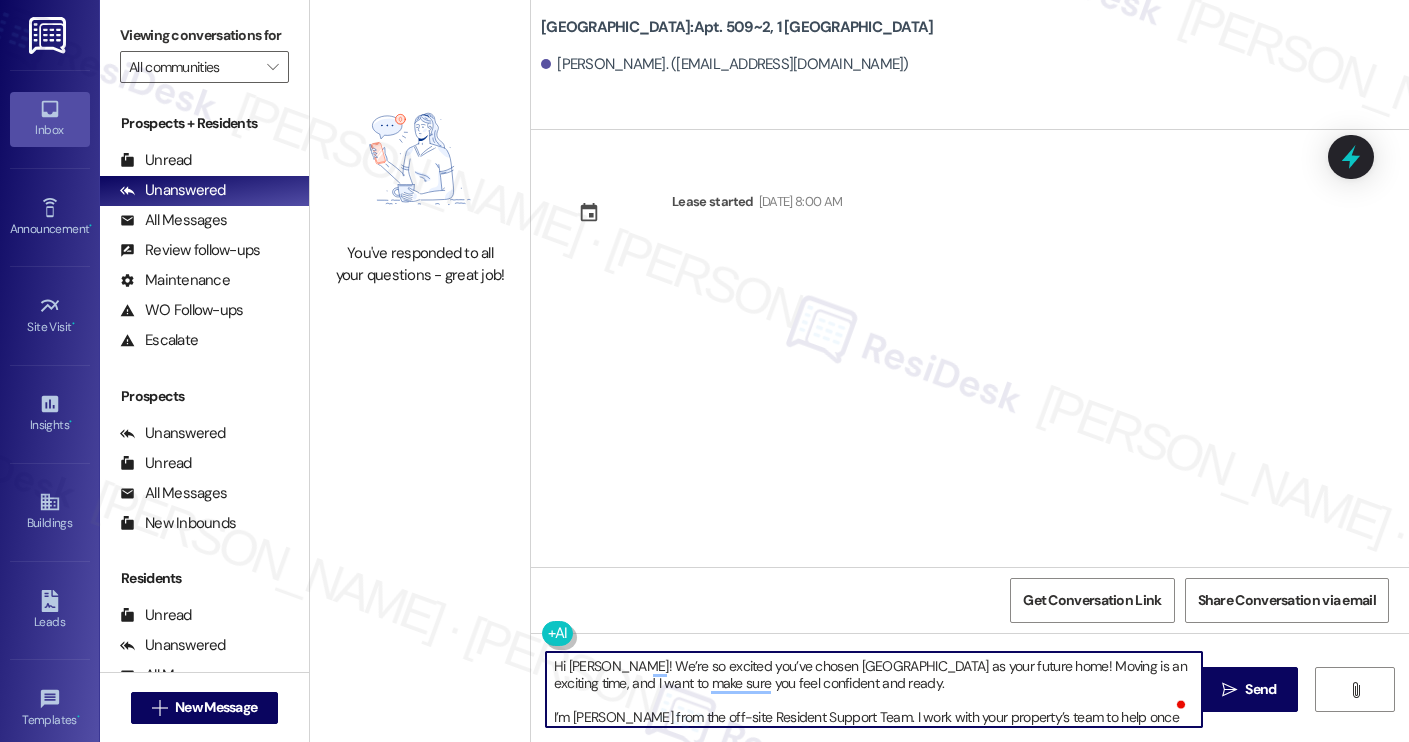 click on "Hi [PERSON_NAME]! We’re so excited you’ve chosen [GEOGRAPHIC_DATA] as your future home! Moving is an exciting time, and I want to make sure you feel confident and ready.
I’m [PERSON_NAME] from the off-site Resident Support Team. I work with your property’s team to help once you’ve moved in, whether it’s answering questions or assisting with maintenance. I’ll be in touch as your move-in date gets closer!
Move-in day will be busy as you get settled, but no reason it has to be stressful. Don’t forget that we offer a ⚡FAST PASS⚡for Move-In day if your checklist has been completed 2 weeks prior to move-in. Login to your ResidentPortal [DATE] to complete those outstanding items!" at bounding box center [874, 689] 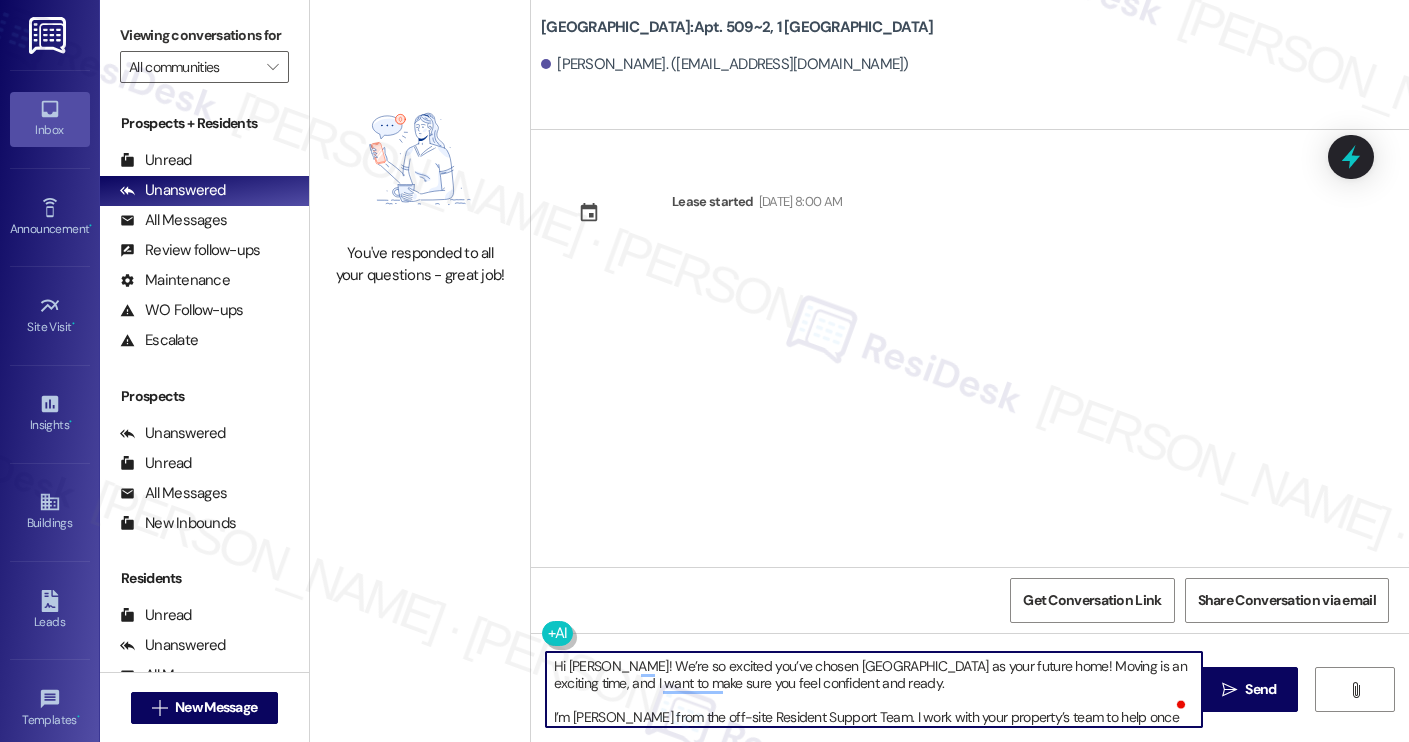 scroll, scrollTop: 17, scrollLeft: 0, axis: vertical 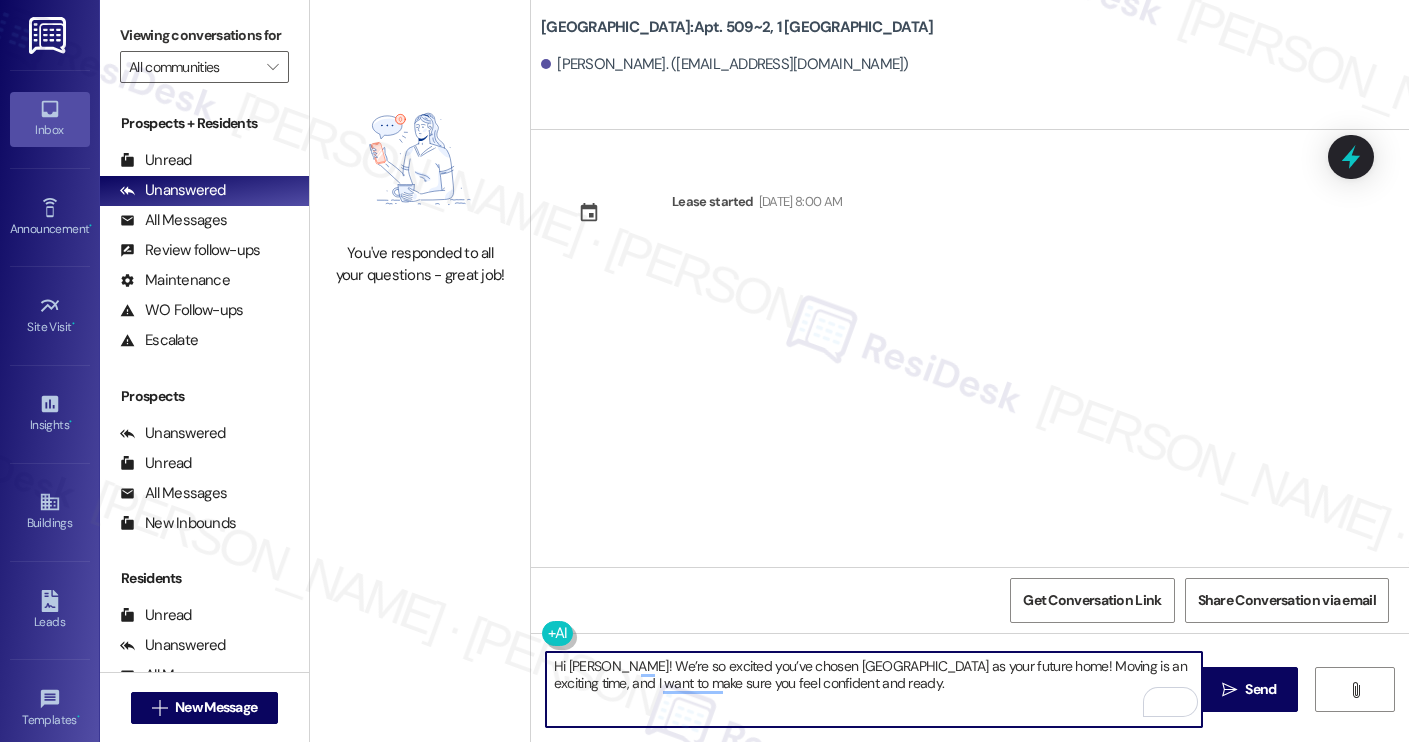click on "Hi Peter! We’re so excited you’ve chosen Yugo Charleston Campus as your future home! Moving is an exciting time, and I want to make sure you feel confident and ready." at bounding box center [874, 689] 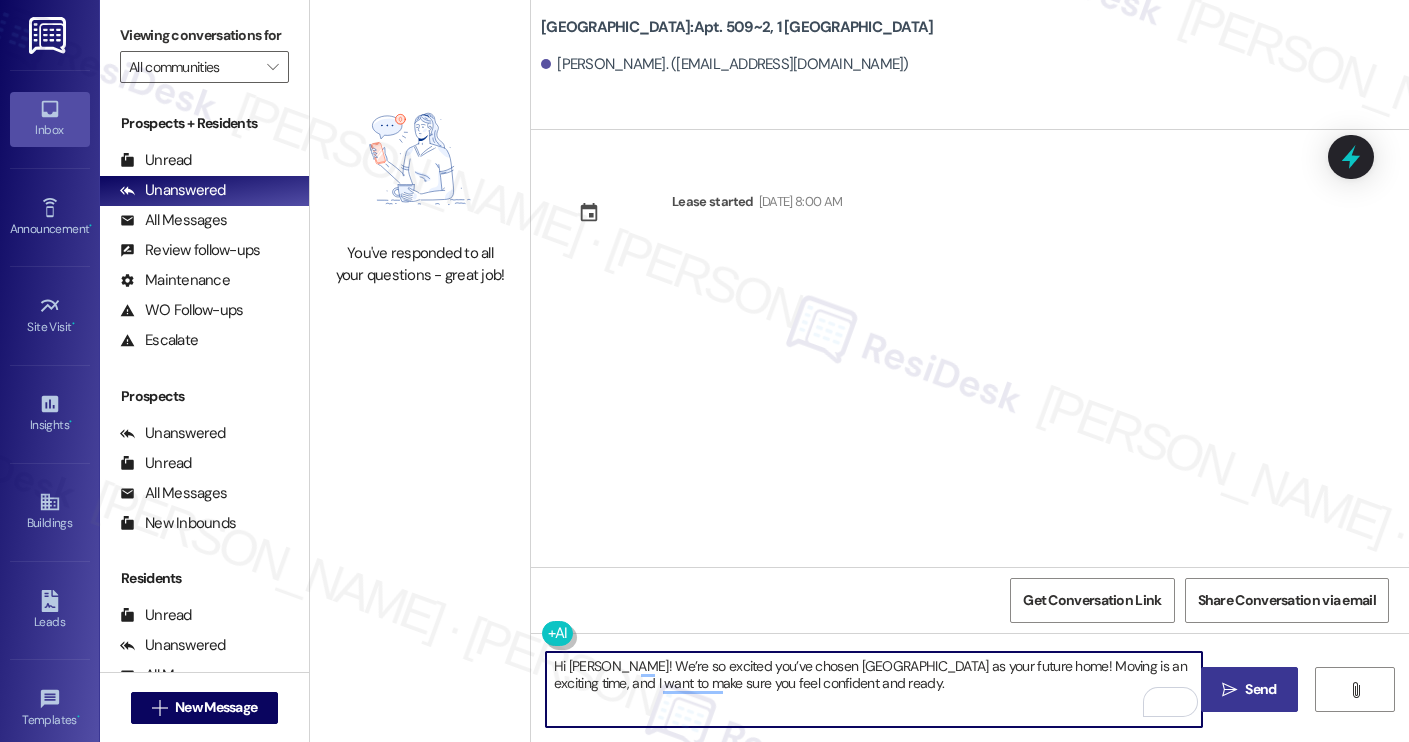 type on "Hi Peter! We’re so excited you’ve chosen Yugo Charleston Campus as your future home! Moving is an exciting time, and I want to make sure you feel confident and ready." 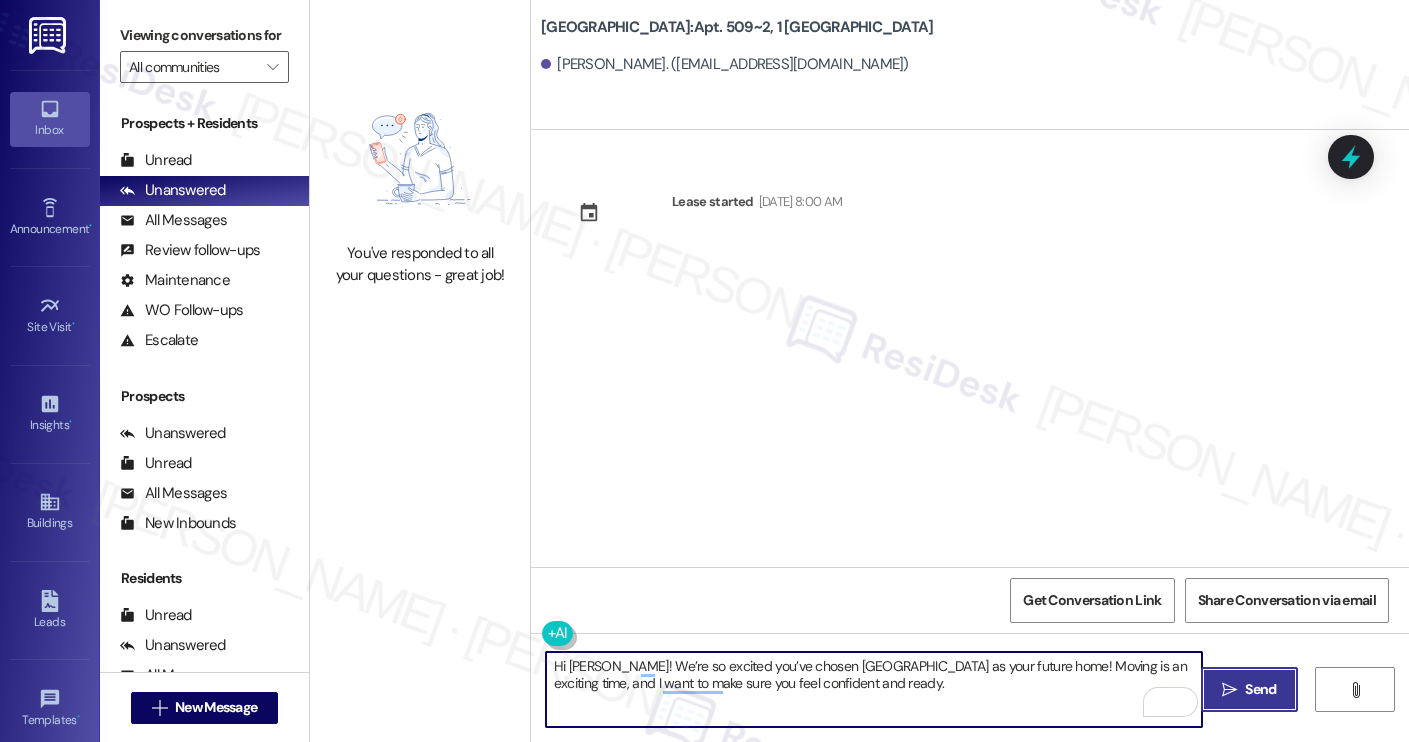 click on " Send" at bounding box center (1249, 689) 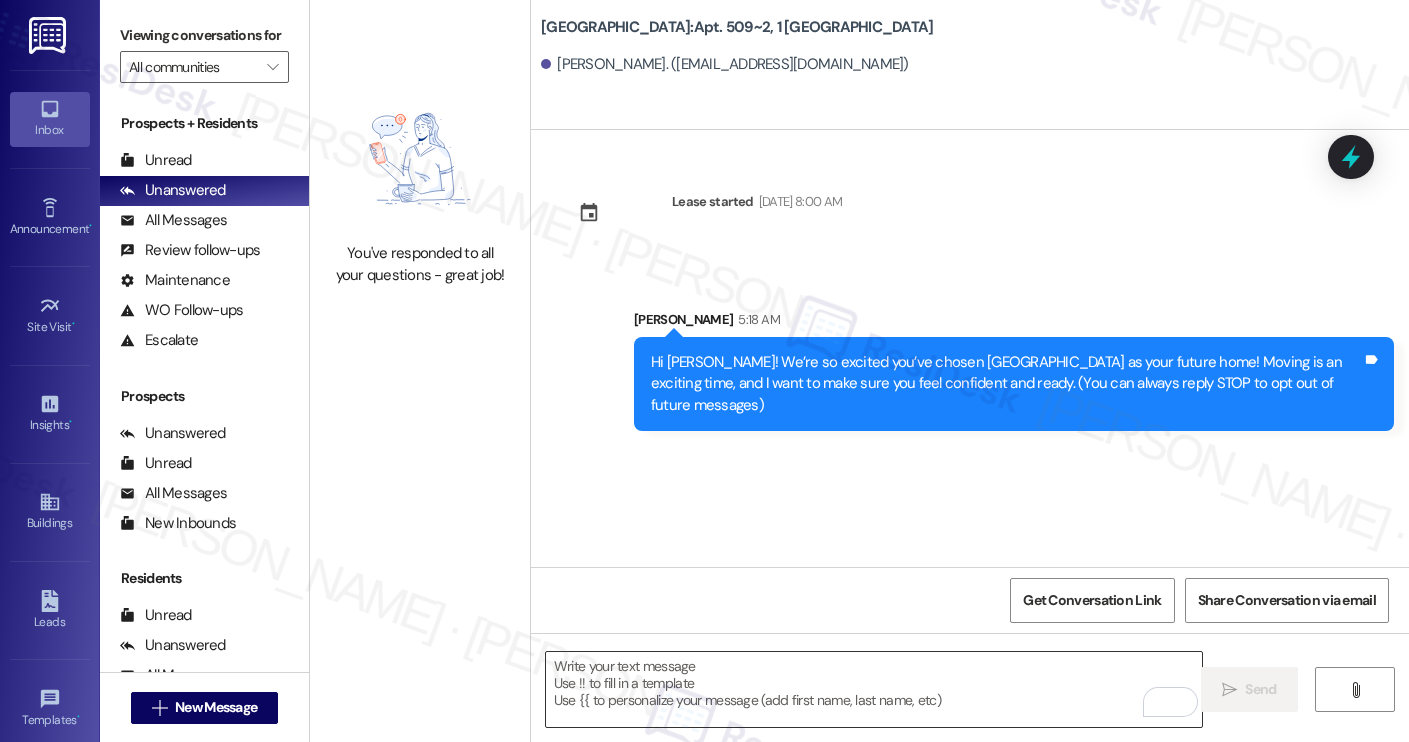 click at bounding box center [874, 689] 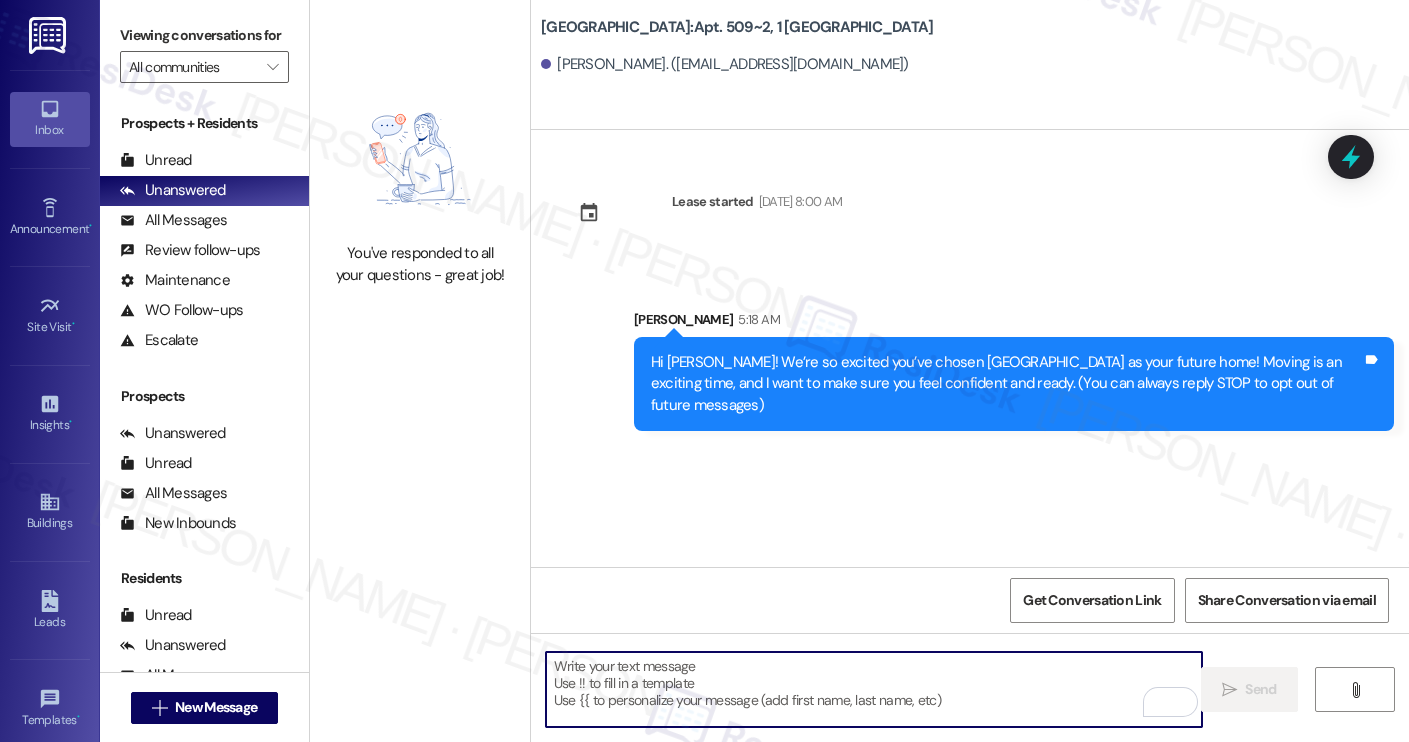 paste on "I’m [PERSON_NAME] from the off-site Resident Support Team. I work with your property’s team to help once you’ve moved in, whether it’s answering questions or assisting with maintenance. I’ll be in touch as your move-in date gets closer!
Move-in day will be busy as you get settled, but no reason it has to be stressful. Don’t forget that we offer a ⚡FAST PASS⚡for Move-In day if your checklist has been completed 2 weeks prior to move-in. Login to your ResidentPortal [DATE] to complete those outstanding items!" 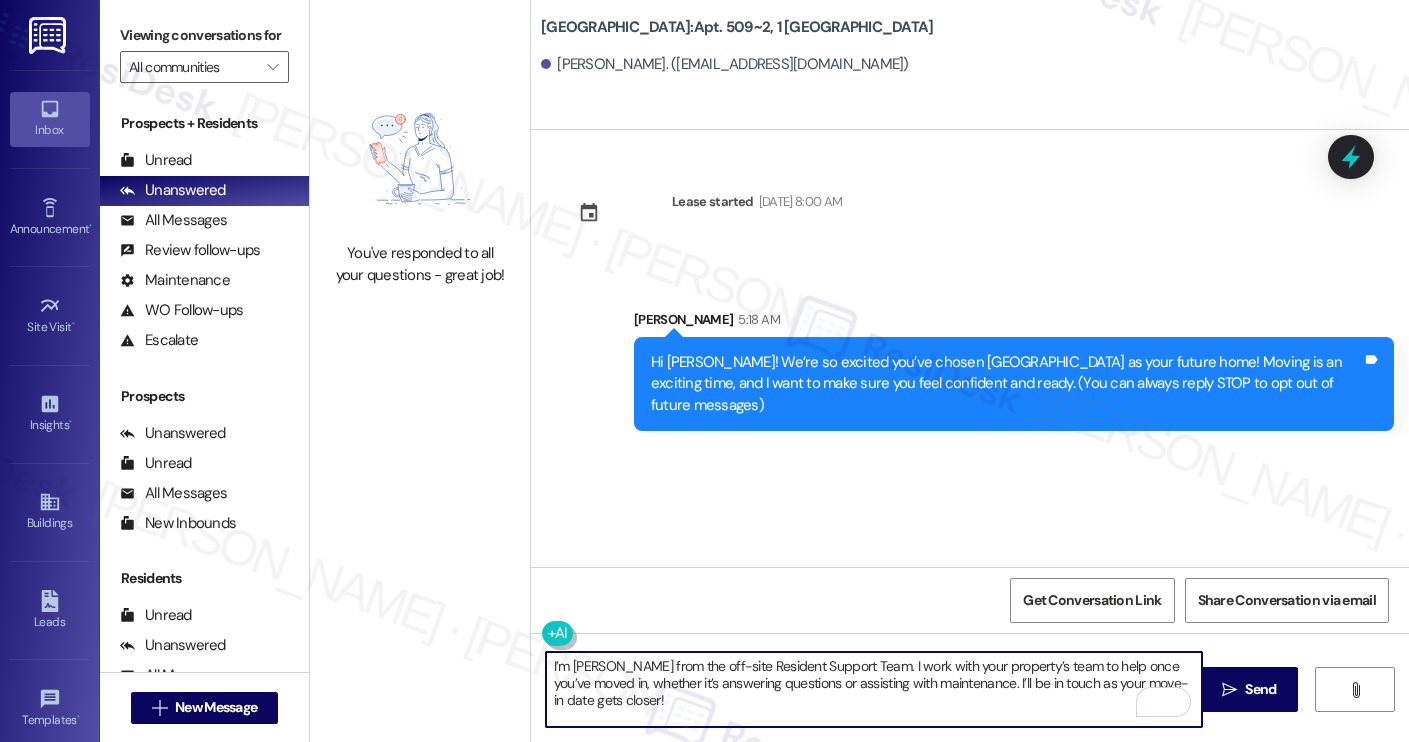 scroll, scrollTop: 68, scrollLeft: 0, axis: vertical 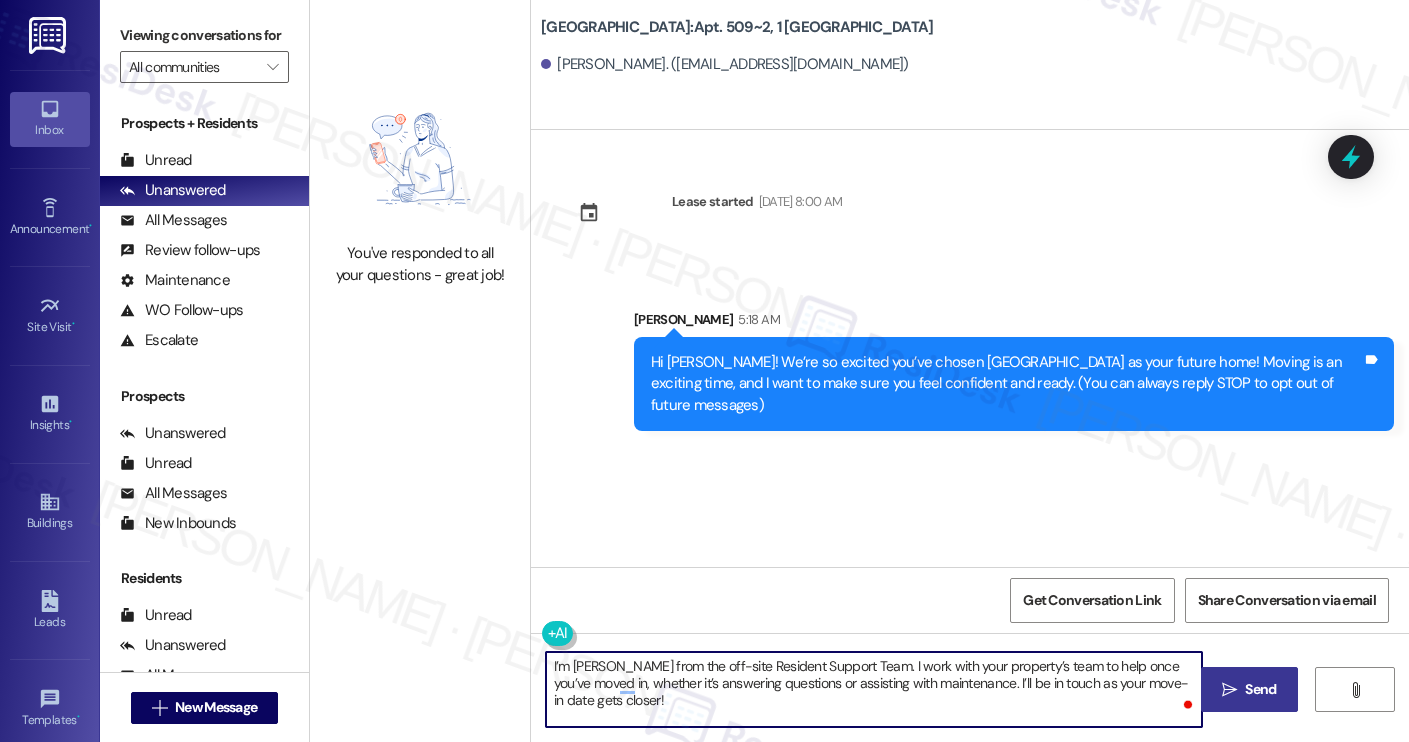type on "I’m [PERSON_NAME] from the off-site Resident Support Team. I work with your property’s team to help once you’ve moved in, whether it’s answering questions or assisting with maintenance. I’ll be in touch as your move-in date gets closer!" 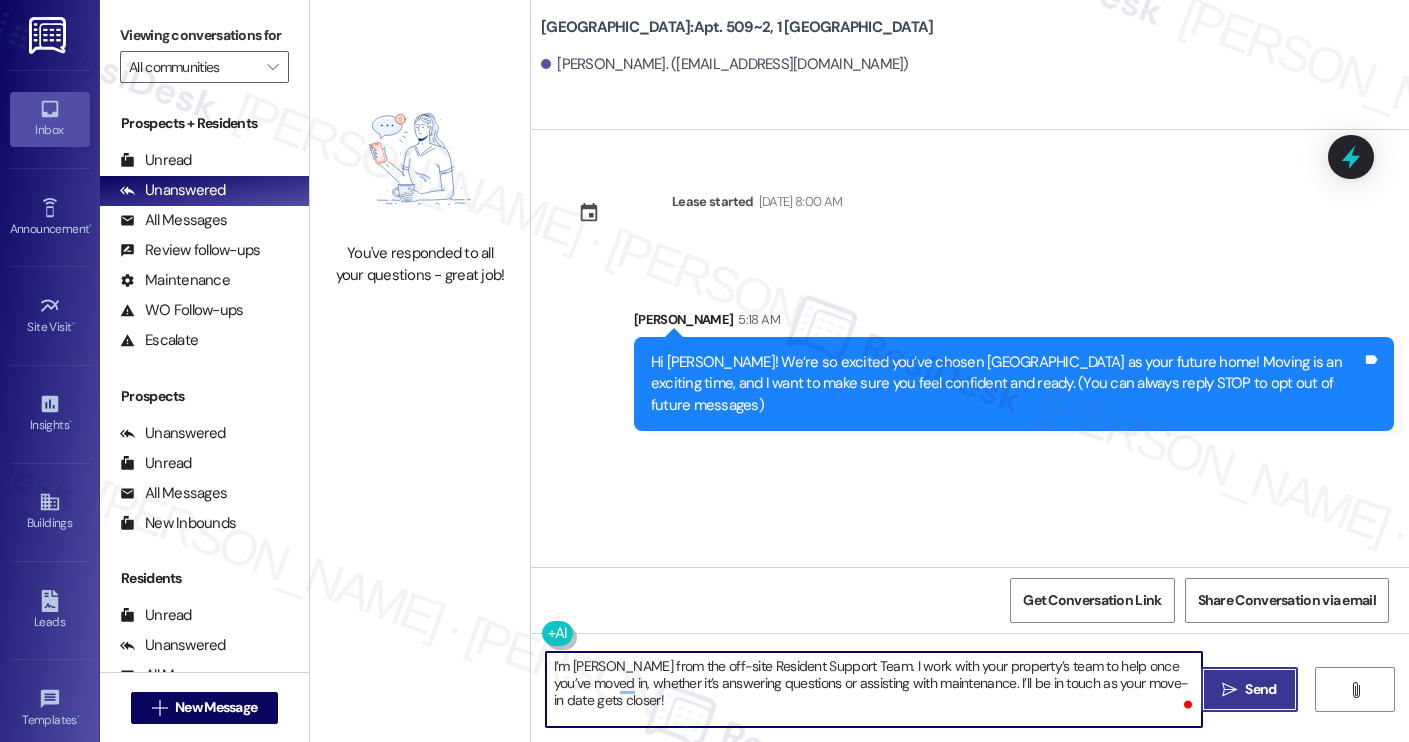 click on " Send" at bounding box center [1249, 689] 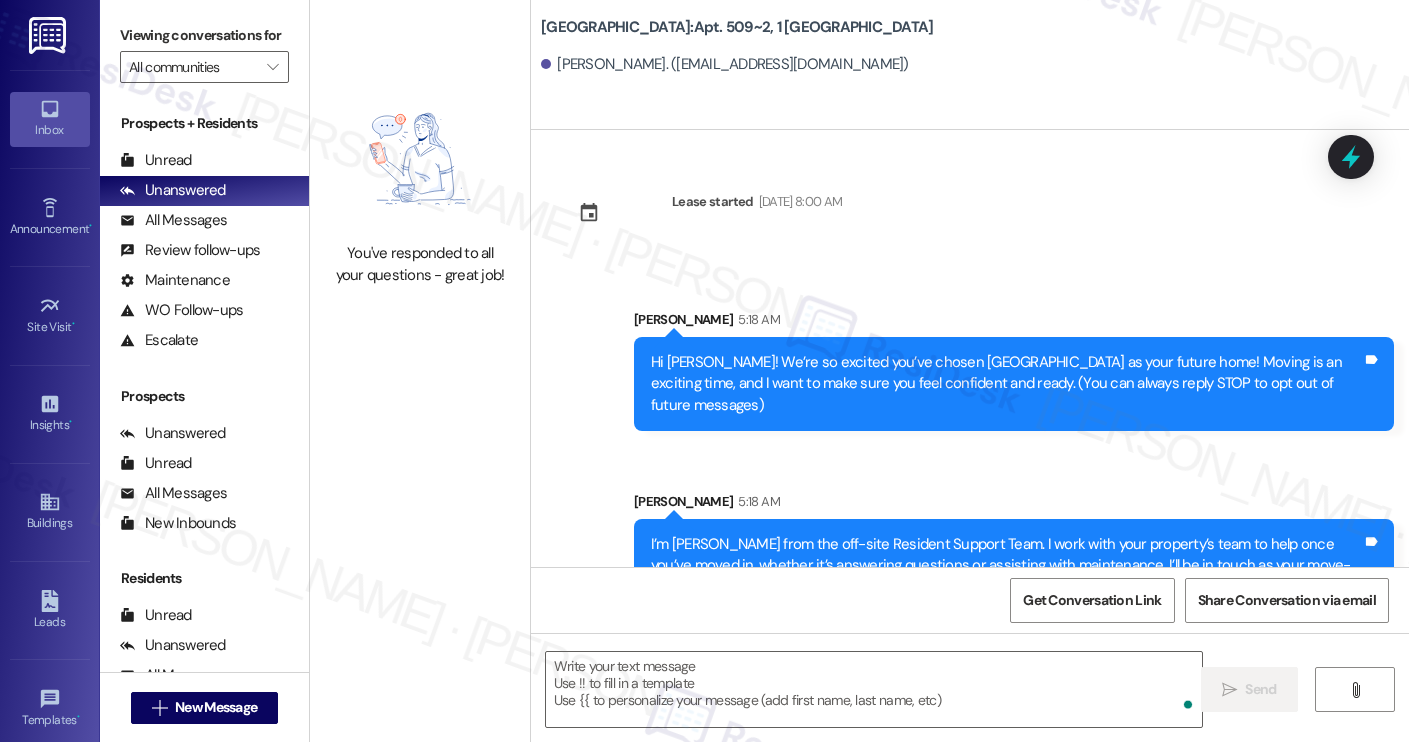 scroll, scrollTop: 19, scrollLeft: 0, axis: vertical 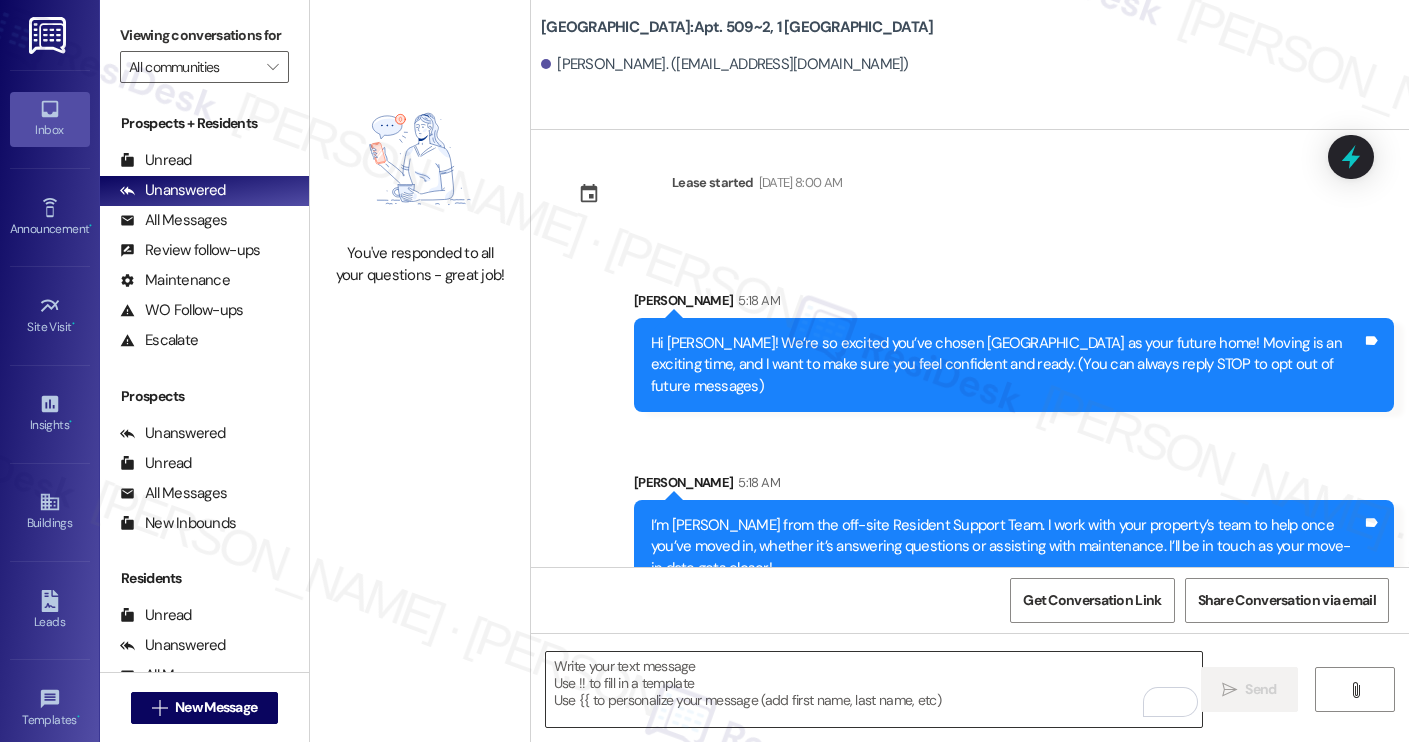 click at bounding box center (874, 689) 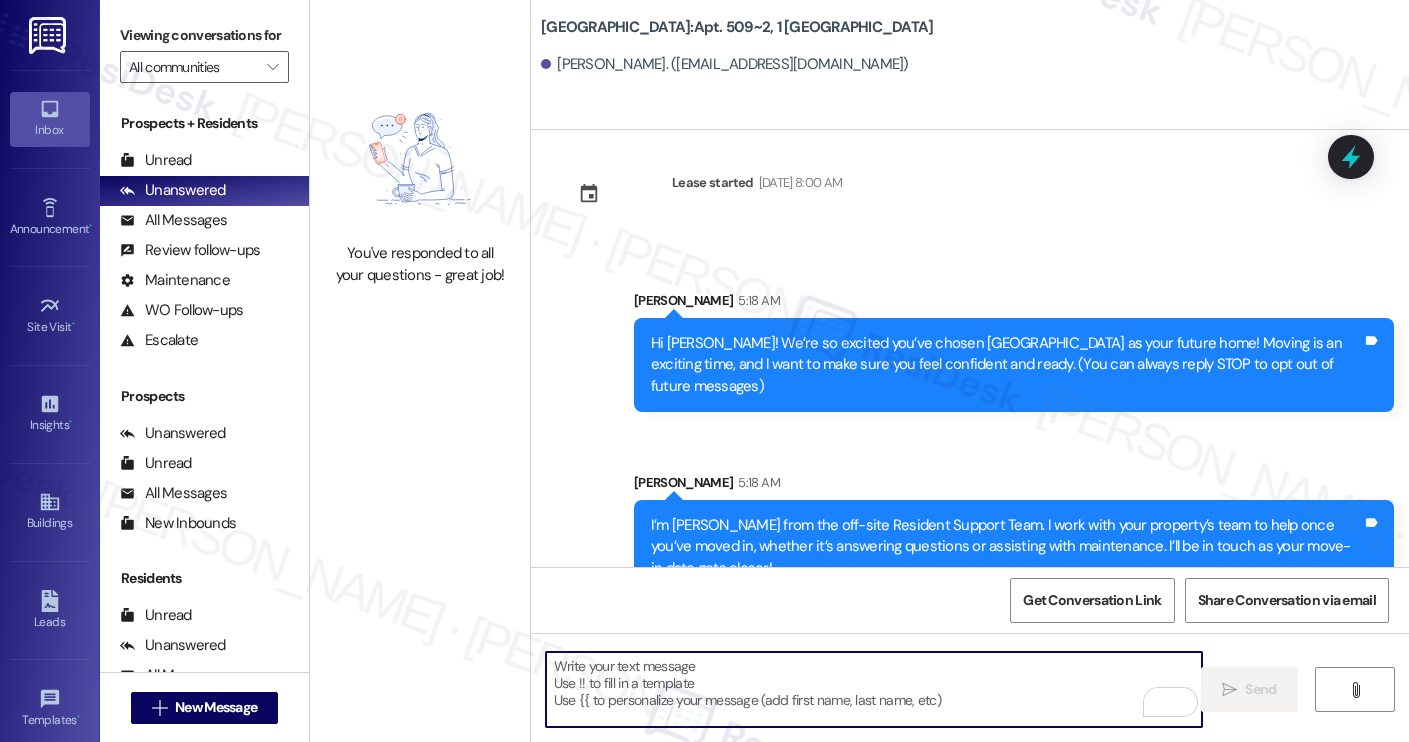 paste on "Move-in day will be busy as you get settled, but no reason it has to be stressful. Don’t forget that we offer a ⚡FAST PASS⚡for Move-In day if your checklist has been completed 2 weeks prior to move-in. Login to your ResidentPortal [DATE] to complete those outstanding items!" 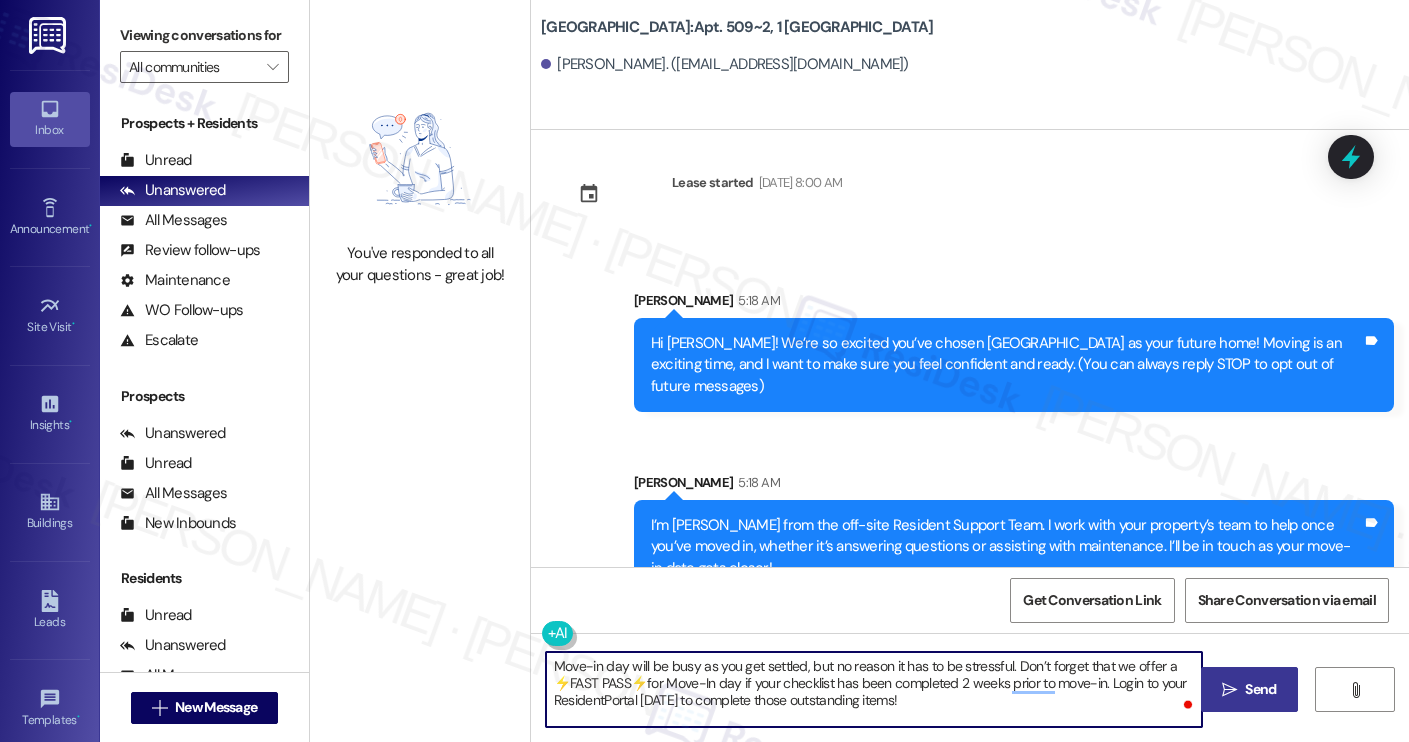 type on "Move-in day will be busy as you get settled, but no reason it has to be stressful. Don’t forget that we offer a ⚡FAST PASS⚡for Move-In day if your checklist has been completed 2 weeks prior to move-in. Login to your ResidentPortal [DATE] to complete those outstanding items!" 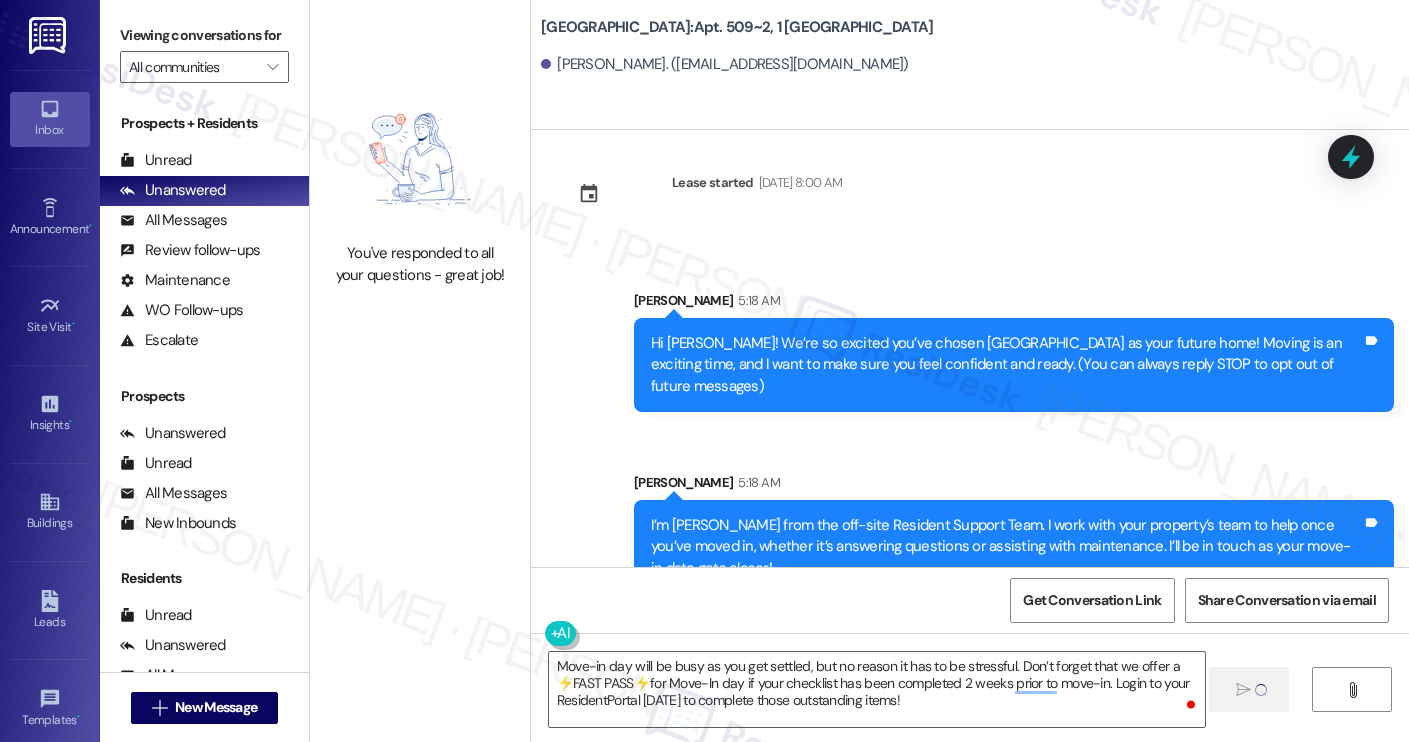 type 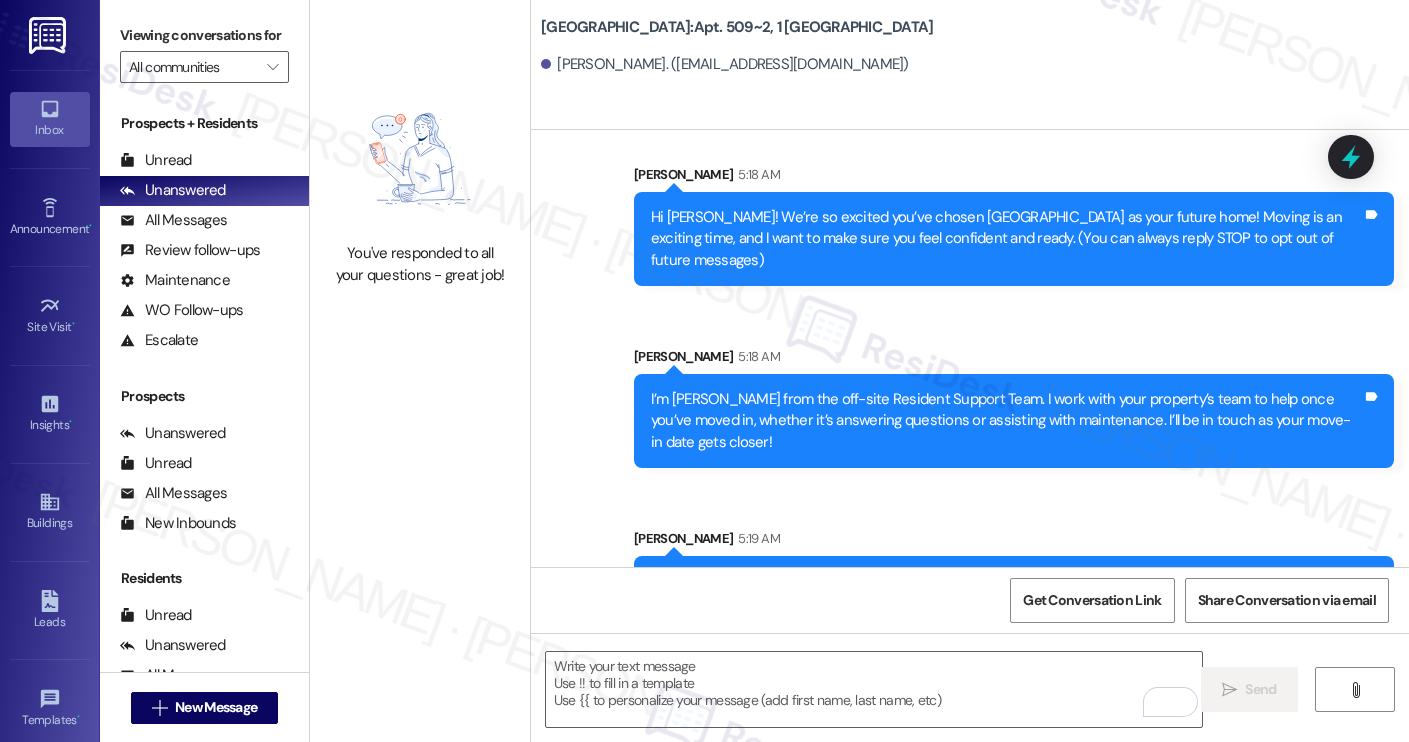 scroll, scrollTop: 202, scrollLeft: 0, axis: vertical 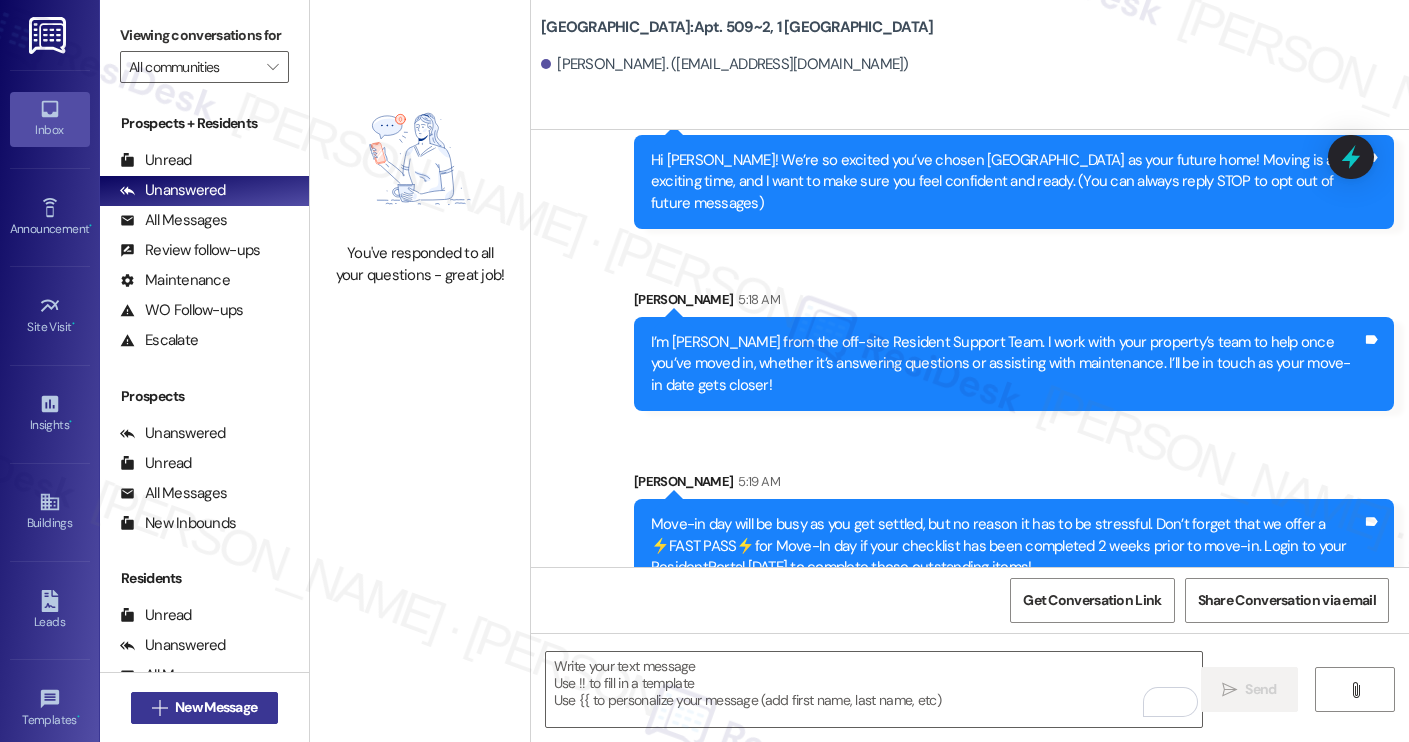 click on "New Message" at bounding box center [216, 707] 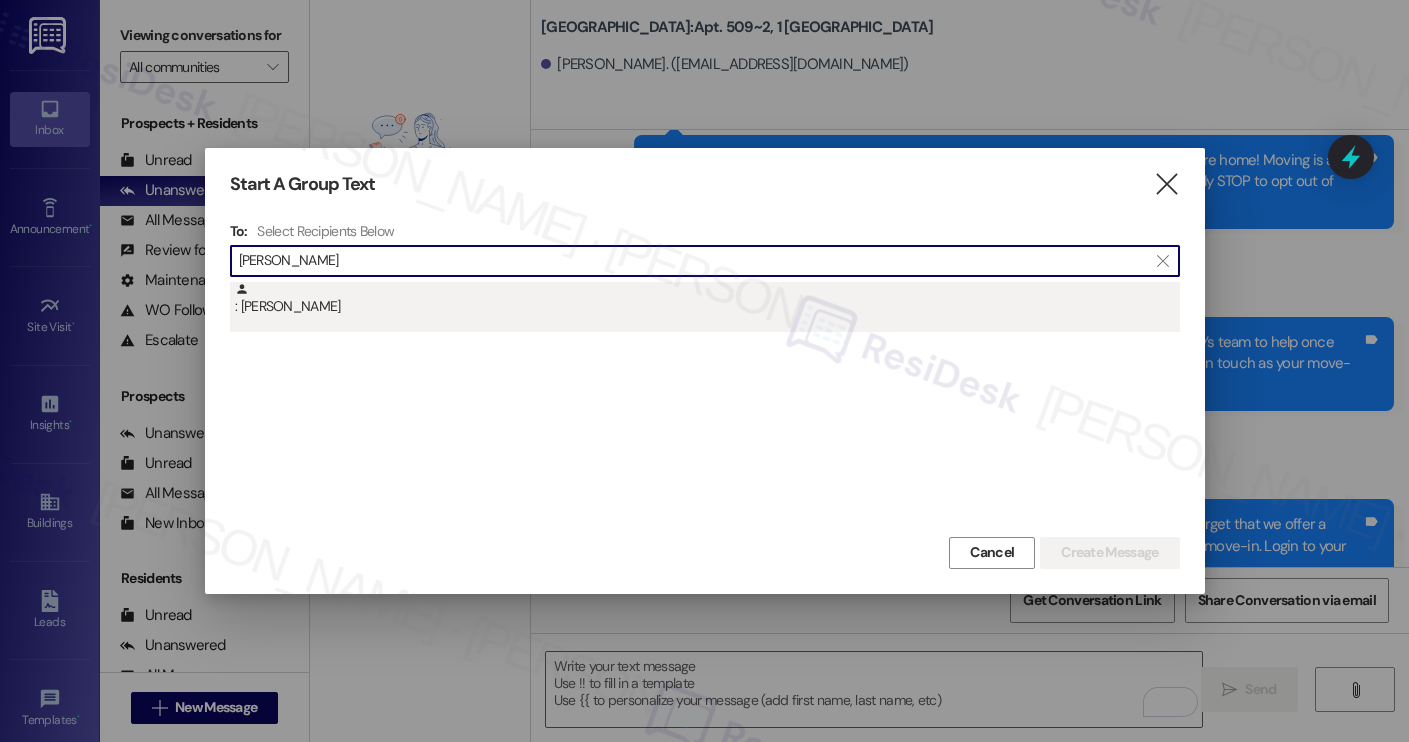 type on "jack mazu" 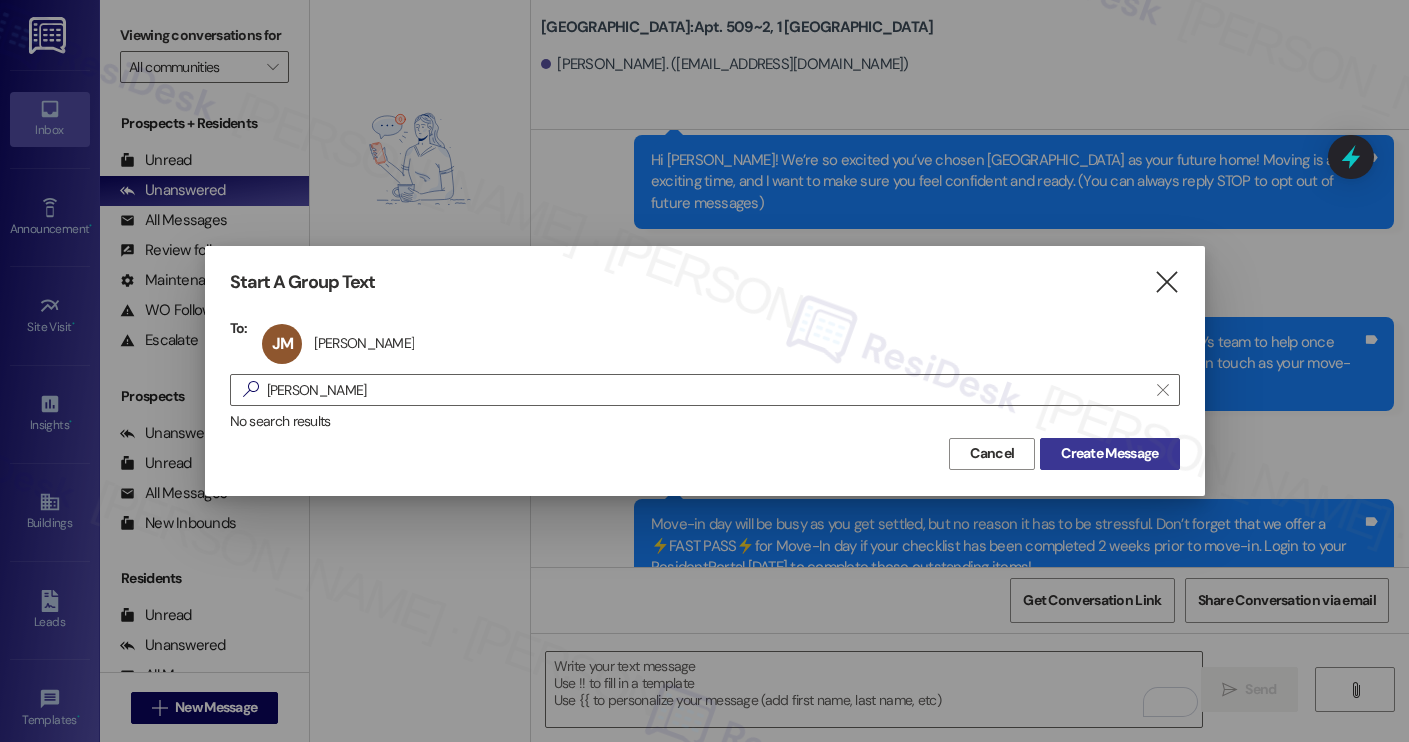 click on "Create Message" at bounding box center [1109, 453] 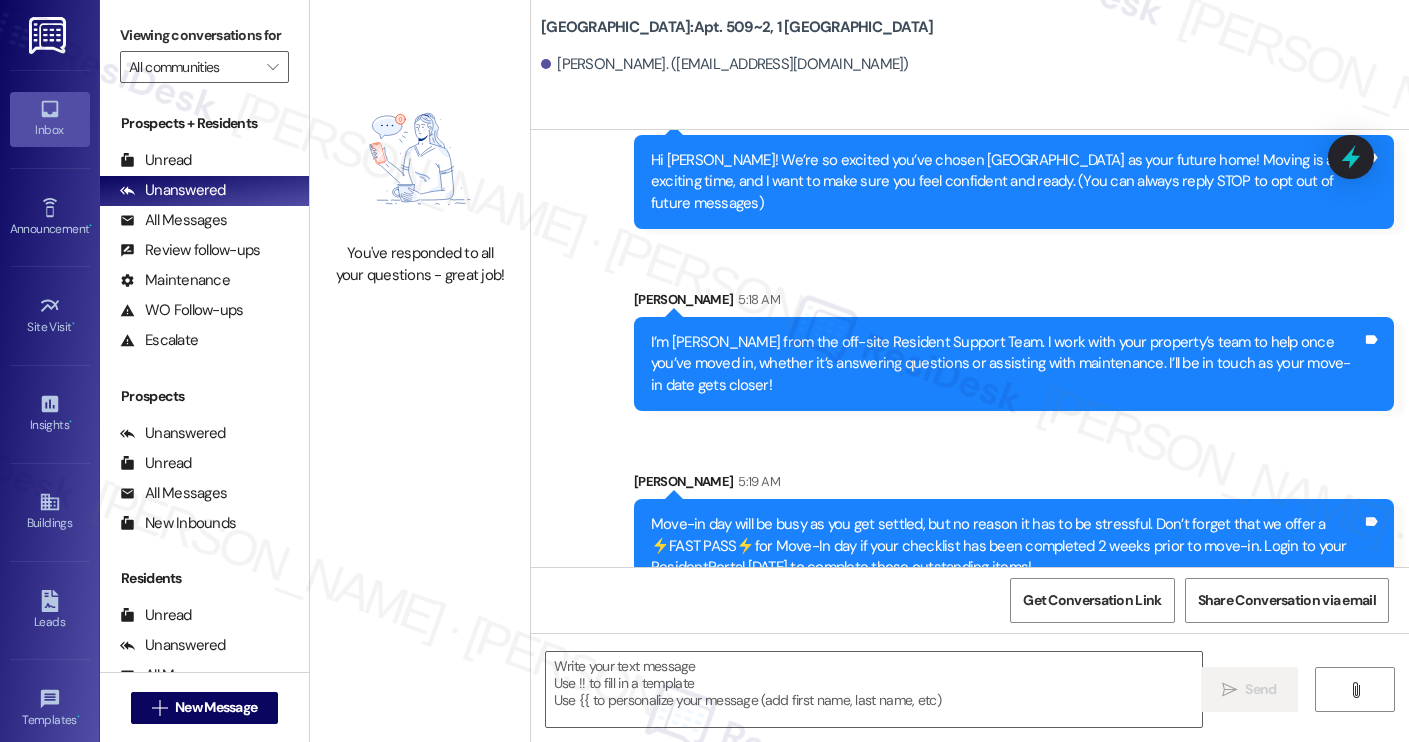 type on "Fetching suggested responses. Please feel free to read through the conversation in the meantime." 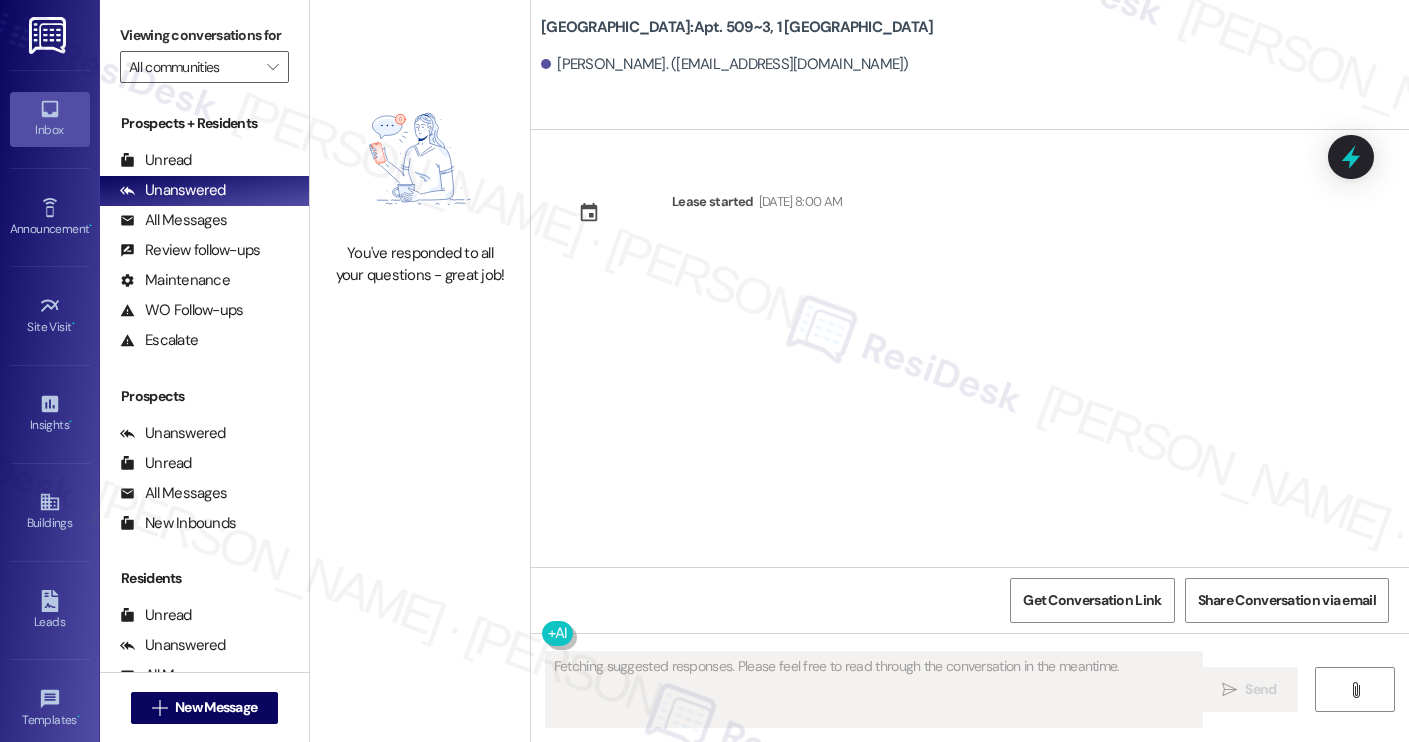 scroll, scrollTop: 0, scrollLeft: 0, axis: both 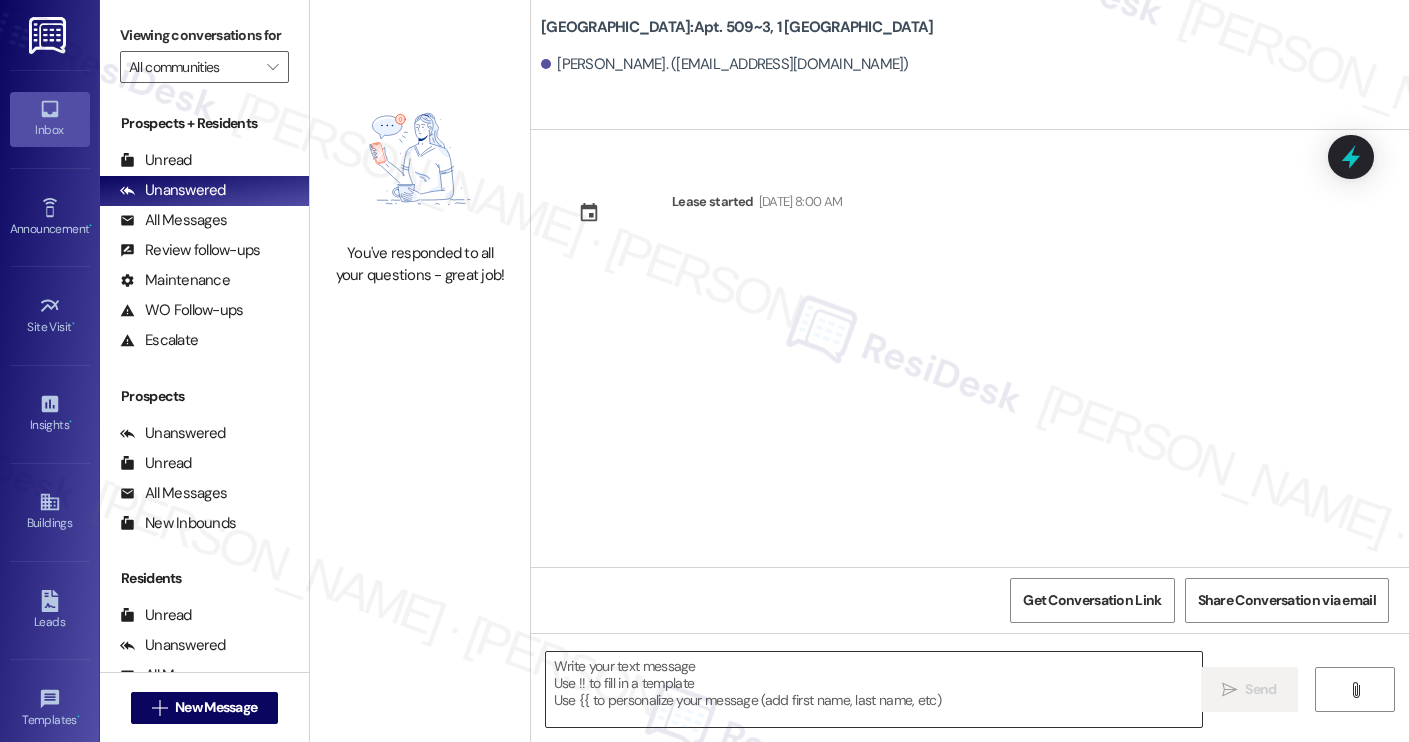 click at bounding box center (874, 689) 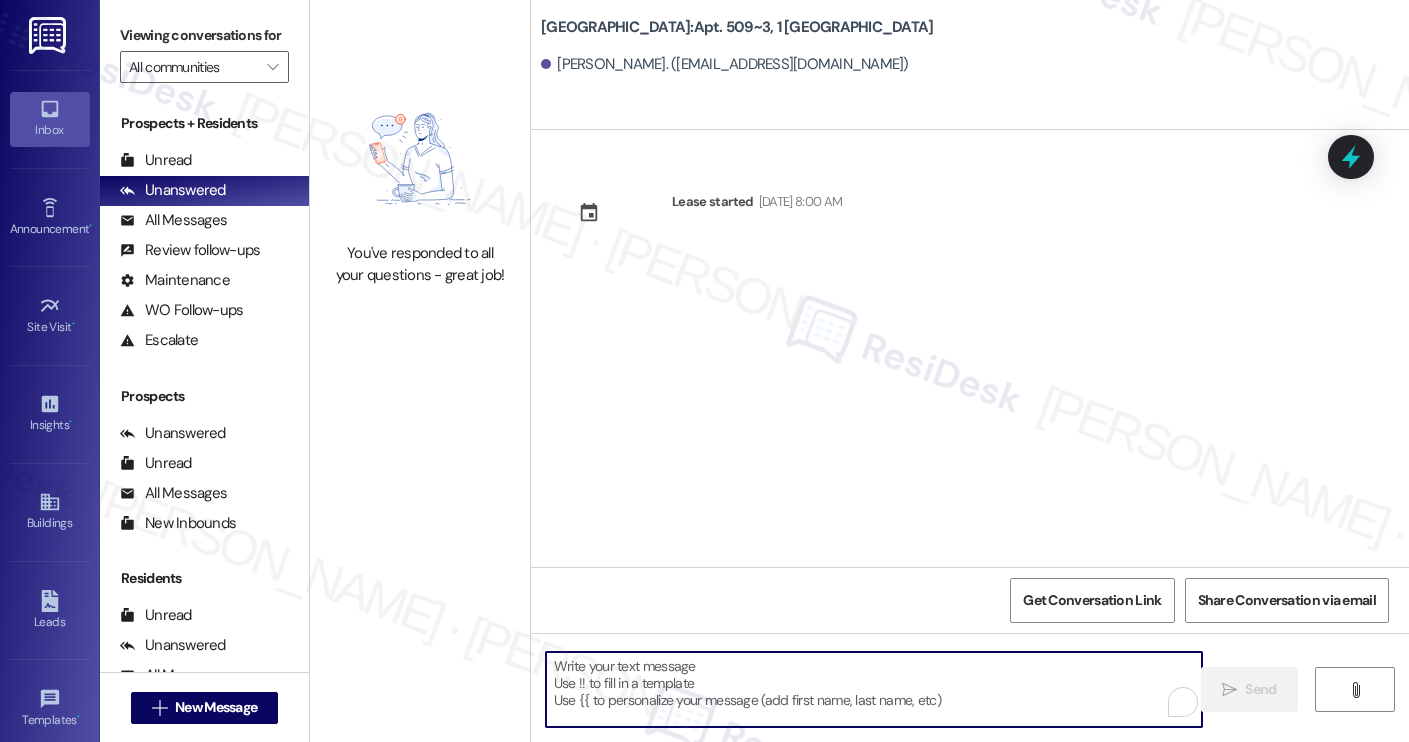 paste on "Hi [PERSON_NAME]! We’re so excited you’ve chosen [GEOGRAPHIC_DATA] as your future home! Moving is an exciting time, and I want to make sure you feel confident and ready.
I’m [PERSON_NAME] from the off-site Resident Support Team. I work with your property’s team to help once you’ve moved in, whether it’s answering questions or assisting with maintenance. I’ll be in touch as your move-in date gets closer!
Move-in day will be busy as you get settled, but no reason it has to be stressful. Don’t forget that we offer a ⚡FAST PASS⚡for Move-In day if your checklist has been completed 2 weeks prior to move-in. Login to your ResidentPortal [DATE] to complete those outstanding items!" 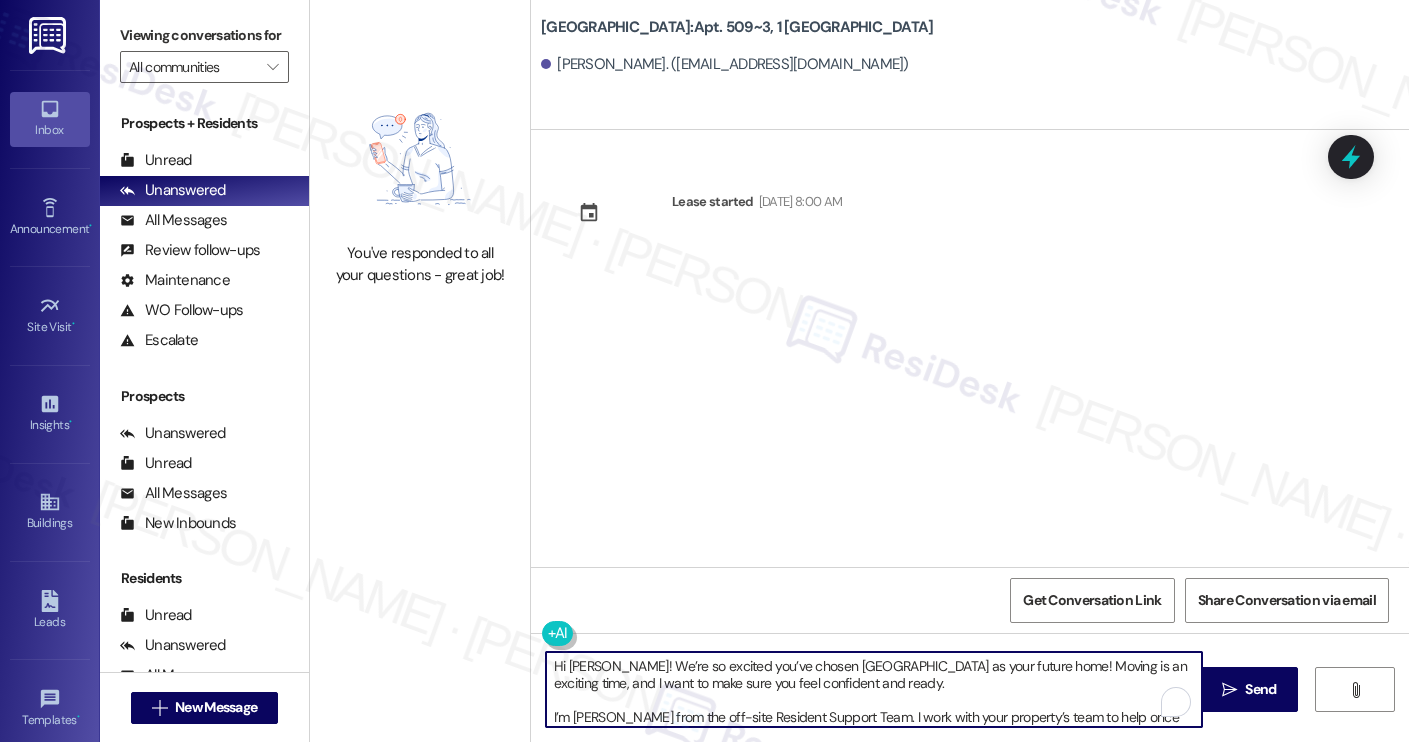 scroll, scrollTop: 119, scrollLeft: 0, axis: vertical 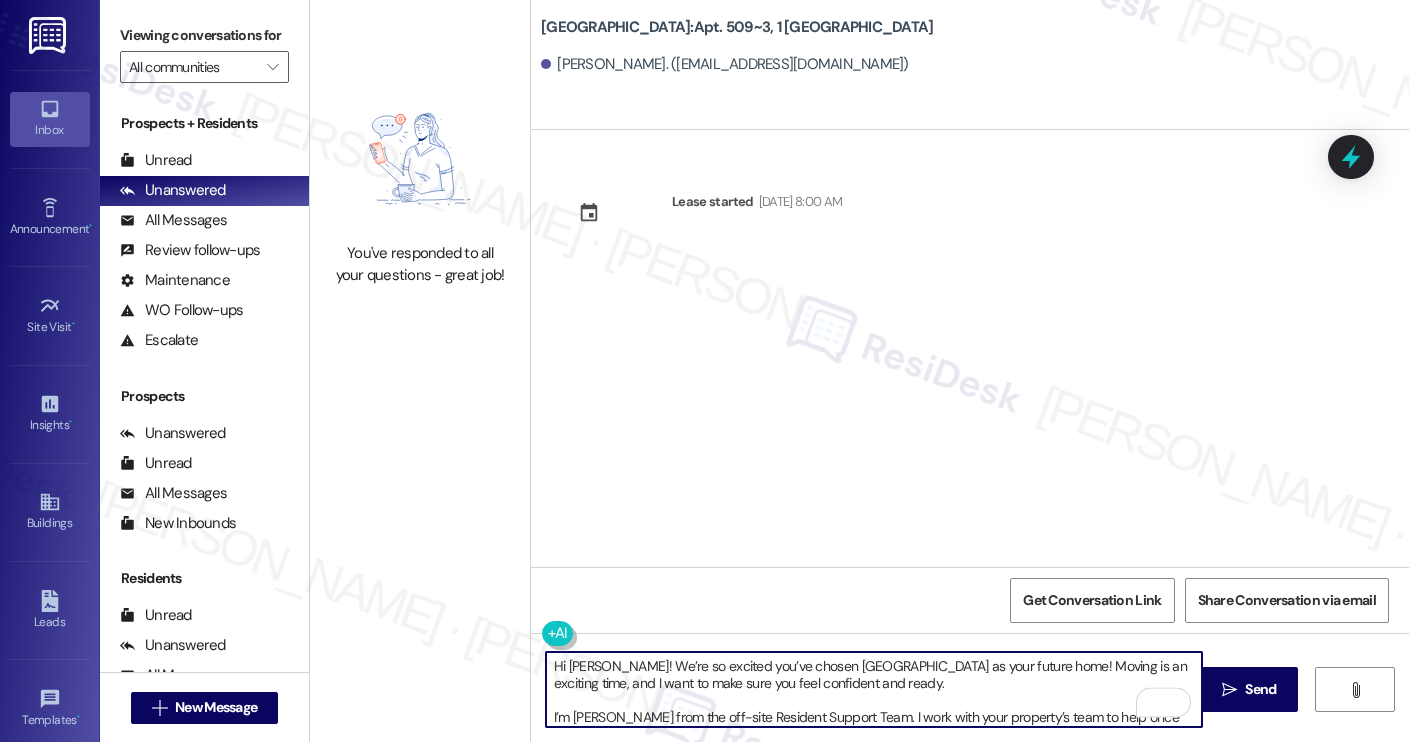 click on "Jack Mazur. (jackrmazur@gmail.com)" at bounding box center [725, 64] 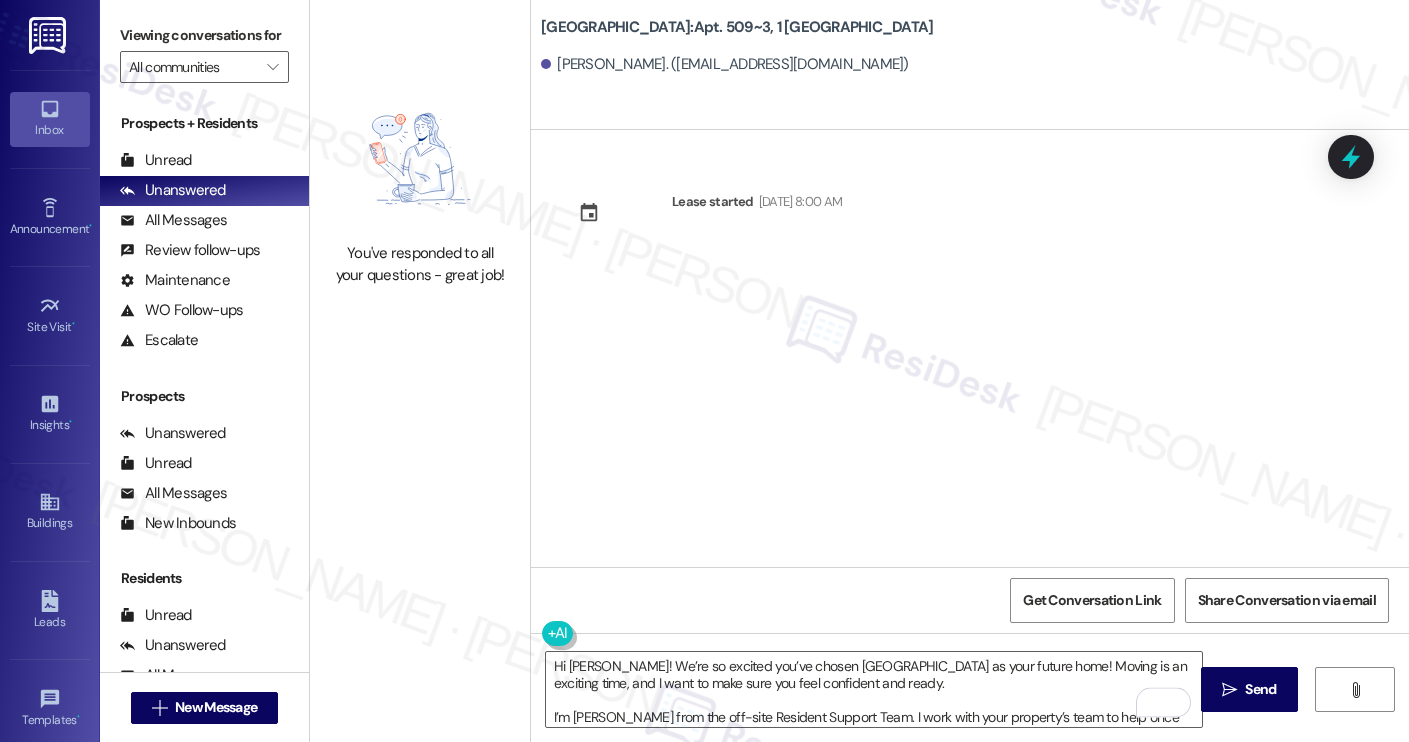 click on "Jack Mazur. (jackrmazur@gmail.com)" at bounding box center (725, 64) 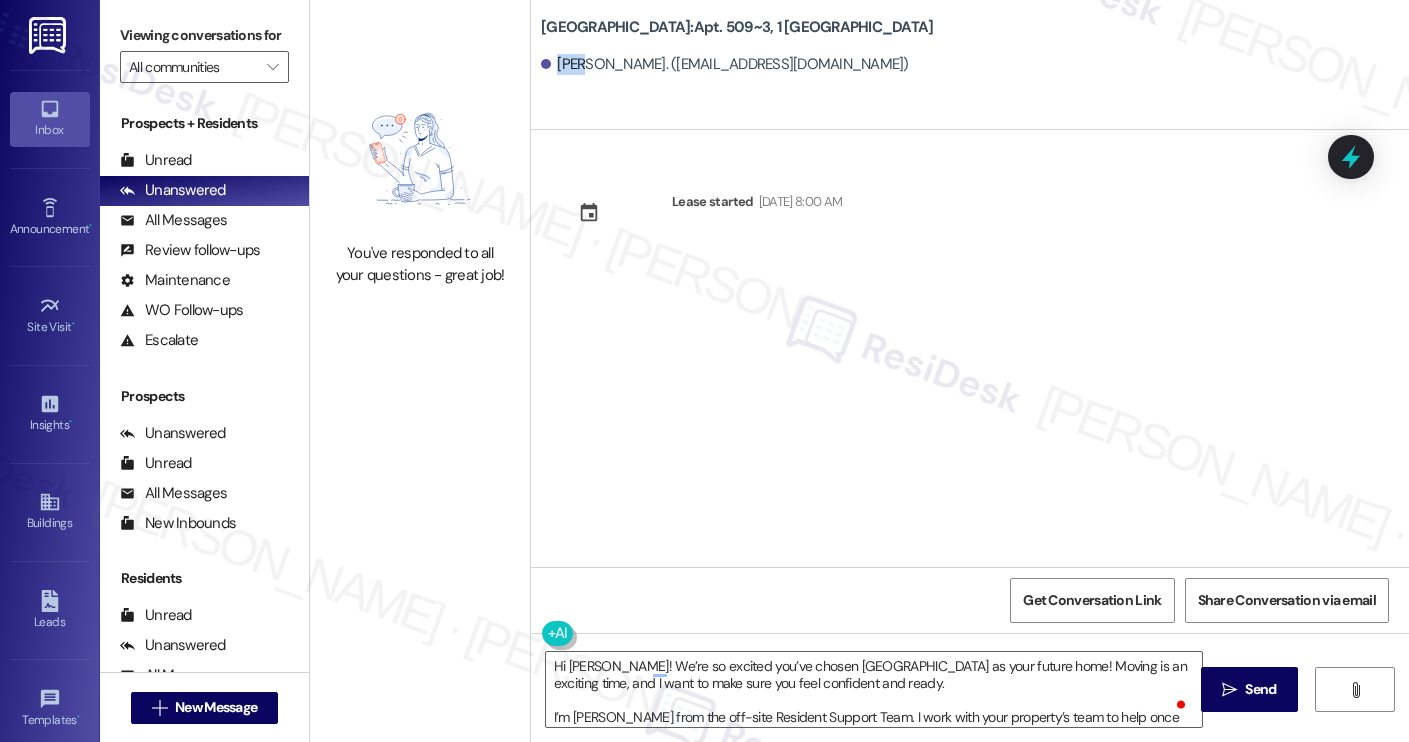copy on "Jack" 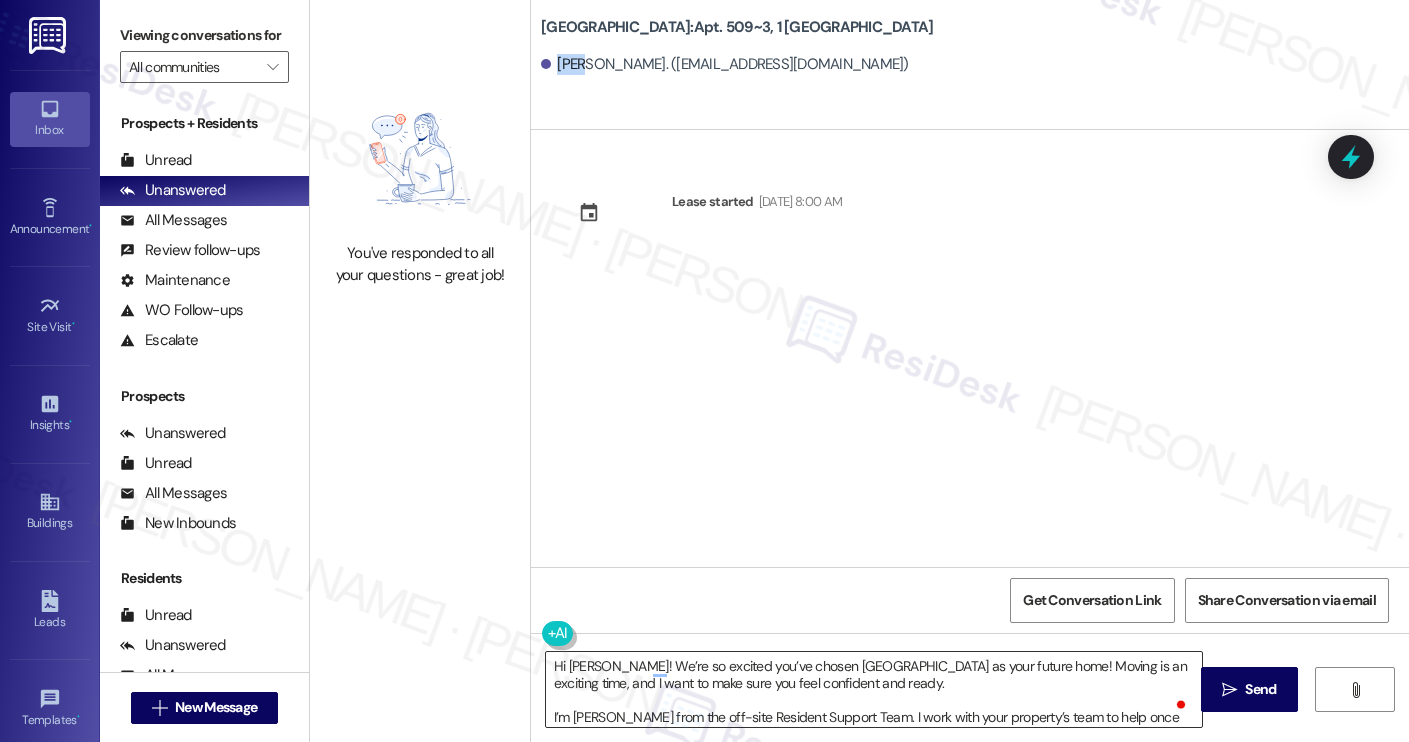 click on "Hi [PERSON_NAME]! We’re so excited you’ve chosen [GEOGRAPHIC_DATA] as your future home! Moving is an exciting time, and I want to make sure you feel confident and ready.
I’m [PERSON_NAME] from the off-site Resident Support Team. I work with your property’s team to help once you’ve moved in, whether it’s answering questions or assisting with maintenance. I’ll be in touch as your move-in date gets closer!
Move-in day will be busy as you get settled, but no reason it has to be stressful. Don’t forget that we offer a ⚡FAST PASS⚡for Move-In day if your checklist has been completed 2 weeks prior to move-in. Login to your ResidentPortal [DATE] to complete those outstanding items!" at bounding box center [874, 689] 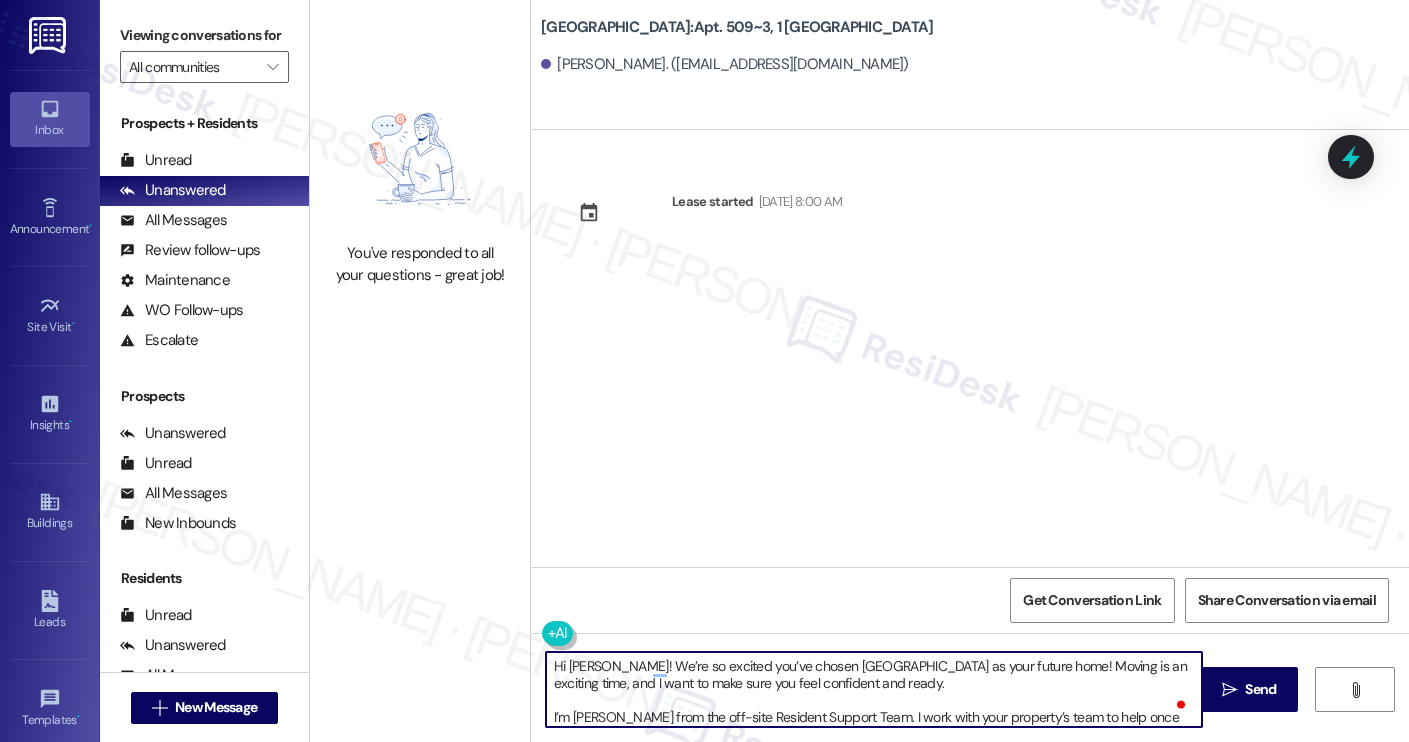 click on "Hi [PERSON_NAME]! We’re so excited you’ve chosen [GEOGRAPHIC_DATA] as your future home! Moving is an exciting time, and I want to make sure you feel confident and ready.
I’m [PERSON_NAME] from the off-site Resident Support Team. I work with your property’s team to help once you’ve moved in, whether it’s answering questions or assisting with maintenance. I’ll be in touch as your move-in date gets closer!
Move-in day will be busy as you get settled, but no reason it has to be stressful. Don’t forget that we offer a ⚡FAST PASS⚡for Move-In day if your checklist has been completed 2 weeks prior to move-in. Login to your ResidentPortal [DATE] to complete those outstanding items!" at bounding box center (874, 689) 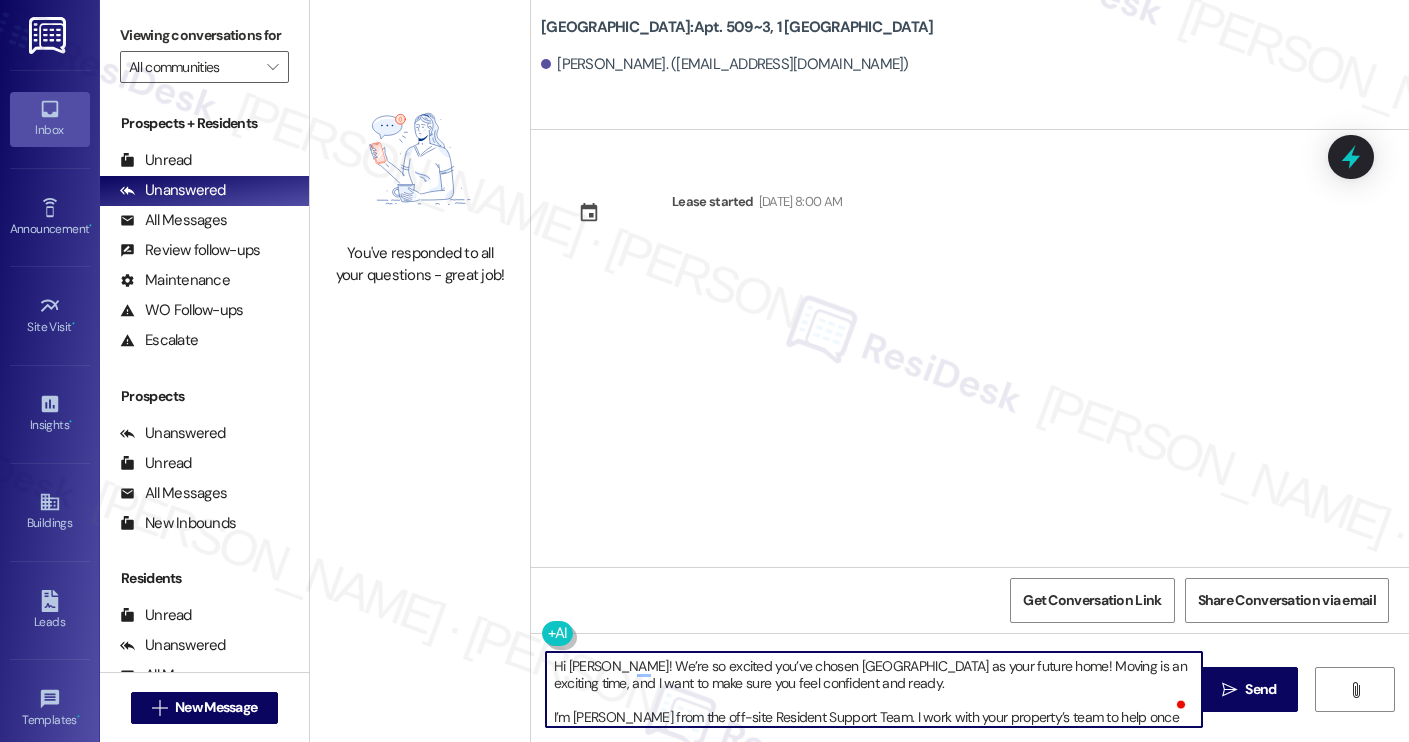 scroll, scrollTop: 17, scrollLeft: 0, axis: vertical 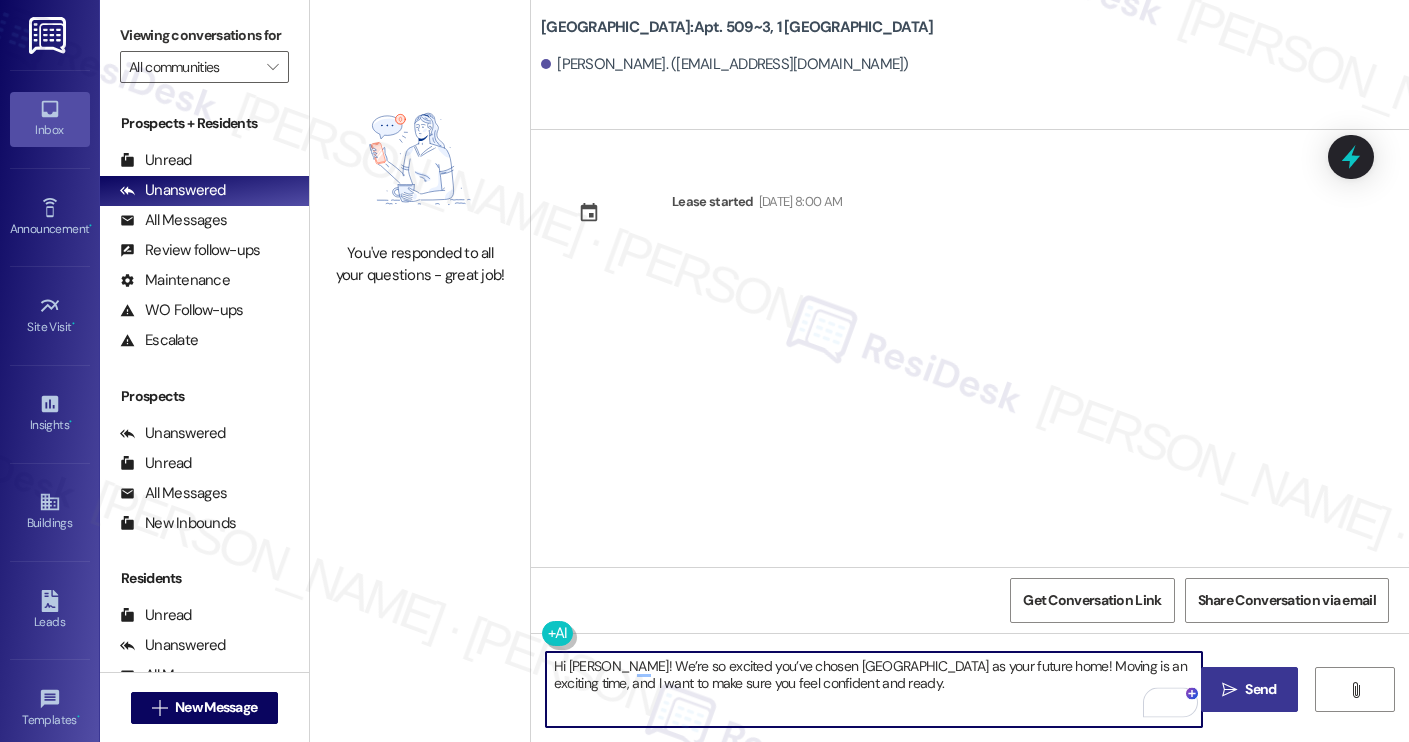 type on "Hi Jack! We’re so excited you’ve chosen Yugo Charleston Campus as your future home! Moving is an exciting time, and I want to make sure you feel confident and ready." 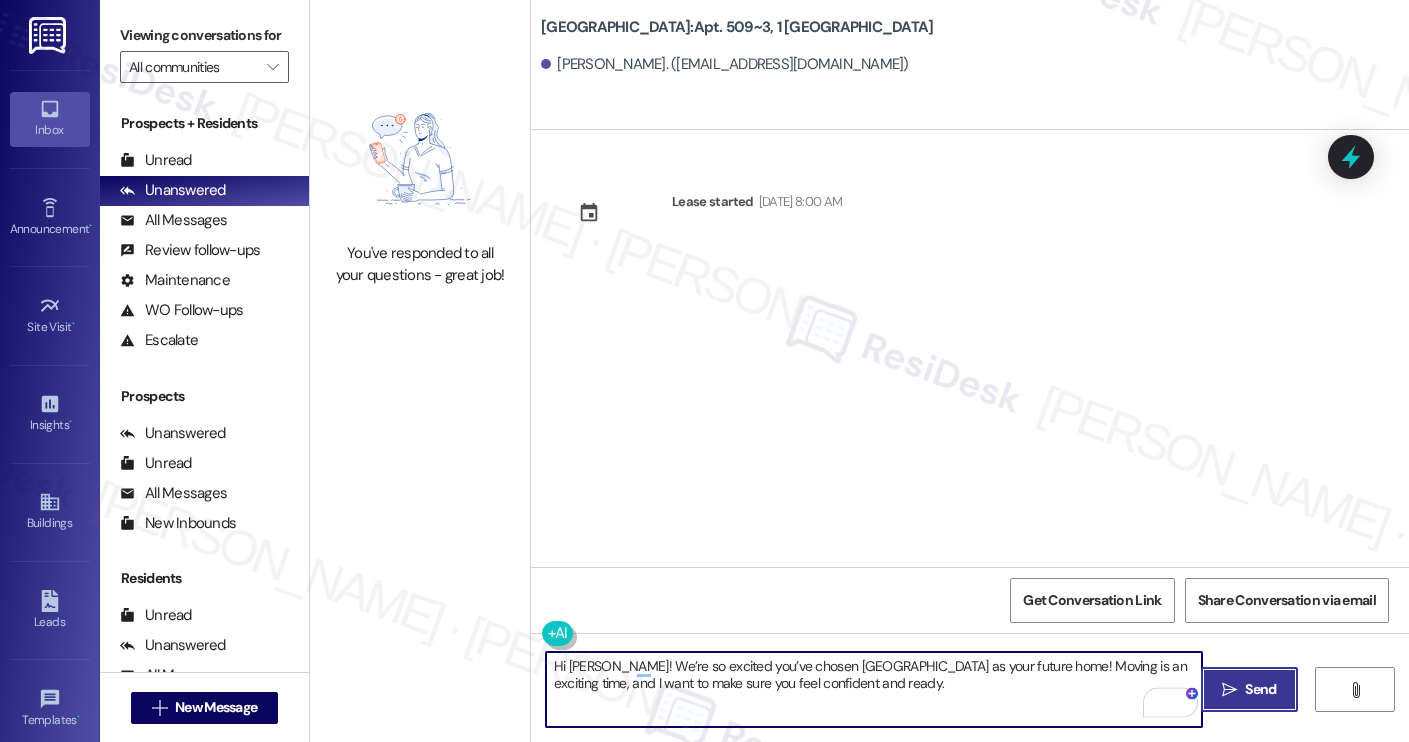 click on " Send" at bounding box center (1249, 689) 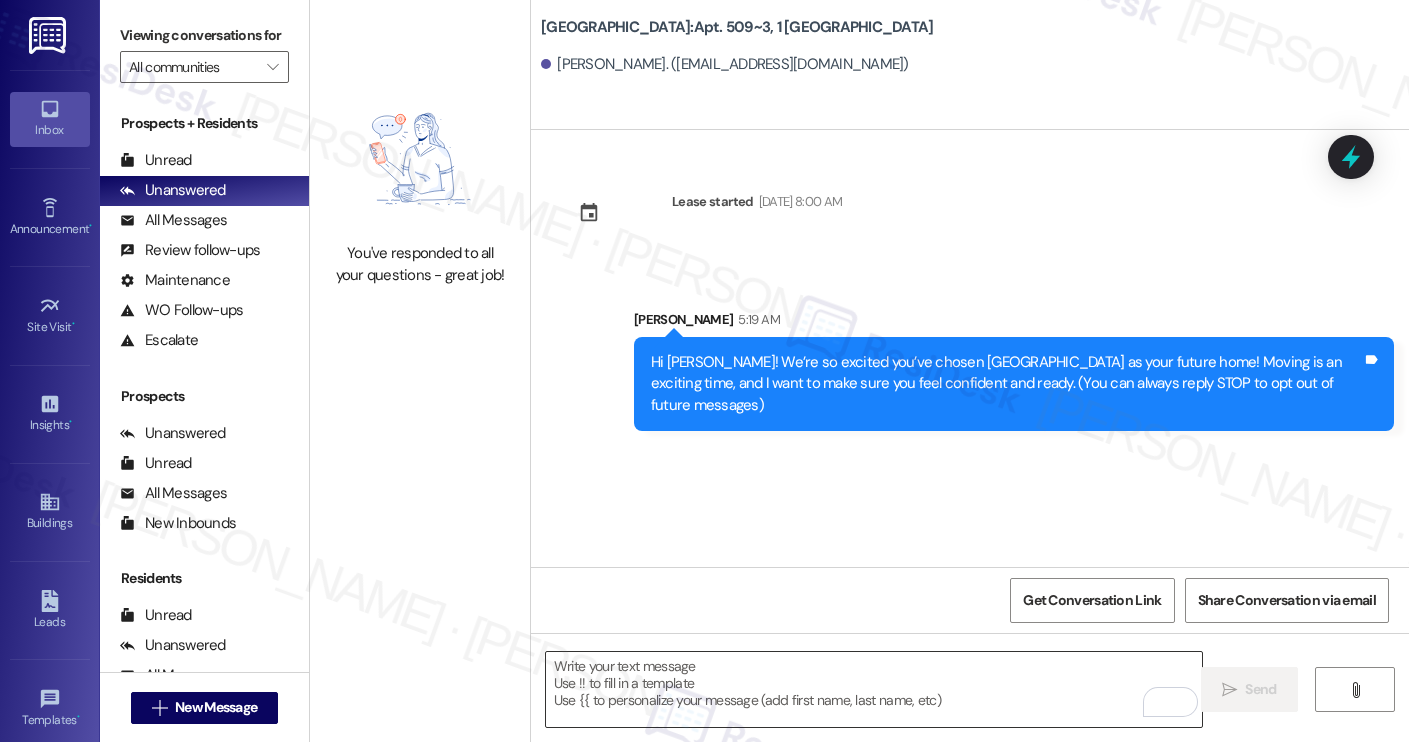 click at bounding box center [874, 689] 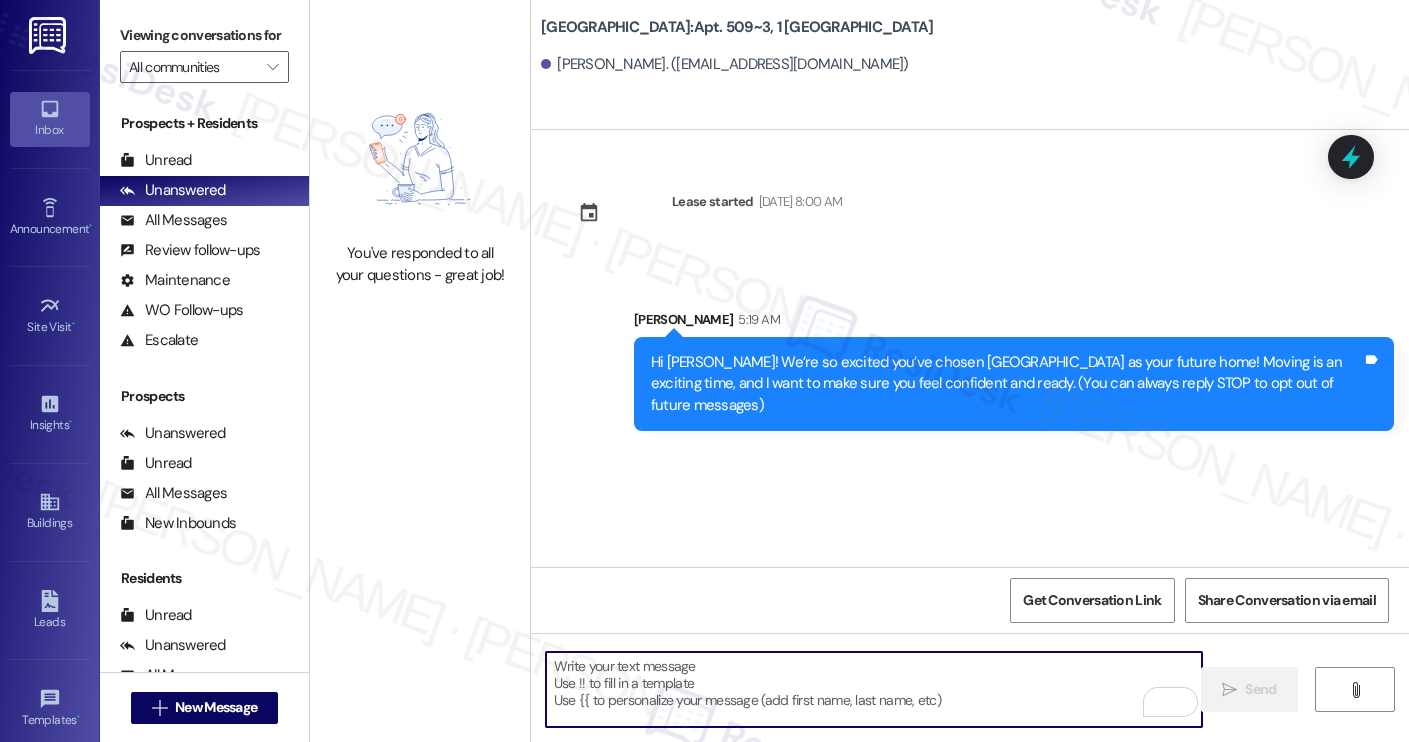 paste on "I’m [PERSON_NAME] from the off-site Resident Support Team. I work with your property’s team to help once you’ve moved in, whether it’s answering questions or assisting with maintenance. I’ll be in touch as your move-in date gets closer!
Move-in day will be busy as you get settled, but no reason it has to be stressful. Don’t forget that we offer a ⚡FAST PASS⚡for Move-In day if your checklist has been completed 2 weeks prior to move-in. Login to your ResidentPortal [DATE] to complete those outstanding items!" 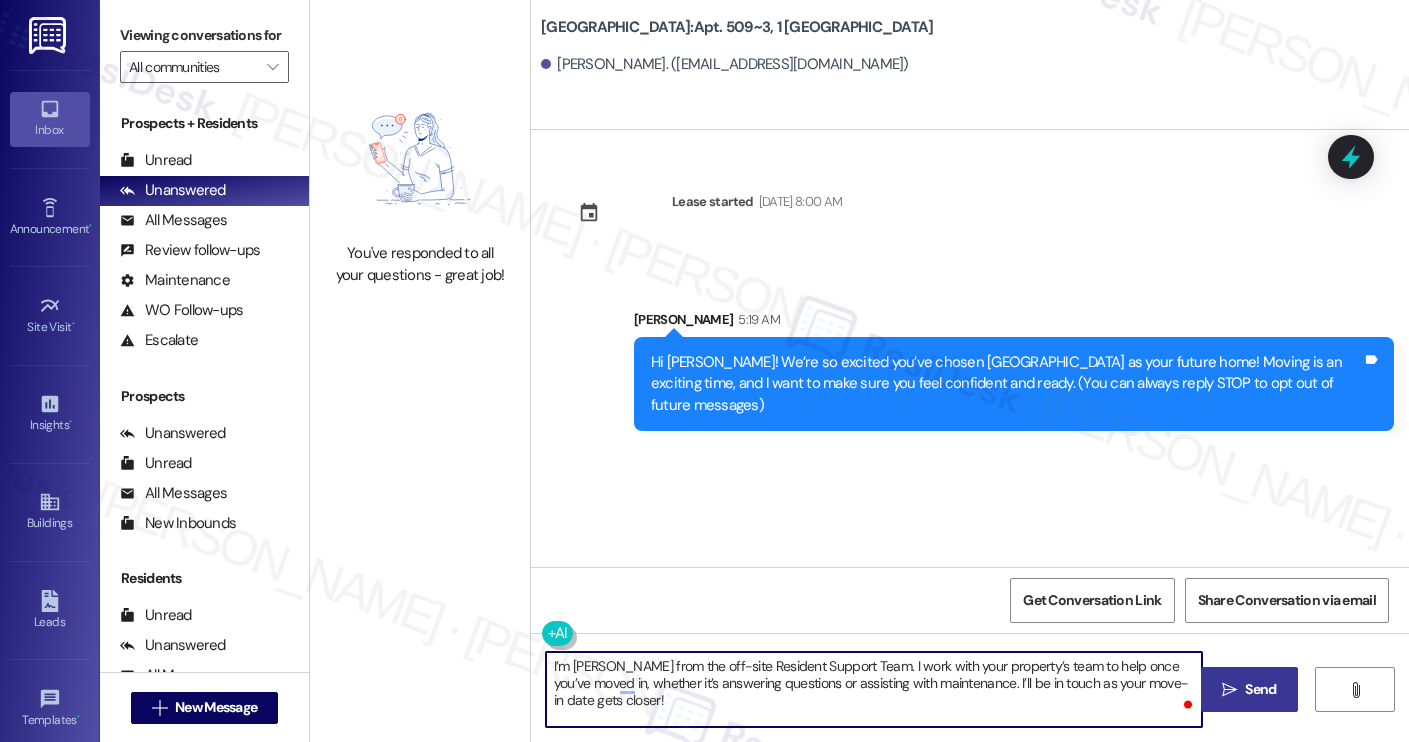 type on "I’m [PERSON_NAME] from the off-site Resident Support Team. I work with your property’s team to help once you’ve moved in, whether it’s answering questions or assisting with maintenance. I’ll be in touch as your move-in date gets closer!" 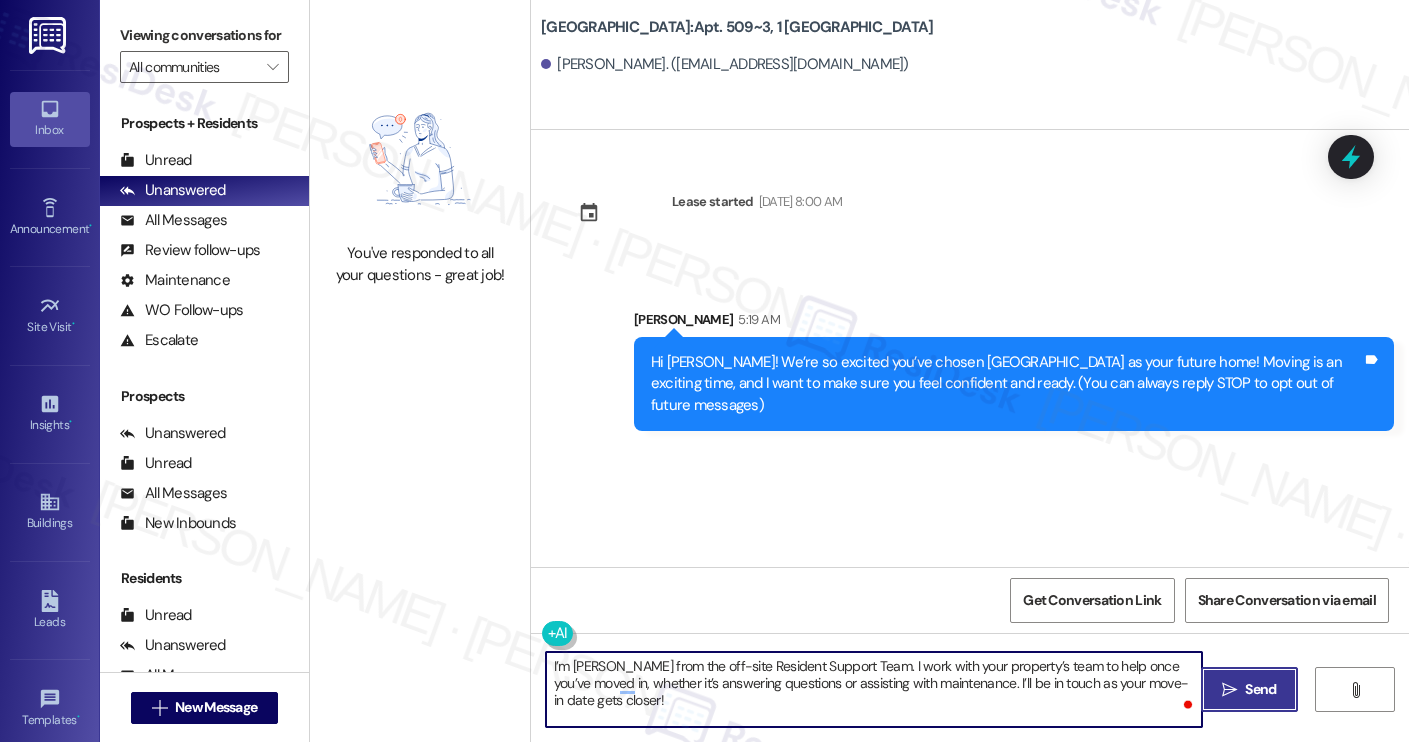 click on "" at bounding box center (1229, 690) 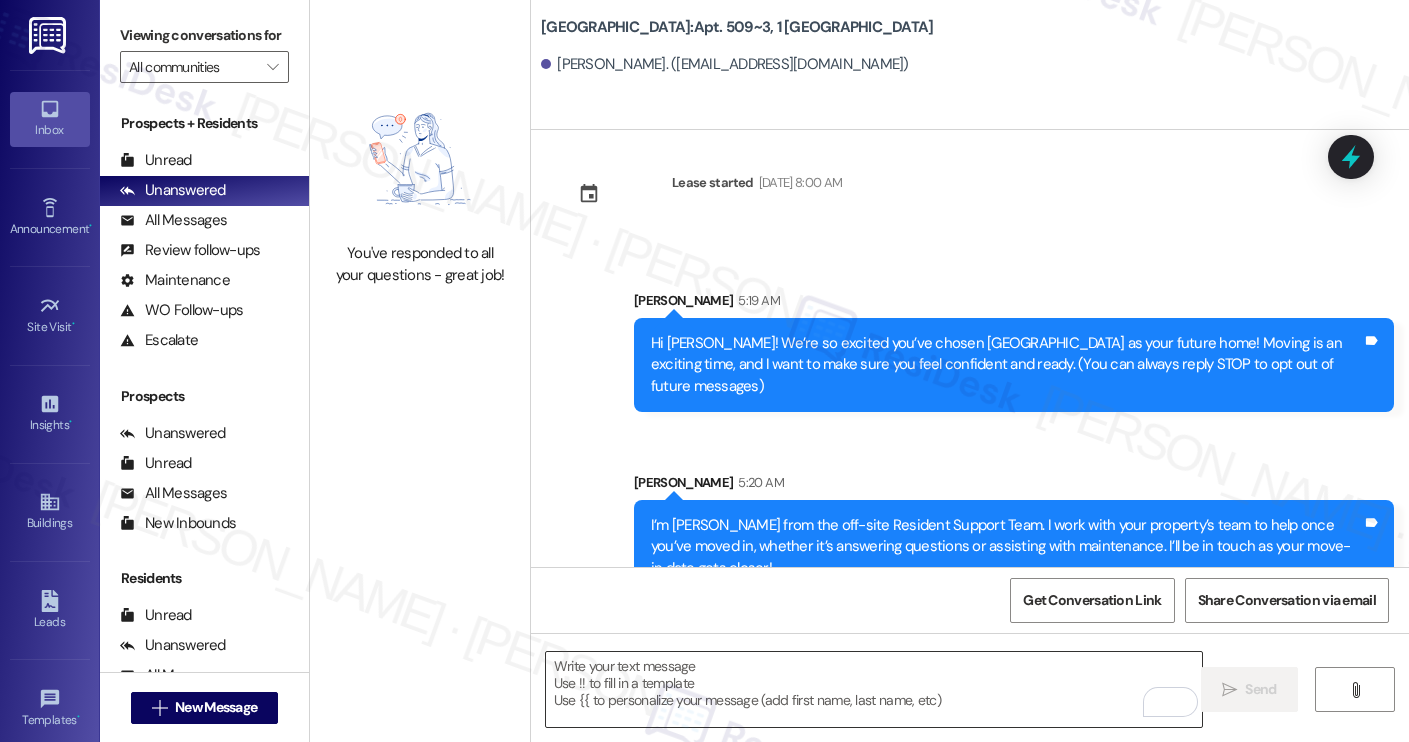 click at bounding box center (874, 689) 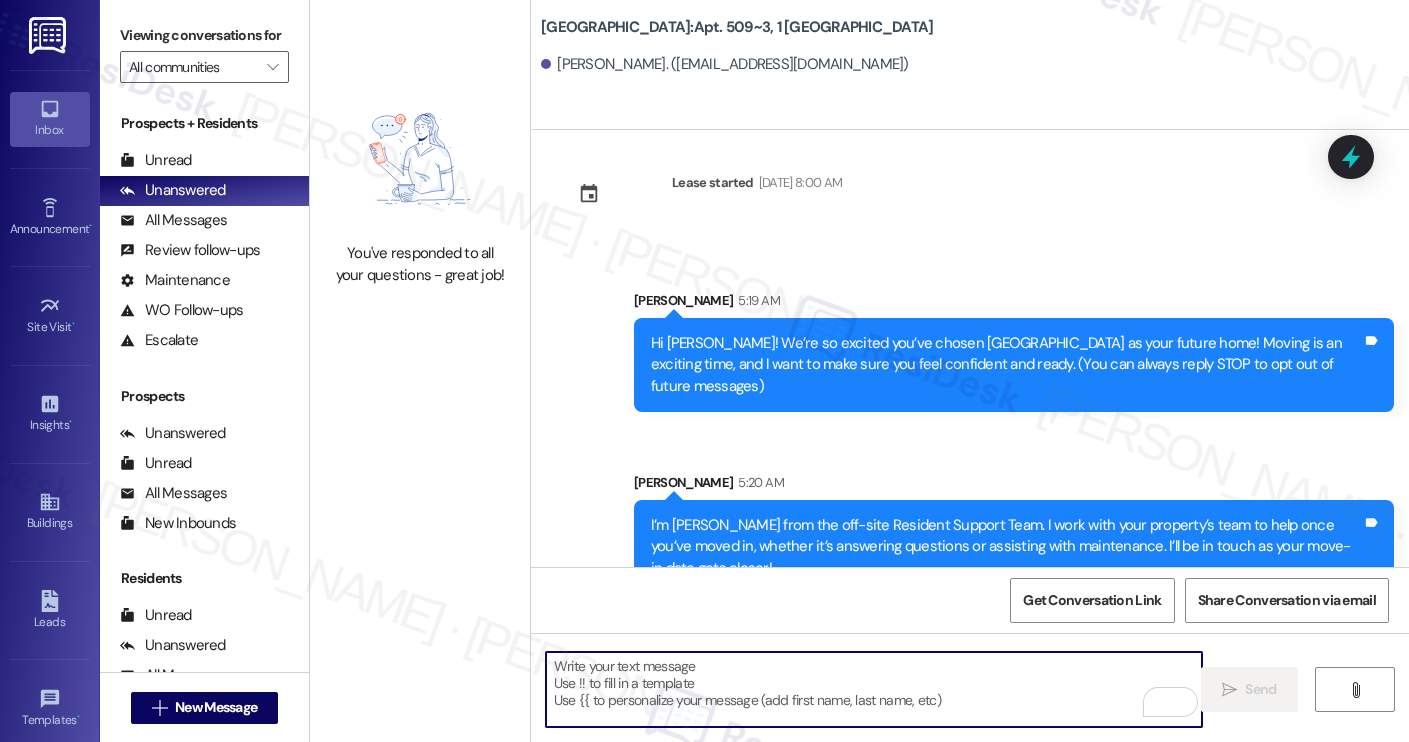 paste on "Move-in day will be busy as you get settled, but no reason it has to be stressful. Don’t forget that we offer a ⚡FAST PASS⚡for Move-In day if your checklist has been completed 2 weeks prior to move-in. Login to your ResidentPortal [DATE] to complete those outstanding items!" 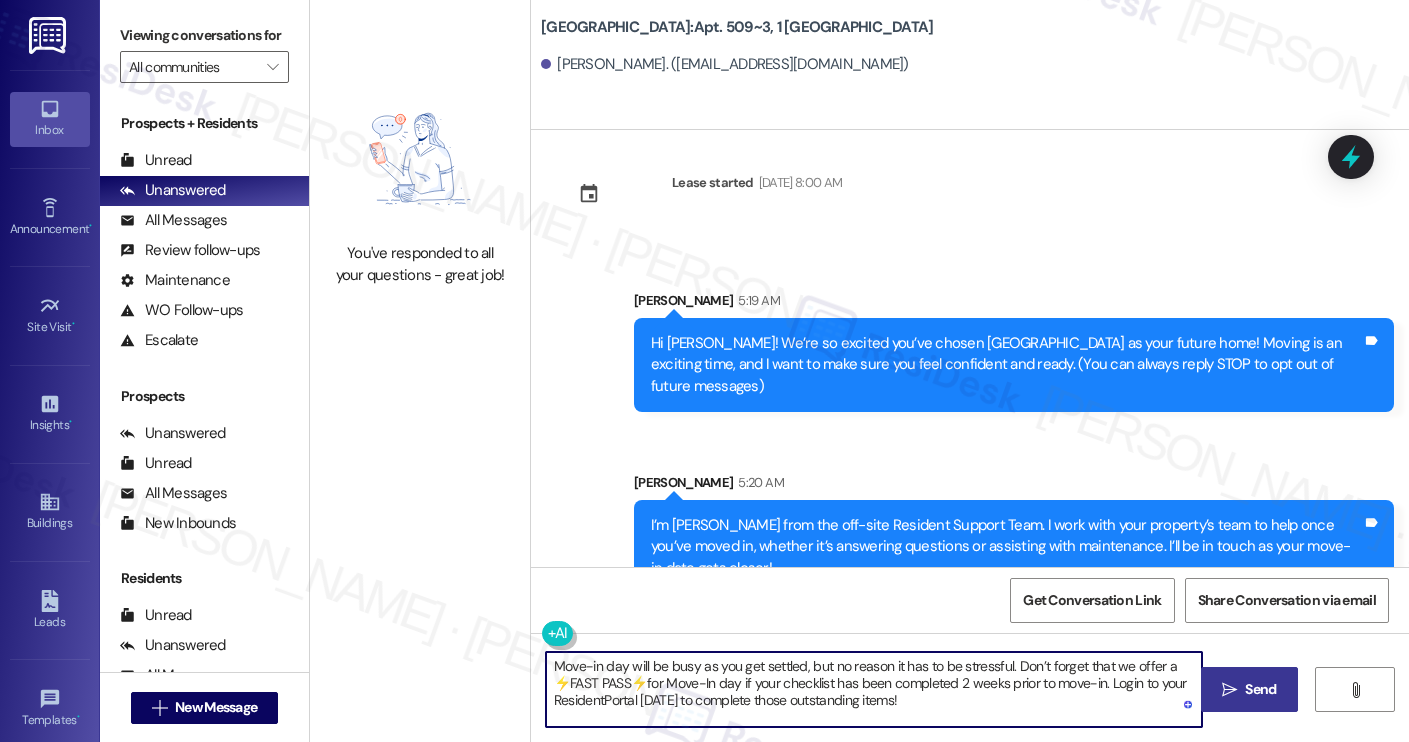 type on "Move-in day will be busy as you get settled, but no reason it has to be stressful. Don’t forget that we offer a ⚡FAST PASS⚡for Move-In day if your checklist has been completed 2 weeks prior to move-in. Login to your ResidentPortal [DATE] to complete those outstanding items!" 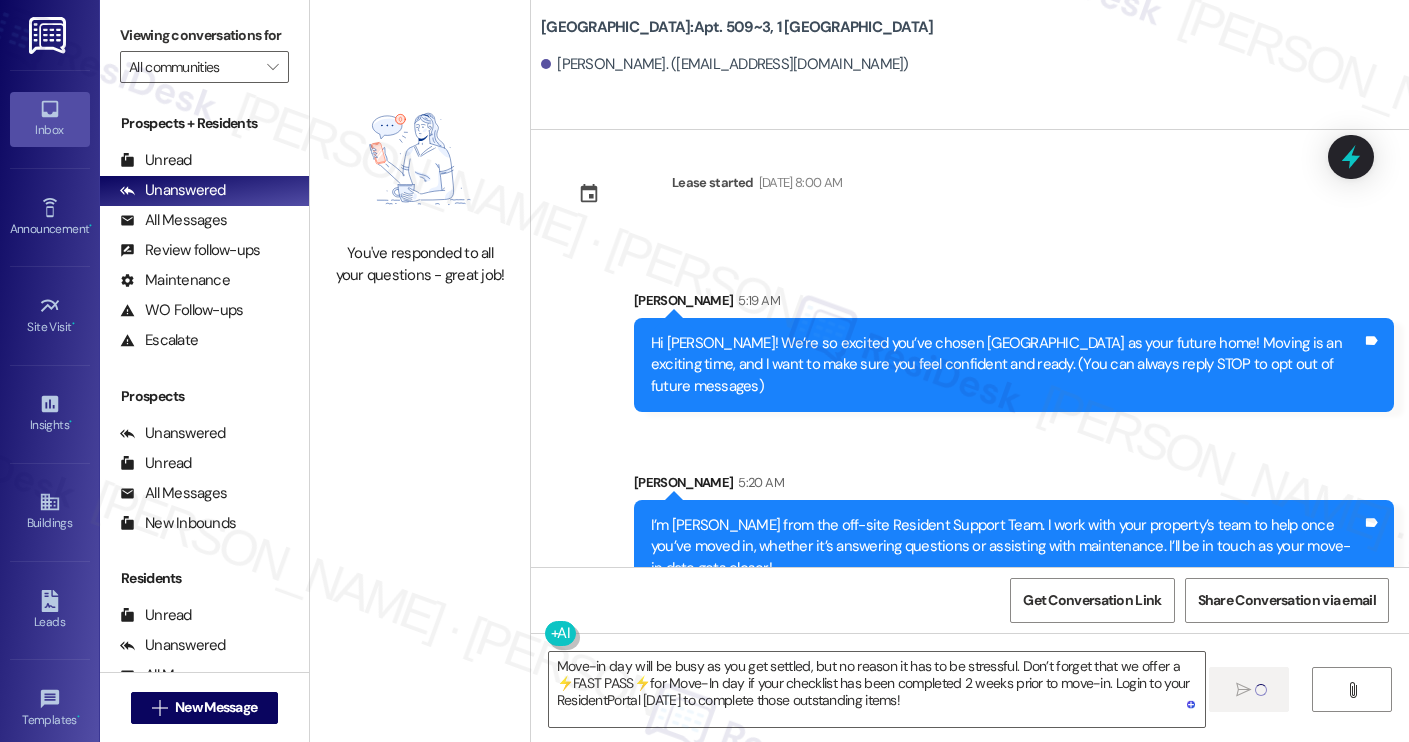 type 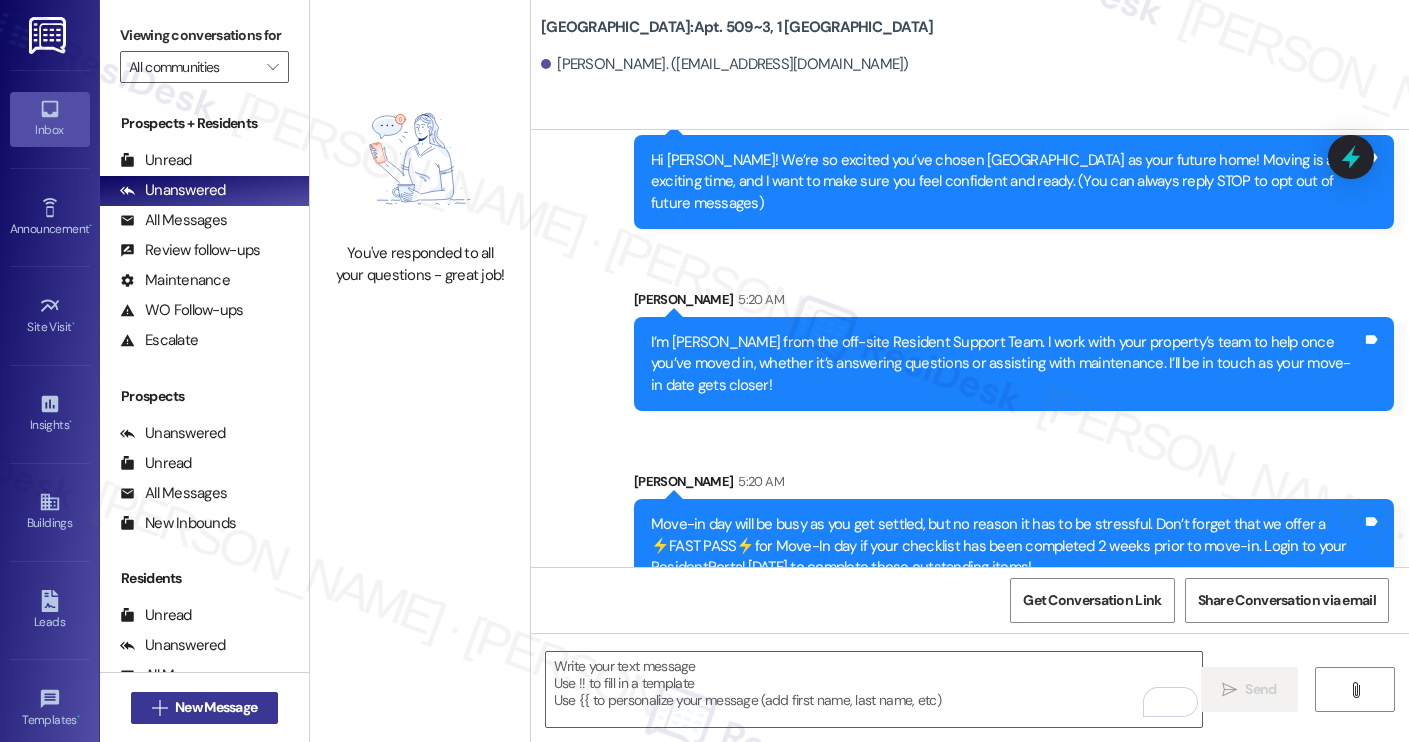 click on "New Message" at bounding box center [216, 707] 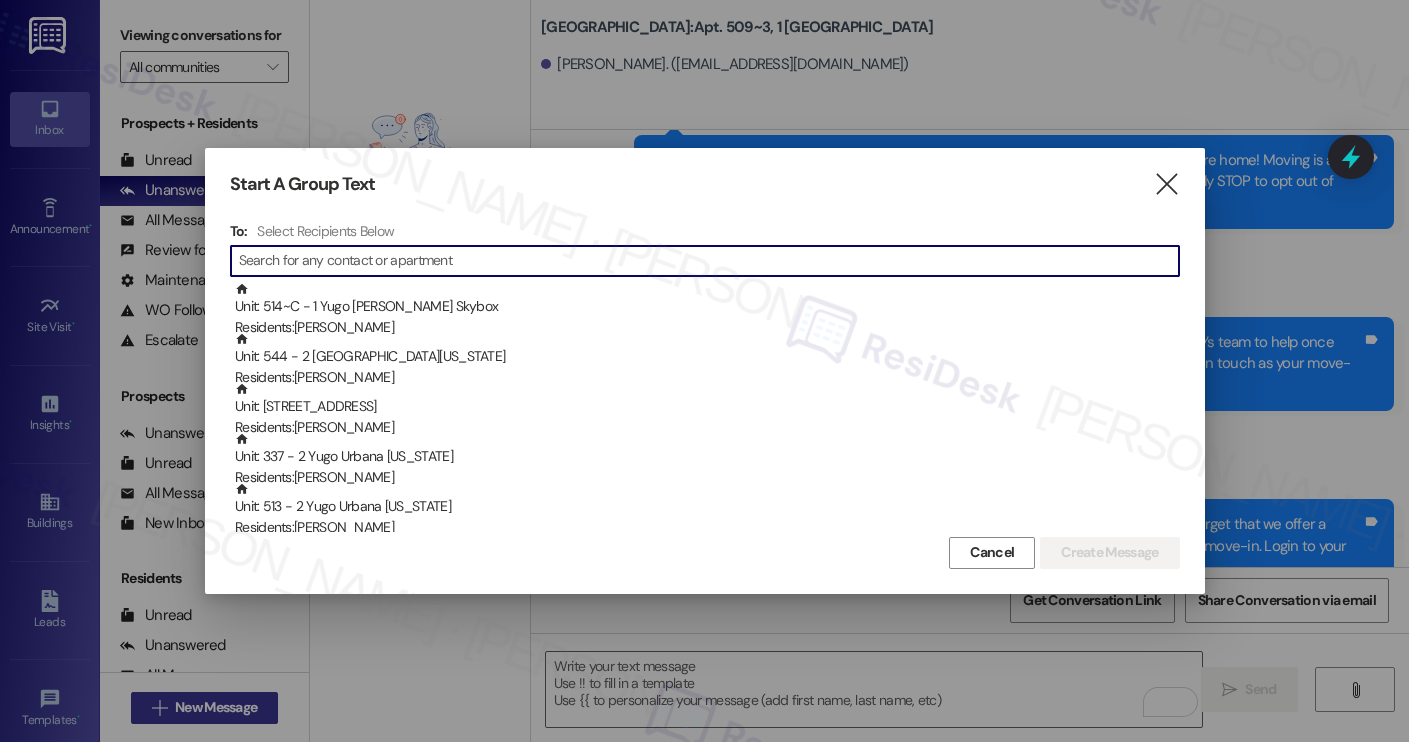 type on "k" 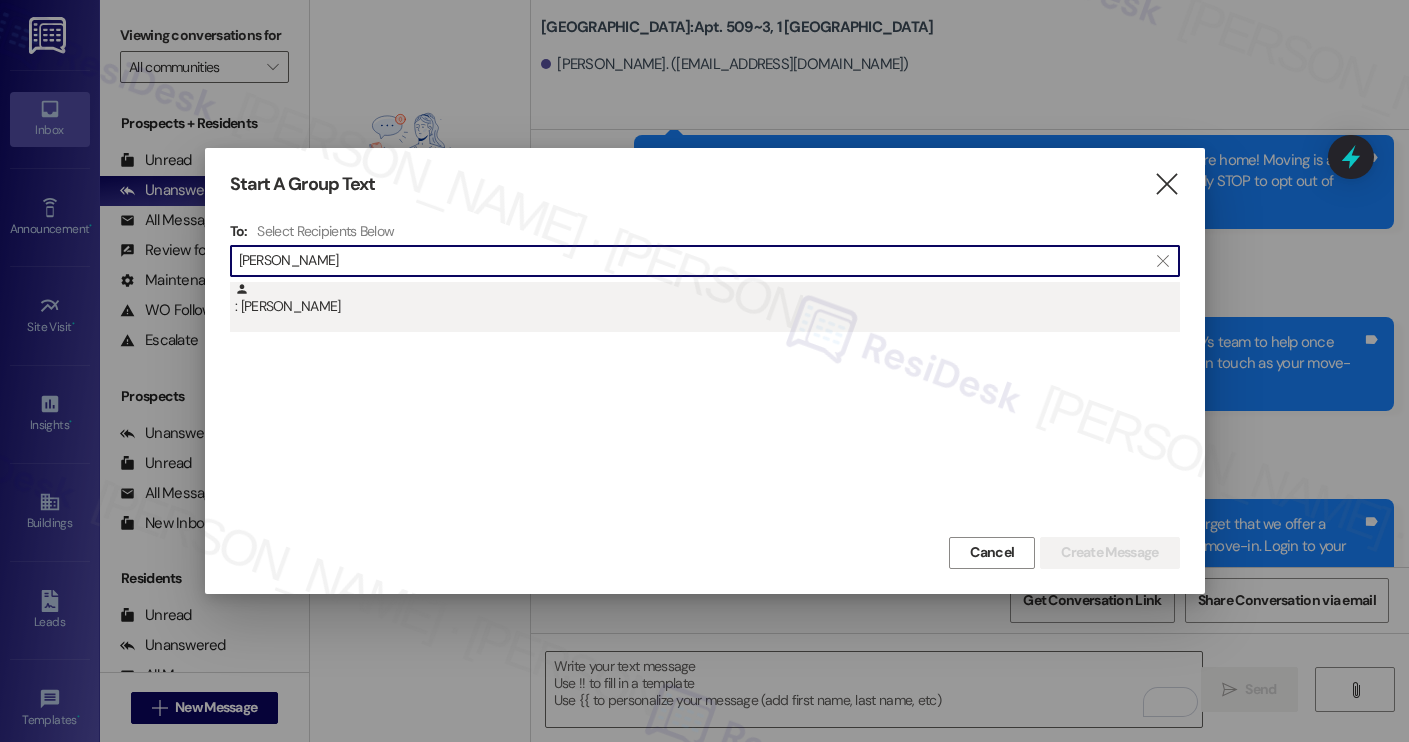 type on "kylie orte" 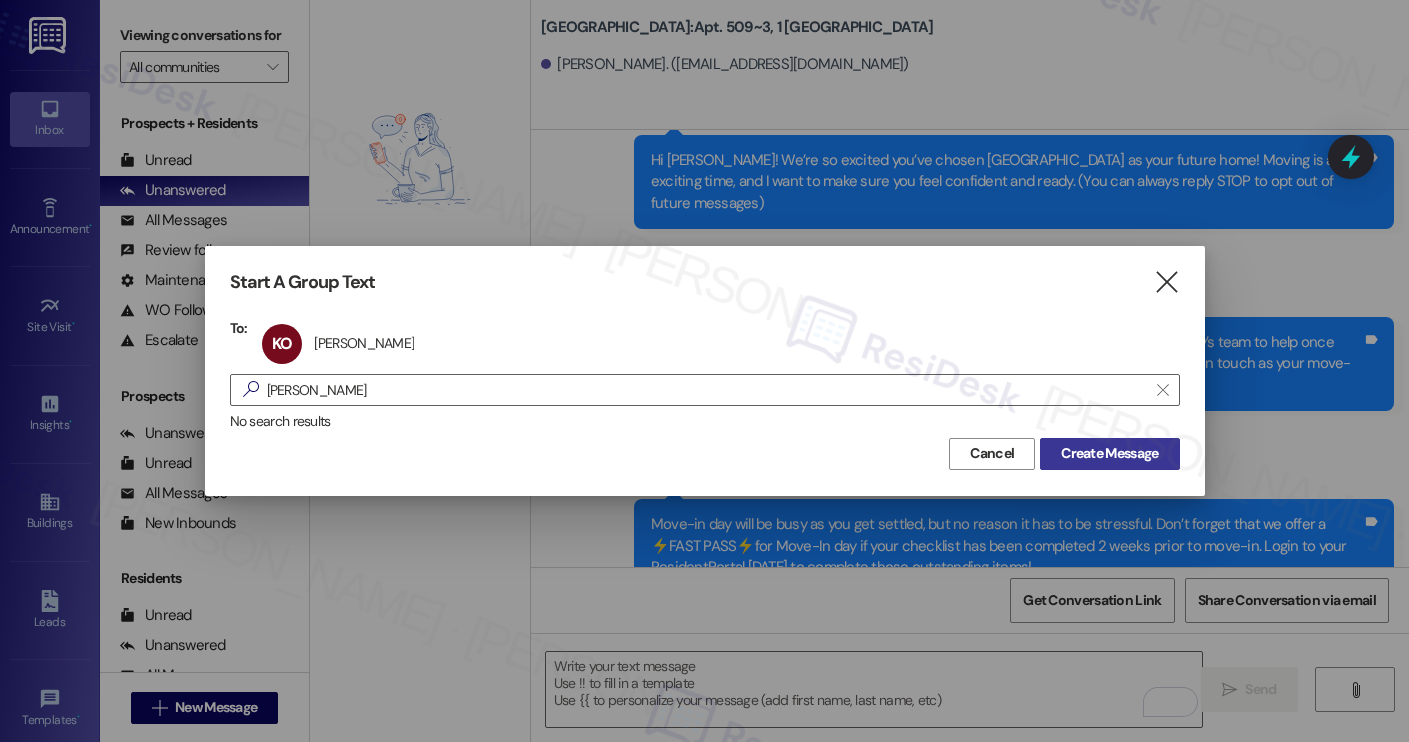 click on "Create Message" at bounding box center [1109, 453] 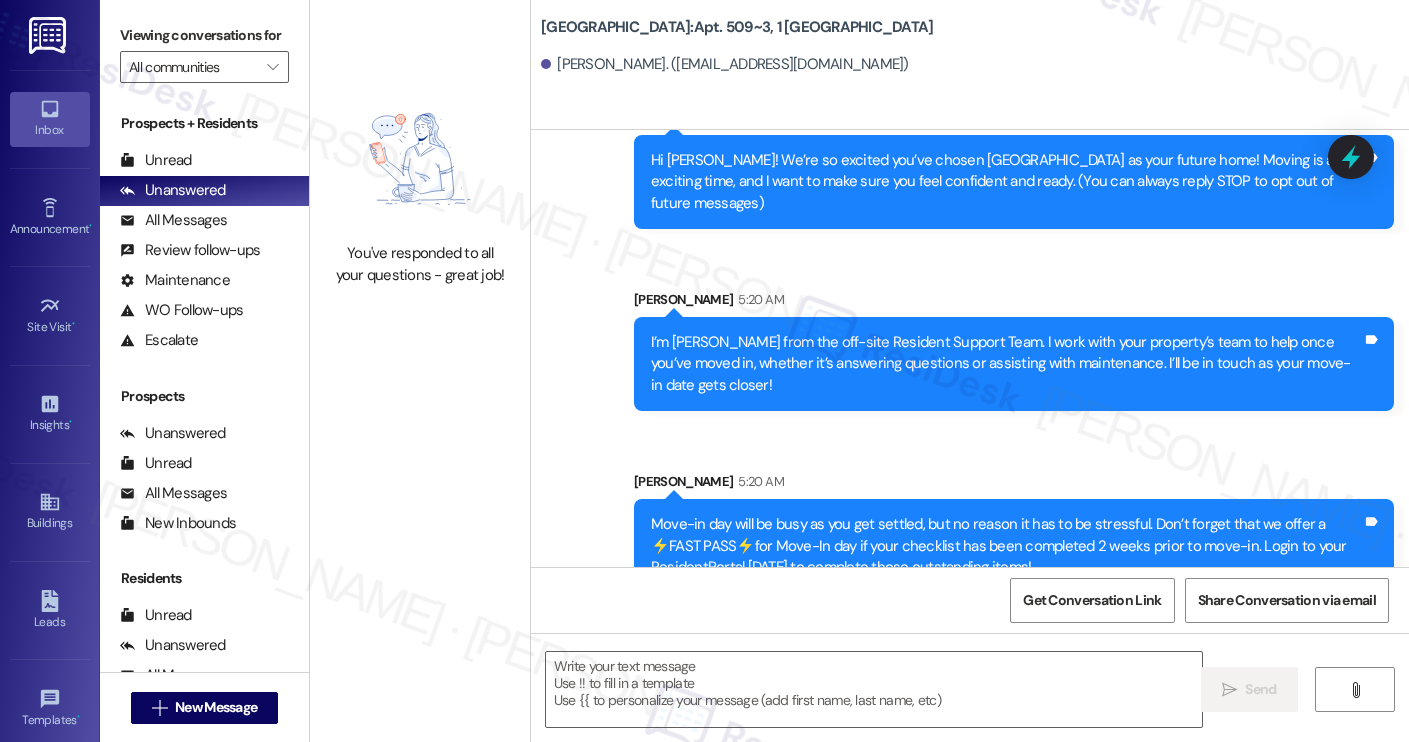 type on "Fetching suggested responses. Please feel free to read through the conversation in the meantime." 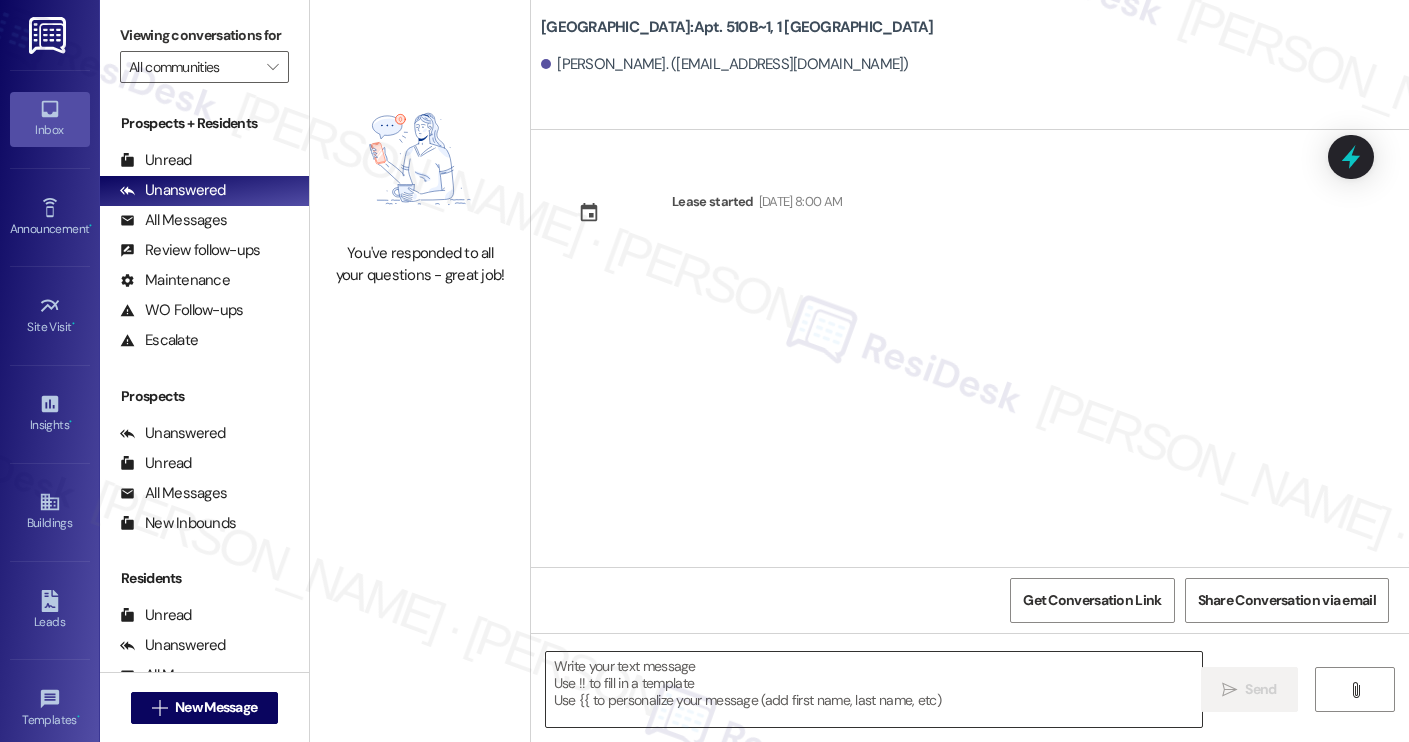 click at bounding box center (874, 689) 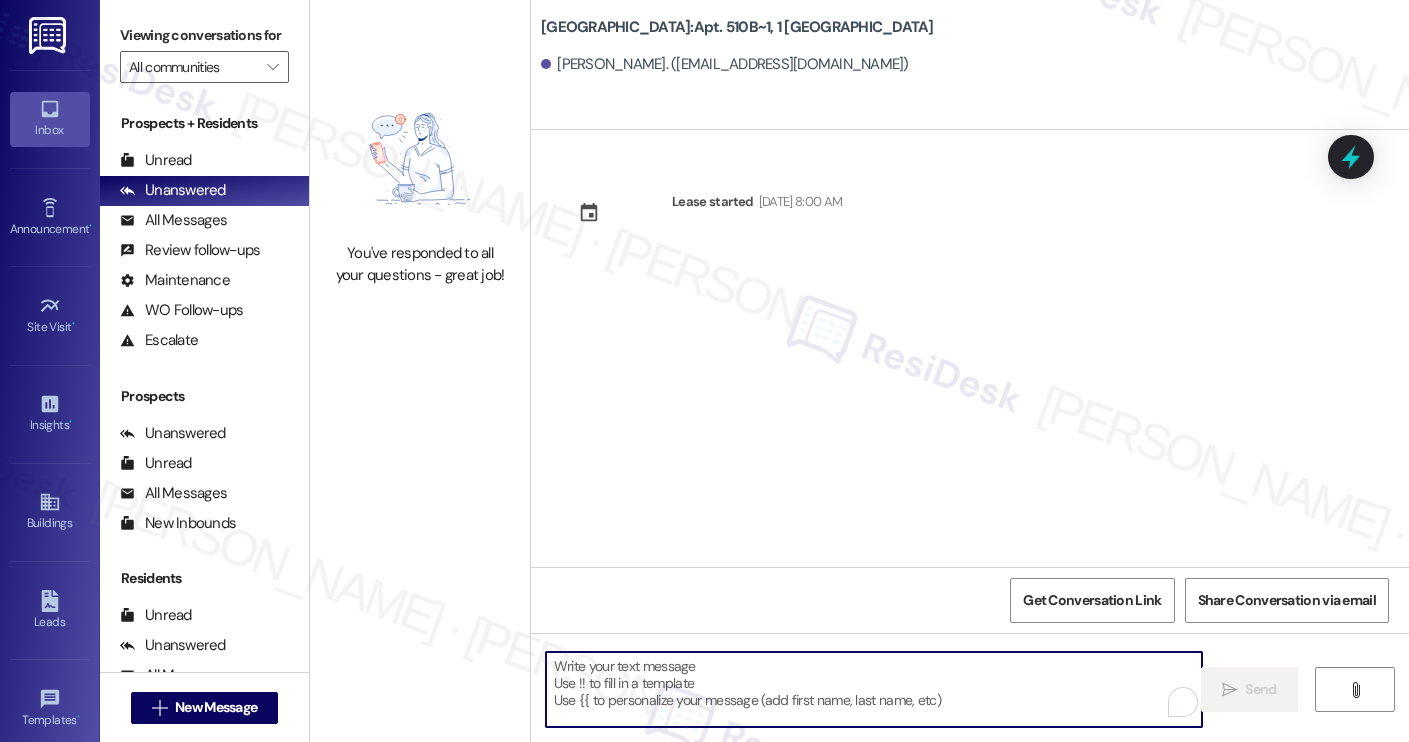 paste on "Hi [PERSON_NAME]! We’re so excited you’ve chosen [GEOGRAPHIC_DATA] as your future home! Moving is an exciting time, and I want to make sure you feel confident and ready.
I’m [PERSON_NAME] from the off-site Resident Support Team. I work with your property’s team to help once you’ve moved in, whether it’s answering questions or assisting with maintenance. I’ll be in touch as your move-in date gets closer!
Move-in day will be busy as you get settled, but no reason it has to be stressful. Don’t forget that we offer a ⚡FAST PASS⚡for Move-In day if your checklist has been completed 2 weeks prior to move-in. Login to your ResidentPortal [DATE] to complete those outstanding items!" 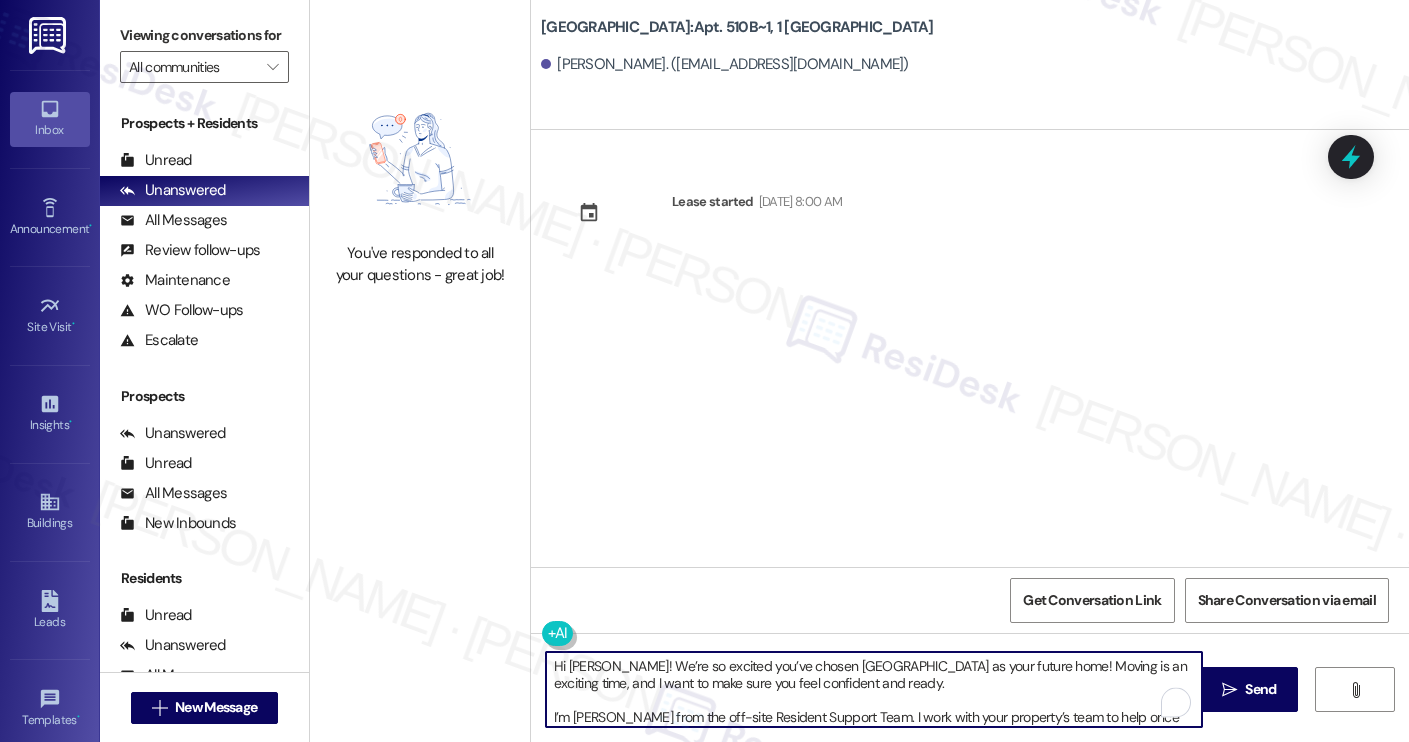 click on "Kylie Ortega. (kyliemortega@gmail.com)" at bounding box center [725, 64] 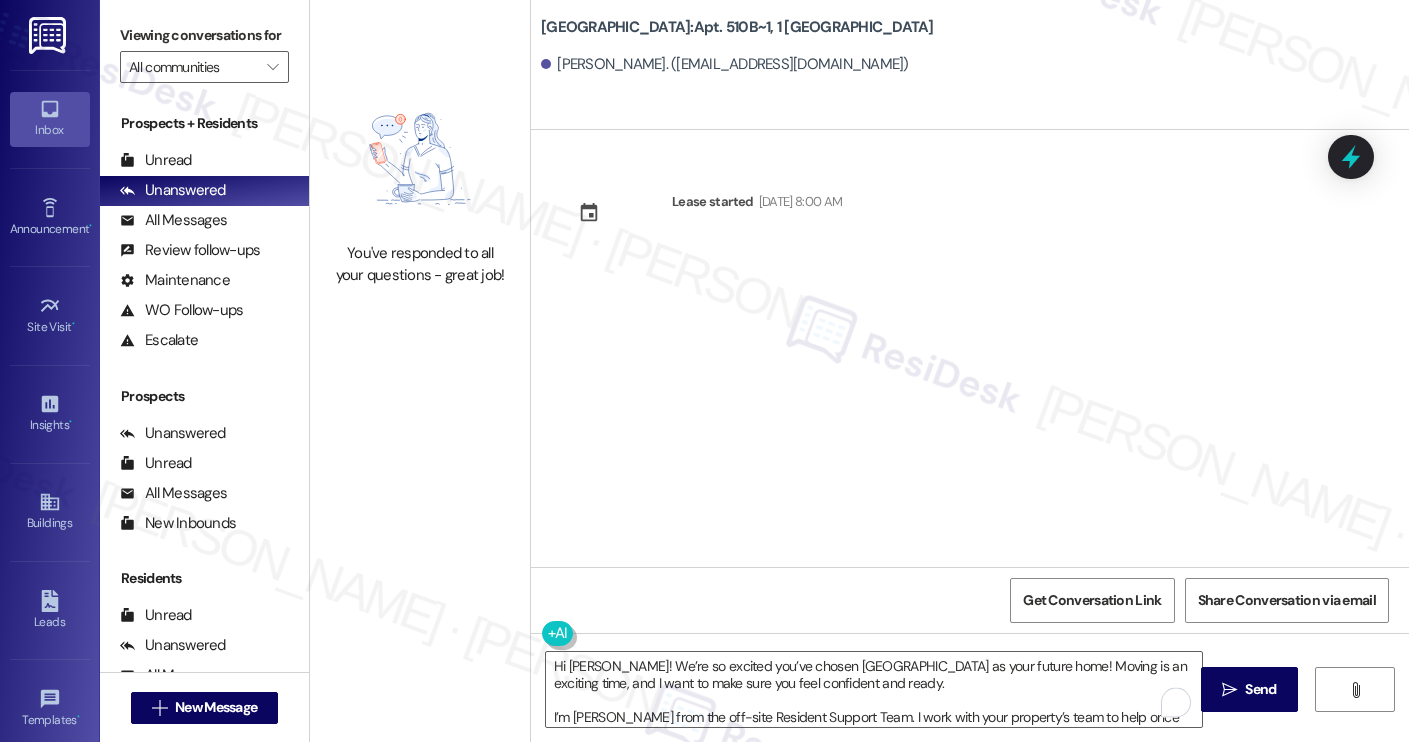 click on "Kylie Ortega. (kyliemortega@gmail.com)" at bounding box center [725, 64] 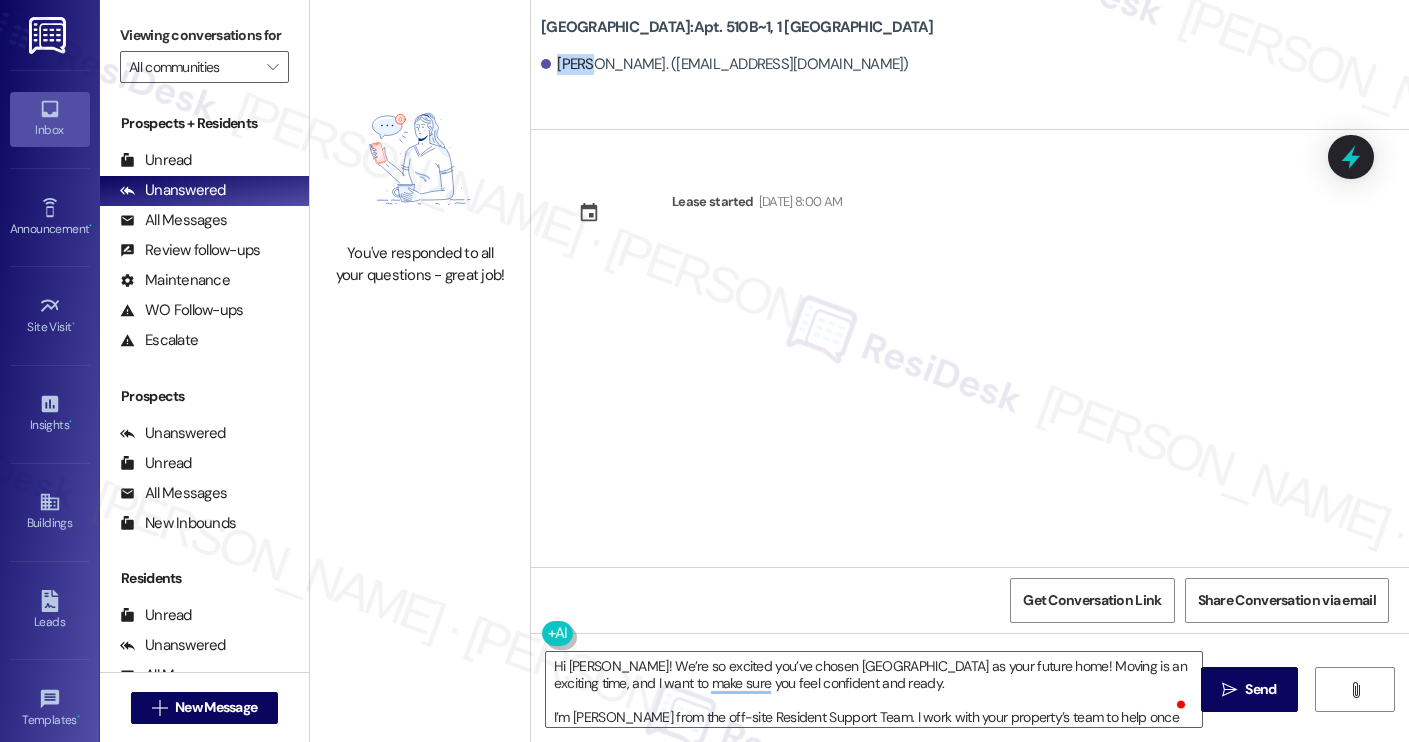 copy on "Kylie" 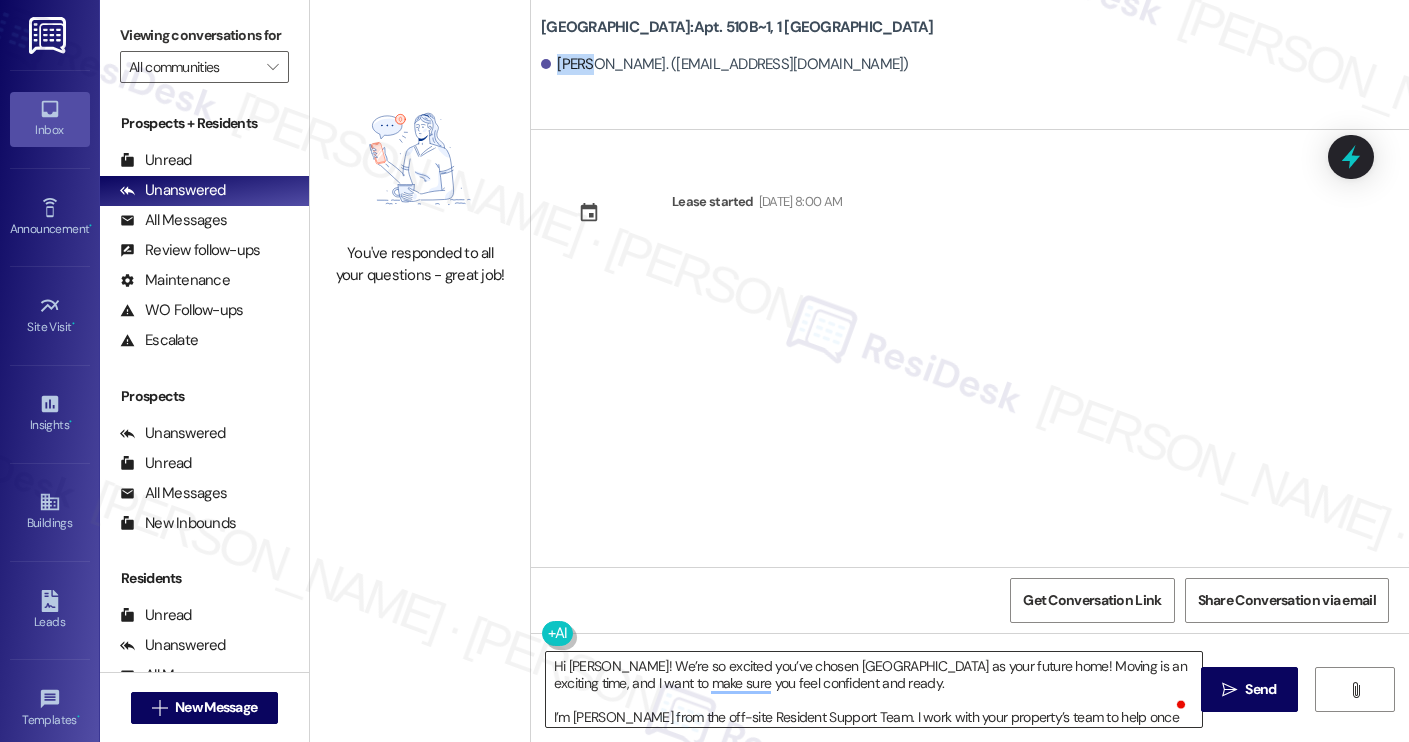 click on "Hi [PERSON_NAME]! We’re so excited you’ve chosen [GEOGRAPHIC_DATA] as your future home! Moving is an exciting time, and I want to make sure you feel confident and ready.
I’m [PERSON_NAME] from the off-site Resident Support Team. I work with your property’s team to help once you’ve moved in, whether it’s answering questions or assisting with maintenance. I’ll be in touch as your move-in date gets closer!
Move-in day will be busy as you get settled, but no reason it has to be stressful. Don’t forget that we offer a ⚡FAST PASS⚡for Move-In day if your checklist has been completed 2 weeks prior to move-in. Login to your ResidentPortal [DATE] to complete those outstanding items!" at bounding box center [874, 689] 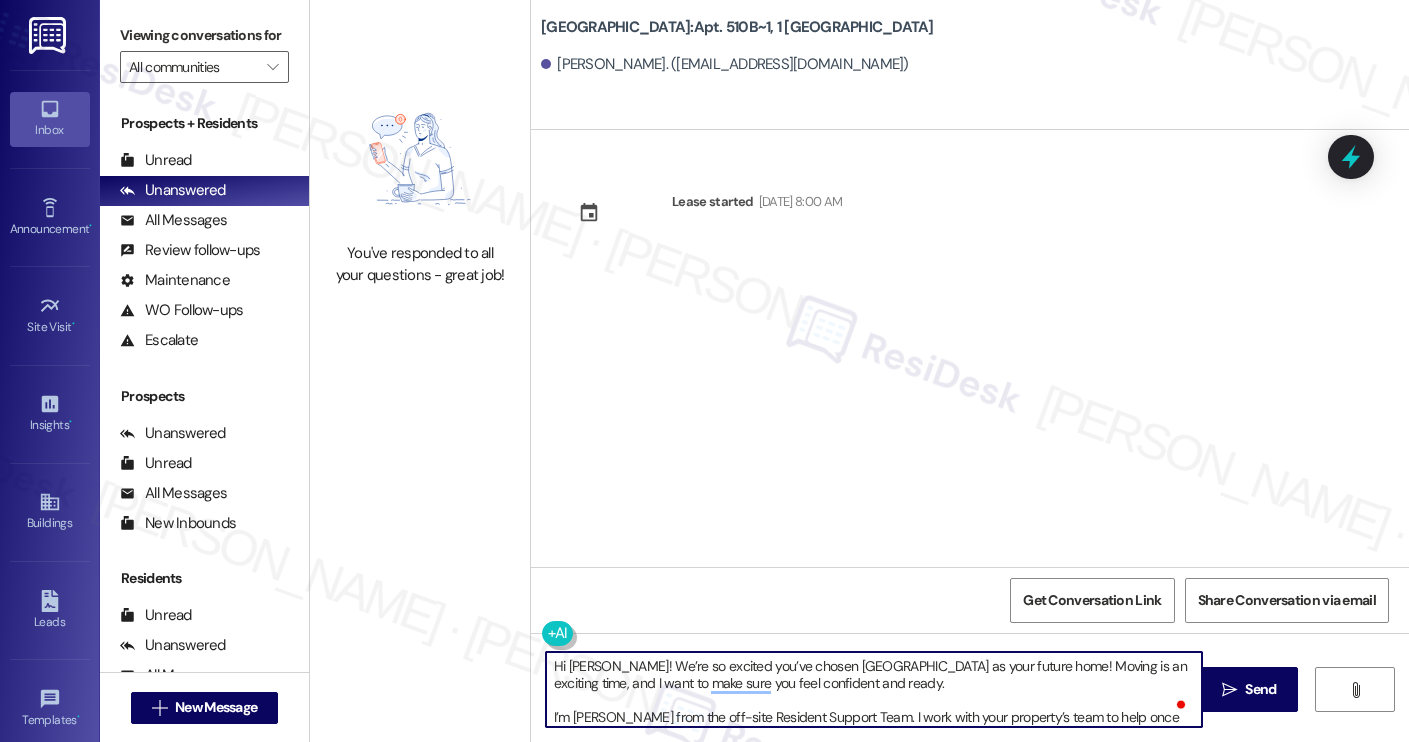 click on "Hi [PERSON_NAME]! We’re so excited you’ve chosen [GEOGRAPHIC_DATA] as your future home! Moving is an exciting time, and I want to make sure you feel confident and ready.
I’m [PERSON_NAME] from the off-site Resident Support Team. I work with your property’s team to help once you’ve moved in, whether it’s answering questions or assisting with maintenance. I’ll be in touch as your move-in date gets closer!
Move-in day will be busy as you get settled, but no reason it has to be stressful. Don’t forget that we offer a ⚡FAST PASS⚡for Move-In day if your checklist has been completed 2 weeks prior to move-in. Login to your ResidentPortal [DATE] to complete those outstanding items!" at bounding box center [874, 689] 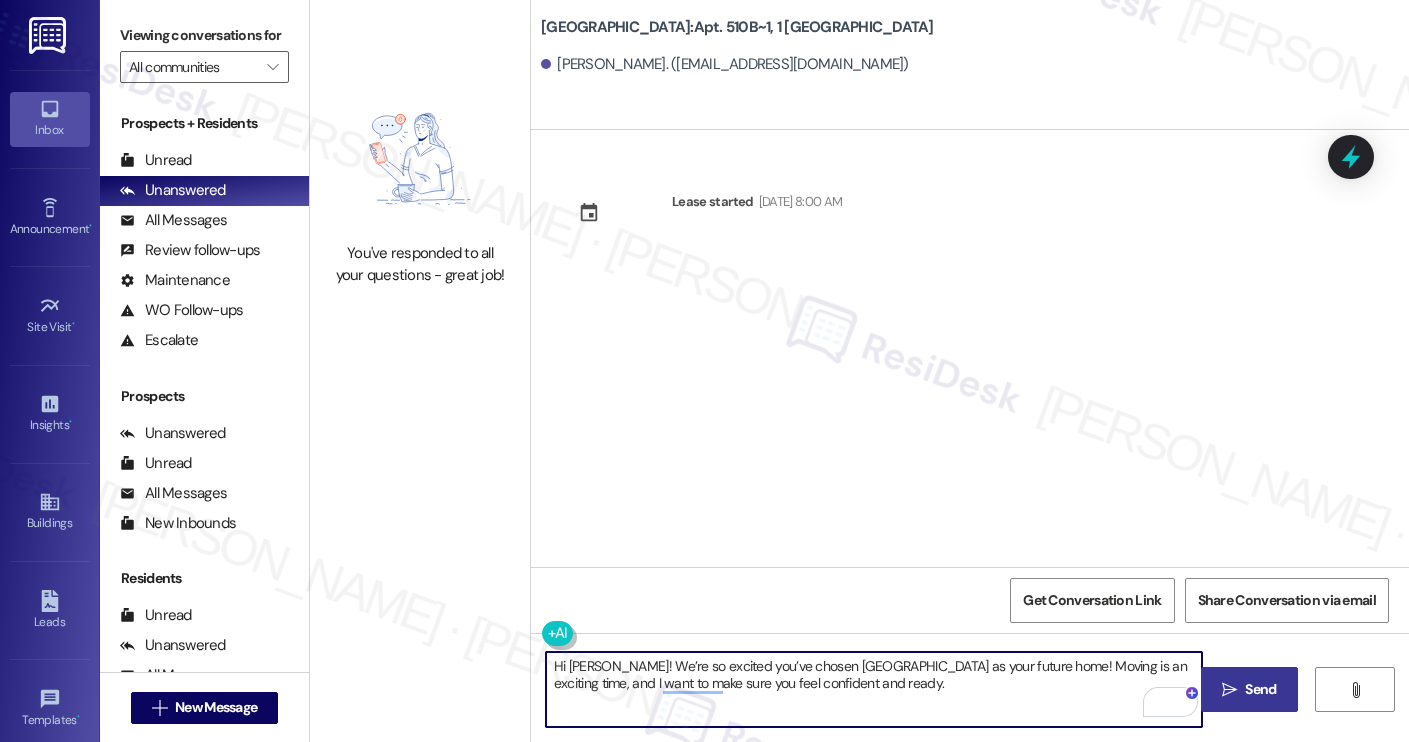 type on "Hi Kylie! We’re so excited you’ve chosen Yugo Charleston Campus as your future home! Moving is an exciting time, and I want to make sure you feel confident and ready." 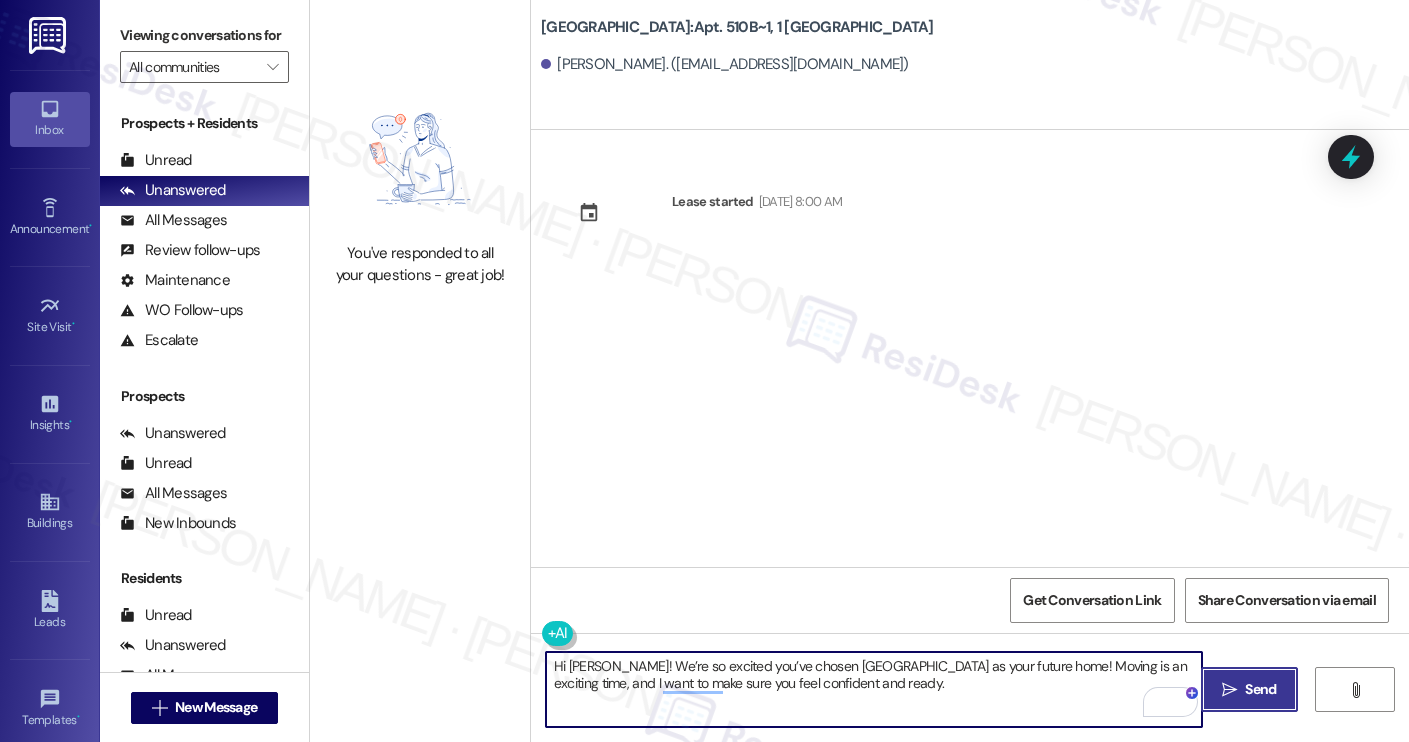click on "" at bounding box center (1229, 690) 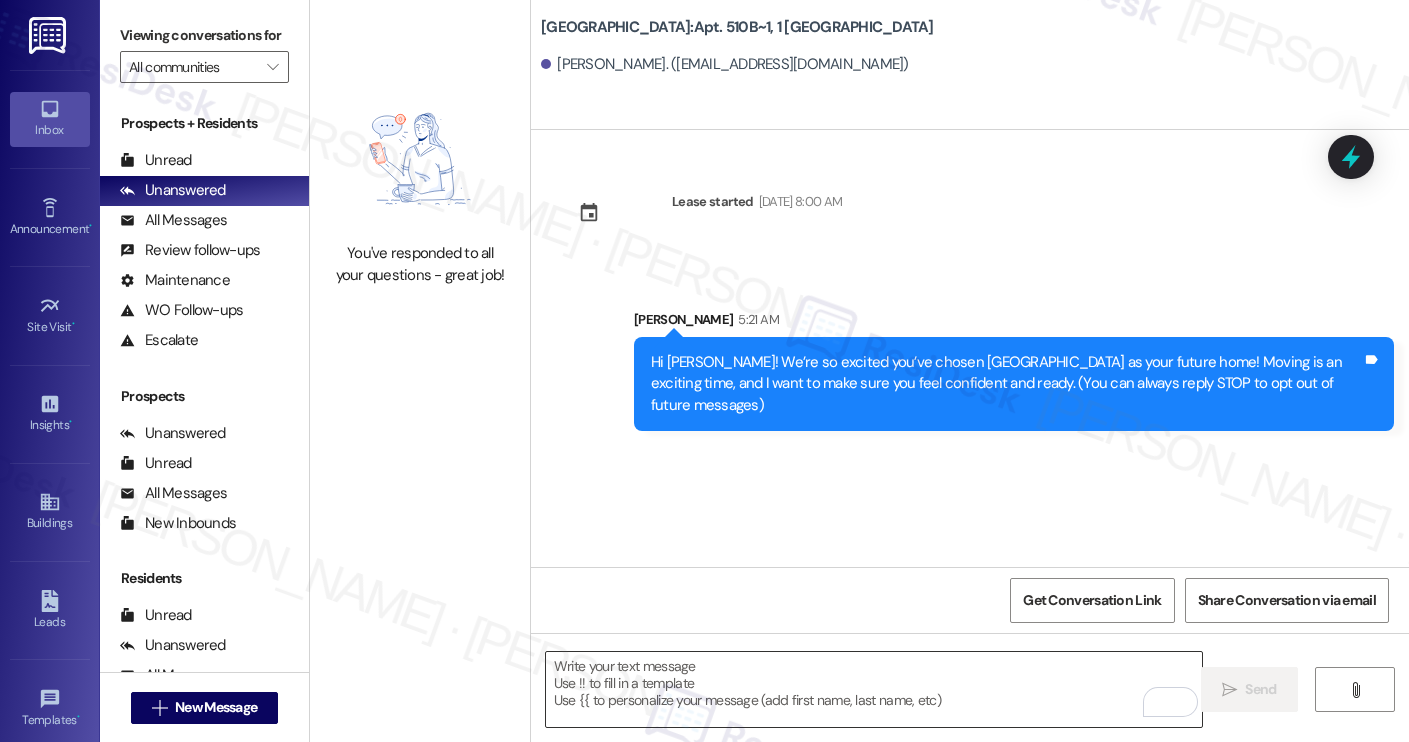 click at bounding box center (874, 689) 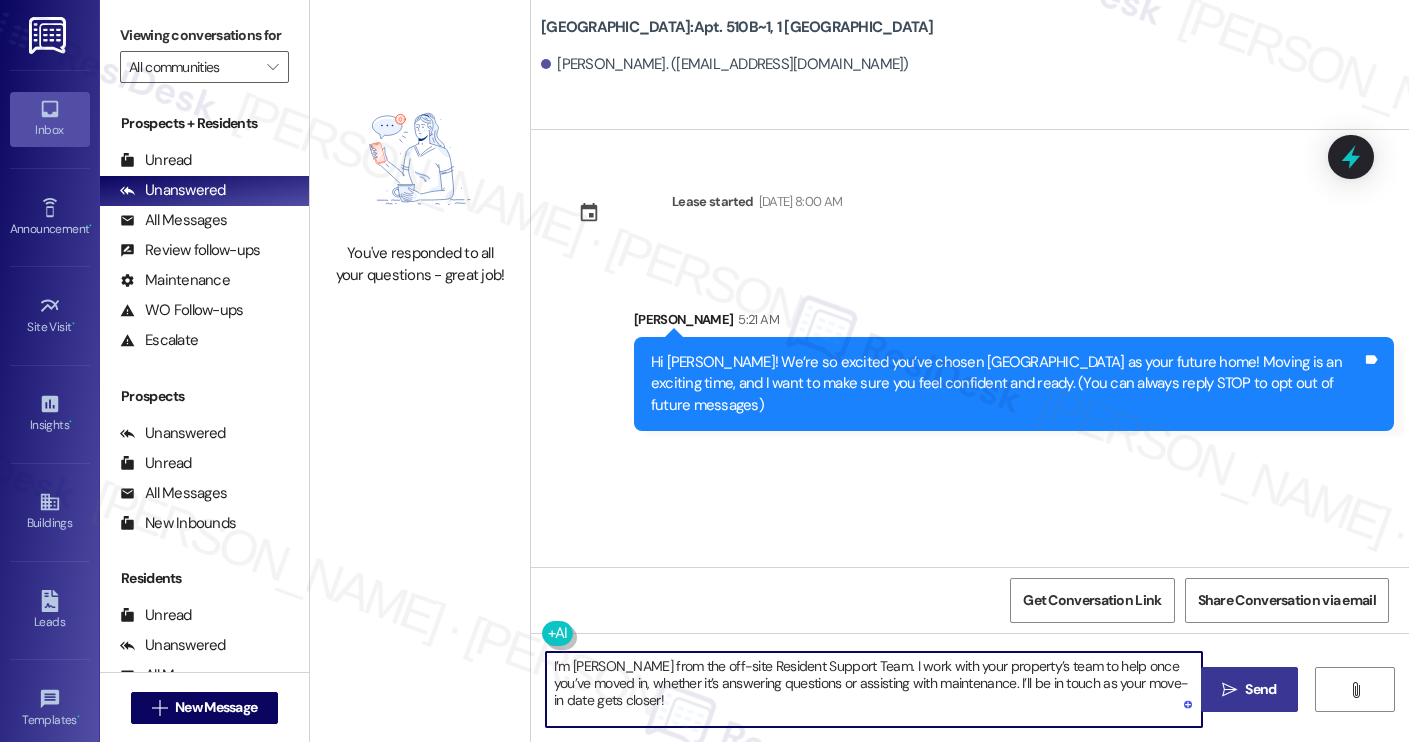 type on "I’m [PERSON_NAME] from the off-site Resident Support Team. I work with your property’s team to help once you’ve moved in, whether it’s answering questions or assisting with maintenance. I’ll be in touch as your move-in date gets closer!" 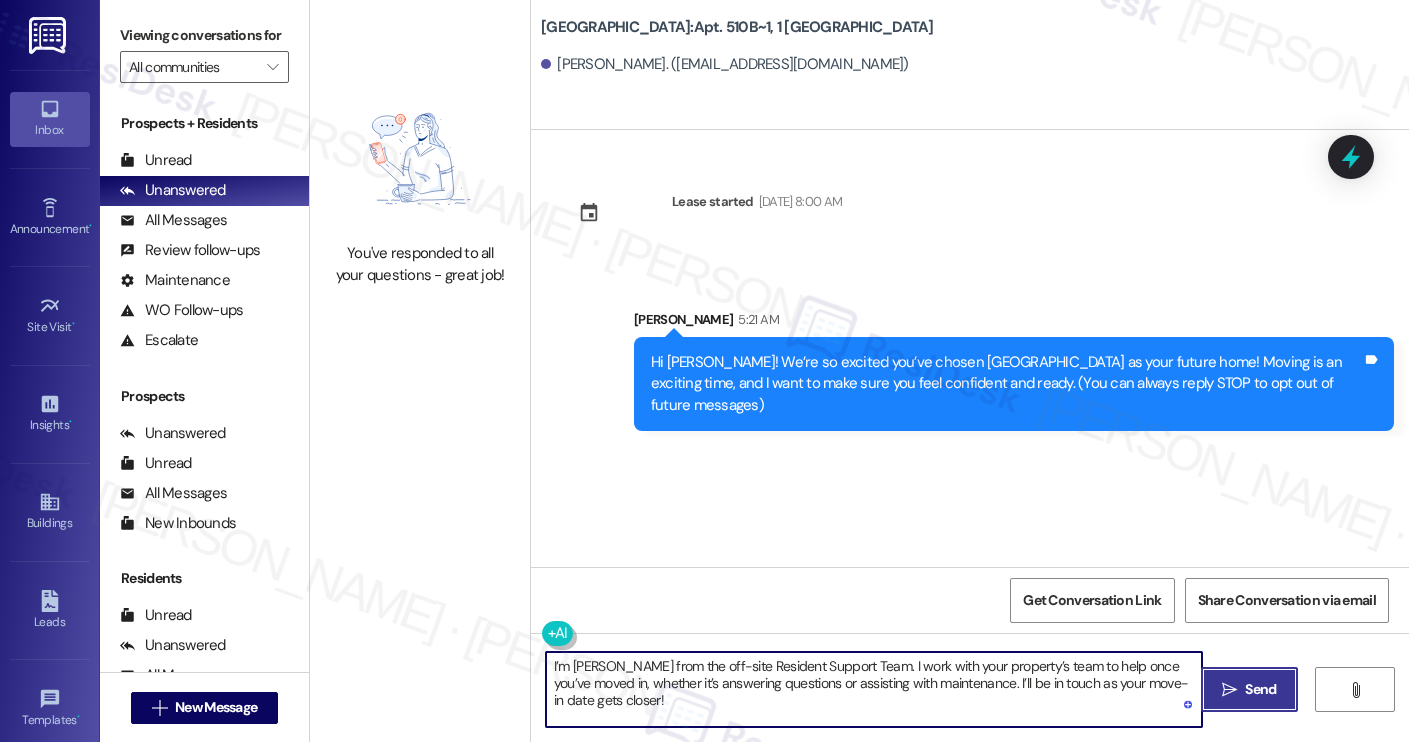 click on "" at bounding box center [1229, 690] 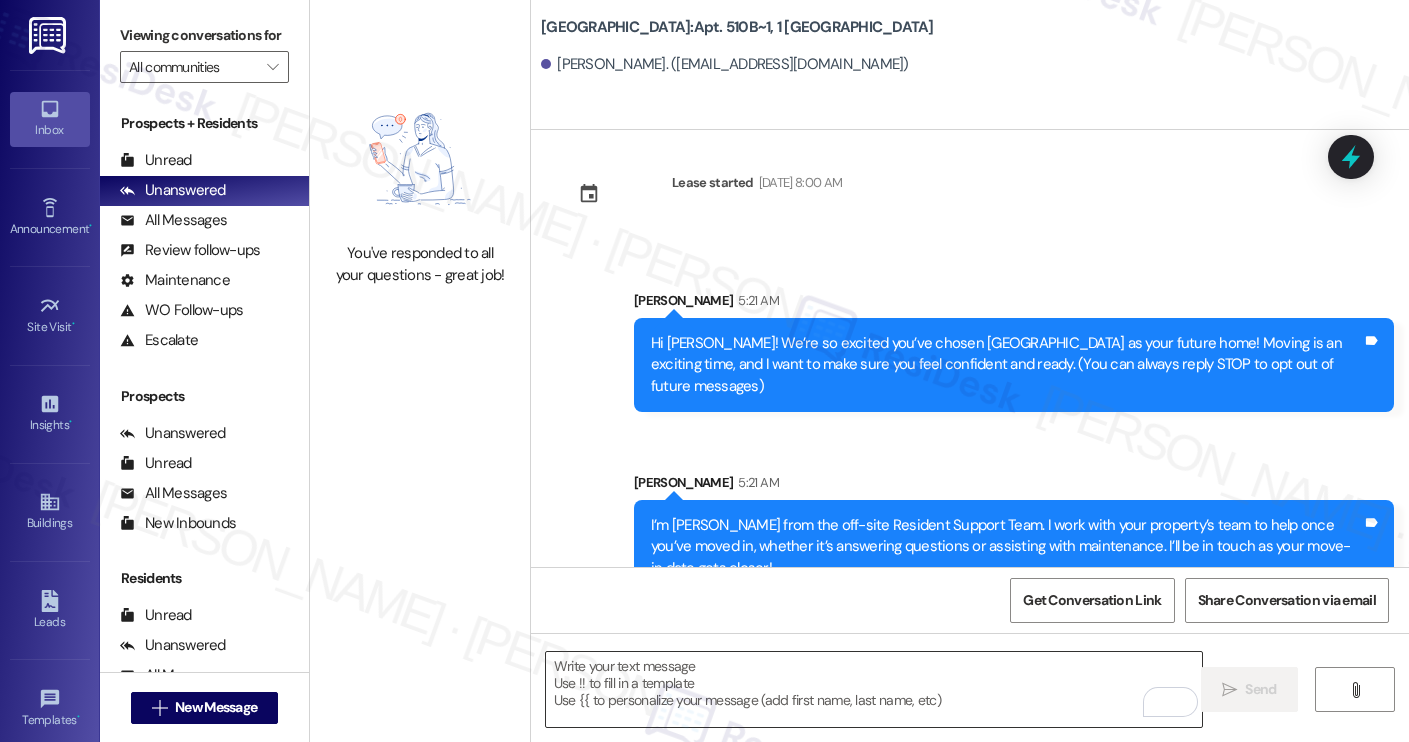 click at bounding box center (874, 689) 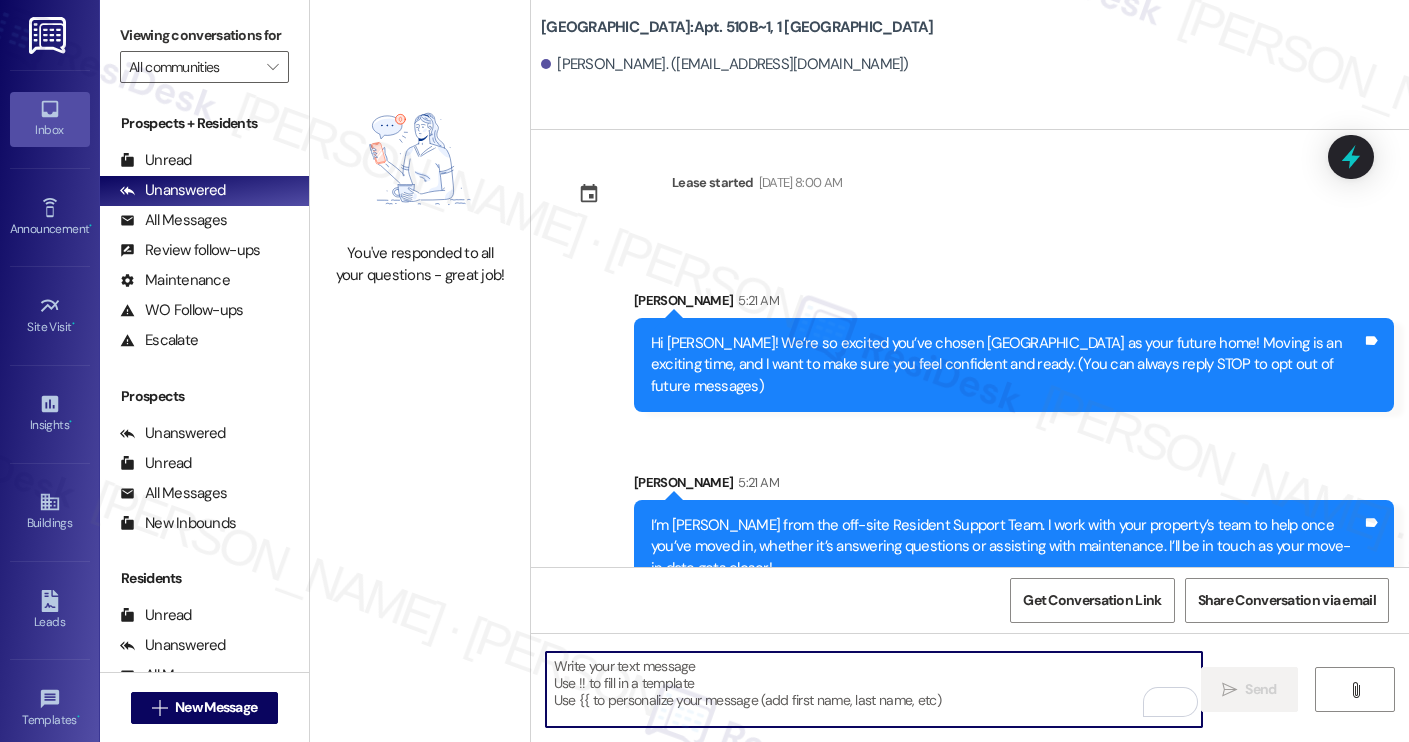 paste on "Move-in day will be busy as you get settled, but no reason it has to be stressful. Don’t forget that we offer a ⚡FAST PASS⚡for Move-In day if your checklist has been completed 2 weeks prior to move-in. Login to your ResidentPortal [DATE] to complete those outstanding items!" 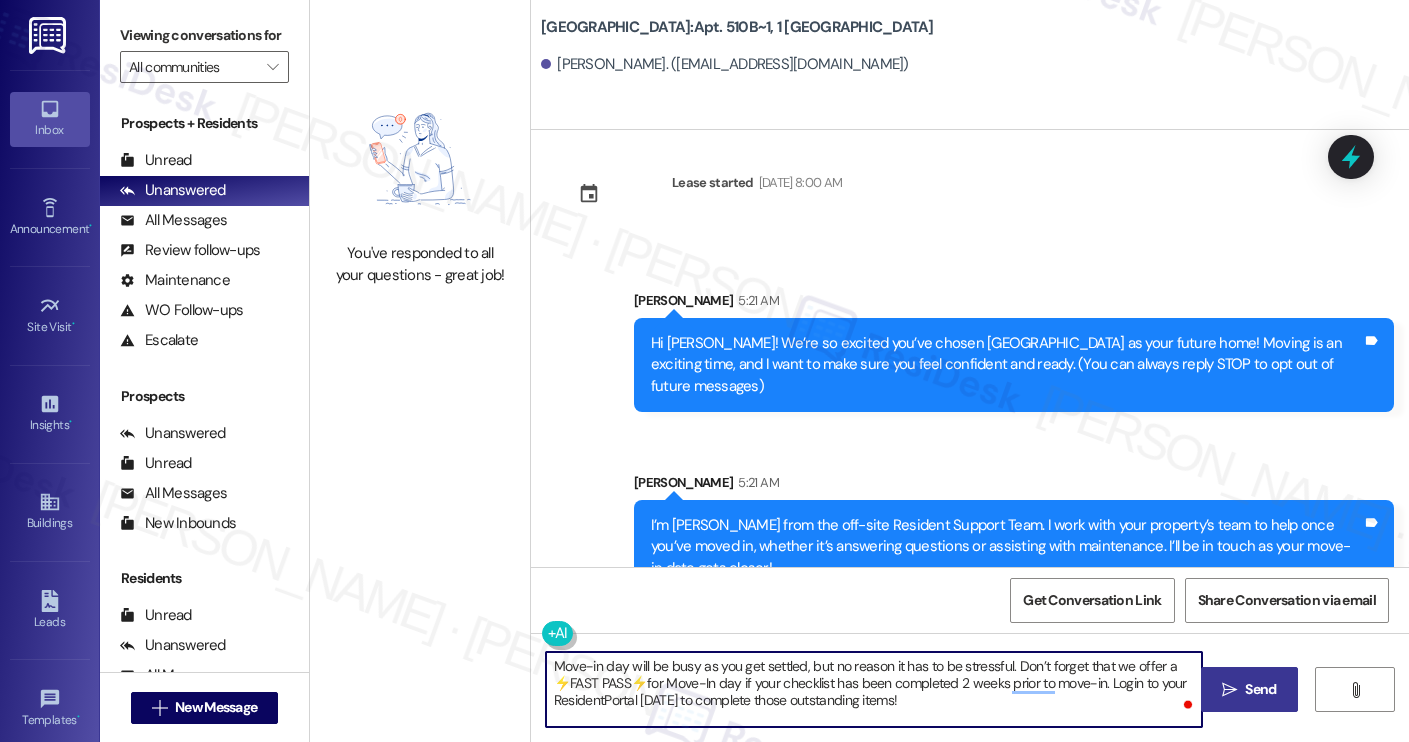 type on "Move-in day will be busy as you get settled, but no reason it has to be stressful. Don’t forget that we offer a ⚡FAST PASS⚡for Move-In day if your checklist has been completed 2 weeks prior to move-in. Login to your ResidentPortal [DATE] to complete those outstanding items!" 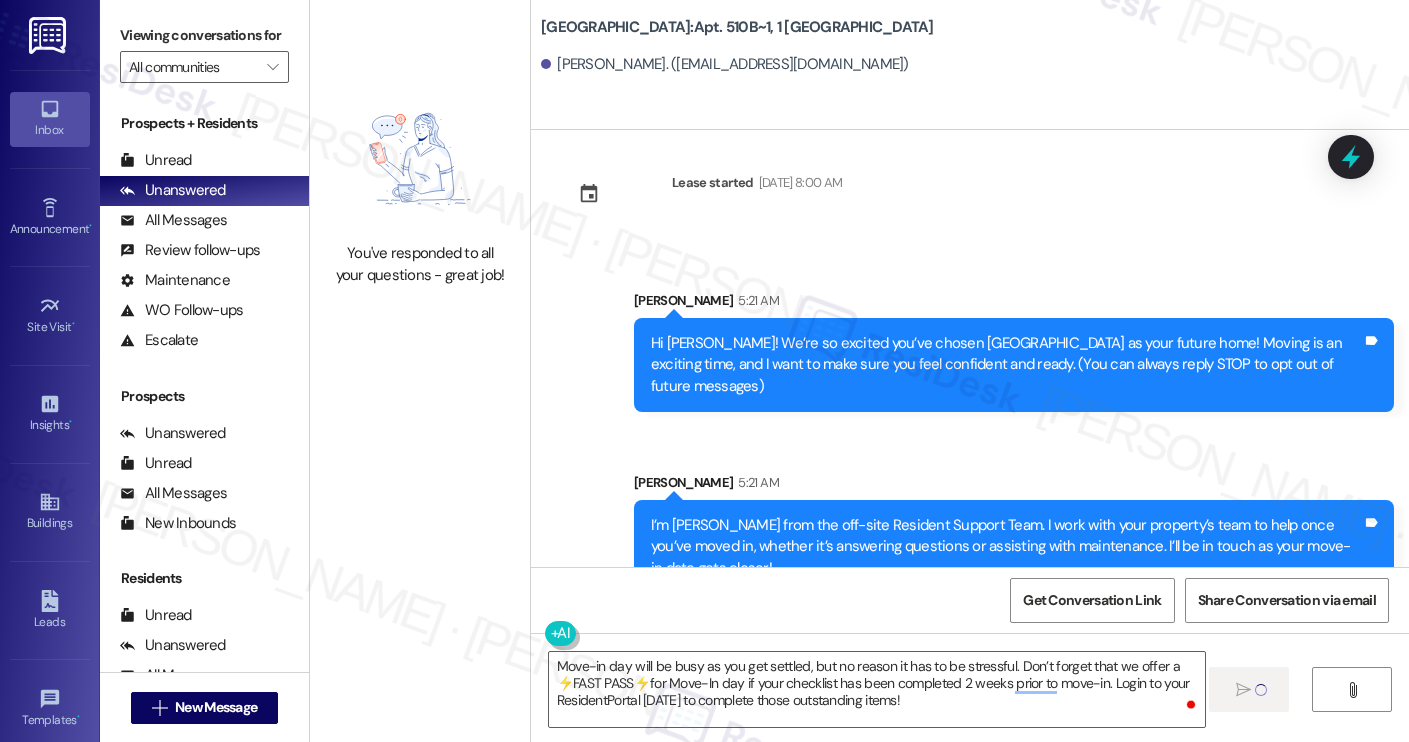 type 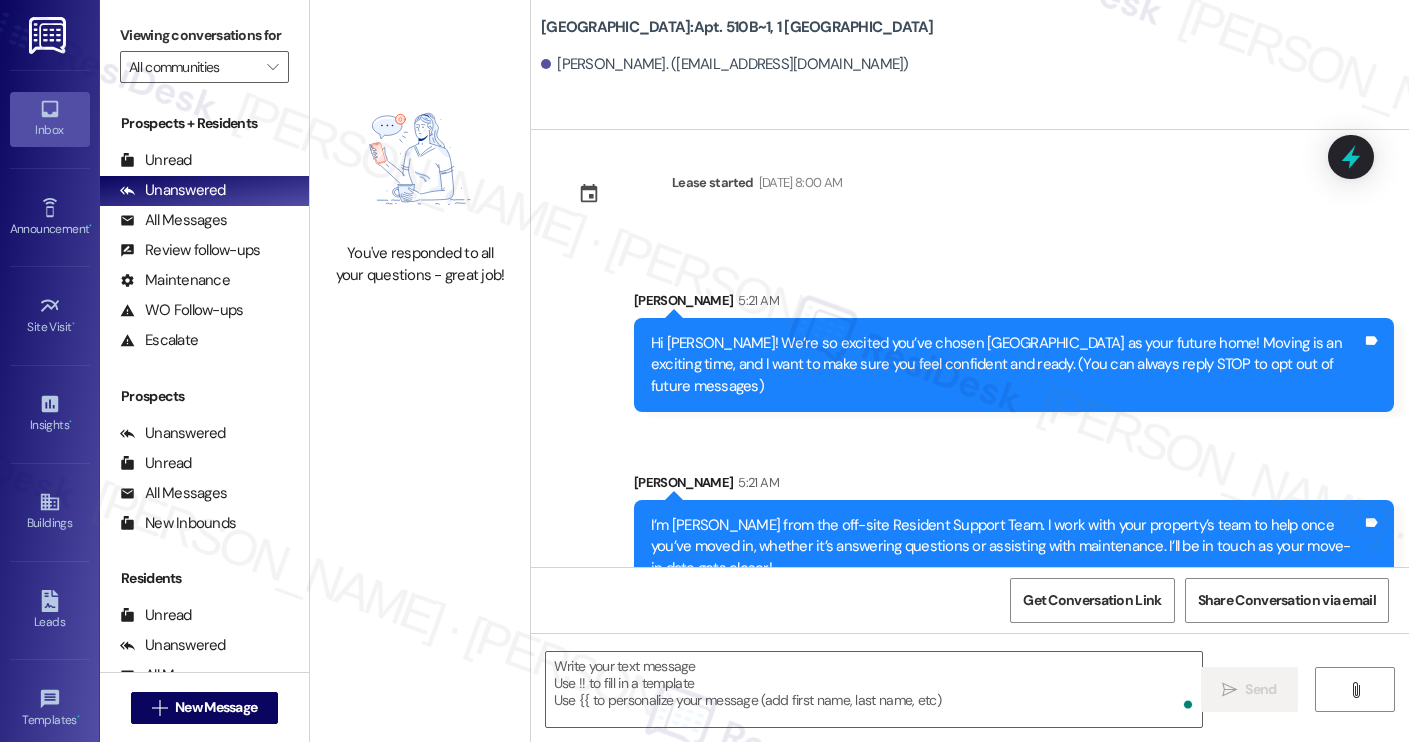 scroll, scrollTop: 202, scrollLeft: 0, axis: vertical 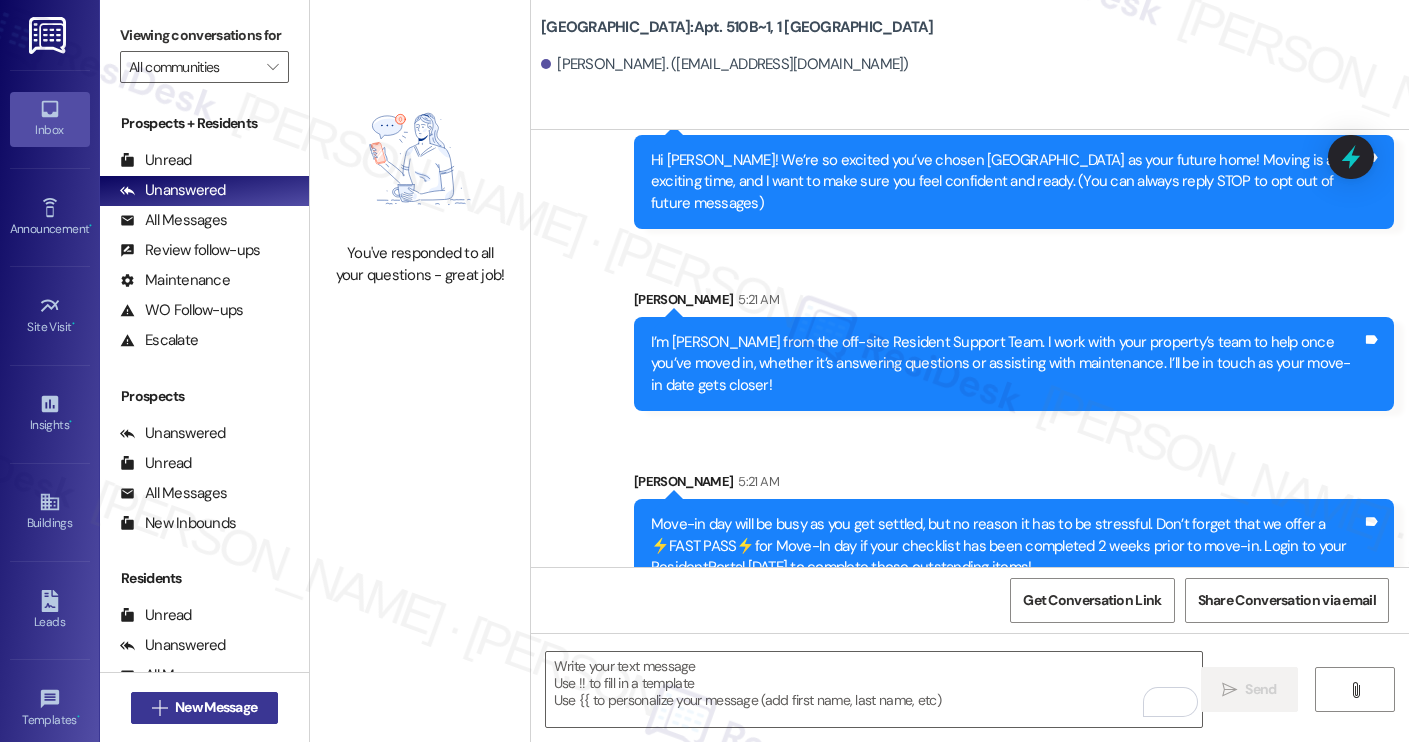 click on "New Message" at bounding box center [216, 707] 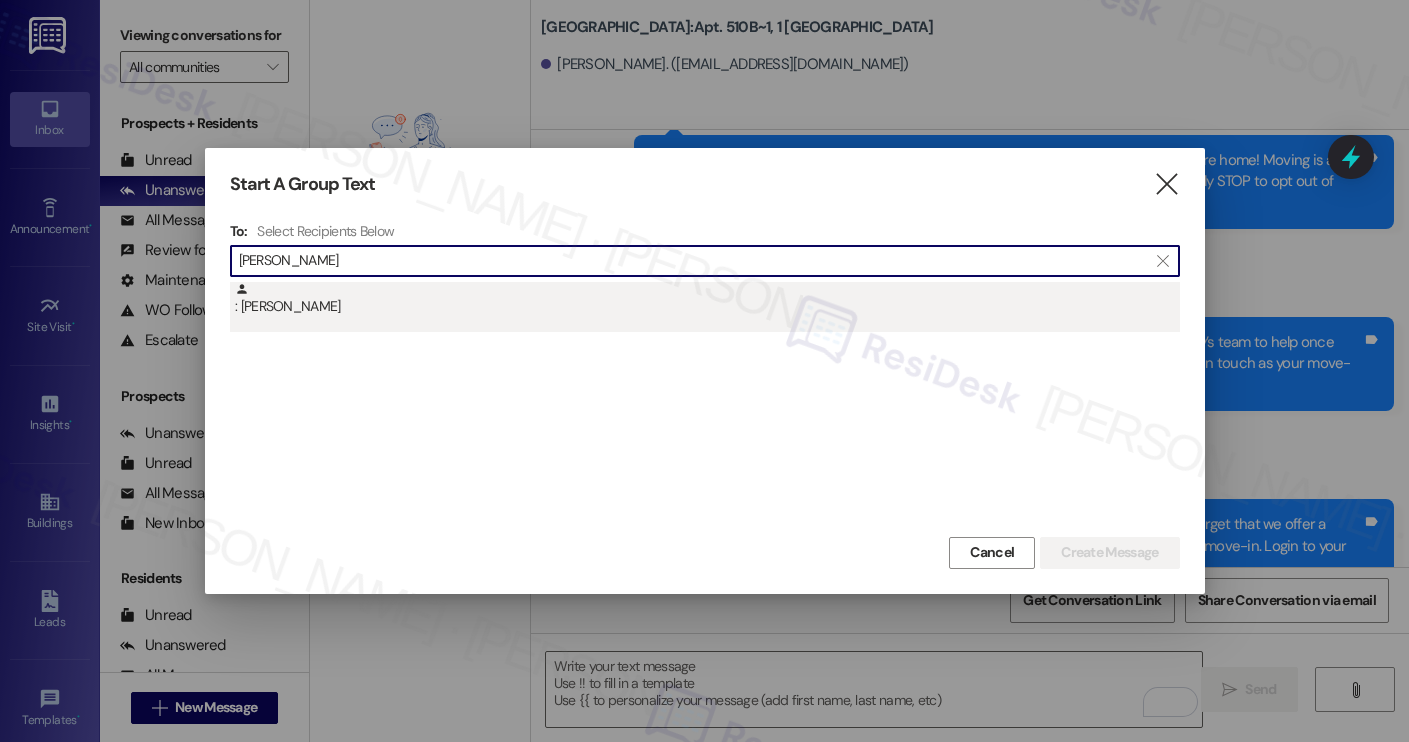type on "natalie skala" 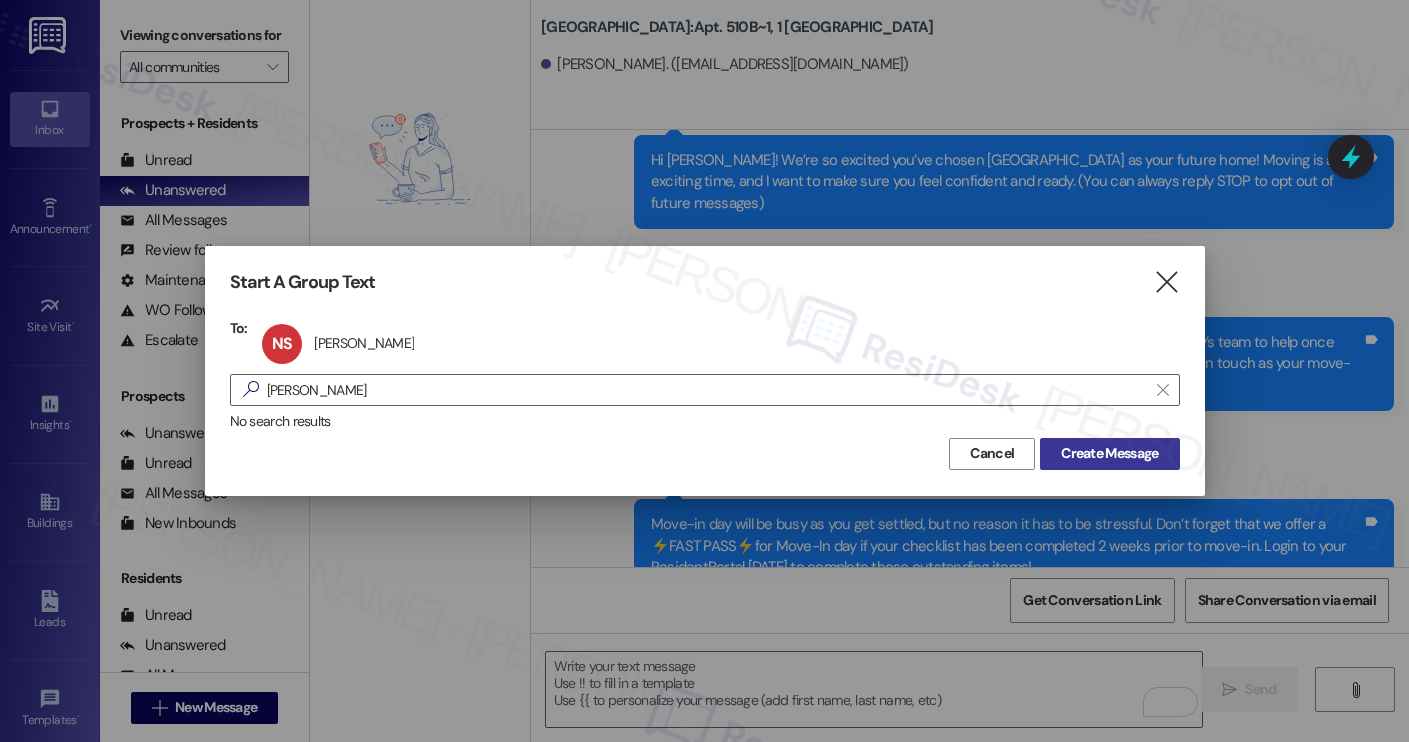 click on "Create Message" at bounding box center [1109, 453] 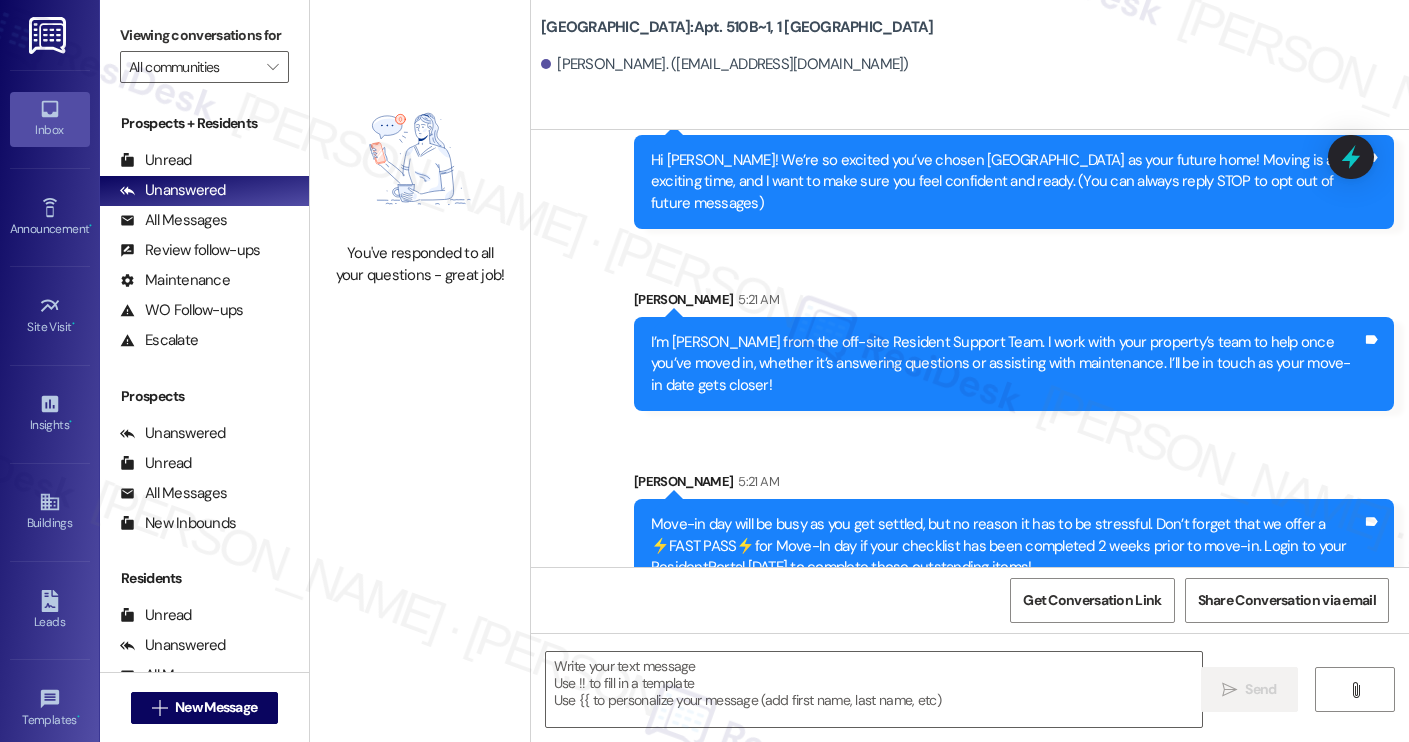 type on "Fetching suggested responses. Please feel free to read through the conversation in the meantime." 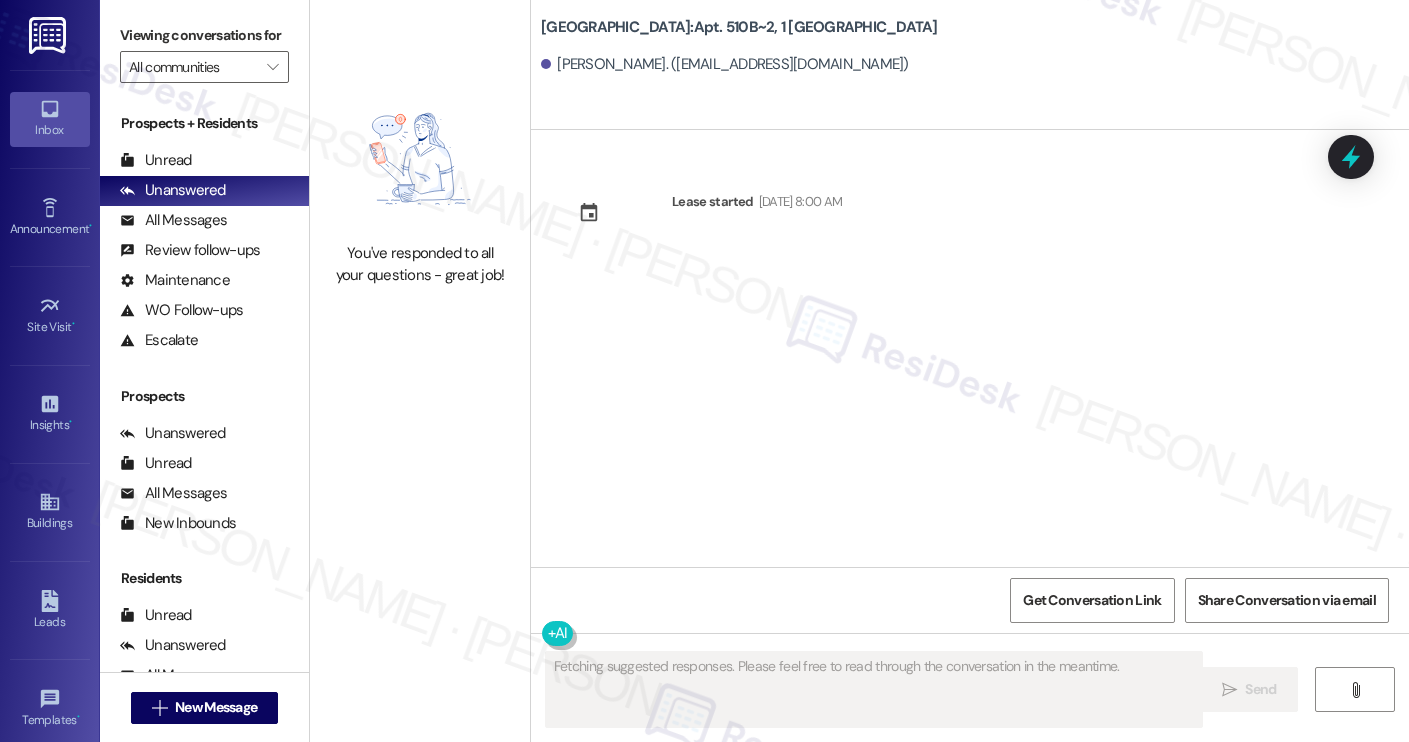 scroll, scrollTop: 0, scrollLeft: 0, axis: both 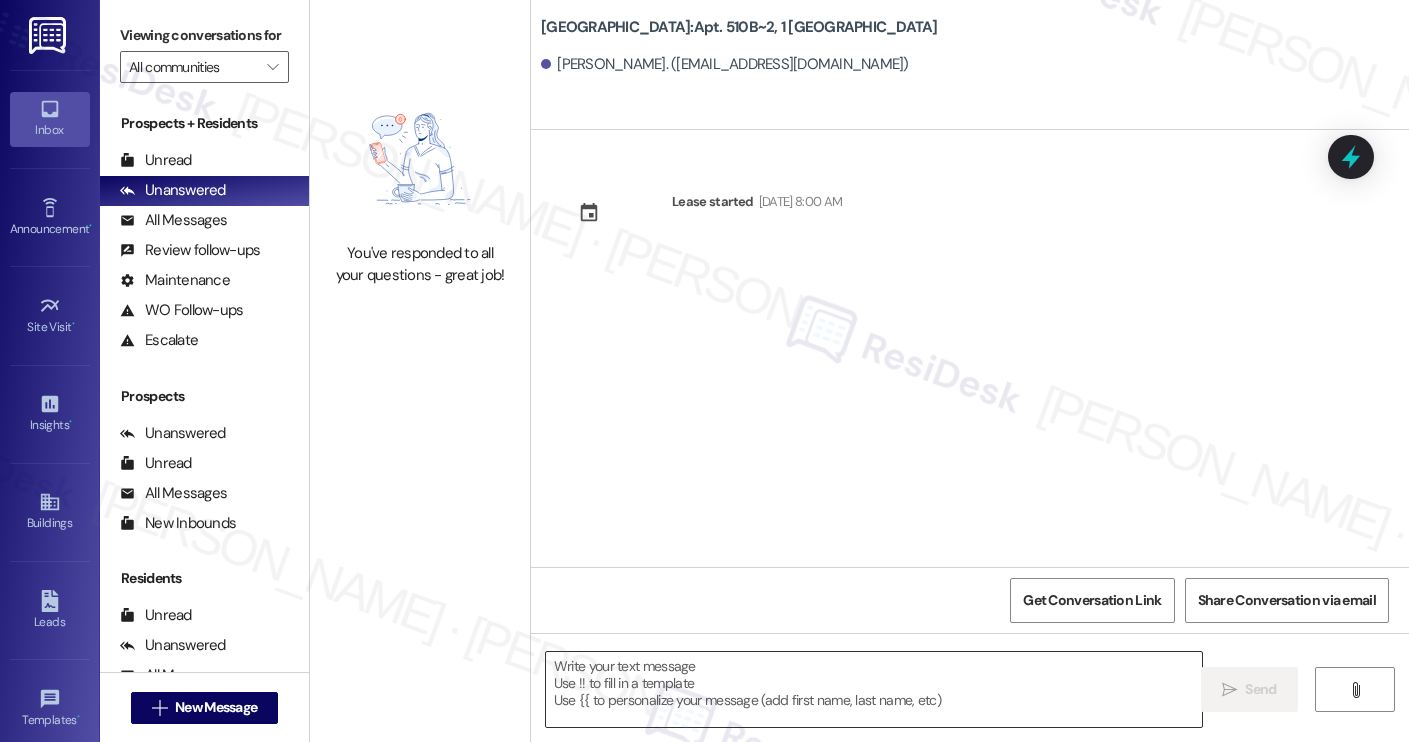 click at bounding box center (874, 689) 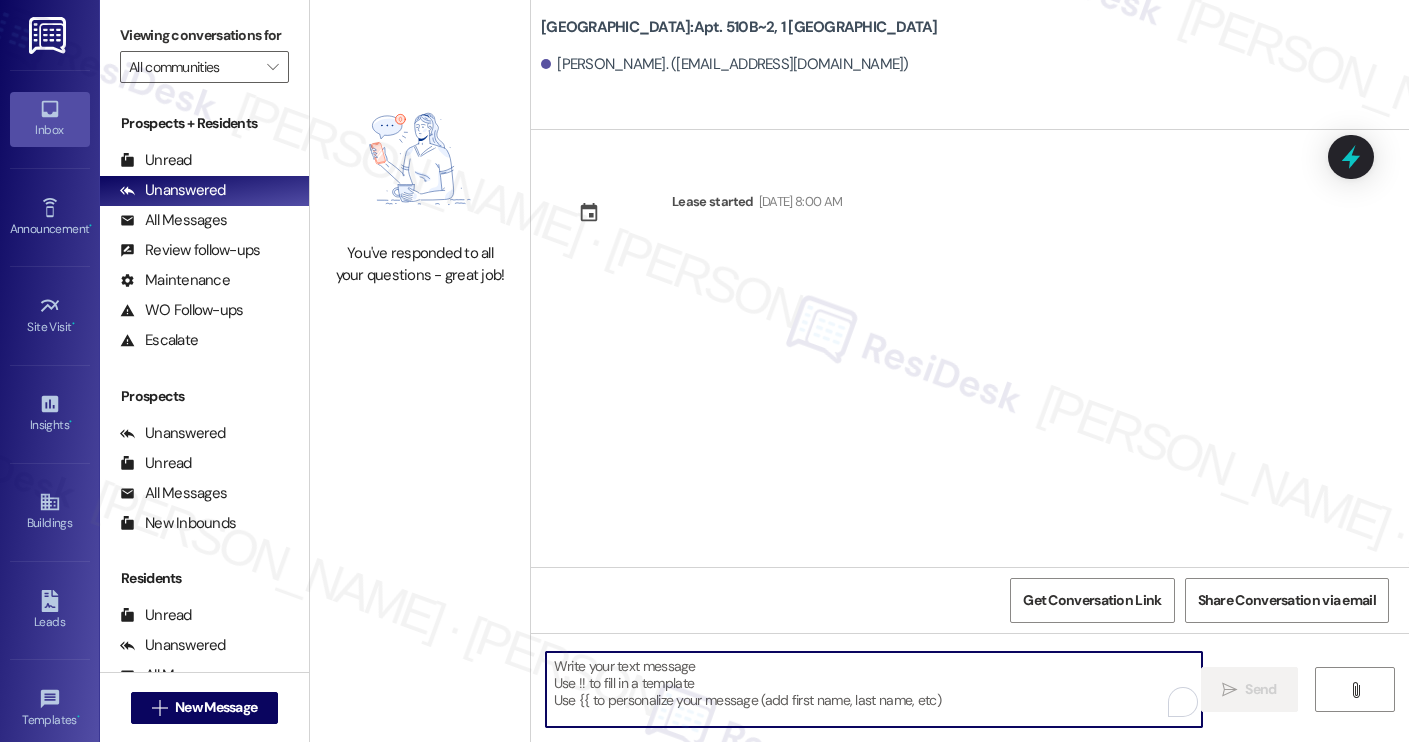paste on "Hi [PERSON_NAME]! We’re so excited you’ve chosen [GEOGRAPHIC_DATA] as your future home! Moving is an exciting time, and I want to make sure you feel confident and ready.
I’m [PERSON_NAME] from the off-site Resident Support Team. I work with your property’s team to help once you’ve moved in, whether it’s answering questions or assisting with maintenance. I’ll be in touch as your move-in date gets closer!
Move-in day will be busy as you get settled, but no reason it has to be stressful. Don’t forget that we offer a ⚡FAST PASS⚡for Move-In day if your checklist has been completed 2 weeks prior to move-in. Login to your ResidentPortal [DATE] to complete those outstanding items!" 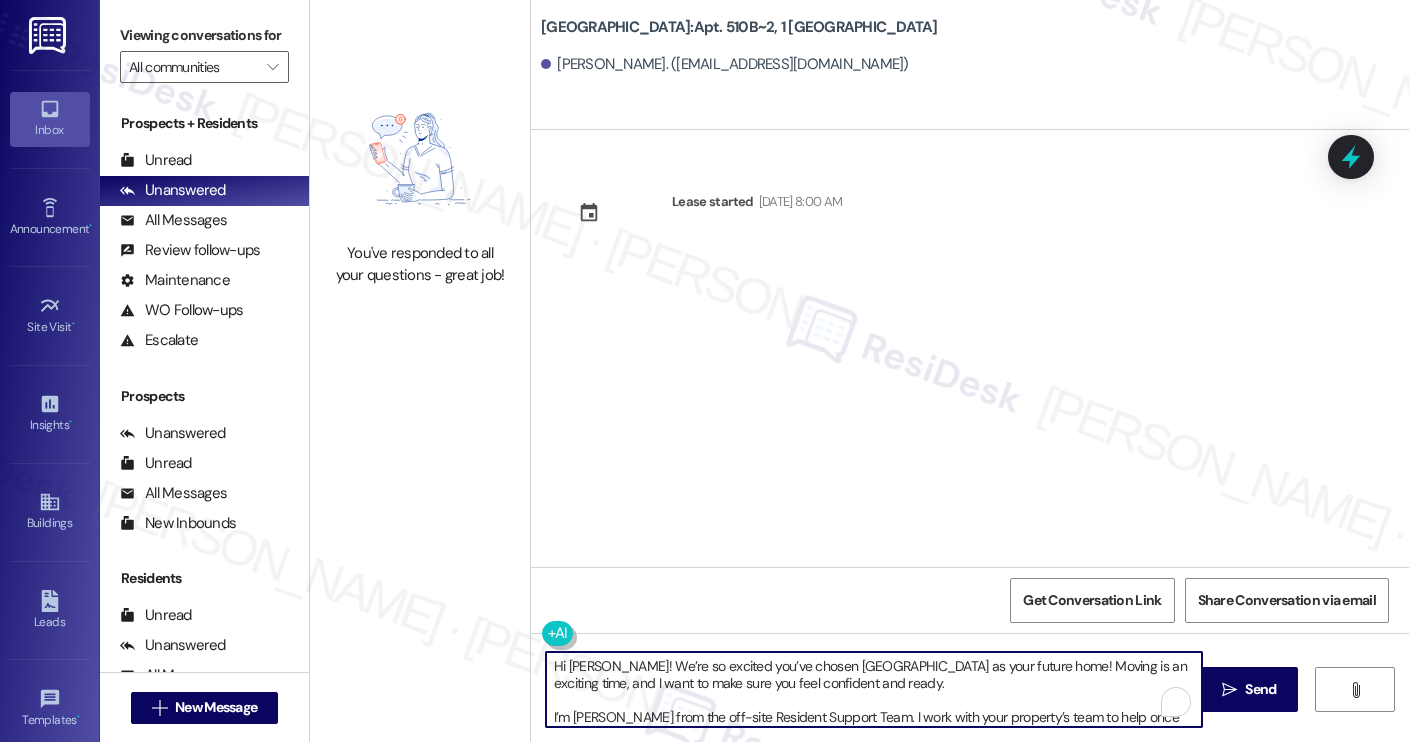 scroll, scrollTop: 119, scrollLeft: 0, axis: vertical 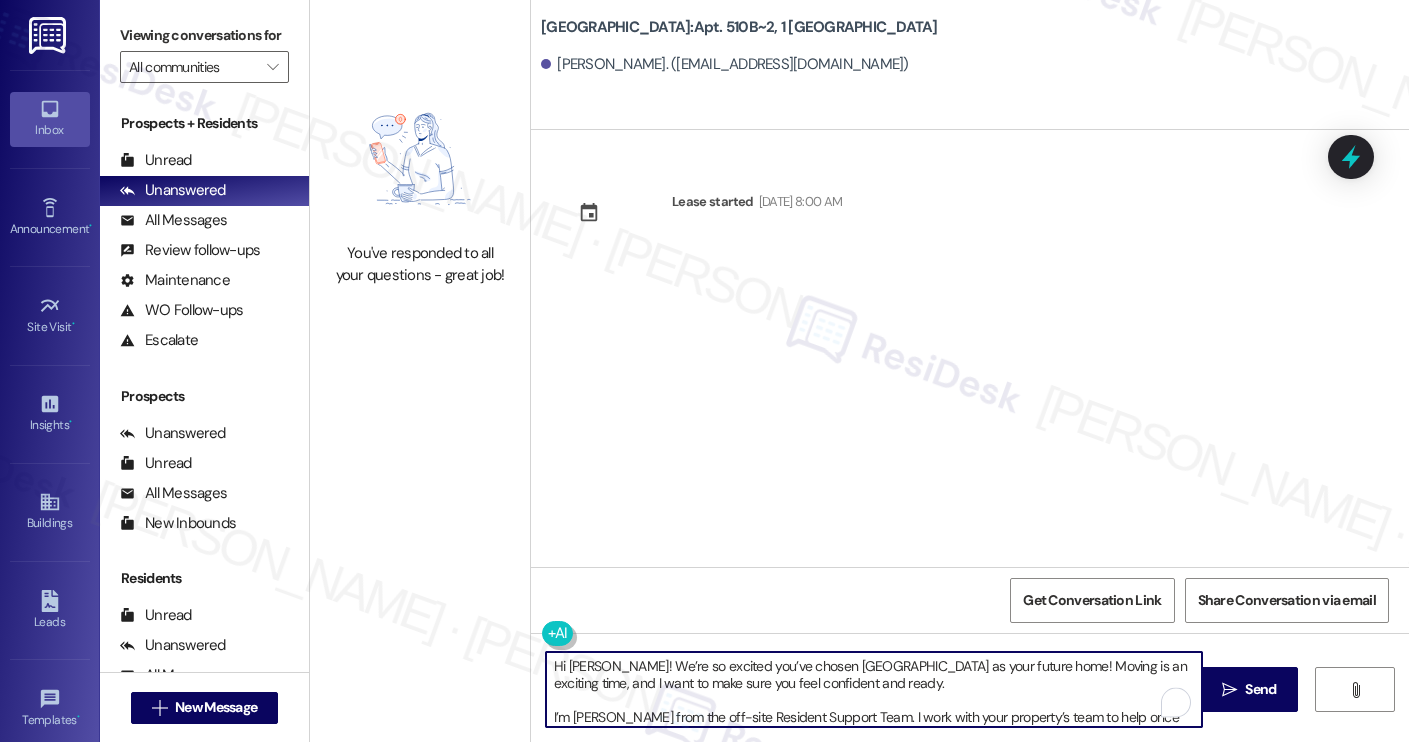 click on "[PERSON_NAME]. ([EMAIL_ADDRESS][DOMAIN_NAME])" at bounding box center (725, 64) 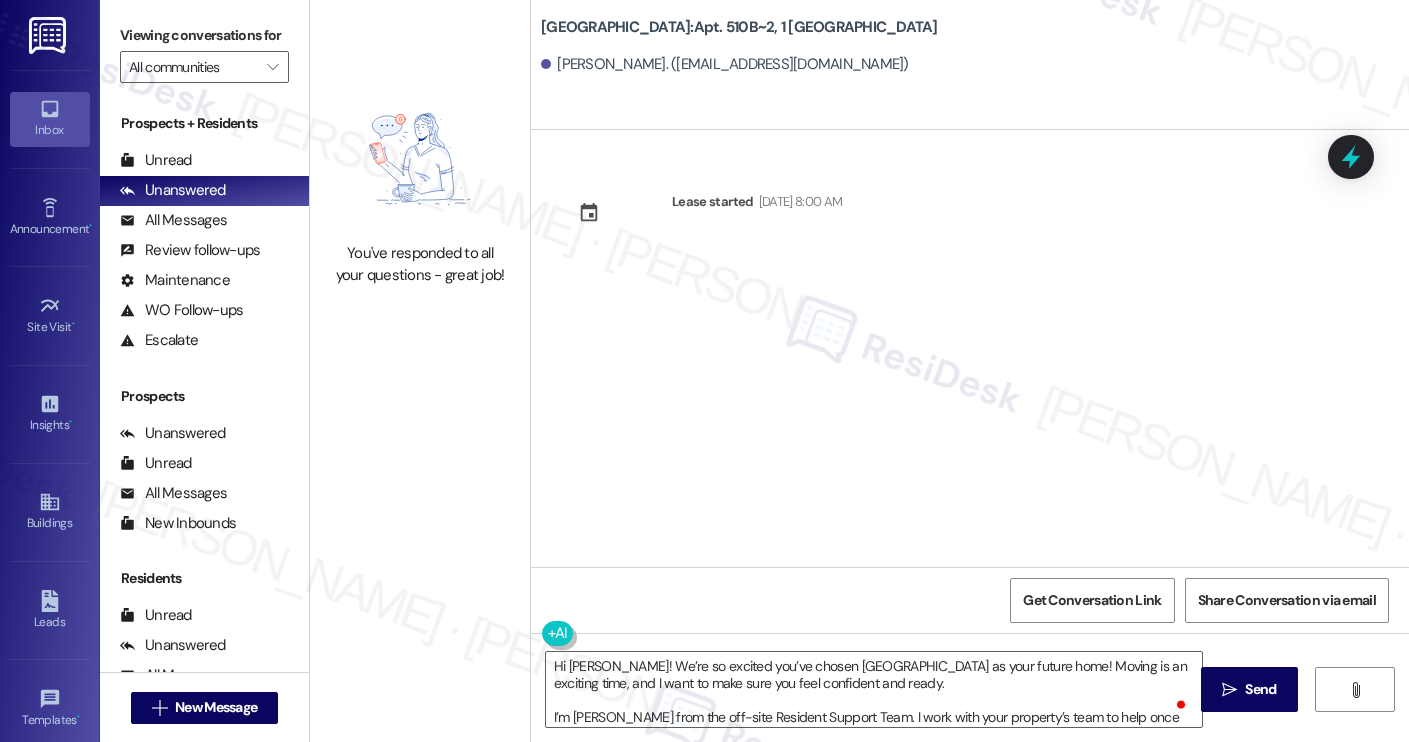 click on "[PERSON_NAME]. ([EMAIL_ADDRESS][DOMAIN_NAME])" at bounding box center (725, 64) 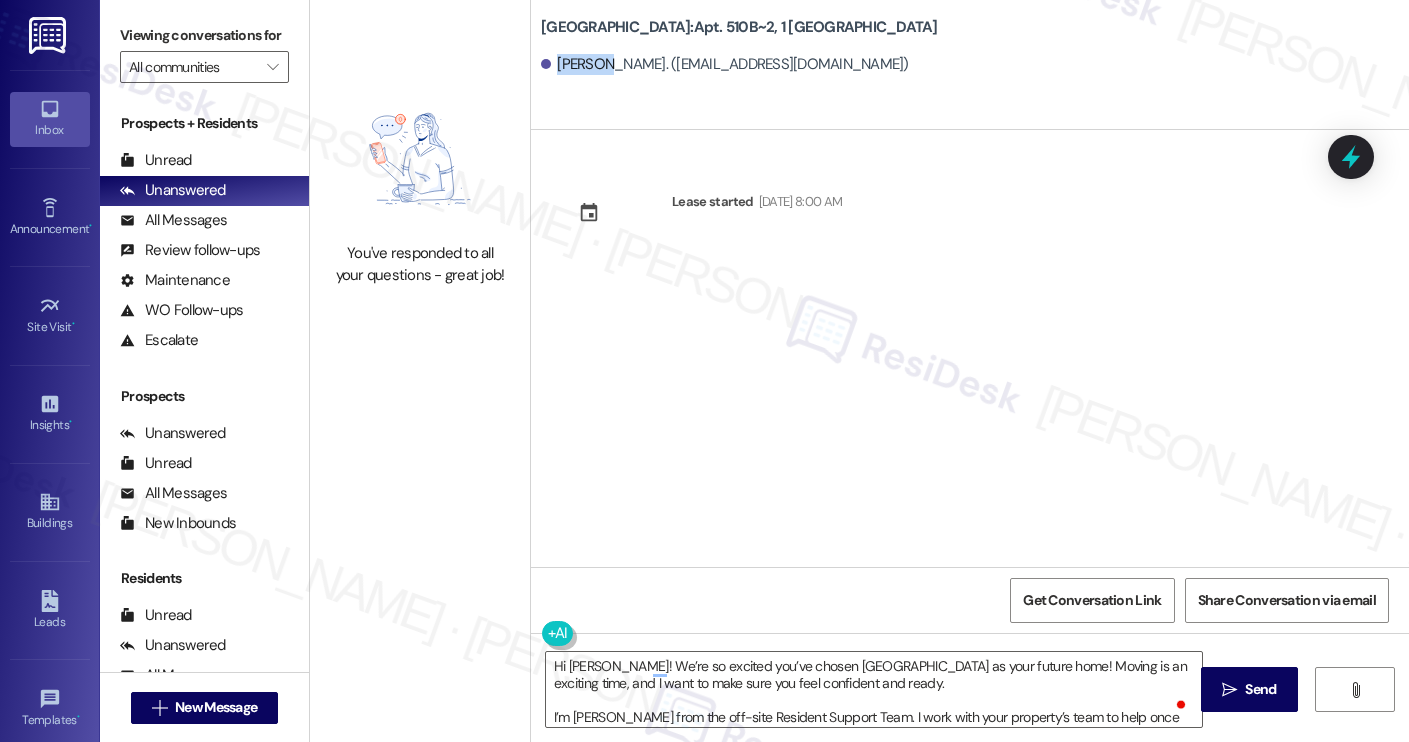 copy on "[PERSON_NAME]" 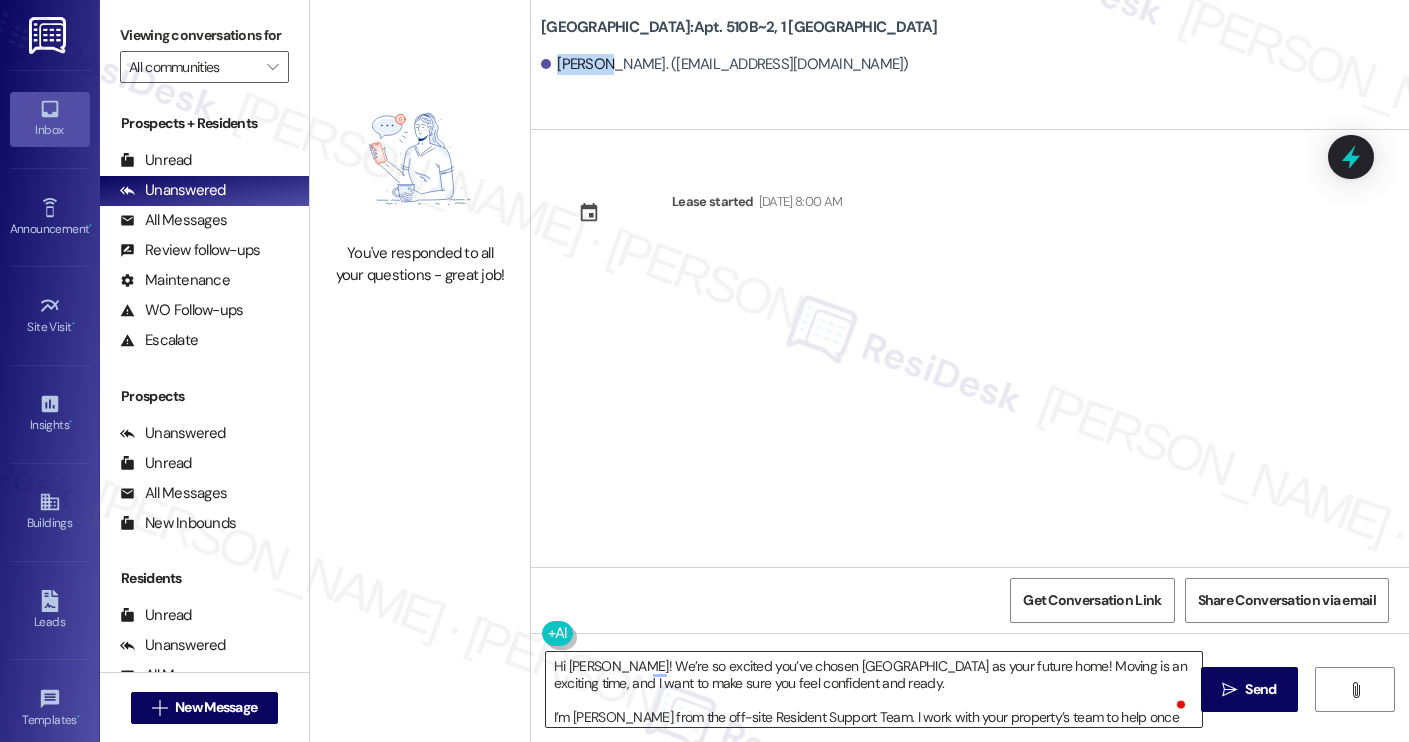 click on "Hi [PERSON_NAME]! We’re so excited you’ve chosen [GEOGRAPHIC_DATA] as your future home! Moving is an exciting time, and I want to make sure you feel confident and ready.
I’m [PERSON_NAME] from the off-site Resident Support Team. I work with your property’s team to help once you’ve moved in, whether it’s answering questions or assisting with maintenance. I’ll be in touch as your move-in date gets closer!
Move-in day will be busy as you get settled, but no reason it has to be stressful. Don’t forget that we offer a ⚡FAST PASS⚡for Move-In day if your checklist has been completed 2 weeks prior to move-in. Login to your ResidentPortal [DATE] to complete those outstanding items!" at bounding box center [874, 689] 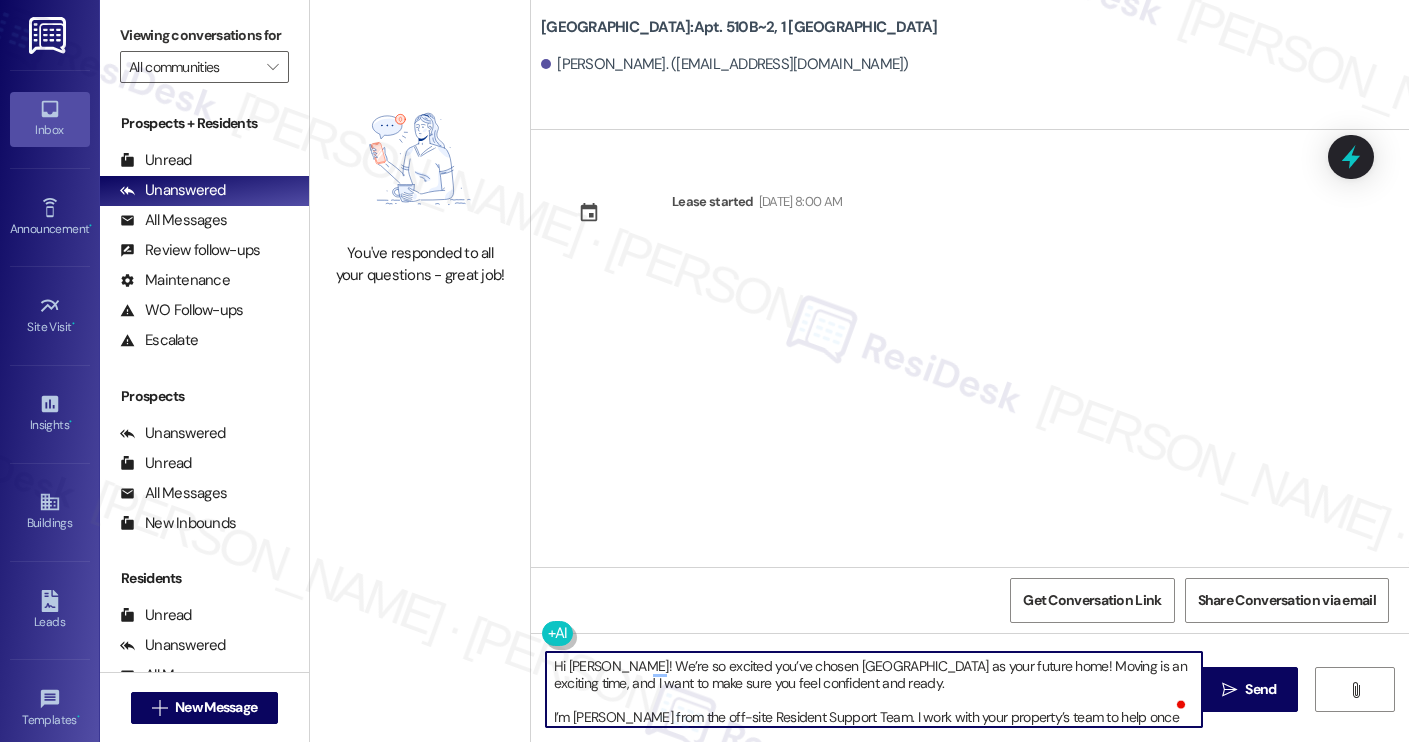 click on "Hi [PERSON_NAME]! We’re so excited you’ve chosen [GEOGRAPHIC_DATA] as your future home! Moving is an exciting time, and I want to make sure you feel confident and ready.
I’m [PERSON_NAME] from the off-site Resident Support Team. I work with your property’s team to help once you’ve moved in, whether it’s answering questions or assisting with maintenance. I’ll be in touch as your move-in date gets closer!
Move-in day will be busy as you get settled, but no reason it has to be stressful. Don’t forget that we offer a ⚡FAST PASS⚡for Move-In day if your checklist has been completed 2 weeks prior to move-in. Login to your ResidentPortal [DATE] to complete those outstanding items!" at bounding box center (874, 689) 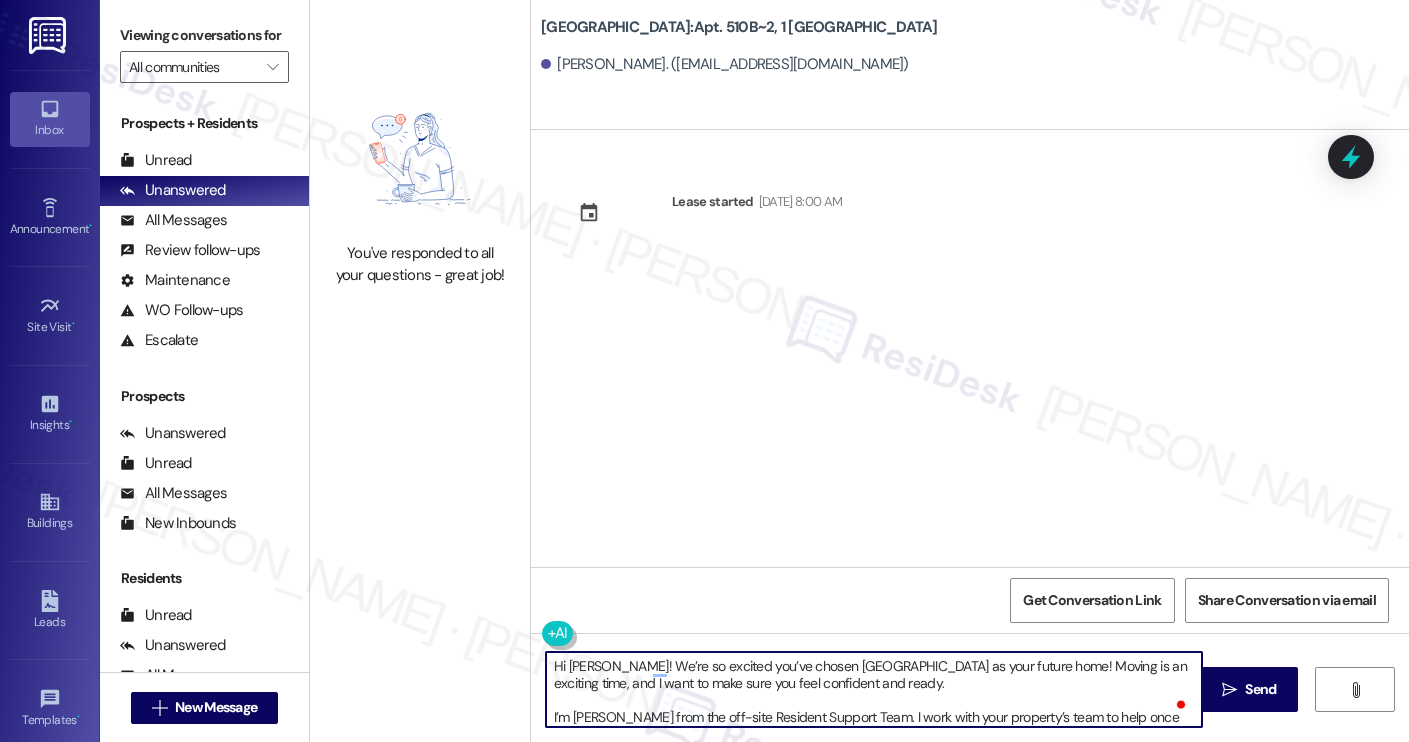 paste on "[PERSON_NAME]" 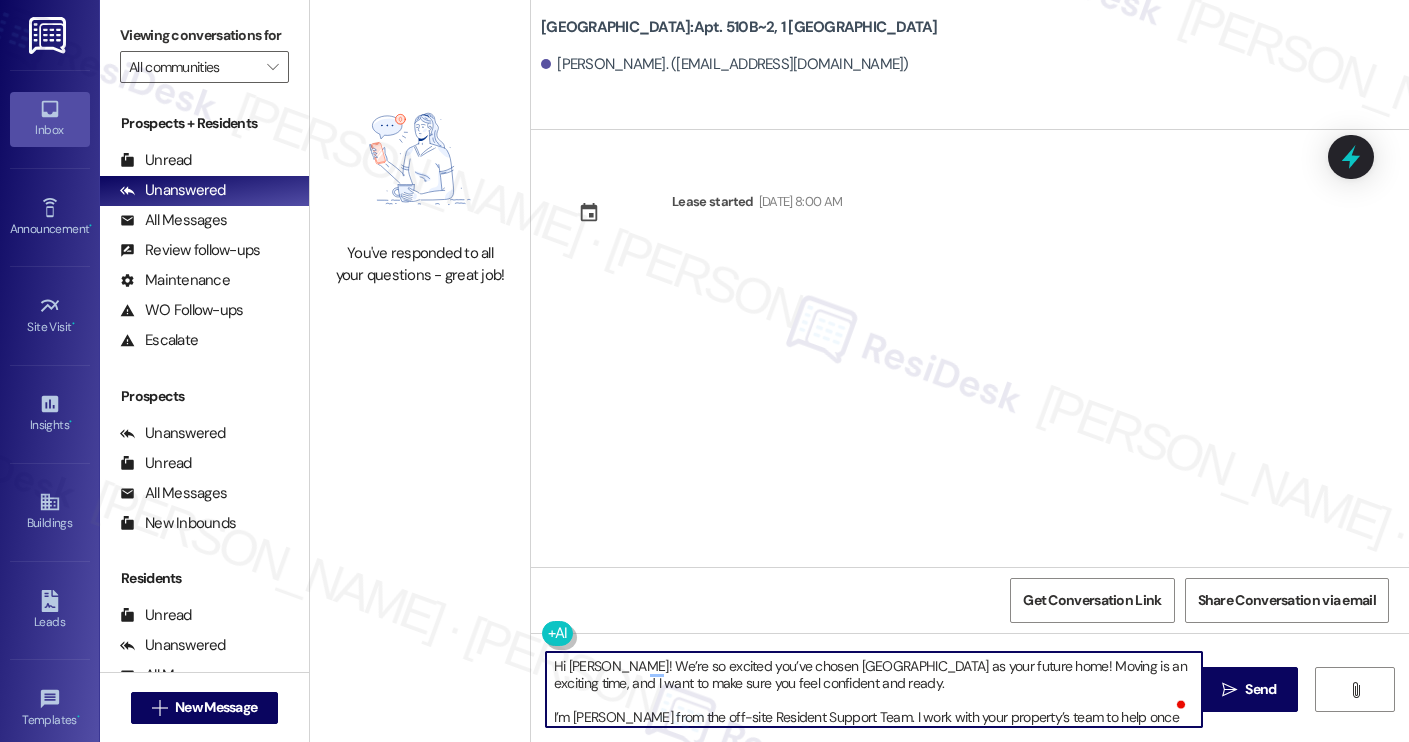 click on "Hi Natalie! We’re so excited you’ve chosen Yugo Charleston Campus as your future home! Moving is an exciting time, and I want to make sure you feel confident and ready.
I’m Sarah from the off-site Resident Support Team. I work with your property’s team to help once you’ve moved in, whether it’s answering questions or assisting with maintenance. I’ll be in touch as your move-in date gets closer!
Move-in day will be busy as you get settled, but no reason it has to be stressful. Don’t forget that we offer a ⚡FAST PASS⚡for Move-In day if your checklist has been completed 2 weeks prior to move-in. Login to your ResidentPortal today to complete those outstanding items!" at bounding box center [874, 689] 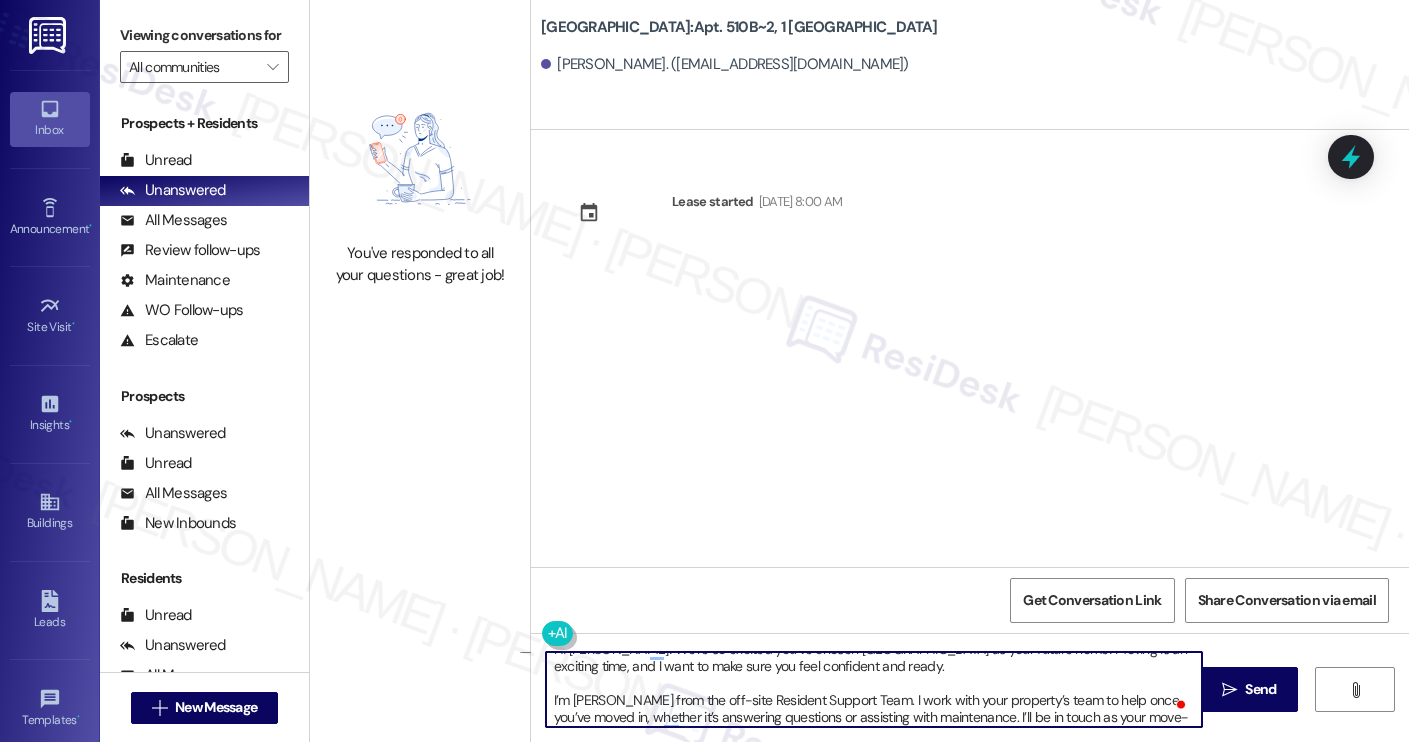 scroll, scrollTop: 51, scrollLeft: 0, axis: vertical 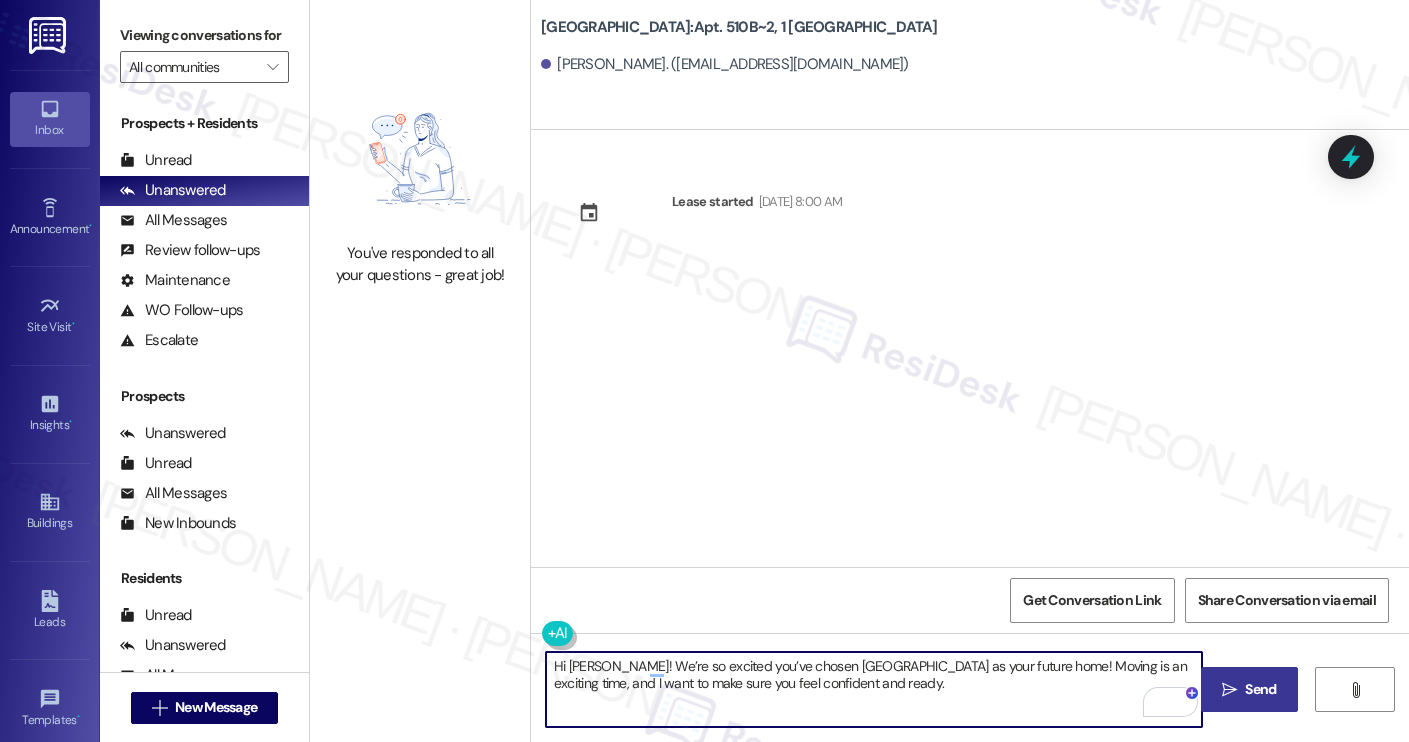 type on "Hi Natalie! We’re so excited you’ve chosen Yugo Charleston Campus as your future home! Moving is an exciting time, and I want to make sure you feel confident and ready." 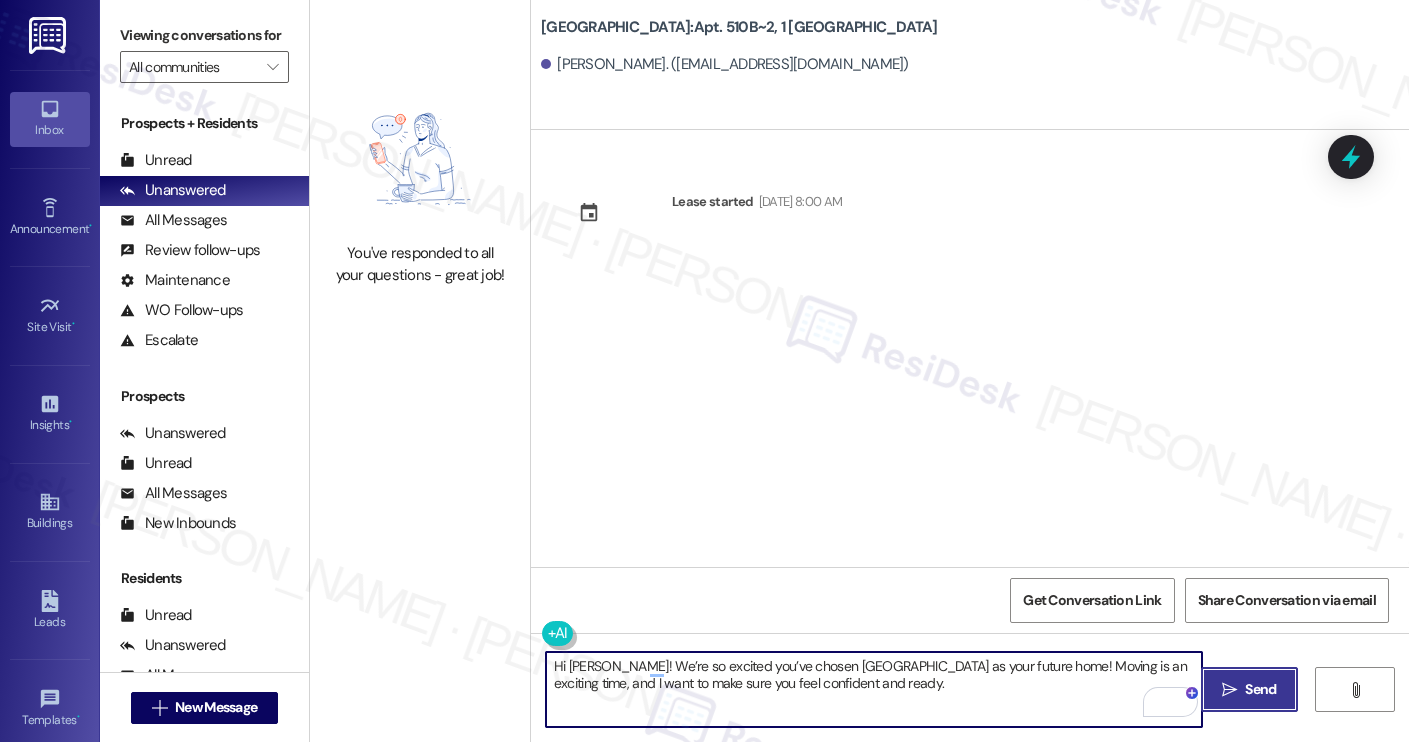 click on "" at bounding box center (1229, 690) 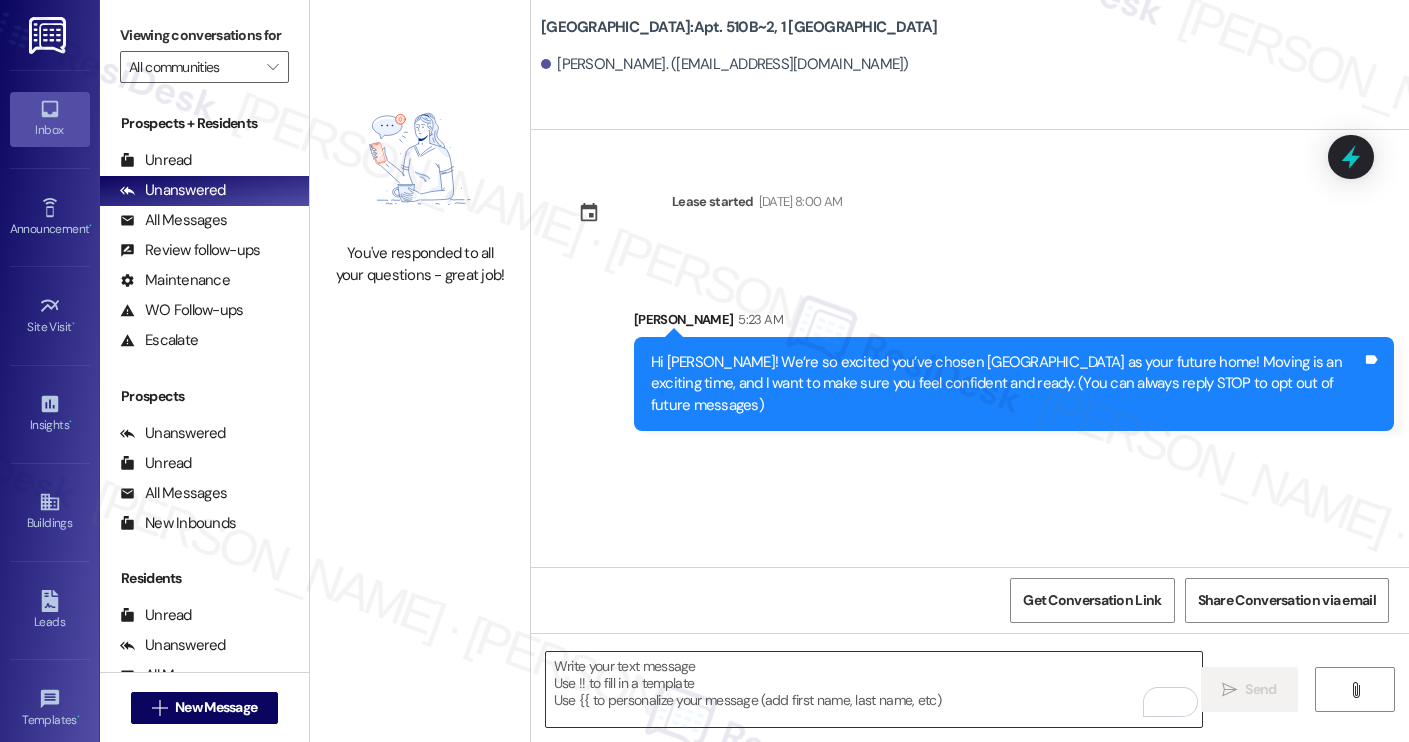 click at bounding box center [874, 689] 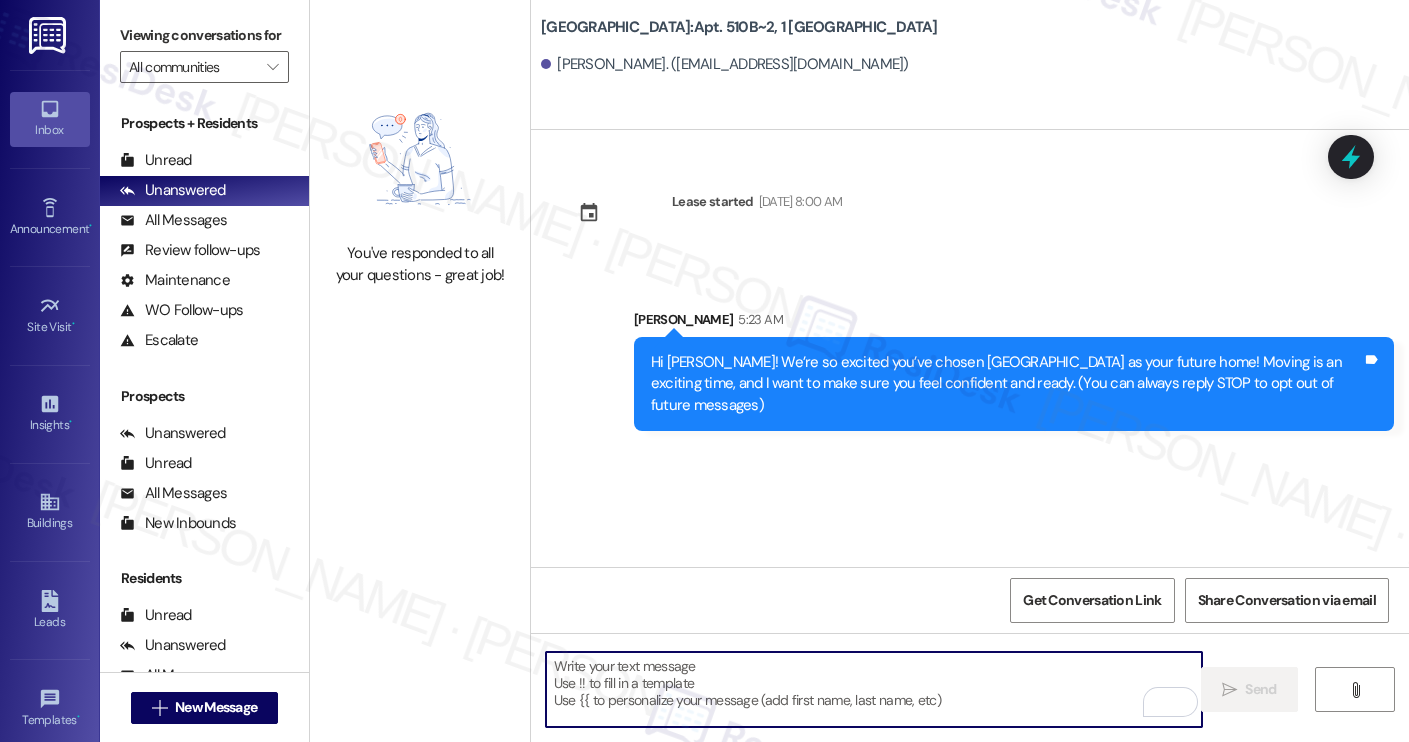 paste on "I’m [PERSON_NAME] from the off-site Resident Support Team. I work with your property’s team to help once you’ve moved in, whether it’s answering questions or assisting with maintenance. I’ll be in touch as your move-in date gets closer!
Move-in day will be busy as you get settled, but no reason it has to be stressful. Don’t forget that we offer a ⚡FAST PASS⚡for Move-In day if your checklist has been completed 2 weeks prior to move-in. Login to your ResidentPortal [DATE] to complete those outstanding items!" 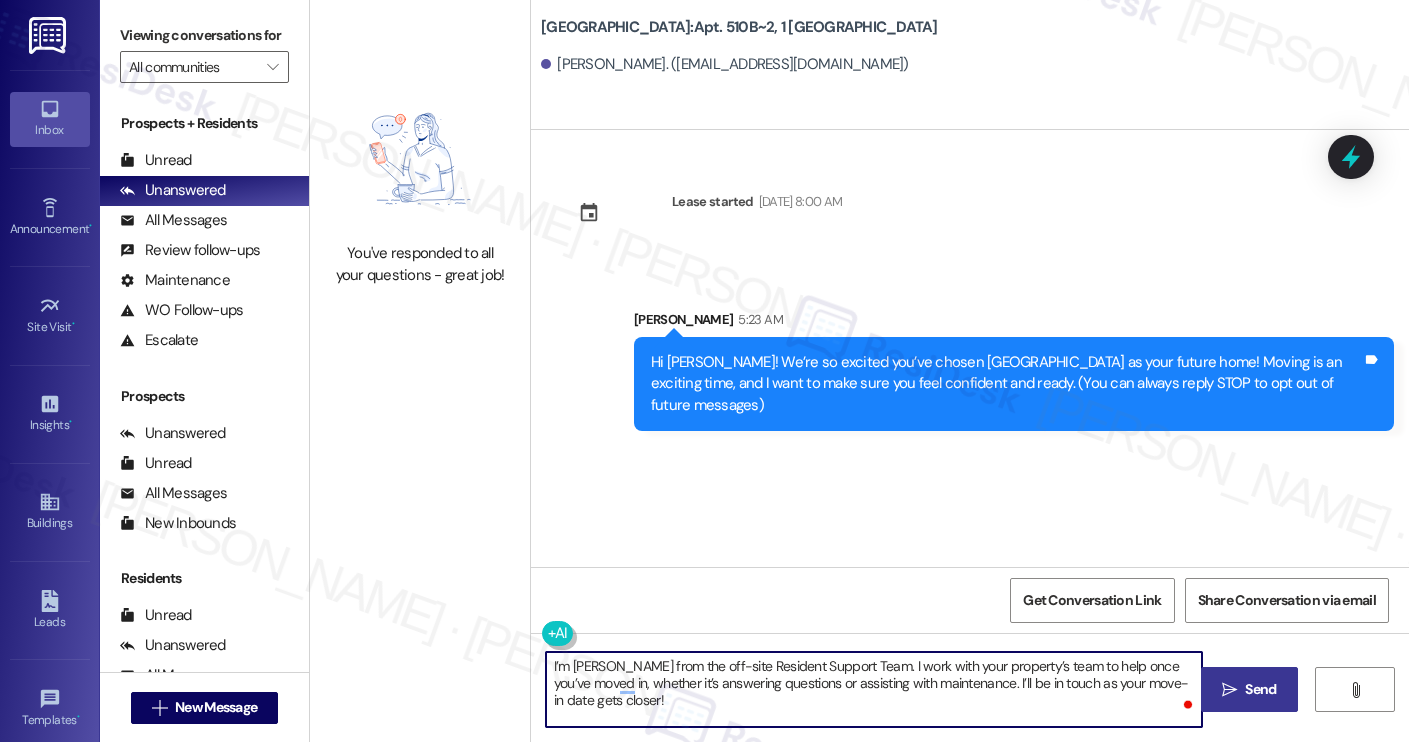 type on "I’m [PERSON_NAME] from the off-site Resident Support Team. I work with your property’s team to help once you’ve moved in, whether it’s answering questions or assisting with maintenance. I’ll be in touch as your move-in date gets closer!" 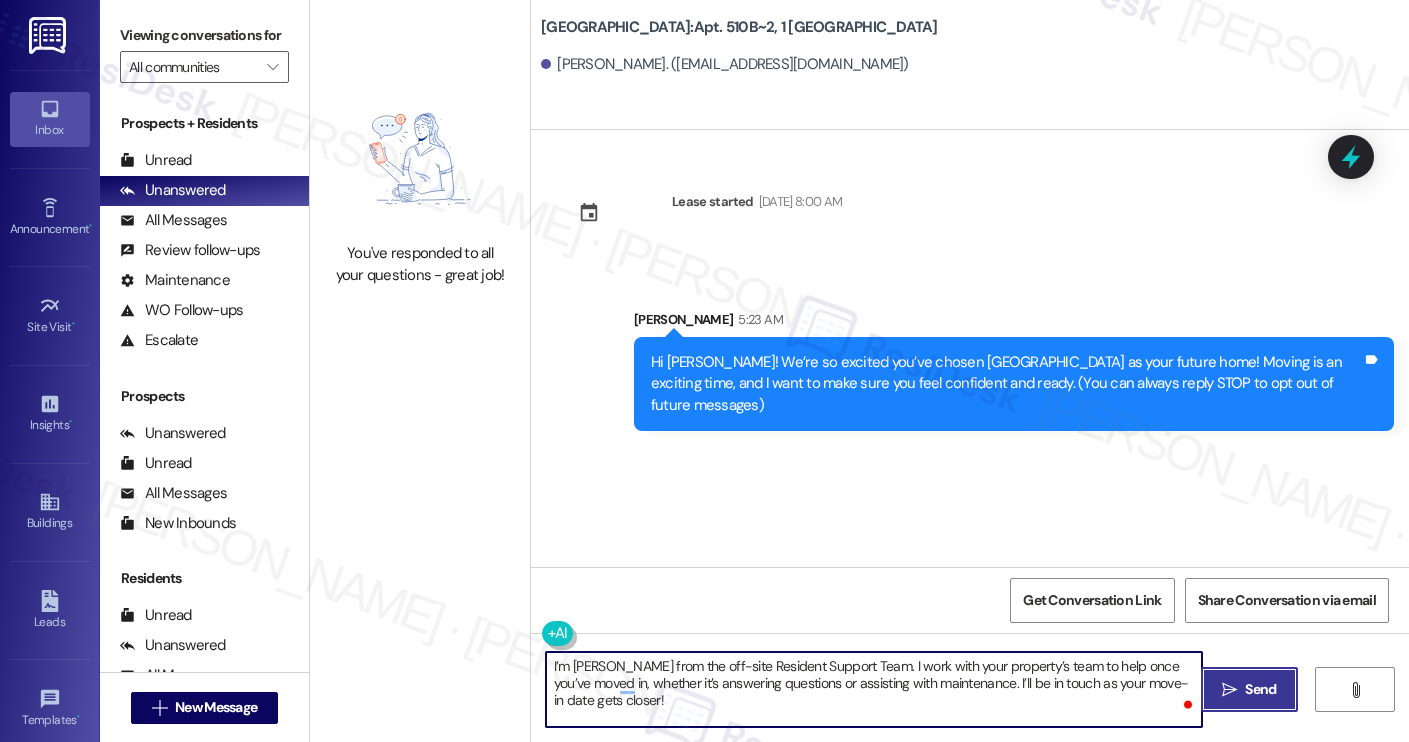 click on " Send" at bounding box center [1249, 689] 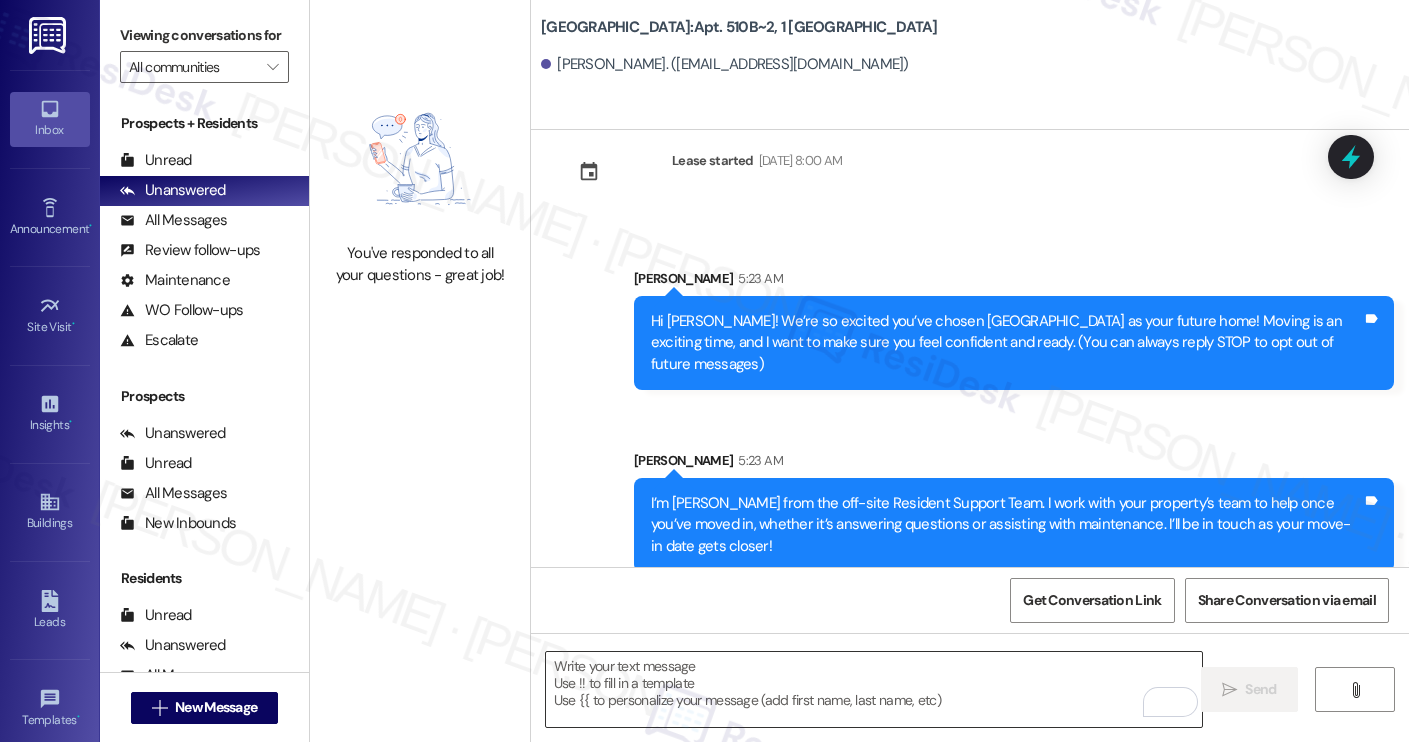 click at bounding box center [874, 689] 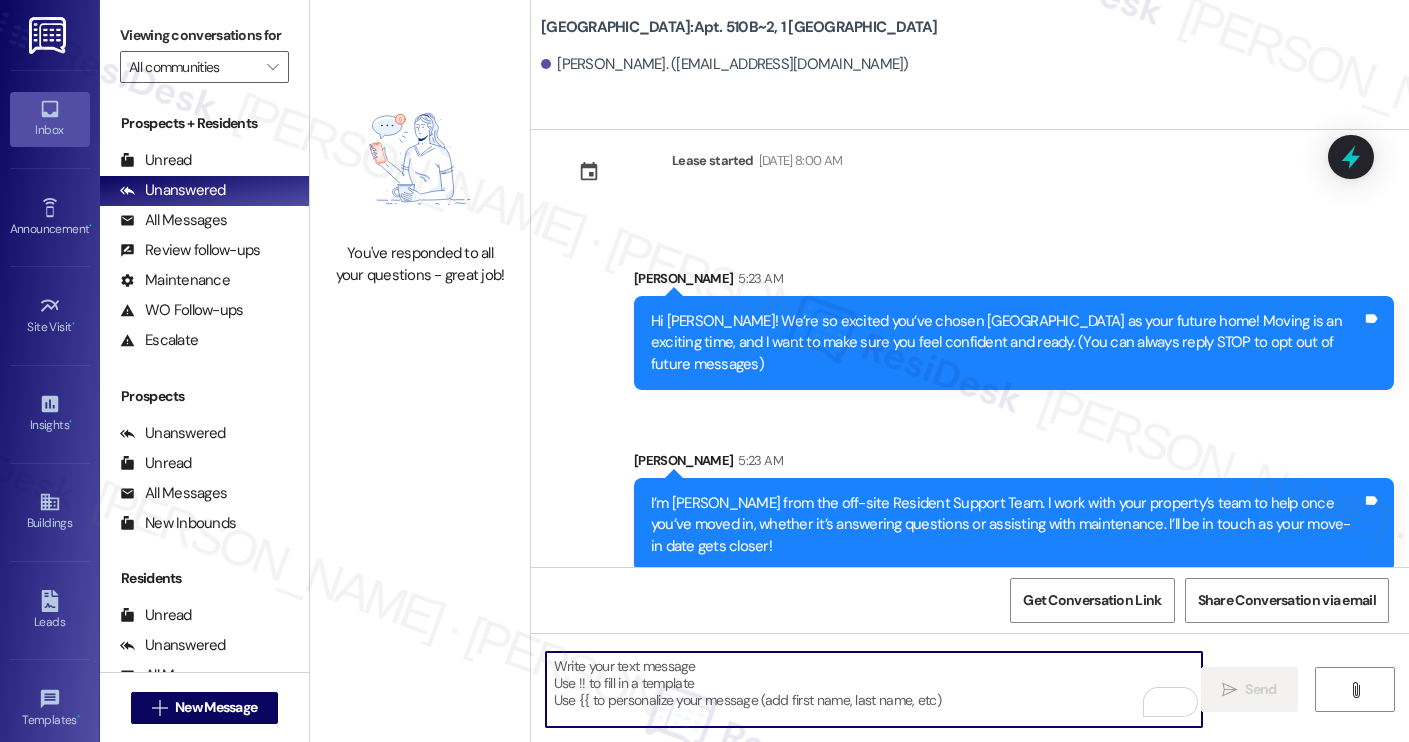 paste on "Move-in day will be busy as you get settled, but no reason it has to be stressful. Don’t forget that we offer a ⚡FAST PASS⚡for Move-In day if your checklist has been completed 2 weeks prior to move-in. Login to your ResidentPortal [DATE] to complete those outstanding items!" 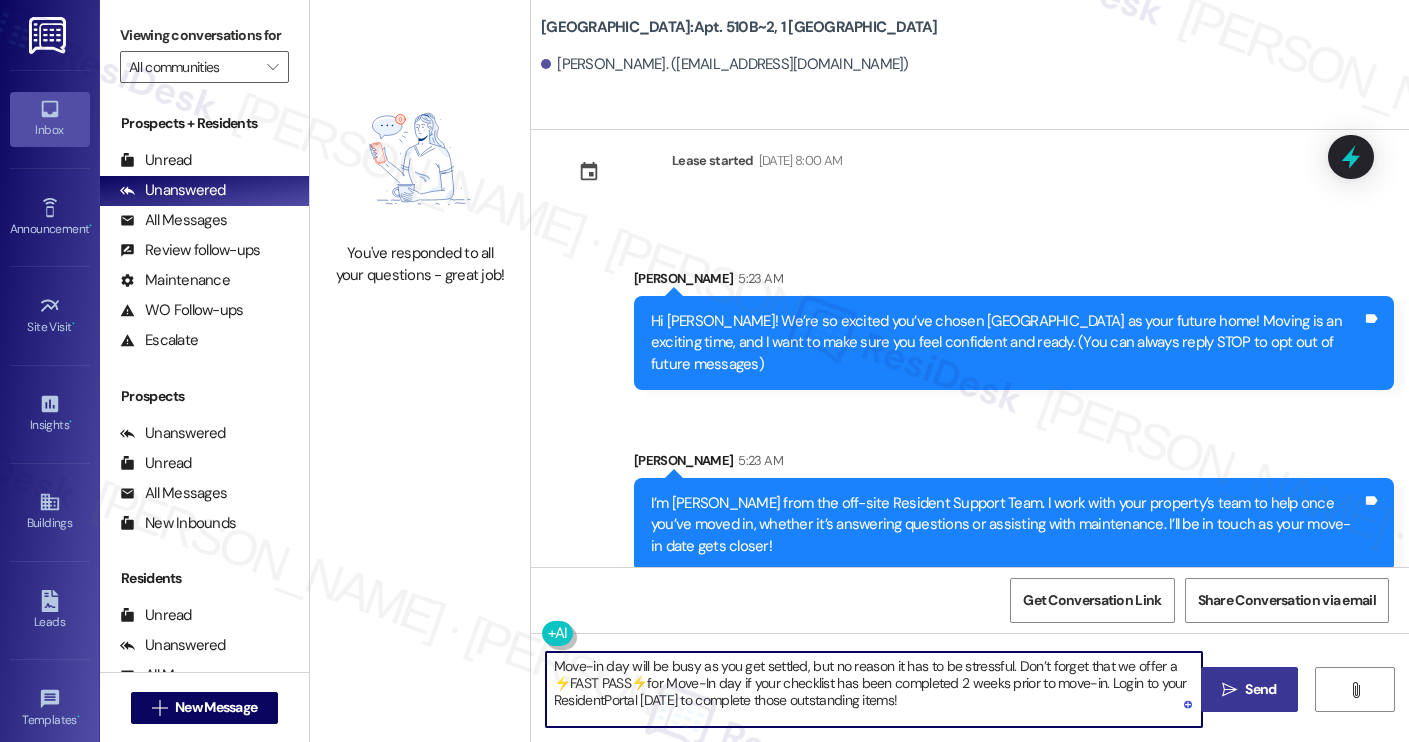 type on "Move-in day will be busy as you get settled, but no reason it has to be stressful. Don’t forget that we offer a ⚡FAST PASS⚡for Move-In day if your checklist has been completed 2 weeks prior to move-in. Login to your ResidentPortal [DATE] to complete those outstanding items!" 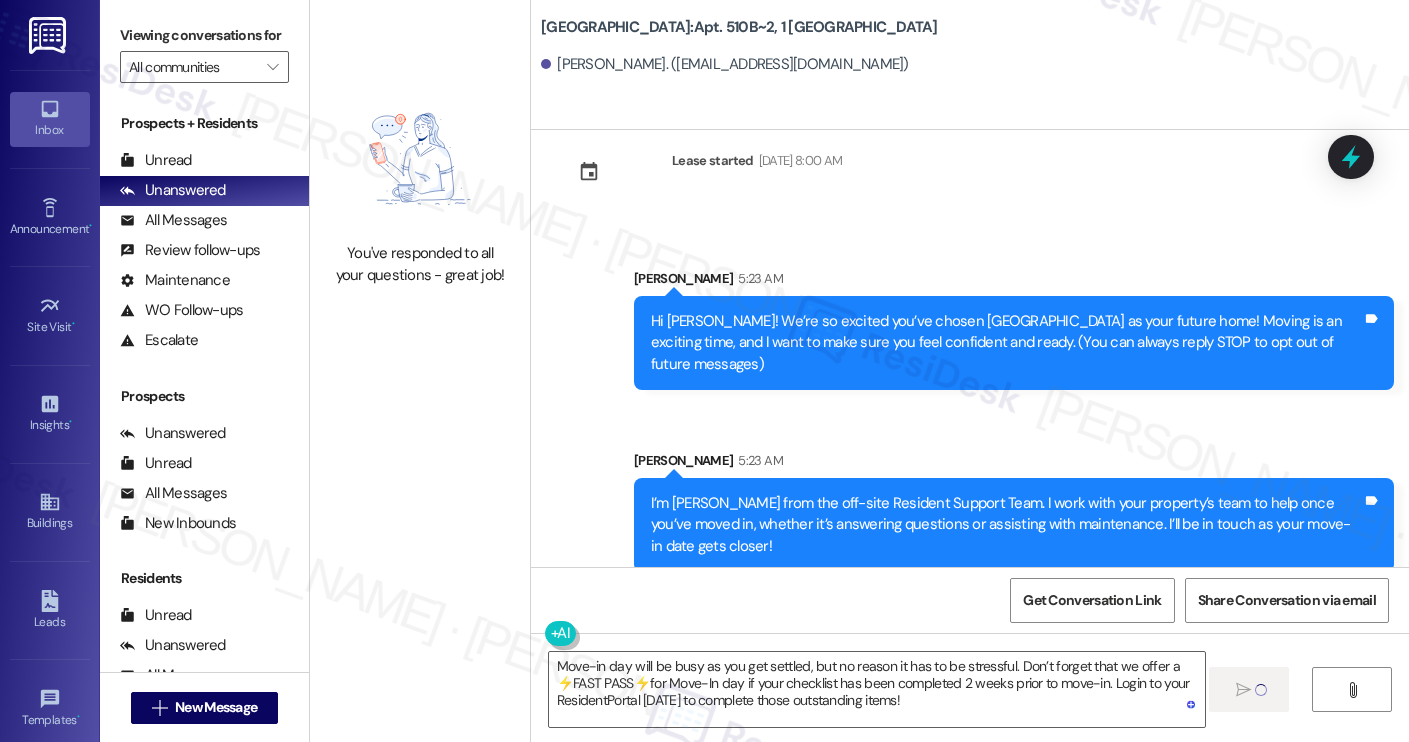 type 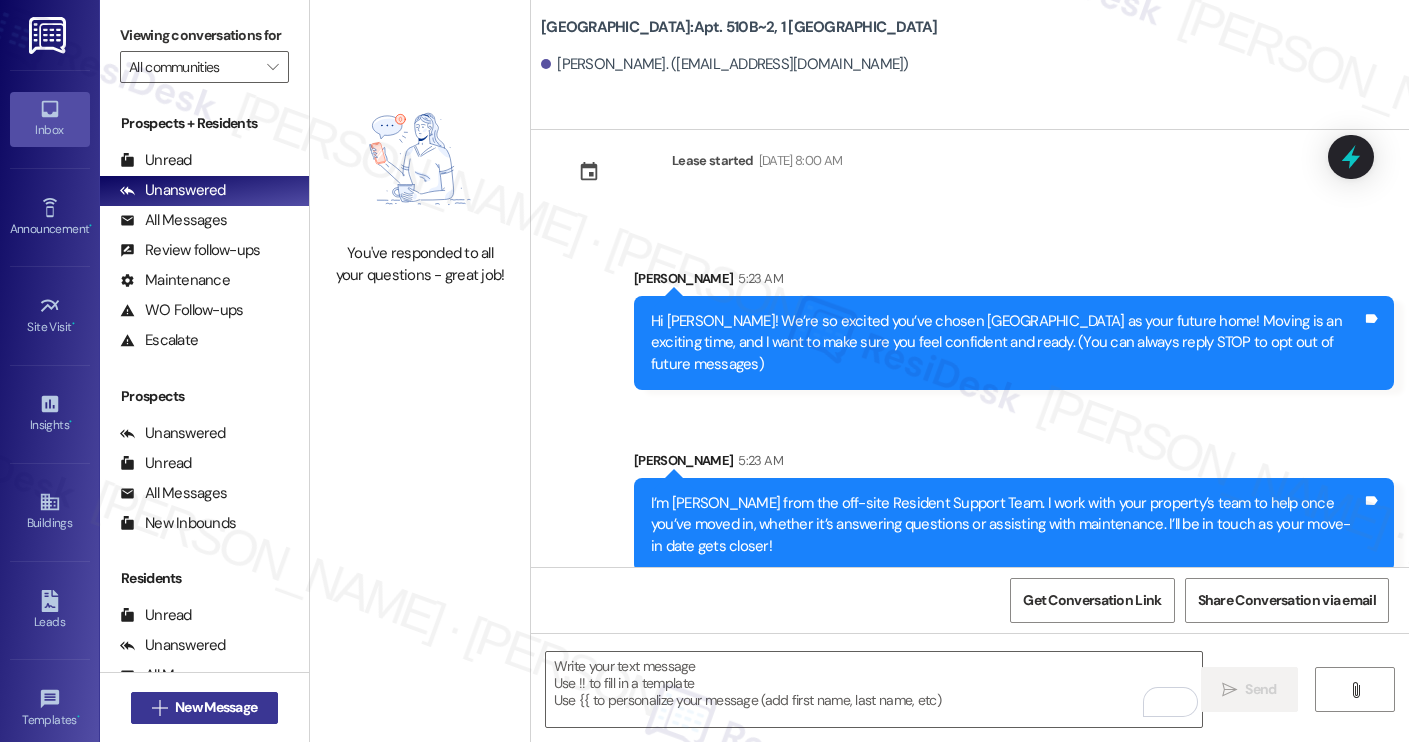 click on "New Message" at bounding box center (216, 707) 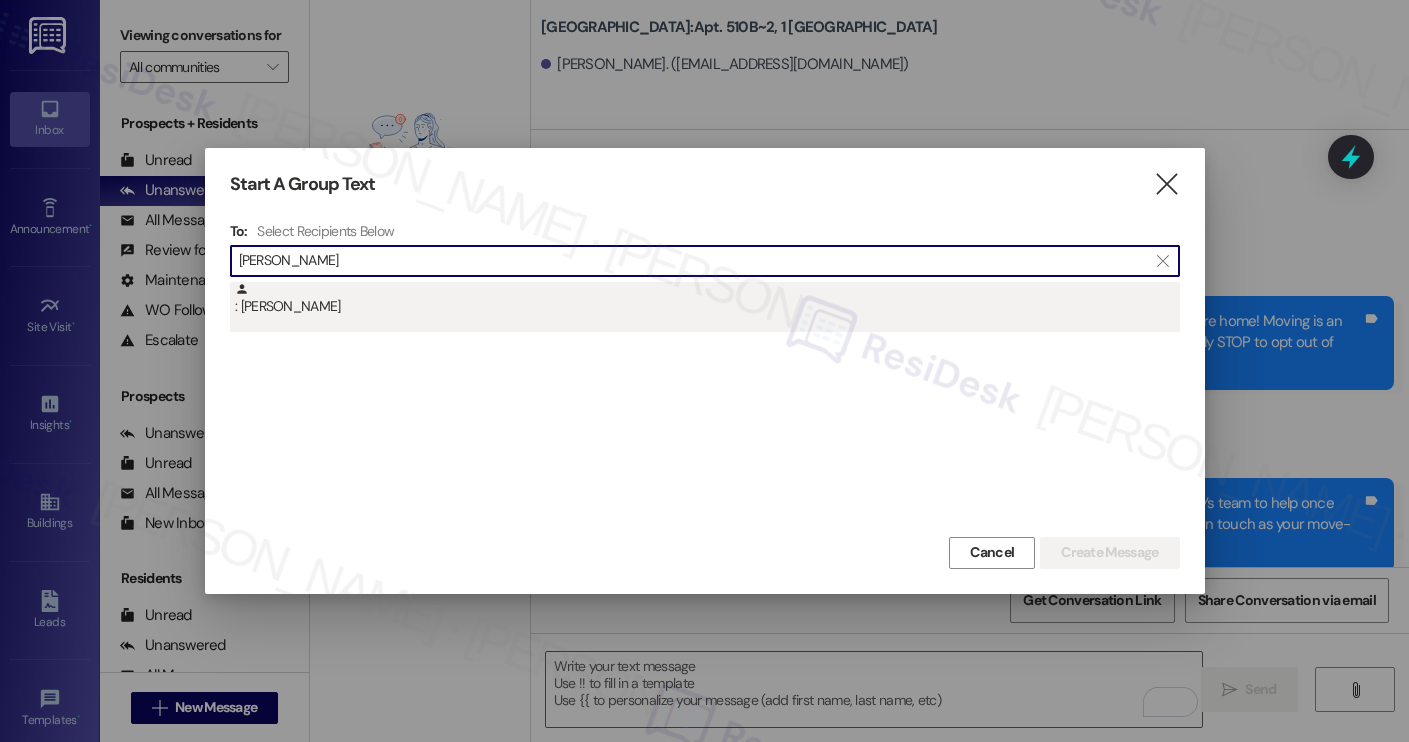 type on "emma fee" 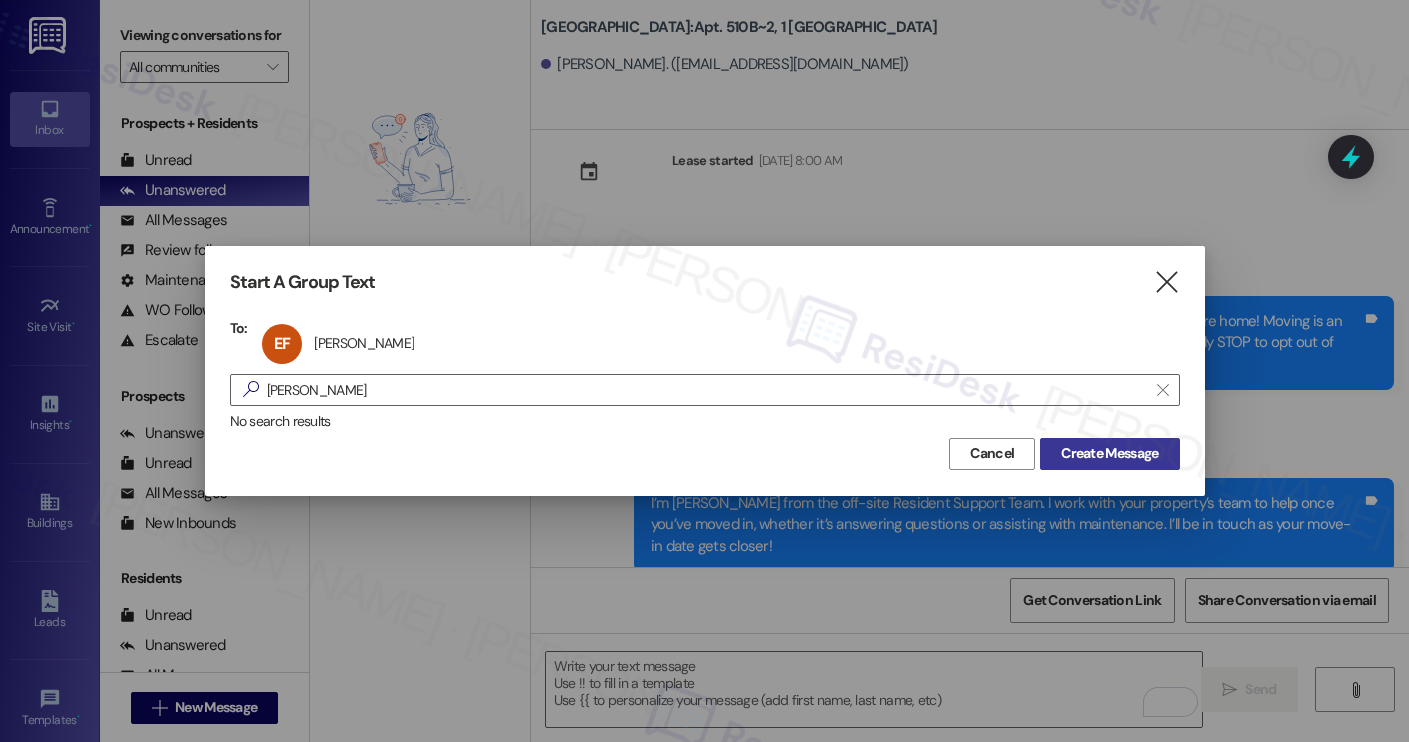 click on "Create Message" at bounding box center [1109, 453] 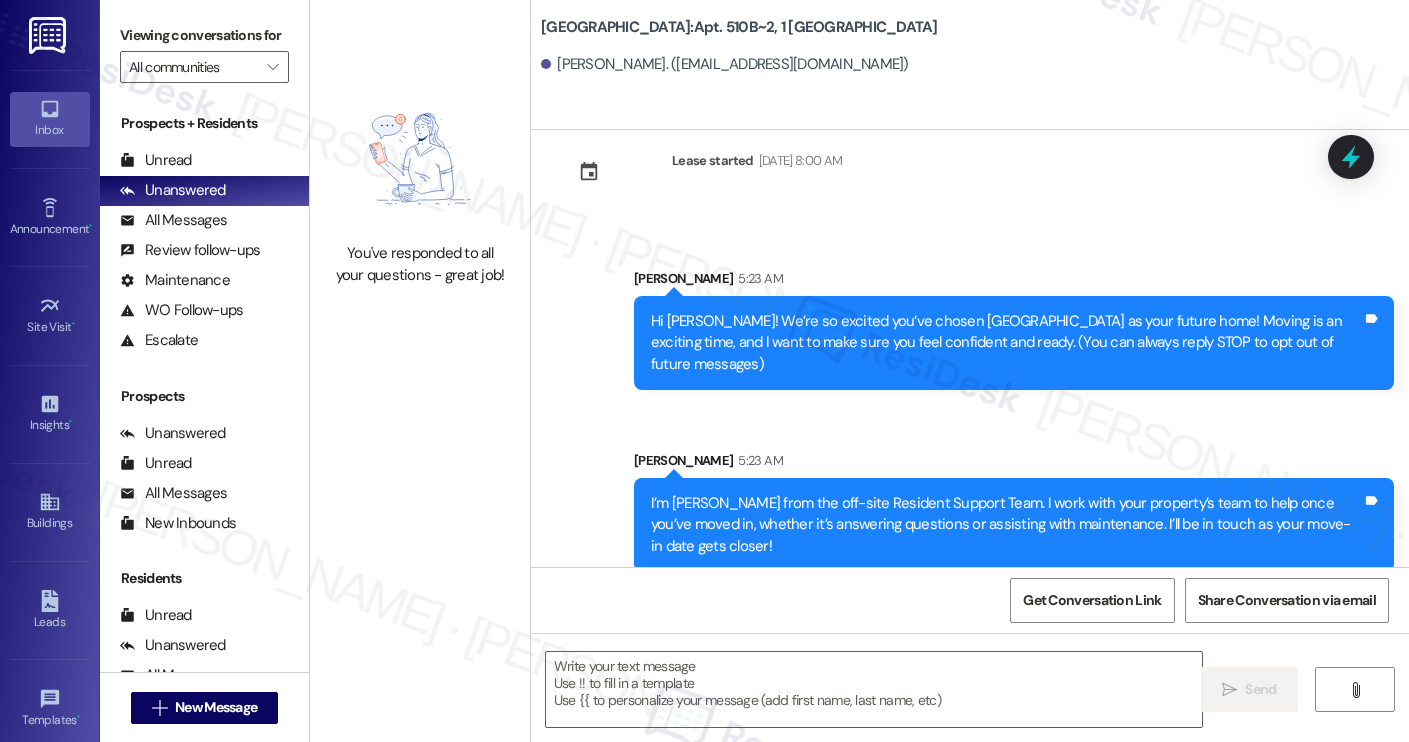 type on "Fetching suggested responses. Please feel free to read through the conversation in the meantime." 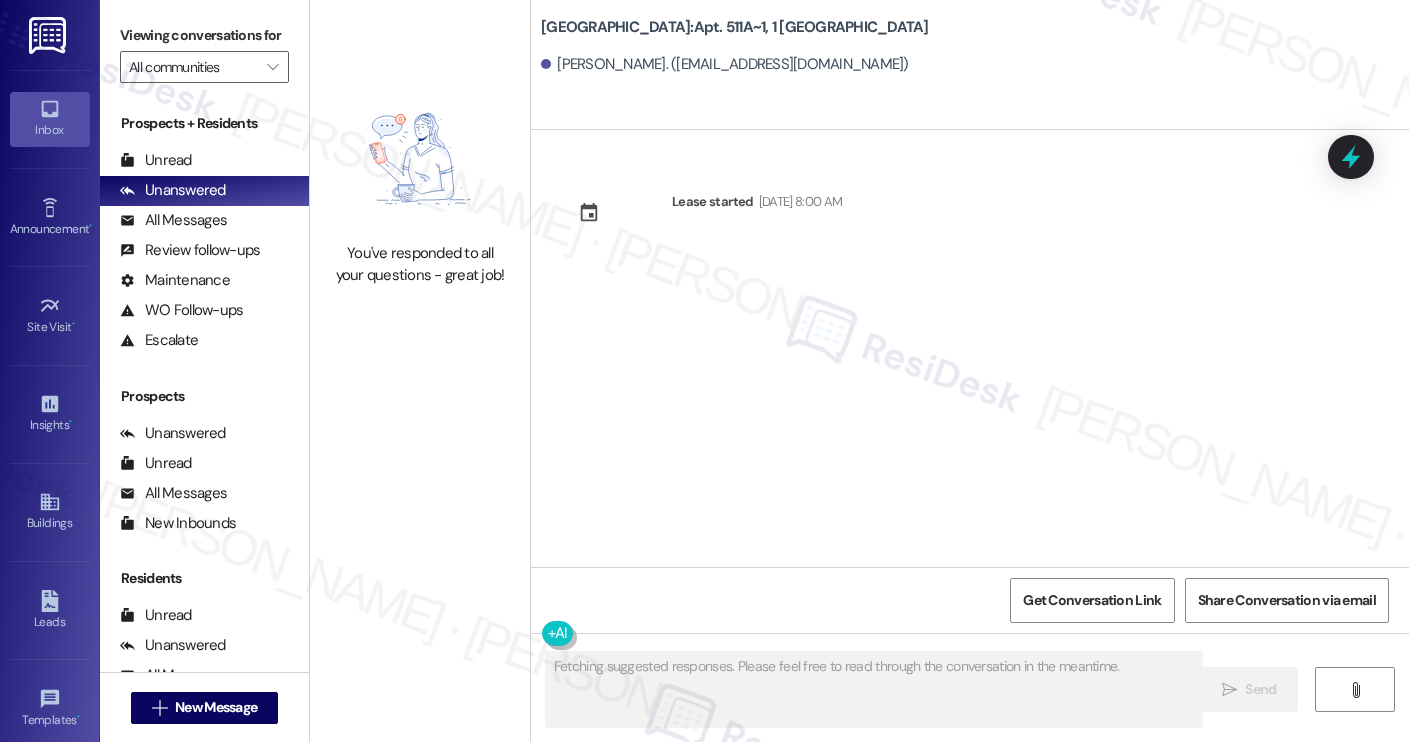 scroll, scrollTop: 0, scrollLeft: 0, axis: both 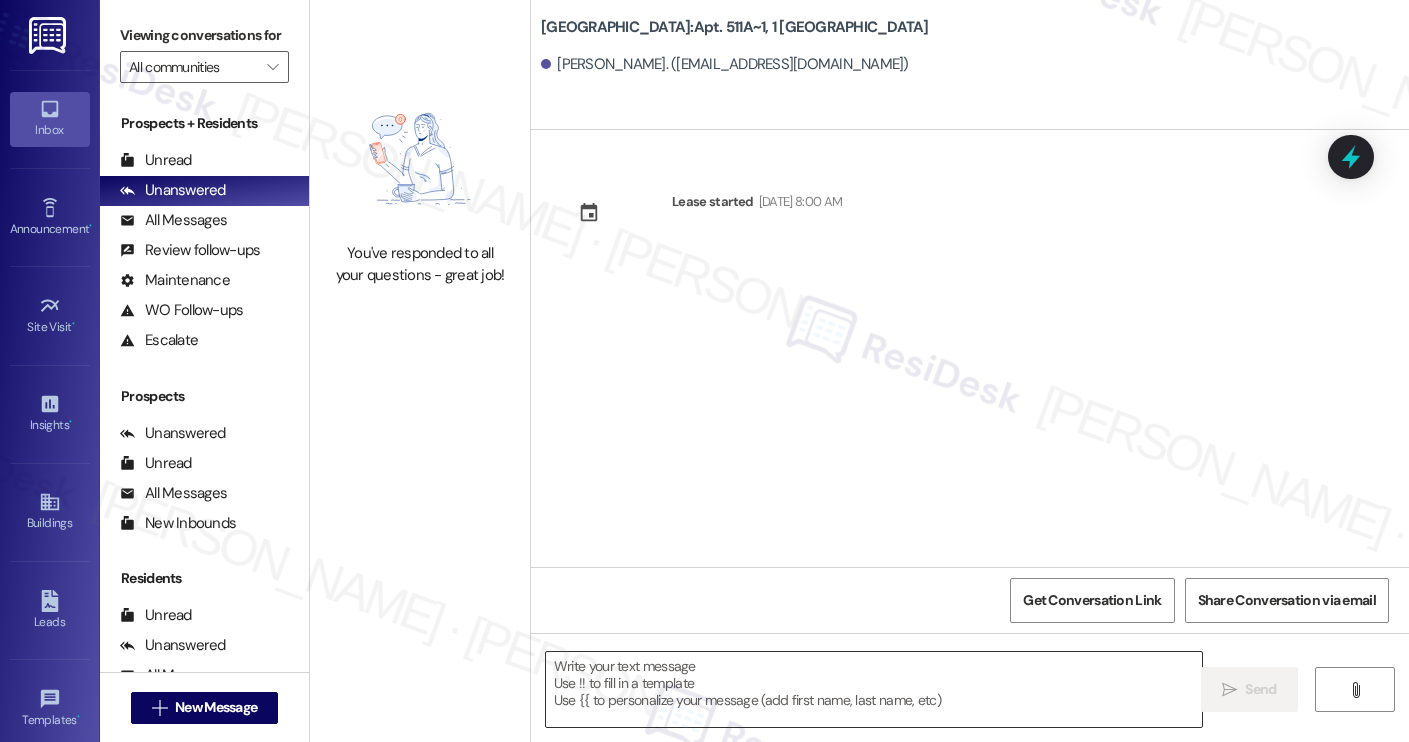 click at bounding box center (874, 689) 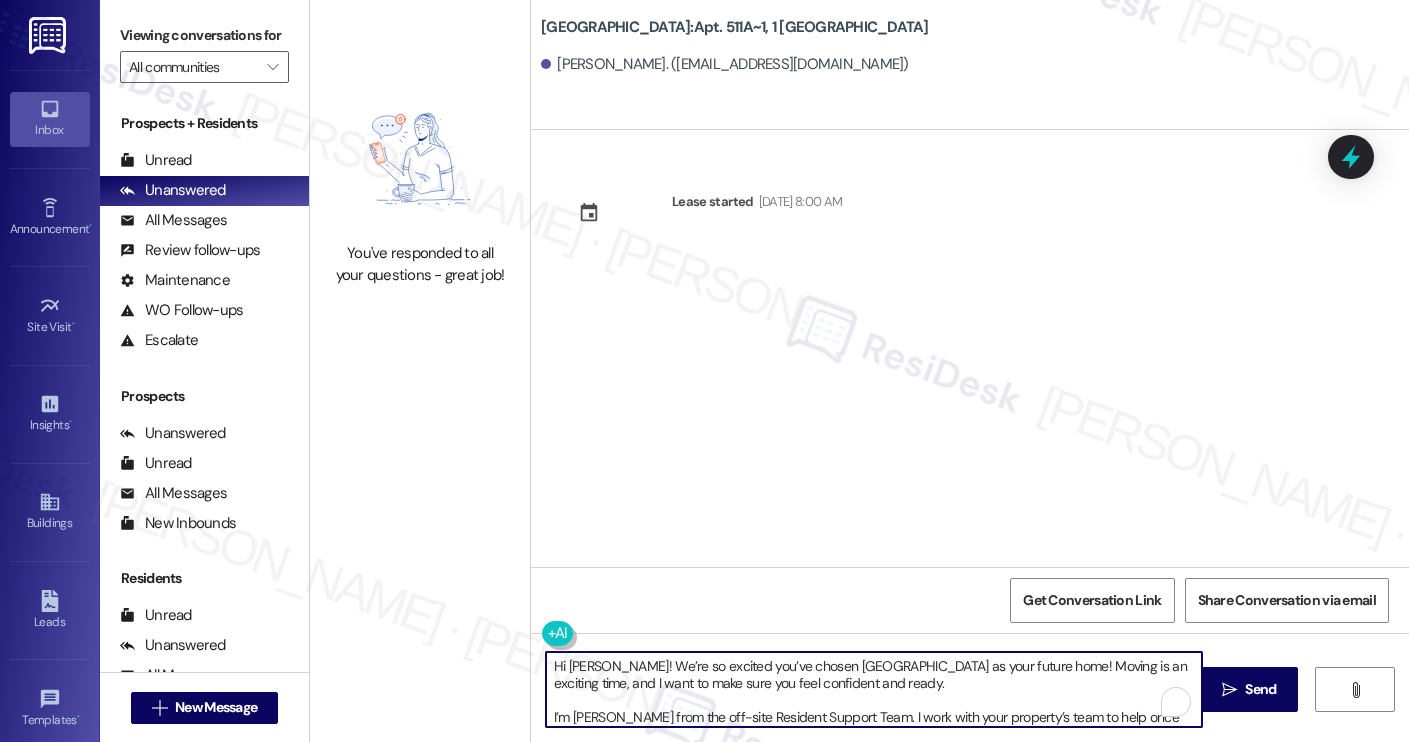 scroll, scrollTop: 119, scrollLeft: 0, axis: vertical 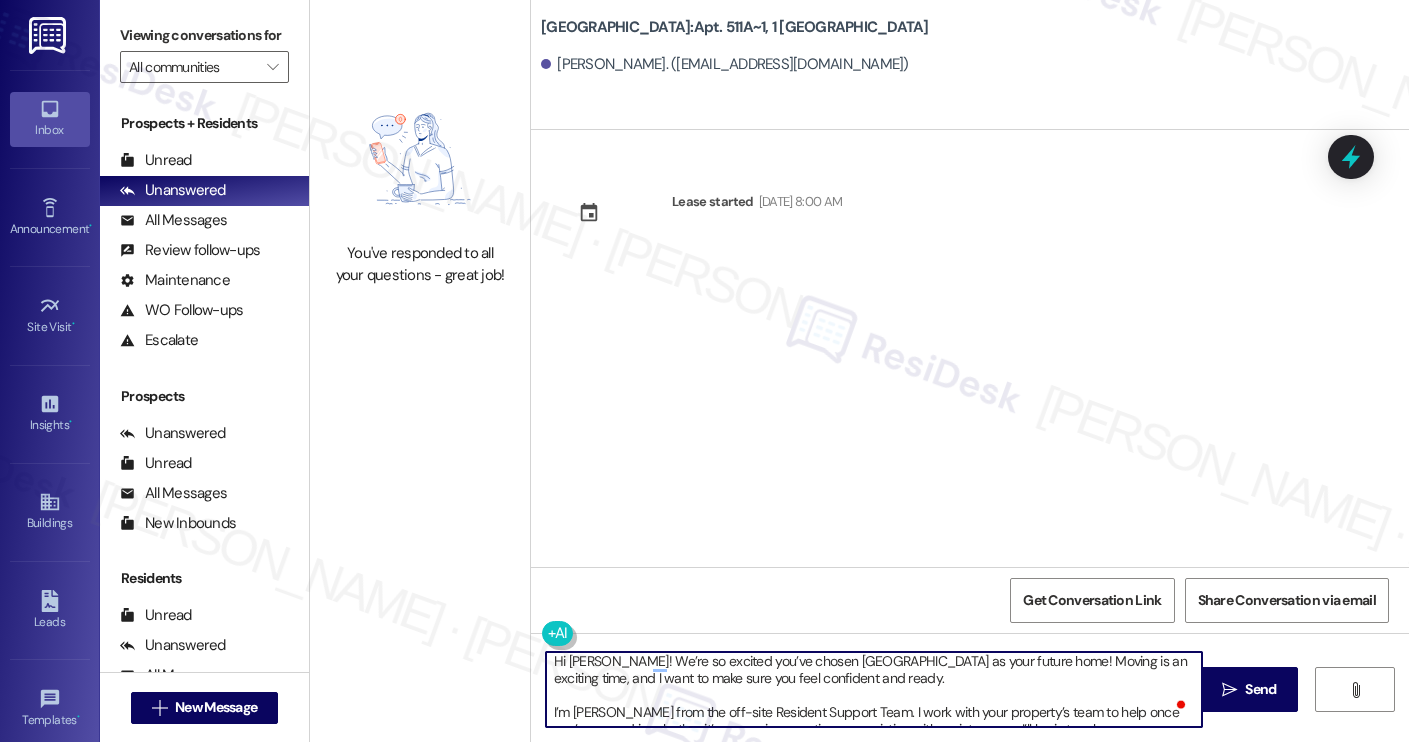 click on "Emma Feeney. (emmakate0124@yahoo.com)" at bounding box center [725, 64] 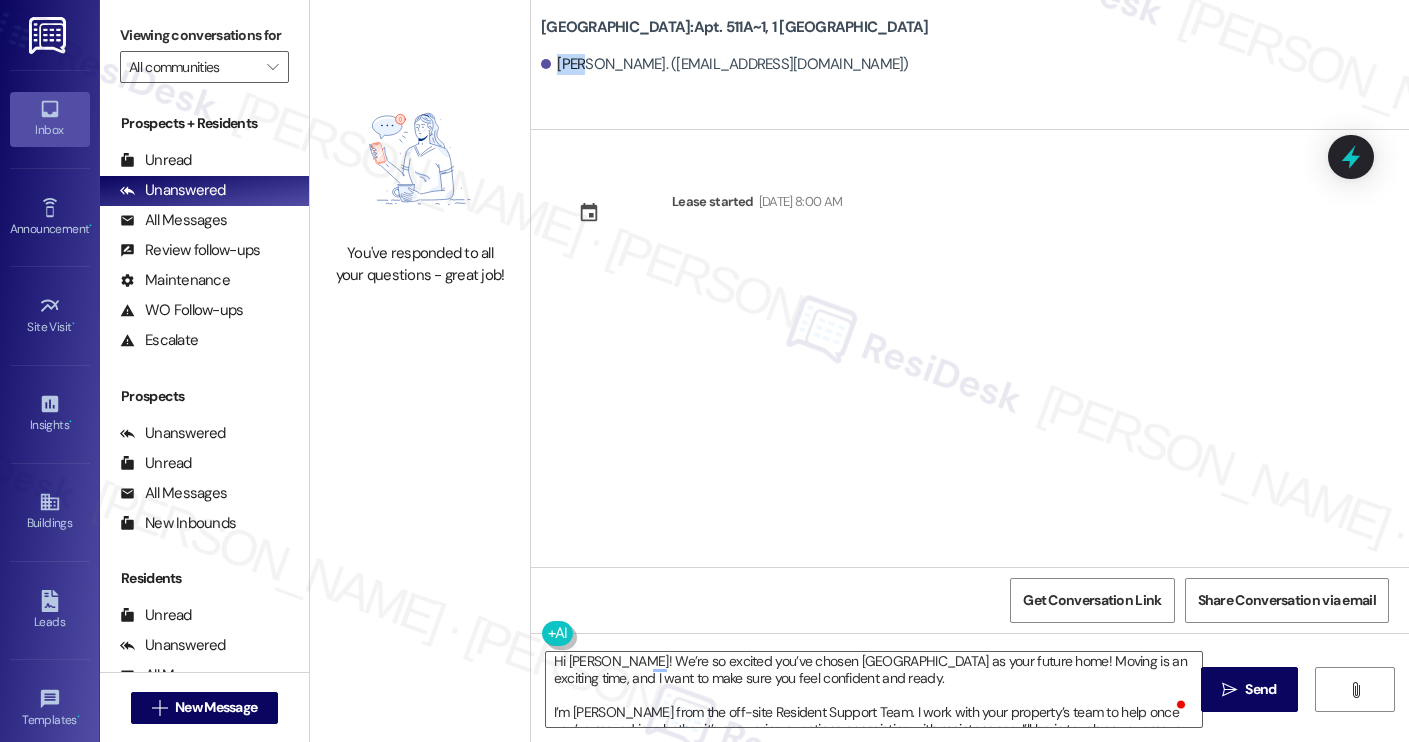 copy on "[PERSON_NAME]" 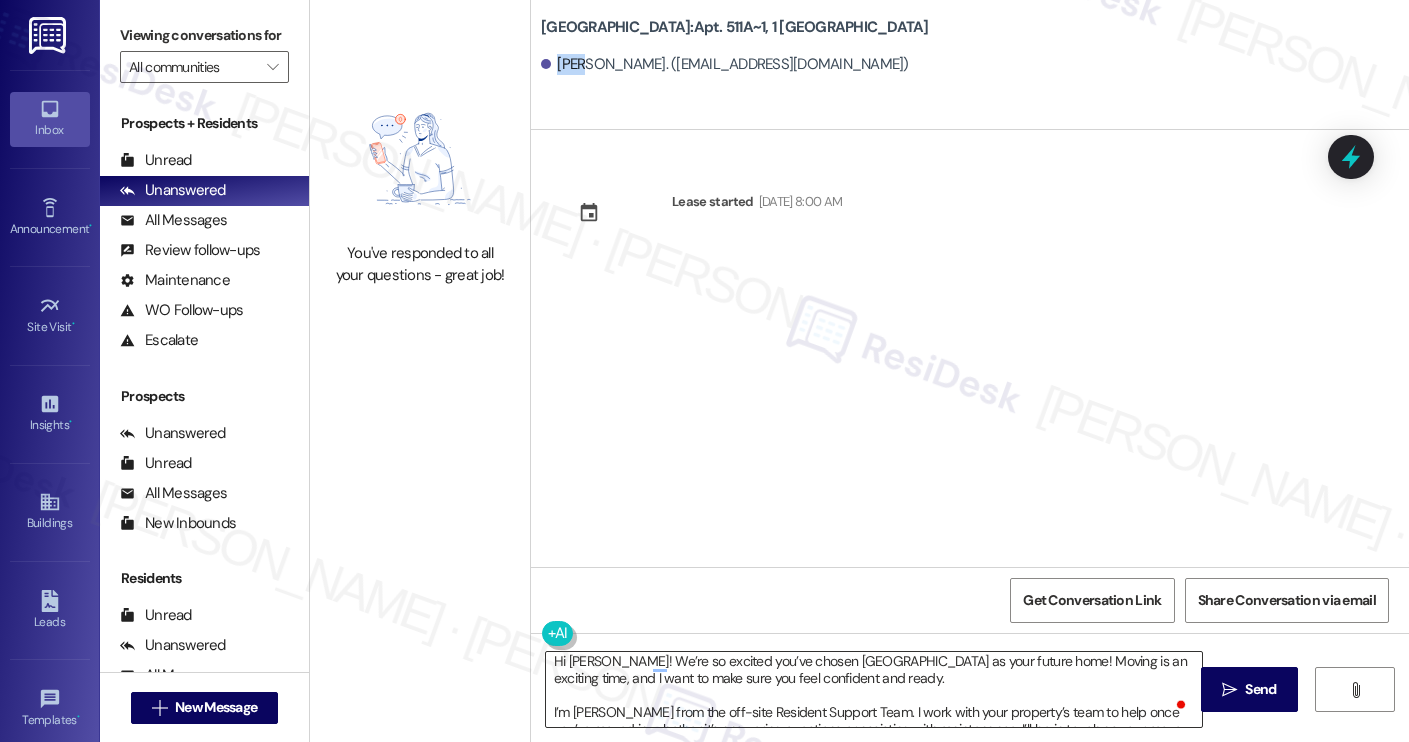 click on "Hi [PERSON_NAME]! We’re so excited you’ve chosen [GEOGRAPHIC_DATA] as your future home! Moving is an exciting time, and I want to make sure you feel confident and ready.
I’m [PERSON_NAME] from the off-site Resident Support Team. I work with your property’s team to help once you’ve moved in, whether it’s answering questions or assisting with maintenance. I’ll be in touch as your move-in date gets closer!
Move-in day will be busy as you get settled, but no reason it has to be stressful. Don’t forget that we offer a ⚡FAST PASS⚡for Move-In day if your checklist has been completed 2 weeks prior to move-in. Login to your ResidentPortal [DATE] to complete those outstanding items!" at bounding box center (874, 689) 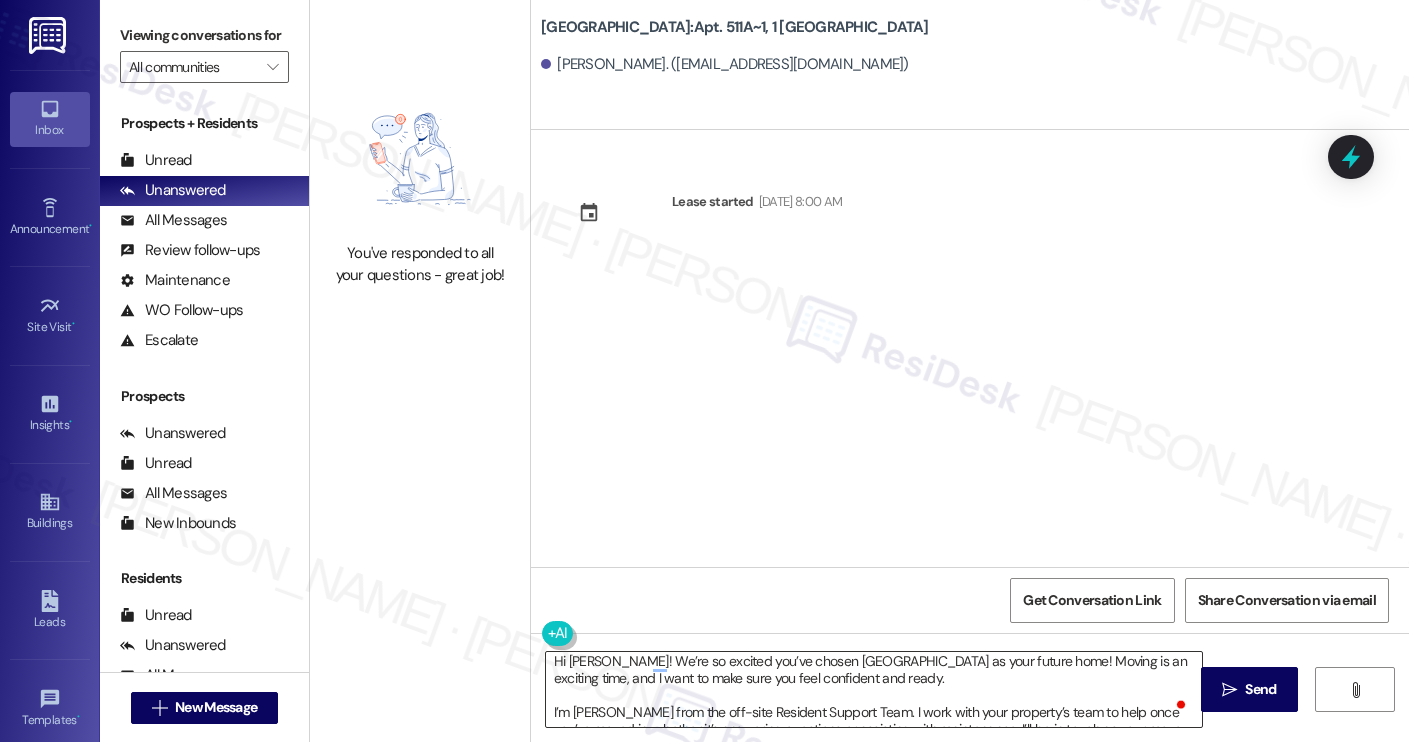 click on "Hi [PERSON_NAME]! We’re so excited you’ve chosen [GEOGRAPHIC_DATA] as your future home! Moving is an exciting time, and I want to make sure you feel confident and ready.
I’m [PERSON_NAME] from the off-site Resident Support Team. I work with your property’s team to help once you’ve moved in, whether it’s answering questions or assisting with maintenance. I’ll be in touch as your move-in date gets closer!
Move-in day will be busy as you get settled, but no reason it has to be stressful. Don’t forget that we offer a ⚡FAST PASS⚡for Move-In day if your checklist has been completed 2 weeks prior to move-in. Login to your ResidentPortal [DATE] to complete those outstanding items!" at bounding box center (874, 689) 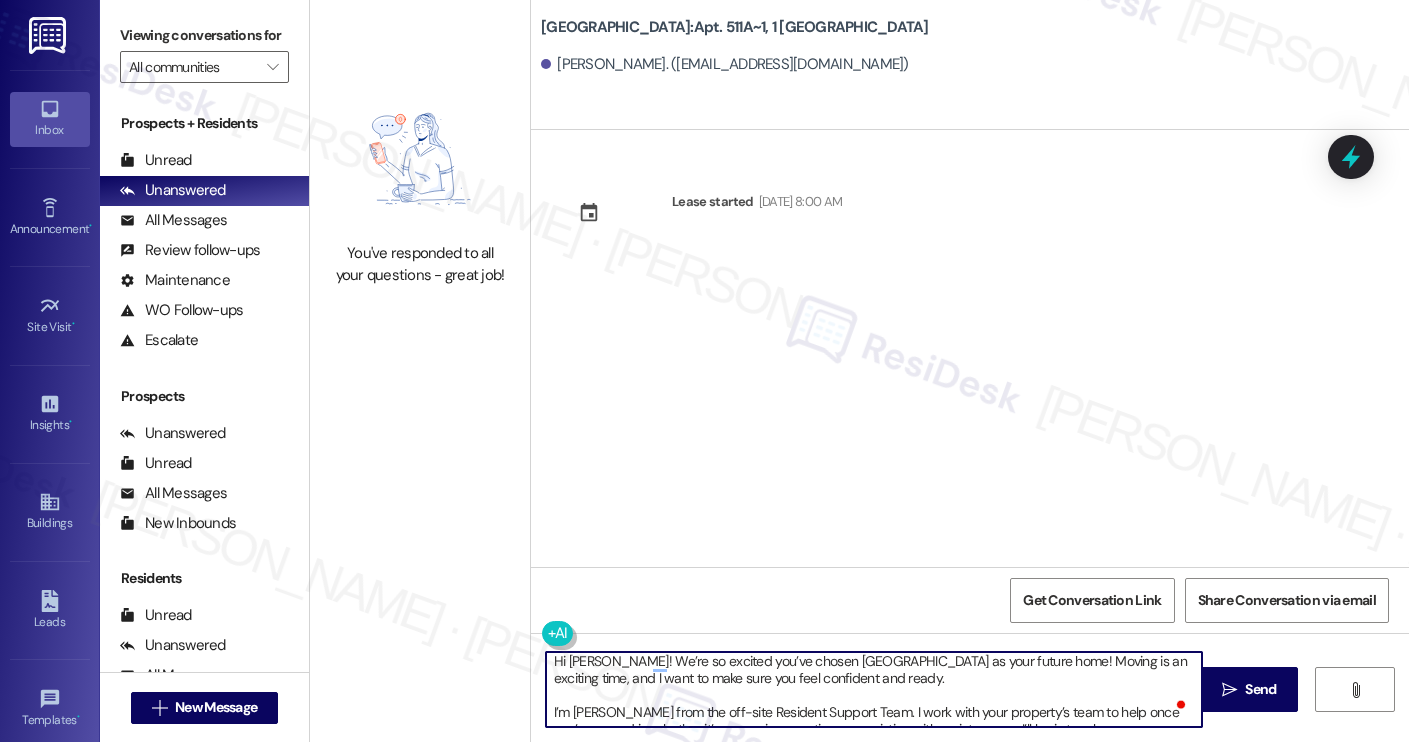 paste on "Emm" 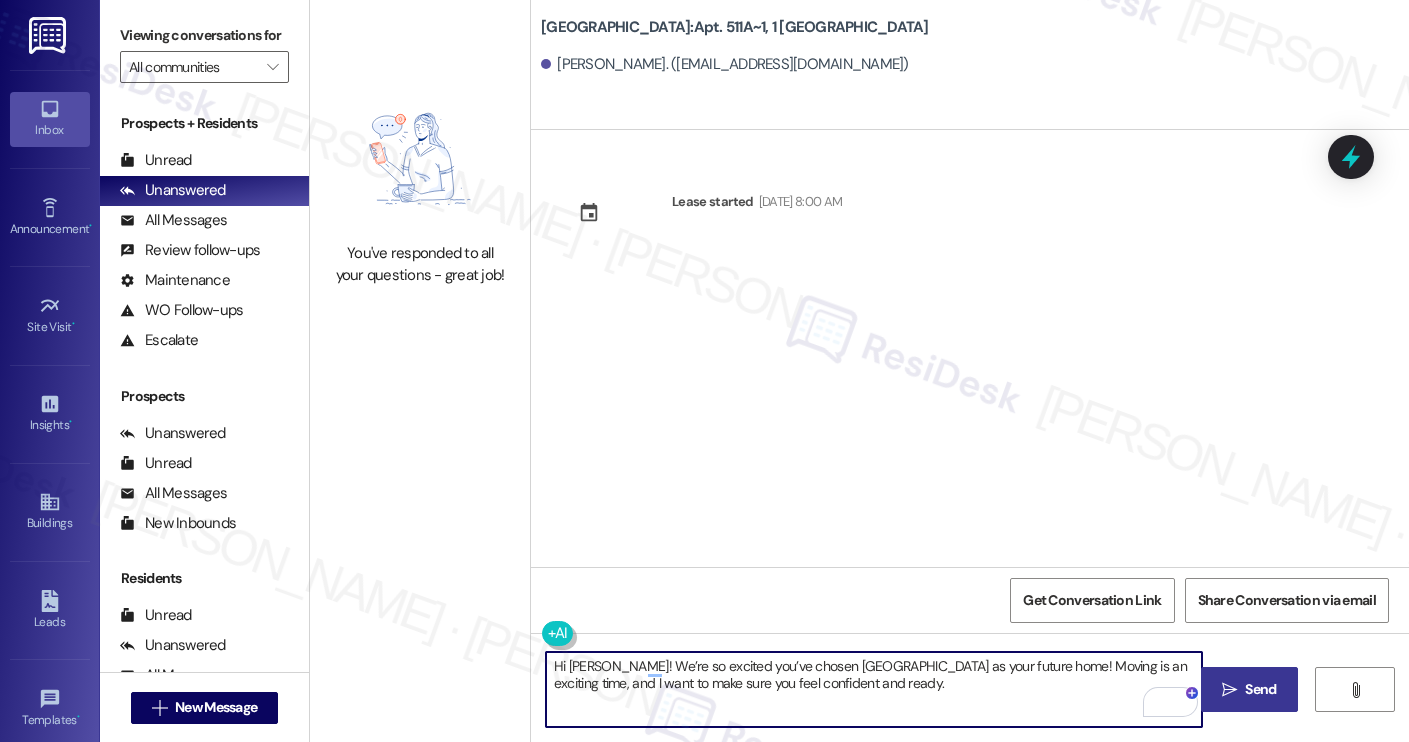 type on "Hi [PERSON_NAME]! We’re so excited you’ve chosen [GEOGRAPHIC_DATA] as your future home! Moving is an exciting time, and I want to make sure you feel confident and ready." 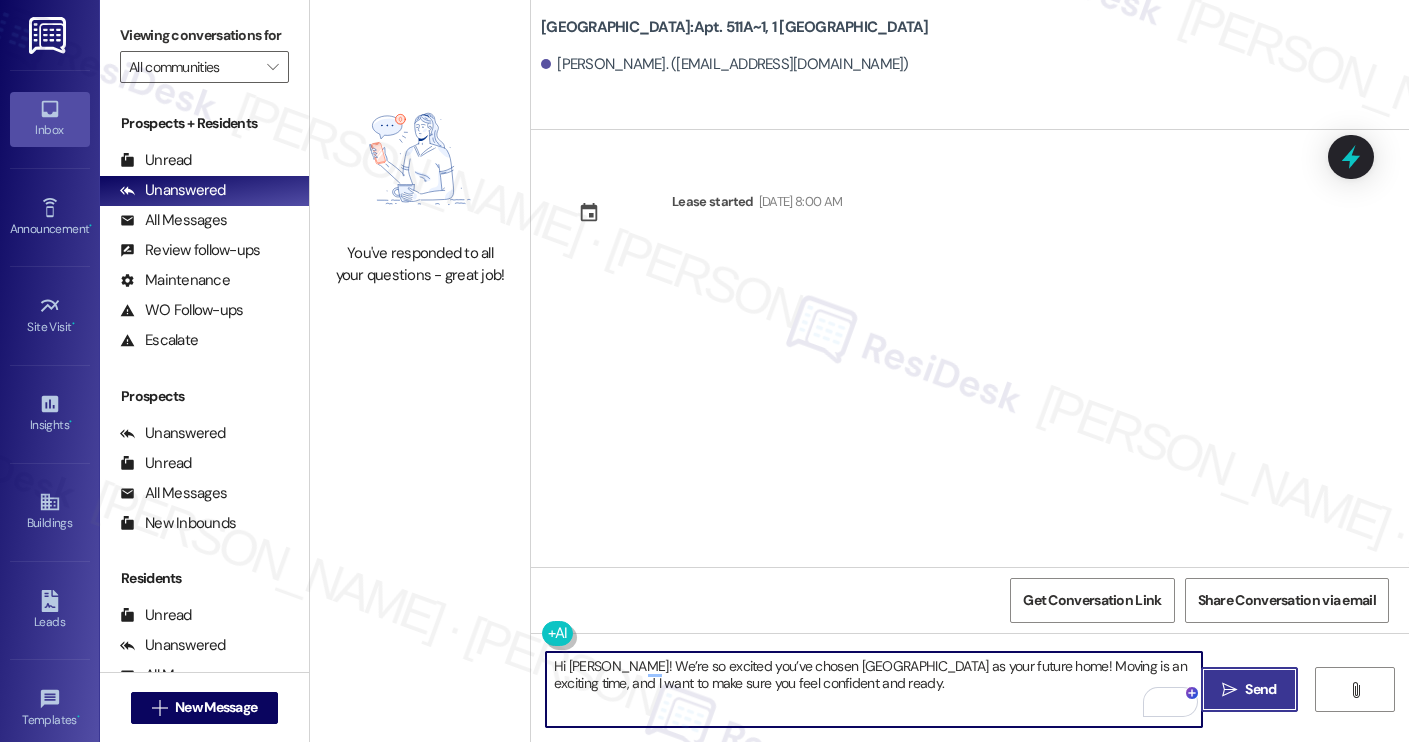click on " Send" at bounding box center [1249, 689] 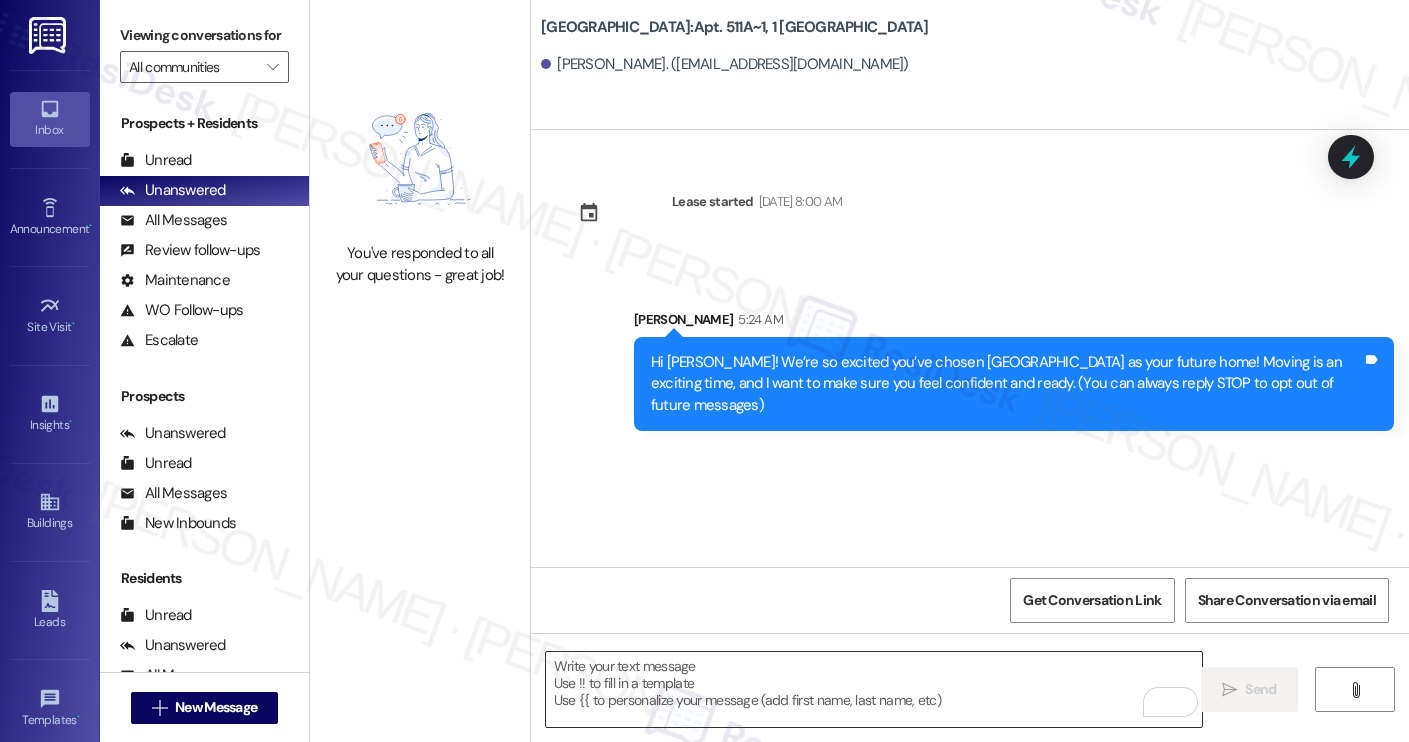 click at bounding box center [874, 689] 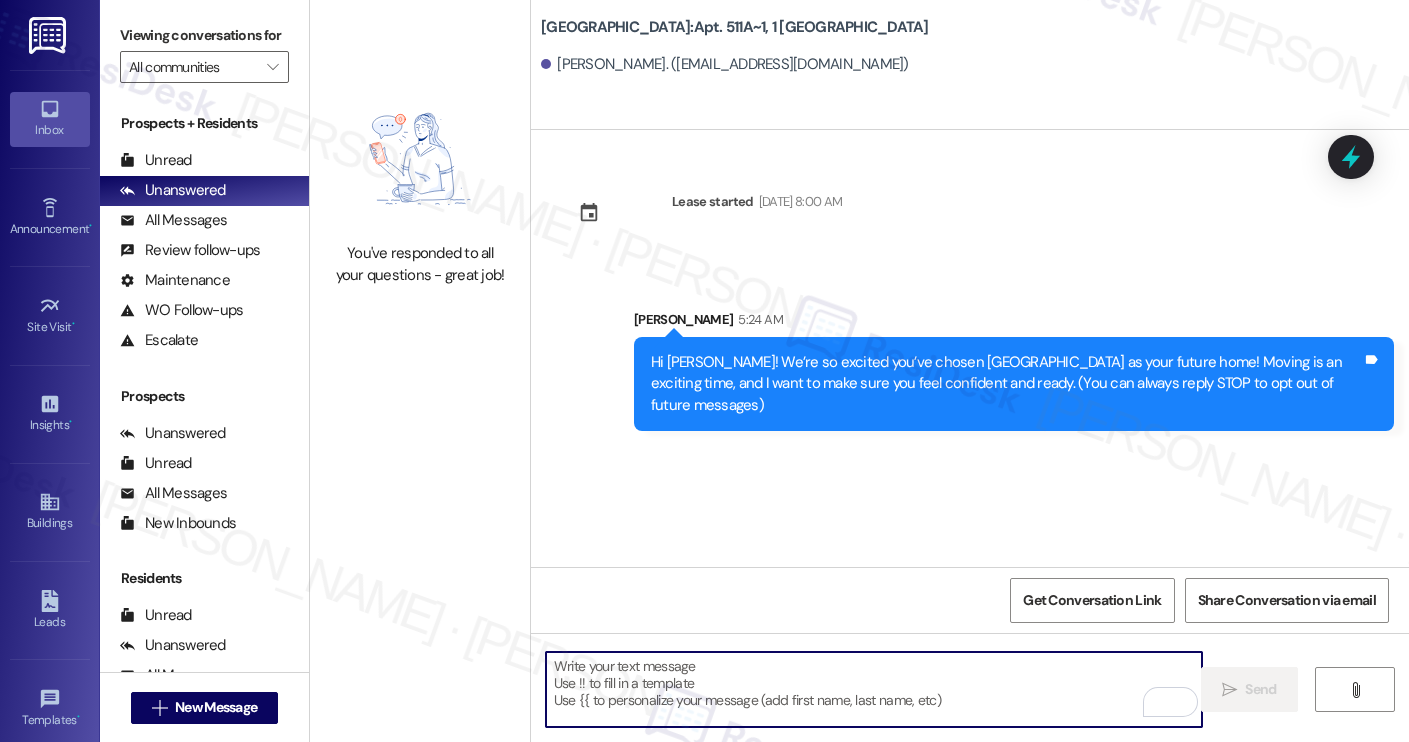 paste on "I’m [PERSON_NAME] from the off-site Resident Support Team. I work with your property’s team to help once you’ve moved in, whether it’s answering questions or assisting with maintenance. I’ll be in touch as your move-in date gets closer!
Move-in day will be busy as you get settled, but no reason it has to be stressful. Don’t forget that we offer a ⚡FAST PASS⚡for Move-In day if your checklist has been completed 2 weeks prior to move-in. Login to your ResidentPortal [DATE] to complete those outstanding items!" 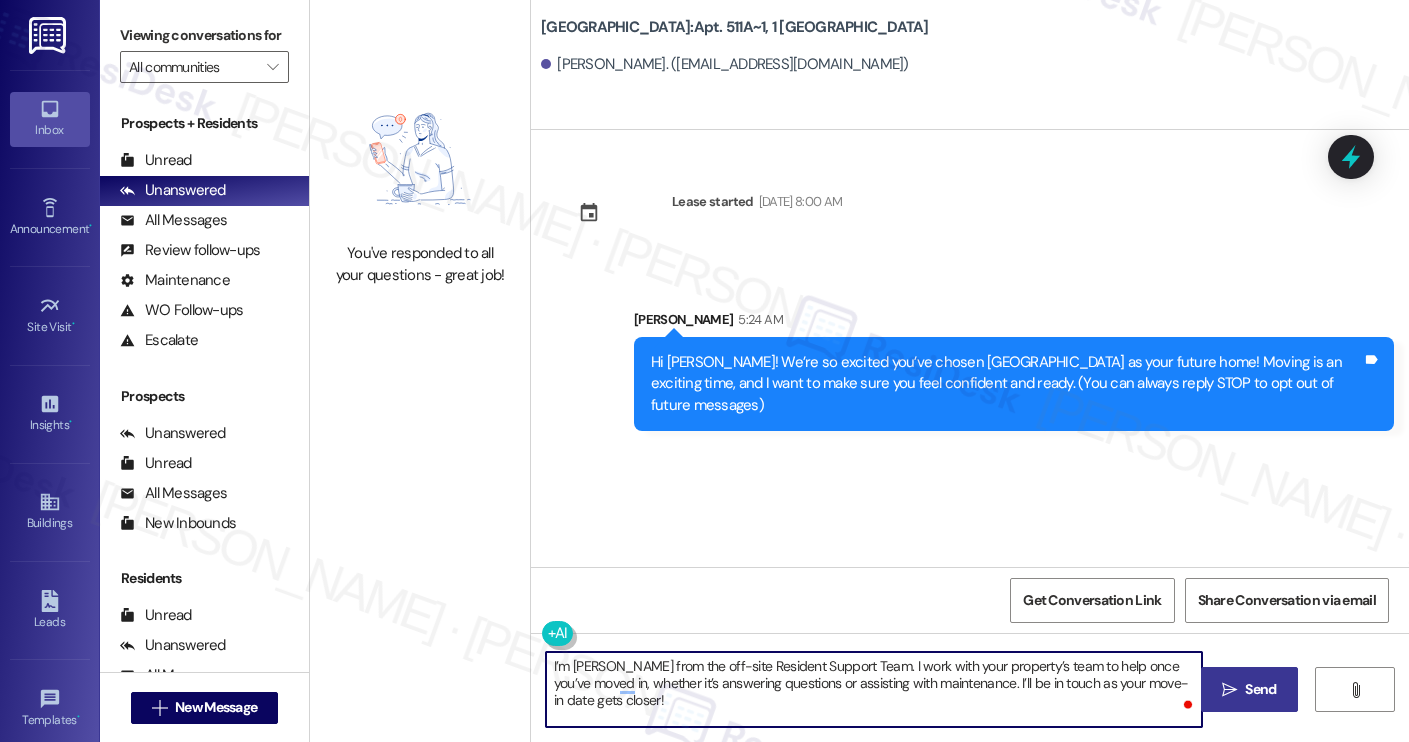 type on "I’m [PERSON_NAME] from the off-site Resident Support Team. I work with your property’s team to help once you’ve moved in, whether it’s answering questions or assisting with maintenance. I’ll be in touch as your move-in date gets closer!" 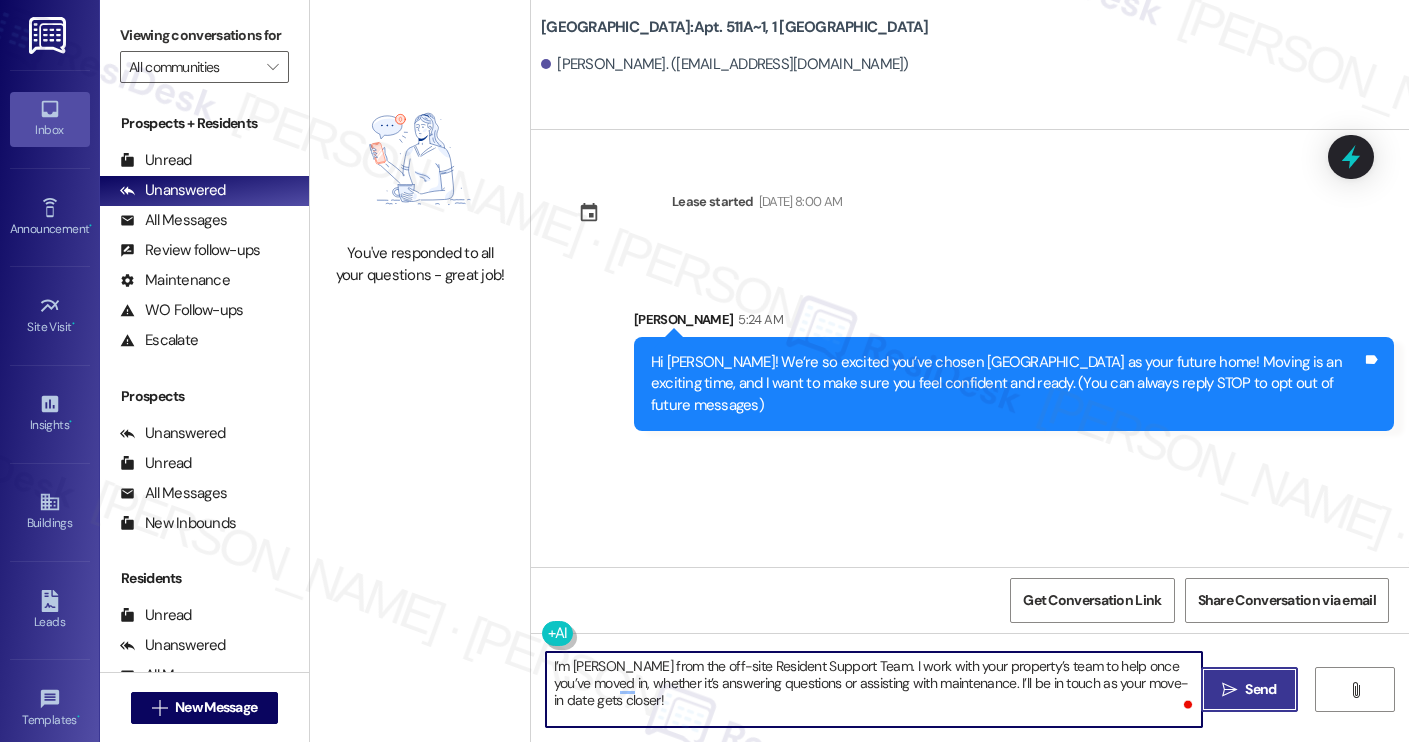click on "Send" at bounding box center (1260, 689) 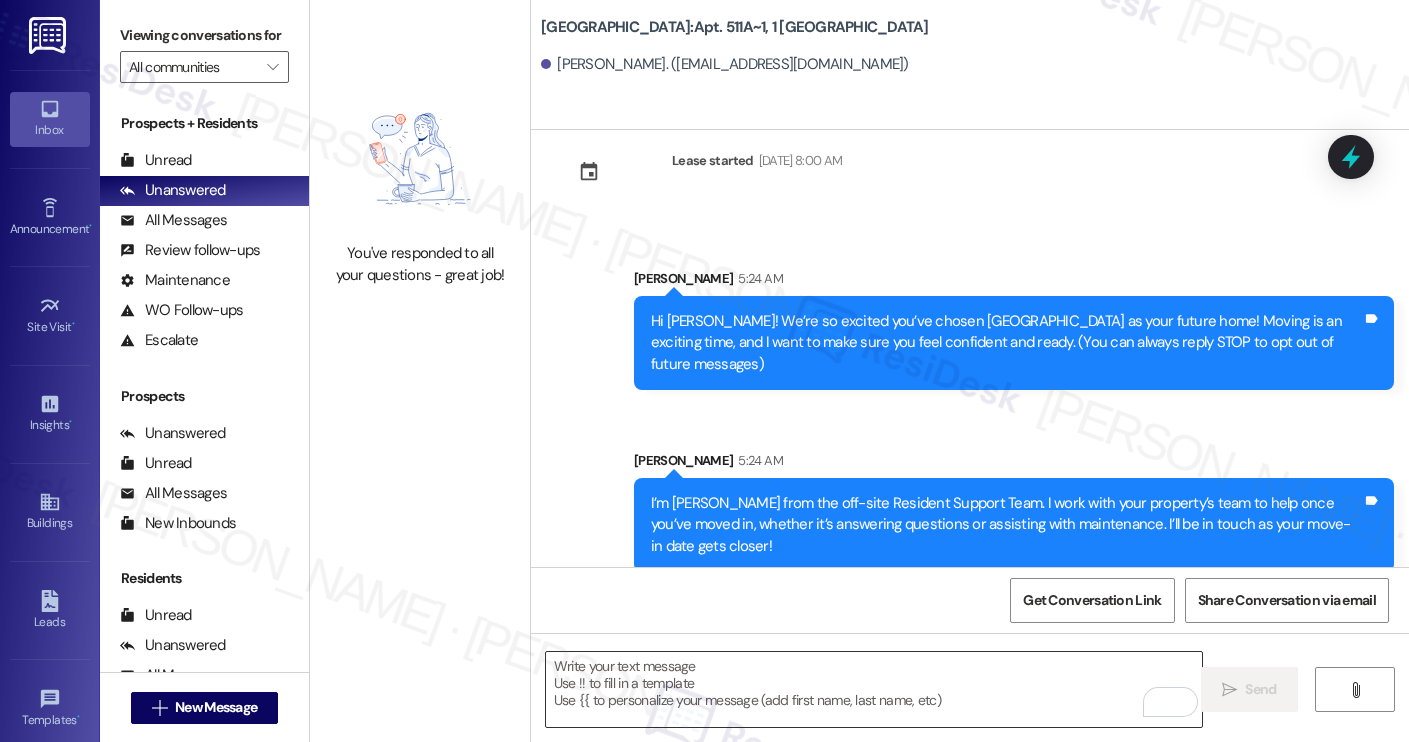 click at bounding box center [874, 689] 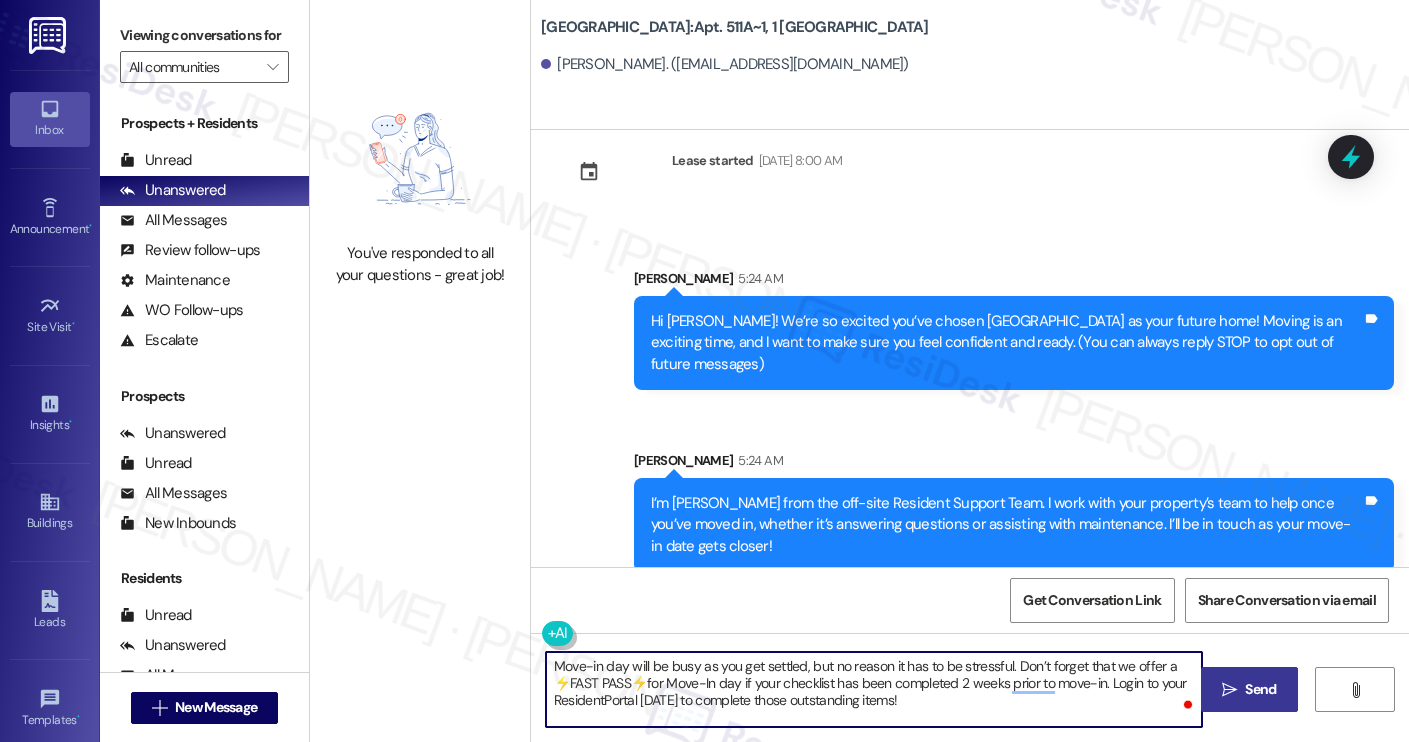 type on "Move-in day will be busy as you get settled, but no reason it has to be stressful. Don’t forget that we offer a ⚡FAST PASS⚡for Move-In day if your checklist has been completed 2 weeks prior to move-in. Login to your ResidentPortal [DATE] to complete those outstanding items!" 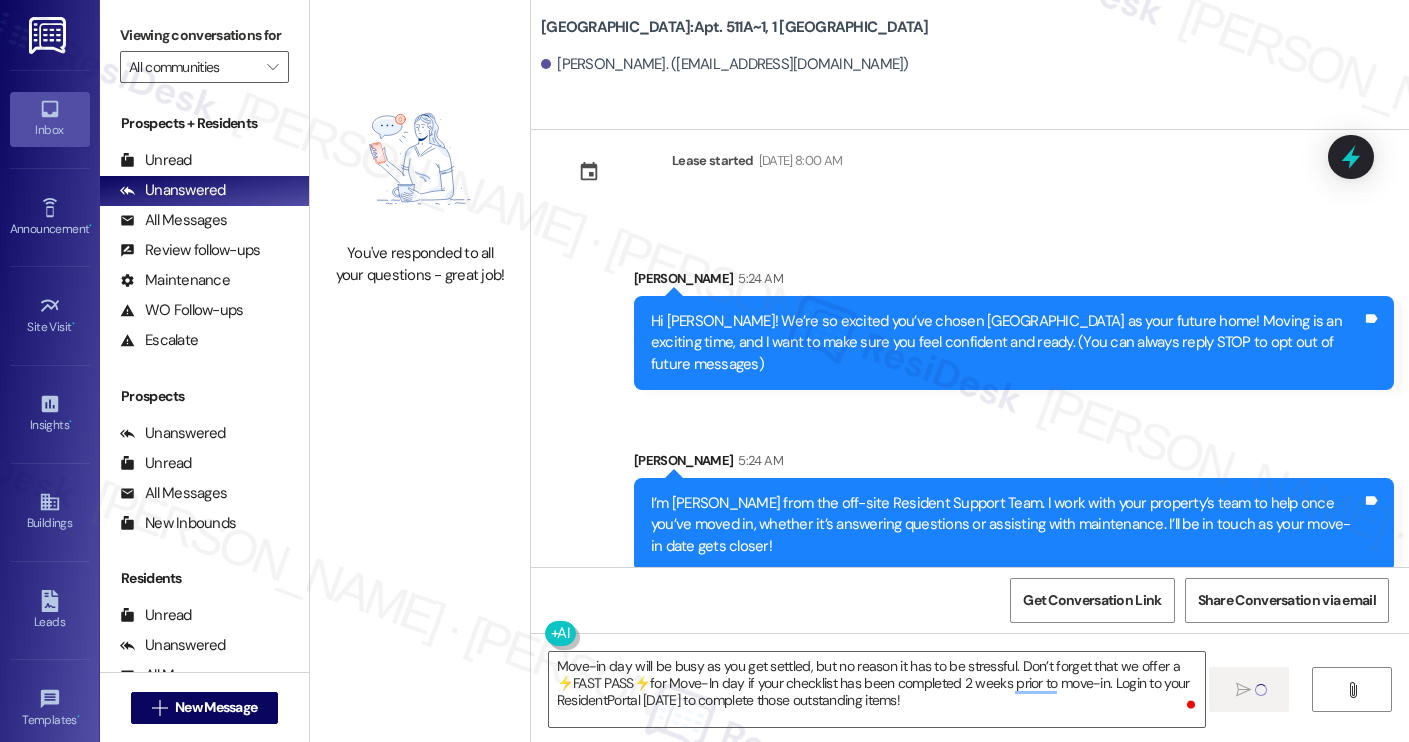 type 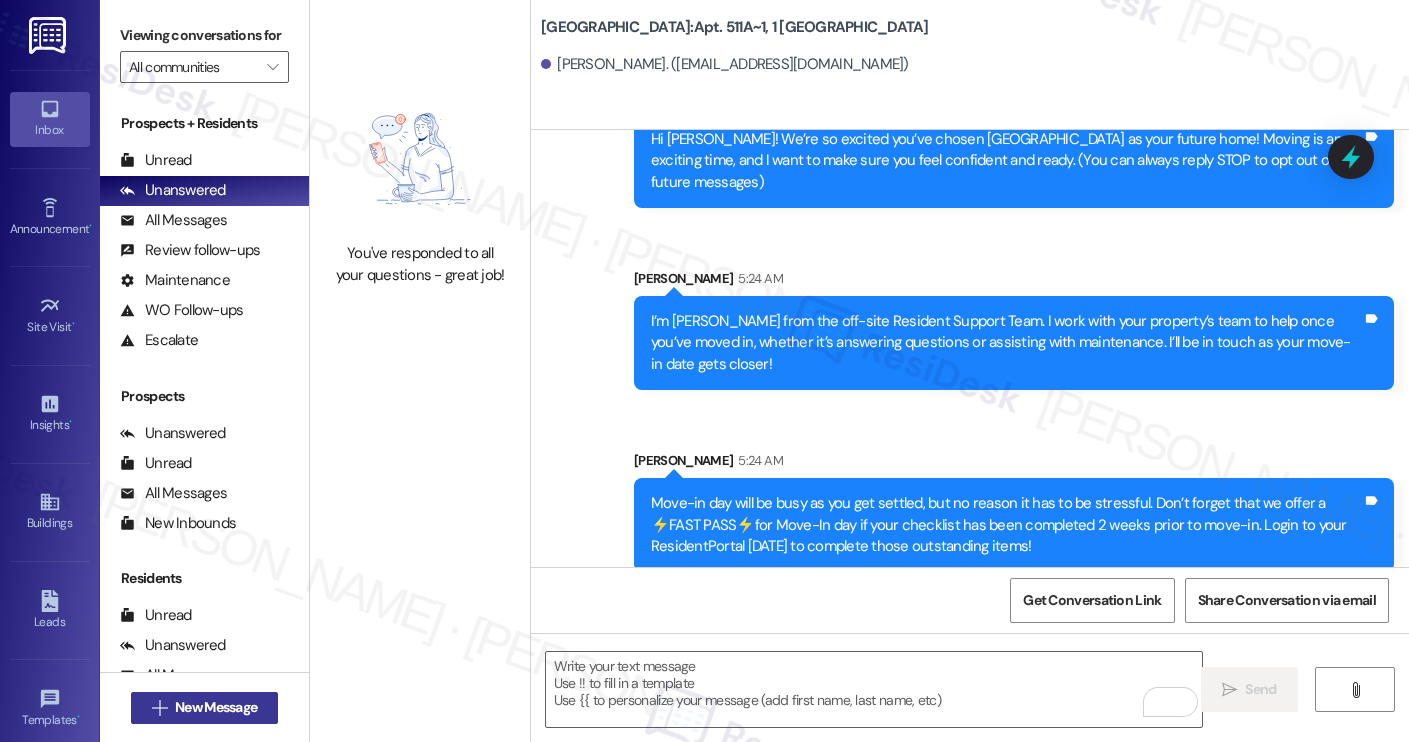 click on "New Message" at bounding box center [216, 707] 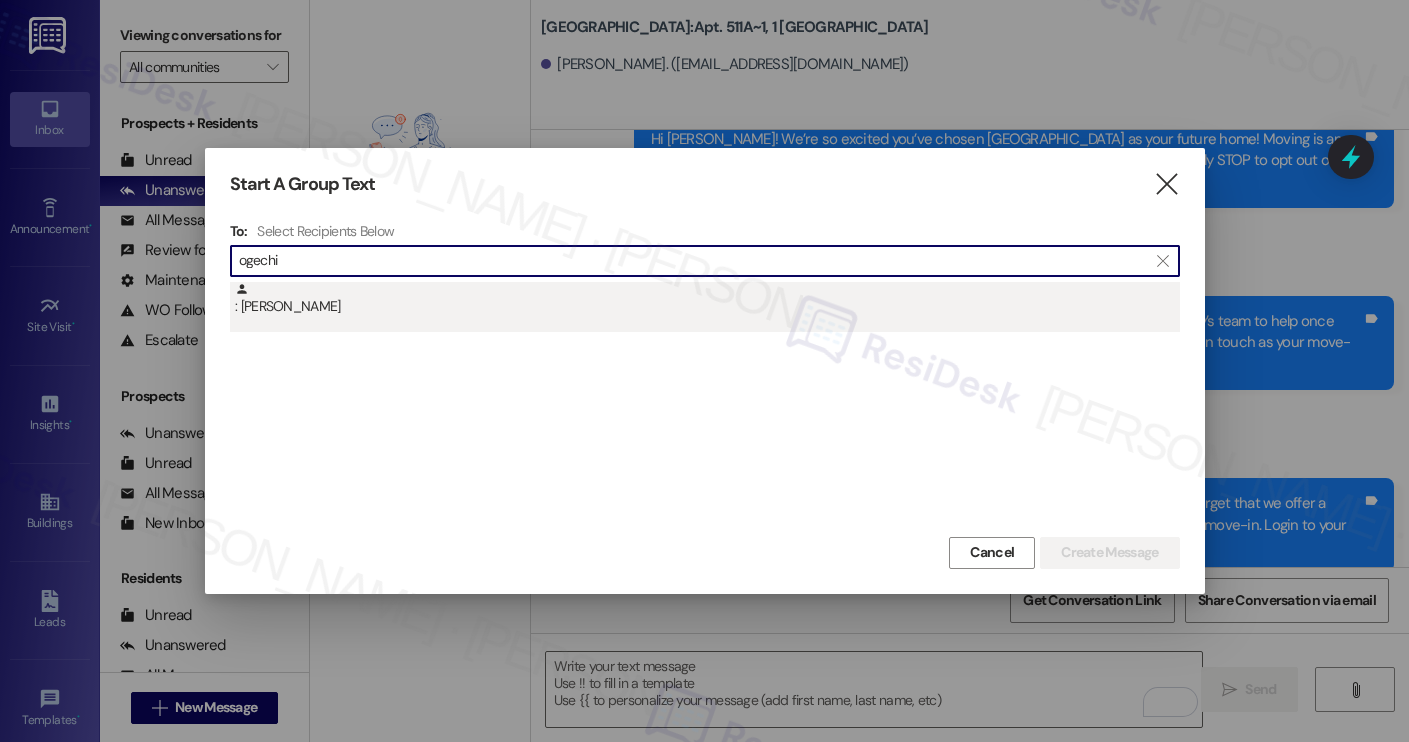type on "ogechi" 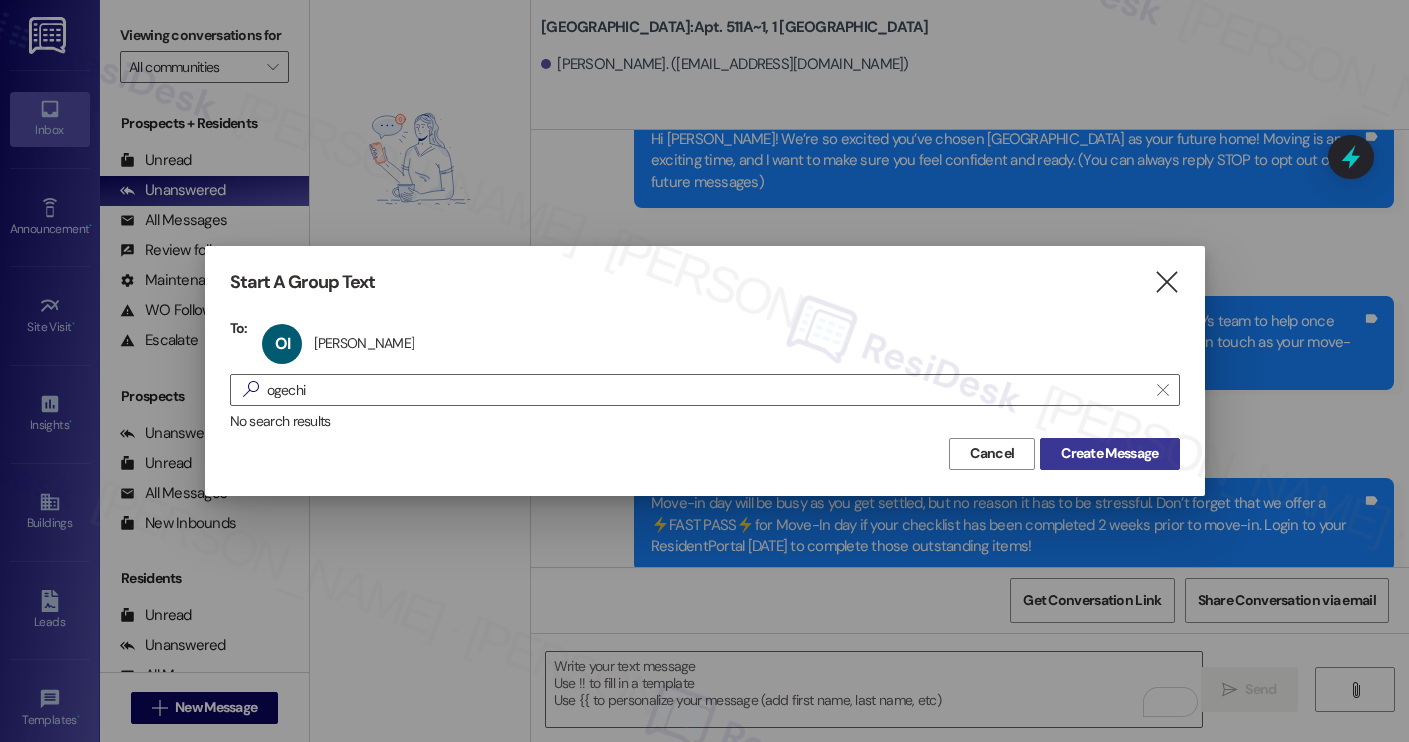 click on "Create Message" at bounding box center (1109, 454) 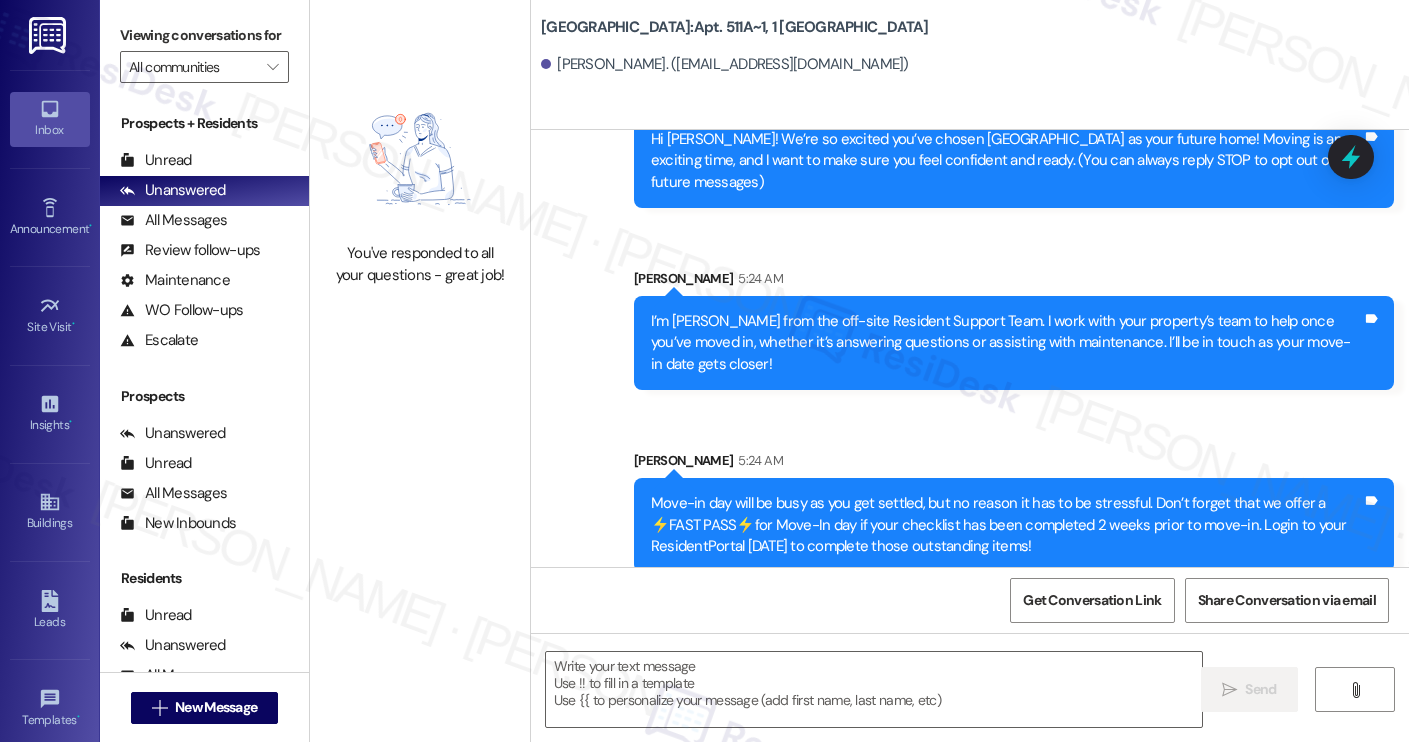 type on "Fetching suggested responses. Please feel free to read through the conversation in the meantime." 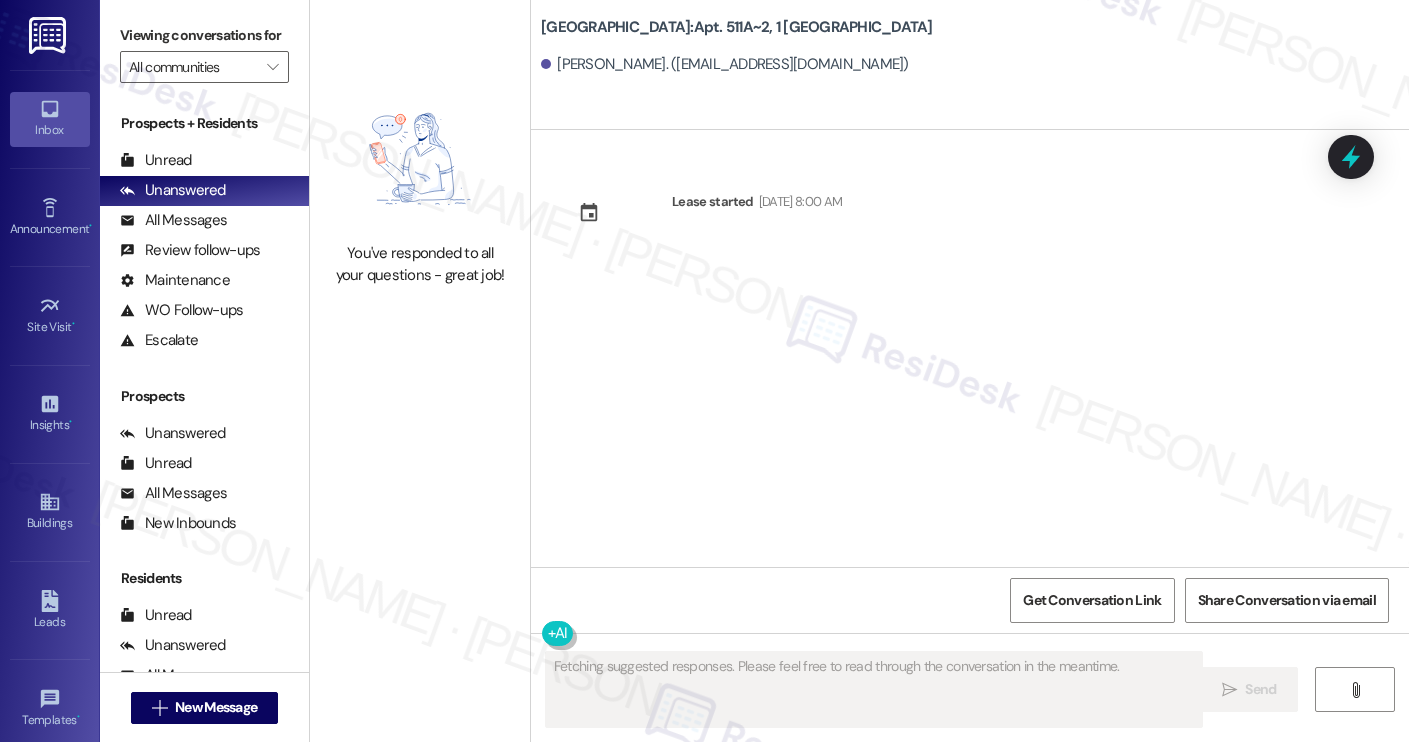 scroll, scrollTop: 0, scrollLeft: 0, axis: both 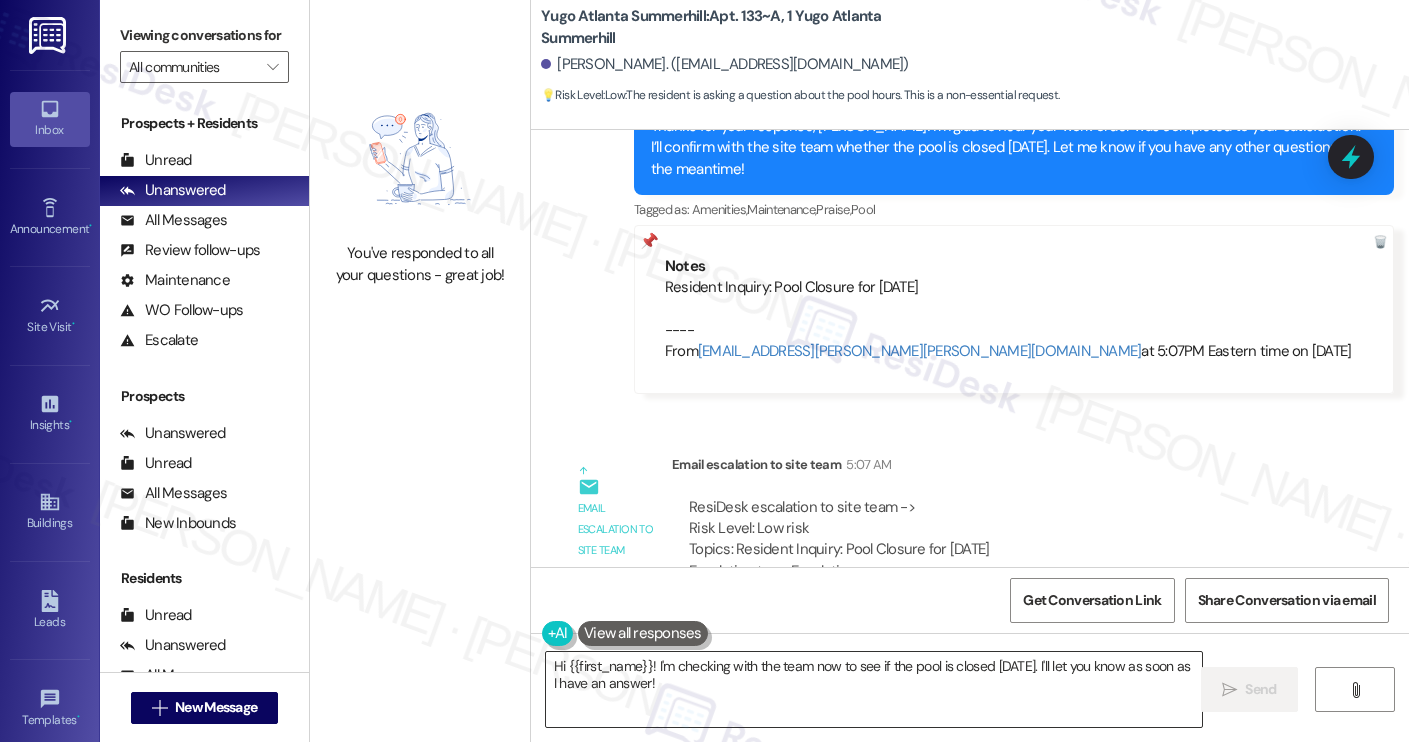 click on "Hi {{first_name}}! I'm checking with the team now to see if the pool is closed today. I'll let you know as soon as I have an answer!" at bounding box center [874, 689] 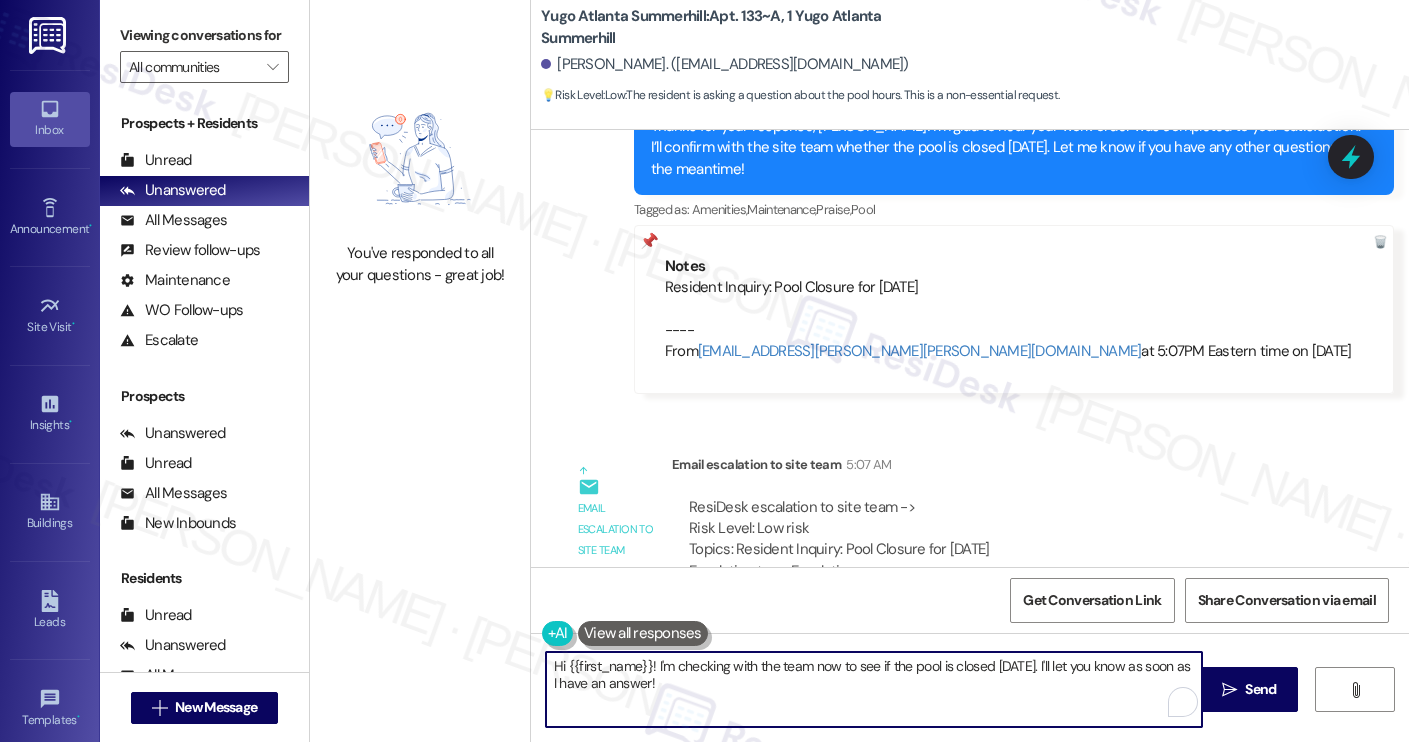 paste on "I heard back from the site team regarding your question. They mentioned that the pool is open today from 10 AM to 10 PM. Let me know if you have any other questions" 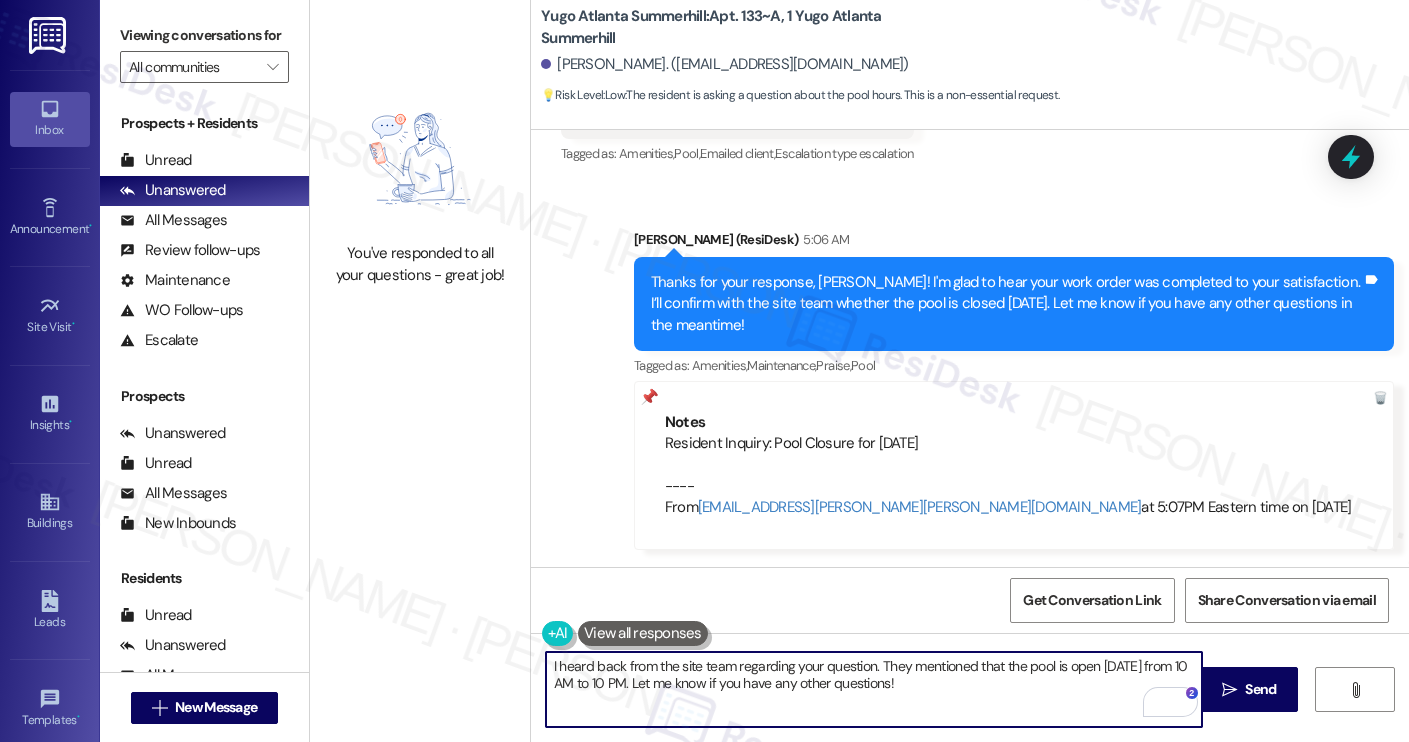 scroll, scrollTop: 4621, scrollLeft: 0, axis: vertical 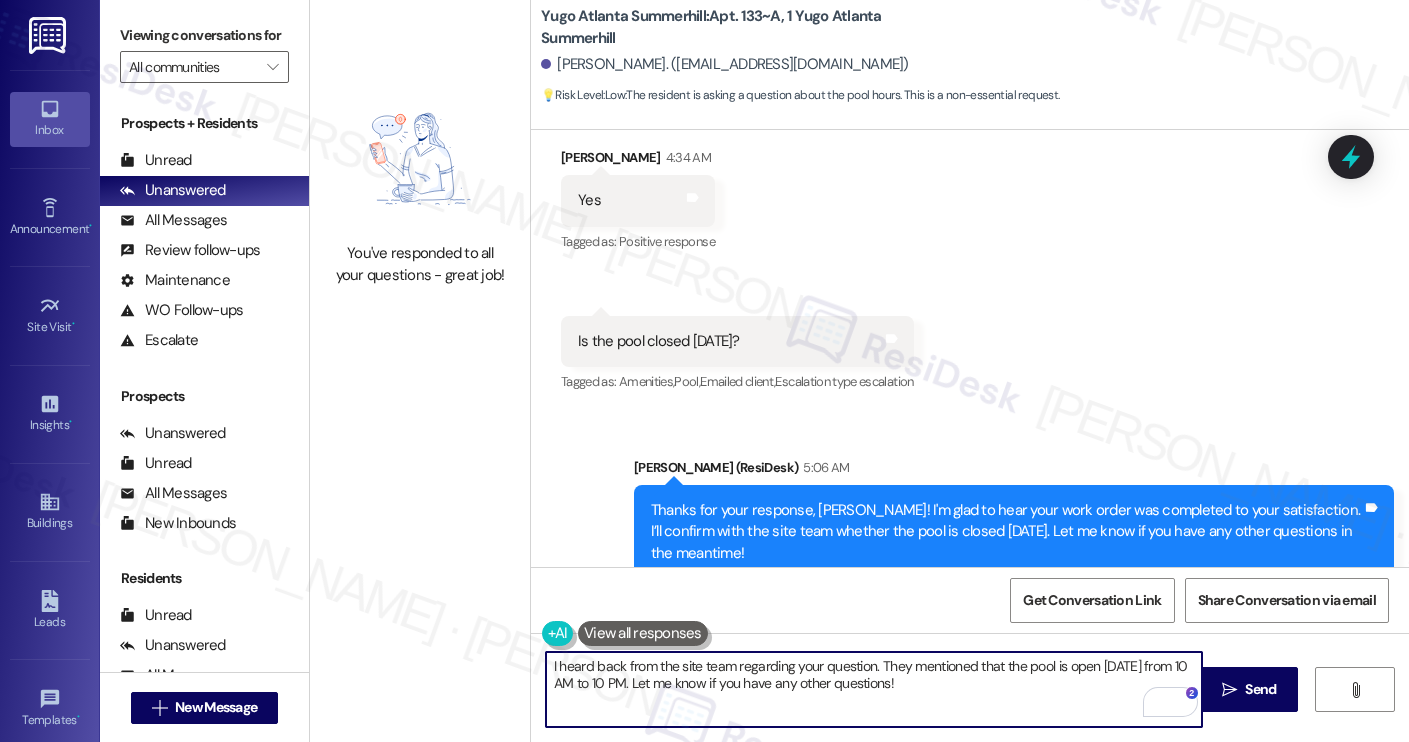 click on "I heard back from the site team regarding your question. They mentioned that the pool is open today from 10 AM to 10 PM. Let me know if you have any other questions!" at bounding box center [874, 689] 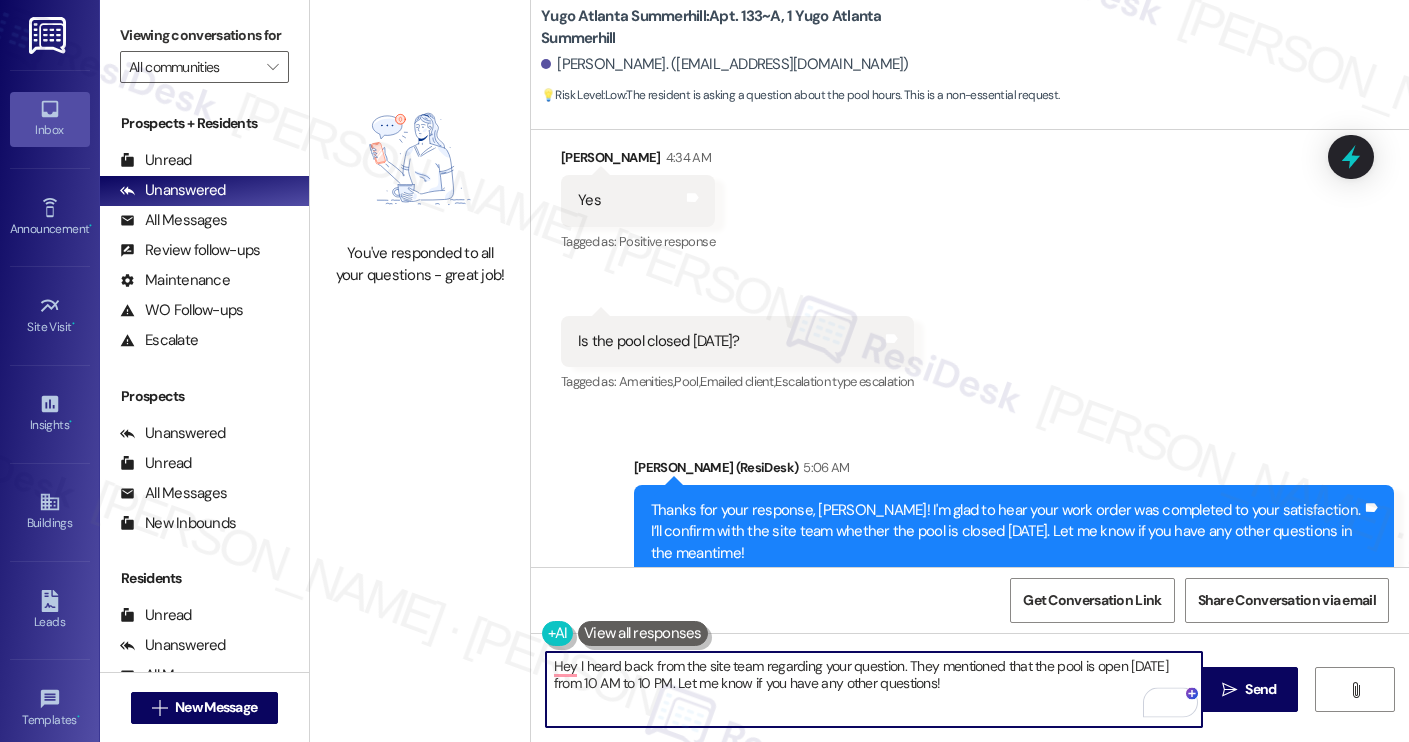 click on "[PERSON_NAME]. ([EMAIL_ADDRESS][DOMAIN_NAME])" at bounding box center [725, 64] 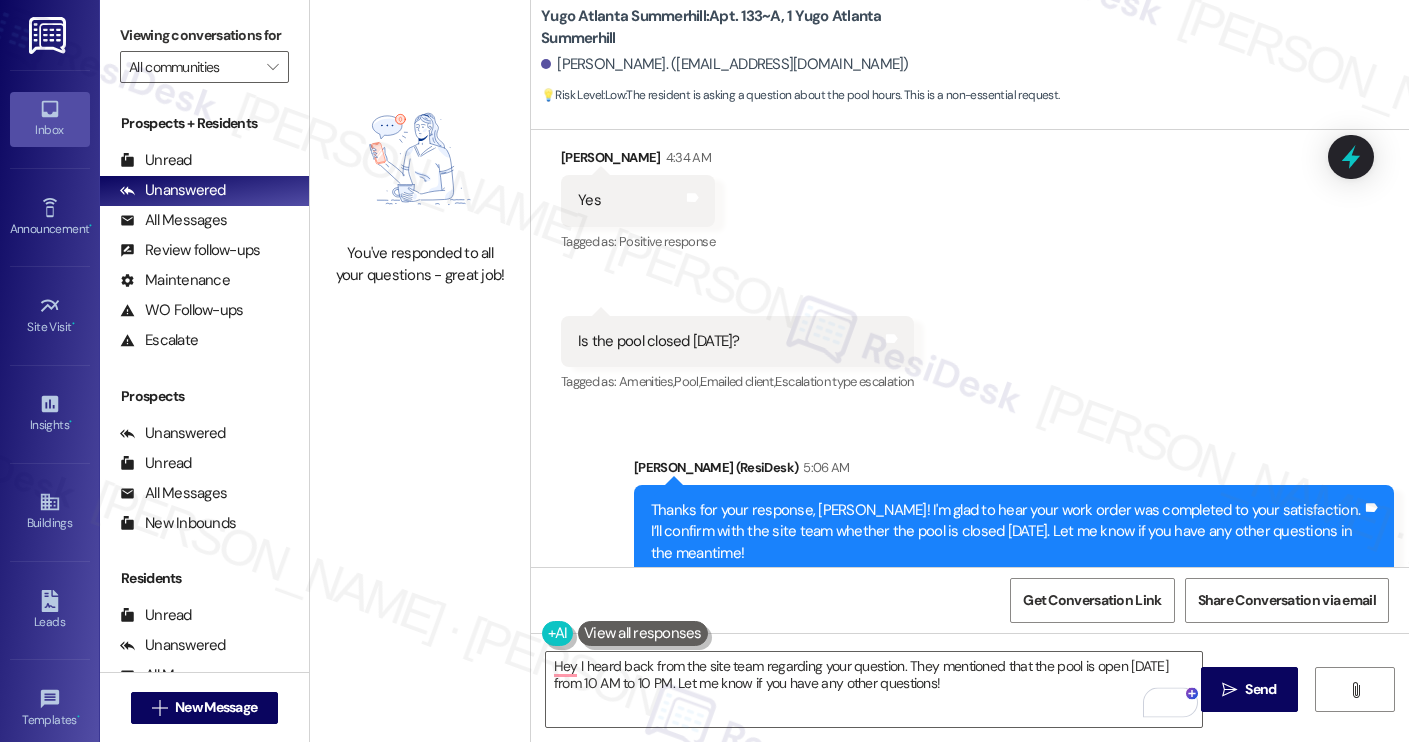 click on "[PERSON_NAME]. ([EMAIL_ADDRESS][DOMAIN_NAME])" at bounding box center (725, 64) 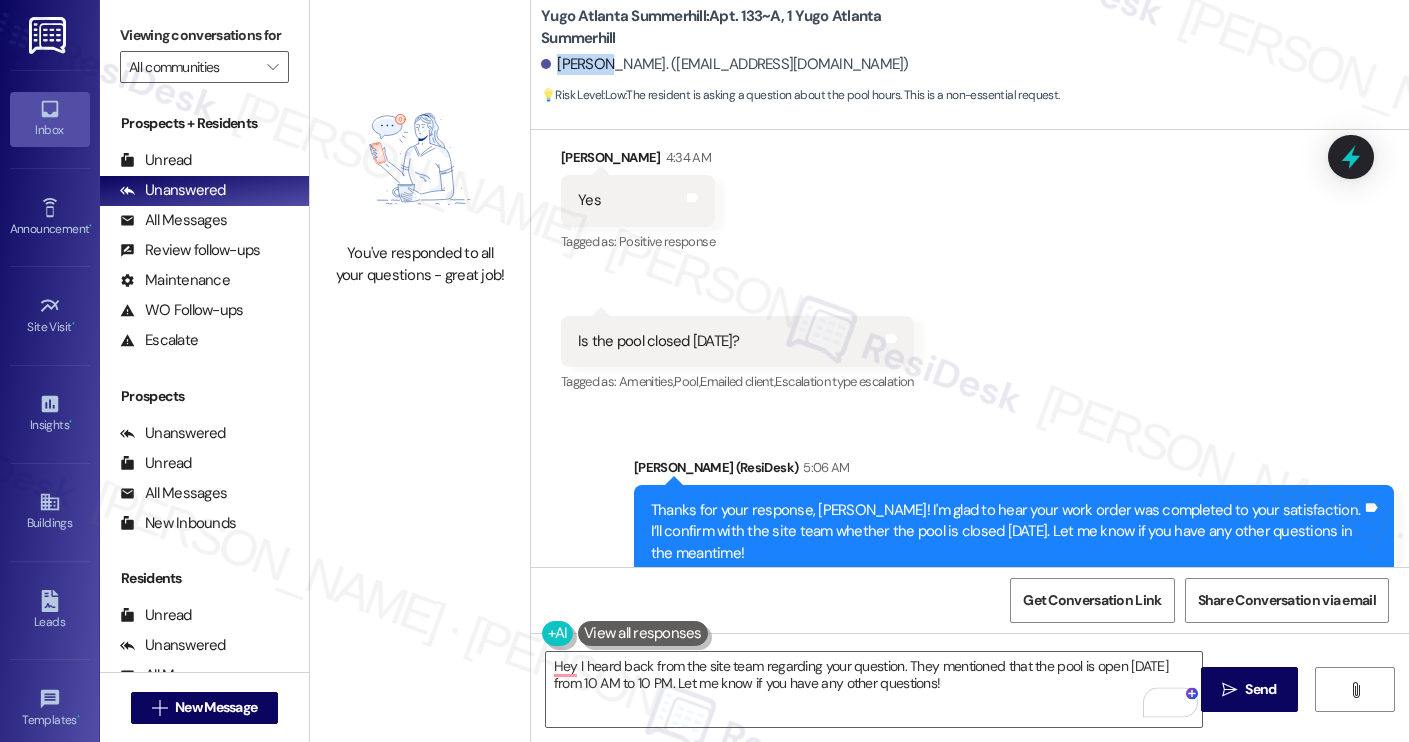 copy on "[PERSON_NAME]" 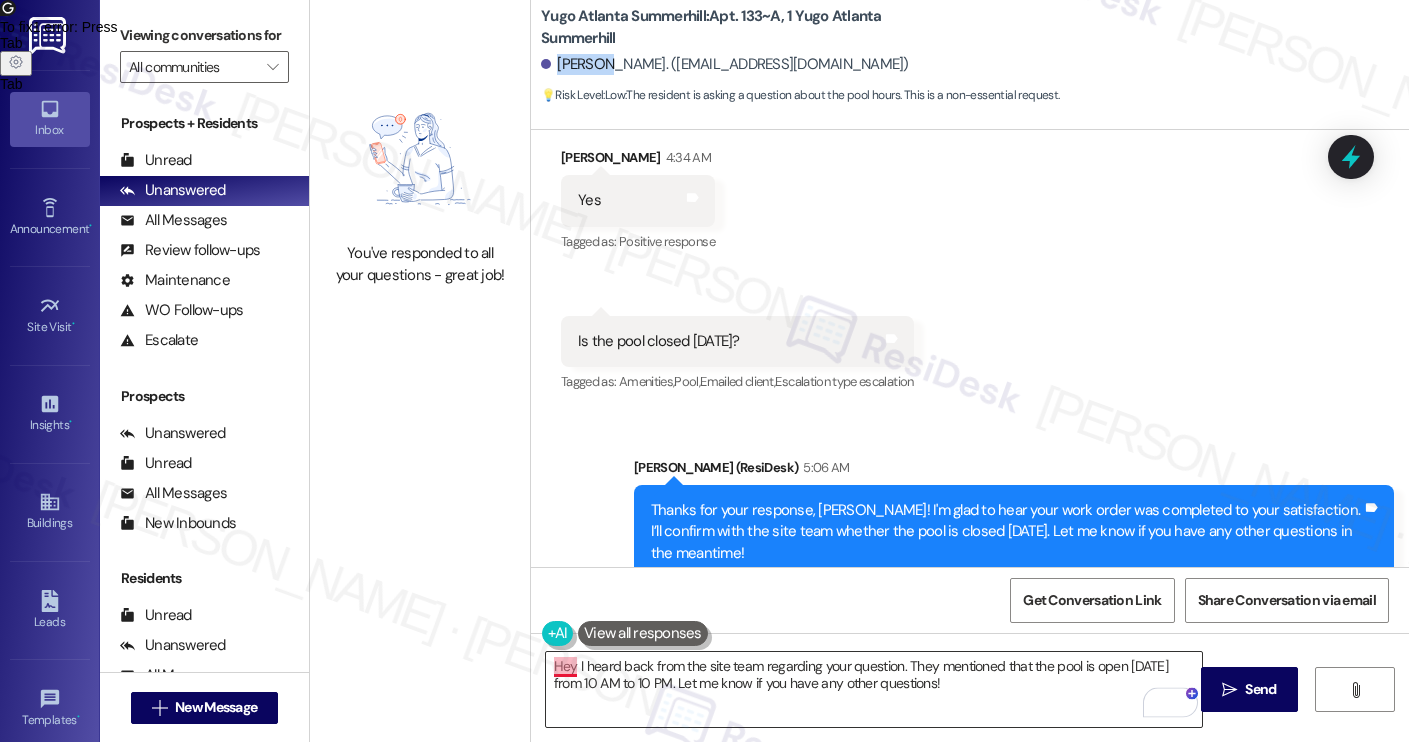 click on "Hey I heard back from the site team regarding your question. They mentioned that the pool is open today from 10 AM to 10 PM. Let me know if you have any other questions!" at bounding box center [874, 689] 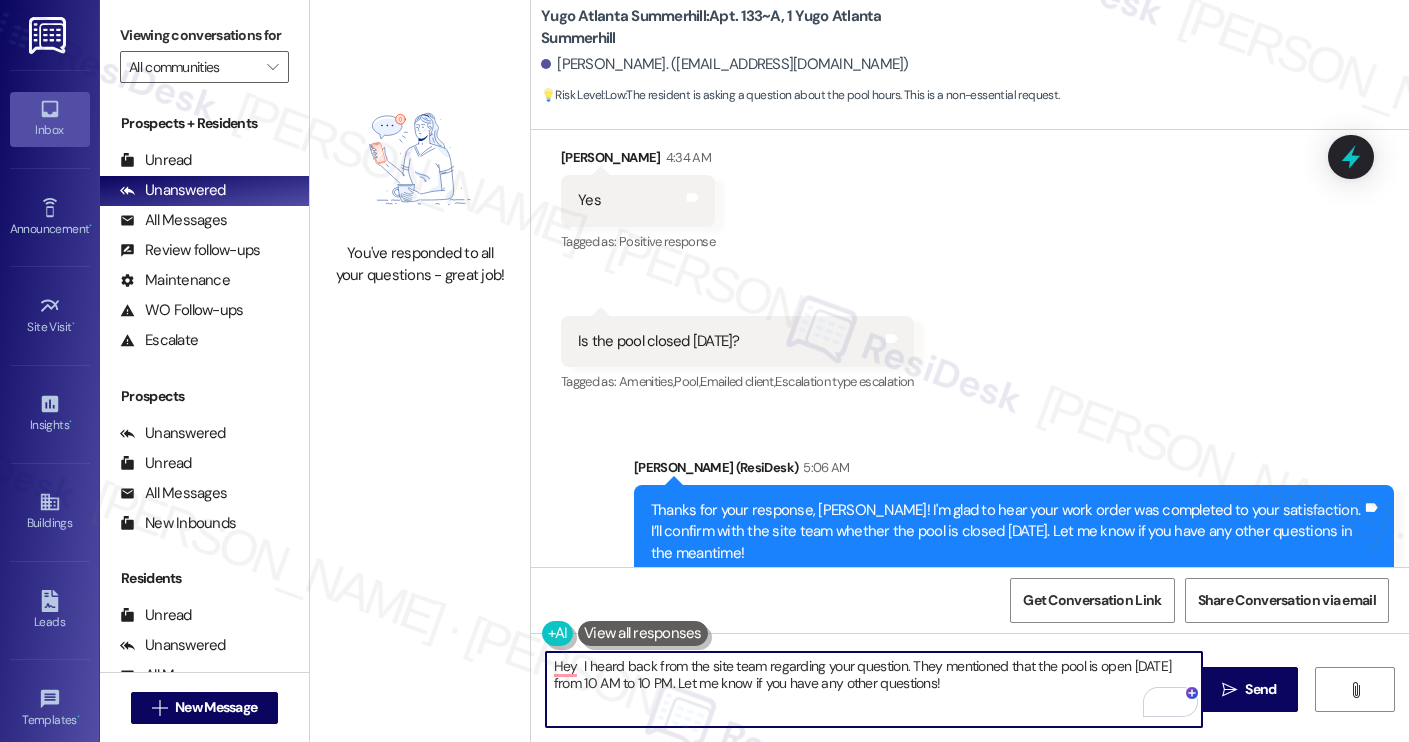 paste on "[PERSON_NAME]" 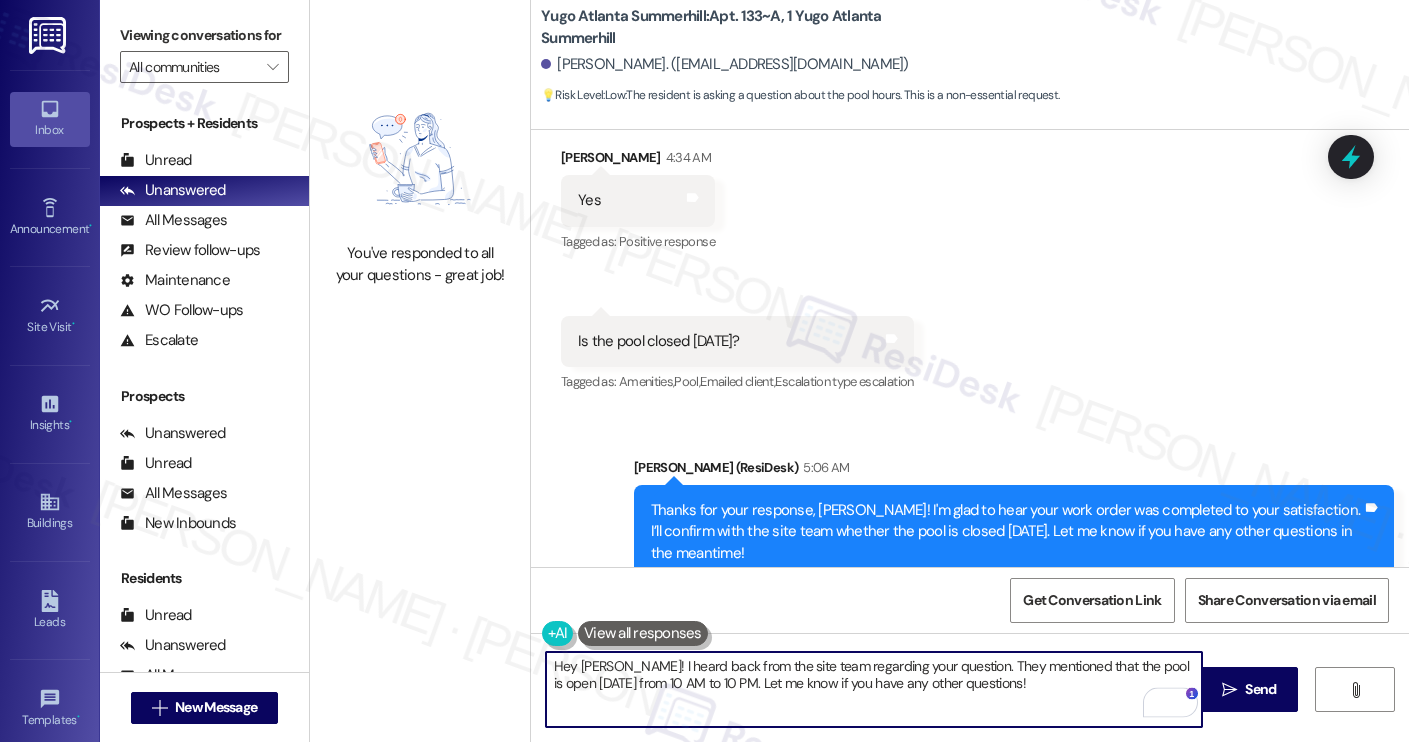click on "Hey Abigail! I heard back from the site team regarding your question. They mentioned that the pool is open today from 10 AM to 10 PM. Let me know if you have any other questions!" at bounding box center (874, 689) 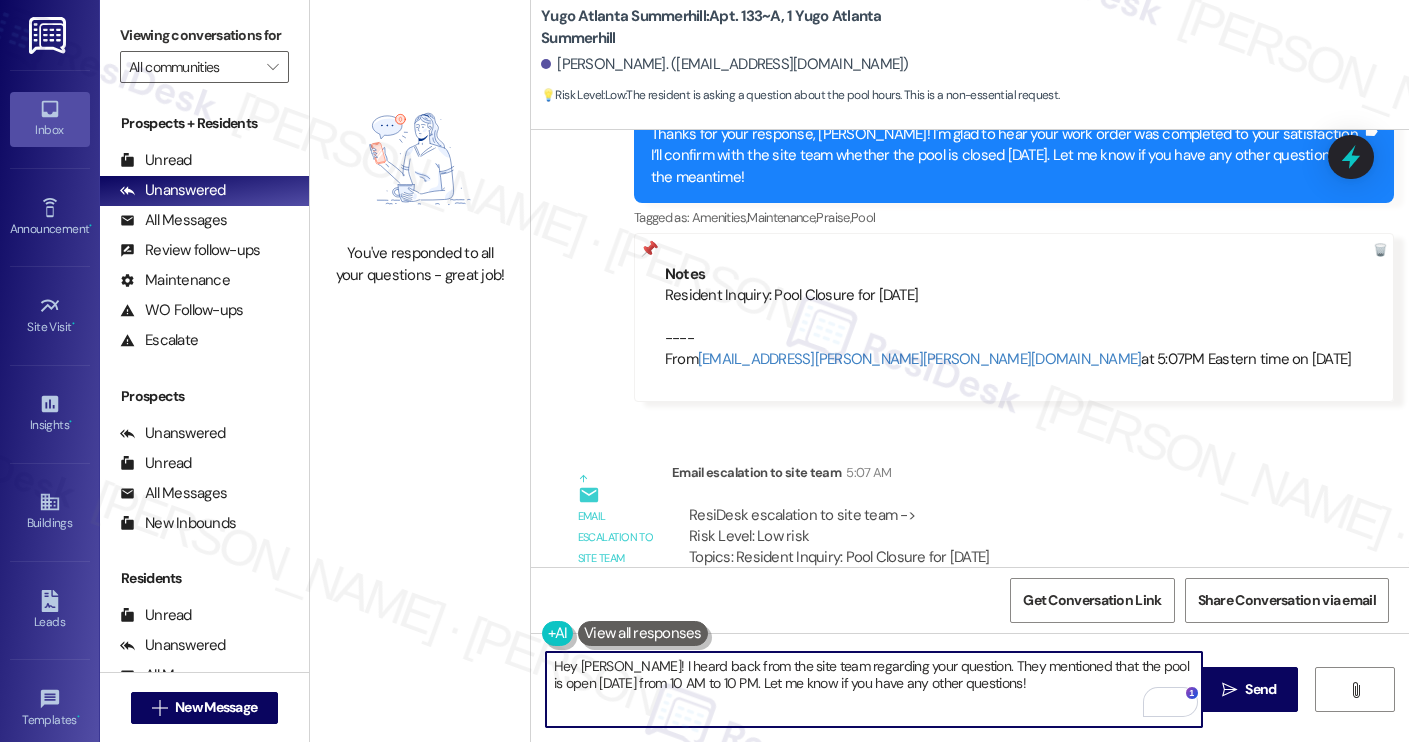scroll, scrollTop: 5191, scrollLeft: 0, axis: vertical 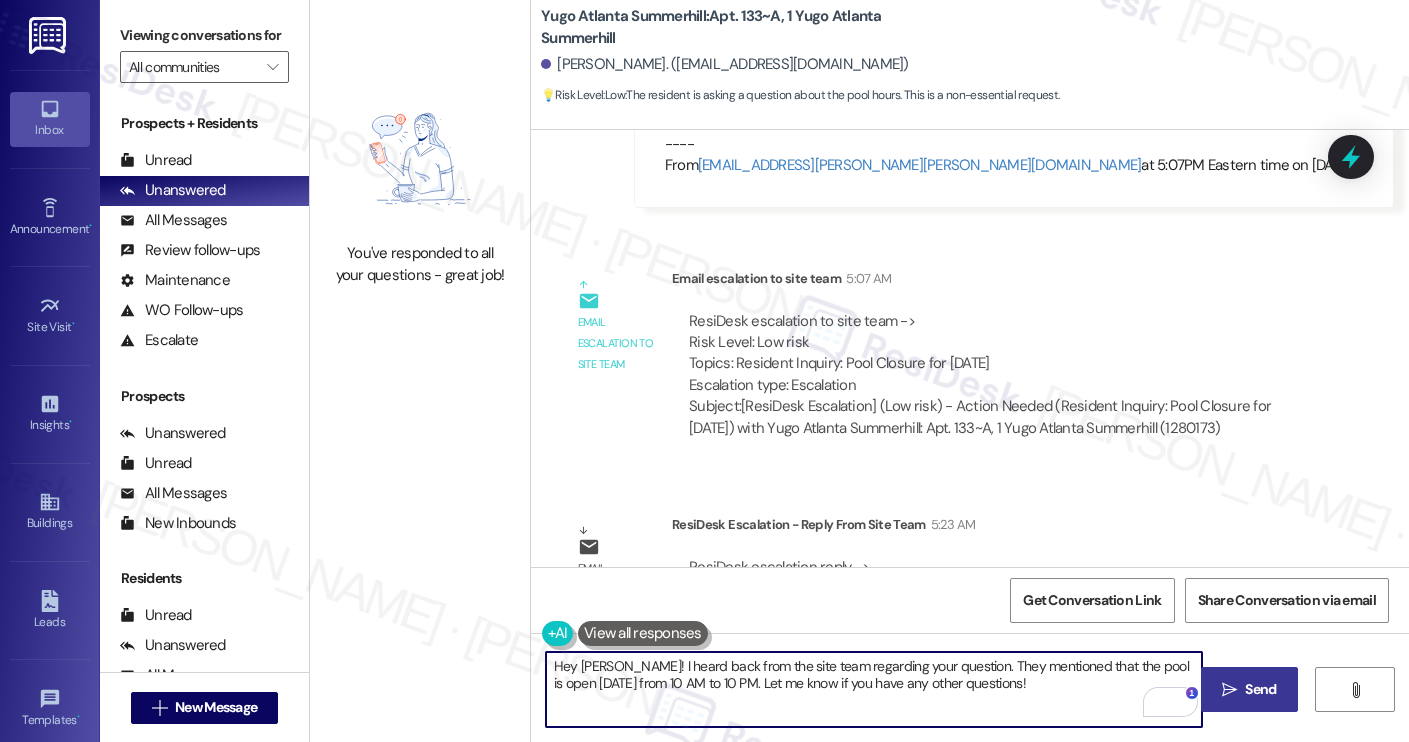 type on "Hey Abigail! I heard back from the site team regarding your question. They mentioned that the pool is open today from 10 AM to 10 PM. Let me know if you have any other questions!" 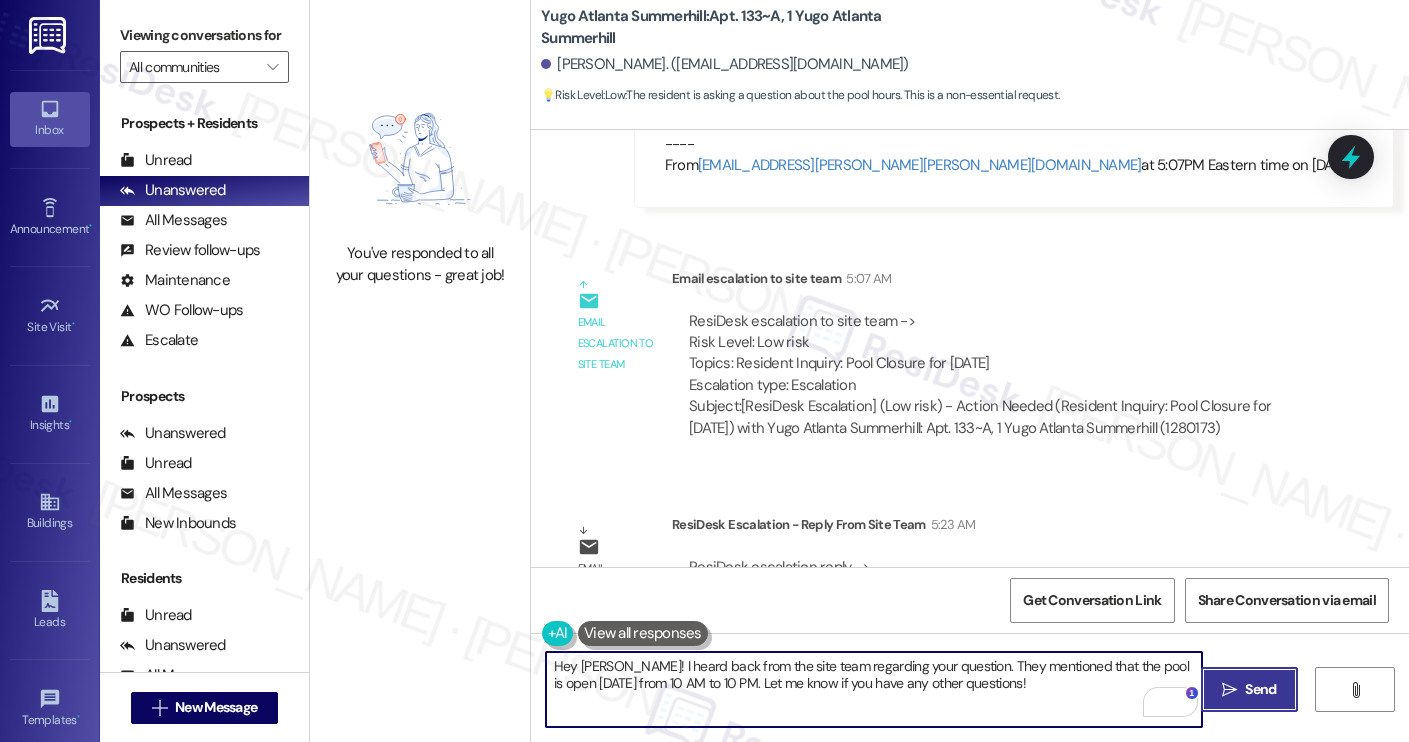 click on "" at bounding box center (1229, 690) 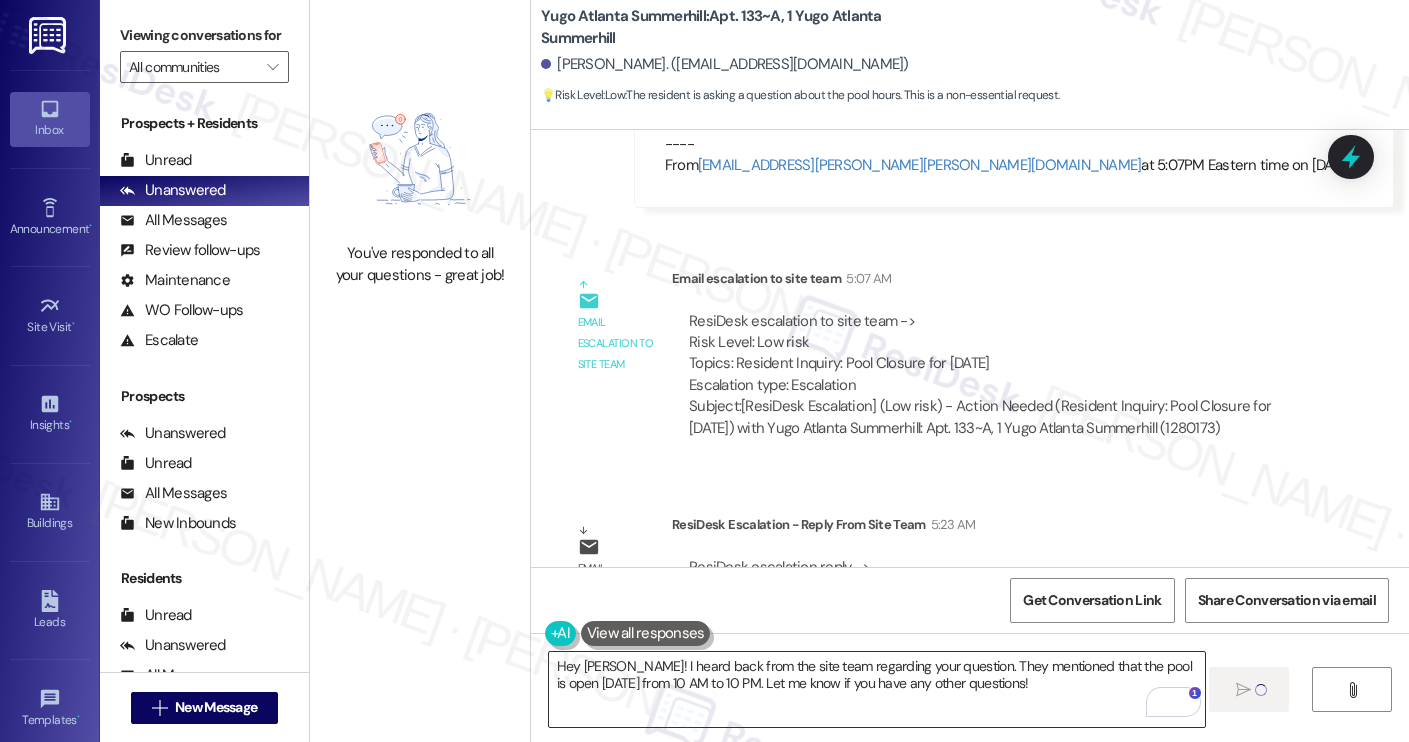 type 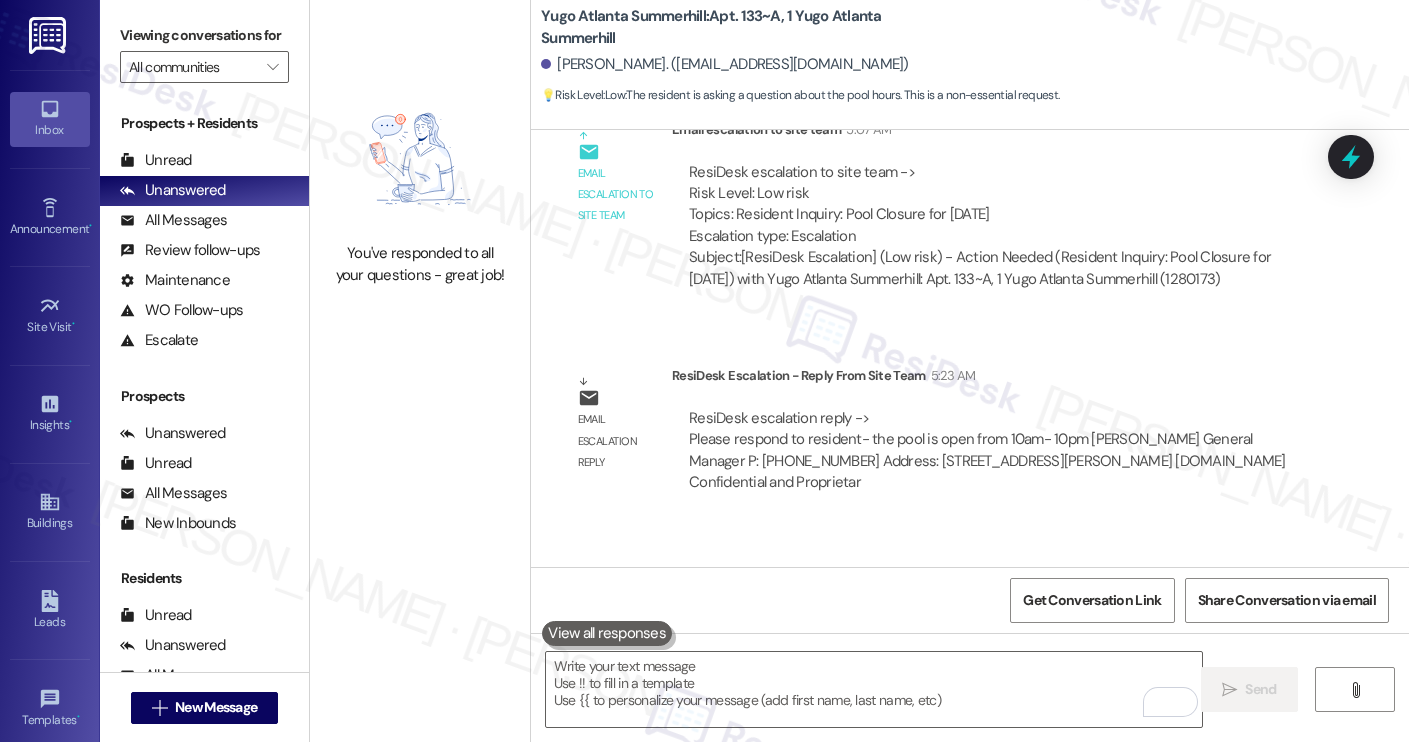 scroll, scrollTop: 5351, scrollLeft: 0, axis: vertical 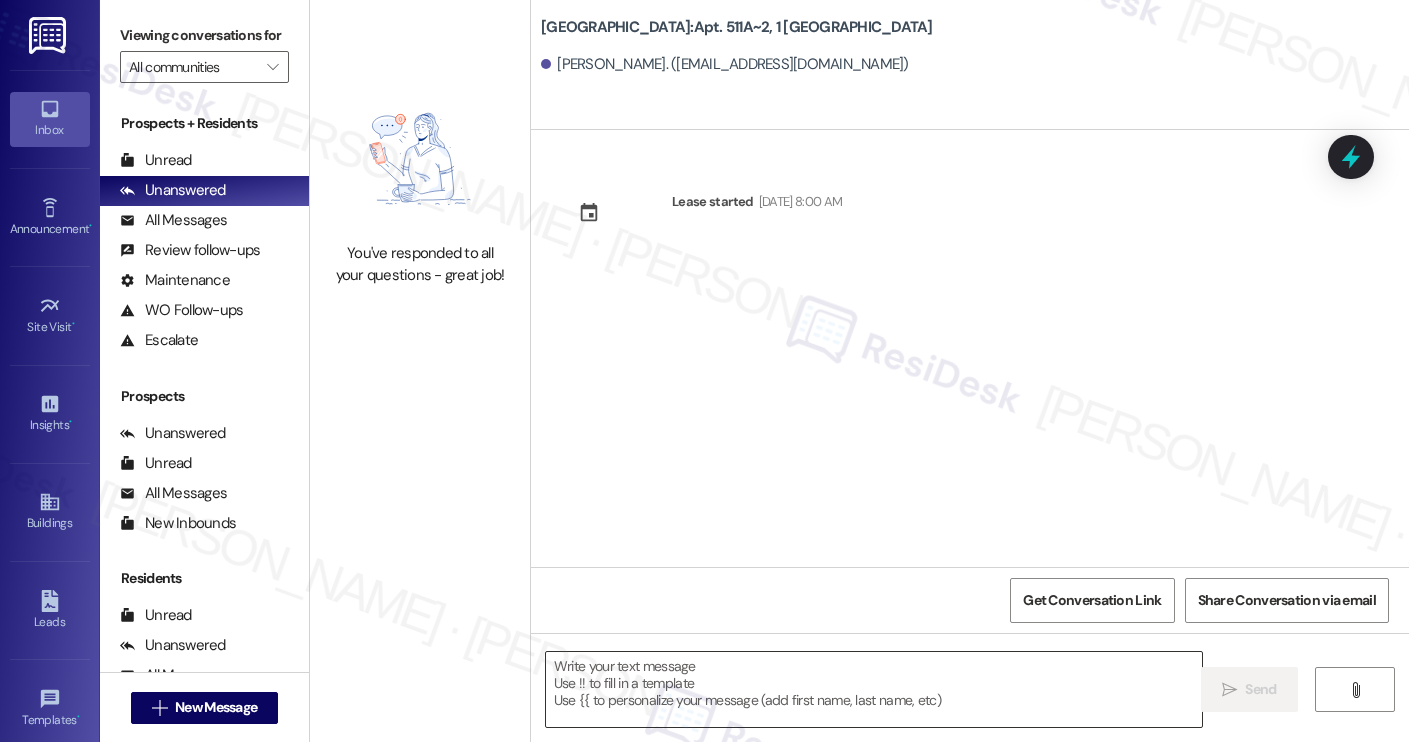 click at bounding box center [874, 689] 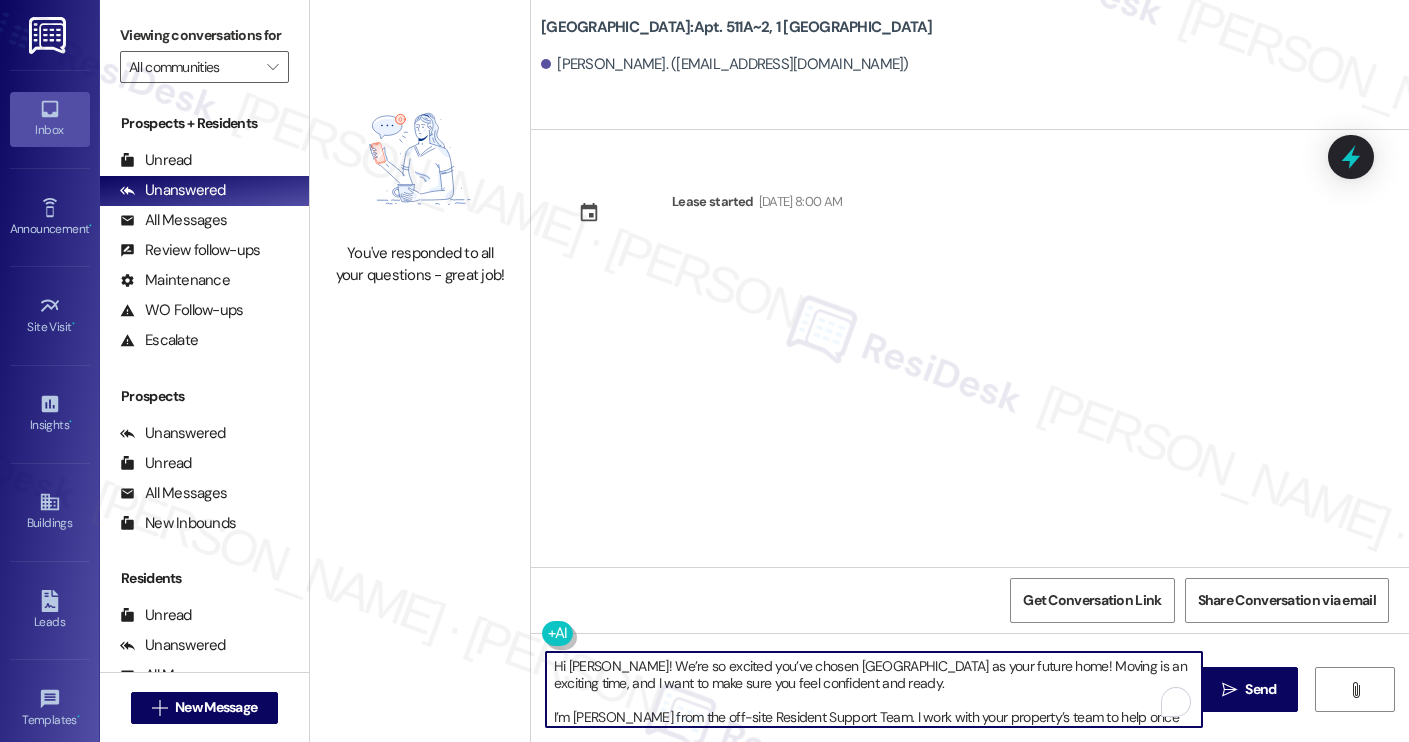 scroll, scrollTop: 0, scrollLeft: 0, axis: both 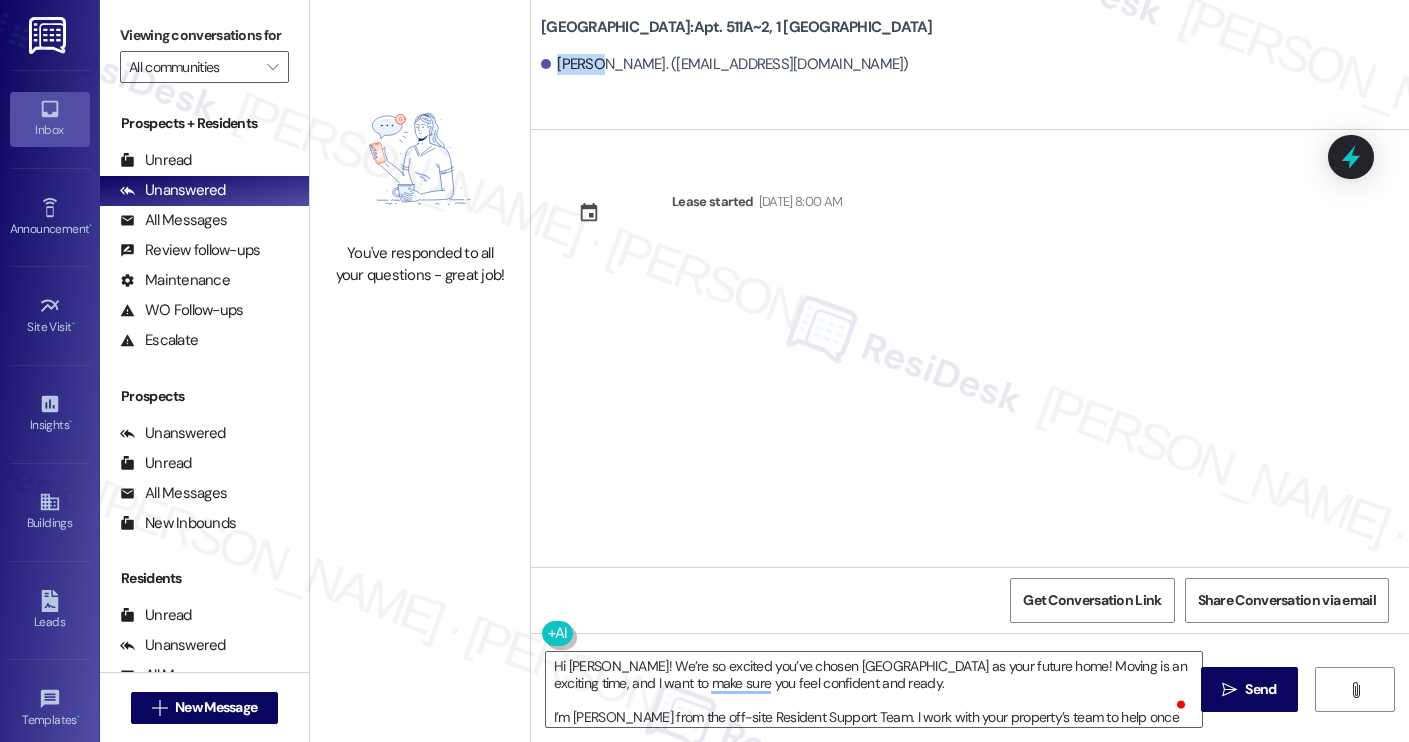copy on "Ogechi" 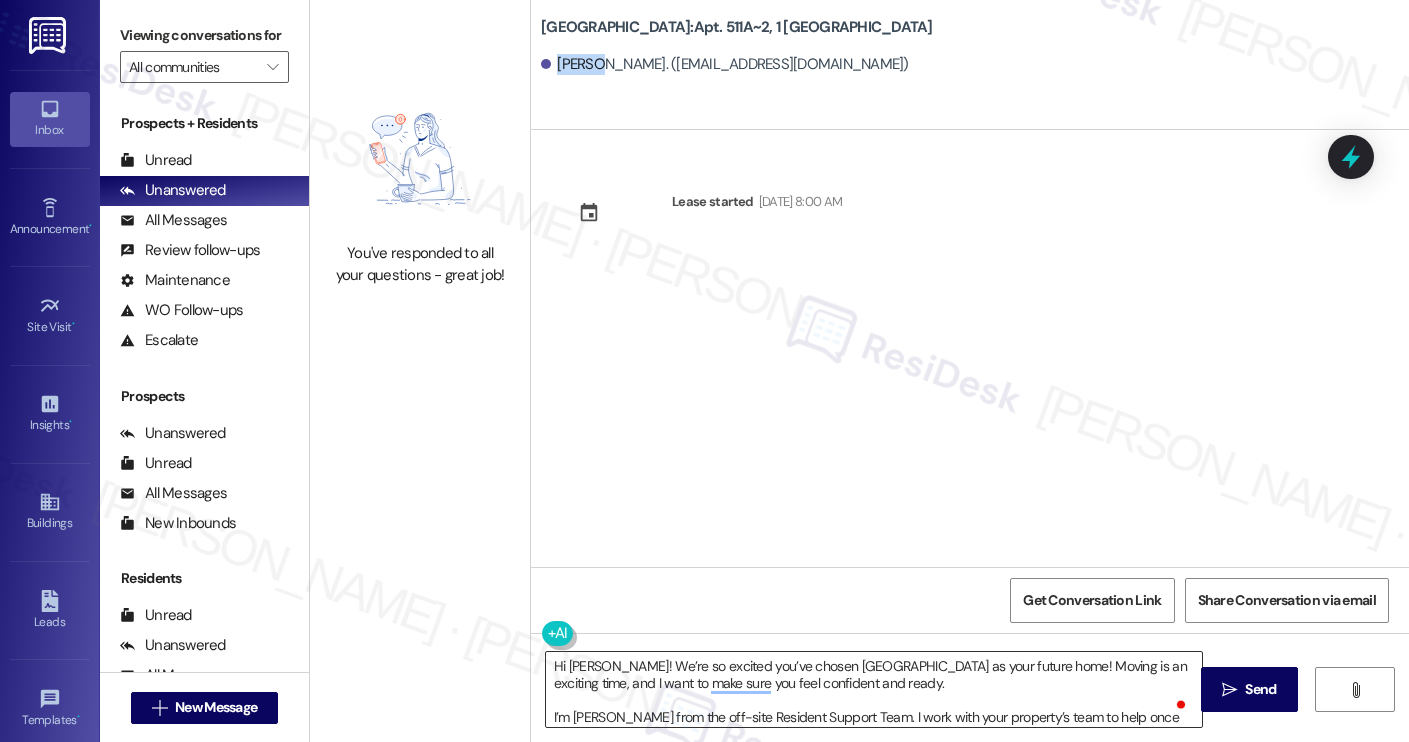 click on "Hi [PERSON_NAME]! We’re so excited you’ve chosen [GEOGRAPHIC_DATA] as your future home! Moving is an exciting time, and I want to make sure you feel confident and ready.
I’m [PERSON_NAME] from the off-site Resident Support Team. I work with your property’s team to help once you’ve moved in, whether it’s answering questions or assisting with maintenance. I’ll be in touch as your move-in date gets closer!
Move-in day will be busy as you get settled, but no reason it has to be stressful. Don’t forget that we offer a ⚡FAST PASS⚡for Move-In day if your checklist has been completed 2 weeks prior to move-in. Login to your ResidentPortal [DATE] to complete those outstanding items!" at bounding box center [874, 689] 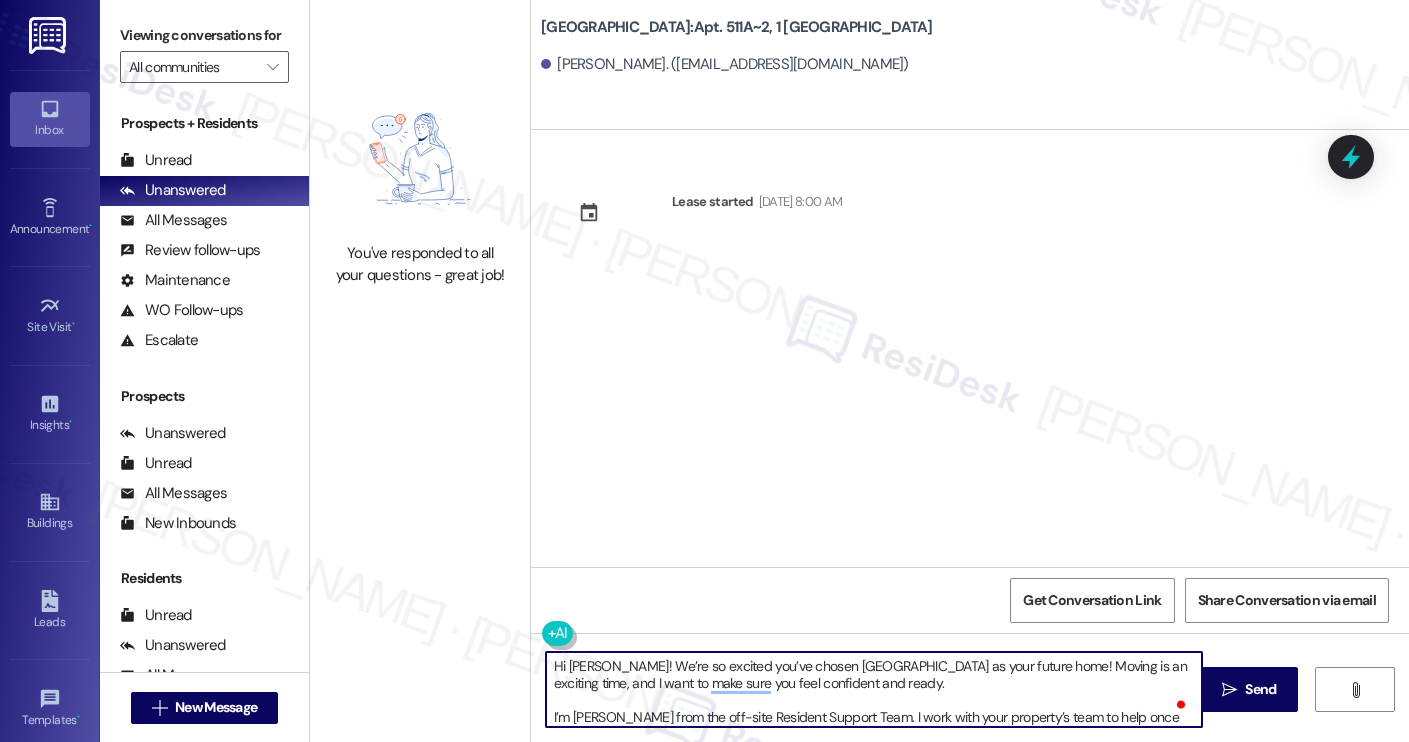 click on "Hi [PERSON_NAME]! We’re so excited you’ve chosen [GEOGRAPHIC_DATA] as your future home! Moving is an exciting time, and I want to make sure you feel confident and ready.
I’m [PERSON_NAME] from the off-site Resident Support Team. I work with your property’s team to help once you’ve moved in, whether it’s answering questions or assisting with maintenance. I’ll be in touch as your move-in date gets closer!
Move-in day will be busy as you get settled, but no reason it has to be stressful. Don’t forget that we offer a ⚡FAST PASS⚡for Move-In day if your checklist has been completed 2 weeks prior to move-in. Login to your ResidentPortal [DATE] to complete those outstanding items!" at bounding box center (874, 689) 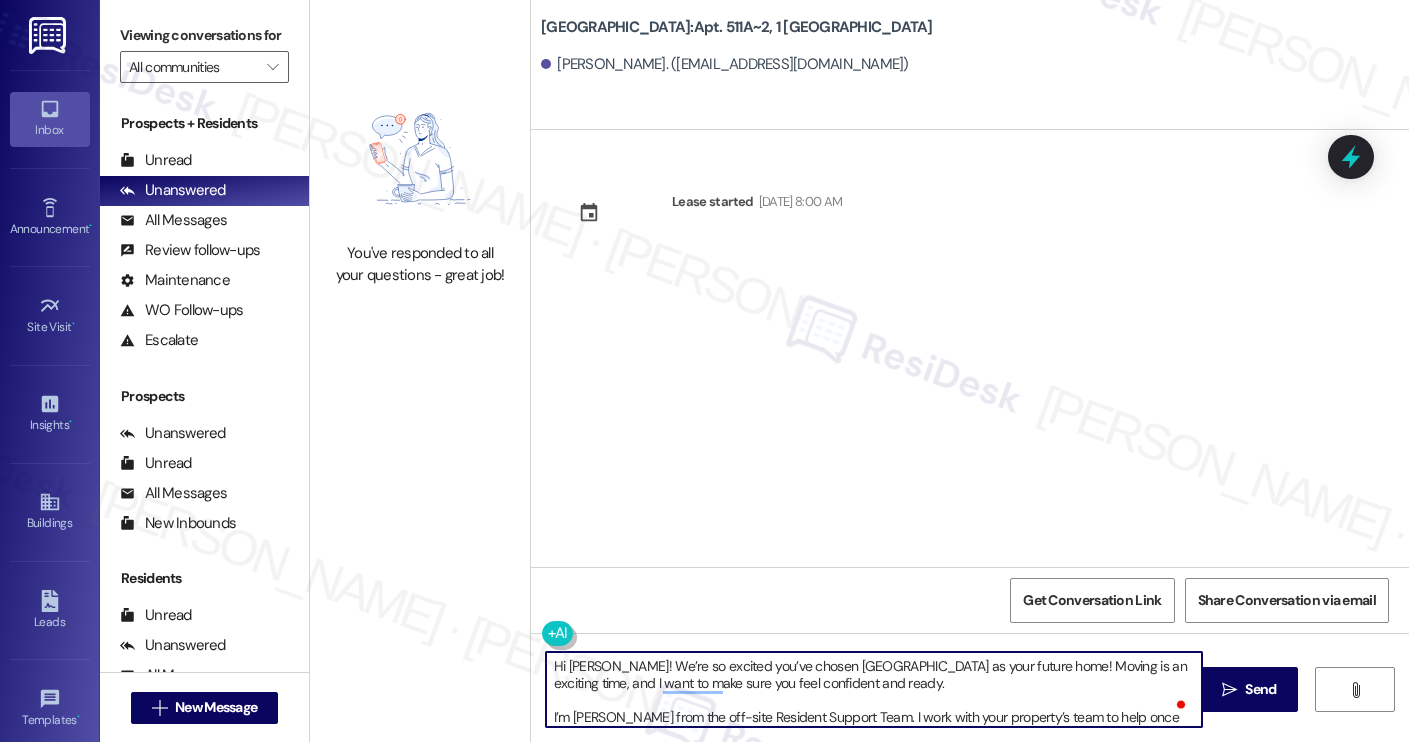 scroll, scrollTop: 17, scrollLeft: 0, axis: vertical 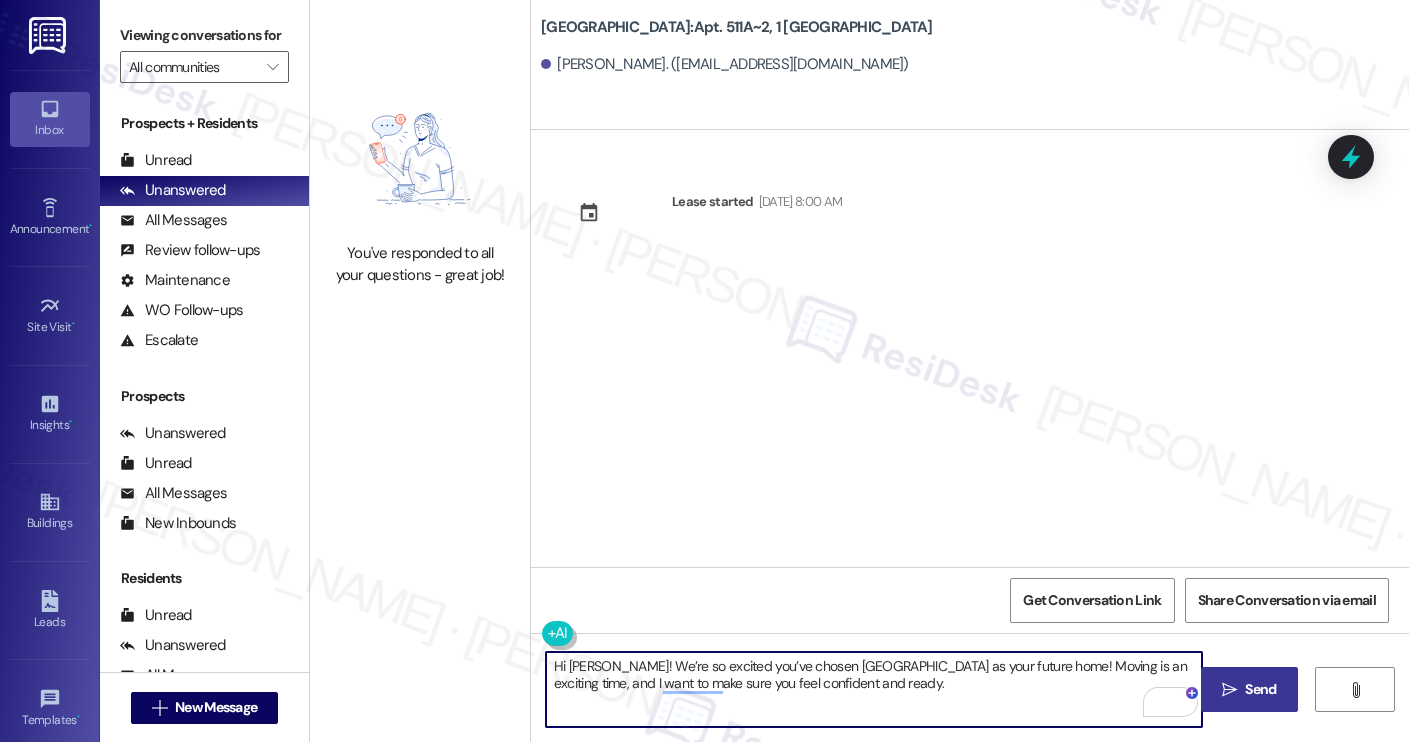 type on "Hi Ogechi! We’re so excited you’ve chosen Yugo Charleston Campus as your future home! Moving is an exciting time, and I want to make sure you feel confident and ready." 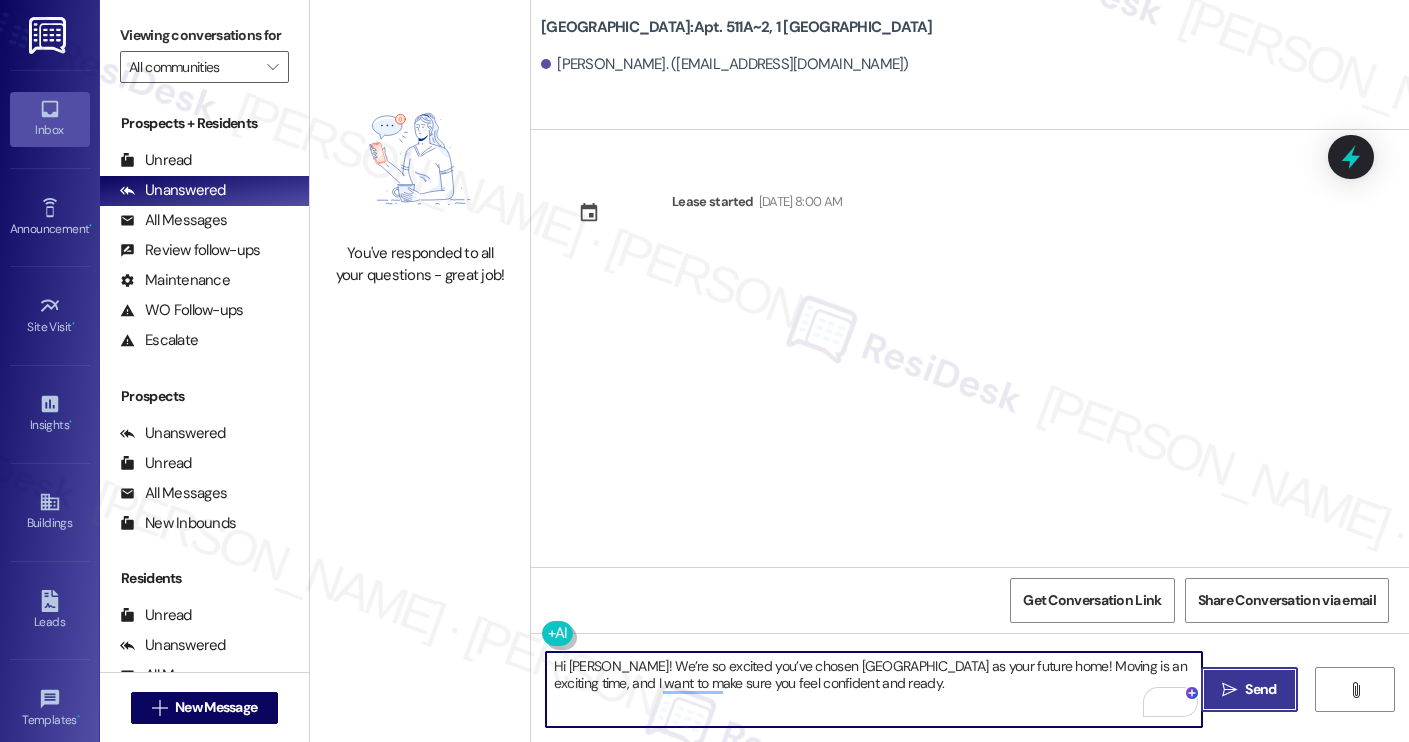 click on " Send" at bounding box center [1249, 689] 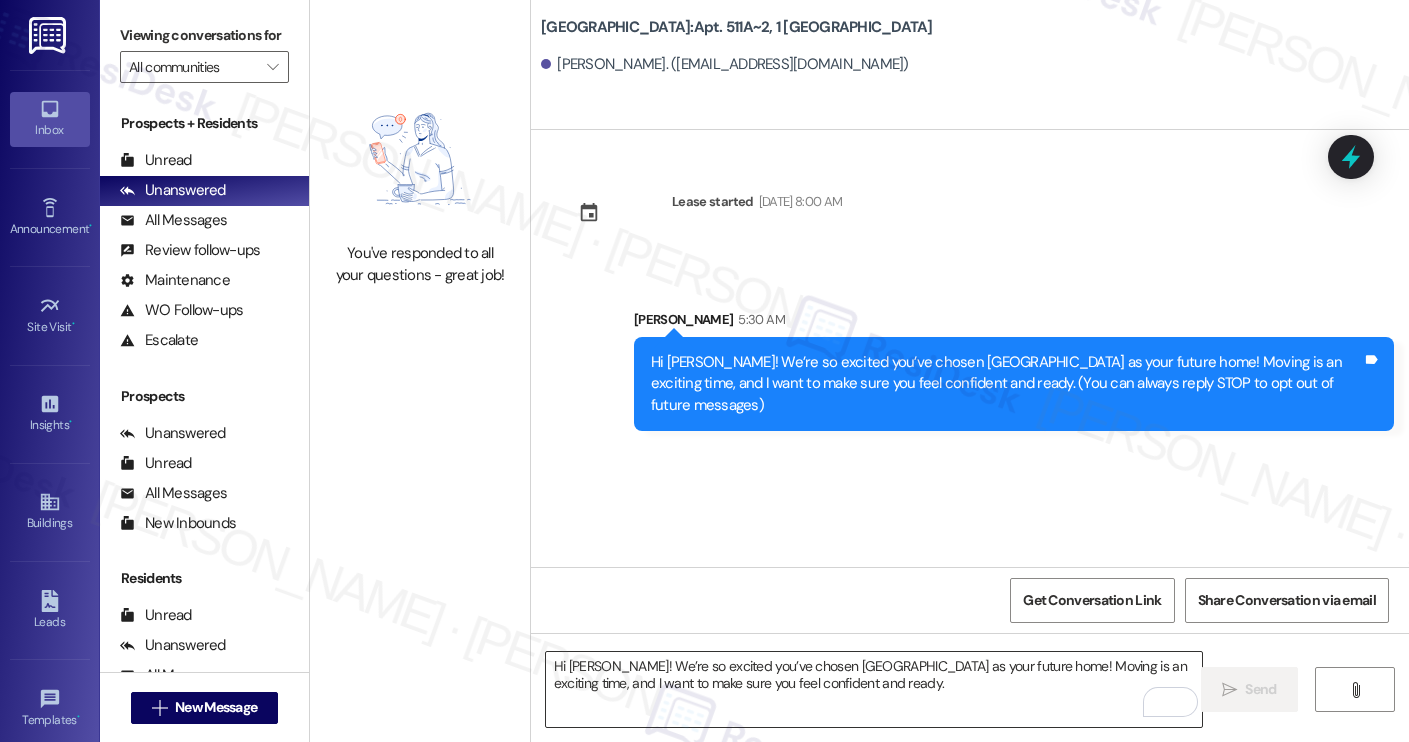 click on "Hi Ogechi! We’re so excited you’ve chosen Yugo Charleston Campus as your future home! Moving is an exciting time, and I want to make sure you feel confident and ready." at bounding box center (874, 689) 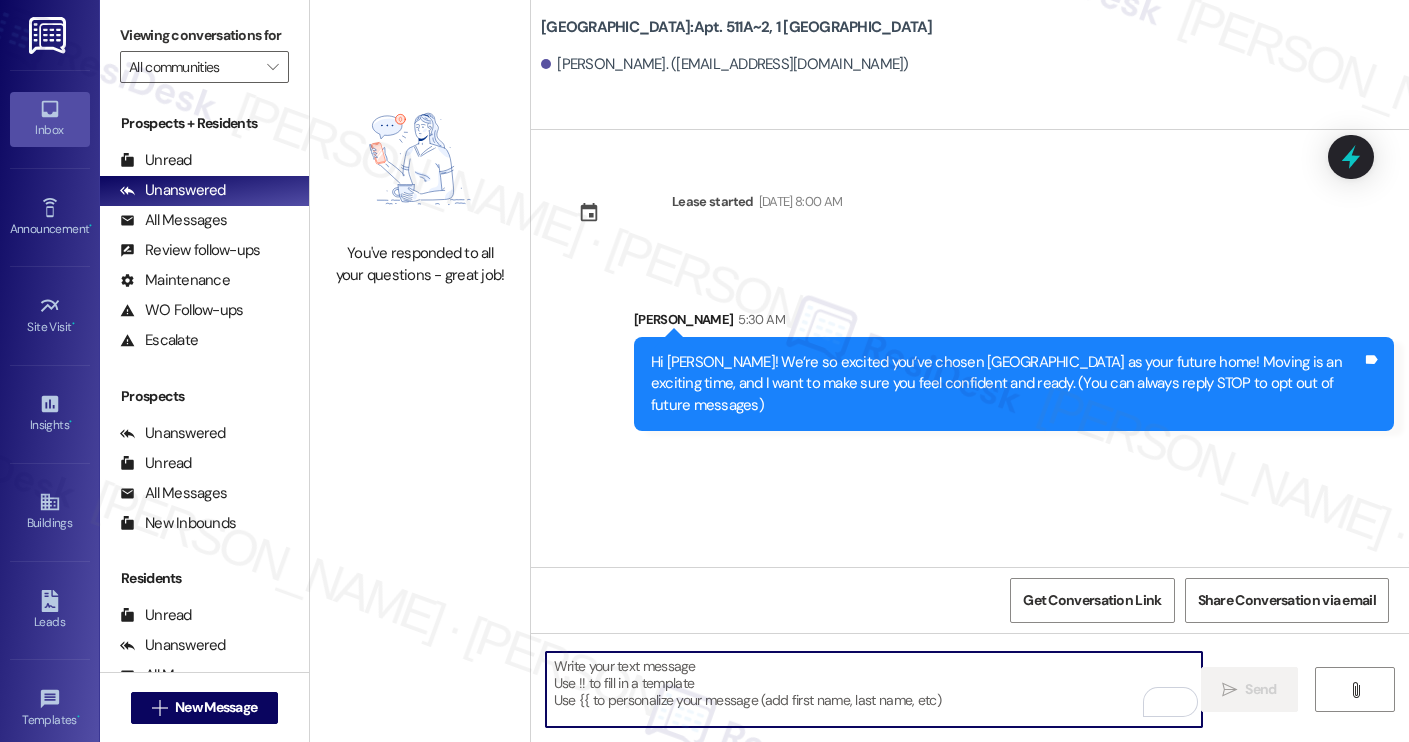 paste on "I’m [PERSON_NAME] from the off-site Resident Support Team. I work with your property’s team to help once you’ve moved in, whether it’s answering questions or assisting with maintenance. I’ll be in touch as your move-in date gets closer!
Move-in day will be busy as you get settled, but no reason it has to be stressful. Don’t forget that we offer a ⚡FAST PASS⚡for Move-In day if your checklist has been completed 2 weeks prior to move-in. Login to your ResidentPortal [DATE] to complete those outstanding items!" 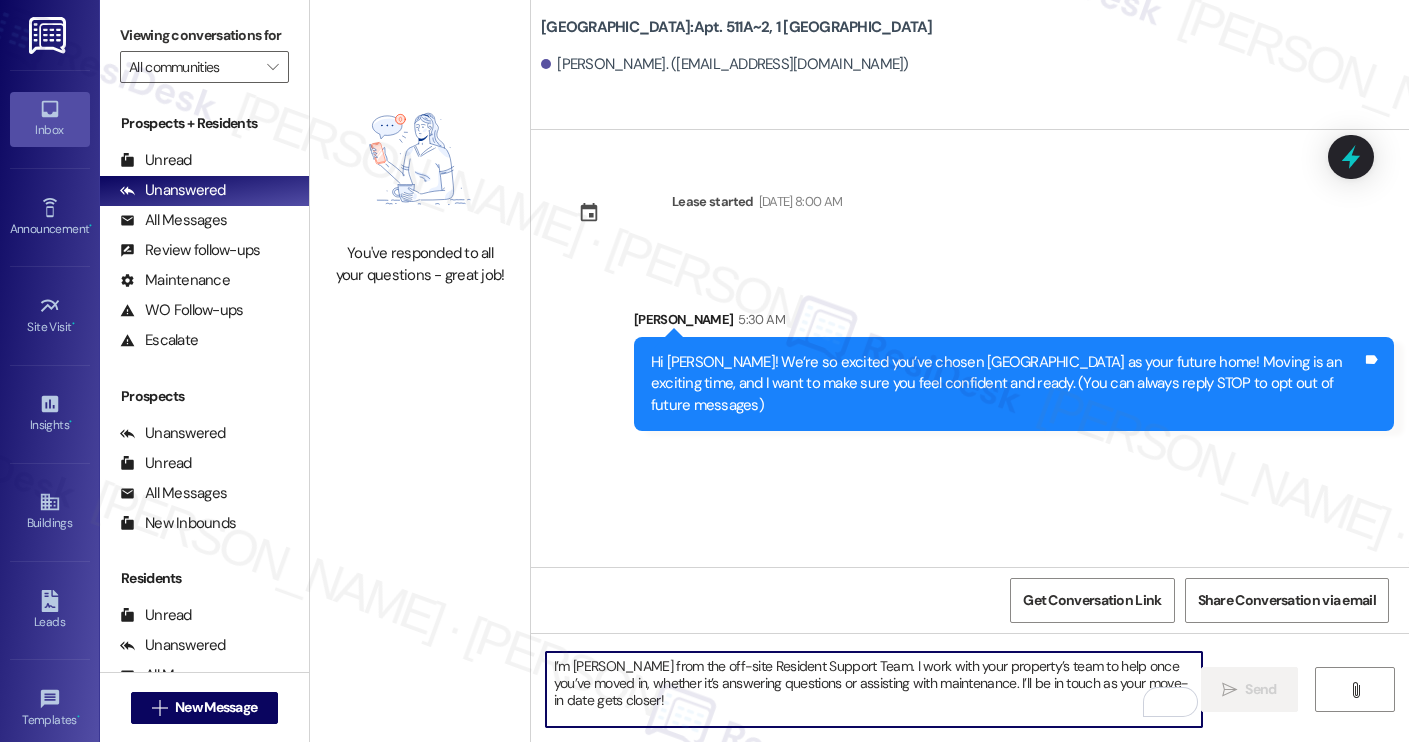 scroll, scrollTop: 68, scrollLeft: 0, axis: vertical 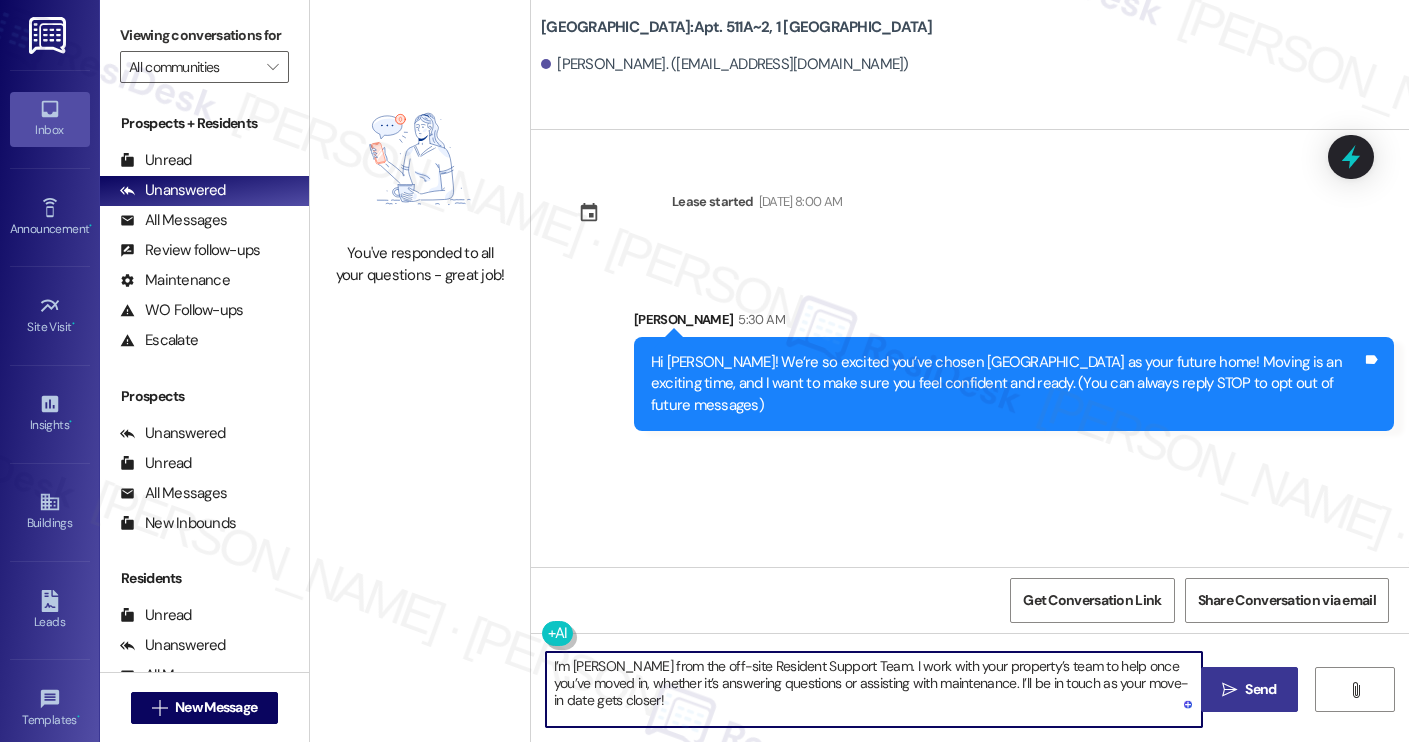 type on "I’m [PERSON_NAME] from the off-site Resident Support Team. I work with your property’s team to help once you’ve moved in, whether it’s answering questions or assisting with maintenance. I’ll be in touch as your move-in date gets closer!" 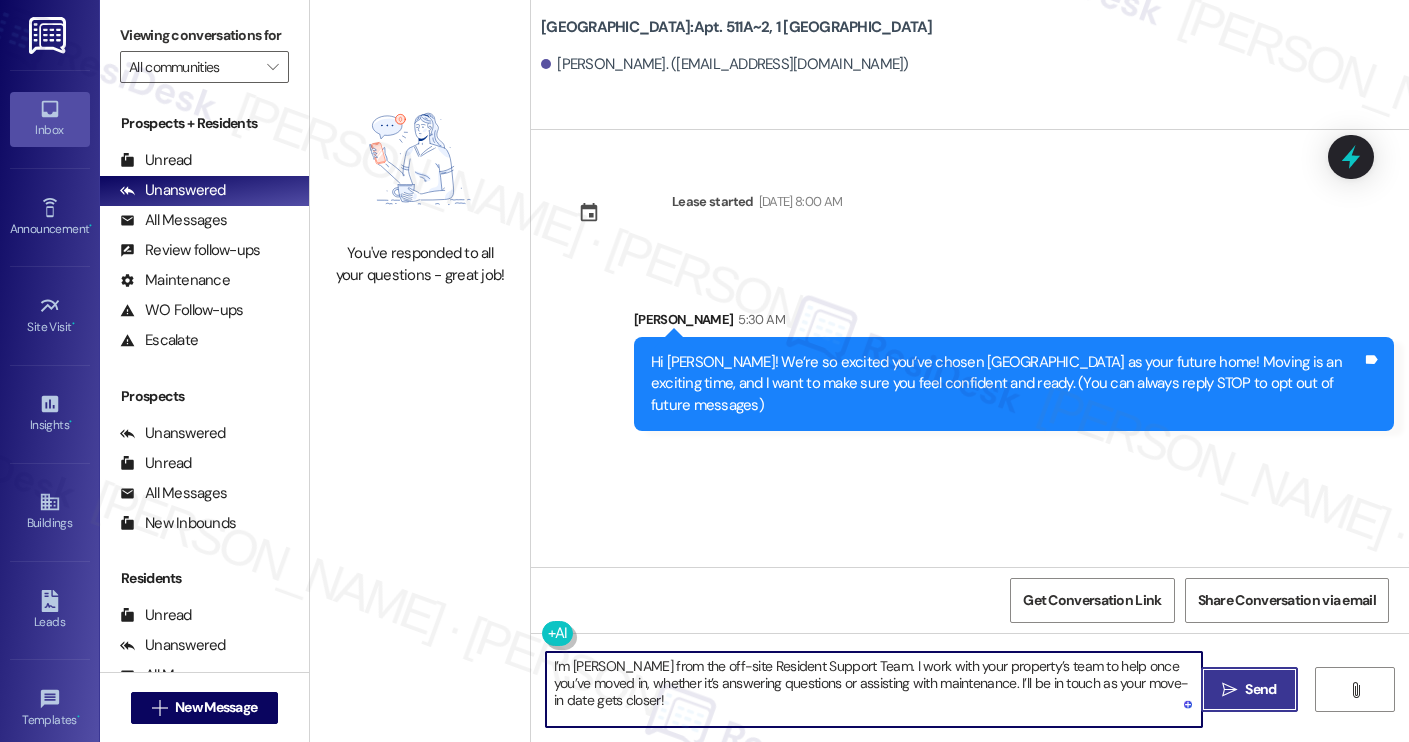 click on " Send" at bounding box center [1249, 689] 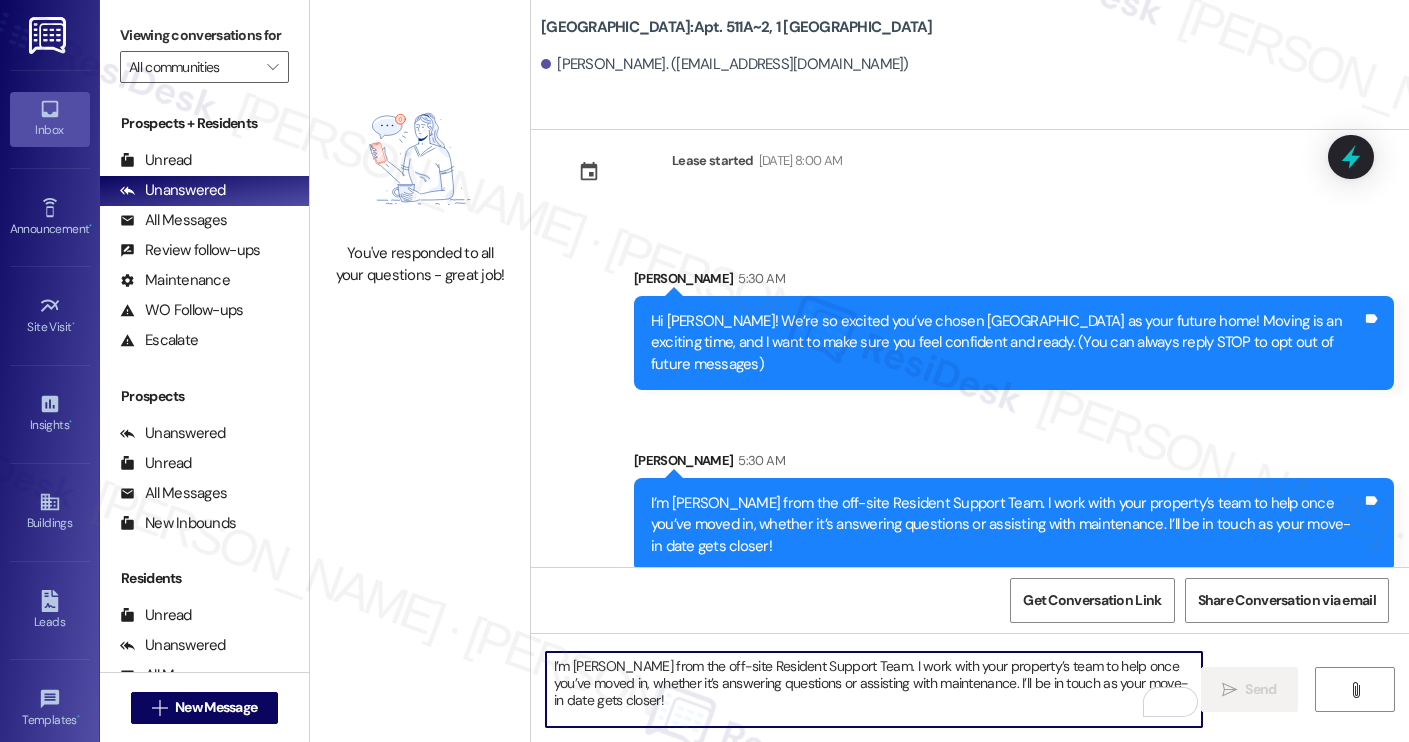 click on "I’m [PERSON_NAME] from the off-site Resident Support Team. I work with your property’s team to help once you’ve moved in, whether it’s answering questions or assisting with maintenance. I’ll be in touch as your move-in date gets closer!" at bounding box center [874, 689] 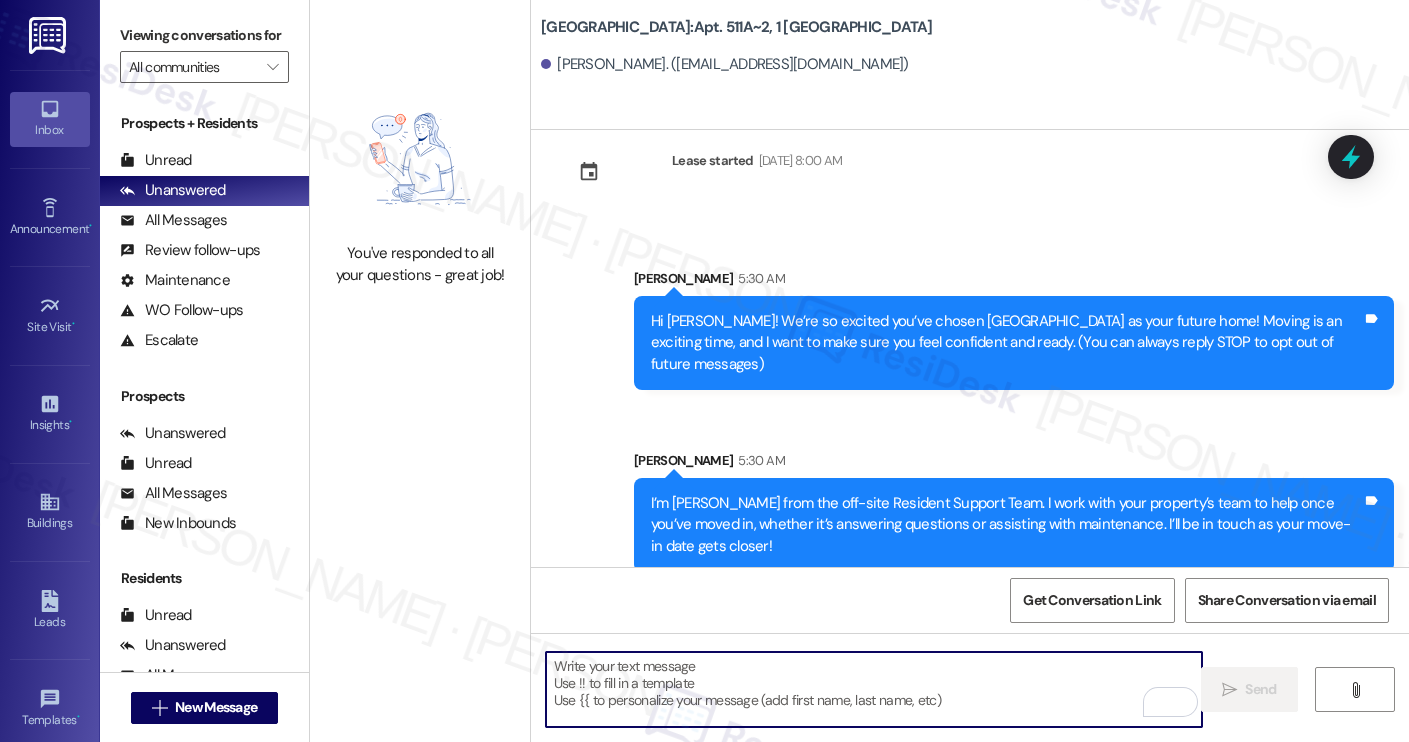 paste on "Move-in day will be busy as you get settled, but no reason it has to be stressful. Don’t forget that we offer a ⚡FAST PASS⚡for Move-In day if your checklist has been completed 2 weeks prior to move-in. Login to your ResidentPortal [DATE] to complete those outstanding items!" 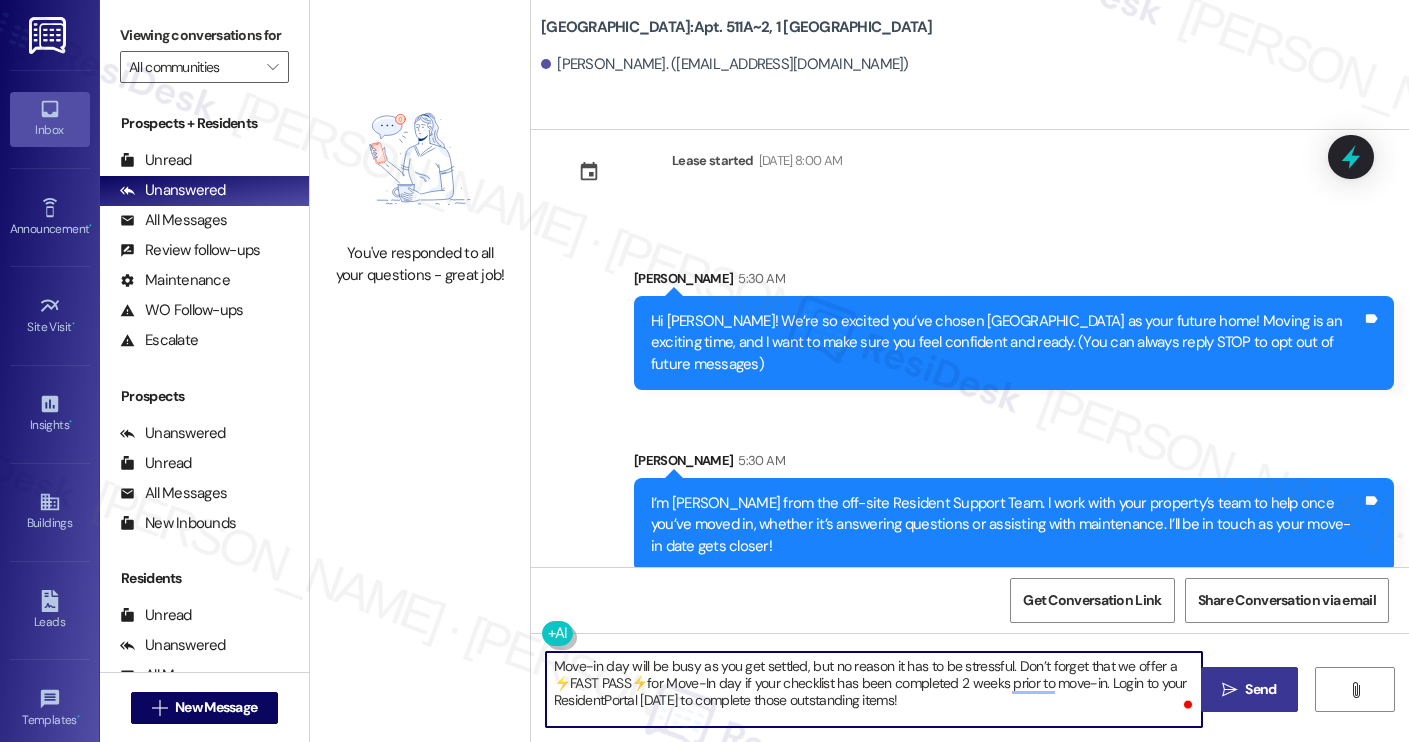 type on "Move-in day will be busy as you get settled, but no reason it has to be stressful. Don’t forget that we offer a ⚡FAST PASS⚡for Move-In day if your checklist has been completed 2 weeks prior to move-in. Login to your ResidentPortal [DATE] to complete those outstanding items!" 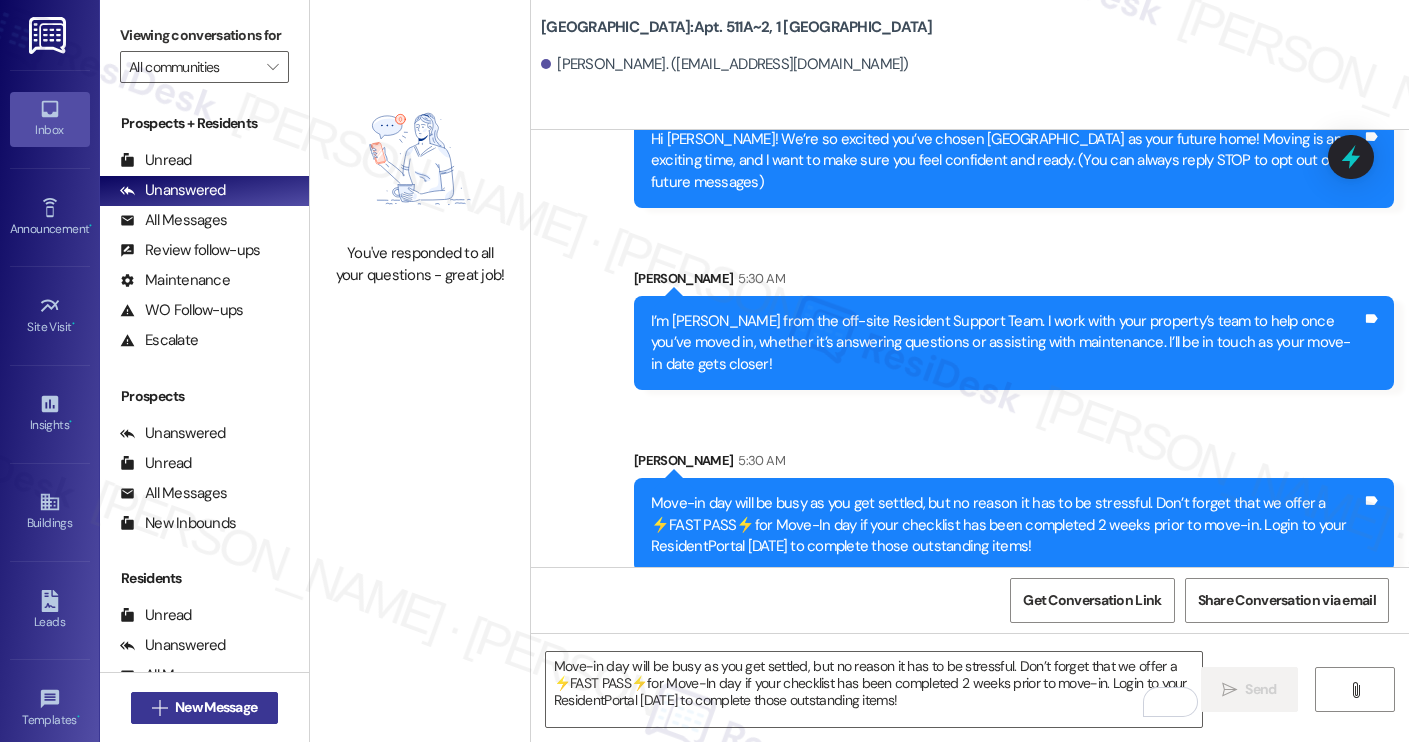click on "New Message" at bounding box center (216, 707) 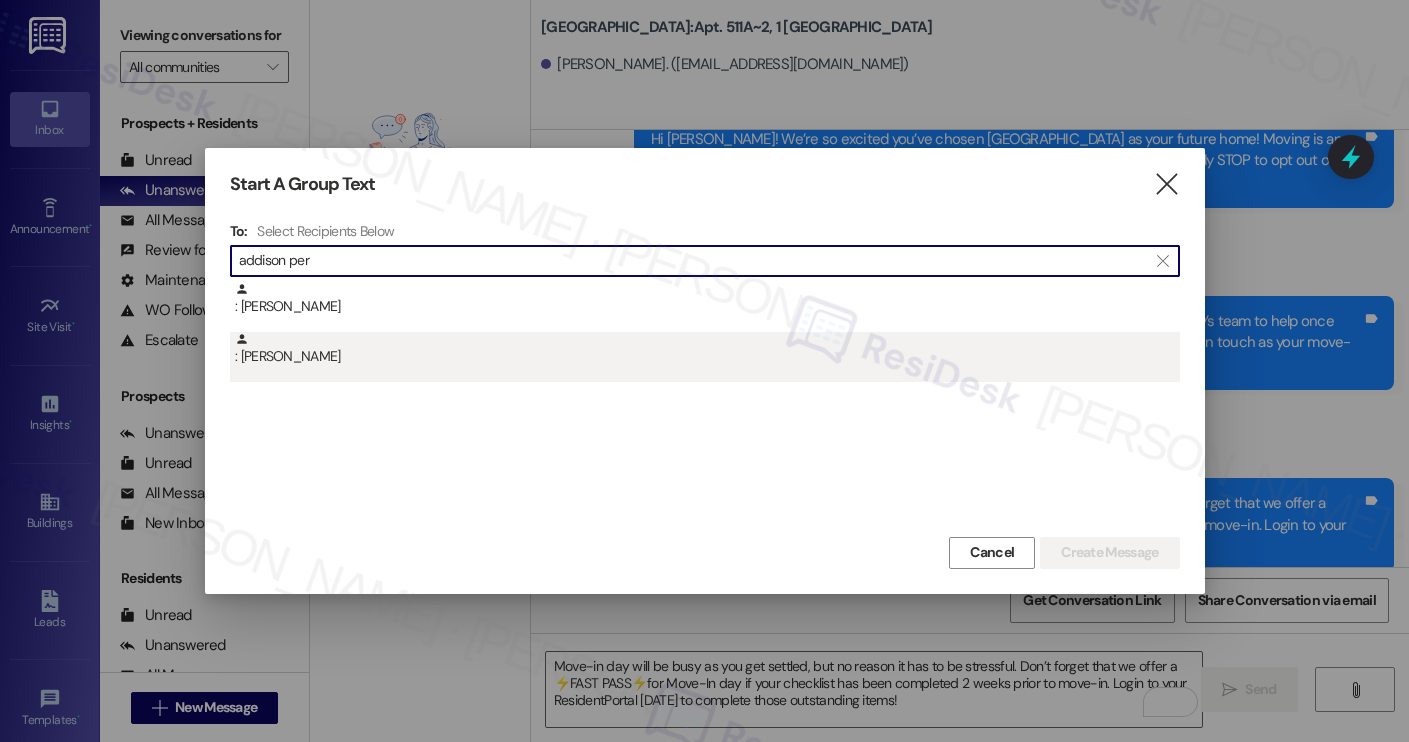 type on "addison per" 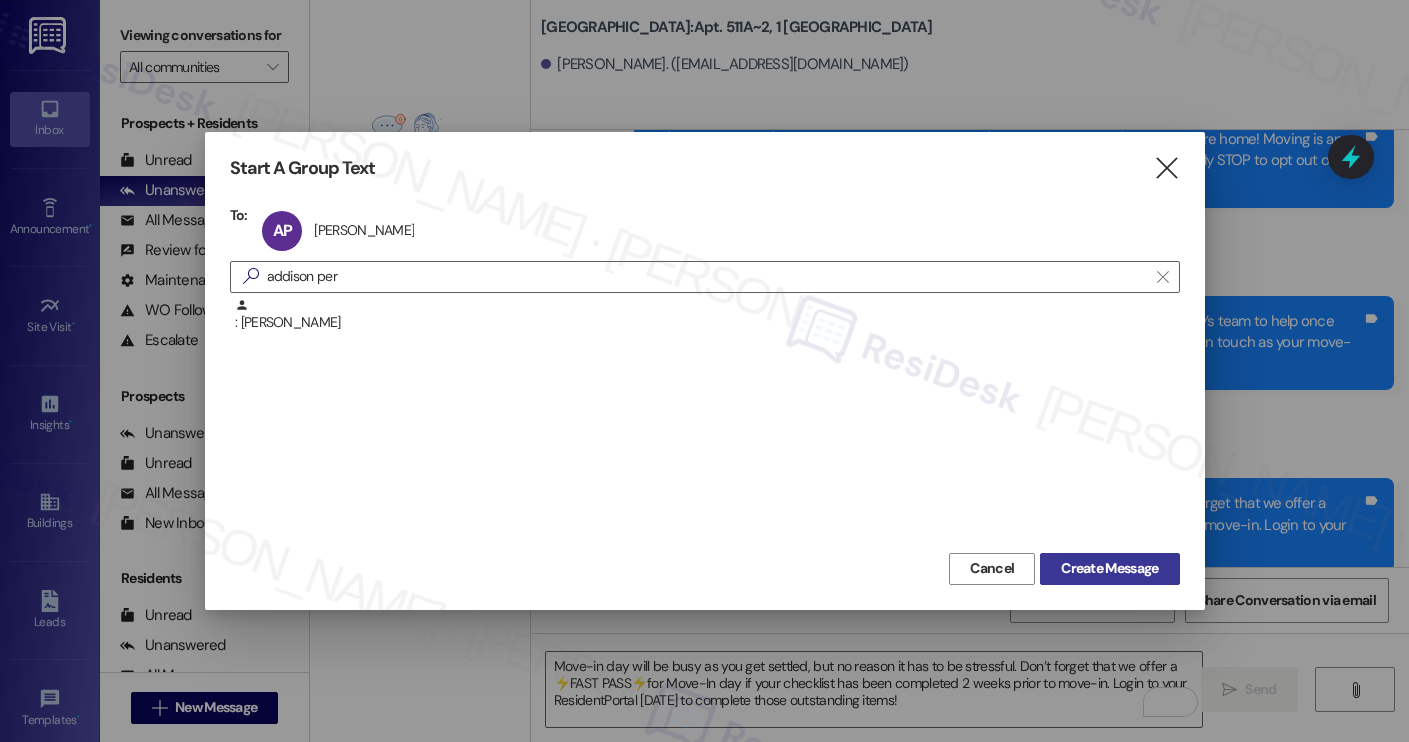 click on "Create Message" at bounding box center [1109, 568] 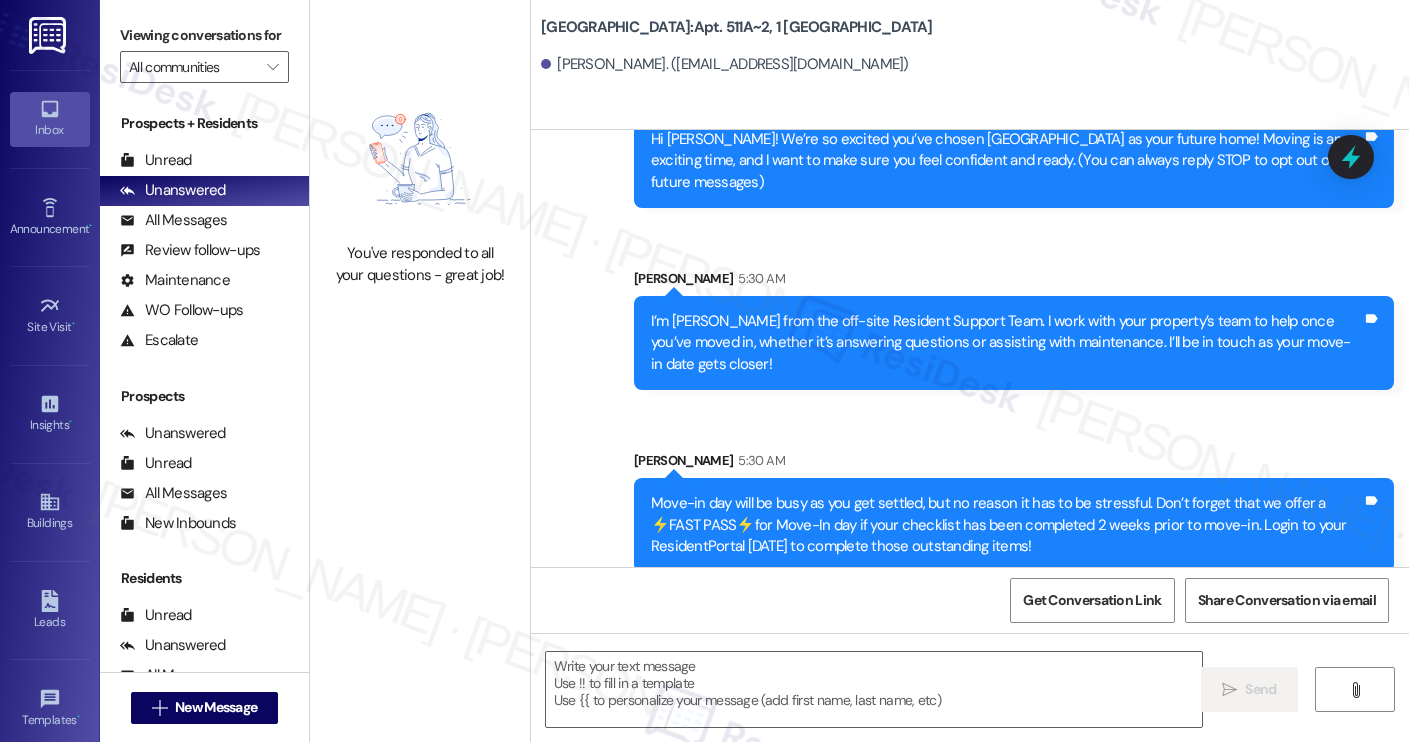 type on "Fetching suggested responses. Please feel free to read through the conversation in the meantime." 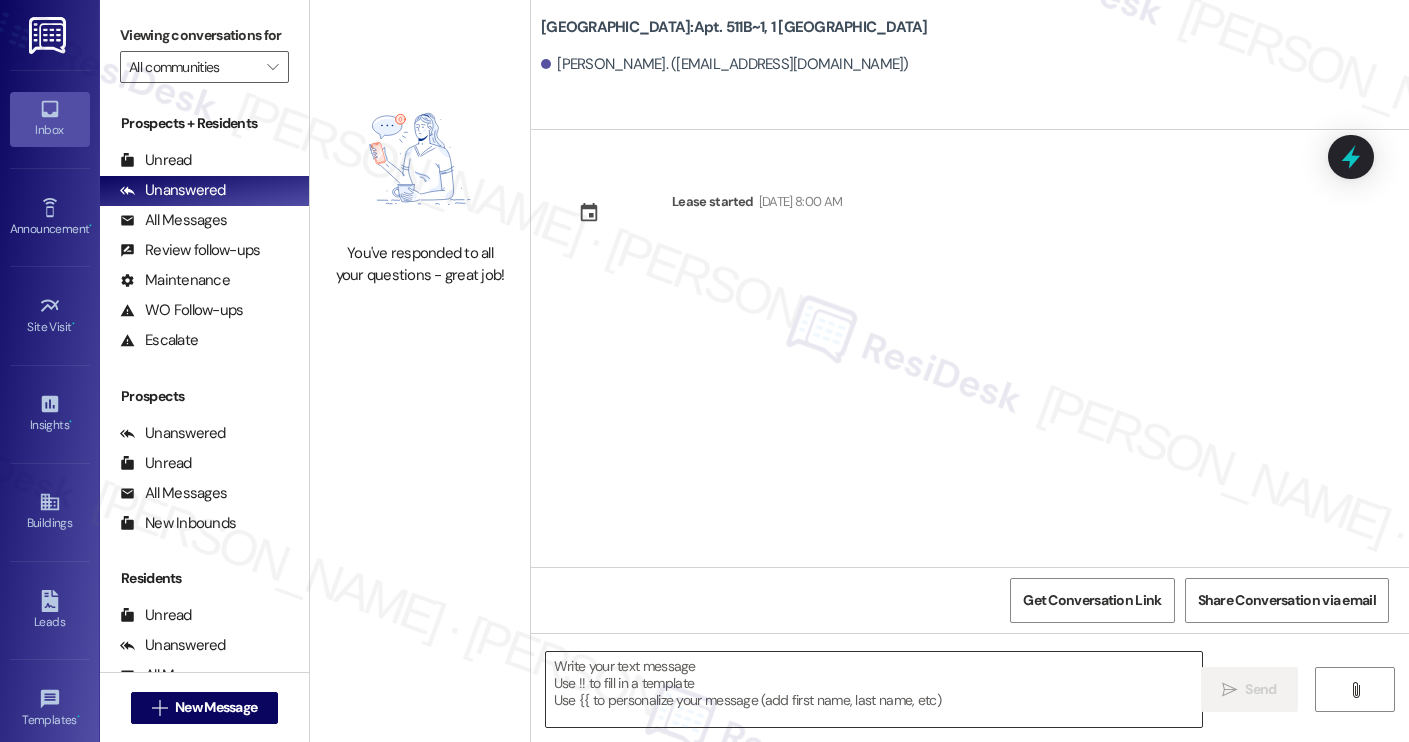 click at bounding box center (874, 689) 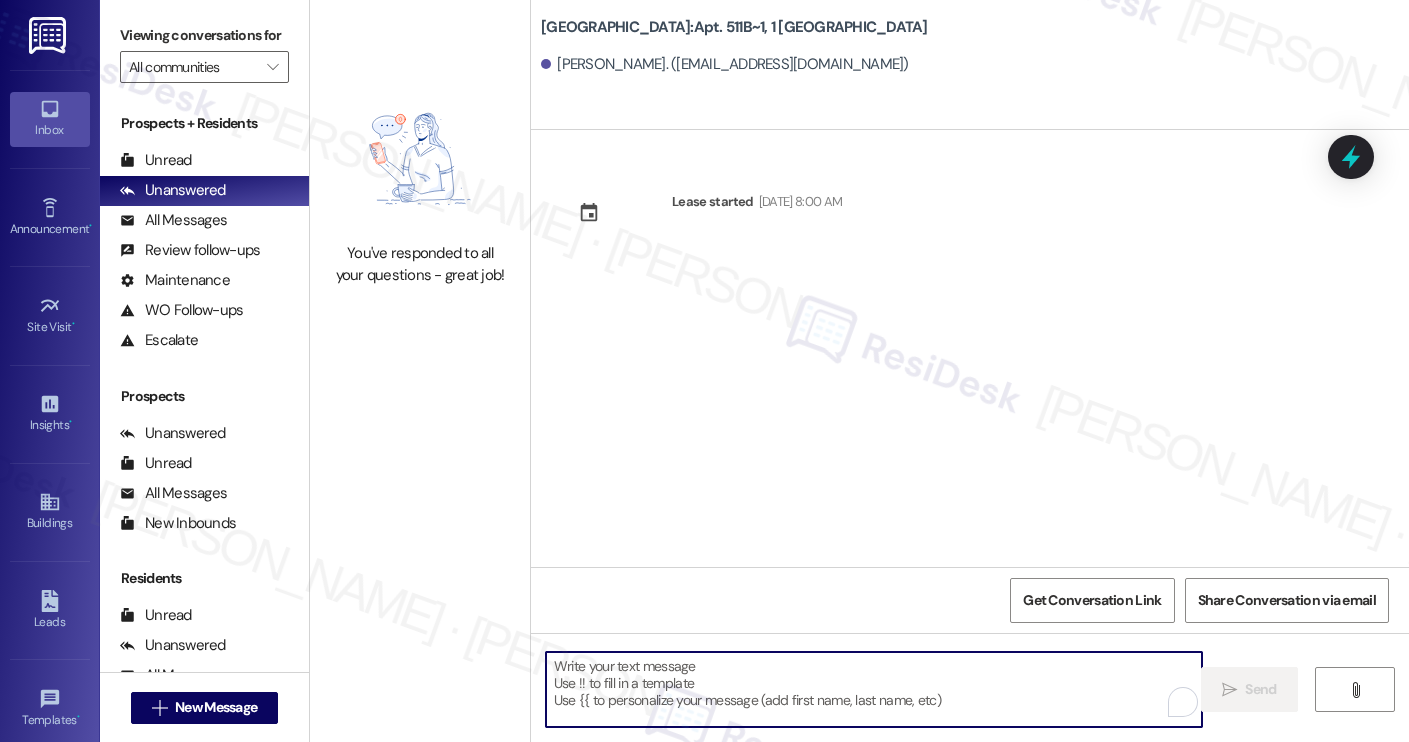 paste on "Hi [PERSON_NAME]! We’re so excited you’ve chosen [GEOGRAPHIC_DATA] as your future home! Moving is an exciting time, and I want to make sure you feel confident and ready.
I’m [PERSON_NAME] from the off-site Resident Support Team. I work with your property’s team to help once you’ve moved in, whether it’s answering questions or assisting with maintenance. I’ll be in touch as your move-in date gets closer!
Move-in day will be busy as you get settled, but no reason it has to be stressful. Don’t forget that we offer a ⚡FAST PASS⚡for Move-In day if your checklist has been completed 2 weeks prior to move-in. Login to your ResidentPortal [DATE] to complete those outstanding items!" 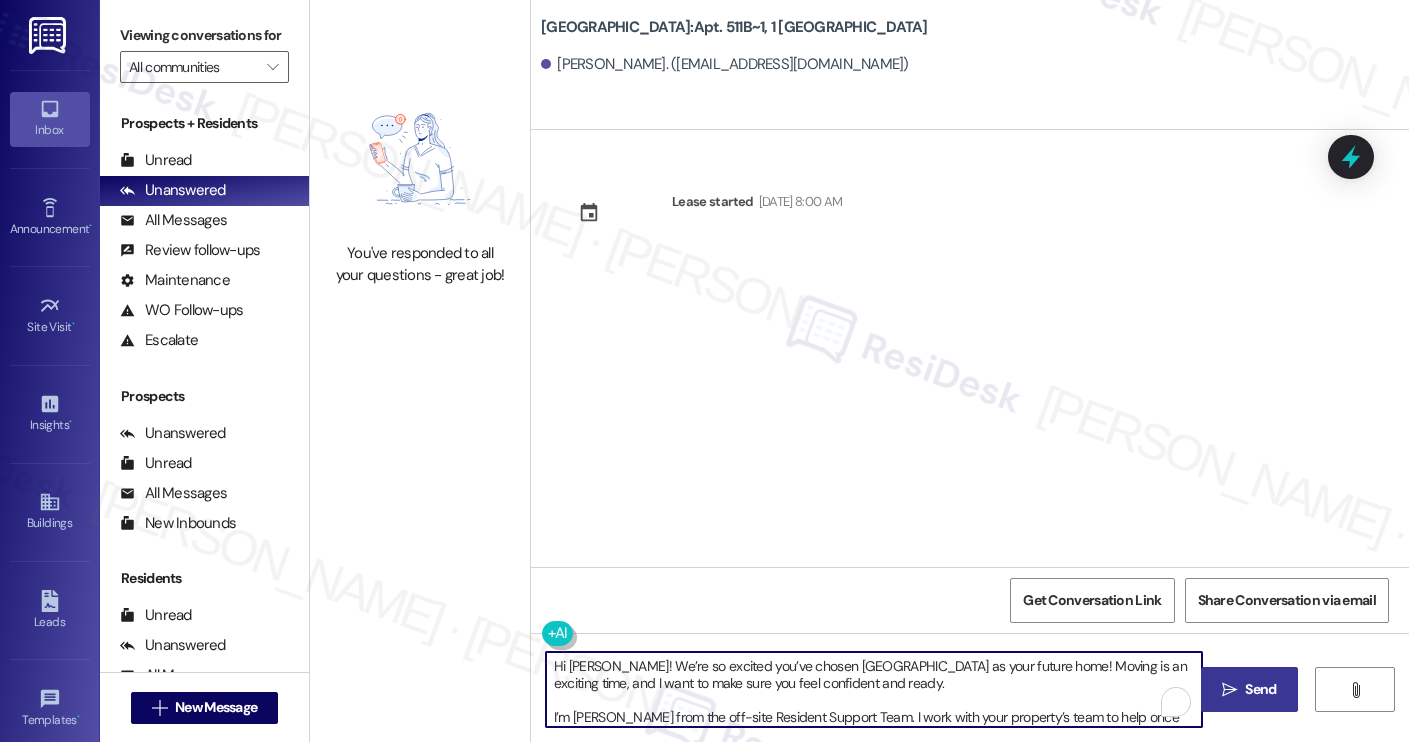 scroll, scrollTop: 119, scrollLeft: 0, axis: vertical 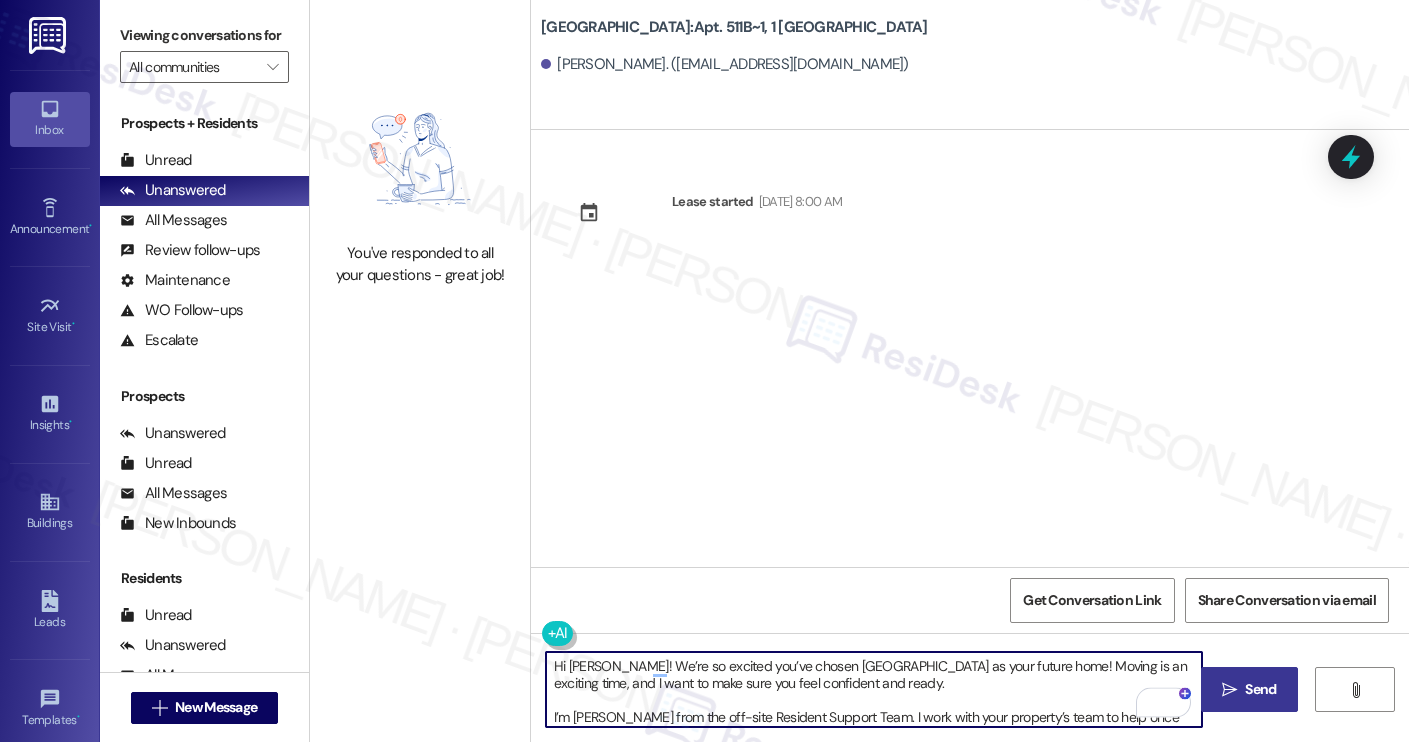 click on "Addison Perrone. (addisontperrone05@gmail.com)" at bounding box center (725, 64) 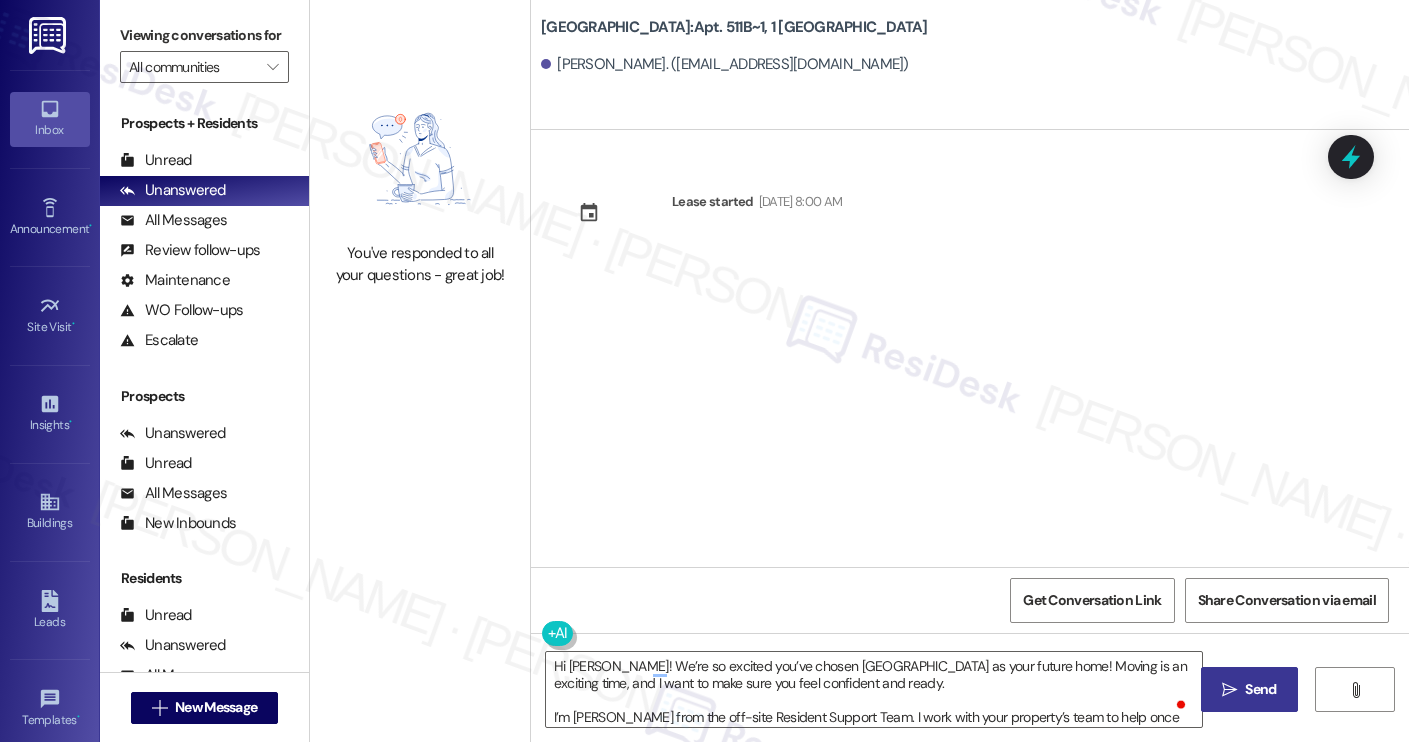 click on "Addison Perrone. (addisontperrone05@gmail.com)" at bounding box center [725, 64] 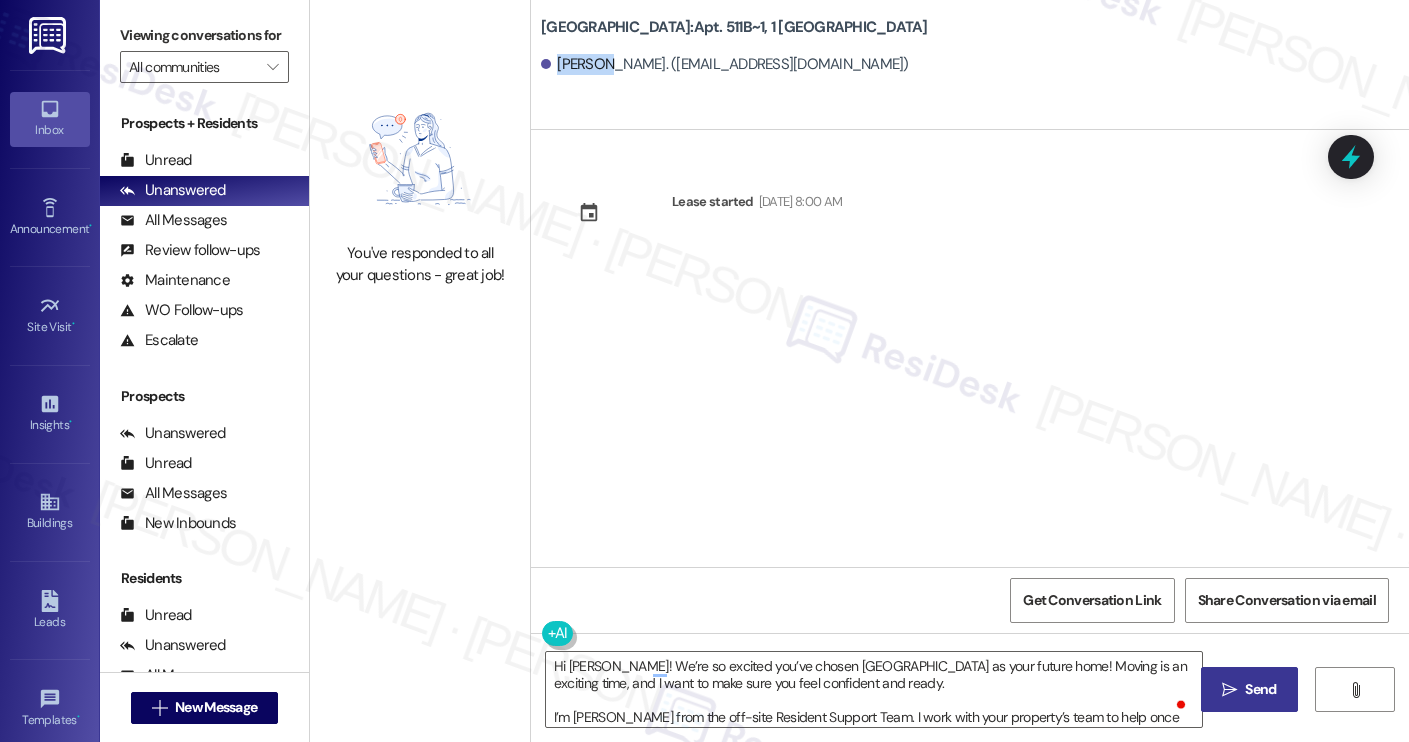 copy on "Addison" 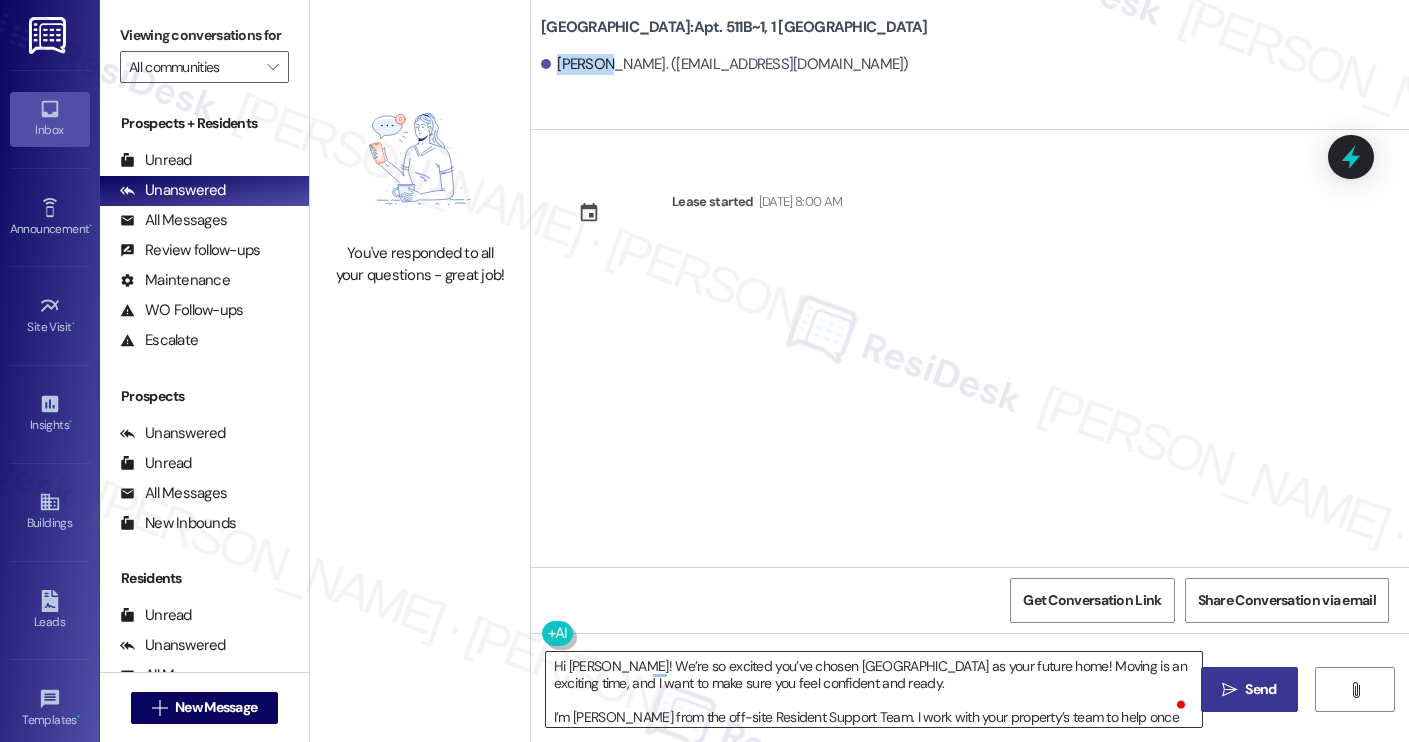 click on "Hi [PERSON_NAME]! We’re so excited you’ve chosen [GEOGRAPHIC_DATA] as your future home! Moving is an exciting time, and I want to make sure you feel confident and ready.
I’m [PERSON_NAME] from the off-site Resident Support Team. I work with your property’s team to help once you’ve moved in, whether it’s answering questions or assisting with maintenance. I’ll be in touch as your move-in date gets closer!
Move-in day will be busy as you get settled, but no reason it has to be stressful. Don’t forget that we offer a ⚡FAST PASS⚡for Move-In day if your checklist has been completed 2 weeks prior to move-in. Login to your ResidentPortal [DATE] to complete those outstanding items!" at bounding box center (874, 689) 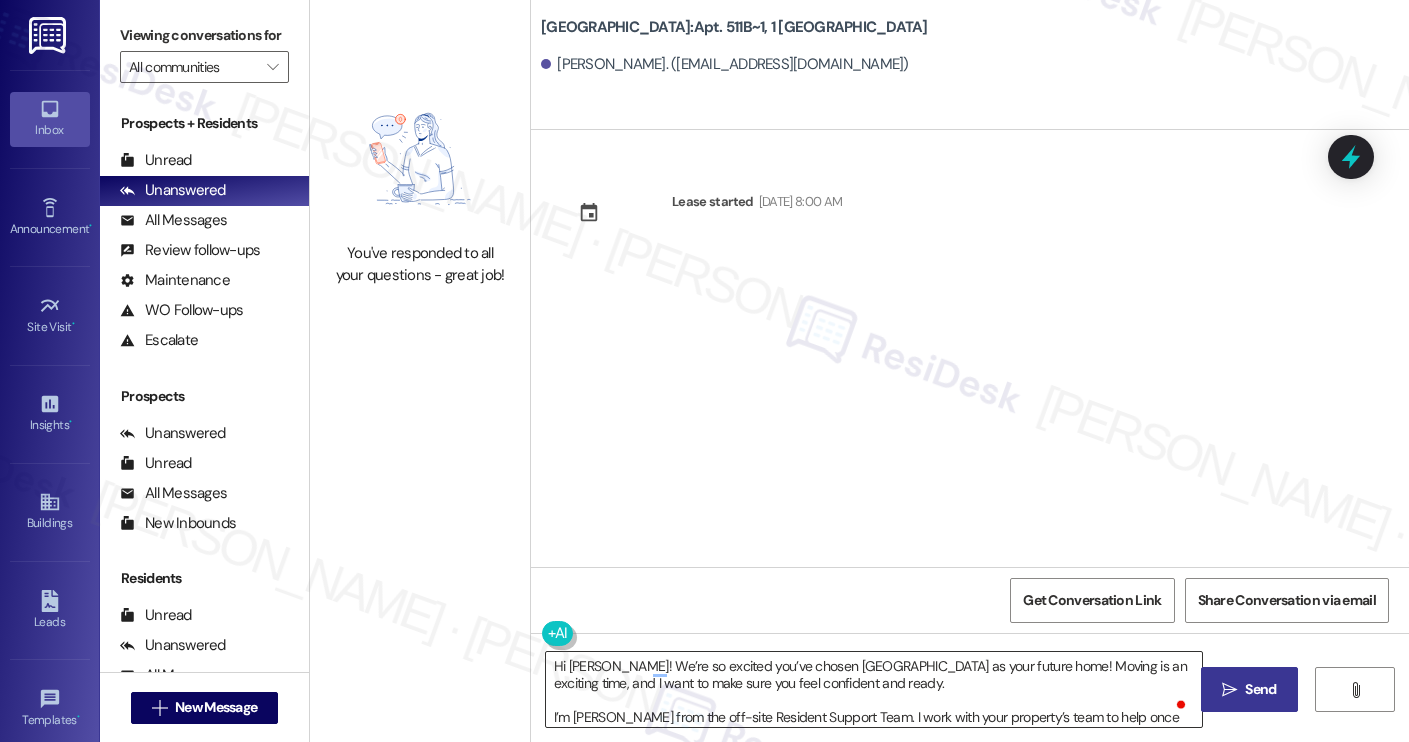 click on "Hi [PERSON_NAME]! We’re so excited you’ve chosen [GEOGRAPHIC_DATA] as your future home! Moving is an exciting time, and I want to make sure you feel confident and ready.
I’m [PERSON_NAME] from the off-site Resident Support Team. I work with your property’s team to help once you’ve moved in, whether it’s answering questions or assisting with maintenance. I’ll be in touch as your move-in date gets closer!
Move-in day will be busy as you get settled, but no reason it has to be stressful. Don’t forget that we offer a ⚡FAST PASS⚡for Move-In day if your checklist has been completed 2 weeks prior to move-in. Login to your ResidentPortal [DATE] to complete those outstanding items!" at bounding box center [874, 689] 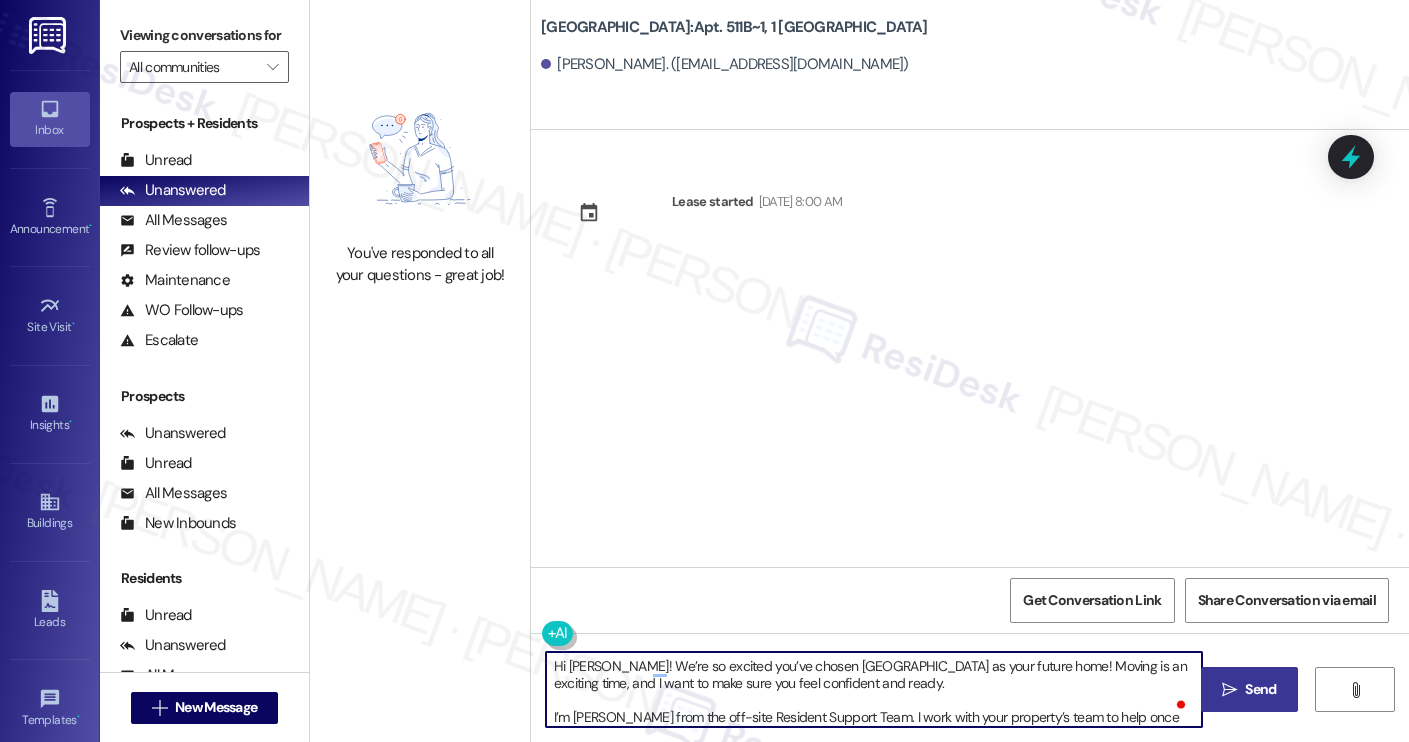paste on "Addison" 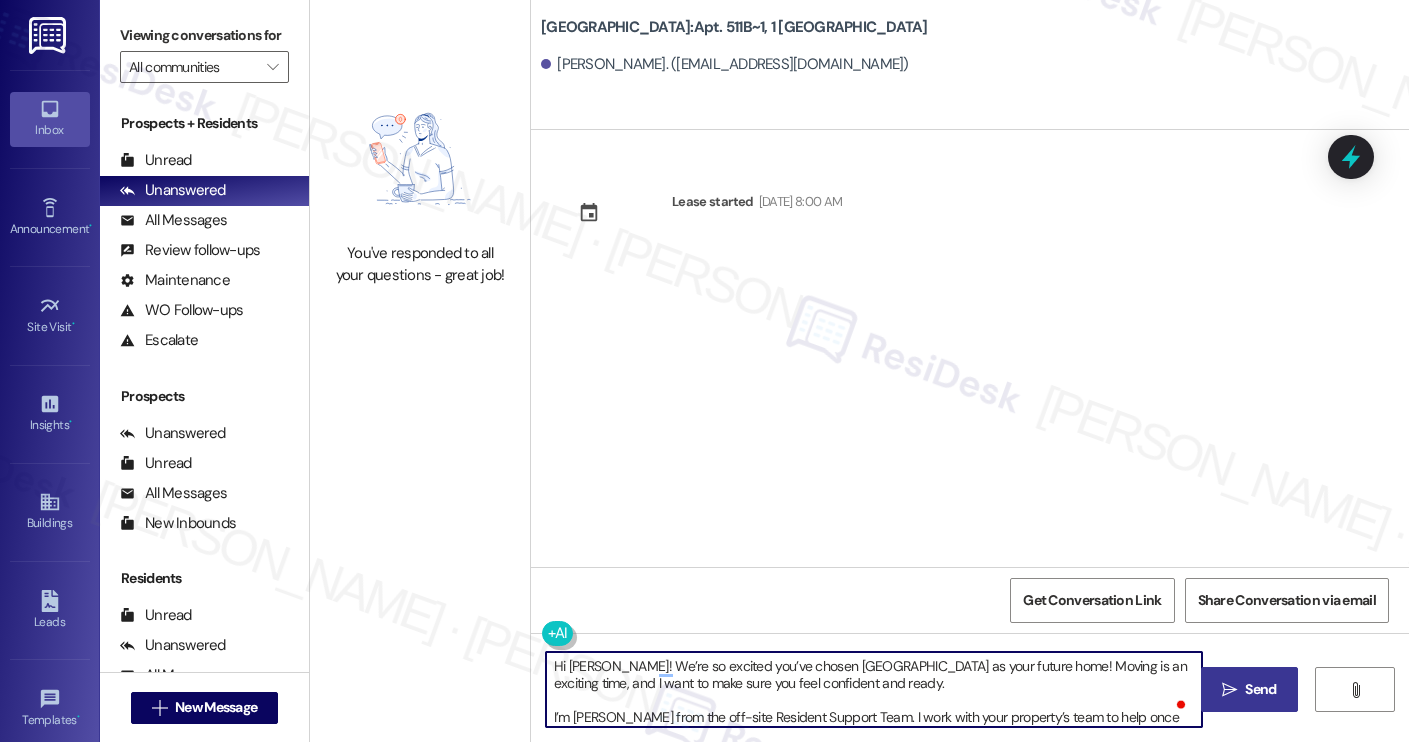scroll, scrollTop: 17, scrollLeft: 0, axis: vertical 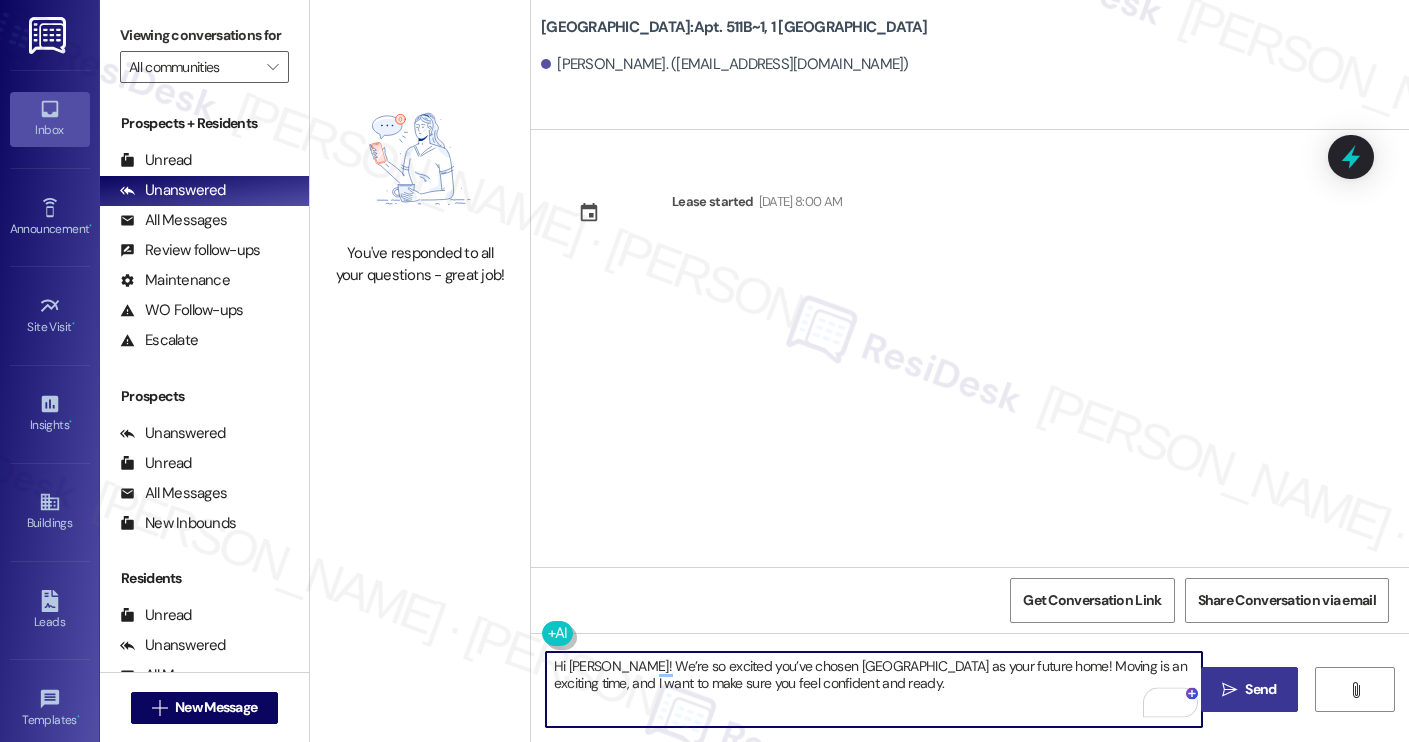 type on "Hi Addison! We’re so excited you’ve chosen Yugo Charleston Campus as your future home! Moving is an exciting time, and I want to make sure you feel confident and ready." 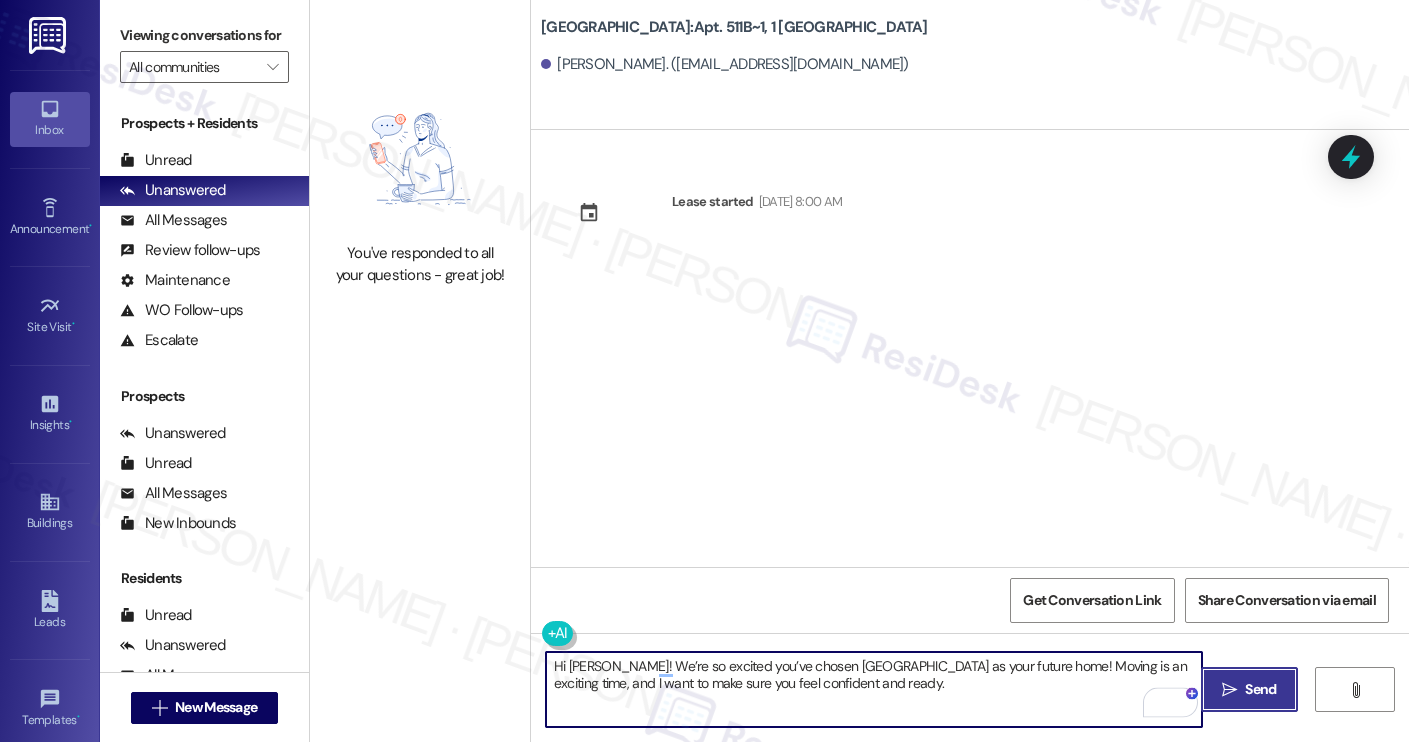 click on "" at bounding box center (1229, 690) 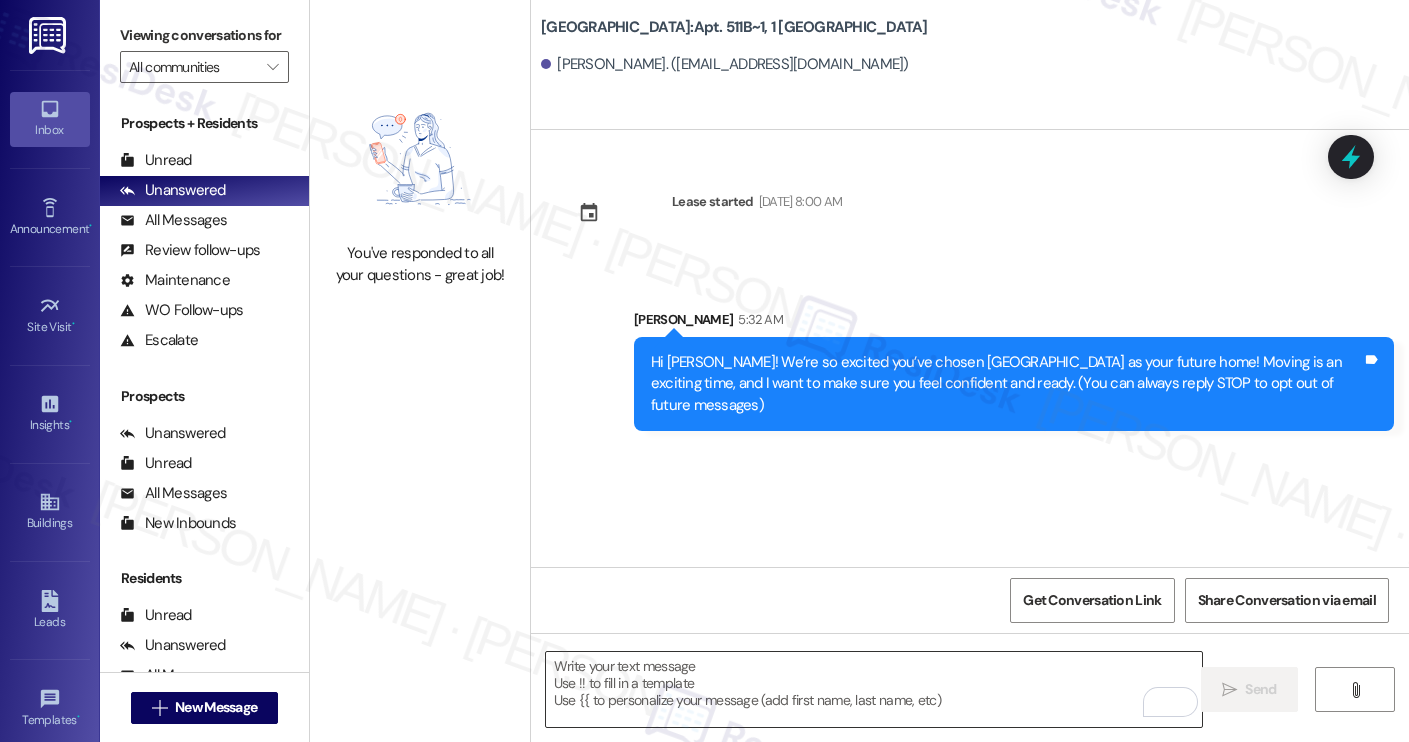 click at bounding box center (874, 689) 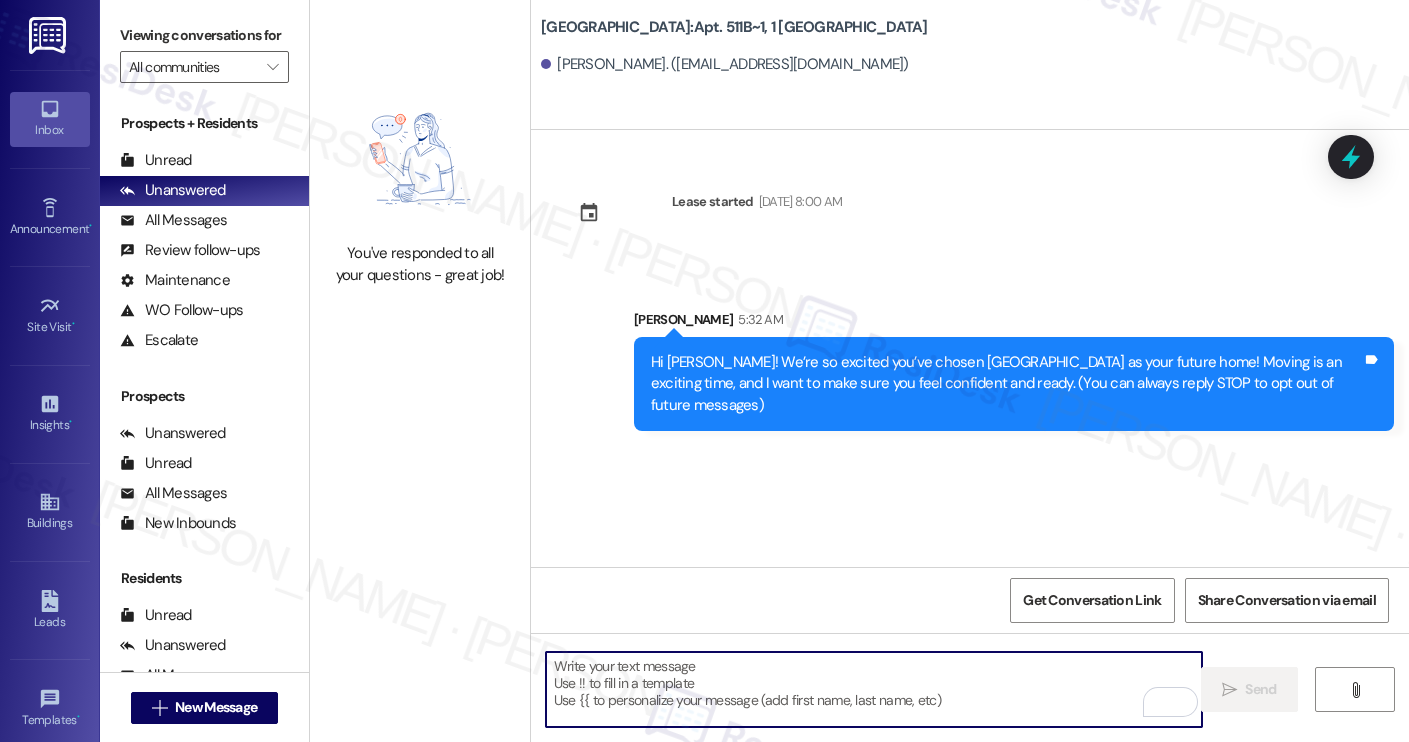 paste on "I’m [PERSON_NAME] from the off-site Resident Support Team. I work with your property’s team to help once you’ve moved in, whether it’s answering questions or assisting with maintenance. I’ll be in touch as your move-in date gets closer!
Move-in day will be busy as you get settled, but no reason it has to be stressful. Don’t forget that we offer a ⚡FAST PASS⚡for Move-In day if your checklist has been completed 2 weeks prior to move-in. Login to your ResidentPortal [DATE] to complete those outstanding items!" 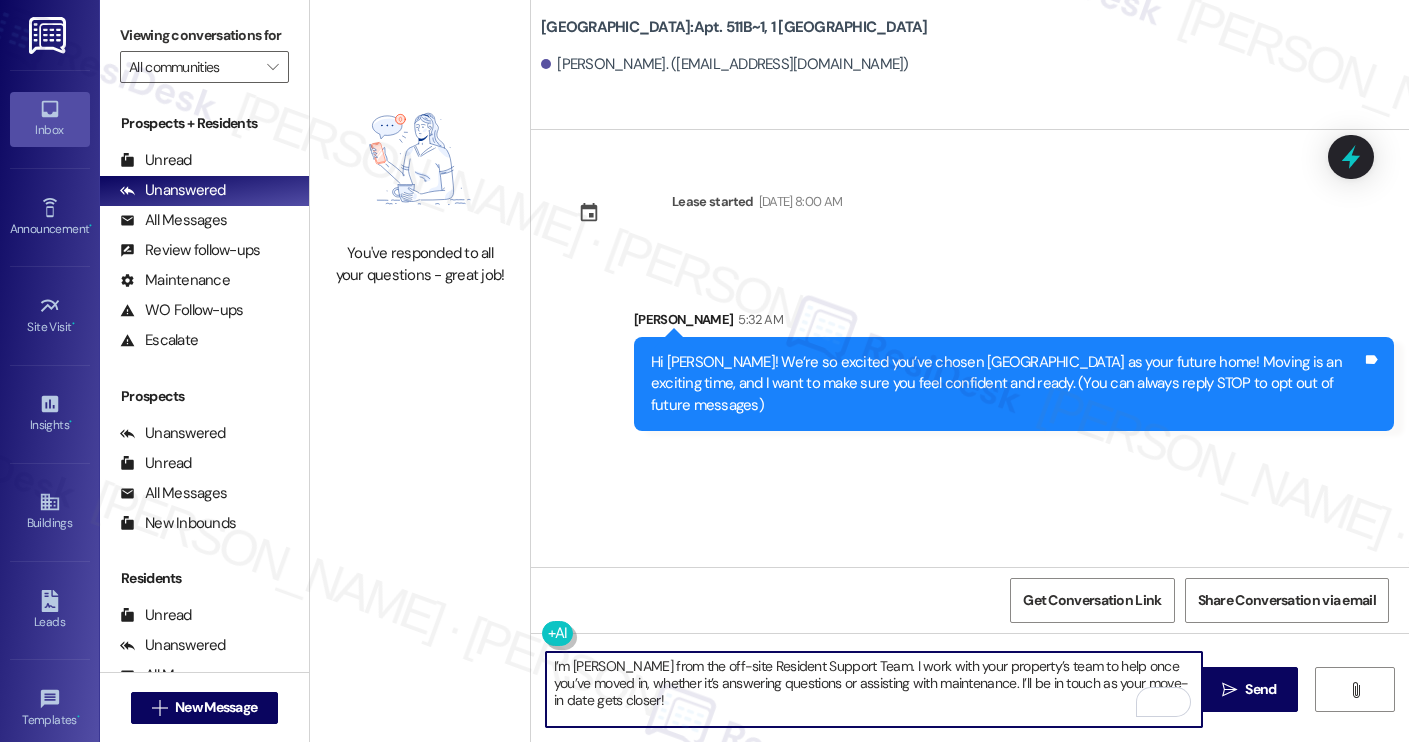 scroll, scrollTop: 68, scrollLeft: 0, axis: vertical 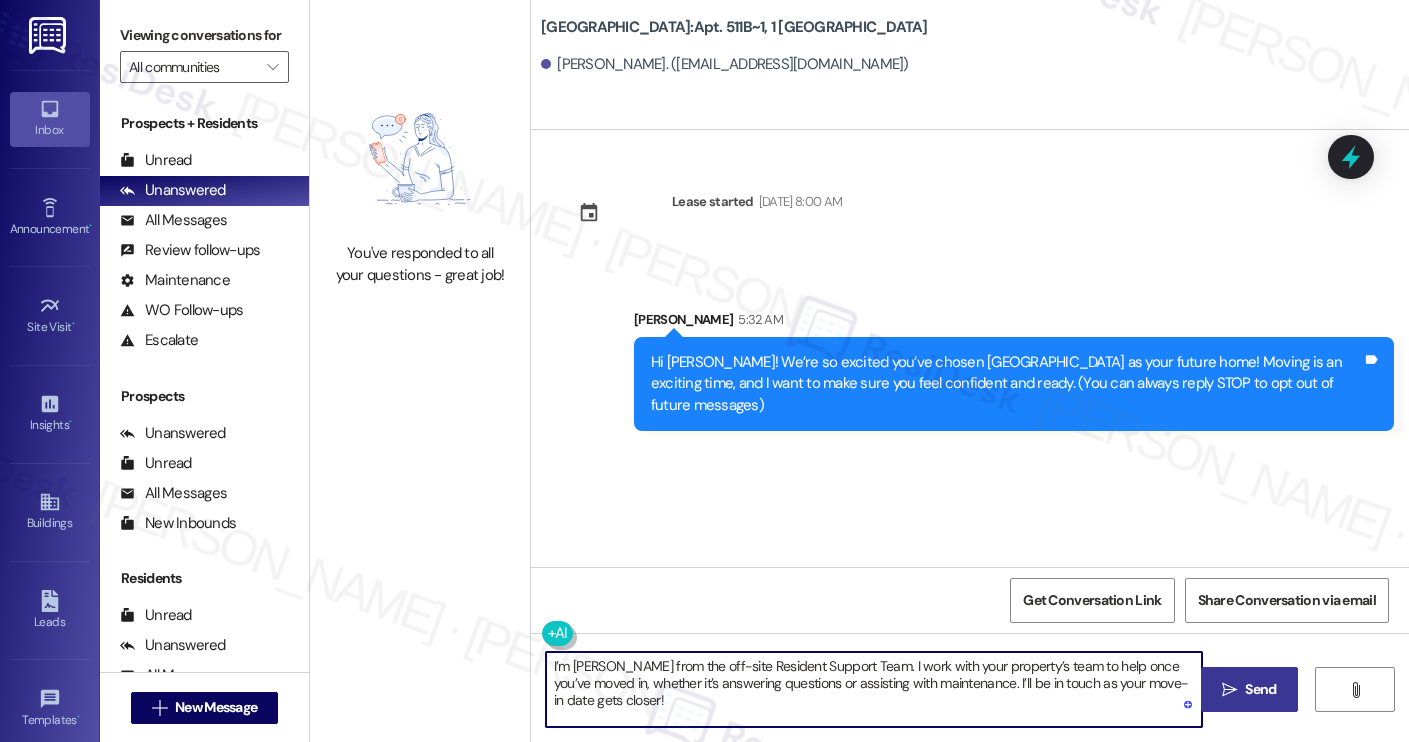 type on "I’m [PERSON_NAME] from the off-site Resident Support Team. I work with your property’s team to help once you’ve moved in, whether it’s answering questions or assisting with maintenance. I’ll be in touch as your move-in date gets closer!" 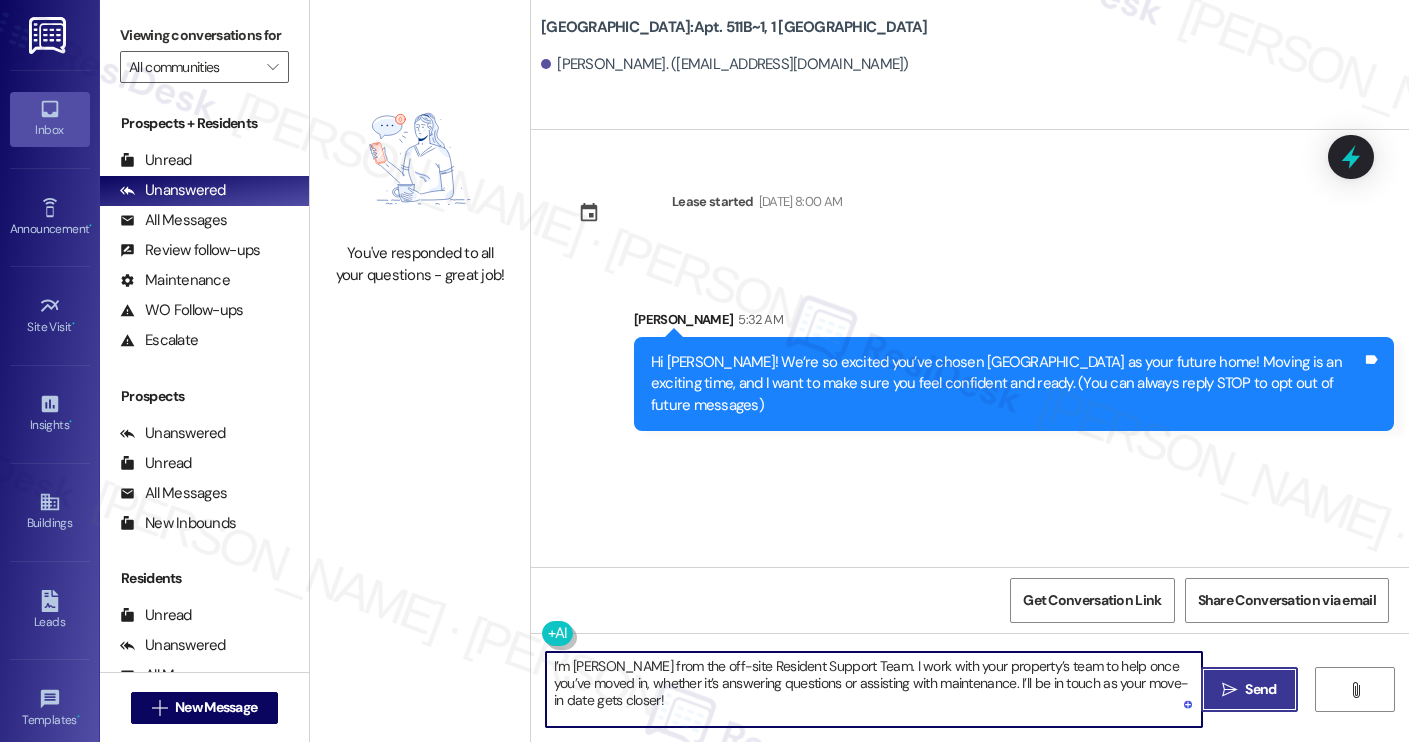 click on " Send" at bounding box center [1249, 689] 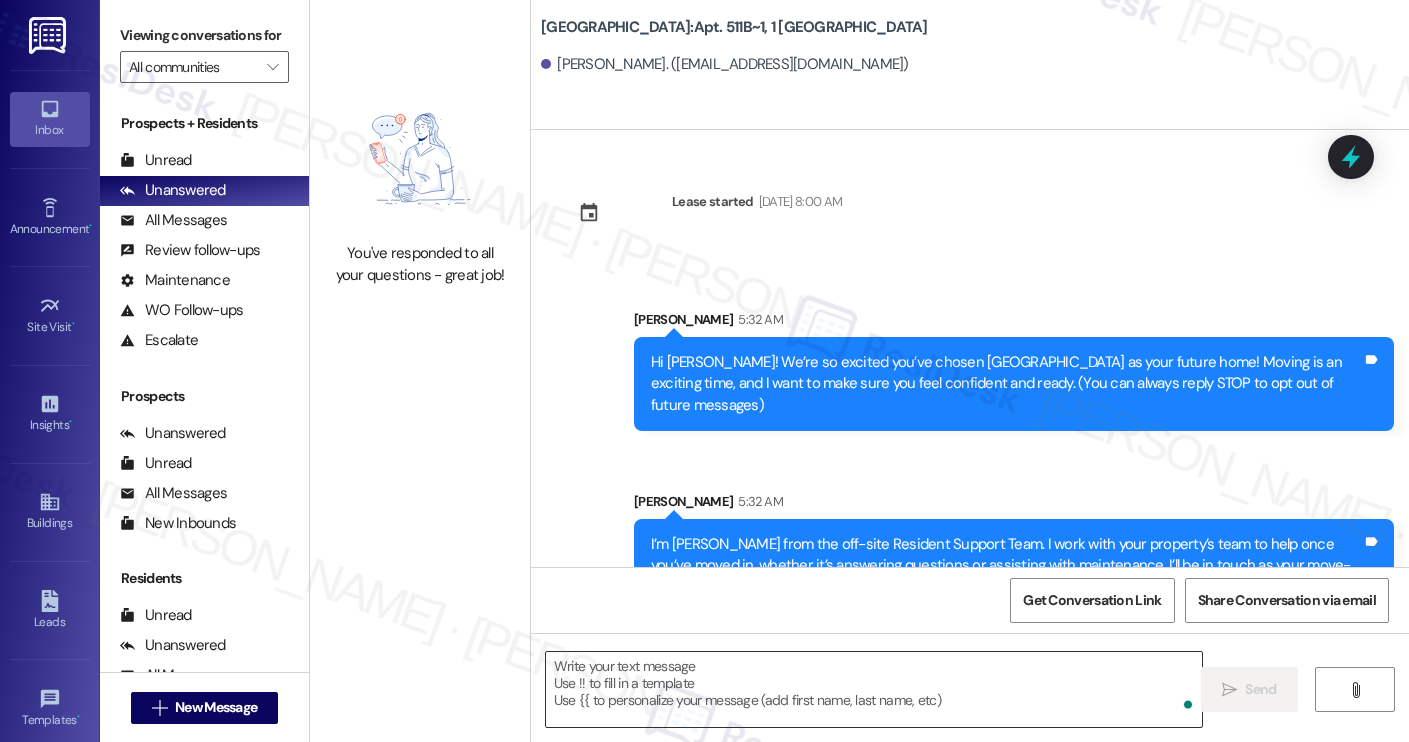 click at bounding box center [874, 689] 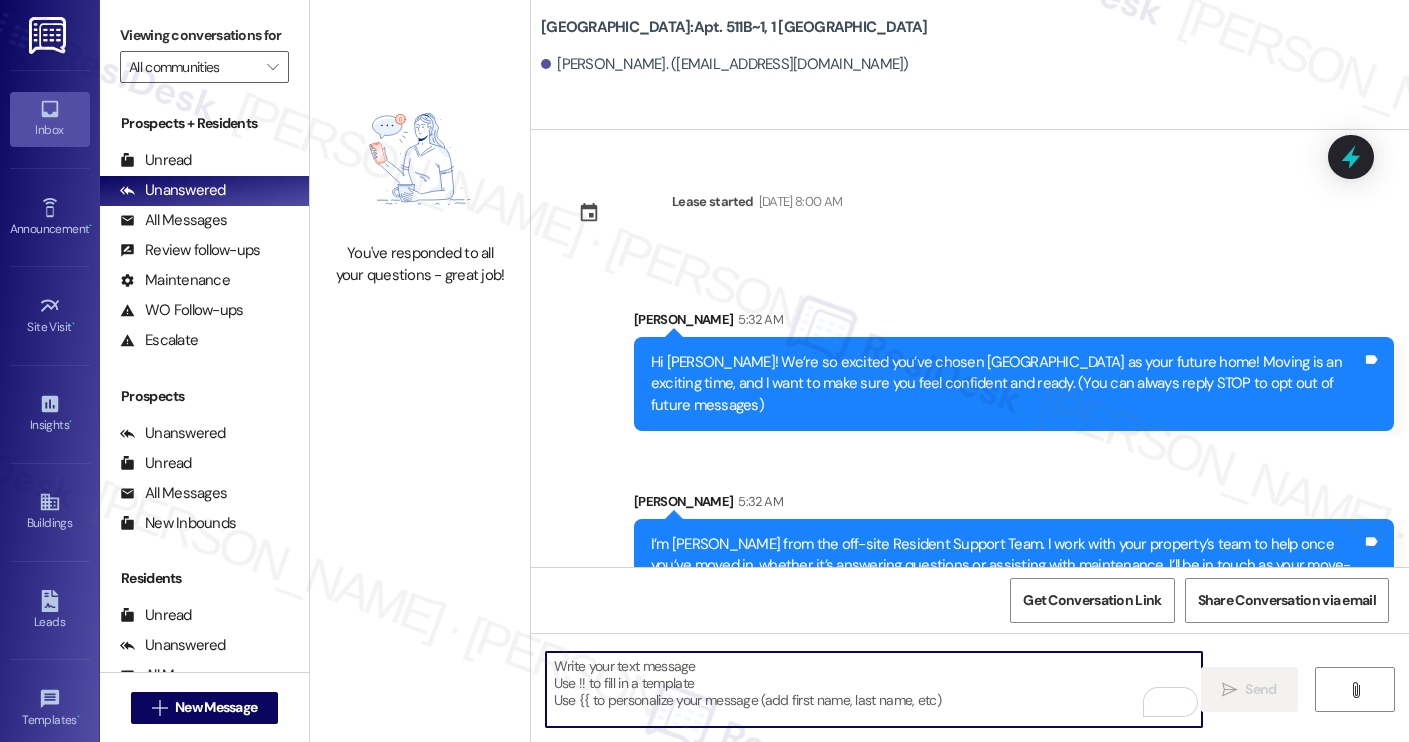 paste on "Move-in day will be busy as you get settled, but no reason it has to be stressful. Don’t forget that we offer a ⚡FAST PASS⚡for Move-In day if your checklist has been completed 2 weeks prior to move-in. Login to your ResidentPortal [DATE] to complete those outstanding items!" 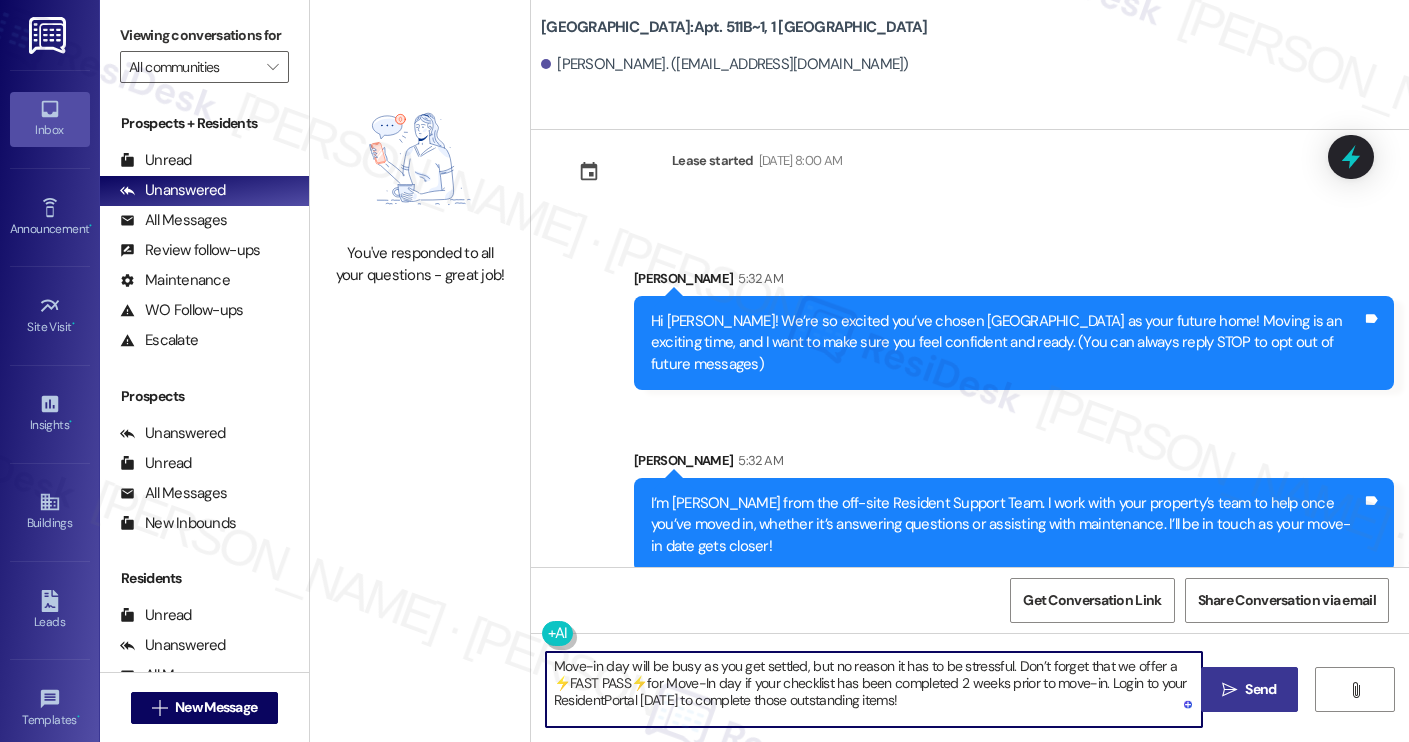 type on "Move-in day will be busy as you get settled, but no reason it has to be stressful. Don’t forget that we offer a ⚡FAST PASS⚡for Move-In day if your checklist has been completed 2 weeks prior to move-in. Login to your ResidentPortal [DATE] to complete those outstanding items!" 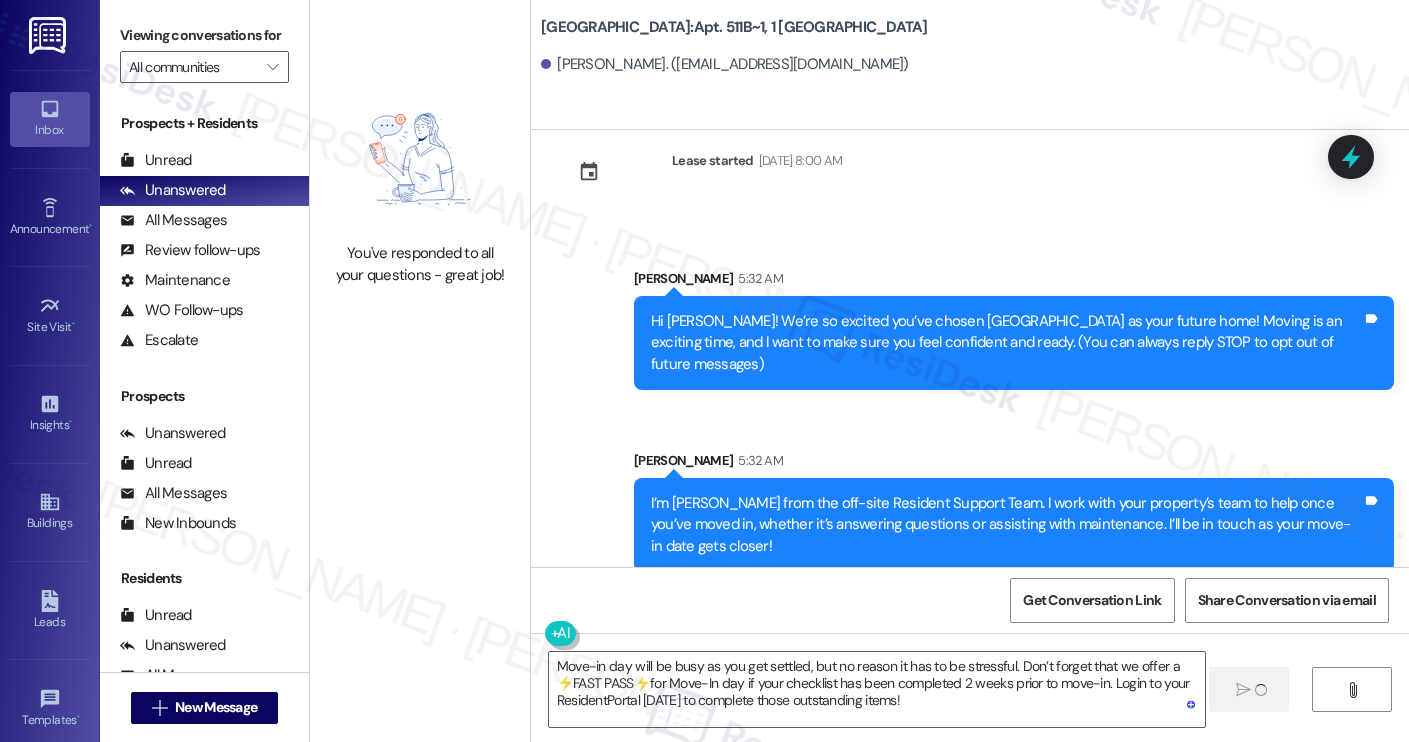 type 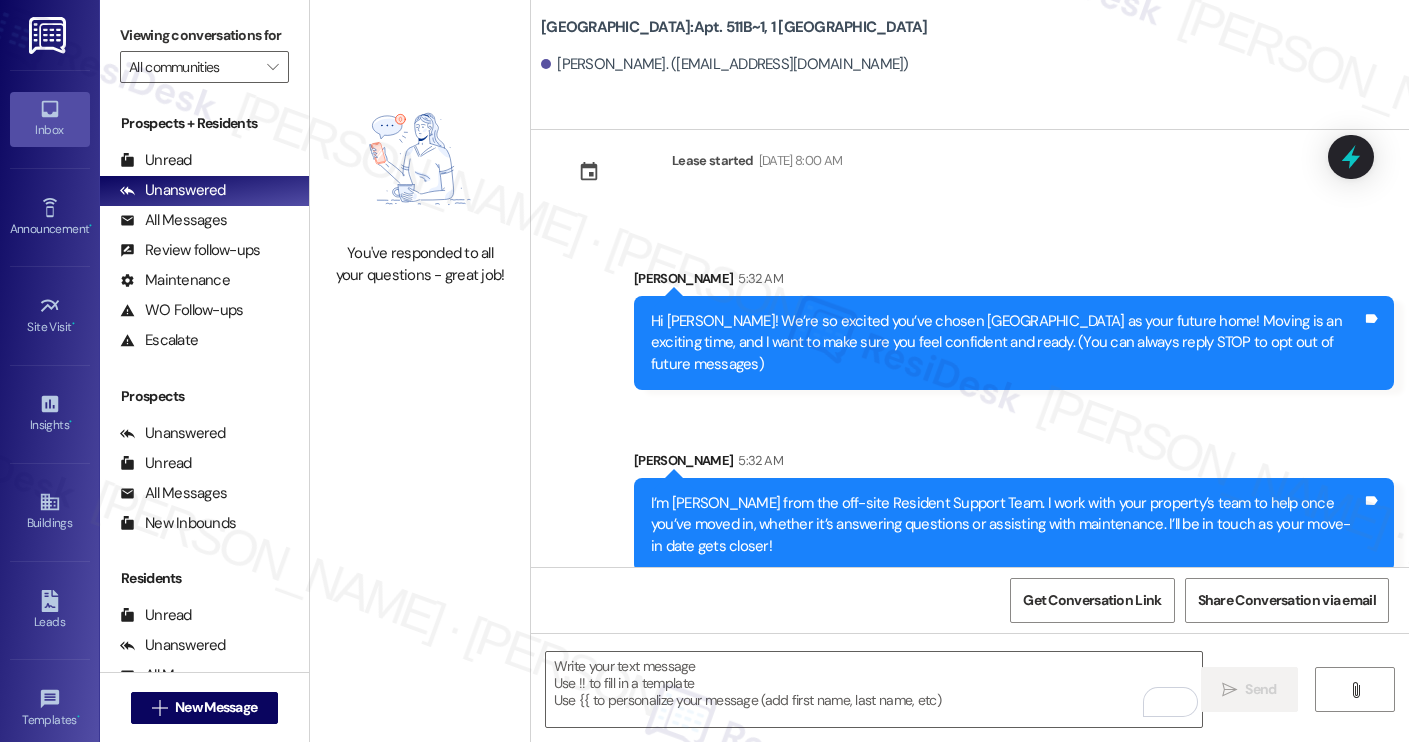 scroll, scrollTop: 223, scrollLeft: 0, axis: vertical 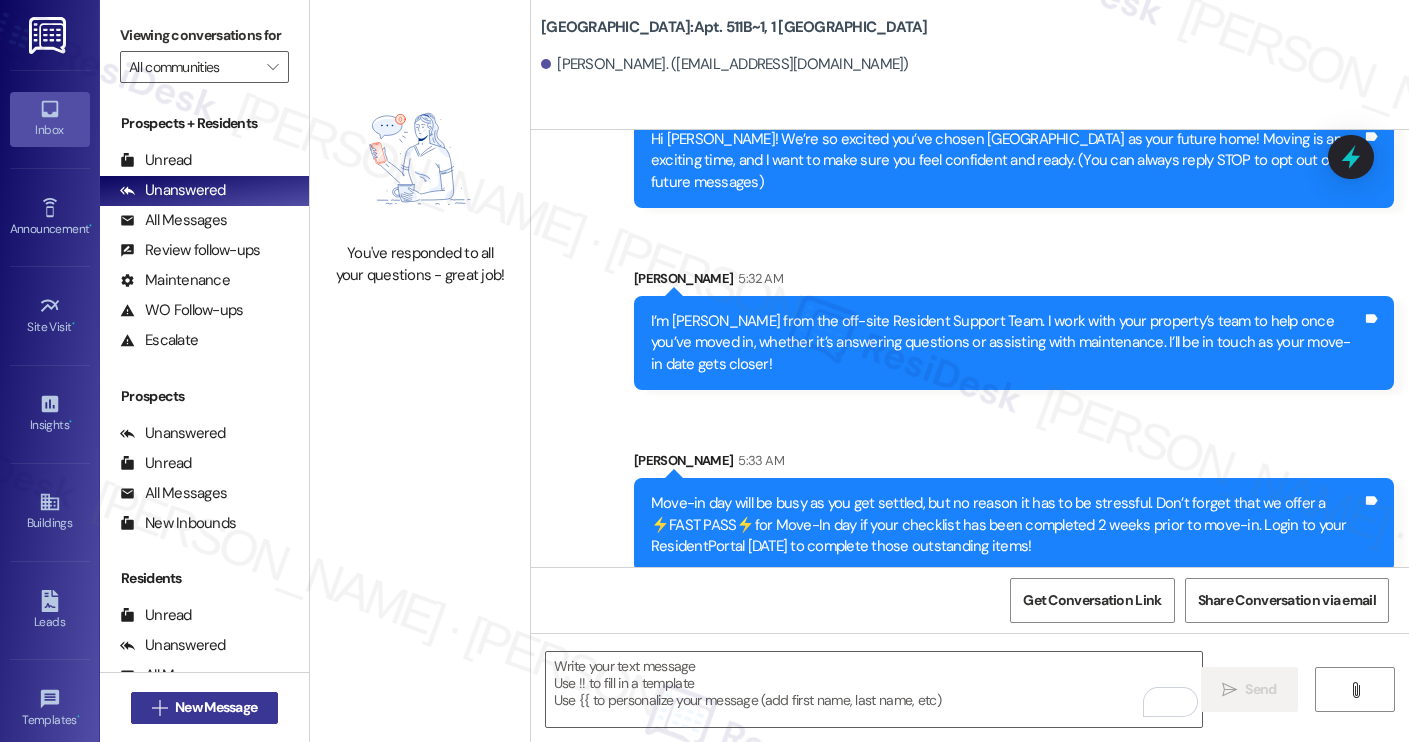 click on " New Message" at bounding box center [205, 708] 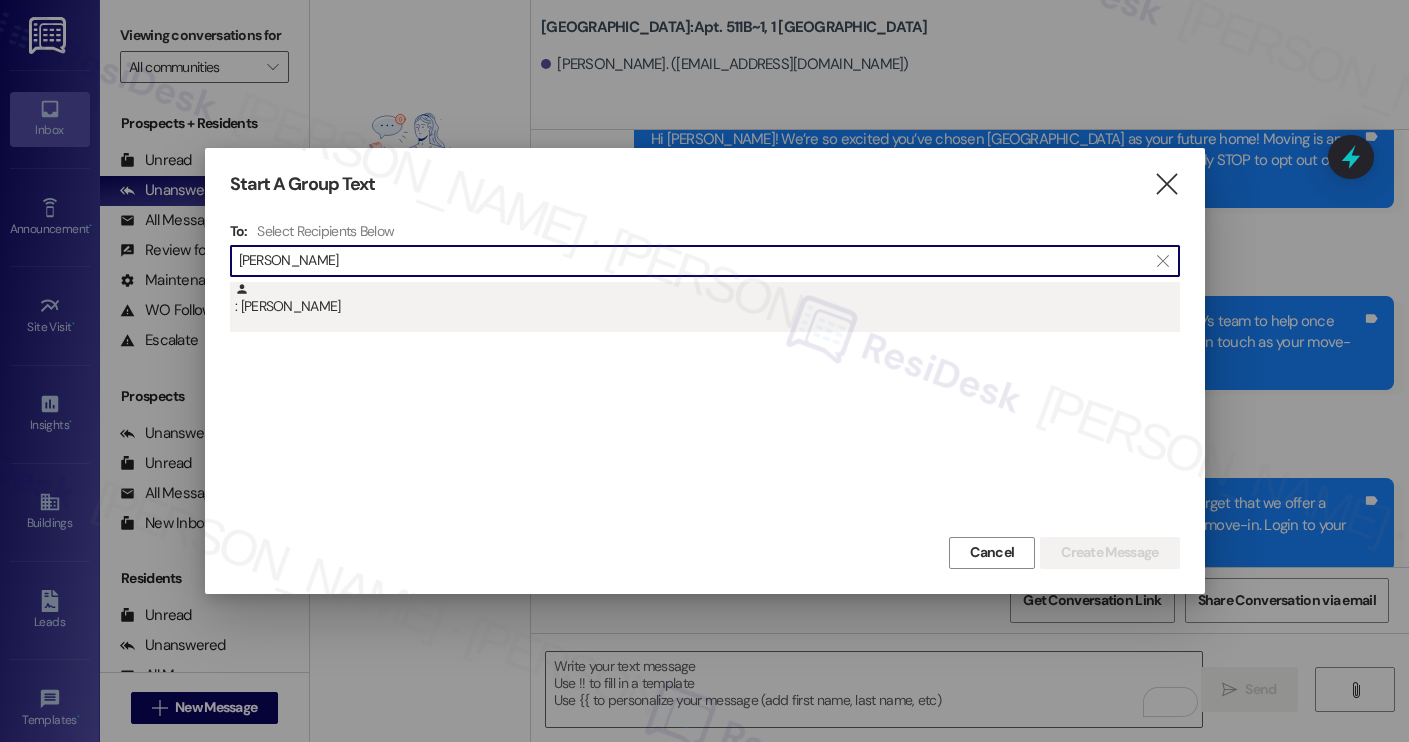 type on "peyton hoer" 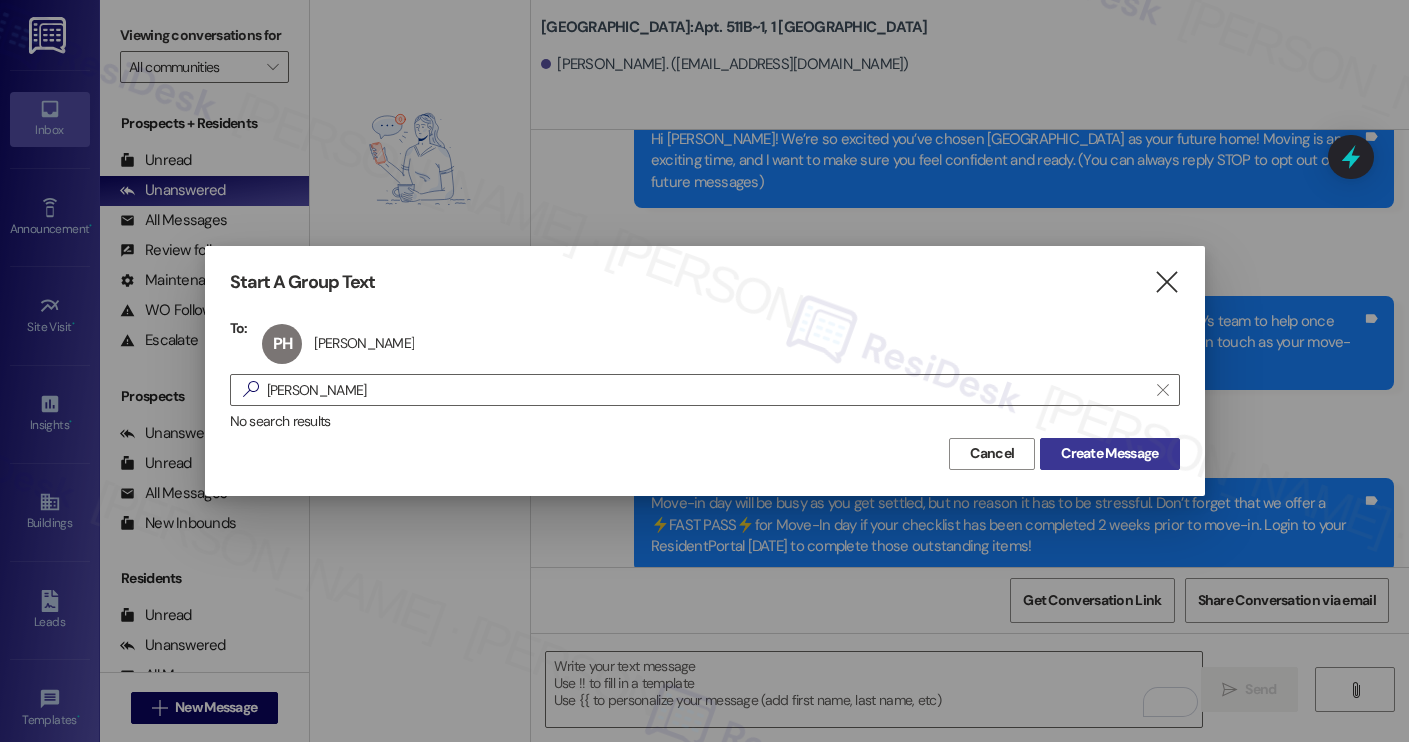 click on "Create Message" at bounding box center (1109, 453) 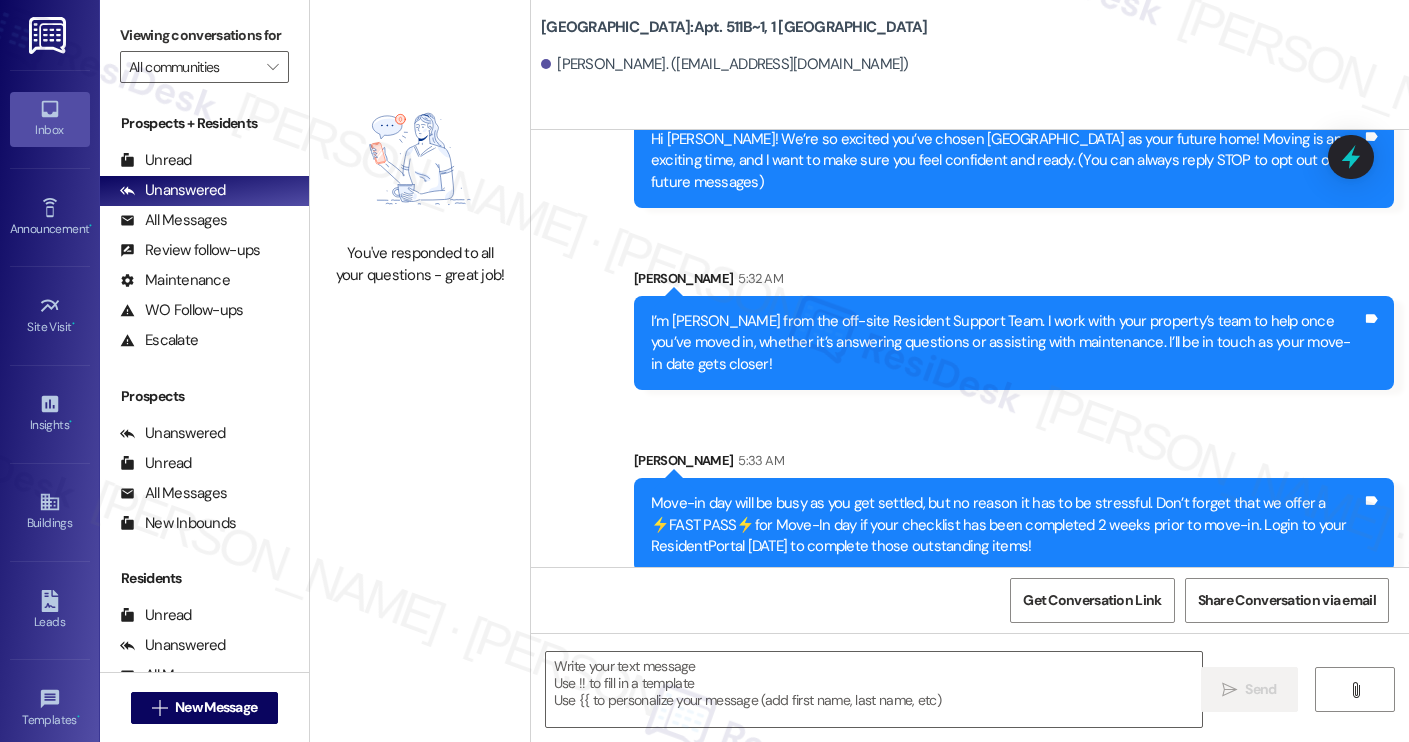 type on "Fetching suggested responses. Please feel free to read through the conversation in the meantime." 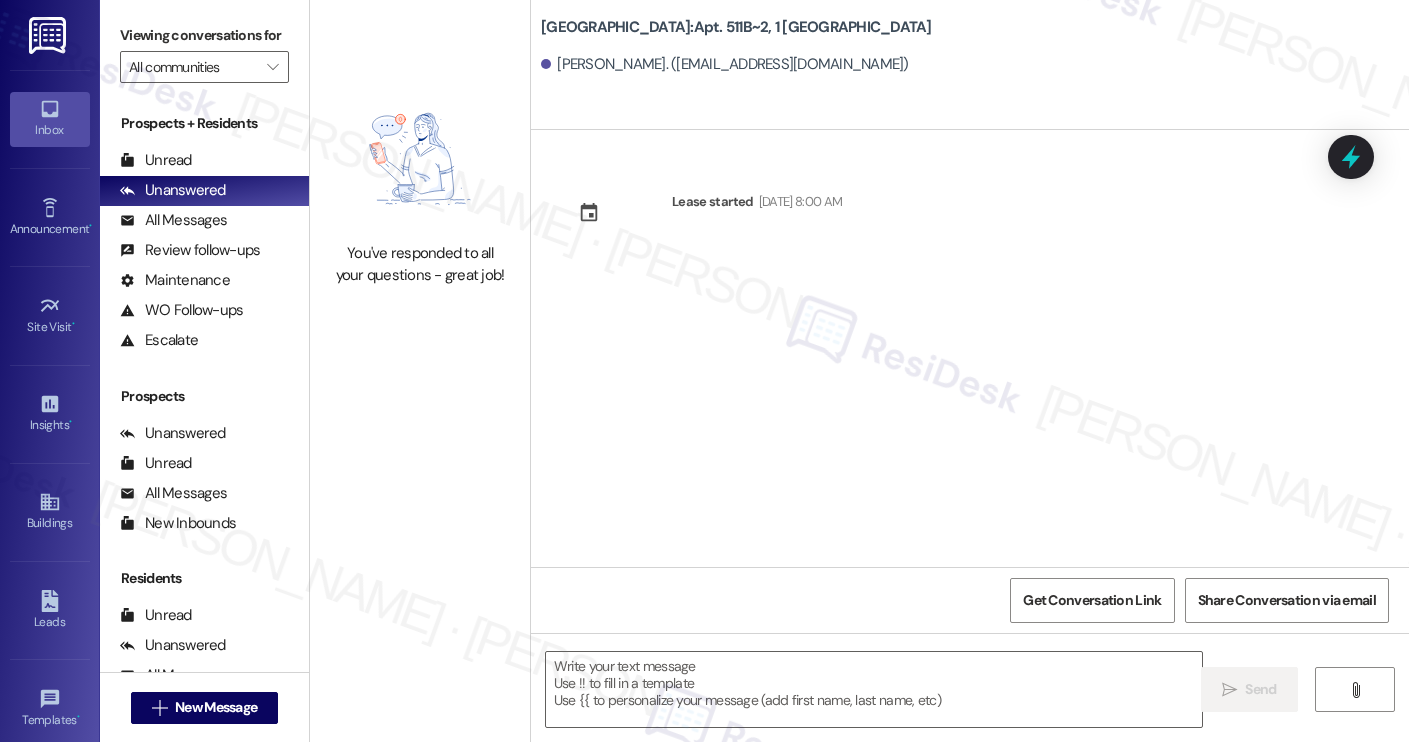 type on "Fetching suggested responses. Please feel free to read through the conversation in the meantime." 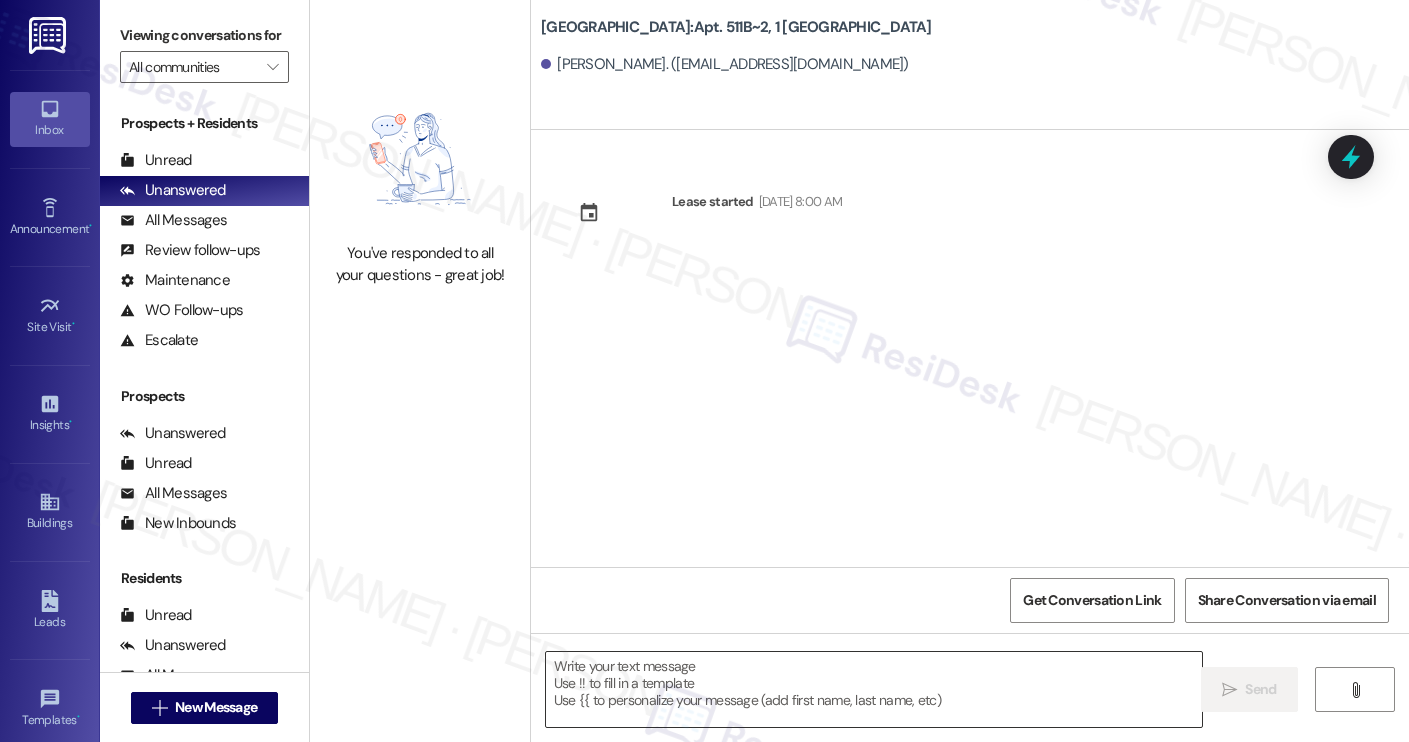 click at bounding box center (874, 689) 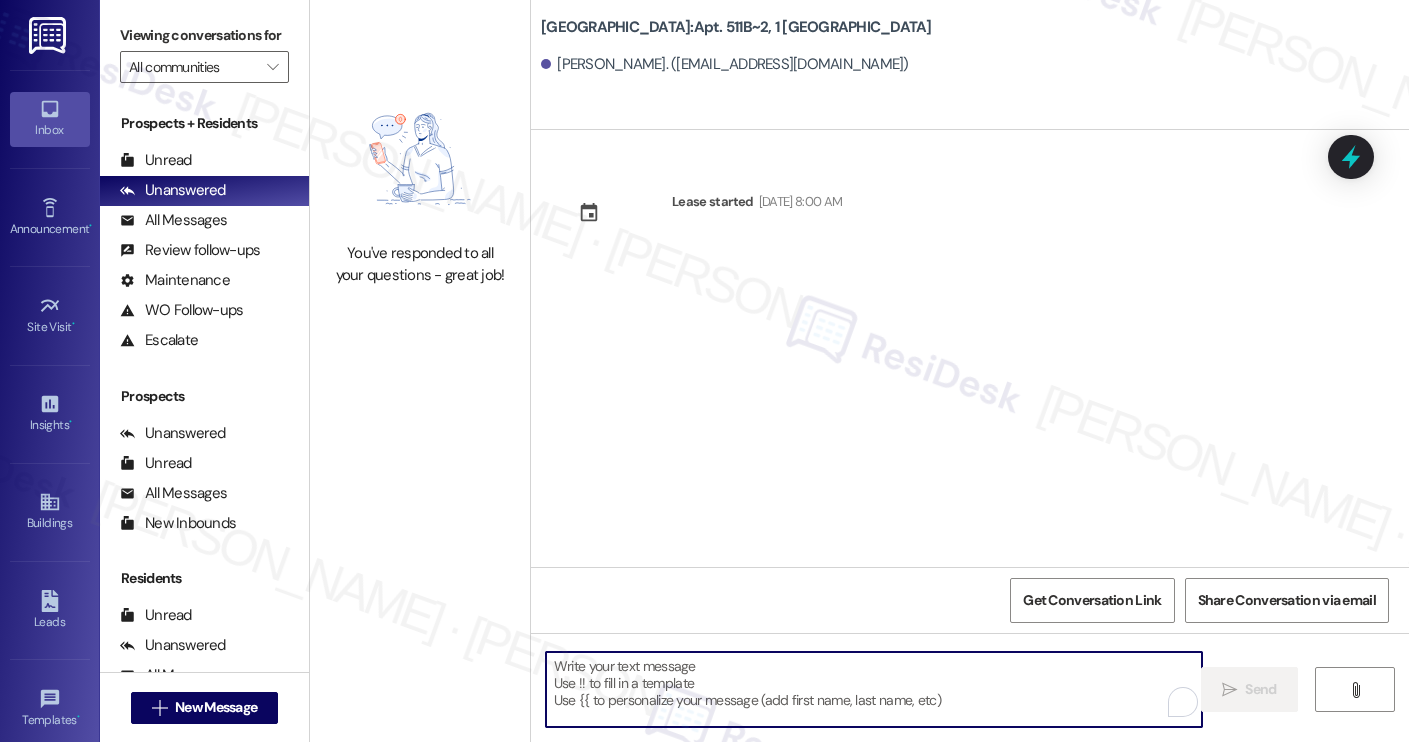 paste on "Move-in day will be busy as you get settled, but no reason it has to be stressful. Don’t forget that we offer a ⚡FAST PASS⚡for Move-In day if your checklist has been completed 2 weeks prior to move-in. Login to your ResidentPortal [DATE] to complete those outstanding items!" 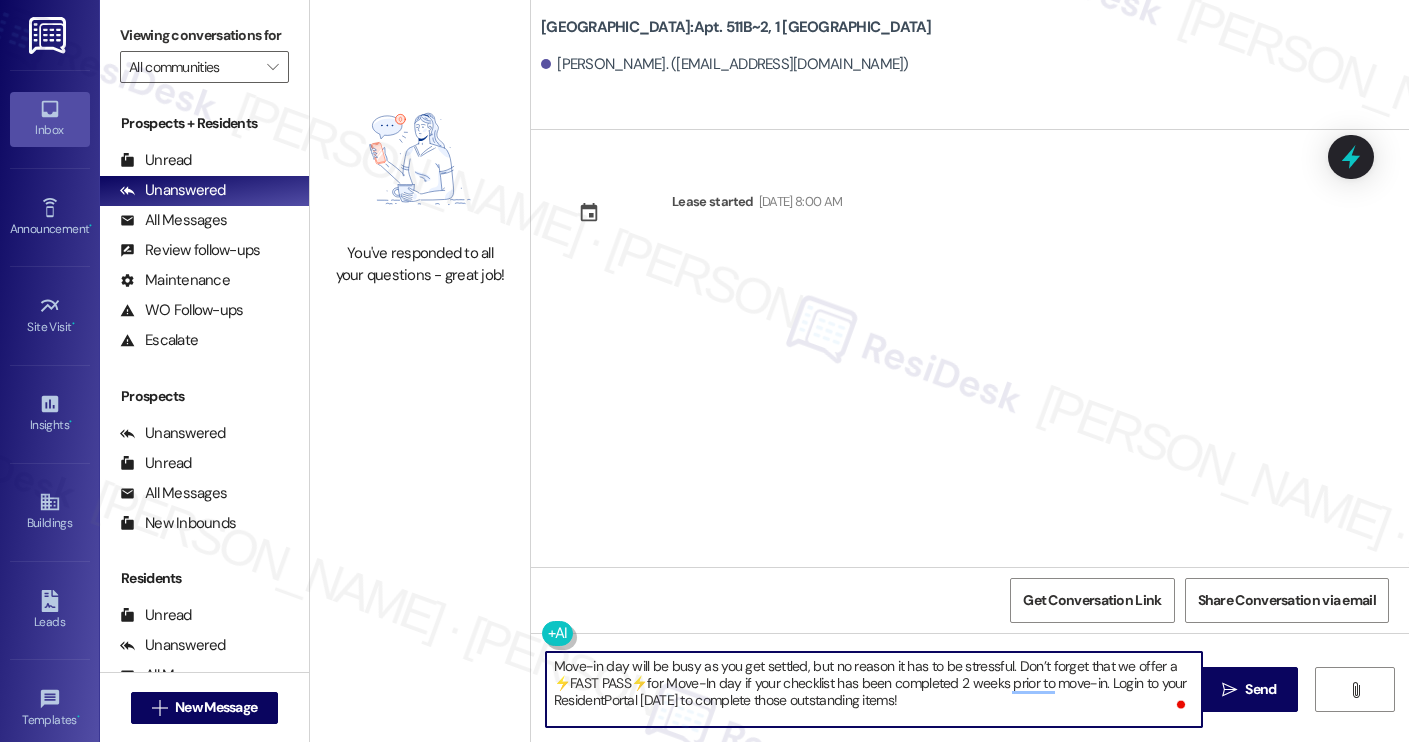 scroll, scrollTop: 0, scrollLeft: 0, axis: both 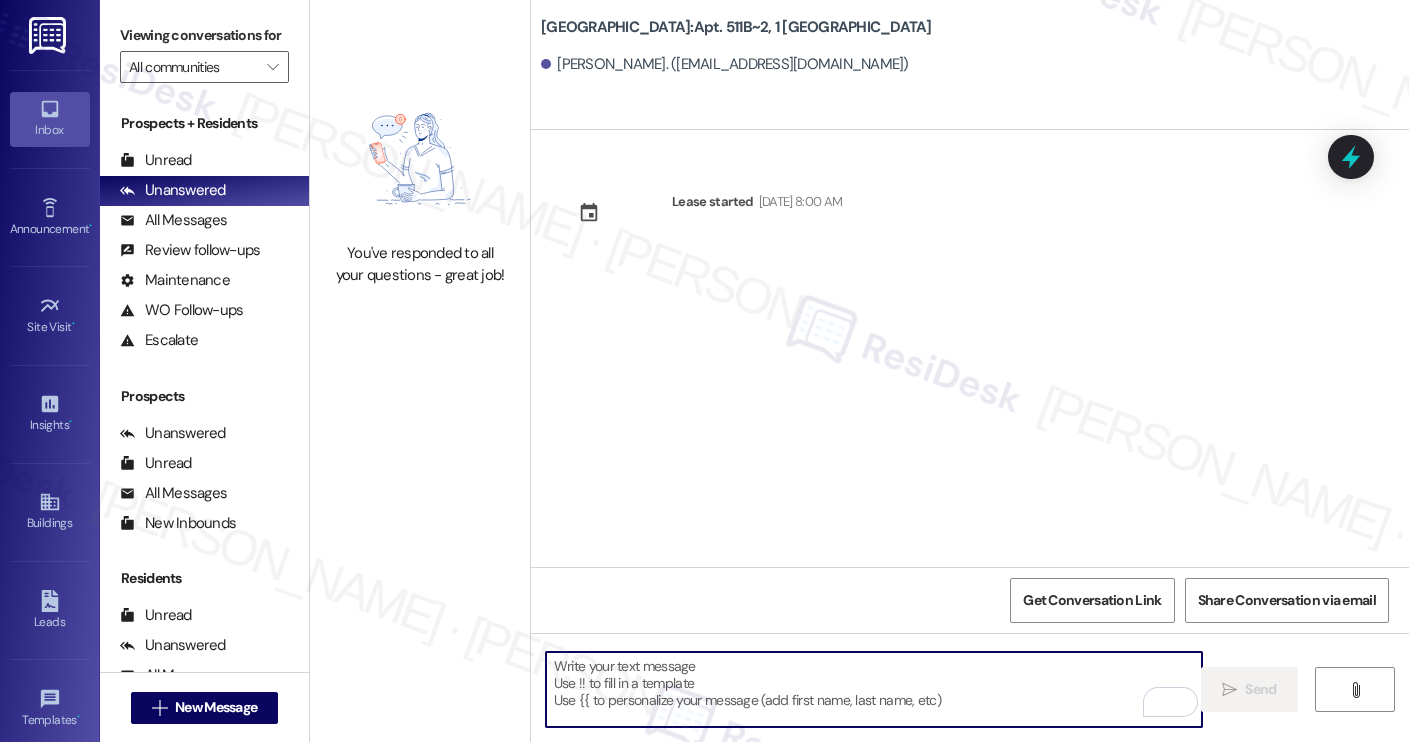 click at bounding box center [874, 689] 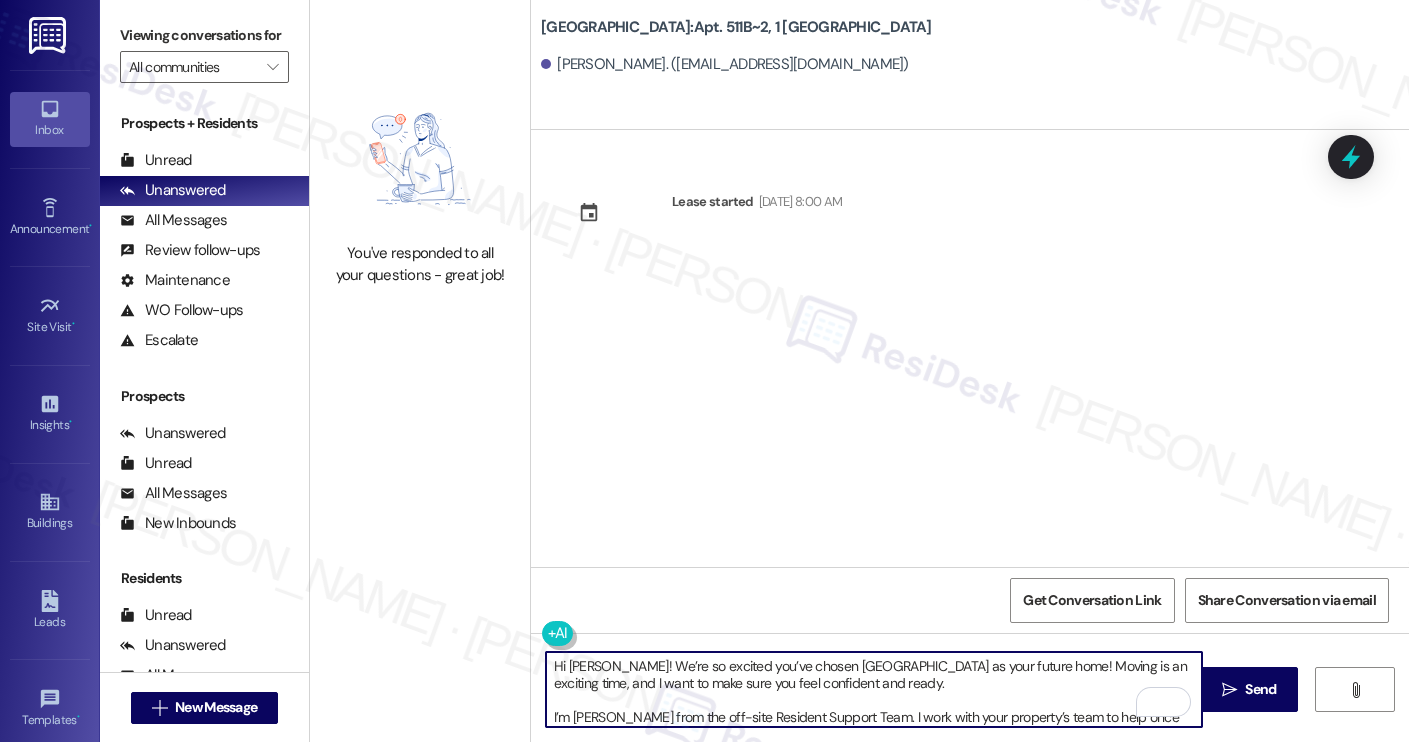 scroll, scrollTop: 119, scrollLeft: 0, axis: vertical 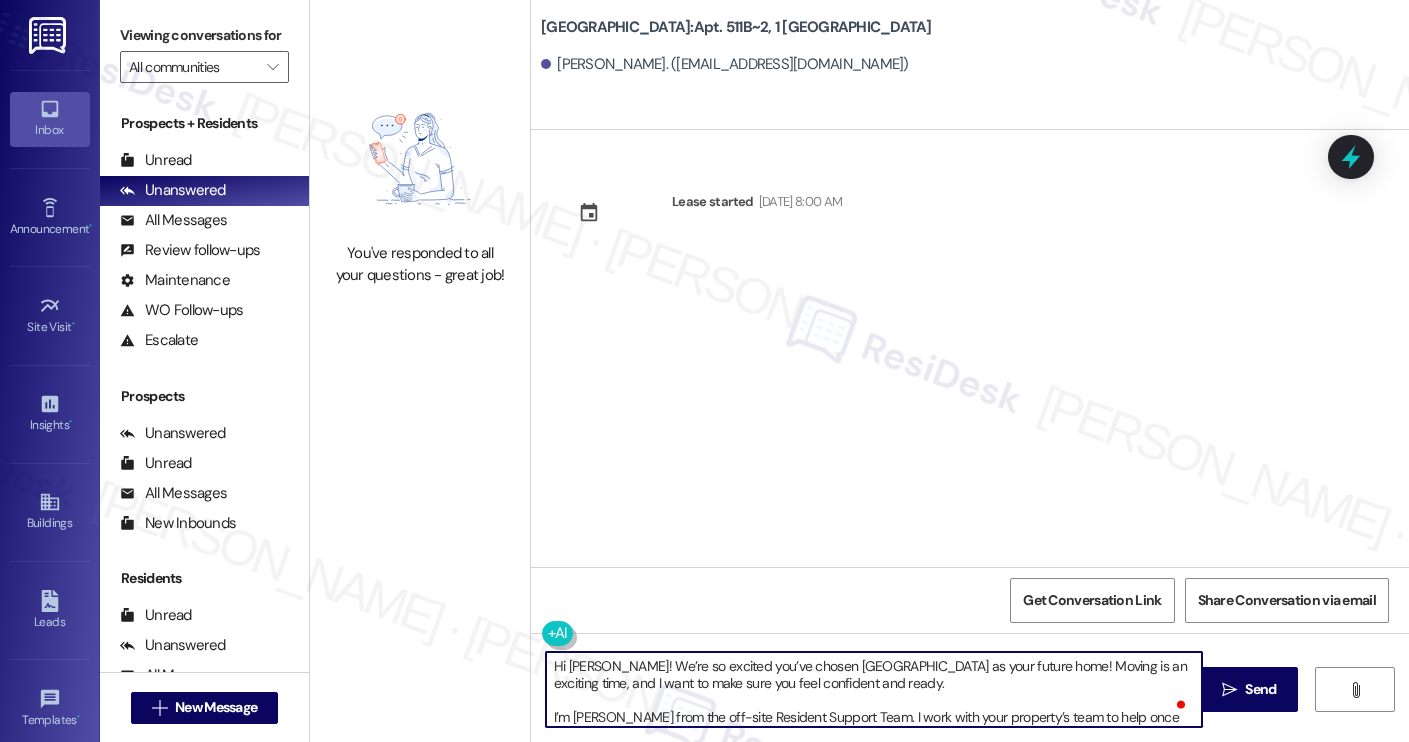 click on "Peyton Hoerter. (peytonhoerter@gmail.com)" at bounding box center [725, 64] 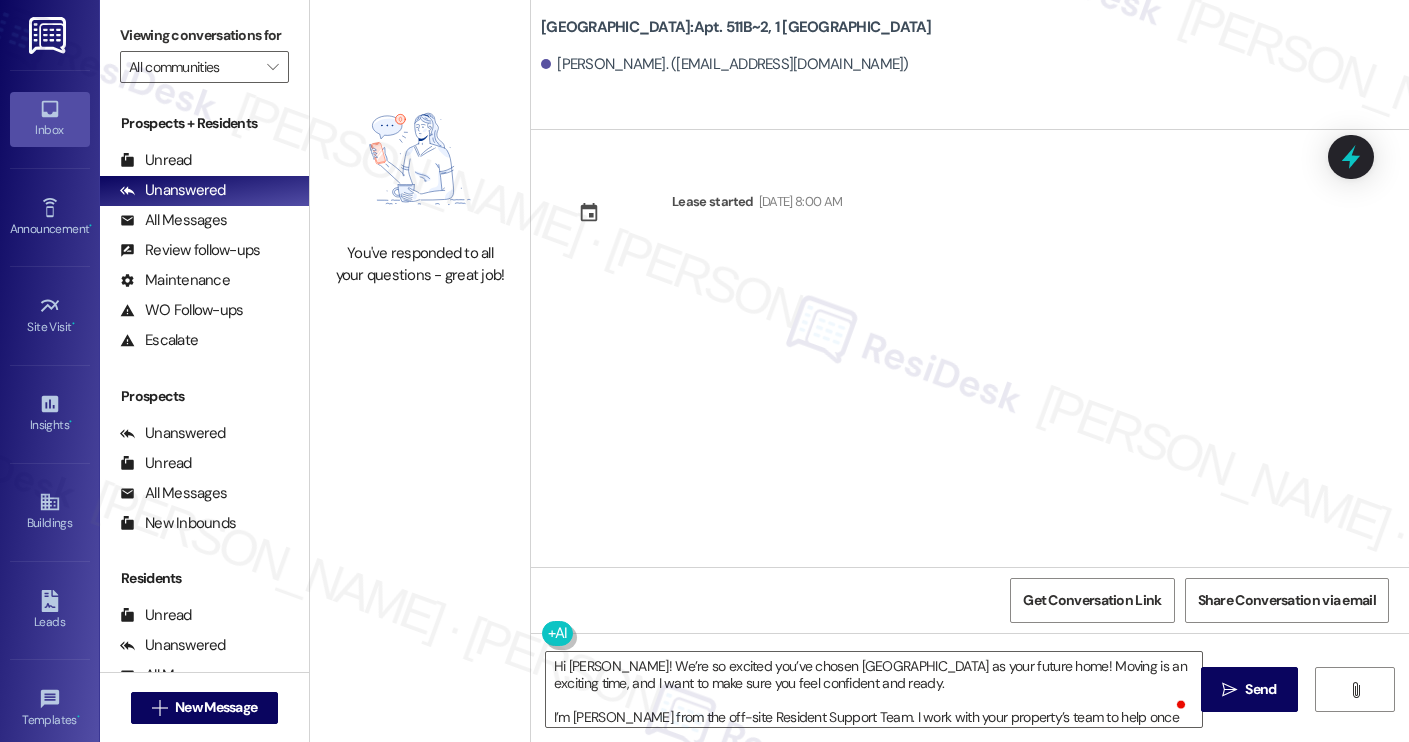 click on "Peyton Hoerter. (peytonhoerter@gmail.com)" at bounding box center [725, 64] 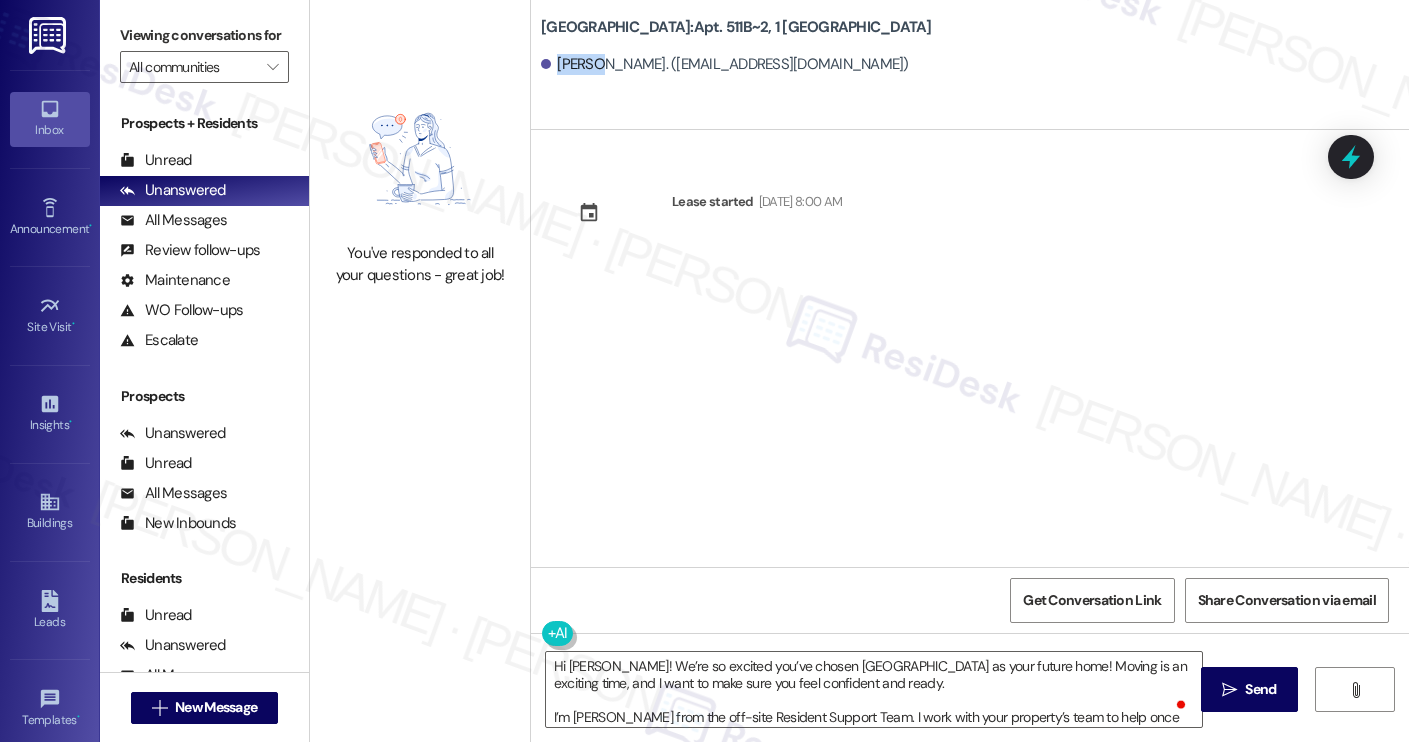 copy on "Peyton" 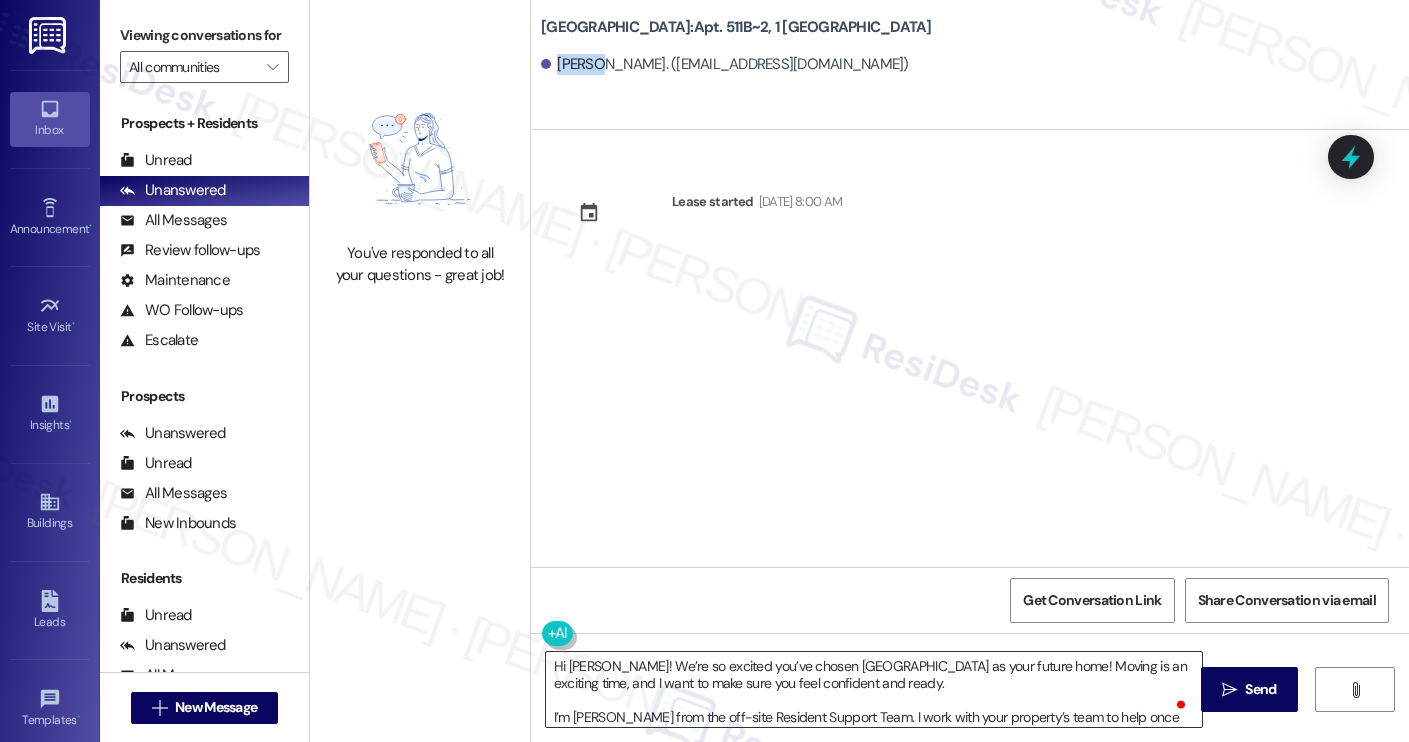 click on "Hi [PERSON_NAME]! We’re so excited you’ve chosen [GEOGRAPHIC_DATA] as your future home! Moving is an exciting time, and I want to make sure you feel confident and ready.
I’m [PERSON_NAME] from the off-site Resident Support Team. I work with your property’s team to help once you’ve moved in, whether it’s answering questions or assisting with maintenance. I’ll be in touch as your move-in date gets closer!
Move-in day will be busy as you get settled, but no reason it has to be stressful. Don’t forget that we offer a ⚡FAST PASS⚡for Move-In day if your checklist has been completed 2 weeks prior to move-in. Login to your ResidentPortal [DATE] to complete those outstanding items!" at bounding box center [874, 689] 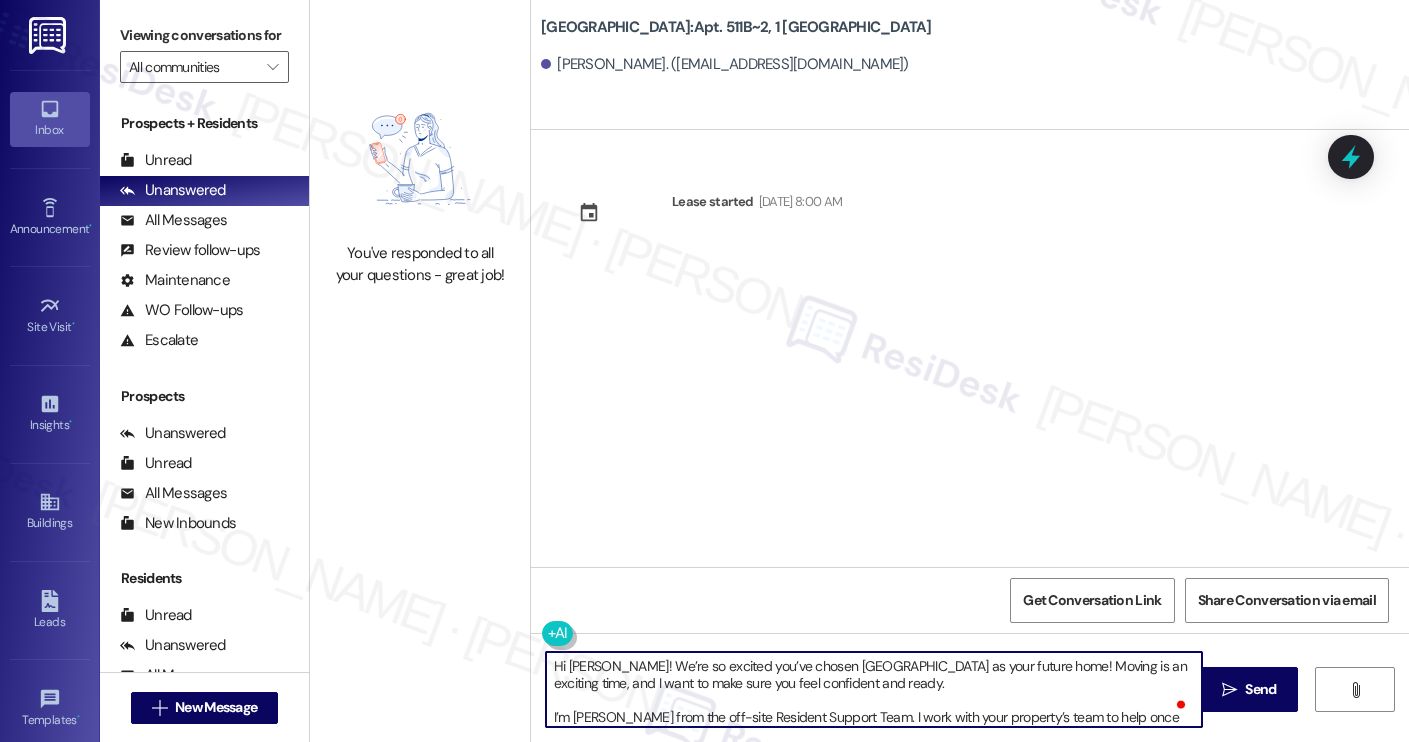 click on "Hi [PERSON_NAME]! We’re so excited you’ve chosen [GEOGRAPHIC_DATA] as your future home! Moving is an exciting time, and I want to make sure you feel confident and ready.
I’m [PERSON_NAME] from the off-site Resident Support Team. I work with your property’s team to help once you’ve moved in, whether it’s answering questions or assisting with maintenance. I’ll be in touch as your move-in date gets closer!
Move-in day will be busy as you get settled, but no reason it has to be stressful. Don’t forget that we offer a ⚡FAST PASS⚡for Move-In day if your checklist has been completed 2 weeks prior to move-in. Login to your ResidentPortal [DATE] to complete those outstanding items!" at bounding box center (874, 689) 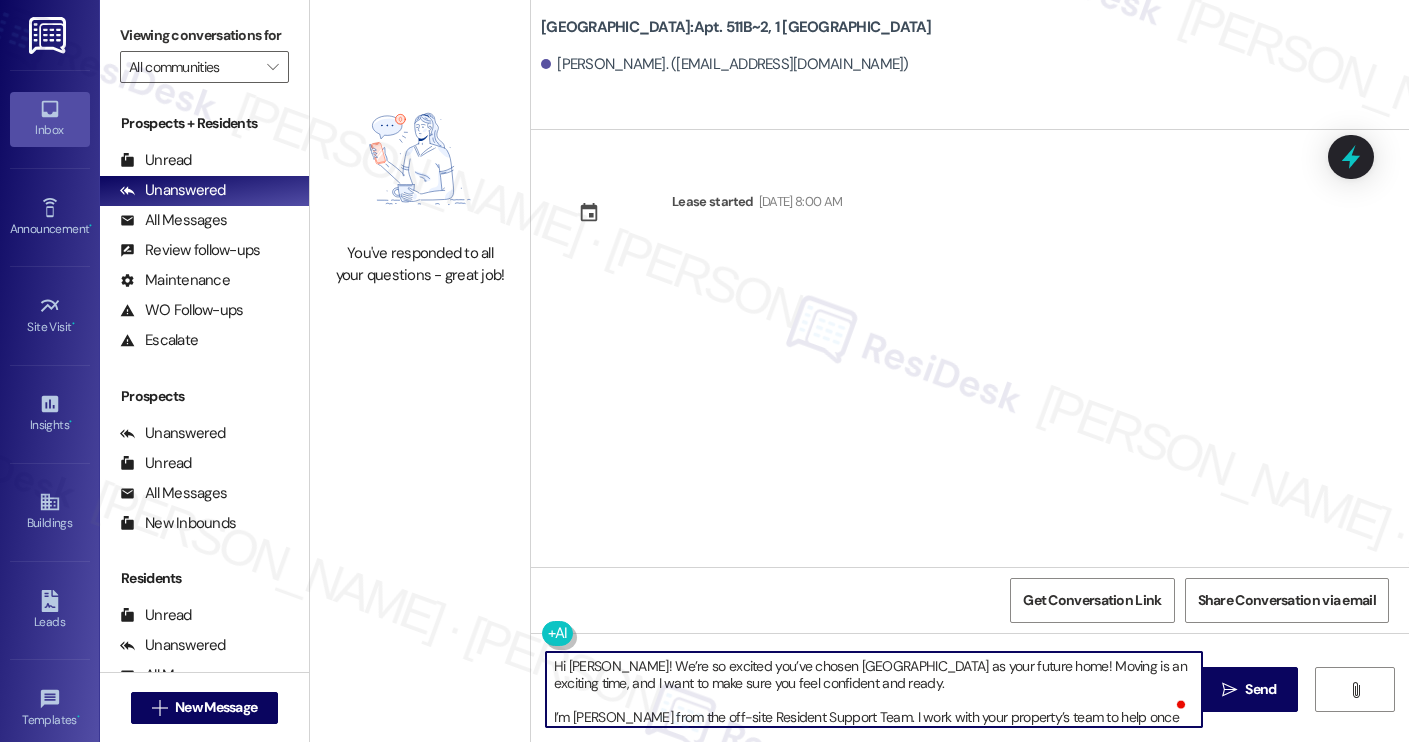 scroll, scrollTop: 17, scrollLeft: 0, axis: vertical 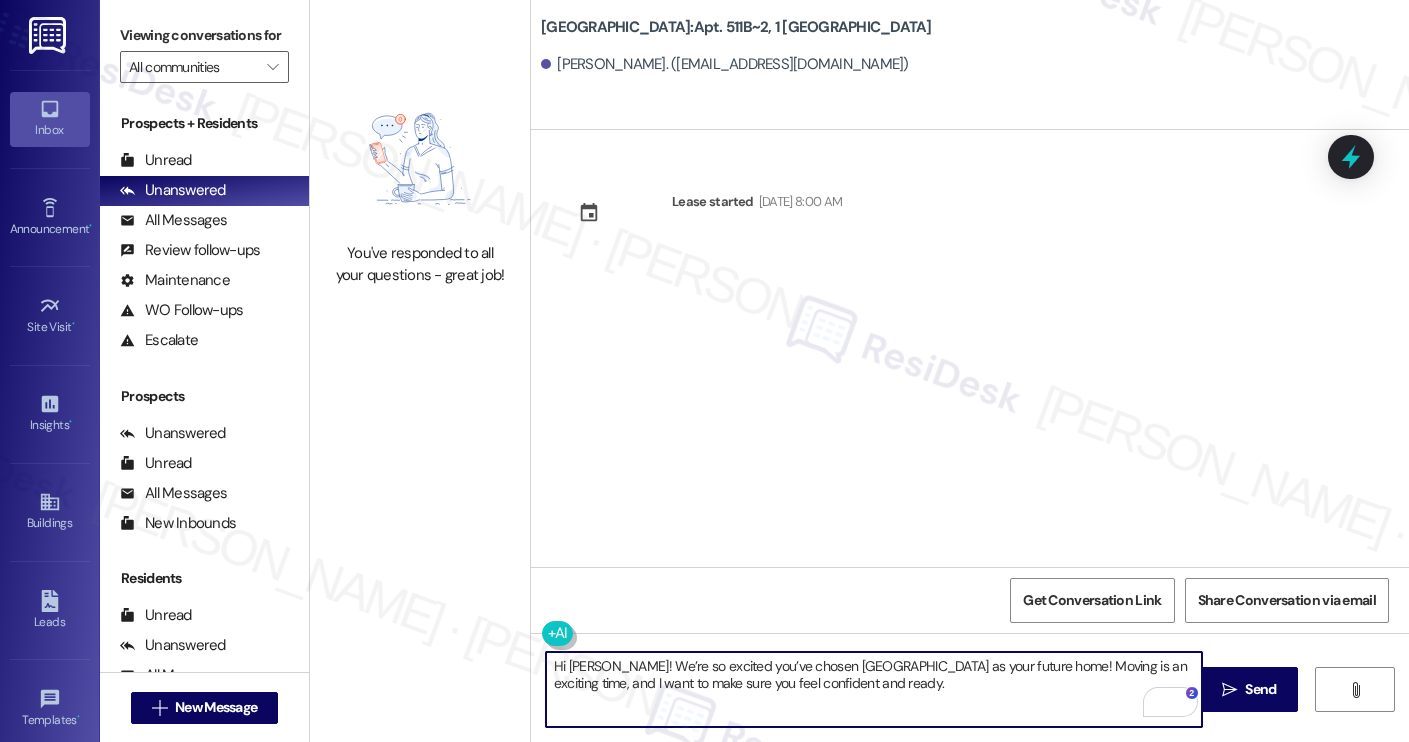 click on "Hi Peyton! We’re so excited you’ve chosen Yugo Charleston Campus as your future home! Moving is an exciting time, and I want to make sure you feel confident and ready." at bounding box center (874, 689) 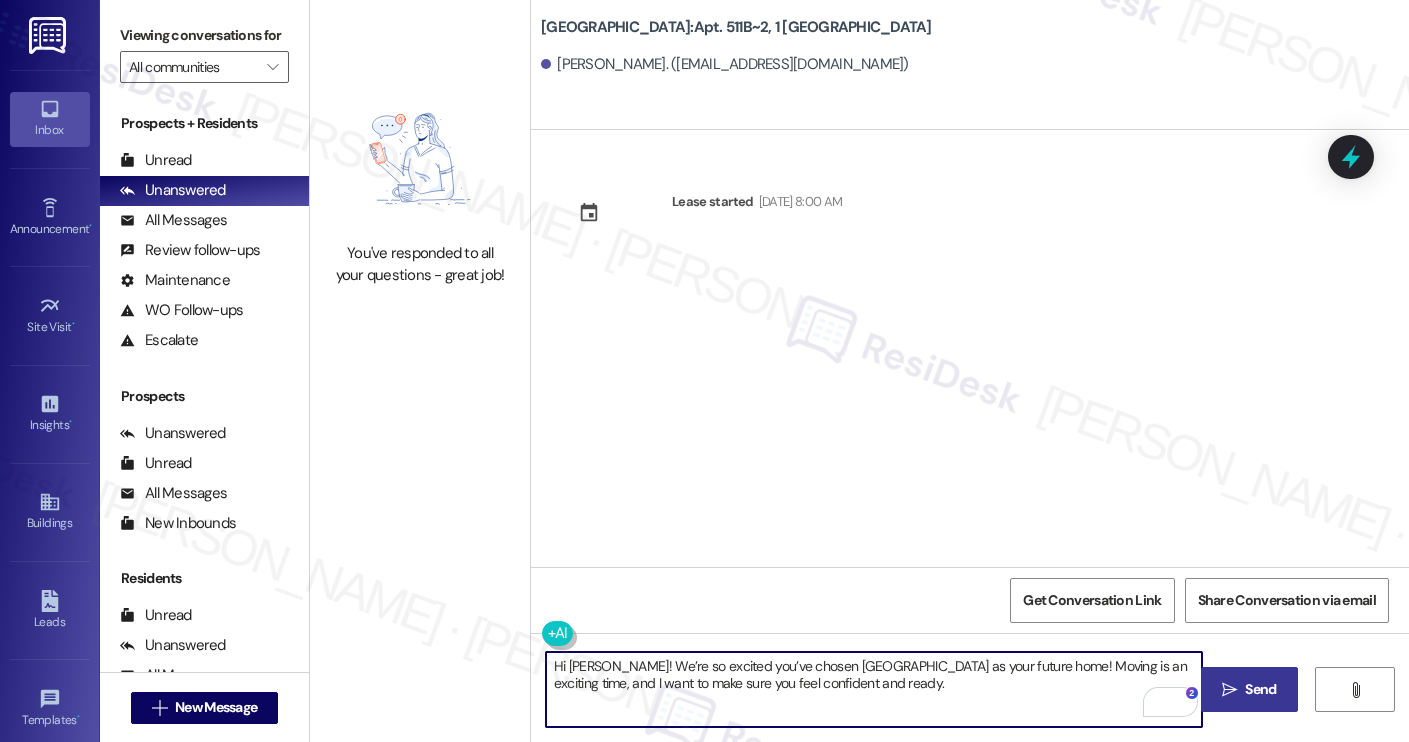 type on "Hi Peyton! We’re so excited you’ve chosen Yugo Charleston Campus as your future home! Moving is an exciting time, and I want to make sure you feel confident and ready." 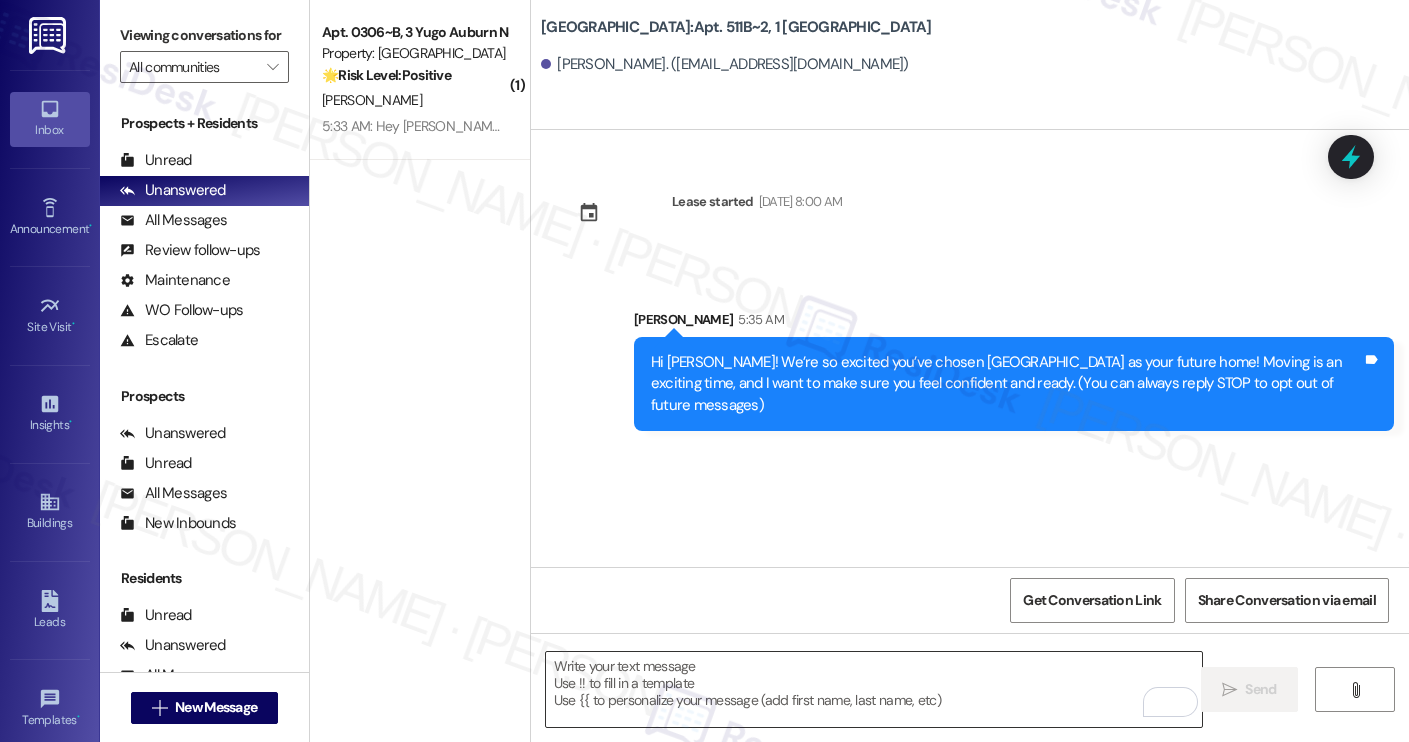 click at bounding box center [874, 689] 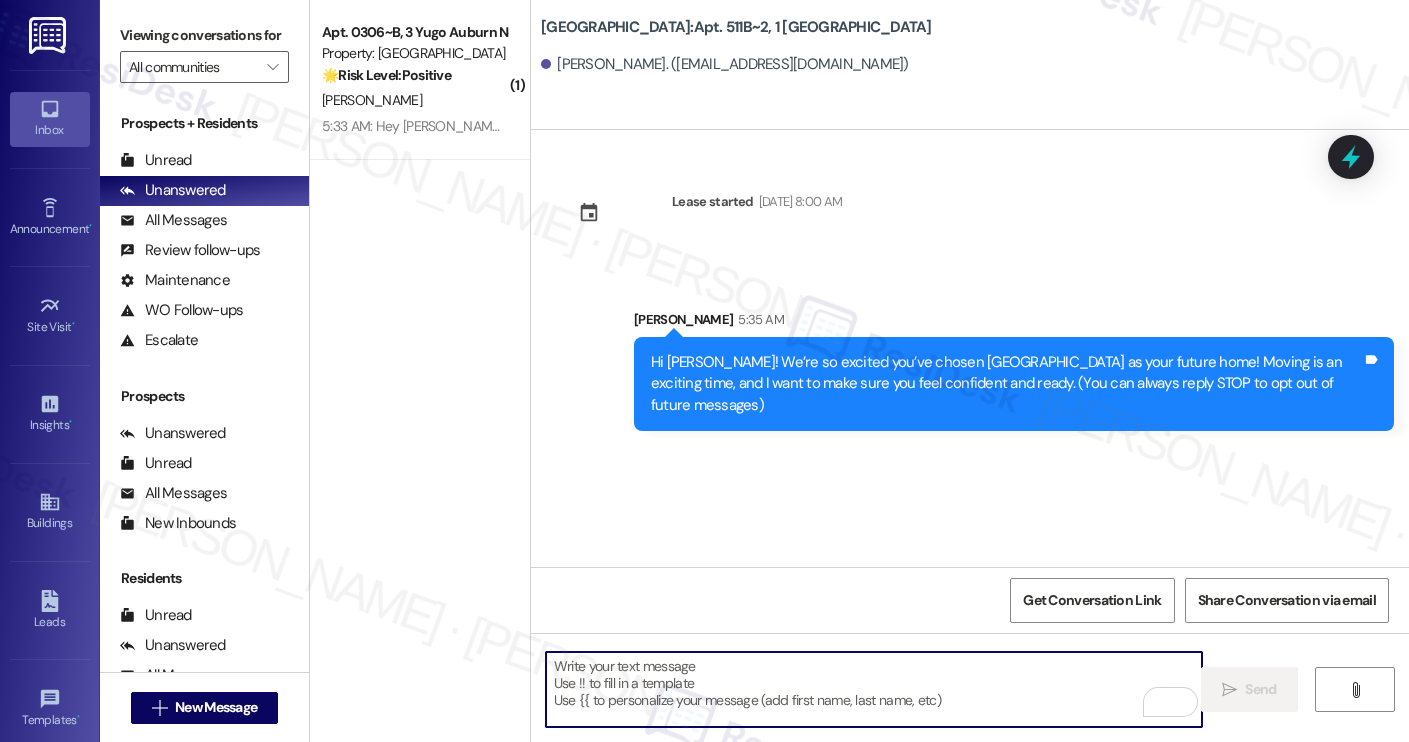 paste on "I’m [PERSON_NAME] from the off-site Resident Support Team. I work with your property’s team to help once you’ve moved in, whether it’s answering questions or assisting with maintenance. I’ll be in touch as your move-in date gets closer!
Move-in day will be busy as you get settled, but no reason it has to be stressful. Don’t forget that we offer a ⚡FAST PASS⚡for Move-In day if your checklist has been completed 2 weeks prior to move-in. Login to your ResidentPortal [DATE] to complete those outstanding items!" 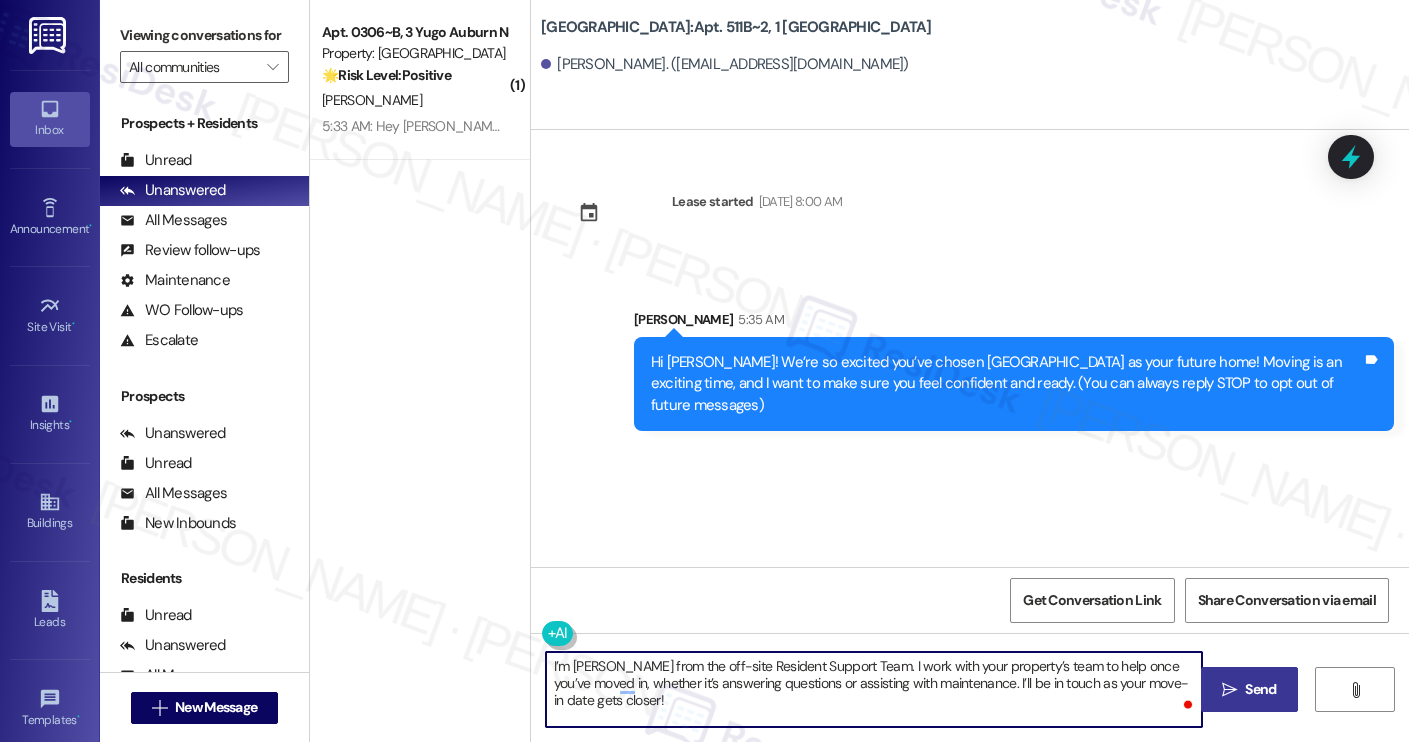 type on "I’m [PERSON_NAME] from the off-site Resident Support Team. I work with your property’s team to help once you’ve moved in, whether it’s answering questions or assisting with maintenance. I’ll be in touch as your move-in date gets closer!" 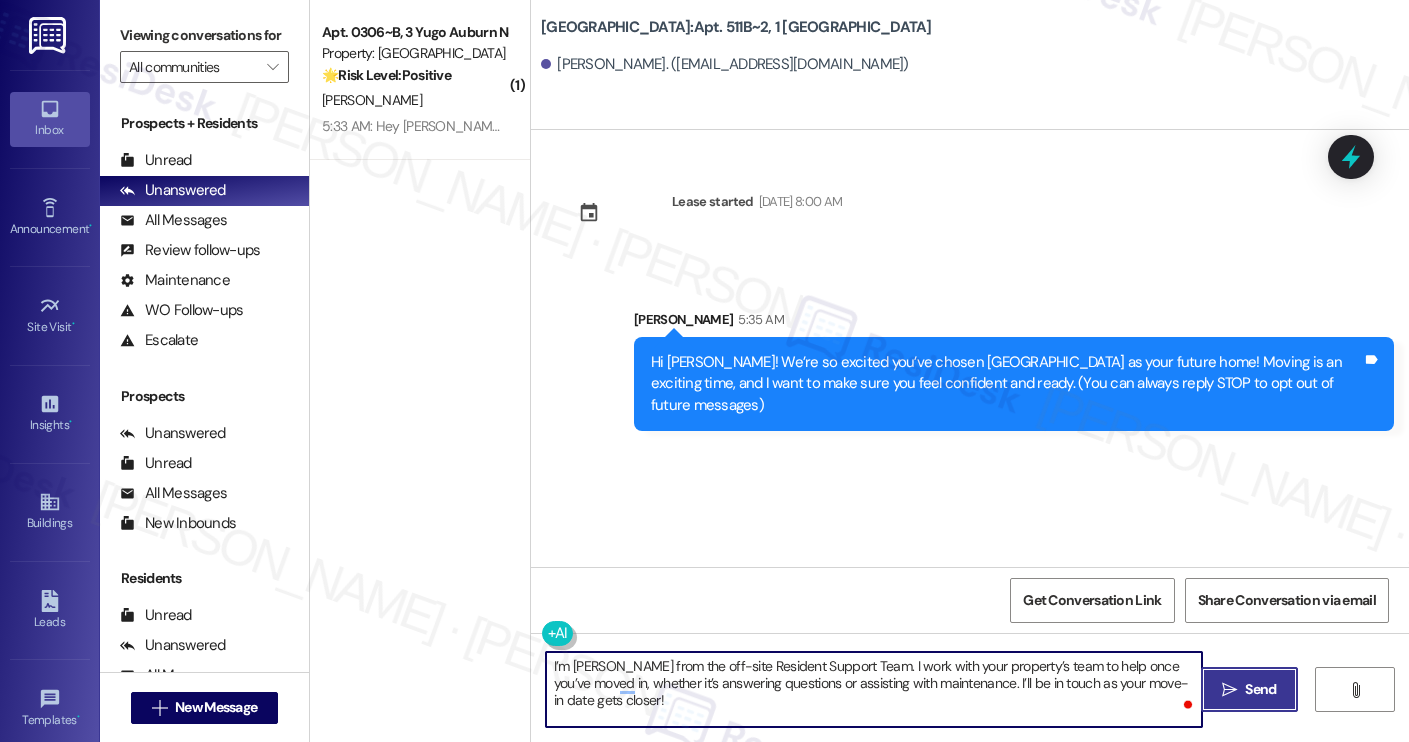 click on " Send" at bounding box center [1249, 689] 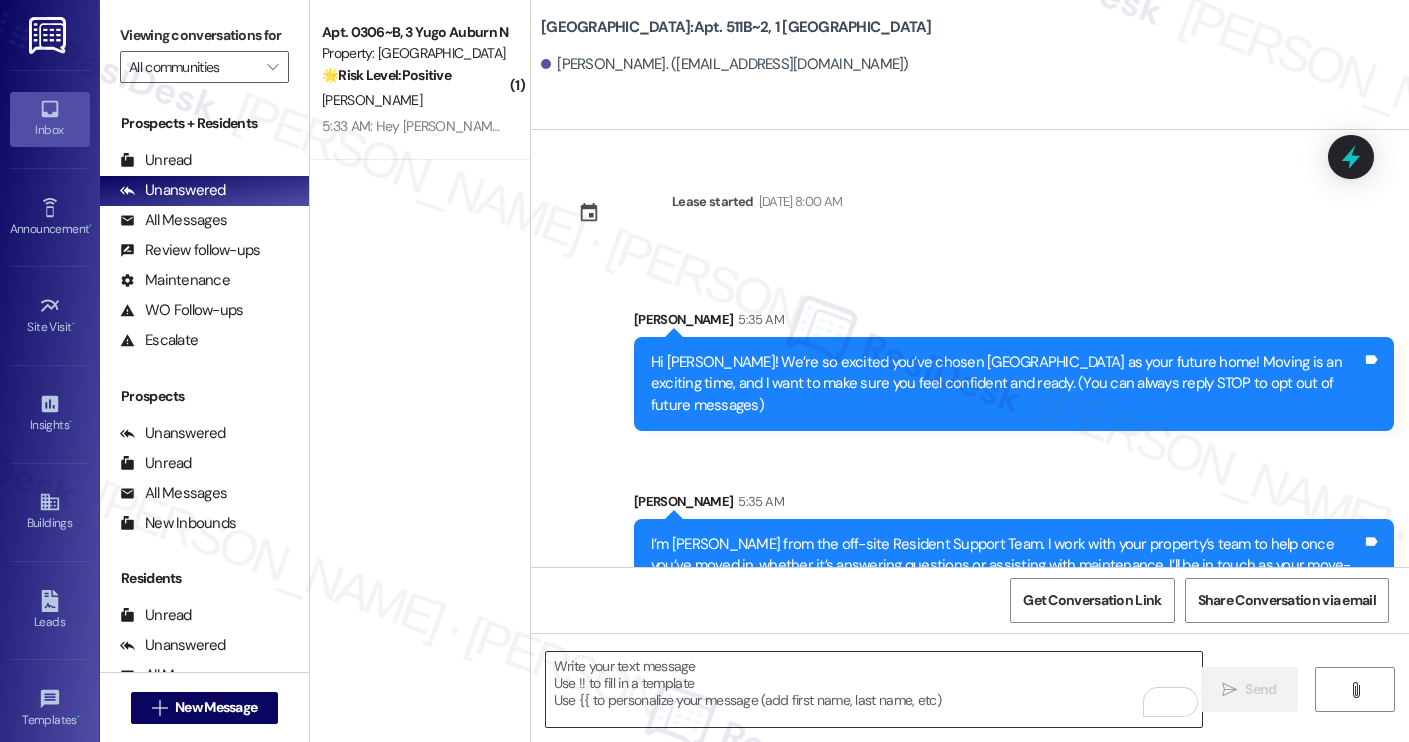 click at bounding box center [874, 689] 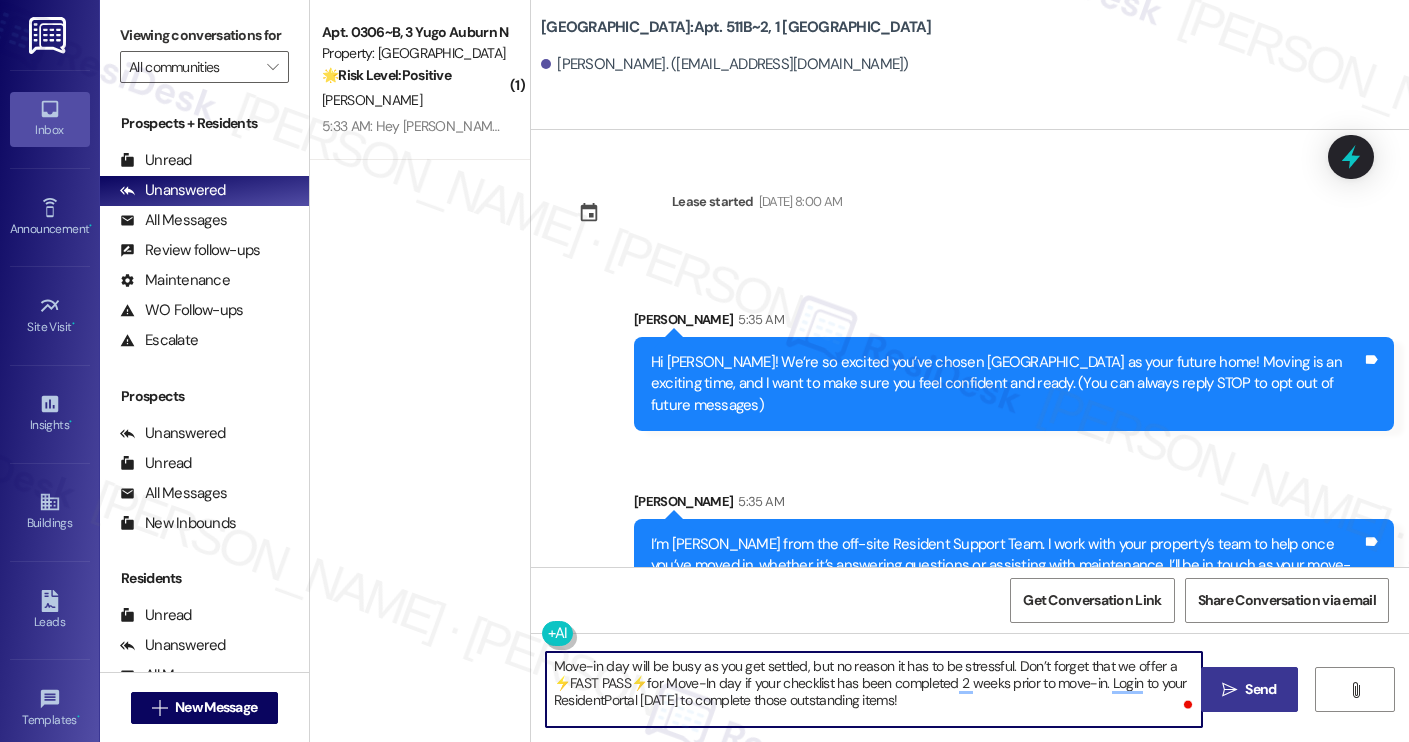 type on "Move-in day will be busy as you get settled, but no reason it has to be stressful. Don’t forget that we offer a ⚡FAST PASS⚡for Move-In day if your checklist has been completed 2 weeks prior to move-in. Login to your ResidentPortal [DATE] to complete those outstanding items!" 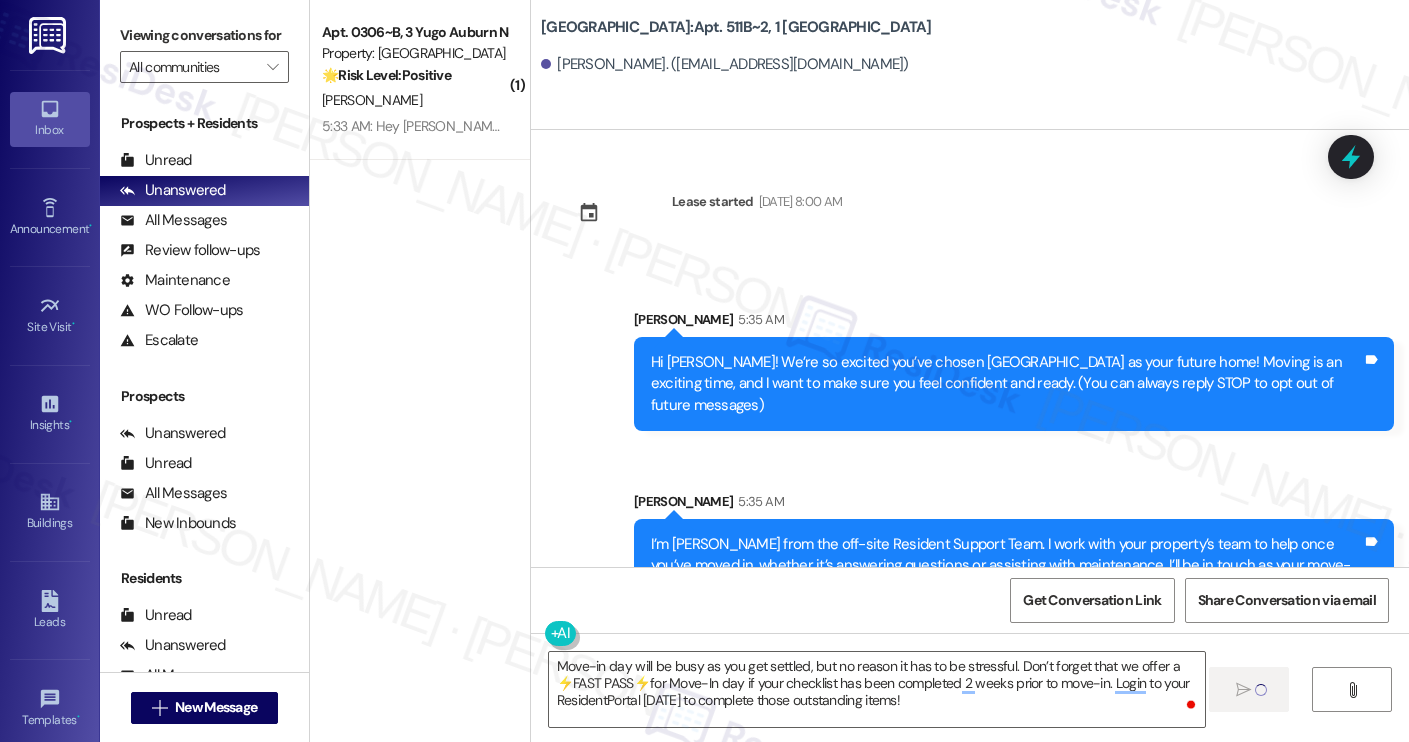 type 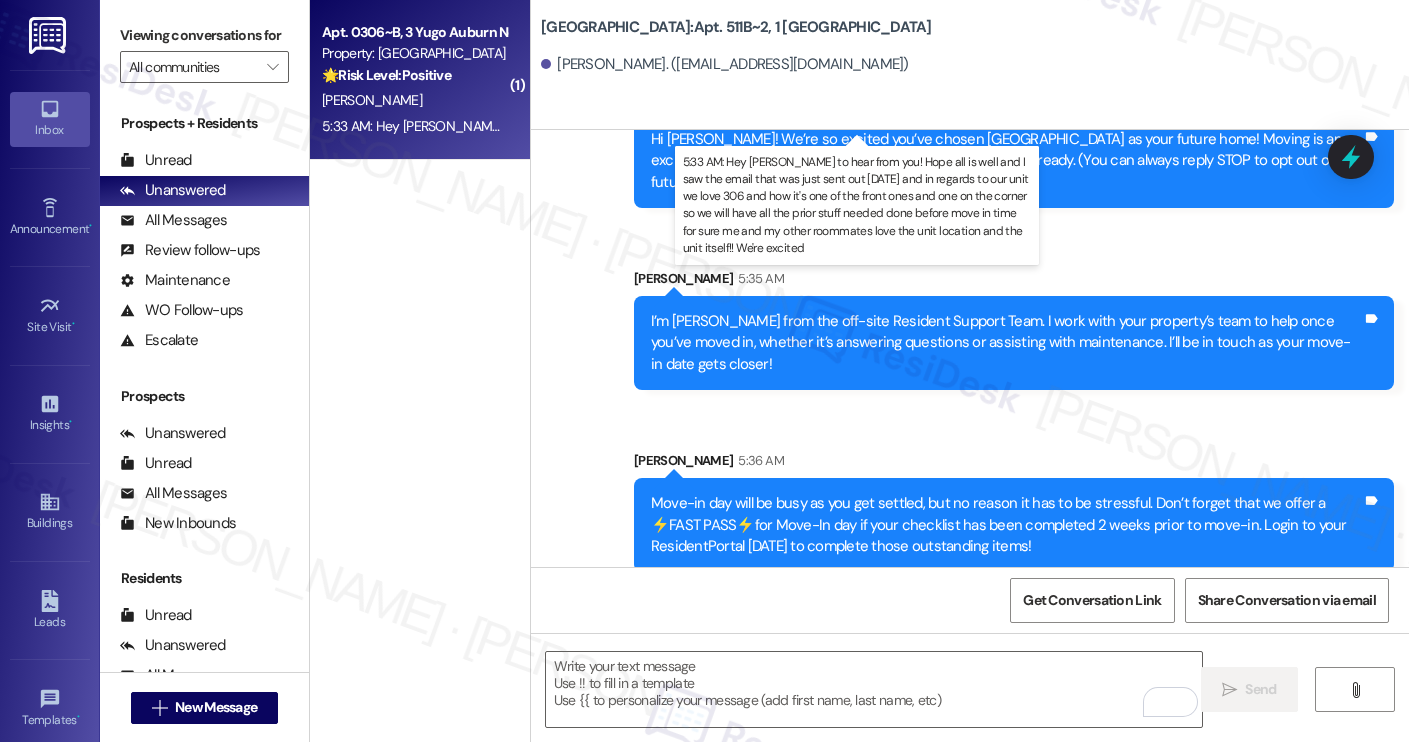 click on "5:33 AM: Hey Sarah good to hear from you! Hope all is well and I saw the email that was just sent out today and in regards to our unit we love 306 and how it's one of the front ones and one on the corner so we will have all the prior stuff needed done before move in time for sure me and my other roommates love the unit location and the unit itself!! We're excited 5:33 AM: Hey Sarah good to hear from you! Hope all is well and I saw the email that was just sent out today and in regards to our unit we love 306 and how it's one of the front ones and one on the corner so we will have all the prior stuff needed done before move in time for sure me and my other roommates love the unit location and the unit itself!! We're excited" at bounding box center [1387, 126] 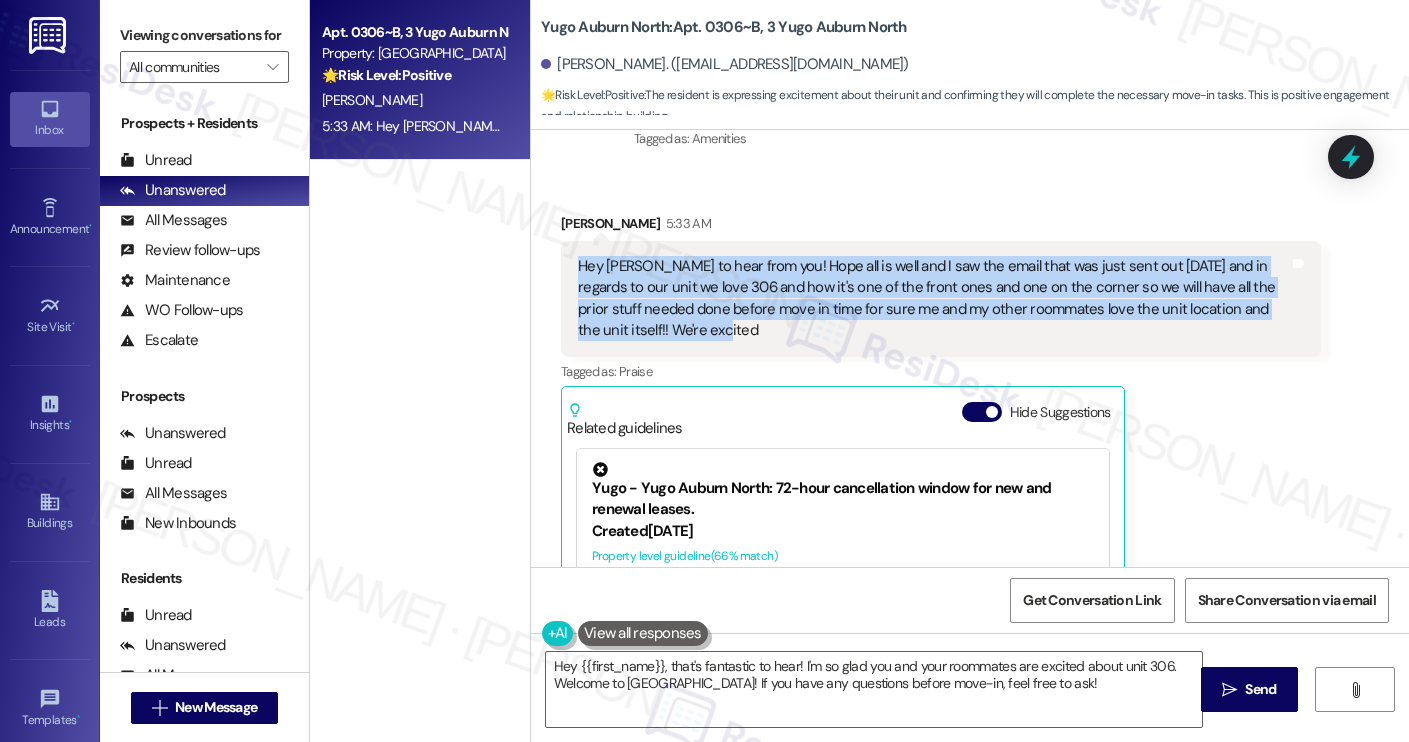 drag, startPoint x: 677, startPoint y: 289, endPoint x: 570, endPoint y: 232, distance: 121.235306 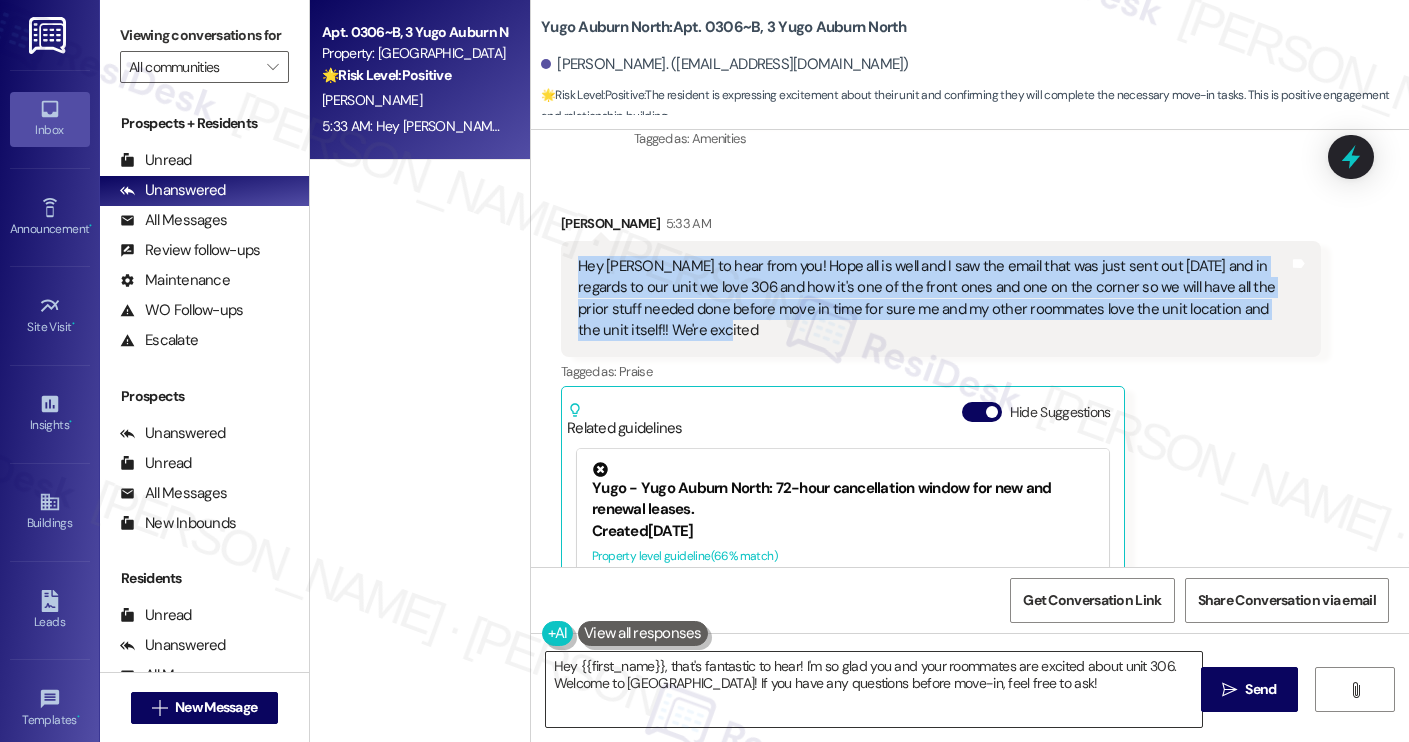 click on "Hey {{first_name}}, that's fantastic to hear! I'm so glad you and your roommates are excited about unit 306. Welcome to Yugo Auburn North! If you have any questions before move-in, feel free to ask!" at bounding box center [874, 689] 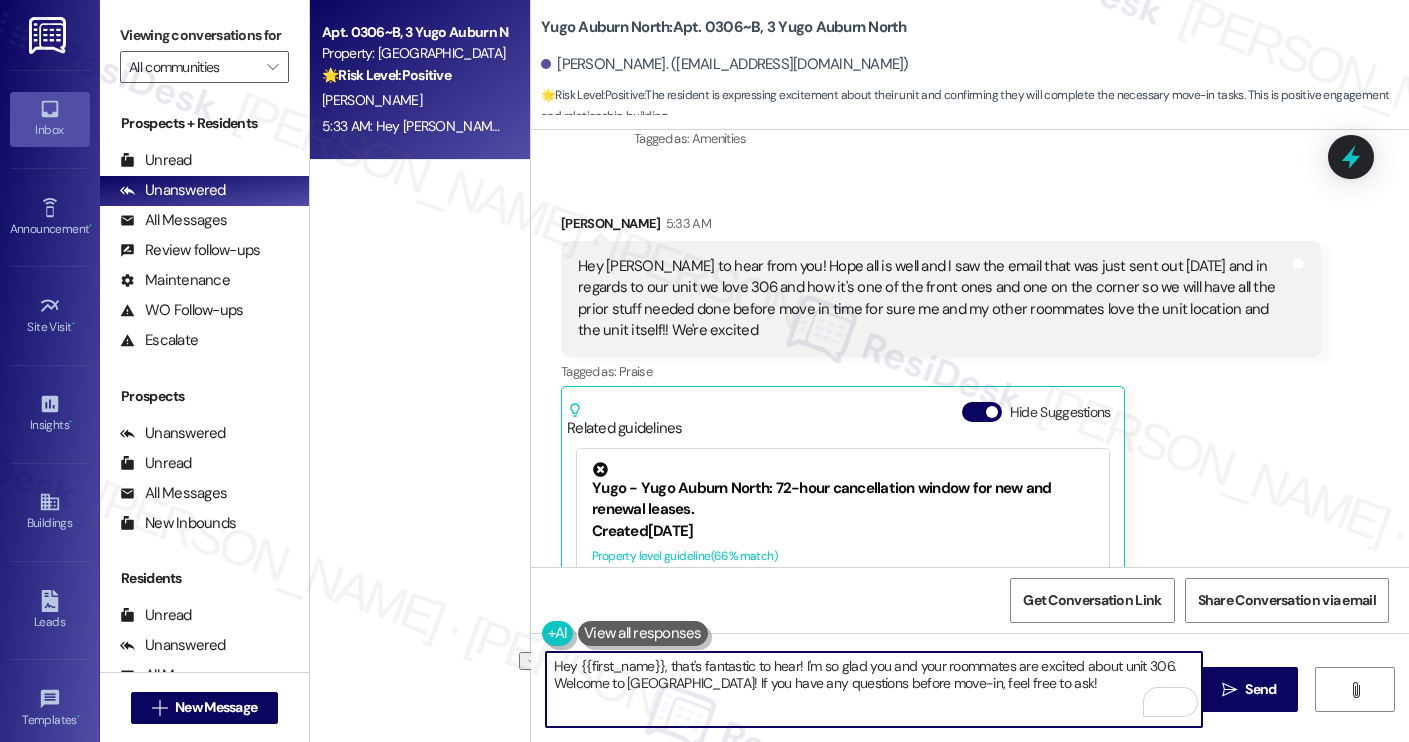 drag, startPoint x: 1075, startPoint y: 668, endPoint x: 1160, endPoint y: 668, distance: 85 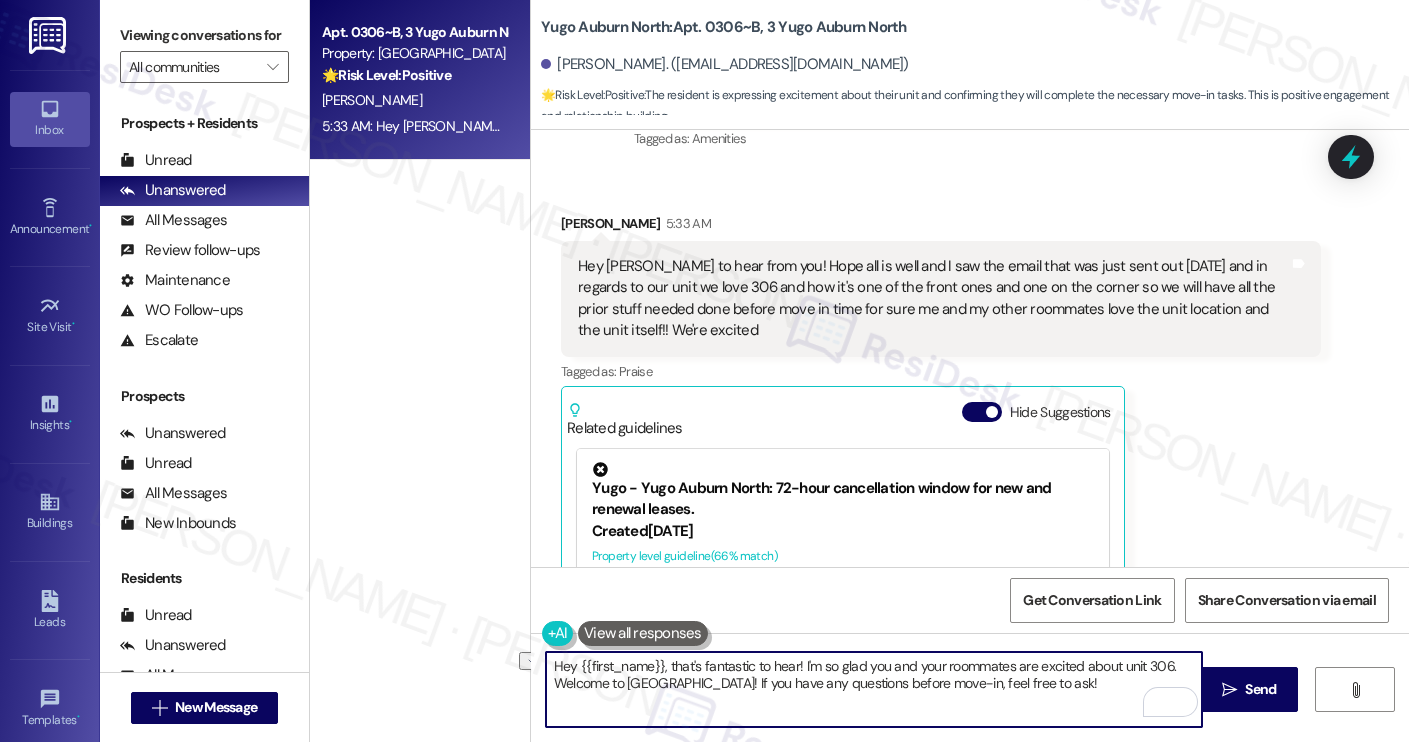 click on "Hey {{first_name}}, that's fantastic to hear! I'm so glad you and your roommates are excited about unit 306. Welcome to Yugo Auburn North! If you have any questions before move-in, feel free to ask!" at bounding box center (874, 689) 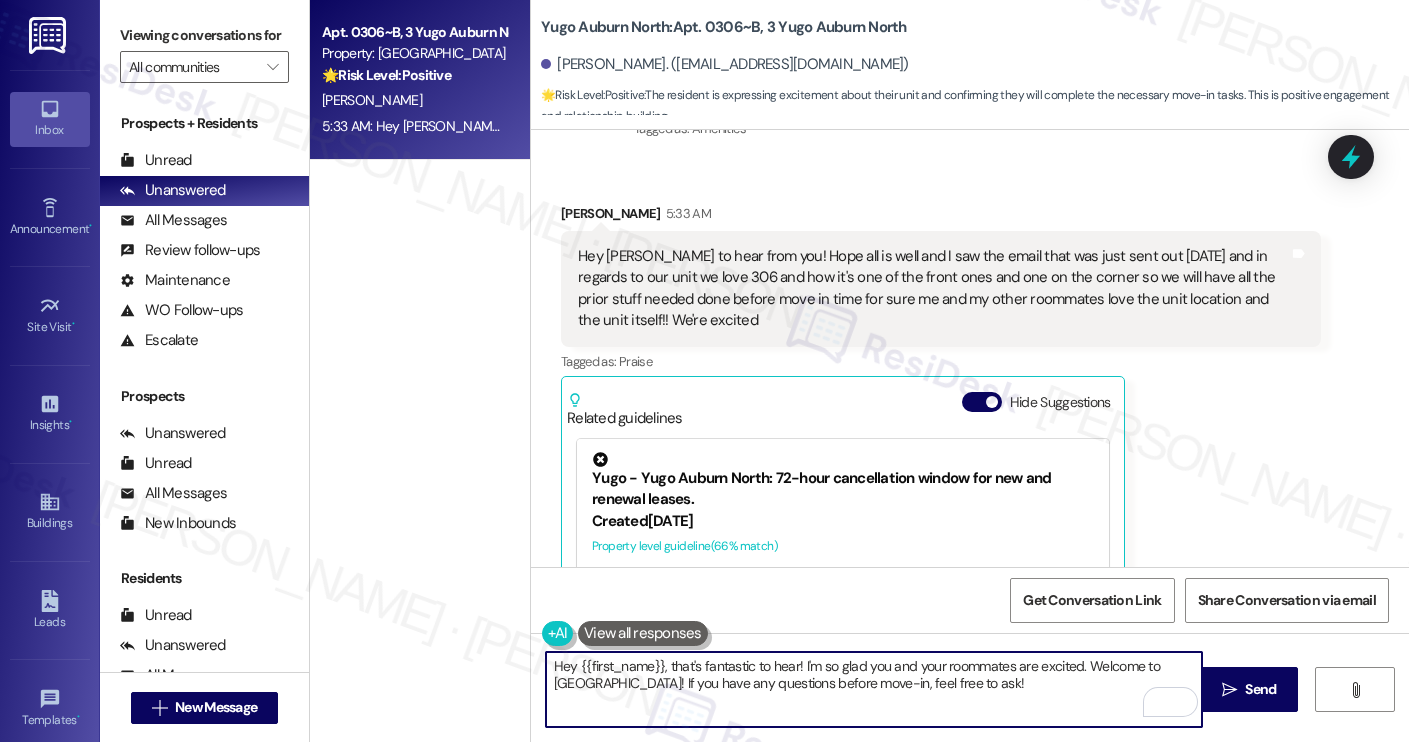 scroll, scrollTop: 821, scrollLeft: 0, axis: vertical 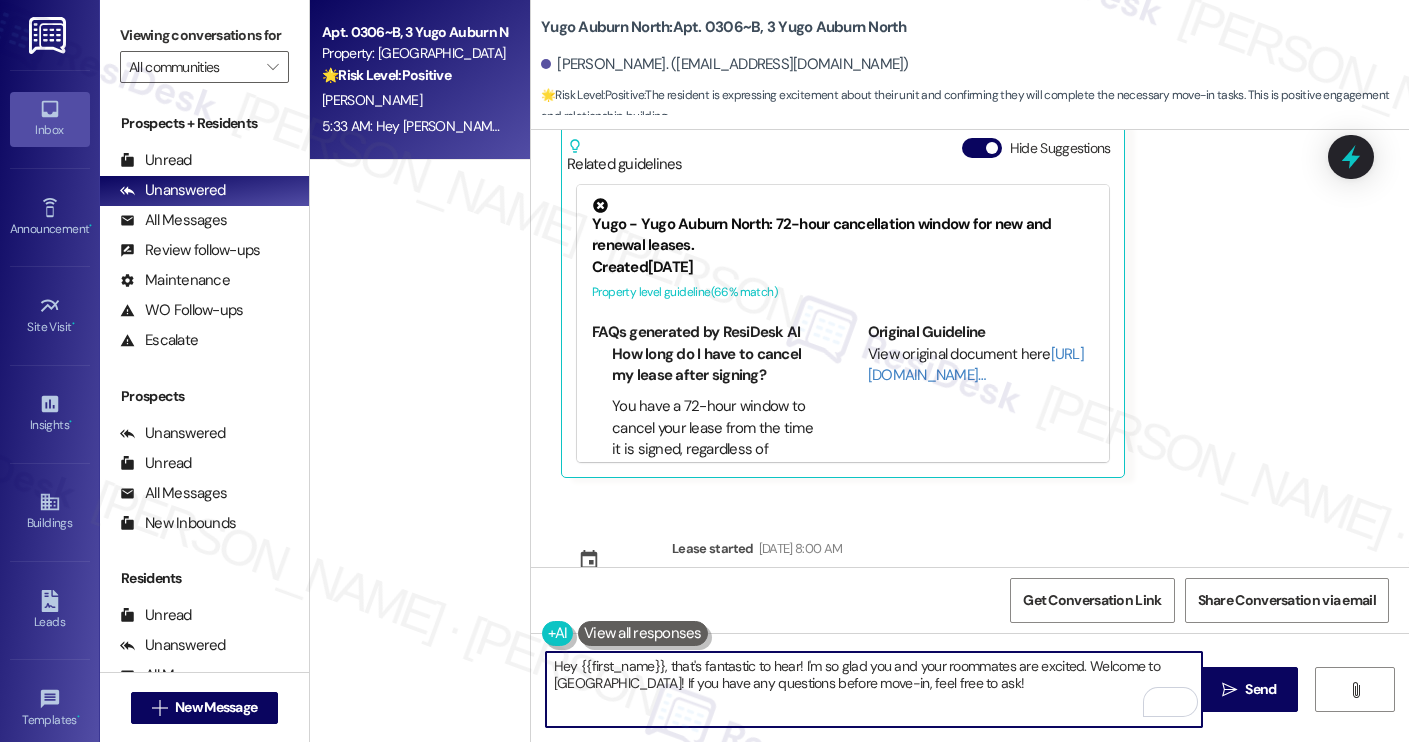 click on "[PERSON_NAME]. ([EMAIL_ADDRESS][DOMAIN_NAME])" at bounding box center (725, 64) 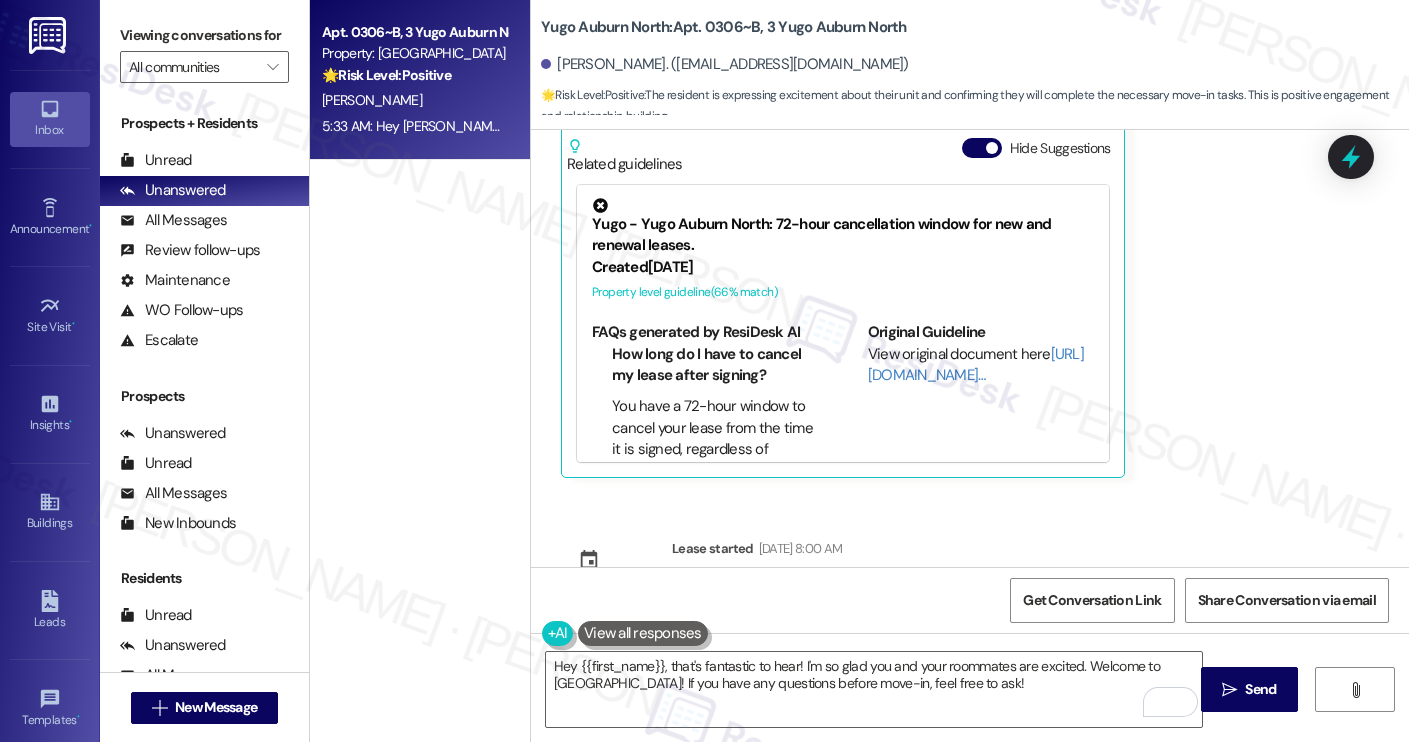 click on "[PERSON_NAME]. ([EMAIL_ADDRESS][DOMAIN_NAME])" at bounding box center [725, 64] 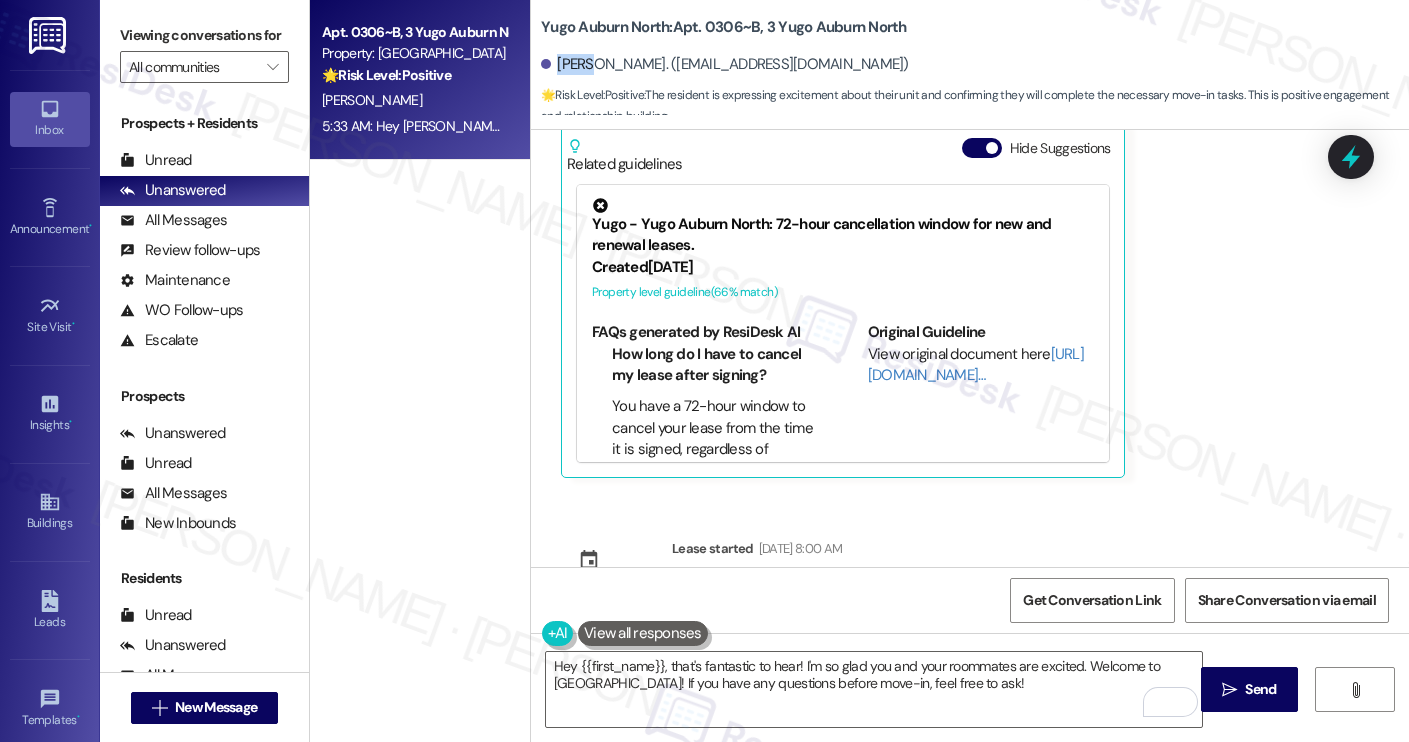 copy on "Grant" 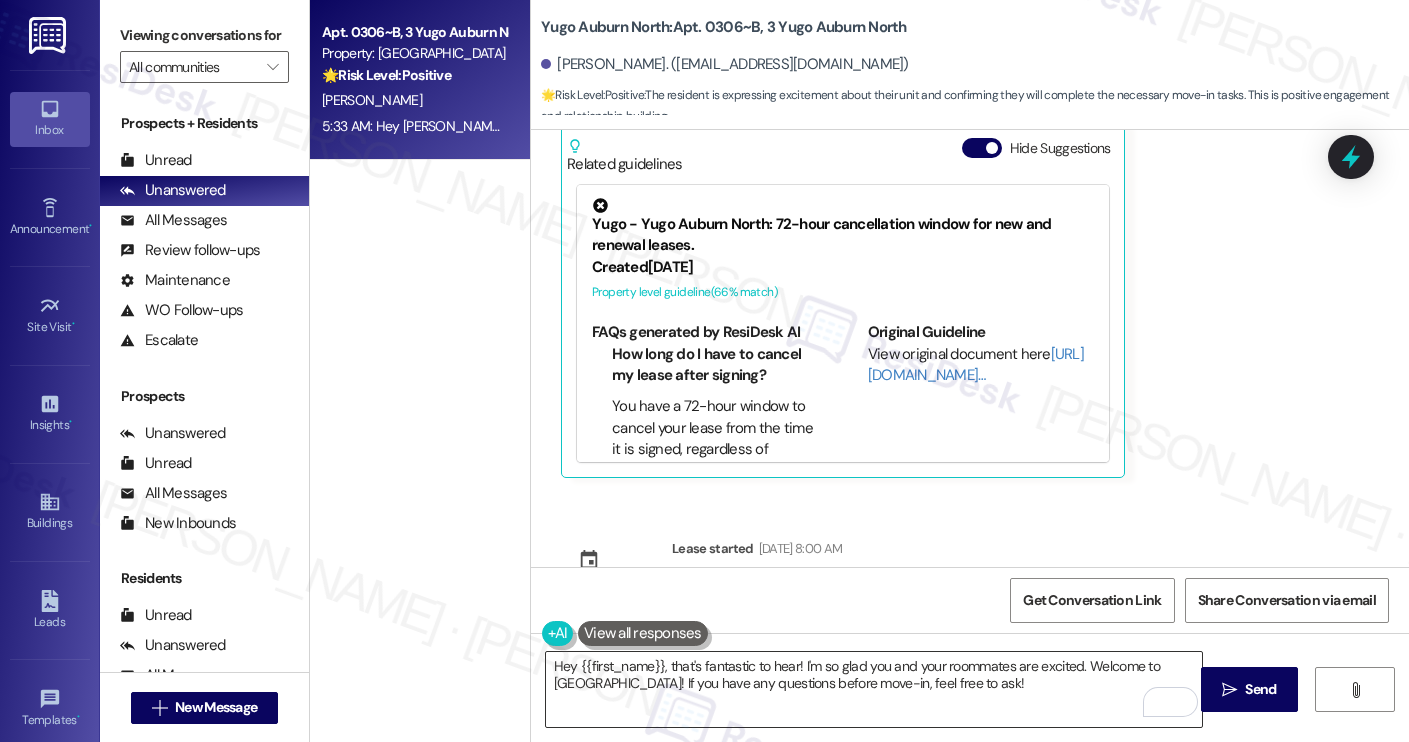 click on "Hey {{first_name}}, that's fantastic to hear! I'm so glad you and your roommates are excited. Welcome to Yugo Auburn North! If you have any questions before move-in, feel free to ask!" at bounding box center (874, 689) 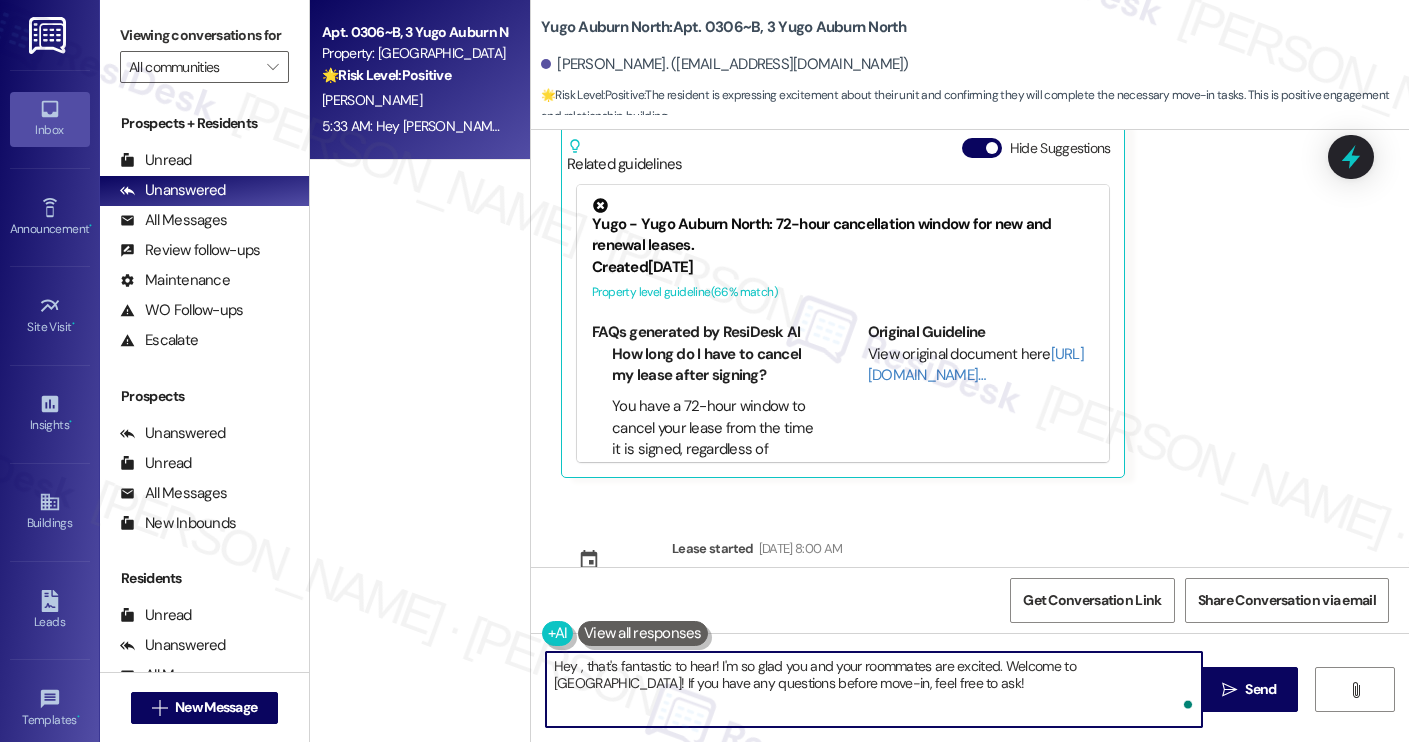 paste on "Grant" 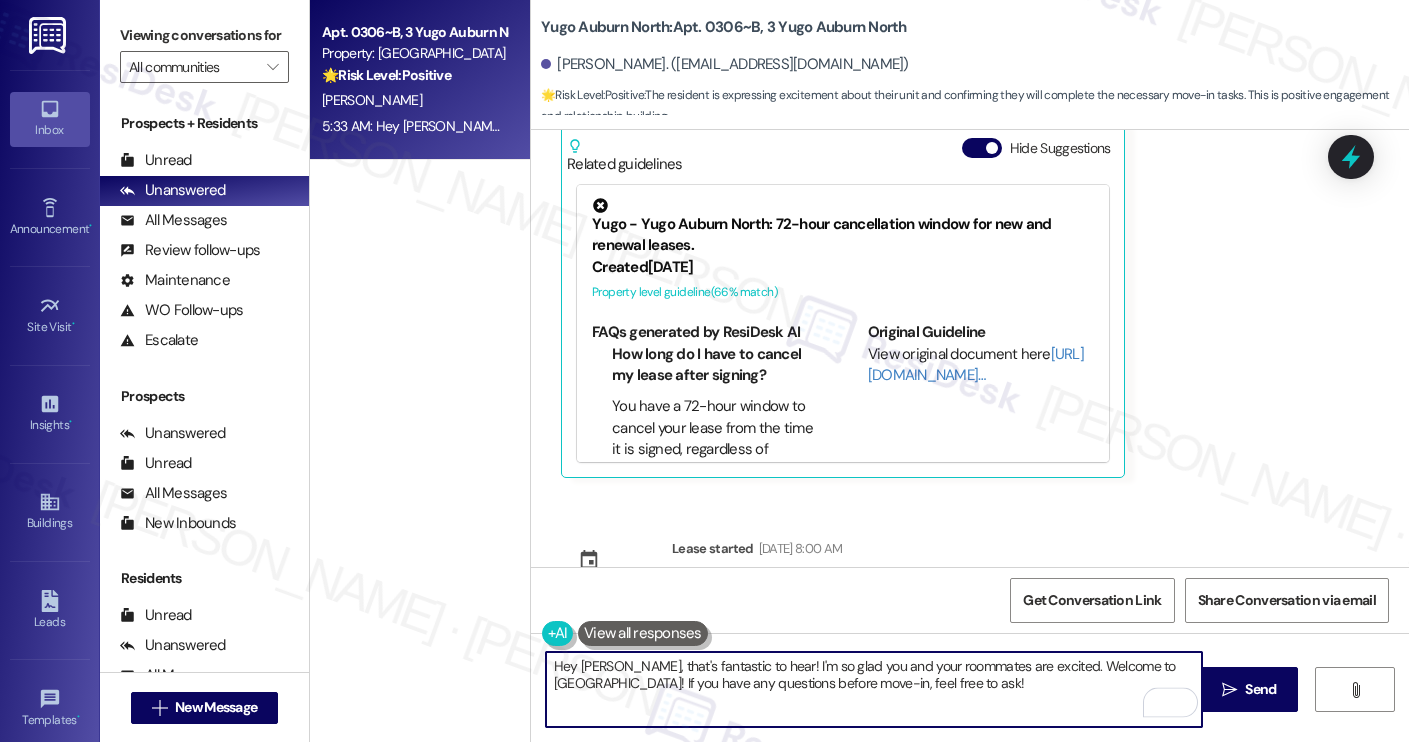click on "Hey [PERSON_NAME], that's fantastic to hear! I'm so glad you and your roommates are excited. Welcome to [GEOGRAPHIC_DATA]! If you have any questions before move-in, feel free to ask!" at bounding box center (874, 689) 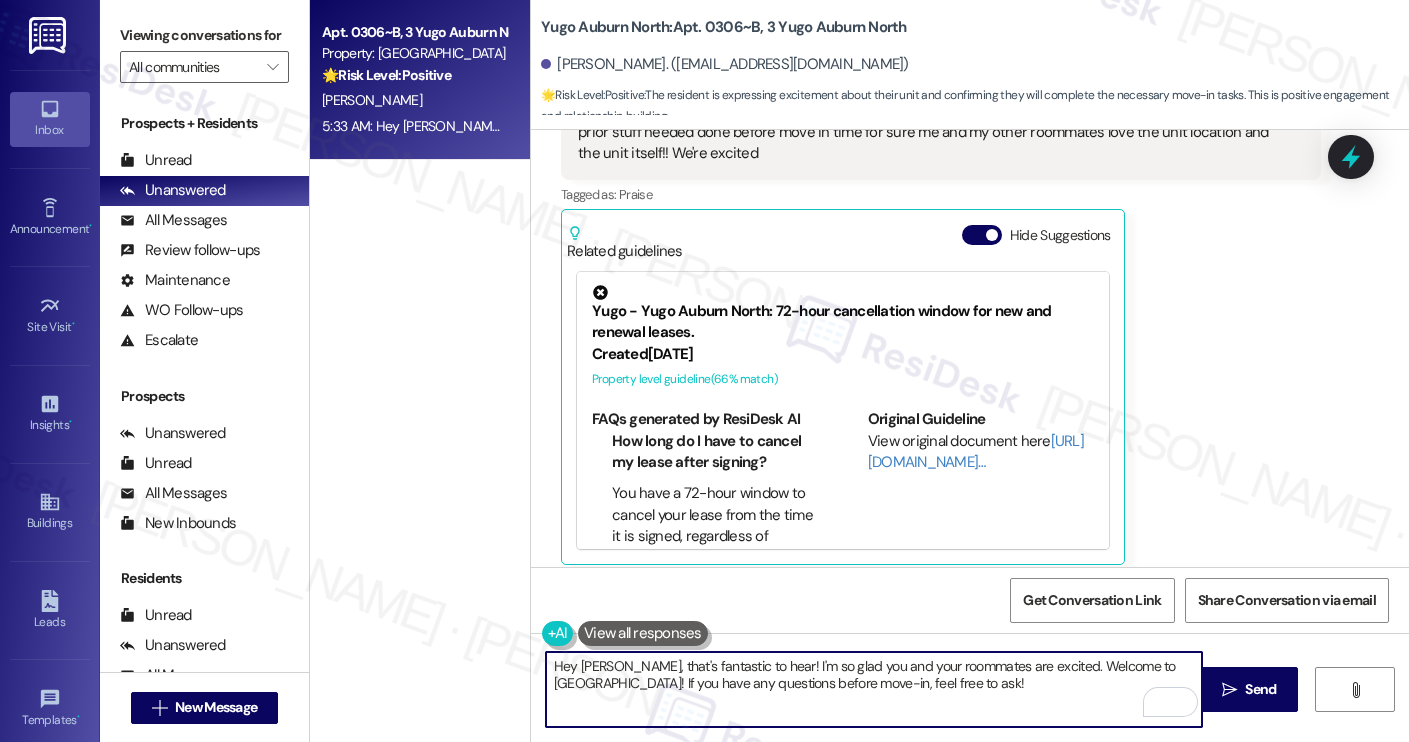 scroll, scrollTop: 467, scrollLeft: 0, axis: vertical 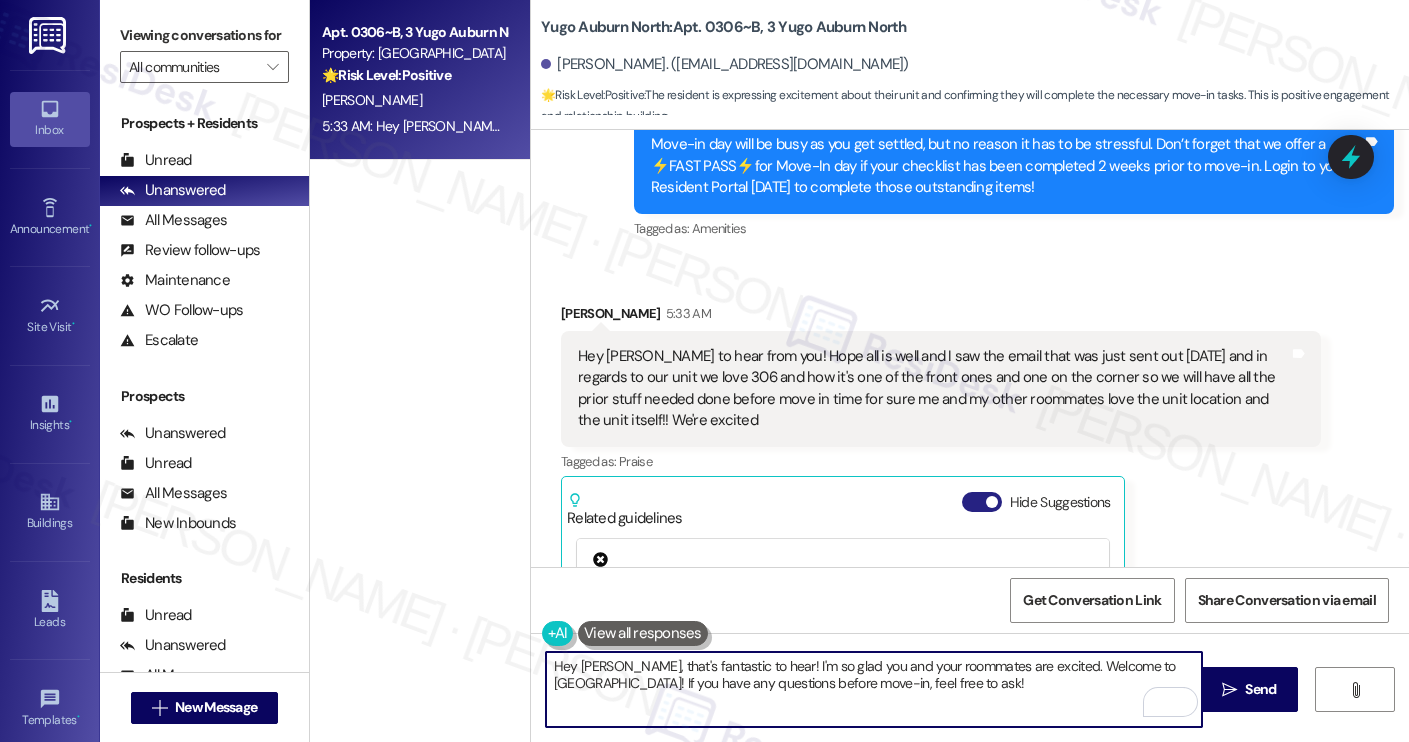 type on "Hey [PERSON_NAME], that's fantastic to hear! I'm so glad you and your roommates are excited. Welcome to [GEOGRAPHIC_DATA]! If you have any questions before move-in, feel free to ask!" 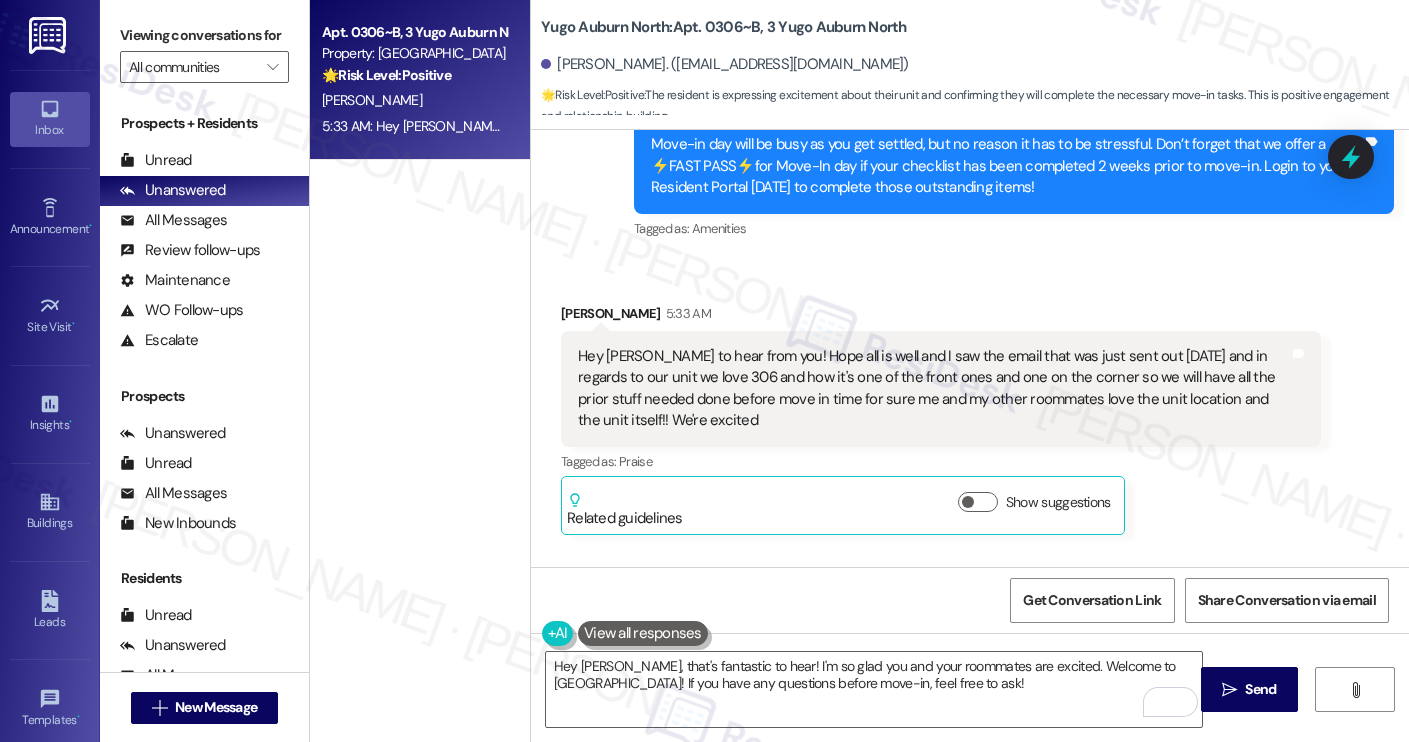 scroll, scrollTop: 527, scrollLeft: 0, axis: vertical 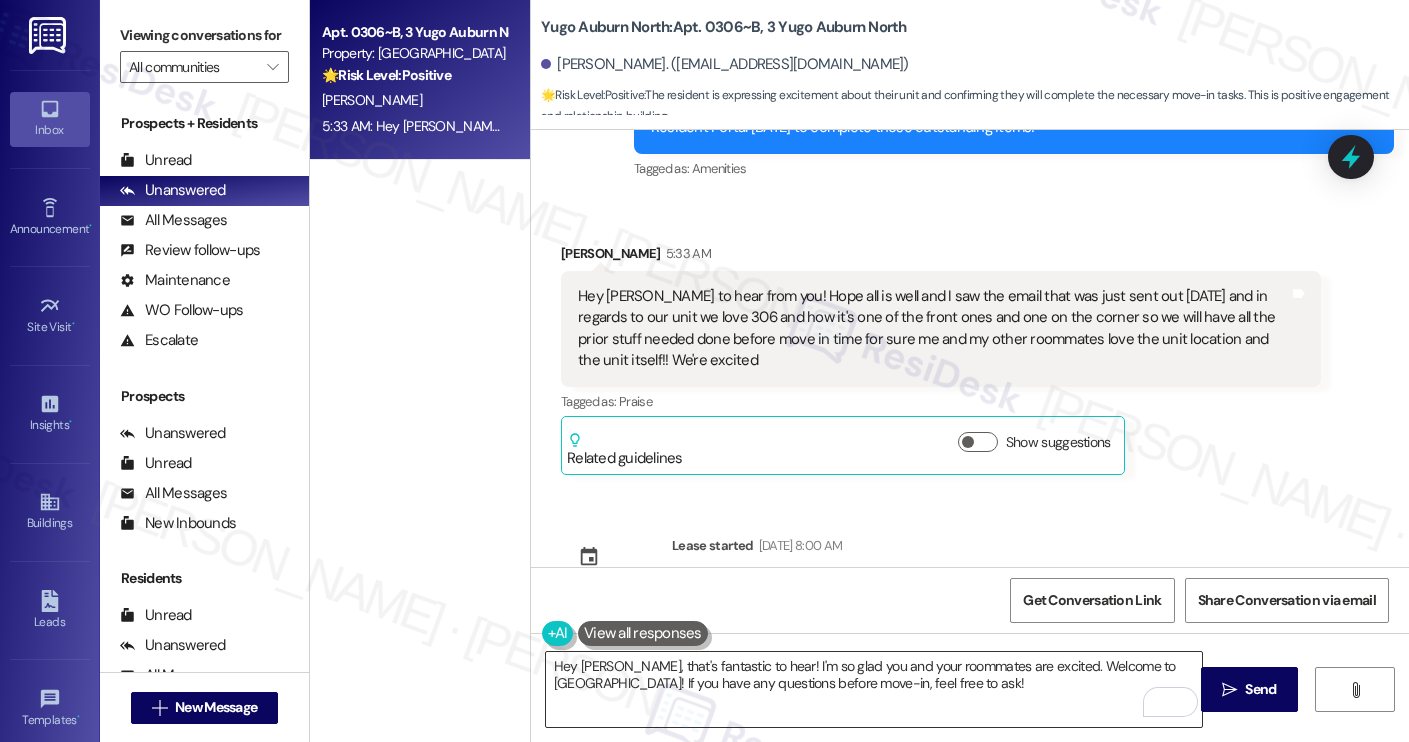 type 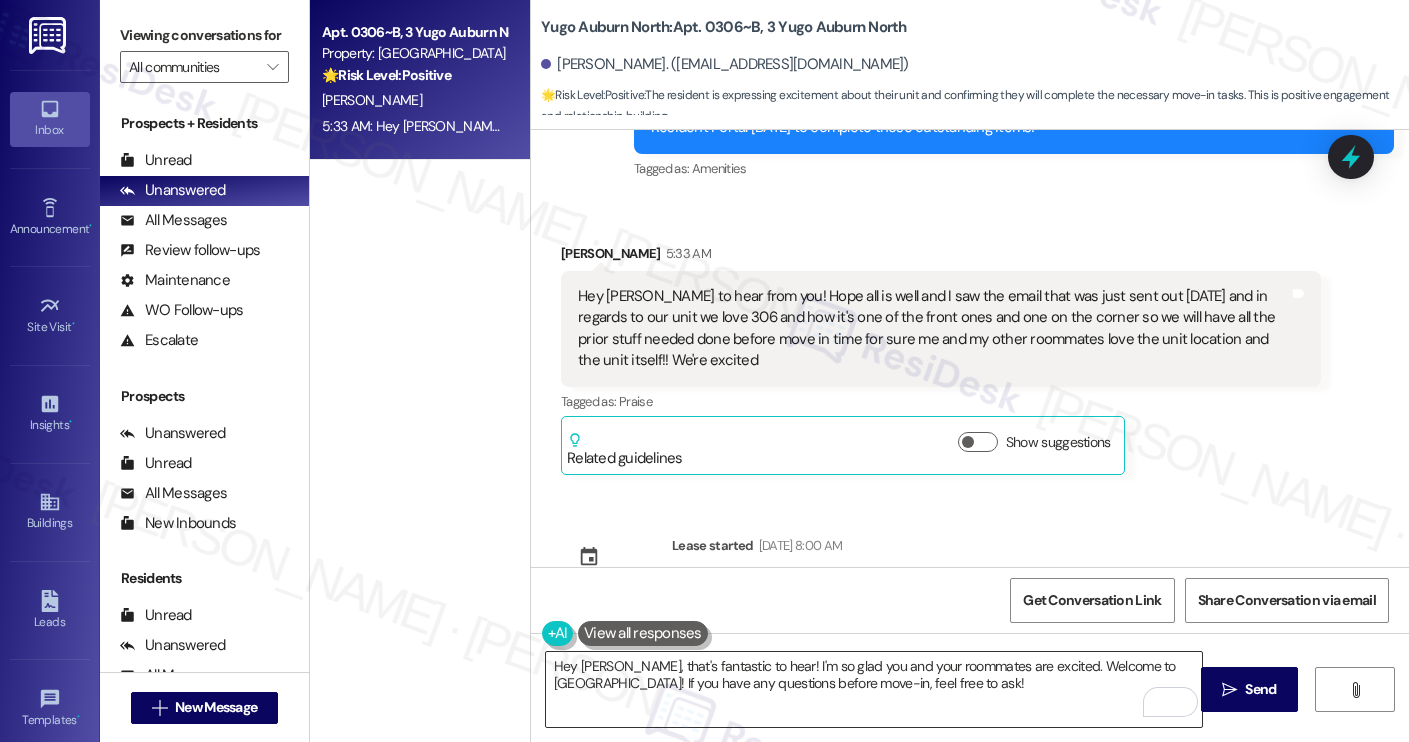 click on "Hey [PERSON_NAME], that's fantastic to hear! I'm so glad you and your roommates are excited. Welcome to [GEOGRAPHIC_DATA]! If you have any questions before move-in, feel free to ask!" at bounding box center (874, 689) 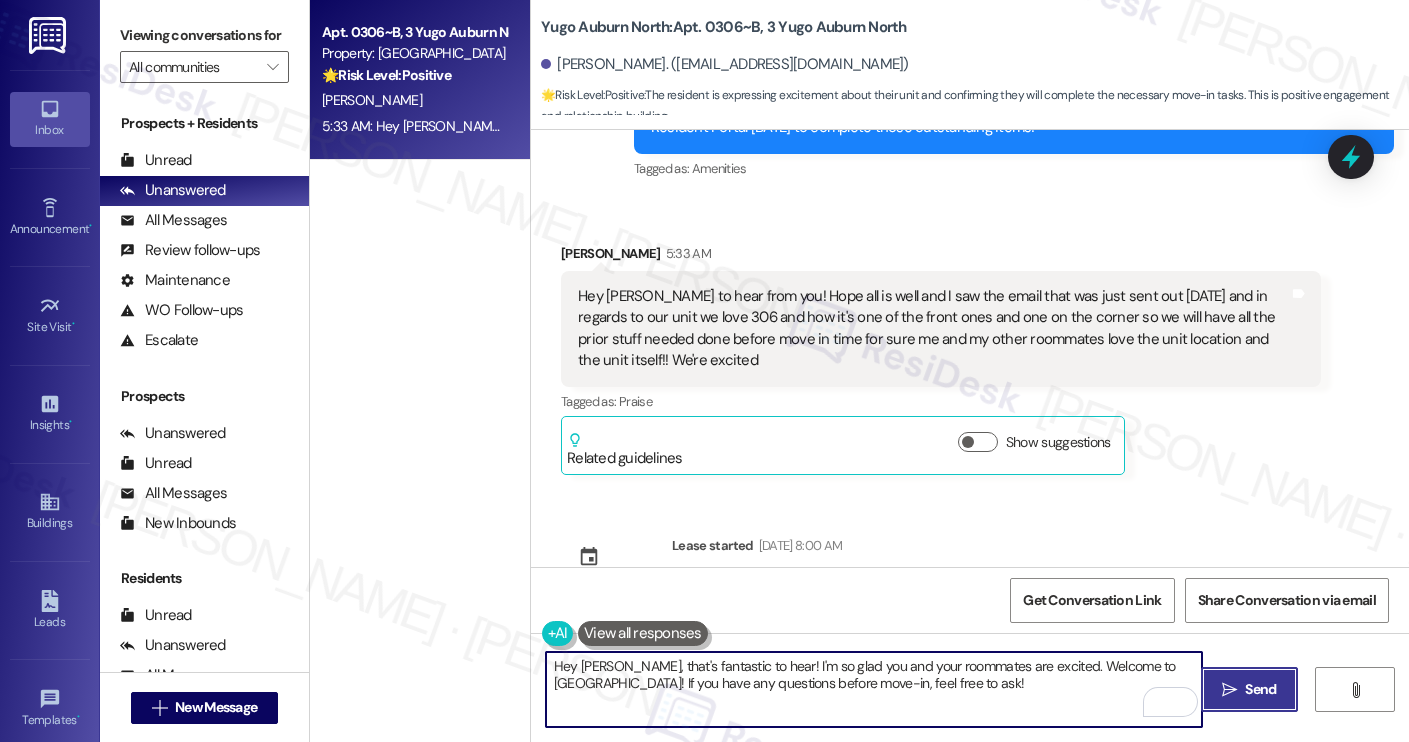 click on " Send" at bounding box center [1249, 689] 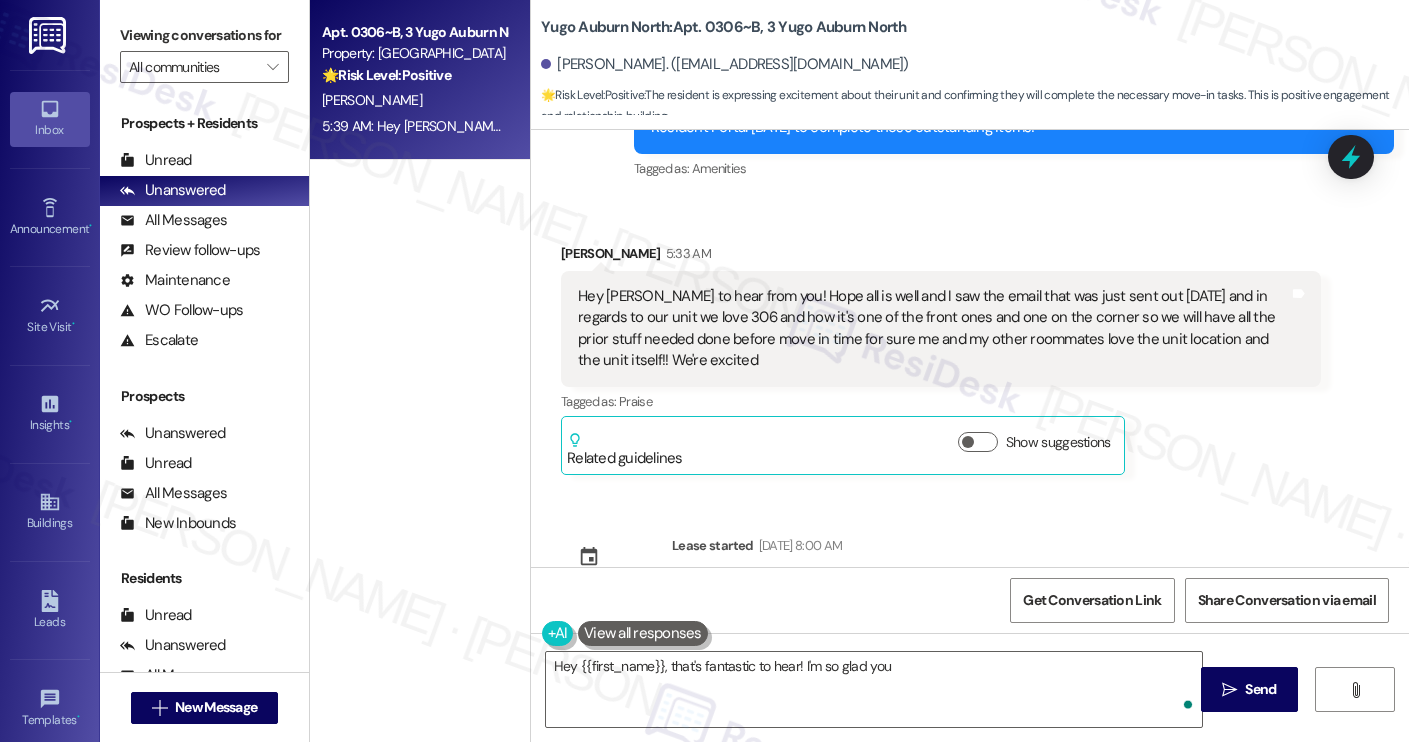 scroll, scrollTop: 687, scrollLeft: 0, axis: vertical 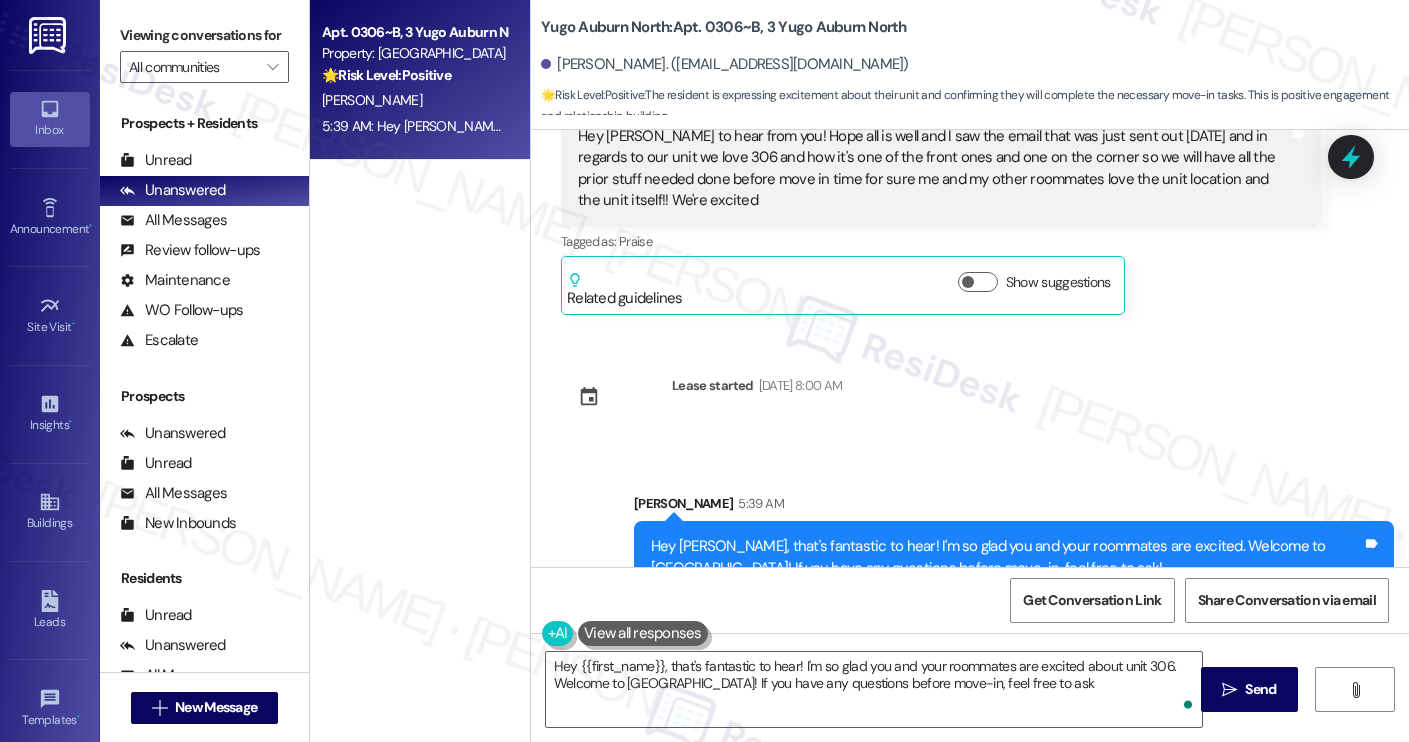type on "Hey {{first_name}}, that's fantastic to hear! I'm so glad you and your roommates are excited about unit 306. Welcome to Yugo Auburn North! If you have any questions before move-in, feel free to ask!" 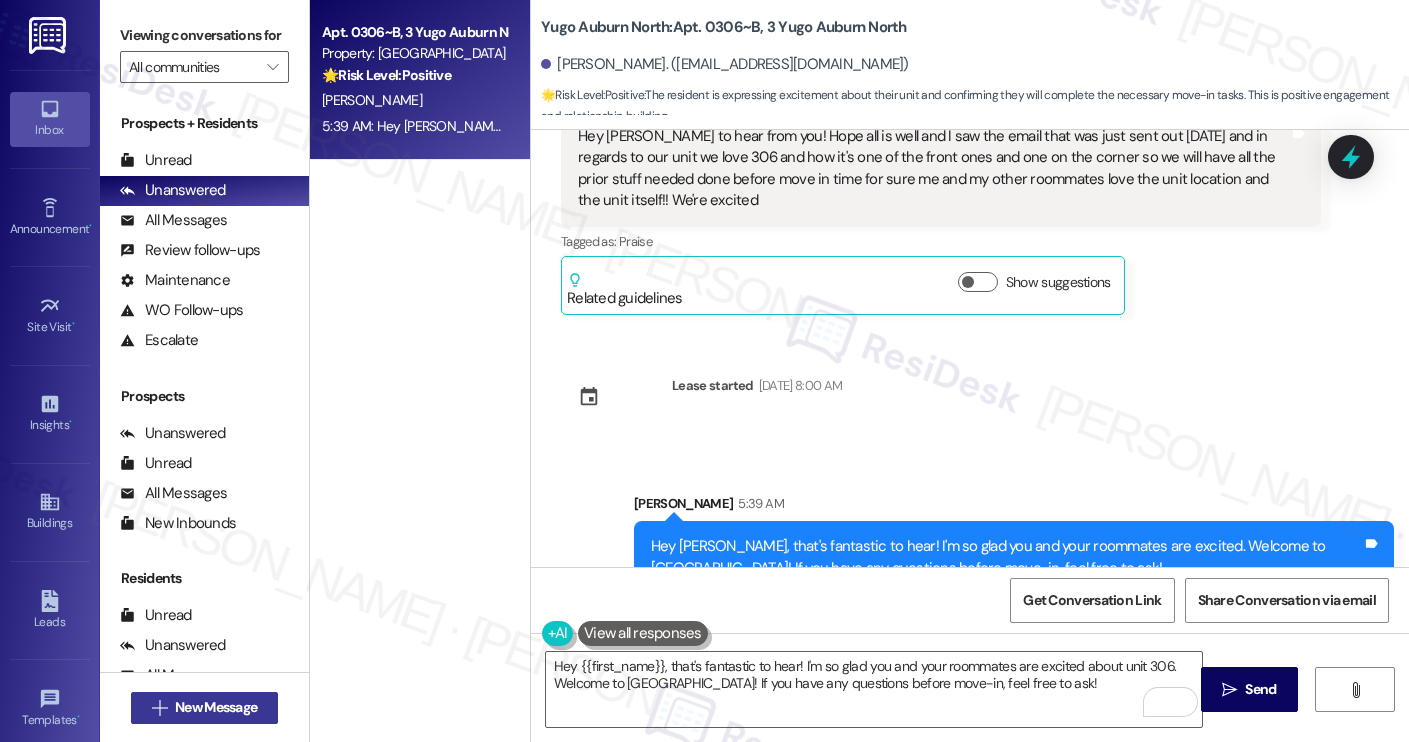 click on "New Message" at bounding box center [216, 707] 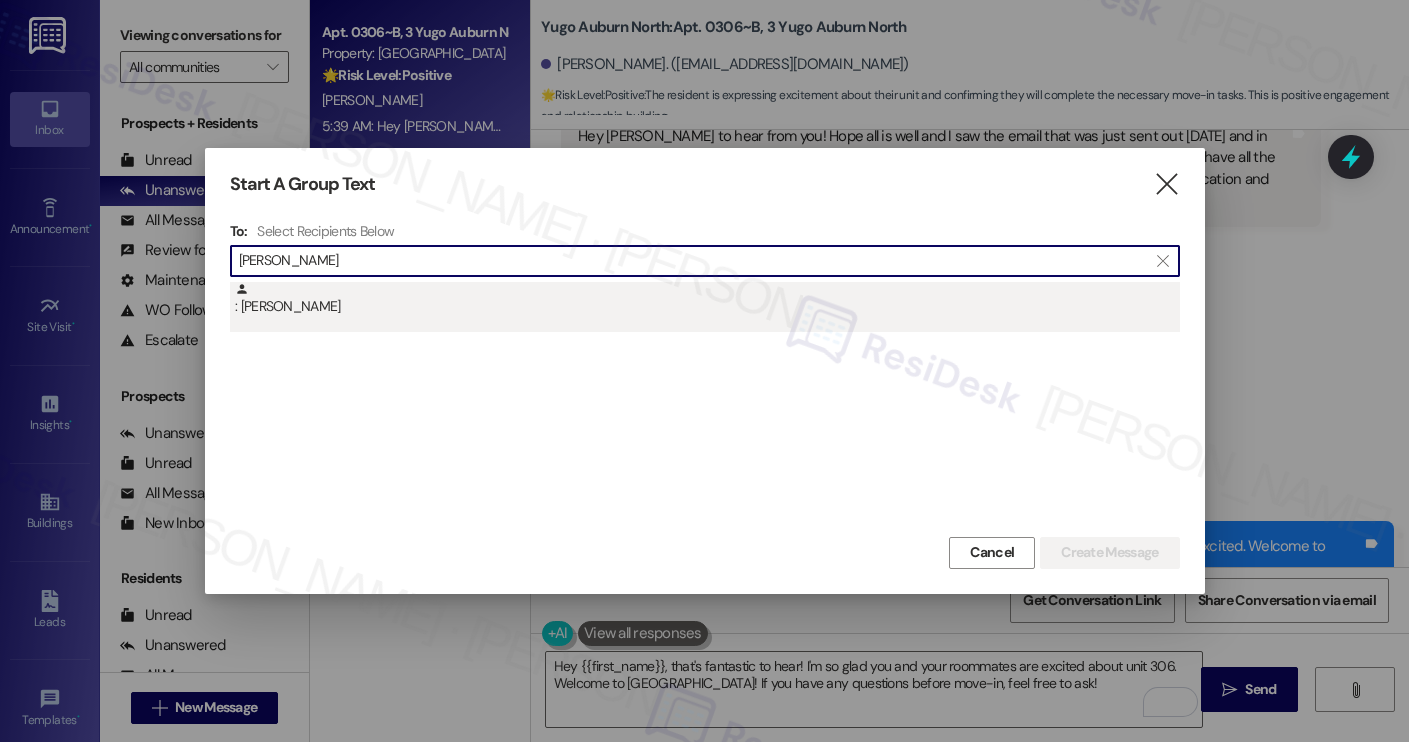 type on "peyton hoer" 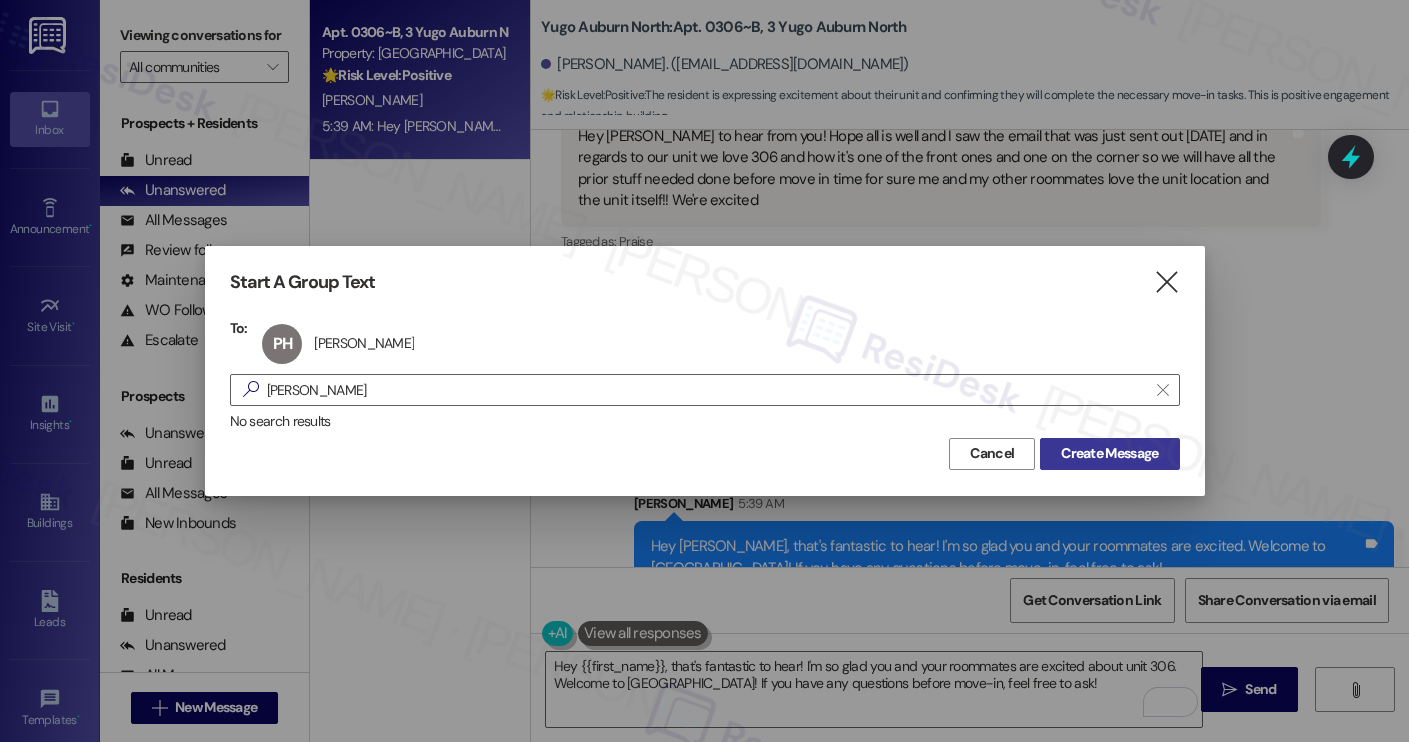 click on "Create Message" at bounding box center (1109, 453) 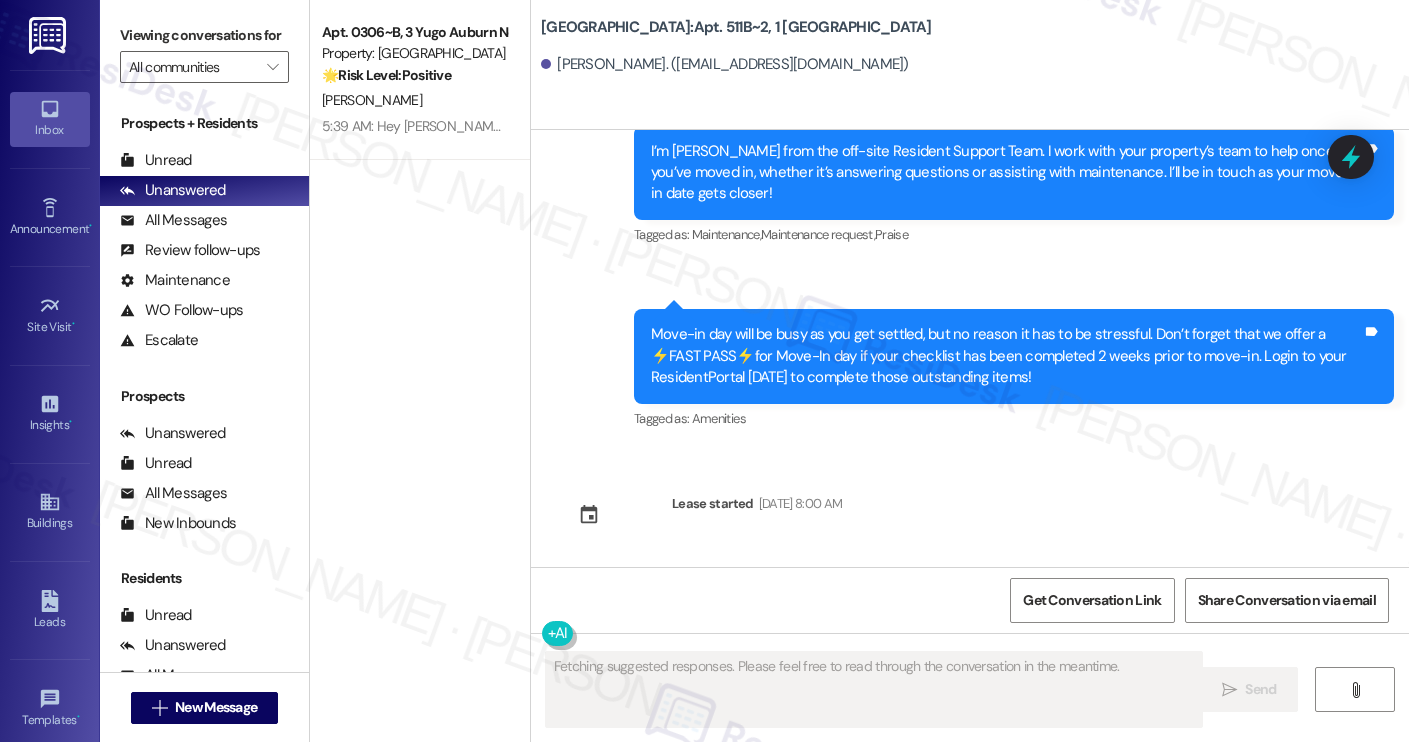 scroll, scrollTop: 255, scrollLeft: 0, axis: vertical 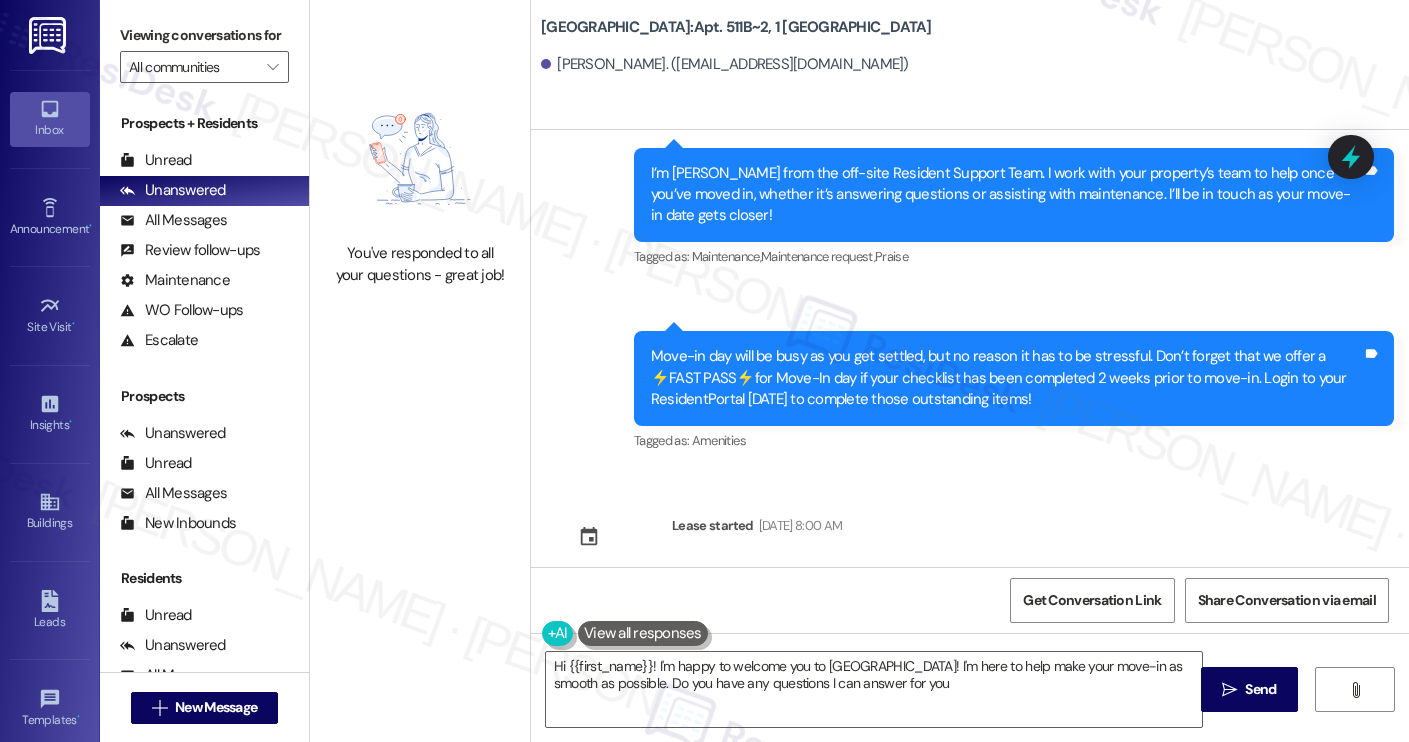 type on "Hi {{first_name}}! I'm happy to welcome you to Yugo Charleston Campus! I'm here to help make your move-in as smooth as possible. Do you have any questions I can answer for you?" 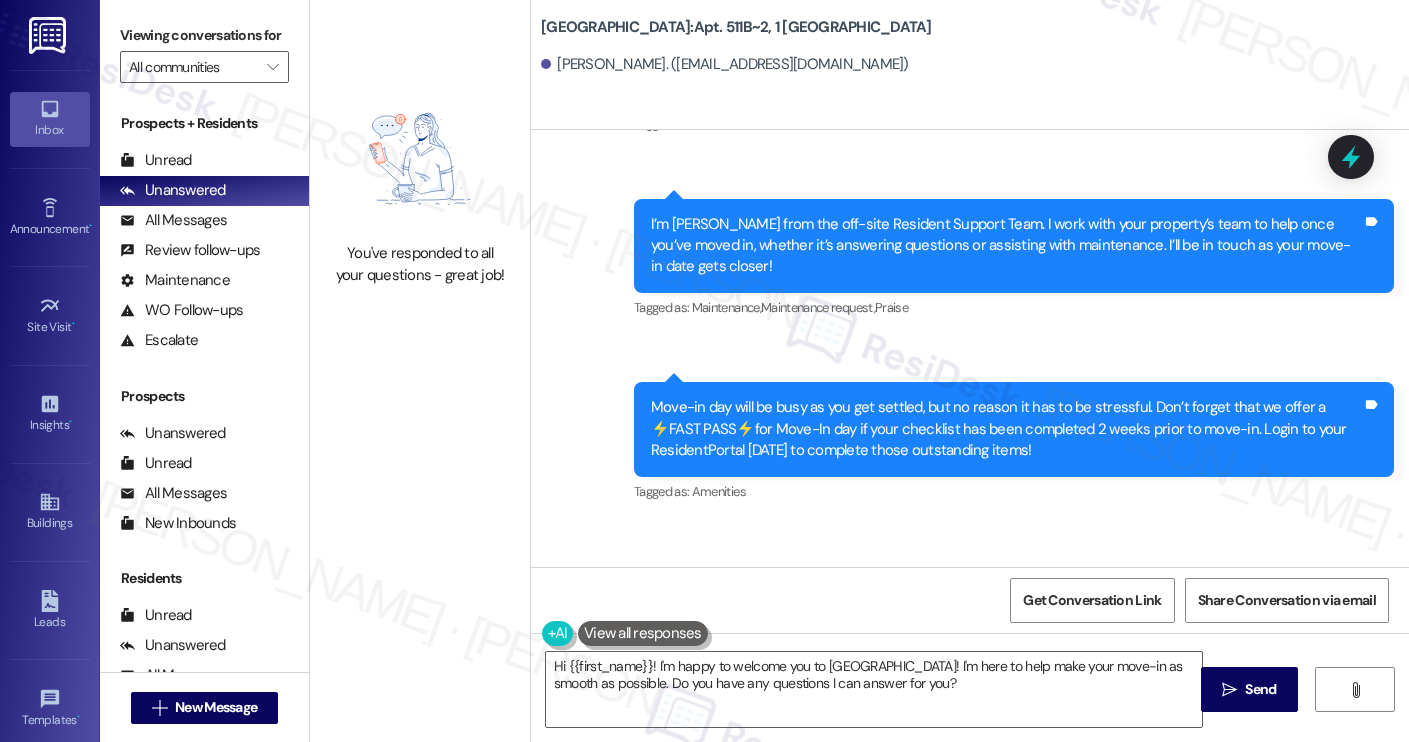 scroll, scrollTop: 0, scrollLeft: 0, axis: both 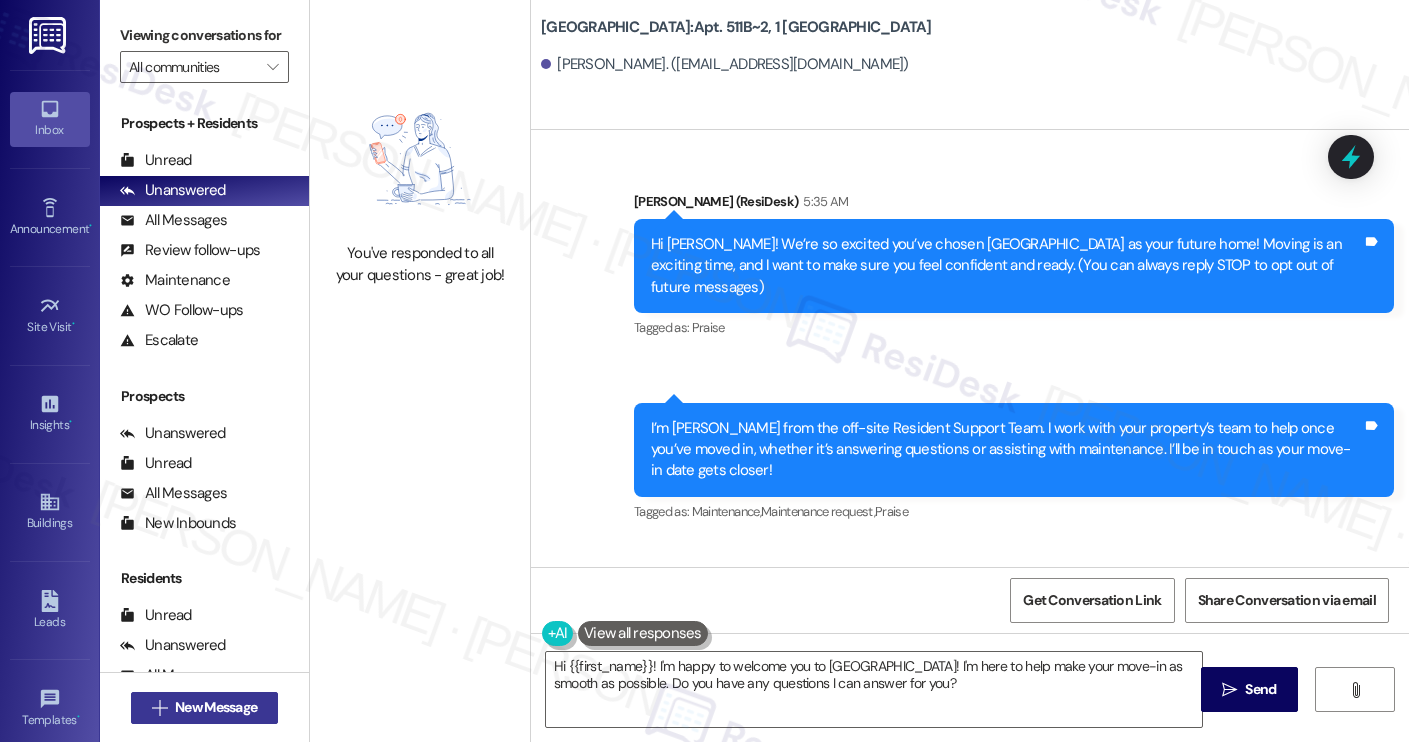 click on "New Message" at bounding box center [216, 707] 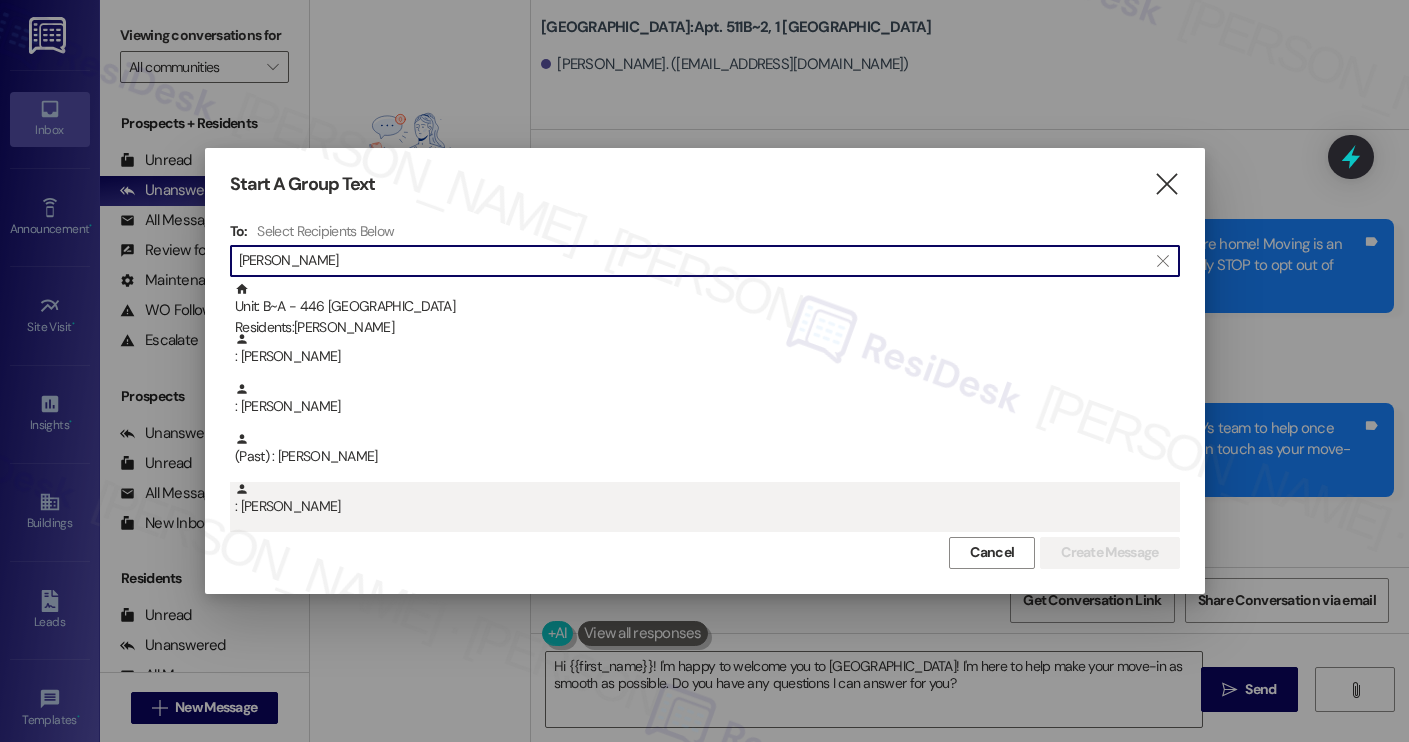 type on "owen mc" 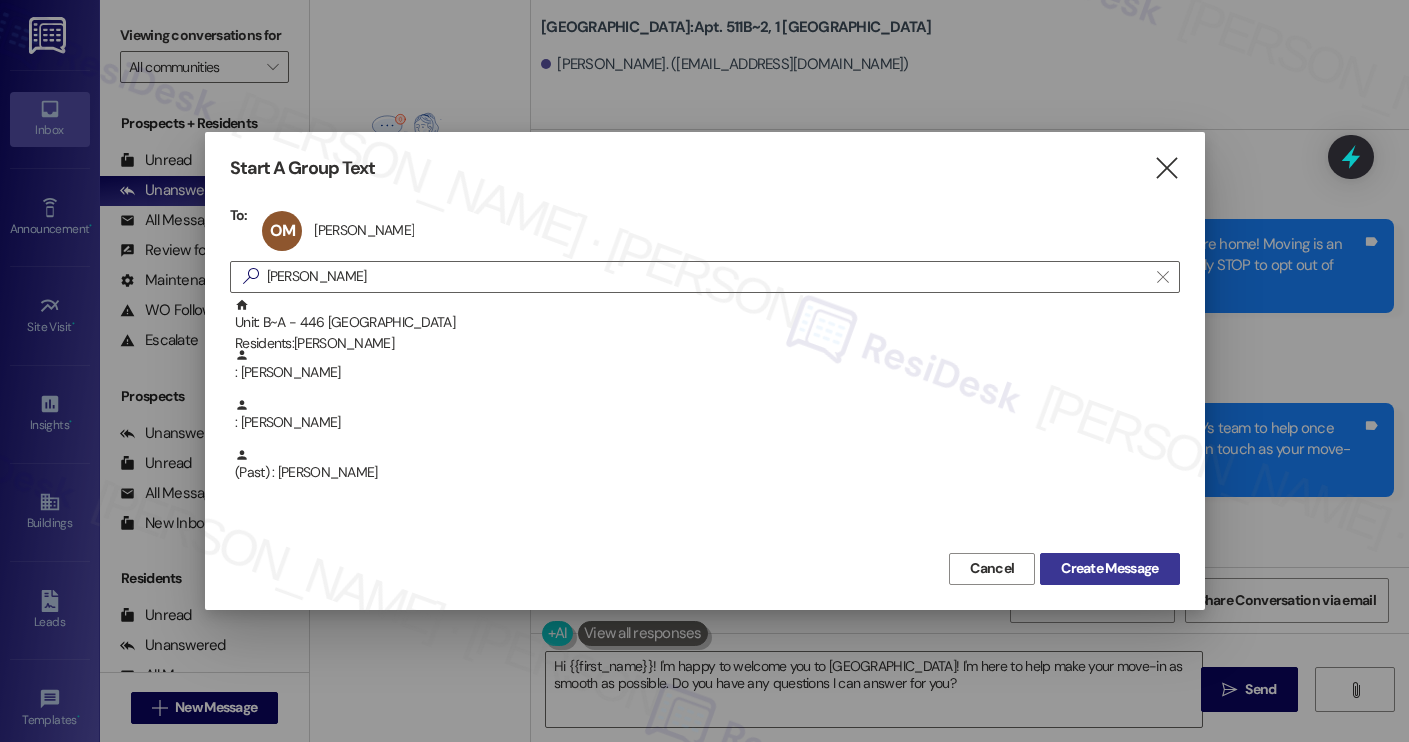 click on "Create Message" at bounding box center [1109, 569] 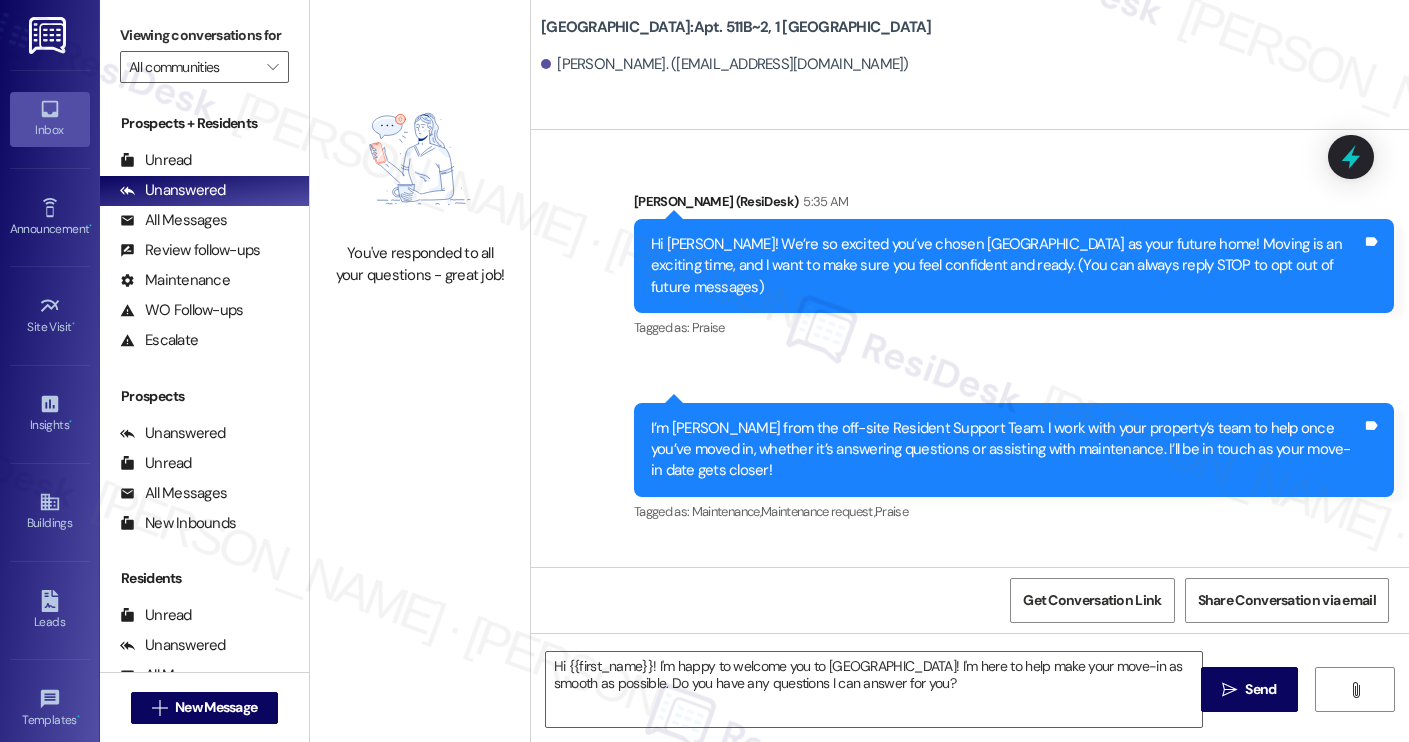 type on "Fetching suggested responses. Please feel free to read through the conversation in the meantime." 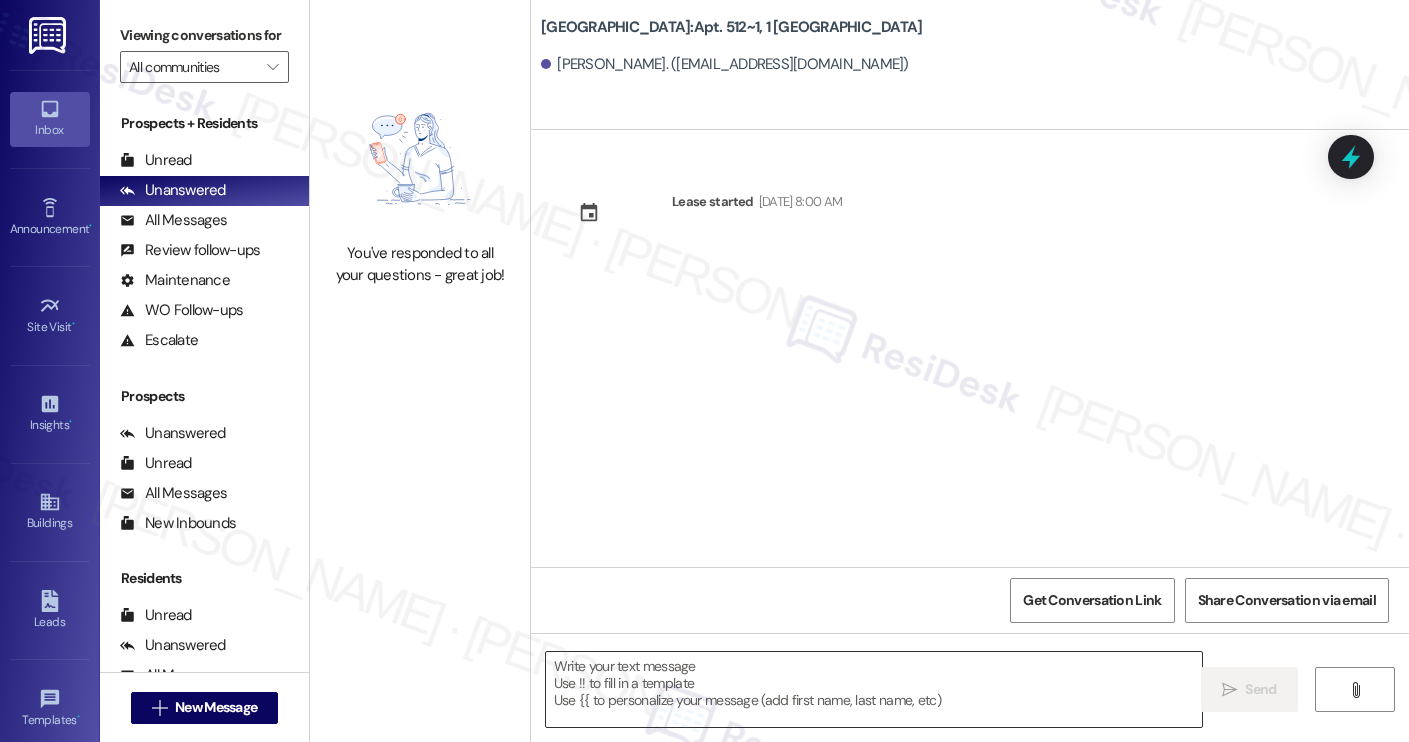 click at bounding box center (874, 689) 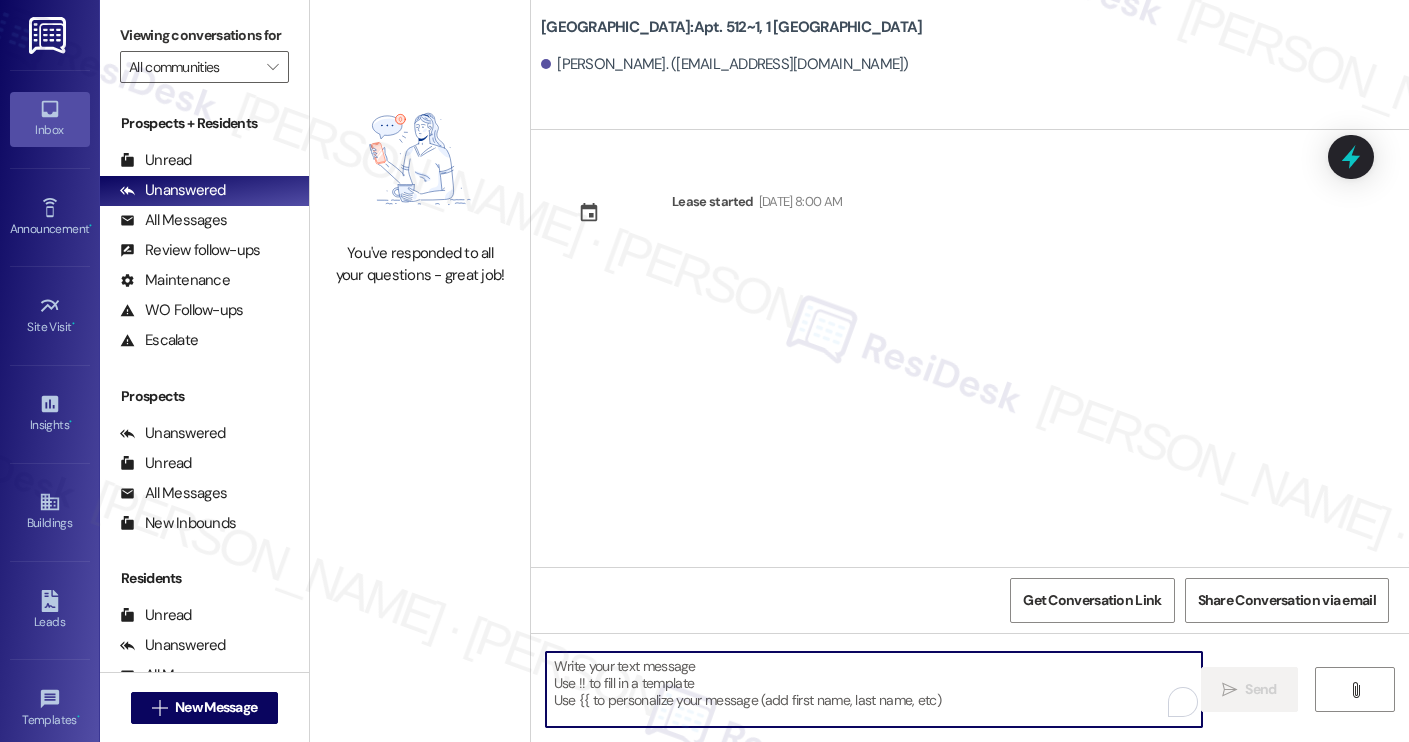 paste on "Hi [PERSON_NAME]! We’re so excited you’ve chosen [GEOGRAPHIC_DATA] as your future home! Moving is an exciting time, and I want to make sure you feel confident and ready.
I’m [PERSON_NAME] from the off-site Resident Support Team. I work with your property’s team to help once you’ve moved in, whether it’s answering questions or assisting with maintenance. I’ll be in touch as your move-in date gets closer!
Move-in day will be busy as you get settled, but no reason it has to be stressful. Don’t forget that we offer a ⚡FAST PASS⚡for Move-In day if your checklist has been completed 2 weeks prior to move-in. Login to your ResidentPortal [DATE] to complete those outstanding items!" 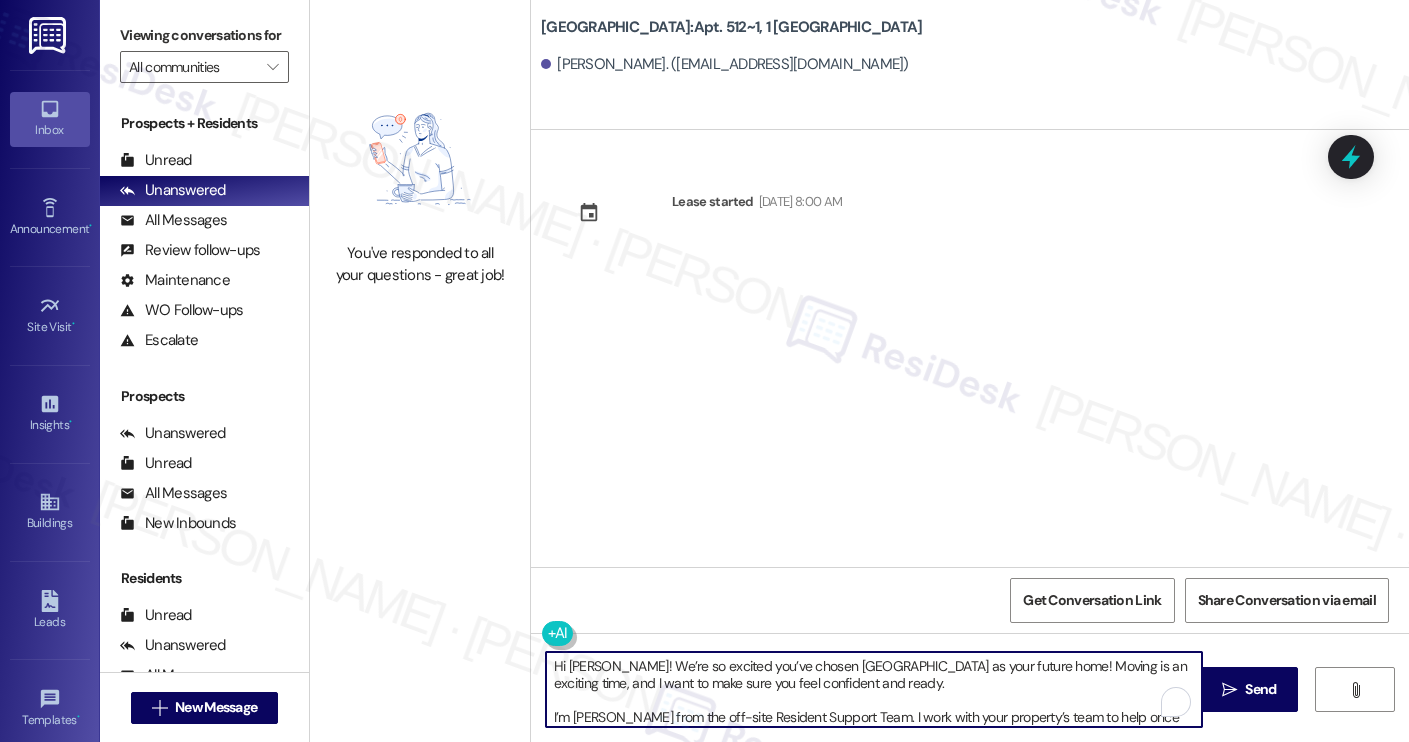 scroll, scrollTop: 115, scrollLeft: 0, axis: vertical 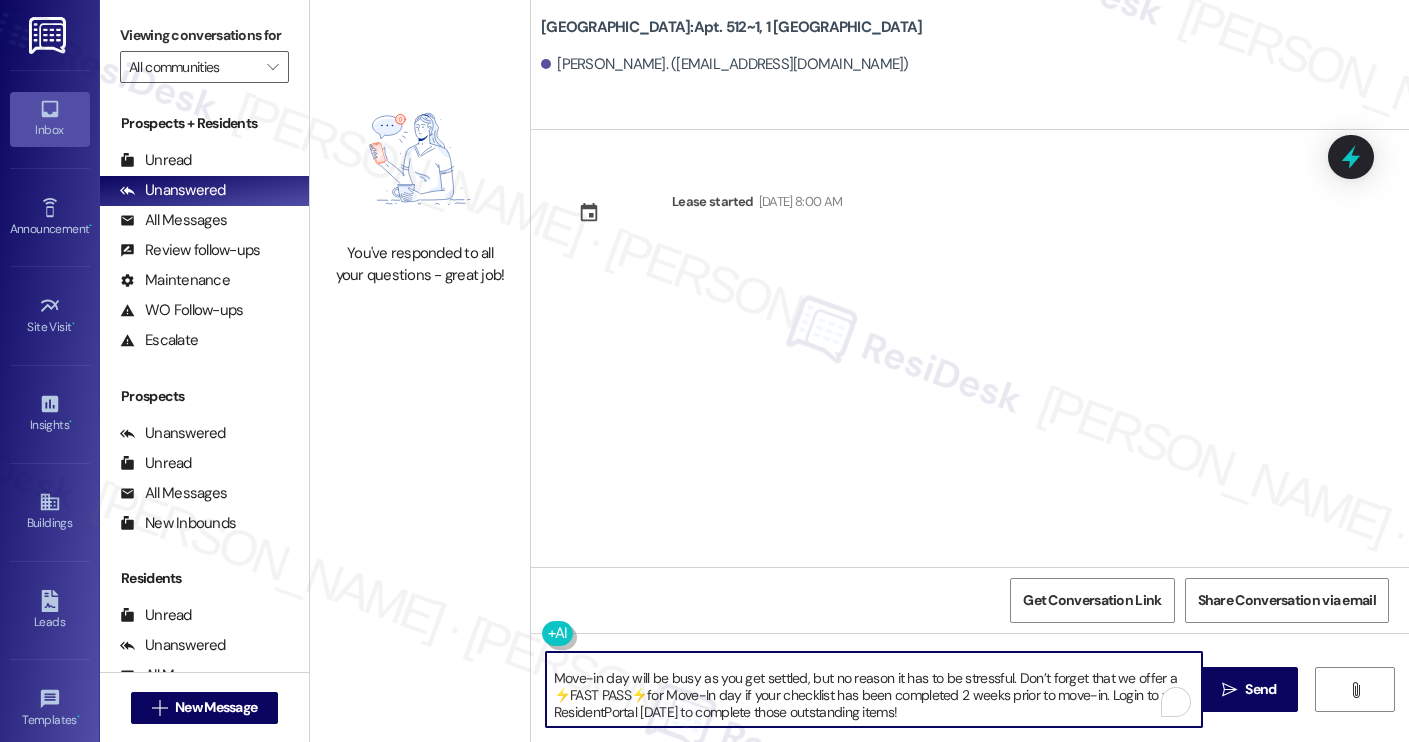 click on "Owen Mccarthy. (owenwmccarthy@icloud.com)" at bounding box center [725, 64] 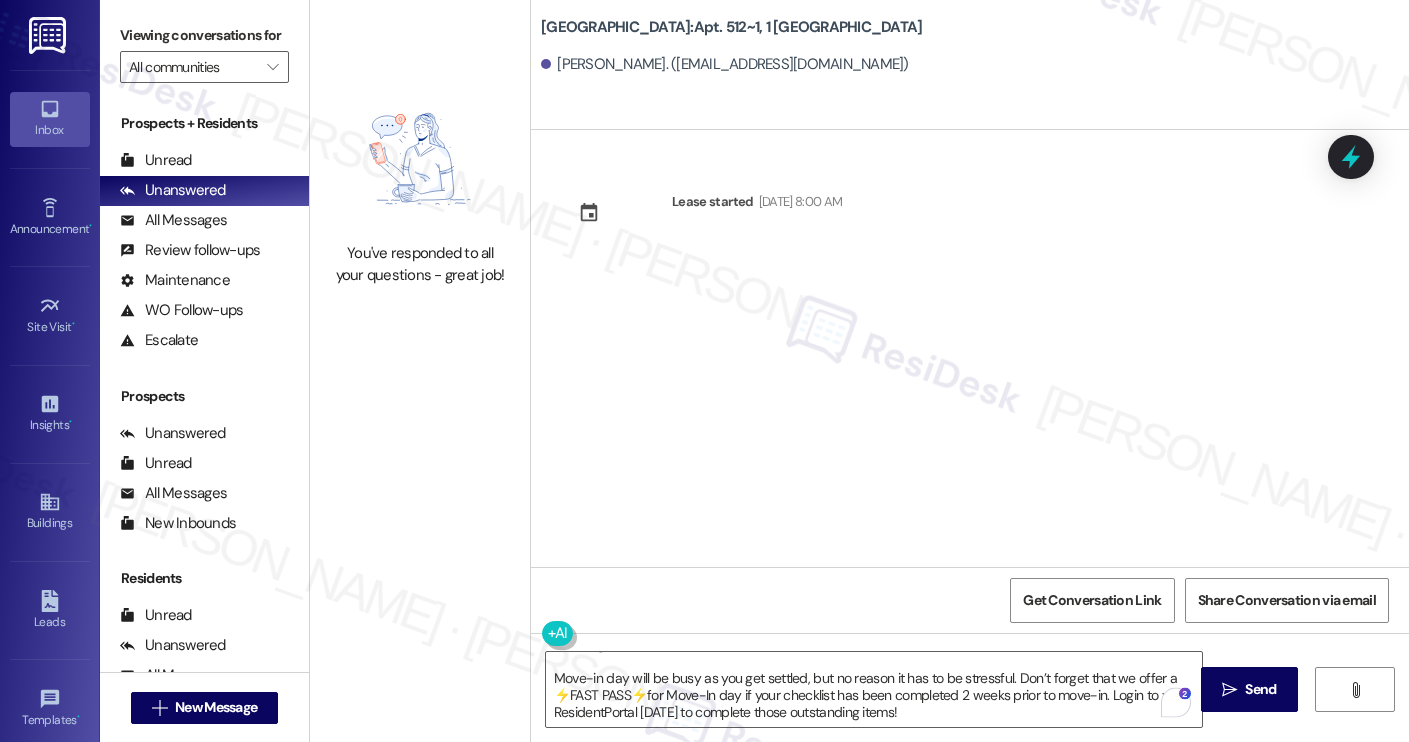 scroll, scrollTop: 0, scrollLeft: 0, axis: both 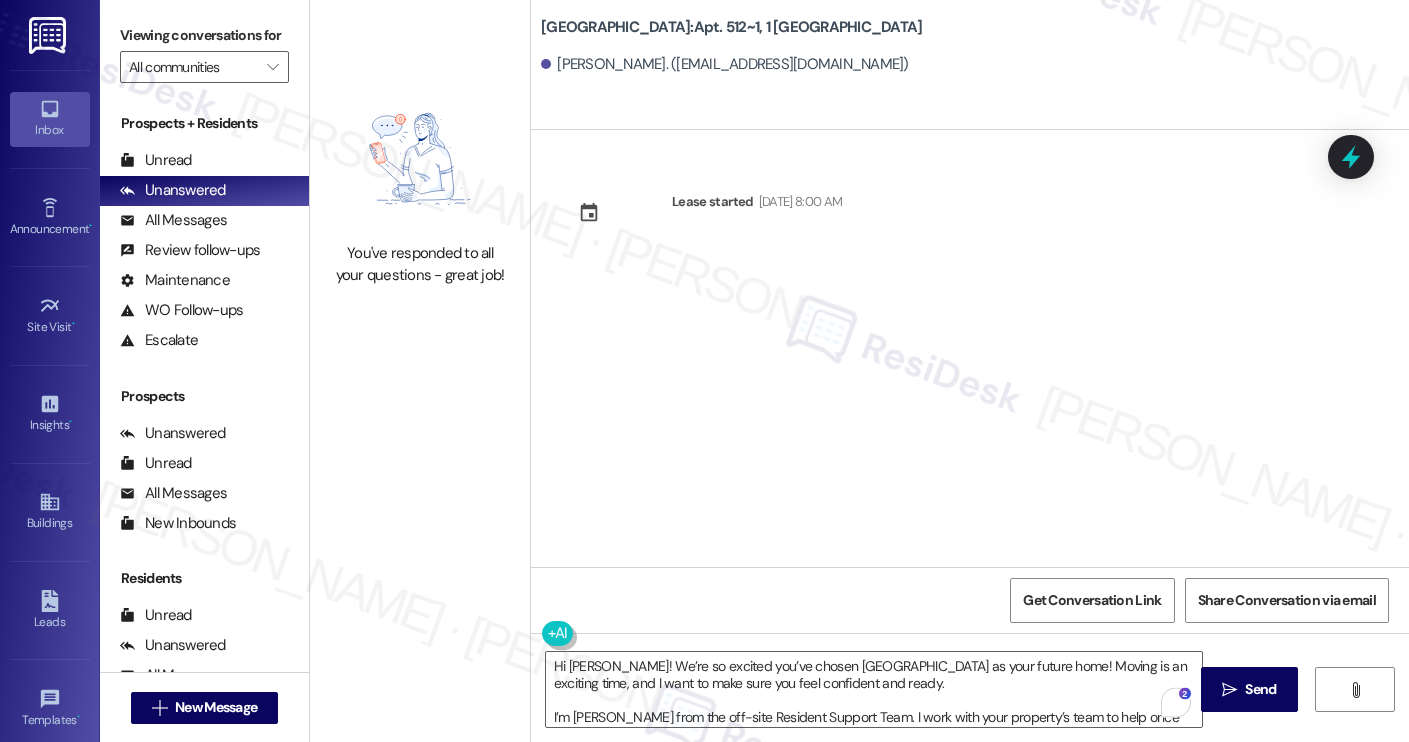 click on "Owen Mccarthy. (owenwmccarthy@icloud.com)" at bounding box center (725, 64) 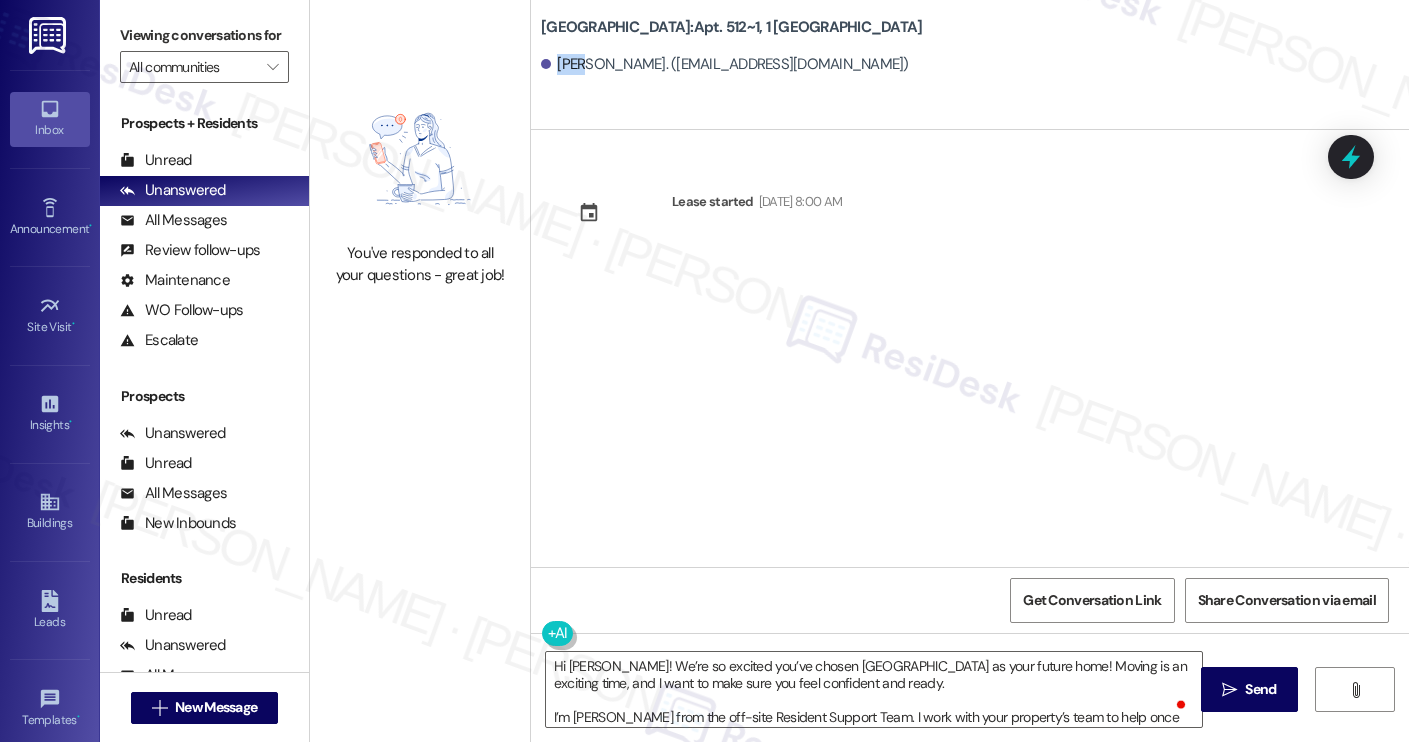 copy on "Owen" 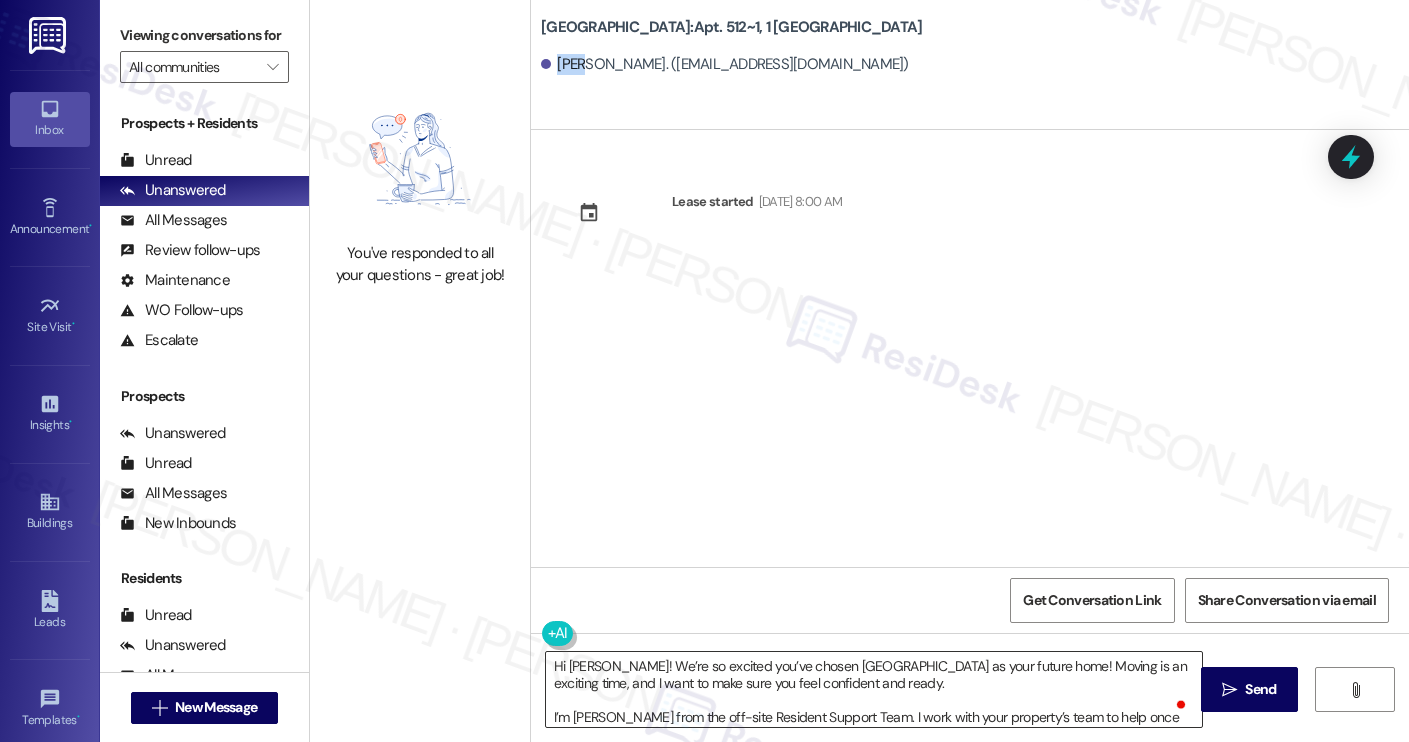 click on "Hi [PERSON_NAME]! We’re so excited you’ve chosen [GEOGRAPHIC_DATA] as your future home! Moving is an exciting time, and I want to make sure you feel confident and ready.
I’m [PERSON_NAME] from the off-site Resident Support Team. I work with your property’s team to help once you’ve moved in, whether it’s answering questions or assisting with maintenance. I’ll be in touch as your move-in date gets closer!
Move-in day will be busy as you get settled, but no reason it has to be stressful. Don’t forget that we offer a ⚡FAST PASS⚡for Move-In day if your checklist has been completed 2 weeks prior to move-in. Login to your ResidentPortal [DATE] to complete those outstanding items!" at bounding box center (874, 689) 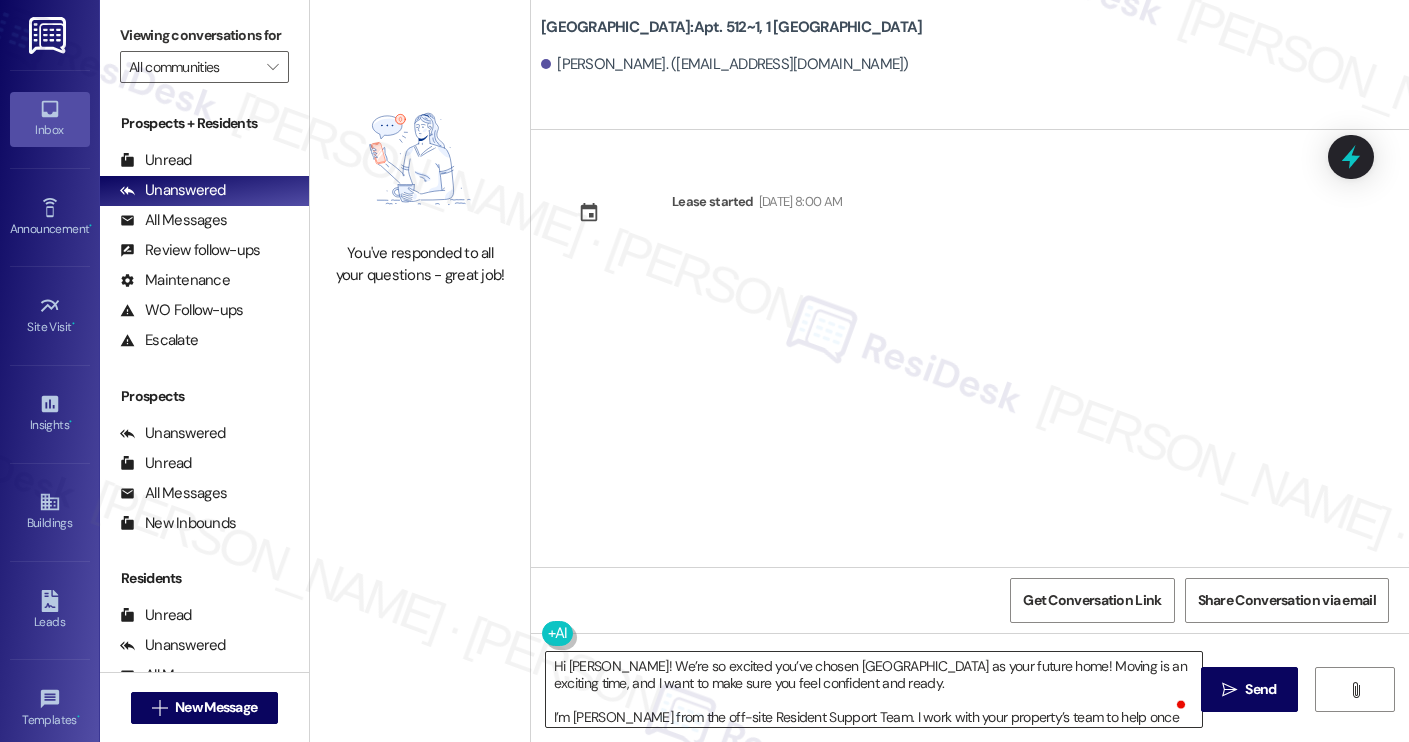 click on "Hi [PERSON_NAME]! We’re so excited you’ve chosen [GEOGRAPHIC_DATA] as your future home! Moving is an exciting time, and I want to make sure you feel confident and ready.
I’m [PERSON_NAME] from the off-site Resident Support Team. I work with your property’s team to help once you’ve moved in, whether it’s answering questions or assisting with maintenance. I’ll be in touch as your move-in date gets closer!
Move-in day will be busy as you get settled, but no reason it has to be stressful. Don’t forget that we offer a ⚡FAST PASS⚡for Move-In day if your checklist has been completed 2 weeks prior to move-in. Login to your ResidentPortal [DATE] to complete those outstanding items!" at bounding box center (874, 689) 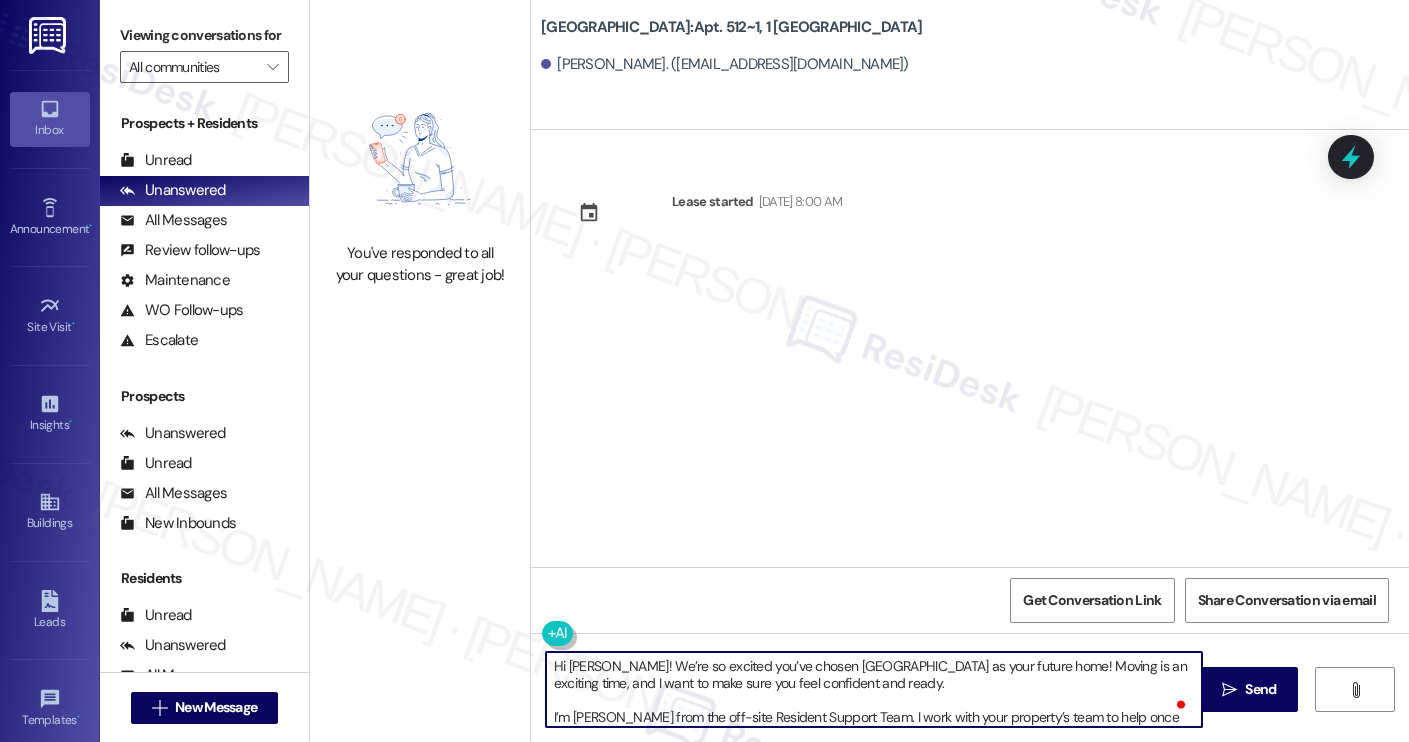 paste on "Owen" 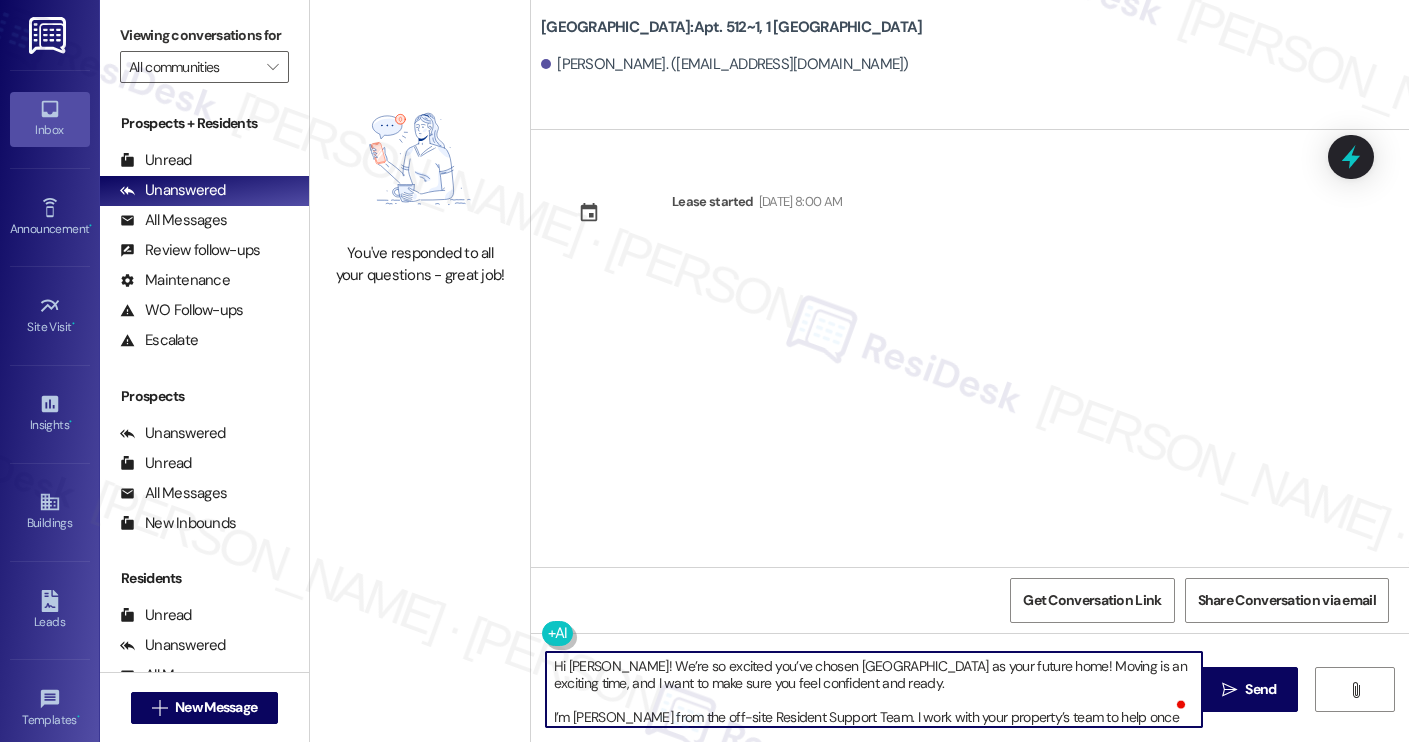 scroll, scrollTop: 17, scrollLeft: 0, axis: vertical 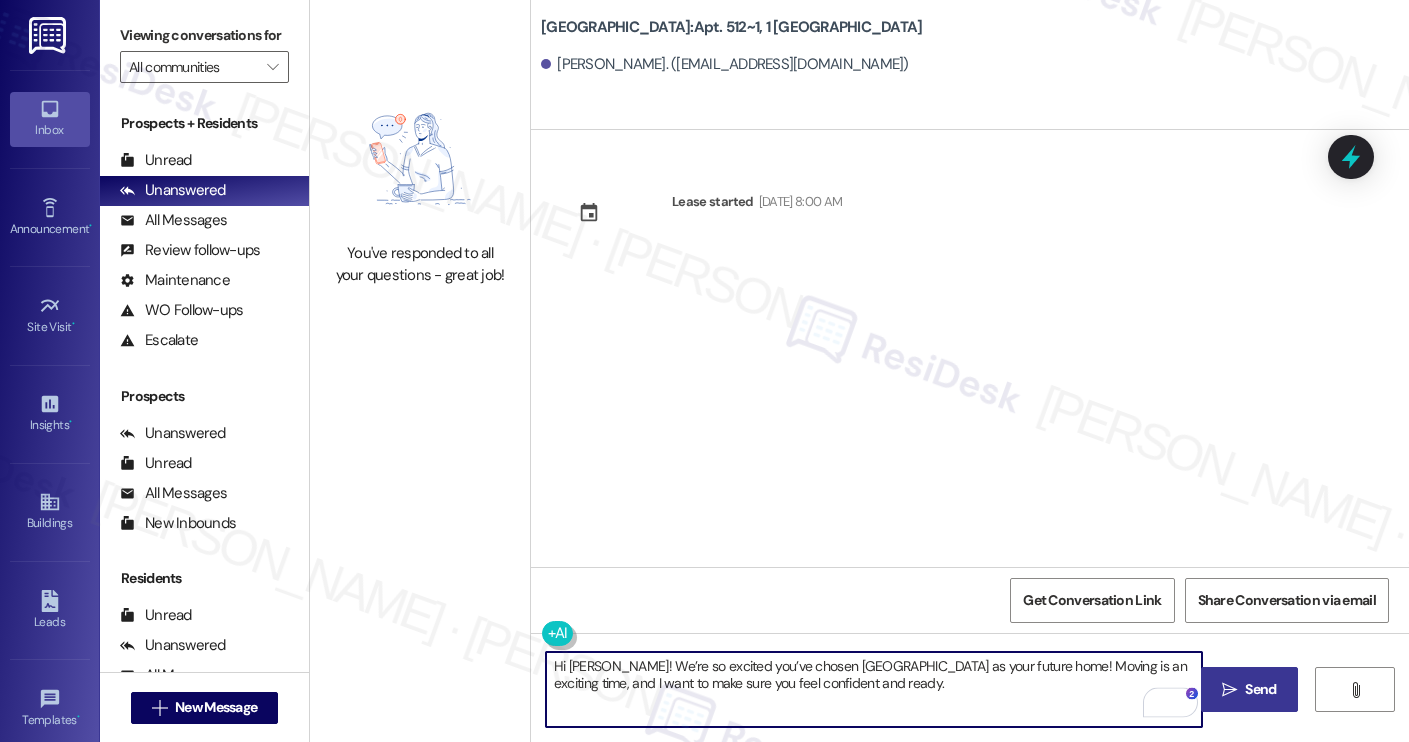 type on "Hi Owen! We’re so excited you’ve chosen Yugo Charleston Campus as your future home! Moving is an exciting time, and I want to make sure you feel confident and ready." 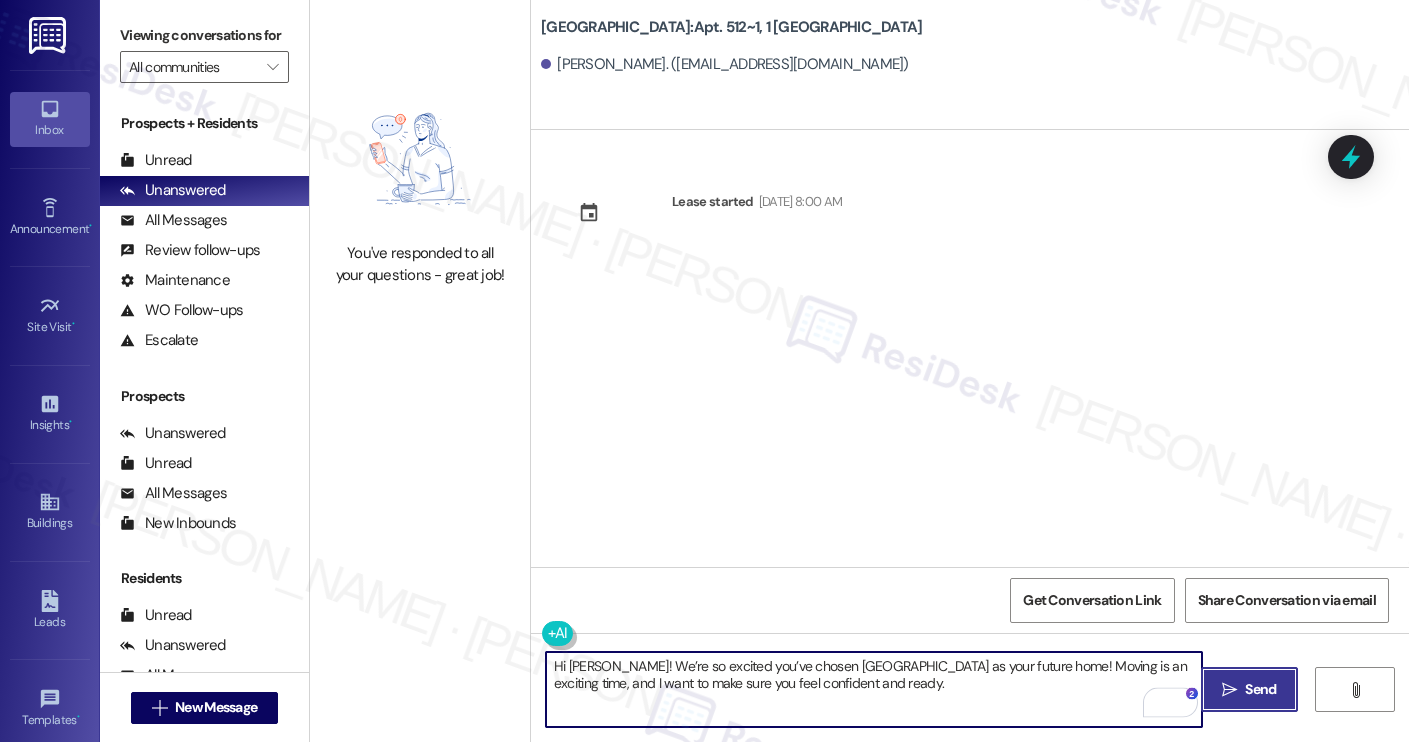 click on " Send" at bounding box center (1249, 689) 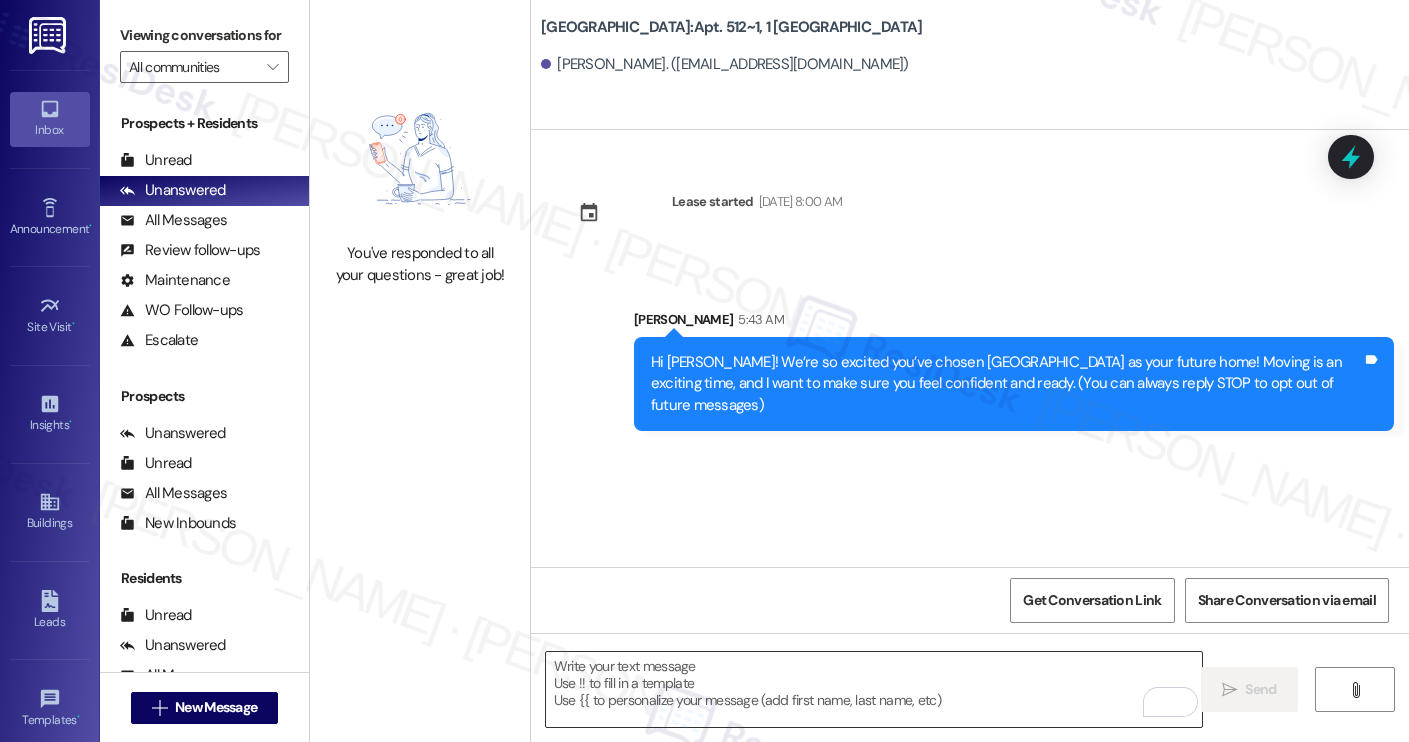 click at bounding box center [874, 689] 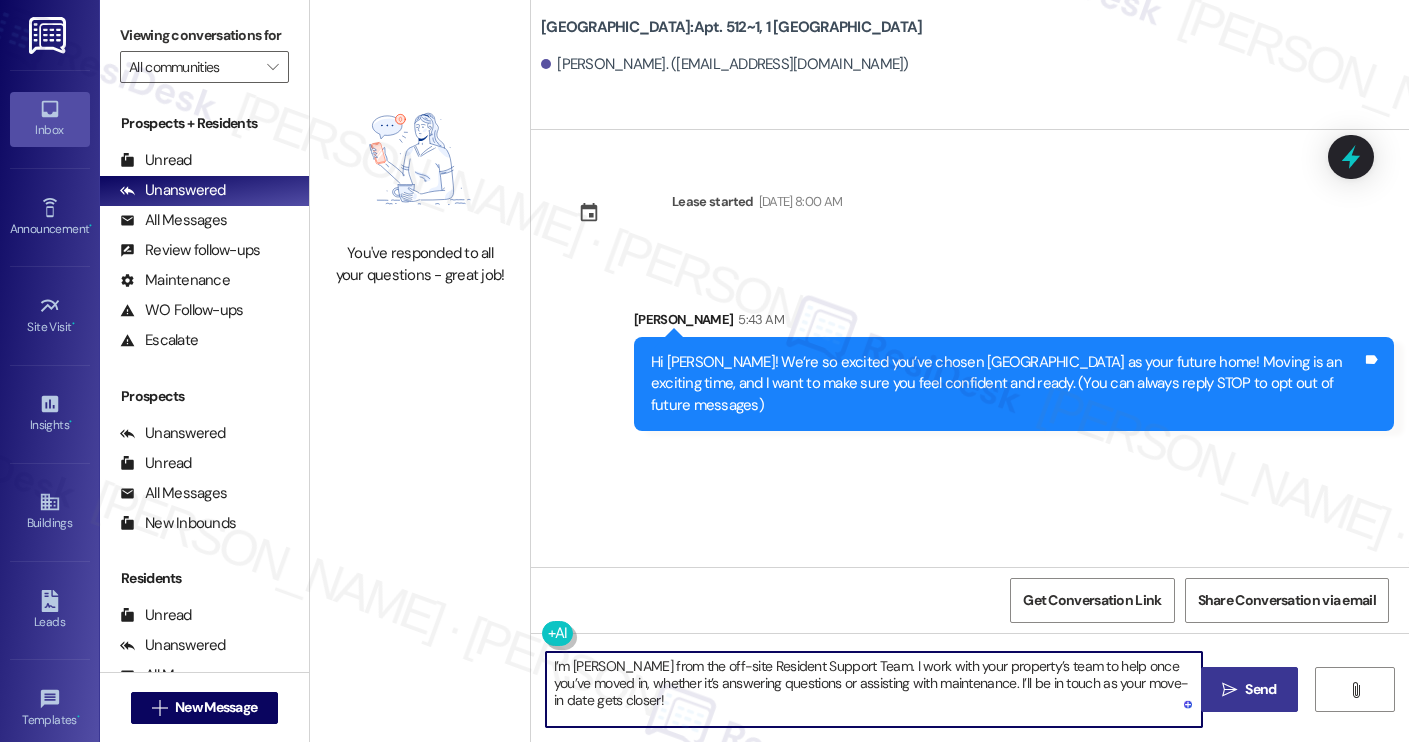 type on "I’m [PERSON_NAME] from the off-site Resident Support Team. I work with your property’s team to help once you’ve moved in, whether it’s answering questions or assisting with maintenance. I’ll be in touch as your move-in date gets closer!" 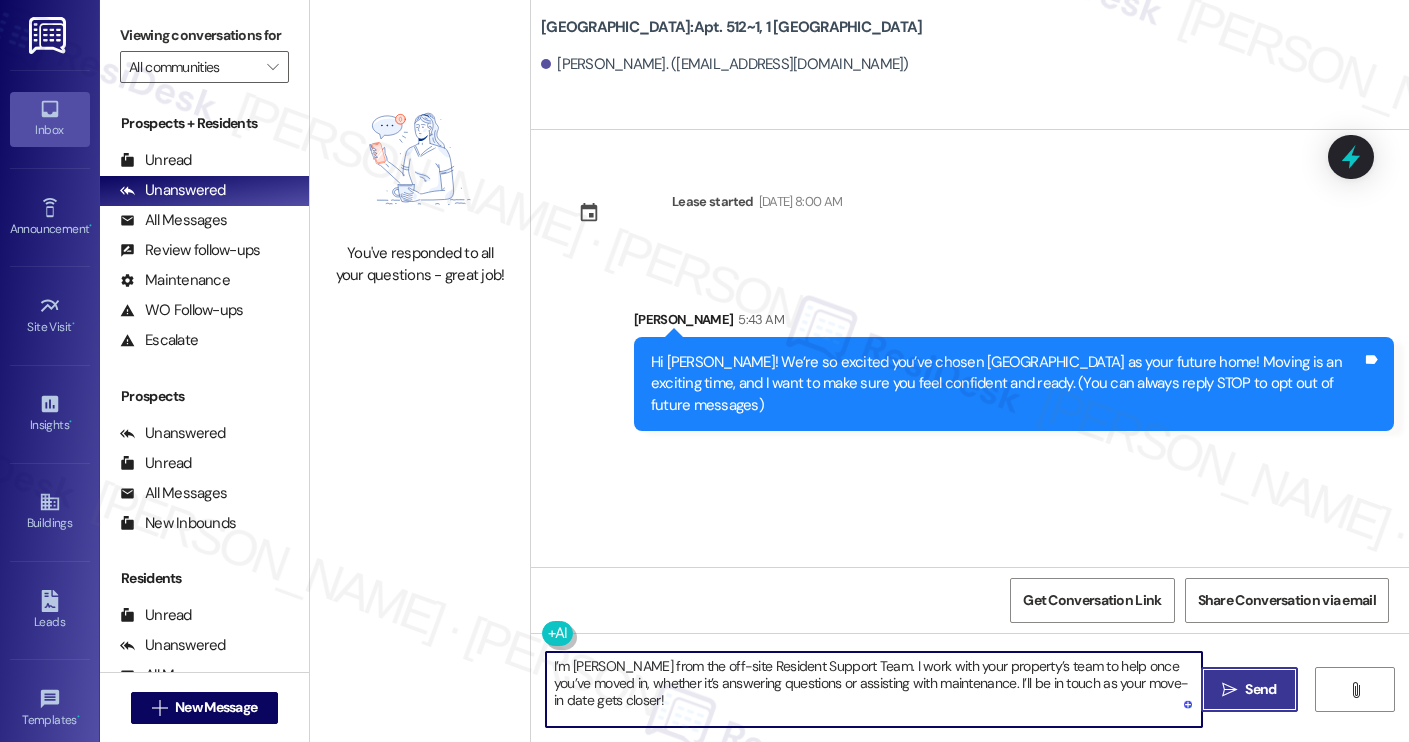 click on "Send" at bounding box center (1260, 689) 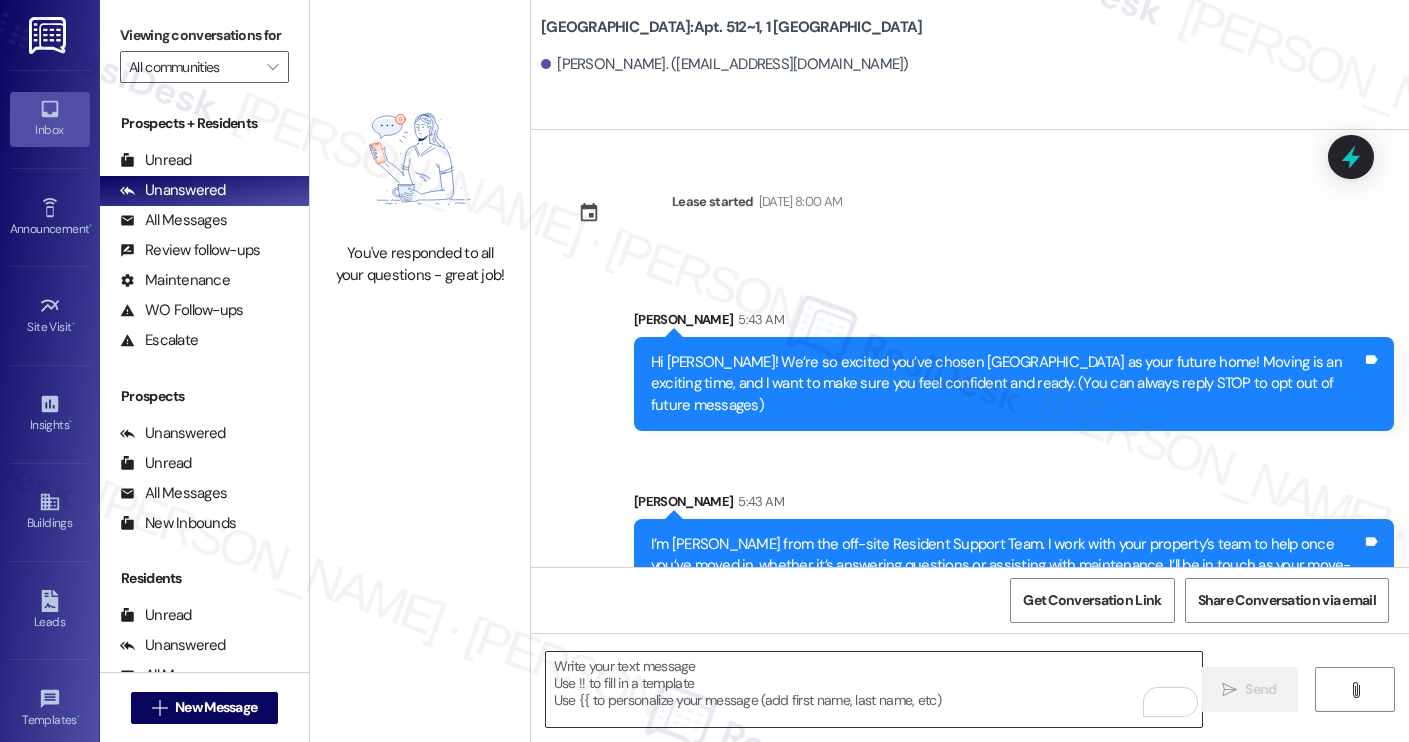 click at bounding box center [874, 689] 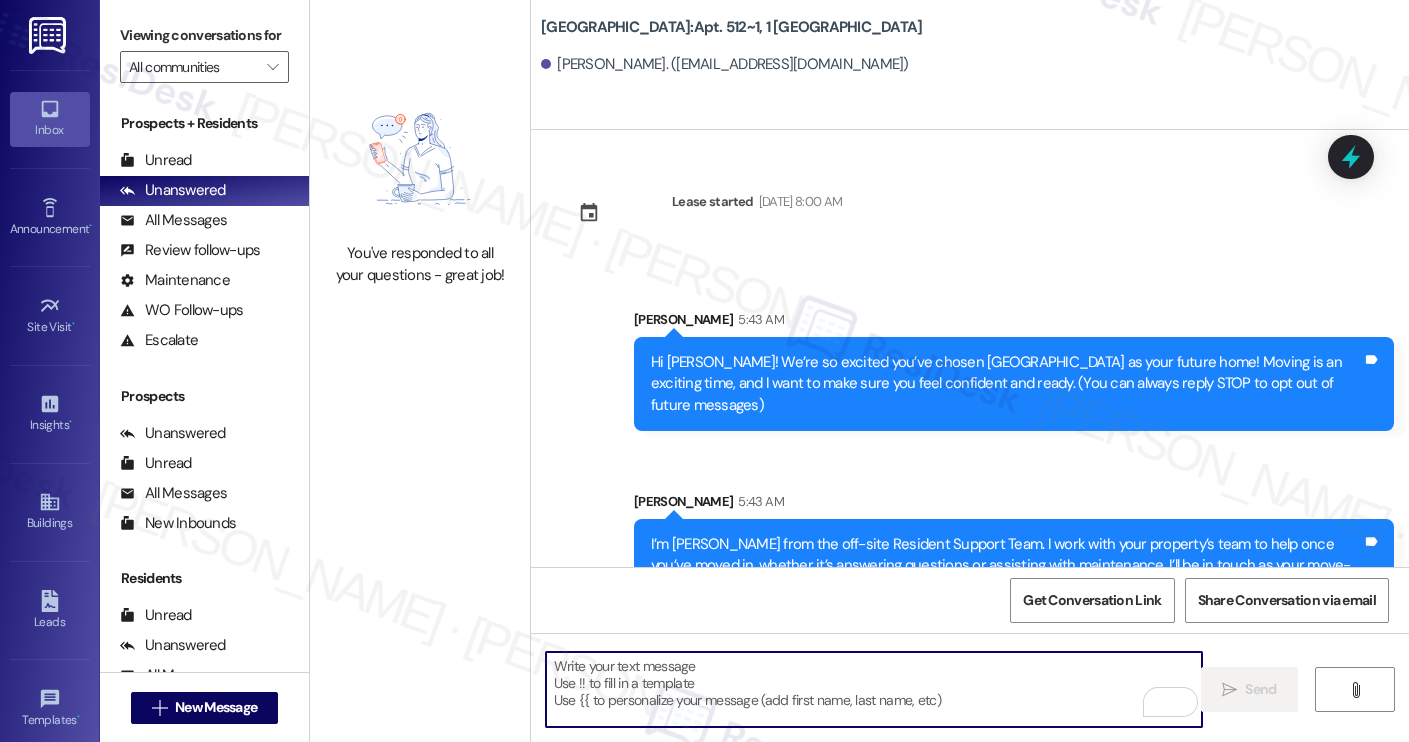 paste on "Move-in day will be busy as you get settled, but no reason it has to be stressful. Don’t forget that we offer a ⚡FAST PASS⚡for Move-In day if your checklist has been completed 2 weeks prior to move-in. Login to your ResidentPortal [DATE] to complete those outstanding items!" 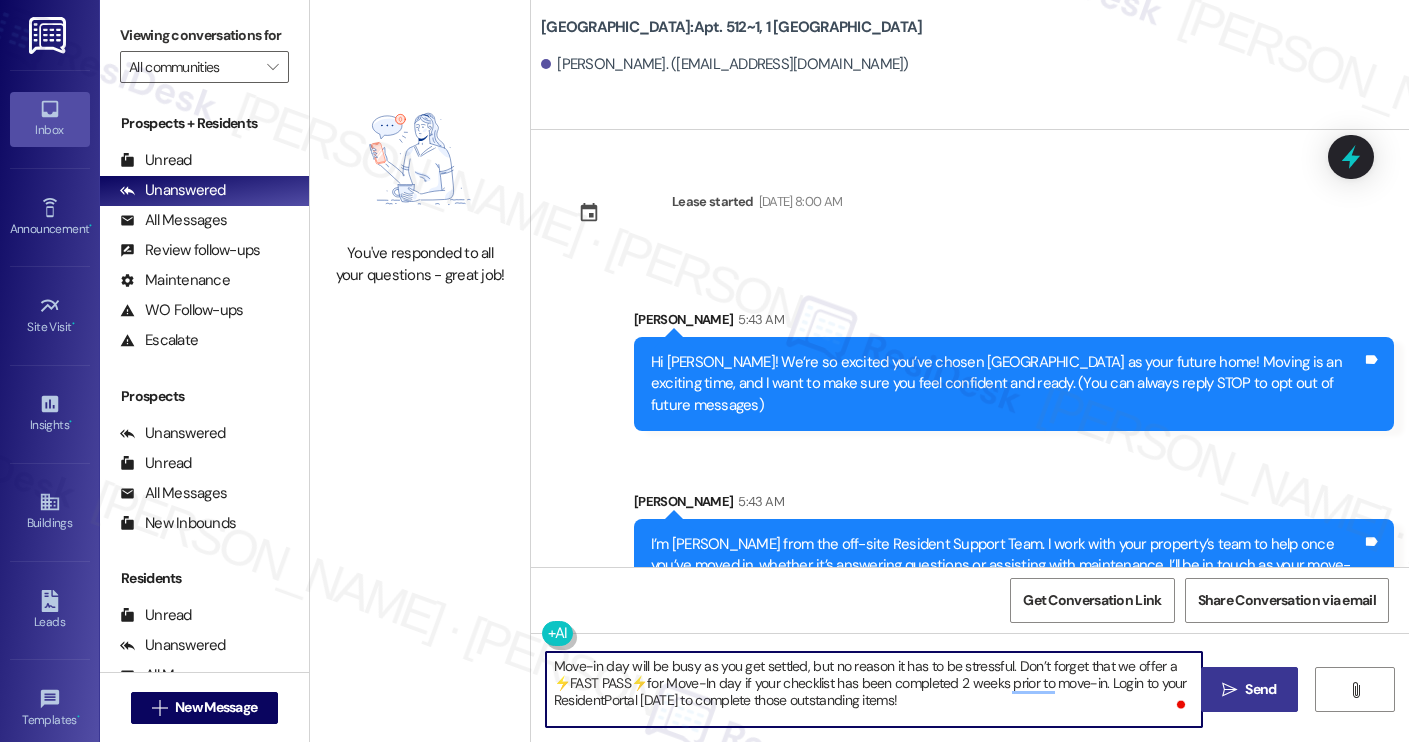 type on "Move-in day will be busy as you get settled, but no reason it has to be stressful. Don’t forget that we offer a ⚡FAST PASS⚡for Move-In day if your checklist has been completed 2 weeks prior to move-in. Login to your ResidentPortal [DATE] to complete those outstanding items!" 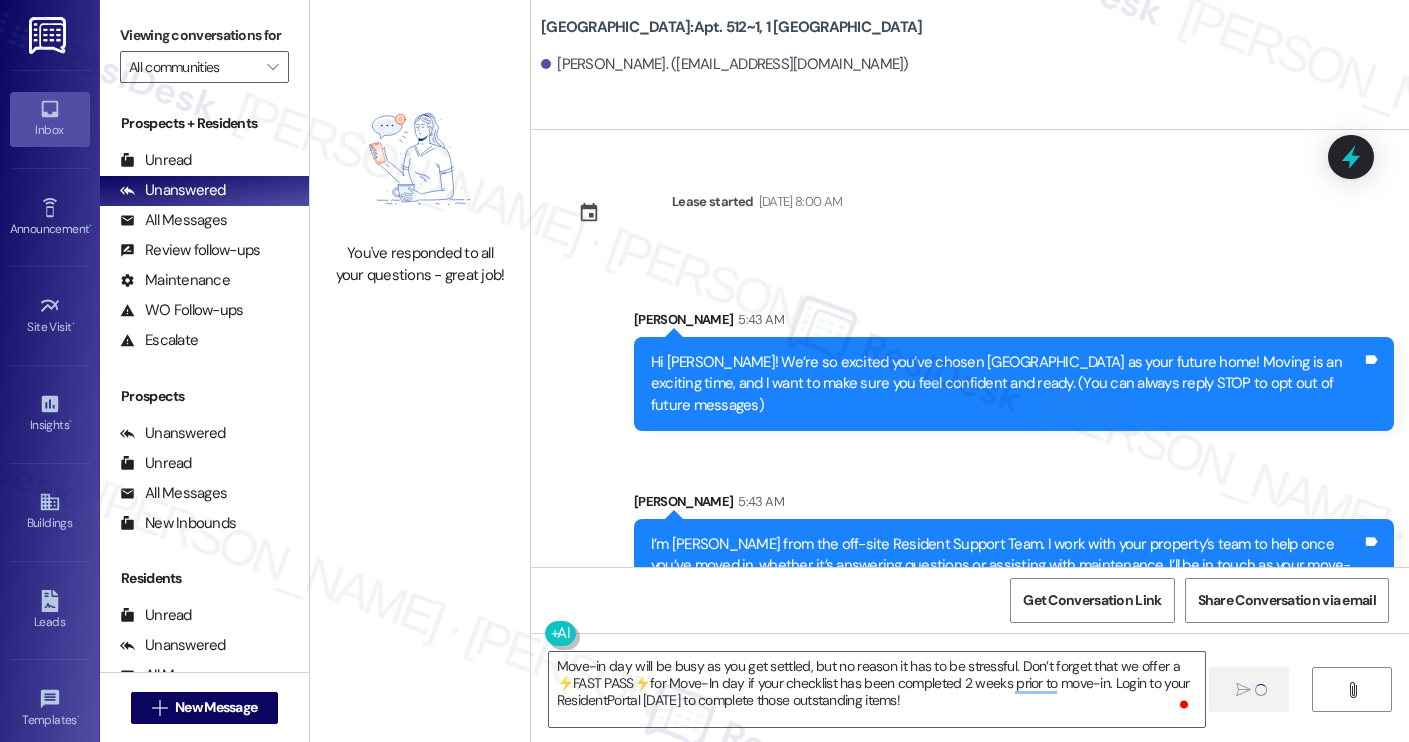 type 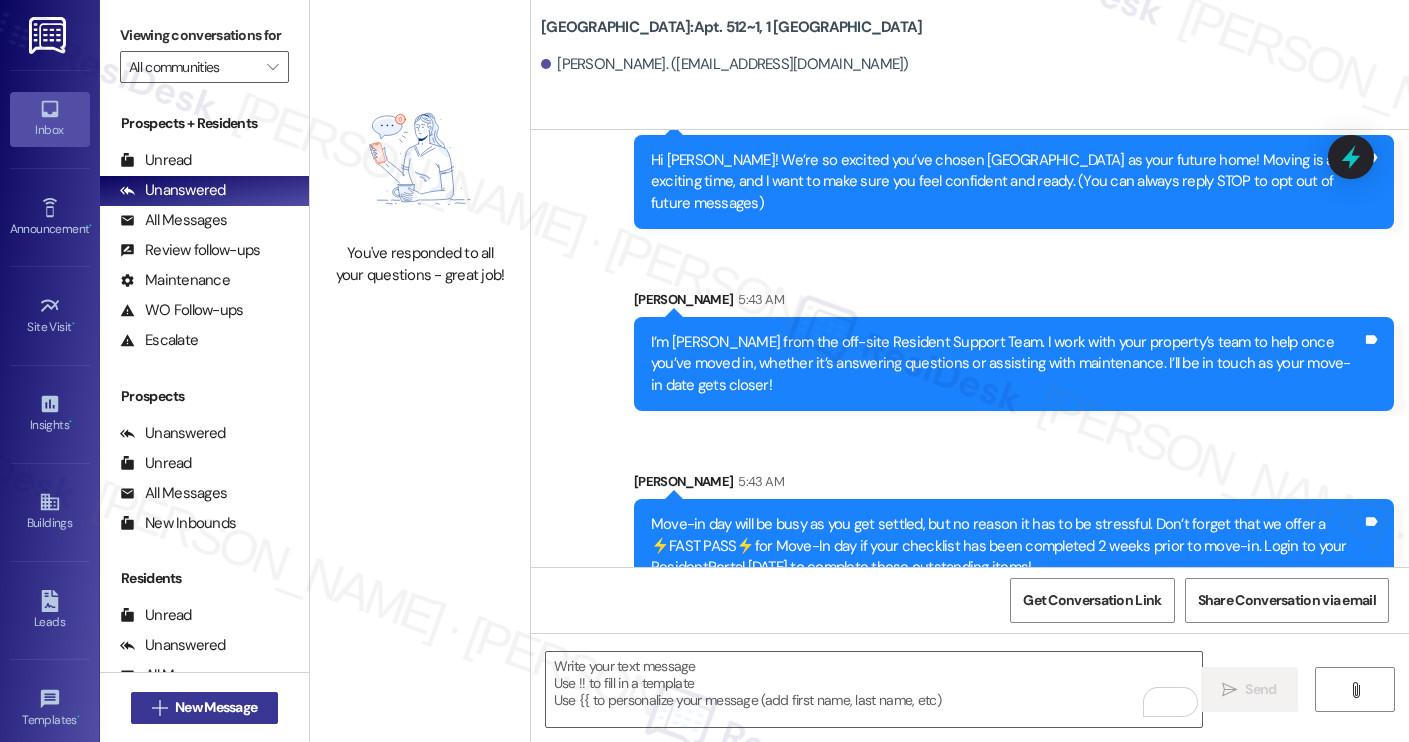 click on "New Message" at bounding box center (216, 707) 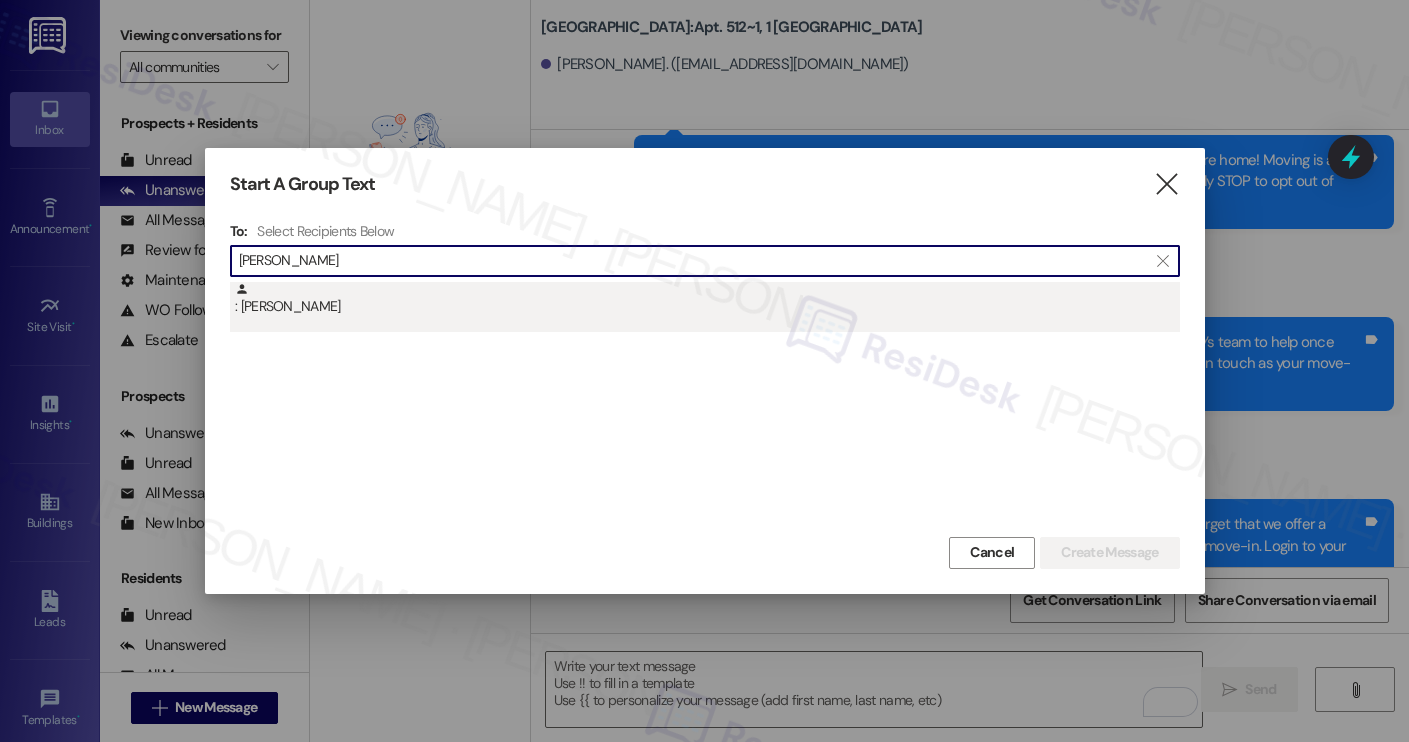 type on "peter shea" 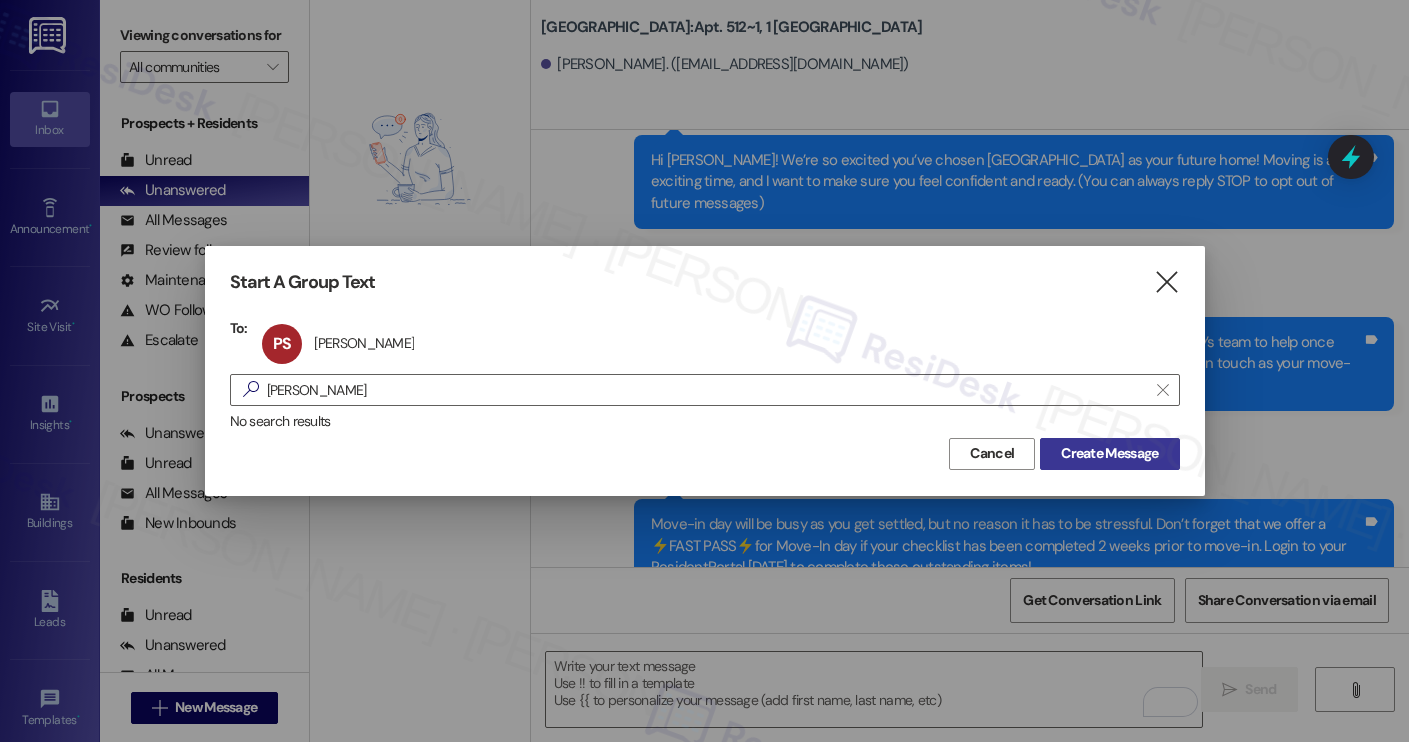 click on "Create Message" at bounding box center [1109, 453] 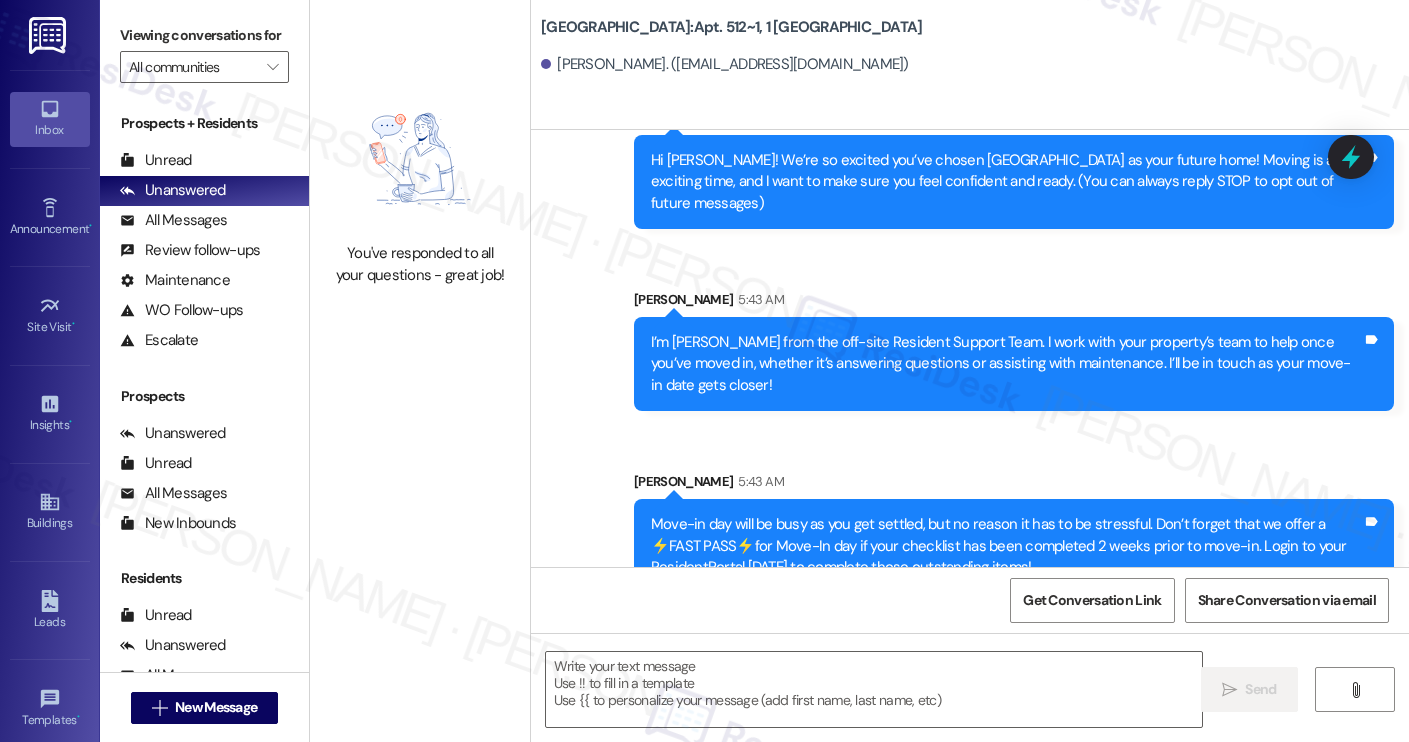 type on "Fetching suggested responses. Please feel free to read through the conversation in the meantime." 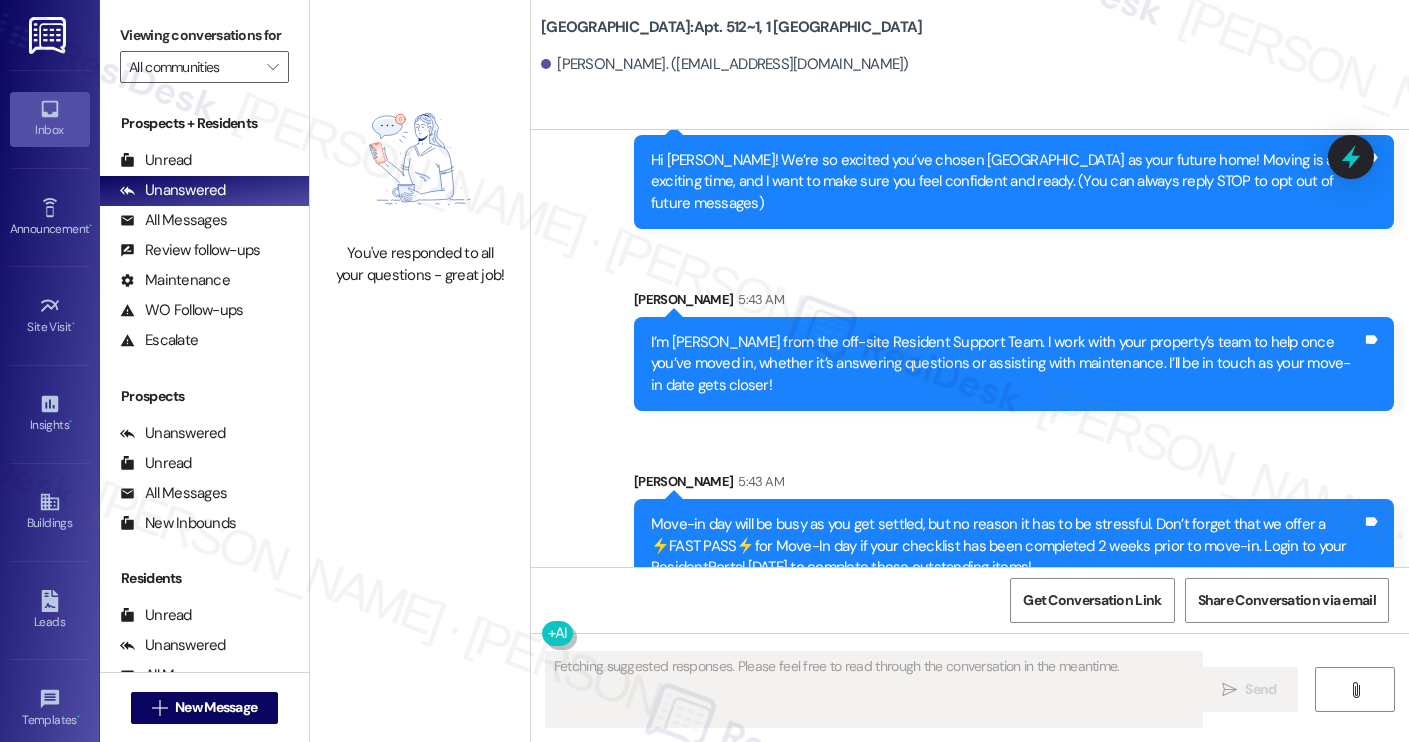 scroll, scrollTop: 0, scrollLeft: 0, axis: both 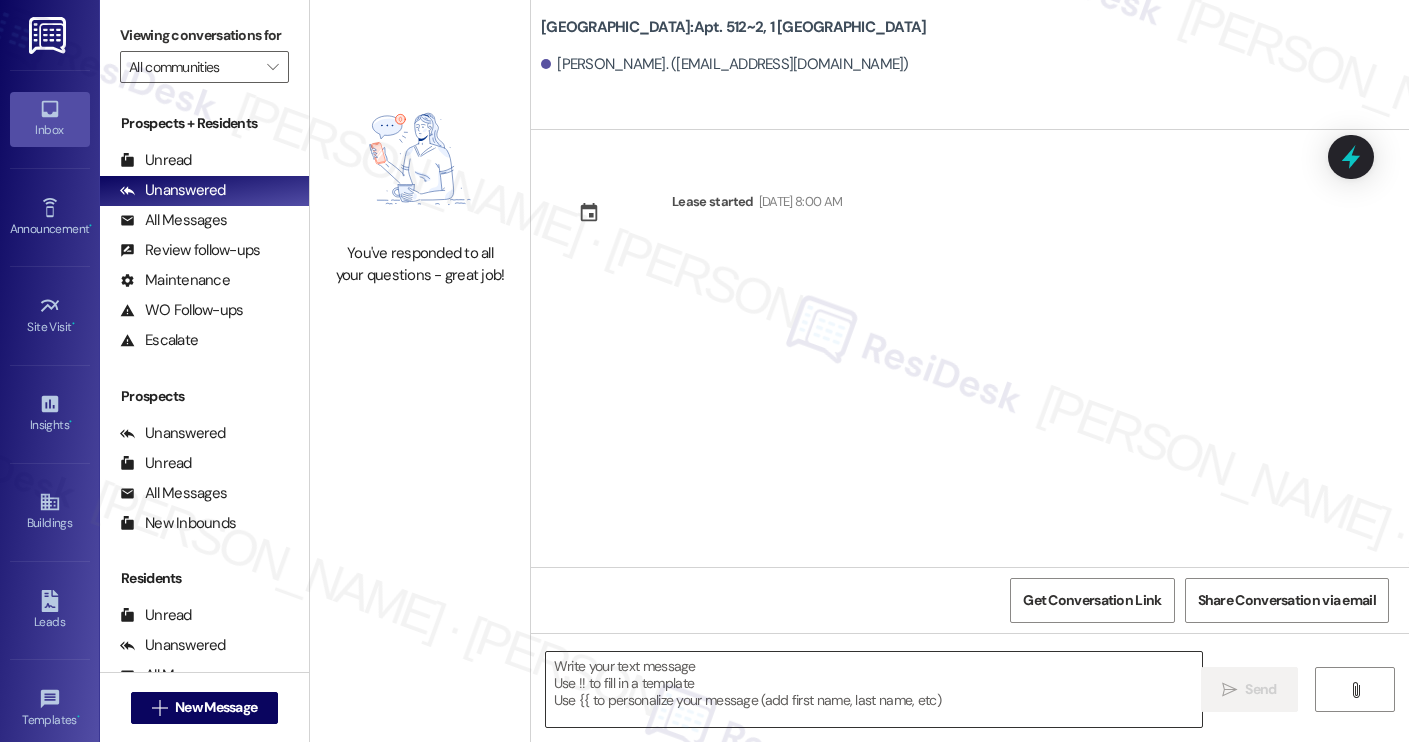 click at bounding box center [874, 689] 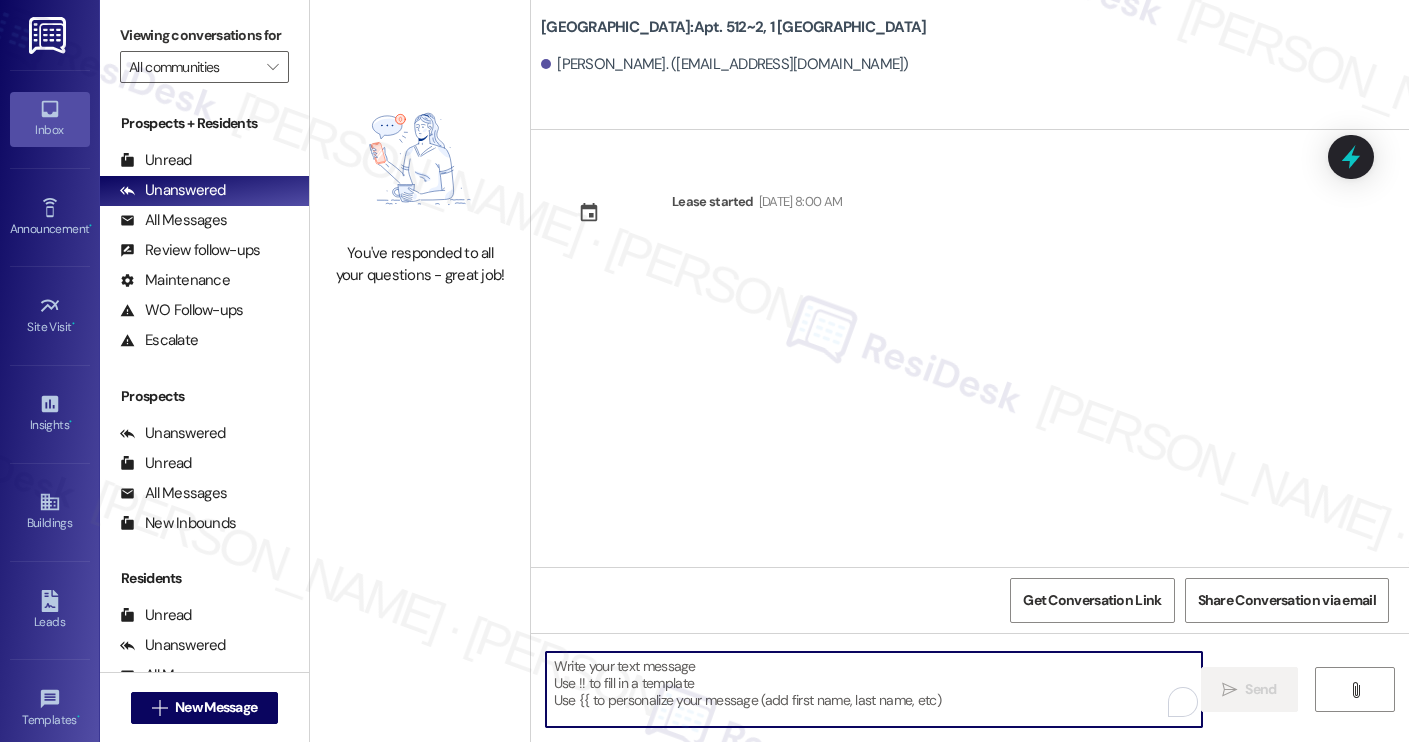 paste on "Hi [PERSON_NAME]! We’re so excited you’ve chosen [GEOGRAPHIC_DATA] as your future home! Moving is an exciting time, and I want to make sure you feel confident and ready.
I’m [PERSON_NAME] from the off-site Resident Support Team. I work with your property’s team to help once you’ve moved in, whether it’s answering questions or assisting with maintenance. I’ll be in touch as your move-in date gets closer!
Move-in day will be busy as you get settled, but no reason it has to be stressful. Don’t forget that we offer a ⚡FAST PASS⚡for Move-In day if your checklist has been completed 2 weeks prior to move-in. Login to your ResidentPortal [DATE] to complete those outstanding items!" 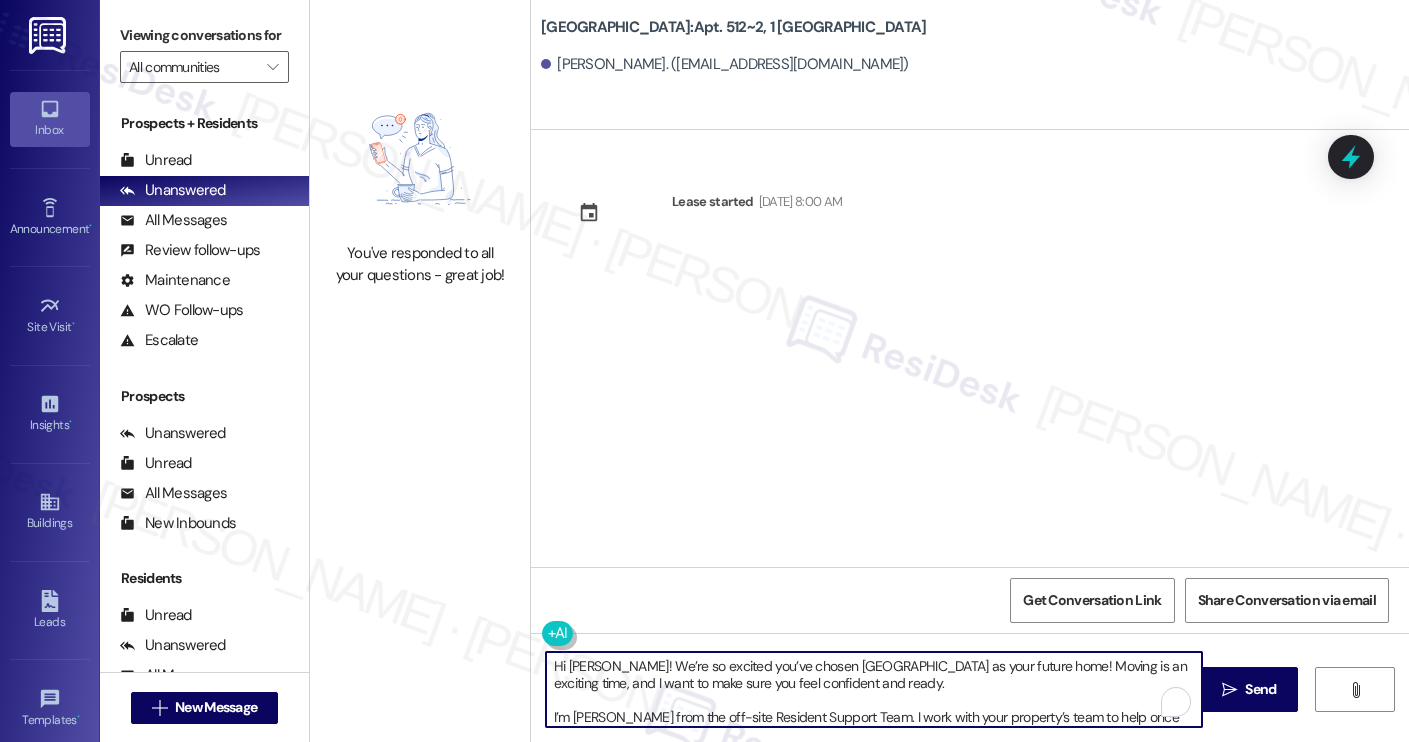 scroll, scrollTop: 119, scrollLeft: 0, axis: vertical 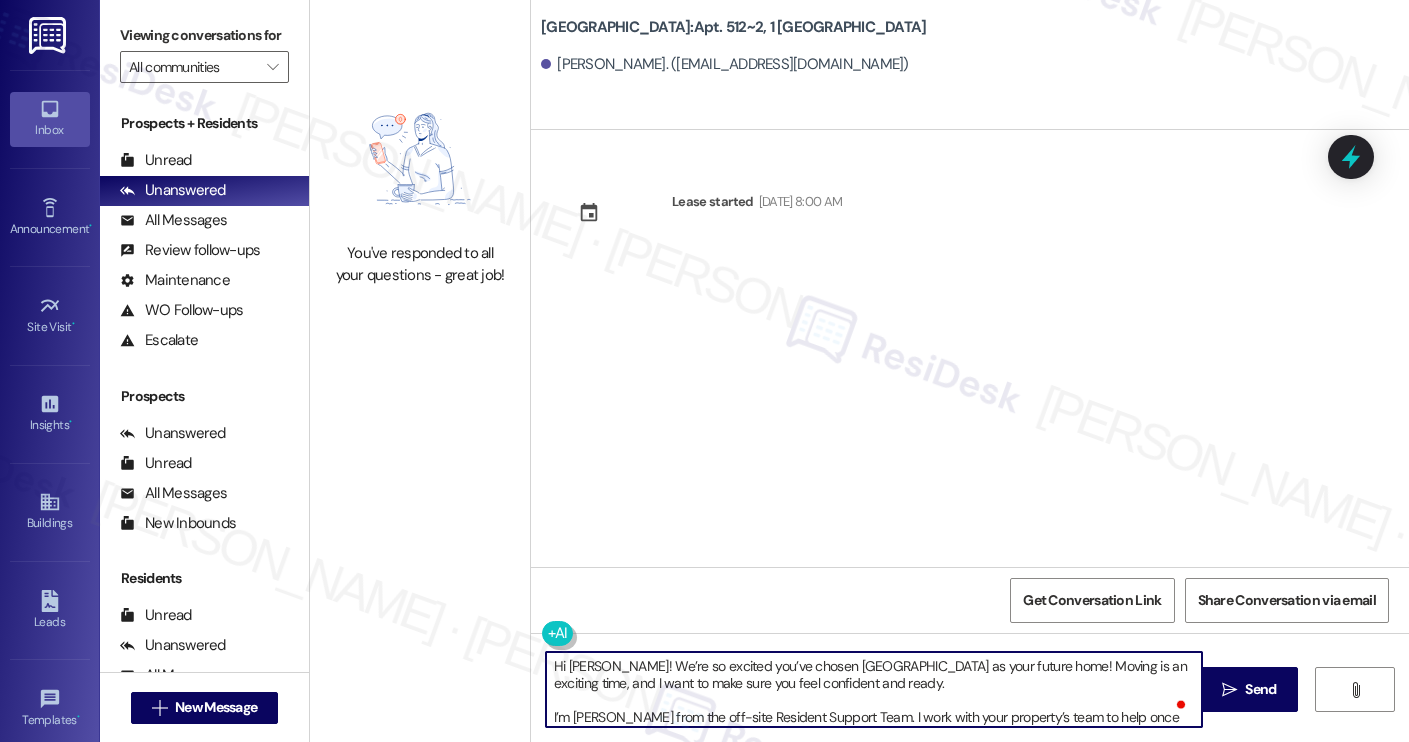 click on "Peter Shea. (petershea05@gmail.com)" at bounding box center (725, 64) 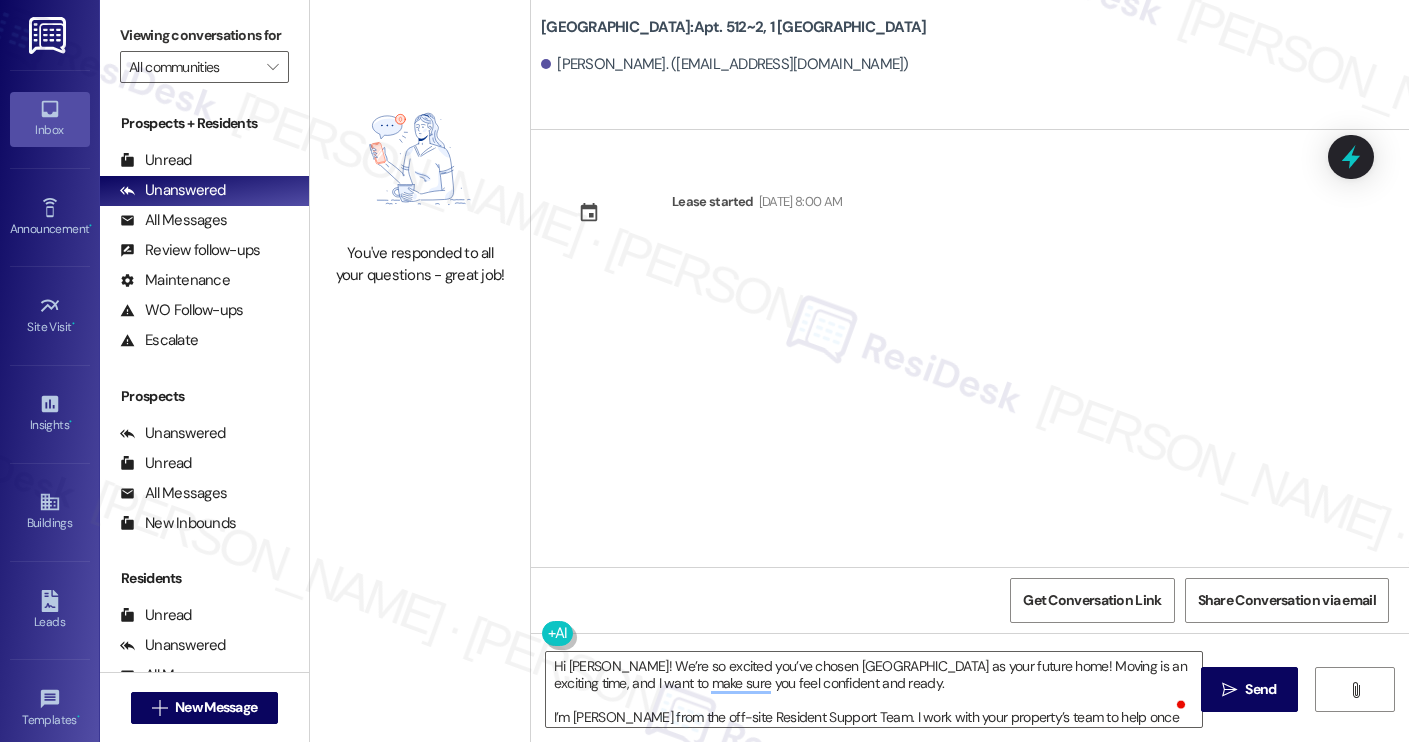 click on "Peter Shea. (petershea05@gmail.com)" at bounding box center (725, 64) 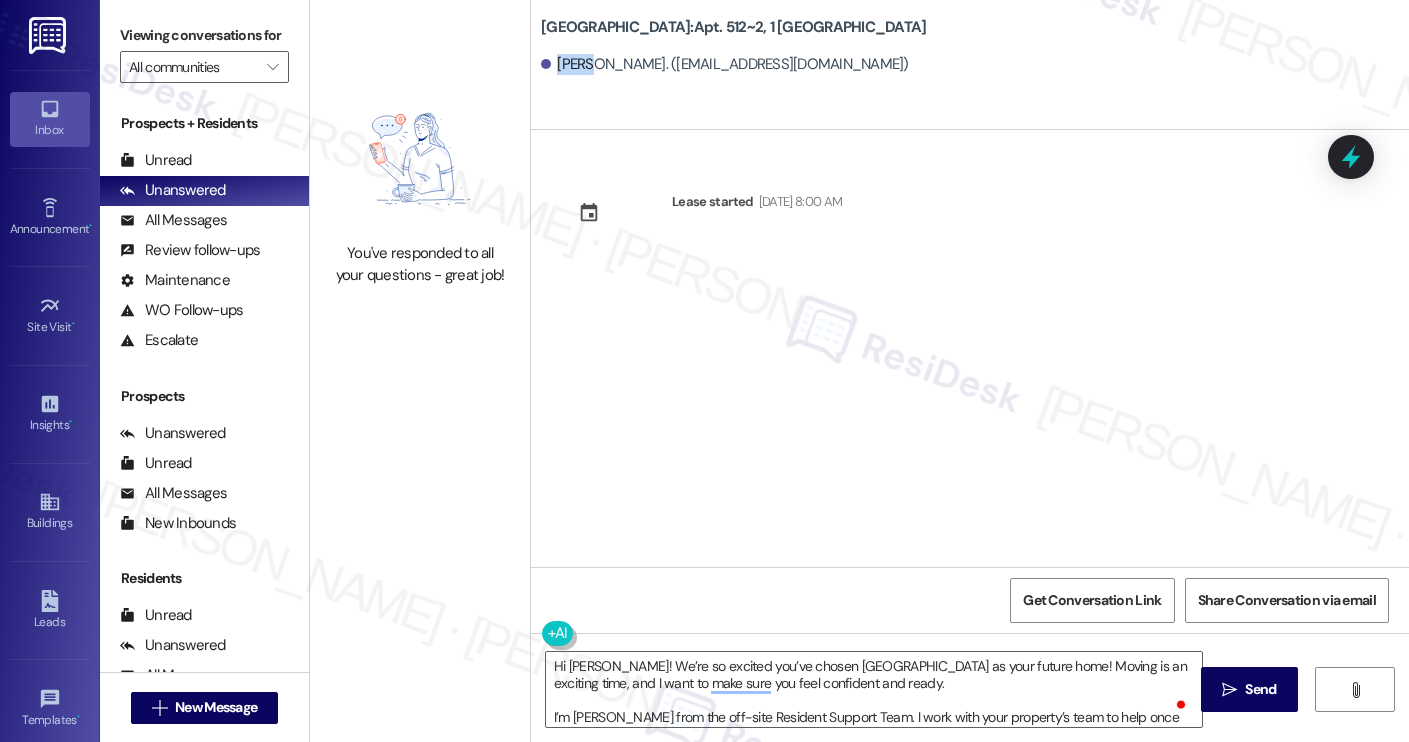 copy on "Peter" 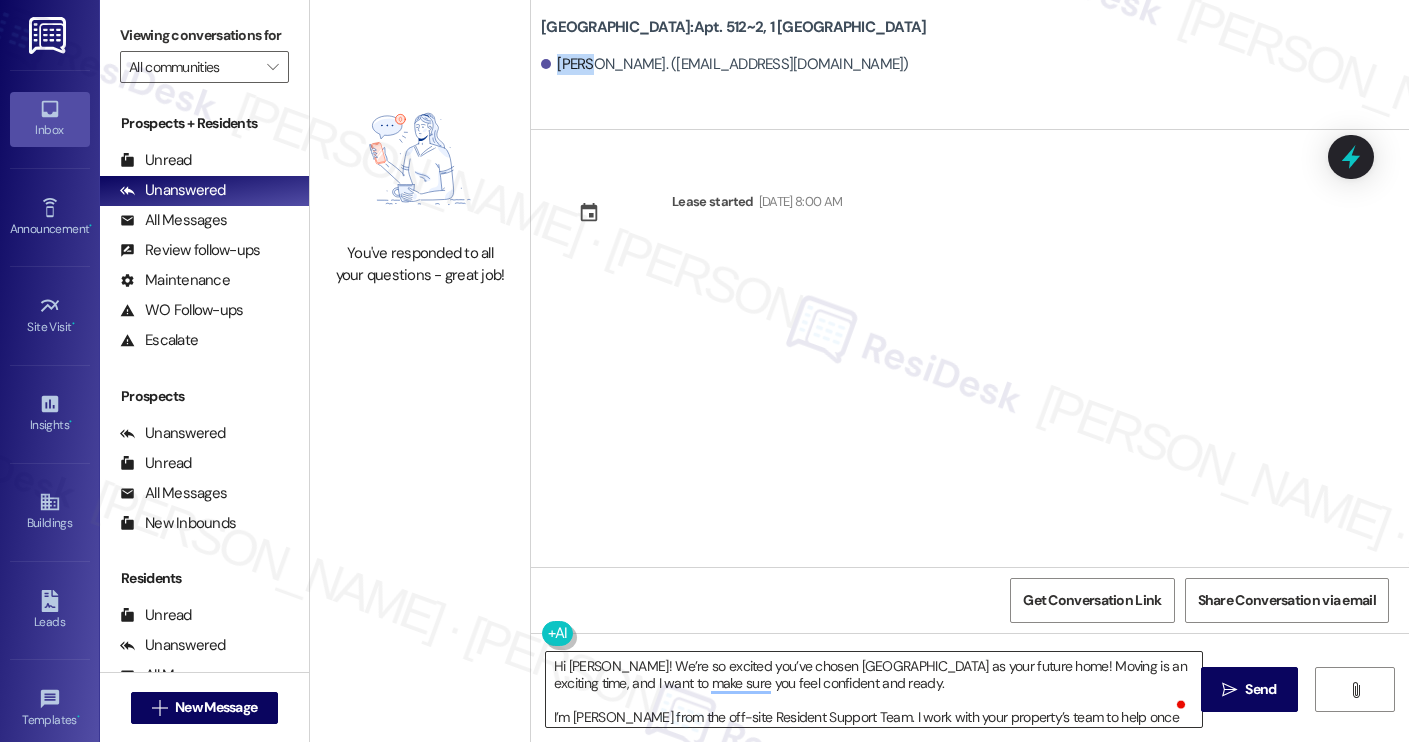 click on "Hi [PERSON_NAME]! We’re so excited you’ve chosen [GEOGRAPHIC_DATA] as your future home! Moving is an exciting time, and I want to make sure you feel confident and ready.
I’m [PERSON_NAME] from the off-site Resident Support Team. I work with your property’s team to help once you’ve moved in, whether it’s answering questions or assisting with maintenance. I’ll be in touch as your move-in date gets closer!
Move-in day will be busy as you get settled, but no reason it has to be stressful. Don’t forget that we offer a ⚡FAST PASS⚡for Move-In day if your checklist has been completed 2 weeks prior to move-in. Login to your ResidentPortal [DATE] to complete those outstanding items!" at bounding box center [874, 689] 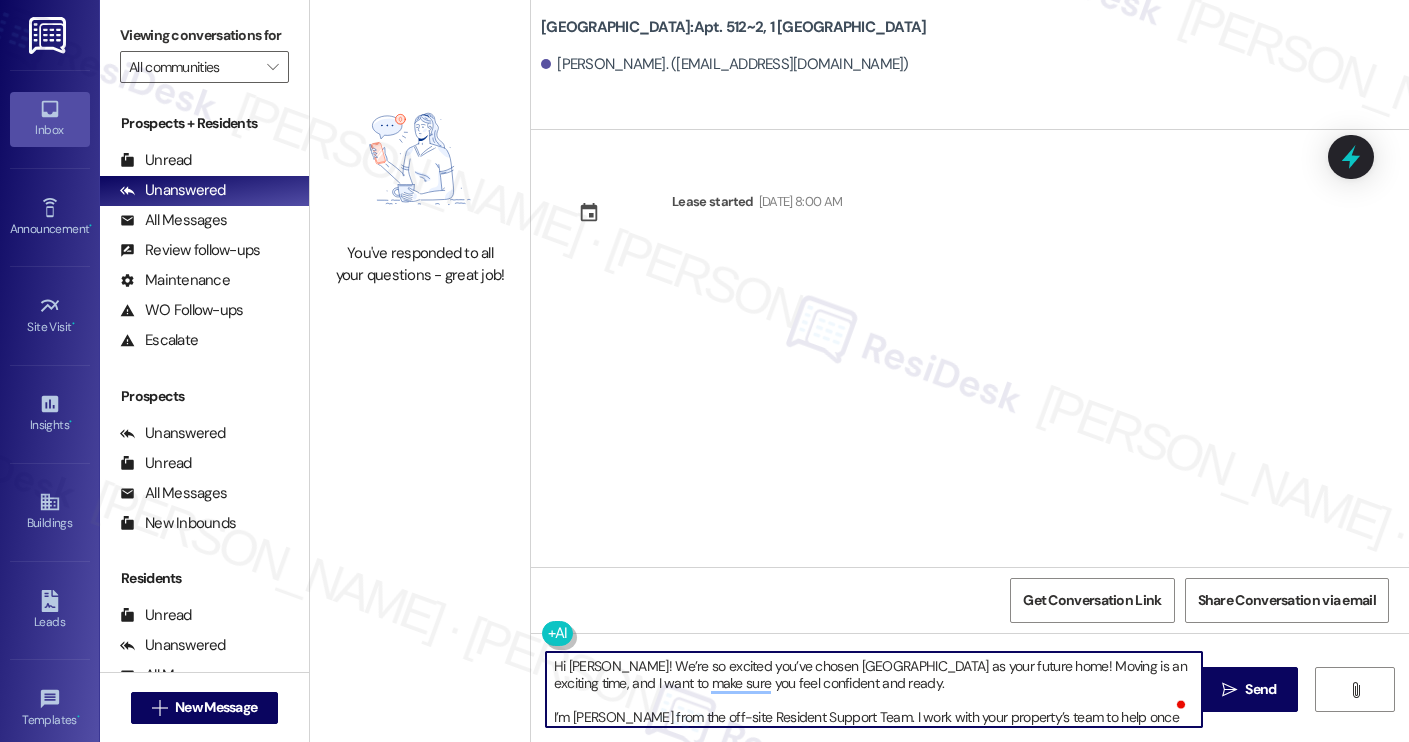 click on "Hi [PERSON_NAME]! We’re so excited you’ve chosen [GEOGRAPHIC_DATA] as your future home! Moving is an exciting time, and I want to make sure you feel confident and ready.
I’m [PERSON_NAME] from the off-site Resident Support Team. I work with your property’s team to help once you’ve moved in, whether it’s answering questions or assisting with maintenance. I’ll be in touch as your move-in date gets closer!
Move-in day will be busy as you get settled, but no reason it has to be stressful. Don’t forget that we offer a ⚡FAST PASS⚡for Move-In day if your checklist has been completed 2 weeks prior to move-in. Login to your ResidentPortal [DATE] to complete those outstanding items!" at bounding box center (874, 689) 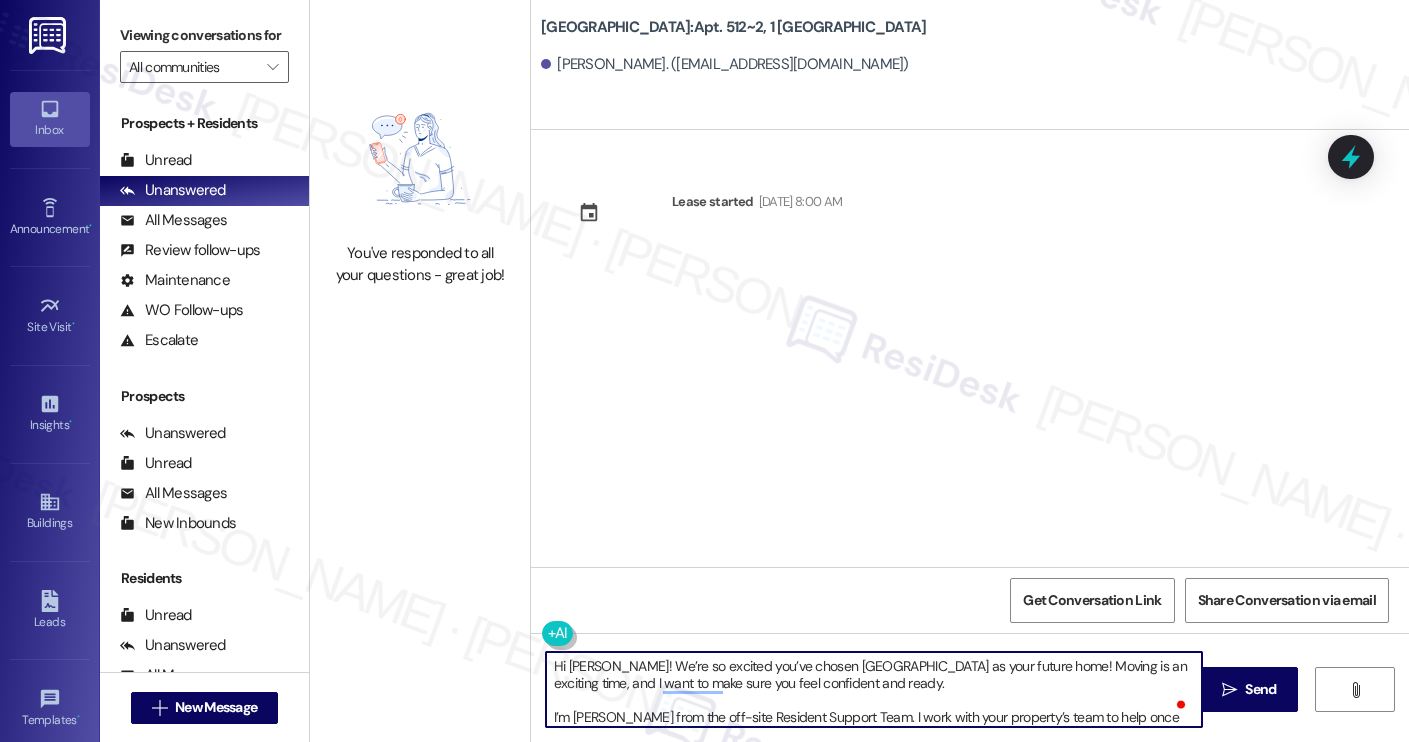 click on "Hi Peter! We’re so excited you’ve chosen Yugo Charleston Campus as your future home! Moving is an exciting time, and I want to make sure you feel confident and ready.
I’m Sarah from the off-site Resident Support Team. I work with your property’s team to help once you’ve moved in, whether it’s answering questions or assisting with maintenance. I’ll be in touch as your move-in date gets closer!
Move-in day will be busy as you get settled, but no reason it has to be stressful. Don’t forget that we offer a ⚡FAST PASS⚡for Move-In day if your checklist has been completed 2 weeks prior to move-in. Login to your ResidentPortal today to complete those outstanding items!" at bounding box center [874, 689] 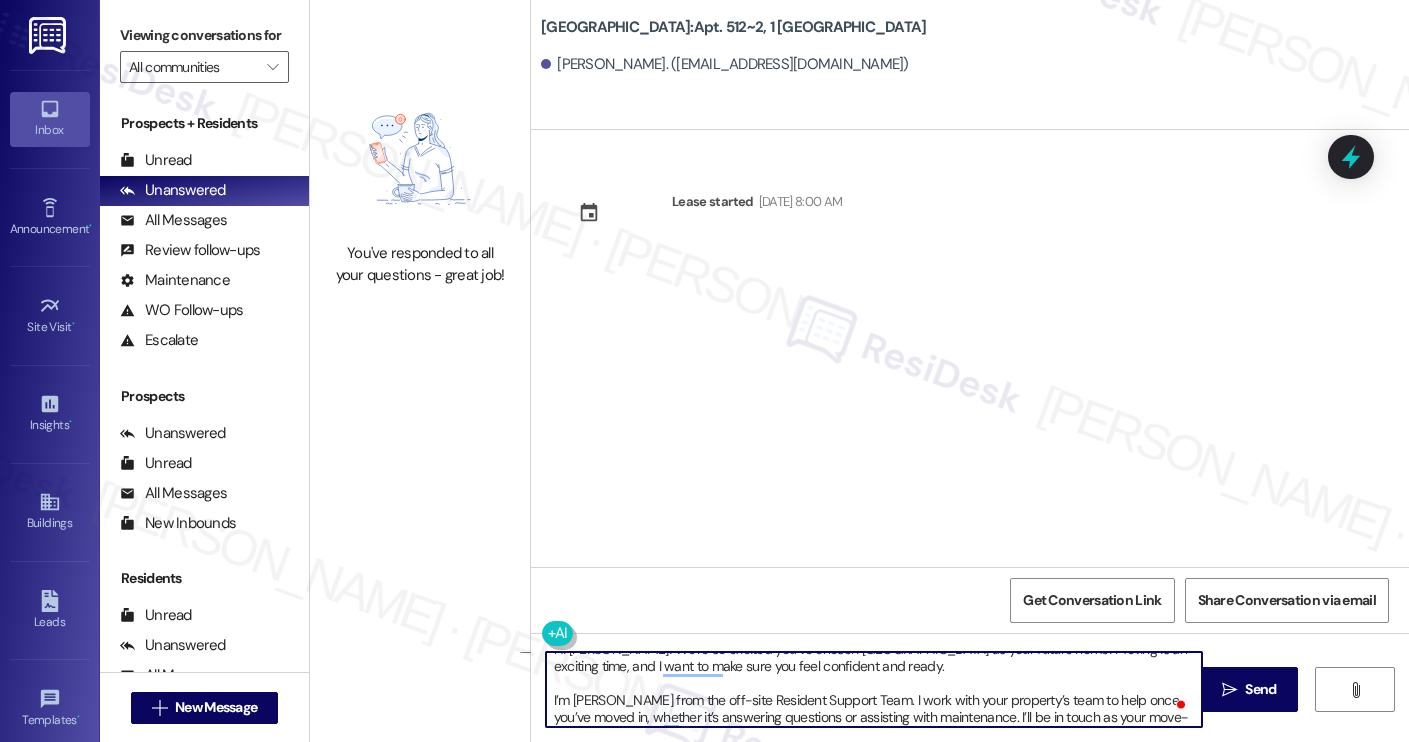 scroll, scrollTop: 85, scrollLeft: 0, axis: vertical 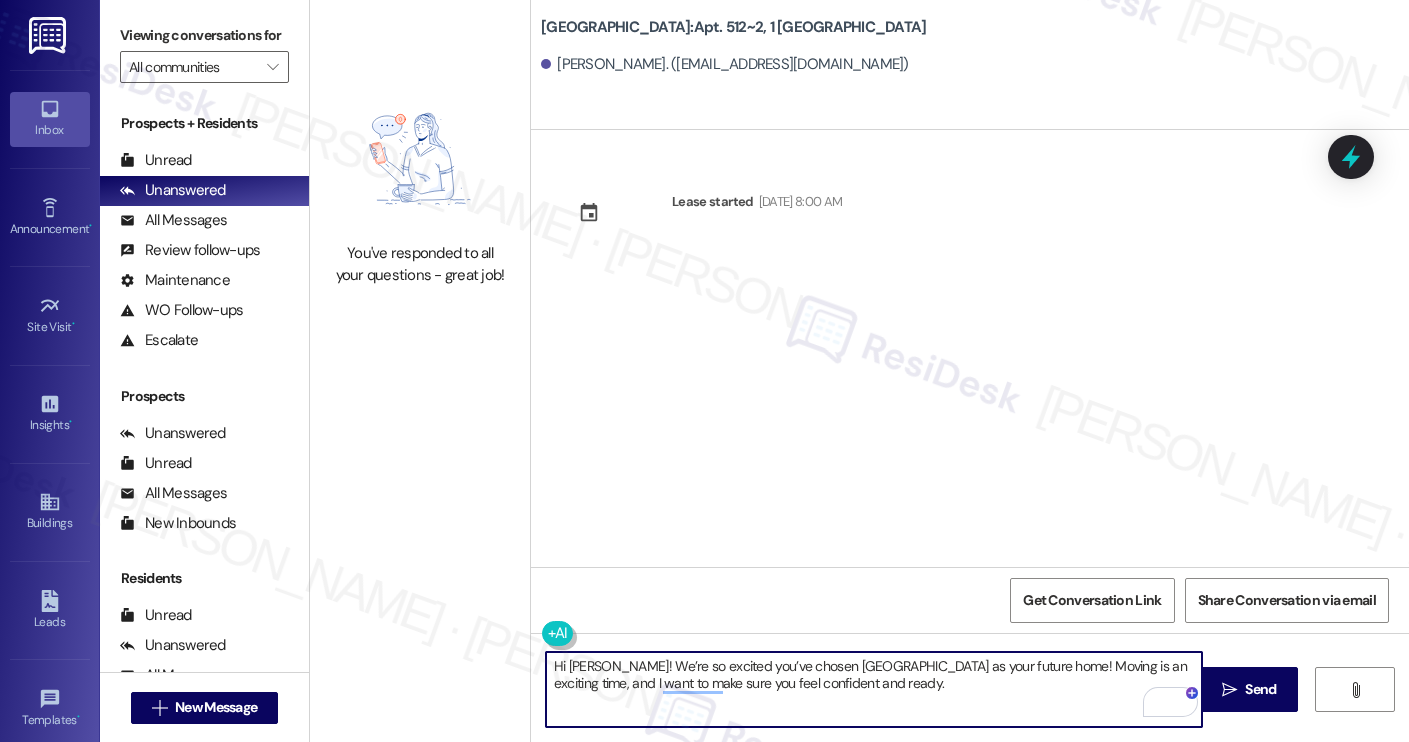 type on "Hi Peter! We’re so excited you’ve chosen Yugo Charleston Campus as your future home! Moving is an exciting time, and I want to make sure you feel confident and ready." 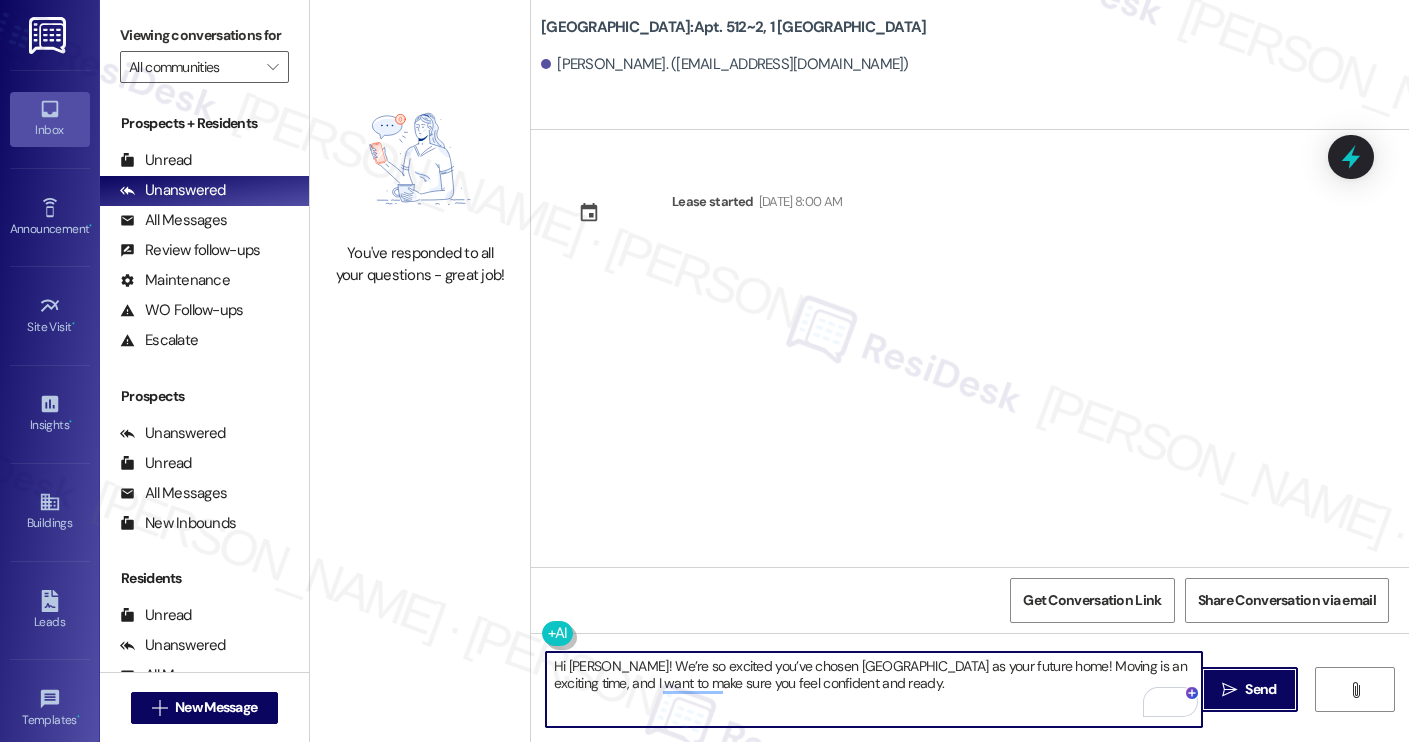 click on " Send" at bounding box center (1249, 689) 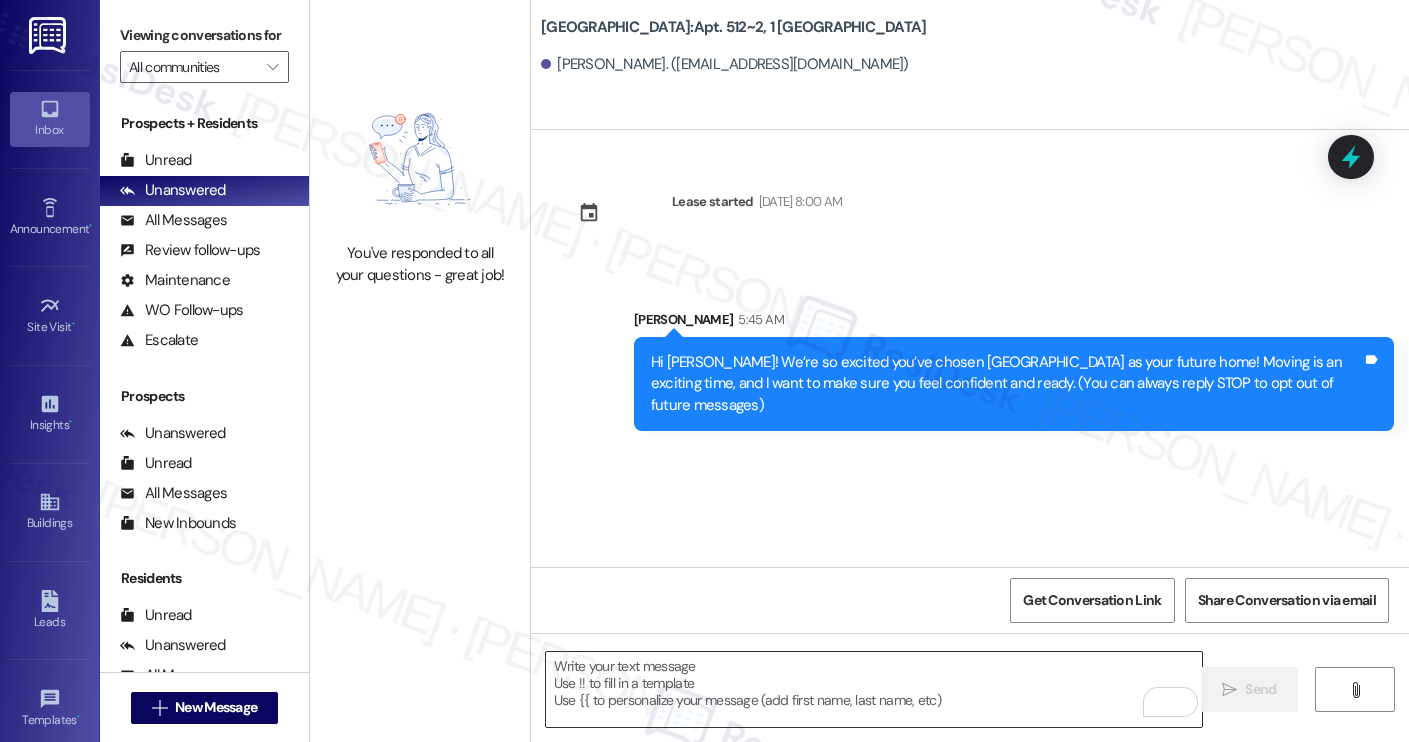 click at bounding box center [874, 689] 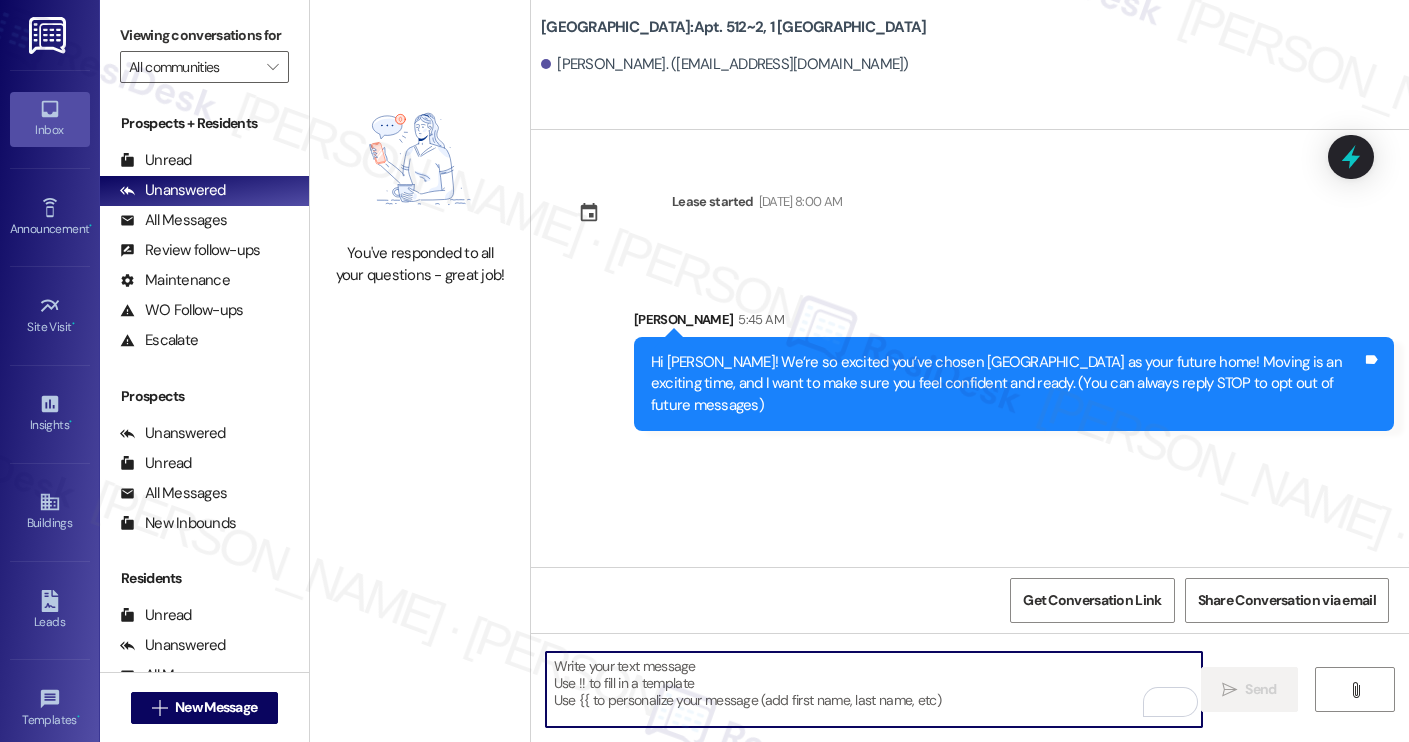 paste on "I’m [PERSON_NAME] from the off-site Resident Support Team. I work with your property’s team to help once you’ve moved in, whether it’s answering questions or assisting with maintenance. I’ll be in touch as your move-in date gets closer!
Move-in day will be busy as you get settled, but no reason it has to be stressful. Don’t forget that we offer a ⚡FAST PASS⚡for Move-In day if your checklist has been completed 2 weeks prior to move-in. Login to your ResidentPortal [DATE] to complete those outstanding items!" 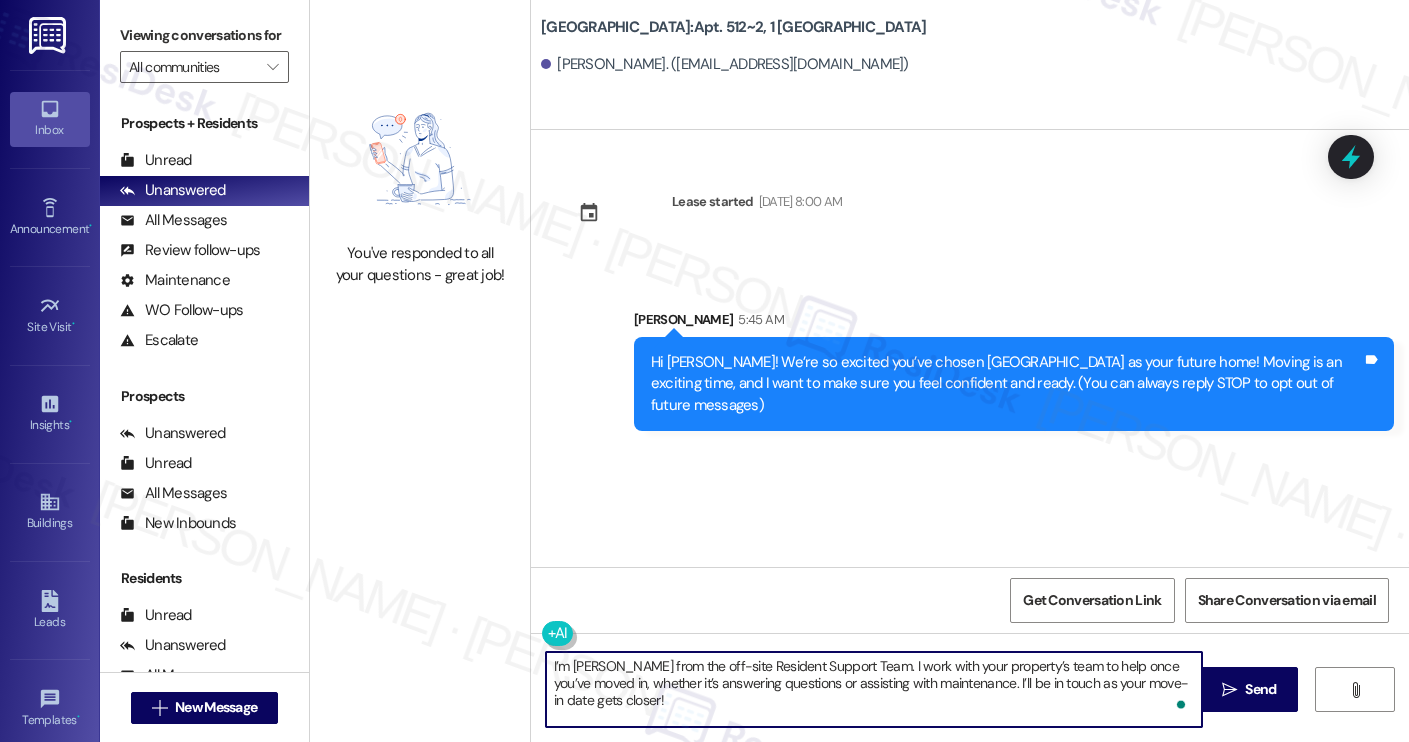 scroll, scrollTop: 68, scrollLeft: 0, axis: vertical 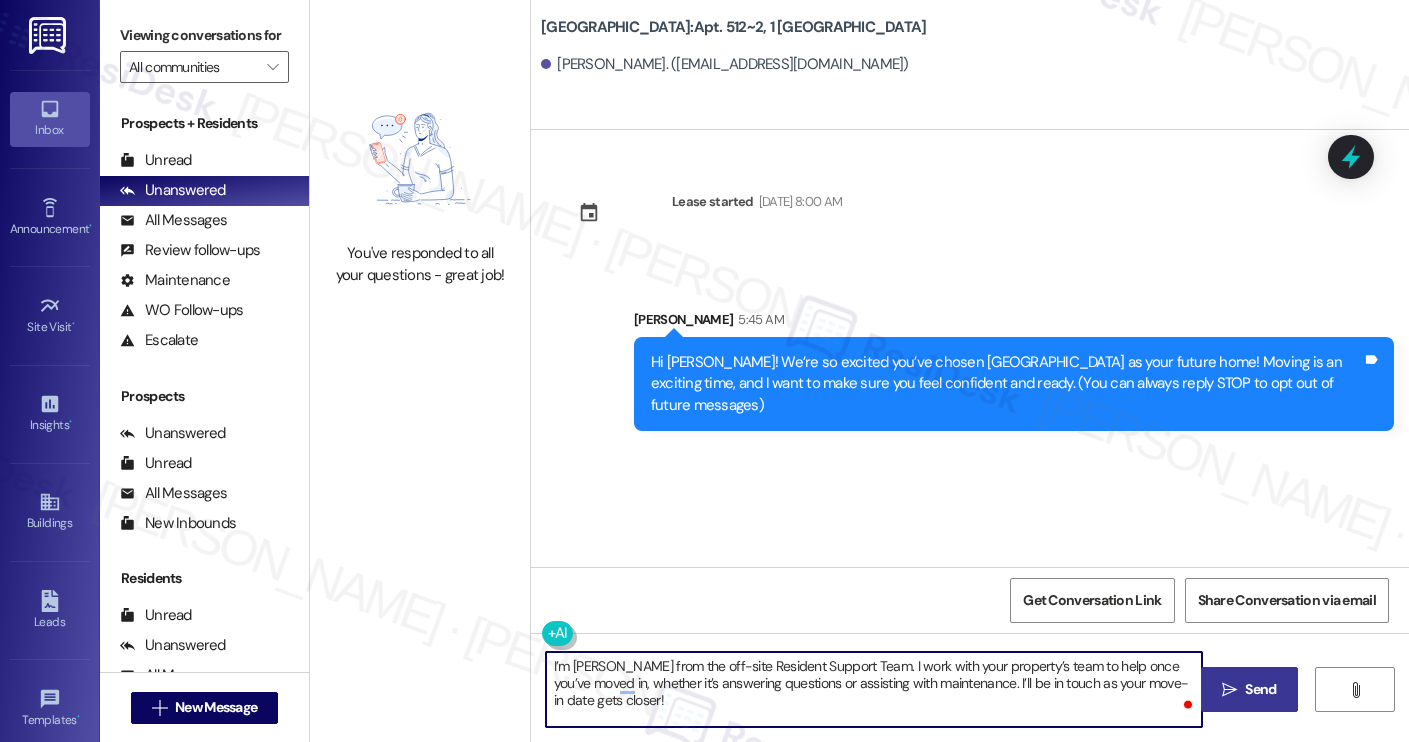 type on "I’m [PERSON_NAME] from the off-site Resident Support Team. I work with your property’s team to help once you’ve moved in, whether it’s answering questions or assisting with maintenance. I’ll be in touch as your move-in date gets closer!" 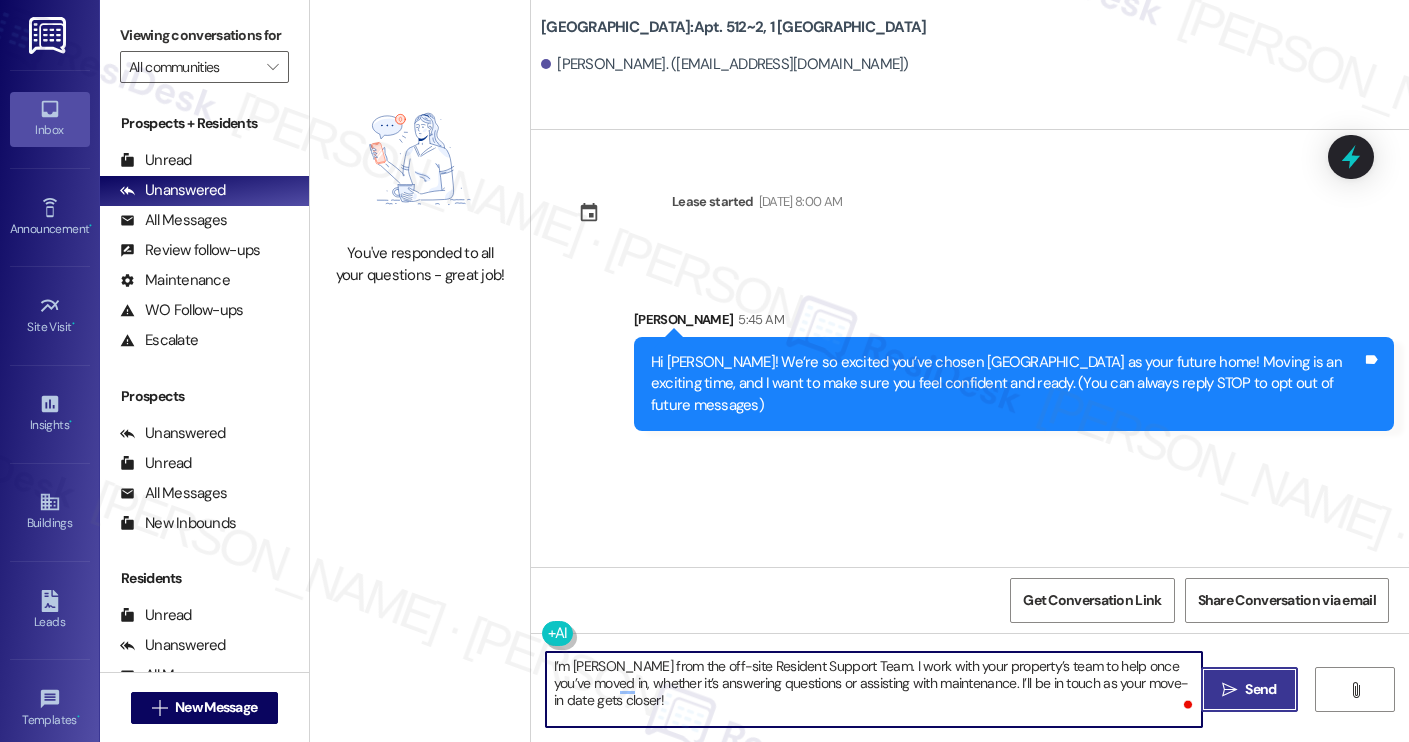 click on " Send" at bounding box center (1249, 689) 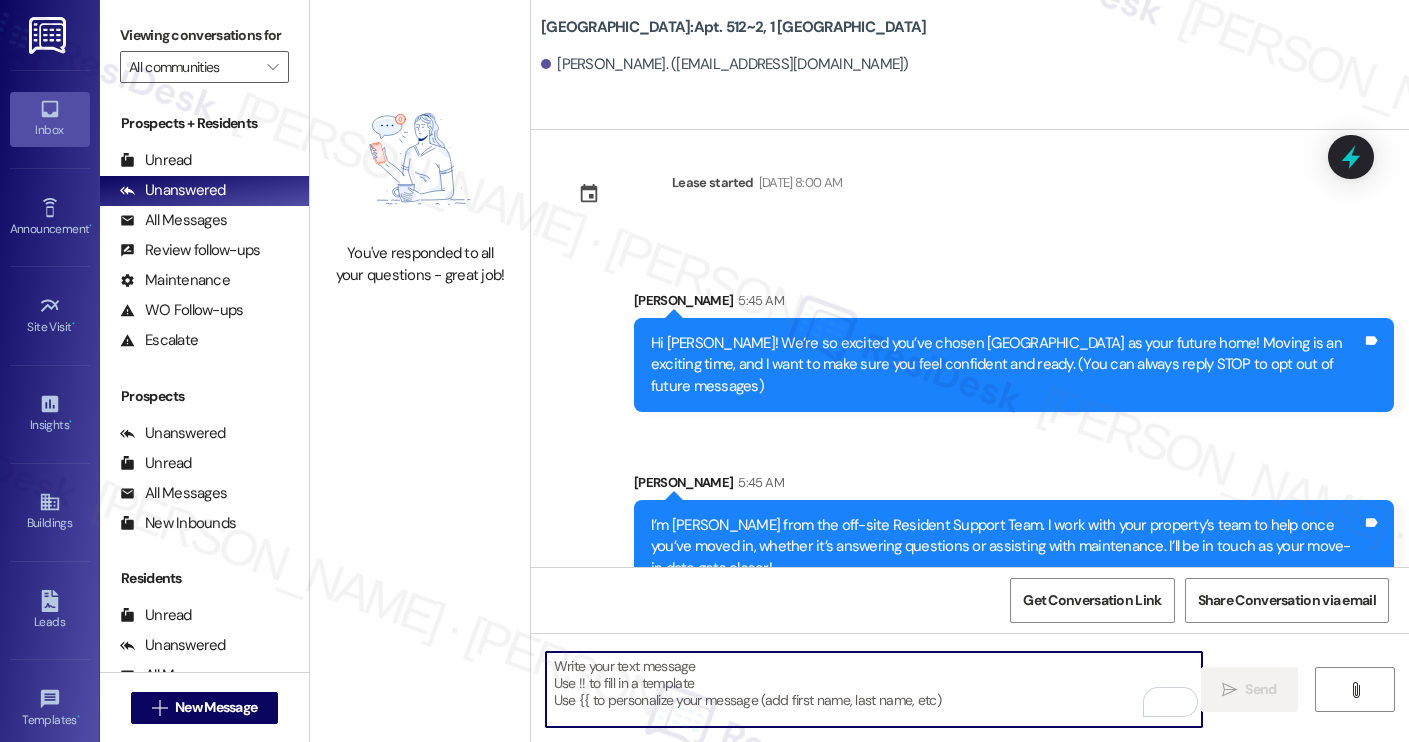 click at bounding box center (874, 689) 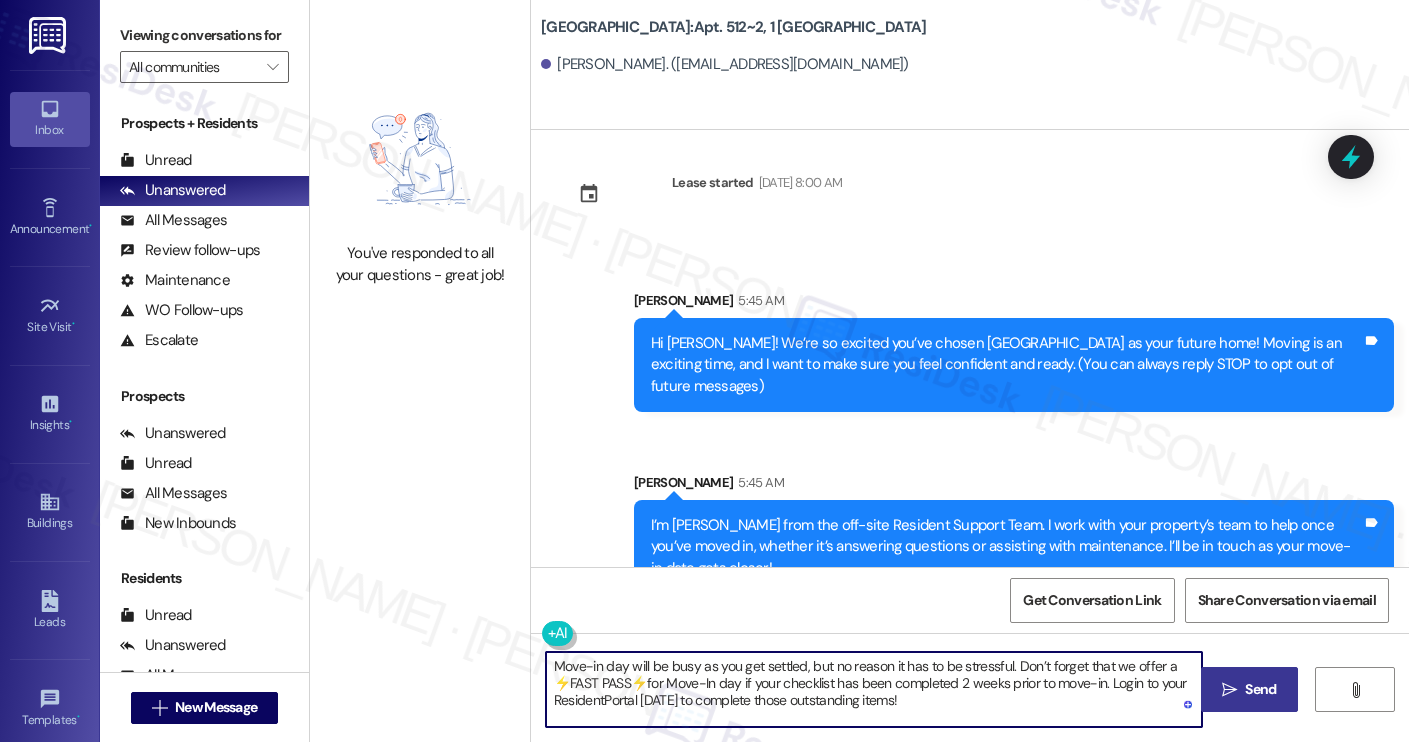 type on "Move-in day will be busy as you get settled, but no reason it has to be stressful. Don’t forget that we offer a ⚡FAST PASS⚡for Move-In day if your checklist has been completed 2 weeks prior to move-in. Login to your ResidentPortal [DATE] to complete those outstanding items!" 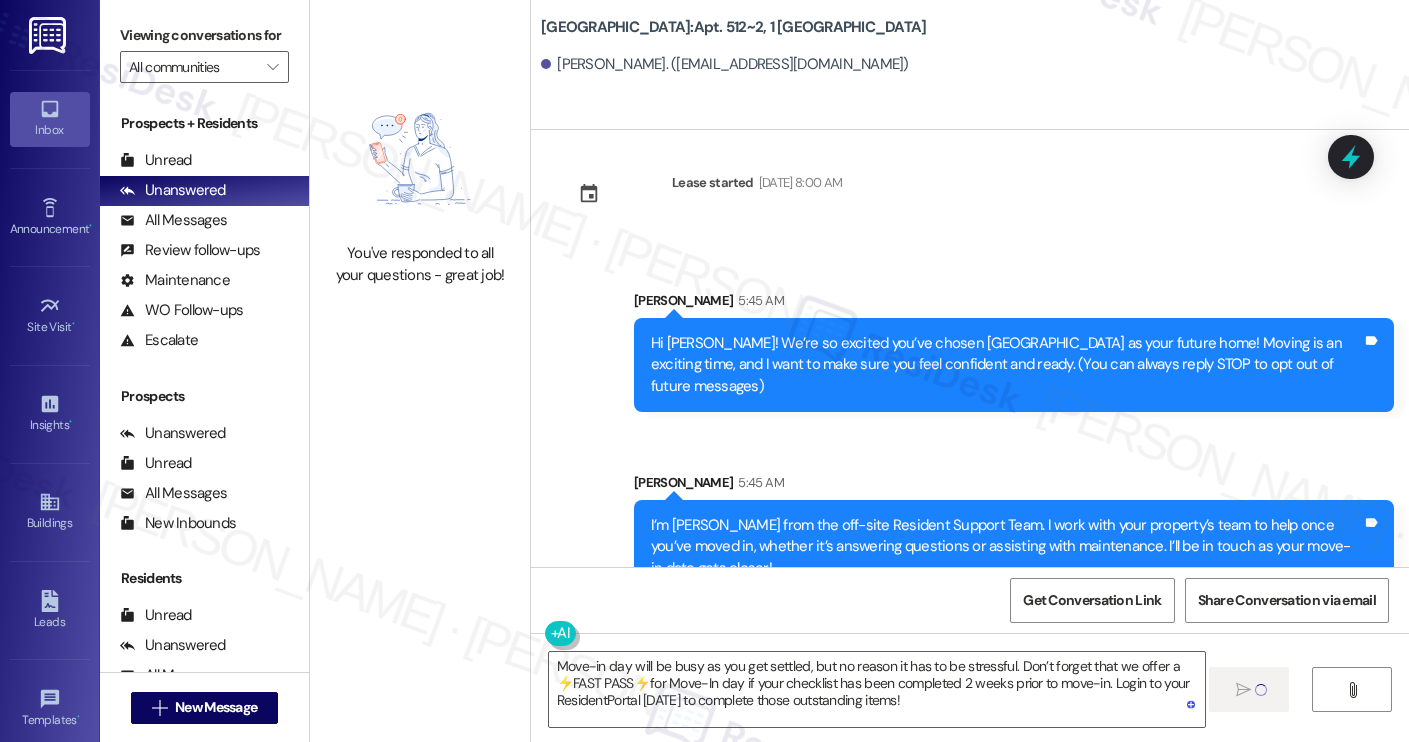 type 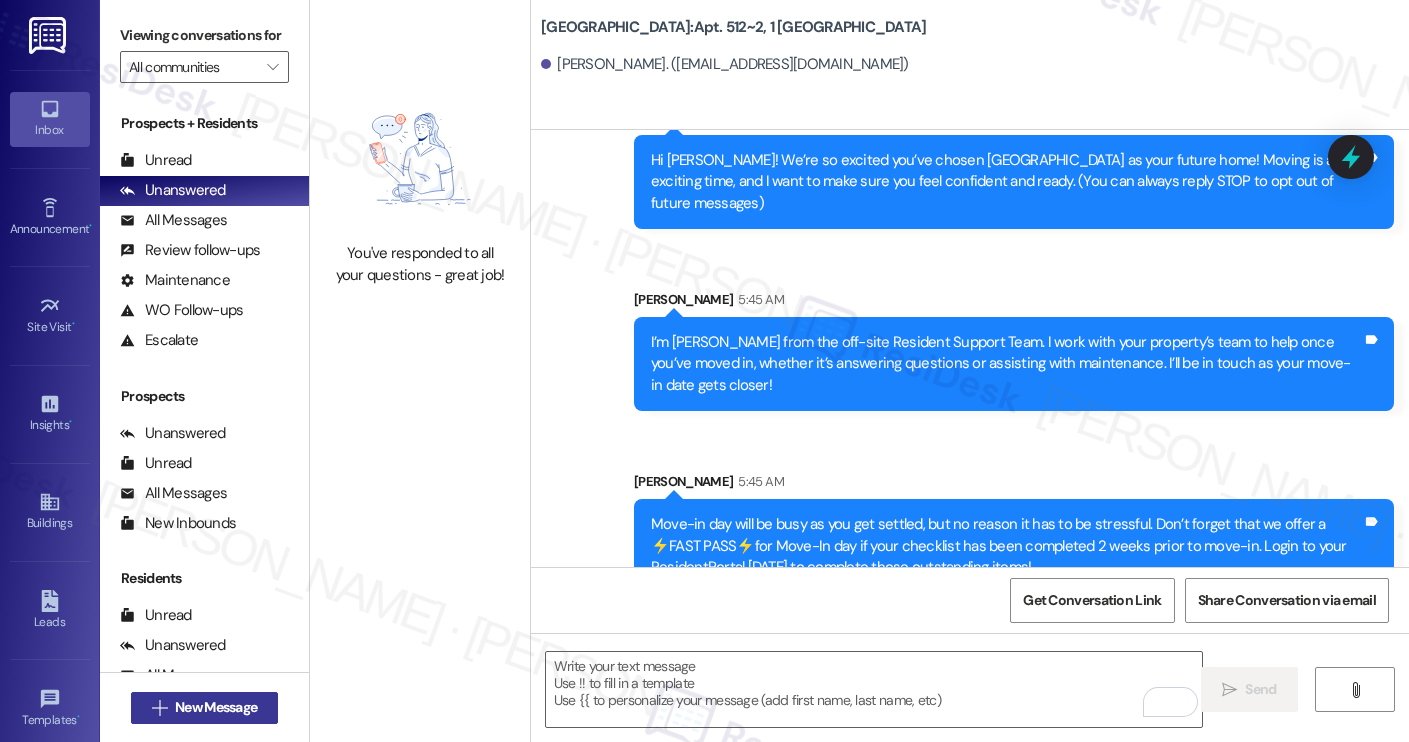 click on "New Message" at bounding box center [216, 707] 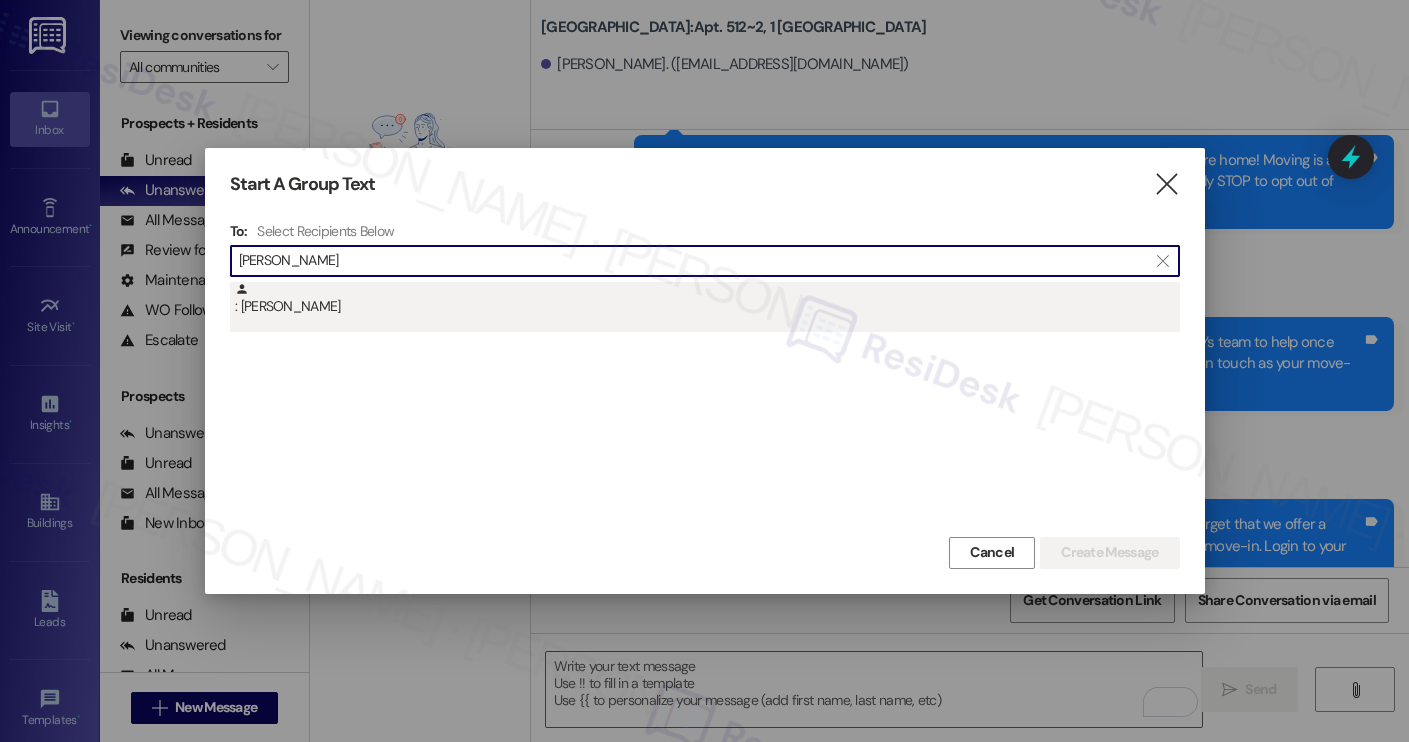 type on "[PERSON_NAME]" 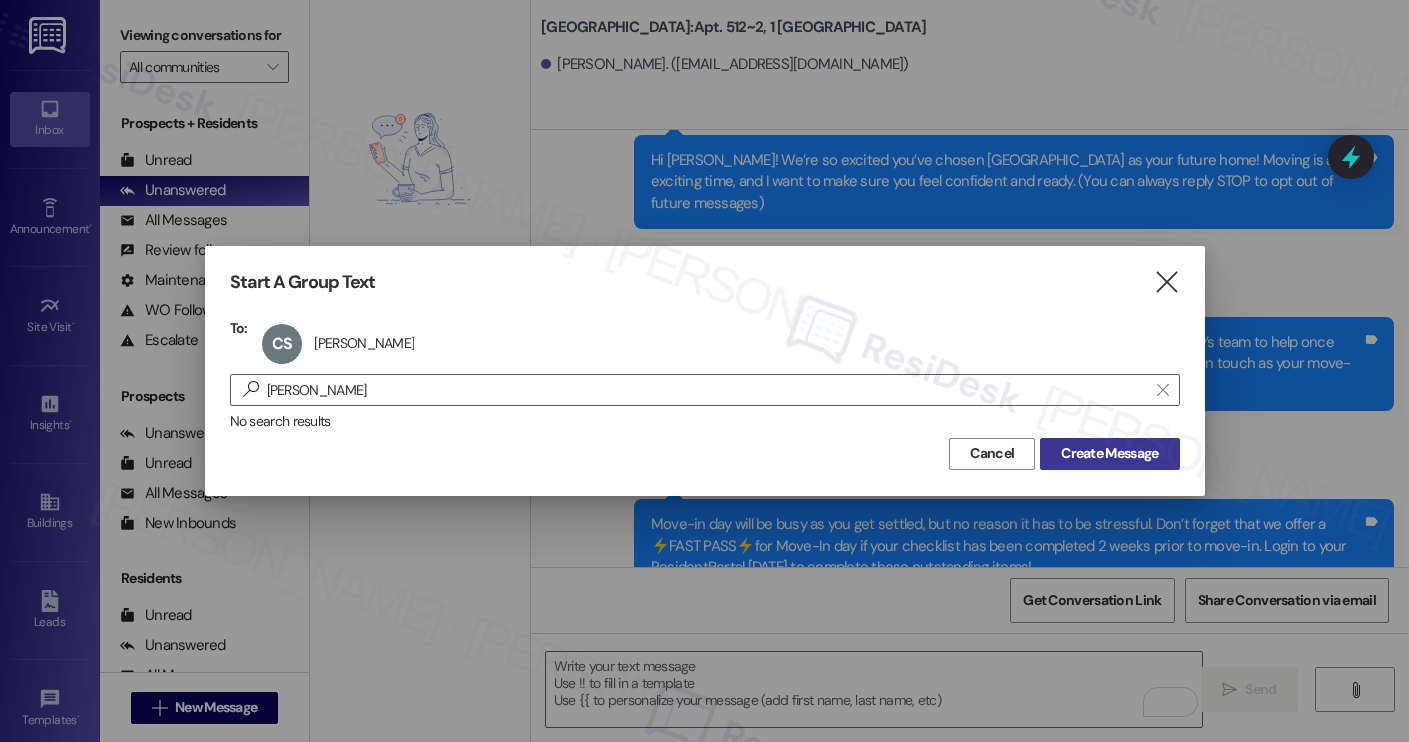 click on "Create Message" at bounding box center (1109, 454) 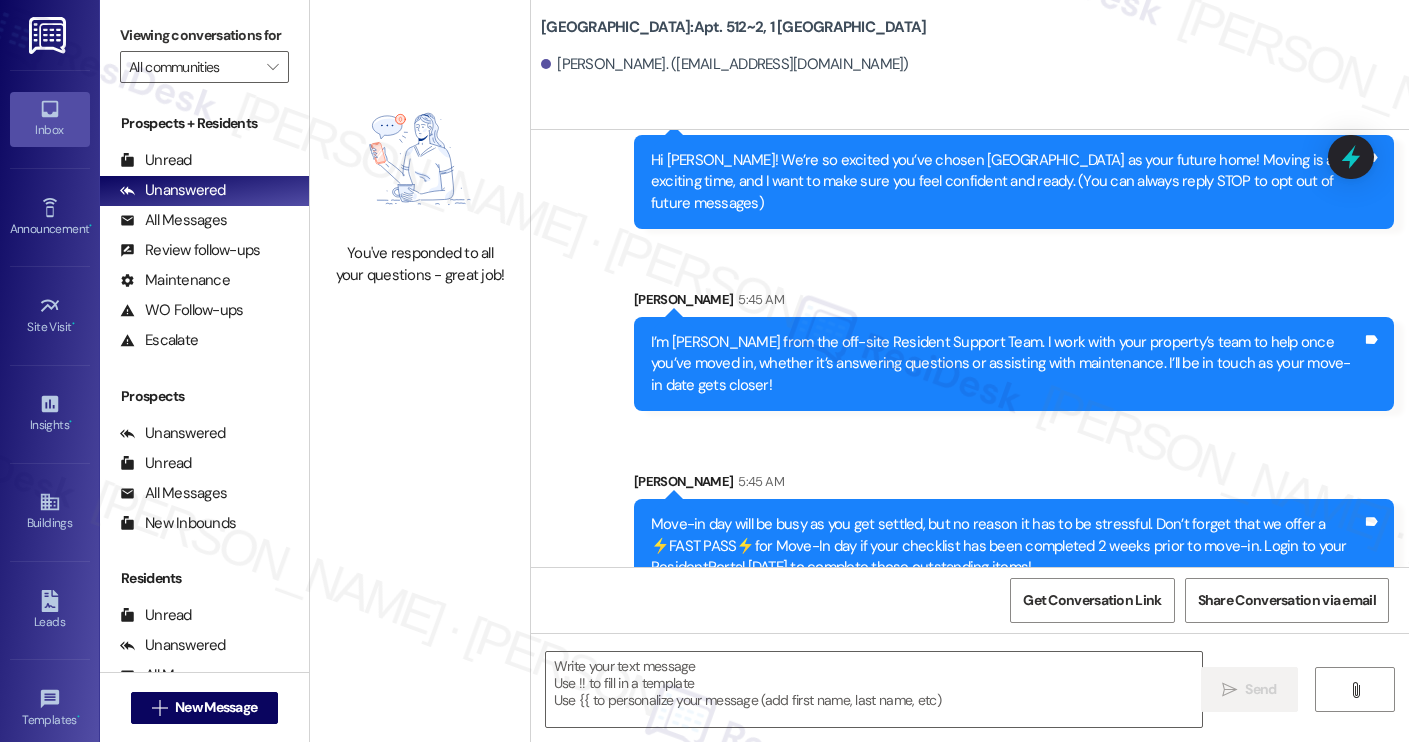 type on "Fetching suggested responses. Please feel free to read through the conversation in the meantime." 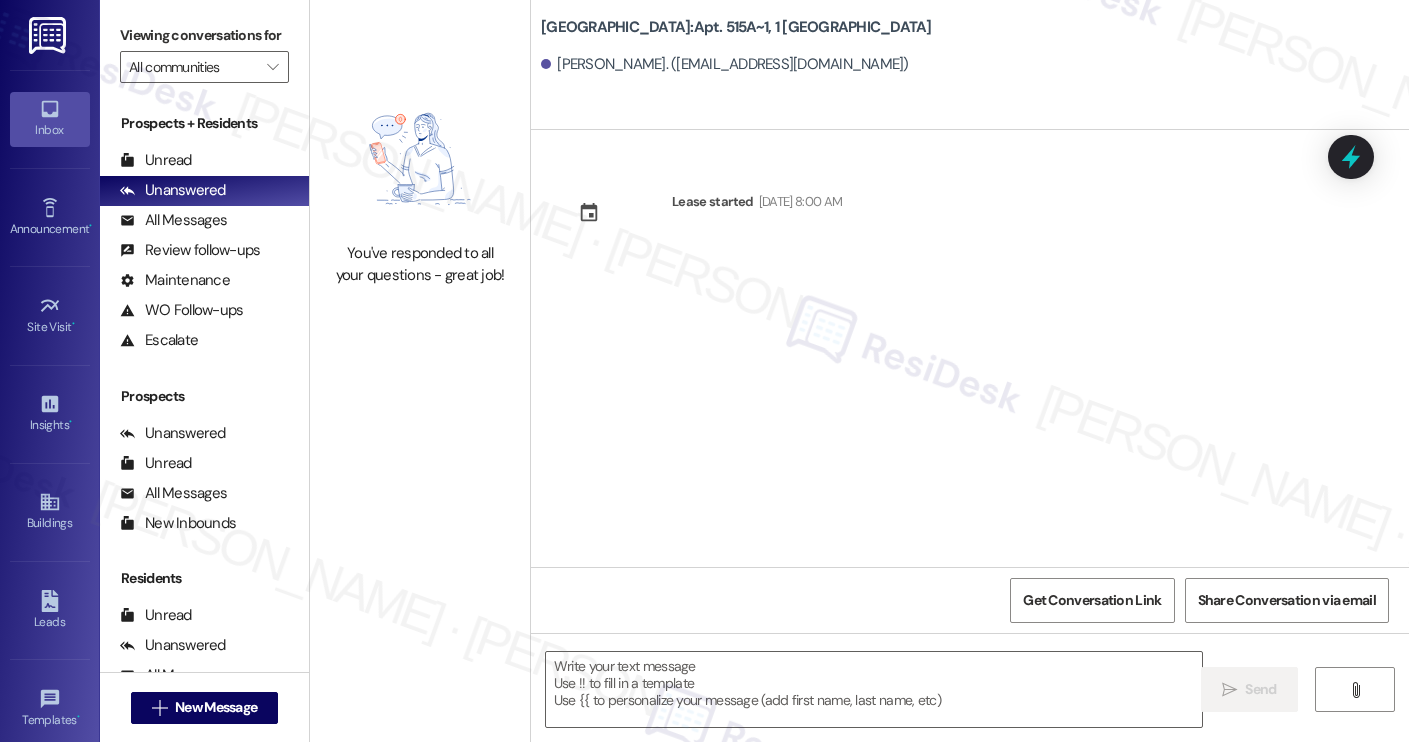 type on "Fetching suggested responses. Please feel free to read through the conversation in the meantime." 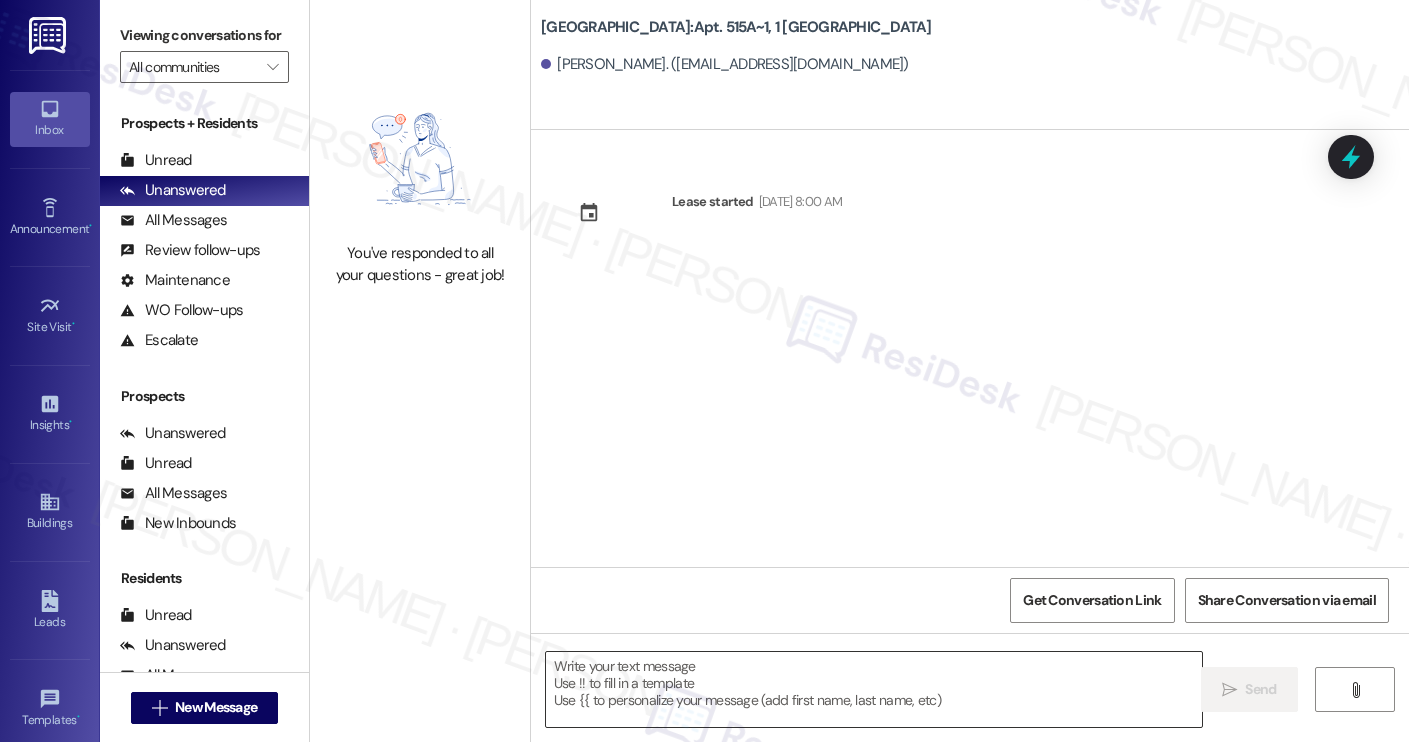 click at bounding box center (874, 689) 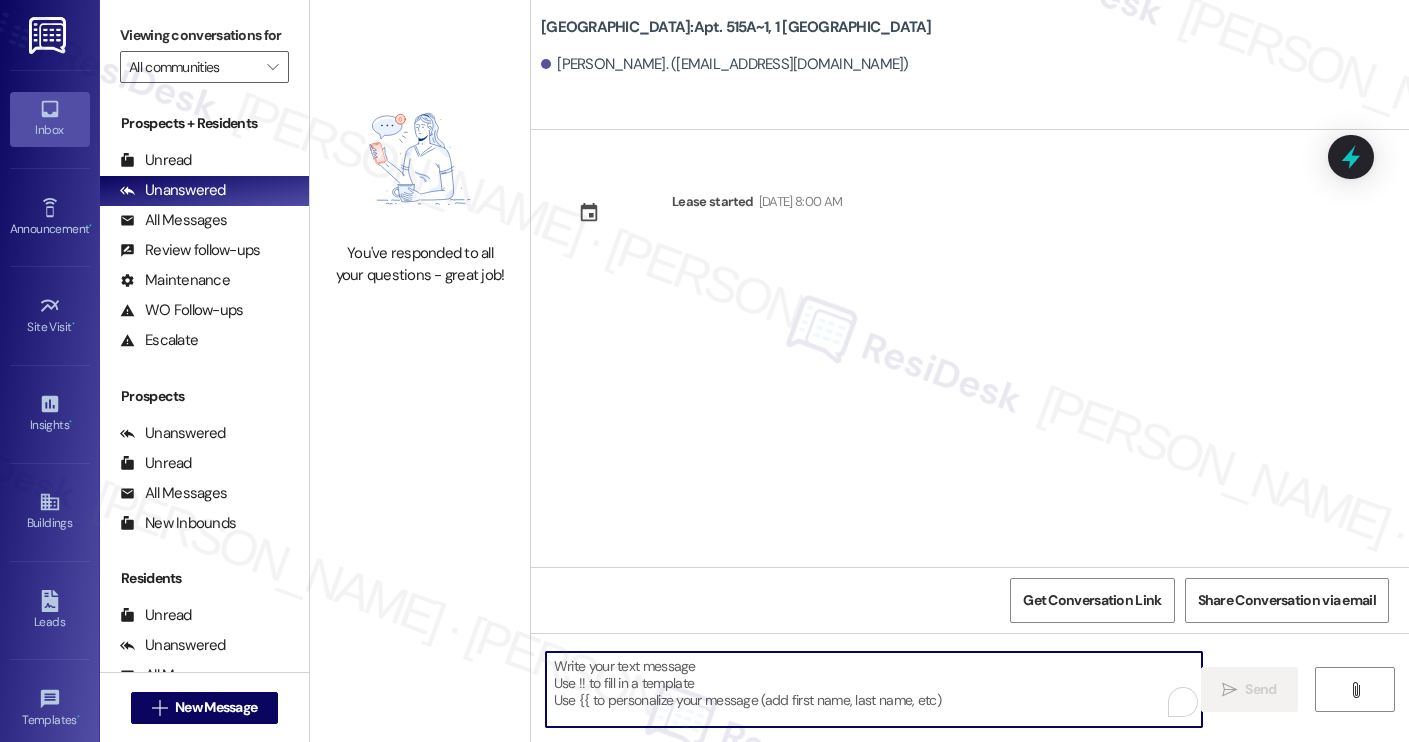 paste on "Hi [PERSON_NAME]! We’re so excited you’ve chosen [GEOGRAPHIC_DATA] as your future home! Moving is an exciting time, and I want to make sure you feel confident and ready.
I’m [PERSON_NAME] from the off-site Resident Support Team. I work with your property’s team to help once you’ve moved in, whether it’s answering questions or assisting with maintenance. I’ll be in touch as your move-in date gets closer!
Move-in day will be busy as you get settled, but no reason it has to be stressful. Don’t forget that we offer a ⚡FAST PASS⚡for Move-In day if your checklist has been completed 2 weeks prior to move-in. Login to your ResidentPortal [DATE] to complete those outstanding items!" 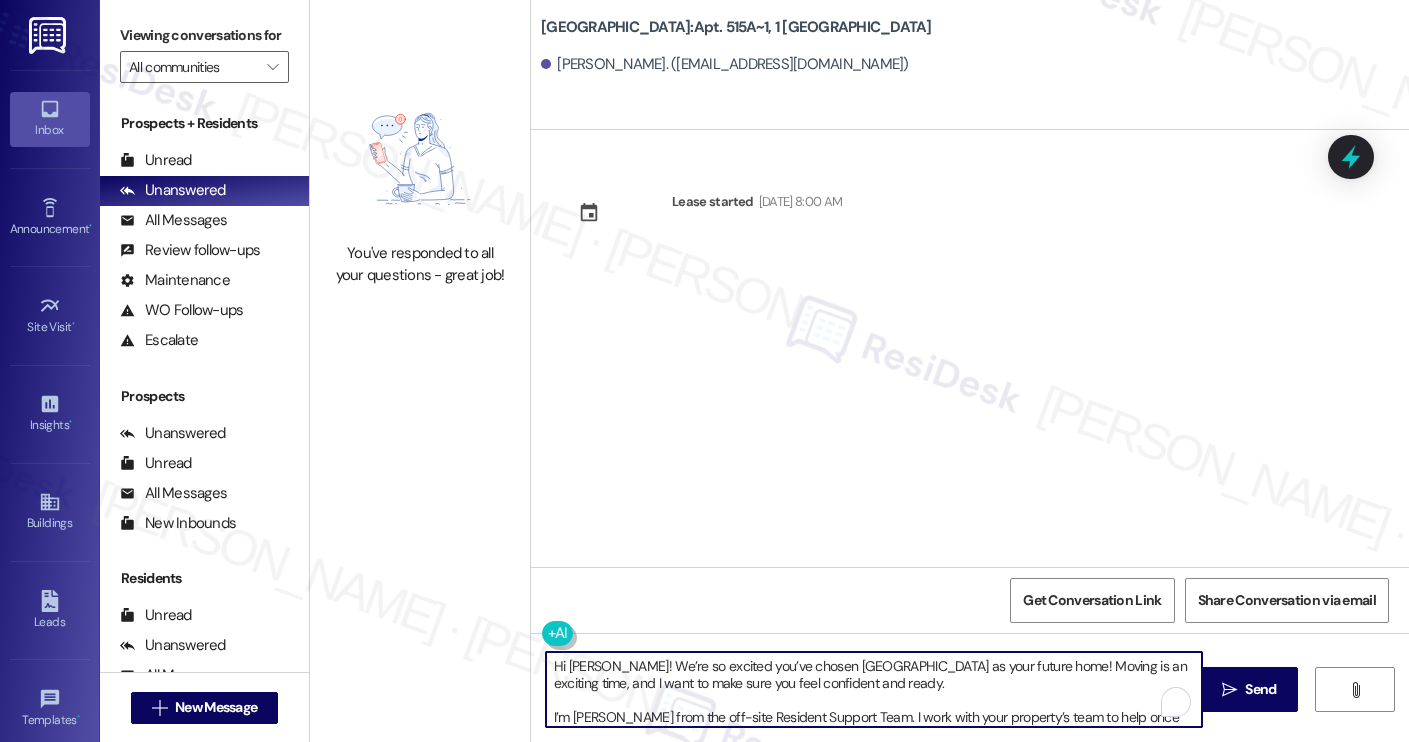 scroll, scrollTop: 119, scrollLeft: 0, axis: vertical 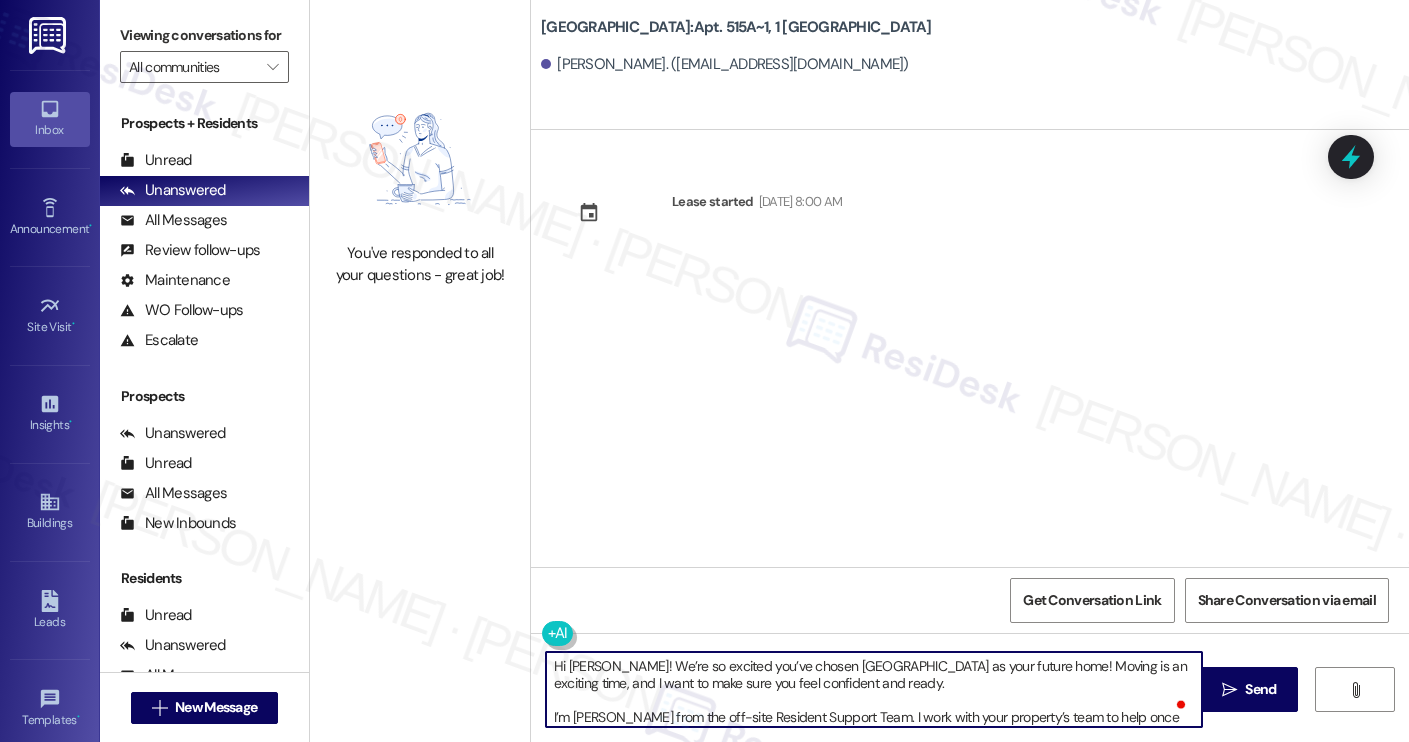 click on "[PERSON_NAME]. ([EMAIL_ADDRESS][DOMAIN_NAME])" at bounding box center [725, 64] 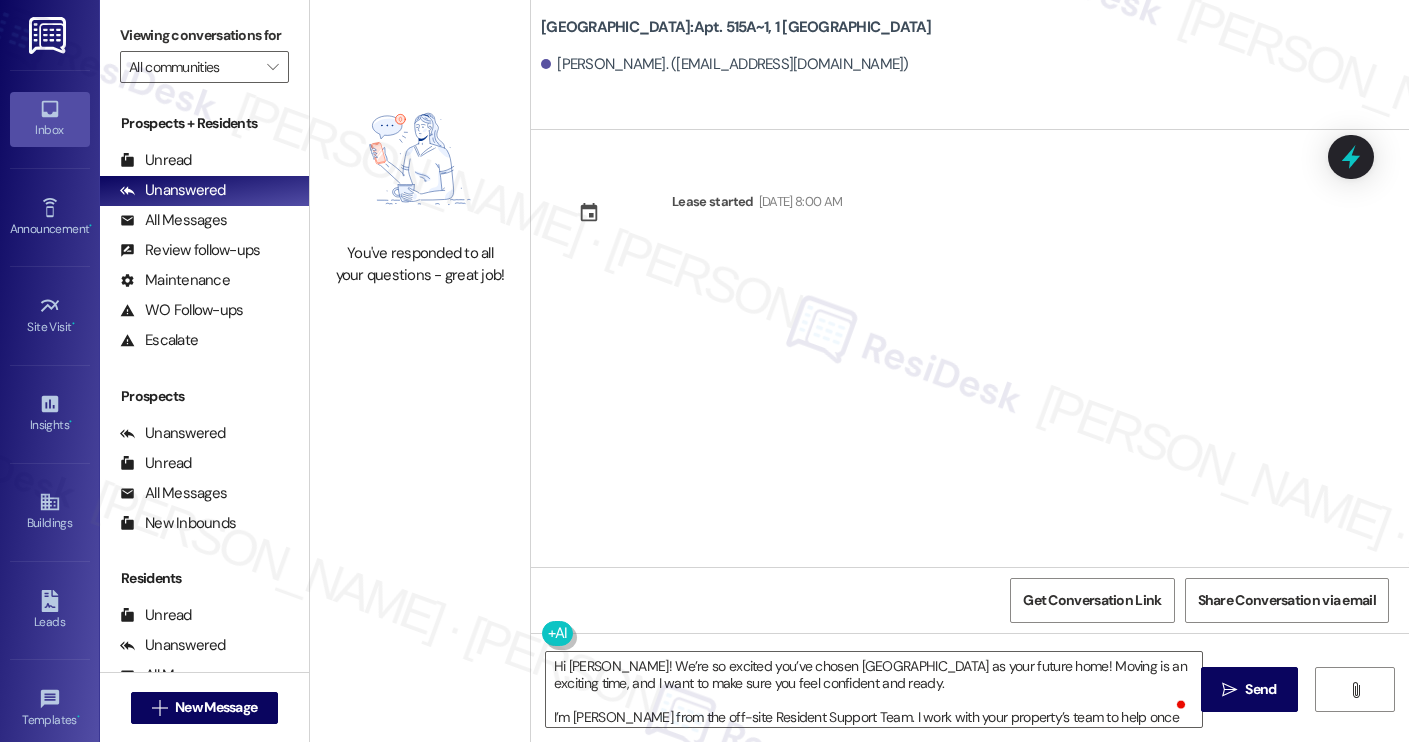 click on "[PERSON_NAME]. ([EMAIL_ADDRESS][DOMAIN_NAME])" at bounding box center (725, 64) 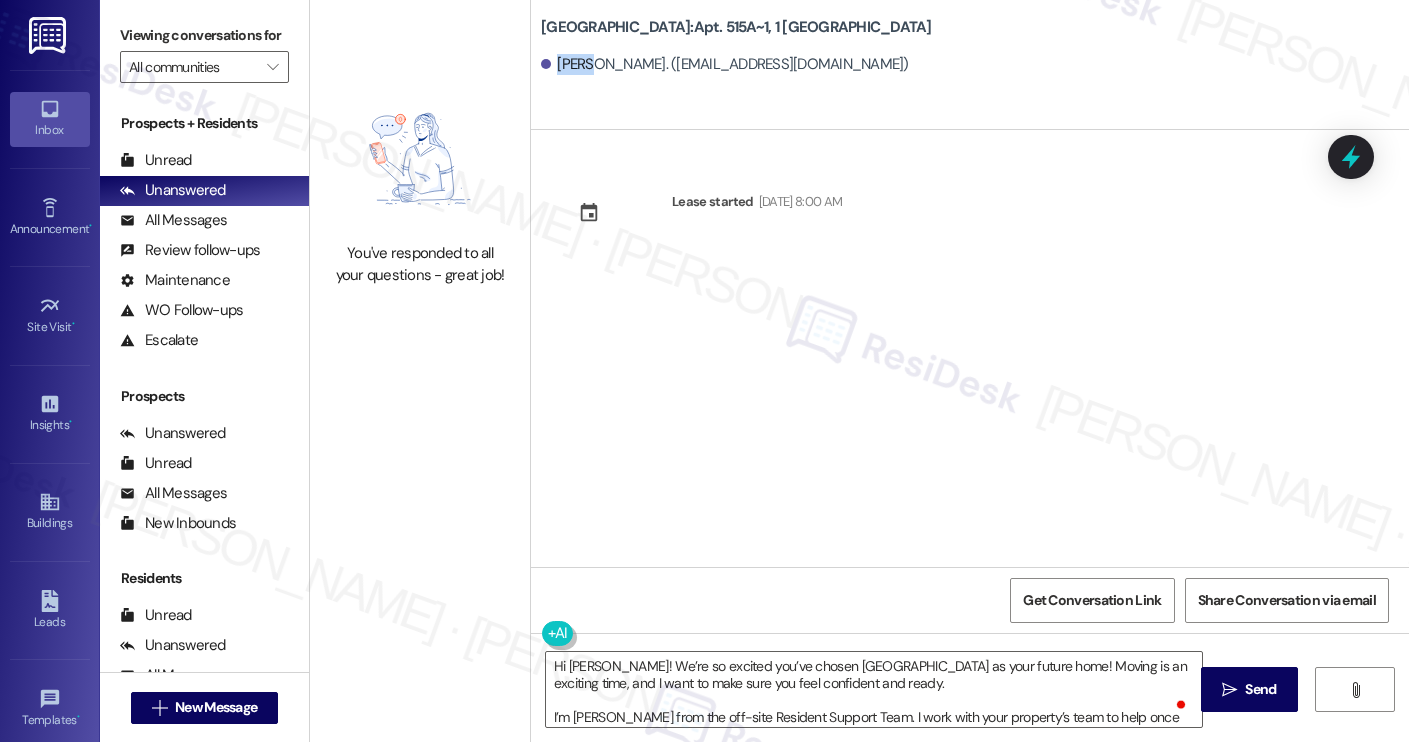 copy on "Carly" 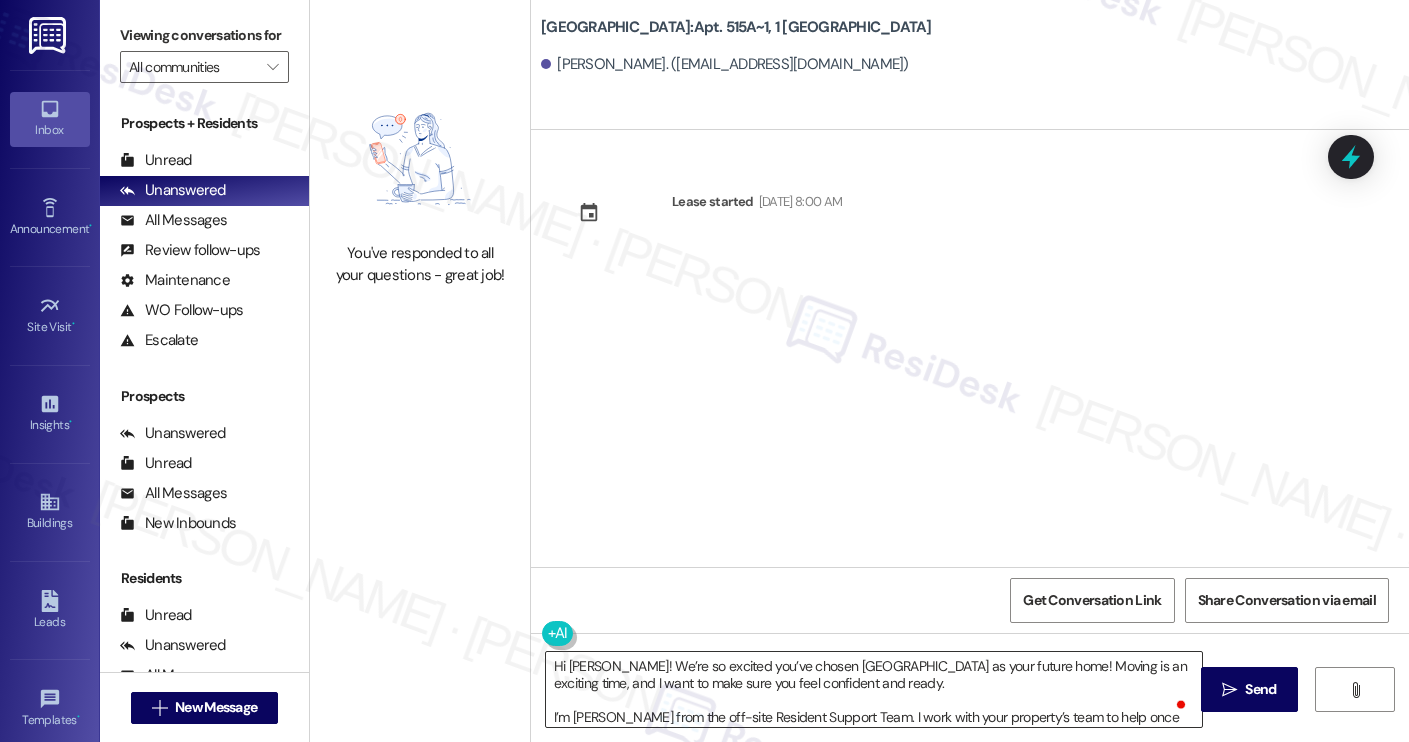 click on "Hi [PERSON_NAME]! We’re so excited you’ve chosen [GEOGRAPHIC_DATA] as your future home! Moving is an exciting time, and I want to make sure you feel confident and ready.
I’m [PERSON_NAME] from the off-site Resident Support Team. I work with your property’s team to help once you’ve moved in, whether it’s answering questions or assisting with maintenance. I’ll be in touch as your move-in date gets closer!
Move-in day will be busy as you get settled, but no reason it has to be stressful. Don’t forget that we offer a ⚡FAST PASS⚡for Move-In day if your checklist has been completed 2 weeks prior to move-in. Login to your ResidentPortal [DATE] to complete those outstanding items!" at bounding box center (874, 689) 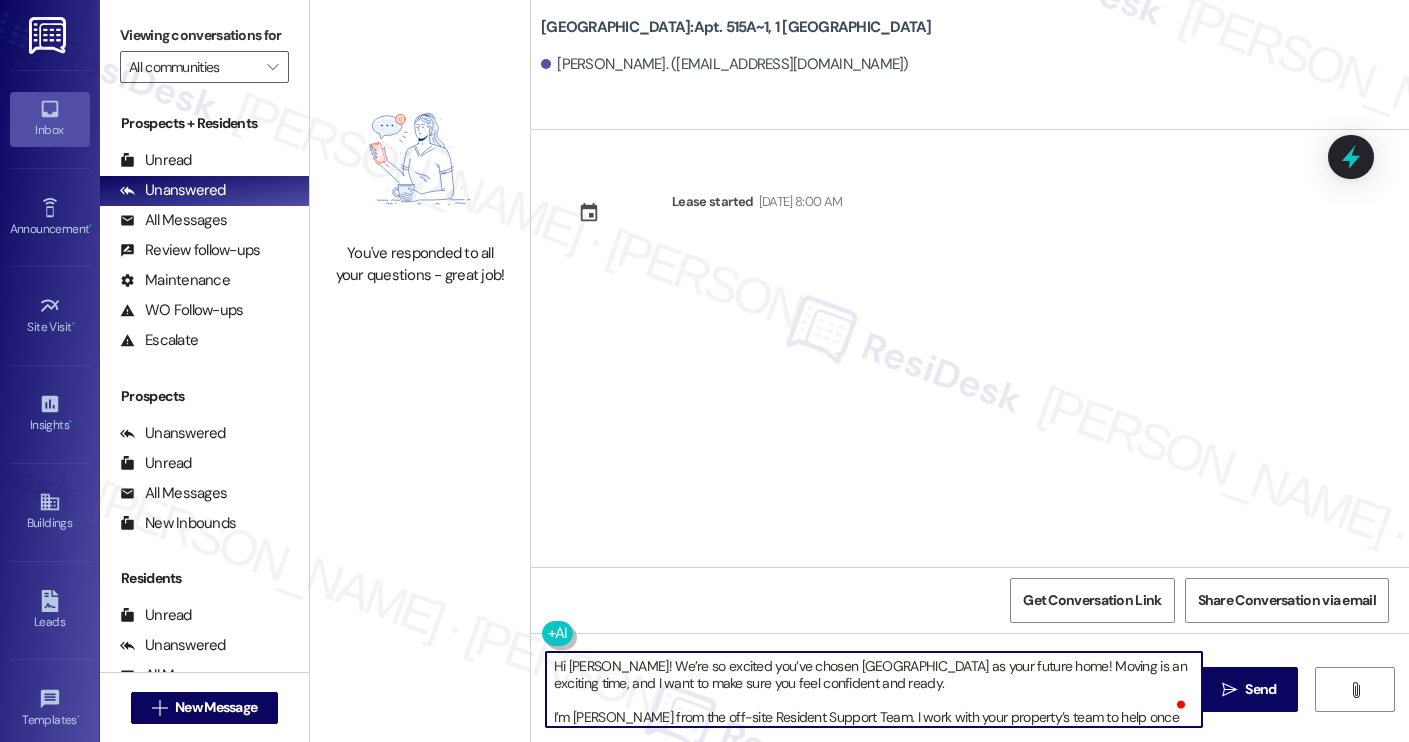 paste on "Carly" 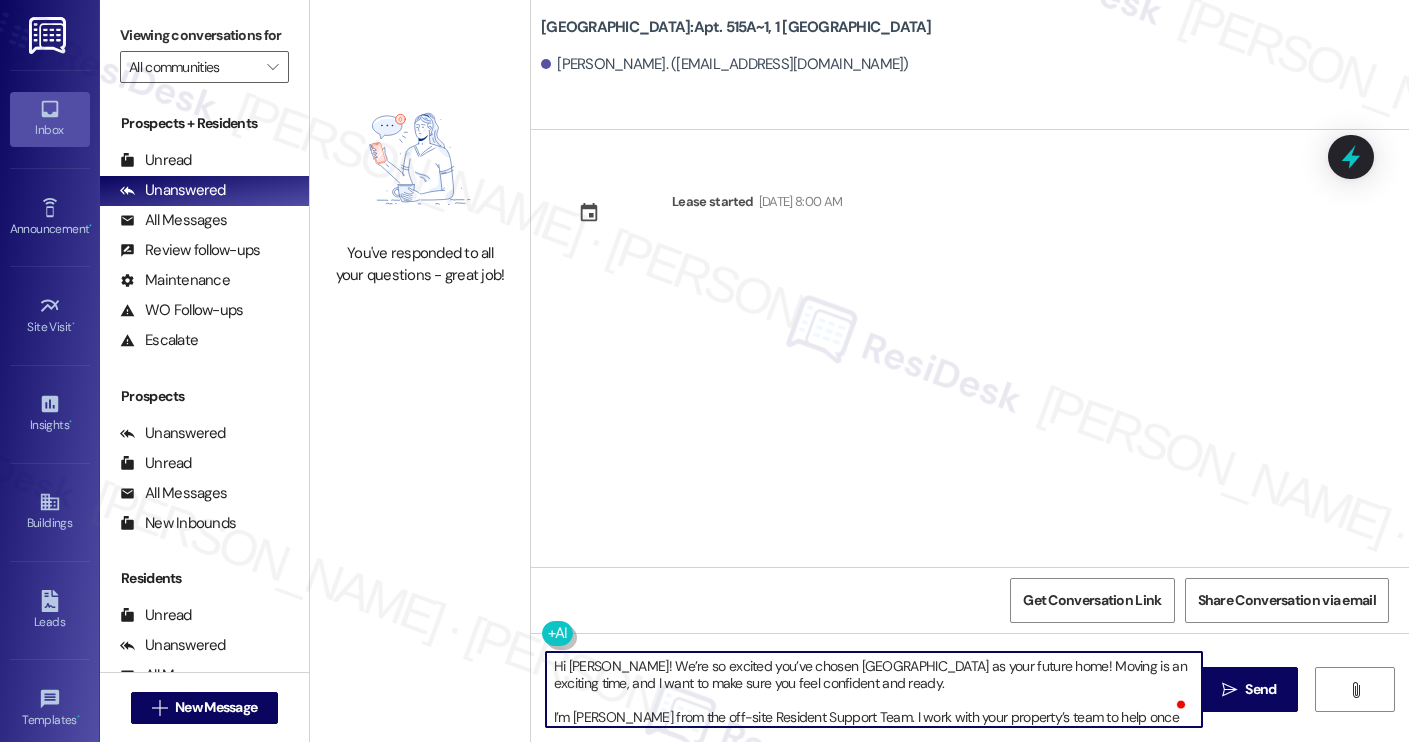 scroll, scrollTop: 17, scrollLeft: 0, axis: vertical 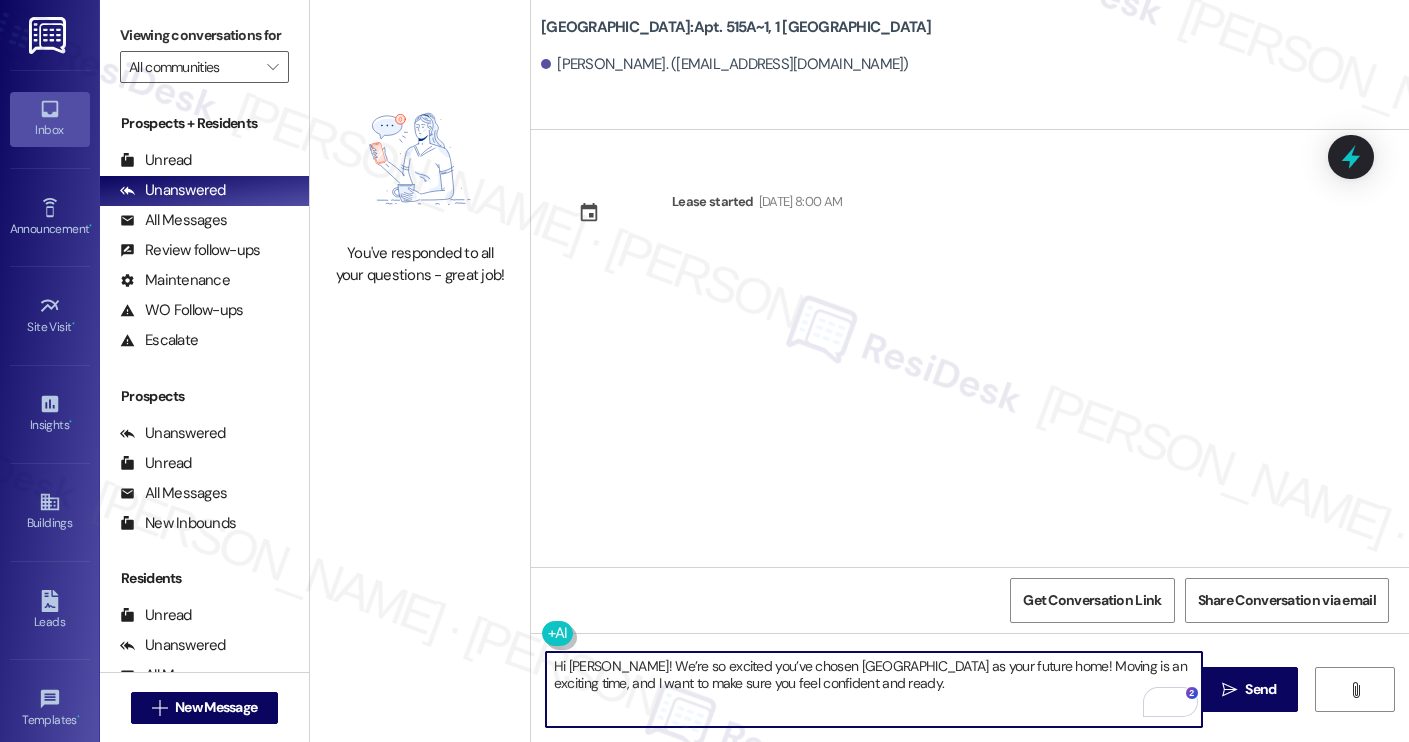 click on "Hi [PERSON_NAME]! We’re so excited you’ve chosen [GEOGRAPHIC_DATA] as your future home! Moving is an exciting time, and I want to make sure you feel confident and ready." at bounding box center [874, 689] 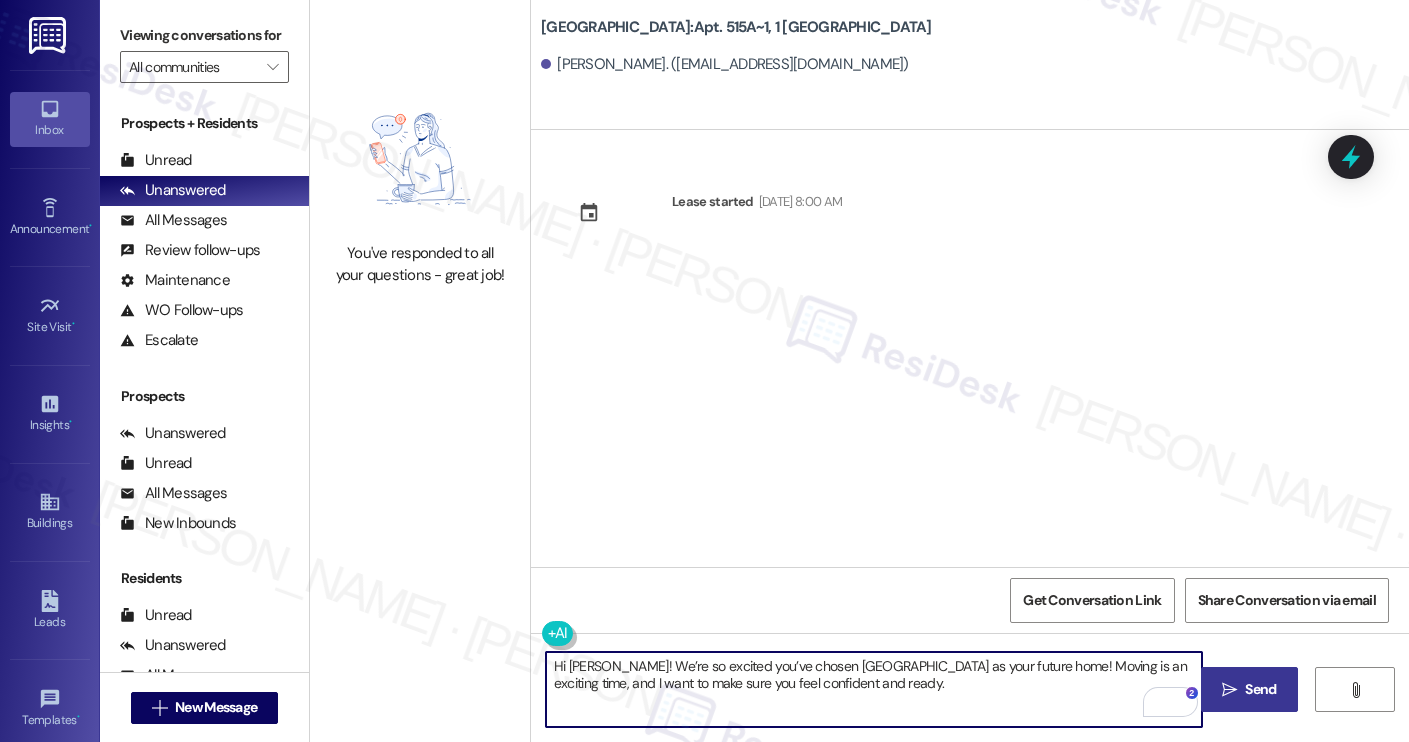 type on "Hi [PERSON_NAME]! We’re so excited you’ve chosen [GEOGRAPHIC_DATA] as your future home! Moving is an exciting time, and I want to make sure you feel confident and ready." 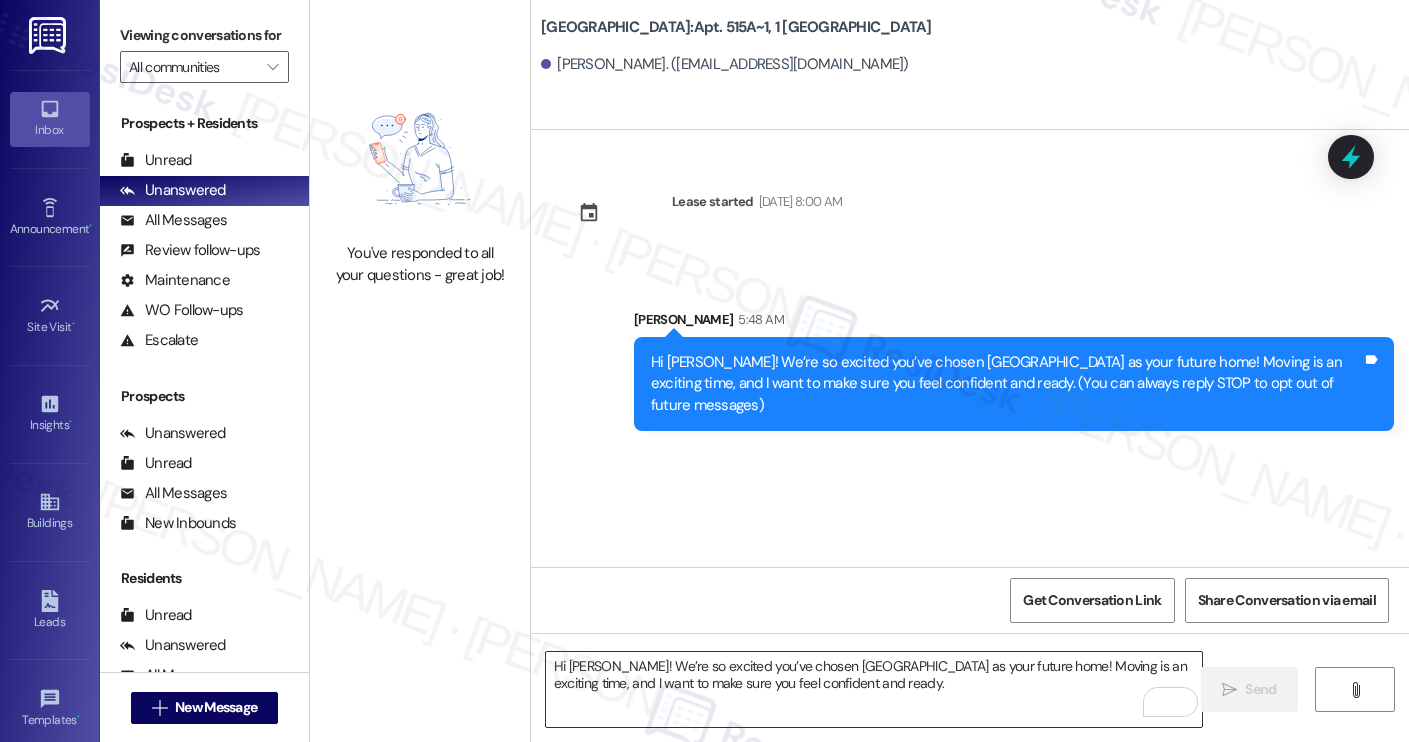 click on "Hi [PERSON_NAME]! We’re so excited you’ve chosen [GEOGRAPHIC_DATA] as your future home! Moving is an exciting time, and I want to make sure you feel confident and ready." at bounding box center (874, 689) 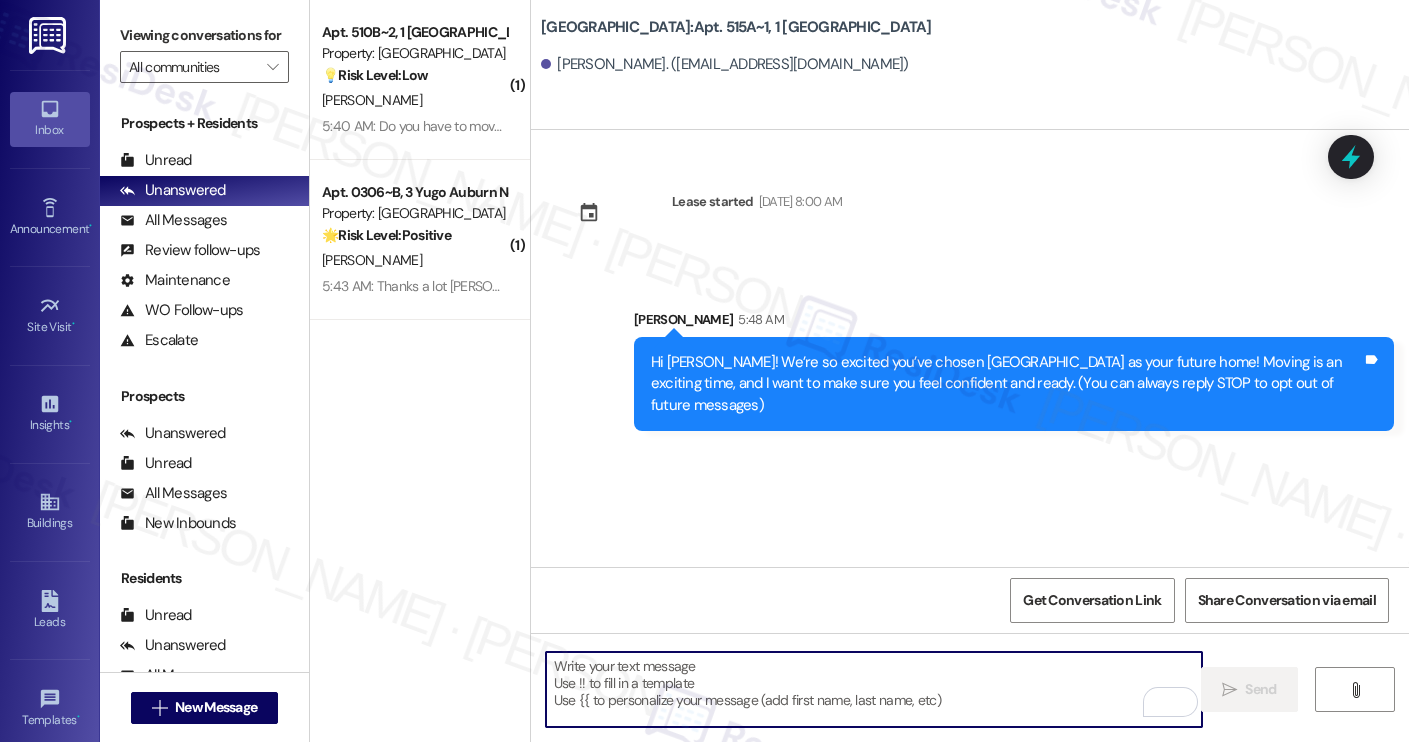 paste on "I’m [PERSON_NAME] from the off-site Resident Support Team. I work with your property’s team to help once you’ve moved in, whether it’s answering questions or assisting with maintenance. I’ll be in touch as your move-in date gets closer!
Move-in day will be busy as you get settled, but no reason it has to be stressful. Don’t forget that we offer a ⚡FAST PASS⚡for Move-In day if your checklist has been completed 2 weeks prior to move-in. Login to your ResidentPortal [DATE] to complete those outstanding items!" 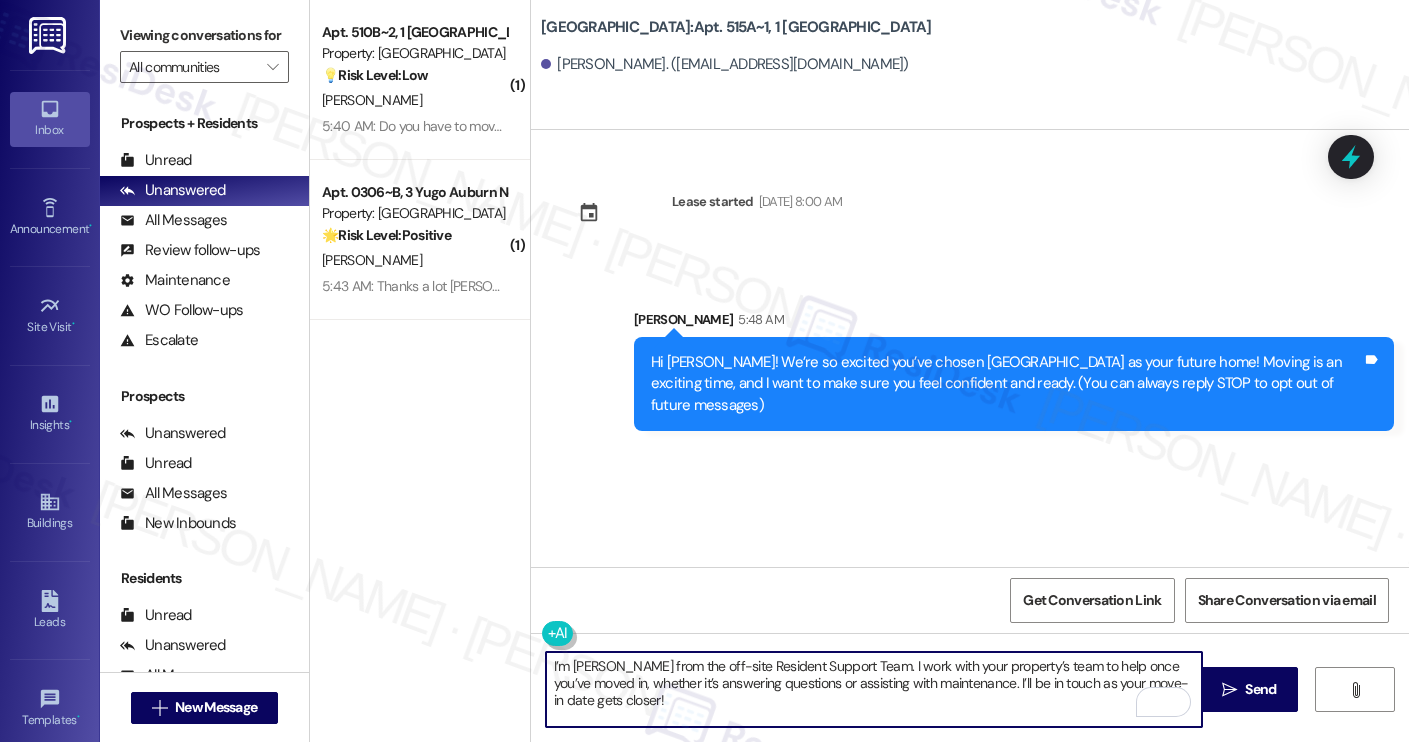 scroll, scrollTop: 68, scrollLeft: 0, axis: vertical 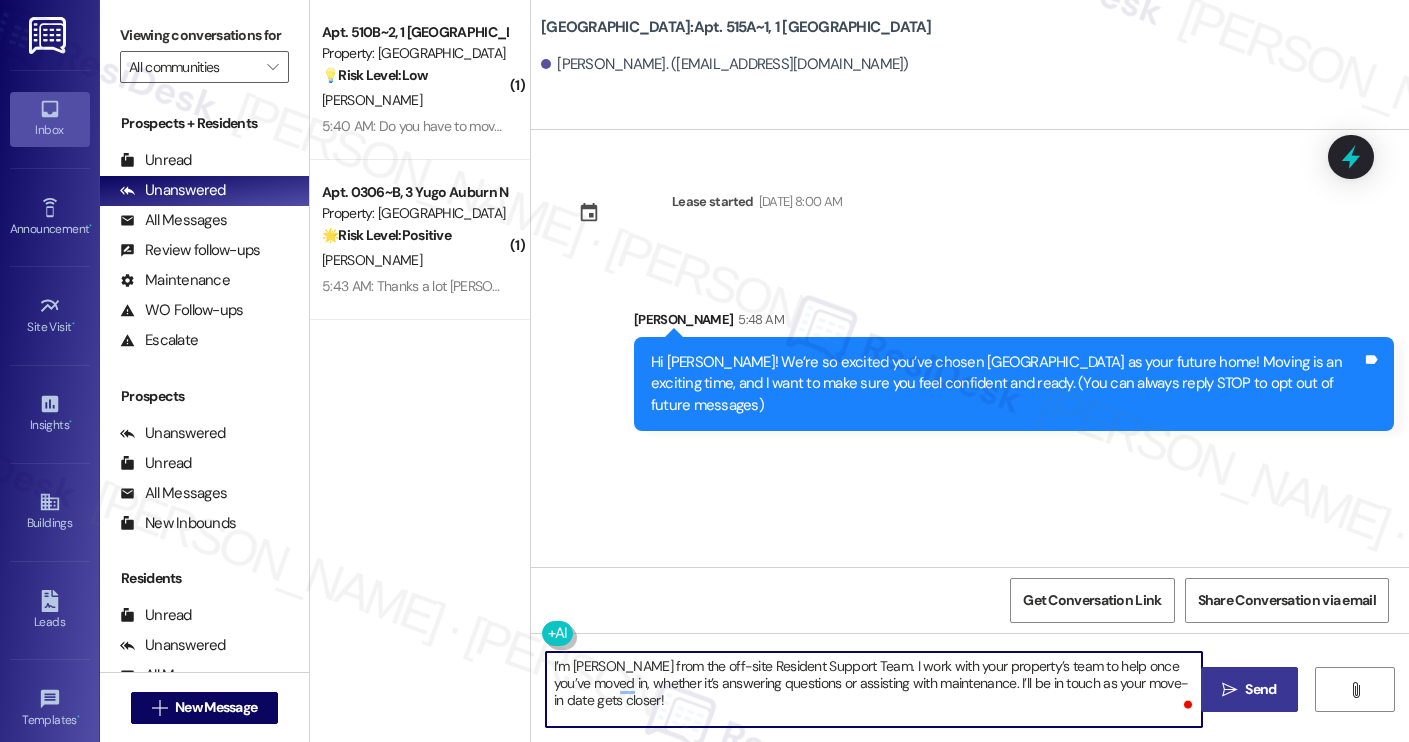type on "I’m [PERSON_NAME] from the off-site Resident Support Team. I work with your property’s team to help once you’ve moved in, whether it’s answering questions or assisting with maintenance. I’ll be in touch as your move-in date gets closer!" 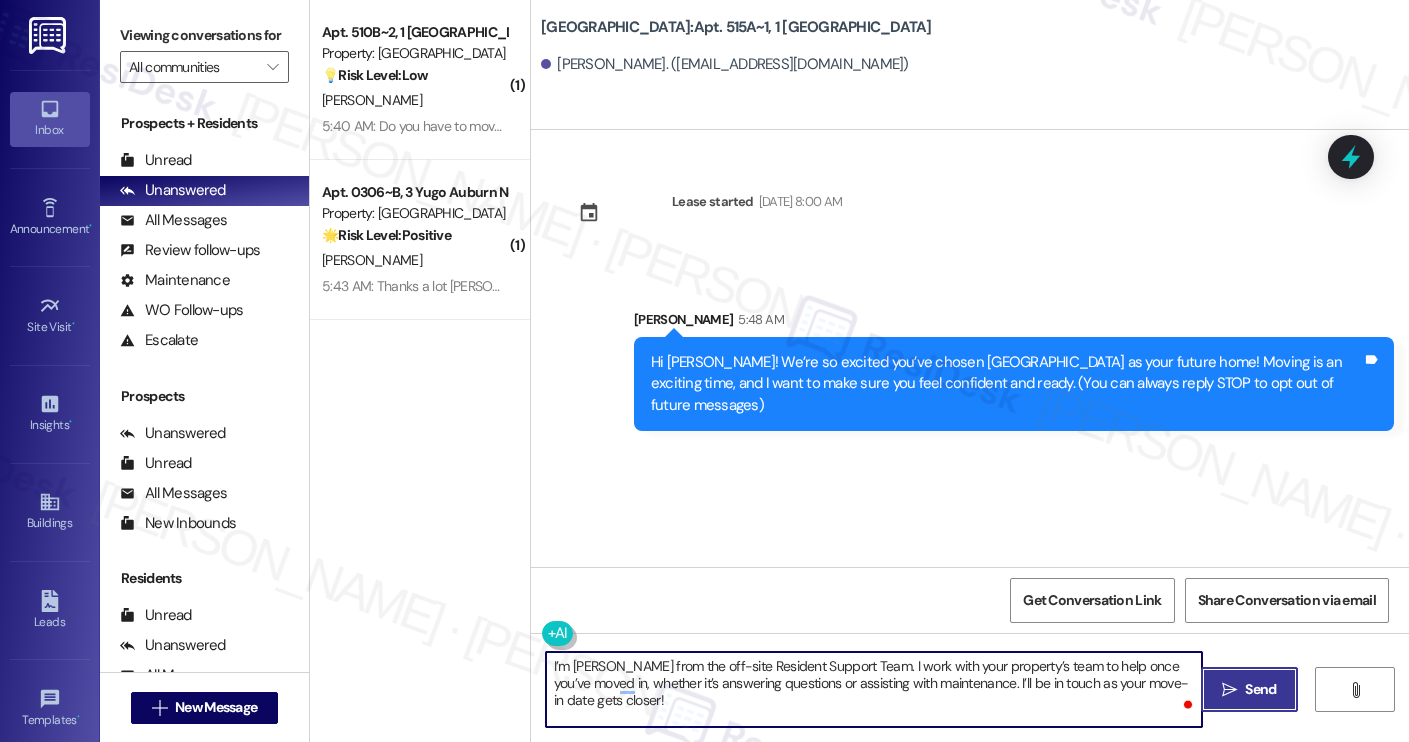 click on " Send" at bounding box center (1249, 689) 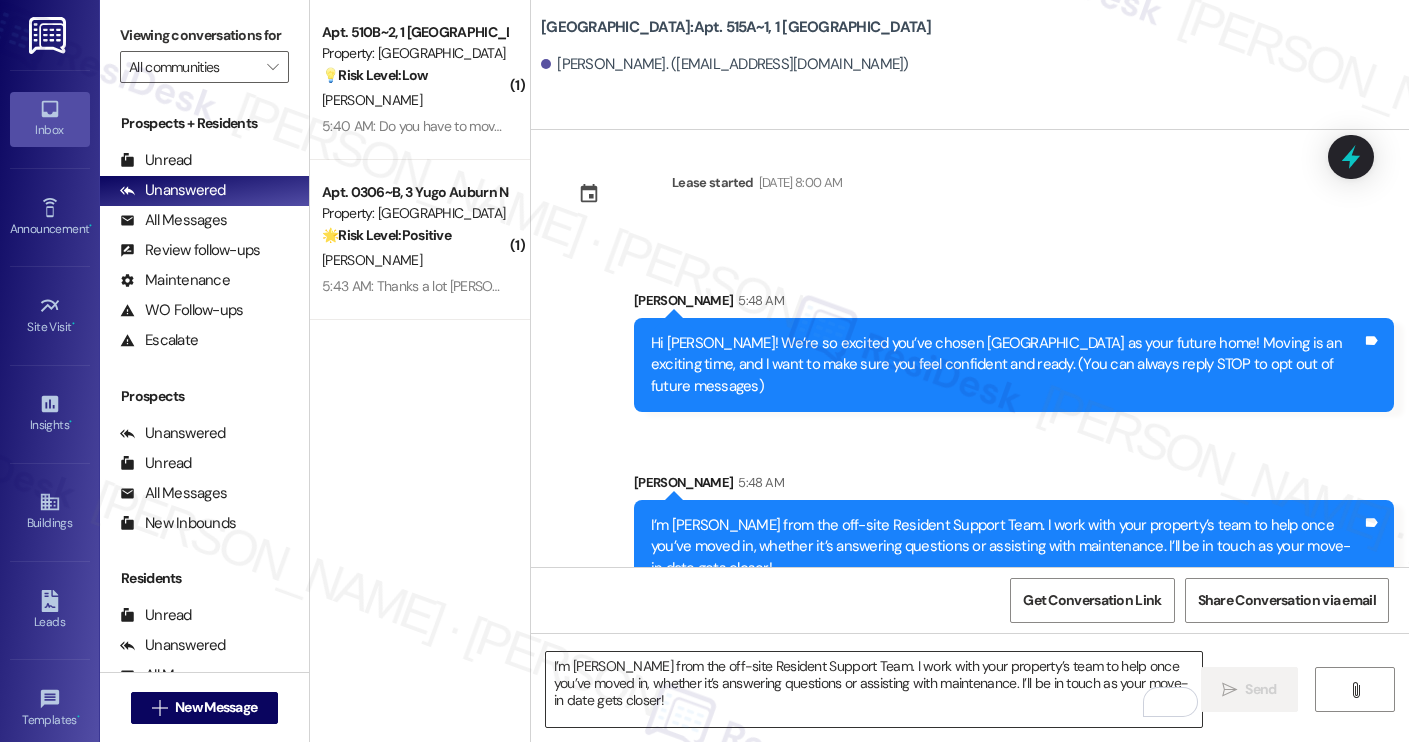 click on "I’m [PERSON_NAME] from the off-site Resident Support Team. I work with your property’s team to help once you’ve moved in, whether it’s answering questions or assisting with maintenance. I’ll be in touch as your move-in date gets closer!" at bounding box center (874, 689) 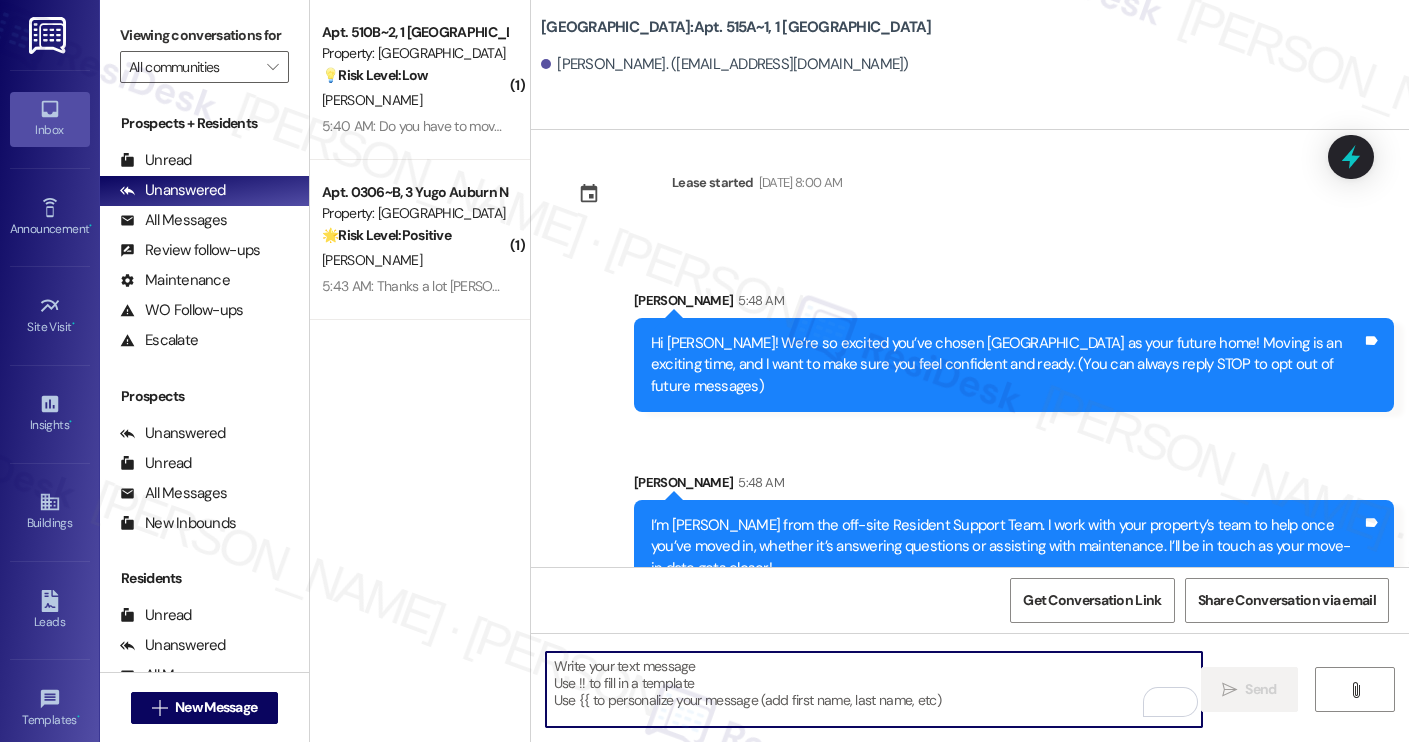 paste on "Move-in day will be busy as you get settled, but no reason it has to be stressful. Don’t forget that we offer a ⚡FAST PASS⚡for Move-In day if your checklist has been completed 2 weeks prior to move-in. Login to your ResidentPortal [DATE] to complete those outstanding items!" 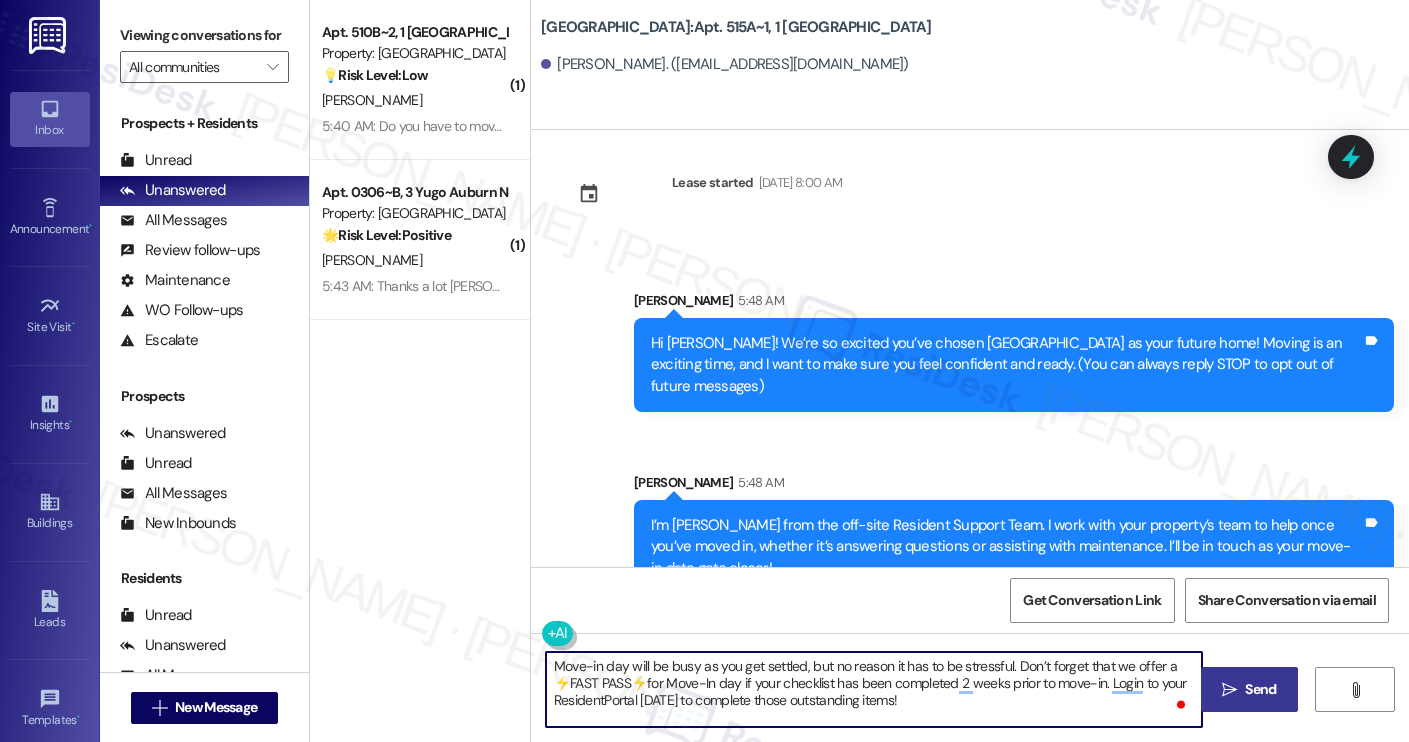 type on "Move-in day will be busy as you get settled, but no reason it has to be stressful. Don’t forget that we offer a ⚡FAST PASS⚡for Move-In day if your checklist has been completed 2 weeks prior to move-in. Login to your ResidentPortal [DATE] to complete those outstanding items!" 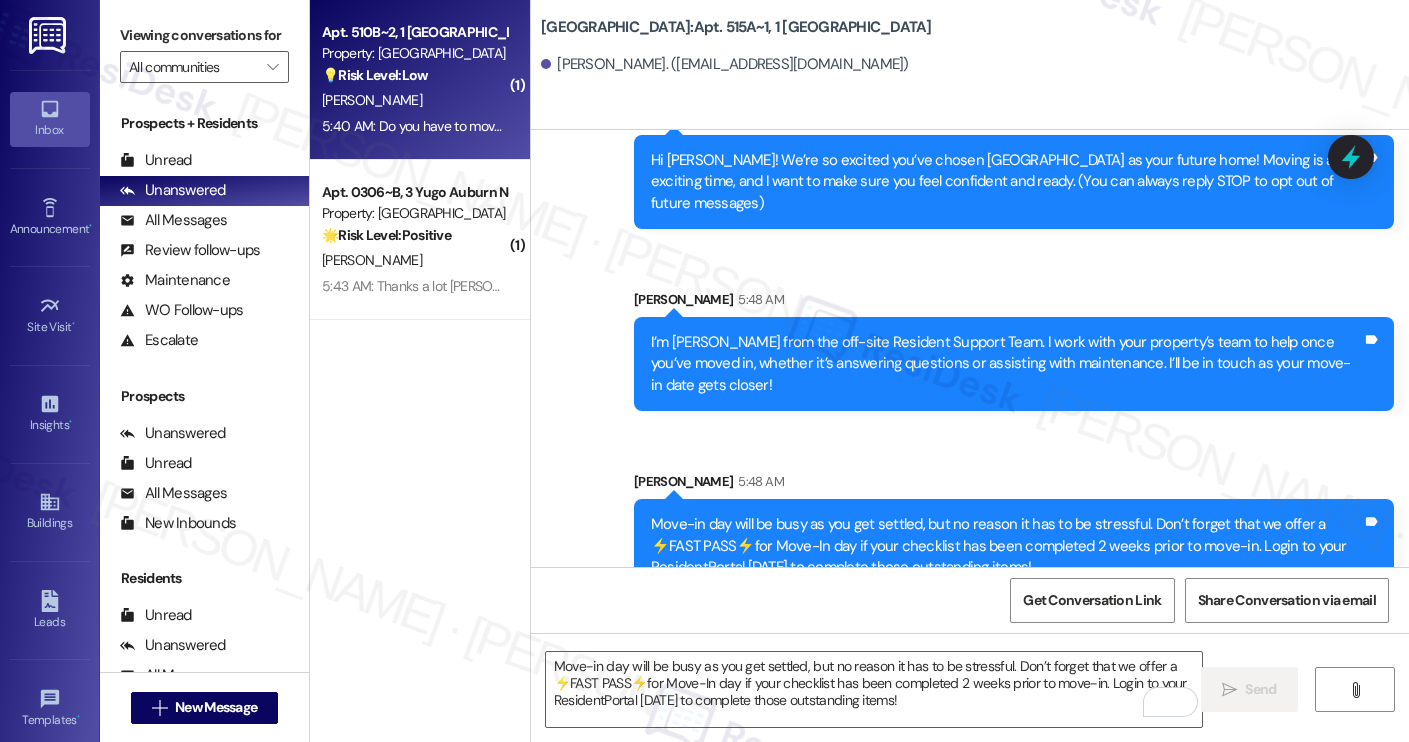 click on "Apt. 510B~2, [GEOGRAPHIC_DATA] Property: [GEOGRAPHIC_DATA] 💡  Risk Level:  Low The resident is asking a question about move-in flexibility. This is a non-essential request regarding logistics and scheduling." at bounding box center [414, 54] 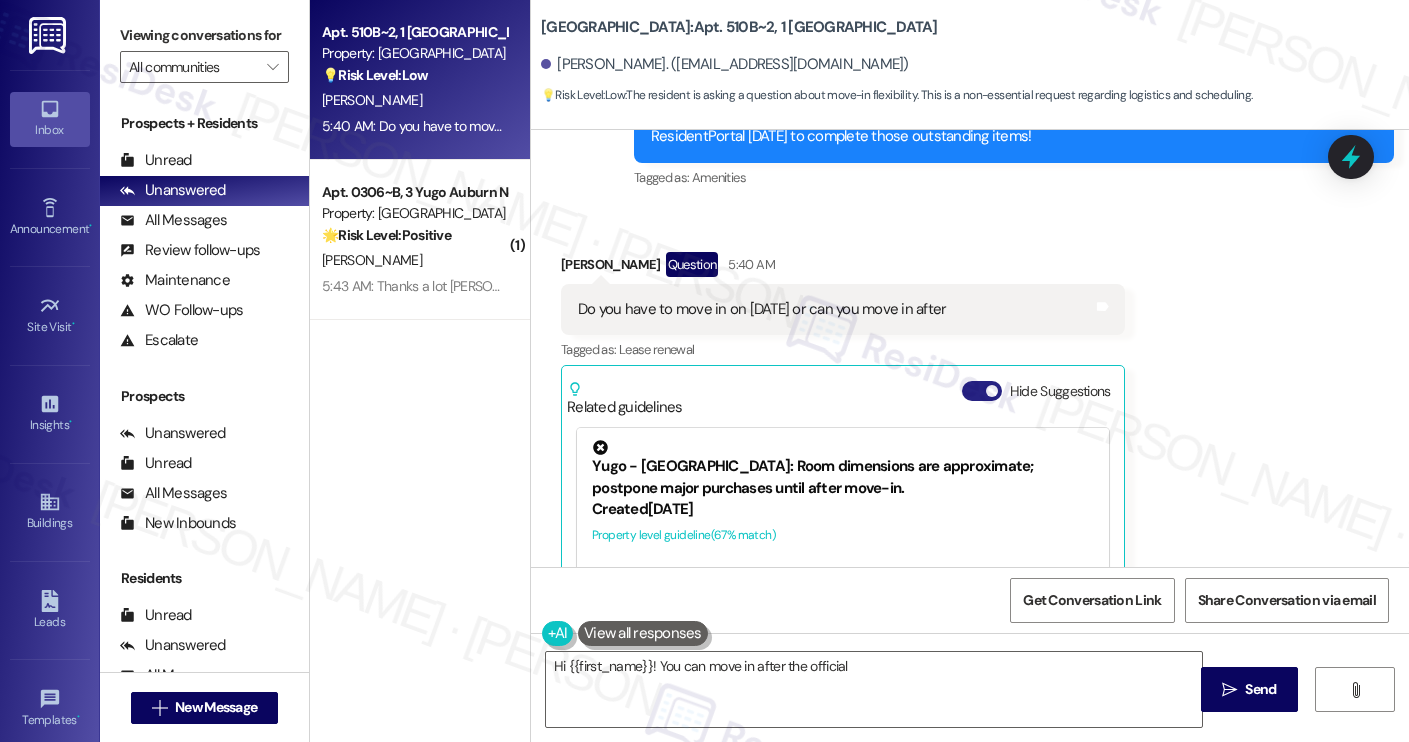 click on "Hide Suggestions" at bounding box center [982, 391] 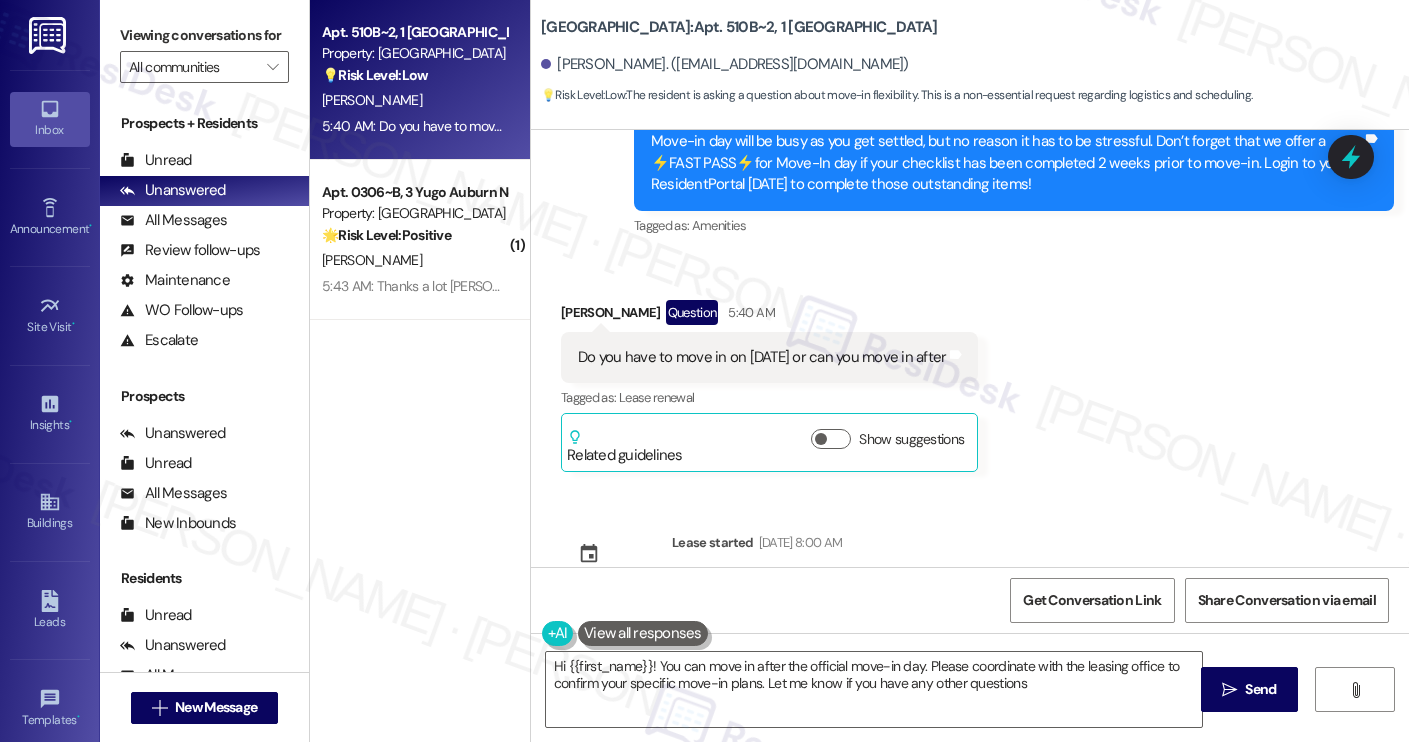 type on "Hi {{first_name}}! You can move in after the official move-in day. Please coordinate with the leasing office to confirm your specific move-in plans. Let me know if you have any other questions!" 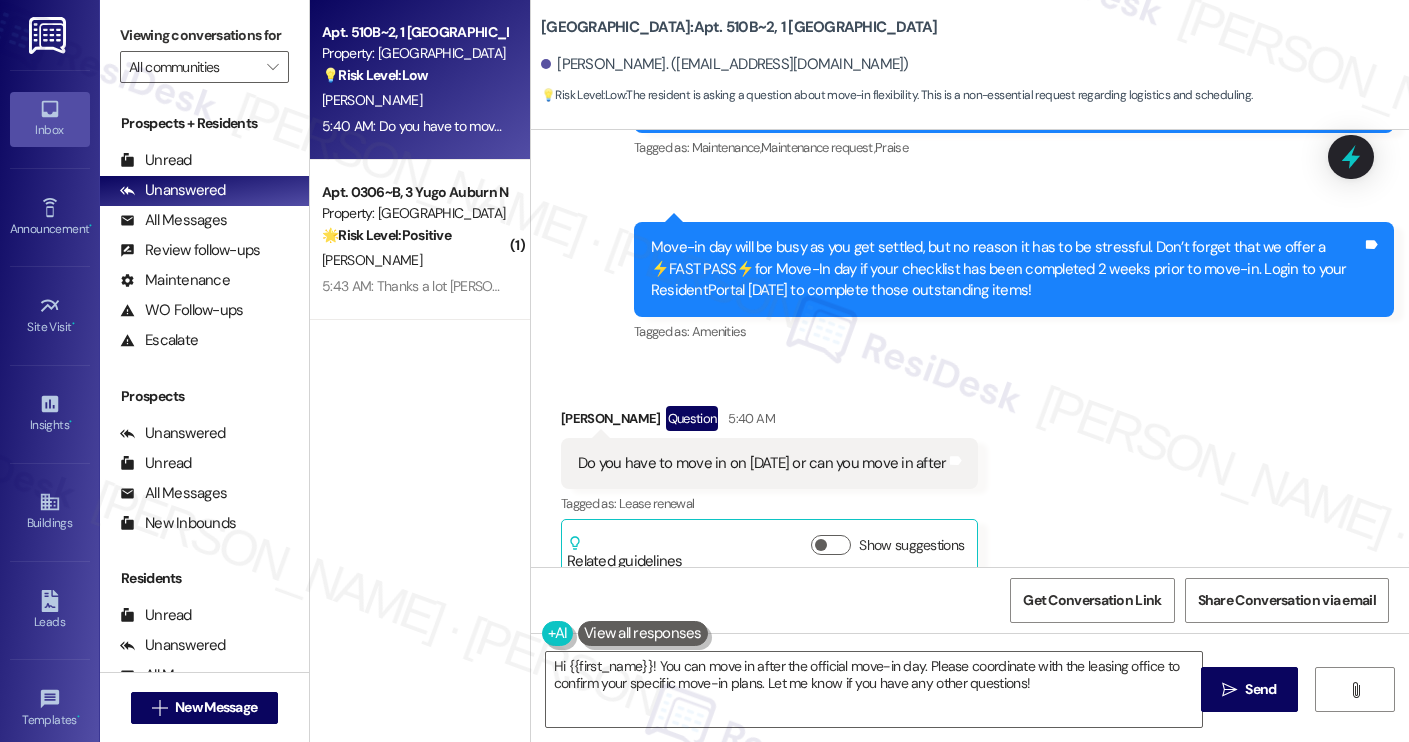 scroll, scrollTop: 380, scrollLeft: 0, axis: vertical 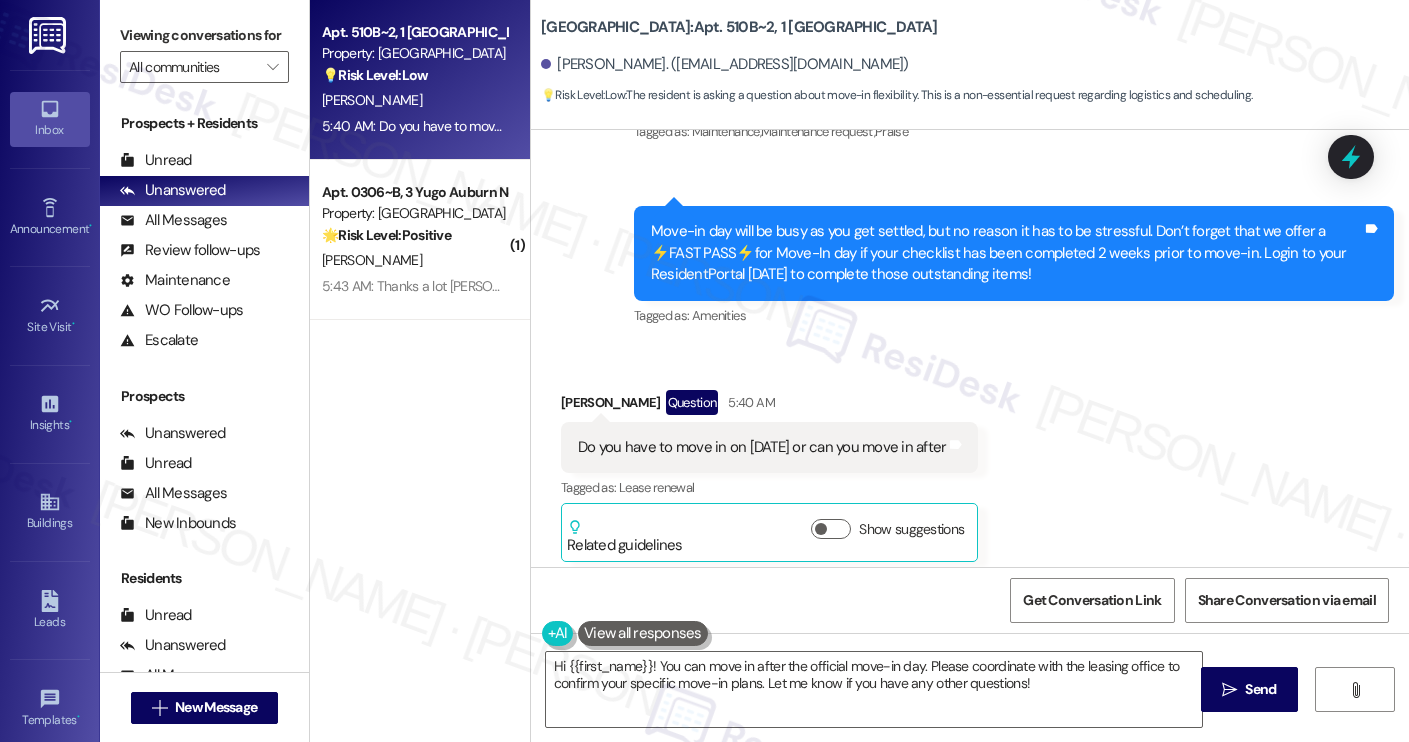 drag, startPoint x: 563, startPoint y: 418, endPoint x: 926, endPoint y: 449, distance: 364.3213 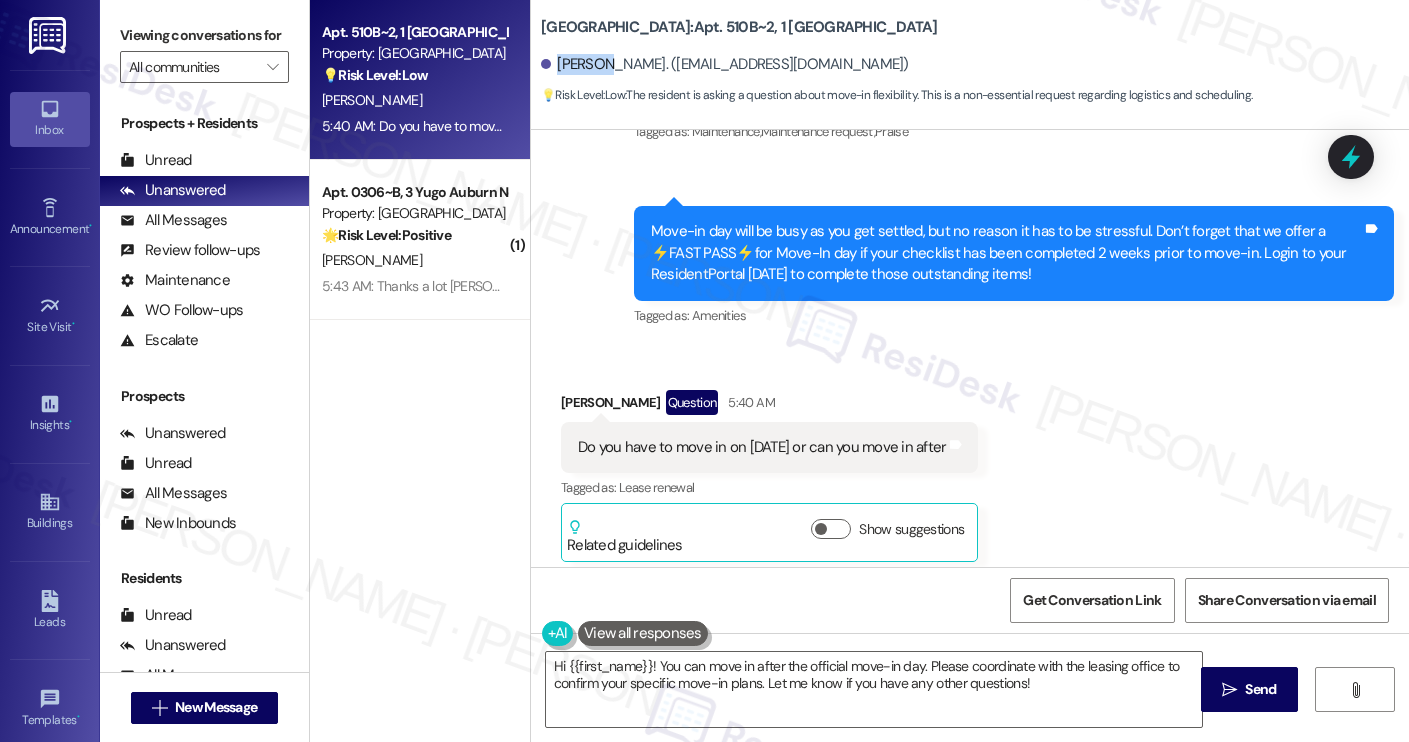 copy on "[PERSON_NAME]" 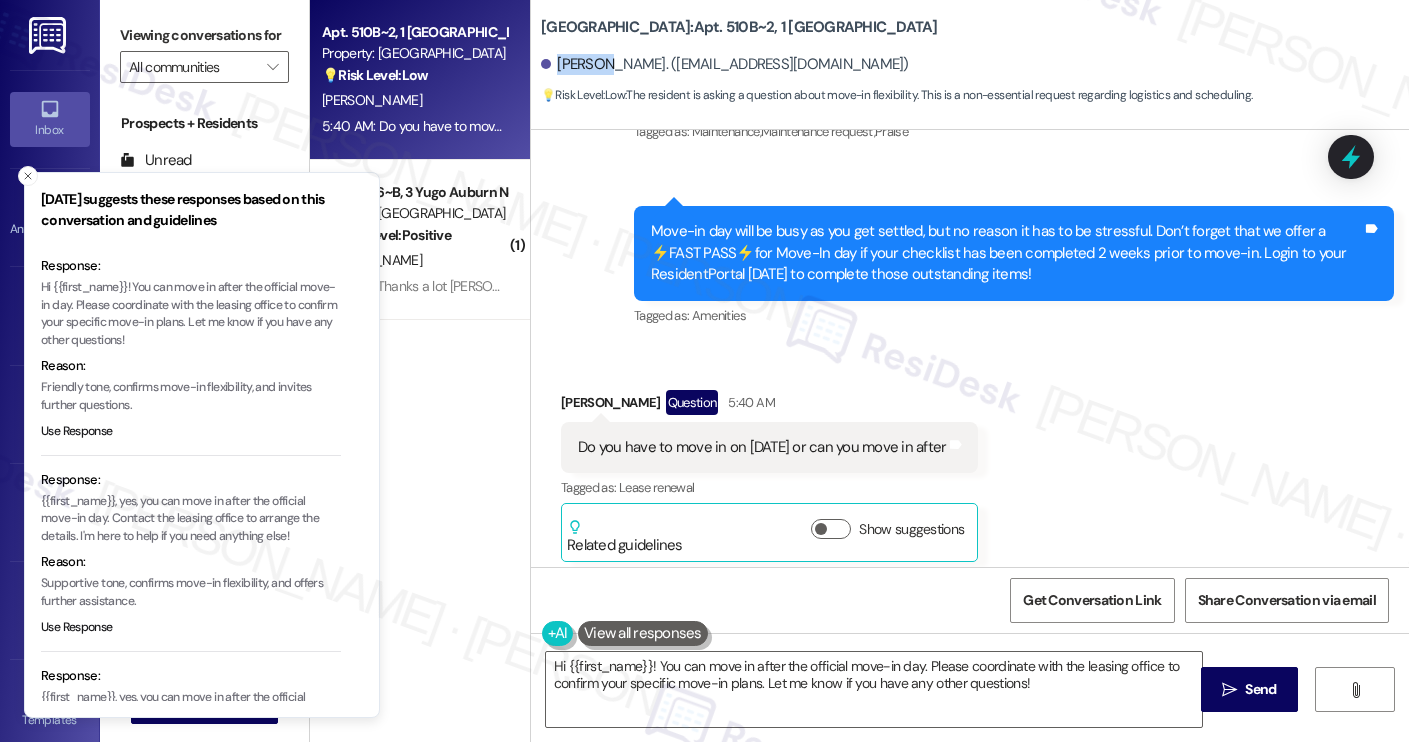 scroll, scrollTop: 30, scrollLeft: 0, axis: vertical 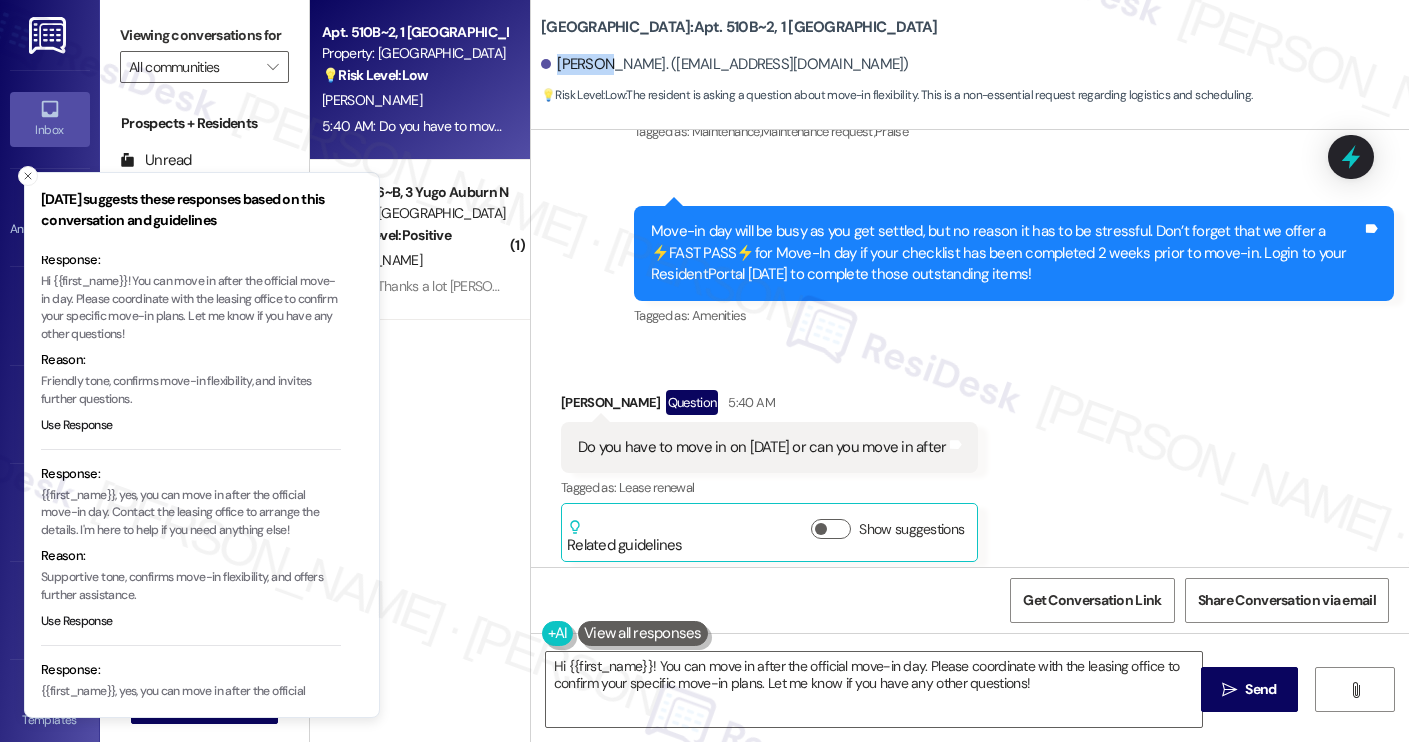 click on "{{first_name}}, yes, you can move in after the official move-in day. Contact the leasing office to arrange the details. I'm here to help if you need anything else!" at bounding box center [191, 513] 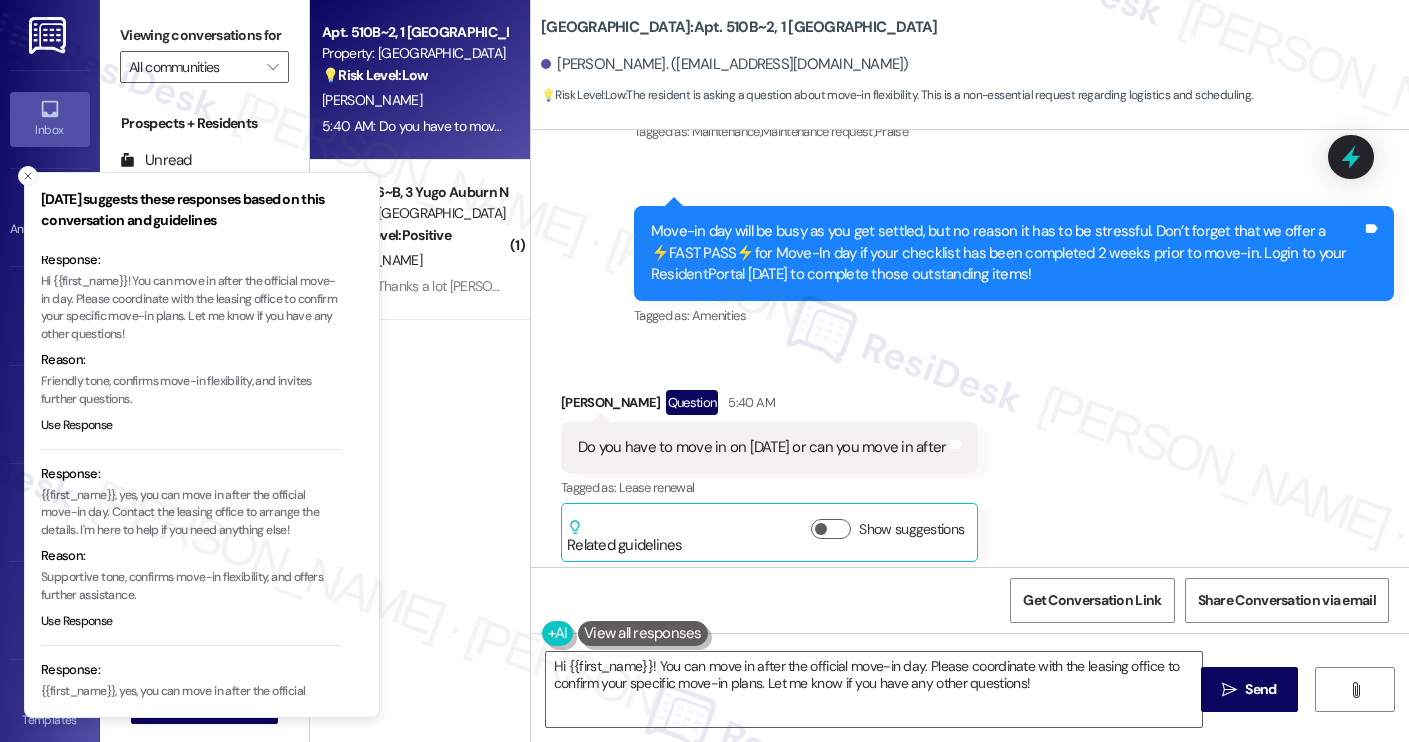 click on "{{first_name}}, yes, you can move in after the official move-in day. Contact the leasing office to arrange the details. I'm here to help if you need anything else!" at bounding box center [191, 513] 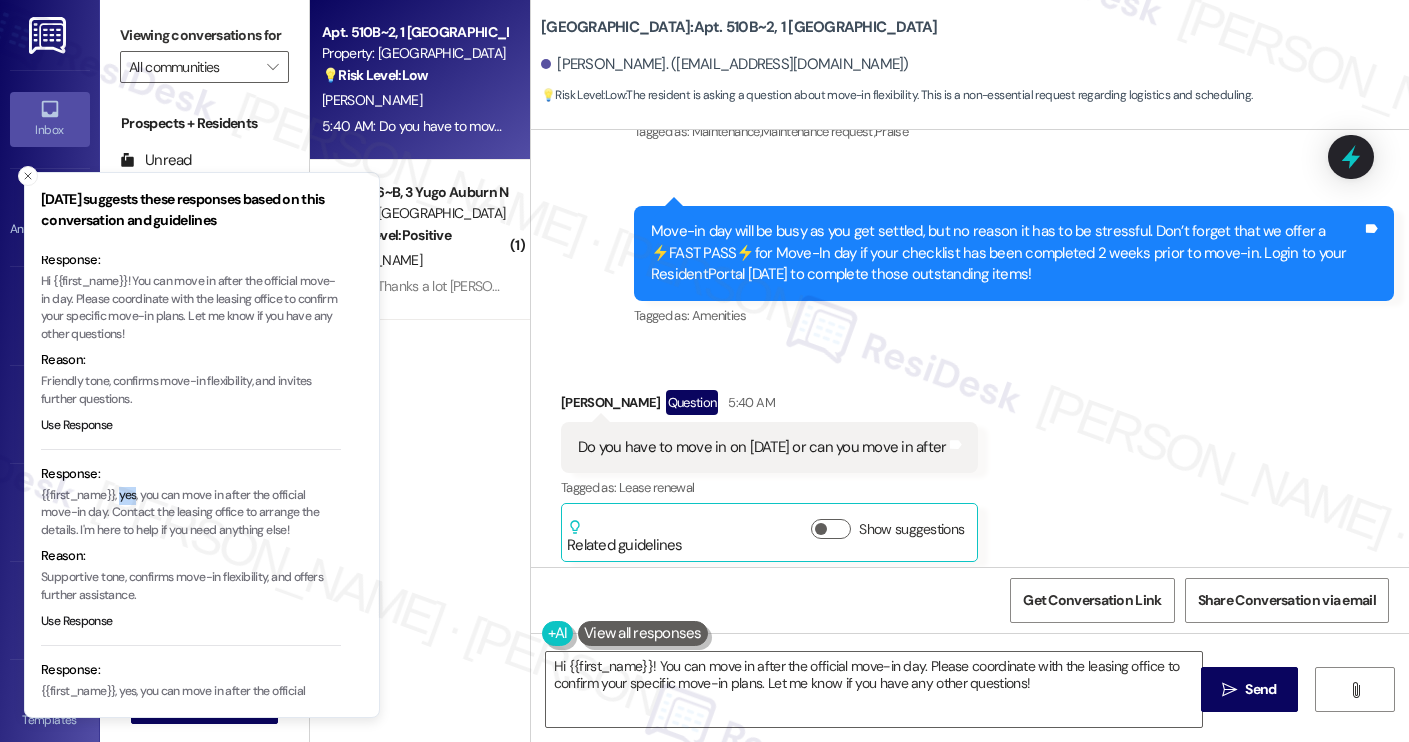 type 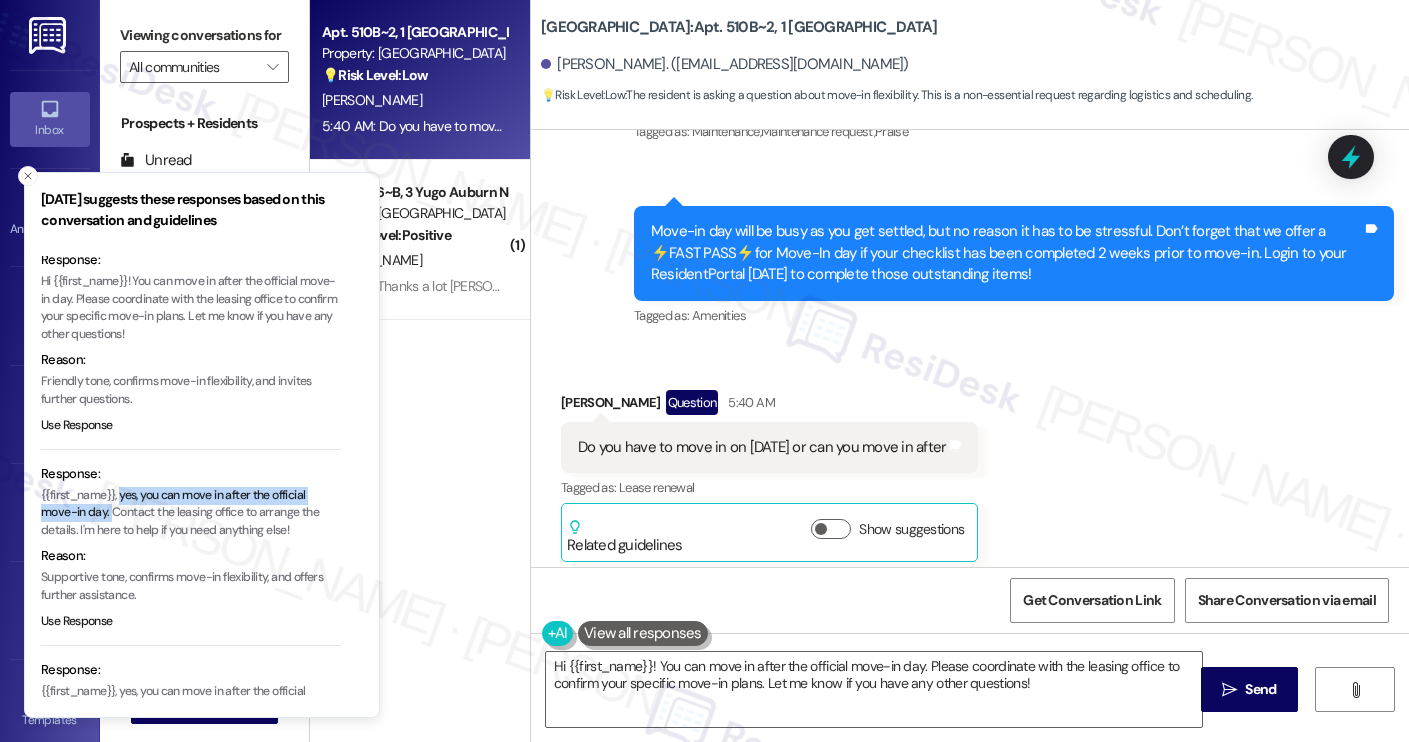 copy on "yes, you can move in after the official move-in day." 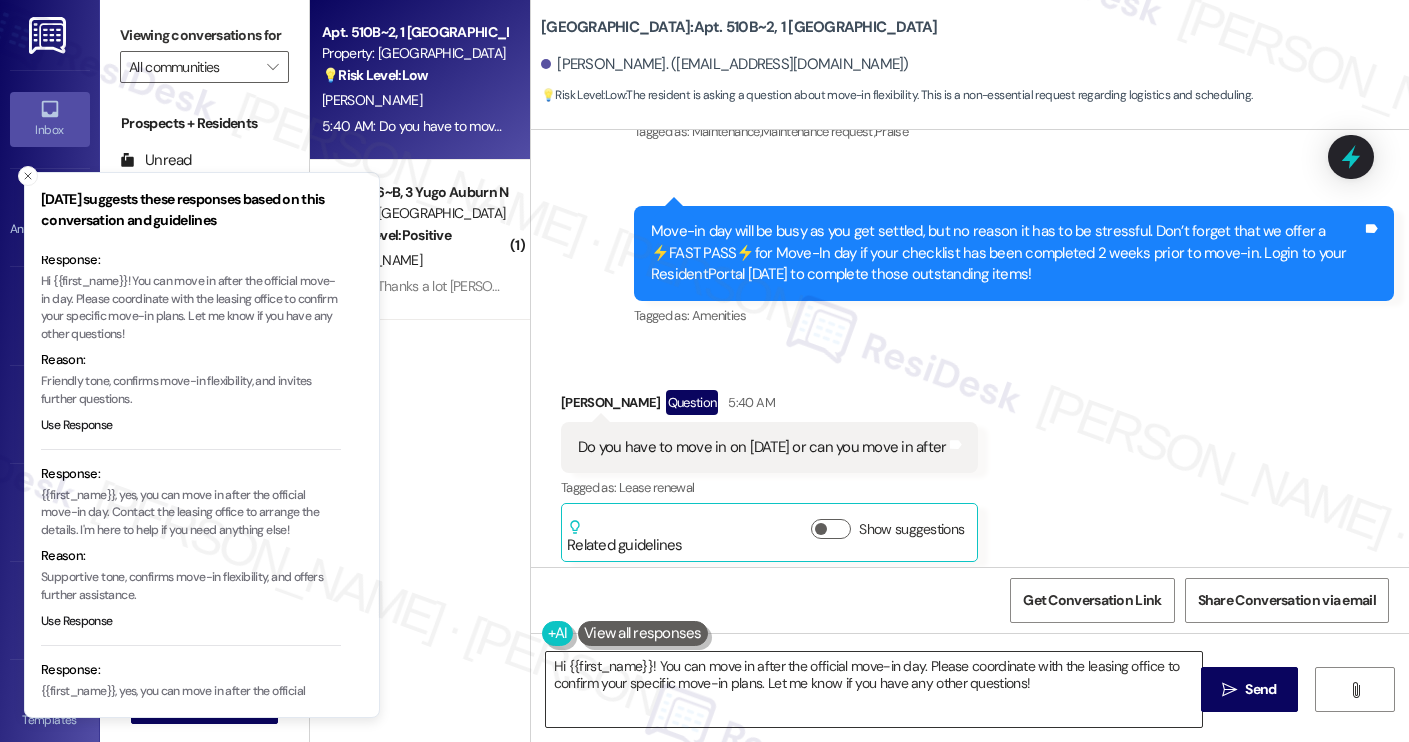 click on "Hi {{first_name}}! You can move in after the official move-in day. Please coordinate with the leasing office to confirm your specific move-in plans. Let me know if you have any other questions!" at bounding box center (874, 689) 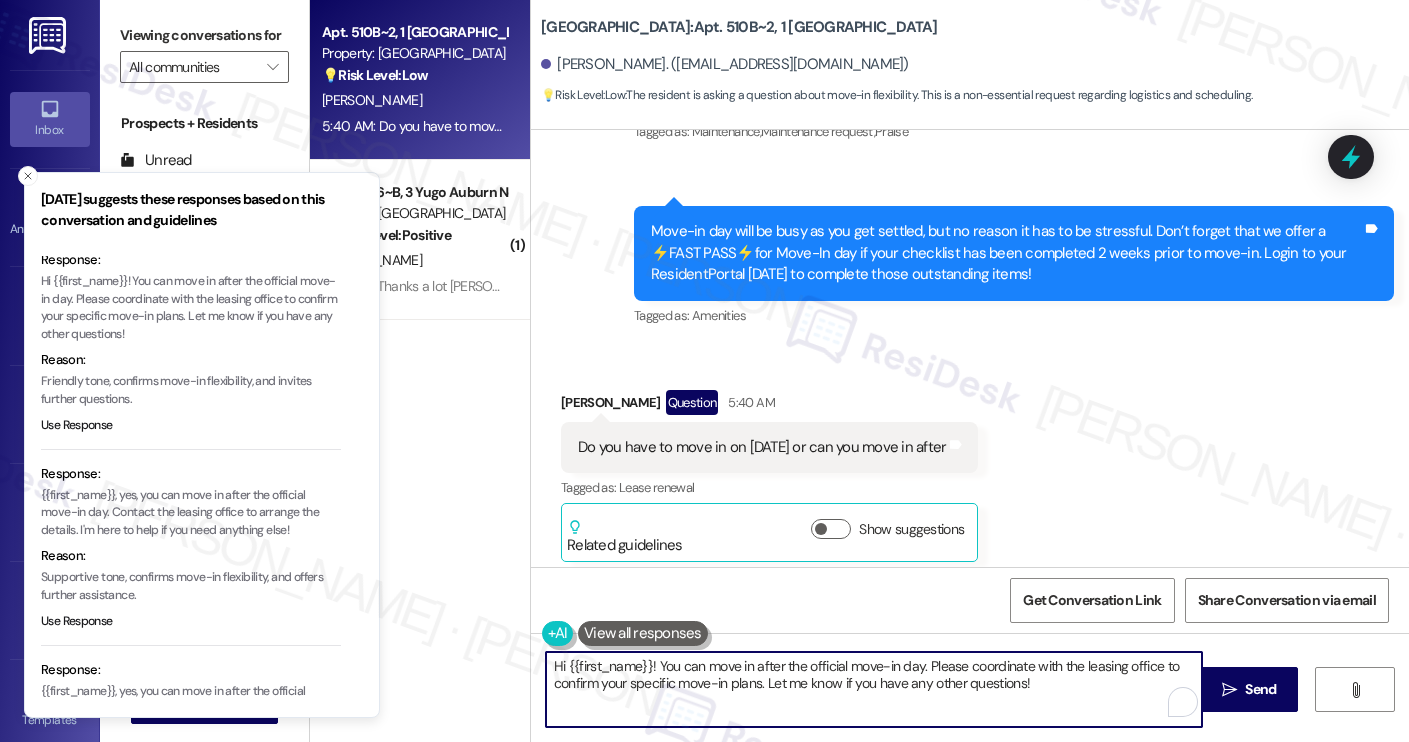 paste on "ey [PERSON_NAME]! Thanks for reaching out. Moving in after the official move-in day is totally fine. Just let me know when you’re planning to arrive so I can pass that along to the site team" 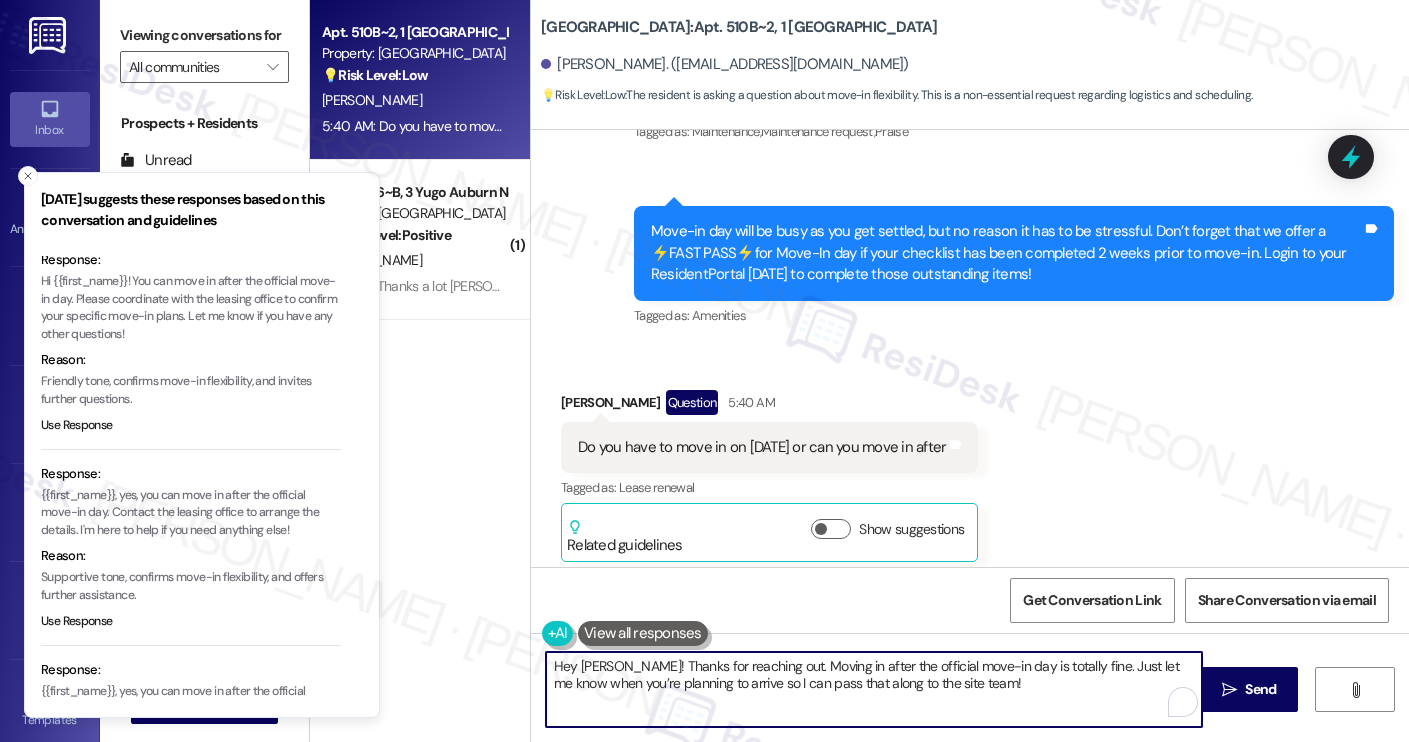 click on "Hey [PERSON_NAME]! Thanks for reaching out. Moving in after the official move-in day is totally fine. Just let me know when you’re planning to arrive so I can pass that along to the site team!" at bounding box center [874, 689] 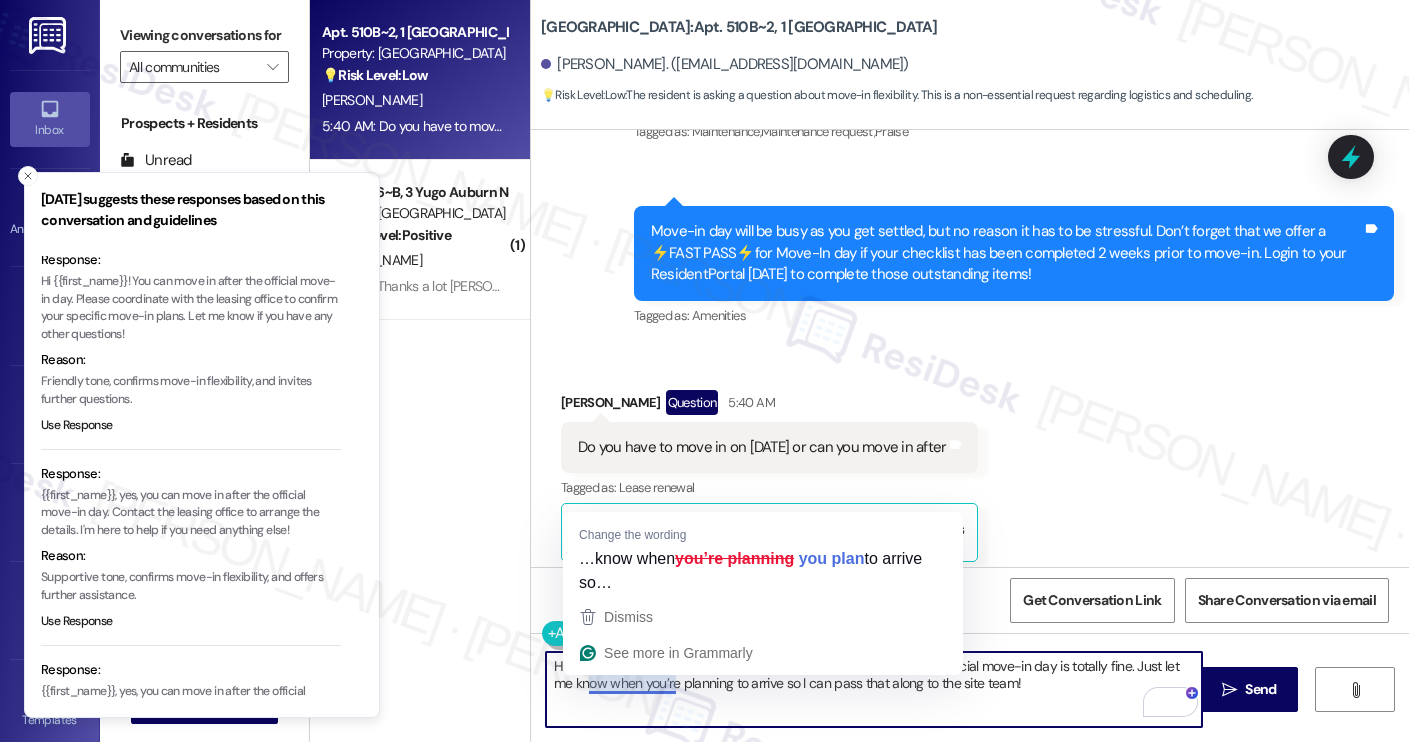 click on "Hey [PERSON_NAME]! Thanks for reaching out. Moving in after the official move-in day is totally fine. Just let me know when you’re planning to arrive so I can pass that along to the site team!" at bounding box center [874, 689] 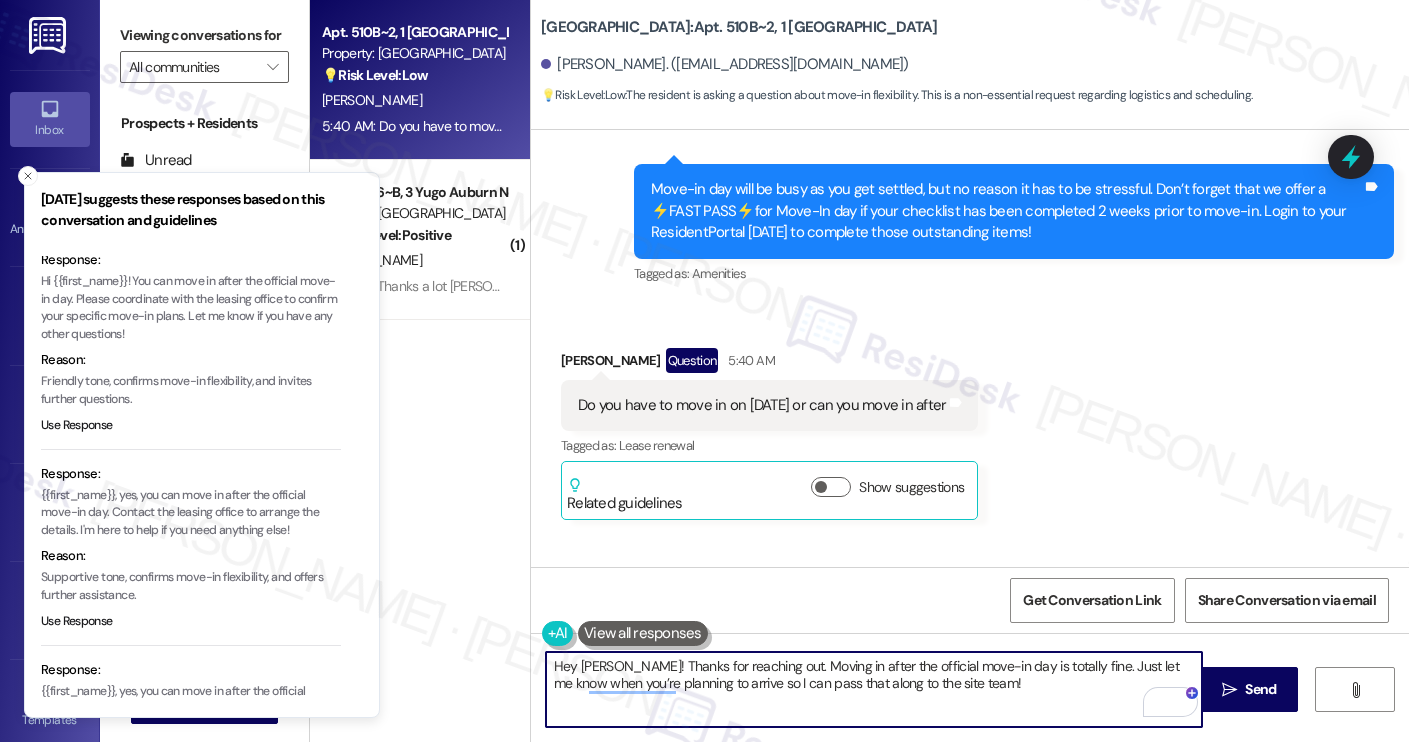scroll, scrollTop: 488, scrollLeft: 0, axis: vertical 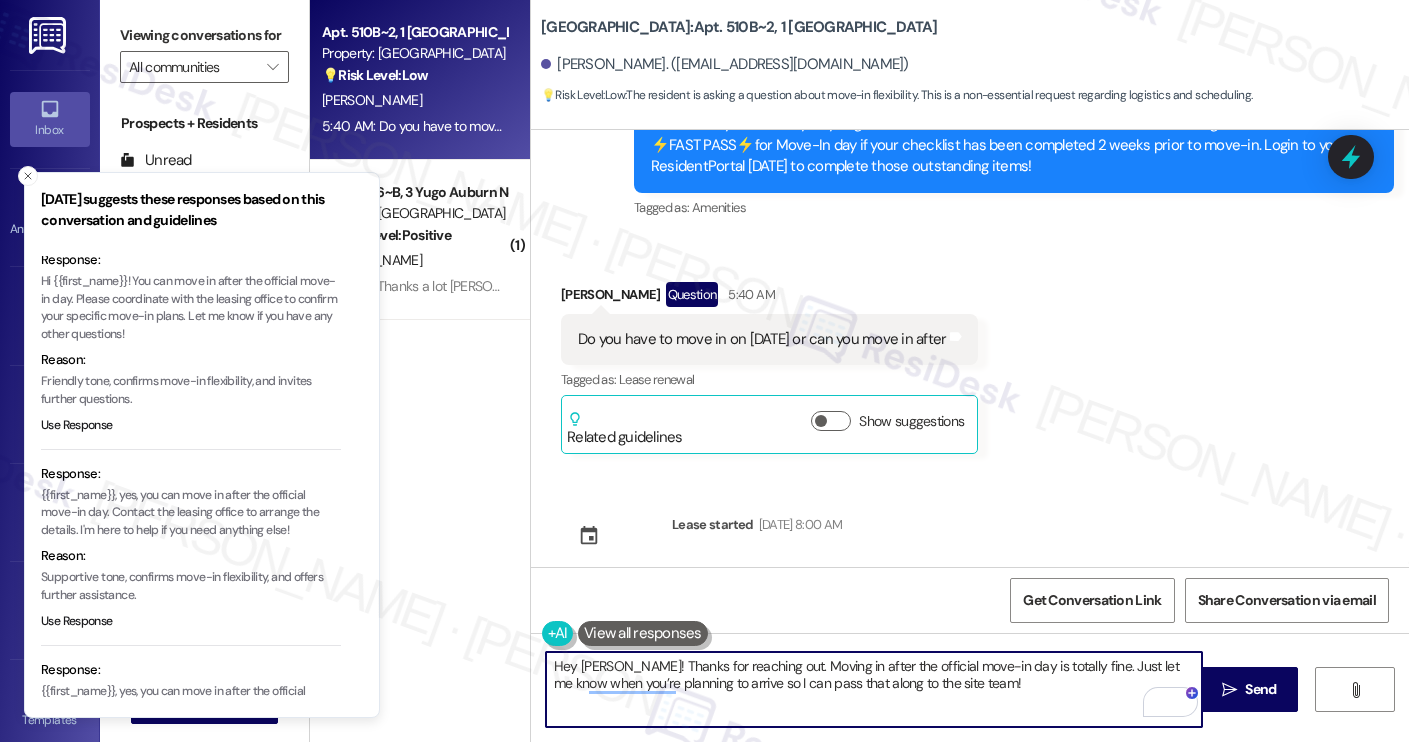 click on "Hey [PERSON_NAME]! Thanks for reaching out. Moving in after the official move-in day is totally fine. Just let me know when you’re planning to arrive so I can pass that along to the site team!" at bounding box center [874, 689] 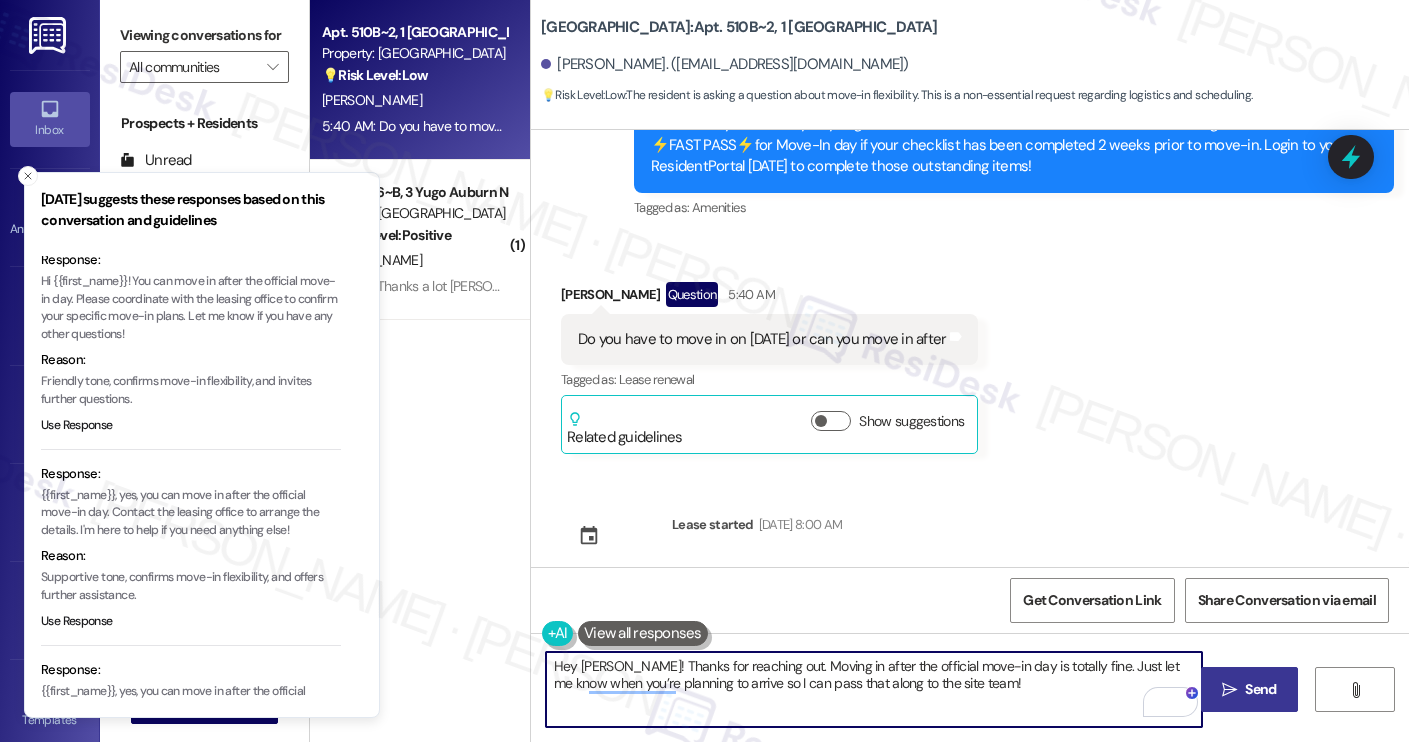 click on "Send" at bounding box center [1260, 689] 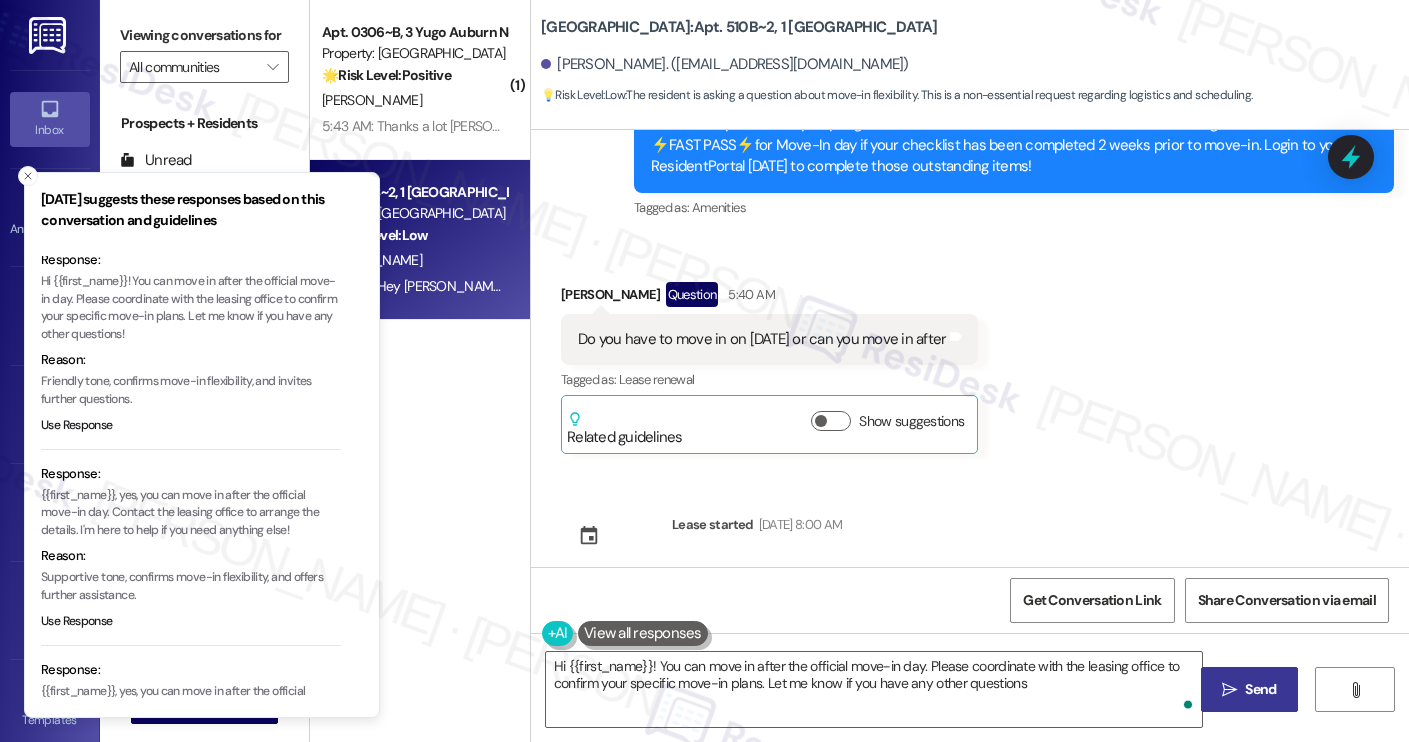 type on "Hi {{first_name}}! You can move in after the official move-in day. Please coordinate with the leasing office to confirm your specific move-in plans. Let me know if you have any other questions!" 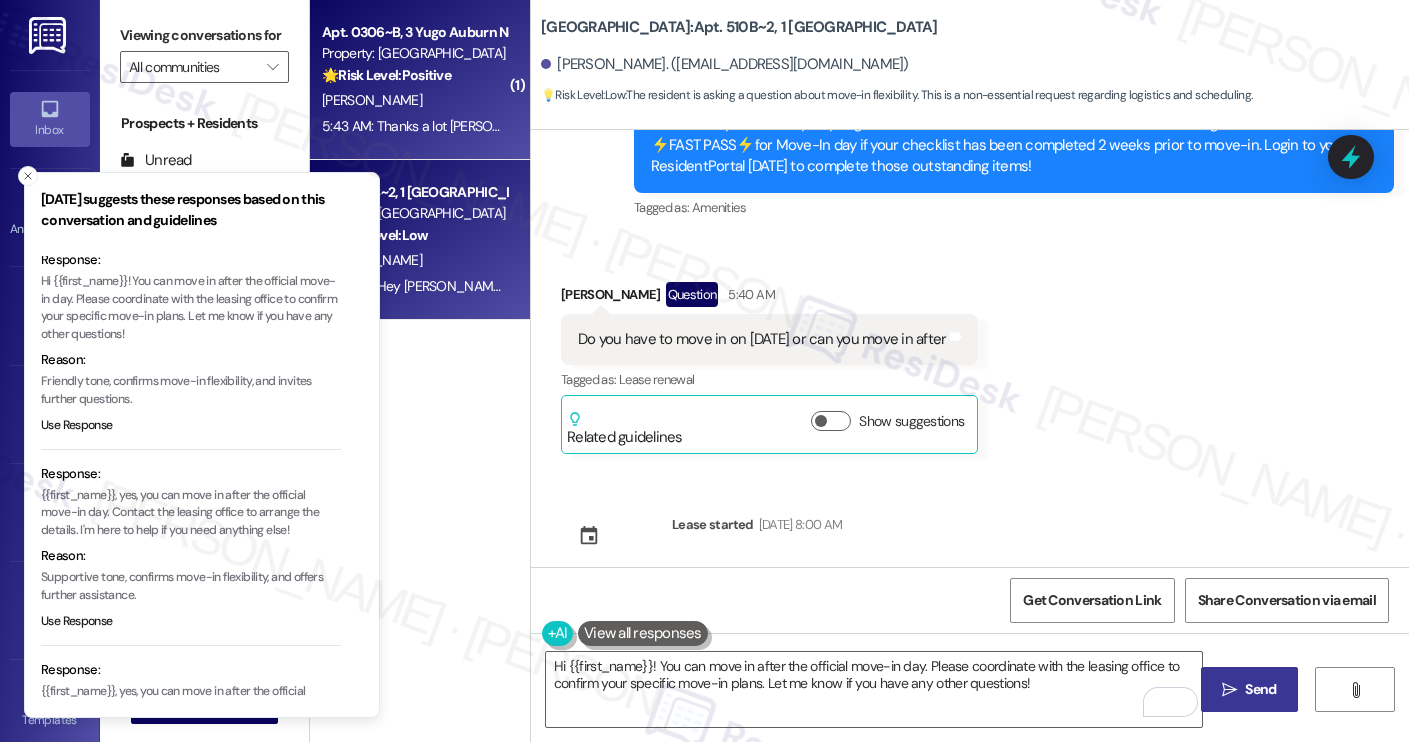 click on "[PERSON_NAME]" at bounding box center (372, 100) 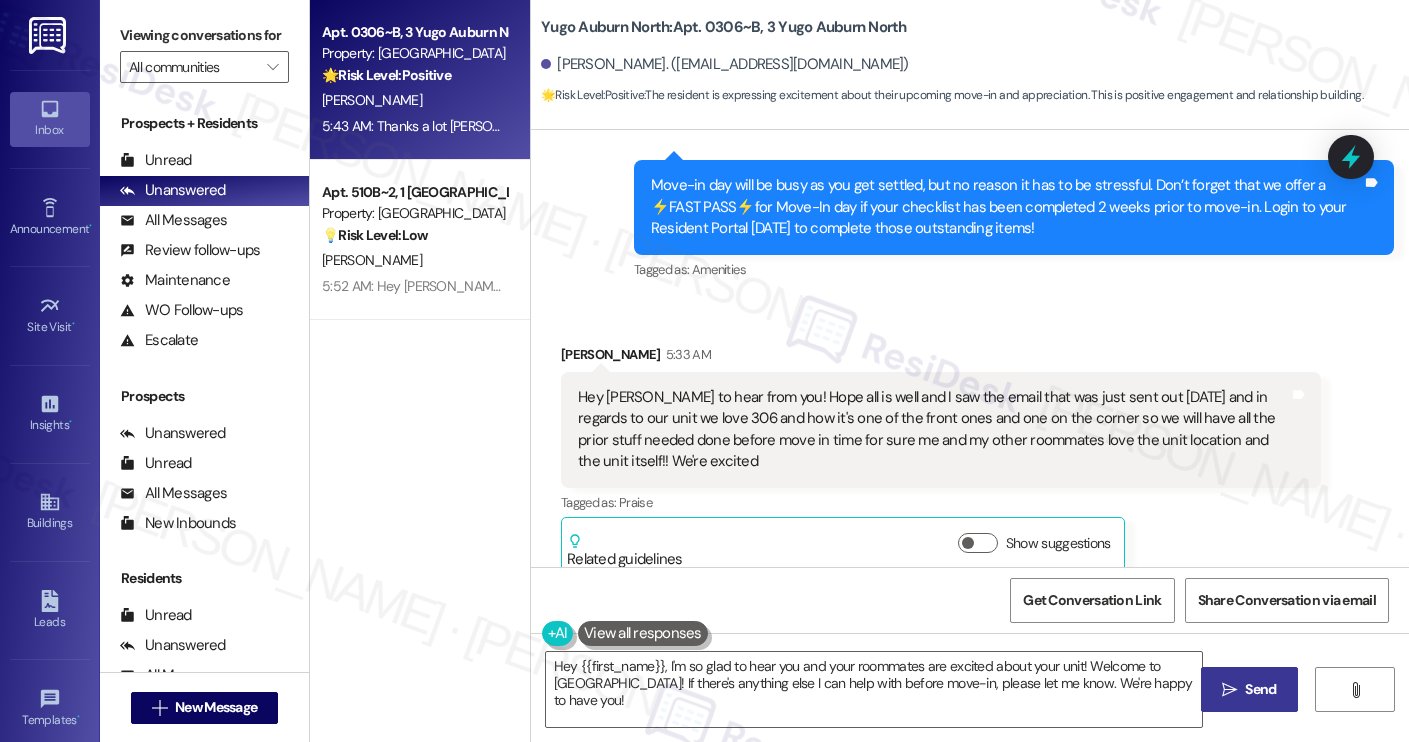 scroll, scrollTop: 885, scrollLeft: 0, axis: vertical 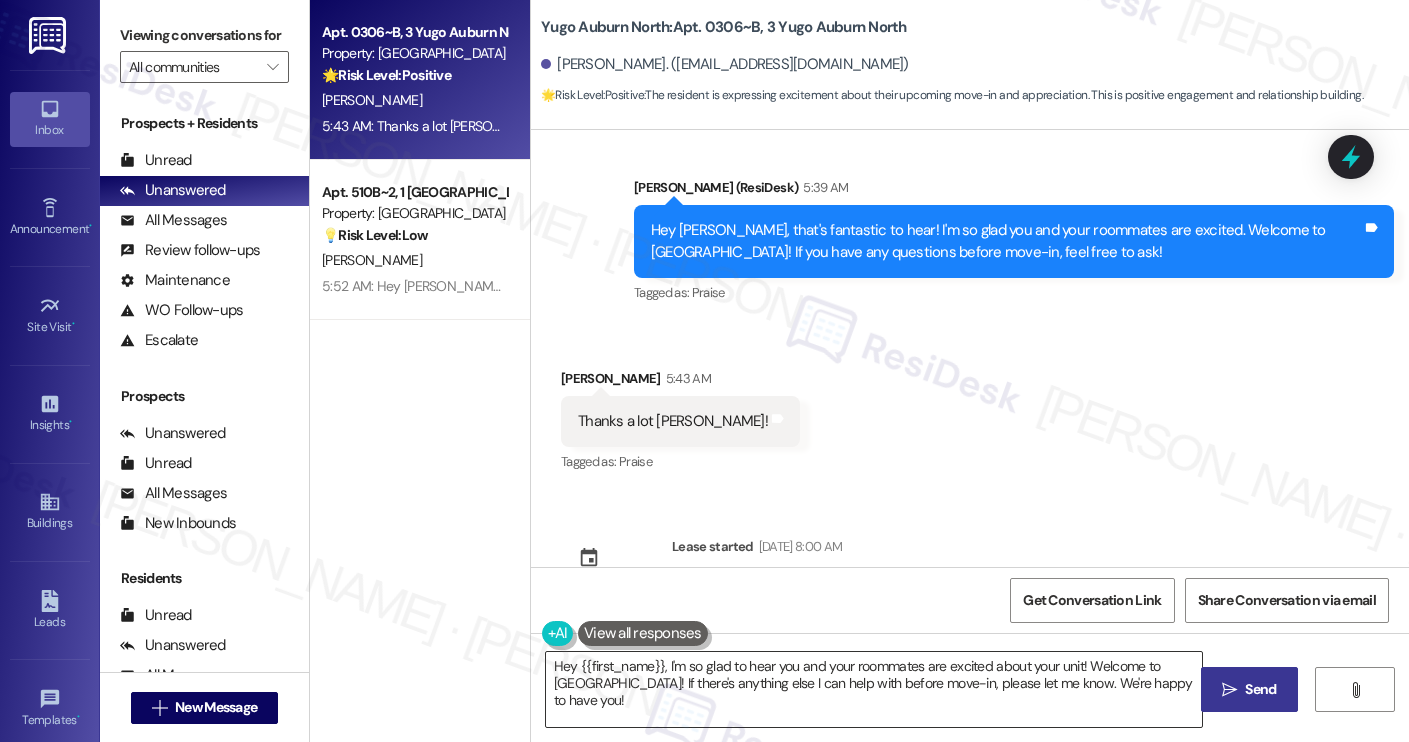 click on "Hey {{first_name}}, I'm so glad to hear you and your roommates are excited about your unit! Welcome to [GEOGRAPHIC_DATA]! If there's anything else I can help with before move-in, please let me know. We're happy to have you!" at bounding box center (874, 689) 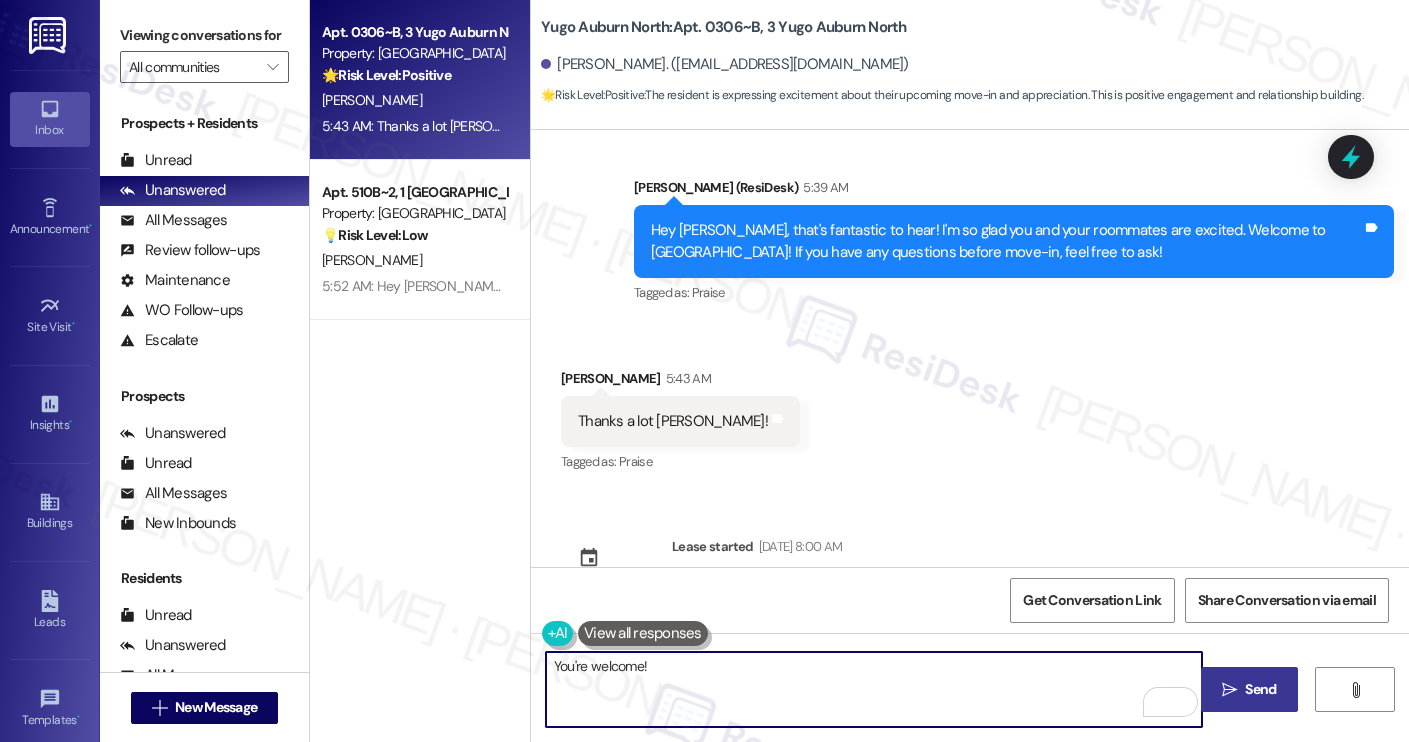 type on "You're welcome!" 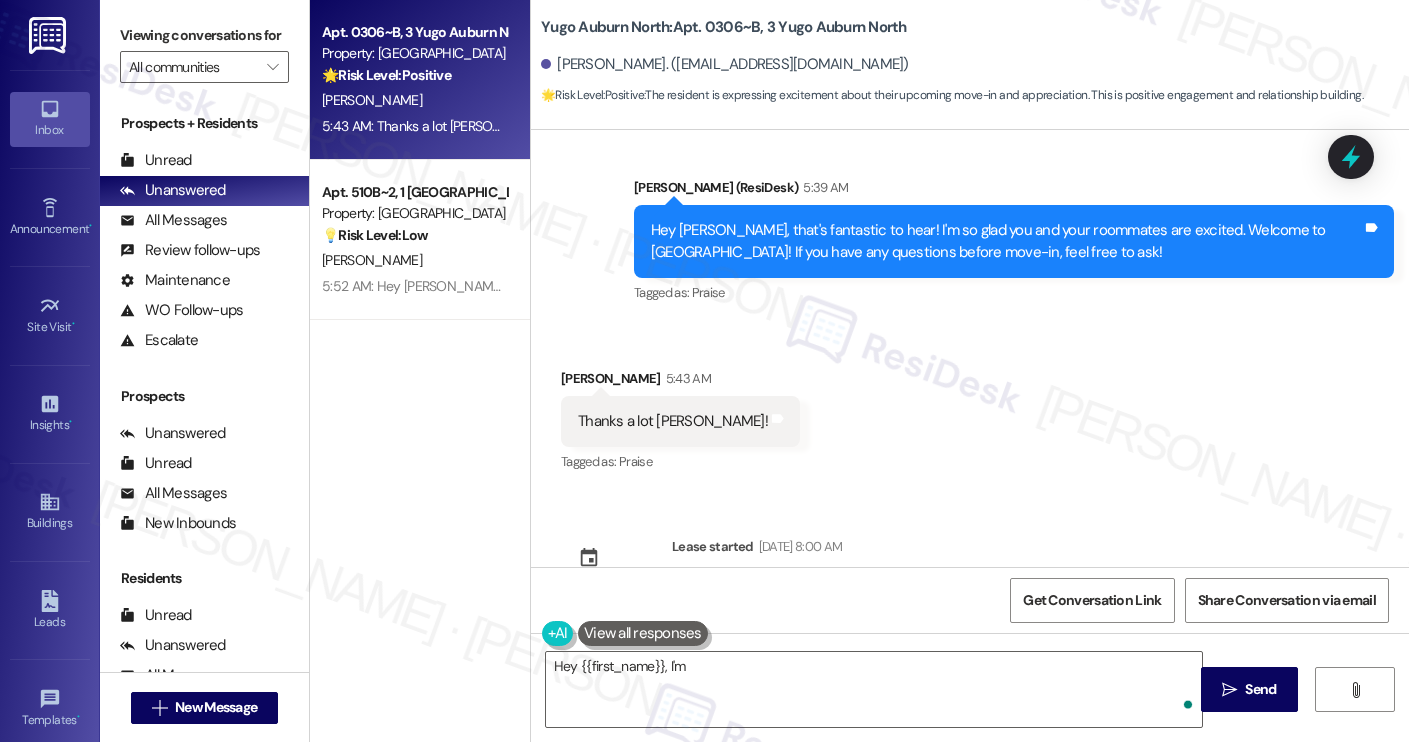 scroll, scrollTop: 408, scrollLeft: 0, axis: vertical 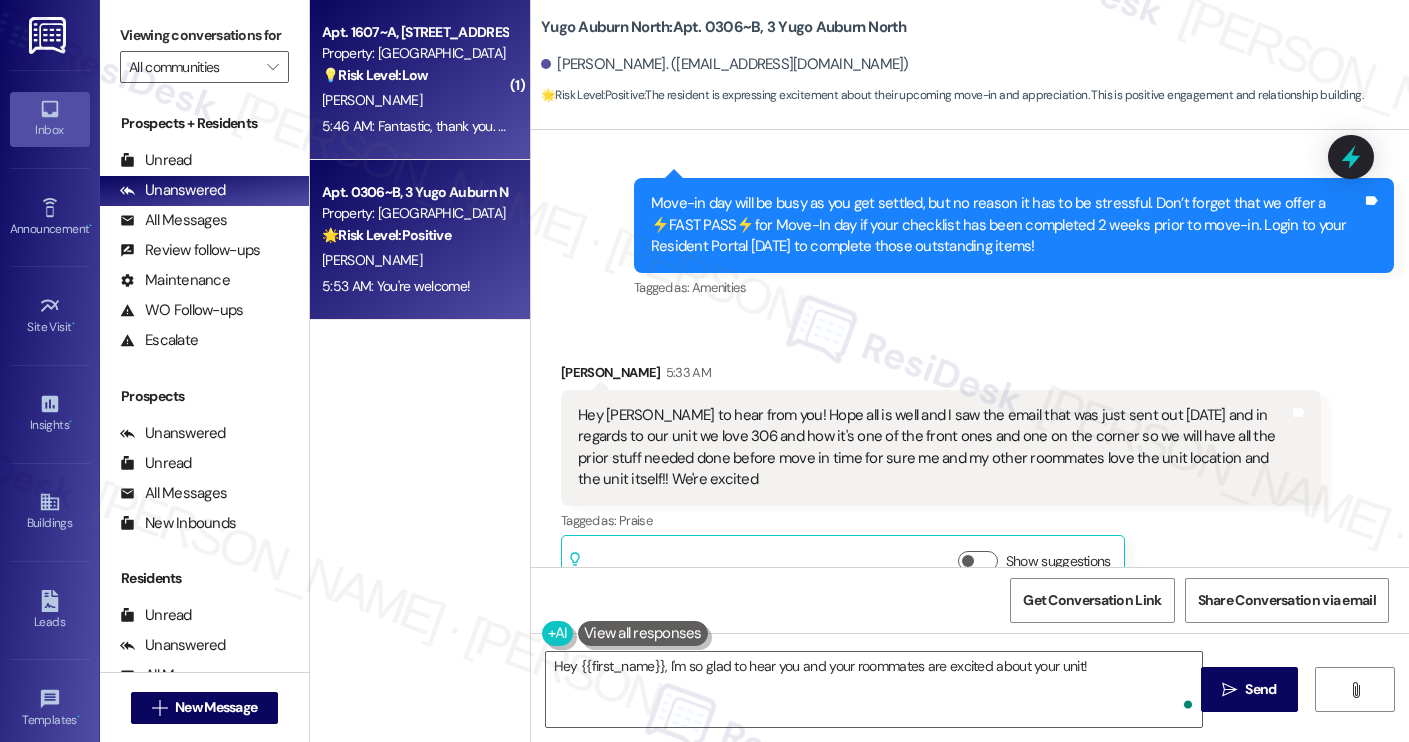 type on "Hey {{first_name}}, I'm so glad to hear you and your roommates are excited about your unit! Welcome" 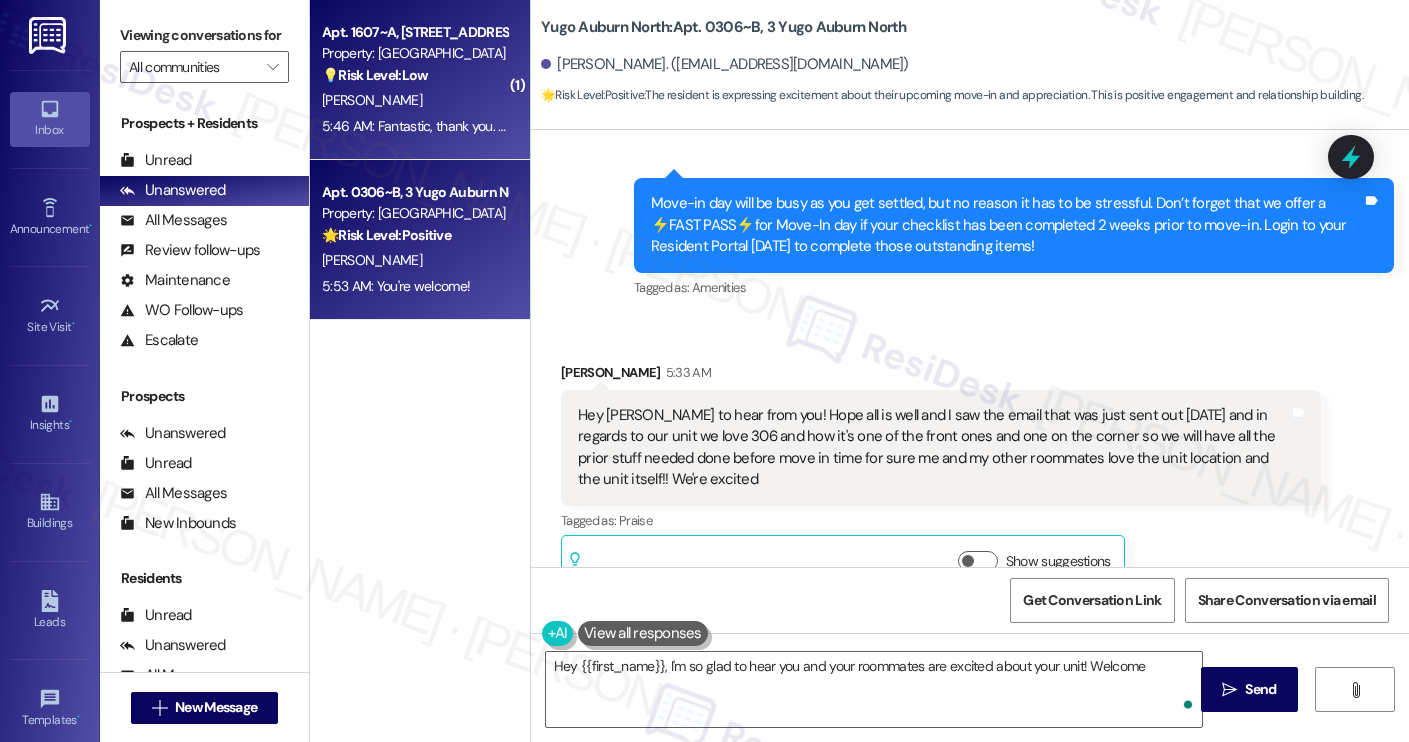 click on "[PERSON_NAME]" at bounding box center [414, 100] 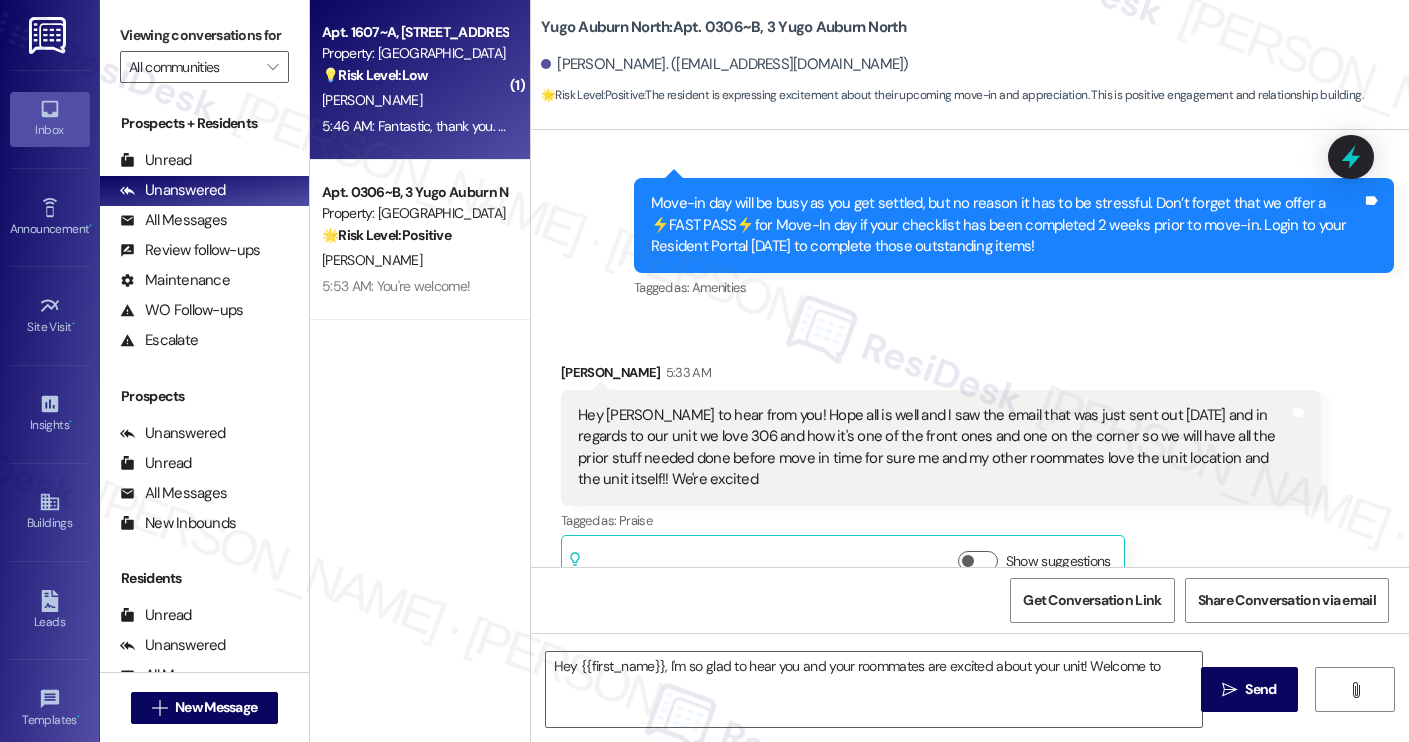 type on "Hey {{first_name}}, I'm so glad to hear you and your roommates are excited about your unit! Welcome to [GEOGRAPHIC_DATA]" 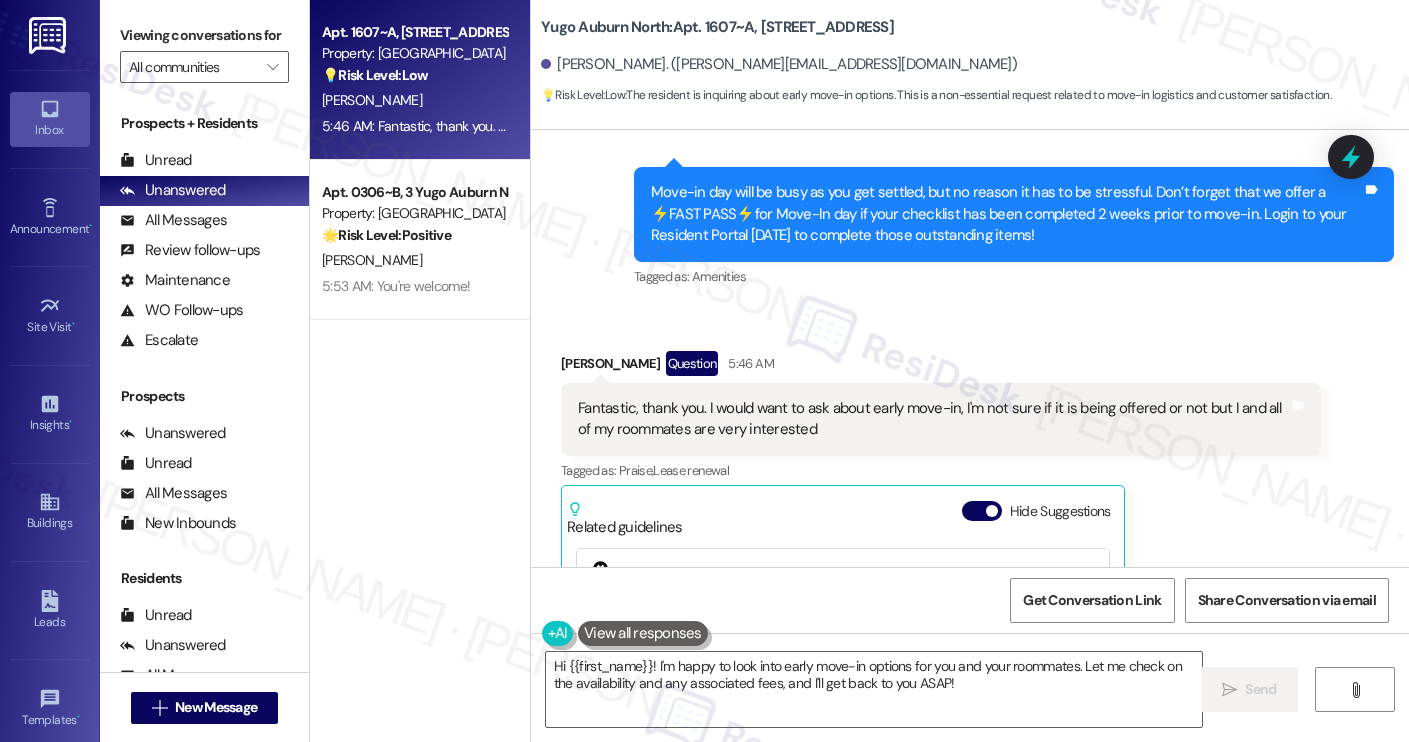 scroll, scrollTop: 423, scrollLeft: 0, axis: vertical 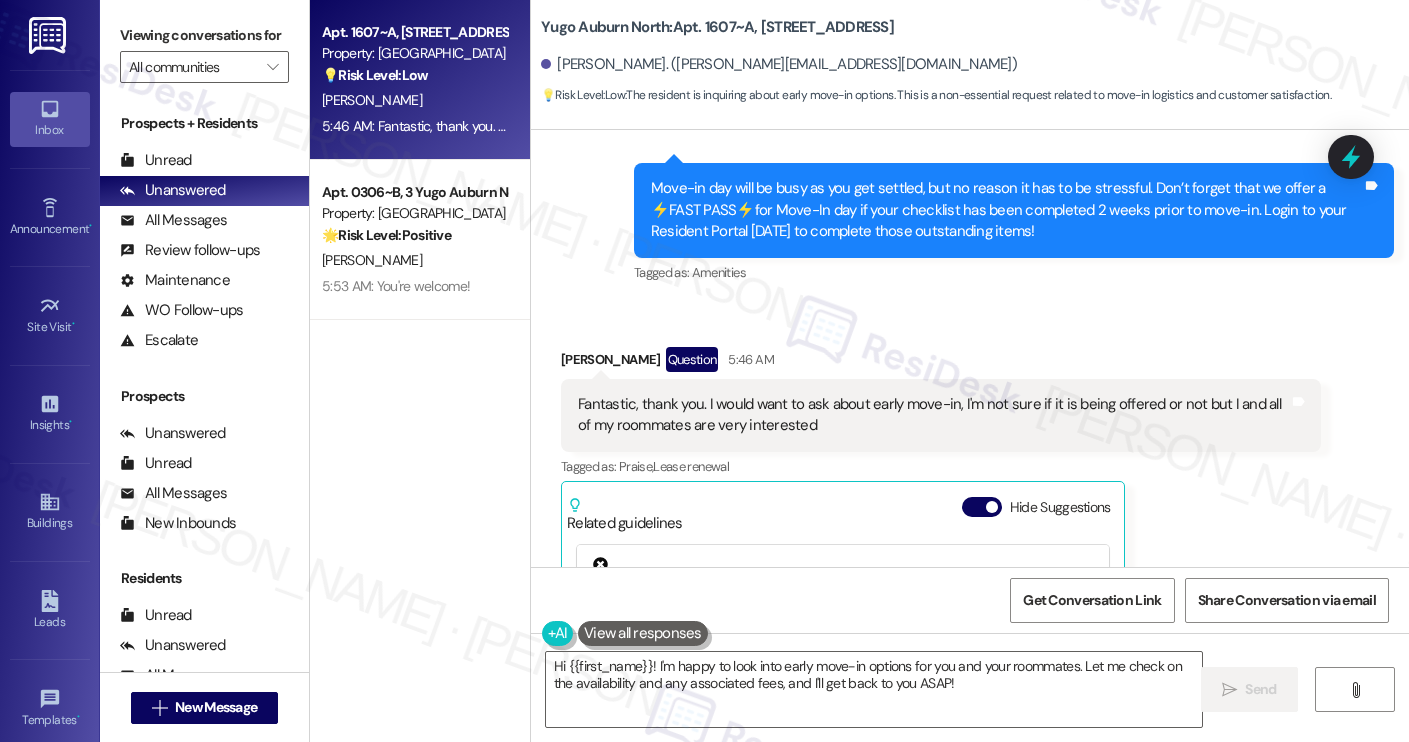 click on "Fantastic, thank you. I would want to ask about early move-in, I'm not sure if it is being offered or not but I and all of my roommates are very interested Tags and notes" at bounding box center [941, 415] 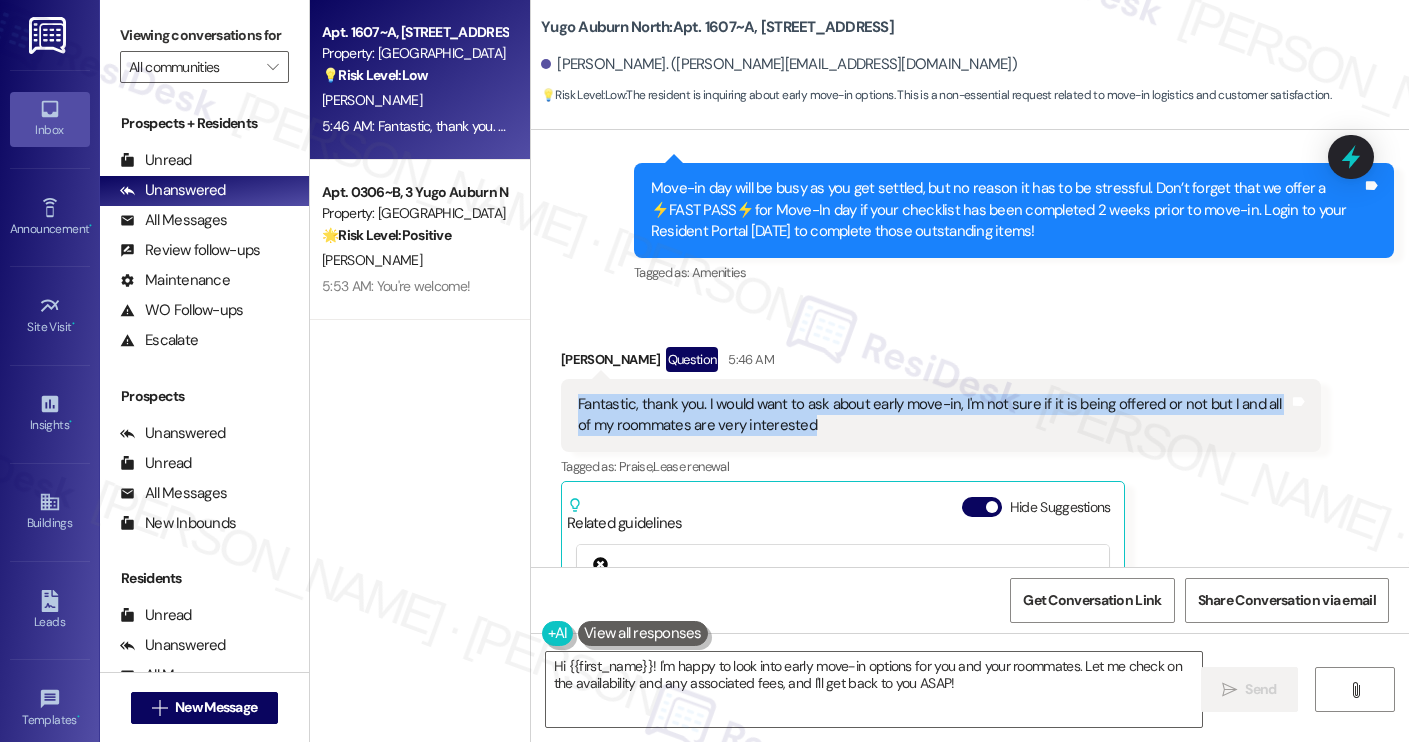 drag, startPoint x: 797, startPoint y: 384, endPoint x: 538, endPoint y: 359, distance: 260.20377 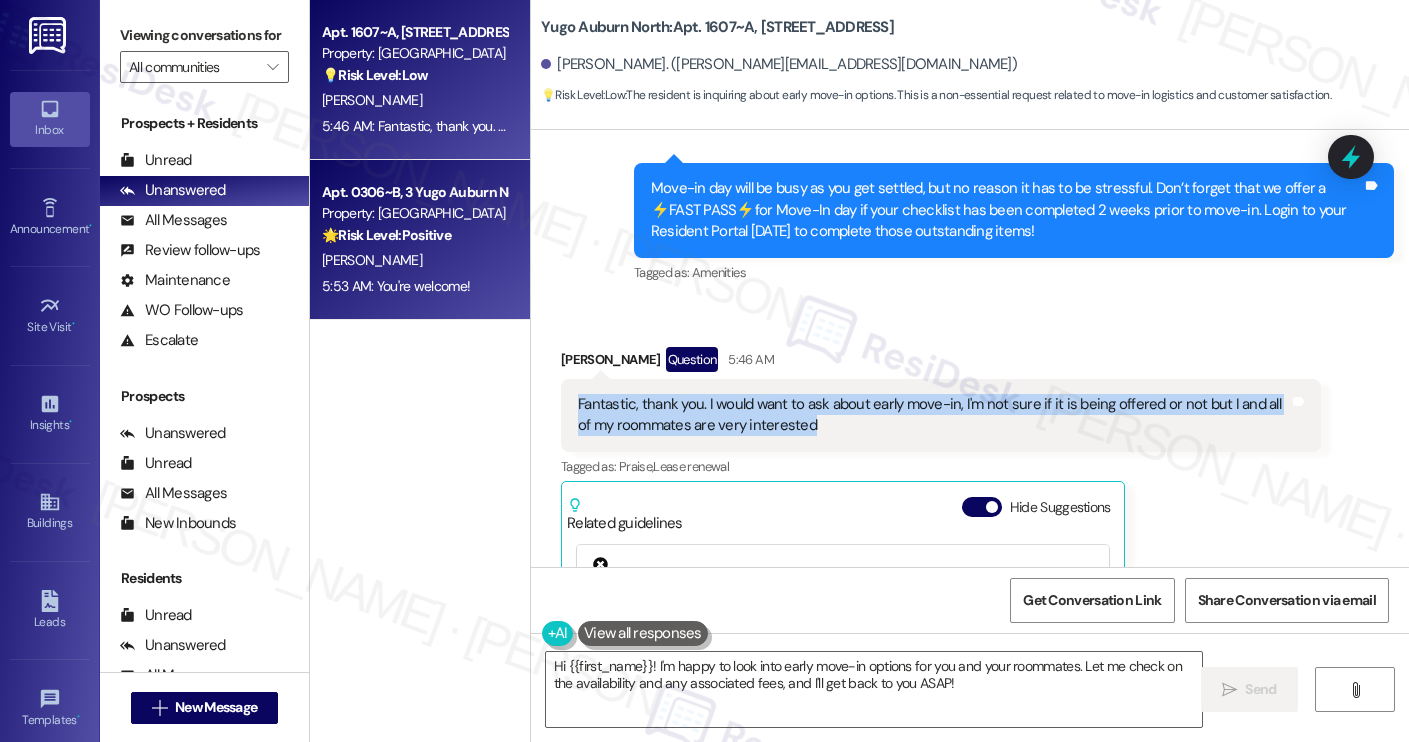 copy on "Fantastic, thank you. I would want to ask about early move-in, I'm not sure if it is being offered or not but I and all of my roommates are very interested" 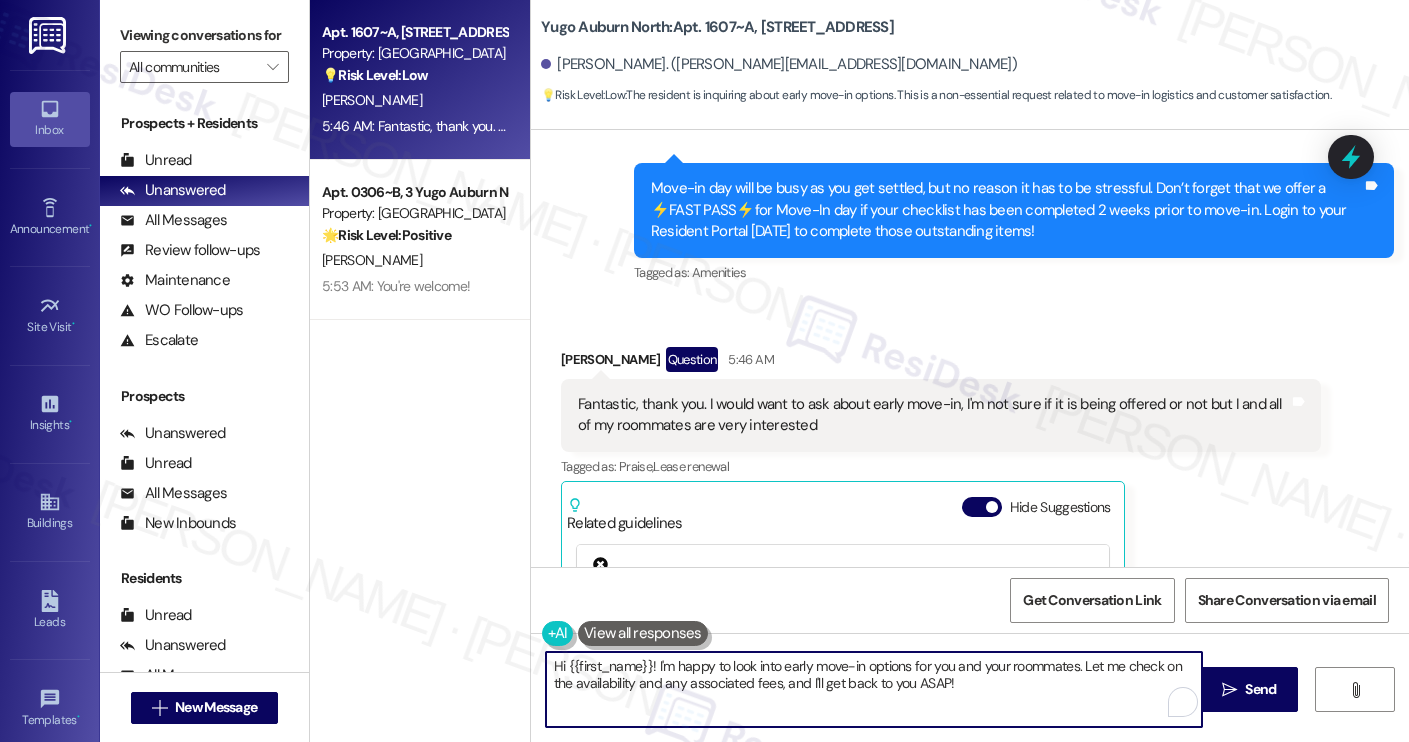 drag, startPoint x: 648, startPoint y: 669, endPoint x: 995, endPoint y: 711, distance: 349.53253 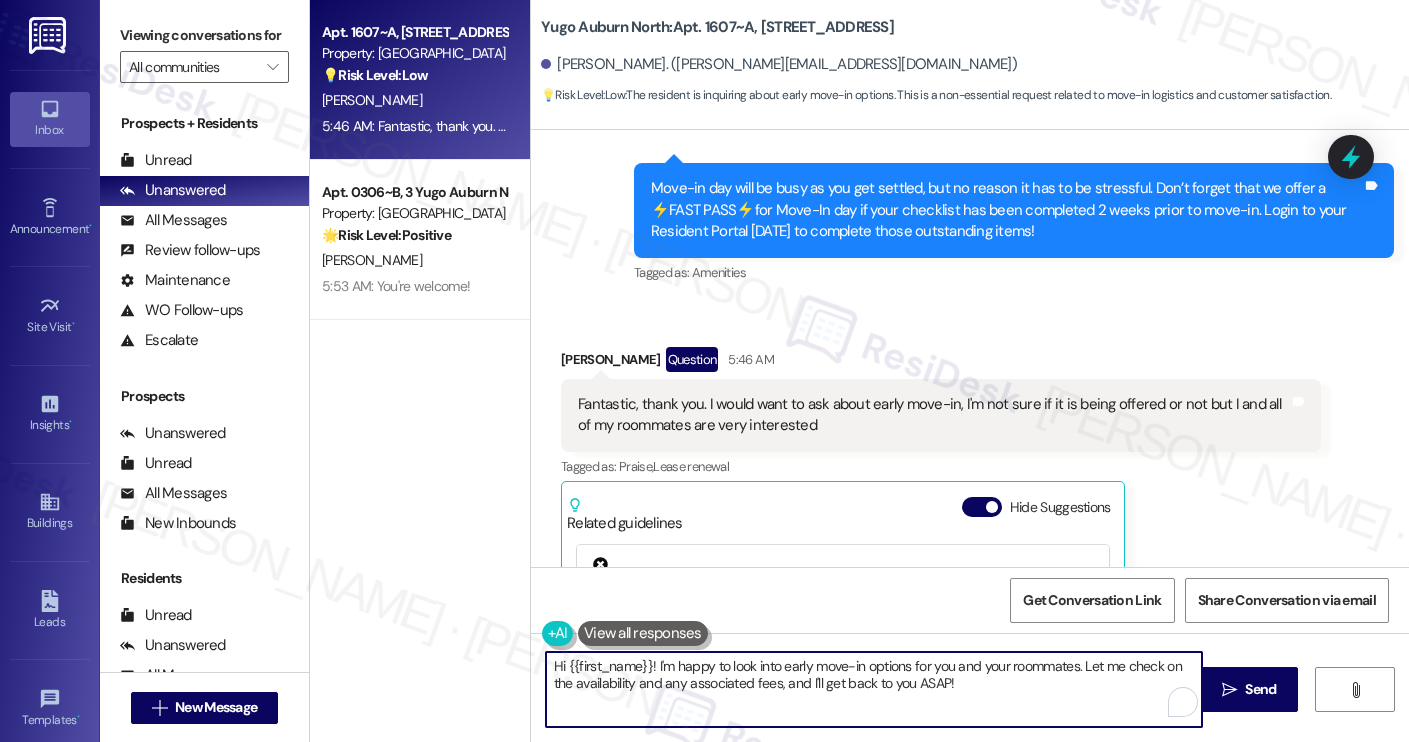 click on "Hi {{first_name}}! I'm happy to look into early move-in options for you and your roommates. Let me check on the availability and any associated fees, and I'll get back to you ASAP!" at bounding box center (874, 689) 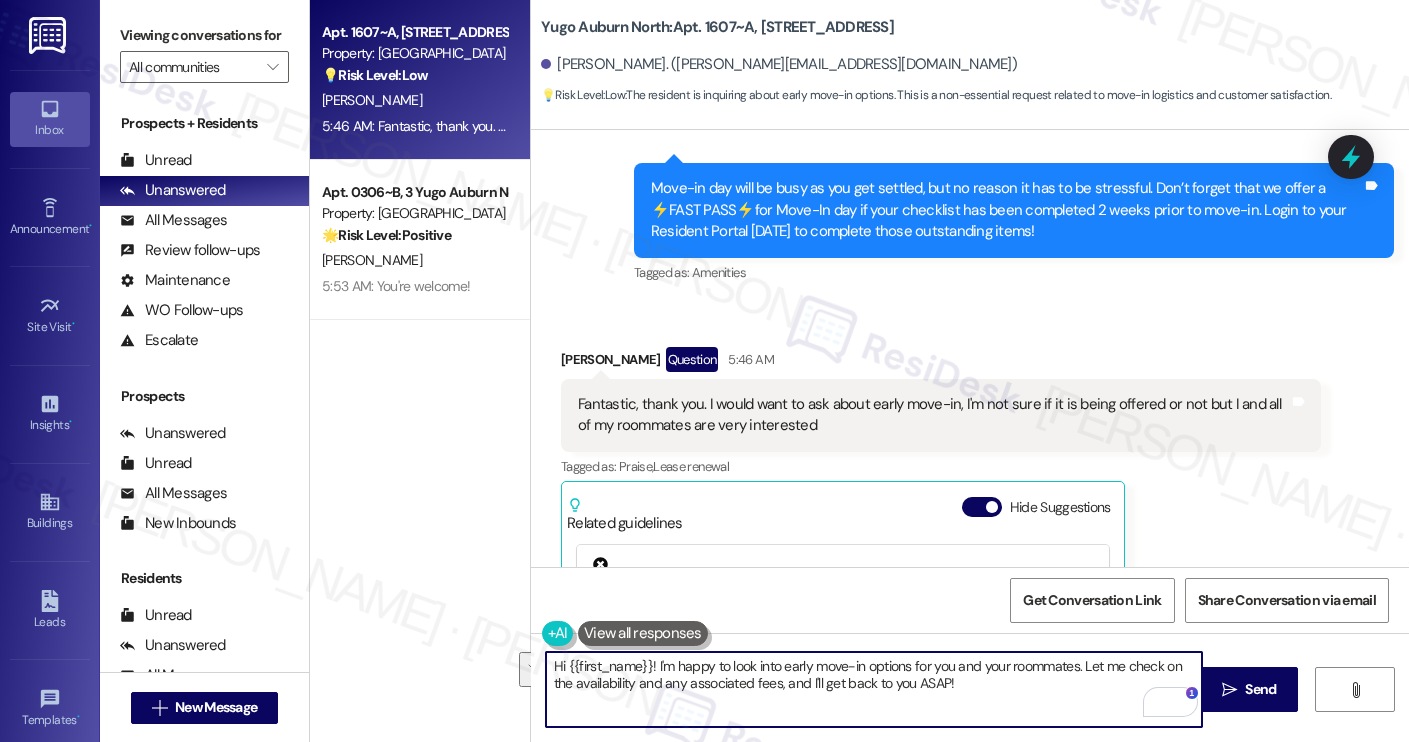 click on "Hi {{first_name}}! I'm happy to look into early move-in options for you and your roommates. Let me check on the availability and any associated fees, and I'll get back to you ASAP!" at bounding box center (874, 689) 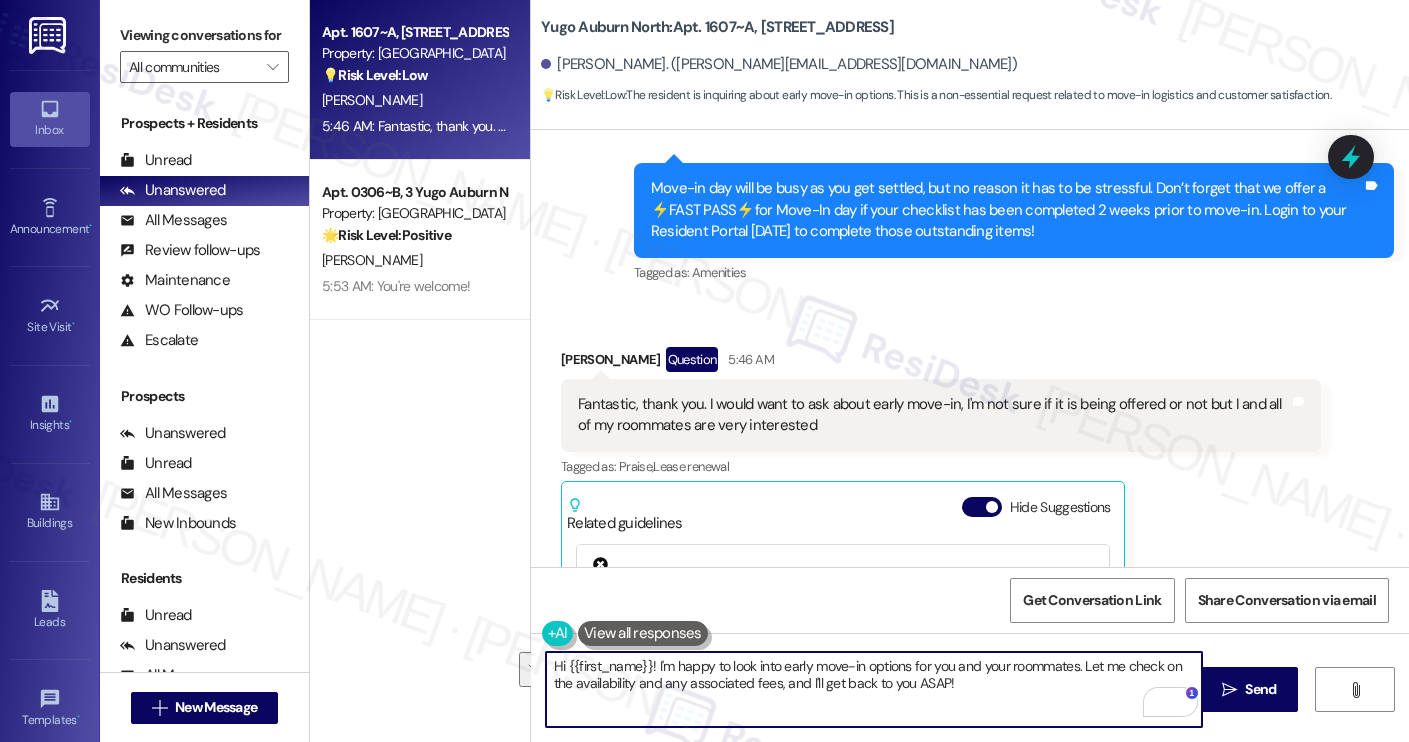 paste on "You're welcome, [PERSON_NAME]! I’d be happy to check on early move-in options for you and your roommates. I’ll reach out to the site team to see if it’s being offered this year and whether there are any associated fees. I’ll follow up with you as soon as I have an update" 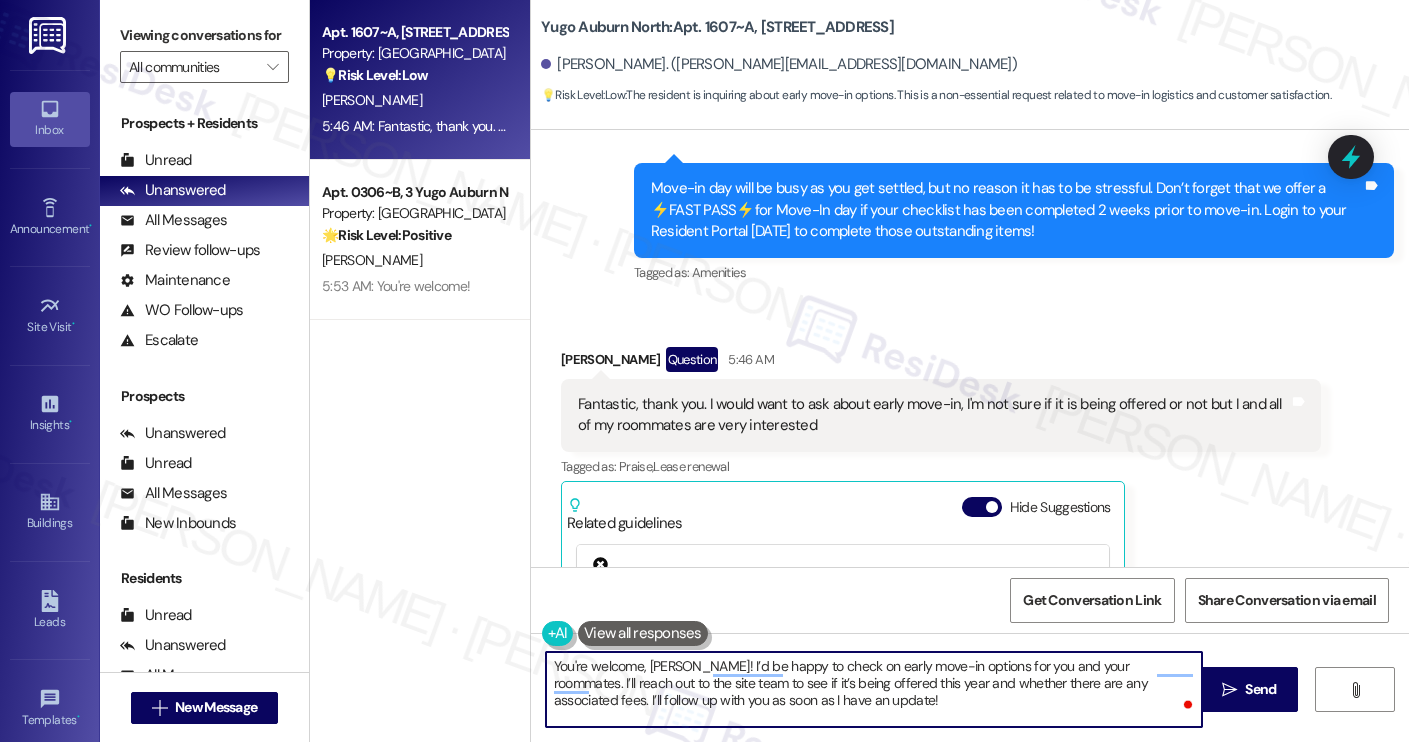 type on "You're welcome, [PERSON_NAME]! I’d be happy to check on early move-in options for you and your roommates. I’ll reach out to the site team to see if it’s being offered this year and whether there are any associated fees. I’ll follow up with you as soon as I have an update!" 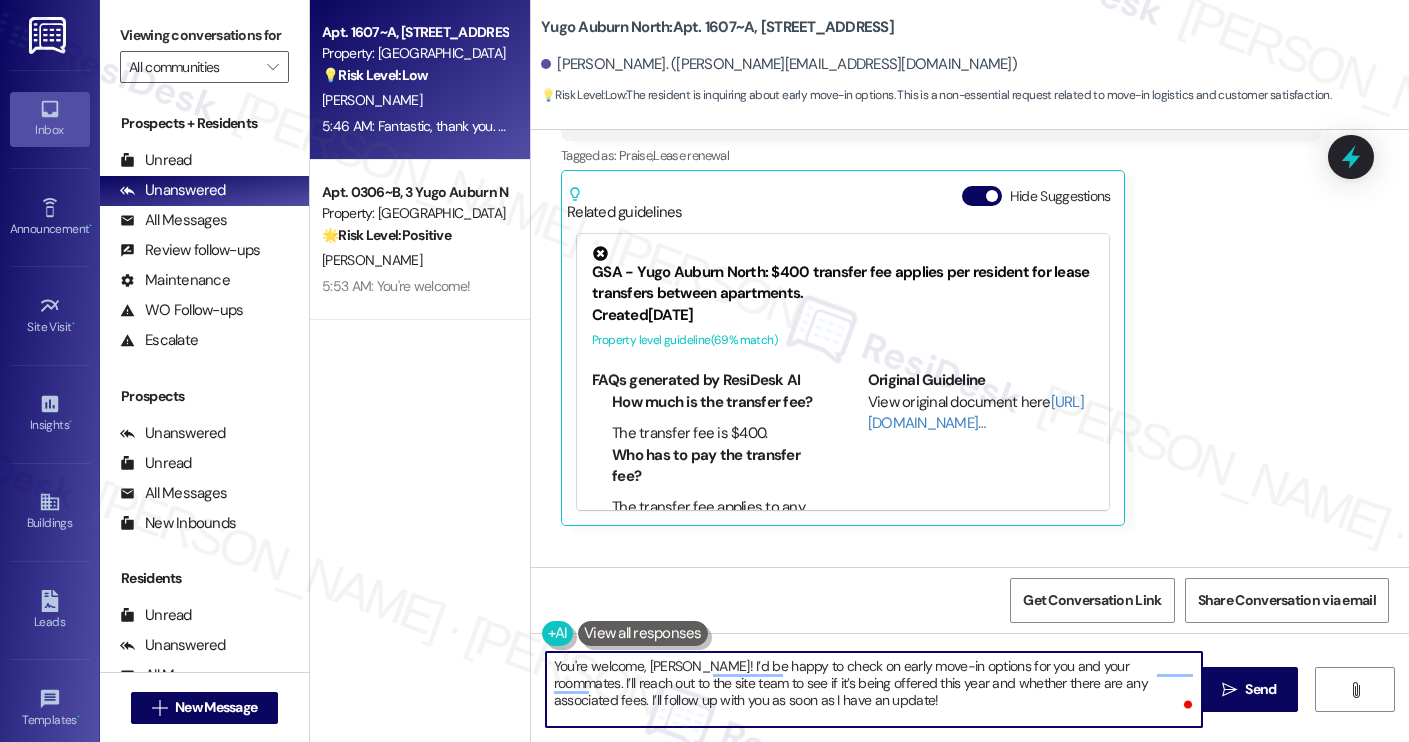 scroll, scrollTop: 784, scrollLeft: 0, axis: vertical 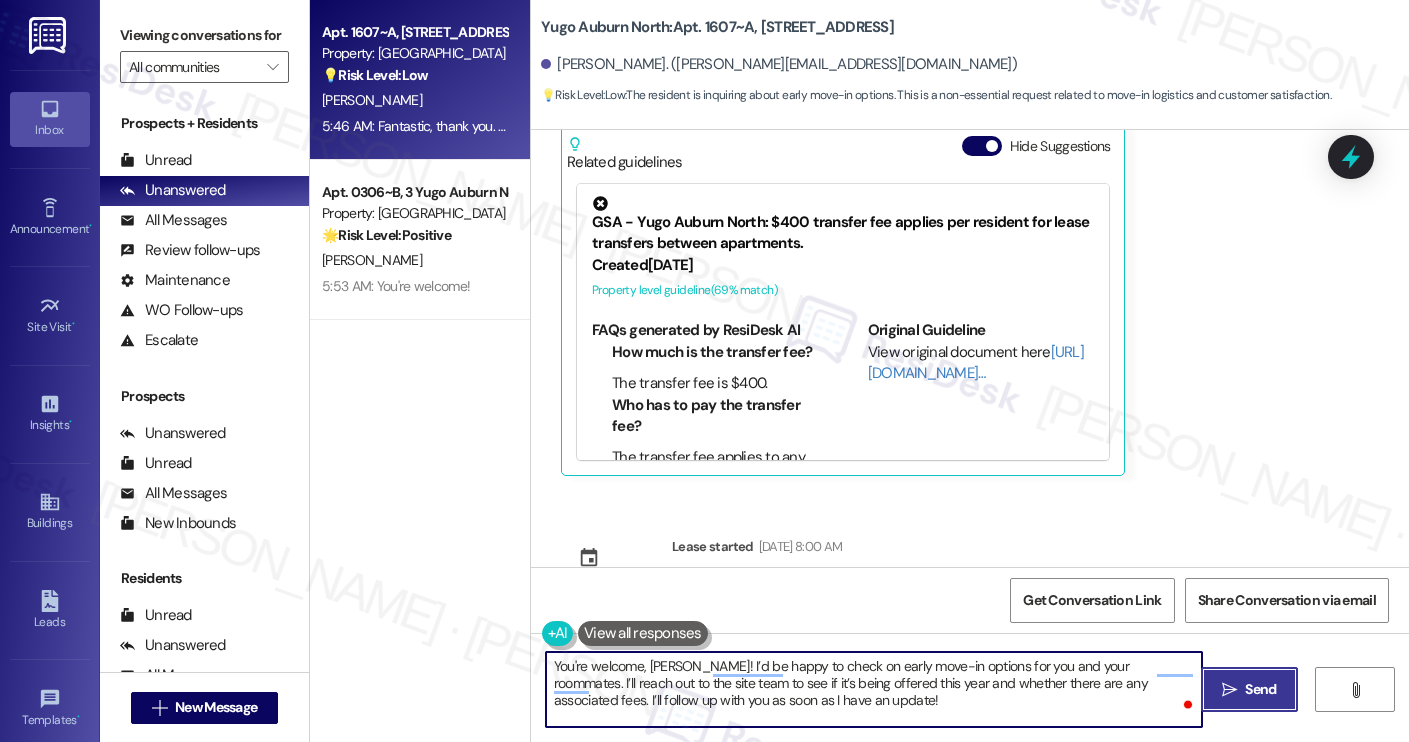 click on "Send" at bounding box center (1260, 689) 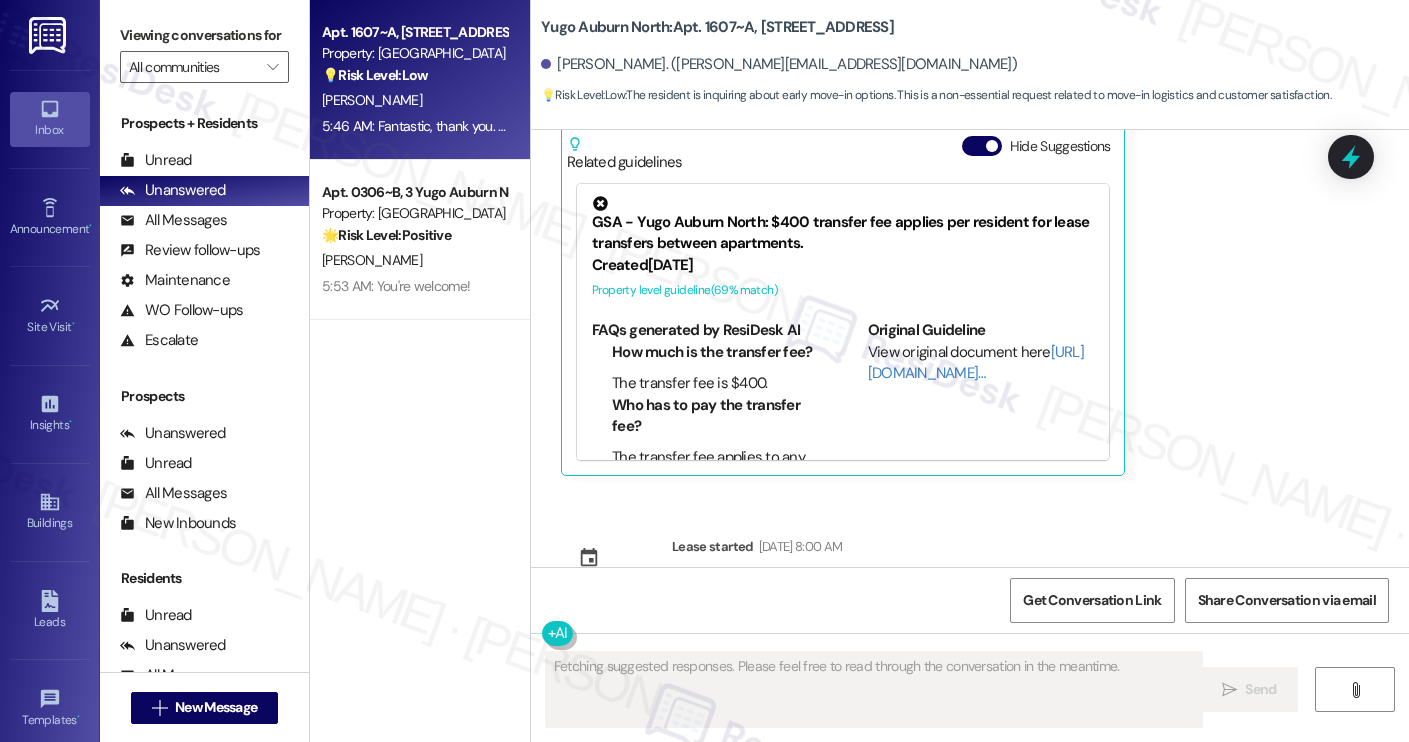 scroll, scrollTop: 967, scrollLeft: 0, axis: vertical 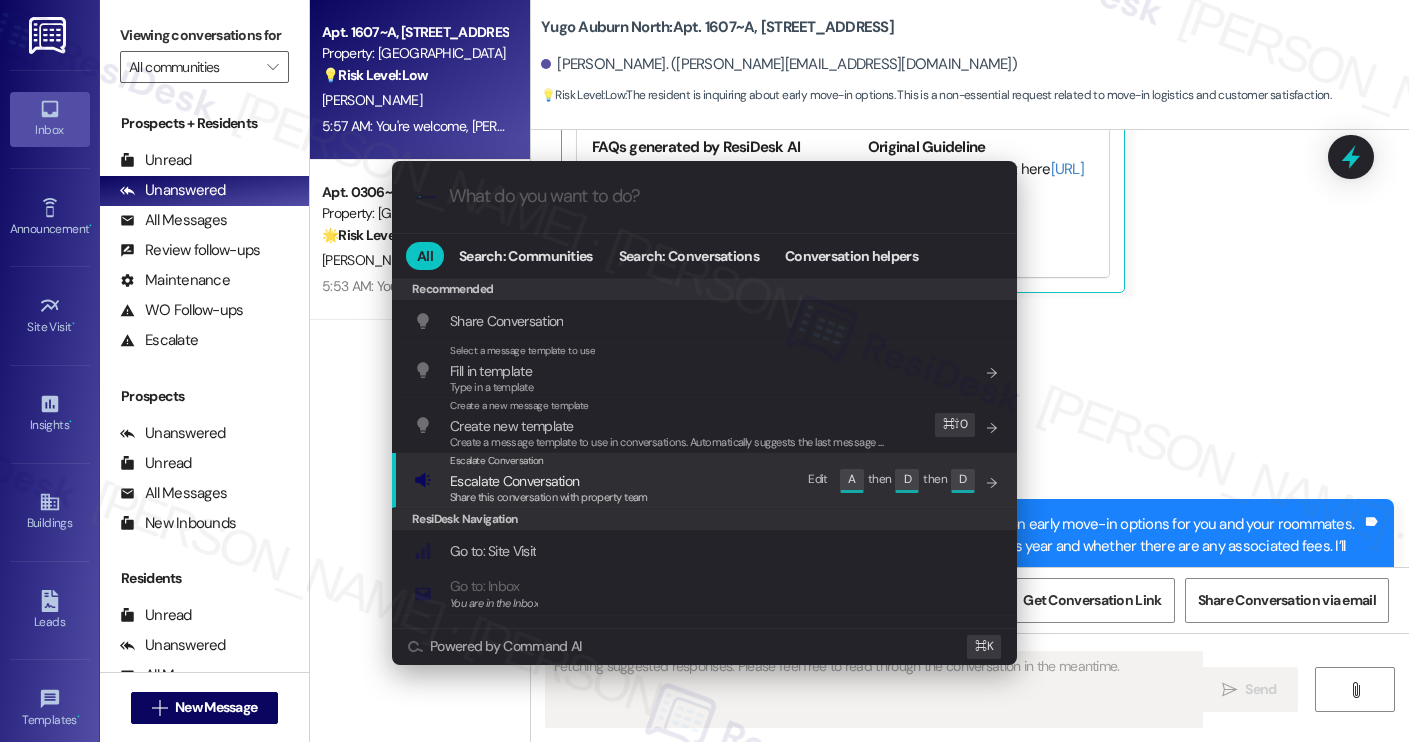 click on "Escalate Conversation Escalate Conversation Share this conversation with property team Edit A then D then D" at bounding box center [706, 480] 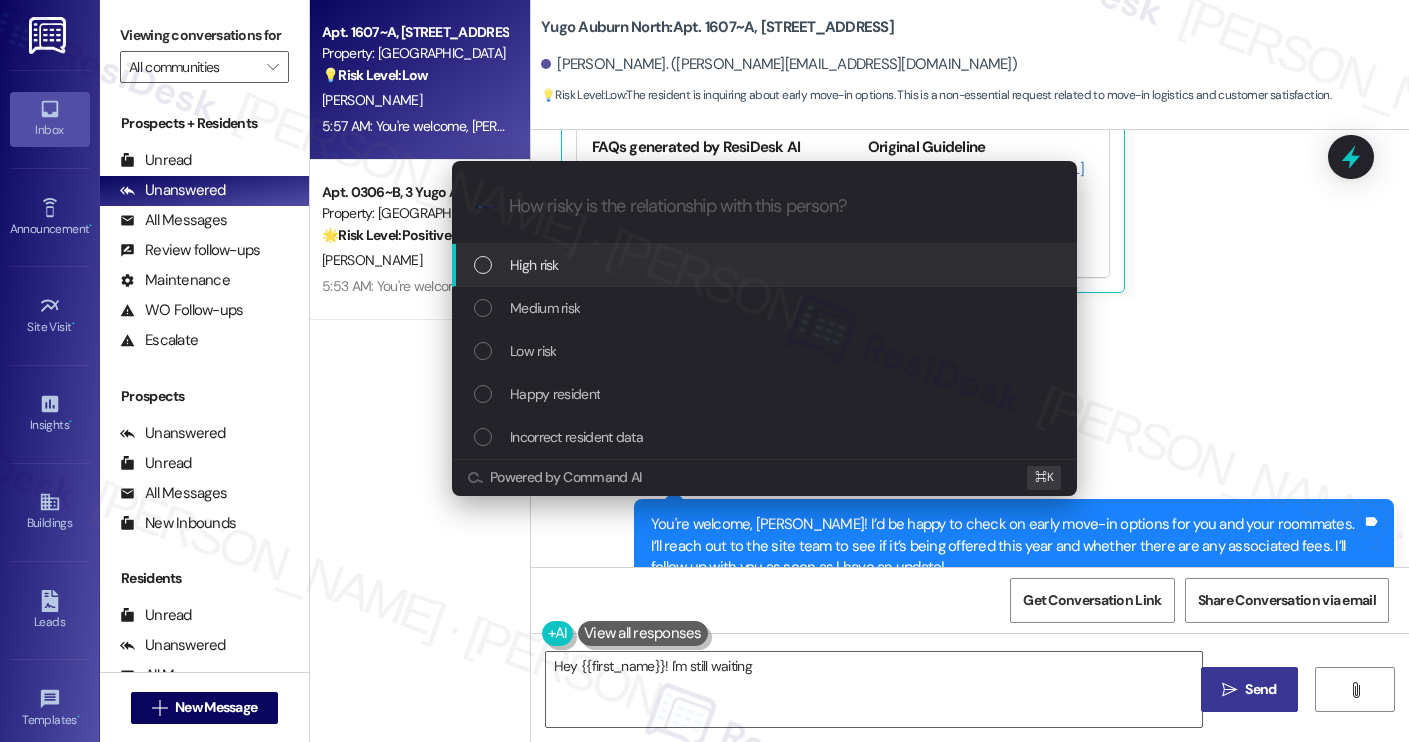 click on "Low risk" at bounding box center [766, 351] 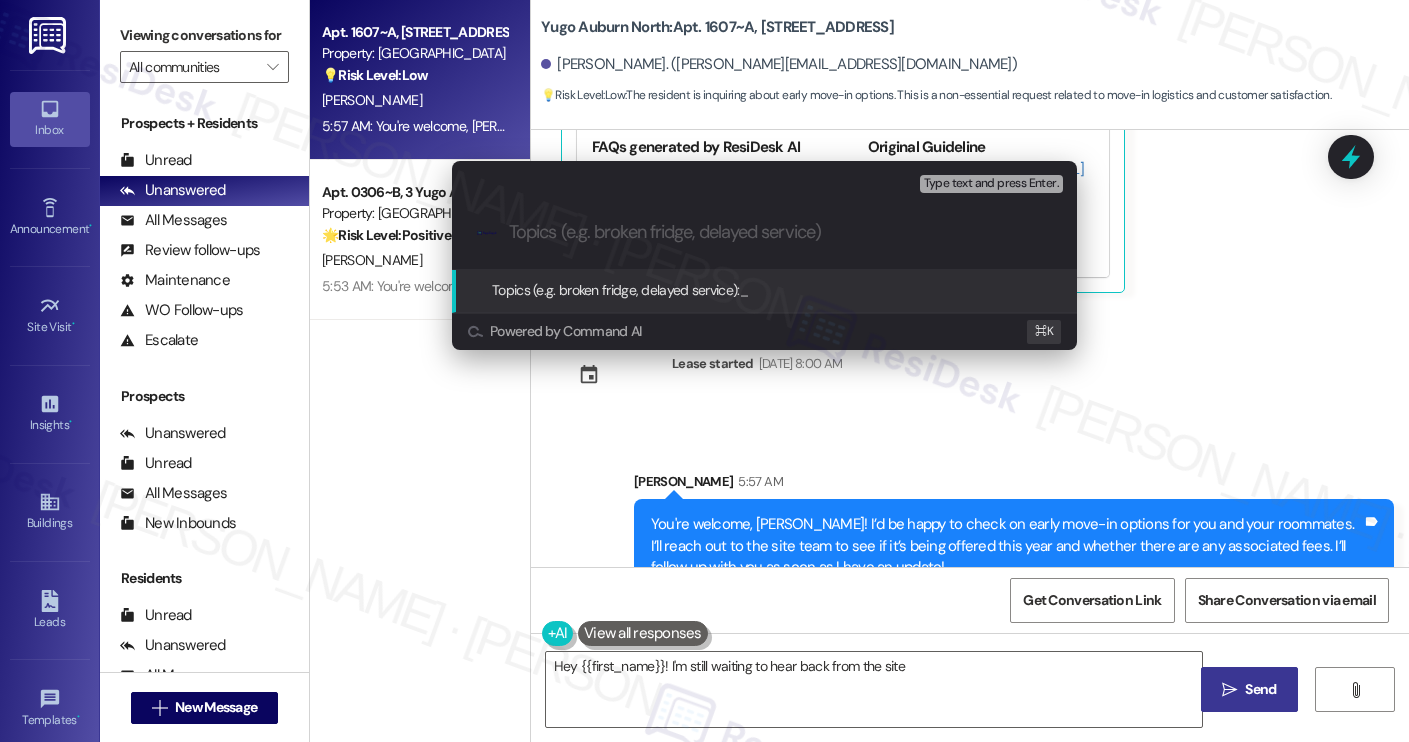 type on "Hey {{first_name}}! I'm still waiting to hear back from the site" 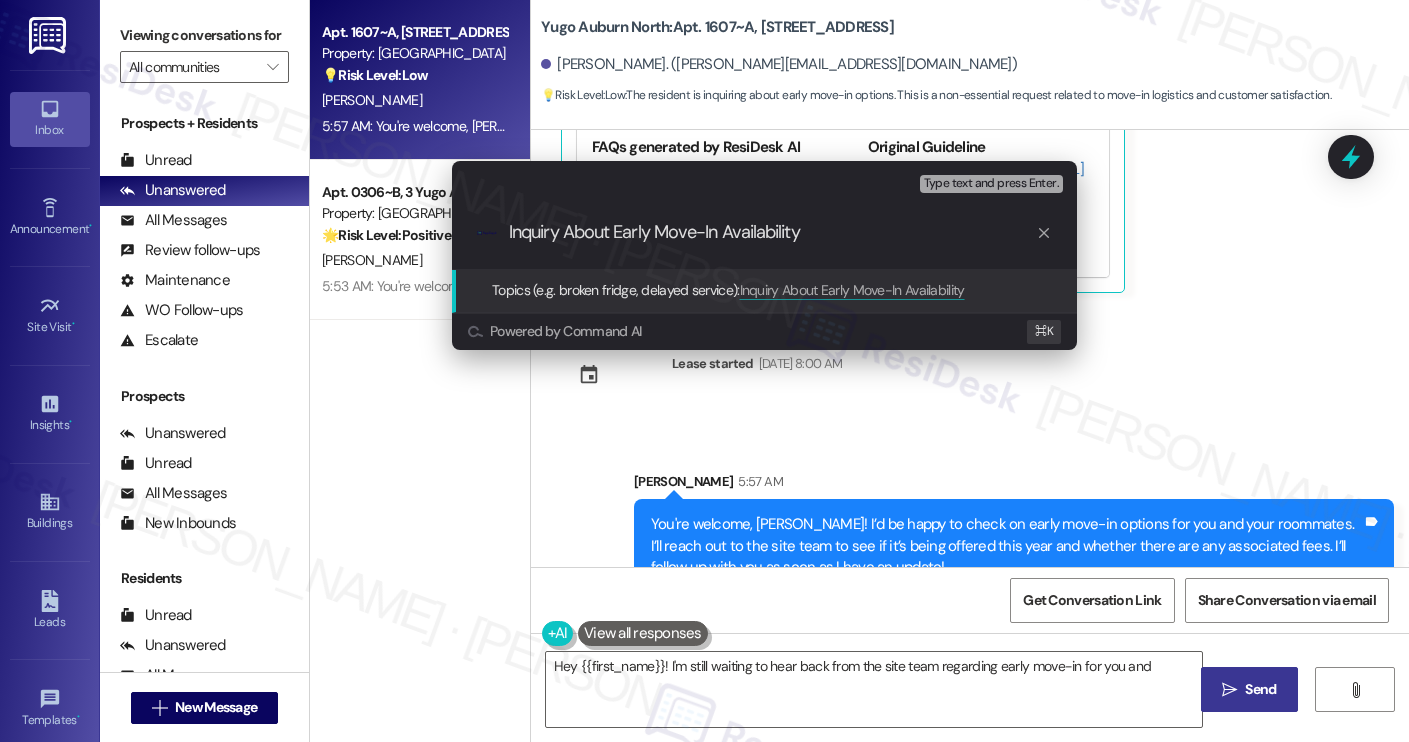 type on "Hey {{first_name}}! I'm still waiting to hear back from the site team regarding early move-in for you and" 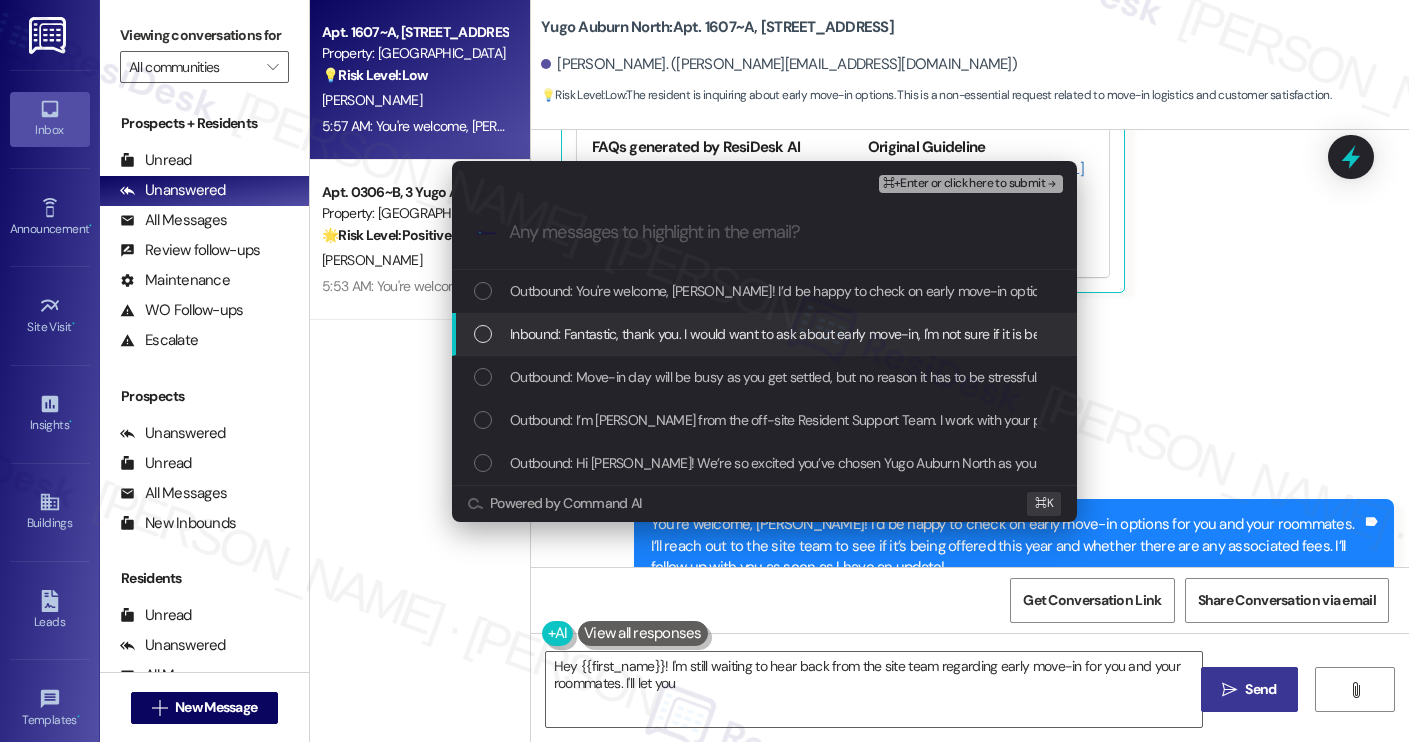 click on "Inbound: Fantastic, thank you. I would want to ask about early move-in, I'm not sure if it is being offered or not but I and all of my roommates are very interested" at bounding box center (970, 334) 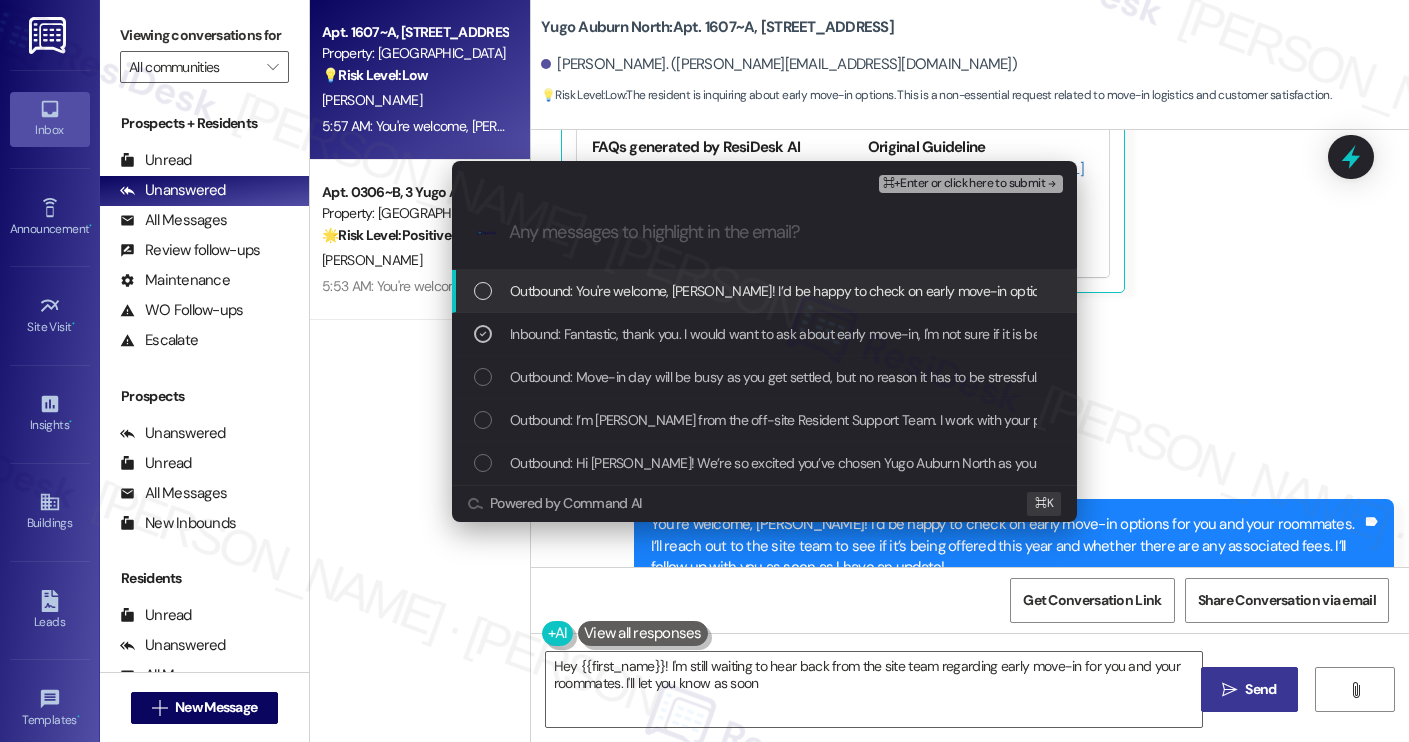 click on "⌘+Enter or click here to submit" at bounding box center (964, 184) 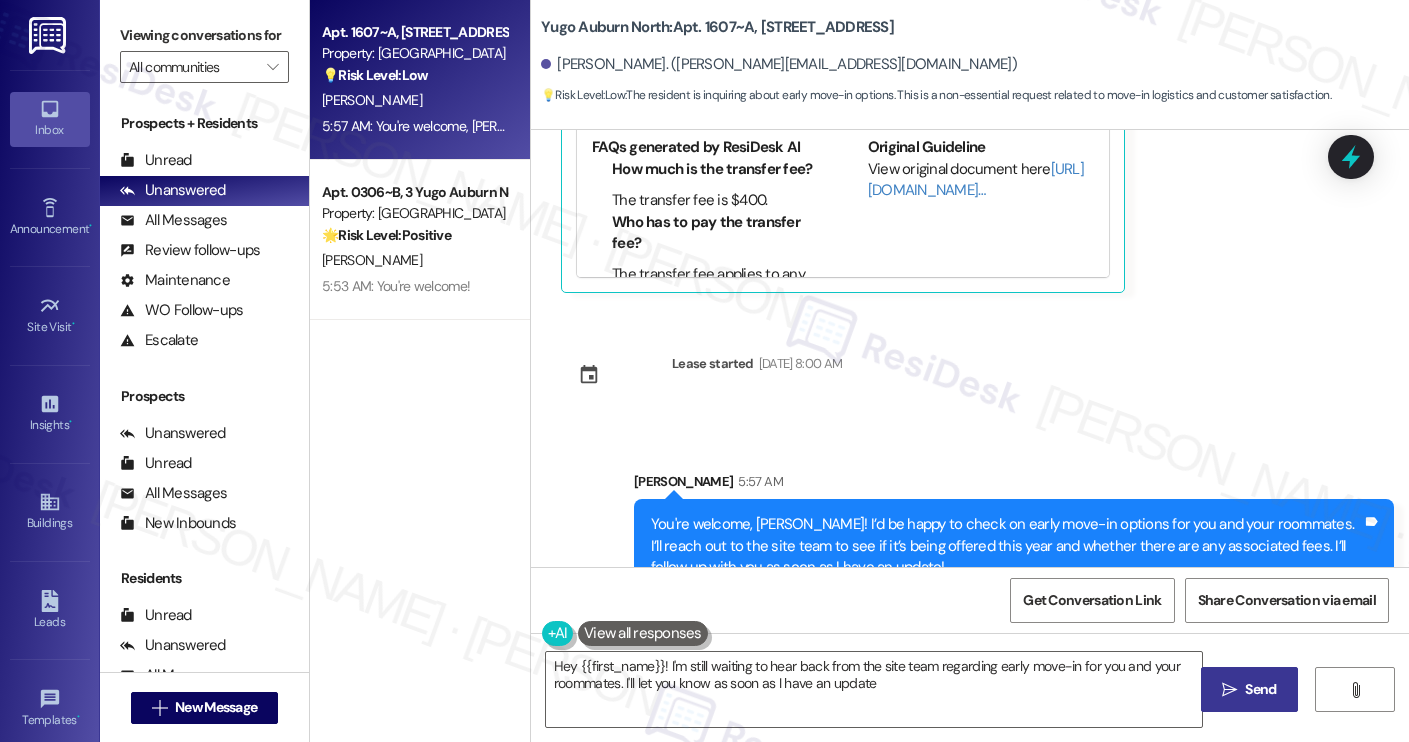 type on "Hey {{first_name}}! I'm still waiting to hear back from the site team regarding early move-in for you and your roommates. I'll let you know as soon as I have an update!" 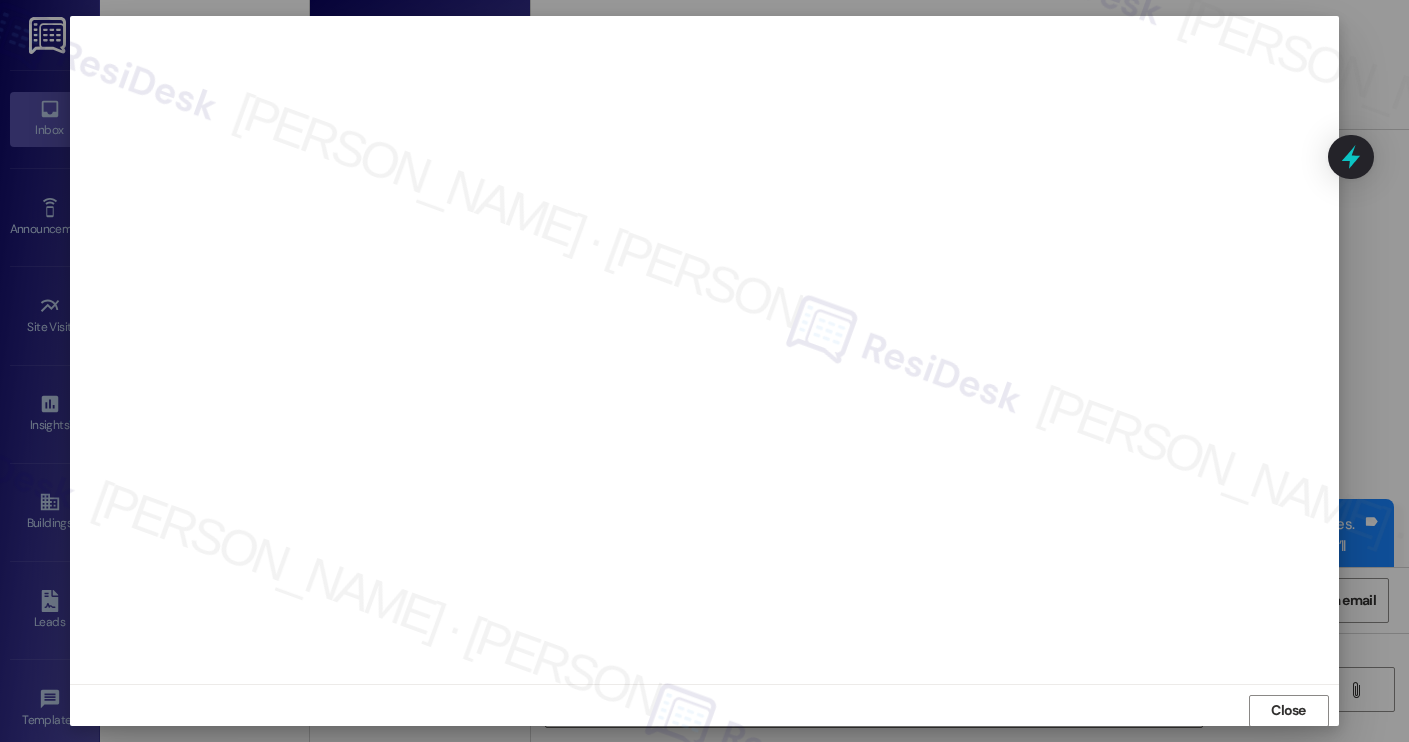 scroll, scrollTop: 1, scrollLeft: 0, axis: vertical 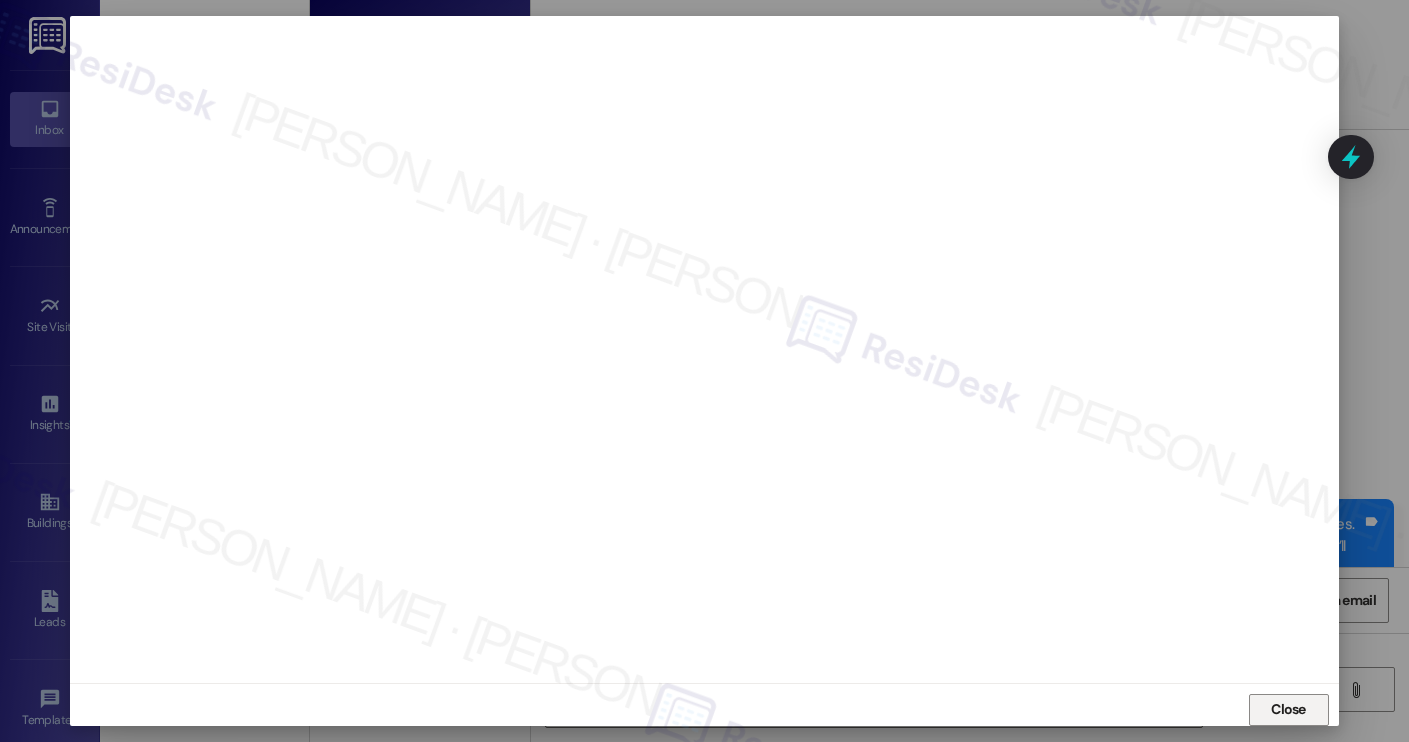 click on "Close" at bounding box center (1288, 709) 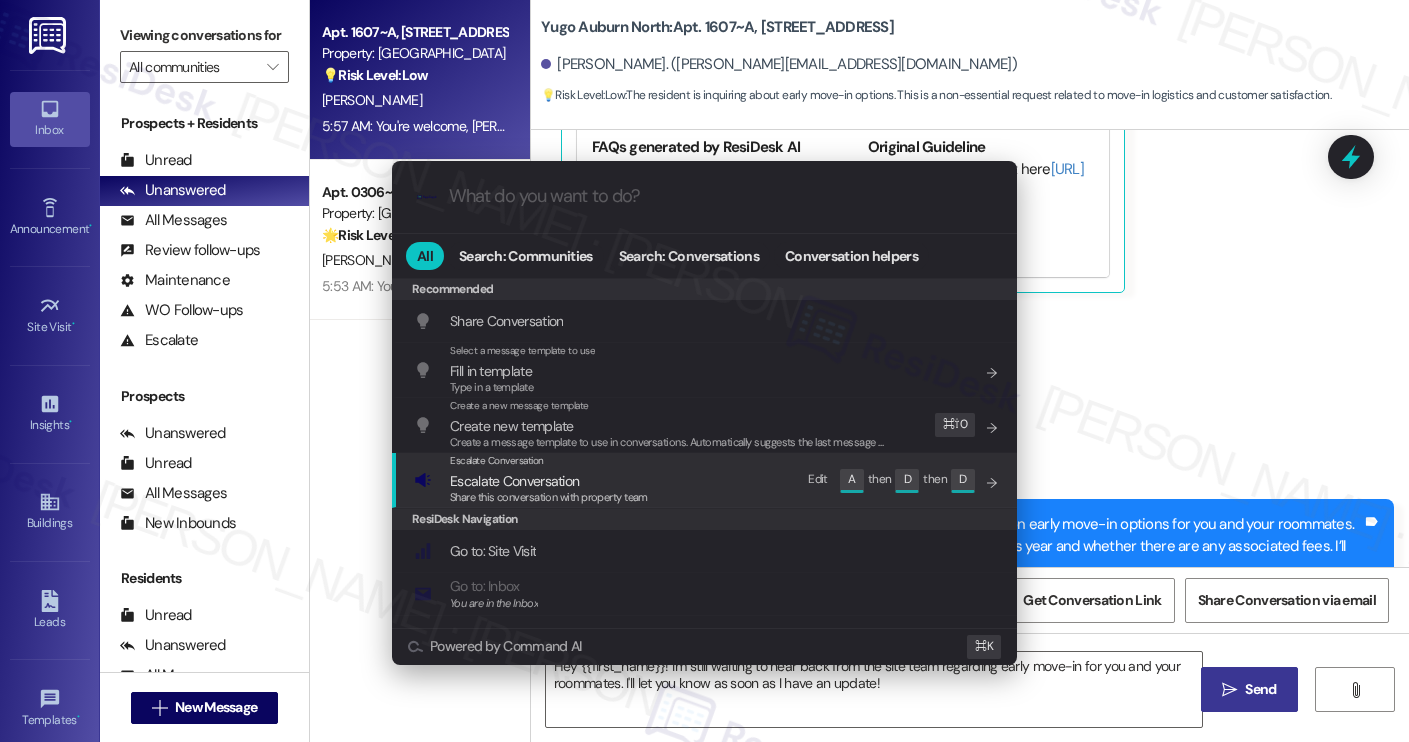 click on "Escalate Conversation Escalate Conversation Share this conversation with property team Edit A then D then D" at bounding box center (706, 480) 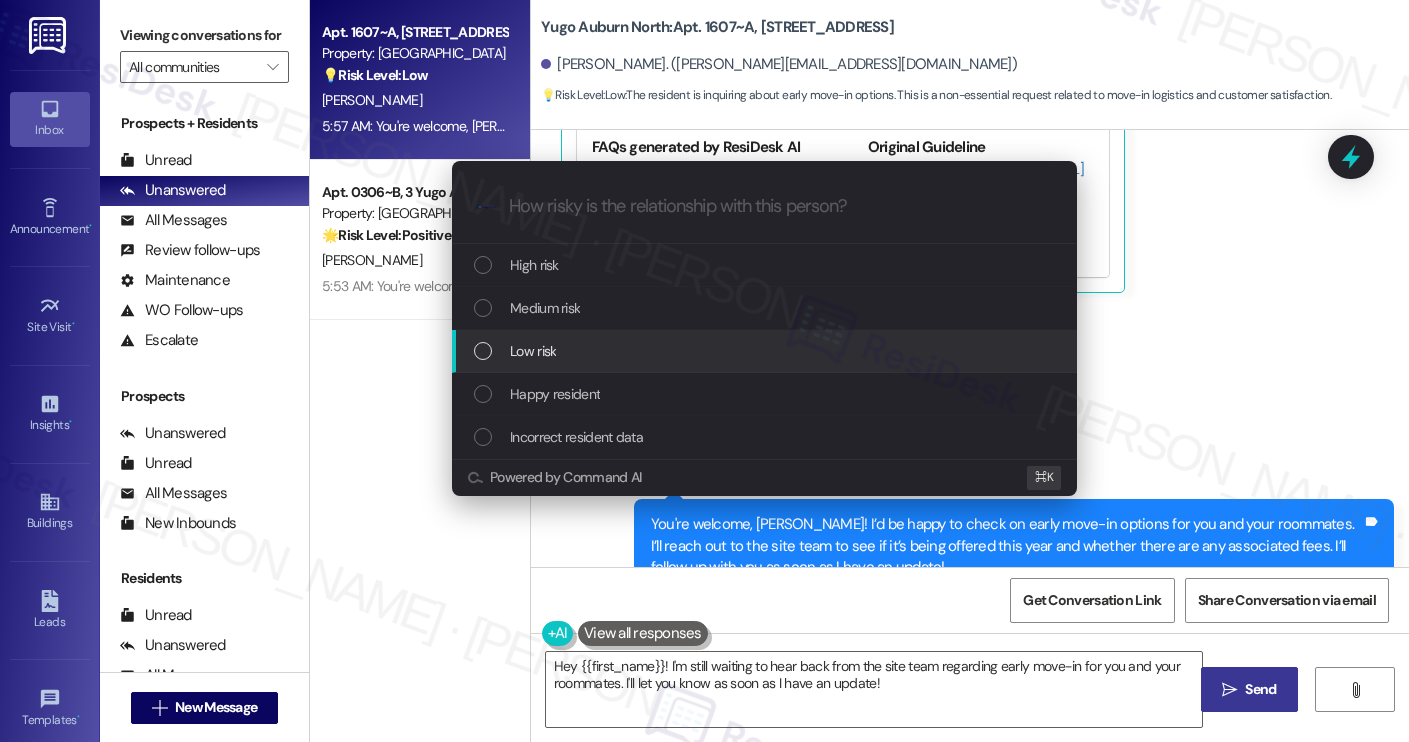 click on "Low risk" at bounding box center (766, 351) 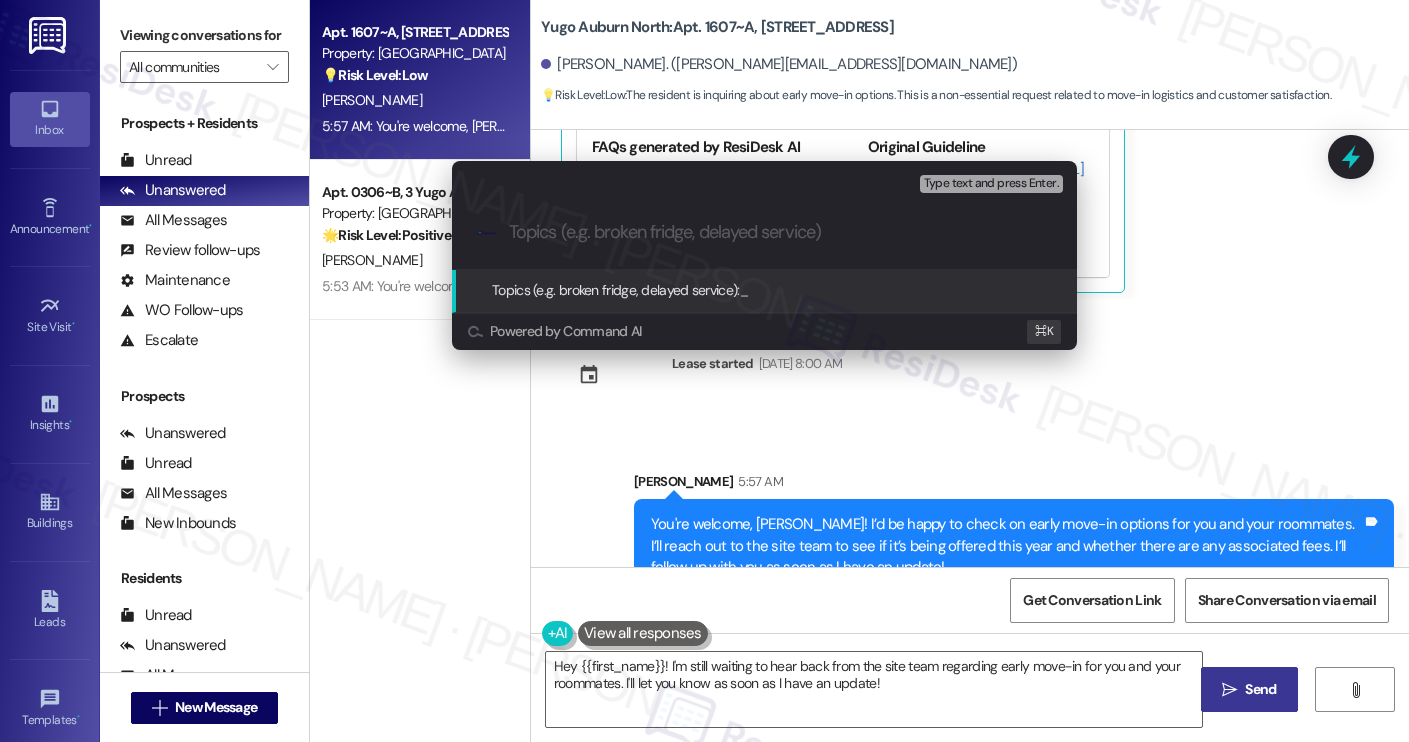paste on "Inquiry About Early Move-In Availability" 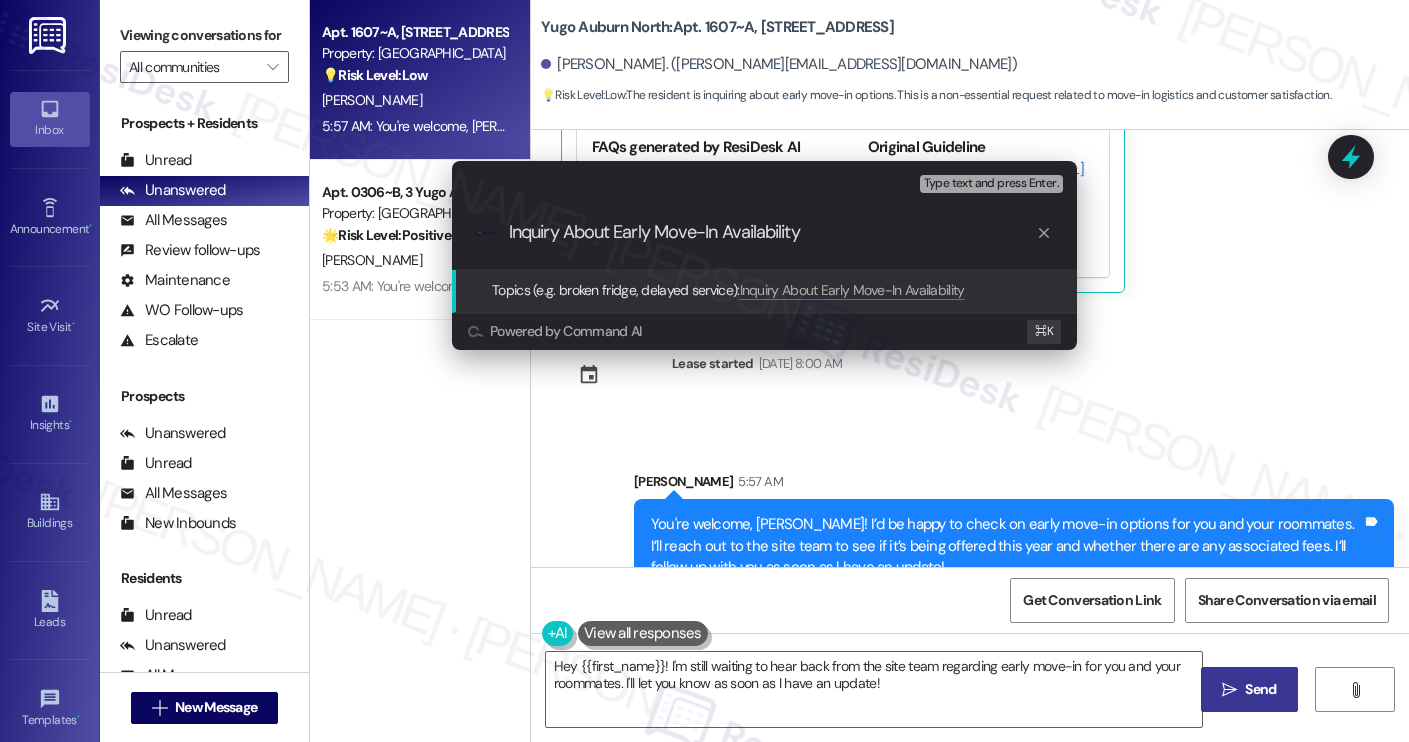 type 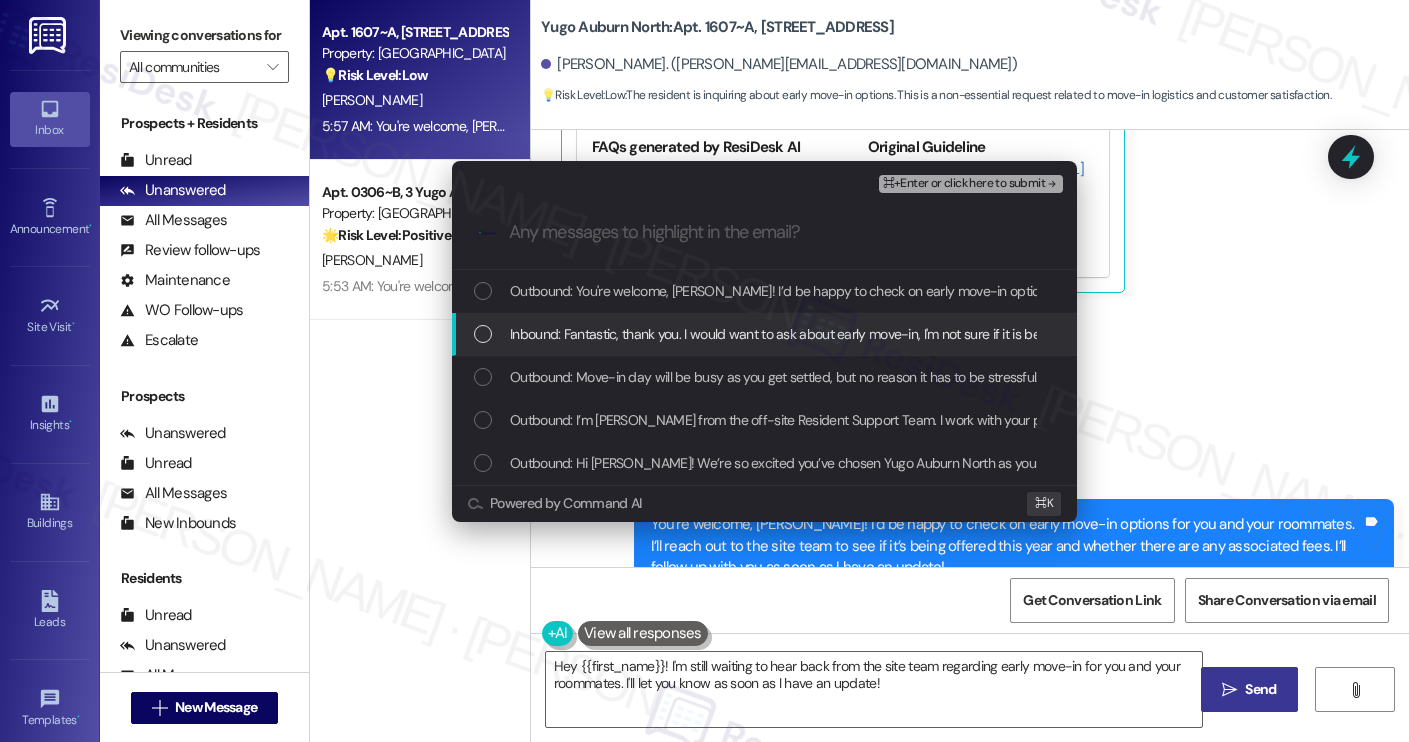 click on "Inbound: Fantastic, thank you. I would want to ask about early move-in, I'm not sure if it is being offered or not but I and all of my roommates are very interested" at bounding box center [764, 334] 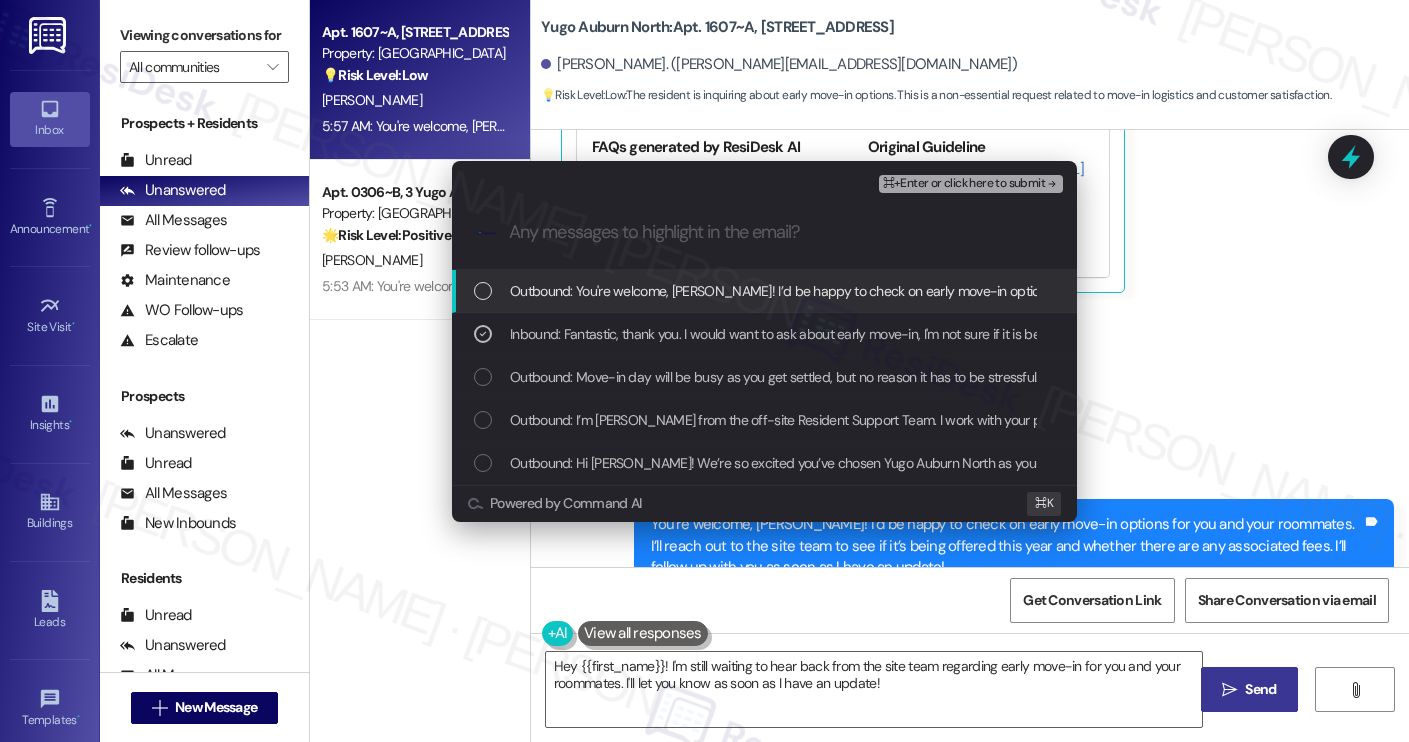 click on "⌘+Enter or click here to submit" at bounding box center [964, 184] 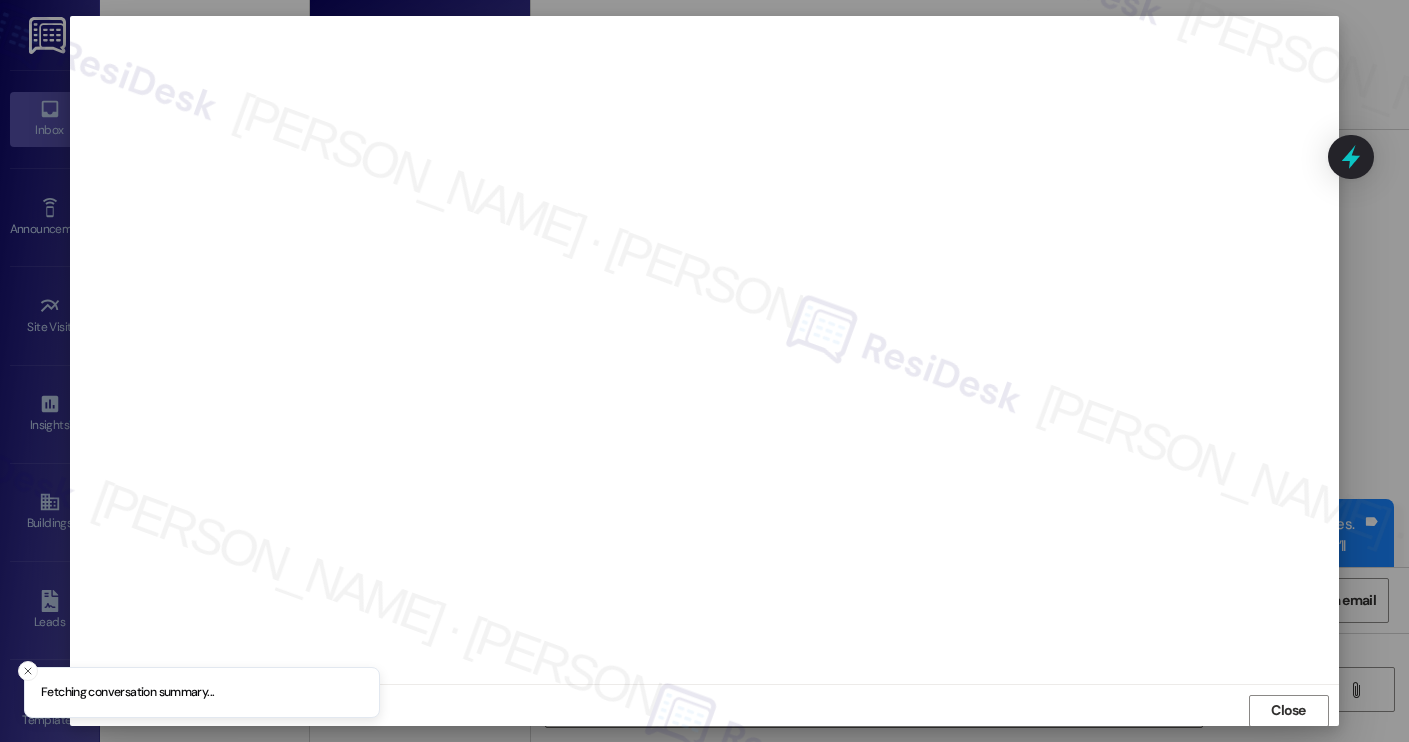 scroll, scrollTop: 1, scrollLeft: 0, axis: vertical 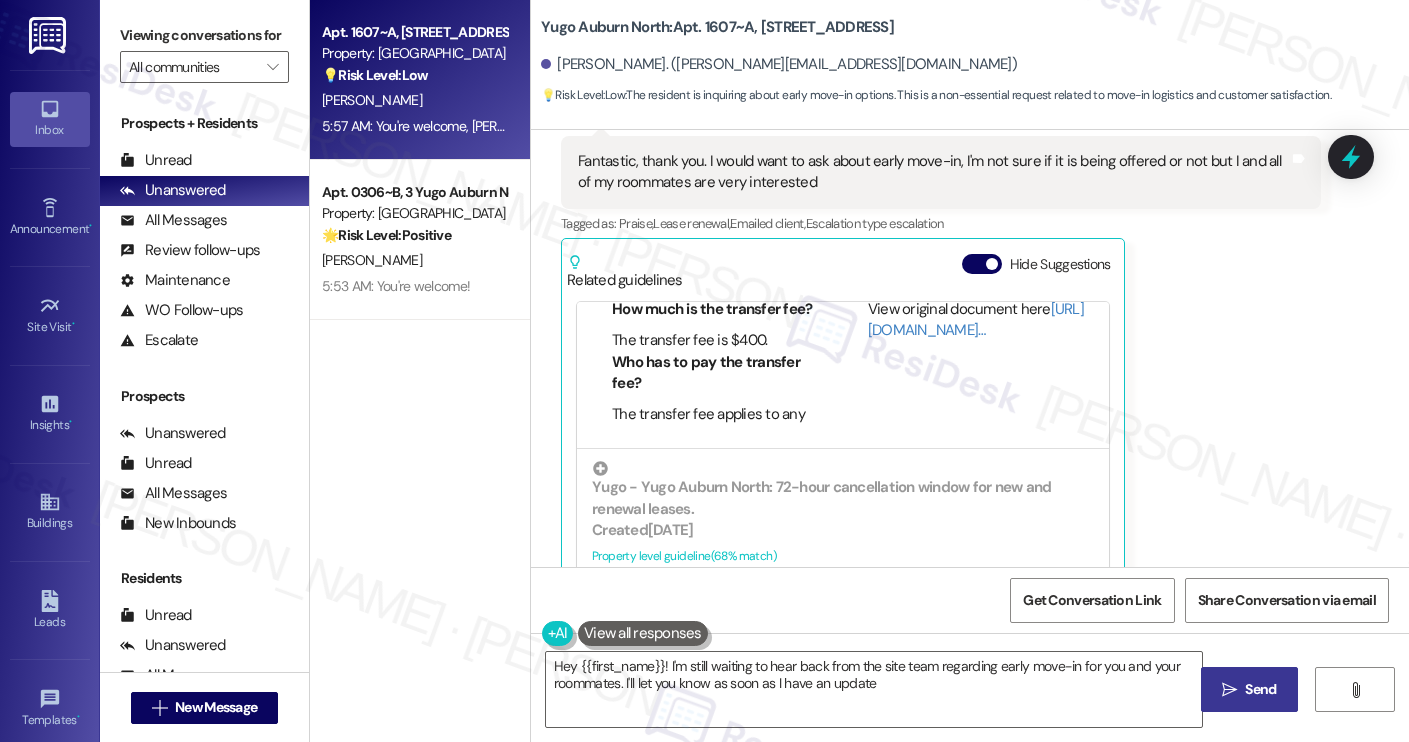 type on "Hey {{first_name}}! I'm still waiting to hear back from the site team regarding early move-in for you and your roommates. I'll let you know as soon as I have an update!" 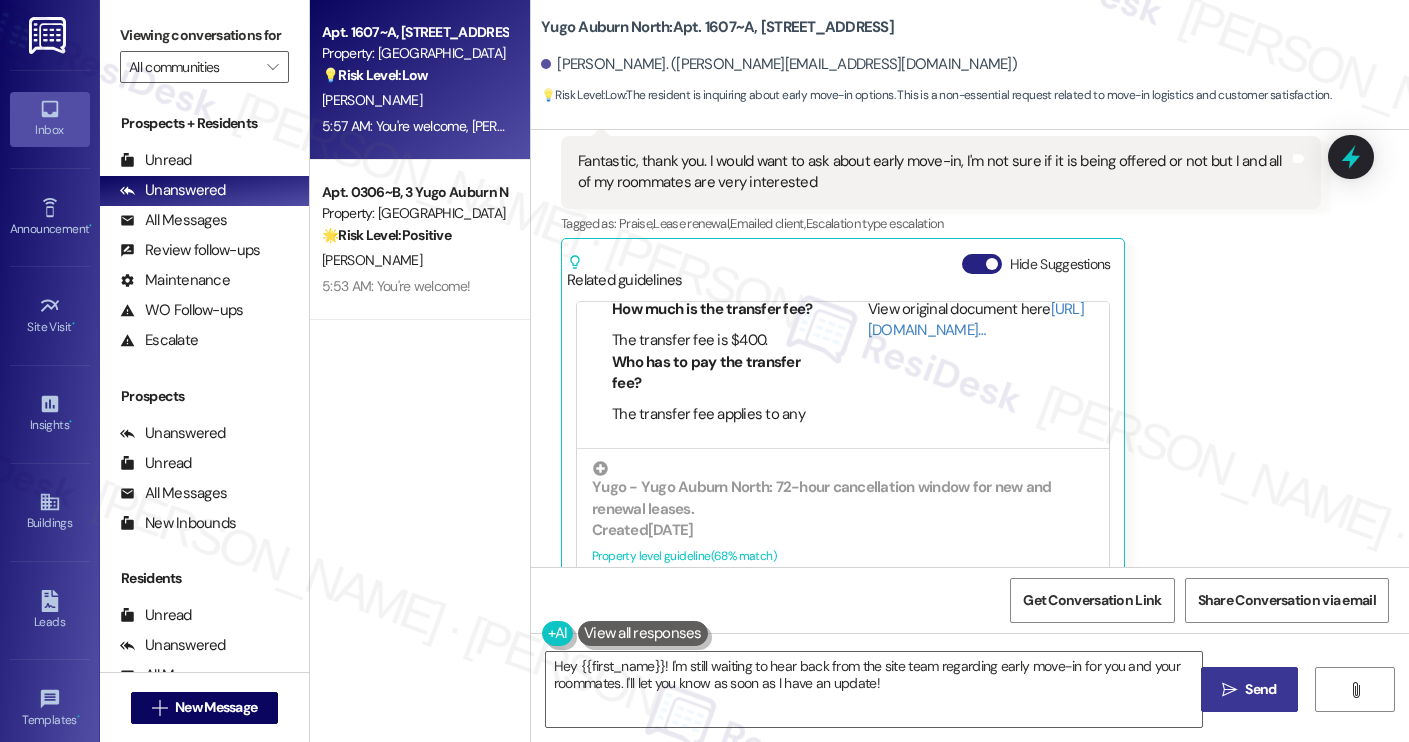 click on "Hide Suggestions" at bounding box center (982, 264) 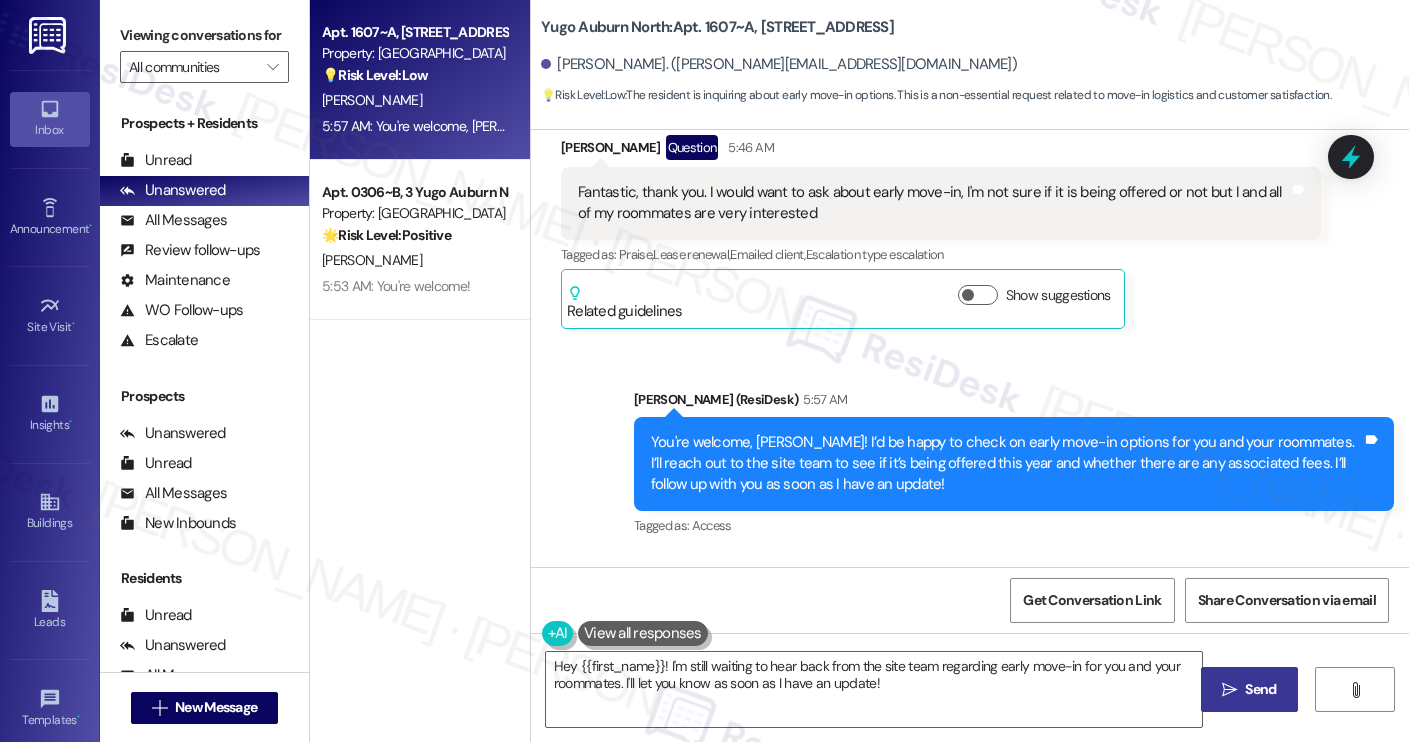 scroll, scrollTop: 699, scrollLeft: 0, axis: vertical 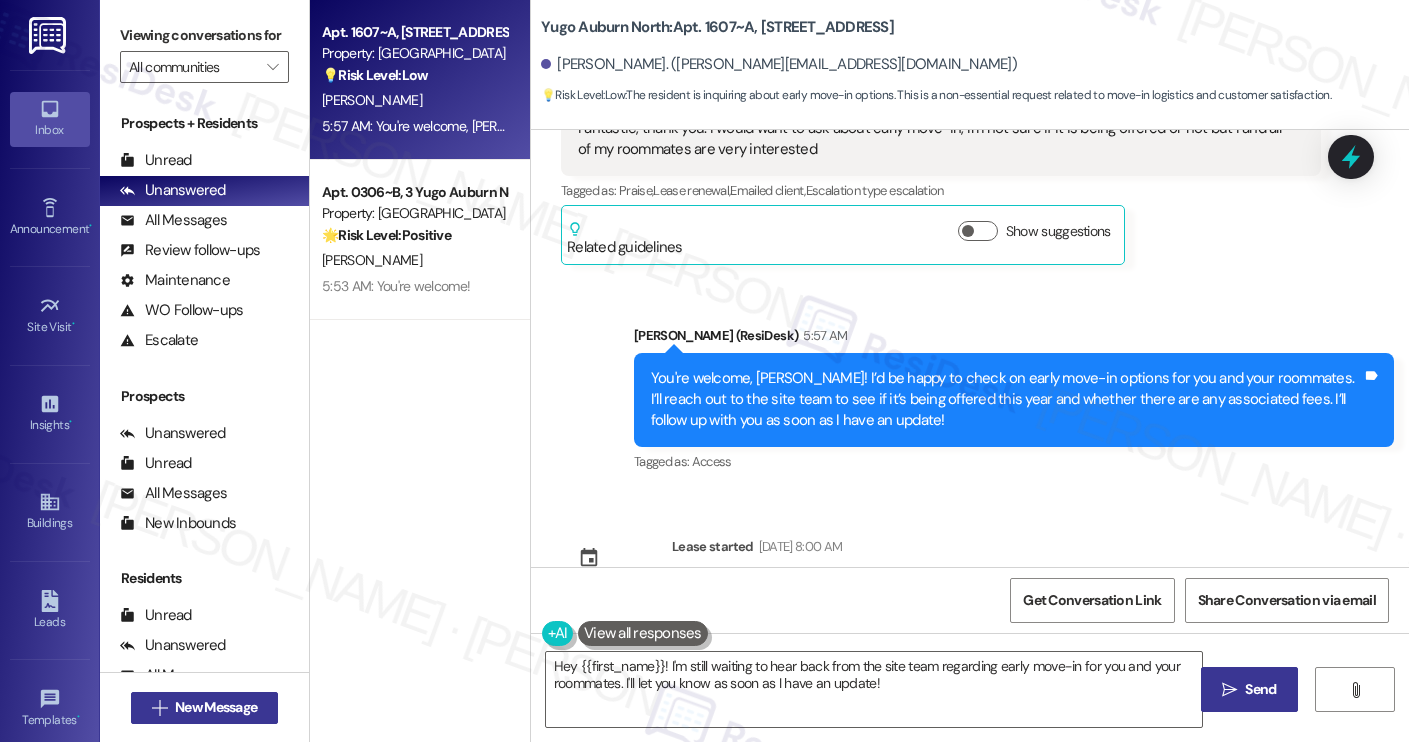 click on "New Message" at bounding box center (216, 707) 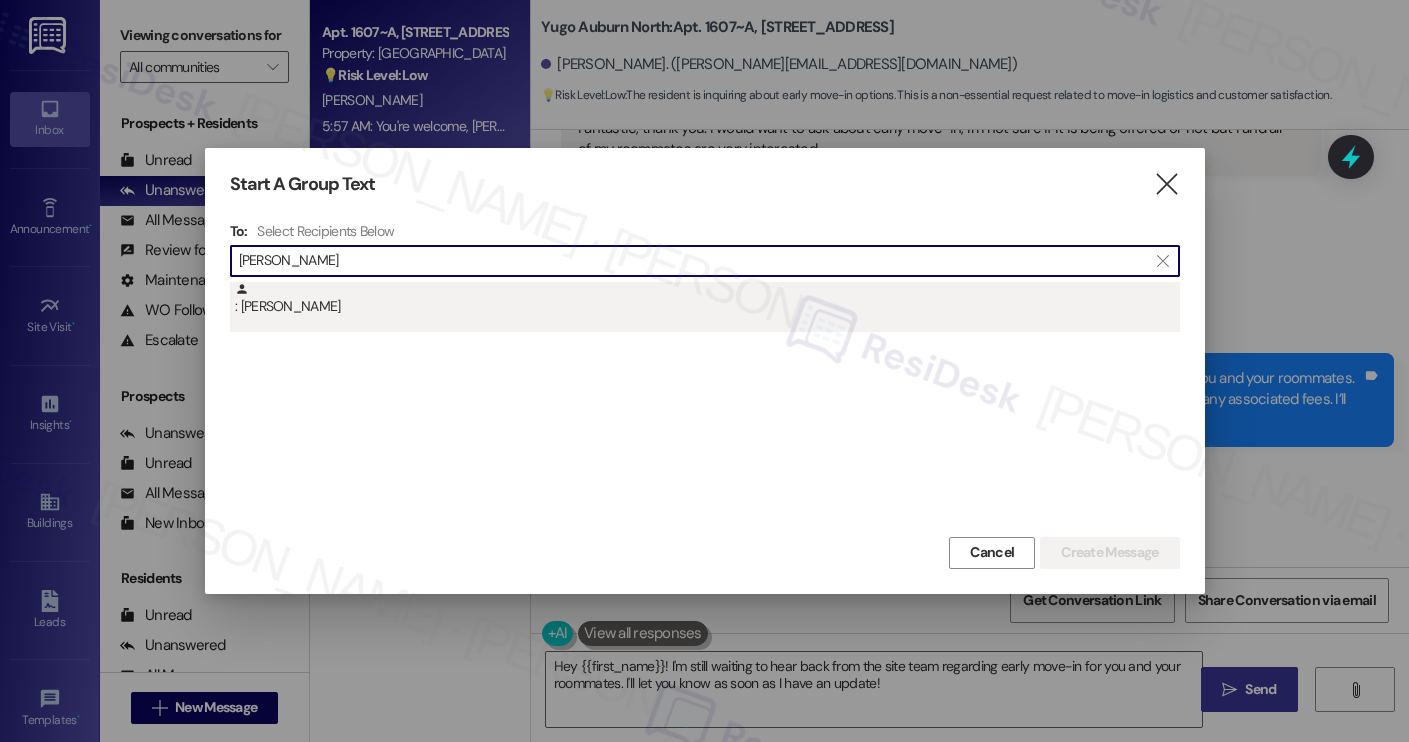 type on "[PERSON_NAME]" 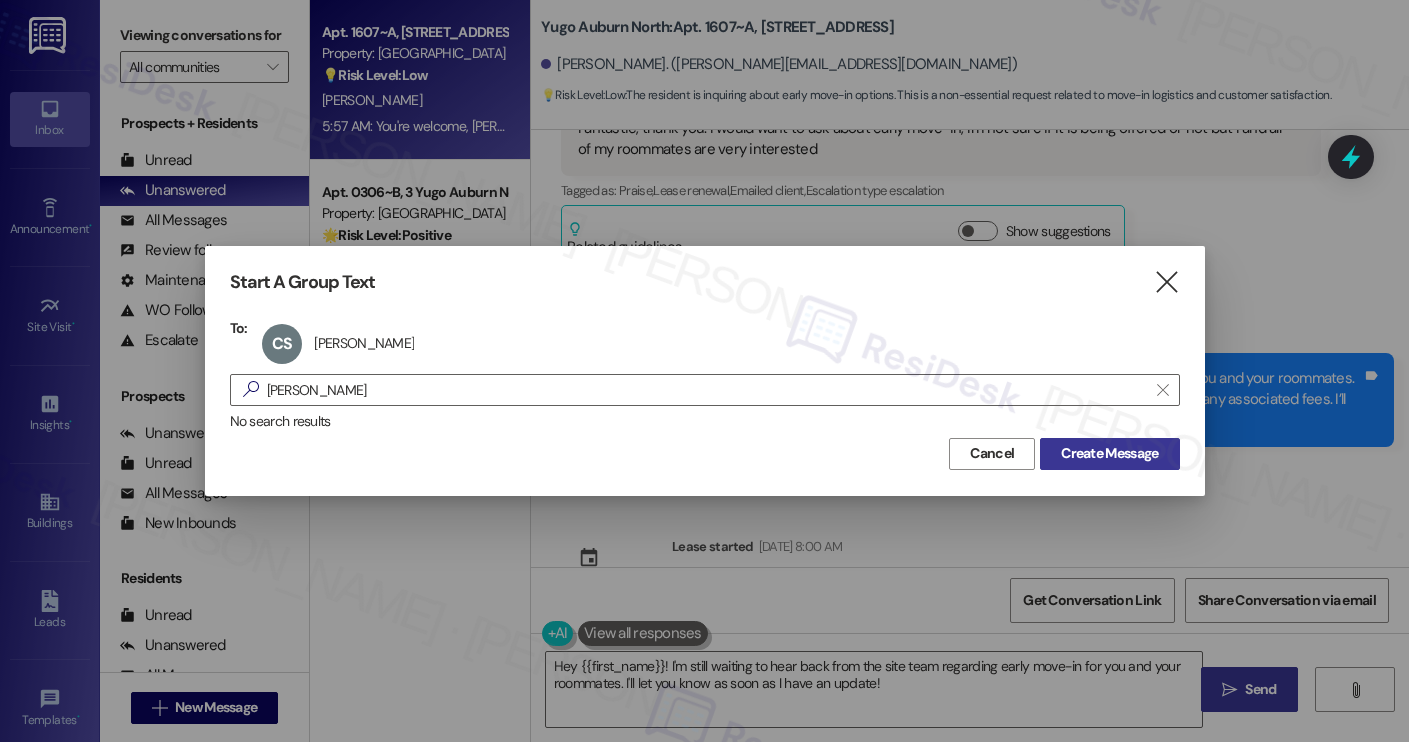 click on "Create Message" at bounding box center (1109, 453) 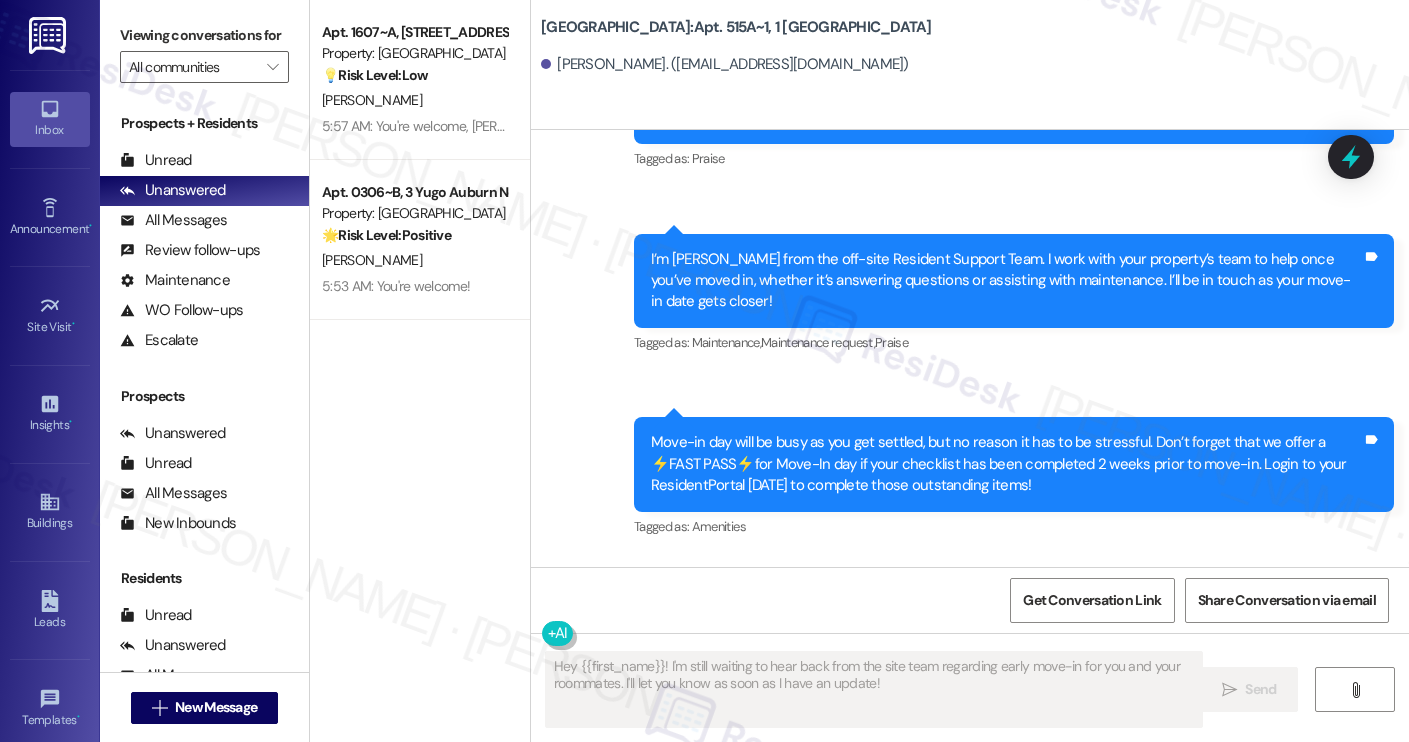 scroll, scrollTop: 0, scrollLeft: 0, axis: both 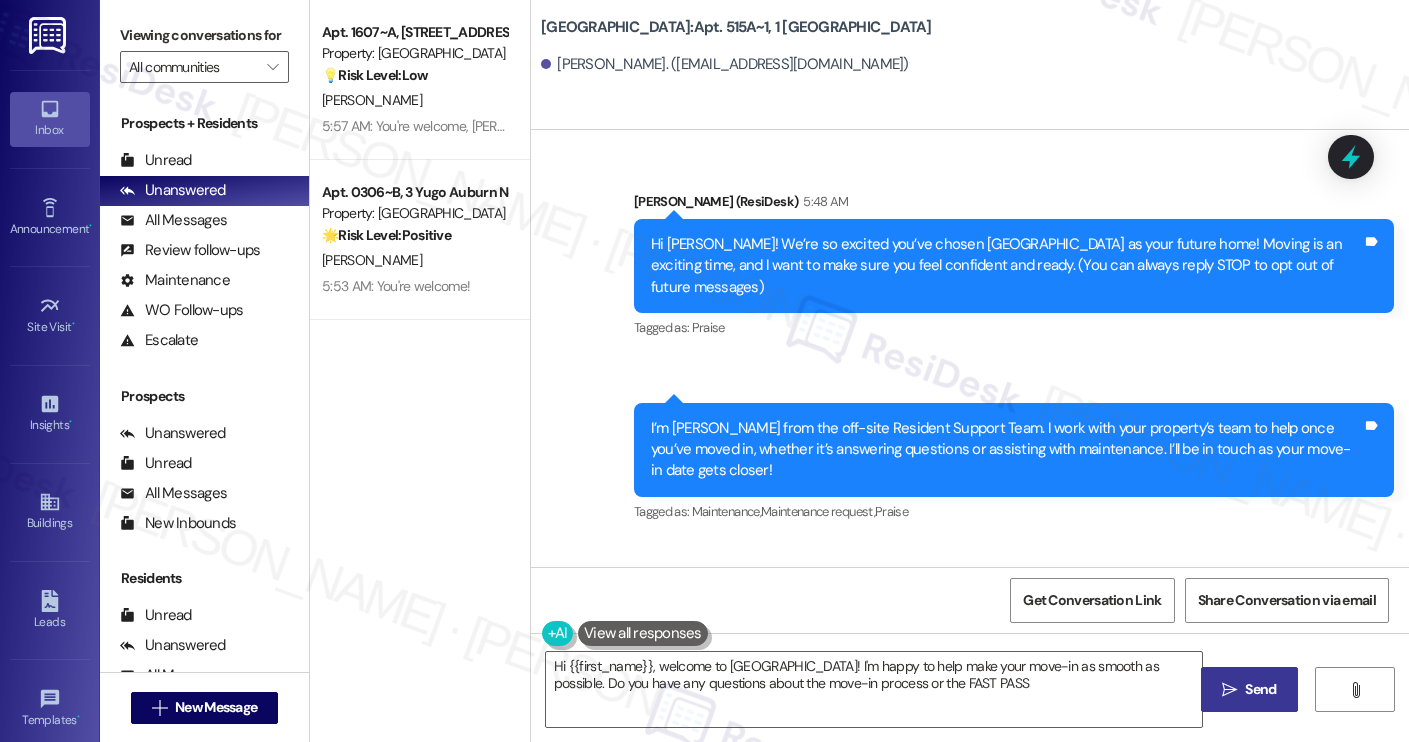 type on "Hi {{first_name}}, welcome to [GEOGRAPHIC_DATA]! I'm happy to help make your move-in as smooth as possible. Do you have any questions about the move-in process or the FAST PASS?" 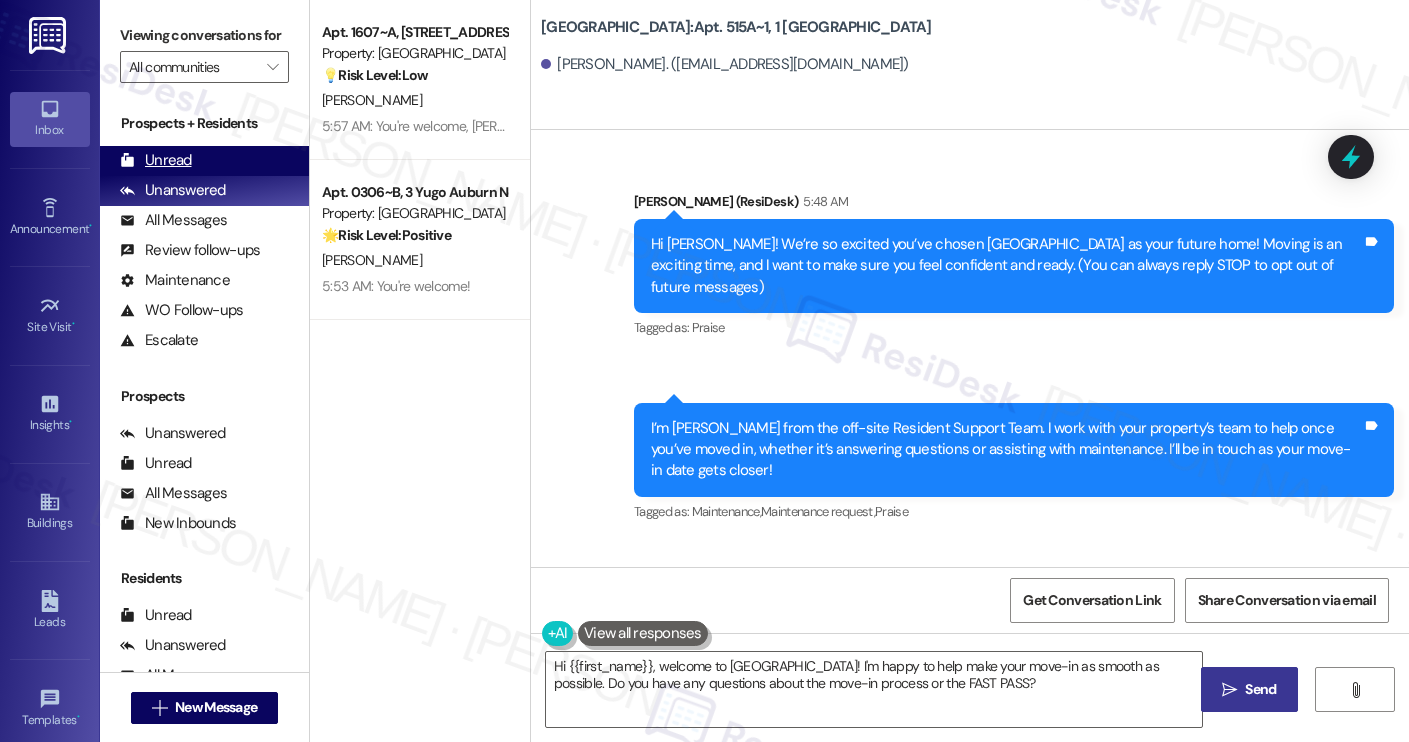 click on "Unread (0)" at bounding box center [204, 161] 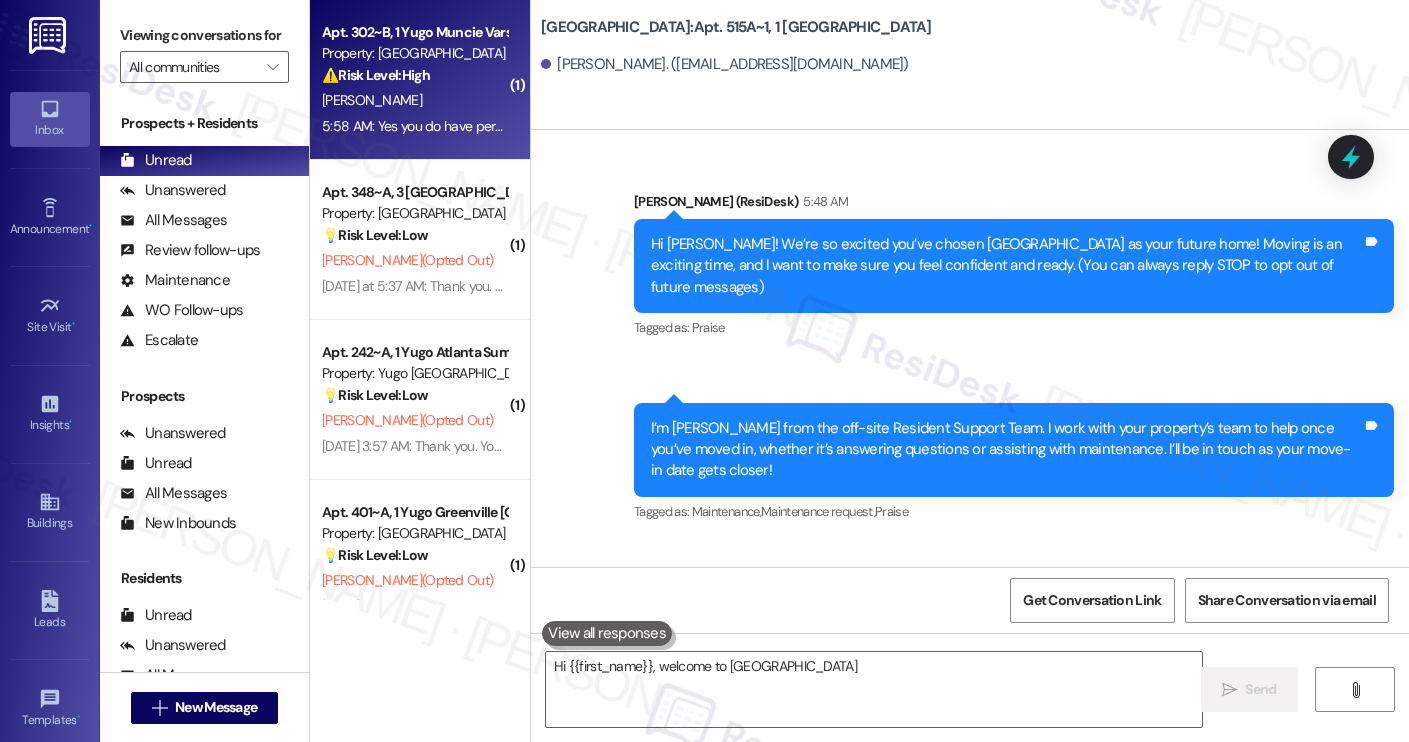type on "Hi {{first_name}}, welcome to [GEOGRAPHIC_DATA]" 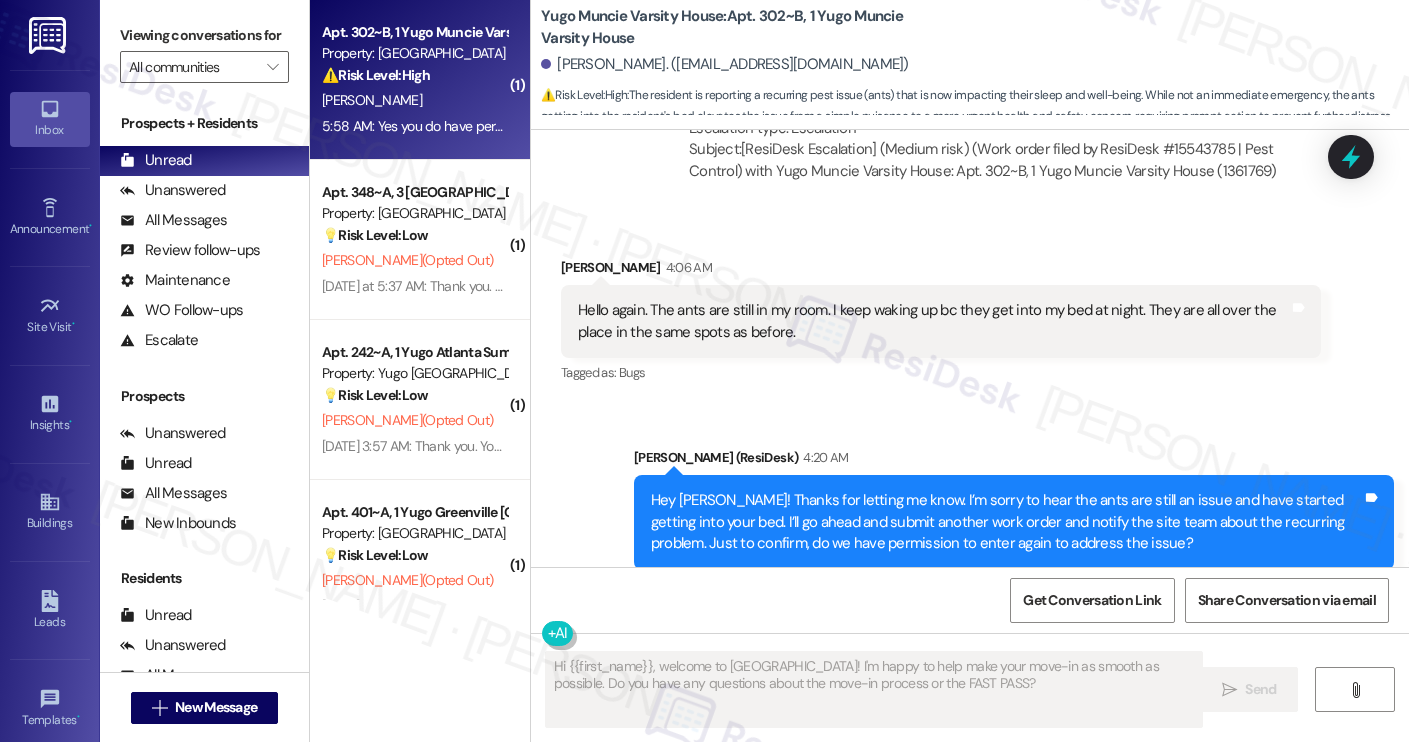 scroll, scrollTop: 8290, scrollLeft: 0, axis: vertical 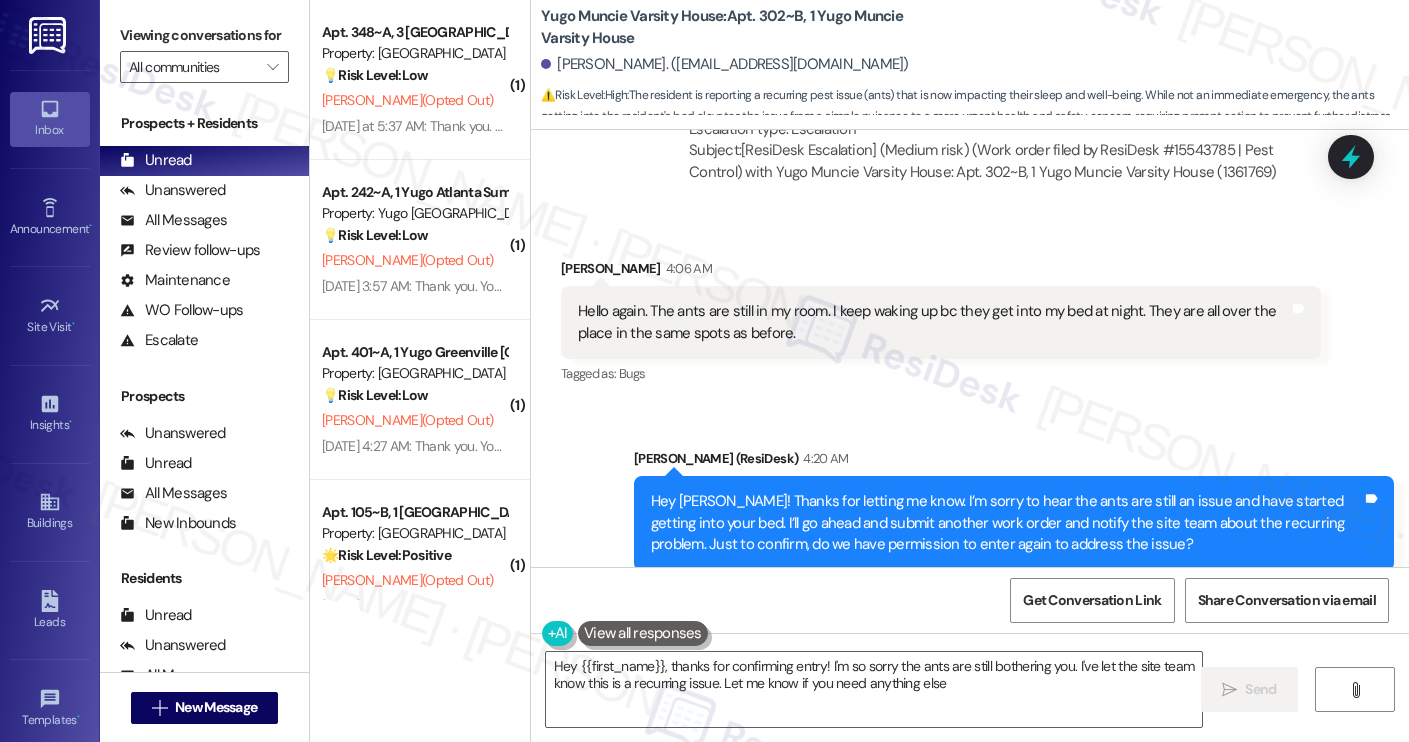 type on "Hey {{first_name}}, thanks for confirming entry! I'm so sorry the ants are still bothering you. I've let the site team know this is a recurring issue. Let me know if you need anything else!" 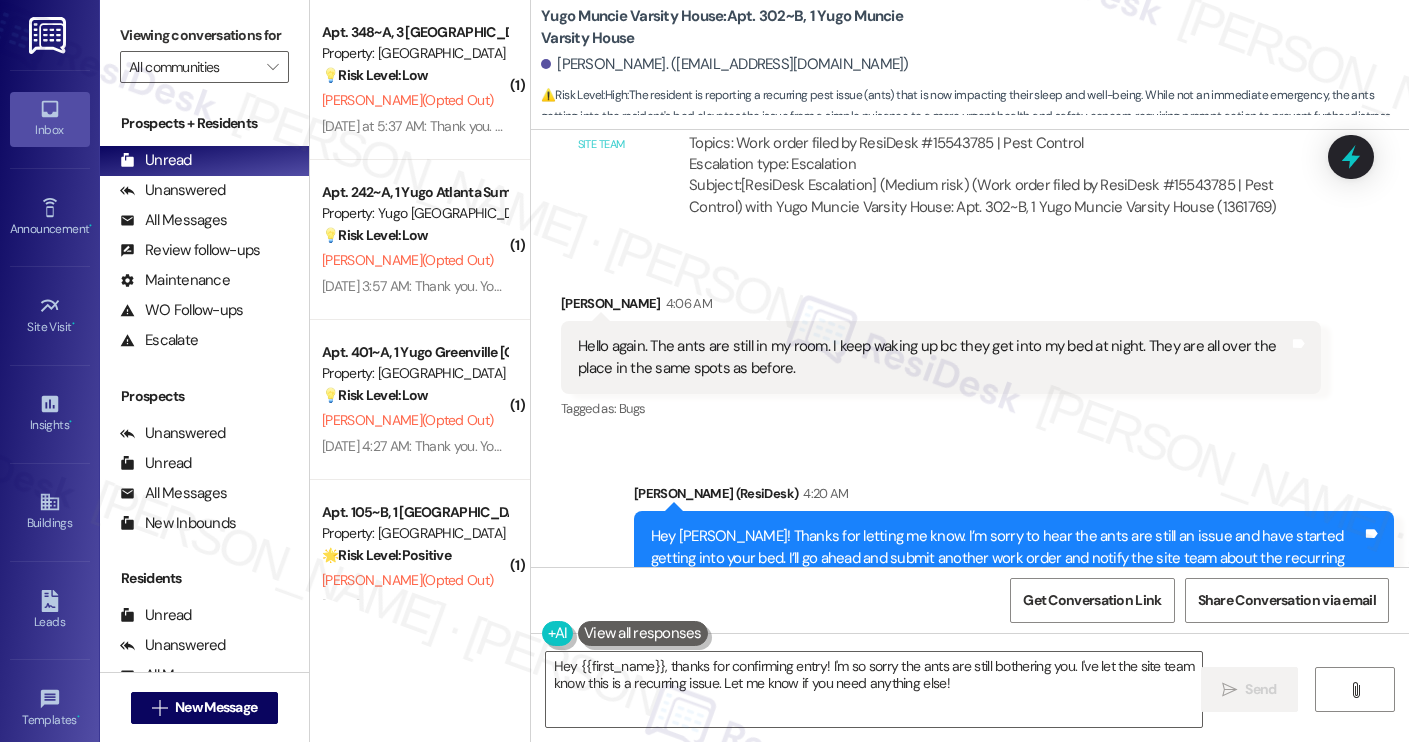 scroll, scrollTop: 8259, scrollLeft: 0, axis: vertical 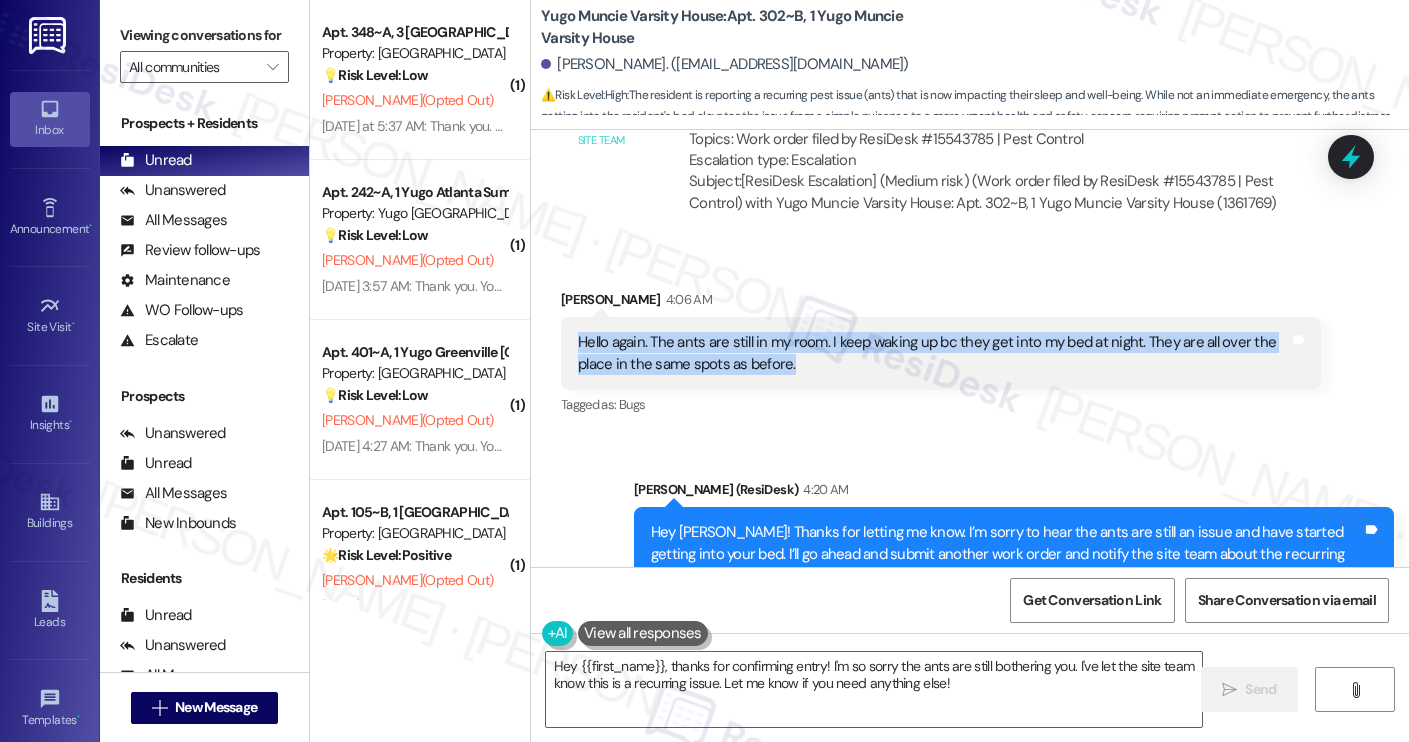 drag, startPoint x: 791, startPoint y: 279, endPoint x: 564, endPoint y: 265, distance: 227.4313 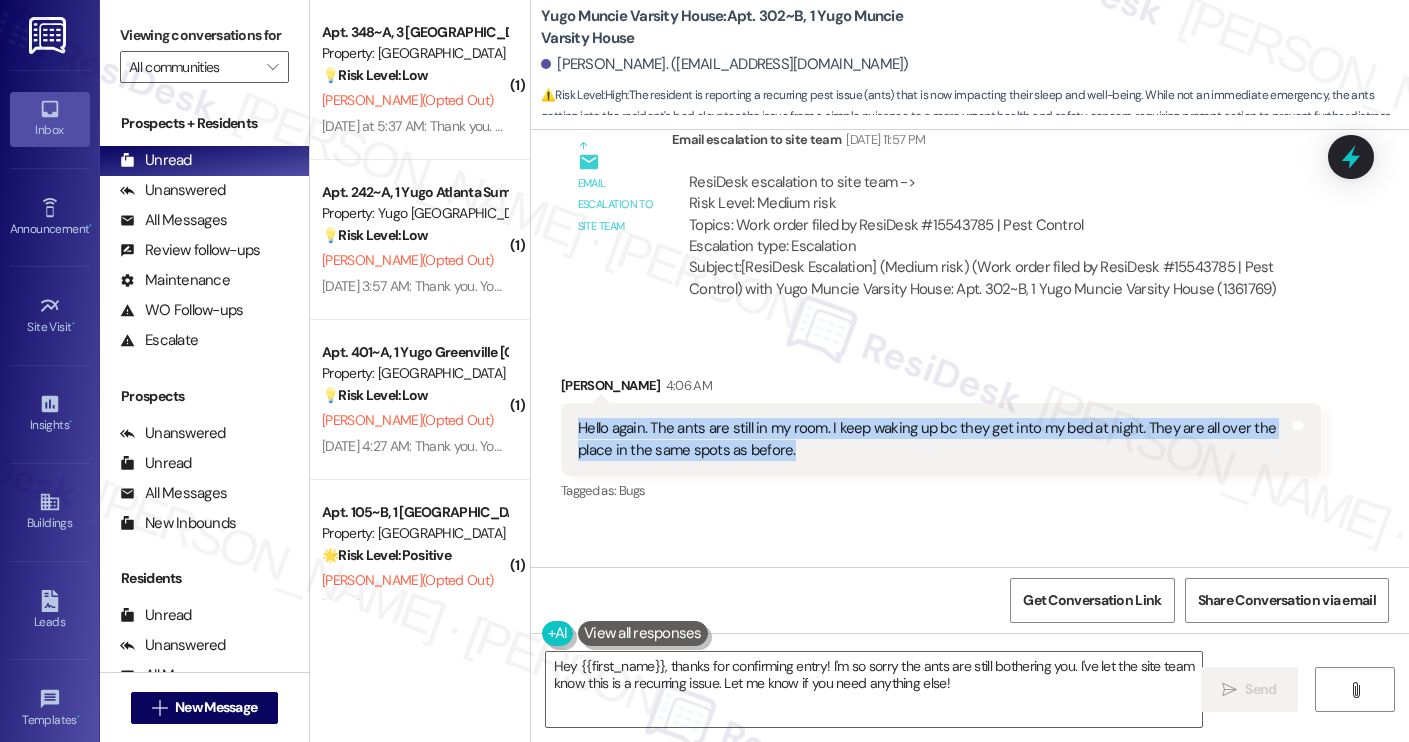 scroll, scrollTop: 8082, scrollLeft: 0, axis: vertical 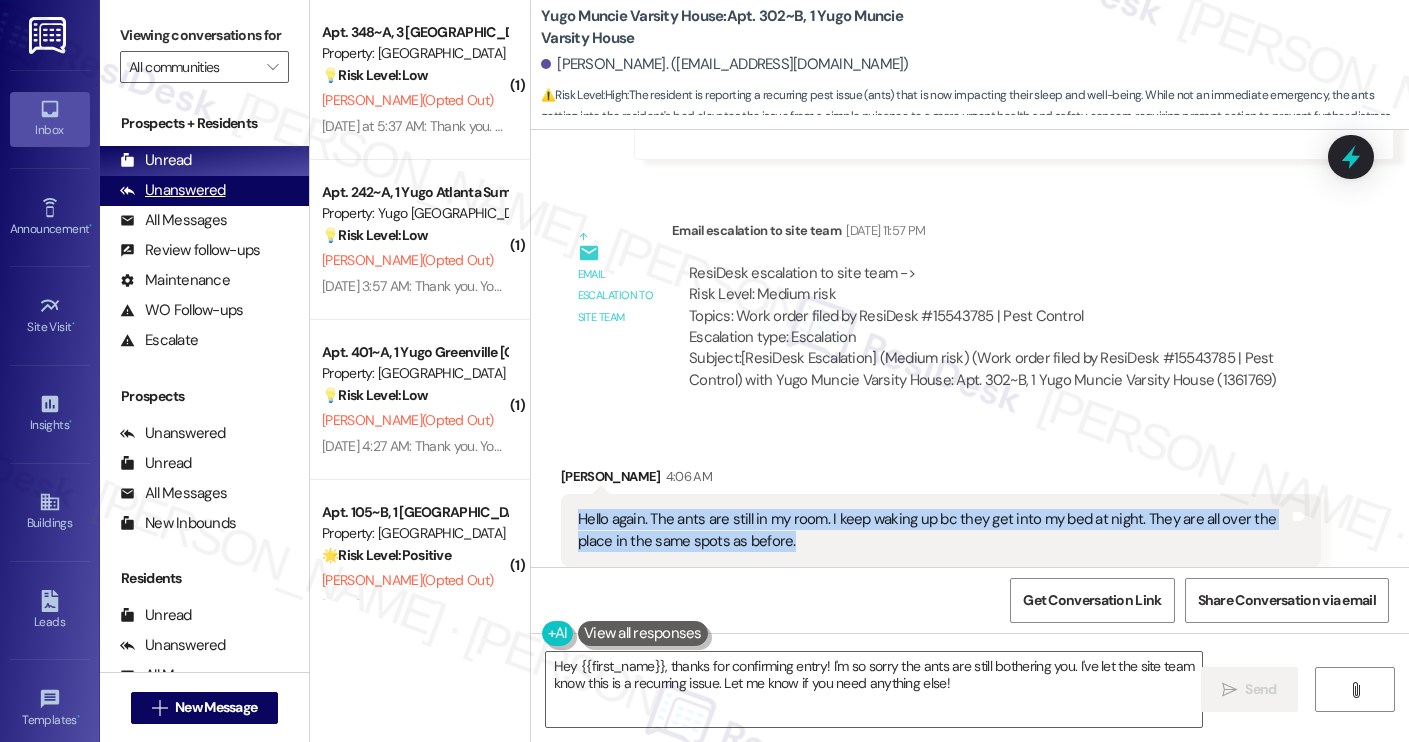 click on "Unanswered" at bounding box center (173, 190) 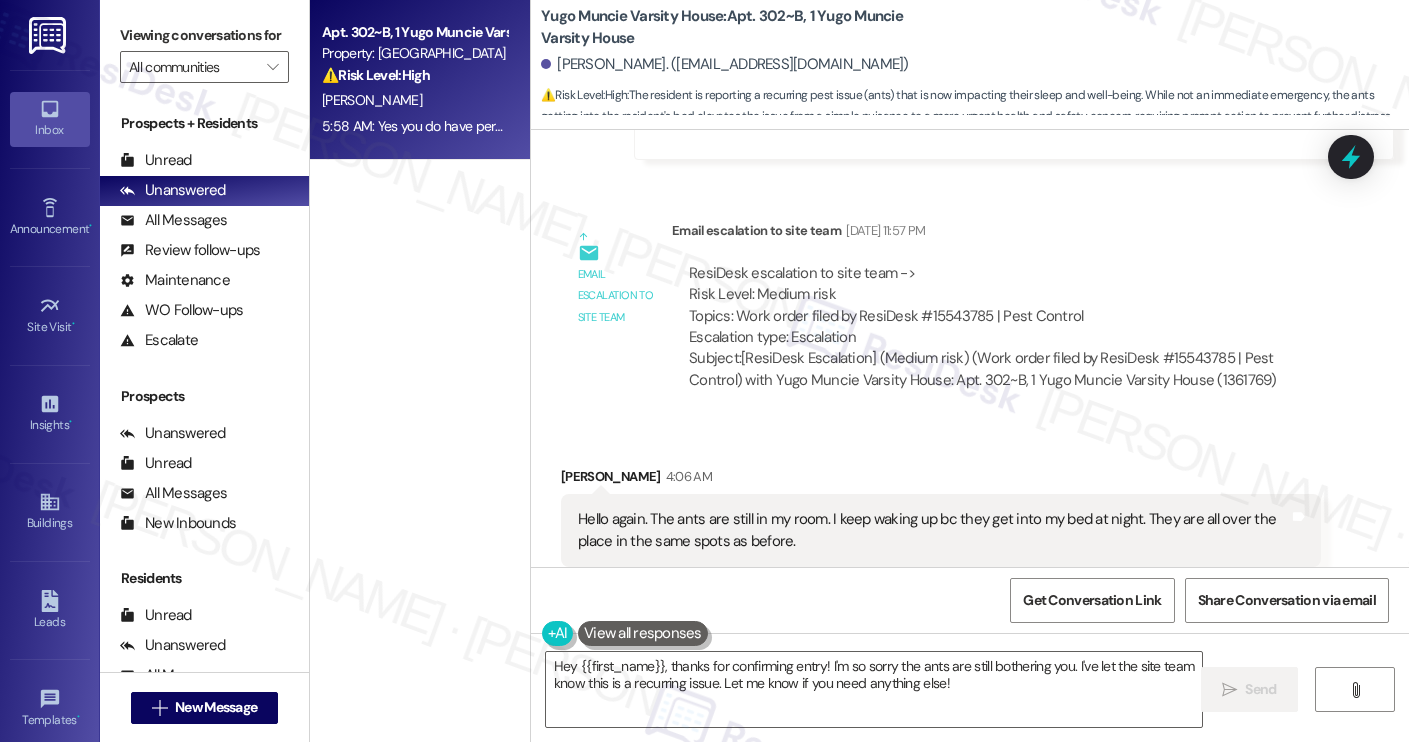 scroll, scrollTop: 8042, scrollLeft: 0, axis: vertical 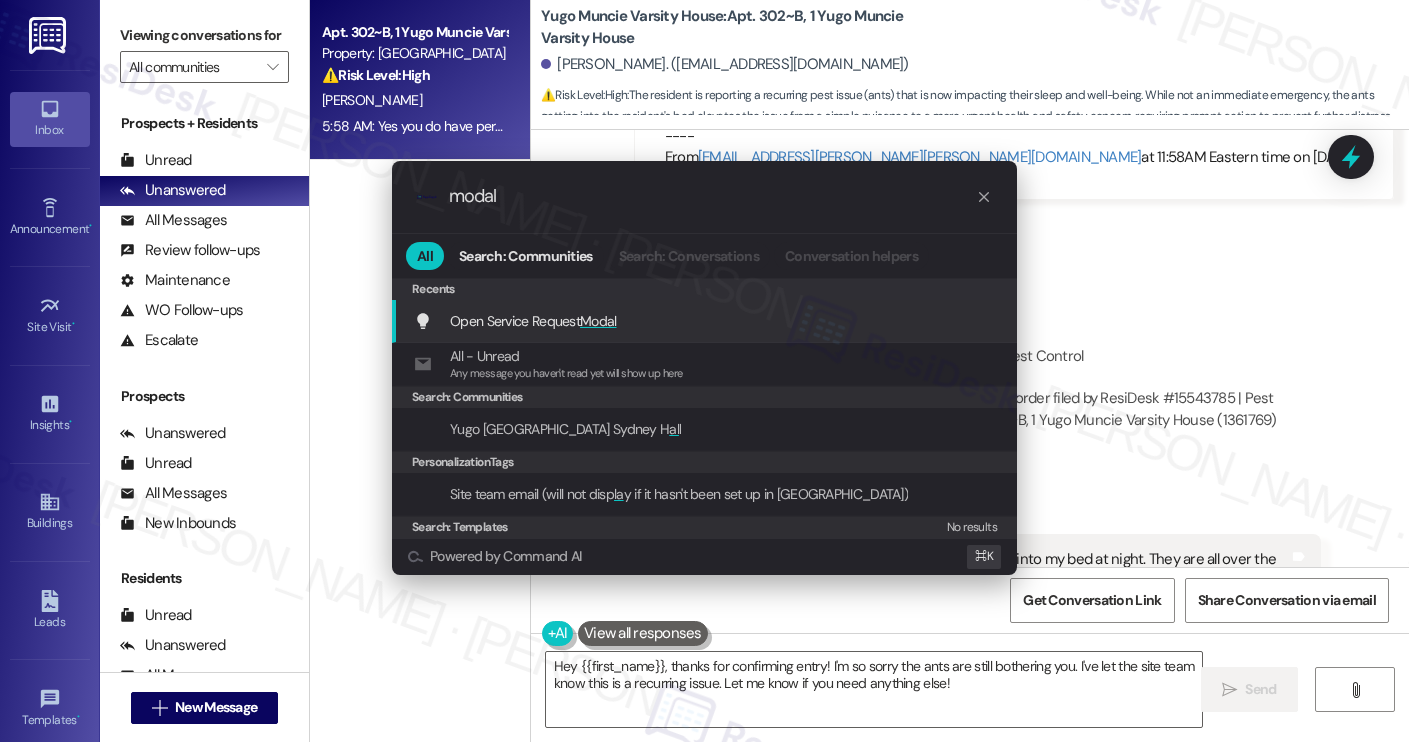 click on "Open Service Request  Modal Add shortcut" at bounding box center [704, 321] 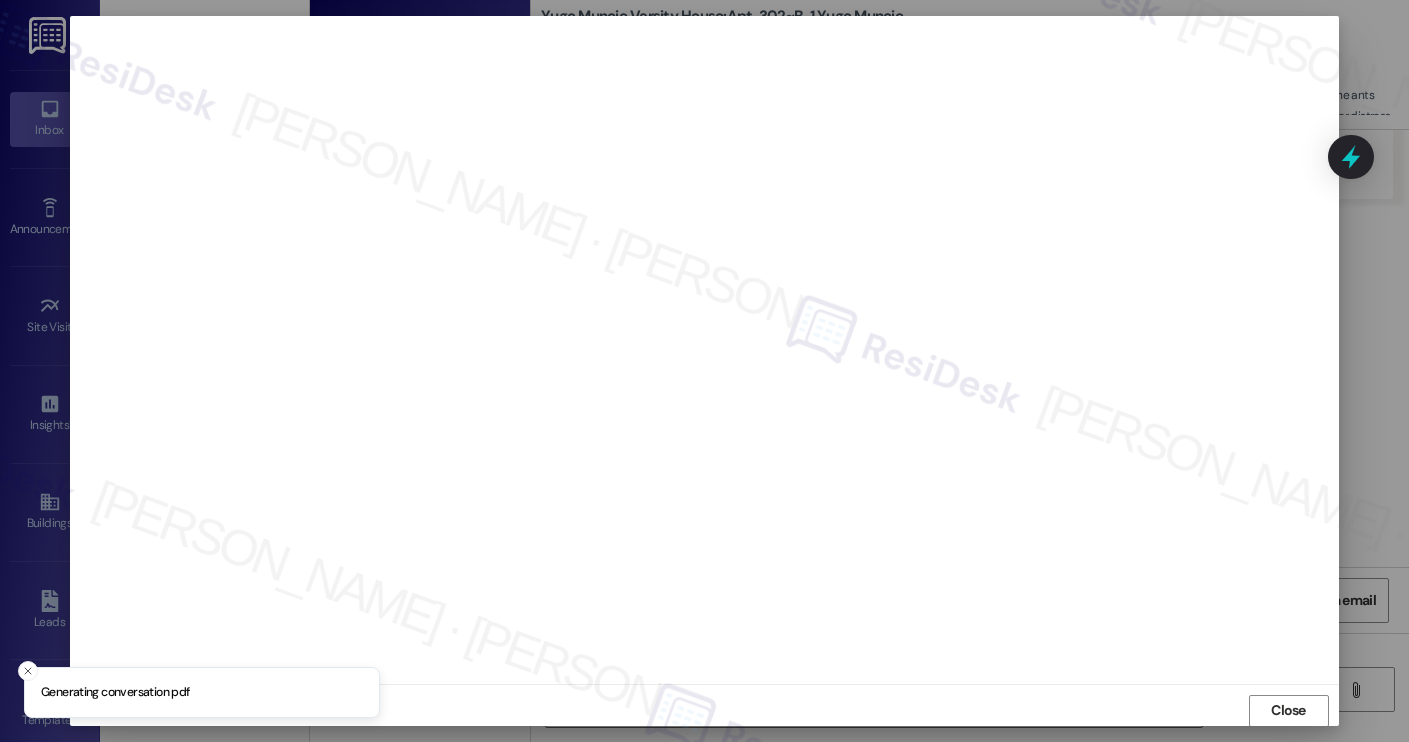 scroll, scrollTop: 1, scrollLeft: 0, axis: vertical 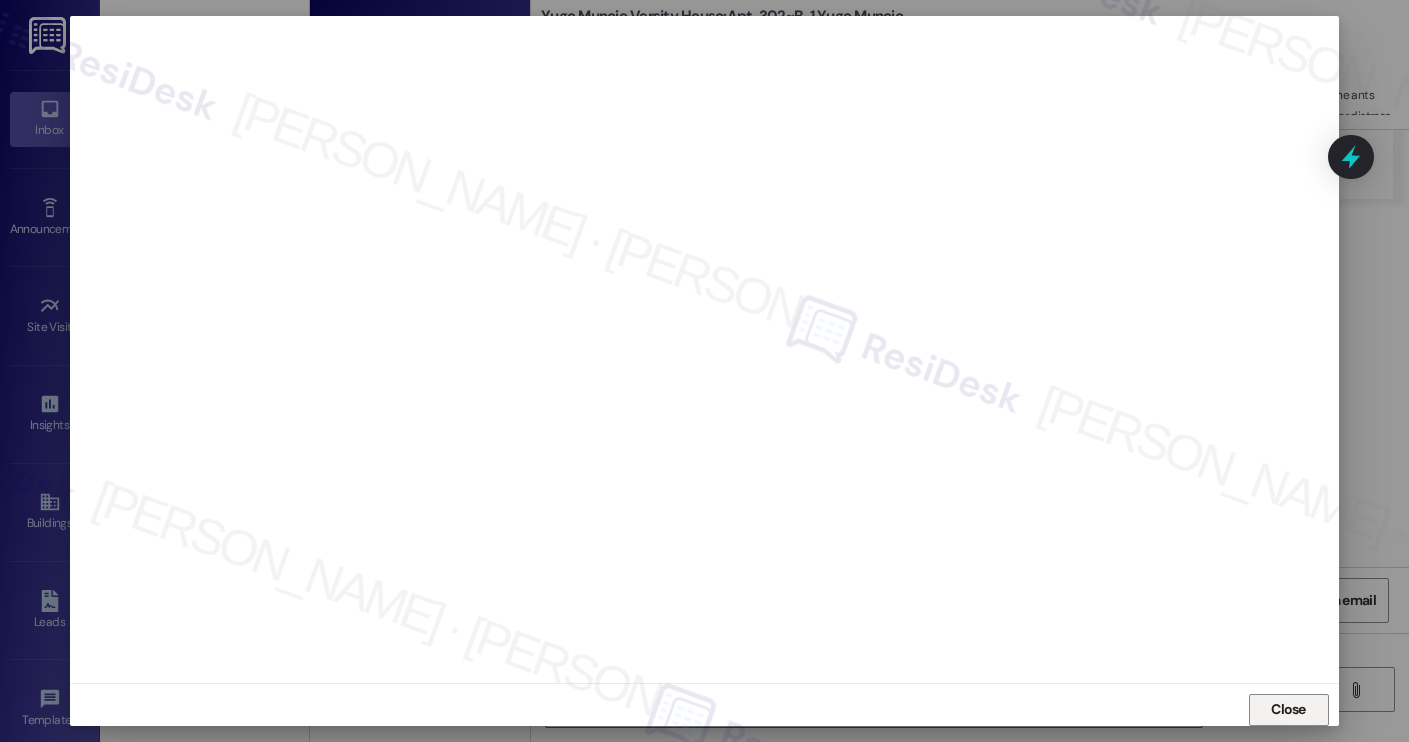 click on "Close" at bounding box center [1288, 709] 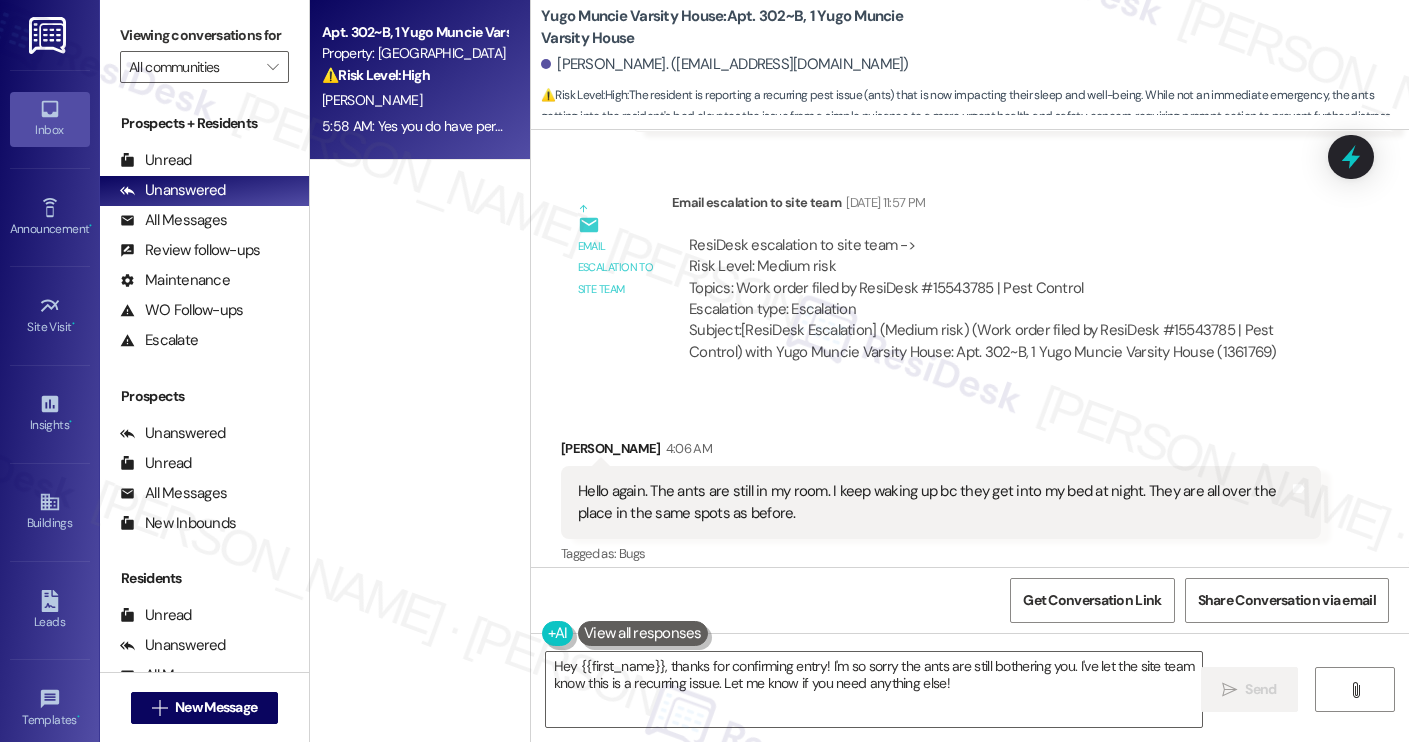 scroll, scrollTop: 8422, scrollLeft: 0, axis: vertical 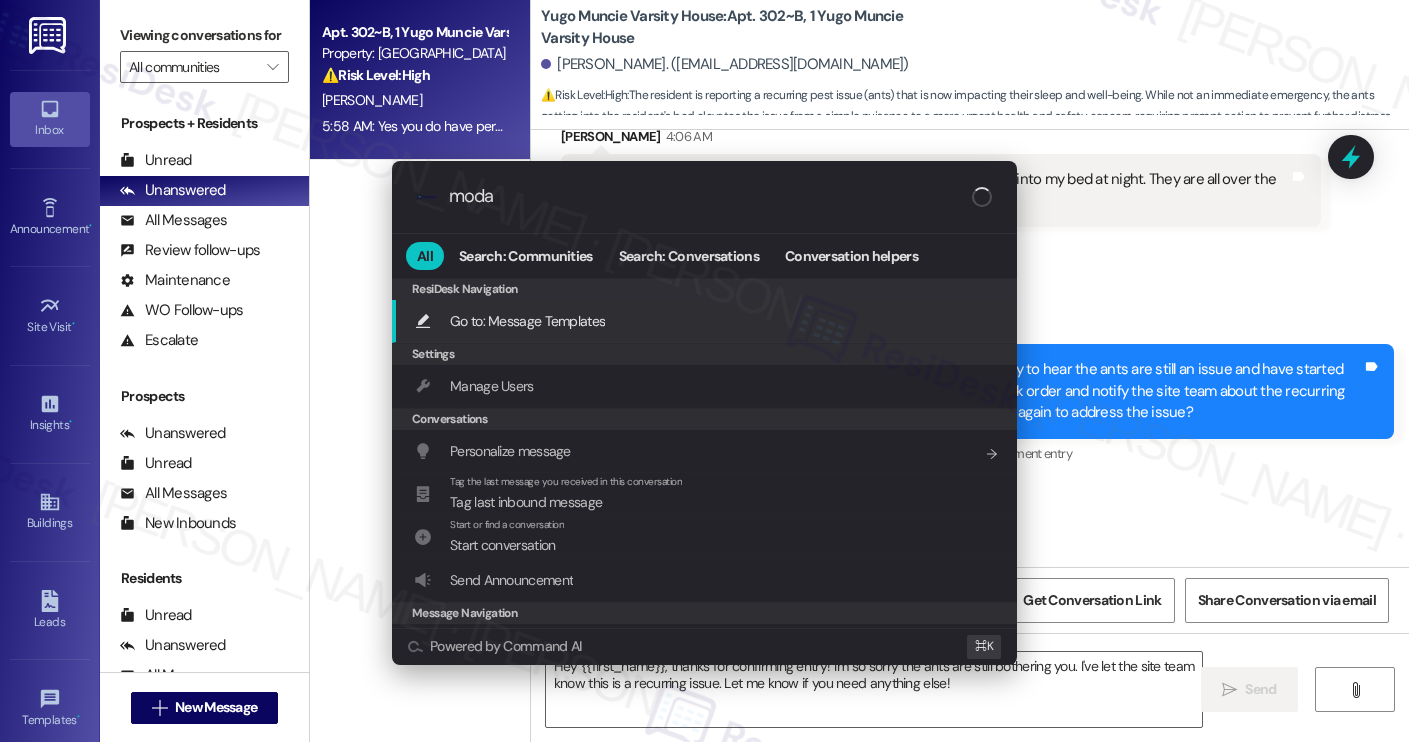 type on "modal" 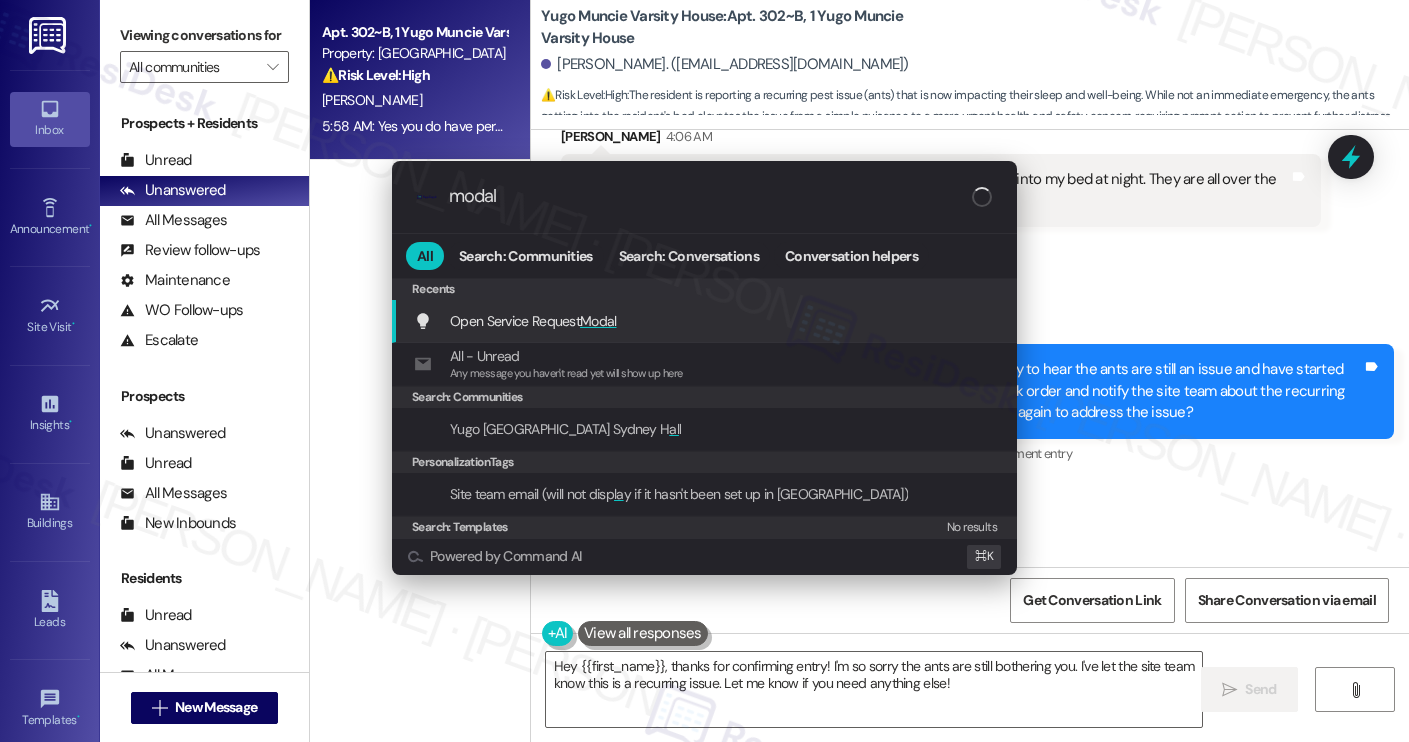 click on "Open Service Request  Modal Add shortcut" at bounding box center (706, 321) 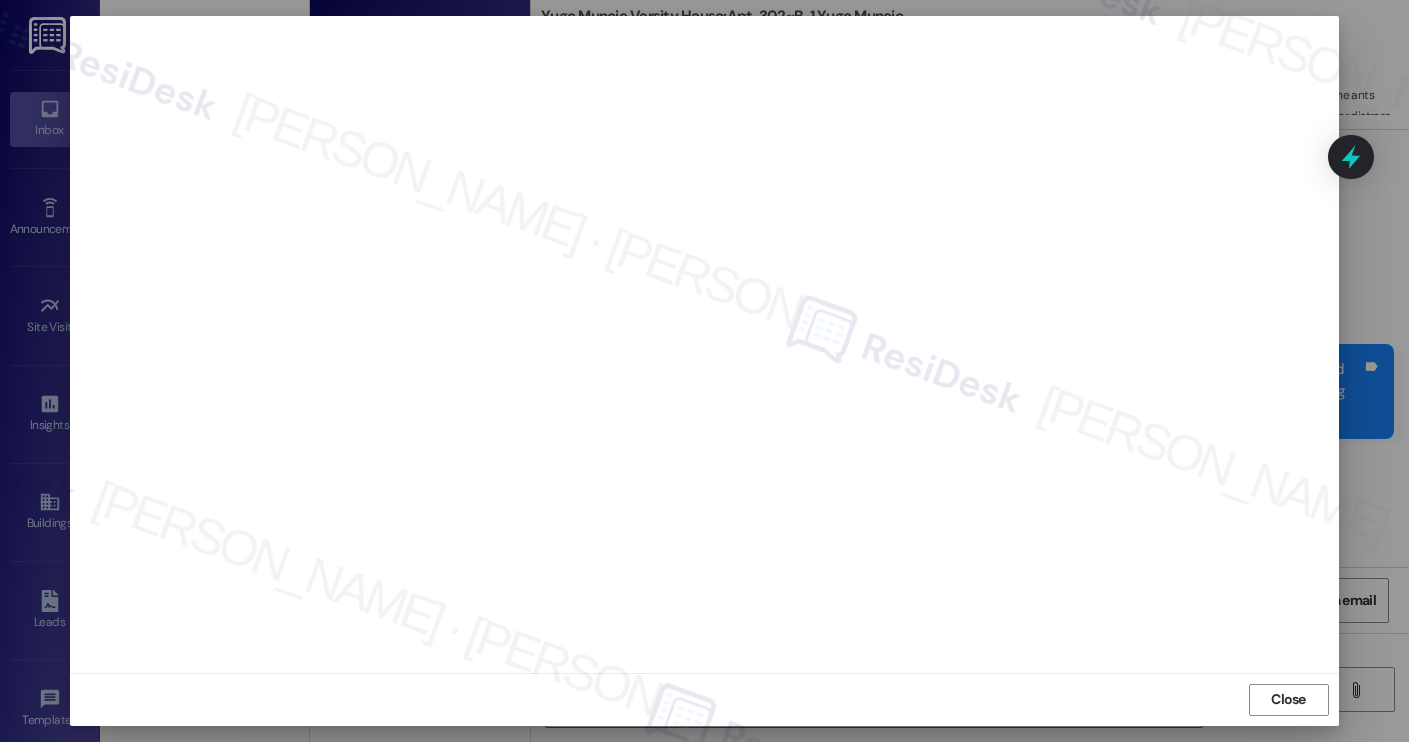 scroll, scrollTop: 10, scrollLeft: 0, axis: vertical 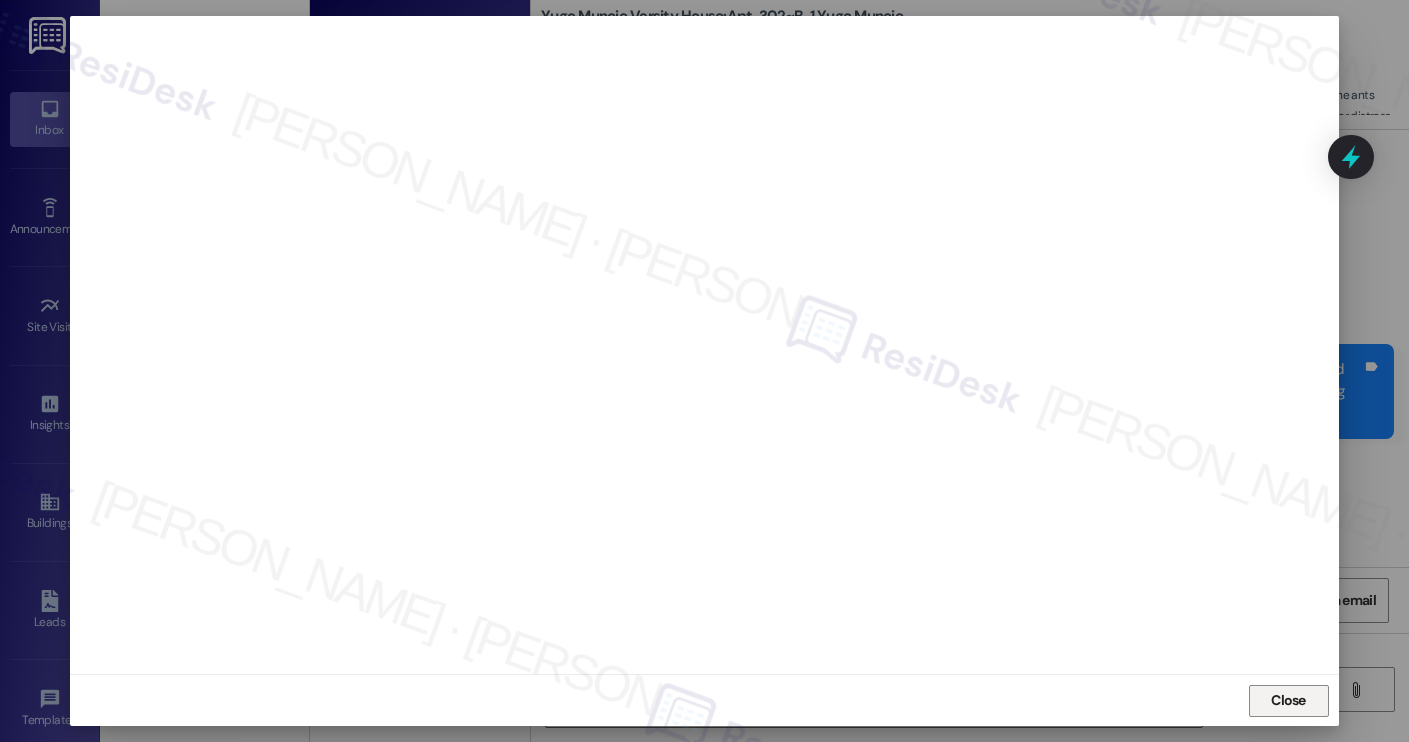 click on "Close" at bounding box center [1289, 701] 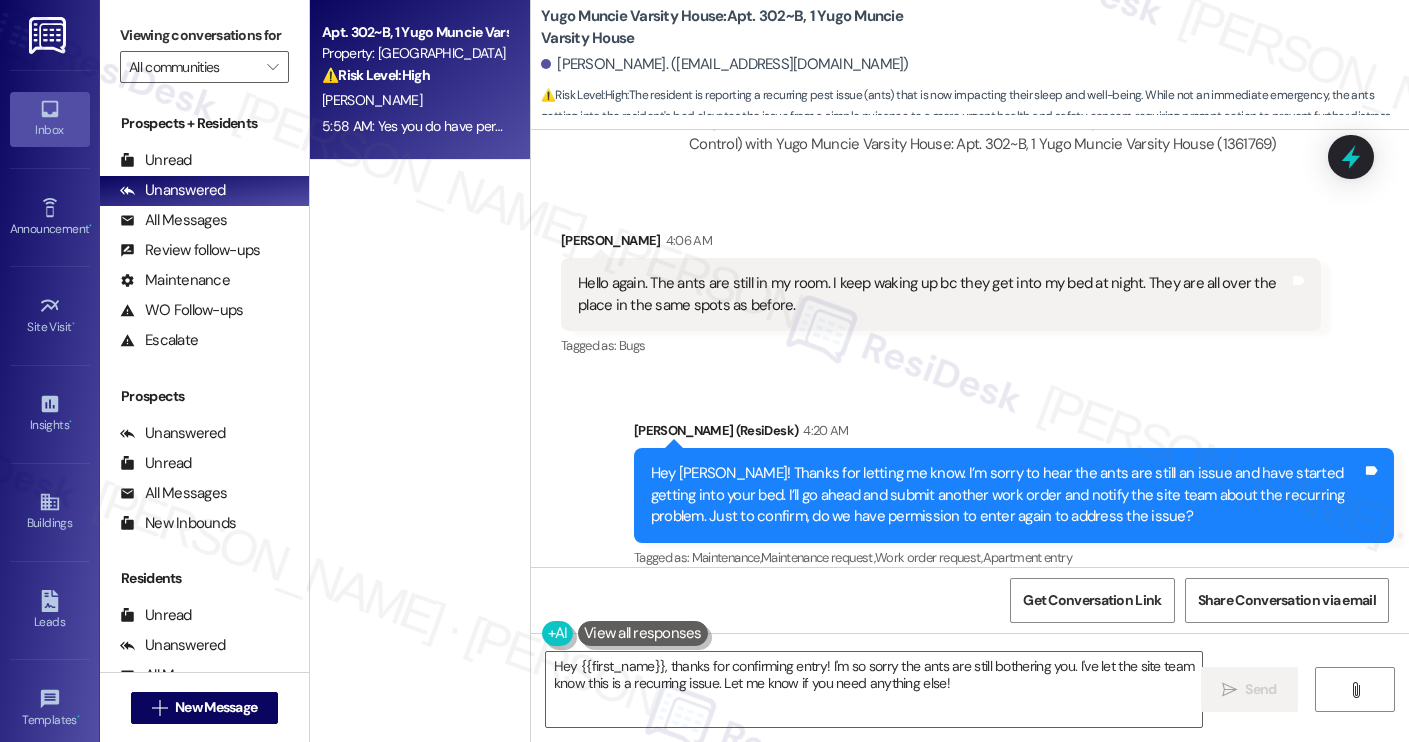 scroll, scrollTop: 8422, scrollLeft: 0, axis: vertical 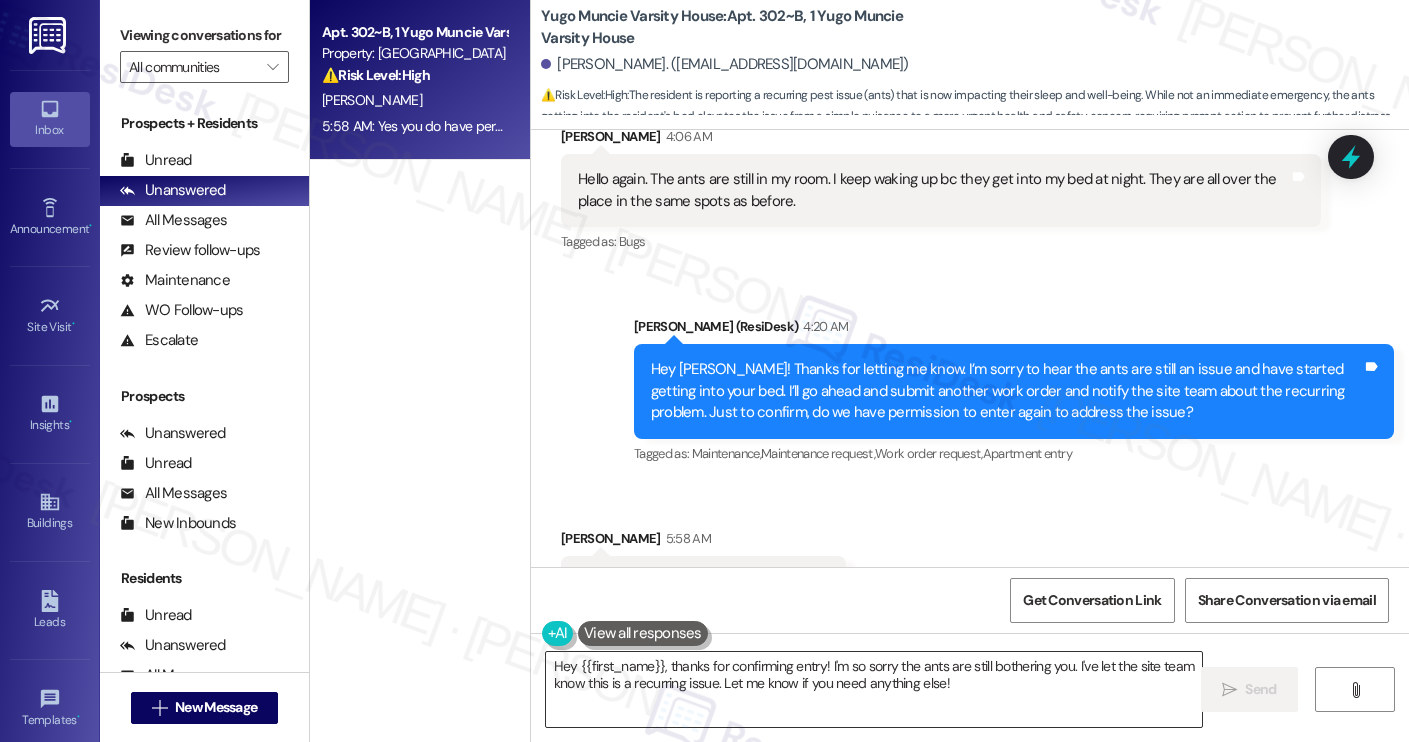 click on "Hey {{first_name}}, thanks for confirming entry! I'm so sorry the ants are still bothering you. I've let the site team know this is a recurring issue. Let me know if you need anything else!" at bounding box center (874, 689) 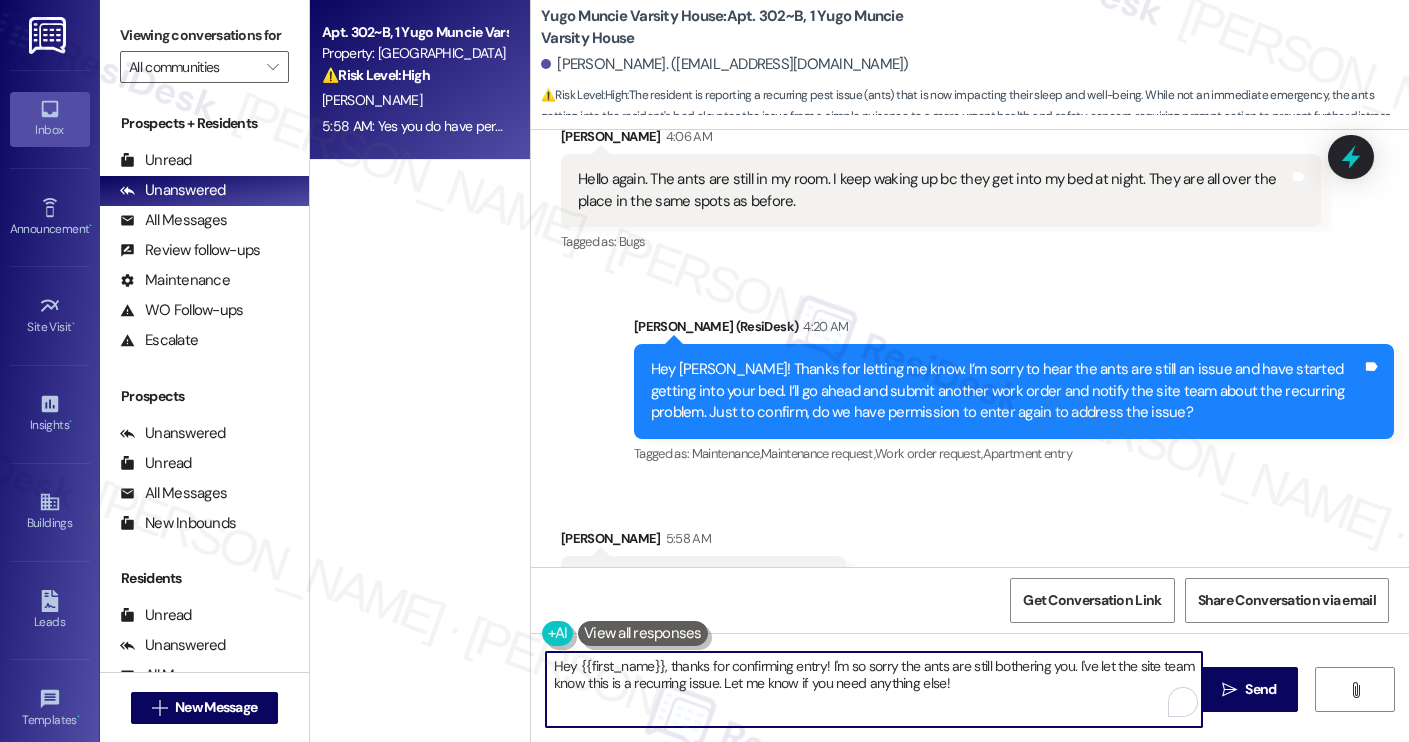 paste on "Thank you for confirming permission to enter. The new work order has been submitted and reported to the site team. If you need anything else, feel free to reach out anytime." 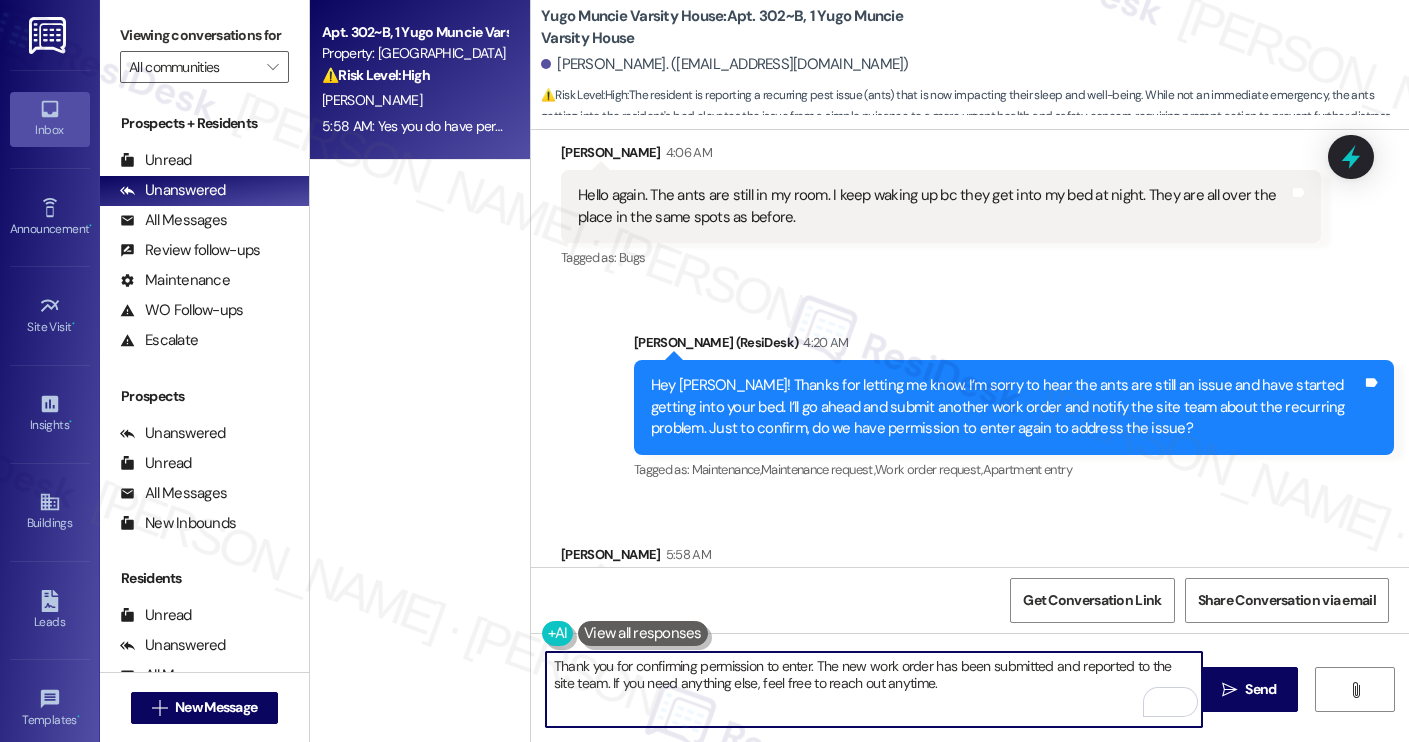 scroll, scrollTop: 8422, scrollLeft: 0, axis: vertical 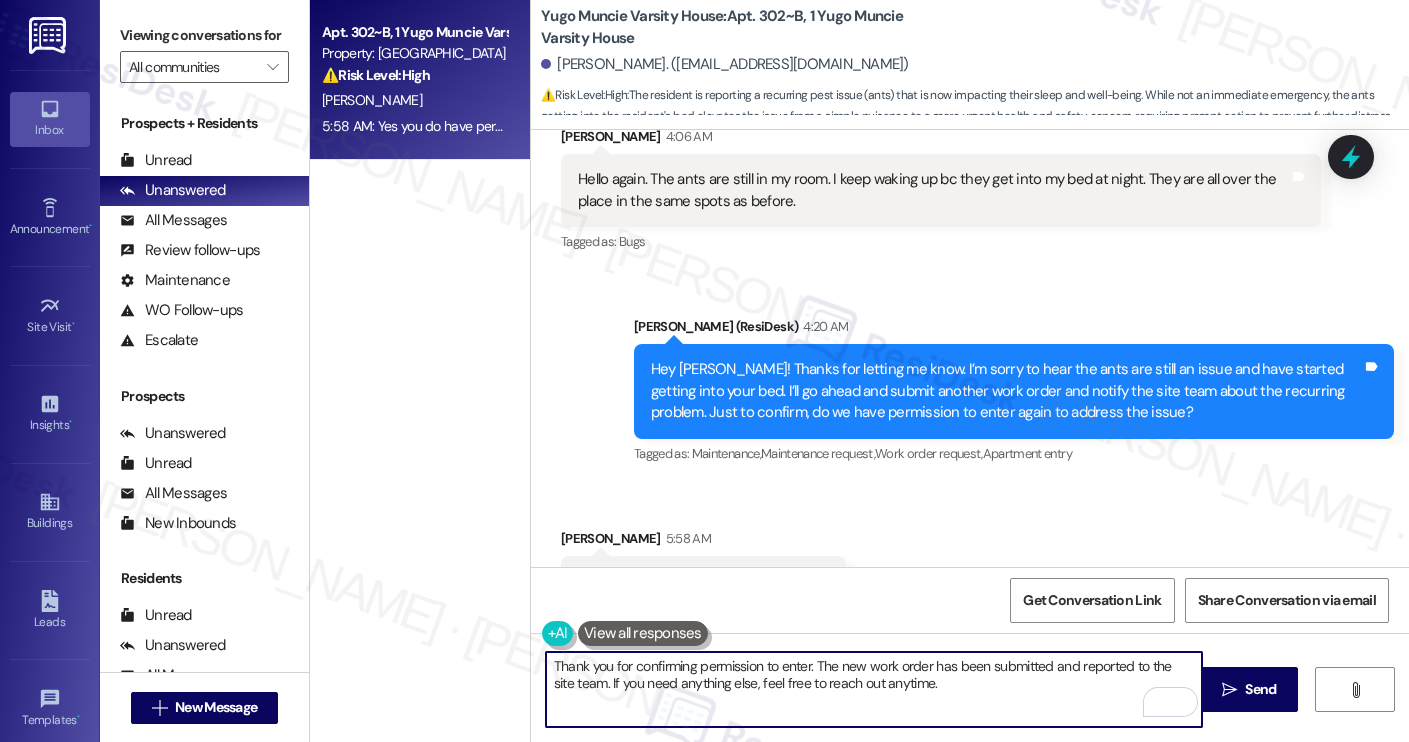 click on "Thank you for confirming permission to enter. The new work order has been submitted and reported to the site team. If you need anything else, feel free to reach out anytime." at bounding box center (874, 689) 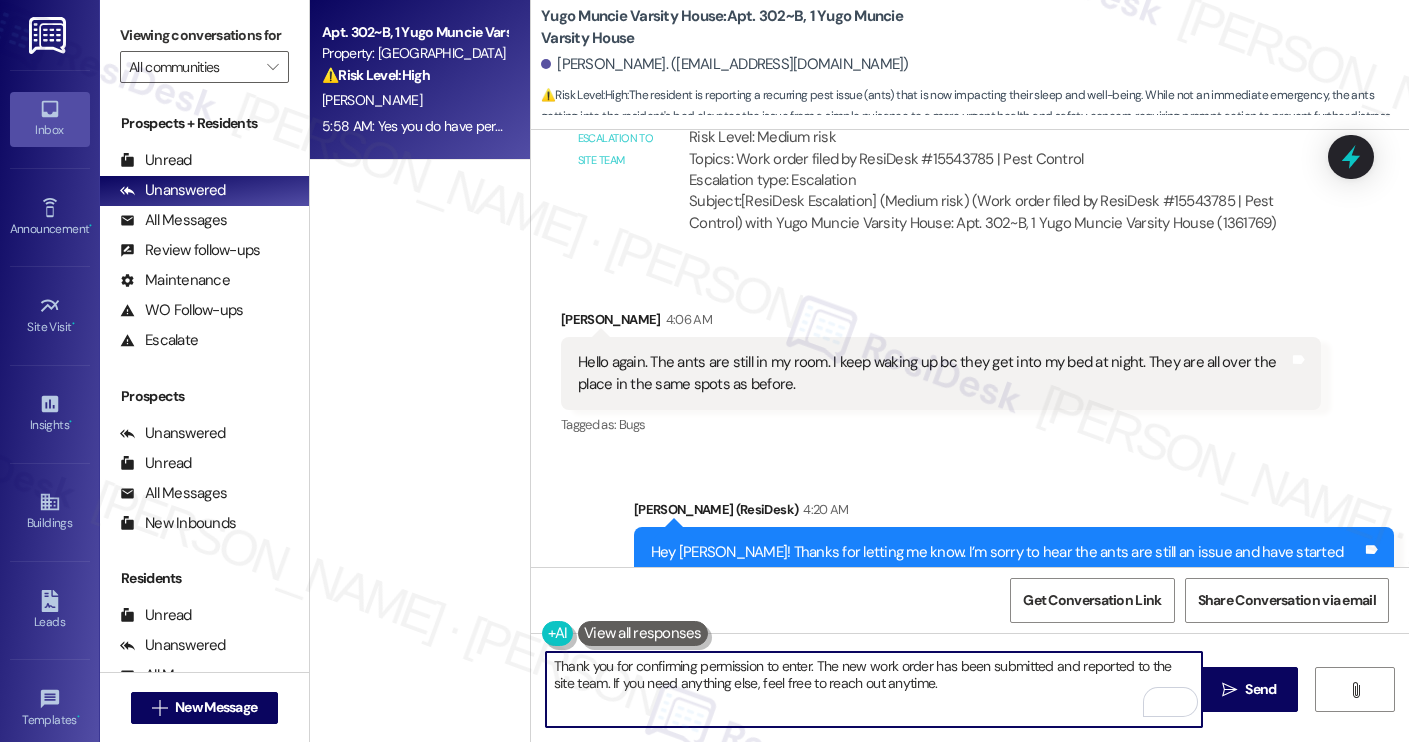 scroll, scrollTop: 8422, scrollLeft: 0, axis: vertical 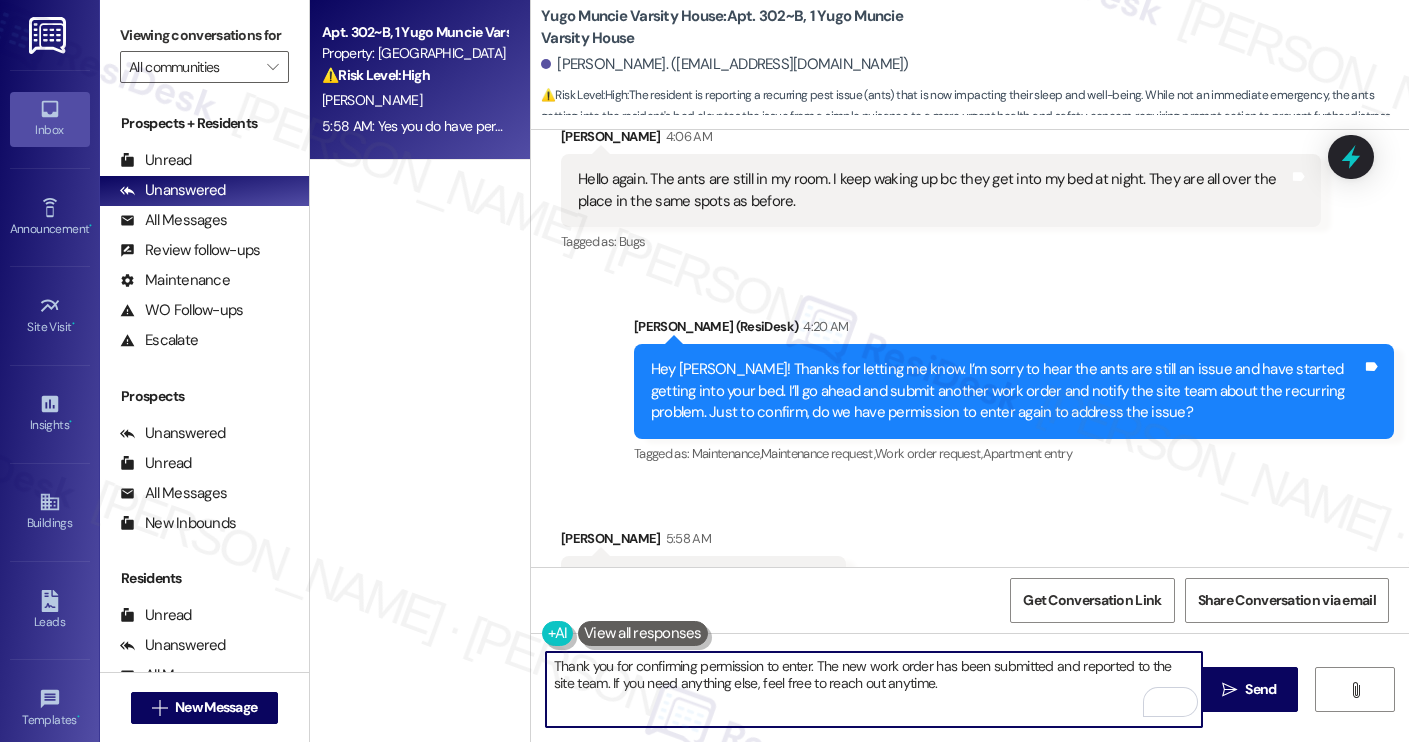 click on "Thank you for confirming permission to enter. The new work order has been submitted and reported to the site team. If you need anything else, feel free to reach out anytime." at bounding box center (874, 689) 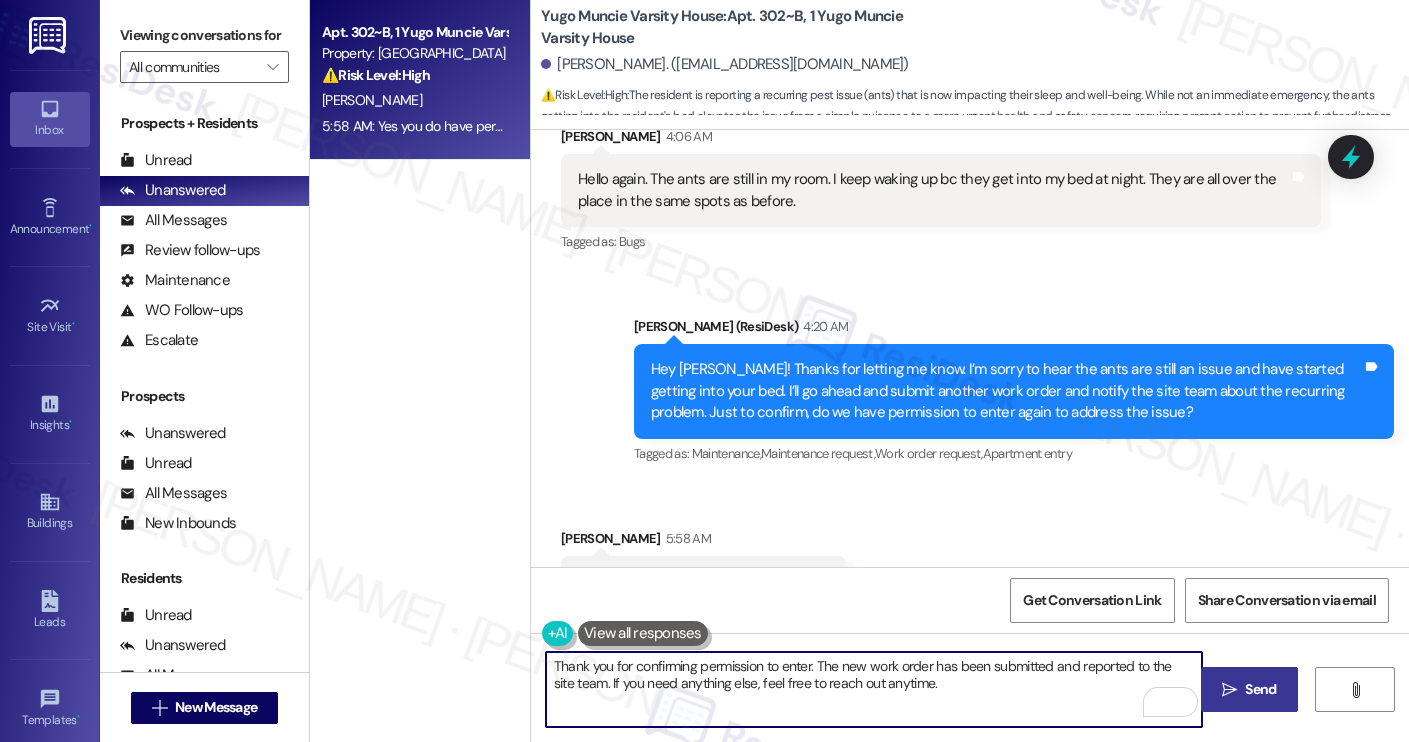 type on "Thank you for confirming permission to enter. The new work order has been submitted and reported to the site team. If you need anything else, feel free to reach out anytime." 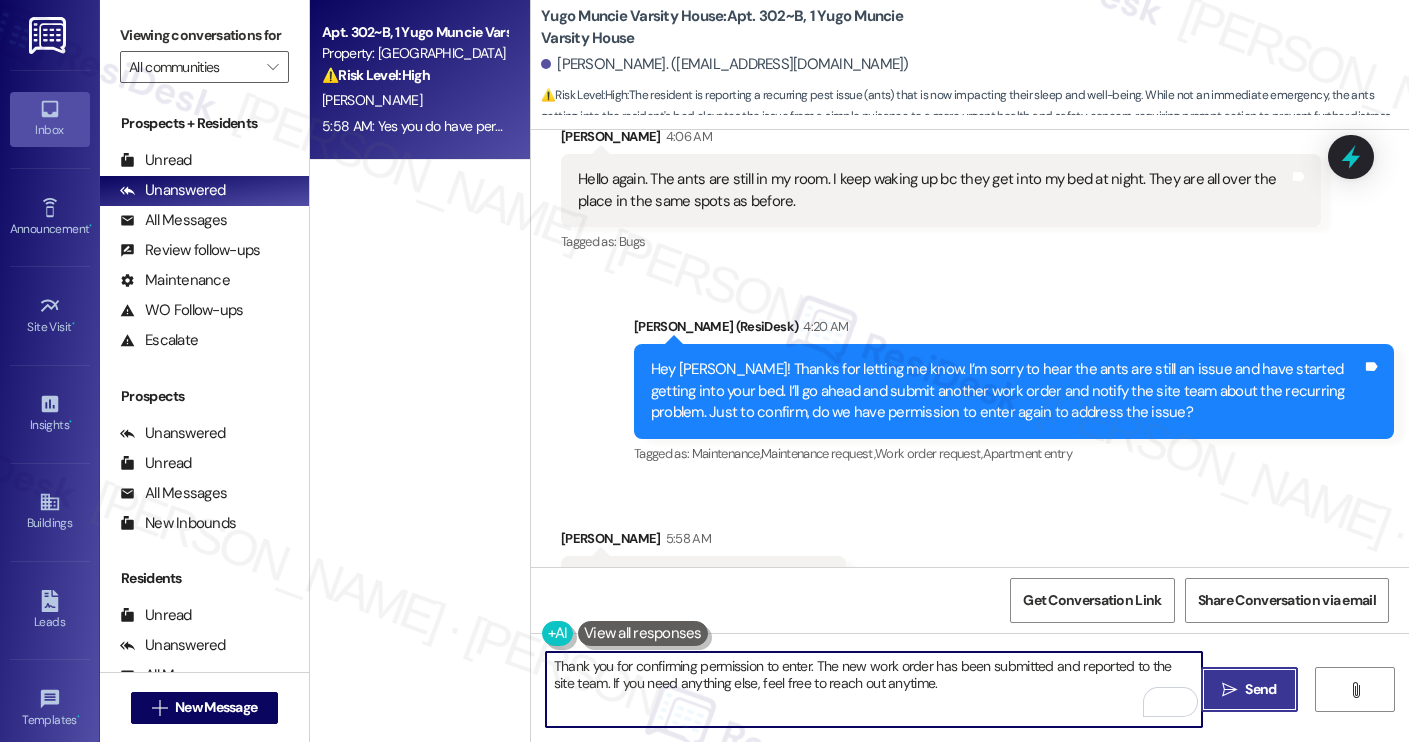 click on "Send" at bounding box center [1260, 689] 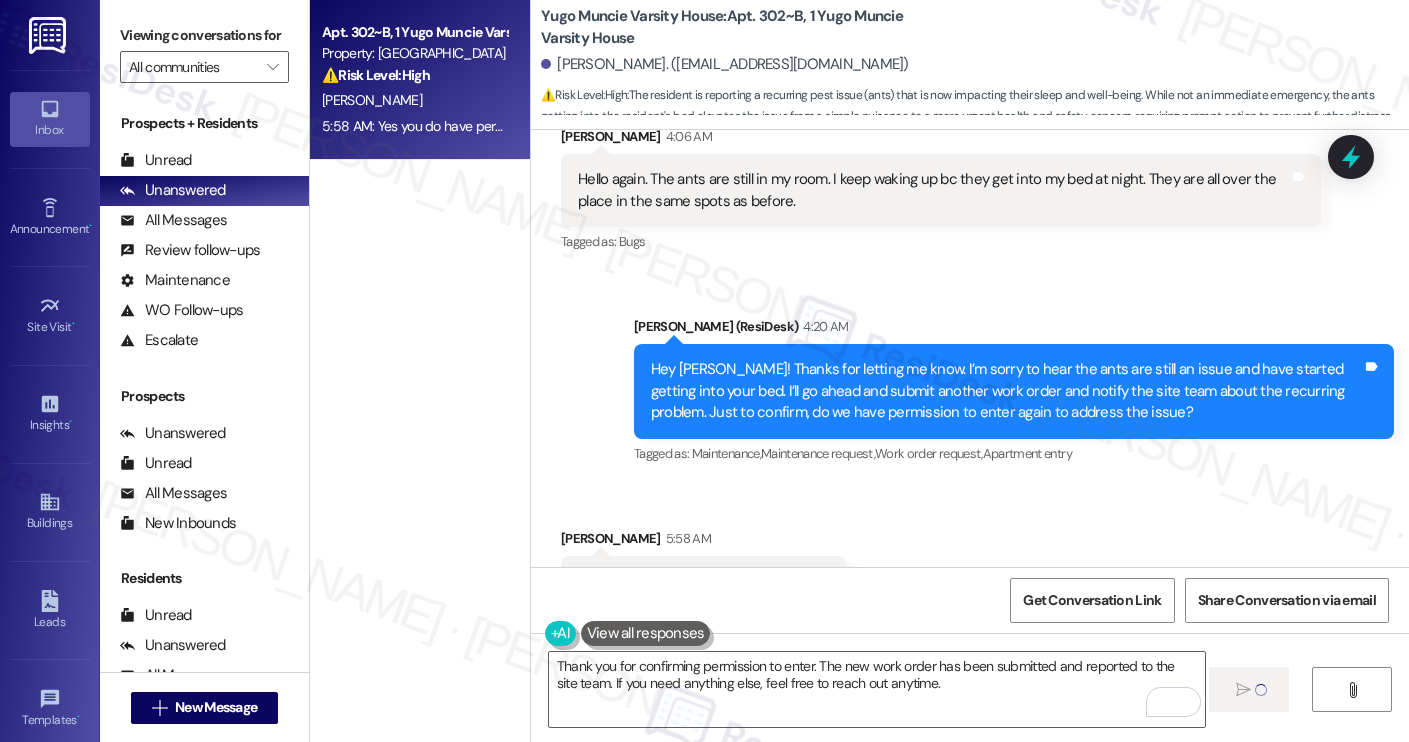 type 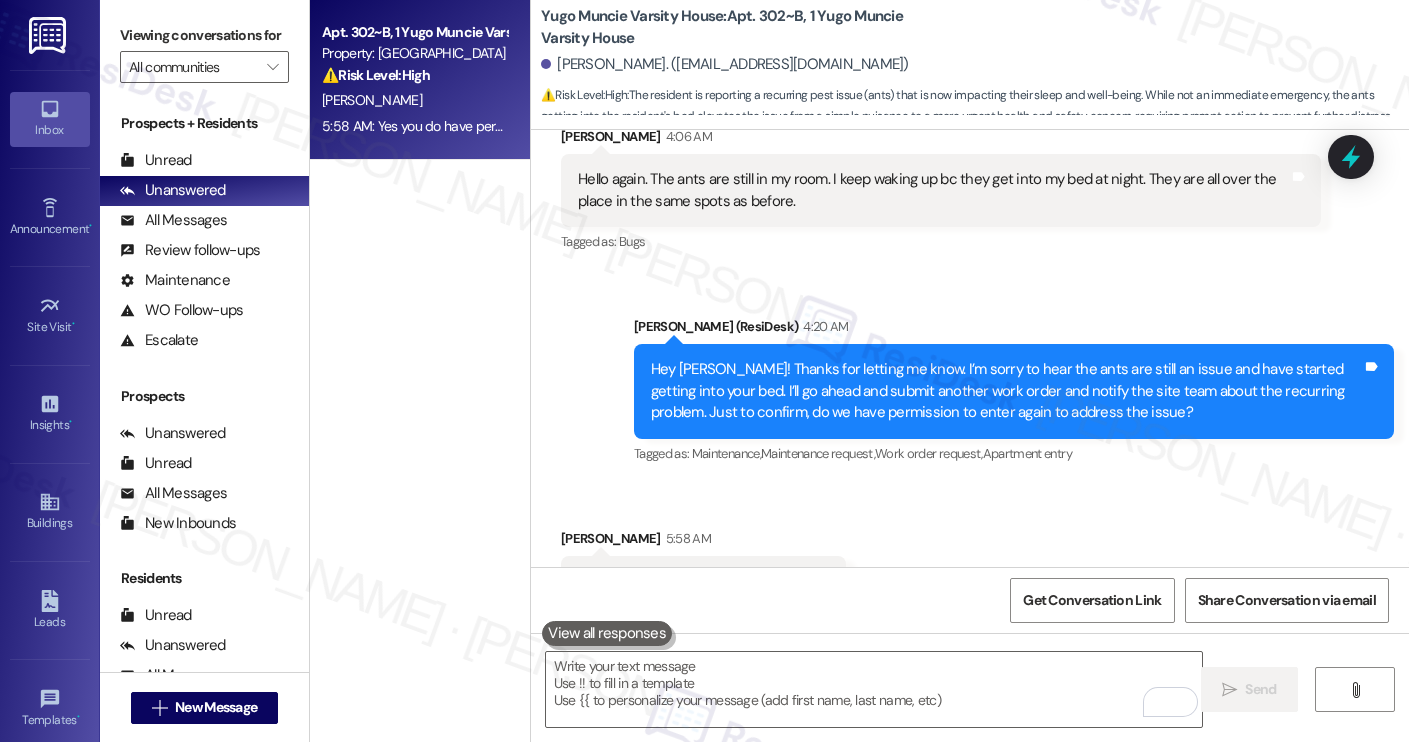 scroll, scrollTop: 8583, scrollLeft: 0, axis: vertical 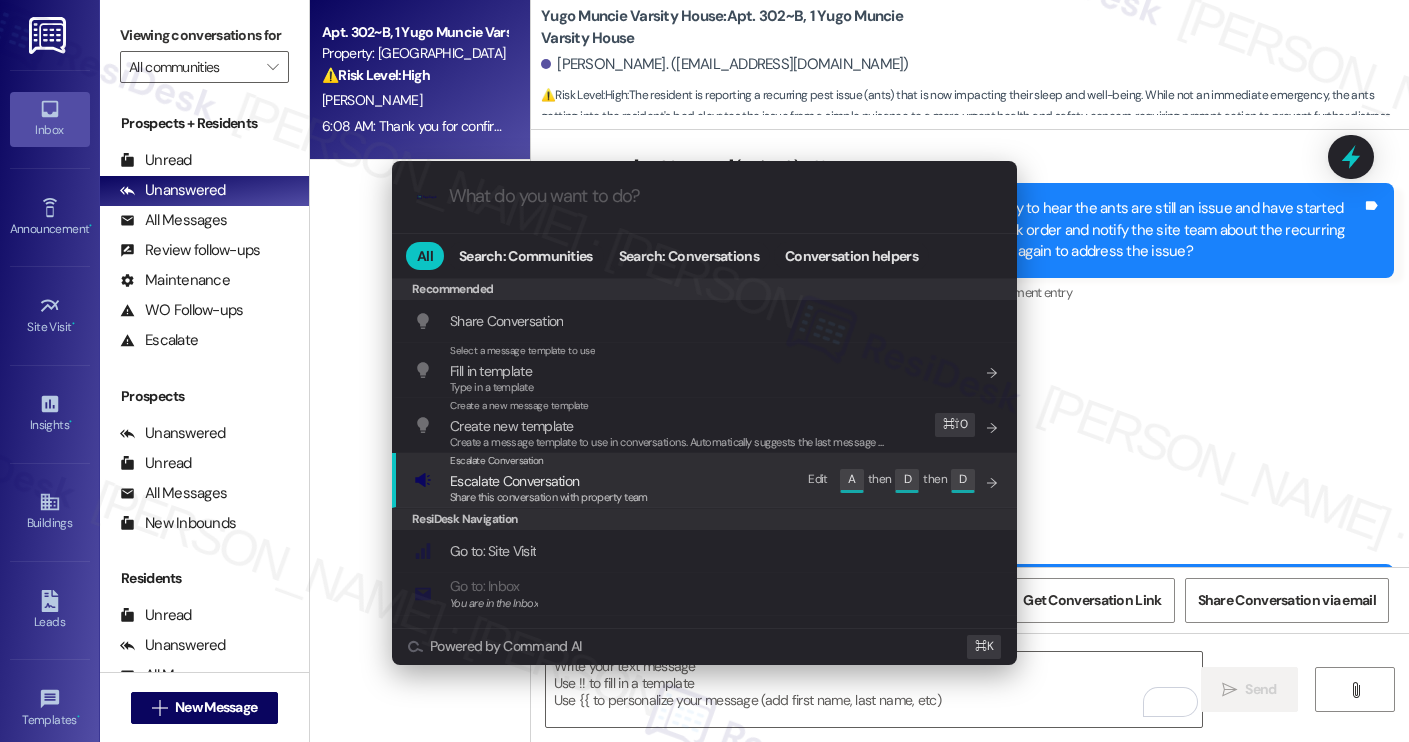 click on "Escalate Conversation" at bounding box center [549, 481] 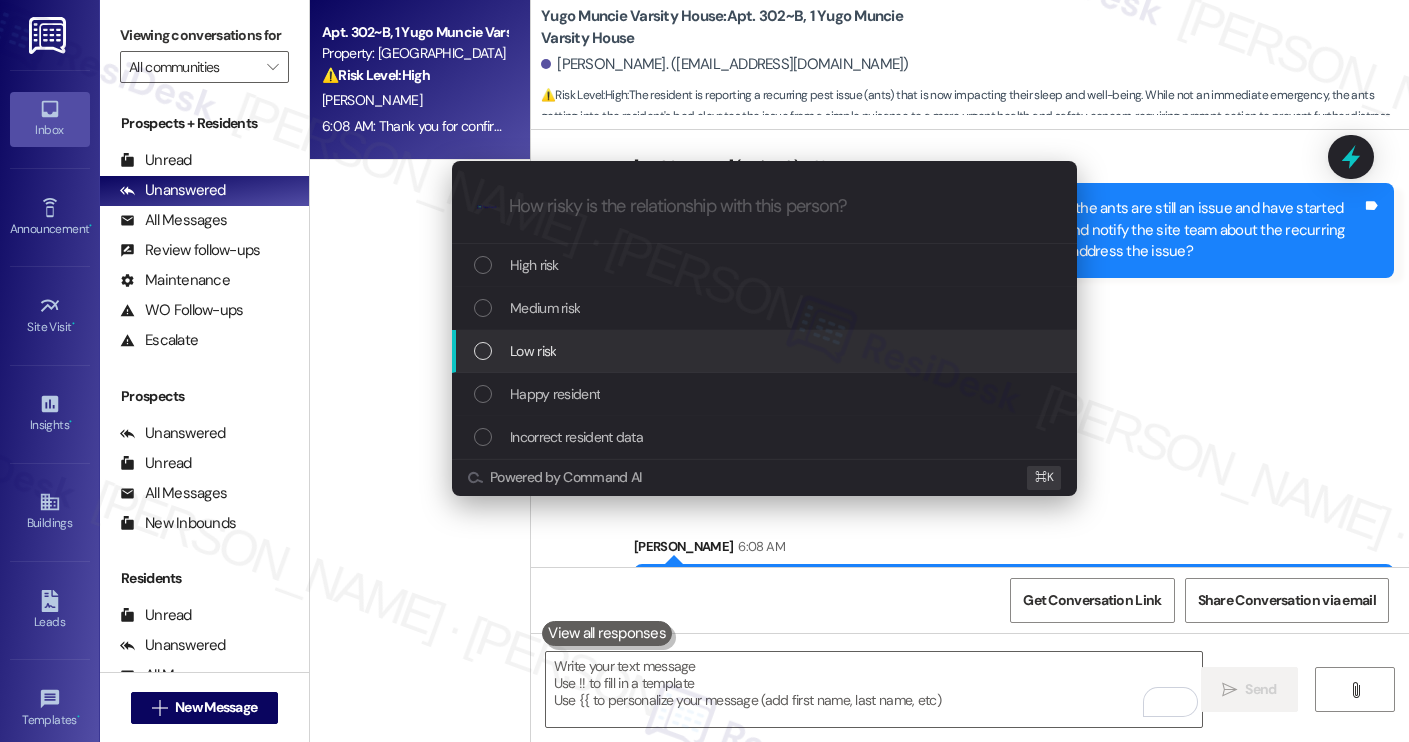 click on "Low risk" at bounding box center (766, 351) 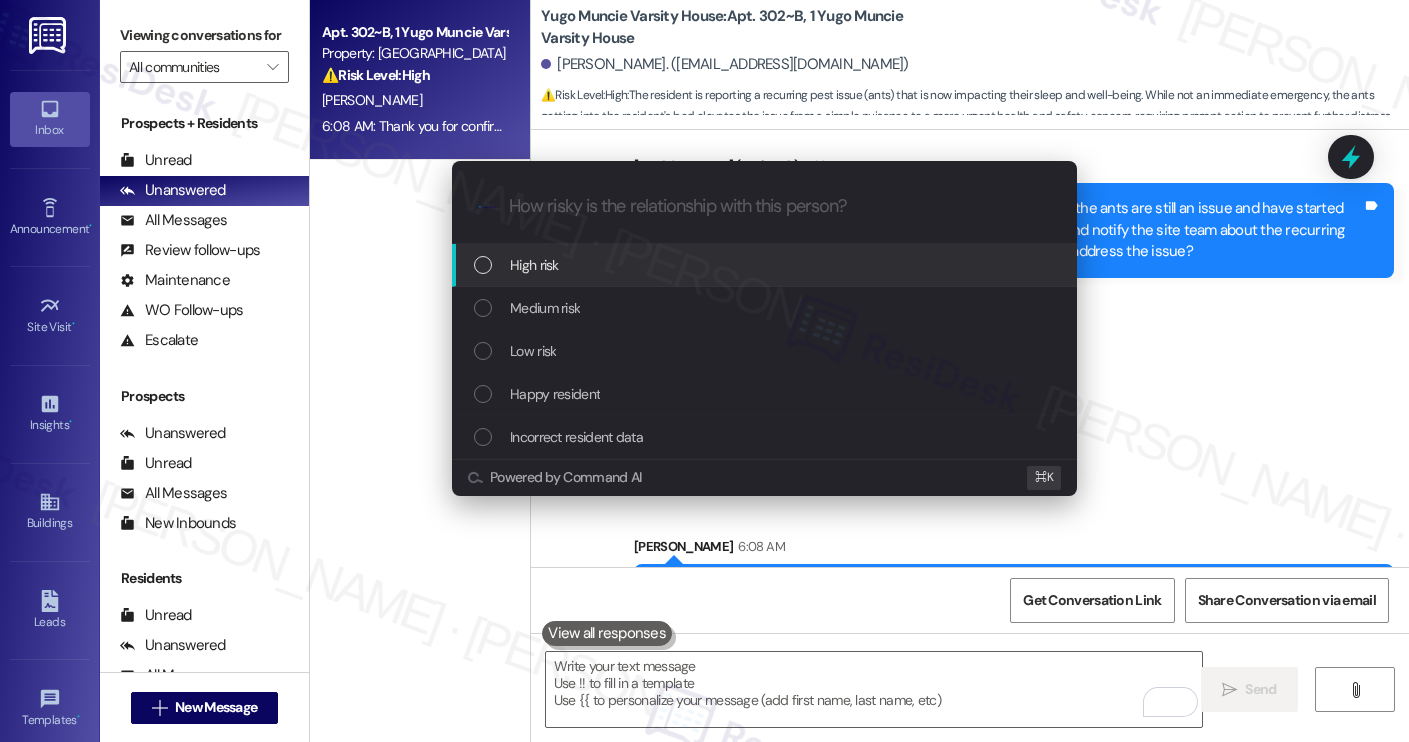 click on "High risk" at bounding box center [766, 265] 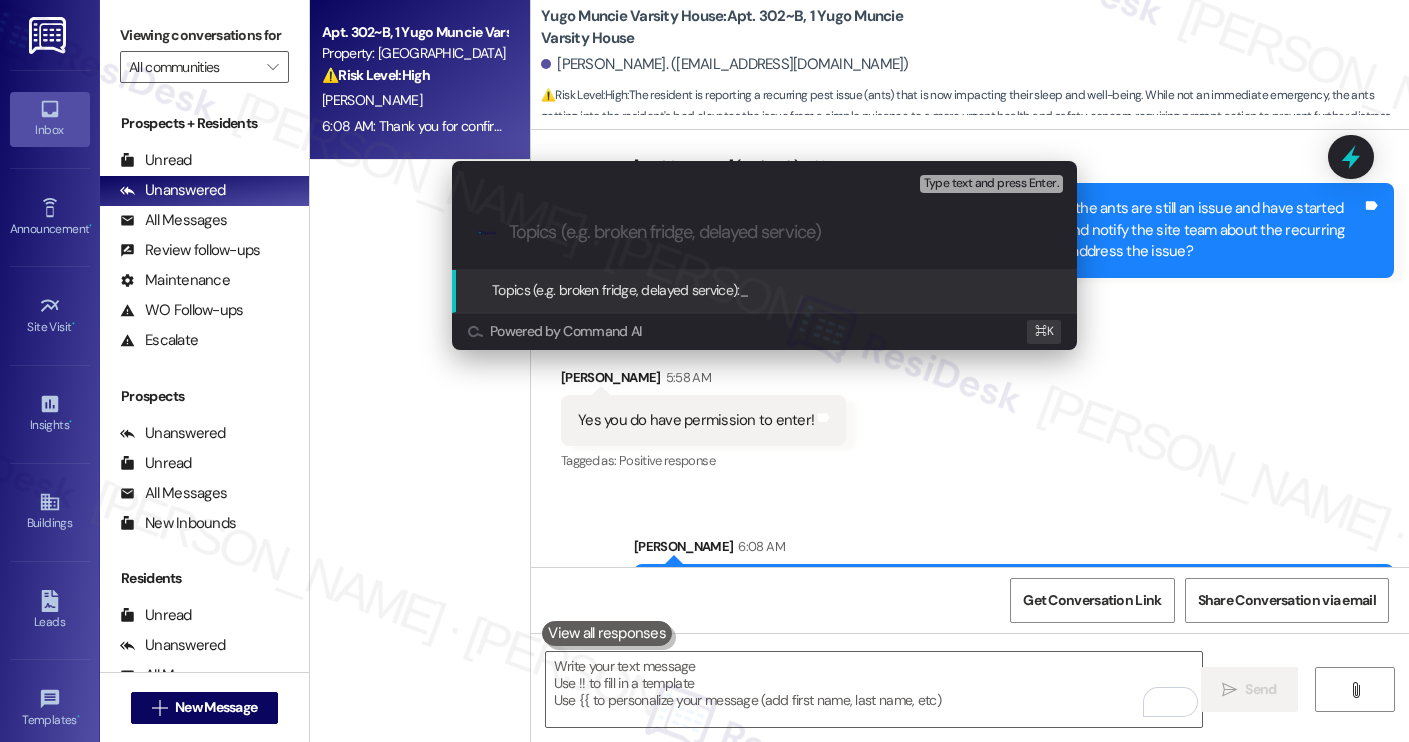 paste on "Work order filed by ResiDesk #15544203 | Recurring Ant Infestation" 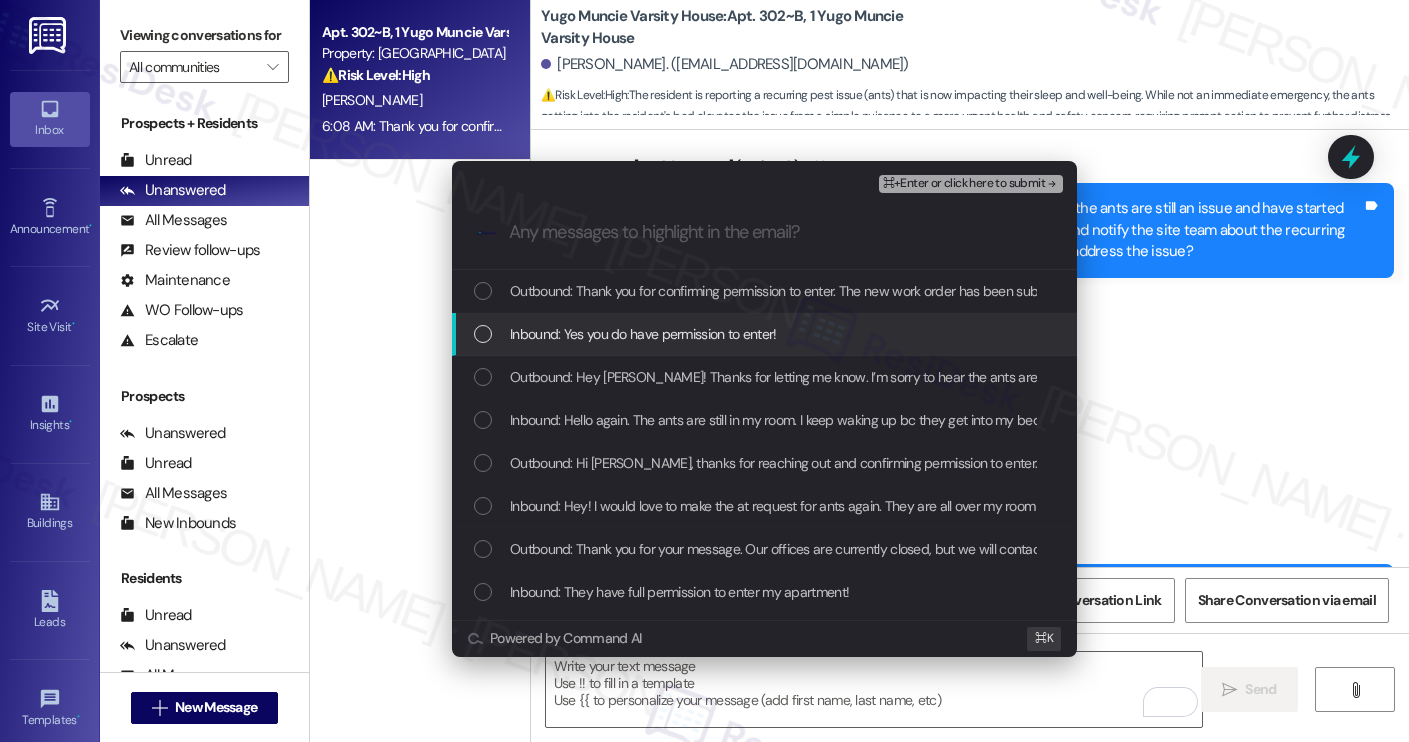 click on "Inbound: Yes you do have permission to enter!" at bounding box center [764, 334] 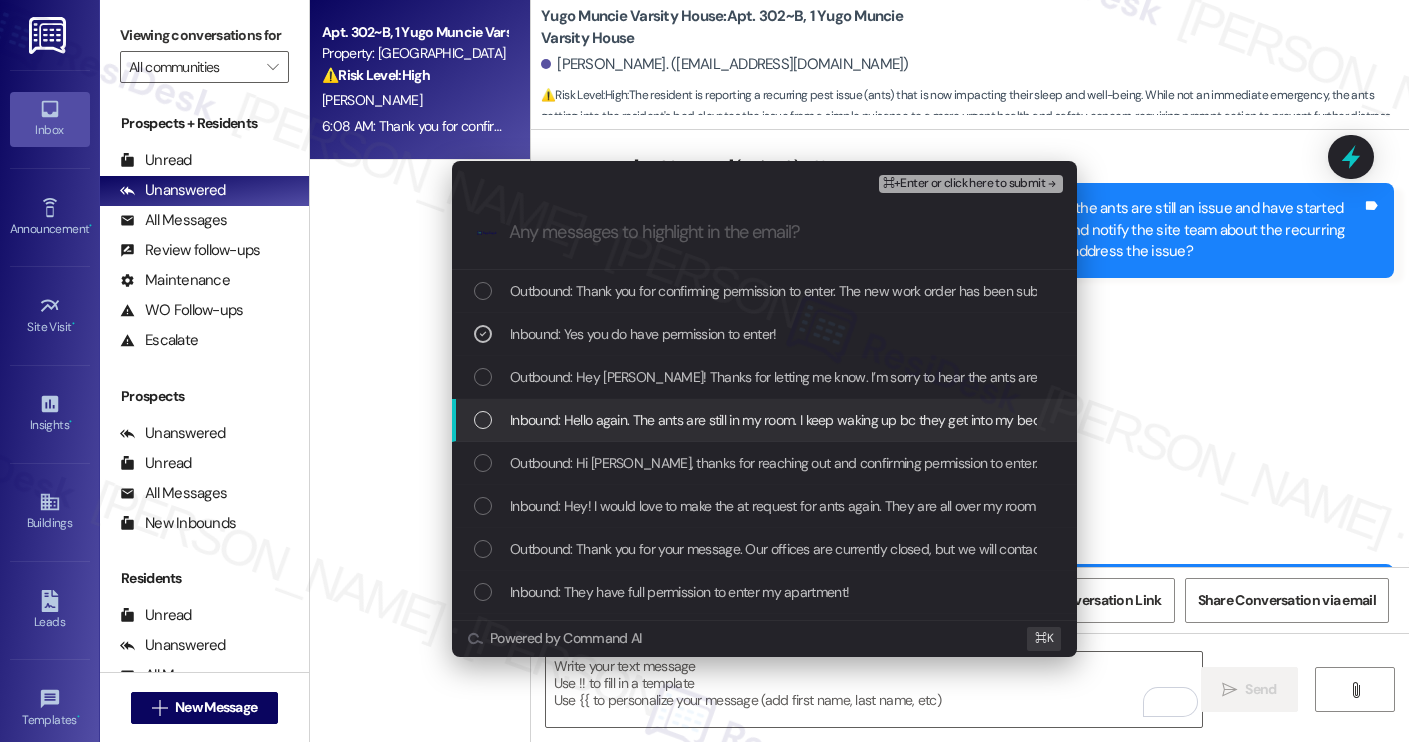 click on "Inbound: Hello again. The ants are still in my room. I keep waking up bc they get into my bed at night. They are all over the place in the same spots as before." at bounding box center [764, 420] 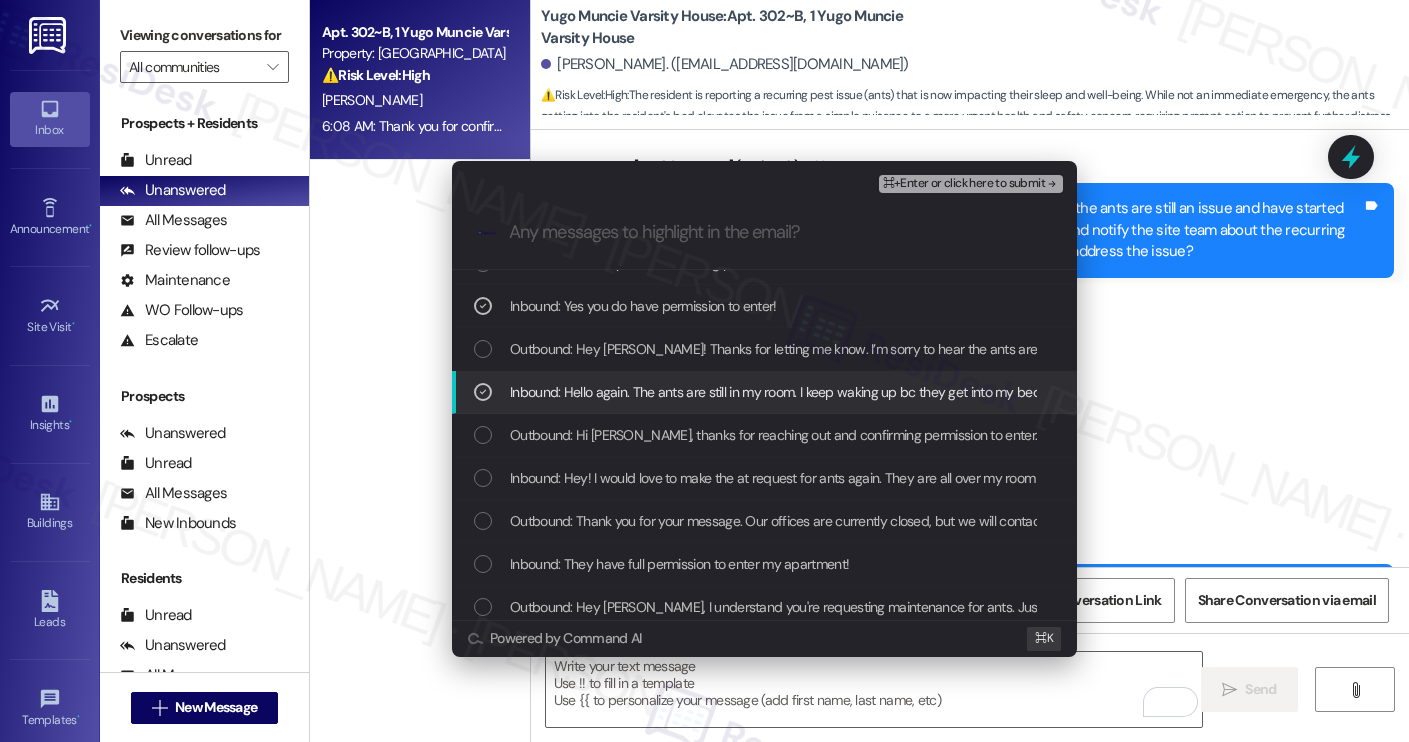 scroll, scrollTop: 32, scrollLeft: 0, axis: vertical 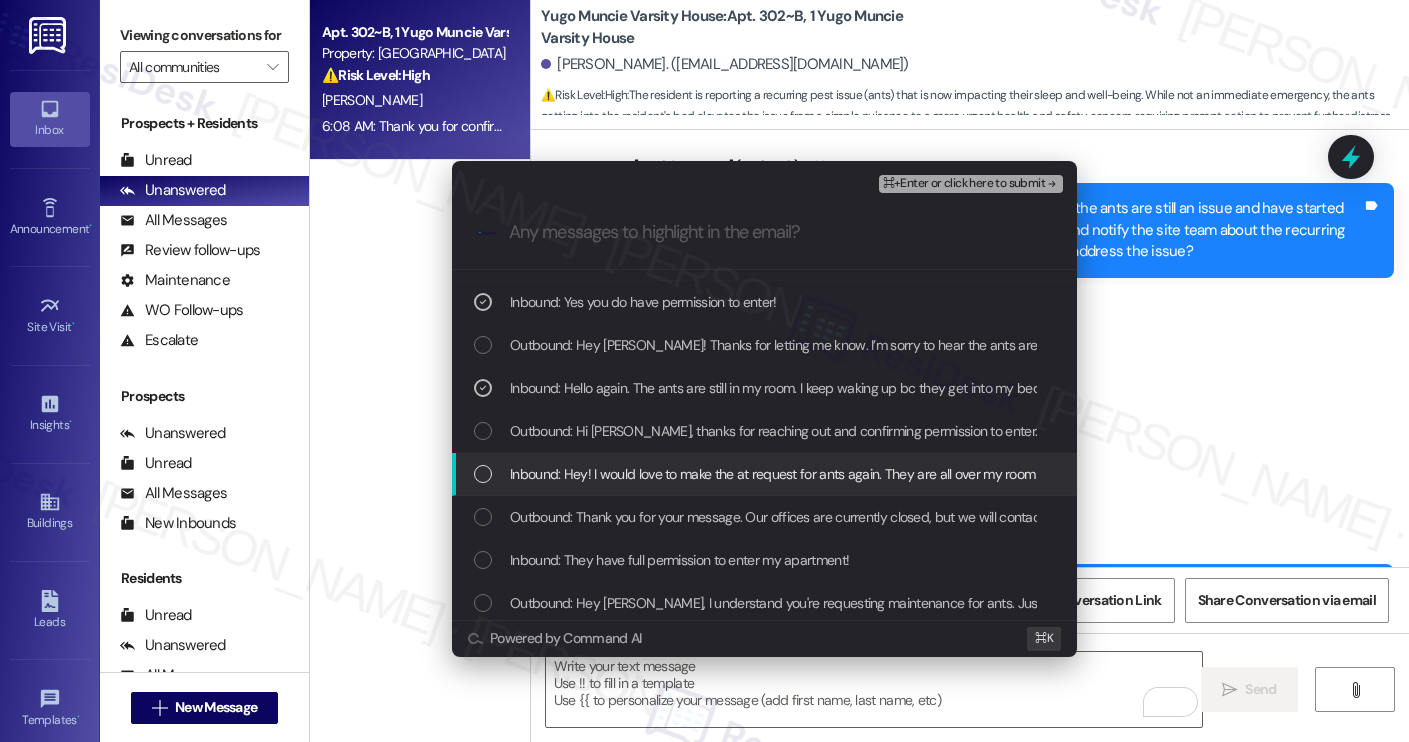 click on "Inbound: Hey! I would love to make the at request for ants again. They are all over my room at this point! They were gone for a while and now they are back. They are under my bed, near my mini fridge, near my beside dresser," at bounding box center (1163, 474) 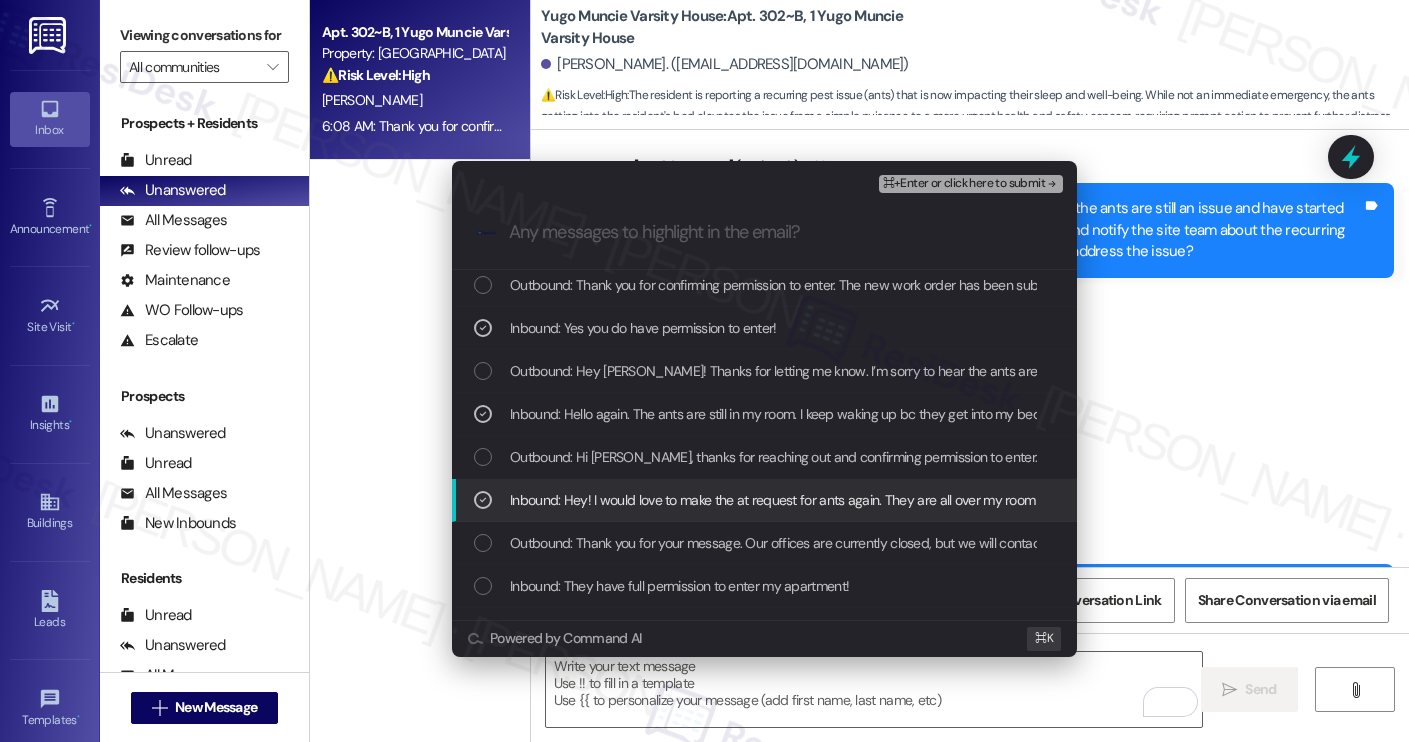 scroll, scrollTop: 0, scrollLeft: 0, axis: both 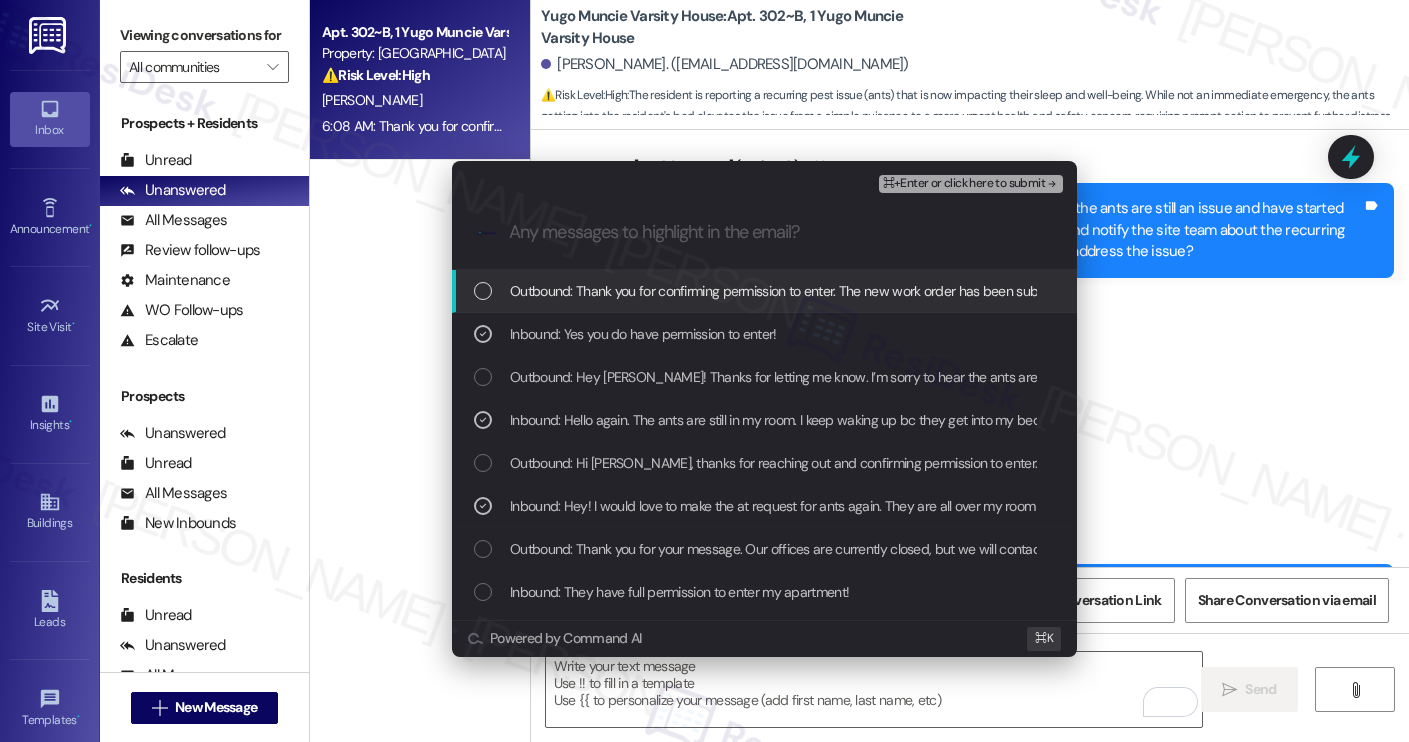 click on "⌘+Enter or click here to submit" at bounding box center [964, 184] 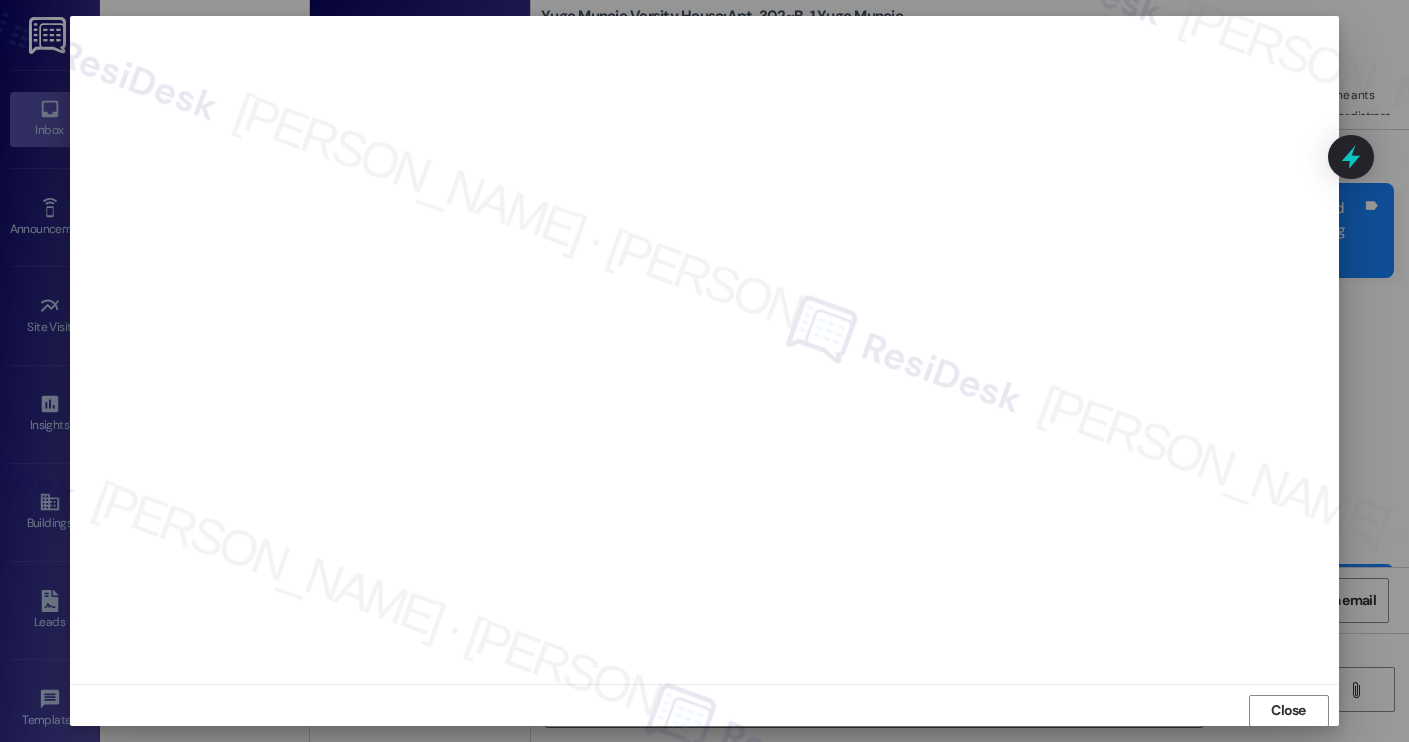 scroll, scrollTop: 1, scrollLeft: 0, axis: vertical 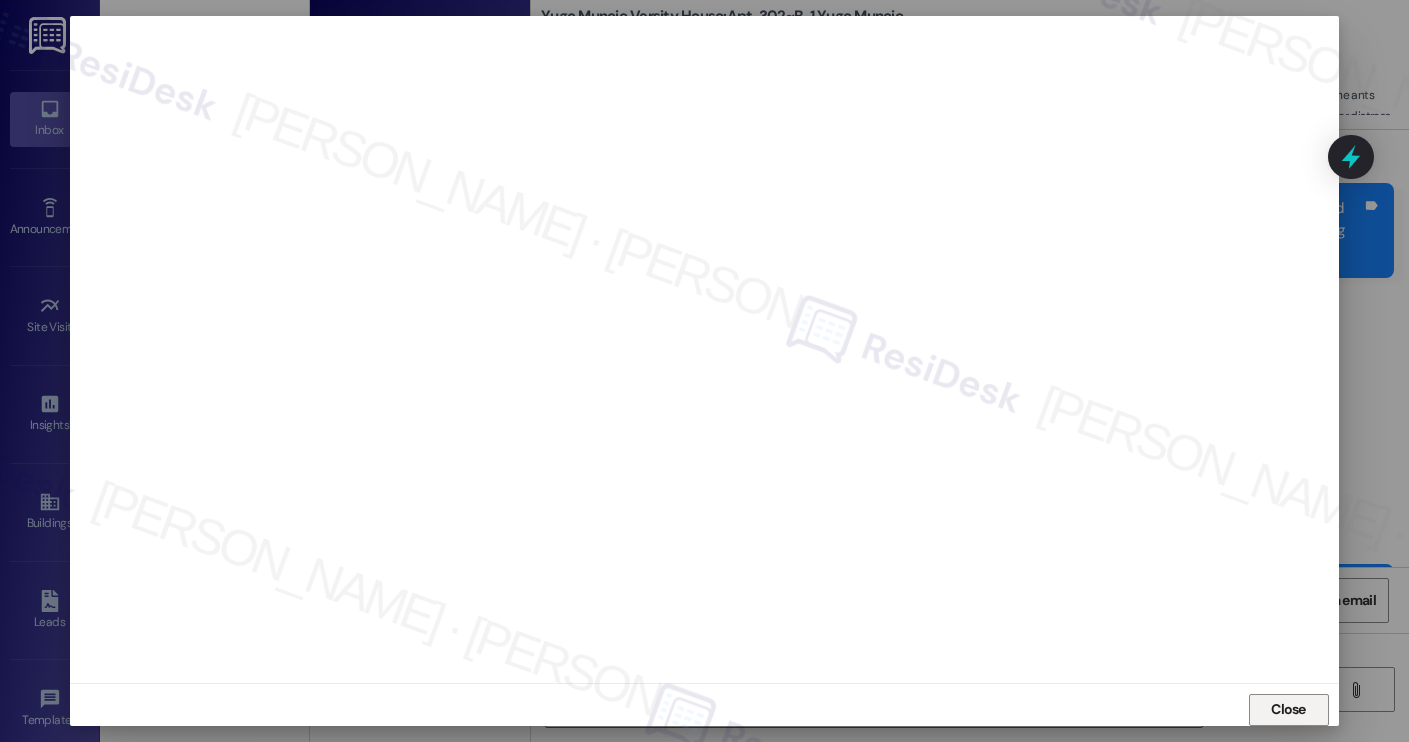 click on "Close" at bounding box center [1288, 709] 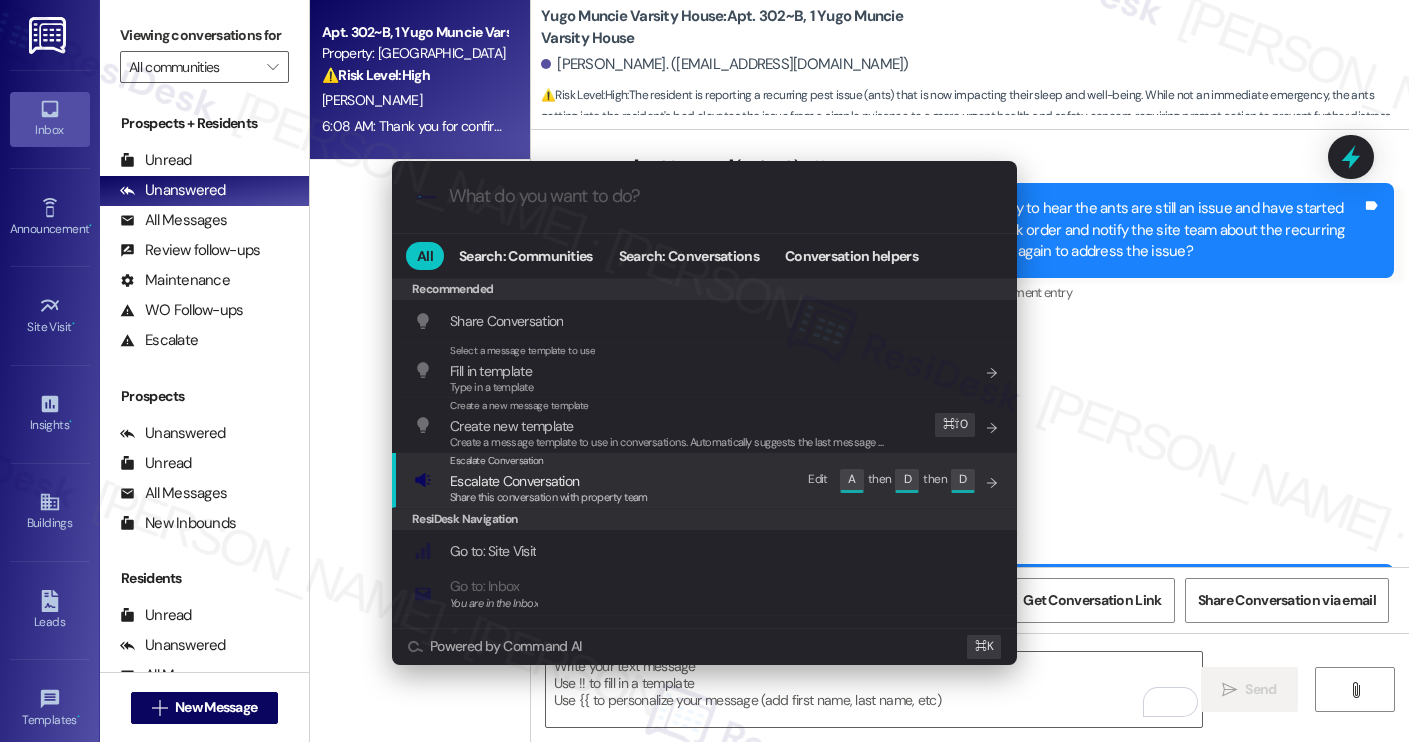 click on "Escalate Conversation Escalate Conversation Share this conversation with property team Edit A then D then D" at bounding box center (706, 480) 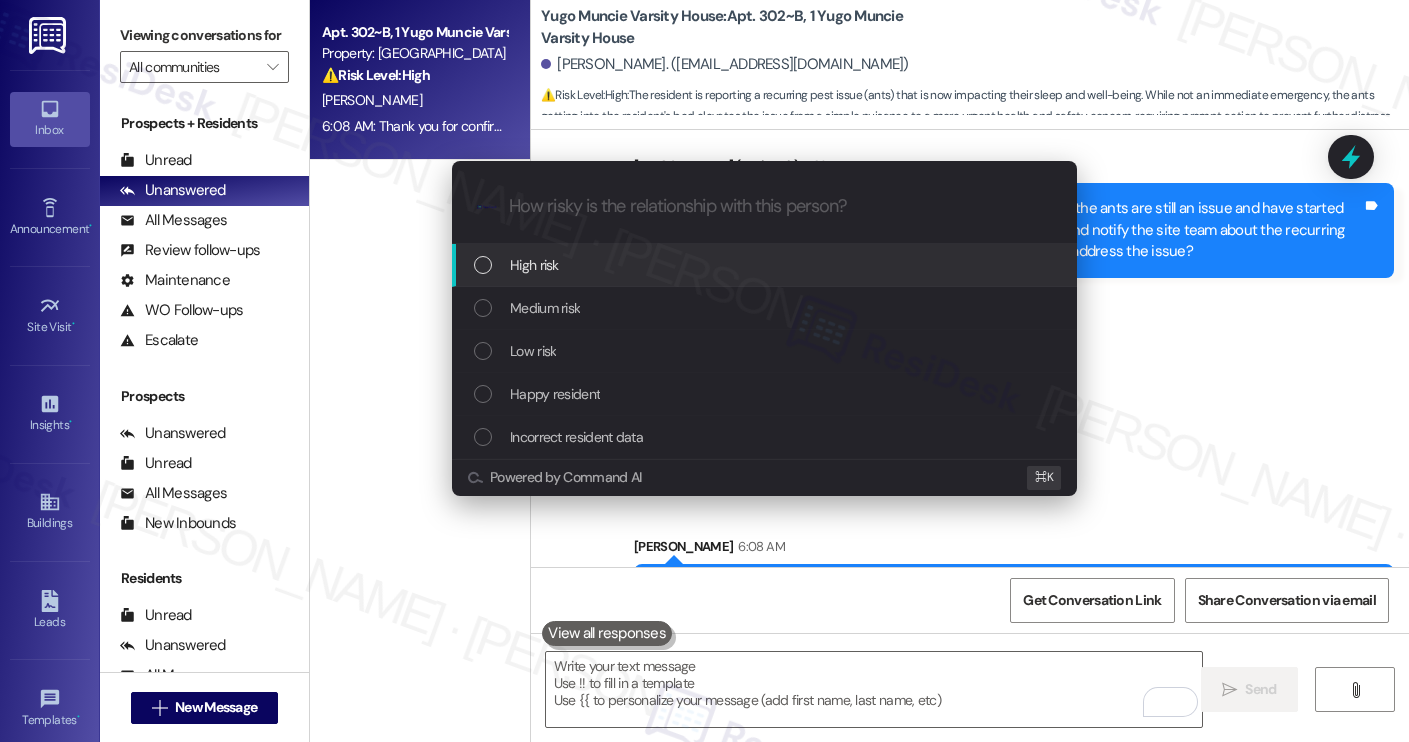 click on "High risk" at bounding box center [766, 265] 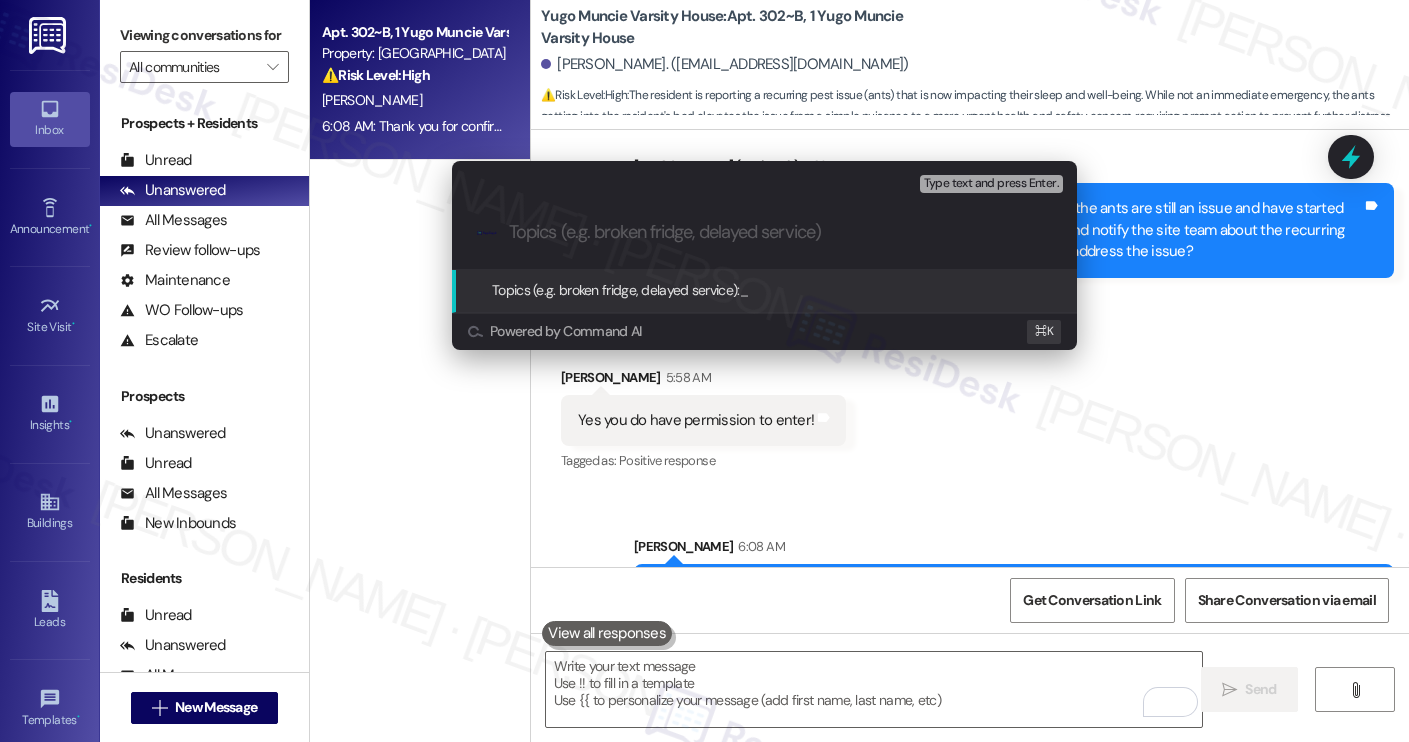 paste on "Work order filed by ResiDesk #15544203 | Recurring Ant Infestation" 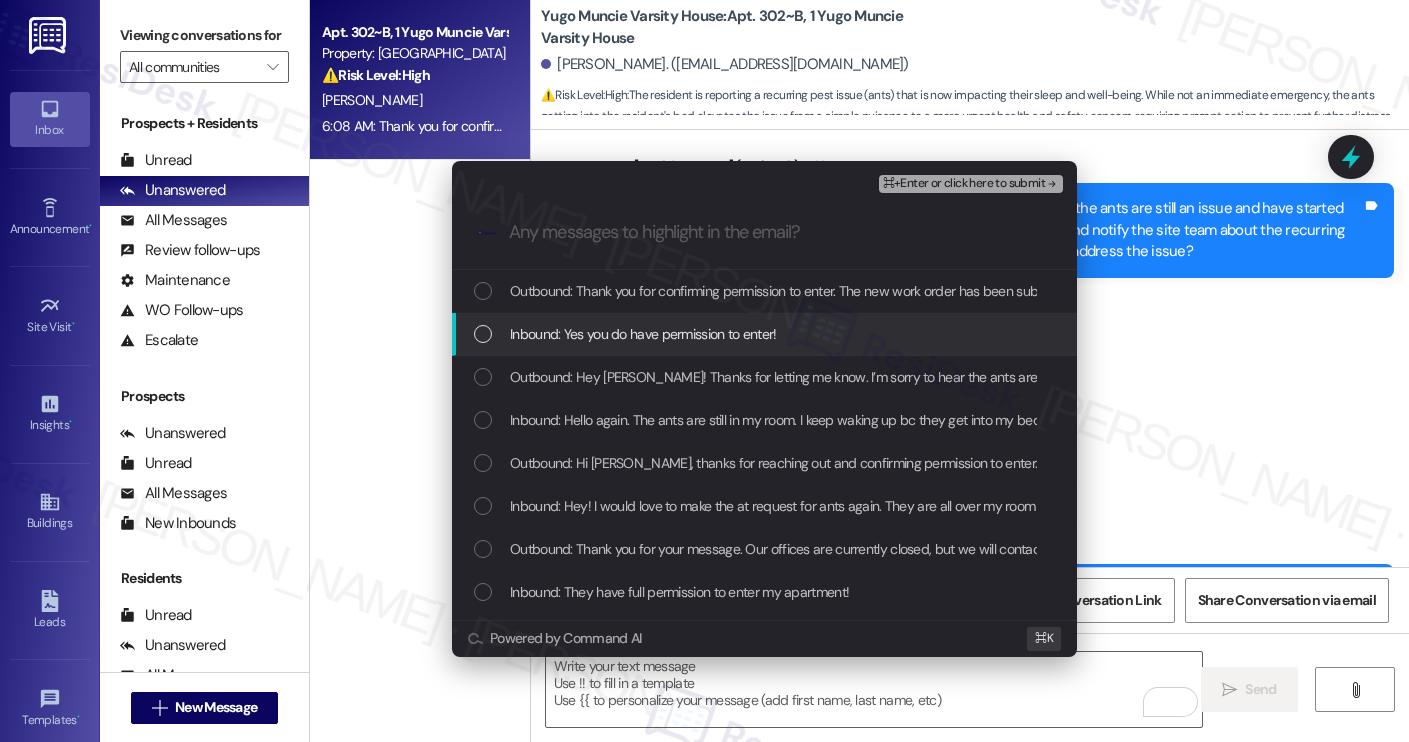 click on "Inbound: Yes you do have permission to enter!" at bounding box center (643, 334) 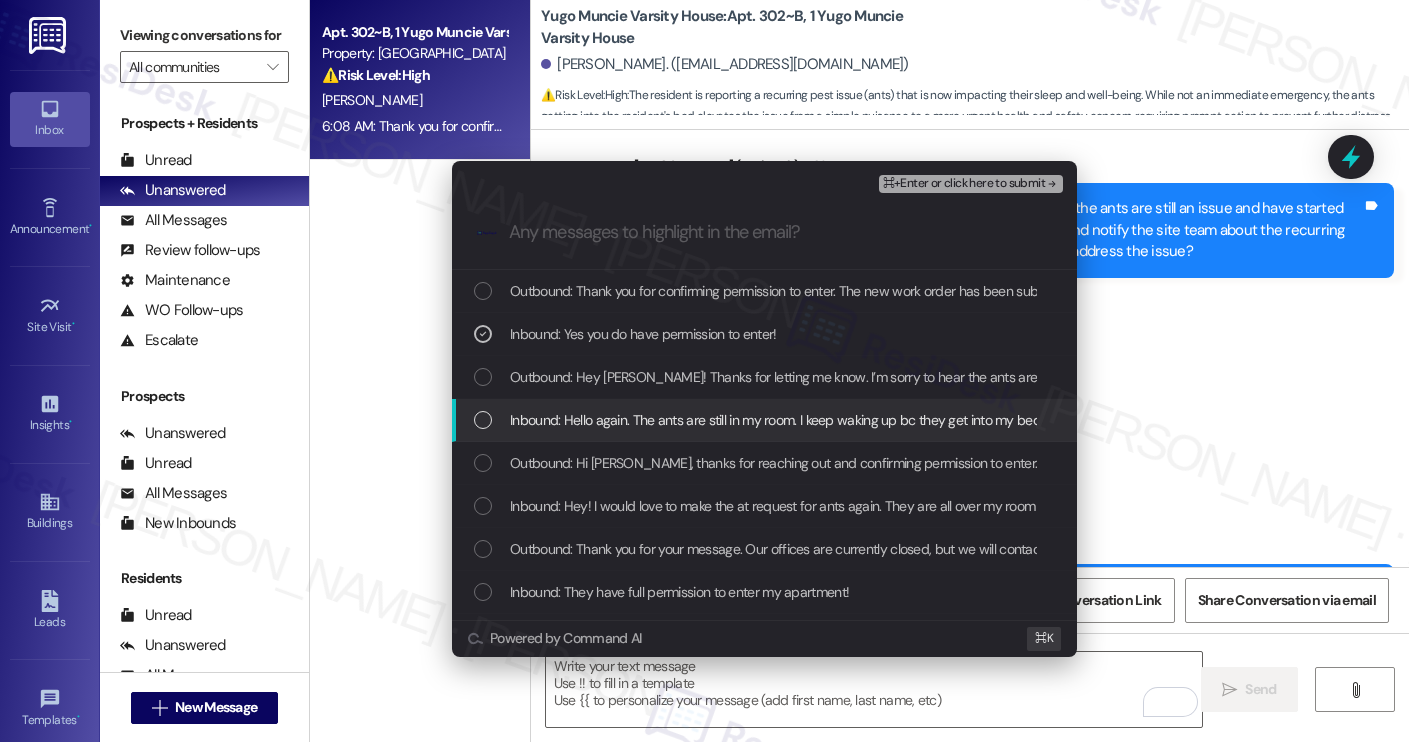 click on "Inbound: Hello again. The ants are still in my room. I keep waking up bc they get into my bed at night. They are all over the place in the same spots as before." at bounding box center (962, 420) 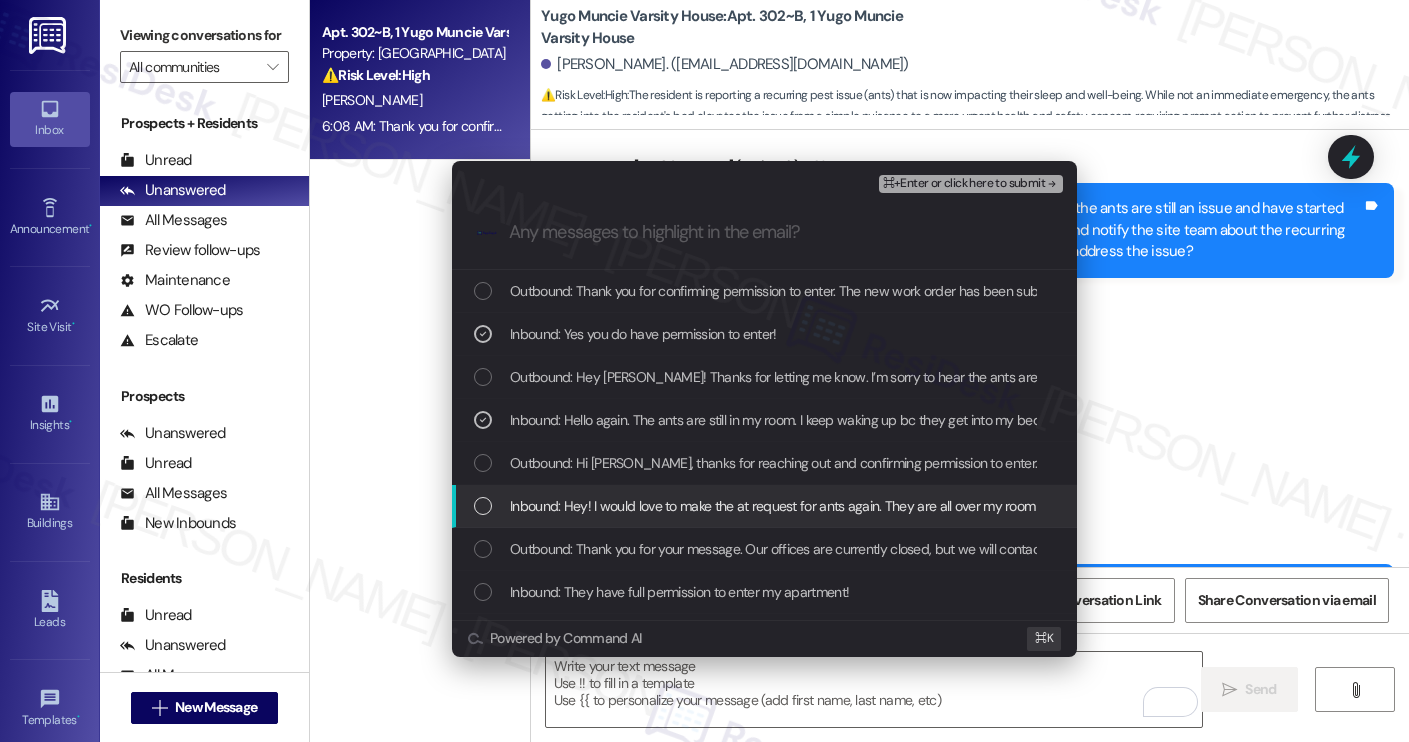 click on "Inbound: Hey! I would love to make the at request for ants again. They are all over my room at this point! They were gone for a while and now they are back. They are under my bed, near my mini fridge, near my beside dresser," at bounding box center (1163, 506) 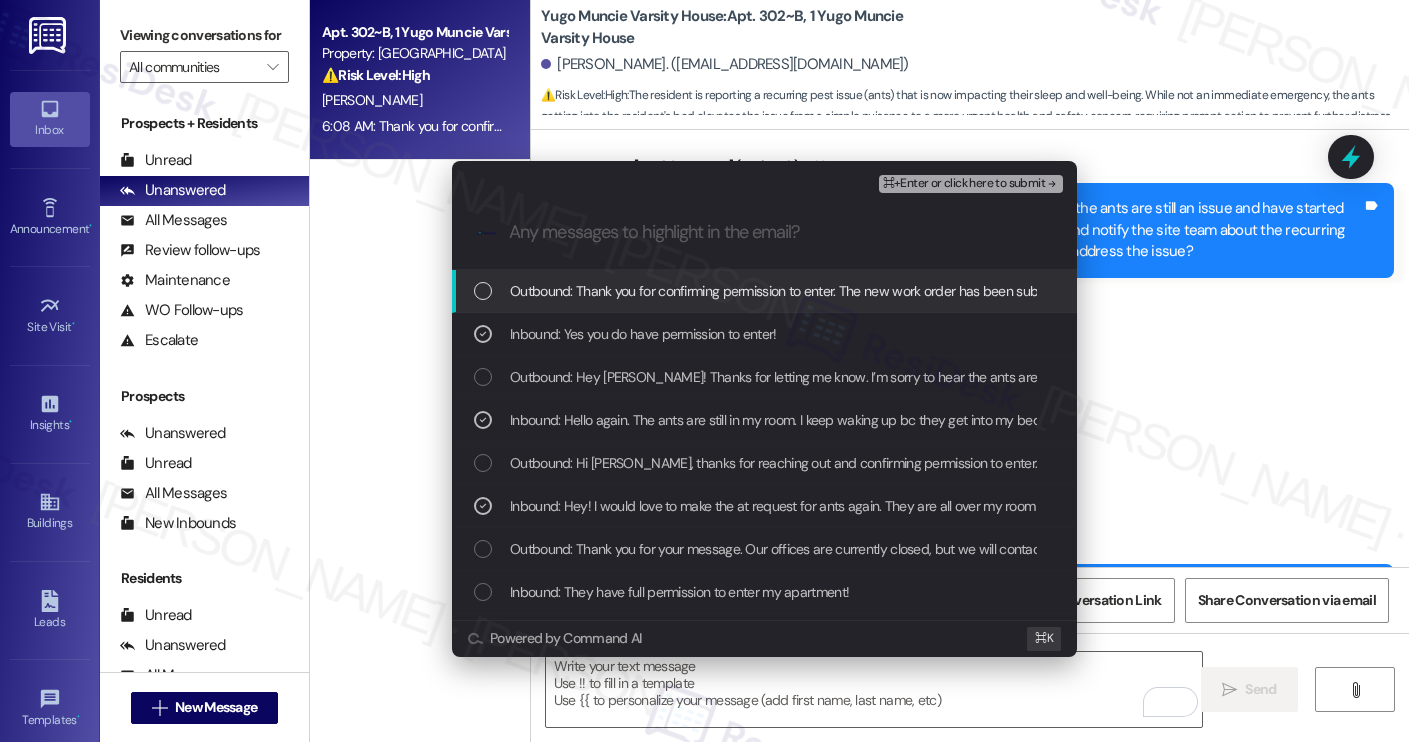 click on "⌘+Enter or click here to submit" at bounding box center (971, 184) 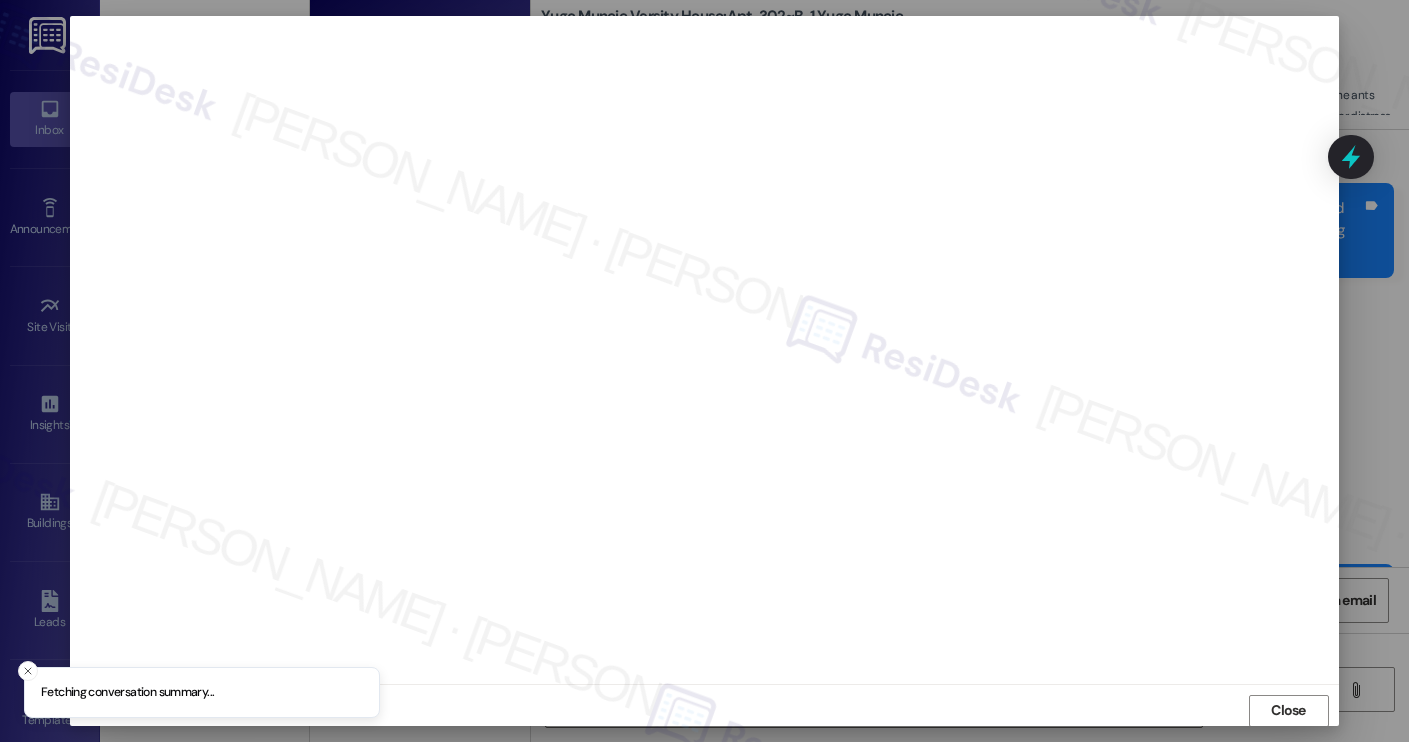 scroll, scrollTop: 1, scrollLeft: 0, axis: vertical 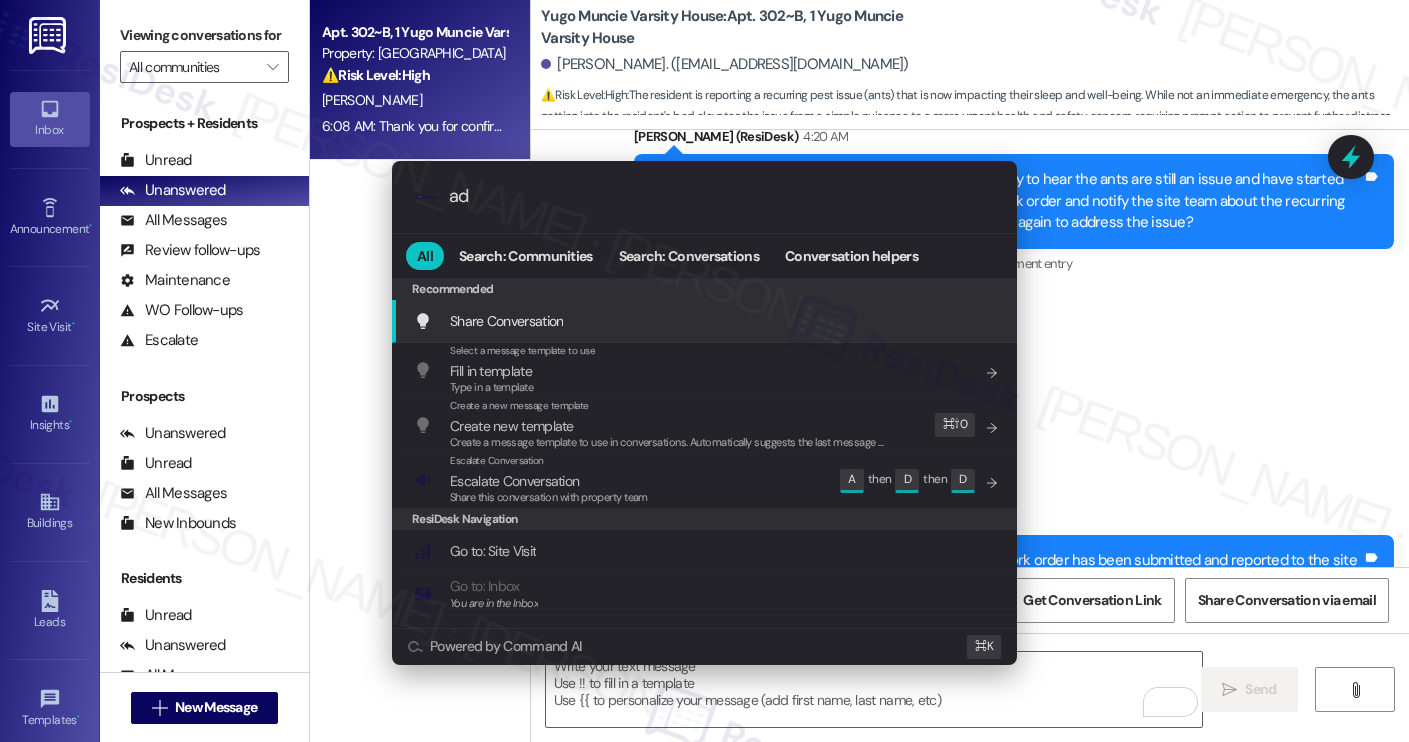 type on "add" 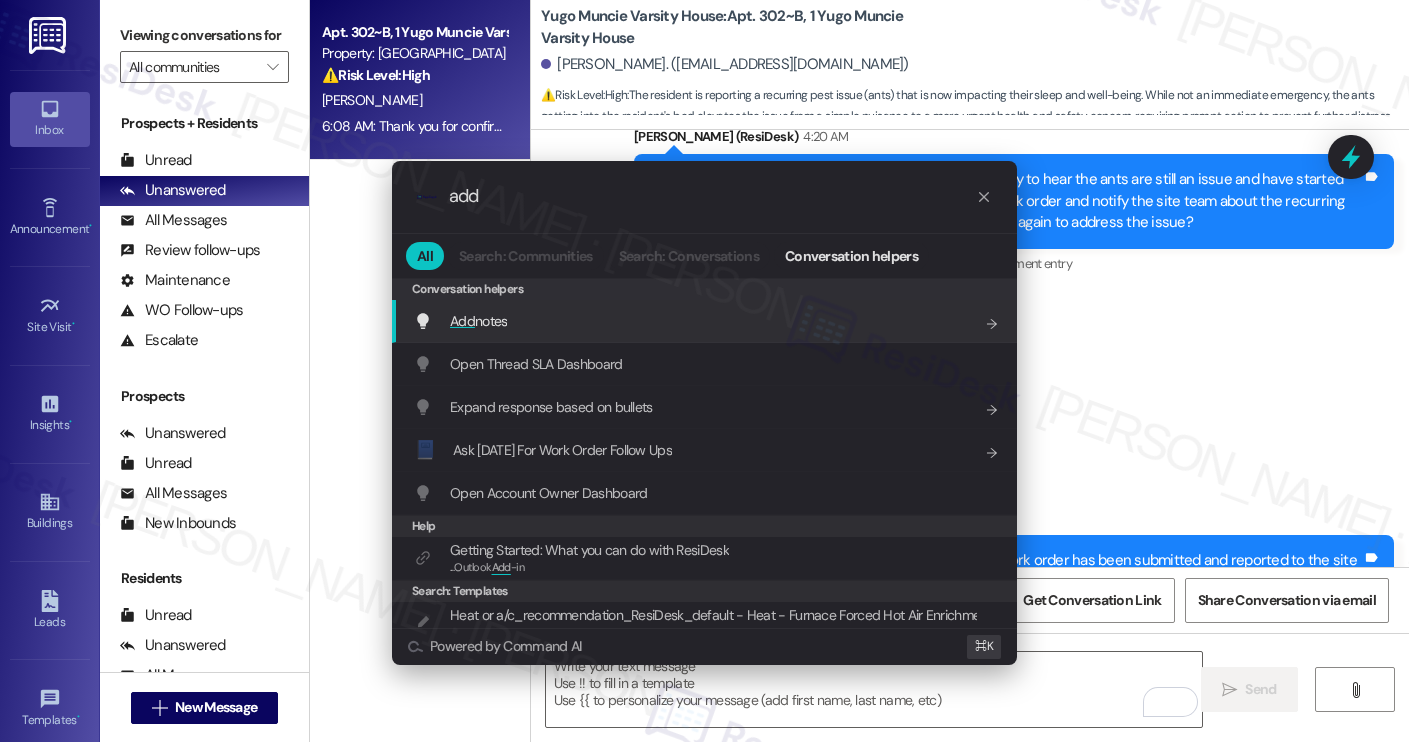 click on "Add  notes Add shortcut" at bounding box center (706, 321) 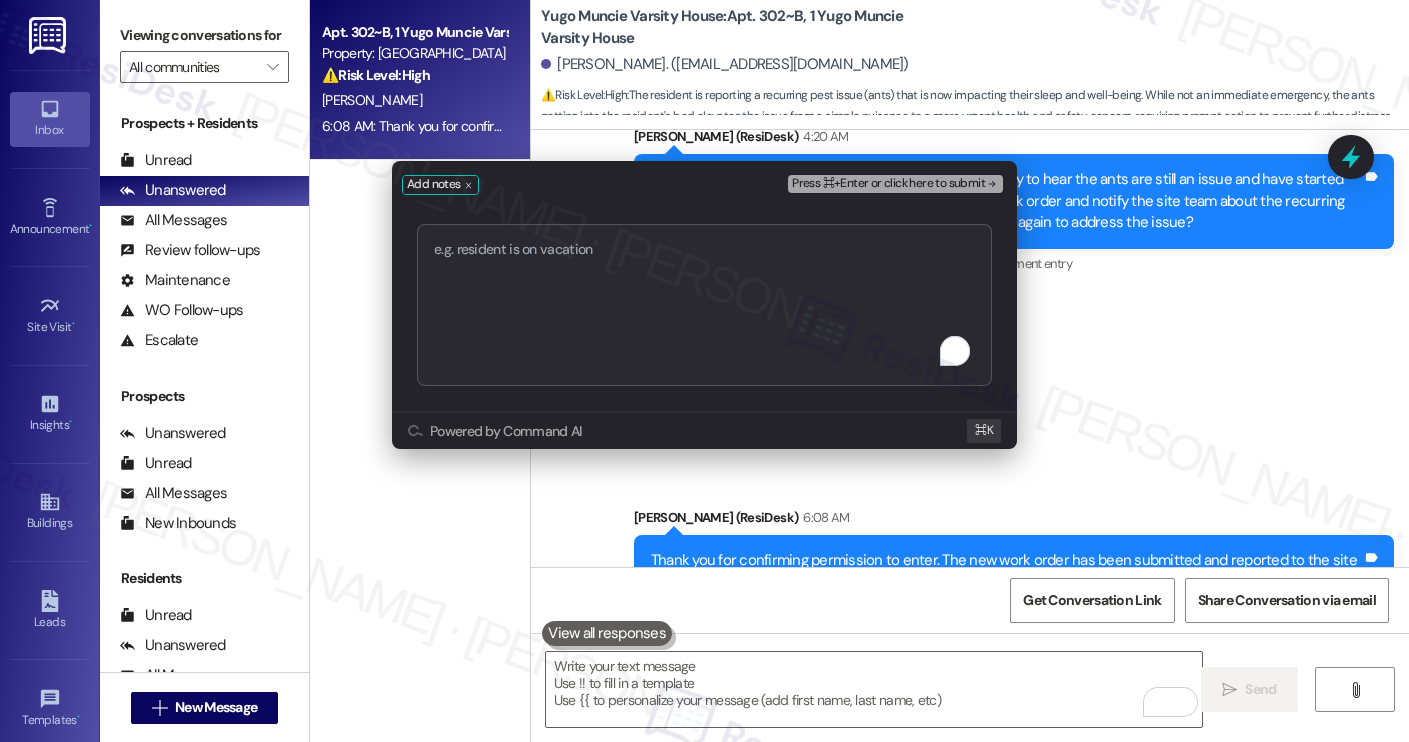 click at bounding box center [704, 305] 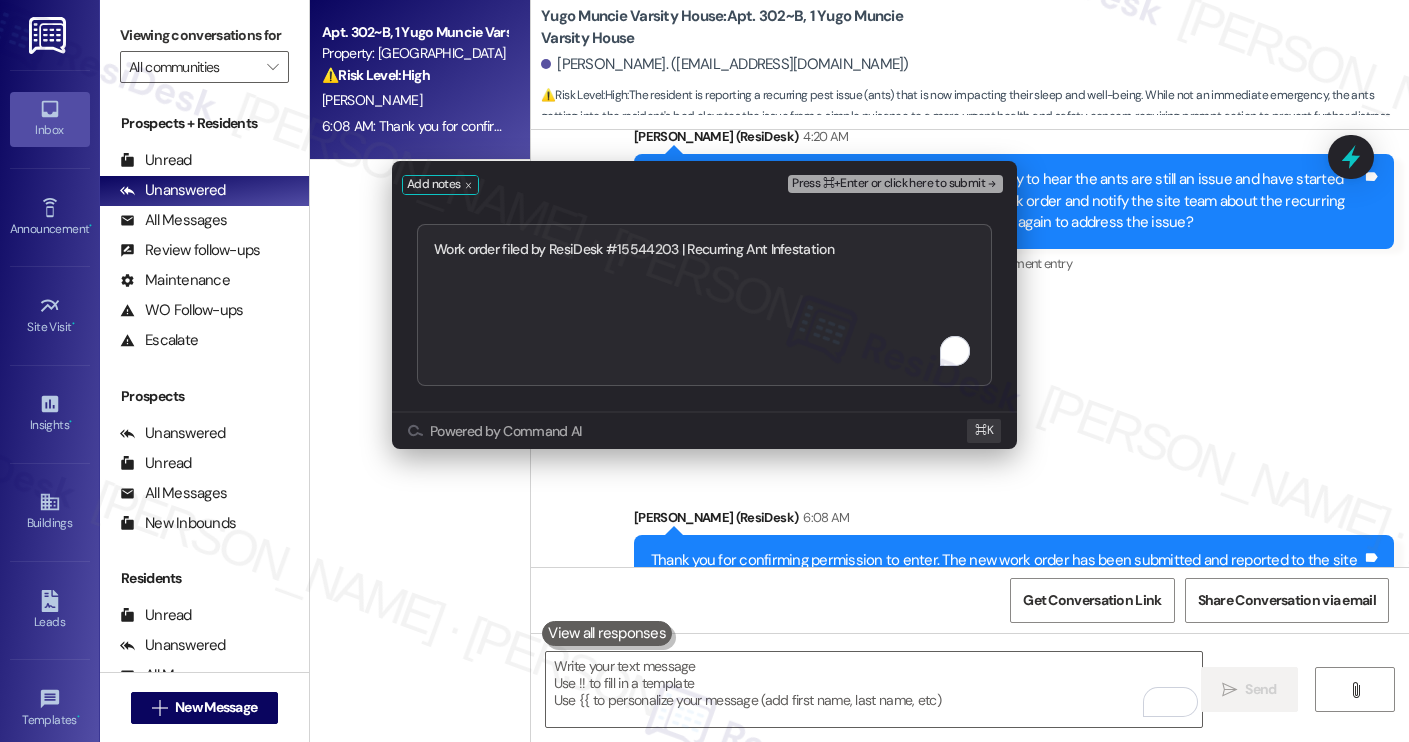 type on "Work order filed by ResiDesk #15544203 | Recurring Ant Infestation" 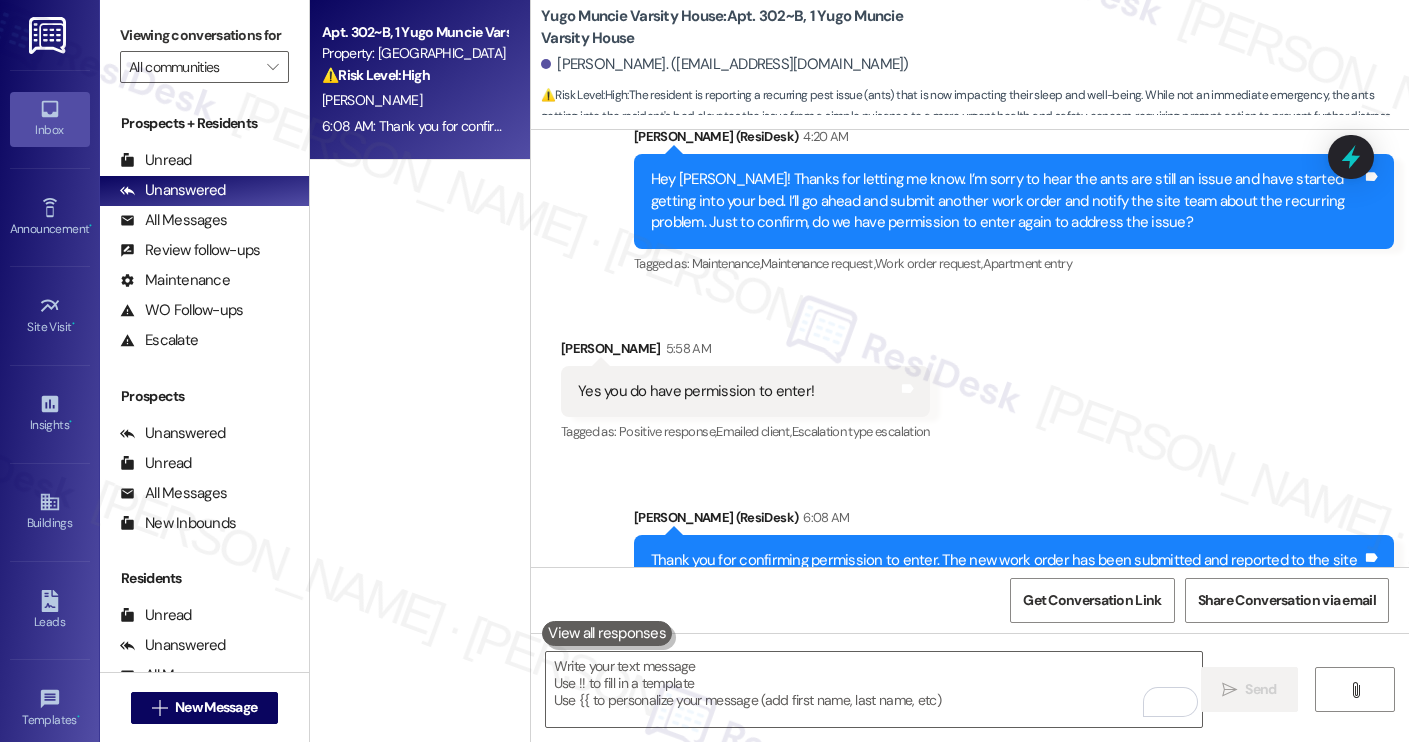 scroll, scrollTop: 9028, scrollLeft: 0, axis: vertical 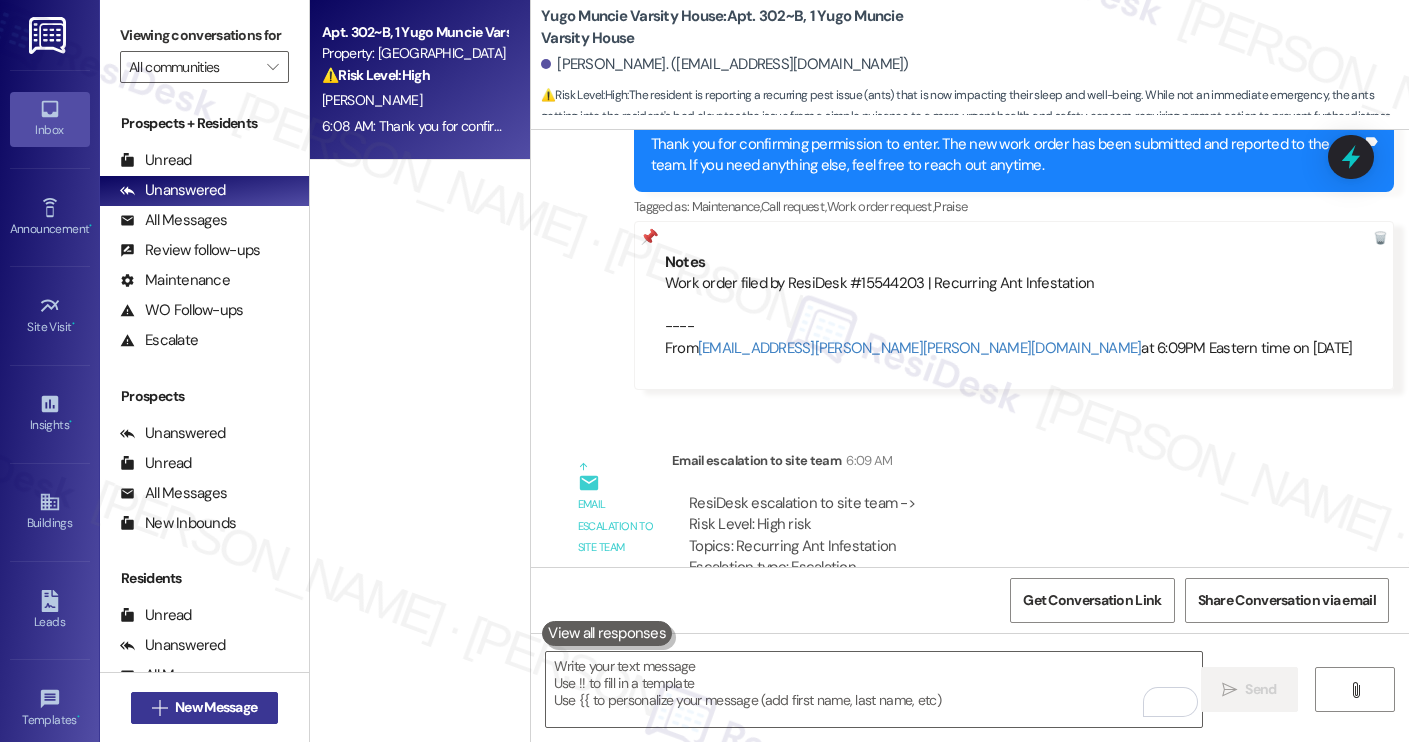 click on "New Message" at bounding box center [216, 707] 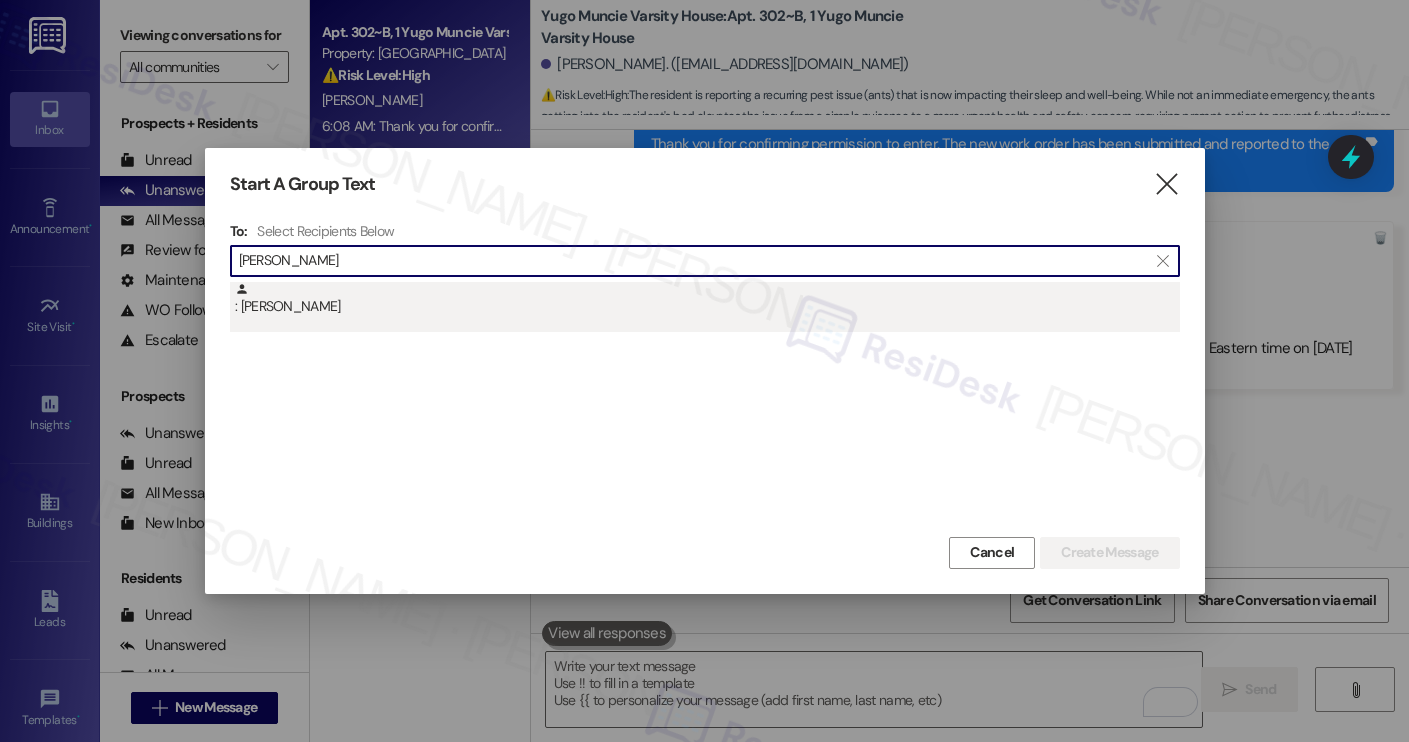 type on "[PERSON_NAME]" 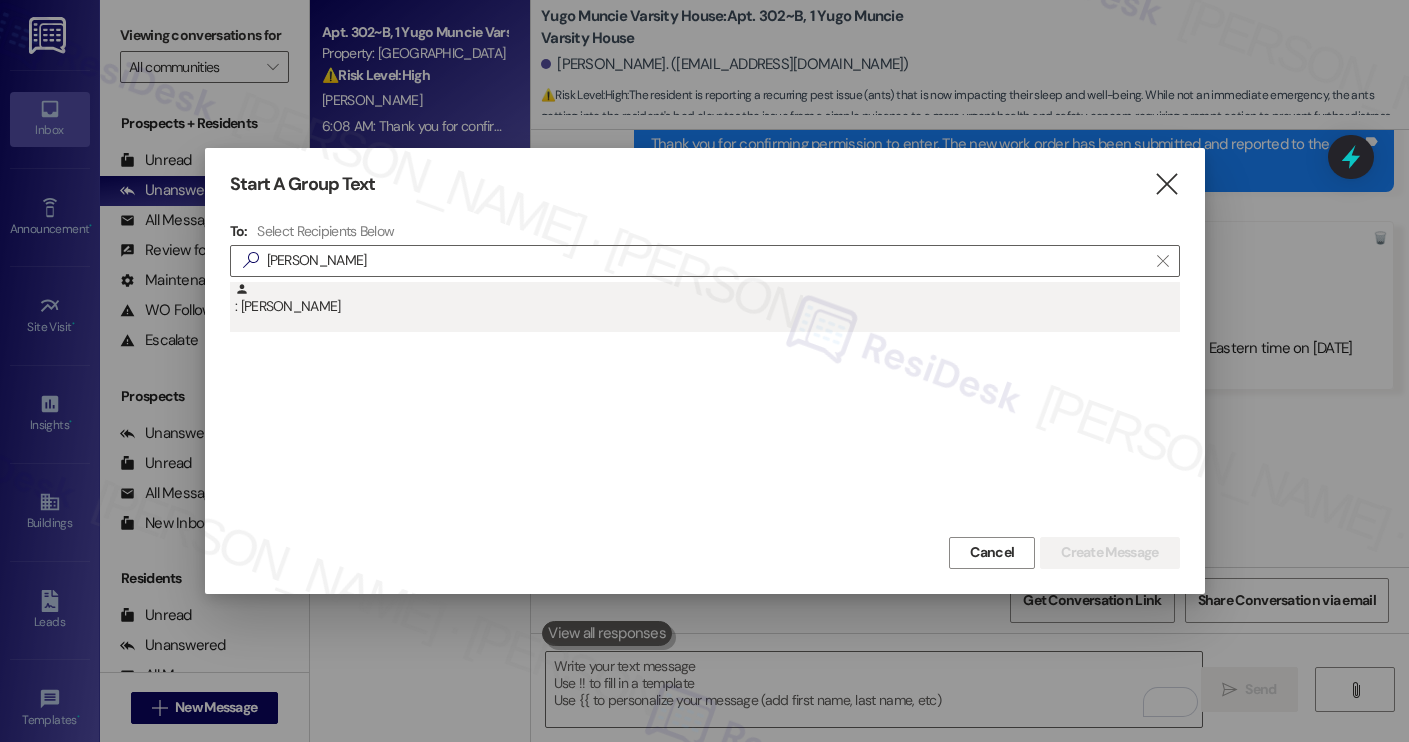 click on ": [PERSON_NAME]" at bounding box center [707, 299] 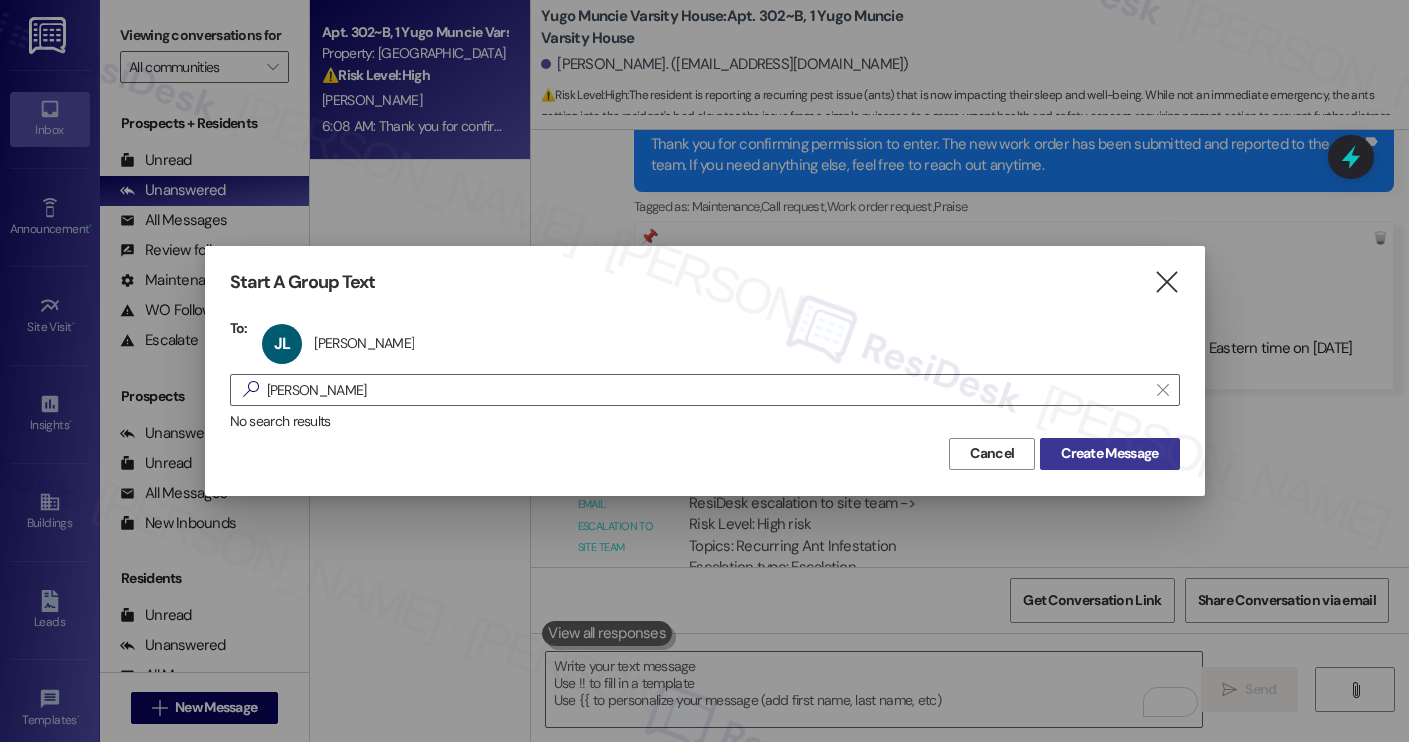click on "Create Message" at bounding box center (1109, 453) 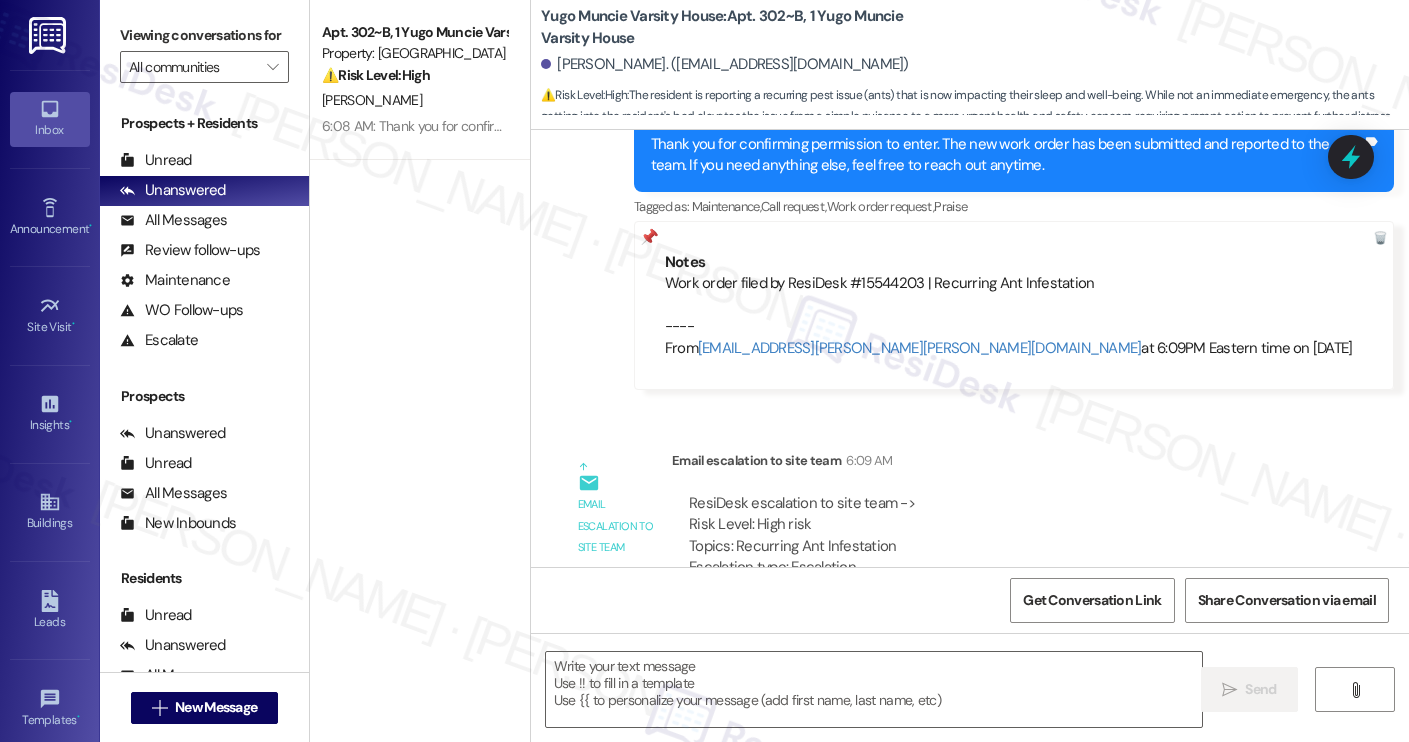 type on "Fetching suggested responses. Please feel free to read through the conversation in the meantime." 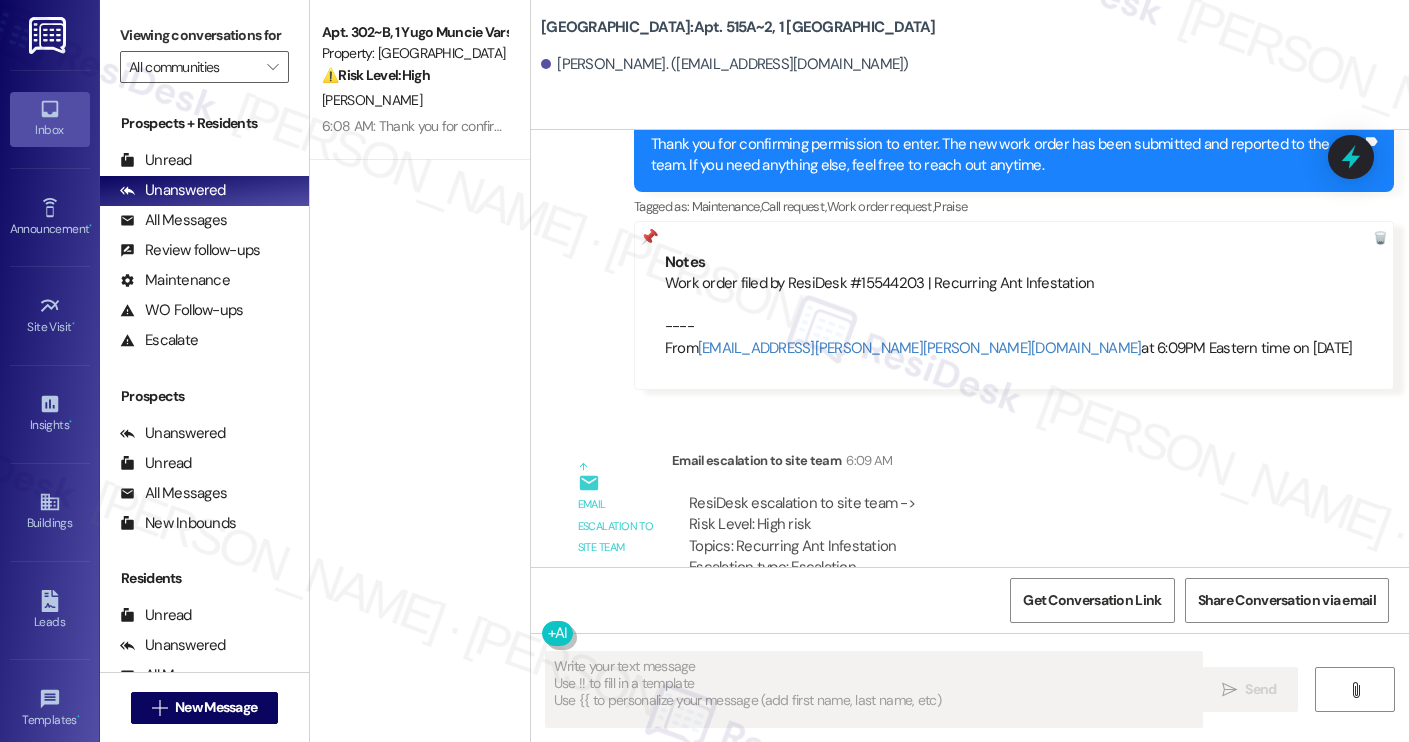 scroll, scrollTop: 0, scrollLeft: 0, axis: both 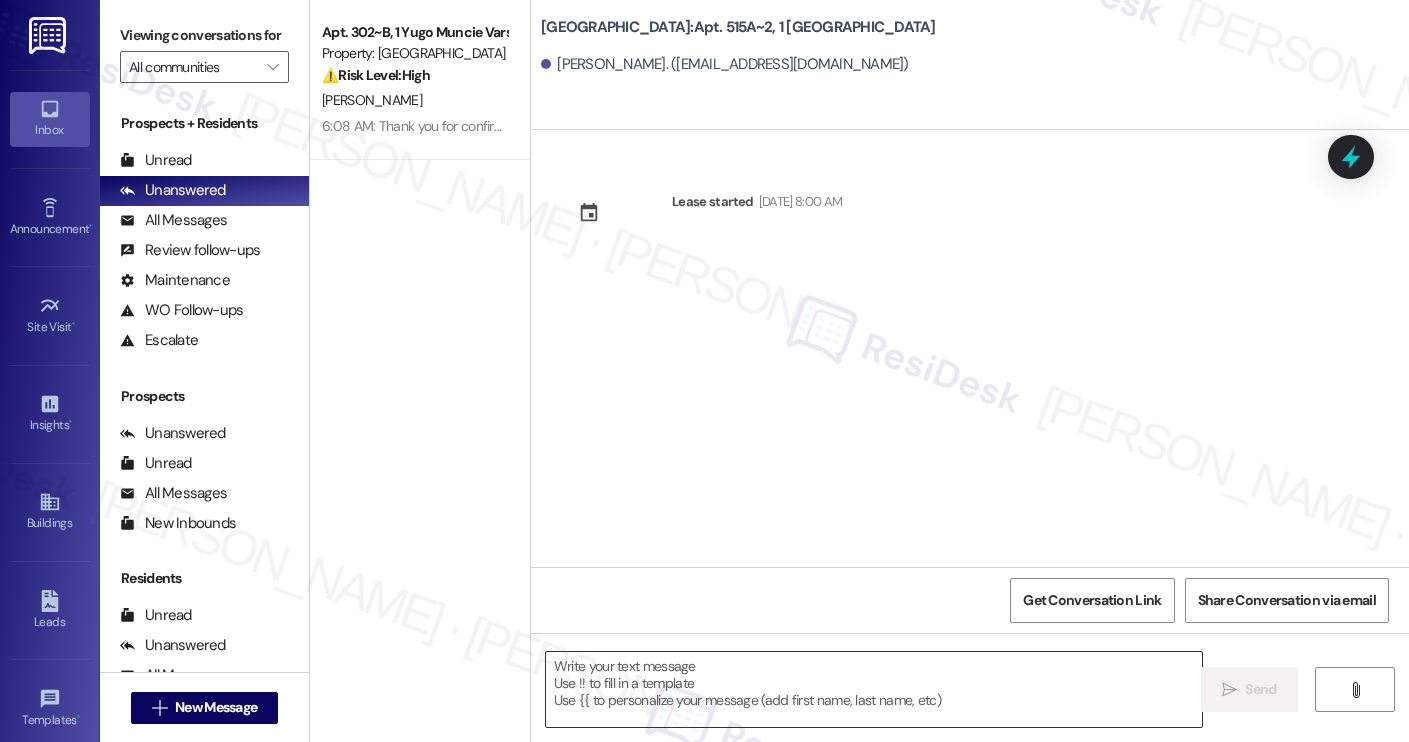 click at bounding box center [874, 689] 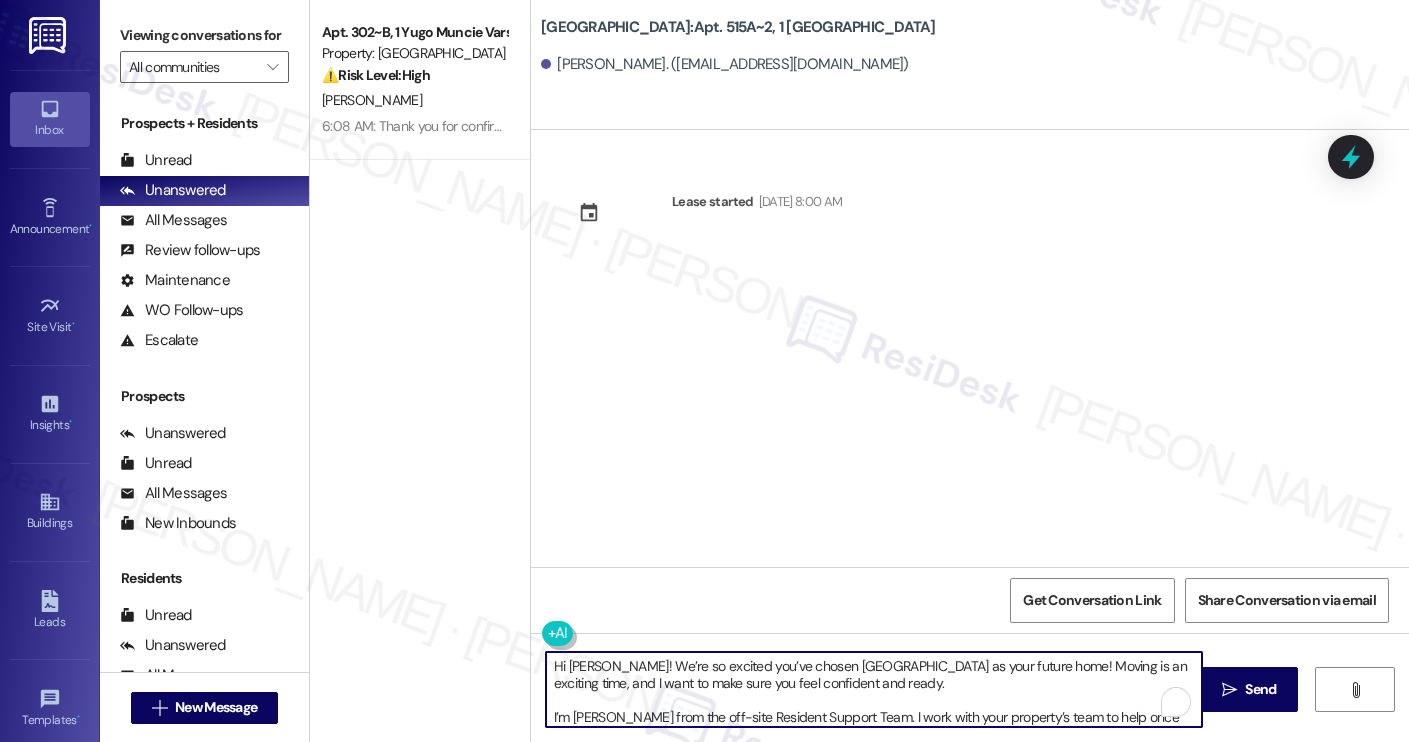 scroll, scrollTop: 119, scrollLeft: 0, axis: vertical 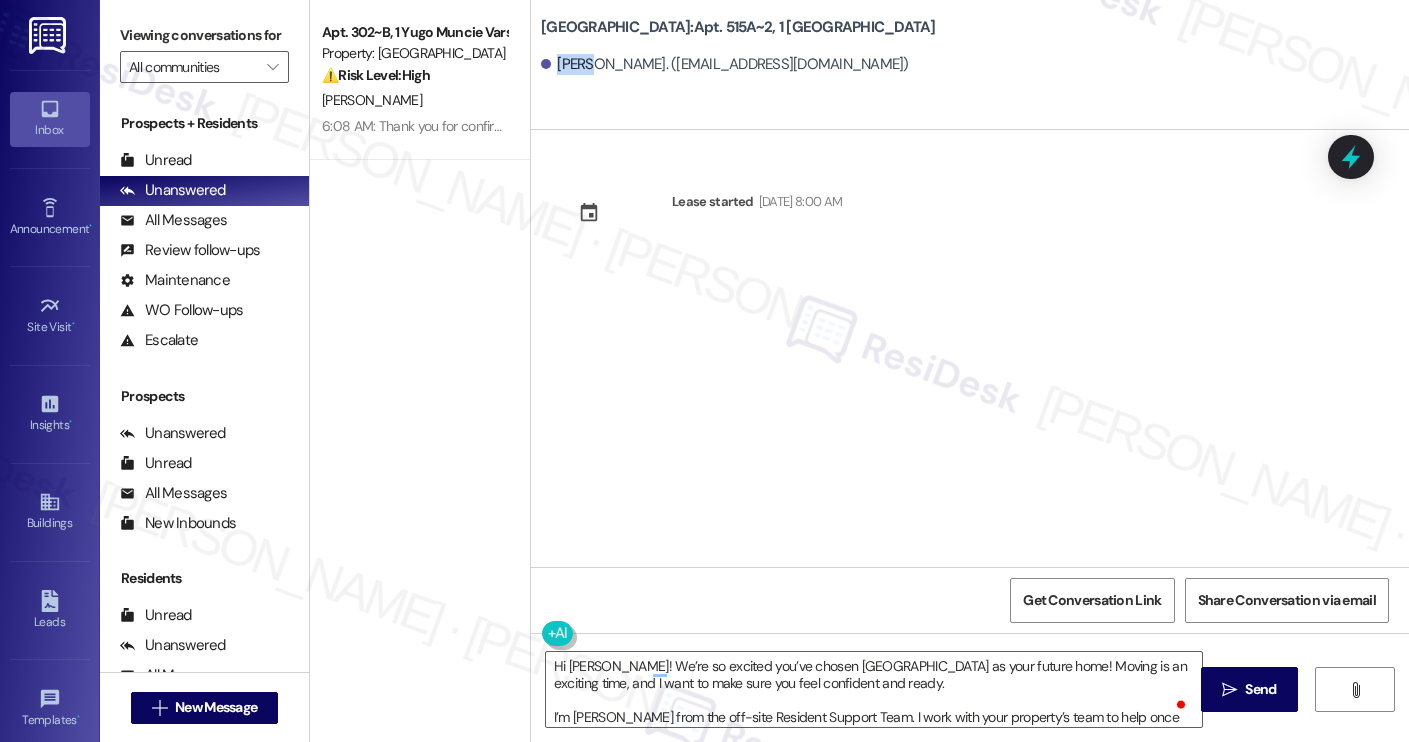 copy on "[PERSON_NAME]" 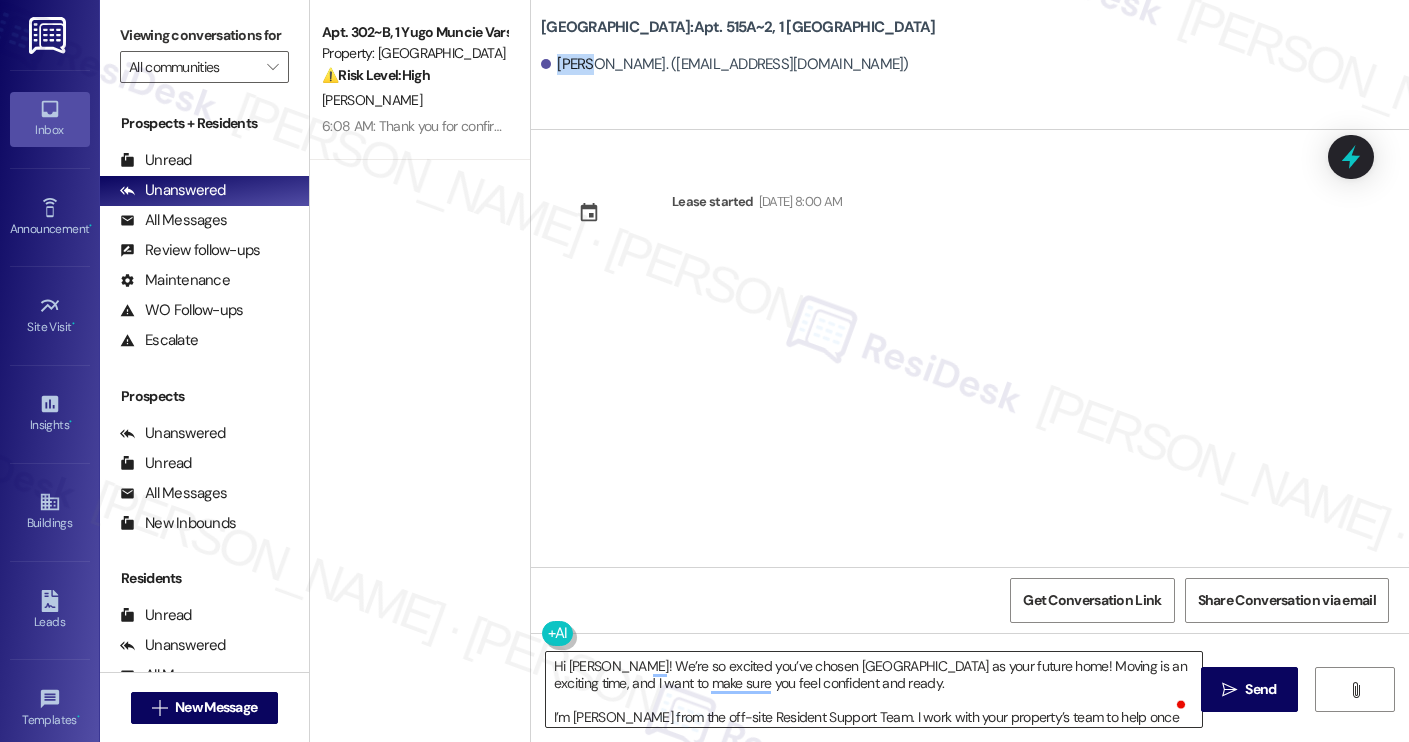 click on "Hi [PERSON_NAME]! We’re so excited you’ve chosen [GEOGRAPHIC_DATA] as your future home! Moving is an exciting time, and I want to make sure you feel confident and ready.
I’m [PERSON_NAME] from the off-site Resident Support Team. I work with your property’s team to help once you’ve moved in, whether it’s answering questions or assisting with maintenance. I’ll be in touch as your move-in date gets closer!
Move-in day will be busy as you get settled, but no reason it has to be stressful. Don’t forget that we offer a ⚡FAST PASS⚡for Move-In day if your checklist has been completed 2 weeks prior to move-in. Login to your ResidentPortal [DATE] to complete those outstanding items!" at bounding box center (874, 689) 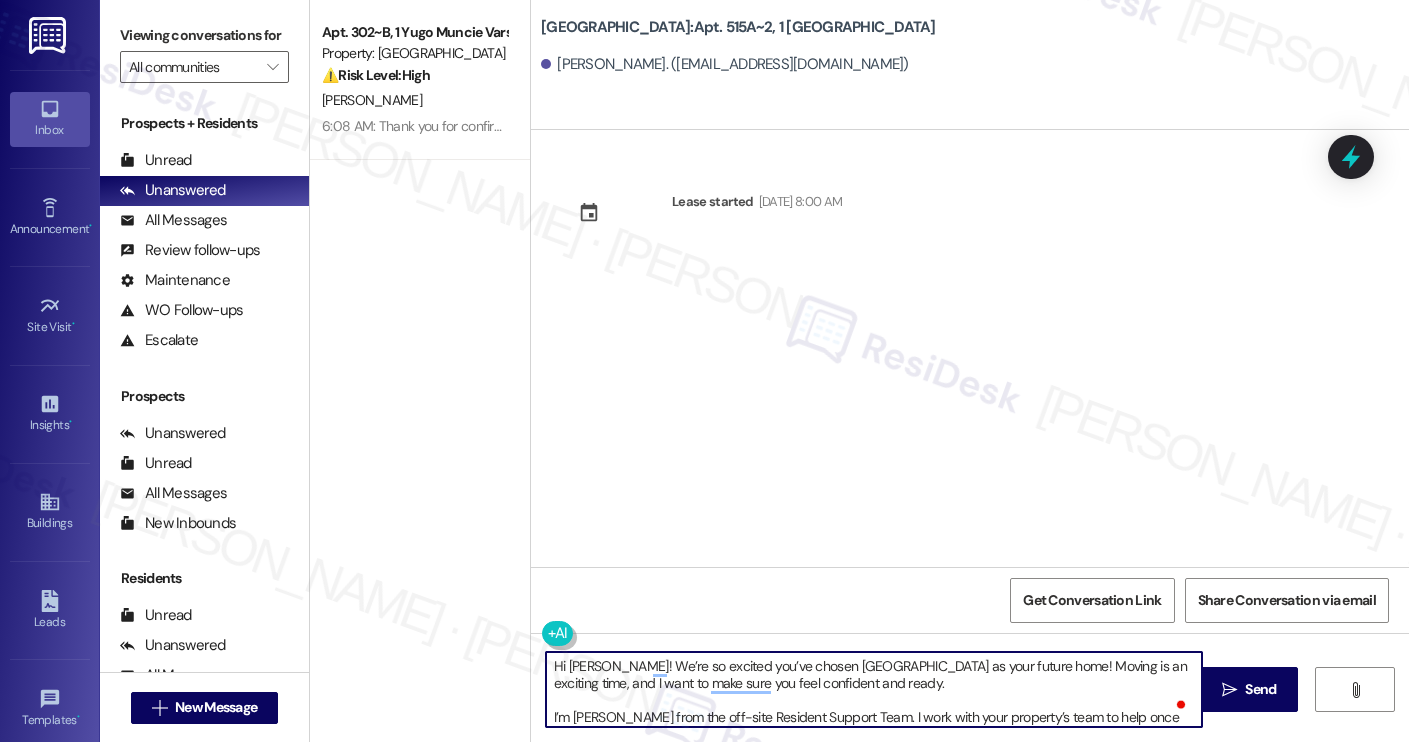 click on "Hi [PERSON_NAME]! We’re so excited you’ve chosen [GEOGRAPHIC_DATA] as your future home! Moving is an exciting time, and I want to make sure you feel confident and ready.
I’m [PERSON_NAME] from the off-site Resident Support Team. I work with your property’s team to help once you’ve moved in, whether it’s answering questions or assisting with maintenance. I’ll be in touch as your move-in date gets closer!
Move-in day will be busy as you get settled, but no reason it has to be stressful. Don’t forget that we offer a ⚡FAST PASS⚡for Move-In day if your checklist has been completed 2 weeks prior to move-in. Login to your ResidentPortal [DATE] to complete those outstanding items!" at bounding box center [874, 689] 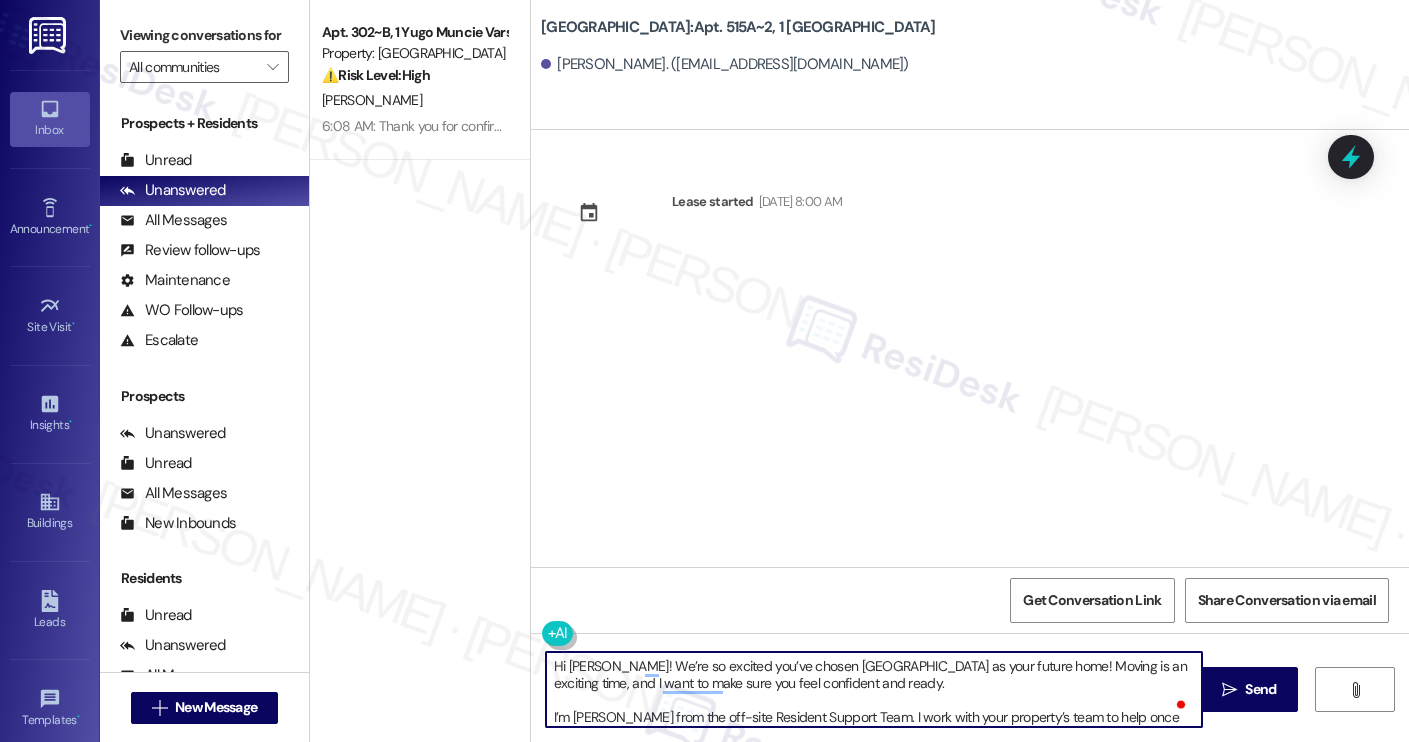 scroll, scrollTop: 17, scrollLeft: 0, axis: vertical 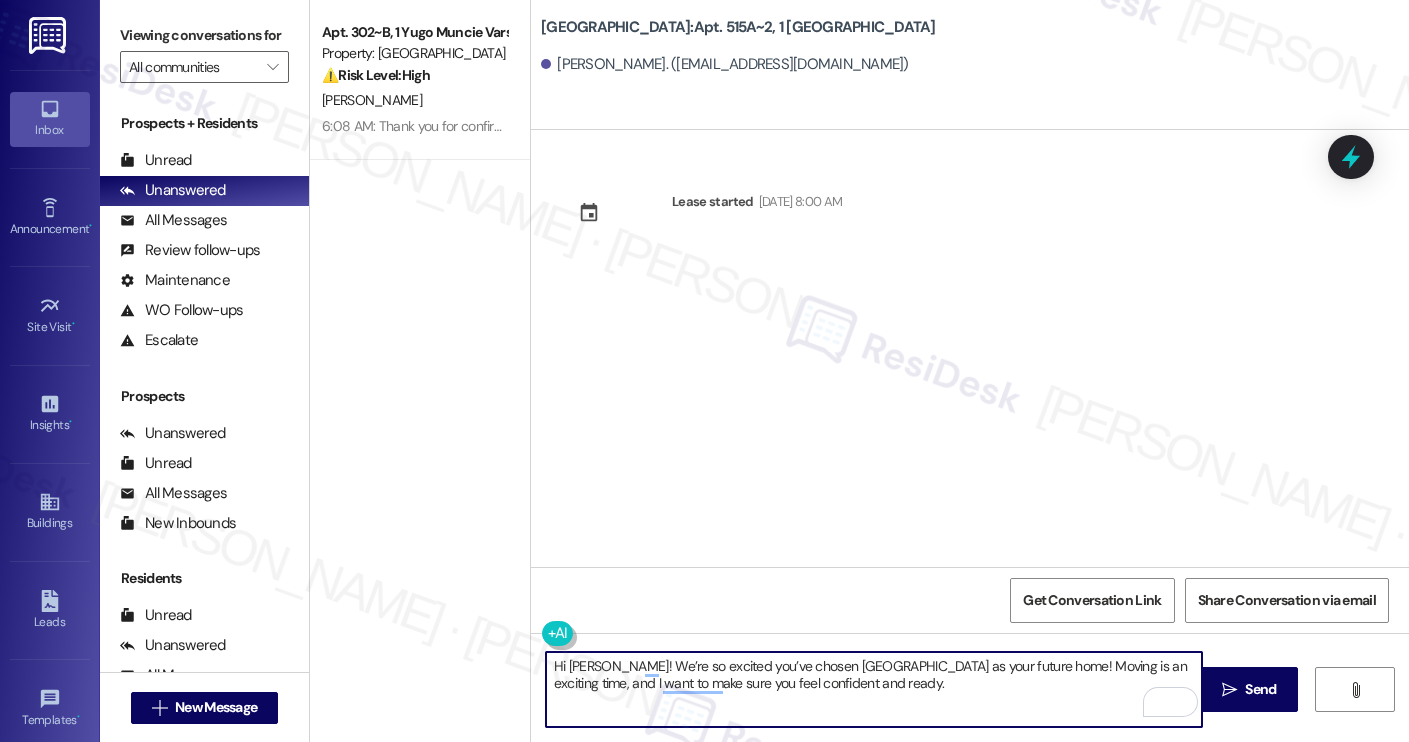 click on "Hi Jenna! We’re so excited you’ve chosen Yugo Charleston Campus as your future home! Moving is an exciting time, and I want to make sure you feel confident and ready." at bounding box center [874, 689] 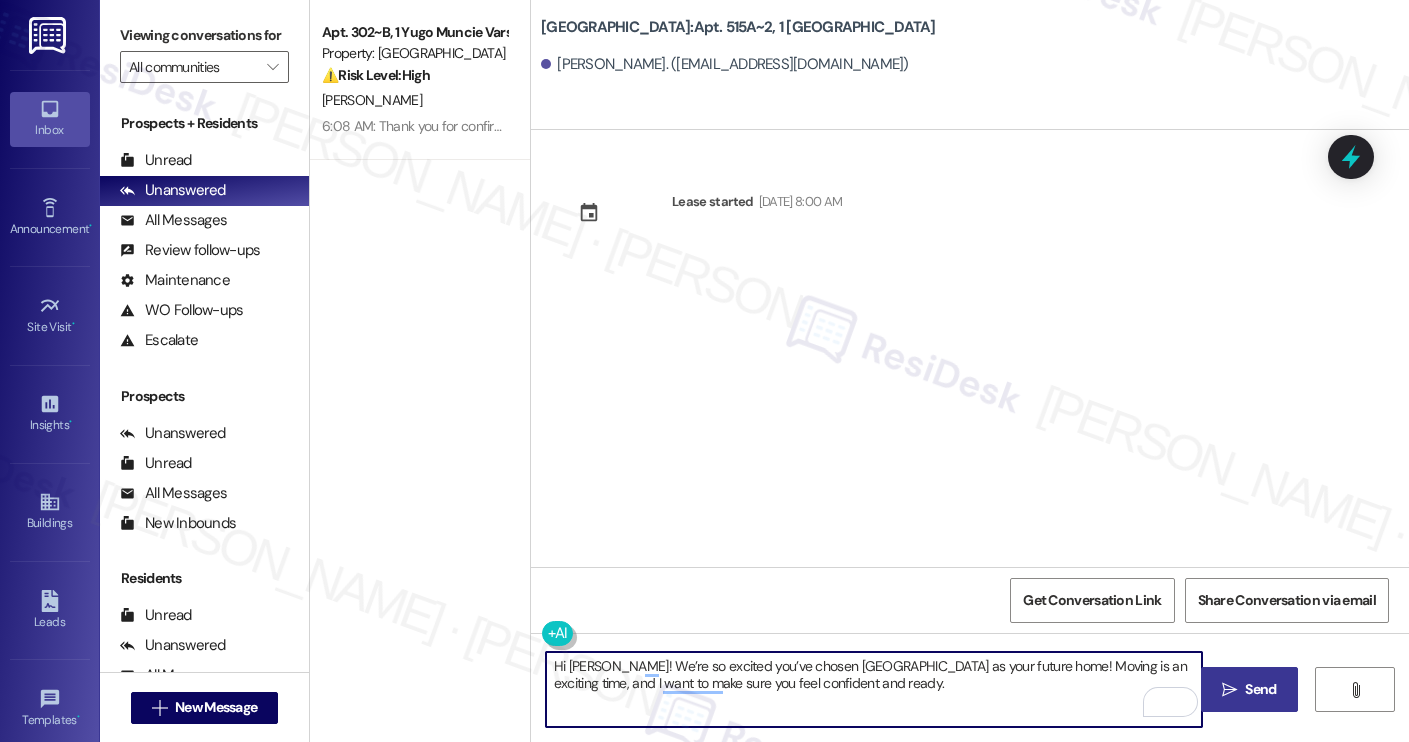 type on "Hi Jenna! We’re so excited you’ve chosen Yugo Charleston Campus as your future home! Moving is an exciting time, and I want to make sure you feel confident and ready." 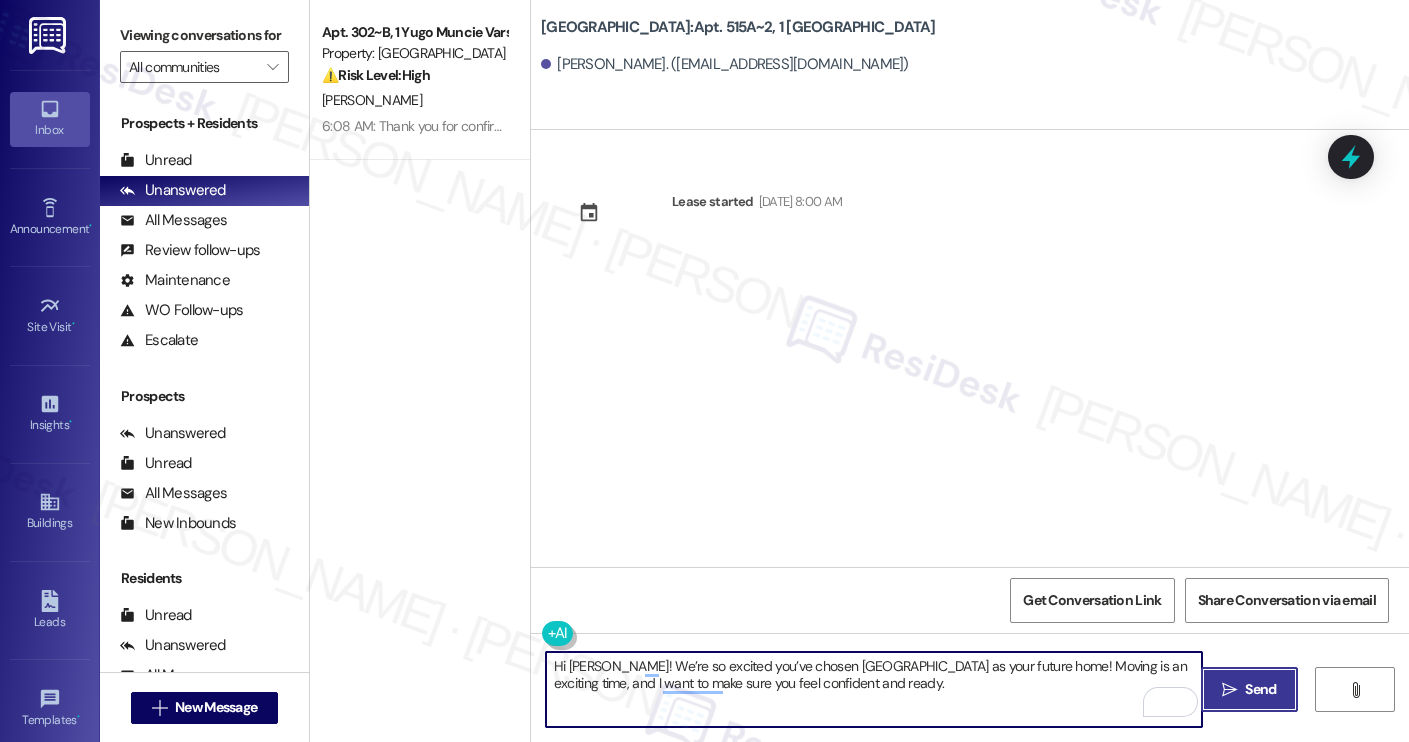 click on " Send" at bounding box center [1249, 689] 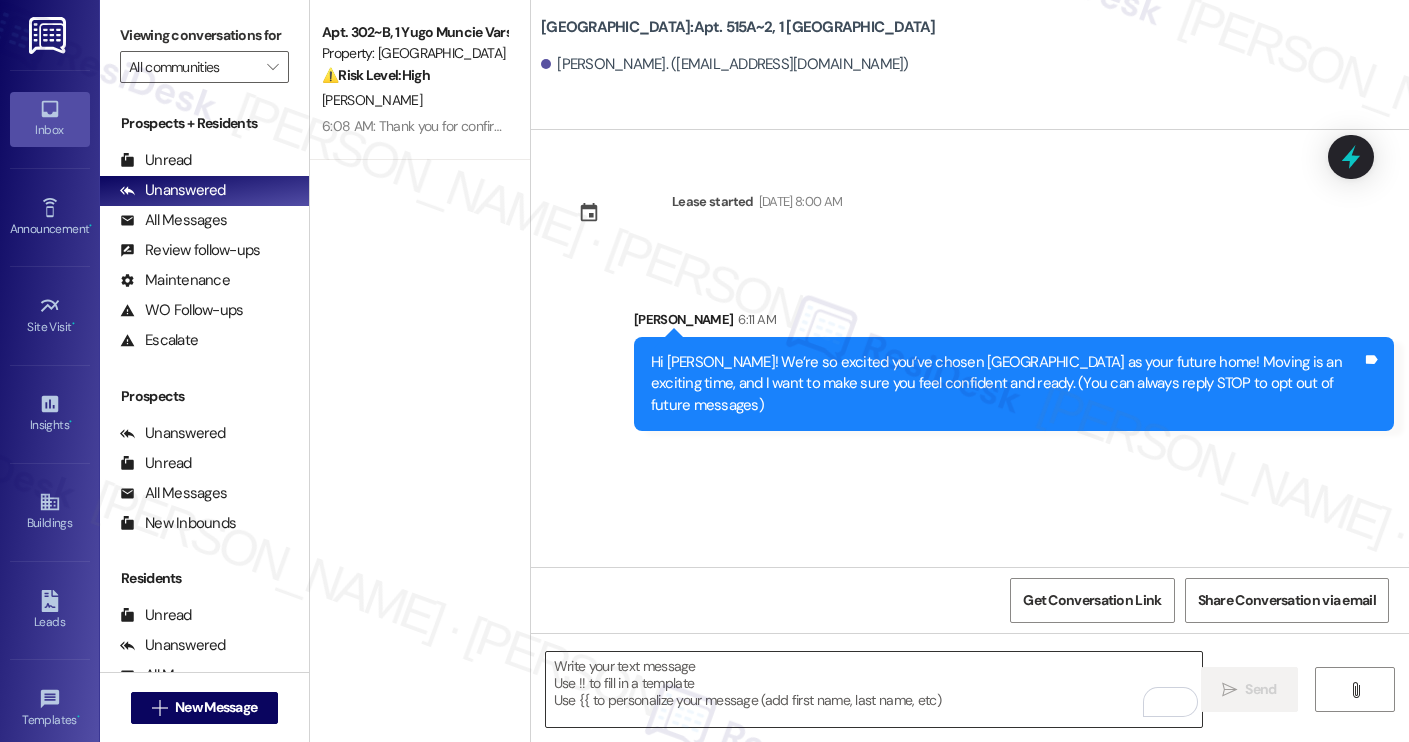 click at bounding box center [874, 689] 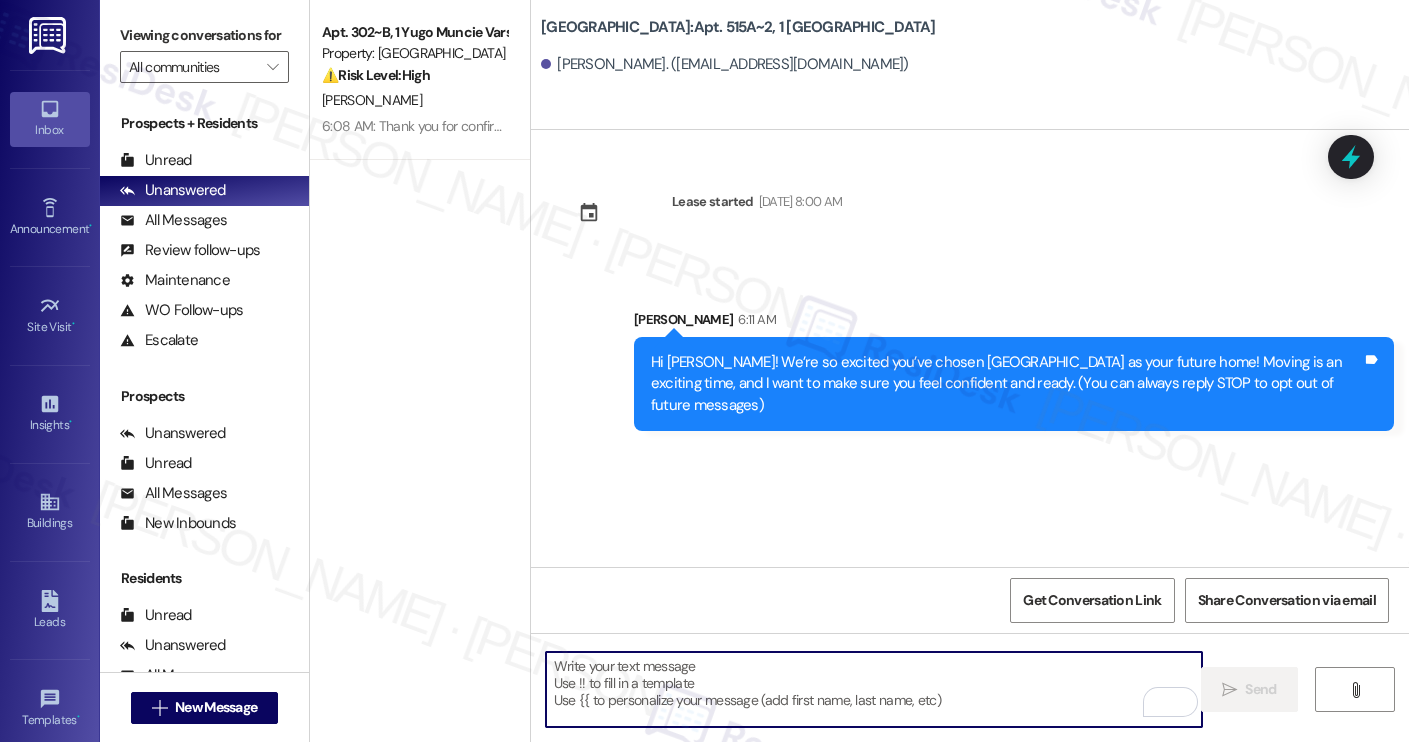 paste on "I’m Sarah from the off-site Resident Support Team. I work with your property’s team to help once you’ve moved in, whether it’s answering questions or assisting with maintenance. I’ll be in touch as your move-in date gets closer!
Move-in day will be busy as you get settled, but no reason it has to be stressful. Don’t forget that we offer a ⚡FAST PASS⚡for Move-In day if your checklist has been completed 2 weeks prior to move-in. Login to your ResidentPortal today to complete those outstanding items!" 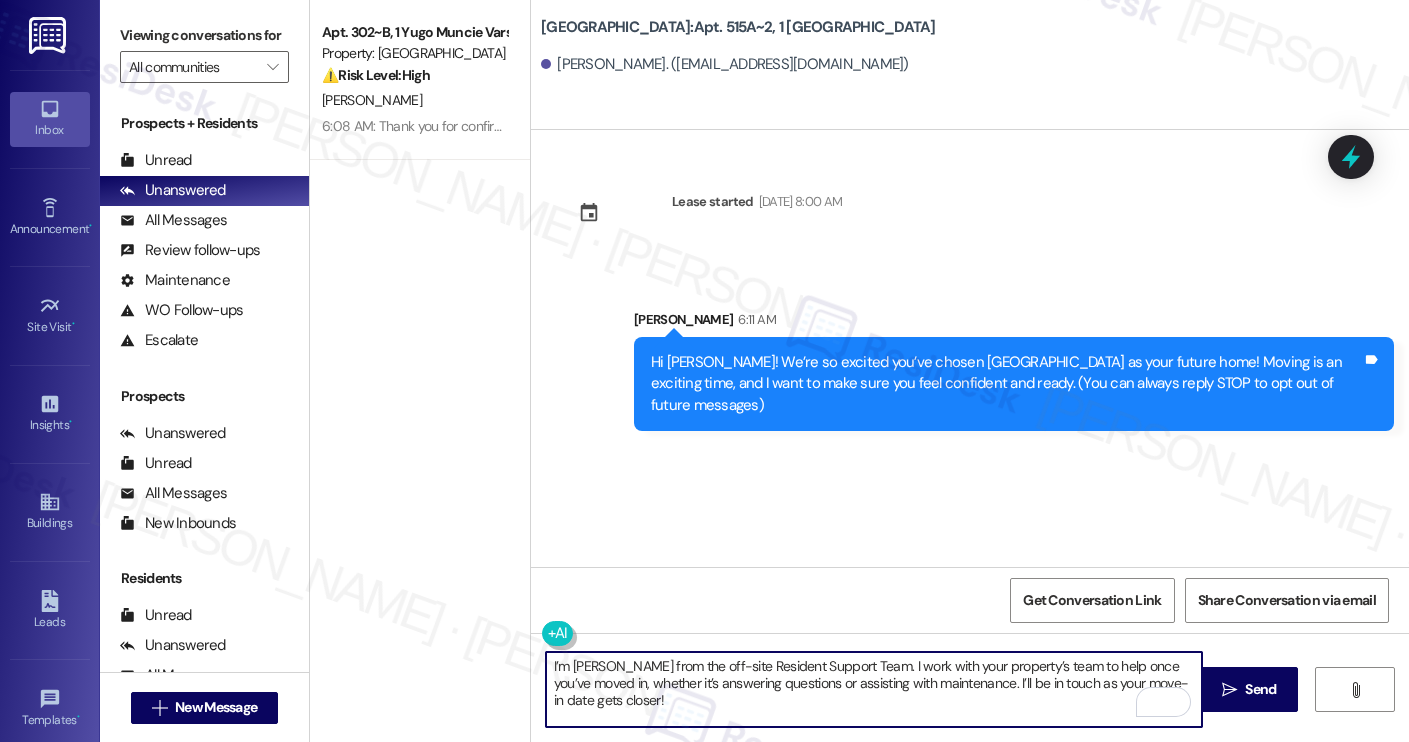 scroll, scrollTop: 68, scrollLeft: 0, axis: vertical 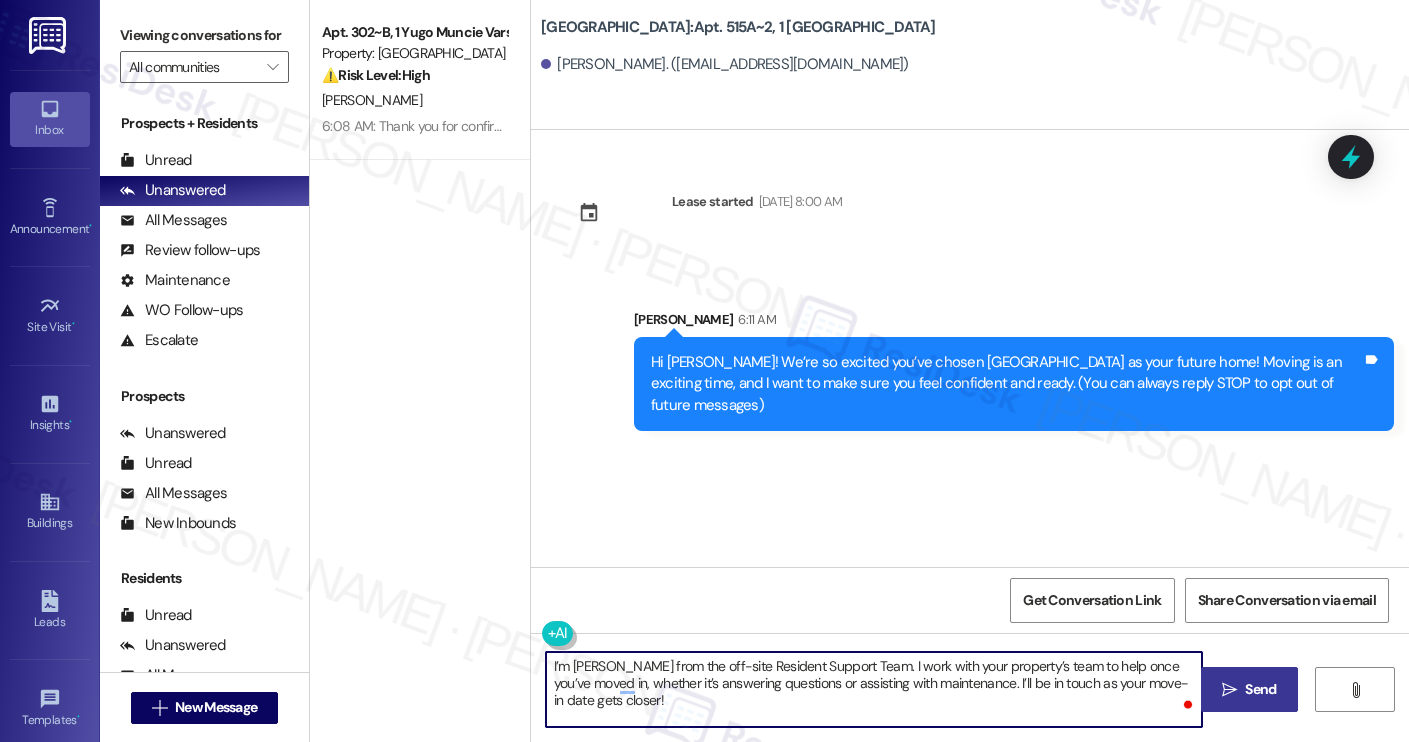 type on "I’m Sarah from the off-site Resident Support Team. I work with your property’s team to help once you’ve moved in, whether it’s answering questions or assisting with maintenance. I’ll be in touch as your move-in date gets closer!" 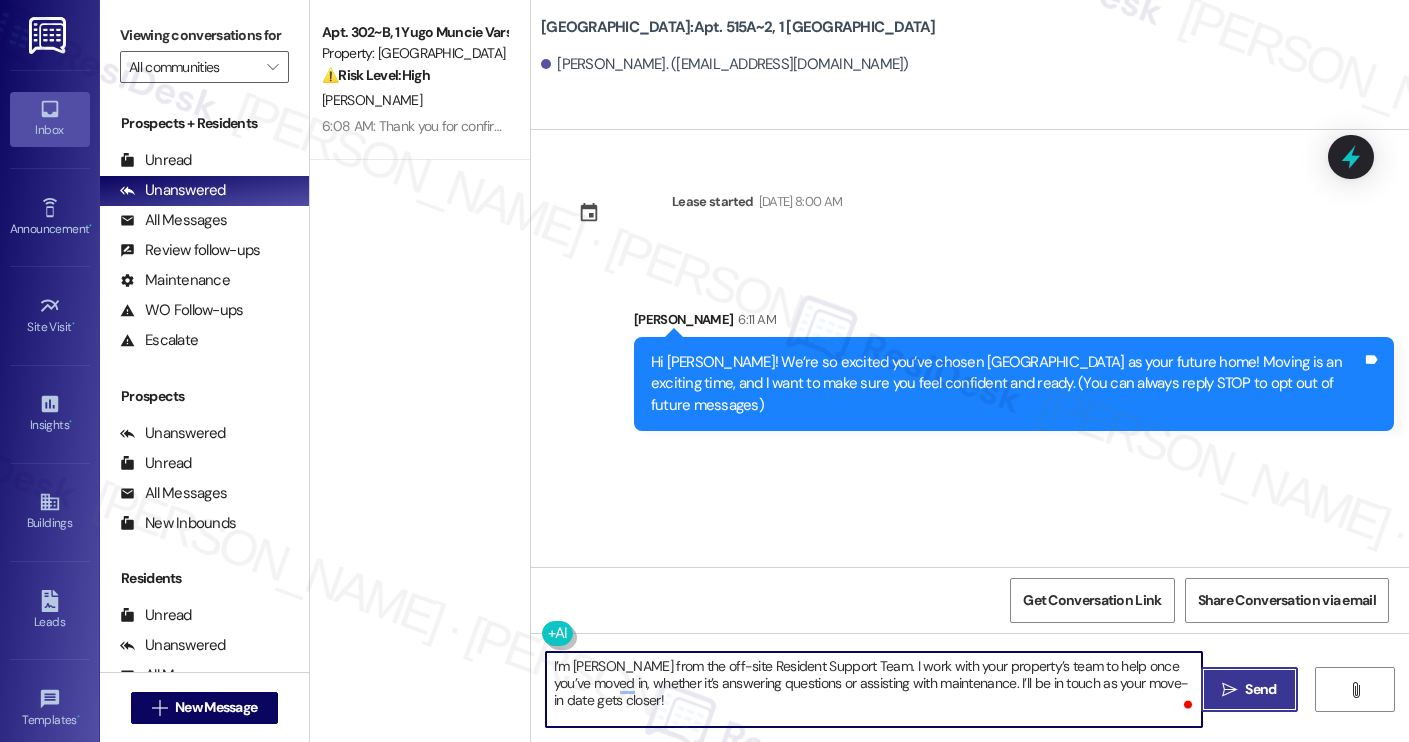 click on " Send" at bounding box center [1249, 689] 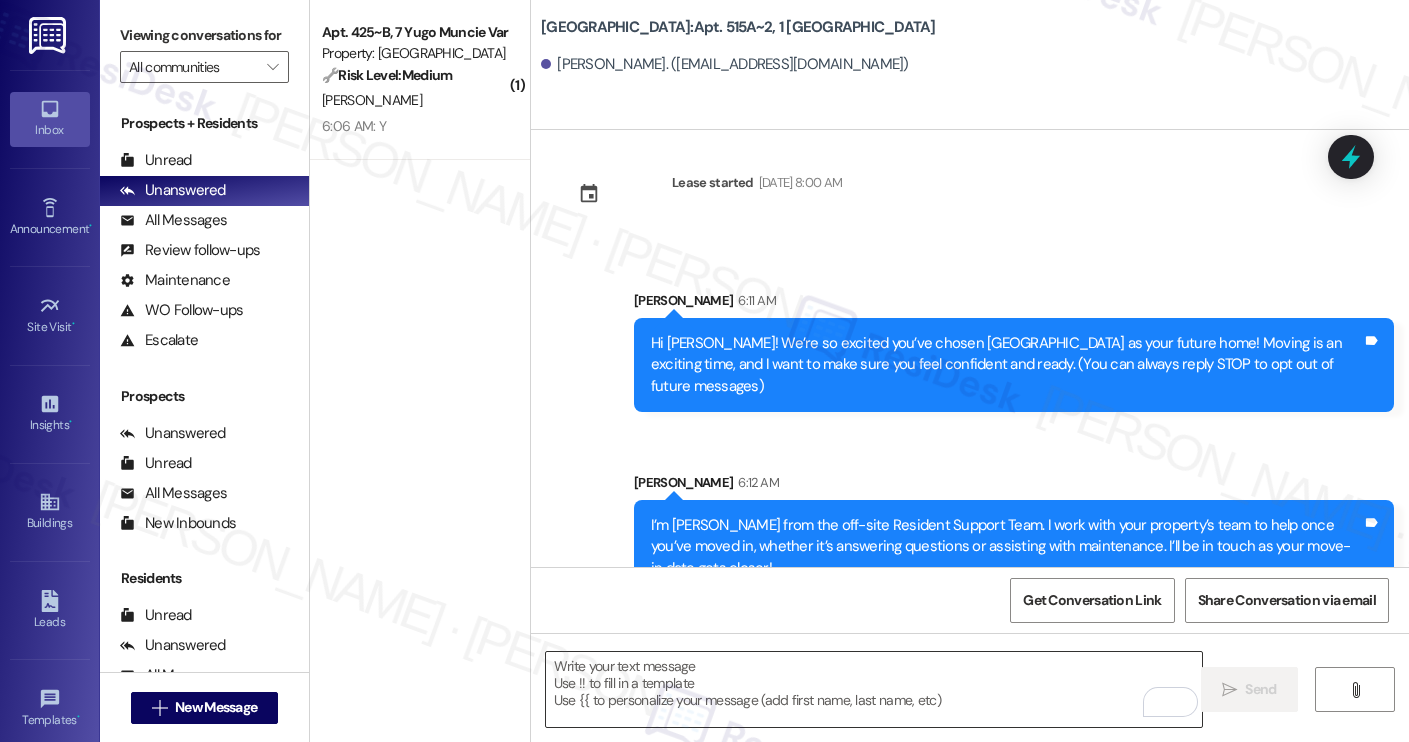 click at bounding box center [874, 689] 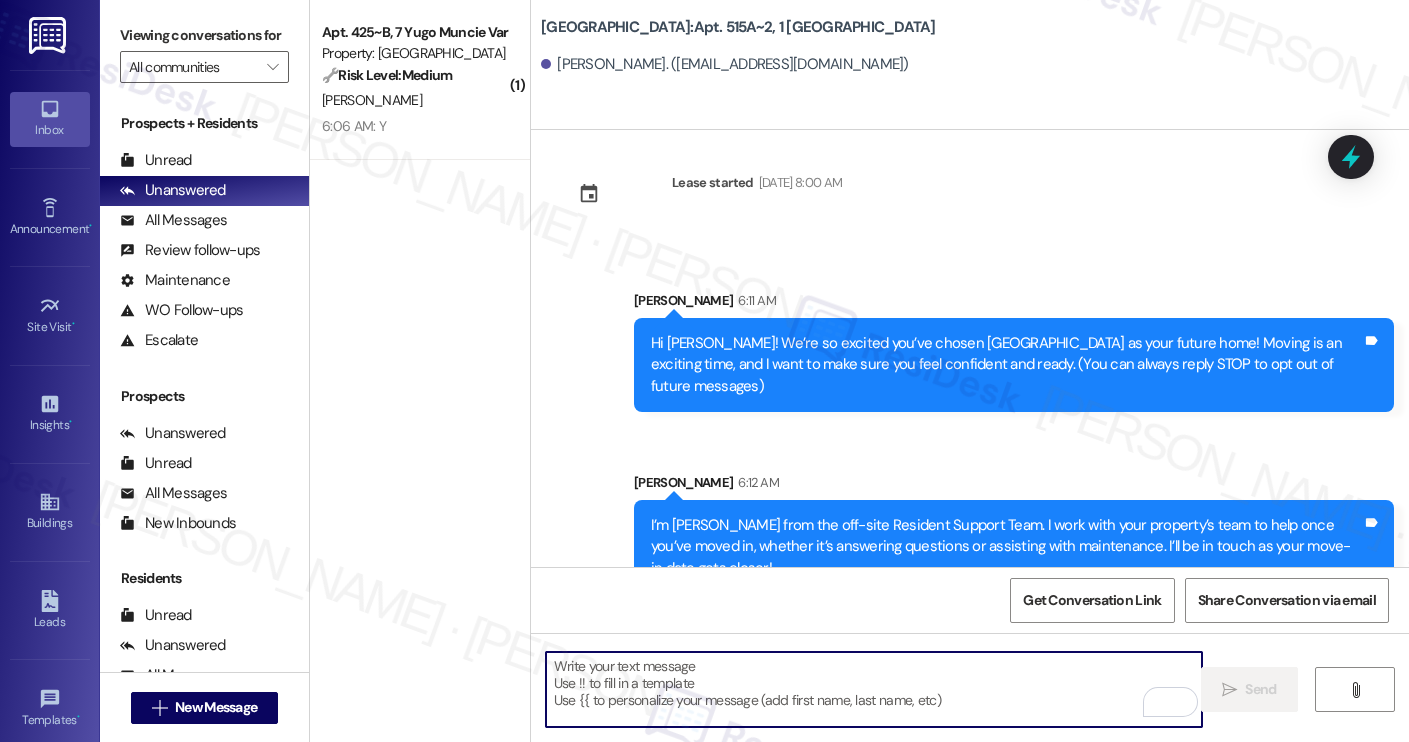 paste on "Move-in day will be busy as you get settled, but no reason it has to be stressful. Don’t forget that we offer a ⚡FAST PASS⚡for Move-In day if your checklist has been completed 2 weeks prior to move-in. Login to your ResidentPortal today to complete those outstanding items!" 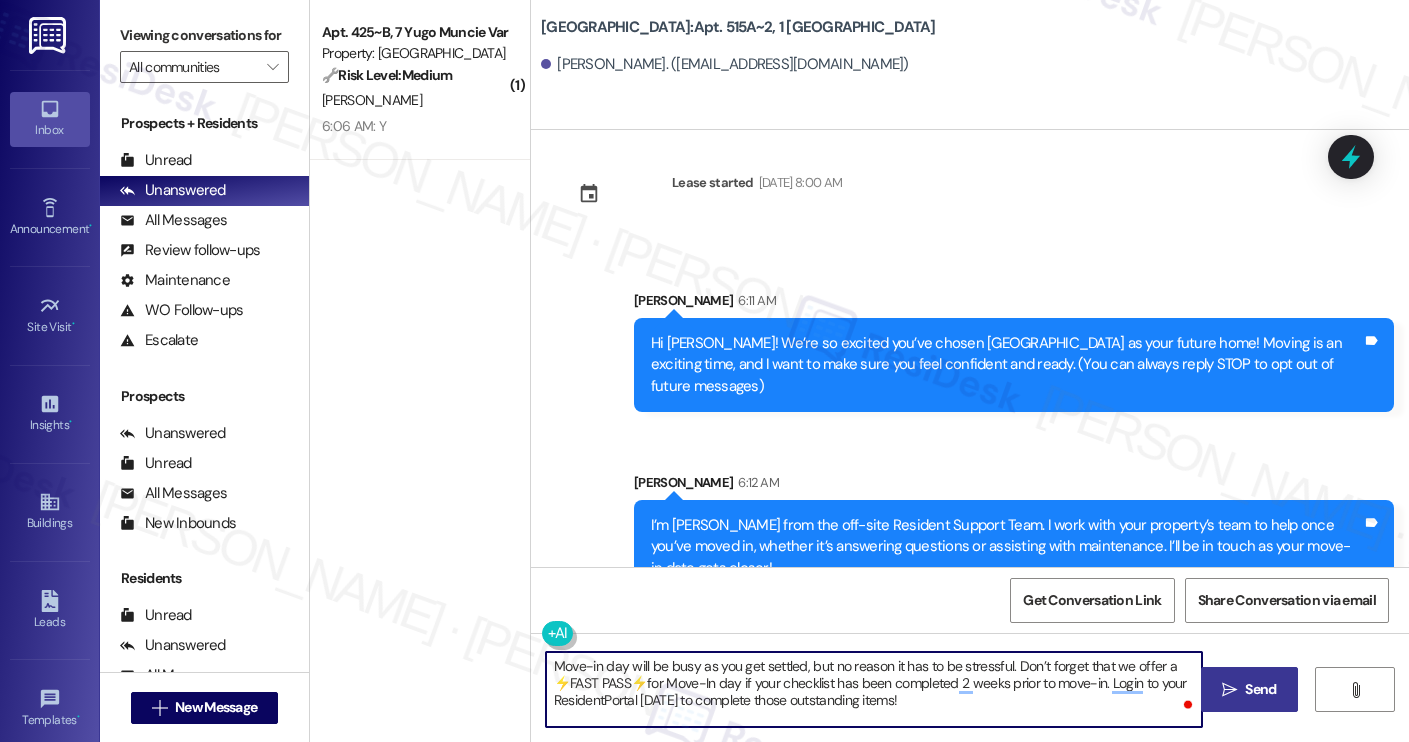 type on "Move-in day will be busy as you get settled, but no reason it has to be stressful. Don’t forget that we offer a ⚡FAST PASS⚡for Move-In day if your checklist has been completed 2 weeks prior to move-in. Login to your ResidentPortal today to complete those outstanding items!" 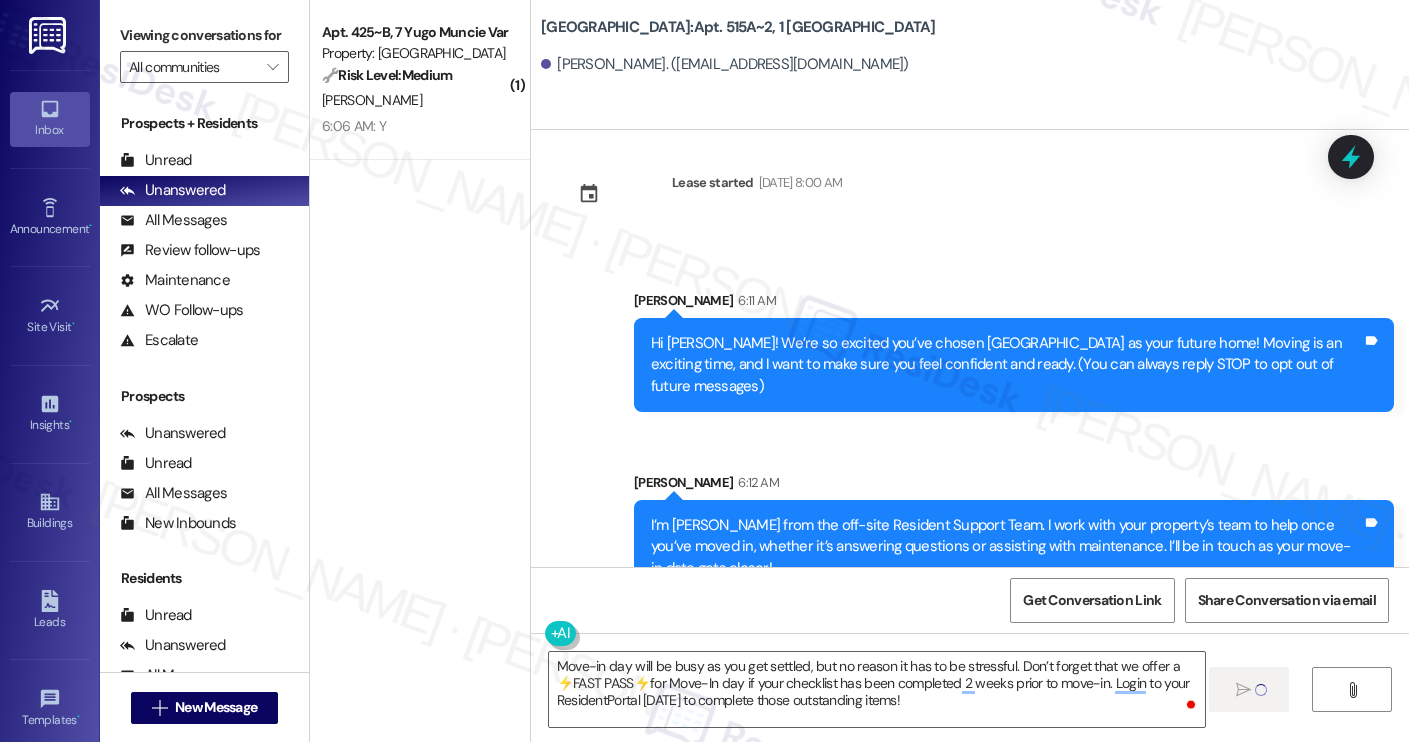 type 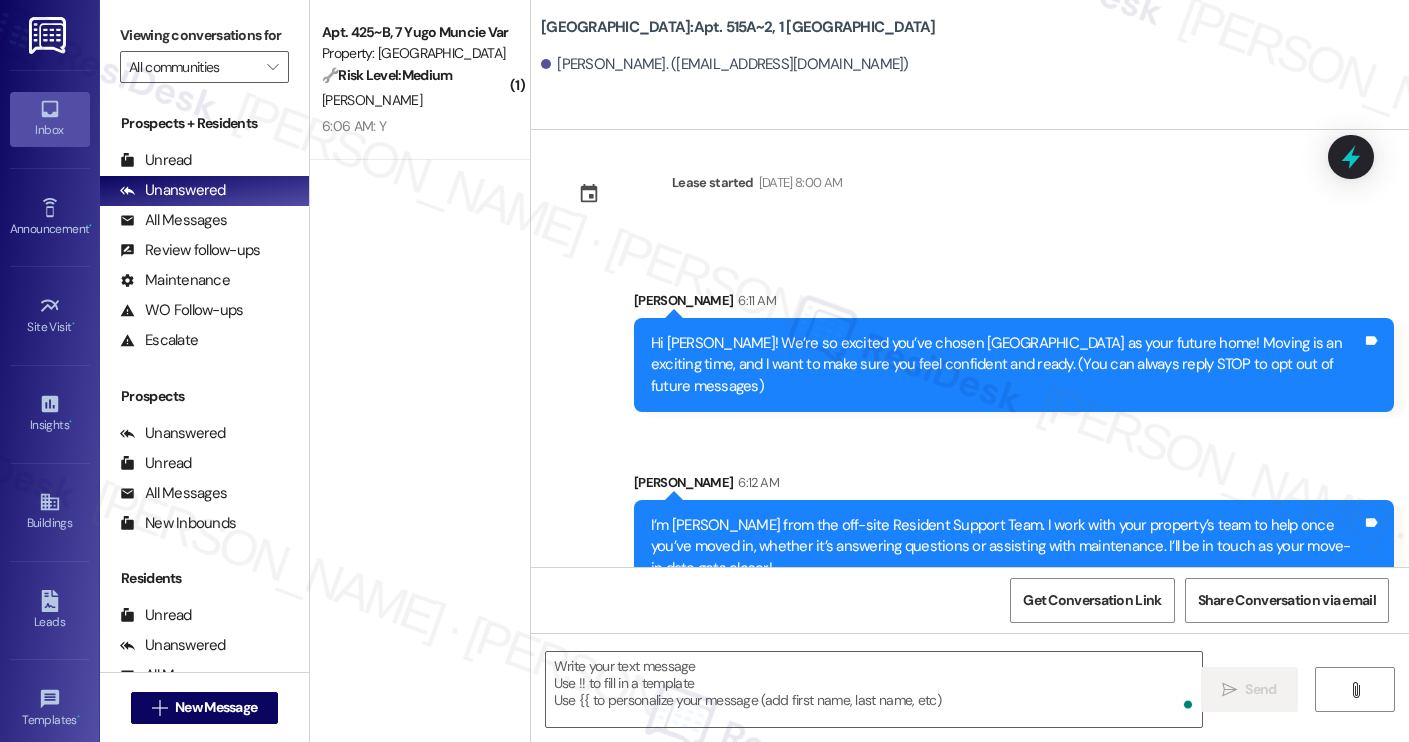 scroll, scrollTop: 202, scrollLeft: 0, axis: vertical 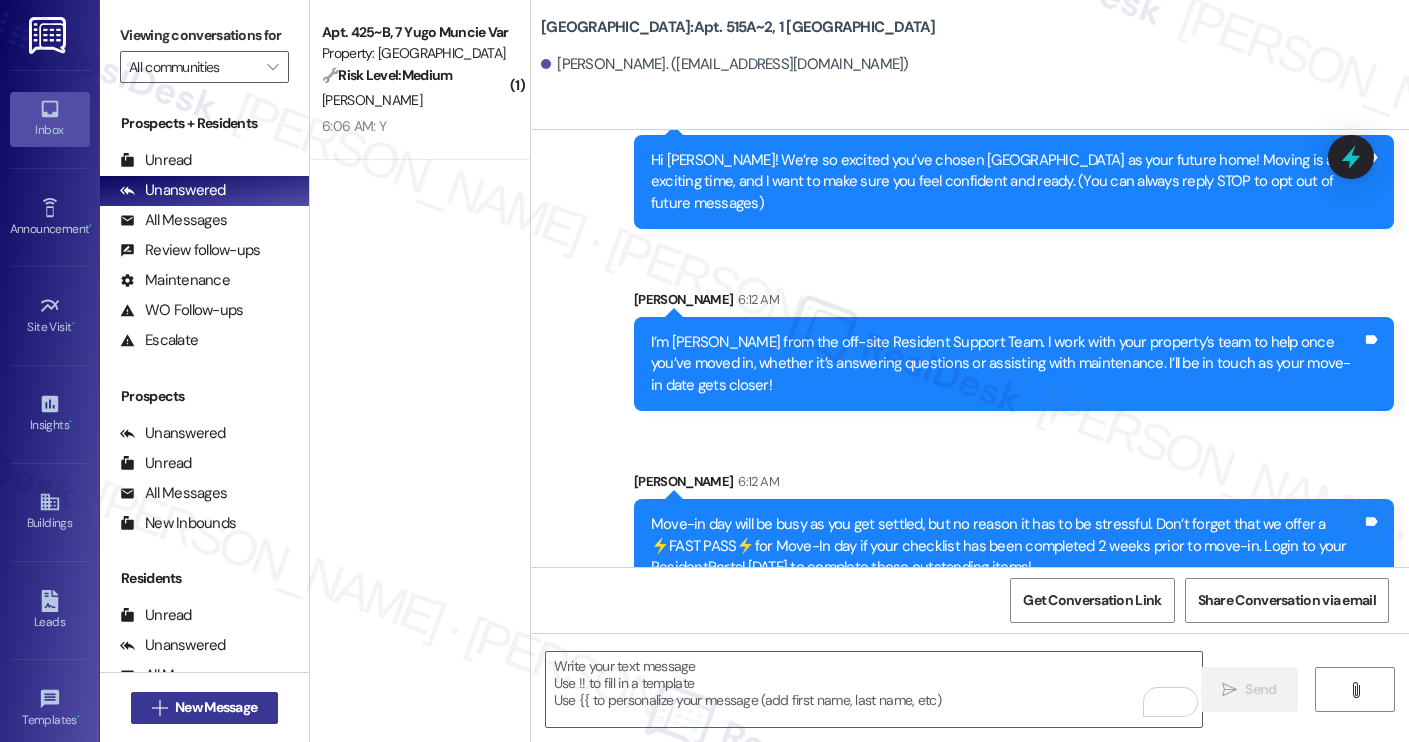 click on "New Message" at bounding box center [216, 707] 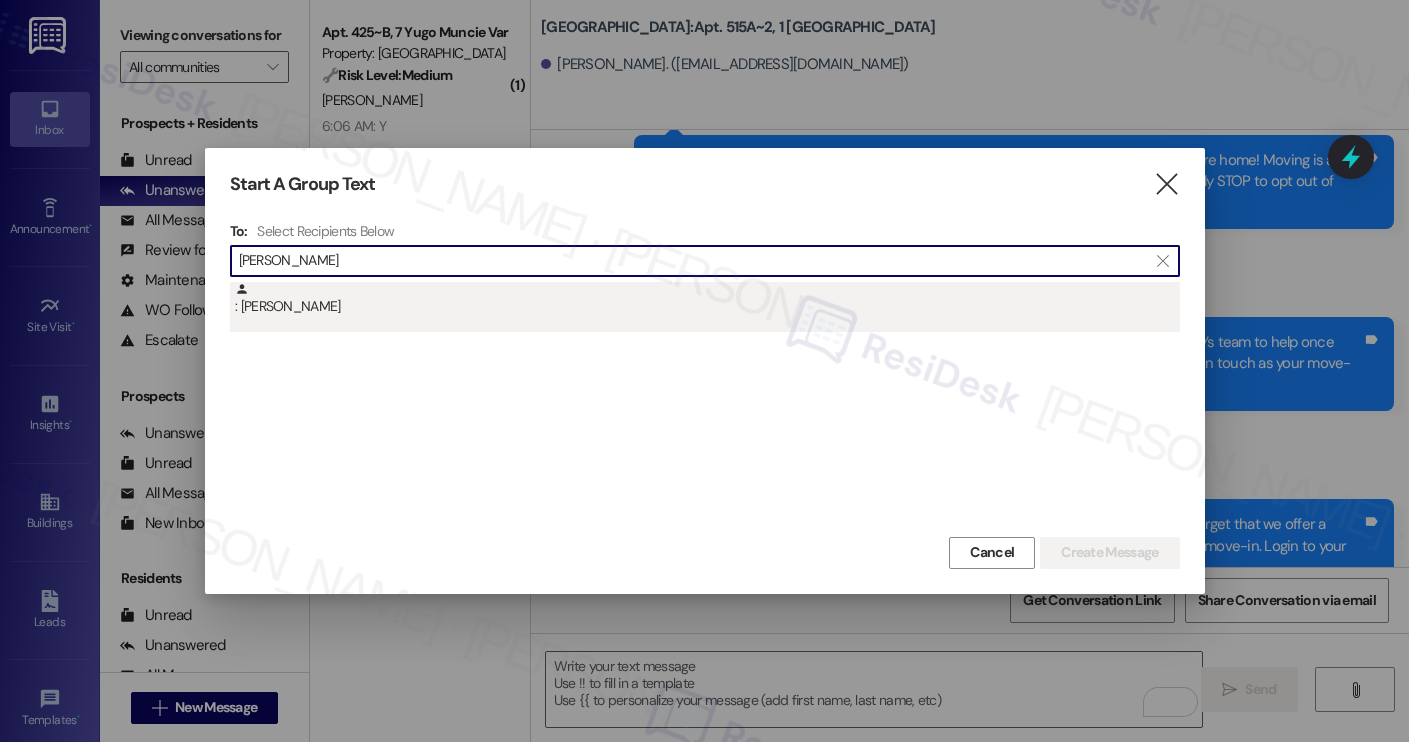 type on "emma euban" 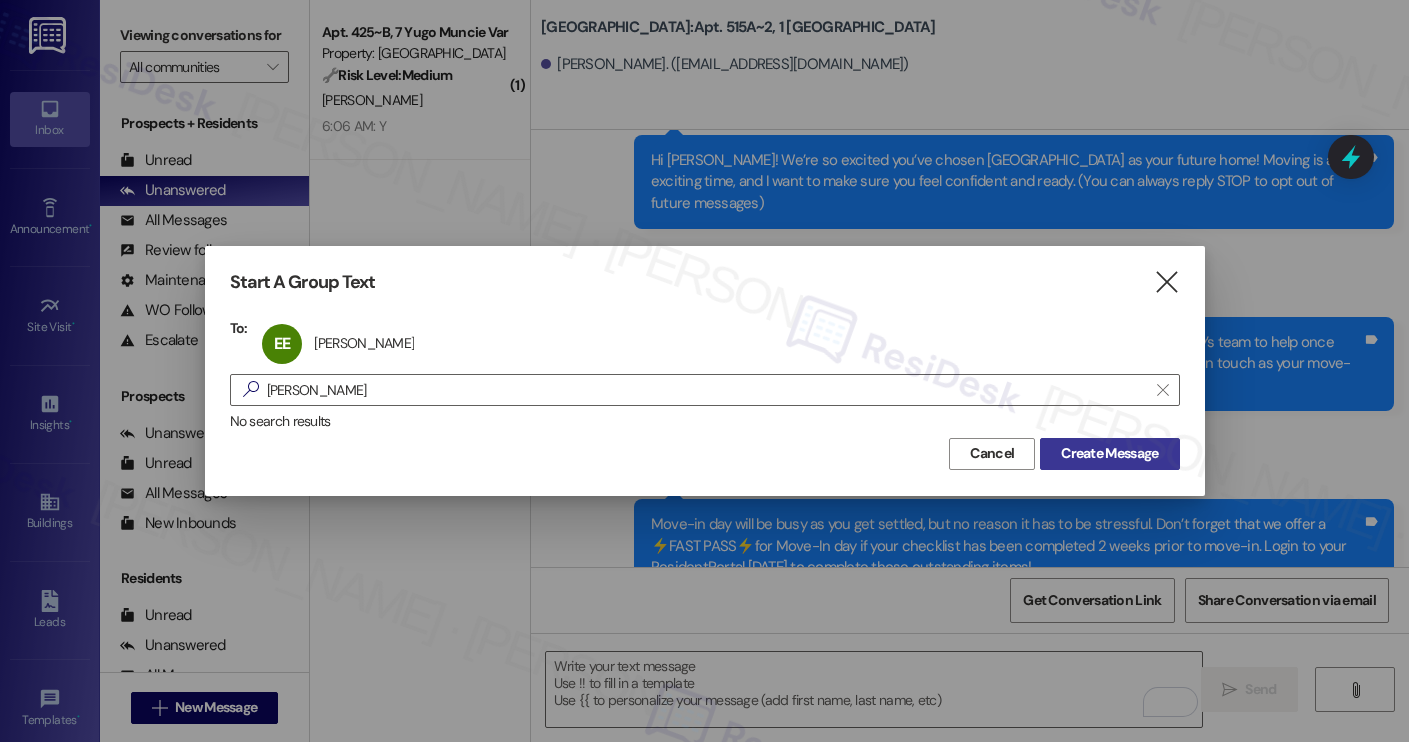 click on "Create Message" at bounding box center (1109, 453) 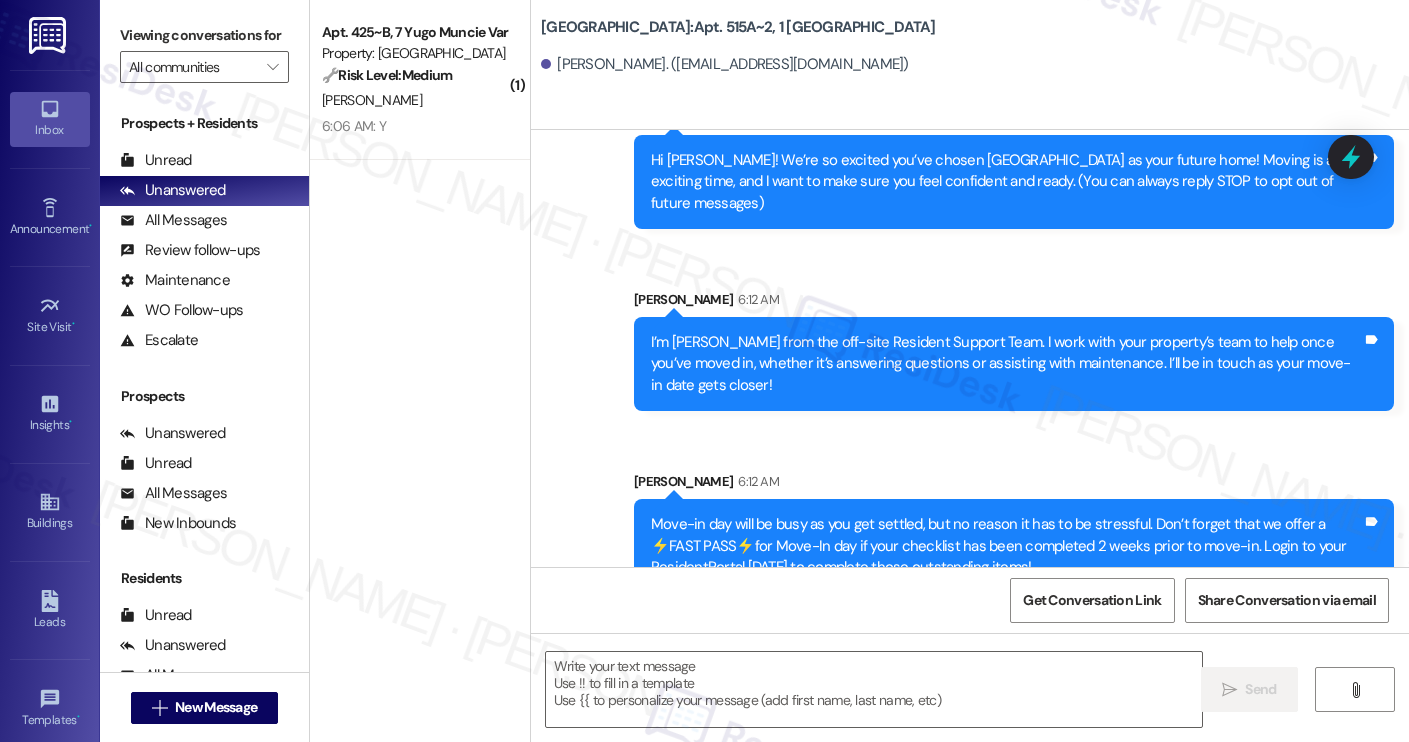 type on "Fetching suggested responses. Please feel free to read through the conversation in the meantime." 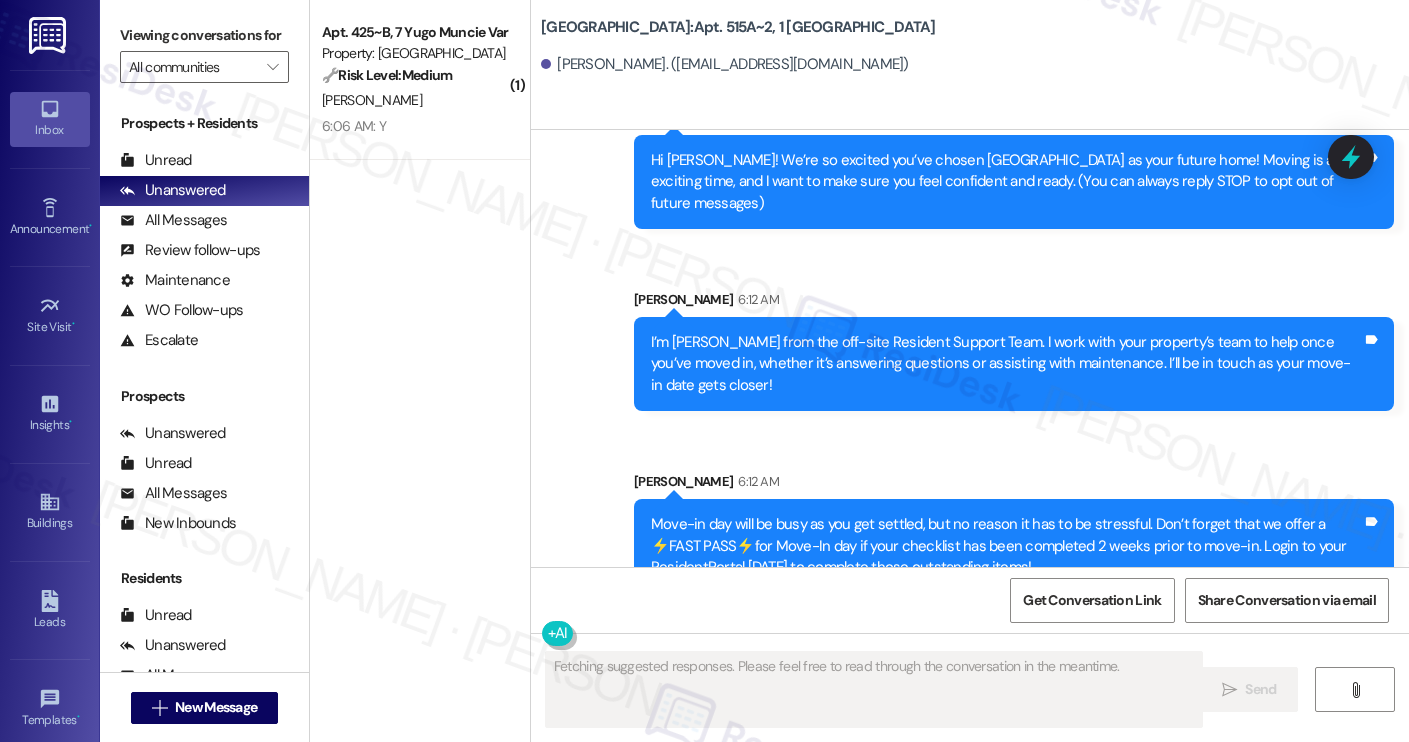 scroll, scrollTop: 0, scrollLeft: 0, axis: both 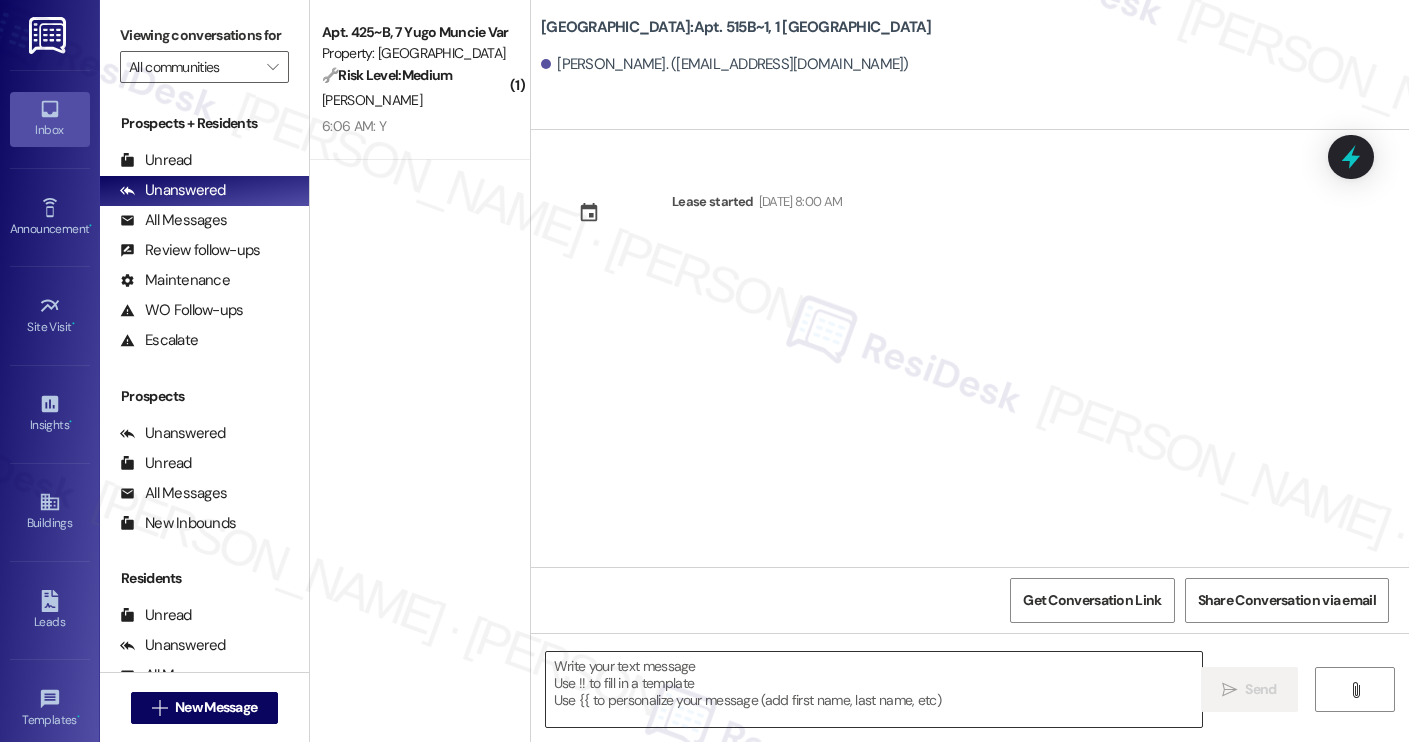 click at bounding box center (874, 689) 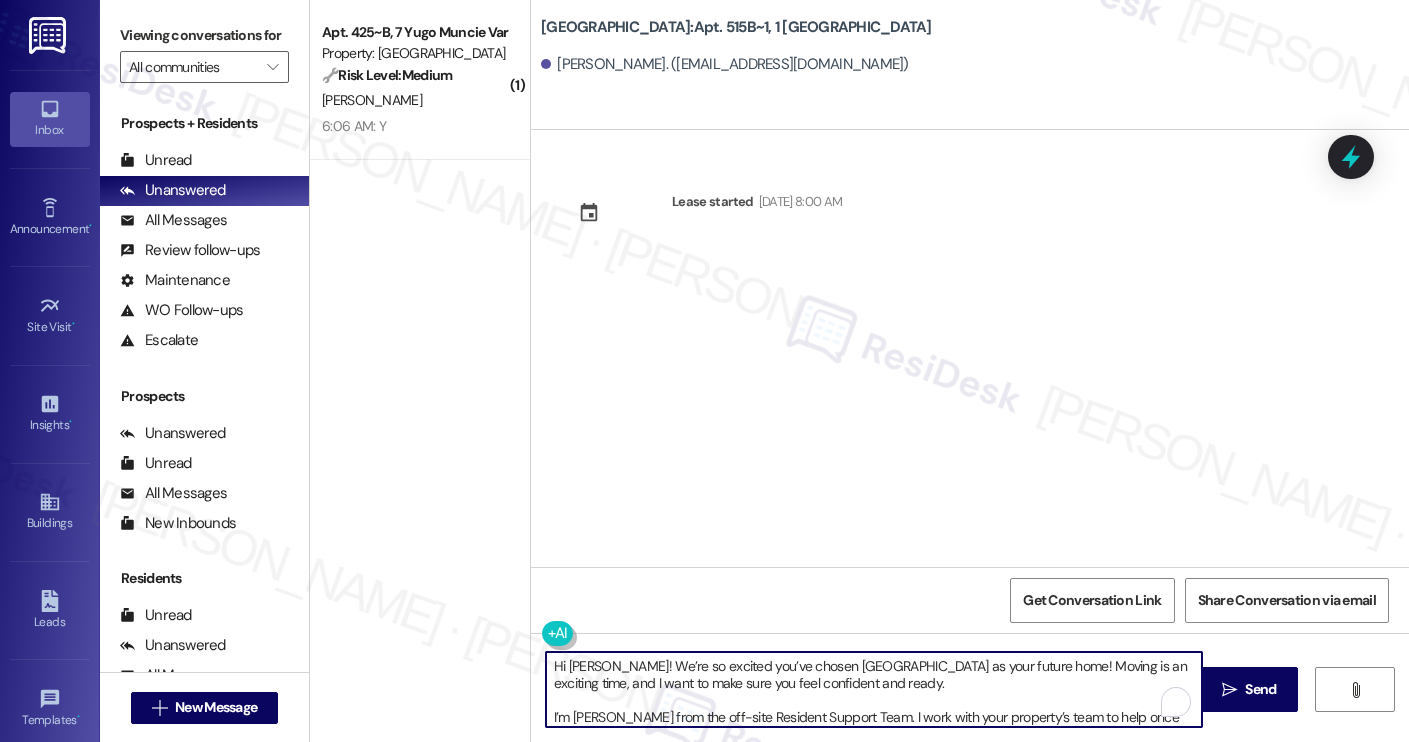 scroll, scrollTop: 119, scrollLeft: 0, axis: vertical 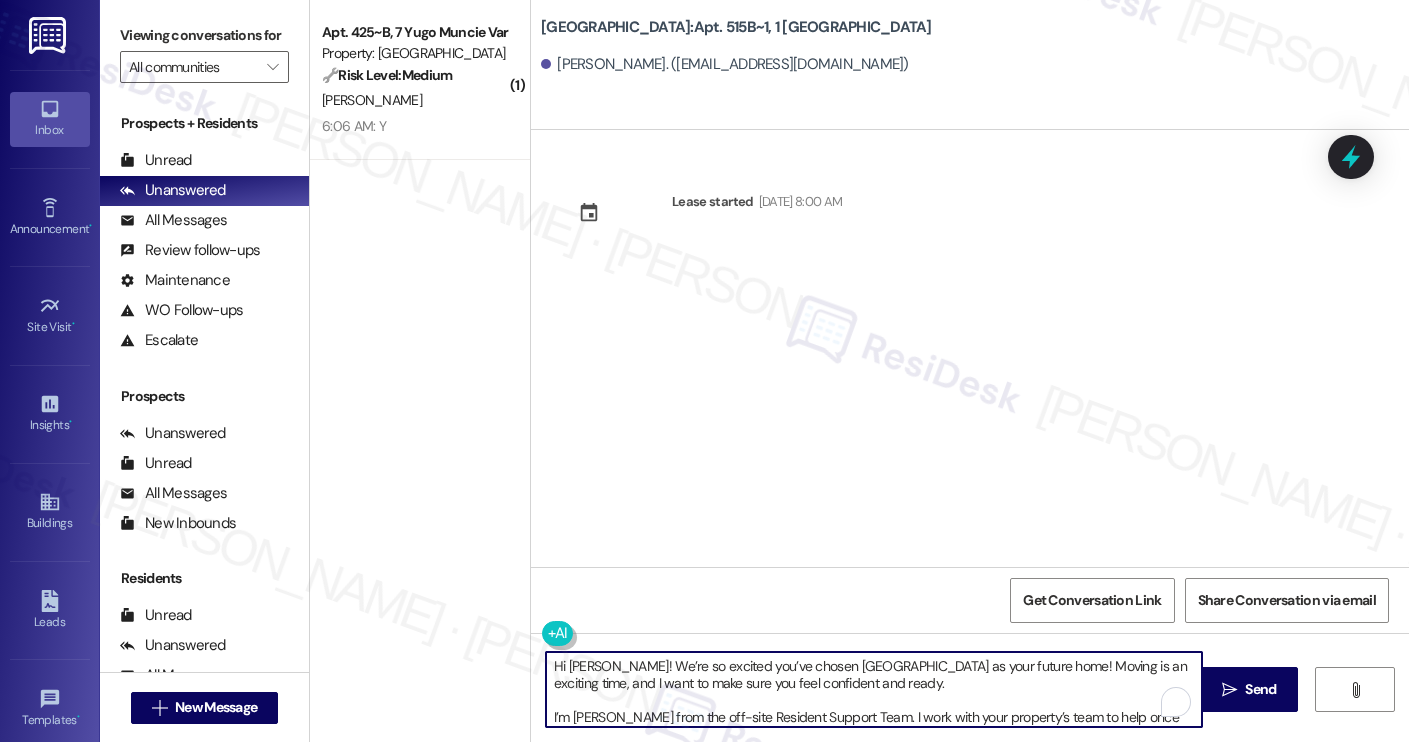 click on "Emma Eubanks. (emmcatee347@gmail.com)" at bounding box center [725, 64] 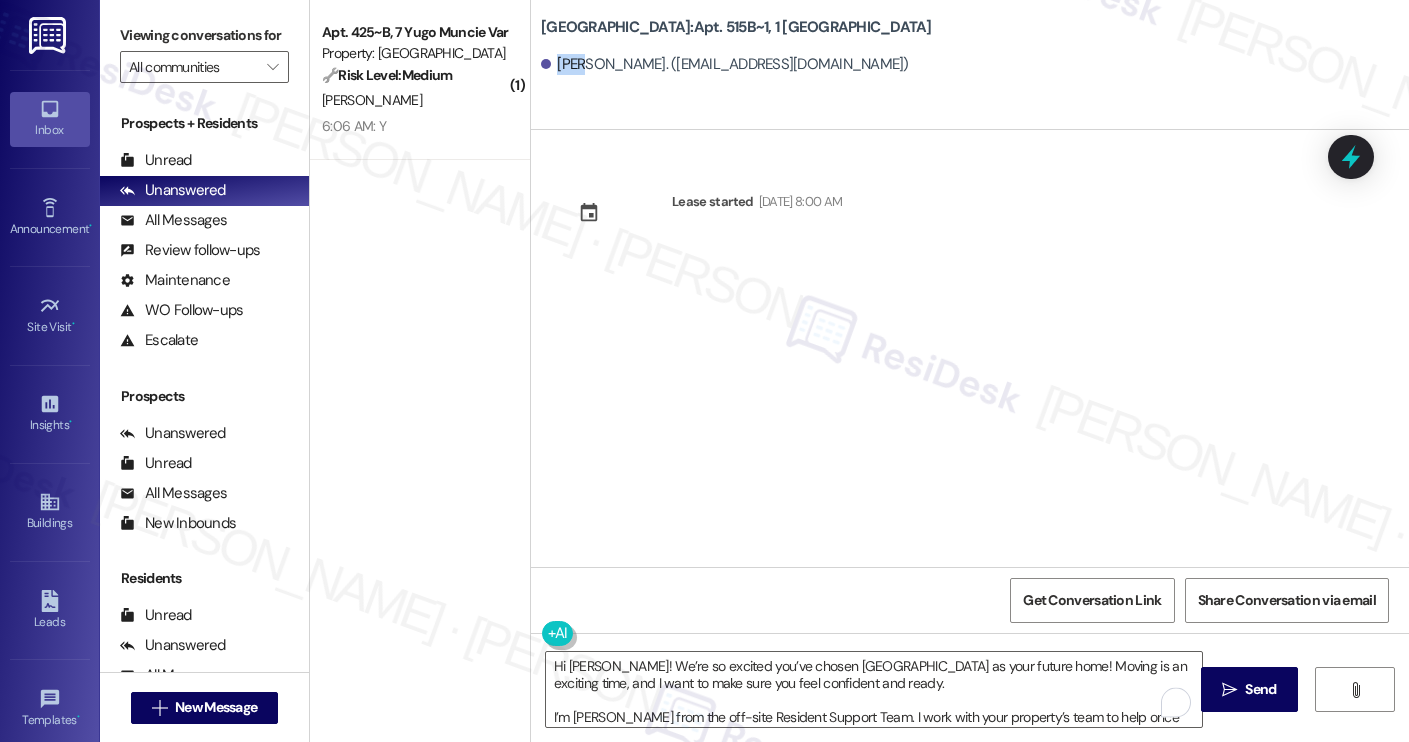 copy on "Emma" 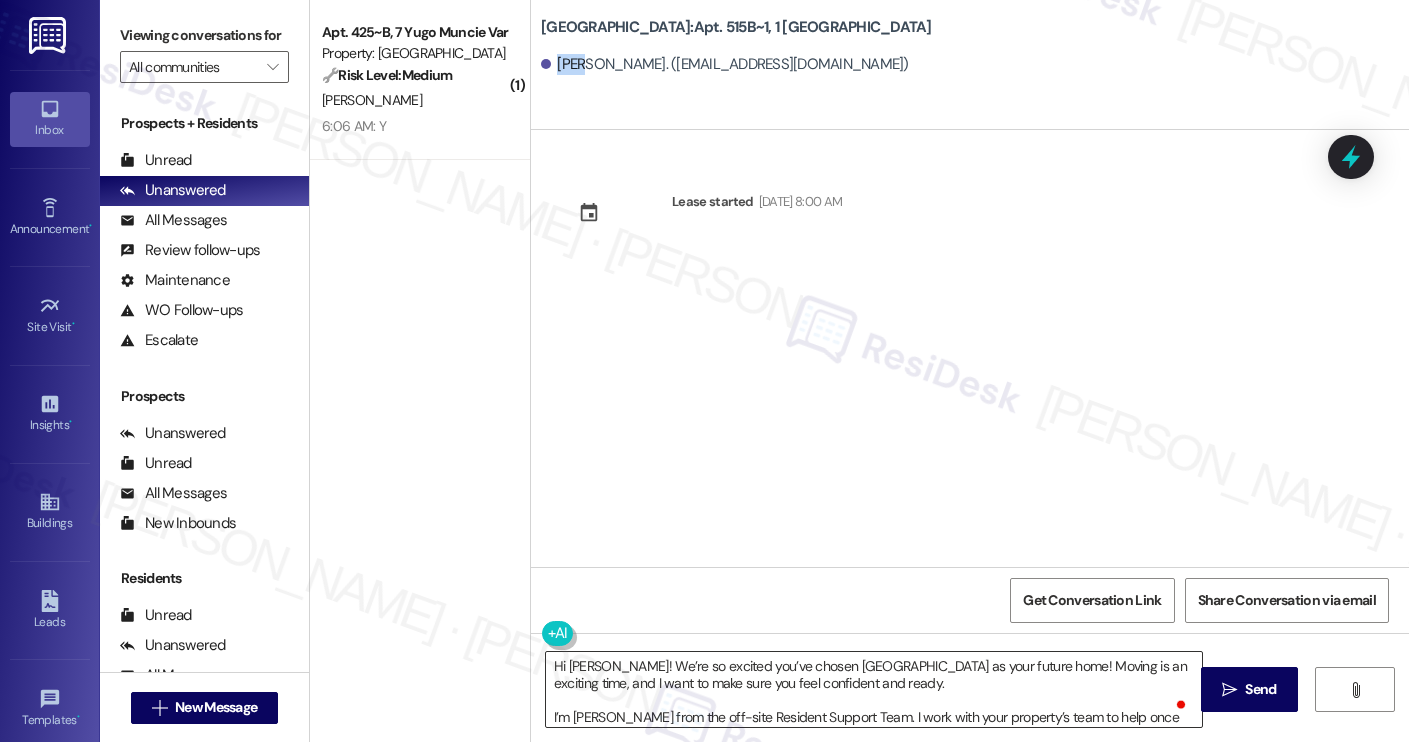 click on "Hi [PERSON_NAME]! We’re so excited you’ve chosen [GEOGRAPHIC_DATA] as your future home! Moving is an exciting time, and I want to make sure you feel confident and ready.
I’m [PERSON_NAME] from the off-site Resident Support Team. I work with your property’s team to help once you’ve moved in, whether it’s answering questions or assisting with maintenance. I’ll be in touch as your move-in date gets closer!
Move-in day will be busy as you get settled, but no reason it has to be stressful. Don’t forget that we offer a ⚡FAST PASS⚡for Move-In day if your checklist has been completed 2 weeks prior to move-in. Login to your ResidentPortal [DATE] to complete those outstanding items!" at bounding box center [874, 689] 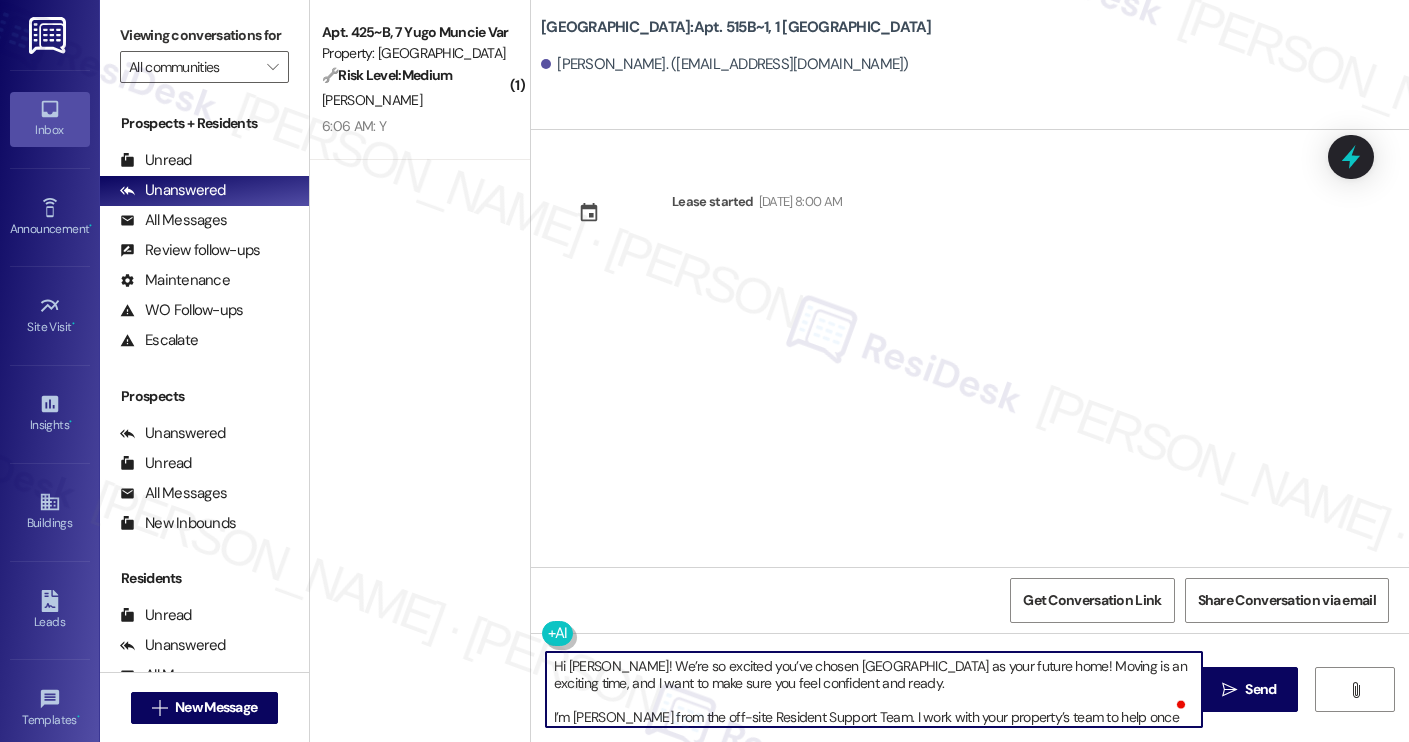click on "Hi [PERSON_NAME]! We’re so excited you’ve chosen [GEOGRAPHIC_DATA] as your future home! Moving is an exciting time, and I want to make sure you feel confident and ready.
I’m [PERSON_NAME] from the off-site Resident Support Team. I work with your property’s team to help once you’ve moved in, whether it’s answering questions or assisting with maintenance. I’ll be in touch as your move-in date gets closer!
Move-in day will be busy as you get settled, but no reason it has to be stressful. Don’t forget that we offer a ⚡FAST PASS⚡for Move-In day if your checklist has been completed 2 weeks prior to move-in. Login to your ResidentPortal [DATE] to complete those outstanding items!" at bounding box center (874, 689) 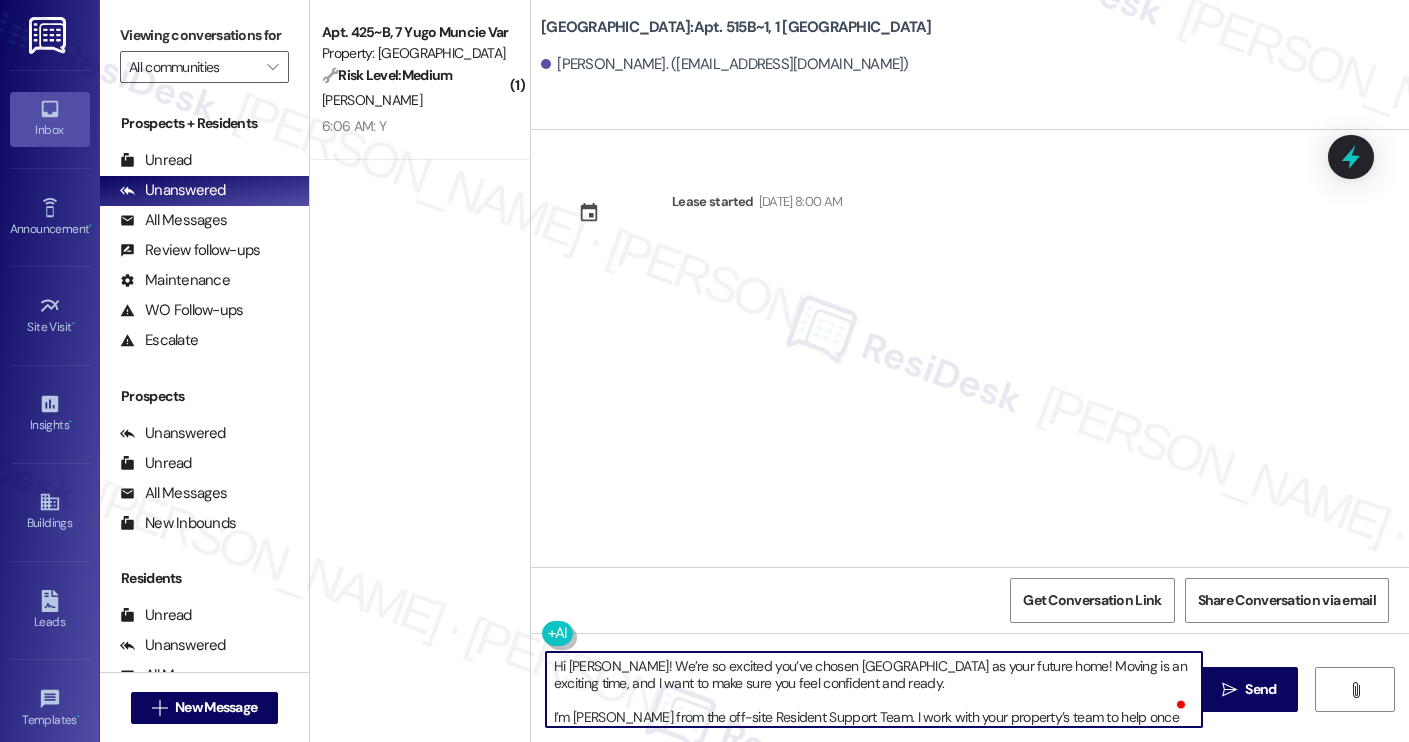scroll, scrollTop: 17, scrollLeft: 0, axis: vertical 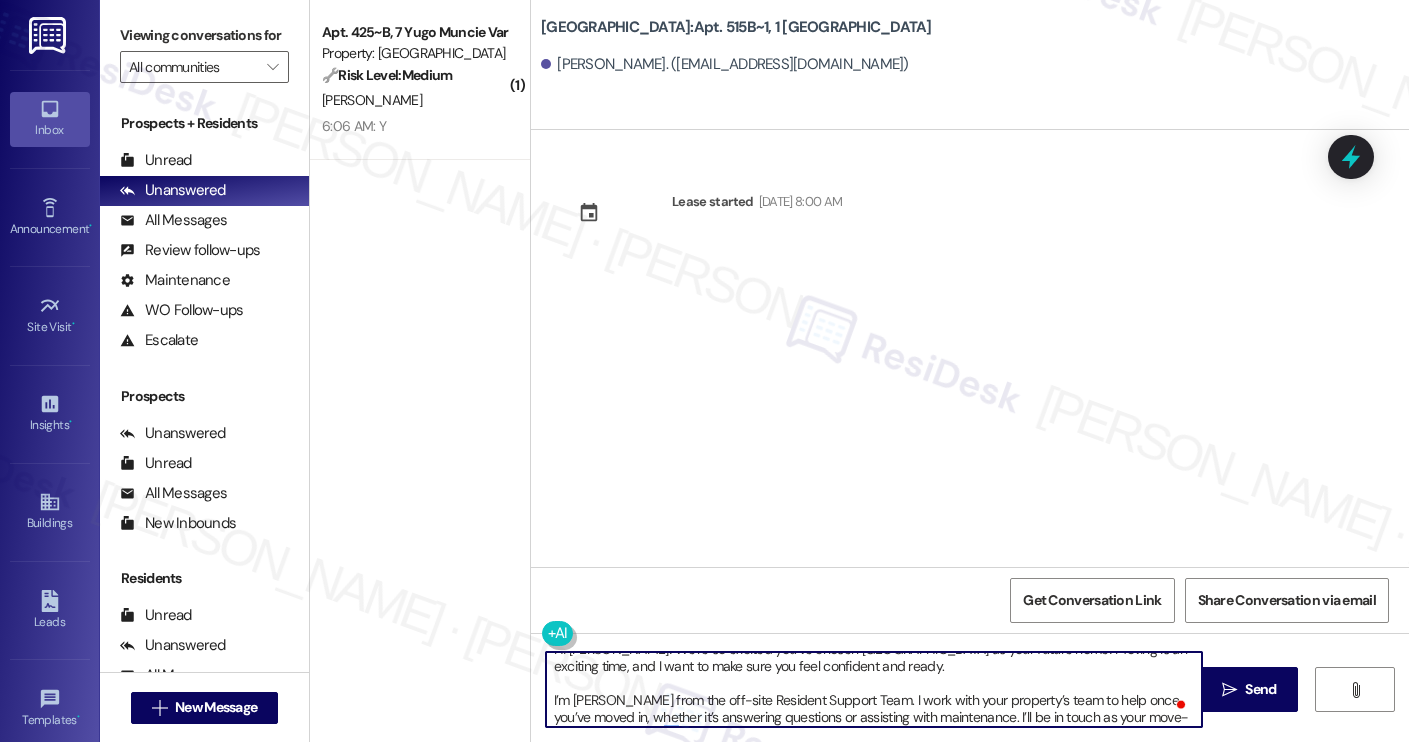click on "Hi Emma! We’re so excited you’ve chosen Yugo Charleston Campus as your future home! Moving is an exciting time, and I want to make sure you feel confident and ready.
I’m Sarah from the off-site Resident Support Team. I work with your property’s team to help once you’ve moved in, whether it’s answering questions or assisting with maintenance. I’ll be in touch as your move-in date gets closer!
Move-in day will be busy as you get settled, but no reason it has to be stressful. Don’t forget that we offer a ⚡FAST PASS⚡for Move-In day if your checklist has been completed 2 weeks prior to move-in. Login to your ResidentPortal today to complete those outstanding items!" at bounding box center [874, 689] 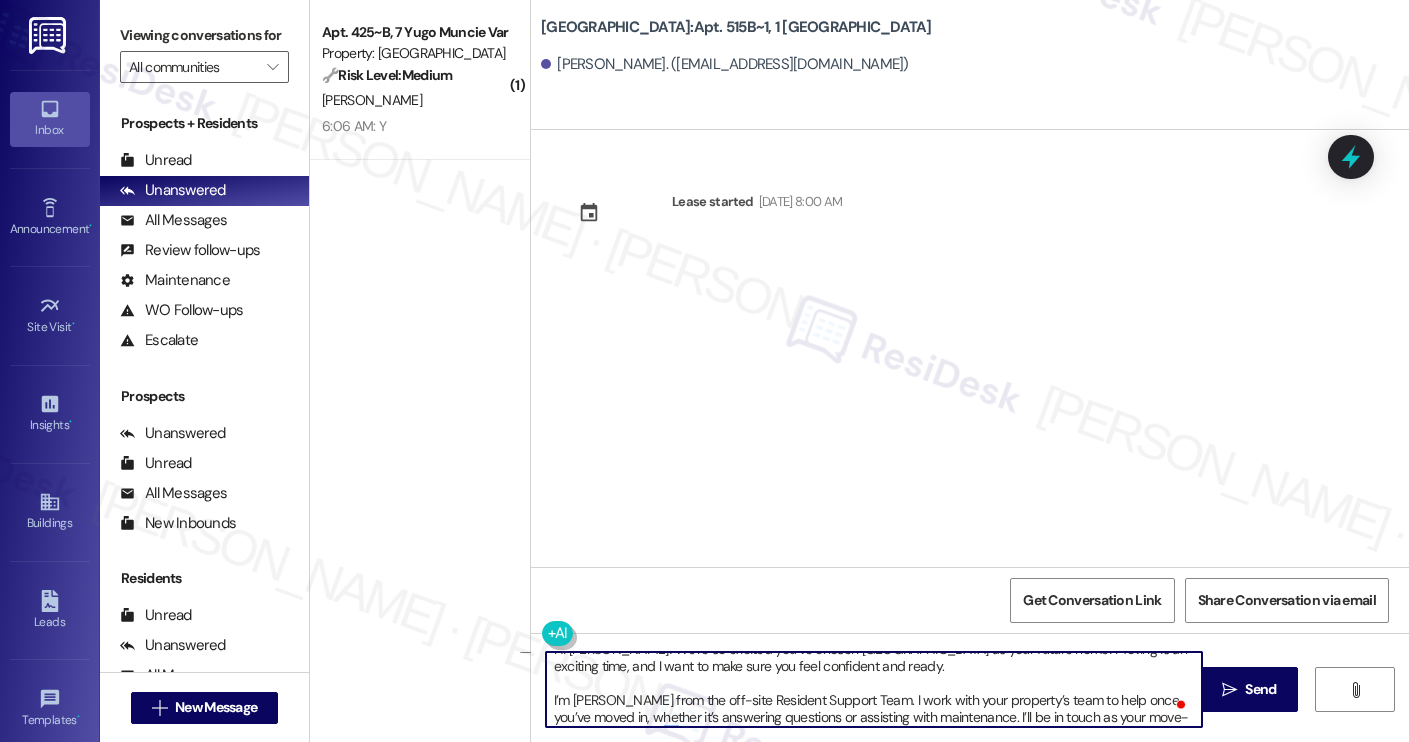 scroll, scrollTop: 51, scrollLeft: 0, axis: vertical 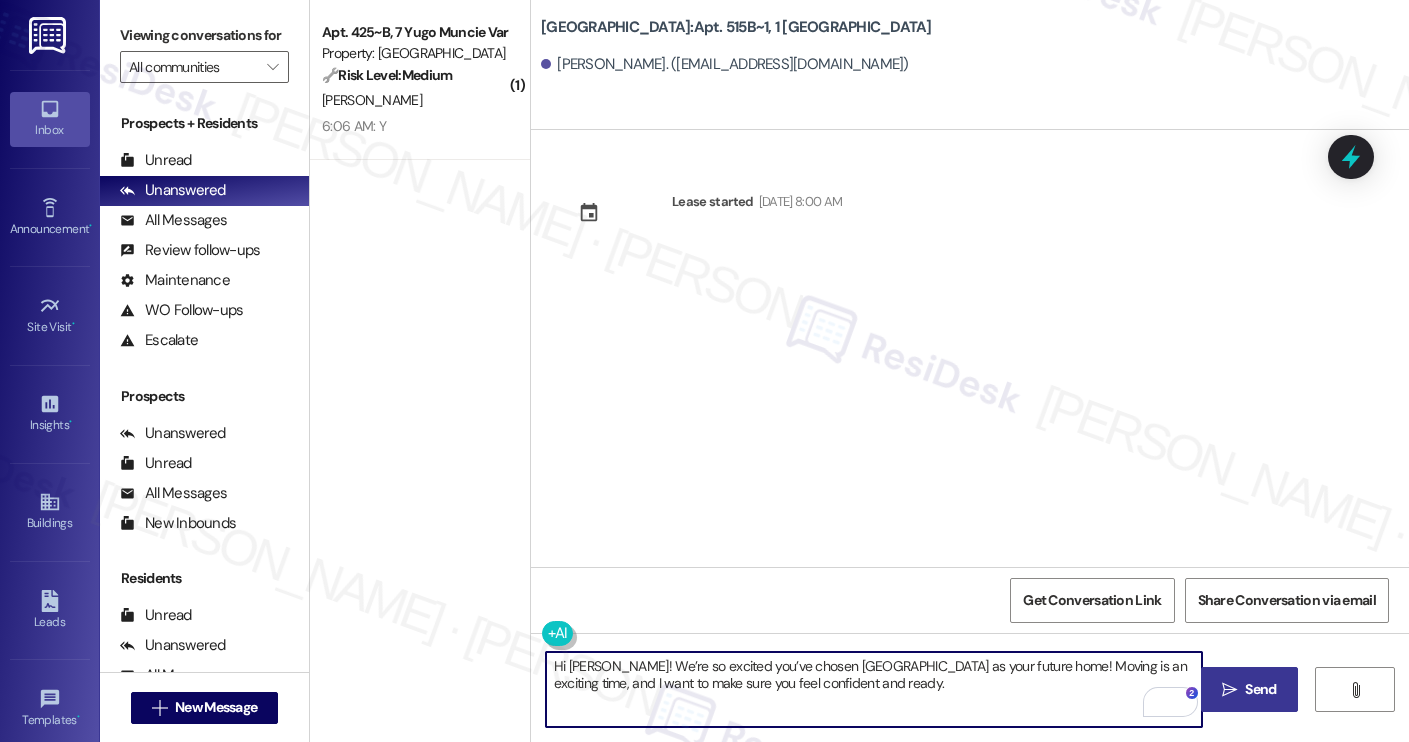 type on "Hi Emma! We’re so excited you’ve chosen Yugo Charleston Campus as your future home! Moving is an exciting time, and I want to make sure you feel confident and ready." 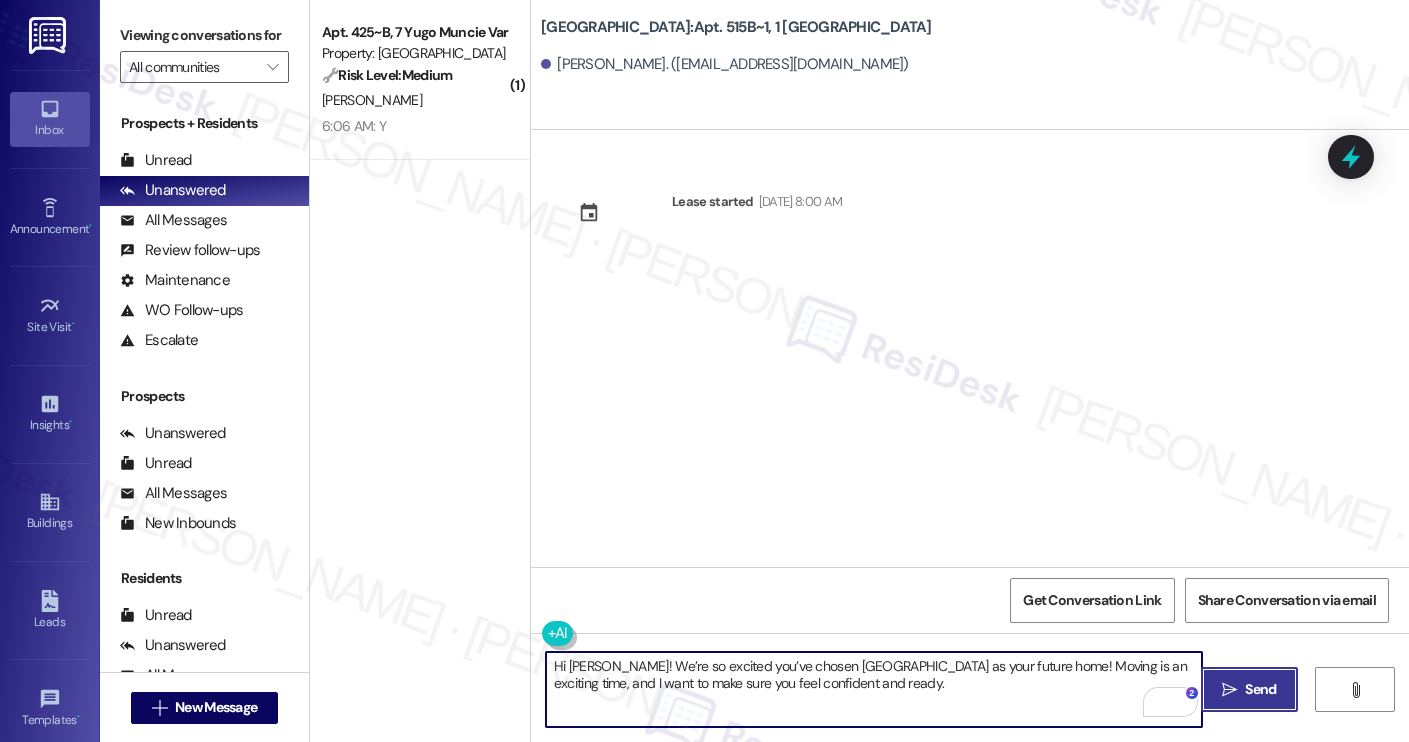 click on "" at bounding box center [1229, 690] 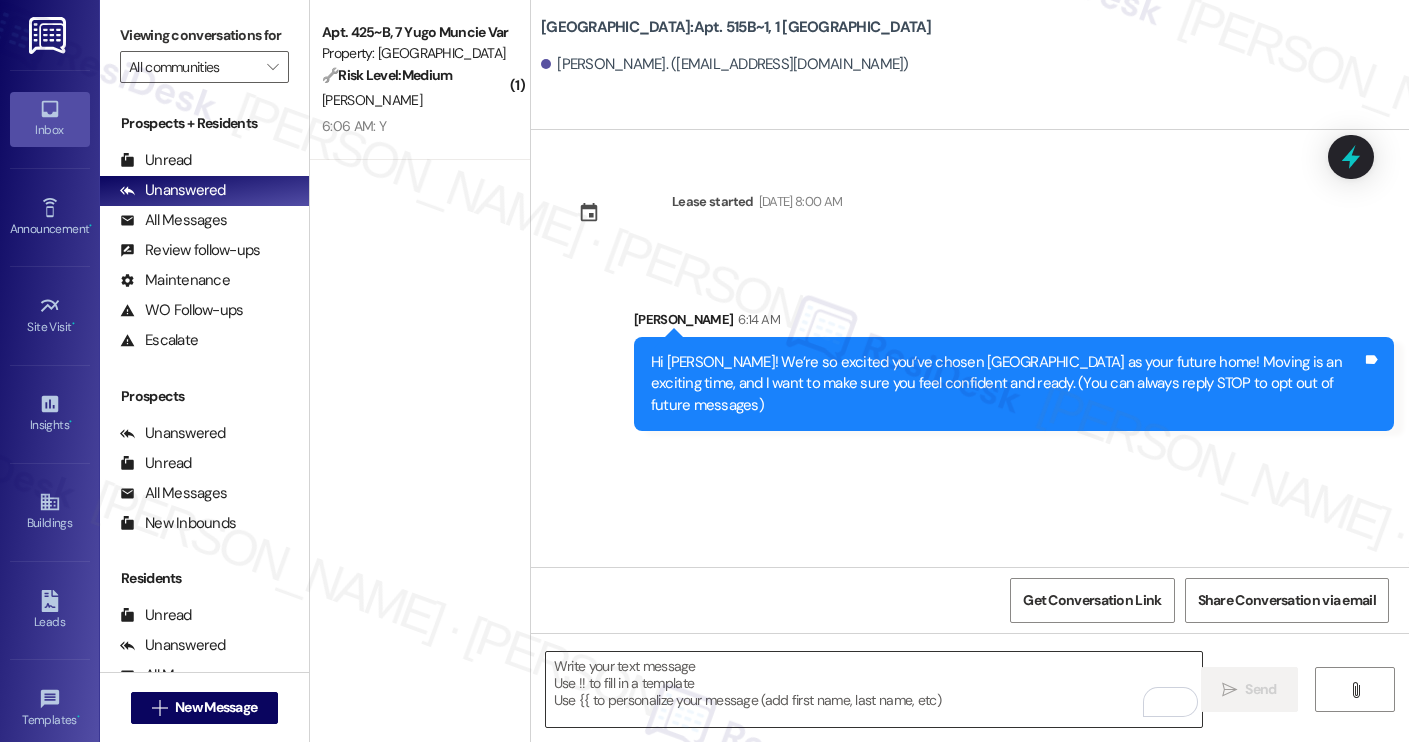 click at bounding box center [874, 689] 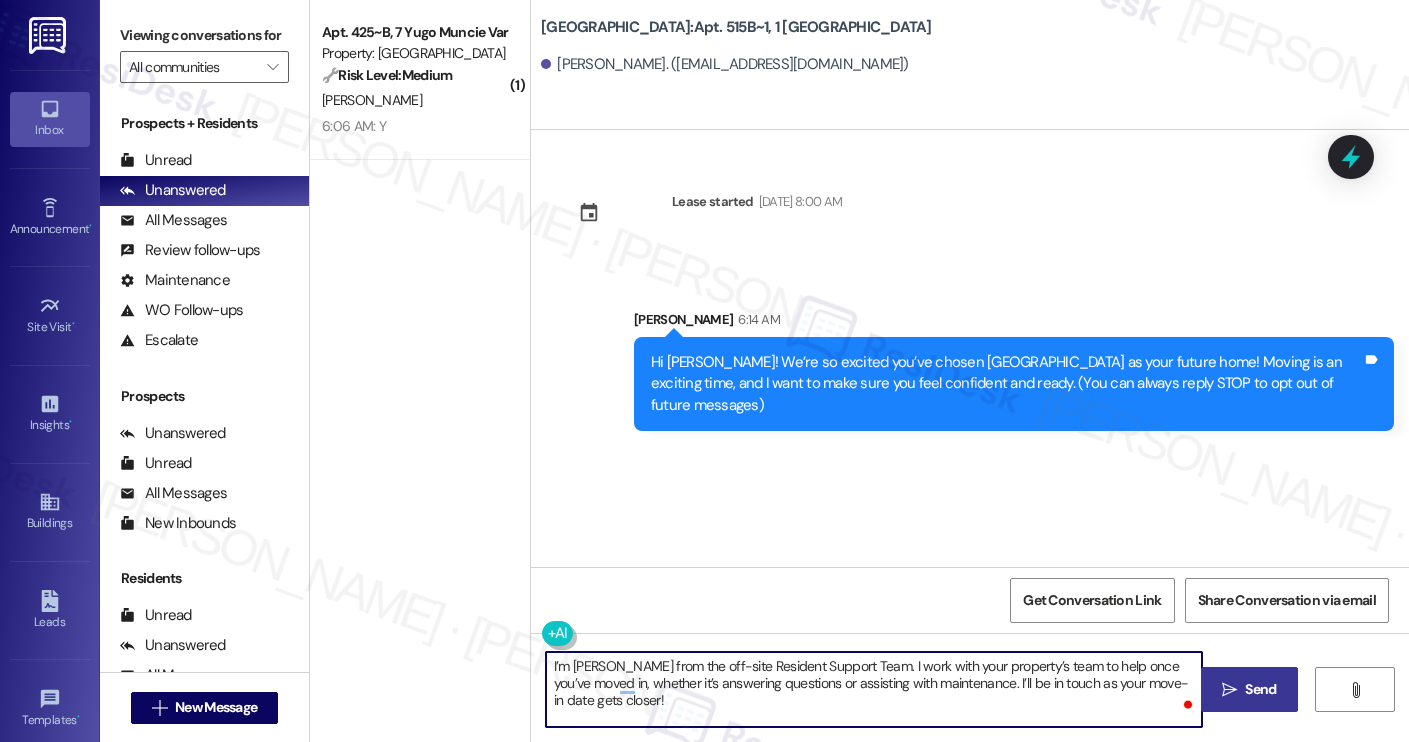 type on "I’m [PERSON_NAME] from the off-site Resident Support Team. I work with your property’s team to help once you’ve moved in, whether it’s answering questions or assisting with maintenance. I’ll be in touch as your move-in date gets closer!" 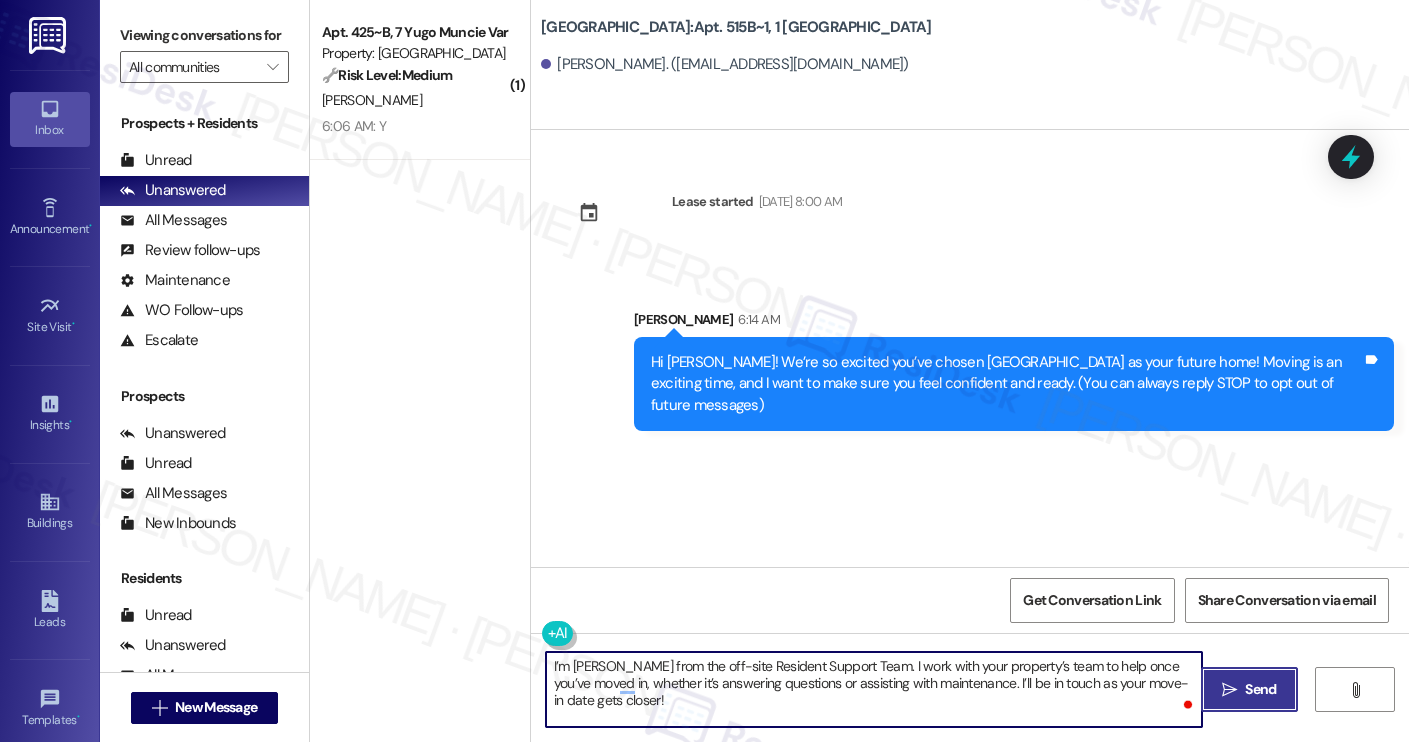 click on " Send" at bounding box center [1249, 689] 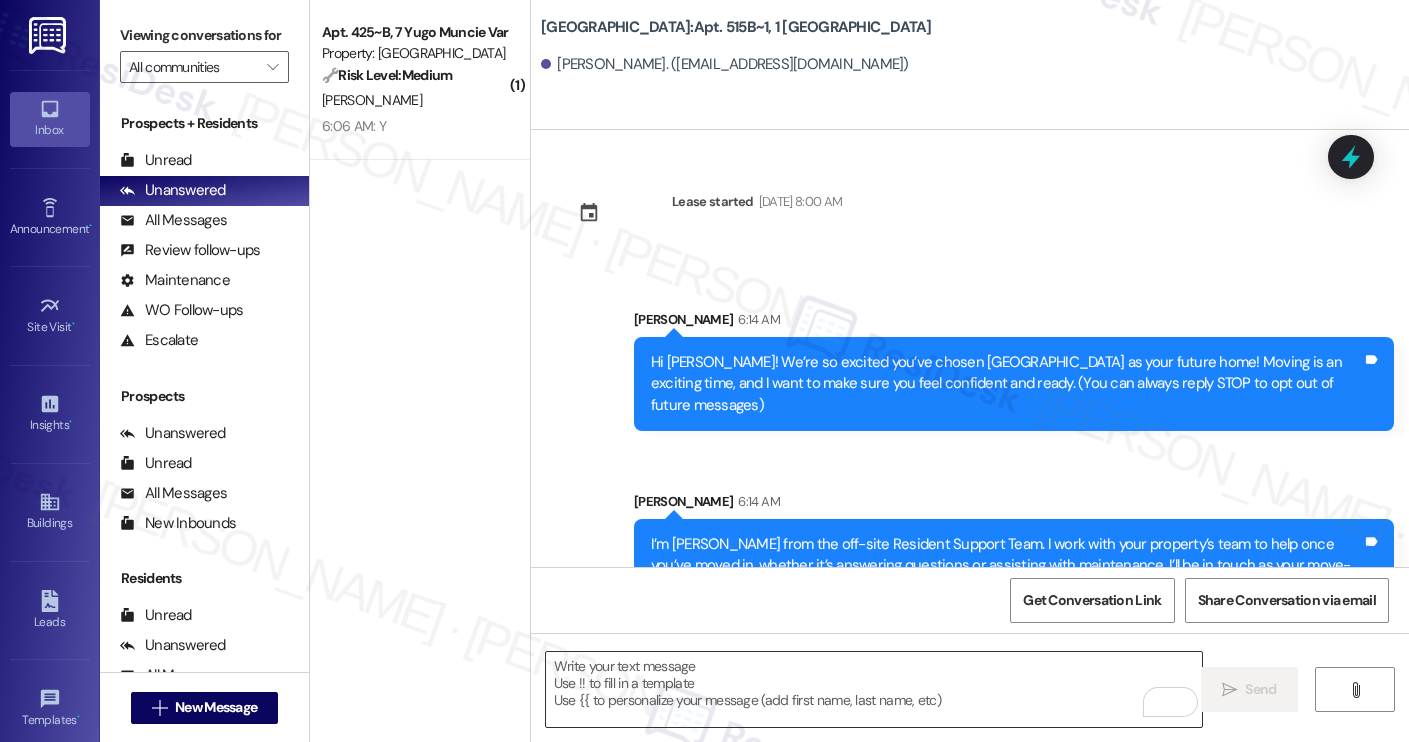 click at bounding box center [874, 689] 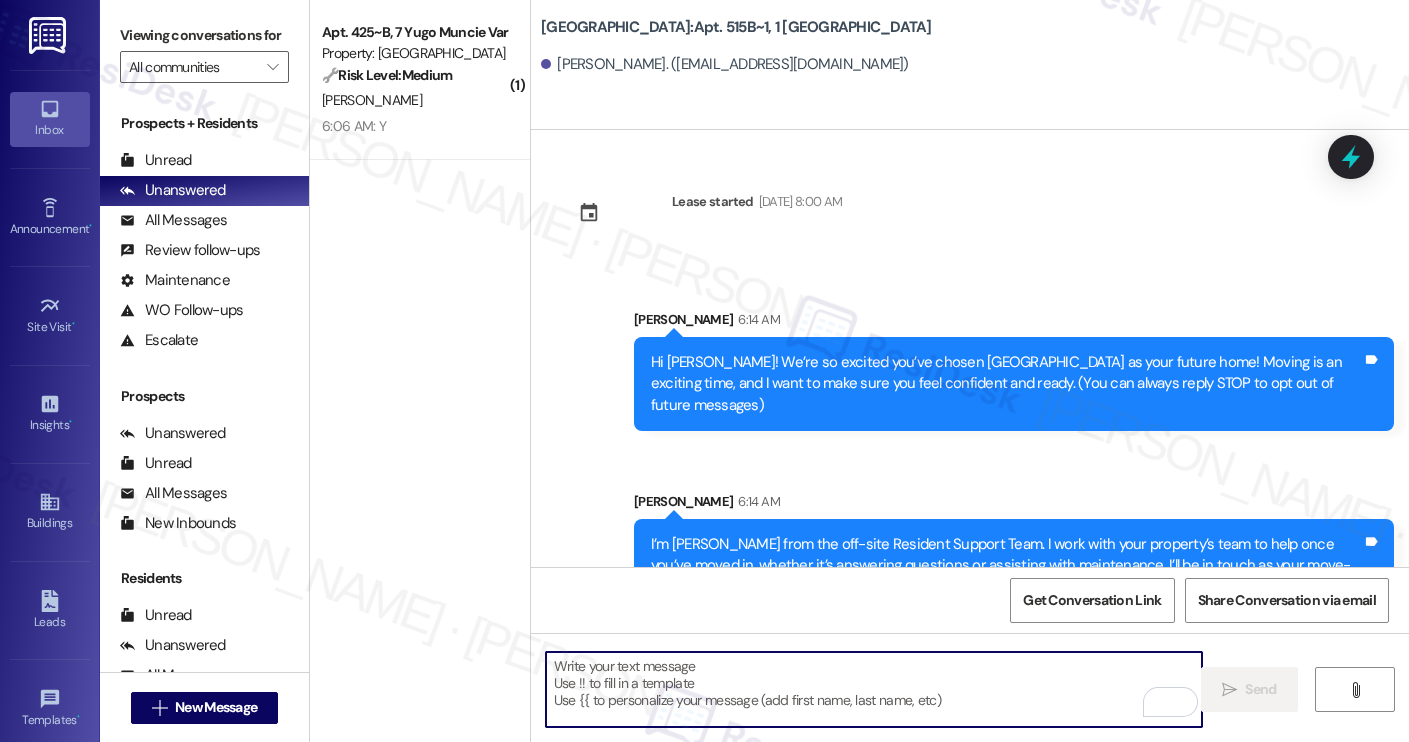 paste on "Move-in day will be busy as you get settled, but no reason it has to be stressful. Don’t forget that we offer a ⚡FAST PASS⚡for Move-In day if your checklist has been completed 2 weeks prior to move-in. Login to your ResidentPortal [DATE] to complete those outstanding items!" 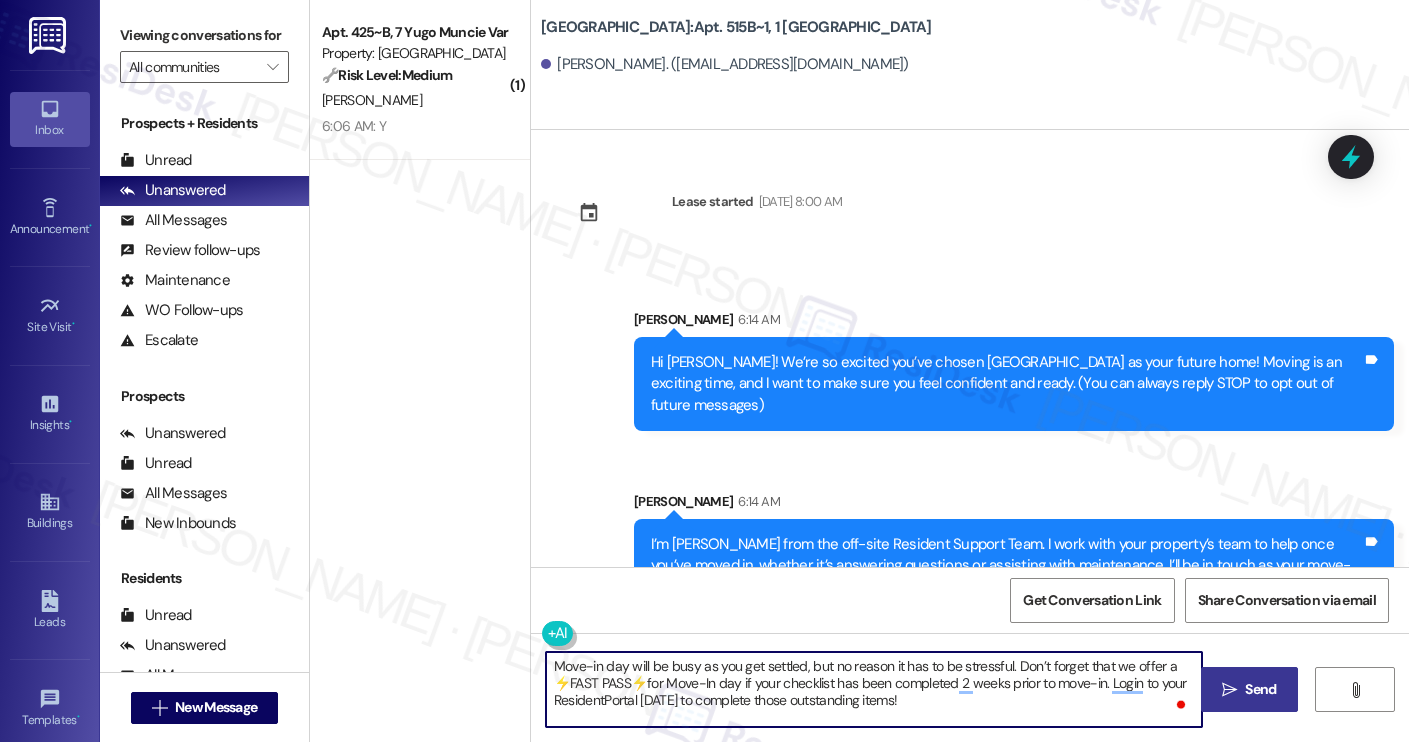 type on "Move-in day will be busy as you get settled, but no reason it has to be stressful. Don’t forget that we offer a ⚡FAST PASS⚡for Move-In day if your checklist has been completed 2 weeks prior to move-in. Login to your ResidentPortal [DATE] to complete those outstanding items!" 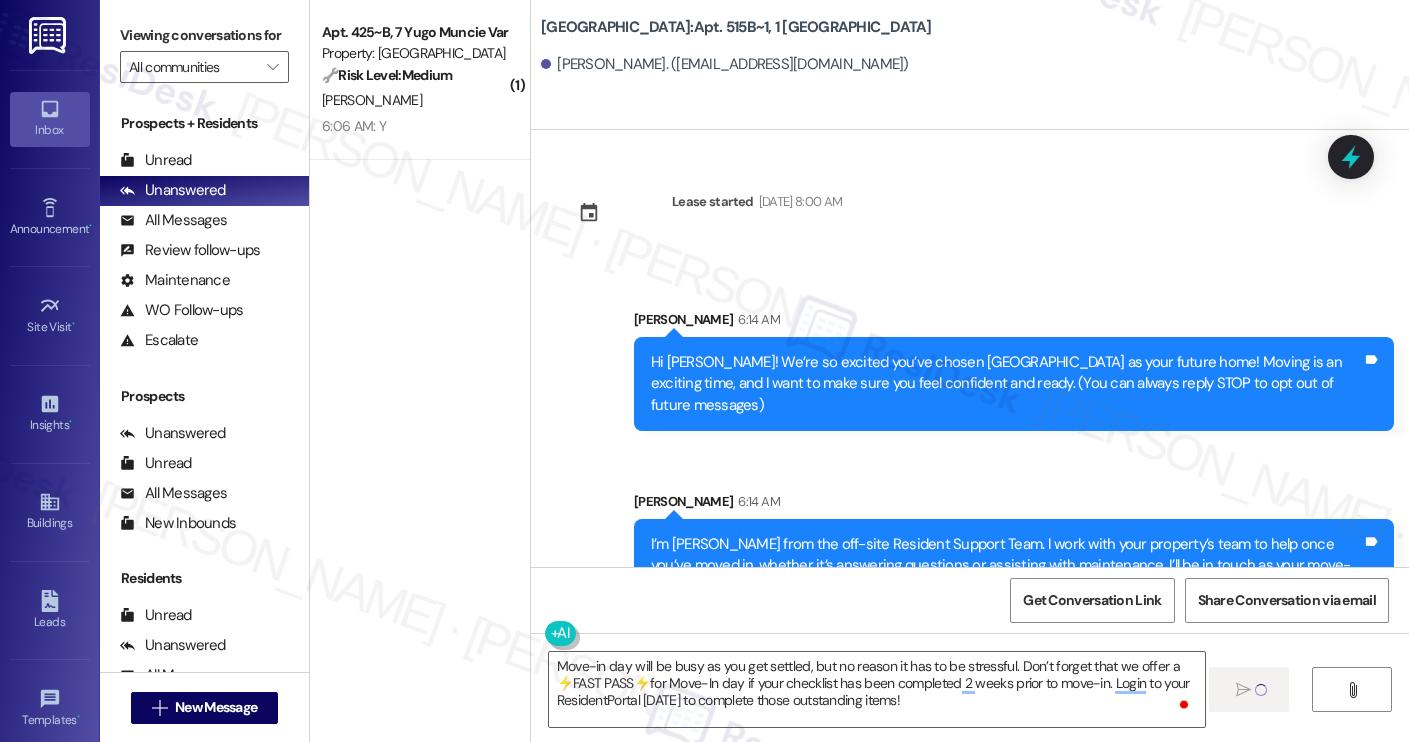 type 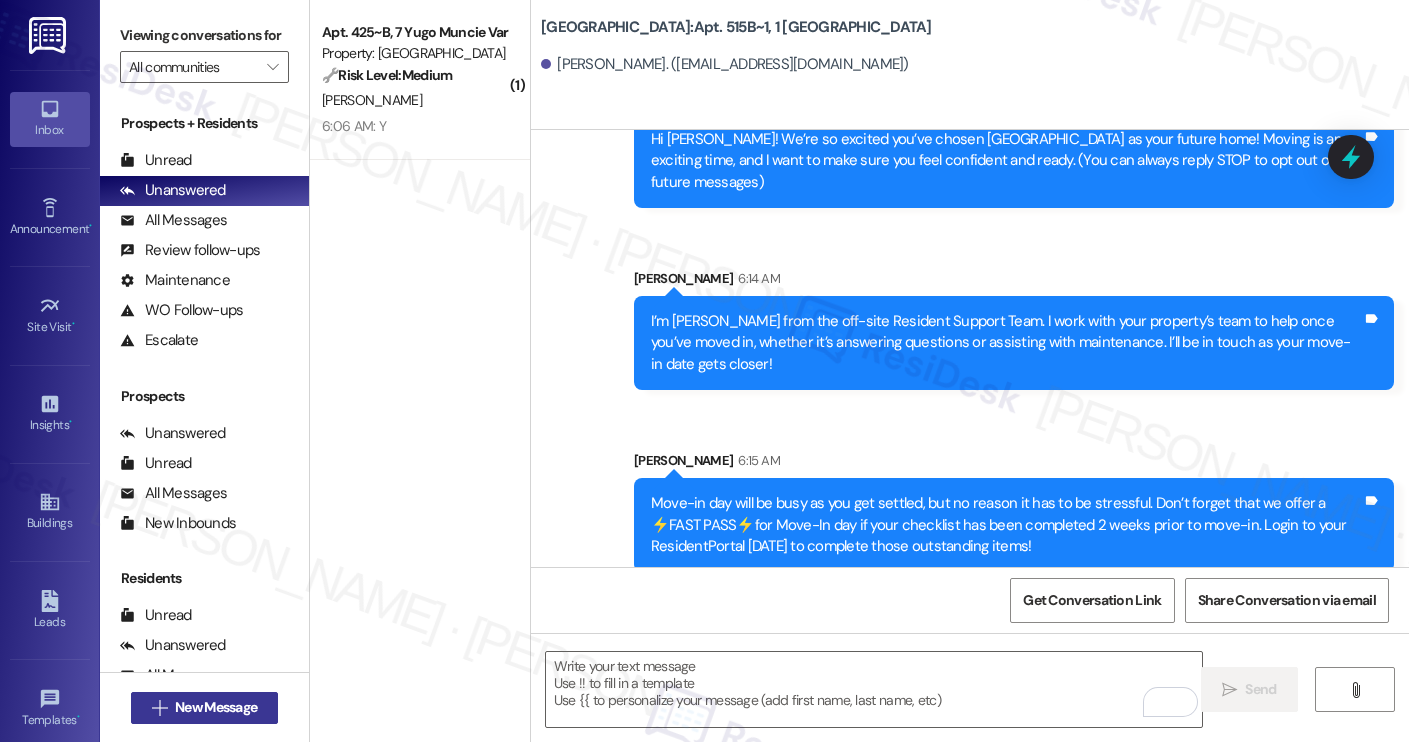 click on " New Message" at bounding box center (205, 708) 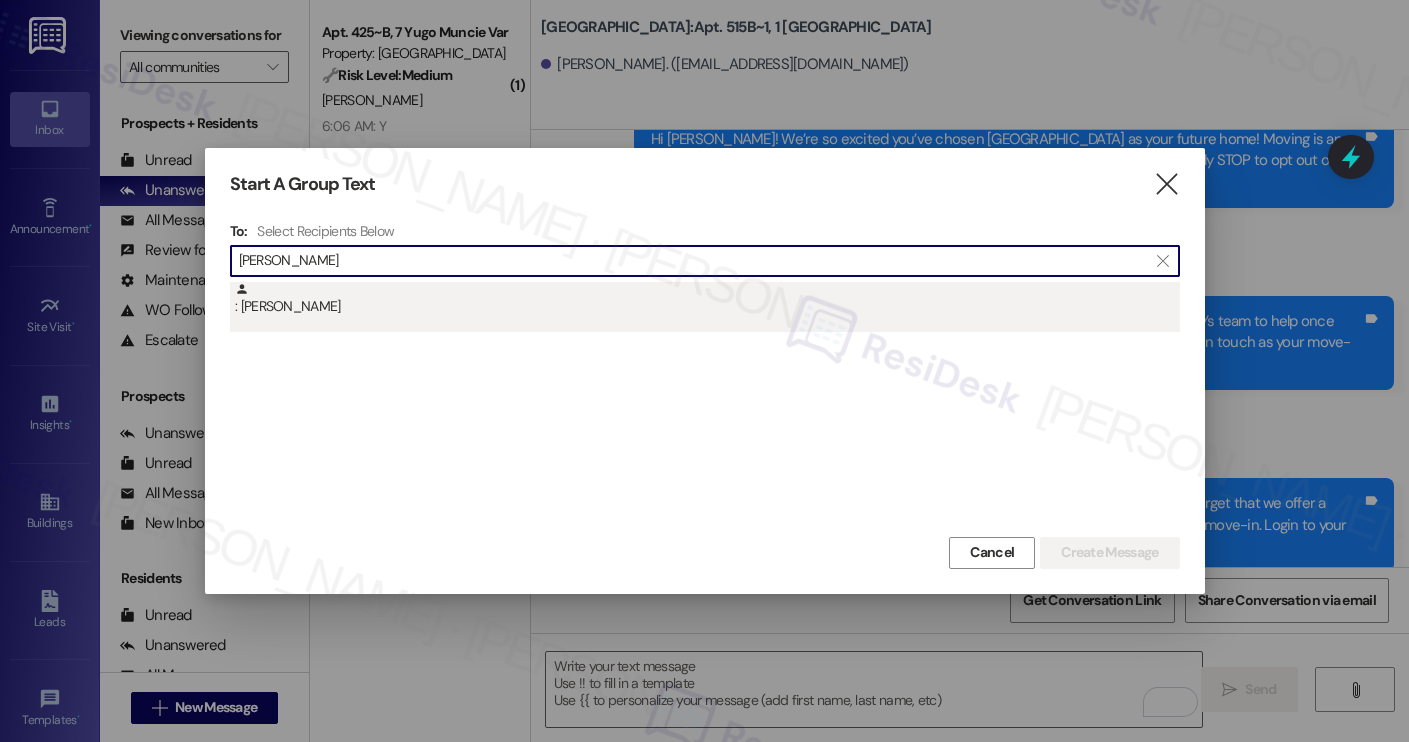 type on "hayden conley" 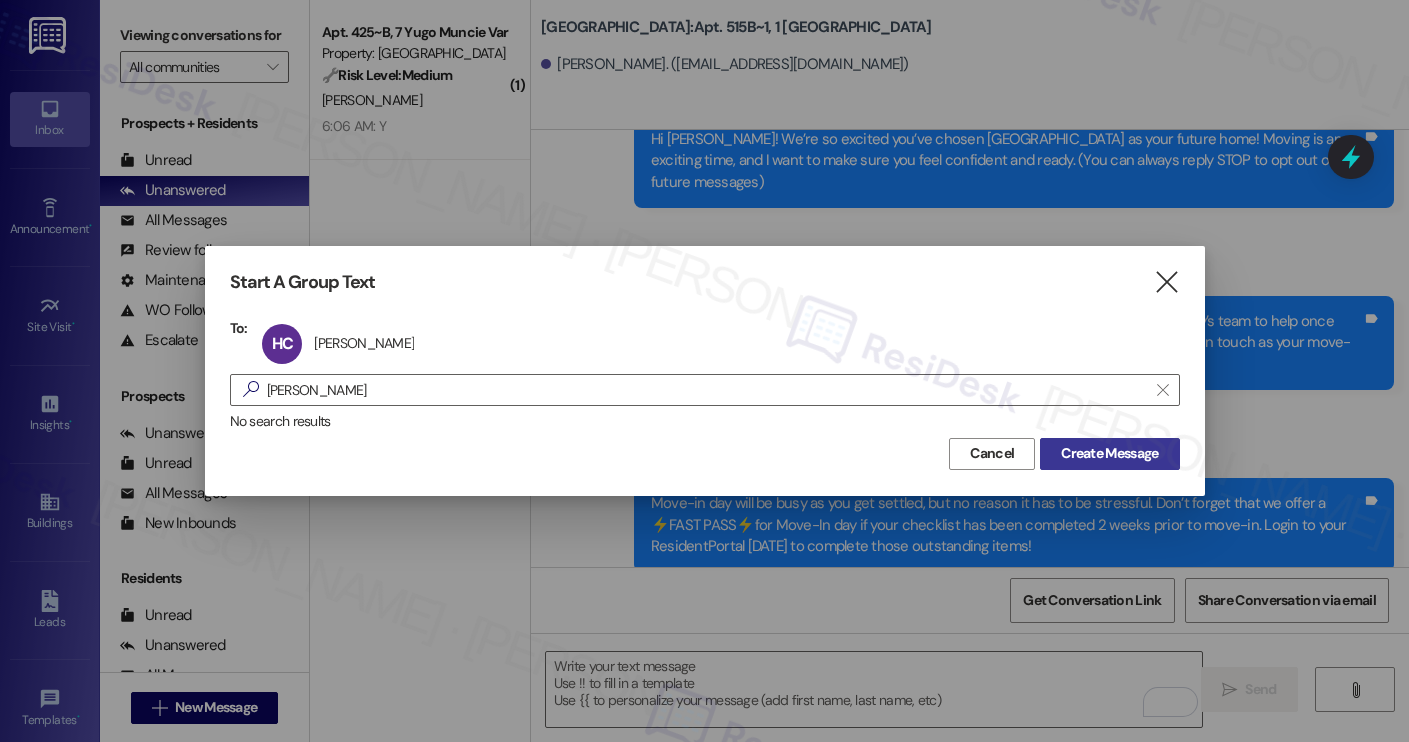 click on "Create Message" at bounding box center [1109, 453] 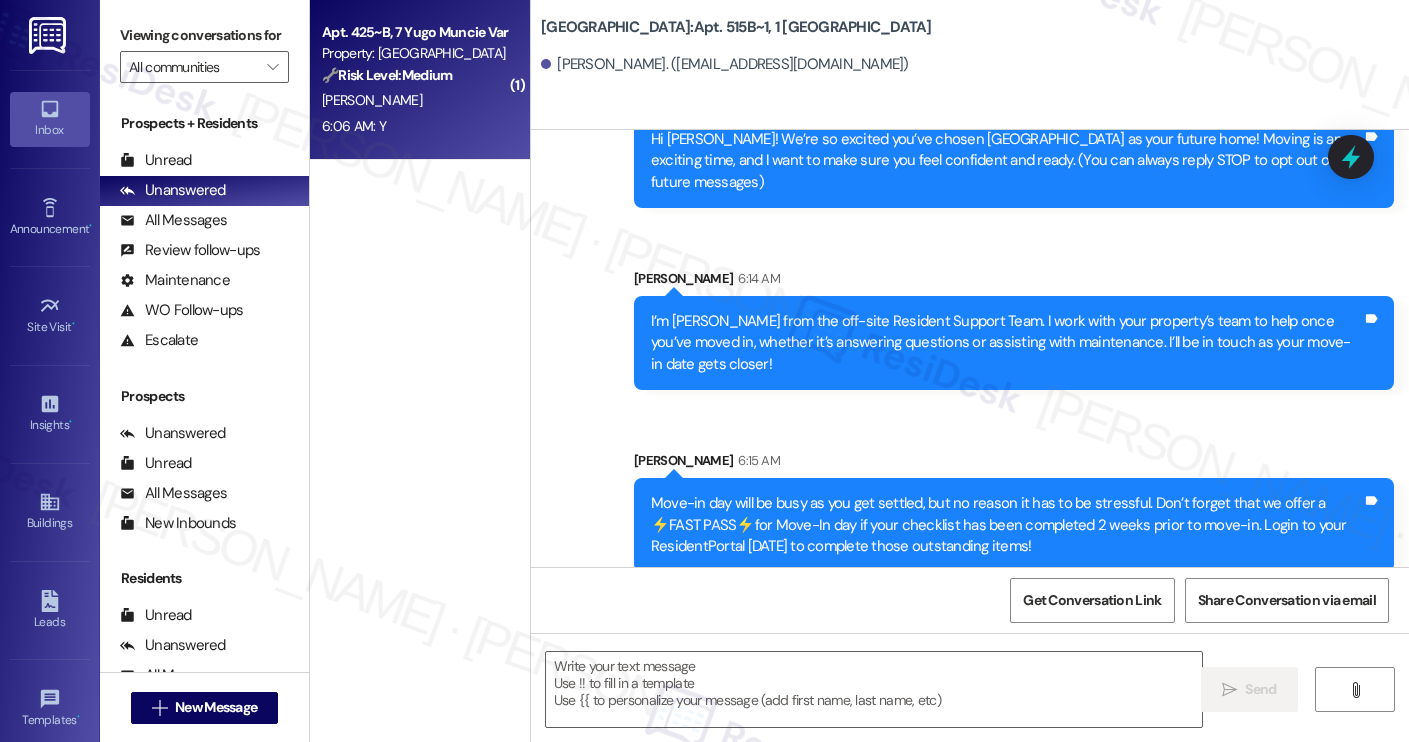 type on "Fetching suggested responses. Please feel free to read through the conversation in the meantime." 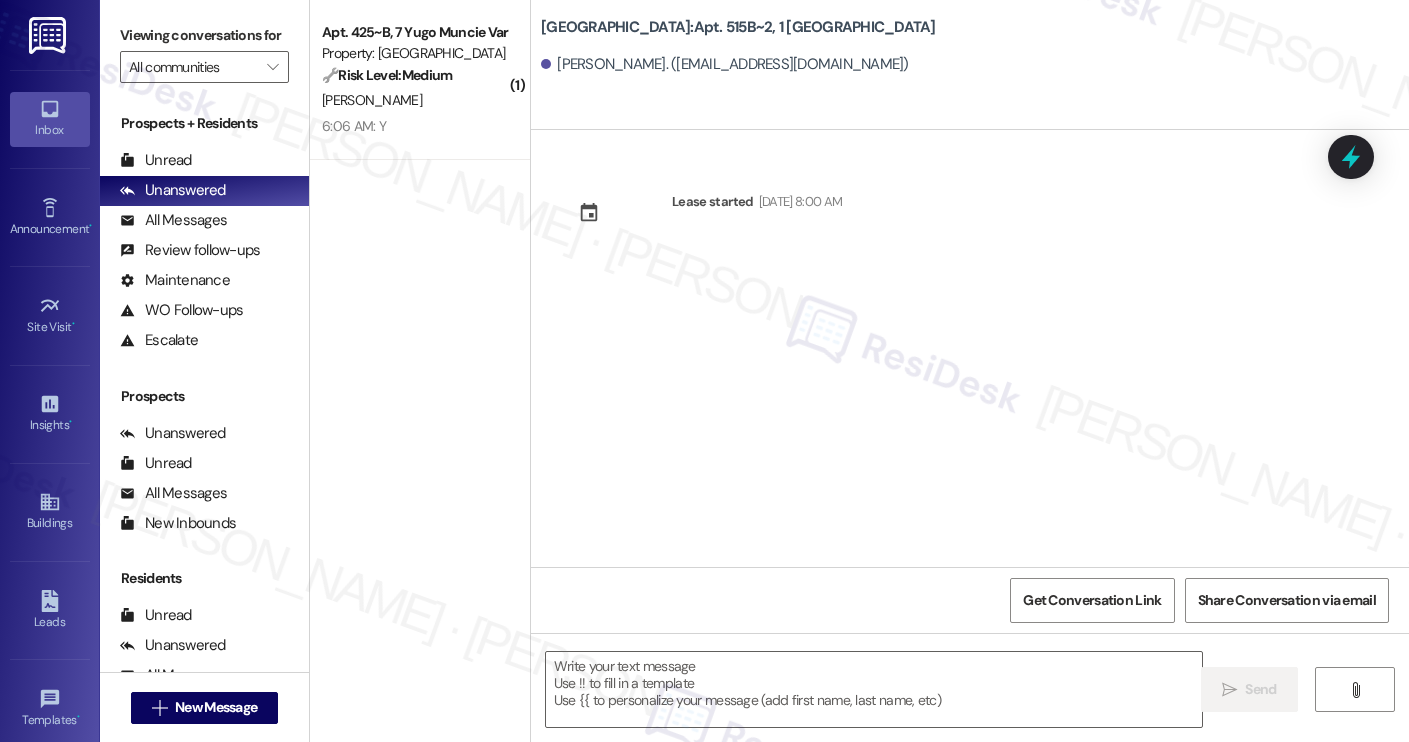 type on "Fetching suggested responses. Please feel free to read through the conversation in the meantime." 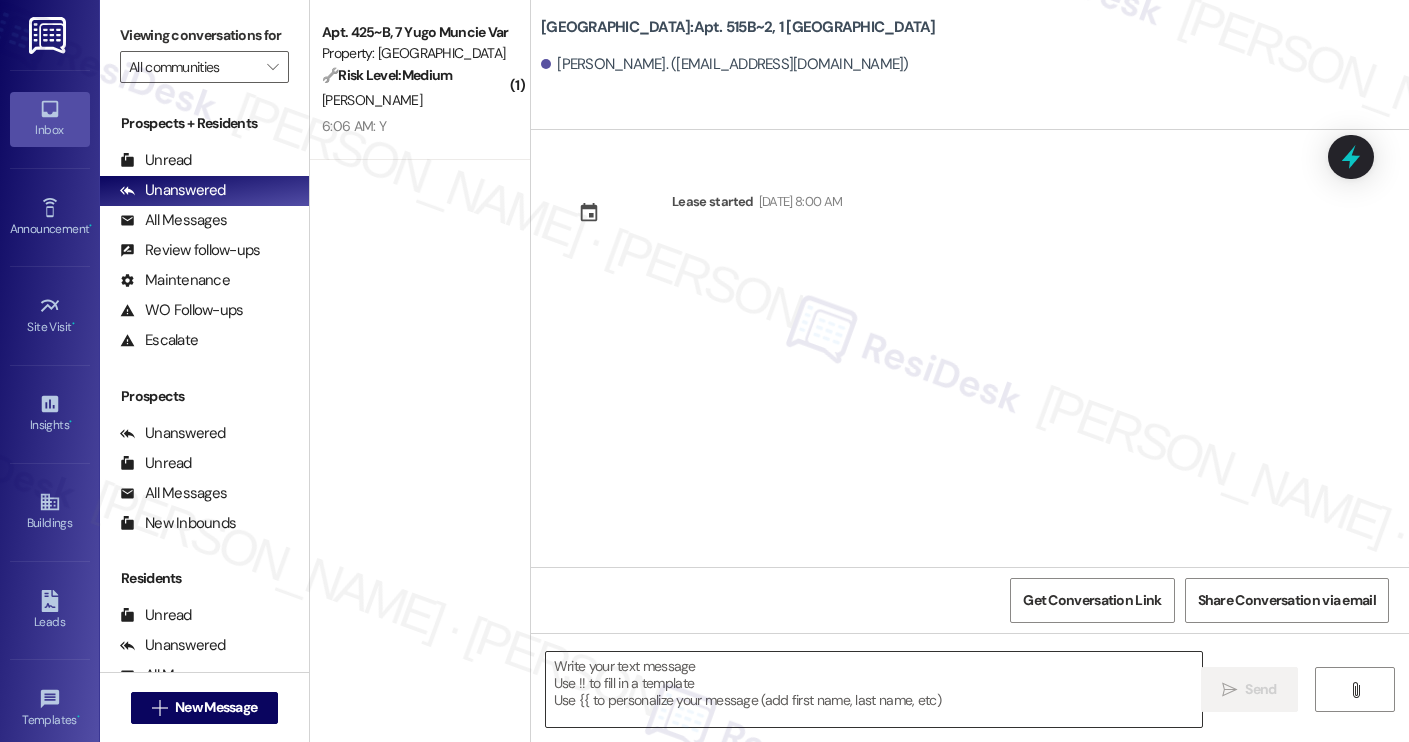 click at bounding box center (874, 689) 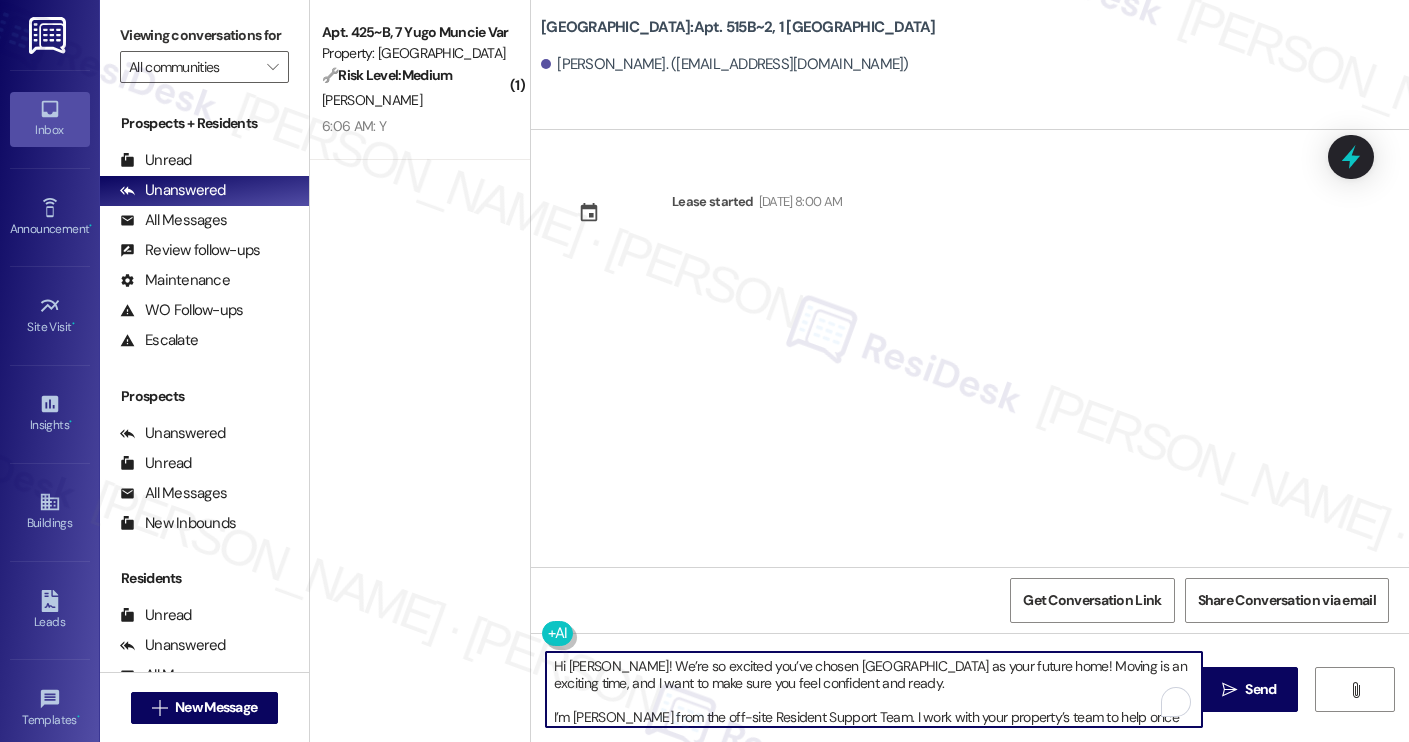scroll, scrollTop: 0, scrollLeft: 0, axis: both 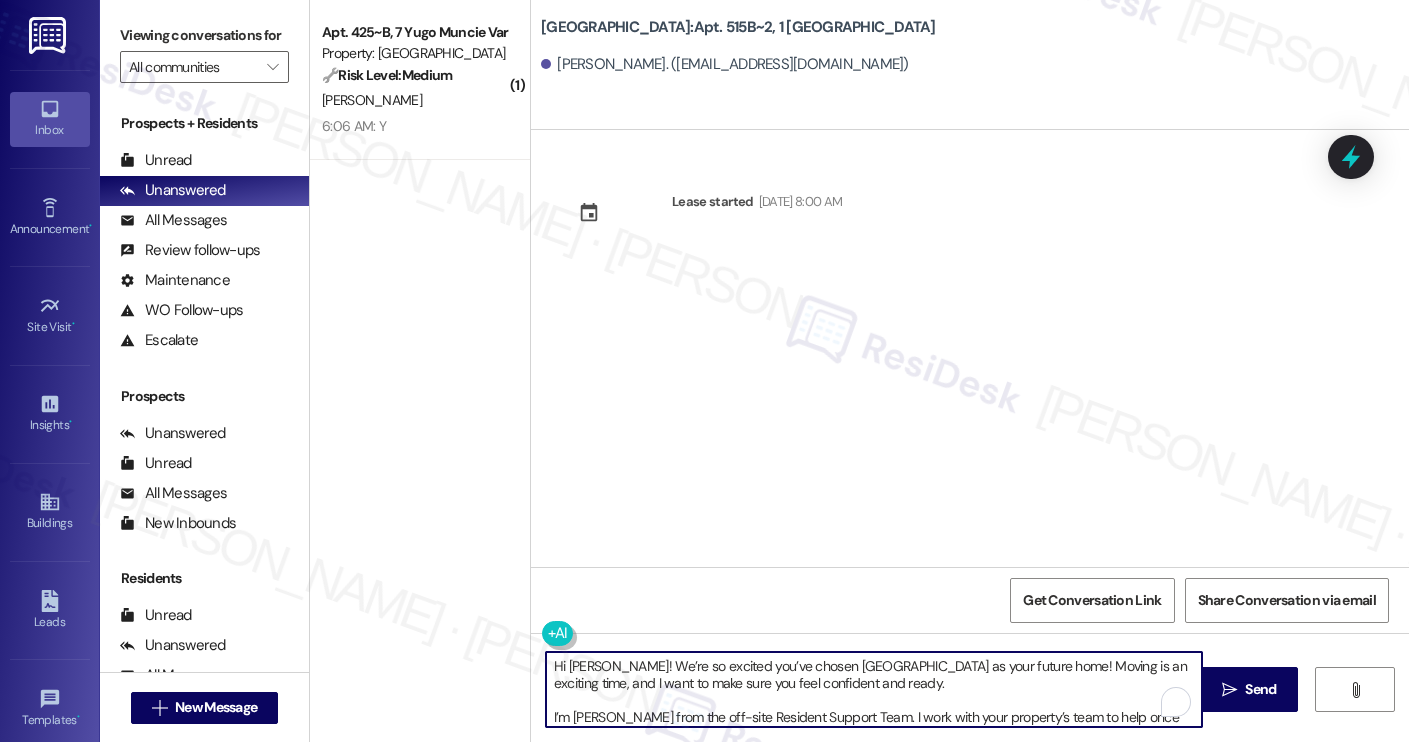 click on "Hayden Conley. (h.conley517@gmail.com)" at bounding box center [725, 64] 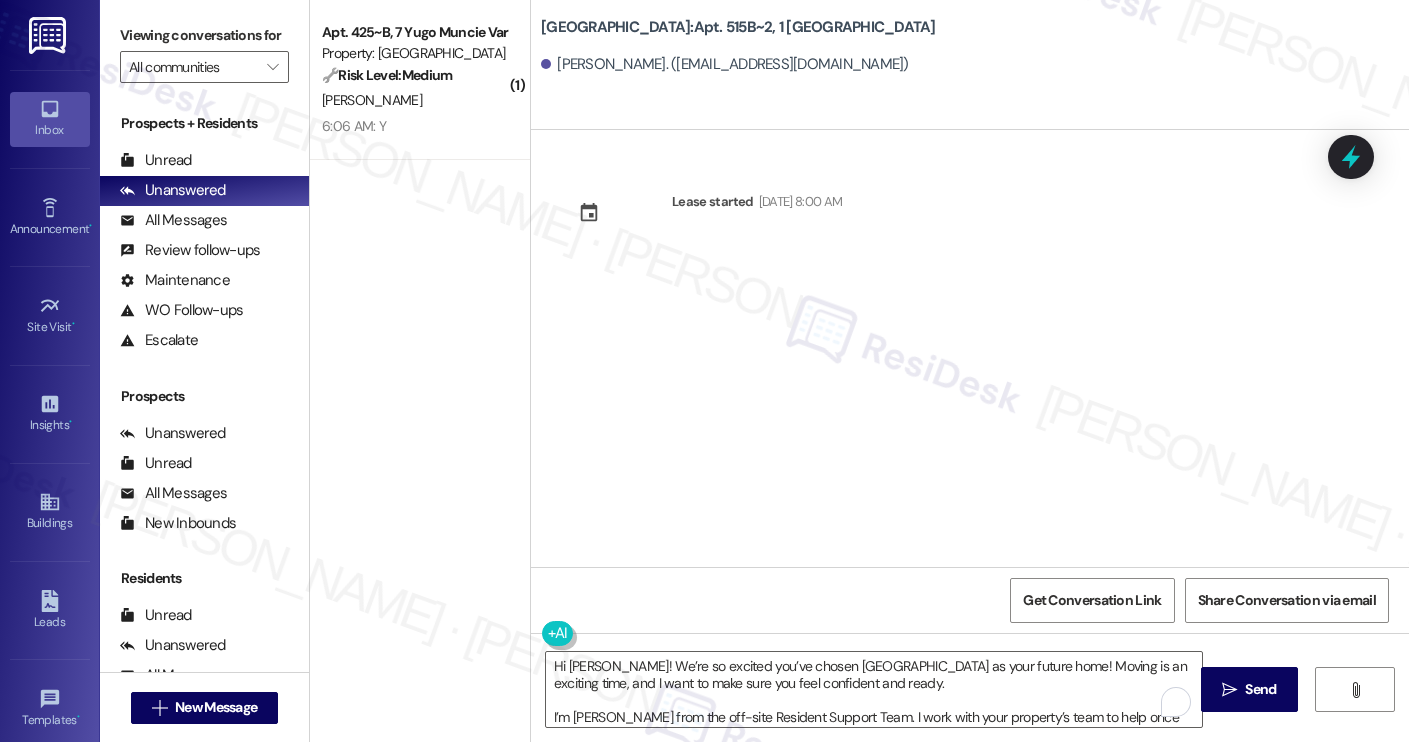 click on "Hayden Conley. (h.conley517@gmail.com)" at bounding box center (725, 64) 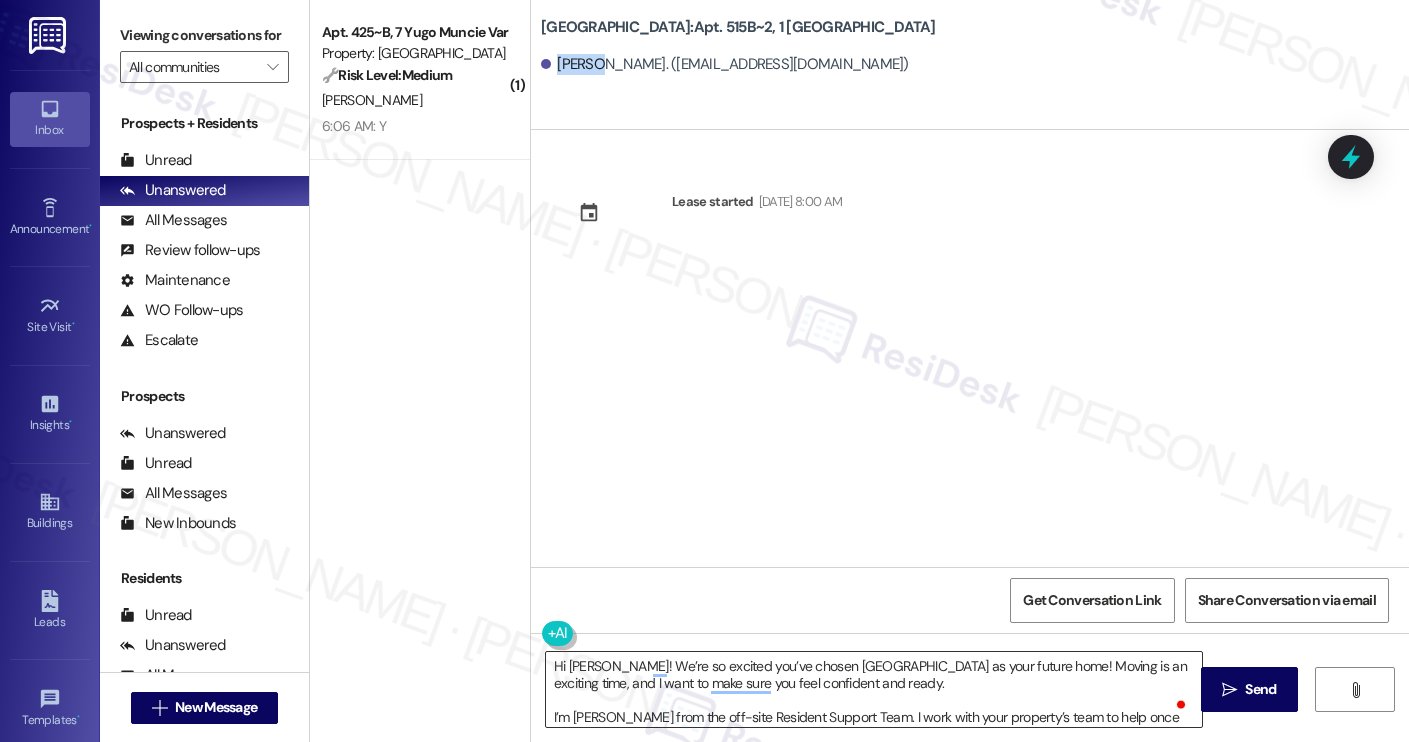 click on "Hi [PERSON_NAME]! We’re so excited you’ve chosen [GEOGRAPHIC_DATA] as your future home! Moving is an exciting time, and I want to make sure you feel confident and ready.
I’m [PERSON_NAME] from the off-site Resident Support Team. I work with your property’s team to help once you’ve moved in, whether it’s answering questions or assisting with maintenance. I’ll be in touch as your move-in date gets closer!
Move-in day will be busy as you get settled, but no reason it has to be stressful. Don’t forget that we offer a ⚡FAST PASS⚡for Move-In day if your checklist has been completed 2 weeks prior to move-in. Login to your ResidentPortal [DATE] to complete those outstanding items!" at bounding box center [874, 689] 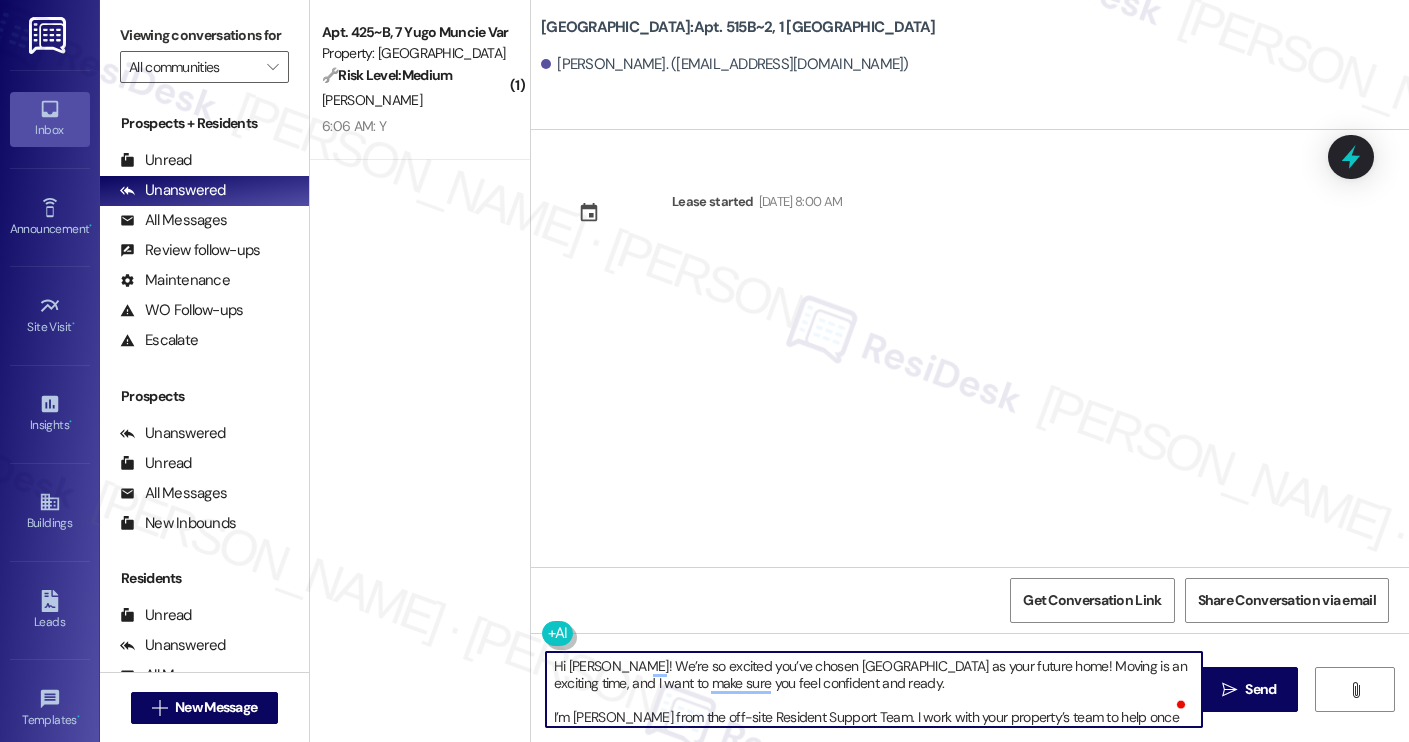 click on "Hi [PERSON_NAME]! We’re so excited you’ve chosen [GEOGRAPHIC_DATA] as your future home! Moving is an exciting time, and I want to make sure you feel confident and ready.
I’m [PERSON_NAME] from the off-site Resident Support Team. I work with your property’s team to help once you’ve moved in, whether it’s answering questions or assisting with maintenance. I’ll be in touch as your move-in date gets closer!
Move-in day will be busy as you get settled, but no reason it has to be stressful. Don’t forget that we offer a ⚡FAST PASS⚡for Move-In day if your checklist has been completed 2 weeks prior to move-in. Login to your ResidentPortal [DATE] to complete those outstanding items!" at bounding box center [874, 689] 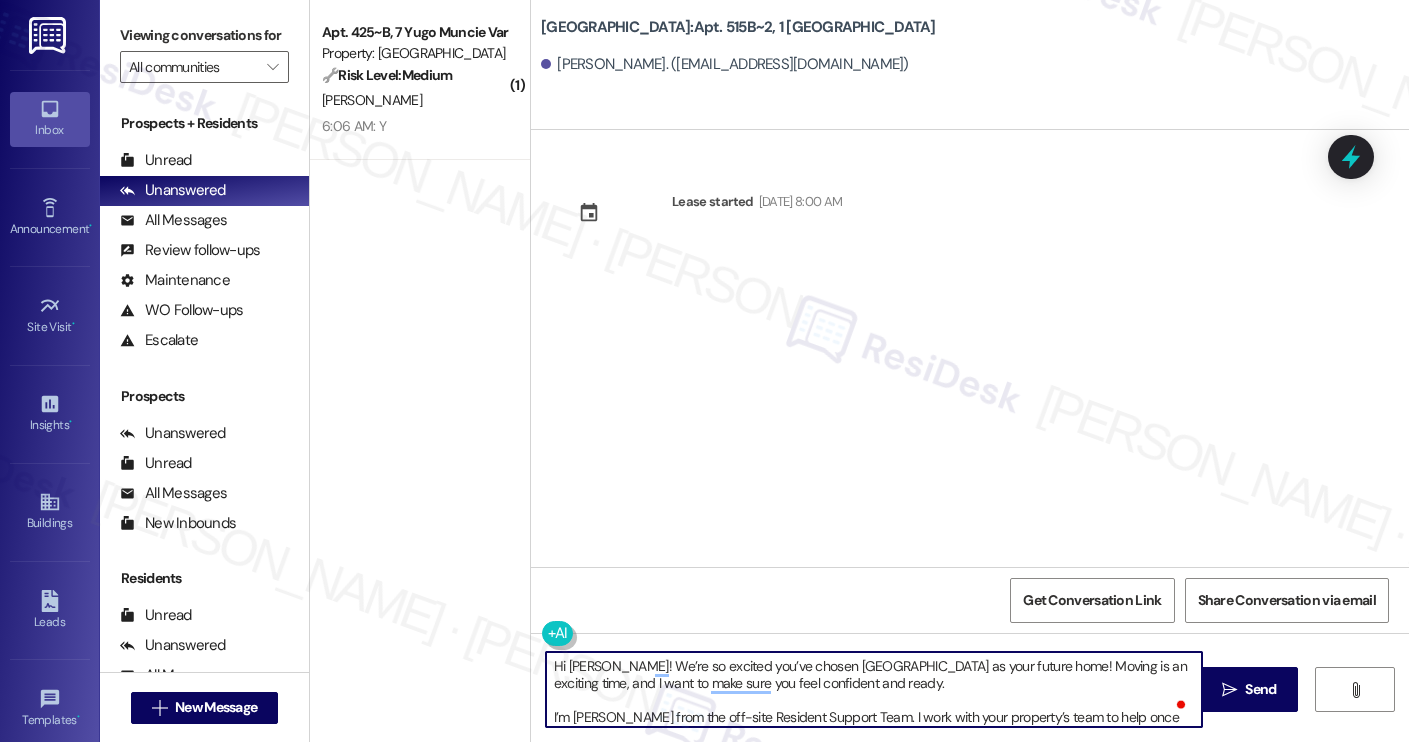 click on "Hi Hayden! We’re so excited you’ve chosen Yugo Charleston Campus as your future home! Moving is an exciting time, and I want to make sure you feel confident and ready.
I’m Sarah from the off-site Resident Support Team. I work with your property’s team to help once you’ve moved in, whether it’s answering questions or assisting with maintenance. I’ll be in touch as your move-in date gets closer!
Move-in day will be busy as you get settled, but no reason it has to be stressful. Don’t forget that we offer a ⚡FAST PASS⚡for Move-In day if your checklist has been completed 2 weeks prior to move-in. Login to your ResidentPortal today to complete those outstanding items!" at bounding box center [874, 689] 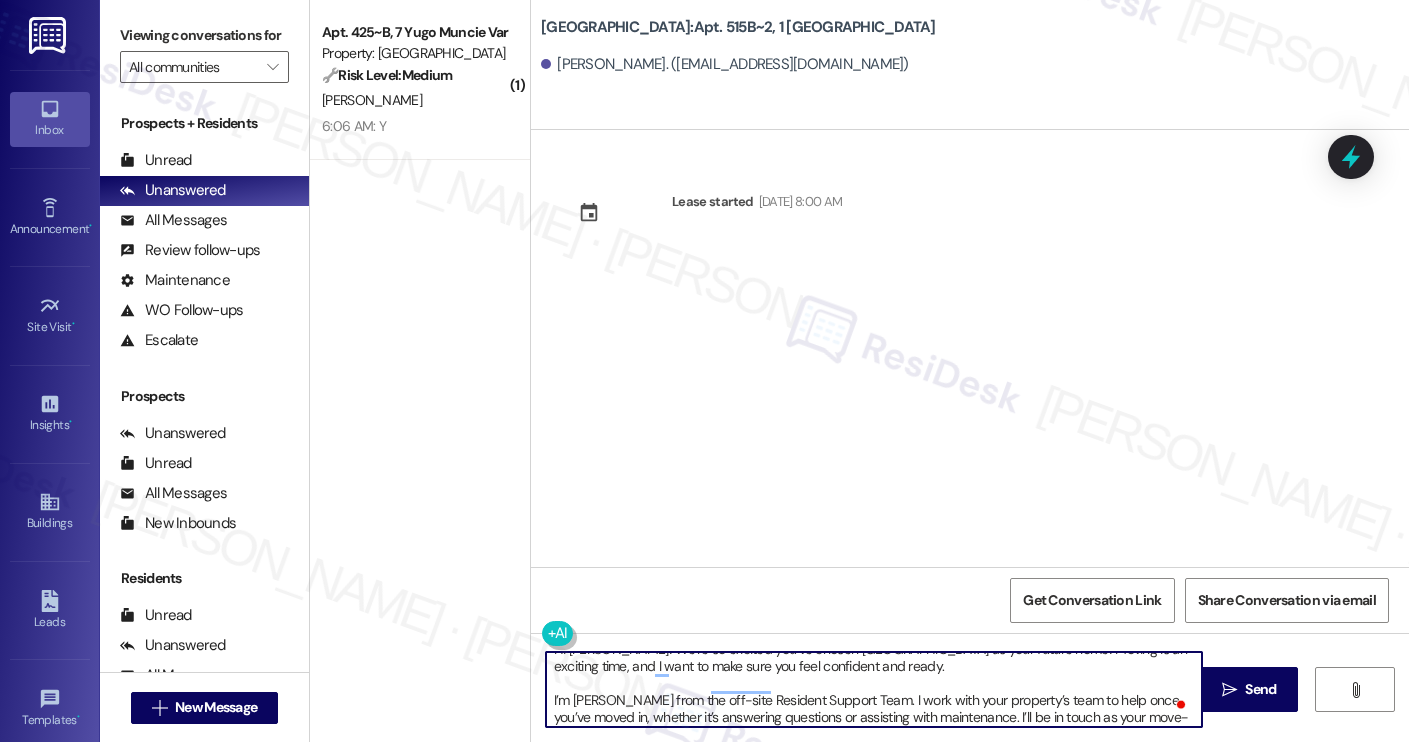 scroll, scrollTop: 17, scrollLeft: 0, axis: vertical 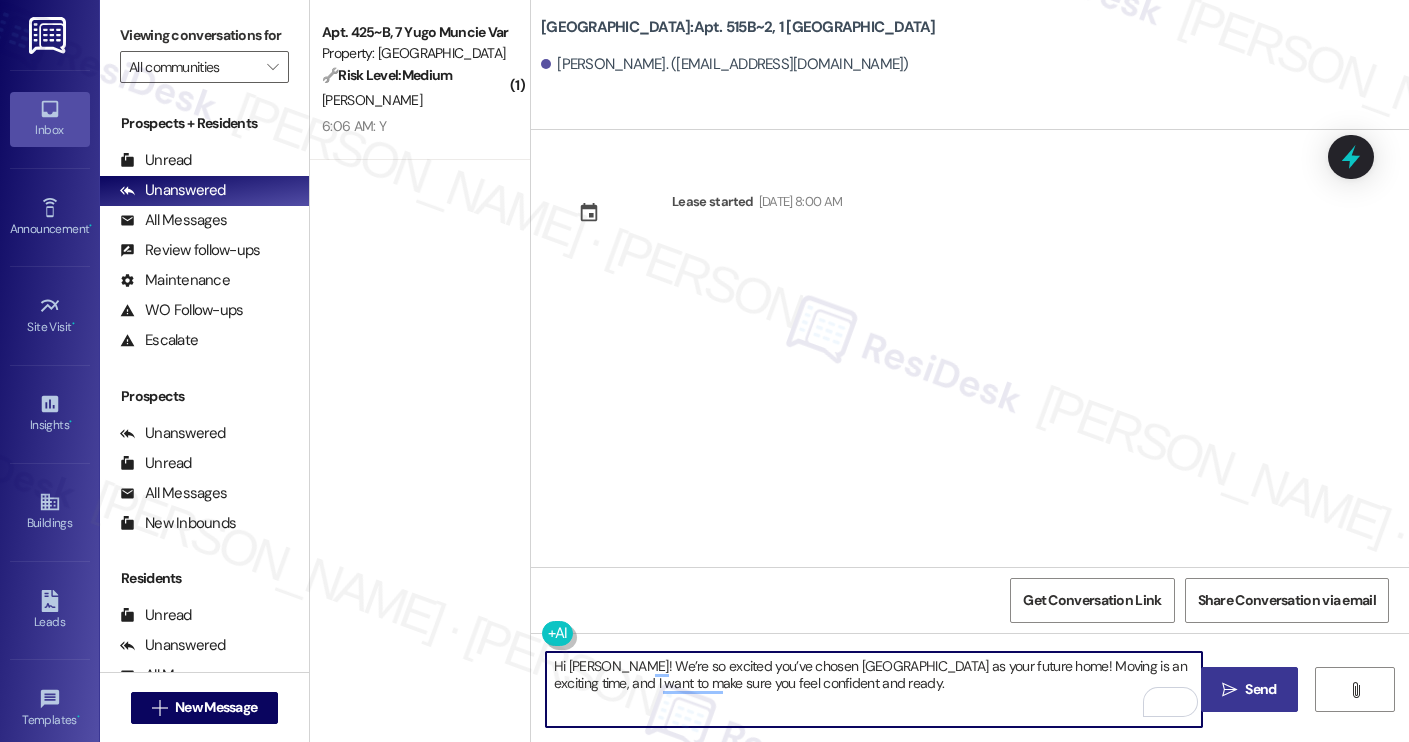 type on "Hi Hayden! We’re so excited you’ve chosen Yugo Charleston Campus as your future home! Moving is an exciting time, and I want to make sure you feel confident and ready." 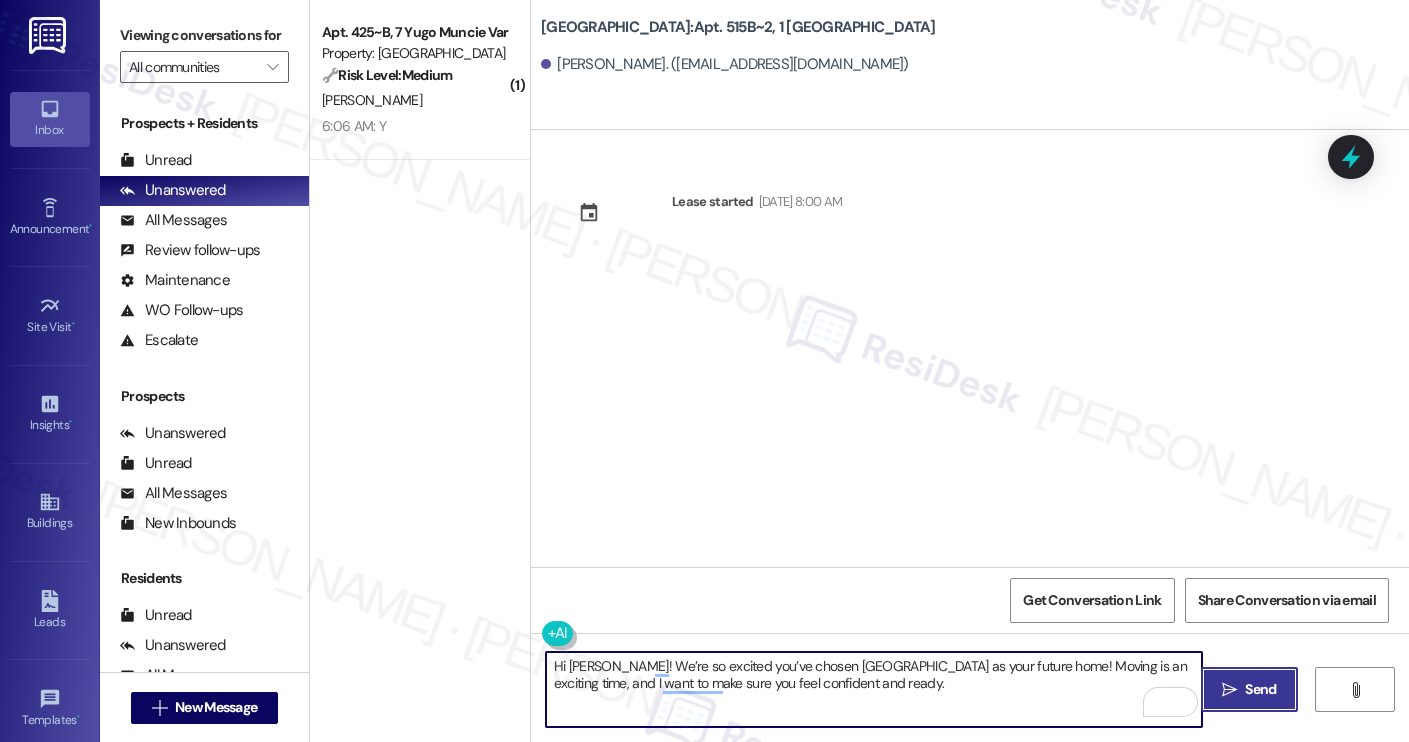 click on "" at bounding box center (1229, 690) 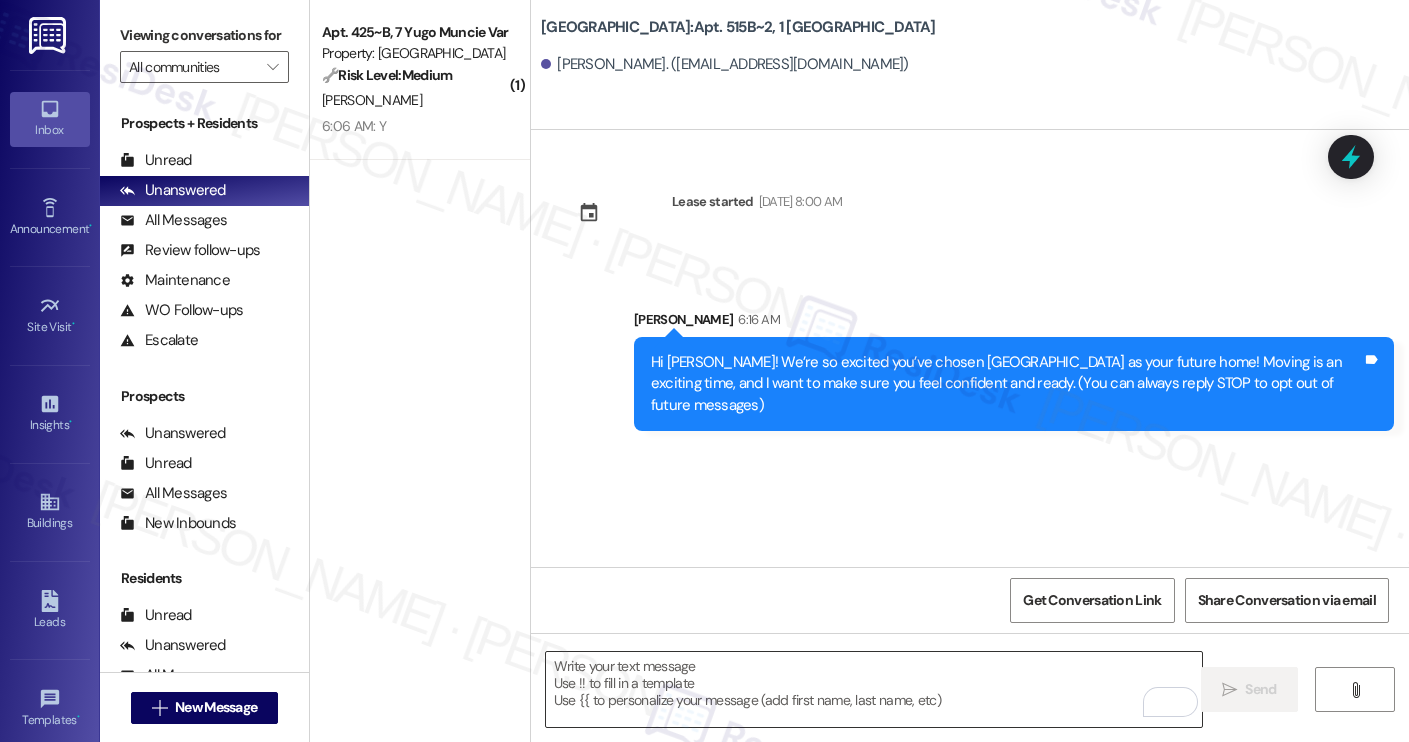 click at bounding box center (874, 689) 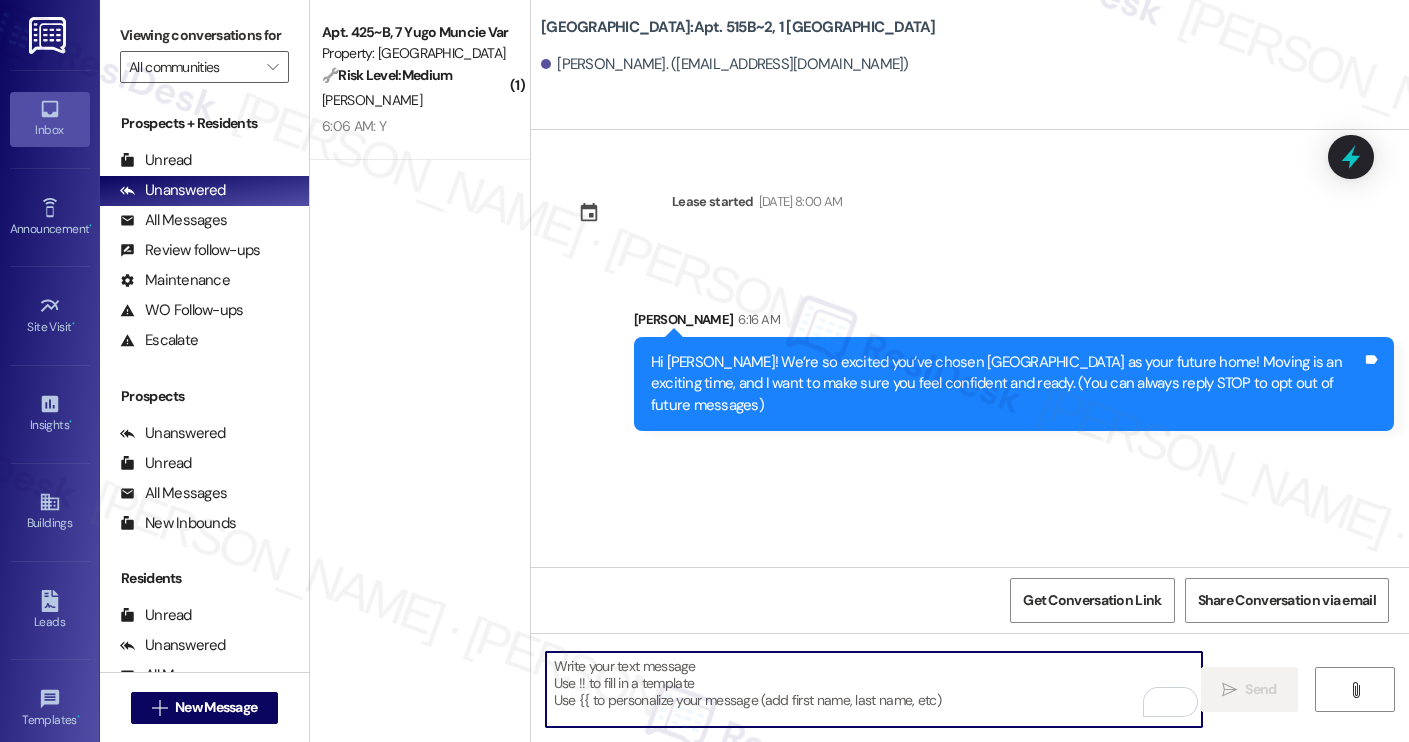 paste on "I’m [PERSON_NAME] from the off-site Resident Support Team. I work with your property’s team to help once you’ve moved in, whether it’s answering questions or assisting with maintenance. I’ll be in touch as your move-in date gets closer!
Move-in day will be busy as you get settled, but no reason it has to be stressful. Don’t forget that we offer a ⚡FAST PASS⚡for Move-In day if your checklist has been completed 2 weeks prior to move-in. Login to your ResidentPortal [DATE] to complete those outstanding items!" 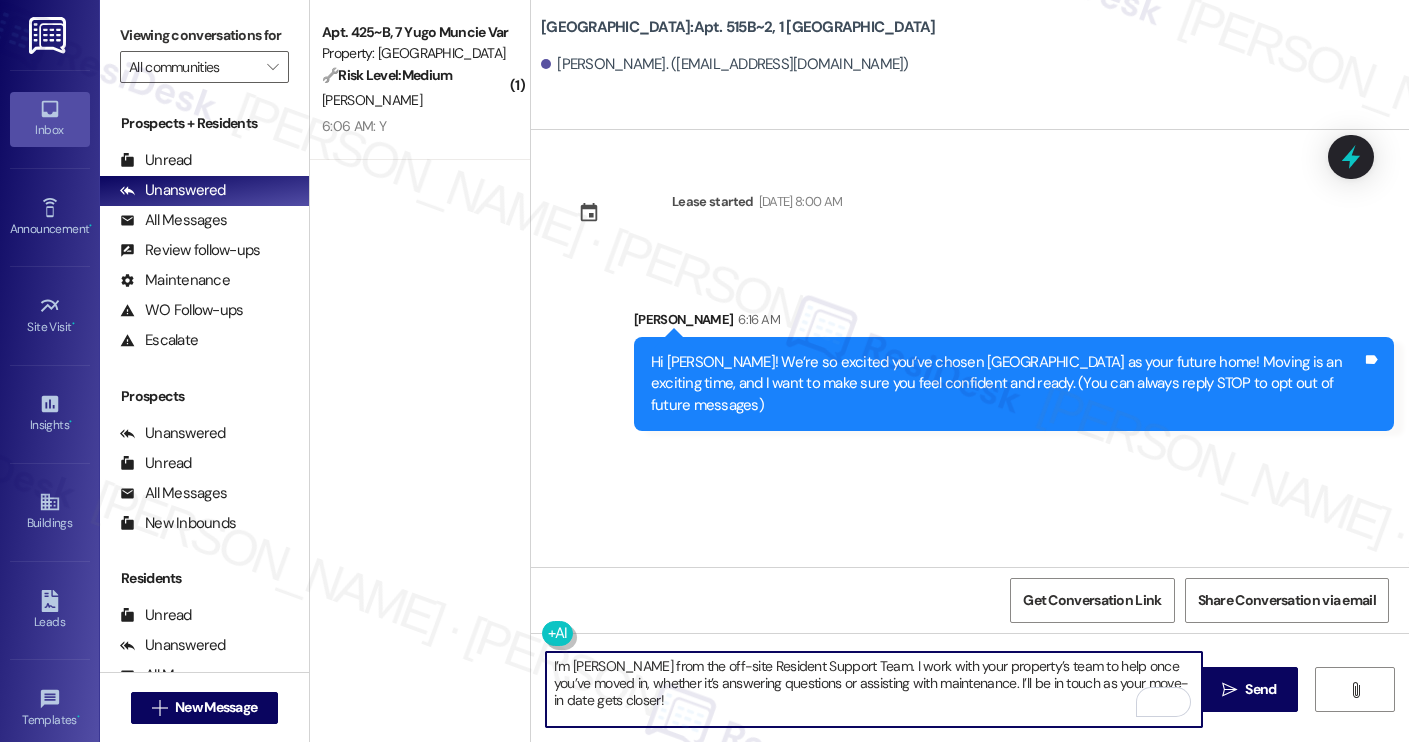 scroll, scrollTop: 68, scrollLeft: 0, axis: vertical 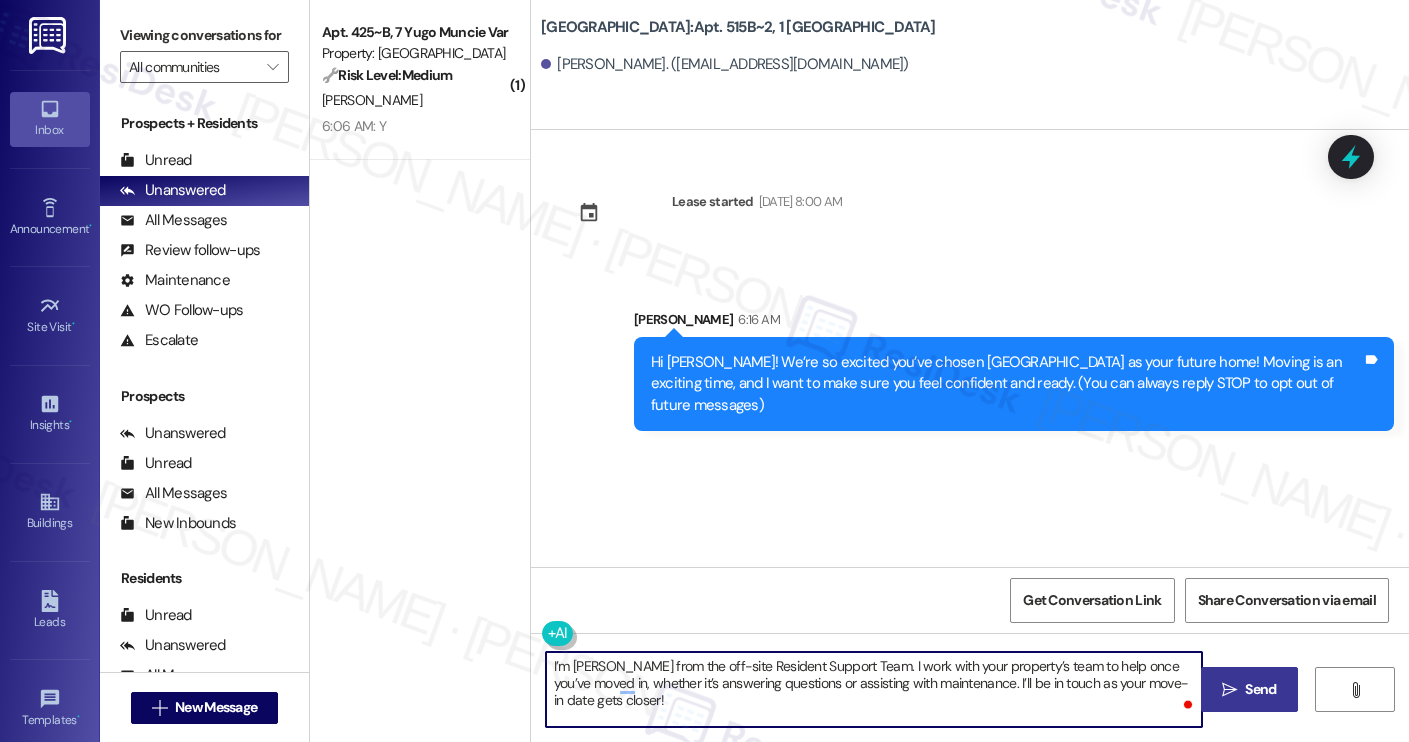type on "I’m [PERSON_NAME] from the off-site Resident Support Team. I work with your property’s team to help once you’ve moved in, whether it’s answering questions or assisting with maintenance. I’ll be in touch as your move-in date gets closer!" 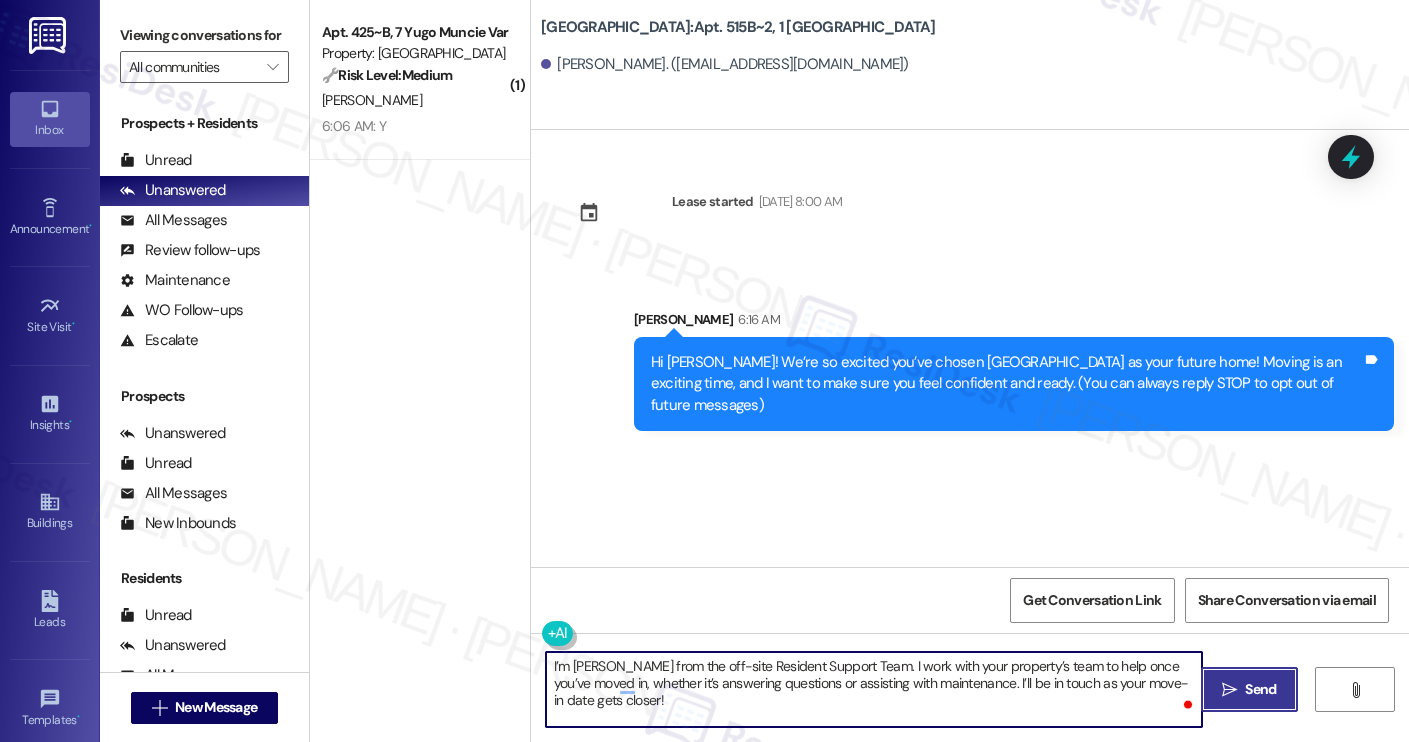 click on " Send" at bounding box center [1249, 689] 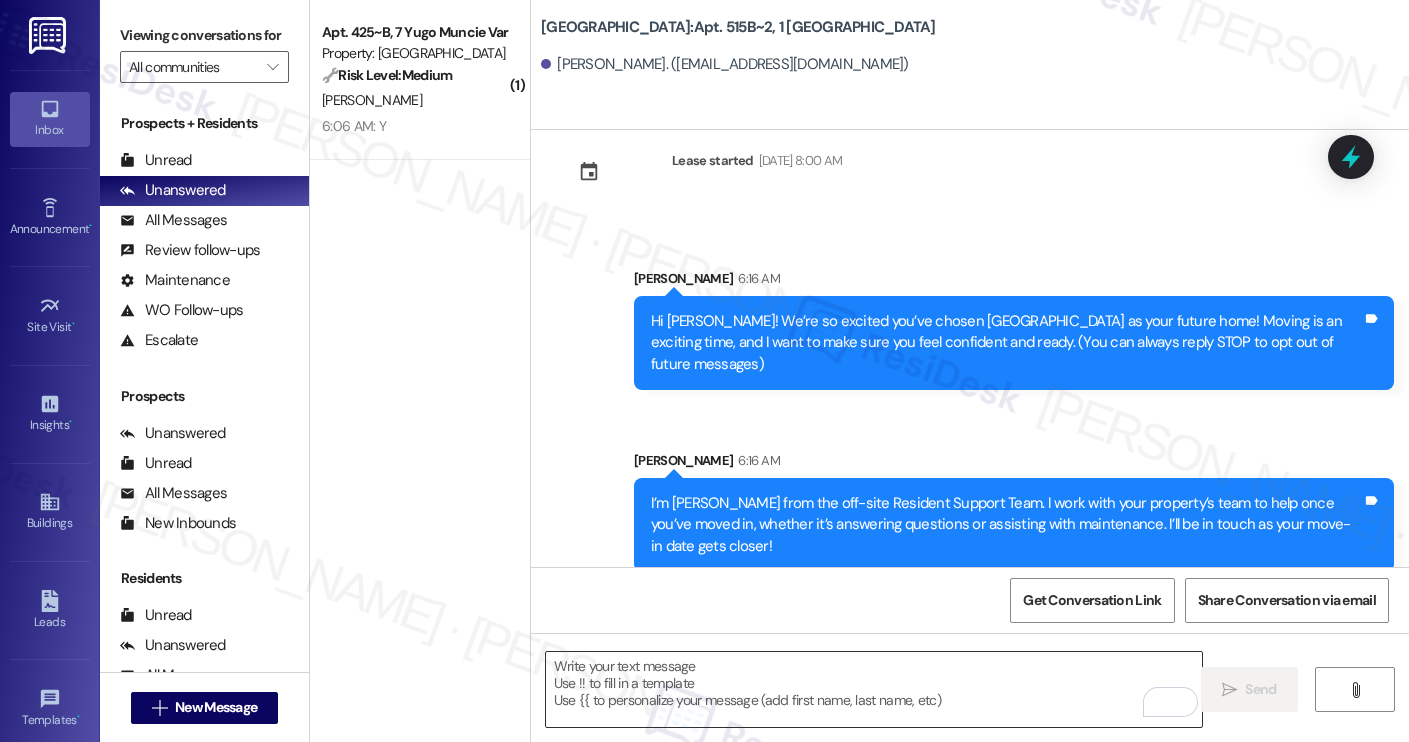 click at bounding box center [874, 689] 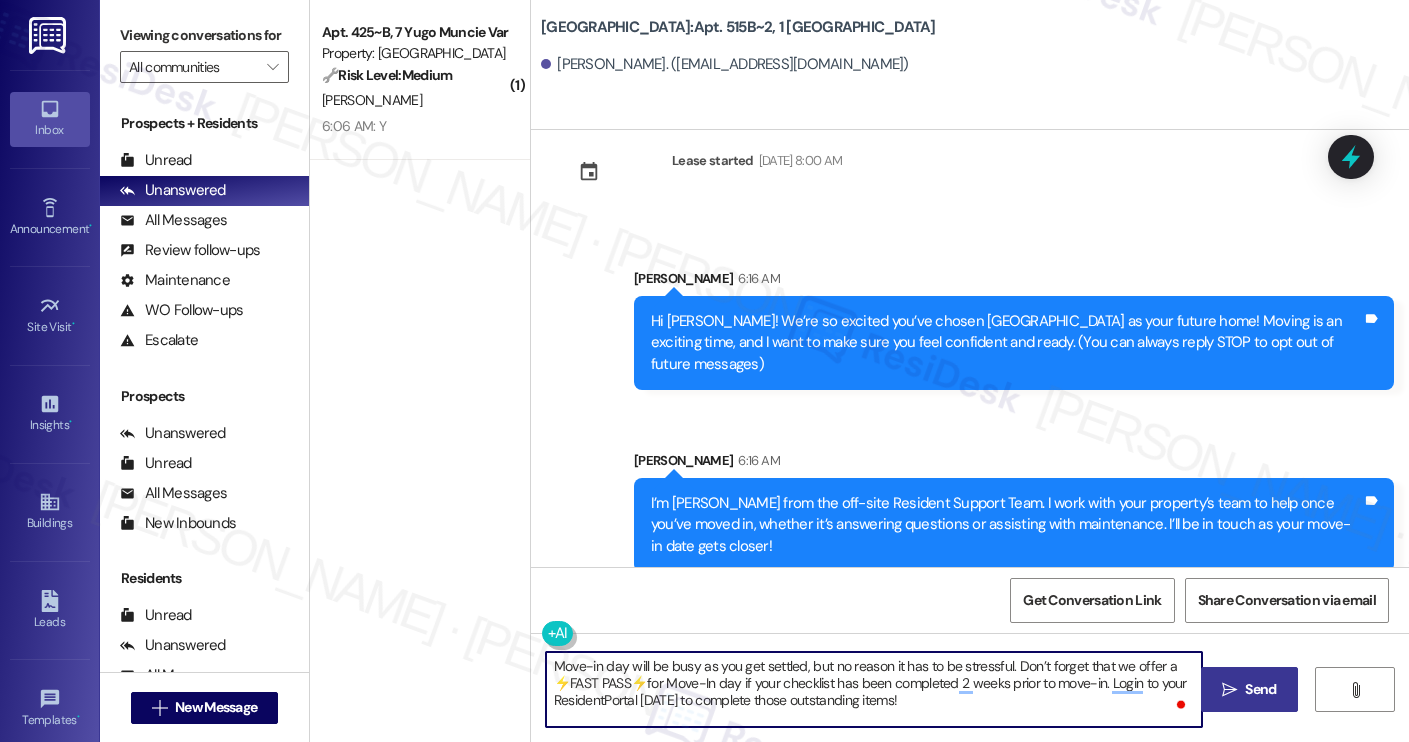 type on "Move-in day will be busy as you get settled, but no reason it has to be stressful. Don’t forget that we offer a ⚡FAST PASS⚡for Move-In day if your checklist has been completed 2 weeks prior to move-in. Login to your ResidentPortal [DATE] to complete those outstanding items!" 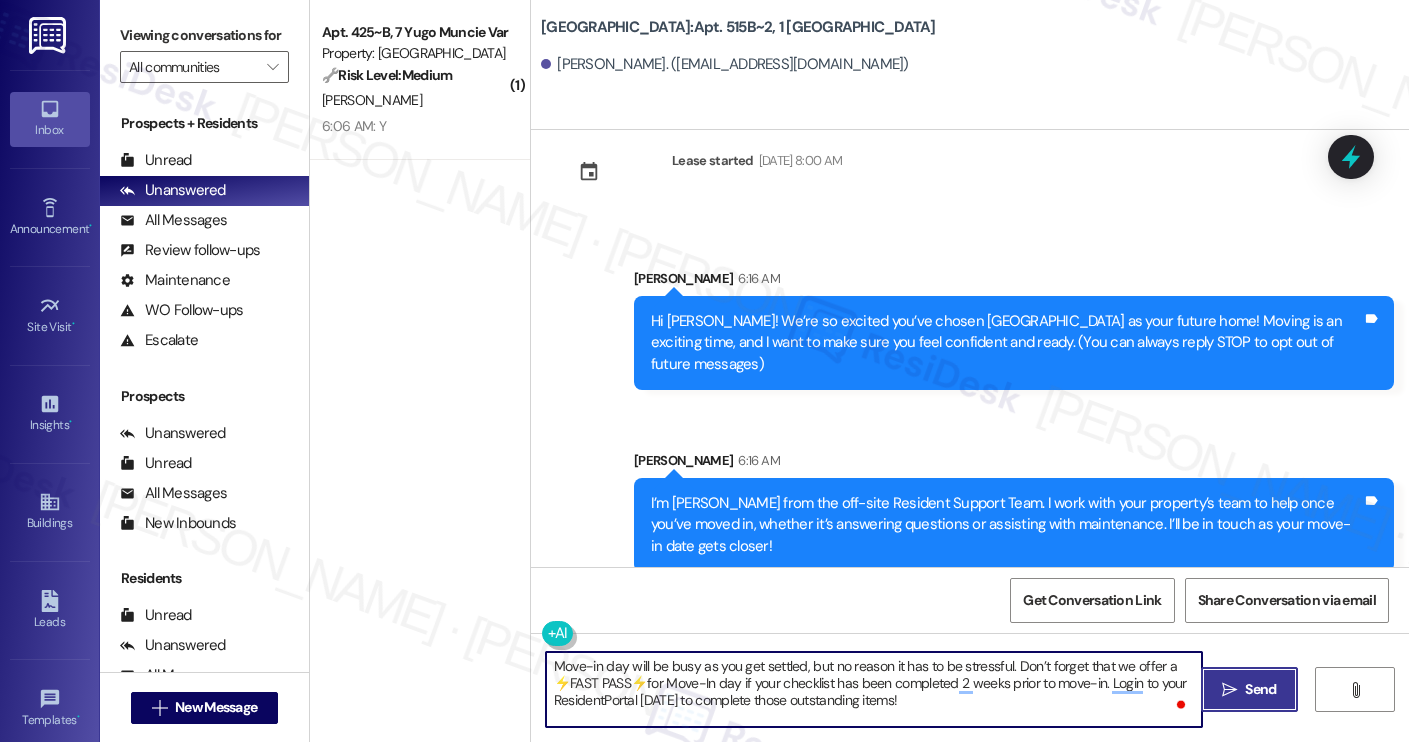 click on "Send" at bounding box center [1260, 689] 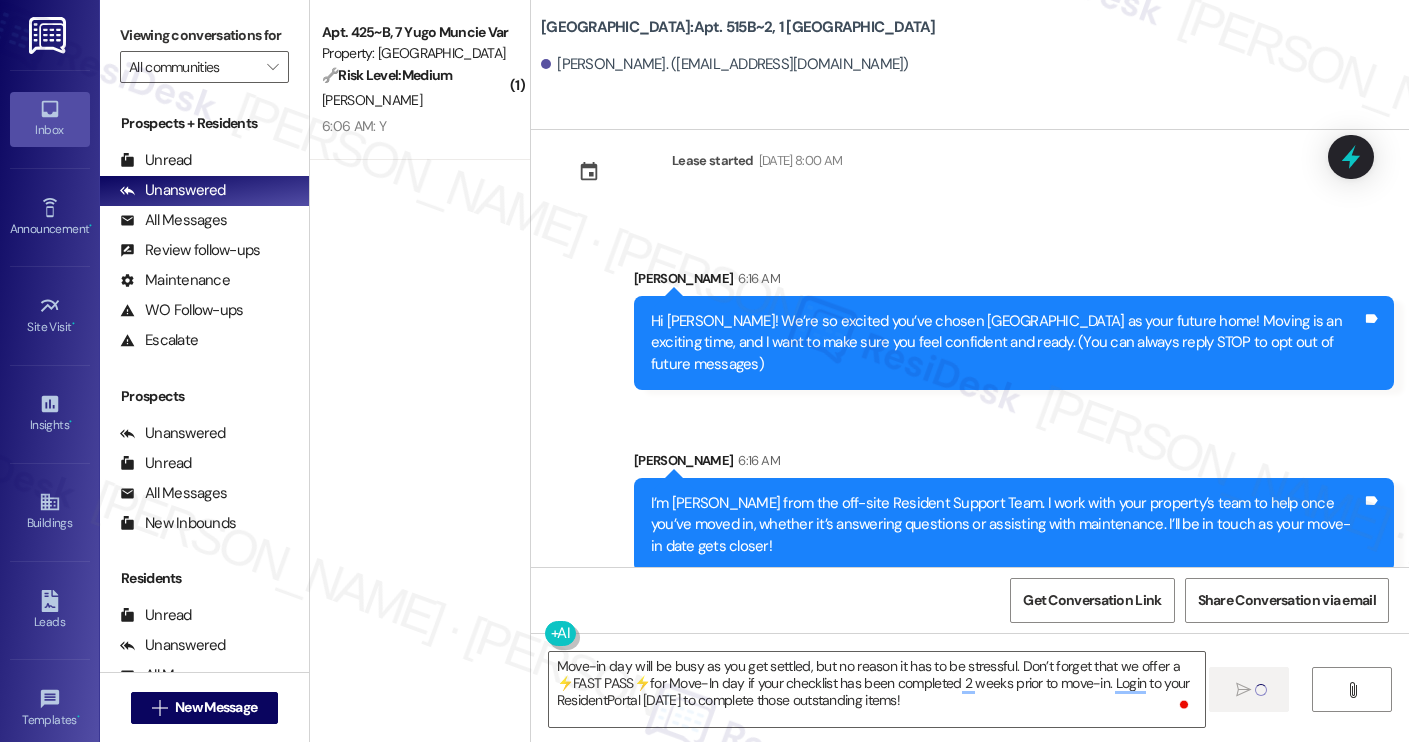 type 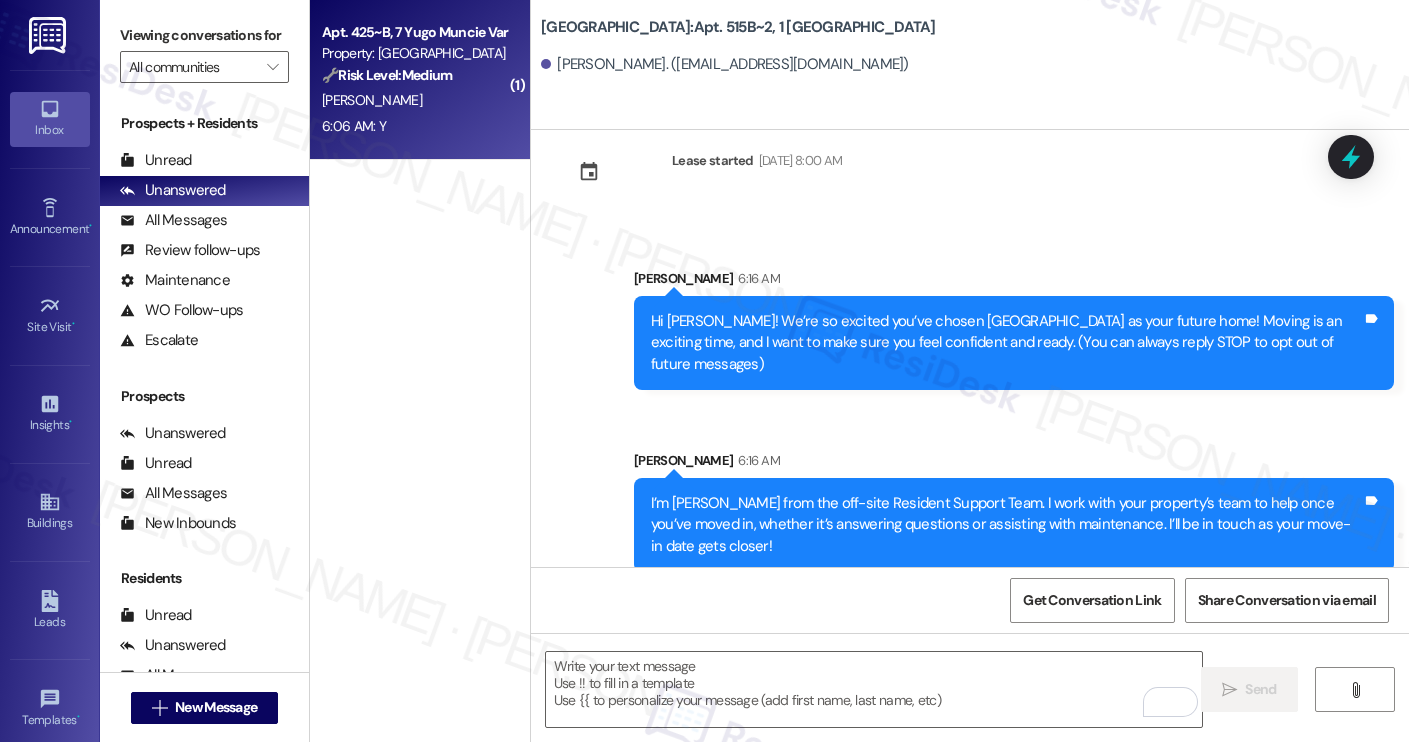 click on "Property: [GEOGRAPHIC_DATA]" at bounding box center [414, 53] 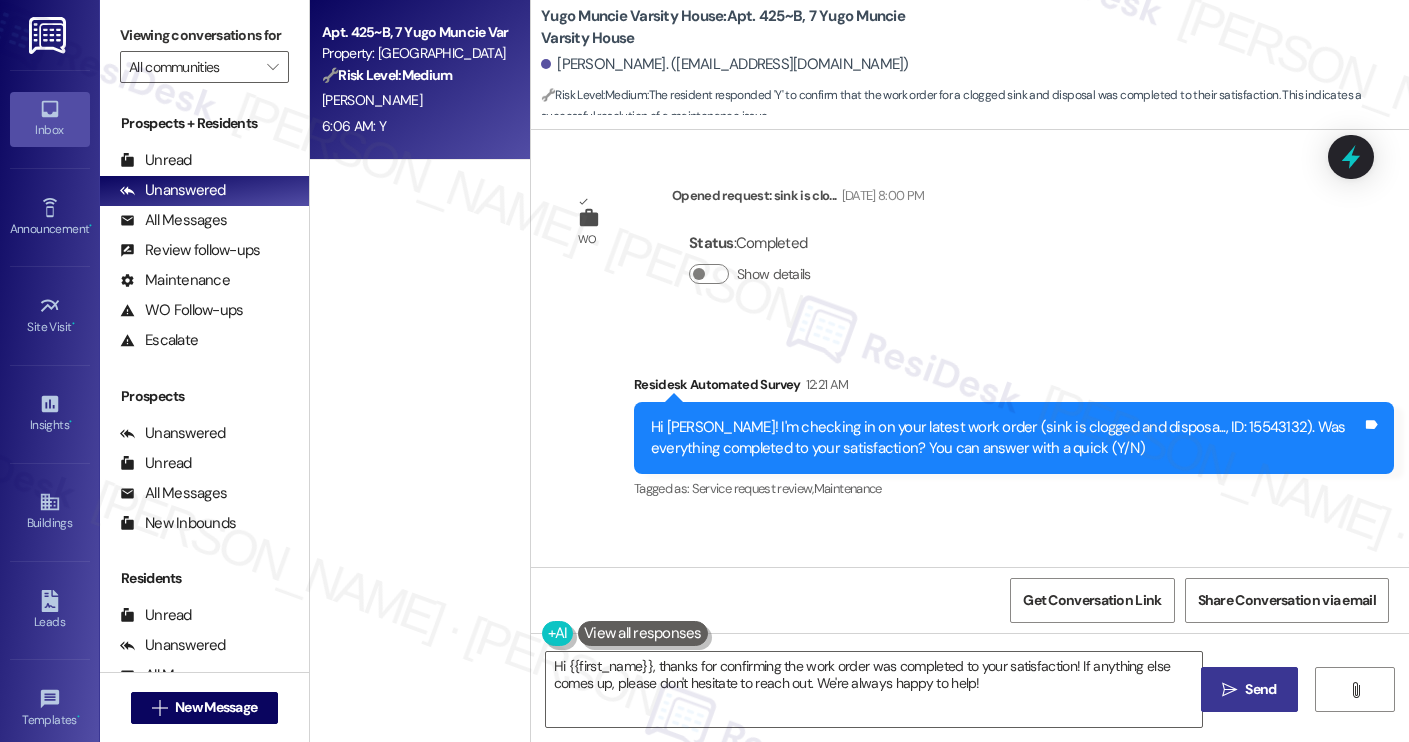 scroll, scrollTop: 1770, scrollLeft: 0, axis: vertical 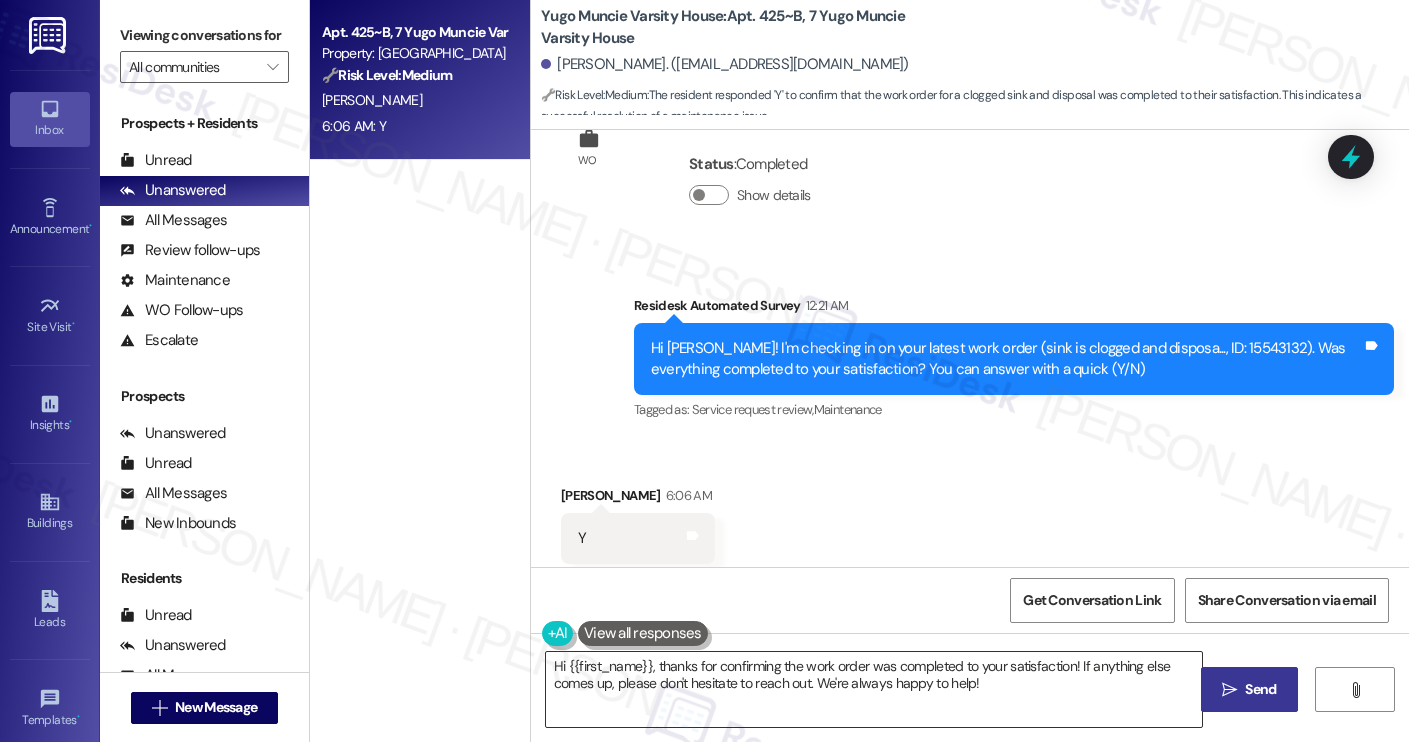 click on "Hi {{first_name}}, thanks for confirming the work order was completed to your satisfaction! If anything else comes up, please don't hesitate to reach out. We're always happy to help!" at bounding box center (874, 689) 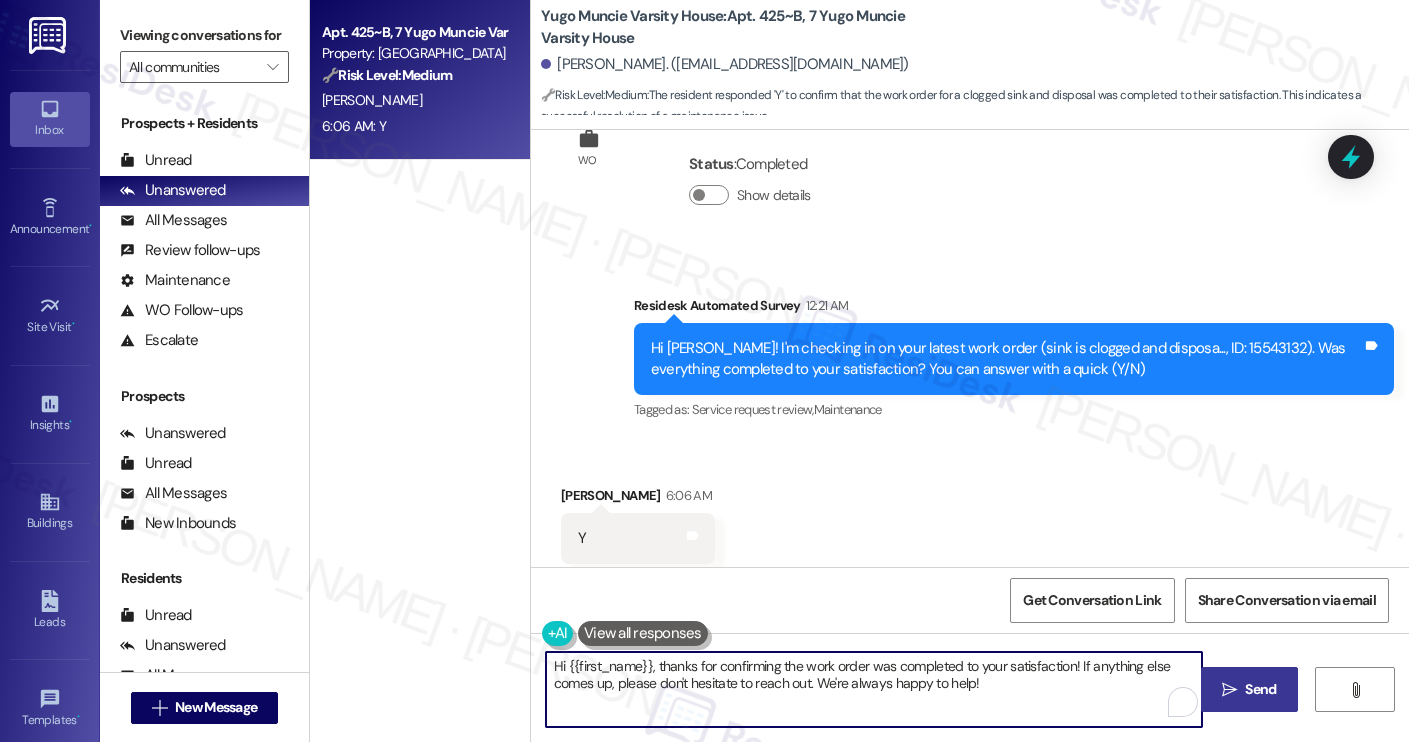 paste on "Thanks for your response, Harish! Great to hear that your work order was completed to your satisfaction. Could I also take this chance to ask if Yugo Austin Waterloo has lived up to your expectations?" 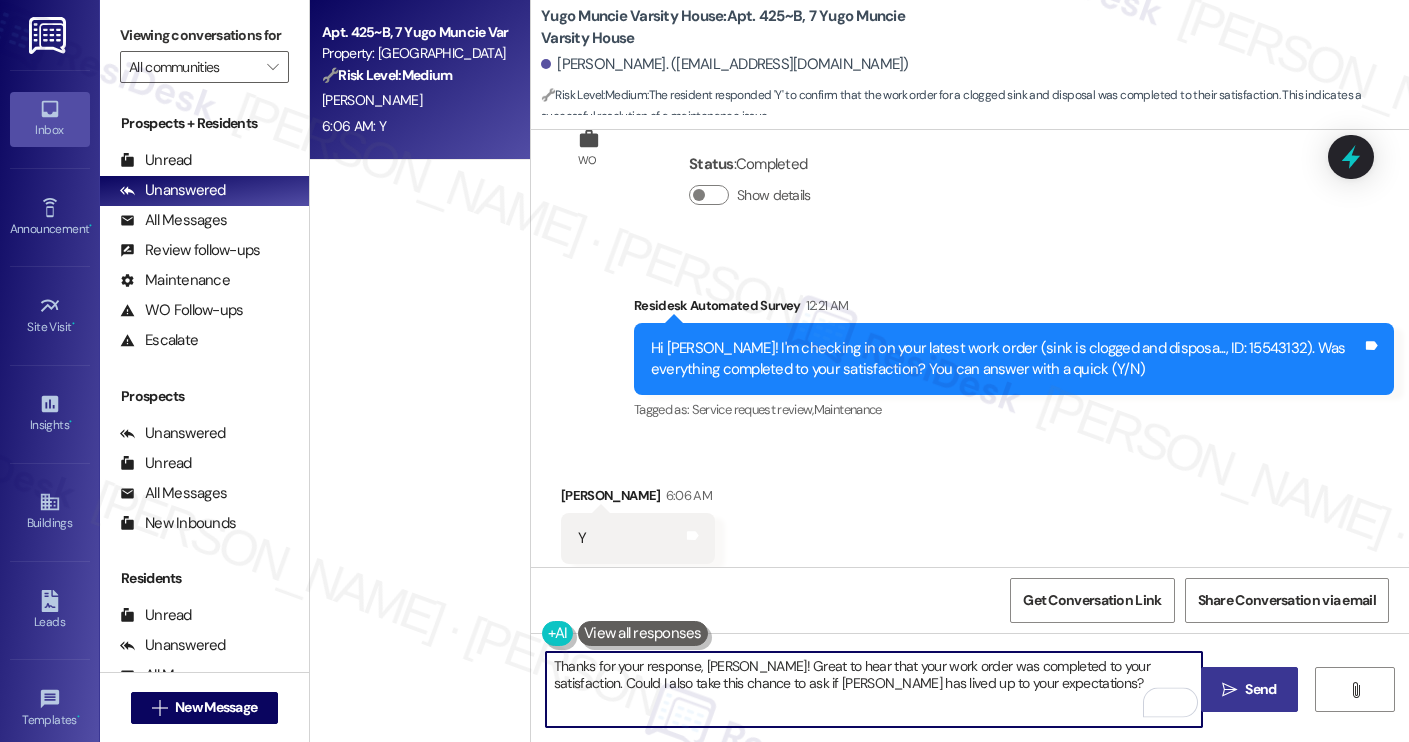 click on "Kylin Tucker 6:06 AM" at bounding box center [638, 499] 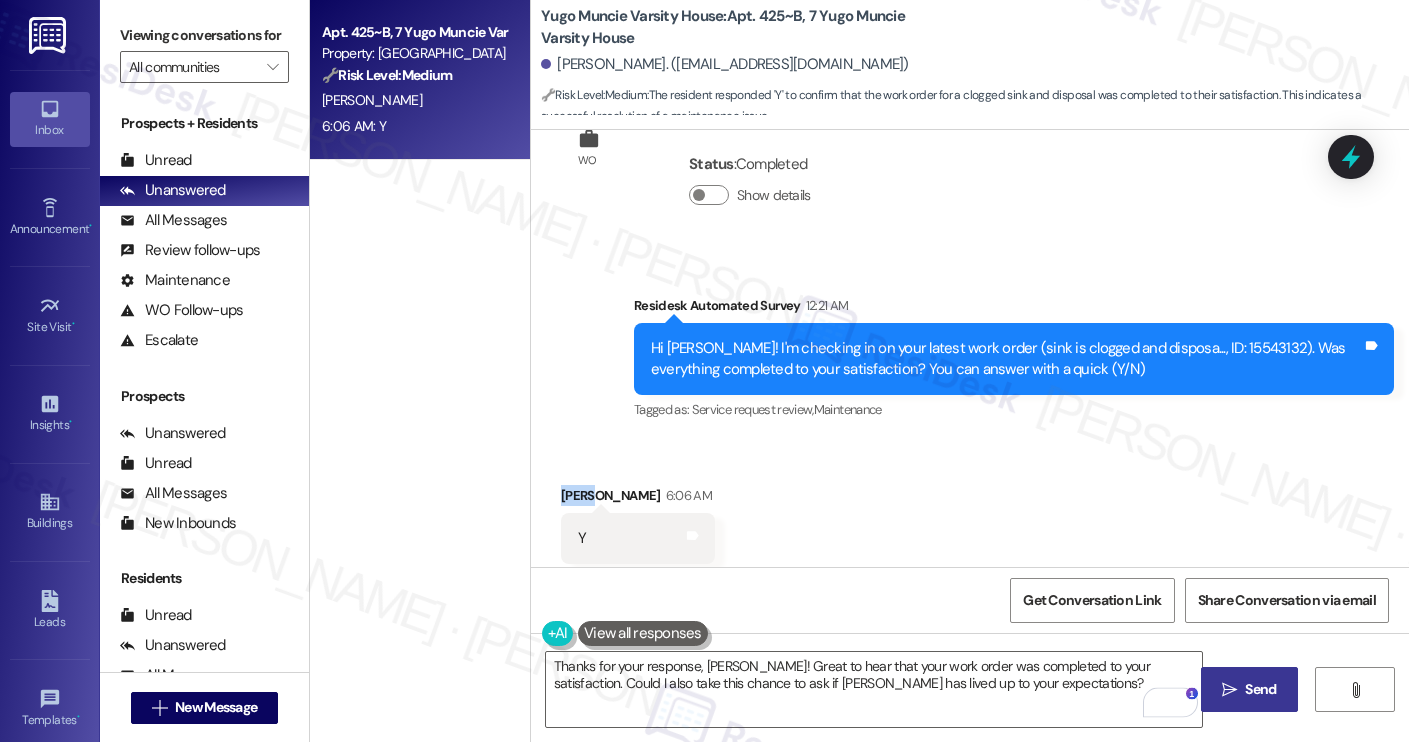 copy on "Kylin" 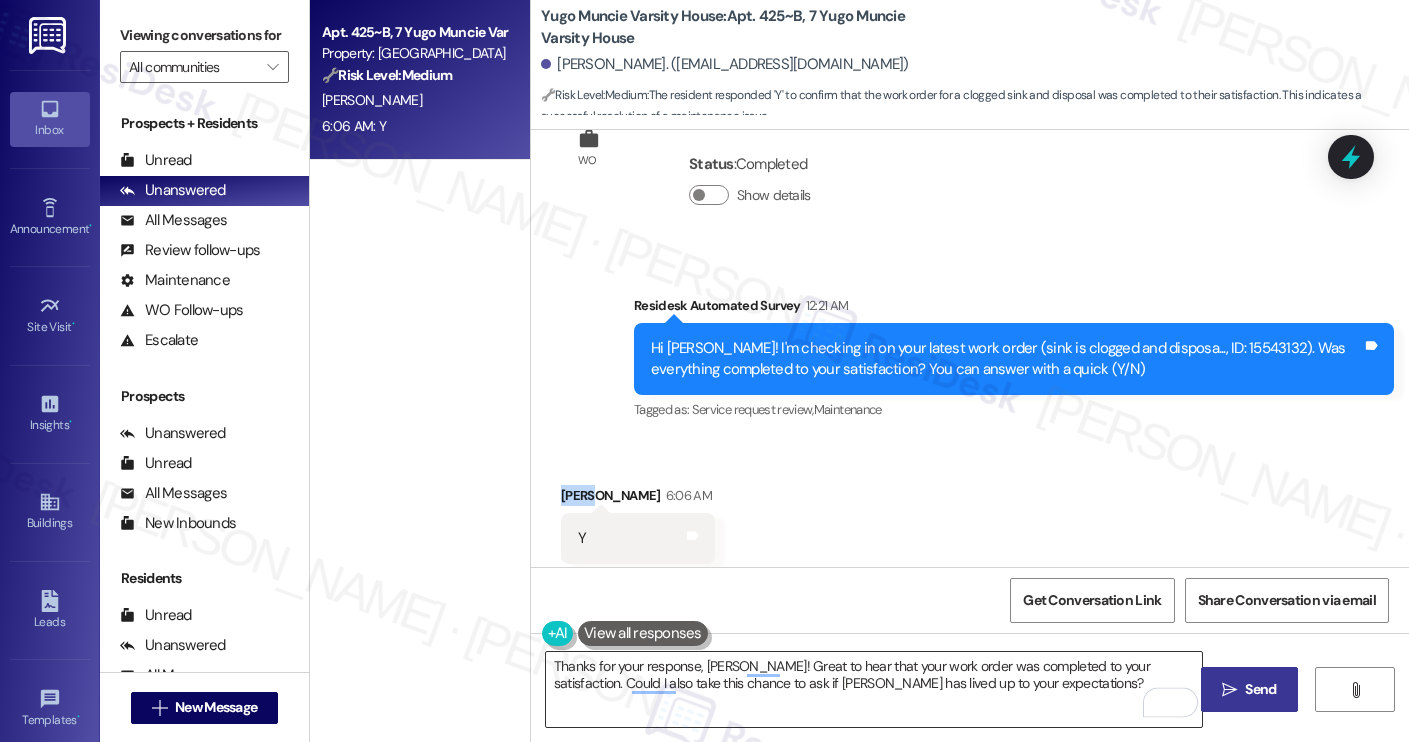 click on "Thanks for your response, Harish! Great to hear that your work order was completed to your satisfaction. Could I also take this chance to ask if Yugo Austin Waterloo has lived up to your expectations?" at bounding box center [874, 689] 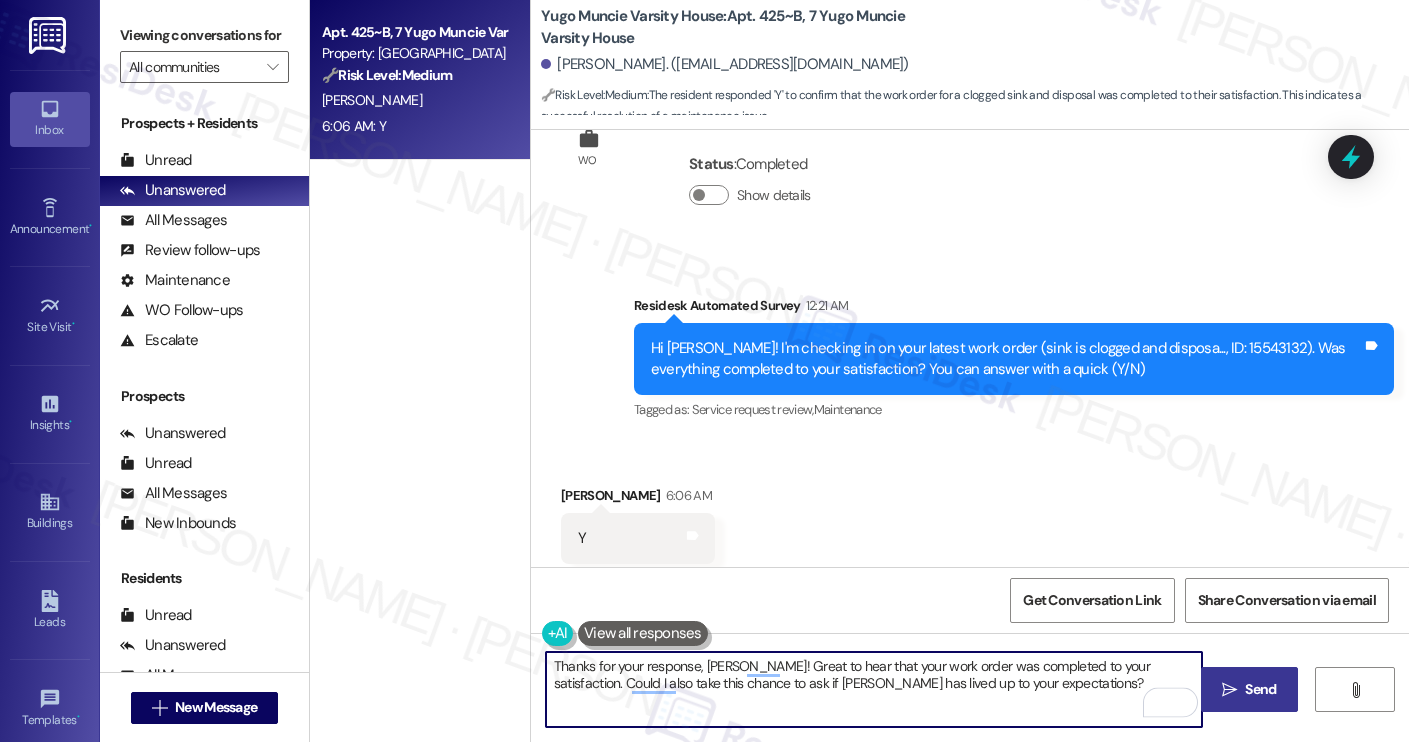 click on "Thanks for your response, Harish! Great to hear that your work order was completed to your satisfaction. Could I also take this chance to ask if Yugo Austin Waterloo has lived up to your expectations?" at bounding box center (874, 689) 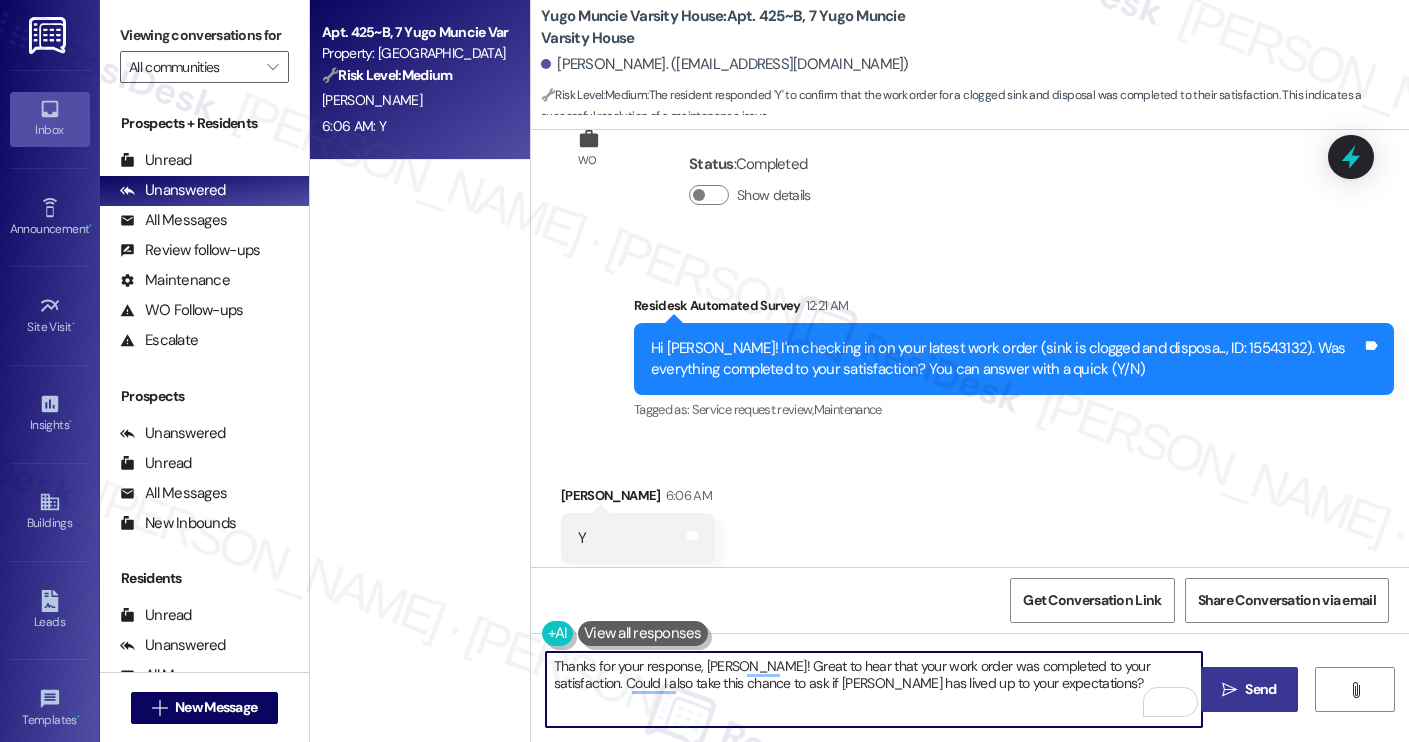 paste on "Kylin" 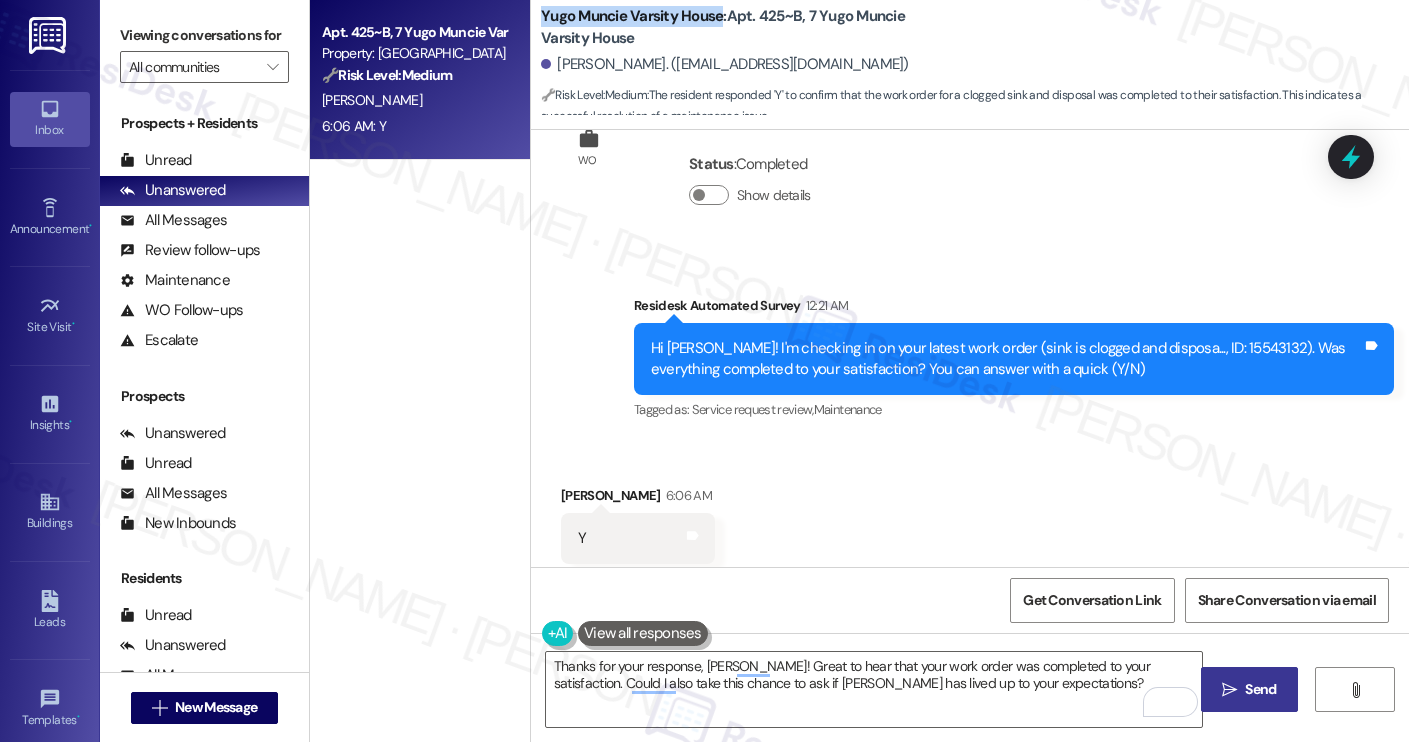 drag, startPoint x: 531, startPoint y: 10, endPoint x: 710, endPoint y: 24, distance: 179.54665 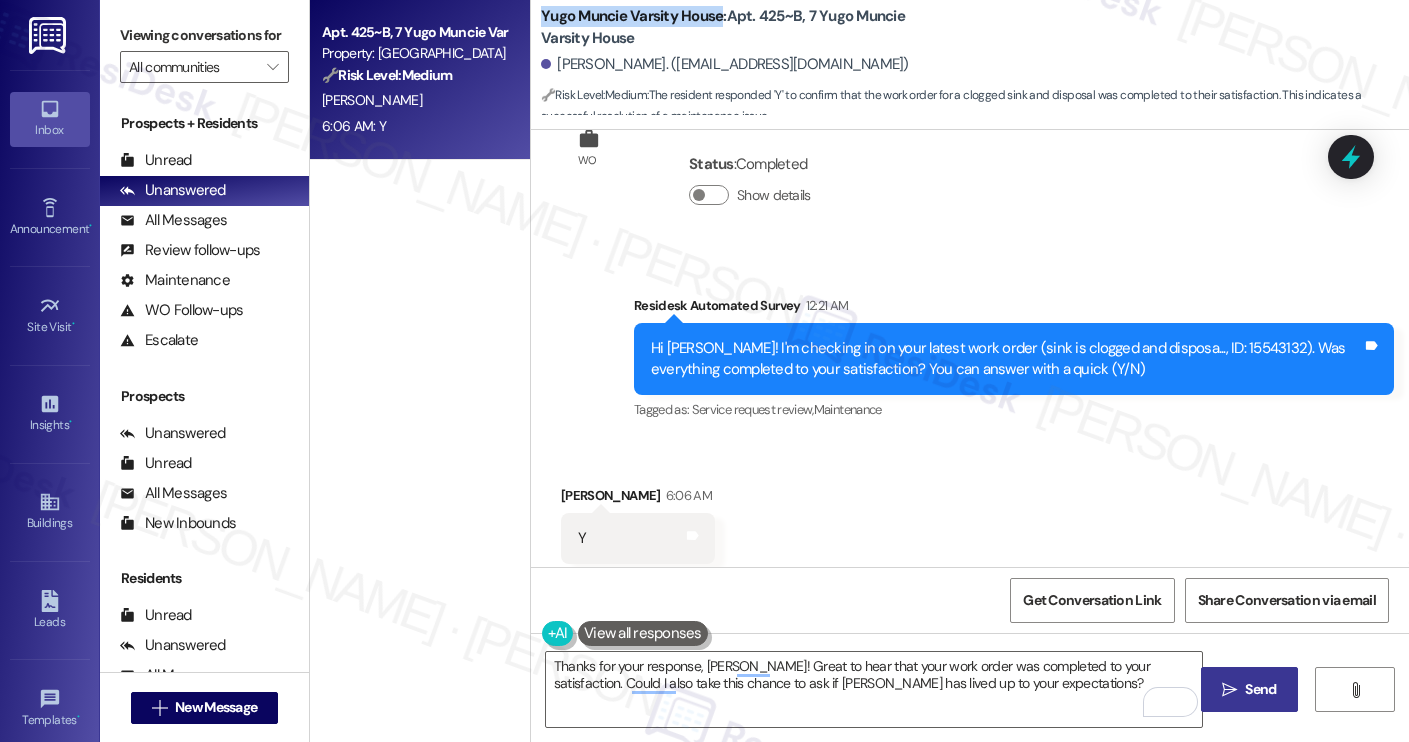 click on "Yugo Muncie Varsity House:  Apt. 425~B, 7 Yugo Muncie Varsity House" at bounding box center (741, 27) 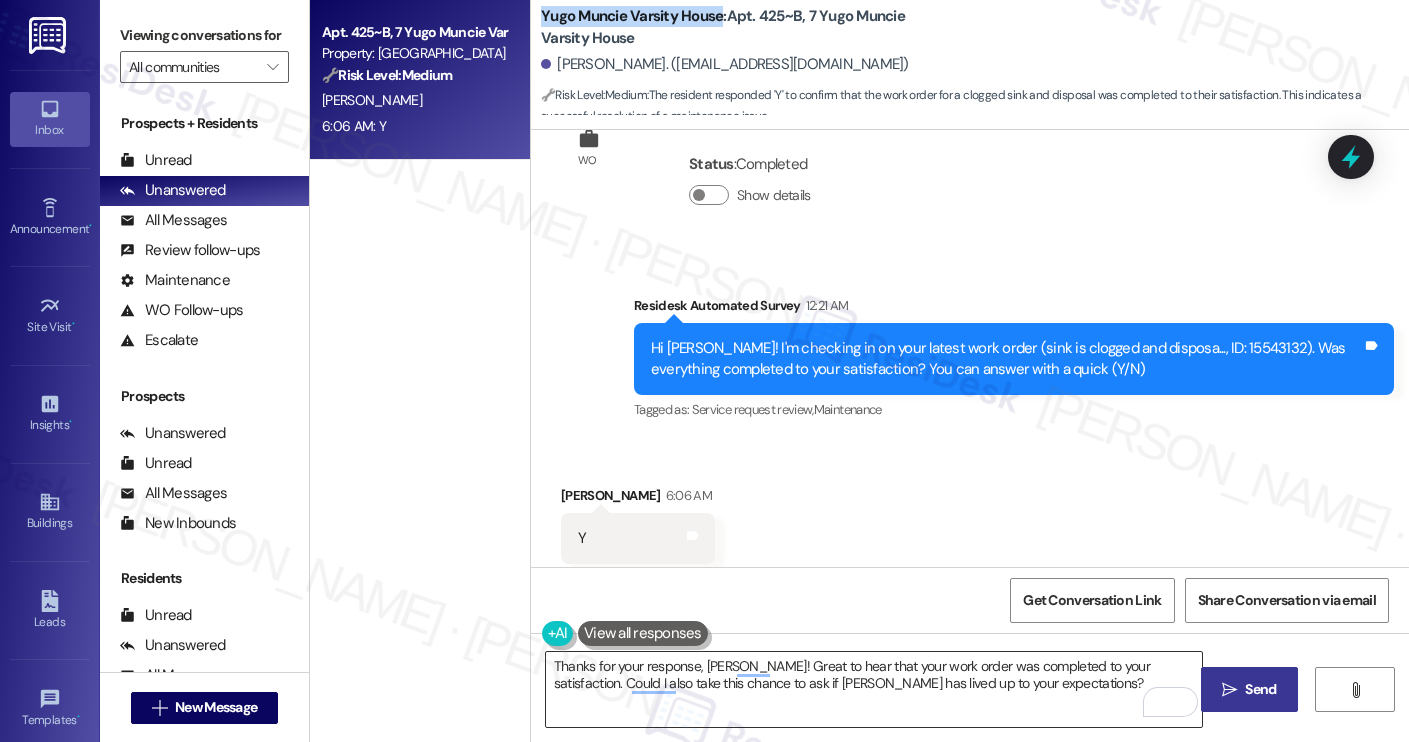 click on "Thanks for your response, Kylin! Great to hear that your work order was completed to your satisfaction. Could I also take this chance to ask if Yugo Austin Waterloo has lived up to your expectations?" at bounding box center [874, 689] 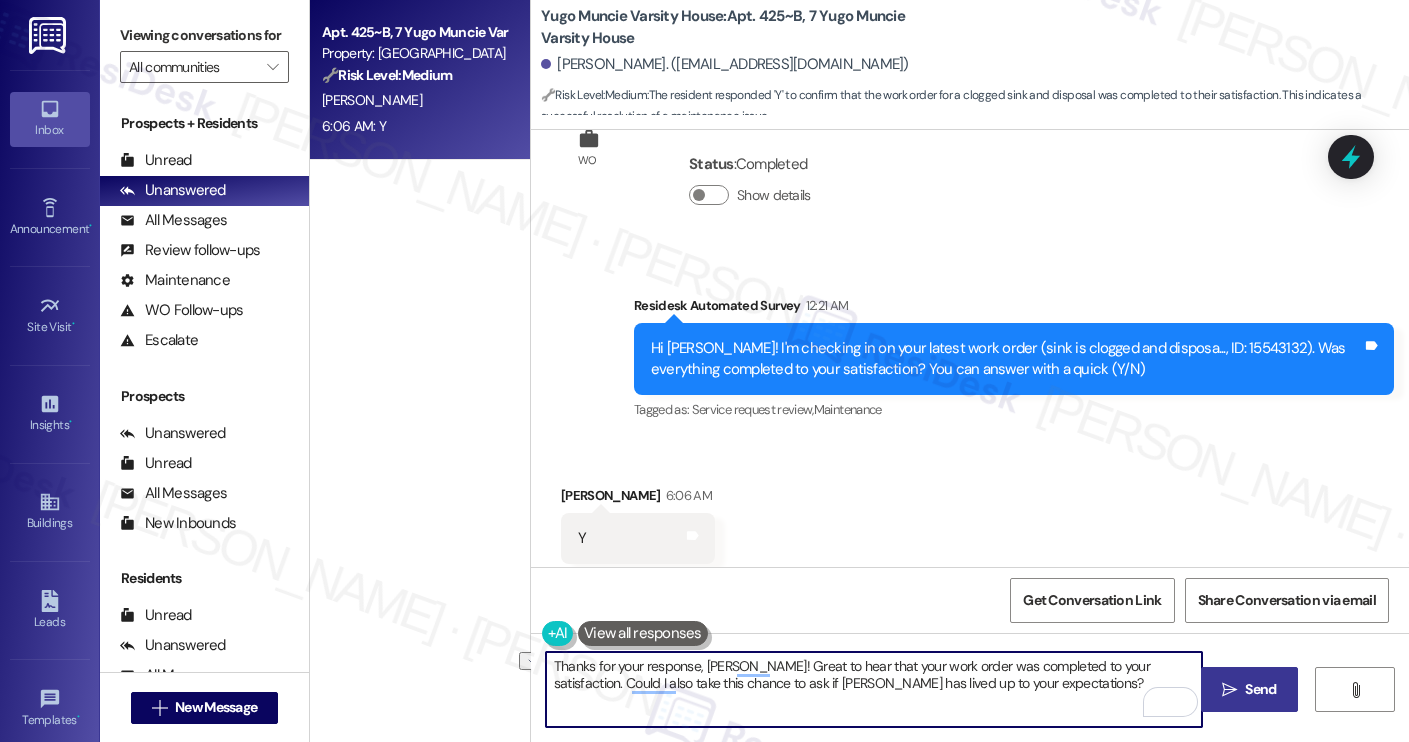 paste on "Muncie Varsity House" 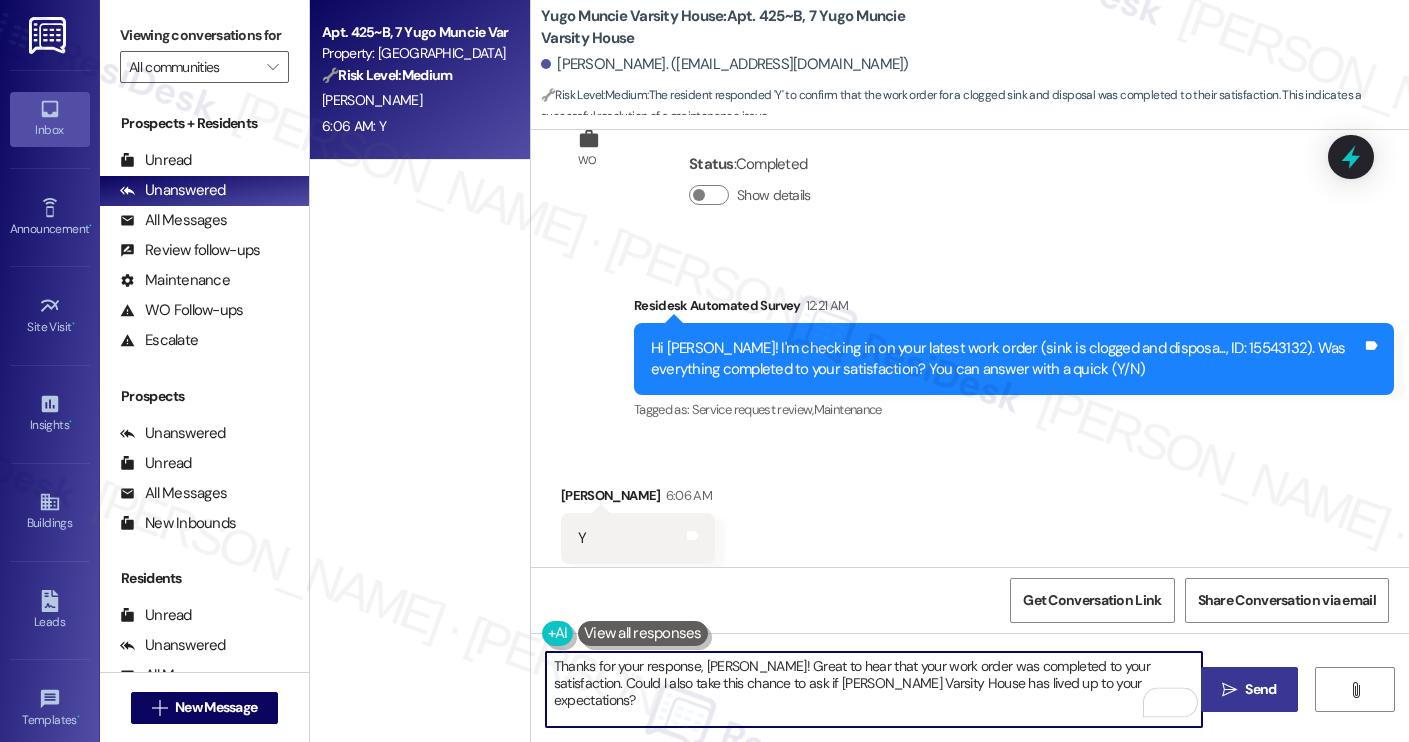 click on "Thanks for your response, Kylin! Great to hear that your work order was completed to your satisfaction. Could I also take this chance to ask if Yugo Muncie Varsity House has lived up to your expectations?" at bounding box center [874, 689] 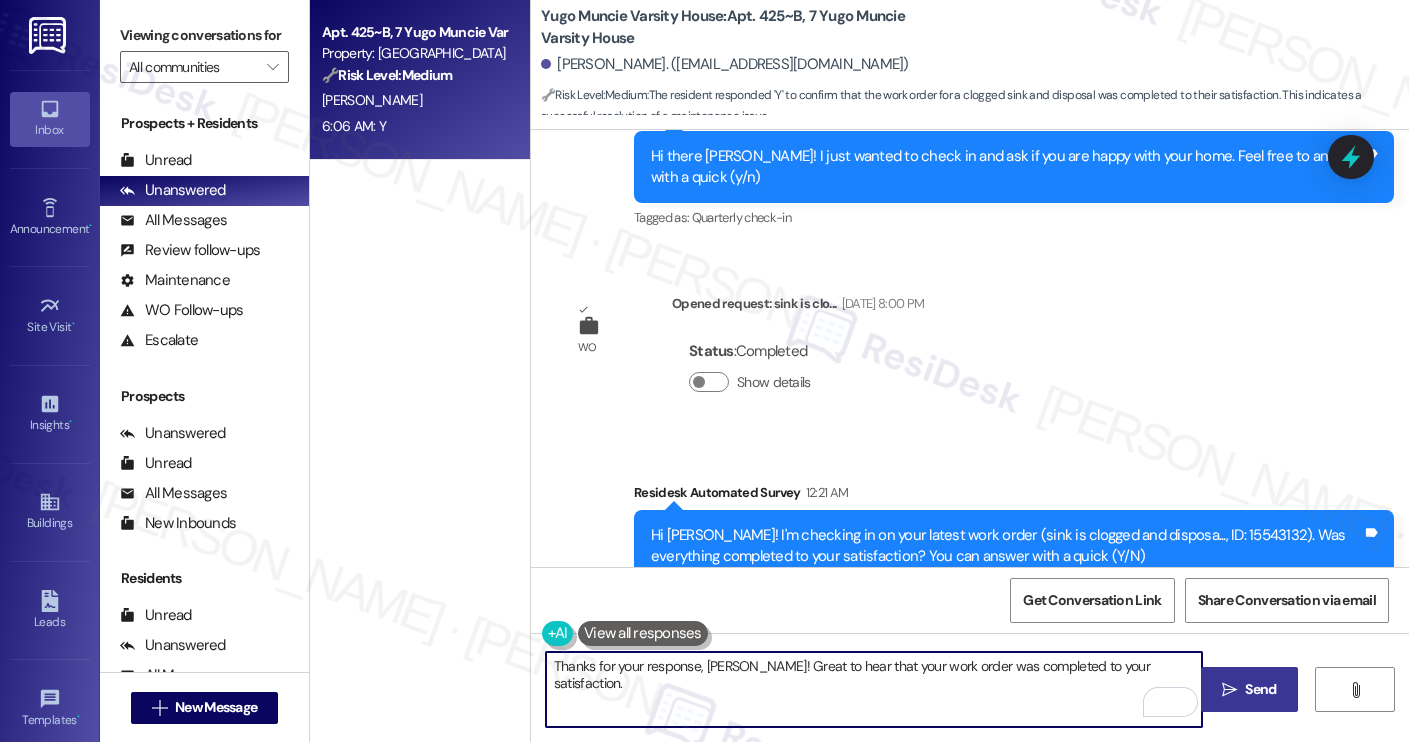 scroll, scrollTop: 1770, scrollLeft: 0, axis: vertical 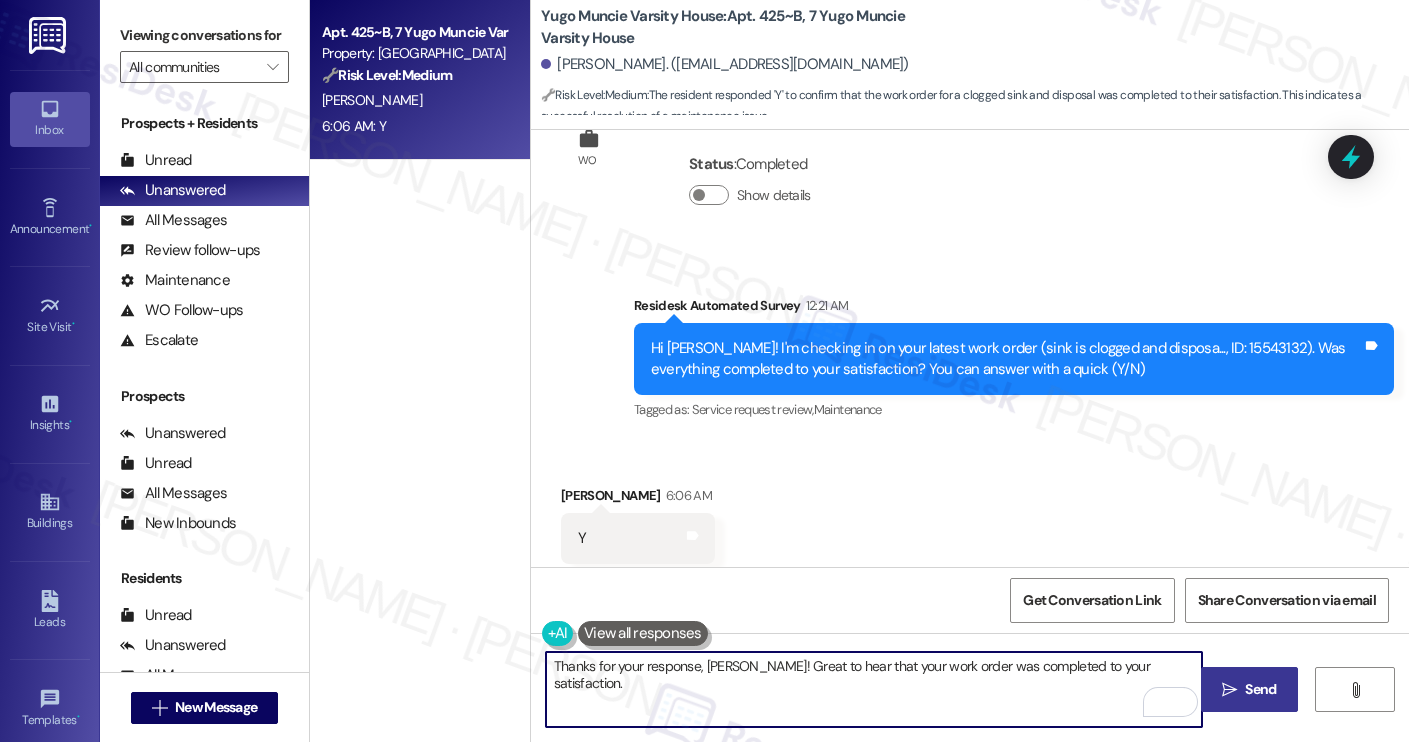 type on "Thanks for your response, Kylin! Great to hear that your work order was completed to your satisfaction." 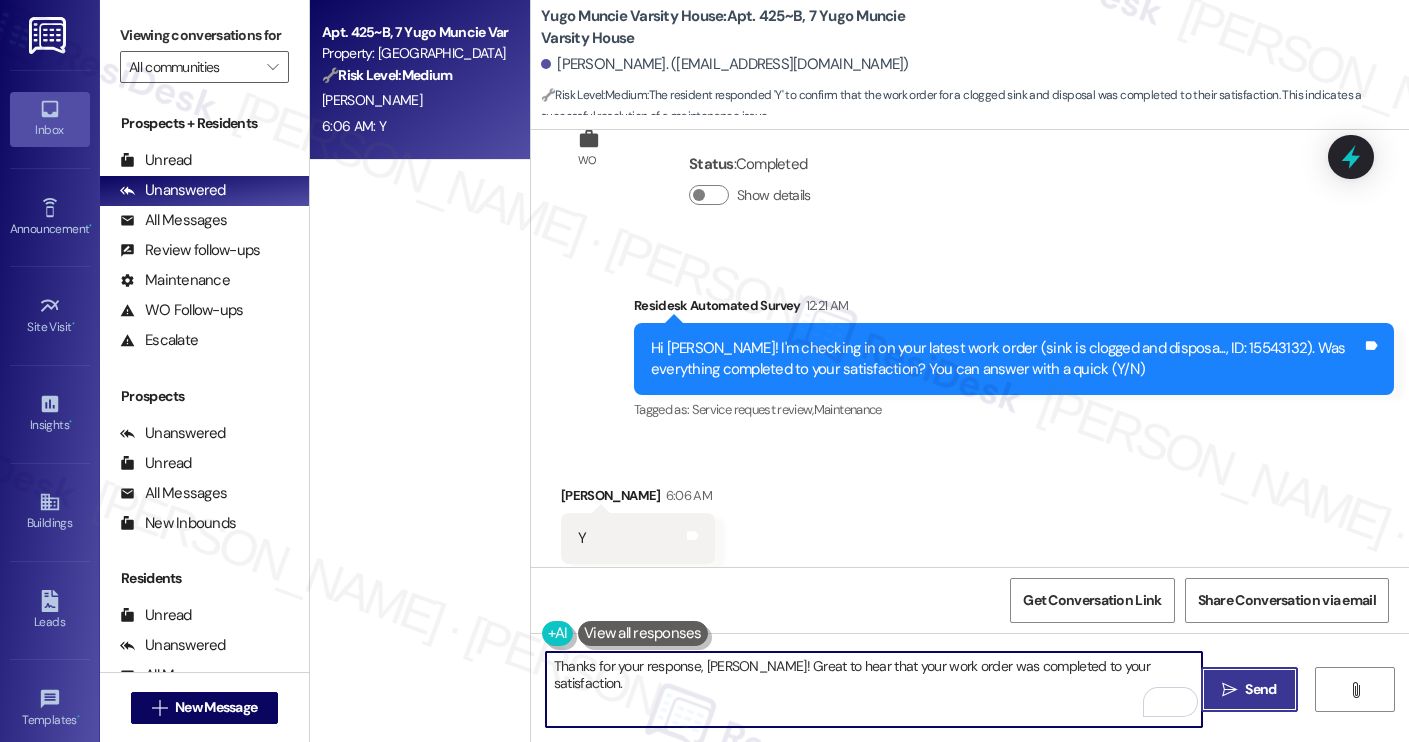 click on " Send" at bounding box center (1249, 689) 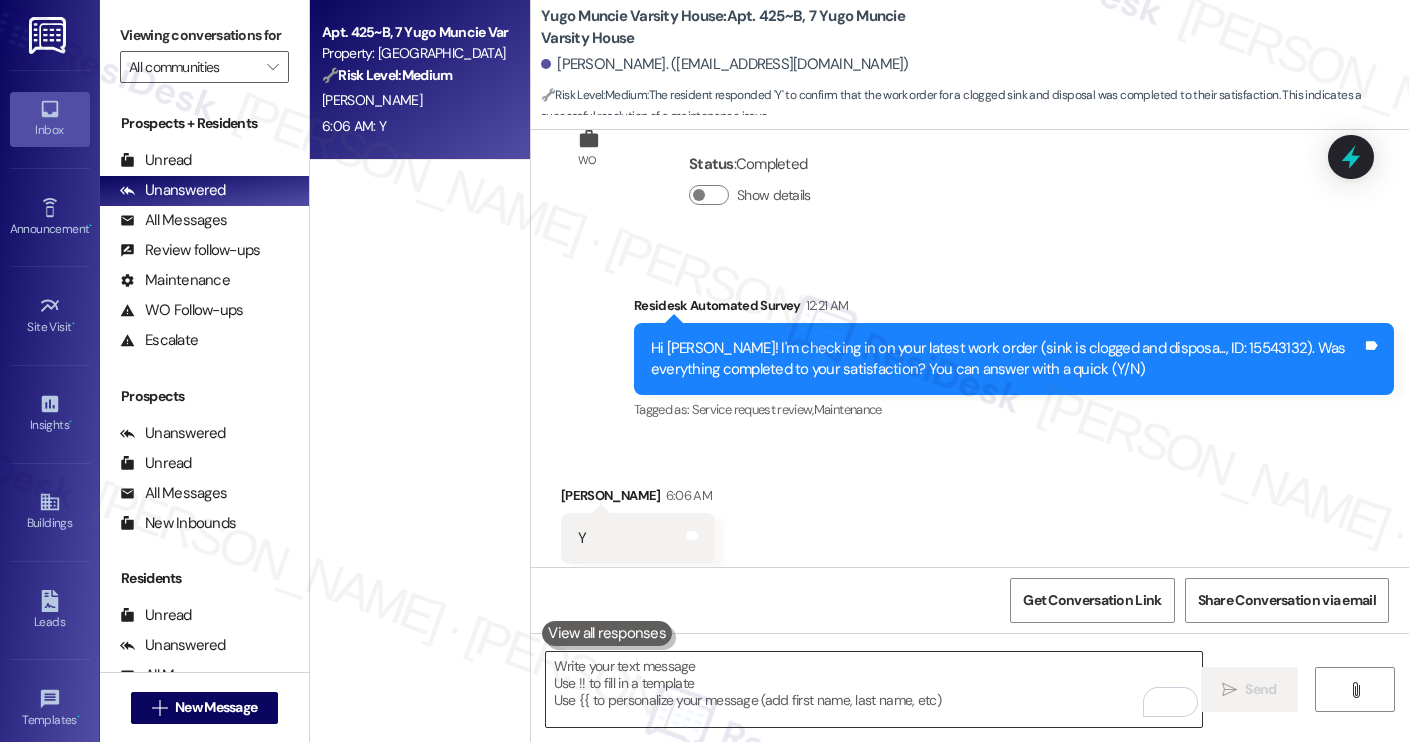 scroll, scrollTop: 1769, scrollLeft: 0, axis: vertical 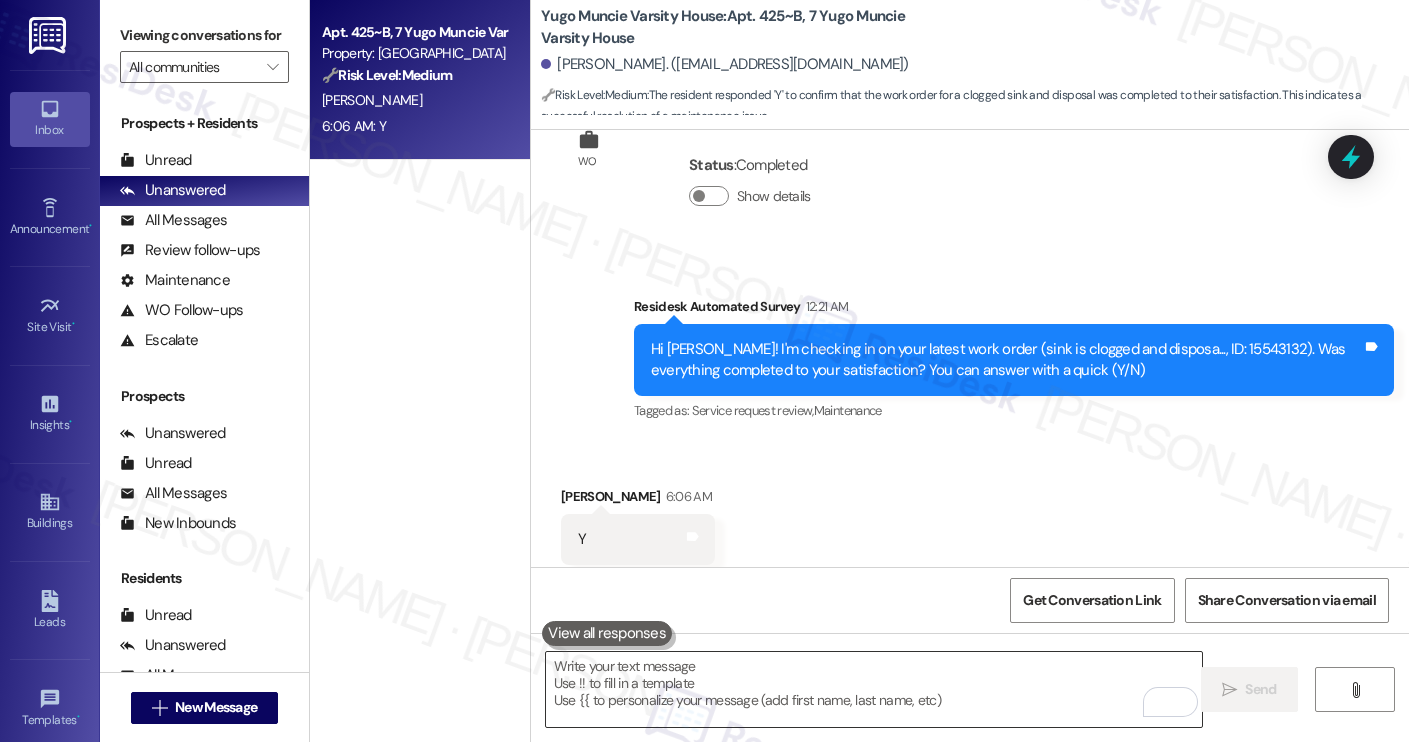 click at bounding box center (874, 689) 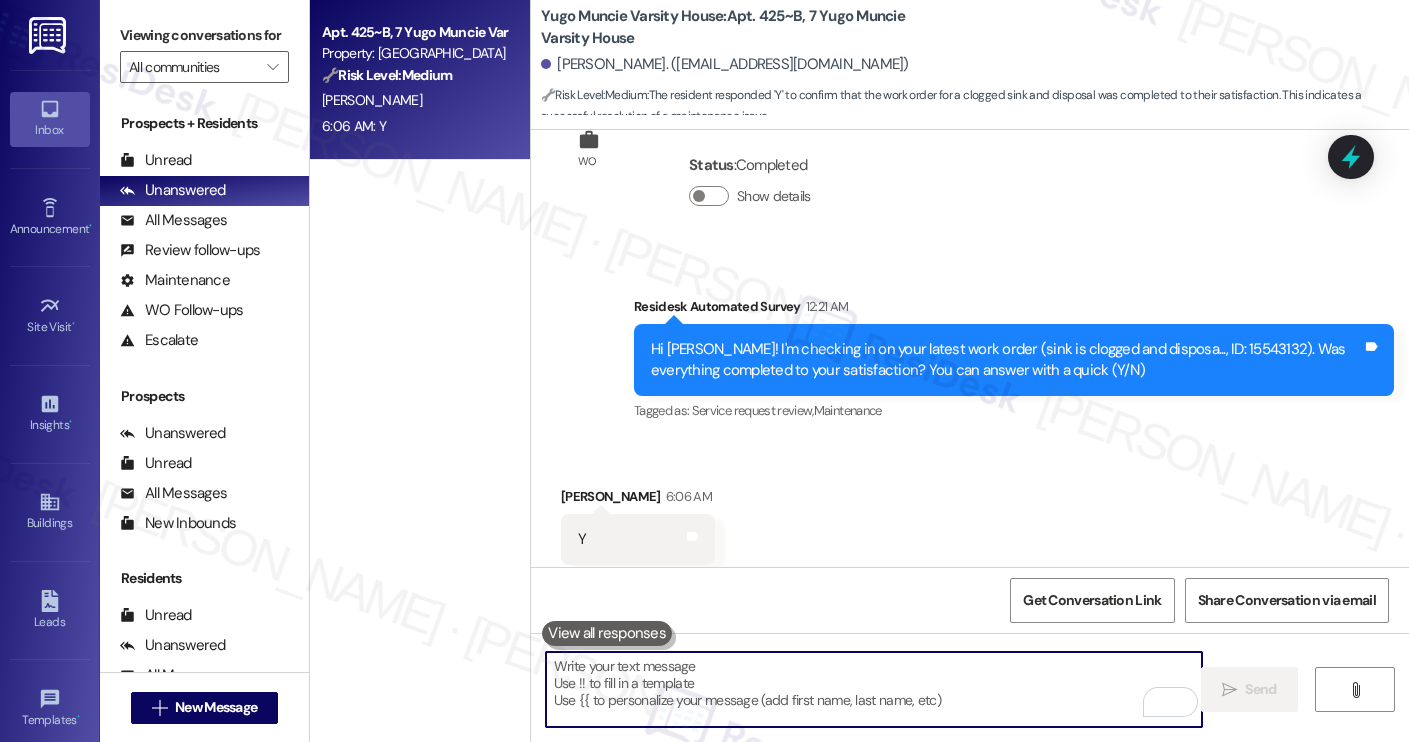 paste on "Could I also take this chance to ask if Yugo Muncie Varsity House has lived up to your expectations?" 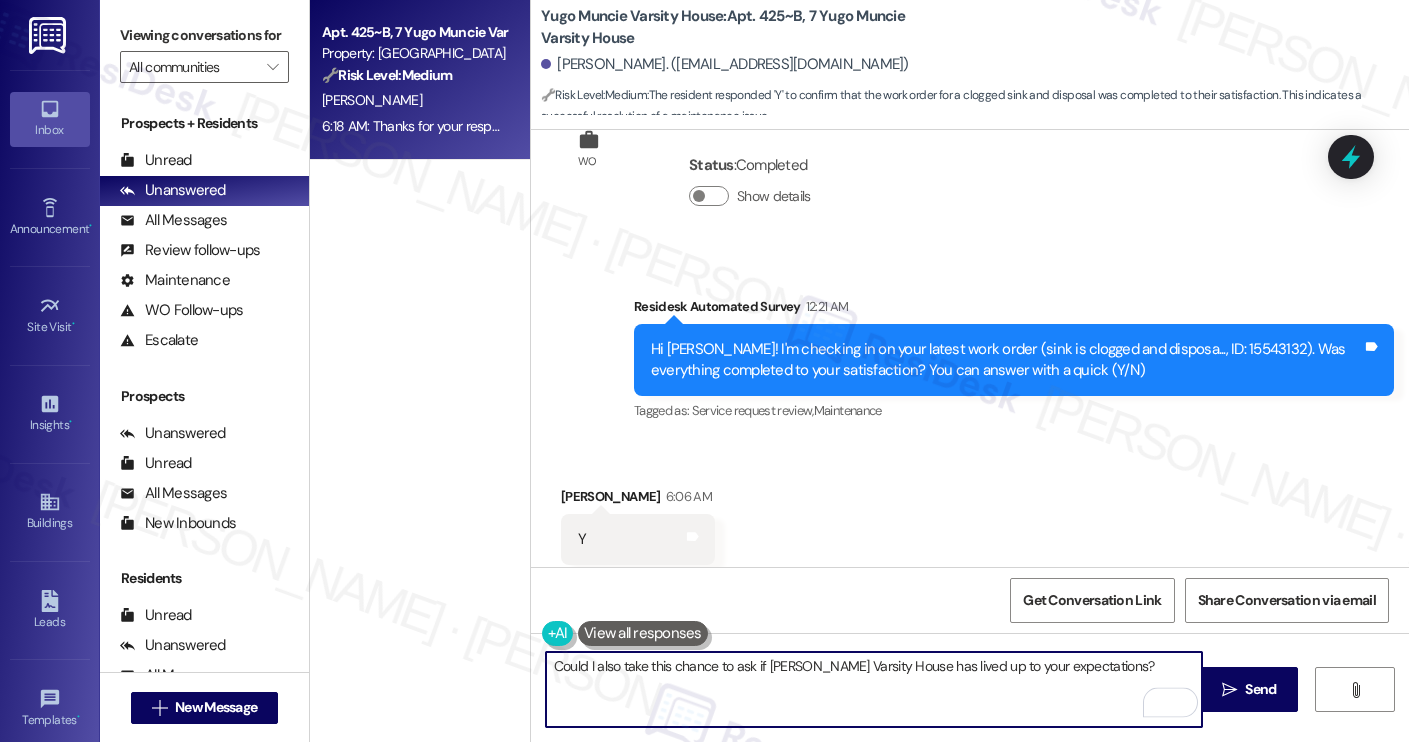 type on "Could I also take this chance to ask if Yugo Muncie Varsity House has lived up to your expectations?" 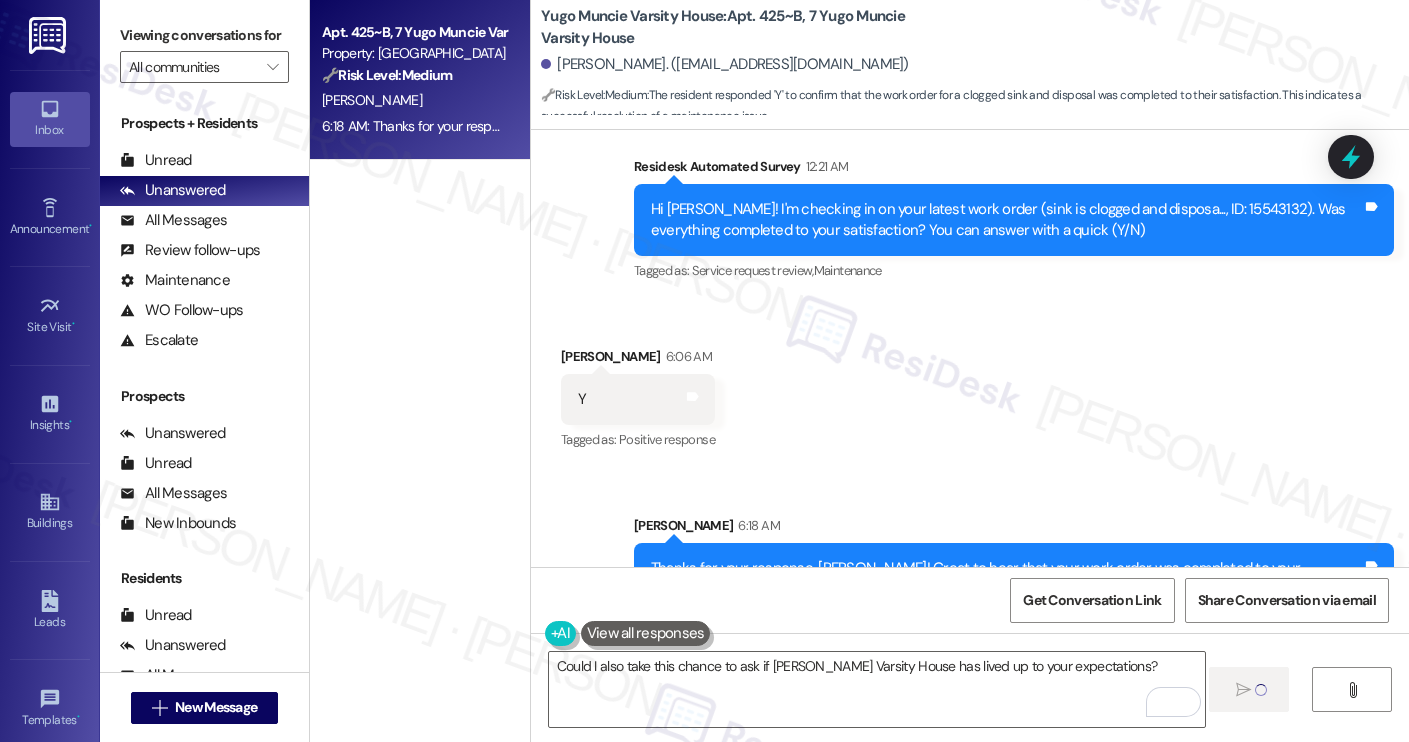 type 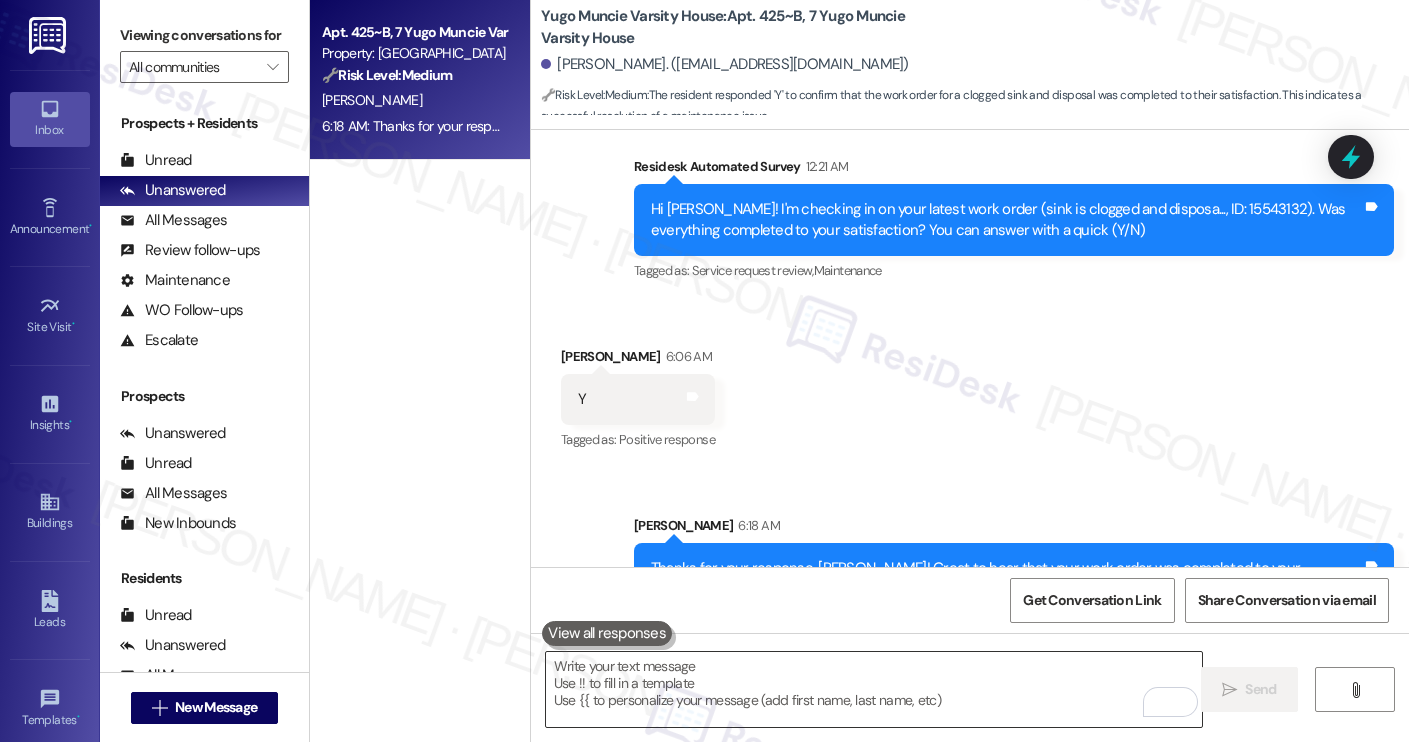 scroll, scrollTop: 1769, scrollLeft: 0, axis: vertical 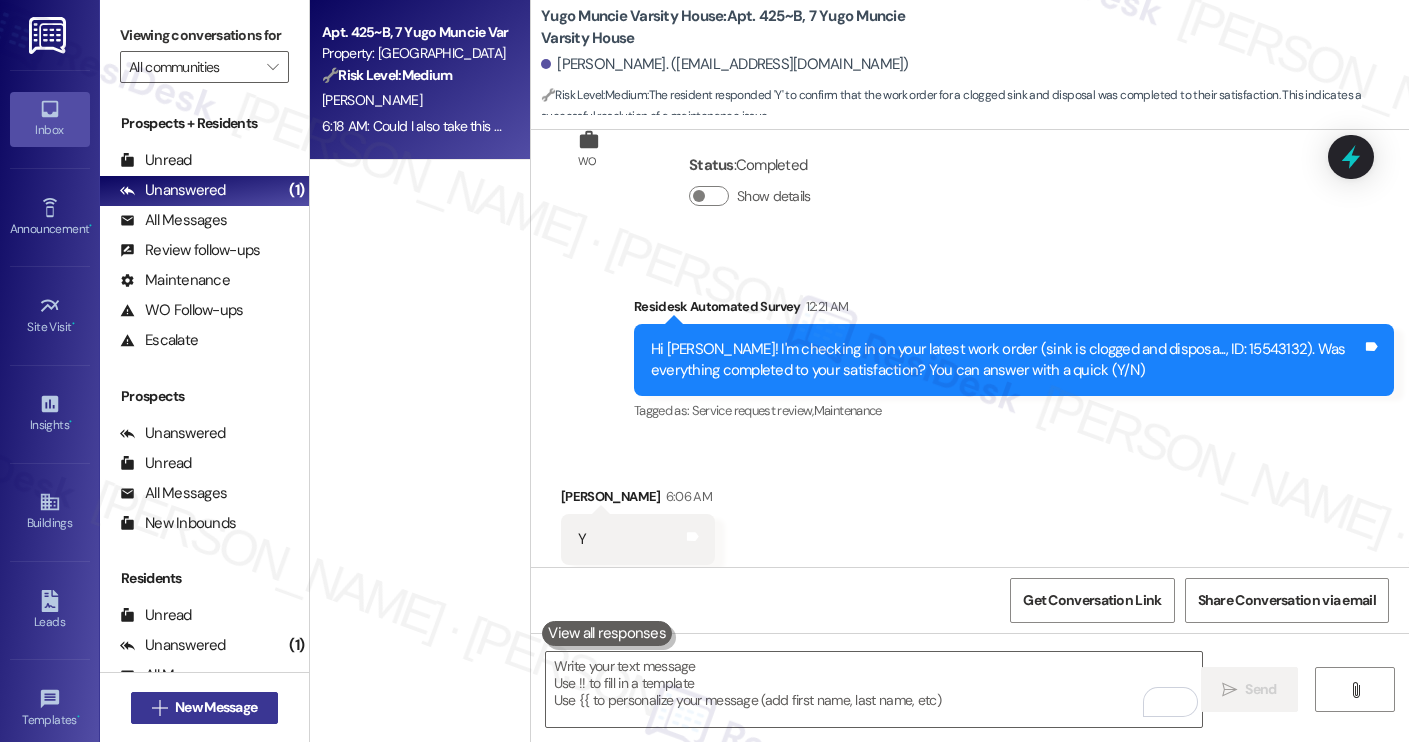 click on "New Message" at bounding box center (216, 707) 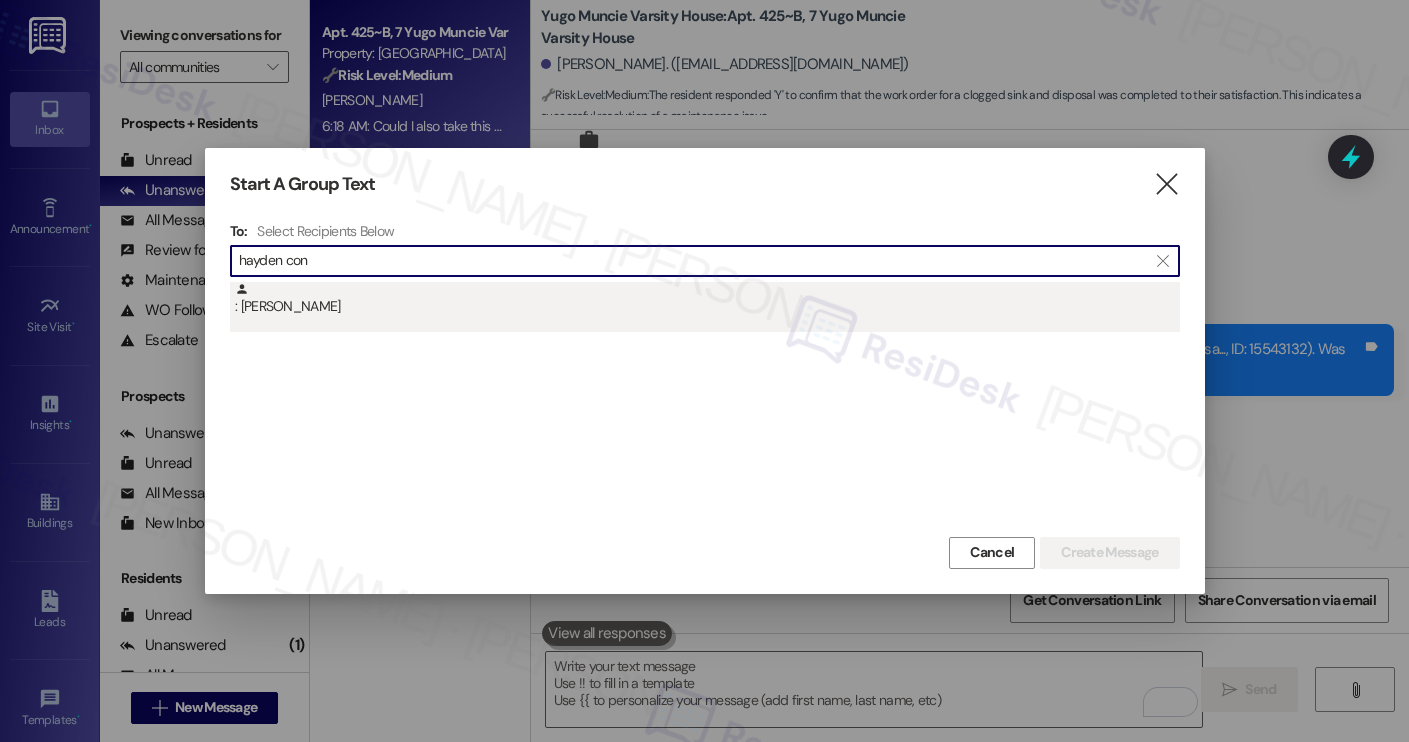 type on "hayden con" 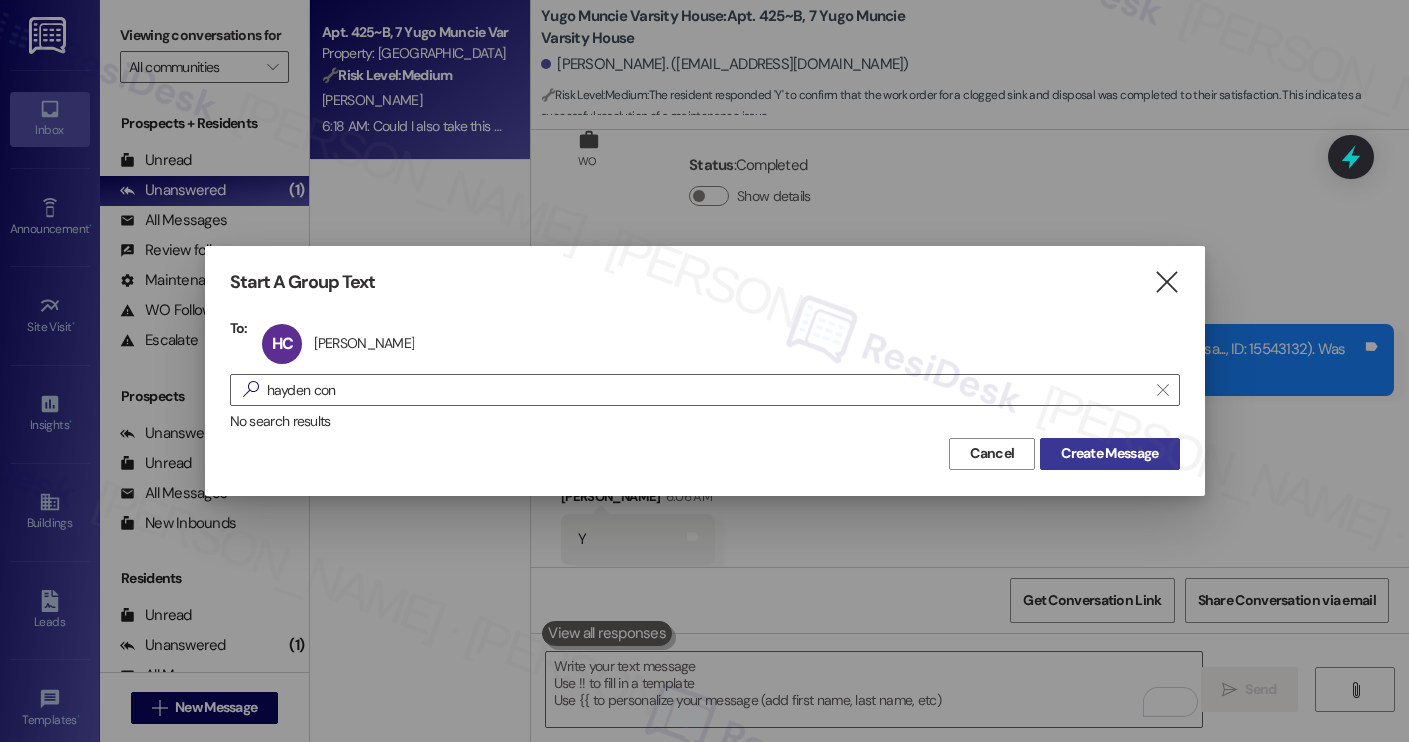 click on "Create Message" at bounding box center [1109, 454] 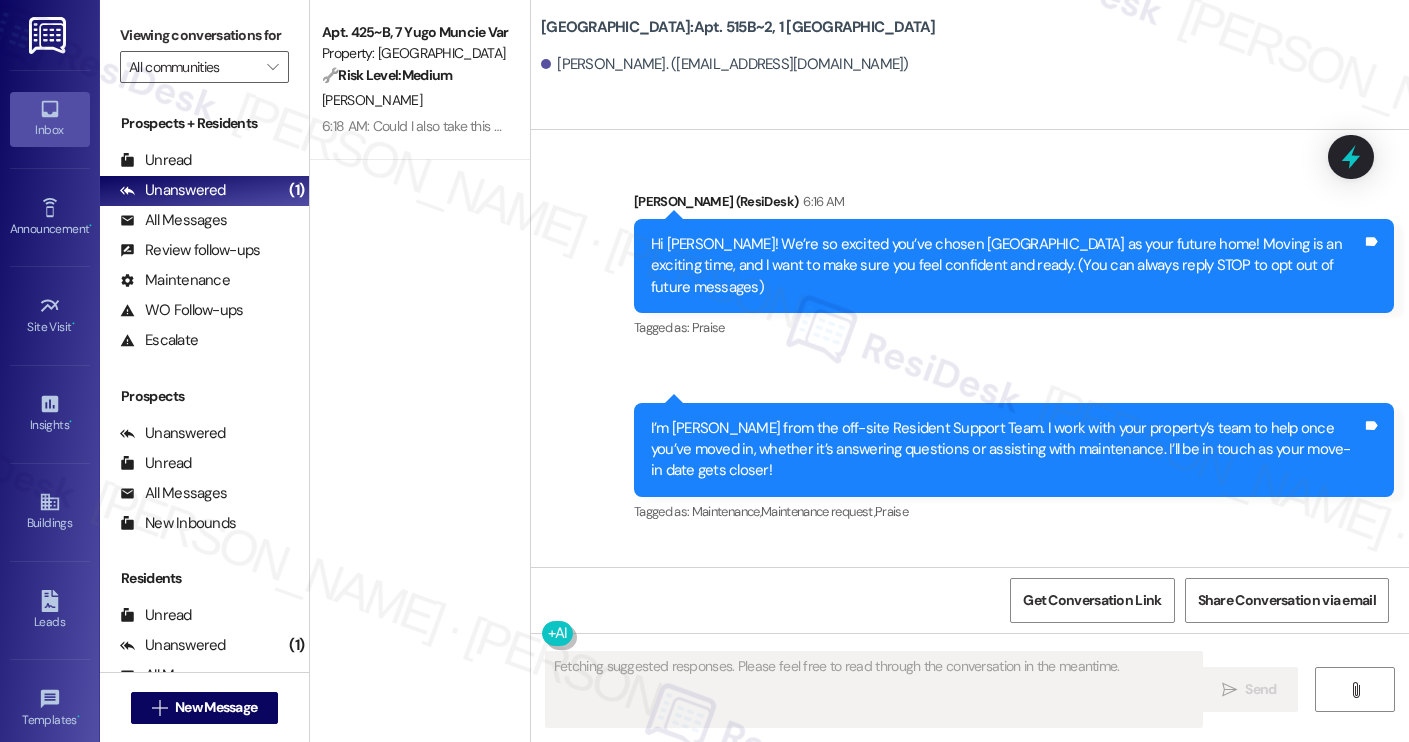 scroll, scrollTop: 255, scrollLeft: 0, axis: vertical 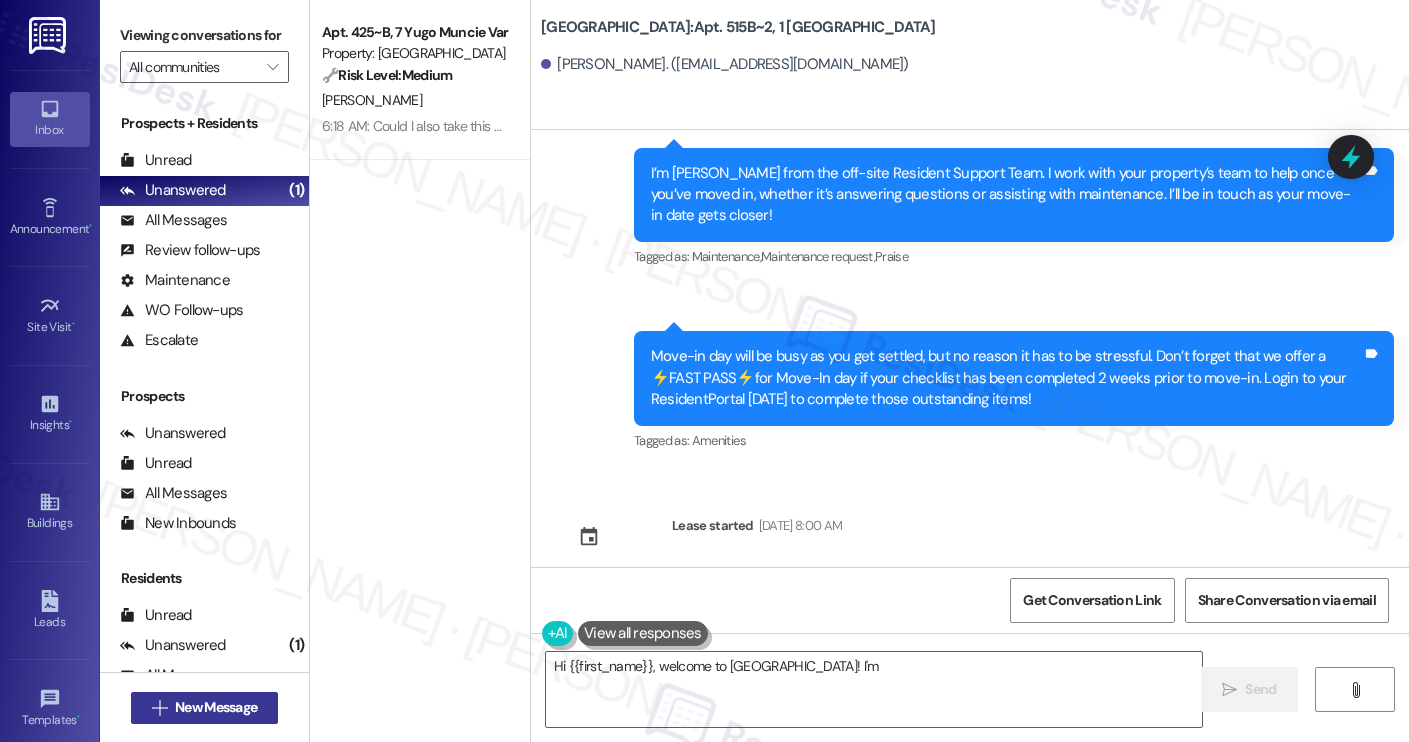 click on "New Message" at bounding box center (216, 707) 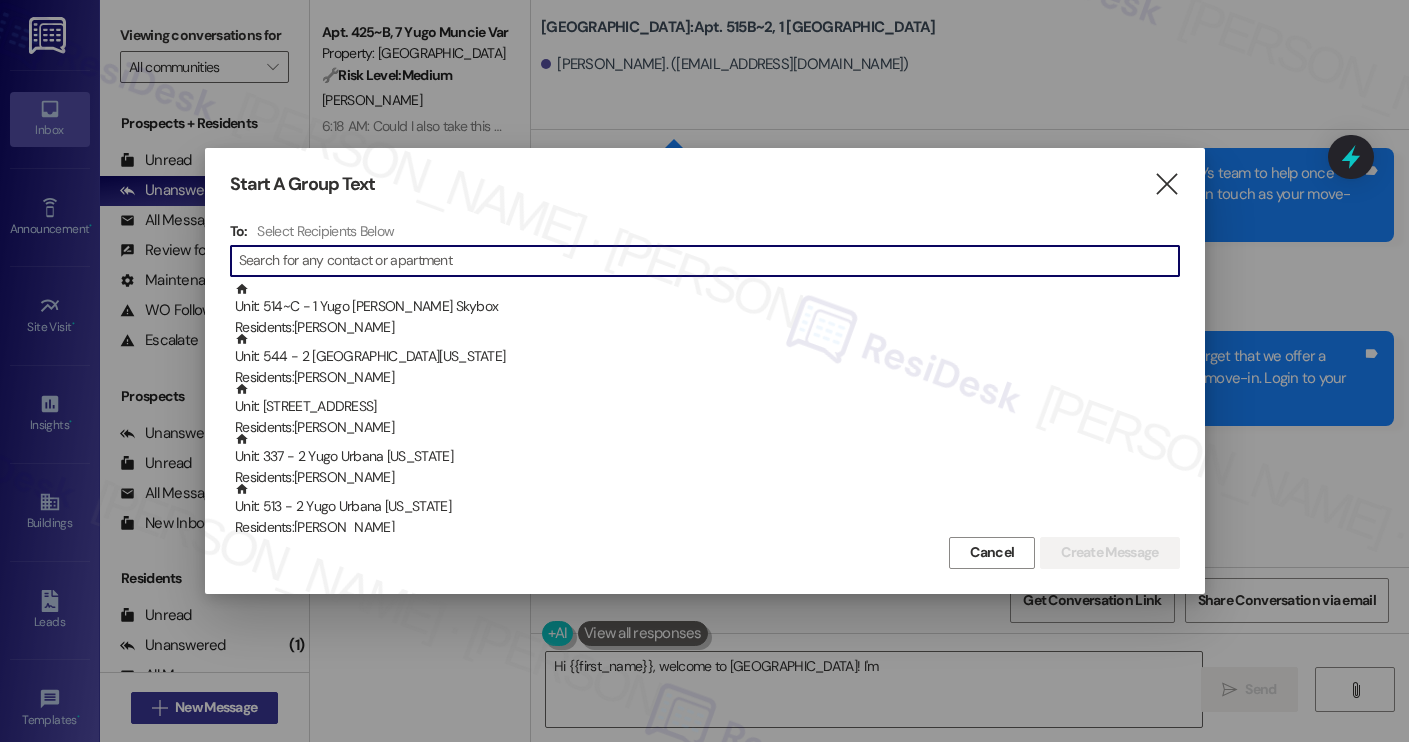 type on "Hi {{first_name}}, welcome to Yugo Charleston Campus! I'm happy" 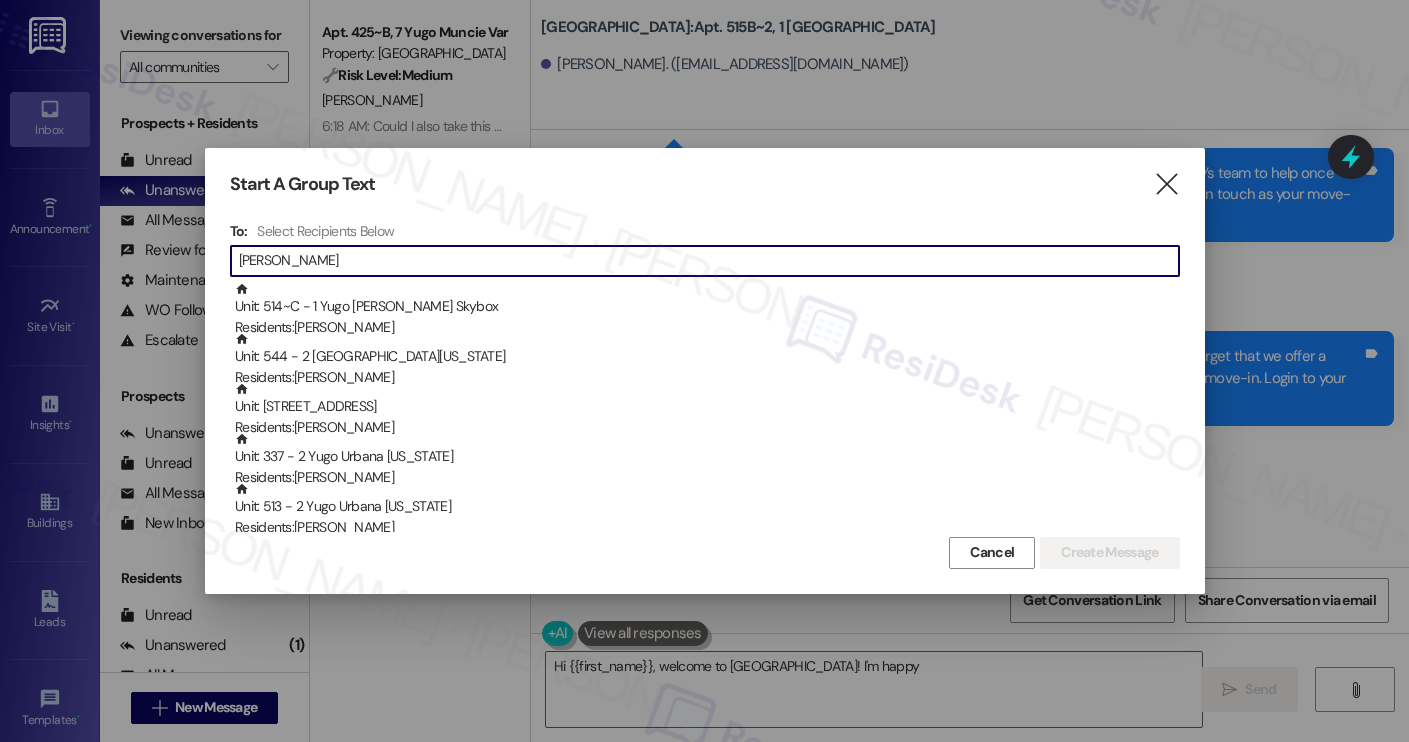type on "riley mc" 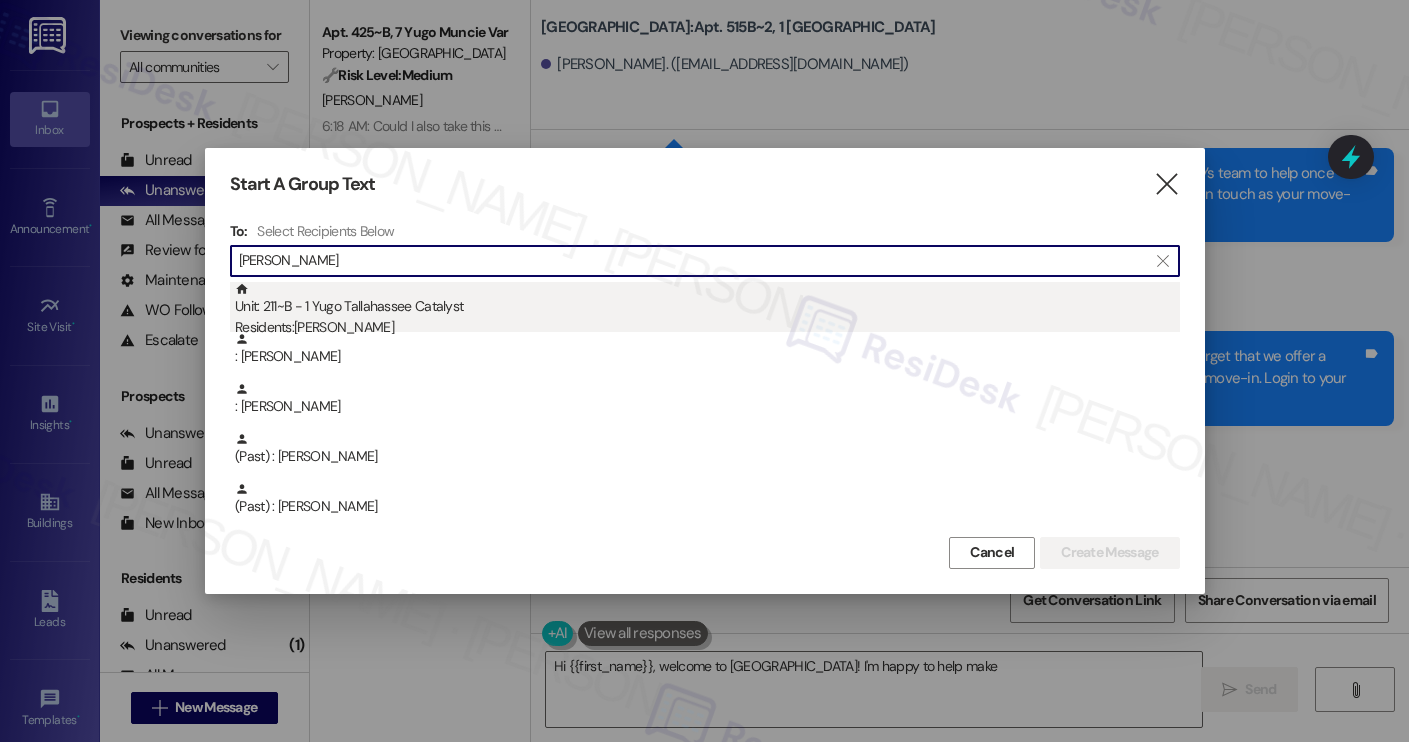 type on "Hi {{first_name}}, welcome to Yugo Charleston Campus! I'm happy to help make your" 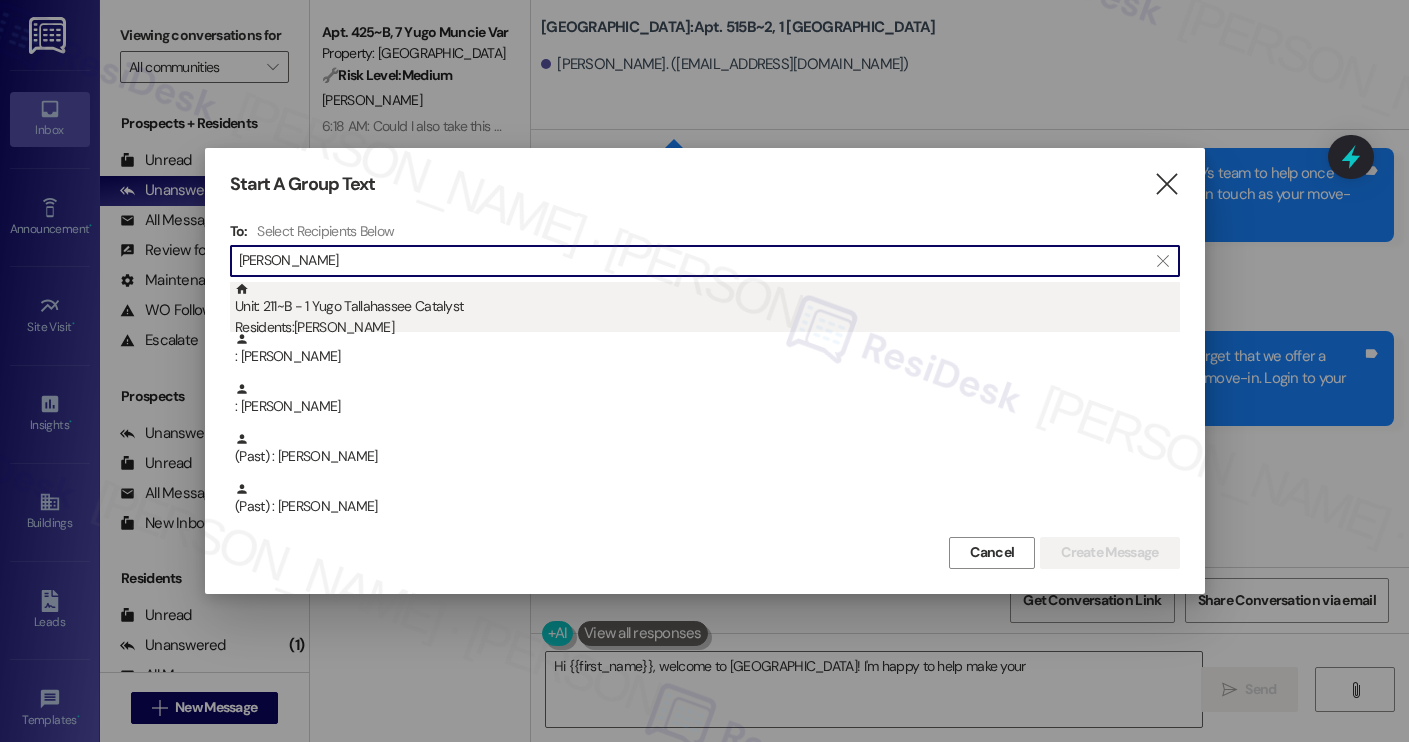 type on "riley mcgr" 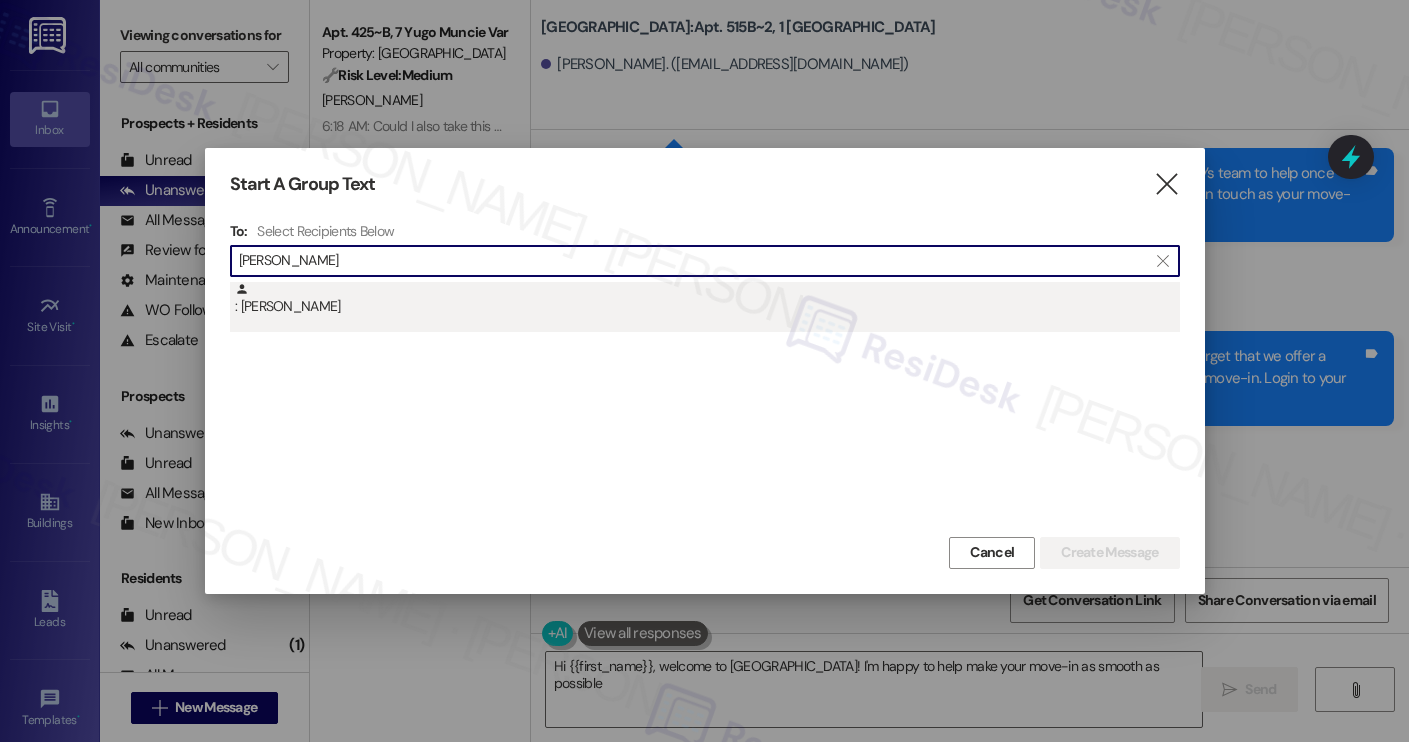 type on "Hi {{first_name}}, welcome to Yugo Charleston Campus! I'm happy to help make your move-in as smooth as possible." 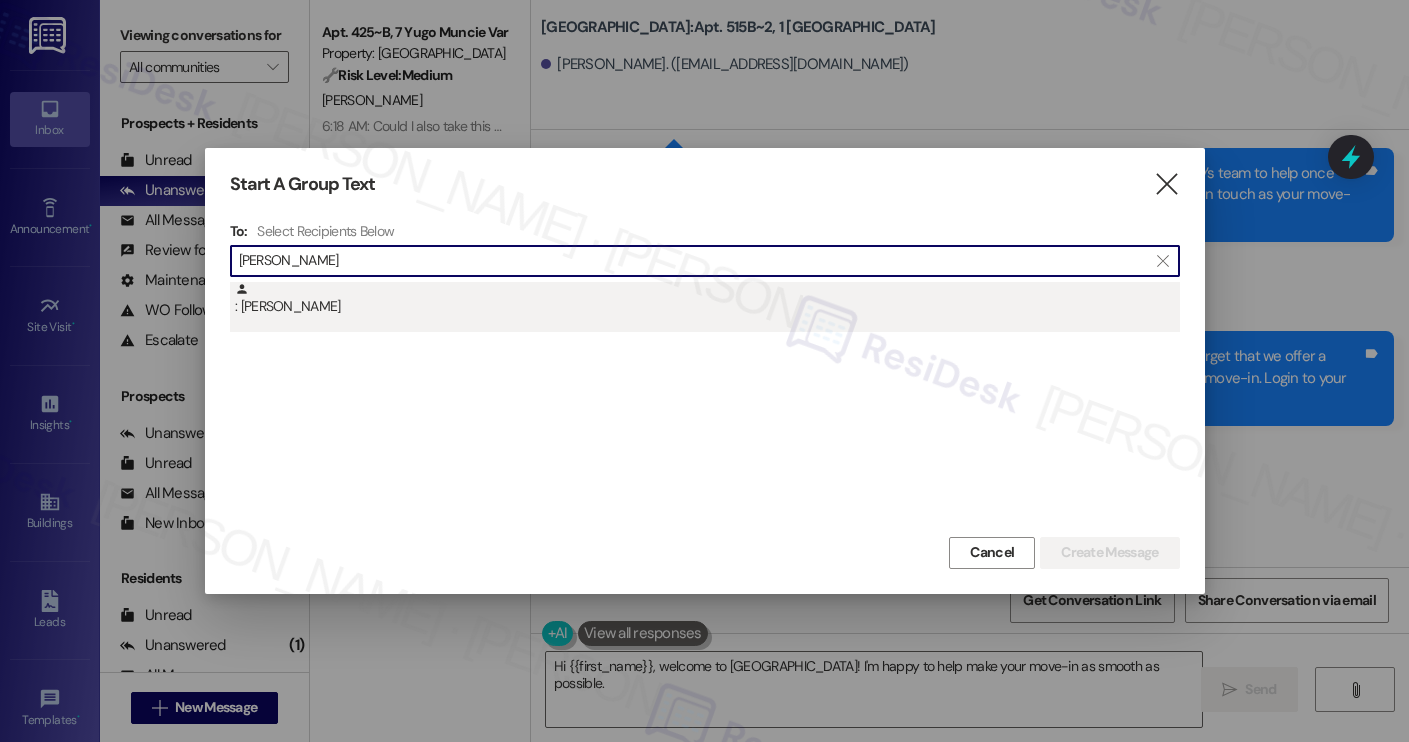 type on "riley mcgra" 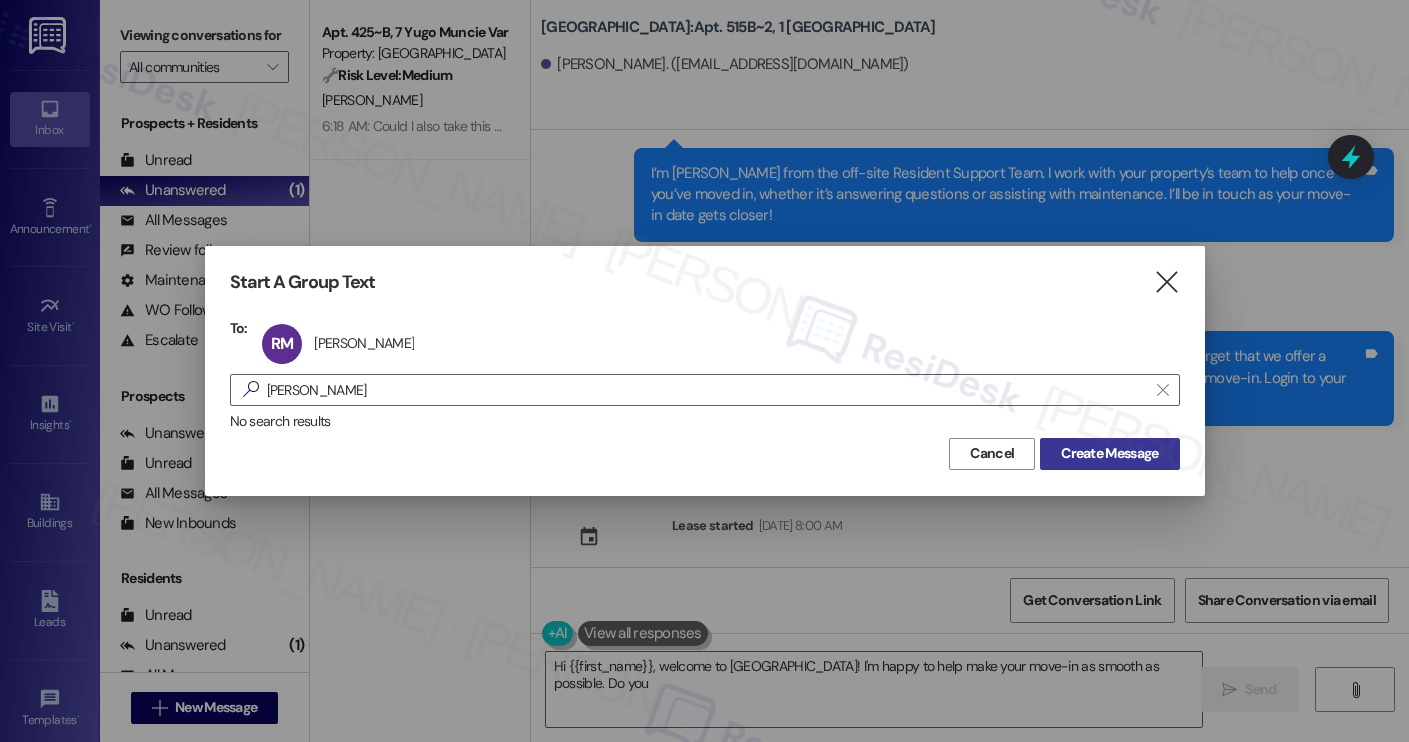 click on "Create Message" at bounding box center [1109, 453] 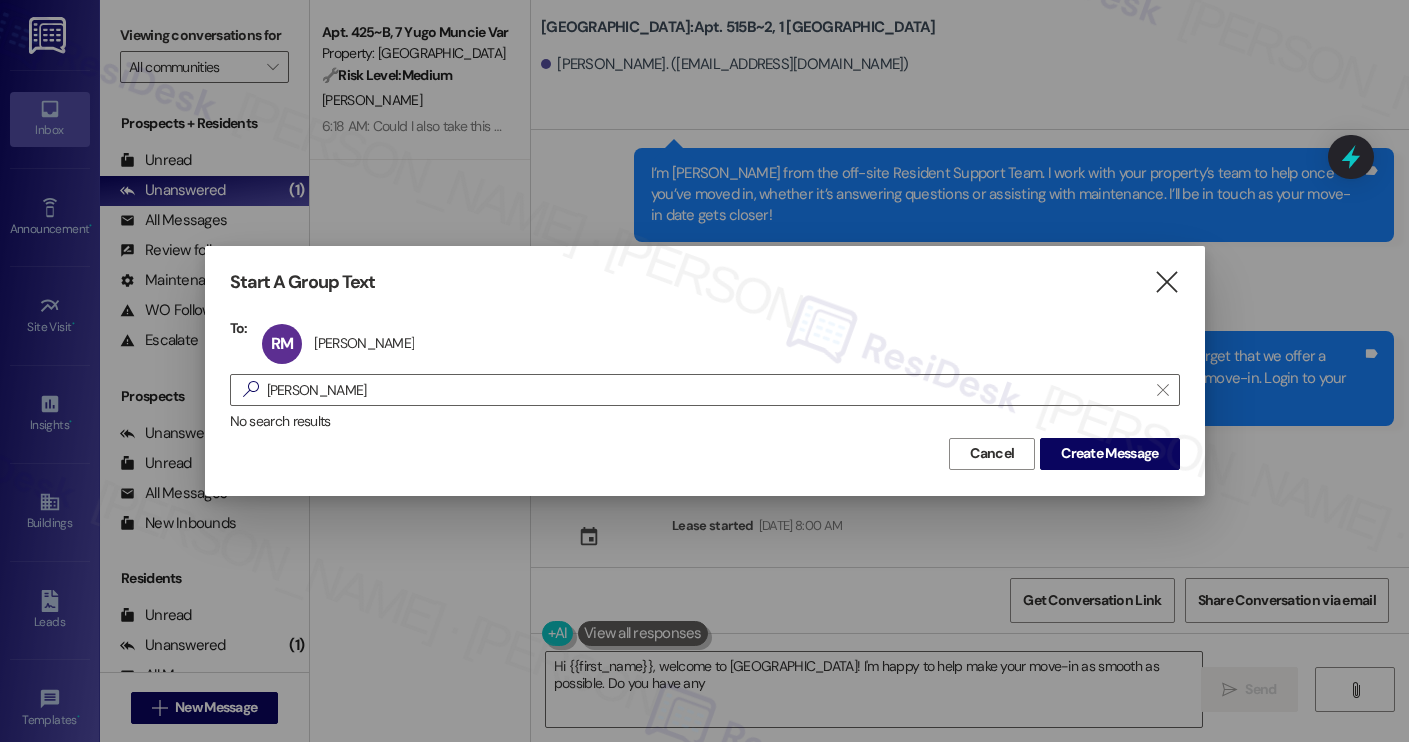 type on "Hi {{first_name}}, welcome to Yugo Charleston Campus! I'm happy to help make your move-in as smooth as possible. Do you have any questions" 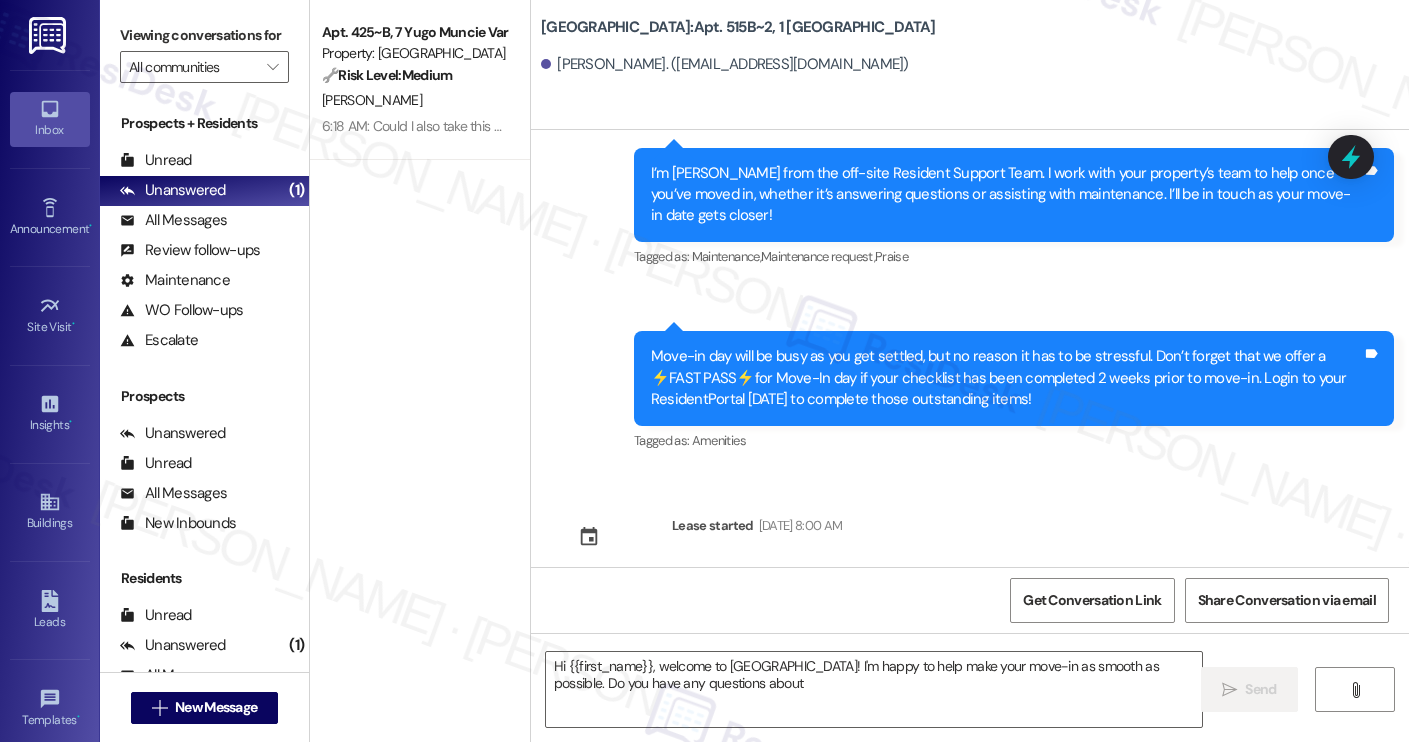 type on "Hi {{first_name}}, welcome to Yugo Charleston Campus! I'm happy to help make your move-in as smooth as possible. Do you have any questions about the" 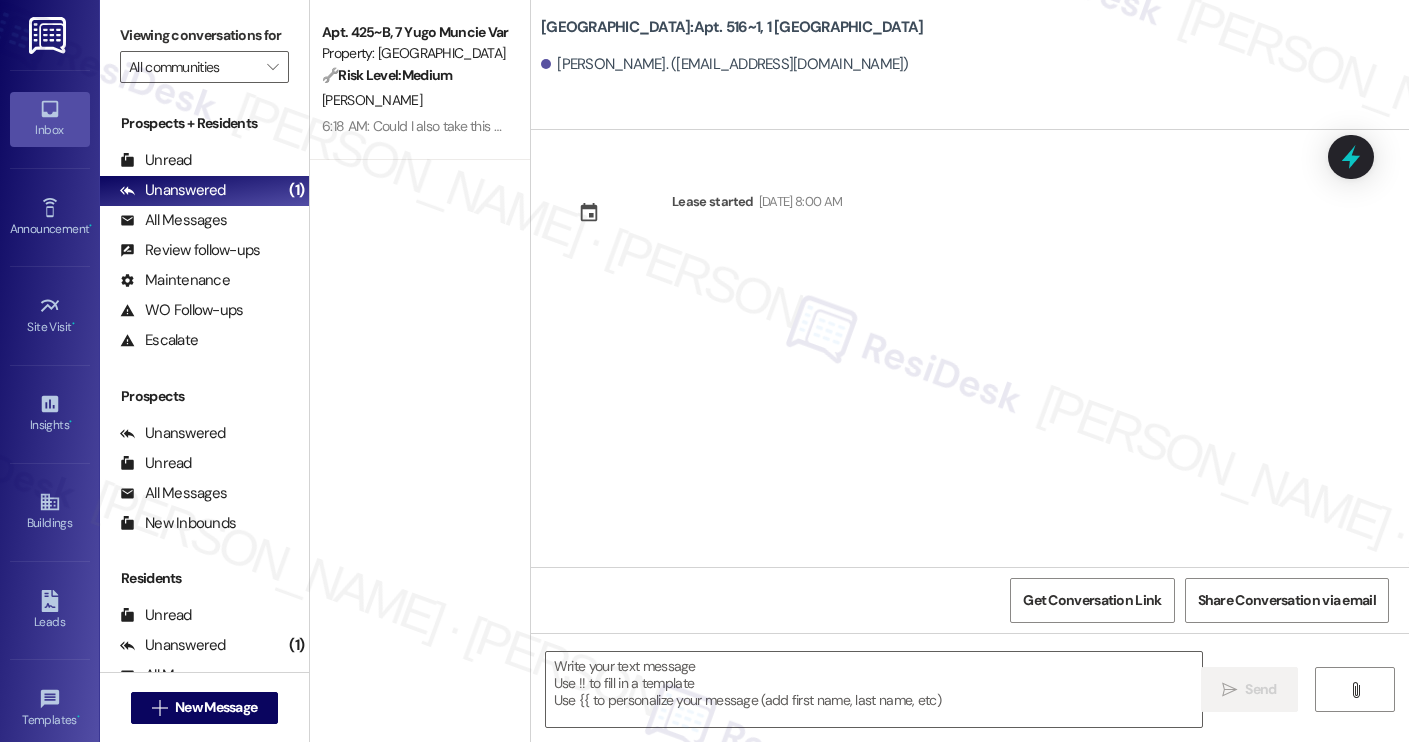 type on "Fetching suggested responses. Please feel free to read through the conversation in the meantime." 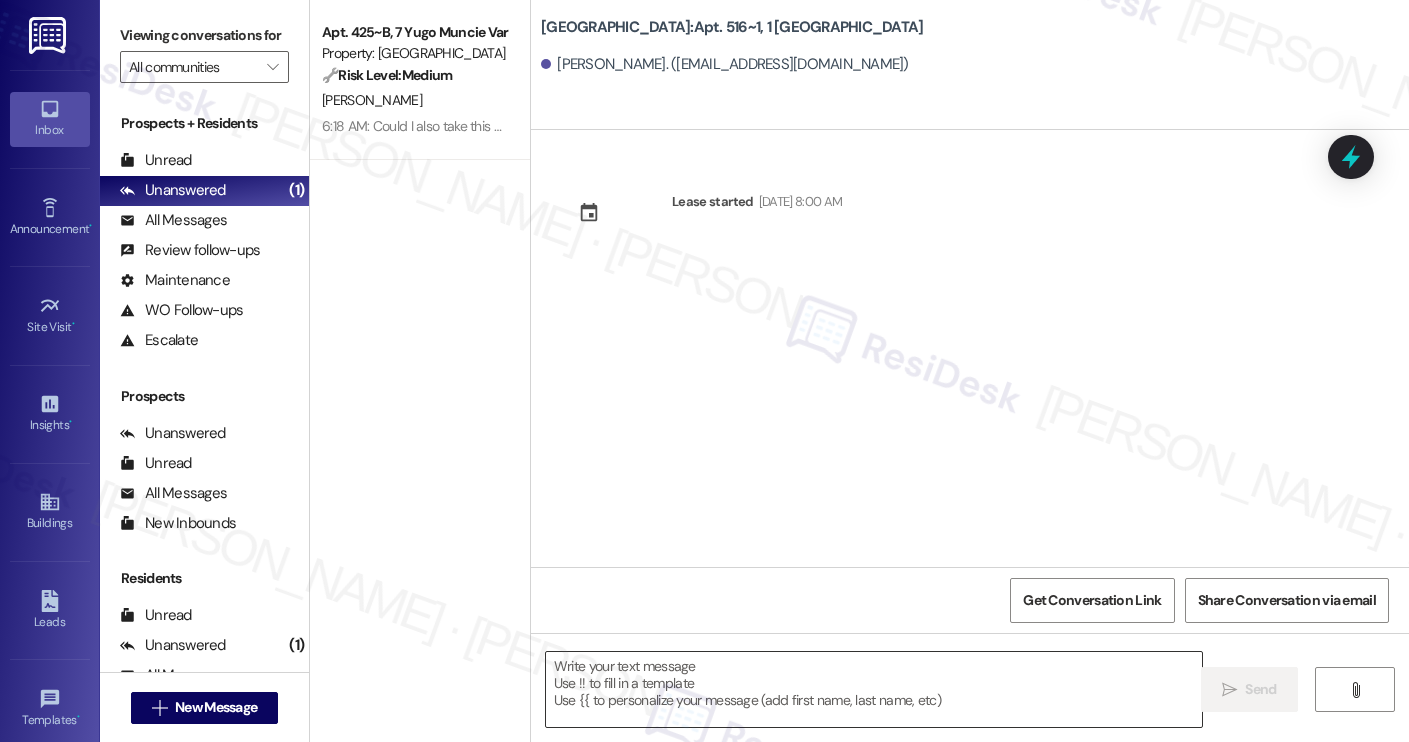 click at bounding box center [874, 689] 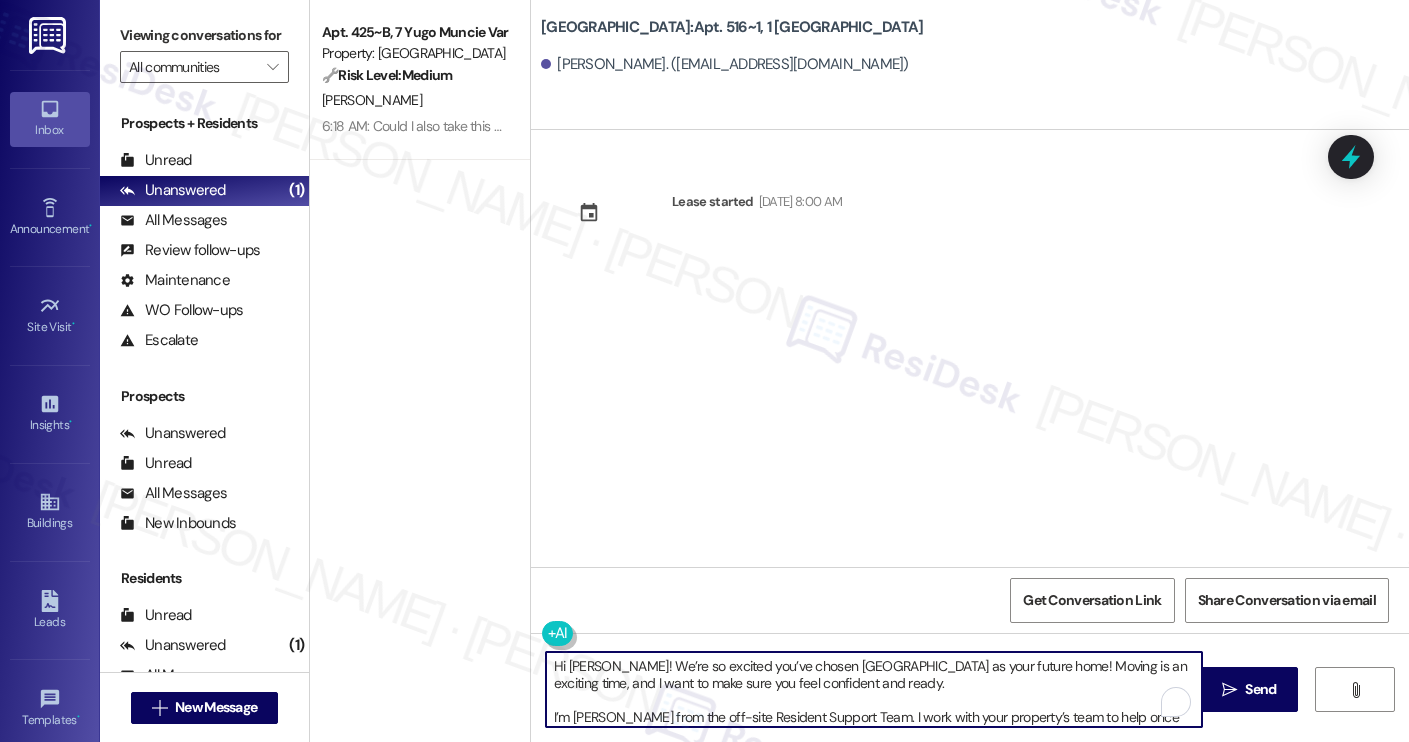 scroll, scrollTop: 119, scrollLeft: 0, axis: vertical 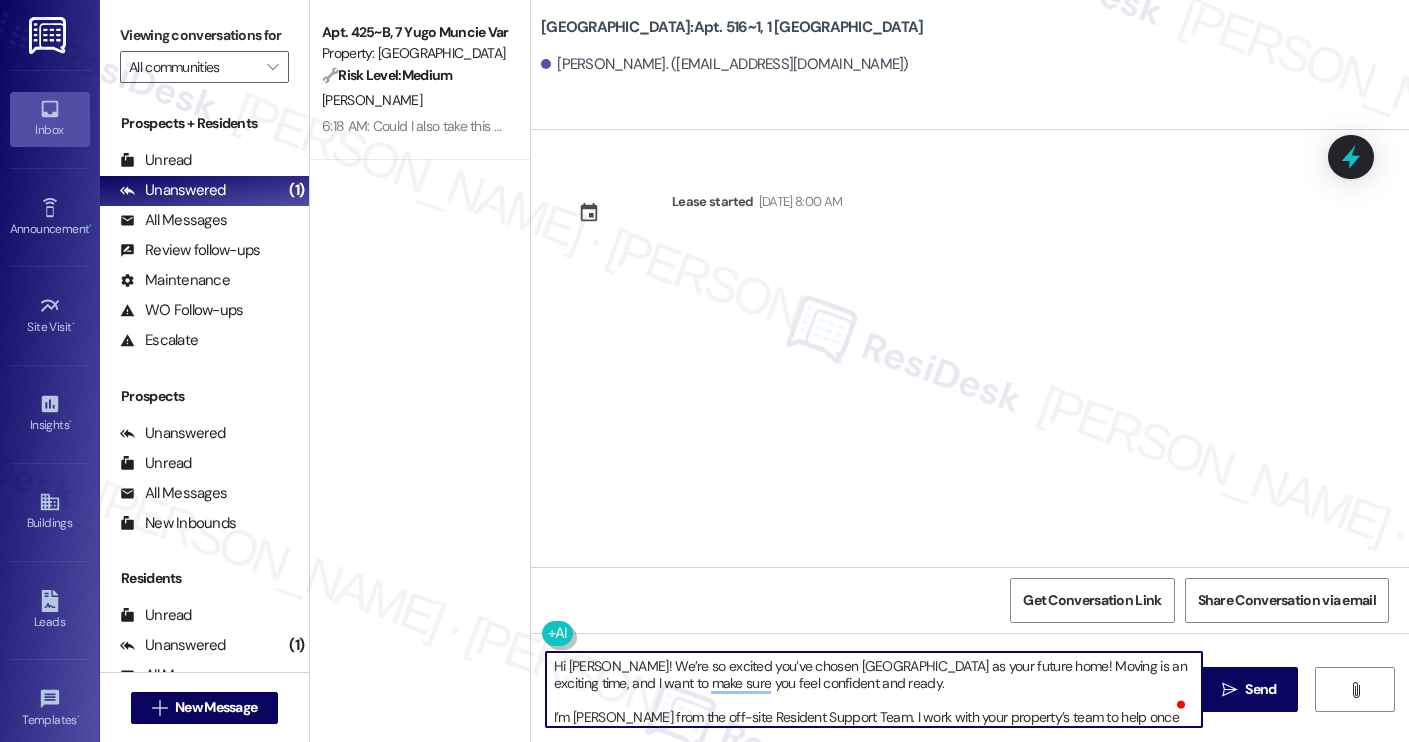 click on "Riley Mcgrail. (rlmcgrail1020@gmail.com)" at bounding box center [725, 64] 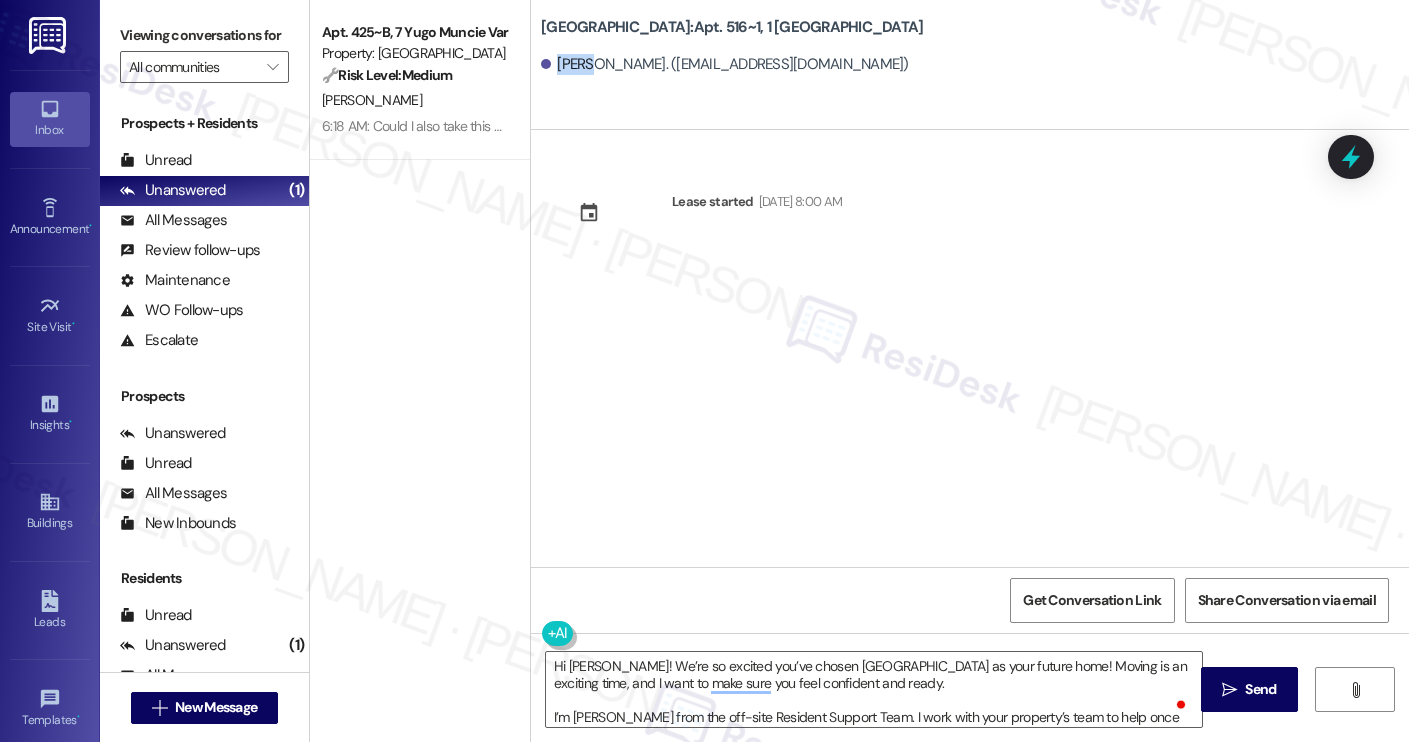 copy on "Riley" 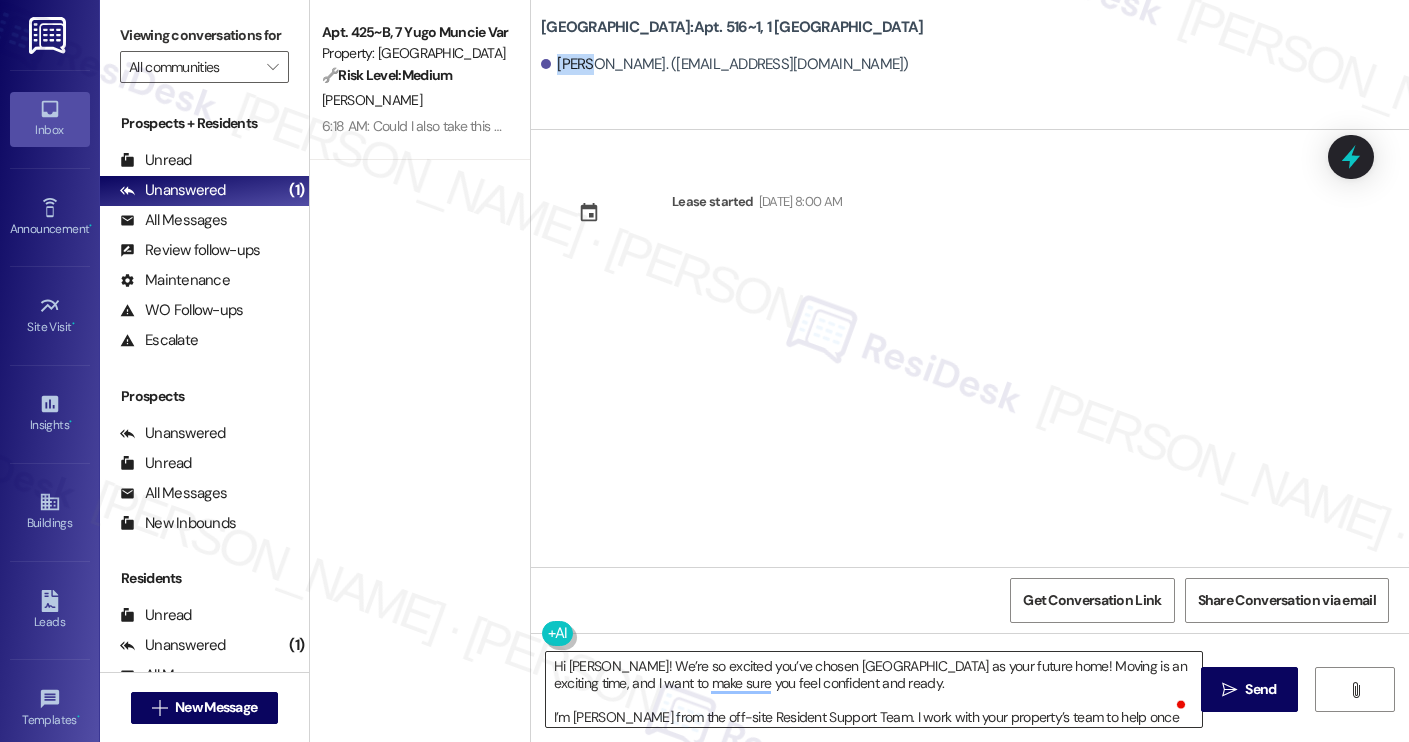 click on "Hi [PERSON_NAME]! We’re so excited you’ve chosen [GEOGRAPHIC_DATA] as your future home! Moving is an exciting time, and I want to make sure you feel confident and ready.
I’m [PERSON_NAME] from the off-site Resident Support Team. I work with your property’s team to help once you’ve moved in, whether it’s answering questions or assisting with maintenance. I’ll be in touch as your move-in date gets closer!
Move-in day will be busy as you get settled, but no reason it has to be stressful. Don’t forget that we offer a ⚡FAST PASS⚡for Move-In day if your checklist has been completed 2 weeks prior to move-in. Login to your ResidentPortal [DATE] to complete those outstanding items!" at bounding box center [874, 689] 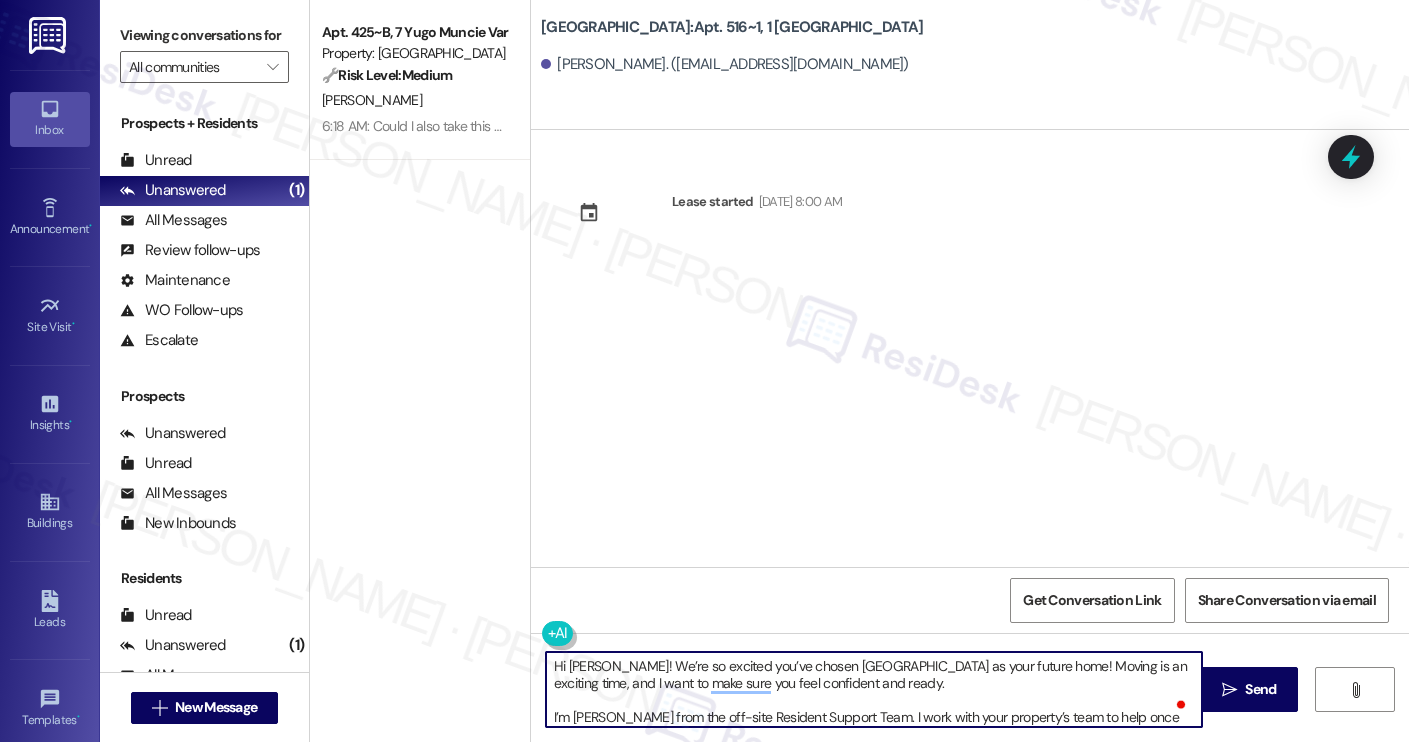 click on "Hi [PERSON_NAME]! We’re so excited you’ve chosen [GEOGRAPHIC_DATA] as your future home! Moving is an exciting time, and I want to make sure you feel confident and ready.
I’m [PERSON_NAME] from the off-site Resident Support Team. I work with your property’s team to help once you’ve moved in, whether it’s answering questions or assisting with maintenance. I’ll be in touch as your move-in date gets closer!
Move-in day will be busy as you get settled, but no reason it has to be stressful. Don’t forget that we offer a ⚡FAST PASS⚡for Move-In day if your checklist has been completed 2 weeks prior to move-in. Login to your ResidentPortal [DATE] to complete those outstanding items!" at bounding box center [874, 689] 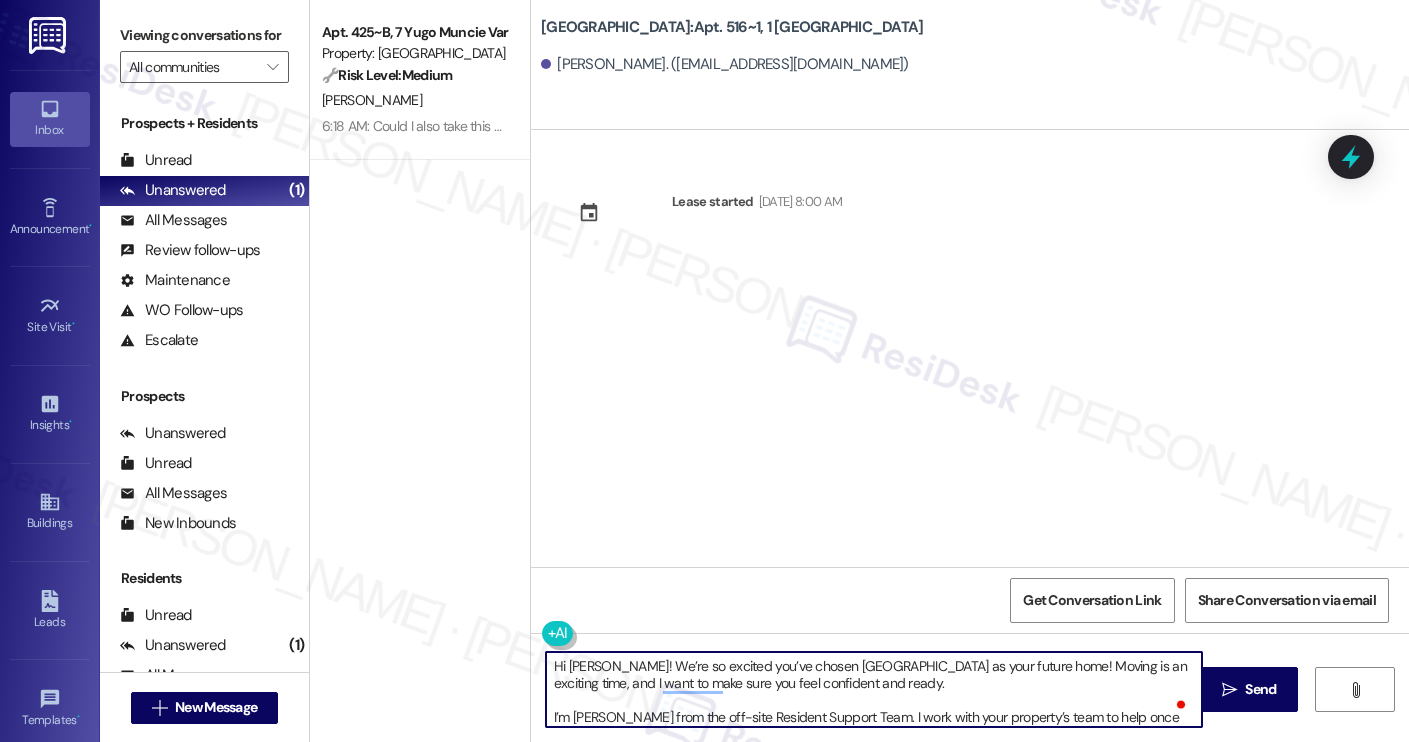 scroll, scrollTop: 17, scrollLeft: 0, axis: vertical 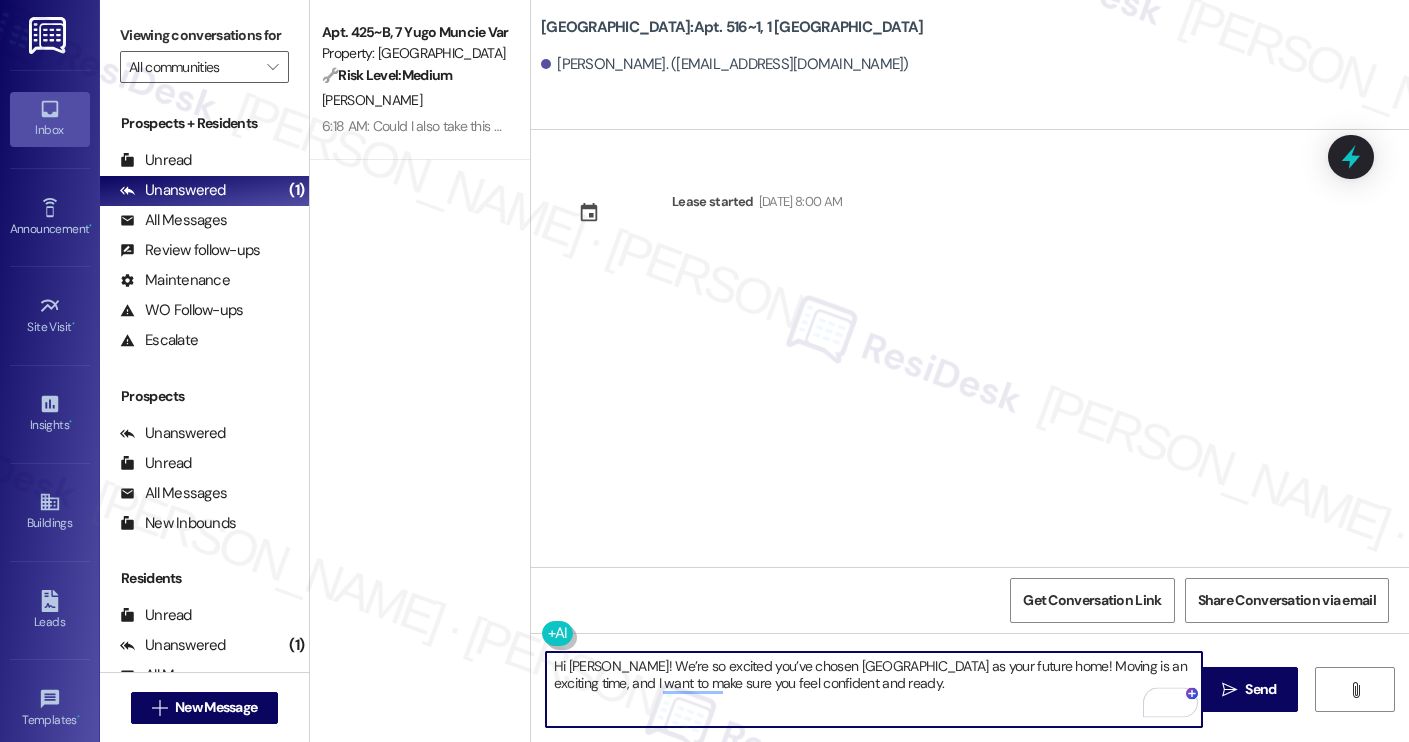 click on "Hi Riley! We’re so excited you’ve chosen Yugo Charleston Campus as your future home! Moving is an exciting time, and I want to make sure you feel confident and ready." at bounding box center (874, 689) 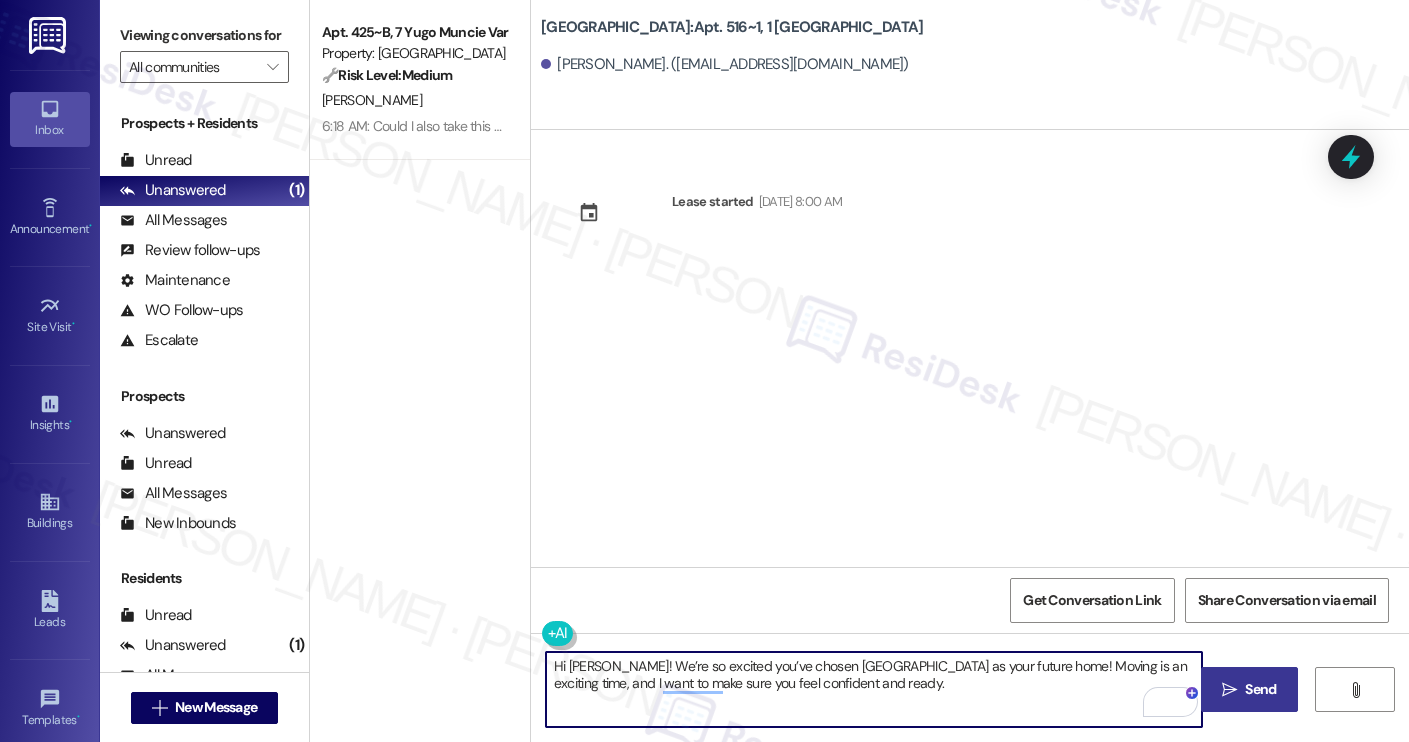 type on "Hi Riley! We’re so excited you’ve chosen Yugo Charleston Campus as your future home! Moving is an exciting time, and I want to make sure you feel confident and ready." 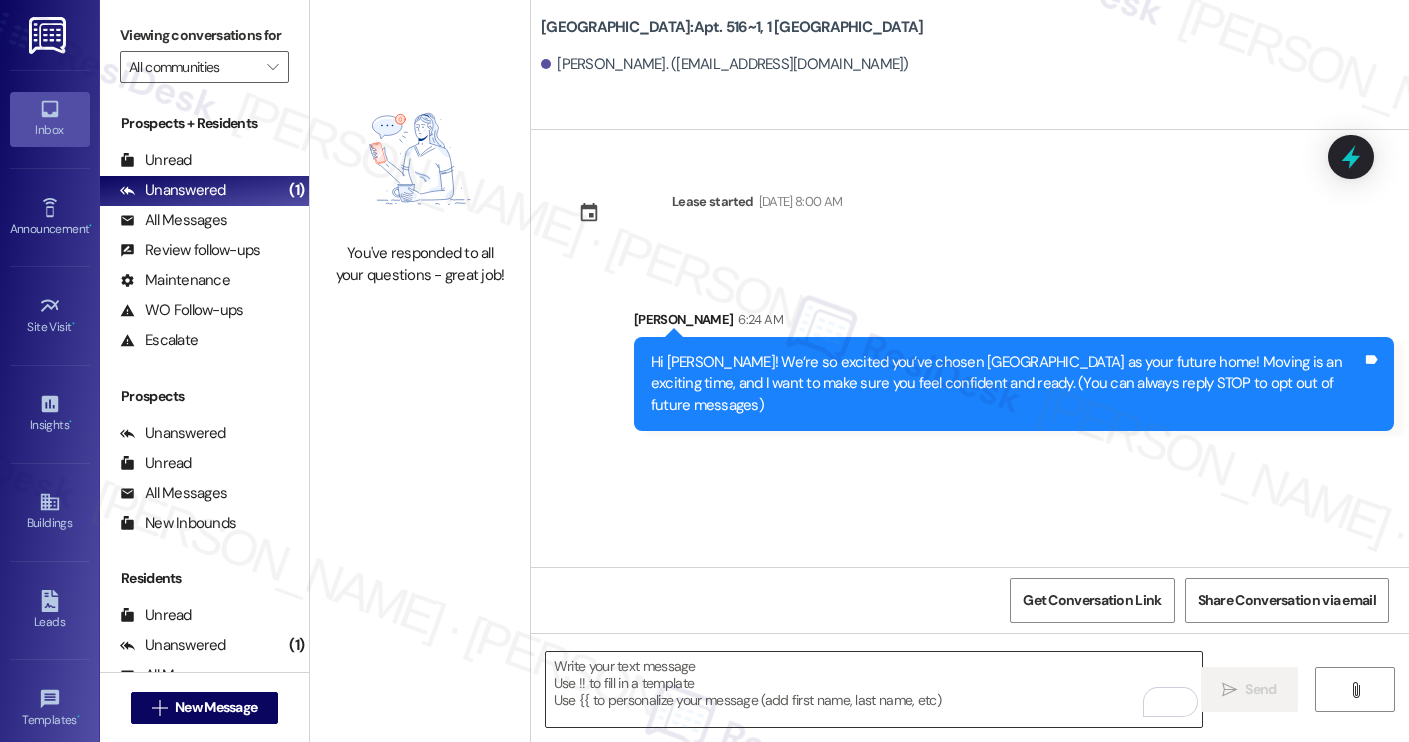 click at bounding box center [874, 689] 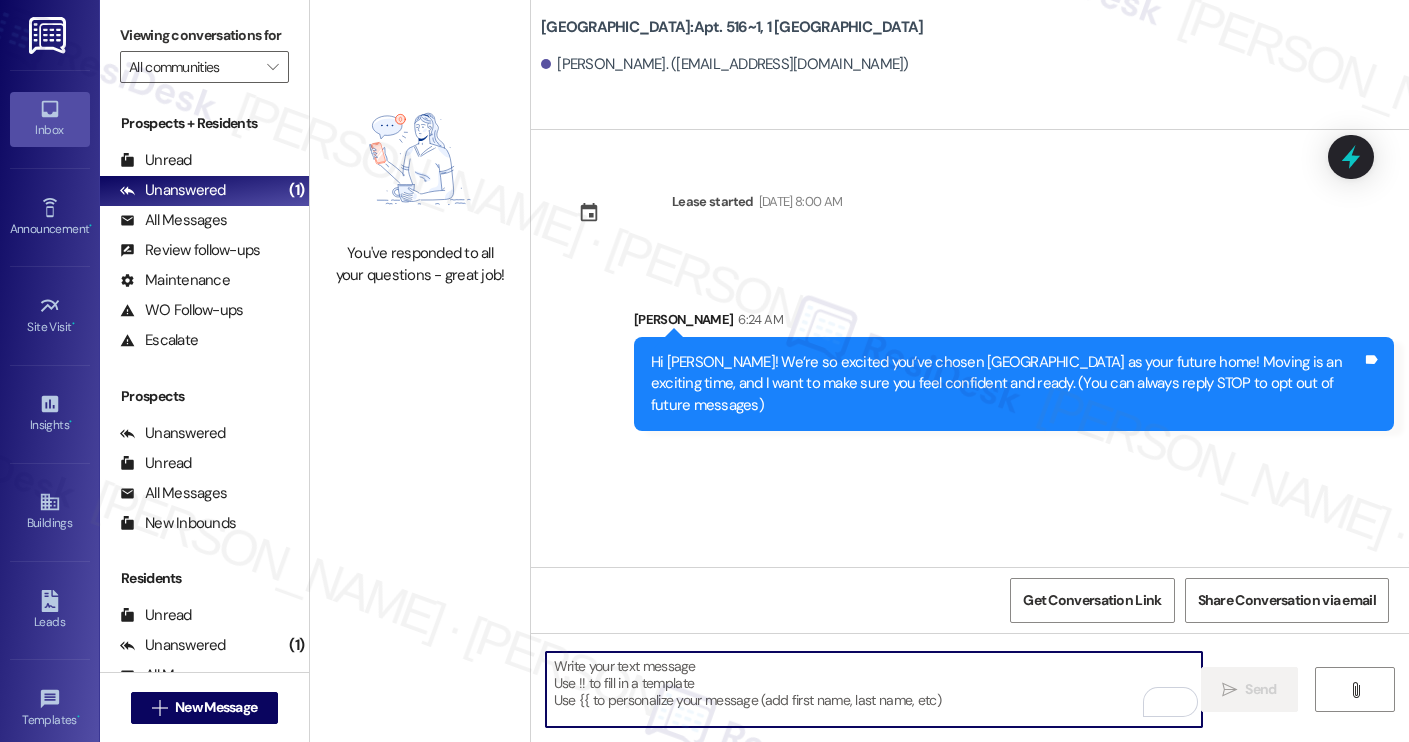 paste on "I’m [PERSON_NAME] from the off-site Resident Support Team. I work with your property’s team to help once you’ve moved in, whether it’s answering questions or assisting with maintenance. I’ll be in touch as your move-in date gets closer!
Move-in day will be busy as you get settled, but no reason it has to be stressful. Don’t forget that we offer a ⚡FAST PASS⚡for Move-In day if your checklist has been completed 2 weeks prior to move-in. Login to your ResidentPortal [DATE] to complete those outstanding items!" 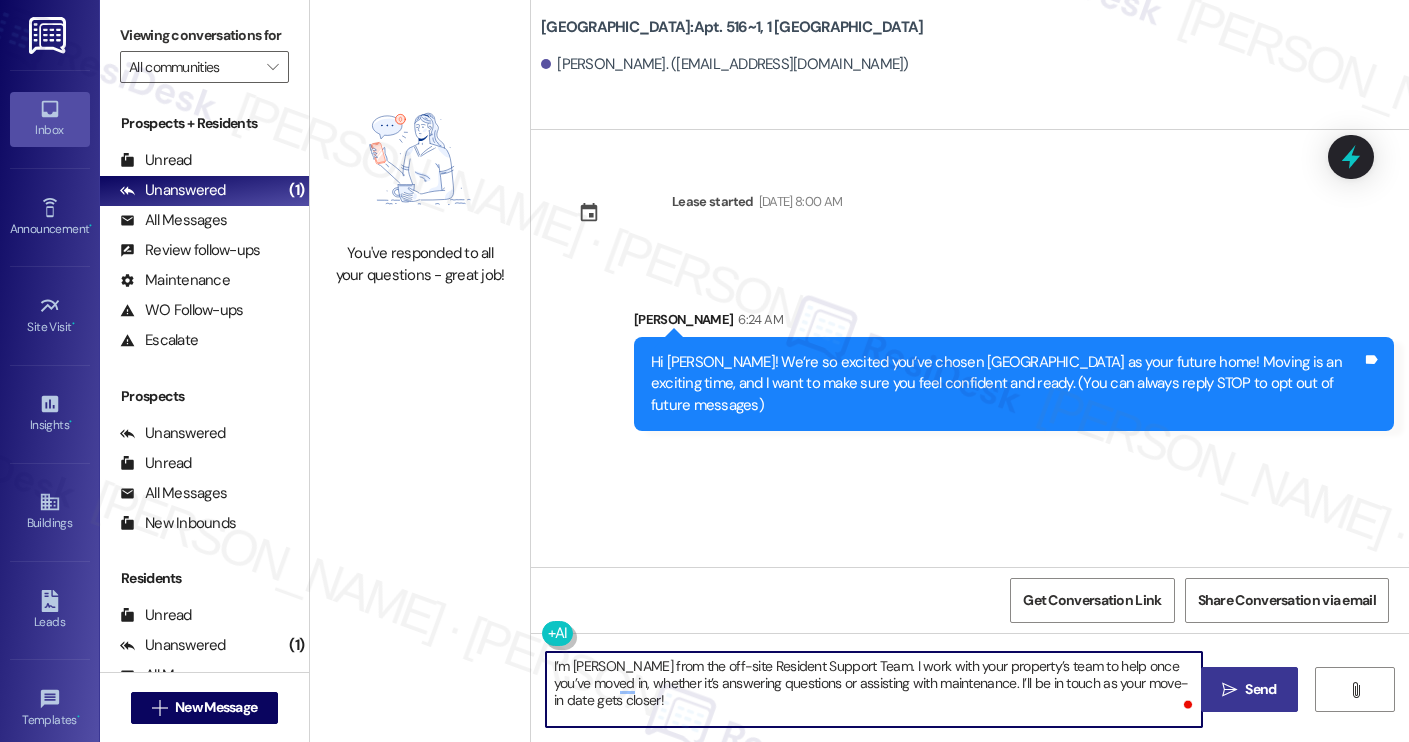 type on "I’m [PERSON_NAME] from the off-site Resident Support Team. I work with your property’s team to help once you’ve moved in, whether it’s answering questions or assisting with maintenance. I’ll be in touch as your move-in date gets closer!" 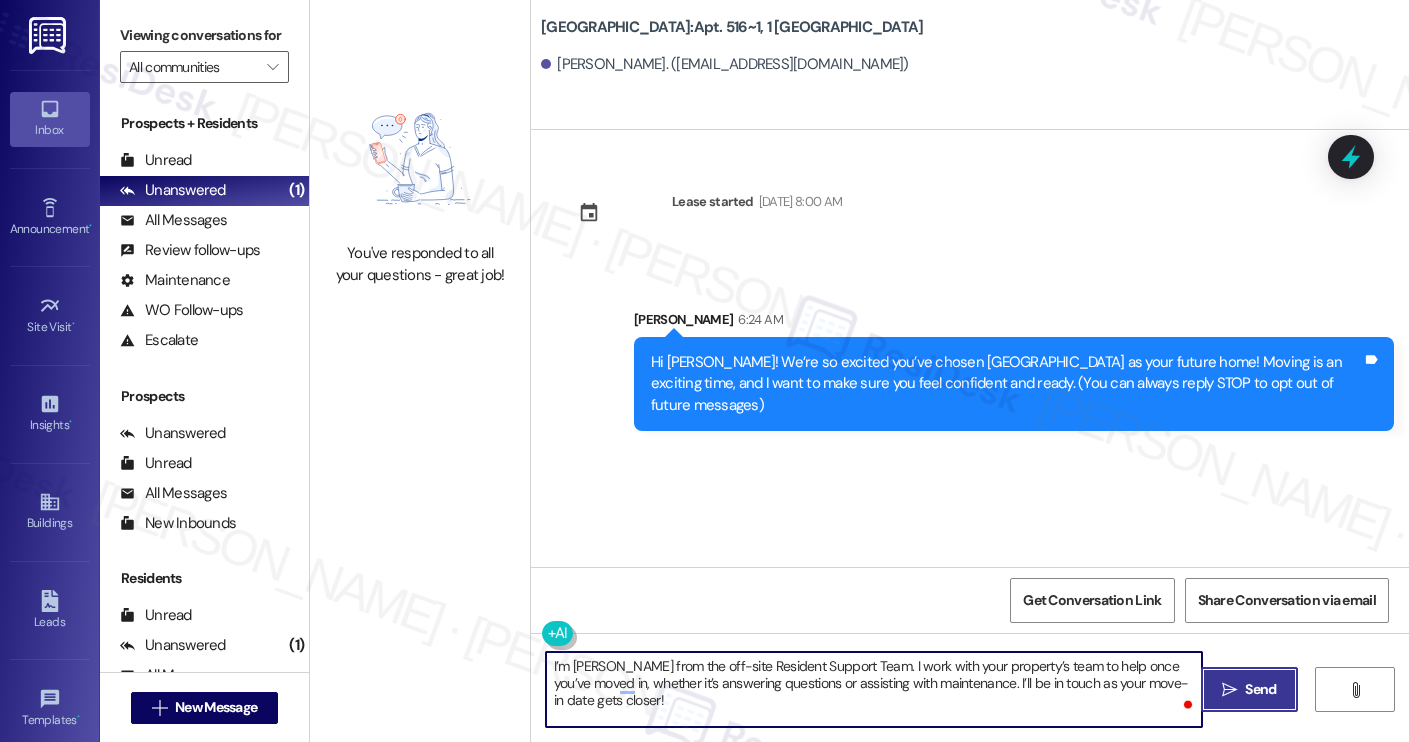 click on "" at bounding box center [1229, 690] 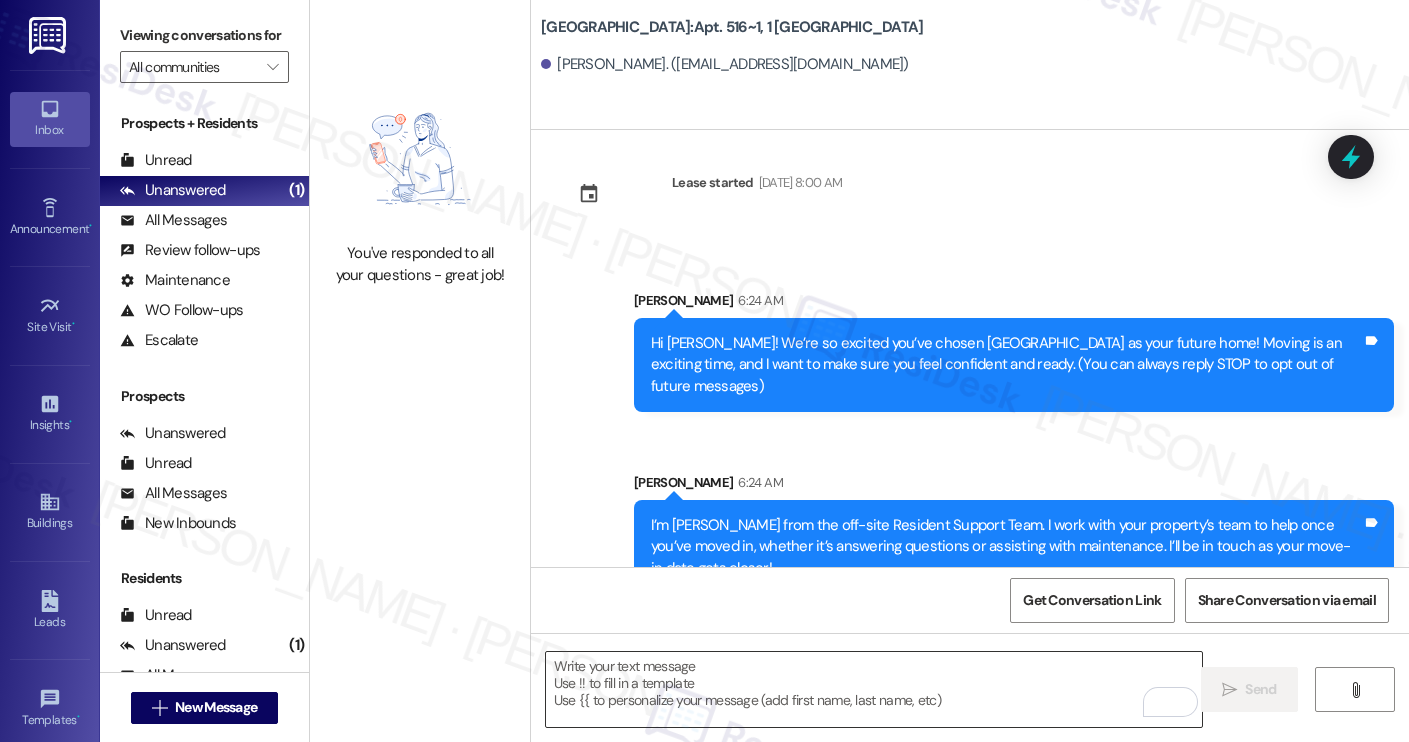 click at bounding box center (874, 689) 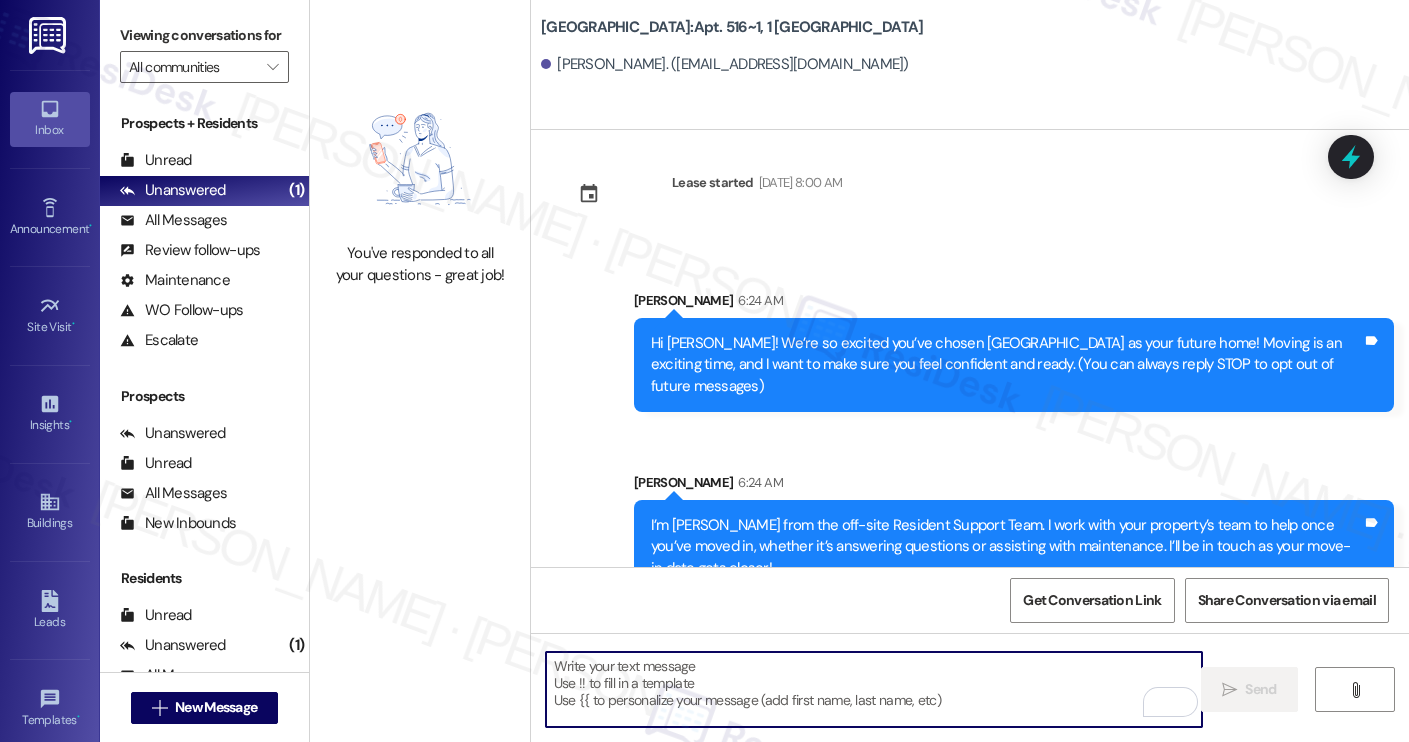 paste on "Move-in day will be busy as you get settled, but no reason it has to be stressful. Don’t forget that we offer a ⚡FAST PASS⚡for Move-In day if your checklist has been completed 2 weeks prior to move-in. Login to your ResidentPortal [DATE] to complete those outstanding items!" 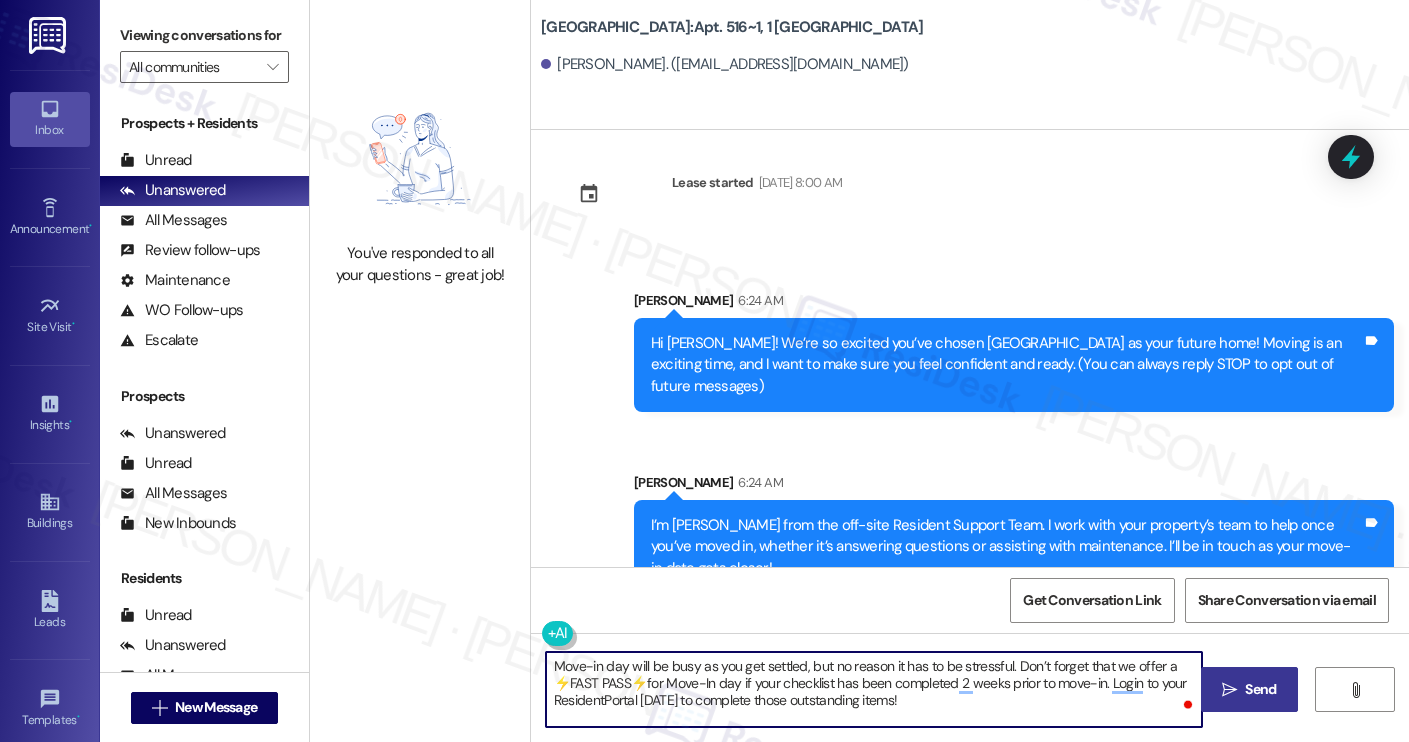 type on "Move-in day will be busy as you get settled, but no reason it has to be stressful. Don’t forget that we offer a ⚡FAST PASS⚡for Move-In day if your checklist has been completed 2 weeks prior to move-in. Login to your ResidentPortal [DATE] to complete those outstanding items!" 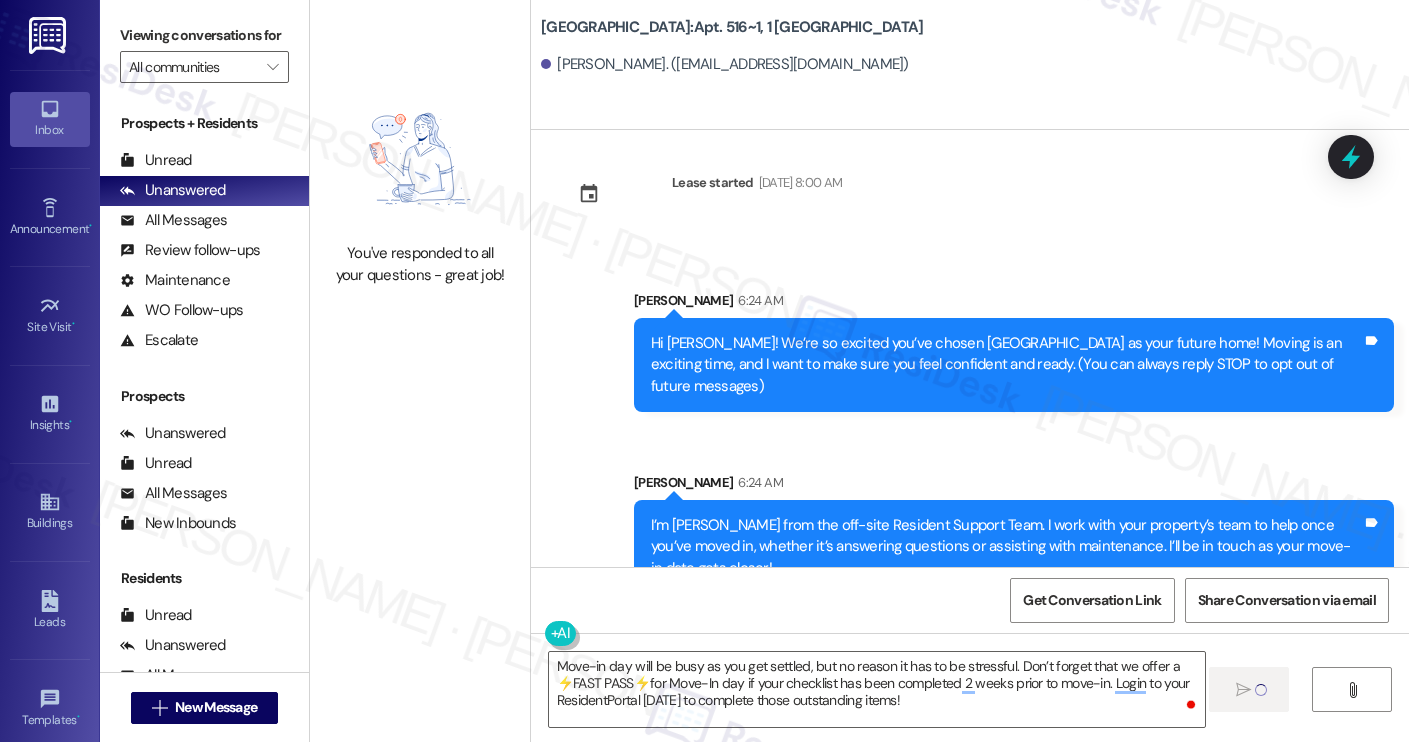 type 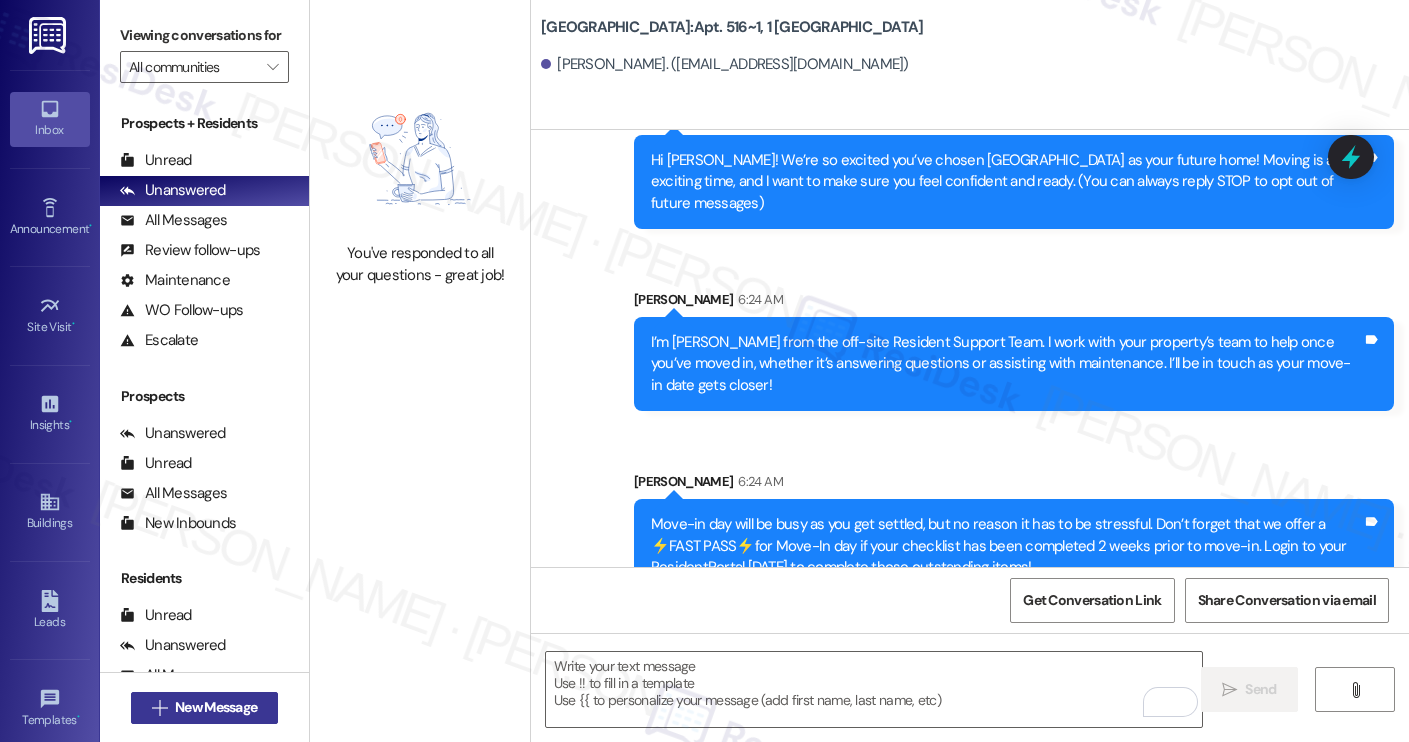 click on " New Message" at bounding box center (205, 708) 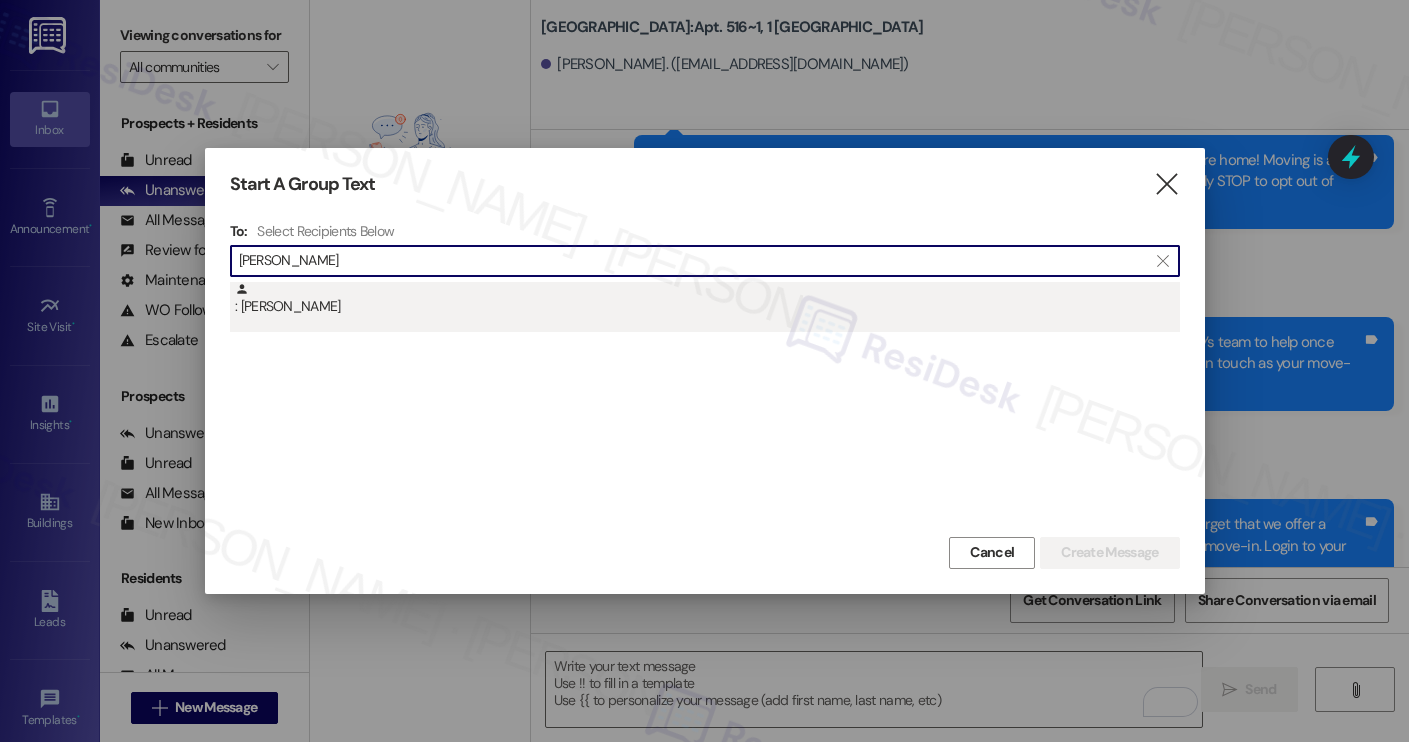 type on "sarah kelle" 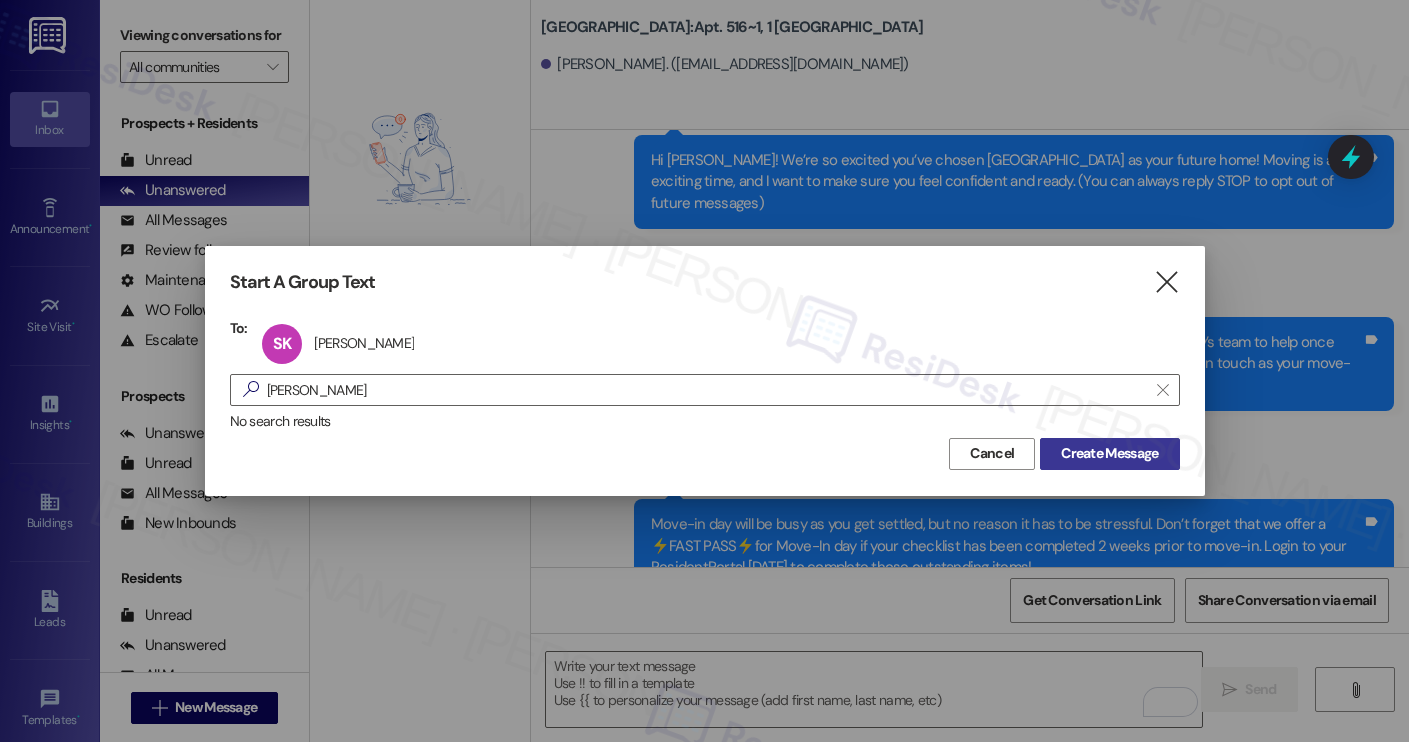 click on "Create Message" at bounding box center (1109, 453) 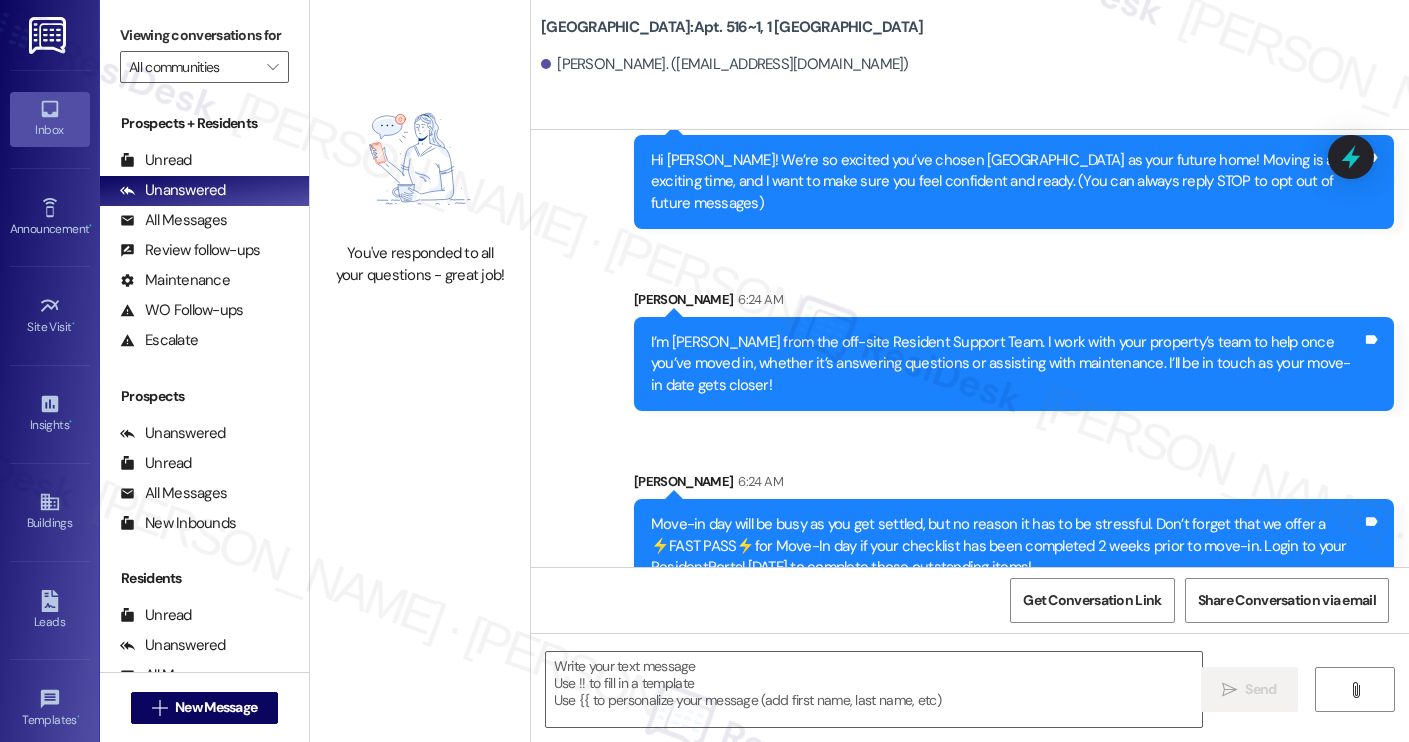 type on "Fetching suggested responses. Please feel free to read through the conversation in the meantime." 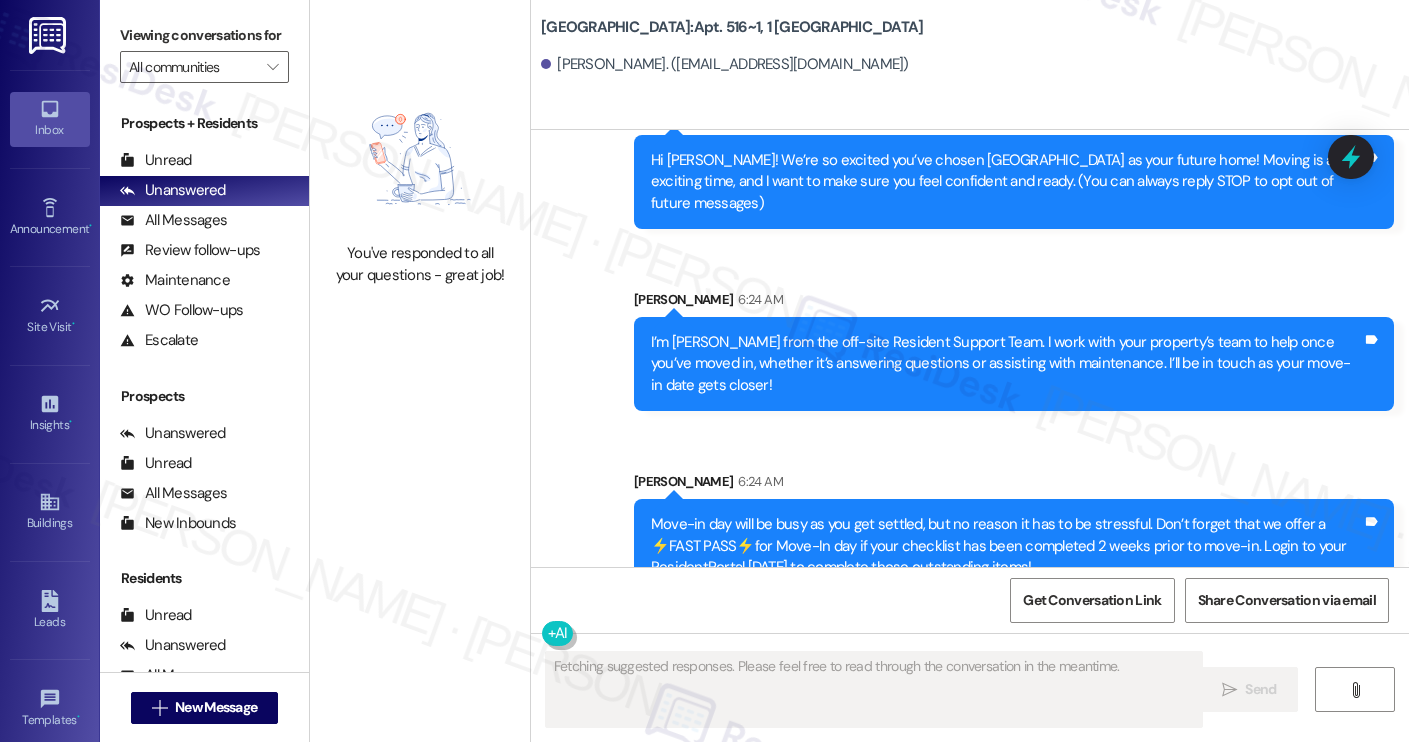 scroll, scrollTop: 0, scrollLeft: 0, axis: both 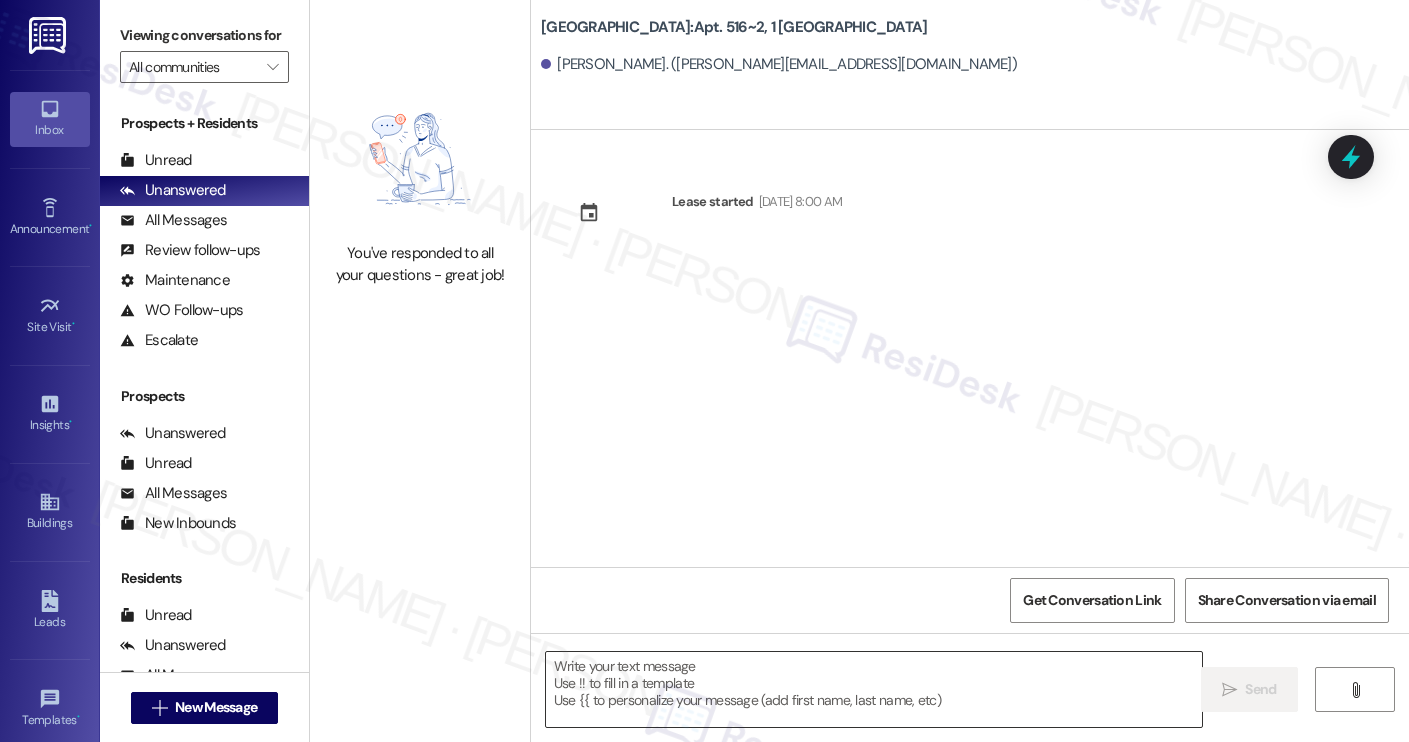 click at bounding box center [874, 689] 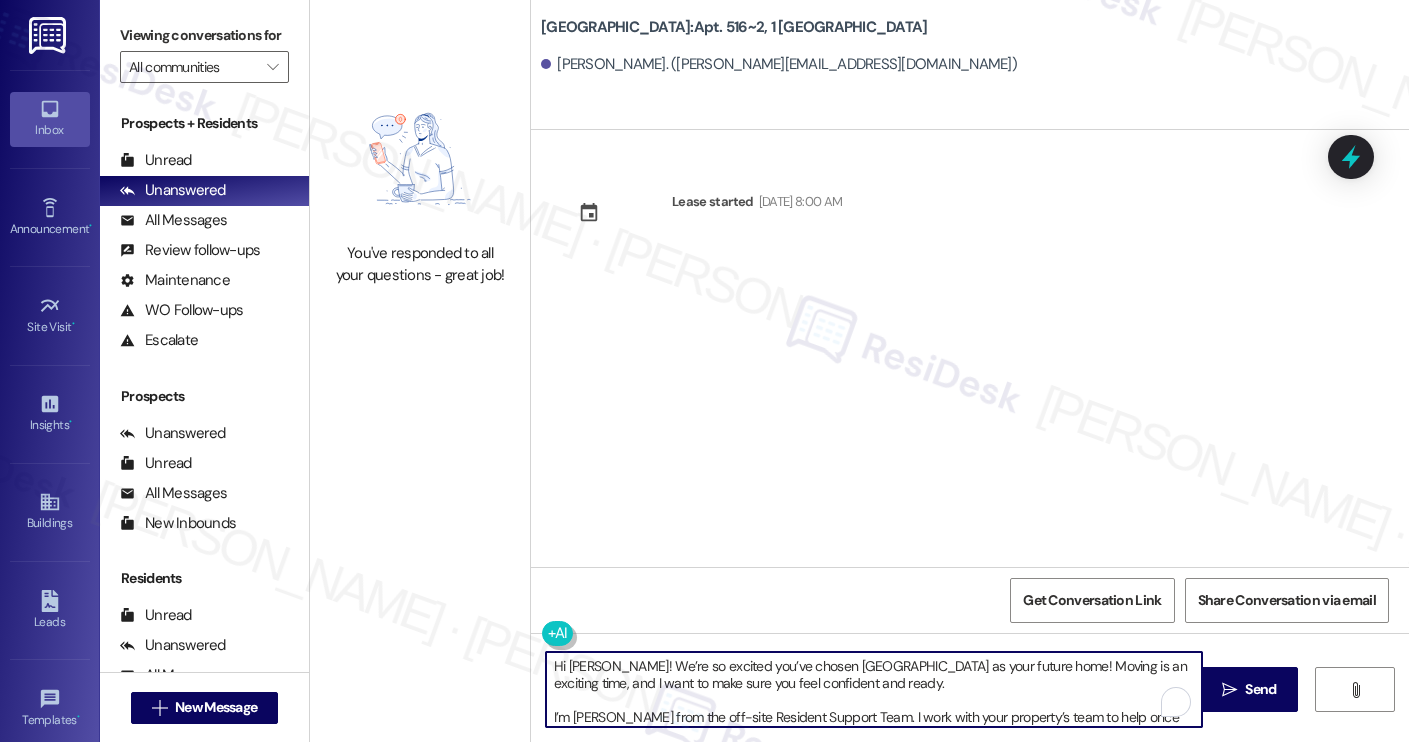 scroll, scrollTop: 0, scrollLeft: 0, axis: both 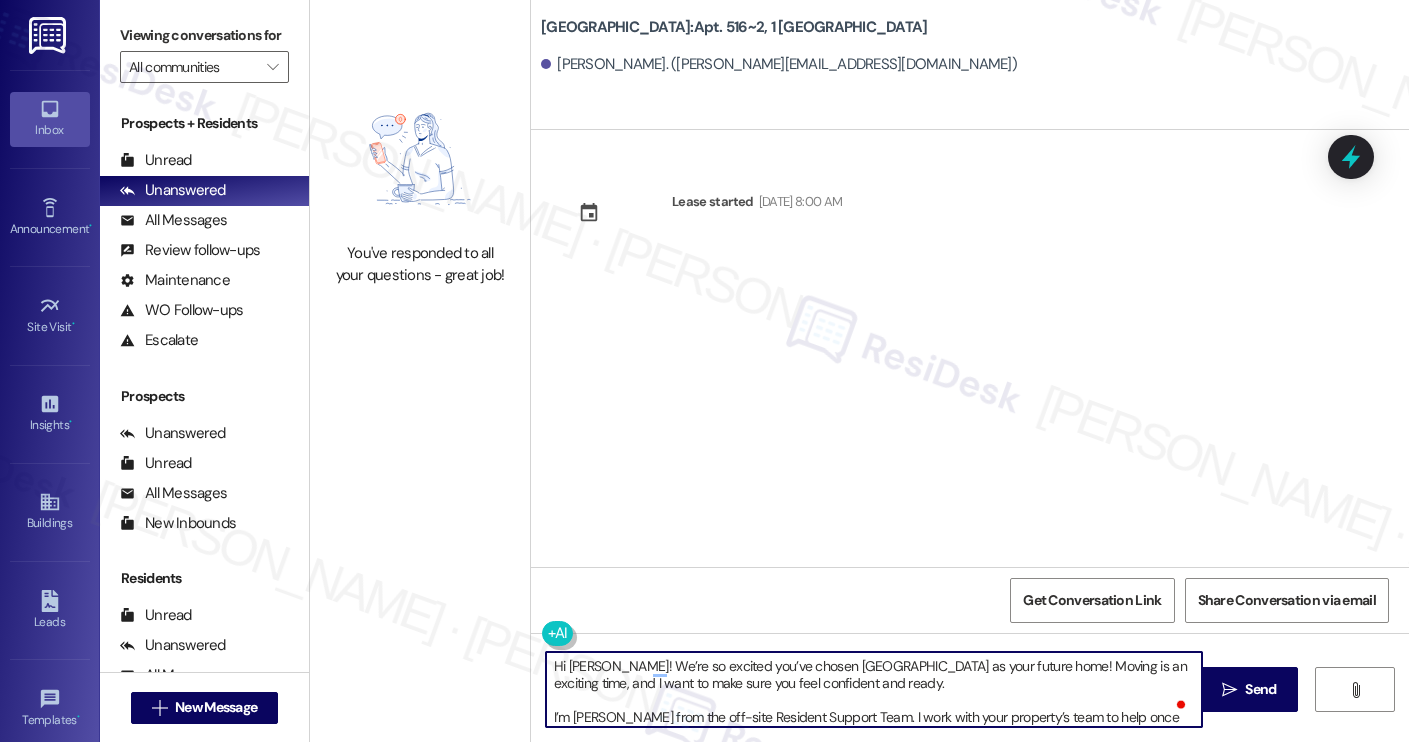 click on "Sarah Keller. (sarah_kate_keller@icloud.com)" at bounding box center (779, 64) 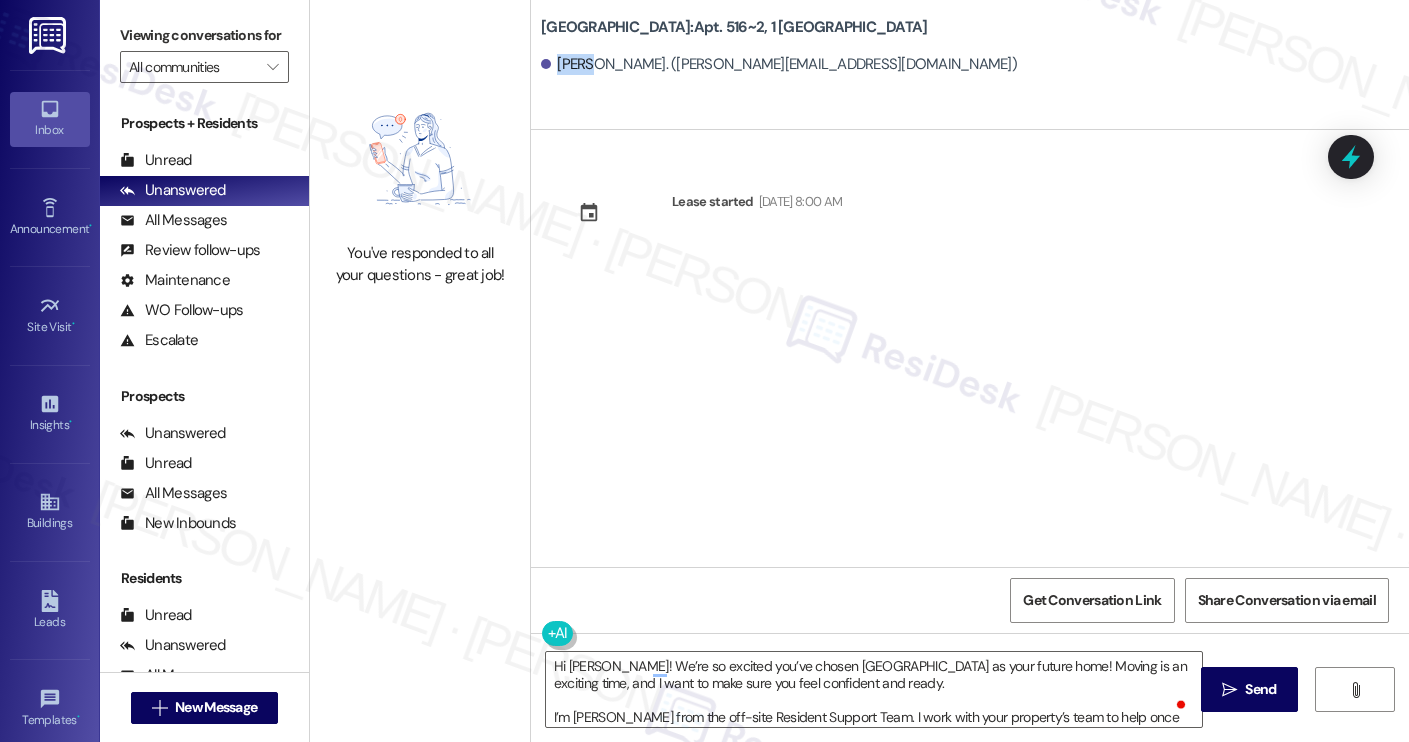 copy on "[PERSON_NAME]" 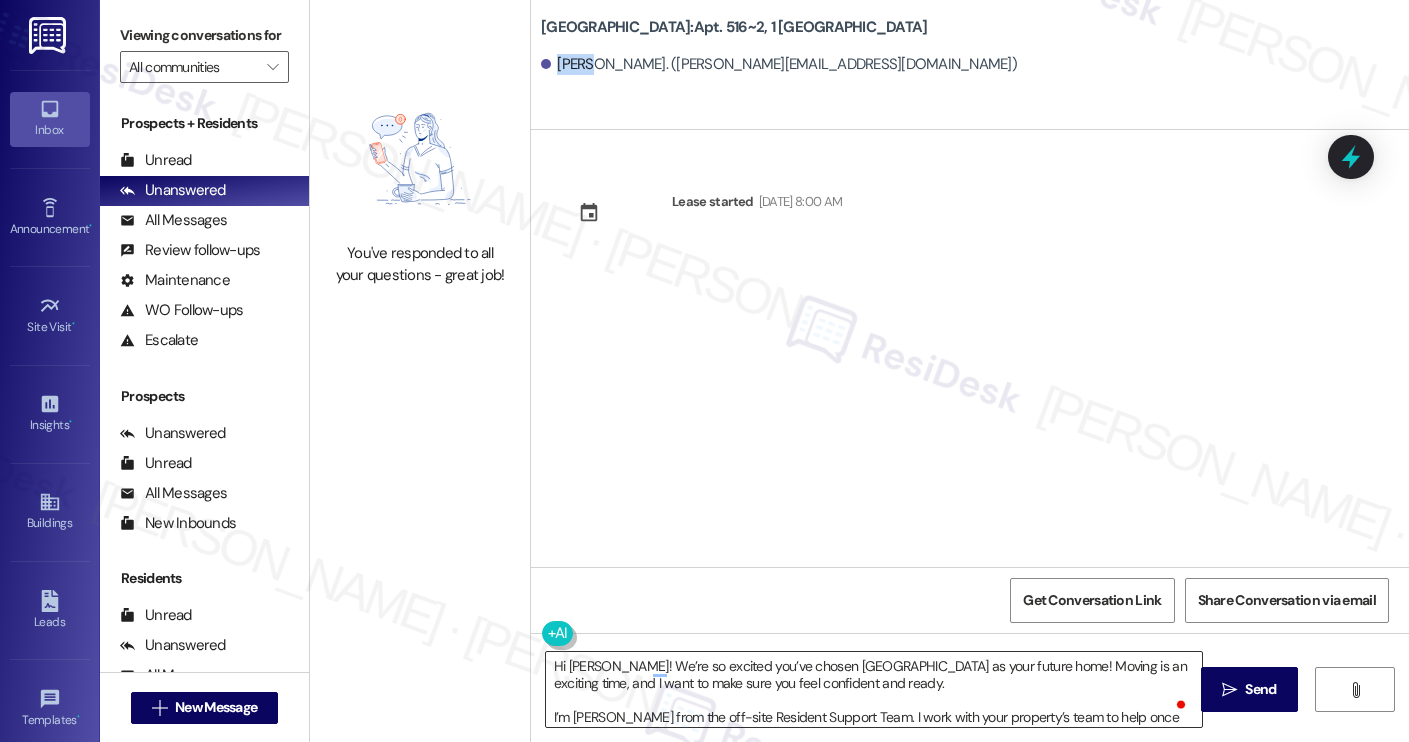 click on "Hi Isabella! We’re so excited you’ve chosen Yugo Charleston Campus as your future home! Moving is an exciting time, and I want to make sure you feel confident and ready.
I’m Sarah from the off-site Resident Support Team. I work with your property’s team to help once you’ve moved in, whether it’s answering questions or assisting with maintenance. I’ll be in touch as your move-in date gets closer!
Move-in day will be busy as you get settled, but no reason it has to be stressful. Don’t forget that we offer a ⚡FAST PASS⚡for Move-In day if your checklist has been completed 2 weeks prior to move-in. Login to your ResidentPortal today to complete those outstanding items!" at bounding box center (874, 689) 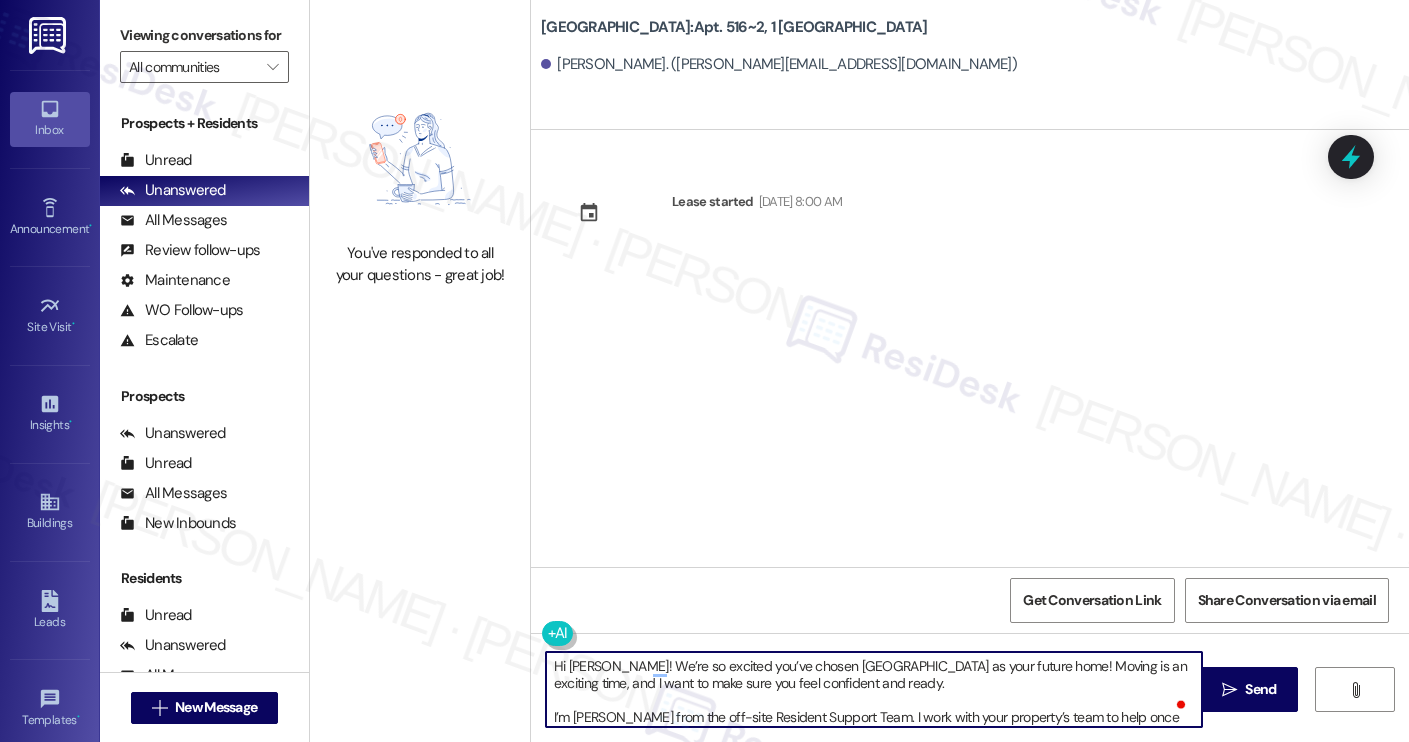click on "Hi Isabella! We’re so excited you’ve chosen Yugo Charleston Campus as your future home! Moving is an exciting time, and I want to make sure you feel confident and ready.
I’m Sarah from the off-site Resident Support Team. I work with your property’s team to help once you’ve moved in, whether it’s answering questions or assisting with maintenance. I’ll be in touch as your move-in date gets closer!
Move-in day will be busy as you get settled, but no reason it has to be stressful. Don’t forget that we offer a ⚡FAST PASS⚡for Move-In day if your checklist has been completed 2 weeks prior to move-in. Login to your ResidentPortal today to complete those outstanding items!" at bounding box center (874, 689) 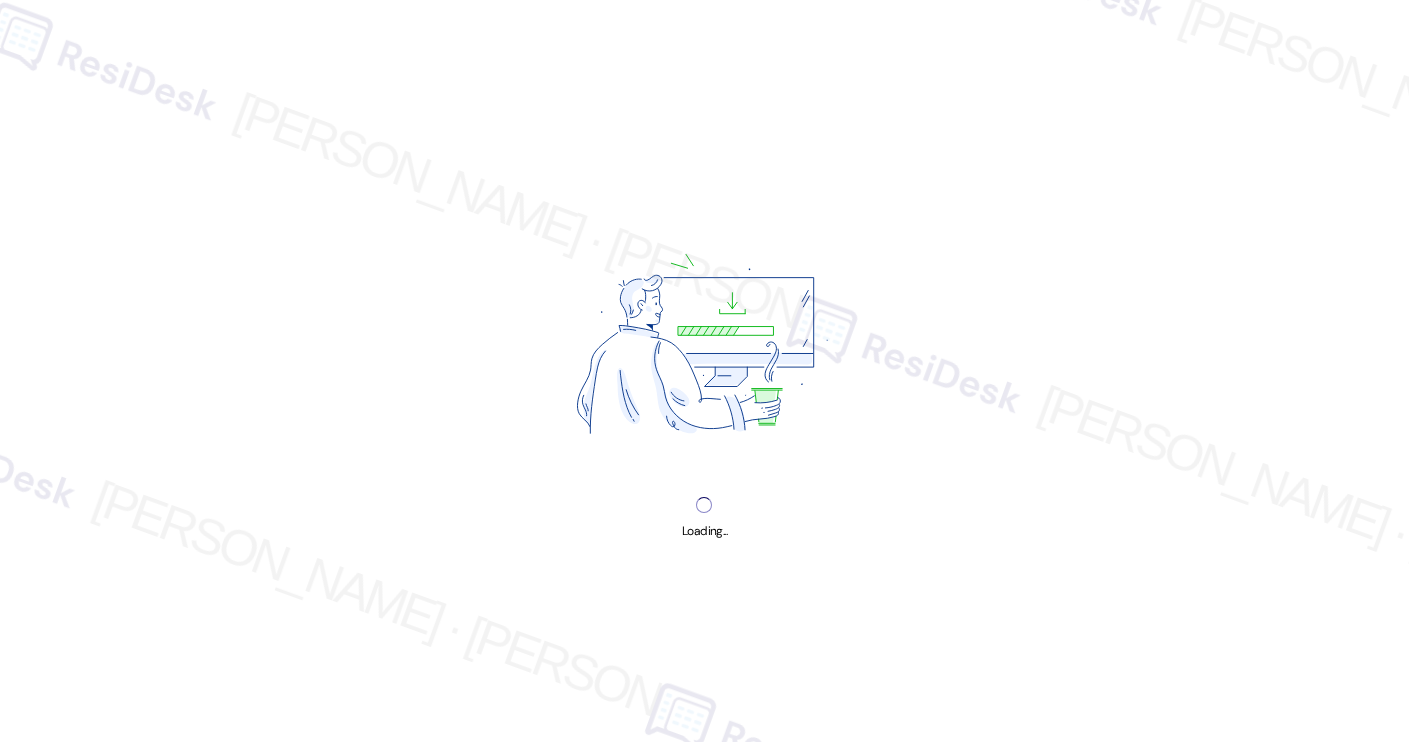 scroll, scrollTop: 0, scrollLeft: 0, axis: both 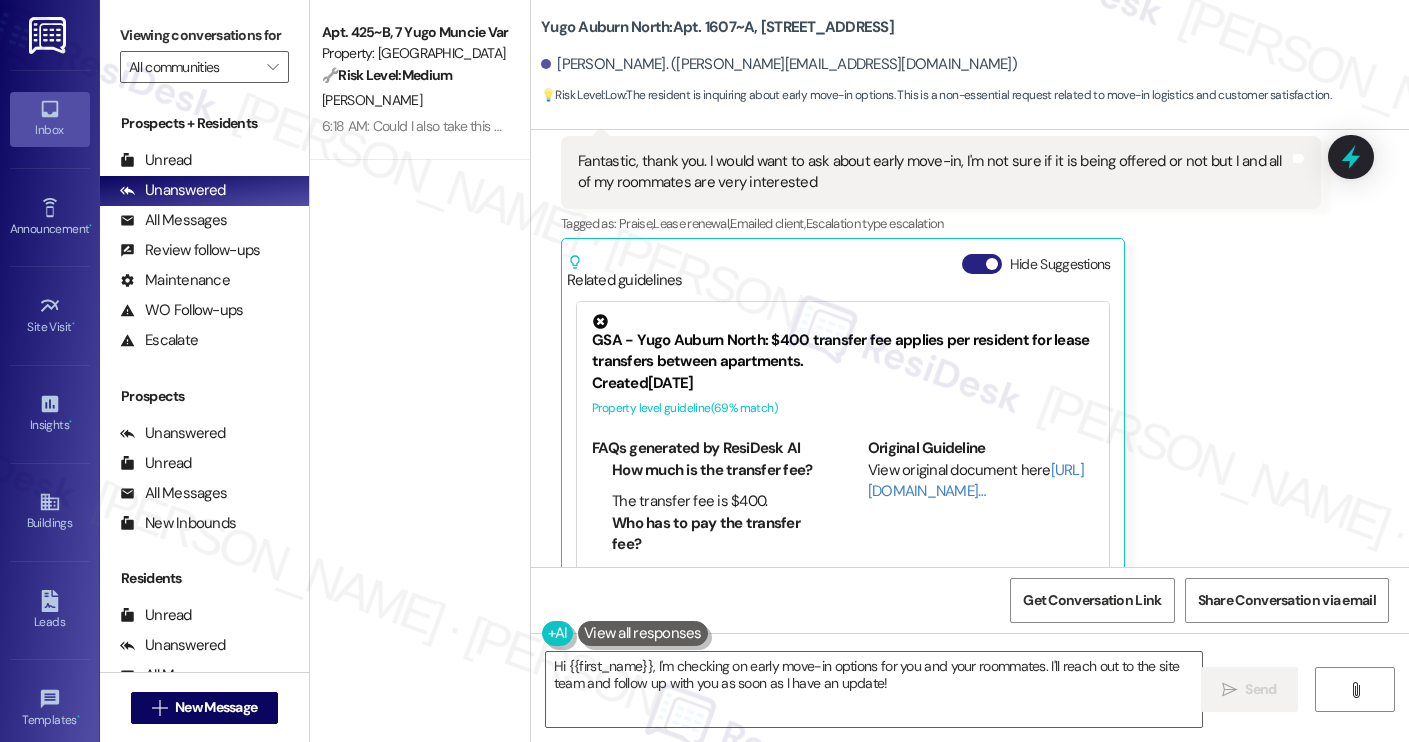 click on "Hide Suggestions" at bounding box center [982, 264] 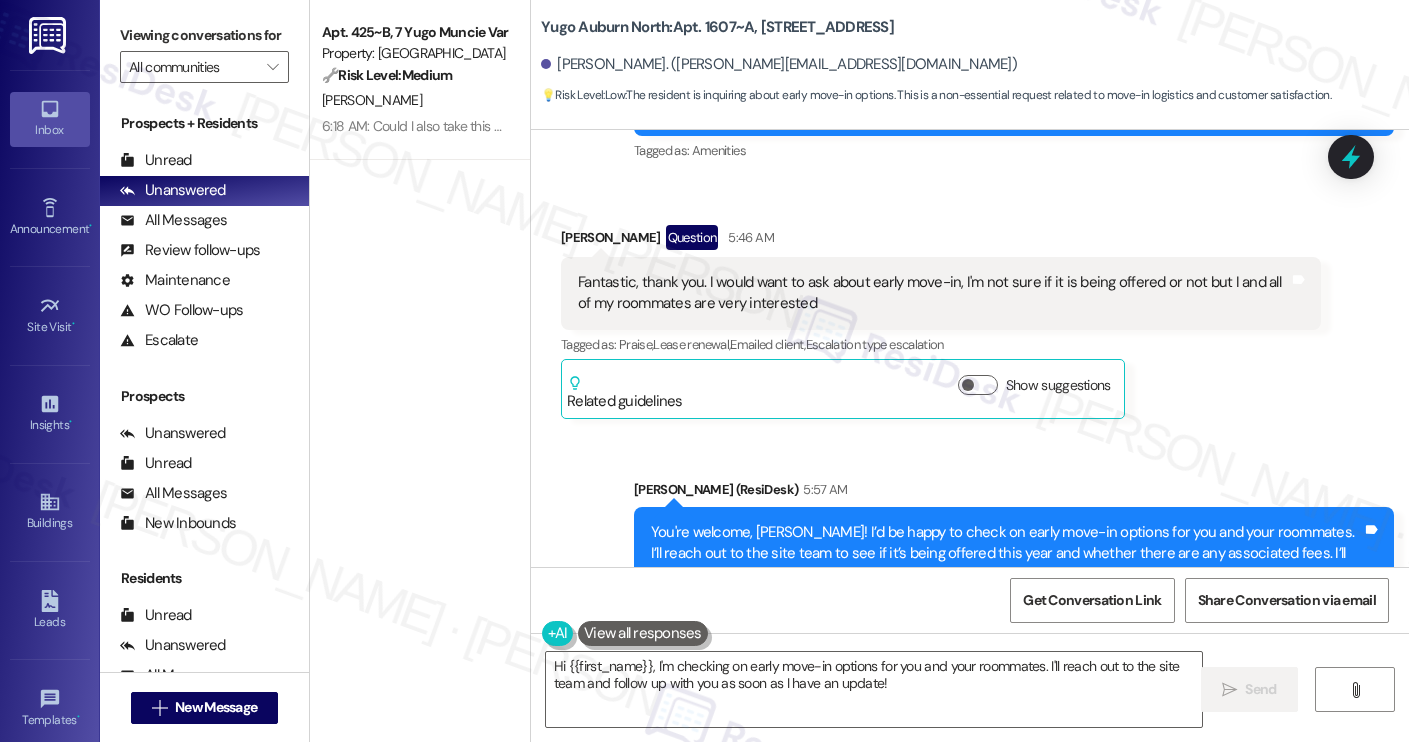 scroll, scrollTop: 534, scrollLeft: 0, axis: vertical 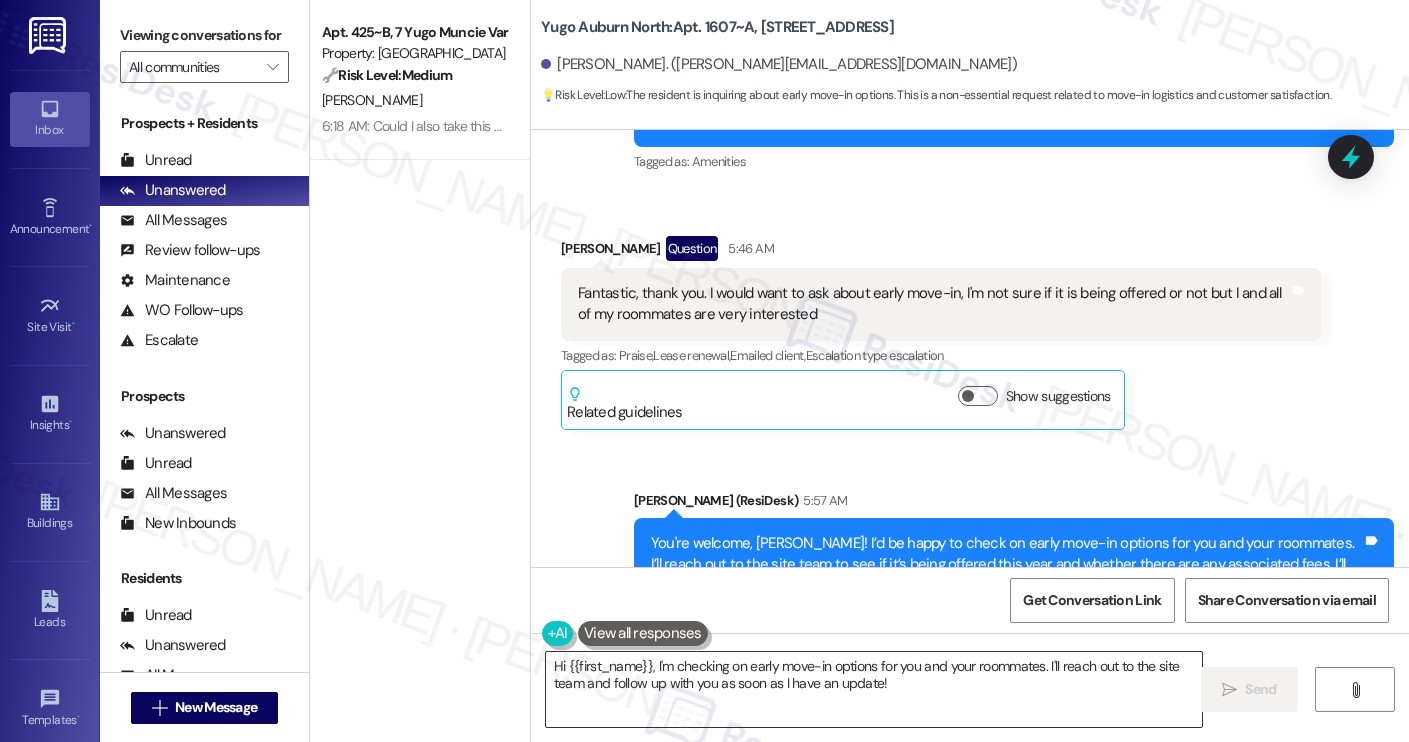click on "Hi {{first_name}}, I'm checking on early move-in options for you and your roommates. I'll reach out to the site team and follow up with you as soon as I have an update!" at bounding box center (874, 689) 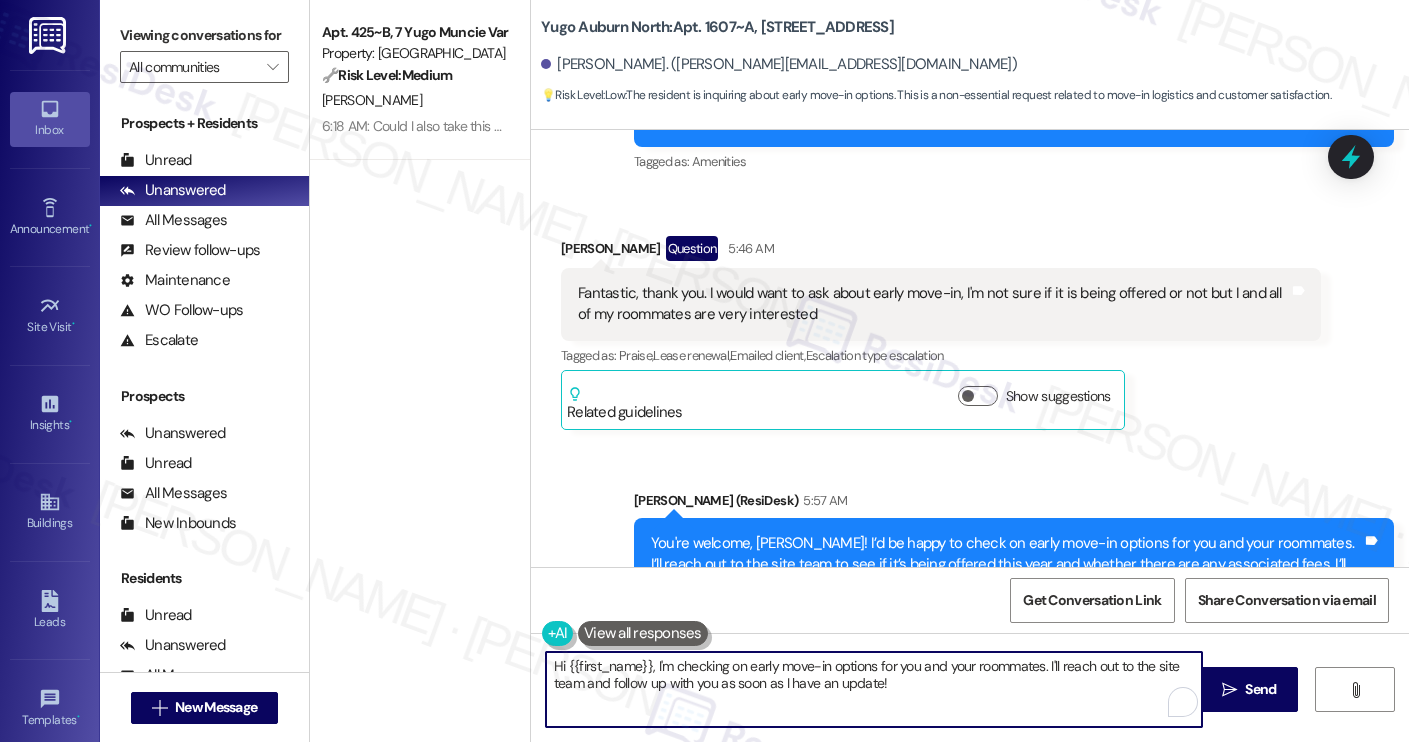 paste on "[PERSON_NAME]! I heard back from the site team regarding your question about early move-in. Unfortunately, early move-ins are not allowed. However, on move-in day, [DATE], you’ll have the option to do an express move-in if all checklist items are completed on your Resident Portal. Let me know if you have any other questions" 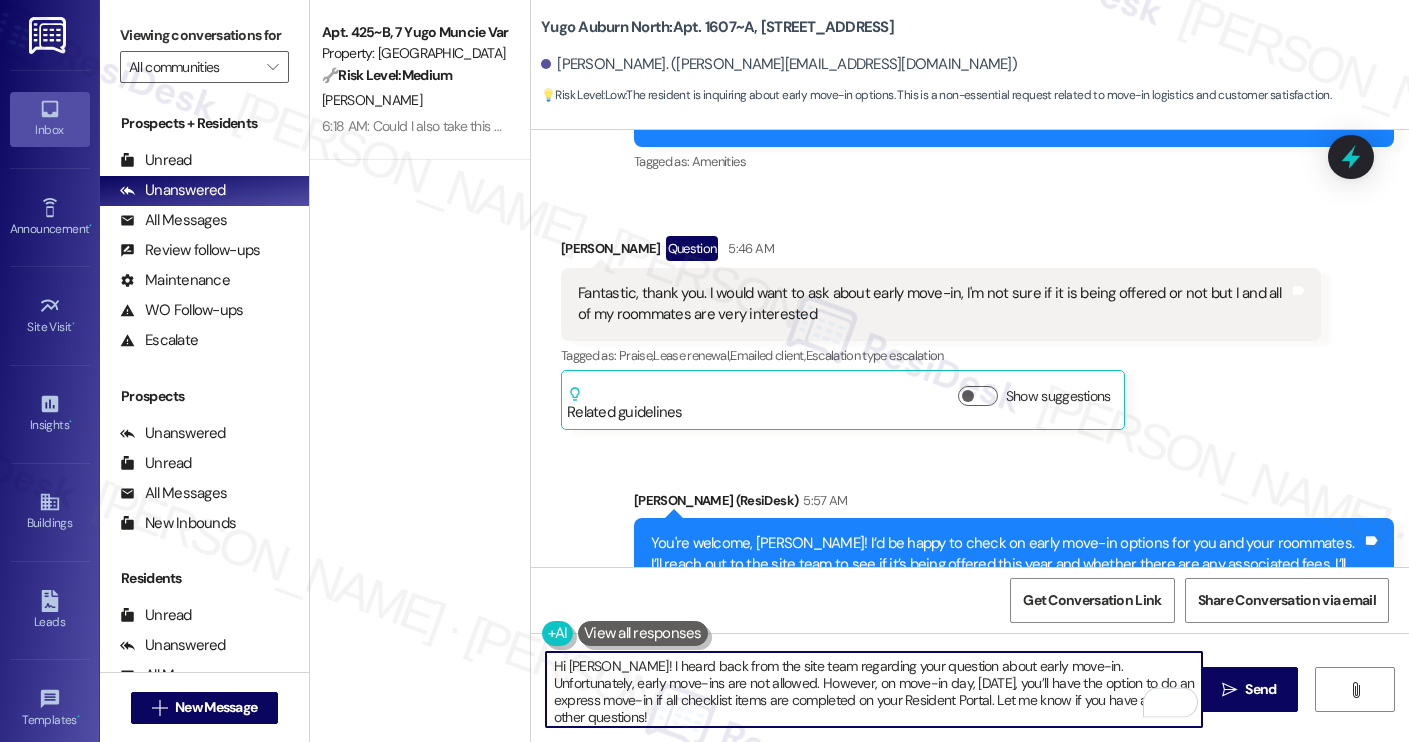 click on "Hi [PERSON_NAME]! I heard back from the site team regarding your question about early move-in. Unfortunately, early move-ins are not allowed. However, on move-in day, [DATE], you’ll have the option to do an express move-in if all checklist items are completed on your Resident Portal. Let me know if you have any other questions!" at bounding box center (874, 689) 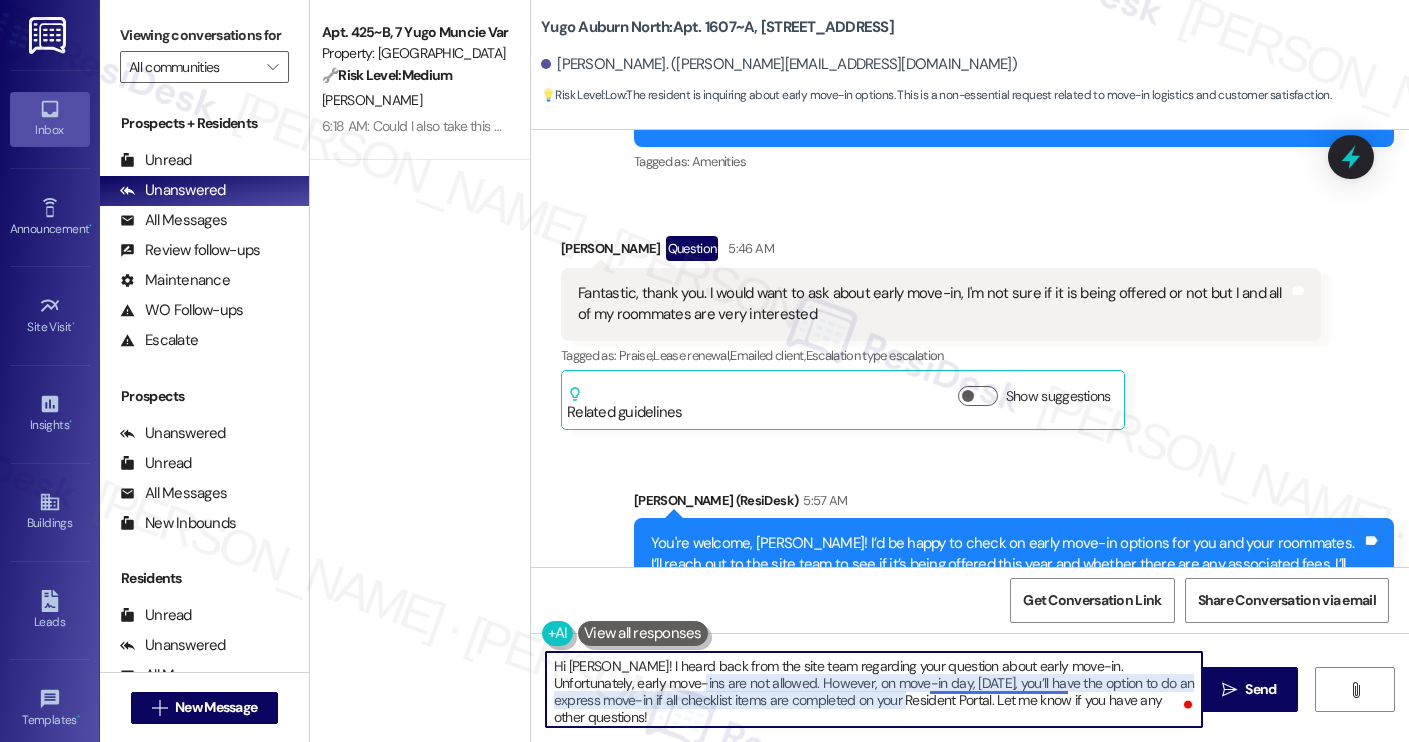 click on "Hi [PERSON_NAME]! I heard back from the site team regarding your question about early move-in. Unfortunately, early move-ins are not allowed. However, on move-in day, [DATE], you’ll have the option to do an express move-in if all checklist items are completed on your Resident Portal. Let me know if you have any other questions!" at bounding box center (874, 689) 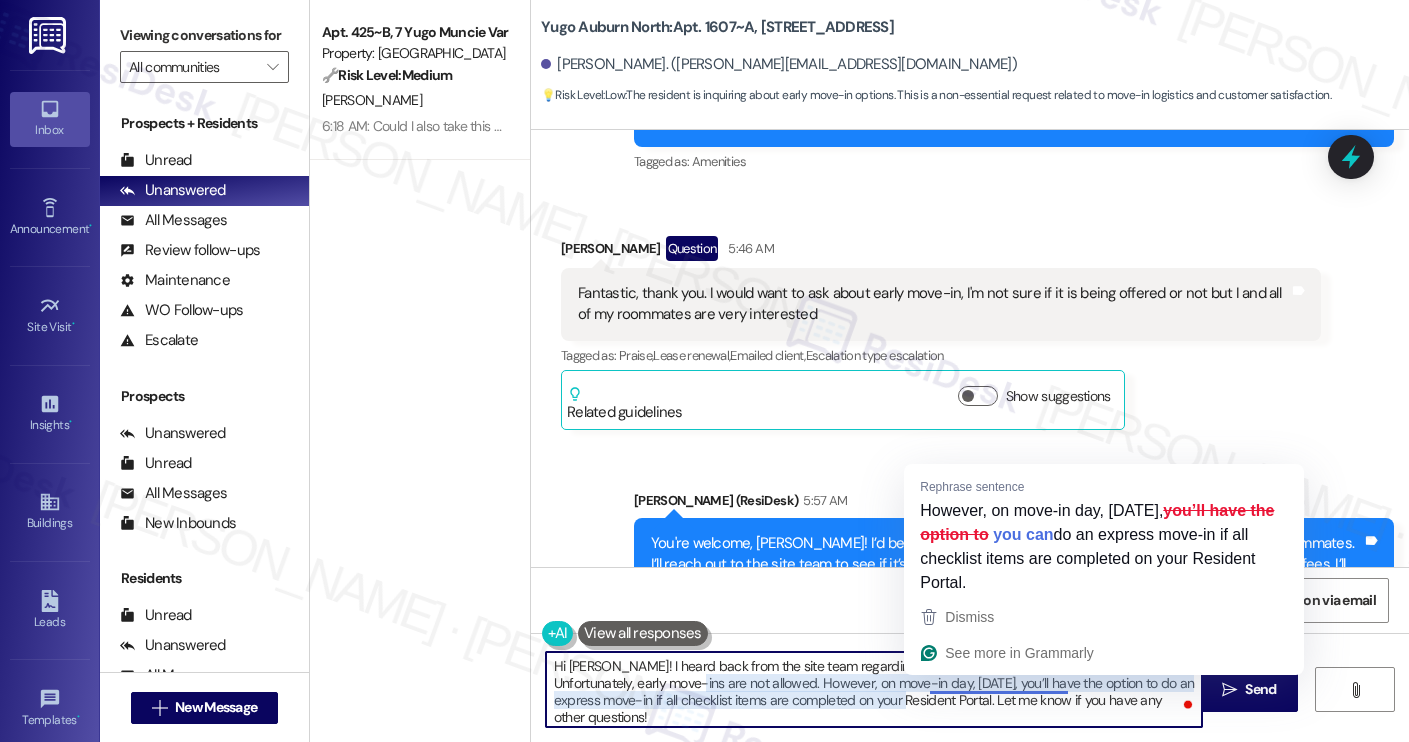 click on "Hi [PERSON_NAME]! I heard back from the site team regarding your question about early move-in. Unfortunately, early move-ins are not allowed. However, on move-in day, [DATE], you’ll have the option to do an express move-in if all checklist items are completed on your Resident Portal. Let me know if you have any other questions!" at bounding box center [874, 689] 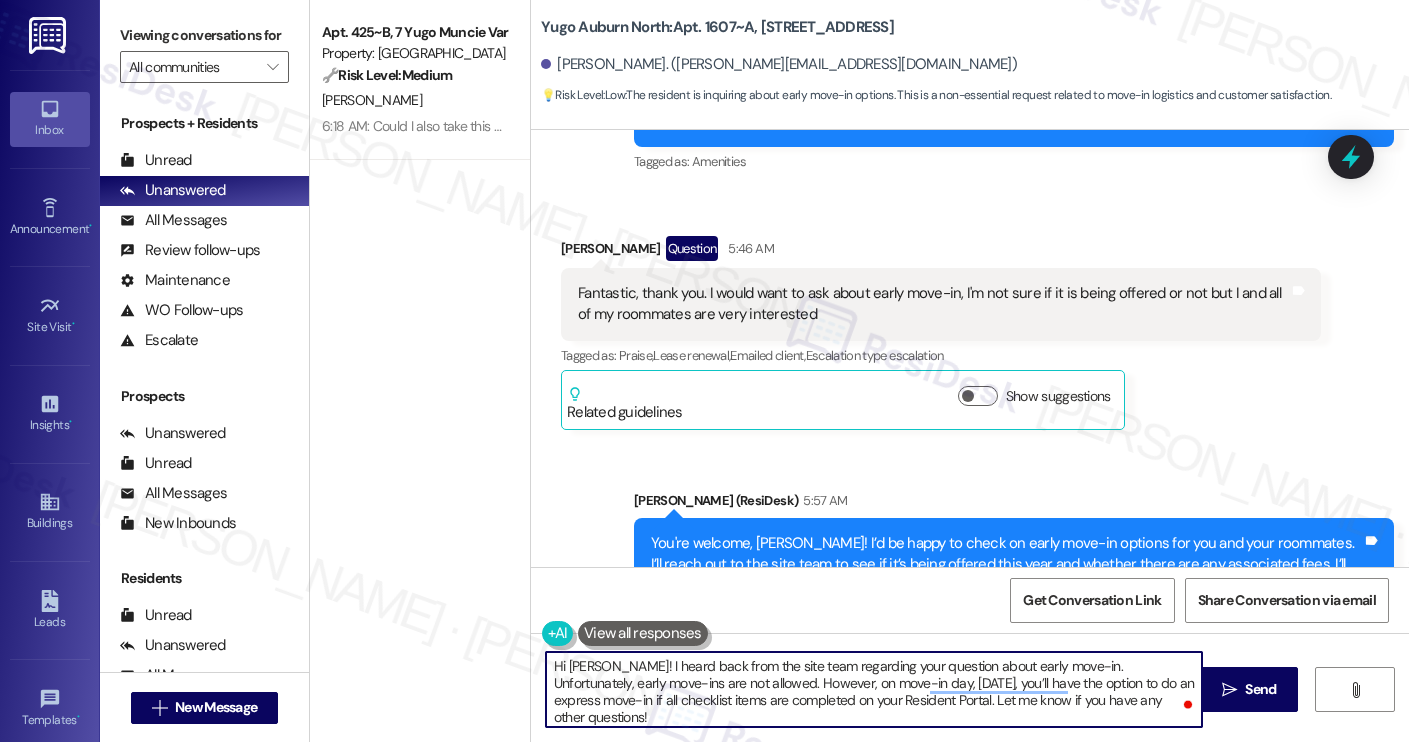 type on "Hi [PERSON_NAME]! I heard back from the site team regarding your question about early move-in. Unfortunately, early move-ins are not allowed. However, on move-in day, [DATE], you’ll have the option to do an express move-in if all checklist items are completed on your Resident Portal. Let me know if you have any other questions!" 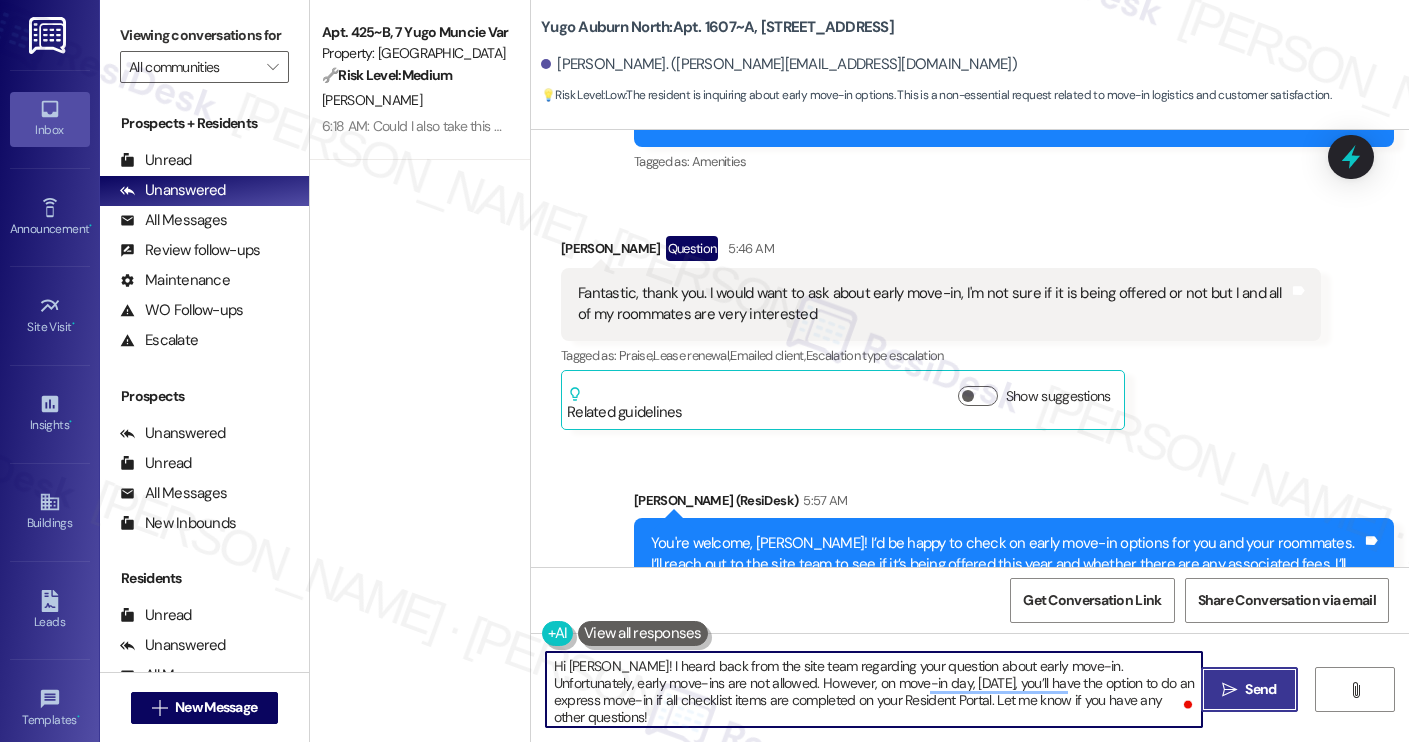 click on "Send" at bounding box center (1260, 689) 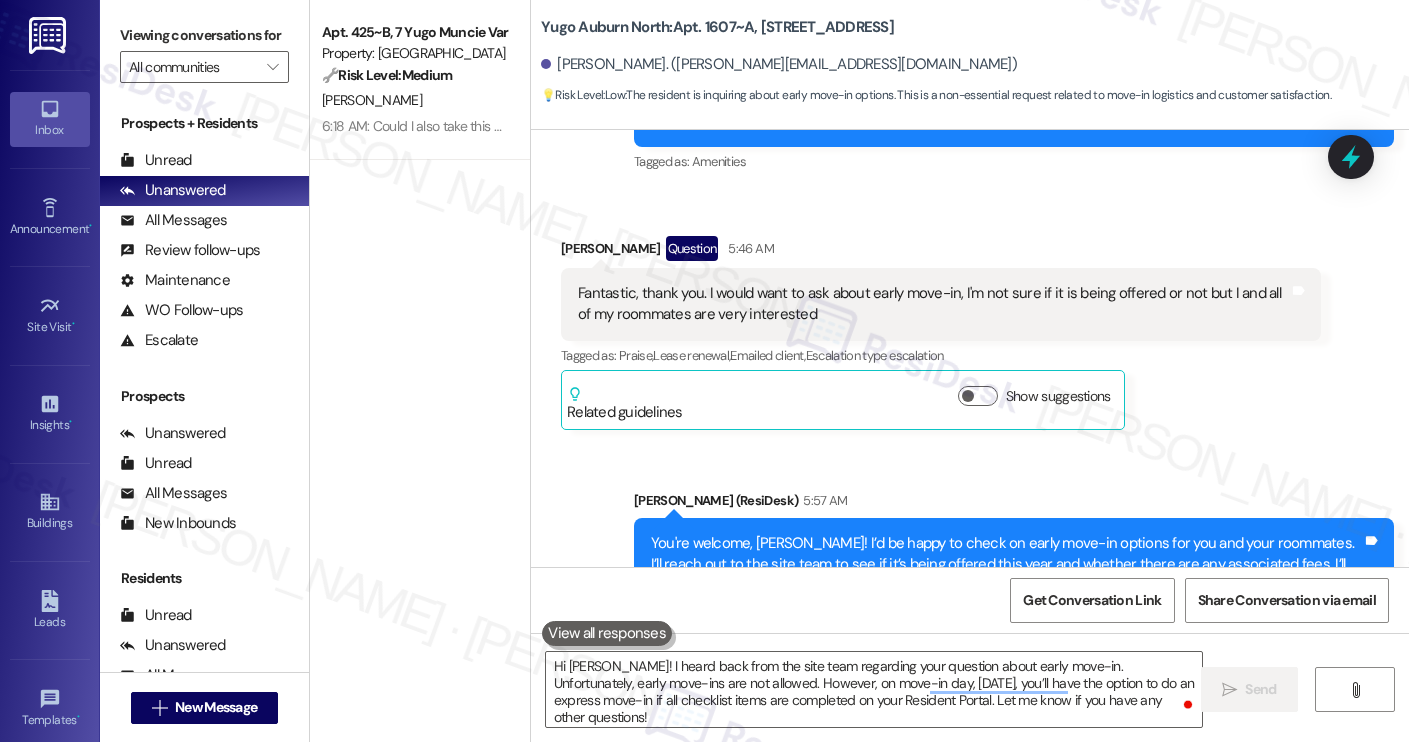 type 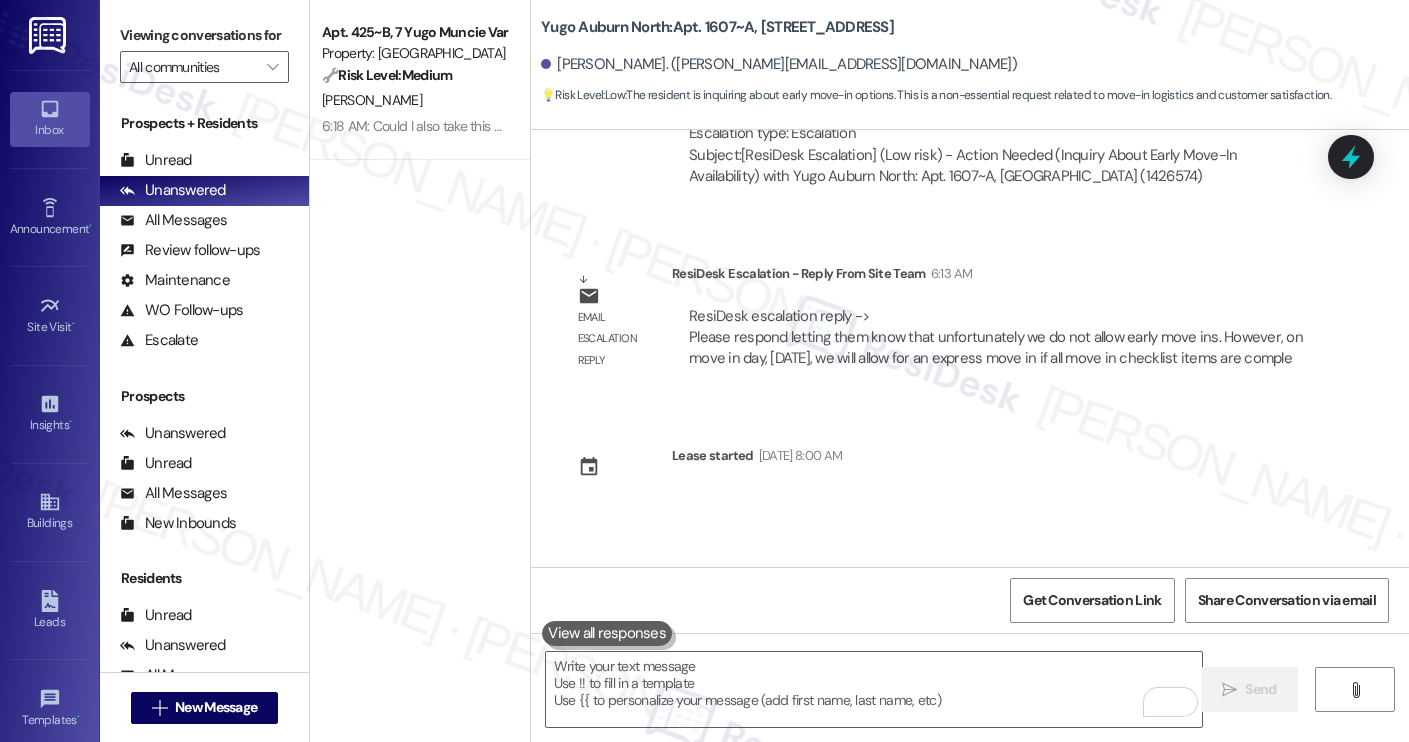 scroll, scrollTop: 1332, scrollLeft: 0, axis: vertical 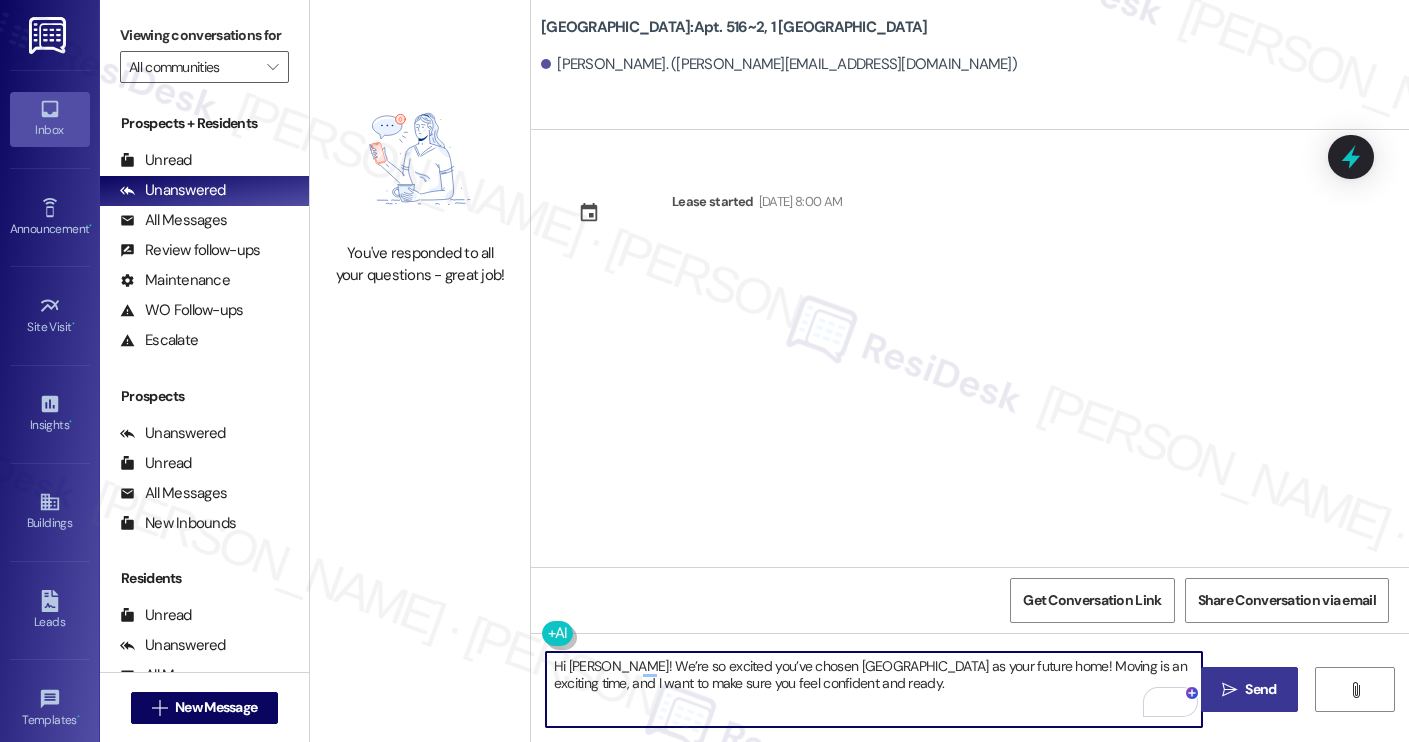 type on "Hi [PERSON_NAME]! We’re so excited you’ve chosen [GEOGRAPHIC_DATA] as your future home! Moving is an exciting time, and I want to make sure you feel confident and ready." 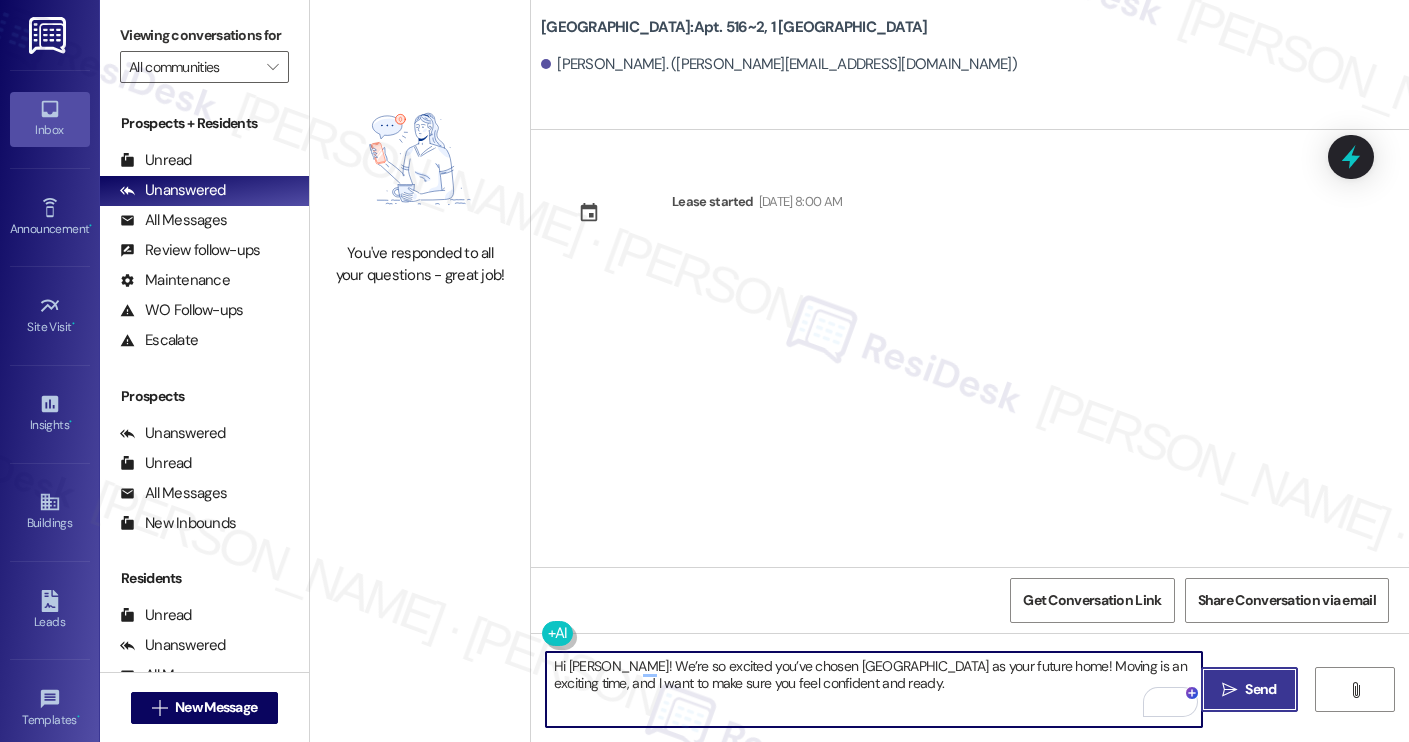 click on "" at bounding box center (1229, 690) 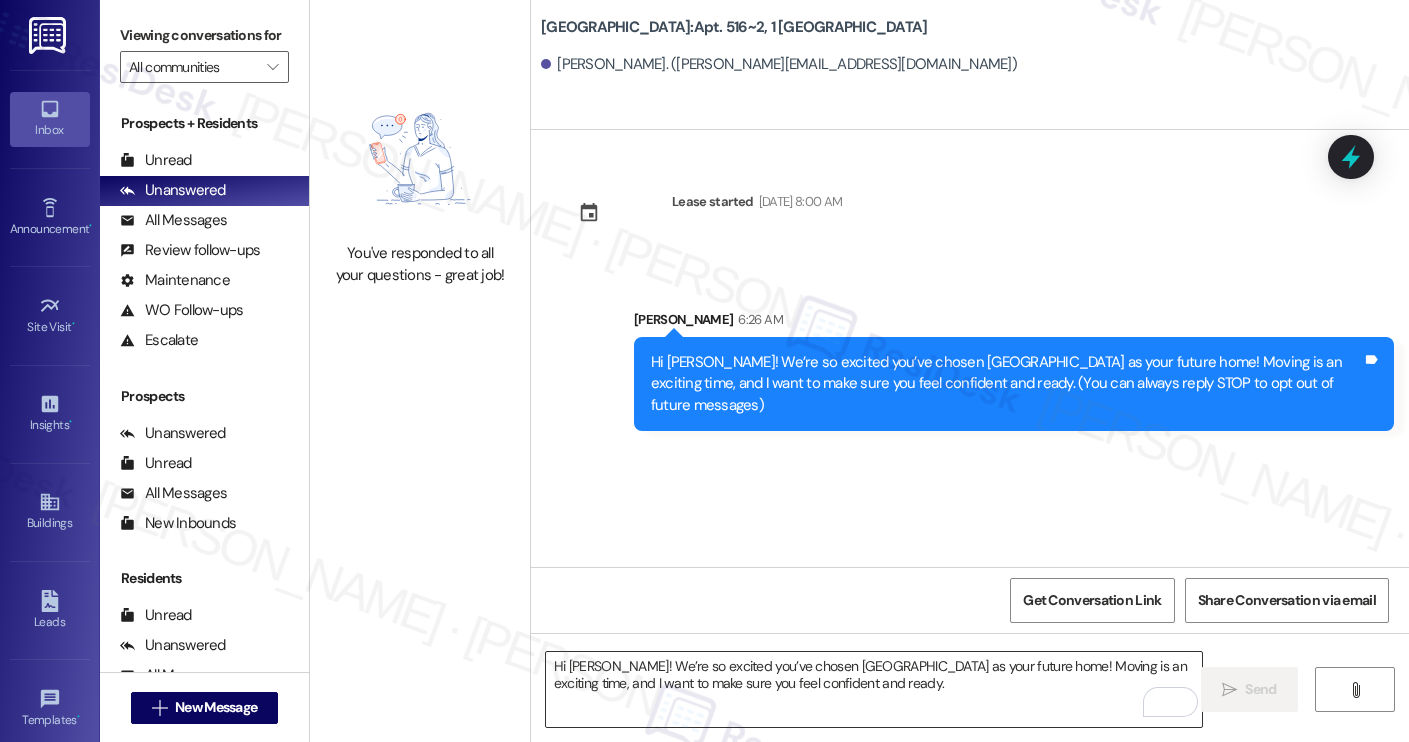 click on "Hi [PERSON_NAME]! We’re so excited you’ve chosen [GEOGRAPHIC_DATA] as your future home! Moving is an exciting time, and I want to make sure you feel confident and ready." at bounding box center [874, 689] 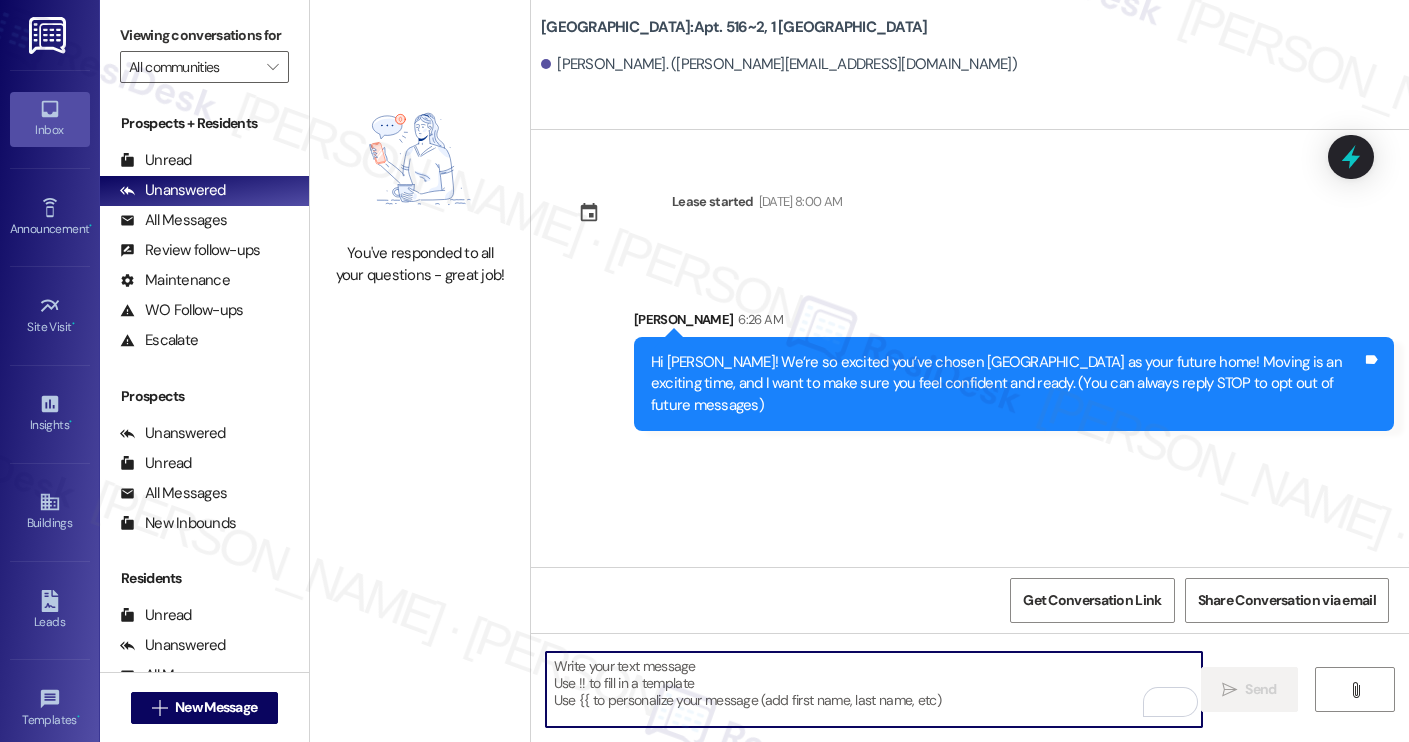 paste on "I’m [PERSON_NAME] from the off-site Resident Support Team. I work with your property’s team to help once you’ve moved in, whether it’s answering questions or assisting with maintenance. I’ll be in touch as your move-in date gets closer!
Move-in day will be busy as you get settled, but no reason it has to be stressful. Don’t forget that we offer a ⚡FAST PASS⚡for Move-In day if your checklist has been completed 2 weeks prior to move-in. Login to your ResidentPortal [DATE] to complete those outstanding items!" 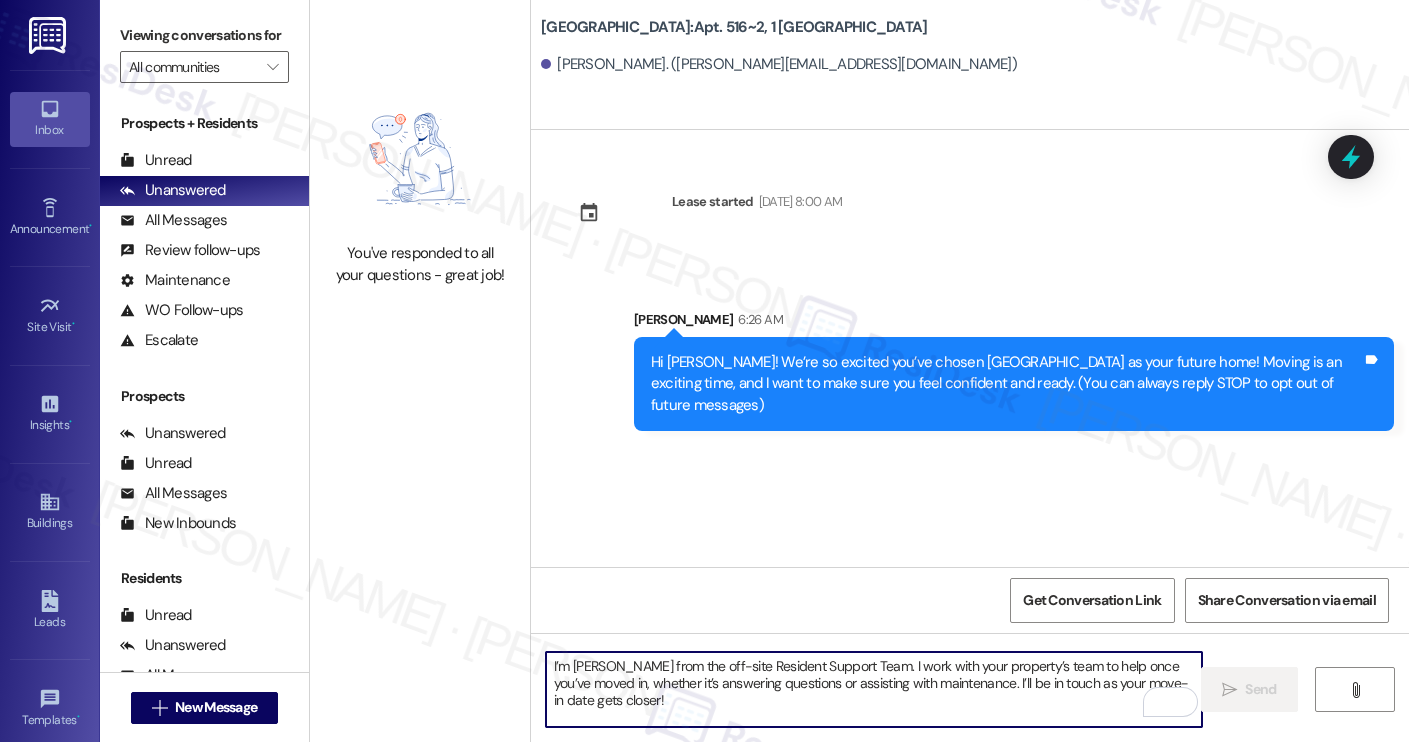 scroll, scrollTop: 68, scrollLeft: 0, axis: vertical 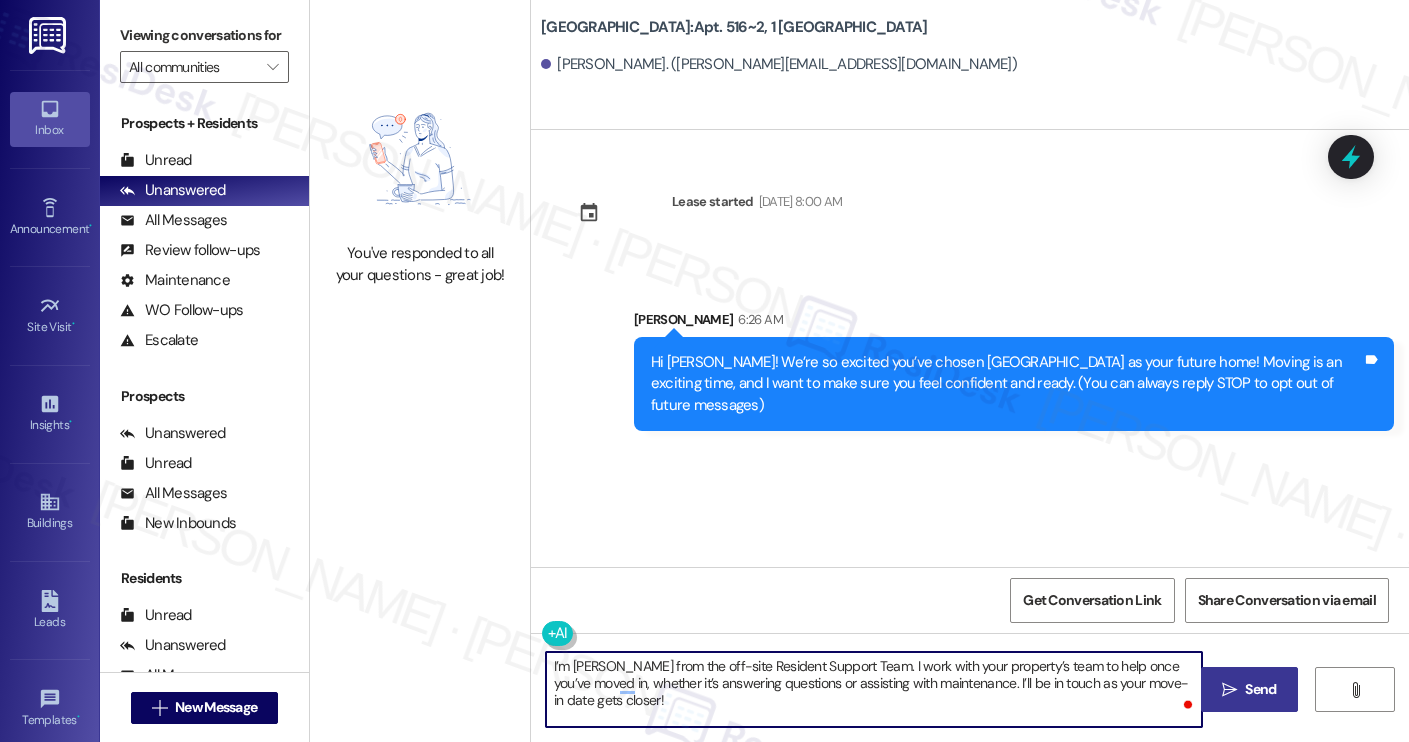type on "I’m [PERSON_NAME] from the off-site Resident Support Team. I work with your property’s team to help once you’ve moved in, whether it’s answering questions or assisting with maintenance. I’ll be in touch as your move-in date gets closer!" 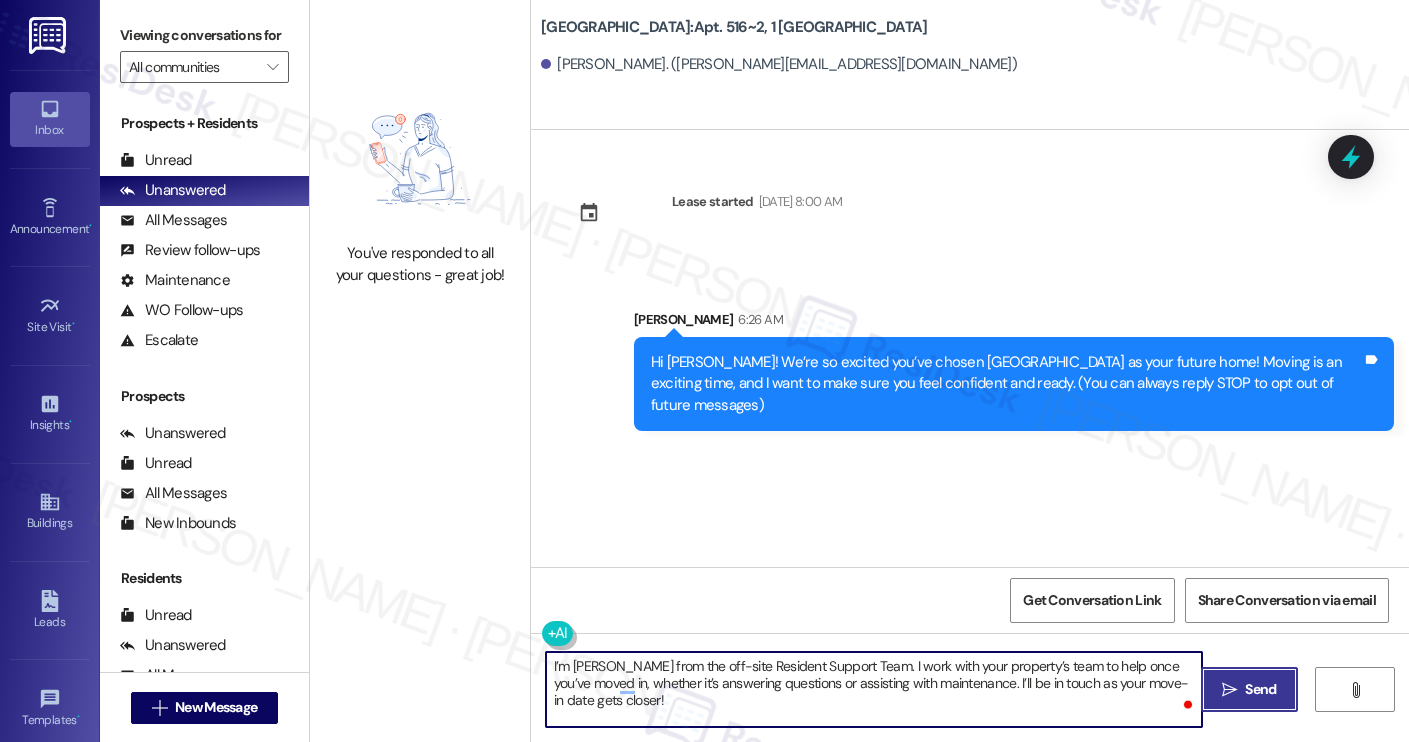 click on "Send" at bounding box center [1260, 689] 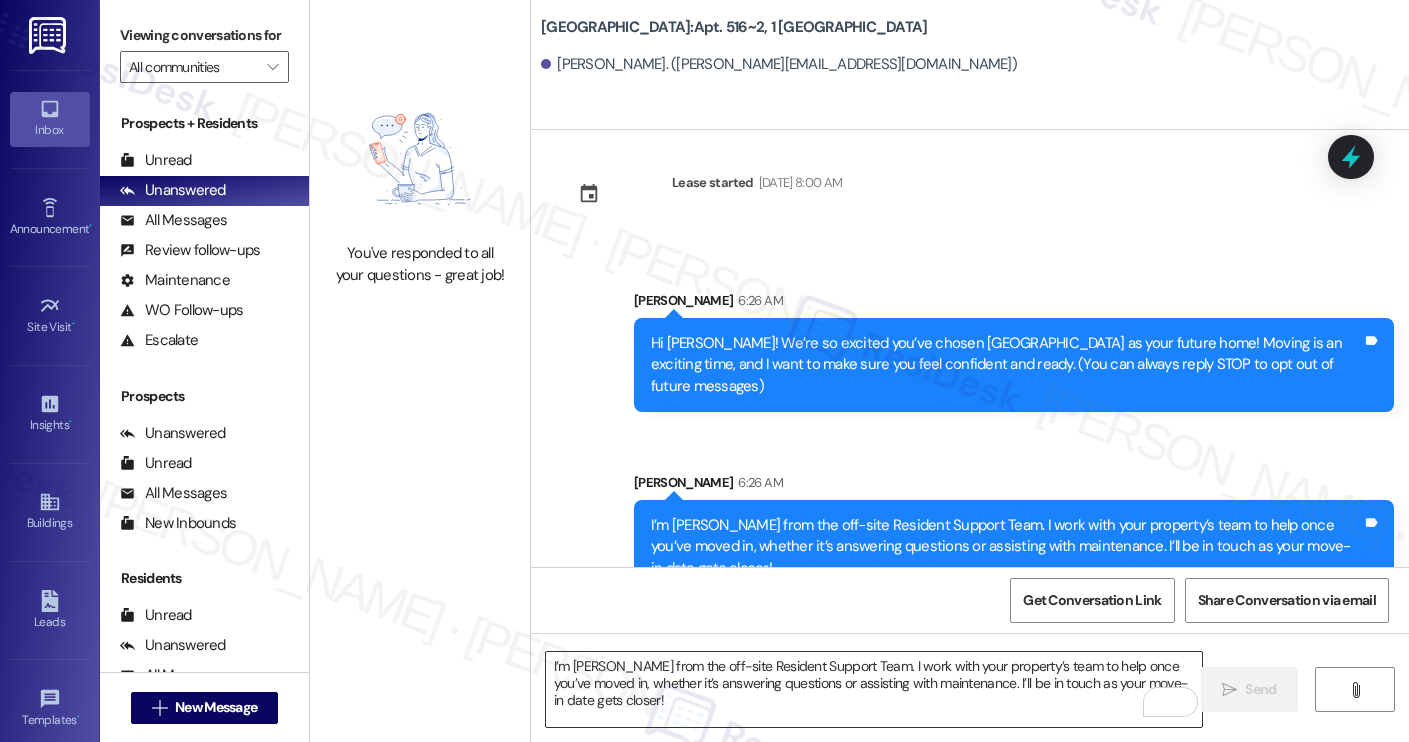 click on "I’m [PERSON_NAME] from the off-site Resident Support Team. I work with your property’s team to help once you’ve moved in, whether it’s answering questions or assisting with maintenance. I’ll be in touch as your move-in date gets closer!" at bounding box center [874, 689] 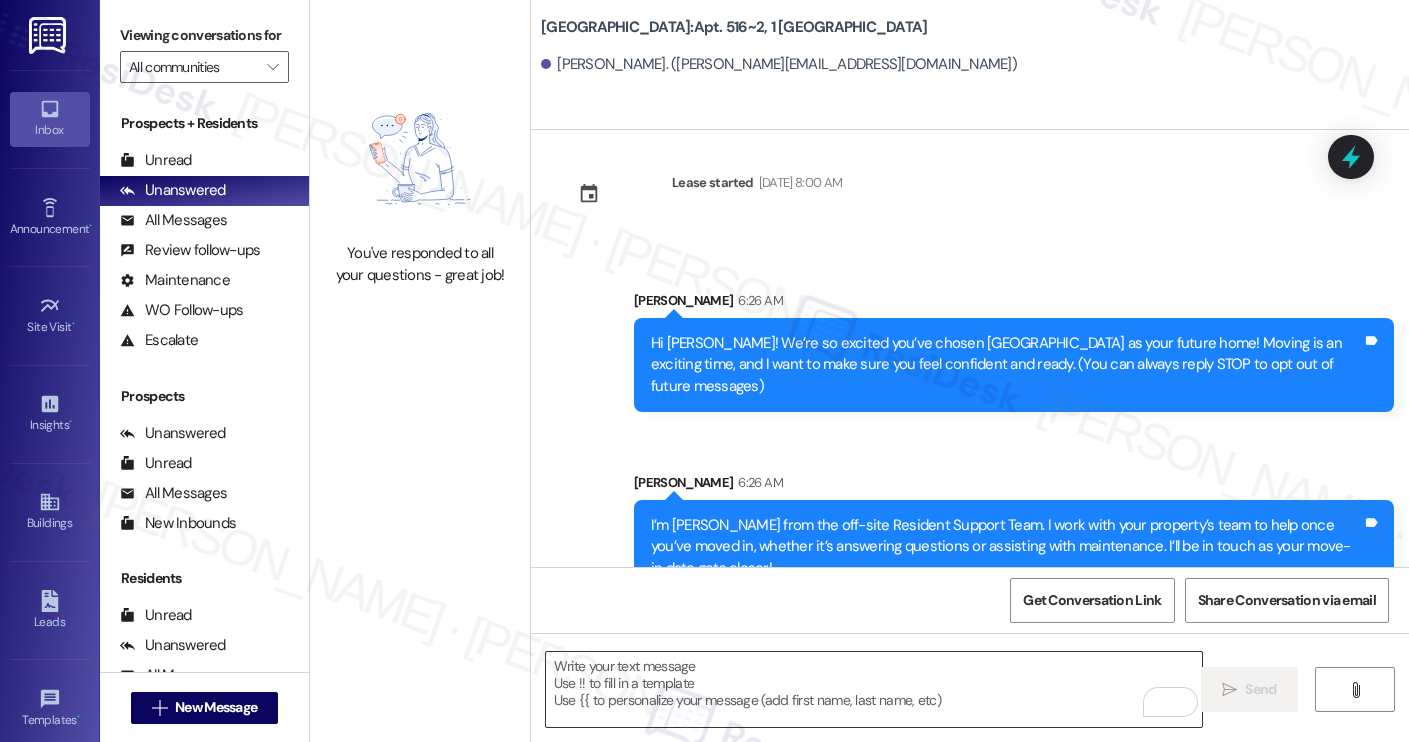 paste on "Move-in day will be busy as you get settled, but no reason it has to be stressful. Don’t forget that we offer a ⚡FAST PASS⚡for Move-In day if your checklist has been completed 2 weeks prior to move-in. Login to your ResidentPortal [DATE] to complete those outstanding items!" 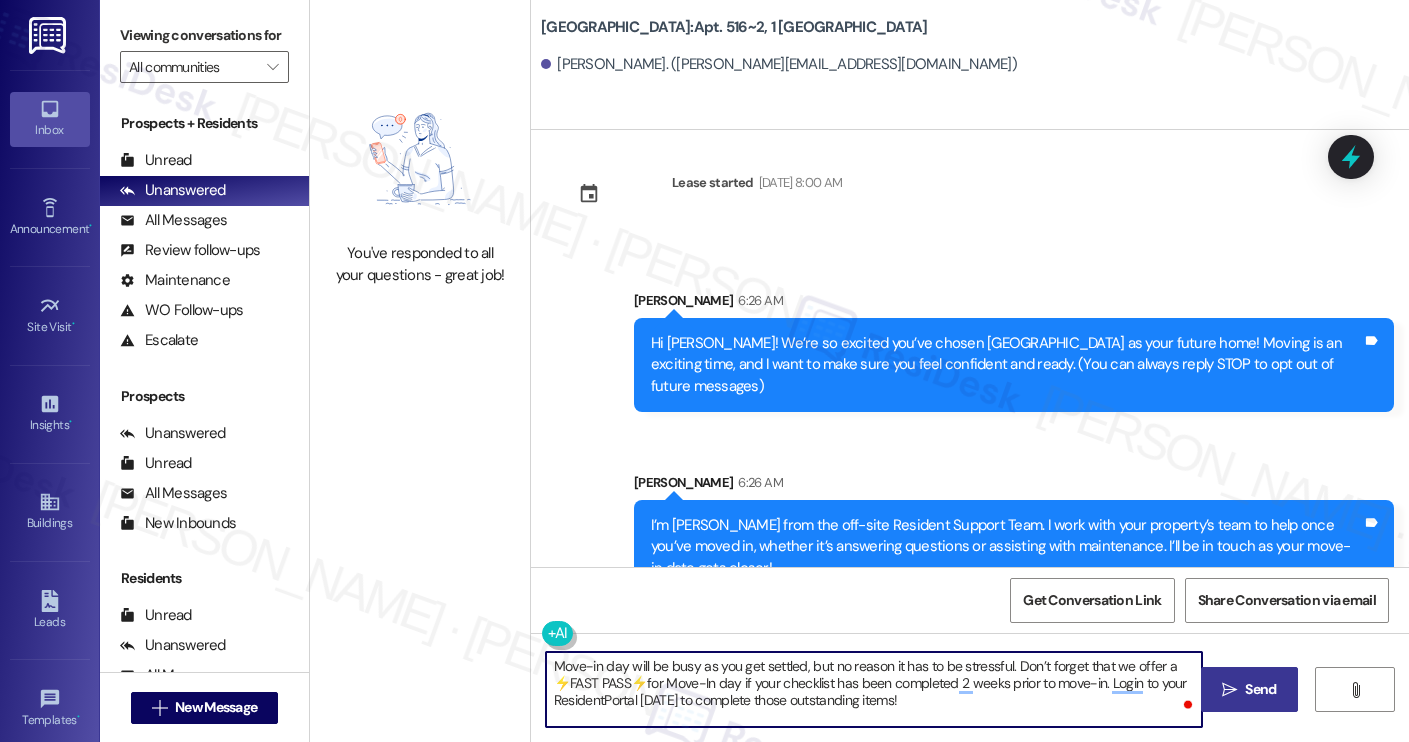 type on "Move-in day will be busy as you get settled, but no reason it has to be stressful. Don’t forget that we offer a ⚡FAST PASS⚡for Move-In day if your checklist has been completed 2 weeks prior to move-in. Login to your ResidentPortal [DATE] to complete those outstanding items!" 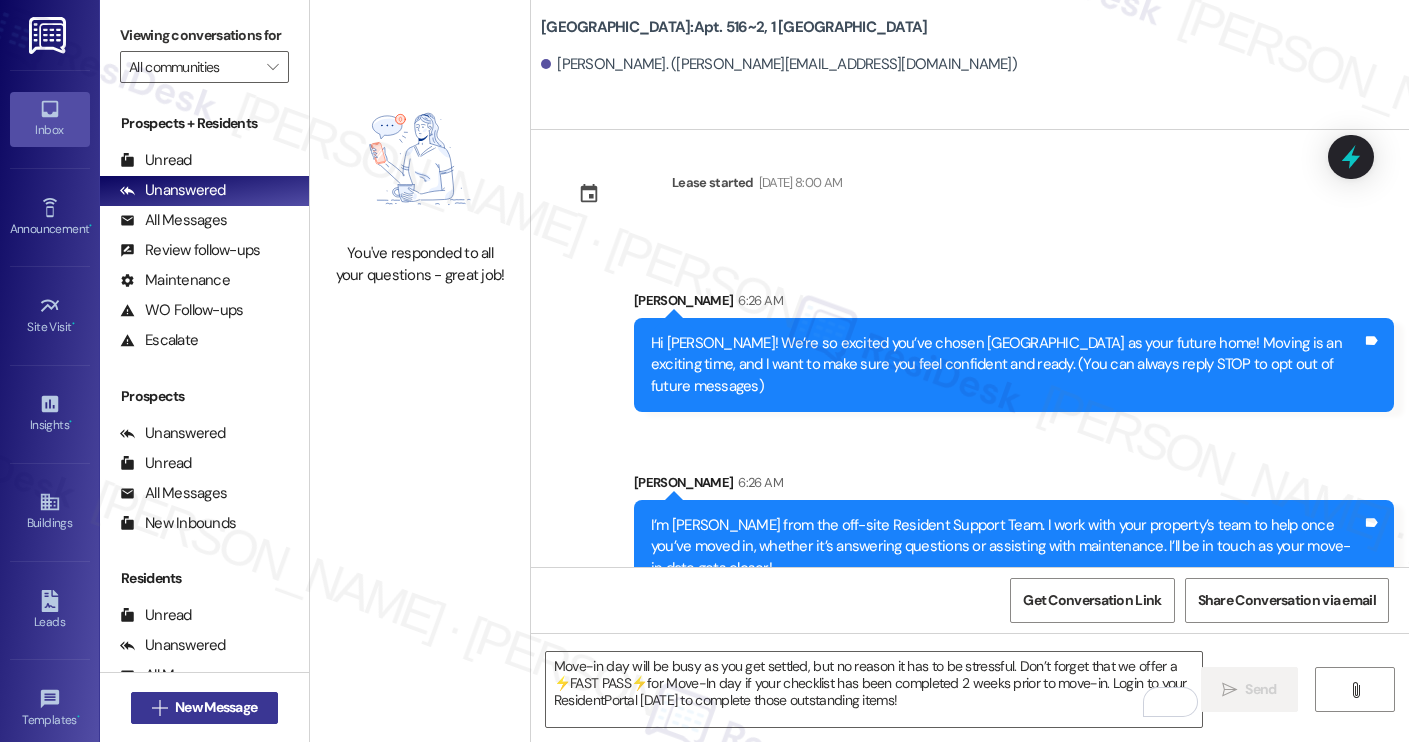 click on "New Message" at bounding box center (216, 707) 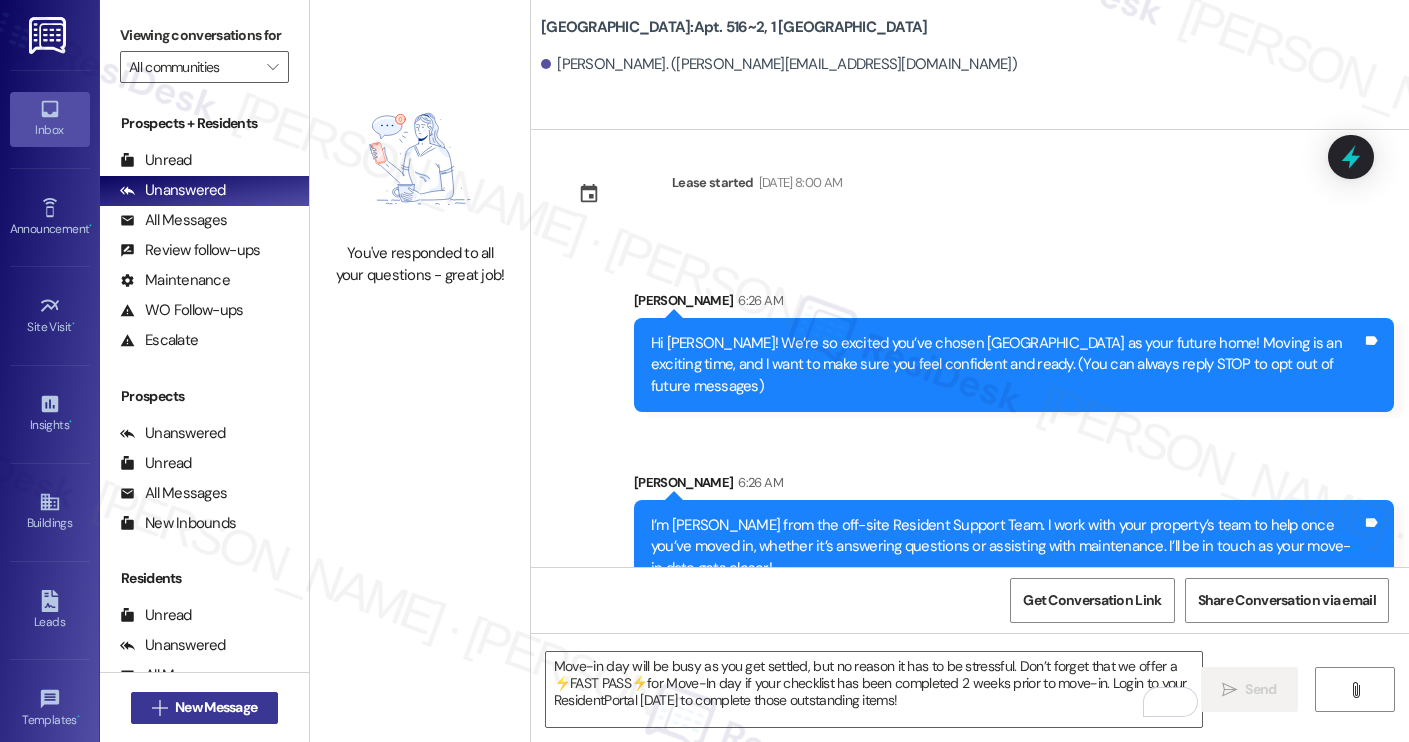 type 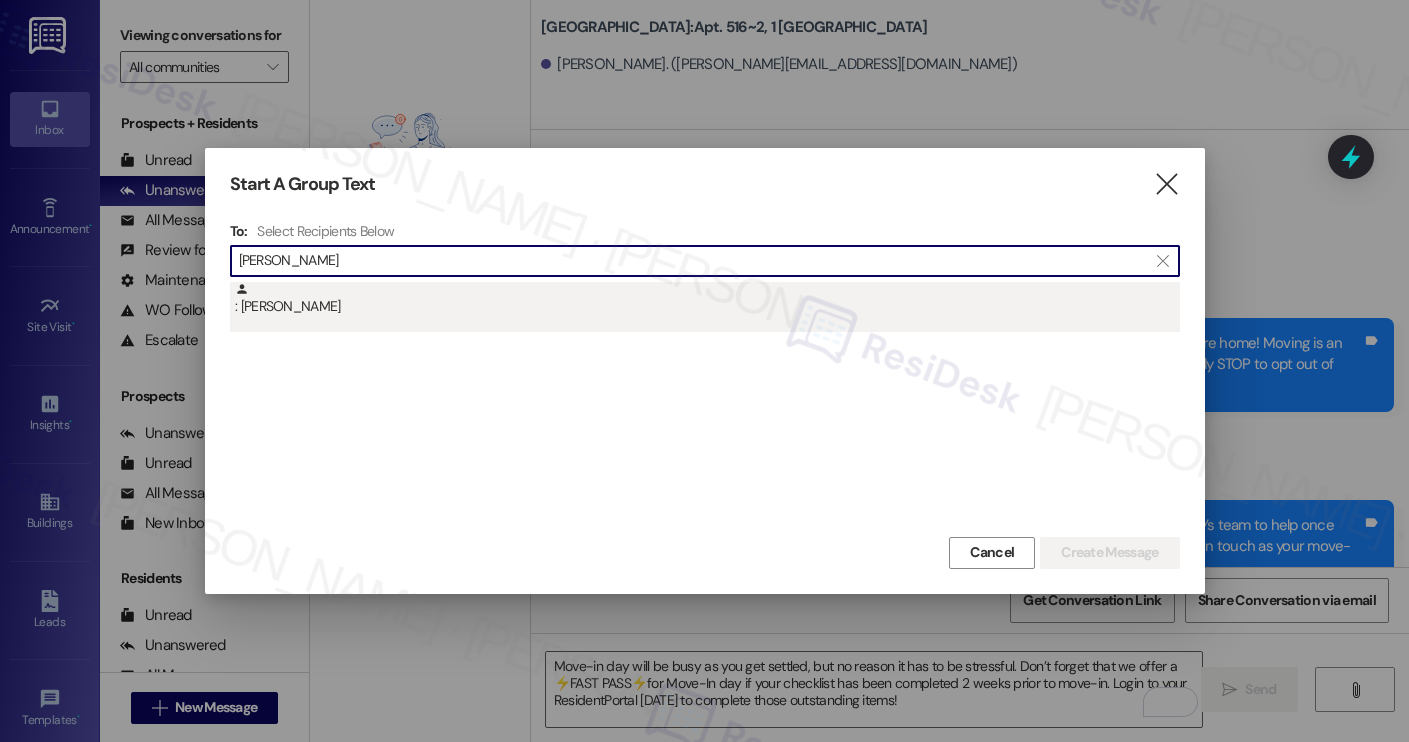 type on "[PERSON_NAME]" 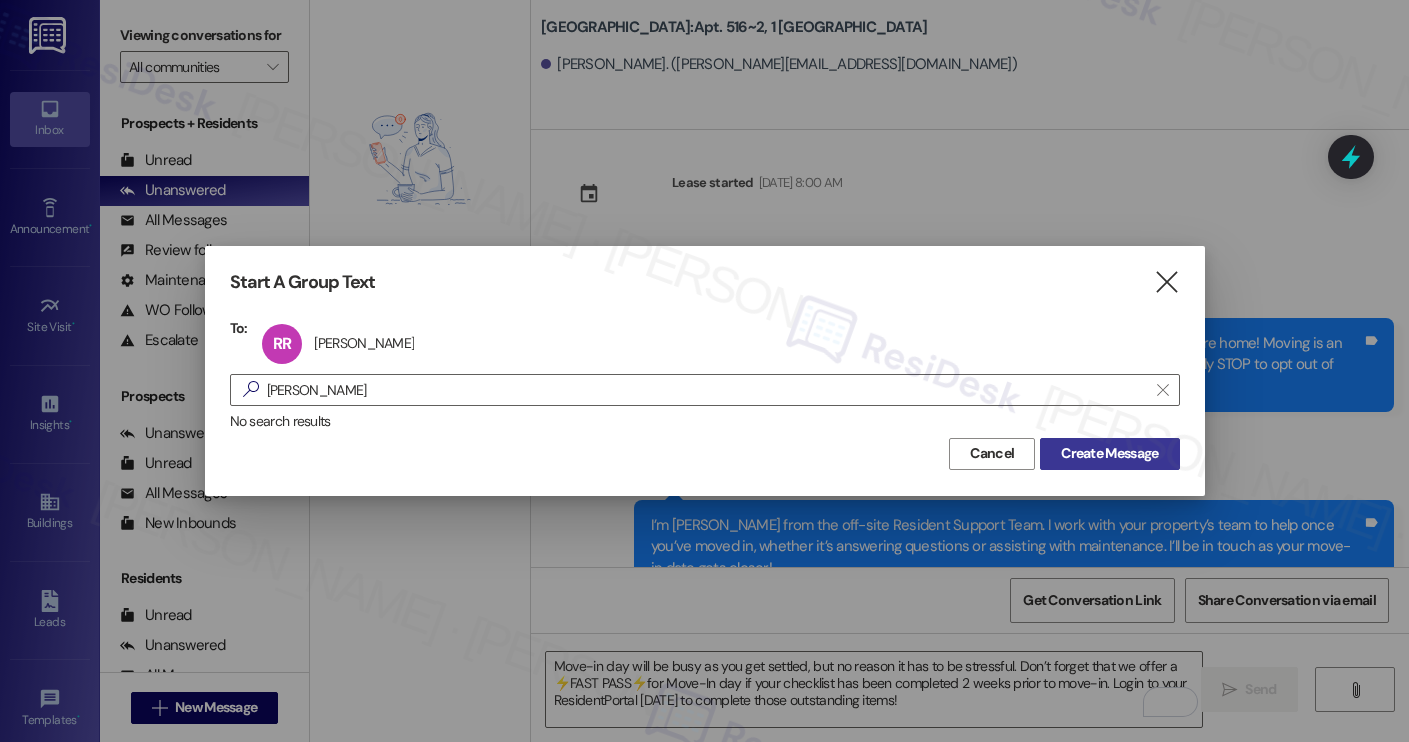 click on "Create Message" at bounding box center [1109, 453] 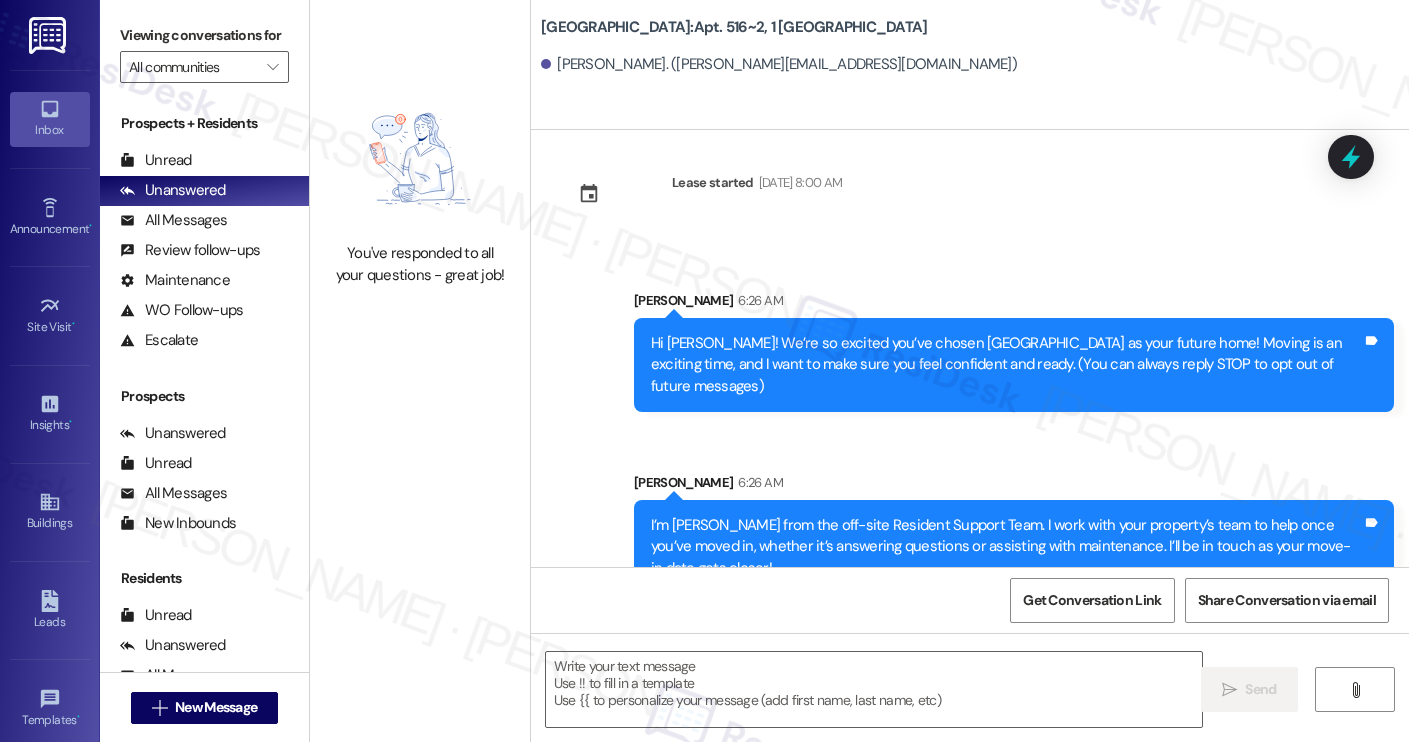 type on "Fetching suggested responses. Please feel free to read through the conversation in the meantime." 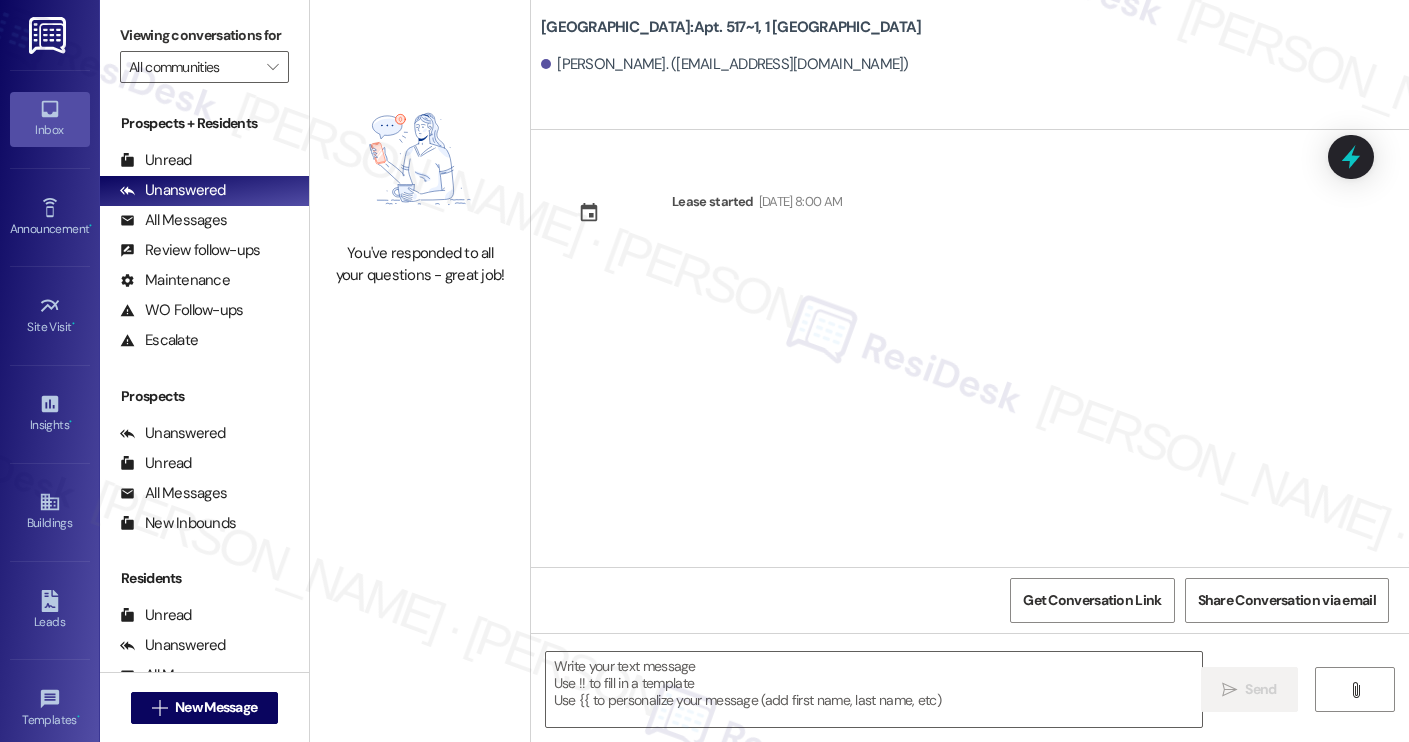 type on "Fetching suggested responses. Please feel free to read through the conversation in the meantime." 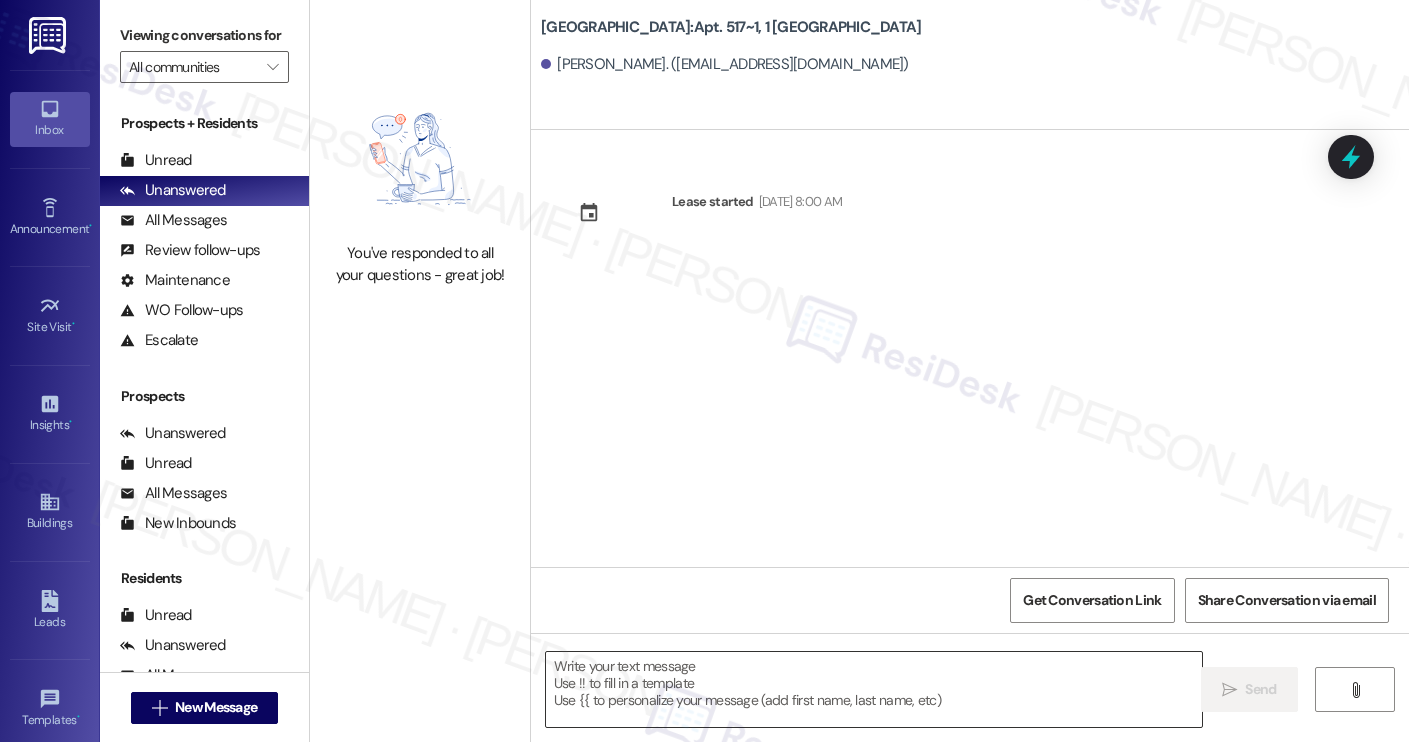 click at bounding box center (874, 689) 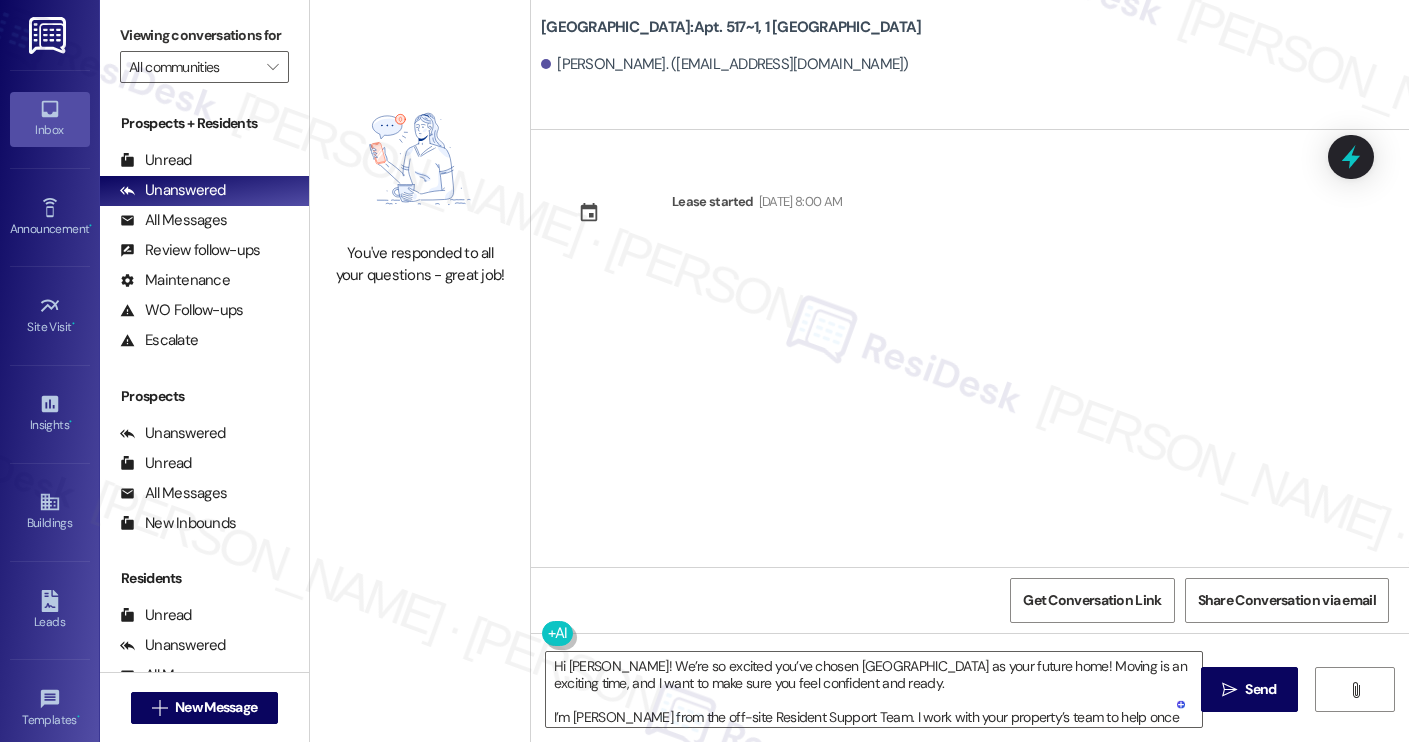 click on "[PERSON_NAME]. ([EMAIL_ADDRESS][DOMAIN_NAME])" at bounding box center [725, 64] 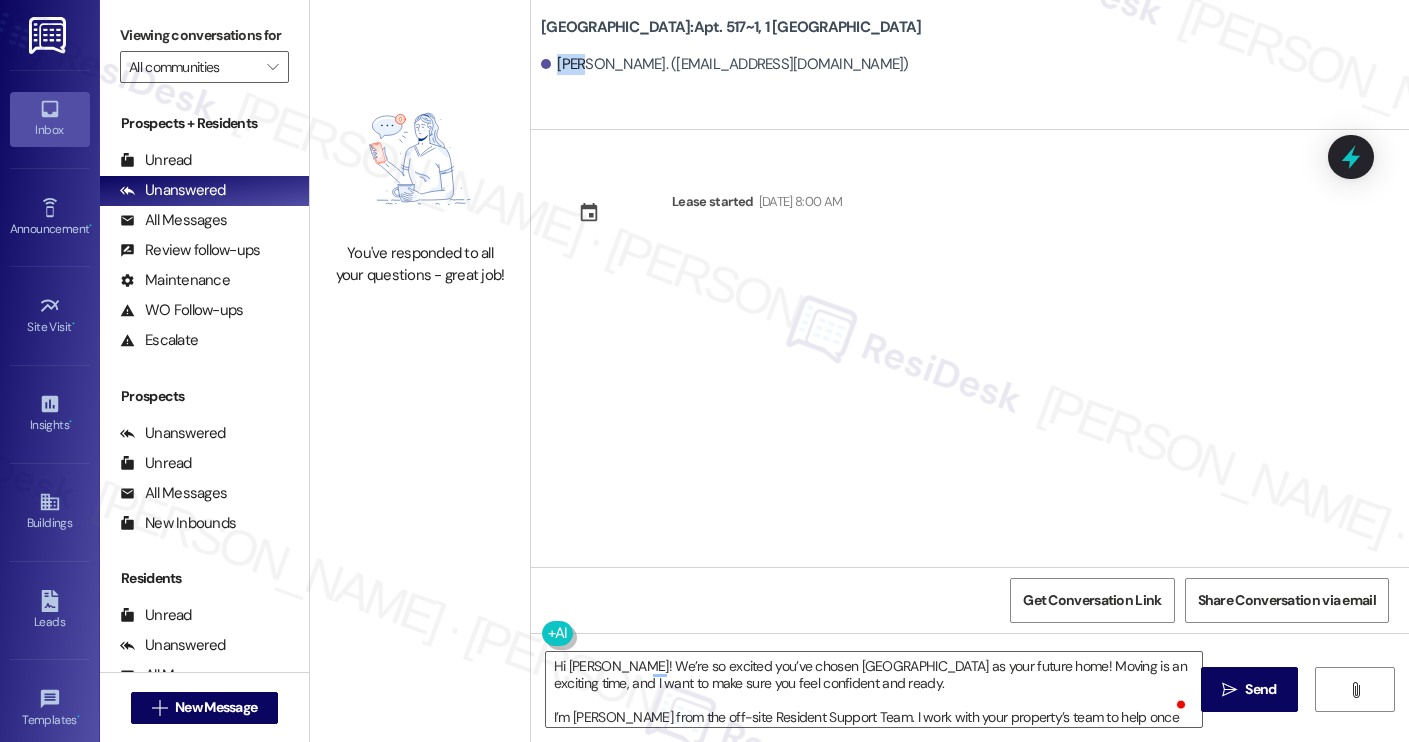 copy on "[PERSON_NAME]" 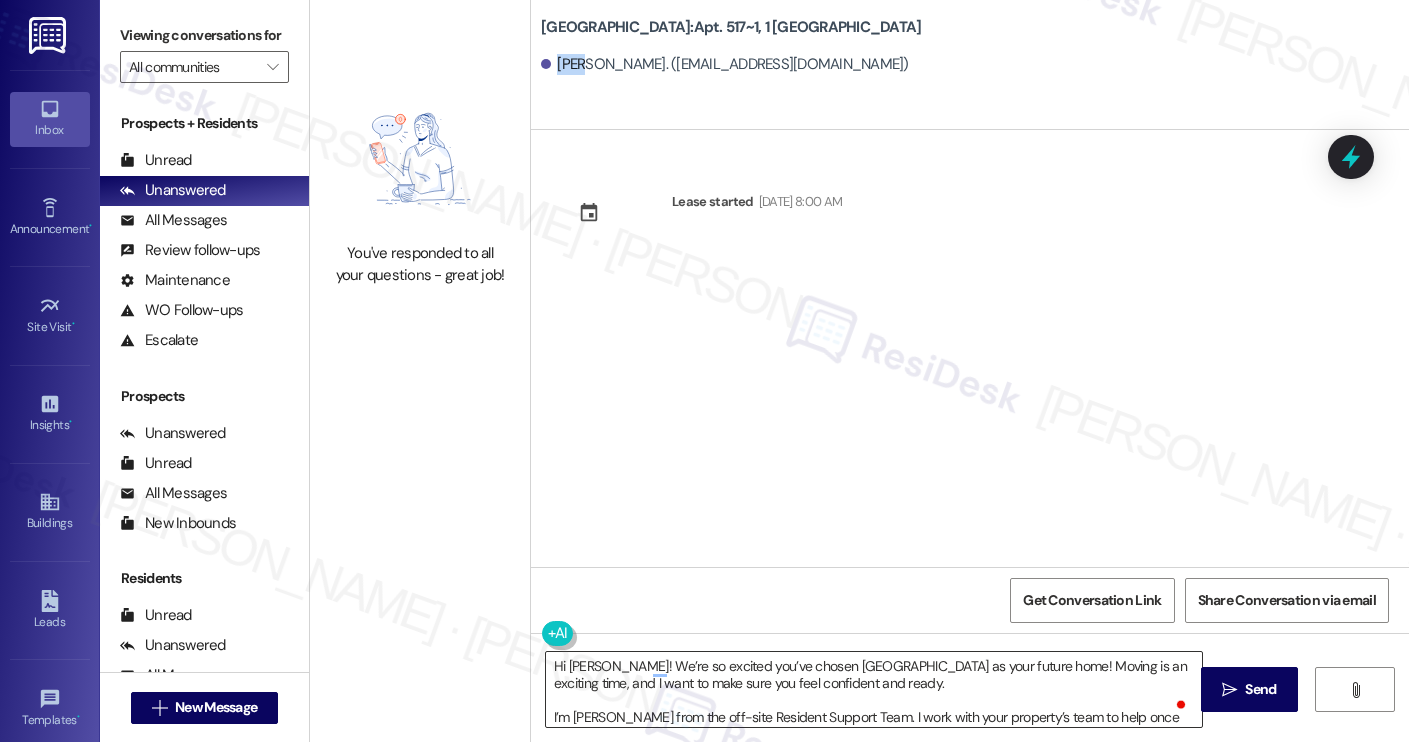click on "Hi [PERSON_NAME]! We’re so excited you’ve chosen [GEOGRAPHIC_DATA] as your future home! Moving is an exciting time, and I want to make sure you feel confident and ready.
I’m [PERSON_NAME] from the off-site Resident Support Team. I work with your property’s team to help once you’ve moved in, whether it’s answering questions or assisting with maintenance. I’ll be in touch as your move-in date gets closer!
Move-in day will be busy as you get settled, but no reason it has to be stressful. Don’t forget that we offer a ⚡FAST PASS⚡for Move-In day if your checklist has been completed 2 weeks prior to move-in. Login to your ResidentPortal [DATE] to complete those outstanding items!" at bounding box center (874, 689) 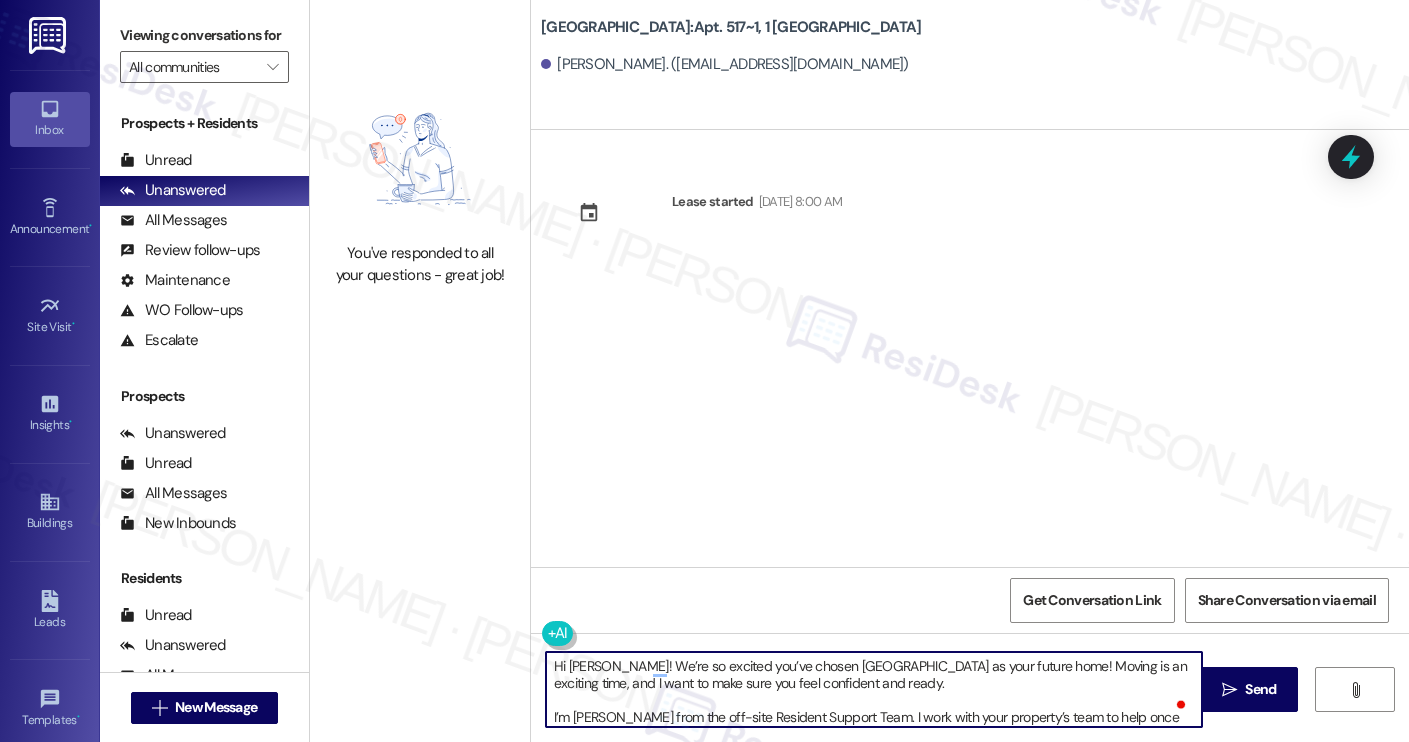 click on "Hi [PERSON_NAME]! We’re so excited you’ve chosen [GEOGRAPHIC_DATA] as your future home! Moving is an exciting time, and I want to make sure you feel confident and ready.
I’m [PERSON_NAME] from the off-site Resident Support Team. I work with your property’s team to help once you’ve moved in, whether it’s answering questions or assisting with maintenance. I’ll be in touch as your move-in date gets closer!
Move-in day will be busy as you get settled, but no reason it has to be stressful. Don’t forget that we offer a ⚡FAST PASS⚡for Move-In day if your checklist has been completed 2 weeks prior to move-in. Login to your ResidentPortal [DATE] to complete those outstanding items!" at bounding box center [874, 689] 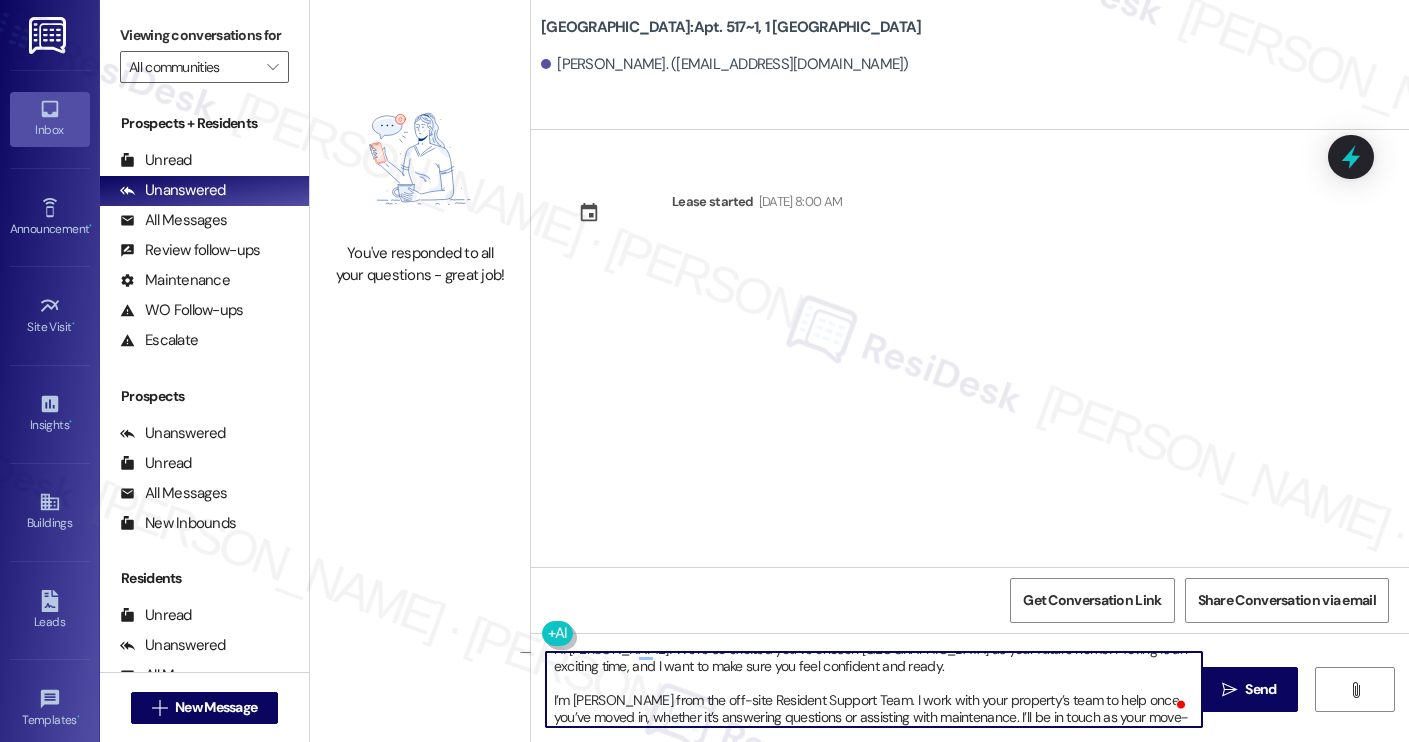 scroll, scrollTop: 51, scrollLeft: 0, axis: vertical 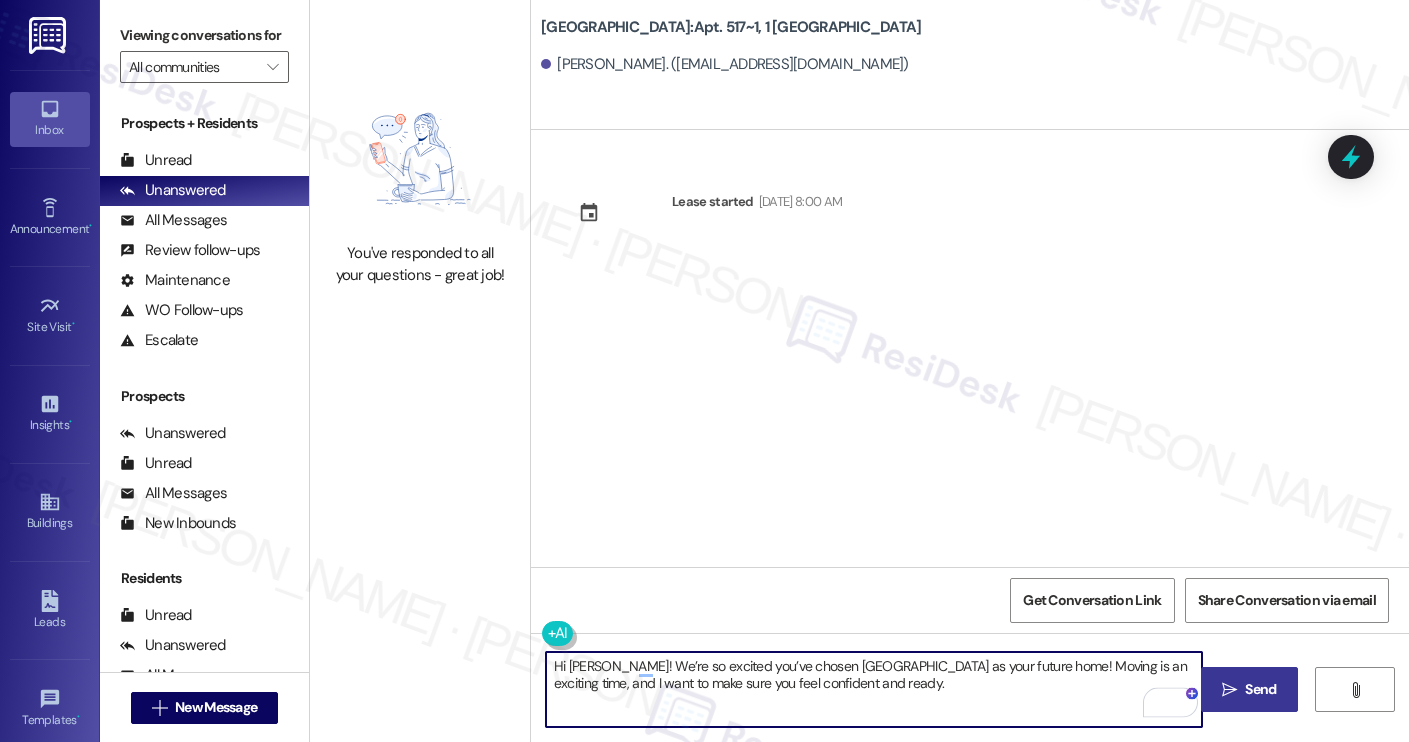 type on "Hi [PERSON_NAME]! We’re so excited you’ve chosen [GEOGRAPHIC_DATA] as your future home! Moving is an exciting time, and I want to make sure you feel confident and ready." 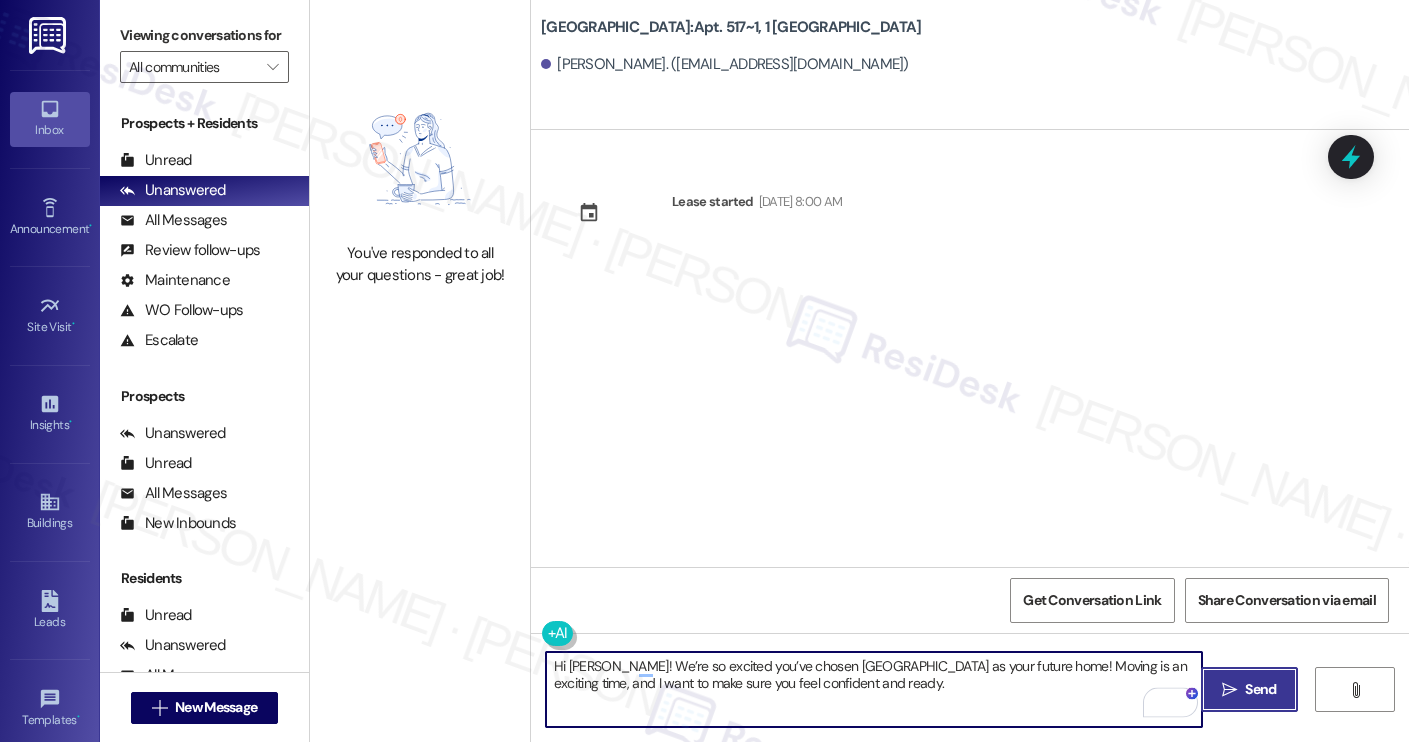 click on "" at bounding box center (1229, 690) 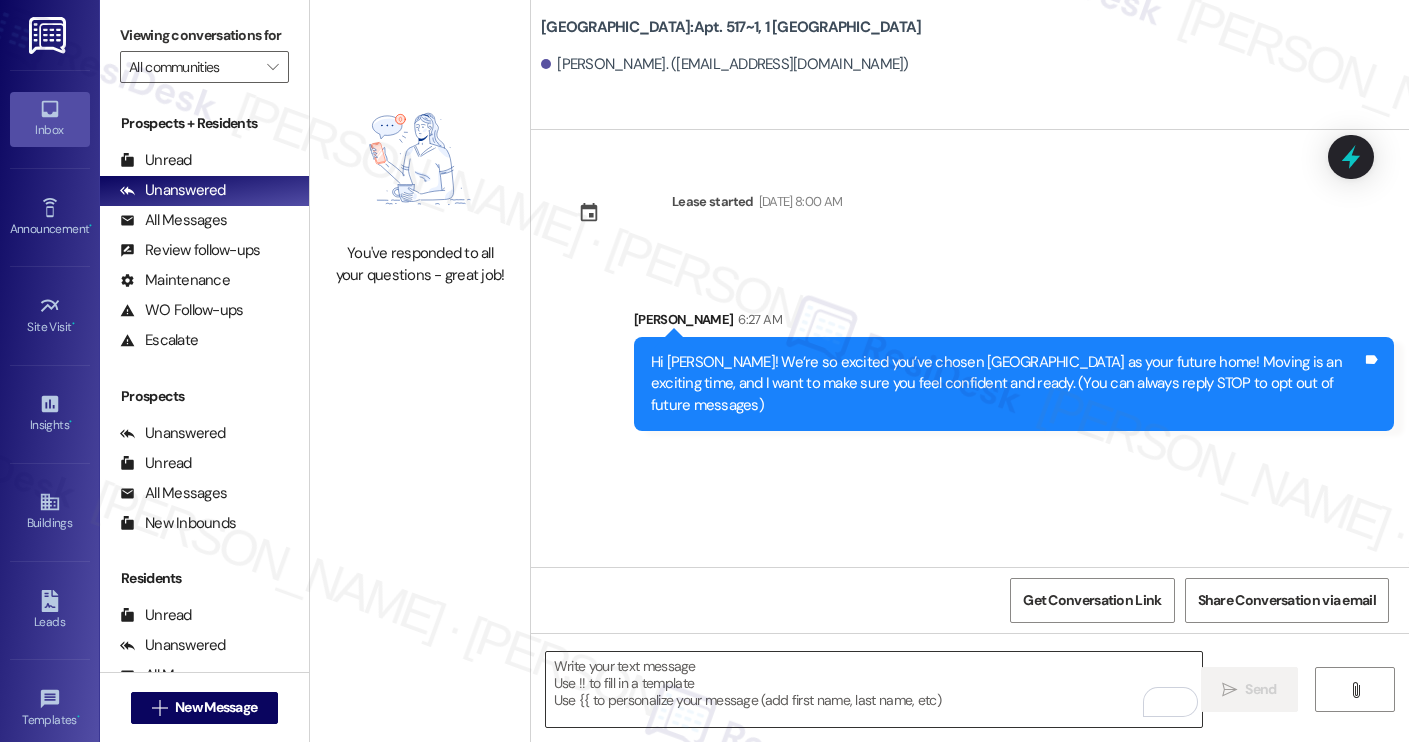 click at bounding box center (874, 689) 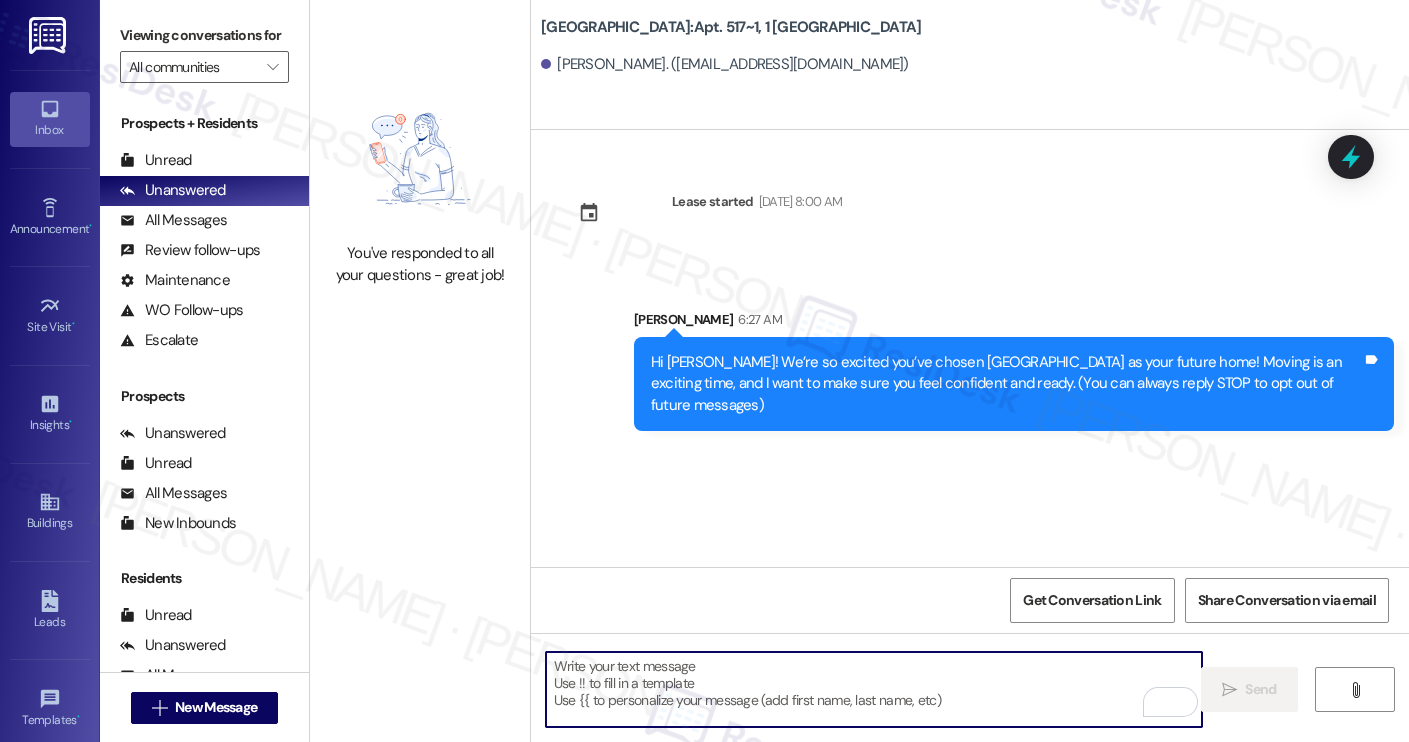 paste on "I’m [PERSON_NAME] from the off-site Resident Support Team. I work with your property’s team to help once you’ve moved in, whether it’s answering questions or assisting with maintenance. I’ll be in touch as your move-in date gets closer!
Move-in day will be busy as you get settled, but no reason it has to be stressful. Don’t forget that we offer a ⚡FAST PASS⚡for Move-In day if your checklist has been completed 2 weeks prior to move-in. Login to your ResidentPortal [DATE] to complete those outstanding items!" 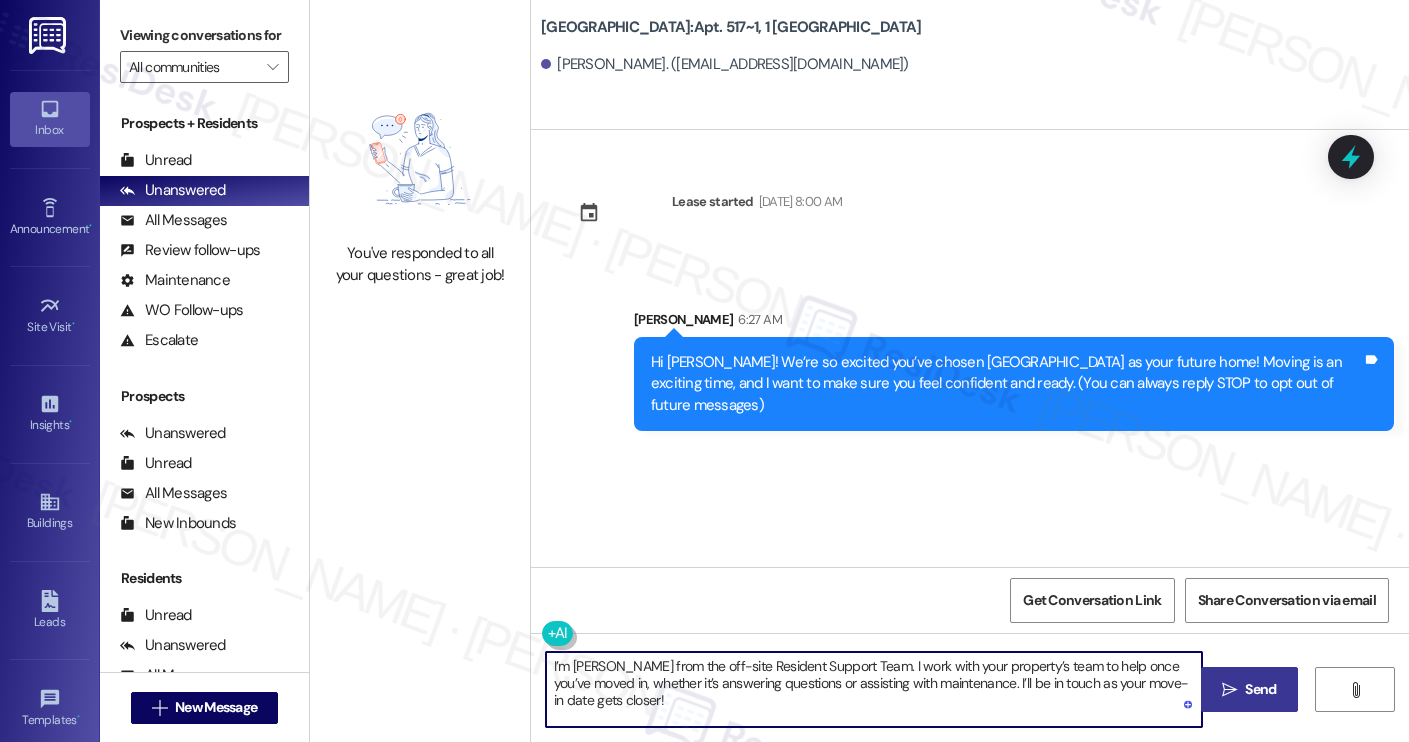 type on "I’m [PERSON_NAME] from the off-site Resident Support Team. I work with your property’s team to help once you’ve moved in, whether it’s answering questions or assisting with maintenance. I’ll be in touch as your move-in date gets closer!" 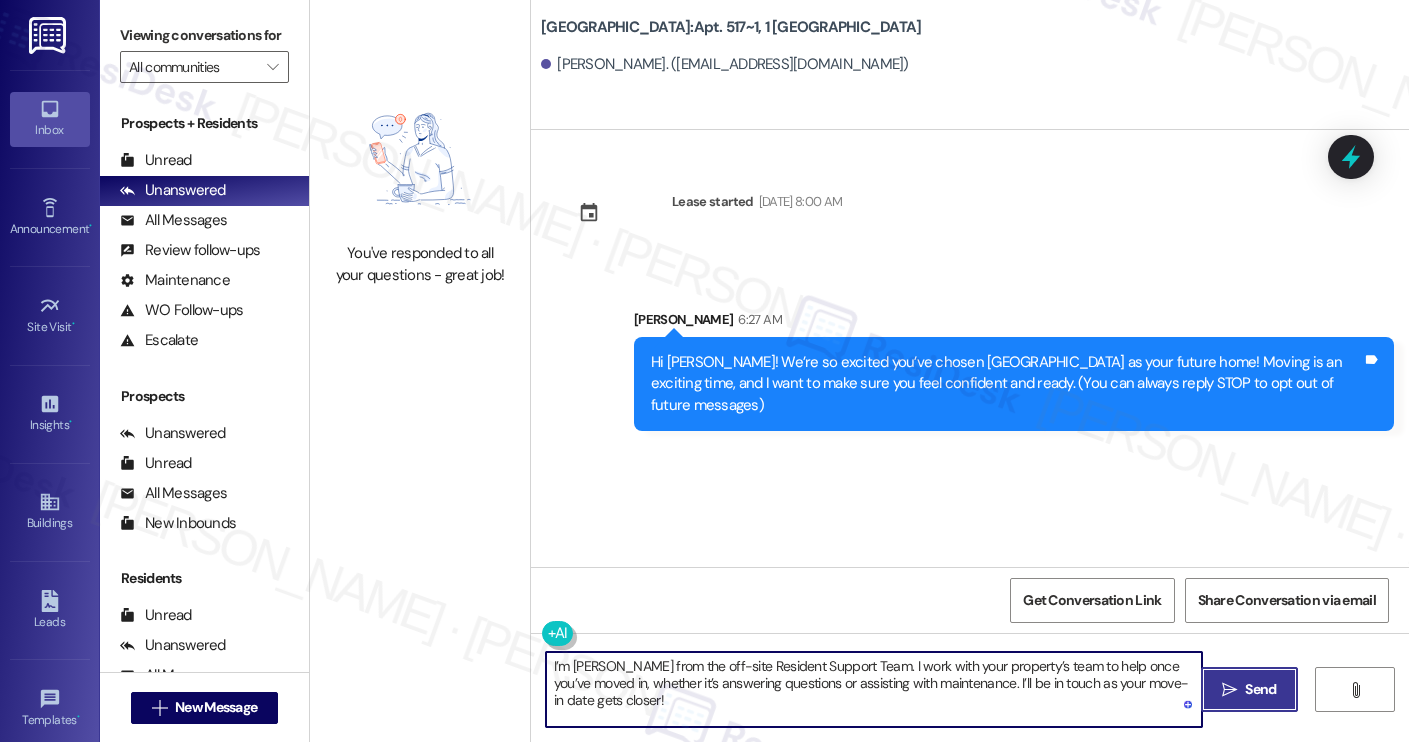 click on " Send" at bounding box center (1249, 689) 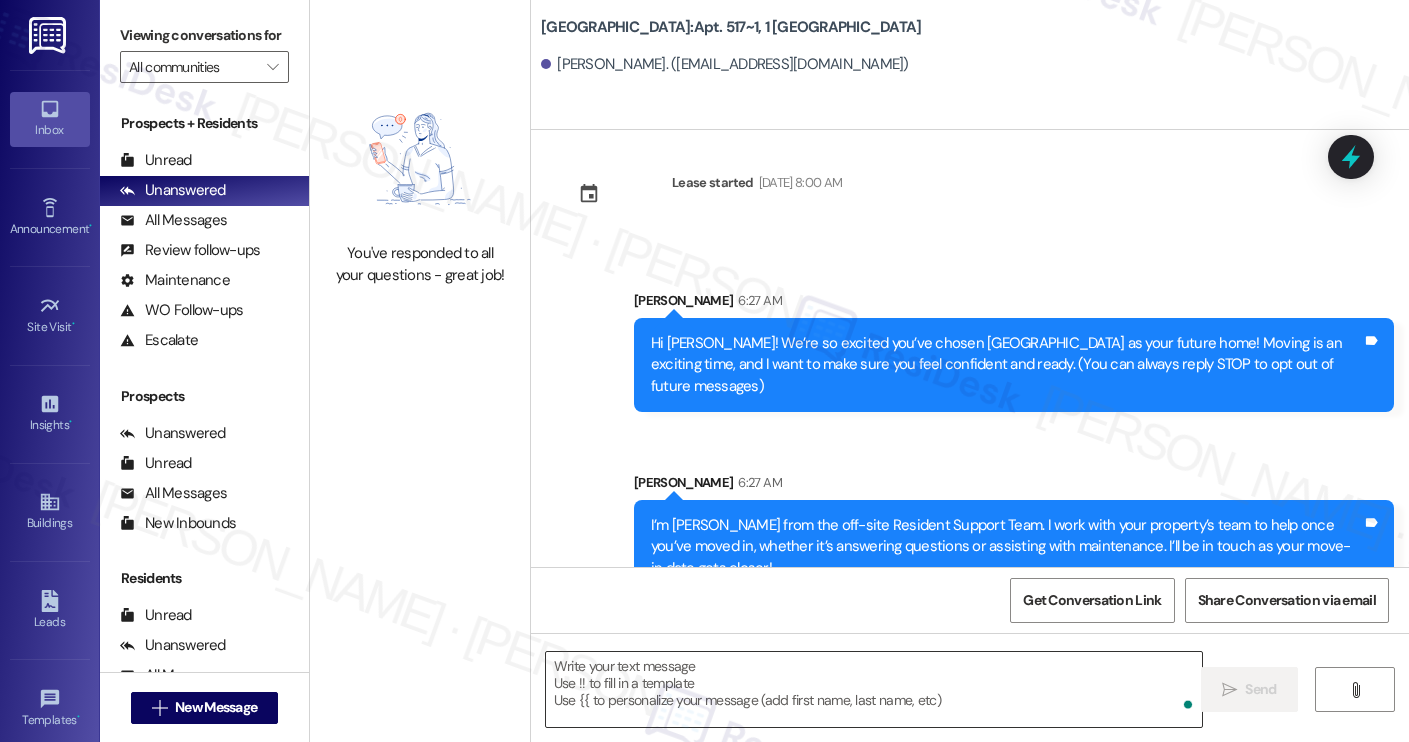 click at bounding box center [874, 689] 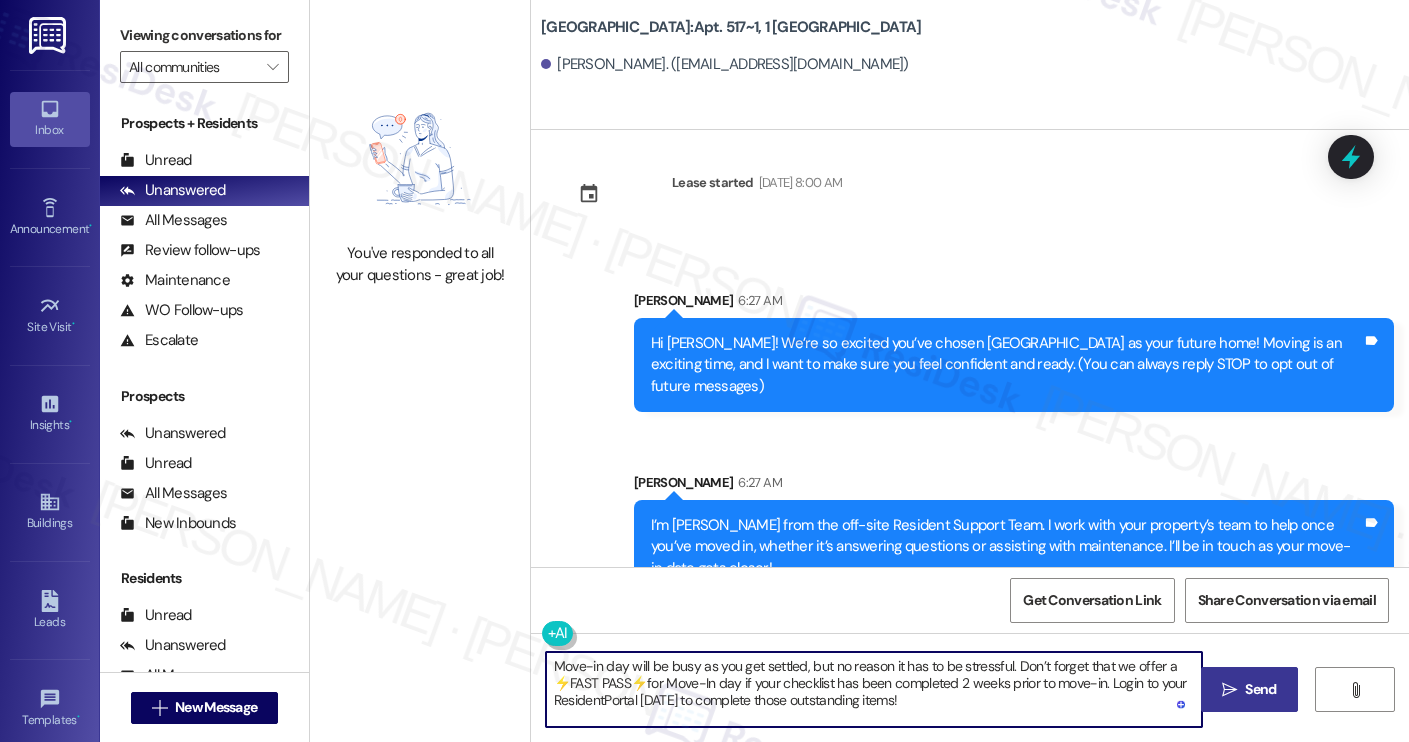 type on "Move-in day will be busy as you get settled, but no reason it has to be stressful. Don’t forget that we offer a ⚡FAST PASS⚡for Move-In day if your checklist has been completed 2 weeks prior to move-in. Login to your ResidentPortal [DATE] to complete those outstanding items!" 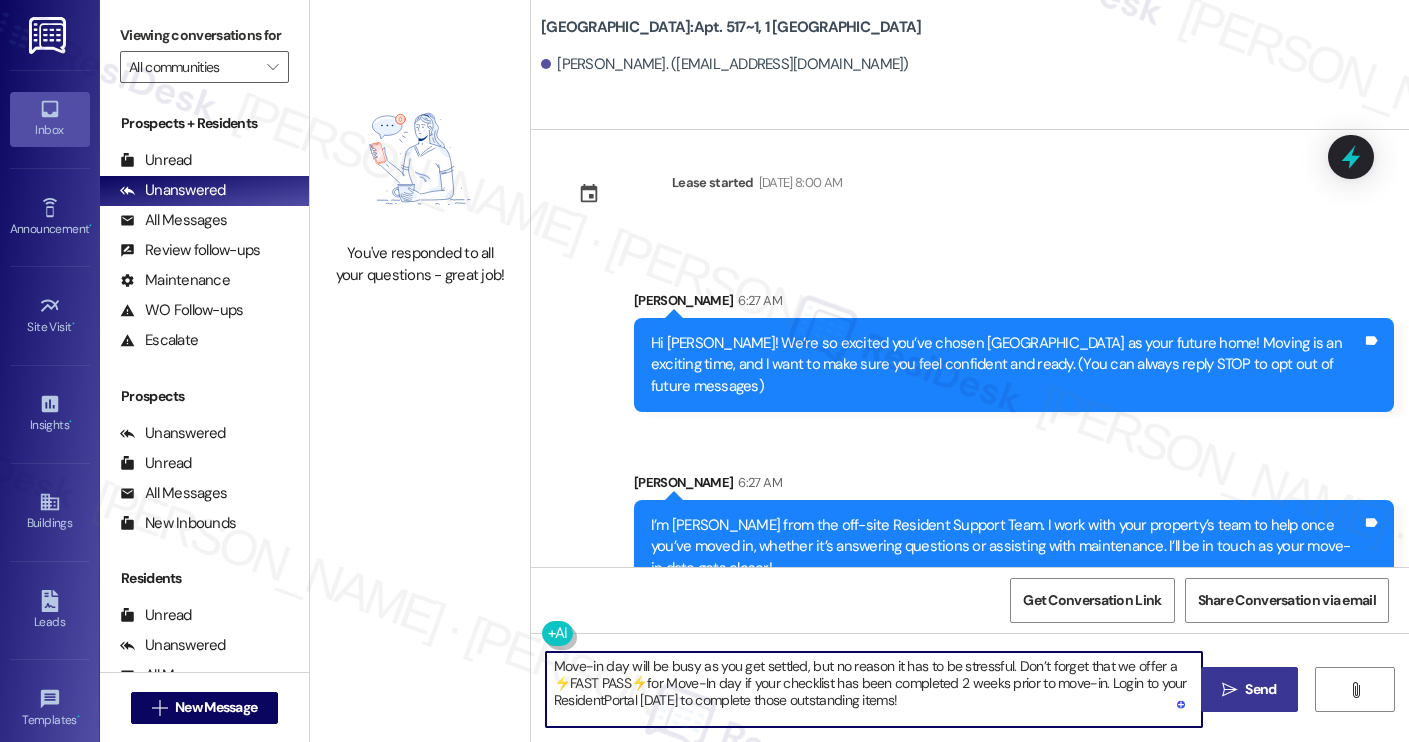 click on "" at bounding box center (1229, 690) 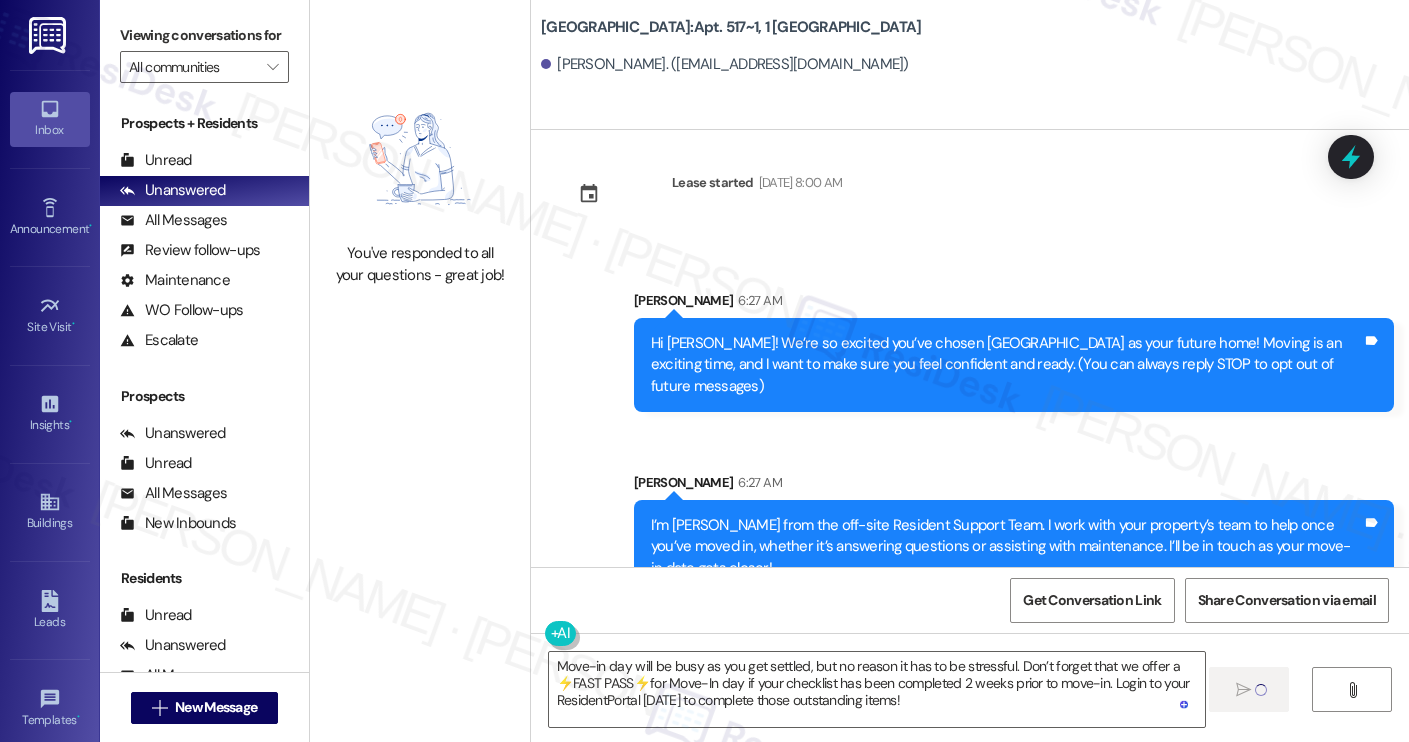 type 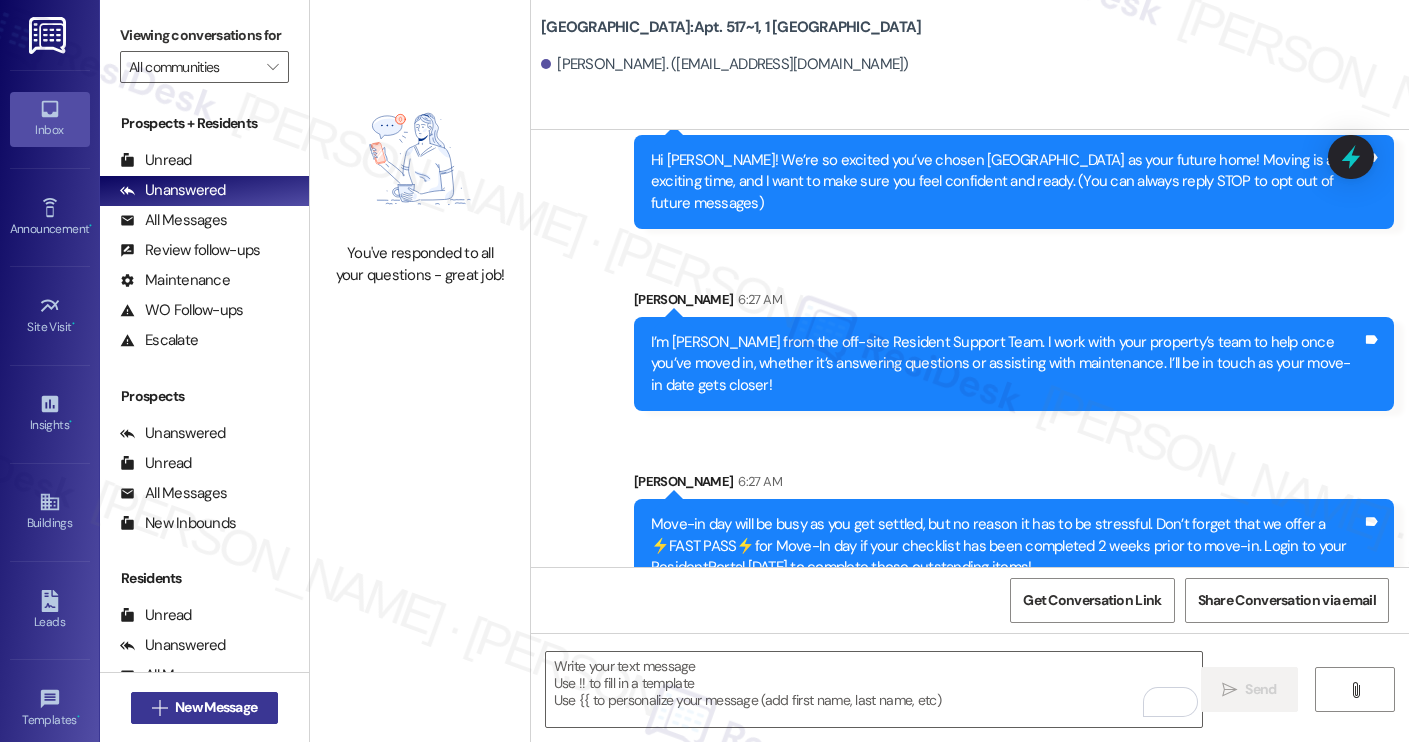 click on "New Message" at bounding box center [216, 707] 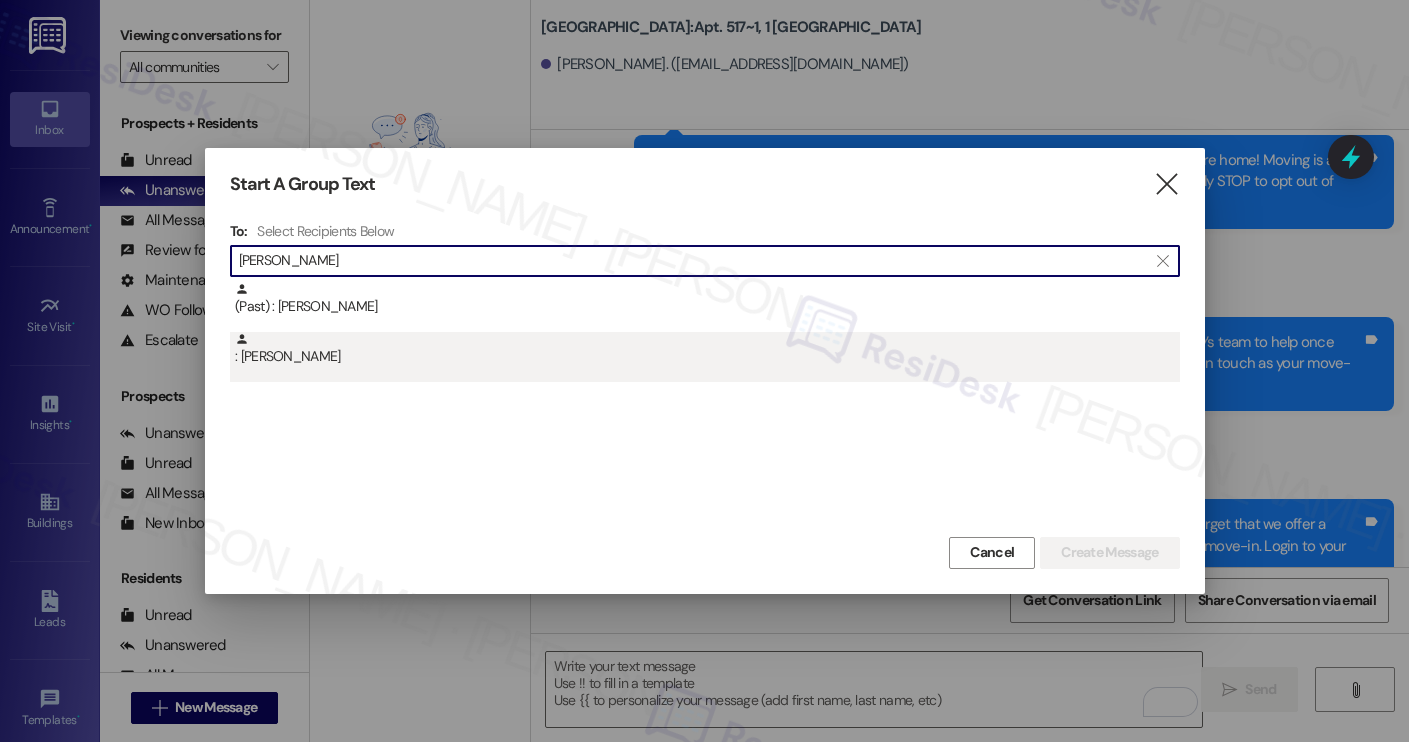 type on "[PERSON_NAME]" 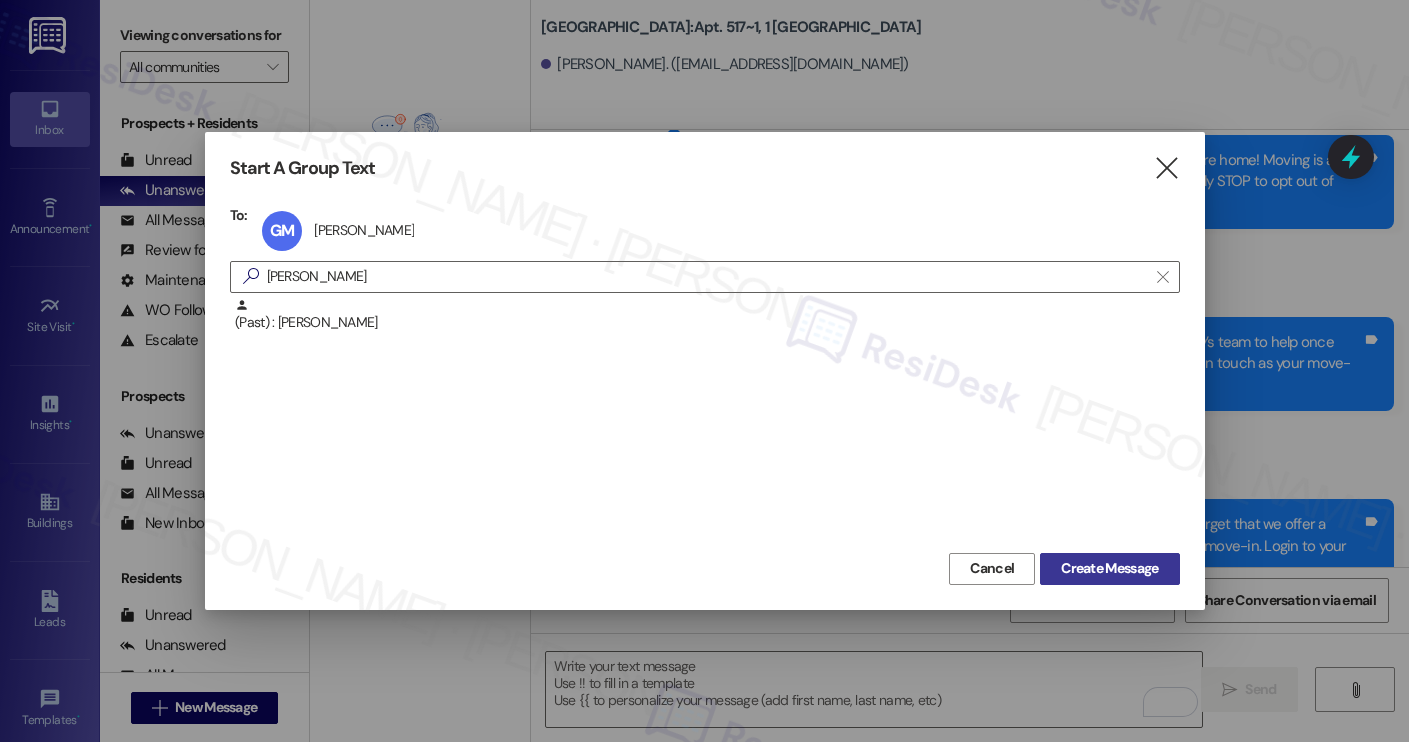 click on "Create Message" at bounding box center [1109, 568] 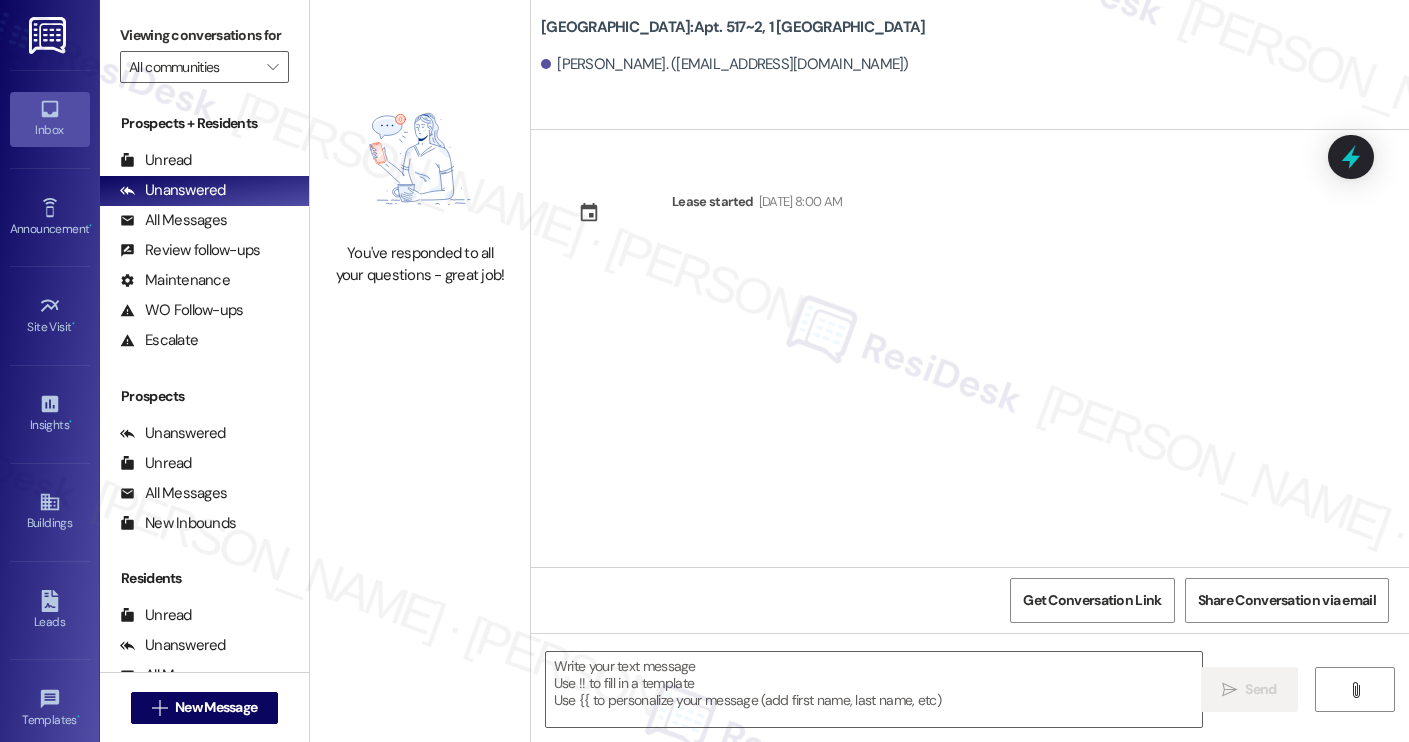type on "Fetching suggested responses. Please feel free to read through the conversation in the meantime." 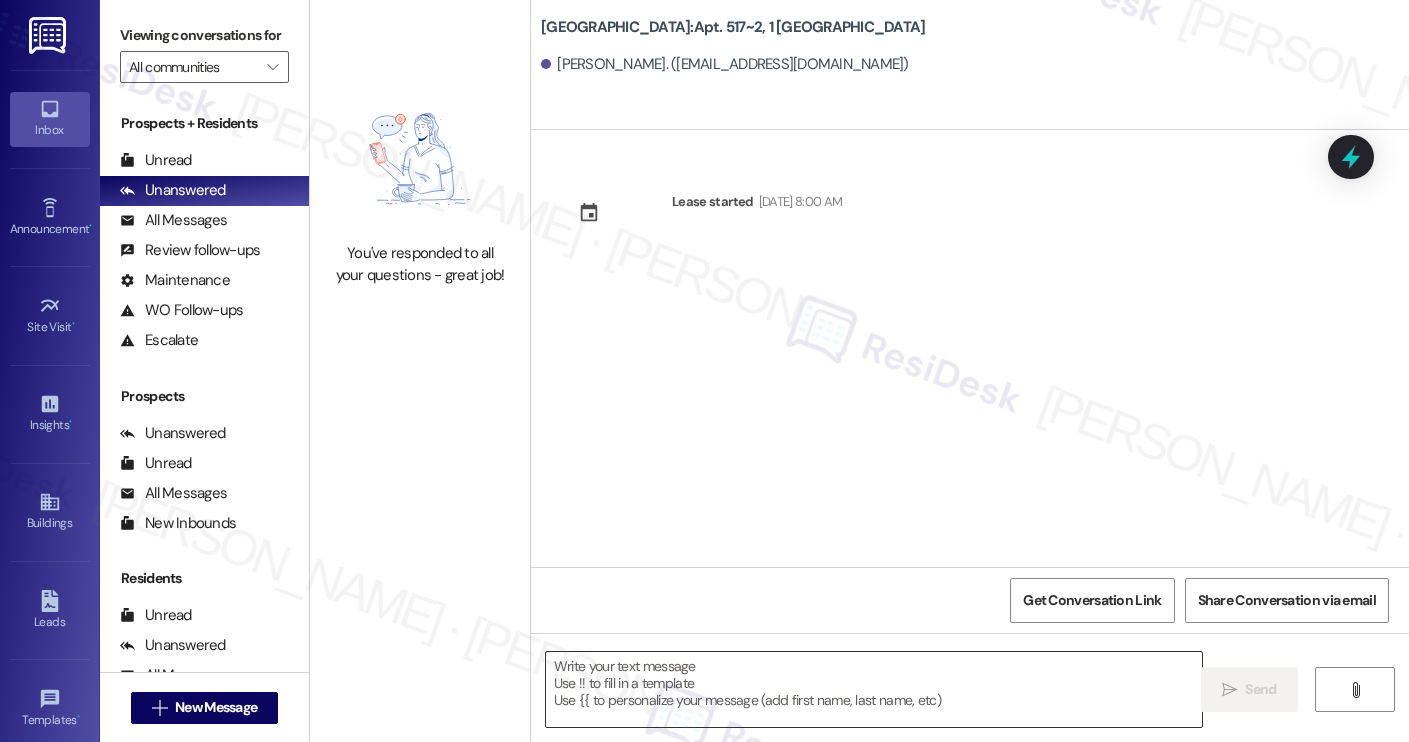click at bounding box center (874, 689) 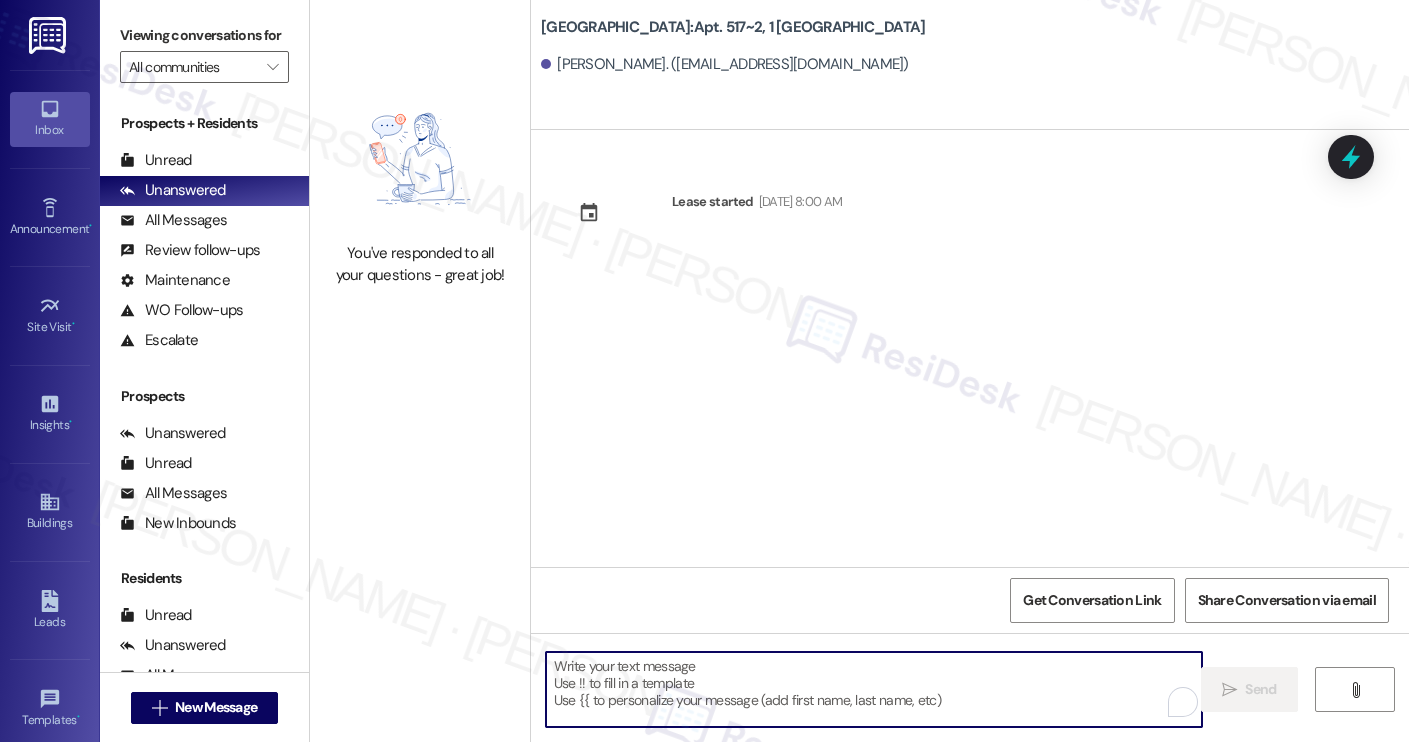 paste on "Hi [PERSON_NAME]! We’re so excited you’ve chosen [GEOGRAPHIC_DATA] as your future home! Moving is an exciting time, and I want to make sure you feel confident and ready.
I’m [PERSON_NAME] from the off-site Resident Support Team. I work with your property’s team to help once you’ve moved in, whether it’s answering questions or assisting with maintenance. I’ll be in touch as your move-in date gets closer!
Move-in day will be busy as you get settled, but no reason it has to be stressful. Don’t forget that we offer a ⚡FAST PASS⚡for Move-In day if your checklist has been completed 2 weeks prior to move-in. Login to your ResidentPortal [DATE] to complete those outstanding items!" 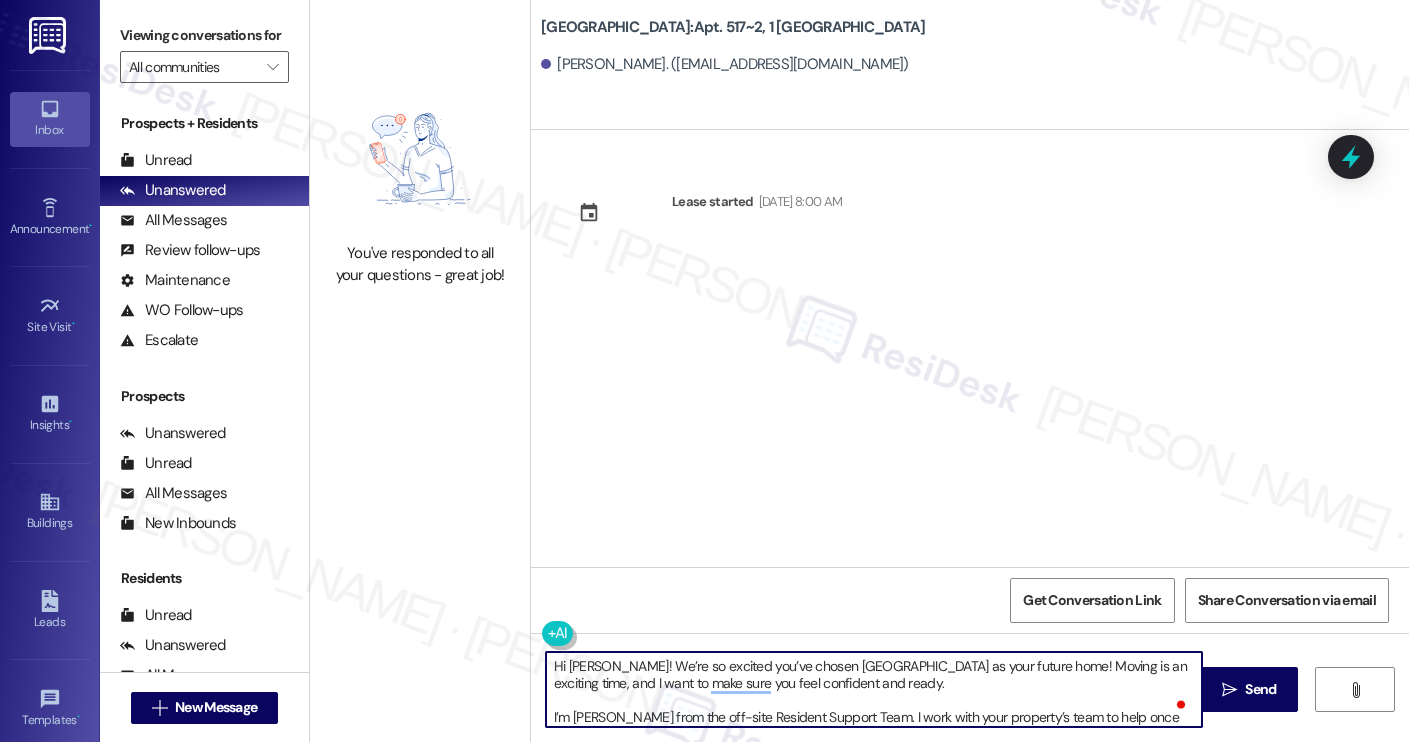 click on "[PERSON_NAME]. ([EMAIL_ADDRESS][DOMAIN_NAME])" at bounding box center (725, 64) 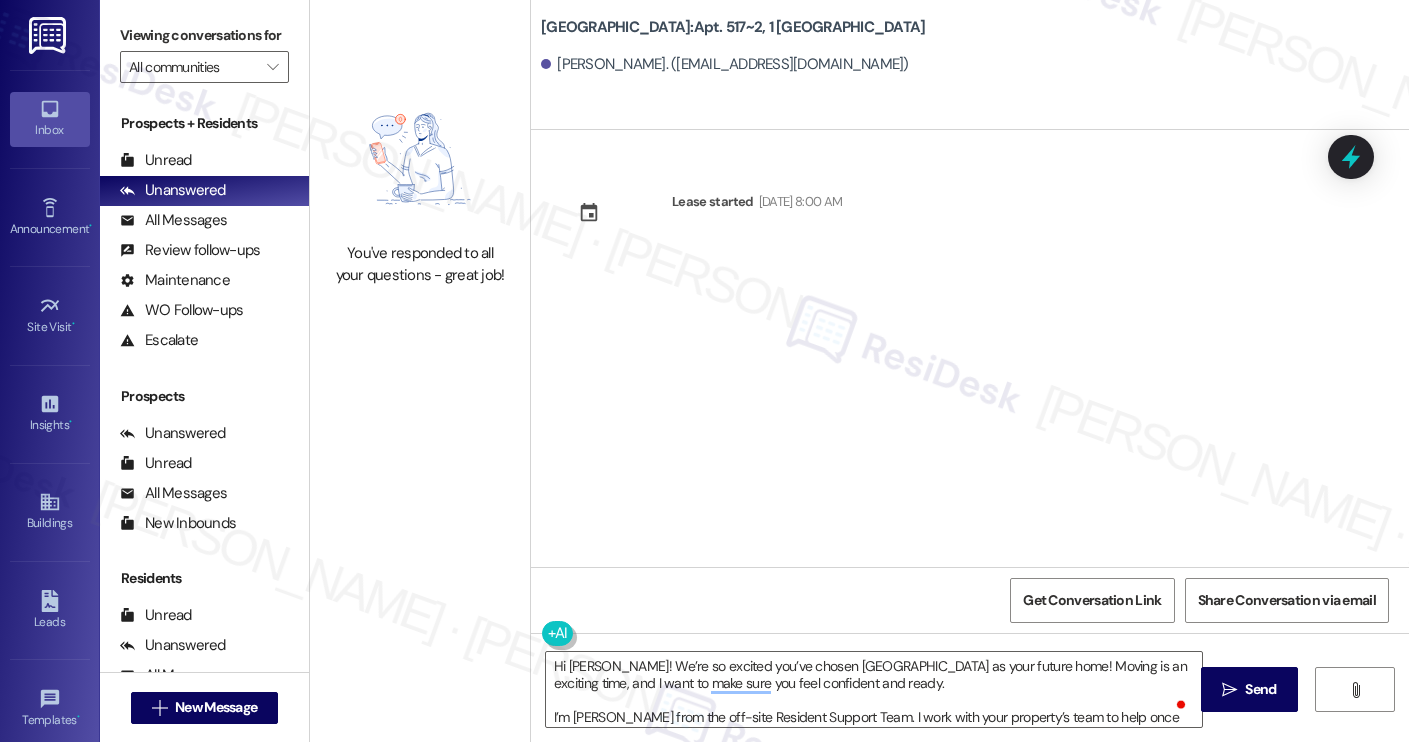 click on "Grace Murphy. (gcm0122@gmail.com)" at bounding box center [725, 64] 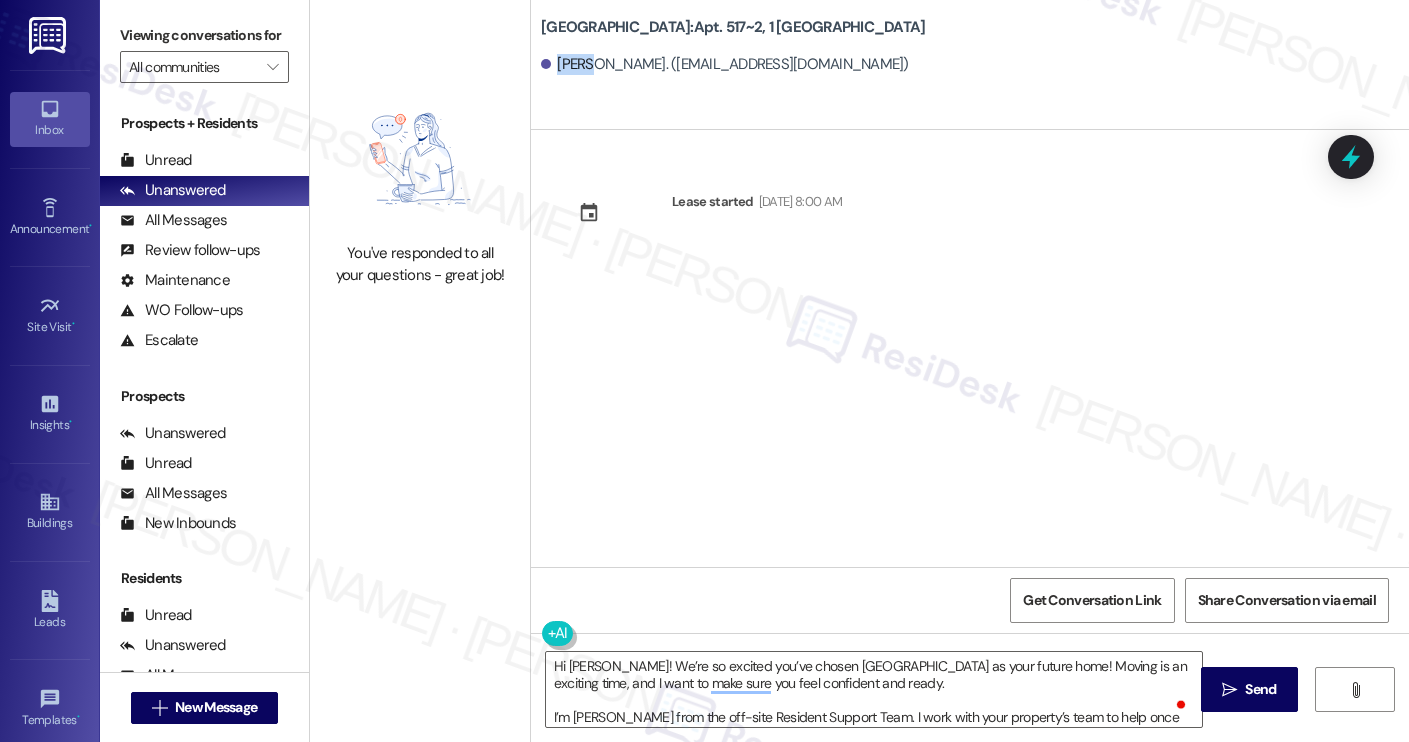 copy on "Grace" 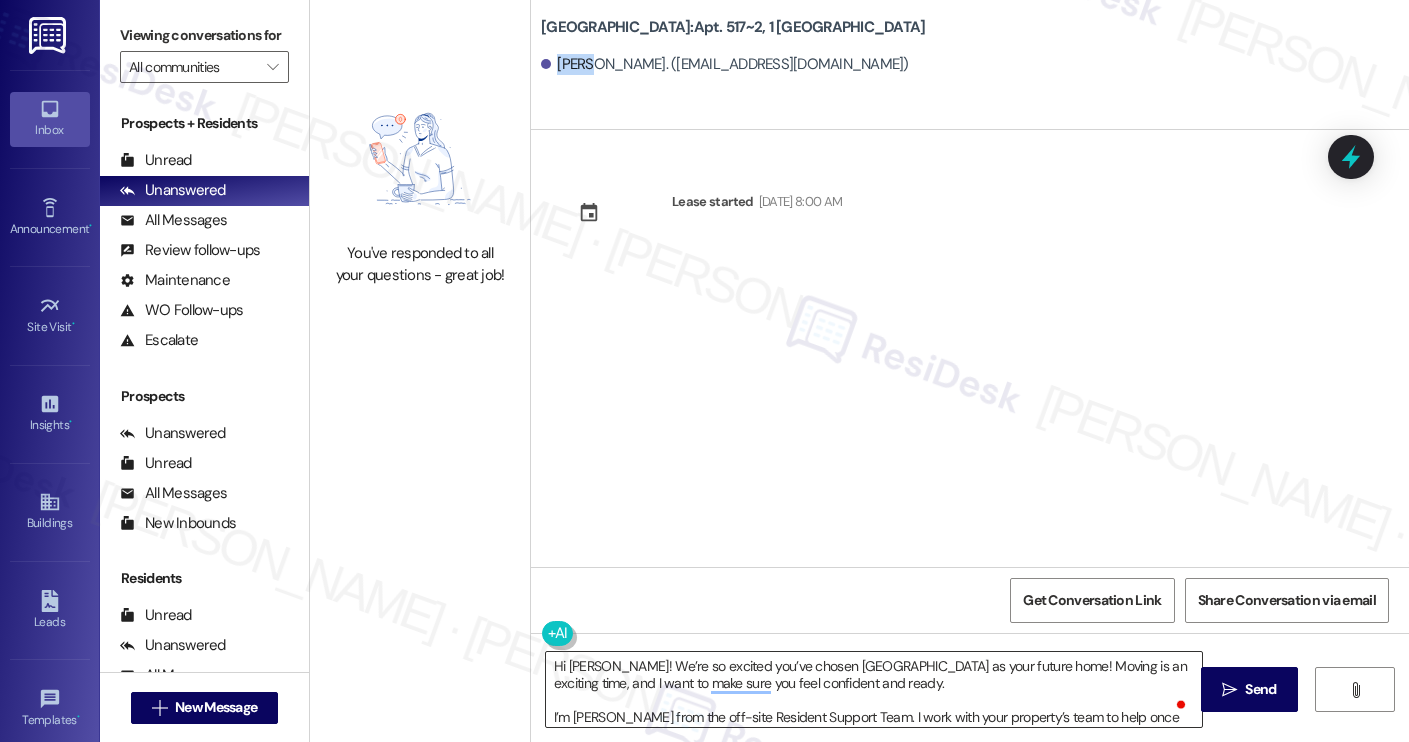click on "Hi [PERSON_NAME]! We’re so excited you’ve chosen [GEOGRAPHIC_DATA] as your future home! Moving is an exciting time, and I want to make sure you feel confident and ready.
I’m [PERSON_NAME] from the off-site Resident Support Team. I work with your property’s team to help once you’ve moved in, whether it’s answering questions or assisting with maintenance. I’ll be in touch as your move-in date gets closer!
Move-in day will be busy as you get settled, but no reason it has to be stressful. Don’t forget that we offer a ⚡FAST PASS⚡for Move-In day if your checklist has been completed 2 weeks prior to move-in. Login to your ResidentPortal [DATE] to complete those outstanding items!" at bounding box center (874, 689) 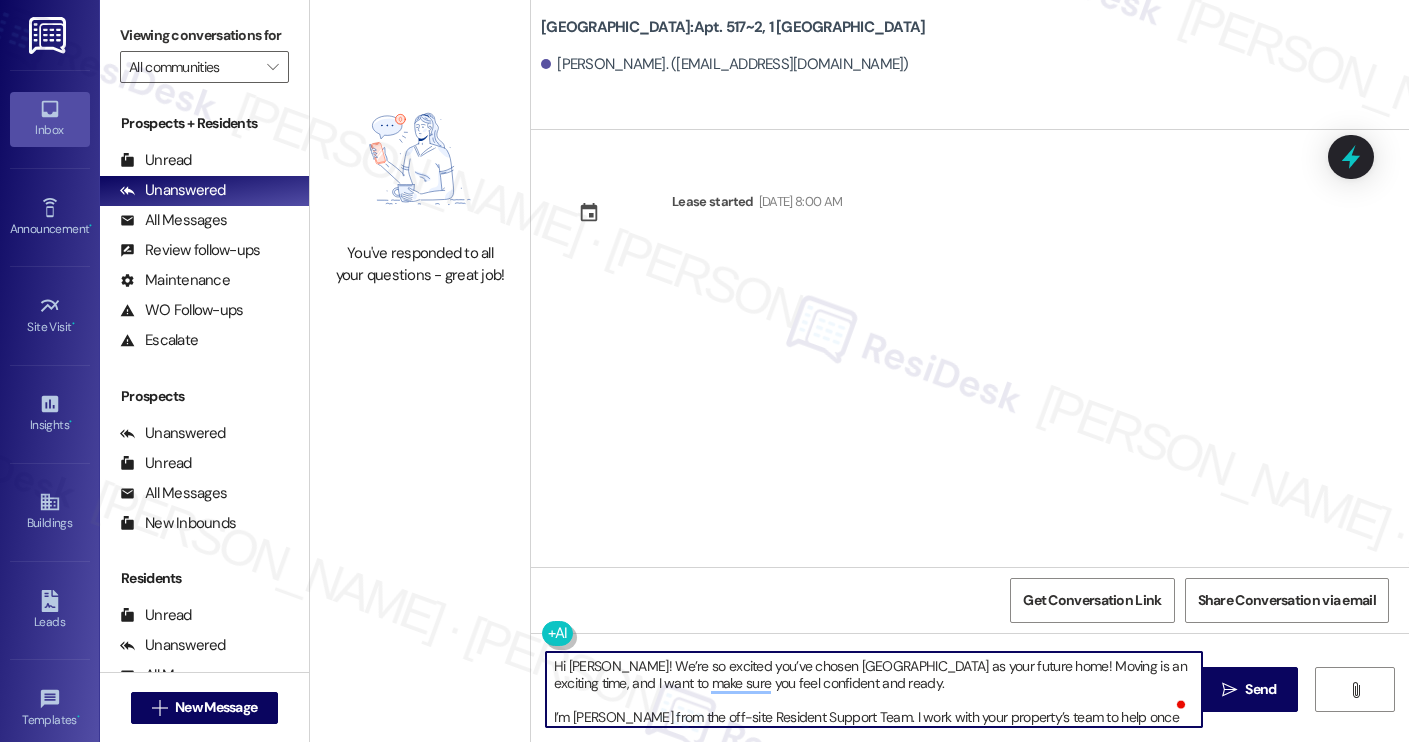 click on "Hi [PERSON_NAME]! We’re so excited you’ve chosen [GEOGRAPHIC_DATA] as your future home! Moving is an exciting time, and I want to make sure you feel confident and ready.
I’m [PERSON_NAME] from the off-site Resident Support Team. I work with your property’s team to help once you’ve moved in, whether it’s answering questions or assisting with maintenance. I’ll be in touch as your move-in date gets closer!
Move-in day will be busy as you get settled, but no reason it has to be stressful. Don’t forget that we offer a ⚡FAST PASS⚡for Move-In day if your checklist has been completed 2 weeks prior to move-in. Login to your ResidentPortal [DATE] to complete those outstanding items!" at bounding box center [874, 689] 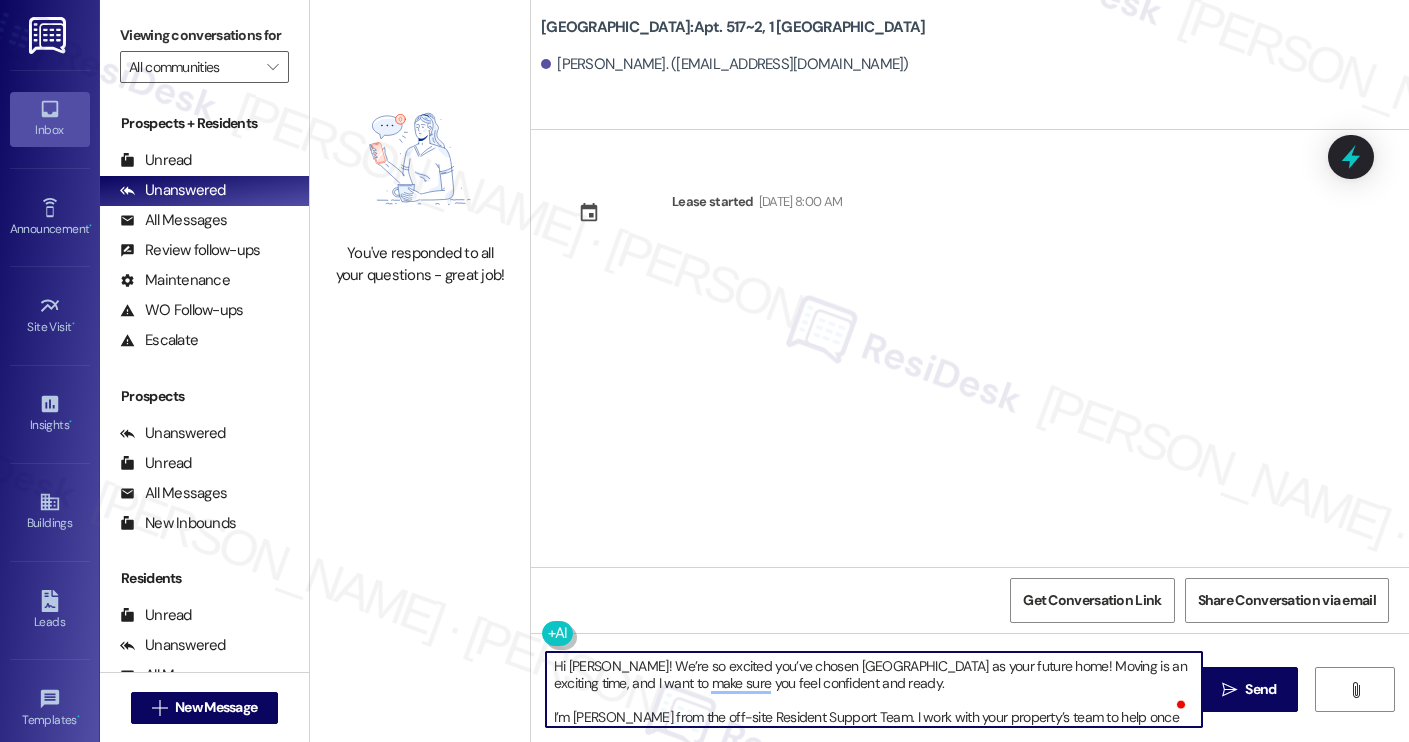 paste on "Grace" 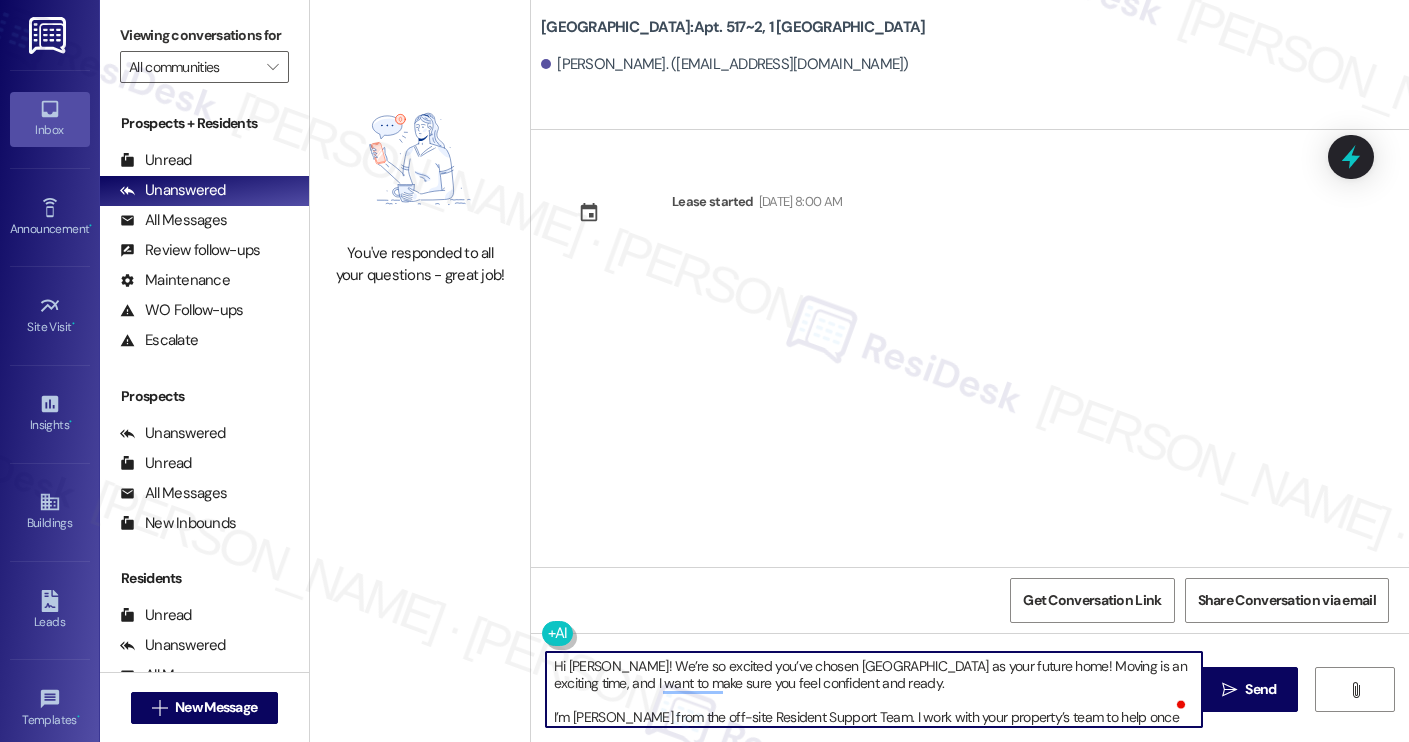 scroll, scrollTop: 17, scrollLeft: 0, axis: vertical 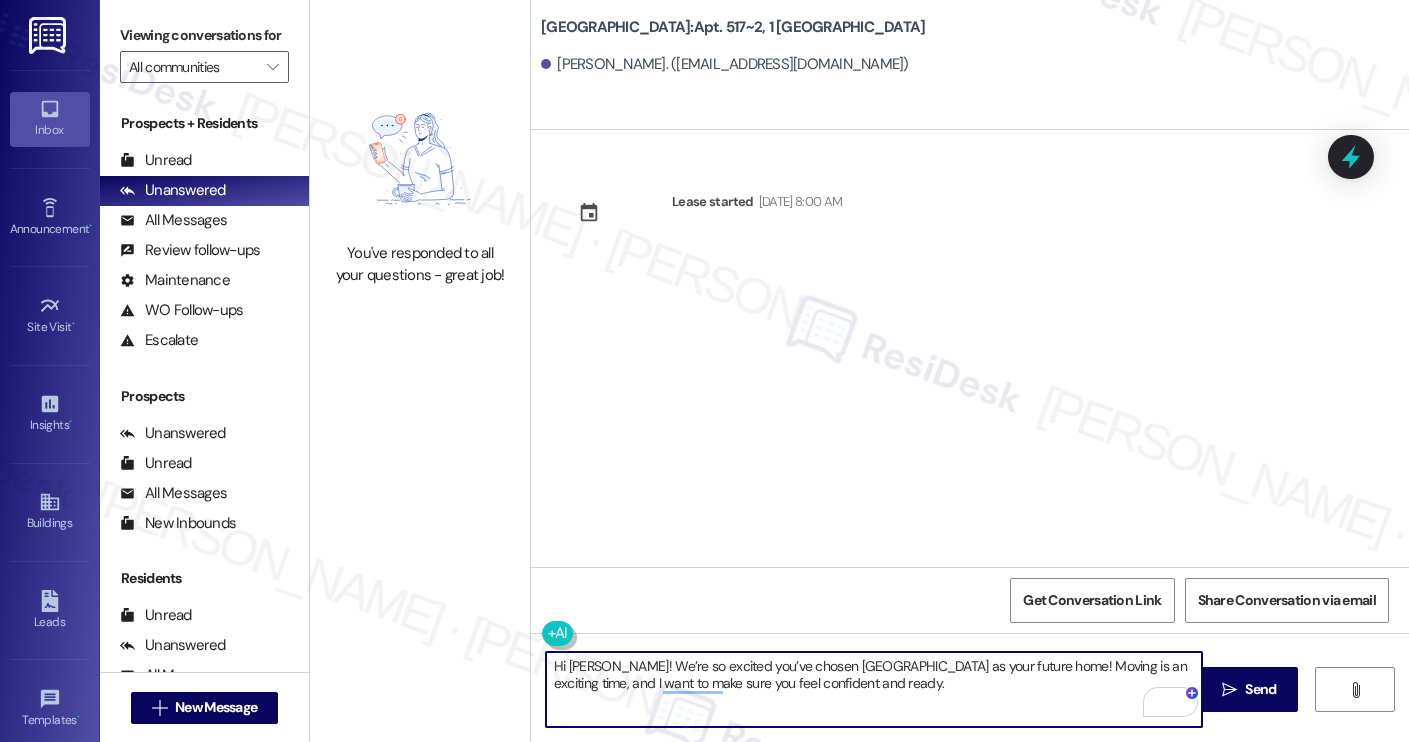 click on "Hi Grace! We’re so excited you’ve chosen Yugo Charleston Campus as your future home! Moving is an exciting time, and I want to make sure you feel confident and ready." at bounding box center [874, 689] 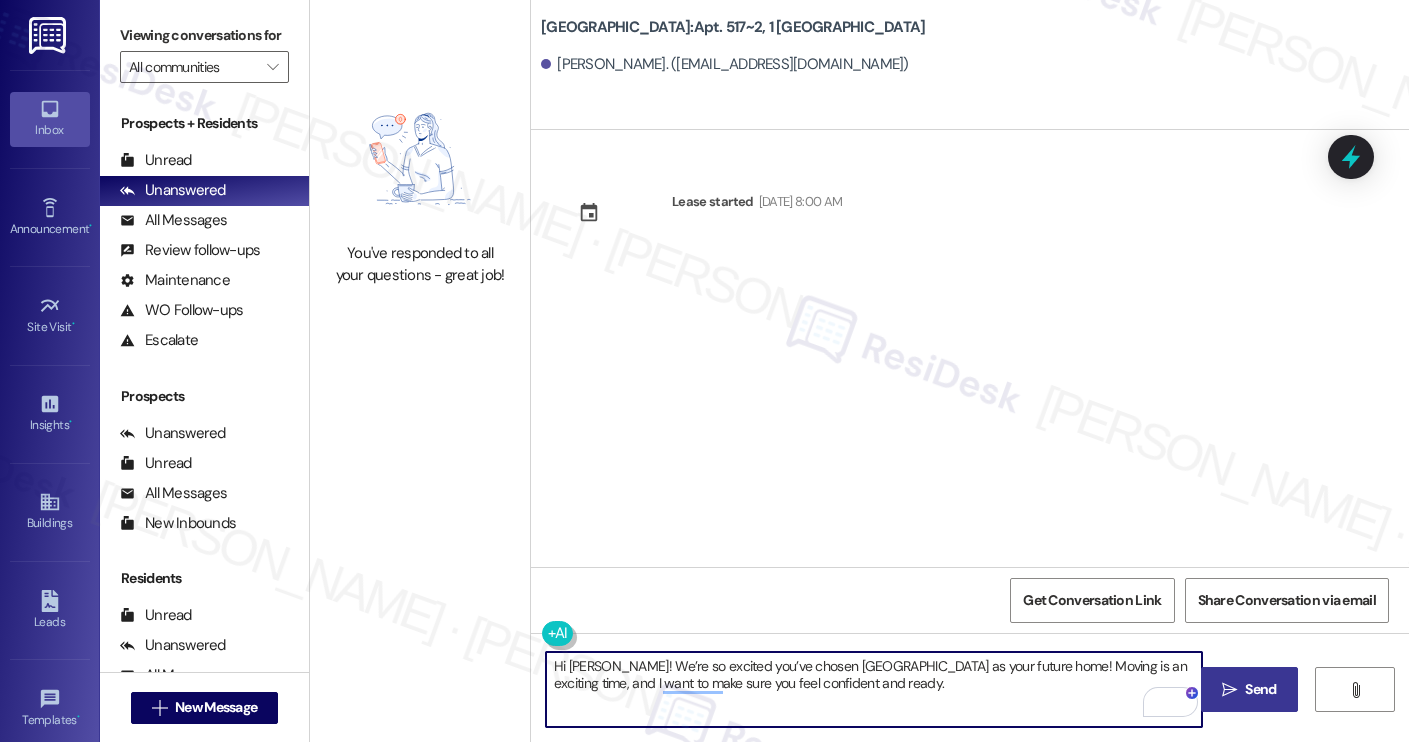 type on "Hi Grace! We’re so excited you’ve chosen Yugo Charleston Campus as your future home! Moving is an exciting time, and I want to make sure you feel confident and ready." 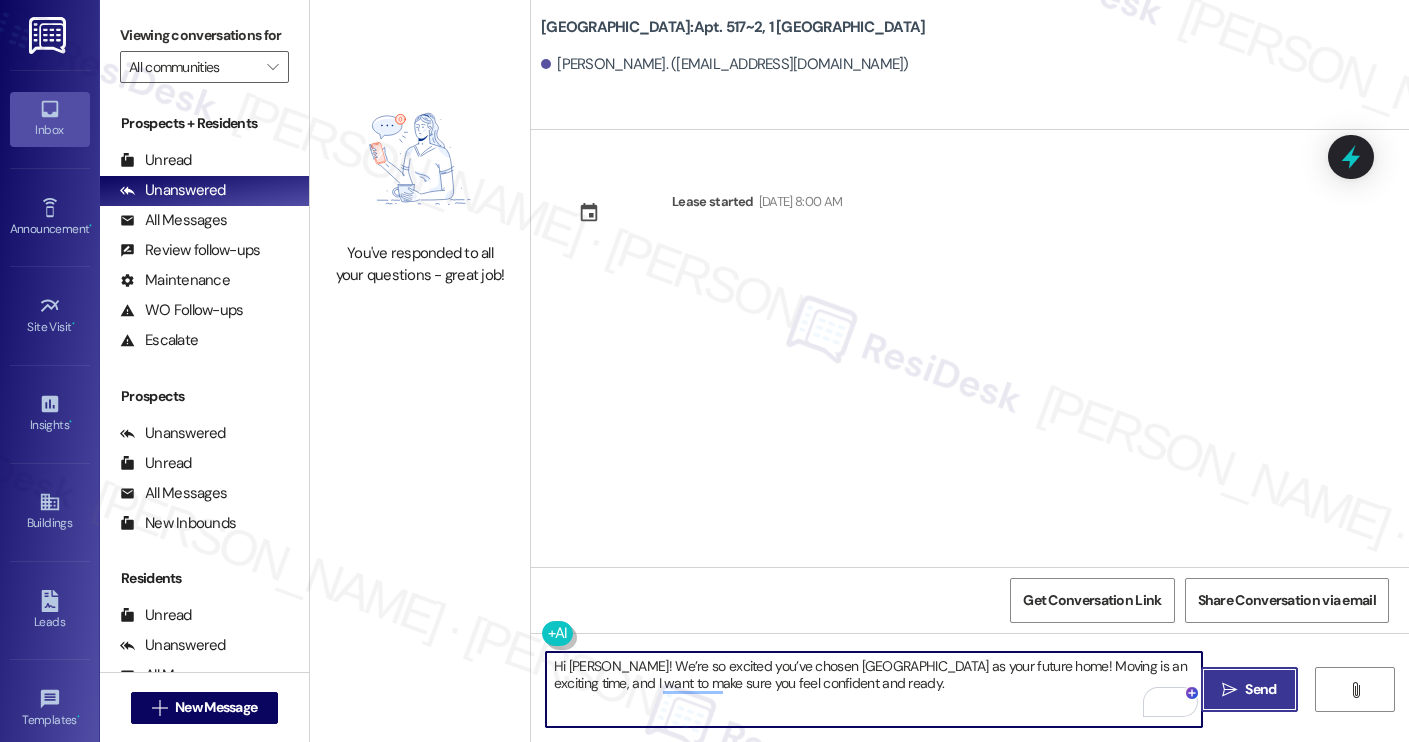 click on "" at bounding box center (1229, 690) 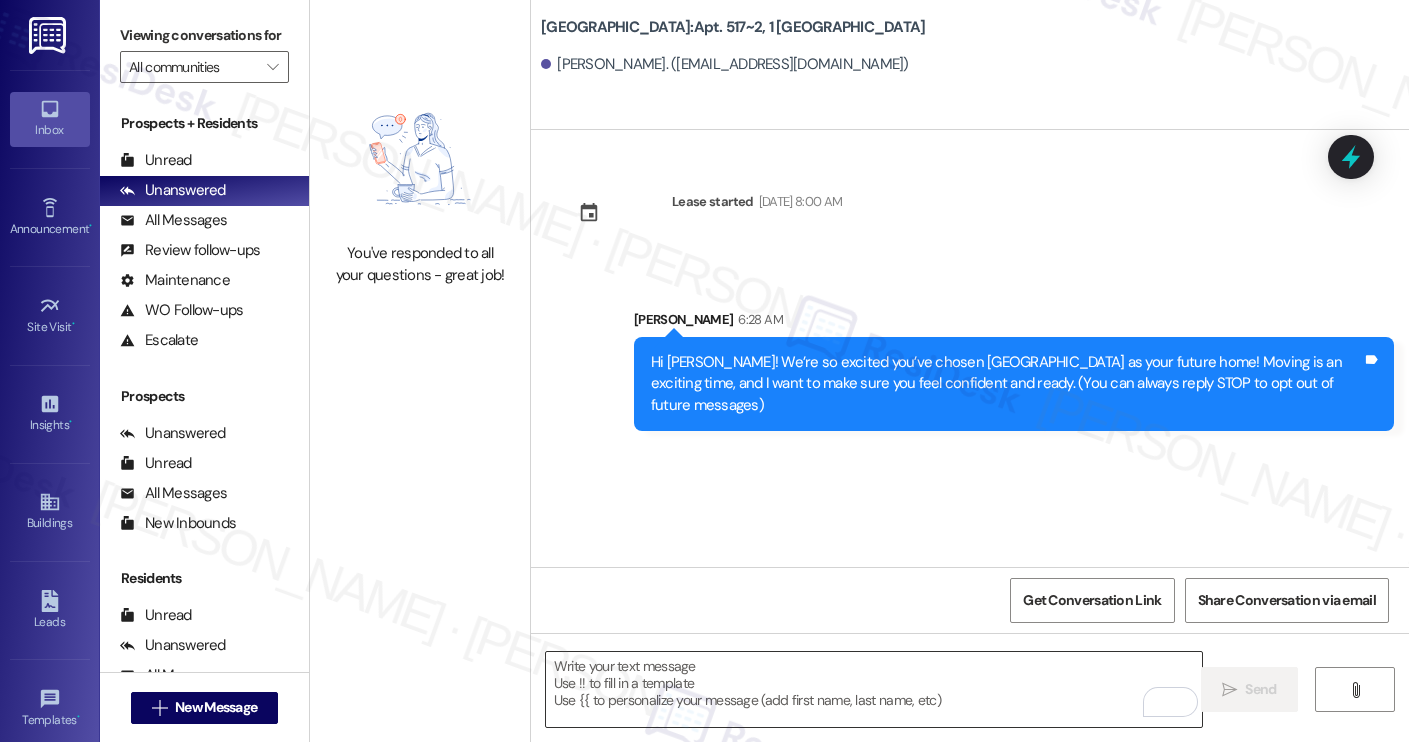 click at bounding box center (874, 689) 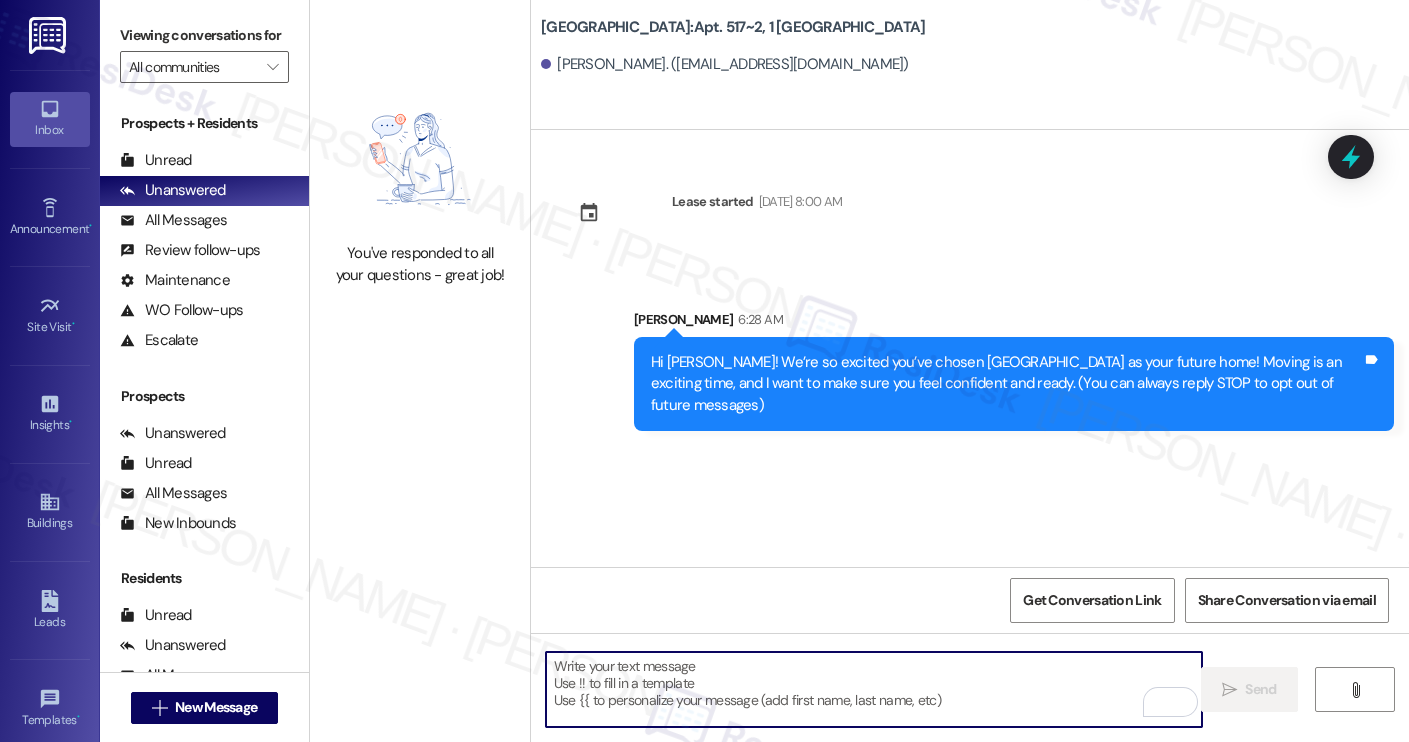 paste on "I’m [PERSON_NAME] from the off-site Resident Support Team. I work with your property’s team to help once you’ve moved in, whether it’s answering questions or assisting with maintenance. I’ll be in touch as your move-in date gets closer!
Move-in day will be busy as you get settled, but no reason it has to be stressful. Don’t forget that we offer a ⚡FAST PASS⚡for Move-In day if your checklist has been completed 2 weeks prior to move-in. Login to your ResidentPortal [DATE] to complete those outstanding items!" 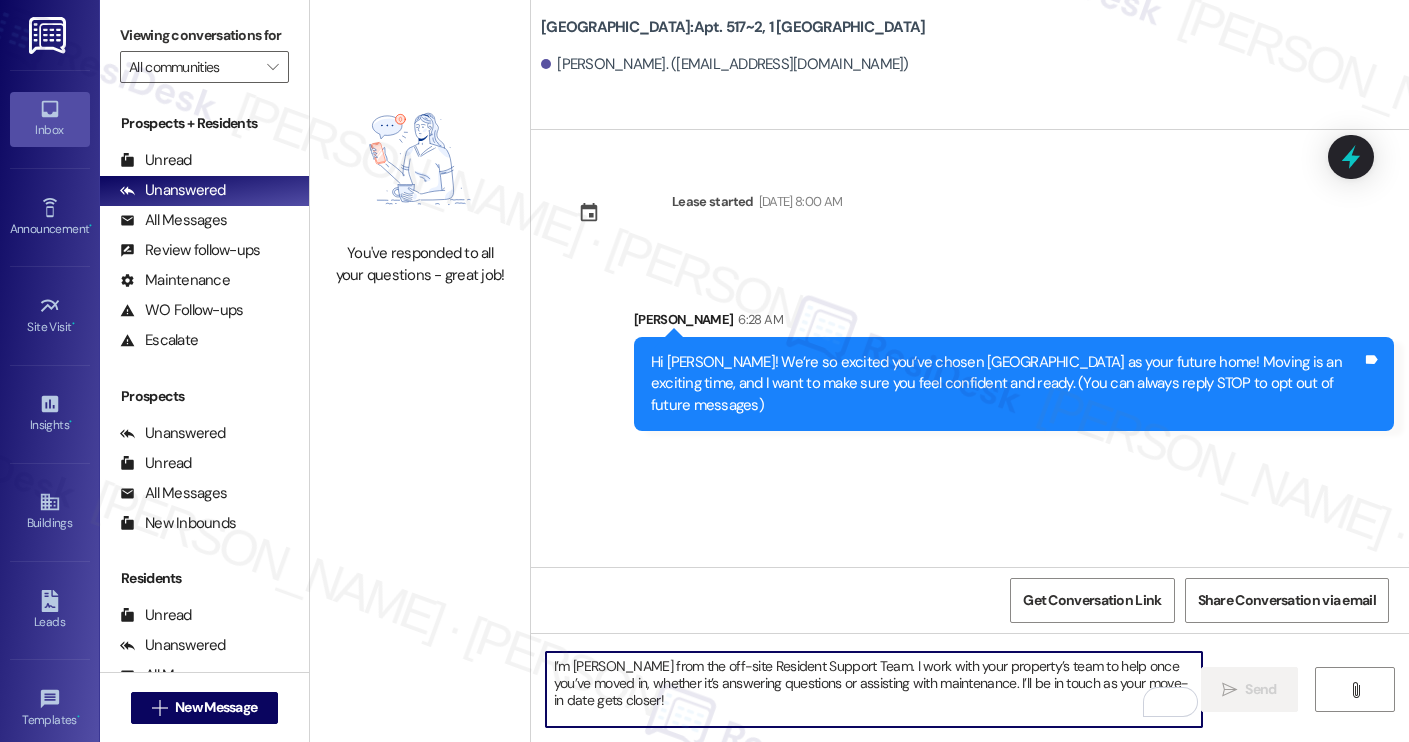 scroll, scrollTop: 68, scrollLeft: 0, axis: vertical 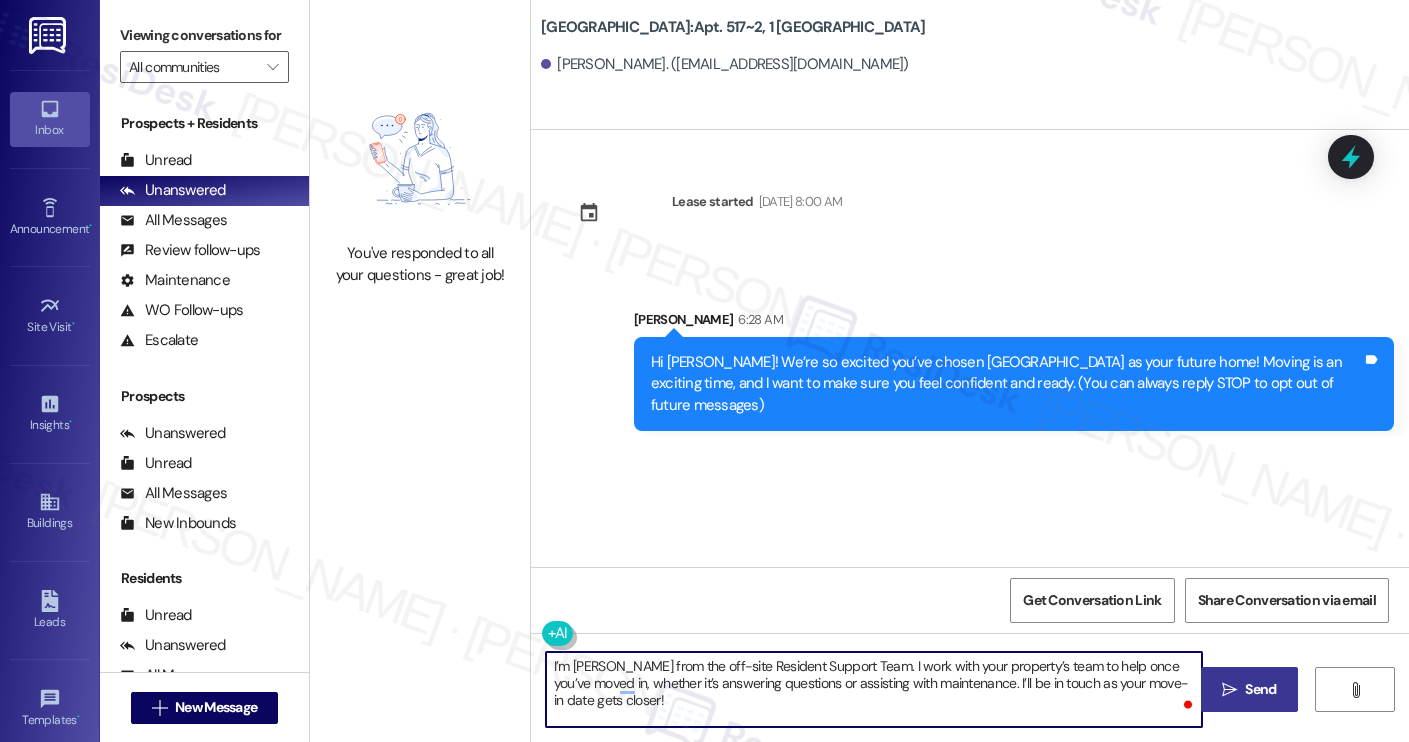 type on "I’m [PERSON_NAME] from the off-site Resident Support Team. I work with your property’s team to help once you’ve moved in, whether it’s answering questions or assisting with maintenance. I’ll be in touch as your move-in date gets closer!" 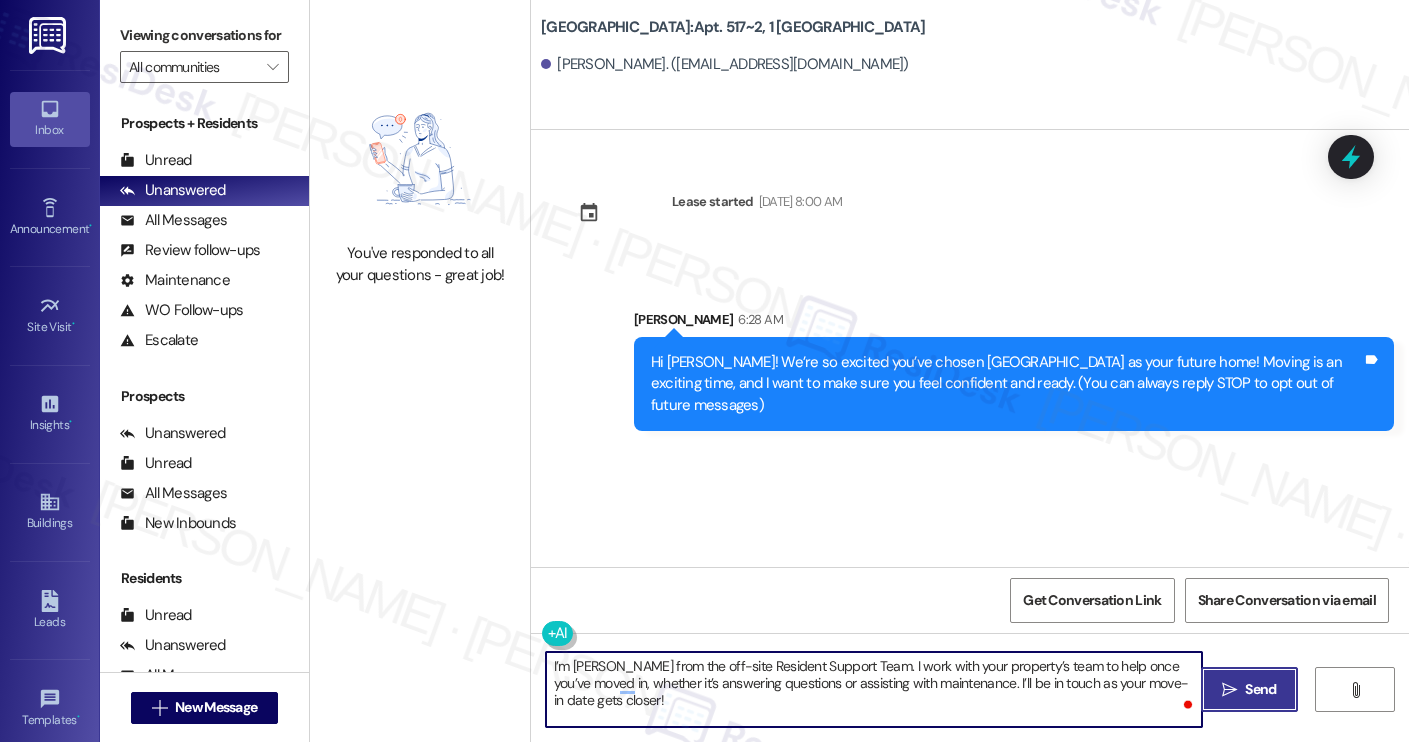 click on " Send" at bounding box center [1249, 689] 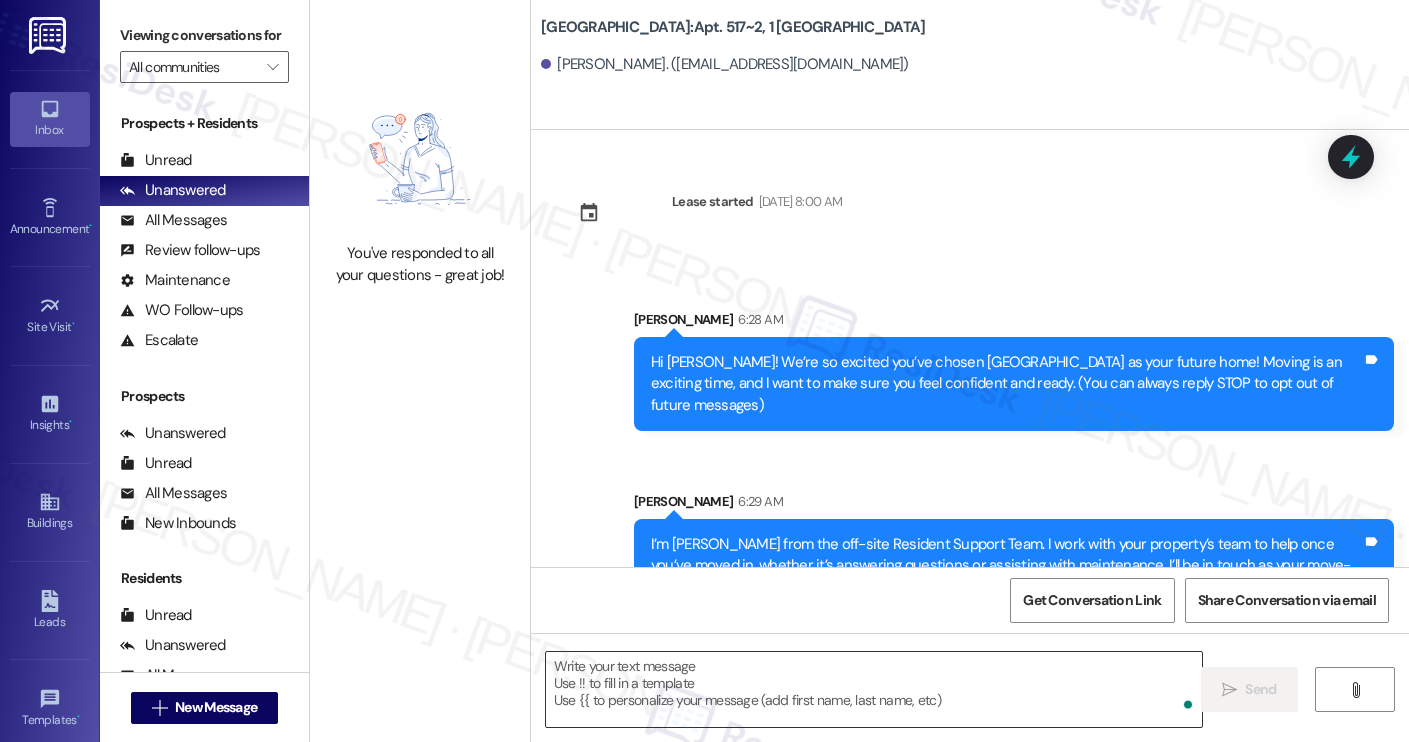 click at bounding box center [874, 689] 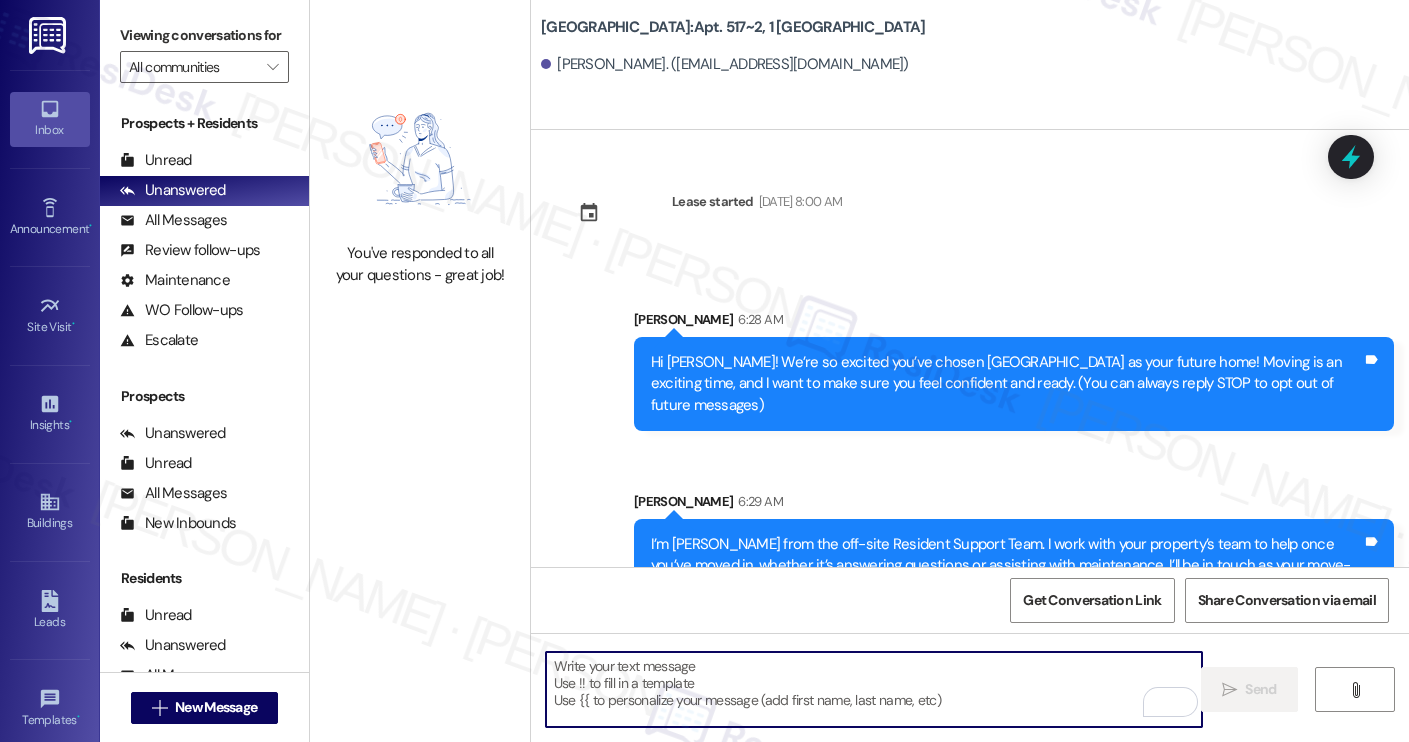 paste on "Move-in day will be busy as you get settled, but no reason it has to be stressful. Don’t forget that we offer a ⚡FAST PASS⚡for Move-In day if your checklist has been completed 2 weeks prior to move-in. Login to your ResidentPortal [DATE] to complete those outstanding items!" 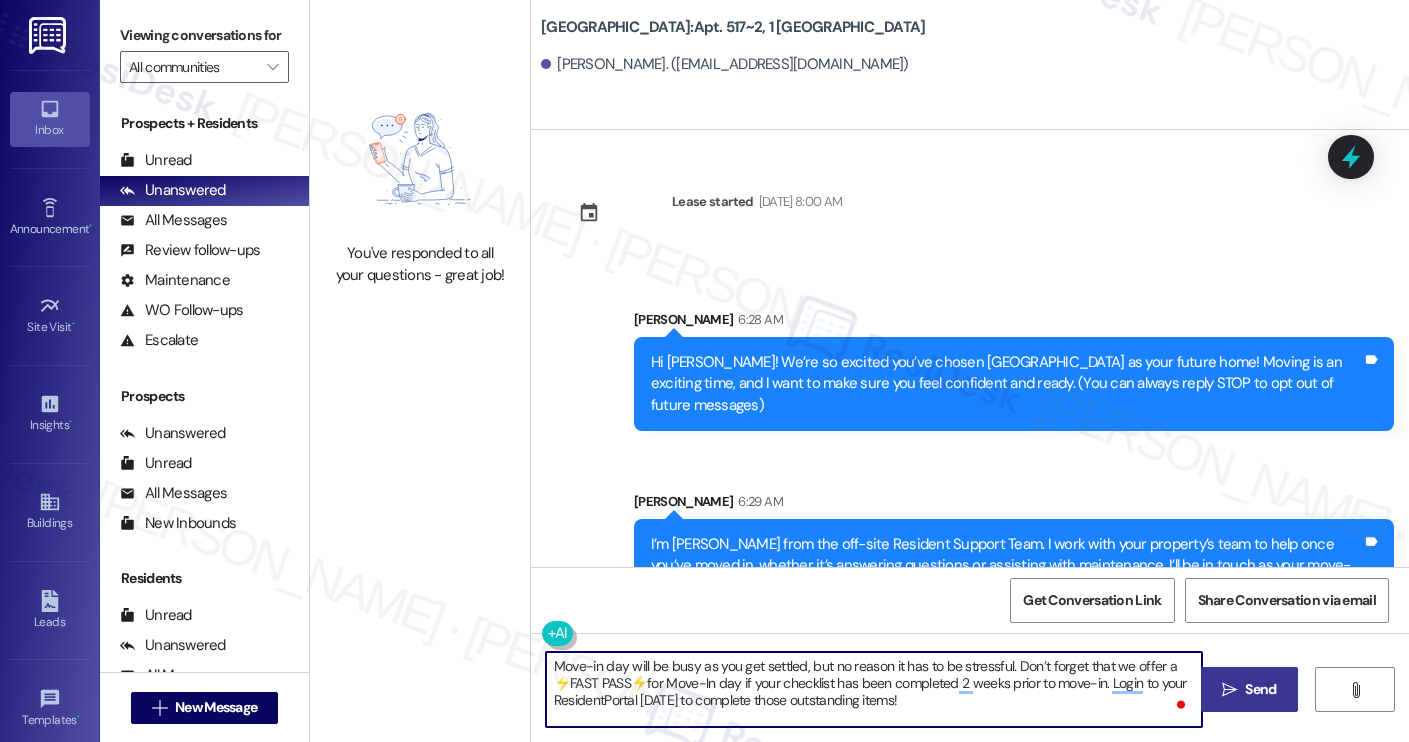 type on "Move-in day will be busy as you get settled, but no reason it has to be stressful. Don’t forget that we offer a ⚡FAST PASS⚡for Move-In day if your checklist has been completed 2 weeks prior to move-in. Login to your ResidentPortal [DATE] to complete those outstanding items!" 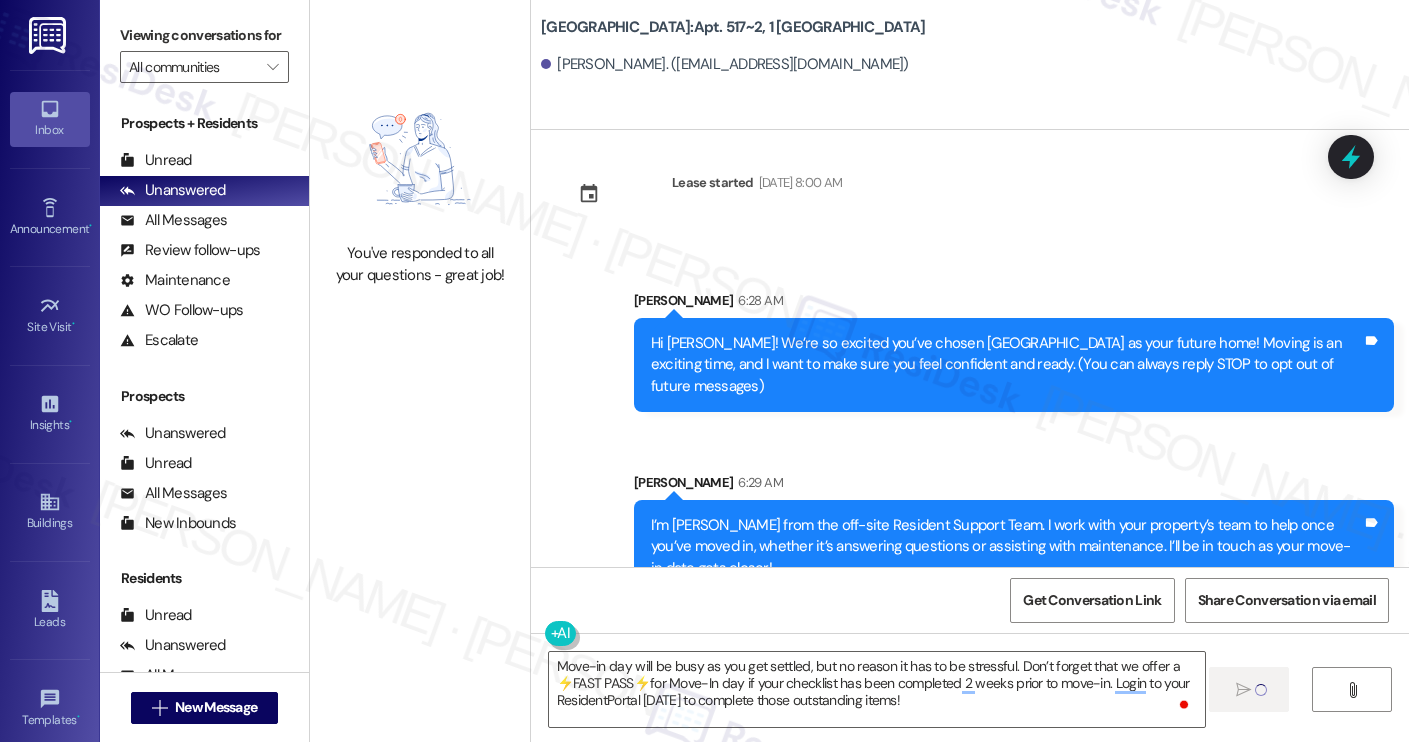 type 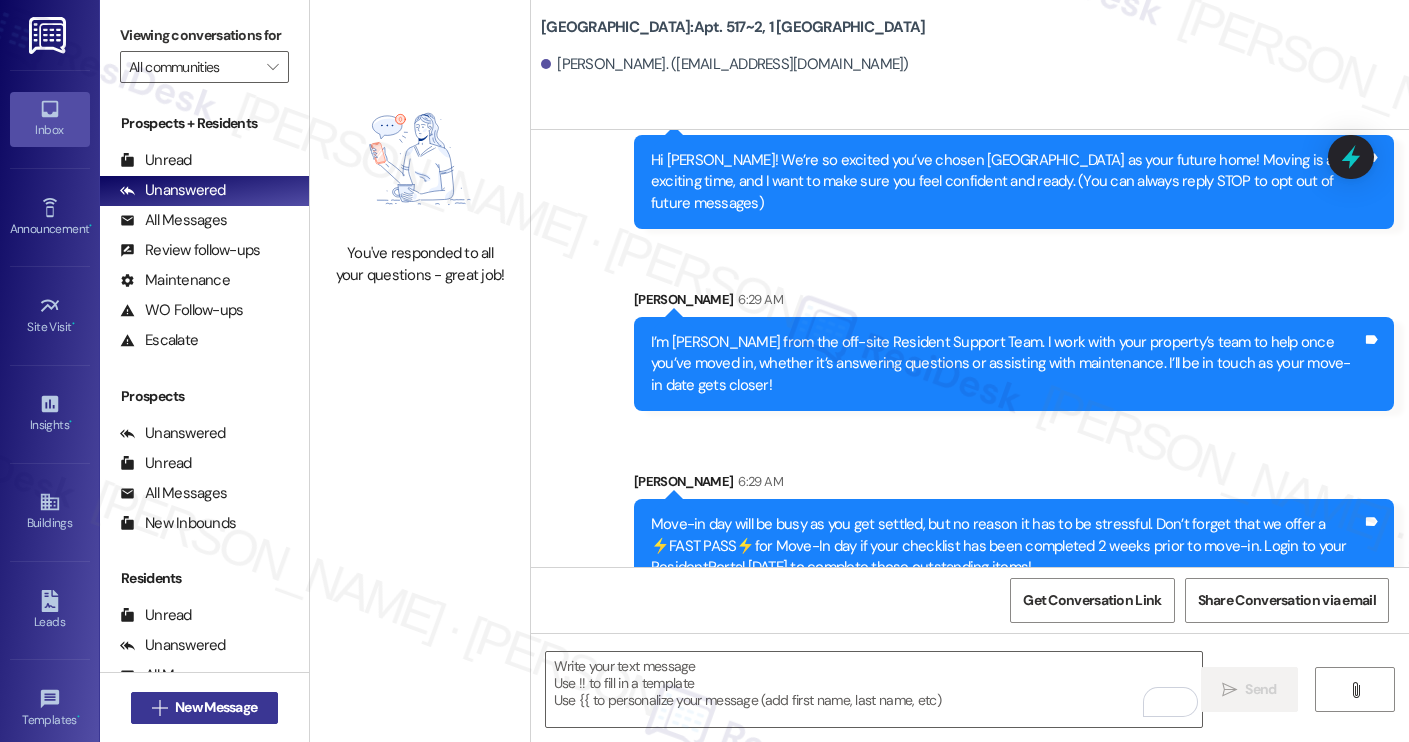 click on " New Message" at bounding box center [205, 708] 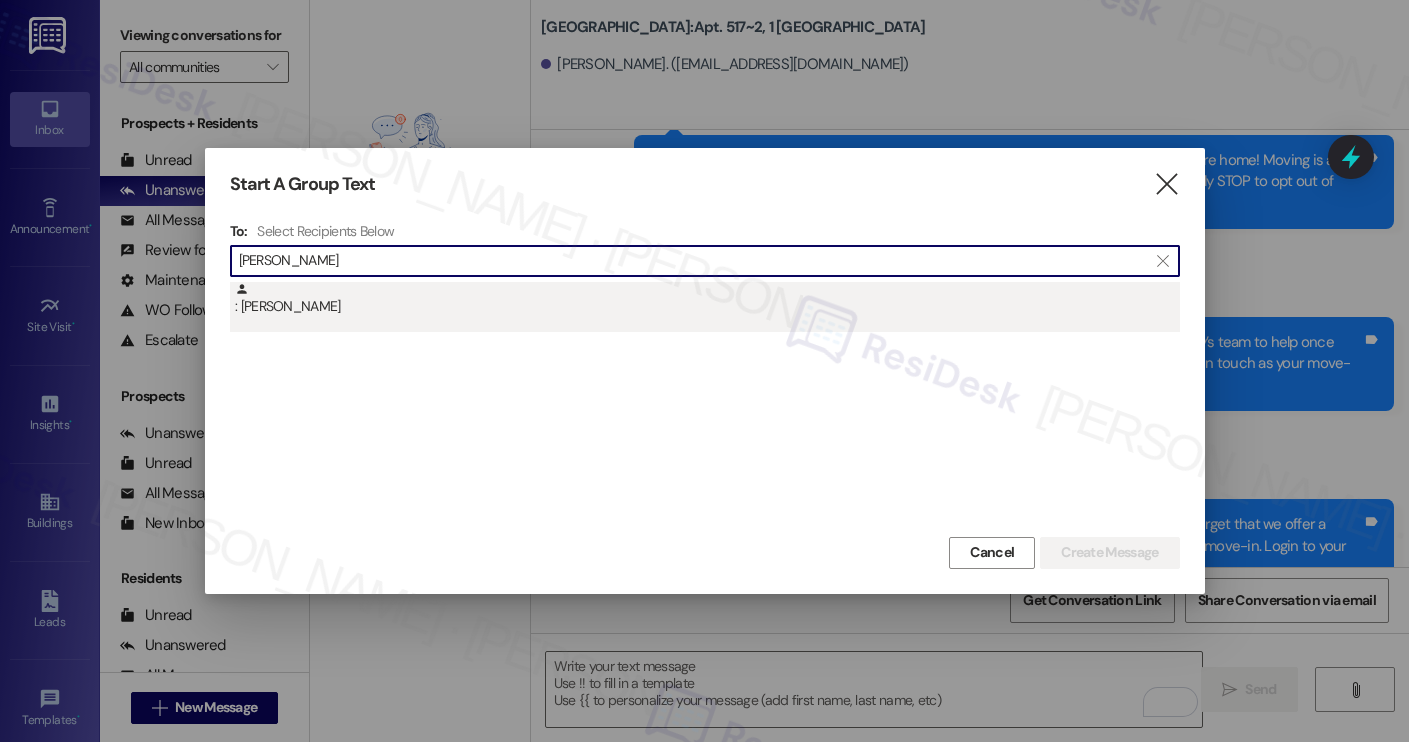 type on "ali trean" 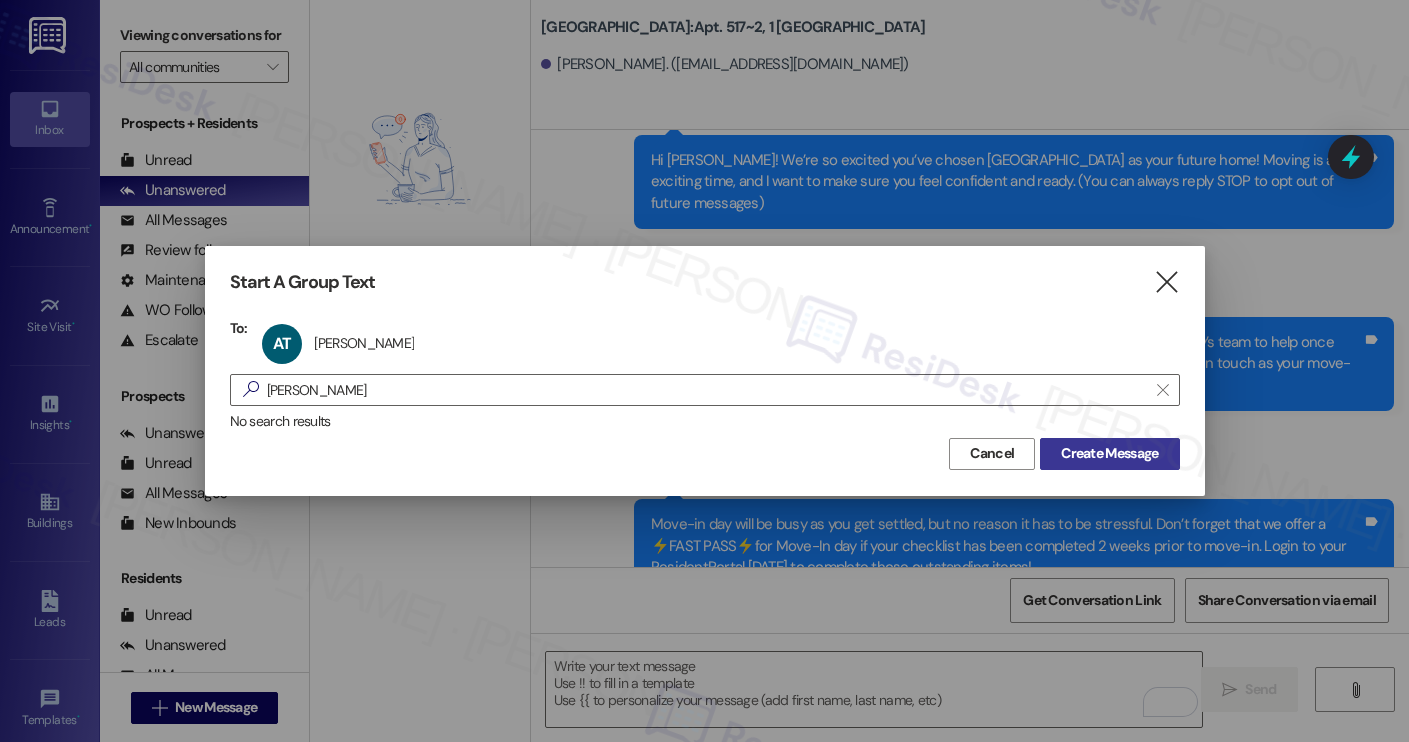 click on "Create Message" at bounding box center [1109, 454] 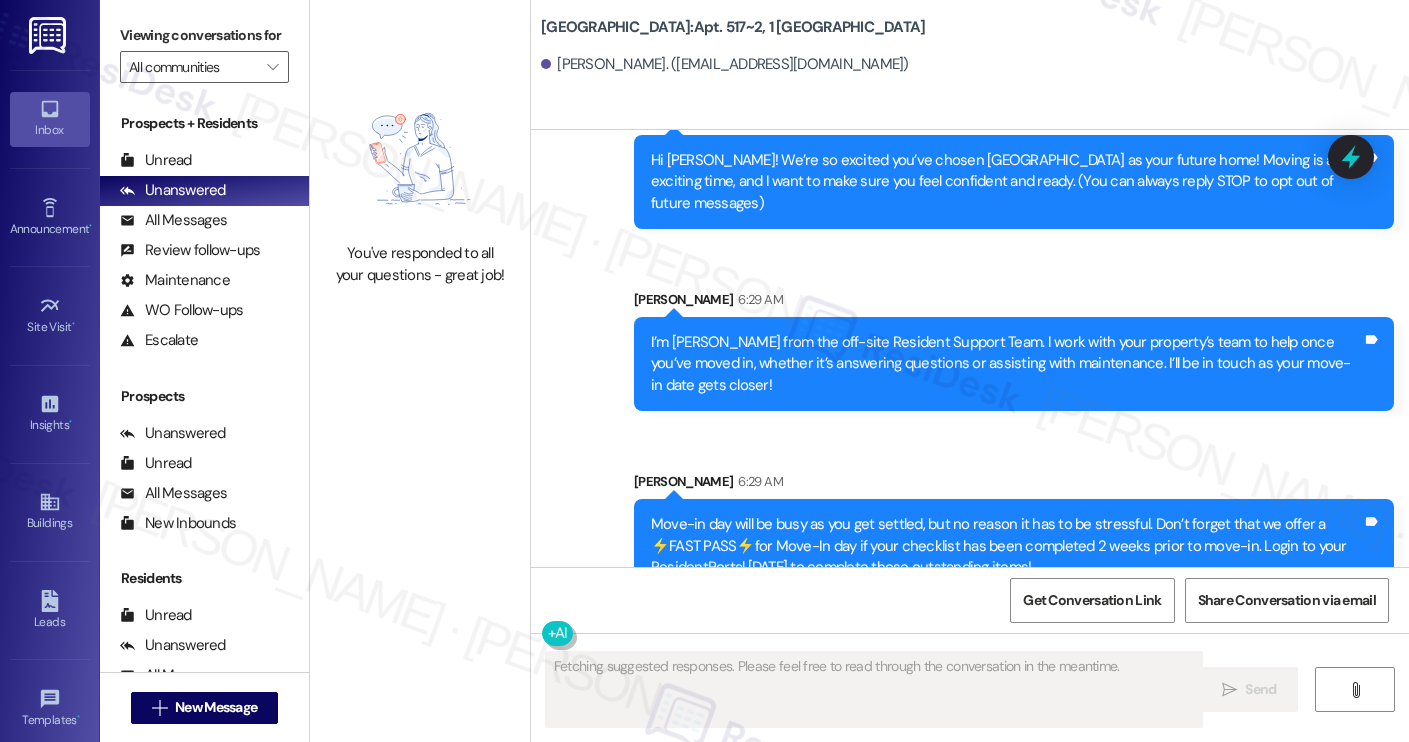 type on "Fetching suggested responses. Please feel free to read through the conversation in the meantime." 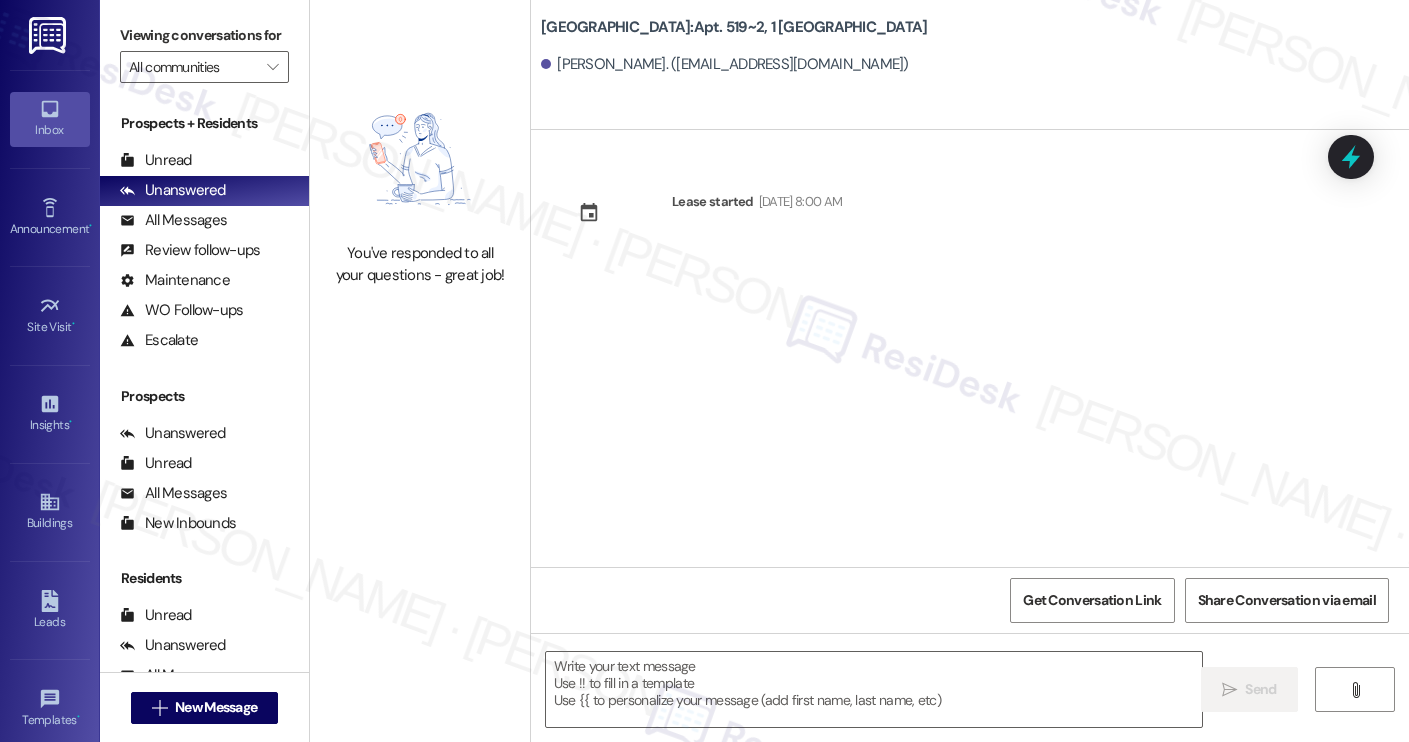 type on "Fetching suggested responses. Please feel free to read through the conversation in the meantime." 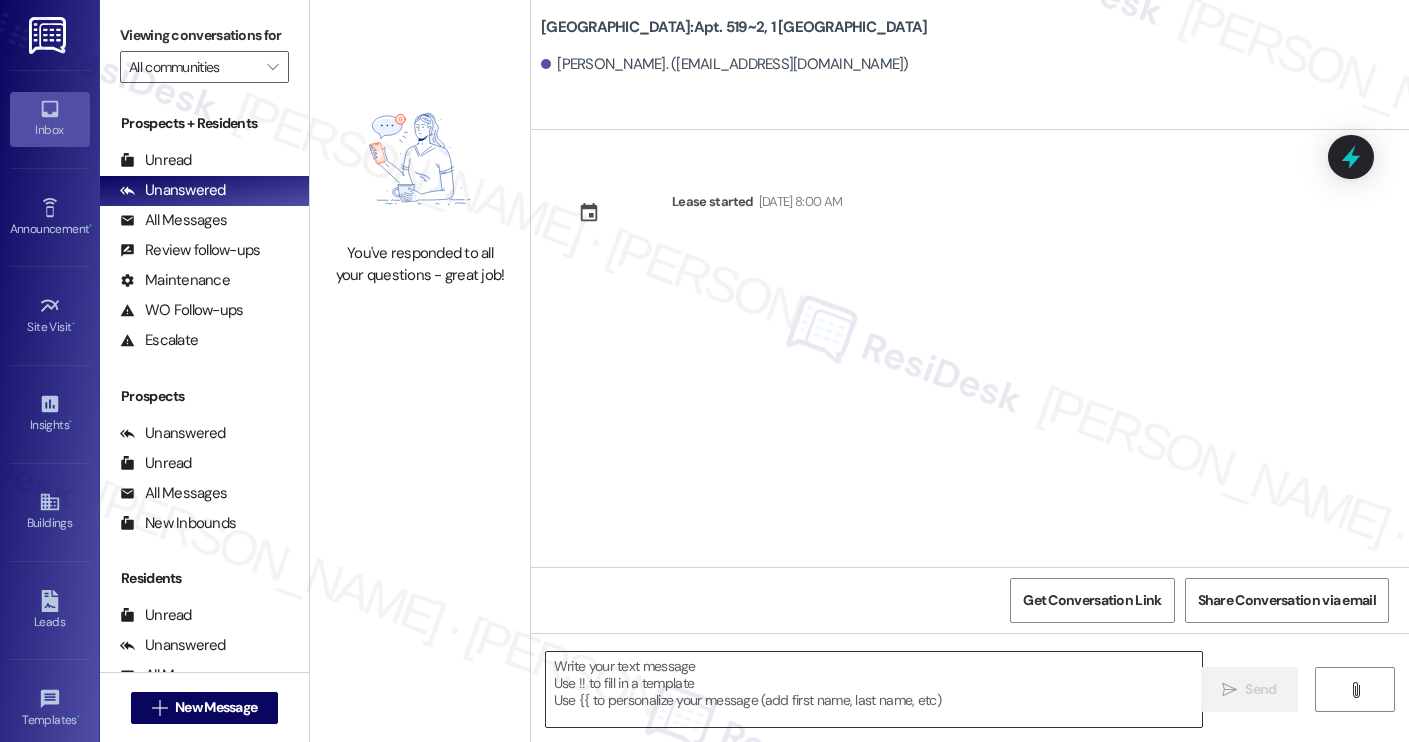 click at bounding box center (874, 689) 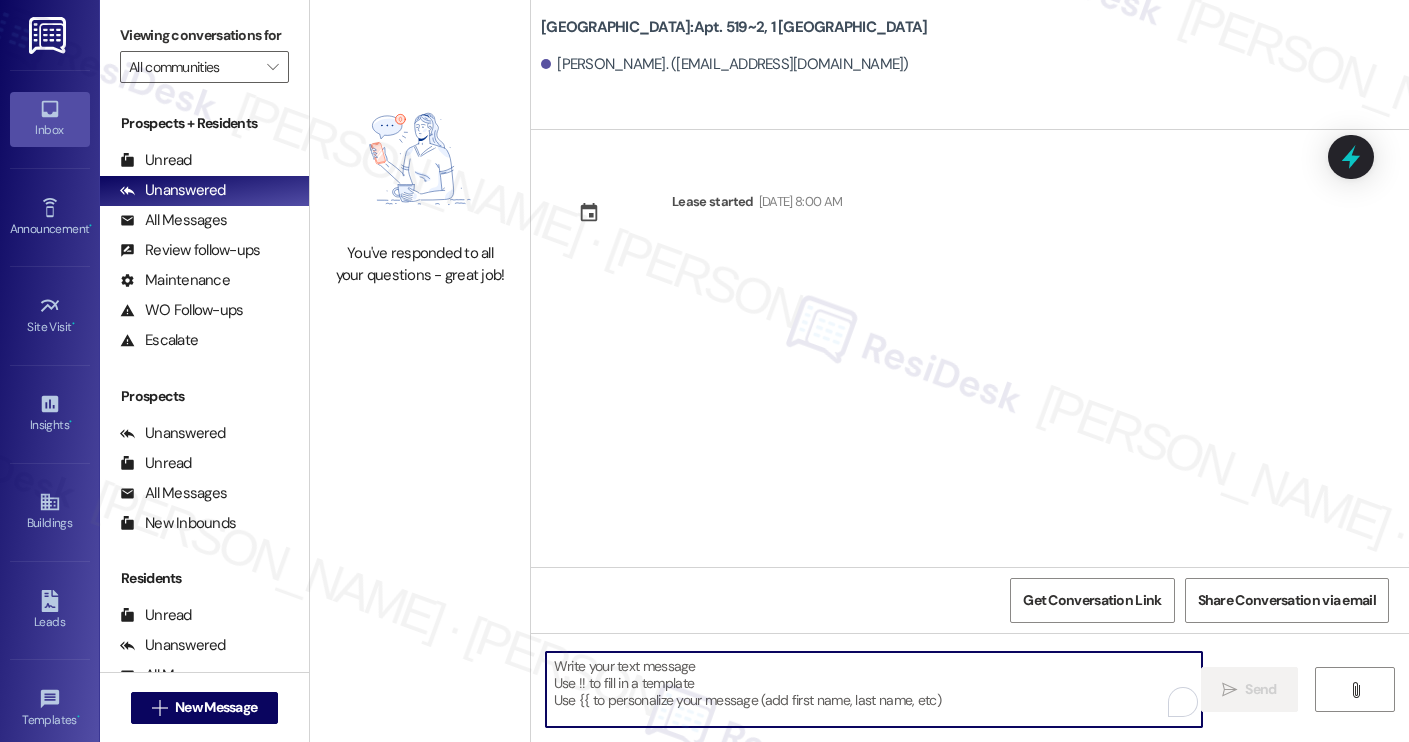 paste on "Hi [PERSON_NAME]! We’re so excited you’ve chosen [GEOGRAPHIC_DATA] as your future home! Moving is an exciting time, and I want to make sure you feel confident and ready.
I’m [PERSON_NAME] from the off-site Resident Support Team. I work with your property’s team to help once you’ve moved in, whether it’s answering questions or assisting with maintenance. I’ll be in touch as your move-in date gets closer!
Move-in day will be busy as you get settled, but no reason it has to be stressful. Don’t forget that we offer a ⚡FAST PASS⚡for Move-In day if your checklist has been completed 2 weeks prior to move-in. Login to your ResidentPortal [DATE] to complete those outstanding items!" 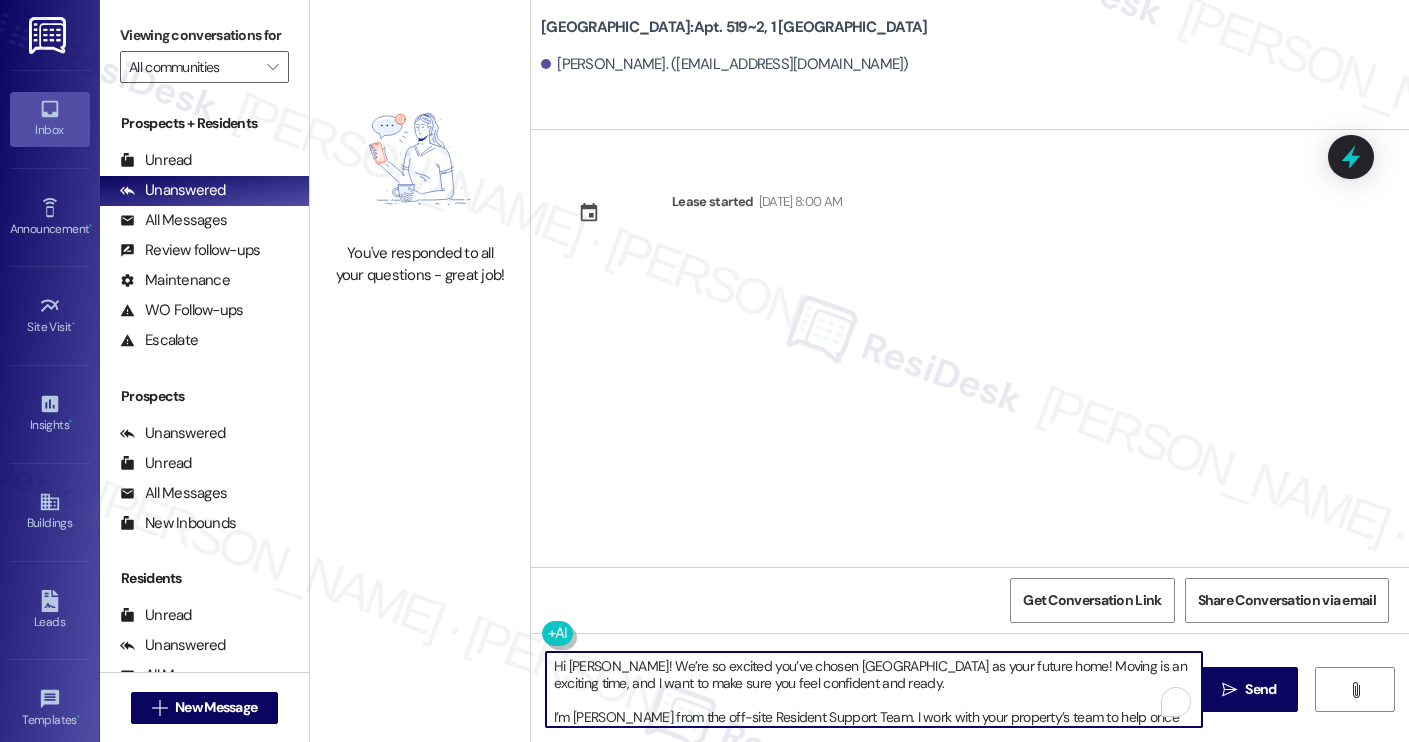 scroll, scrollTop: 119, scrollLeft: 0, axis: vertical 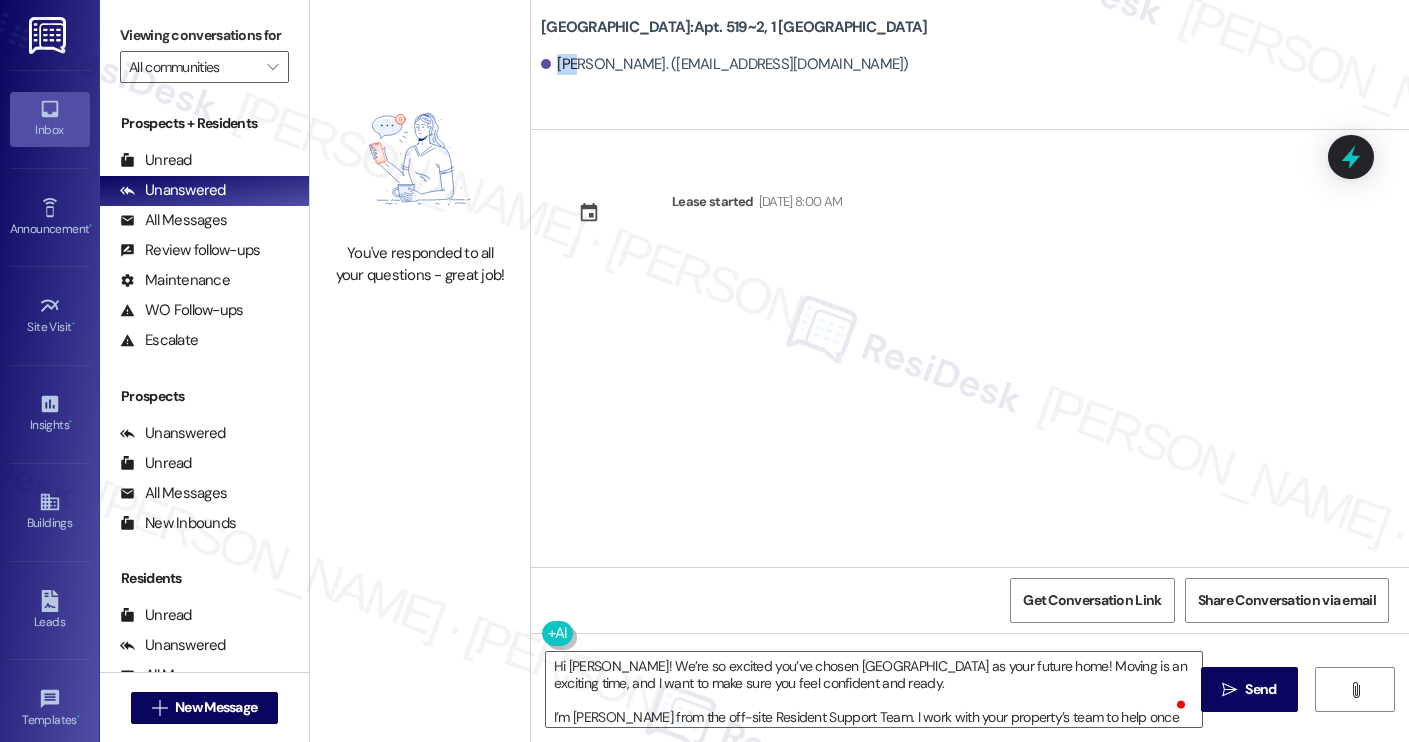 copy on "Ali" 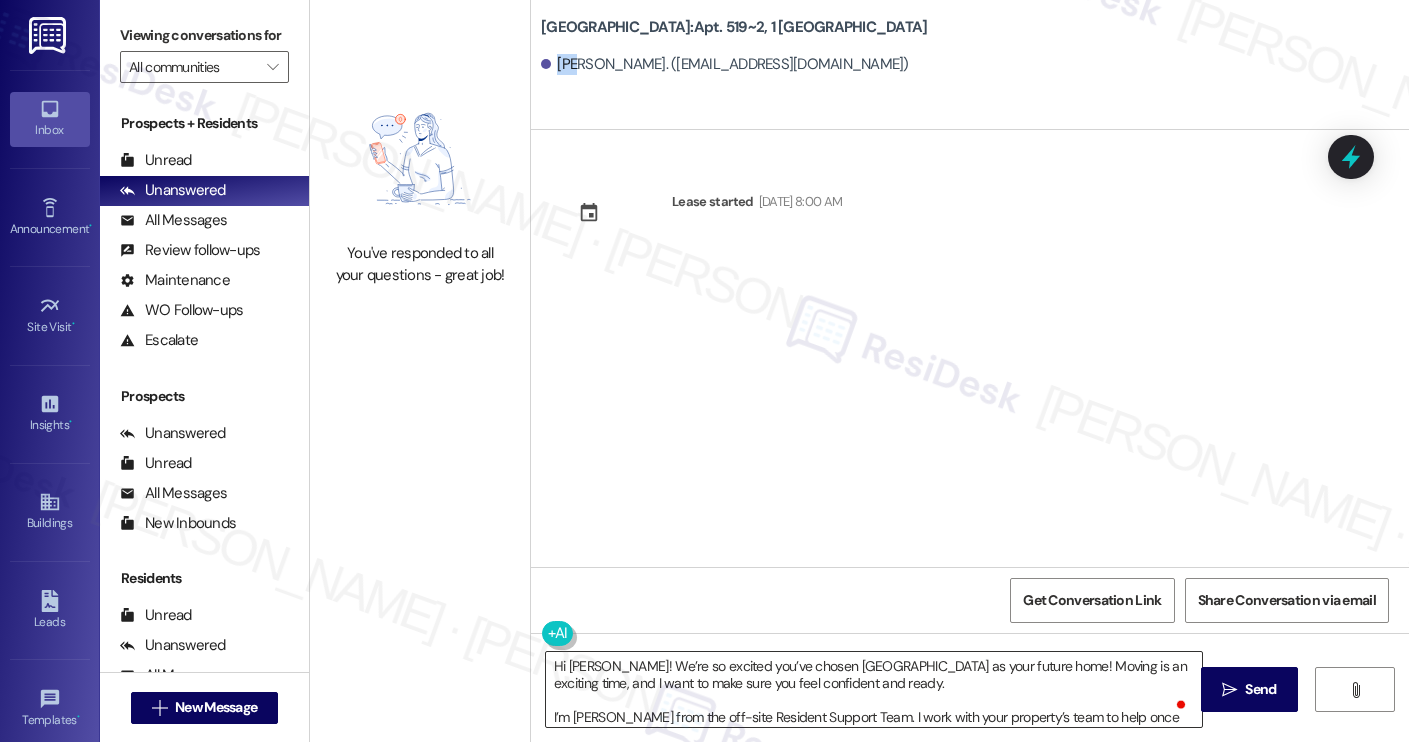 click on "Hi [PERSON_NAME]! We’re so excited you’ve chosen [GEOGRAPHIC_DATA] as your future home! Moving is an exciting time, and I want to make sure you feel confident and ready.
I’m [PERSON_NAME] from the off-site Resident Support Team. I work with your property’s team to help once you’ve moved in, whether it’s answering questions or assisting with maintenance. I’ll be in touch as your move-in date gets closer!
Move-in day will be busy as you get settled, but no reason it has to be stressful. Don’t forget that we offer a ⚡FAST PASS⚡for Move-In day if your checklist has been completed 2 weeks prior to move-in. Login to your ResidentPortal [DATE] to complete those outstanding items!" at bounding box center [874, 689] 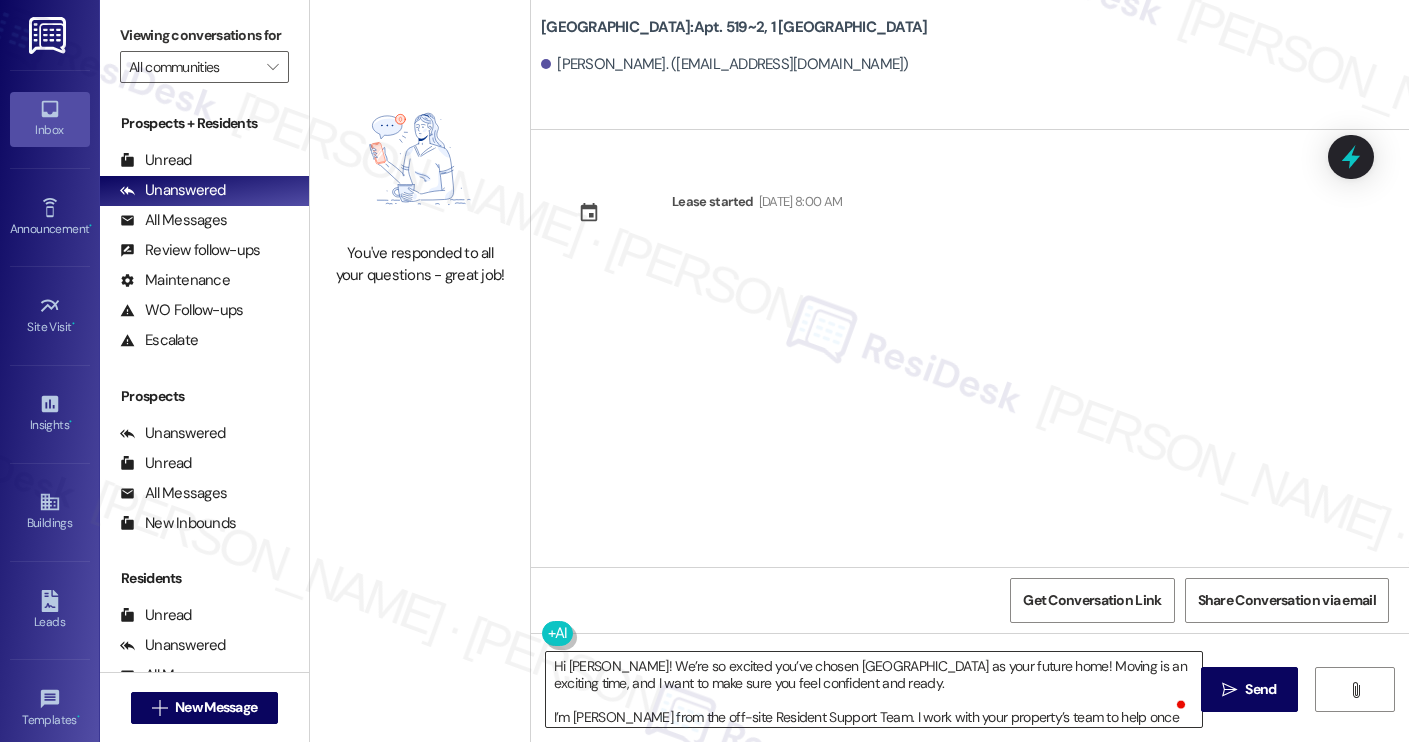 click on "Hi [PERSON_NAME]! We’re so excited you’ve chosen [GEOGRAPHIC_DATA] as your future home! Moving is an exciting time, and I want to make sure you feel confident and ready.
I’m [PERSON_NAME] from the off-site Resident Support Team. I work with your property’s team to help once you’ve moved in, whether it’s answering questions or assisting with maintenance. I’ll be in touch as your move-in date gets closer!
Move-in day will be busy as you get settled, but no reason it has to be stressful. Don’t forget that we offer a ⚡FAST PASS⚡for Move-In day if your checklist has been completed 2 weeks prior to move-in. Login to your ResidentPortal [DATE] to complete those outstanding items!" at bounding box center [874, 689] 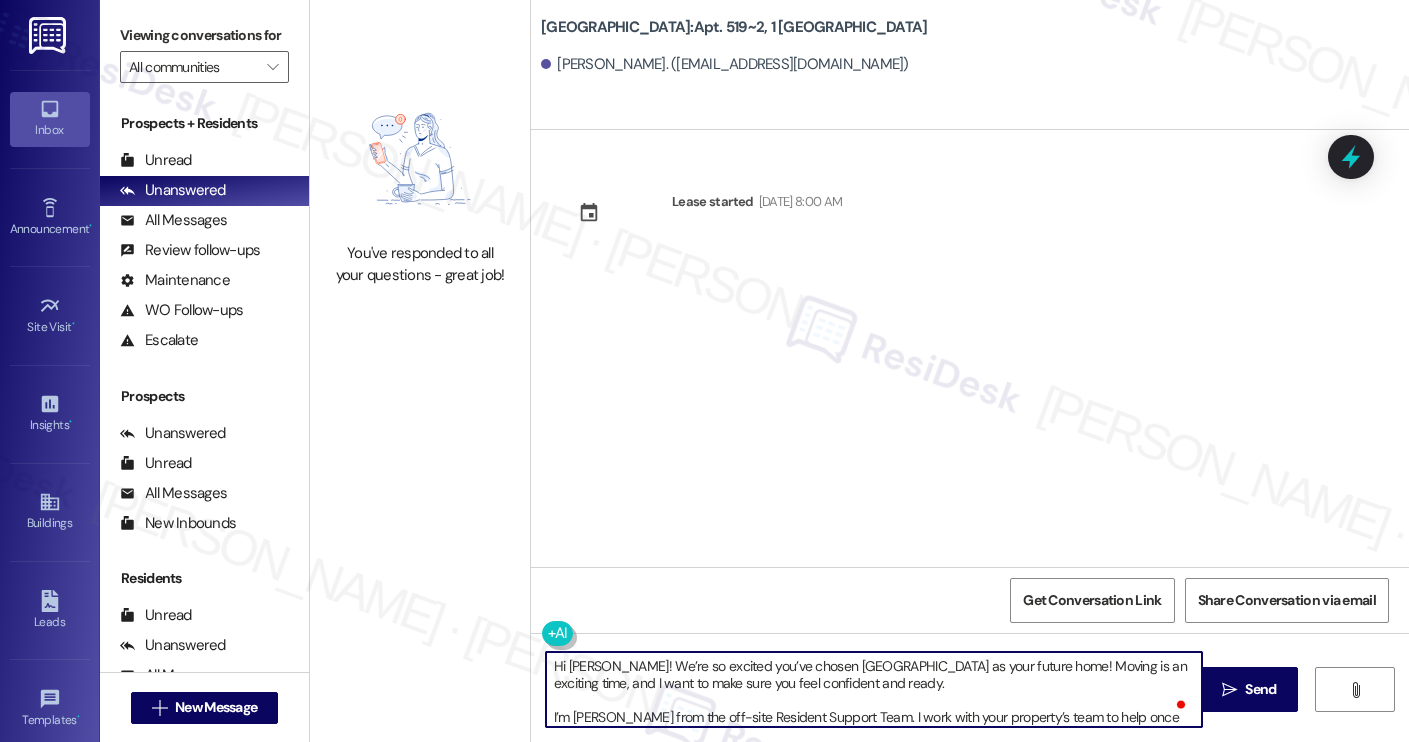 paste on "Ali" 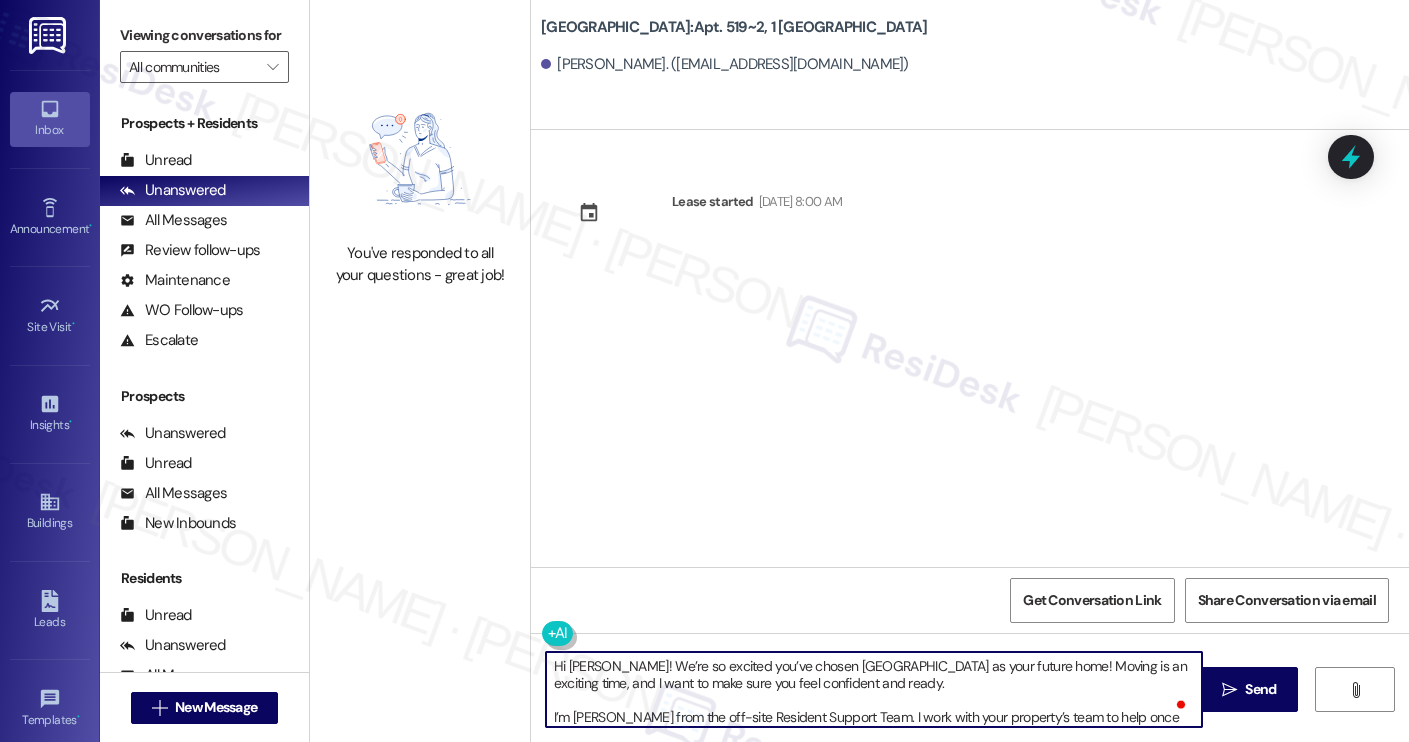 scroll, scrollTop: 17, scrollLeft: 0, axis: vertical 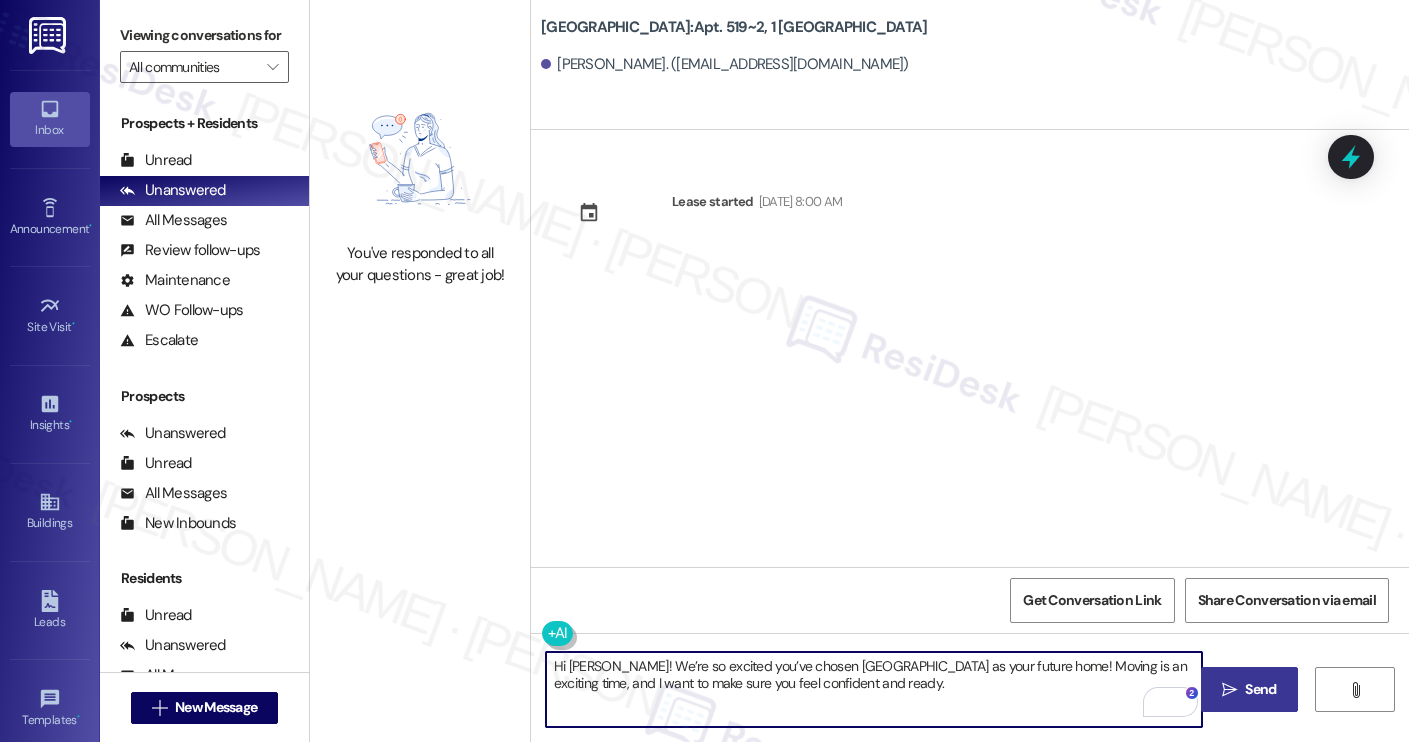 type on "Hi Ali! We’re so excited you’ve chosen Yugo Charleston Campus as your future home! Moving is an exciting time, and I want to make sure you feel confident and ready." 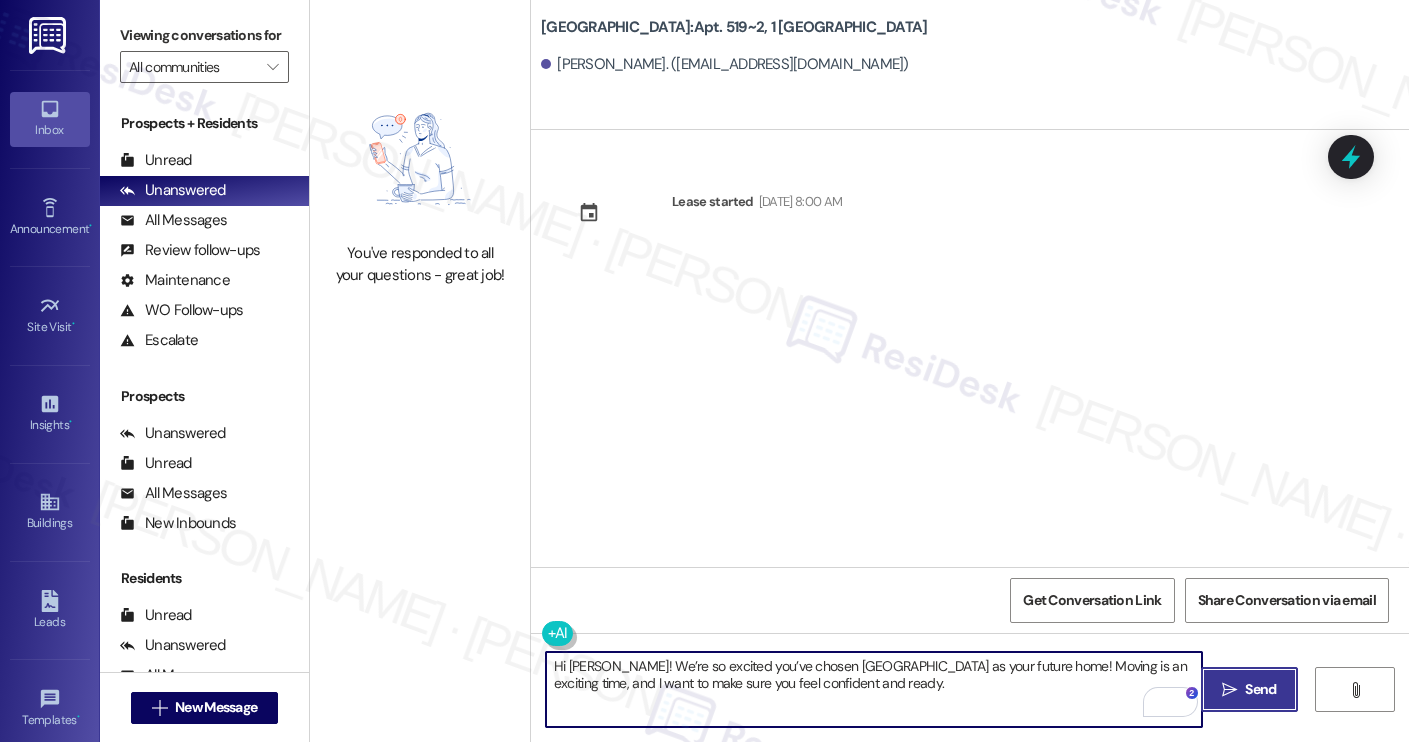 click on "" at bounding box center (1229, 690) 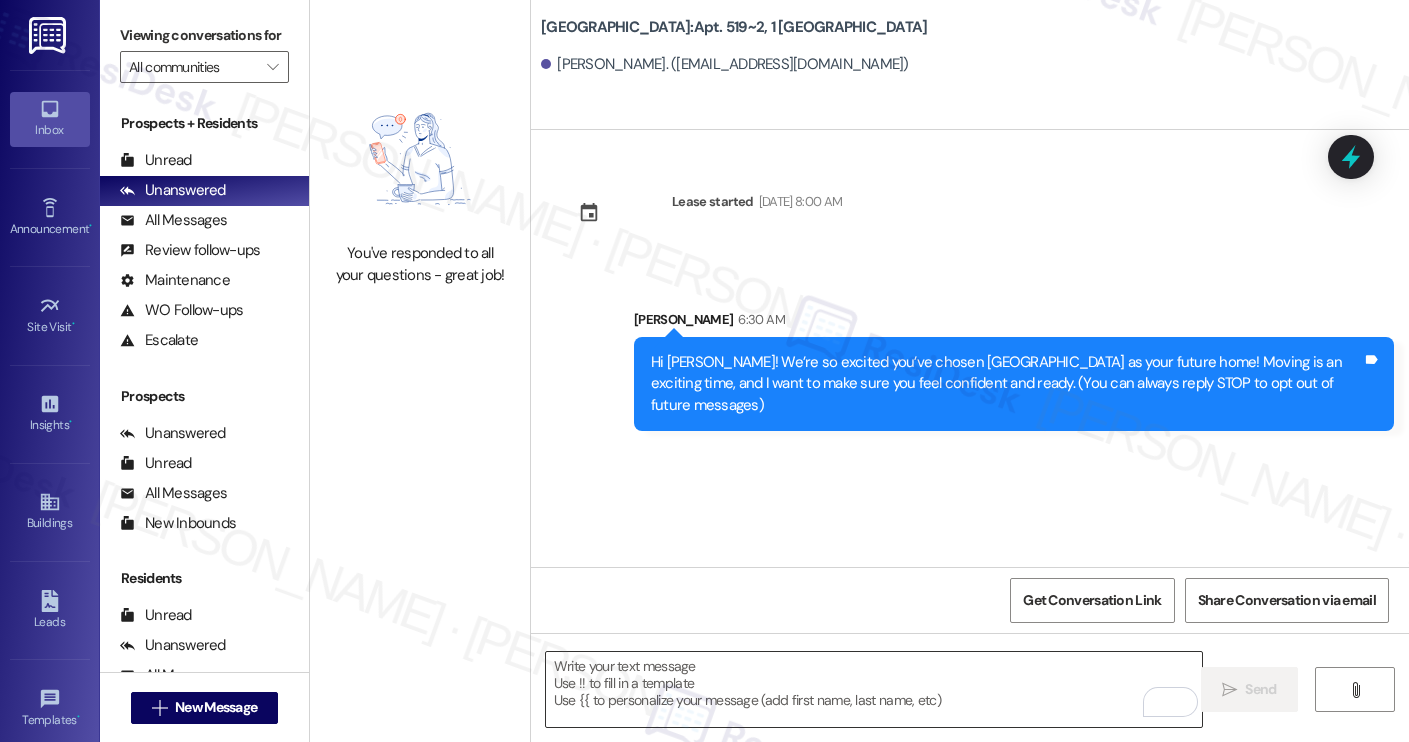 click at bounding box center [874, 689] 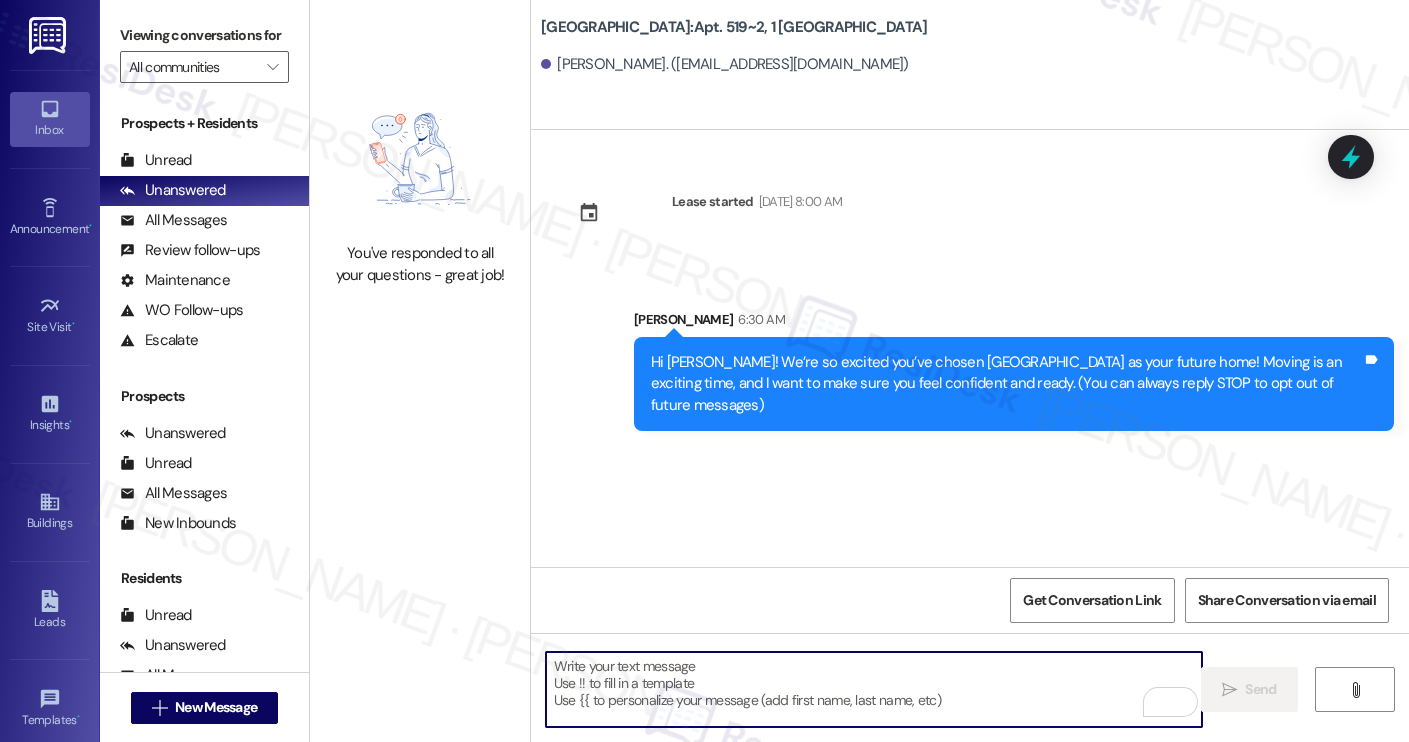 paste on "I’m [PERSON_NAME] from the off-site Resident Support Team. I work with your property’s team to help once you’ve moved in, whether it’s answering questions or assisting with maintenance. I’ll be in touch as your move-in date gets closer!
Move-in day will be busy as you get settled, but no reason it has to be stressful. Don’t forget that we offer a ⚡FAST PASS⚡for Move-In day if your checklist has been completed 2 weeks prior to move-in. Login to your ResidentPortal [DATE] to complete those outstanding items!" 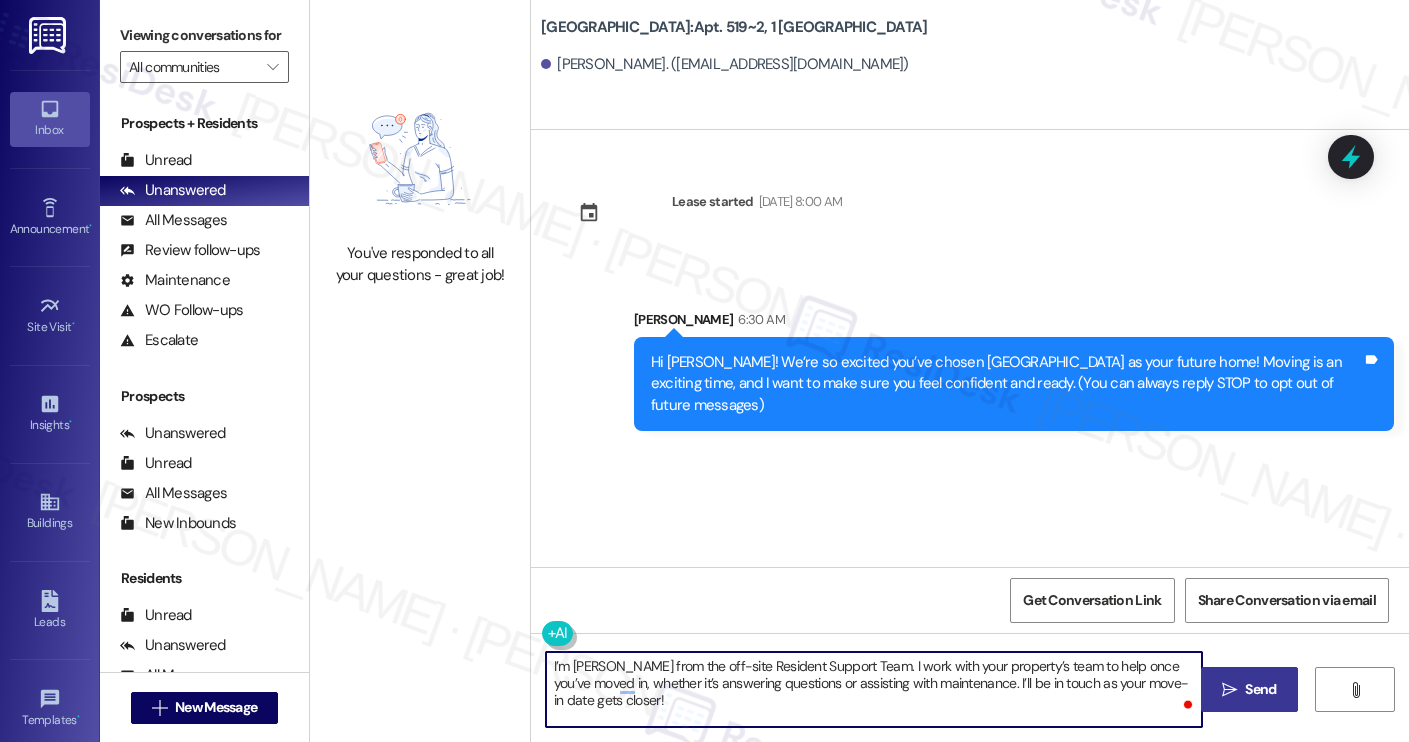 type on "I’m [PERSON_NAME] from the off-site Resident Support Team. I work with your property’s team to help once you’ve moved in, whether it’s answering questions or assisting with maintenance. I’ll be in touch as your move-in date gets closer!" 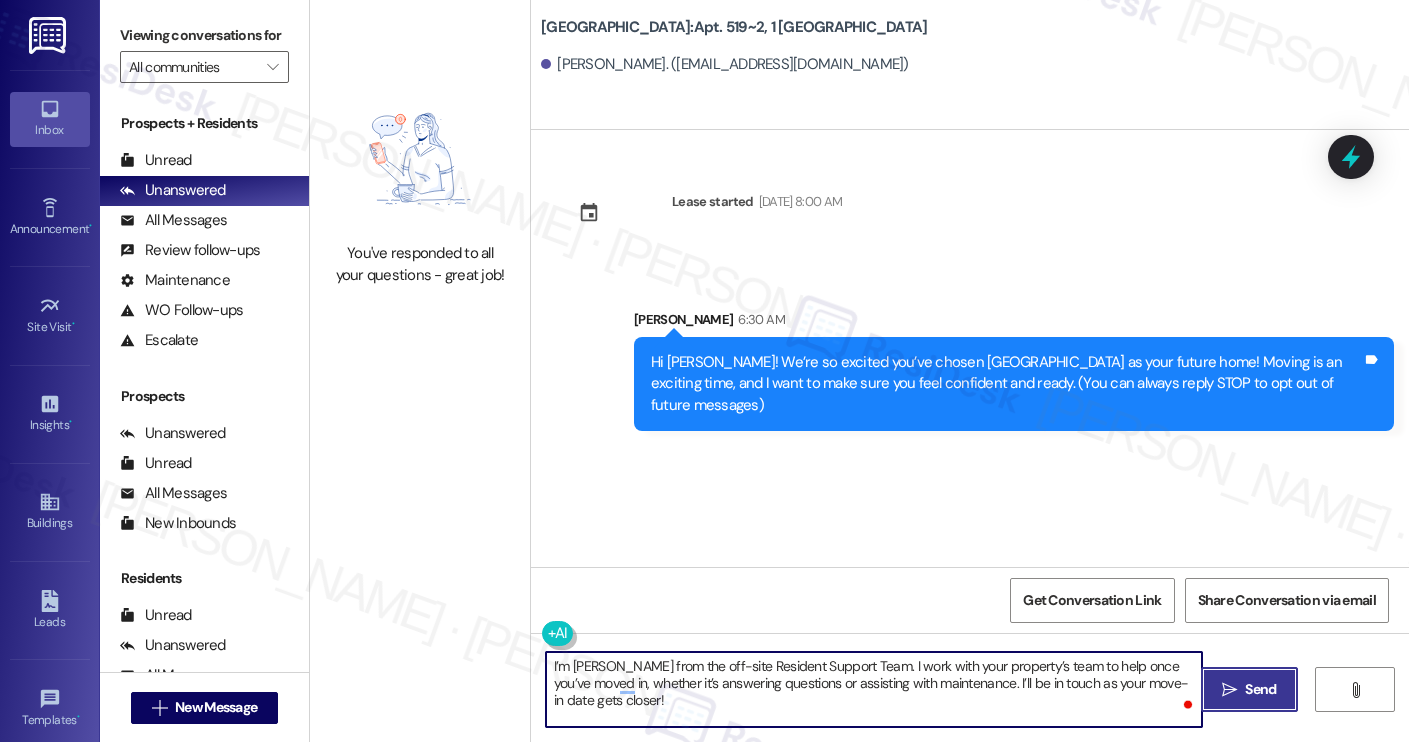 click on "Send" at bounding box center [1260, 689] 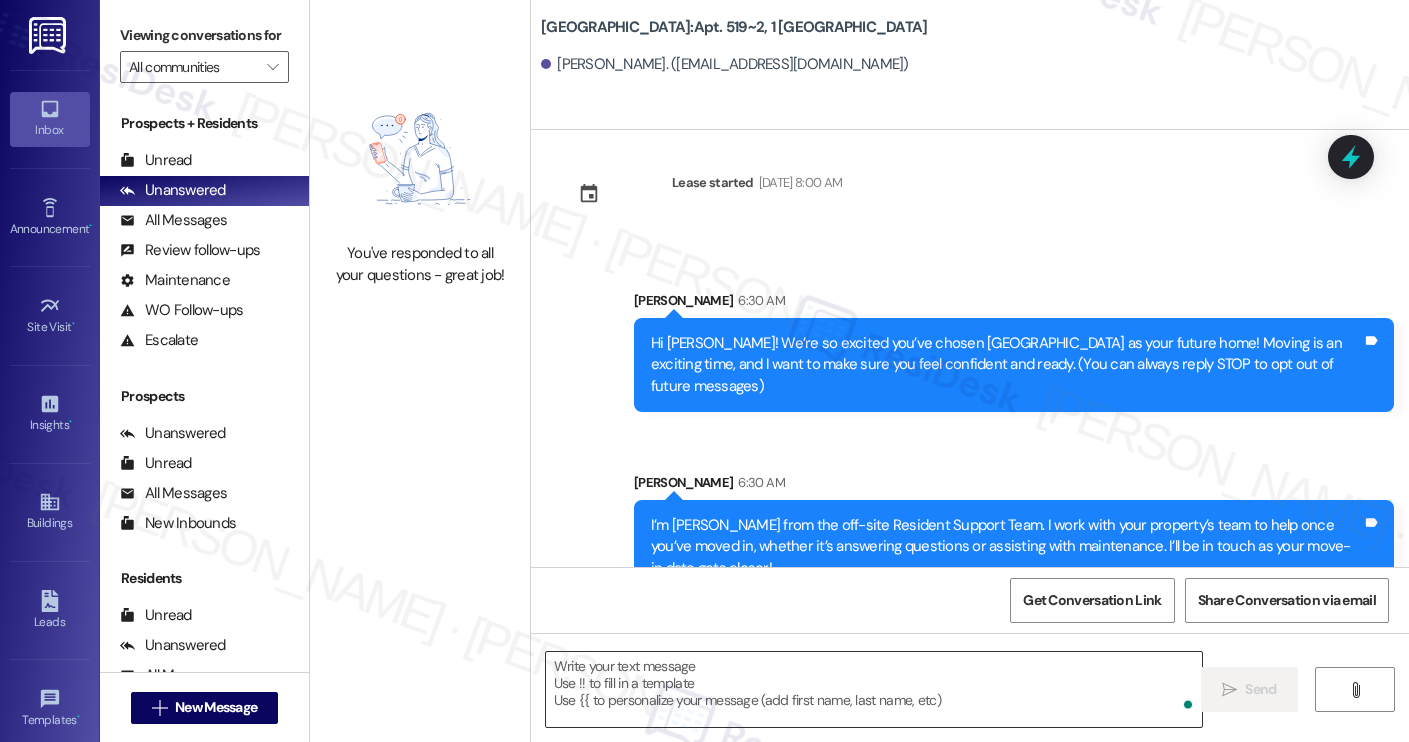 click at bounding box center (874, 689) 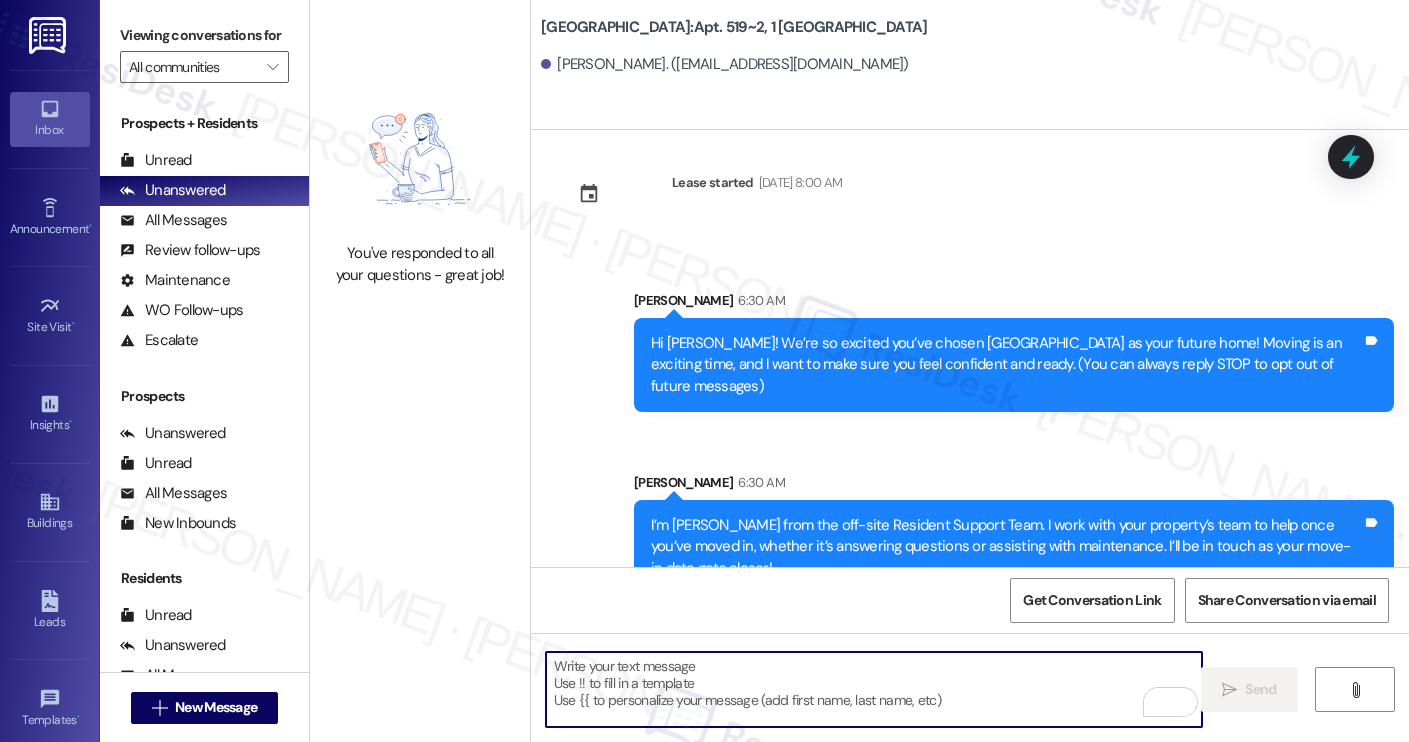 paste on "Move-in day will be busy as you get settled, but no reason it has to be stressful. Don’t forget that we offer a ⚡FAST PASS⚡for Move-In day if your checklist has been completed 2 weeks prior to move-in. Login to your ResidentPortal [DATE] to complete those outstanding items!" 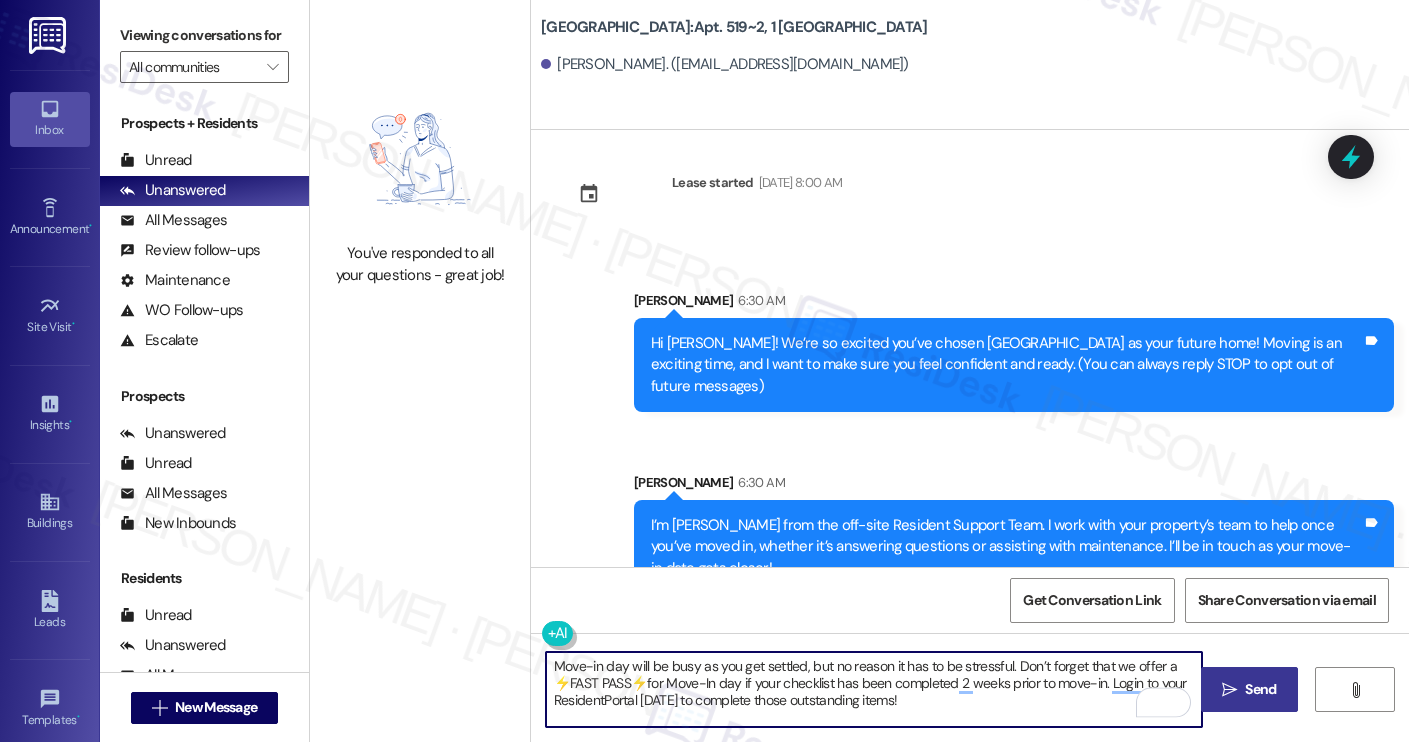 type on "Move-in day will be busy as you get settled, but no reason it has to be stressful. Don’t forget that we offer a ⚡FAST PASS⚡for Move-In day if your checklist has been completed 2 weeks prior to move-in. Login to your ResidentPortal [DATE] to complete those outstanding items!" 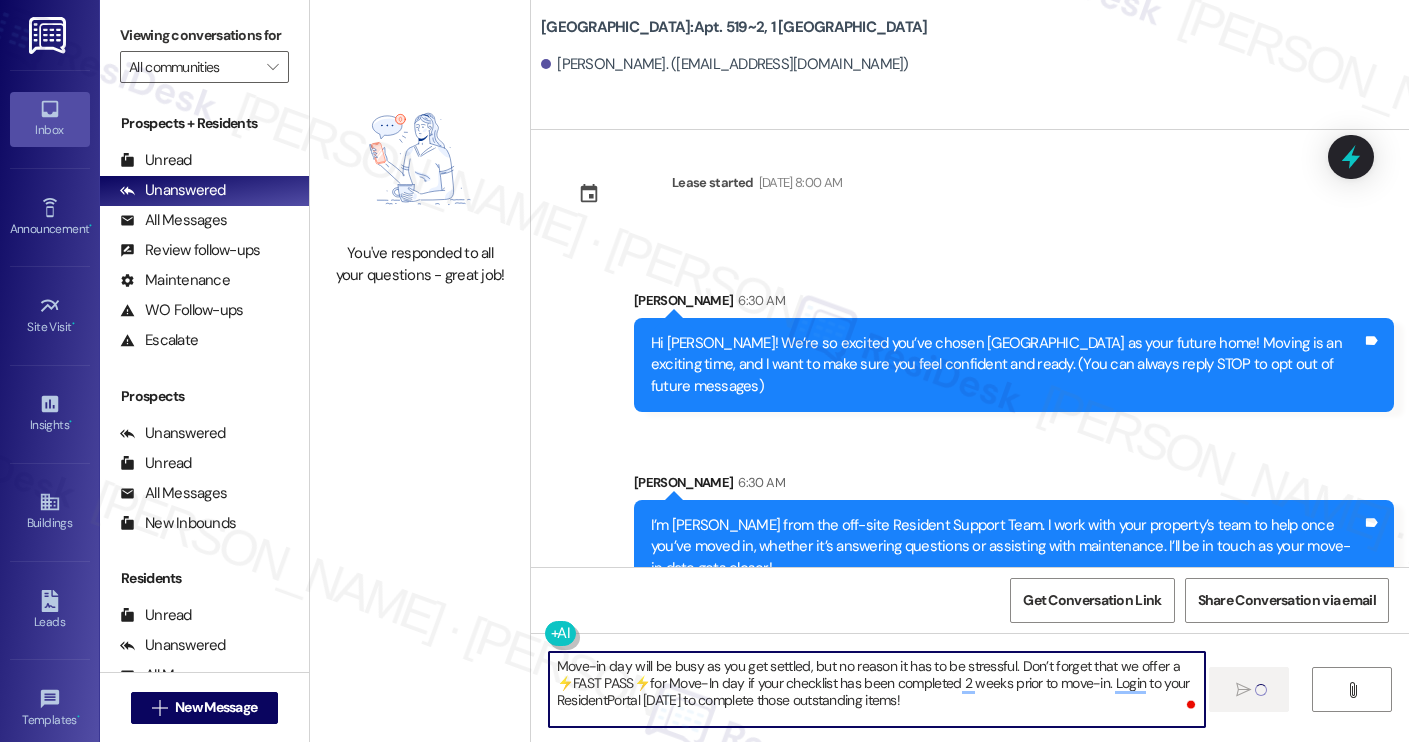 type 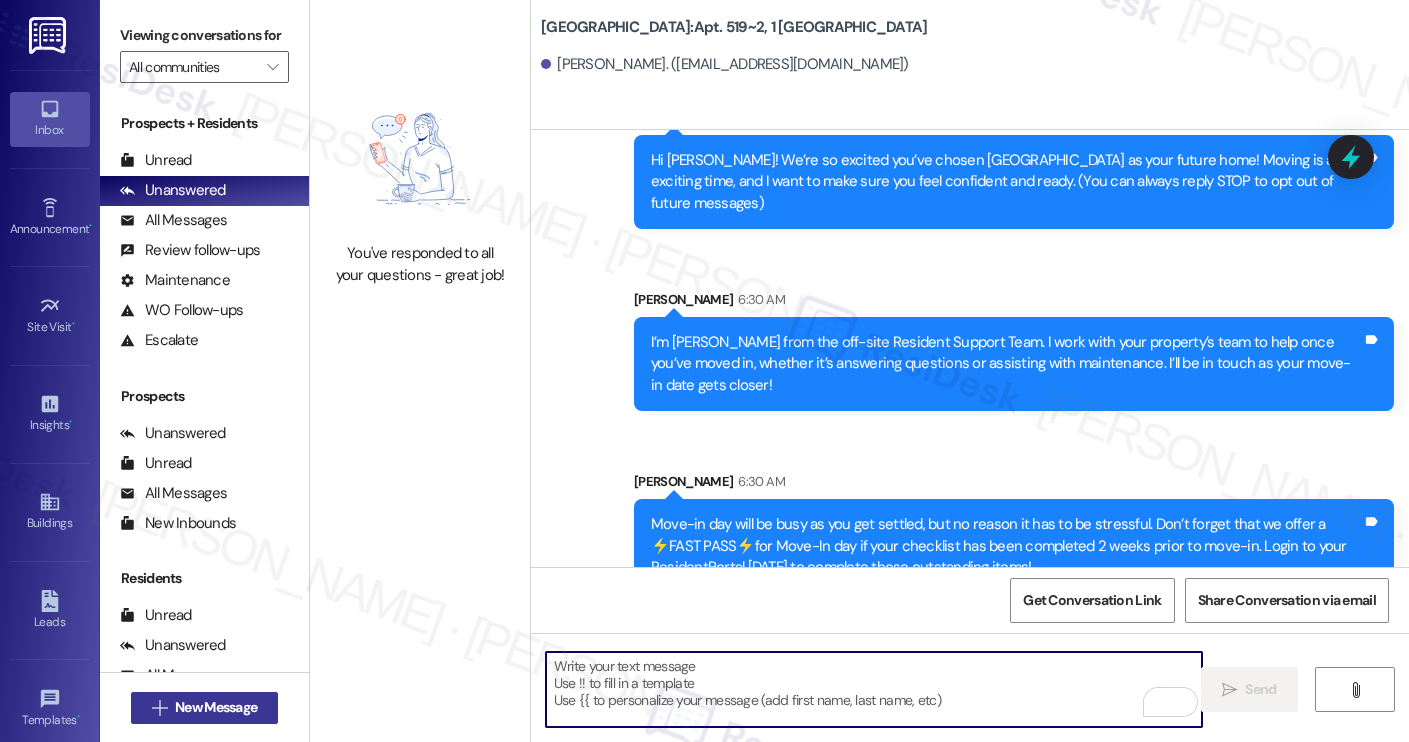 click on "New Message" at bounding box center (216, 707) 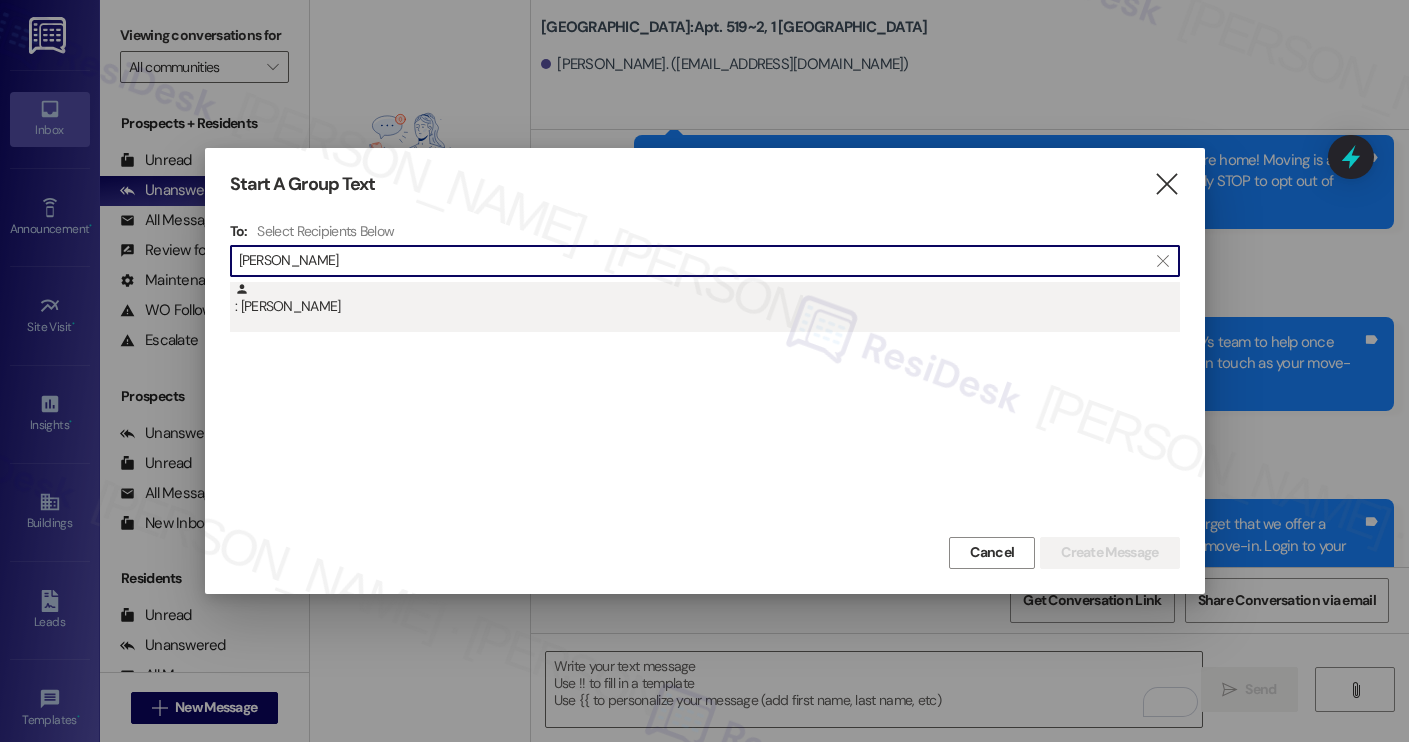type on "fiona mill" 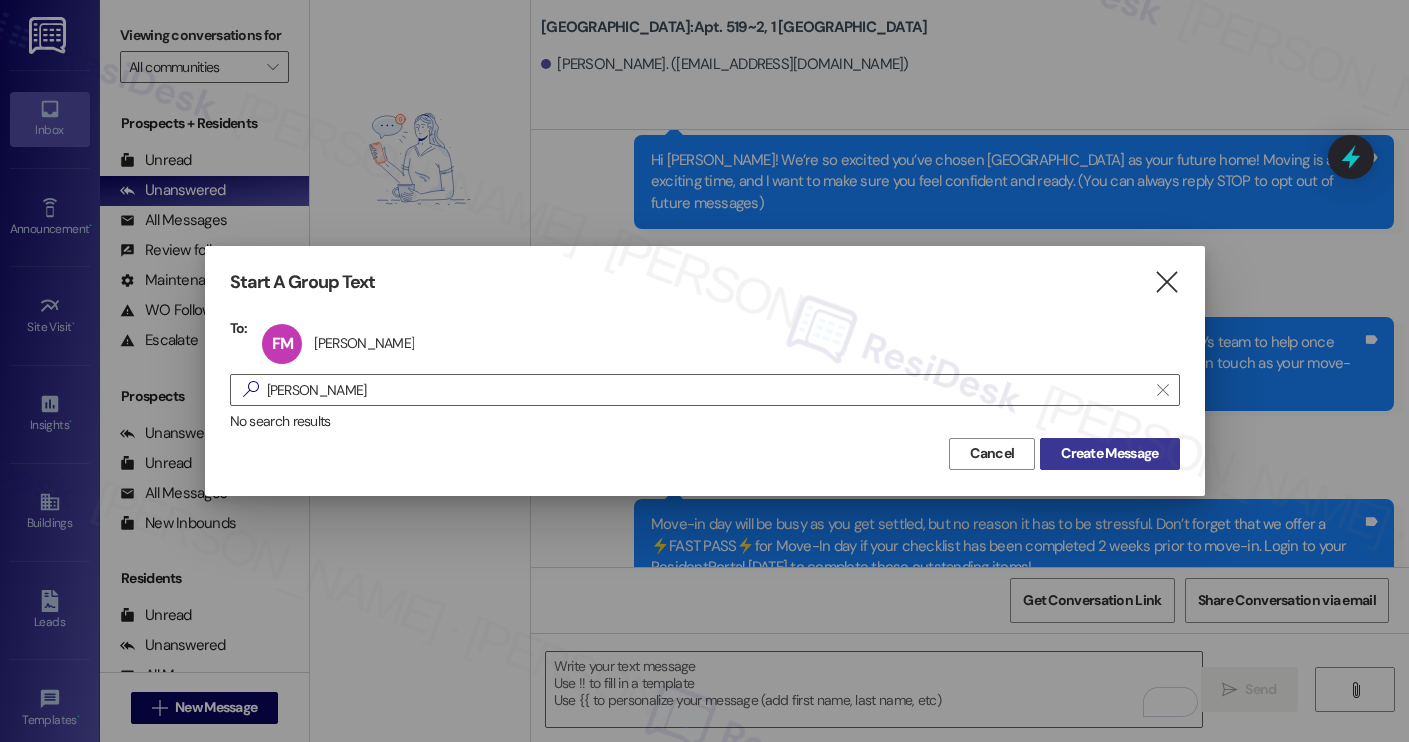 click on "Create Message" at bounding box center [1109, 454] 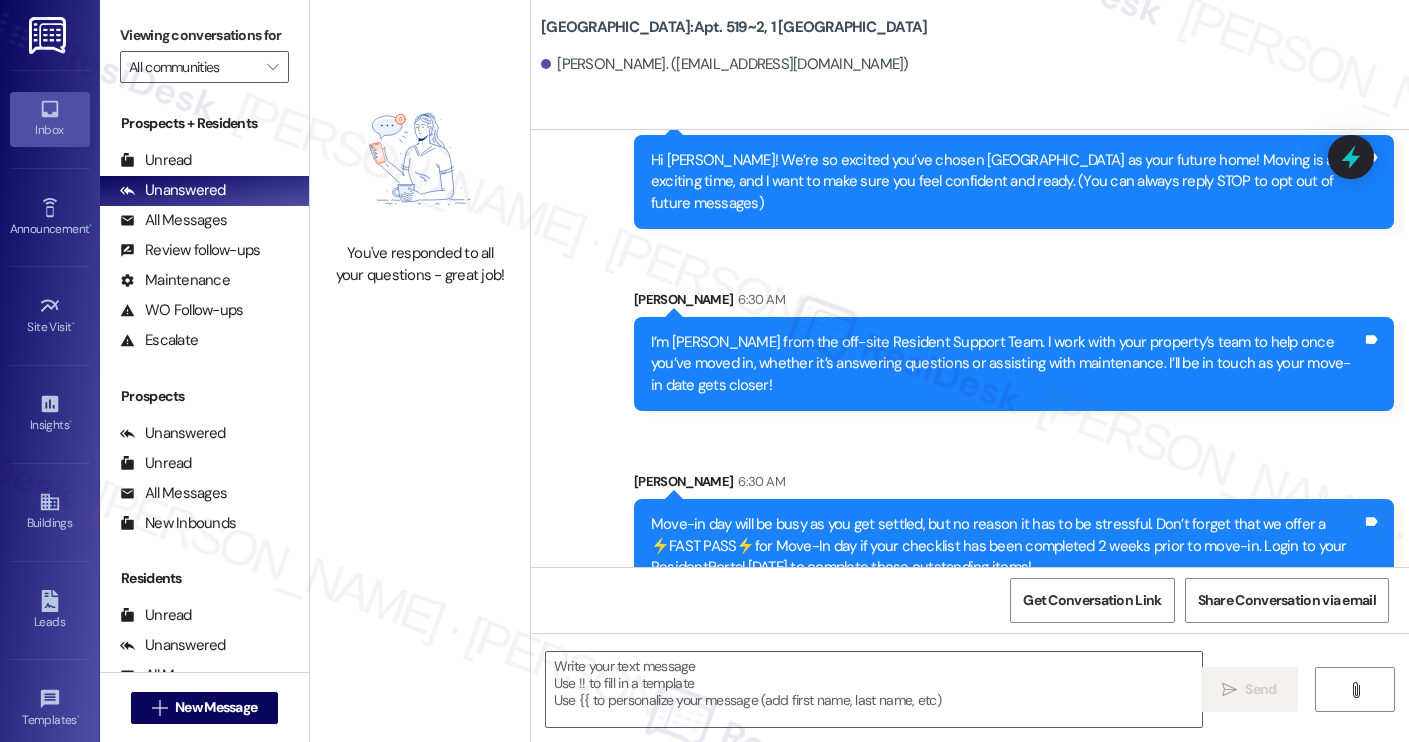 type on "Fetching suggested responses. Please feel free to read through the conversation in the meantime." 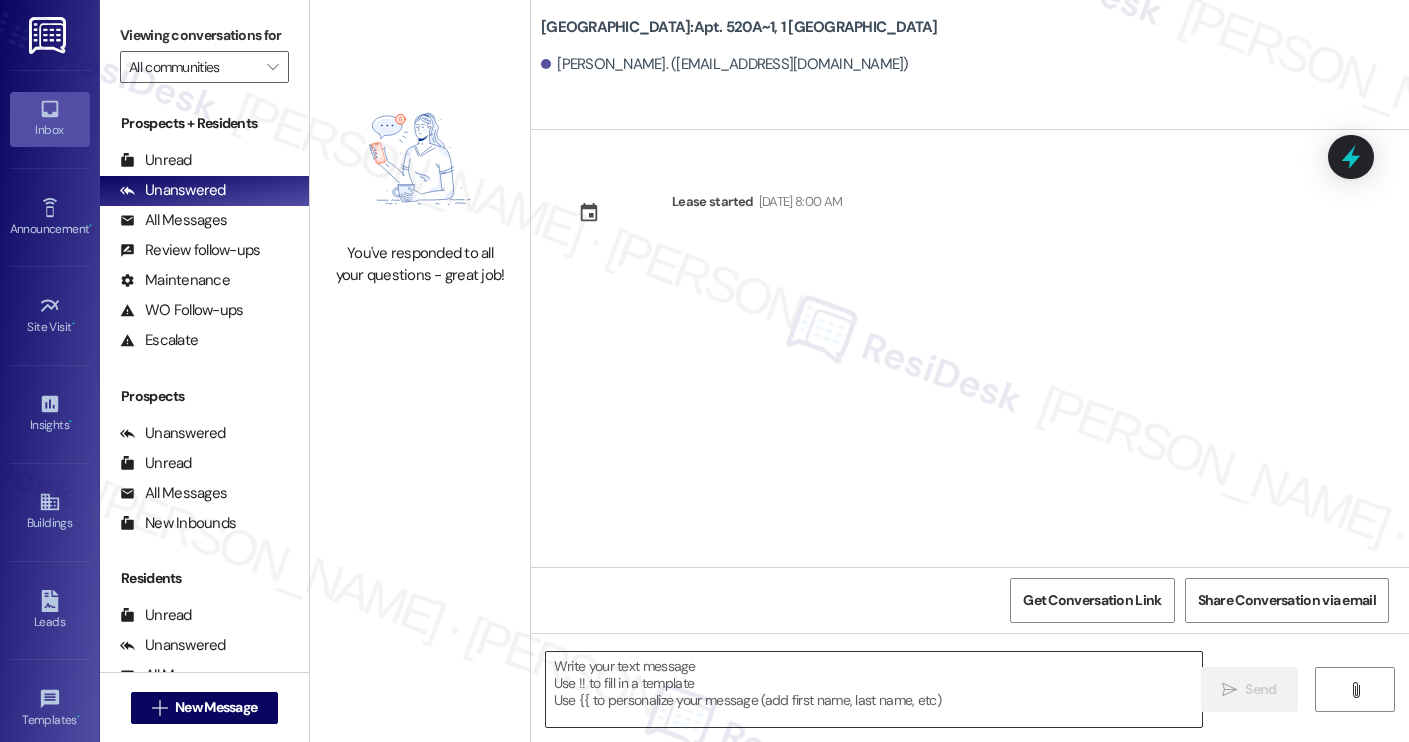 click at bounding box center (874, 689) 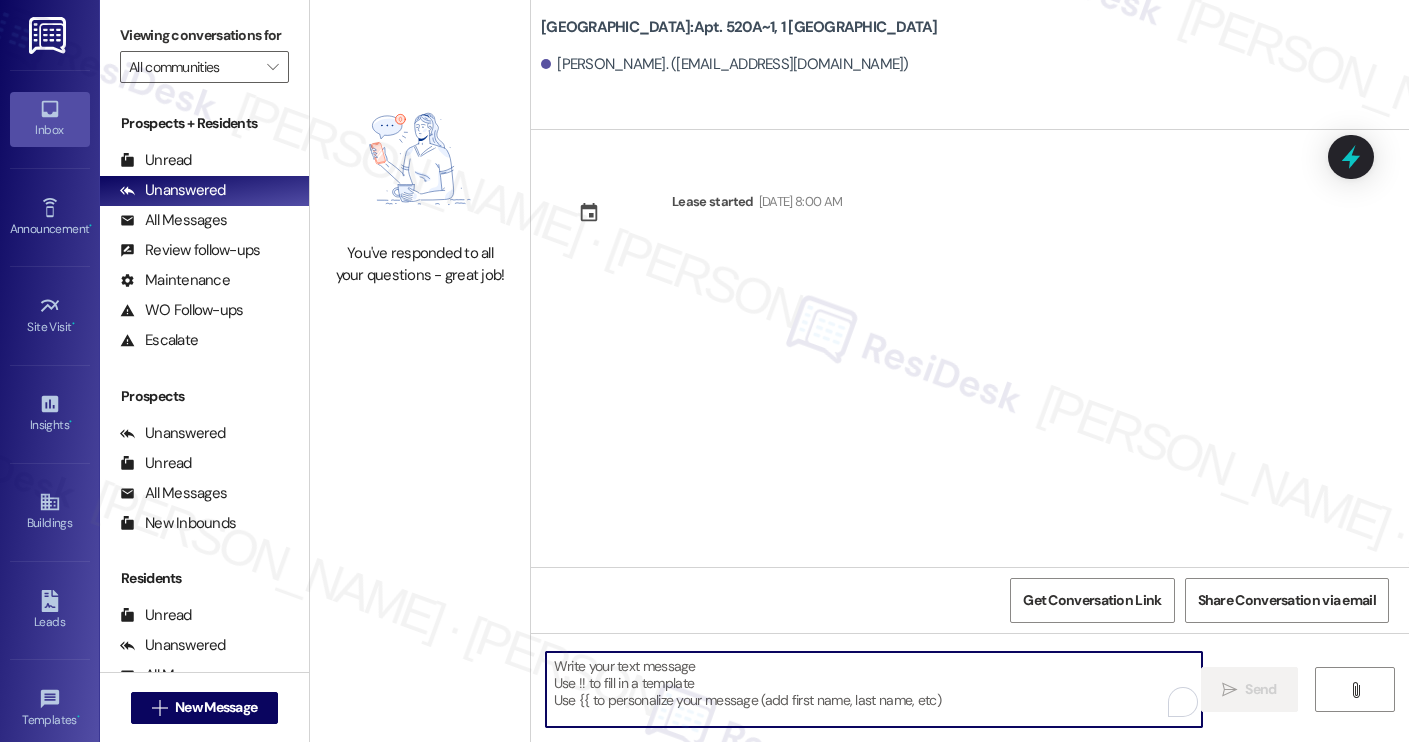 paste on "Hi [PERSON_NAME]! We’re so excited you’ve chosen [GEOGRAPHIC_DATA] as your future home! Moving is an exciting time, and I want to make sure you feel confident and ready.
I’m [PERSON_NAME] from the off-site Resident Support Team. I work with your property’s team to help once you’ve moved in, whether it’s answering questions or assisting with maintenance. I’ll be in touch as your move-in date gets closer!
Move-in day will be busy as you get settled, but no reason it has to be stressful. Don’t forget that we offer a ⚡FAST PASS⚡for Move-In day if your checklist has been completed 2 weeks prior to move-in. Login to your ResidentPortal [DATE] to complete those outstanding items!" 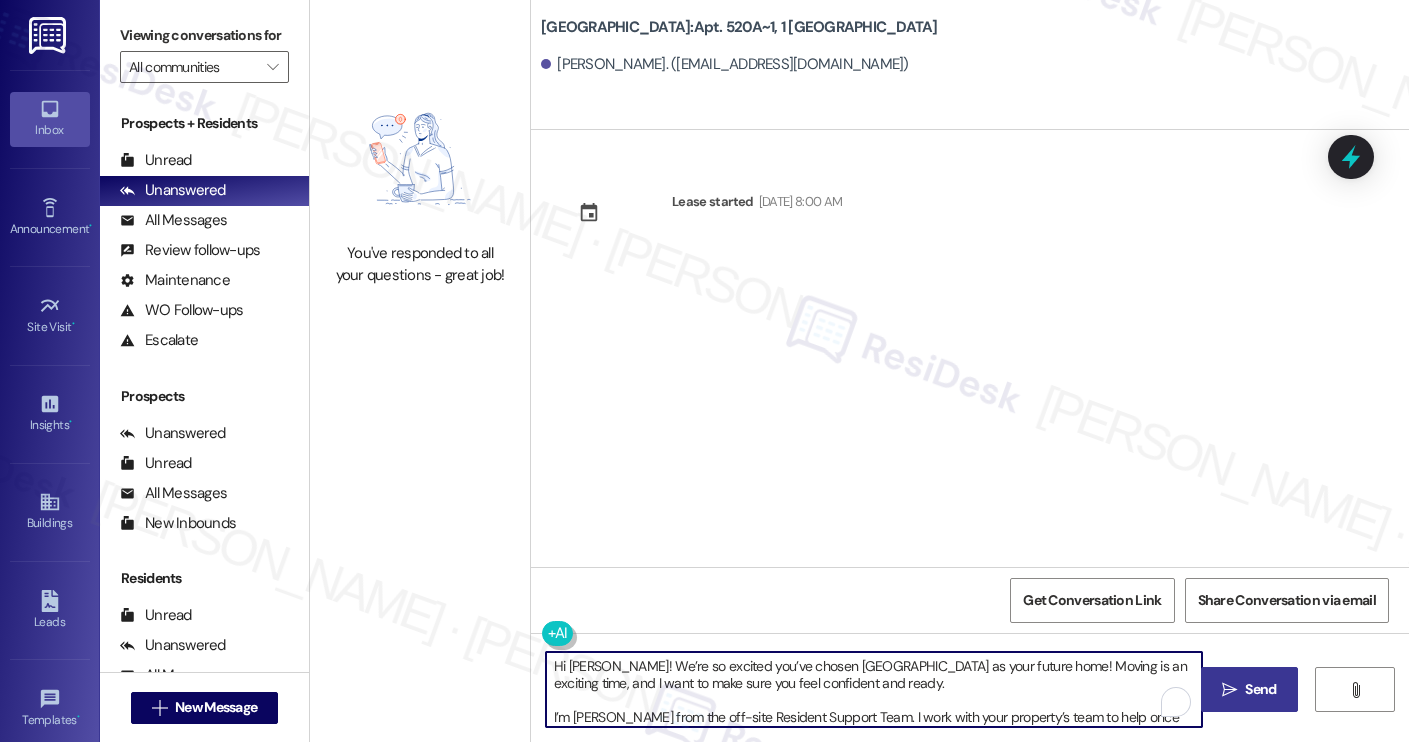 scroll, scrollTop: 119, scrollLeft: 0, axis: vertical 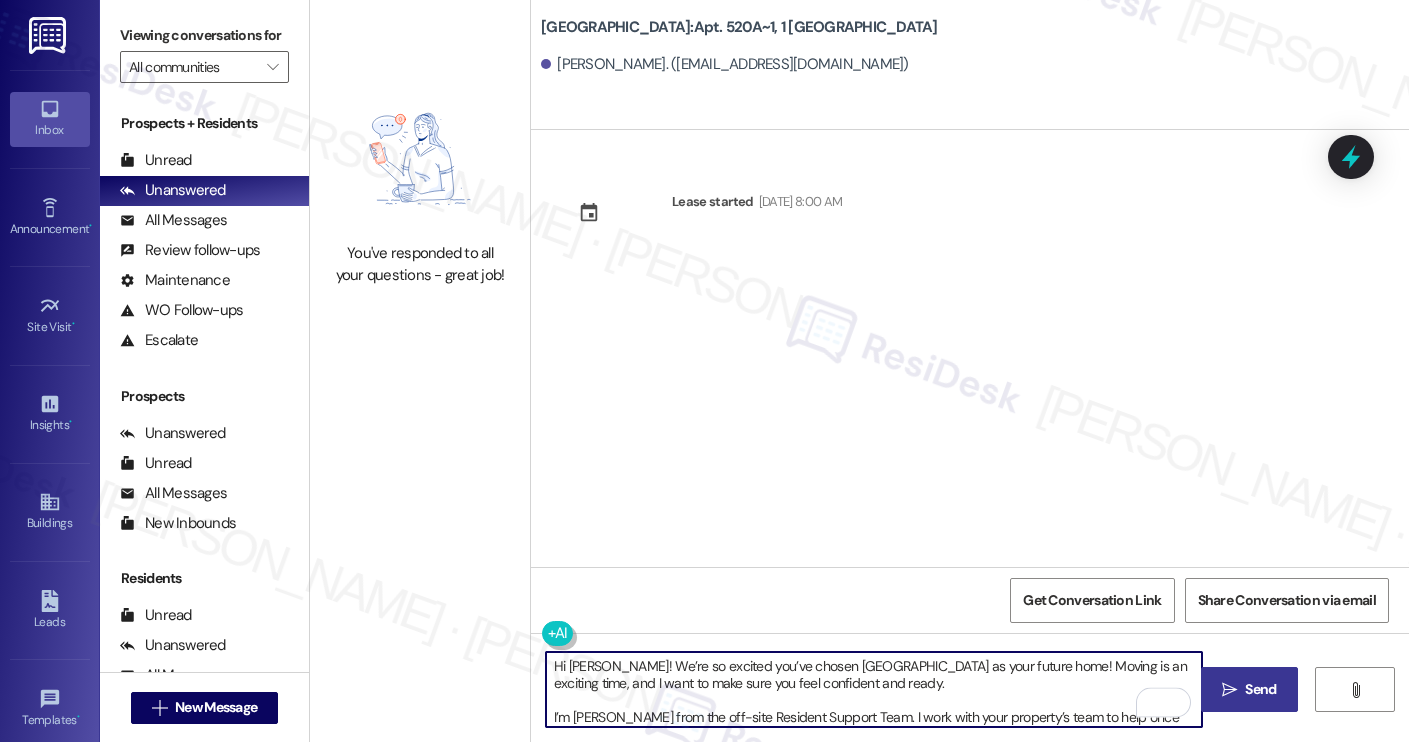 click on "Fiona Miller. (millerfiona19@gmail.com)" at bounding box center (725, 64) 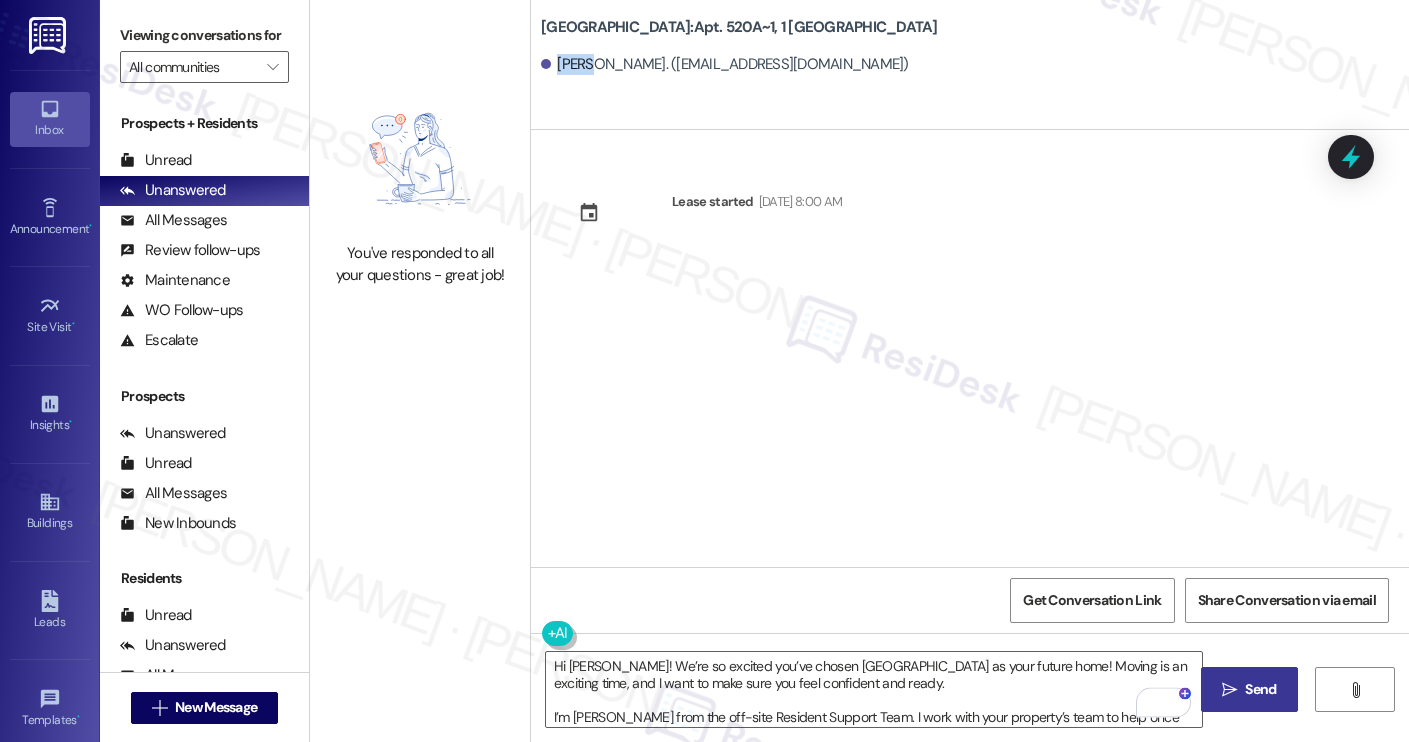 copy on "Fiona" 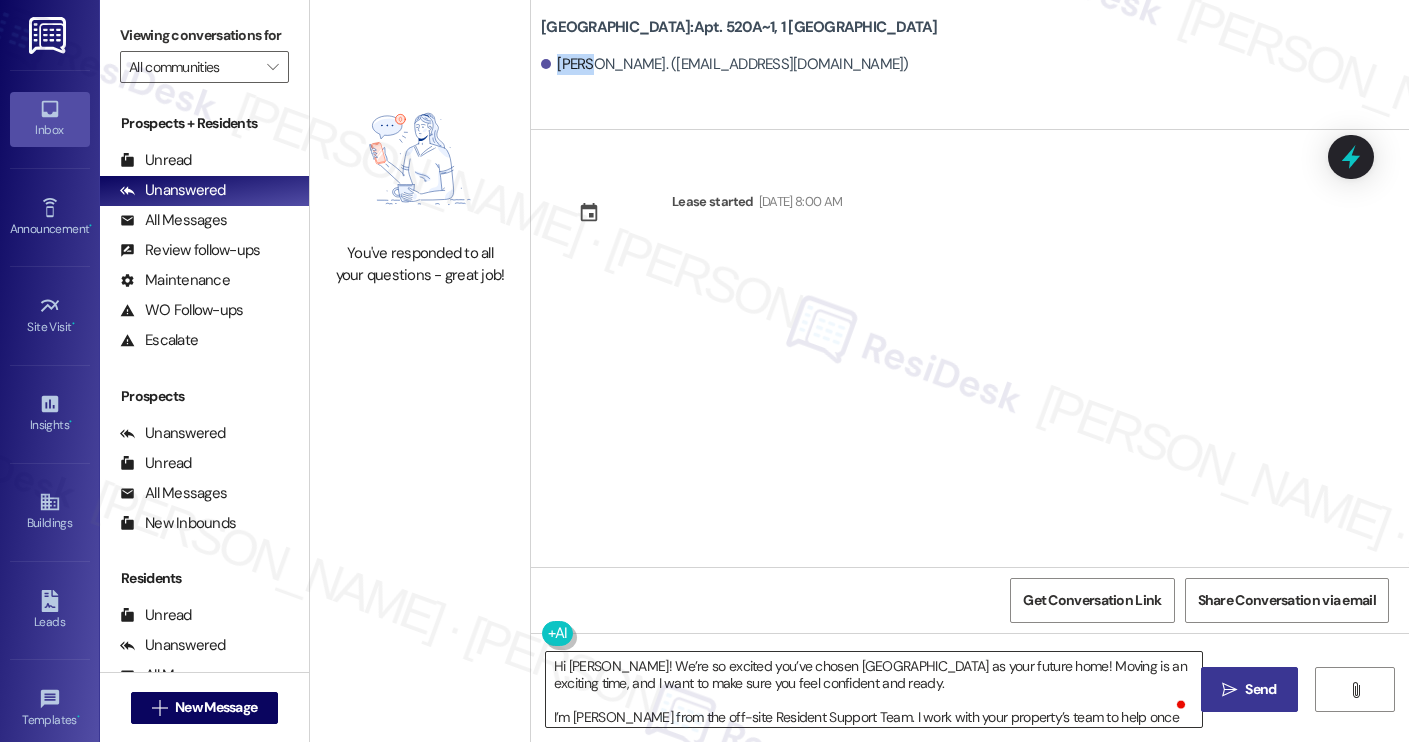click on "Hi [PERSON_NAME]! We’re so excited you’ve chosen [GEOGRAPHIC_DATA] as your future home! Moving is an exciting time, and I want to make sure you feel confident and ready.
I’m [PERSON_NAME] from the off-site Resident Support Team. I work with your property’s team to help once you’ve moved in, whether it’s answering questions or assisting with maintenance. I’ll be in touch as your move-in date gets closer!
Move-in day will be busy as you get settled, but no reason it has to be stressful. Don’t forget that we offer a ⚡FAST PASS⚡for Move-In day if your checklist has been completed 2 weeks prior to move-in. Login to your ResidentPortal [DATE] to complete those outstanding items!" at bounding box center [874, 689] 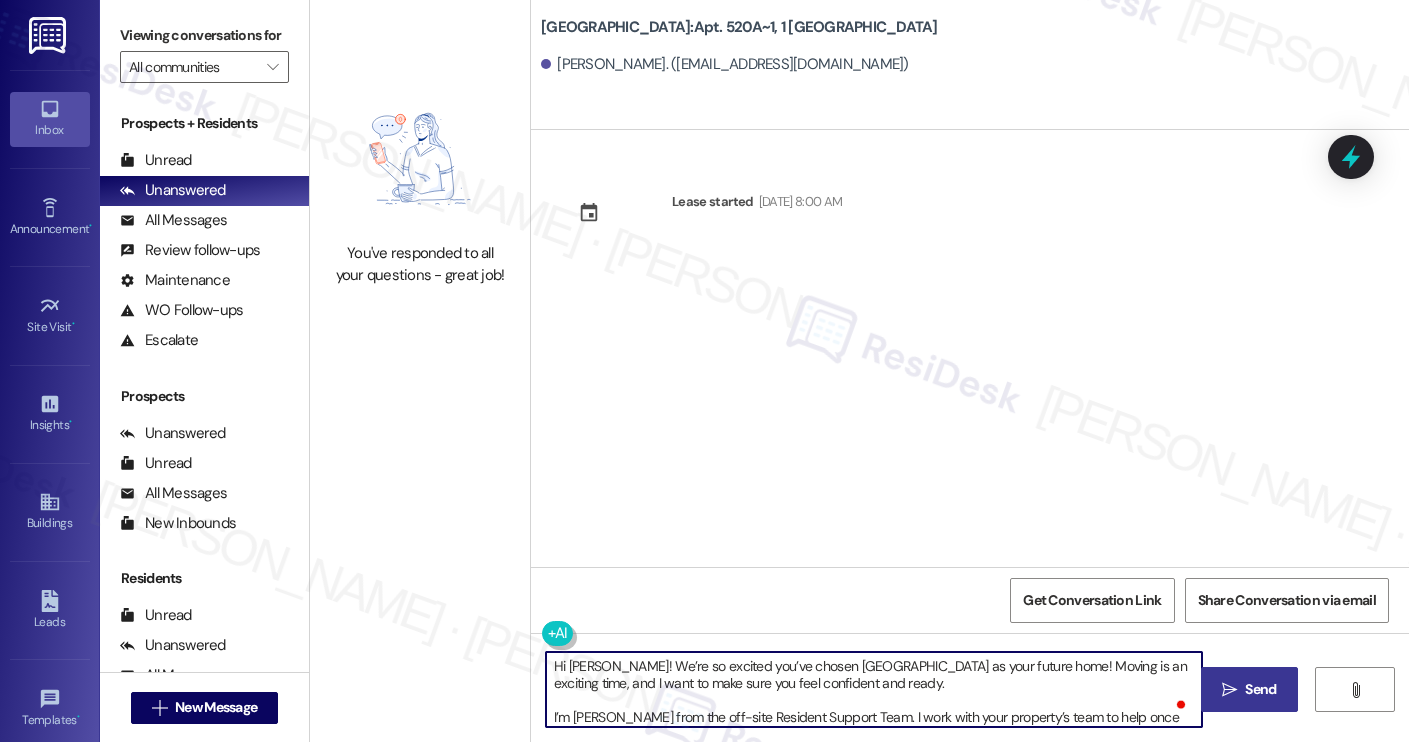 click on "Hi [PERSON_NAME]! We’re so excited you’ve chosen [GEOGRAPHIC_DATA] as your future home! Moving is an exciting time, and I want to make sure you feel confident and ready.
I’m [PERSON_NAME] from the off-site Resident Support Team. I work with your property’s team to help once you’ve moved in, whether it’s answering questions or assisting with maintenance. I’ll be in touch as your move-in date gets closer!
Move-in day will be busy as you get settled, but no reason it has to be stressful. Don’t forget that we offer a ⚡FAST PASS⚡for Move-In day if your checklist has been completed 2 weeks prior to move-in. Login to your ResidentPortal [DATE] to complete those outstanding items!" at bounding box center (874, 689) 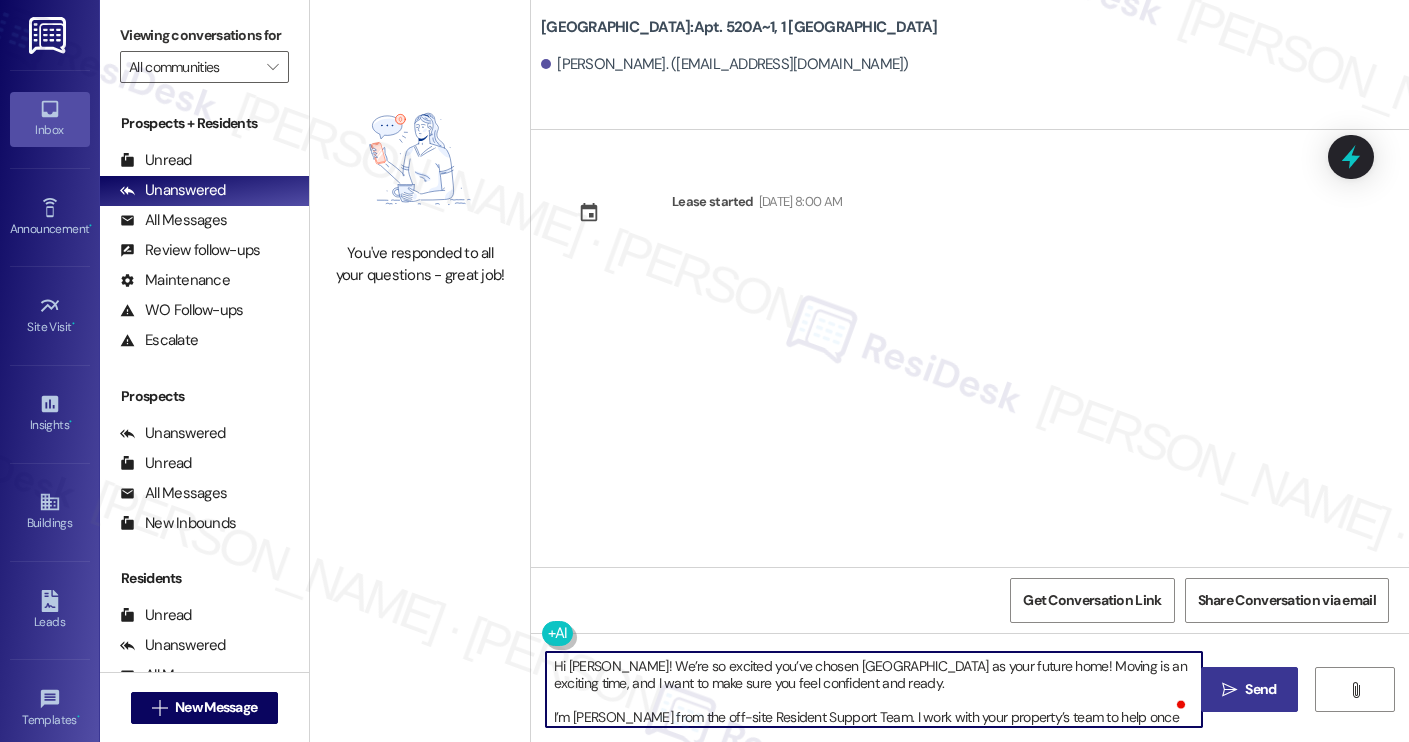scroll, scrollTop: 17, scrollLeft: 0, axis: vertical 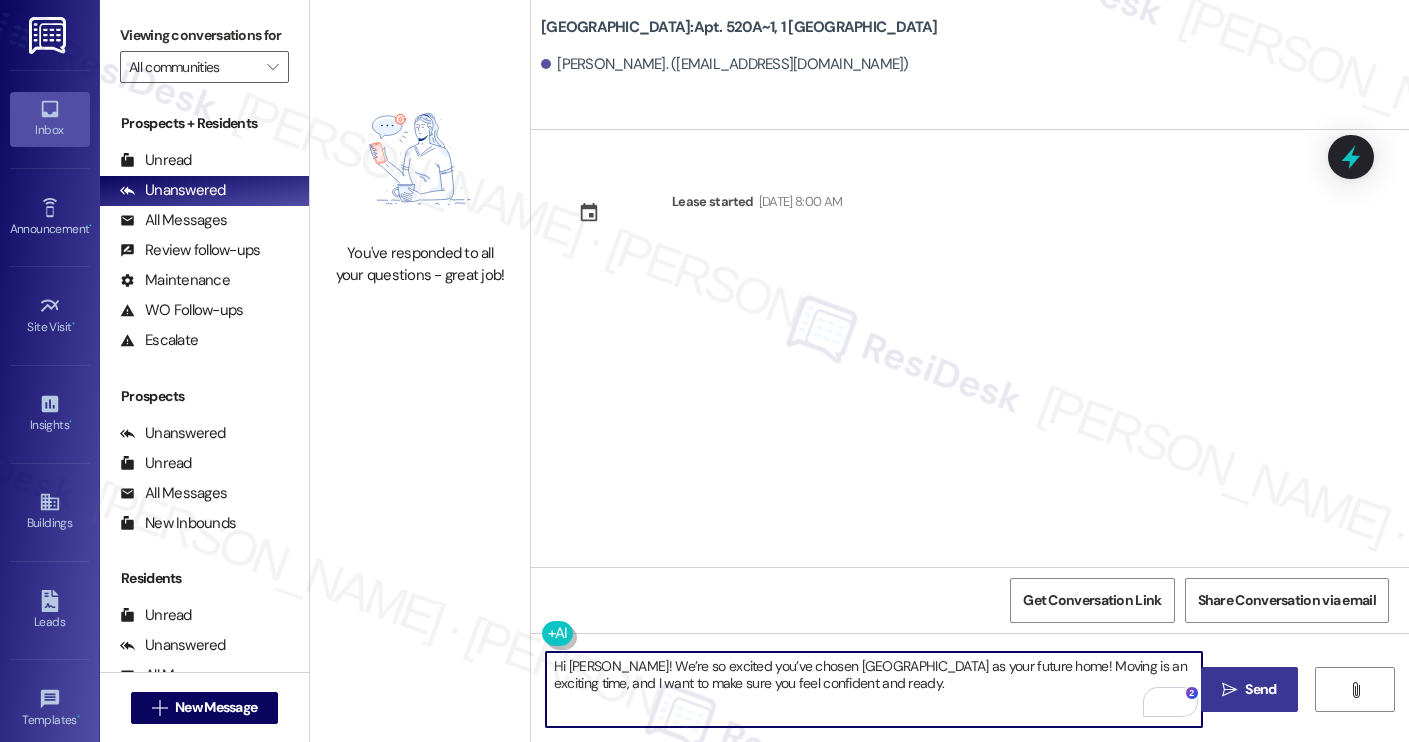 type on "Hi Fiona! We’re so excited you’ve chosen Yugo Charleston Campus as your future home! Moving is an exciting time, and I want to make sure you feel confident and ready." 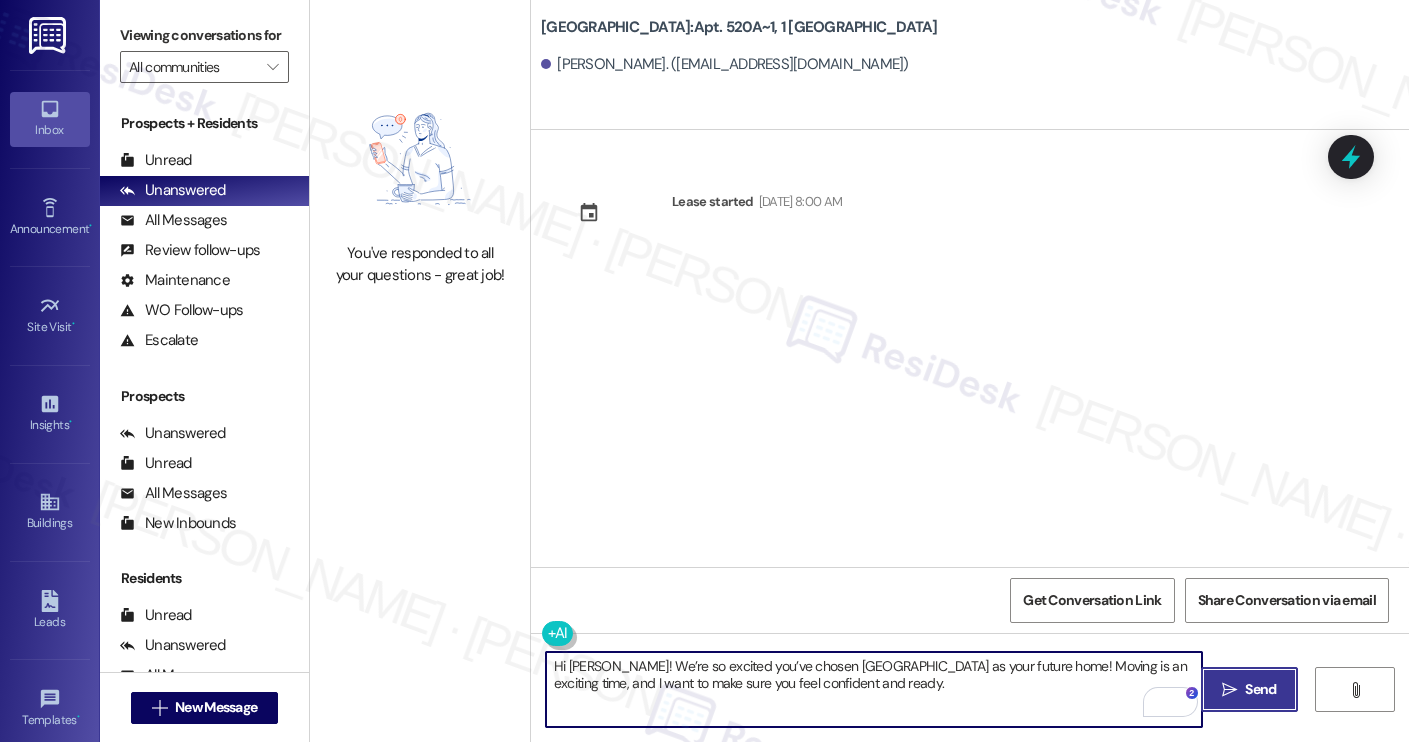 click on "Send" at bounding box center (1260, 689) 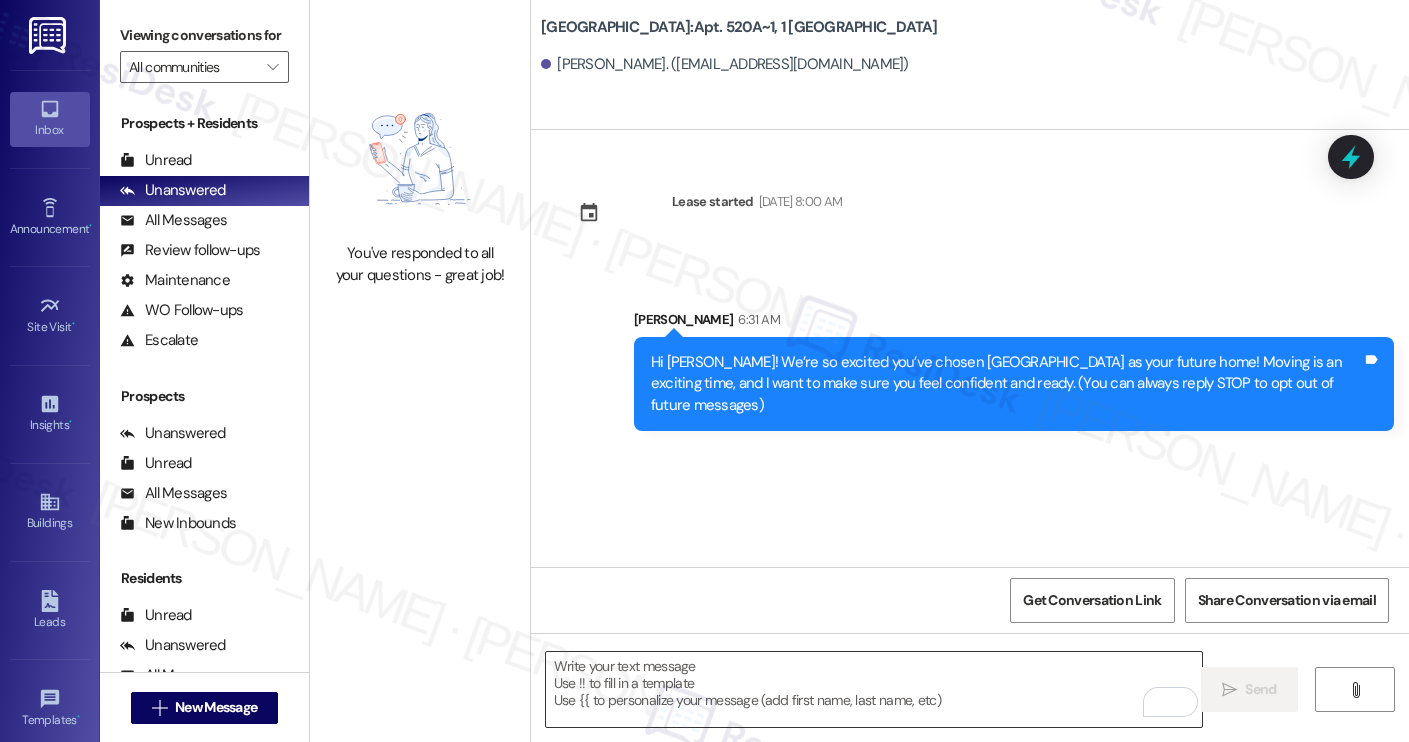 click at bounding box center (874, 689) 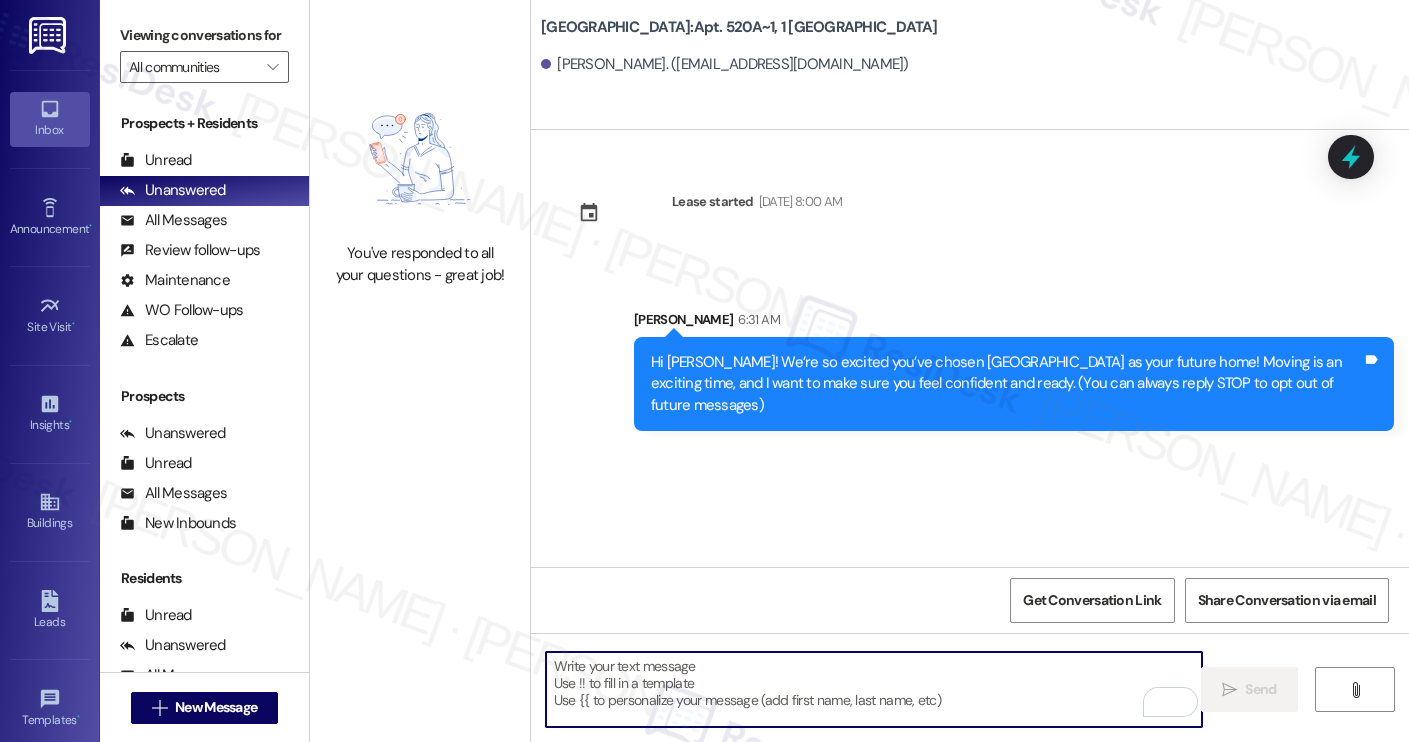 paste on "I’m [PERSON_NAME] from the off-site Resident Support Team. I work with your property’s team to help once you’ve moved in, whether it’s answering questions or assisting with maintenance. I’ll be in touch as your move-in date gets closer!
Move-in day will be busy as you get settled, but no reason it has to be stressful. Don’t forget that we offer a ⚡FAST PASS⚡for Move-In day if your checklist has been completed 2 weeks prior to move-in. Login to your ResidentPortal [DATE] to complete those outstanding items!" 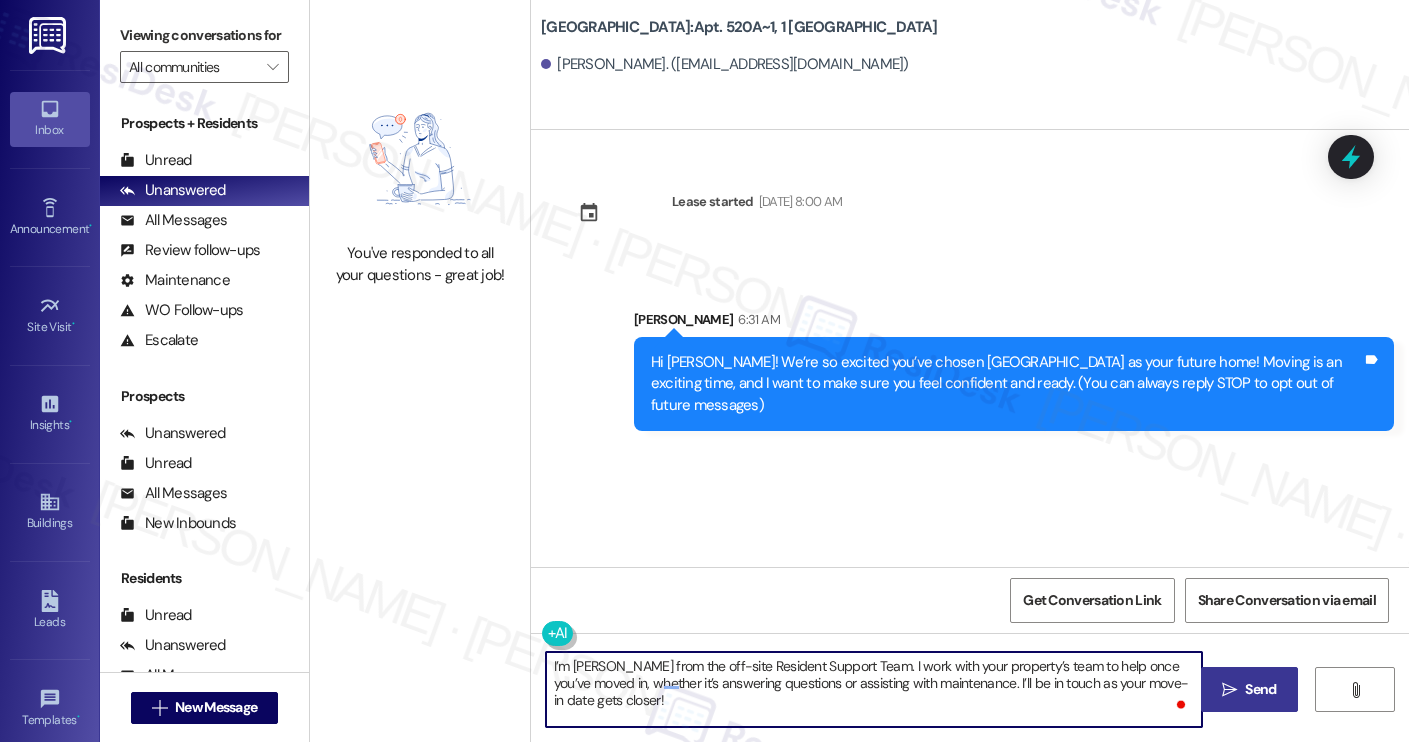 type on "I’m [PERSON_NAME] from the off-site Resident Support Team. I work with your property’s team to help once you’ve moved in, whether it’s answering questions or assisting with maintenance. I’ll be in touch as your move-in date gets closer!" 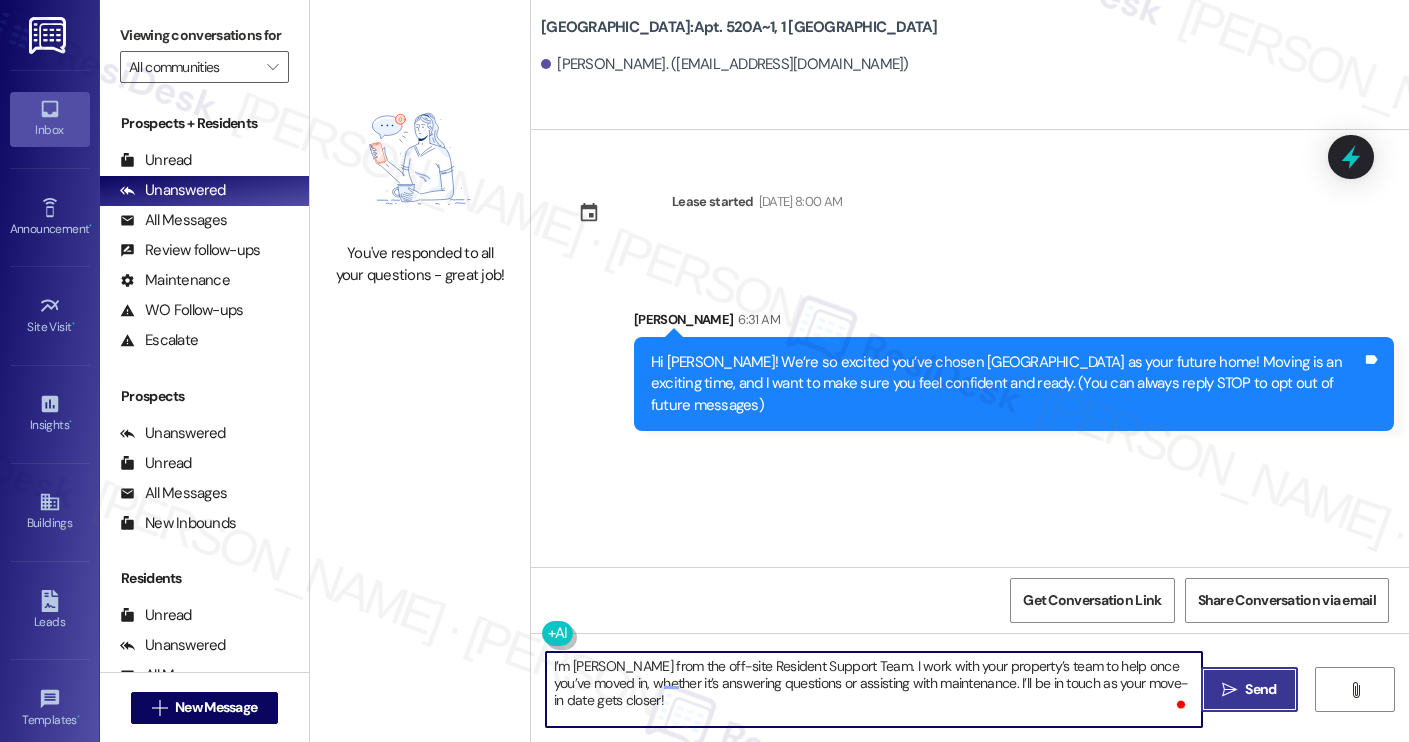click on " Send" at bounding box center [1249, 689] 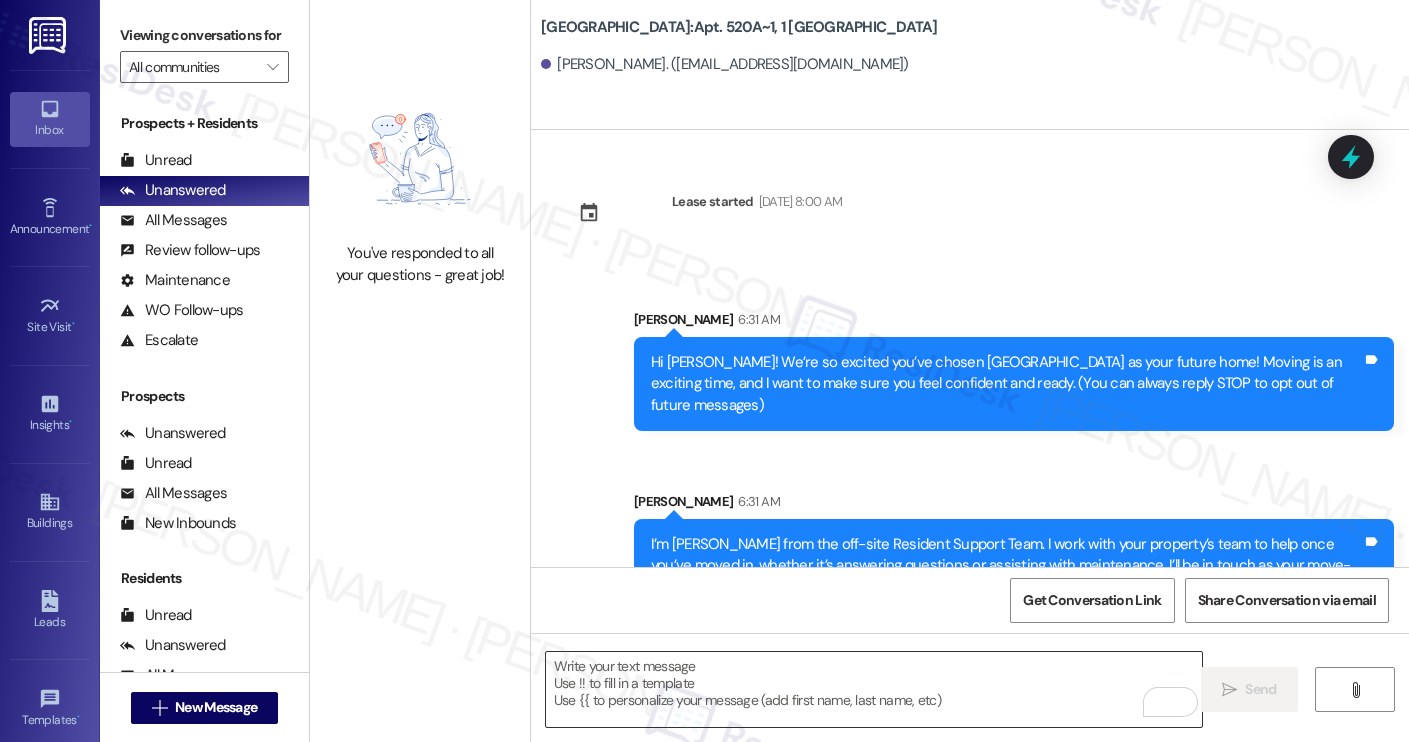 click at bounding box center [874, 689] 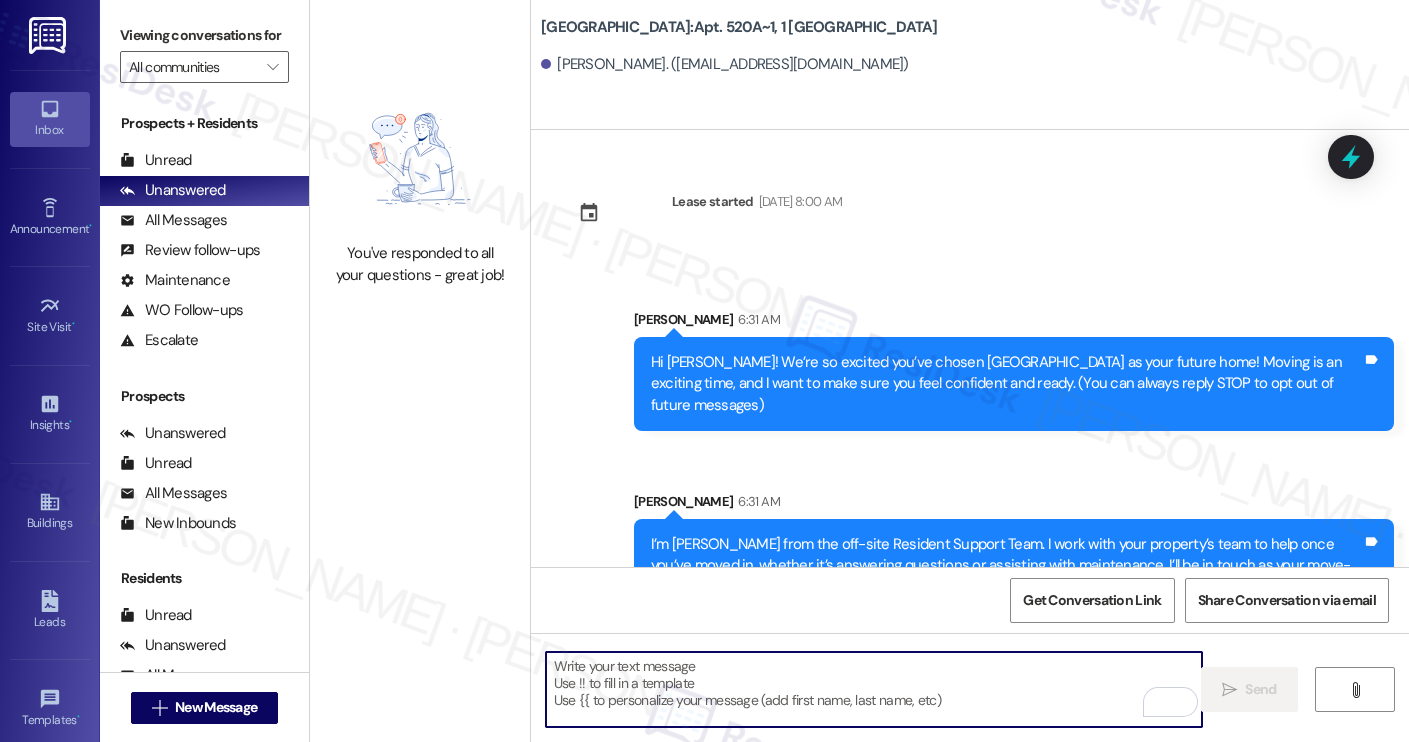 paste on "Move-in day will be busy as you get settled, but no reason it has to be stressful. Don’t forget that we offer a ⚡FAST PASS⚡for Move-In day if your checklist has been completed 2 weeks prior to move-in. Login to your ResidentPortal [DATE] to complete those outstanding items!" 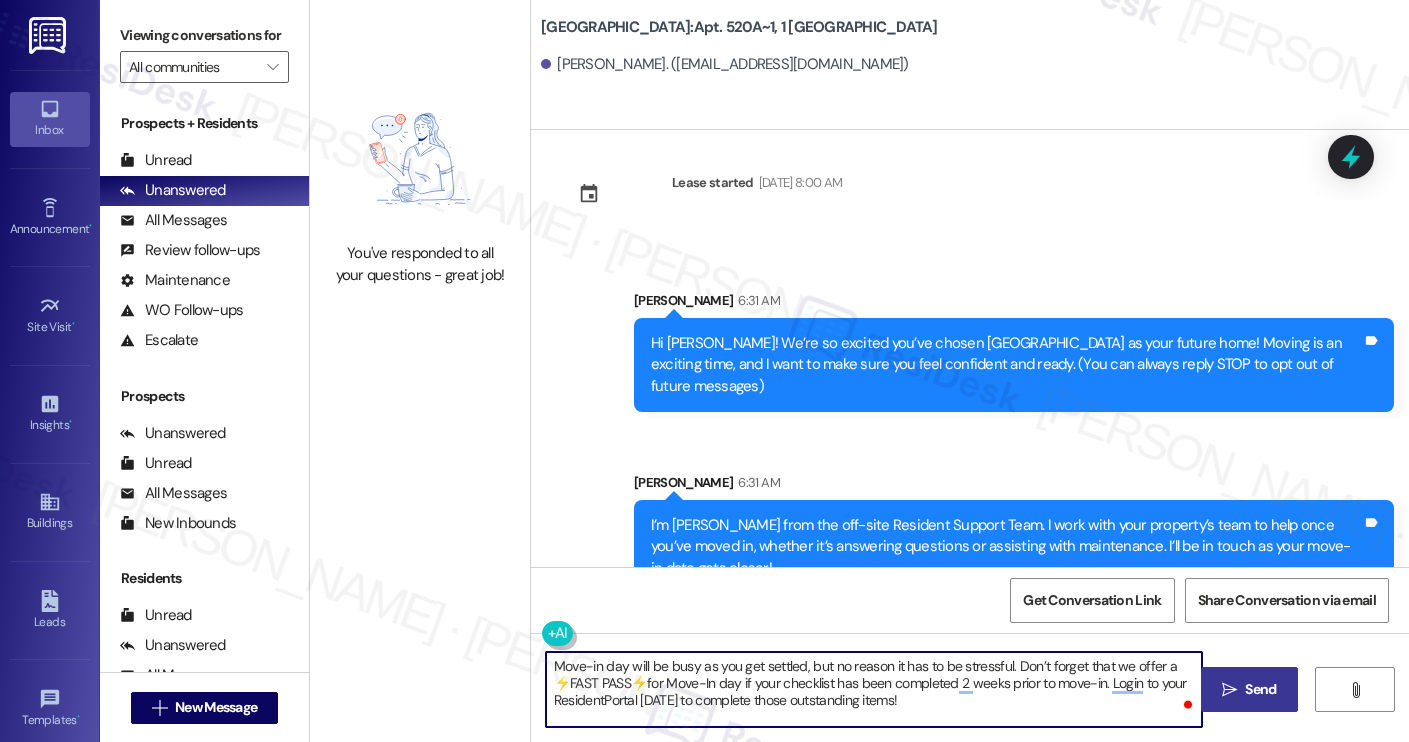 type on "Move-in day will be busy as you get settled, but no reason it has to be stressful. Don’t forget that we offer a ⚡FAST PASS⚡for Move-In day if your checklist has been completed 2 weeks prior to move-in. Login to your ResidentPortal [DATE] to complete those outstanding items!" 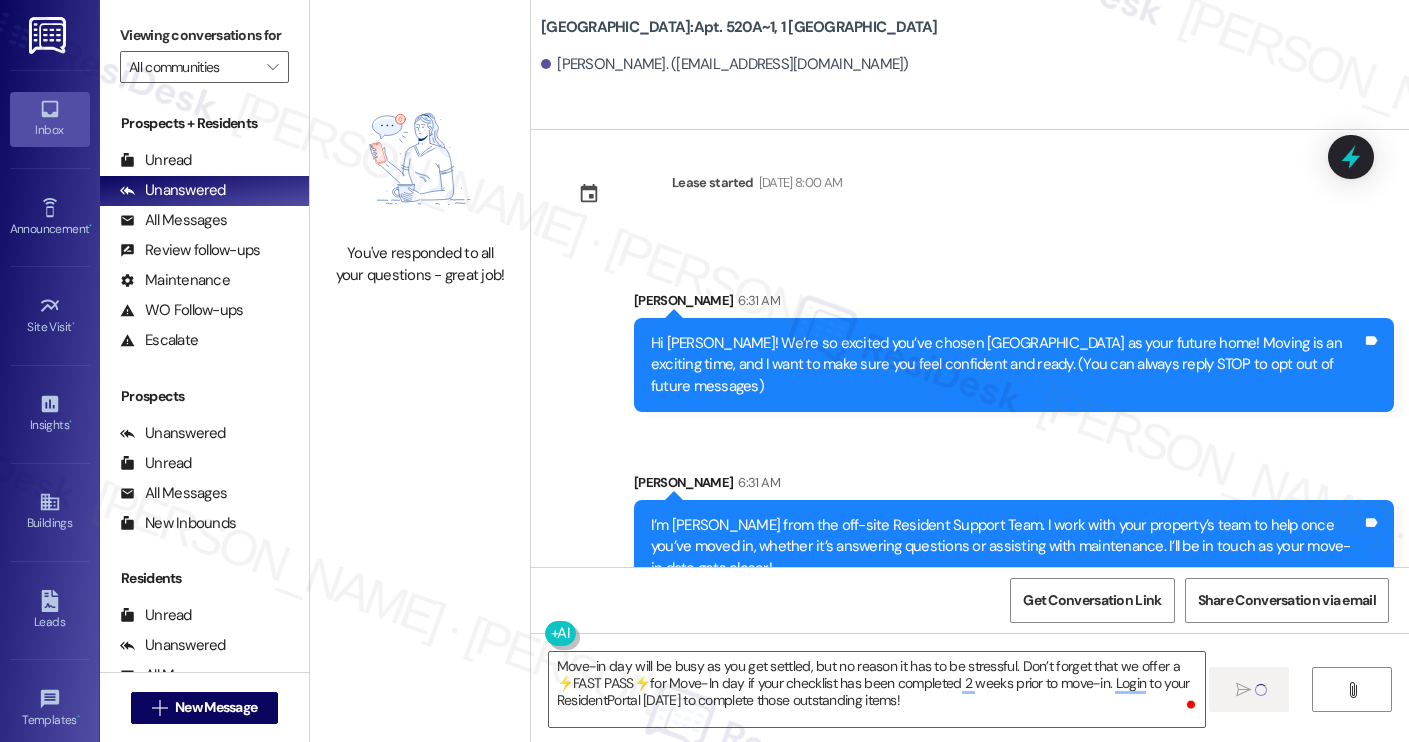 type 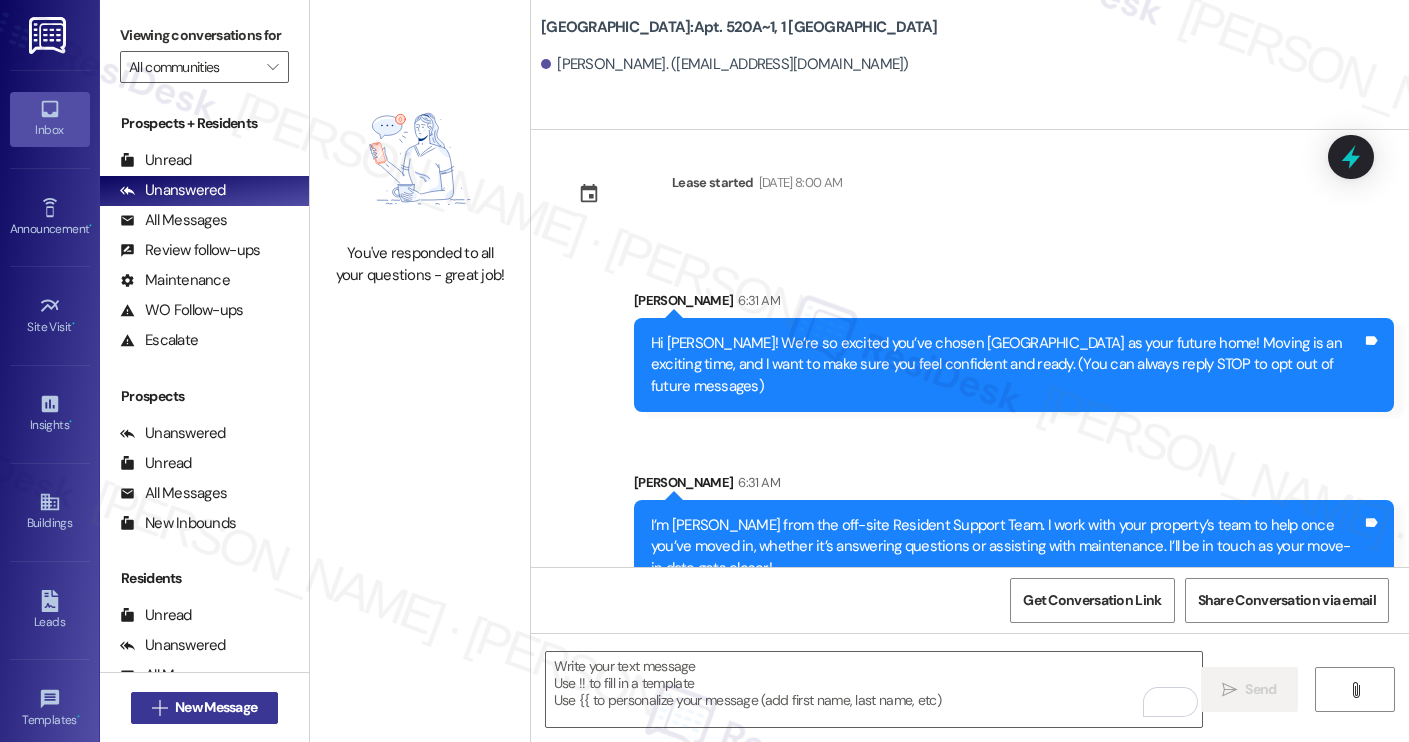 click on "New Message" at bounding box center (216, 707) 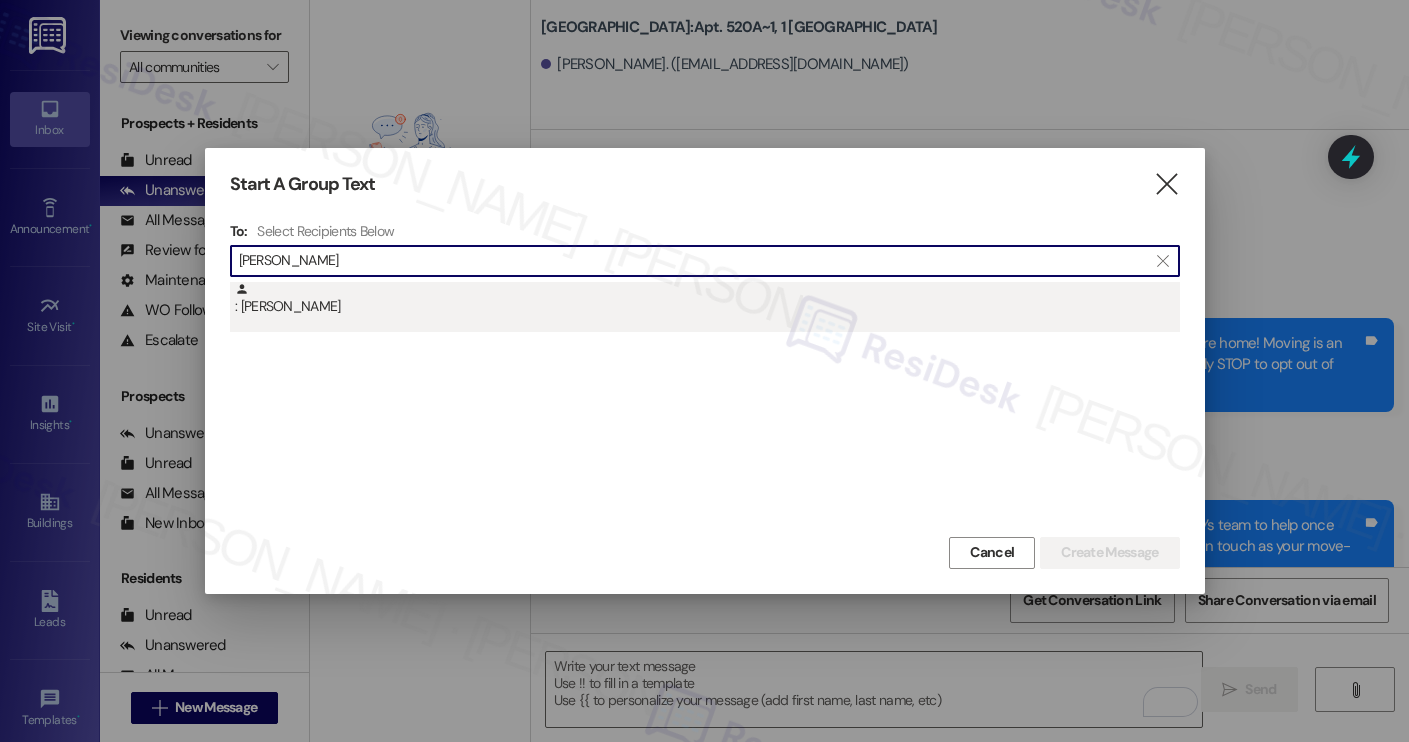 type on "avery andru" 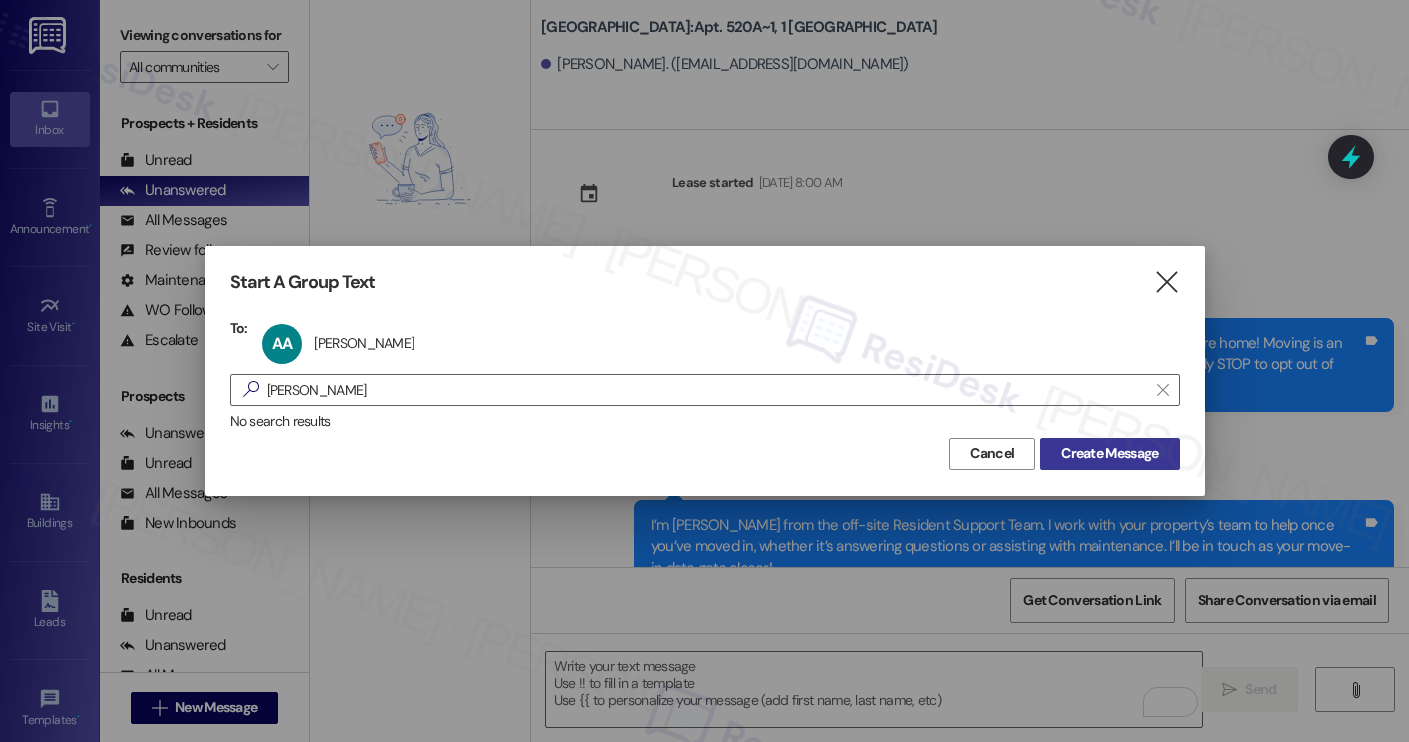 click on "Create Message" at bounding box center [1109, 453] 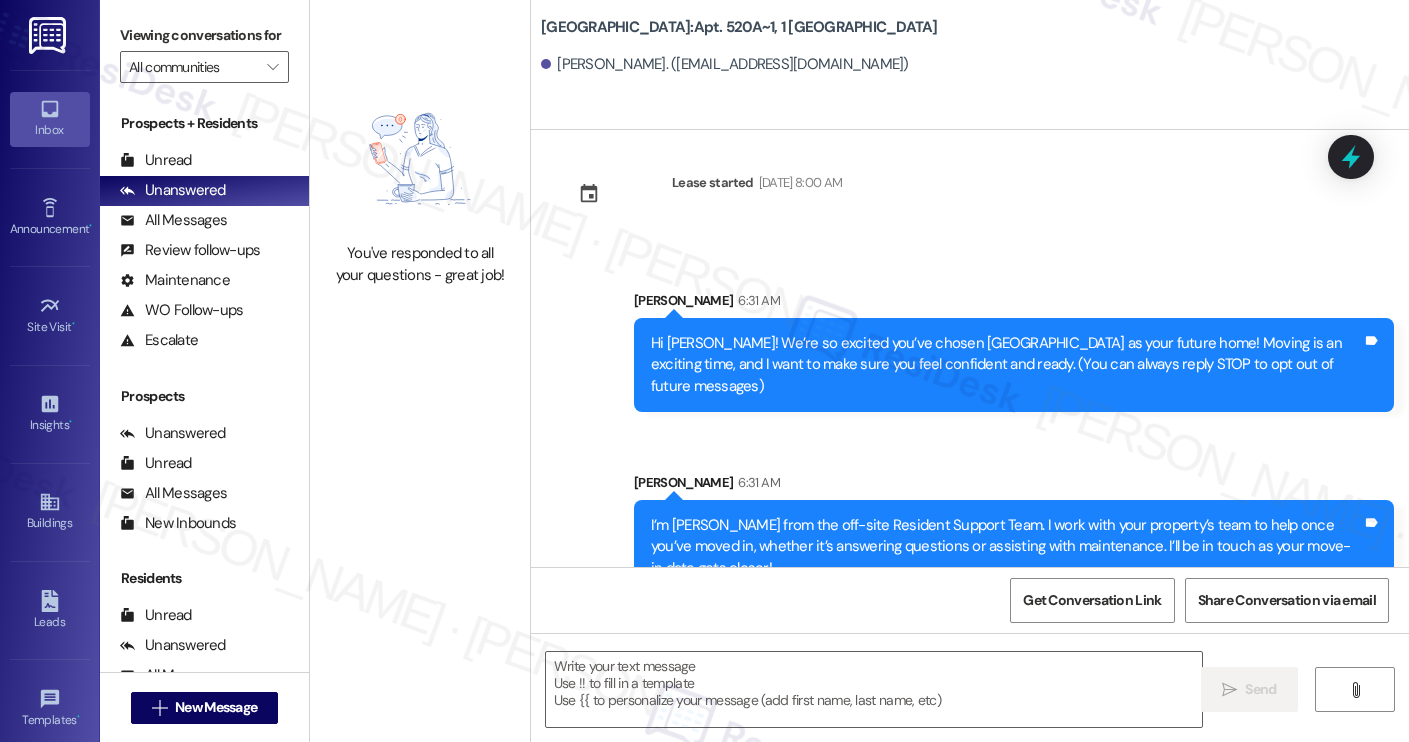 type on "Fetching suggested responses. Please feel free to read through the conversation in the meantime." 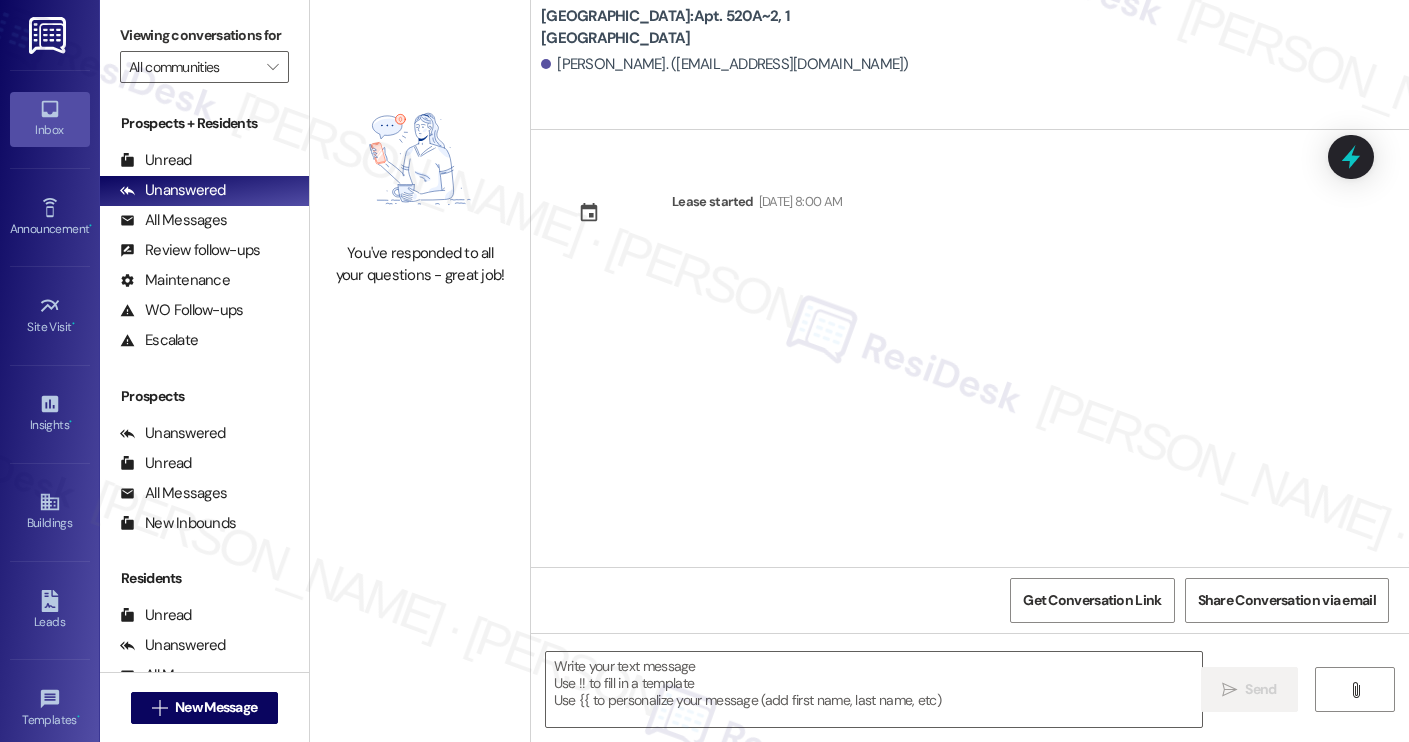 type on "Fetching suggested responses. Please feel free to read through the conversation in the meantime." 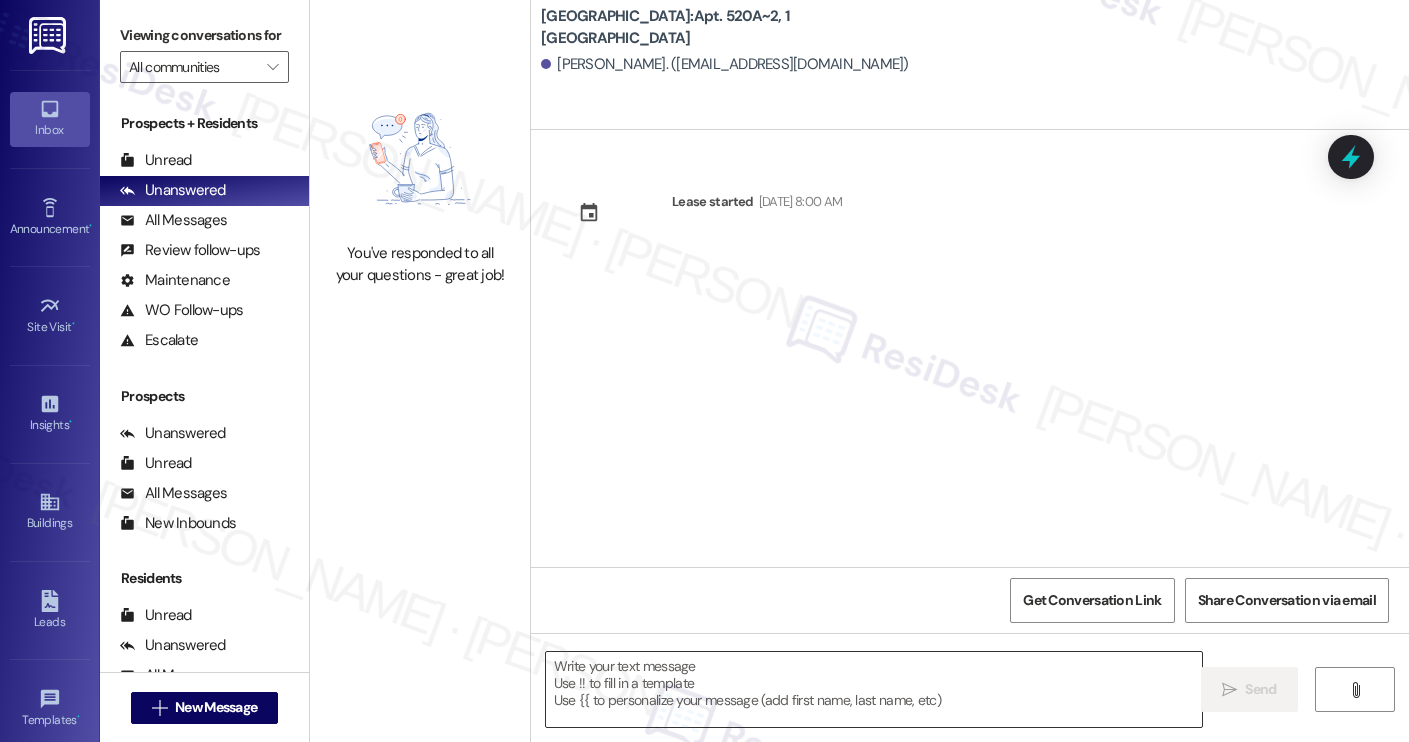 click at bounding box center (874, 689) 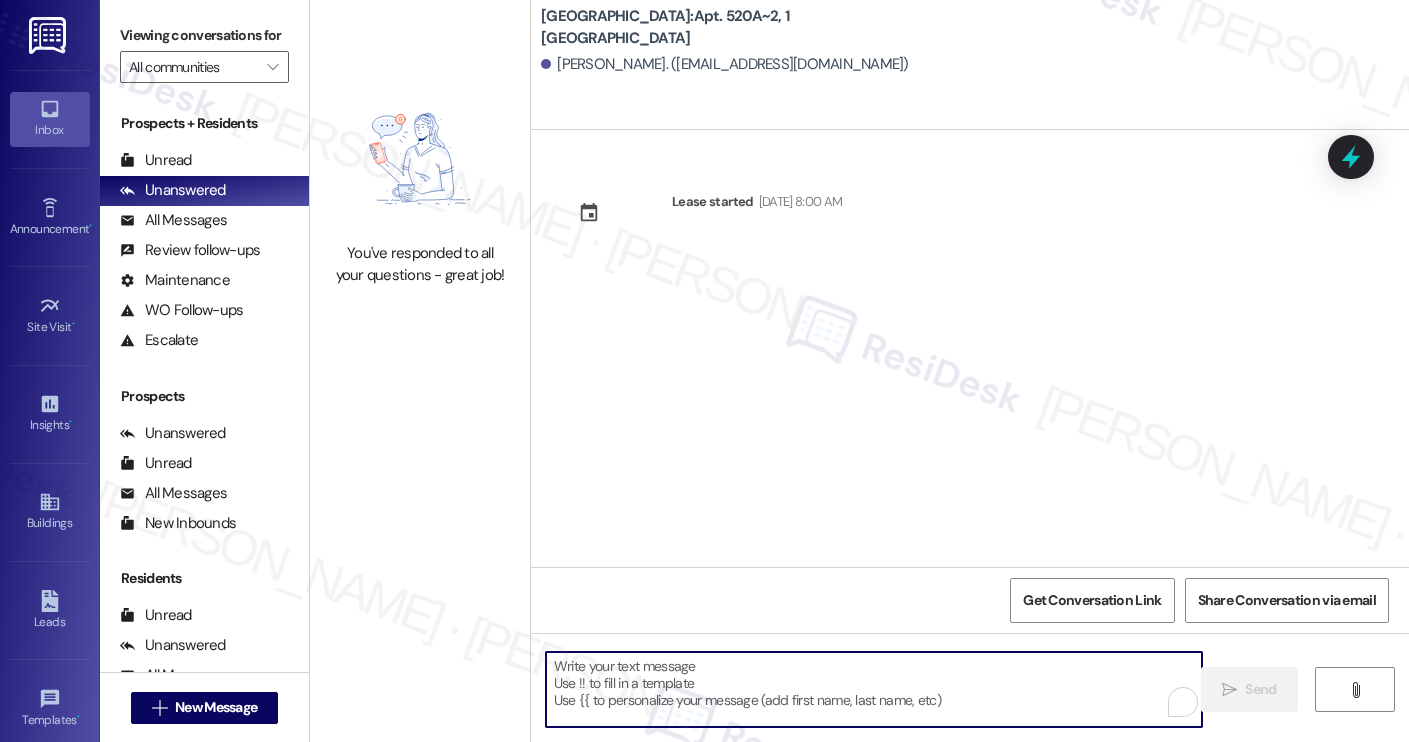 paste on "Hi [PERSON_NAME]! We’re so excited you’ve chosen [GEOGRAPHIC_DATA] as your future home! Moving is an exciting time, and I want to make sure you feel confident and ready.
I’m [PERSON_NAME] from the off-site Resident Support Team. I work with your property’s team to help once you’ve moved in, whether it’s answering questions or assisting with maintenance. I’ll be in touch as your move-in date gets closer!
Move-in day will be busy as you get settled, but no reason it has to be stressful. Don’t forget that we offer a ⚡FAST PASS⚡for Move-In day if your checklist has been completed 2 weeks prior to move-in. Login to your ResidentPortal [DATE] to complete those outstanding items!" 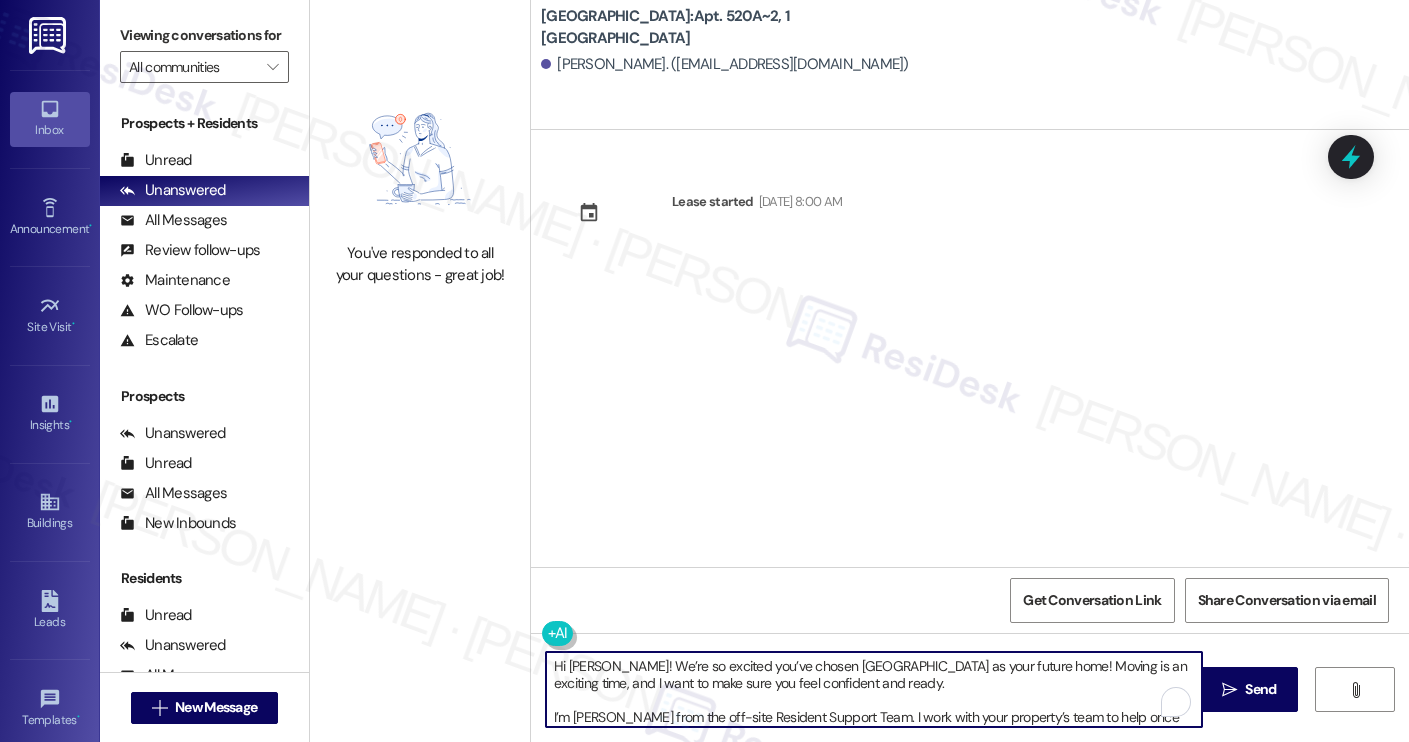 scroll, scrollTop: 119, scrollLeft: 0, axis: vertical 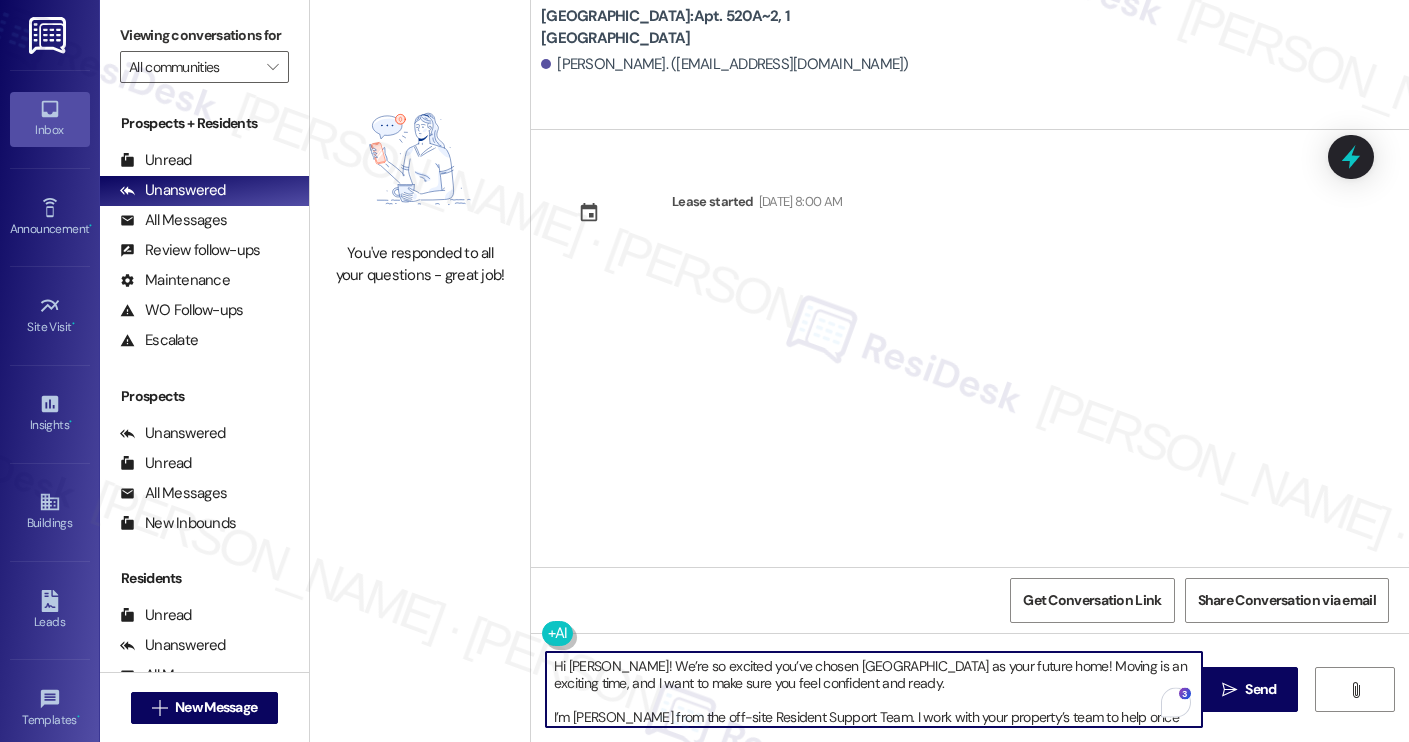 click on "[PERSON_NAME]. ([EMAIL_ADDRESS][DOMAIN_NAME])" at bounding box center (725, 64) 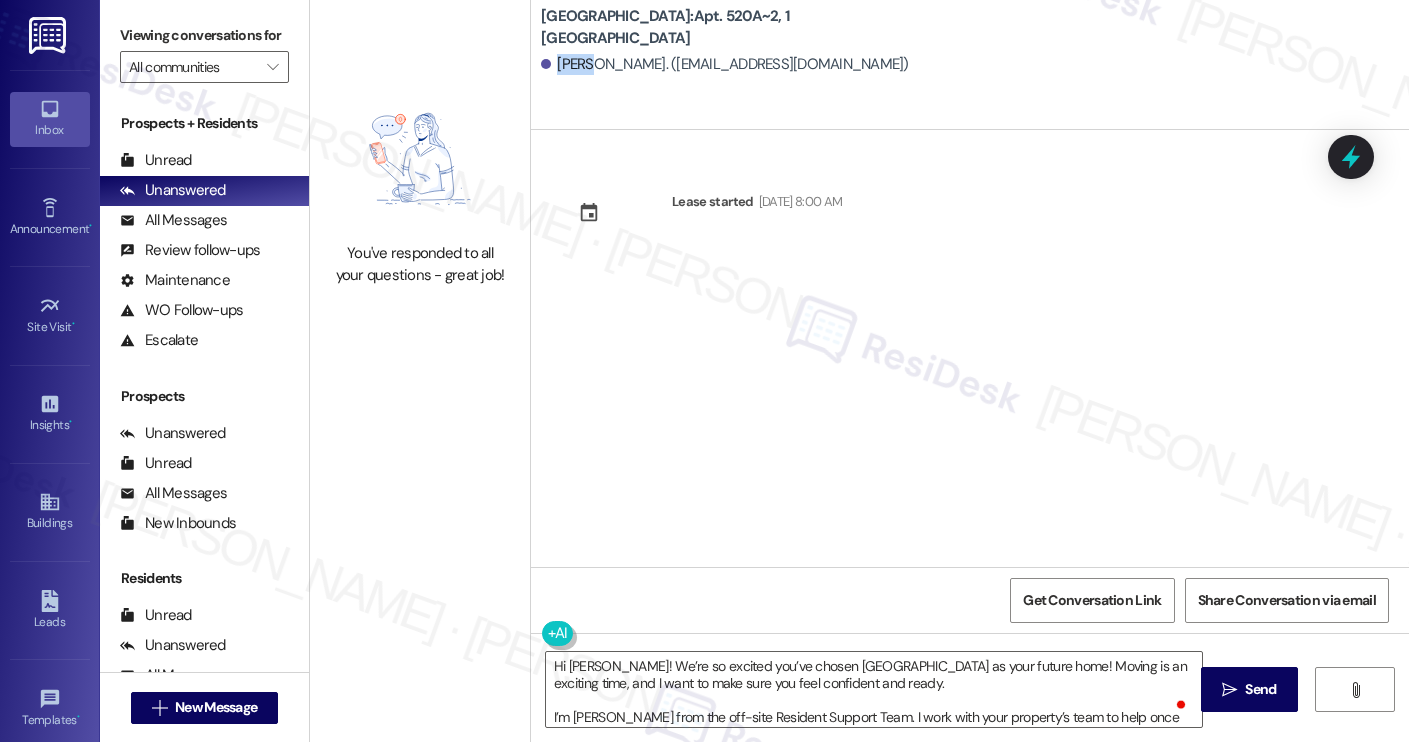 copy on "Avery" 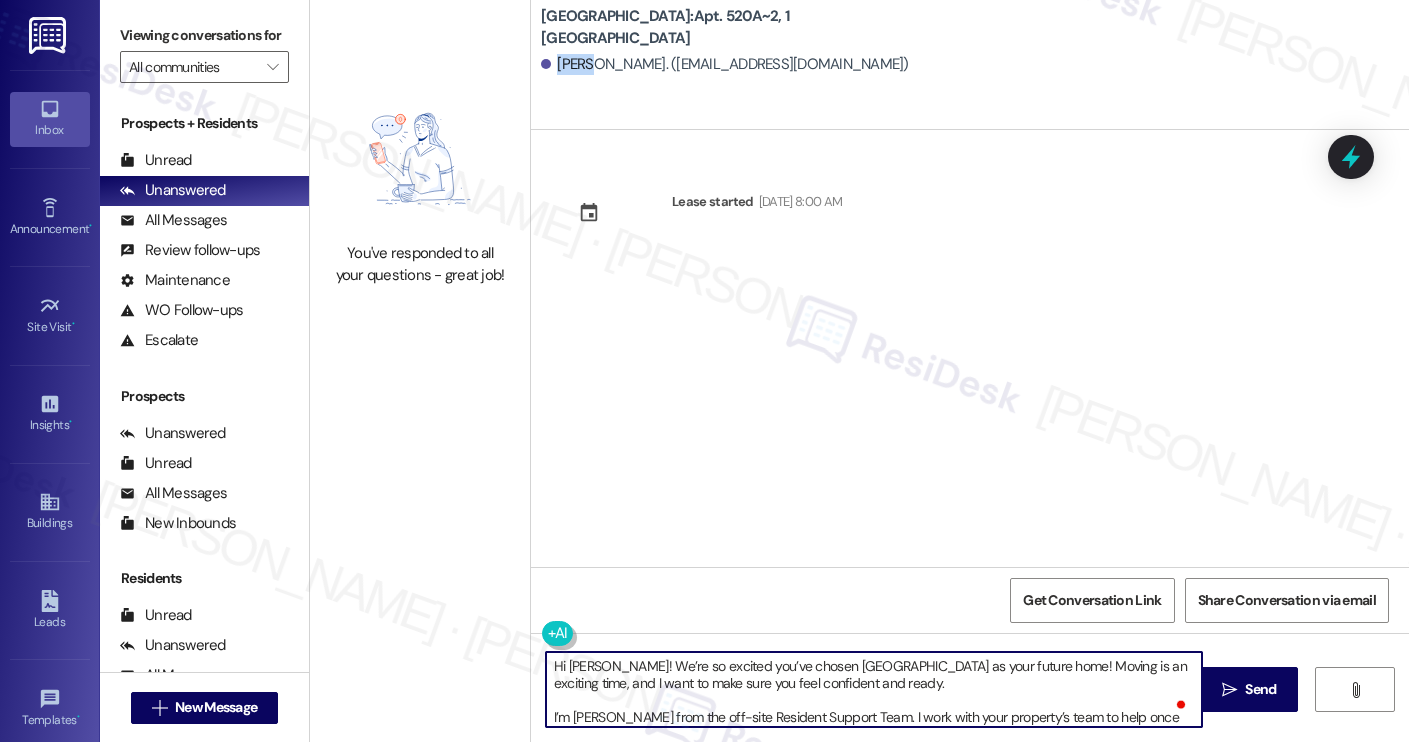 click on "Hi [PERSON_NAME]! We’re so excited you’ve chosen [GEOGRAPHIC_DATA] as your future home! Moving is an exciting time, and I want to make sure you feel confident and ready.
I’m [PERSON_NAME] from the off-site Resident Support Team. I work with your property’s team to help once you’ve moved in, whether it’s answering questions or assisting with maintenance. I’ll be in touch as your move-in date gets closer!
Move-in day will be busy as you get settled, but no reason it has to be stressful. Don’t forget that we offer a ⚡FAST PASS⚡for Move-In day if your checklist has been completed 2 weeks prior to move-in. Login to your ResidentPortal [DATE] to complete those outstanding items!" at bounding box center (874, 689) 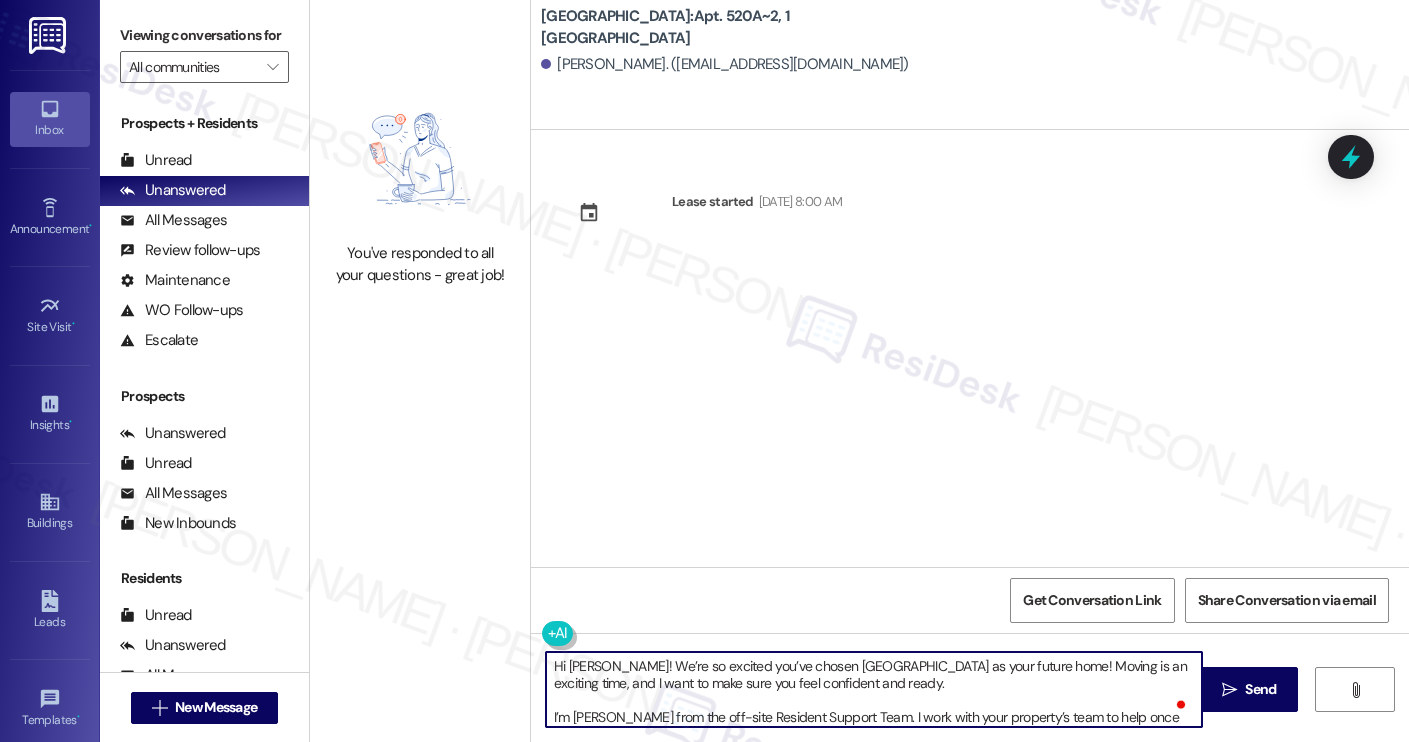 click on "Hi [PERSON_NAME]! We’re so excited you’ve chosen [GEOGRAPHIC_DATA] as your future home! Moving is an exciting time, and I want to make sure you feel confident and ready.
I’m [PERSON_NAME] from the off-site Resident Support Team. I work with your property’s team to help once you’ve moved in, whether it’s answering questions or assisting with maintenance. I’ll be in touch as your move-in date gets closer!
Move-in day will be busy as you get settled, but no reason it has to be stressful. Don’t forget that we offer a ⚡FAST PASS⚡for Move-In day if your checklist has been completed 2 weeks prior to move-in. Login to your ResidentPortal [DATE] to complete those outstanding items!" at bounding box center [874, 689] 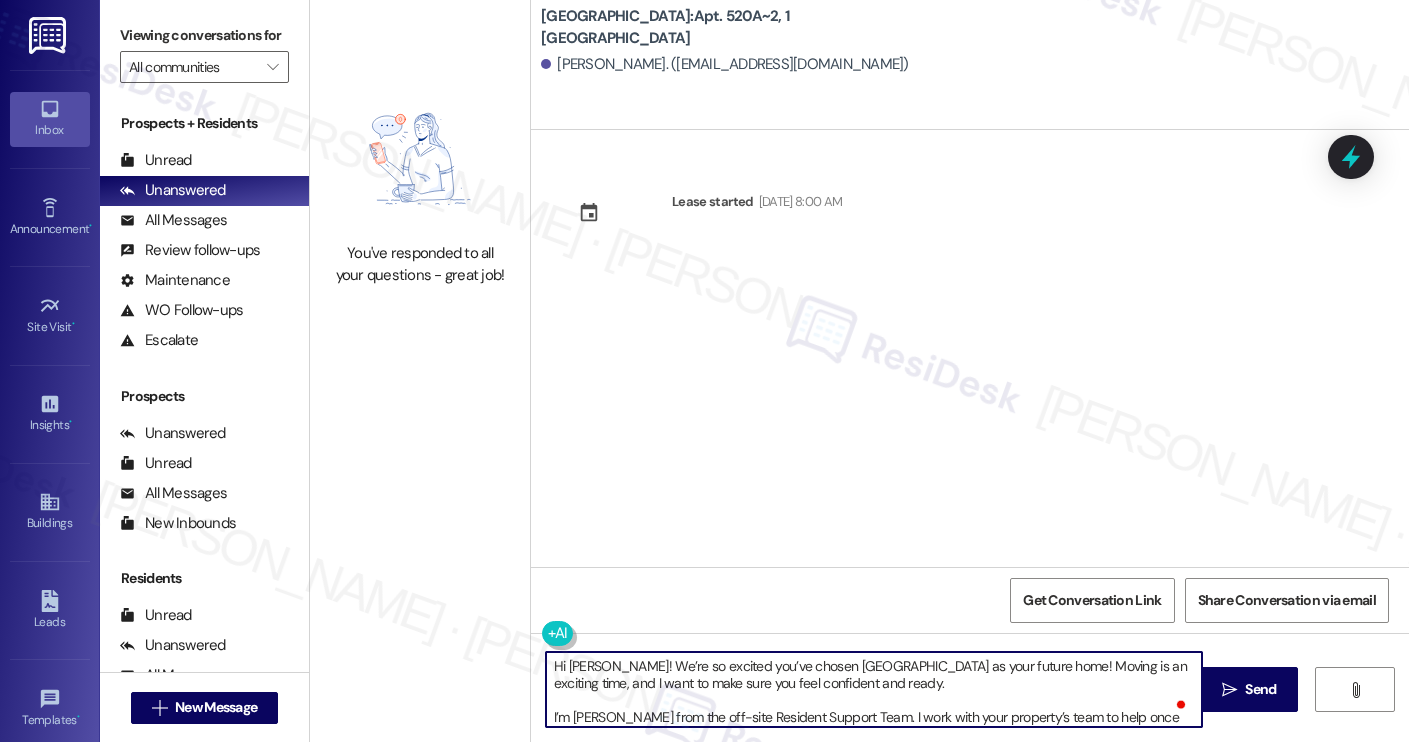 click on "Hi Avery! We’re so excited you’ve chosen Yugo Charleston Campus as your future home! Moving is an exciting time, and I want to make sure you feel confident and ready.
I’m Sarah from the off-site Resident Support Team. I work with your property’s team to help once you’ve moved in, whether it’s answering questions or assisting with maintenance. I’ll be in touch as your move-in date gets closer!
Move-in day will be busy as you get settled, but no reason it has to be stressful. Don’t forget that we offer a ⚡FAST PASS⚡for Move-In day if your checklist has been completed 2 weeks prior to move-in. Login to your ResidentPortal today to complete those outstanding items!" at bounding box center [874, 689] 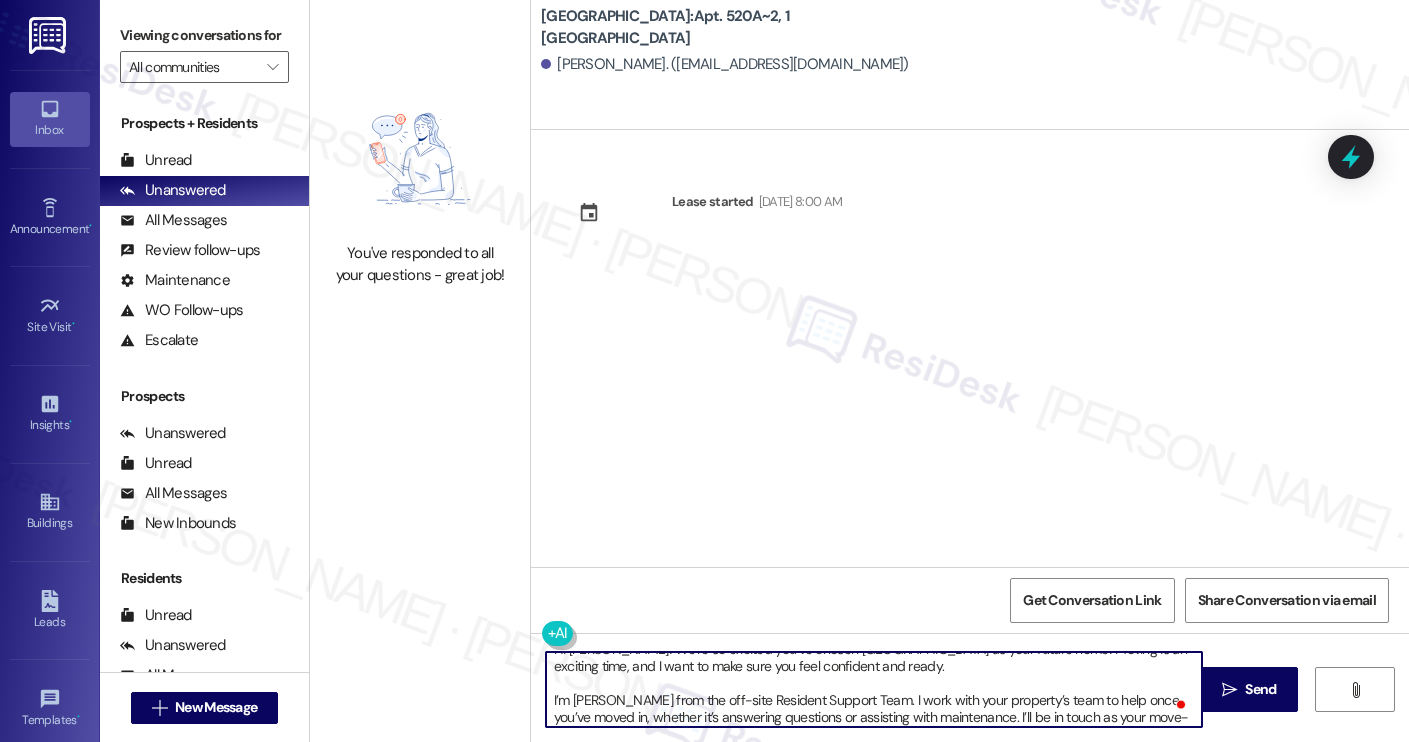 scroll, scrollTop: 17, scrollLeft: 0, axis: vertical 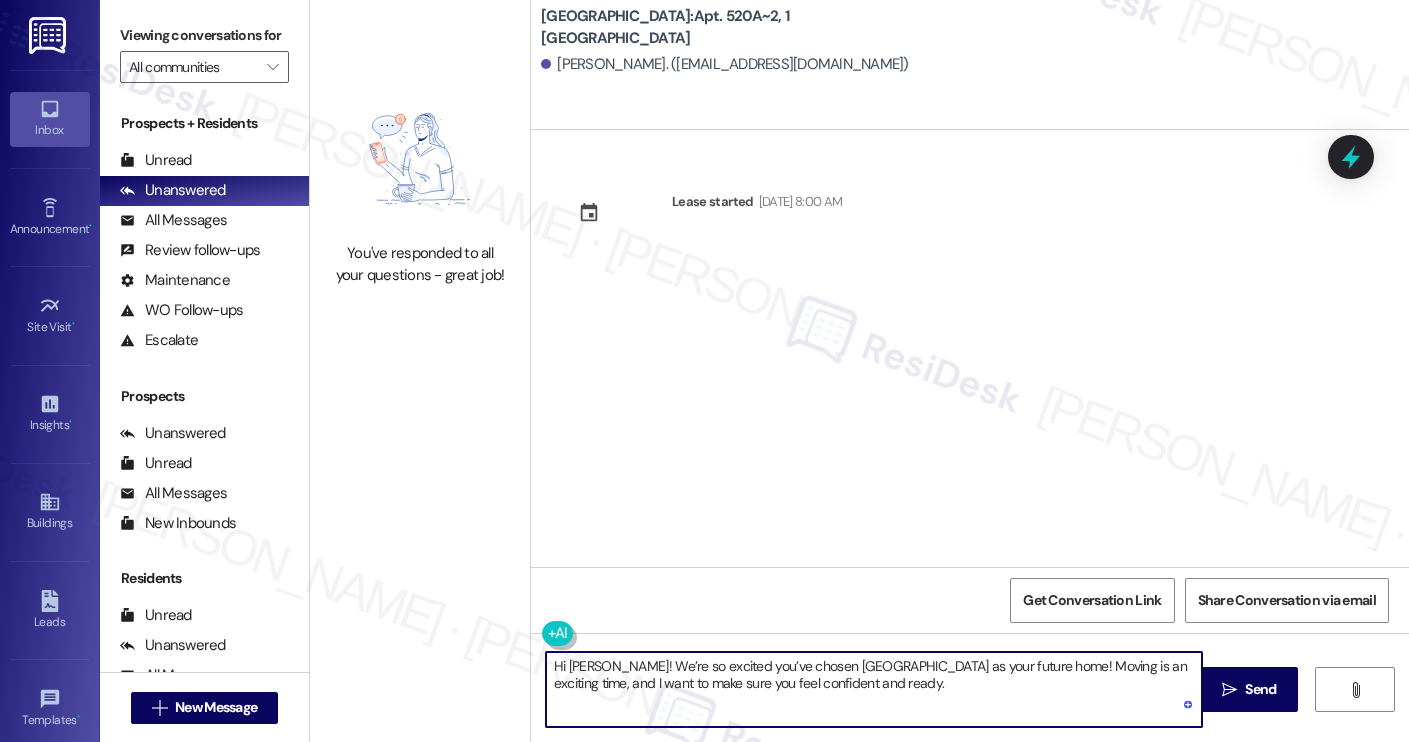 type on "Hi Avery! We’re so excited you’ve chosen Yugo Charleston Campus as your future home! Moving is an exciting time, and I want to make sure you feel confident and ready." 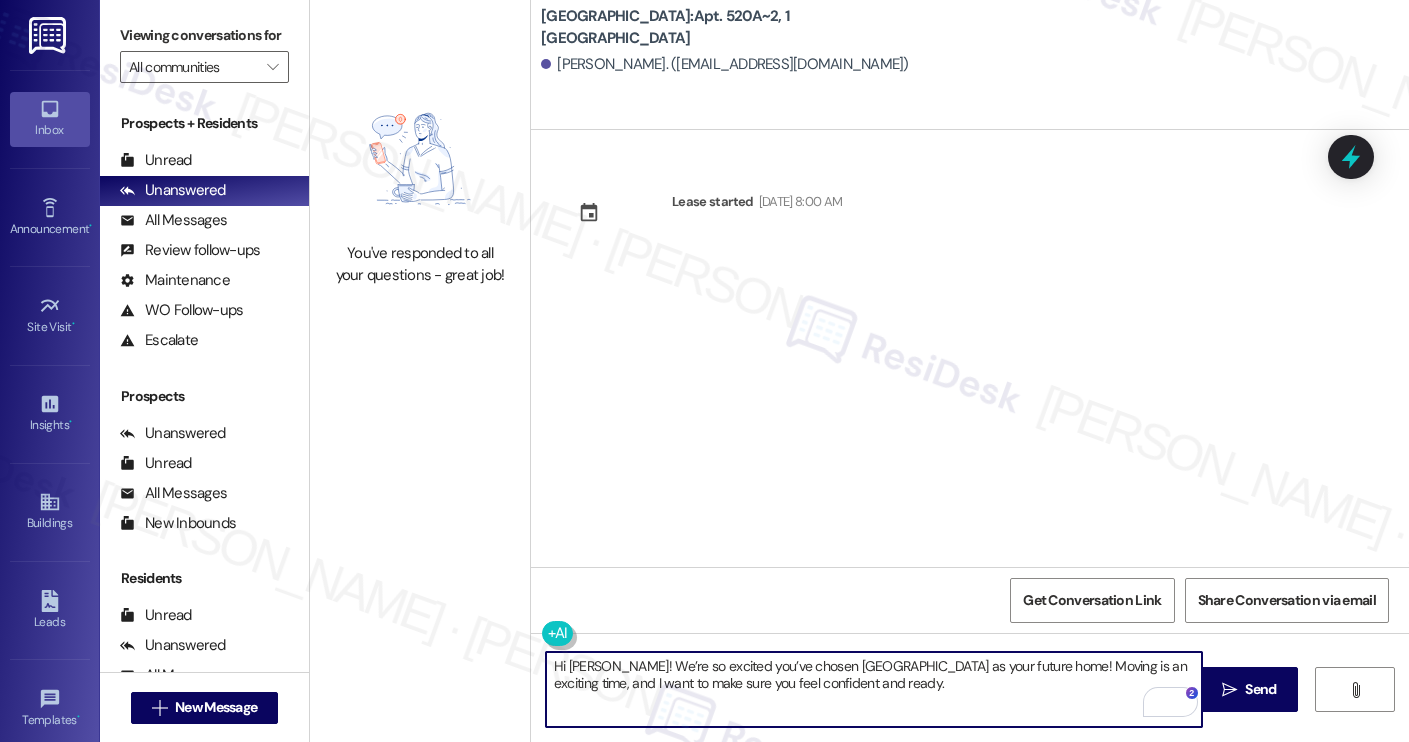 scroll, scrollTop: 0, scrollLeft: 0, axis: both 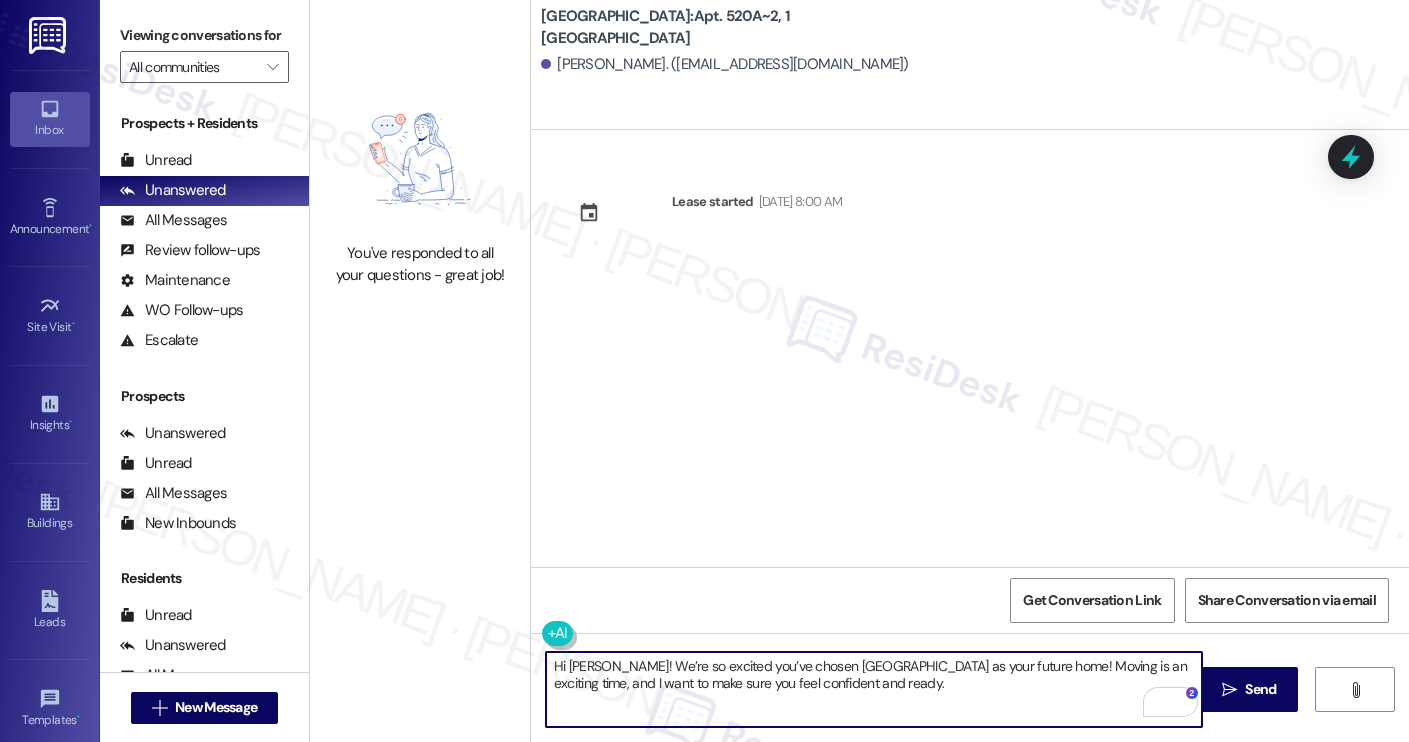 type on "Hi [PERSON_NAME]! We’re so excited you’ve chosen [GEOGRAPHIC_DATA] as your future home! Moving is an exciting time, and I want to make sure you feel confident and ready." 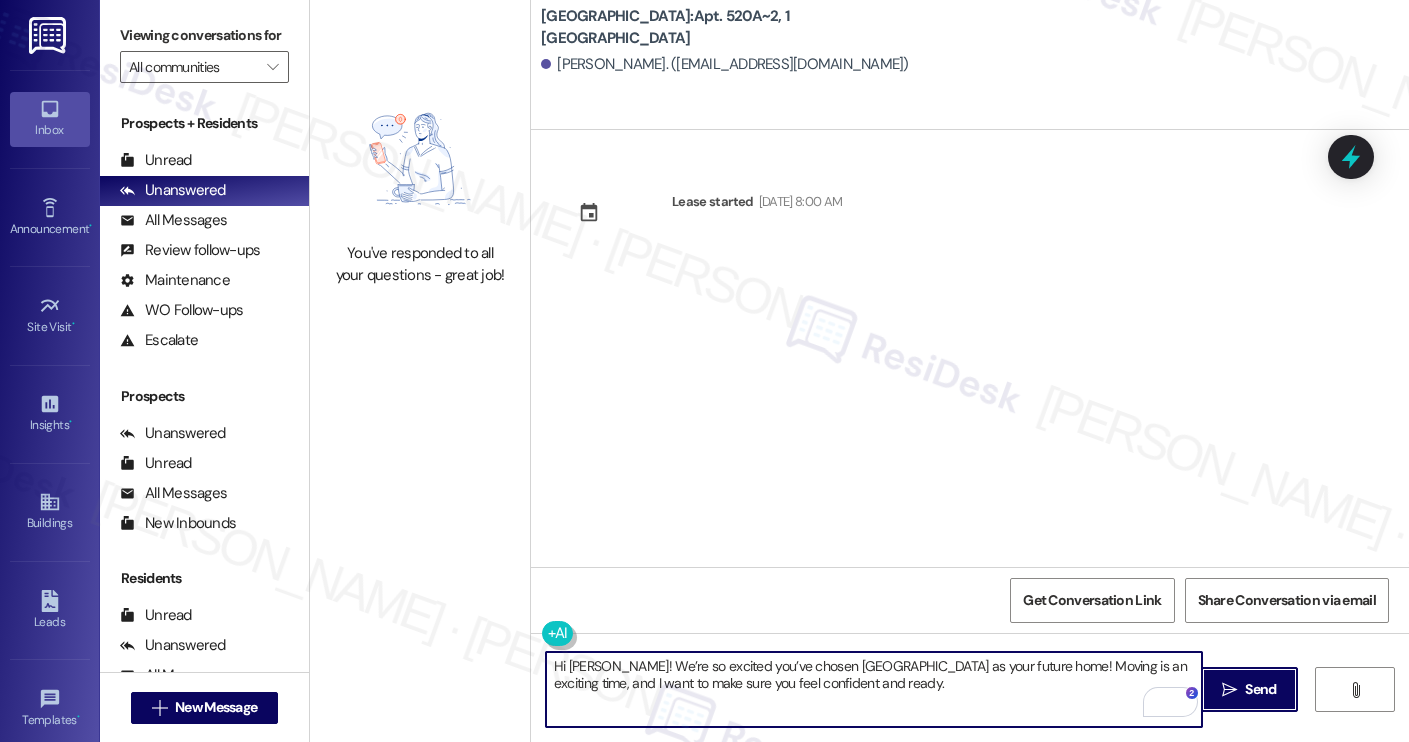 click on "" at bounding box center [1229, 690] 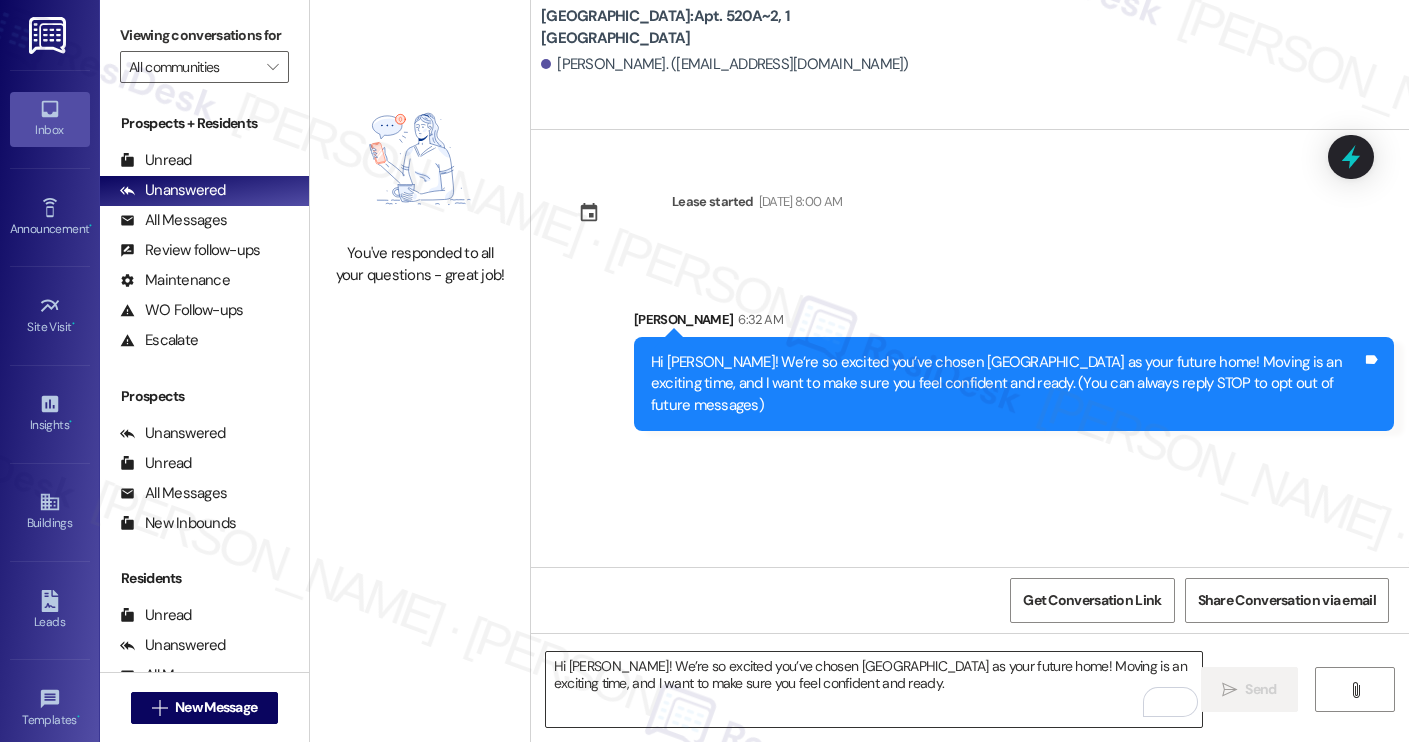 click on "Hi [PERSON_NAME]! We’re so excited you’ve chosen [GEOGRAPHIC_DATA] as your future home! Moving is an exciting time, and I want to make sure you feel confident and ready." at bounding box center [874, 689] 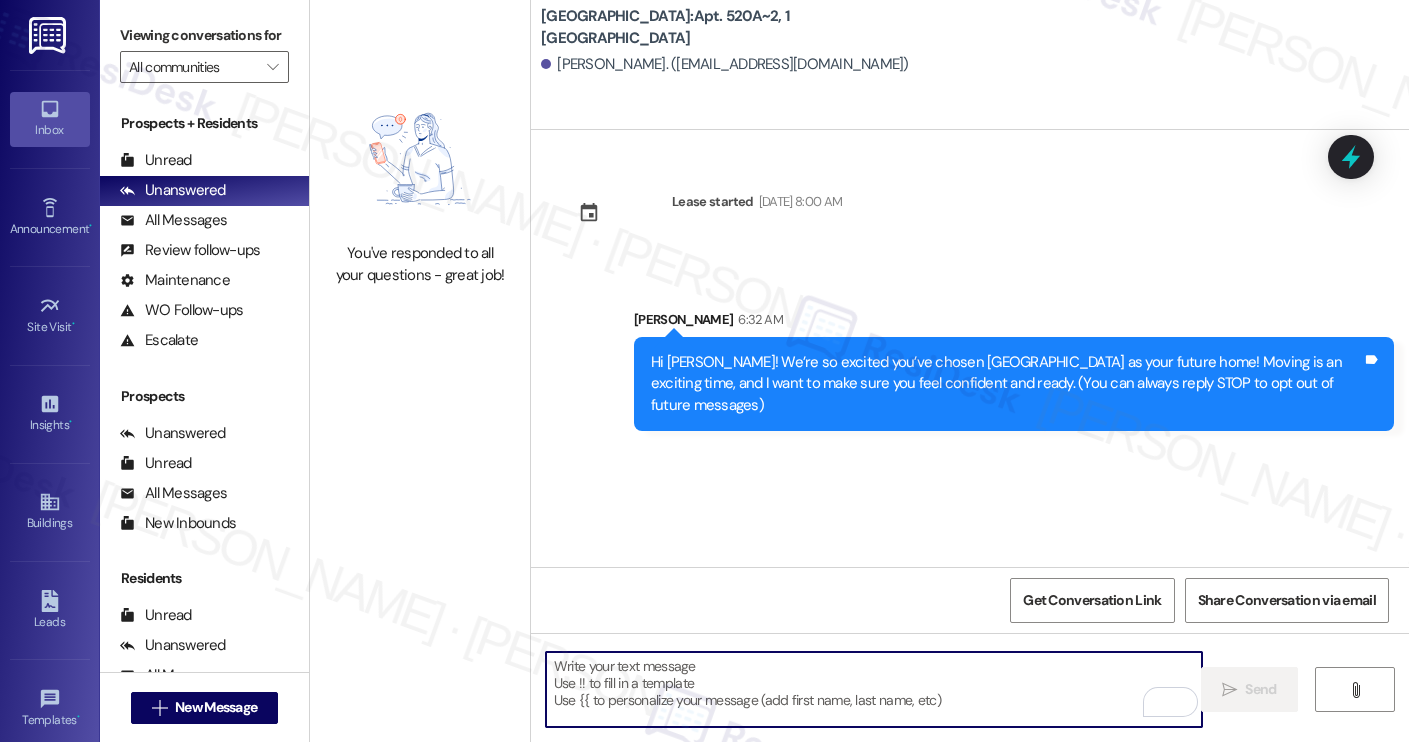 paste on "I’m [PERSON_NAME] from the off-site Resident Support Team. I work with your property’s team to help once you’ve moved in, whether it’s answering questions or assisting with maintenance. I’ll be in touch as your move-in date gets closer!
Move-in day will be busy as you get settled, but no reason it has to be stressful. Don’t forget that we offer a ⚡FAST PASS⚡for Move-In day if your checklist has been completed 2 weeks prior to move-in. Login to your ResidentPortal [DATE] to complete those outstanding items!" 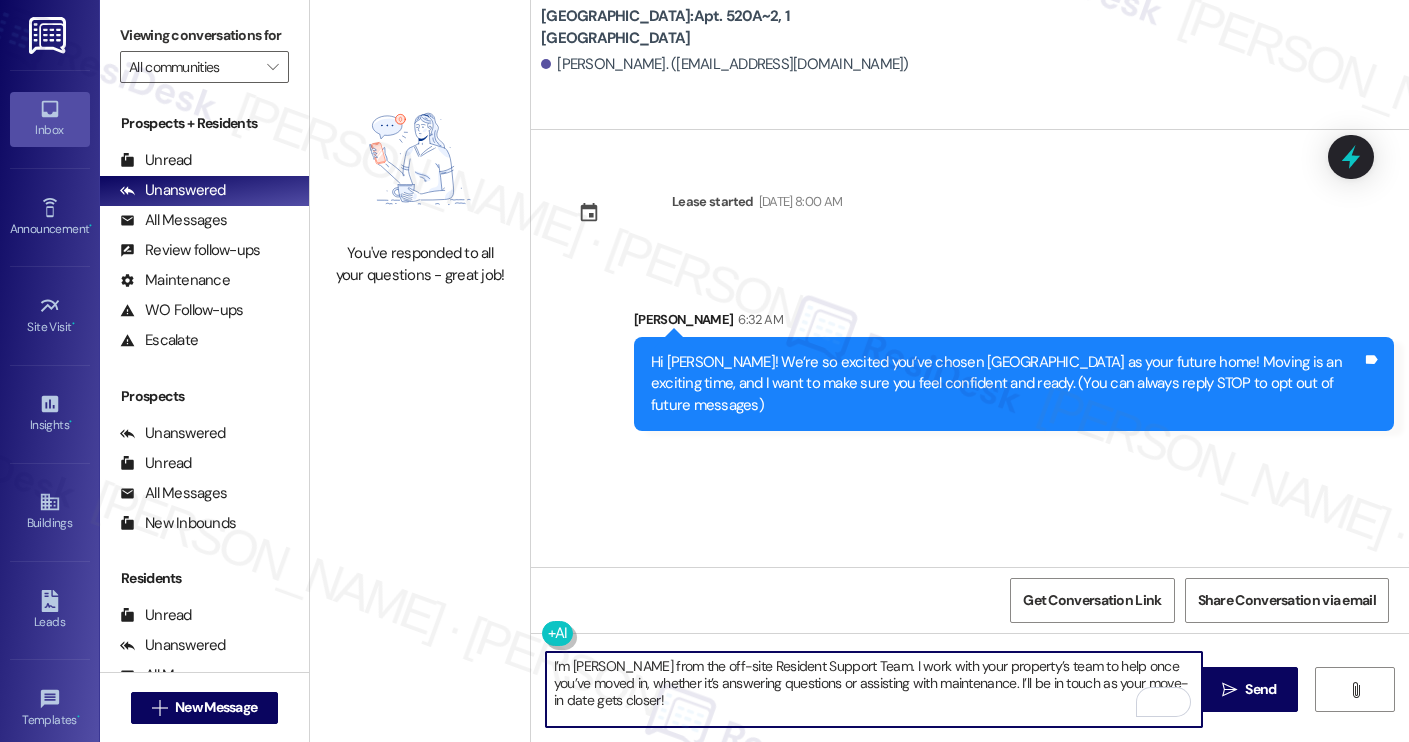 scroll, scrollTop: 68, scrollLeft: 0, axis: vertical 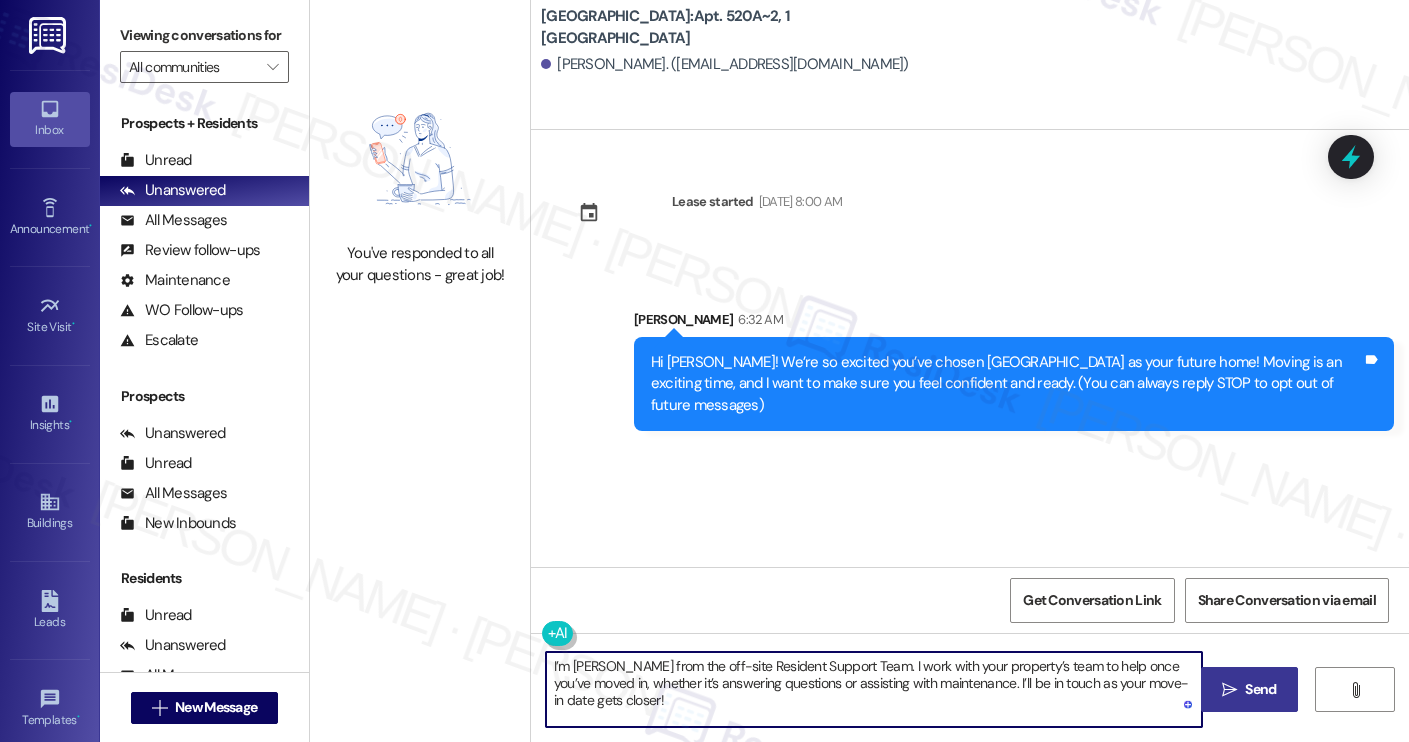 type on "I’m [PERSON_NAME] from the off-site Resident Support Team. I work with your property’s team to help once you’ve moved in, whether it’s answering questions or assisting with maintenance. I’ll be in touch as your move-in date gets closer!" 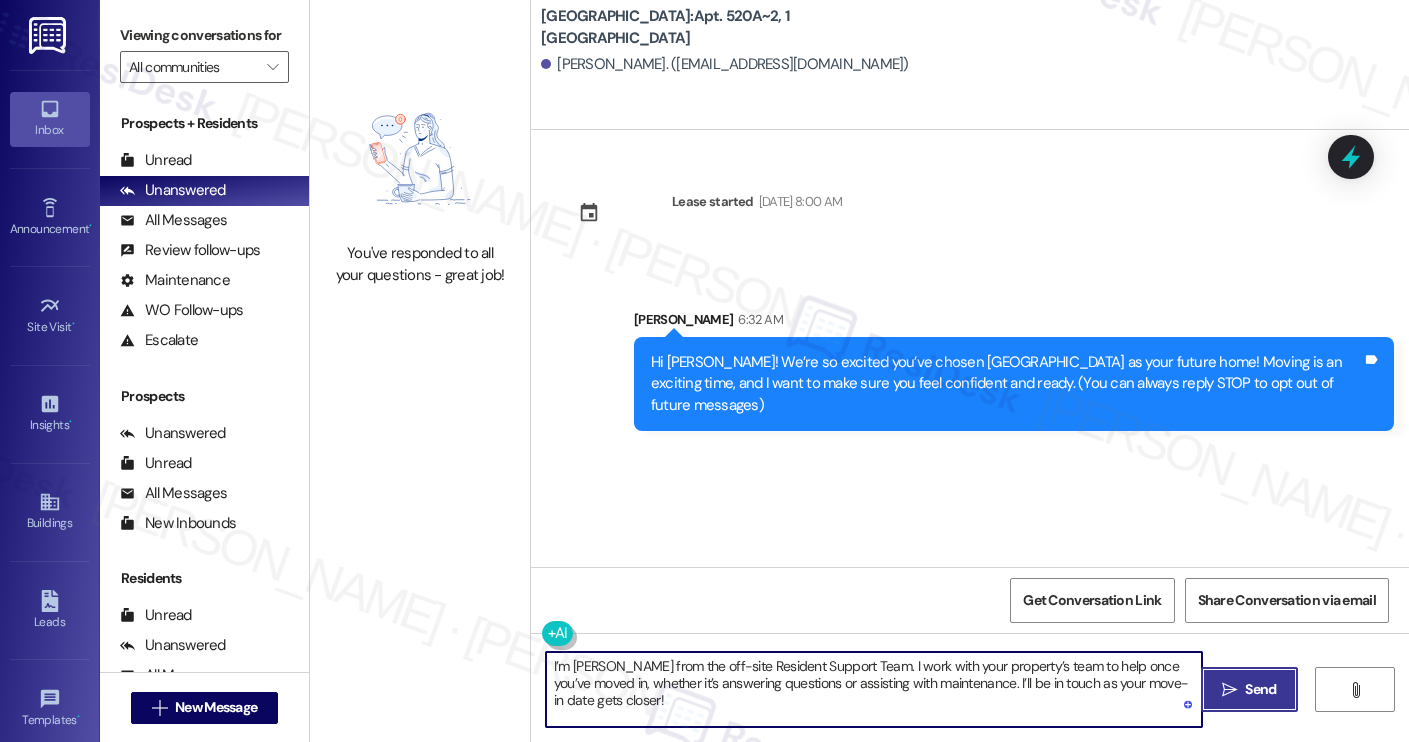 click on "" at bounding box center [1229, 690] 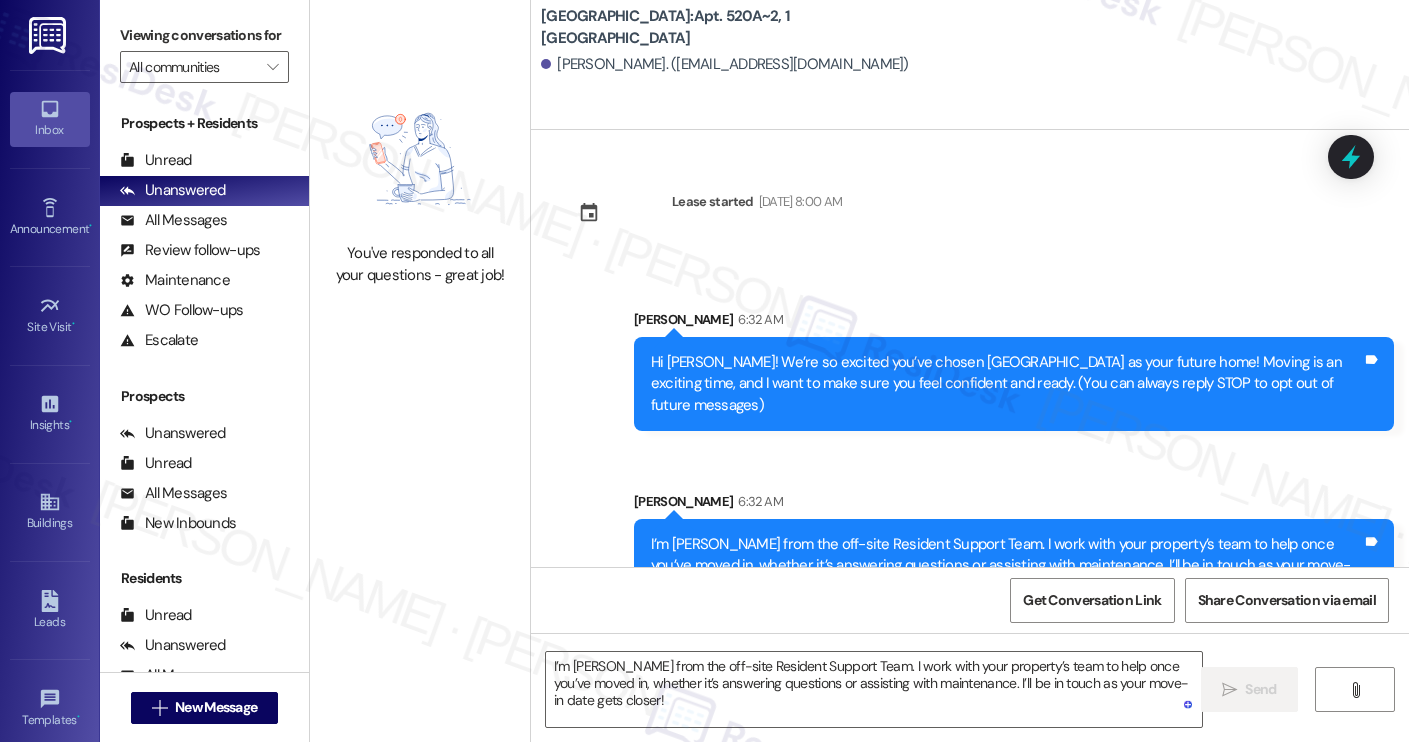 scroll, scrollTop: 19, scrollLeft: 0, axis: vertical 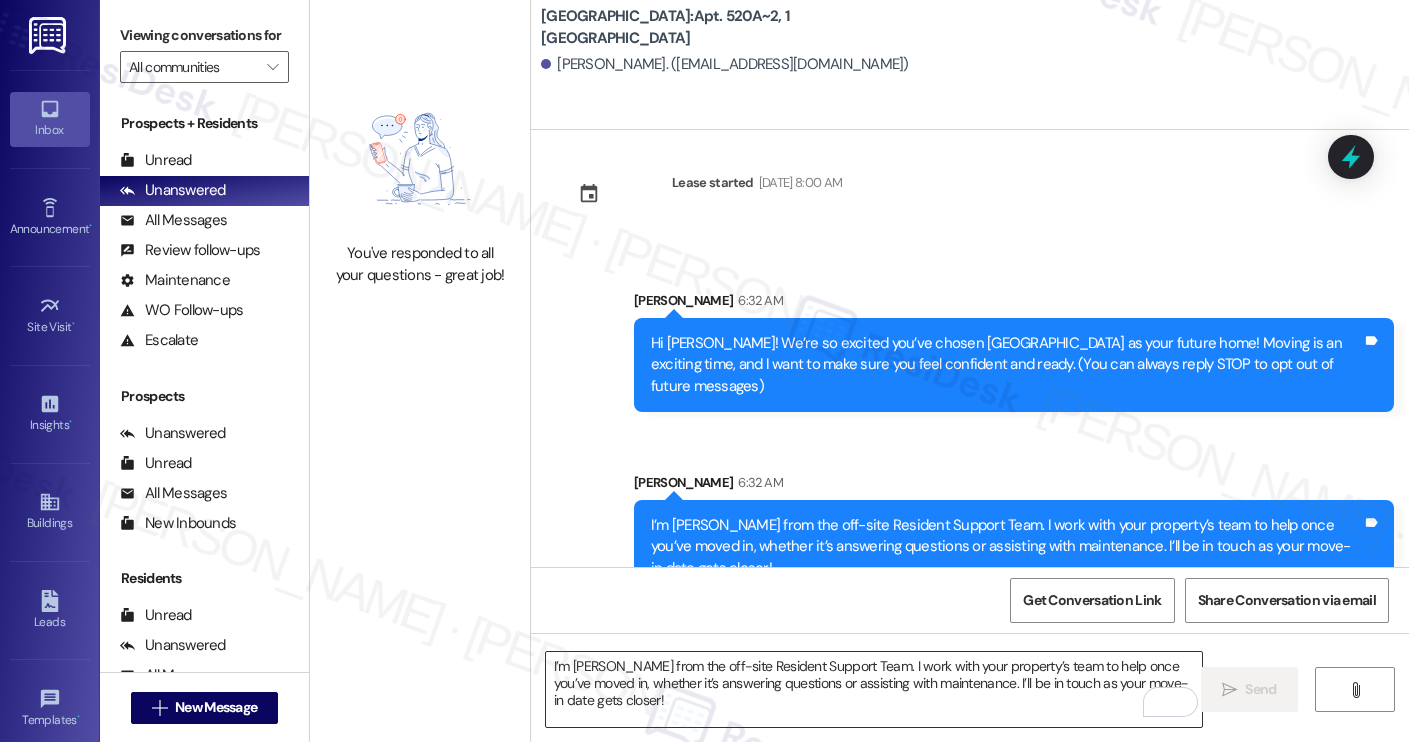 click on "I’m [PERSON_NAME] from the off-site Resident Support Team. I work with your property’s team to help once you’ve moved in, whether it’s answering questions or assisting with maintenance. I’ll be in touch as your move-in date gets closer!" at bounding box center [874, 689] 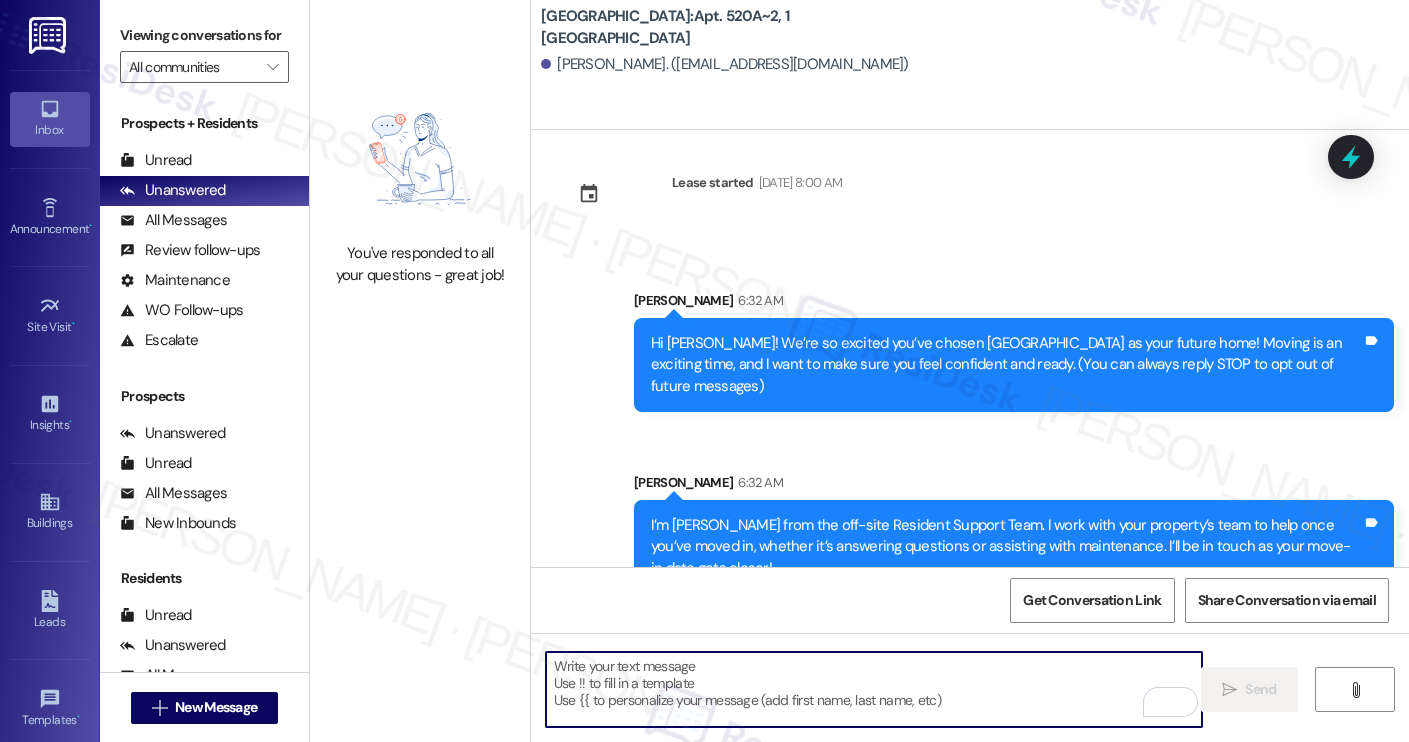 paste on "Move-in day will be busy as you get settled, but no reason it has to be stressful. Don’t forget that we offer a ⚡FAST PASS⚡for Move-In day if your checklist has been completed 2 weeks prior to move-in. Login to your ResidentPortal [DATE] to complete those outstanding items!" 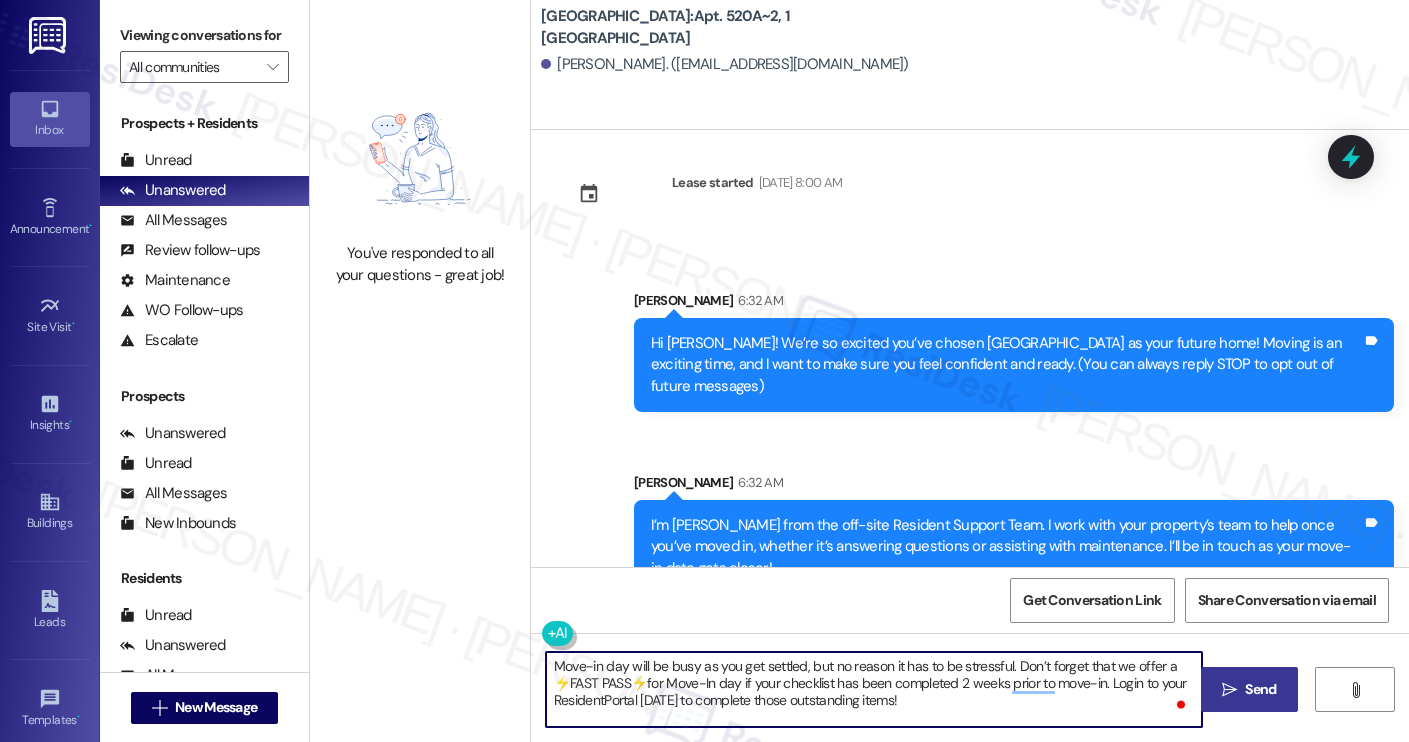 type on "Move-in day will be busy as you get settled, but no reason it has to be stressful. Don’t forget that we offer a ⚡FAST PASS⚡for Move-In day if your checklist has been completed 2 weeks prior to move-in. Login to your ResidentPortal [DATE] to complete those outstanding items!" 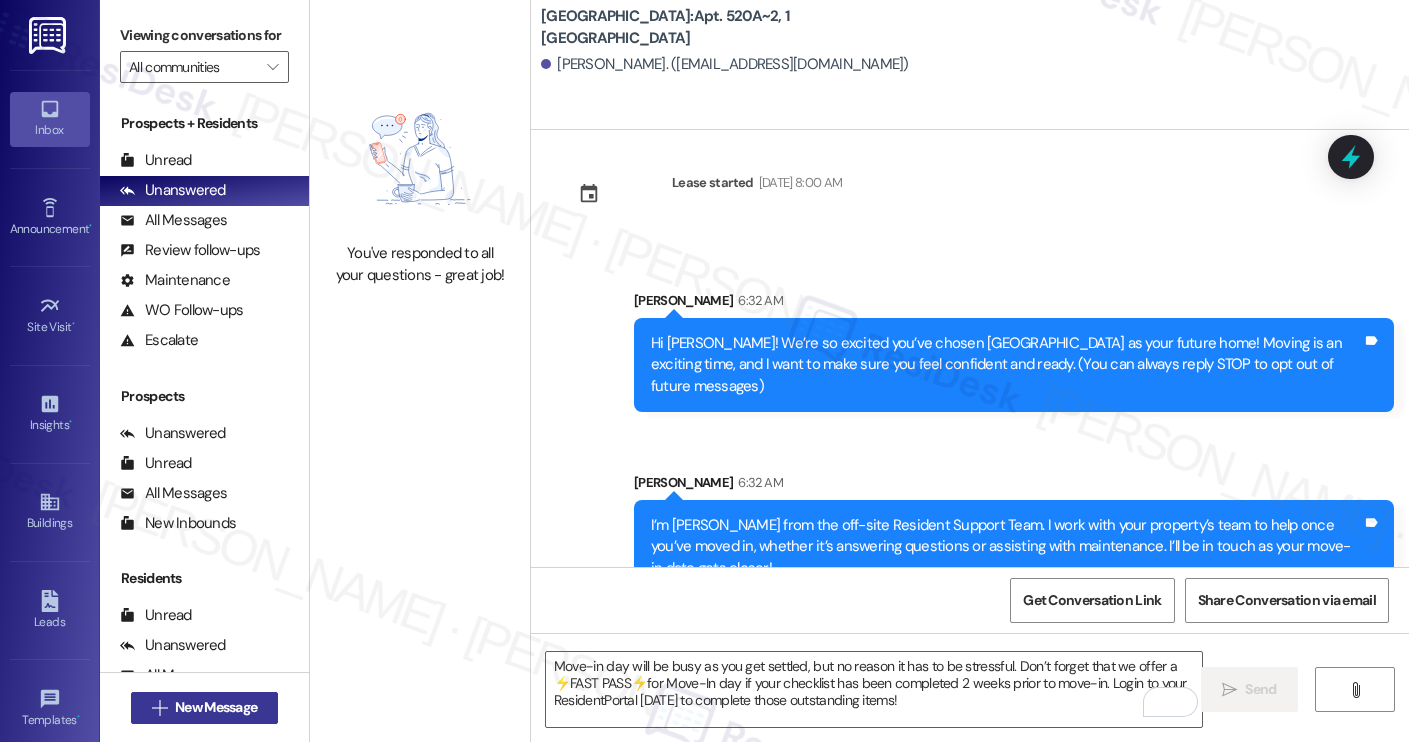 click on "New Message" at bounding box center (216, 707) 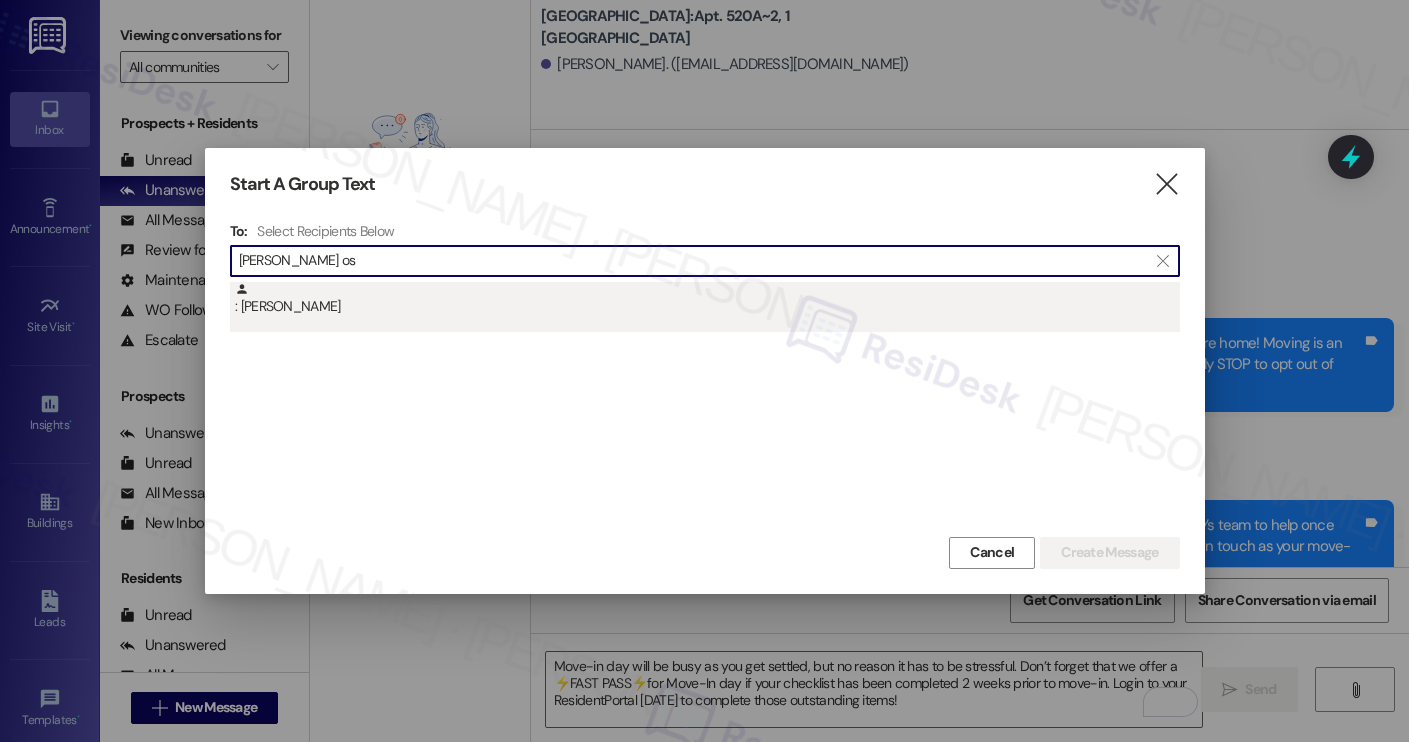 type on "[PERSON_NAME] os" 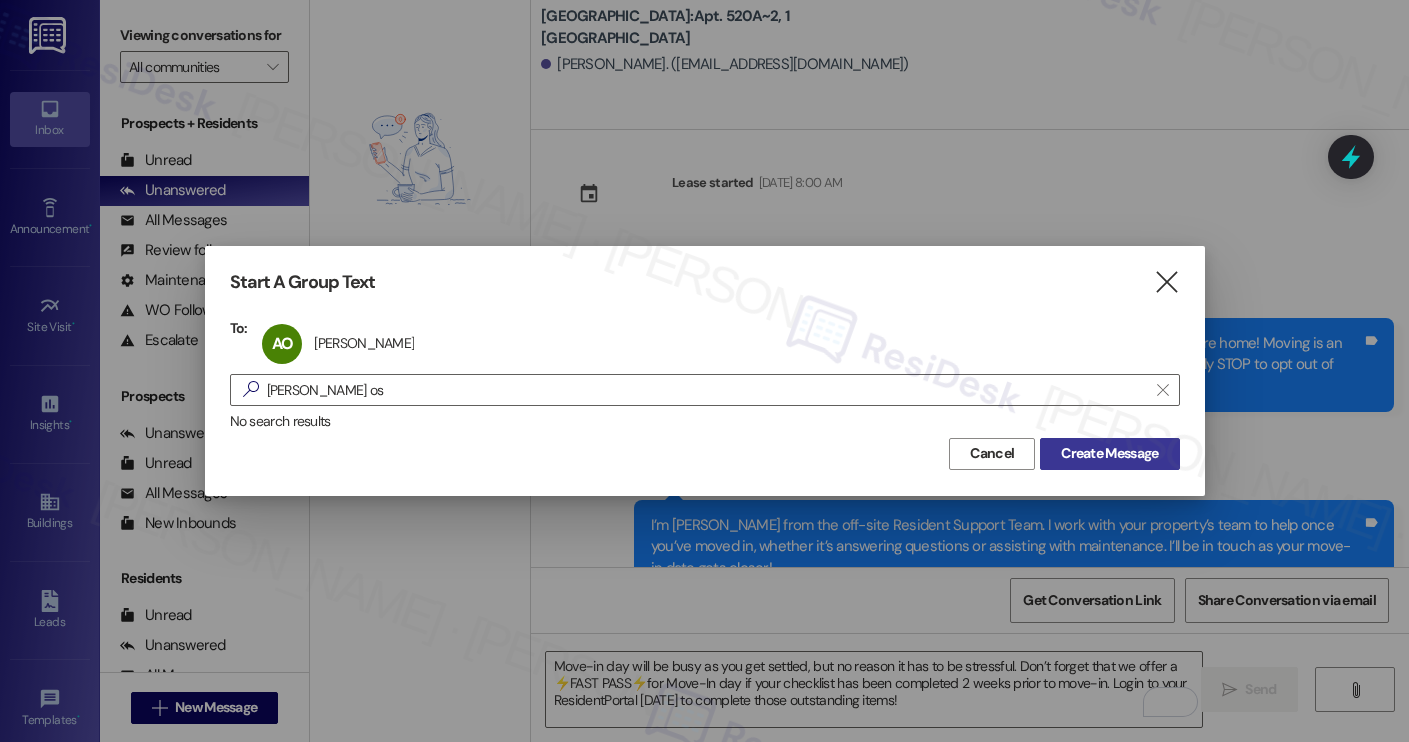 click on "Create Message" at bounding box center [1109, 454] 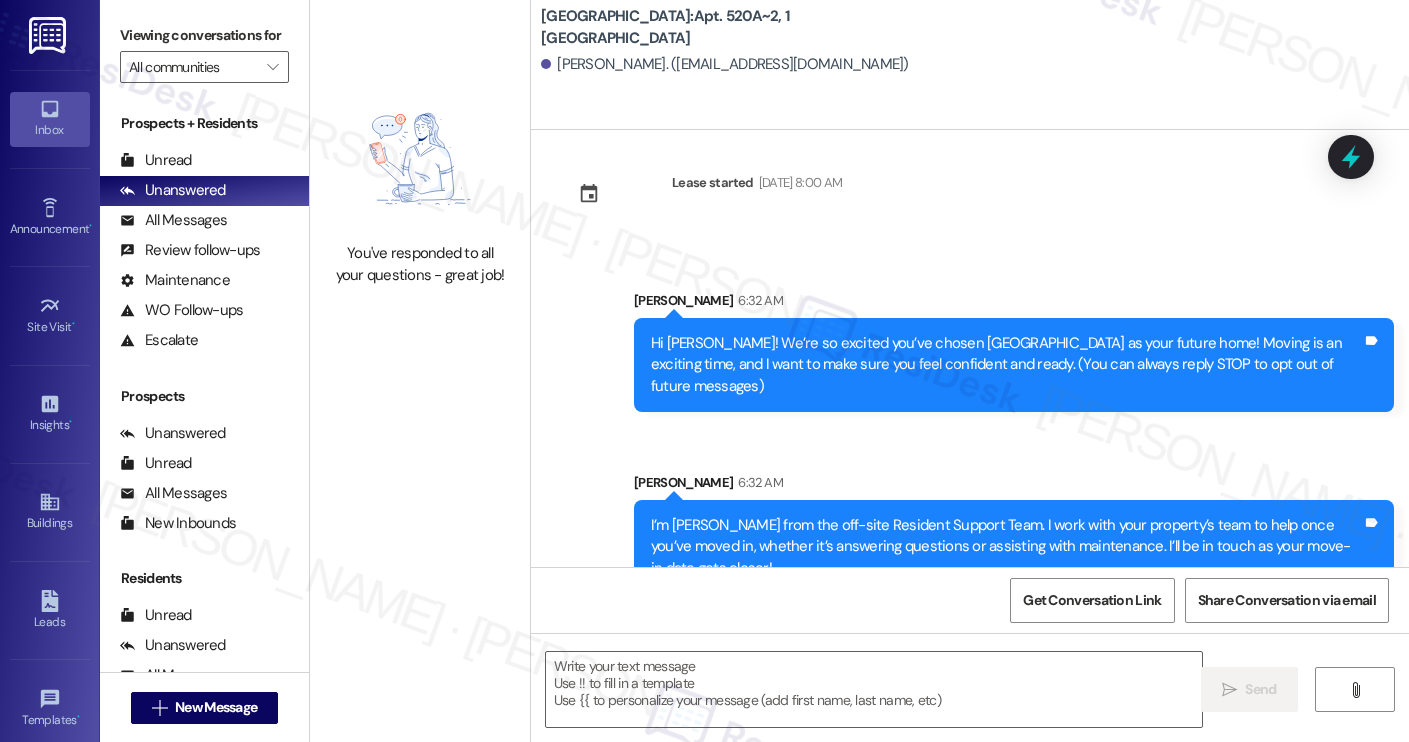 type on "Fetching suggested responses. Please feel free to read through the conversation in the meantime." 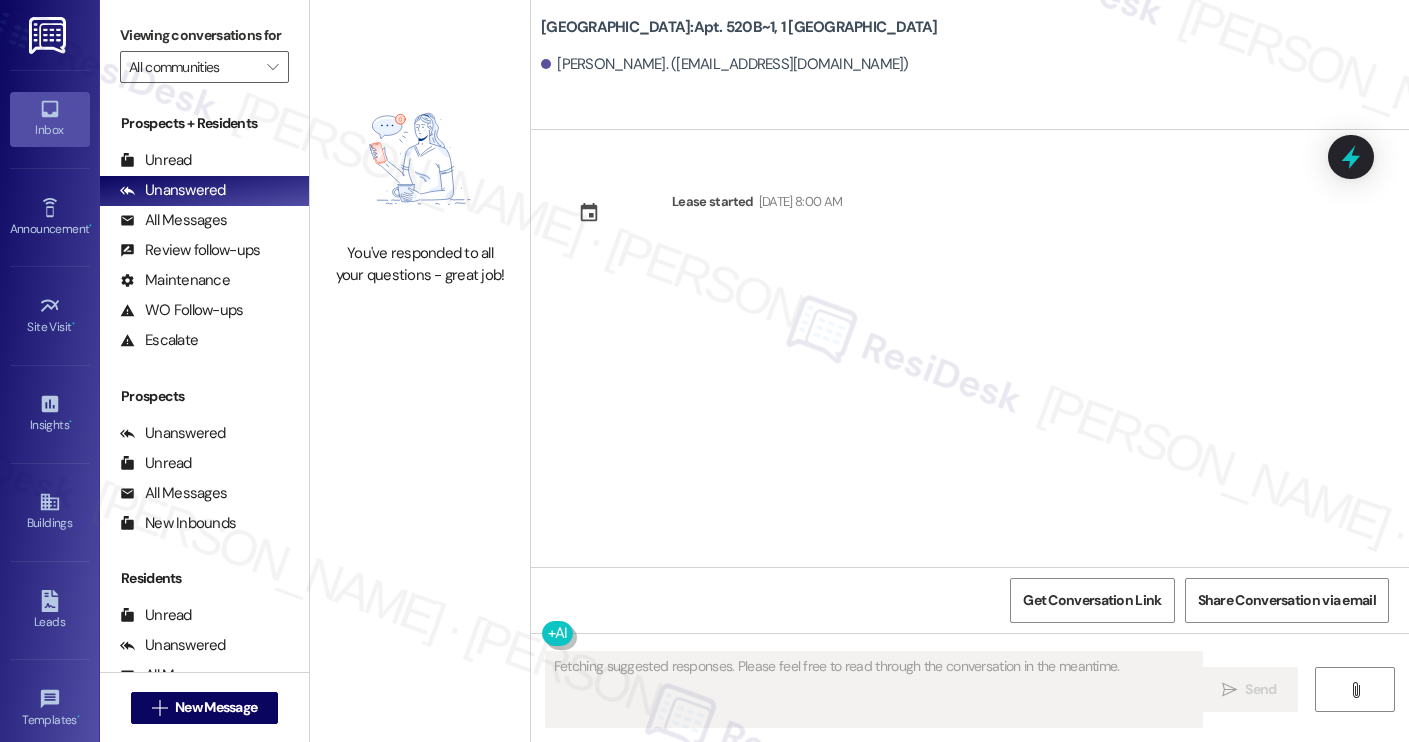 scroll, scrollTop: 0, scrollLeft: 0, axis: both 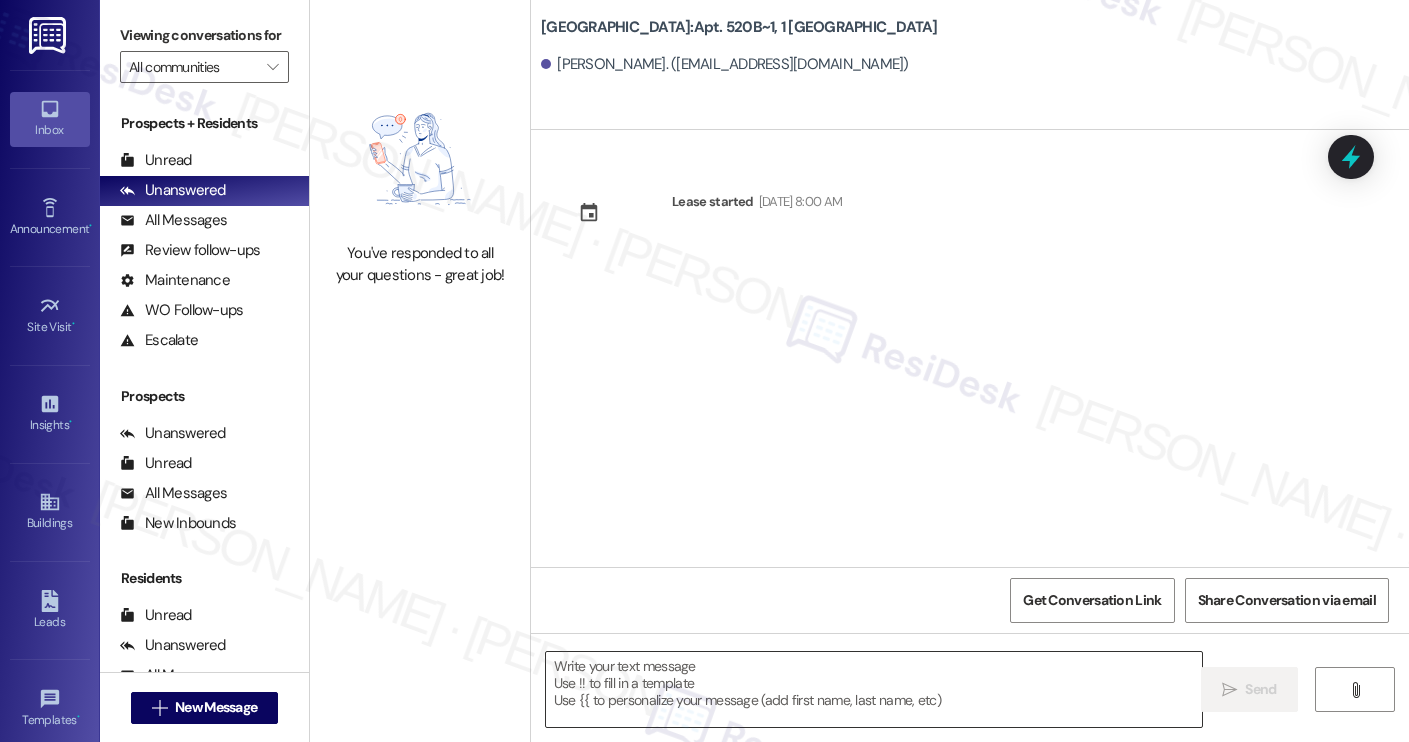click at bounding box center (874, 689) 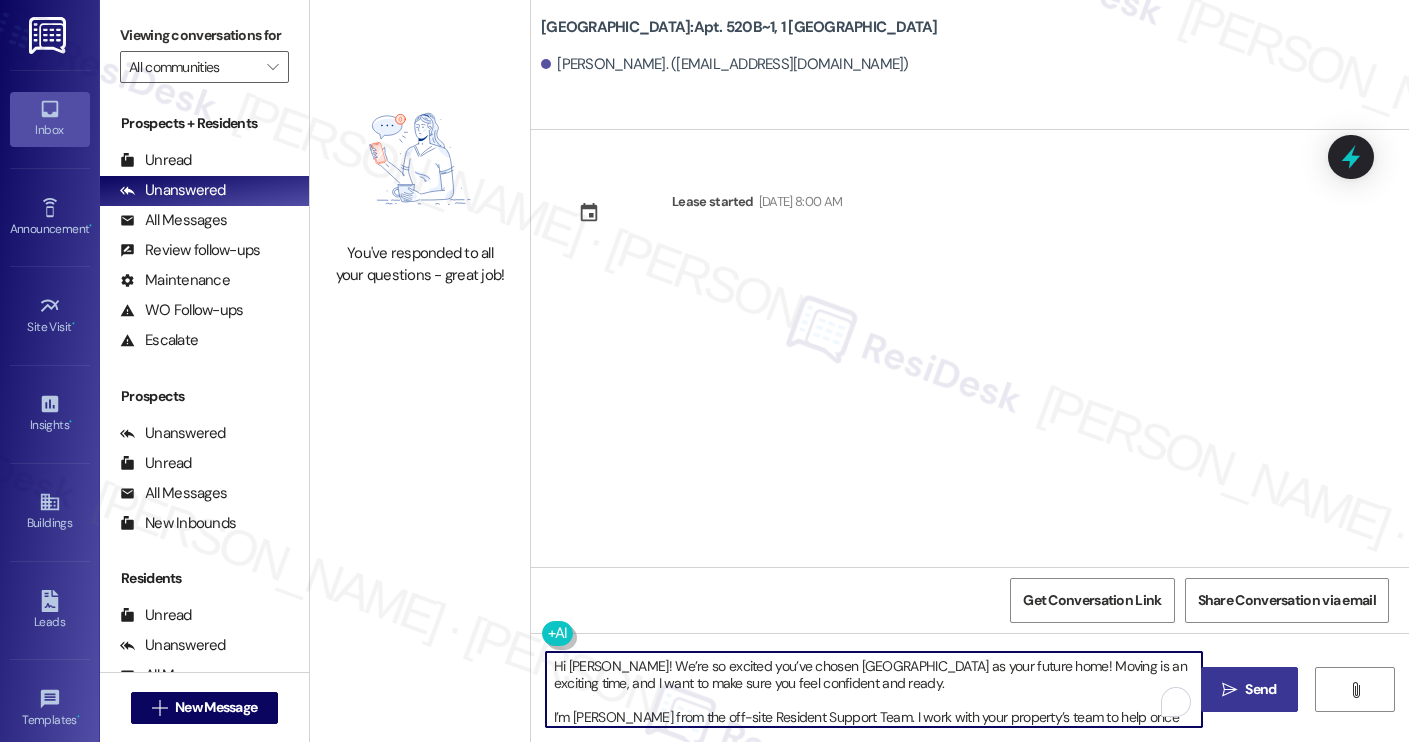 scroll, scrollTop: 119, scrollLeft: 0, axis: vertical 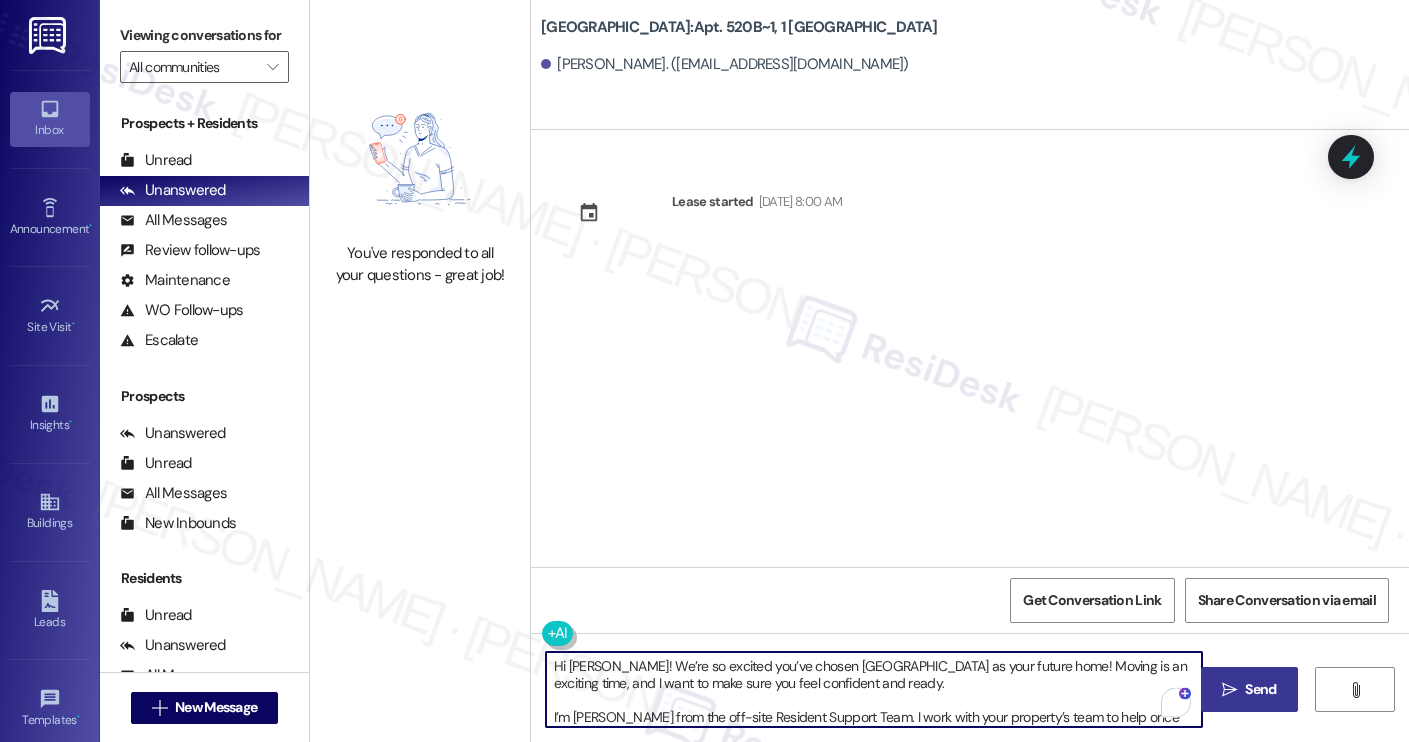 click on "[PERSON_NAME]. ([EMAIL_ADDRESS][DOMAIN_NAME])" at bounding box center (725, 64) 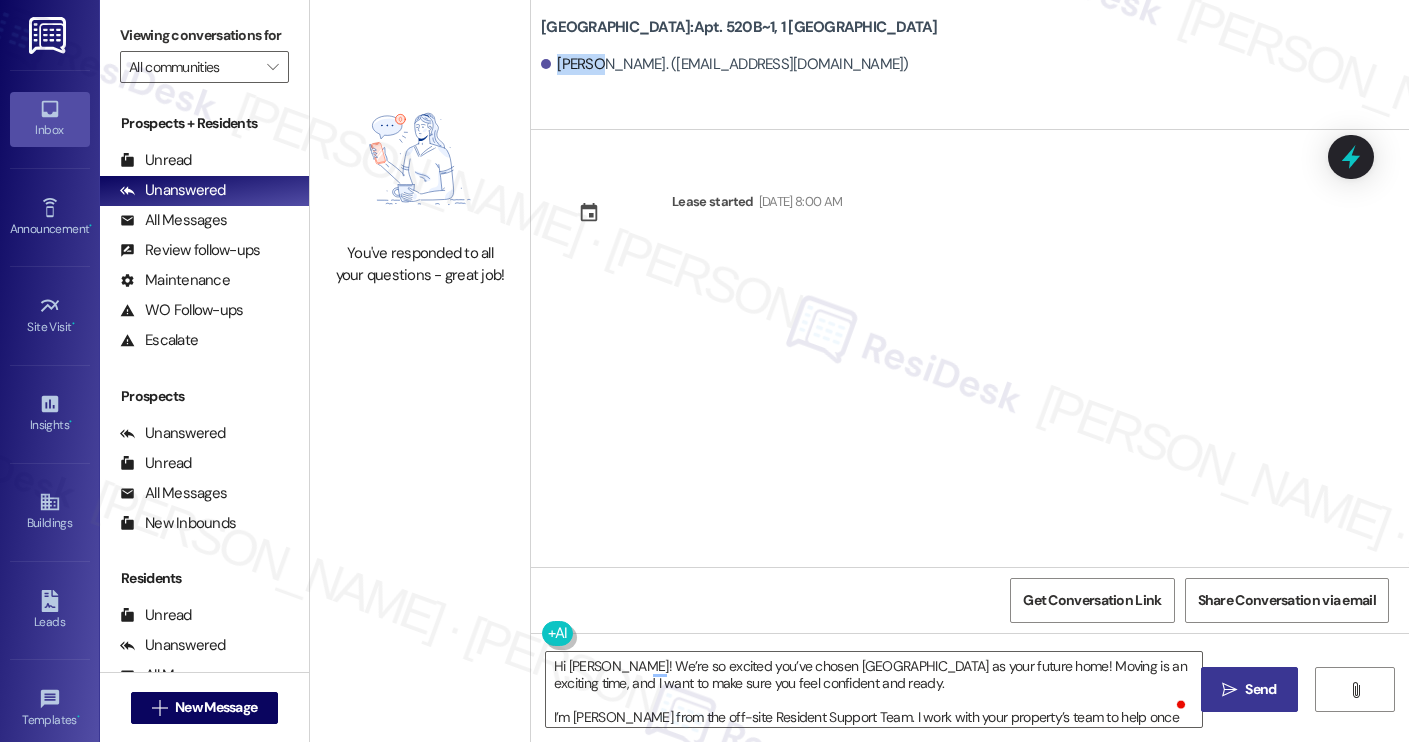 copy on "[PERSON_NAME]" 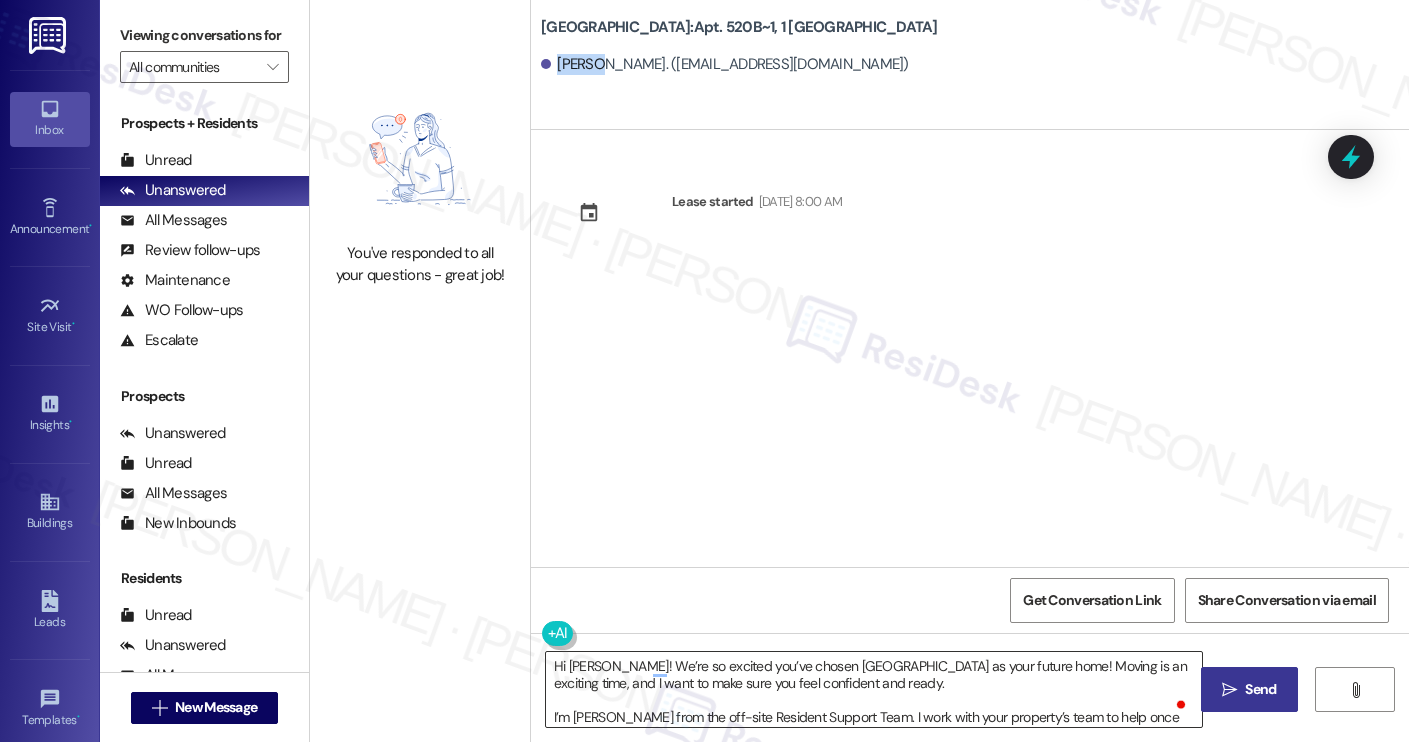 click on "Hi [PERSON_NAME]! We’re so excited you’ve chosen [GEOGRAPHIC_DATA] as your future home! Moving is an exciting time, and I want to make sure you feel confident and ready.
I’m [PERSON_NAME] from the off-site Resident Support Team. I work with your property’s team to help once you’ve moved in, whether it’s answering questions or assisting with maintenance. I’ll be in touch as your move-in date gets closer!
Move-in day will be busy as you get settled, but no reason it has to be stressful. Don’t forget that we offer a ⚡FAST PASS⚡for Move-In day if your checklist has been completed 2 weeks prior to move-in. Login to your ResidentPortal [DATE] to complete those outstanding items!" at bounding box center (874, 689) 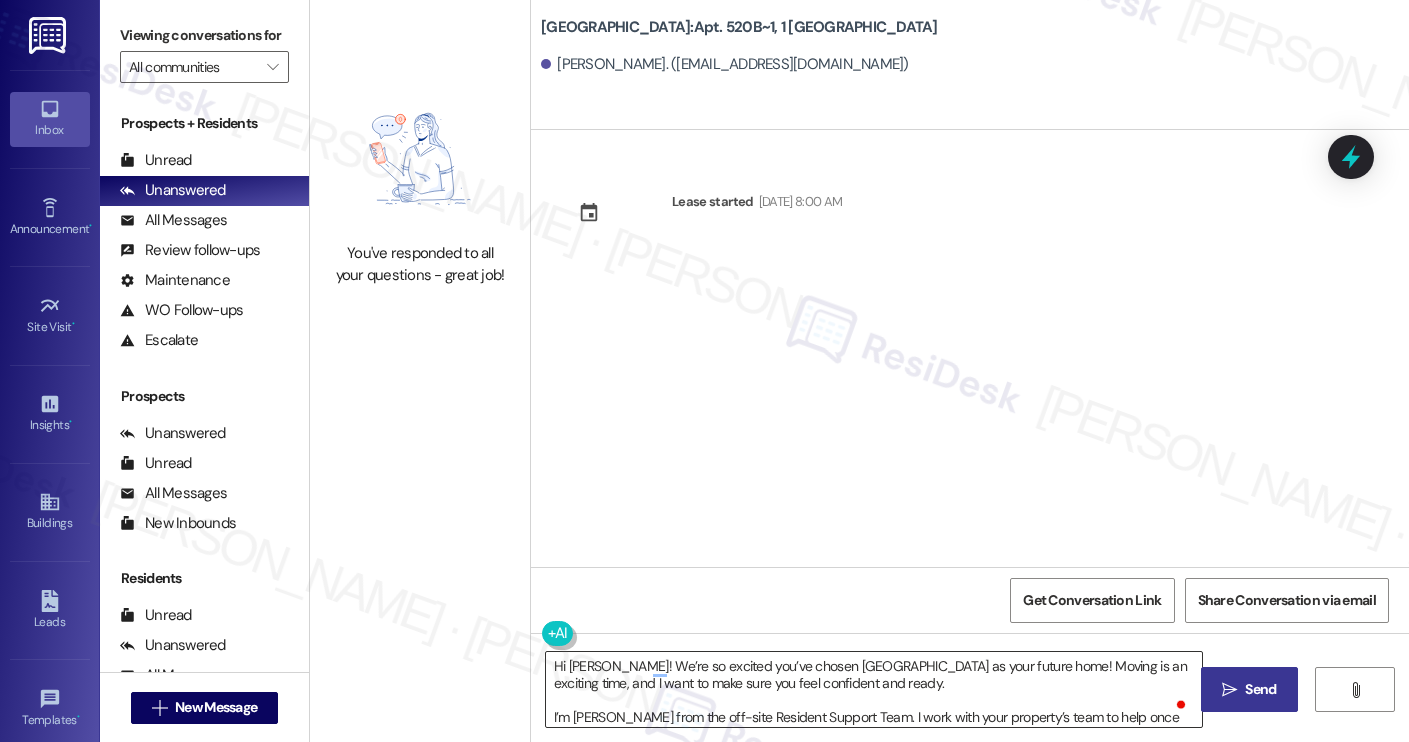 click on "Hi [PERSON_NAME]! We’re so excited you’ve chosen [GEOGRAPHIC_DATA] as your future home! Moving is an exciting time, and I want to make sure you feel confident and ready.
I’m [PERSON_NAME] from the off-site Resident Support Team. I work with your property’s team to help once you’ve moved in, whether it’s answering questions or assisting with maintenance. I’ll be in touch as your move-in date gets closer!
Move-in day will be busy as you get settled, but no reason it has to be stressful. Don’t forget that we offer a ⚡FAST PASS⚡for Move-In day if your checklist has been completed 2 weeks prior to move-in. Login to your ResidentPortal [DATE] to complete those outstanding items!" at bounding box center [874, 689] 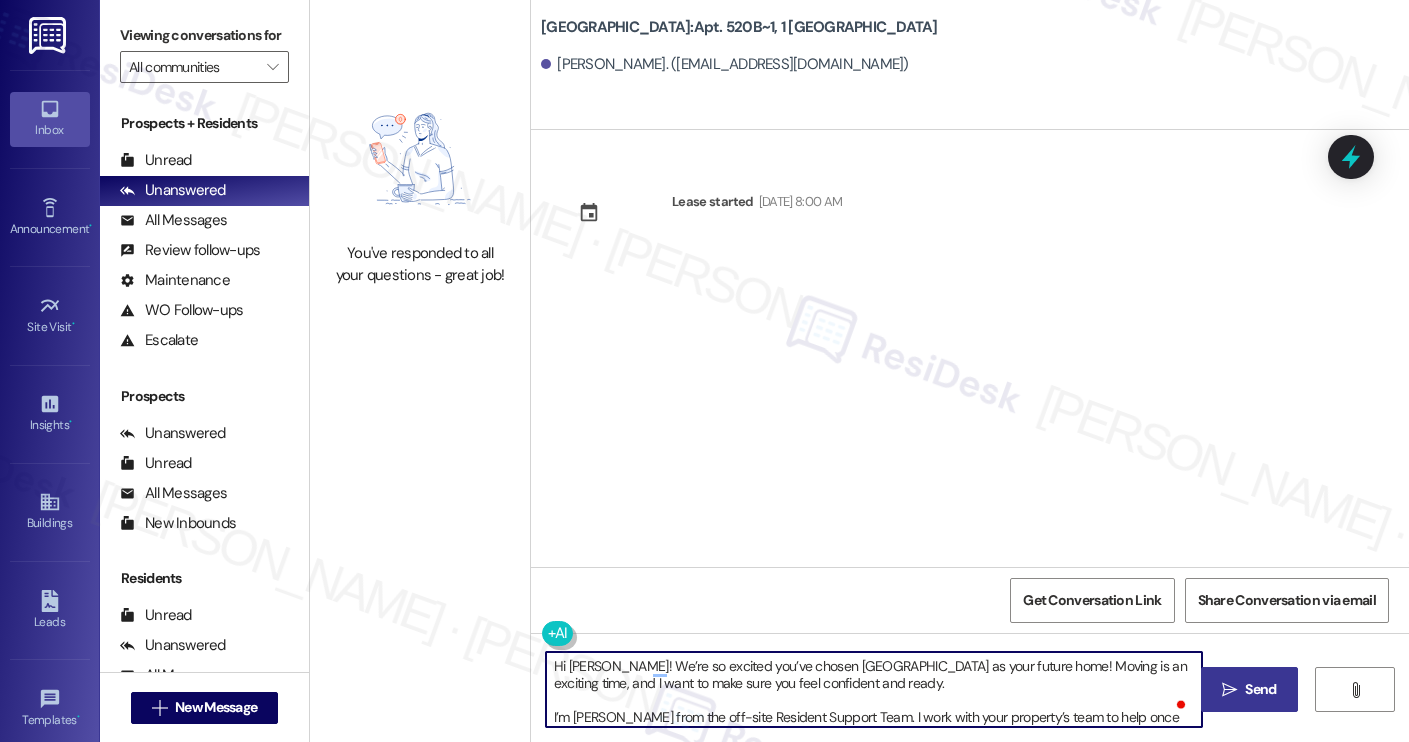 paste on "[PERSON_NAME]" 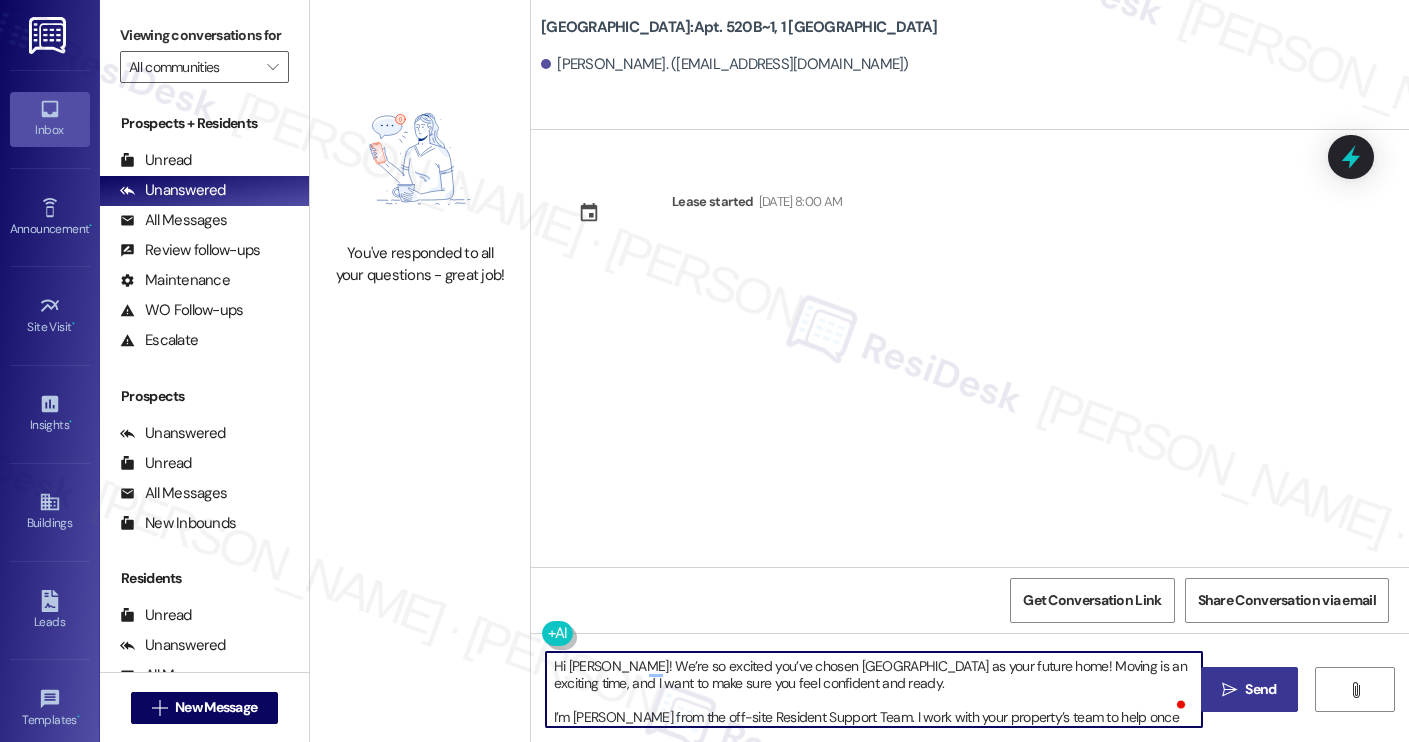 scroll, scrollTop: 17, scrollLeft: 0, axis: vertical 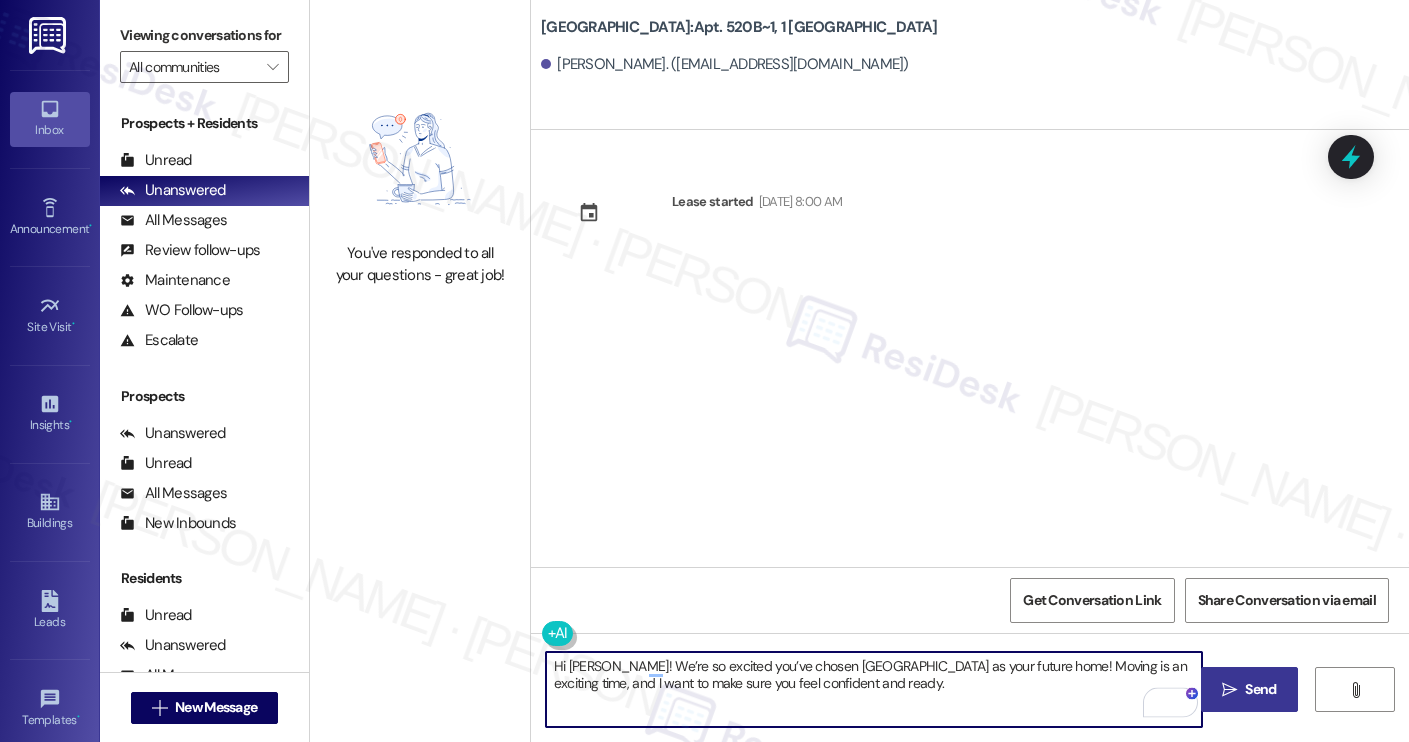 type on "Hi [PERSON_NAME]! We’re so excited you’ve chosen [GEOGRAPHIC_DATA] as your future home! Moving is an exciting time, and I want to make sure you feel confident and ready." 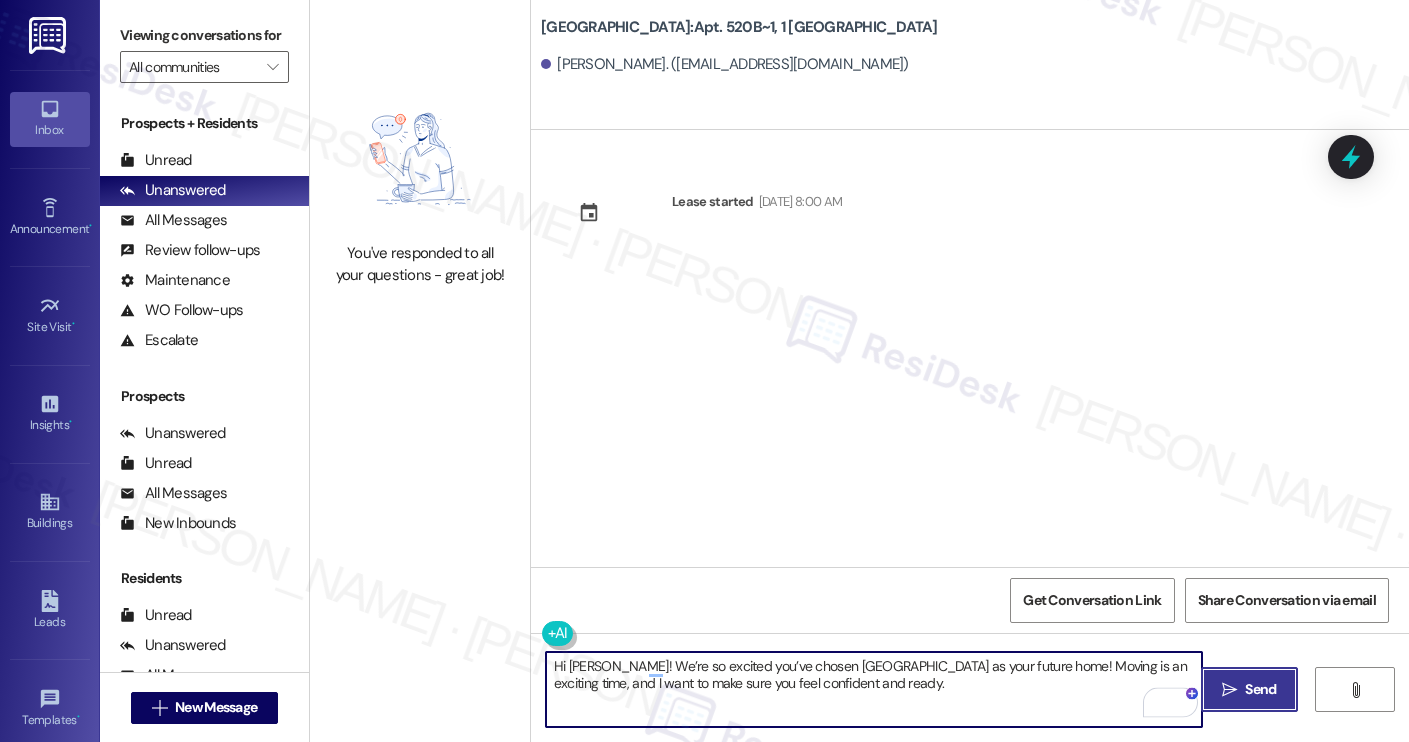 click on " Send" at bounding box center [1249, 689] 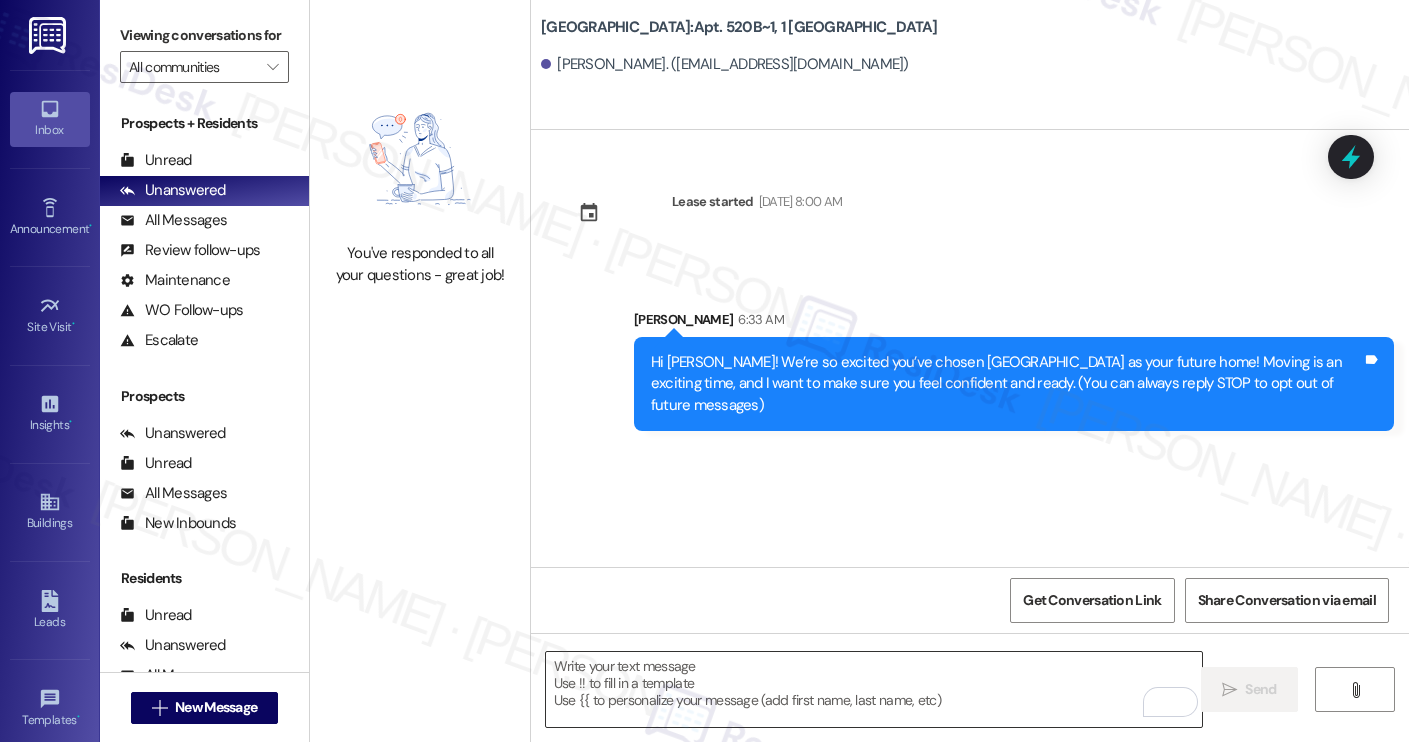 click at bounding box center (874, 689) 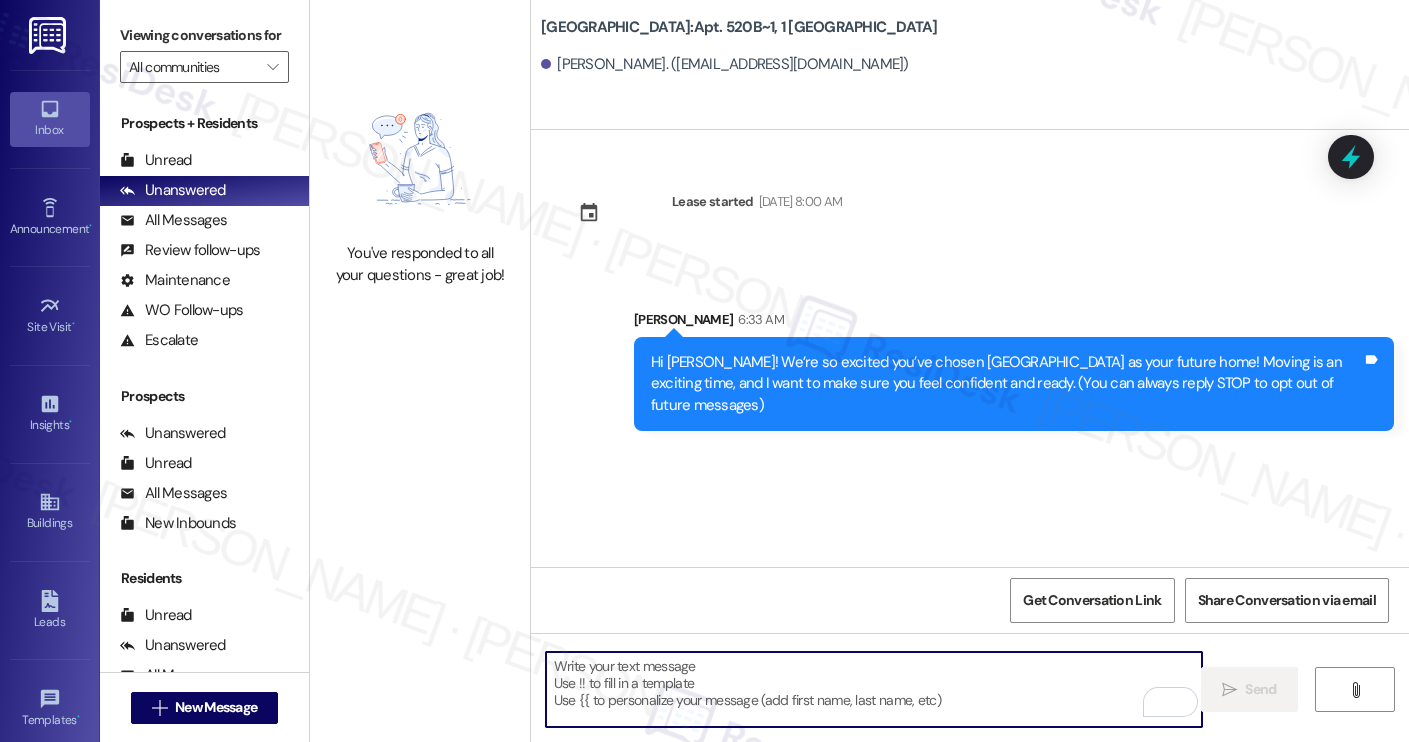 paste on "I’m [PERSON_NAME] from the off-site Resident Support Team. I work with your property’s team to help once you’ve moved in, whether it’s answering questions or assisting with maintenance. I’ll be in touch as your move-in date gets closer!
Move-in day will be busy as you get settled, but no reason it has to be stressful. Don’t forget that we offer a ⚡FAST PASS⚡for Move-In day if your checklist has been completed 2 weeks prior to move-in. Login to your ResidentPortal [DATE] to complete those outstanding items!" 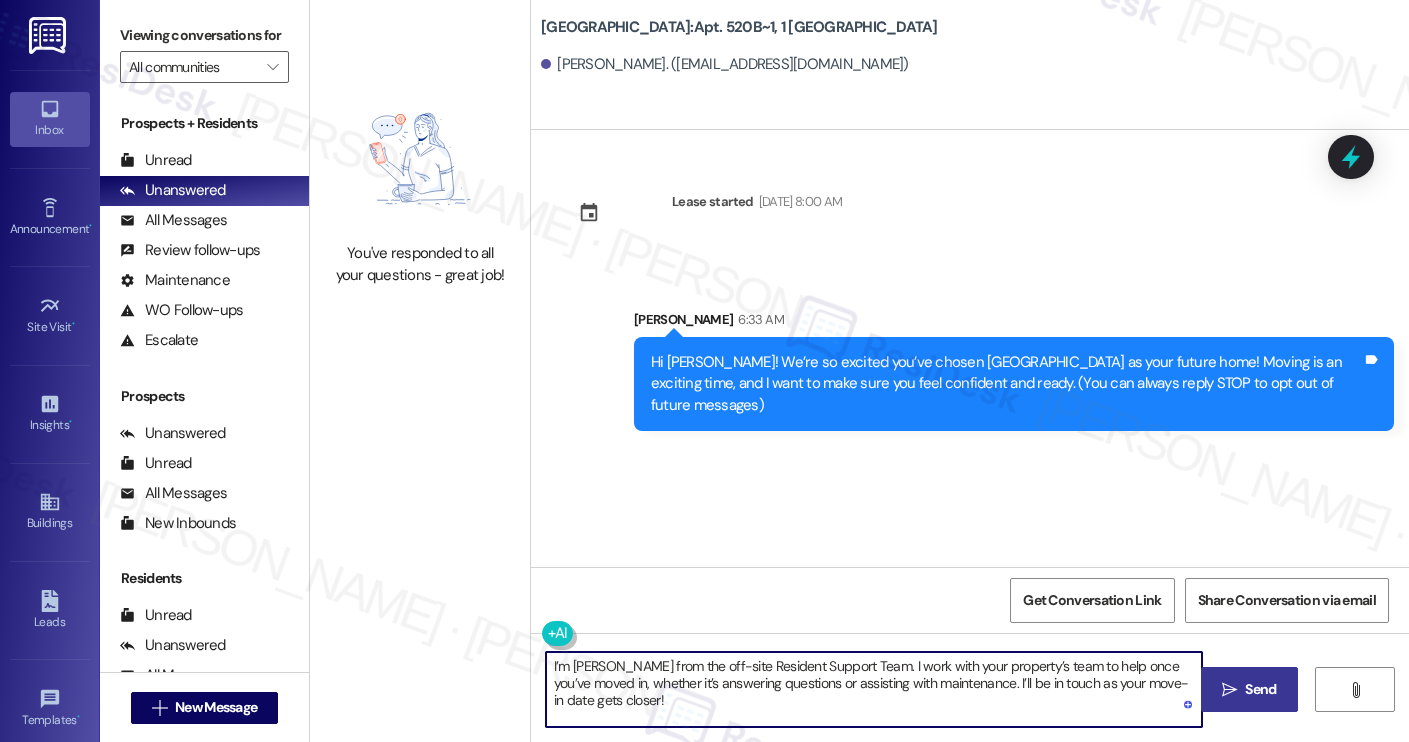 type on "I’m [PERSON_NAME] from the off-site Resident Support Team. I work with your property’s team to help once you’ve moved in, whether it’s answering questions or assisting with maintenance. I’ll be in touch as your move-in date gets closer!" 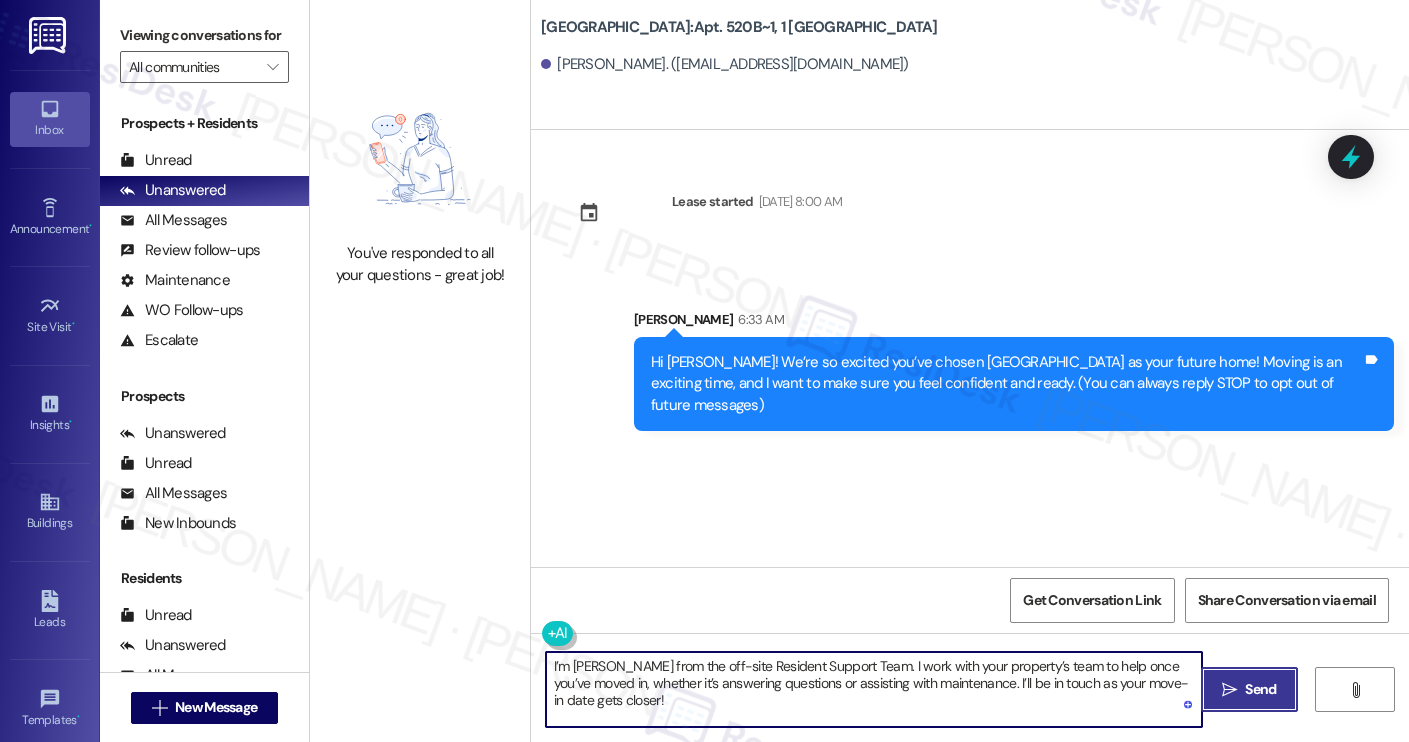 click on "Send" at bounding box center (1260, 689) 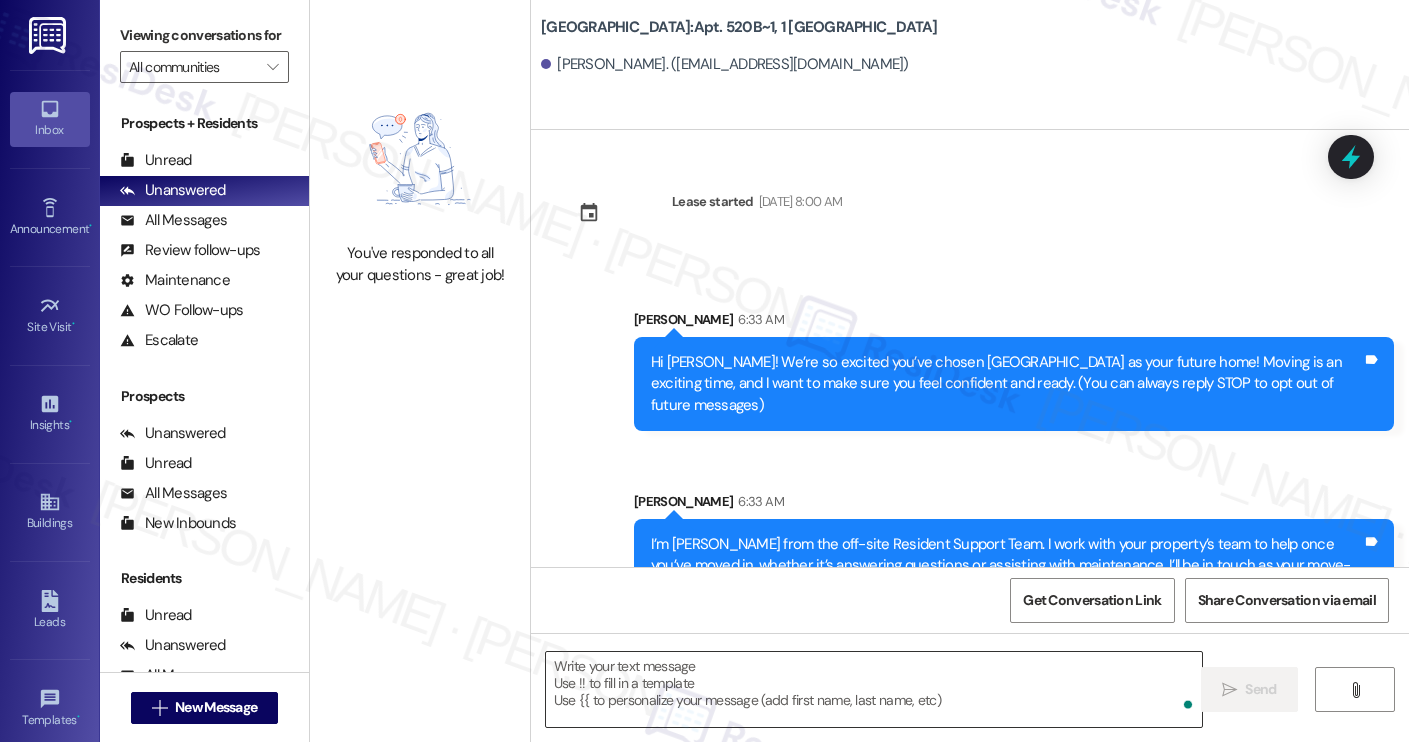 click at bounding box center [874, 689] 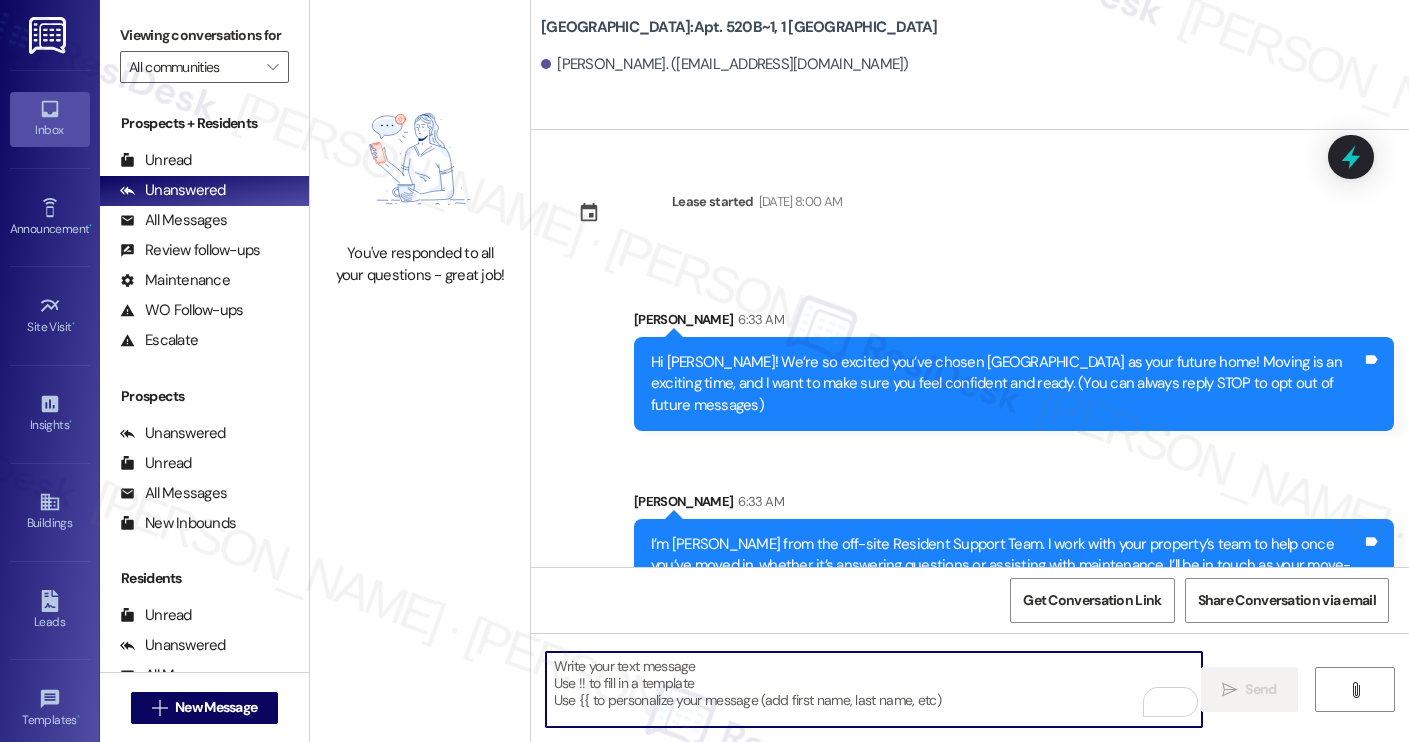 paste on "Move-in day will be busy as you get settled, but no reason it has to be stressful. Don’t forget that we offer a ⚡FAST PASS⚡for Move-In day if your checklist has been completed 2 weeks prior to move-in. Login to your ResidentPortal [DATE] to complete those outstanding items!" 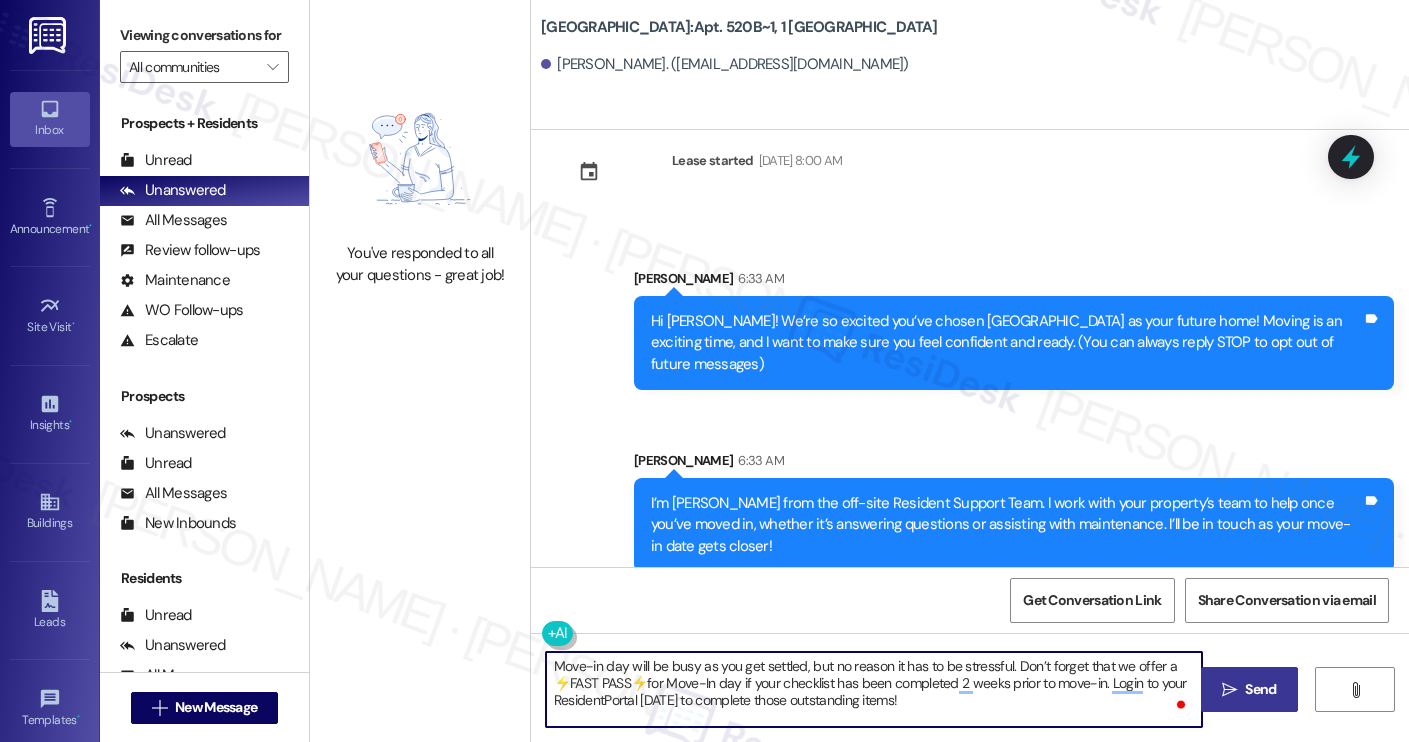 type on "Move-in day will be busy as you get settled, but no reason it has to be stressful. Don’t forget that we offer a ⚡FAST PASS⚡for Move-In day if your checklist has been completed 2 weeks prior to move-in. Login to your ResidentPortal [DATE] to complete those outstanding items!" 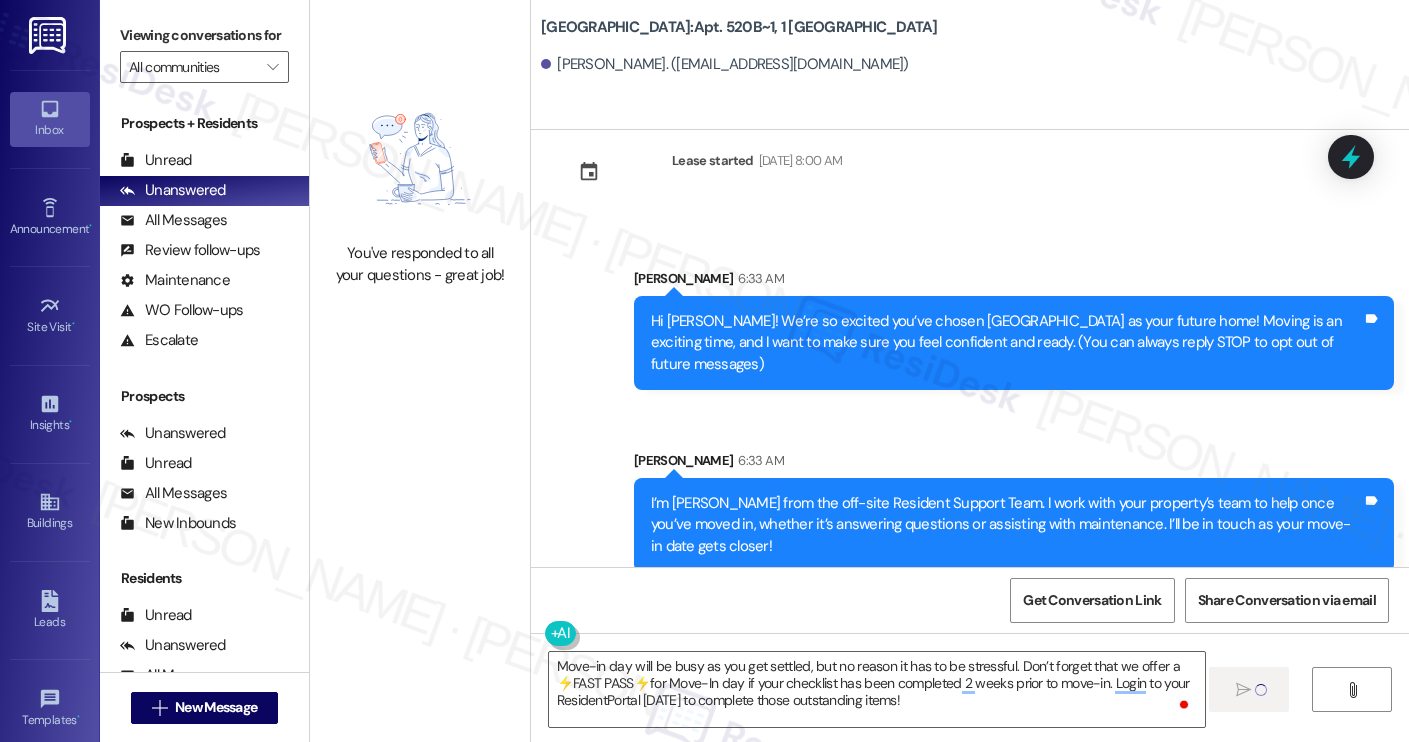type 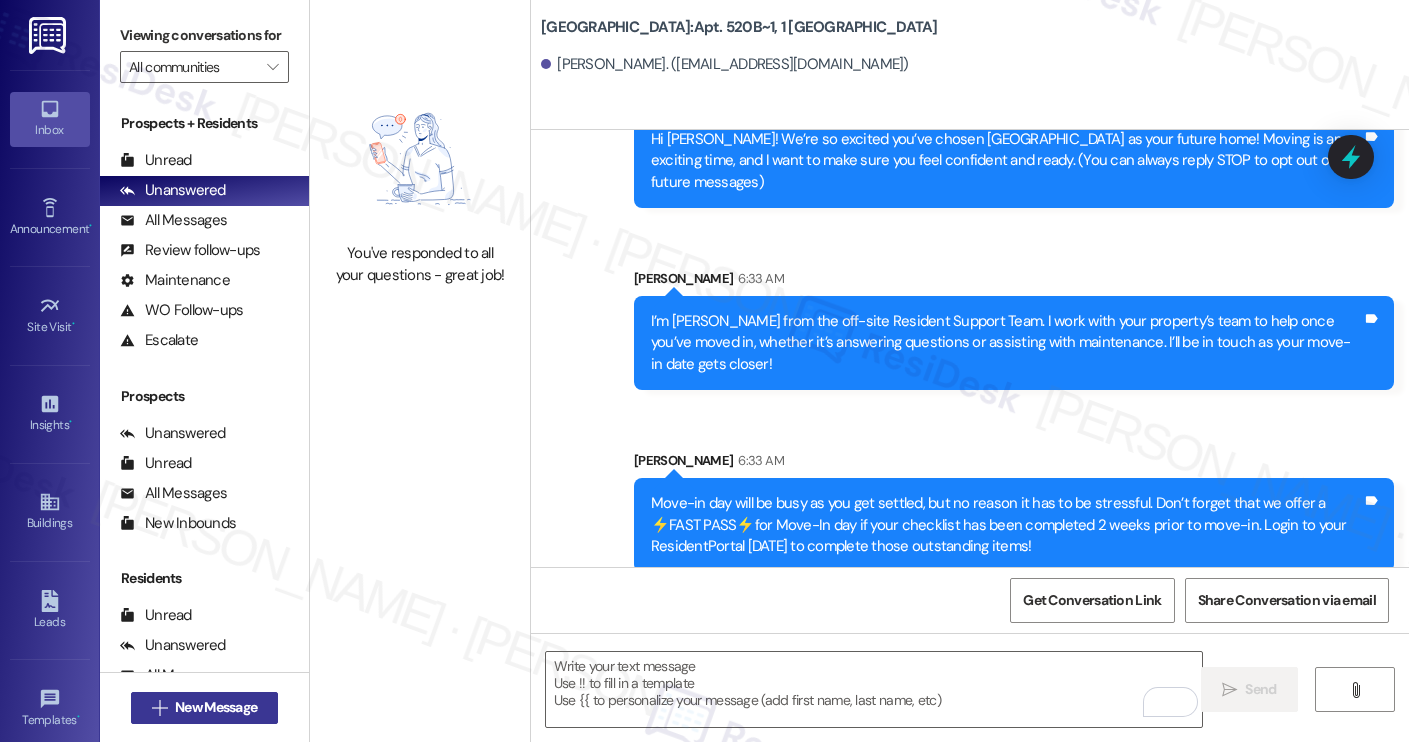 click on "New Message" at bounding box center (216, 707) 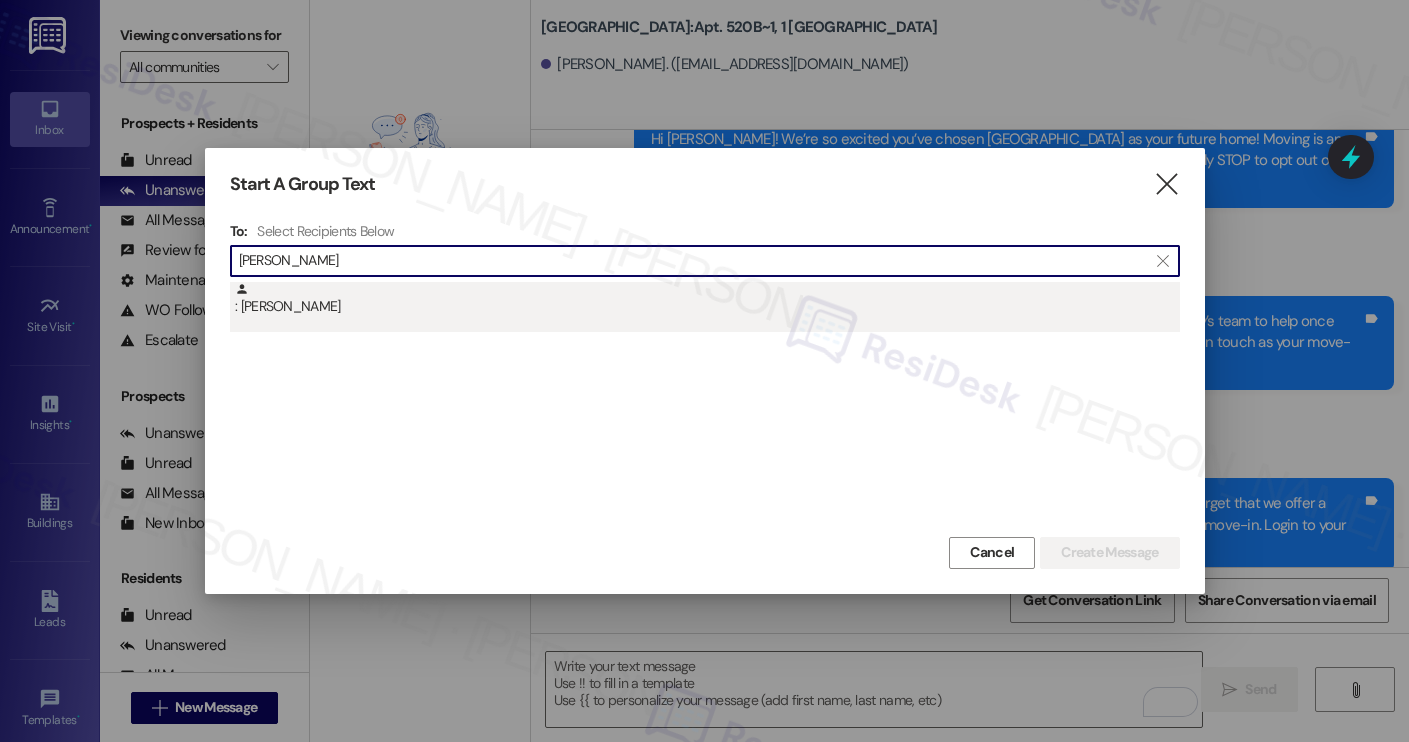 type on "[PERSON_NAME]" 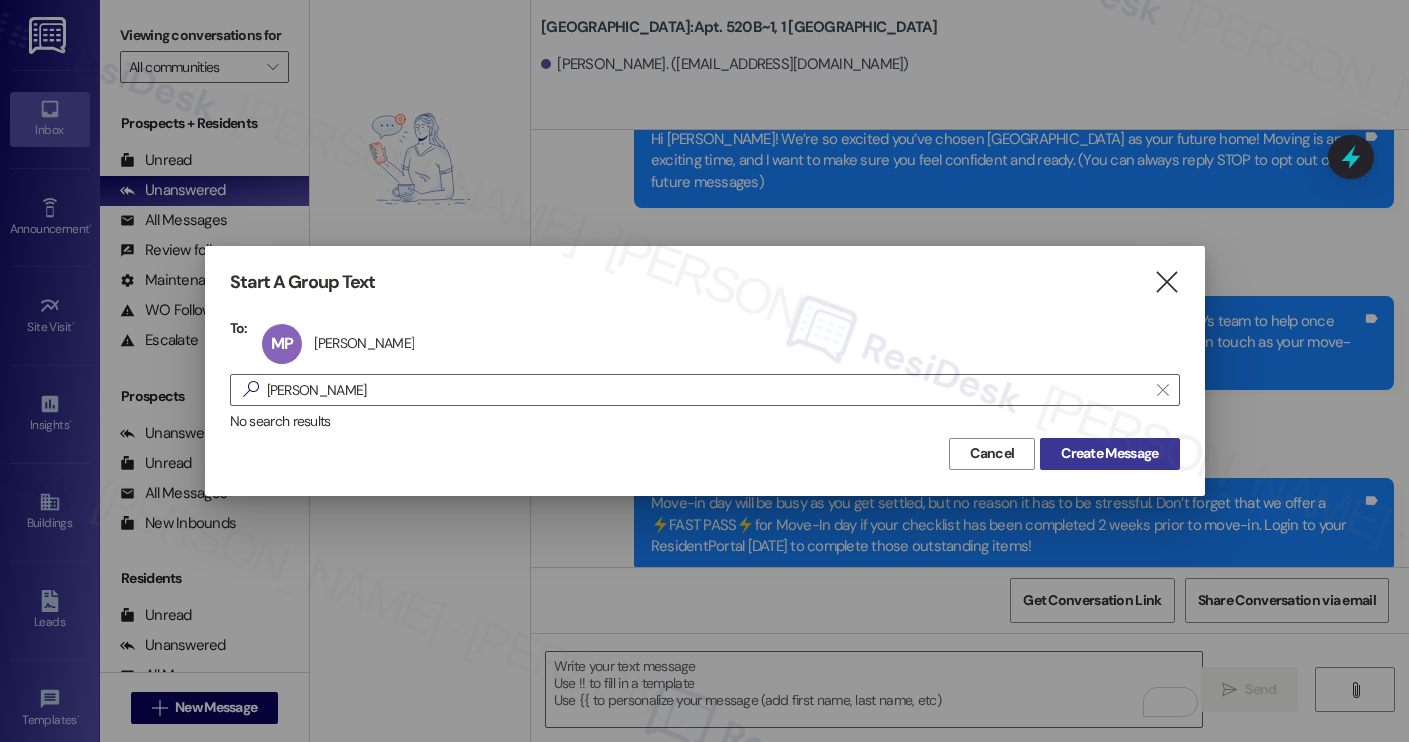 click on "Create Message" at bounding box center [1109, 453] 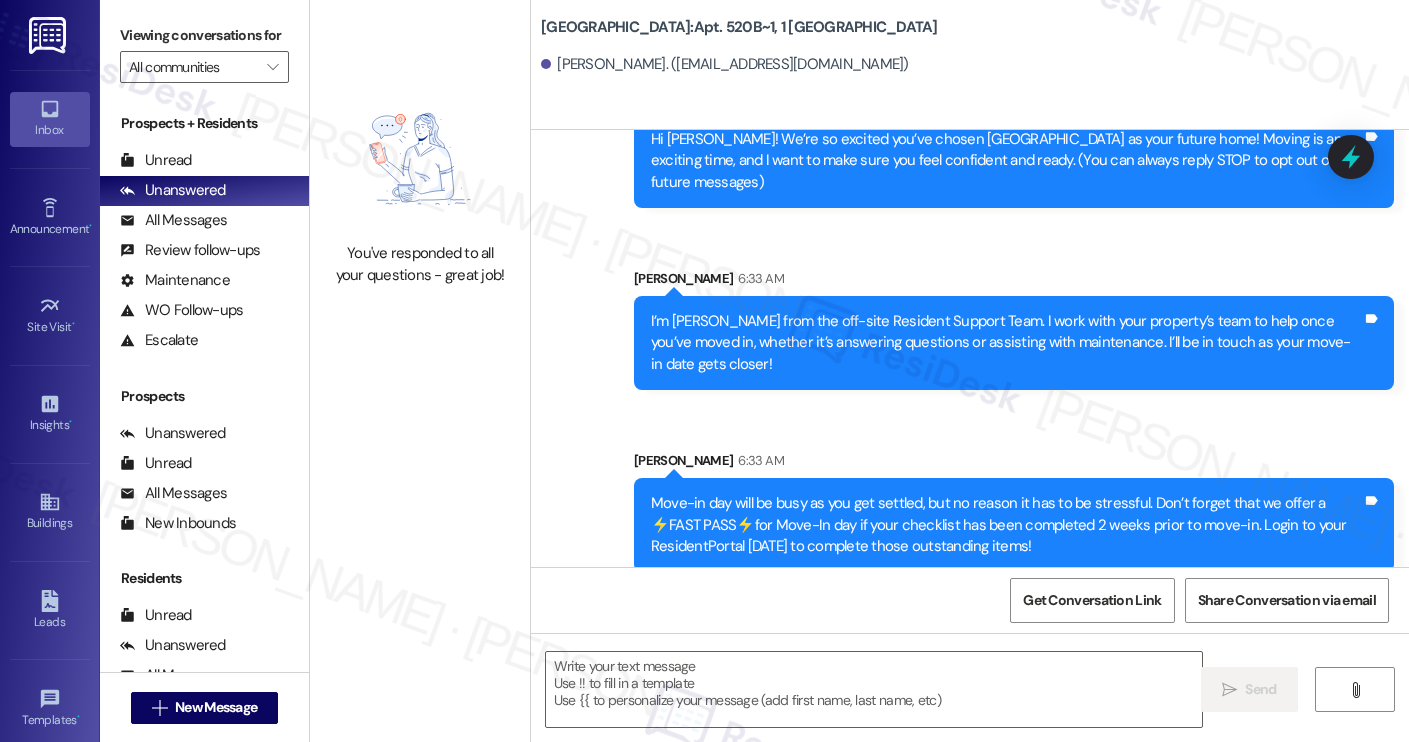 type on "Fetching suggested responses. Please feel free to read through the conversation in the meantime." 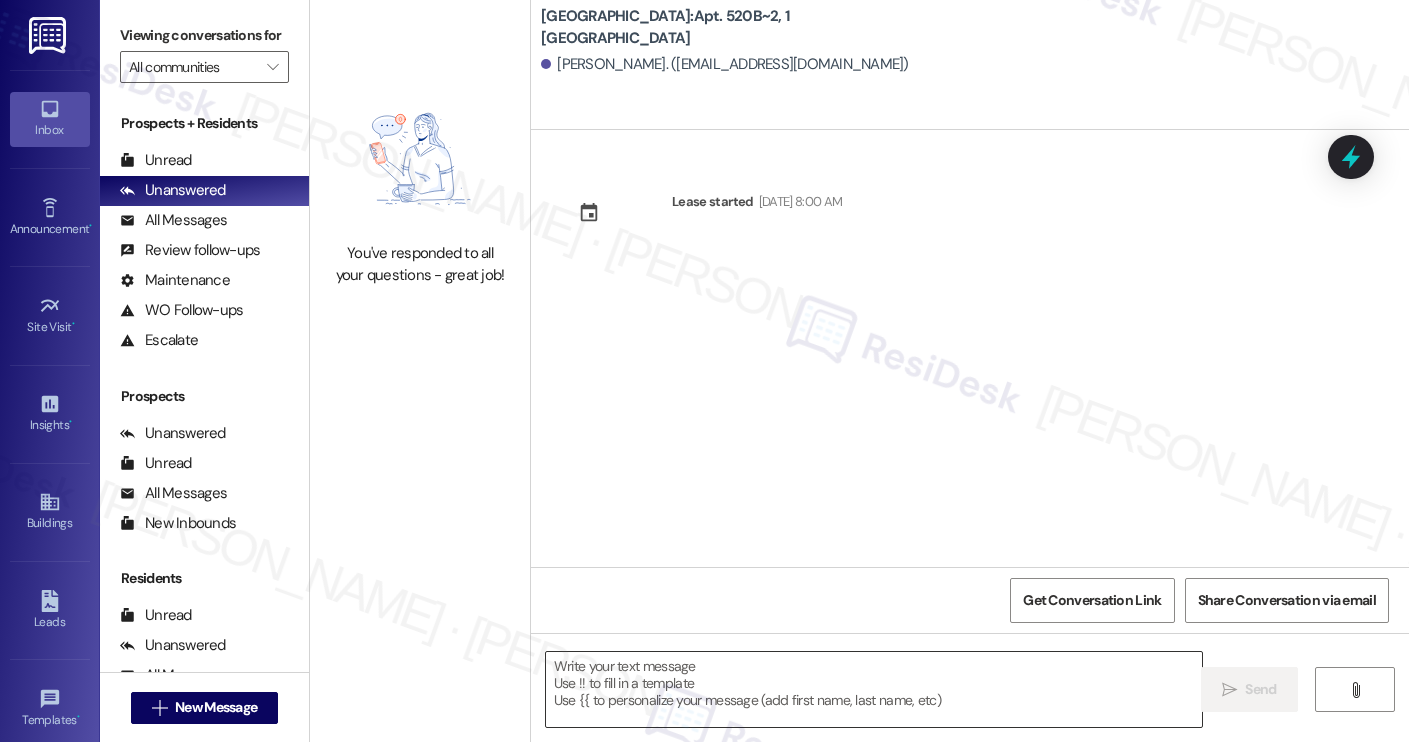 click at bounding box center (874, 689) 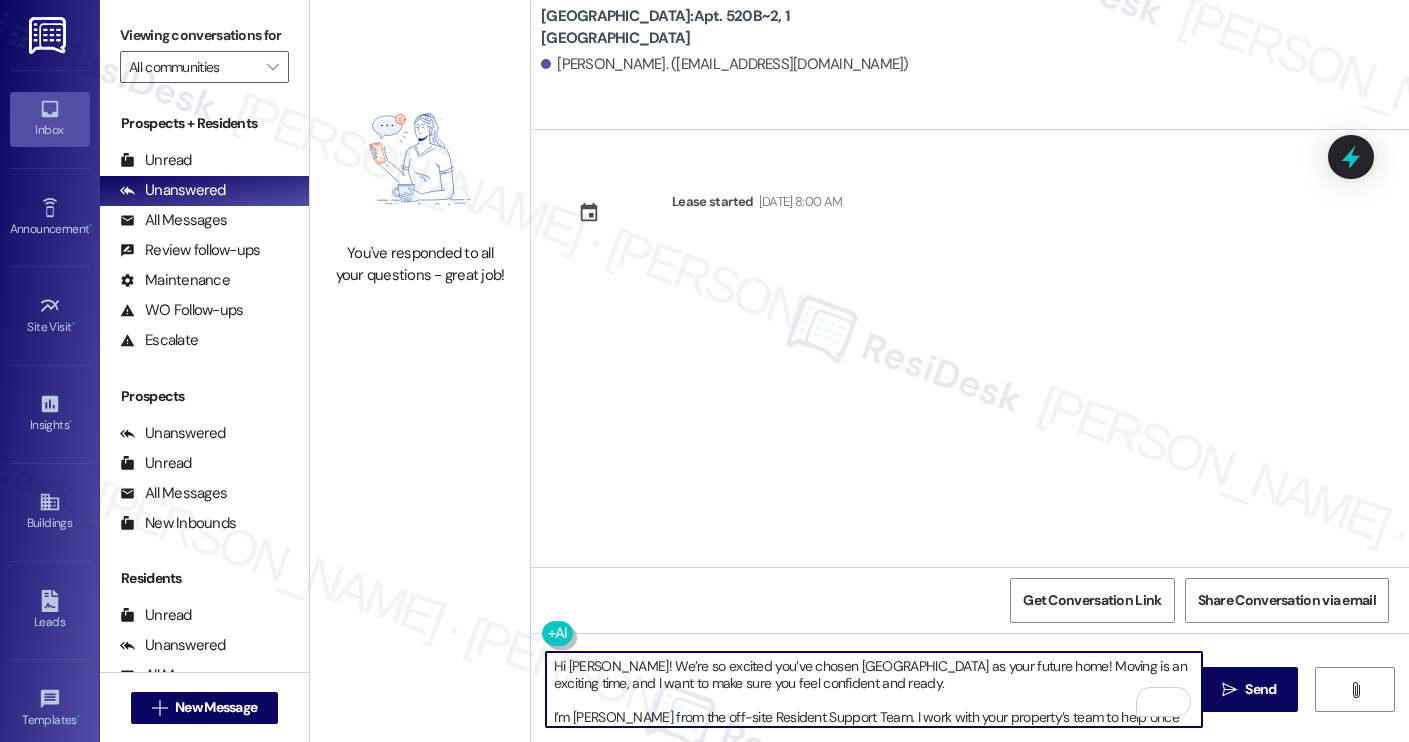 click on "[PERSON_NAME]. ([EMAIL_ADDRESS][DOMAIN_NAME])" at bounding box center [725, 64] 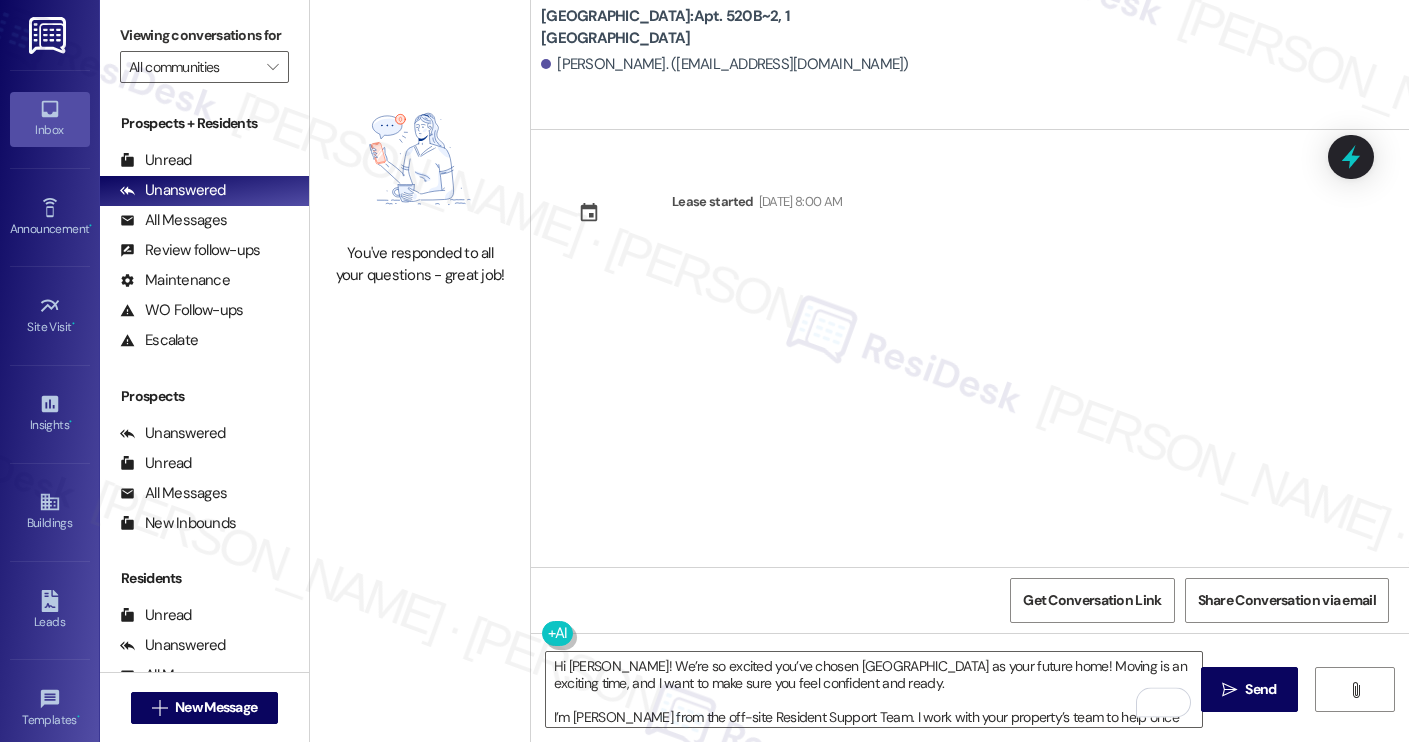 click on "[PERSON_NAME]. ([EMAIL_ADDRESS][DOMAIN_NAME])" at bounding box center (725, 64) 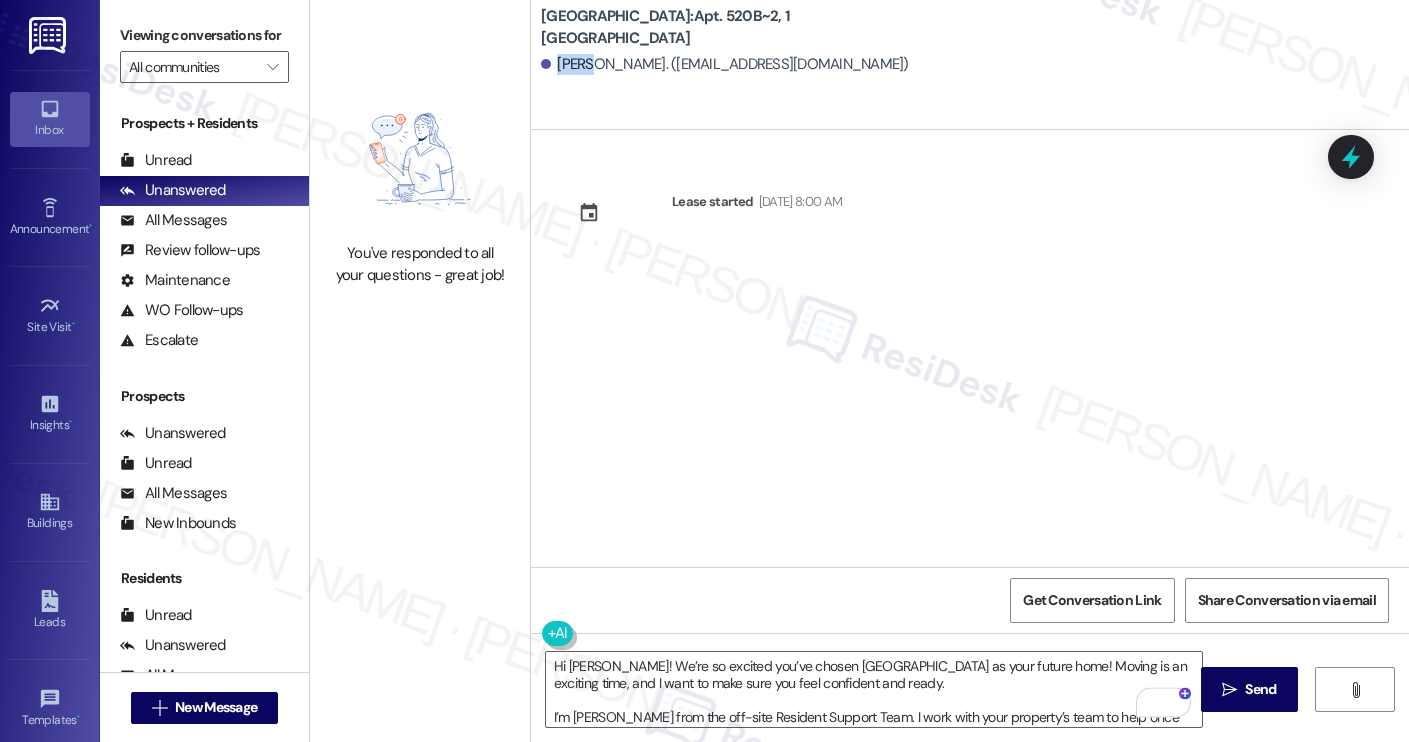 copy on "[PERSON_NAME]" 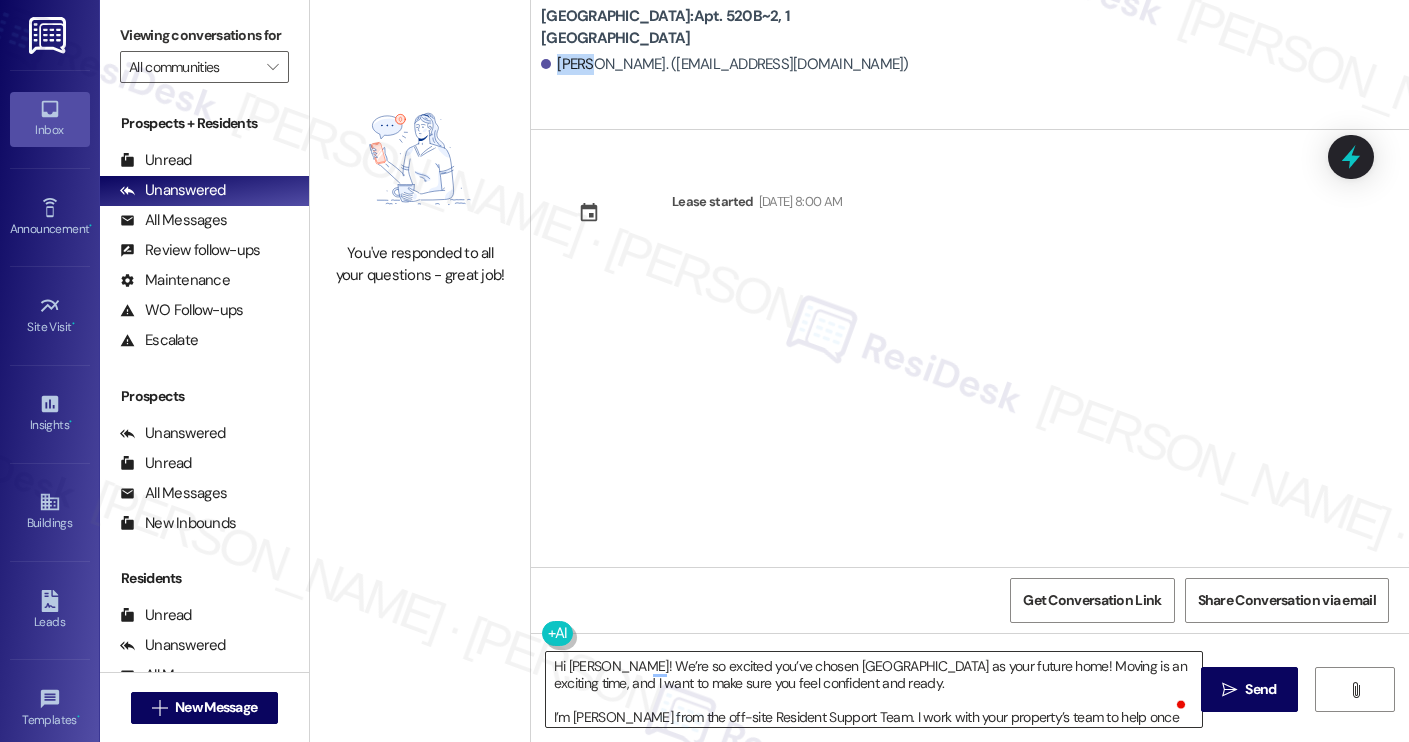 click on "Hi [PERSON_NAME]! We’re so excited you’ve chosen [GEOGRAPHIC_DATA] as your future home! Moving is an exciting time, and I want to make sure you feel confident and ready.
I’m [PERSON_NAME] from the off-site Resident Support Team. I work with your property’s team to help once you’ve moved in, whether it’s answering questions or assisting with maintenance. I’ll be in touch as your move-in date gets closer!
Move-in day will be busy as you get settled, but no reason it has to be stressful. Don’t forget that we offer a ⚡FAST PASS⚡for Move-In day if your checklist has been completed 2 weeks prior to move-in. Login to your ResidentPortal [DATE] to complete those outstanding items!" at bounding box center [874, 689] 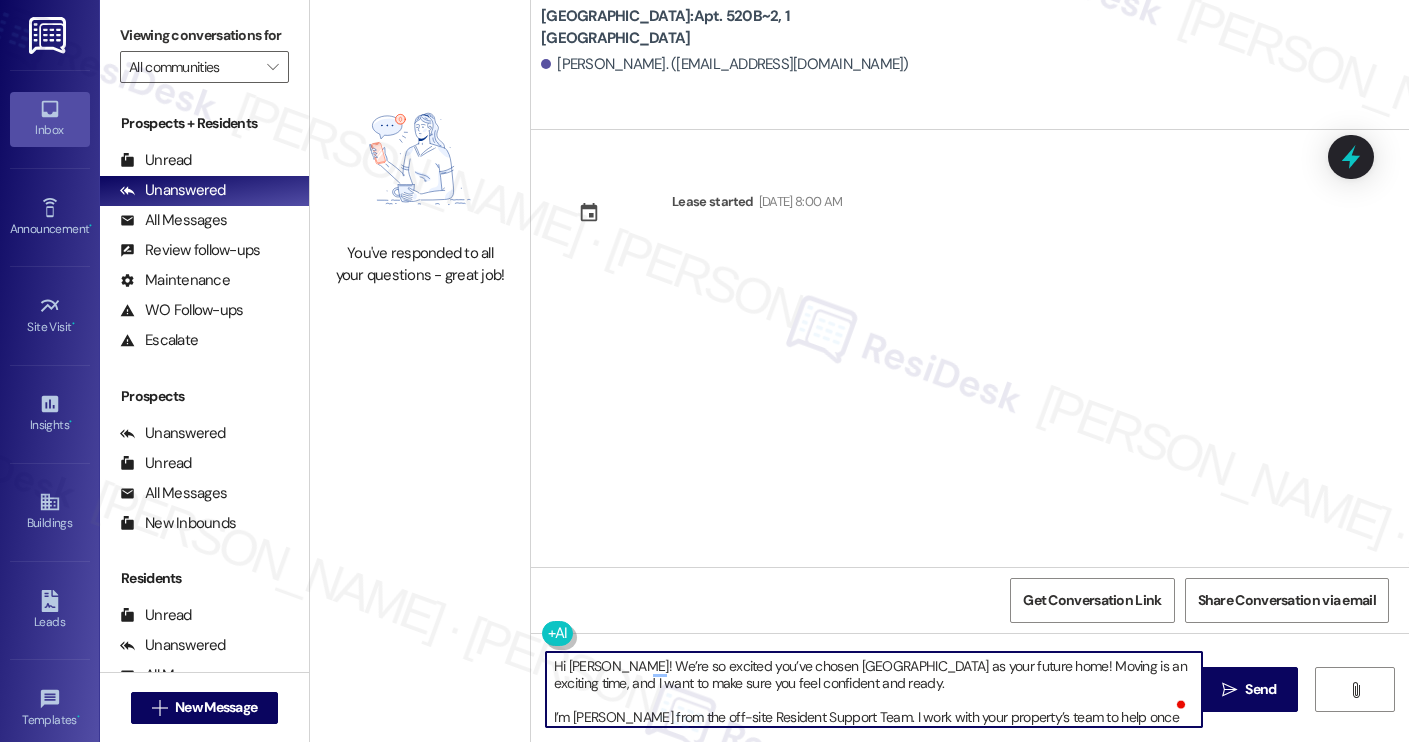 click on "Hi [PERSON_NAME]! We’re so excited you’ve chosen [GEOGRAPHIC_DATA] as your future home! Moving is an exciting time, and I want to make sure you feel confident and ready.
I’m [PERSON_NAME] from the off-site Resident Support Team. I work with your property’s team to help once you’ve moved in, whether it’s answering questions or assisting with maintenance. I’ll be in touch as your move-in date gets closer!
Move-in day will be busy as you get settled, but no reason it has to be stressful. Don’t forget that we offer a ⚡FAST PASS⚡for Move-In day if your checklist has been completed 2 weeks prior to move-in. Login to your ResidentPortal [DATE] to complete those outstanding items!" at bounding box center (874, 689) 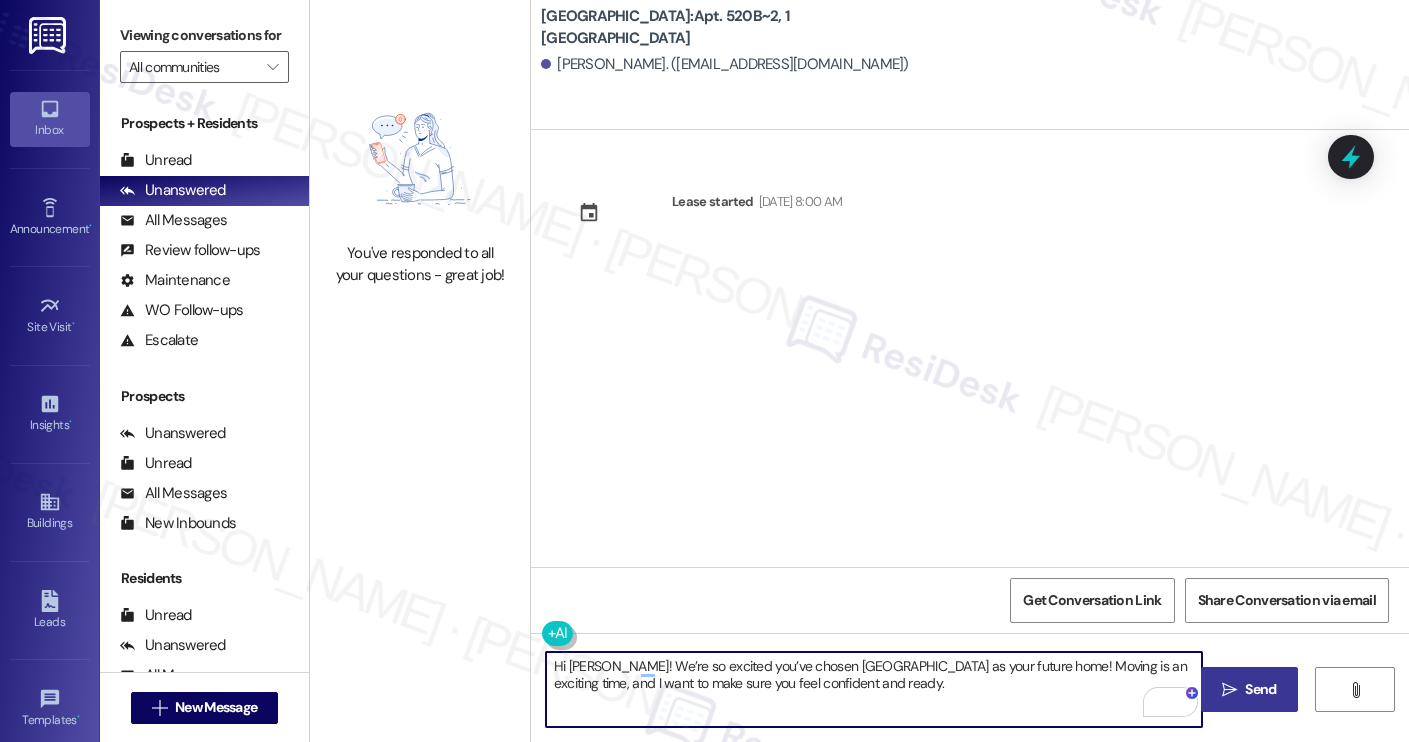 type on "Hi [PERSON_NAME]! We’re so excited you’ve chosen [GEOGRAPHIC_DATA] as your future home! Moving is an exciting time, and I want to make sure you feel confident and ready." 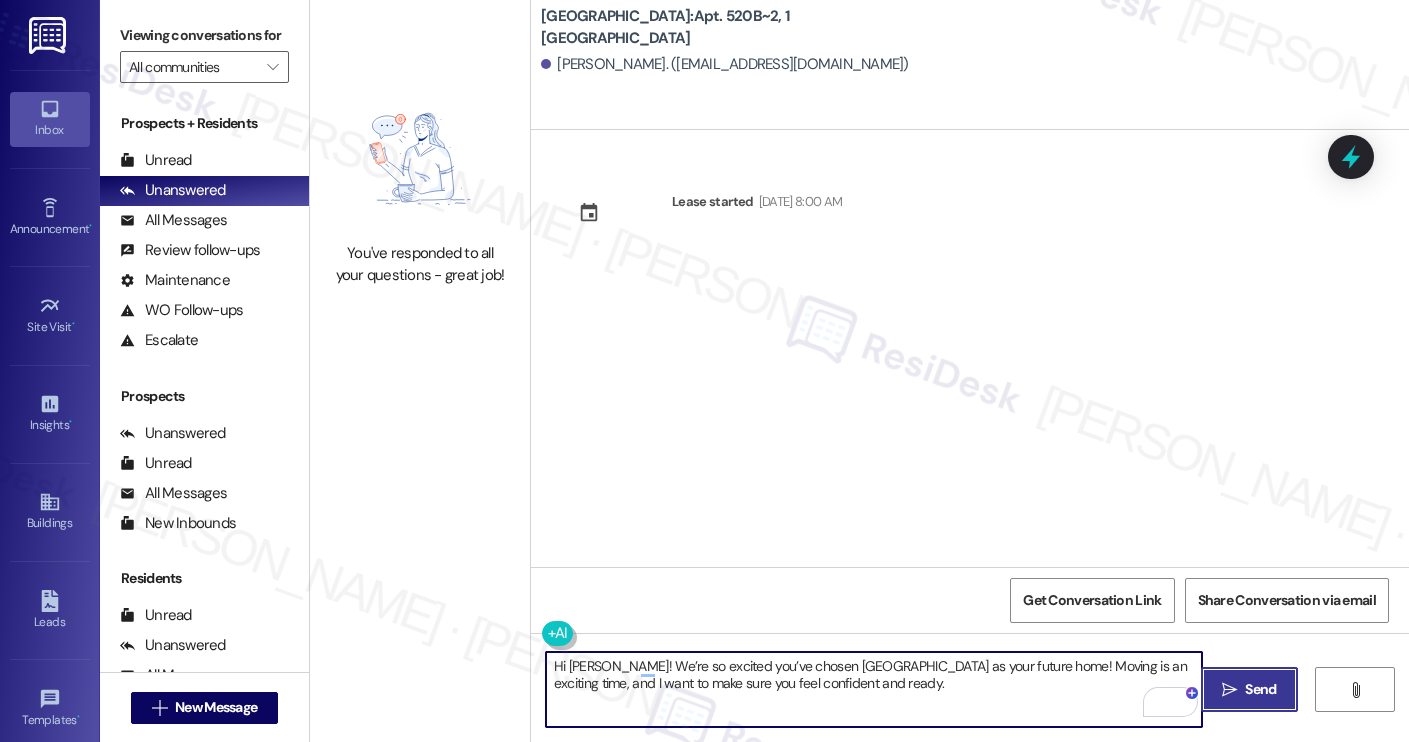 click on "" at bounding box center [1229, 690] 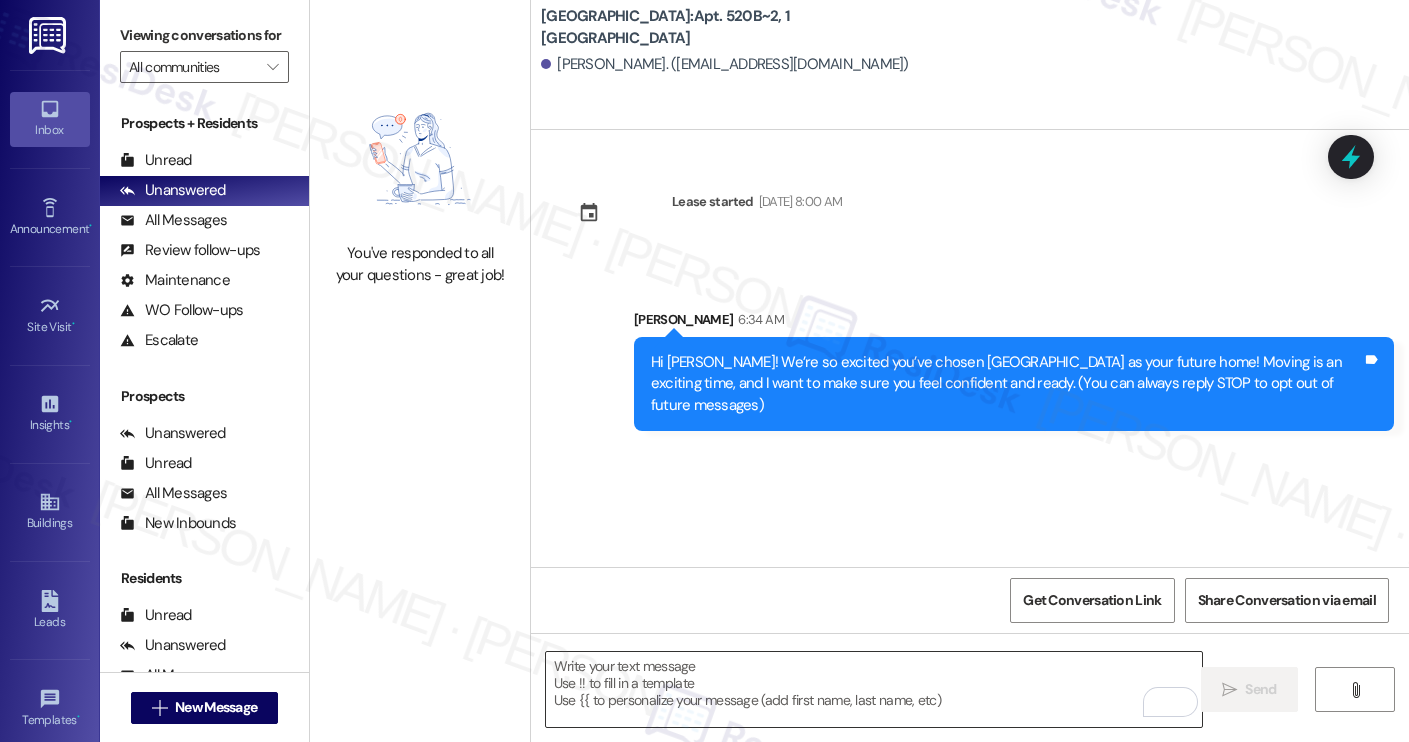 click at bounding box center [874, 689] 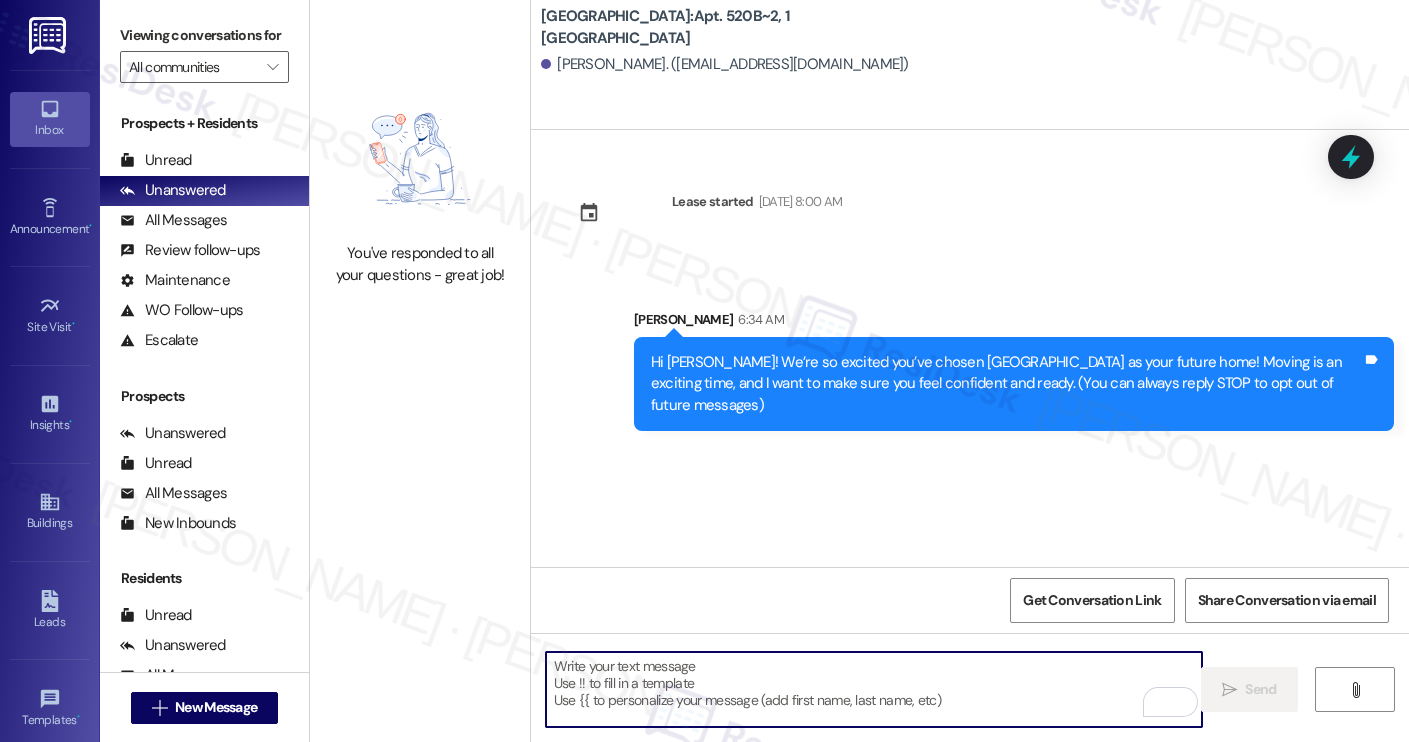 paste on "I’m [PERSON_NAME] from the off-site Resident Support Team. I work with your property’s team to help once you’ve moved in, whether it’s answering questions or assisting with maintenance. I’ll be in touch as your move-in date gets closer!
Move-in day will be busy as you get settled, but no reason it has to be stressful. Don’t forget that we offer a ⚡FAST PASS⚡for Move-In day if your checklist has been completed 2 weeks prior to move-in. Login to your ResidentPortal [DATE] to complete those outstanding items!" 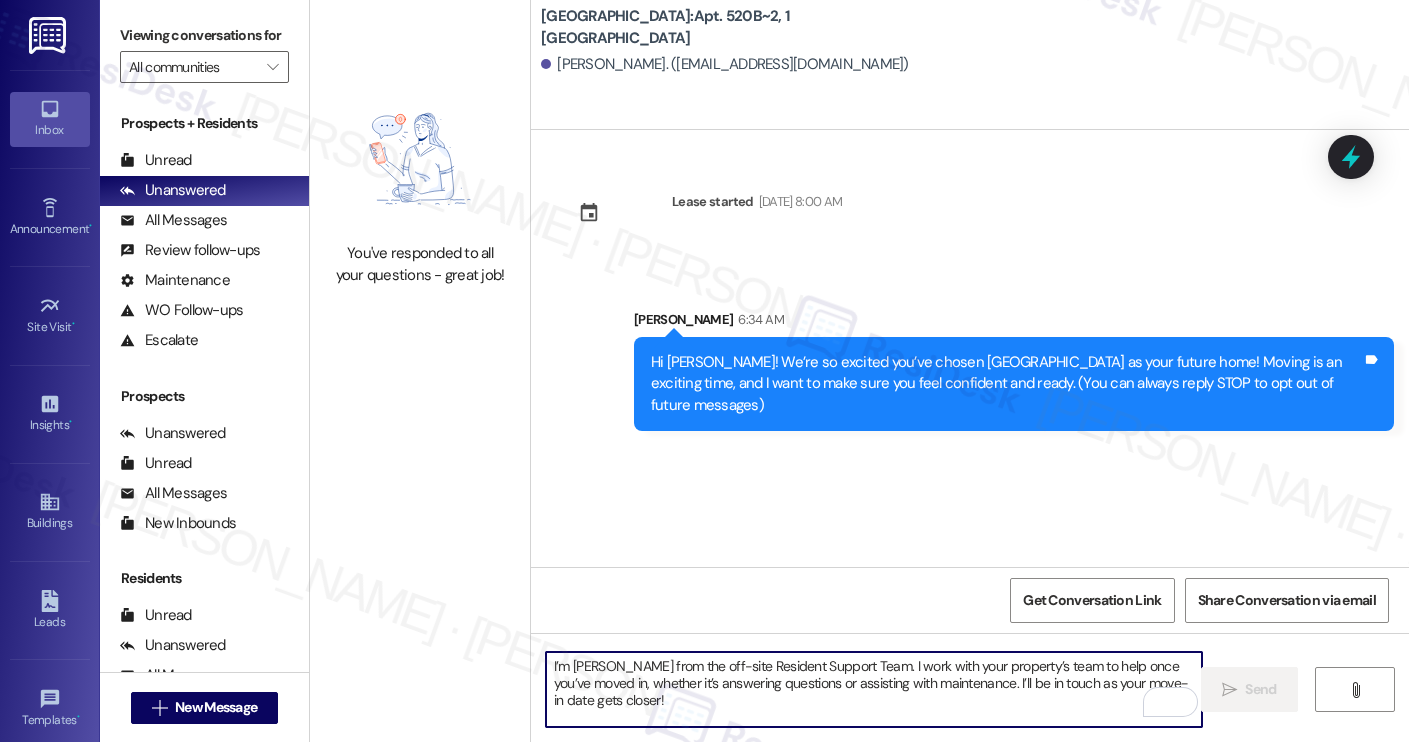 scroll, scrollTop: 68, scrollLeft: 0, axis: vertical 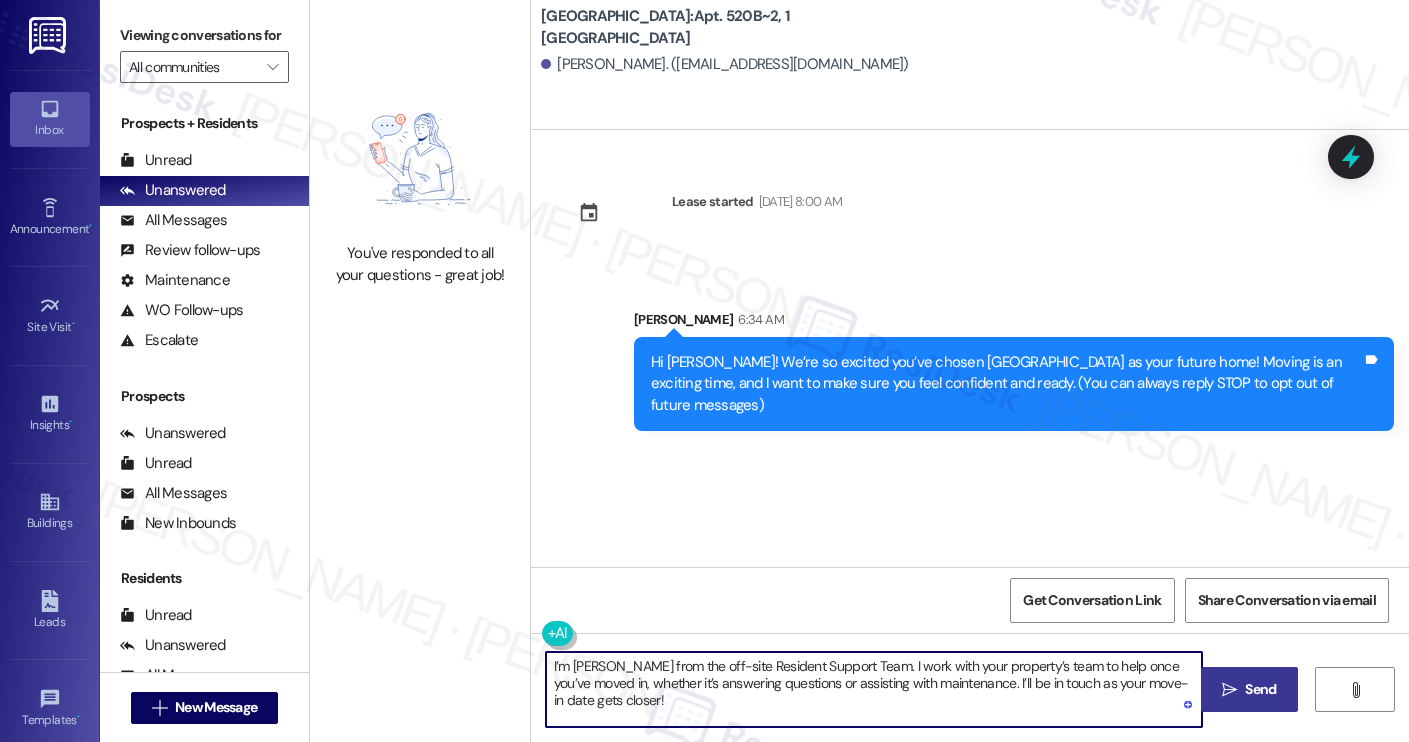 type on "I’m [PERSON_NAME] from the off-site Resident Support Team. I work with your property’s team to help once you’ve moved in, whether it’s answering questions or assisting with maintenance. I’ll be in touch as your move-in date gets closer!" 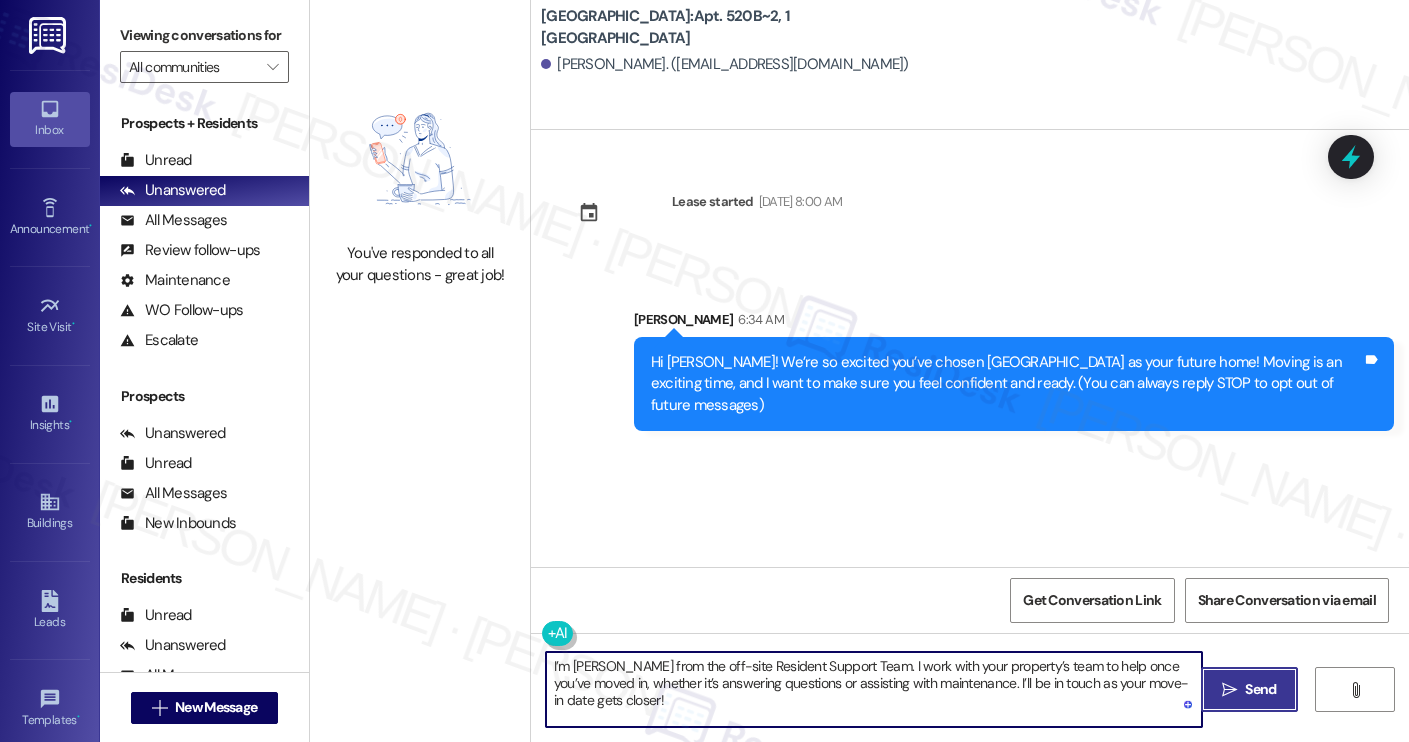 click on "Send" at bounding box center [1260, 689] 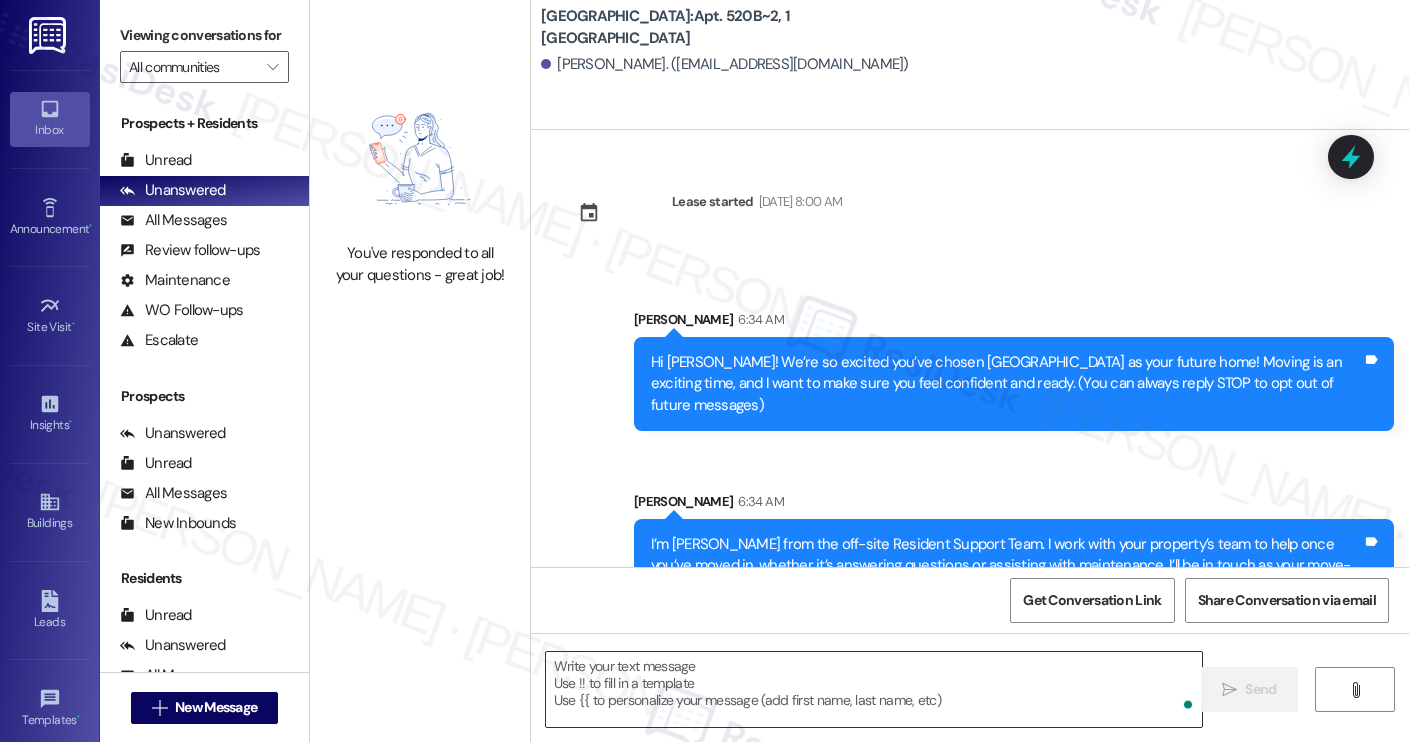 click at bounding box center (874, 689) 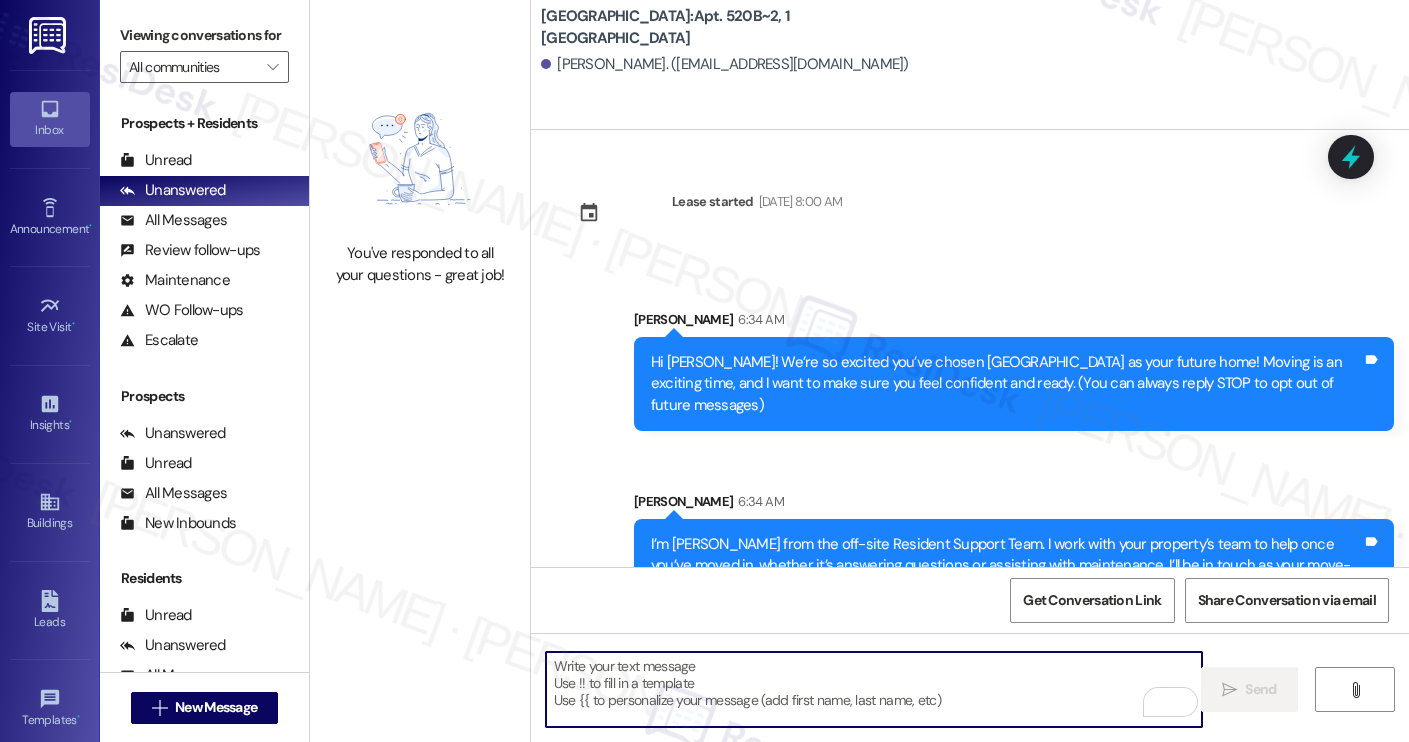 paste on "Move-in day will be busy as you get settled, but no reason it has to be stressful. Don’t forget that we offer a ⚡FAST PASS⚡for Move-In day if your checklist has been completed 2 weeks prior to move-in. Login to your ResidentPortal [DATE] to complete those outstanding items!" 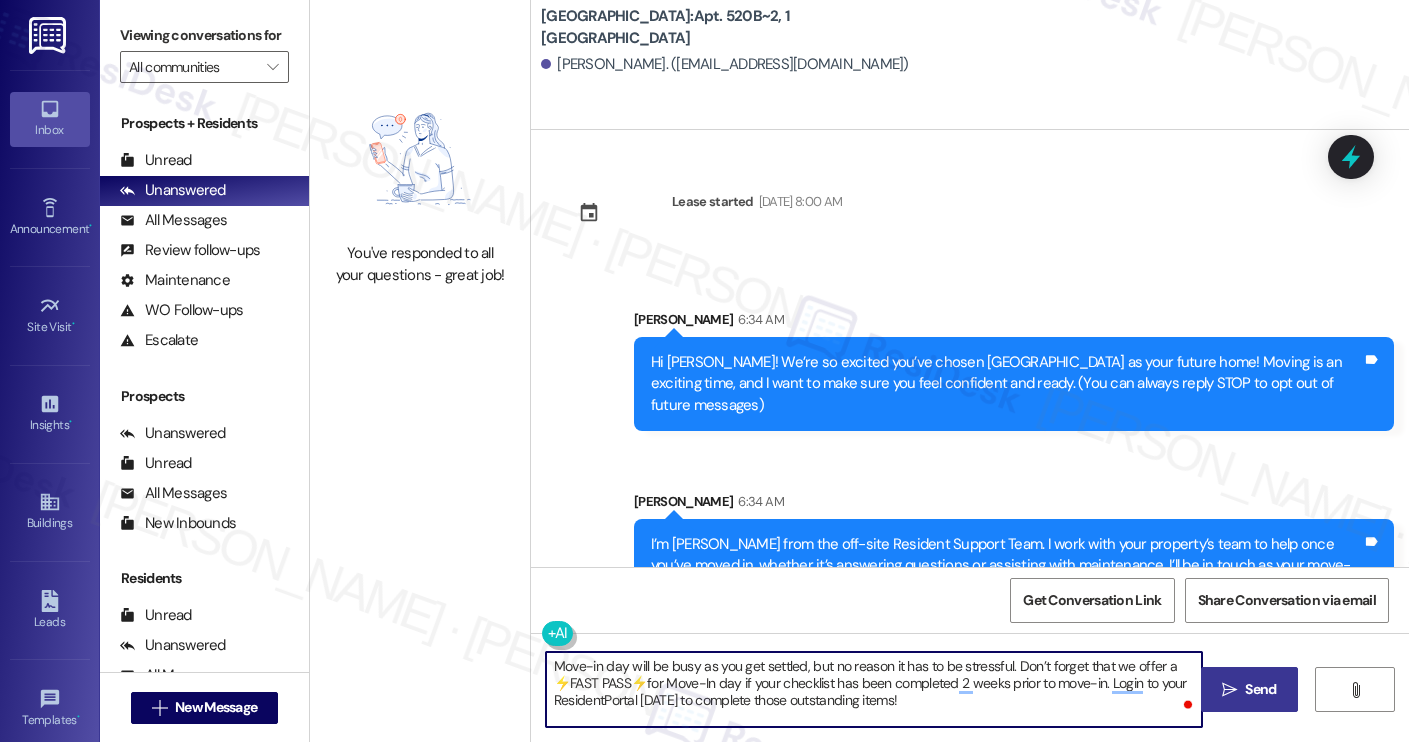 type on "Move-in day will be busy as you get settled, but no reason it has to be stressful. Don’t forget that we offer a ⚡FAST PASS⚡for Move-In day if your checklist has been completed 2 weeks prior to move-in. Login to your ResidentPortal [DATE] to complete those outstanding items!" 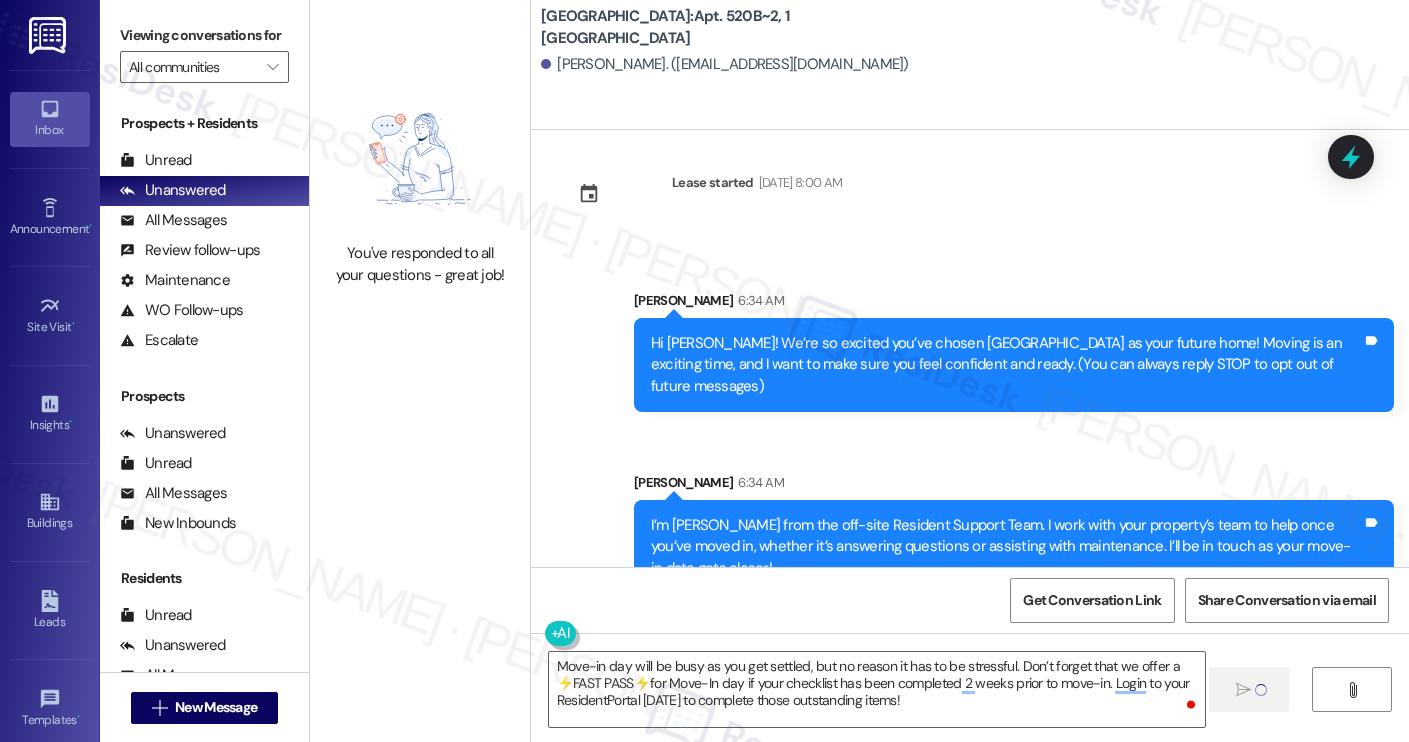 type 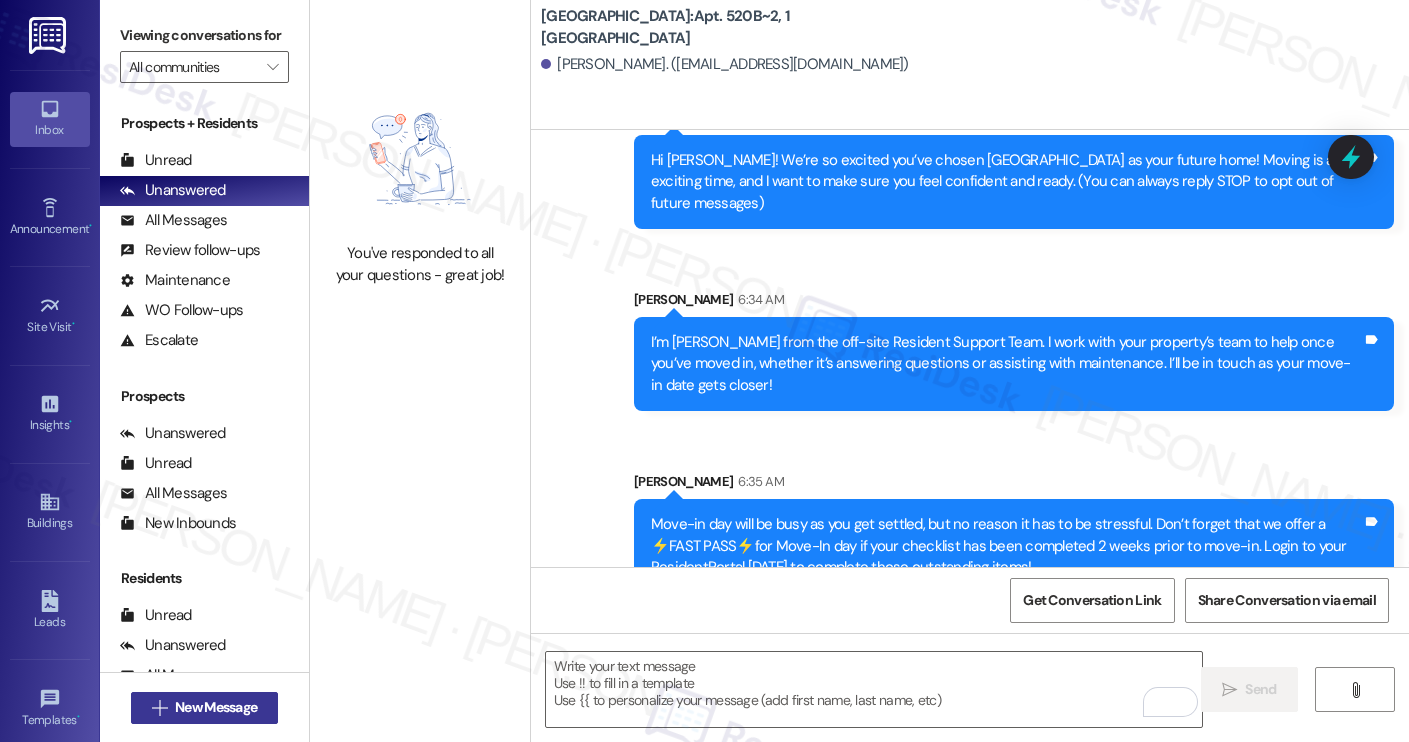 click on "New Message" at bounding box center (216, 707) 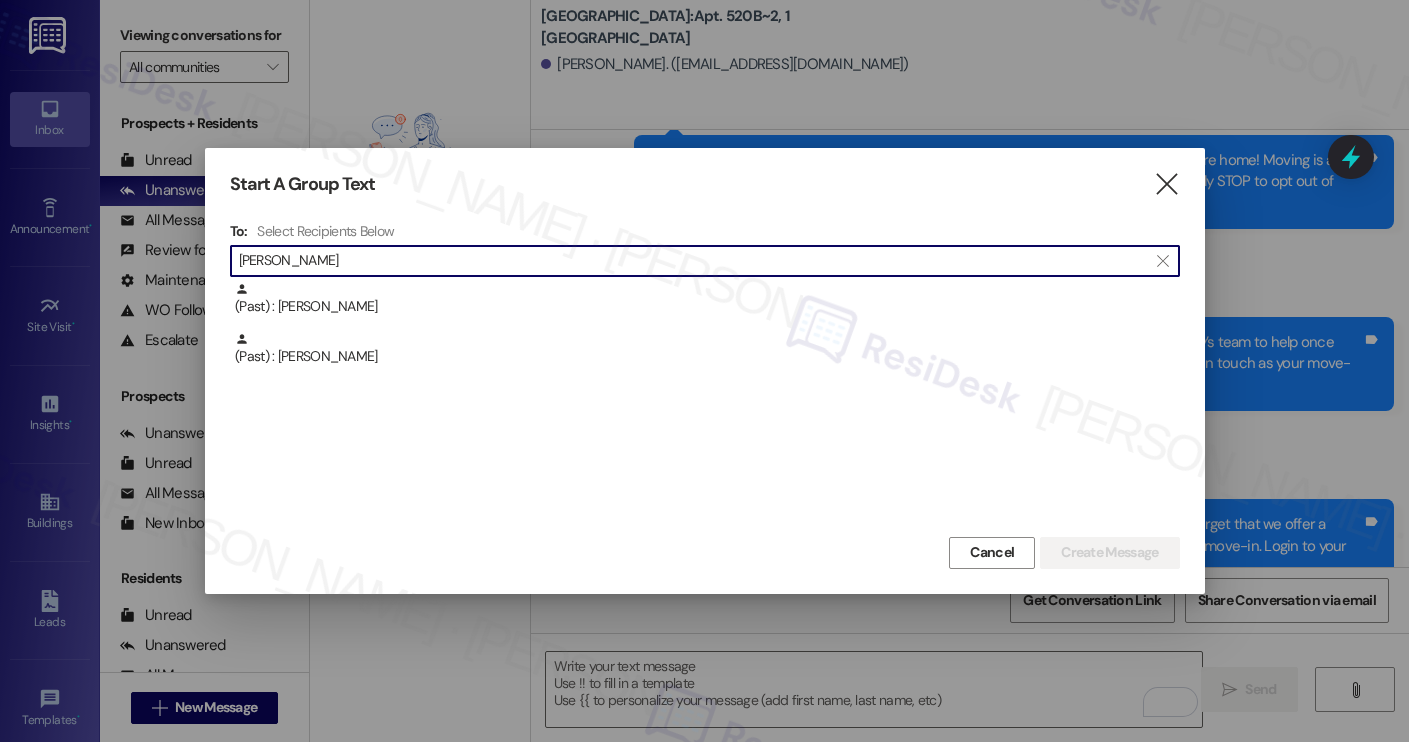 type on "[PERSON_NAME]" 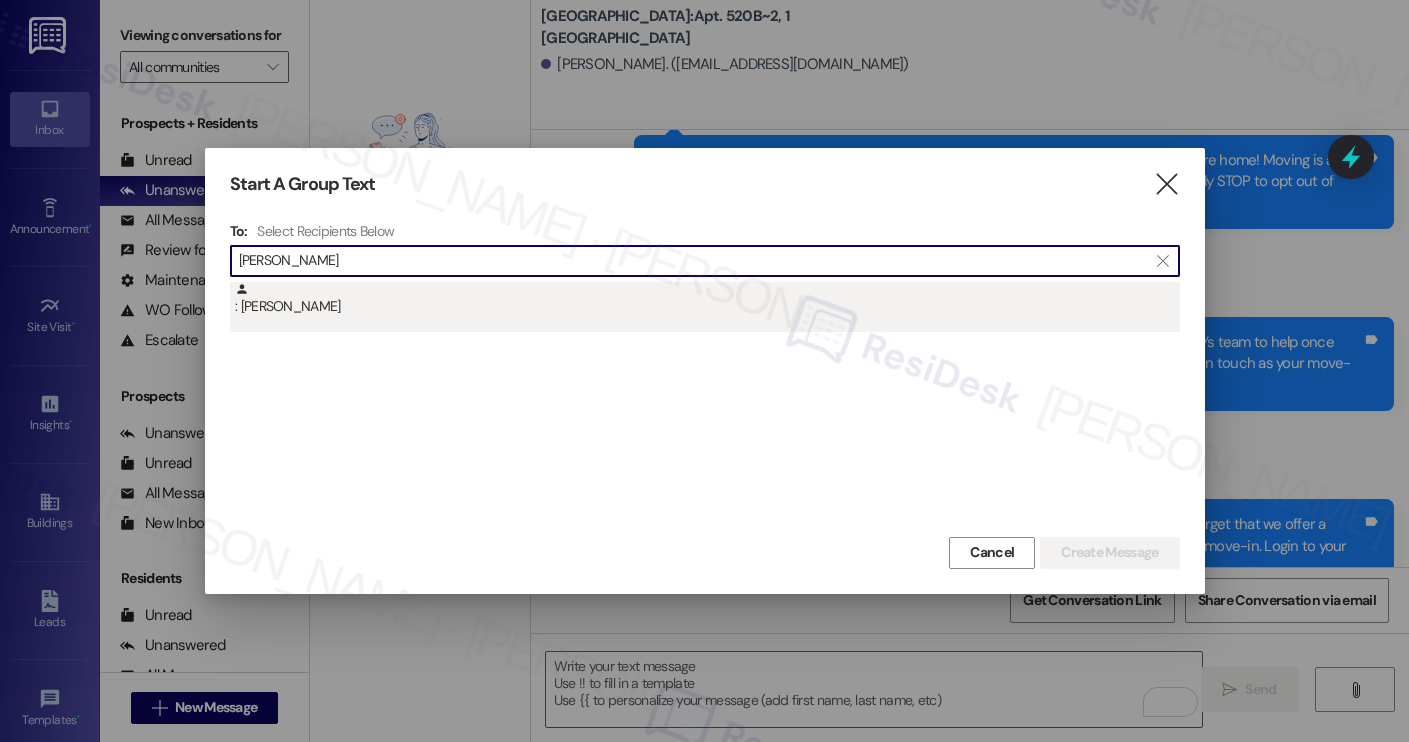 type on "[PERSON_NAME]" 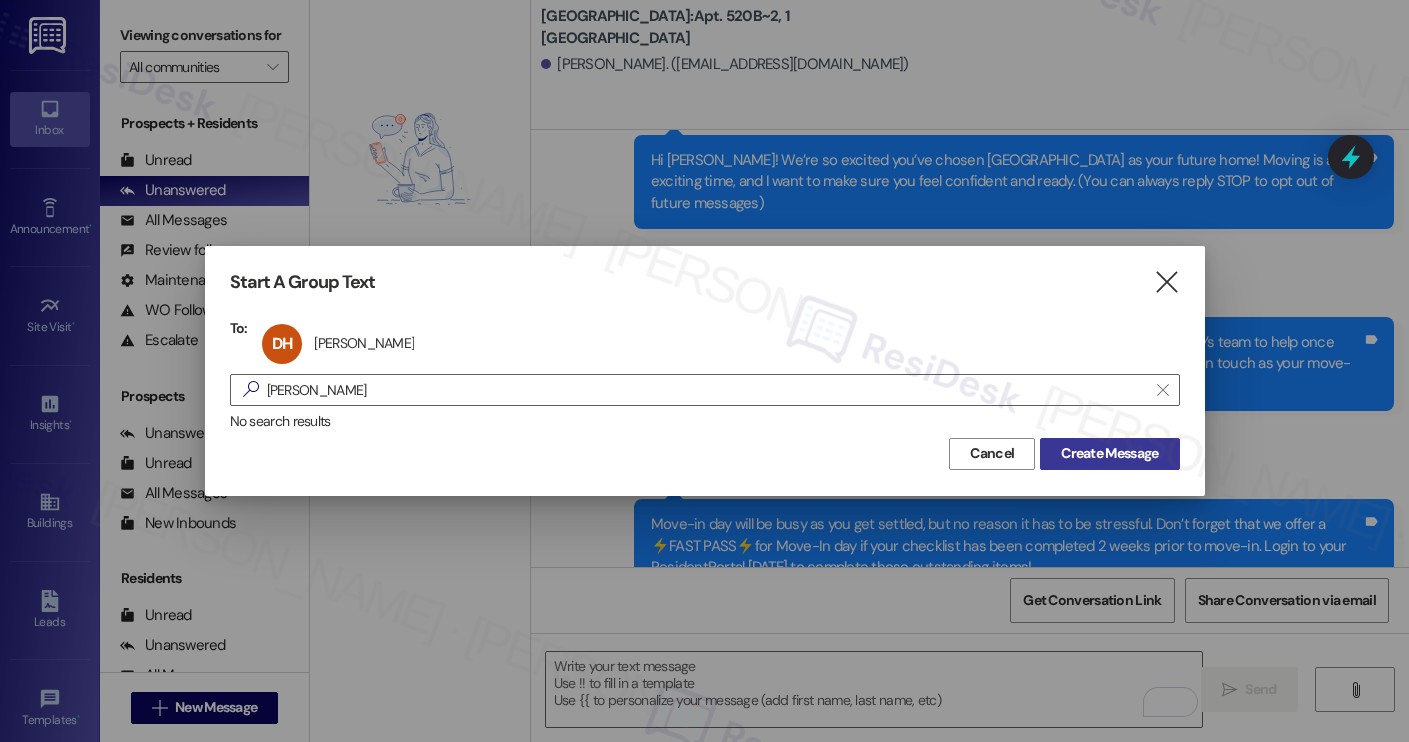 click on "Create Message" at bounding box center (1109, 453) 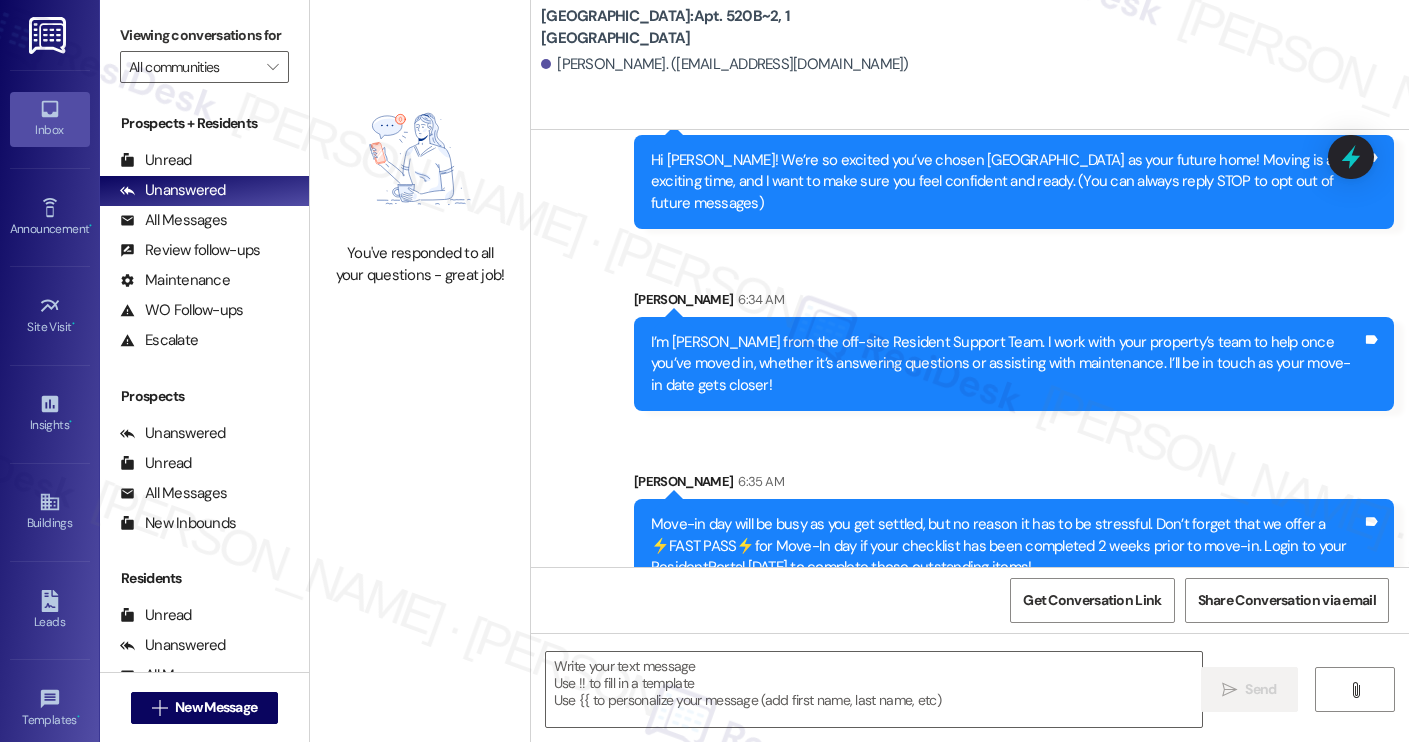 type on "Fetching suggested responses. Please feel free to read through the conversation in the meantime." 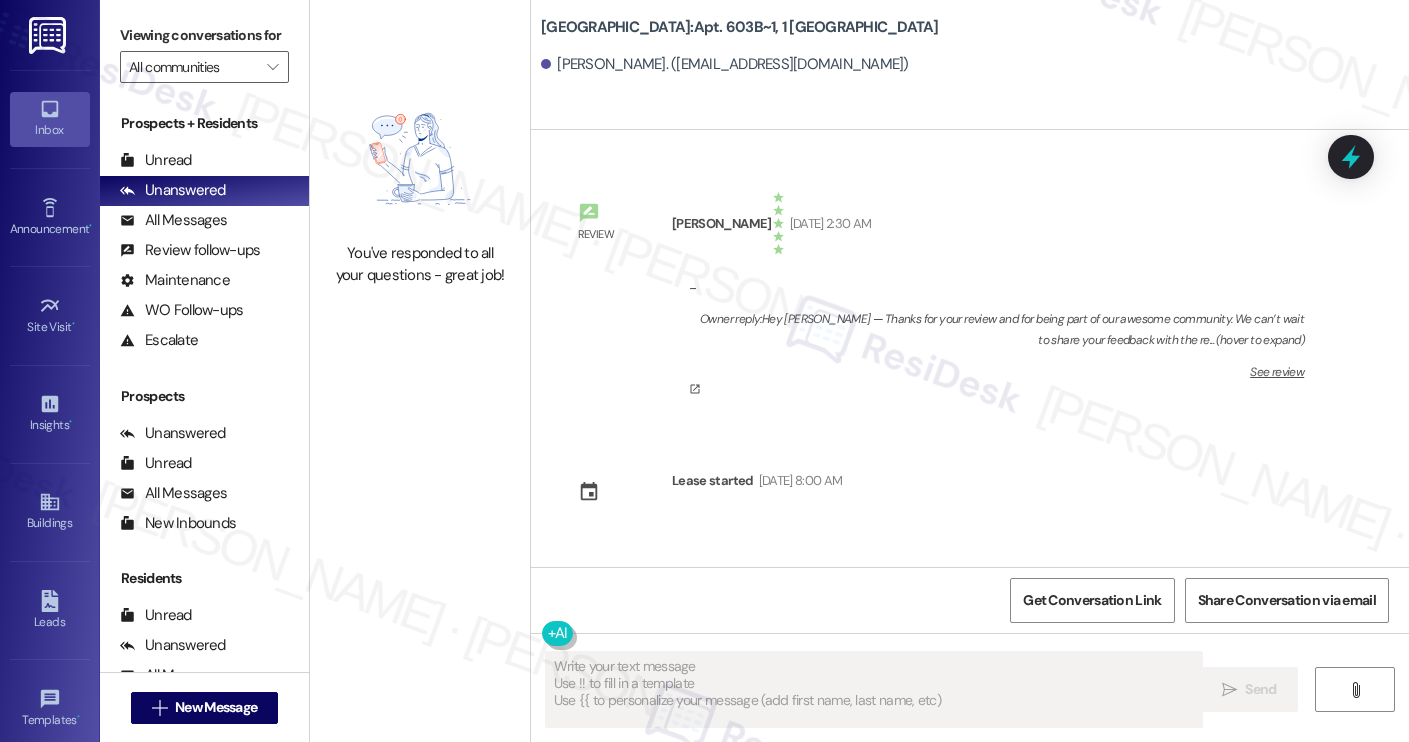 scroll, scrollTop: 0, scrollLeft: 0, axis: both 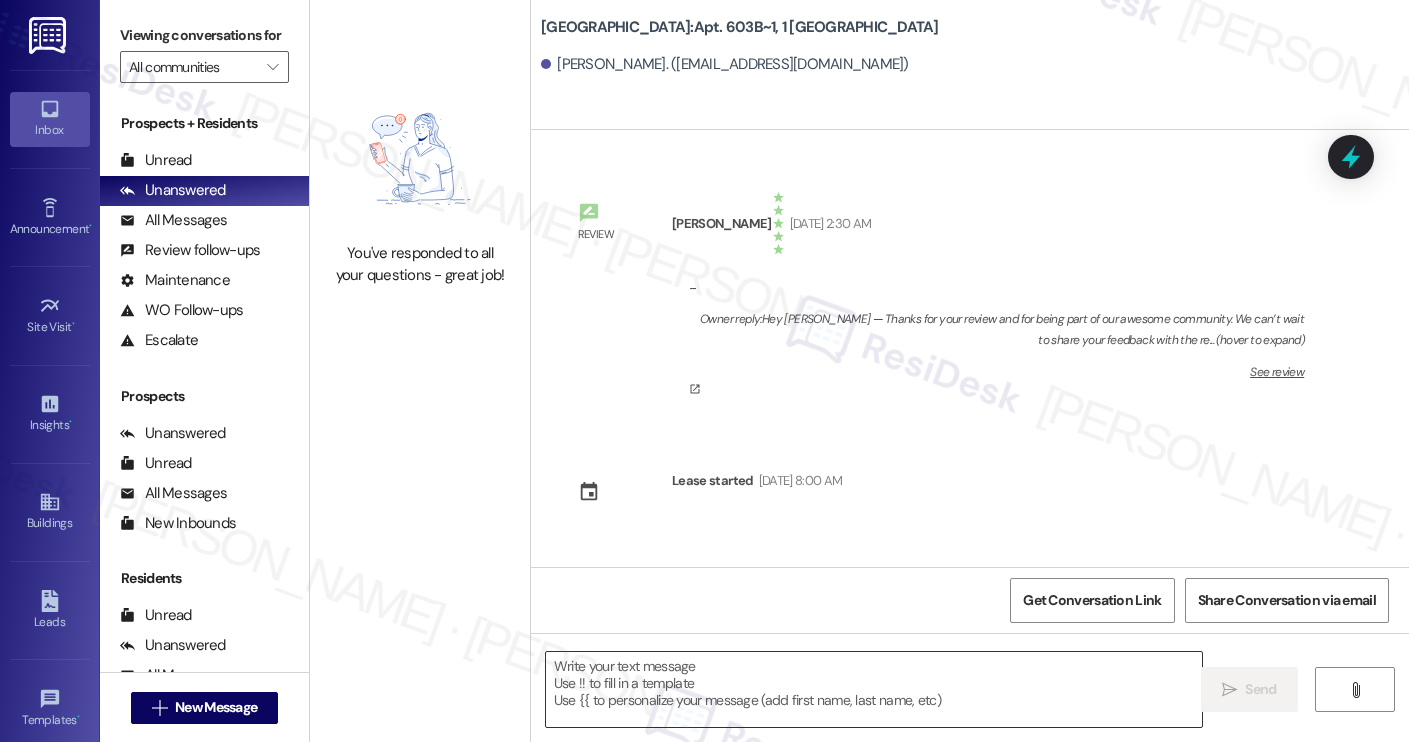 click at bounding box center [874, 689] 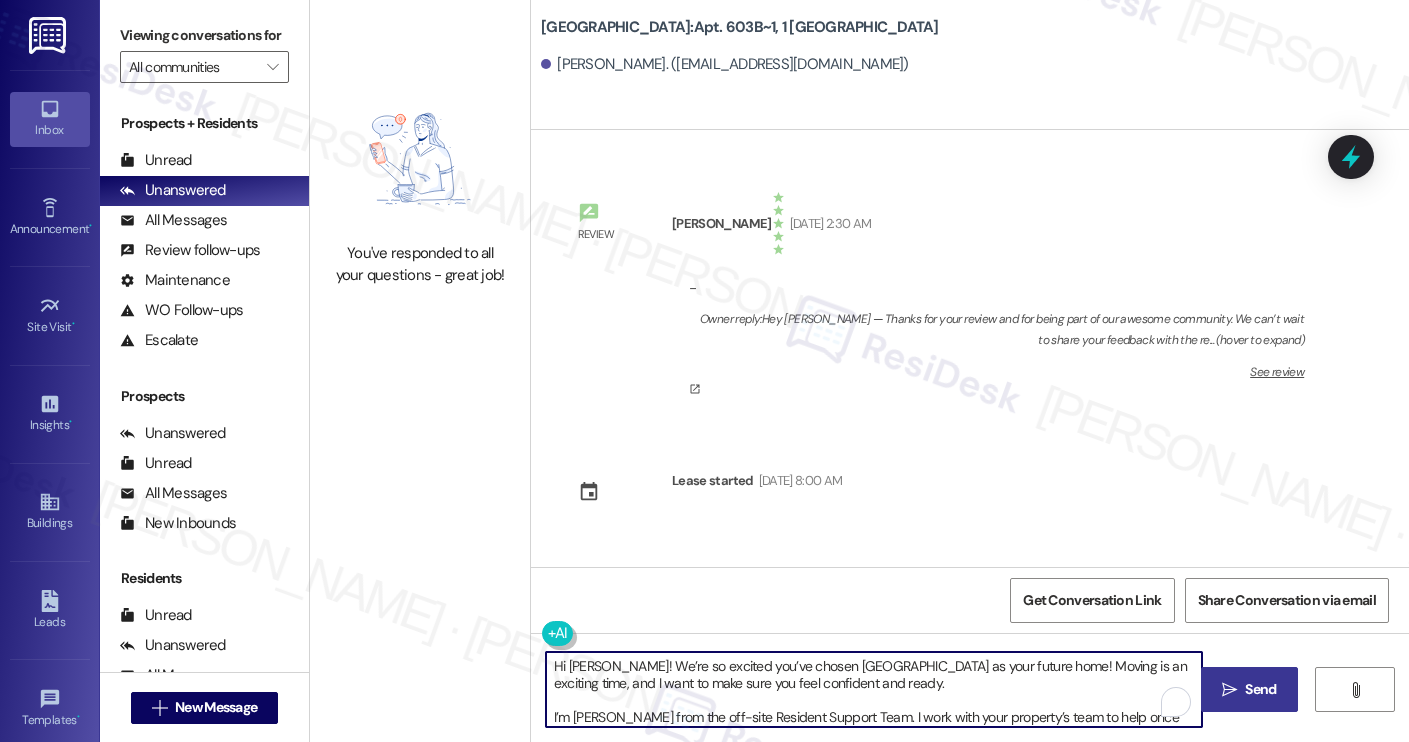 scroll, scrollTop: 109, scrollLeft: 0, axis: vertical 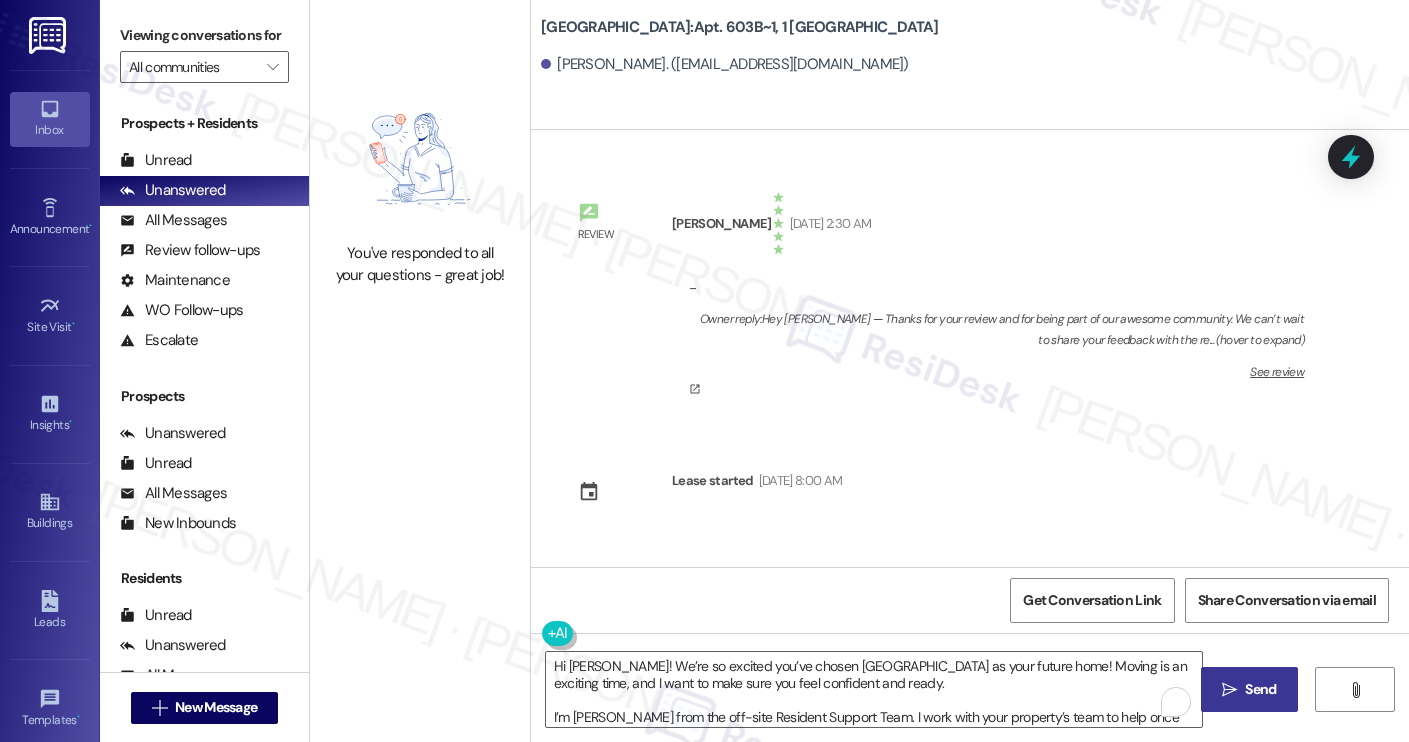 click on "[PERSON_NAME]. ([EMAIL_ADDRESS][DOMAIN_NAME])" at bounding box center [725, 64] 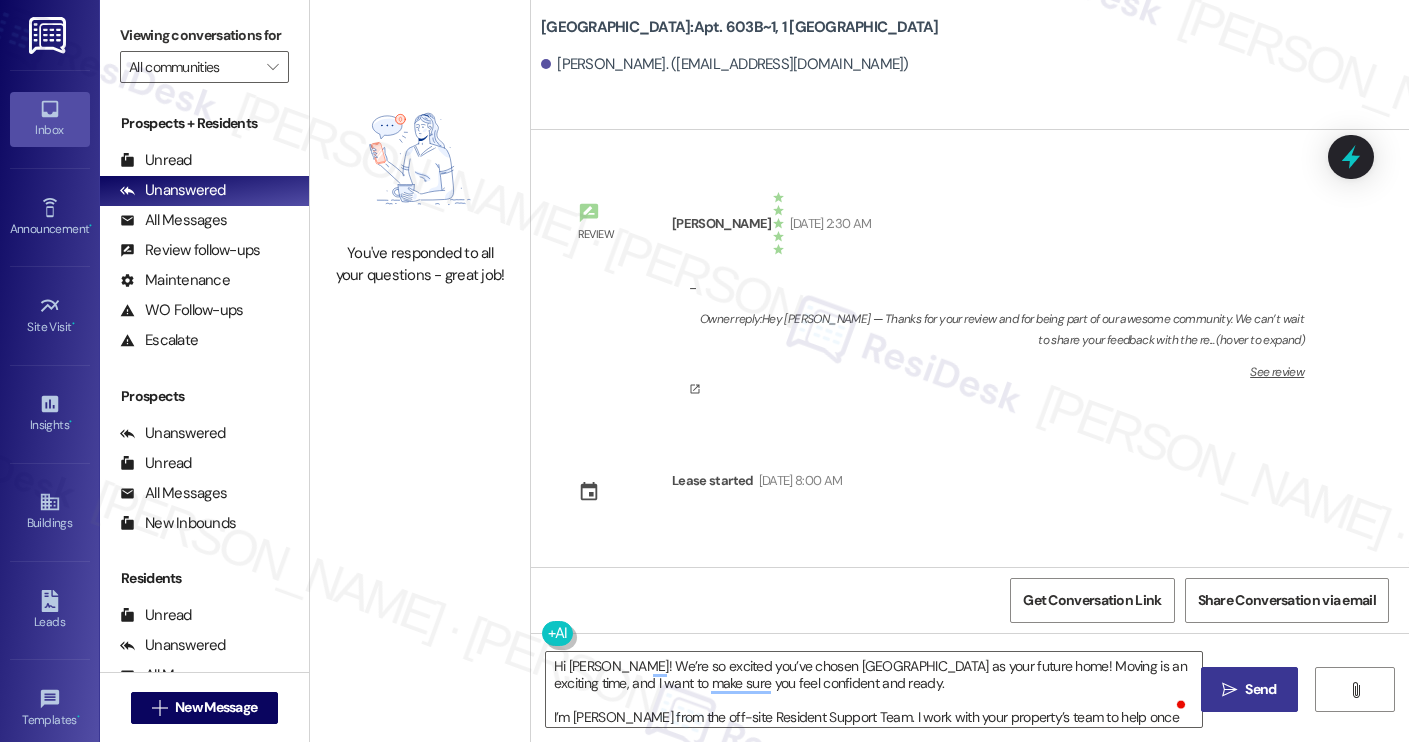 click on "[PERSON_NAME]. ([EMAIL_ADDRESS][DOMAIN_NAME])" at bounding box center (725, 64) 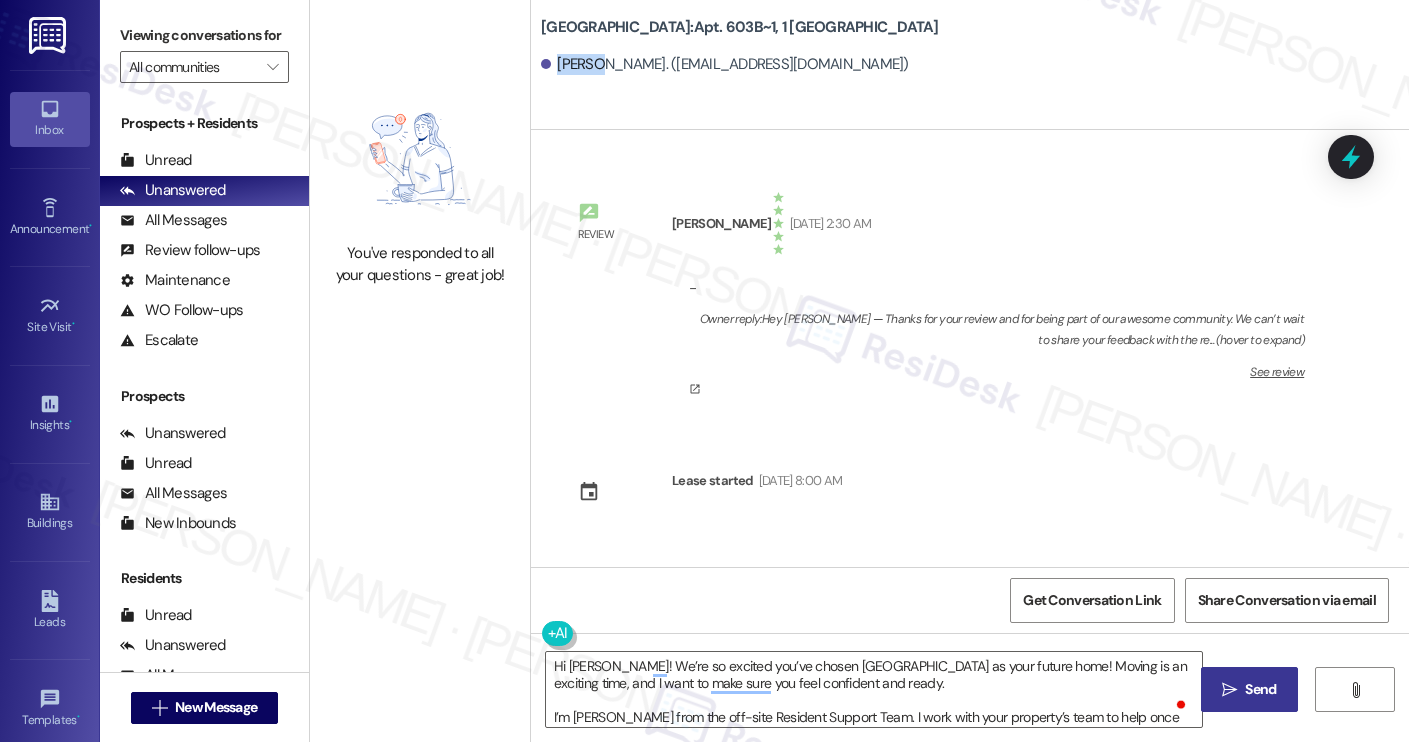copy on "Dalton" 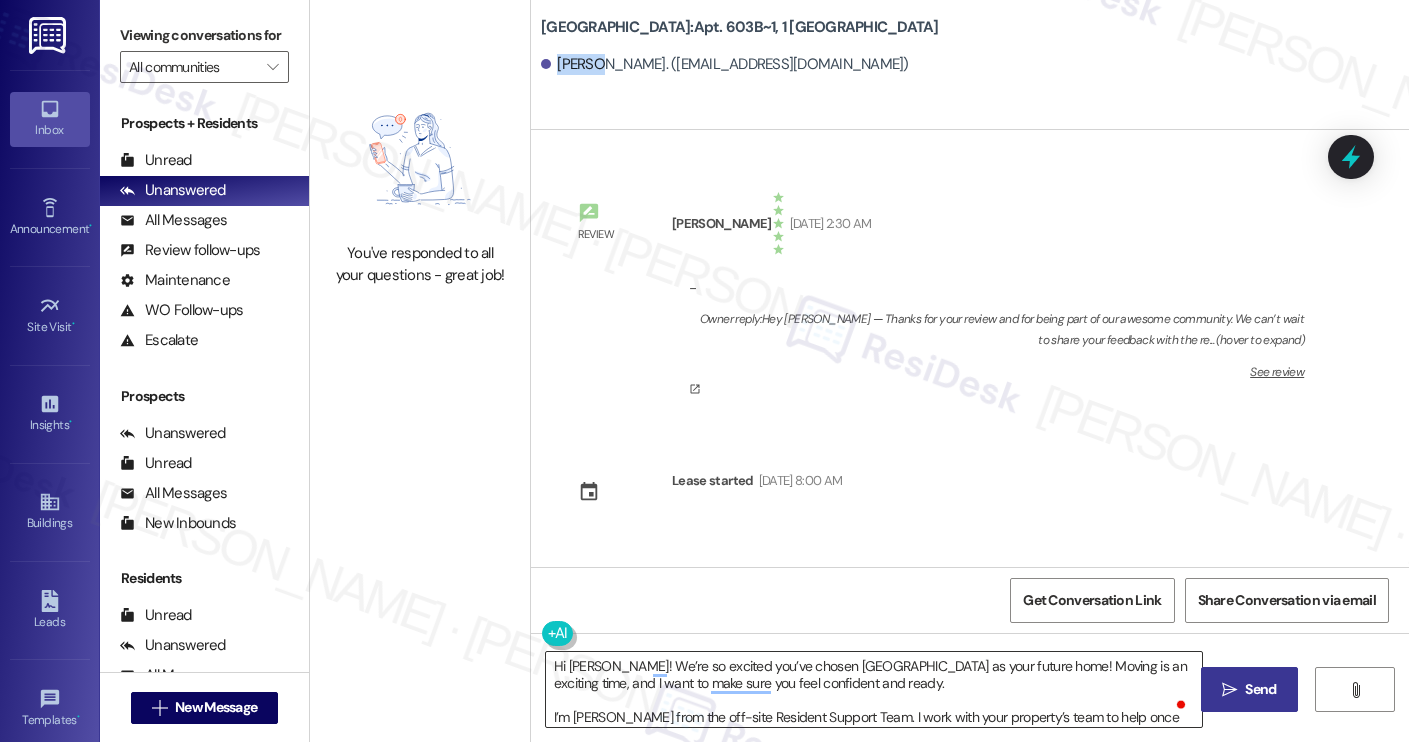 click on "Hi [PERSON_NAME]! We’re so excited you’ve chosen [GEOGRAPHIC_DATA] as your future home! Moving is an exciting time, and I want to make sure you feel confident and ready.
I’m [PERSON_NAME] from the off-site Resident Support Team. I work with your property’s team to help once you’ve moved in, whether it’s answering questions or assisting with maintenance. I’ll be in touch as your move-in date gets closer!
Move-in day will be busy as you get settled, but no reason it has to be stressful. Don’t forget that we offer a ⚡FAST PASS⚡for Move-In day if your checklist has been completed 2 weeks prior to move-in. Login to your ResidentPortal [DATE] to complete those outstanding items!" at bounding box center (874, 689) 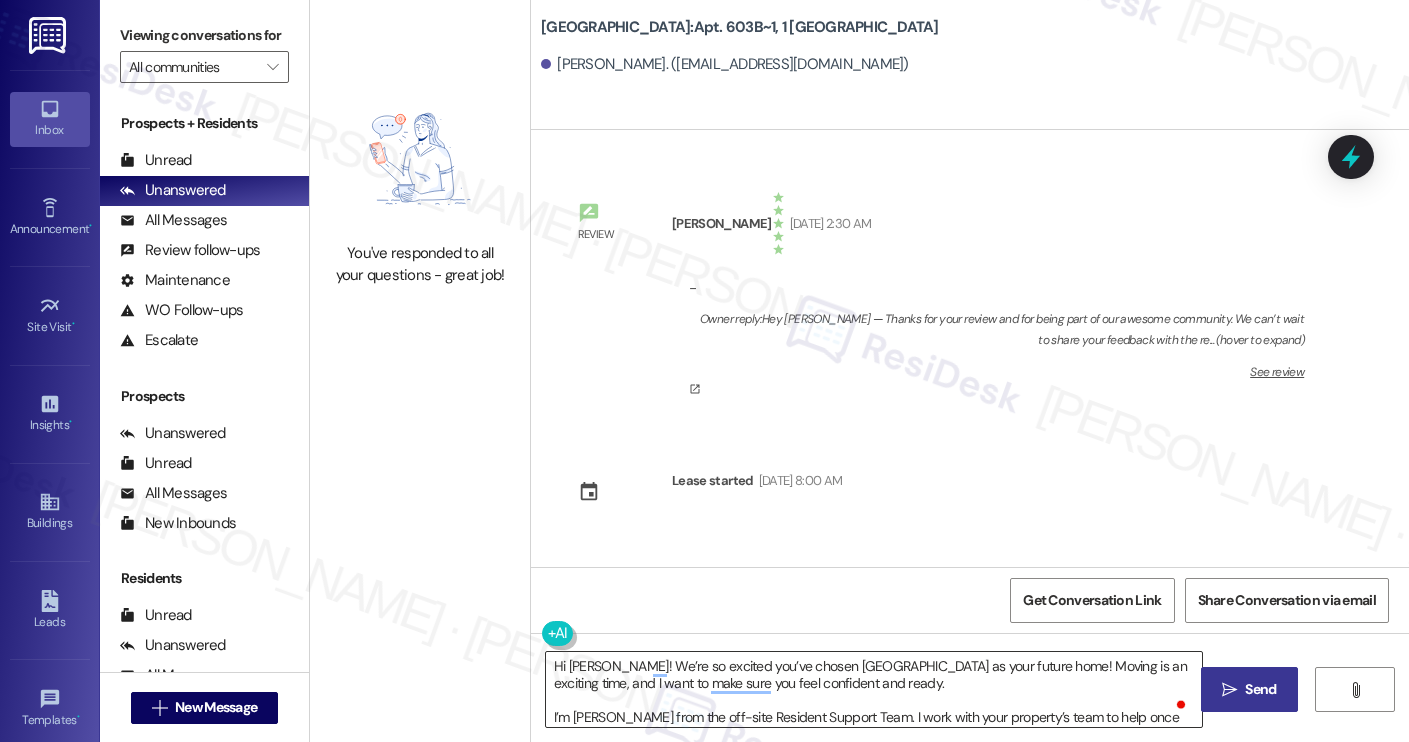 click on "Hi [PERSON_NAME]! We’re so excited you’ve chosen [GEOGRAPHIC_DATA] as your future home! Moving is an exciting time, and I want to make sure you feel confident and ready.
I’m [PERSON_NAME] from the off-site Resident Support Team. I work with your property’s team to help once you’ve moved in, whether it’s answering questions or assisting with maintenance. I’ll be in touch as your move-in date gets closer!
Move-in day will be busy as you get settled, but no reason it has to be stressful. Don’t forget that we offer a ⚡FAST PASS⚡for Move-In day if your checklist has been completed 2 weeks prior to move-in. Login to your ResidentPortal [DATE] to complete those outstanding items!" at bounding box center [874, 689] 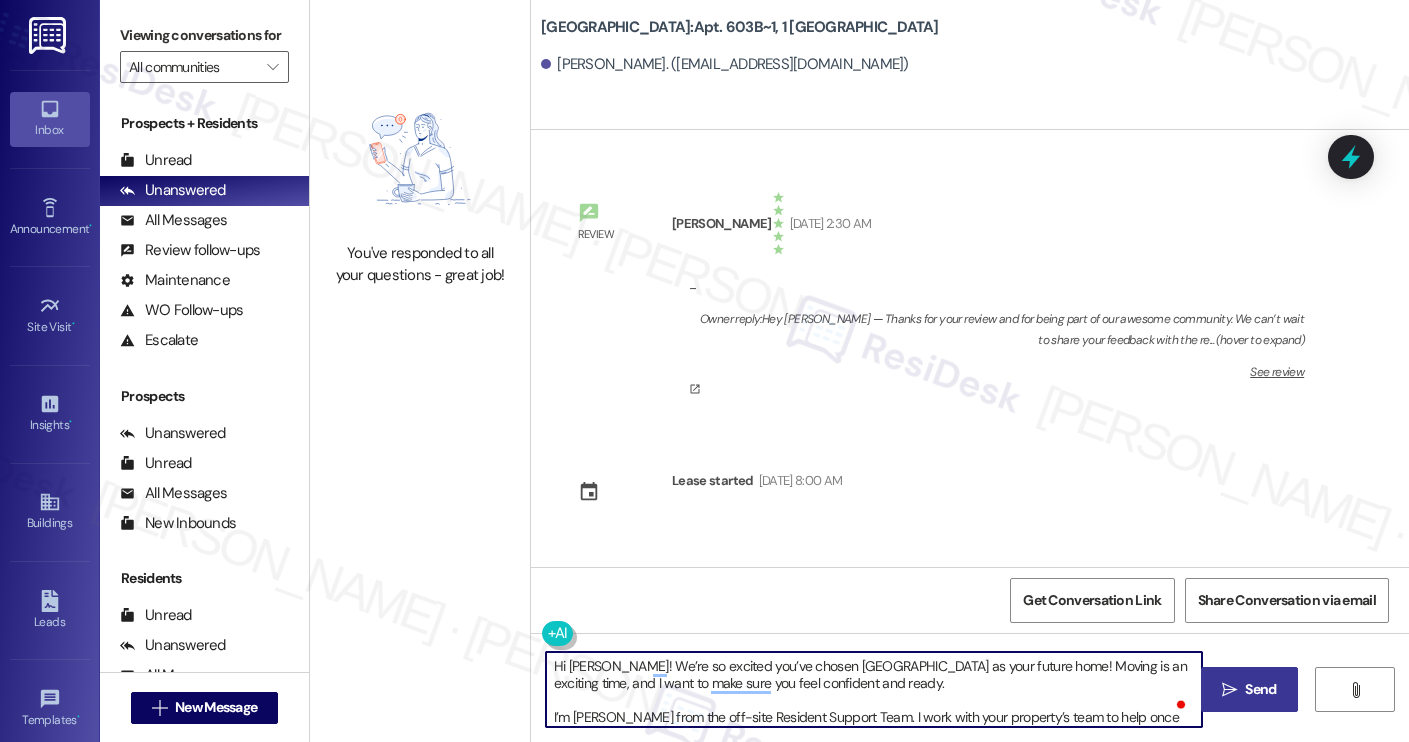 paste on "Dalton" 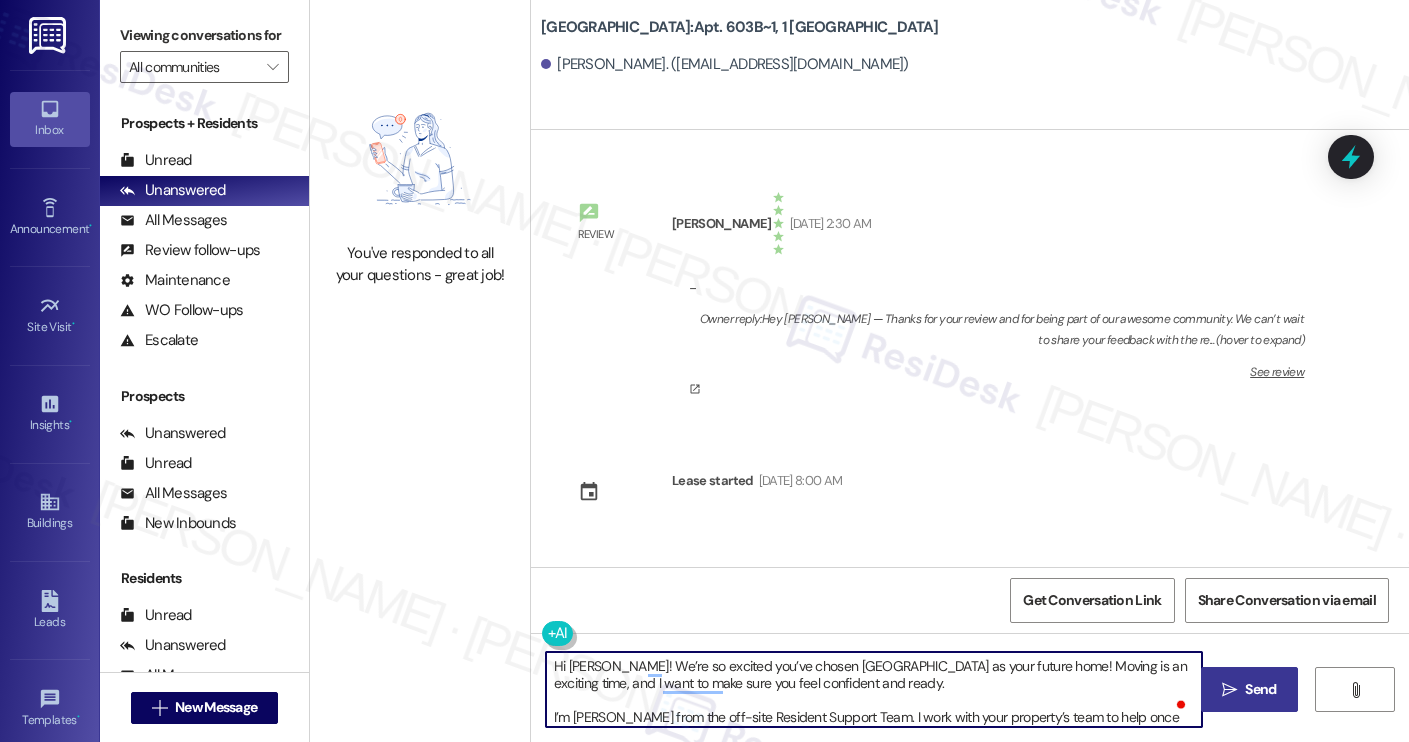 scroll, scrollTop: 17, scrollLeft: 0, axis: vertical 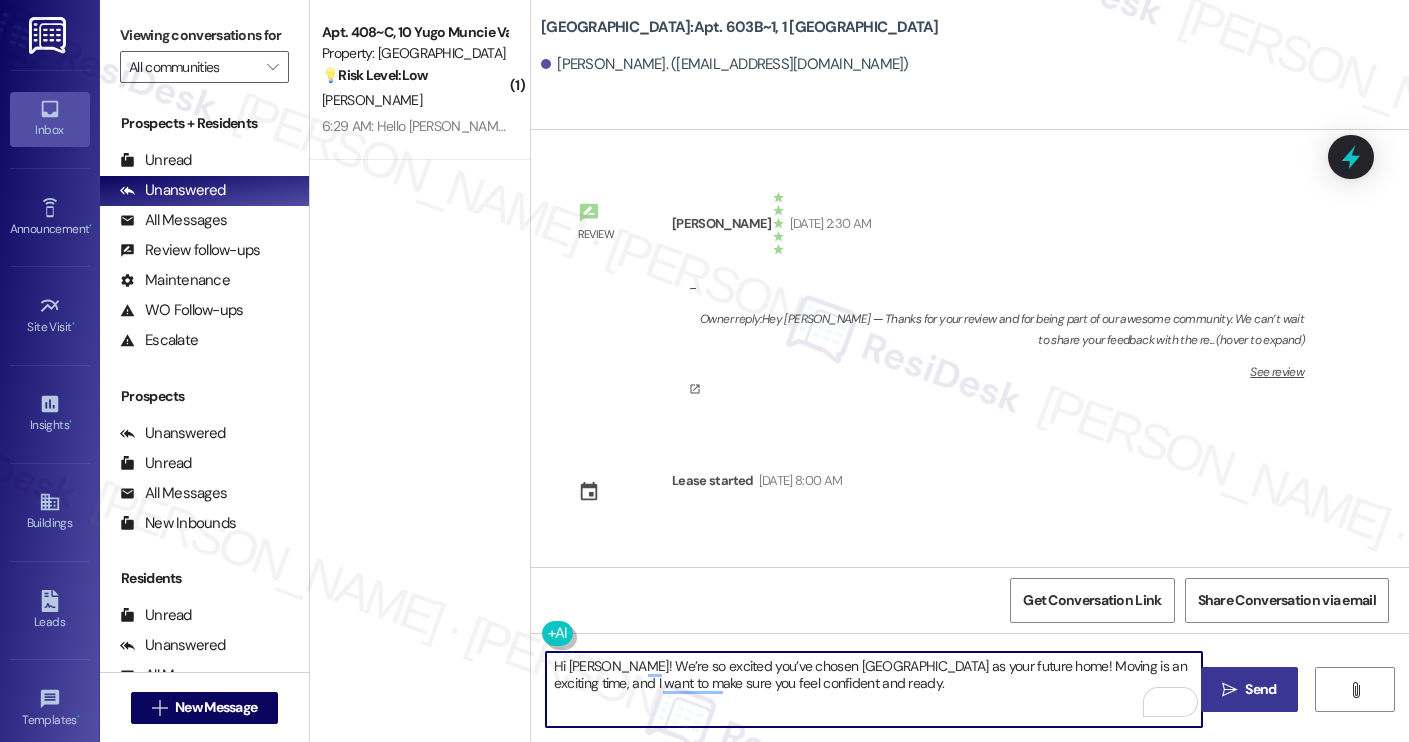 click on "Hi Dalton! We’re so excited you’ve chosen Yugo Charleston Campus as your future home! Moving is an exciting time, and I want to make sure you feel confident and ready." at bounding box center [874, 689] 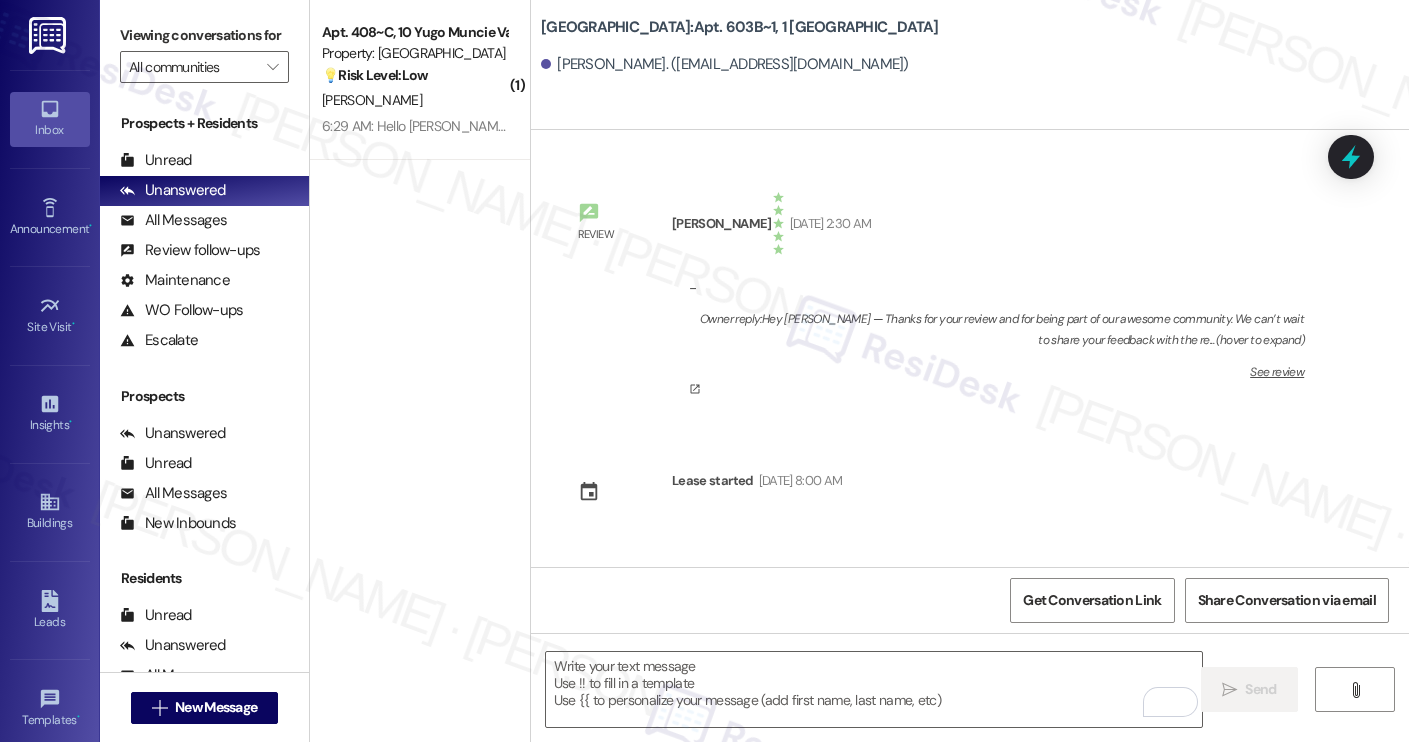scroll, scrollTop: 159, scrollLeft: 0, axis: vertical 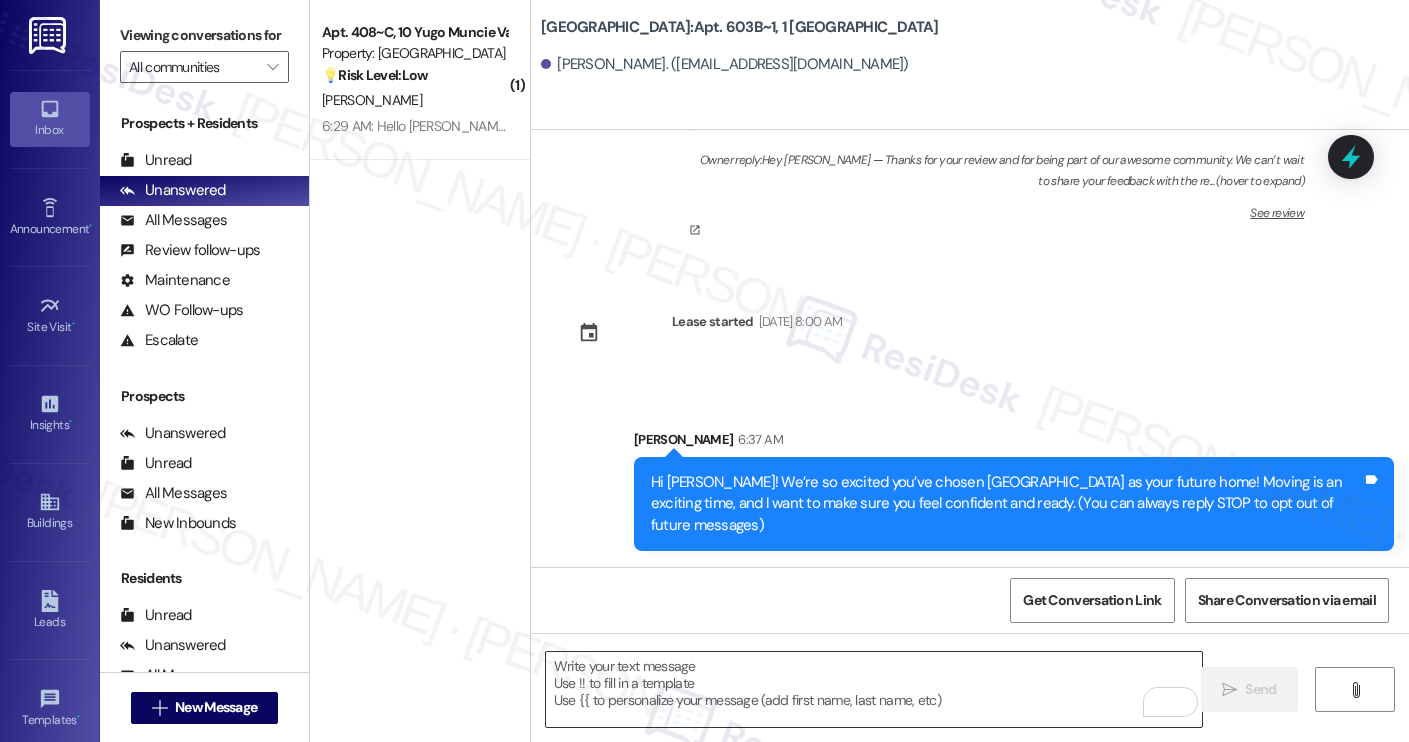 click at bounding box center (874, 689) 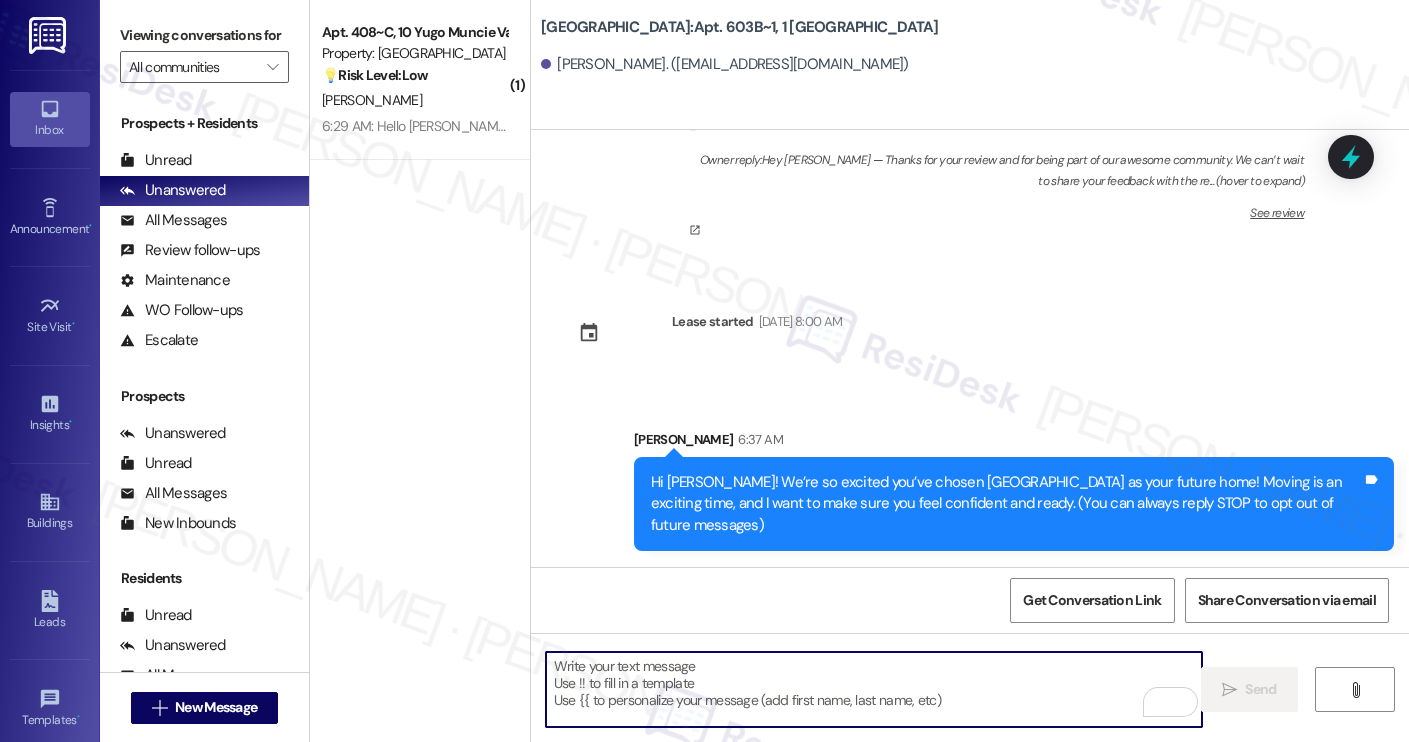 paste on "I’m Sarah from the off-site Resident Support Team. I work with your property’s team to help once you’ve moved in, whether it’s answering questions or assisting with maintenance. I’ll be in touch as your move-in date gets closer!
Move-in day will be busy as you get settled, but no reason it has to be stressful. Don’t forget that we offer a ⚡FAST PASS⚡for Move-In day if your checklist has been completed 2 weeks prior to move-in. Login to your ResidentPortal today to complete those outstanding items!" 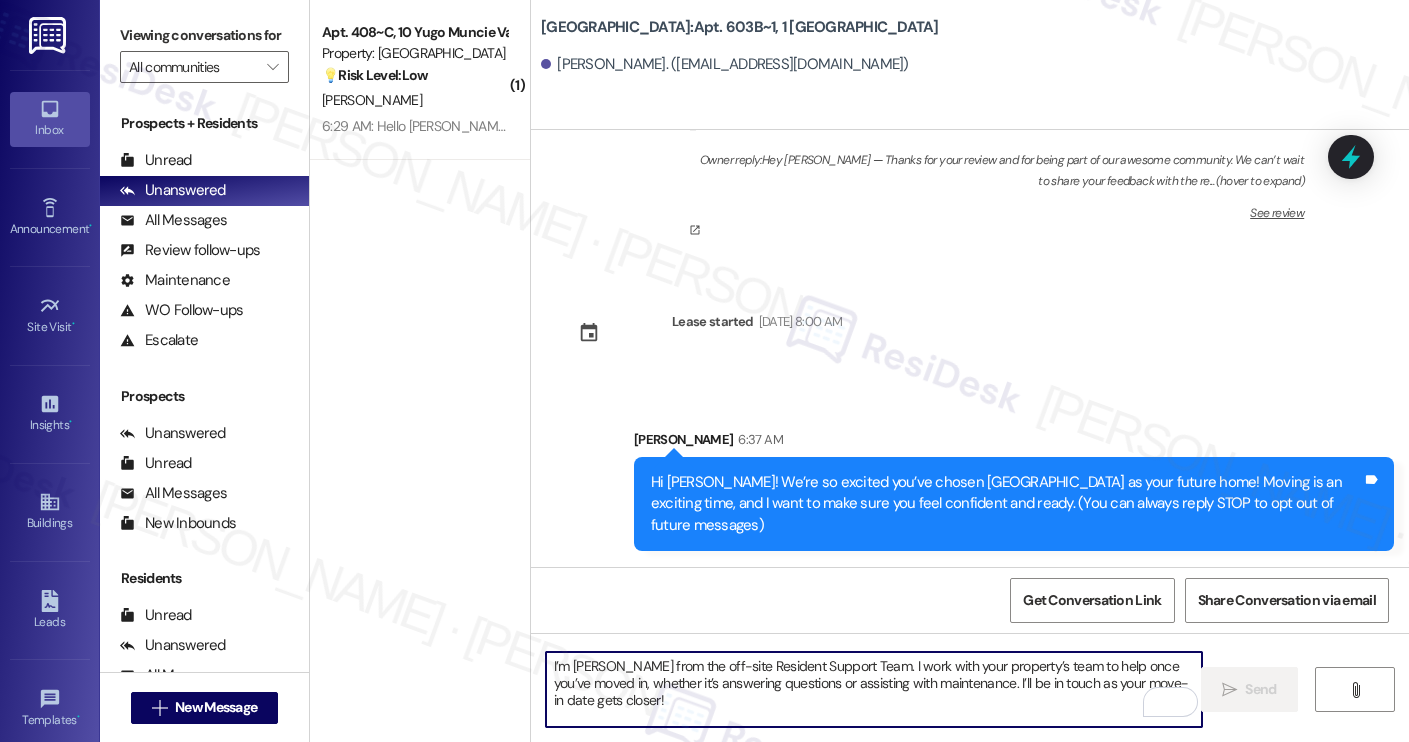 scroll, scrollTop: 68, scrollLeft: 0, axis: vertical 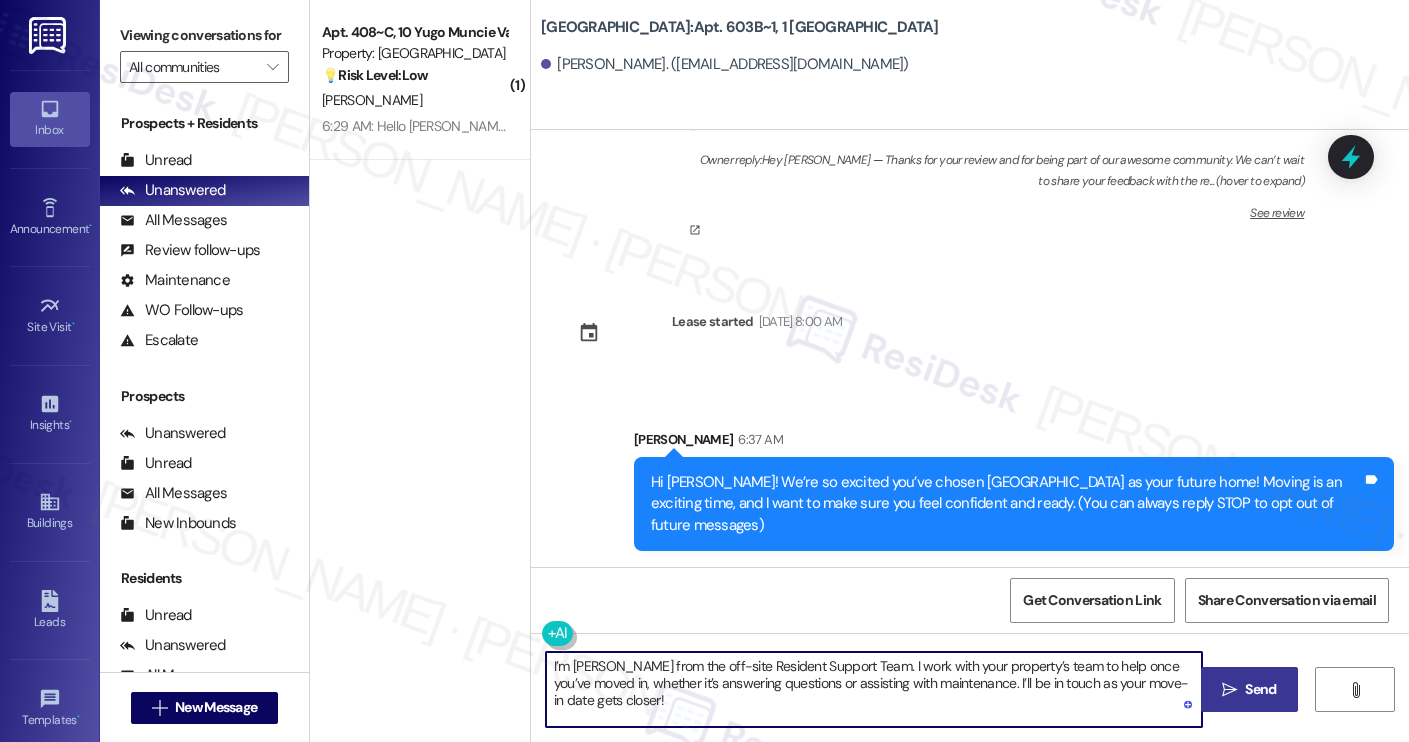 type on "I’m Sarah from the off-site Resident Support Team. I work with your property’s team to help once you’ve moved in, whether it’s answering questions or assisting with maintenance. I’ll be in touch as your move-in date gets closer!" 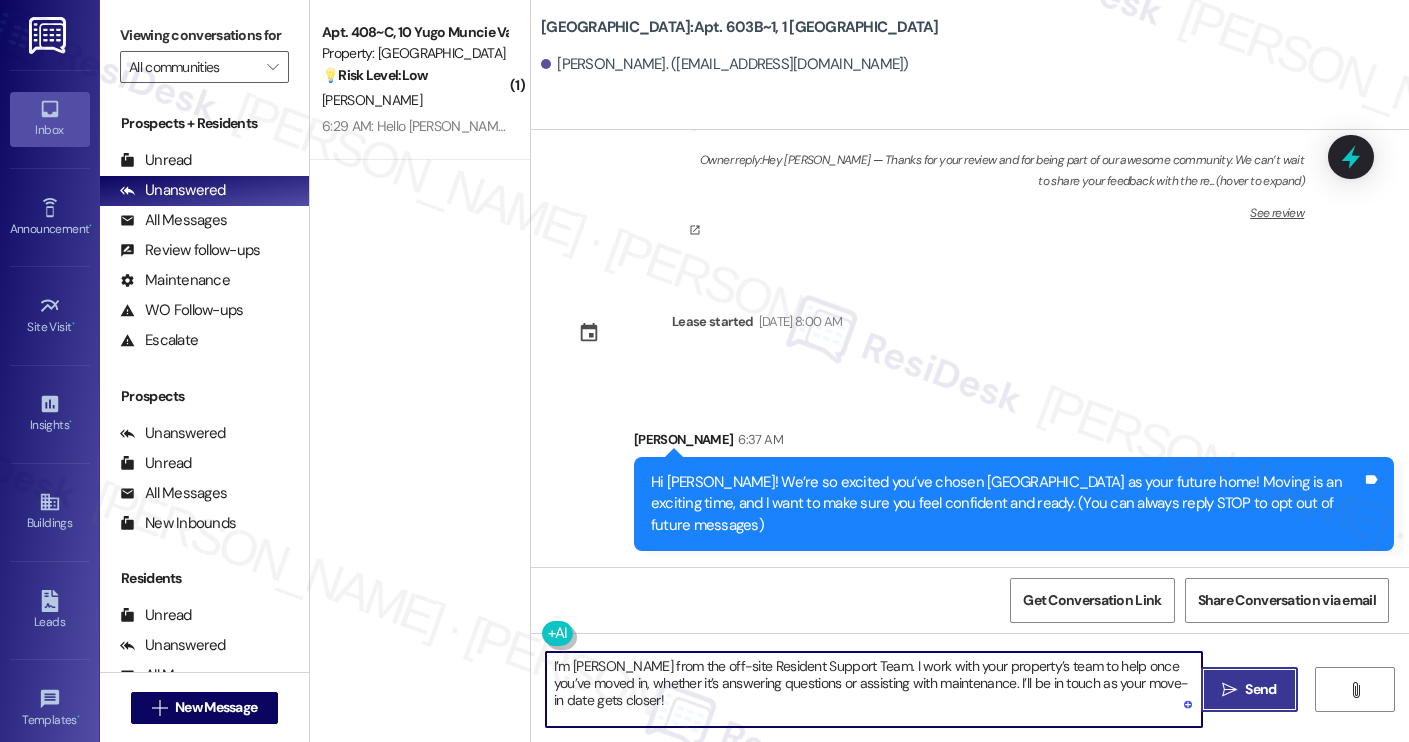 click on " Send" at bounding box center (1249, 689) 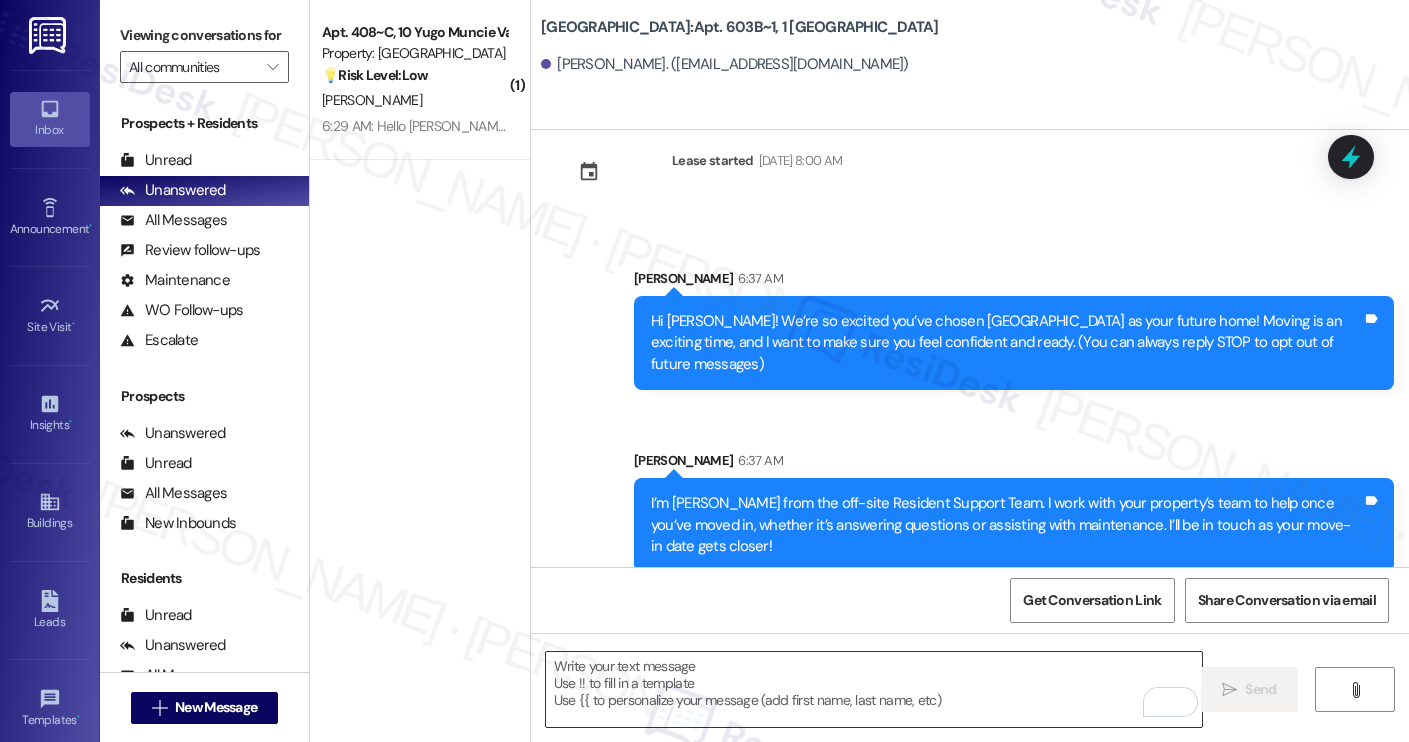 click at bounding box center [874, 689] 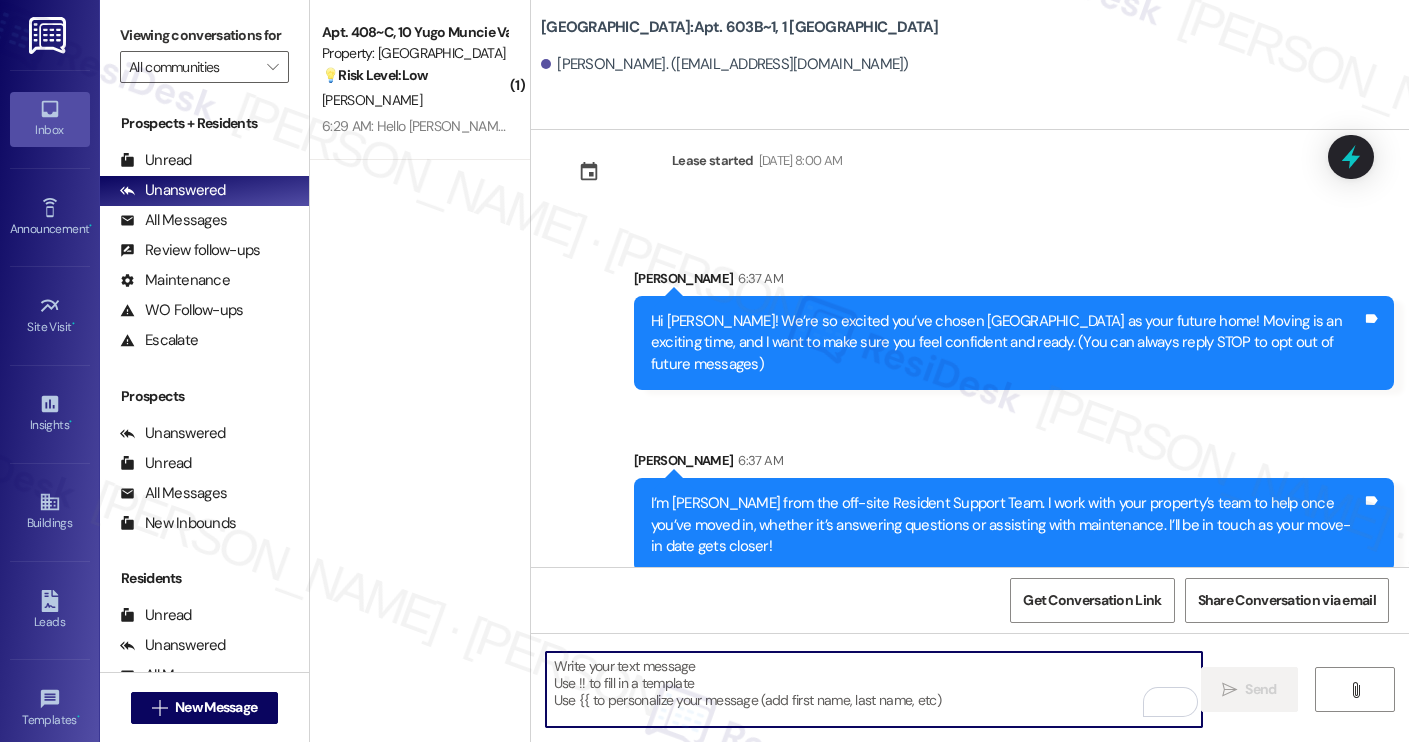 paste on "Move-in day will be busy as you get settled, but no reason it has to be stressful. Don’t forget that we offer a ⚡FAST PASS⚡for Move-In day if your checklist has been completed 2 weeks prior to move-in. Login to your ResidentPortal today to complete those outstanding items!" 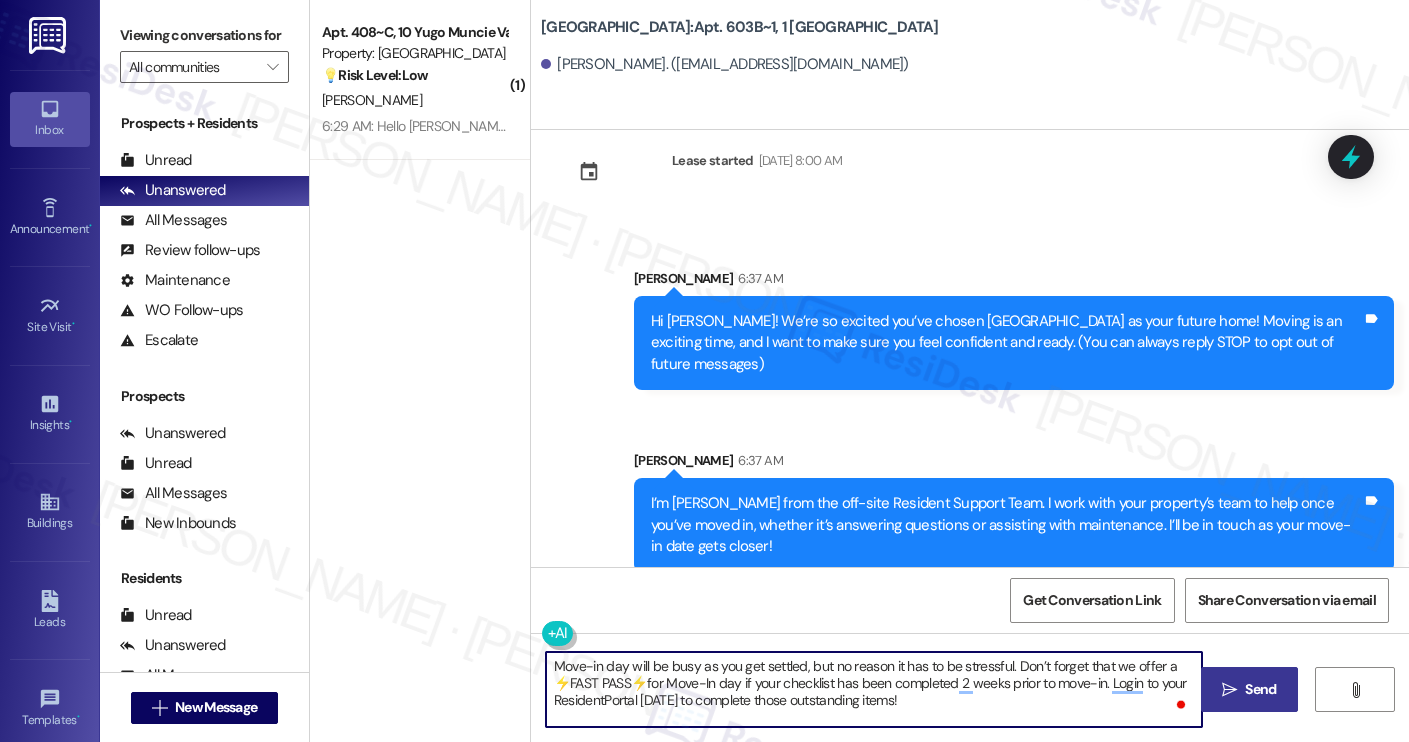 type on "Move-in day will be busy as you get settled, but no reason it has to be stressful. Don’t forget that we offer a ⚡FAST PASS⚡for Move-In day if your checklist has been completed 2 weeks prior to move-in. Login to your ResidentPortal today to complete those outstanding items!" 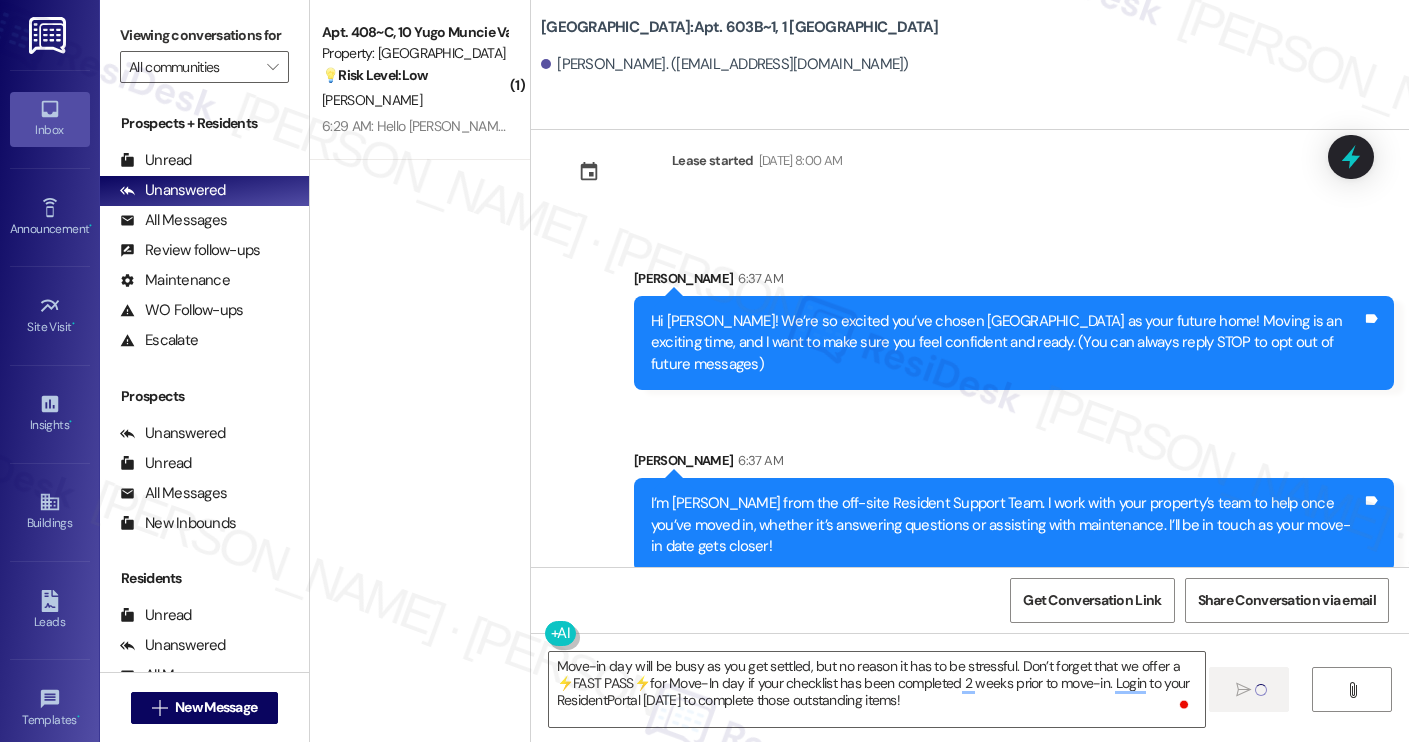 type 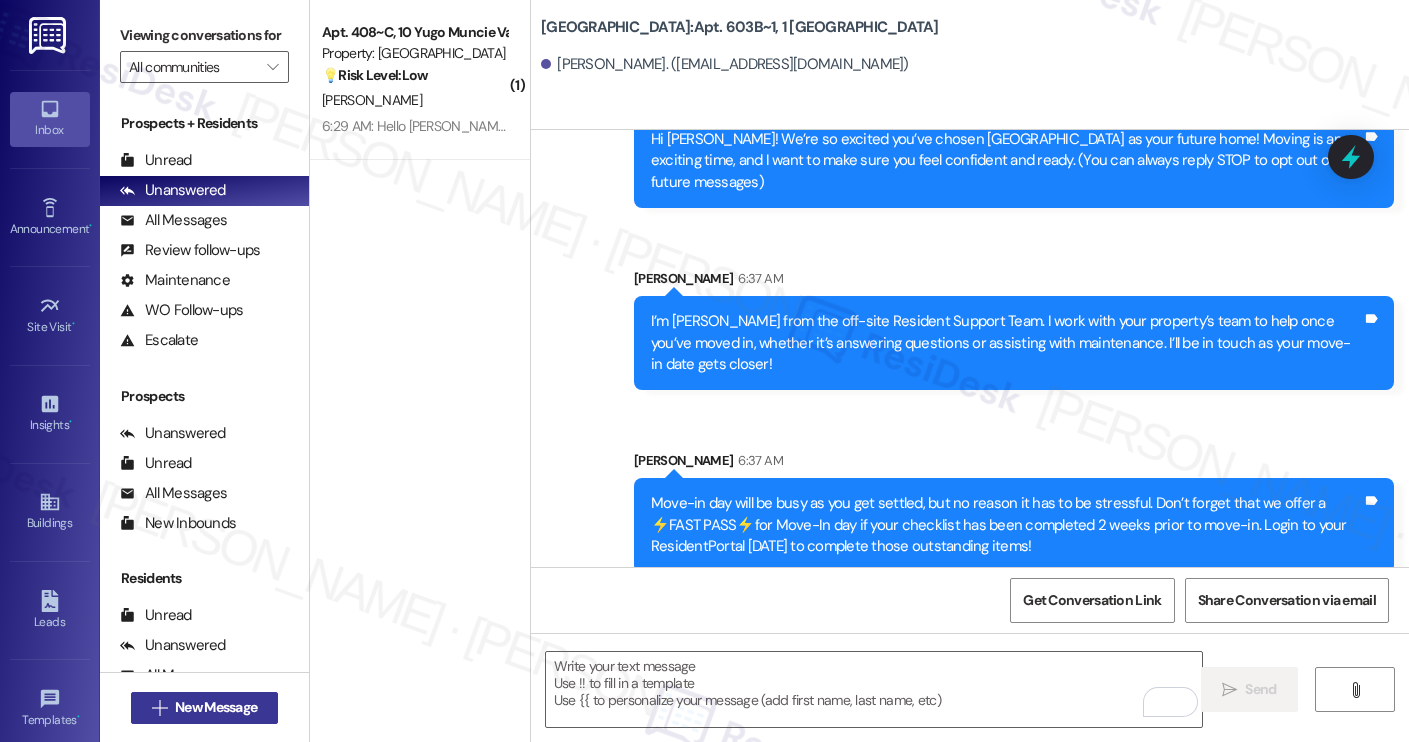 click on "New Message" at bounding box center (216, 707) 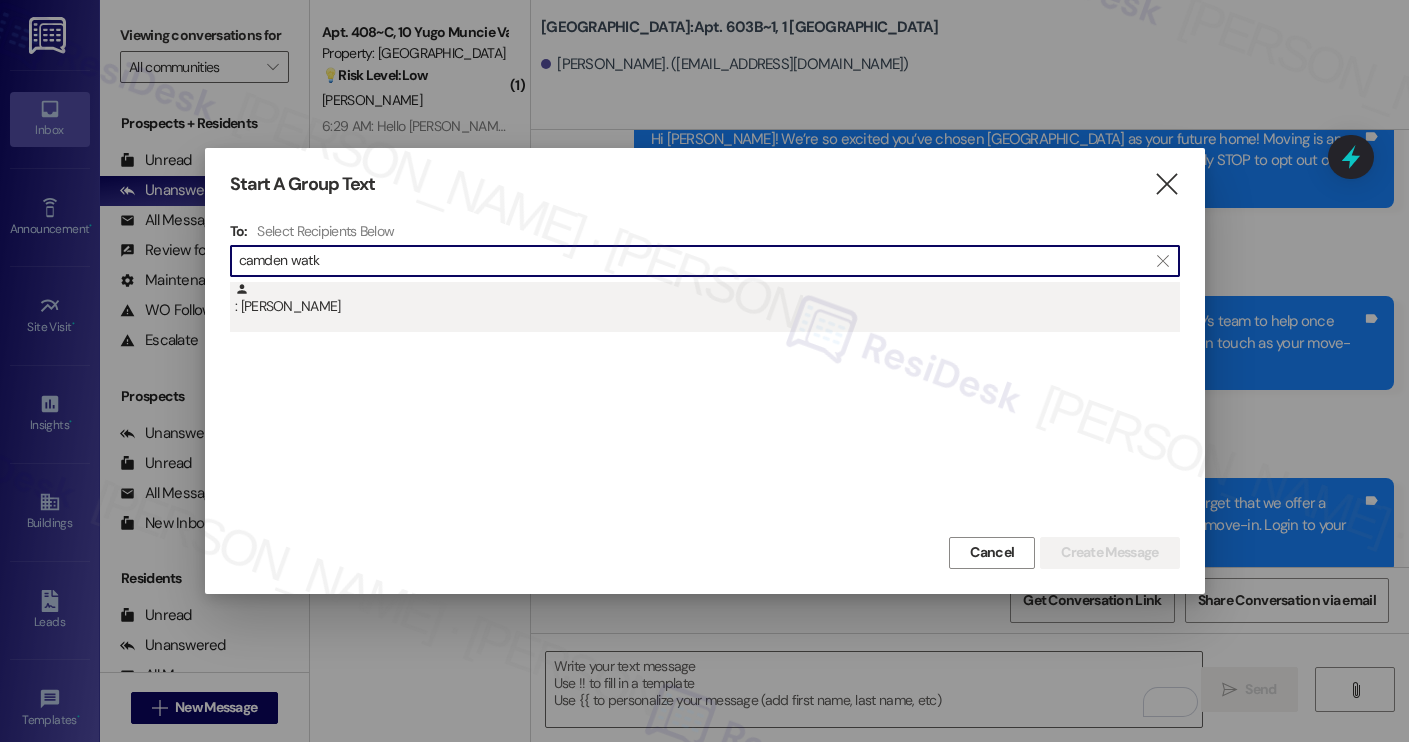 click on ": Camden Watkins" at bounding box center (707, 299) 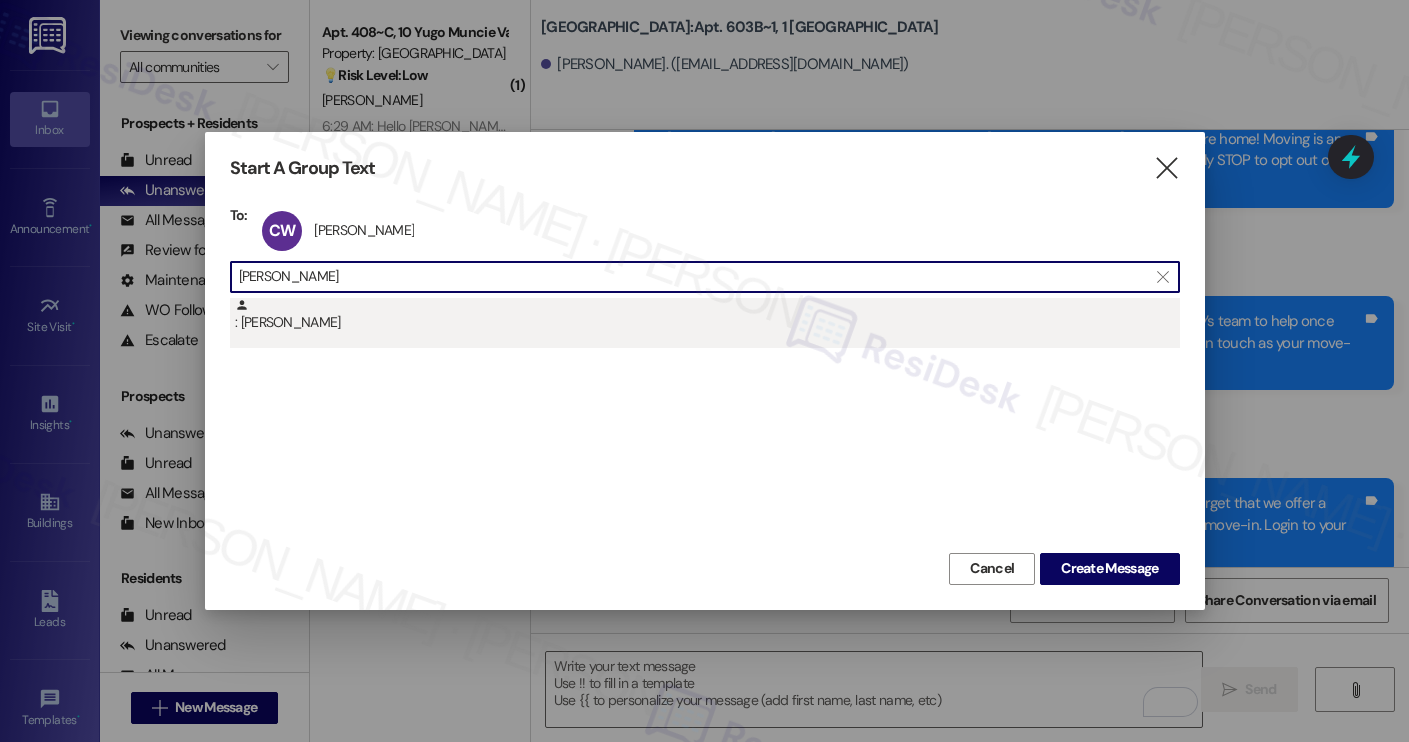 type on "siobhan" 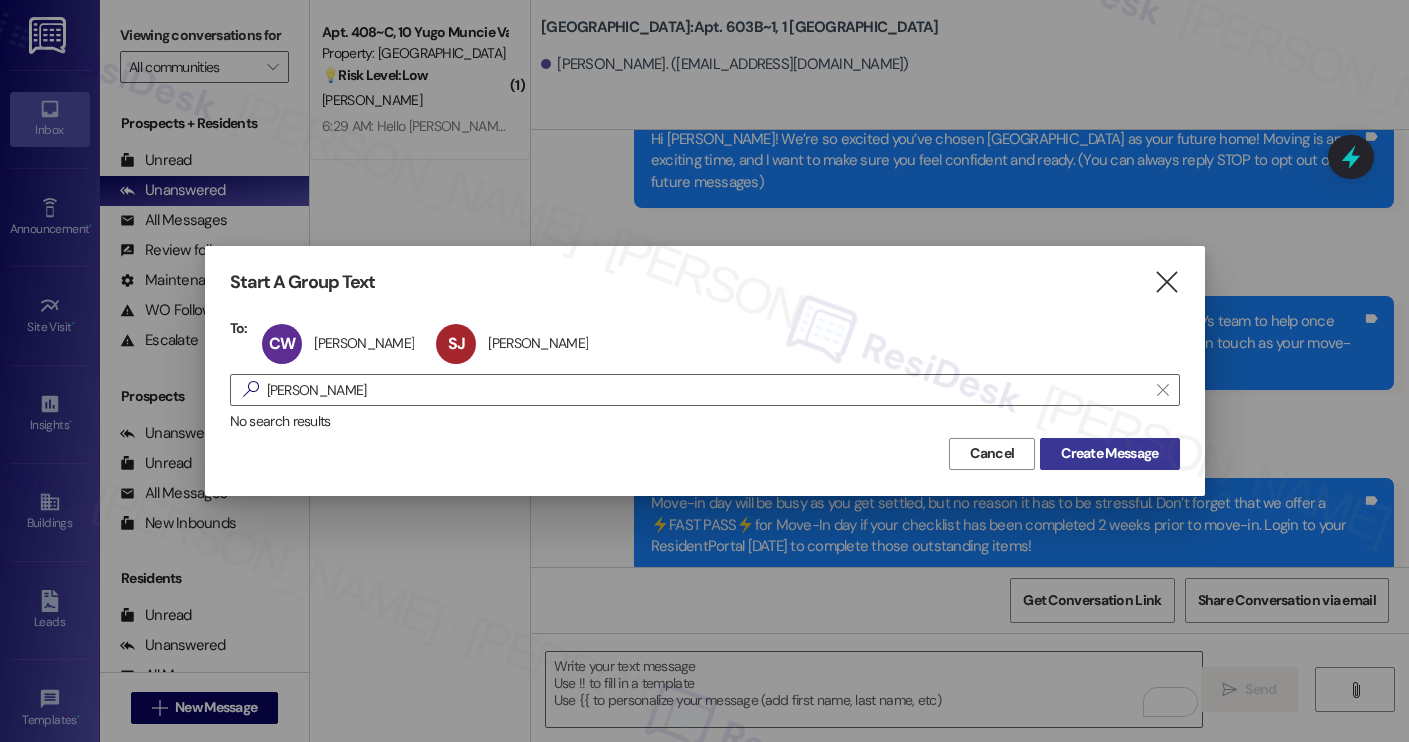 click on "Create Message" at bounding box center [1109, 453] 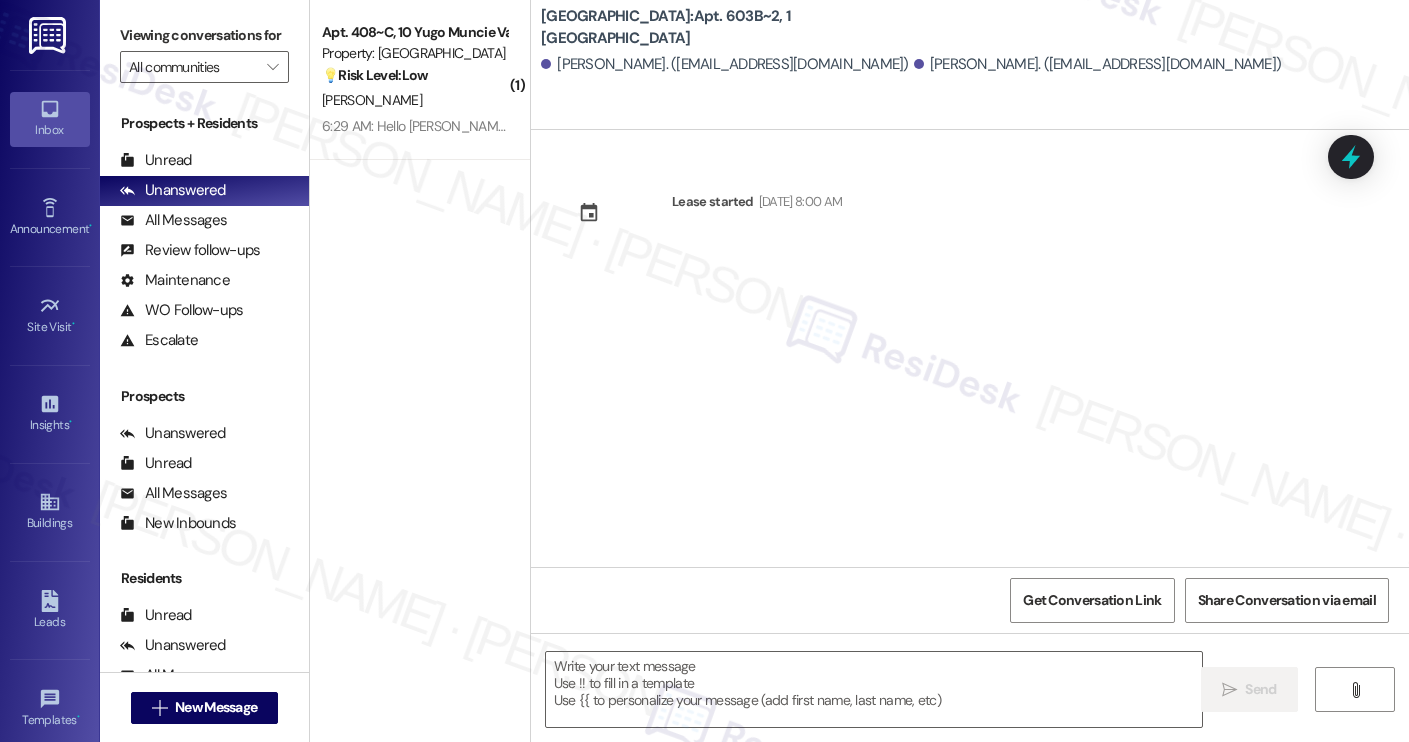 type on "Fetching suggested responses. Please feel free to read through the conversation in the meantime." 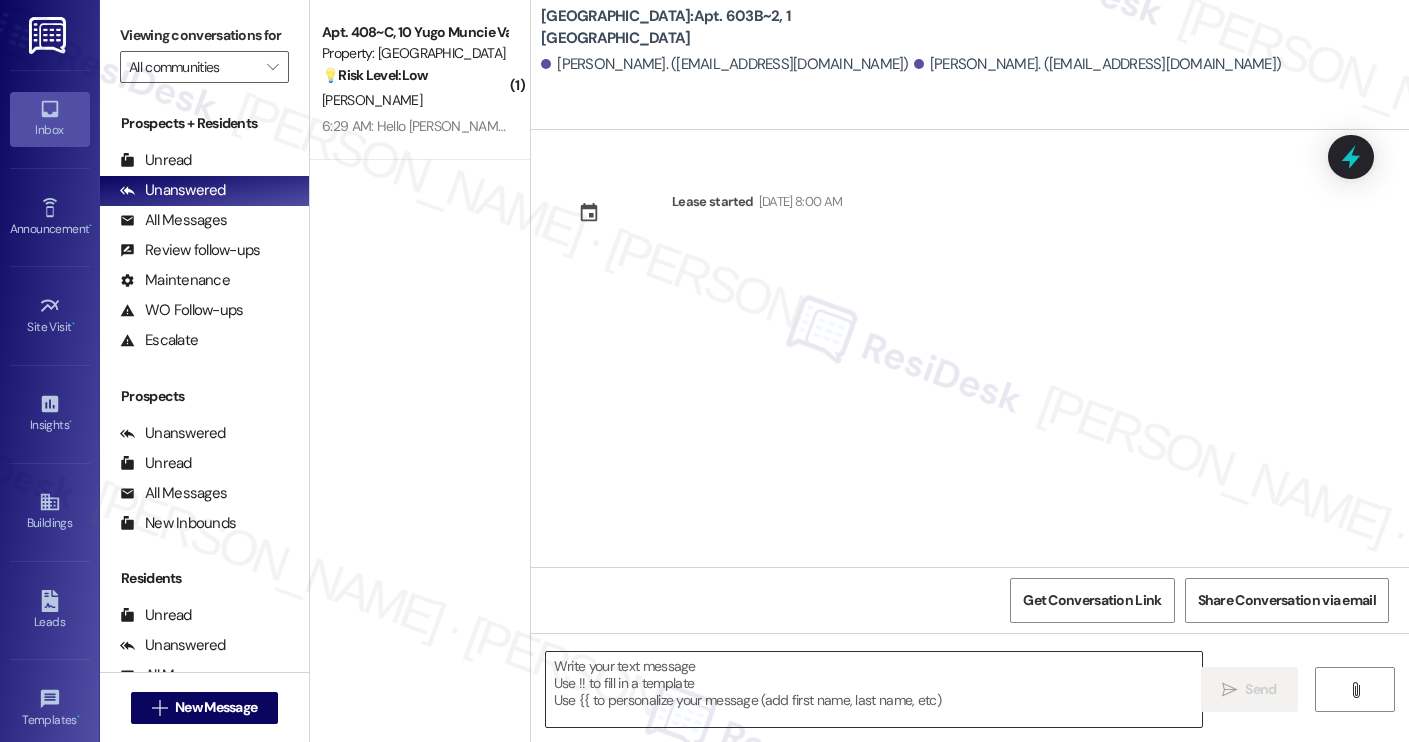 click at bounding box center [874, 689] 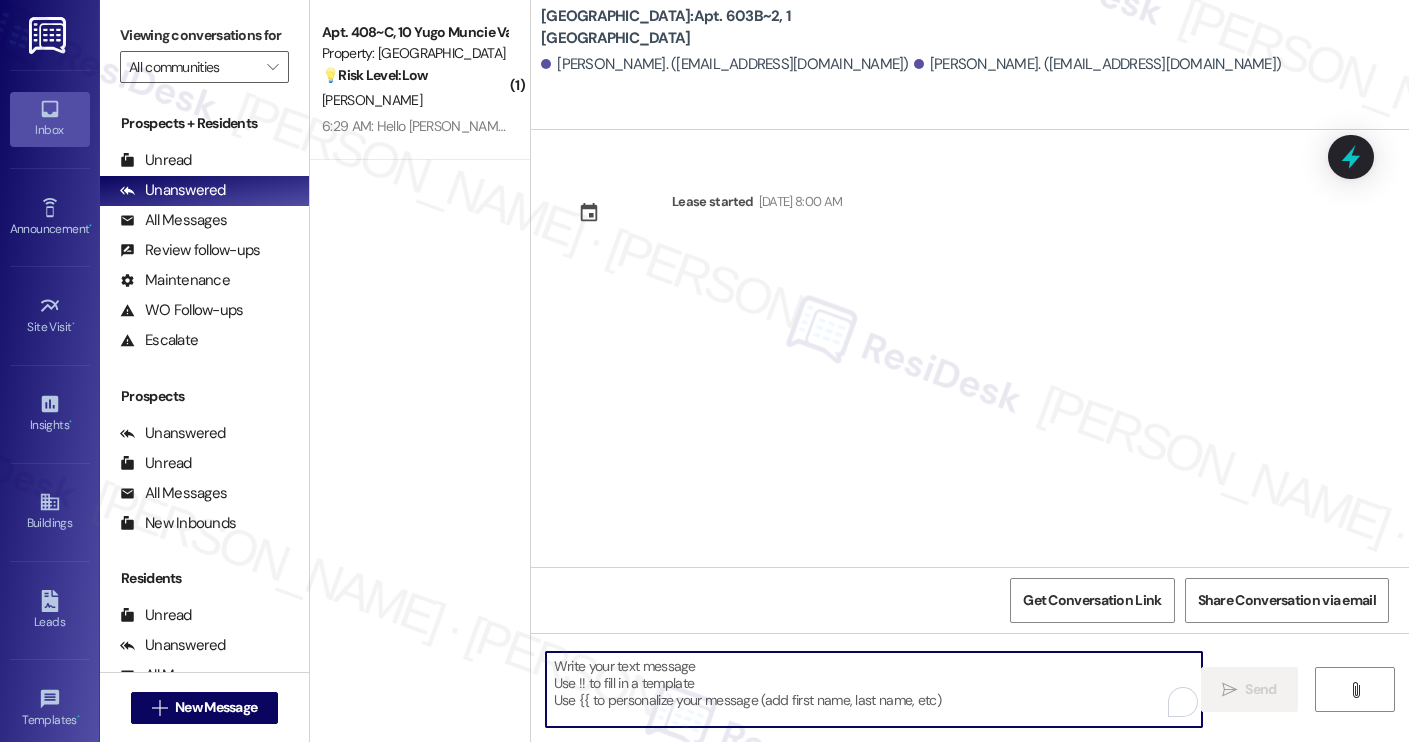 paste on "Hi [PERSON_NAME]! We’re so excited you’ve chosen [GEOGRAPHIC_DATA] as your future home! Moving is an exciting time, and I want to make sure you feel confident and ready.
I’m [PERSON_NAME] from the off-site Resident Support Team. I work with your property’s team to help once you’ve moved in, whether it’s answering questions or assisting with maintenance. I’ll be in touch as your move-in date gets closer!
Move-in day will be busy as you get settled, but no reason it has to be stressful. Don’t forget that we offer a ⚡FAST PASS⚡for Move-In day if your checklist has been completed 2 weeks prior to move-in. Login to your ResidentPortal [DATE] to complete those outstanding items!" 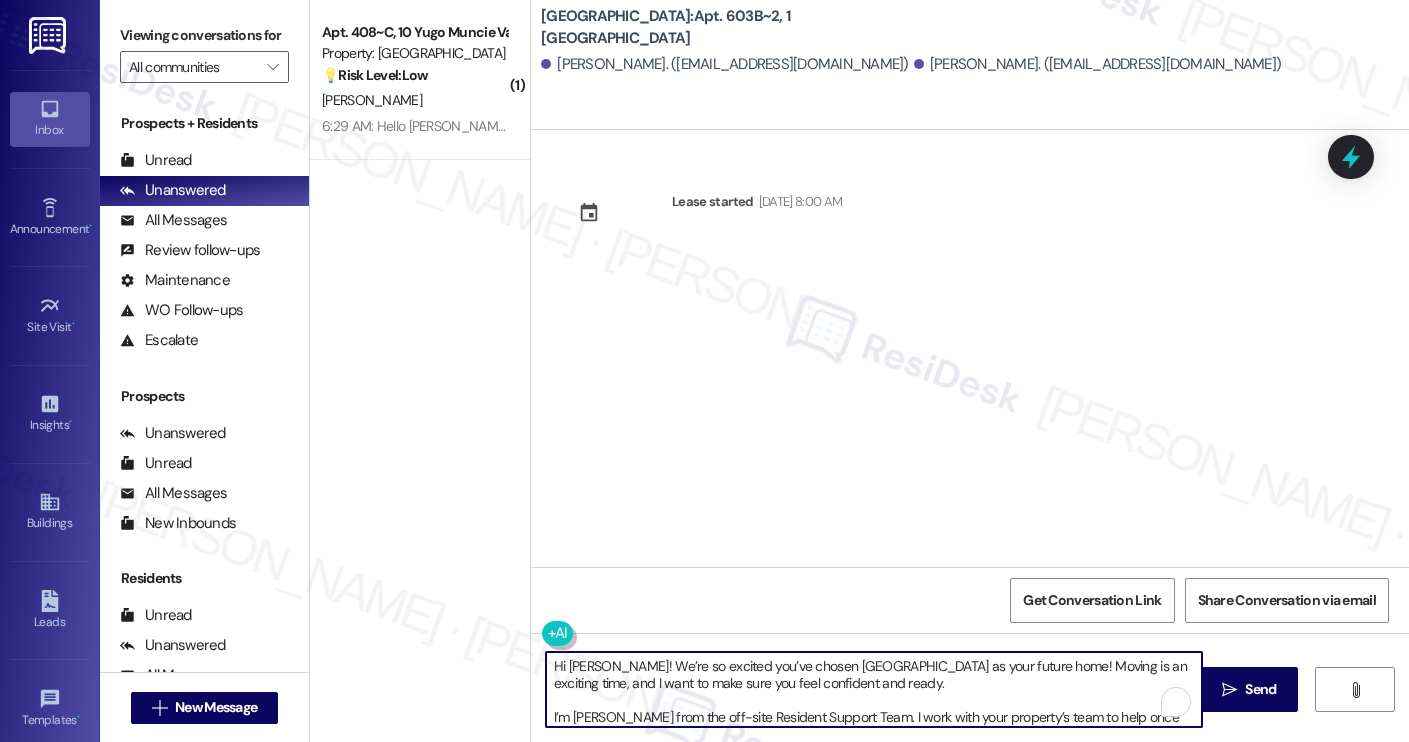 scroll, scrollTop: 119, scrollLeft: 0, axis: vertical 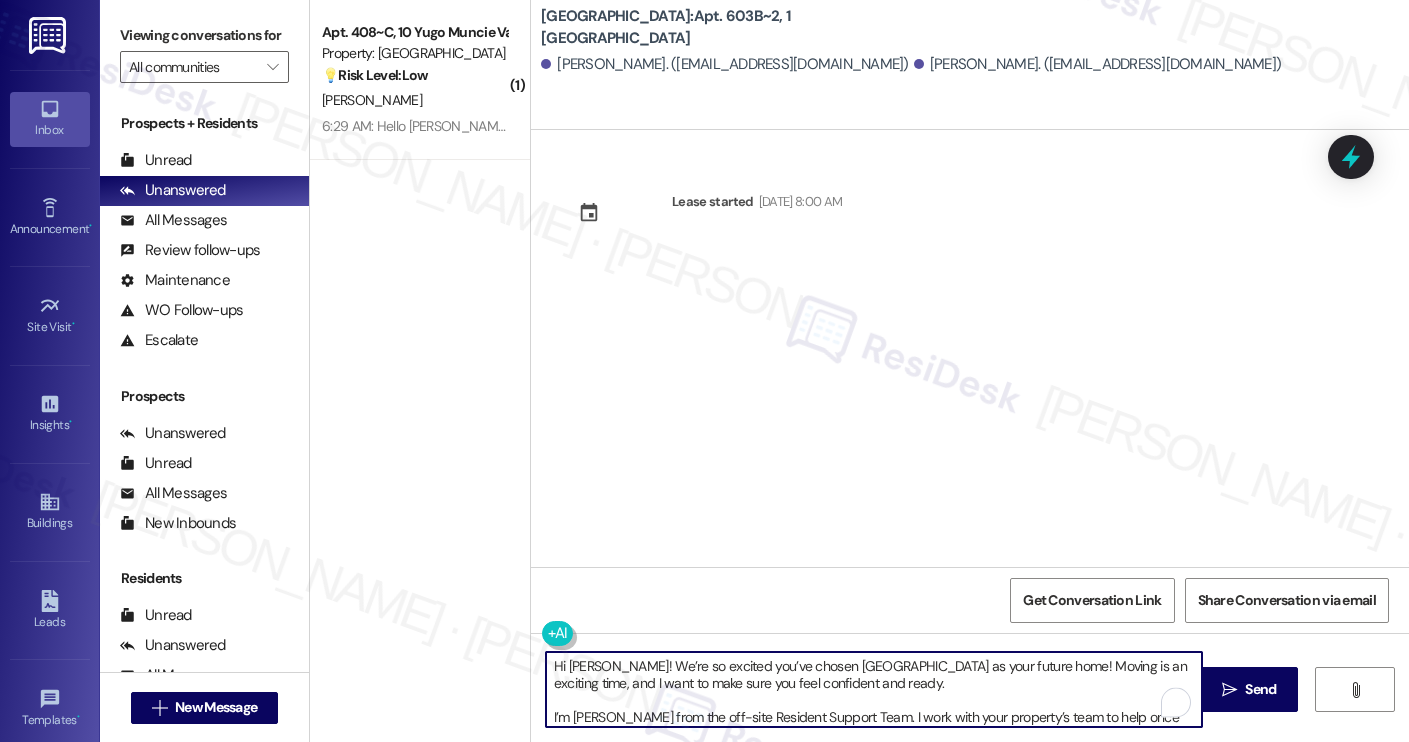 click on "Camden Watkins. (fastpingo321@outlook.com)" at bounding box center (725, 64) 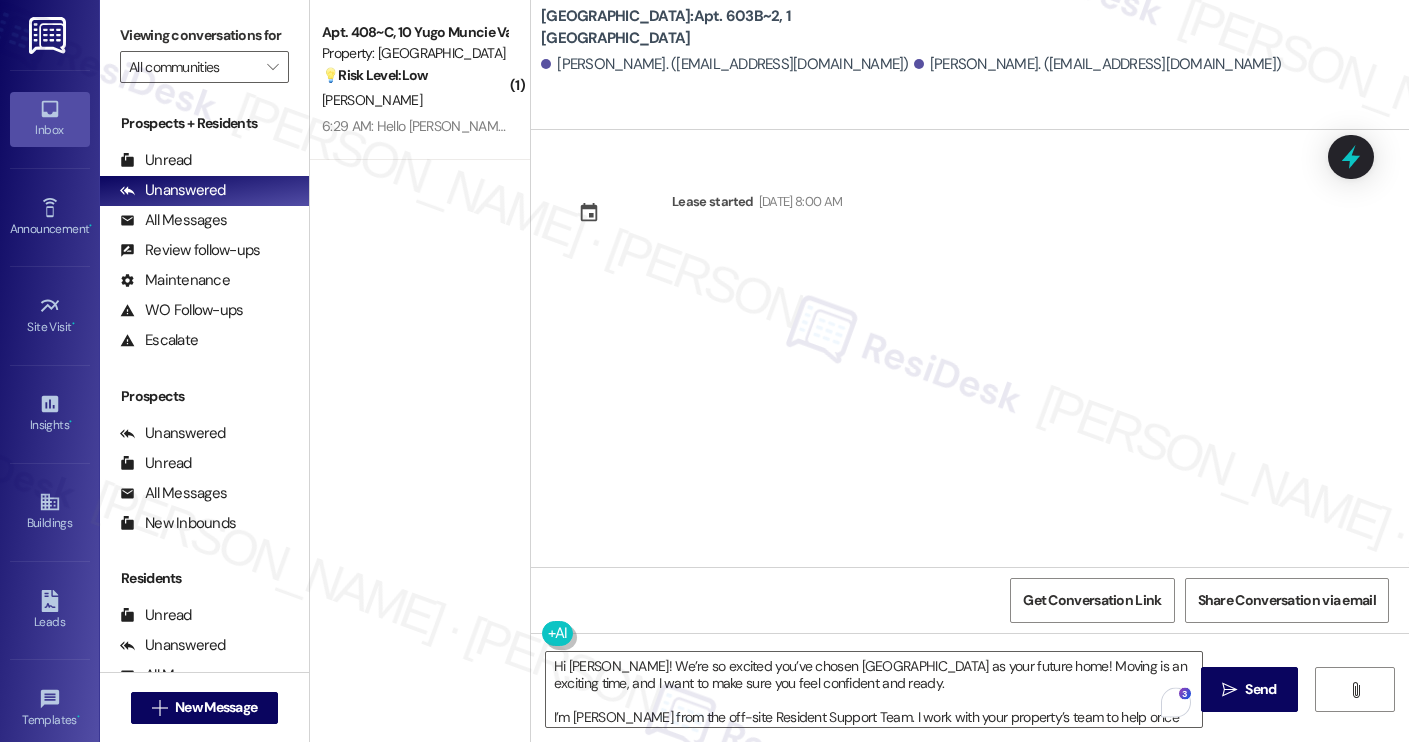 click on "Camden Watkins. (fastpingo321@outlook.com)" at bounding box center [725, 64] 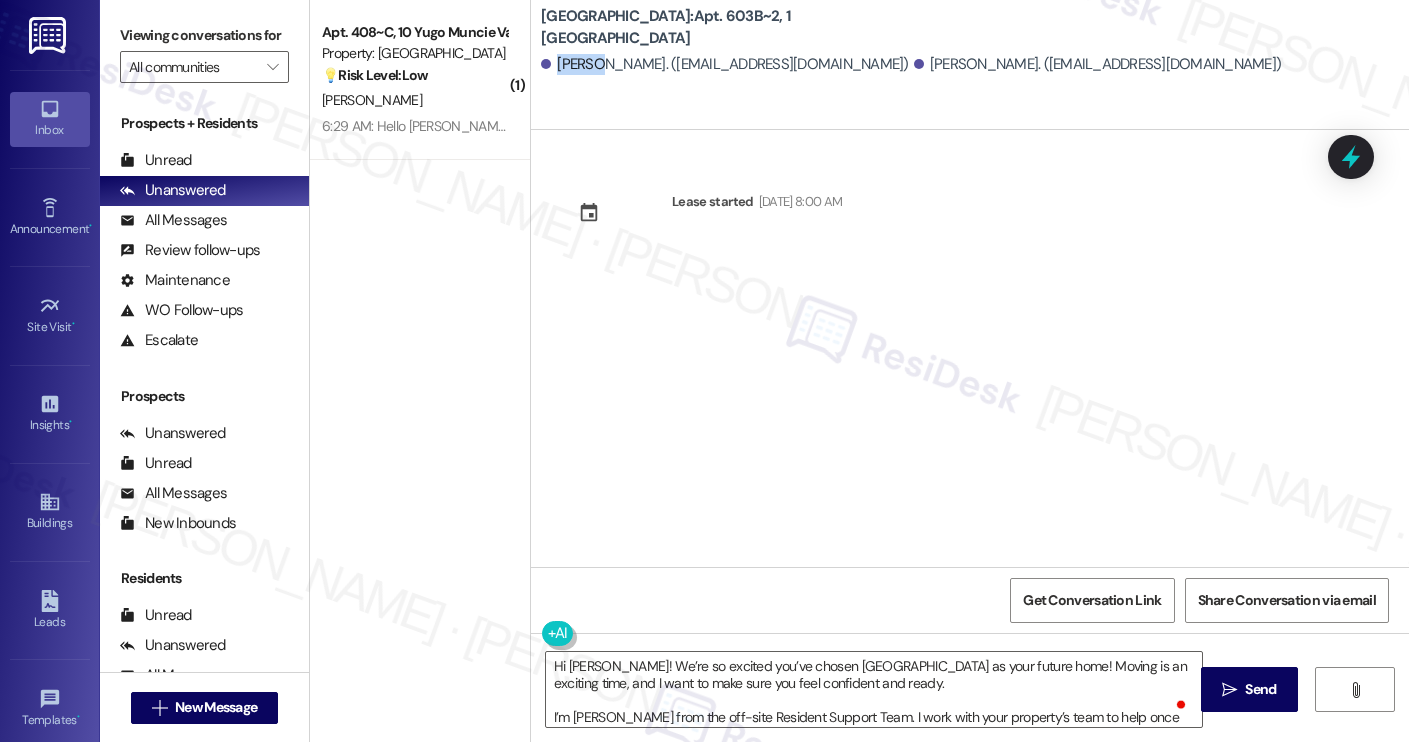 copy on "Camden" 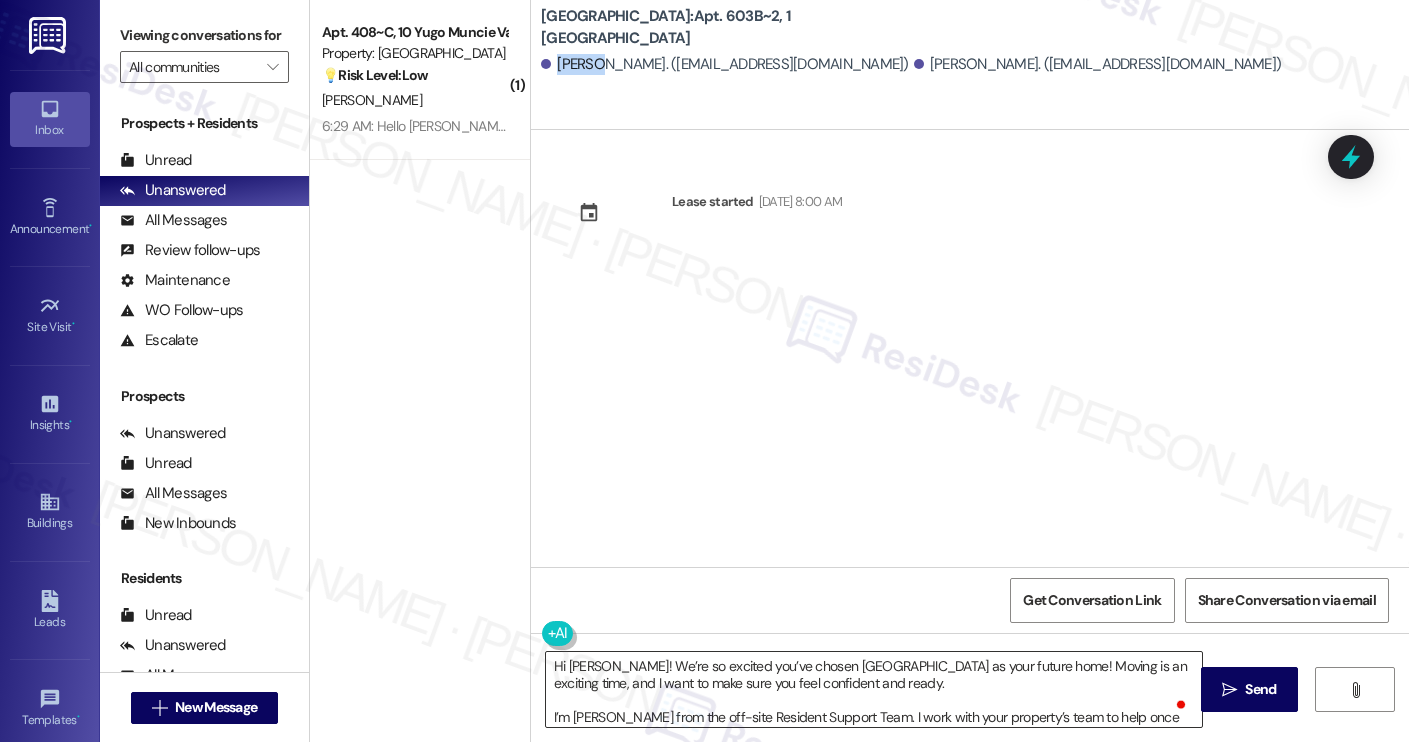 click on "Hi [PERSON_NAME]! We’re so excited you’ve chosen [GEOGRAPHIC_DATA] as your future home! Moving is an exciting time, and I want to make sure you feel confident and ready.
I’m [PERSON_NAME] from the off-site Resident Support Team. I work with your property’s team to help once you’ve moved in, whether it’s answering questions or assisting with maintenance. I’ll be in touch as your move-in date gets closer!
Move-in day will be busy as you get settled, but no reason it has to be stressful. Don’t forget that we offer a ⚡FAST PASS⚡for Move-In day if your checklist has been completed 2 weeks prior to move-in. Login to your ResidentPortal [DATE] to complete those outstanding items!" at bounding box center [874, 689] 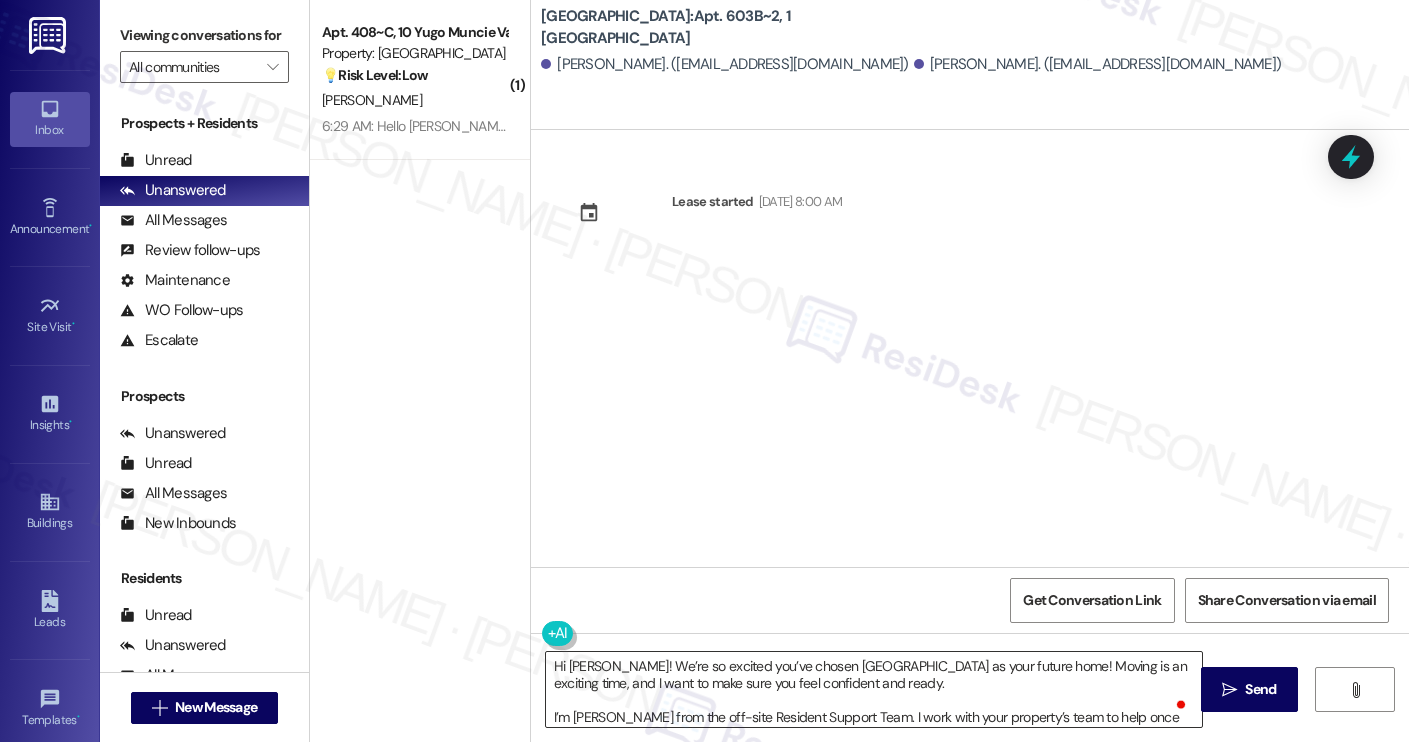 click on "Hi [PERSON_NAME]! We’re so excited you’ve chosen [GEOGRAPHIC_DATA] as your future home! Moving is an exciting time, and I want to make sure you feel confident and ready.
I’m [PERSON_NAME] from the off-site Resident Support Team. I work with your property’s team to help once you’ve moved in, whether it’s answering questions or assisting with maintenance. I’ll be in touch as your move-in date gets closer!
Move-in day will be busy as you get settled, but no reason it has to be stressful. Don’t forget that we offer a ⚡FAST PASS⚡for Move-In day if your checklist has been completed 2 weeks prior to move-in. Login to your ResidentPortal [DATE] to complete those outstanding items!" at bounding box center (874, 689) 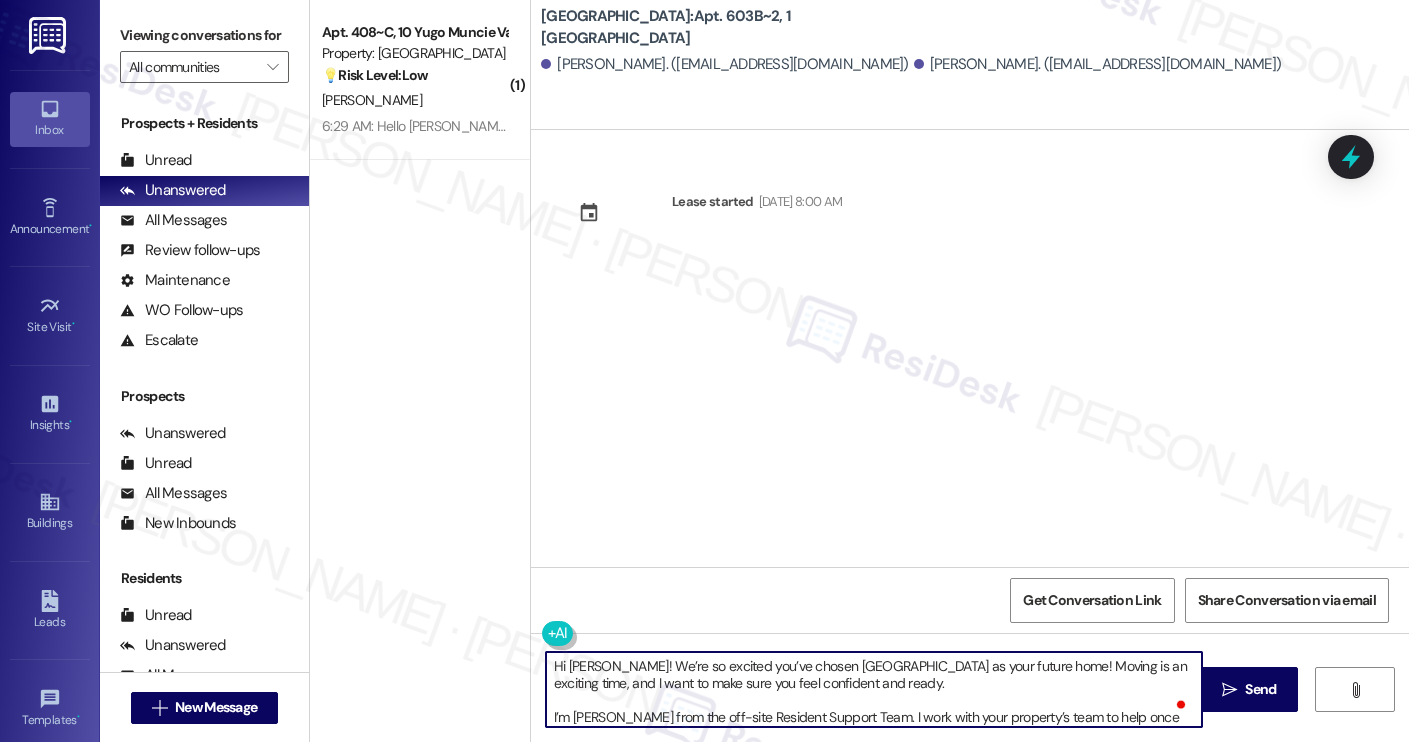 paste on "Camden" 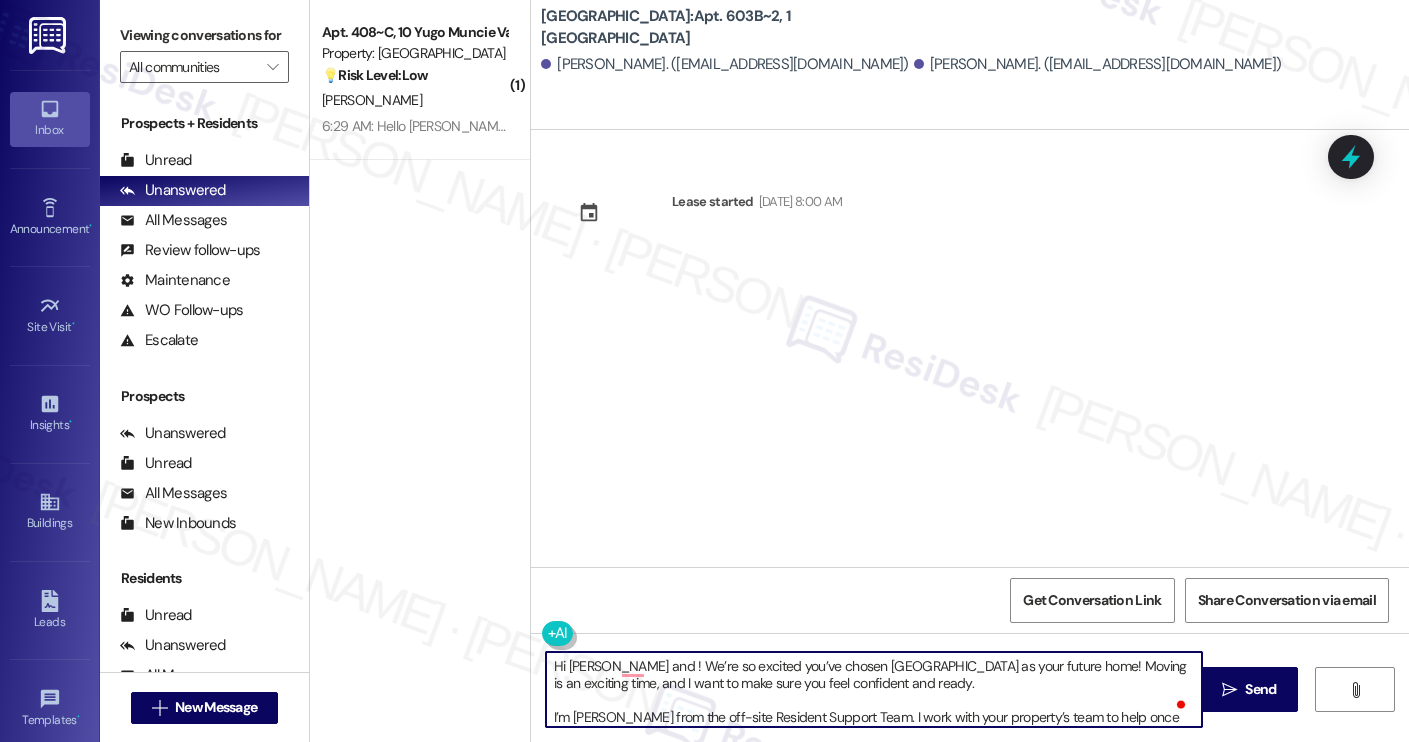 click on "Siobhan Jebb. (stjebb13@gmail.com)" at bounding box center [1098, 64] 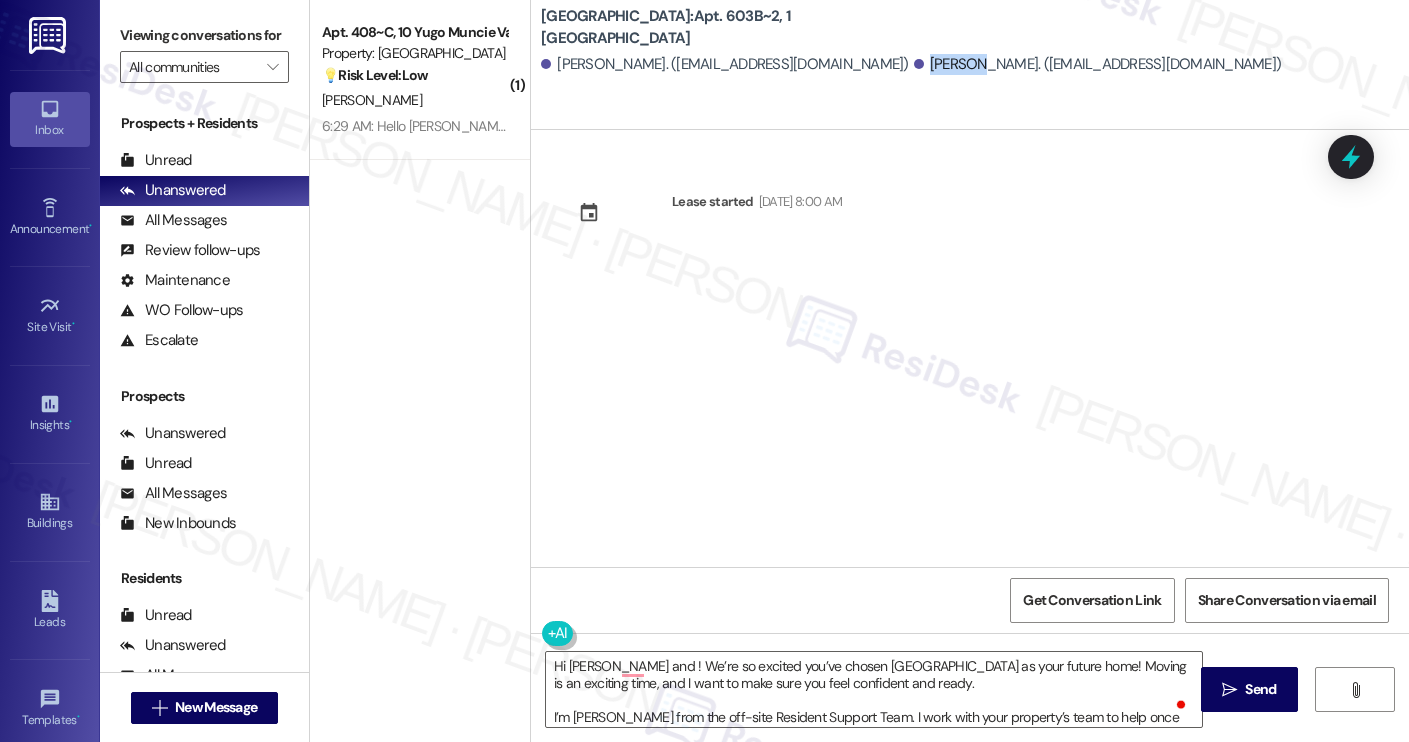 copy on "Siobhan" 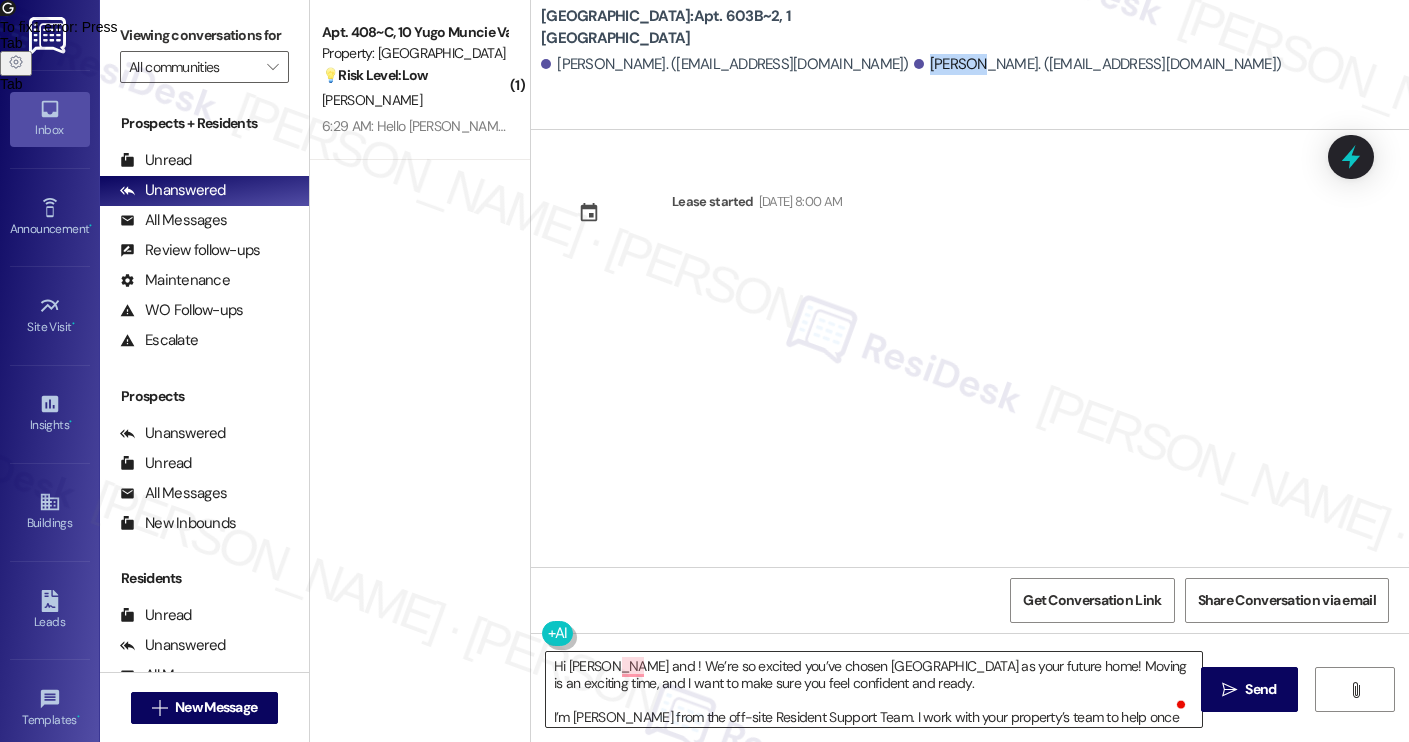 click on "Hi Camden and ! We’re so excited you’ve chosen Yugo Charleston Campus as your future home! Moving is an exciting time, and I want to make sure you feel confident and ready.
I’m Sarah from the off-site Resident Support Team. I work with your property’s team to help once you’ve moved in, whether it’s answering questions or assisting with maintenance. I’ll be in touch as your move-in date gets closer!
Move-in day will be busy as you get settled, but no reason it has to be stressful. Don’t forget that we offer a ⚡FAST PASS⚡for Move-In day if your checklist has been completed 2 weeks prior to move-in. Login to your ResidentPortal today to complete those outstanding items!" at bounding box center [874, 689] 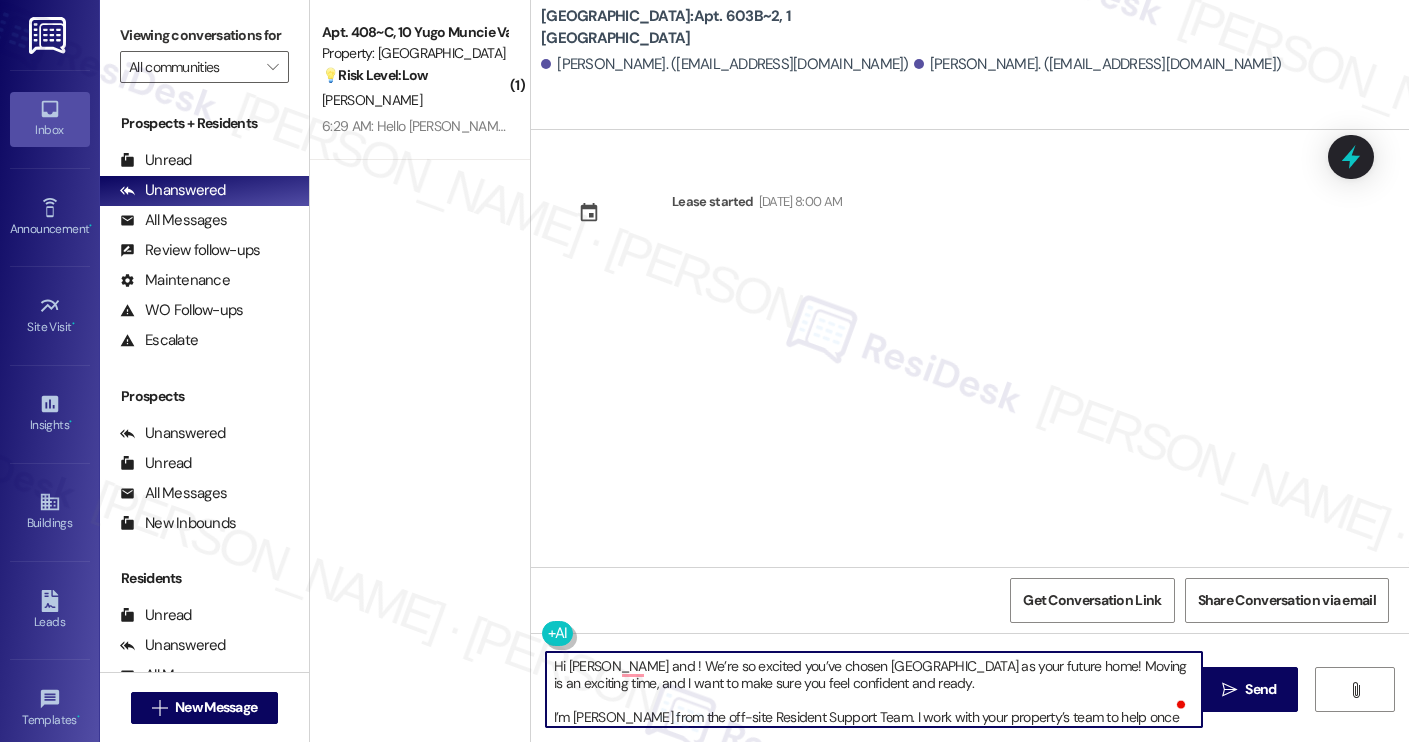 paste on "Siobhan" 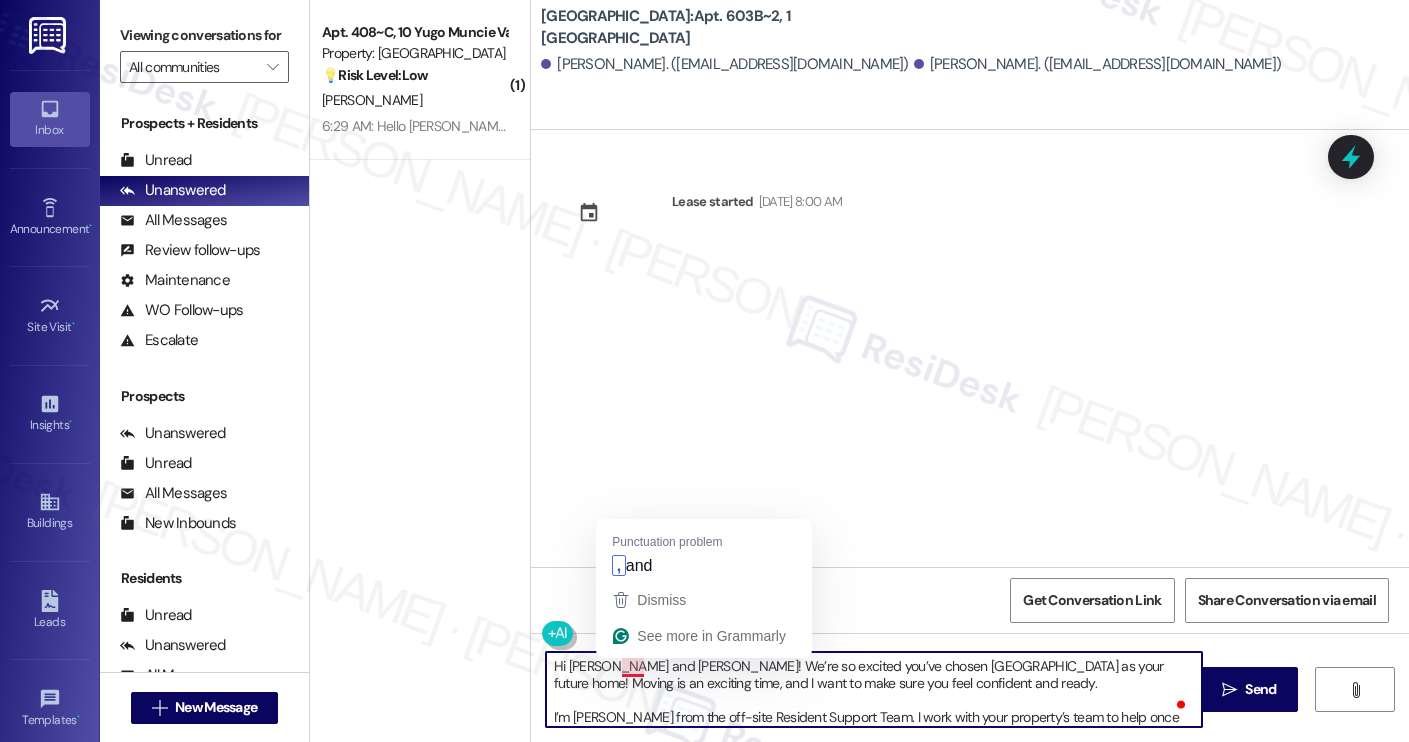 click on "Hi Camden and Siobhan! We’re so excited you’ve chosen Yugo Charleston Campus as your future home! Moving is an exciting time, and I want to make sure you feel confident and ready.
I’m Sarah from the off-site Resident Support Team. I work with your property’s team to help once you’ve moved in, whether it’s answering questions or assisting with maintenance. I’ll be in touch as your move-in date gets closer!
Move-in day will be busy as you get settled, but no reason it has to be stressful. Don’t forget that we offer a ⚡FAST PASS⚡for Move-In day if your checklist has been completed 2 weeks prior to move-in. Login to your ResidentPortal today to complete those outstanding items!" at bounding box center [874, 689] 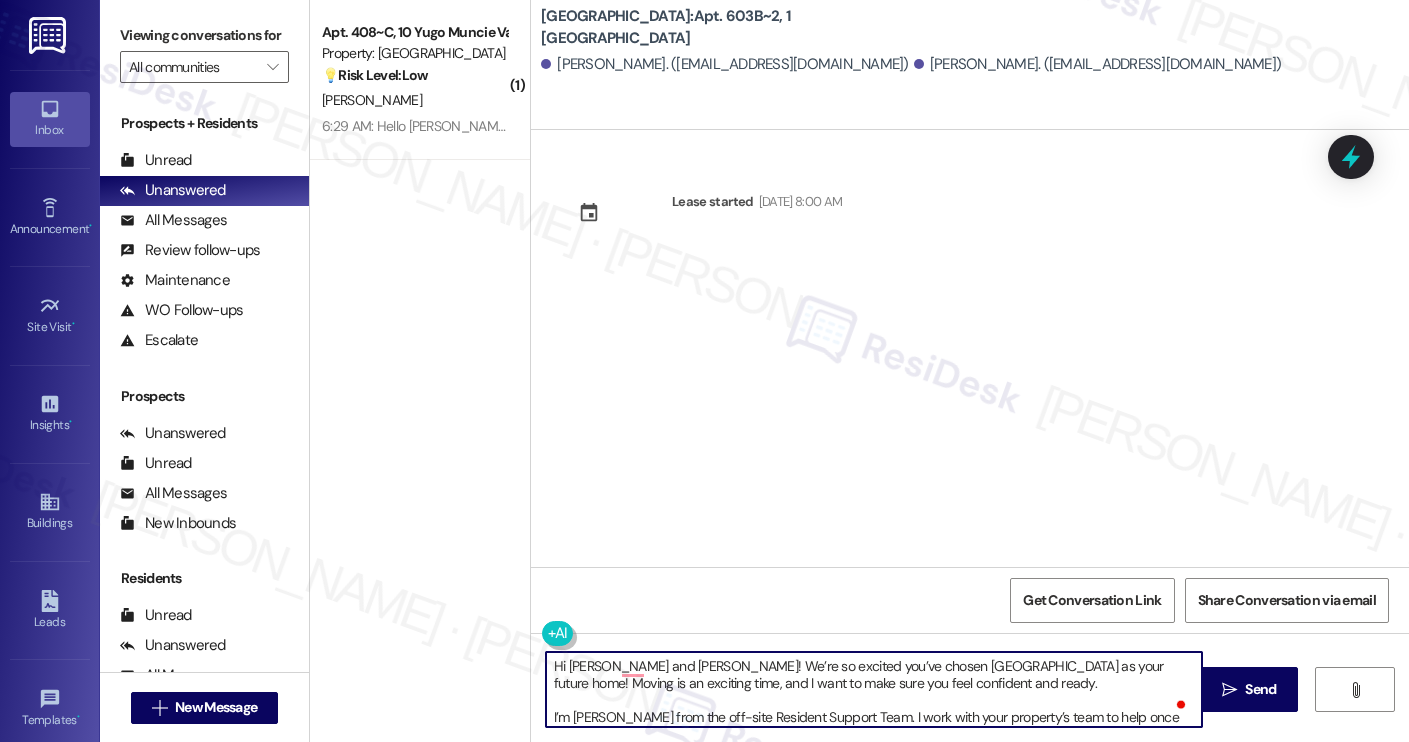 scroll, scrollTop: 89, scrollLeft: 0, axis: vertical 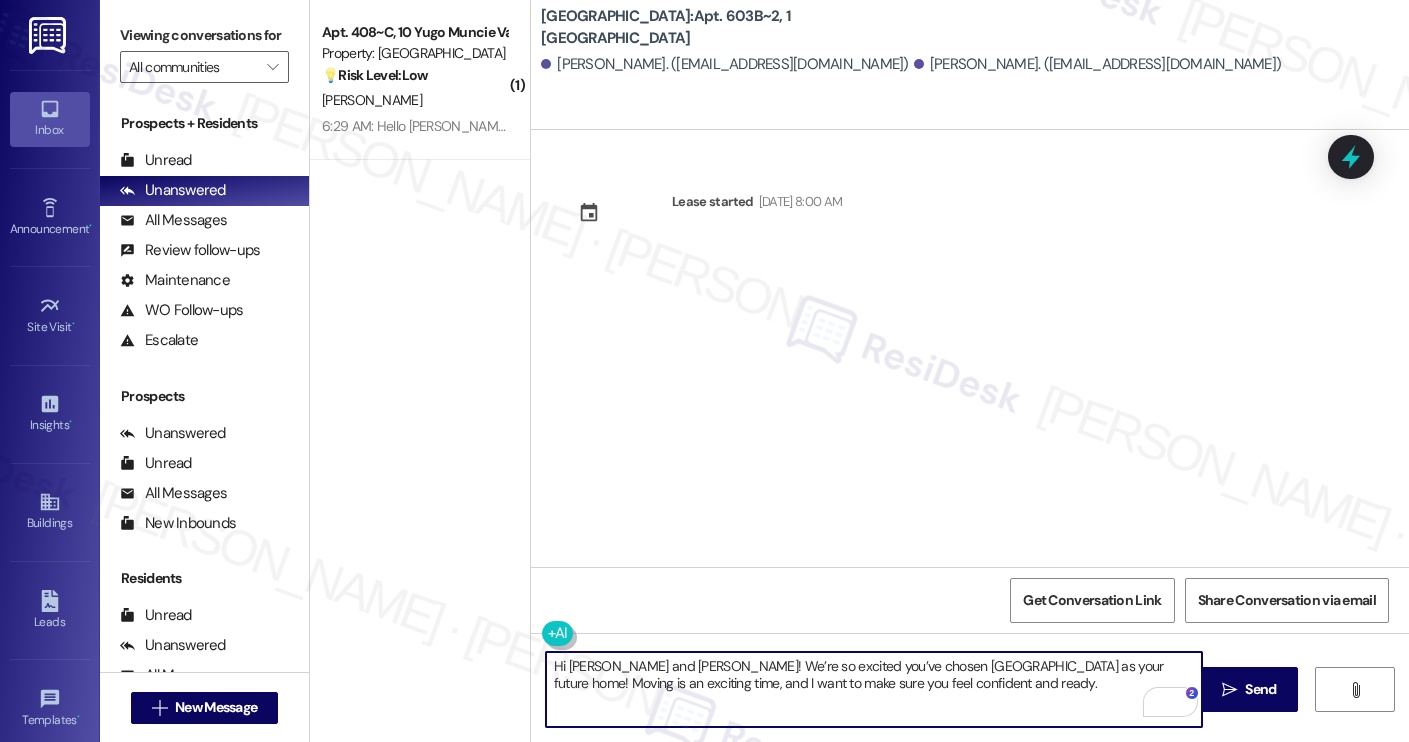 click on "Hi Camden and Siobhan! We’re so excited you’ve chosen Yugo Charleston Campus as your future home! Moving is an exciting time, and I want to make sure you feel confident and ready." at bounding box center [874, 689] 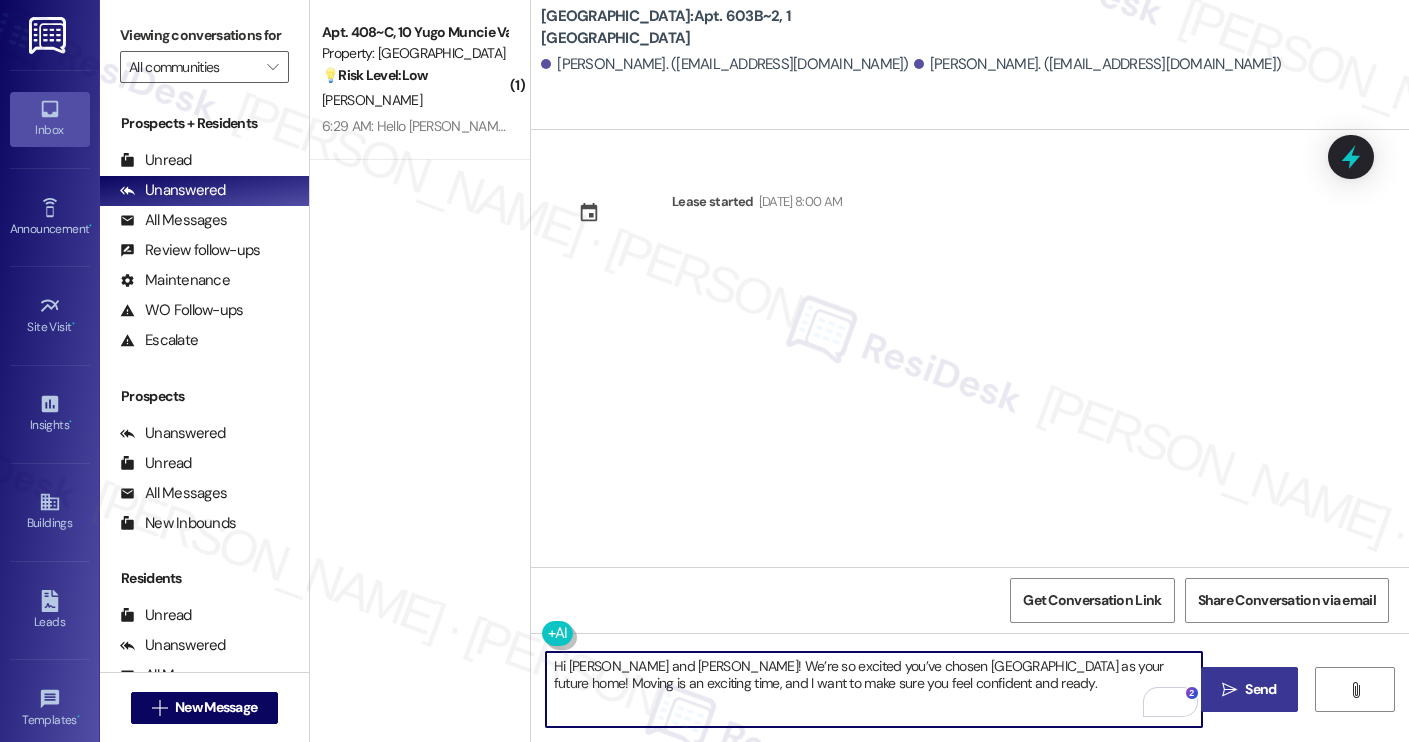 type on "Hi Camden and Siobhan! We’re so excited you’ve chosen Yugo Charleston Campus as your future home! Moving is an exciting time, and I want to make sure you feel confident and ready." 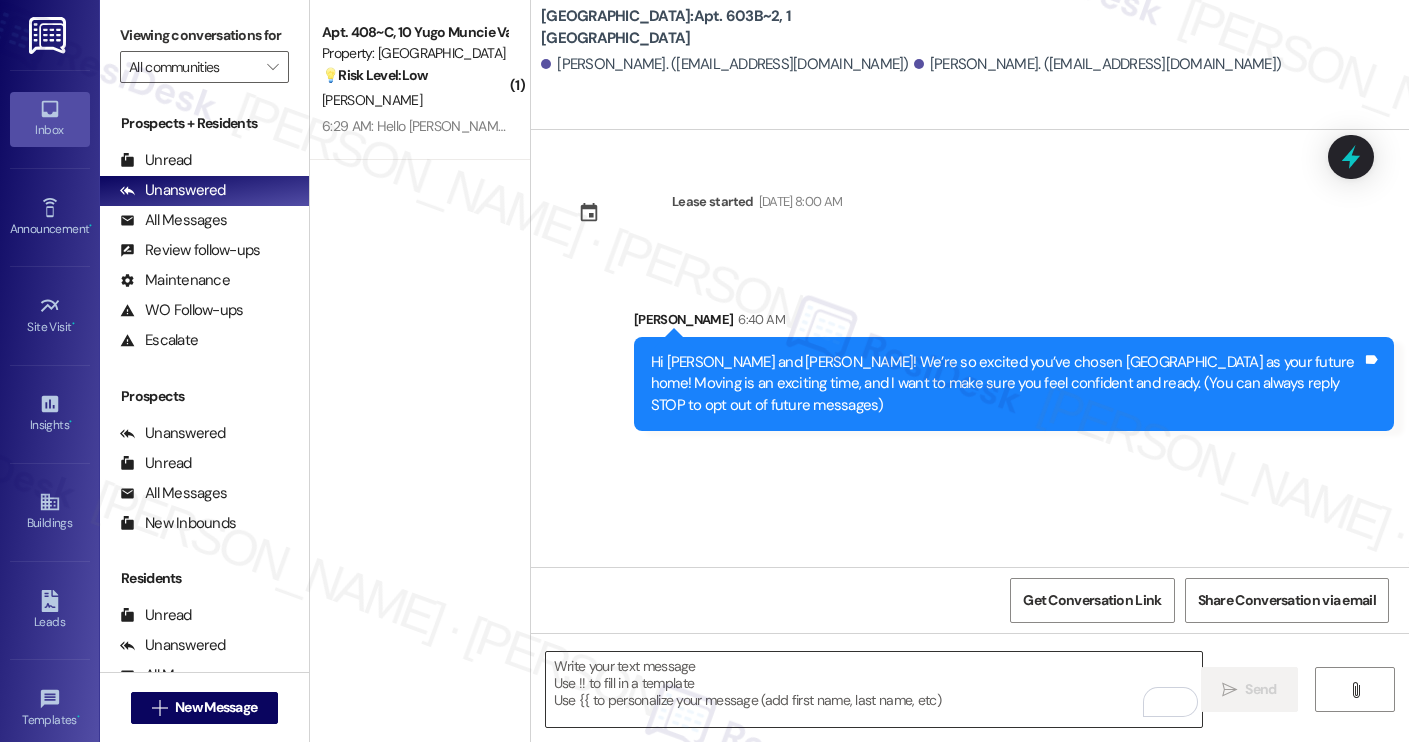click at bounding box center (874, 689) 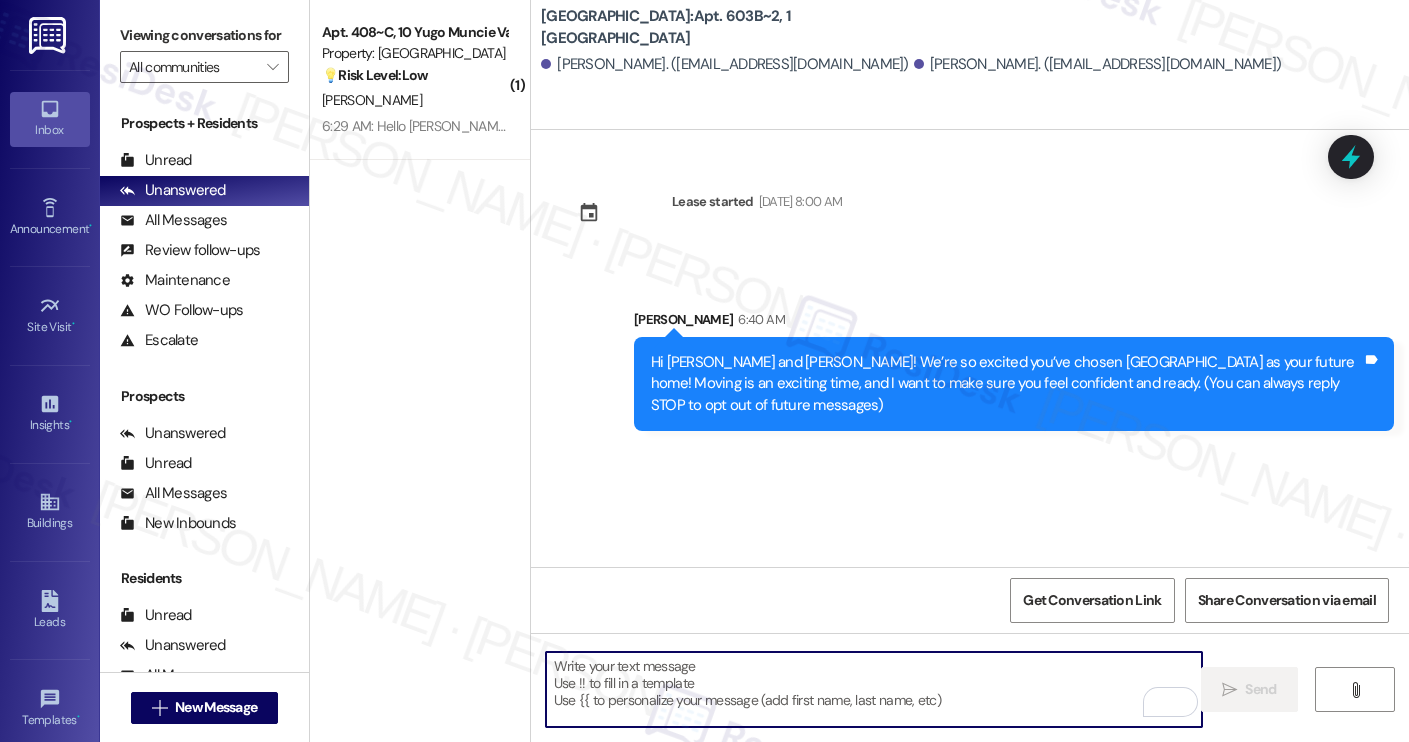 paste on "I’m [PERSON_NAME] from the off-site Resident Support Team. I work with your property’s team to help once you’ve moved in, whether it’s answering questions or assisting with maintenance. I’ll be in touch as your move-in date gets closer!
Move-in day will be busy as you get settled, but no reason it has to be stressful. Don’t forget that we offer a ⚡FAST PASS⚡for Move-In day if your checklist has been completed 2 weeks prior to move-in. Login to your ResidentPortal [DATE] to complete those outstanding items!" 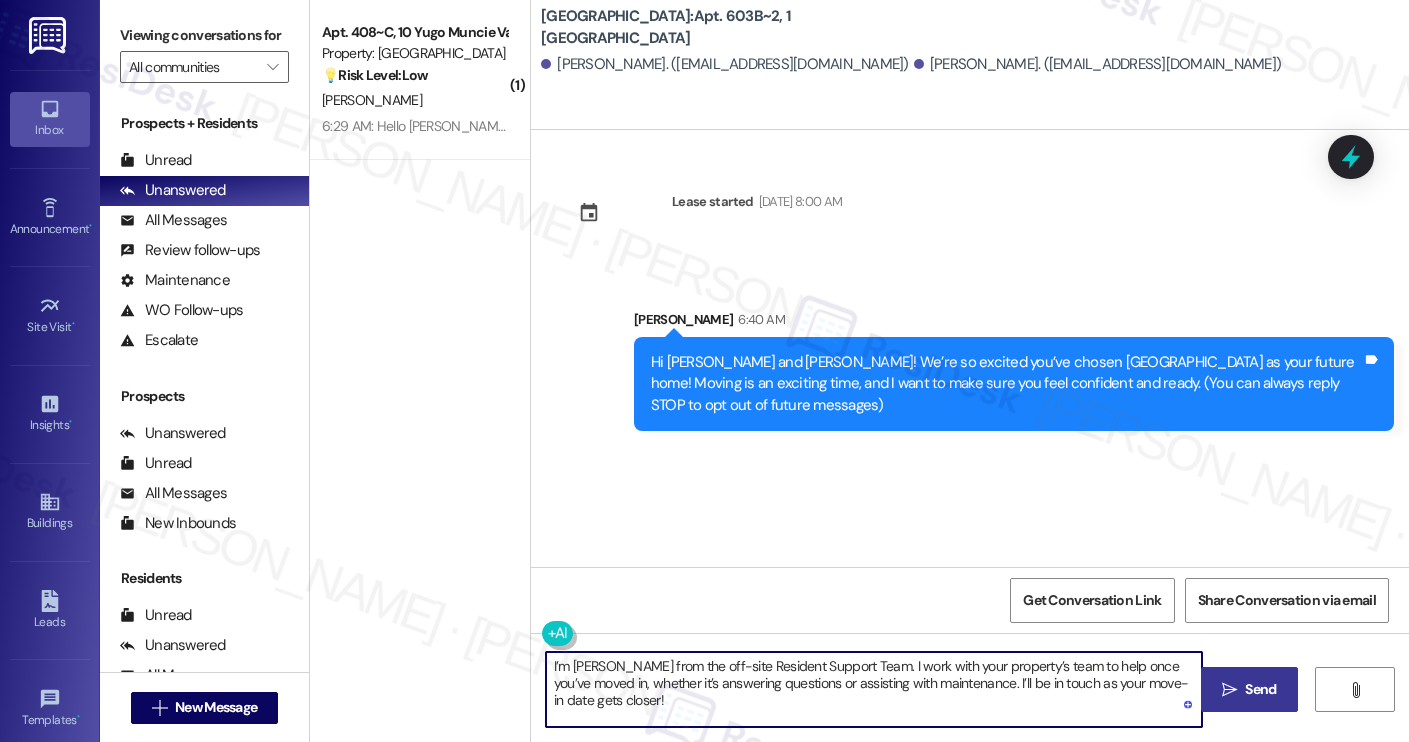 type on "I’m [PERSON_NAME] from the off-site Resident Support Team. I work with your property’s team to help once you’ve moved in, whether it’s answering questions or assisting with maintenance. I’ll be in touch as your move-in date gets closer!" 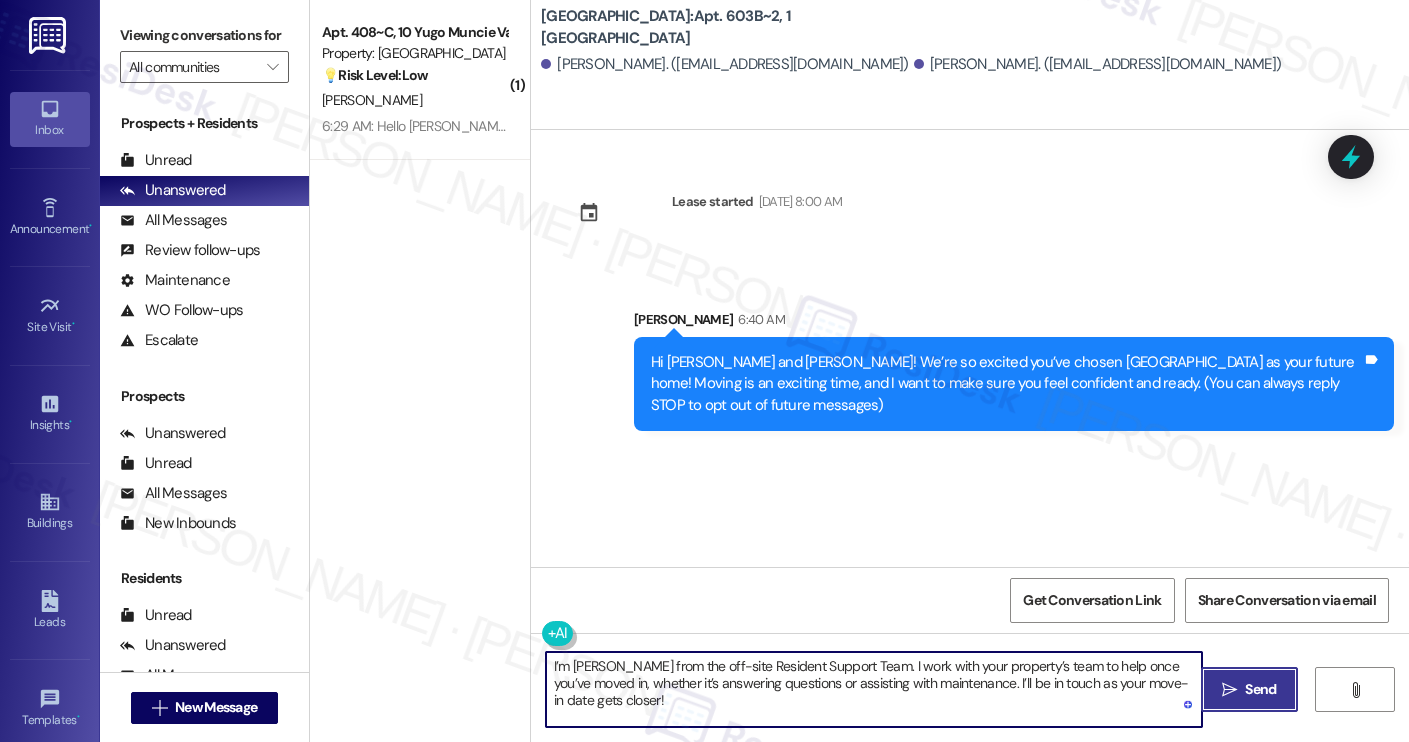 click on "" at bounding box center [1229, 690] 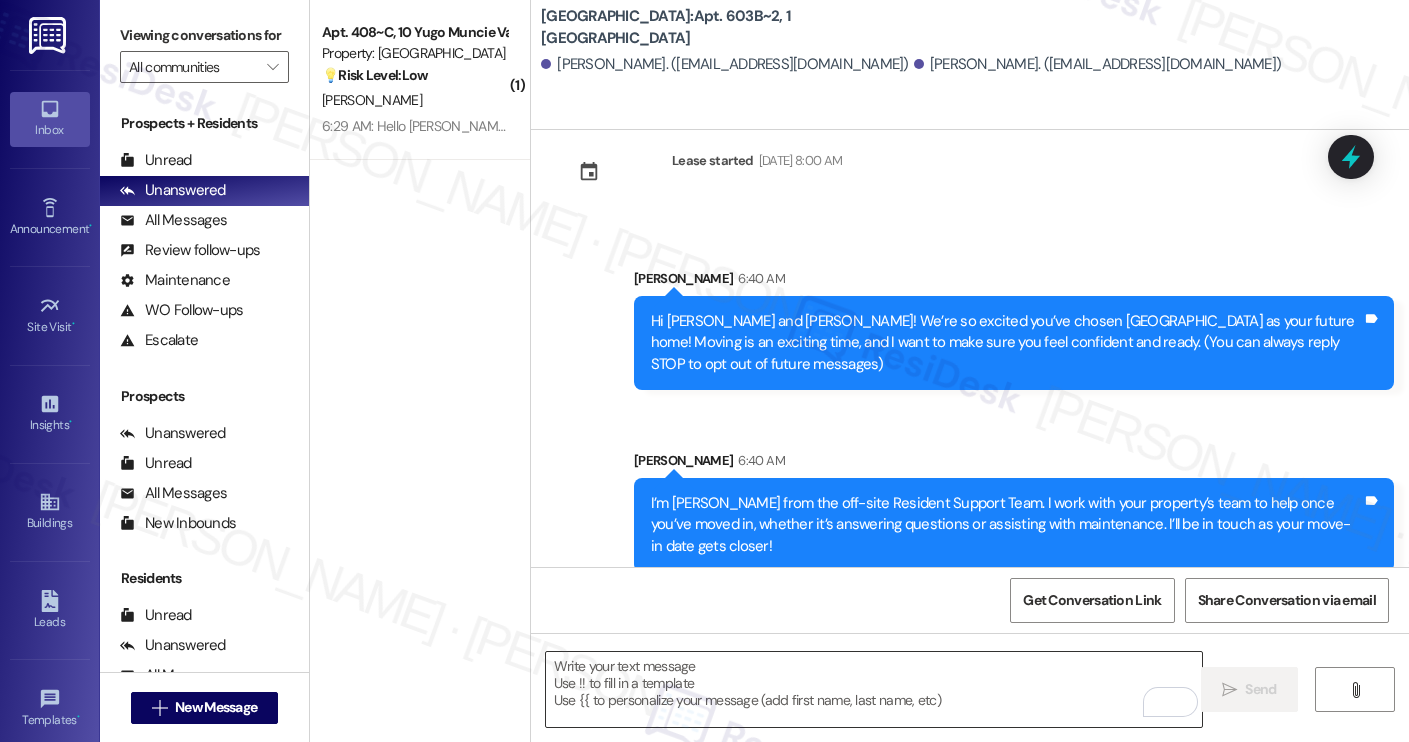 click at bounding box center [874, 689] 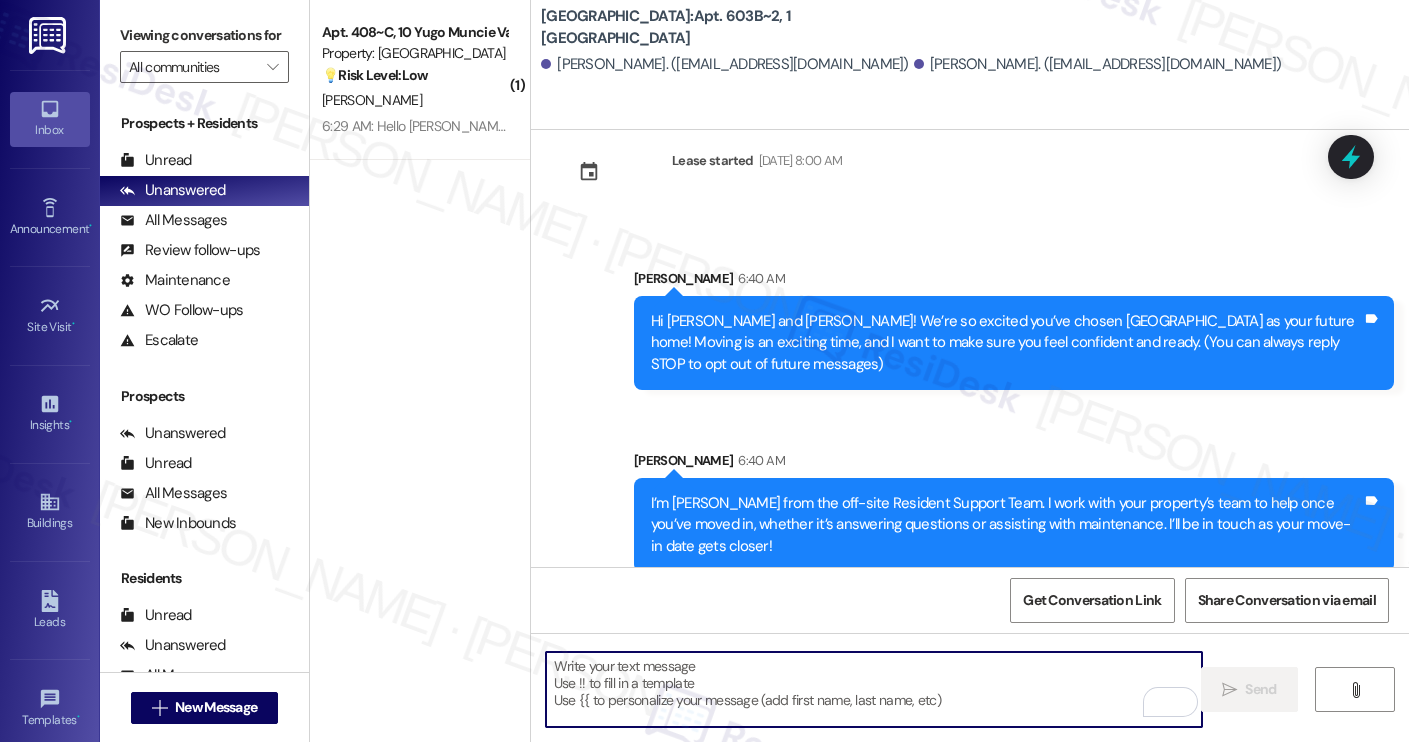 paste on "Move-in day will be busy as you get settled, but no reason it has to be stressful. Don’t forget that we offer a ⚡FAST PASS⚡for Move-In day if your checklist has been completed 2 weeks prior to move-in. Login to your ResidentPortal [DATE] to complete those outstanding items!" 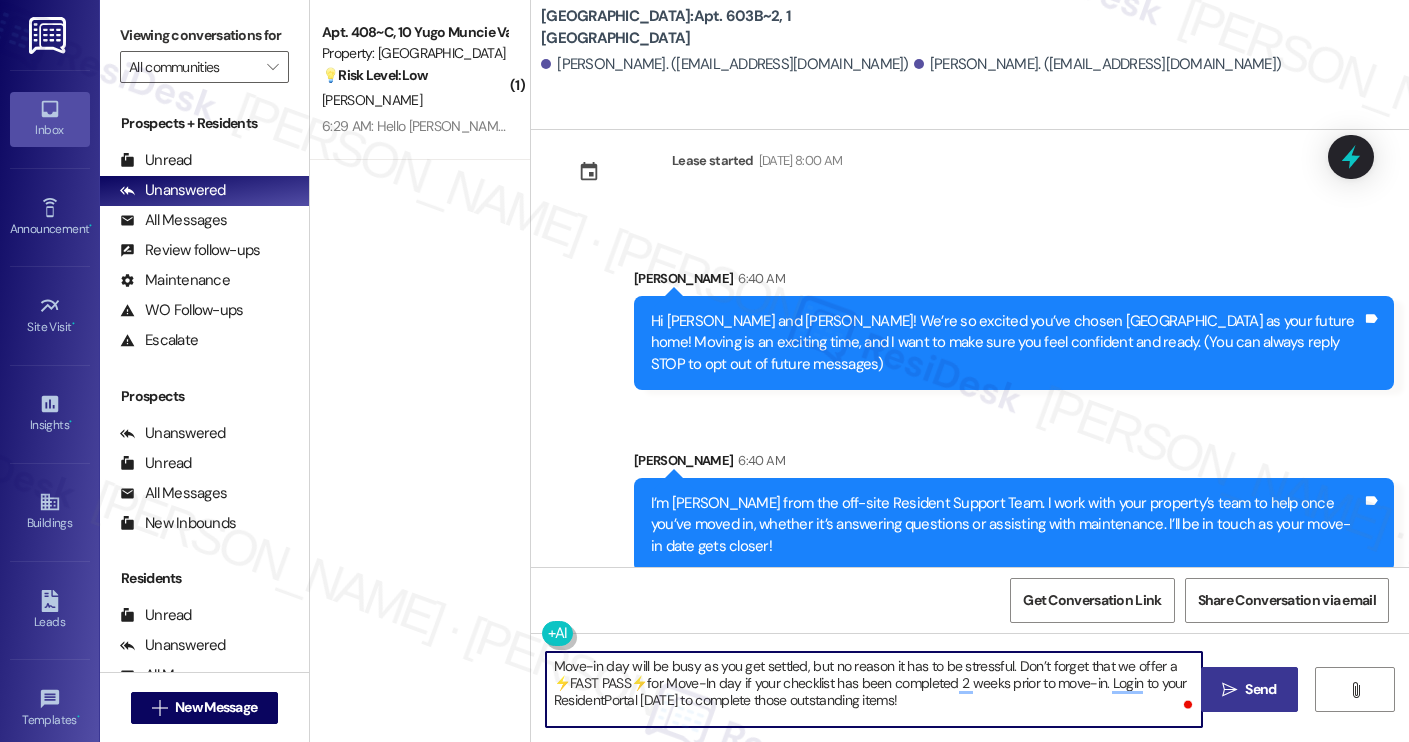 type on "Move-in day will be busy as you get settled, but no reason it has to be stressful. Don’t forget that we offer a ⚡FAST PASS⚡for Move-In day if your checklist has been completed 2 weeks prior to move-in. Login to your ResidentPortal [DATE] to complete those outstanding items!" 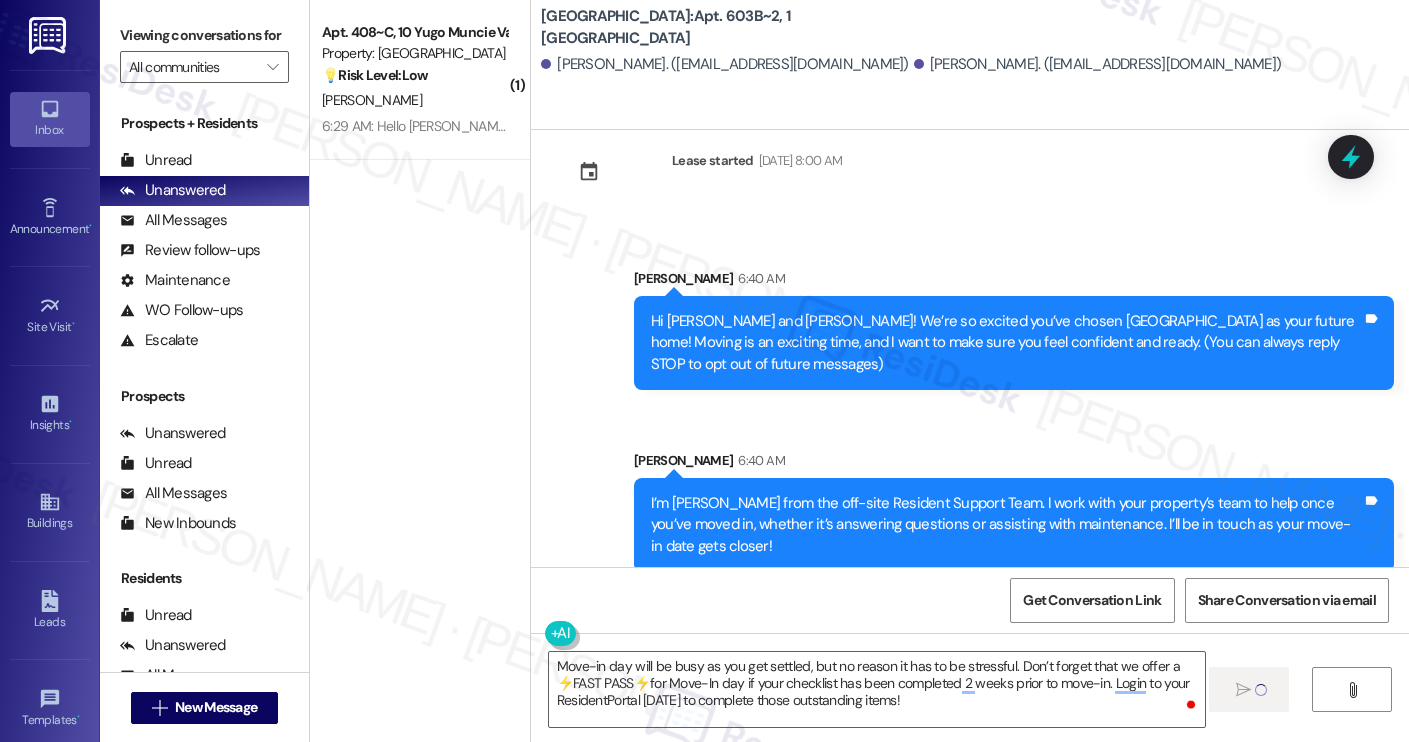 type 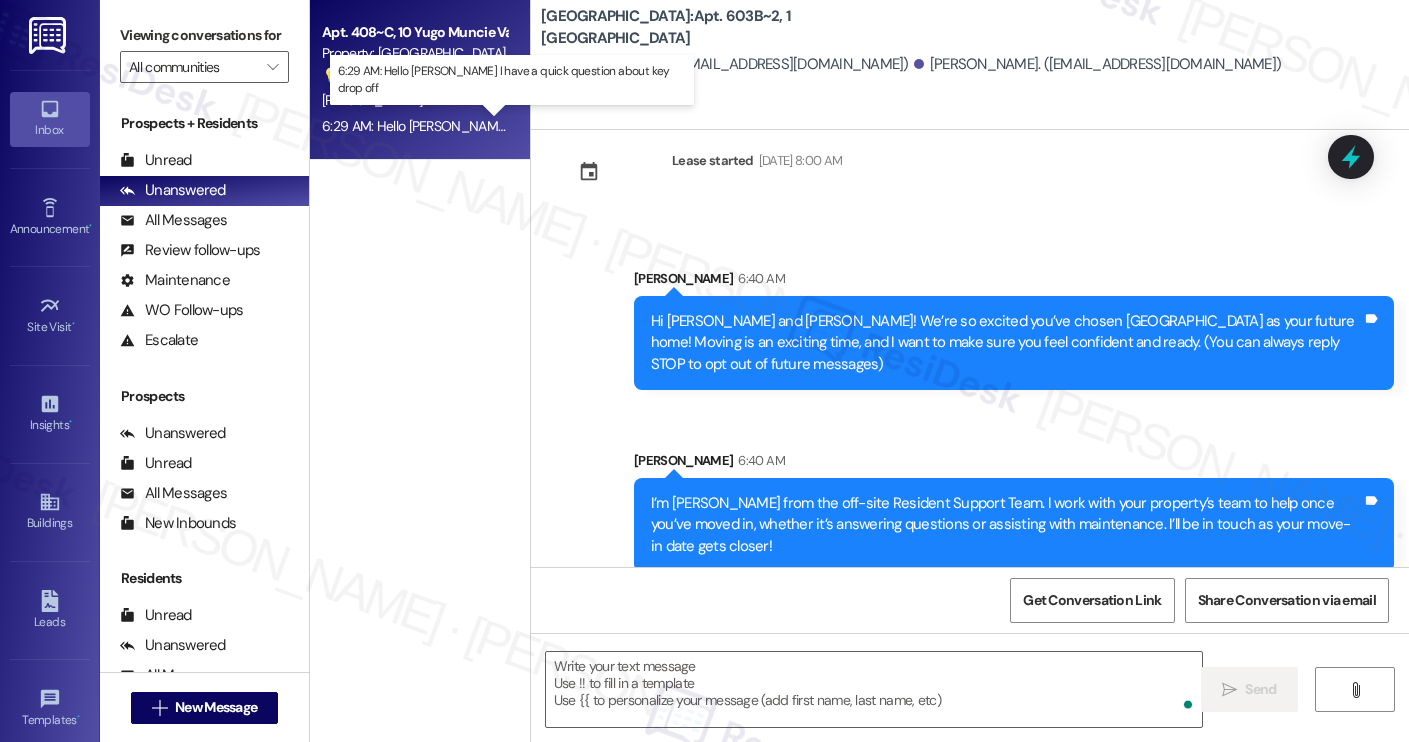 click on "6:29 AM: Hello Sarah I have a quick question about key drop off 6:29 AM: Hello Sarah I have a quick question about key drop off" at bounding box center (539, 126) 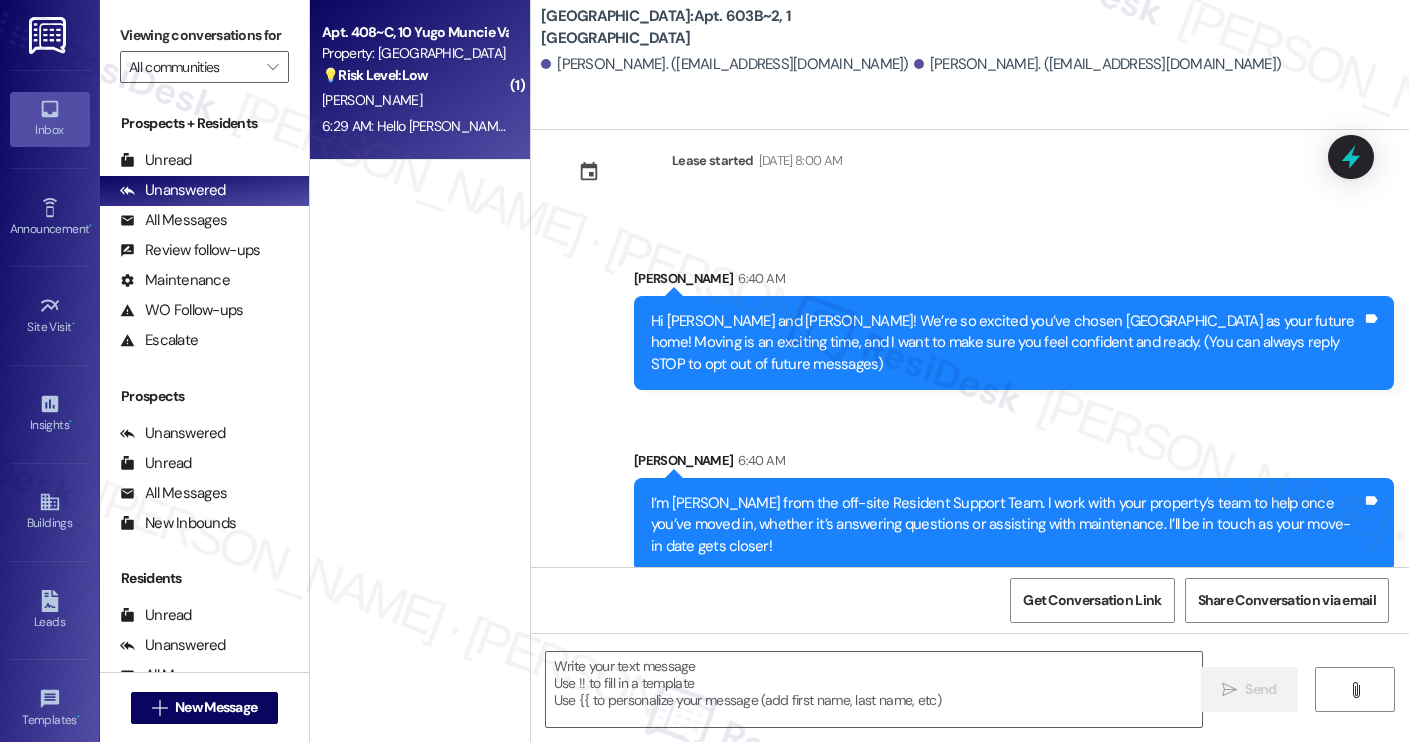 type on "Fetching suggested responses. Please feel free to read through the conversation in the meantime." 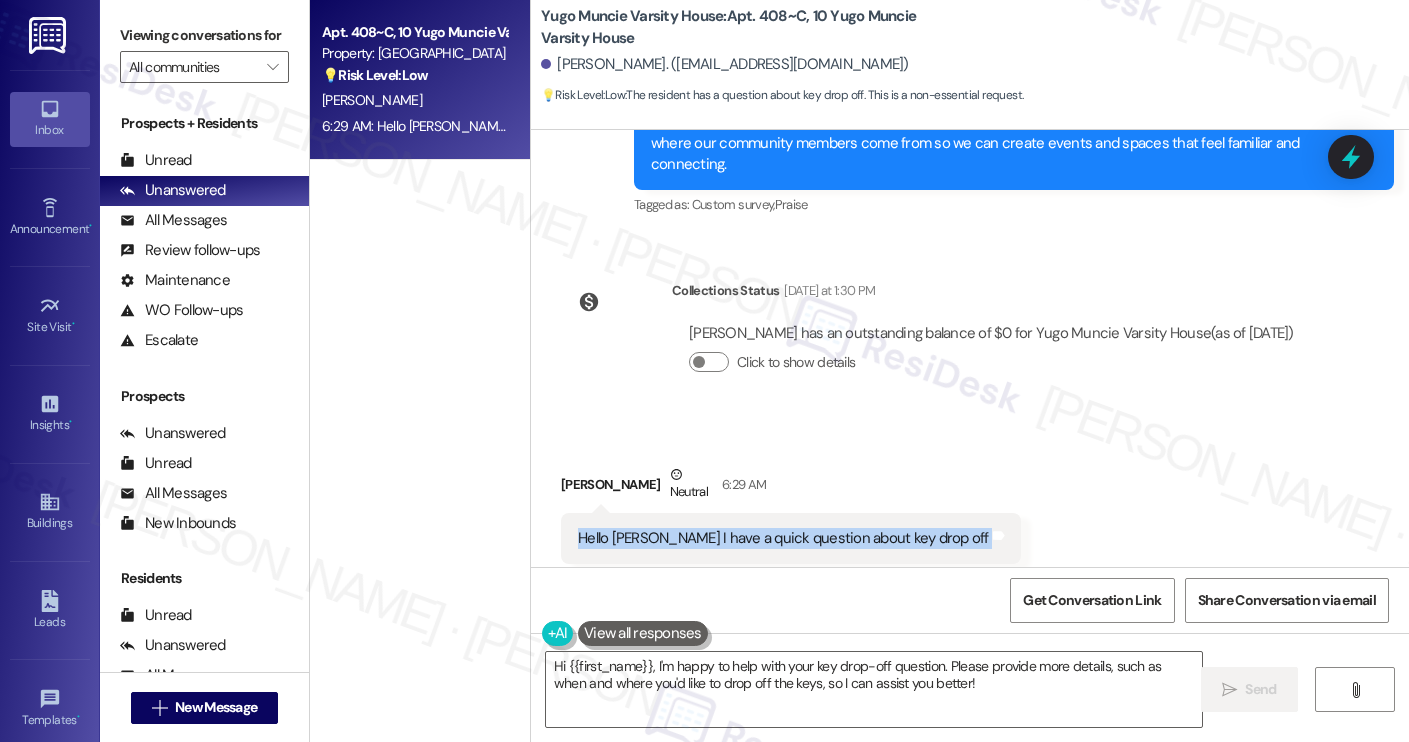 drag, startPoint x: 569, startPoint y: 499, endPoint x: 946, endPoint y: 507, distance: 377.08487 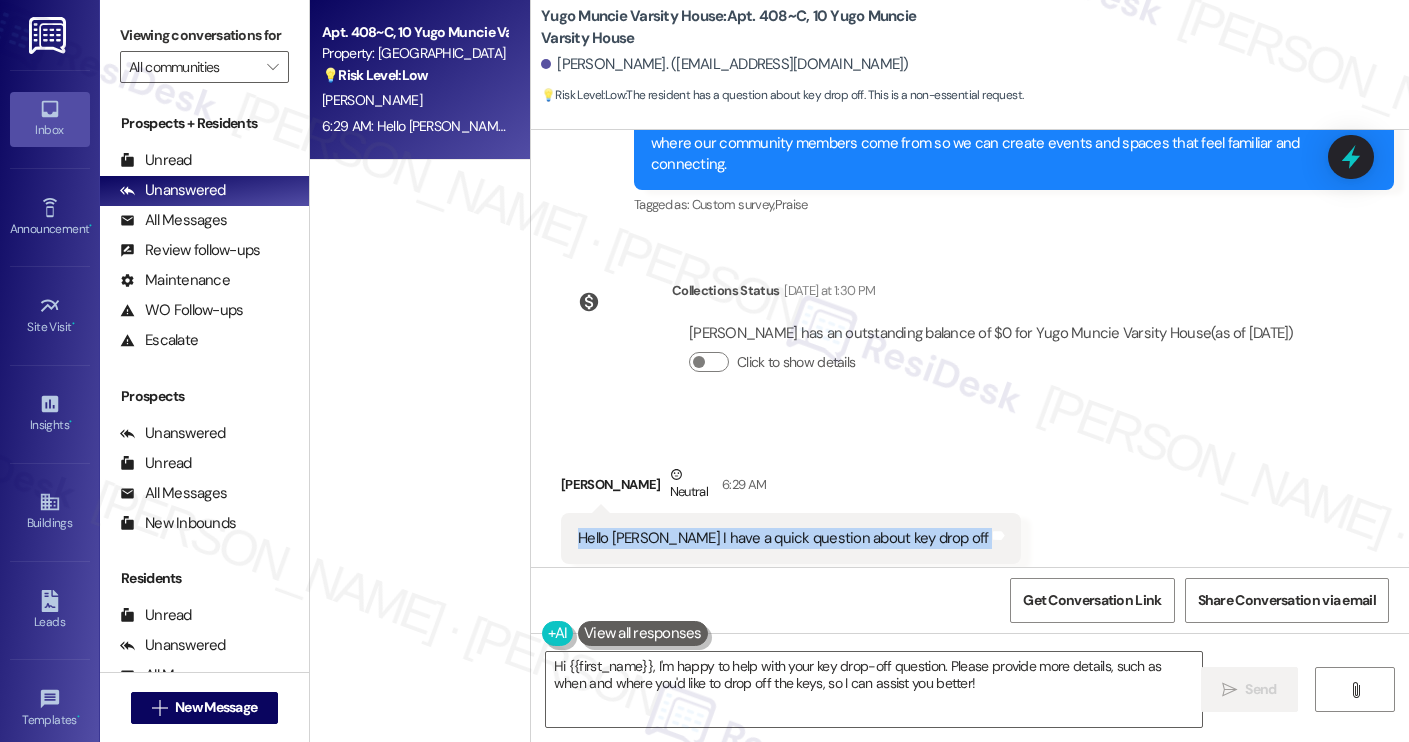 copy on "Hello Sarah I have a quick question about key drop off Tags and notes" 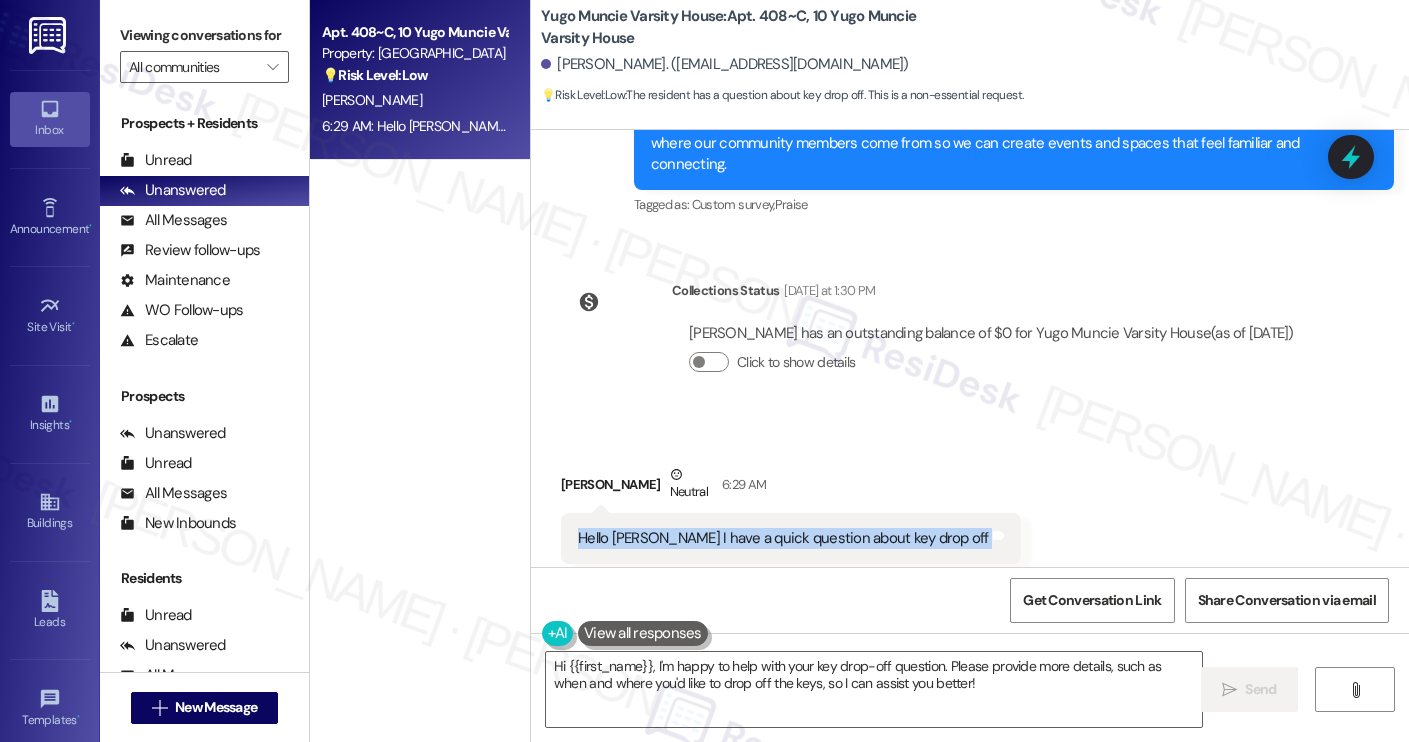 click on "[PERSON_NAME]. ([EMAIL_ADDRESS][DOMAIN_NAME])" at bounding box center [725, 64] 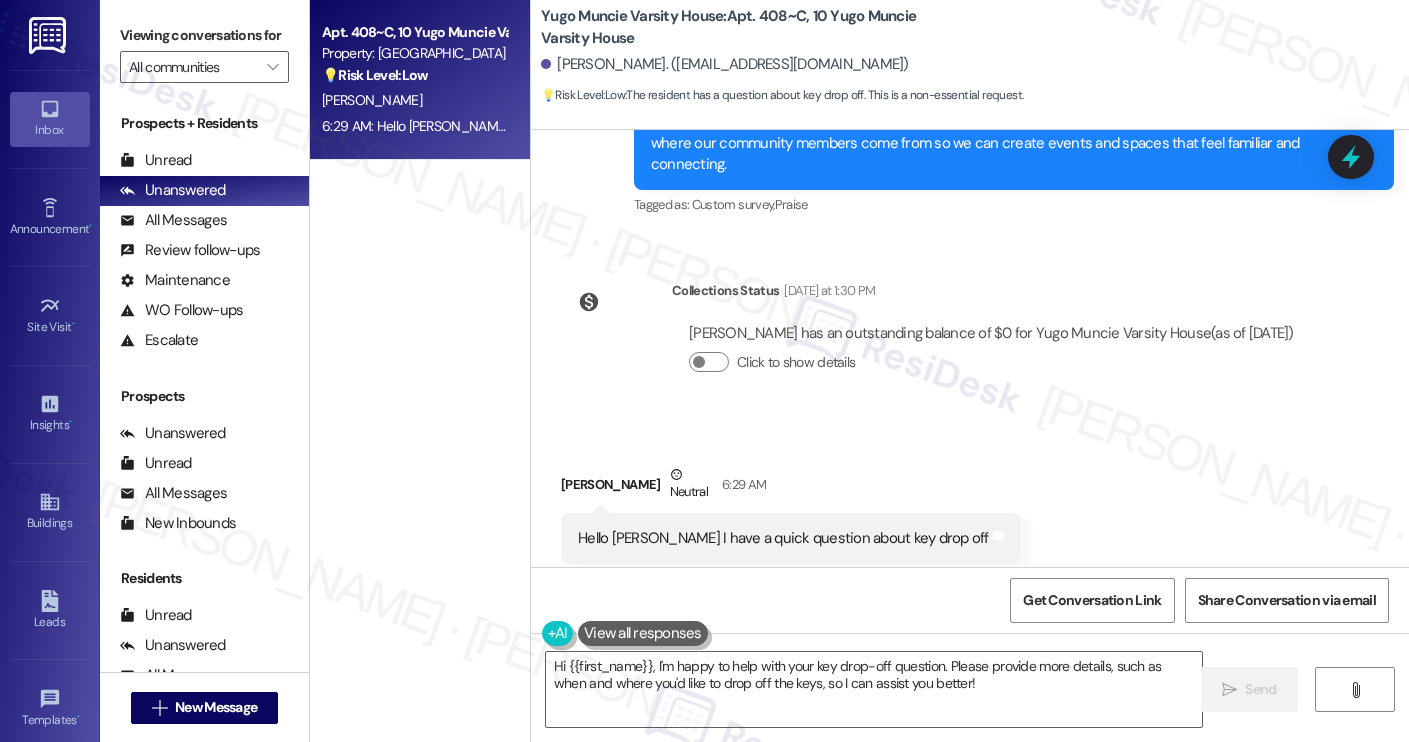 click on "[PERSON_NAME]. ([EMAIL_ADDRESS][DOMAIN_NAME])" at bounding box center [725, 64] 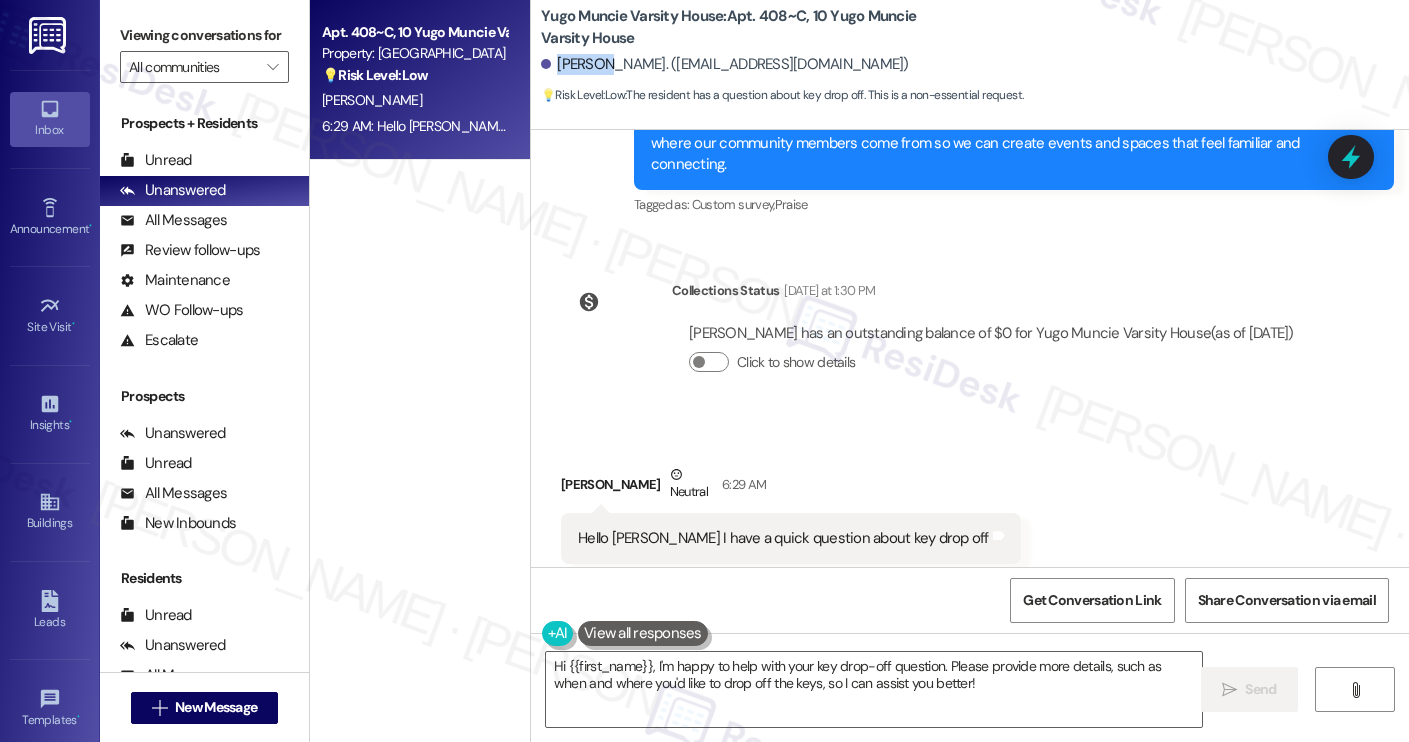 copy on "Jamison" 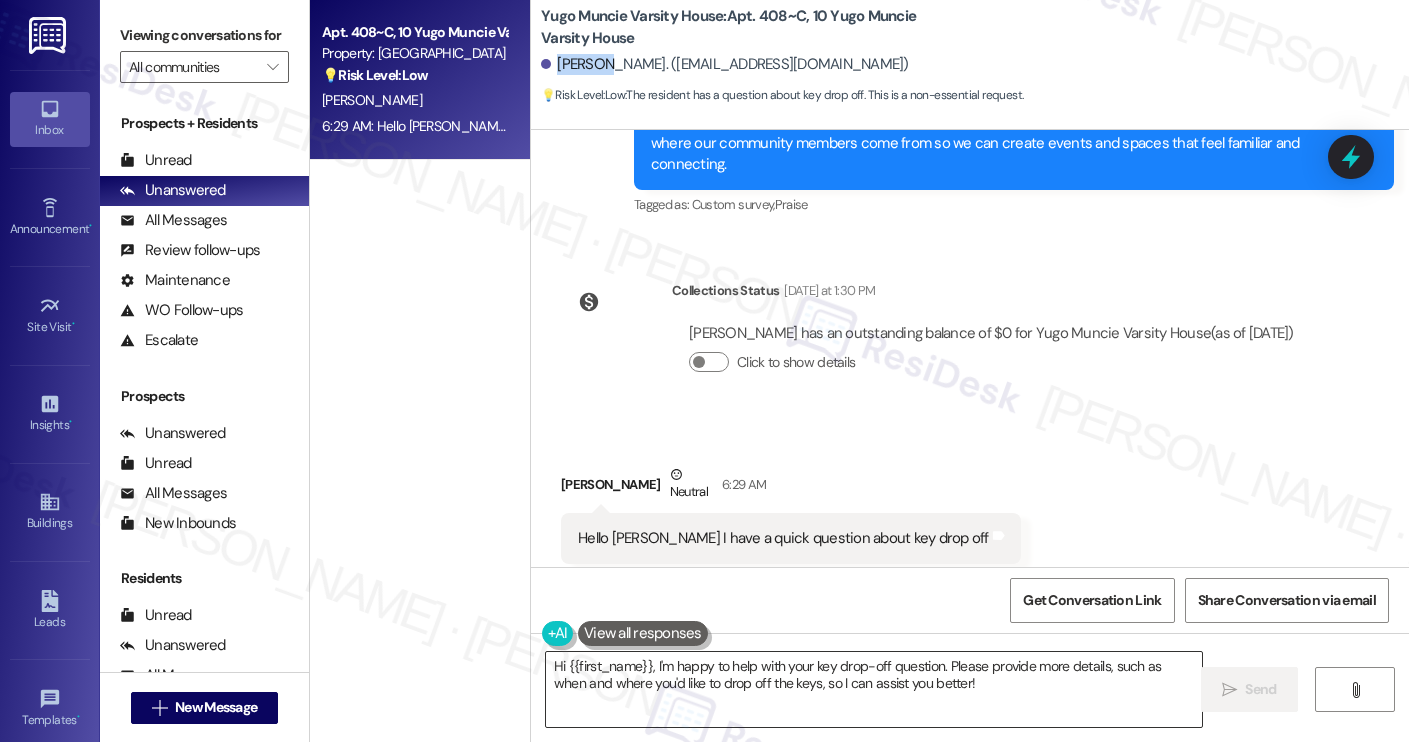 click on "Hi {{first_name}}, I'm happy to help with your key drop-off question. Please provide more details, such as when and where you'd like to drop off the keys, so I can assist you better!" at bounding box center (874, 689) 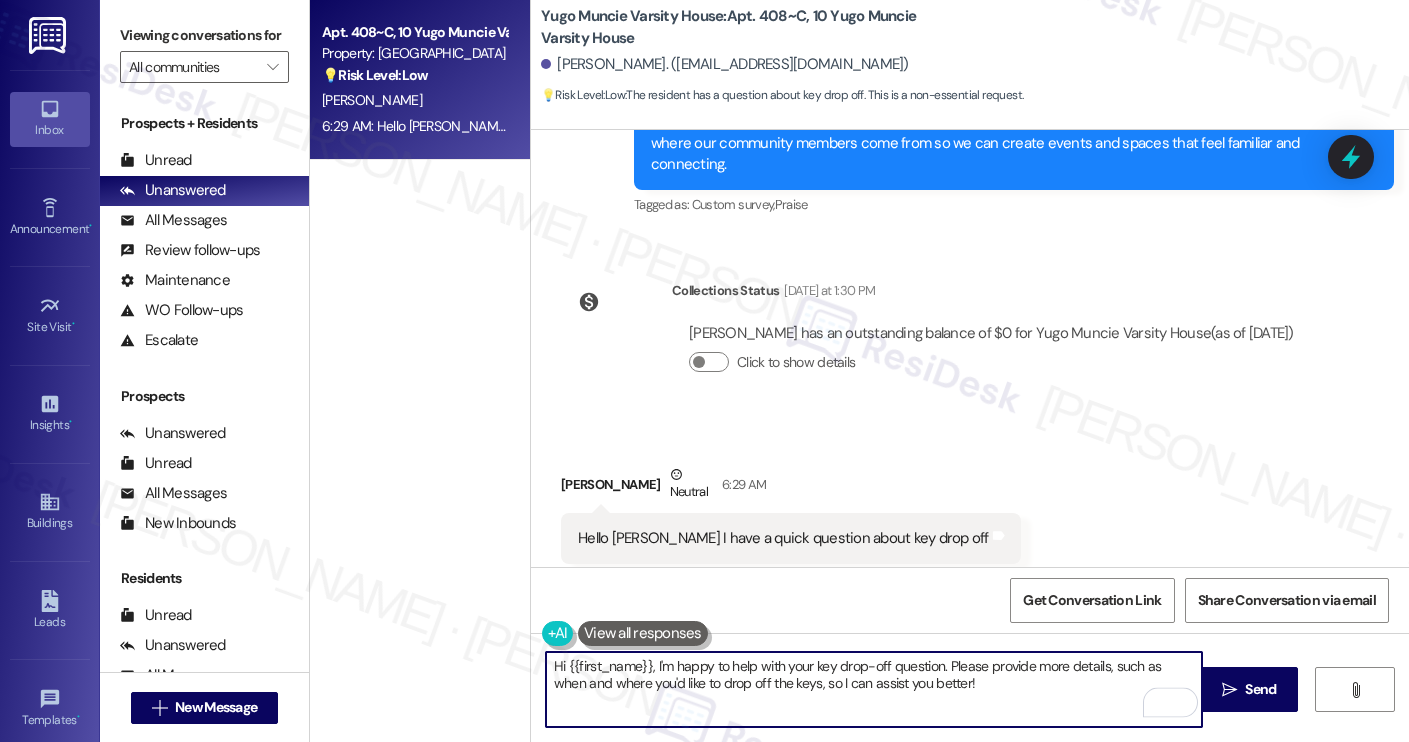 paste on "Jamison! Thanks for reaching out. I’m happy to help. What’s your question about key drop-off?" 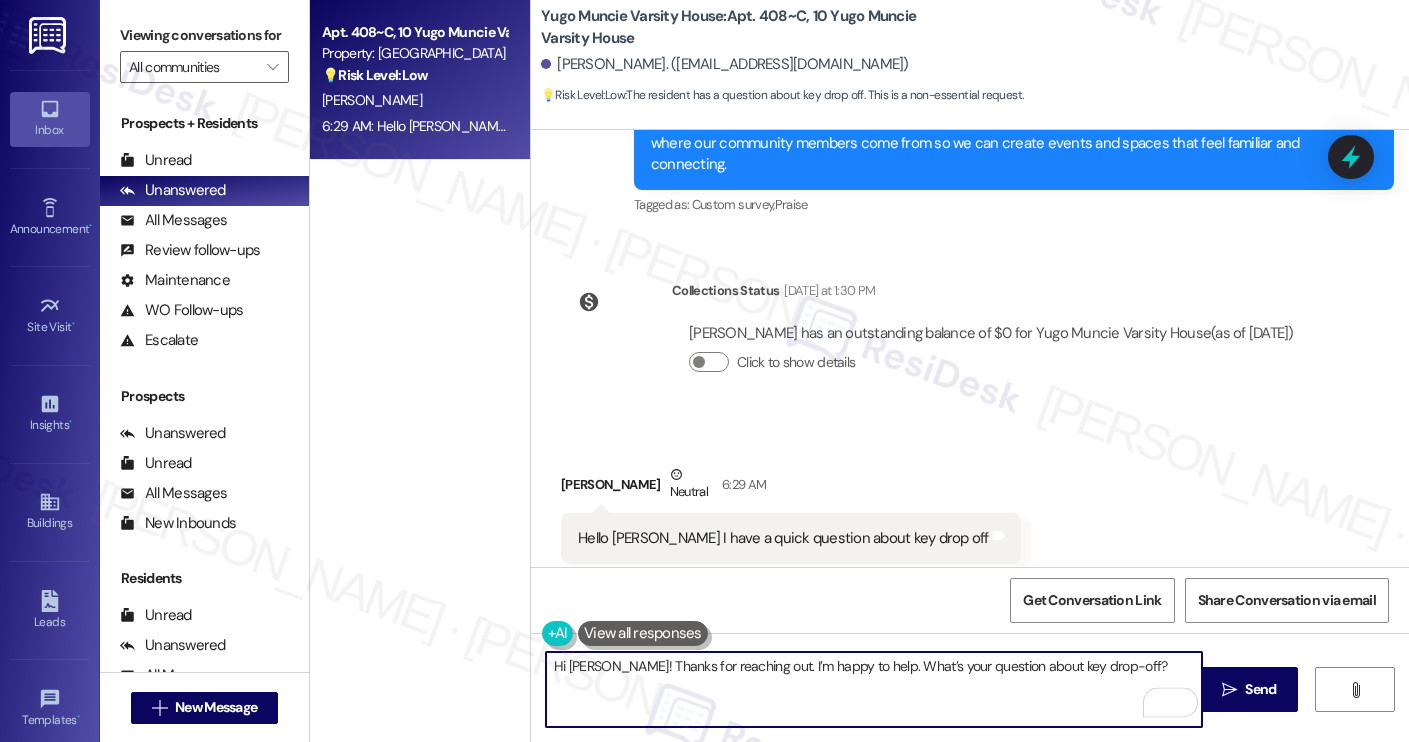 click on "Hi [PERSON_NAME]! Thanks for reaching out. I’m happy to help. What’s your question about key drop-off?" at bounding box center (874, 689) 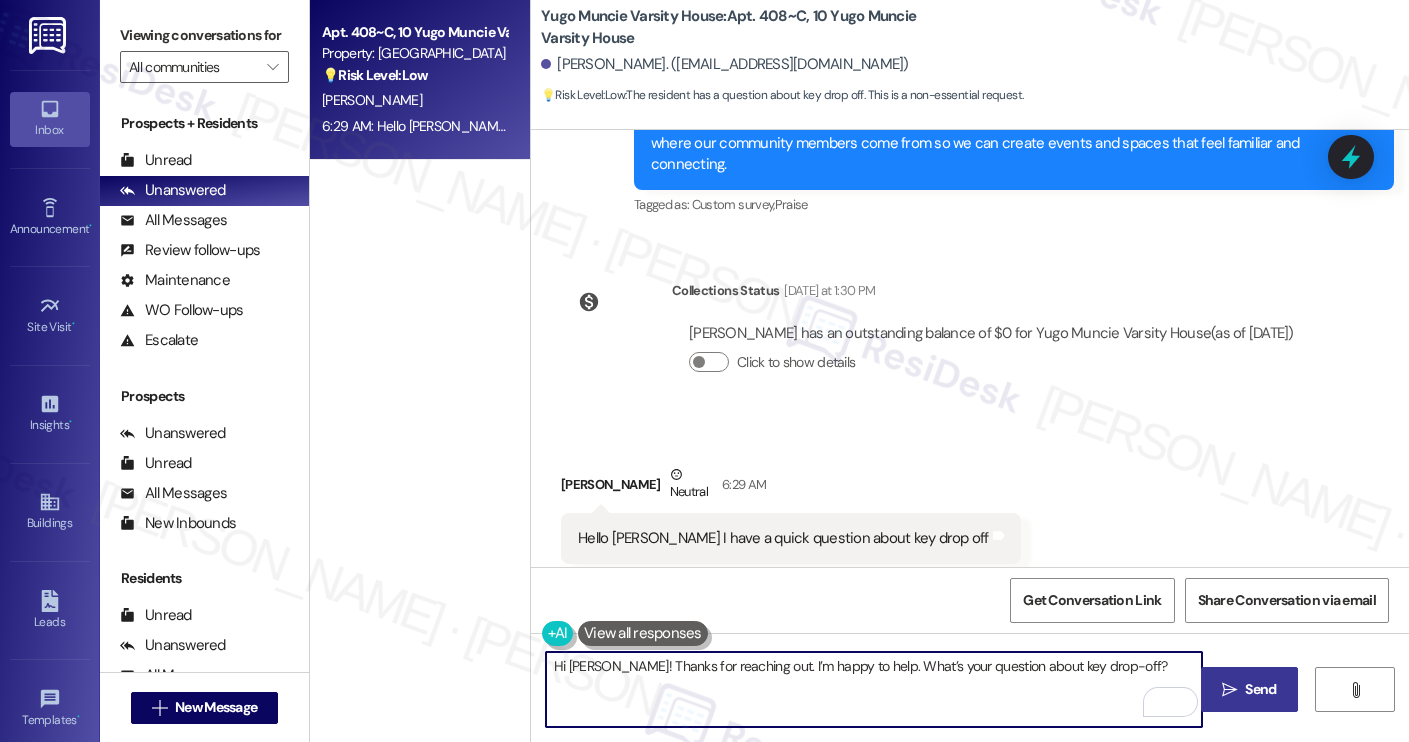 type on "Hi [PERSON_NAME]! Thanks for reaching out. I’m happy to help. What’s your question about key drop-off?" 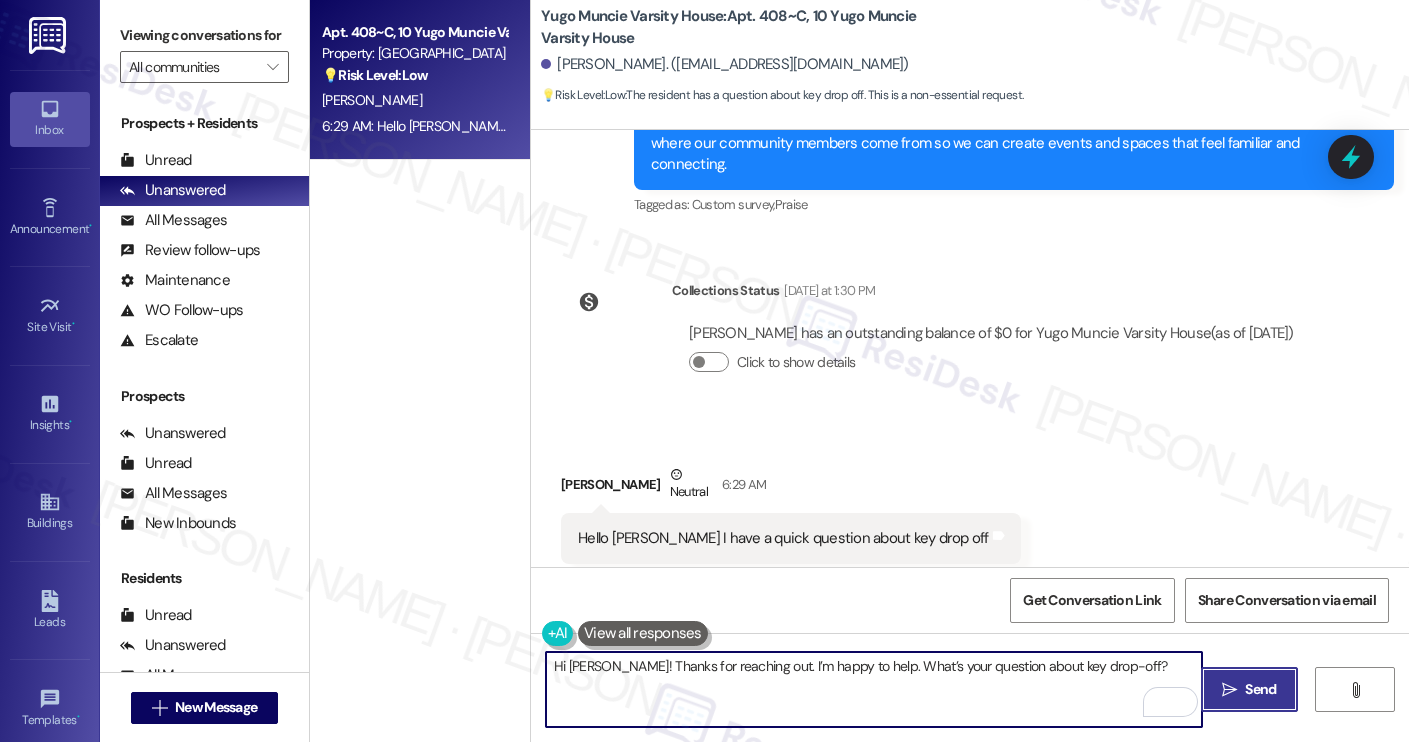 click on " Send" at bounding box center (1249, 689) 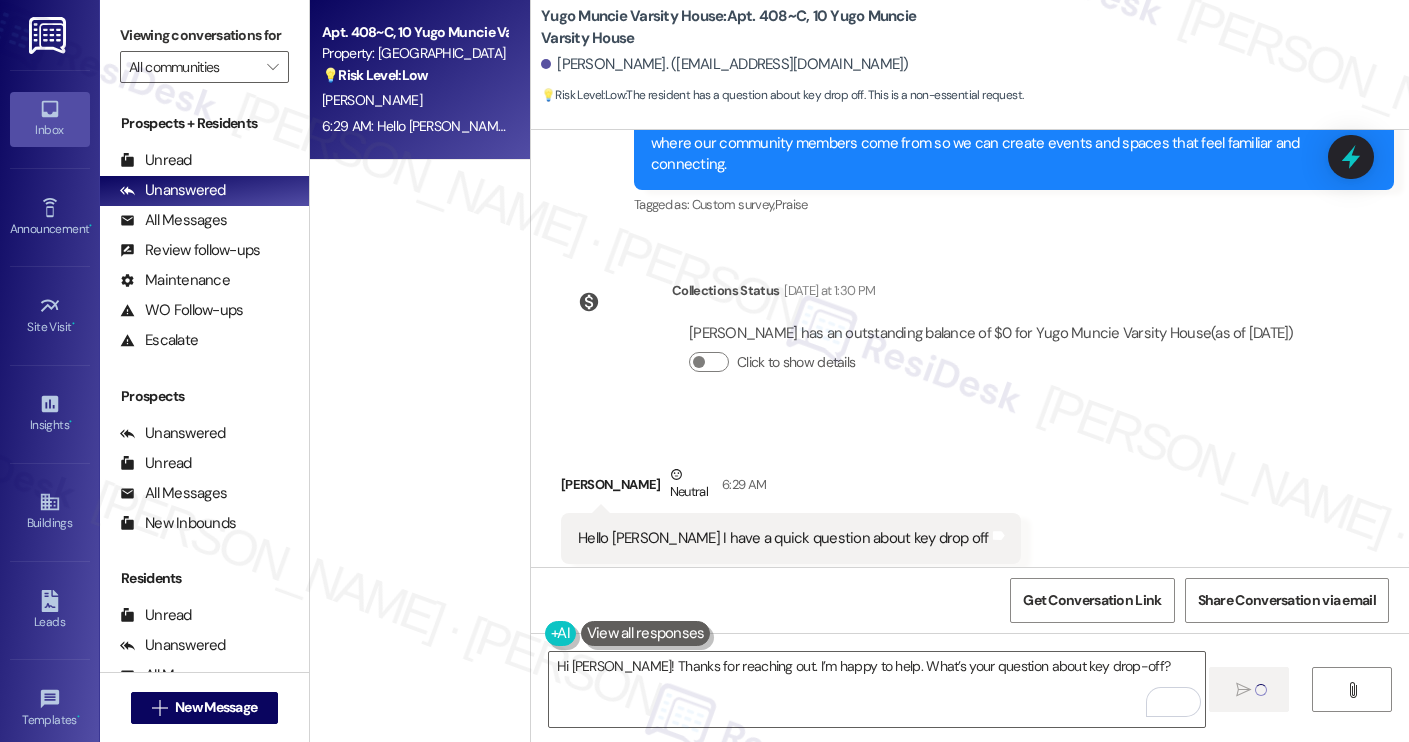 type 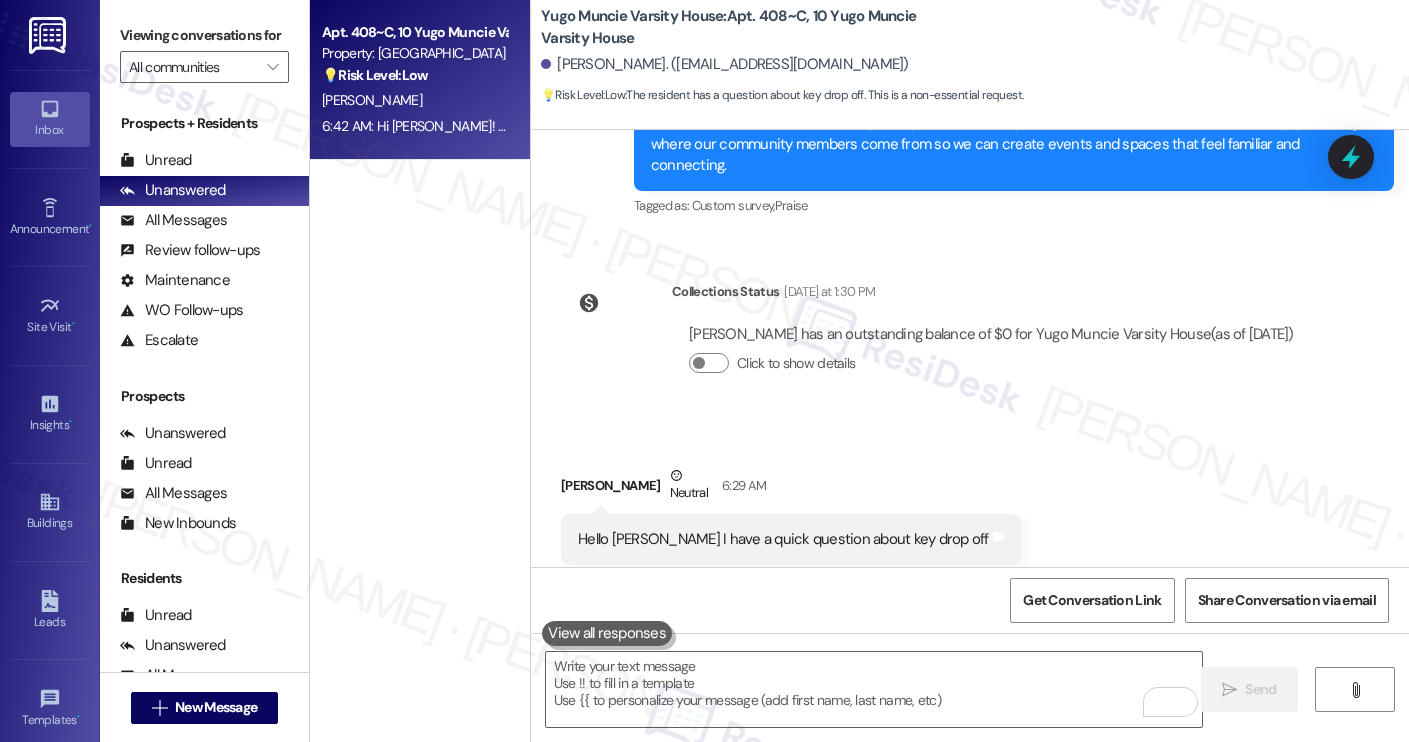 scroll, scrollTop: 2650, scrollLeft: 0, axis: vertical 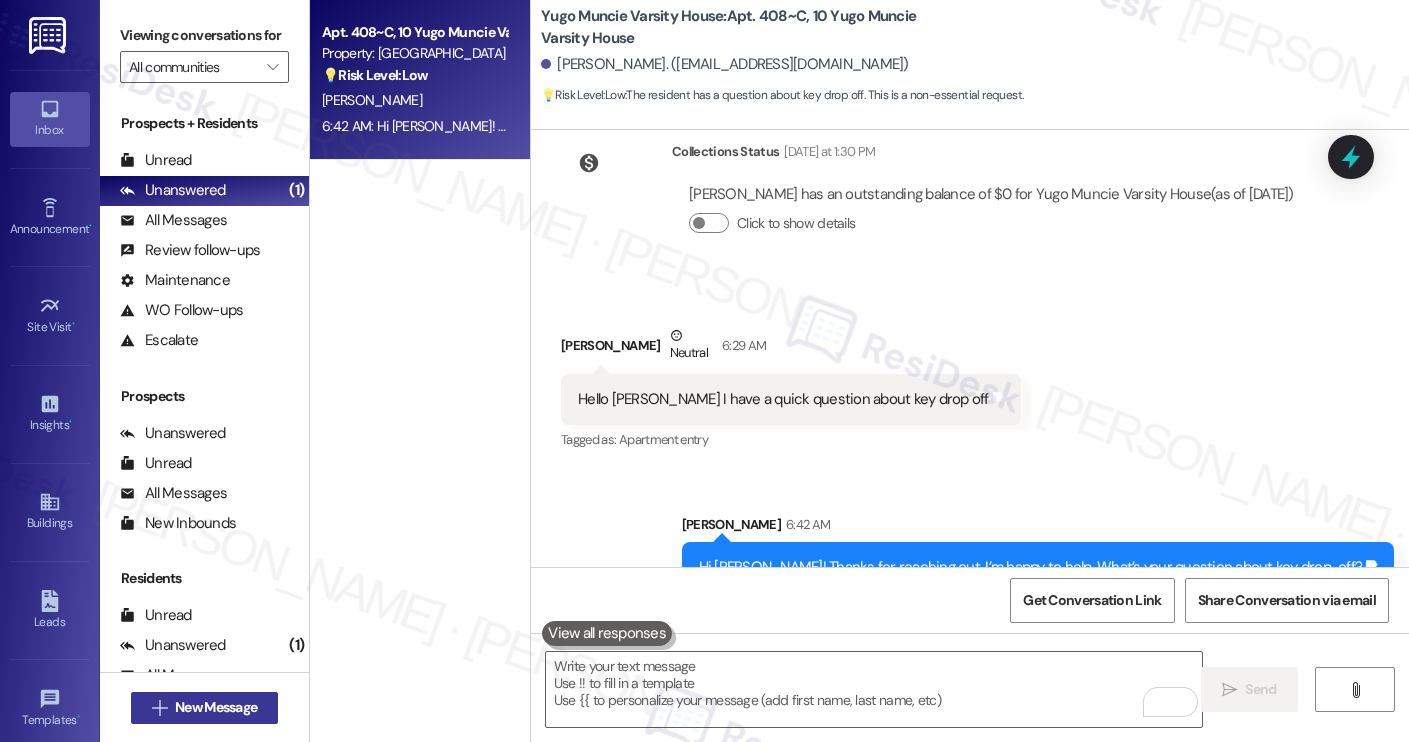 click on "New Message" at bounding box center [216, 707] 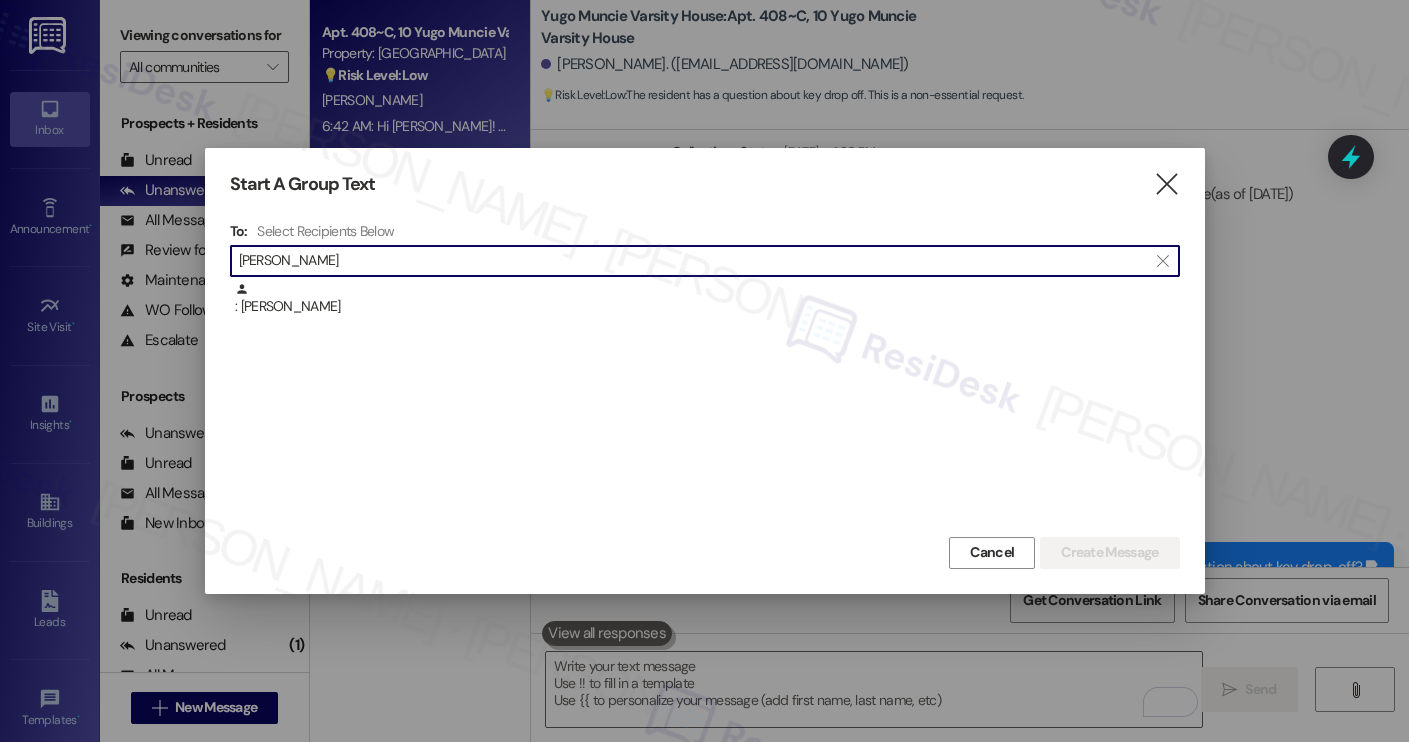 type on "joshua axen" 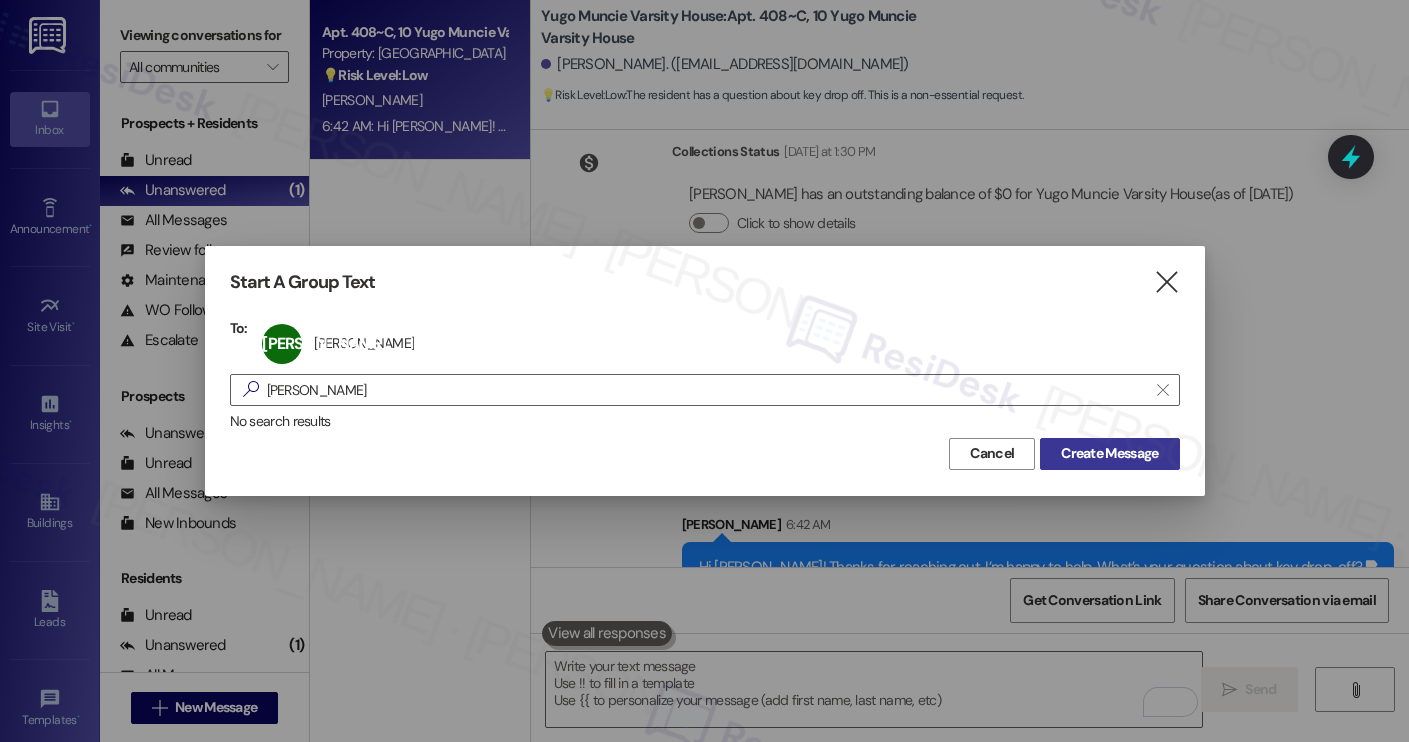 click on "Create Message" at bounding box center [1109, 453] 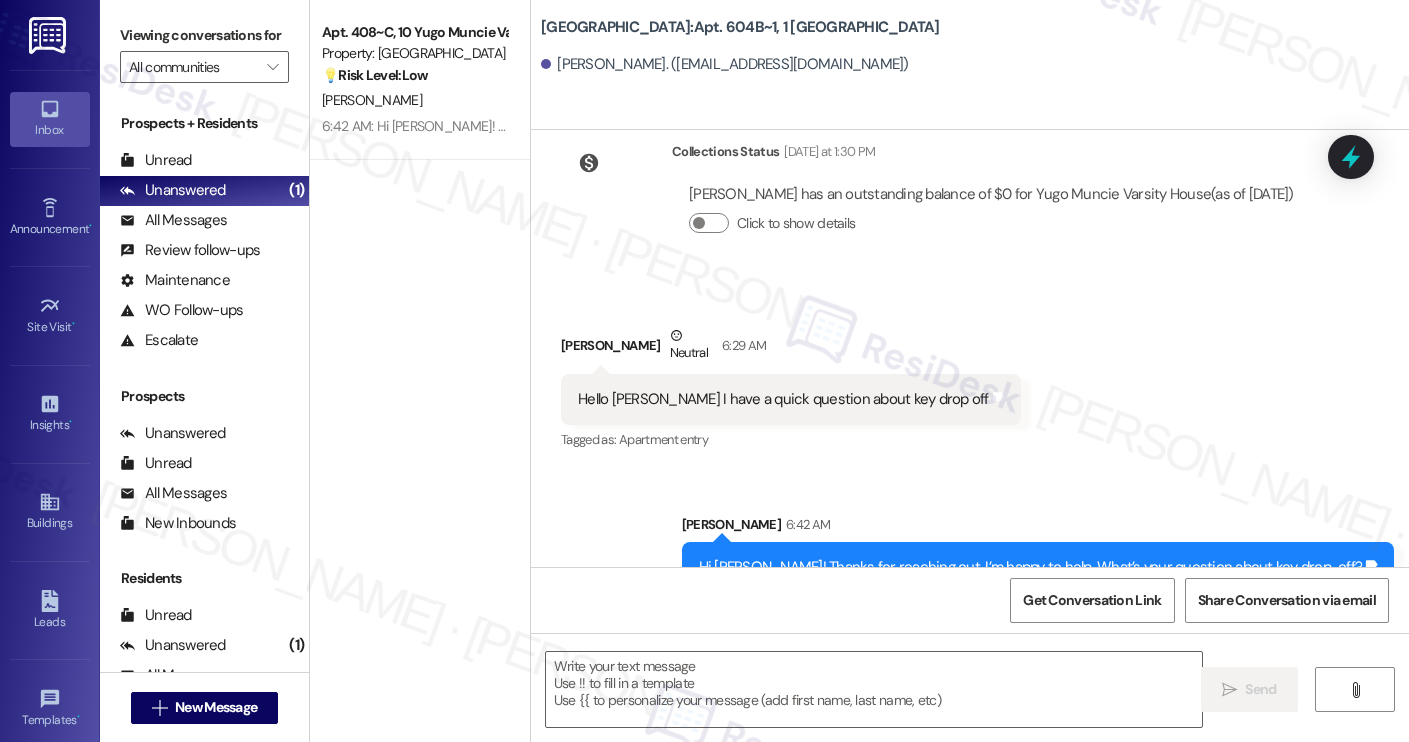 type on "Fetching suggested responses. Please feel free to read through the conversation in the meantime." 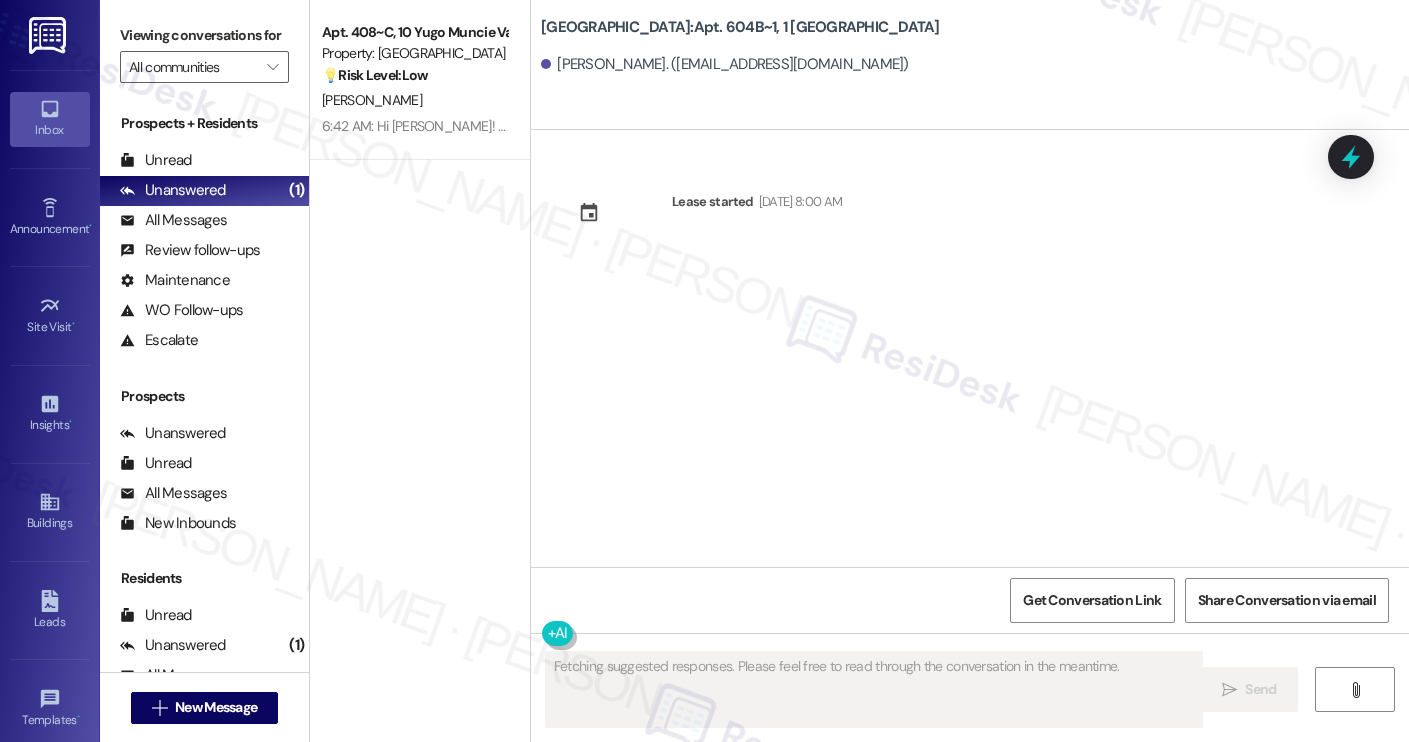 scroll, scrollTop: 0, scrollLeft: 0, axis: both 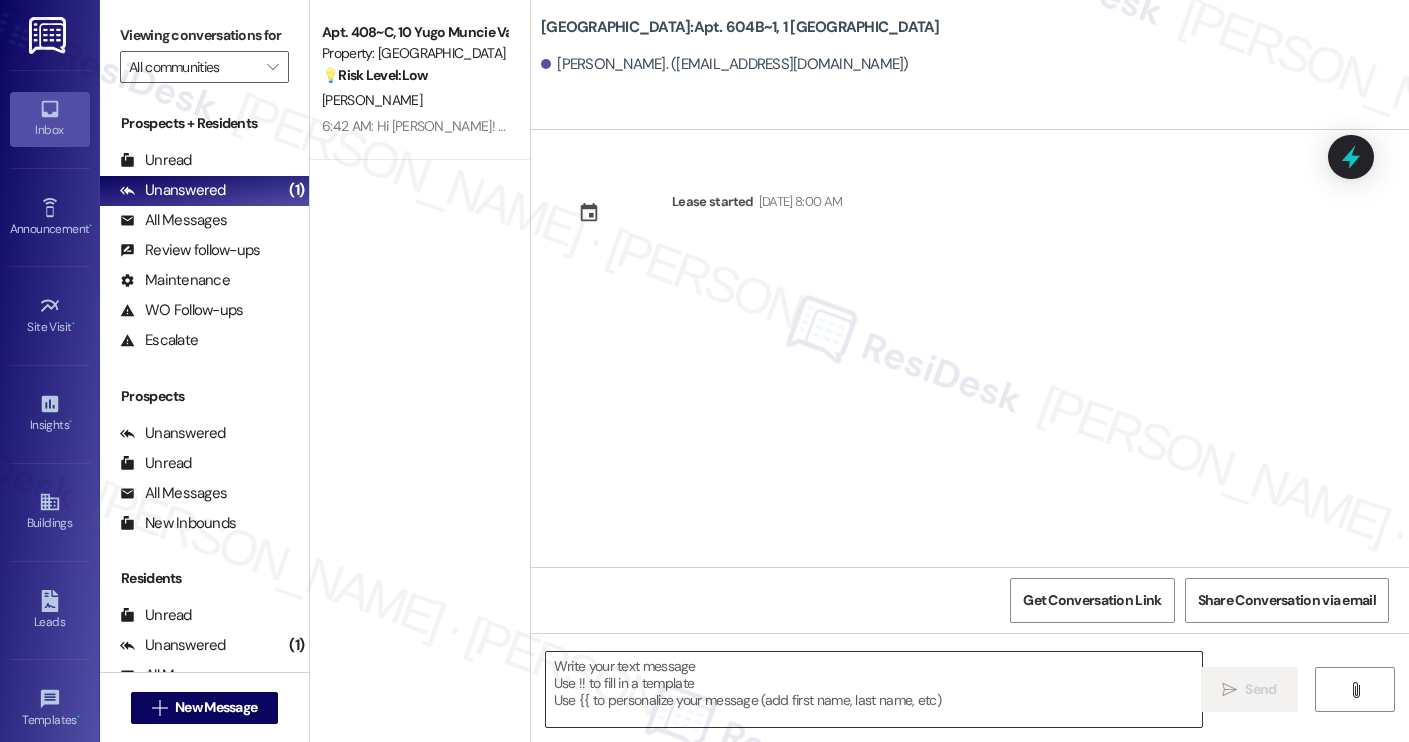 click at bounding box center (874, 689) 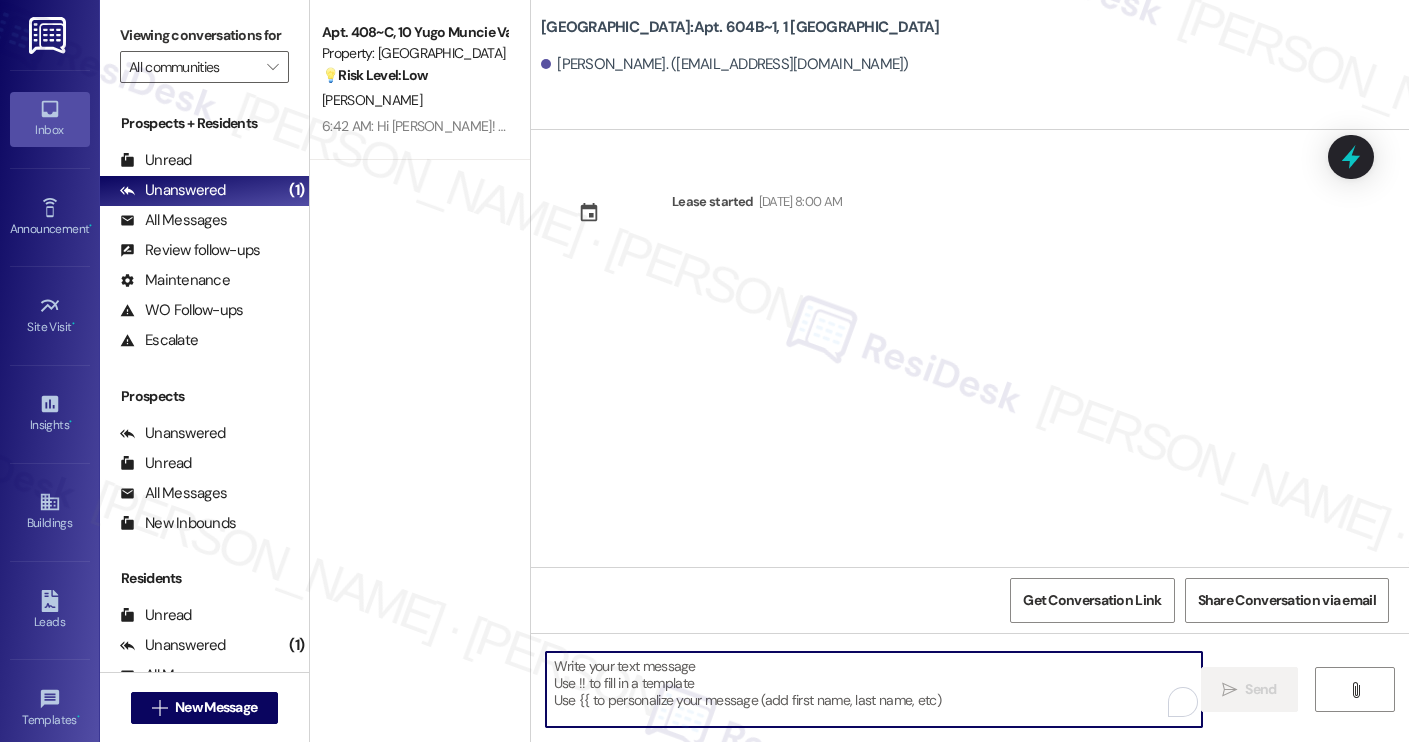 paste on "Hi [PERSON_NAME]! We’re so excited you’ve chosen [GEOGRAPHIC_DATA] as your future home! Moving is an exciting time, and I want to make sure you feel confident and ready.
I’m [PERSON_NAME] from the off-site Resident Support Team. I work with your property’s team to help once you’ve moved in, whether it’s answering questions or assisting with maintenance. I’ll be in touch as your move-in date gets closer!
Move-in day will be busy as you get settled, but no reason it has to be stressful. Don’t forget that we offer a ⚡FAST PASS⚡for Move-In day if your checklist has been completed 2 weeks prior to move-in. Login to your ResidentPortal [DATE] to complete those outstanding items!" 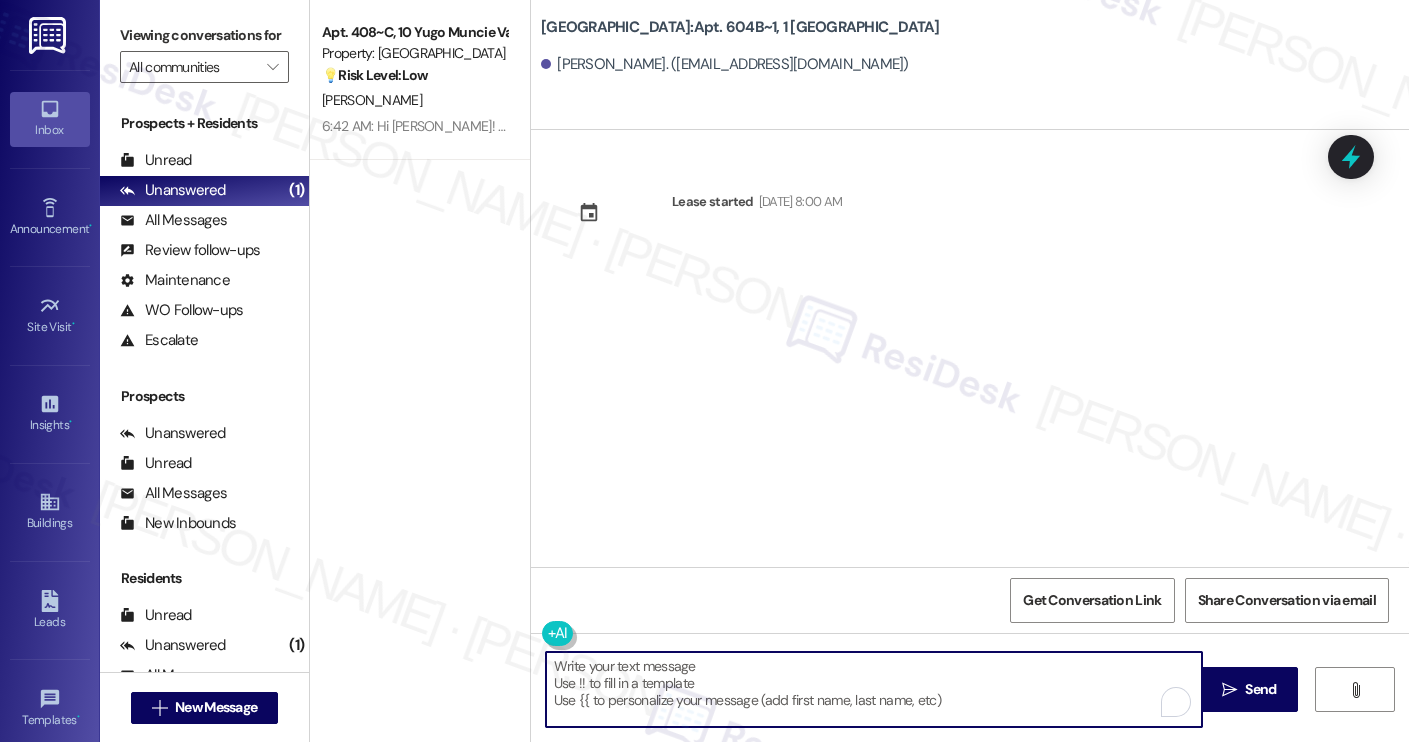 type on "Hi [PERSON_NAME]! We’re so excited you’ve chosen [GEOGRAPHIC_DATA] as your future home! Moving is an exciting time, and I want to make sure you feel confident and ready.
I’m [PERSON_NAME] from the off-site Resident Support Team. I work with your property’s team to help once you’ve moved in, whether it’s answering questions or assisting with maintenance. I’ll be in touch as your move-in date gets closer!
Move-in day will be busy as you get settled, but no reason it has to be stressful. Don’t forget that we offer a ⚡FAST PASS⚡for Move-In day if your checklist has been completed 2 weeks prior to move-in. Login to your ResidentPortal [DATE] to complete those outstanding items!" 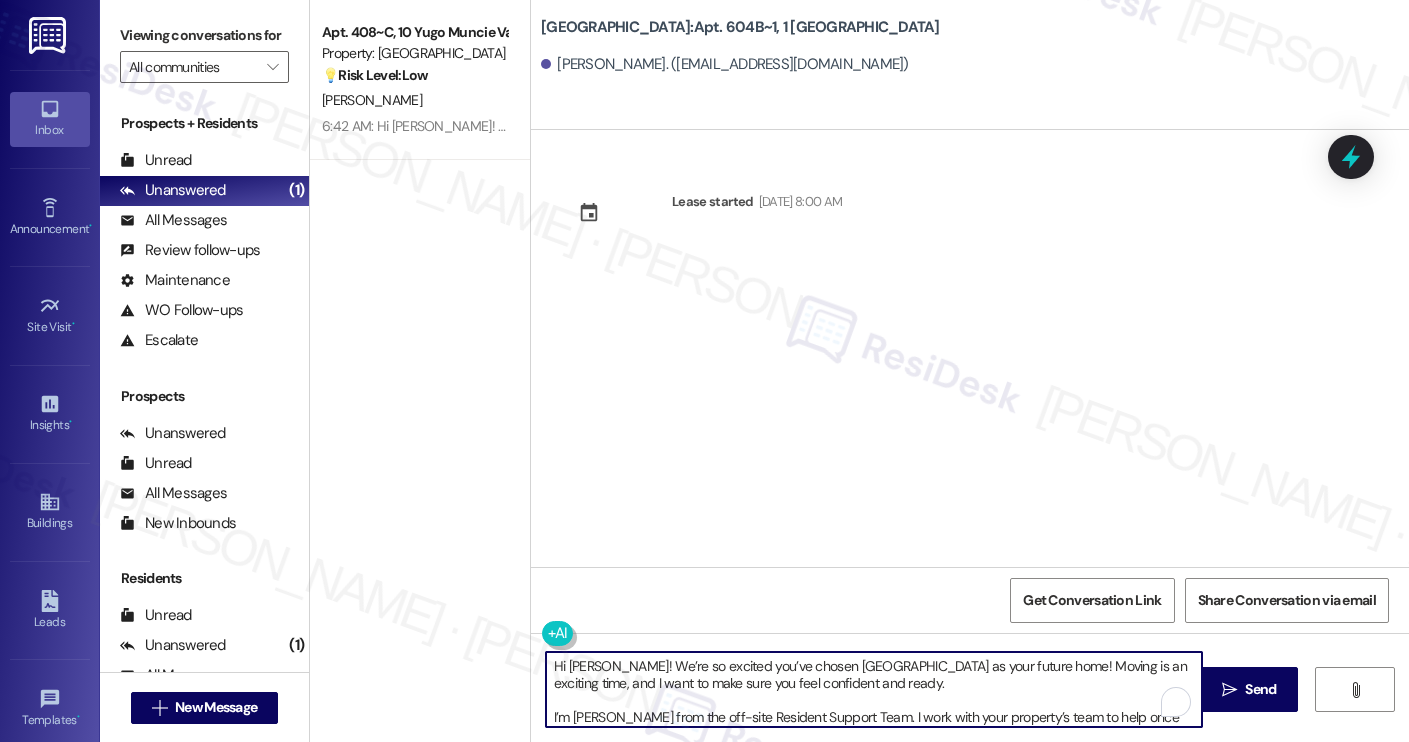 scroll, scrollTop: 119, scrollLeft: 0, axis: vertical 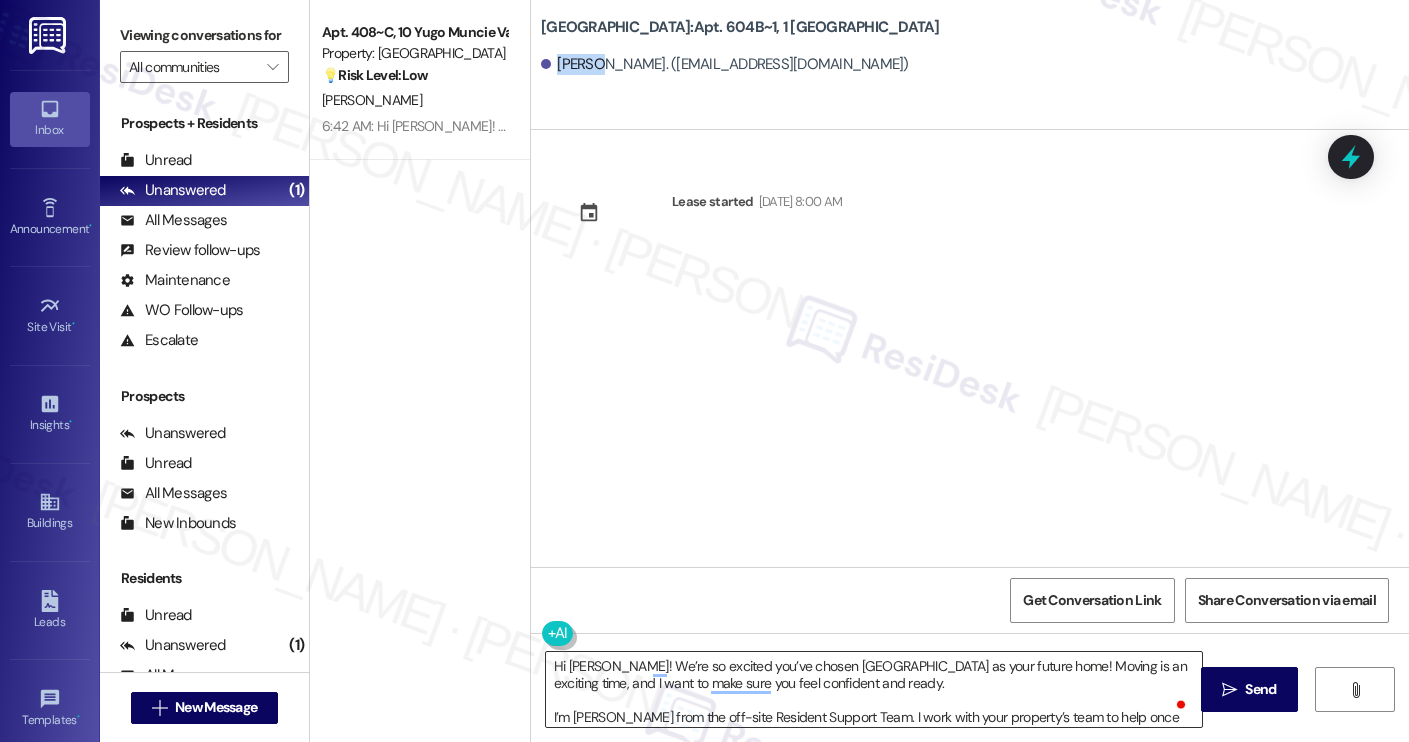 click on "Hi [PERSON_NAME]! We’re so excited you’ve chosen [GEOGRAPHIC_DATA] as your future home! Moving is an exciting time, and I want to make sure you feel confident and ready.
I’m [PERSON_NAME] from the off-site Resident Support Team. I work with your property’s team to help once you’ve moved in, whether it’s answering questions or assisting with maintenance. I’ll be in touch as your move-in date gets closer!
Move-in day will be busy as you get settled, but no reason it has to be stressful. Don’t forget that we offer a ⚡FAST PASS⚡for Move-In day if your checklist has been completed 2 weeks prior to move-in. Login to your ResidentPortal [DATE] to complete those outstanding items!" at bounding box center [874, 689] 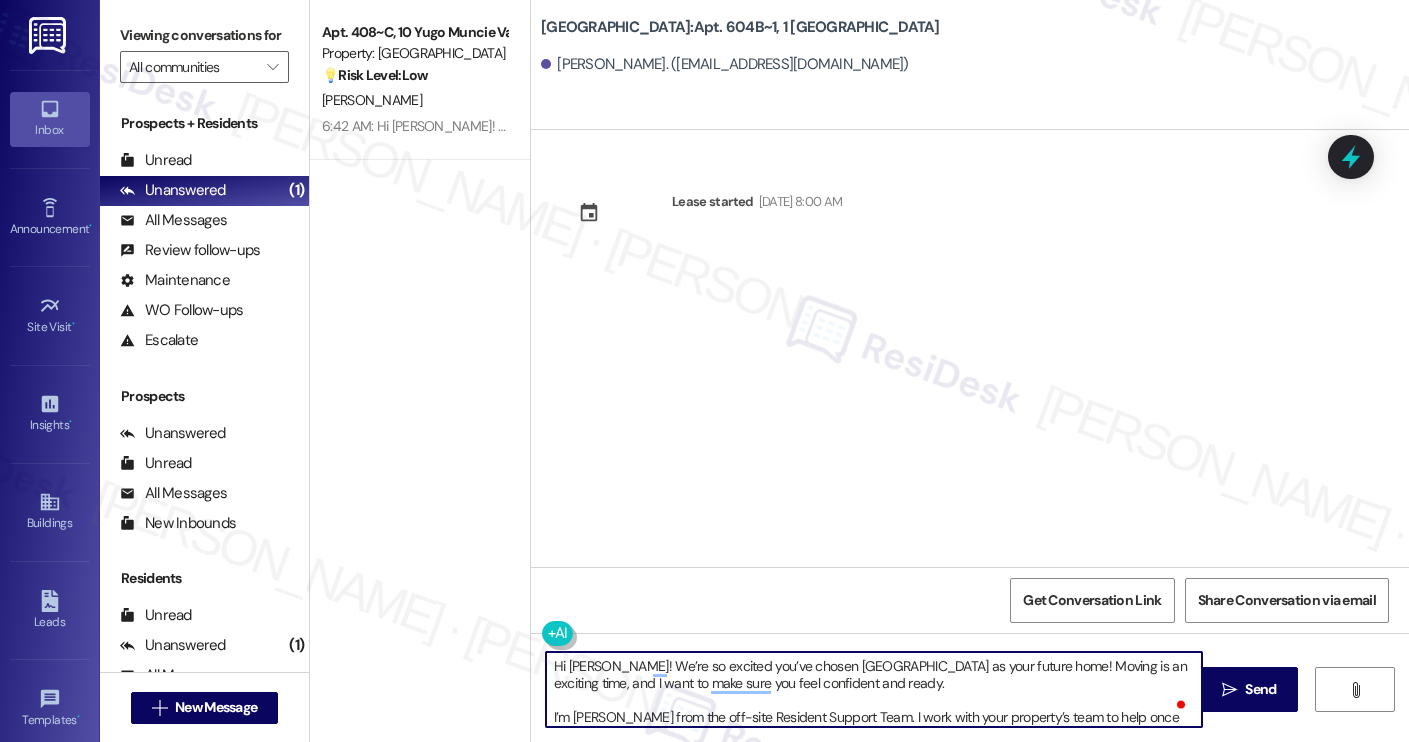click on "Hi [PERSON_NAME]! We’re so excited you’ve chosen [GEOGRAPHIC_DATA] as your future home! Moving is an exciting time, and I want to make sure you feel confident and ready.
I’m [PERSON_NAME] from the off-site Resident Support Team. I work with your property’s team to help once you’ve moved in, whether it’s answering questions or assisting with maintenance. I’ll be in touch as your move-in date gets closer!
Move-in day will be busy as you get settled, but no reason it has to be stressful. Don’t forget that we offer a ⚡FAST PASS⚡for Move-In day if your checklist has been completed 2 weeks prior to move-in. Login to your ResidentPortal [DATE] to complete those outstanding items!" at bounding box center [874, 689] 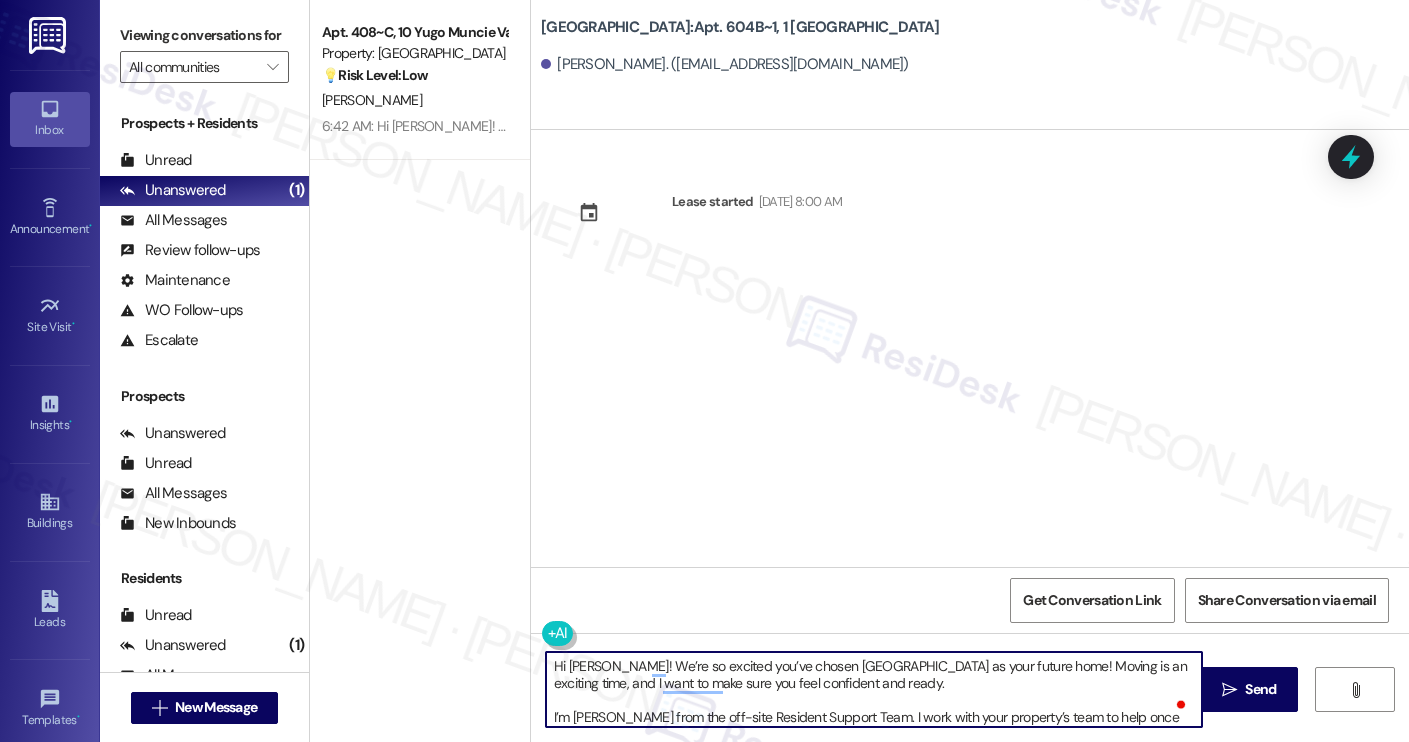 scroll, scrollTop: 17, scrollLeft: 0, axis: vertical 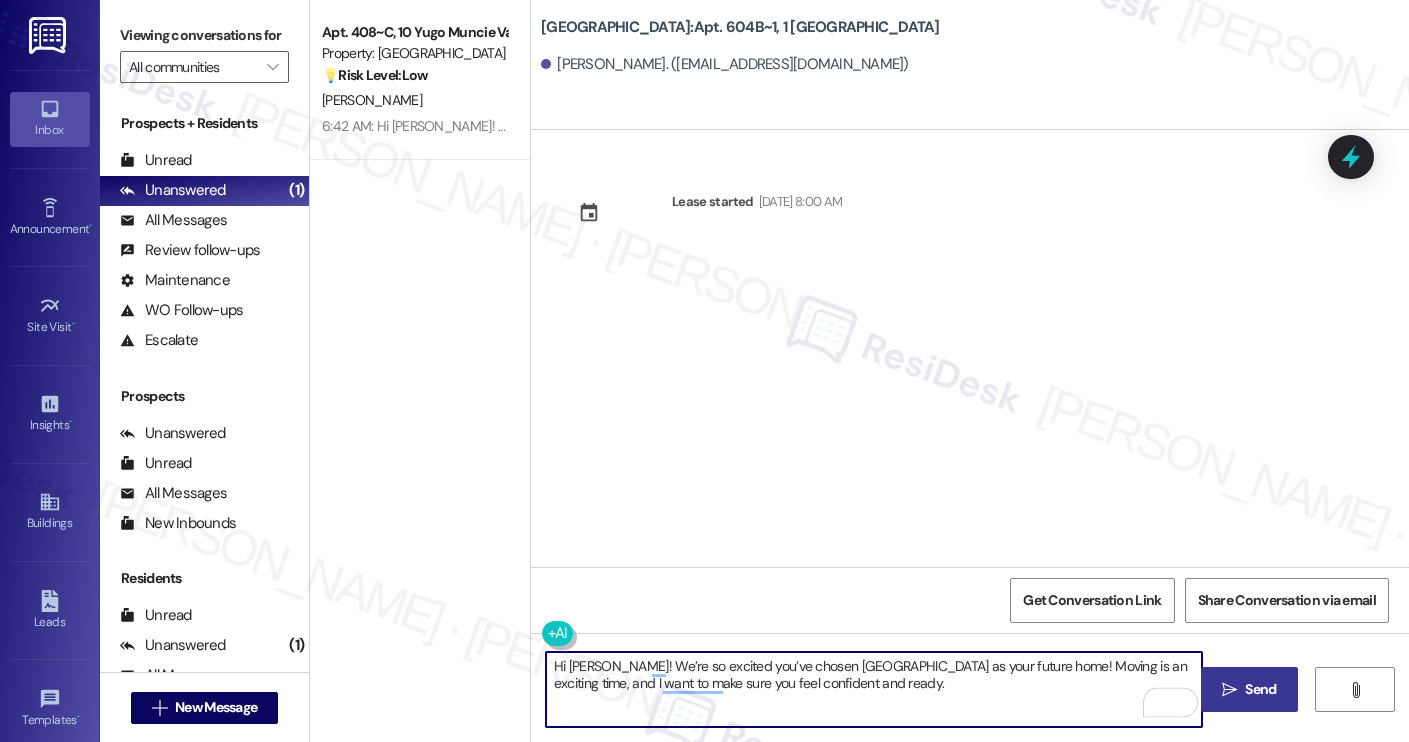 type on "Hi Joshua! We’re so excited you’ve chosen Yugo Charleston Campus as your future home! Moving is an exciting time, and I want to make sure you feel confident and ready." 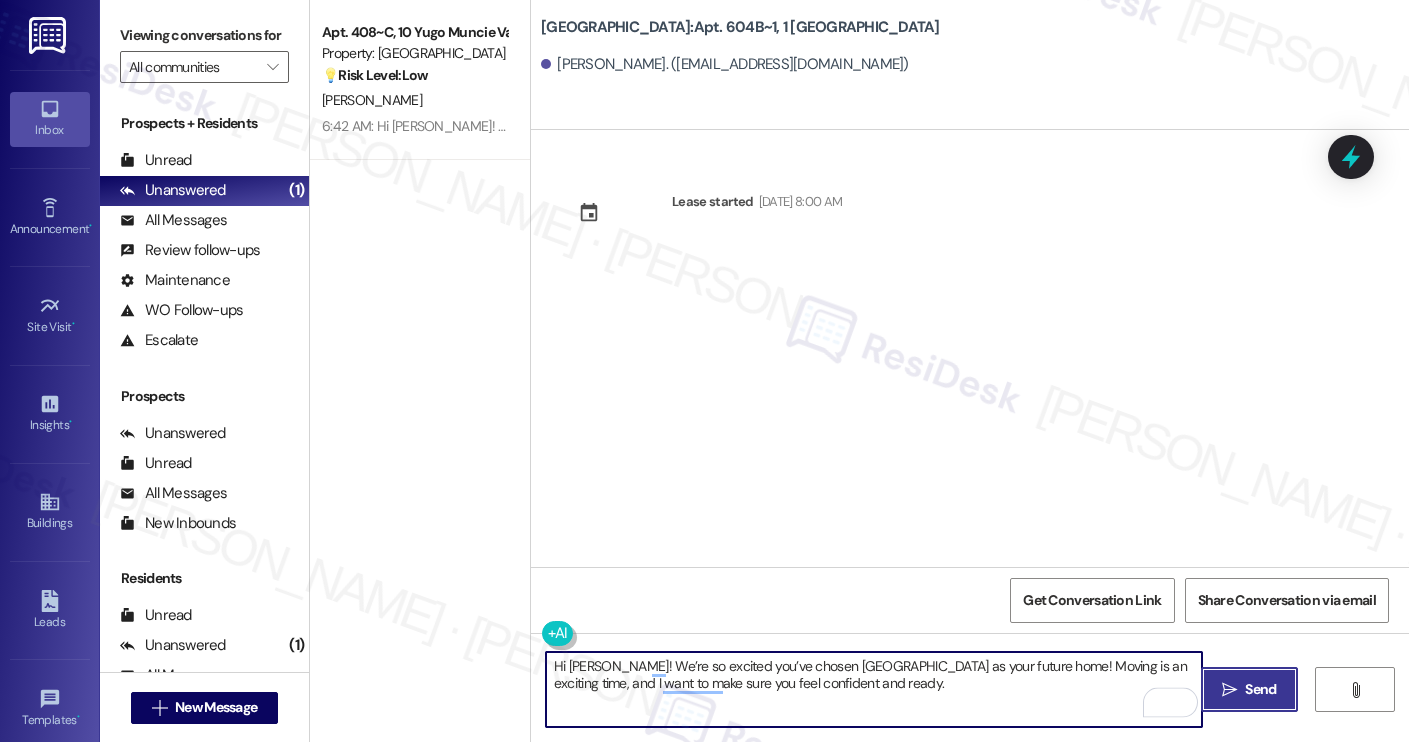 click on " Send" at bounding box center (1249, 689) 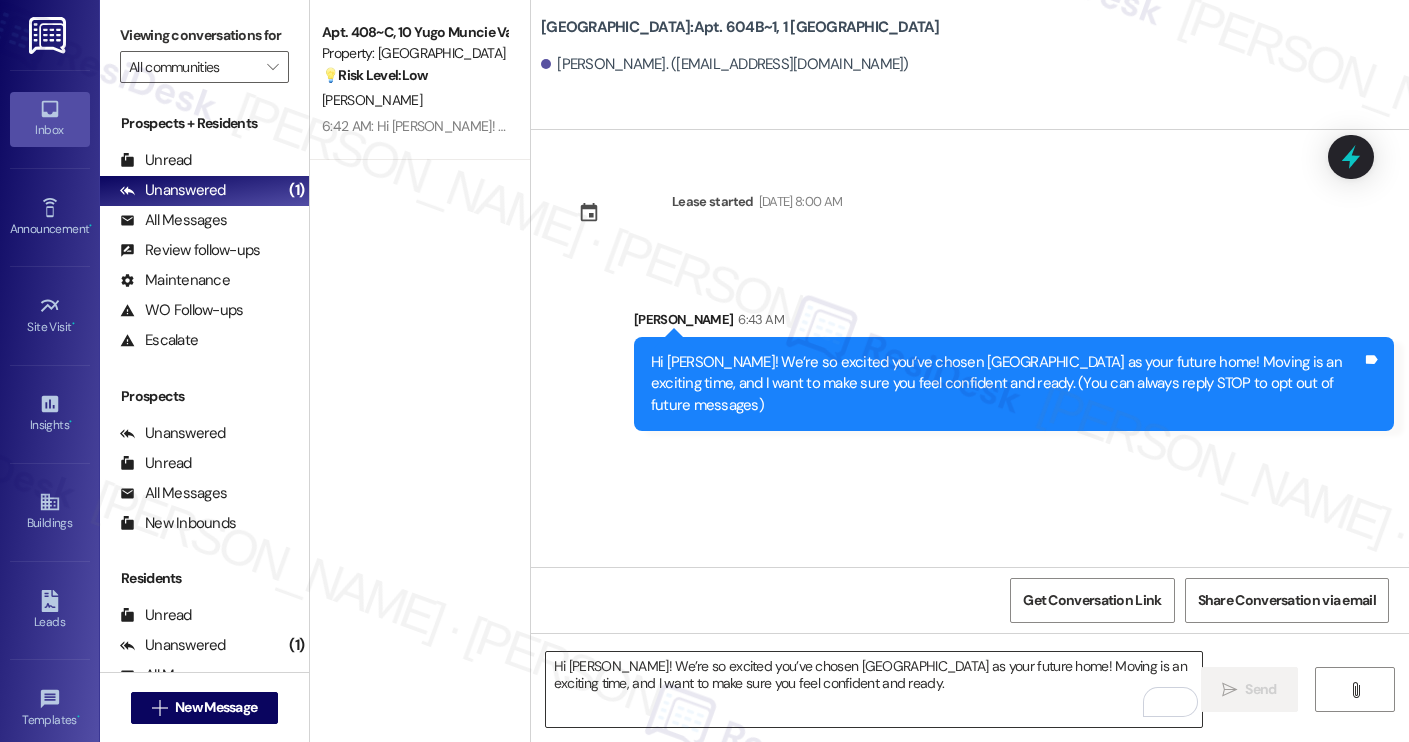 click on "Hi Joshua! We’re so excited you’ve chosen Yugo Charleston Campus as your future home! Moving is an exciting time, and I want to make sure you feel confident and ready." at bounding box center [874, 689] 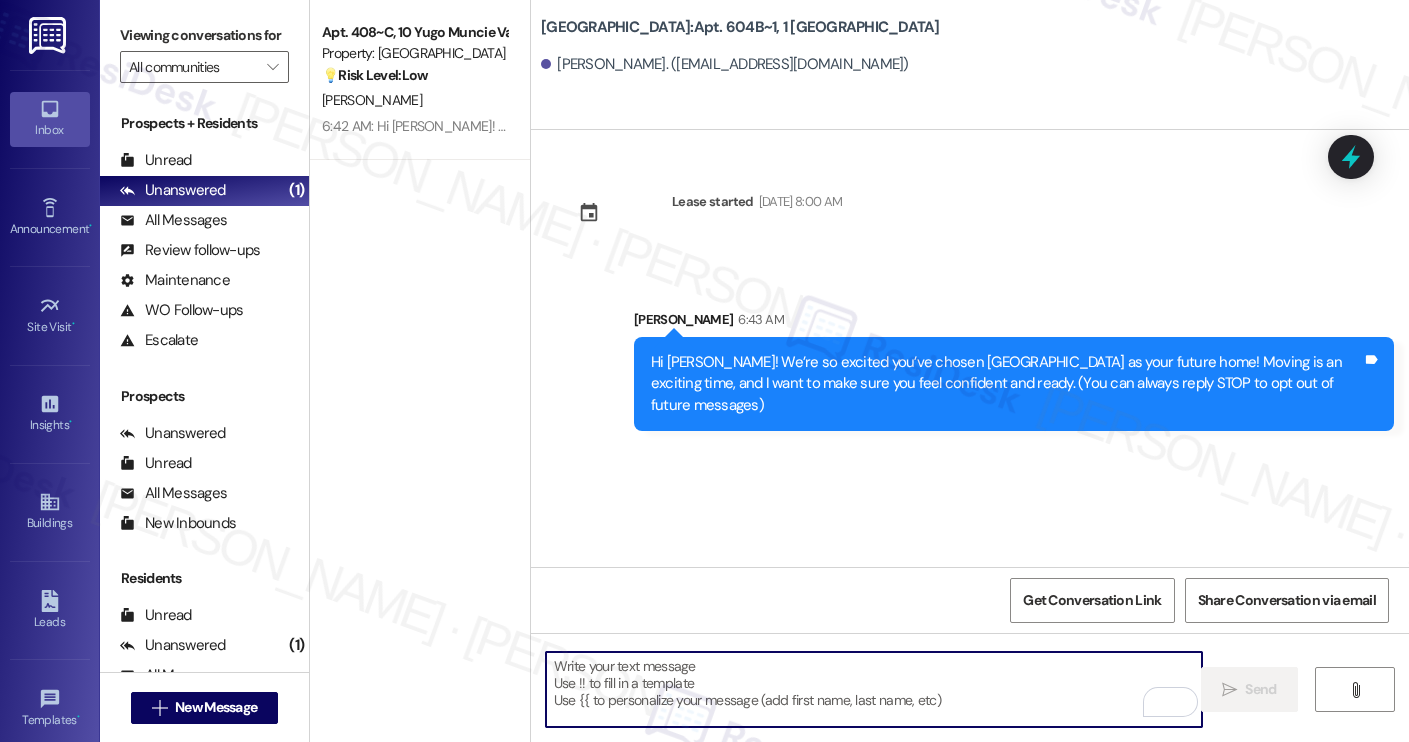 paste on "I’m Sarah from the off-site Resident Support Team. I work with your property’s team to help once you’ve moved in, whether it’s answering questions or assisting with maintenance. I’ll be in touch as your move-in date gets closer!
Move-in day will be busy as you get settled, but no reason it has to be stressful. Don’t forget that we offer a ⚡FAST PASS⚡for Move-In day if your checklist has been completed 2 weeks prior to move-in. Login to your ResidentPortal today to complete those outstanding items!" 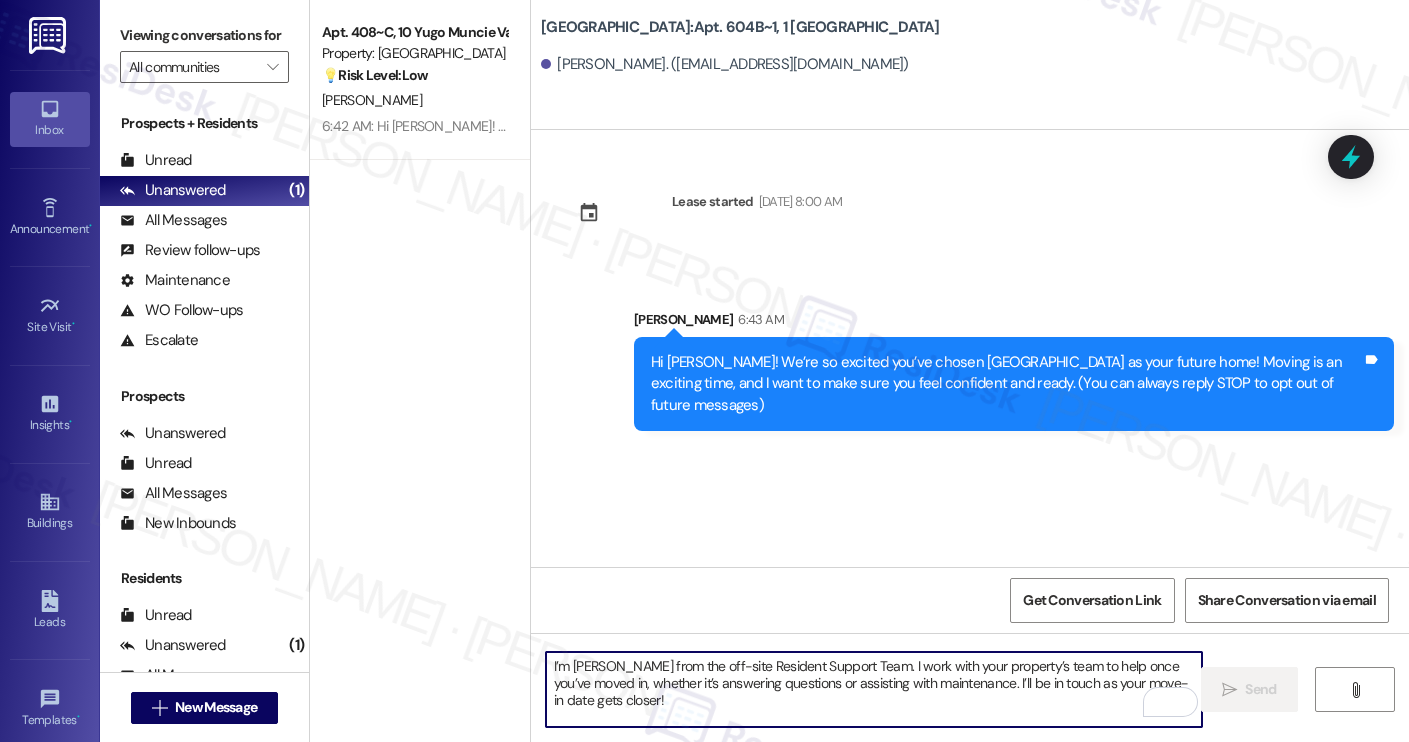 scroll, scrollTop: 68, scrollLeft: 0, axis: vertical 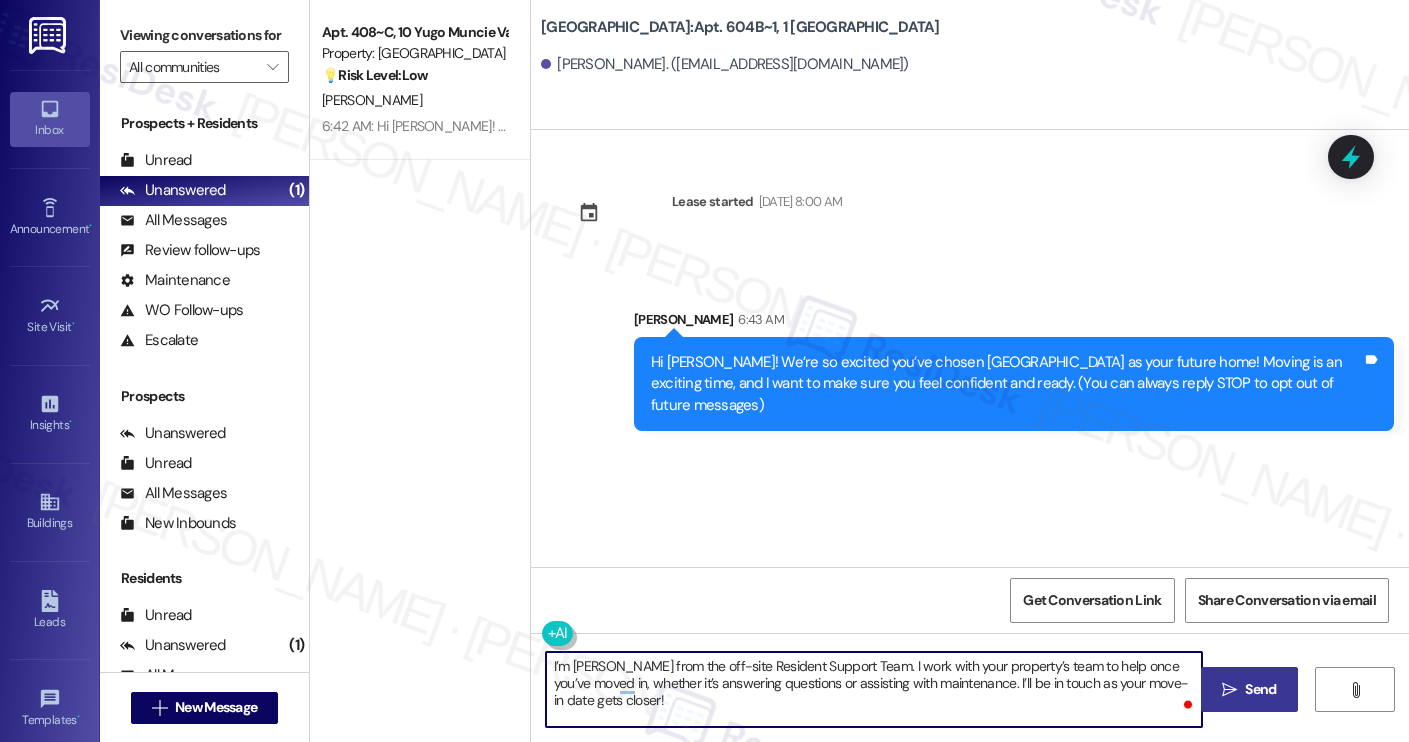 type on "I’m Sarah from the off-site Resident Support Team. I work with your property’s team to help once you’ve moved in, whether it’s answering questions or assisting with maintenance. I’ll be in touch as your move-in date gets closer!" 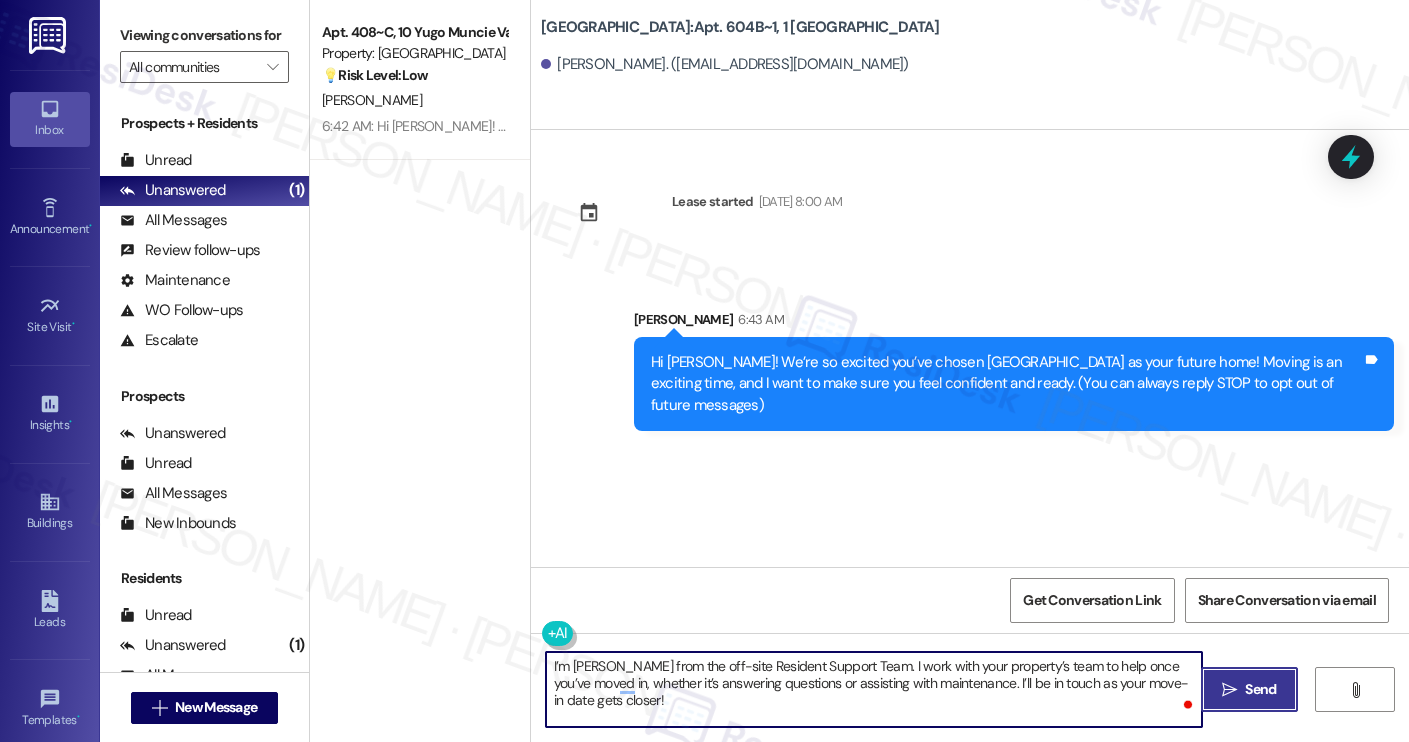 click on "" at bounding box center [1229, 690] 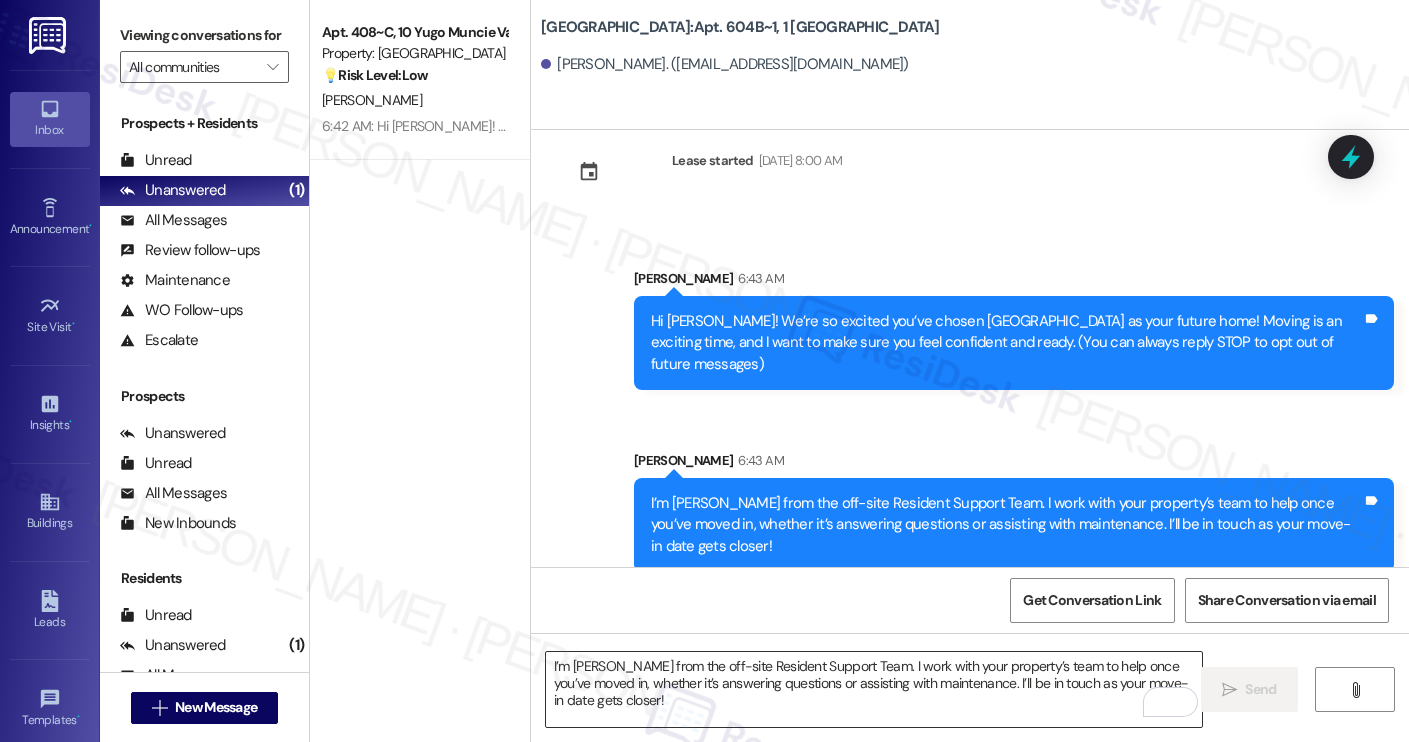 click on "I’m Sarah from the off-site Resident Support Team. I work with your property’s team to help once you’ve moved in, whether it’s answering questions or assisting with maintenance. I’ll be in touch as your move-in date gets closer!" at bounding box center [874, 689] 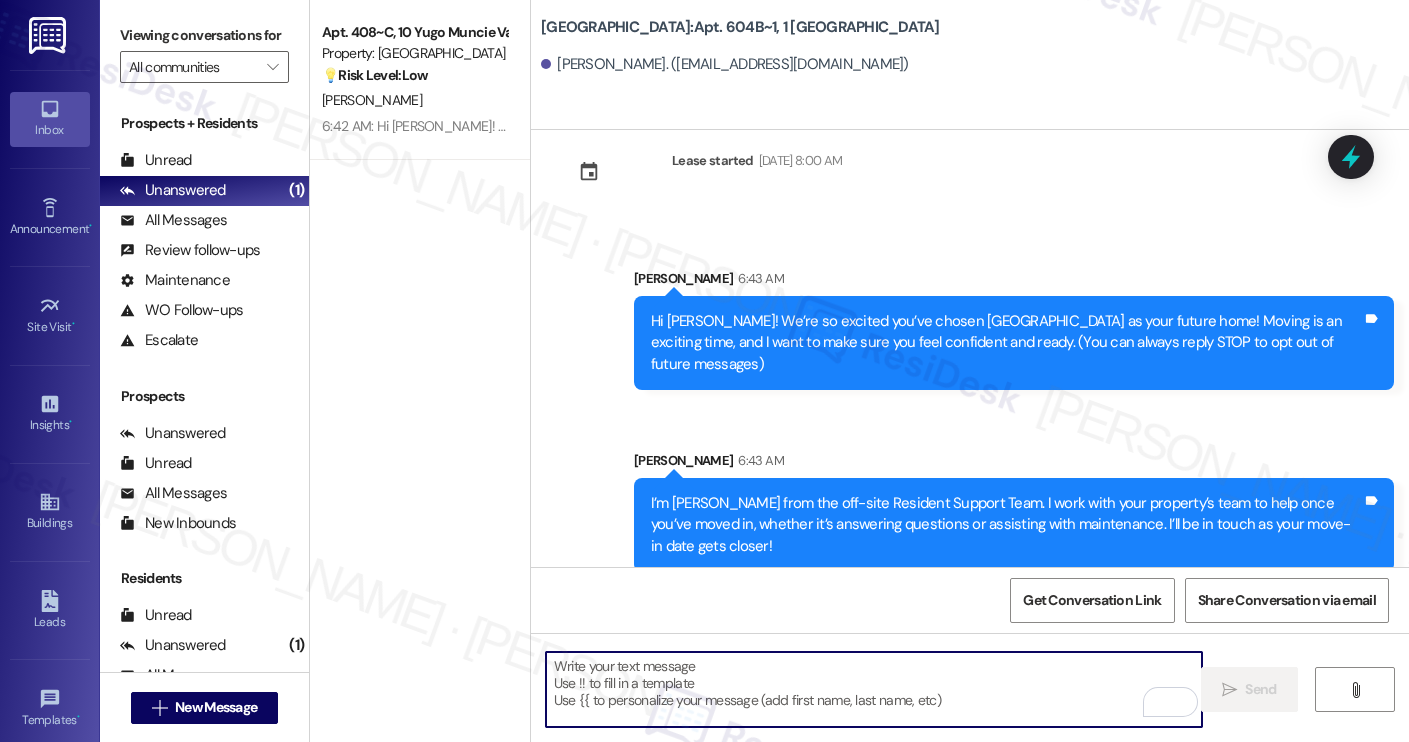 paste on "Move-in day will be busy as you get settled, but no reason it has to be stressful. Don’t forget that we offer a ⚡FAST PASS⚡for Move-In day if your checklist has been completed 2 weeks prior to move-in. Login to your ResidentPortal today to complete those outstanding items!" 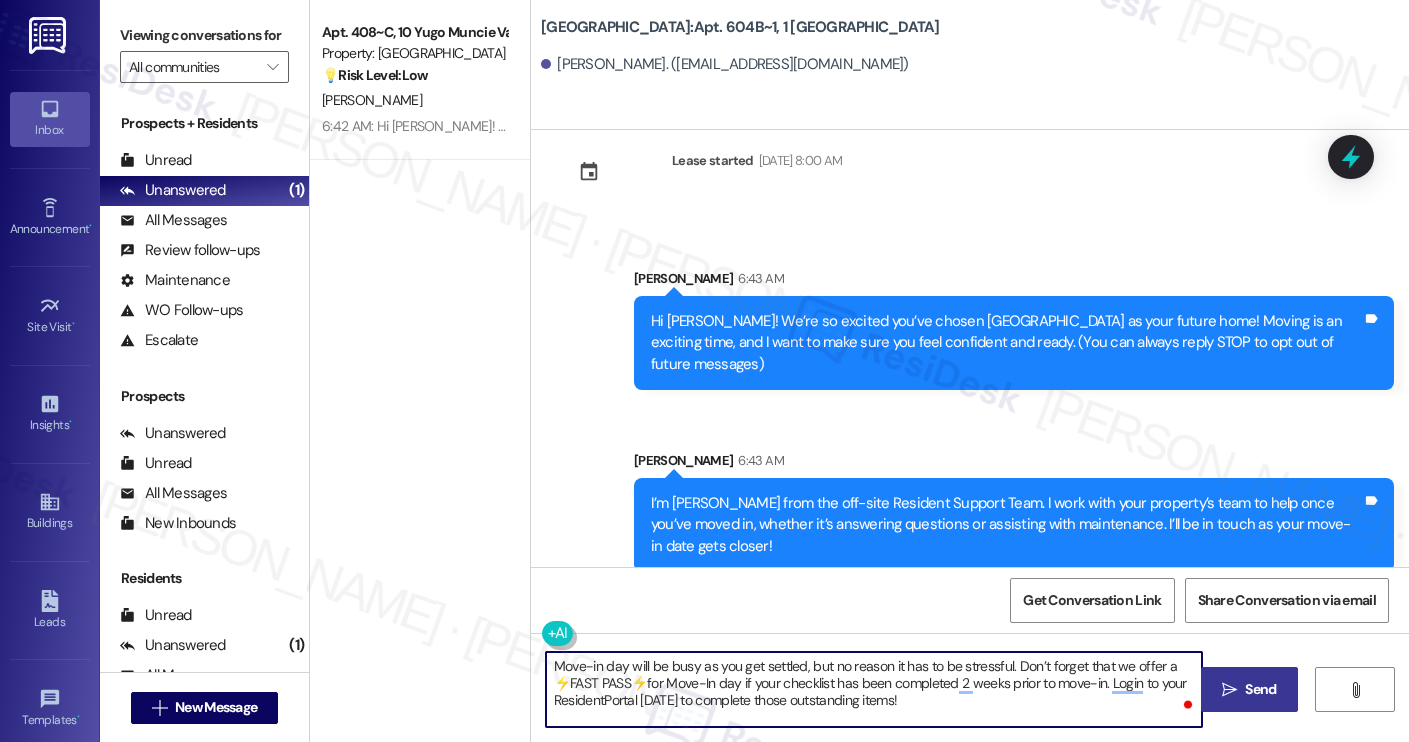 type on "Move-in day will be busy as you get settled, but no reason it has to be stressful. Don’t forget that we offer a ⚡FAST PASS⚡for Move-In day if your checklist has been completed 2 weeks prior to move-in. Login to your ResidentPortal today to complete those outstanding items!" 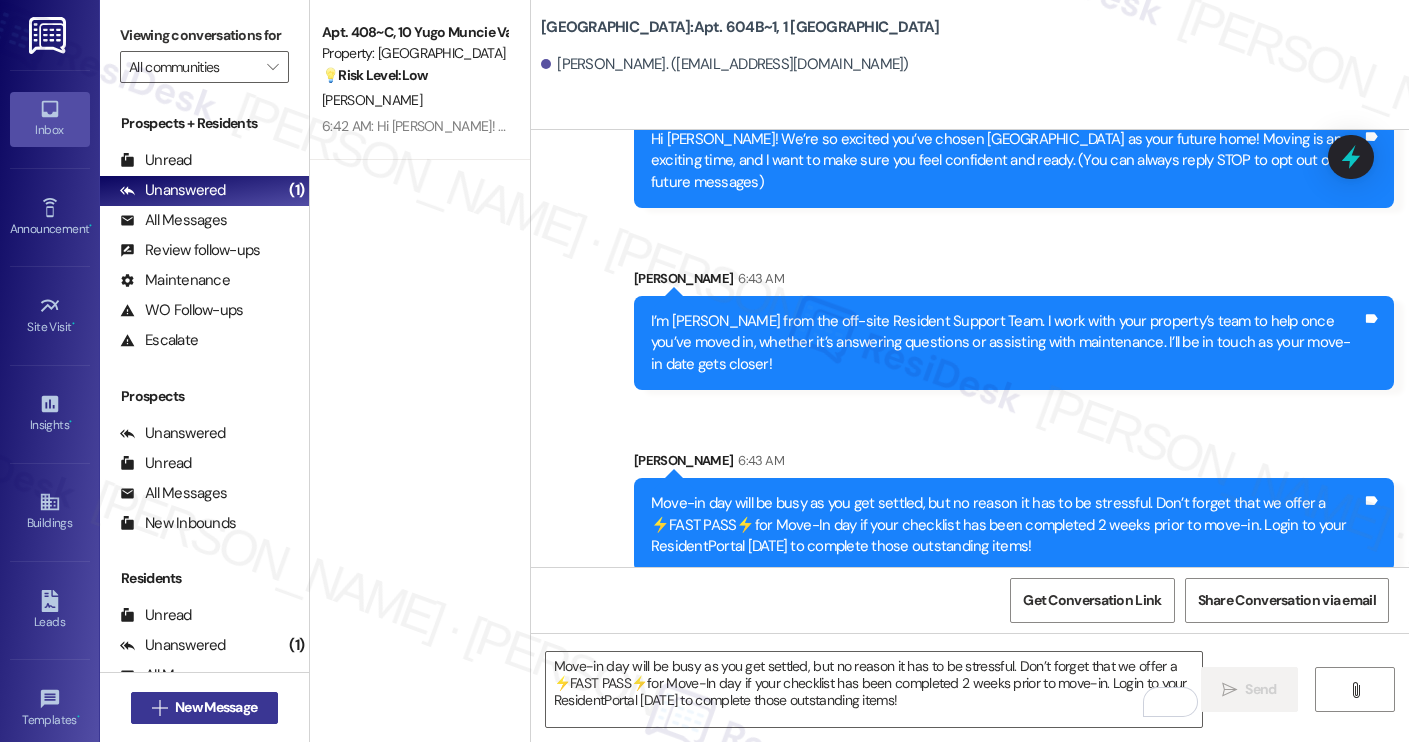 click on "New Message" at bounding box center [216, 707] 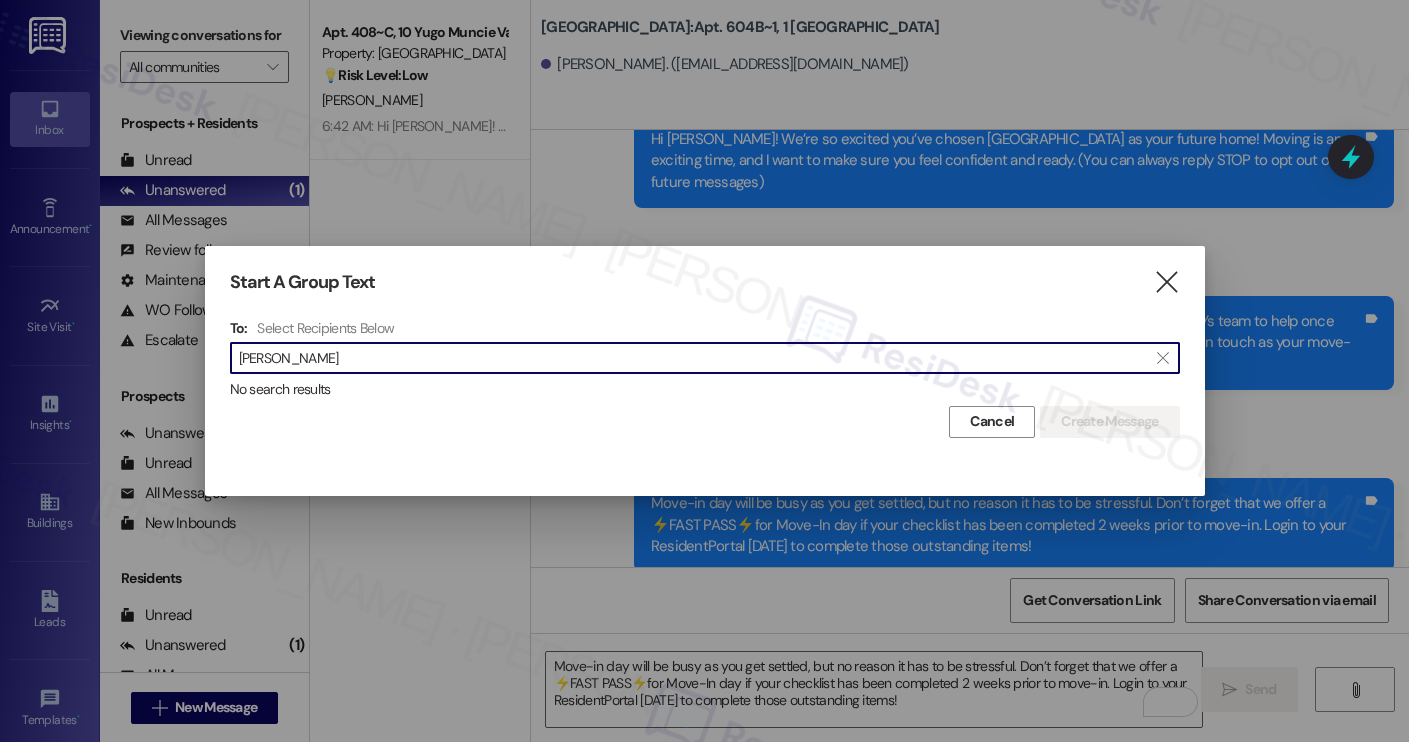 type on "elizabeth fulghum" 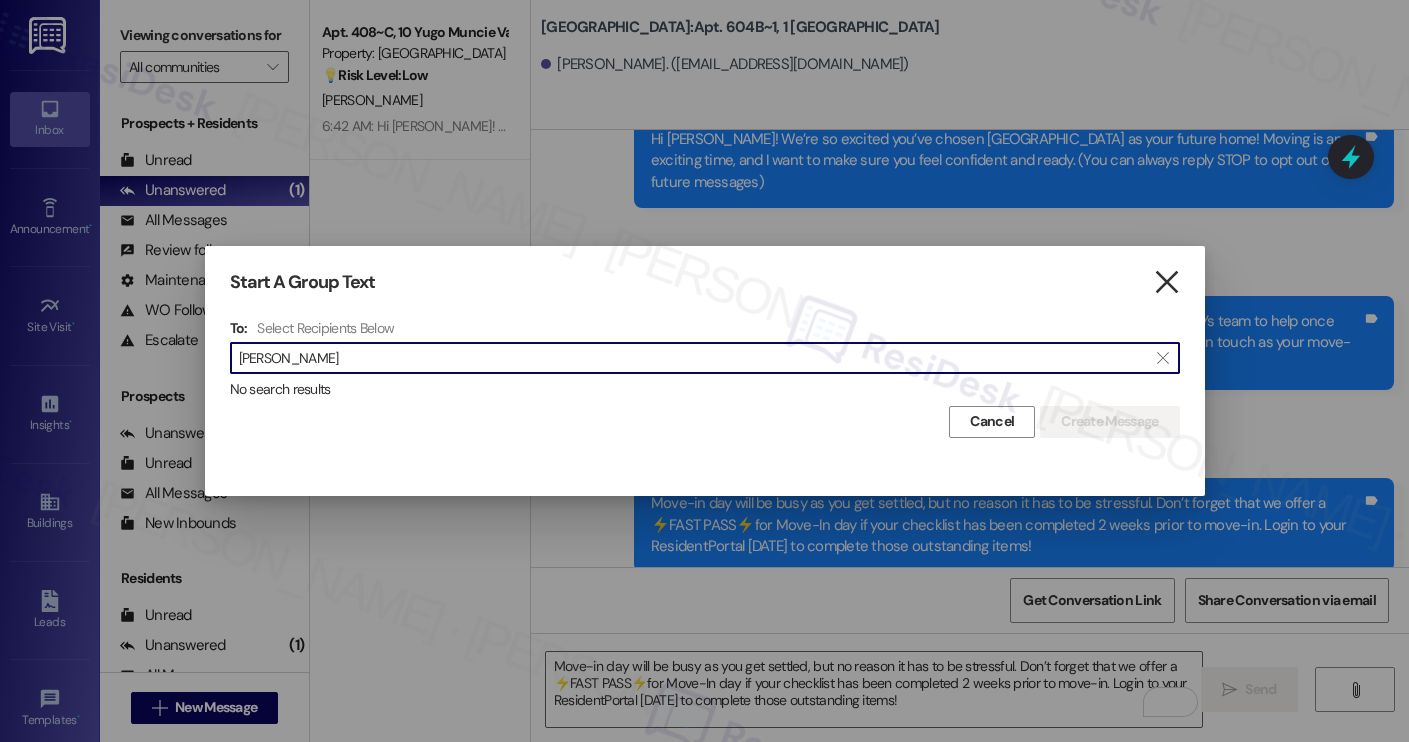 click on "" at bounding box center [1166, 282] 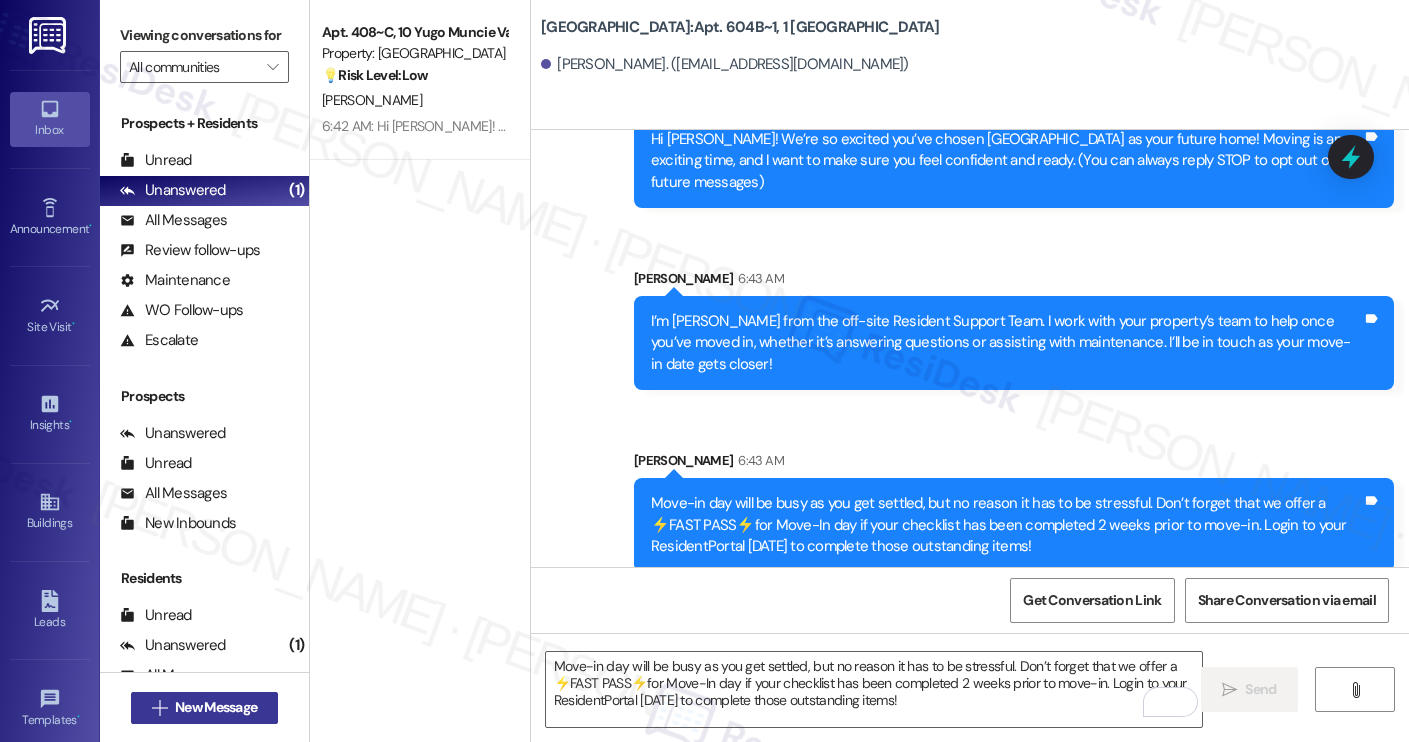 click on "New Message" at bounding box center (216, 707) 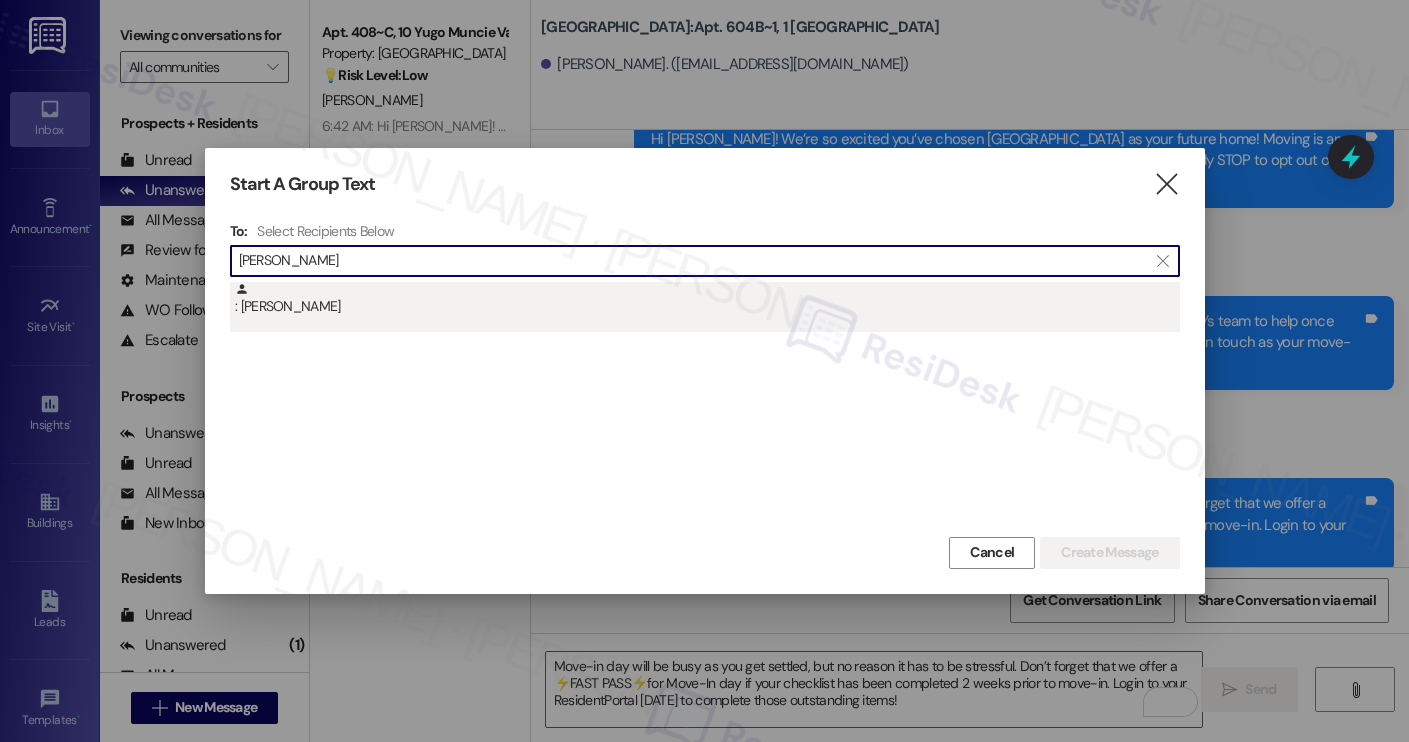 type on "eleanor nakat" 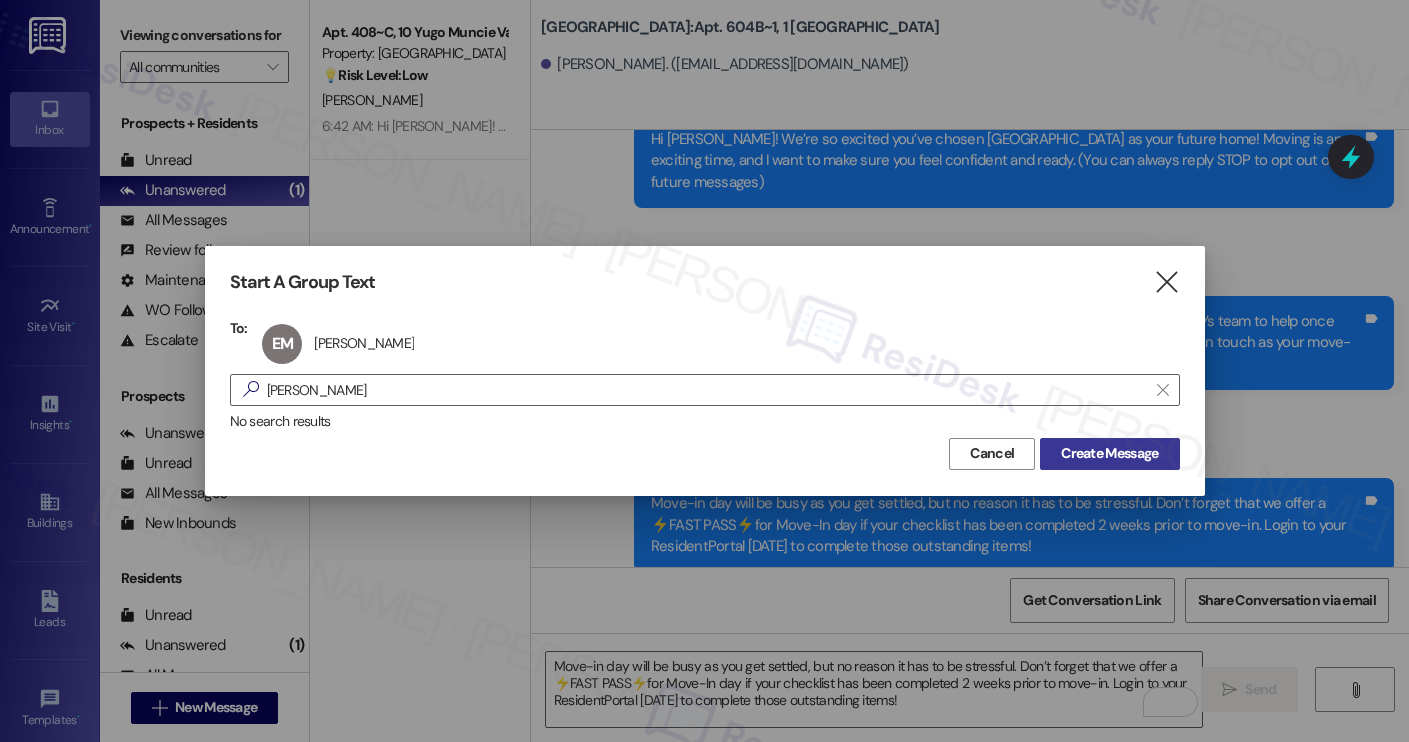 click on "Create Message" at bounding box center [1109, 453] 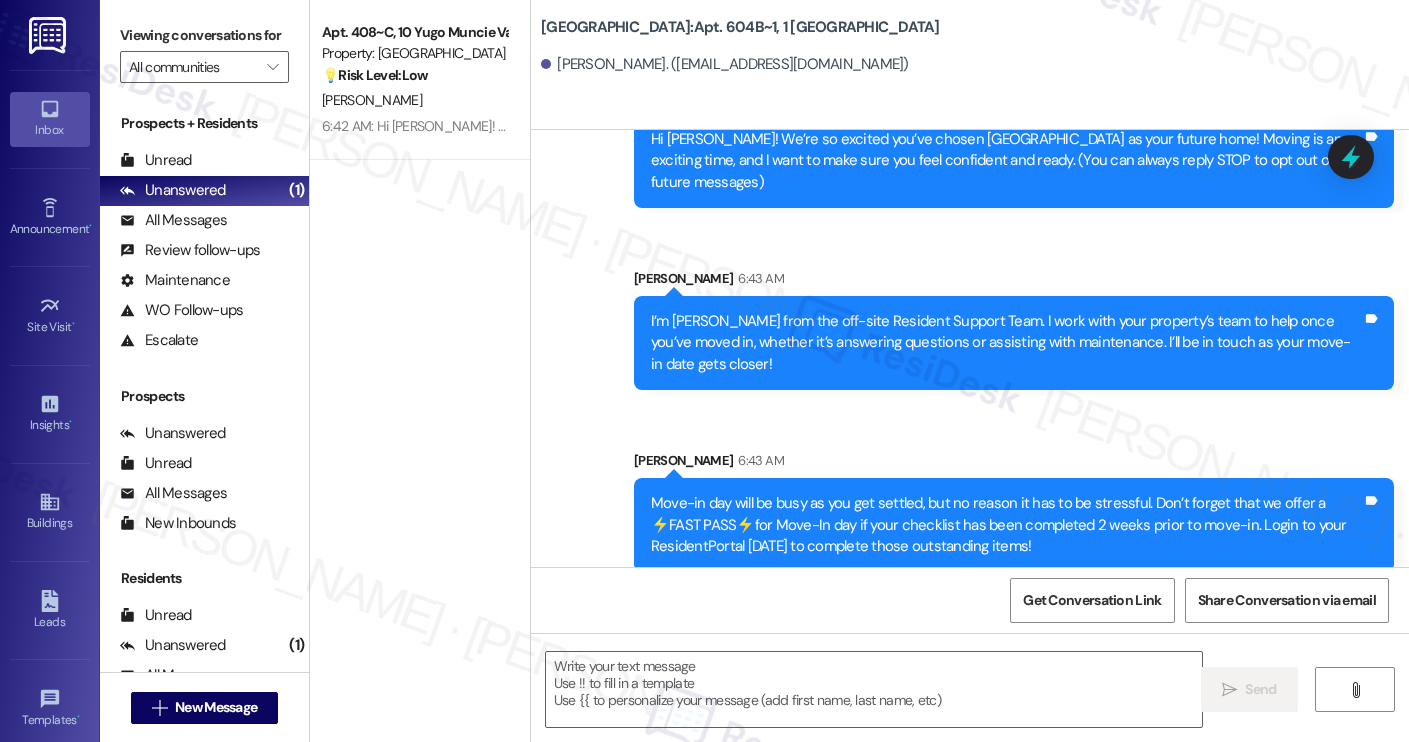 type on "Fetching suggested responses. Please feel free to read through the conversation in the meantime." 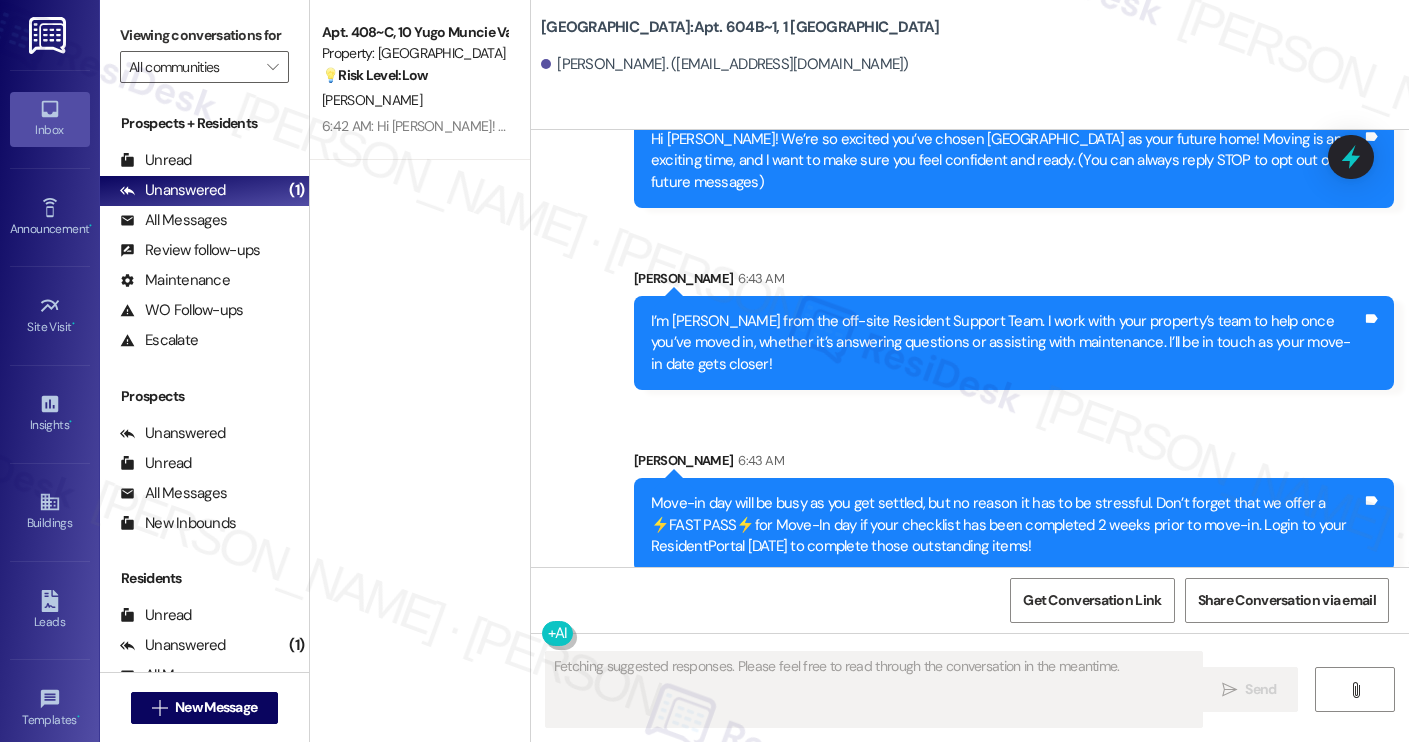 scroll, scrollTop: 0, scrollLeft: 0, axis: both 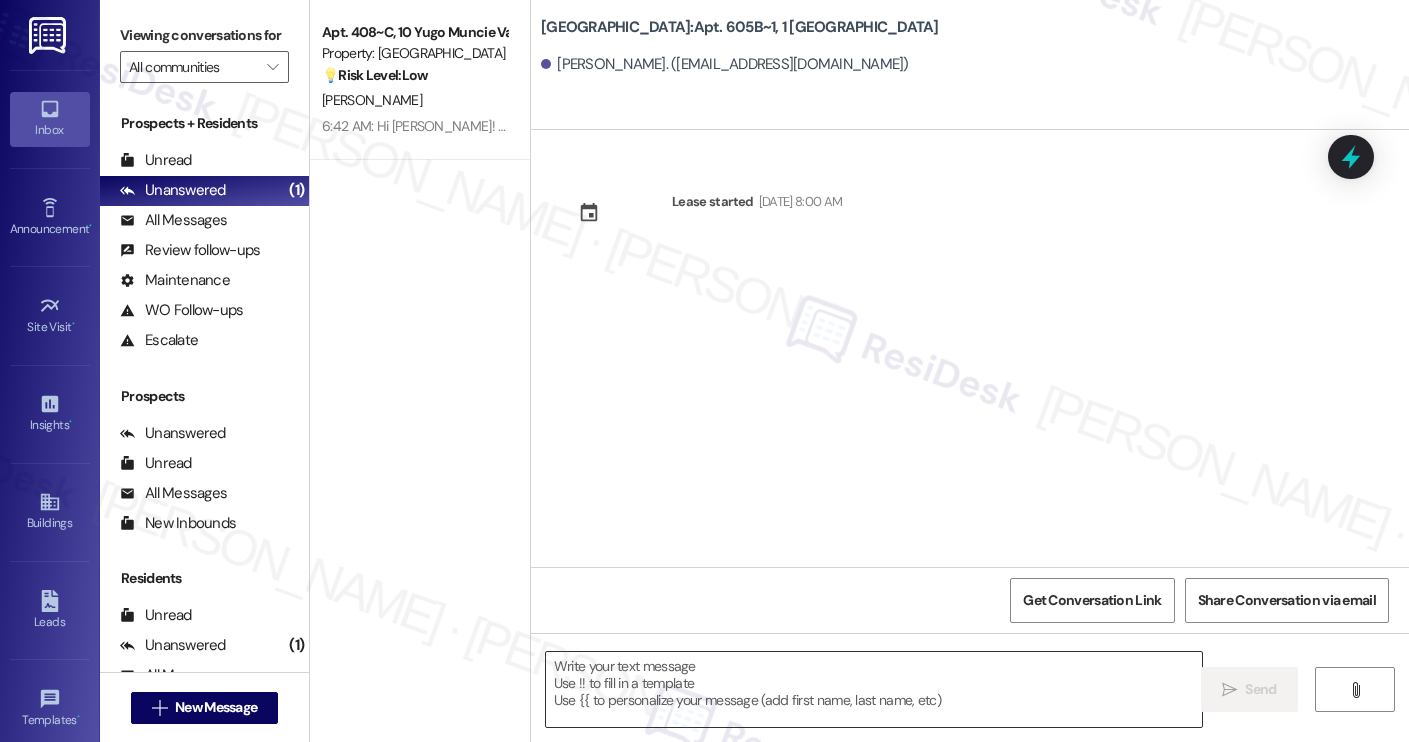 click at bounding box center [874, 689] 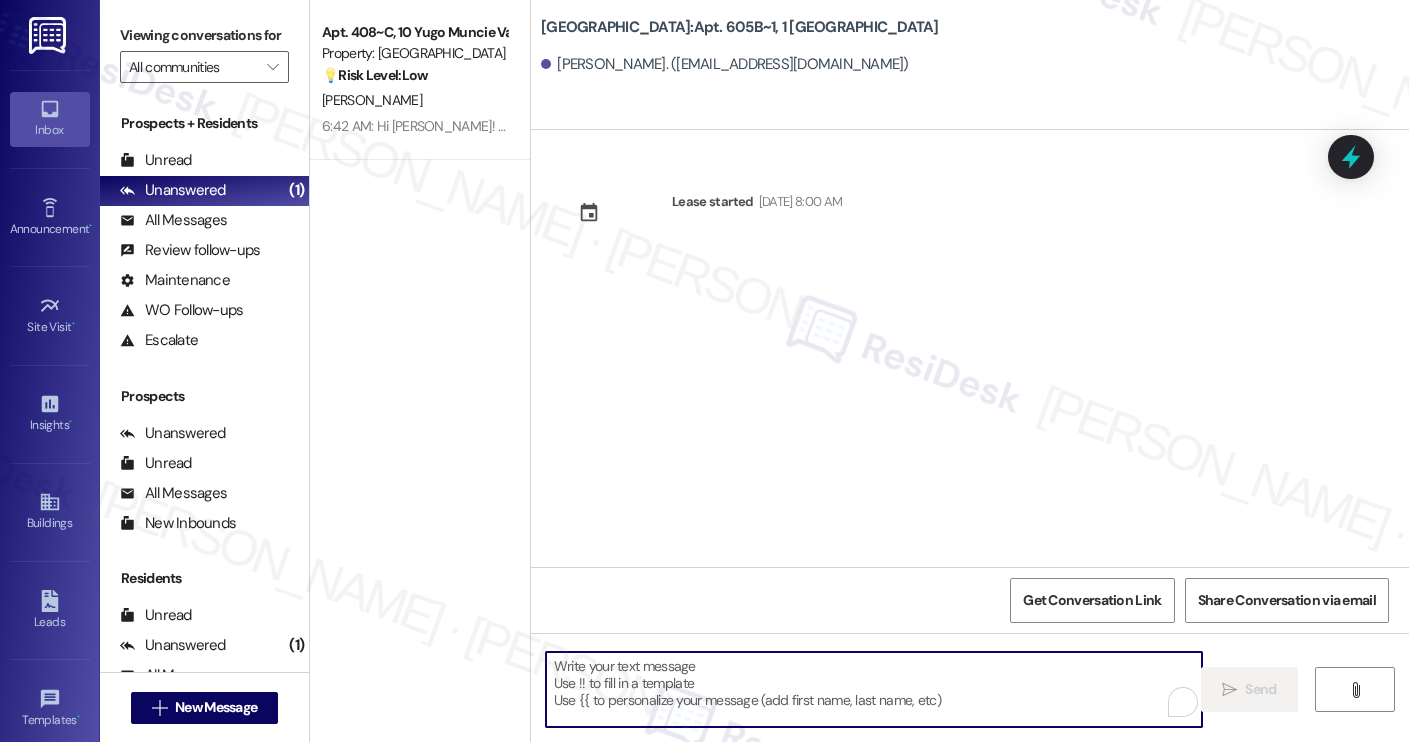 paste on "Hi [PERSON_NAME]! We’re so excited you’ve chosen [GEOGRAPHIC_DATA] as your future home! Moving is an exciting time, and I want to make sure you feel confident and ready.
I’m [PERSON_NAME] from the off-site Resident Support Team. I work with your property’s team to help once you’ve moved in, whether it’s answering questions or assisting with maintenance. I’ll be in touch as your move-in date gets closer!
Move-in day will be busy as you get settled, but no reason it has to be stressful. Don’t forget that we offer a ⚡FAST PASS⚡for Move-In day if your checklist has been completed 2 weeks prior to move-in. Login to your ResidentPortal [DATE] to complete those outstanding items!" 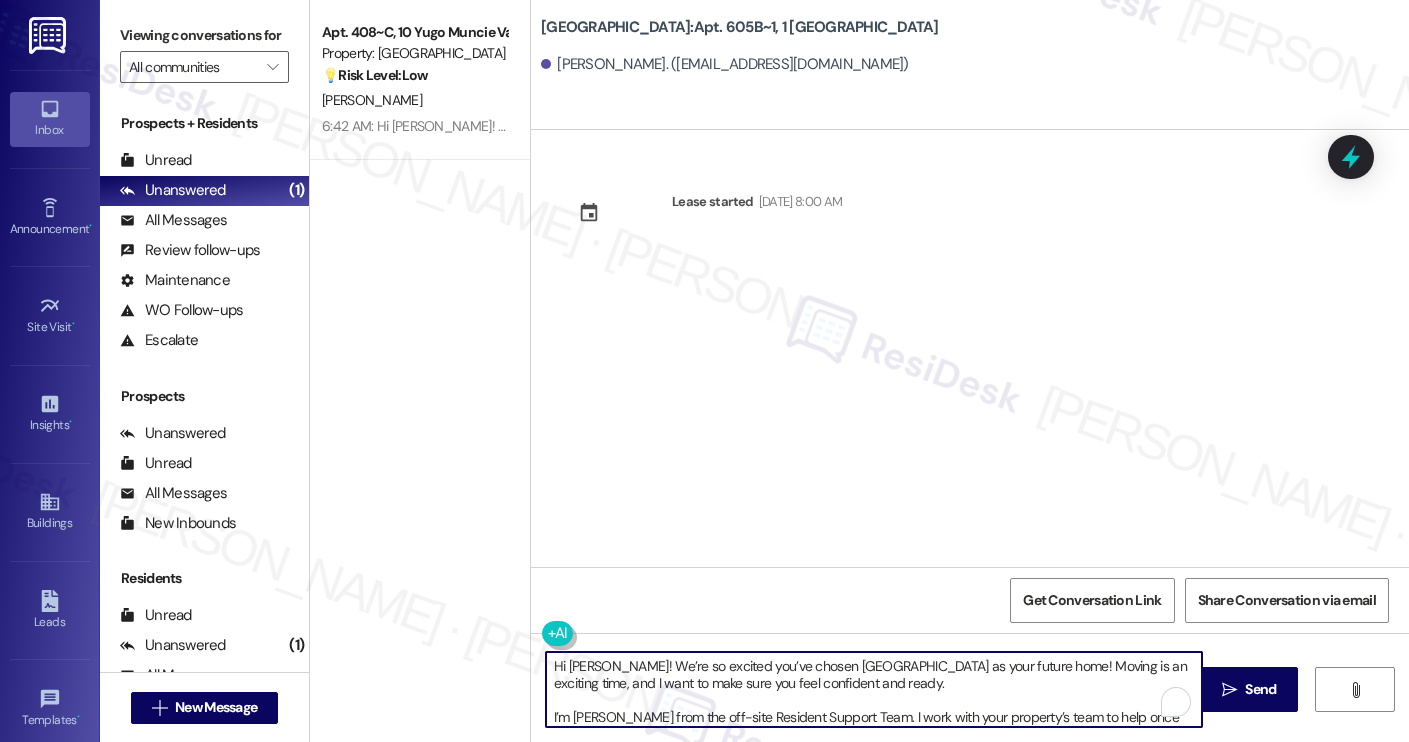 scroll, scrollTop: 119, scrollLeft: 0, axis: vertical 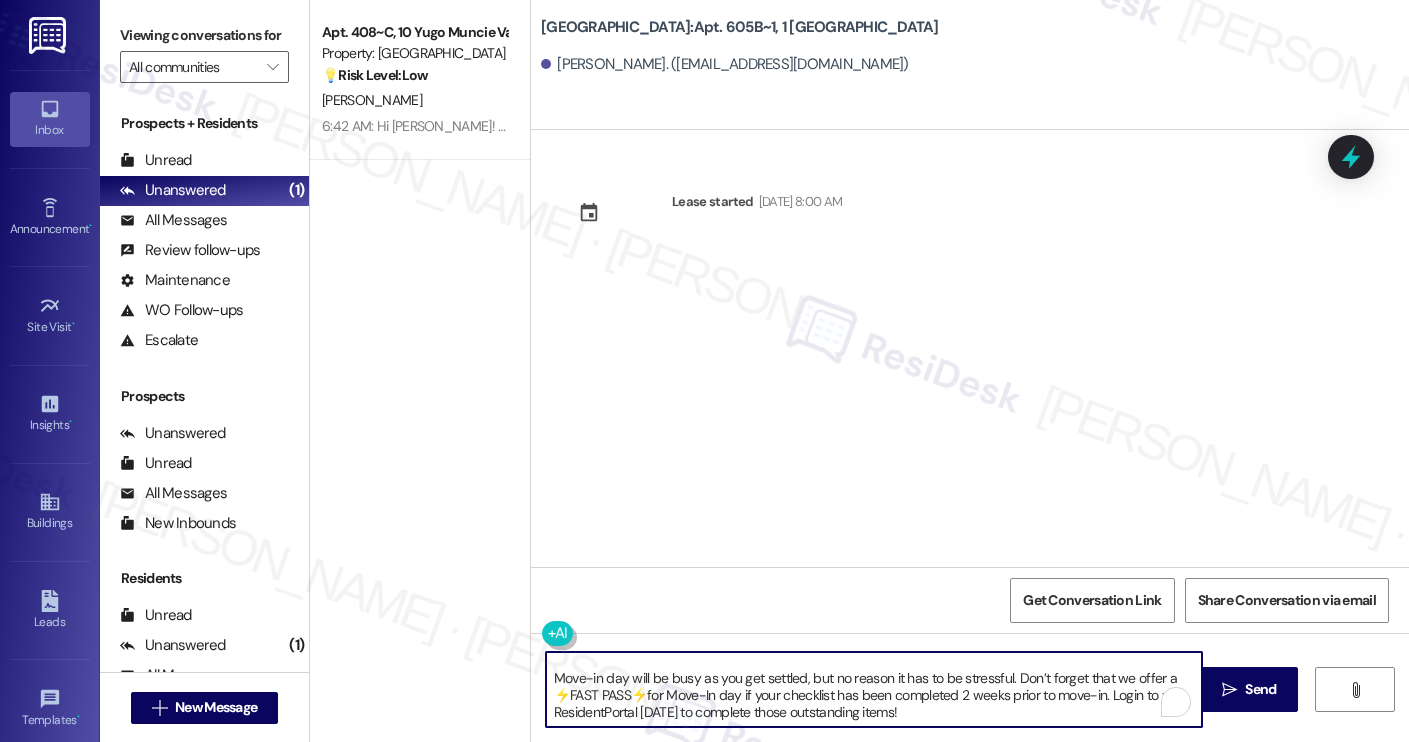 click on "Eleanor Marie Nakatani. (nakataniellie@gmail.com)" at bounding box center [725, 64] 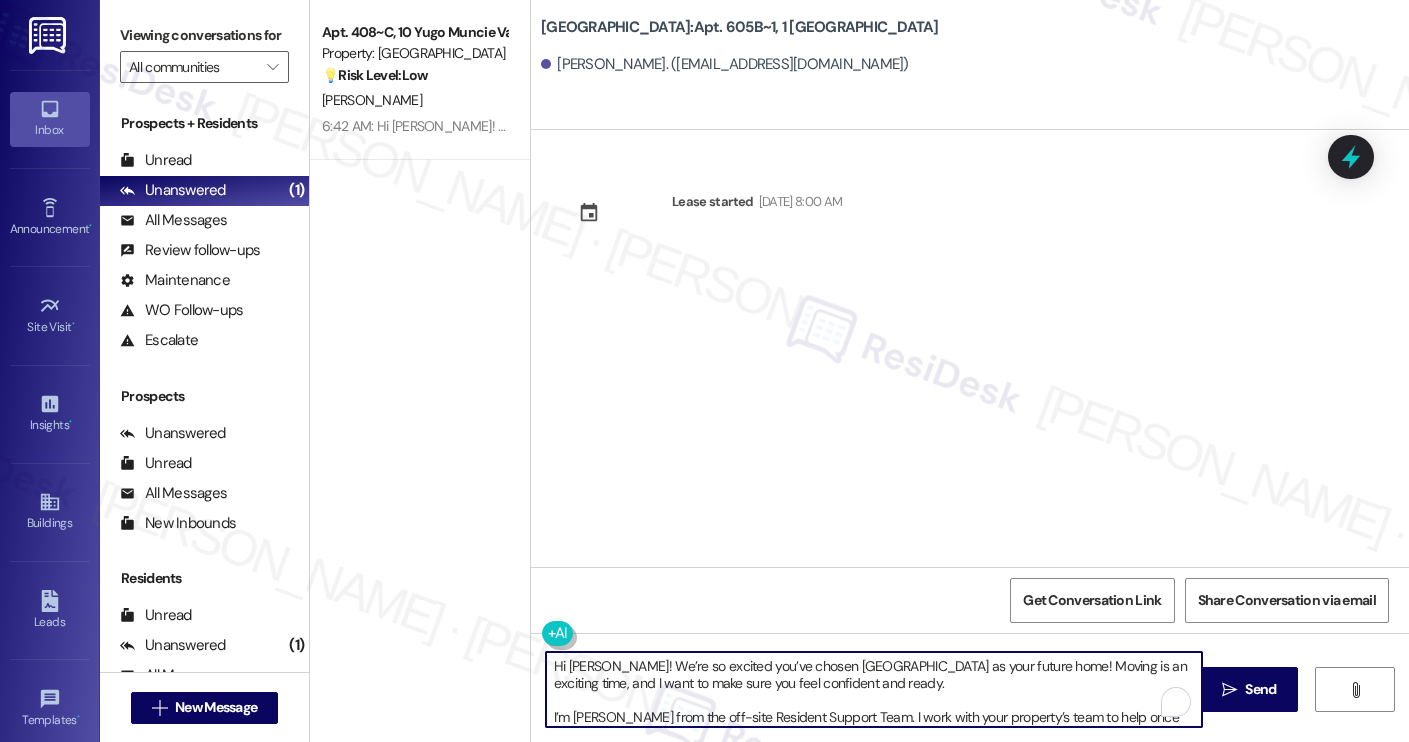 scroll, scrollTop: 0, scrollLeft: 0, axis: both 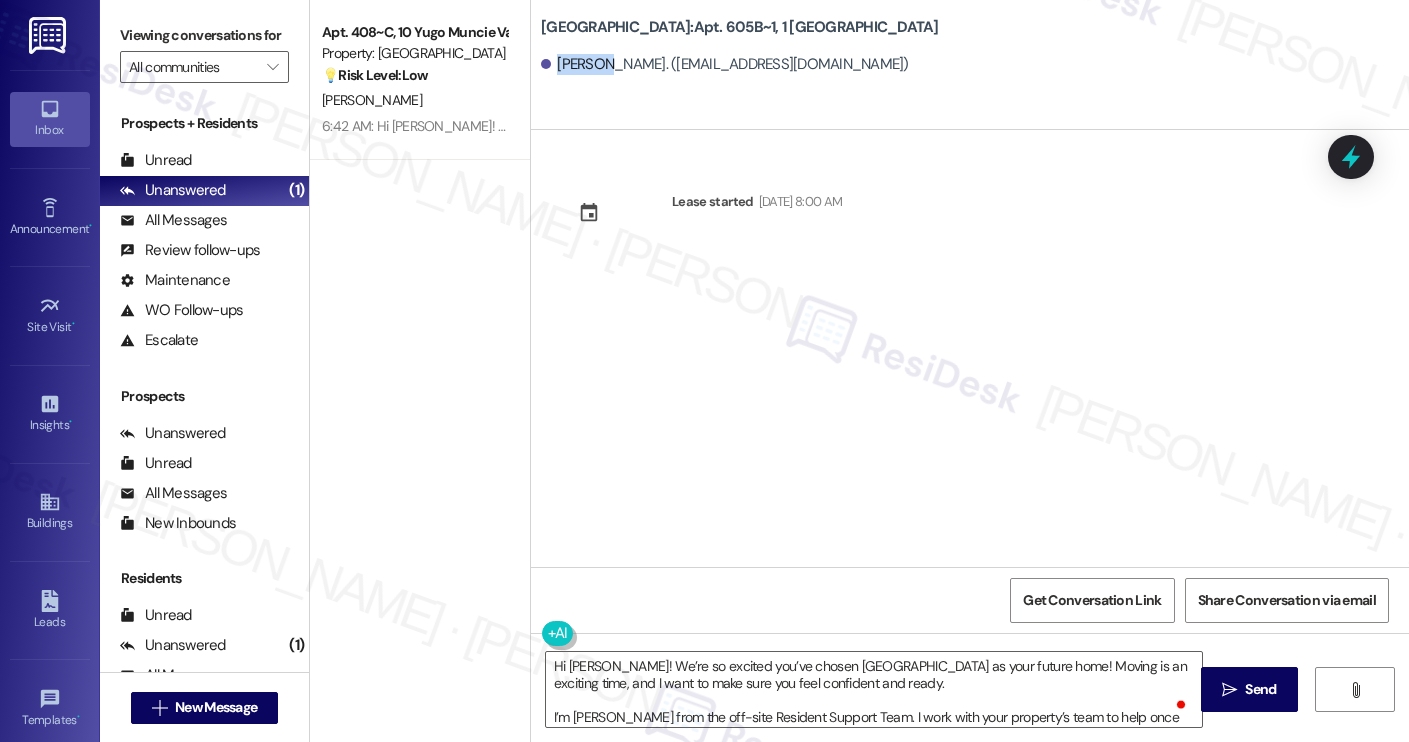 copy on "Eleanor" 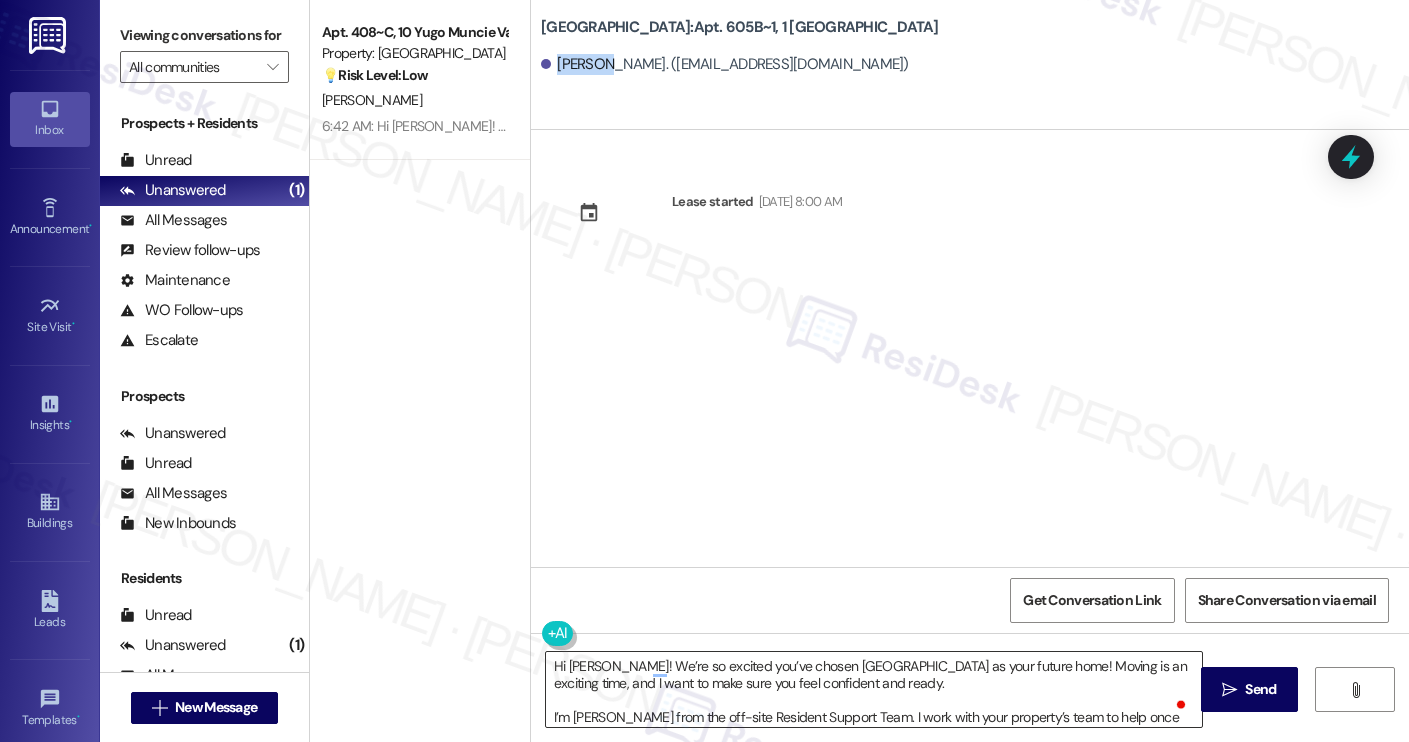 click on "Hi [PERSON_NAME]! We’re so excited you’ve chosen [GEOGRAPHIC_DATA] as your future home! Moving is an exciting time, and I want to make sure you feel confident and ready.
I’m [PERSON_NAME] from the off-site Resident Support Team. I work with your property’s team to help once you’ve moved in, whether it’s answering questions or assisting with maintenance. I’ll be in touch as your move-in date gets closer!
Move-in day will be busy as you get settled, but no reason it has to be stressful. Don’t forget that we offer a ⚡FAST PASS⚡for Move-In day if your checklist has been completed 2 weeks prior to move-in. Login to your ResidentPortal [DATE] to complete those outstanding items!" at bounding box center [874, 689] 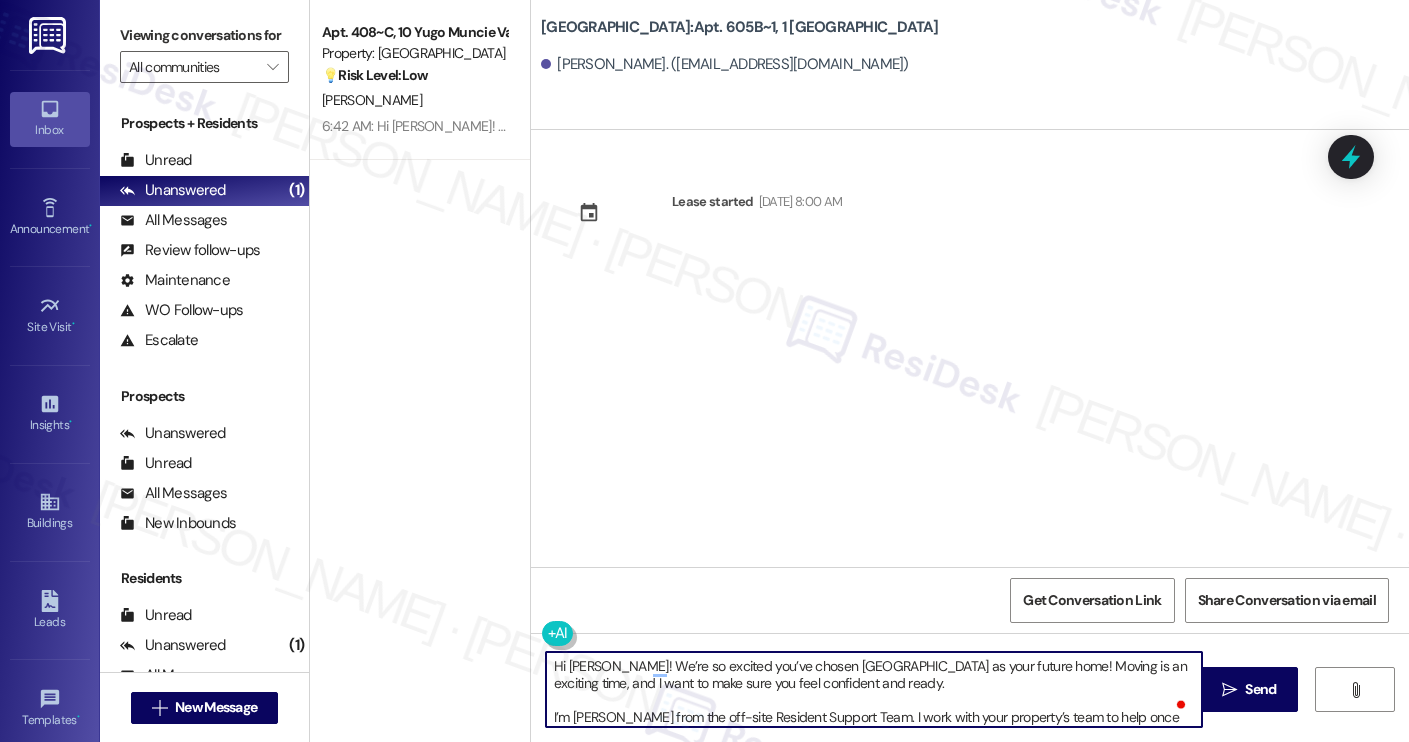 click on "Hi [PERSON_NAME]! We’re so excited you’ve chosen [GEOGRAPHIC_DATA] as your future home! Moving is an exciting time, and I want to make sure you feel confident and ready.
I’m [PERSON_NAME] from the off-site Resident Support Team. I work with your property’s team to help once you’ve moved in, whether it’s answering questions or assisting with maintenance. I’ll be in touch as your move-in date gets closer!
Move-in day will be busy as you get settled, but no reason it has to be stressful. Don’t forget that we offer a ⚡FAST PASS⚡for Move-In day if your checklist has been completed 2 weeks prior to move-in. Login to your ResidentPortal [DATE] to complete those outstanding items!" at bounding box center [874, 689] 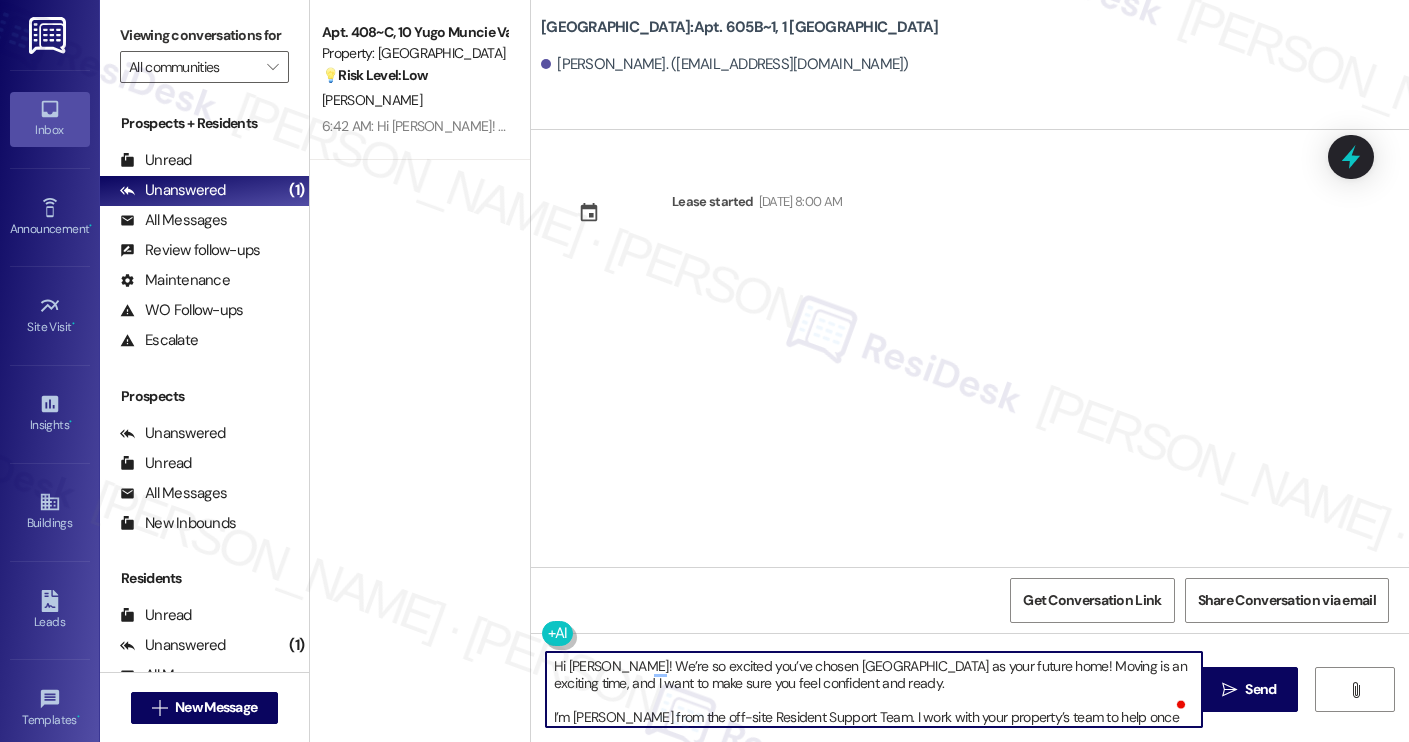 scroll, scrollTop: 17, scrollLeft: 0, axis: vertical 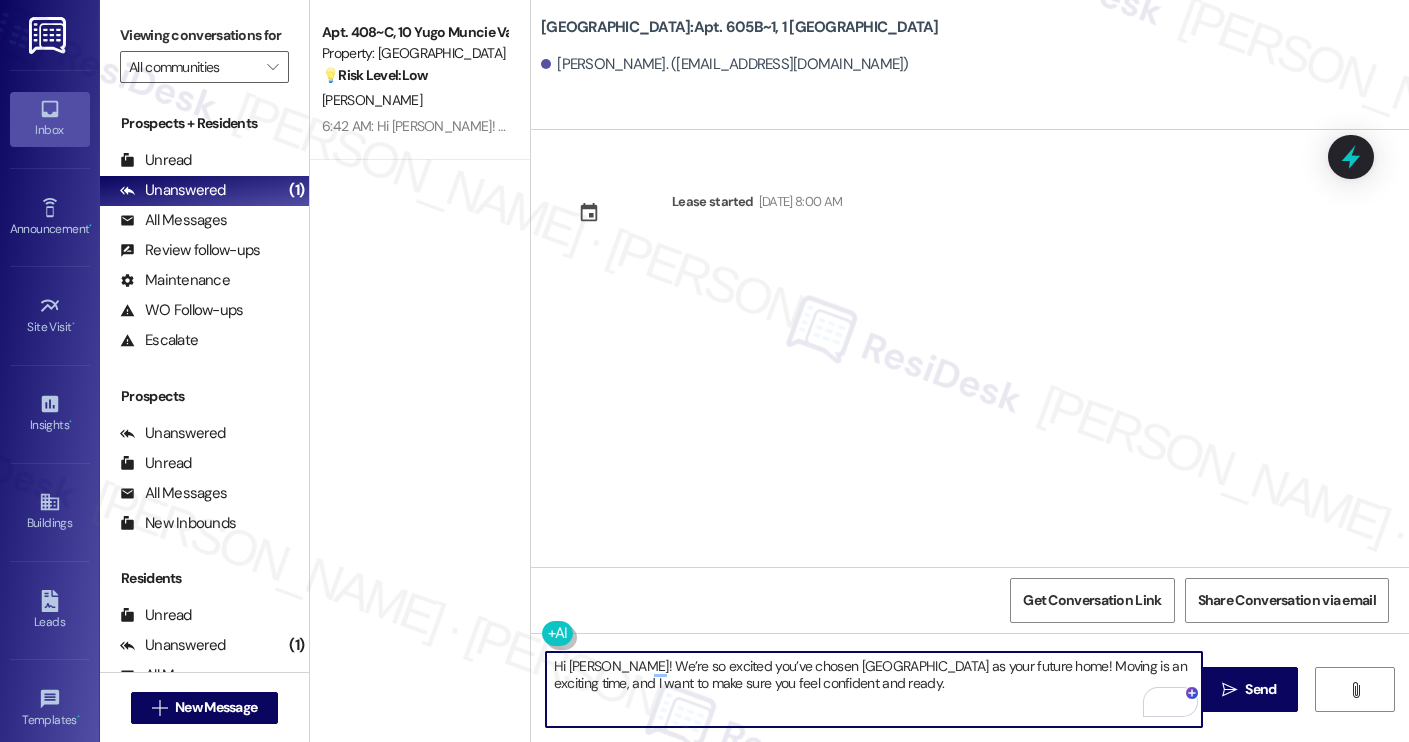 click on "Hi Eleanor! We’re so excited you’ve chosen Yugo Charleston Campus as your future home! Moving is an exciting time, and I want to make sure you feel confident and ready." at bounding box center (874, 689) 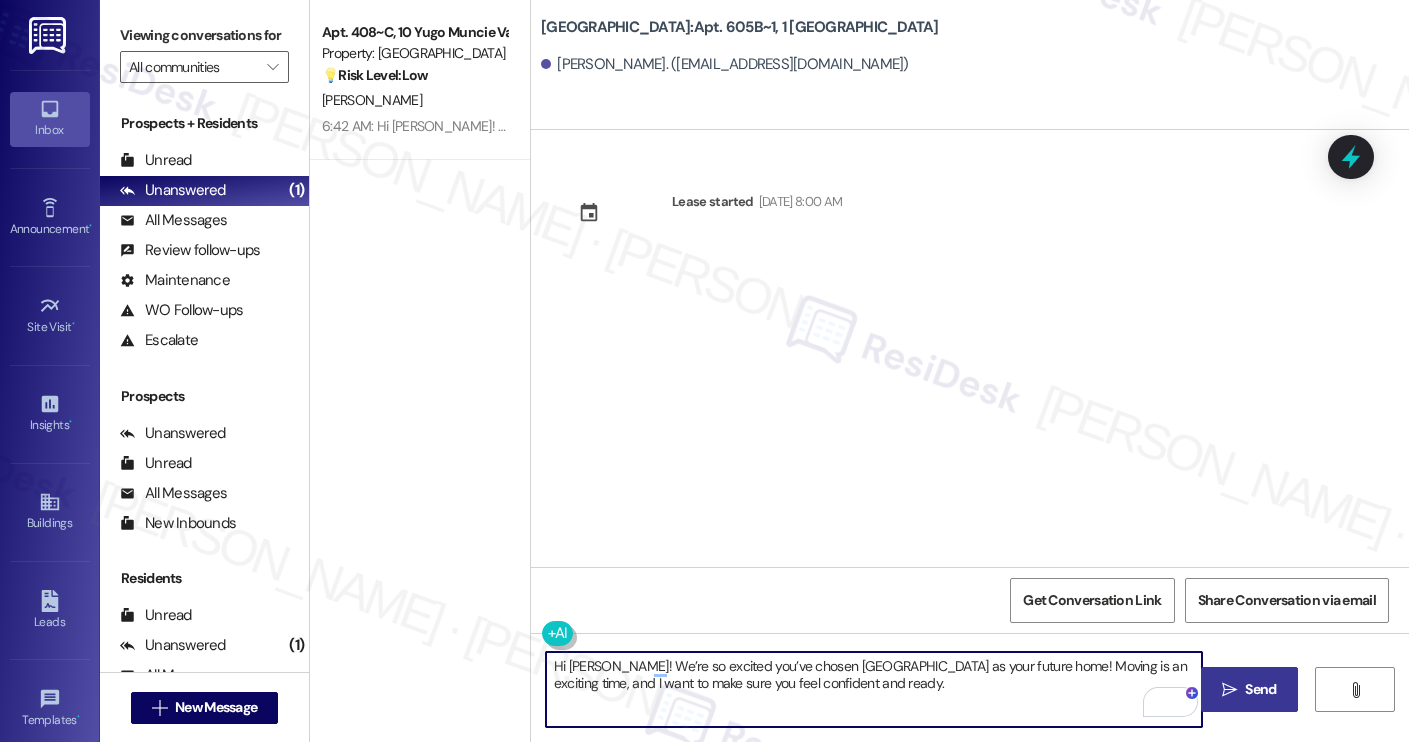 type on "Hi Eleanor! We’re so excited you’ve chosen Yugo Charleston Campus as your future home! Moving is an exciting time, and I want to make sure you feel confident and ready." 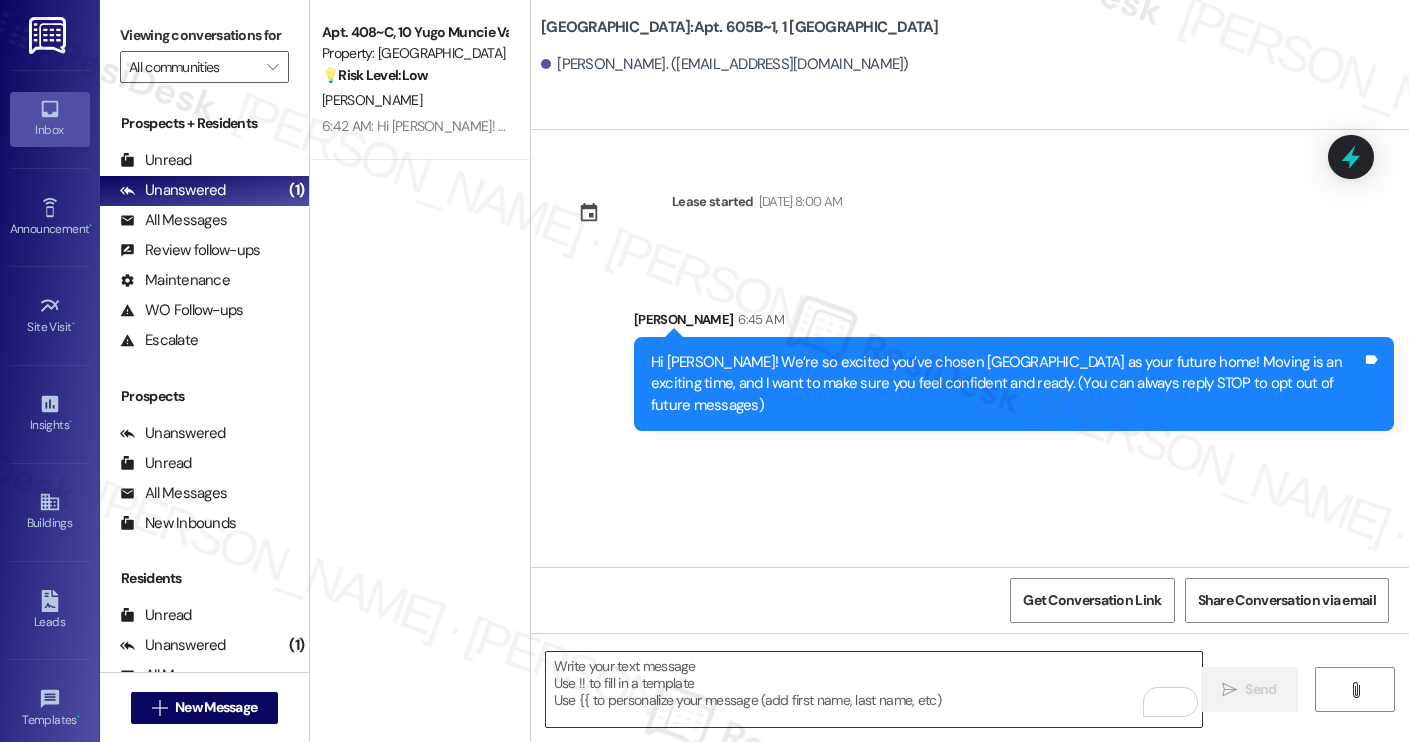 click at bounding box center [874, 689] 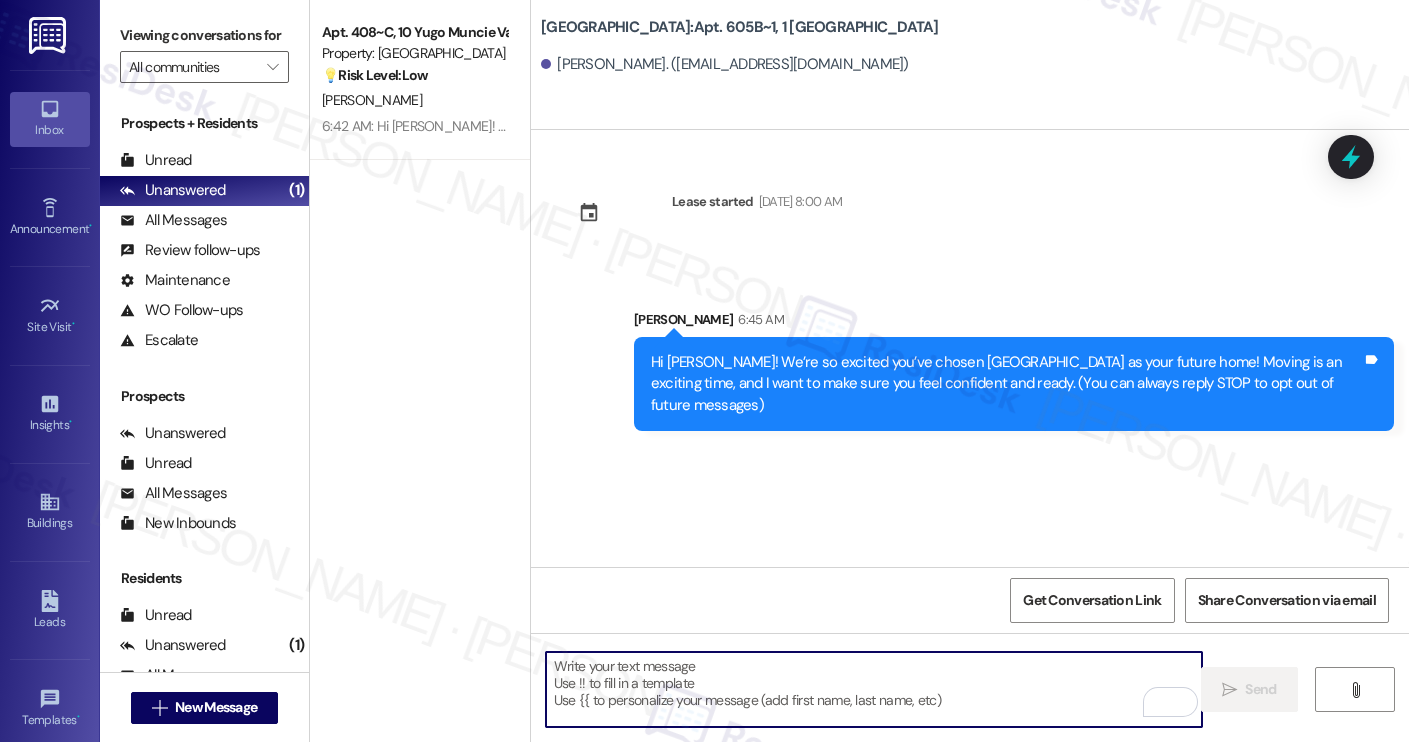 paste on "I’m [PERSON_NAME] from the off-site Resident Support Team. I work with your property’s team to help once you’ve moved in, whether it’s answering questions or assisting with maintenance. I’ll be in touch as your move-in date gets closer!
Move-in day will be busy as you get settled, but no reason it has to be stressful. Don’t forget that we offer a ⚡FAST PASS⚡for Move-In day if your checklist has been completed 2 weeks prior to move-in. Login to your ResidentPortal [DATE] to complete those outstanding items!" 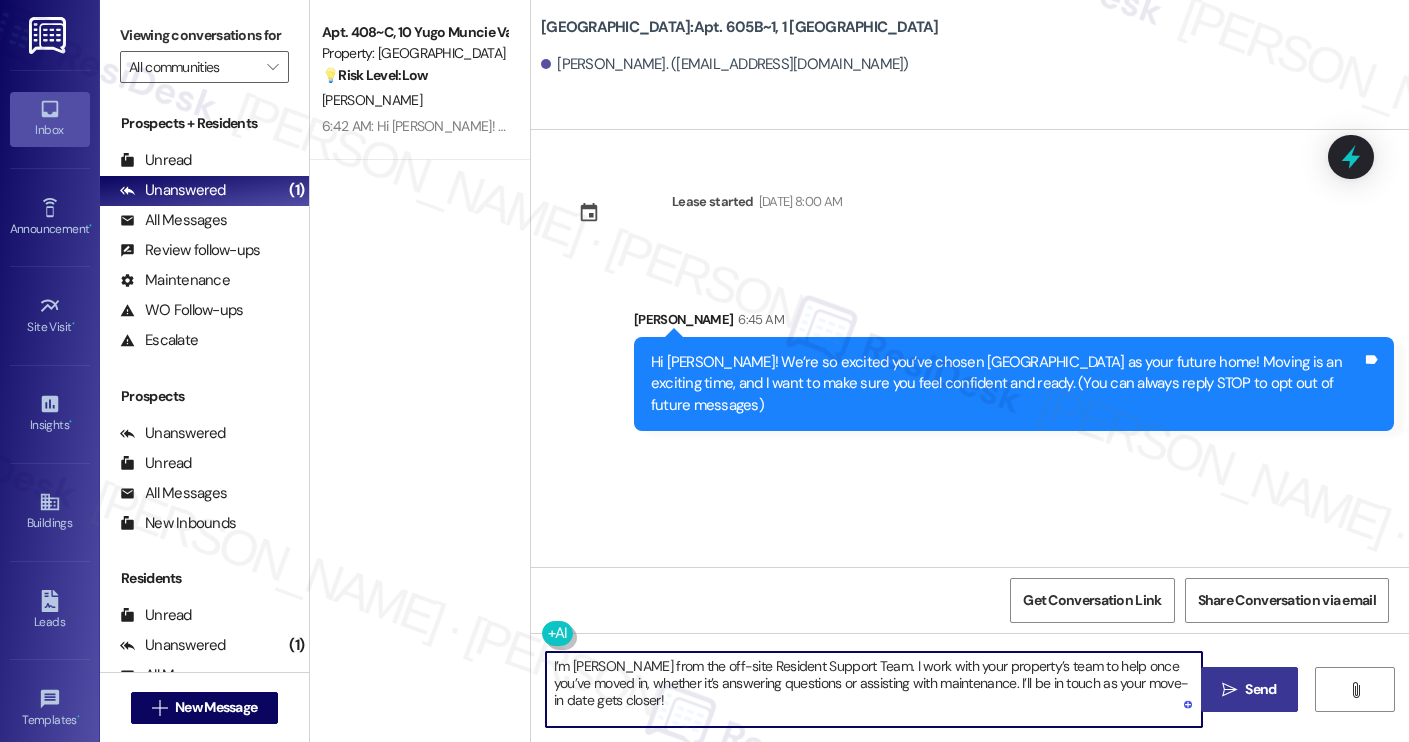 type on "I’m [PERSON_NAME] from the off-site Resident Support Team. I work with your property’s team to help once you’ve moved in, whether it’s answering questions or assisting with maintenance. I’ll be in touch as your move-in date gets closer!" 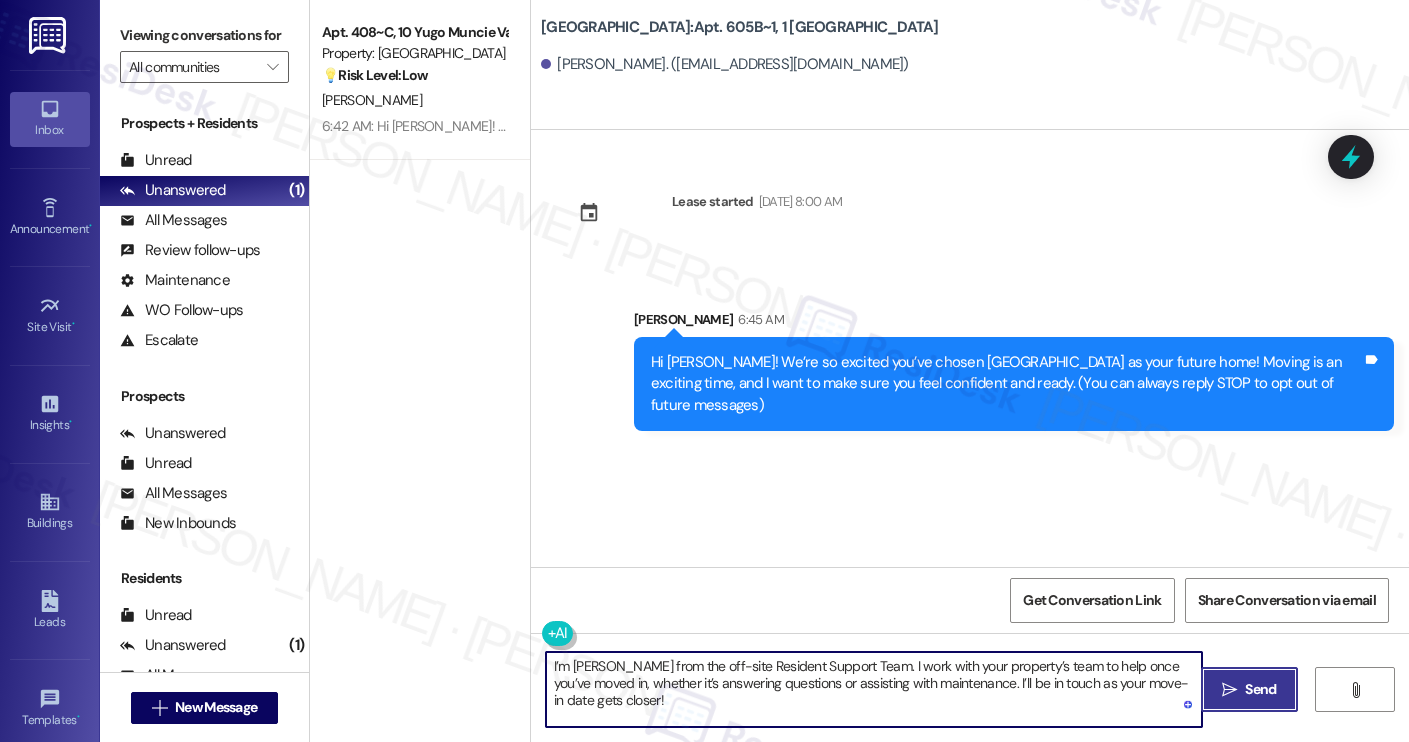 click on " Send" at bounding box center [1249, 689] 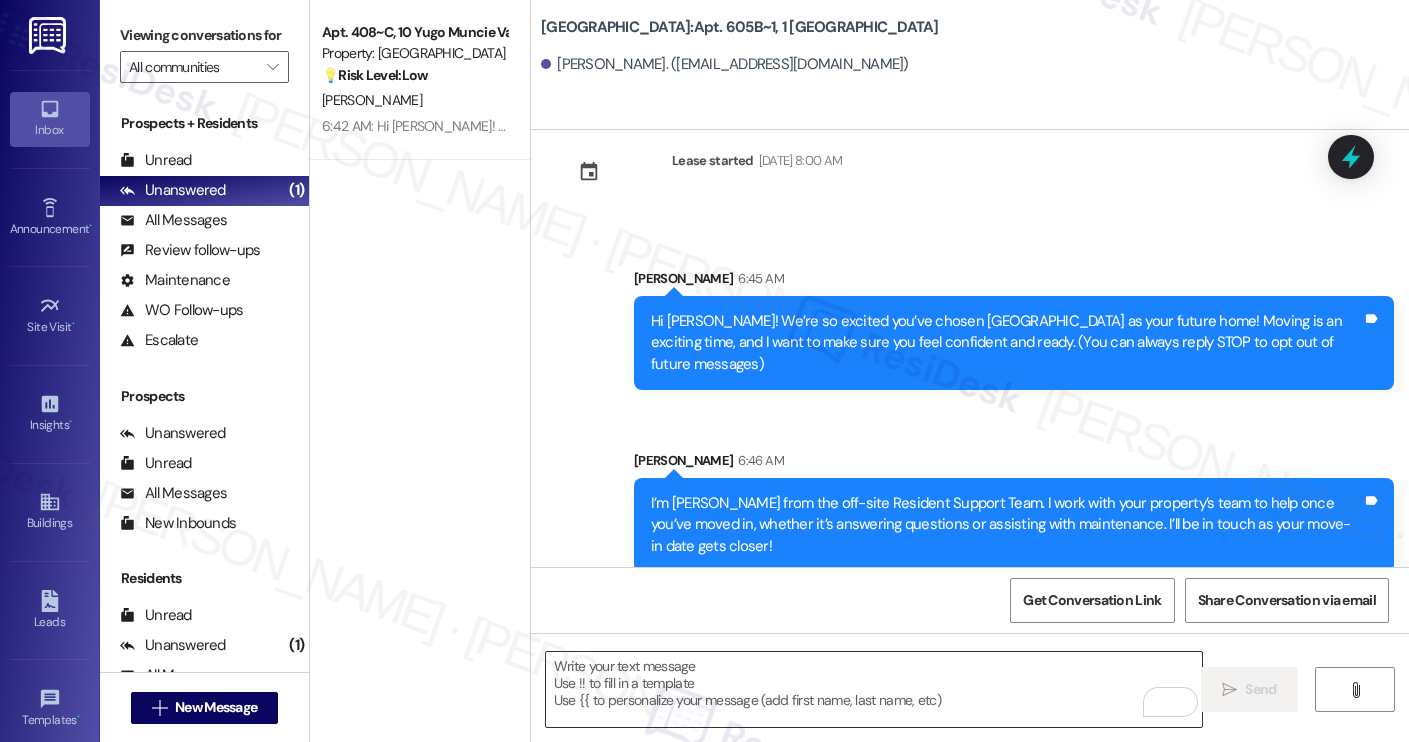 click at bounding box center [874, 689] 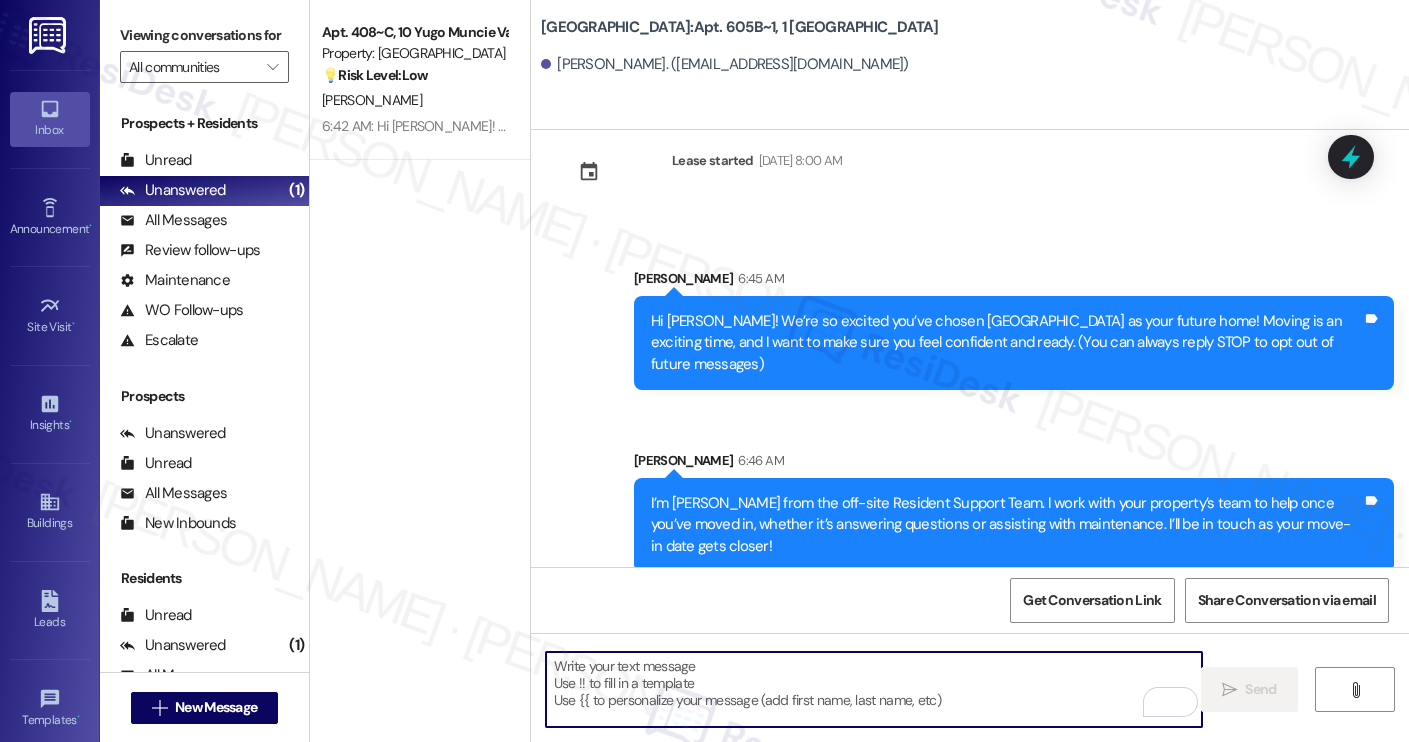 paste on "Move-in day will be busy as you get settled, but no reason it has to be stressful. Don’t forget that we offer a ⚡FAST PASS⚡for Move-In day if your checklist has been completed 2 weeks prior to move-in. Login to your ResidentPortal [DATE] to complete those outstanding items!" 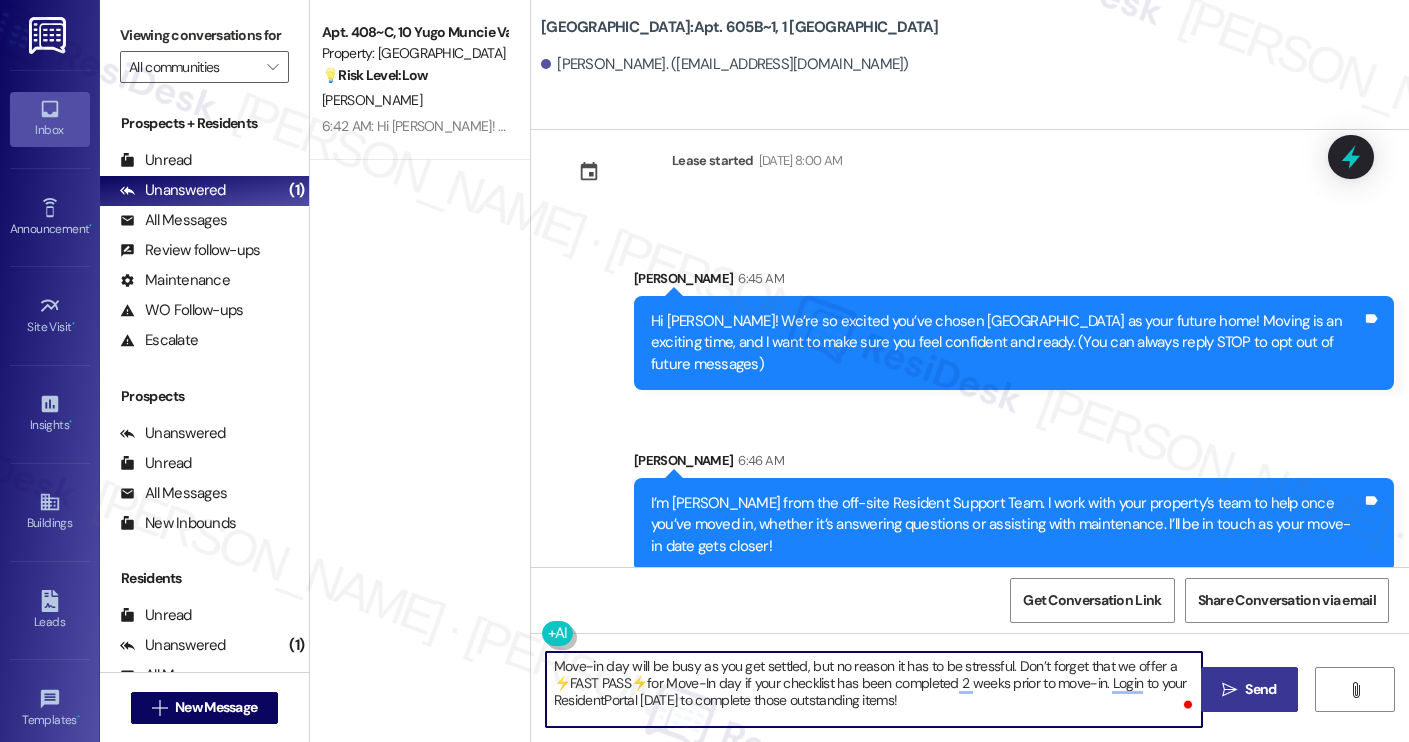 type on "Move-in day will be busy as you get settled, but no reason it has to be stressful. Don’t forget that we offer a ⚡FAST PASS⚡for Move-In day if your checklist has been completed 2 weeks prior to move-in. Login to your ResidentPortal [DATE] to complete those outstanding items!" 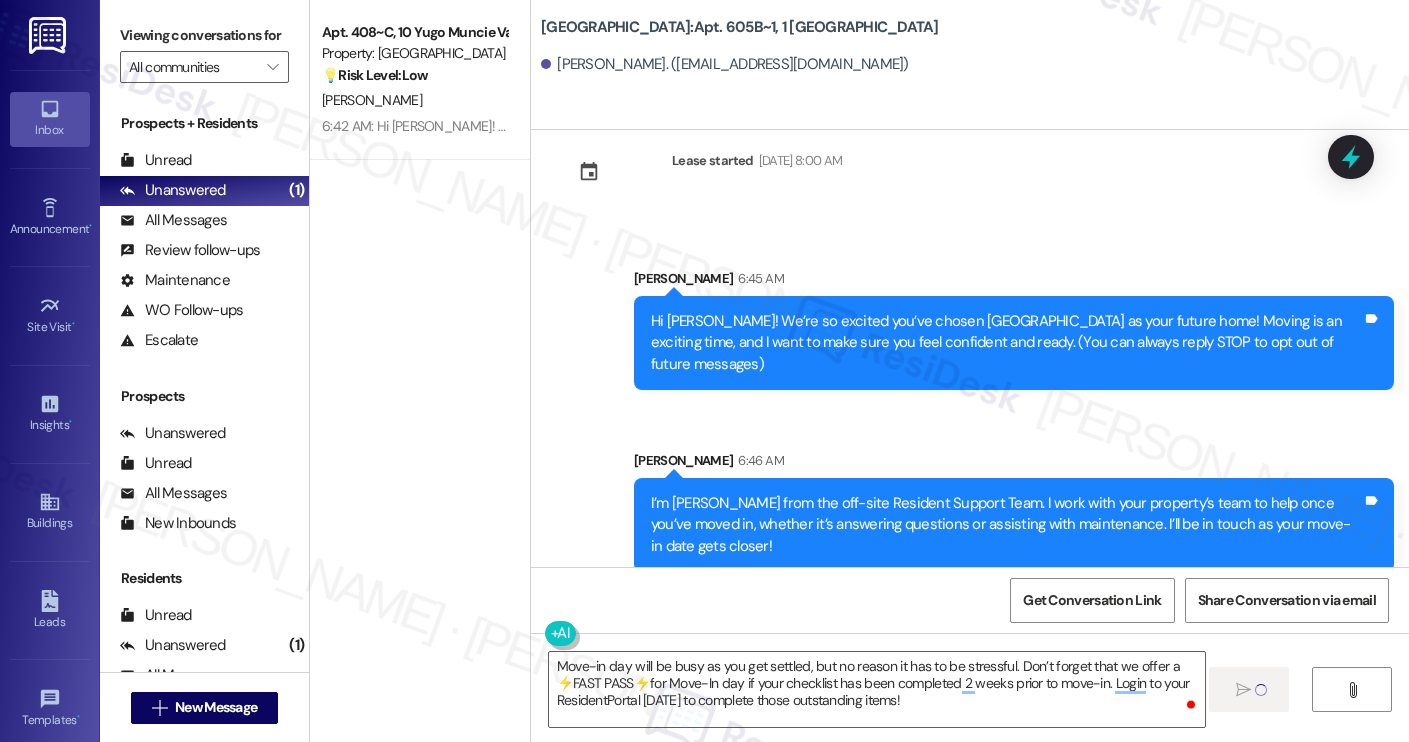 type 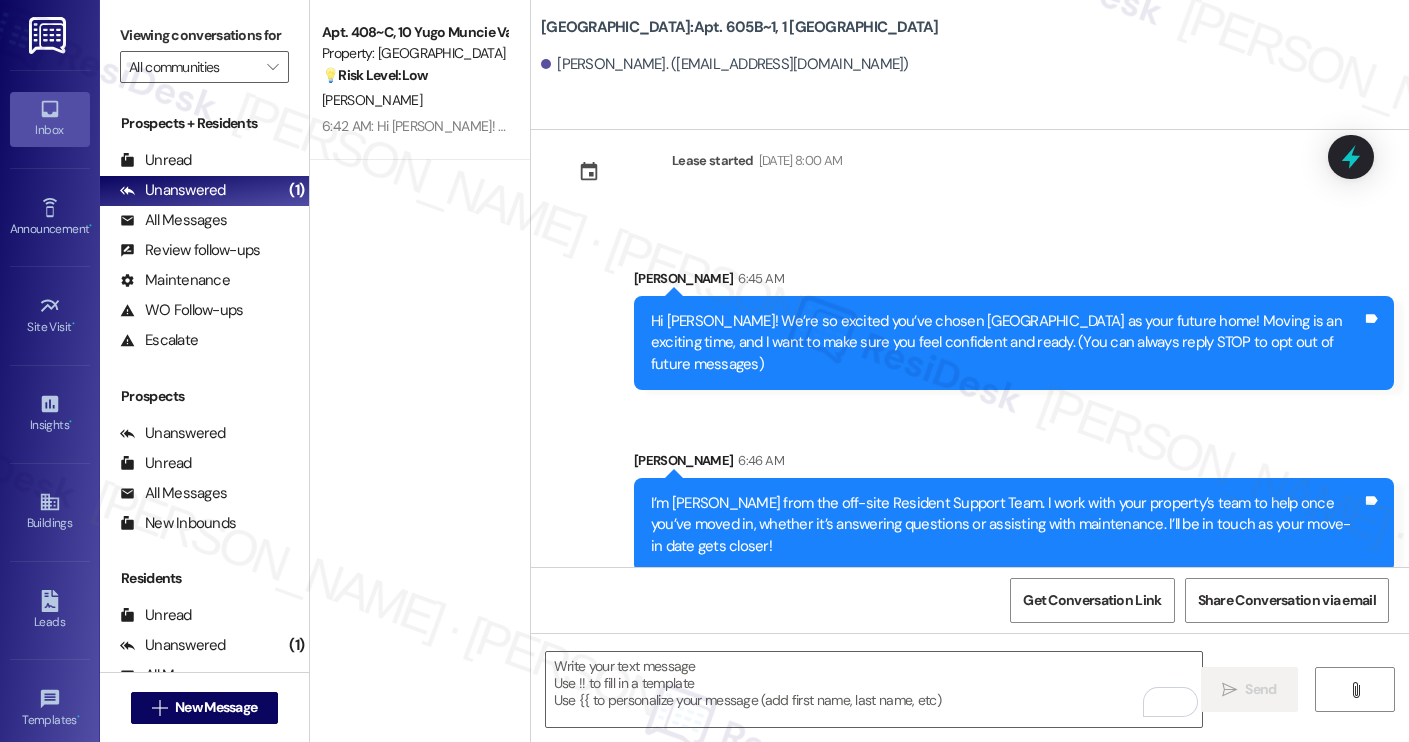 scroll, scrollTop: 223, scrollLeft: 0, axis: vertical 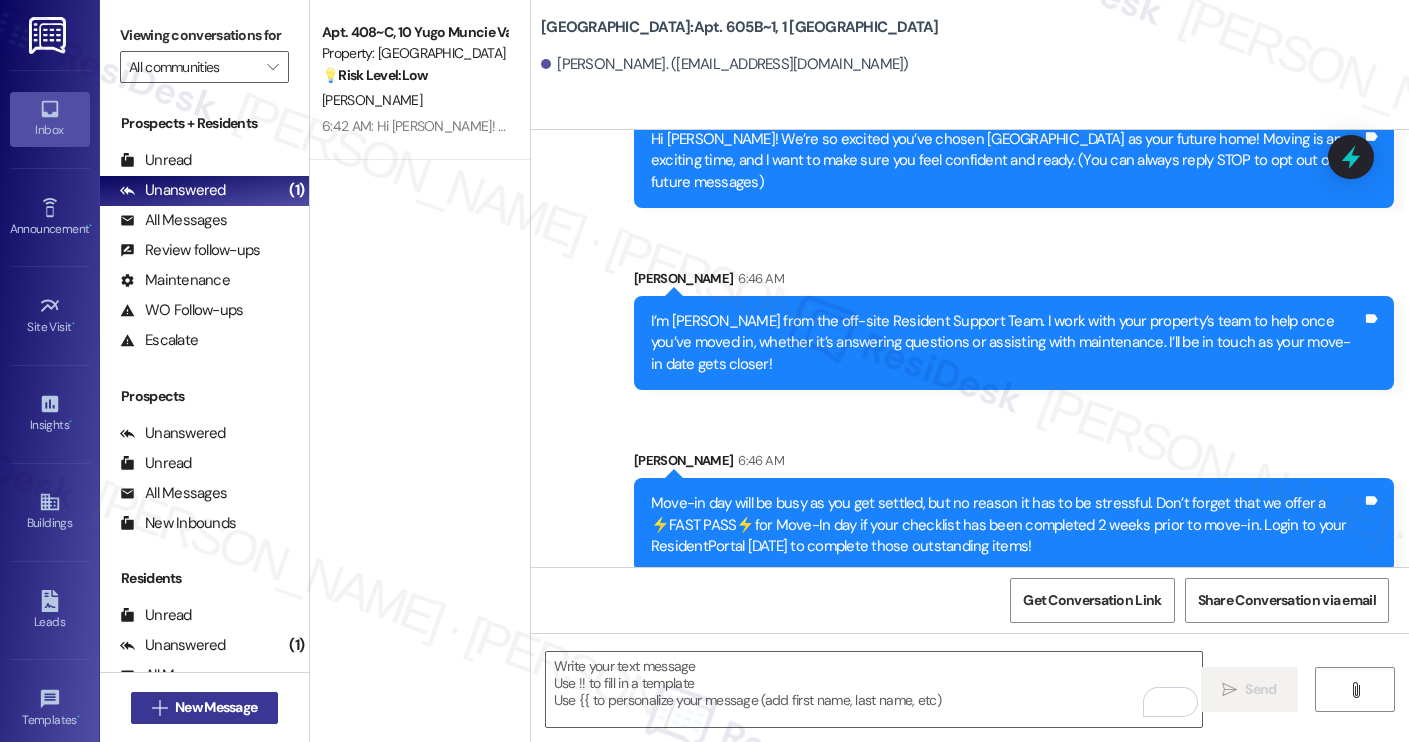 click on "New Message" at bounding box center (216, 707) 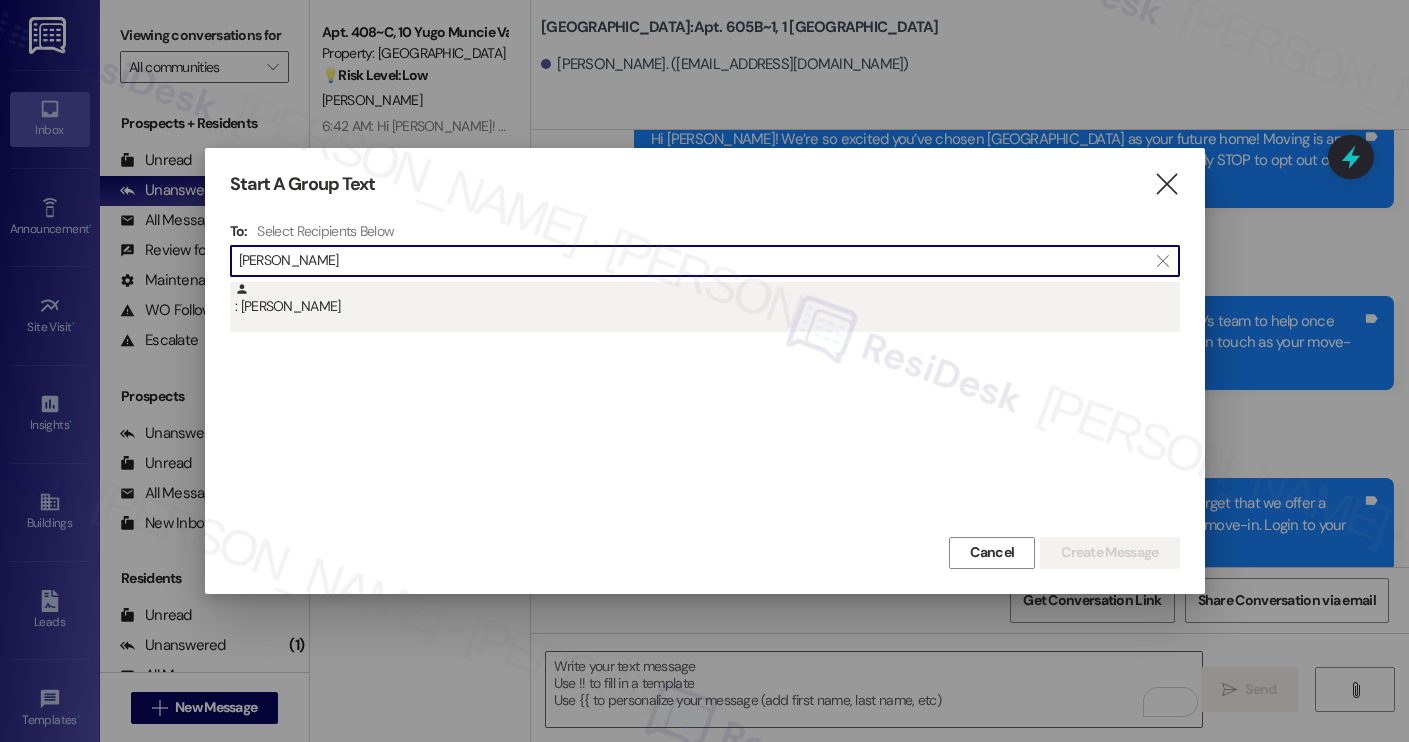 type on "blythe bogarde" 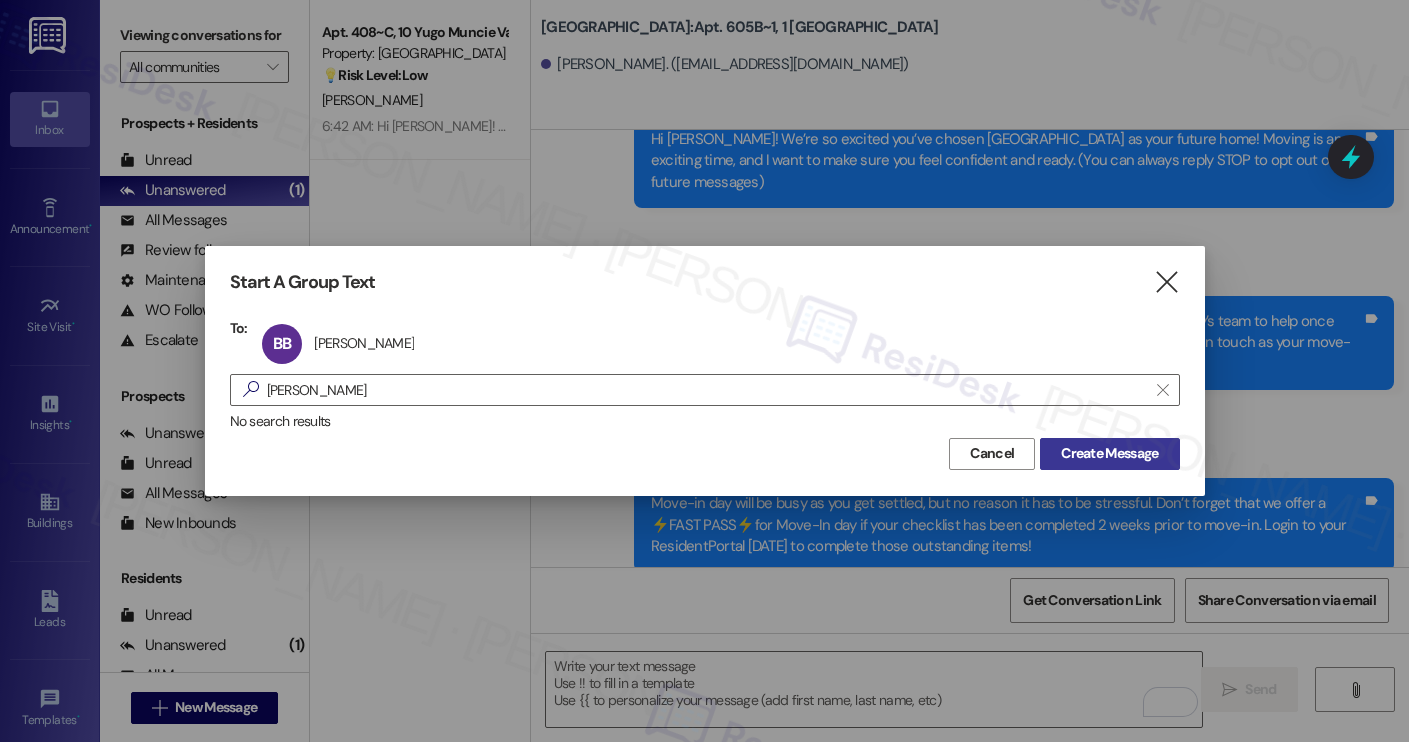 click on "Create Message" at bounding box center (1109, 453) 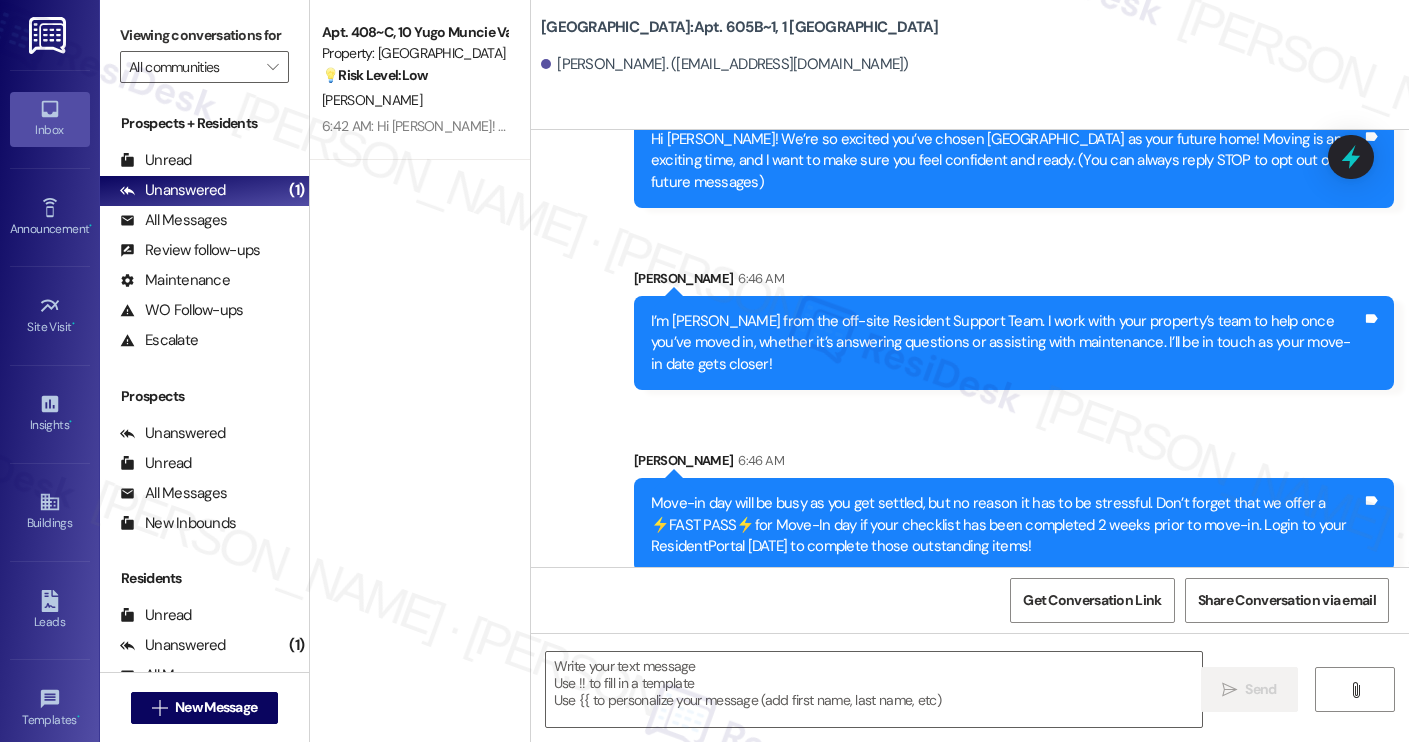 type on "Fetching suggested responses. Please feel free to read through the conversation in the meantime." 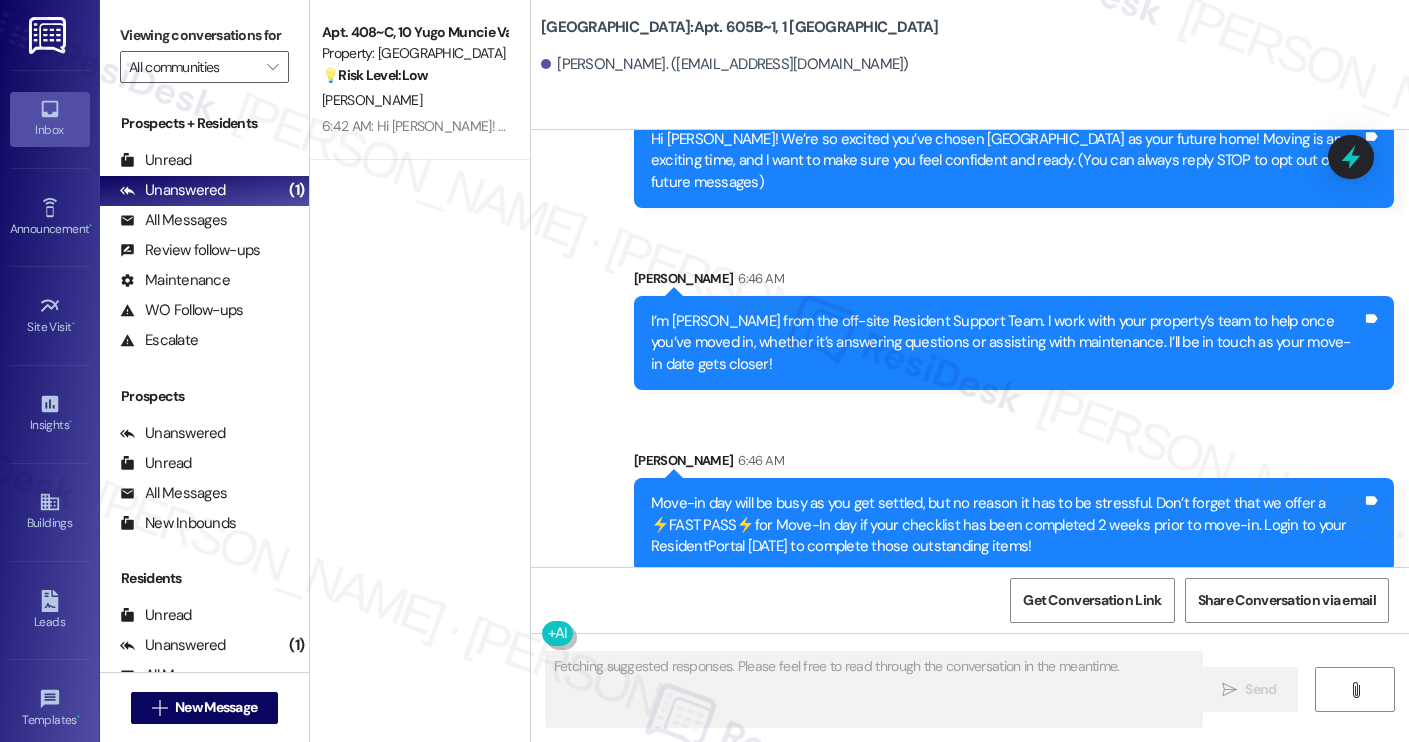 scroll, scrollTop: 0, scrollLeft: 0, axis: both 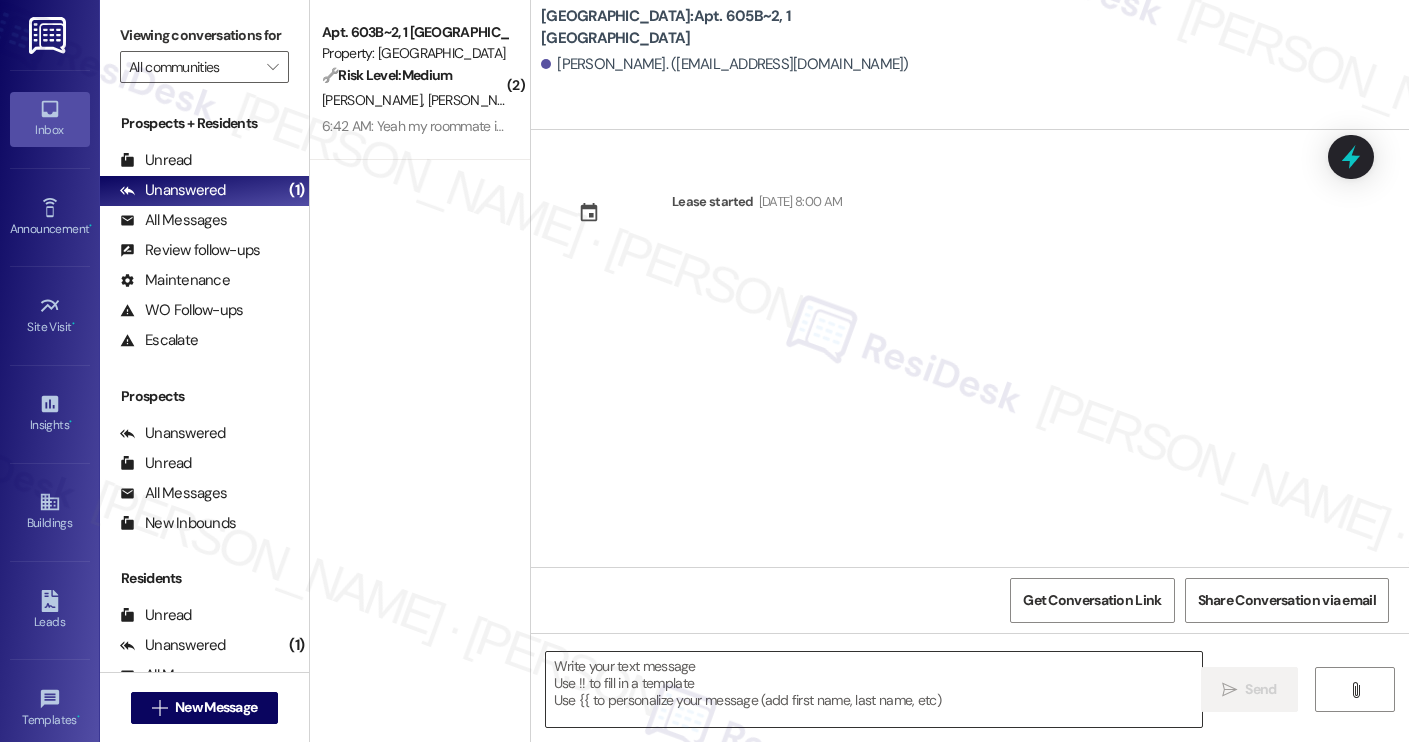click at bounding box center (874, 689) 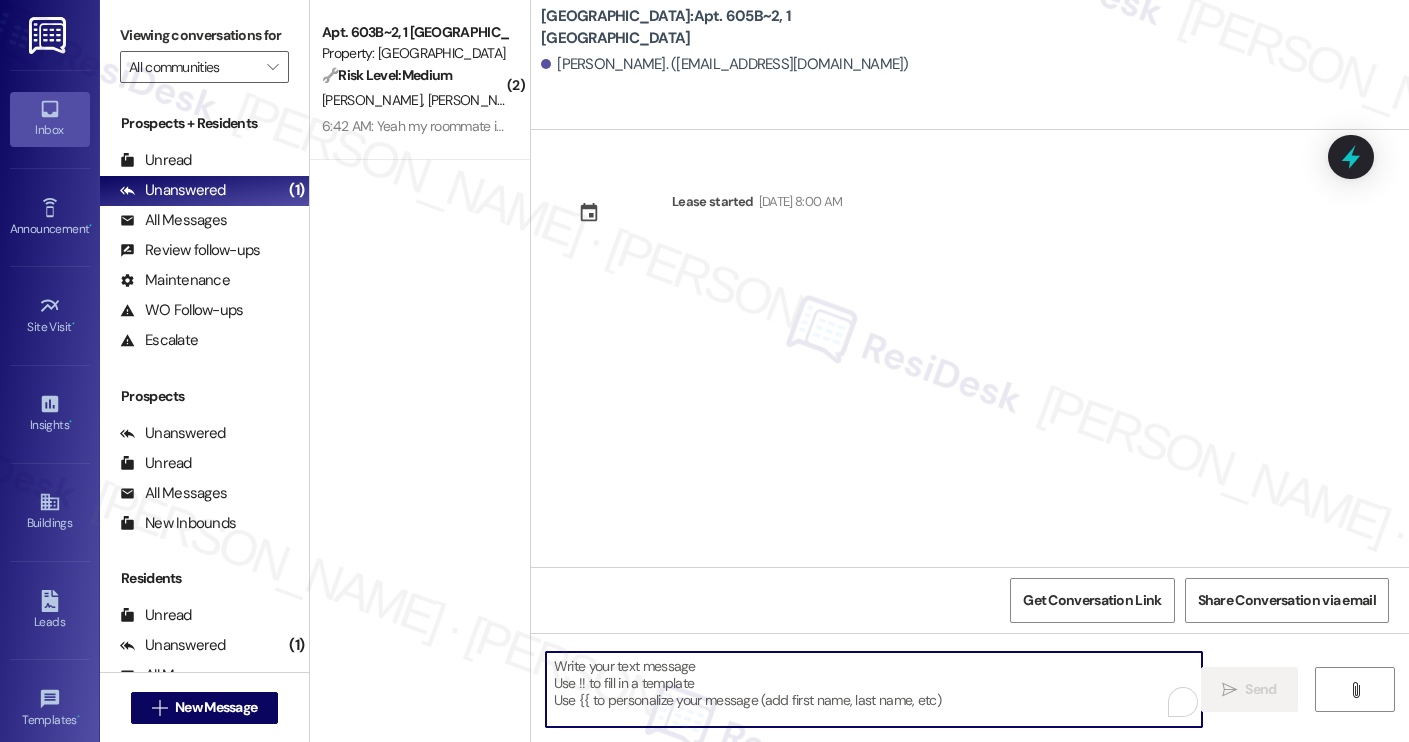 paste on "Hi [PERSON_NAME]! We’re so excited you’ve chosen [GEOGRAPHIC_DATA] as your future home! Moving is an exciting time, and I want to make sure you feel confident and ready.
I’m [PERSON_NAME] from the off-site Resident Support Team. I work with your property’s team to help once you’ve moved in, whether it’s answering questions or assisting with maintenance. I’ll be in touch as your move-in date gets closer!
Move-in day will be busy as you get settled, but no reason it has to be stressful. Don’t forget that we offer a ⚡FAST PASS⚡for Move-In day if your checklist has been completed 2 weeks prior to move-in. Login to your ResidentPortal [DATE] to complete those outstanding items!" 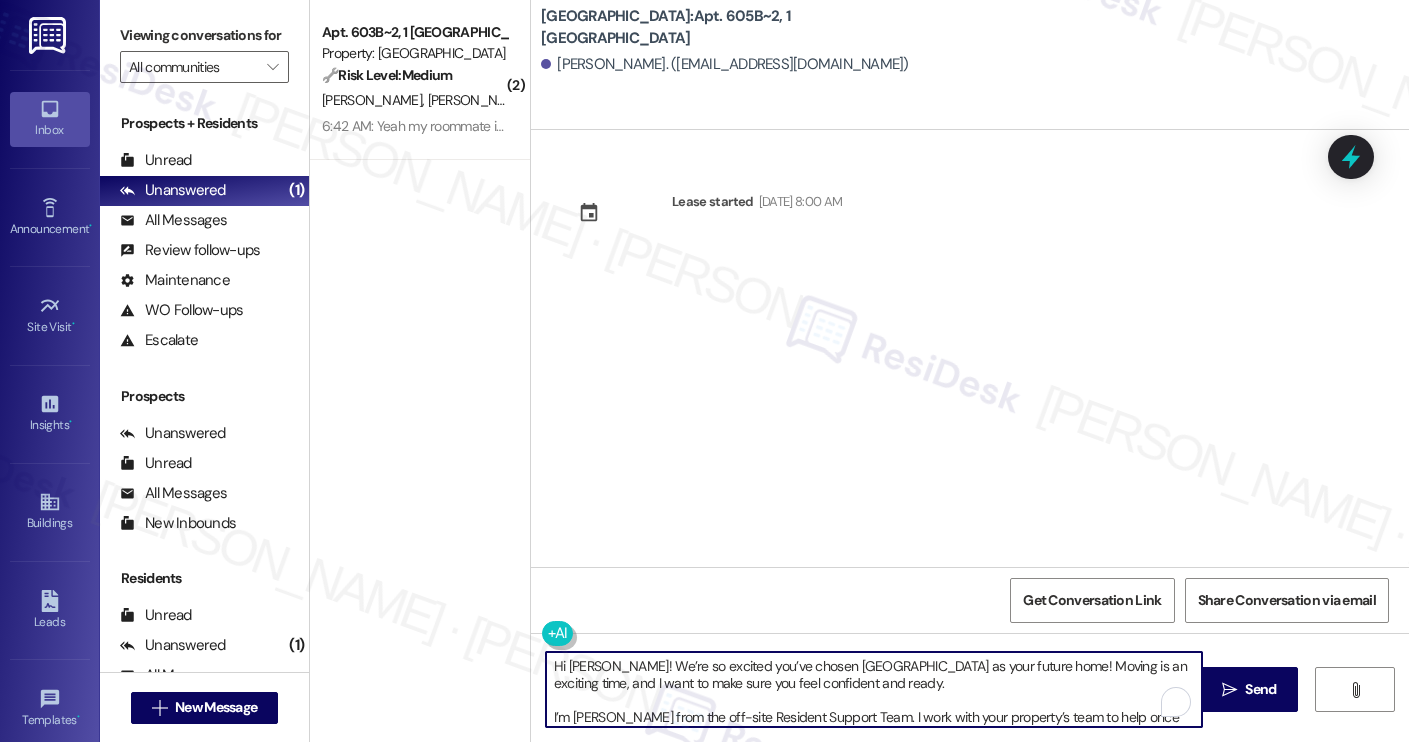scroll, scrollTop: 119, scrollLeft: 0, axis: vertical 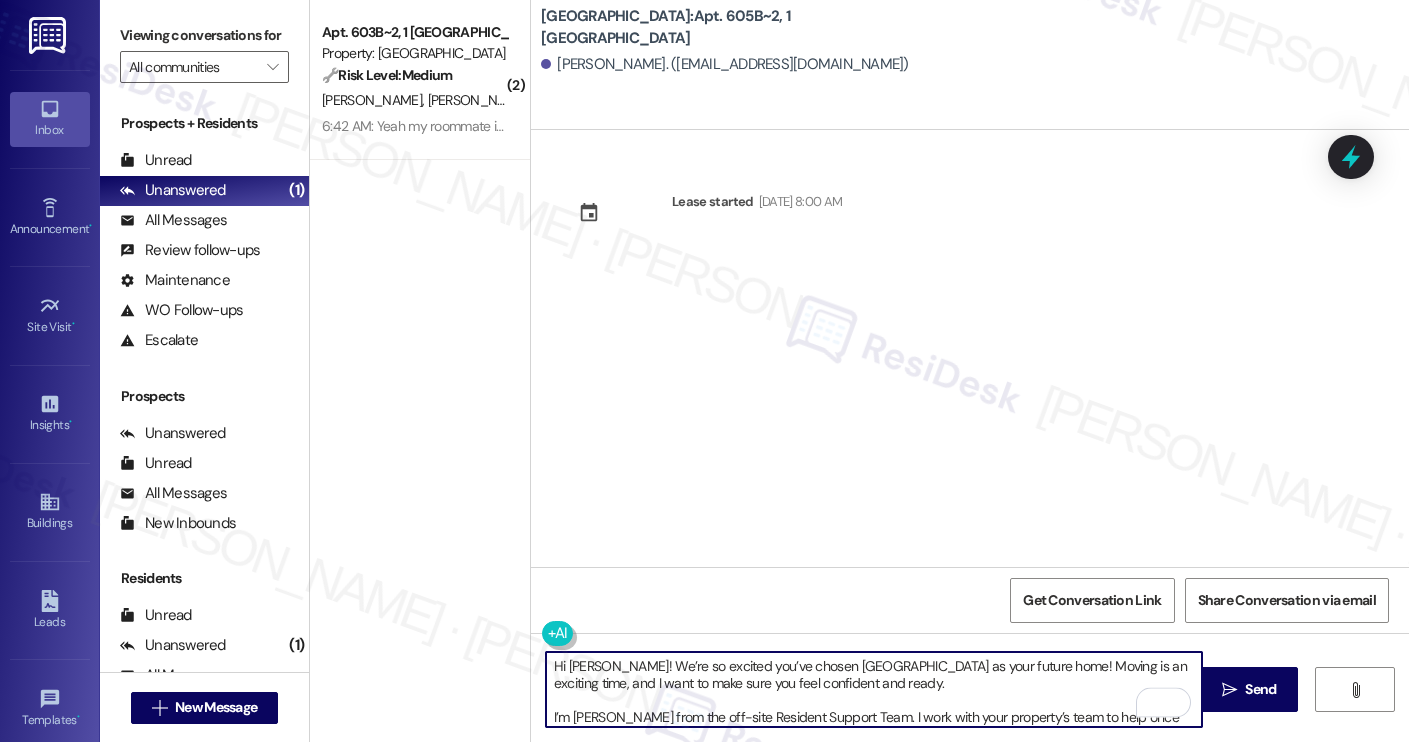 click on "[PERSON_NAME]. ([EMAIL_ADDRESS][DOMAIN_NAME])" at bounding box center [725, 64] 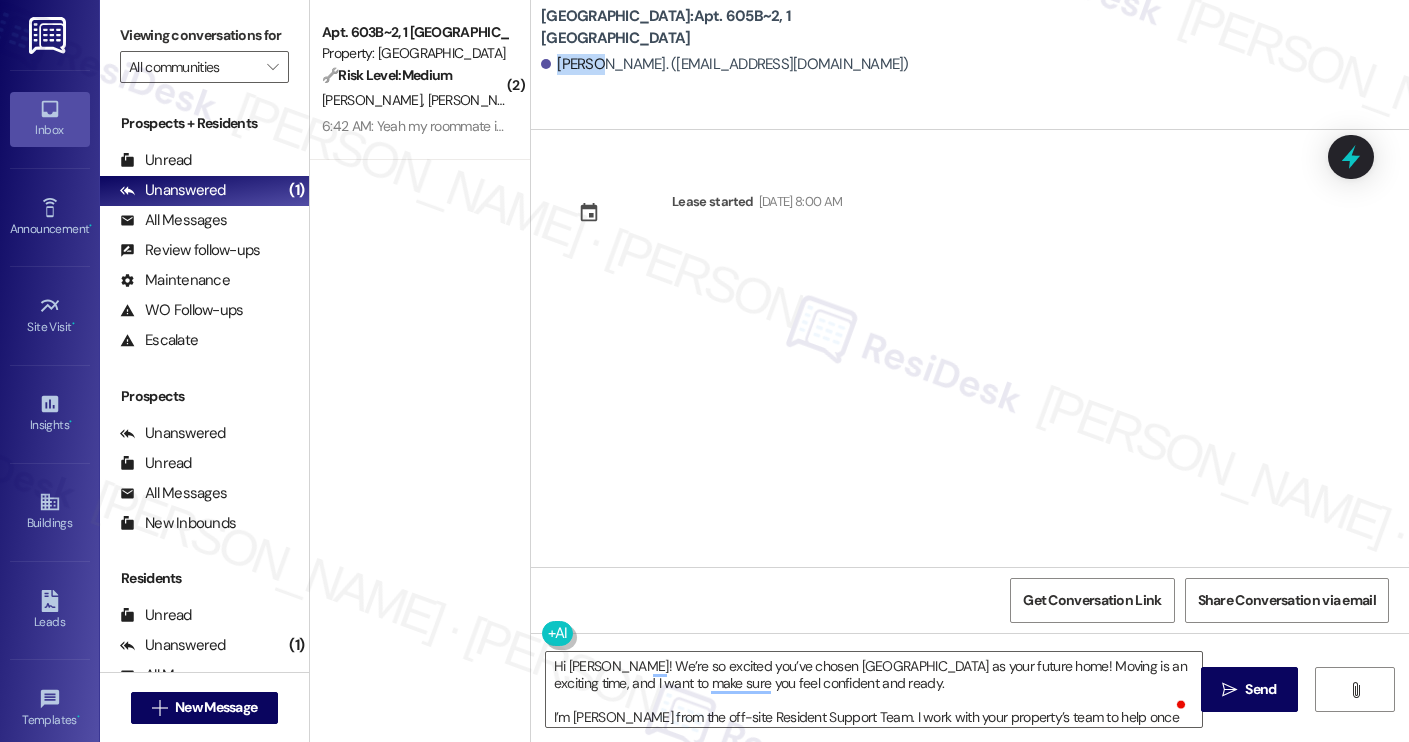 copy on "Blythe" 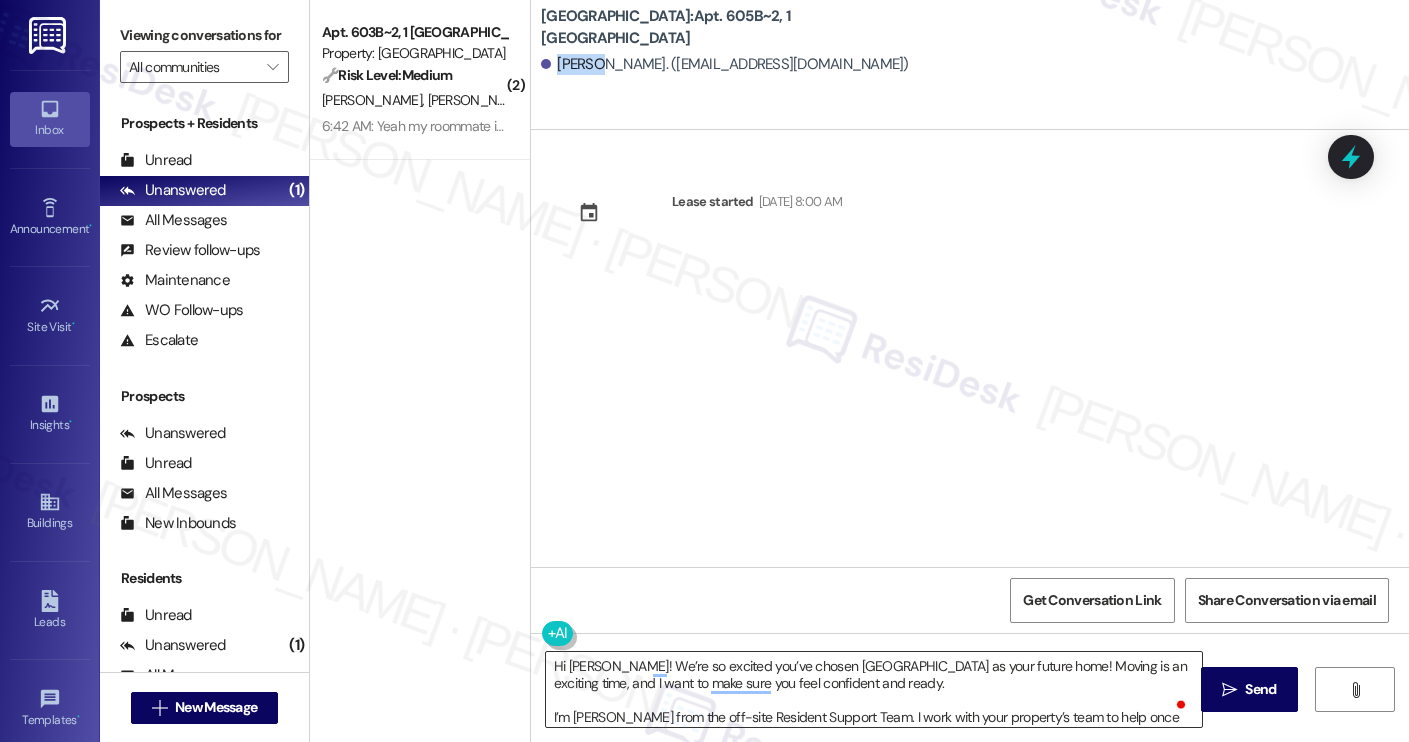 click on "Hi [PERSON_NAME]! We’re so excited you’ve chosen [GEOGRAPHIC_DATA] as your future home! Moving is an exciting time, and I want to make sure you feel confident and ready.
I’m [PERSON_NAME] from the off-site Resident Support Team. I work with your property’s team to help once you’ve moved in, whether it’s answering questions or assisting with maintenance. I’ll be in touch as your move-in date gets closer!
Move-in day will be busy as you get settled, but no reason it has to be stressful. Don’t forget that we offer a ⚡FAST PASS⚡for Move-In day if your checklist has been completed 2 weeks prior to move-in. Login to your ResidentPortal [DATE] to complete those outstanding items!" at bounding box center (874, 689) 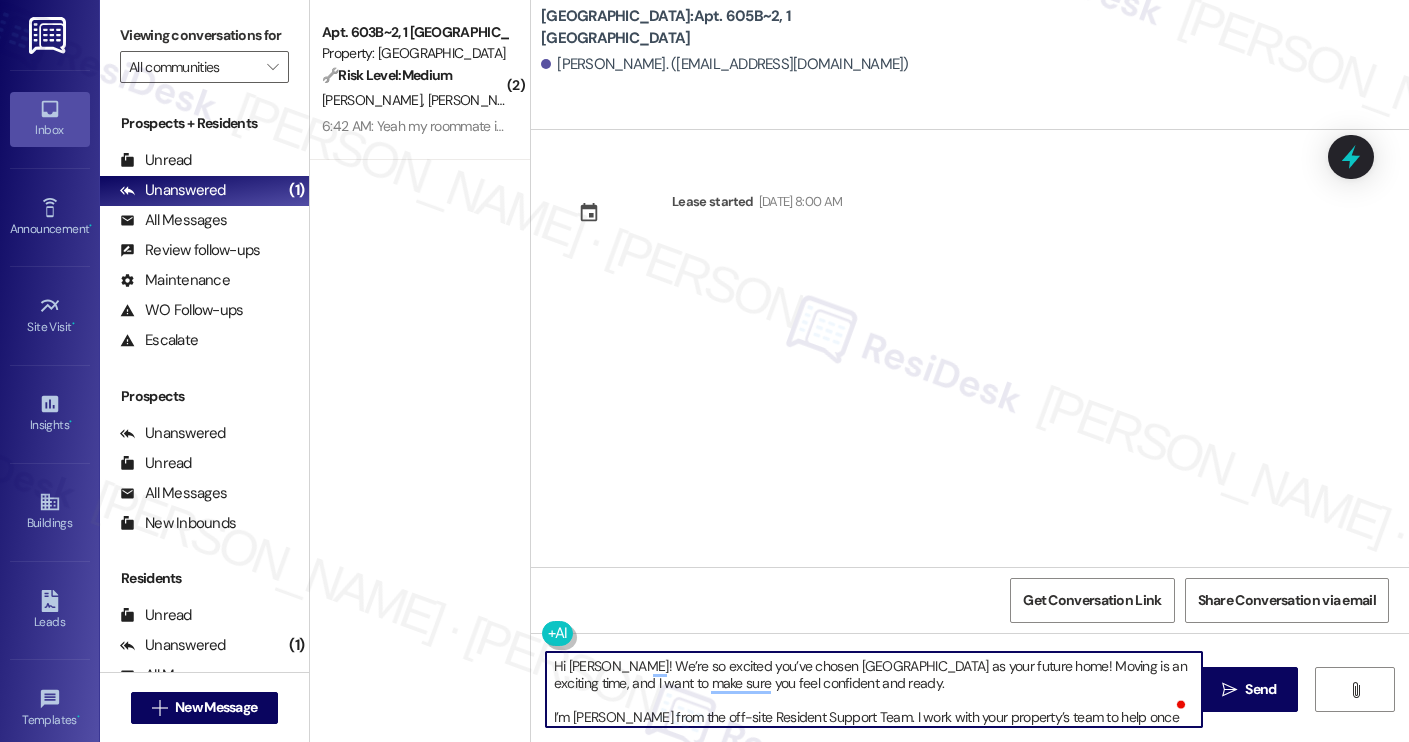 click on "Hi [PERSON_NAME]! We’re so excited you’ve chosen [GEOGRAPHIC_DATA] as your future home! Moving is an exciting time, and I want to make sure you feel confident and ready.
I’m [PERSON_NAME] from the off-site Resident Support Team. I work with your property’s team to help once you’ve moved in, whether it’s answering questions or assisting with maintenance. I’ll be in touch as your move-in date gets closer!
Move-in day will be busy as you get settled, but no reason it has to be stressful. Don’t forget that we offer a ⚡FAST PASS⚡for Move-In day if your checklist has been completed 2 weeks prior to move-in. Login to your ResidentPortal [DATE] to complete those outstanding items!" at bounding box center (874, 689) 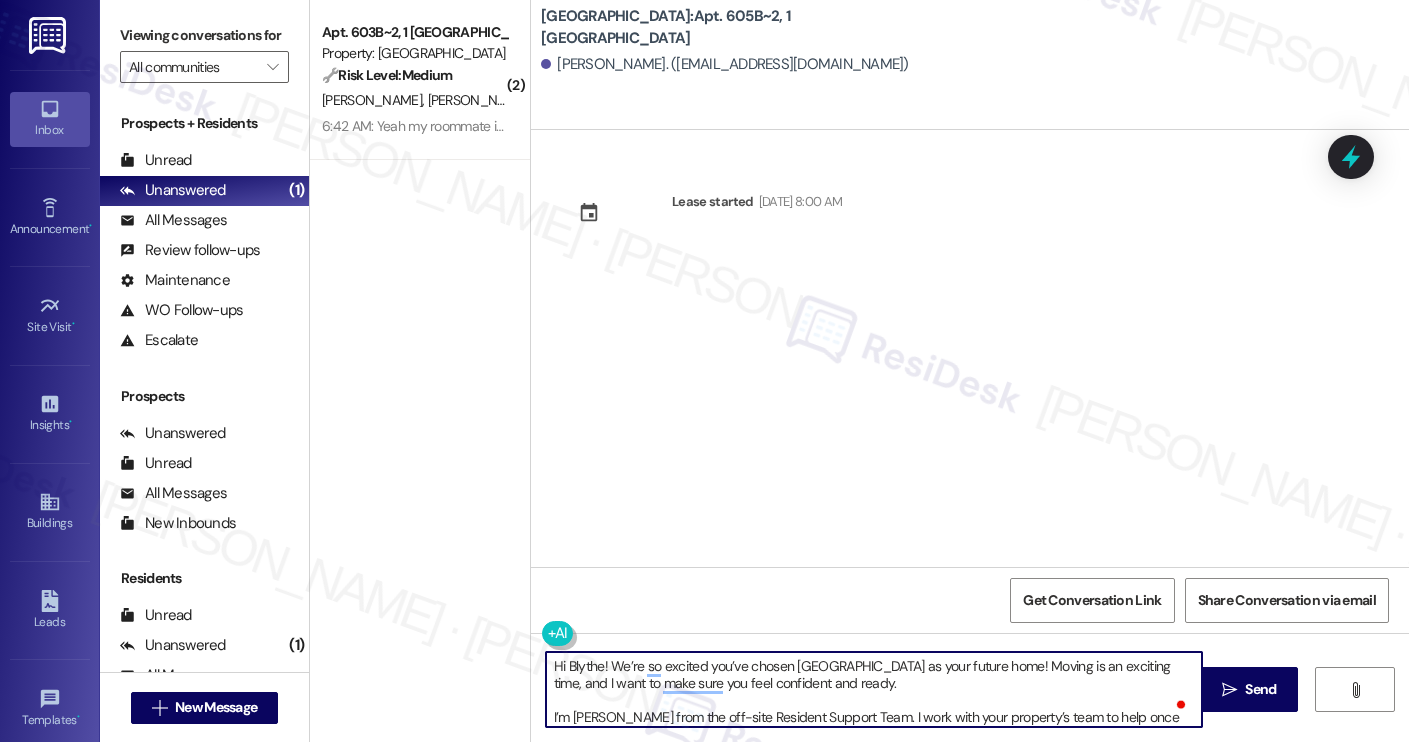 scroll, scrollTop: 17, scrollLeft: 0, axis: vertical 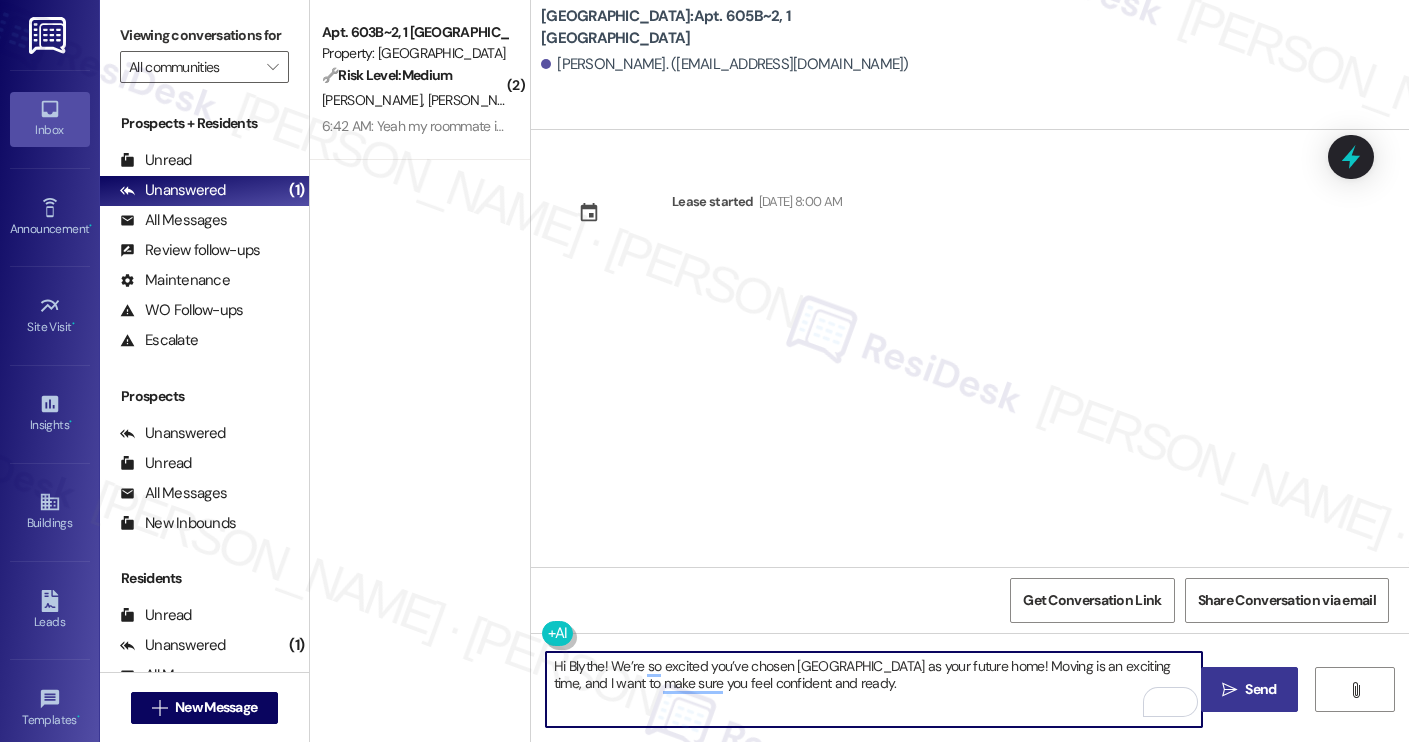 type on "Hi Blythe! We’re so excited you’ve chosen Yugo Charleston Campus as your future home! Moving is an exciting time, and I want to make sure you feel confident and ready." 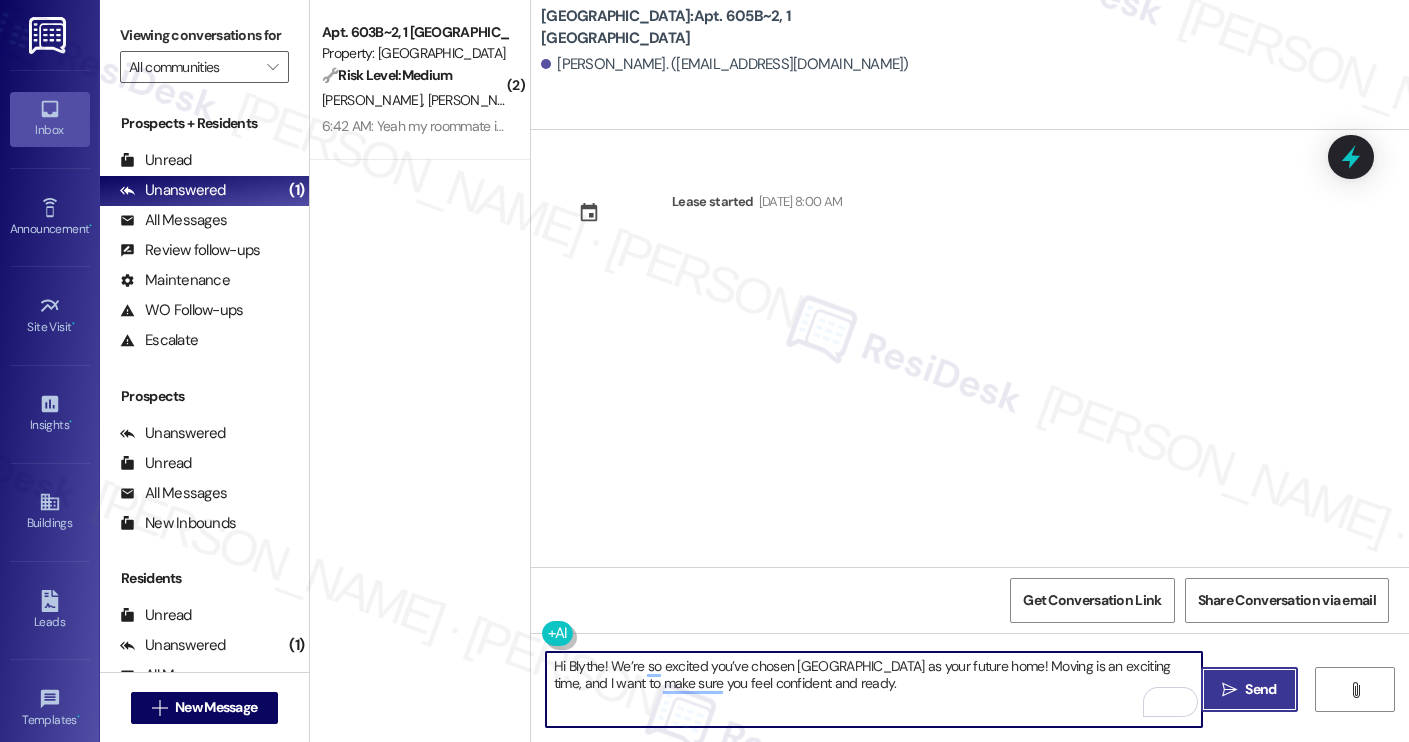 click on " Send" at bounding box center [1249, 689] 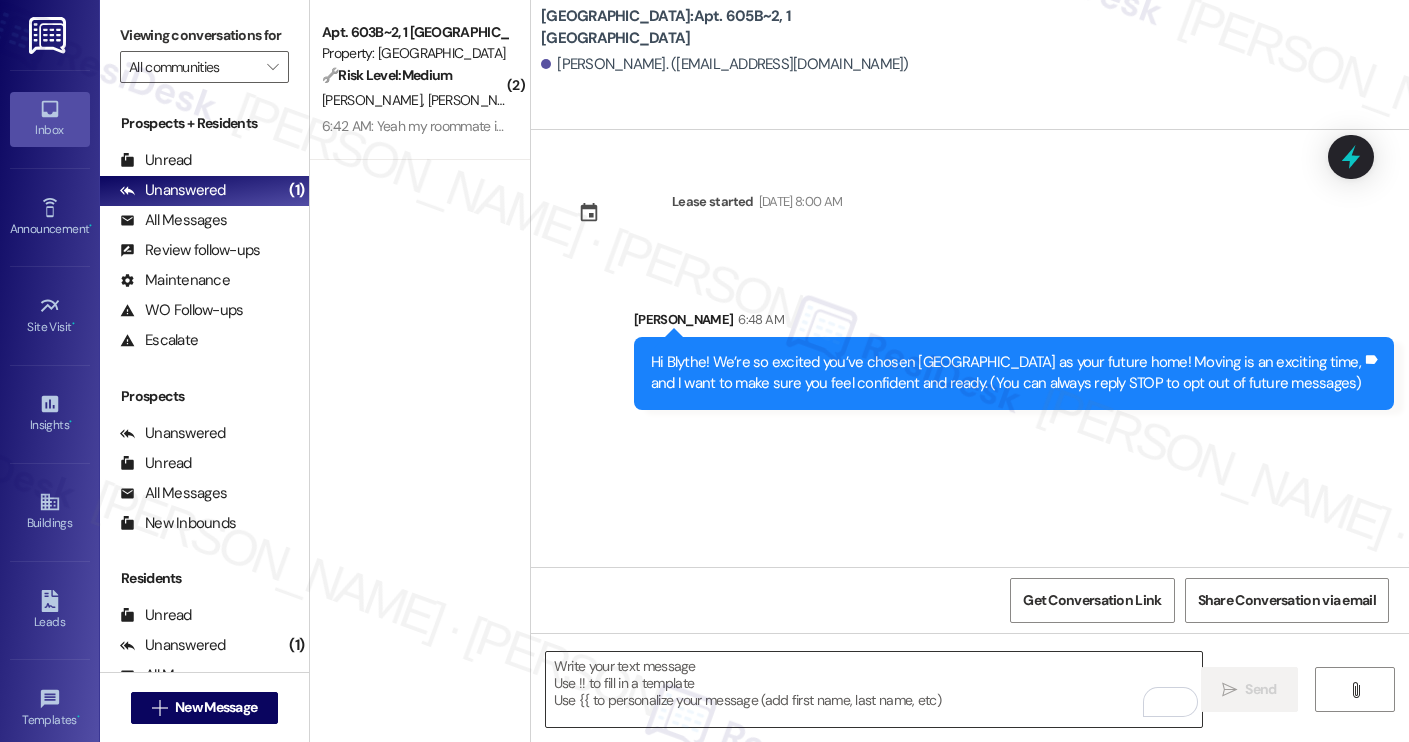click at bounding box center [874, 689] 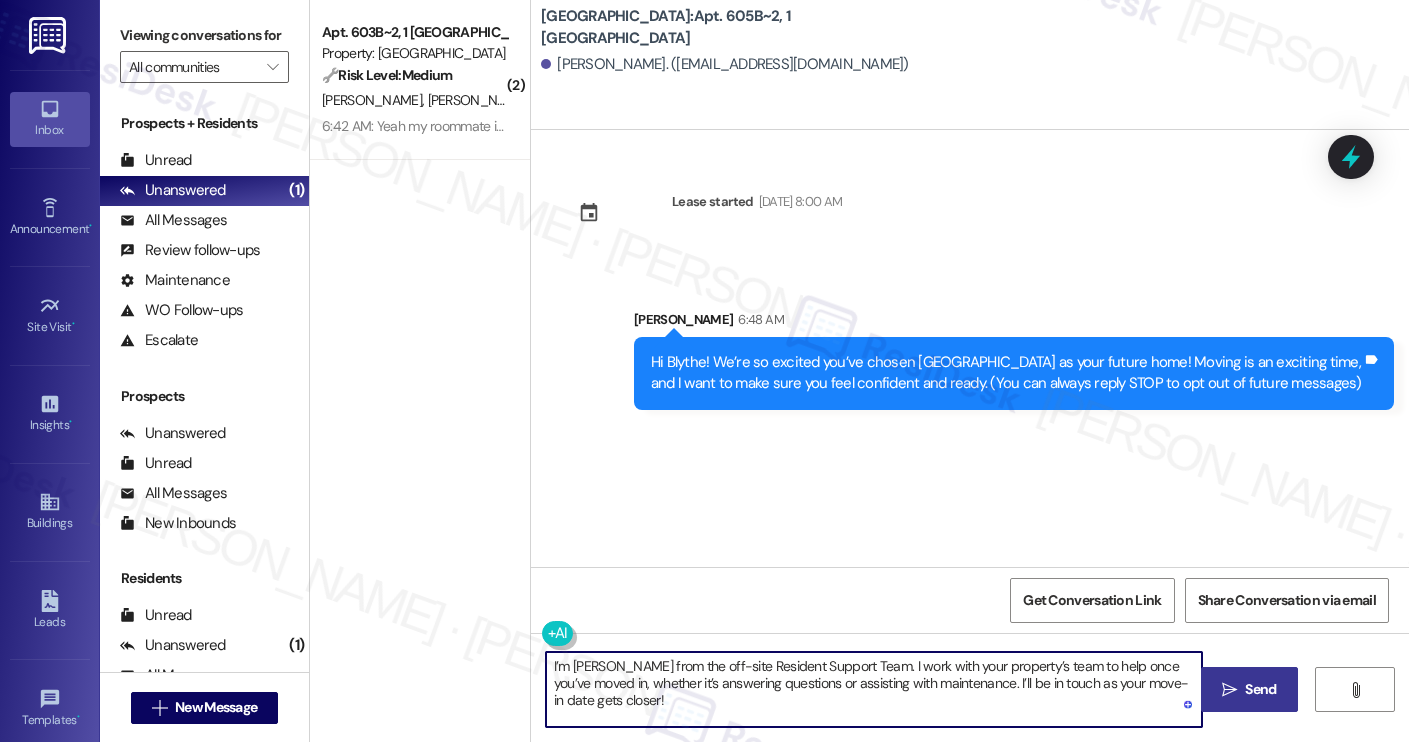 type on "I’m Sarah from the off-site Resident Support Team. I work with your property’s team to help once you’ve moved in, whether it’s answering questions or assisting with maintenance. I’ll be in touch as your move-in date gets closer!" 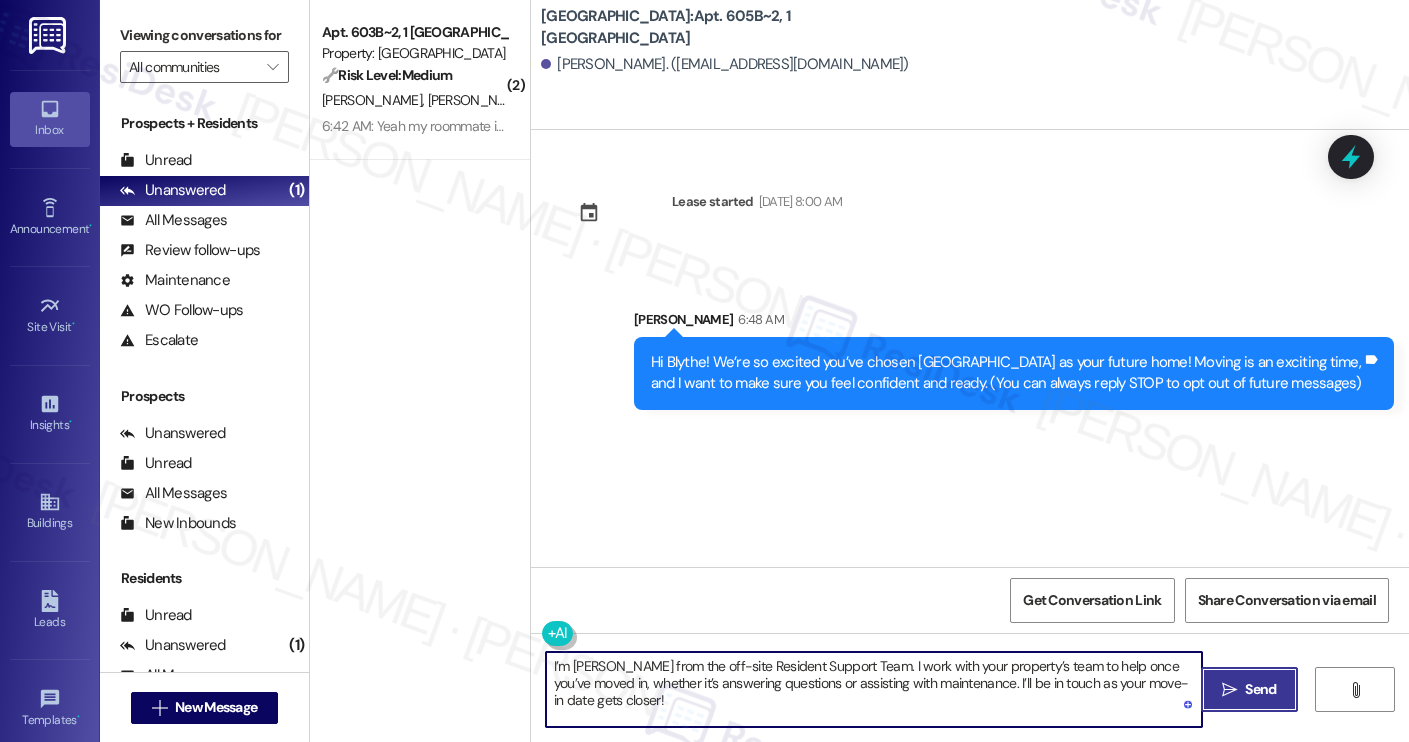 click on "" at bounding box center [1229, 690] 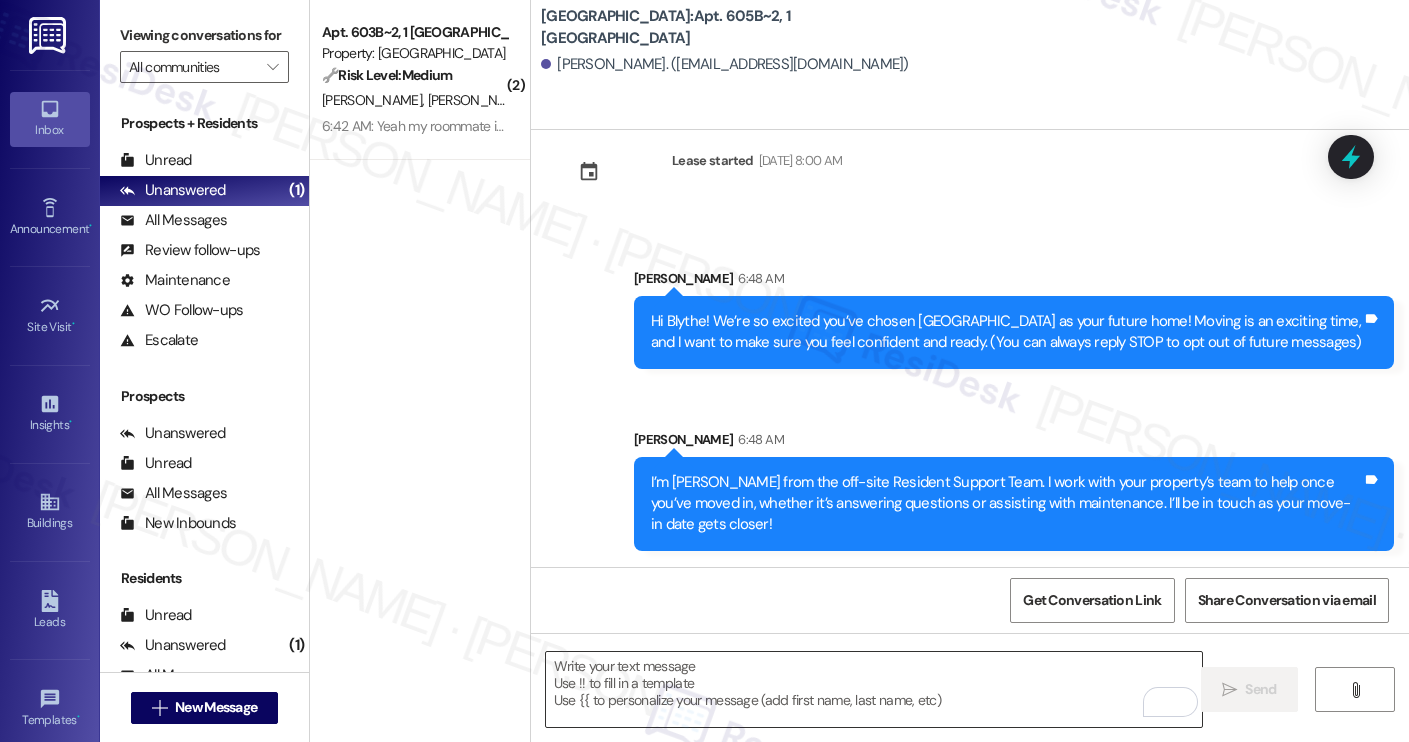 click at bounding box center (874, 689) 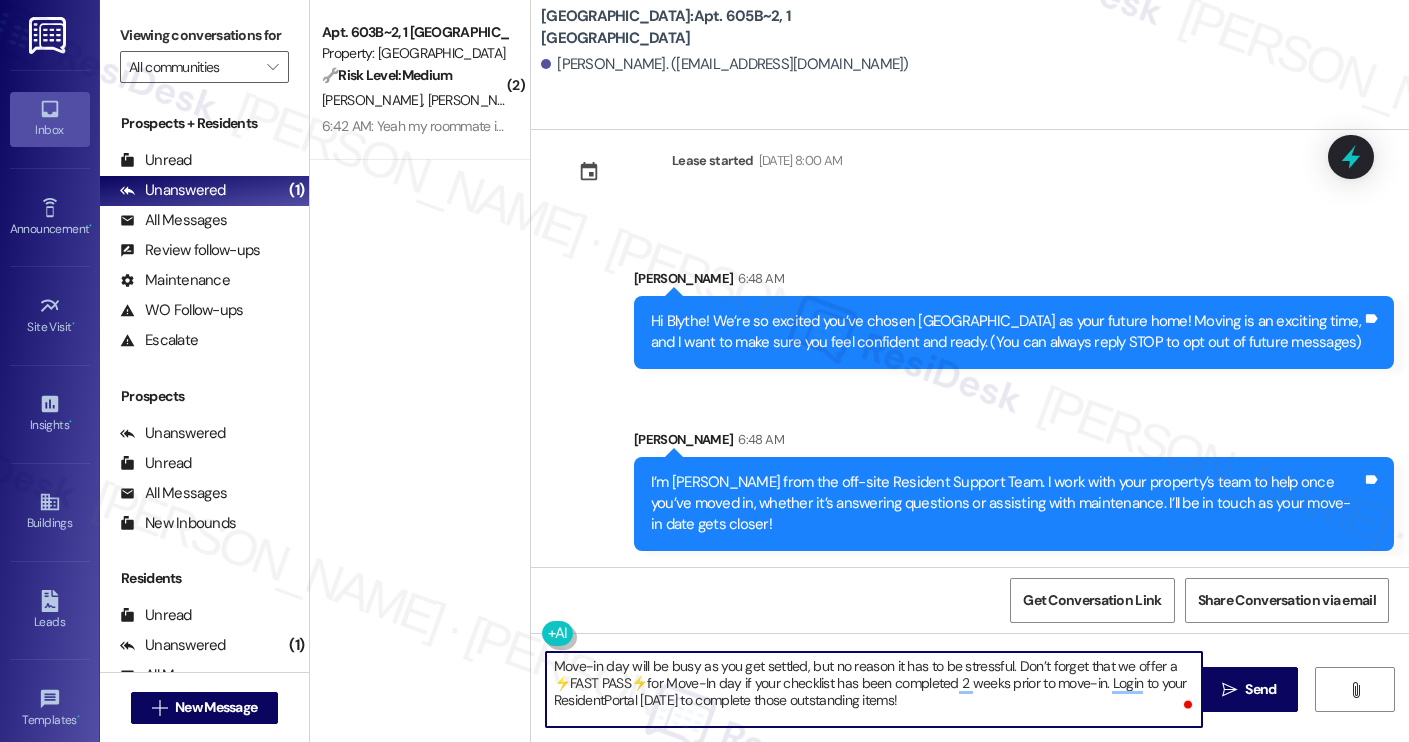 click on "Move-in day will be busy as you get settled, but no reason it has to be stressful. Don’t forget that we offer a ⚡FAST PASS⚡for Move-In day if your checklist has been completed 2 weeks prior to move-in. Login to your ResidentPortal today to complete those outstanding items!" at bounding box center (874, 689) 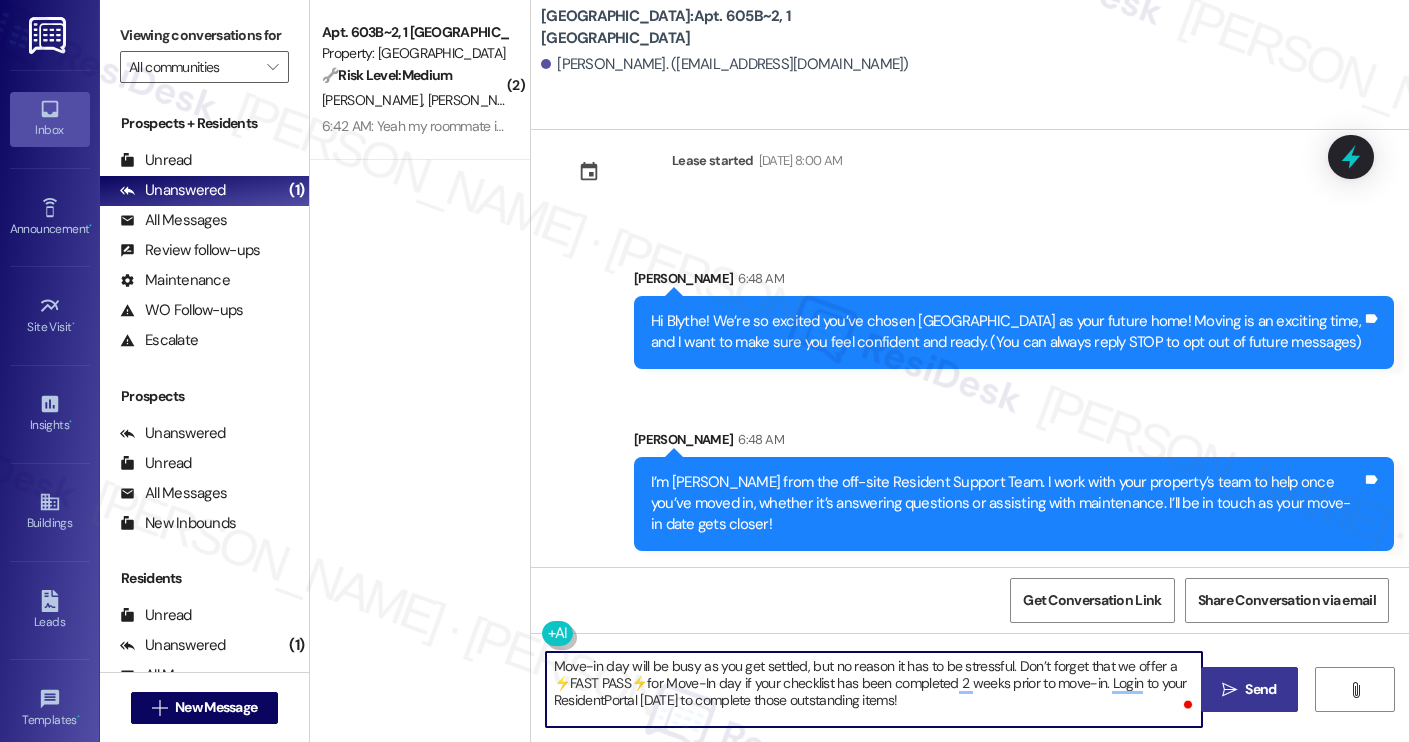 type on "Move-in day will be busy as you get settled, but no reason it has to be stressful. Don’t forget that we offer a ⚡FAST PASS⚡for Move-In day if your checklist has been completed 2 weeks prior to move-in. Login to your ResidentPortal today to complete those outstanding items!" 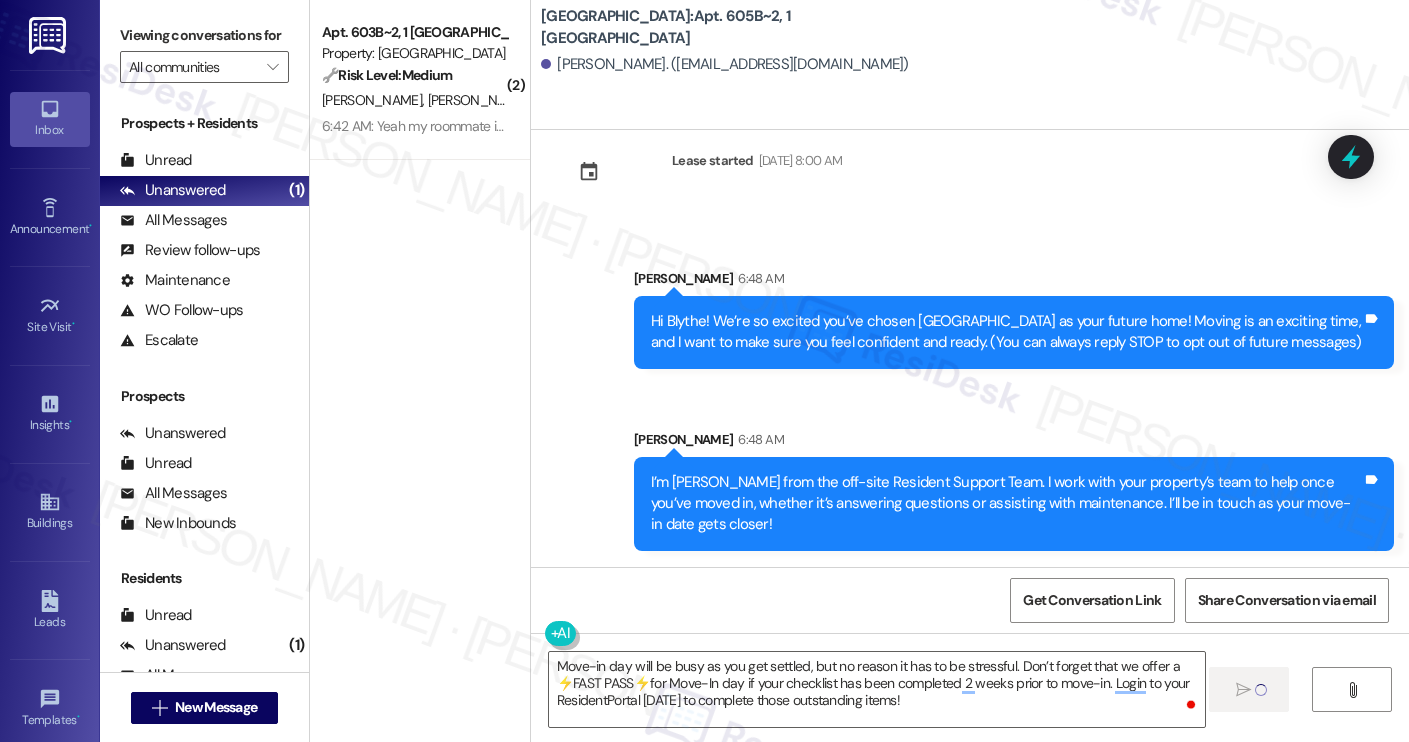 type 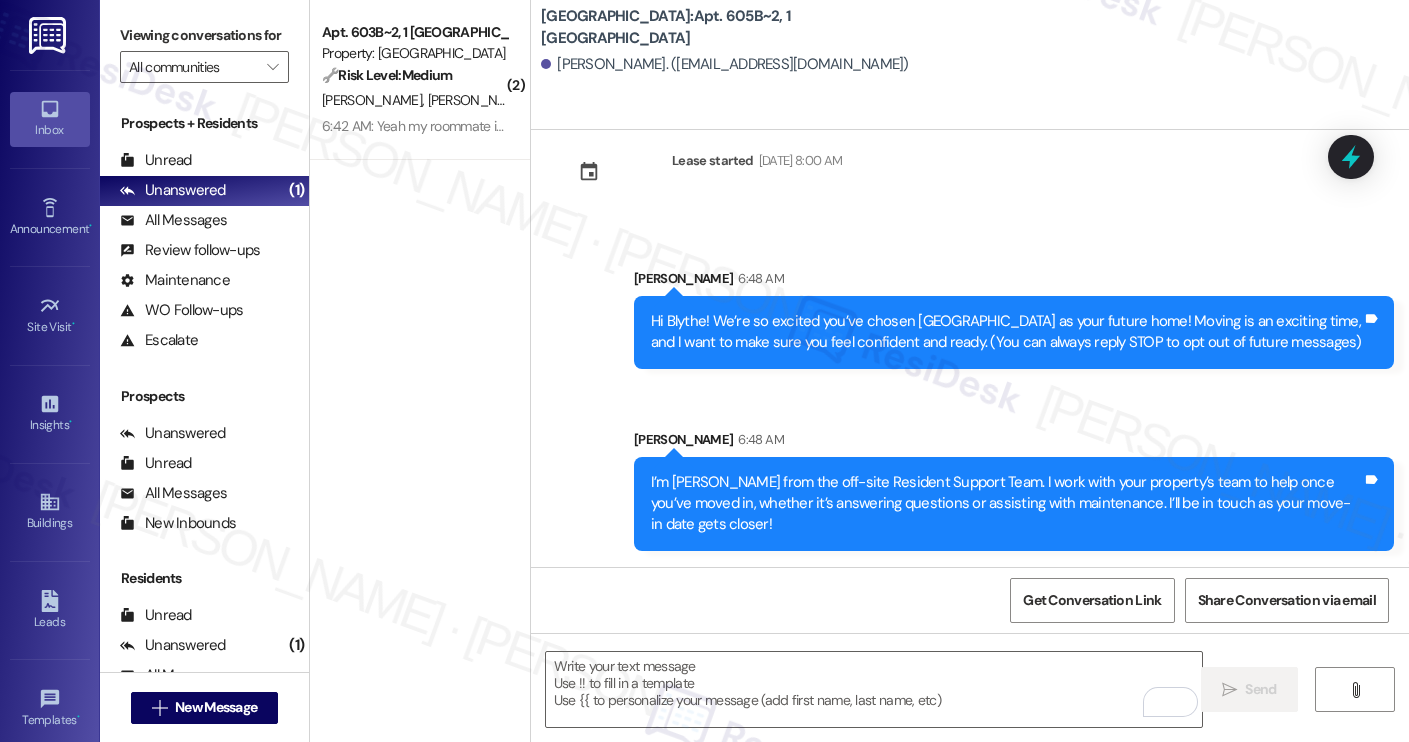 scroll, scrollTop: 223, scrollLeft: 0, axis: vertical 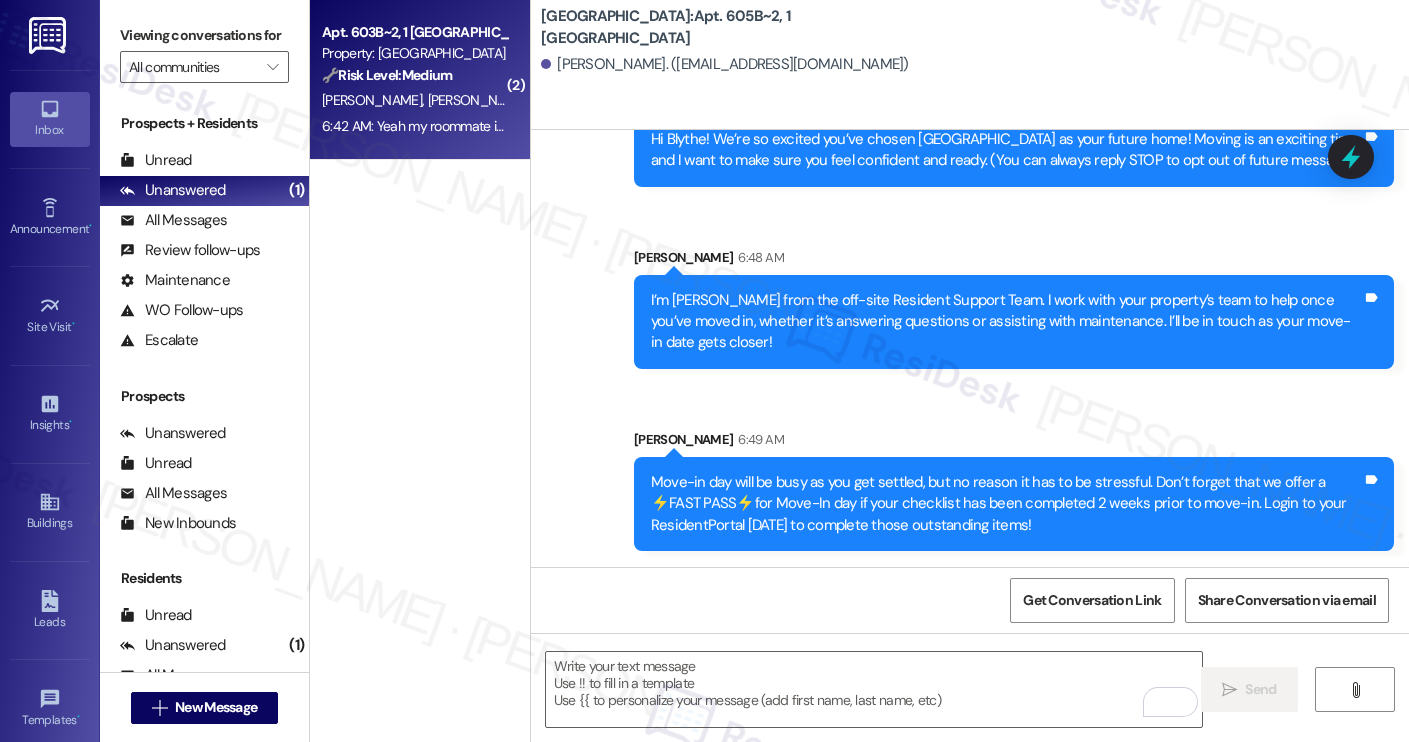 click on "Property: Yugo Charleston Campus" at bounding box center (414, 53) 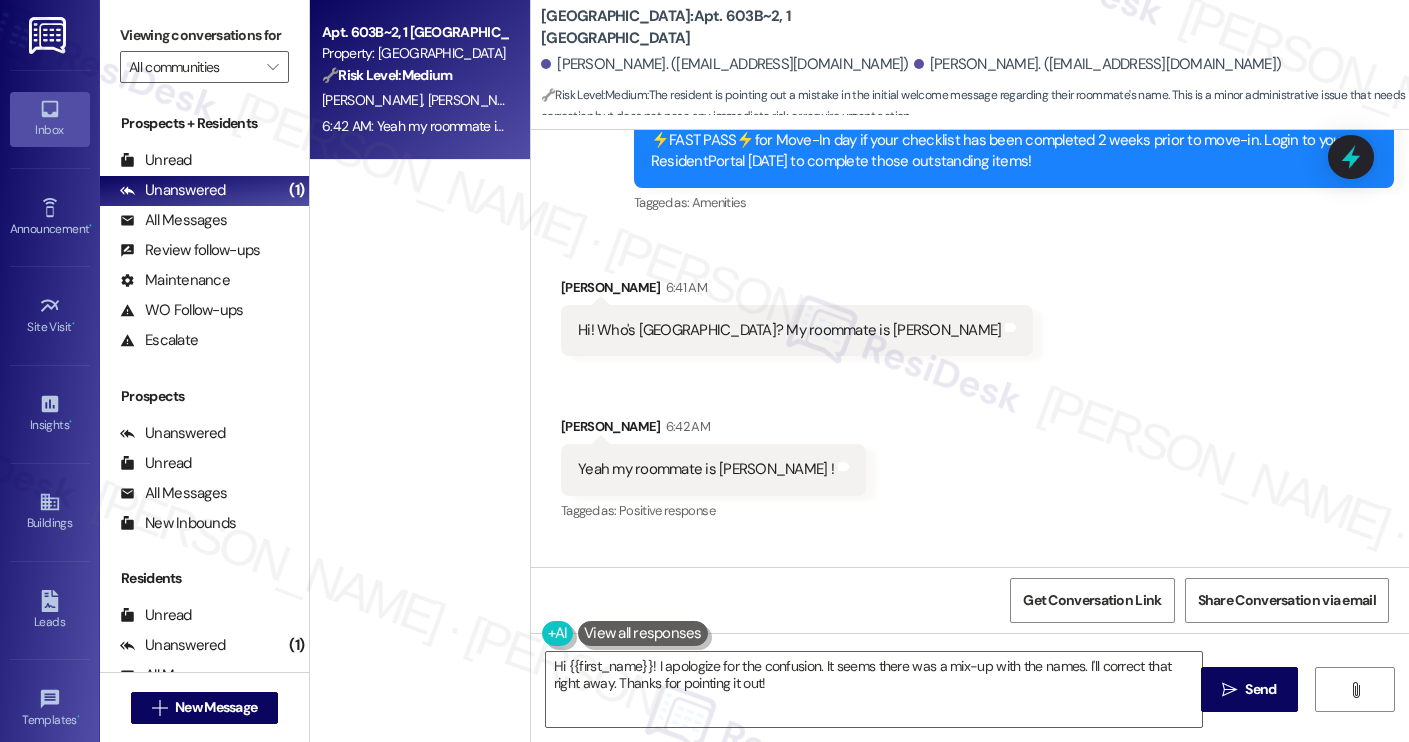 scroll, scrollTop: 494, scrollLeft: 0, axis: vertical 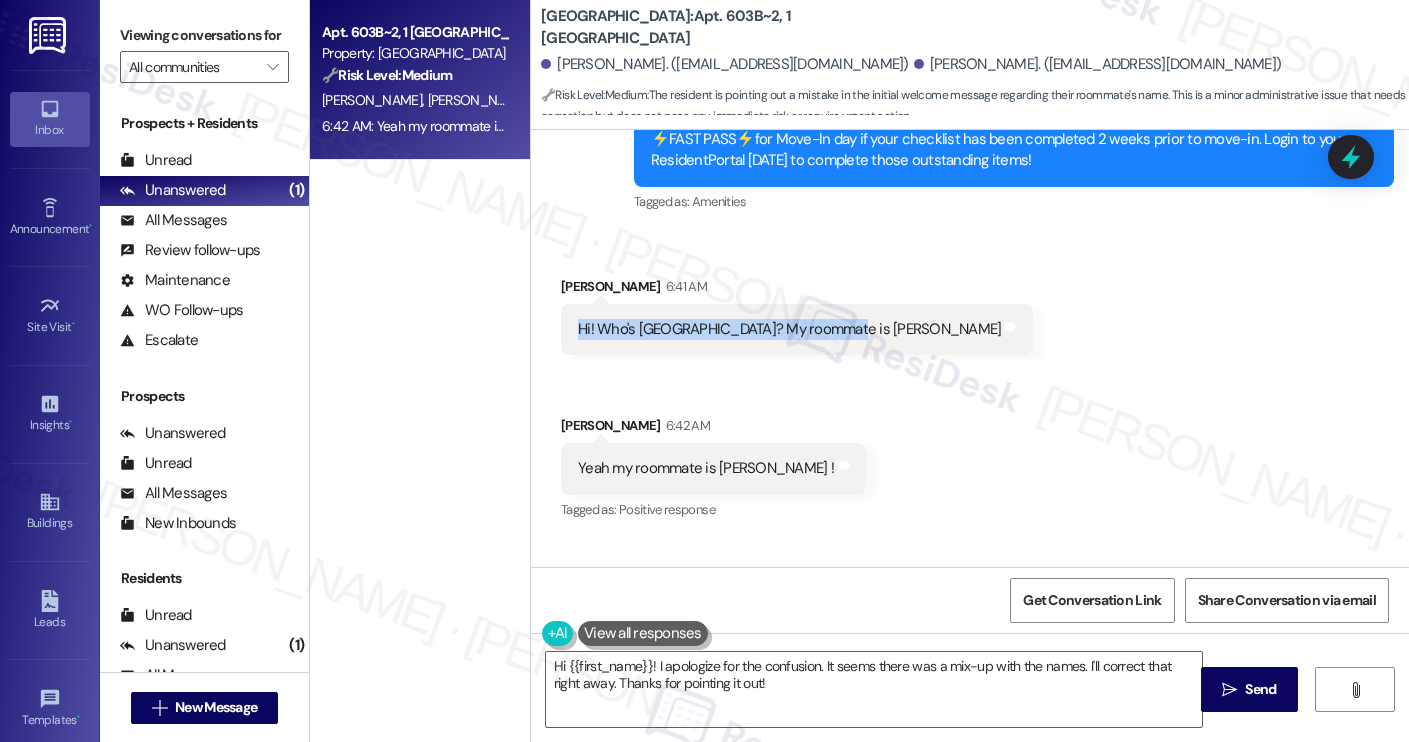 drag, startPoint x: 564, startPoint y: 308, endPoint x: 839, endPoint y: 307, distance: 275.00183 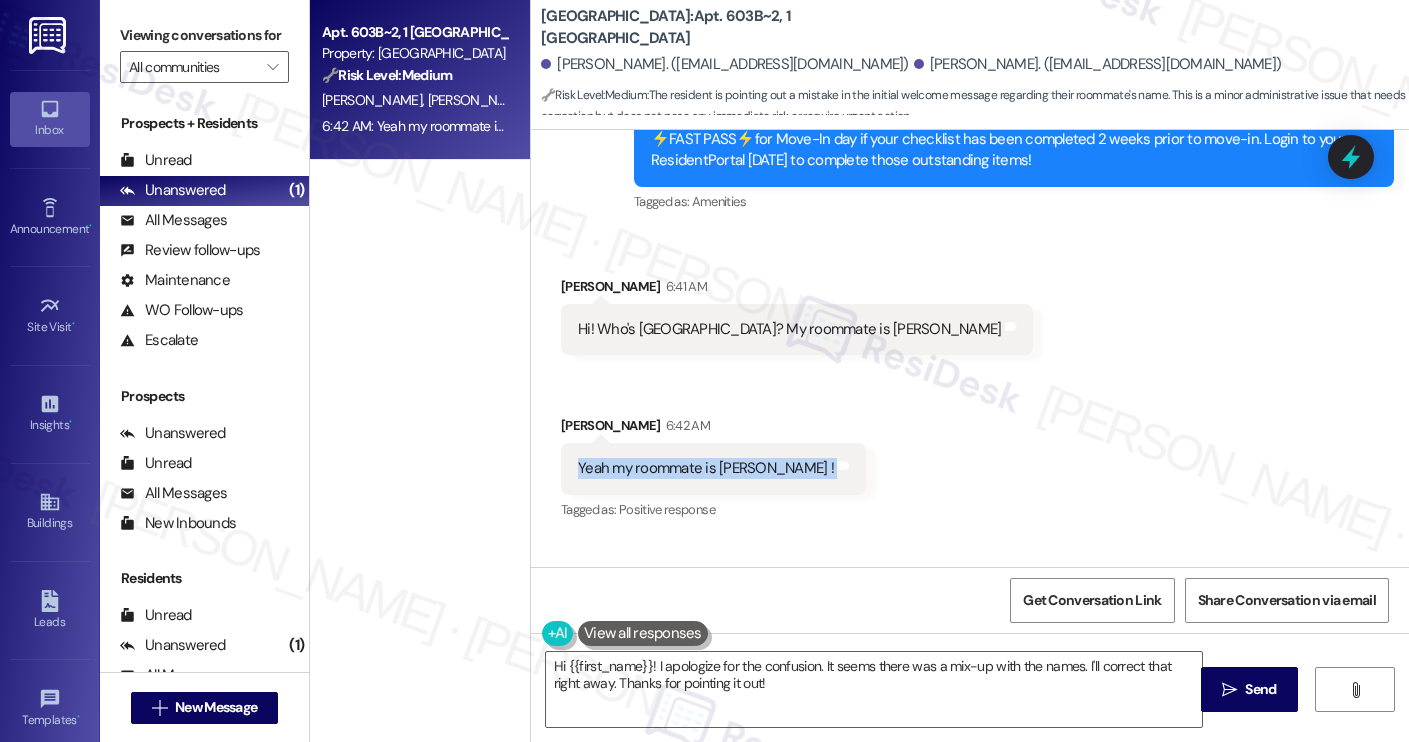drag, startPoint x: 569, startPoint y: 451, endPoint x: 831, endPoint y: 458, distance: 262.0935 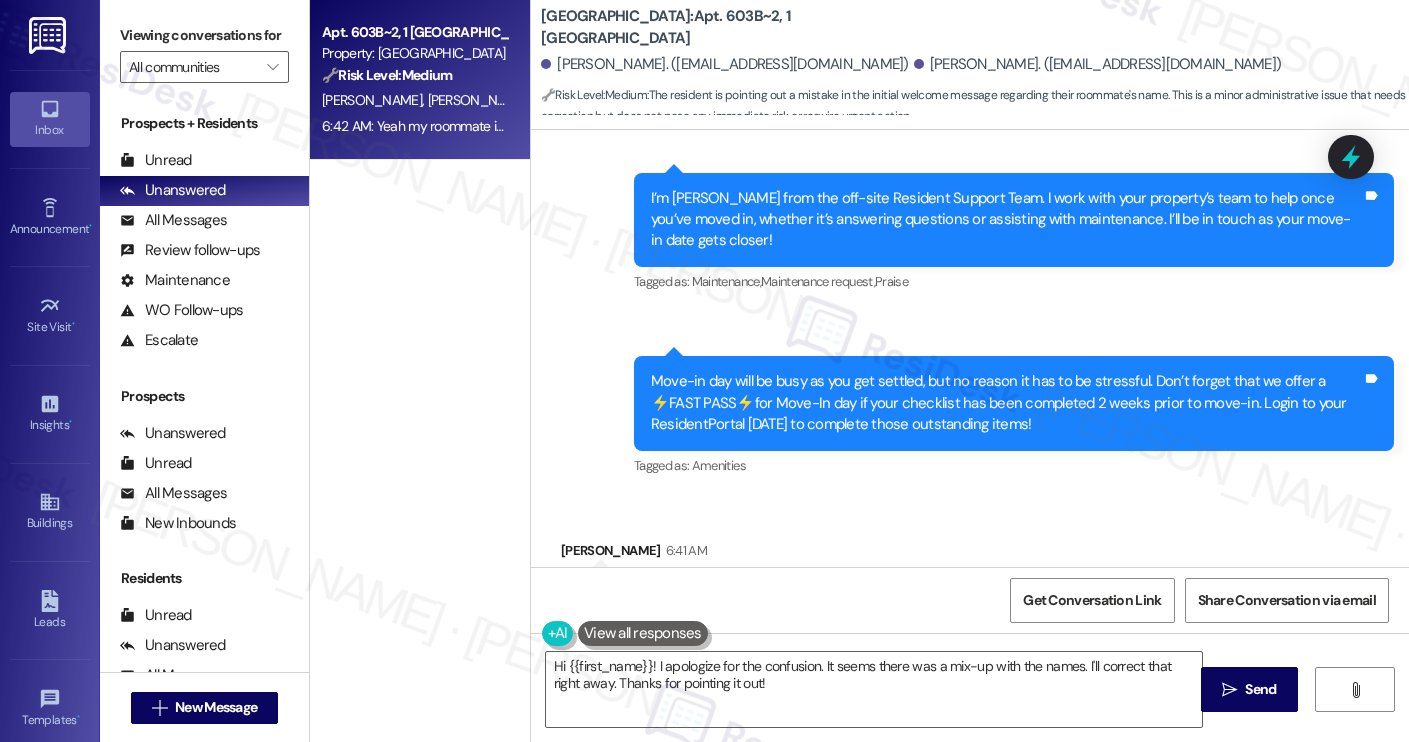 scroll, scrollTop: 188, scrollLeft: 0, axis: vertical 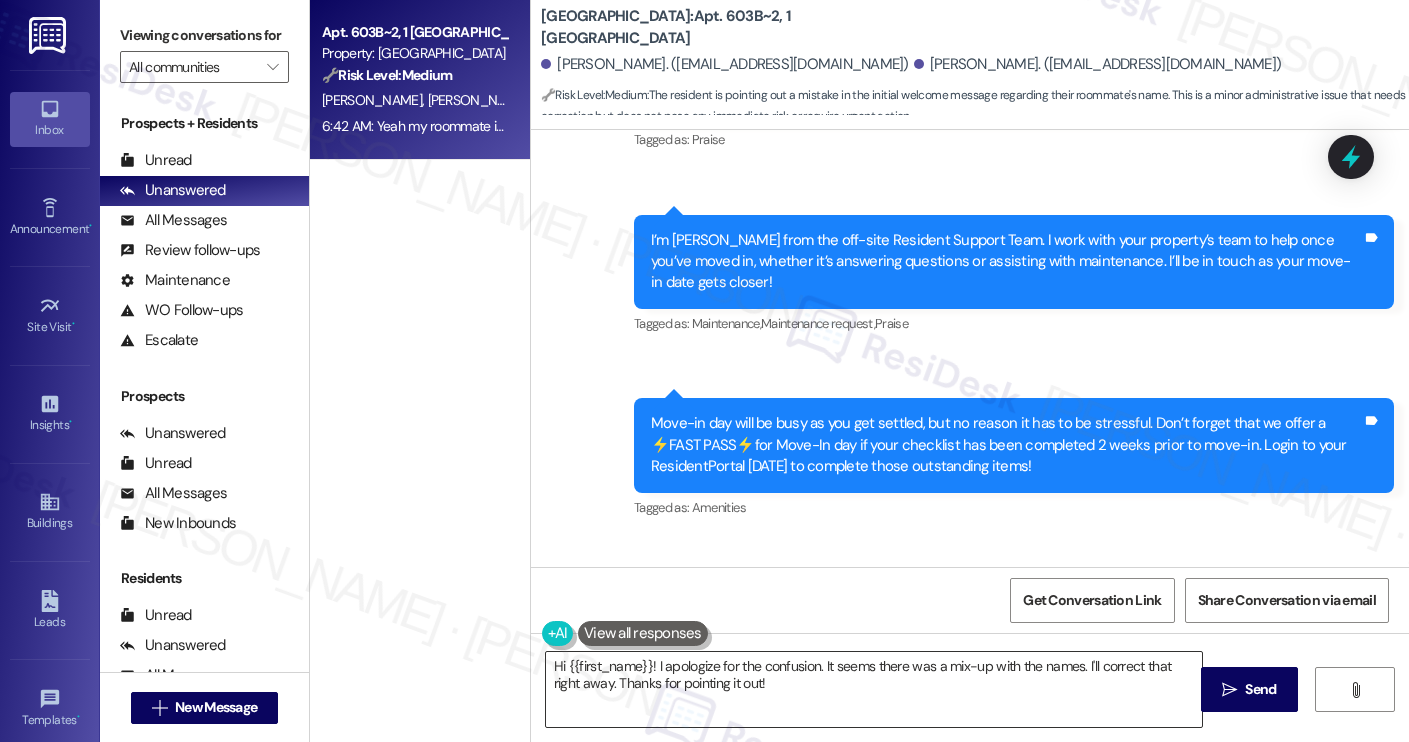 click on "Hi {{first_name}}! I apologize for the confusion. It seems there was a mix-up with the names. I'll correct that right away. Thanks for pointing it out!" at bounding box center (874, 689) 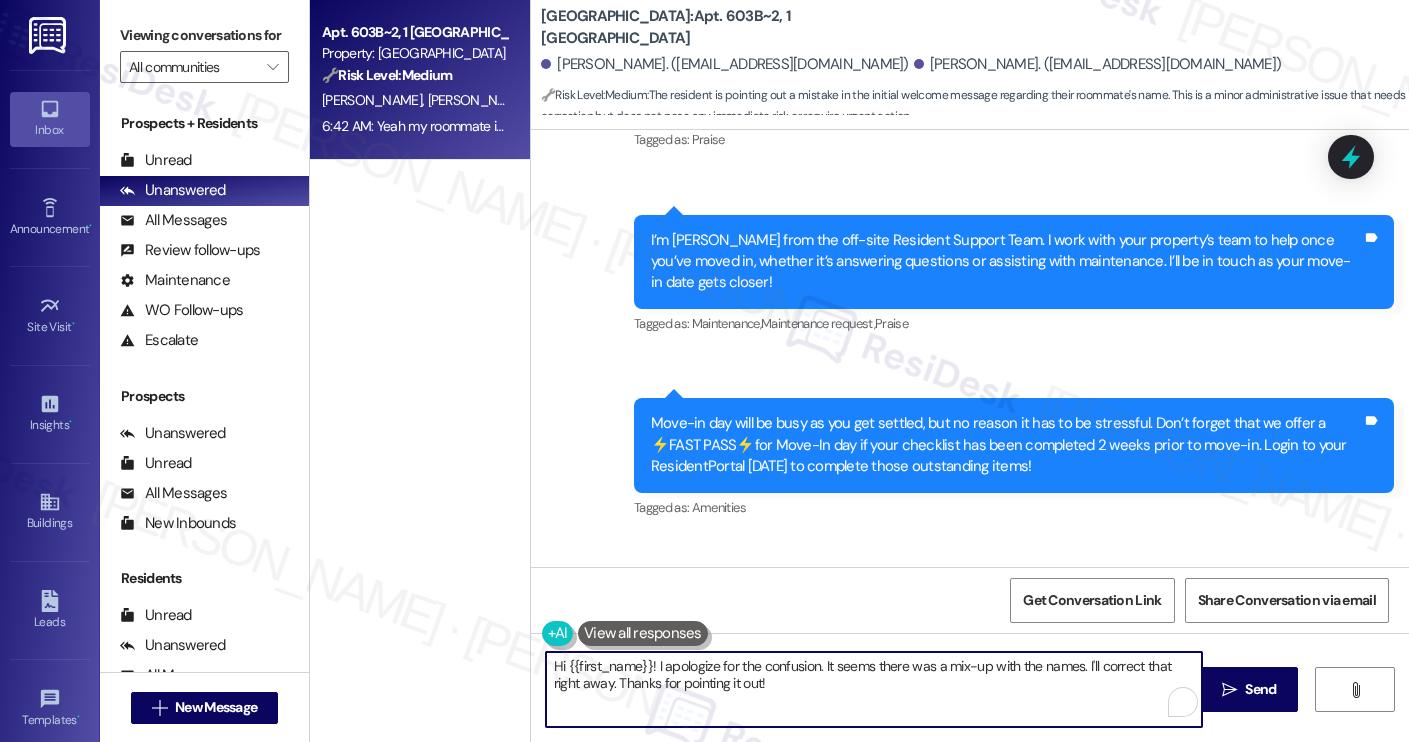 scroll, scrollTop: 564, scrollLeft: 0, axis: vertical 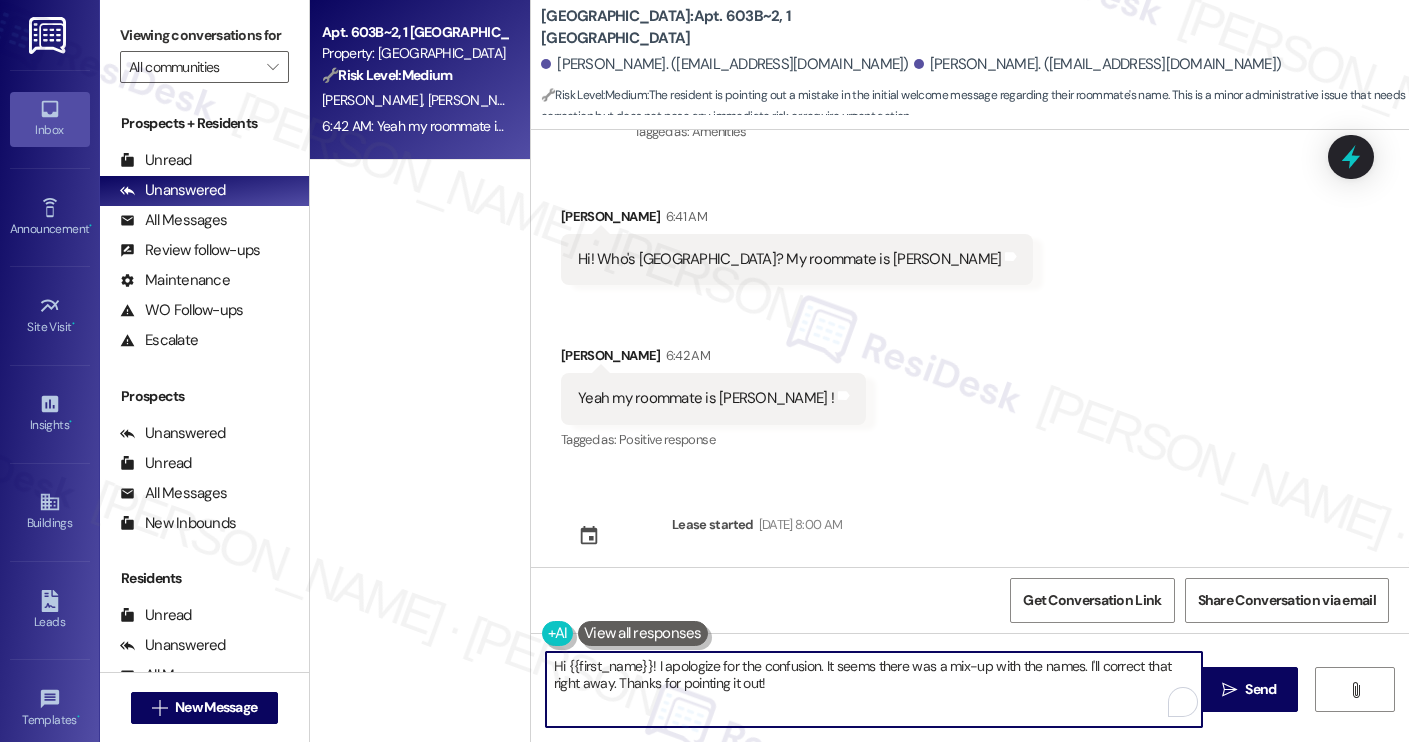 paste on "Thanks for clarifying! Just to confirm, your roommates are Lauren and Dalton, correct? Do you happen to know someone named Camden, or is that name unfamiliar to you? I want to make sure we have the correct roommate information before updating the site team. Let me know" 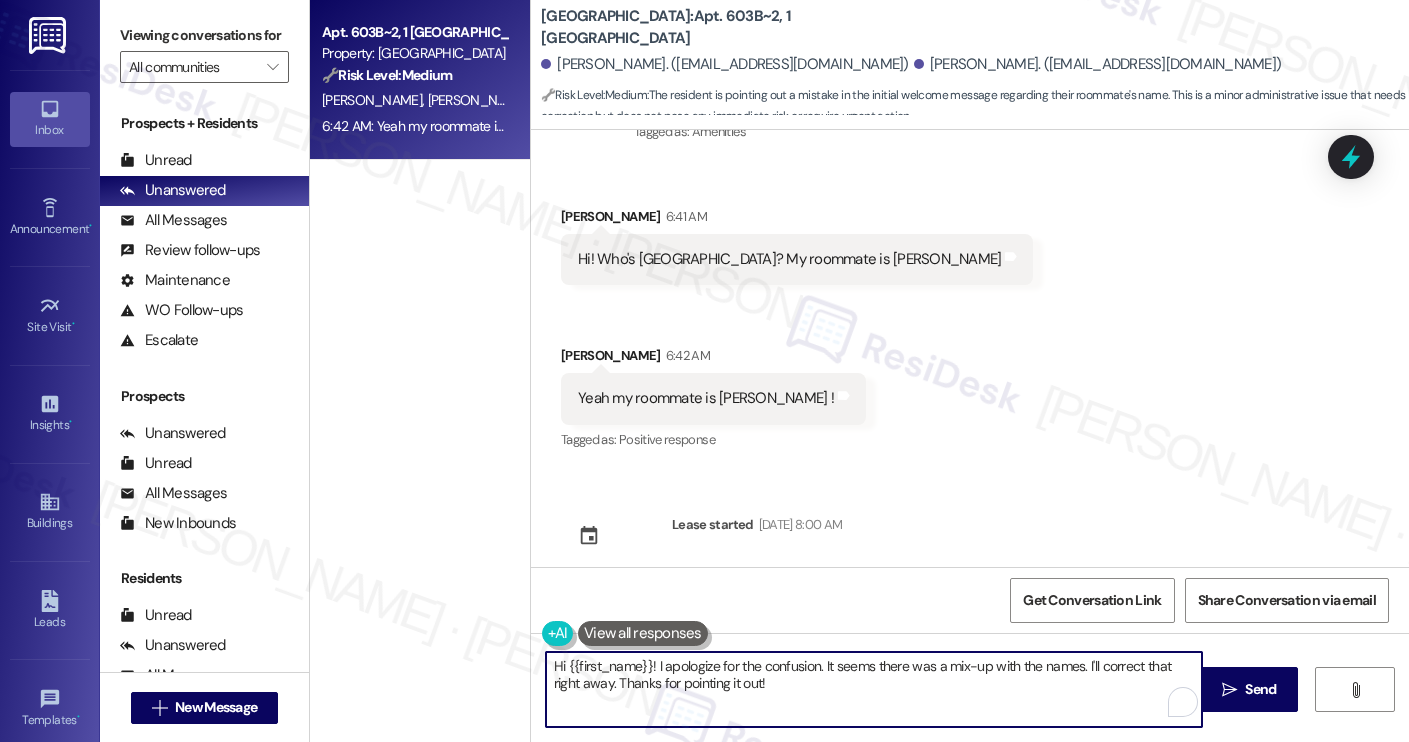 type on "Thanks for clarifying! Just to confirm, your roommates are Lauren and Dalton, correct? Do you happen to know someone named Camden, or is that name unfamiliar to you? I want to make sure we have the correct roommate information before updating the site team. Let me know!" 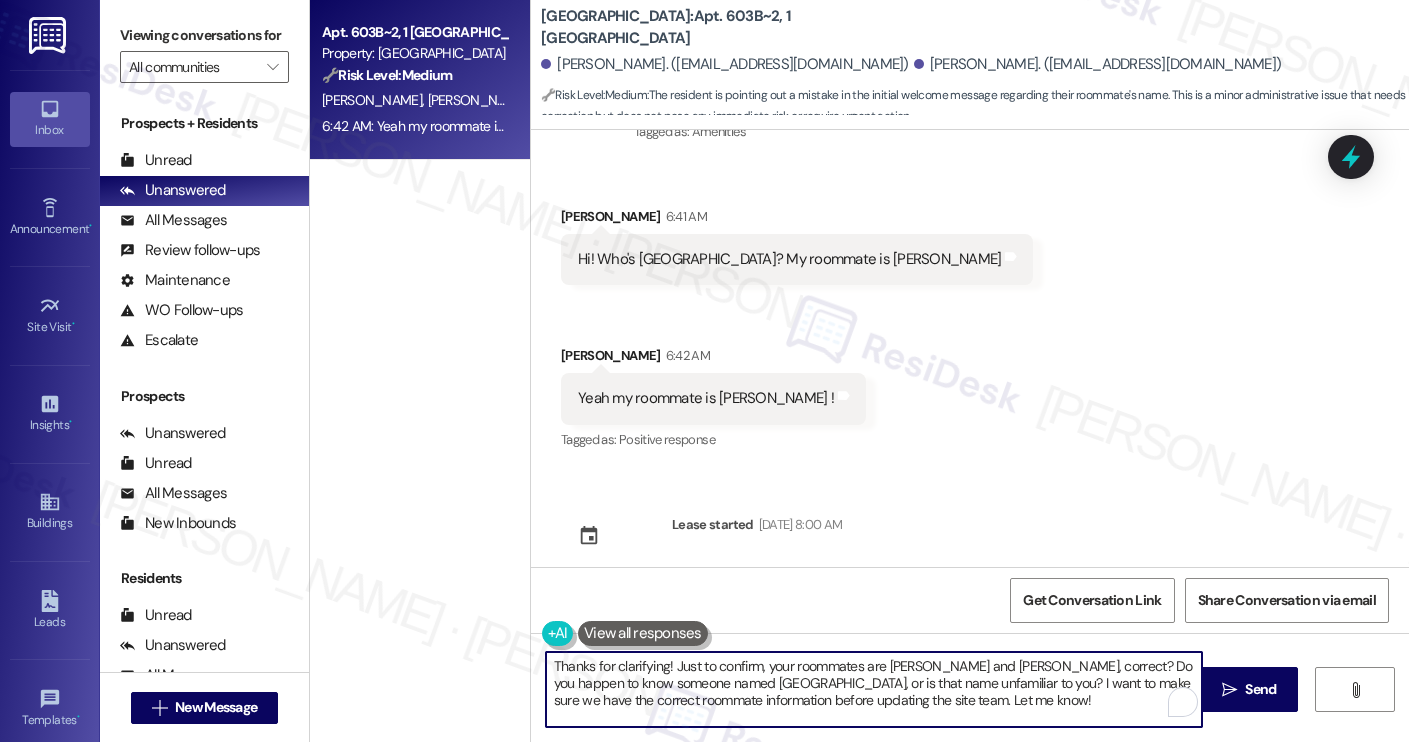click on "Thanks for clarifying! Just to confirm, your roommates are Lauren and Dalton, correct? Do you happen to know someone named Camden, or is that name unfamiliar to you? I want to make sure we have the correct roommate information before updating the site team. Let me know!" at bounding box center (874, 689) 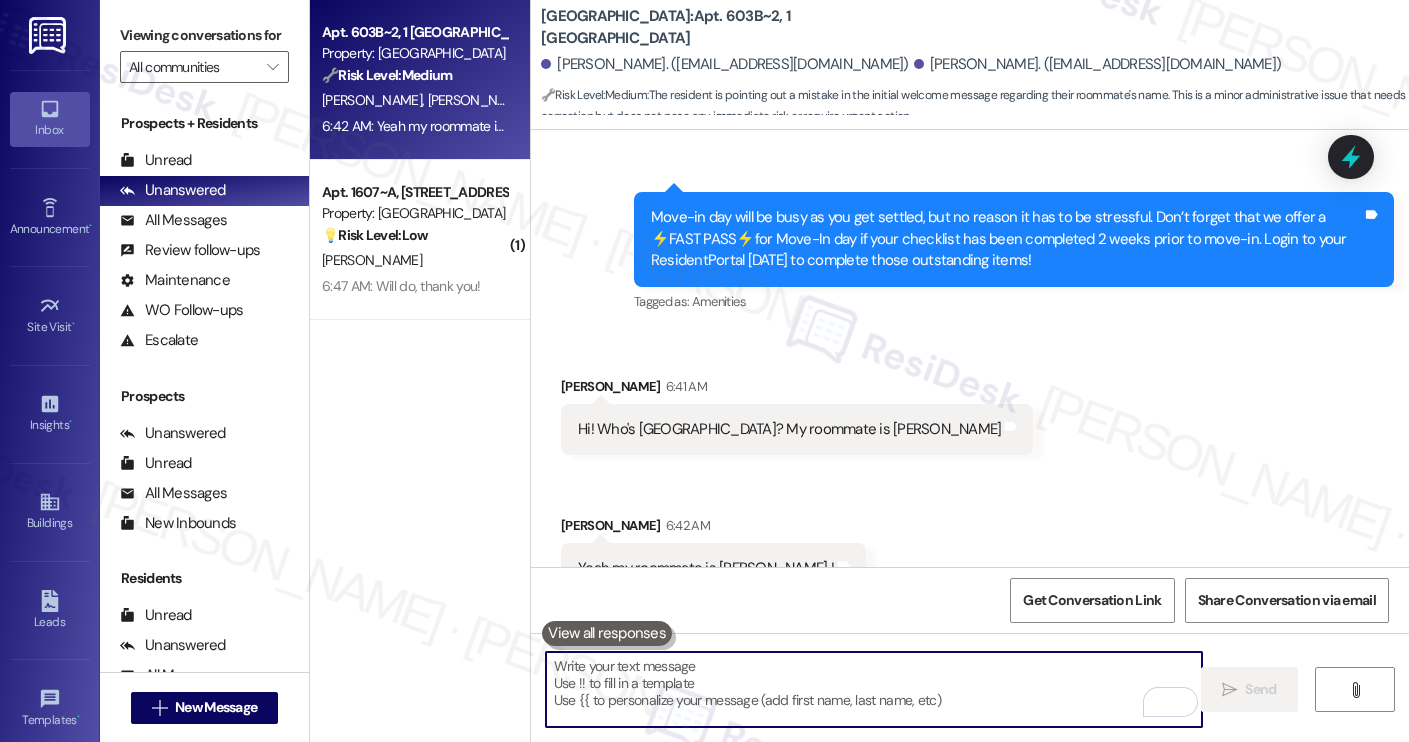 scroll, scrollTop: 399, scrollLeft: 0, axis: vertical 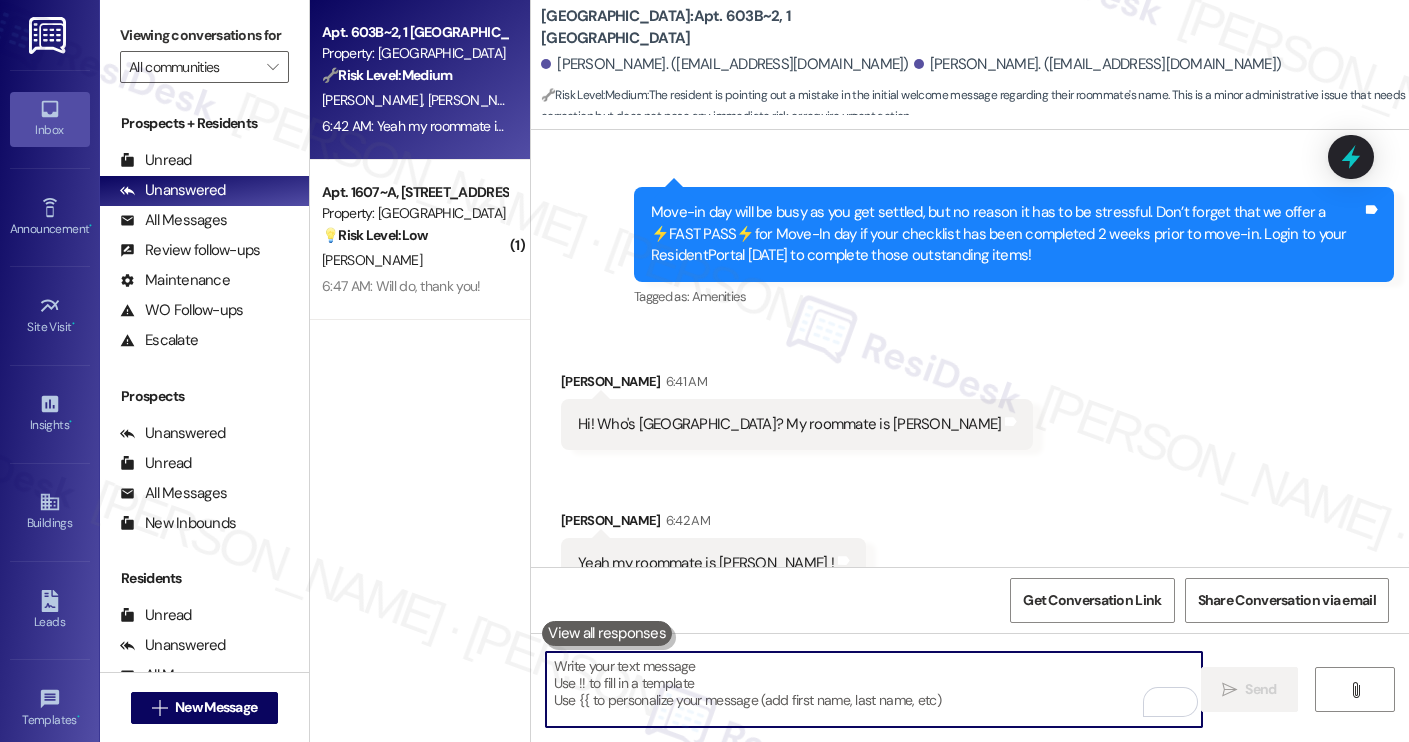 type 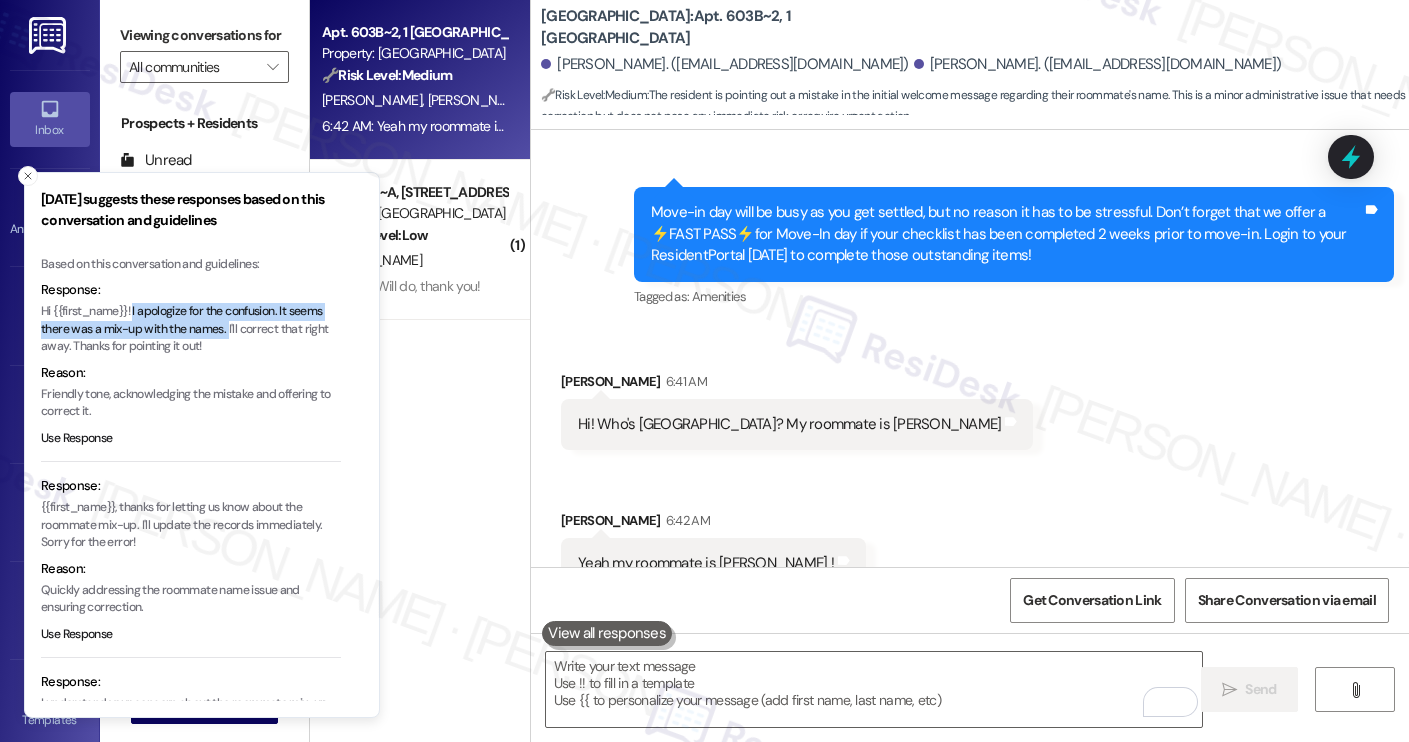 drag, startPoint x: 229, startPoint y: 333, endPoint x: 136, endPoint y: 314, distance: 94.92102 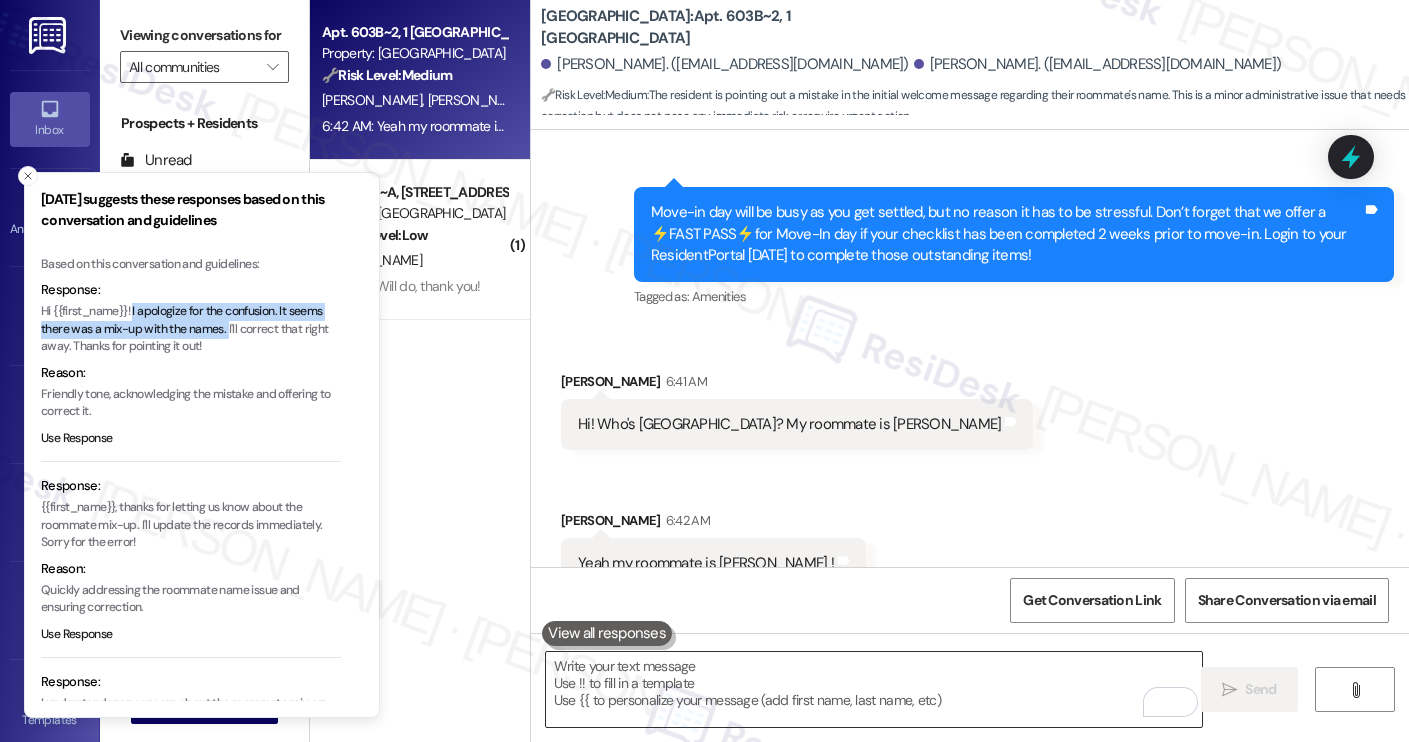 click at bounding box center [874, 689] 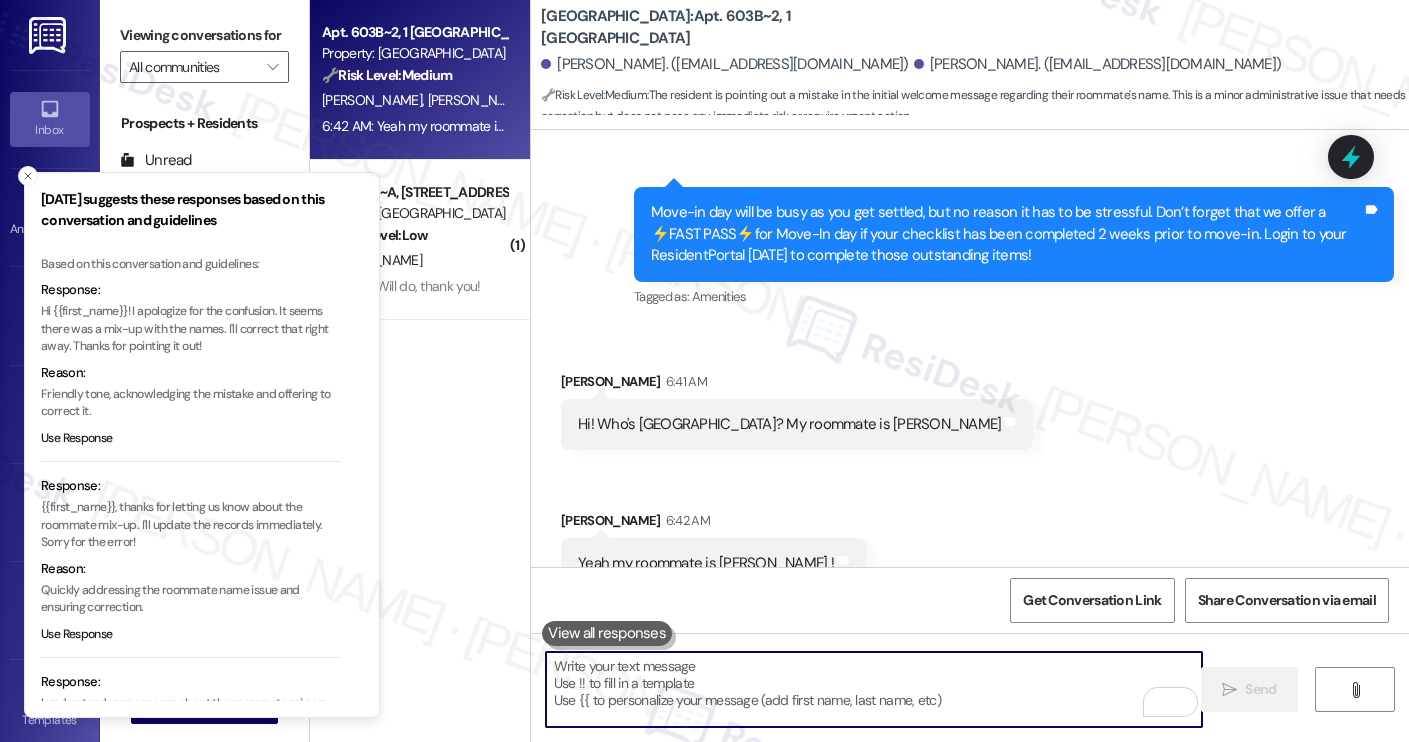 paste on "I apologize for the confusion. It seems there was a mix-up with the names." 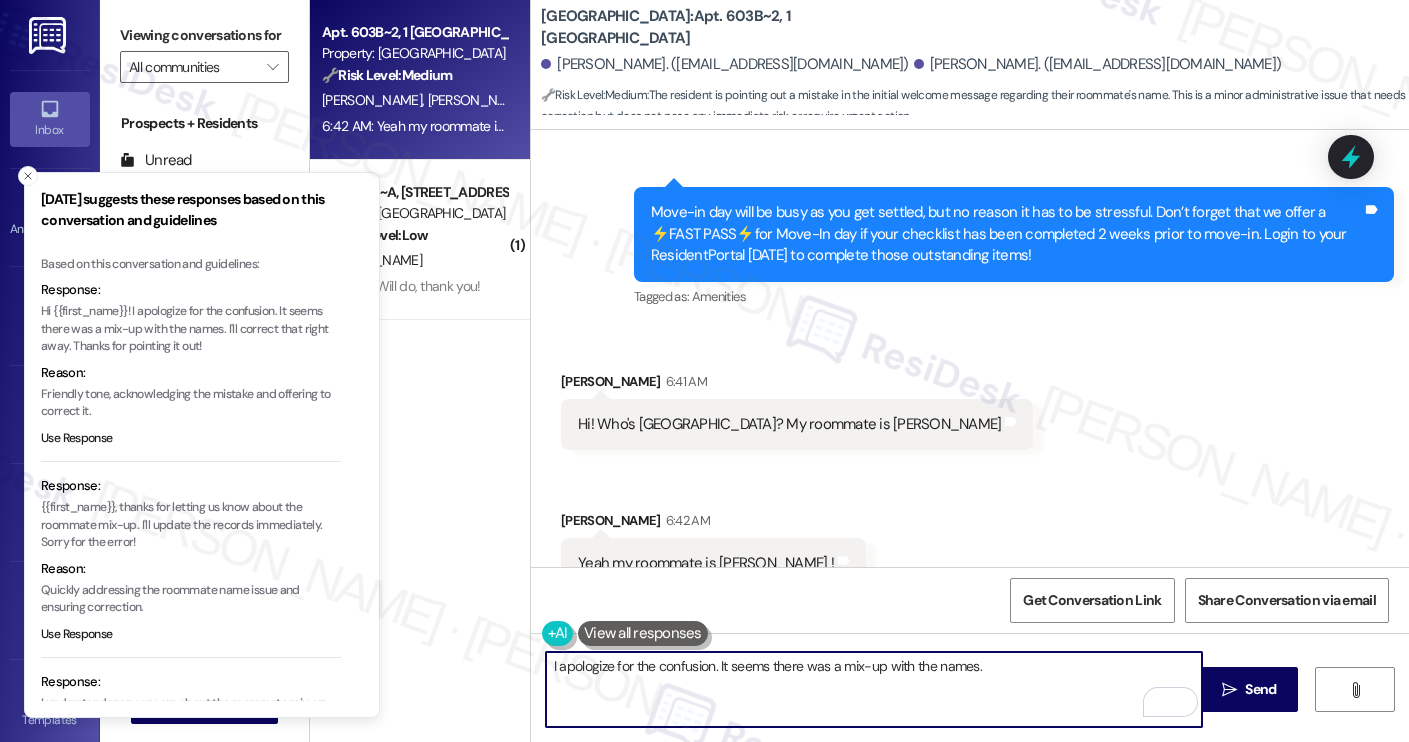 click on "I apologize for the confusion. It seems there was a mix-up with the names." at bounding box center [874, 689] 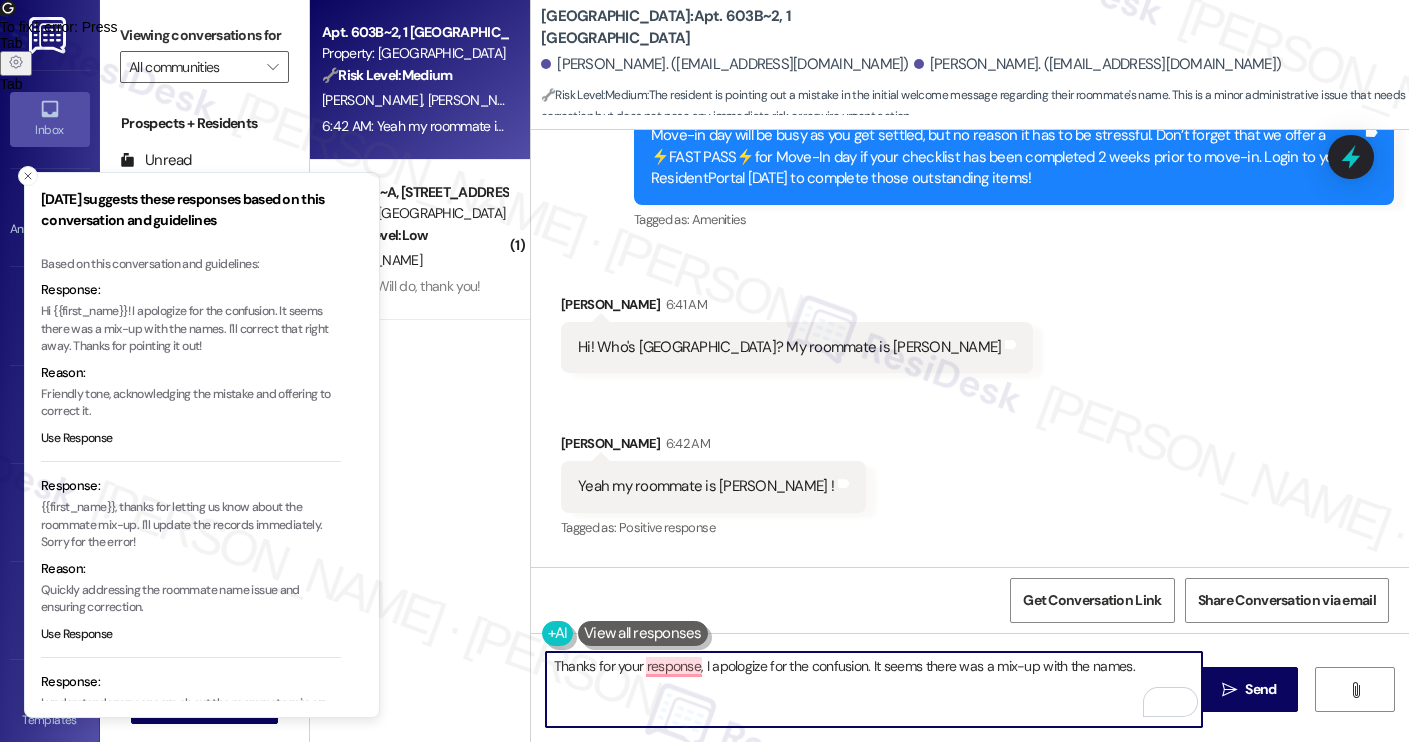 scroll, scrollTop: 536, scrollLeft: 0, axis: vertical 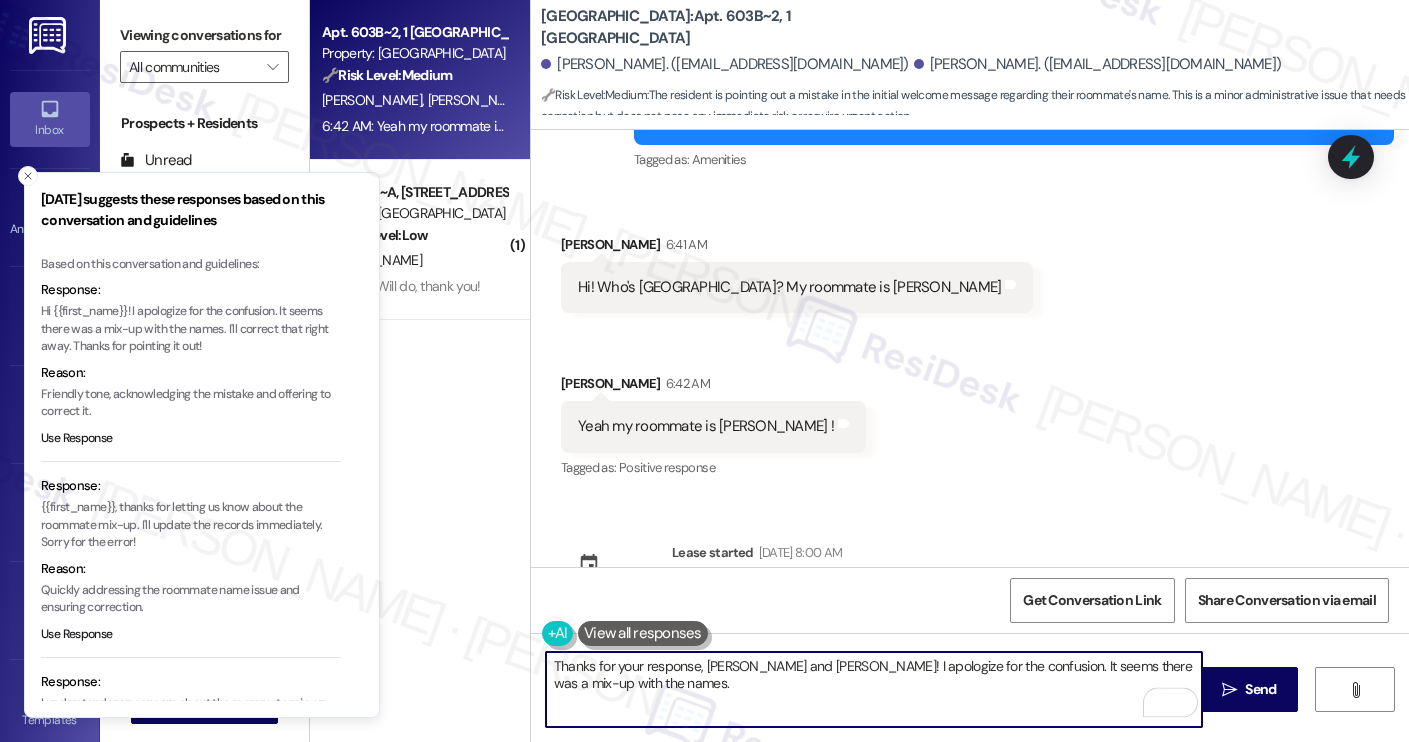 click on "Thanks for your response, Siobhan and Camden! I apologize for the confusion. It seems there was a mix-up with the names." at bounding box center (874, 689) 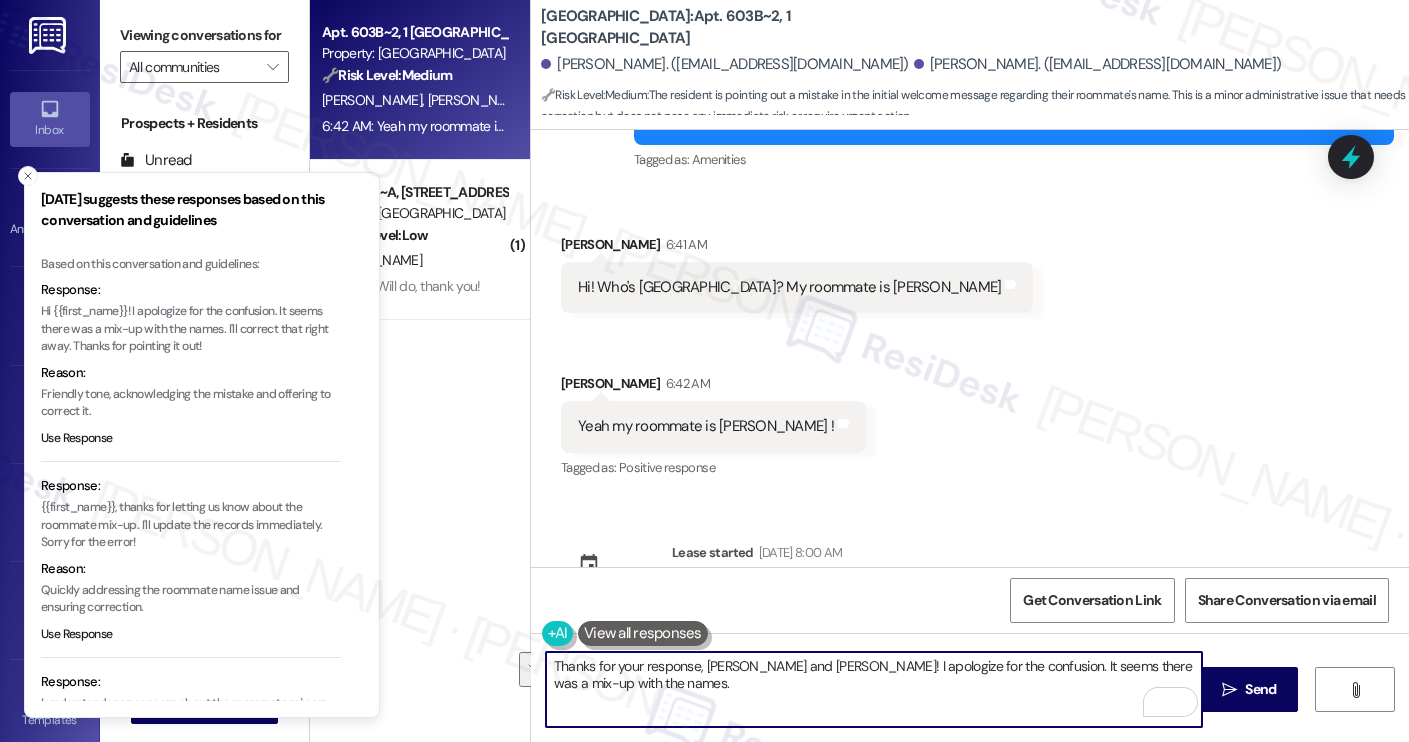paste on "mix-up. It looks like there may have been some confusion with the names. I’ll follow up with the site team to clarify and get back to you as soon as I hear from them." 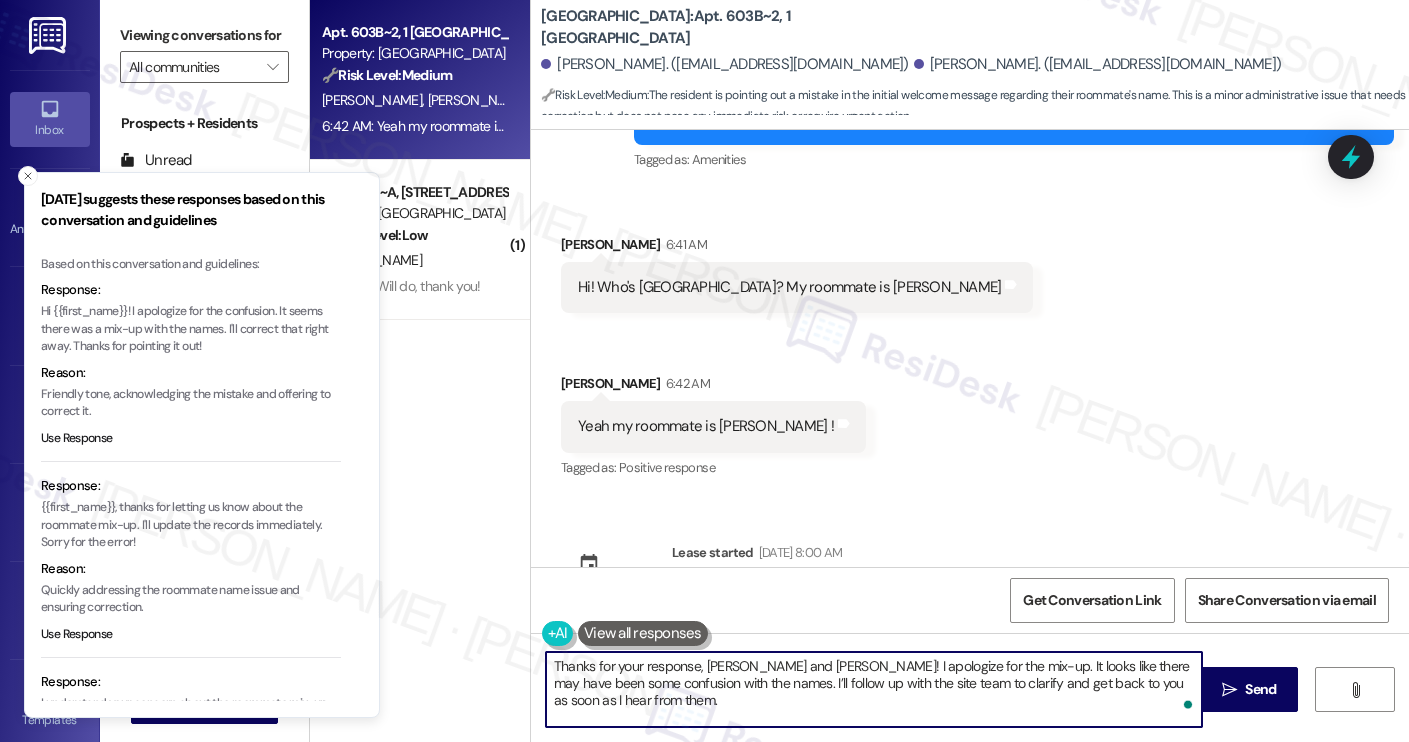 click on "Thanks for your response, Siobhan and Camden! I apologize for the mix-up. It looks like there may have been some confusion with the names. I’ll follow up with the site team to clarify and get back to you as soon as I hear from them." at bounding box center (874, 689) 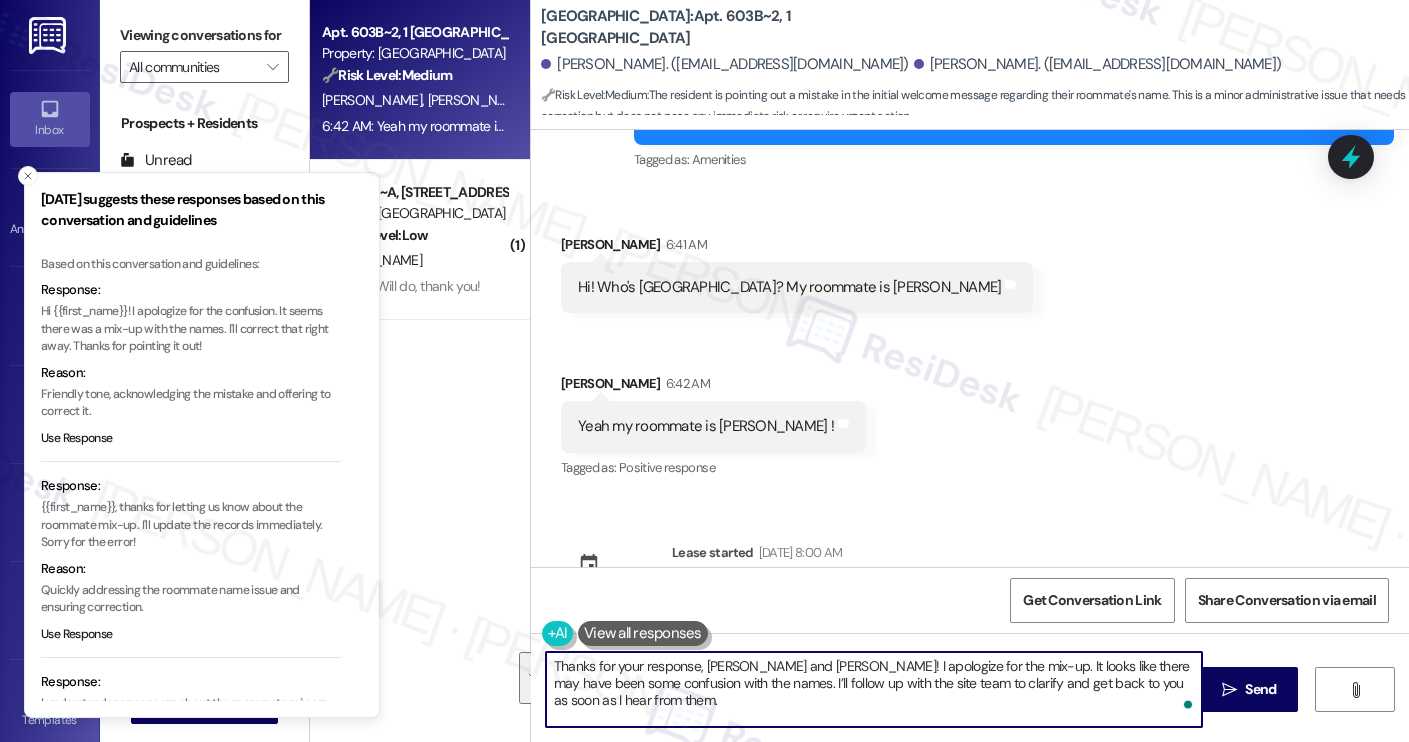 paste 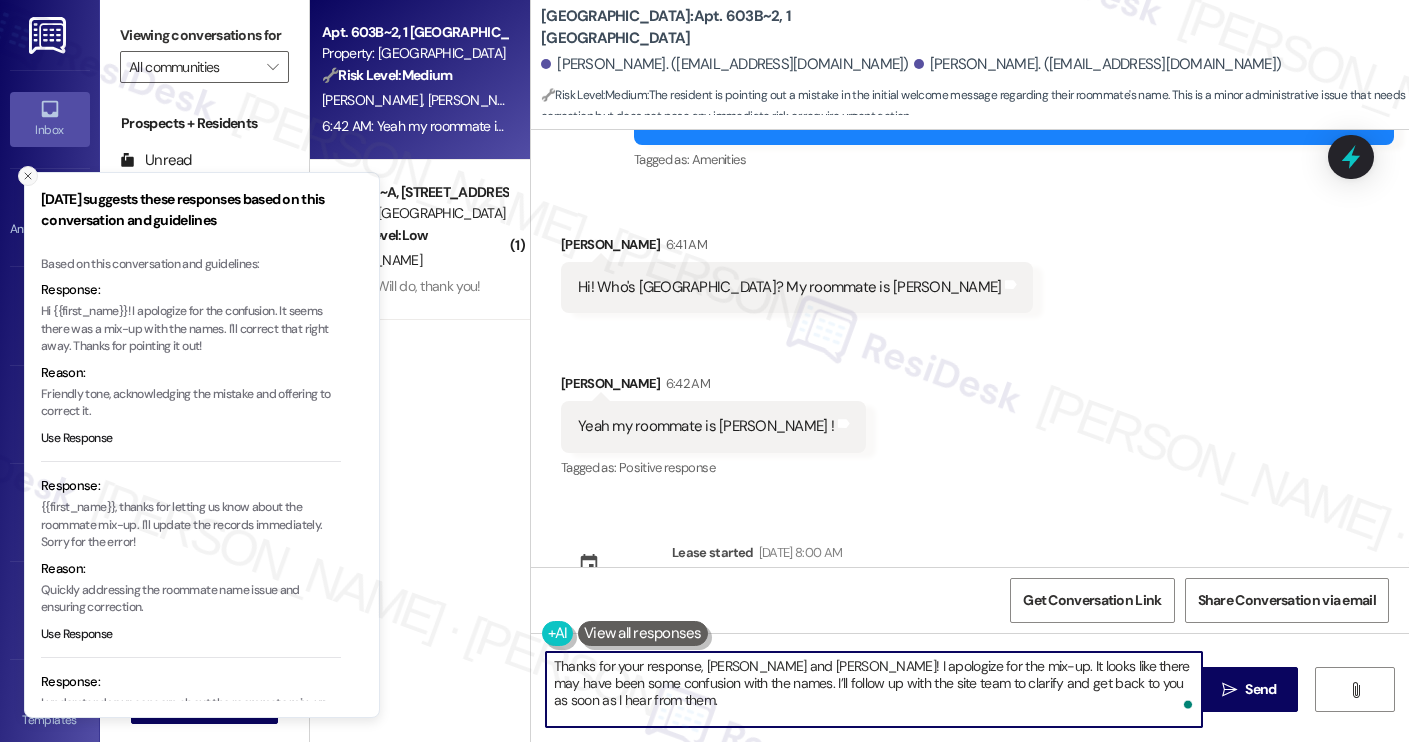 type on "Thanks for your response, Siobhan and Camden! I apologize for the mix-up. It looks like there may have been some confusion with the names. I’ll follow up with the site team to clarify and get back to you as soon as I hear from them." 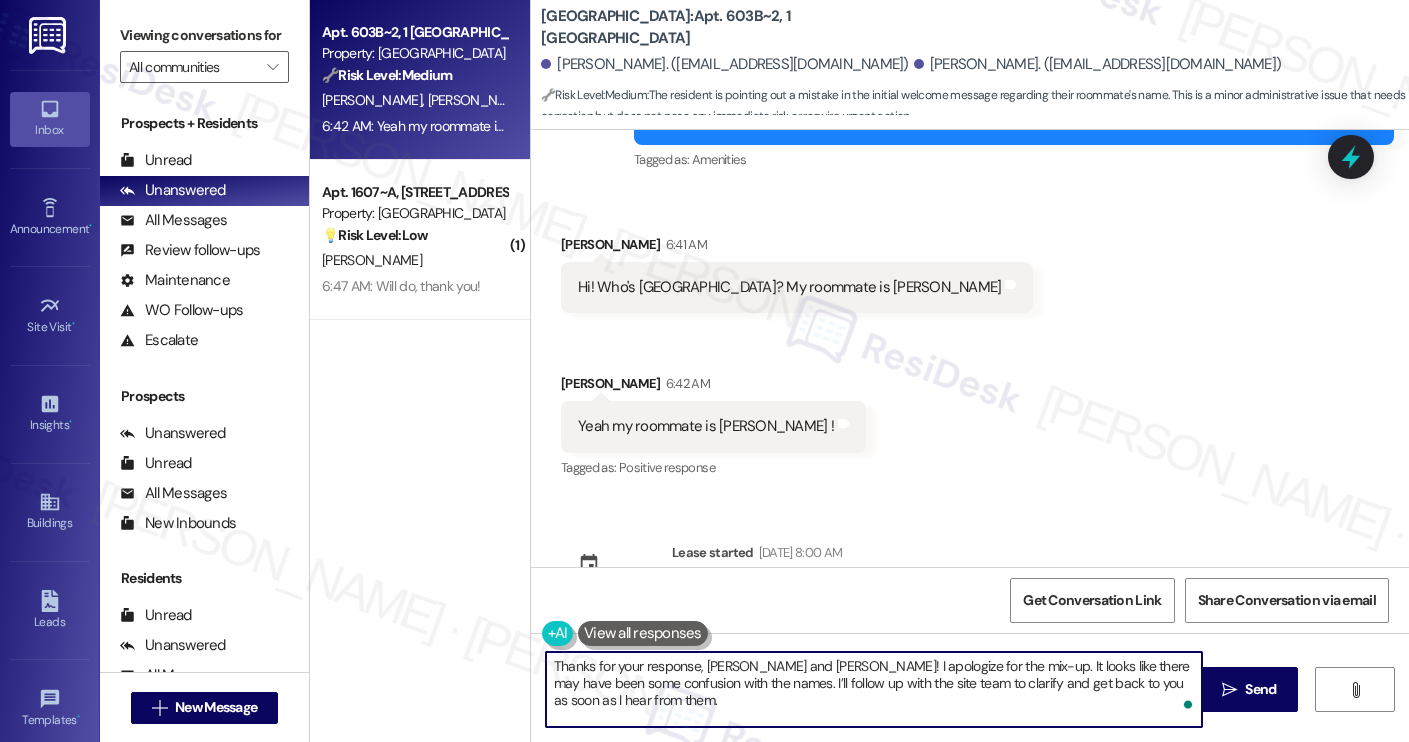 scroll, scrollTop: 564, scrollLeft: 0, axis: vertical 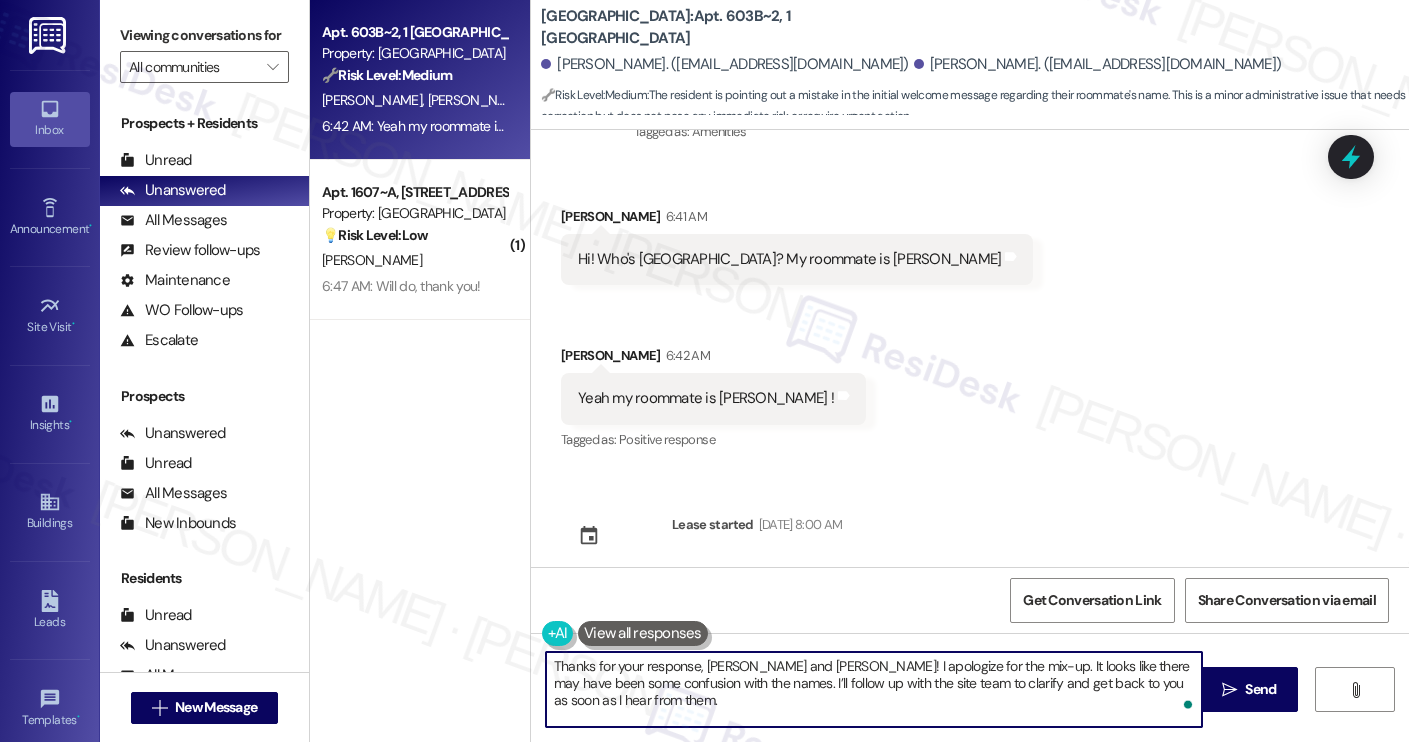 click on "Thanks for your response, Siobhan and Camden! I apologize for the mix-up. It looks like there may have been some confusion with the names. I’ll follow up with the site team to clarify and get back to you as soon as I hear from them." at bounding box center (874, 689) 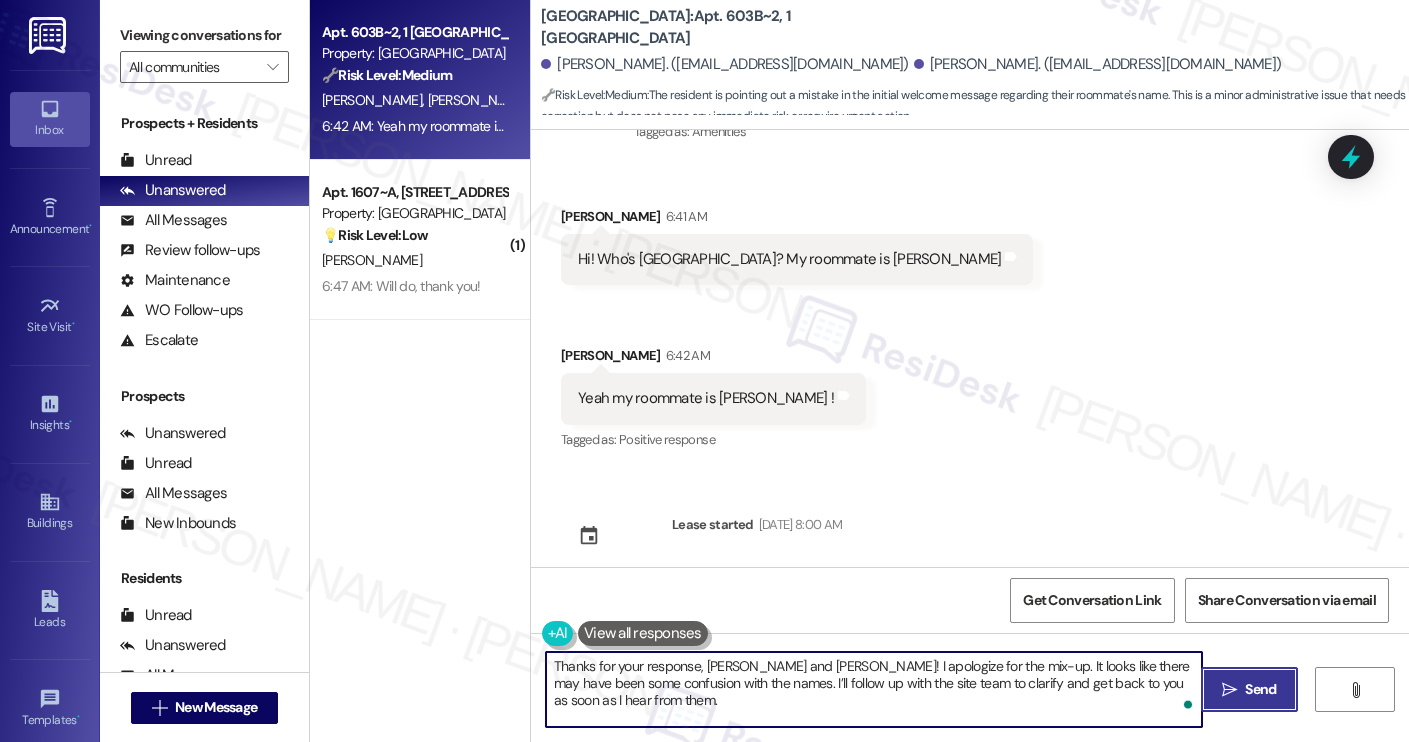 click on " Send" at bounding box center (1249, 689) 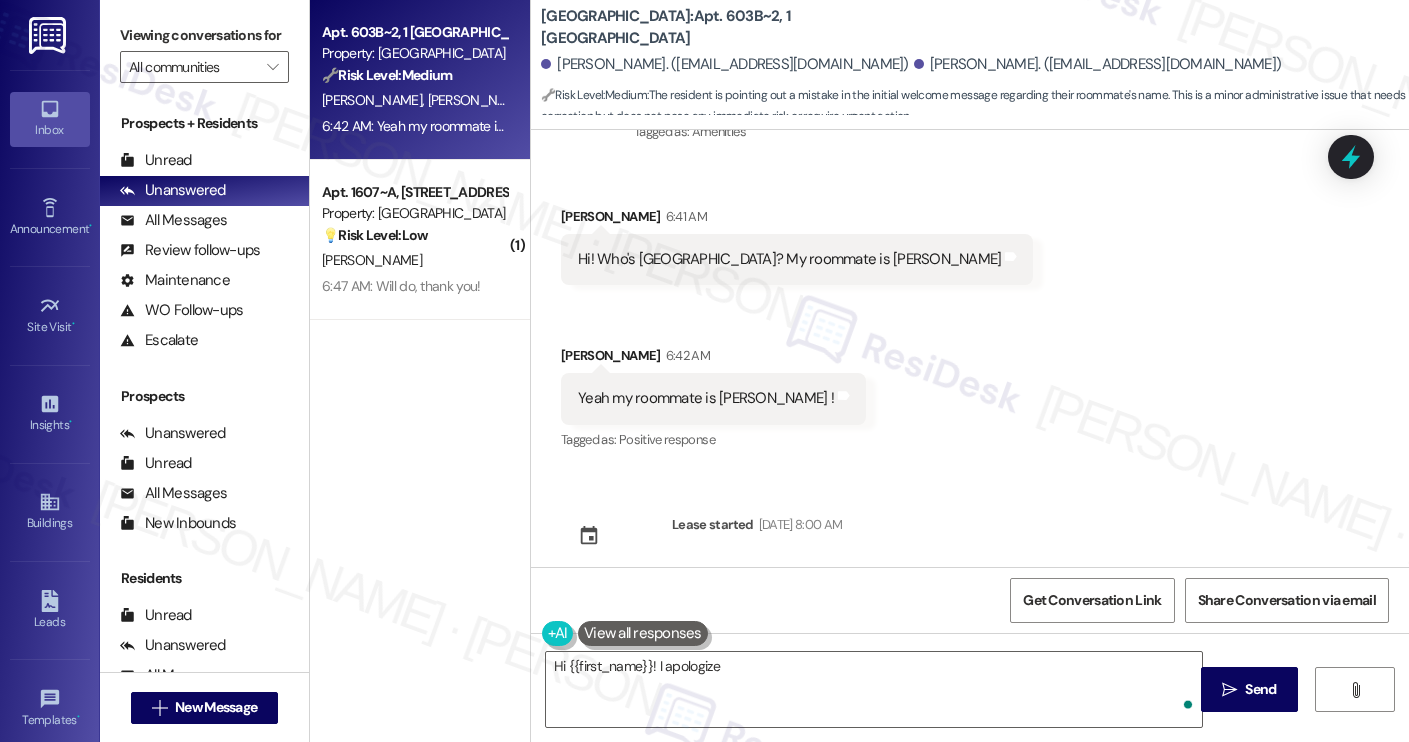 scroll, scrollTop: 724, scrollLeft: 0, axis: vertical 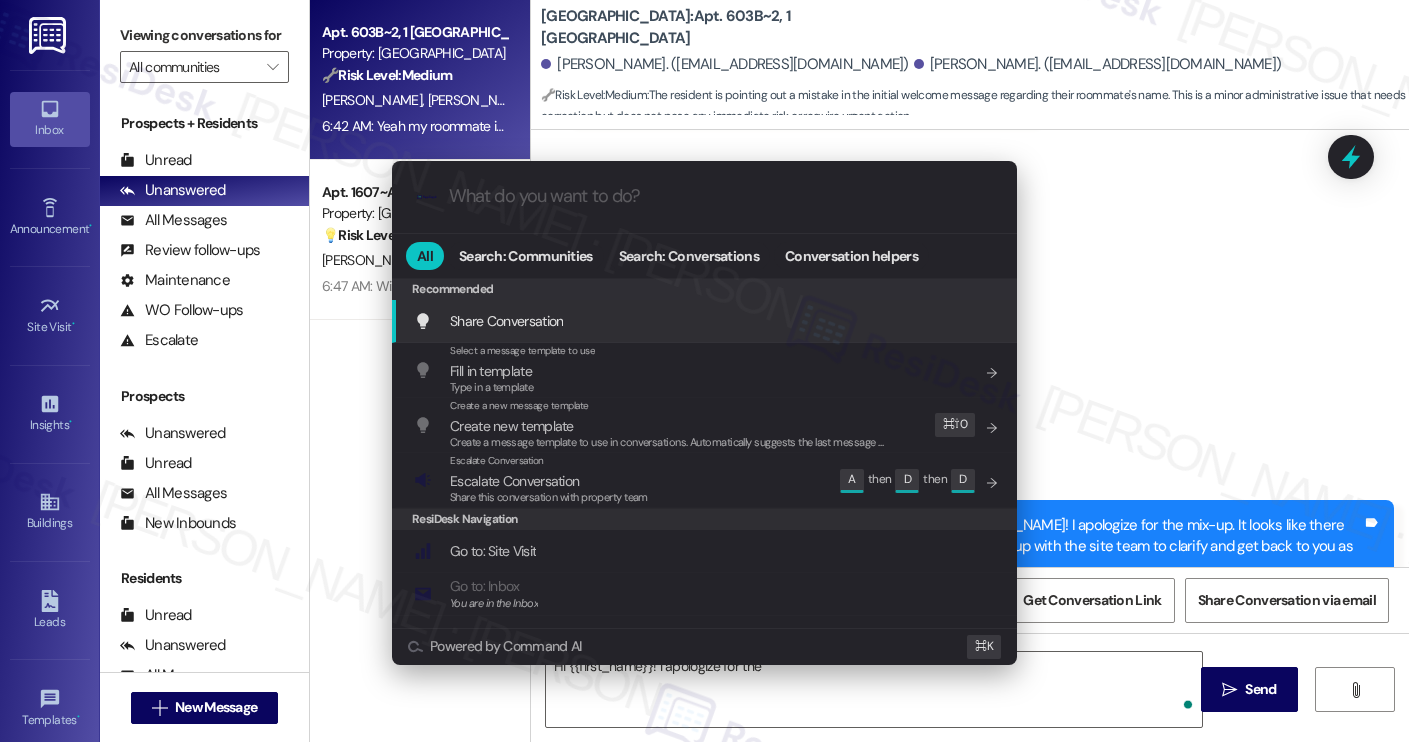 click 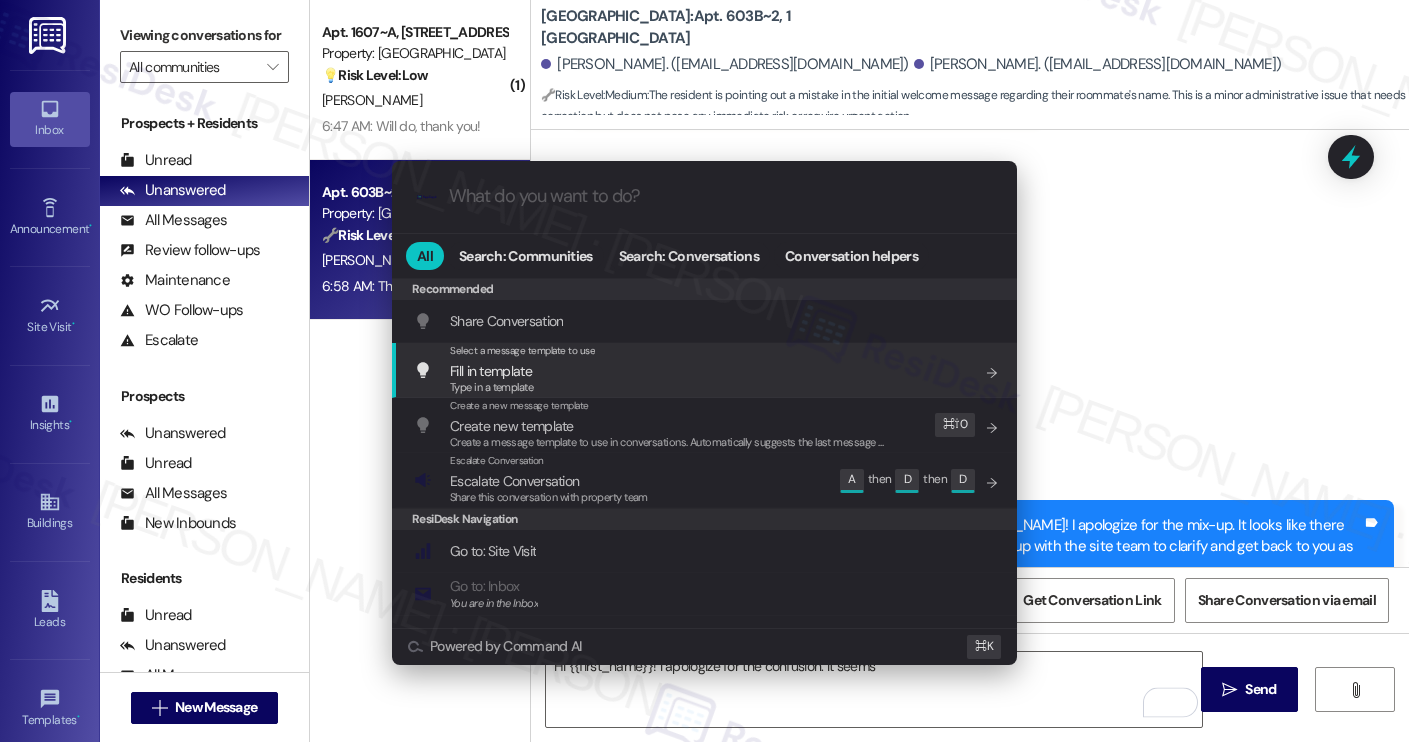 click on "Escalate Conversation Escalate Conversation Share this conversation with property team Edit A then D then D" at bounding box center [706, 480] 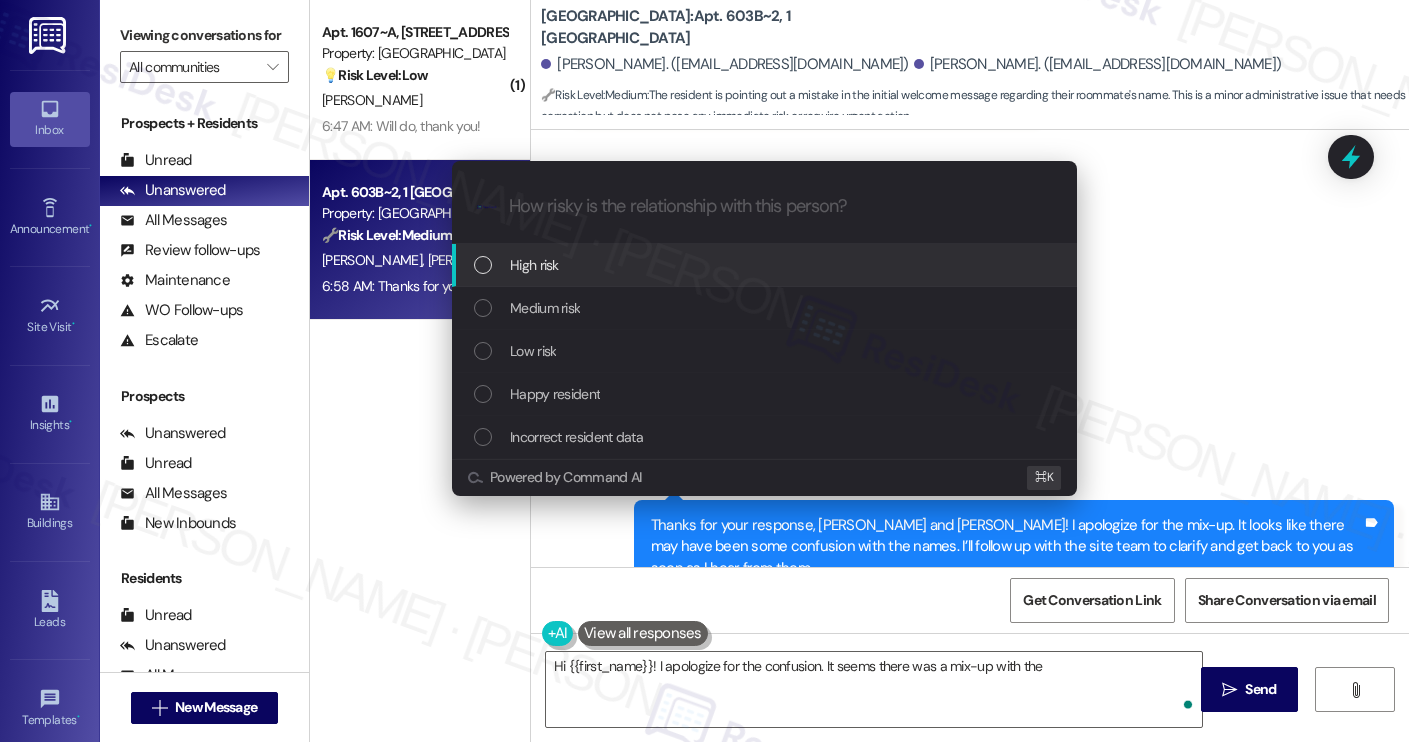 type on "Hi {{first_name}}! I apologize for the confusion. It seems there was a mix-up with the names" 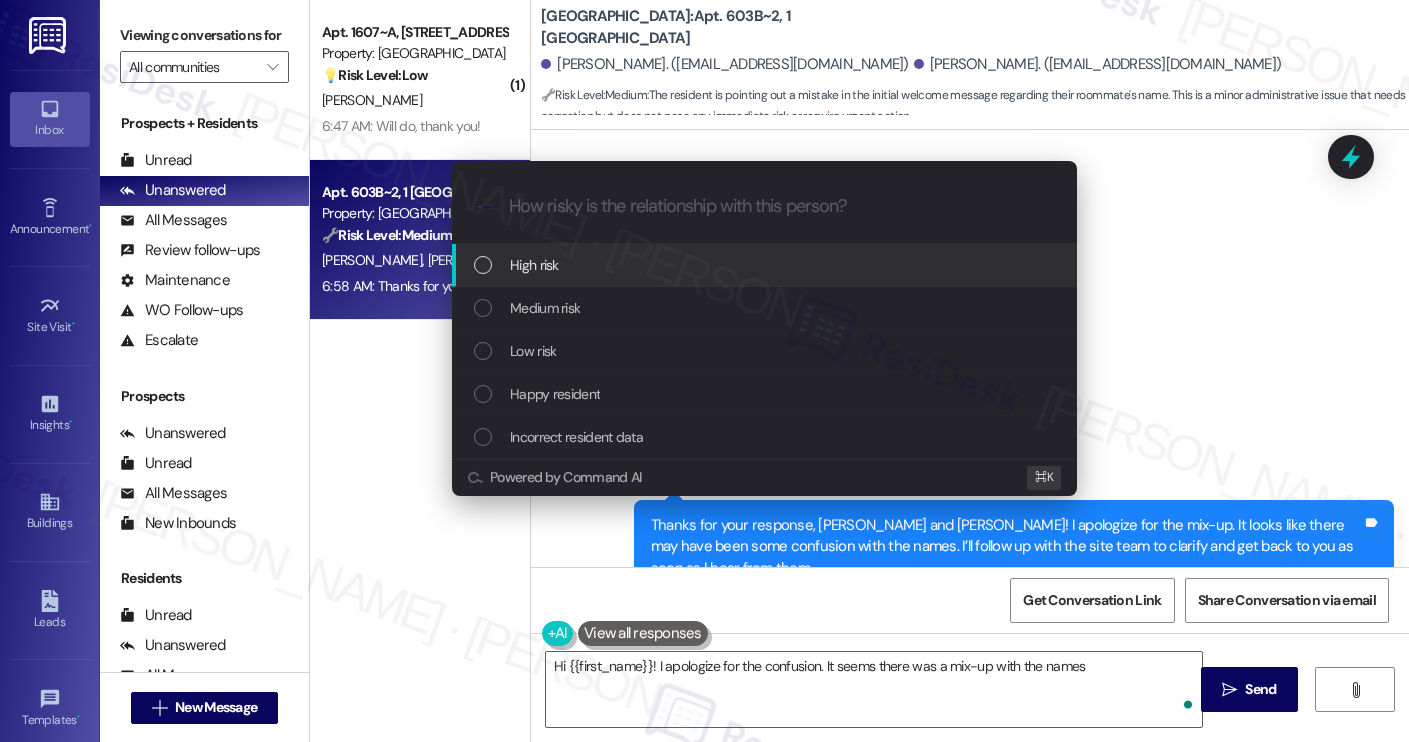 paste on "Clarification Needed on Roommate Assignment" 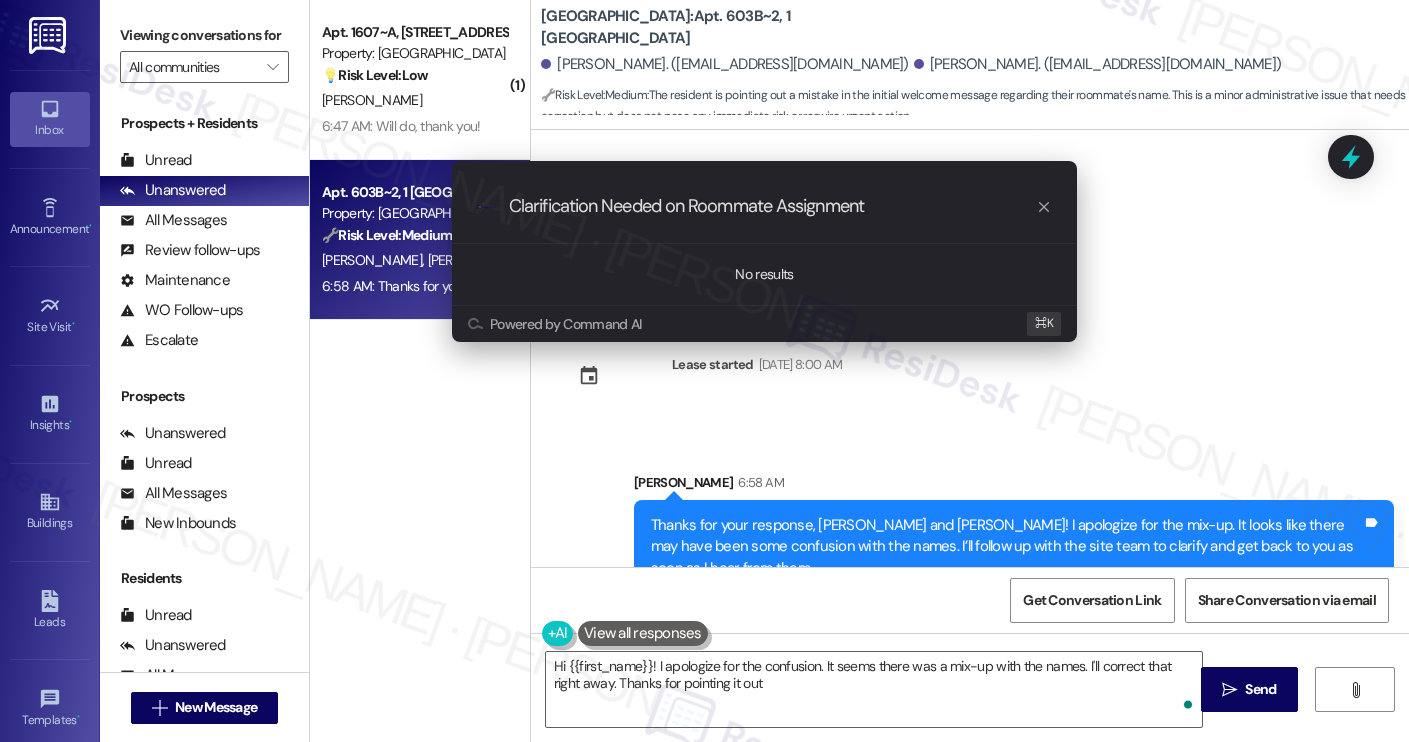 type on "Hi {{first_name}}! I apologize for the confusion. It seems there was a mix-up with the names. I'll correct that right away. Thanks for pointing it out!" 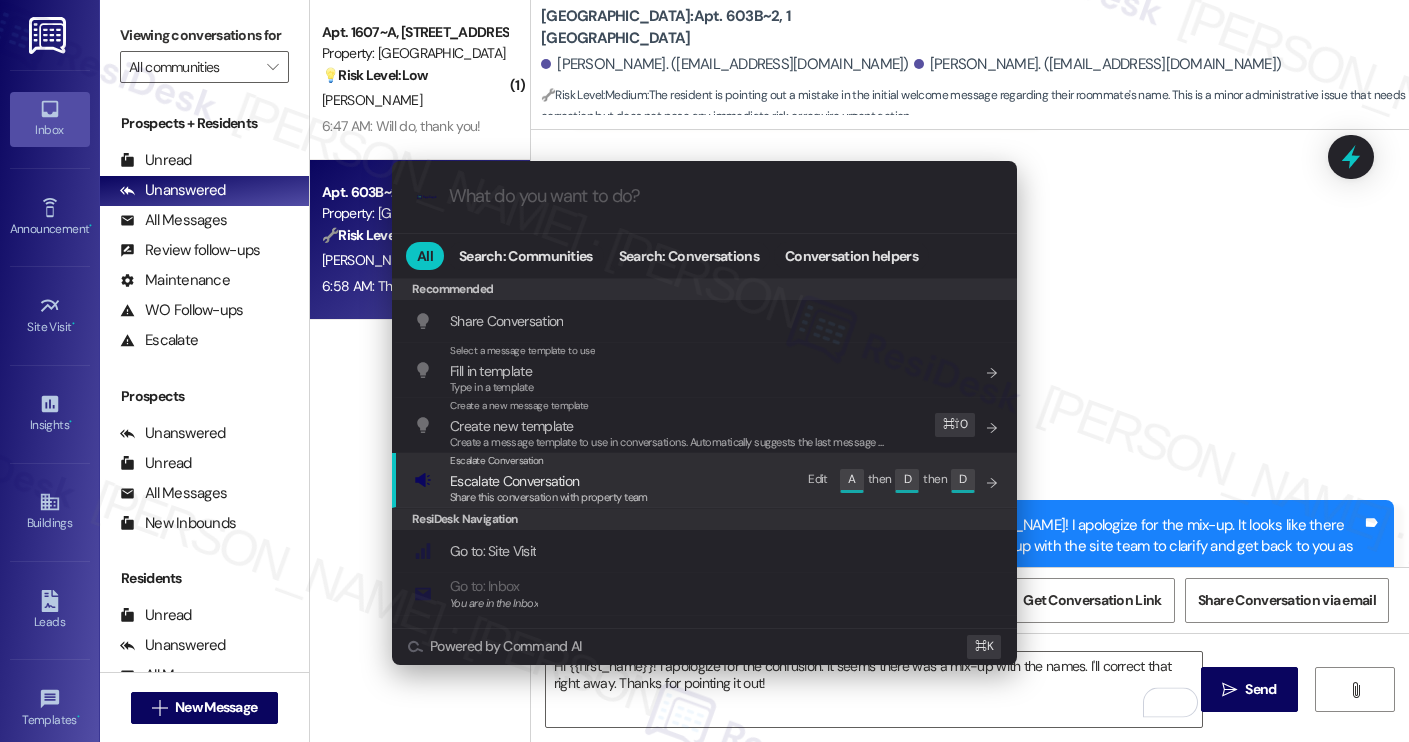 click on "Escalate Conversation Escalate Conversation Share this conversation with property team Edit A then D then D" at bounding box center (706, 480) 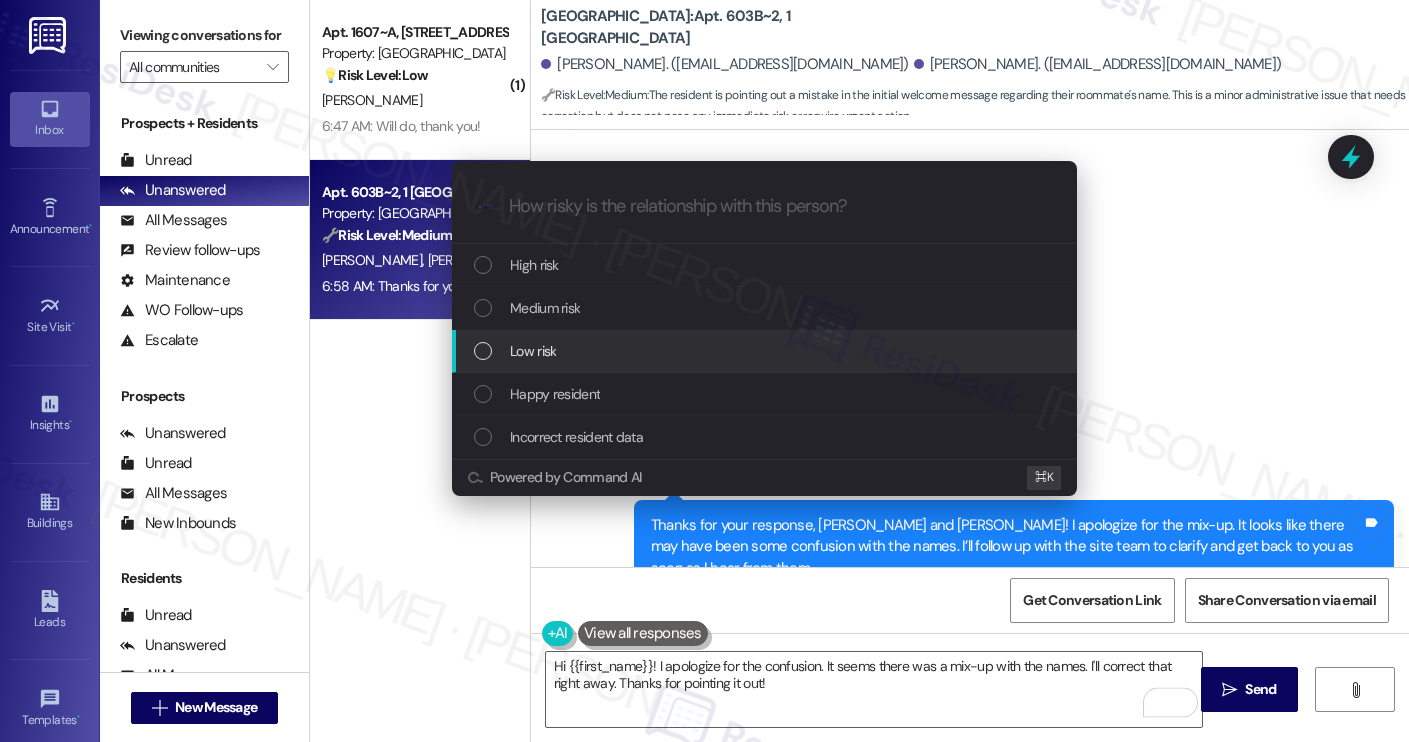 click on "Low risk" at bounding box center [766, 351] 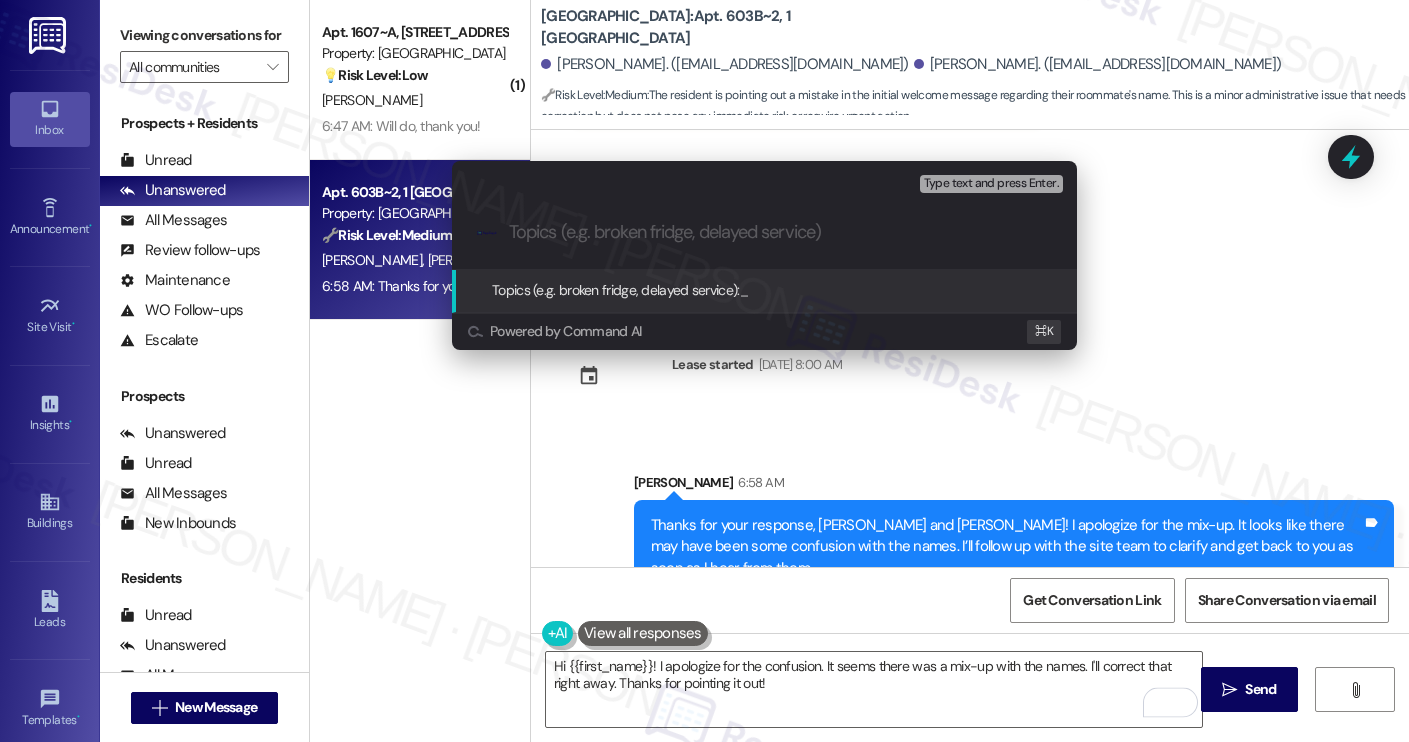 paste on "Clarification Needed on Roommate Assignment" 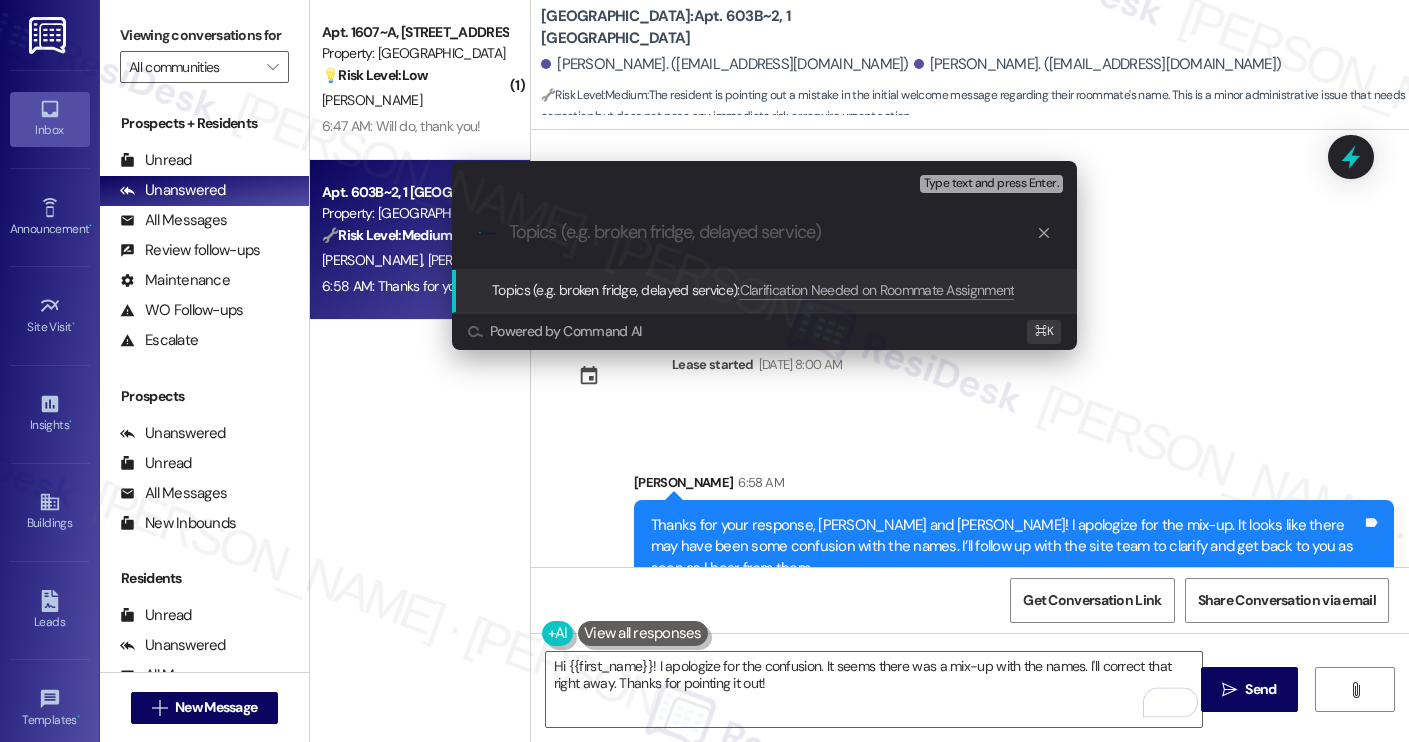 type on "Clarification Needed on Roommate Assignment" 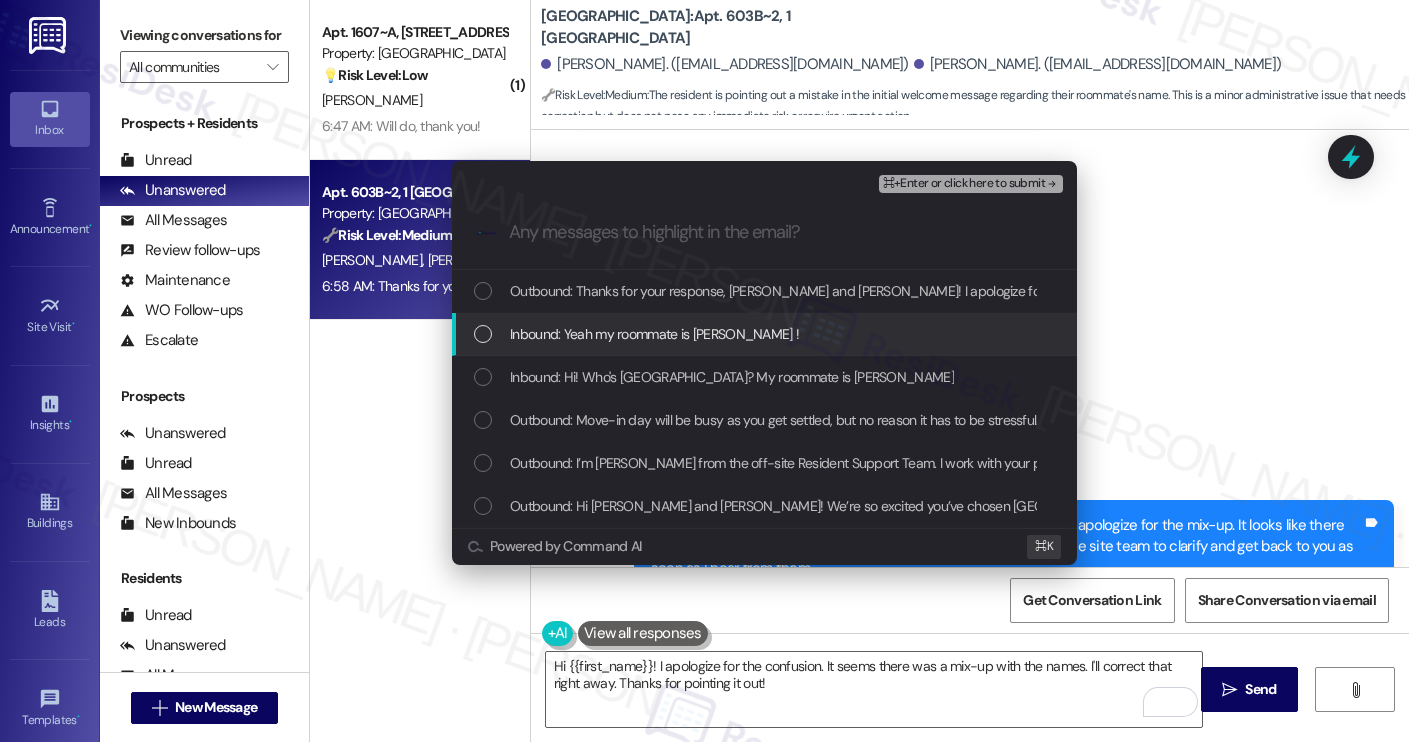 click on "Inbound: Yeah my roommate is dalton ahaha !" at bounding box center [764, 334] 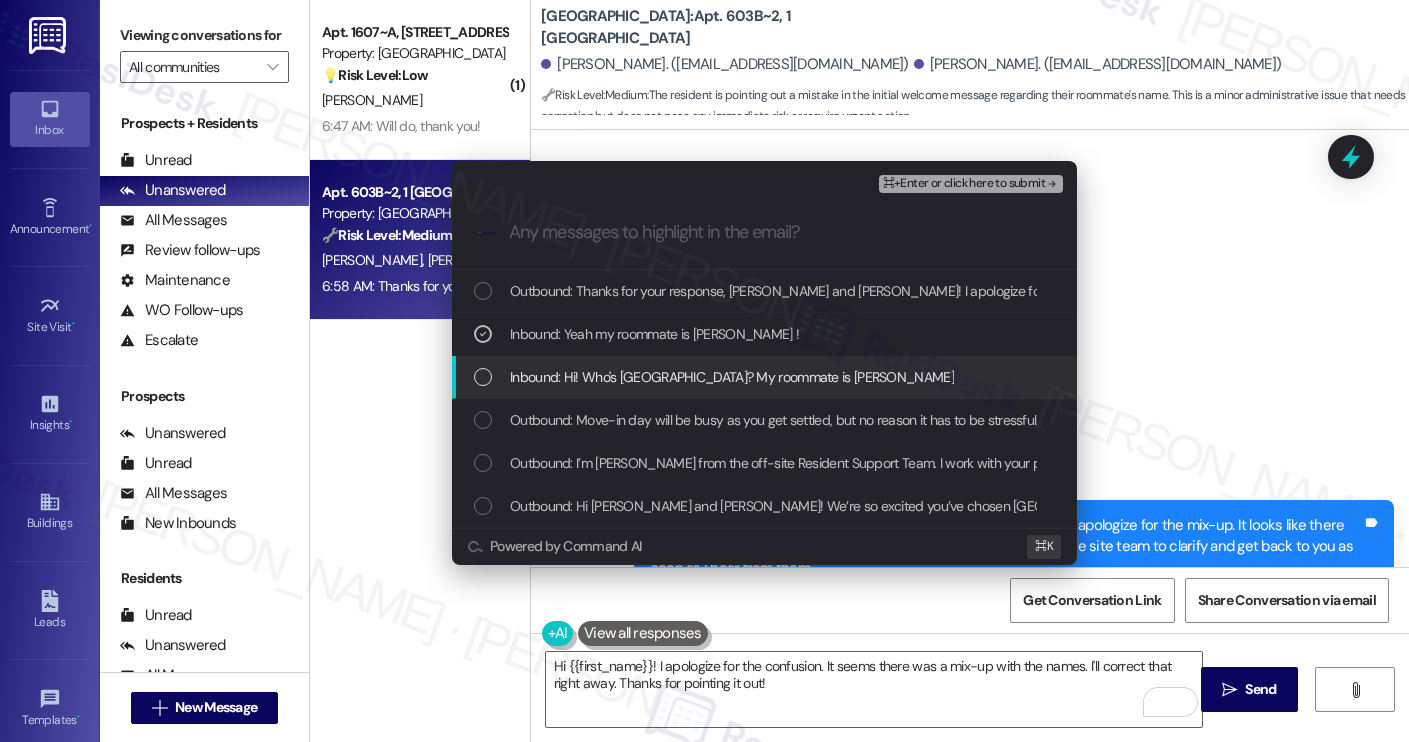 click on "Inbound: Hi! Who's Camden? My roommate is Lauren" at bounding box center [764, 377] 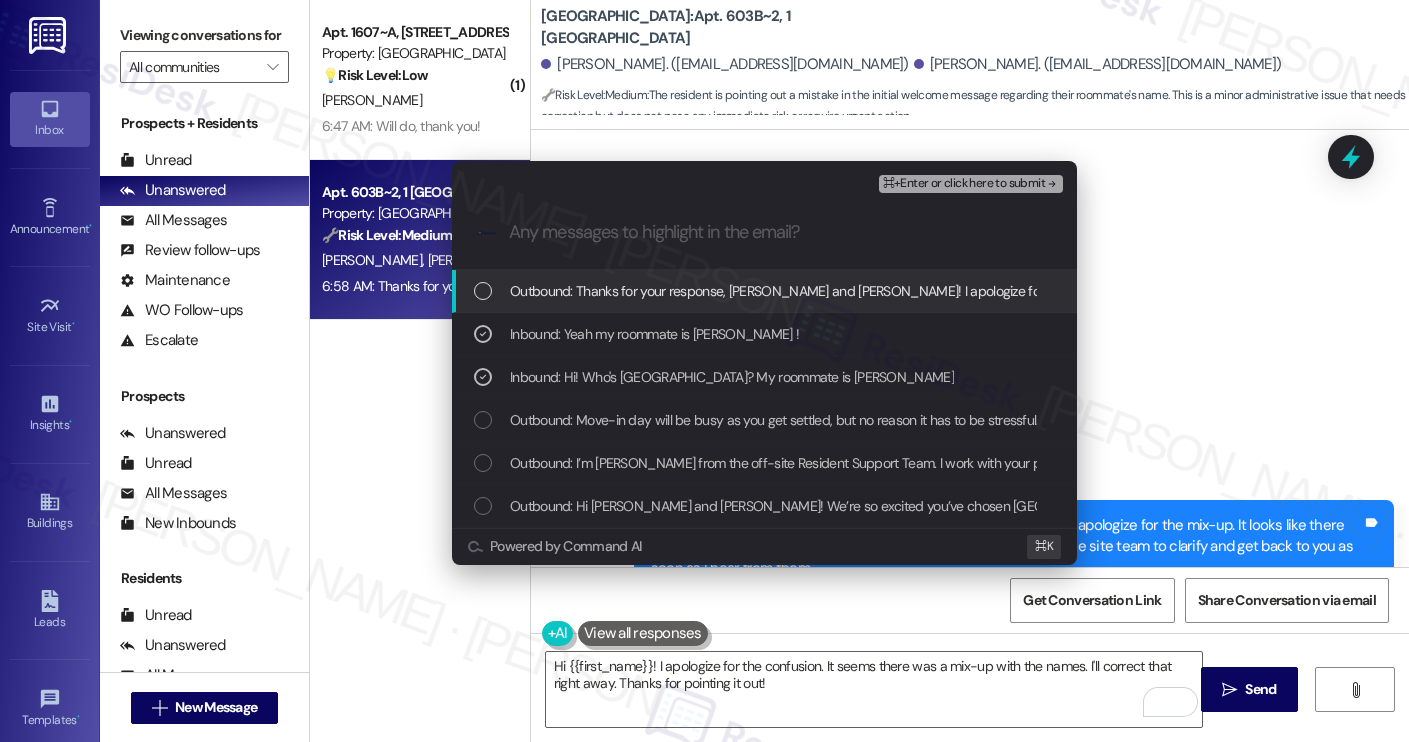 click on "⌘+Enter or click here to submit" at bounding box center (964, 184) 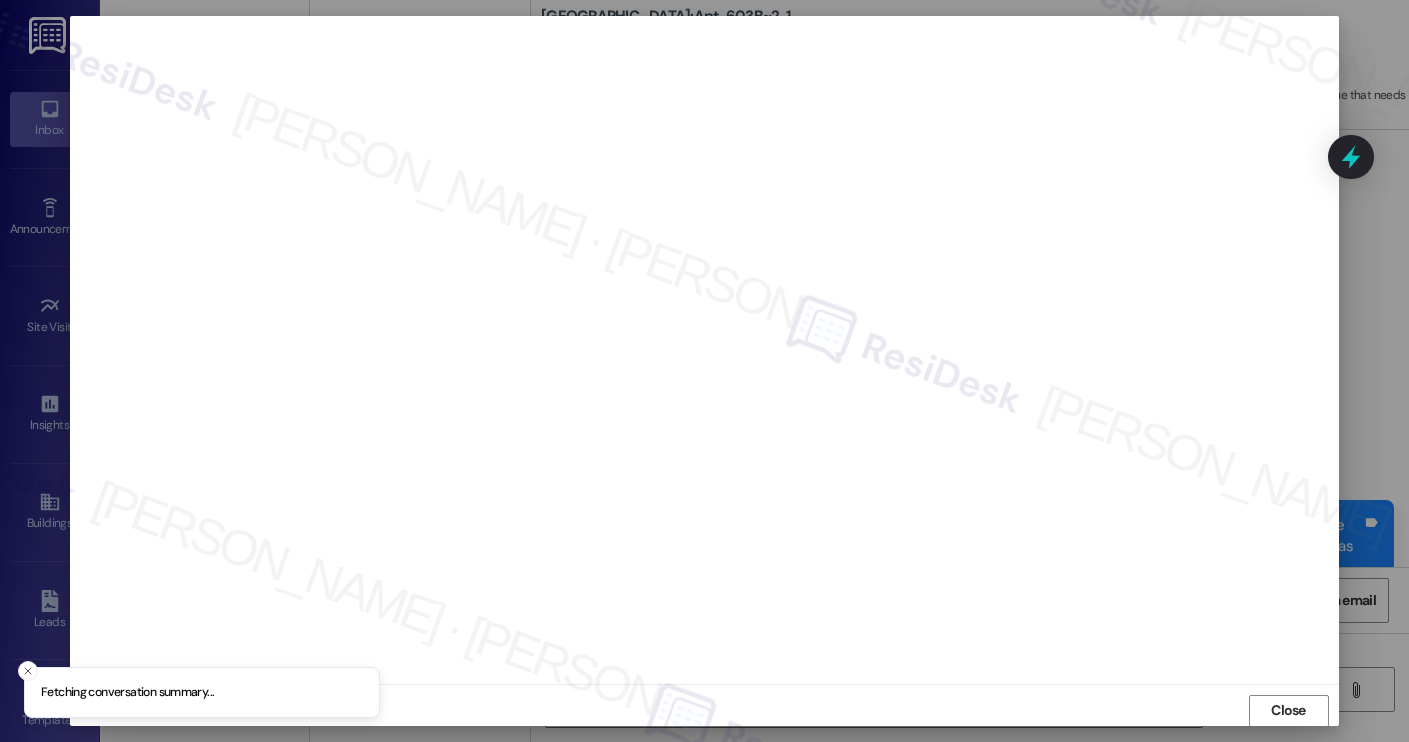 scroll, scrollTop: 1, scrollLeft: 0, axis: vertical 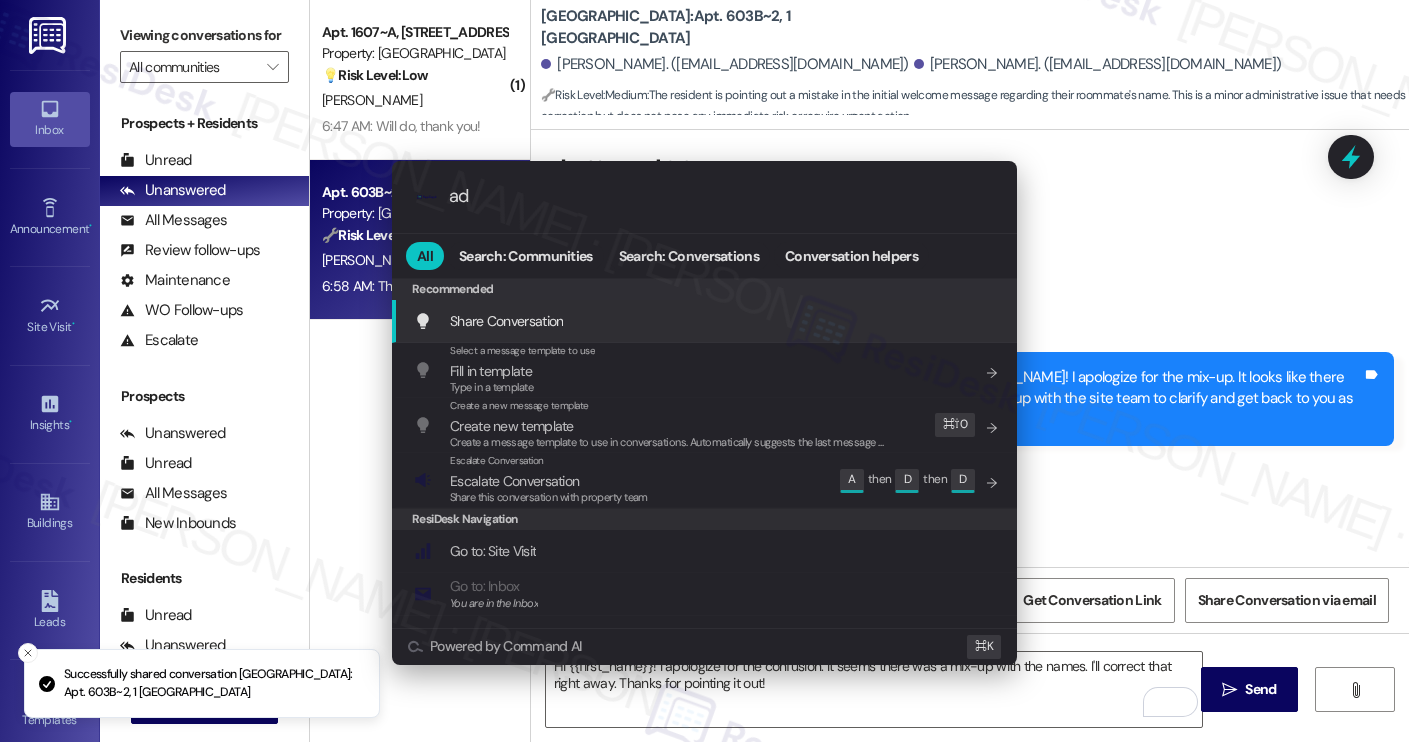 type on "add" 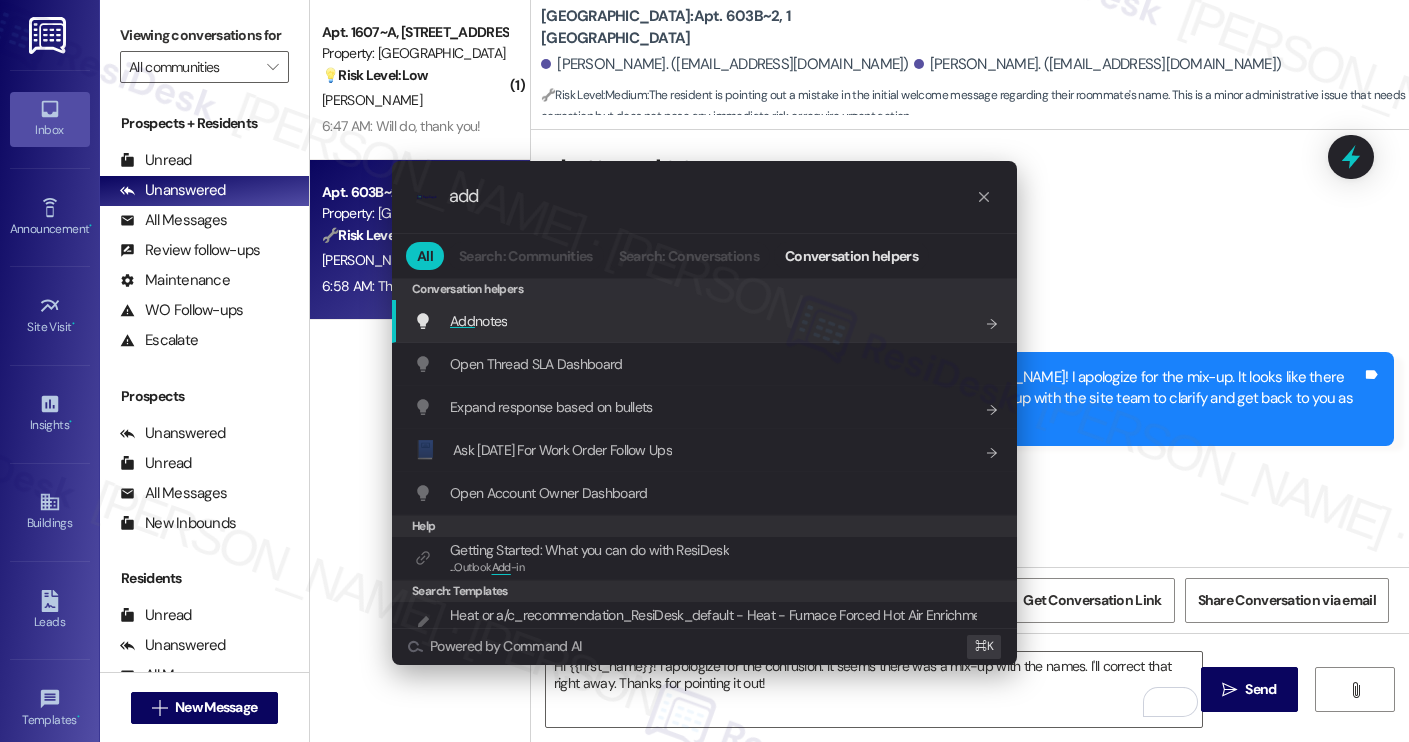 click on "Add  notes Add shortcut" at bounding box center [706, 321] 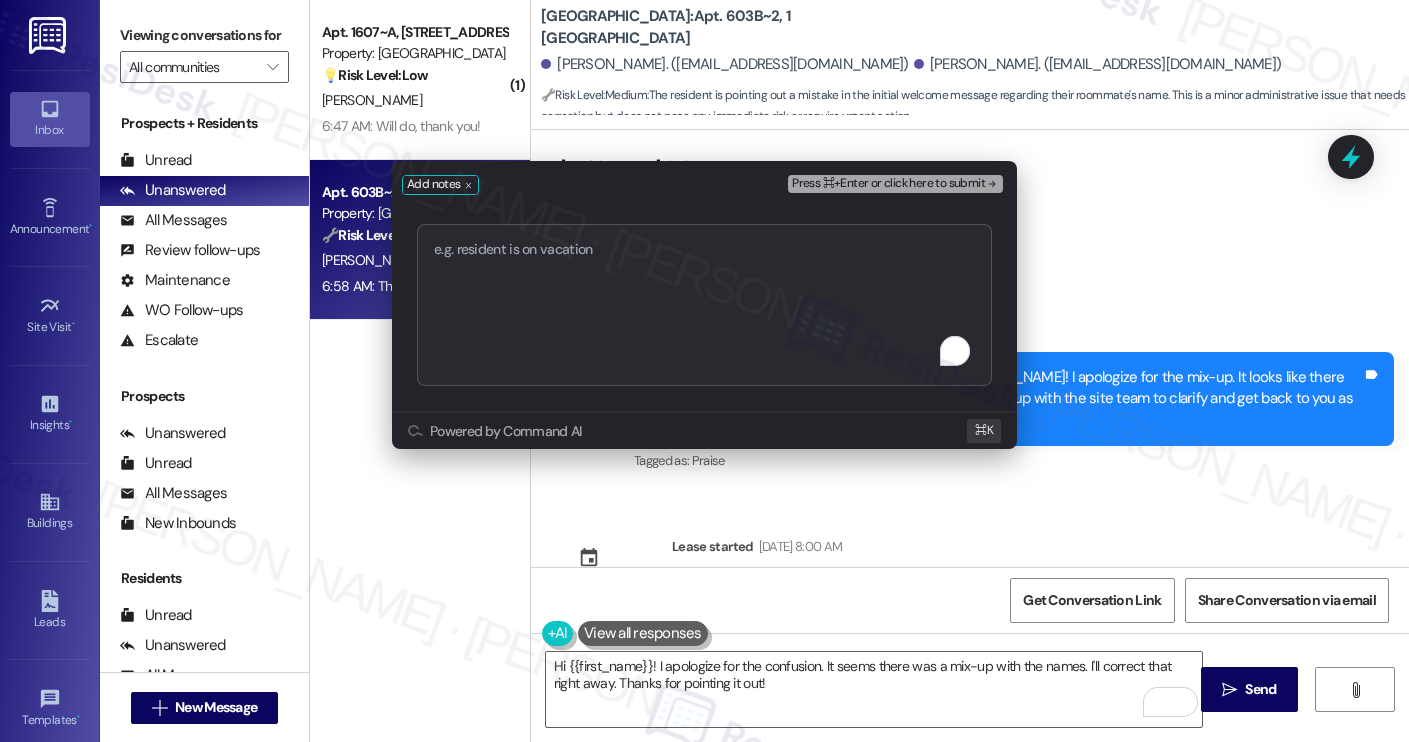 click at bounding box center (704, 305) 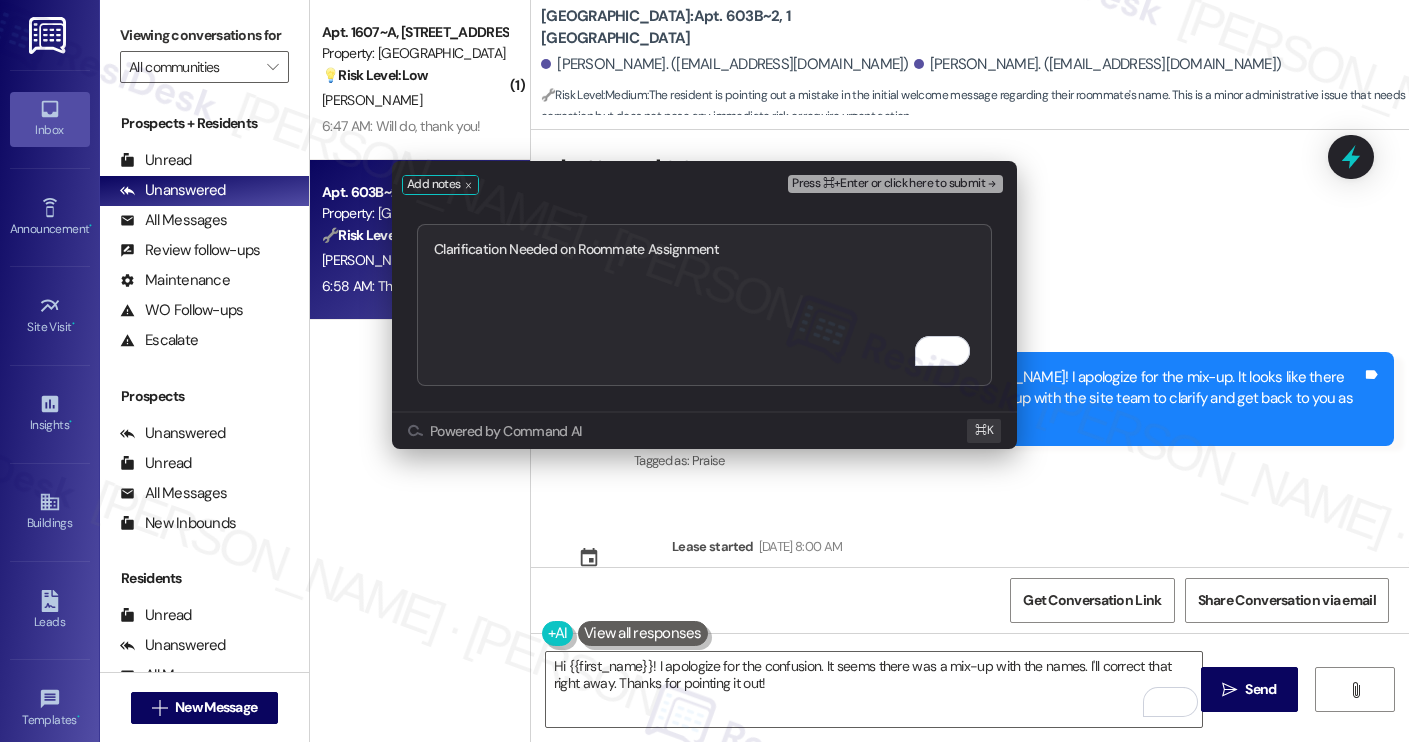 click on "Press ⌘+Enter or click here to submit" at bounding box center [888, 184] 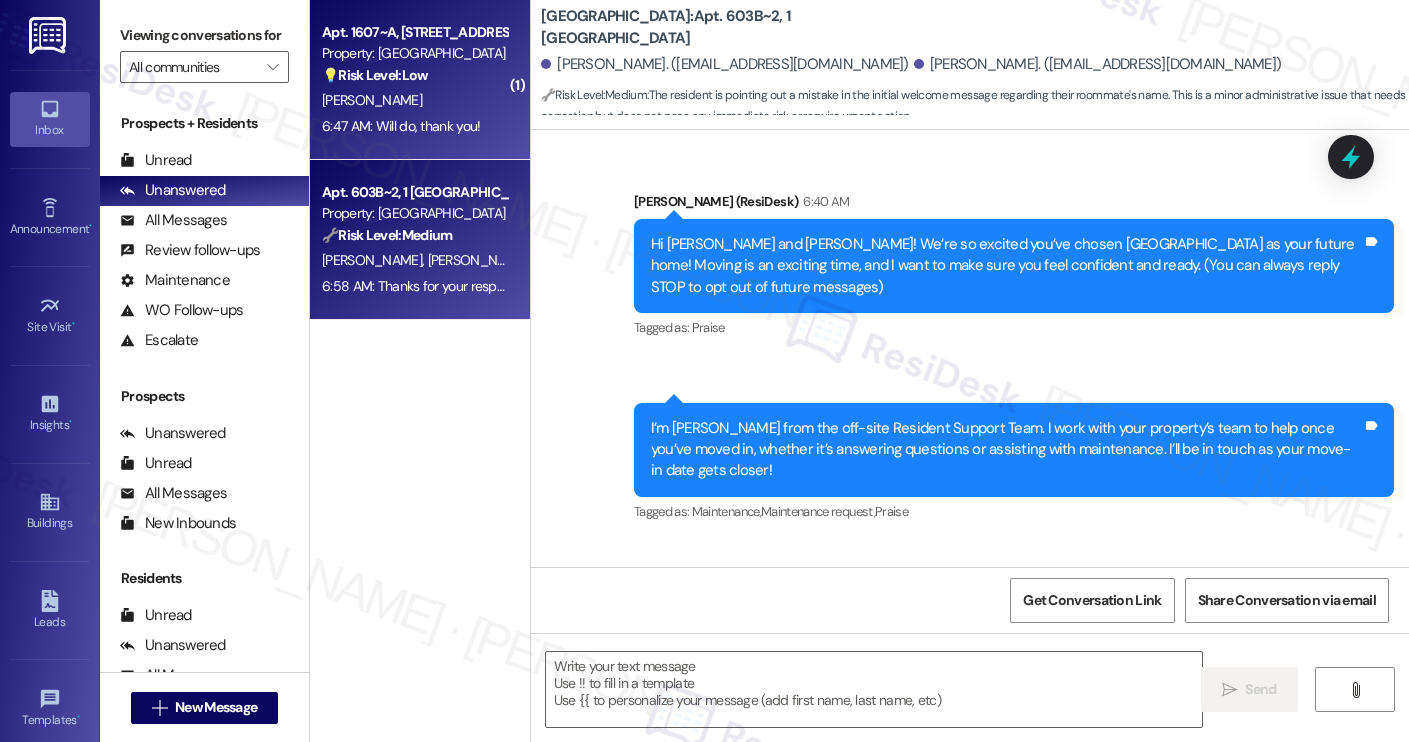 type on "Fetching suggested responses. Please feel free to read through the conversation in the meantime." 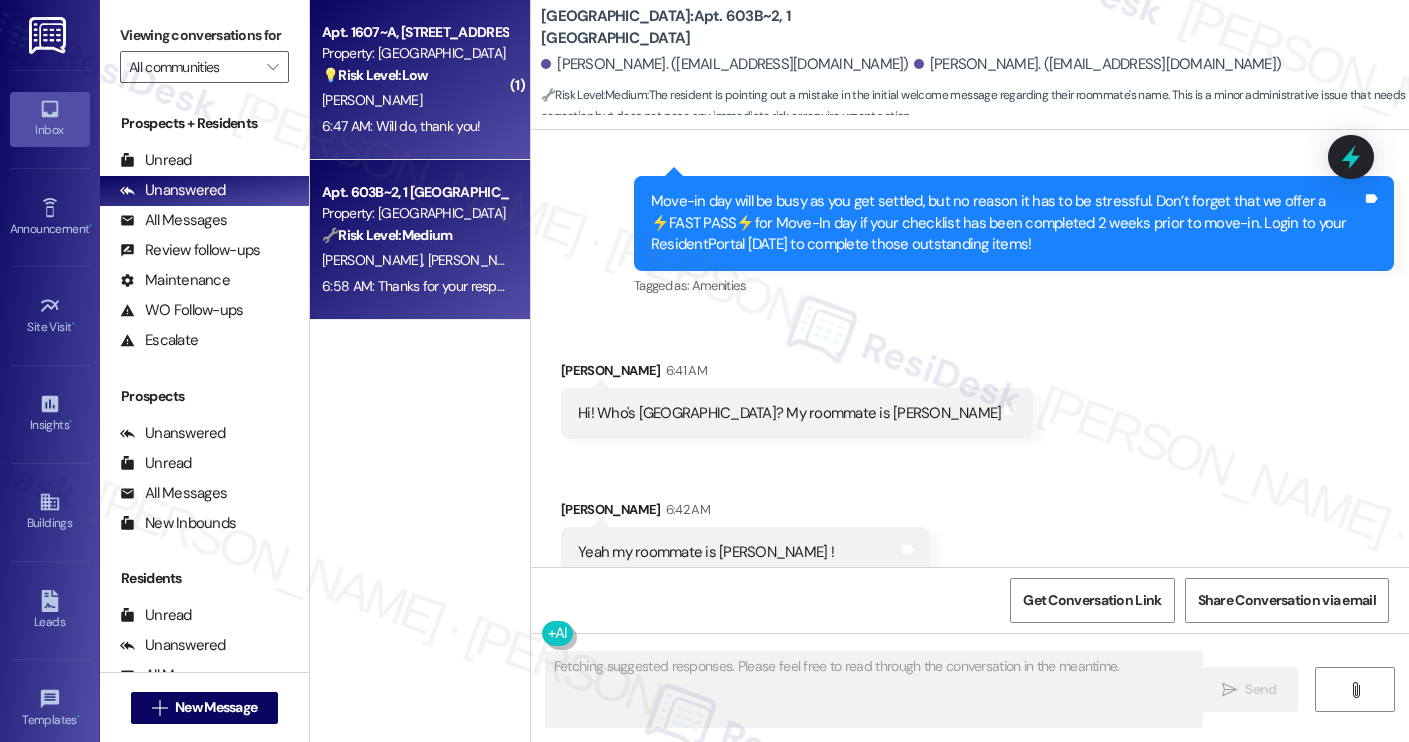 click on "6:47 AM: Will do, thank you! 6:47 AM: Will do, thank you!" at bounding box center (414, 126) 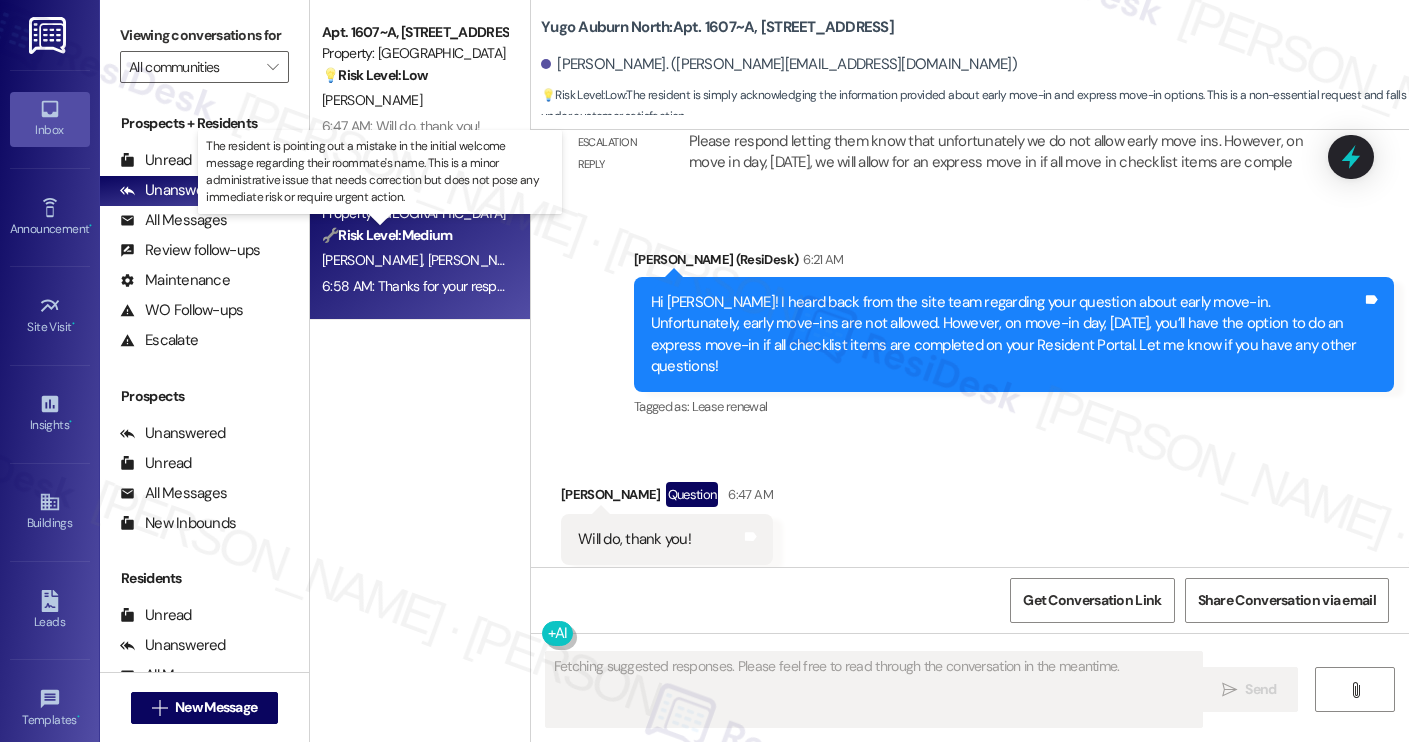 scroll, scrollTop: 1169, scrollLeft: 0, axis: vertical 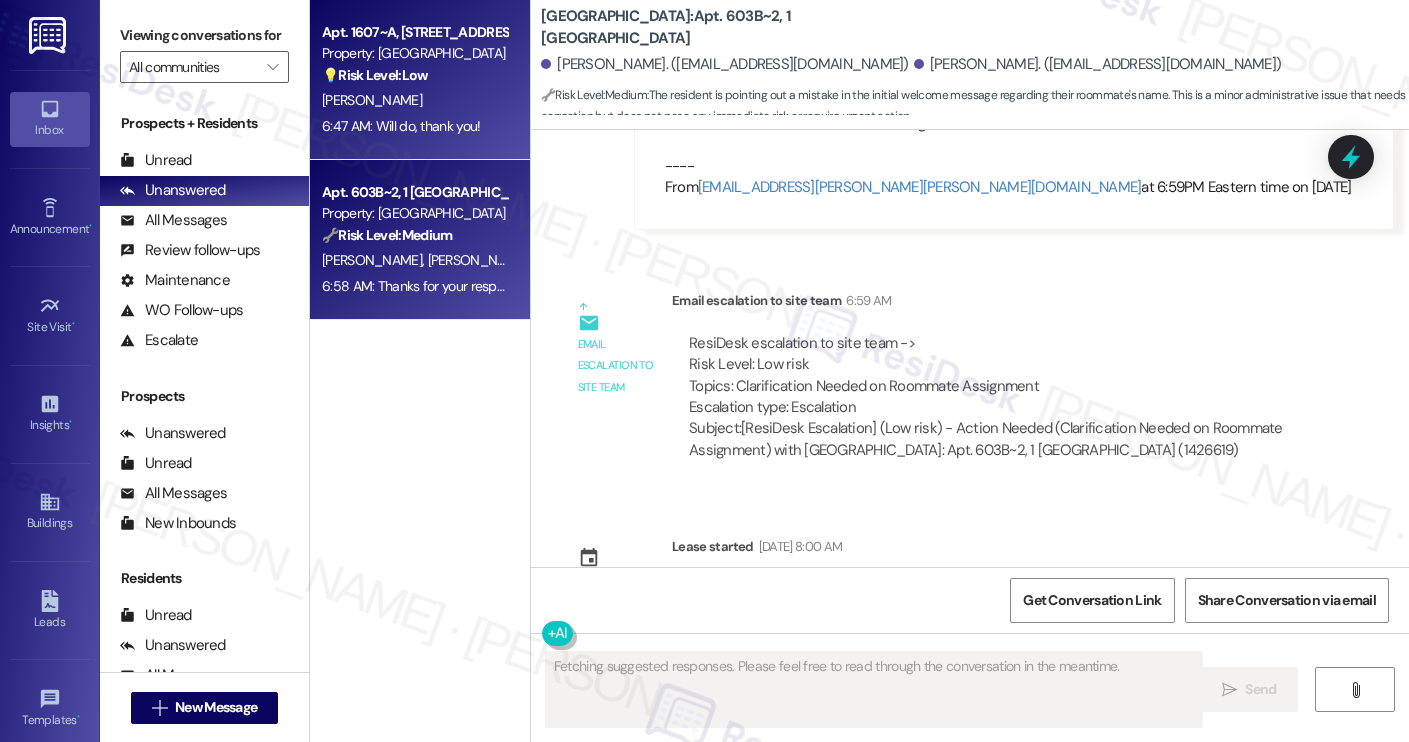 click on "💡  Risk Level:  Low" at bounding box center [375, 75] 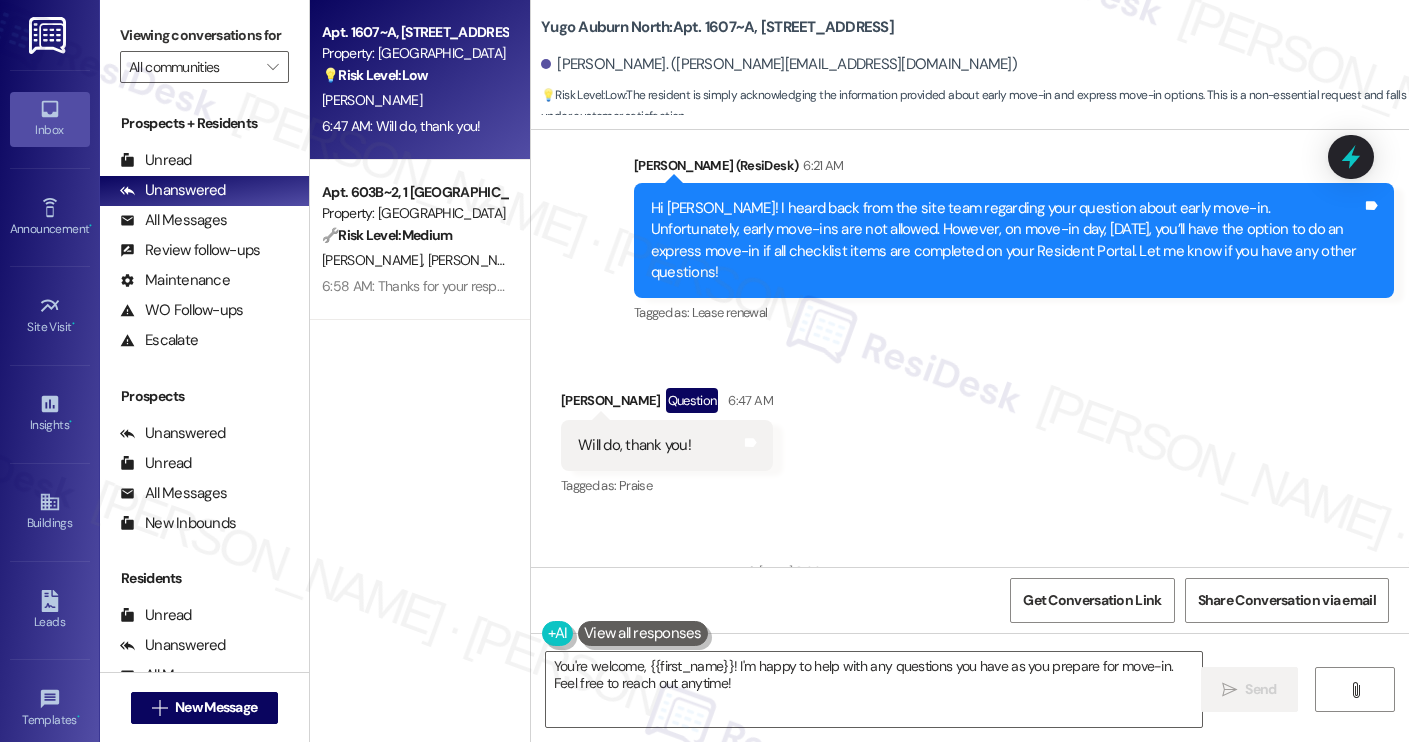 scroll, scrollTop: 1507, scrollLeft: 0, axis: vertical 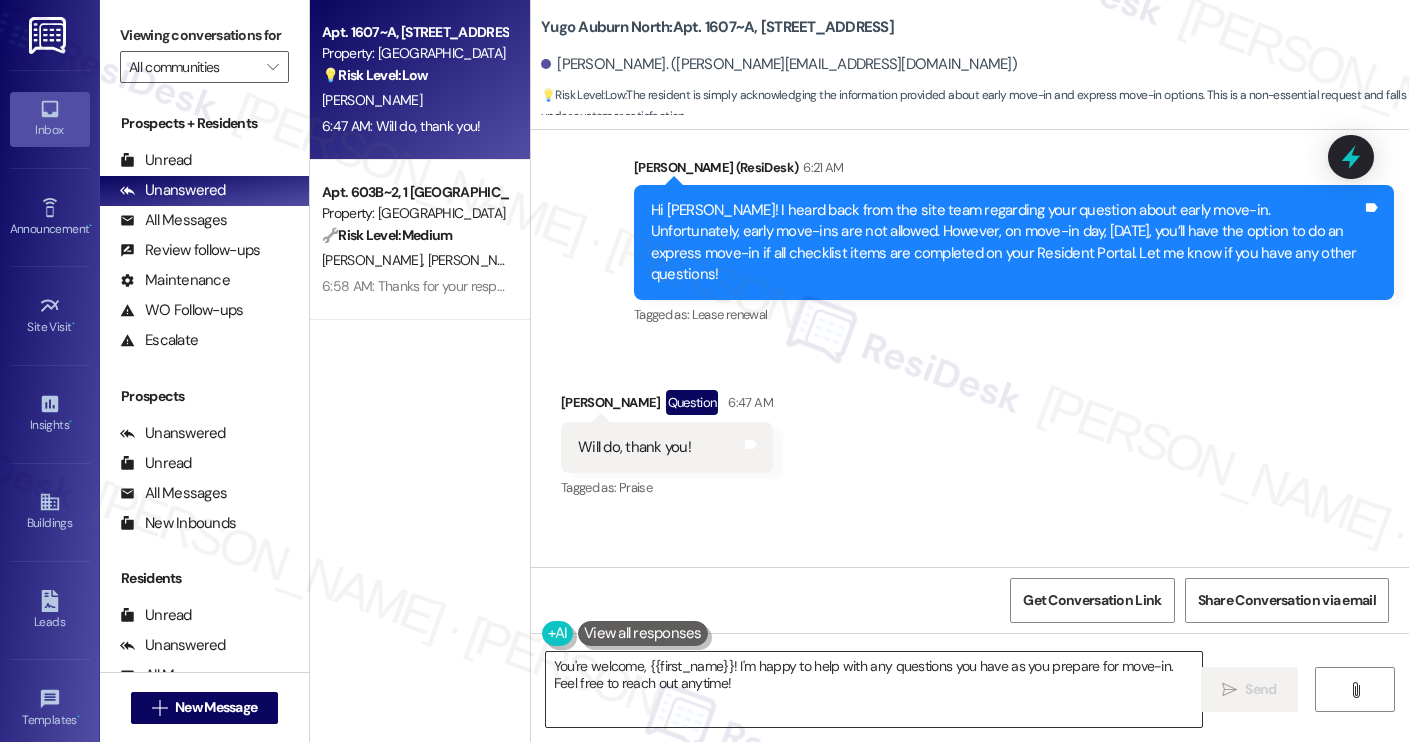 click on "You're welcome, {{first_name}}! I'm happy to help with any questions you have as you prepare for move-in. Feel free to reach out anytime!" at bounding box center [874, 689] 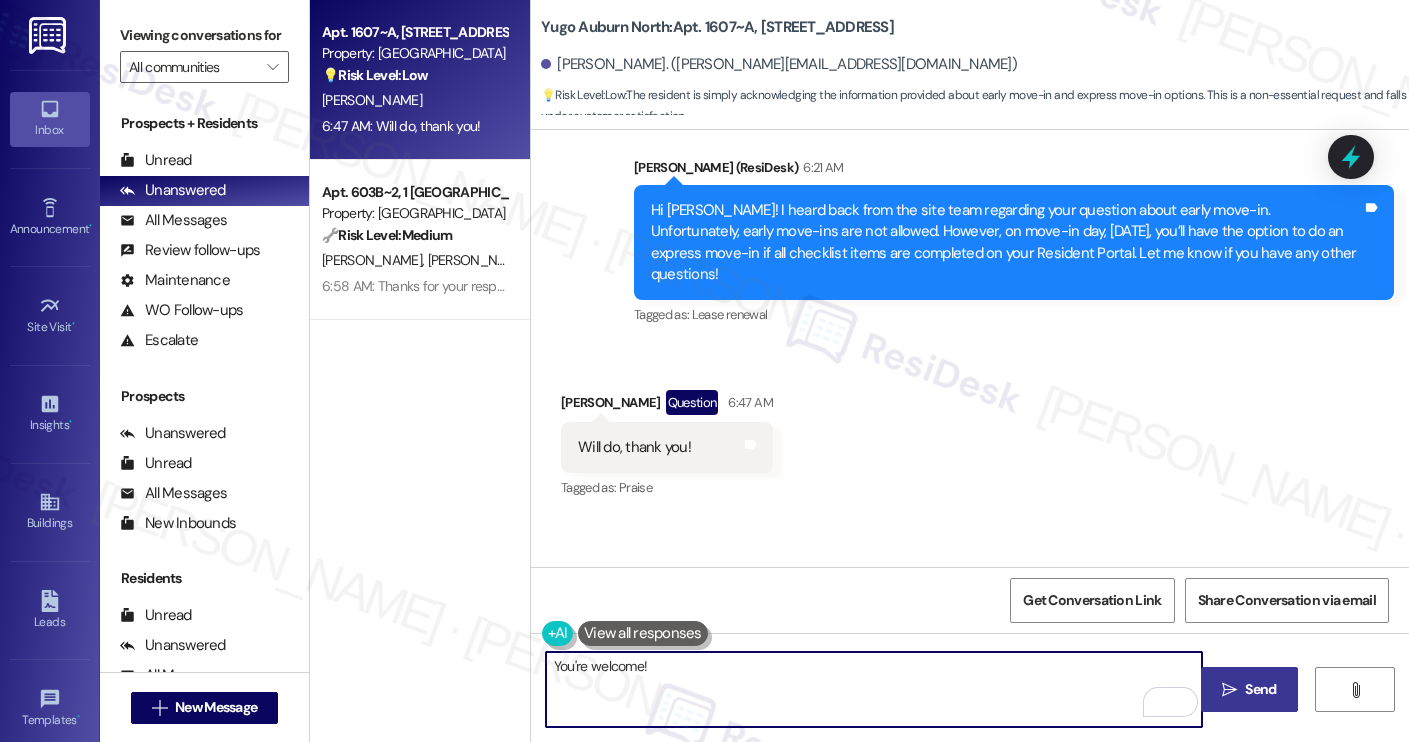 type on "You're welcome!" 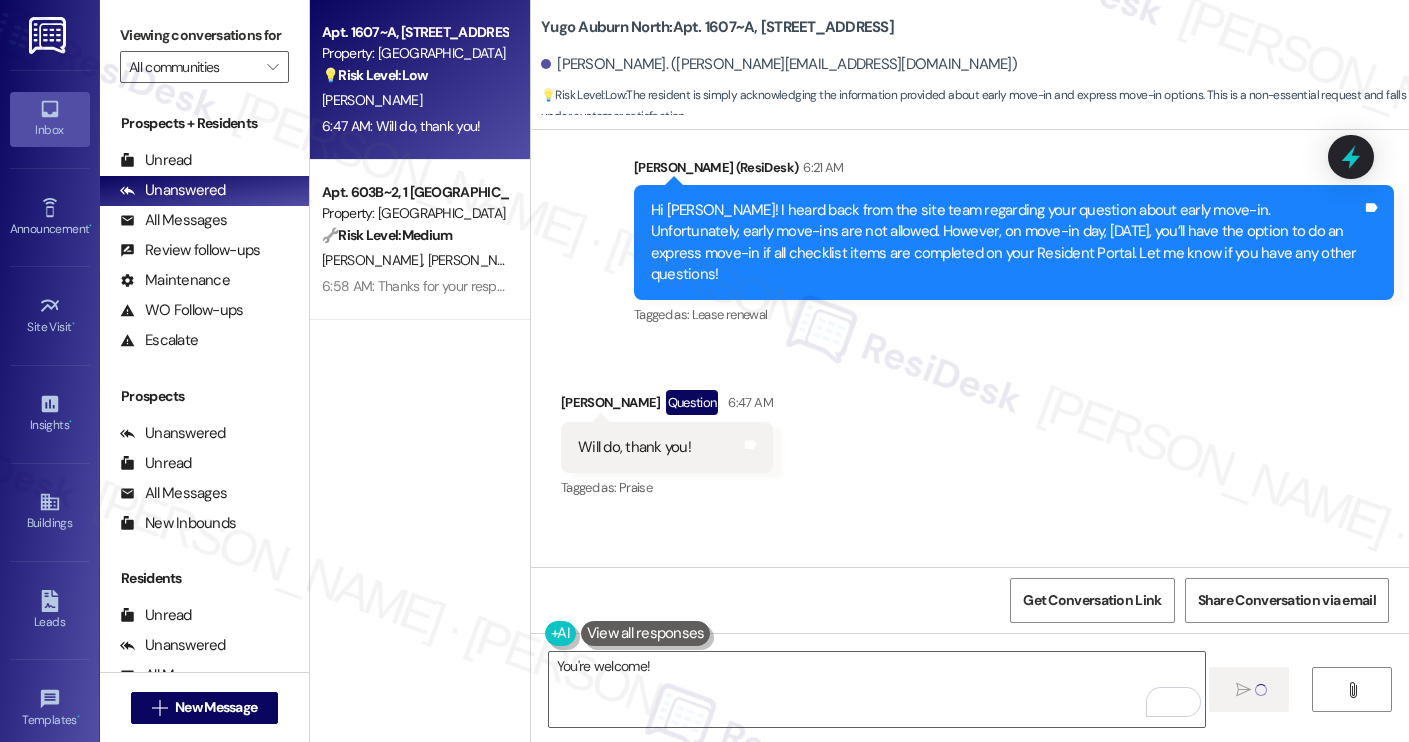 type 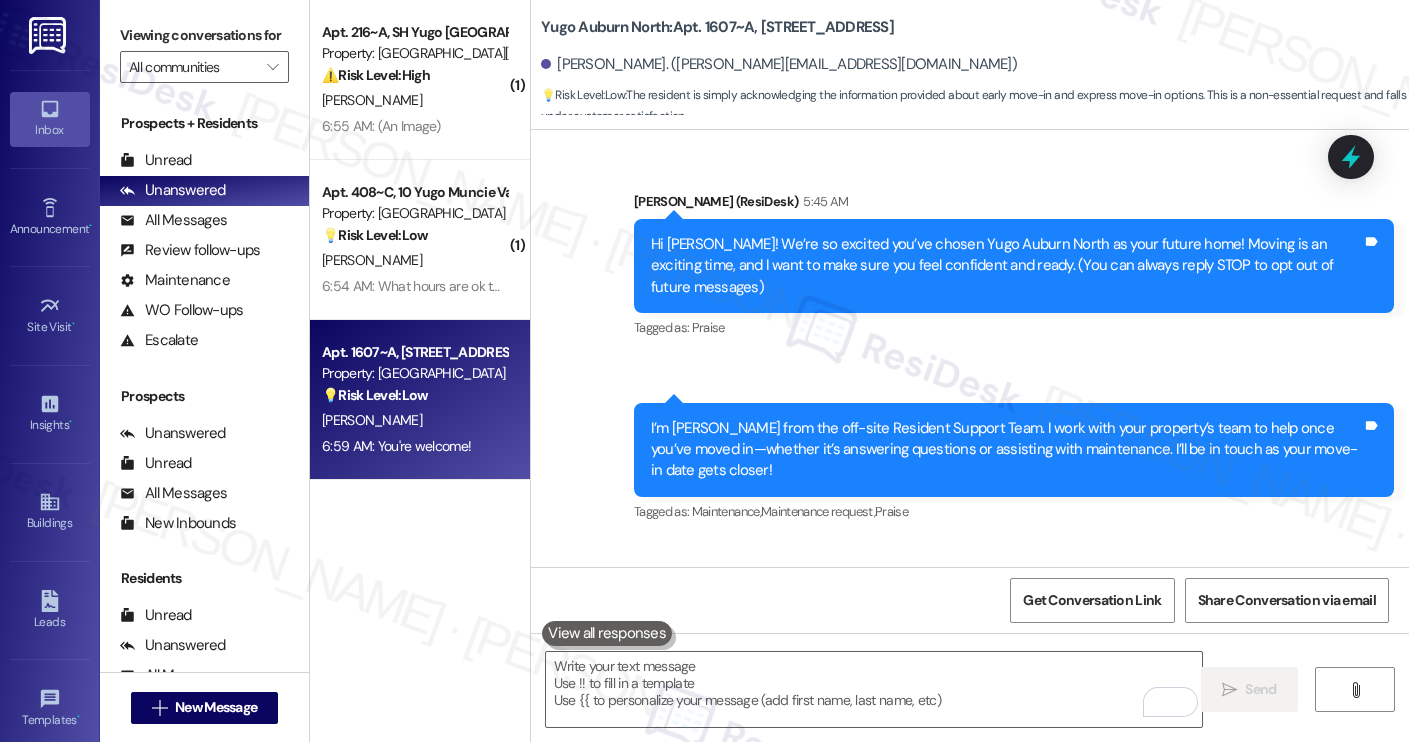 scroll, scrollTop: 0, scrollLeft: 0, axis: both 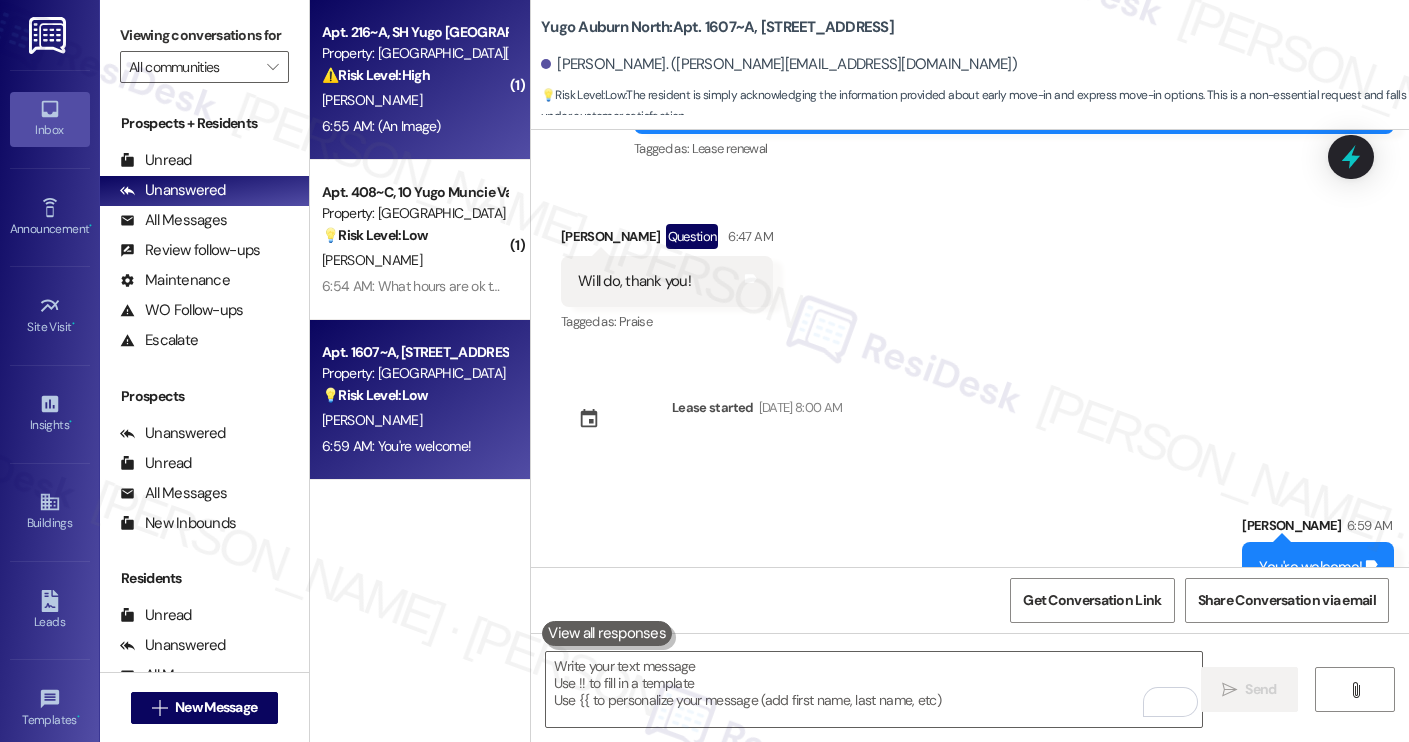 click on "6:55 AM: (An Image) 6:55 AM: (An Image)" at bounding box center (414, 126) 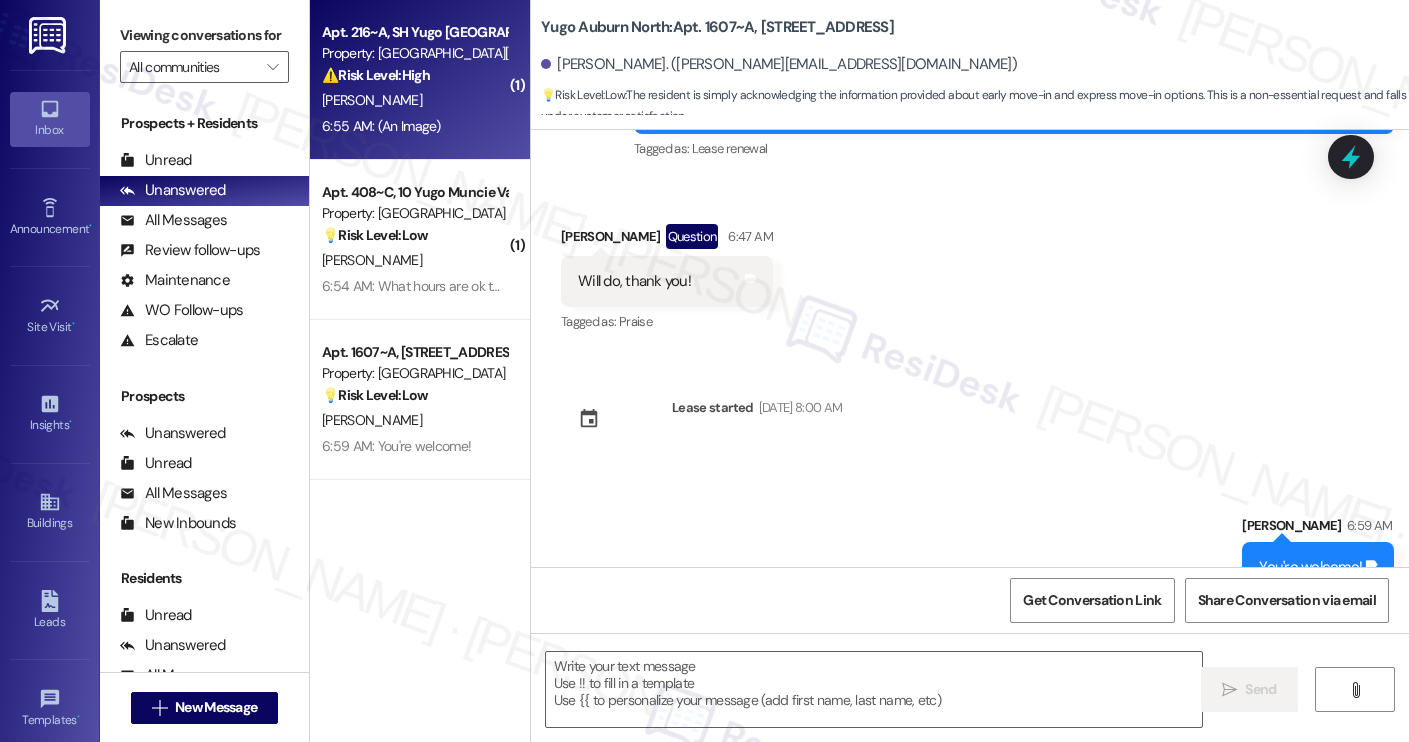 type on "Fetching suggested responses. Please feel free to read through the conversation in the meantime." 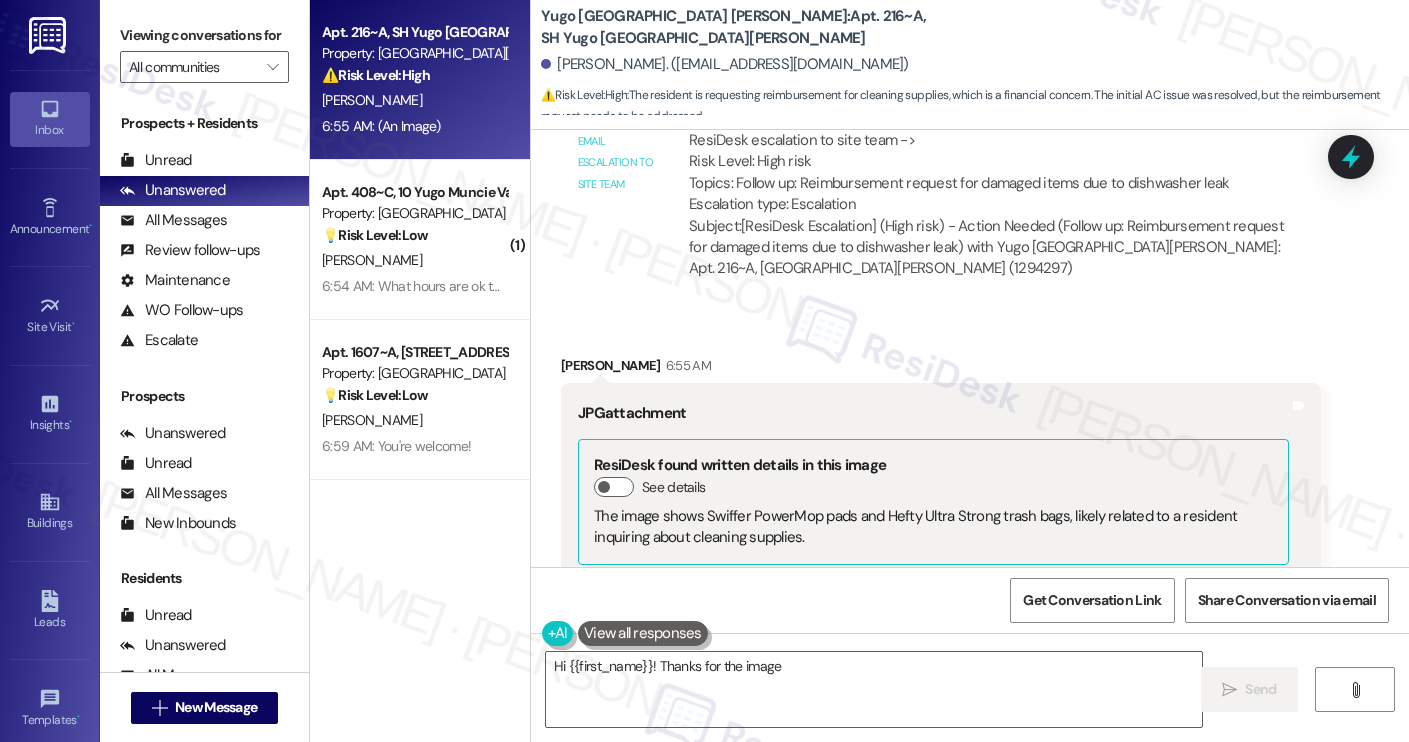 scroll, scrollTop: 10589, scrollLeft: 0, axis: vertical 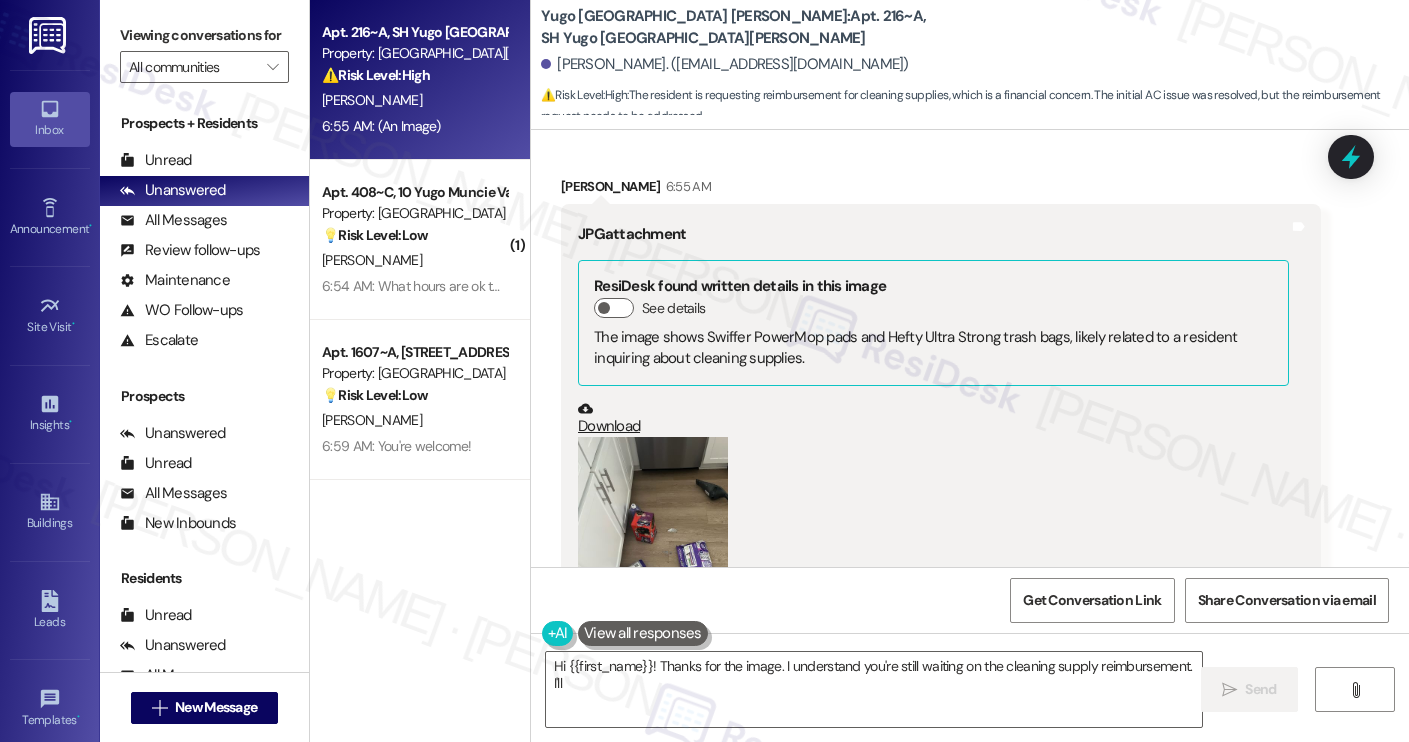 click at bounding box center (653, 537) 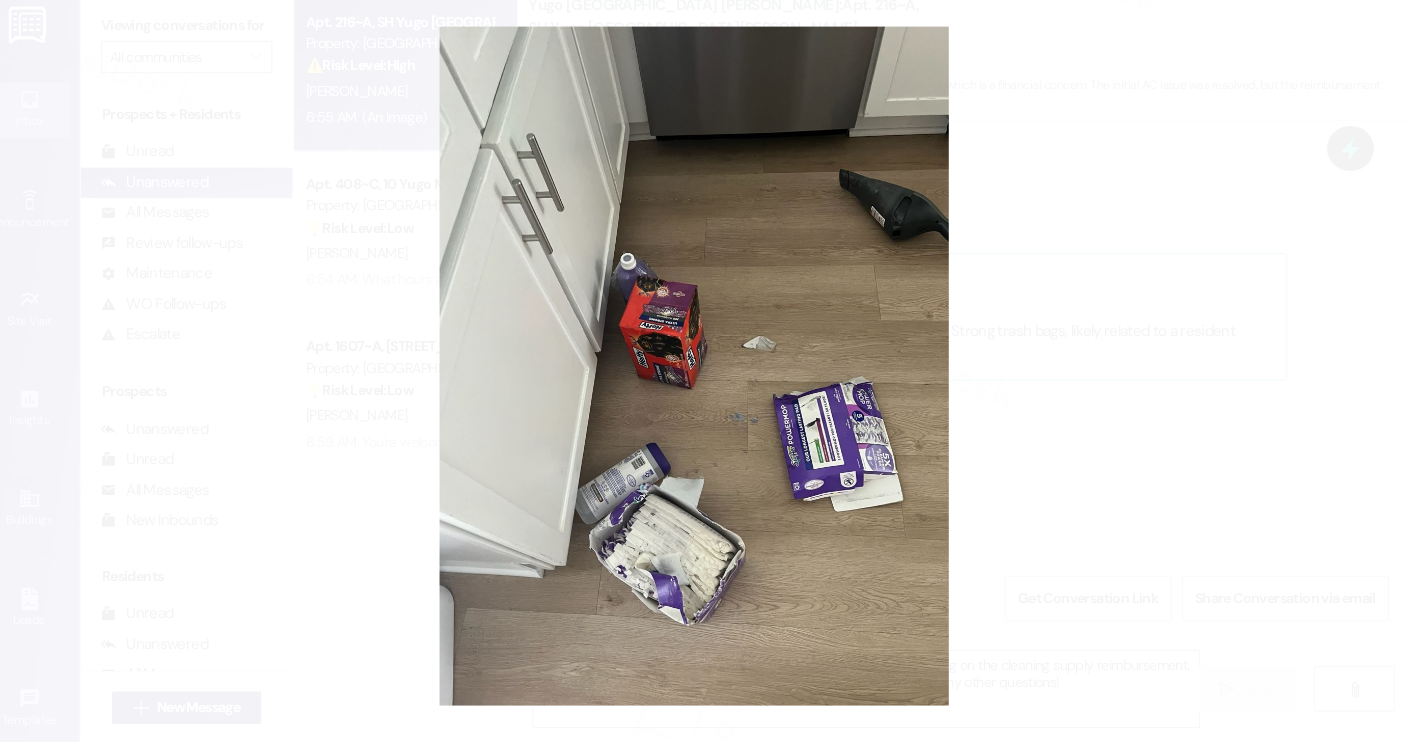 scroll, scrollTop: 0, scrollLeft: 0, axis: both 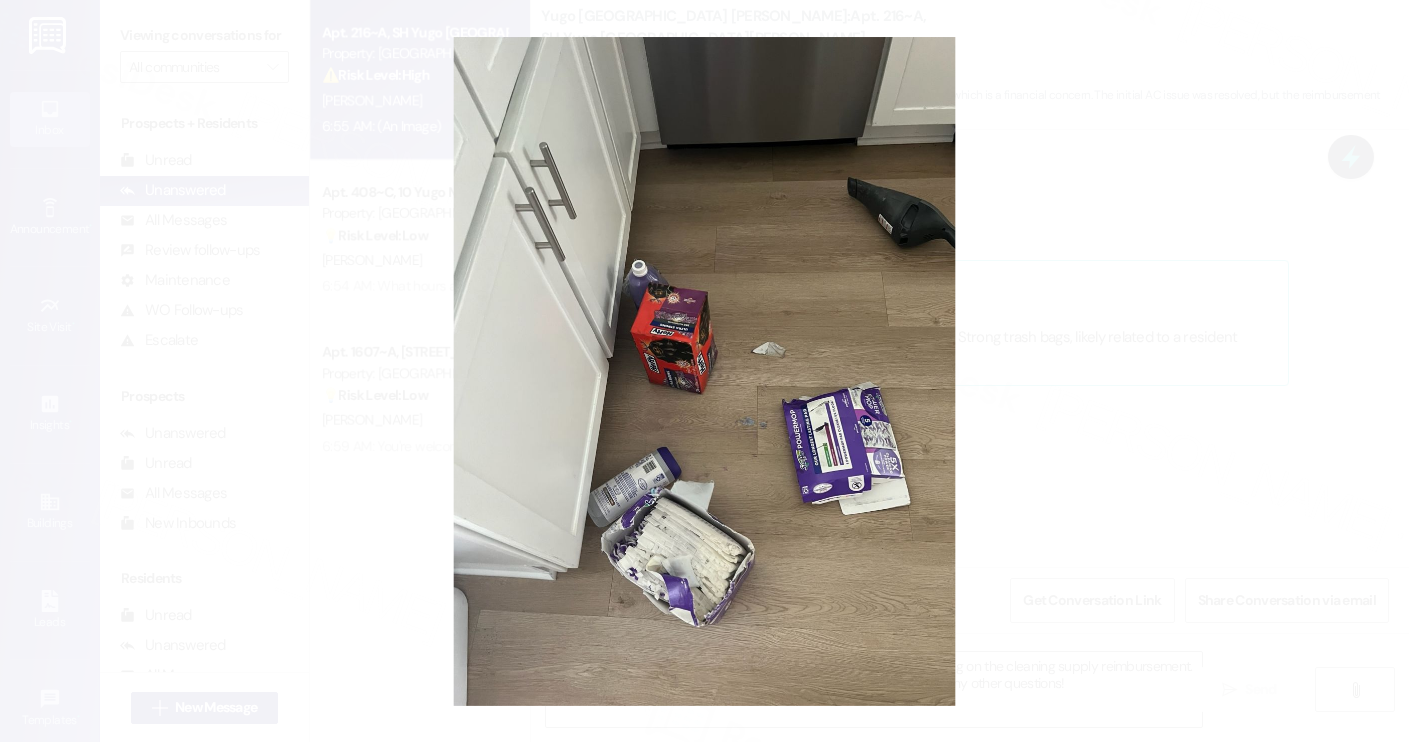 click at bounding box center [704, 371] 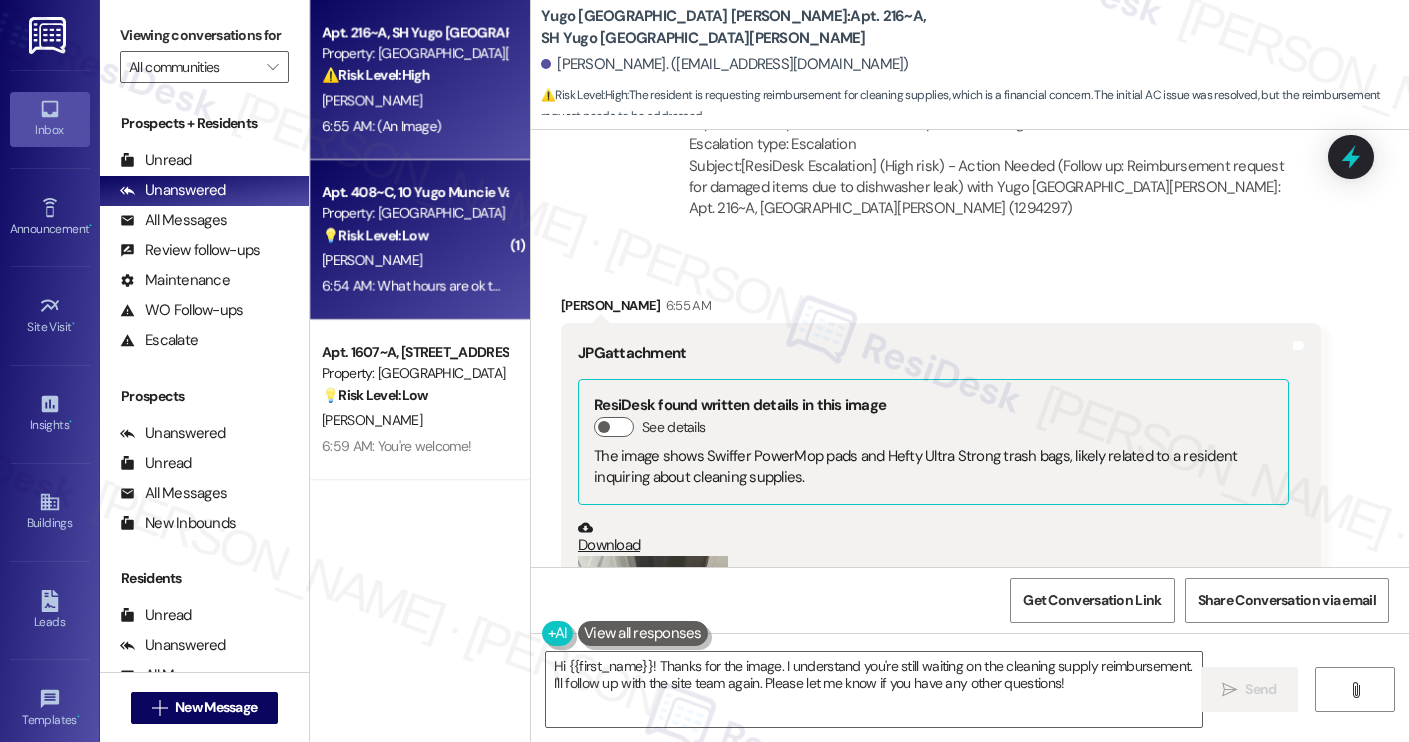 scroll, scrollTop: 10464, scrollLeft: 0, axis: vertical 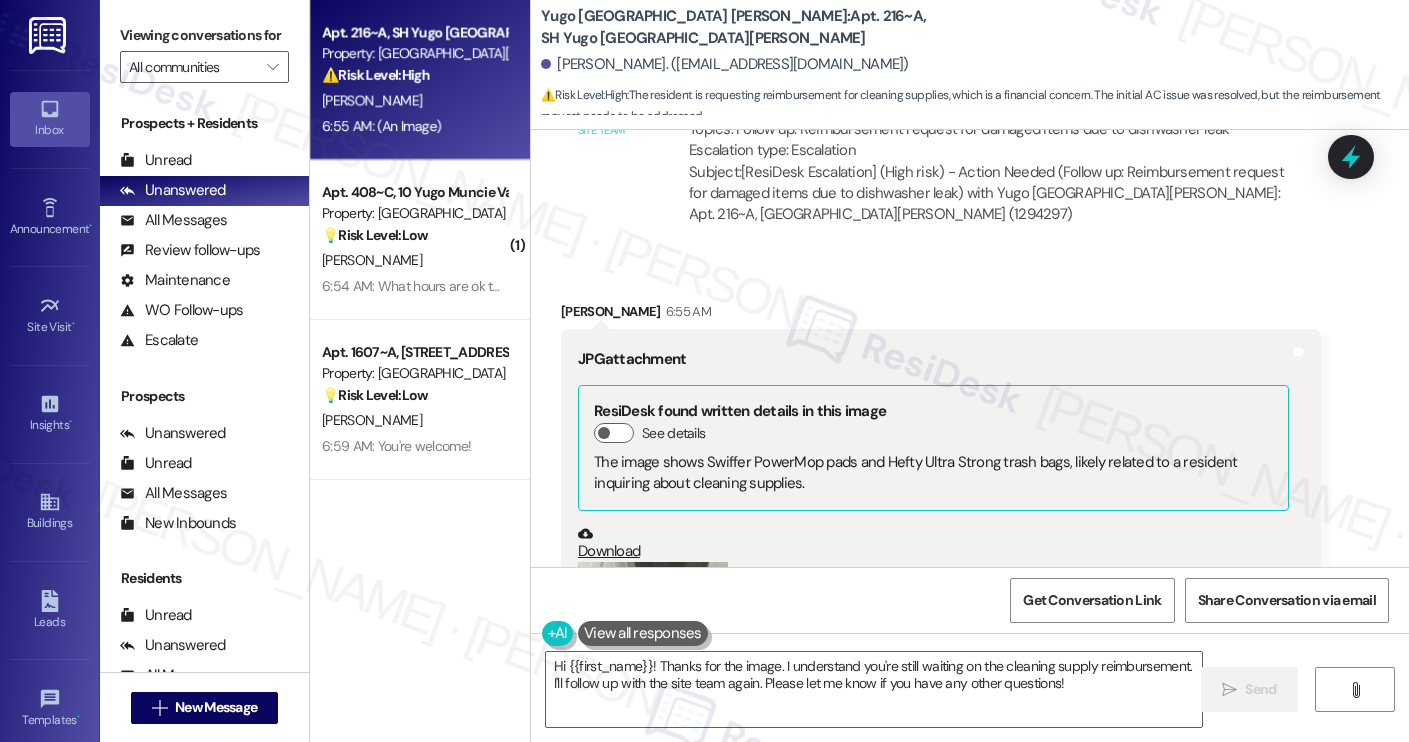 click on "[PERSON_NAME]. ([EMAIL_ADDRESS][DOMAIN_NAME])" at bounding box center (725, 64) 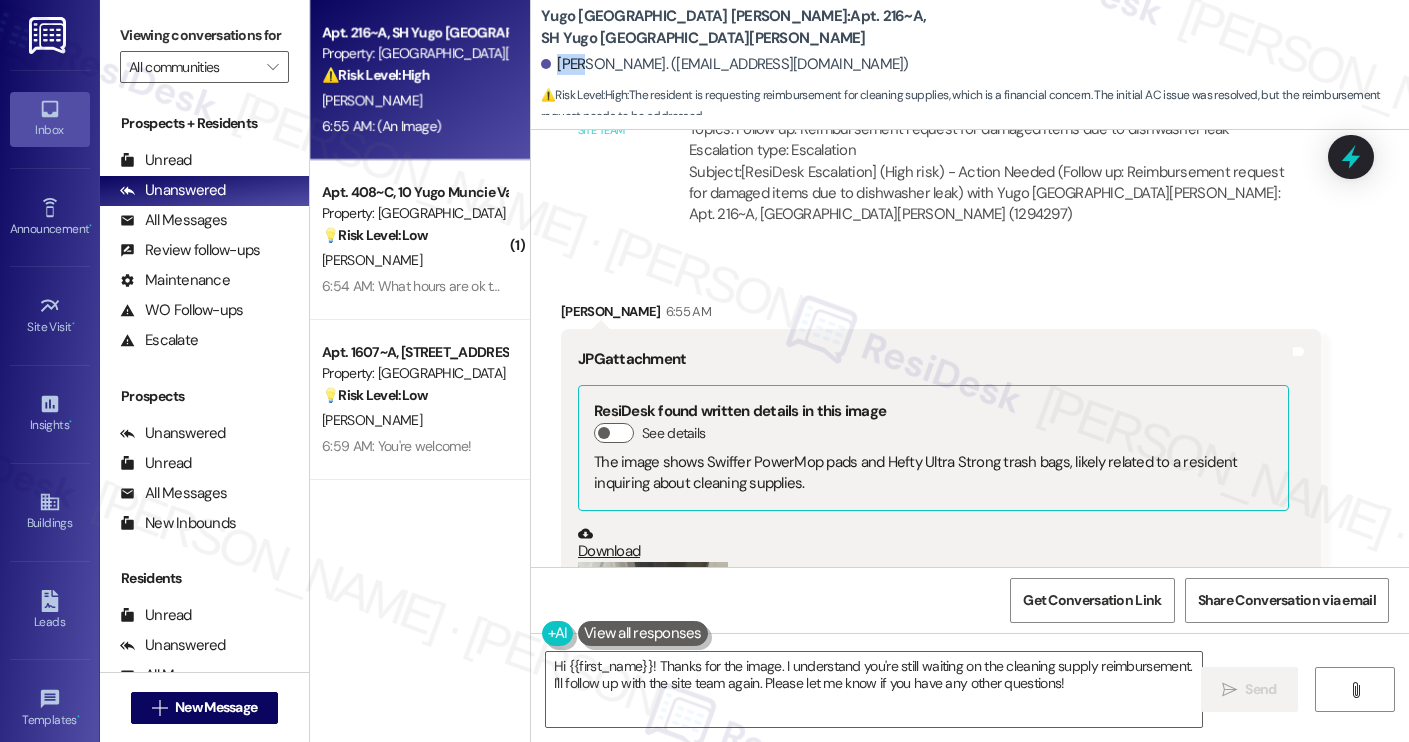 copy on "[PERSON_NAME]" 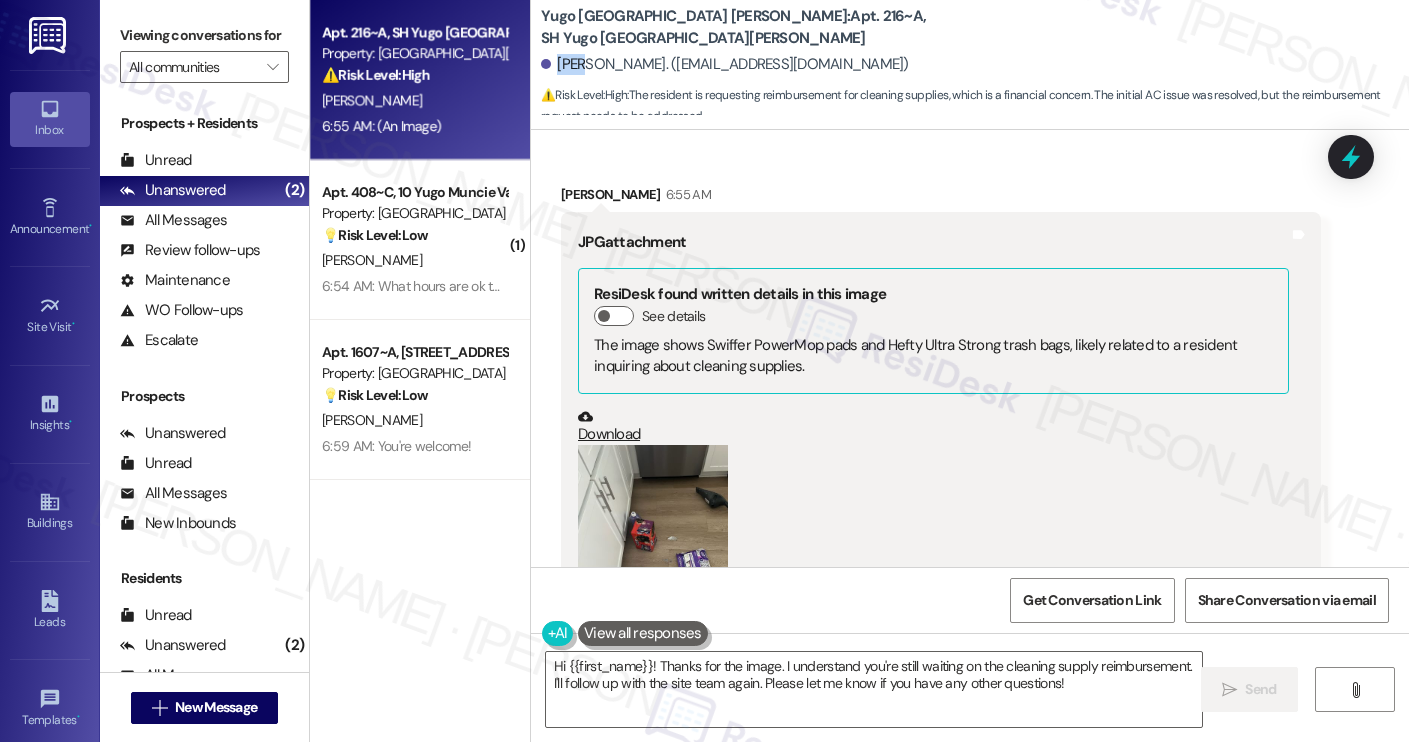 scroll, scrollTop: 10589, scrollLeft: 0, axis: vertical 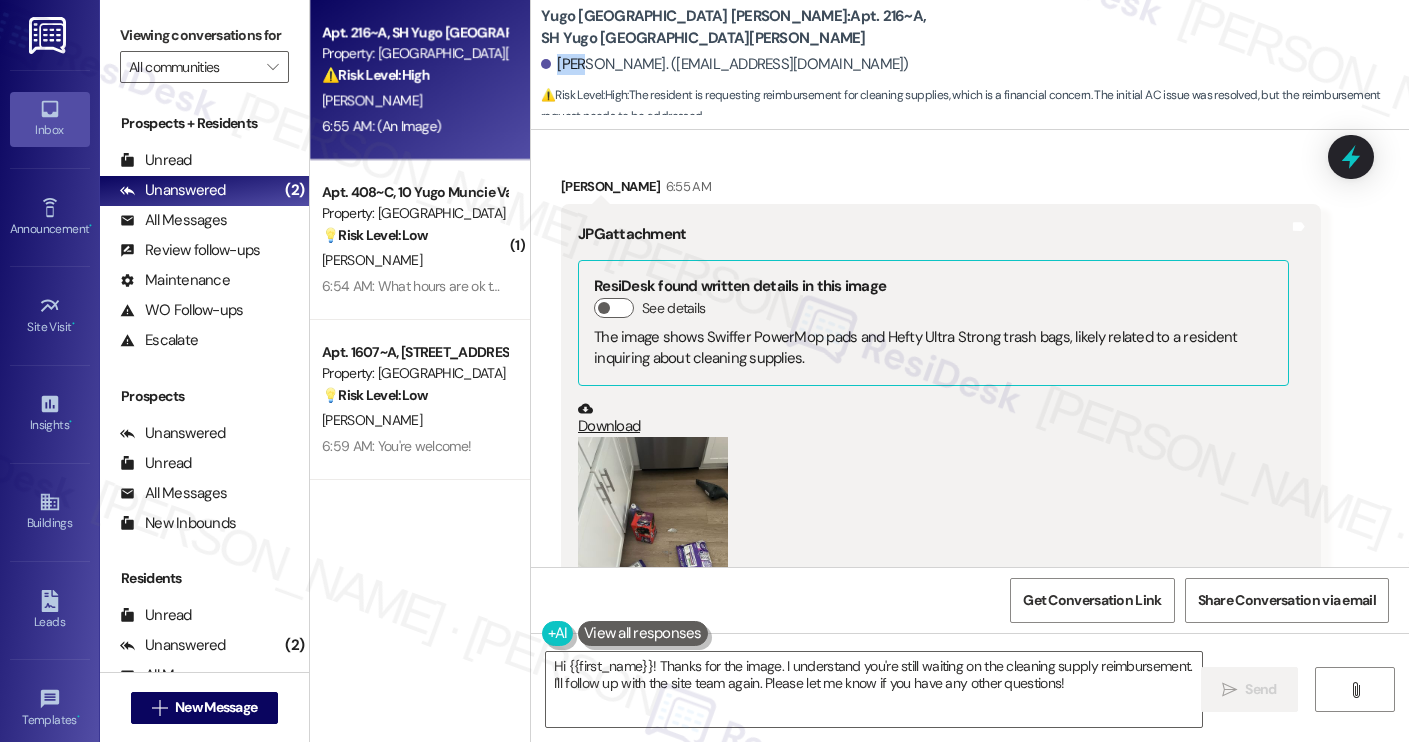 click at bounding box center [653, 537] 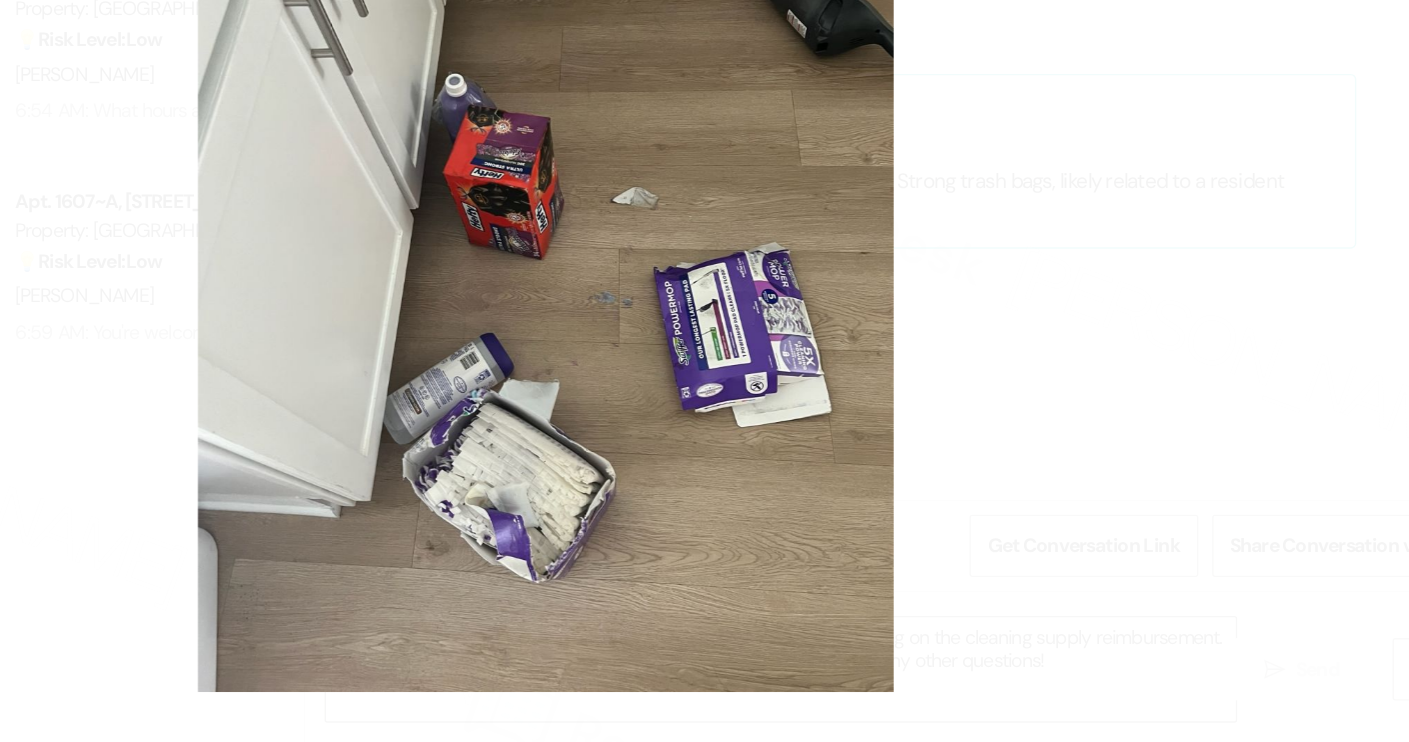 scroll, scrollTop: 0, scrollLeft: 0, axis: both 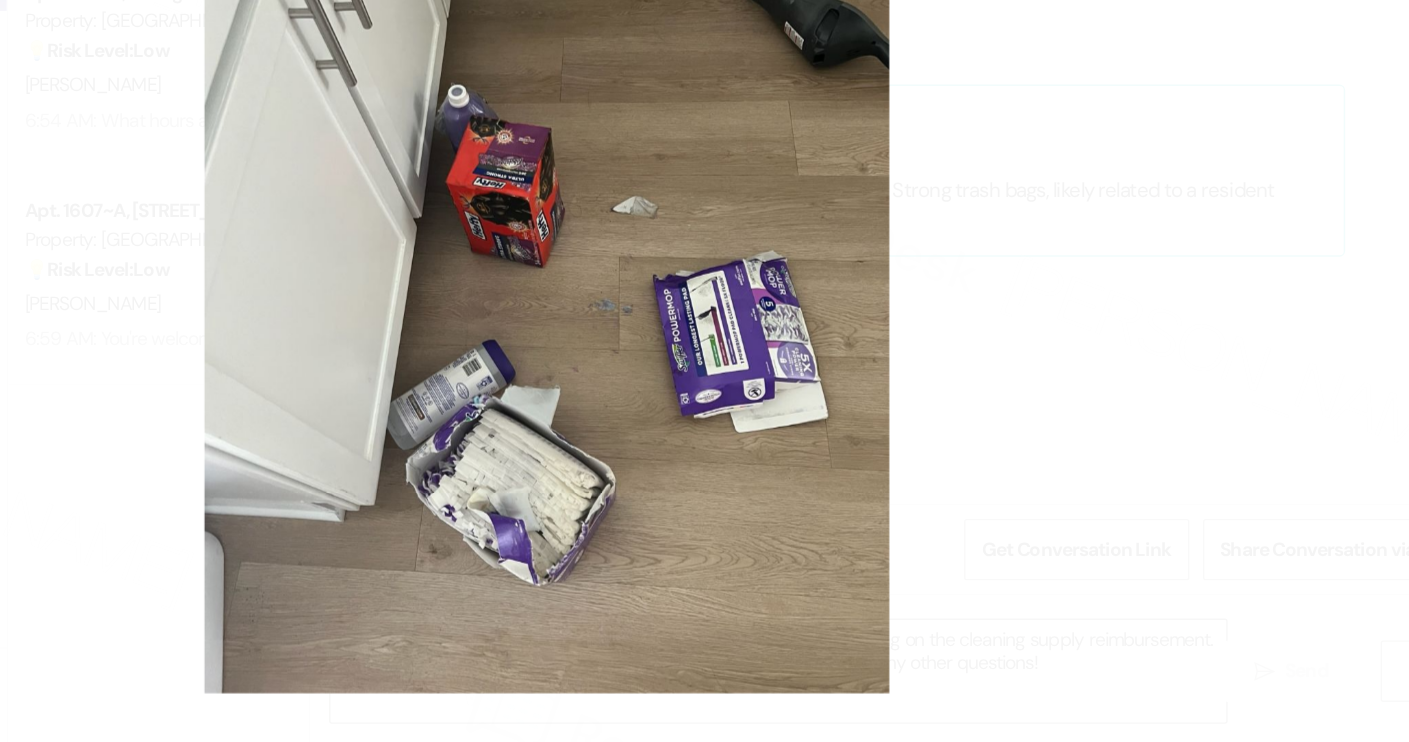 click at bounding box center (704, 371) 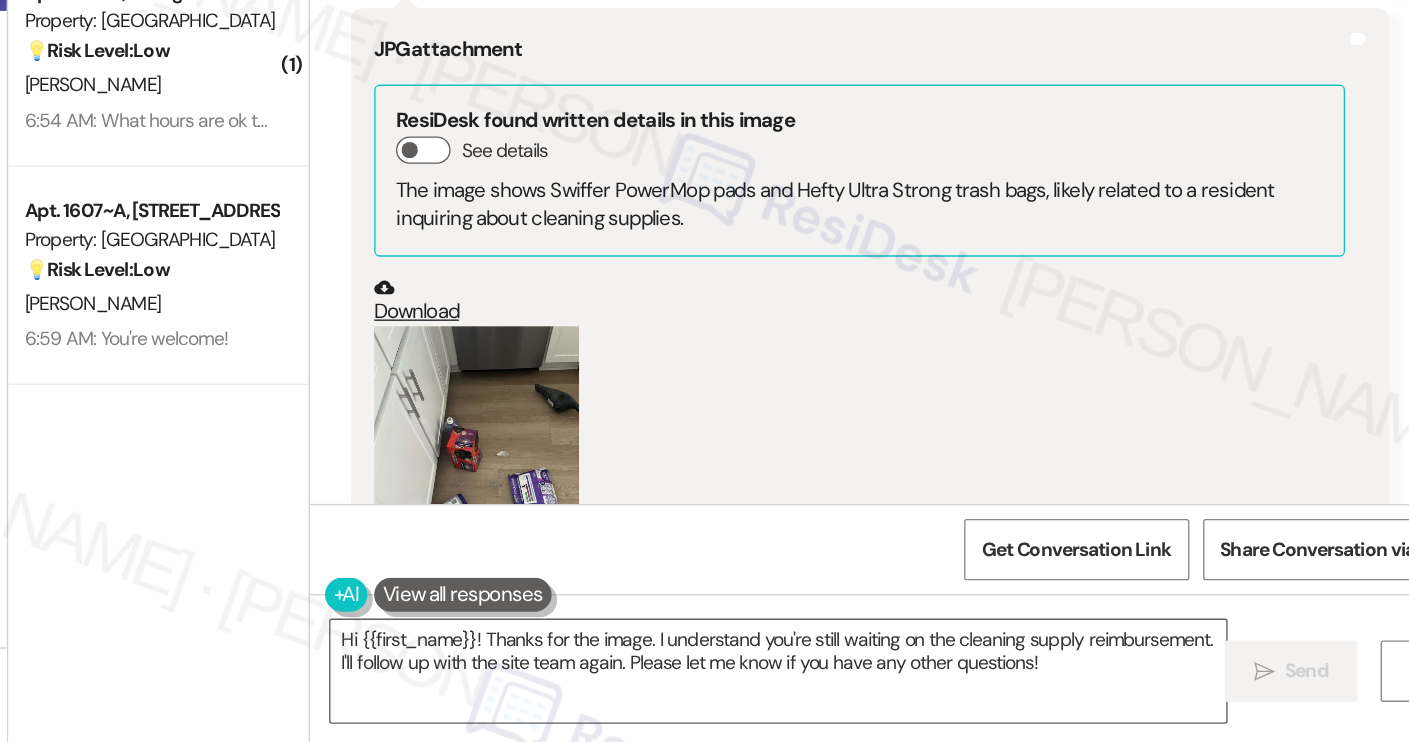 click on "(Click to zoom)" at bounding box center [933, 551] 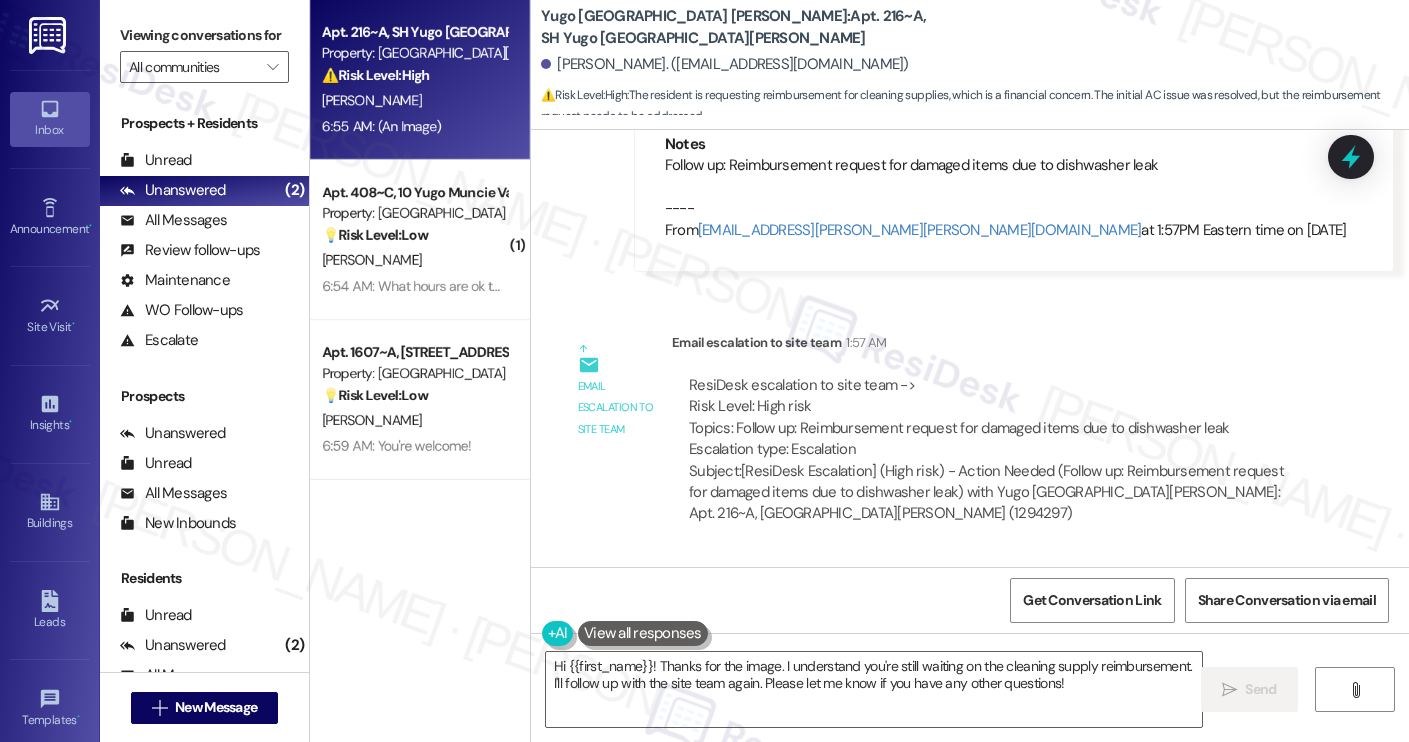 scroll, scrollTop: 10161, scrollLeft: 0, axis: vertical 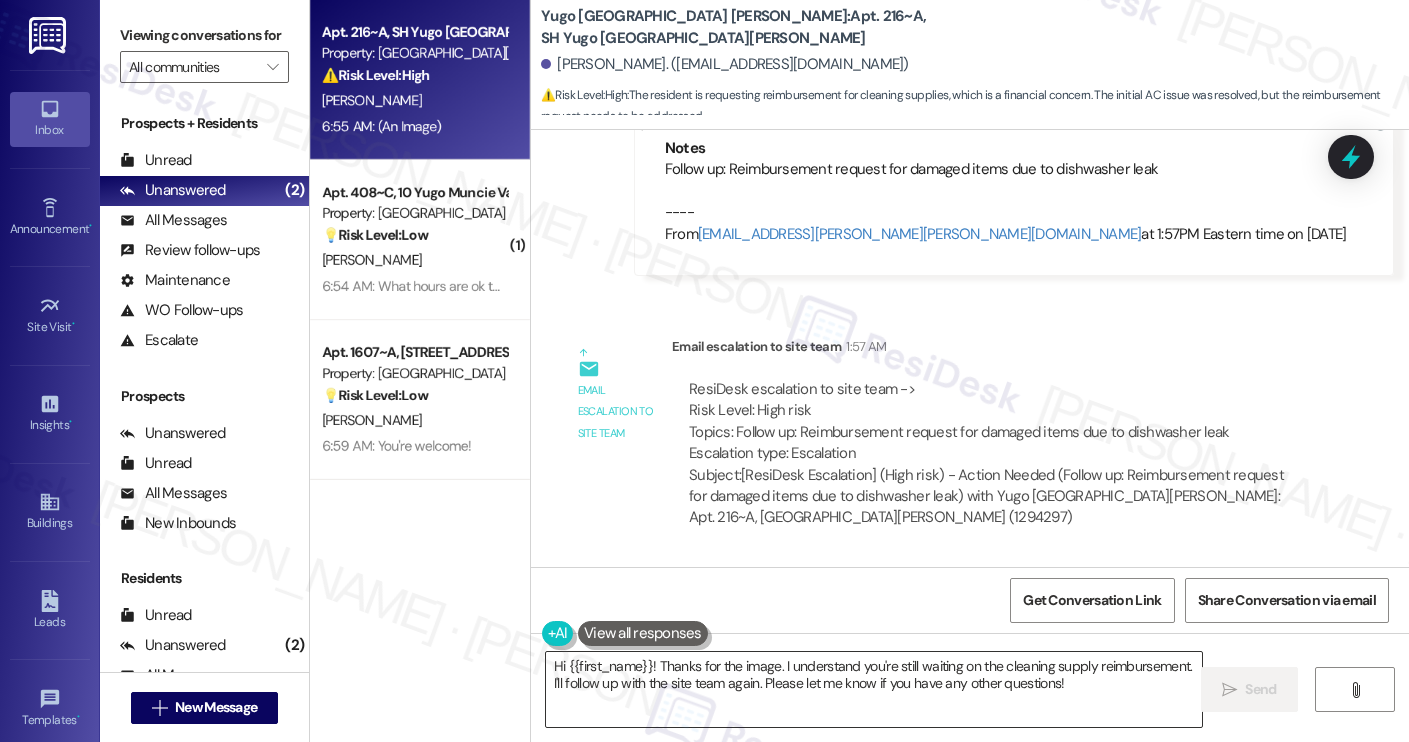 click on "Hi {{first_name}}! Thanks for the image. I understand you're still waiting on the cleaning supply reimbursement. I'll follow up with the site team again. Please let me know if you have any other questions!" at bounding box center (874, 689) 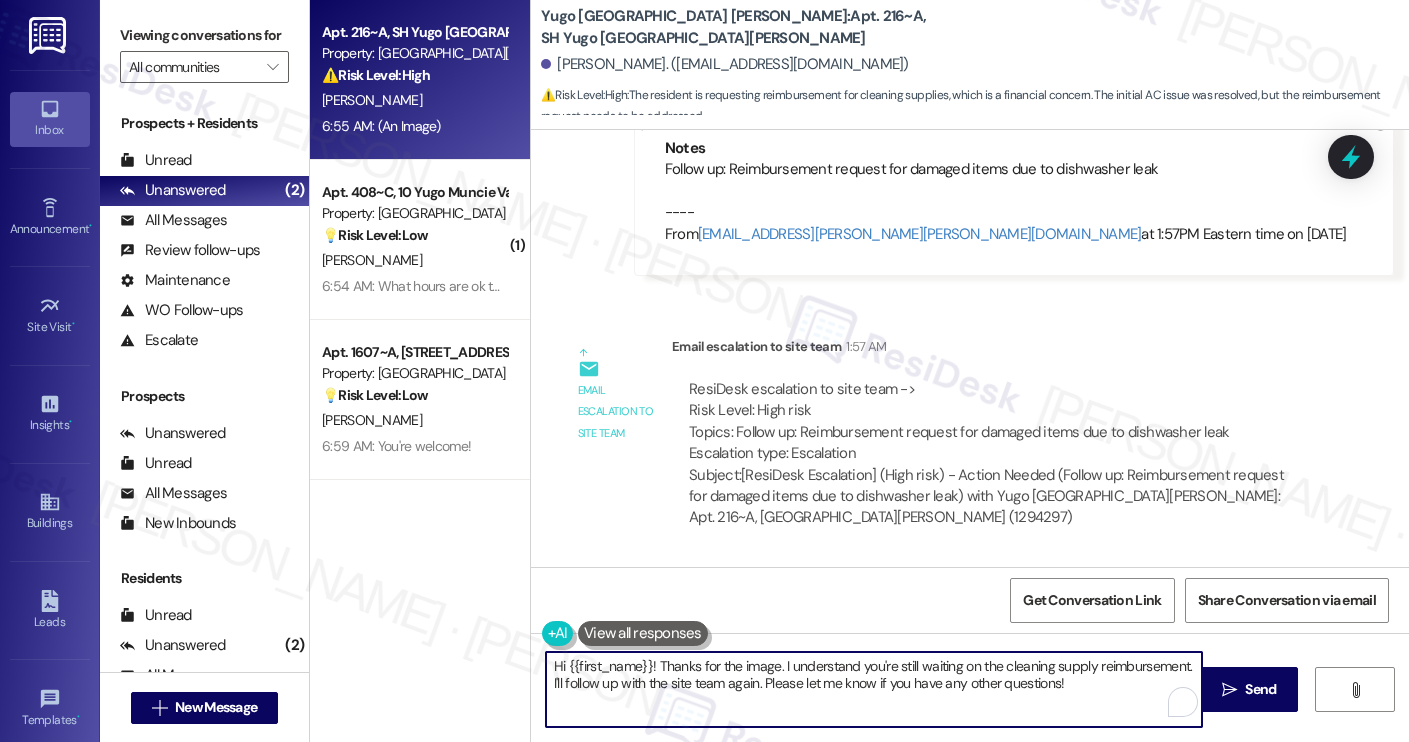 paste on "Thanks for sharing this photo, Anna! I’ve sent another follow-up to the site team and will update you as soon as I hear back from them." 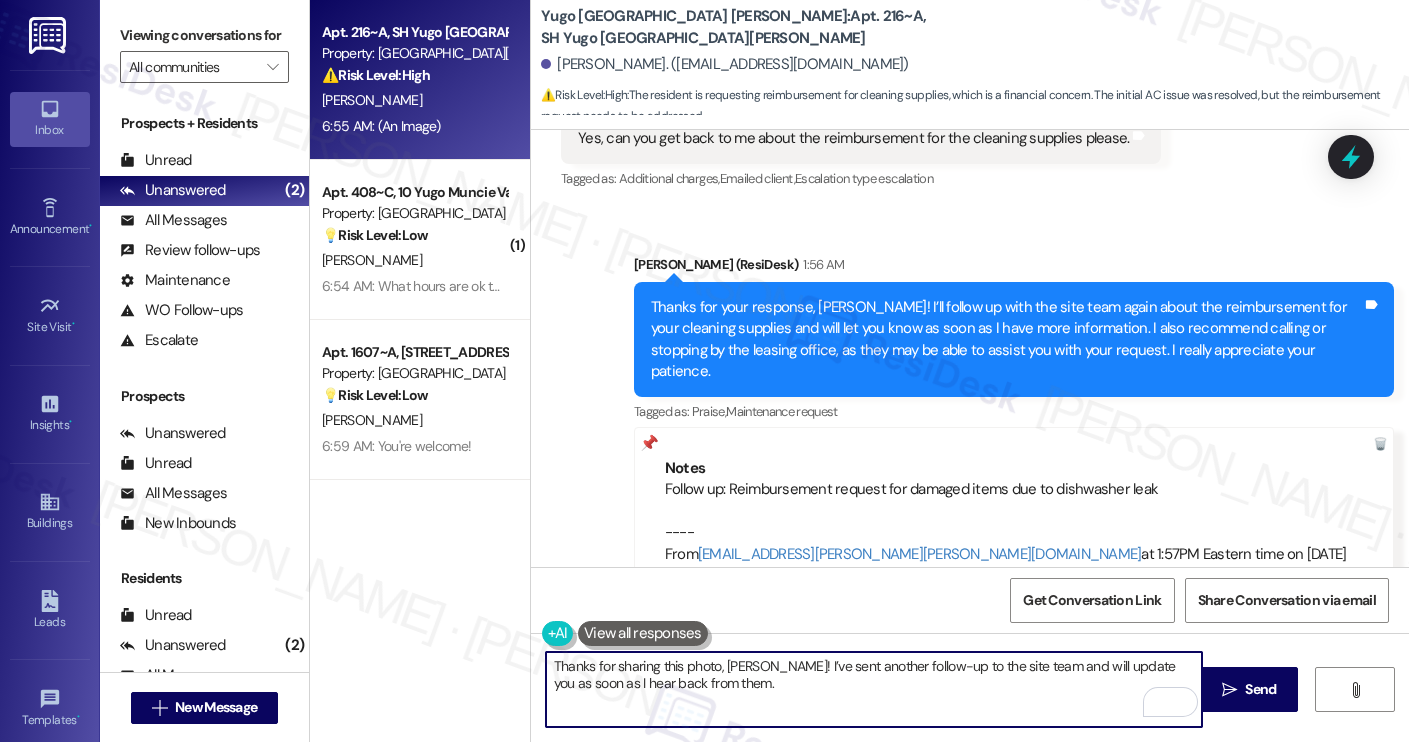 scroll, scrollTop: 9842, scrollLeft: 0, axis: vertical 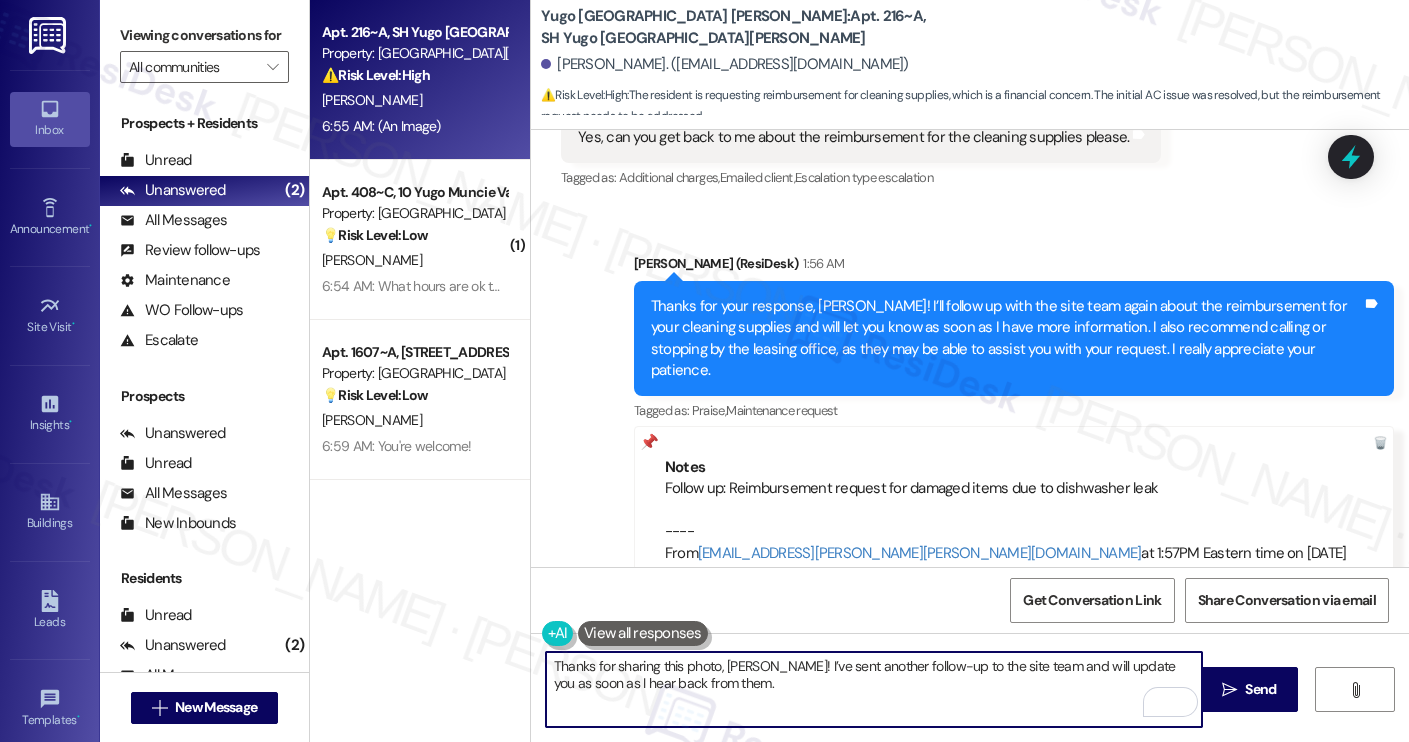 click on "Thanks for sharing this photo, Anna! I’ve sent another follow-up to the site team and will update you as soon as I hear back from them." at bounding box center (874, 689) 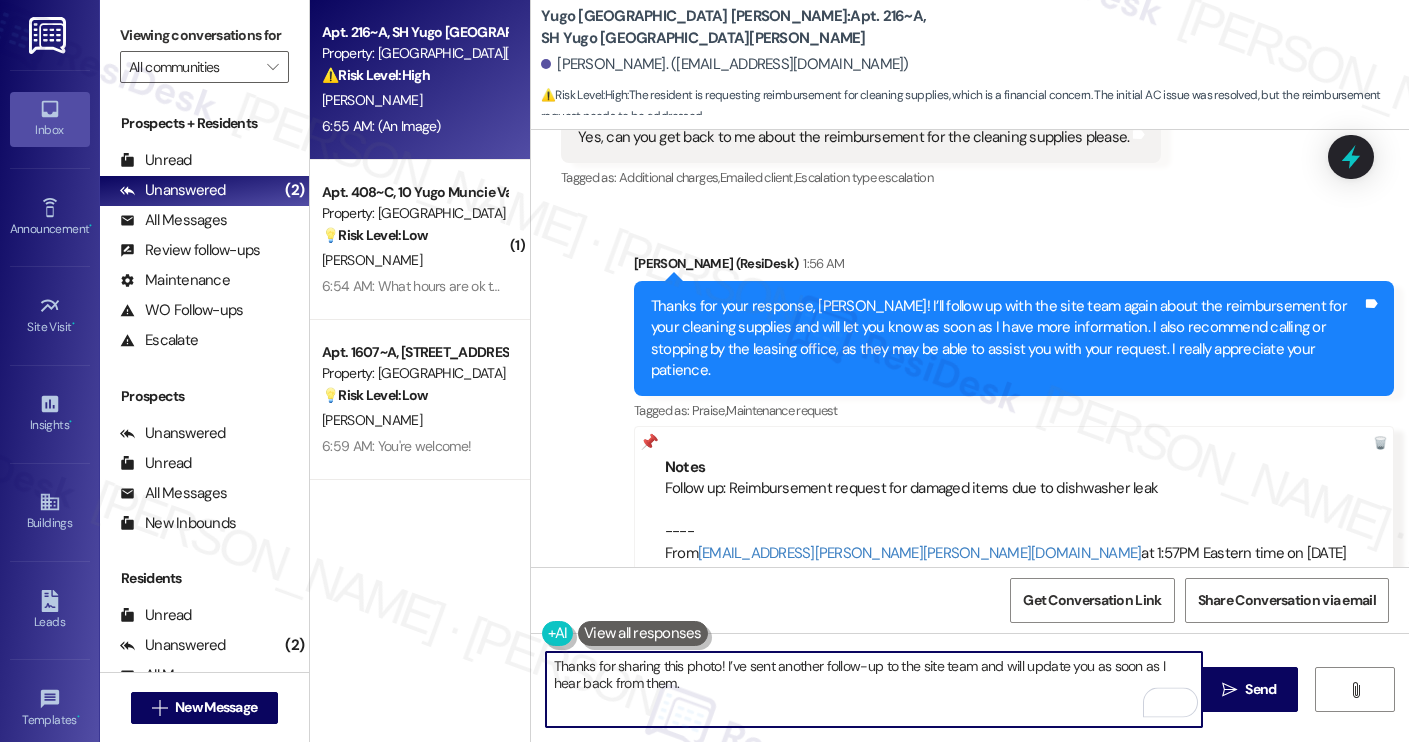 click on "Thanks for sharing this photo! I’ve sent another follow-up to the site team and will update you as soon as I hear back from them." at bounding box center (874, 689) 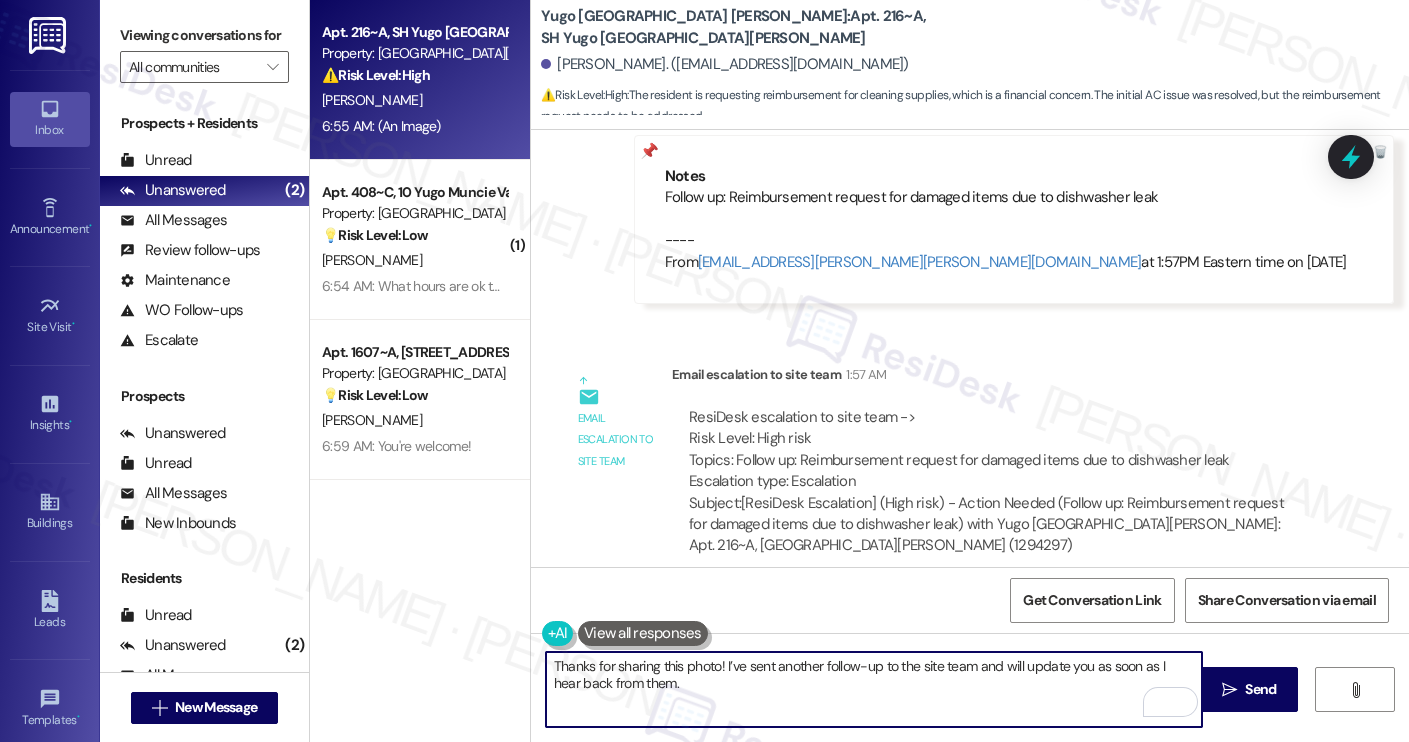 scroll, scrollTop: 10589, scrollLeft: 0, axis: vertical 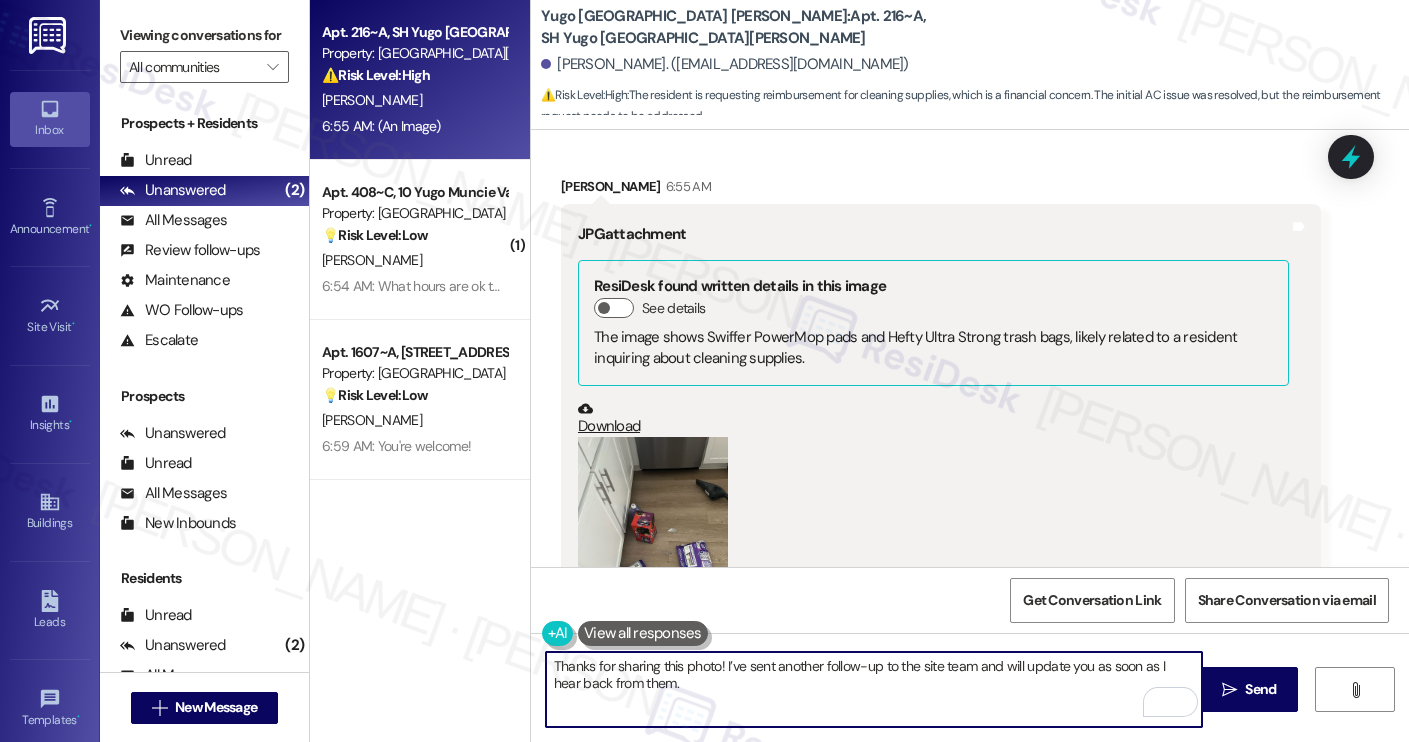 click on "Thanks for sharing this photo! I’ve sent another follow-up to the site team and will update you as soon as I hear back from them." at bounding box center [874, 689] 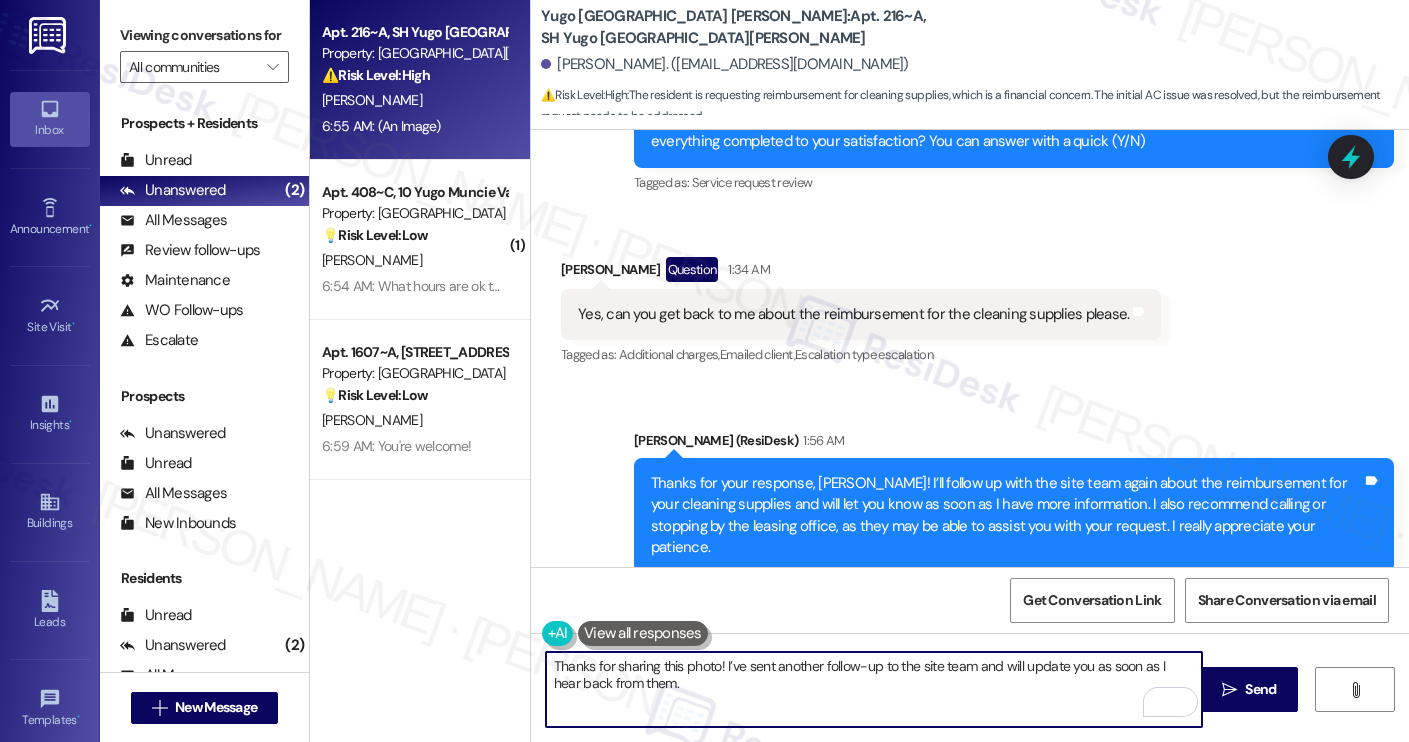 scroll, scrollTop: 9658, scrollLeft: 0, axis: vertical 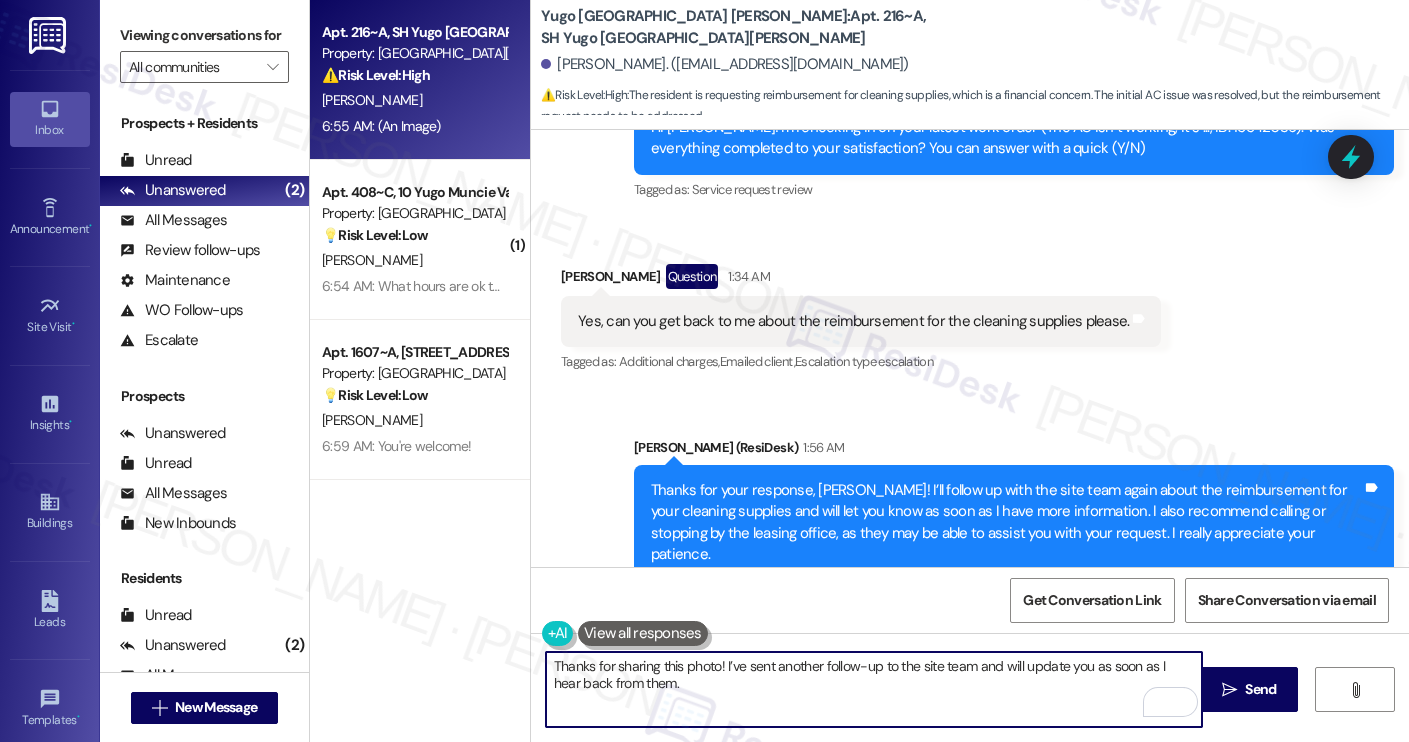 click on "Thanks for sharing this photo! I’ve sent another follow-up to the site team and will update you as soon as I hear back from them." at bounding box center [874, 689] 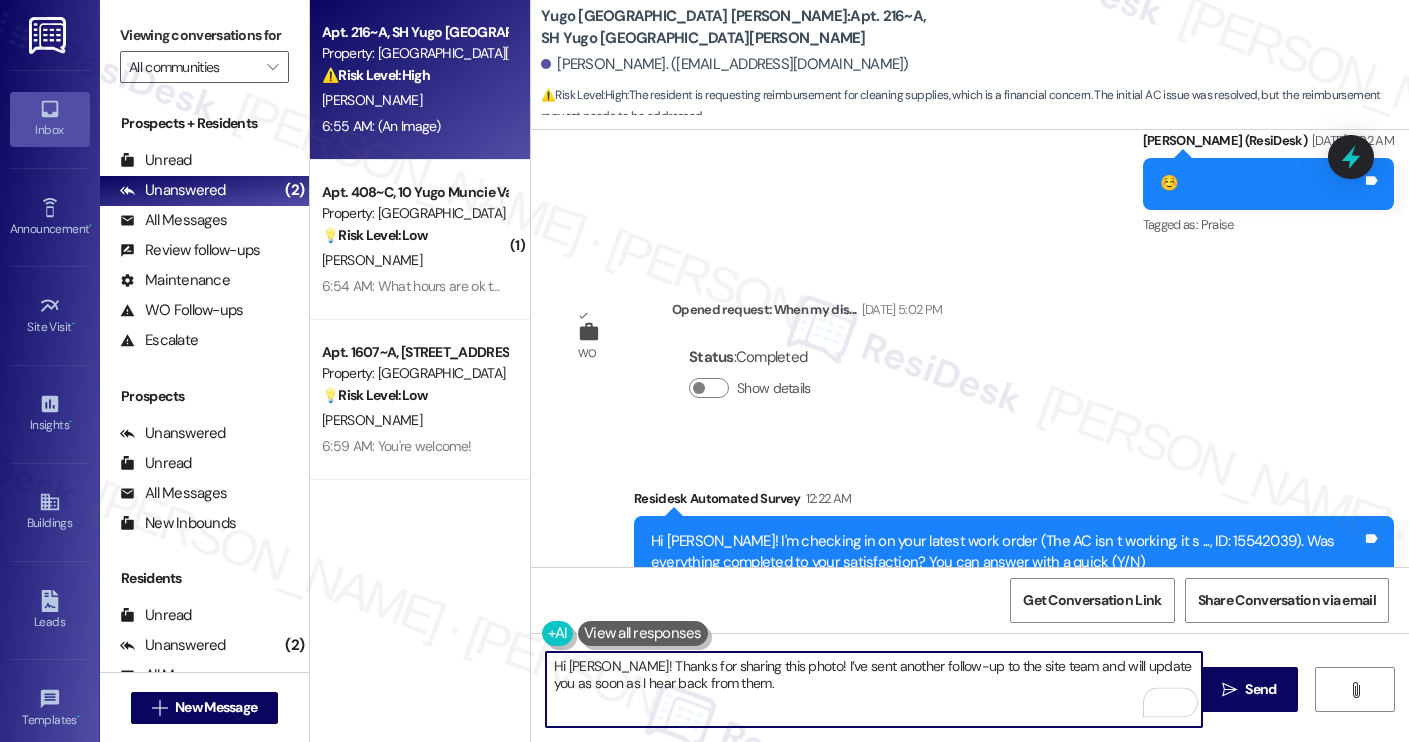 scroll, scrollTop: 9236, scrollLeft: 0, axis: vertical 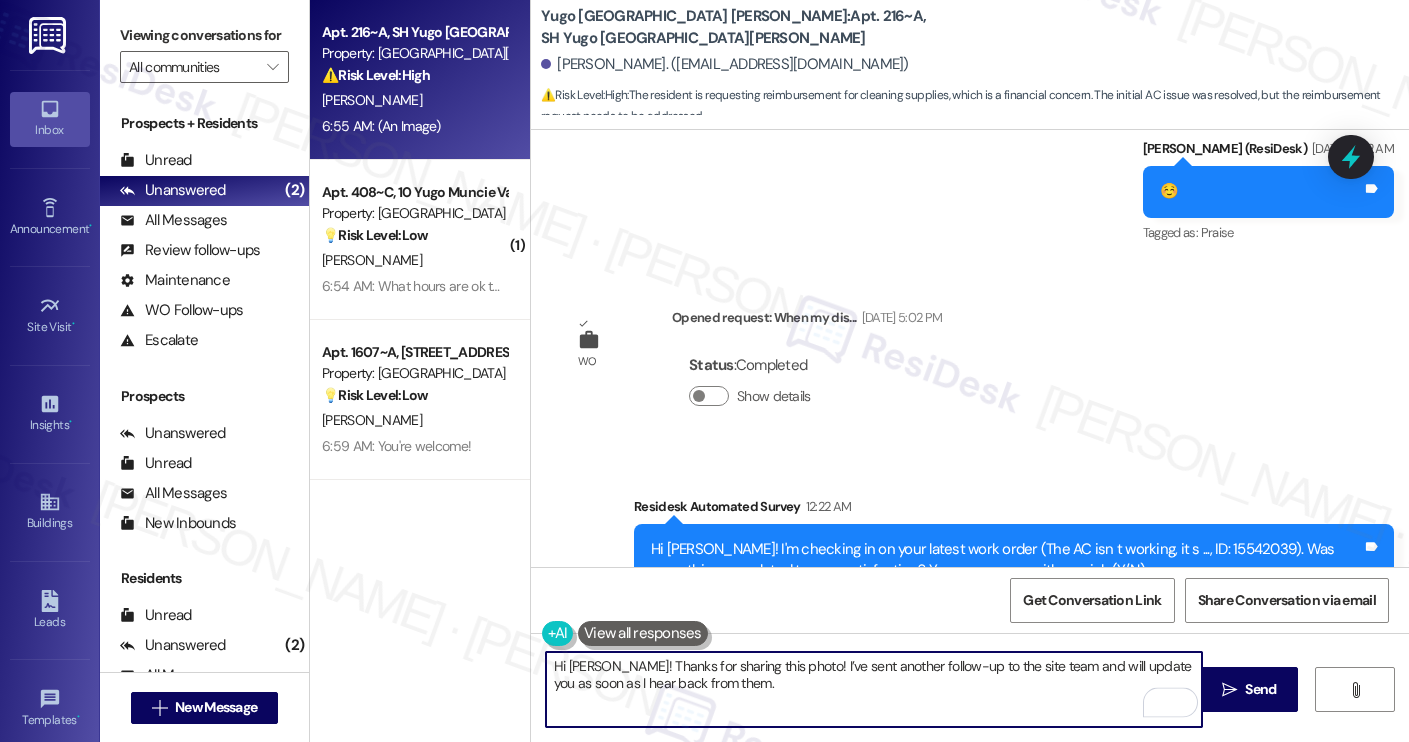 click on "Hi Anna! Thanks for sharing this photo! I’ve sent another follow-up to the site team and will update you as soon as I hear back from them." at bounding box center (874, 689) 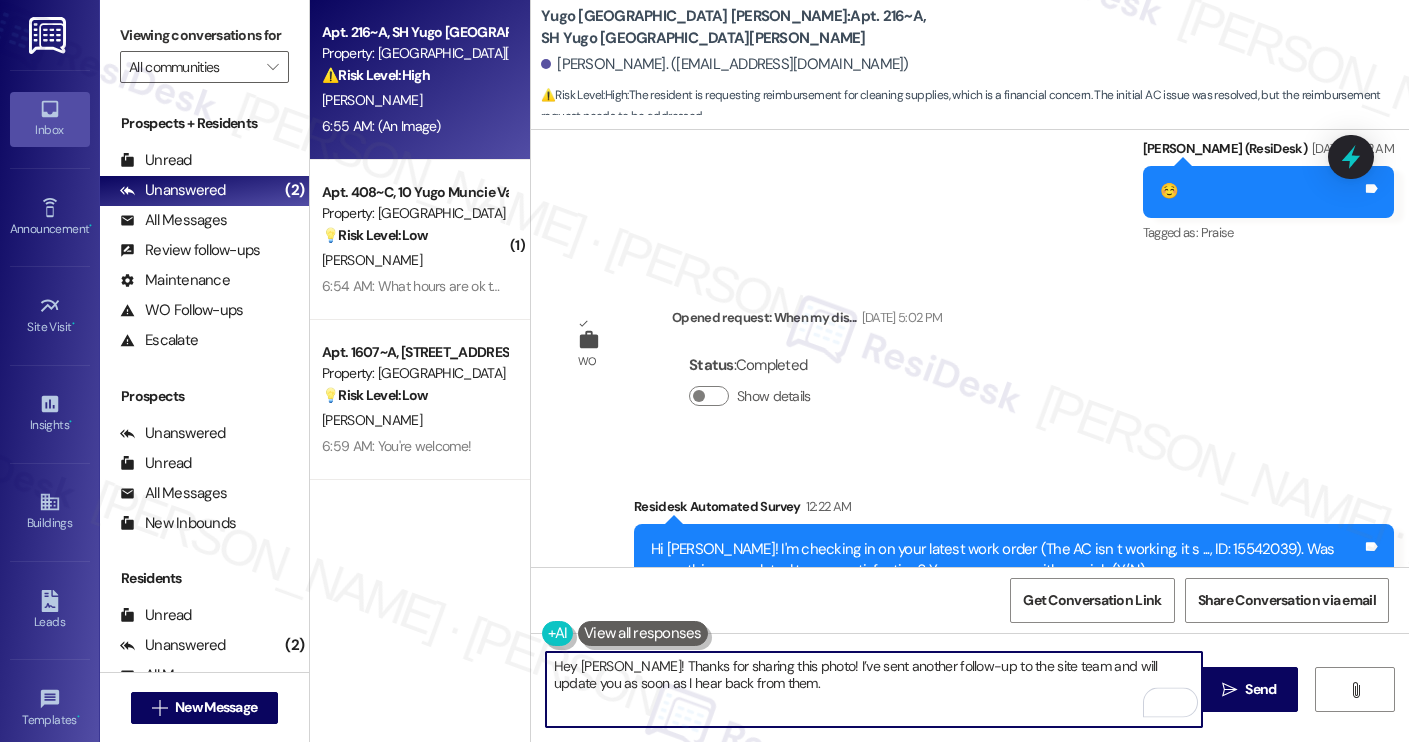 click on "Hey Anna! Thanks for sharing this photo! I’ve sent another follow-up to the site team and will update you as soon as I hear back from them." at bounding box center [874, 689] 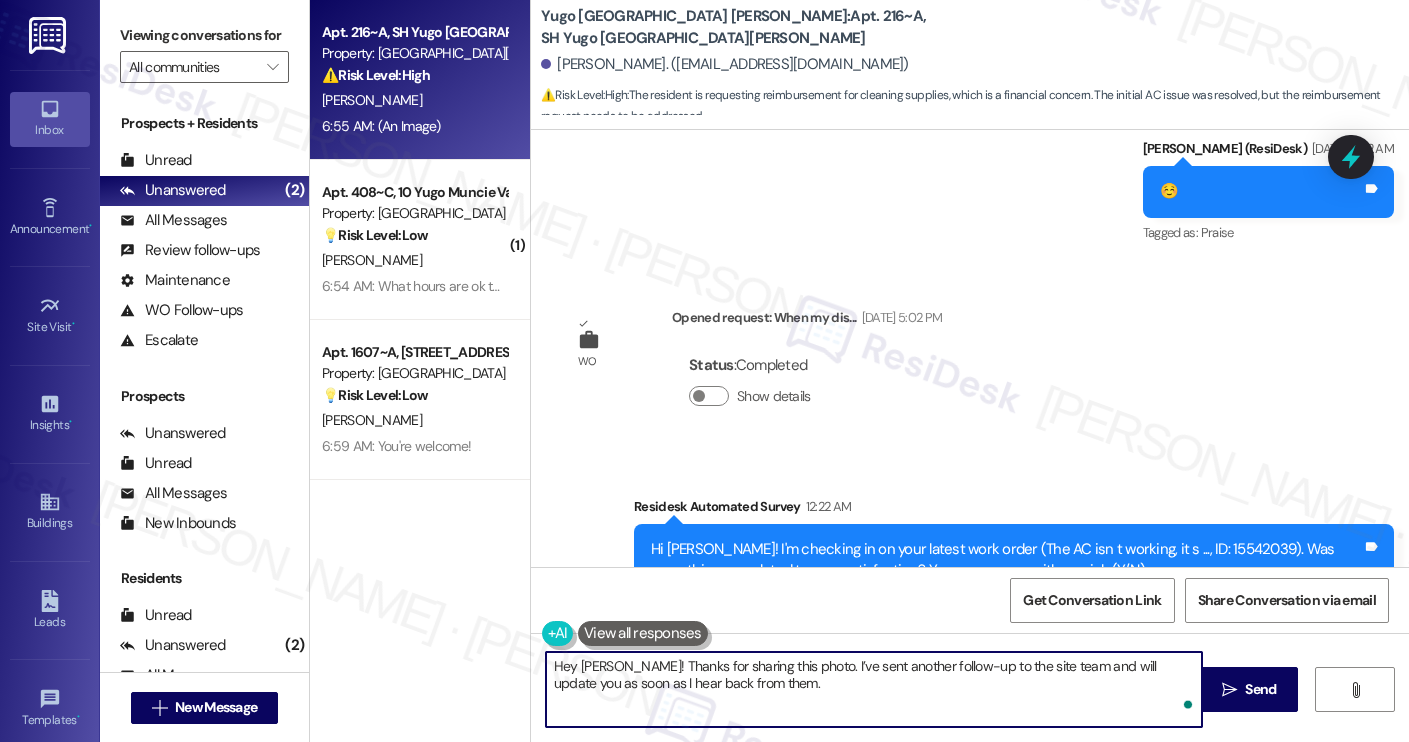 click on "Hey Anna! Thanks for sharing this photo. I’ve sent another follow-up to the site team and will update you as soon as I hear back from them." at bounding box center (874, 689) 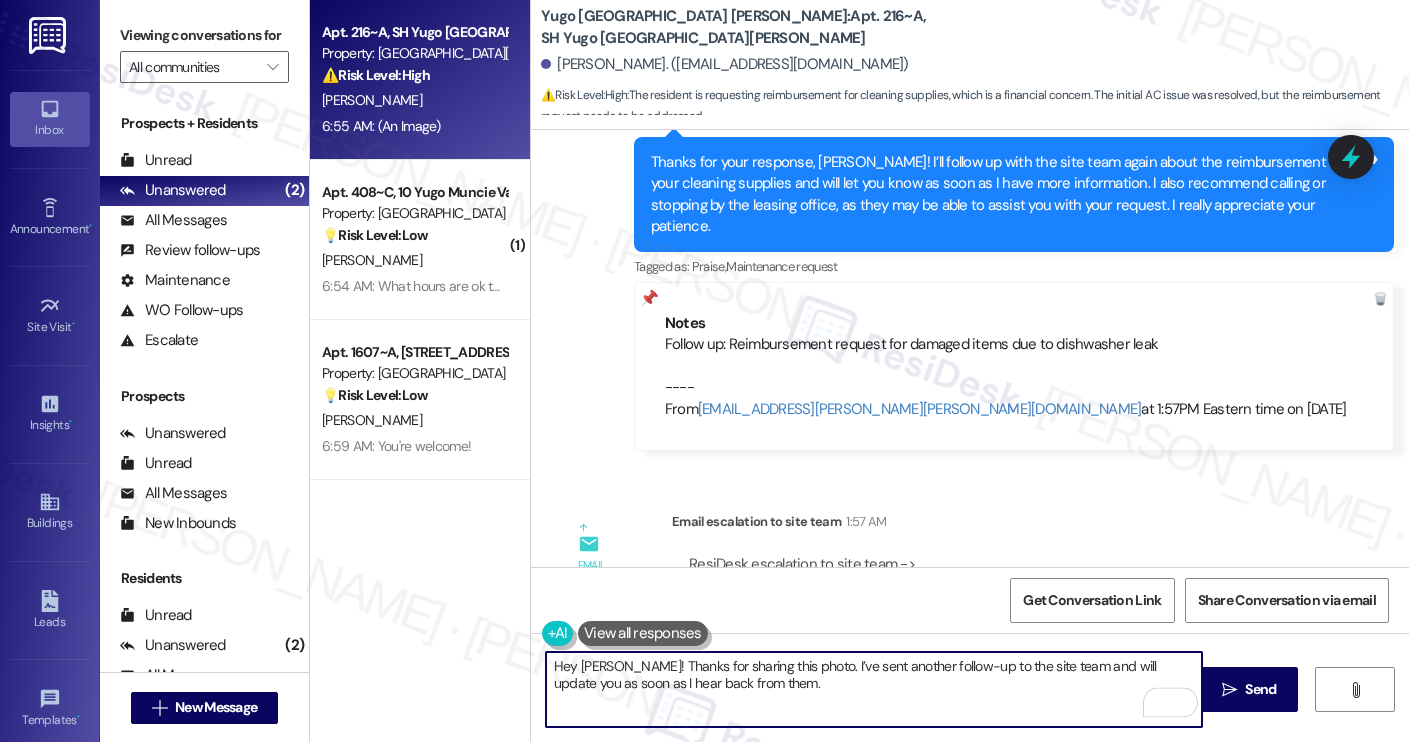 scroll, scrollTop: 10589, scrollLeft: 0, axis: vertical 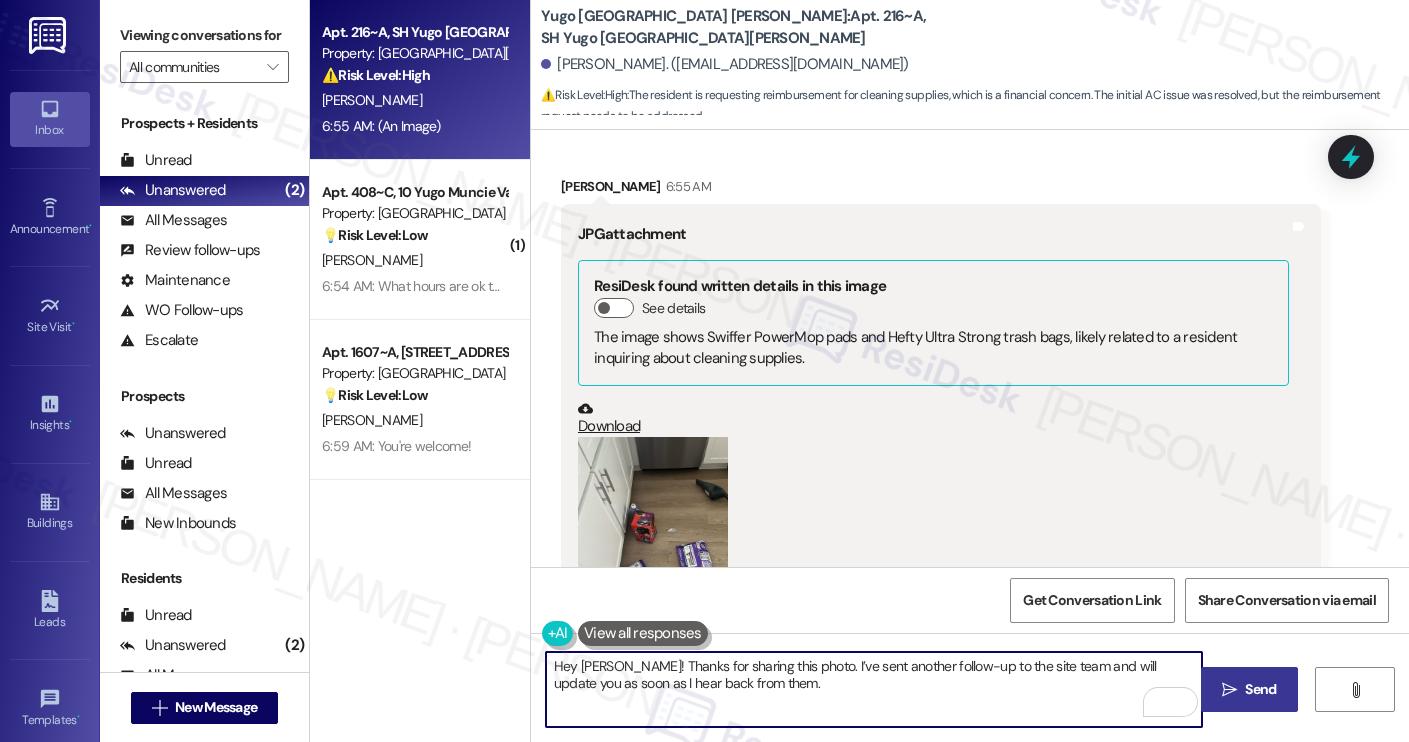 type on "Hey Anna! Thanks for sharing this photo. I’ve sent another follow-up to the site team and will update you as soon as I hear back from them." 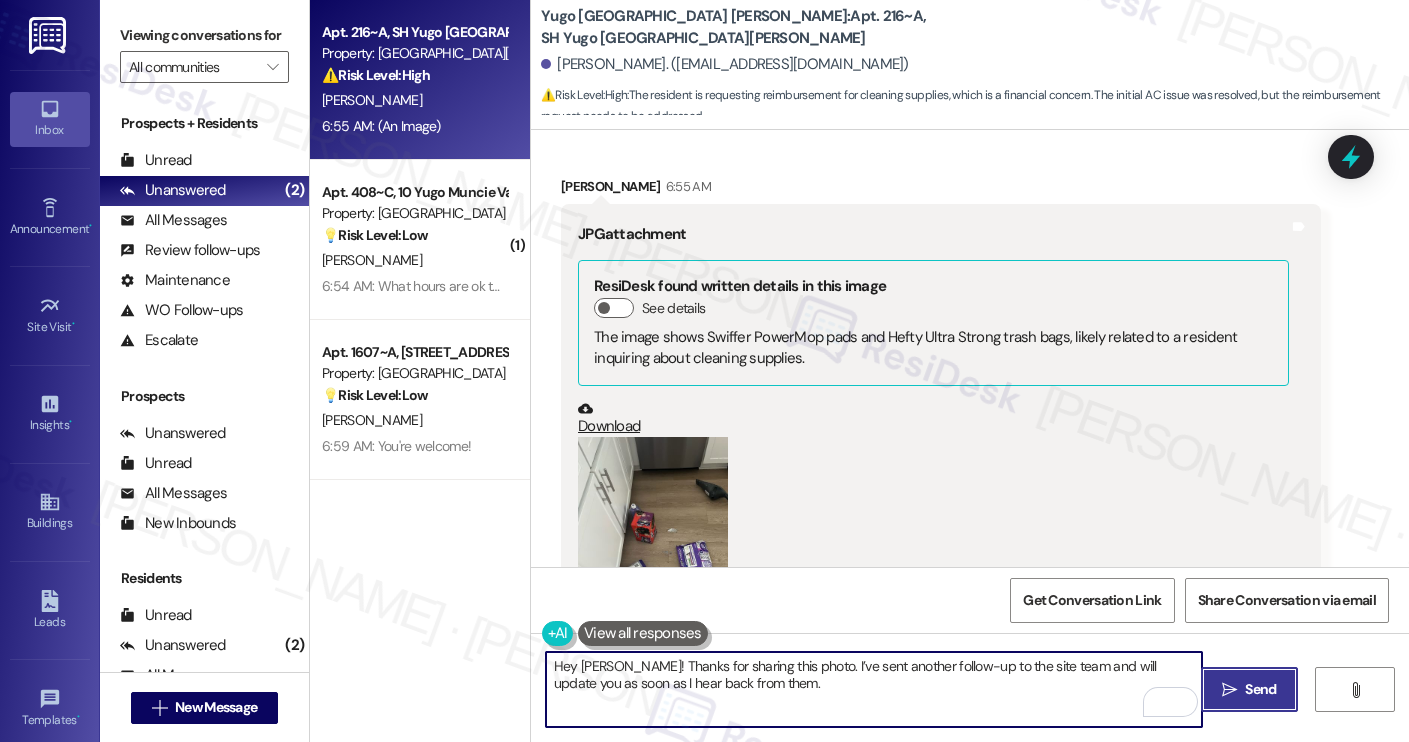click on " Send" at bounding box center (1249, 689) 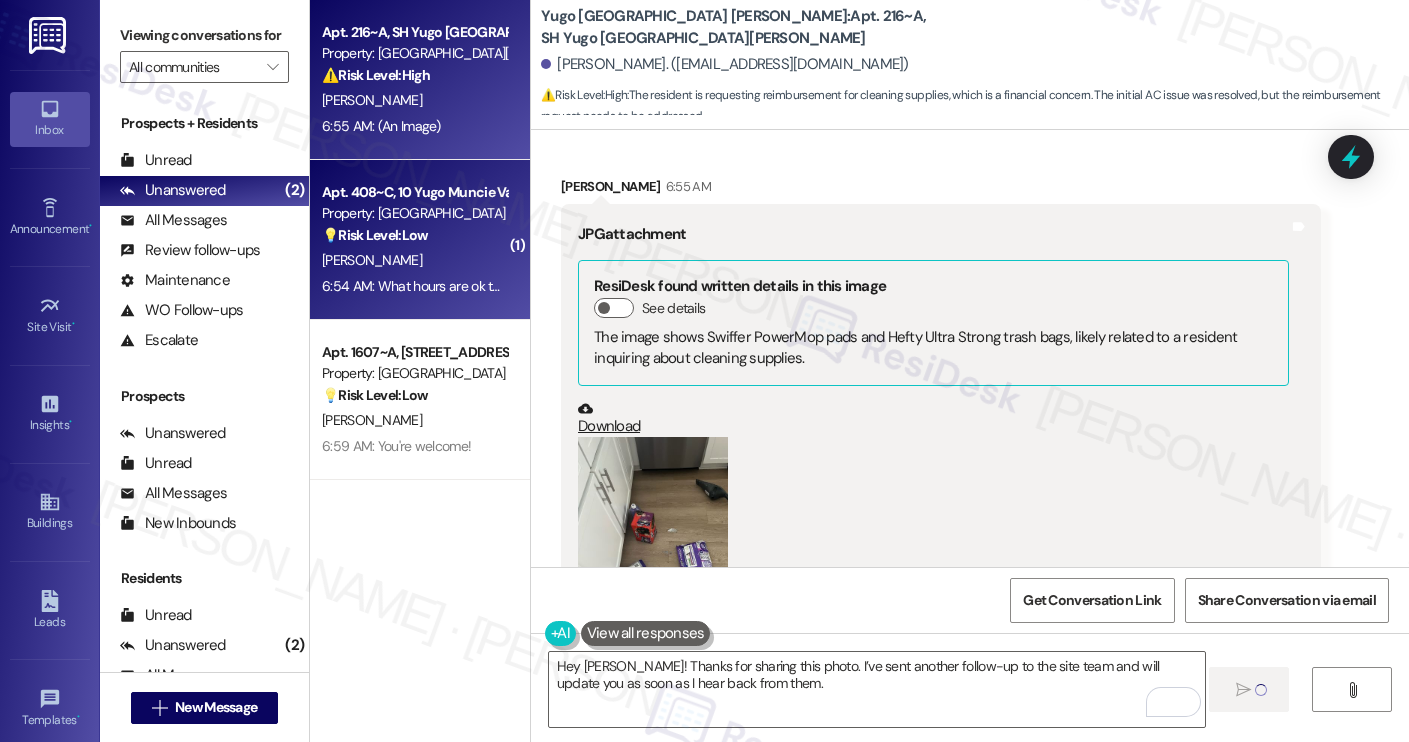 type 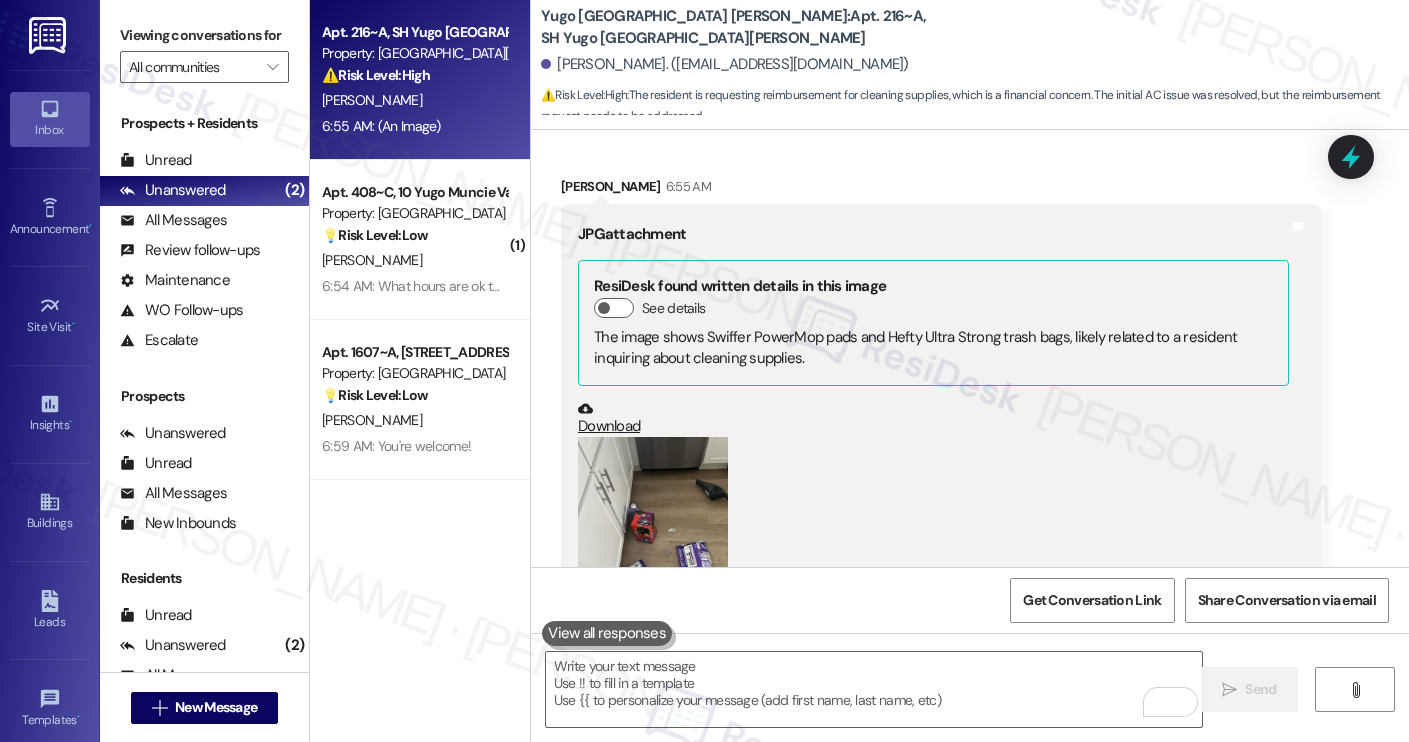scroll, scrollTop: 10588, scrollLeft: 0, axis: vertical 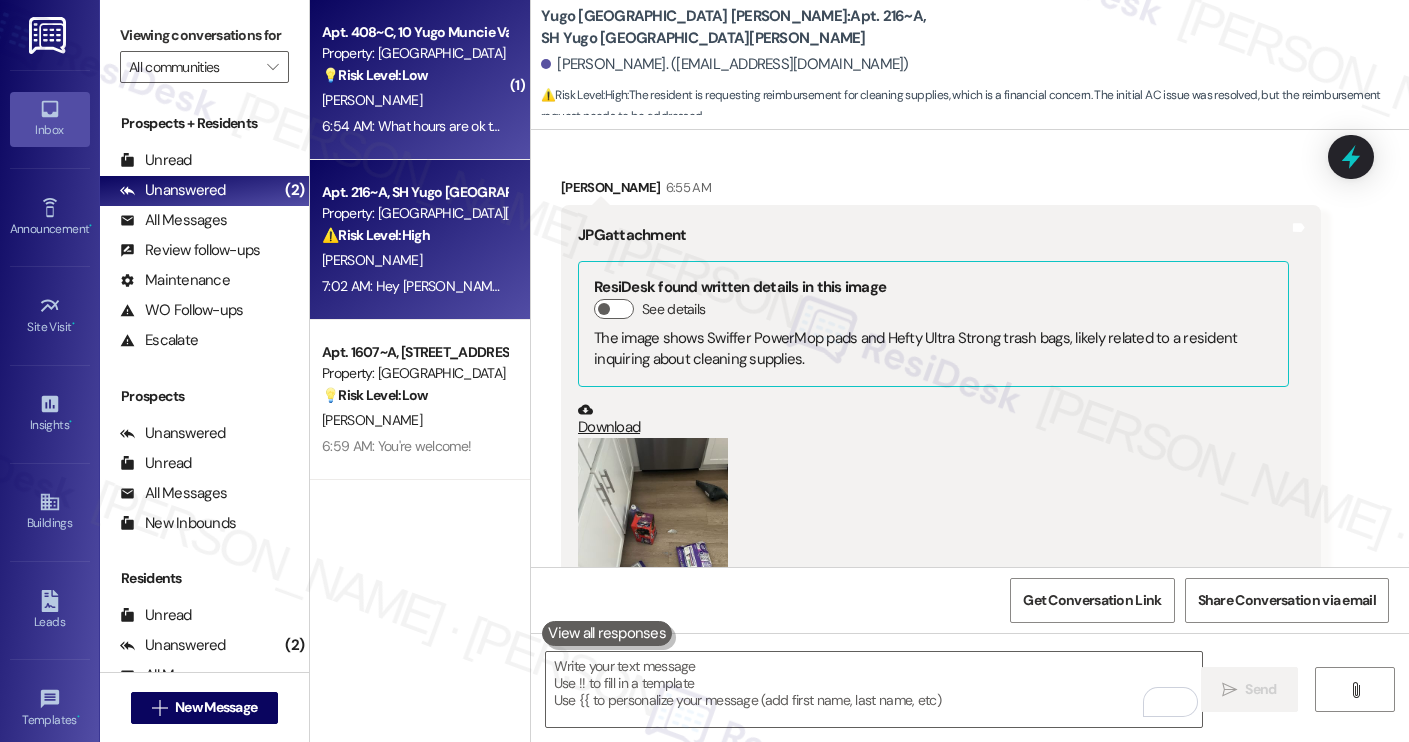 click on "6:54 AM: What hours are ok to drop off keys? And is there a time on the weekend to do so? 6:54 AM: What hours are ok to drop off keys? And is there a time on the weekend to do so?" at bounding box center (414, 126) 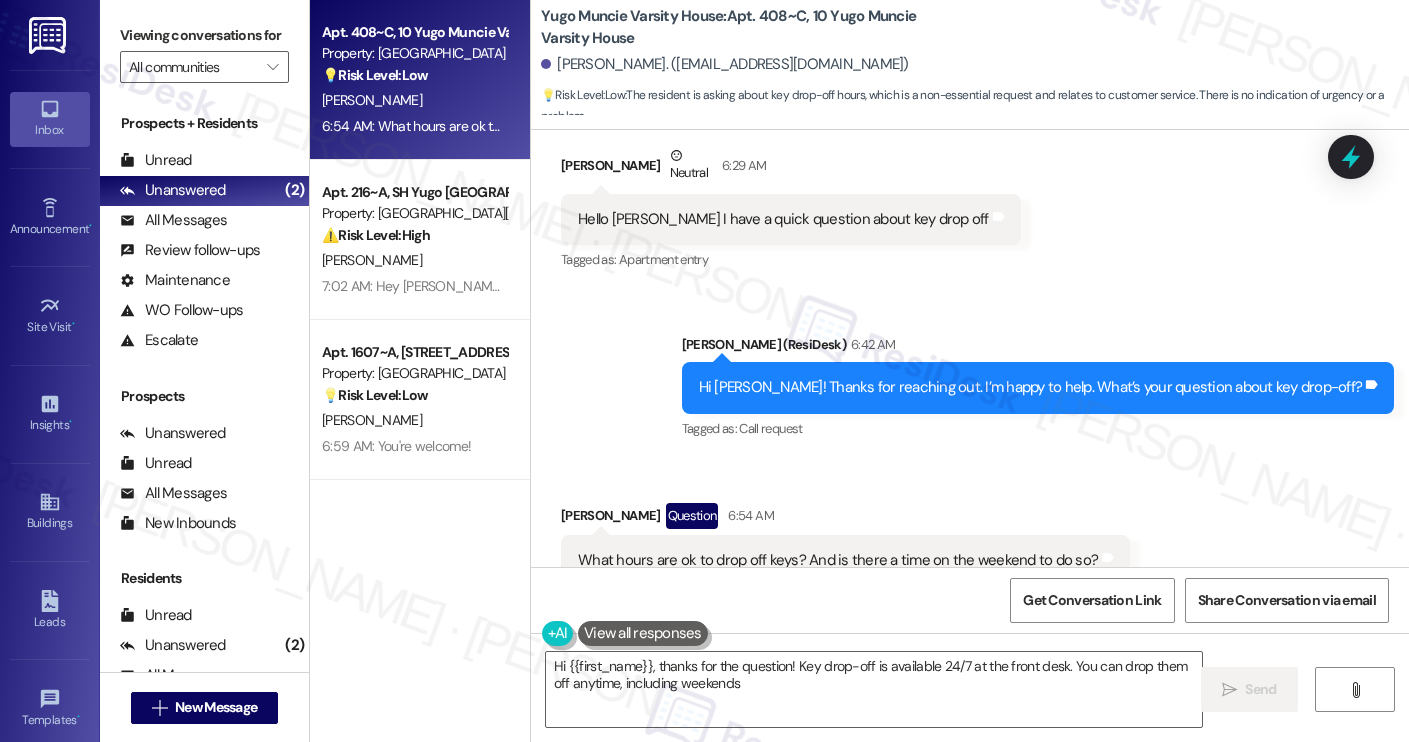 scroll, scrollTop: 2852, scrollLeft: 0, axis: vertical 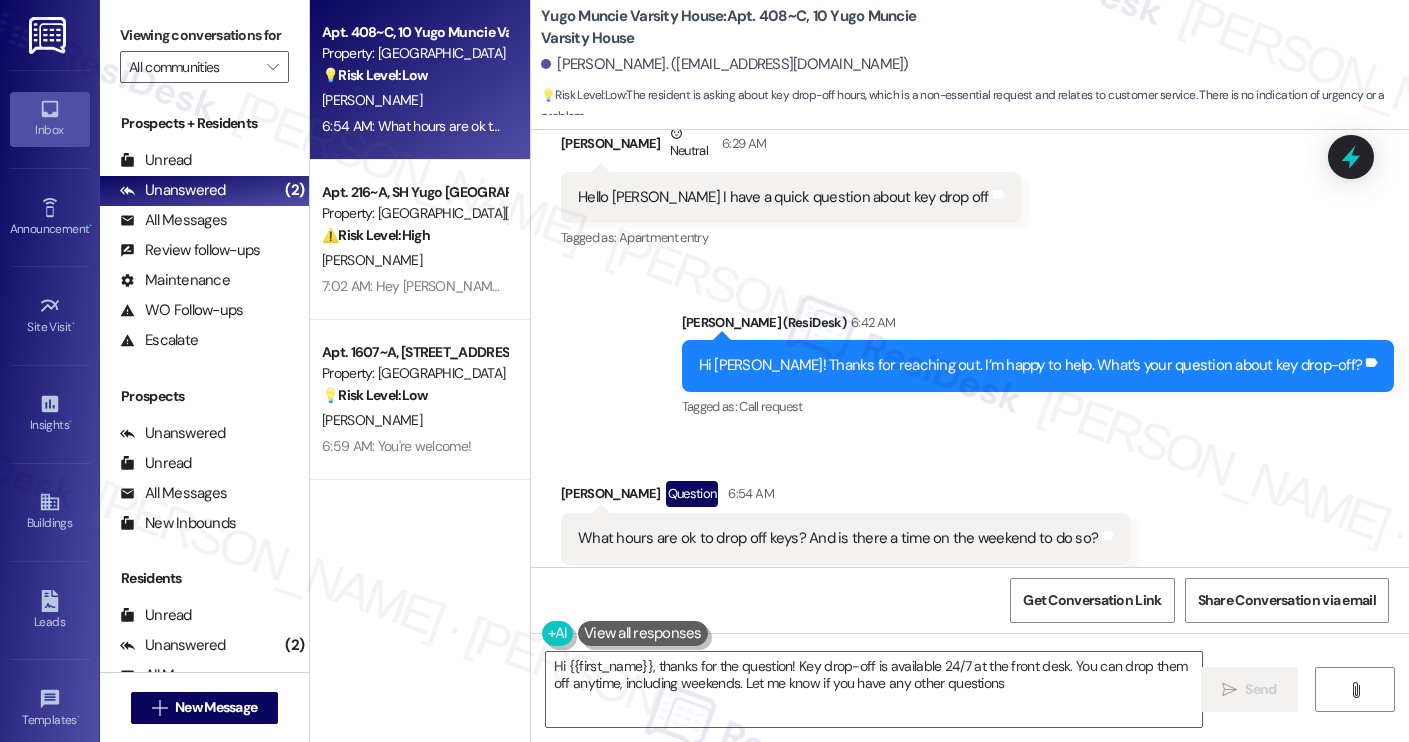 type on "Hi {{first_name}}, thanks for the question! Key drop-off is available 24/7 at the front desk. You can drop them off anytime, including weekends. Let me know if you have any other questions!" 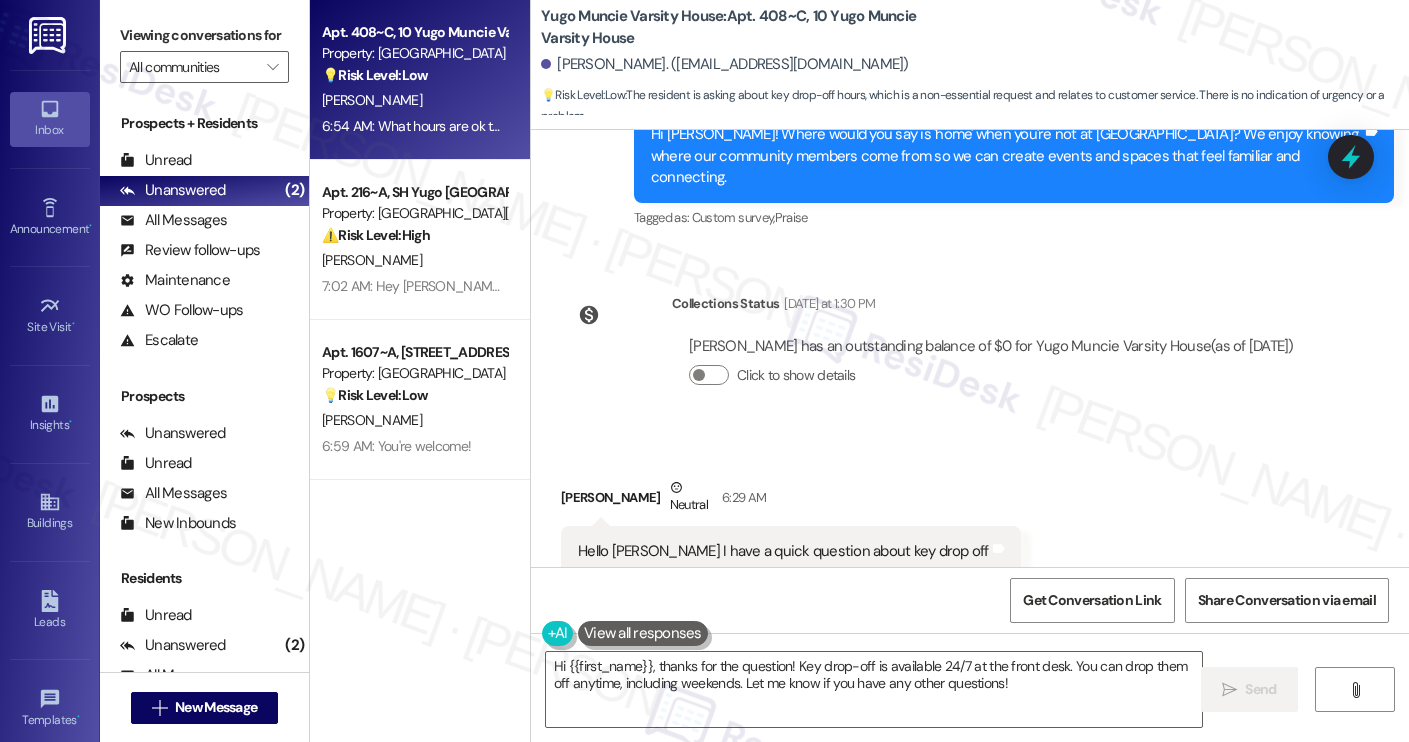 scroll, scrollTop: 2852, scrollLeft: 0, axis: vertical 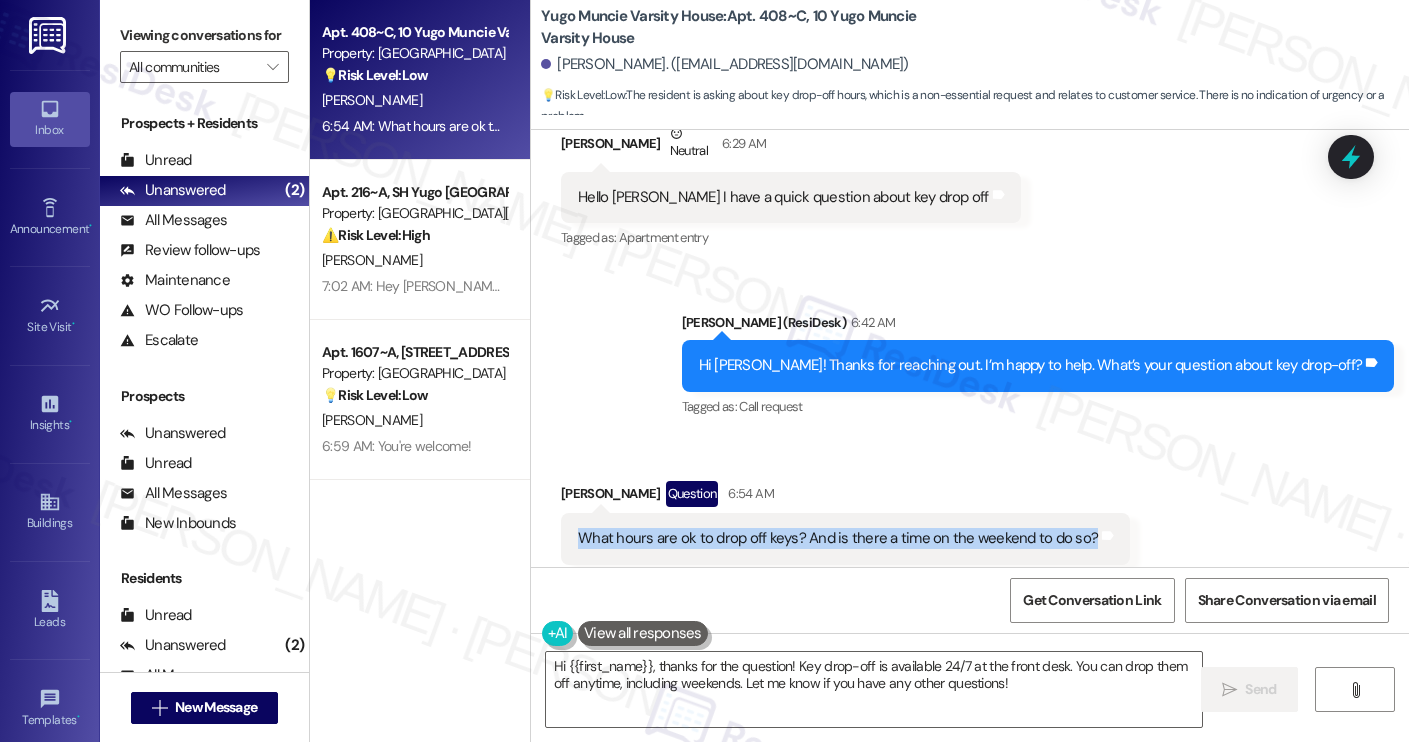 drag, startPoint x: 566, startPoint y: 490, endPoint x: 1069, endPoint y: 508, distance: 503.32196 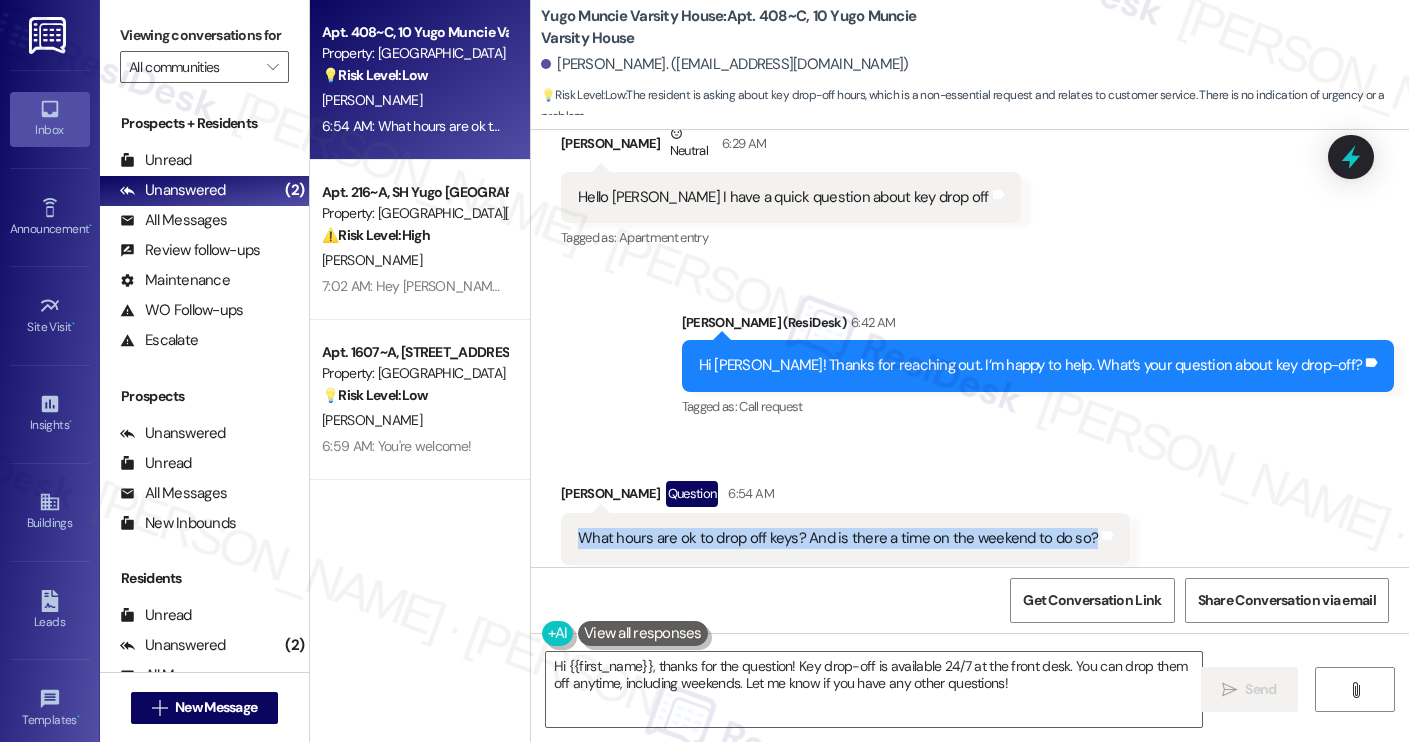 copy on "What hours are ok to drop off keys? And is there a time on the weekend to do so?" 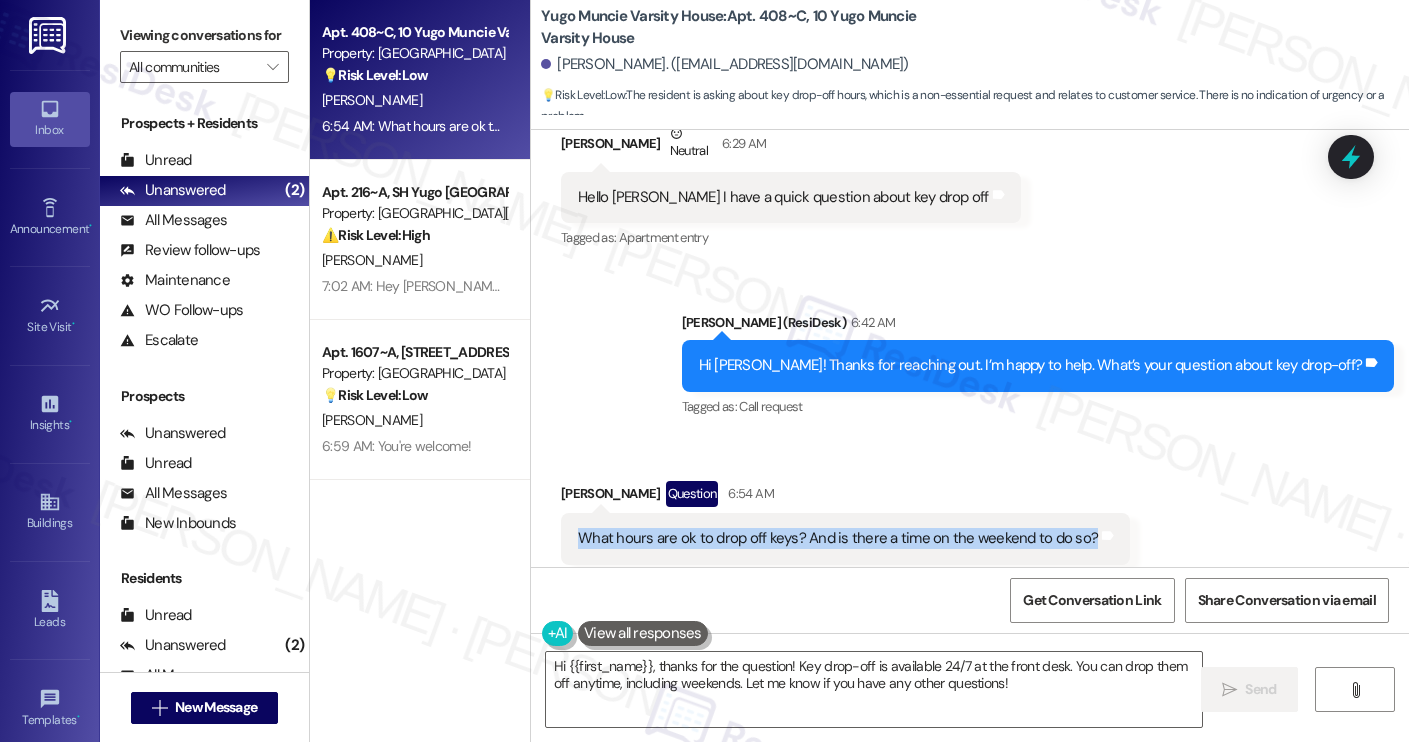 click at bounding box center [643, 633] 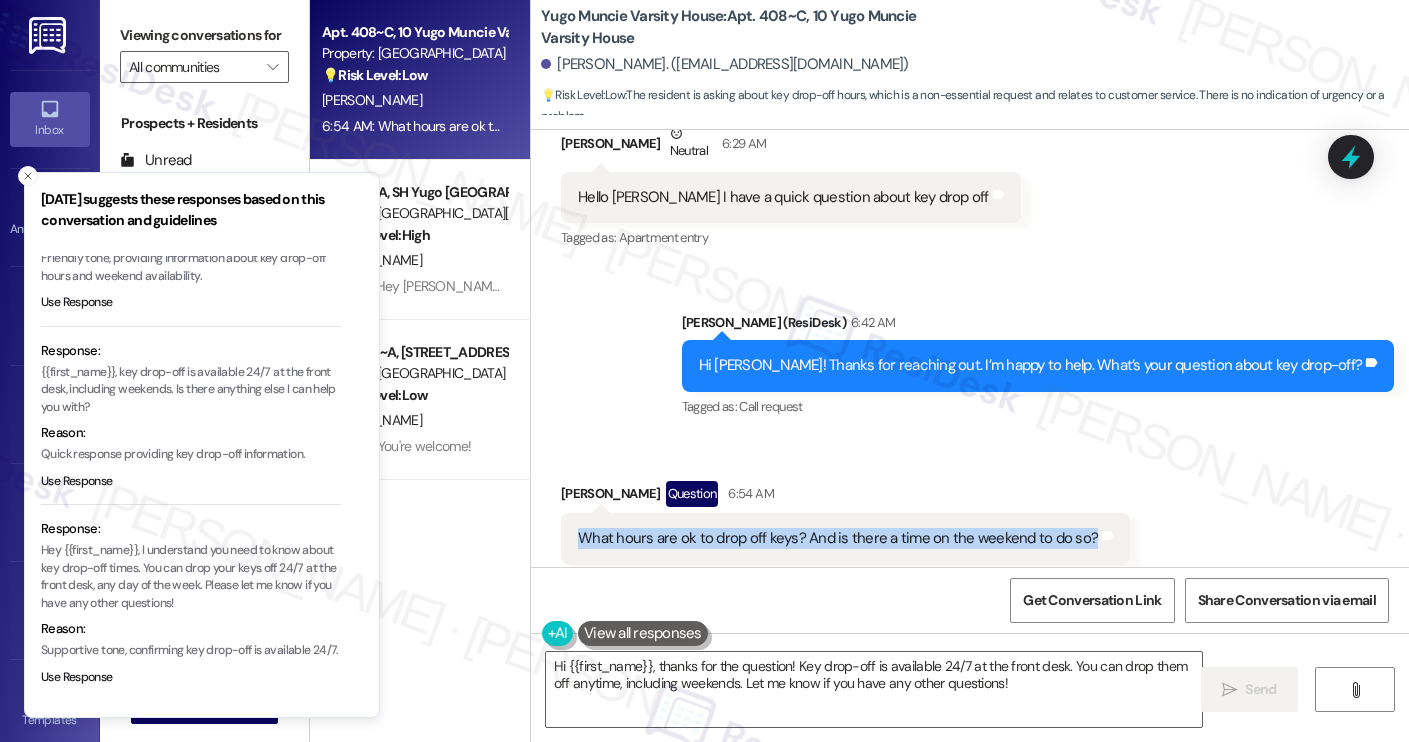 scroll, scrollTop: 164, scrollLeft: 0, axis: vertical 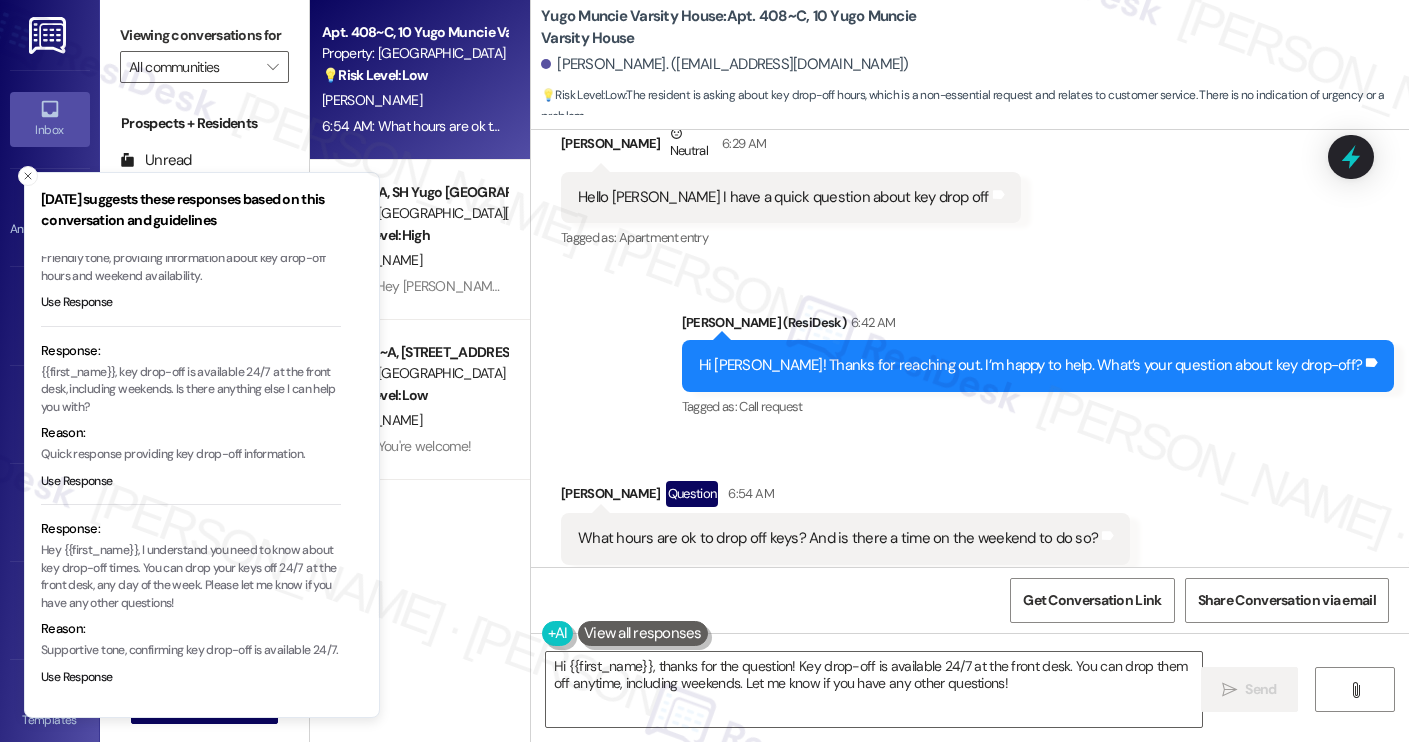 click on "Hey {{first_name}}, I understand you need to know about key drop-off times. You can drop your keys off 24/7 at the front desk, any day of the week. Please let me know if you have any other questions!" at bounding box center [191, 577] 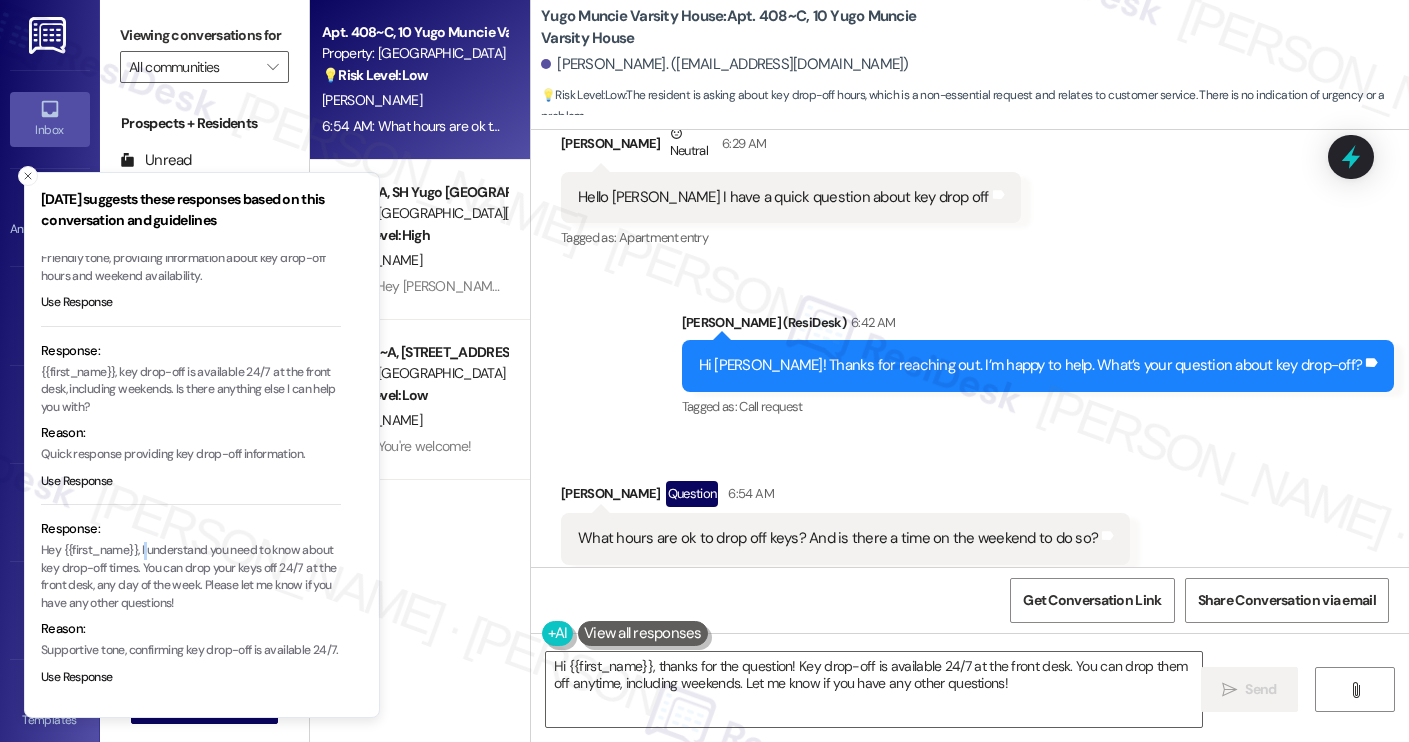 type 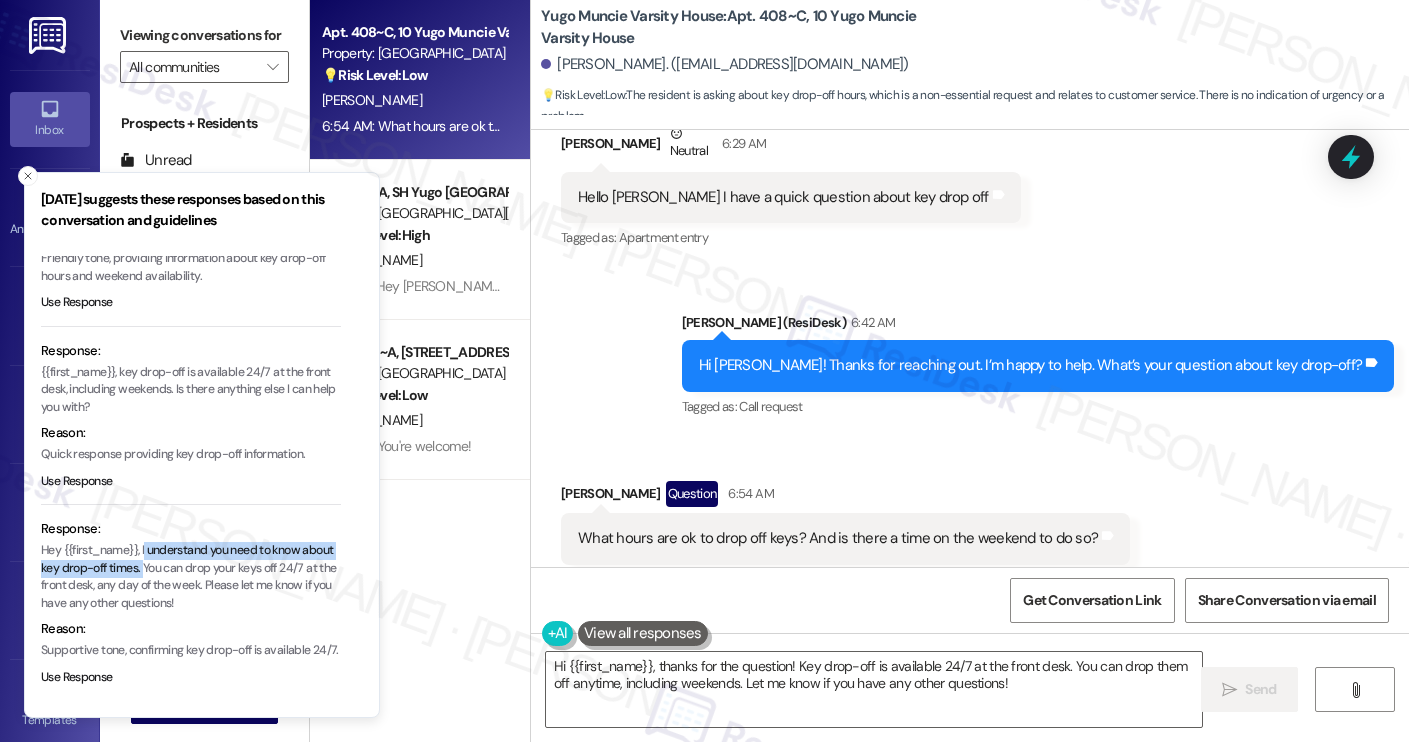 copy on "understand you need to know about key drop-off times." 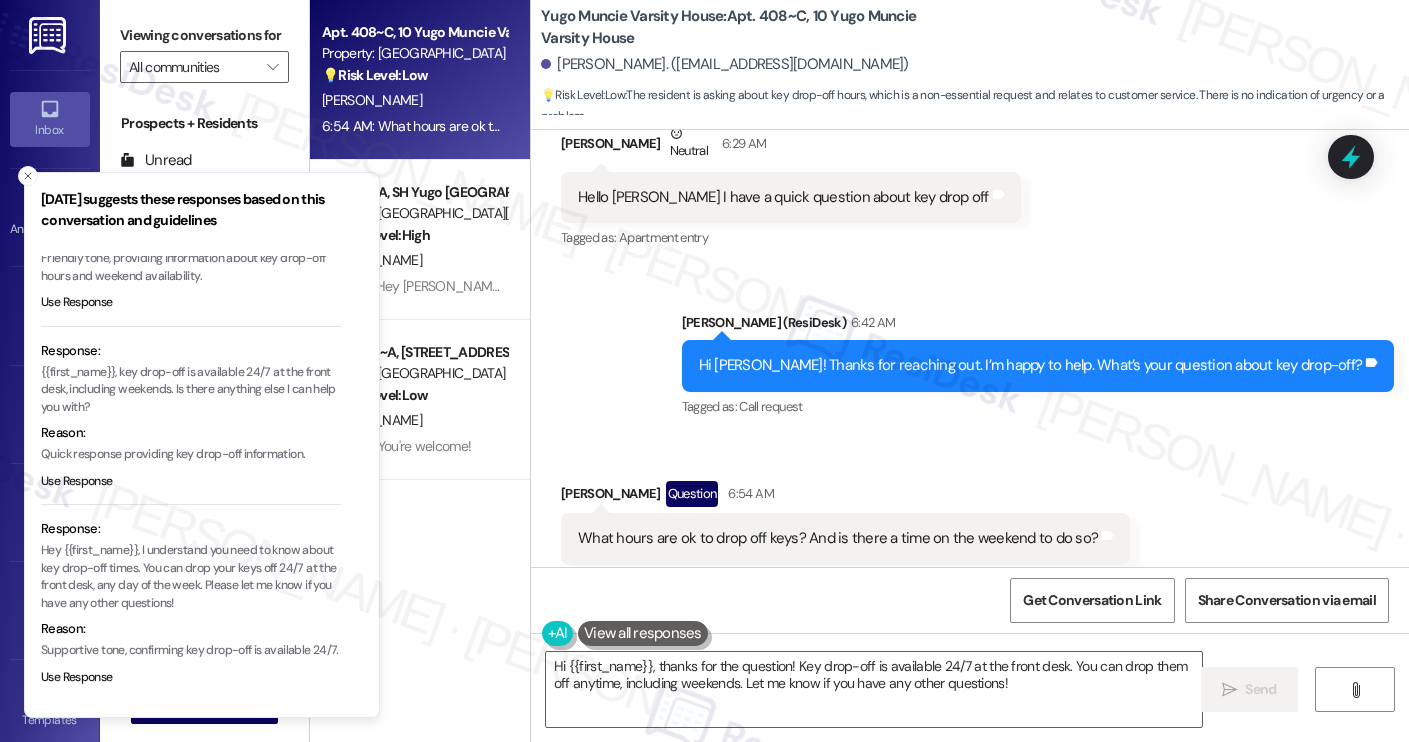 click on "[PERSON_NAME]. ([EMAIL_ADDRESS][DOMAIN_NAME])" at bounding box center [725, 64] 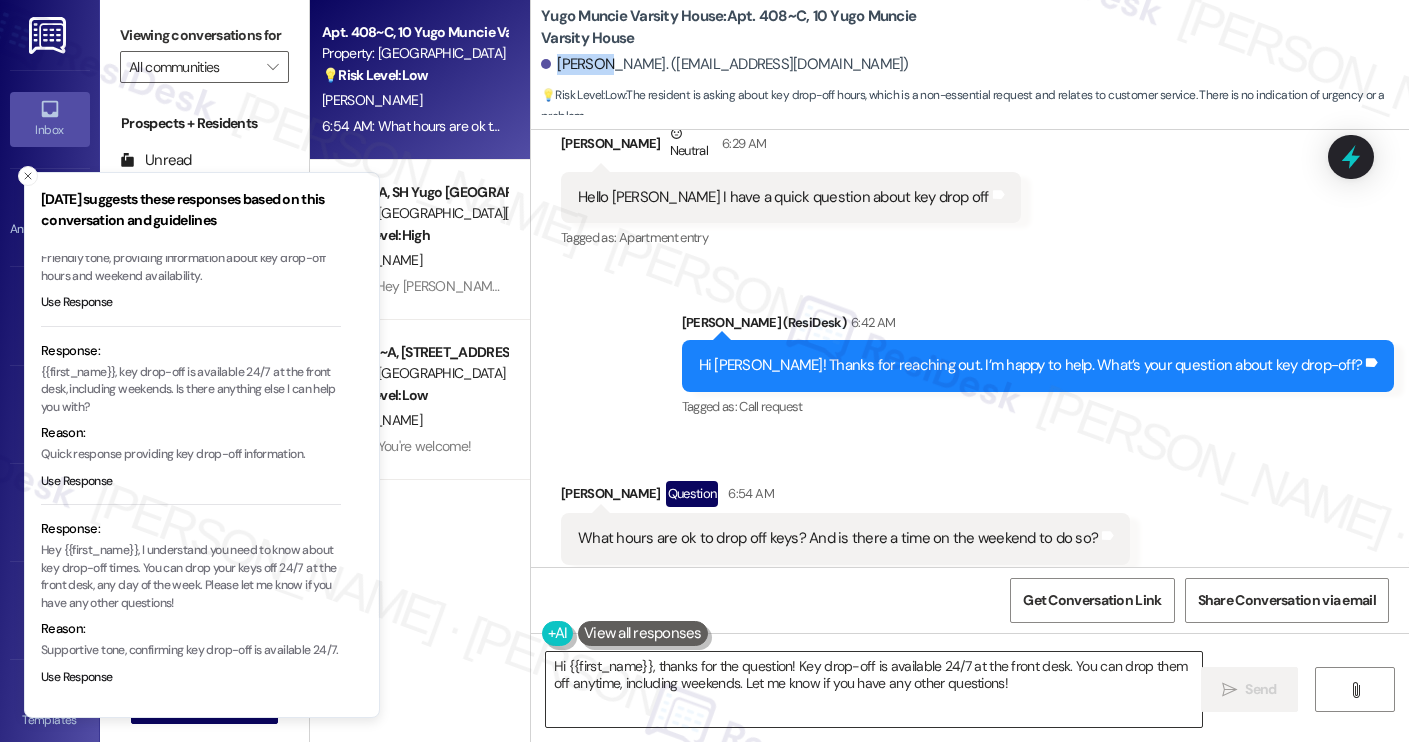 click on "Hi {{first_name}}, thanks for the question! Key drop-off is available 24/7 at the front desk. You can drop them off anytime, including weekends. Let me know if you have any other questions!" at bounding box center (874, 689) 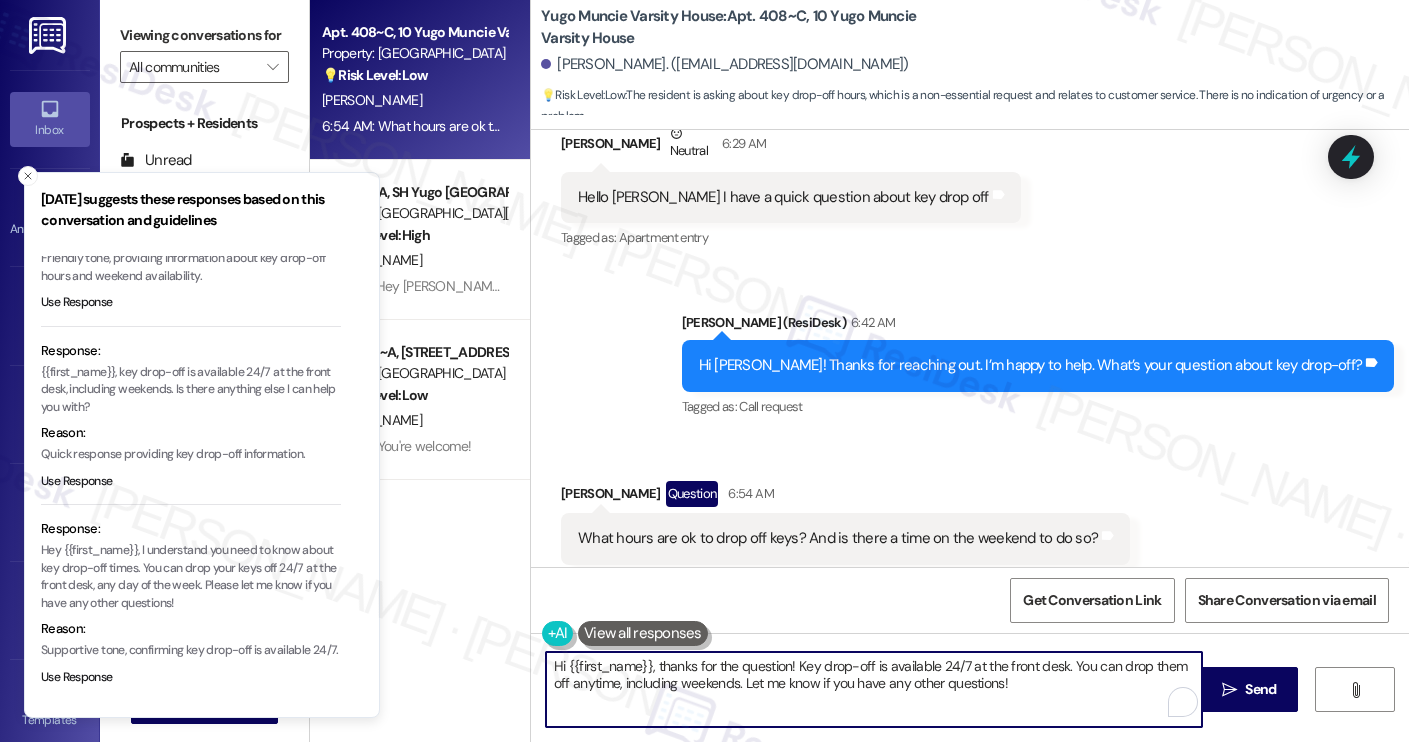 paste on "Got it! I understand you’re asking about key drop-off times. I’ll check with the site team and get back to you as soon as I receive a response. Let me know if you have any other questions in the meantime" 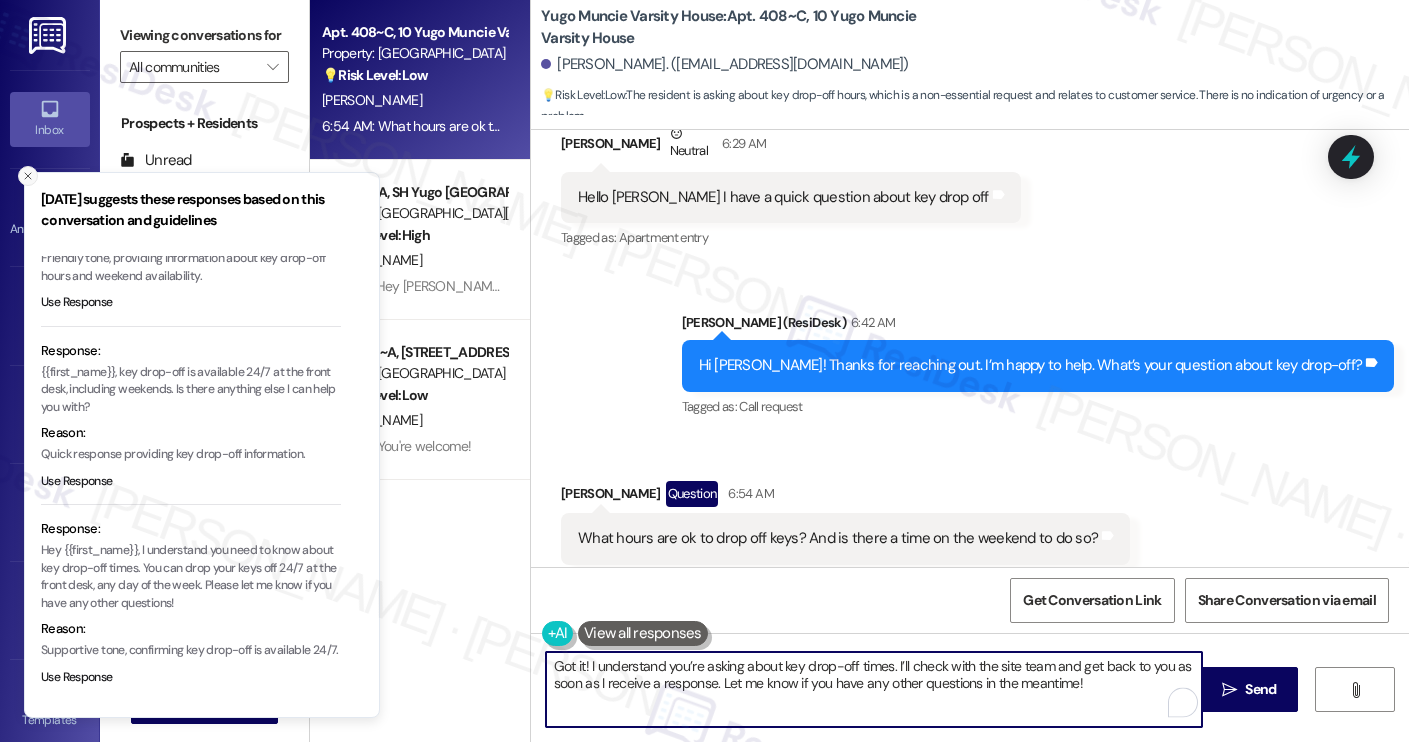 type on "Got it! I understand you’re asking about key drop-off times. I’ll check with the site team and get back to you as soon as I receive a response. Let me know if you have any other questions in the meantime!" 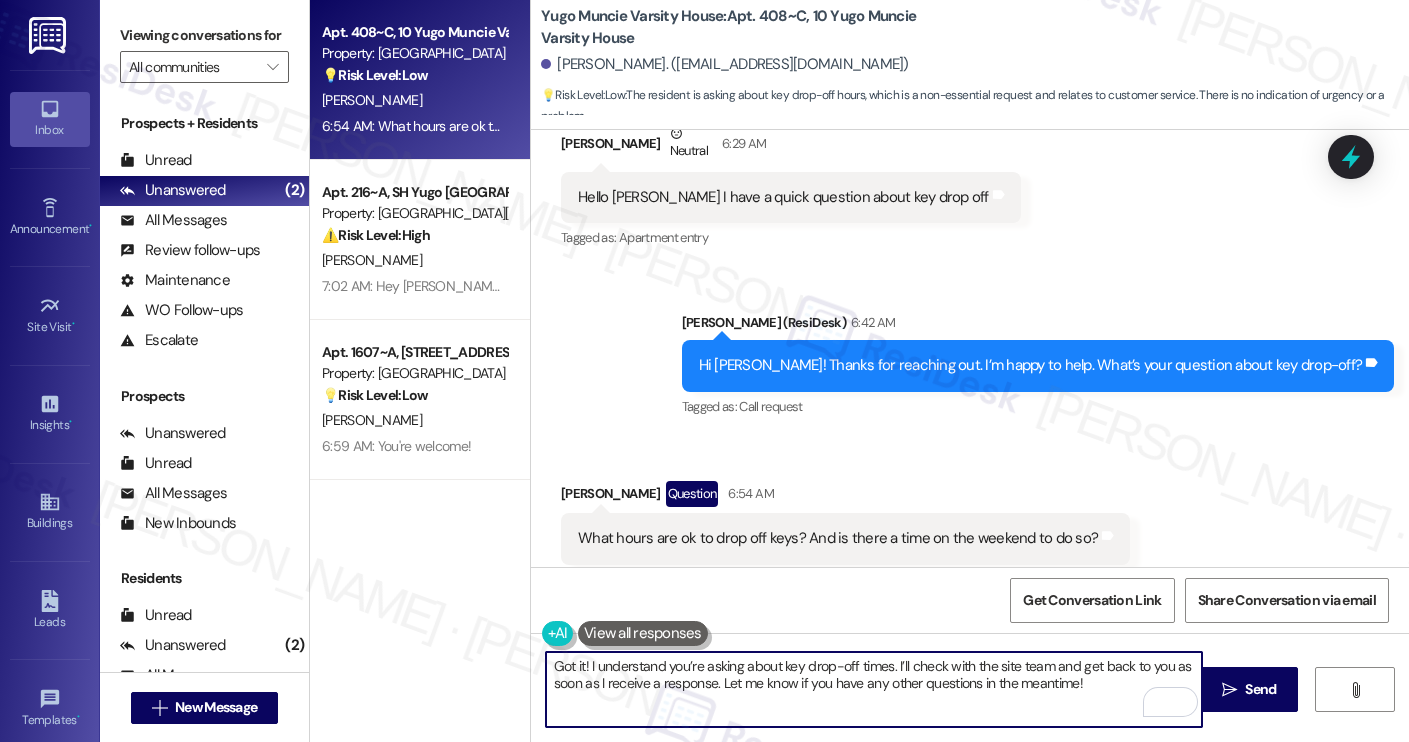 click on "Got it! I understand you’re asking about key drop-off times. I’ll check with the site team and get back to you as soon as I receive a response. Let me know if you have any other questions in the meantime!" at bounding box center (874, 689) 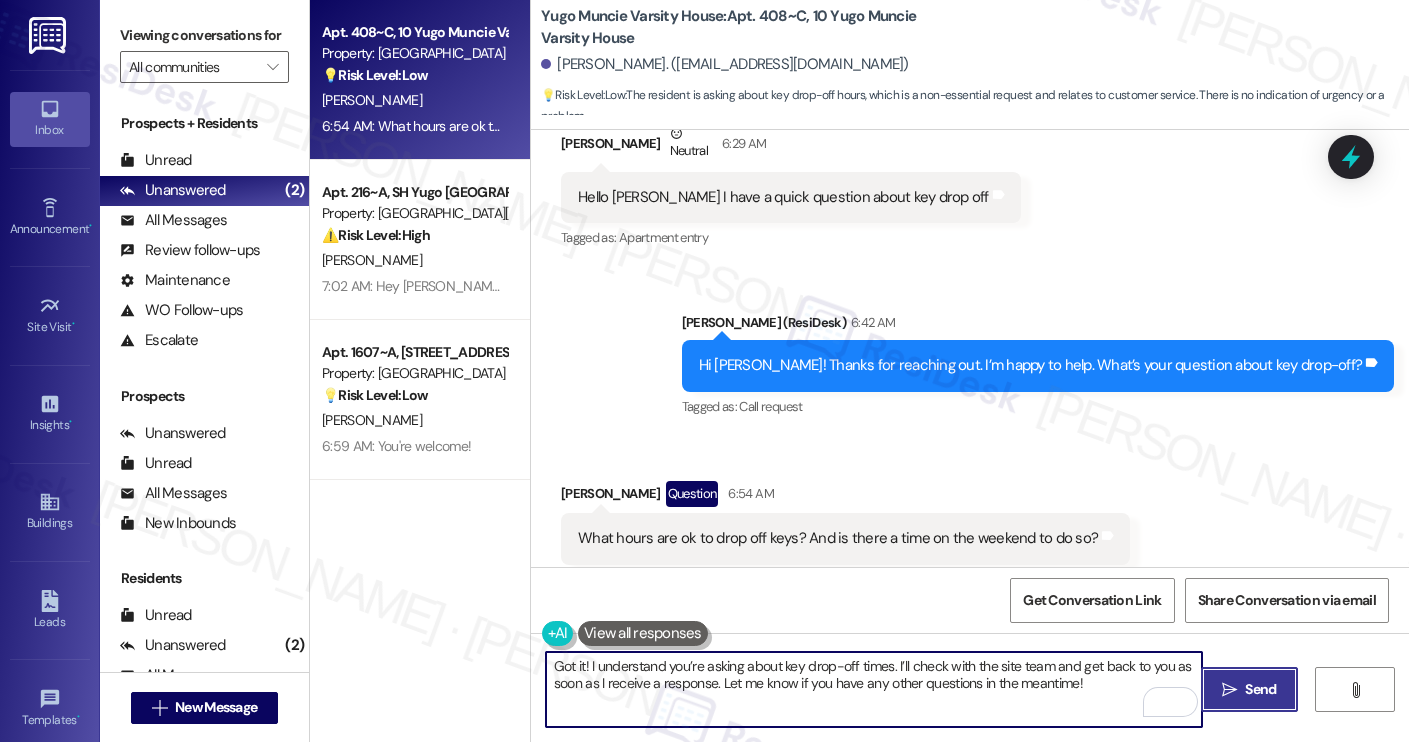 click on " Send" at bounding box center (1249, 689) 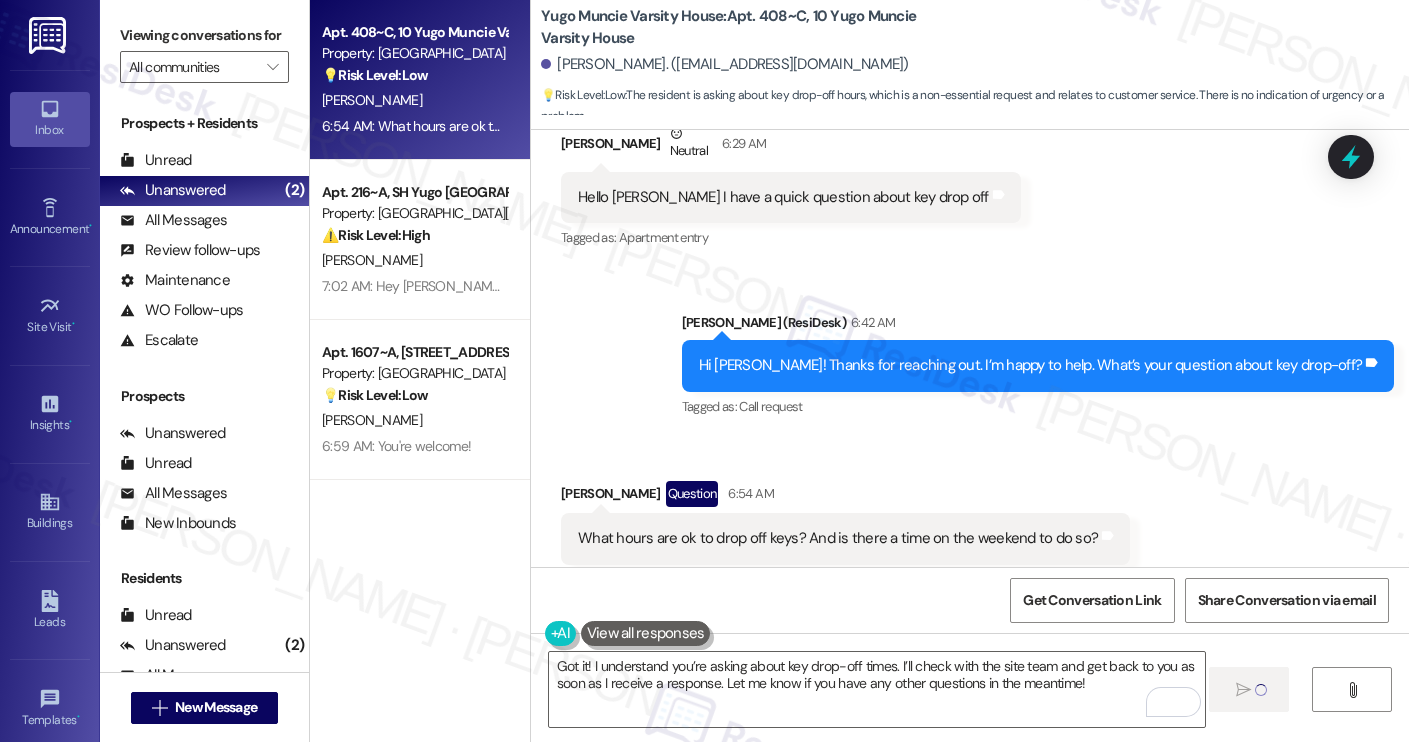 type 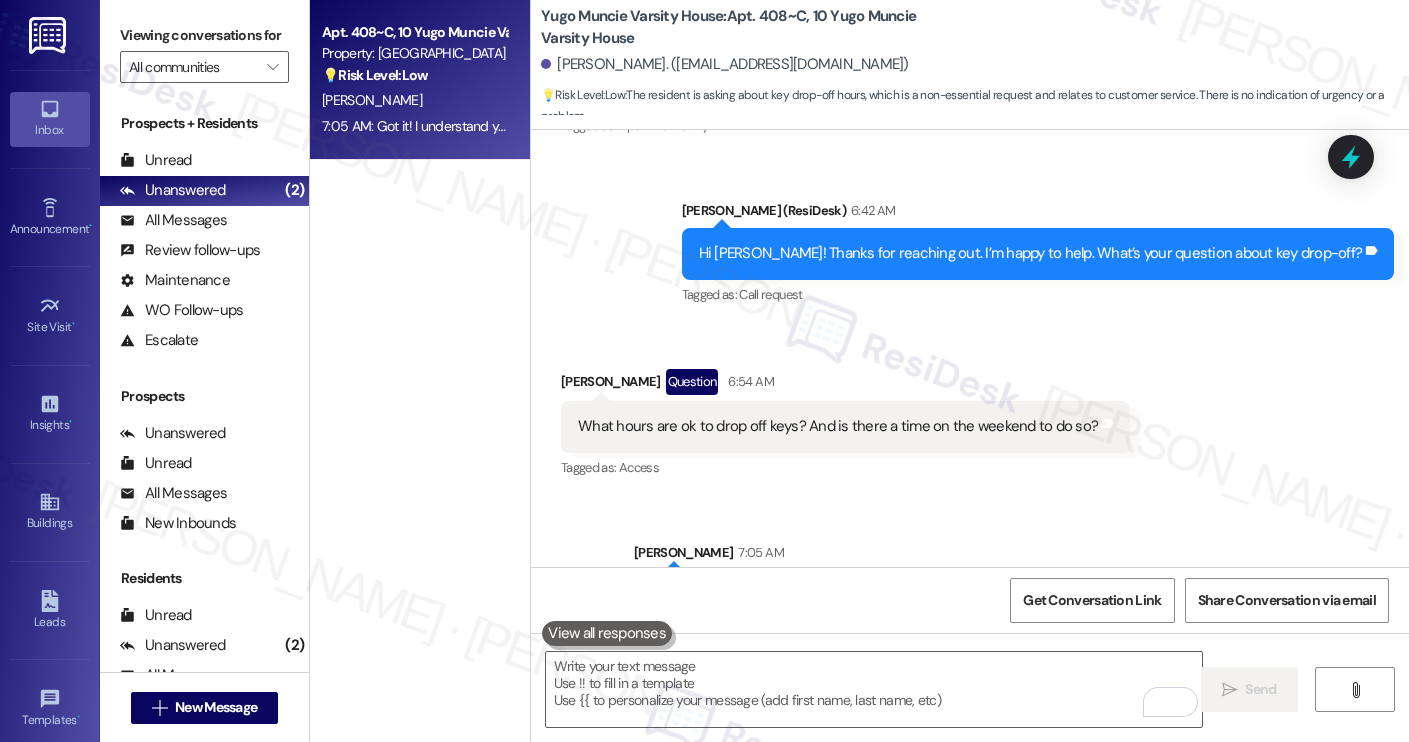 scroll, scrollTop: 3013, scrollLeft: 0, axis: vertical 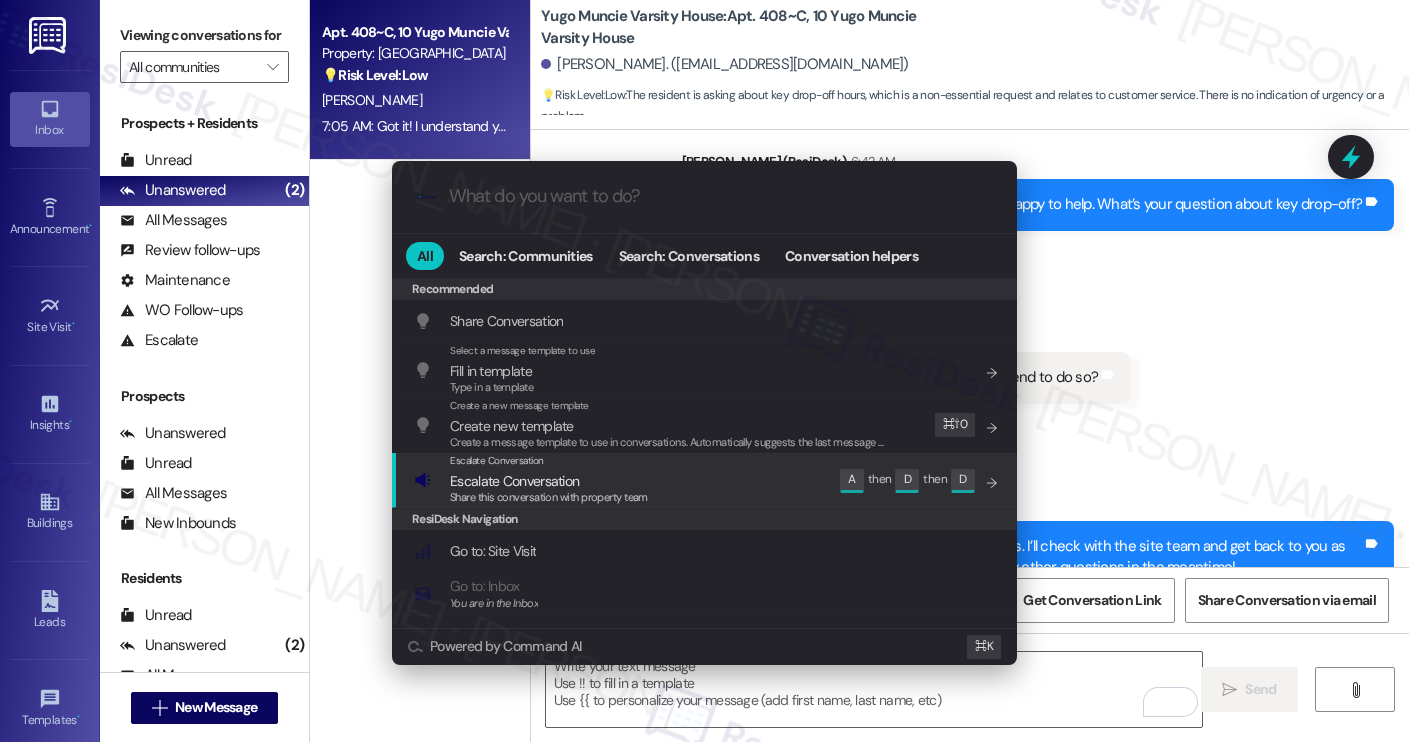 click on "Escalate Conversation Escalate Conversation Share this conversation with property team Edit A then D then D" at bounding box center (706, 480) 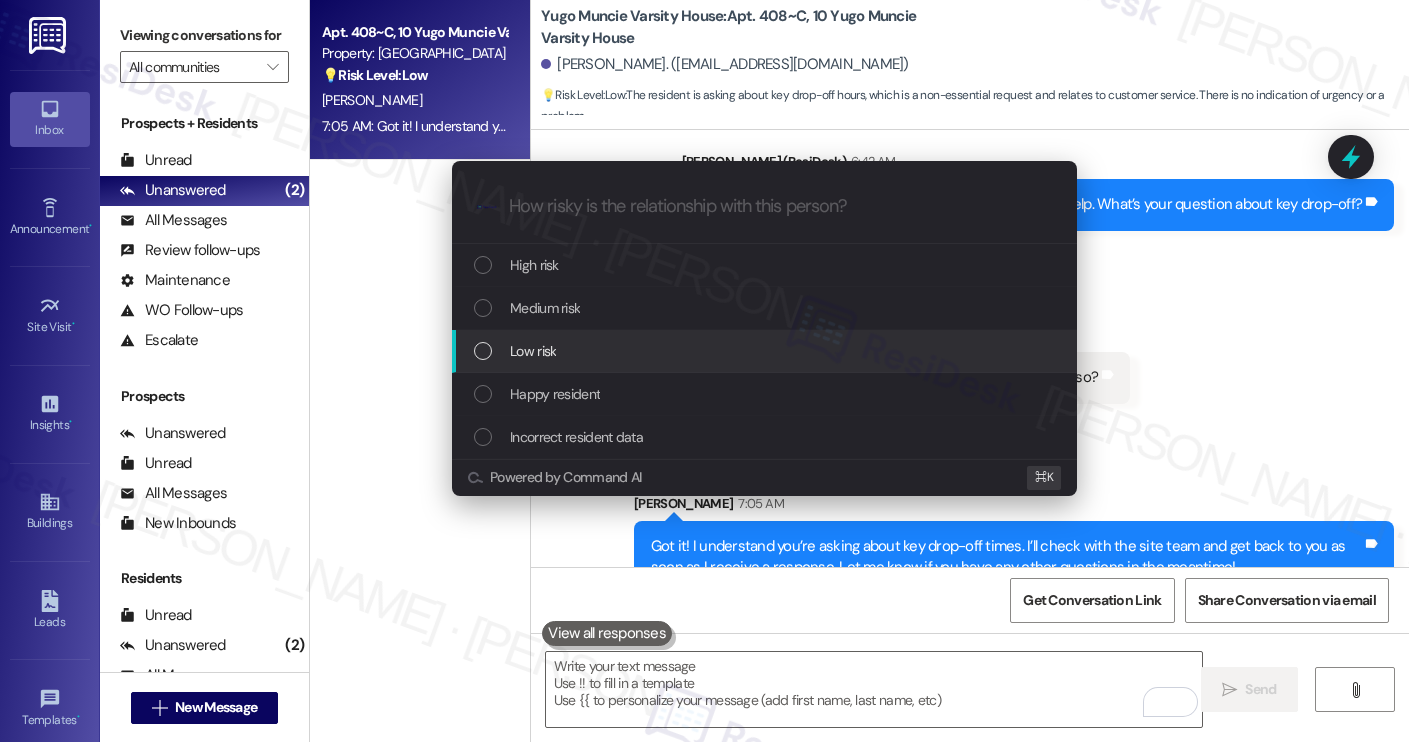 click on "Low risk" at bounding box center [766, 351] 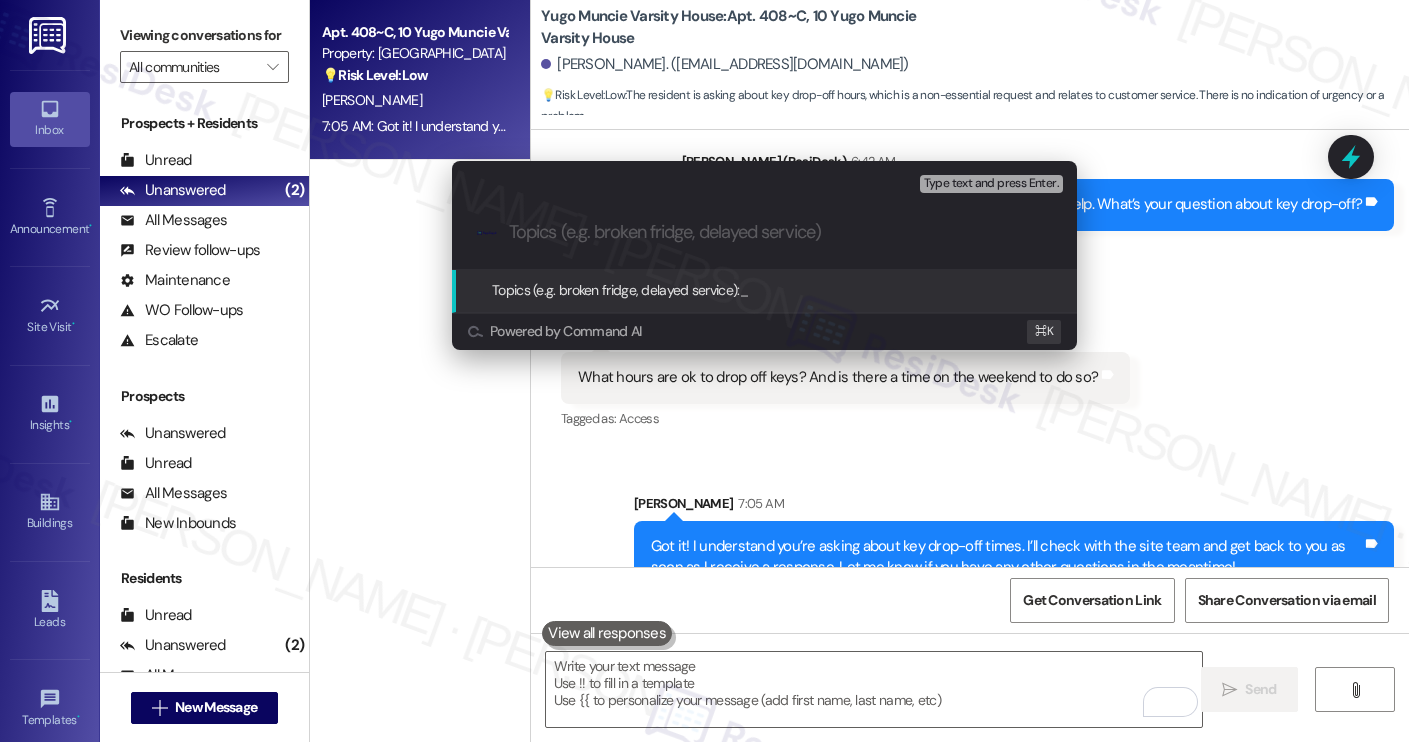 paste on "Resident Inquiry: Key Drop-Off Schedule" 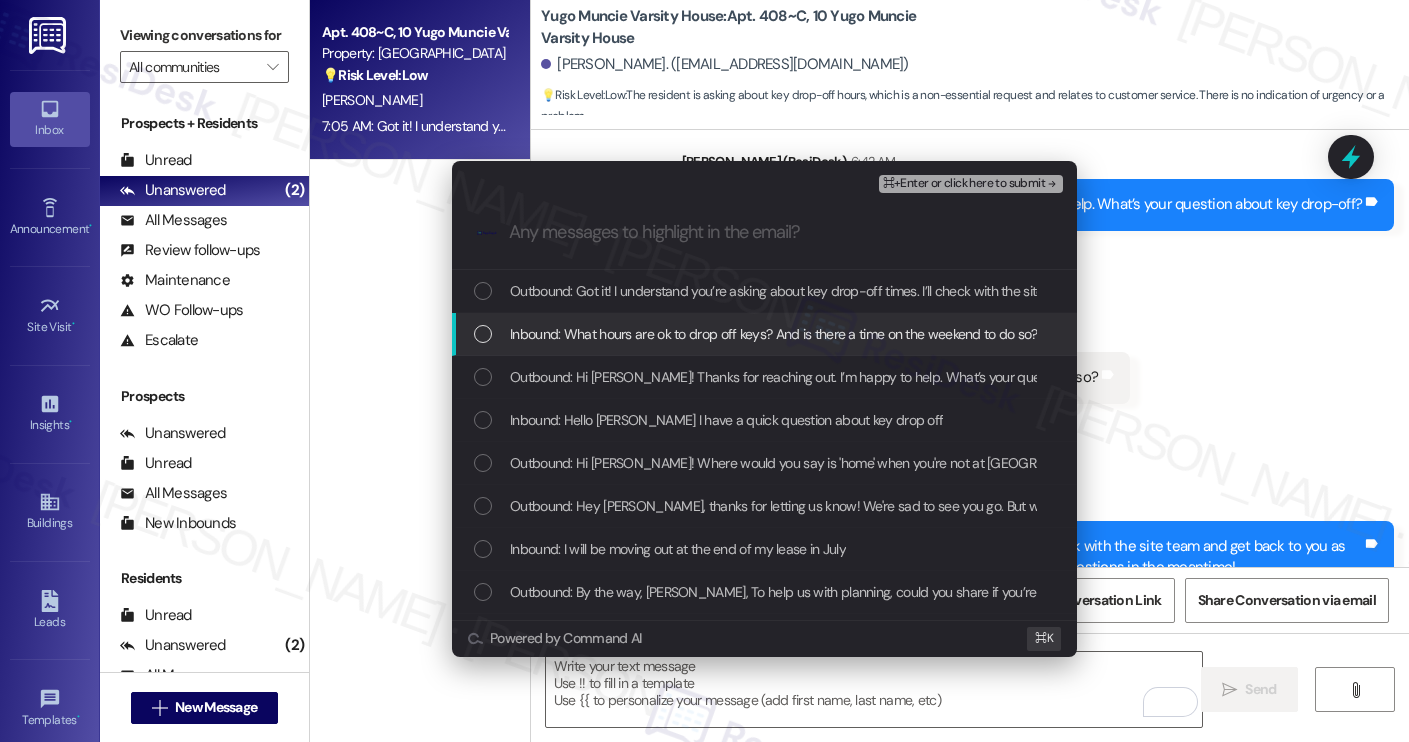 click on "Inbound: What hours are ok to drop off keys? And is there a time on the weekend to do so?" at bounding box center [774, 334] 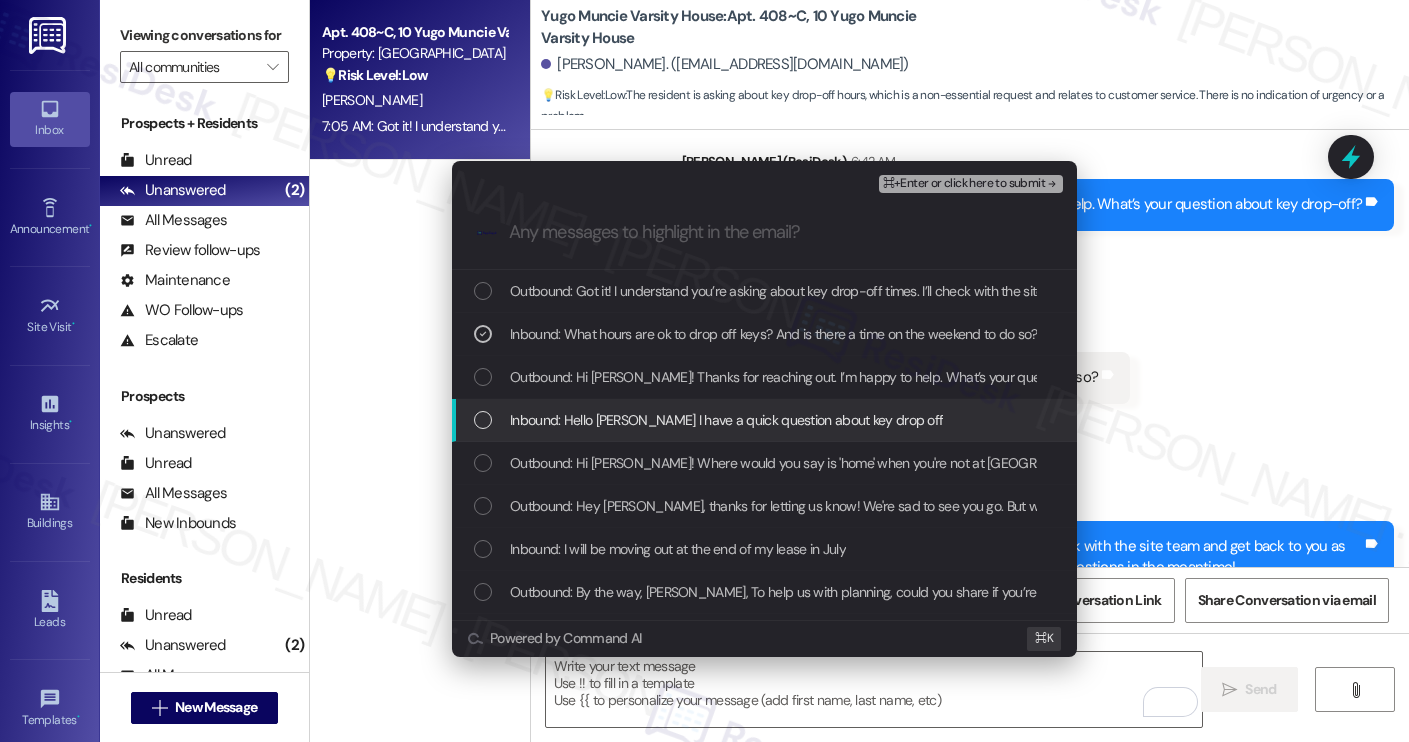click on "Inbound: Hello Sarah I have a quick question about key drop off" at bounding box center (726, 420) 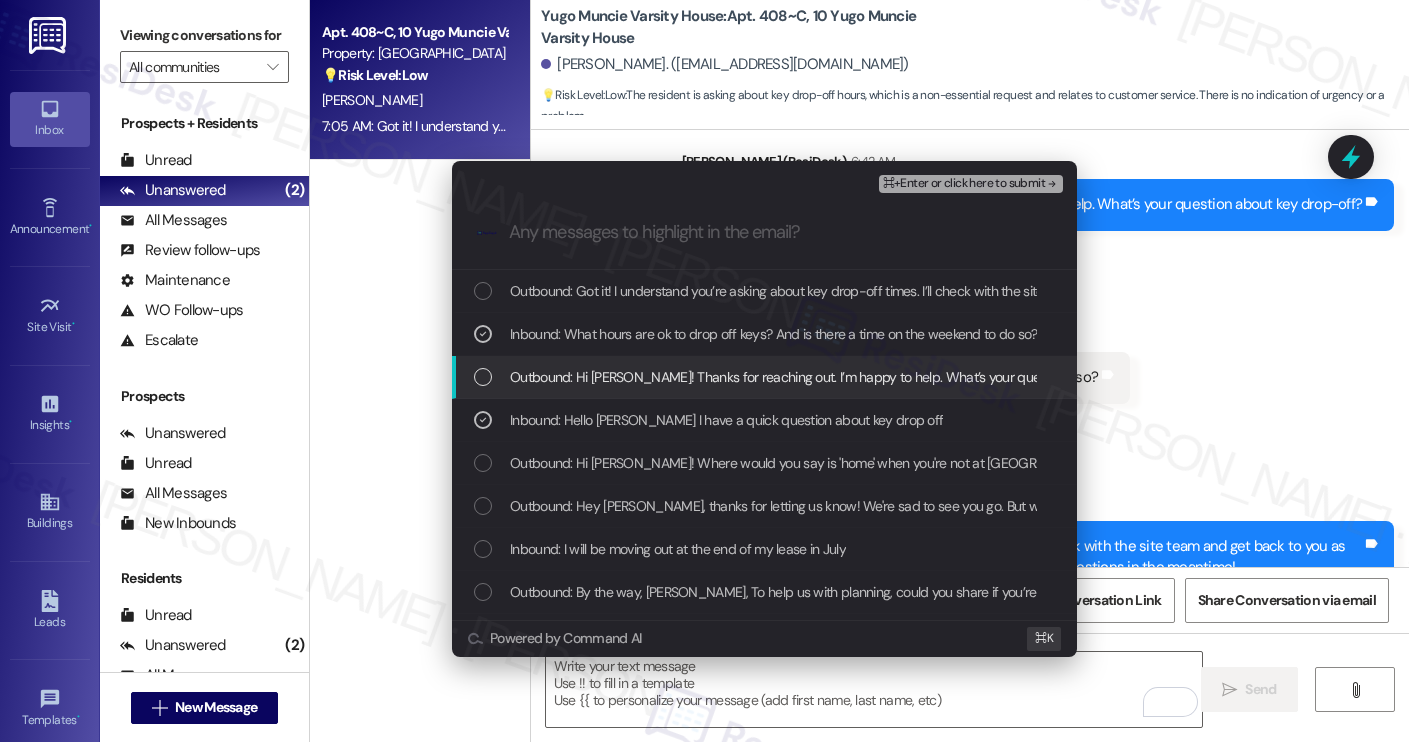 click on "⌘+Enter or click here to submit" at bounding box center (964, 184) 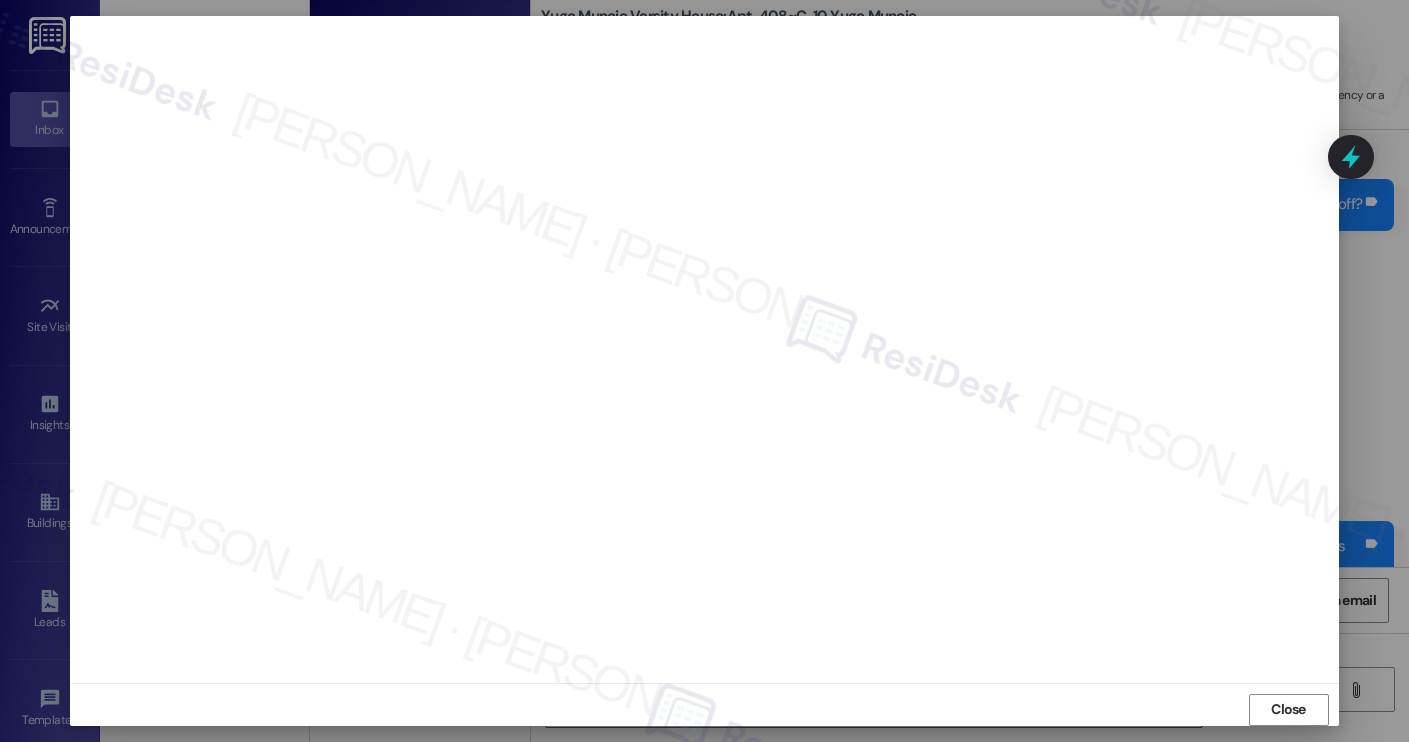 scroll, scrollTop: 11, scrollLeft: 0, axis: vertical 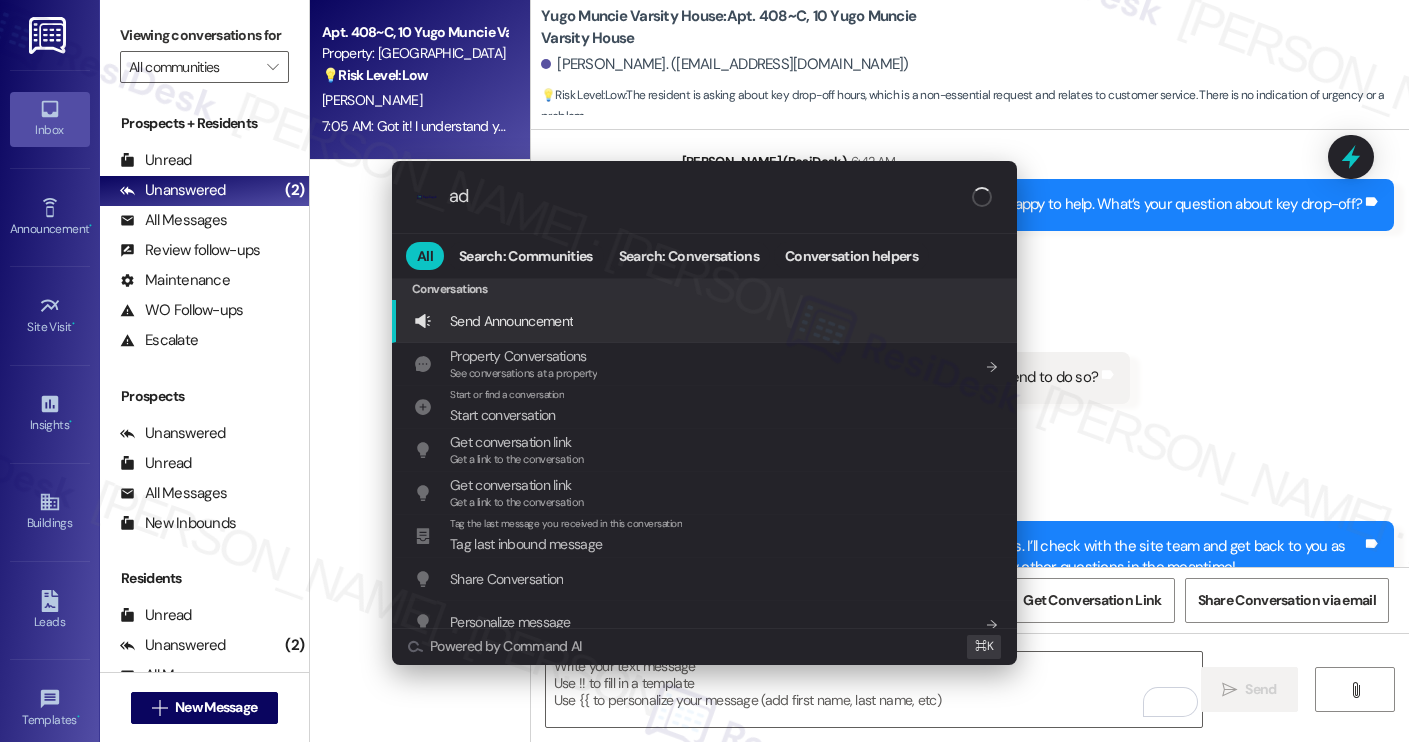 type on "add" 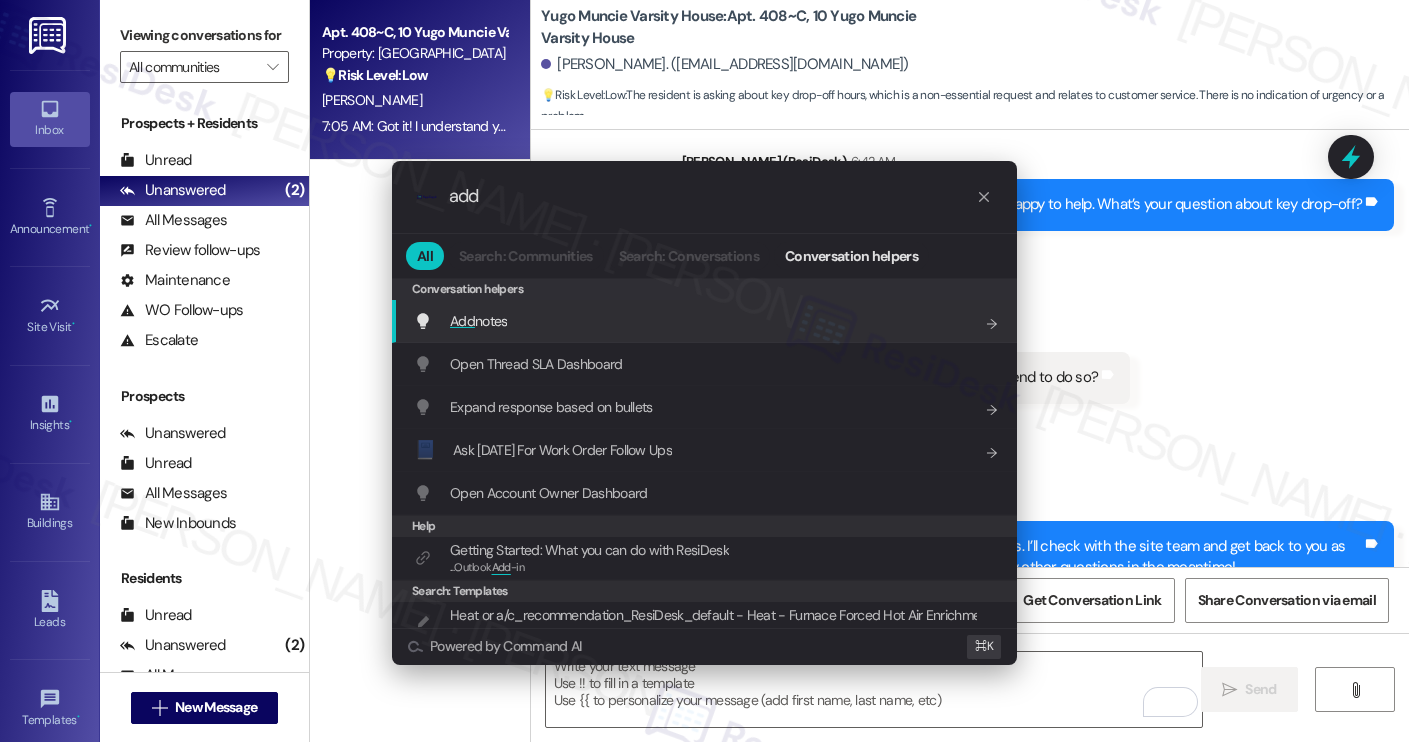 click on "Add  notes Add shortcut" at bounding box center [706, 321] 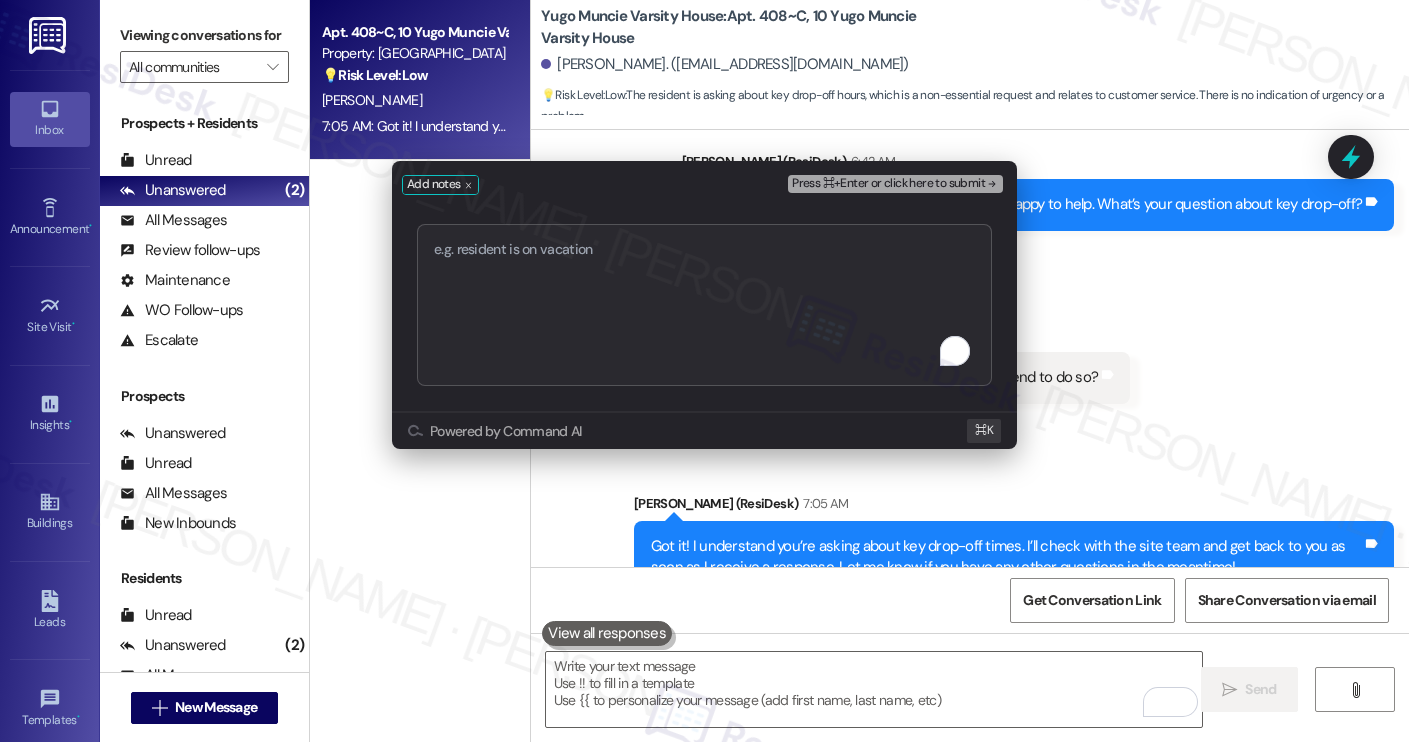 click at bounding box center (704, 305) 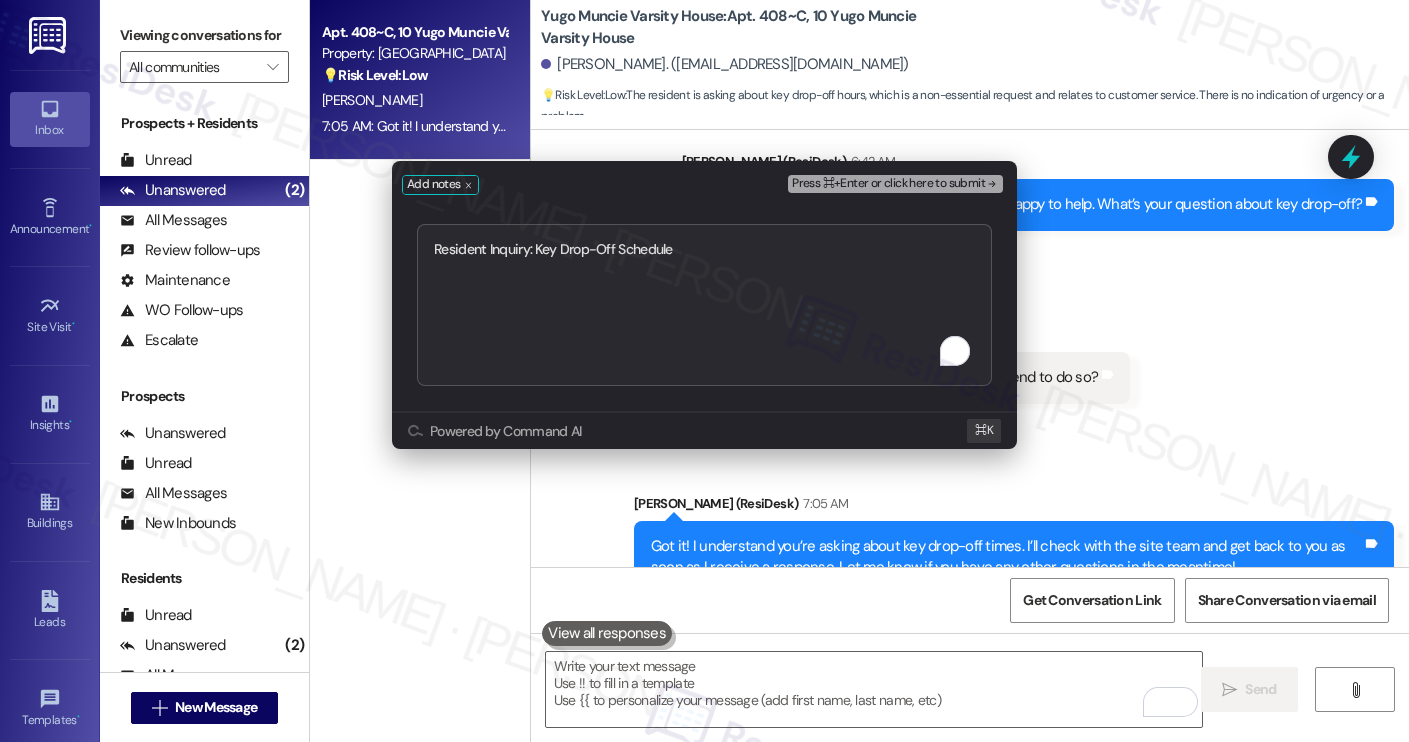 type on "Resident Inquiry: Key Drop-Off Schedule" 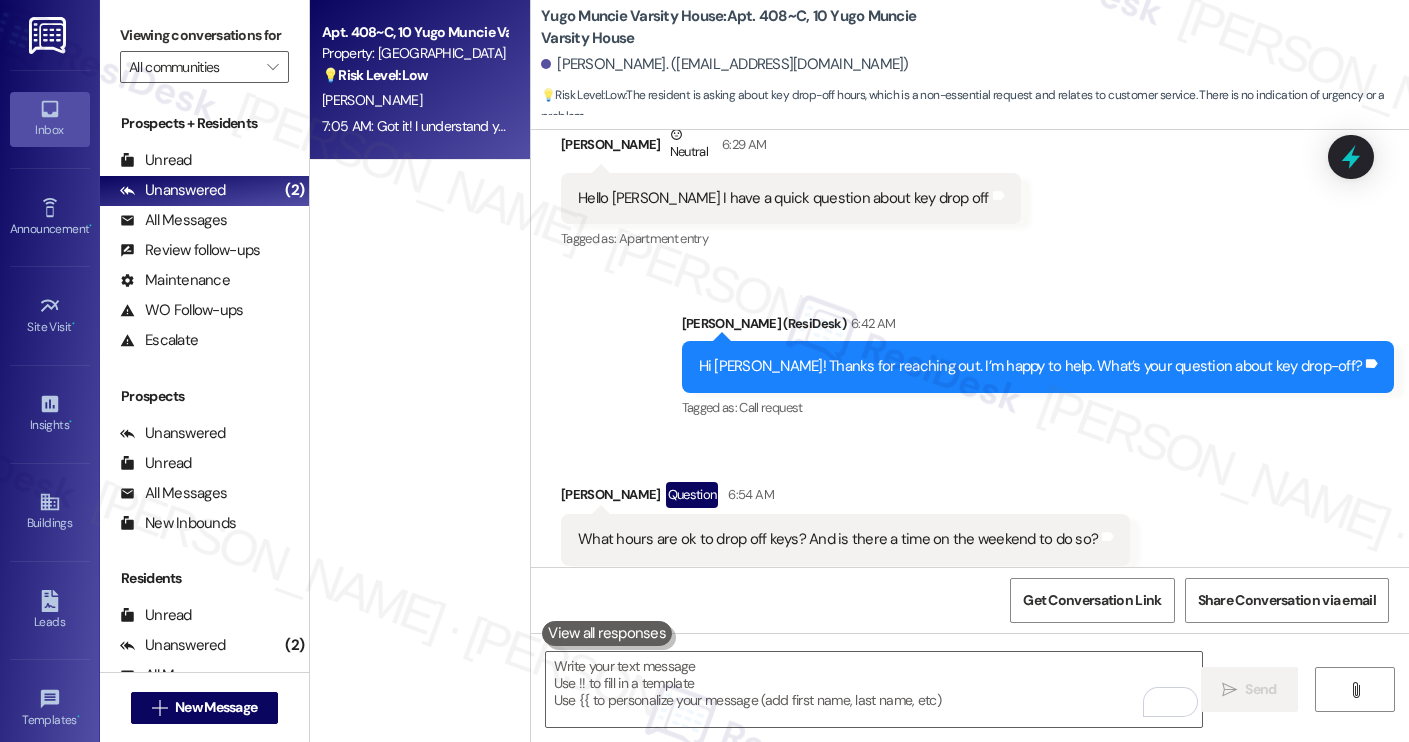 scroll, scrollTop: 3428, scrollLeft: 0, axis: vertical 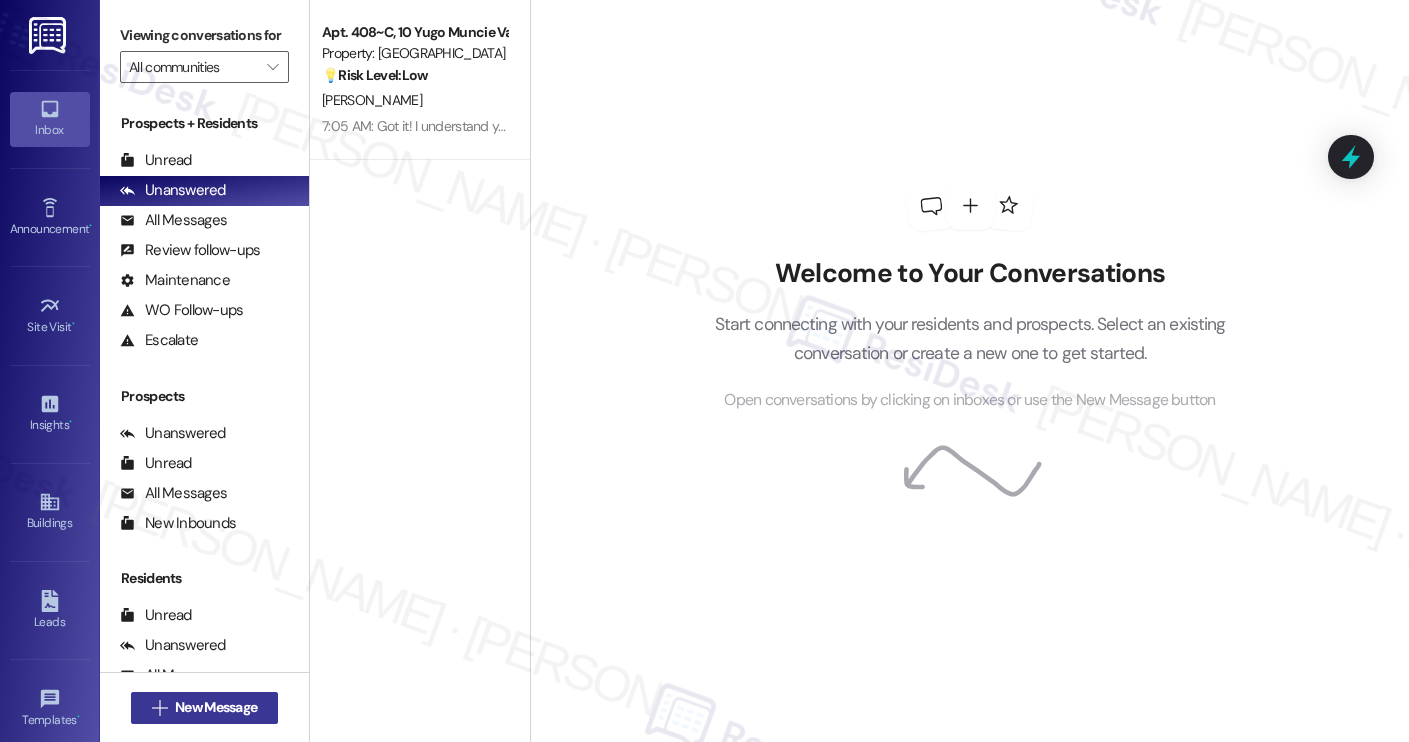 click on "New Message" at bounding box center (216, 707) 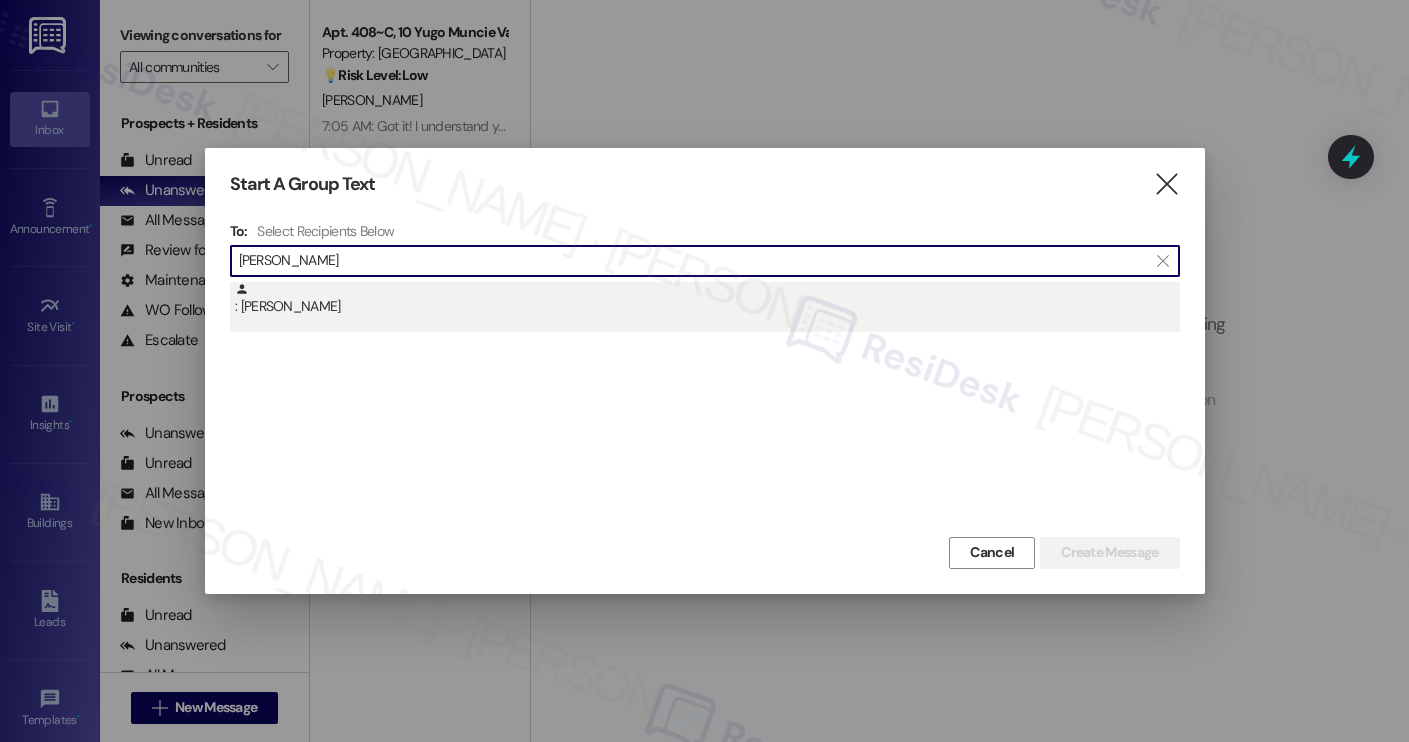 type on "[PERSON_NAME]" 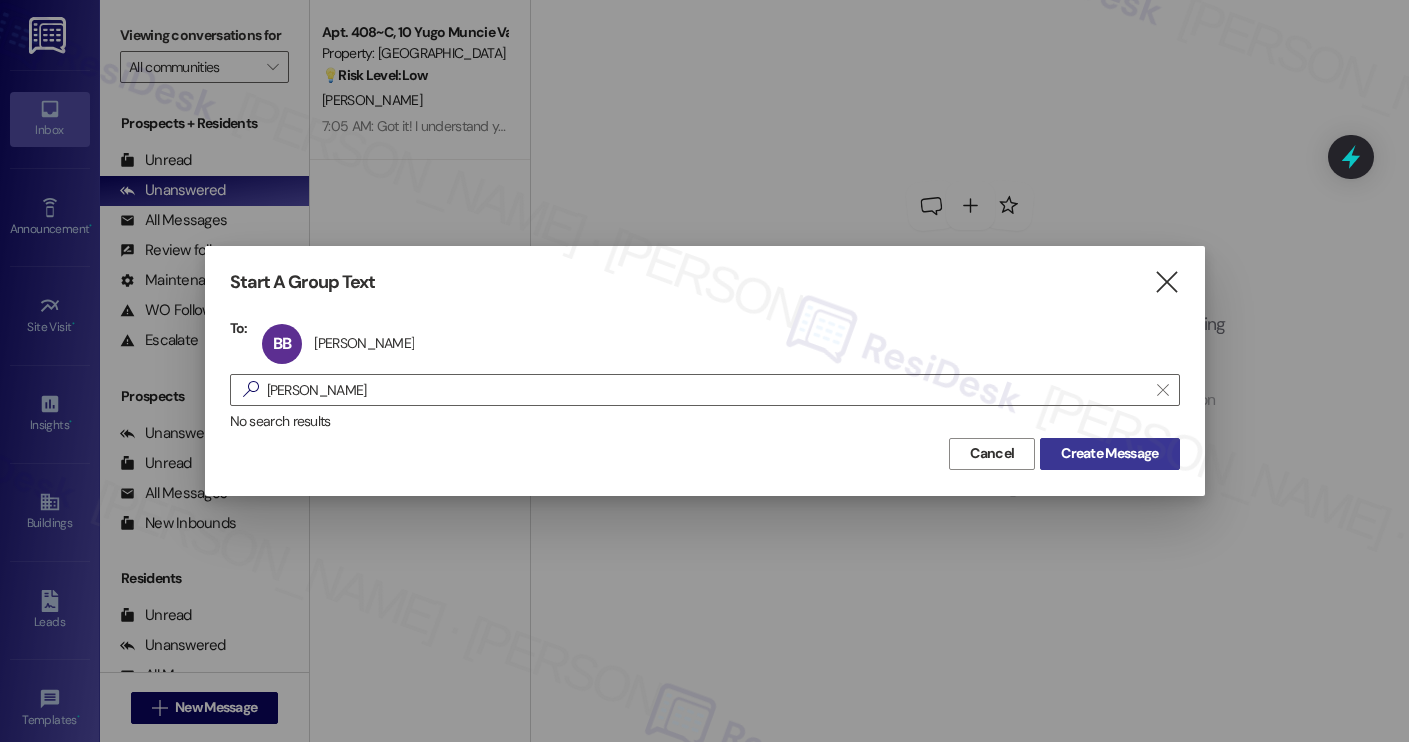 click on "Create Message" at bounding box center [1109, 453] 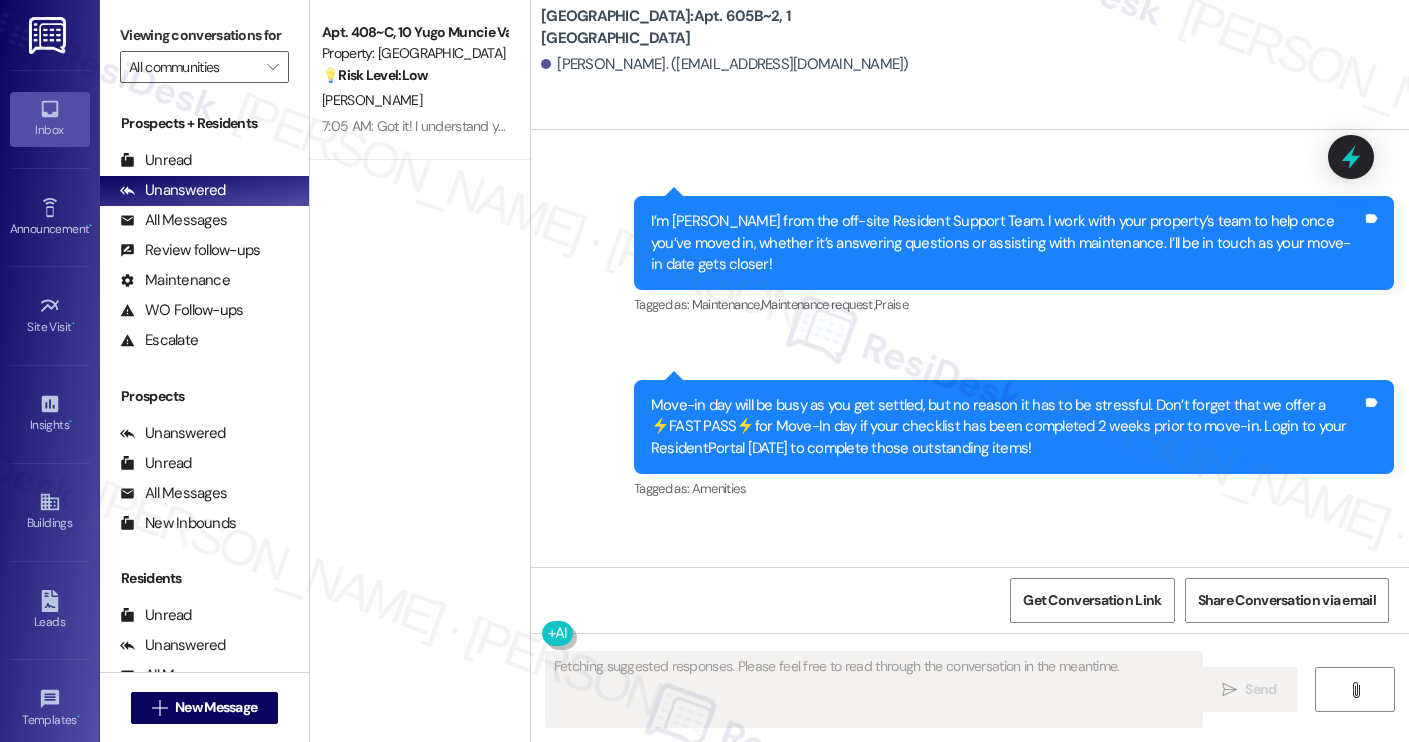 scroll, scrollTop: 255, scrollLeft: 0, axis: vertical 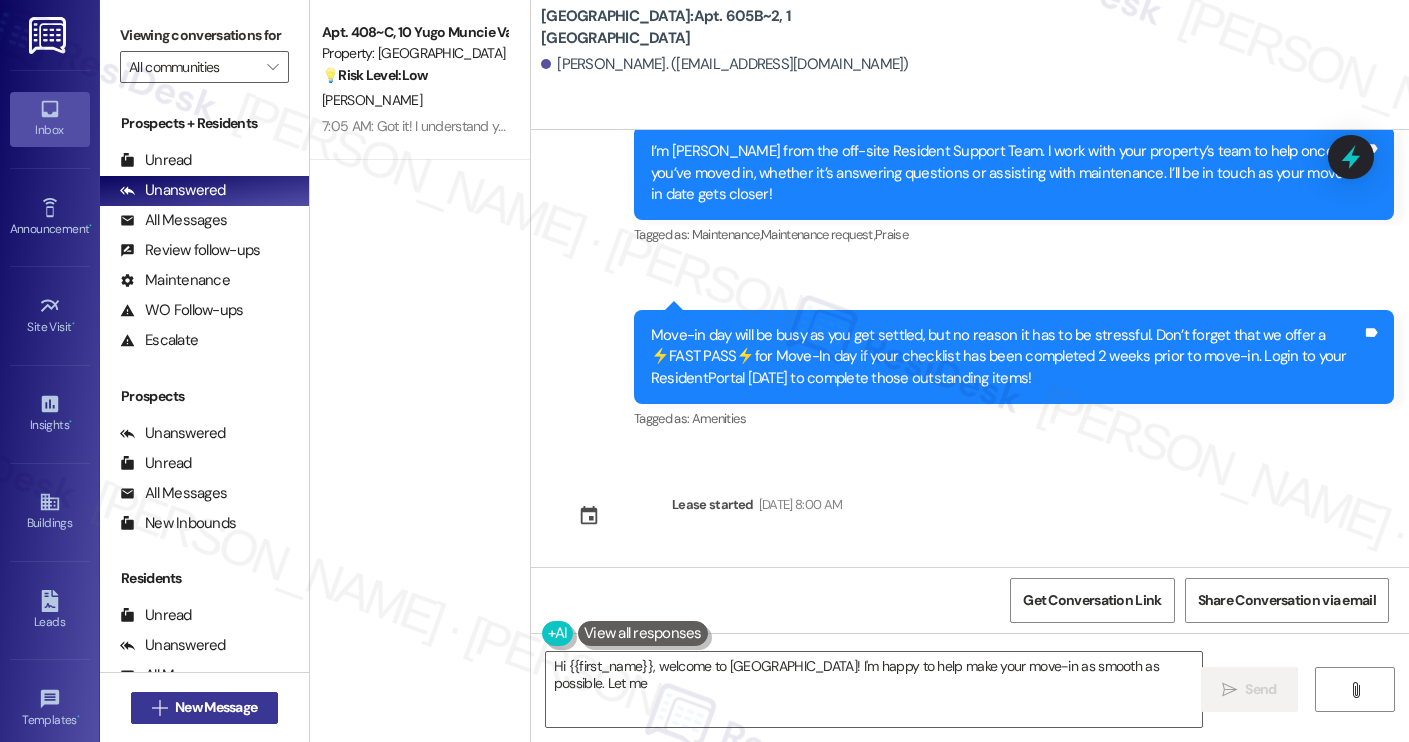 click on "New Message" at bounding box center [216, 707] 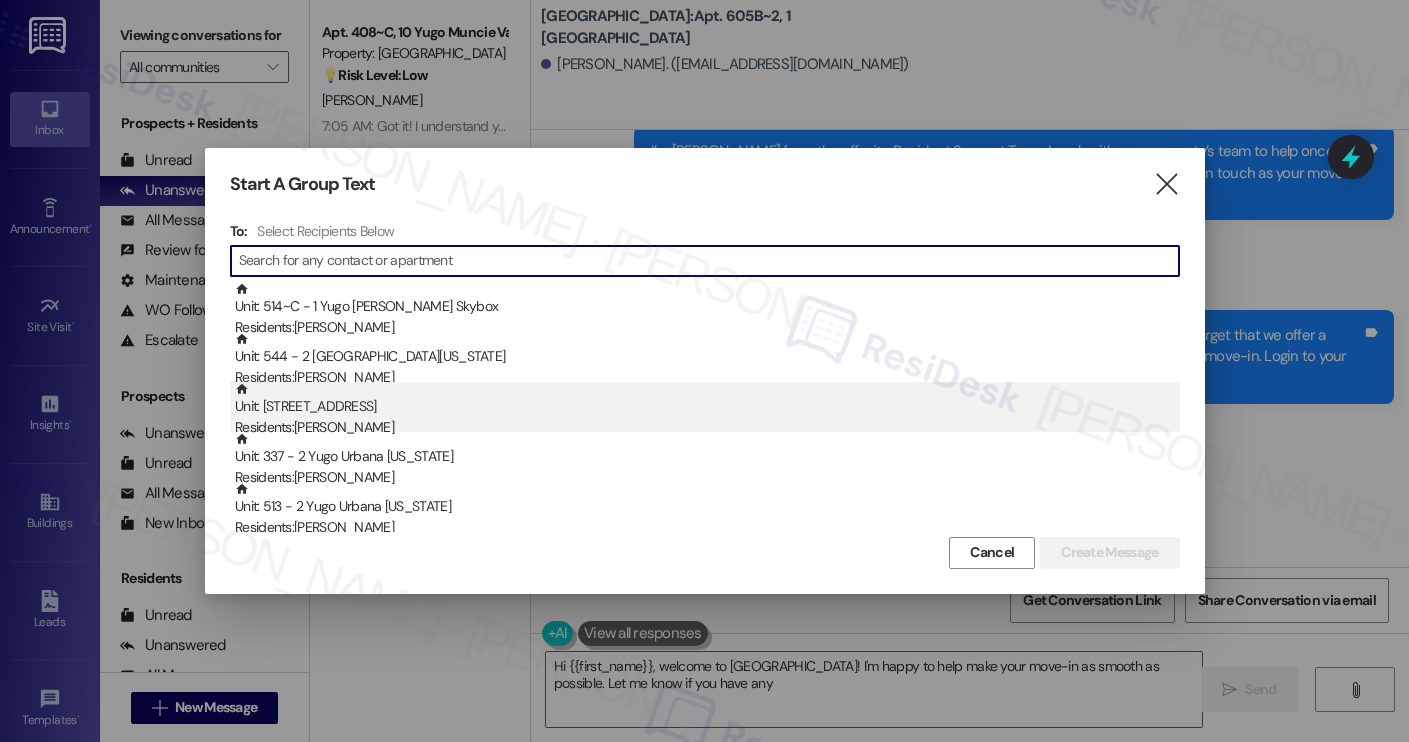 type on "Hi {{first_name}}, welcome to [GEOGRAPHIC_DATA]! I'm happy to help make your move-in as smooth as possible. Let me know if you have any questions" 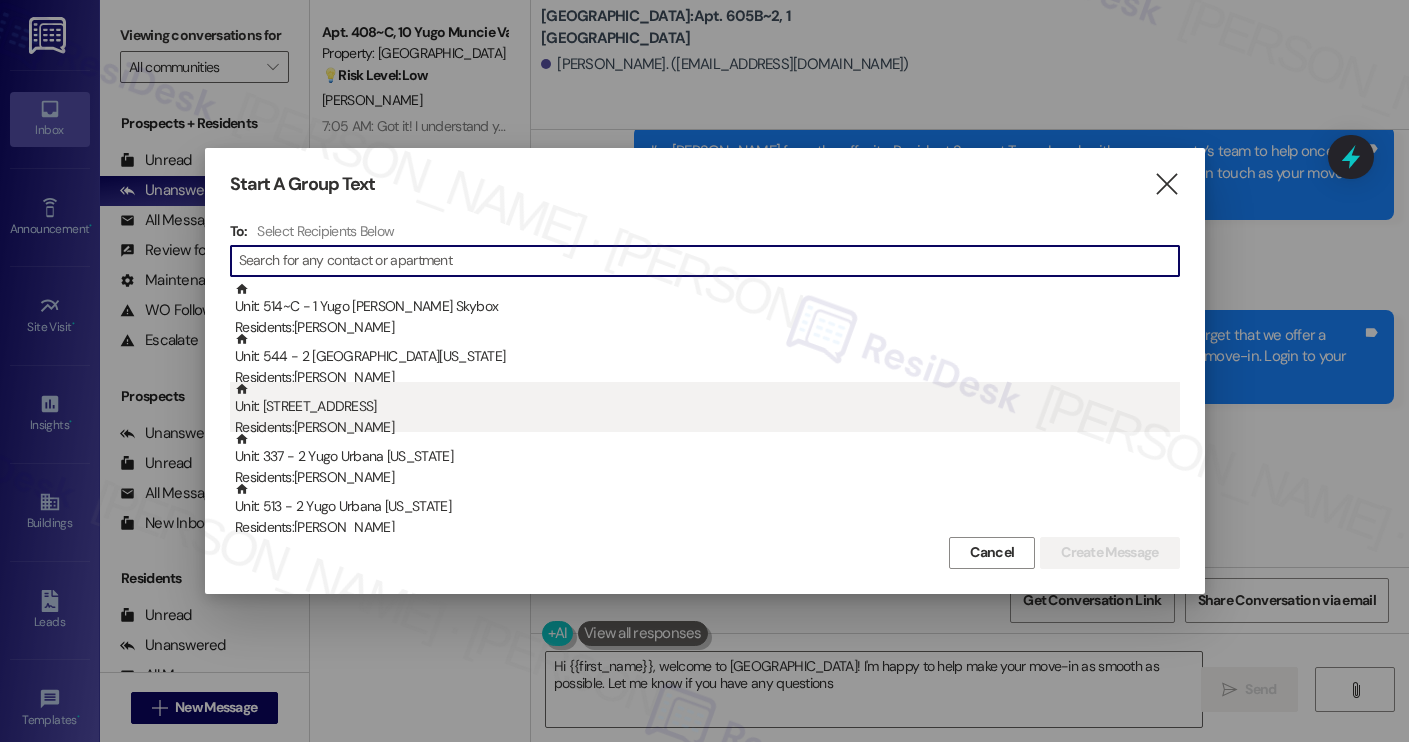 type on "s" 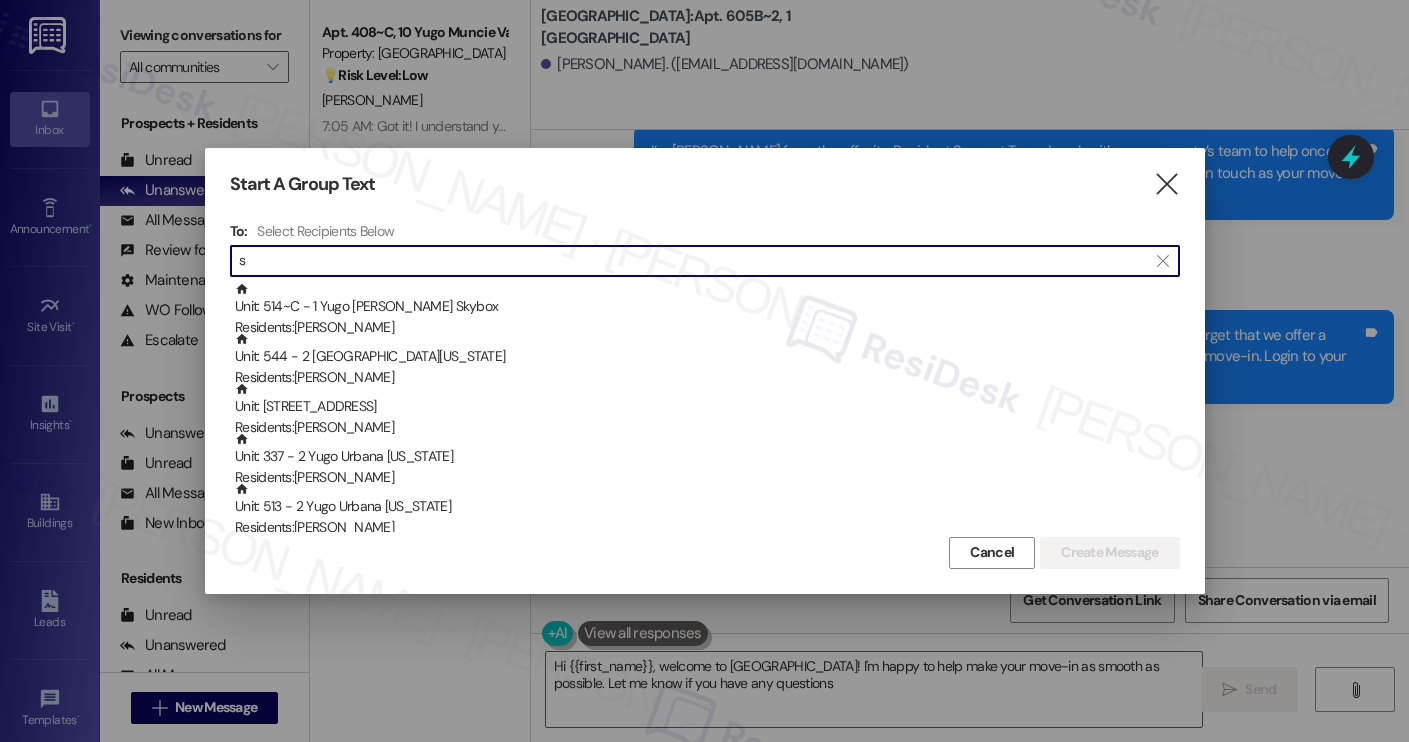 type on "Hi {{first_name}}, welcome to [GEOGRAPHIC_DATA]! I'm happy to help make your move-in as smooth as possible. Let me know if you have any questions!" 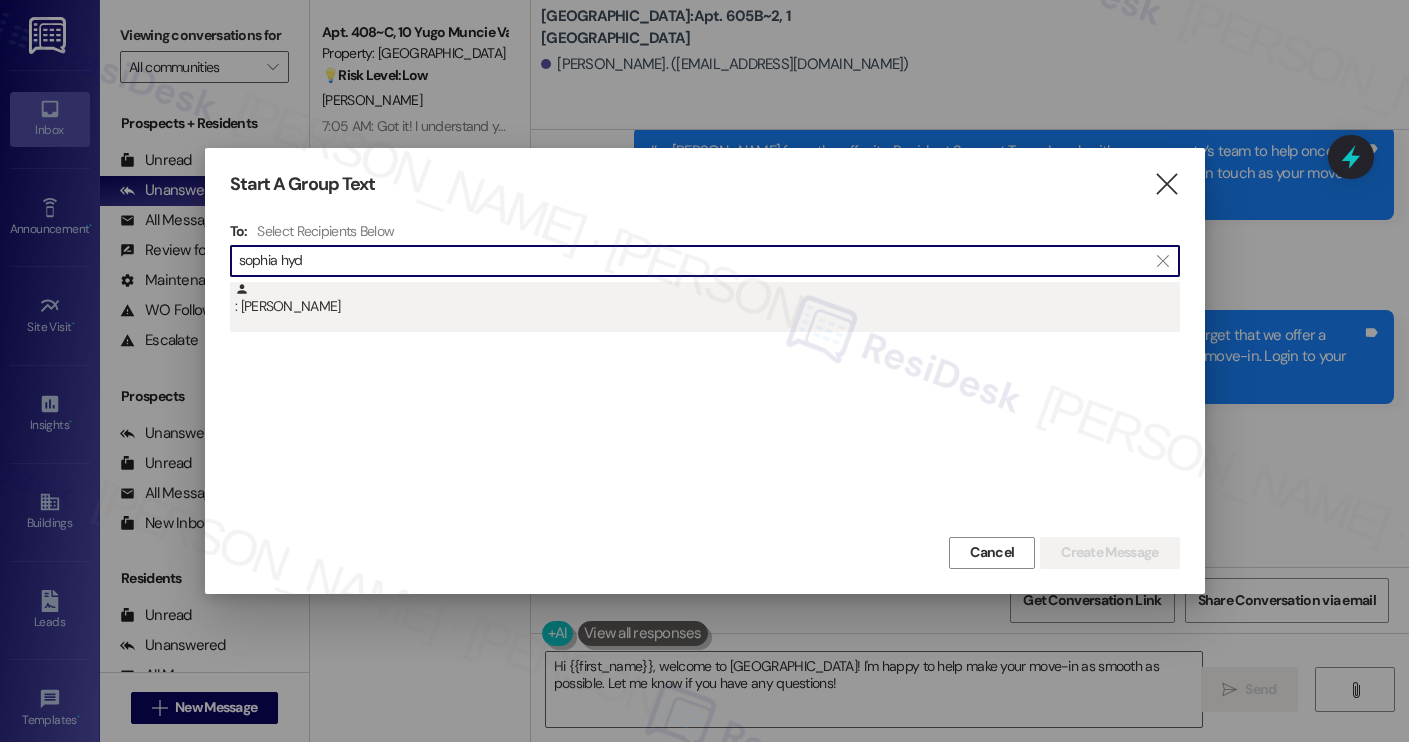 type on "sophia hyd" 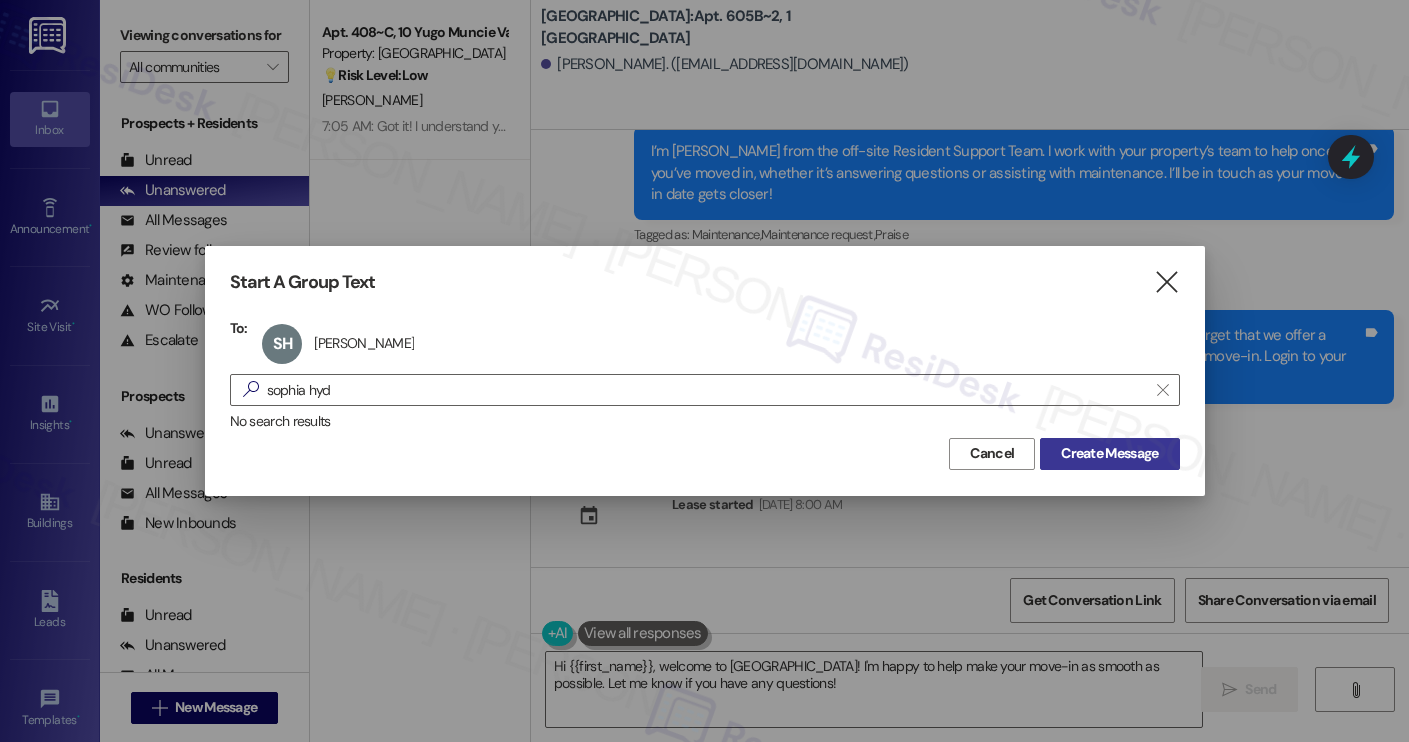 click on "Create Message" at bounding box center [1109, 453] 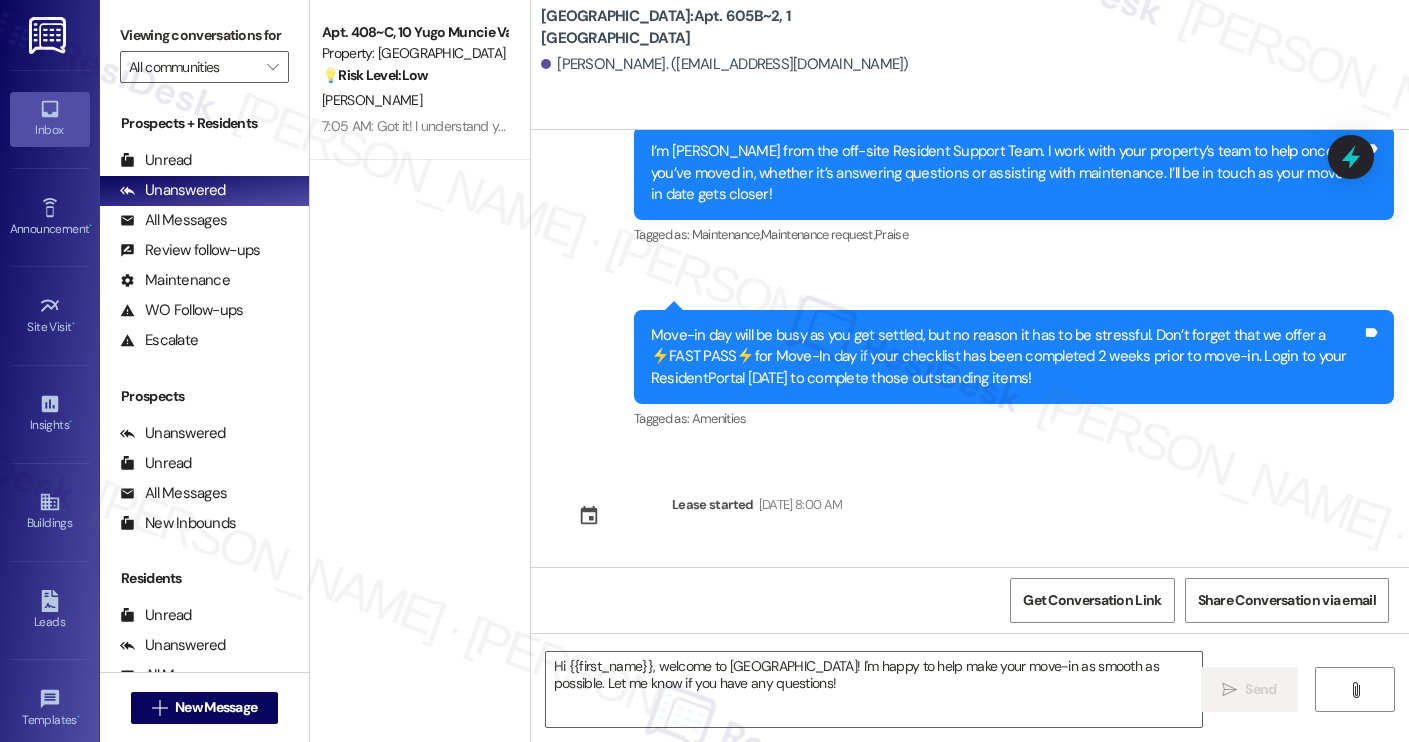 type on "Fetching suggested responses. Please feel free to read through the conversation in the meantime." 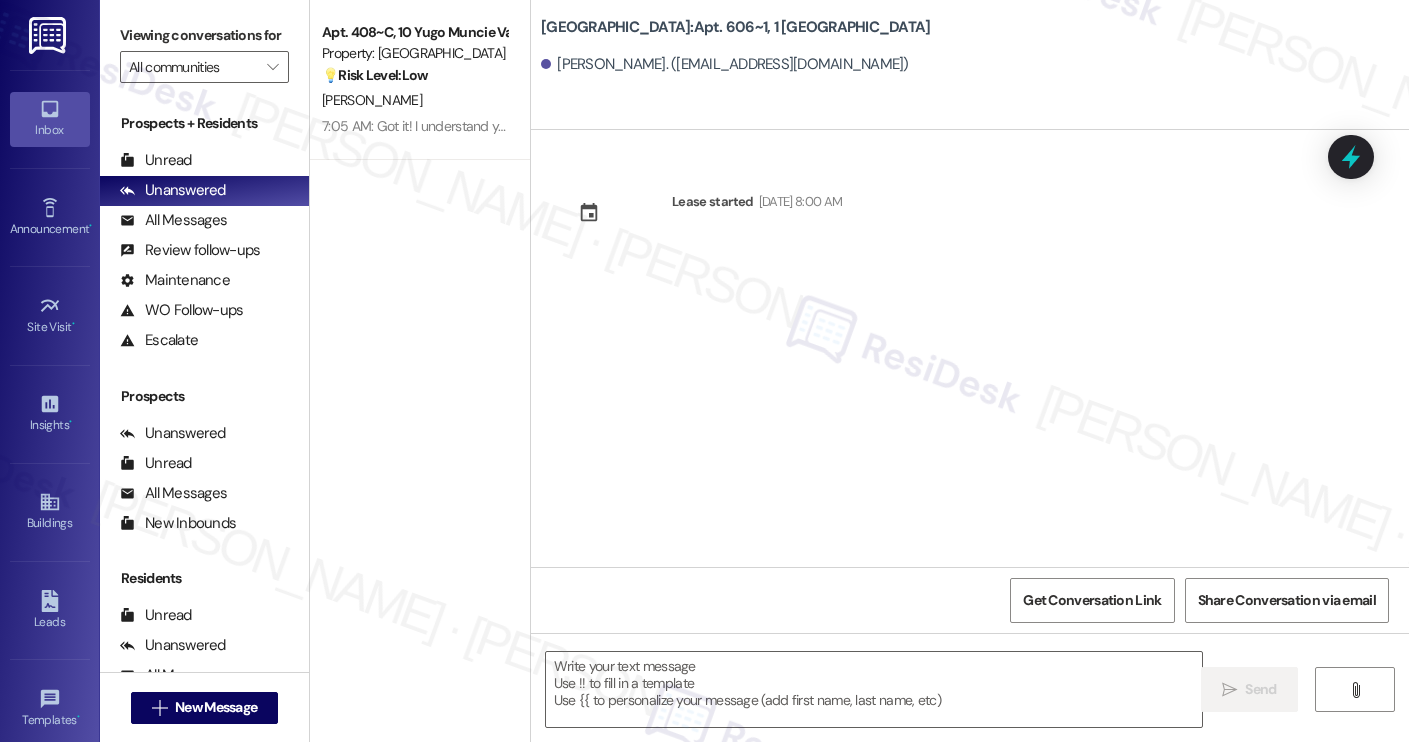 type on "Fetching suggested responses. Please feel free to read through the conversation in the meantime." 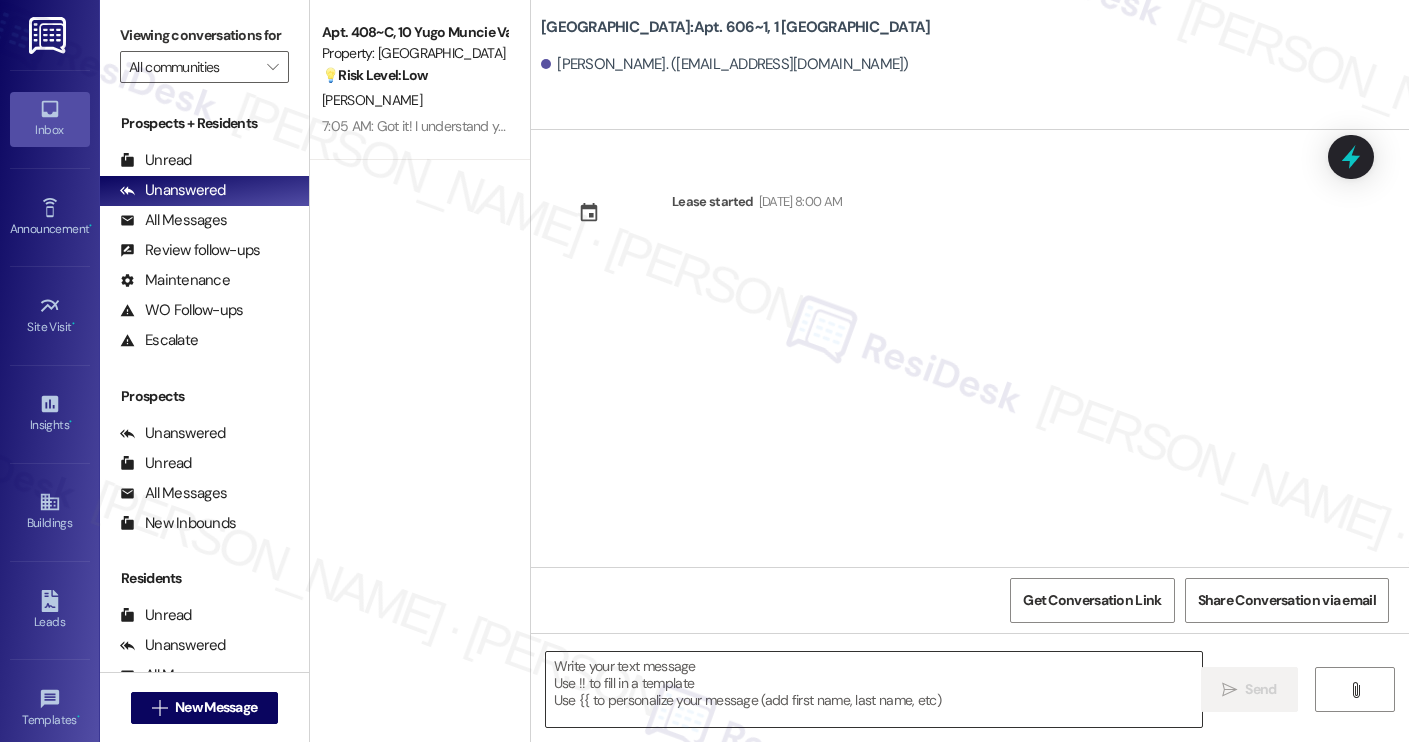 click at bounding box center [874, 689] 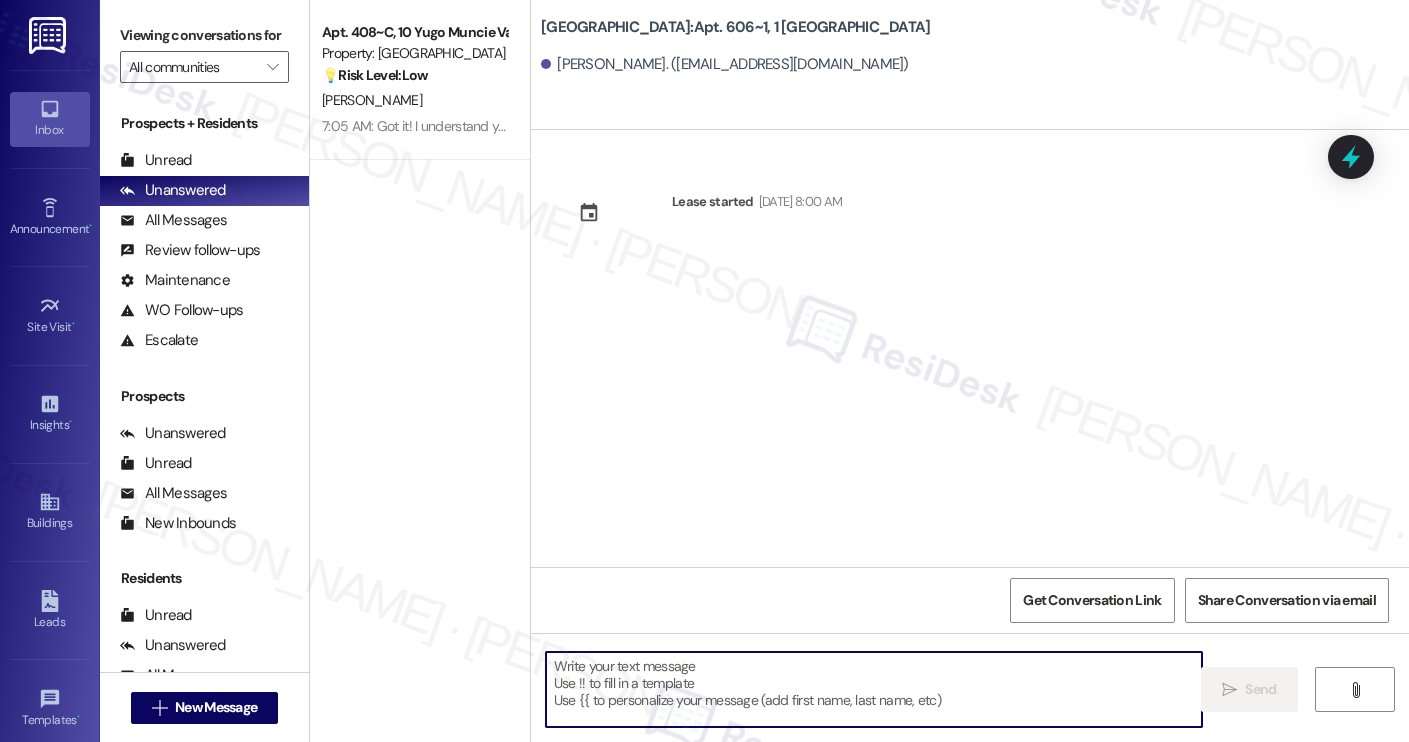 paste on "Hi [PERSON_NAME]! We’re so excited you’ve chosen [GEOGRAPHIC_DATA] as your future home! Moving is an exciting time, and I want to make sure you feel confident and ready.
I’m [PERSON_NAME] from the off-site Resident Support Team. I work with your property’s team to help once you’ve moved in, whether it’s answering questions or assisting with maintenance. I’ll be in touch as your move-in date gets closer!
Move-in day will be busy as you get settled, but no reason it has to be stressful. Don’t forget that we offer a ⚡FAST PASS⚡for Move-In day if your checklist has been completed 2 weeks prior to move-in. Login to your ResidentPortal [DATE] to complete those outstanding items!" 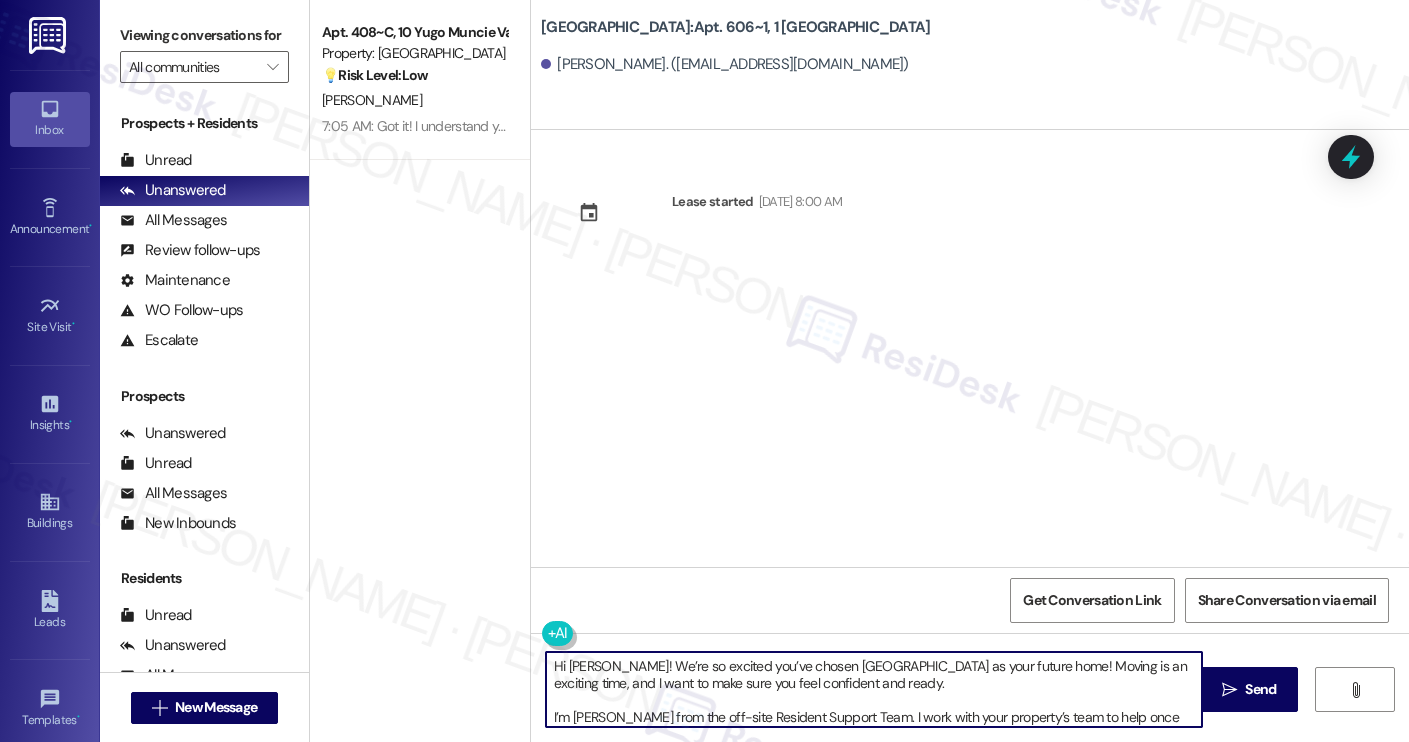 scroll, scrollTop: 0, scrollLeft: 0, axis: both 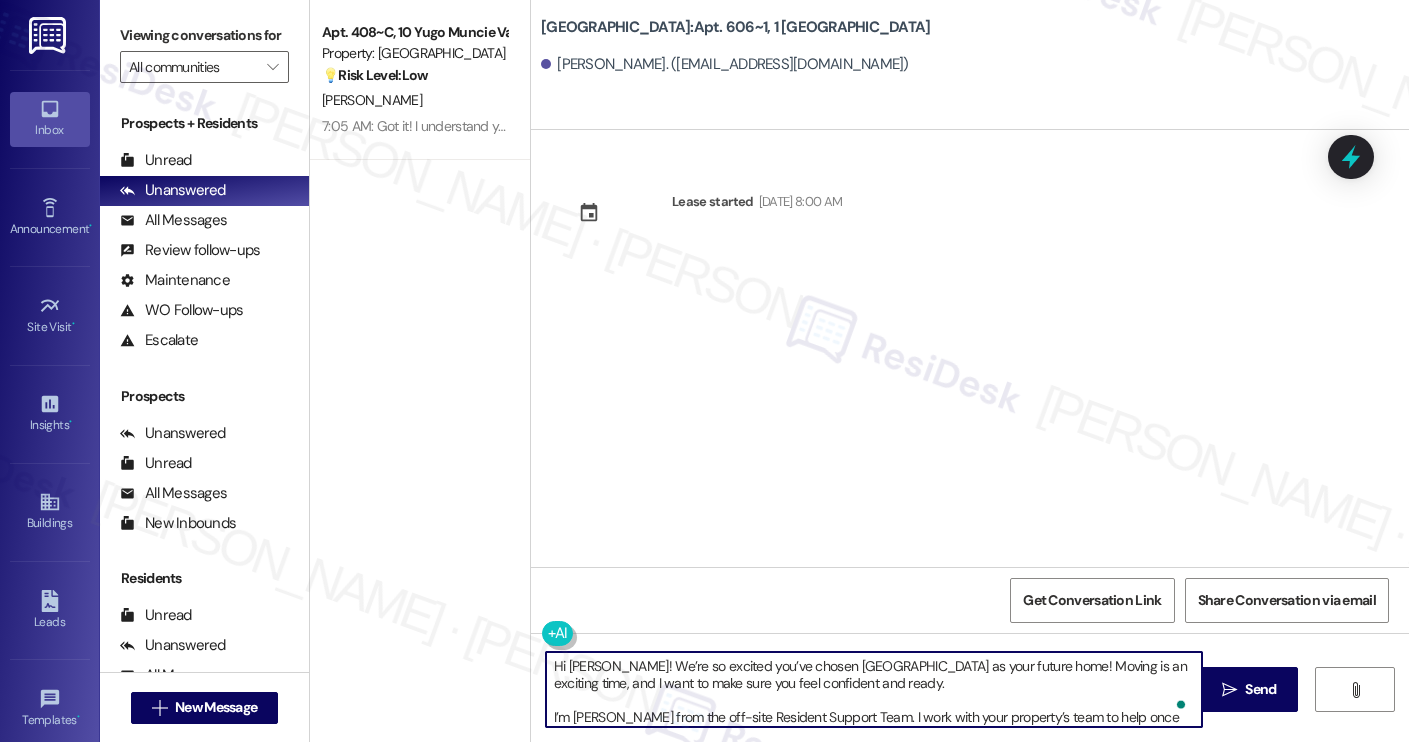 click on "[PERSON_NAME]. ([EMAIL_ADDRESS][DOMAIN_NAME])" at bounding box center (725, 64) 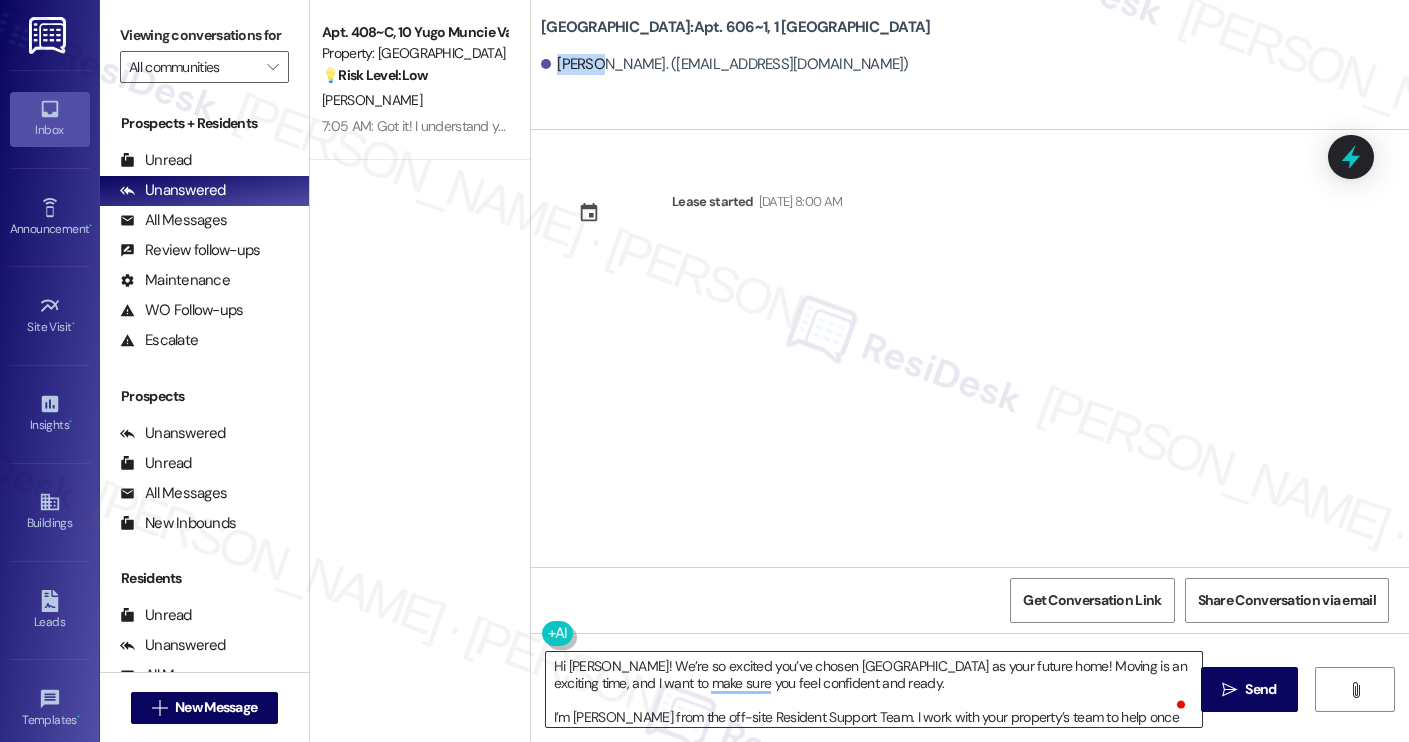 click on "Hi [PERSON_NAME]! We’re so excited you’ve chosen [GEOGRAPHIC_DATA] as your future home! Moving is an exciting time, and I want to make sure you feel confident and ready.
I’m [PERSON_NAME] from the off-site Resident Support Team. I work with your property’s team to help once you’ve moved in, whether it’s answering questions or assisting with maintenance. I’ll be in touch as your move-in date gets closer!
Move-in day will be busy as you get settled, but no reason it has to be stressful. Don’t forget that we offer a ⚡FAST PASS⚡for Move-In day if your checklist has been completed 2 weeks prior to move-in. Login to your ResidentPortal [DATE] to complete those outstanding items!" at bounding box center [874, 689] 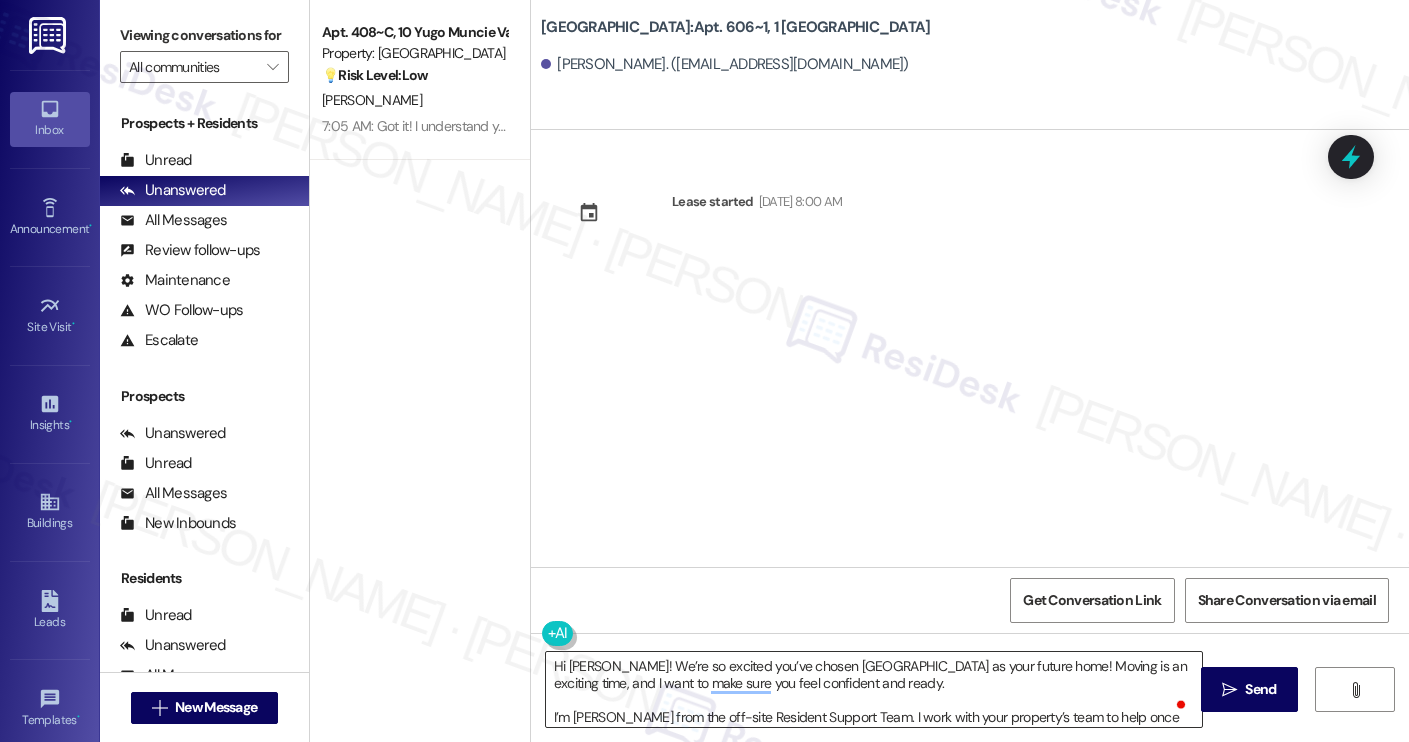 click on "Hi [PERSON_NAME]! We’re so excited you’ve chosen [GEOGRAPHIC_DATA] as your future home! Moving is an exciting time, and I want to make sure you feel confident and ready.
I’m [PERSON_NAME] from the off-site Resident Support Team. I work with your property’s team to help once you’ve moved in, whether it’s answering questions or assisting with maintenance. I’ll be in touch as your move-in date gets closer!
Move-in day will be busy as you get settled, but no reason it has to be stressful. Don’t forget that we offer a ⚡FAST PASS⚡for Move-In day if your checklist has been completed 2 weeks prior to move-in. Login to your ResidentPortal [DATE] to complete those outstanding items!" at bounding box center (874, 689) 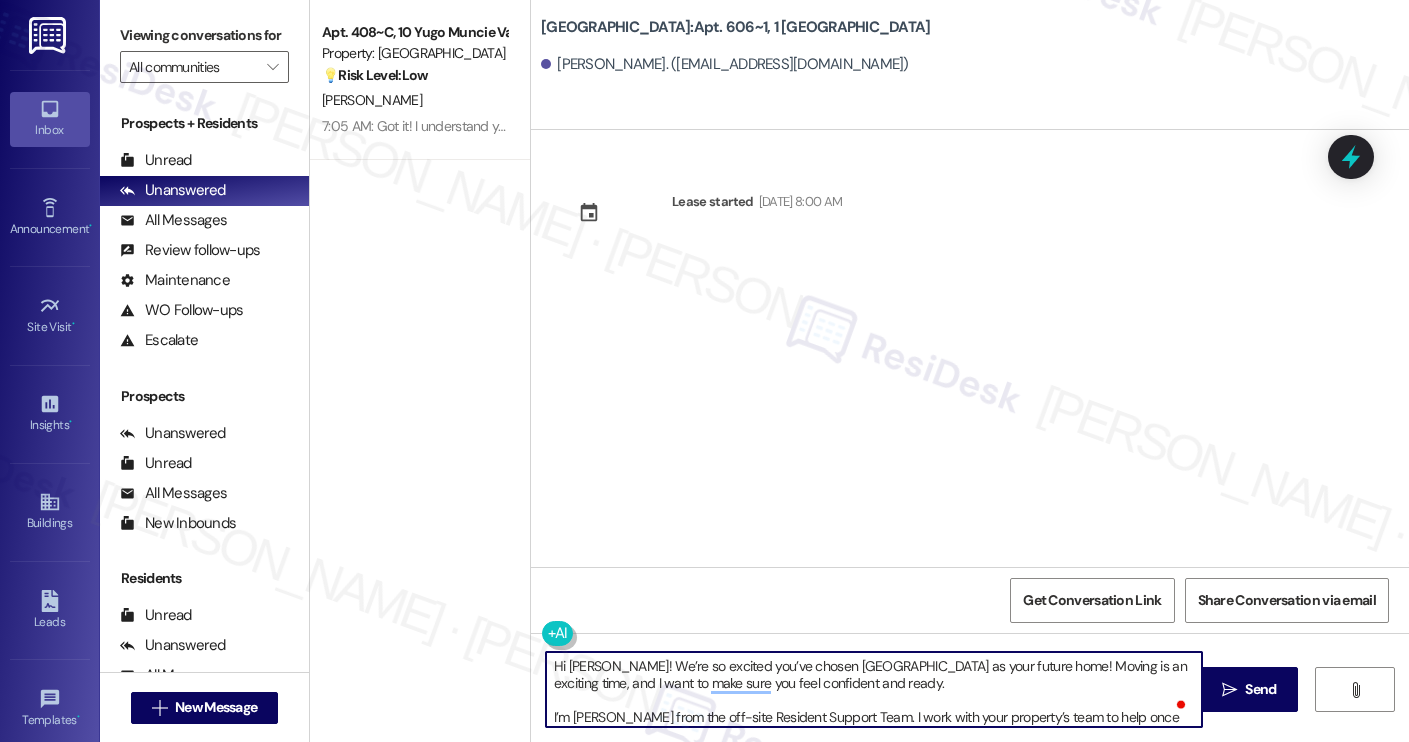 paste on "Sophi" 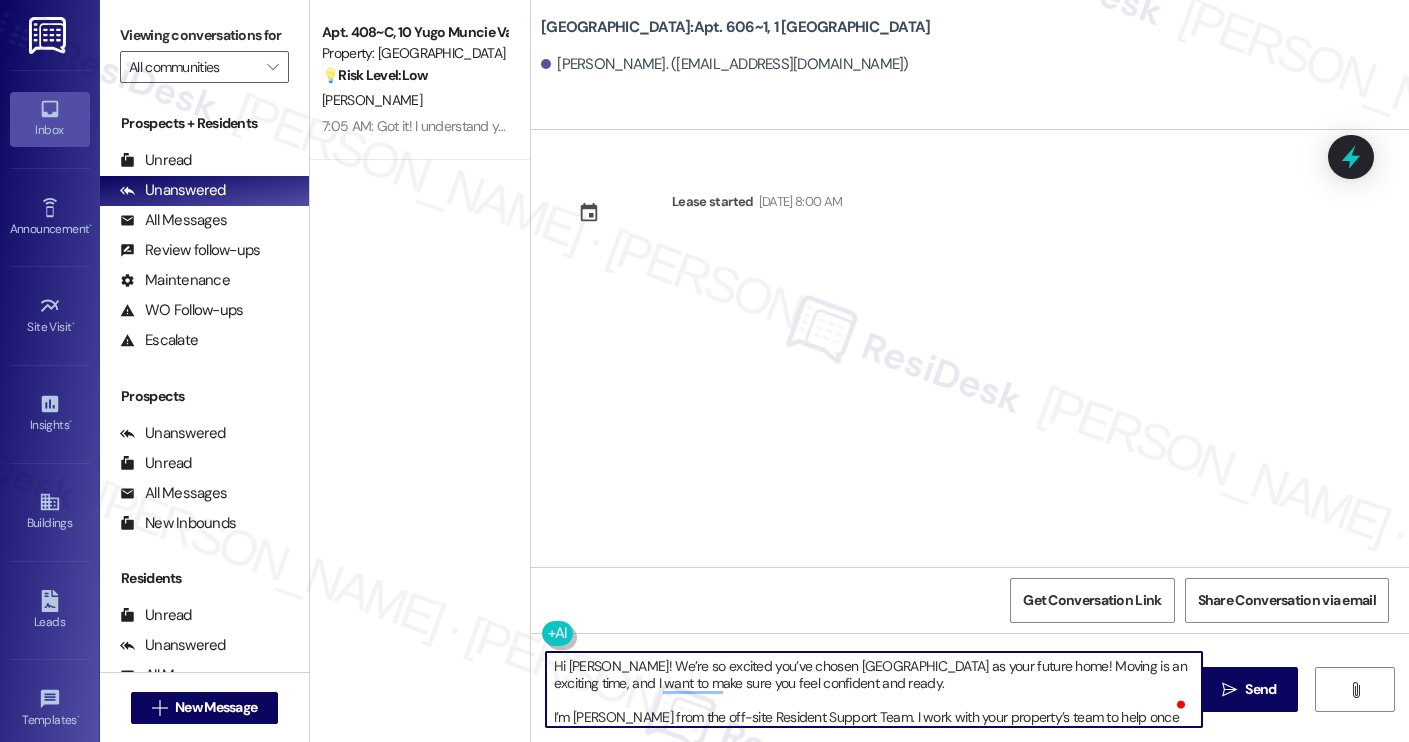 scroll, scrollTop: 17, scrollLeft: 0, axis: vertical 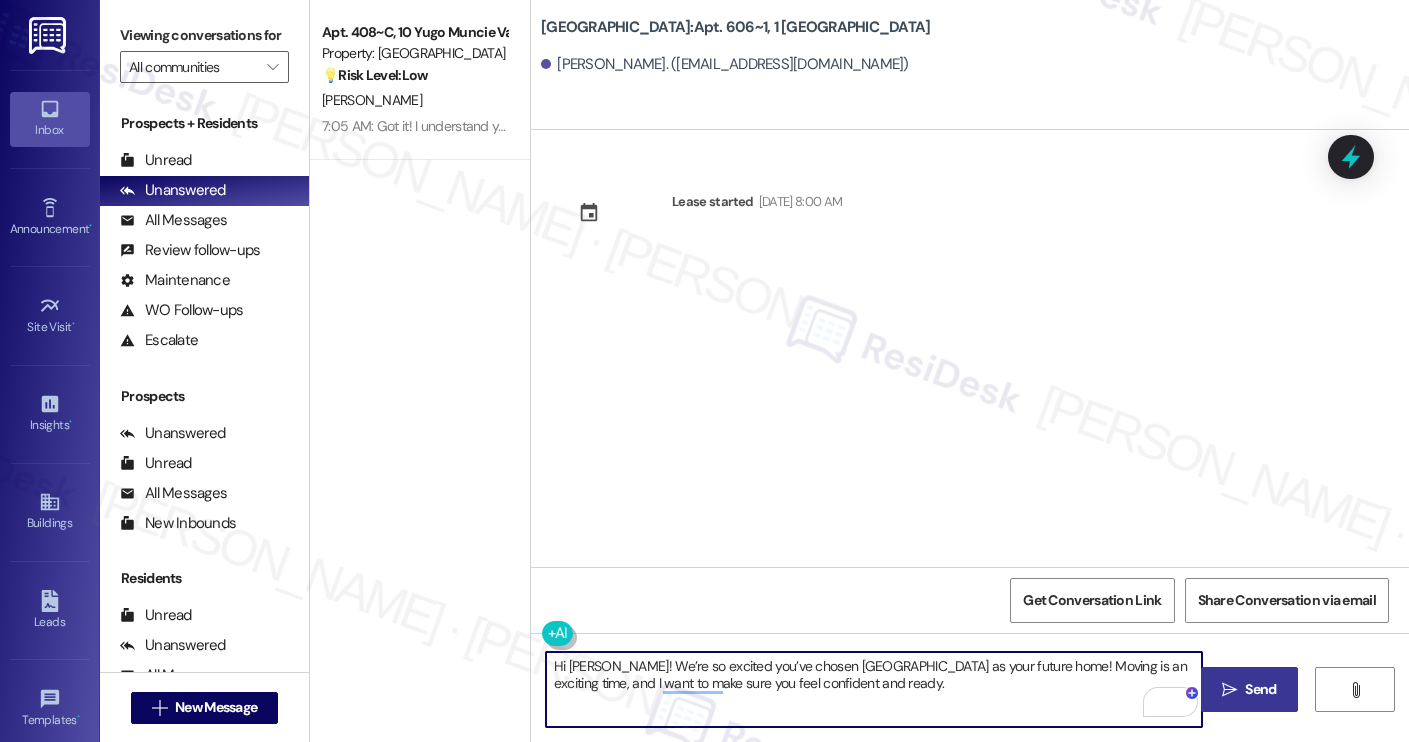 type on "Hi [PERSON_NAME]! We’re so excited you’ve chosen [GEOGRAPHIC_DATA] as your future home! Moving is an exciting time, and I want to make sure you feel confident and ready." 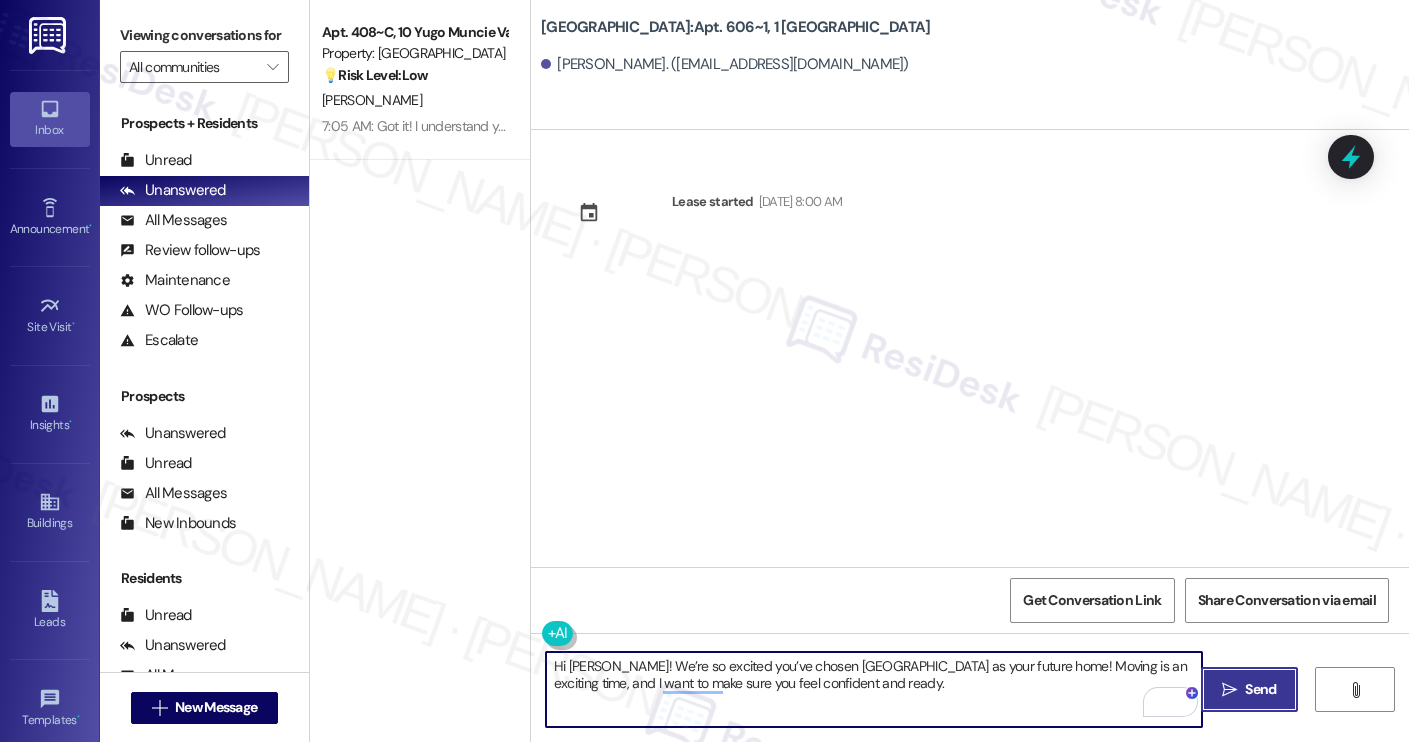 click on "Send" at bounding box center [1260, 689] 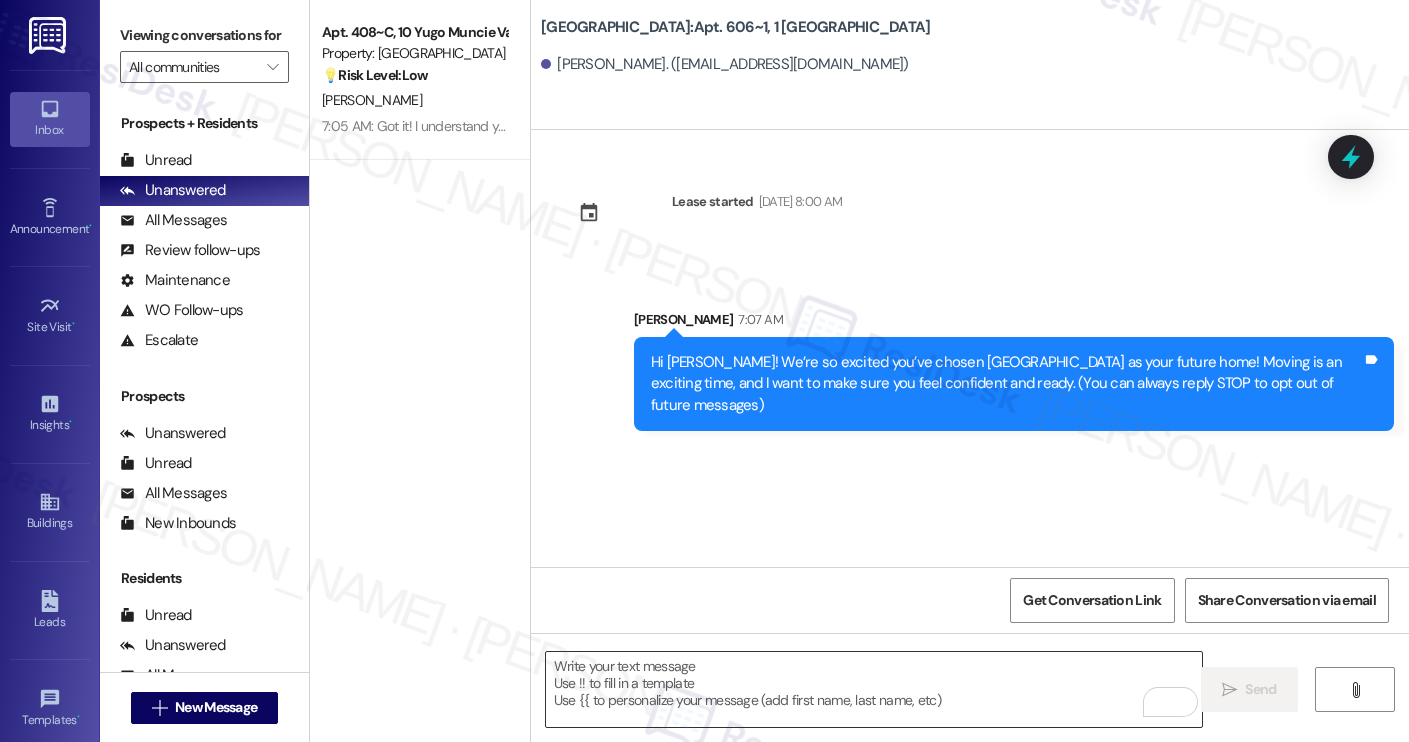 click at bounding box center [874, 689] 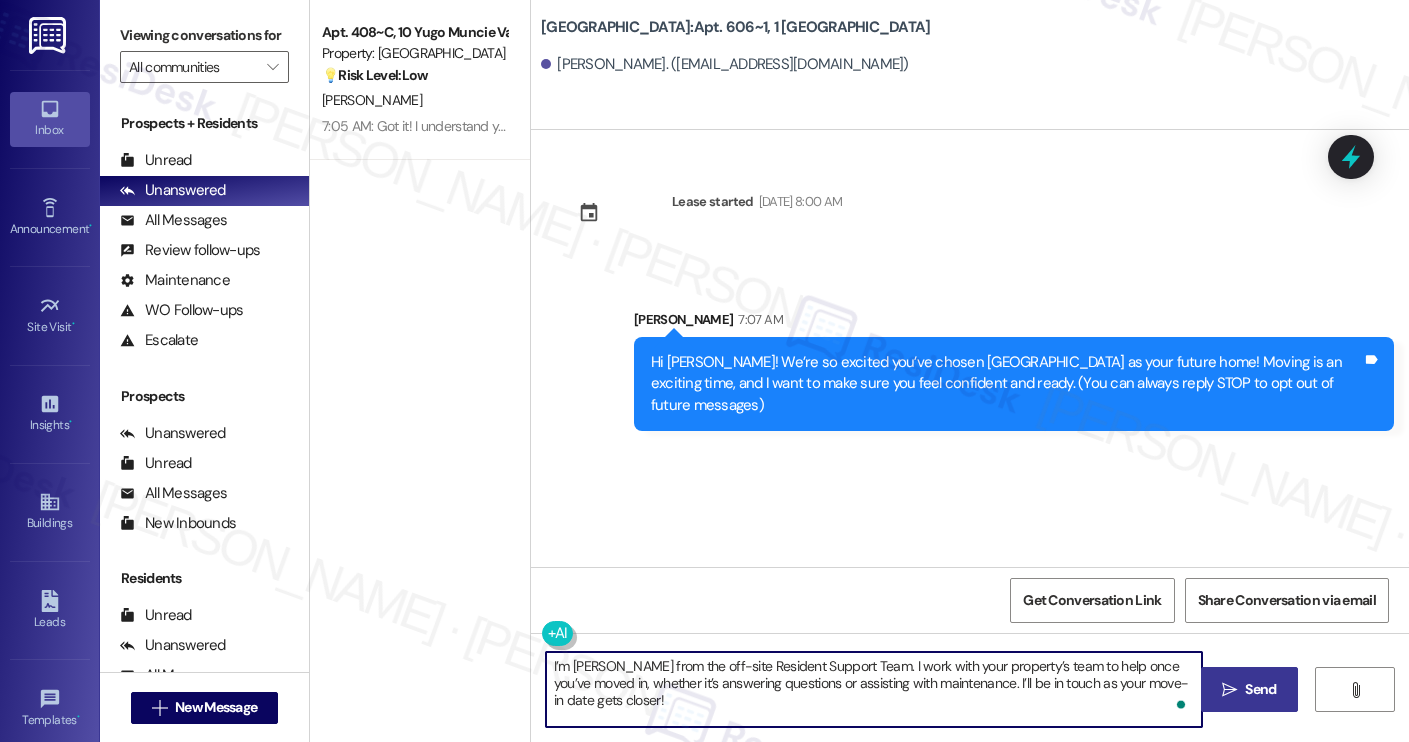 scroll, scrollTop: 68, scrollLeft: 0, axis: vertical 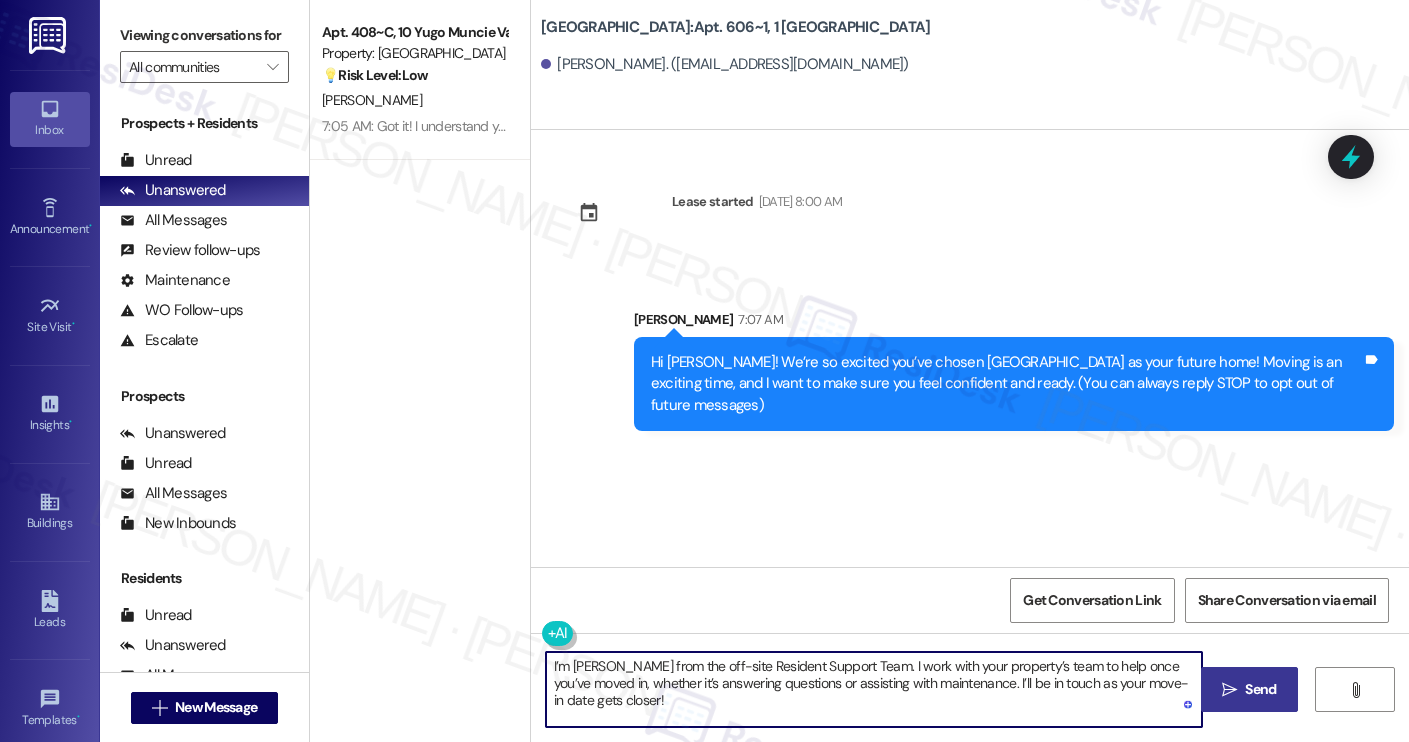 type on "I’m [PERSON_NAME] from the off-site Resident Support Team. I work with your property’s team to help once you’ve moved in, whether it’s answering questions or assisting with maintenance. I’ll be in touch as your move-in date gets closer!" 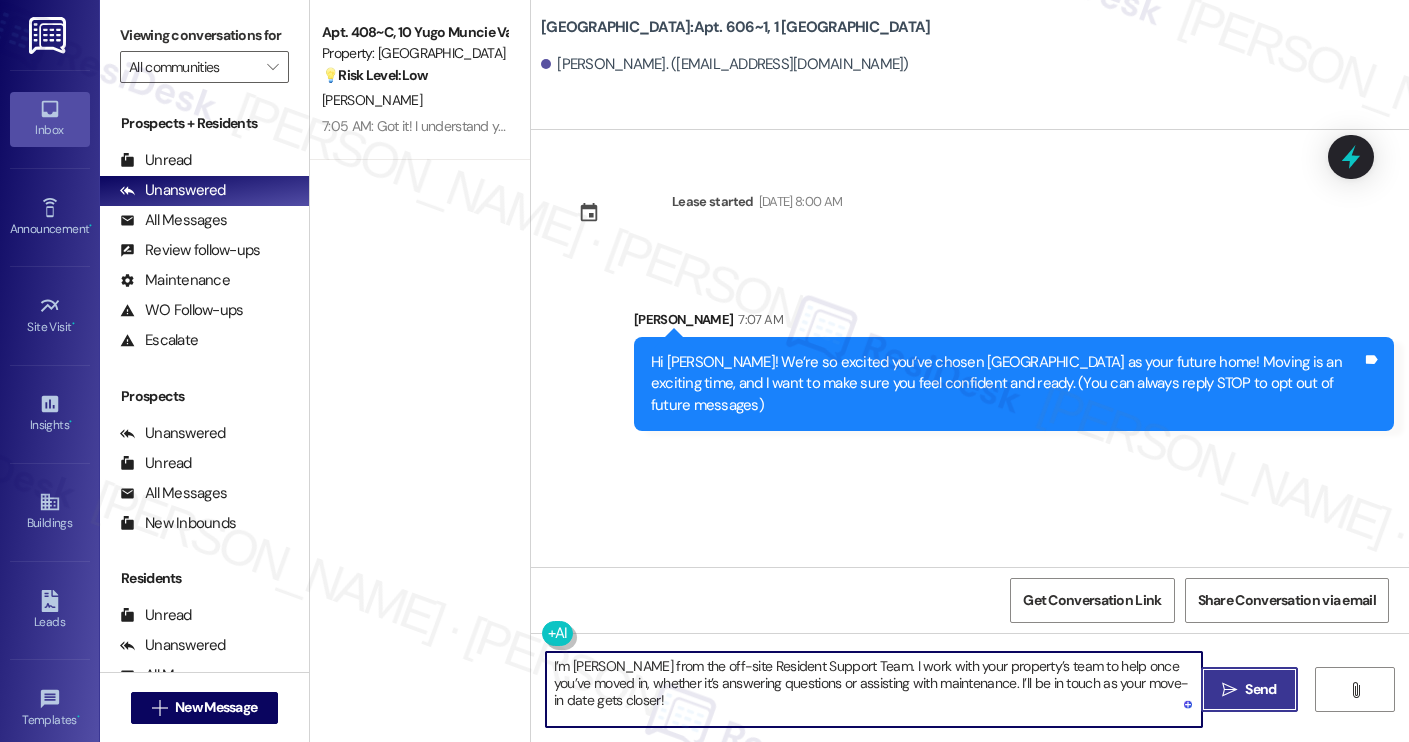 click on "" at bounding box center [1229, 690] 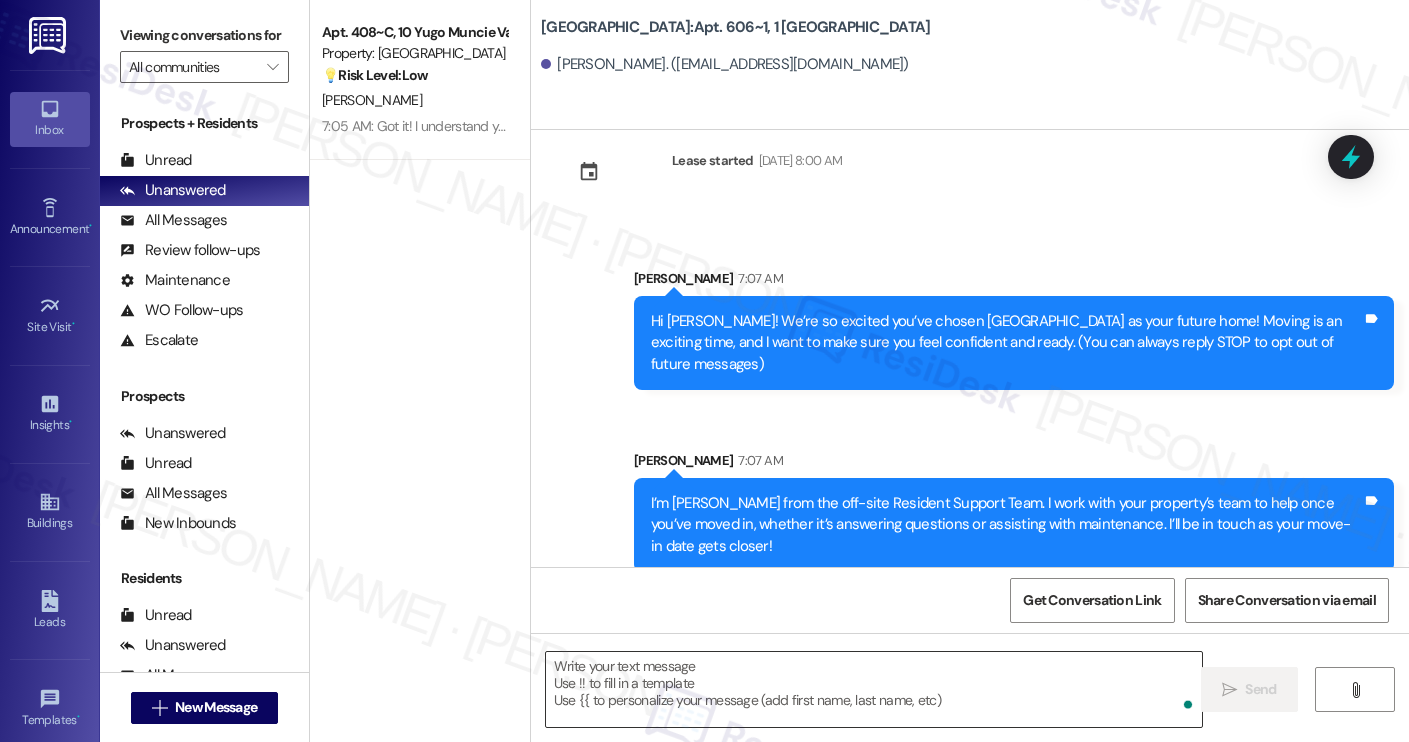 click at bounding box center [874, 689] 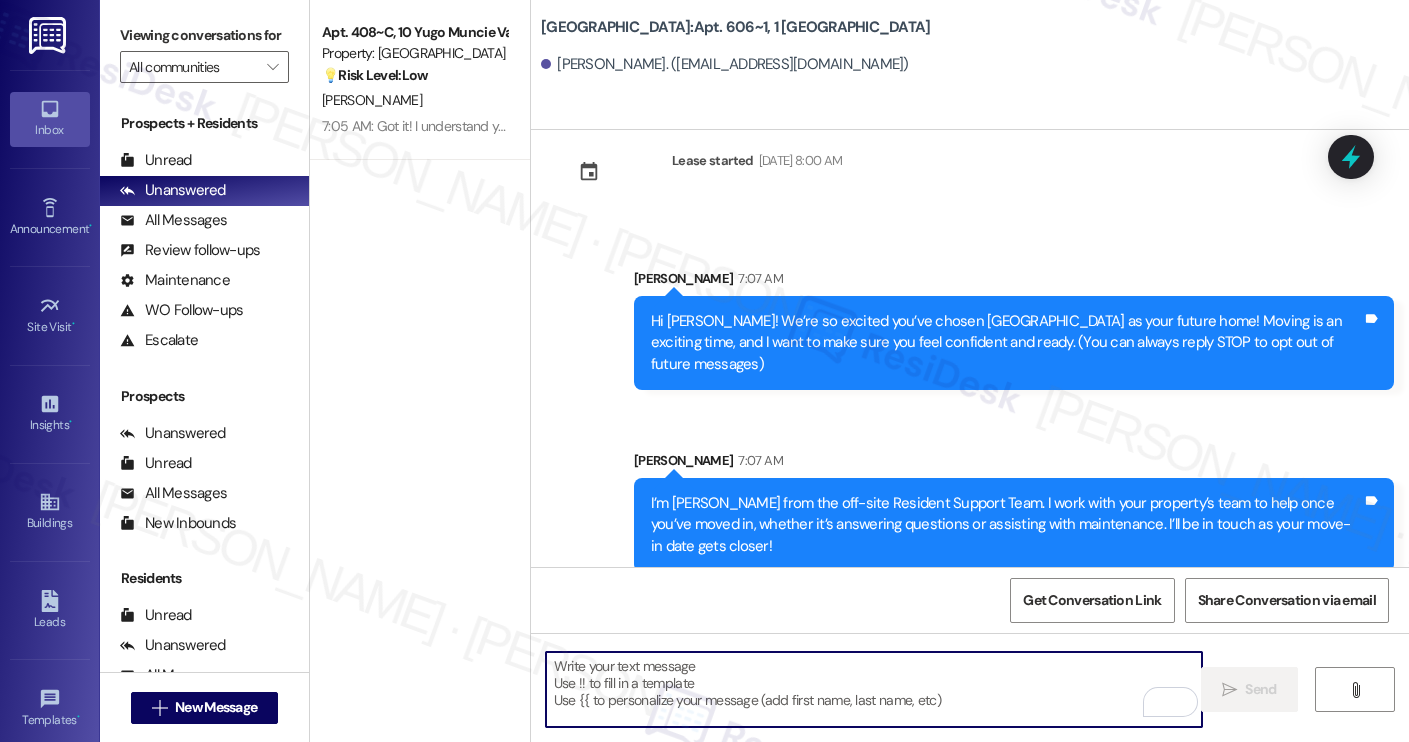 paste on "Move-in day will be busy as you get settled, but no reason it has to be stressful. Don’t forget that we offer a ⚡FAST PASS⚡for Move-In day if your checklist has been completed 2 weeks prior to move-in. Login to your ResidentPortal [DATE] to complete those outstanding items!" 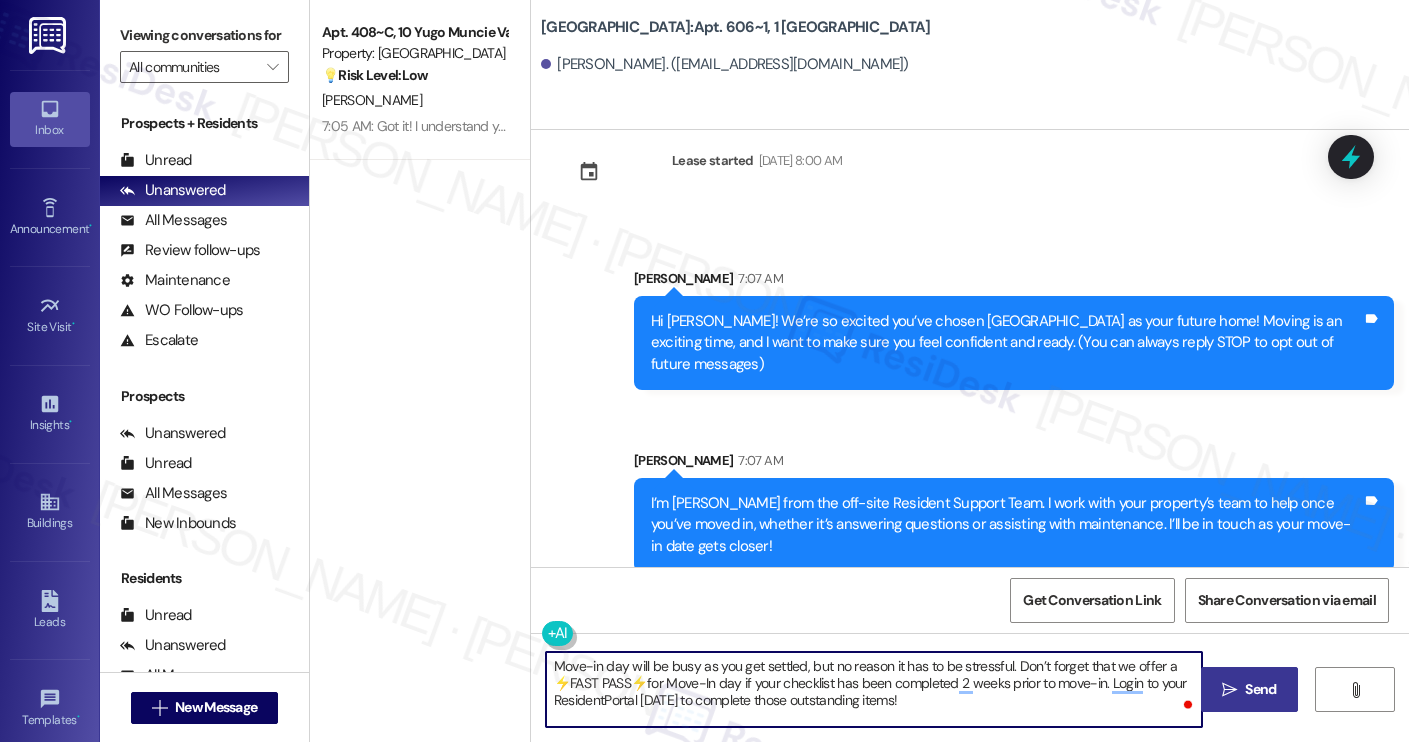 type on "Move-in day will be busy as you get settled, but no reason it has to be stressful. Don’t forget that we offer a ⚡FAST PASS⚡for Move-In day if your checklist has been completed 2 weeks prior to move-in. Login to your ResidentPortal [DATE] to complete those outstanding items!" 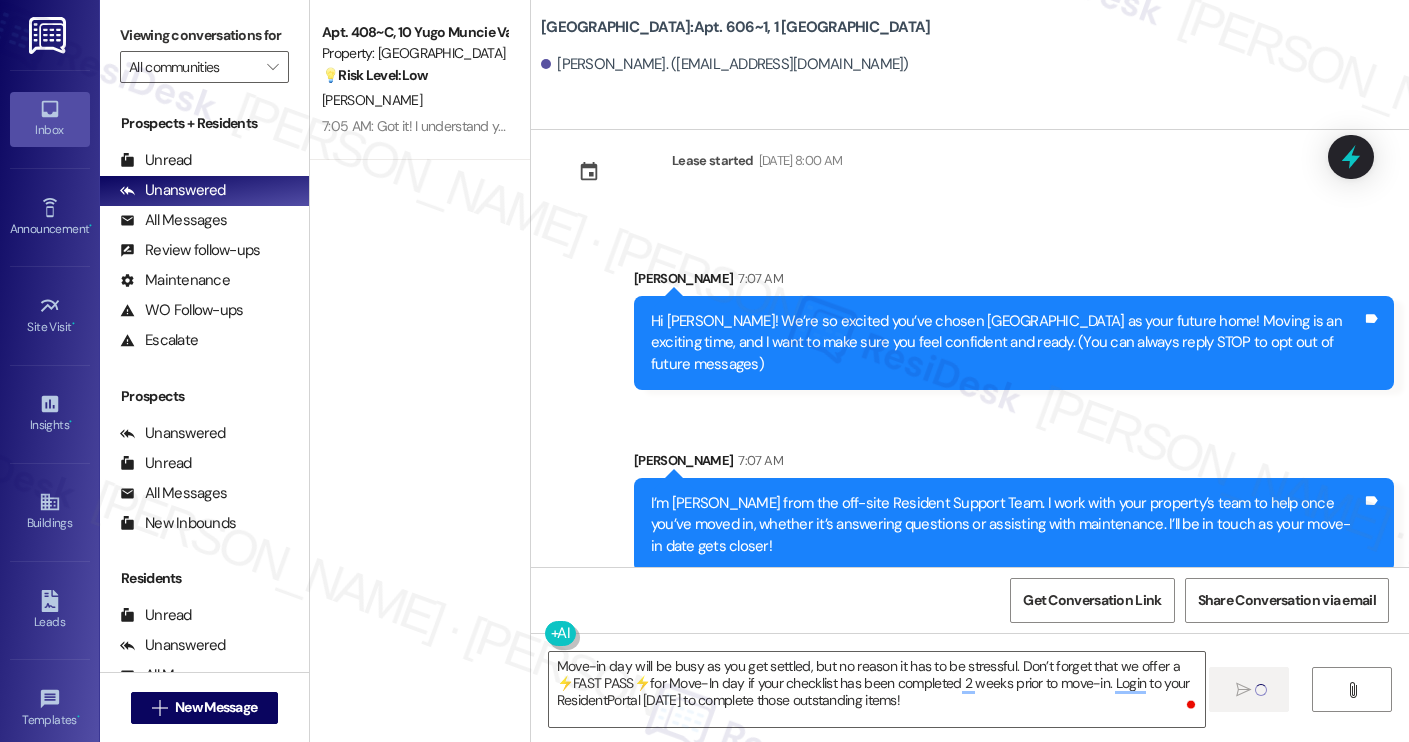 type 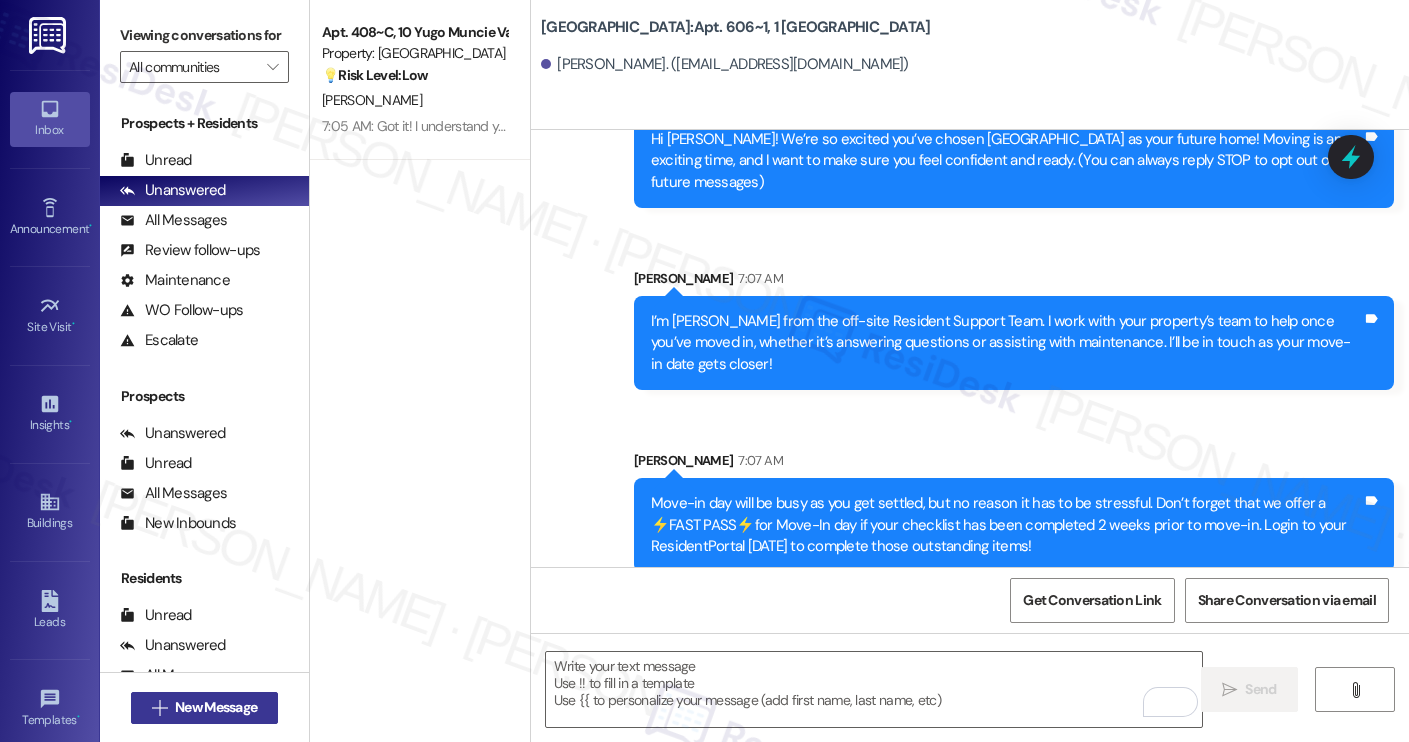 click on "New Message" at bounding box center [216, 707] 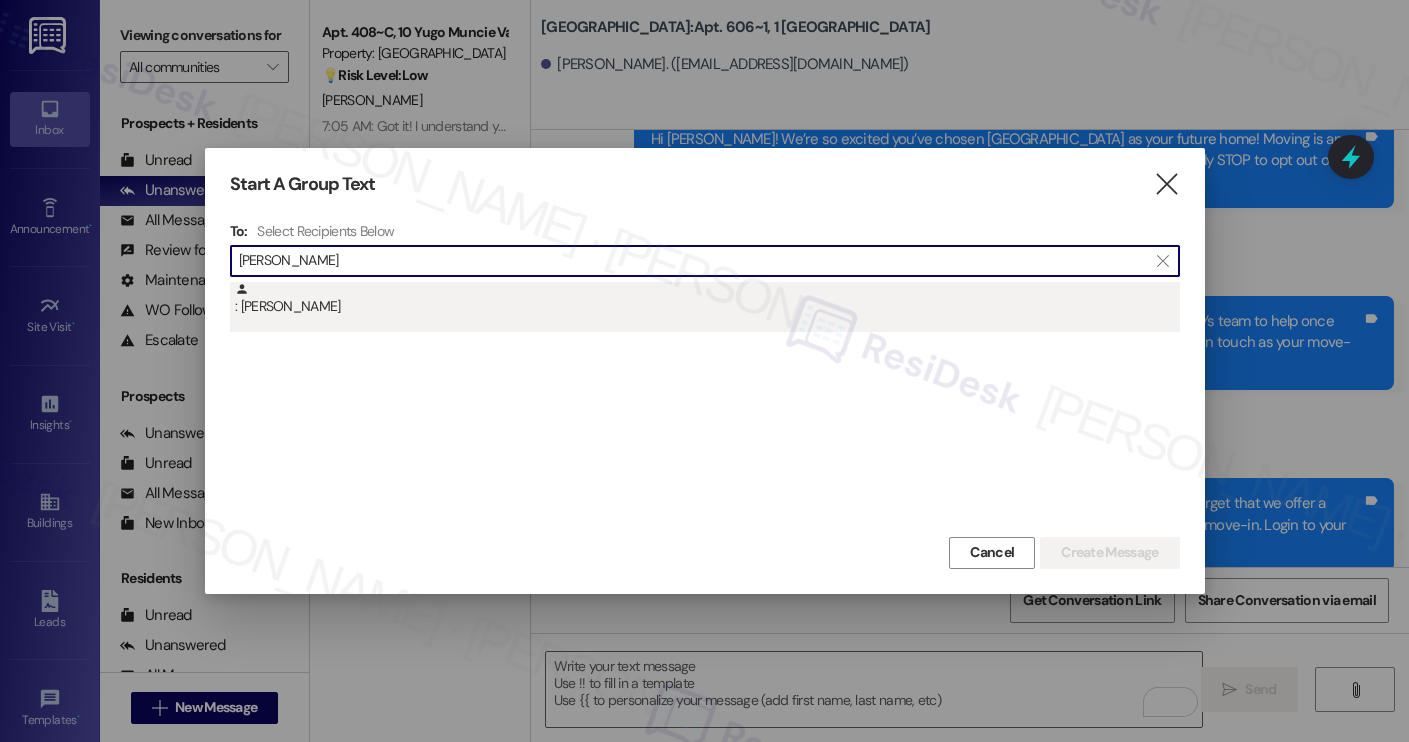type on "[PERSON_NAME]" 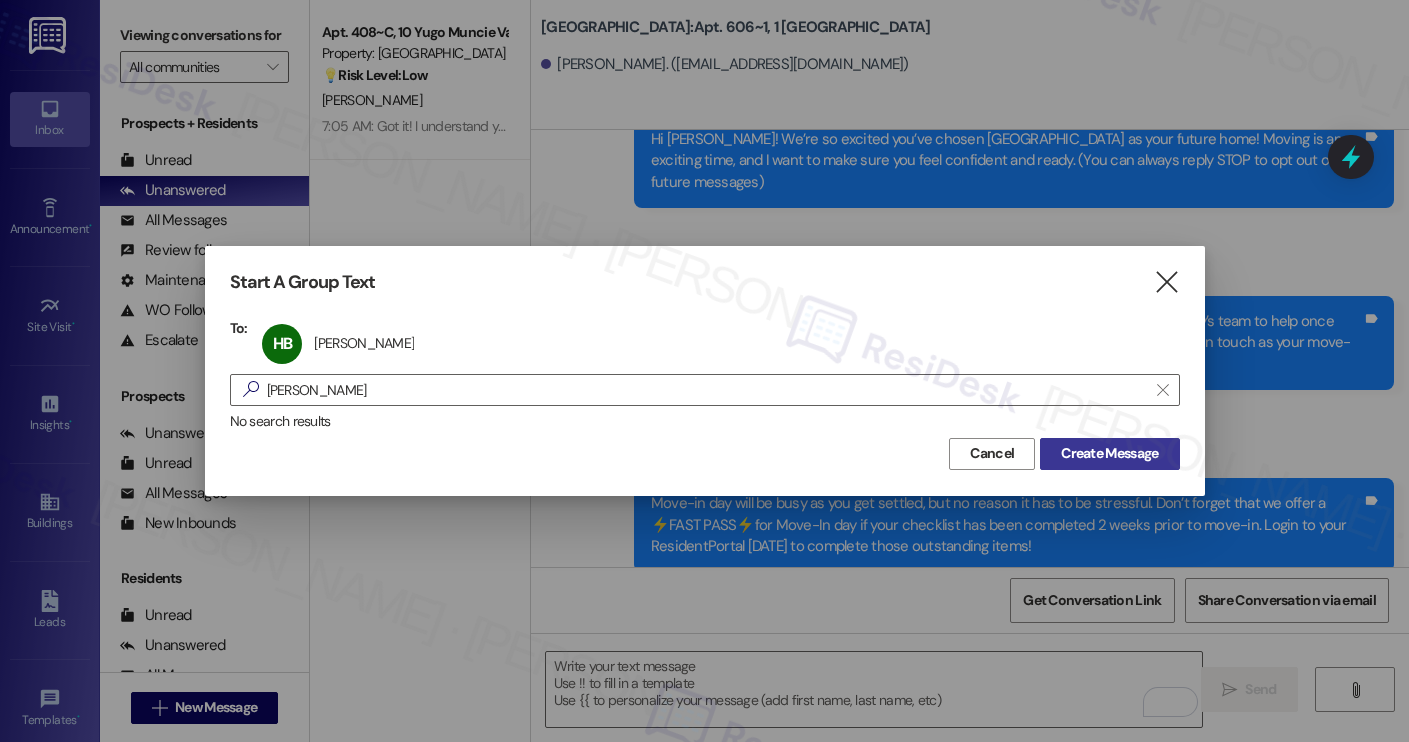 click on "Create Message" at bounding box center (1109, 453) 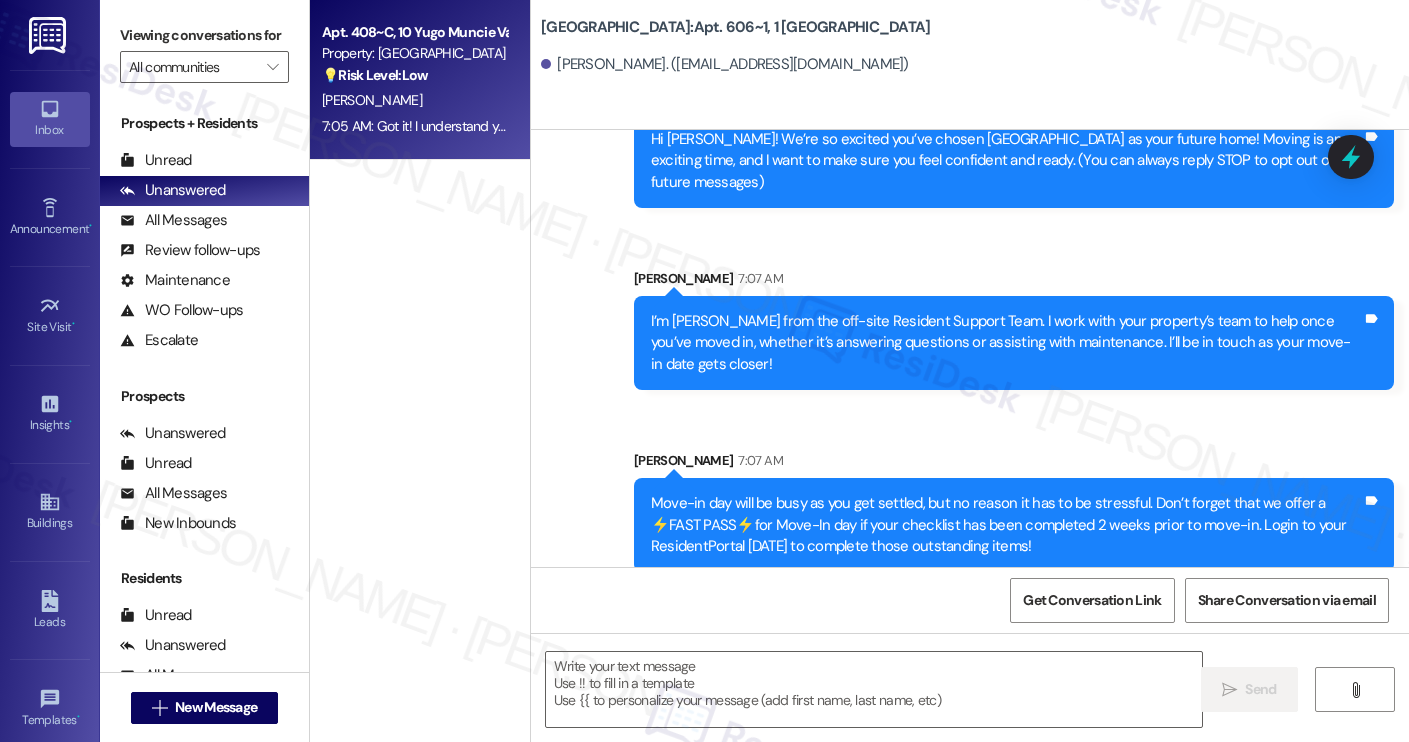 type on "Fetching suggested responses. Please feel free to read through the conversation in the meantime." 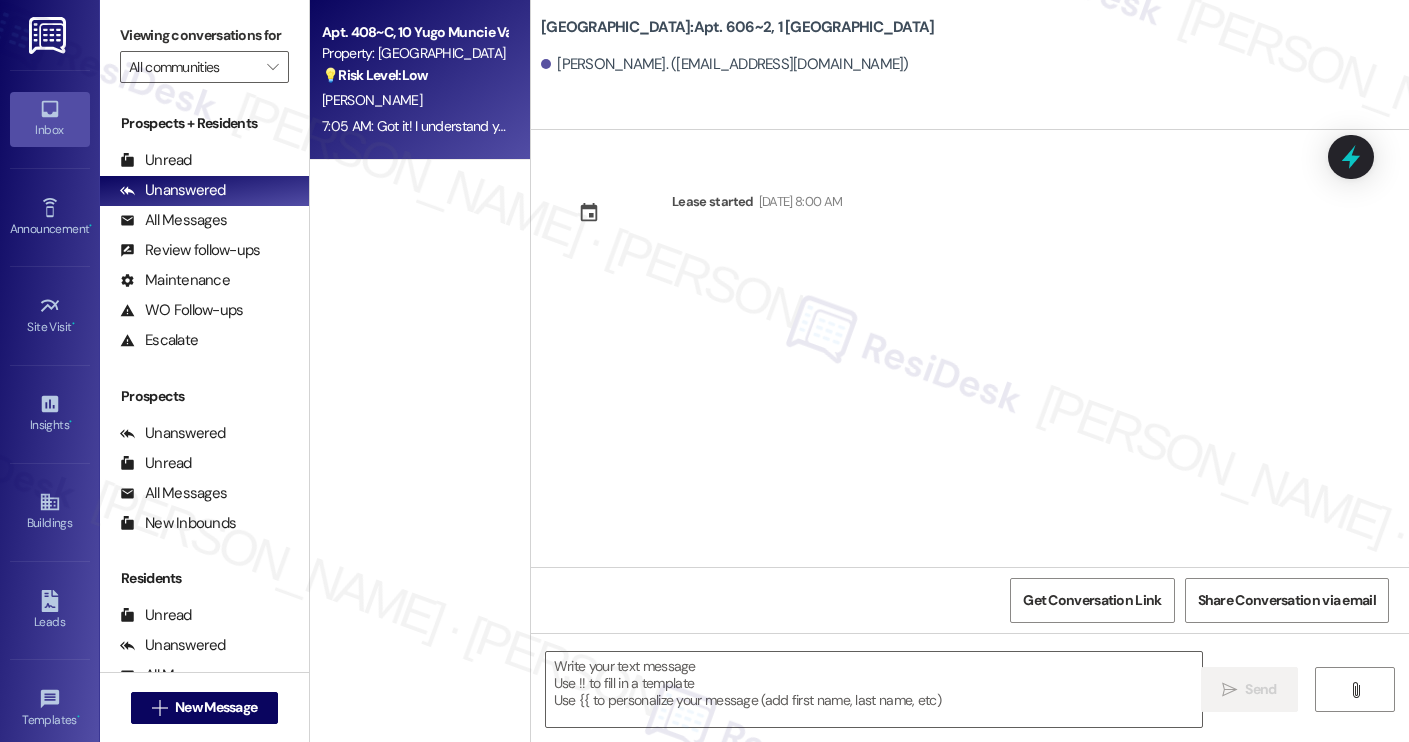type on "Fetching suggested responses. Please feel free to read through the conversation in the meantime." 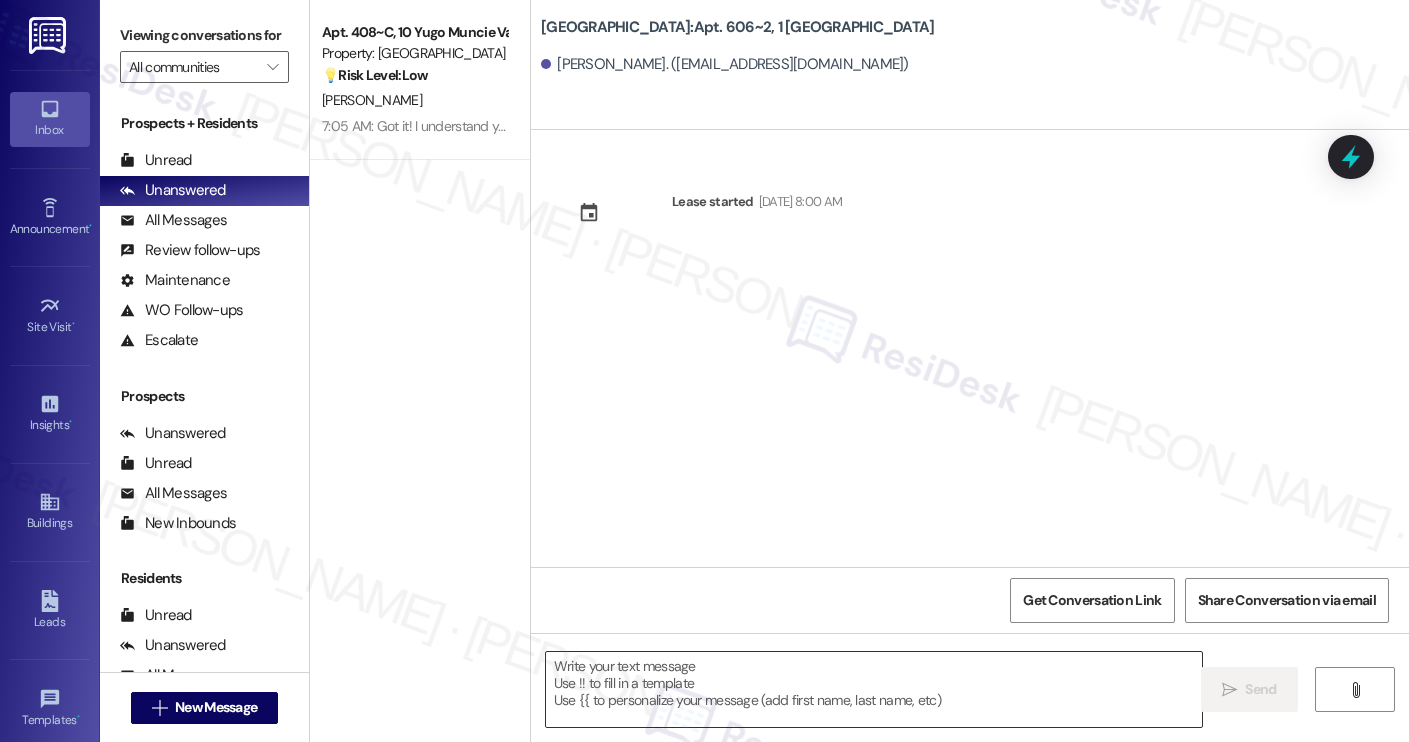 click at bounding box center [874, 689] 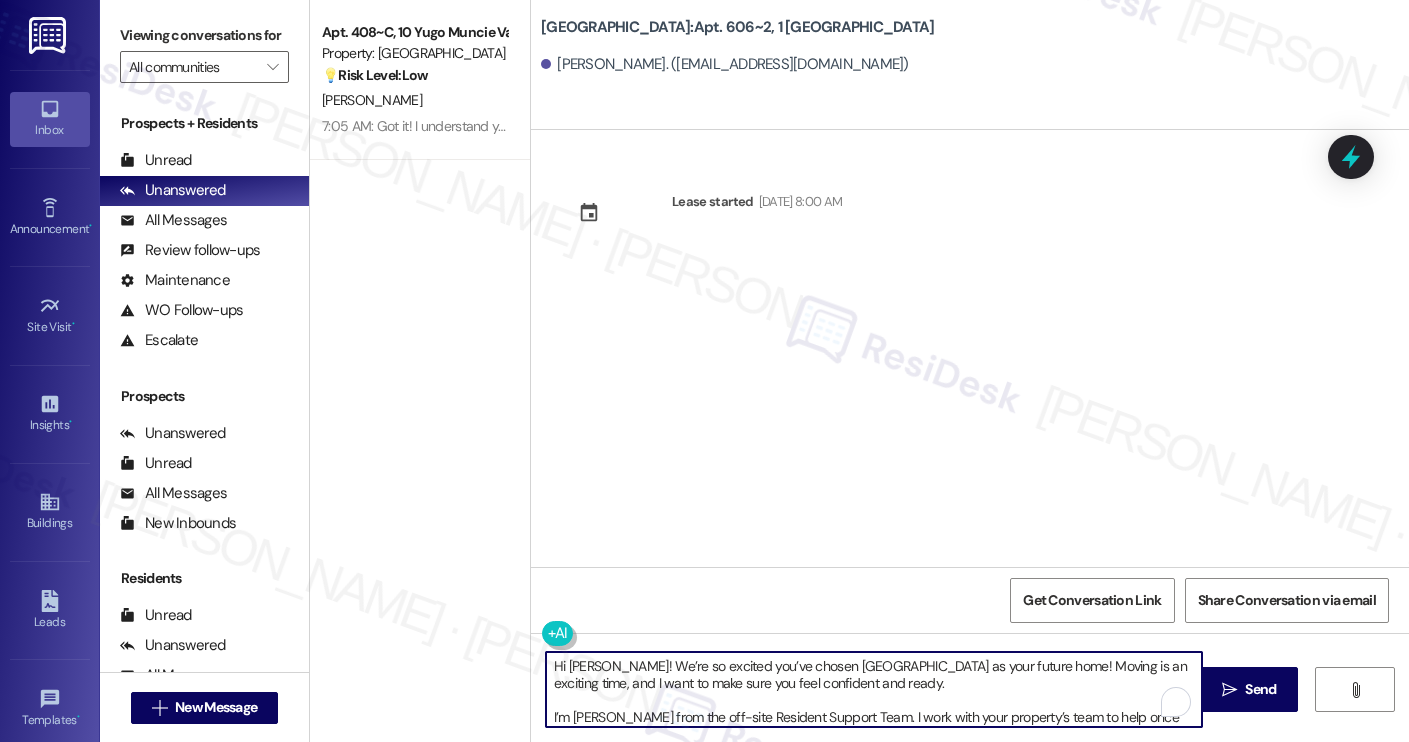 click on "[PERSON_NAME]. ([EMAIL_ADDRESS][DOMAIN_NAME])" at bounding box center [725, 64] 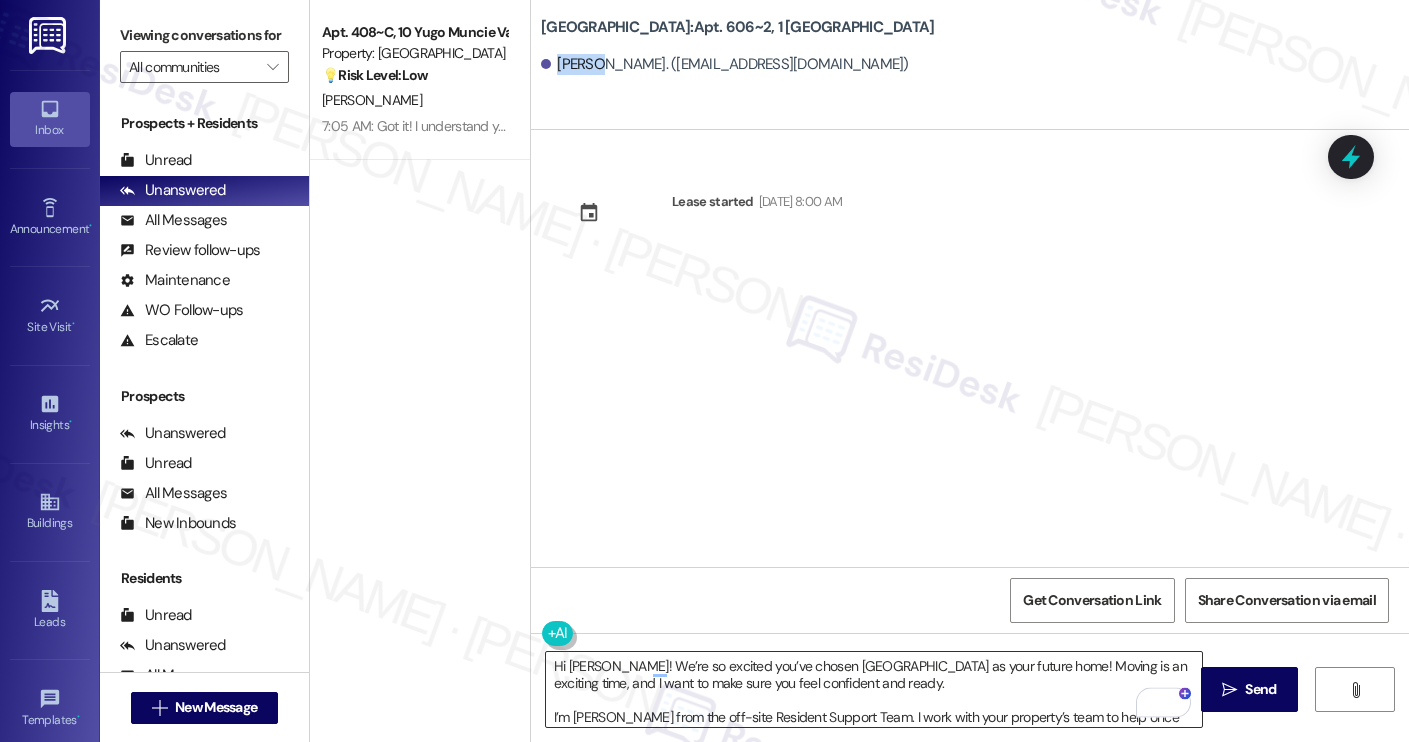click on "Hi [PERSON_NAME]! We’re so excited you’ve chosen [GEOGRAPHIC_DATA] as your future home! Moving is an exciting time, and I want to make sure you feel confident and ready.
I’m [PERSON_NAME] from the off-site Resident Support Team. I work with your property’s team to help once you’ve moved in, whether it’s answering questions or assisting with maintenance. I’ll be in touch as your move-in date gets closer!
Move-in day will be busy as you get settled, but no reason it has to be stressful. Don’t forget that we offer a ⚡FAST PASS⚡for Move-In day if your checklist has been completed 2 weeks prior to move-in. Login to your ResidentPortal [DATE] to complete those outstanding items!" at bounding box center (874, 689) 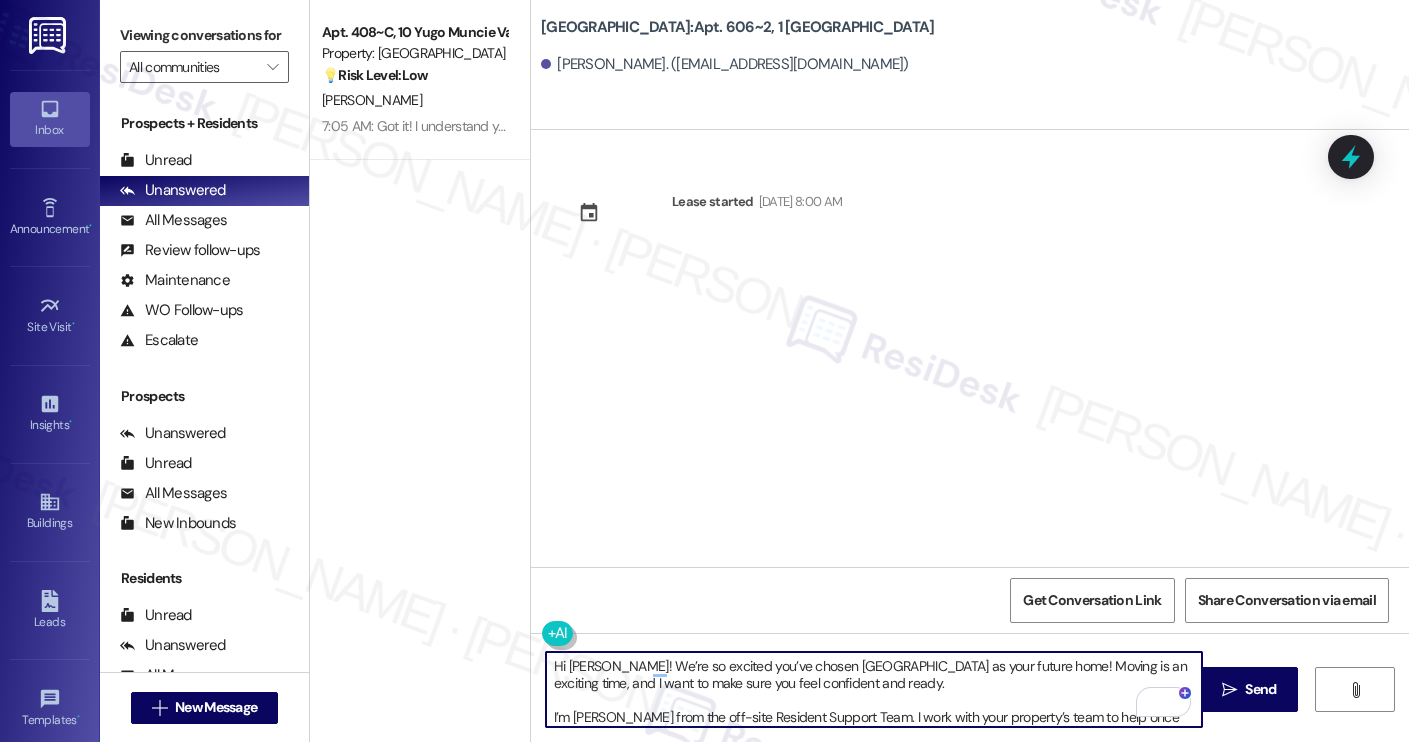 paste on "[PERSON_NAME]" 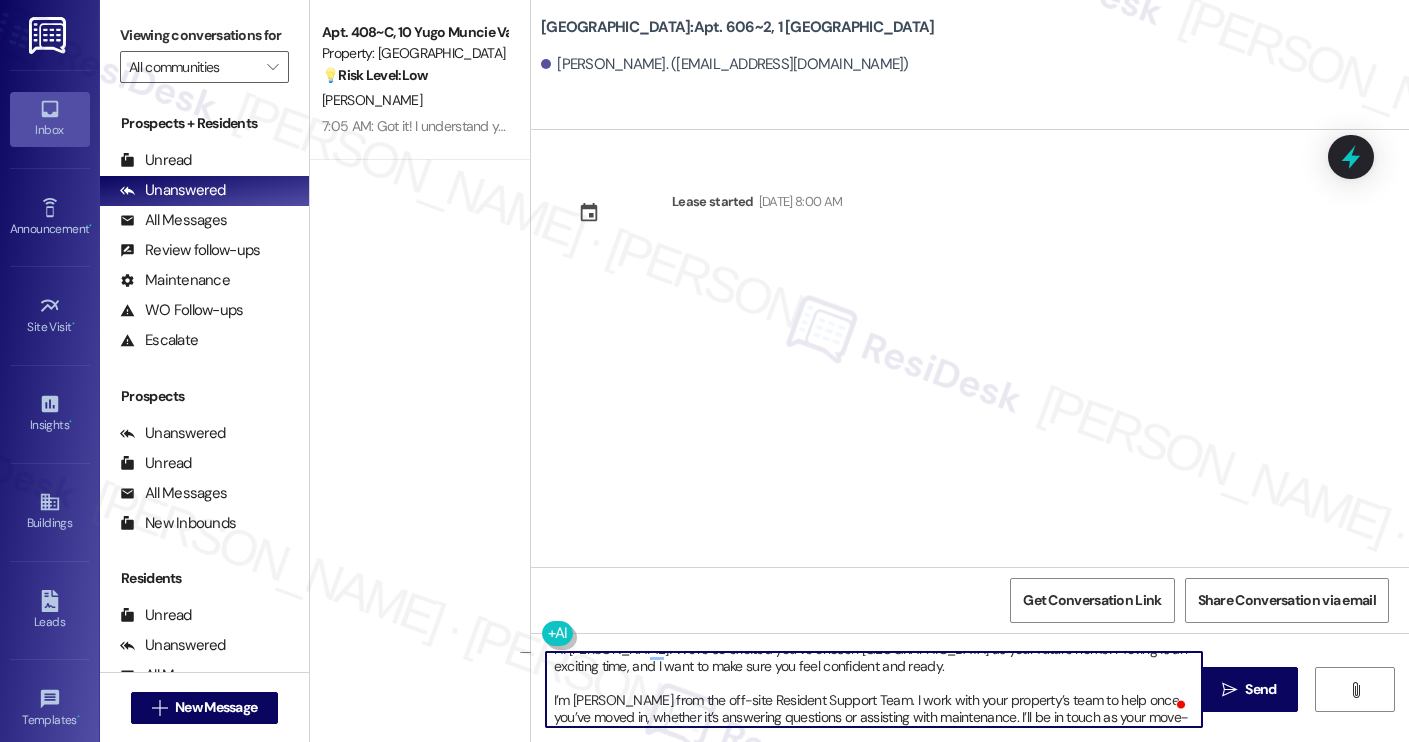 scroll, scrollTop: 51, scrollLeft: 0, axis: vertical 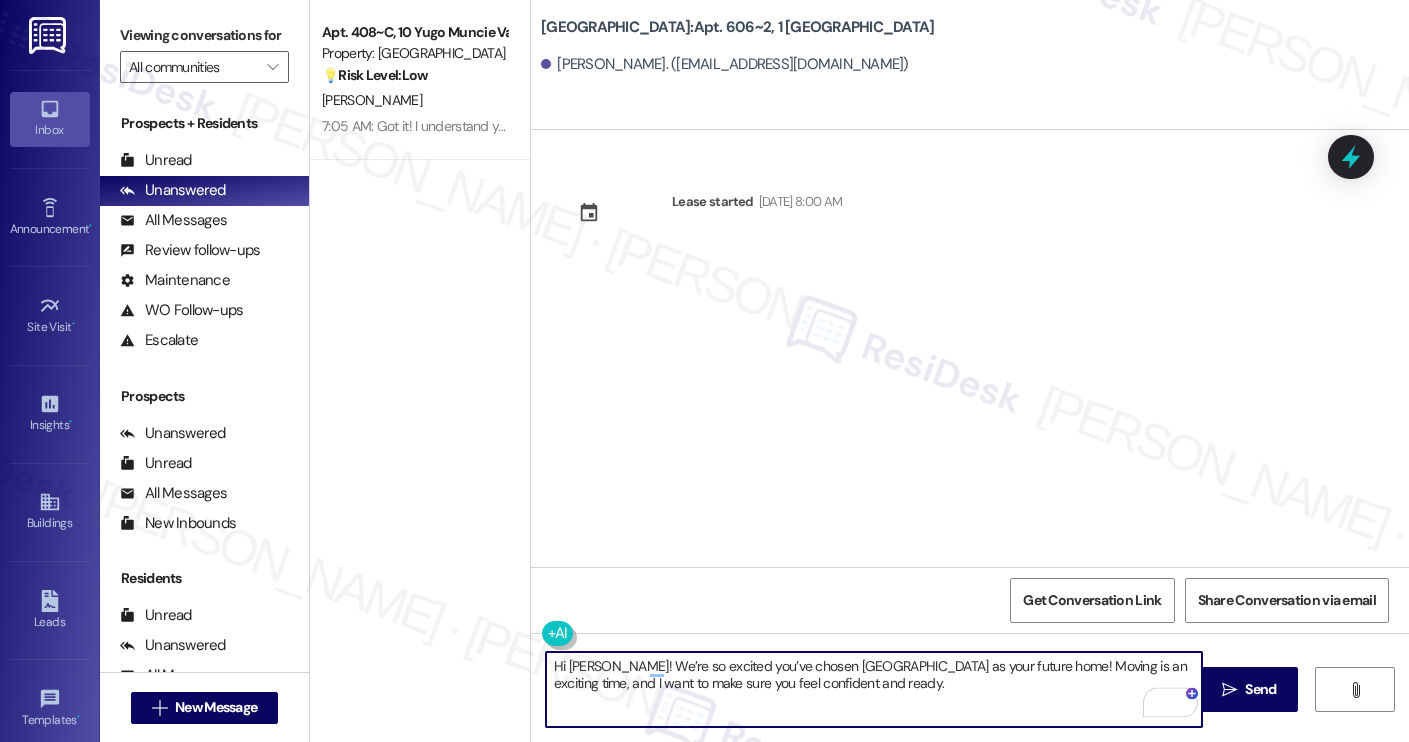 click on "Hi [PERSON_NAME]! We’re so excited you’ve chosen [GEOGRAPHIC_DATA] as your future home! Moving is an exciting time, and I want to make sure you feel confident and ready." at bounding box center (874, 689) 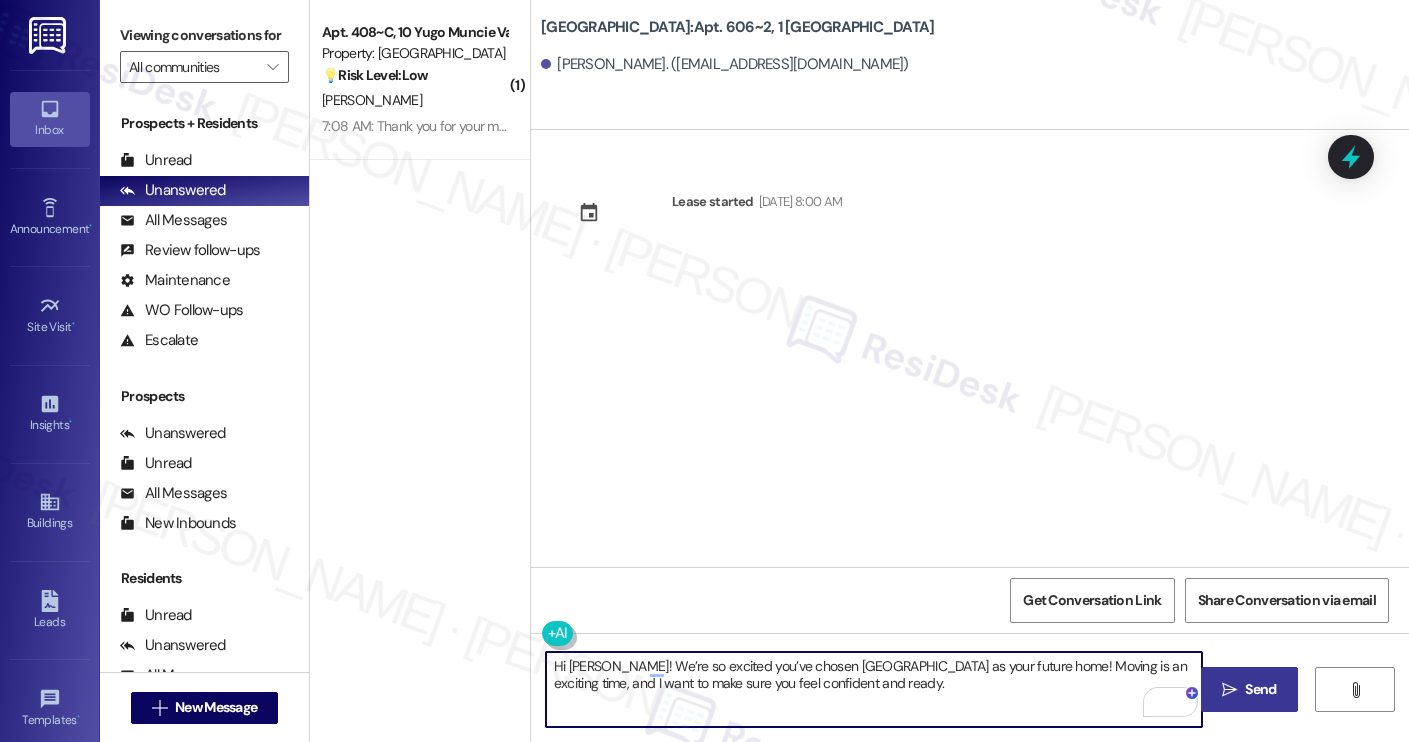 type on "Hi [PERSON_NAME]! We’re so excited you’ve chosen [GEOGRAPHIC_DATA] as your future home! Moving is an exciting time, and I want to make sure you feel confident and ready." 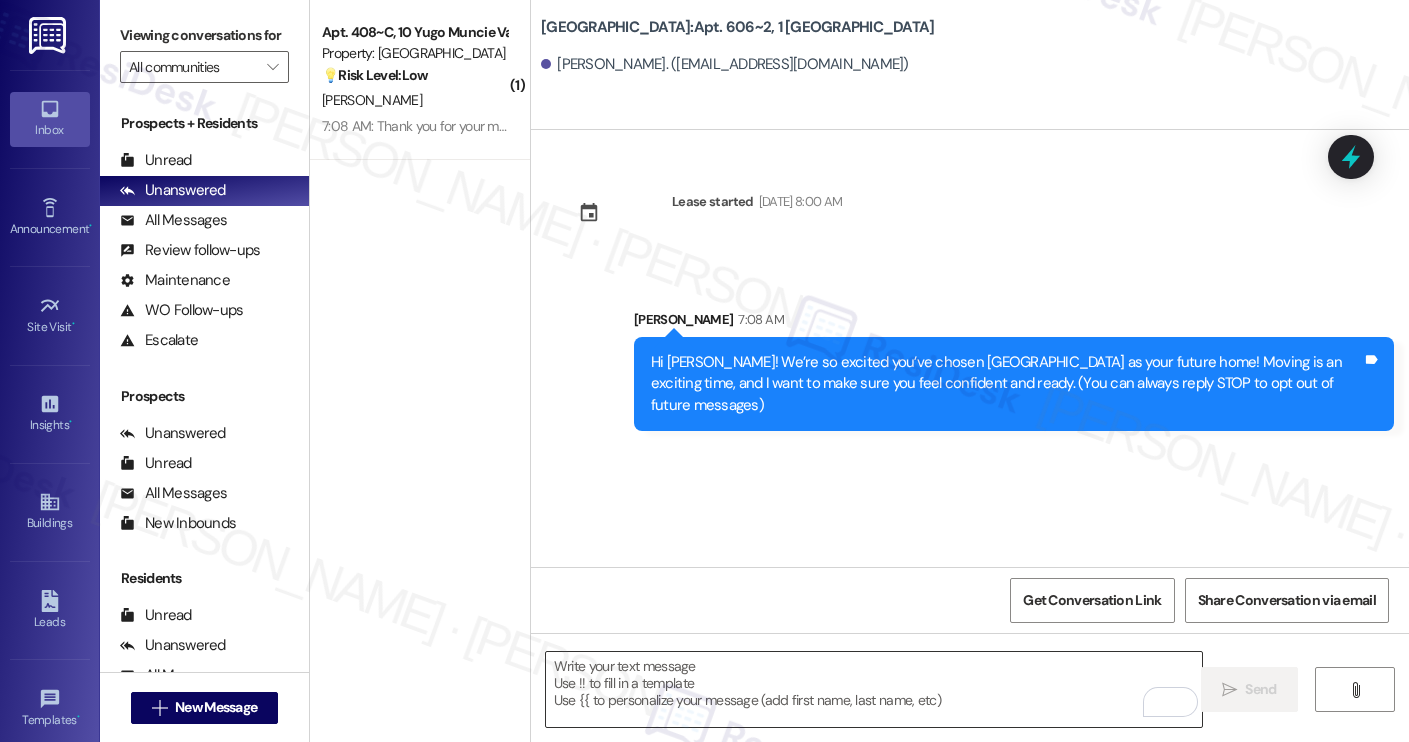 click at bounding box center [874, 689] 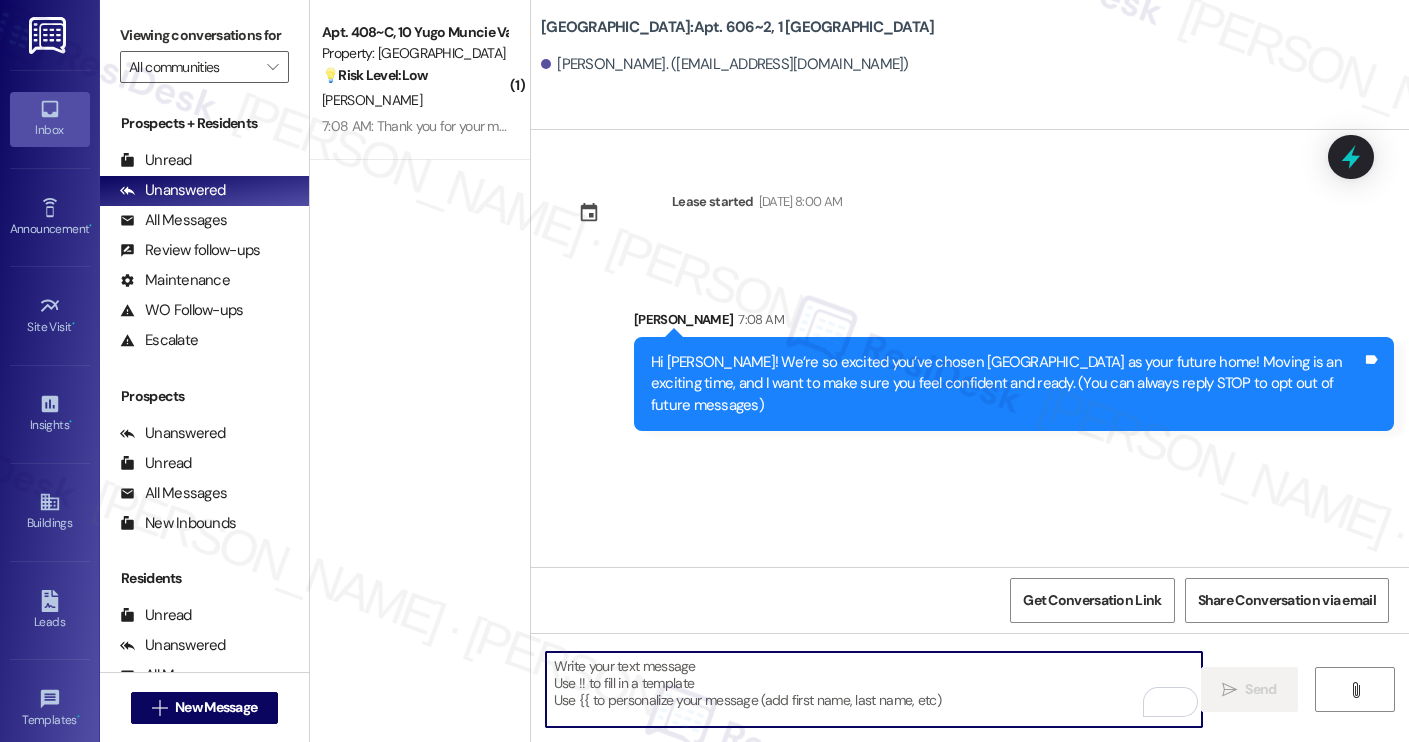 paste on "I’m [PERSON_NAME] from the off-site Resident Support Team. I work with your property’s team to help once you’ve moved in, whether it’s answering questions or assisting with maintenance. I’ll be in touch as your move-in date gets closer!
Move-in day will be busy as you get settled, but no reason it has to be stressful. Don’t forget that we offer a ⚡FAST PASS⚡for Move-In day if your checklist has been completed 2 weeks prior to move-in. Login to your ResidentPortal [DATE] to complete those outstanding items!" 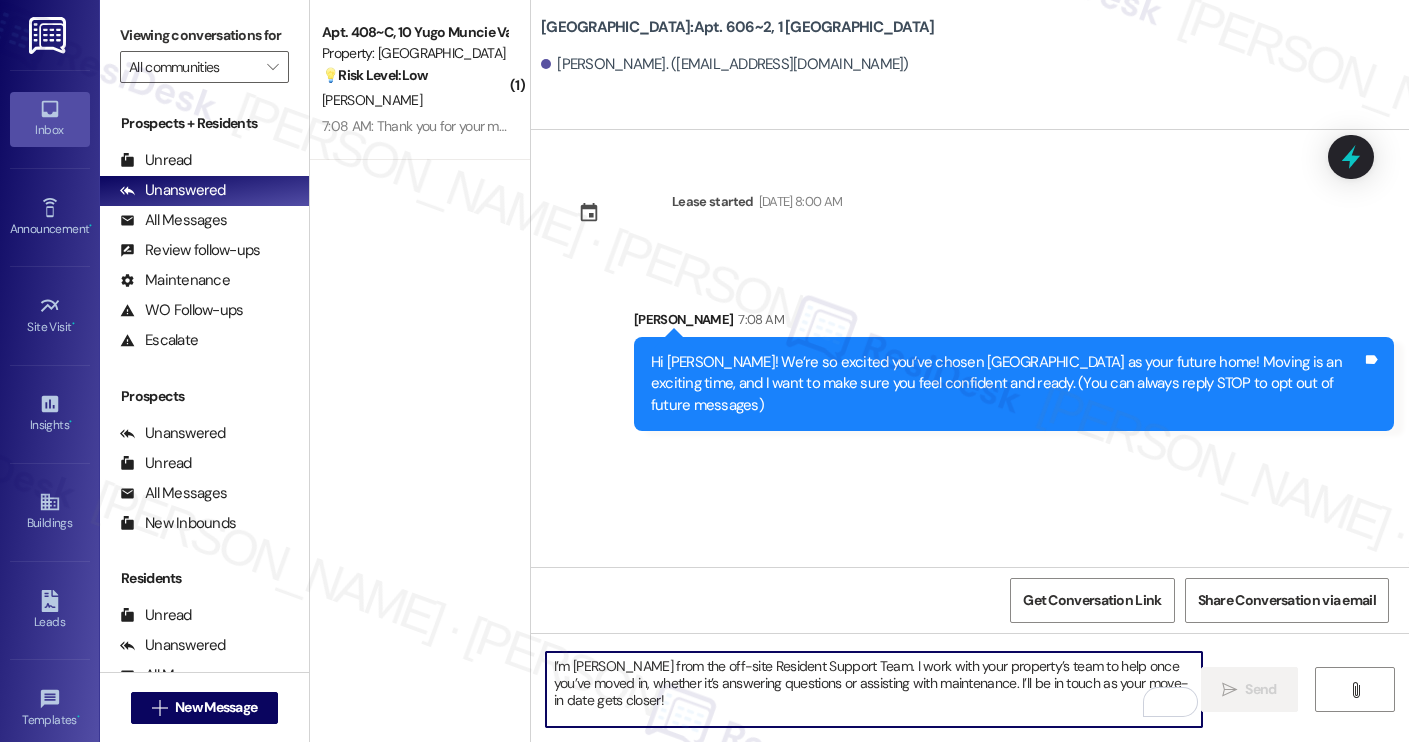 scroll, scrollTop: 68, scrollLeft: 0, axis: vertical 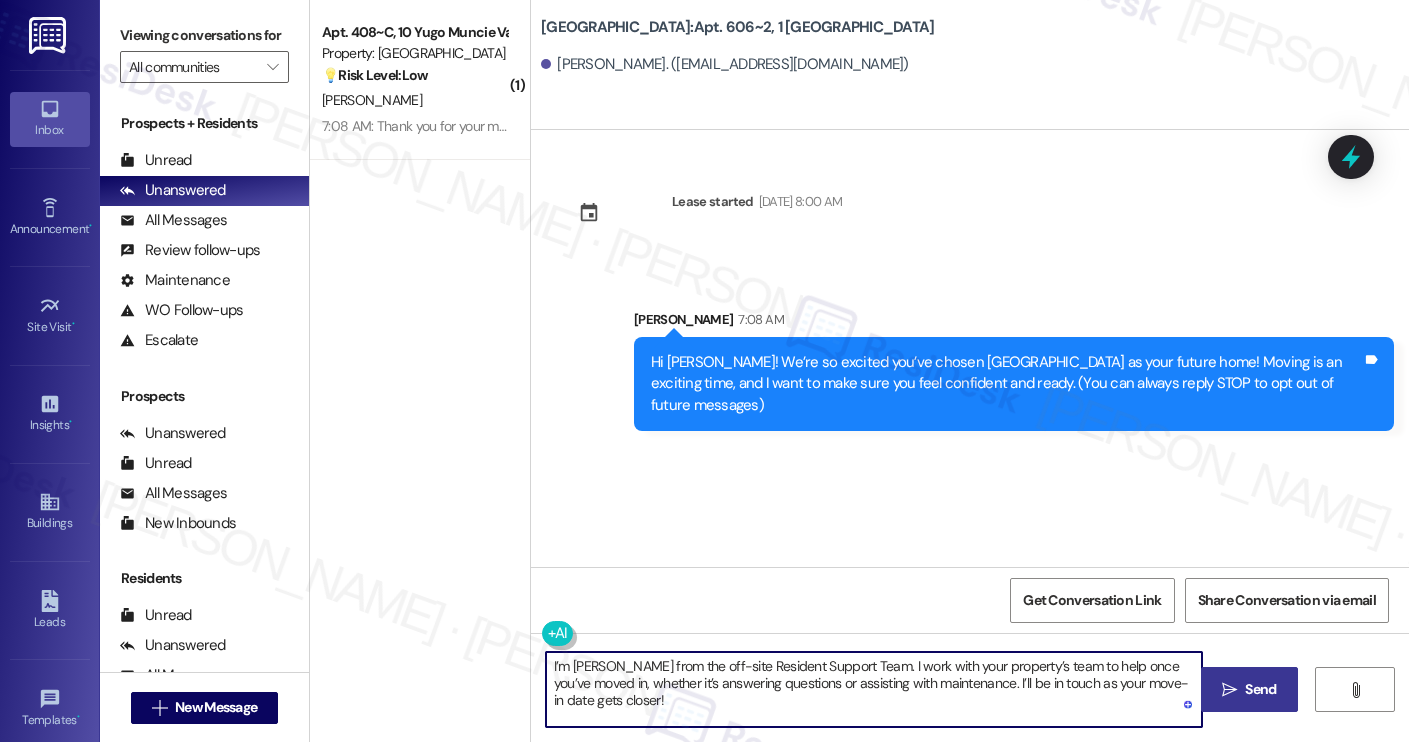 type on "I’m [PERSON_NAME] from the off-site Resident Support Team. I work with your property’s team to help once you’ve moved in, whether it’s answering questions or assisting with maintenance. I’ll be in touch as your move-in date gets closer!" 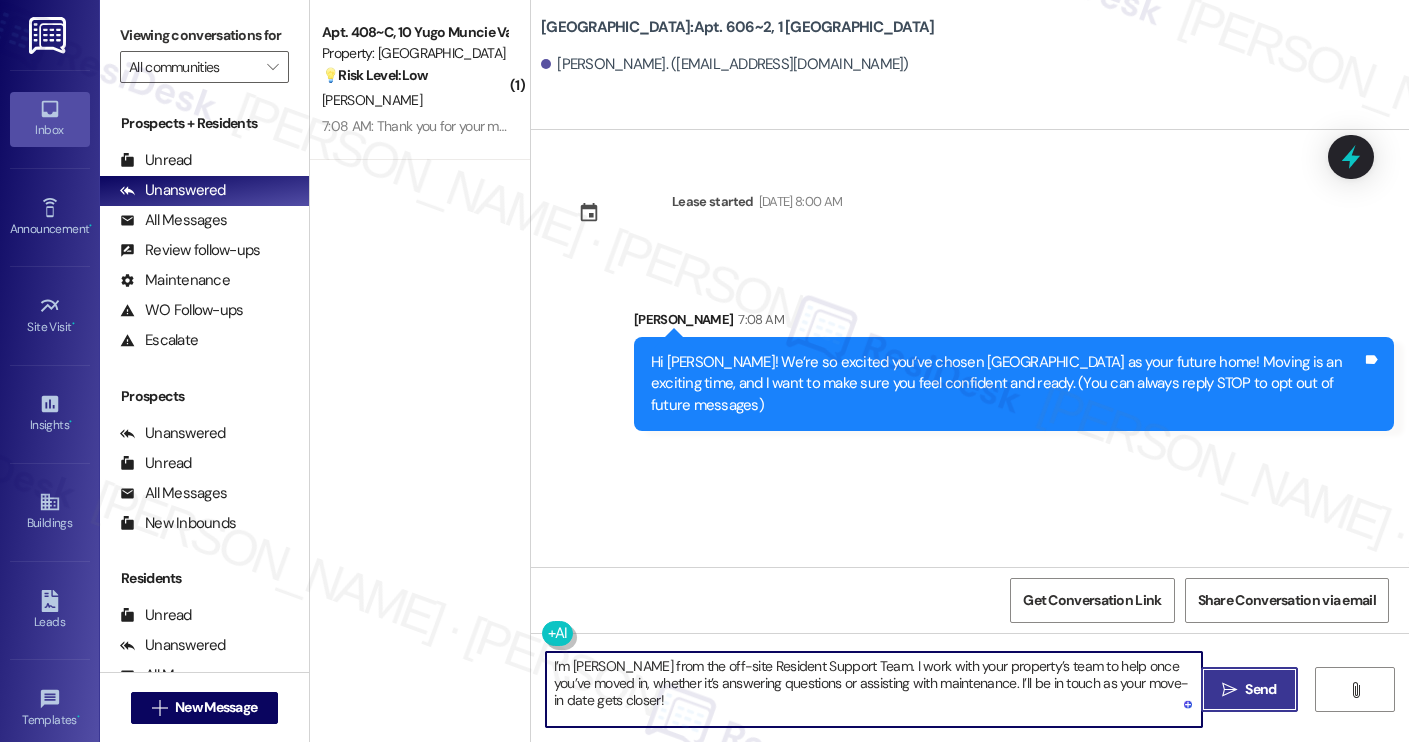 click on "Send" at bounding box center (1260, 689) 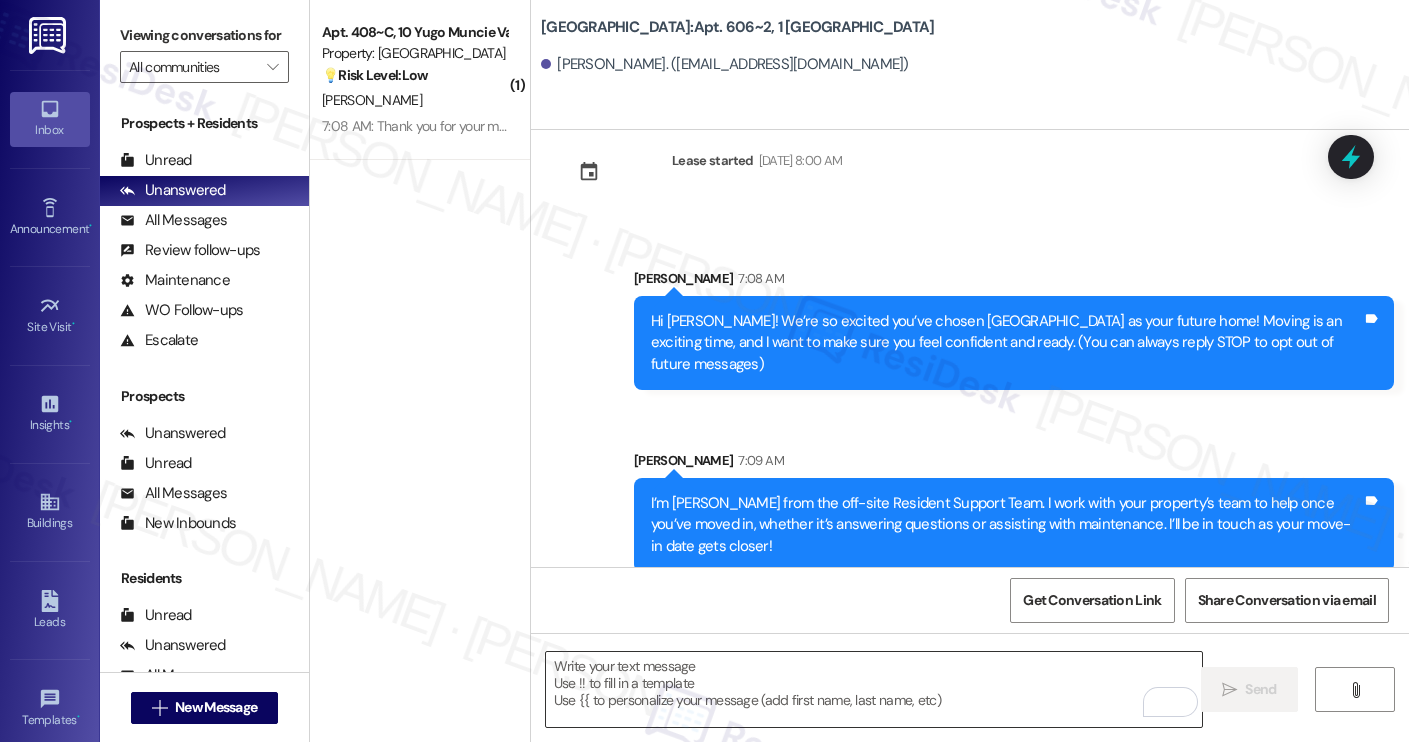 click at bounding box center (874, 689) 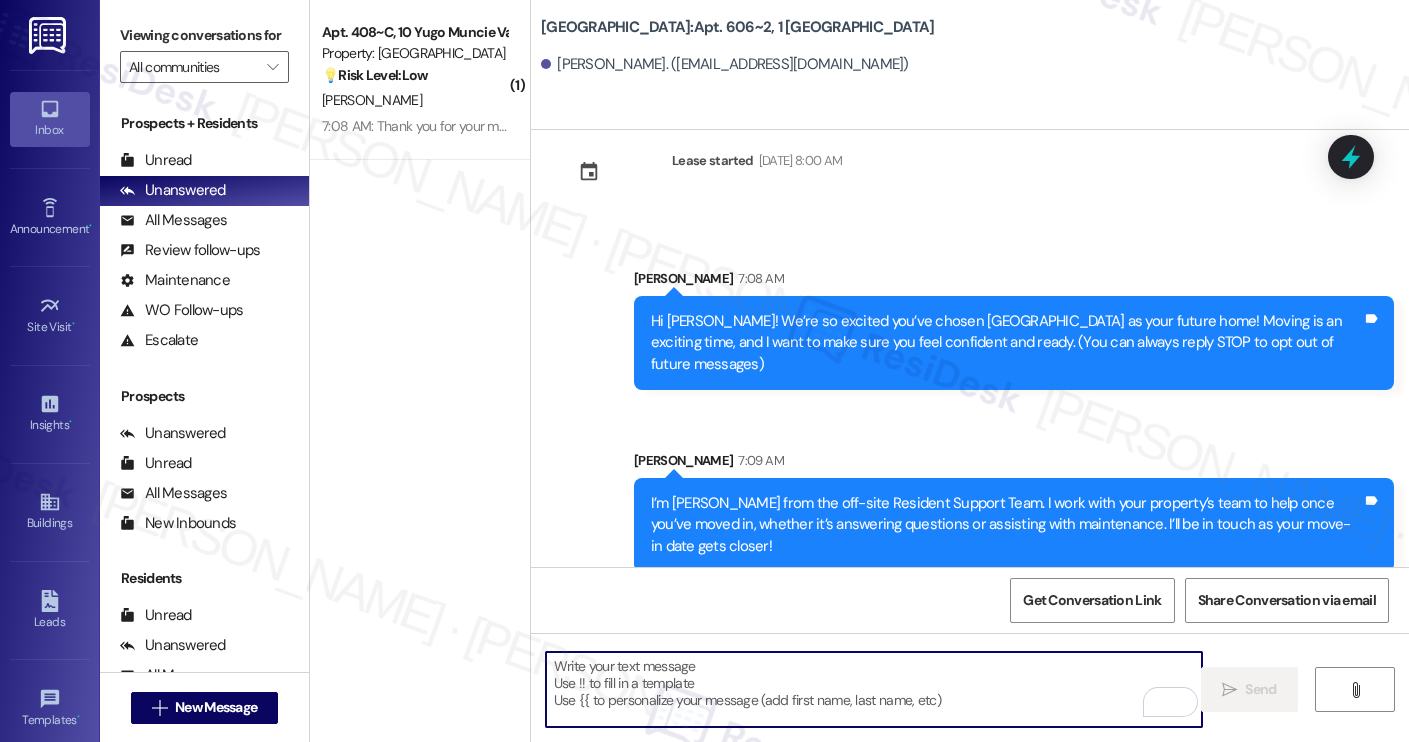 paste on "Move-in day will be busy as you get settled, but no reason it has to be stressful. Don’t forget that we offer a ⚡FAST PASS⚡for Move-In day if your checklist has been completed 2 weeks prior to move-in. Login to your ResidentPortal [DATE] to complete those outstanding items!" 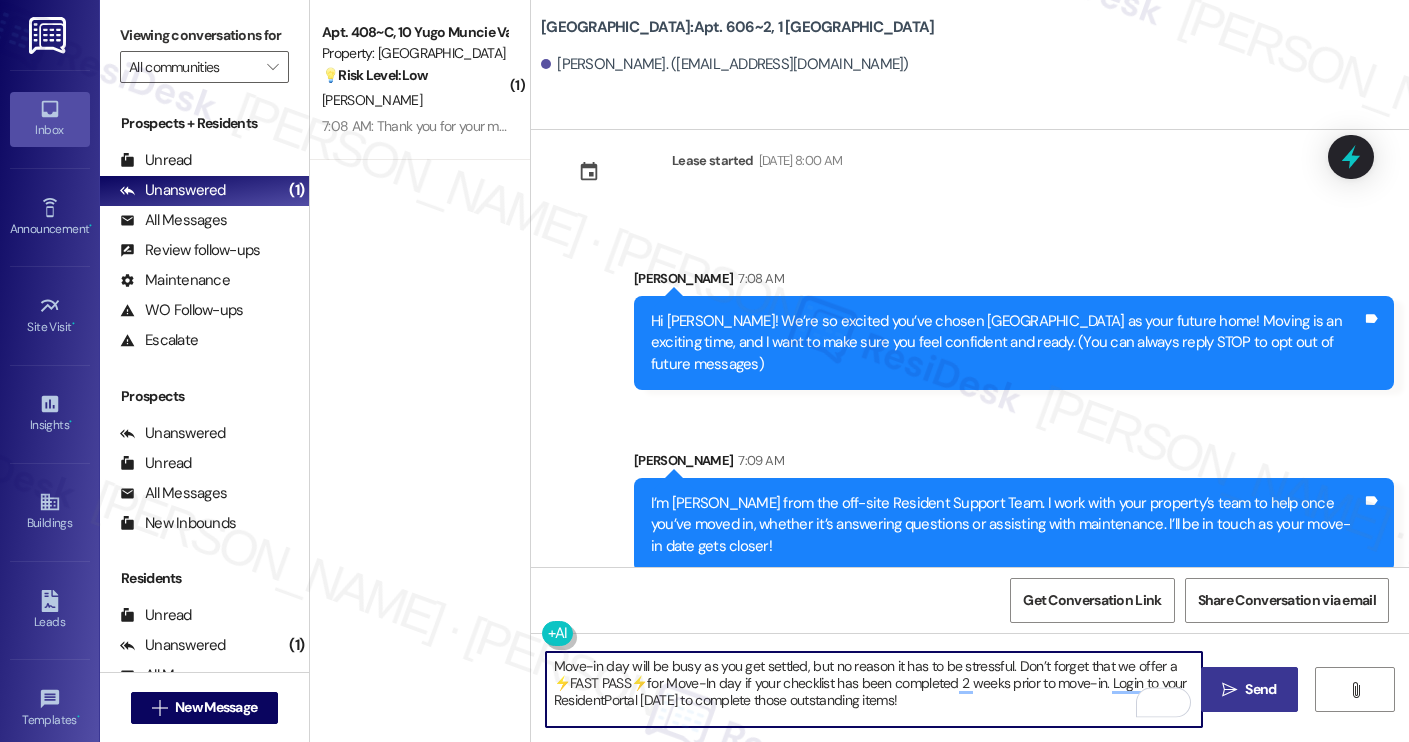 type on "Move-in day will be busy as you get settled, but no reason it has to be stressful. Don’t forget that we offer a ⚡FAST PASS⚡for Move-In day if your checklist has been completed 2 weeks prior to move-in. Login to your ResidentPortal [DATE] to complete those outstanding items!" 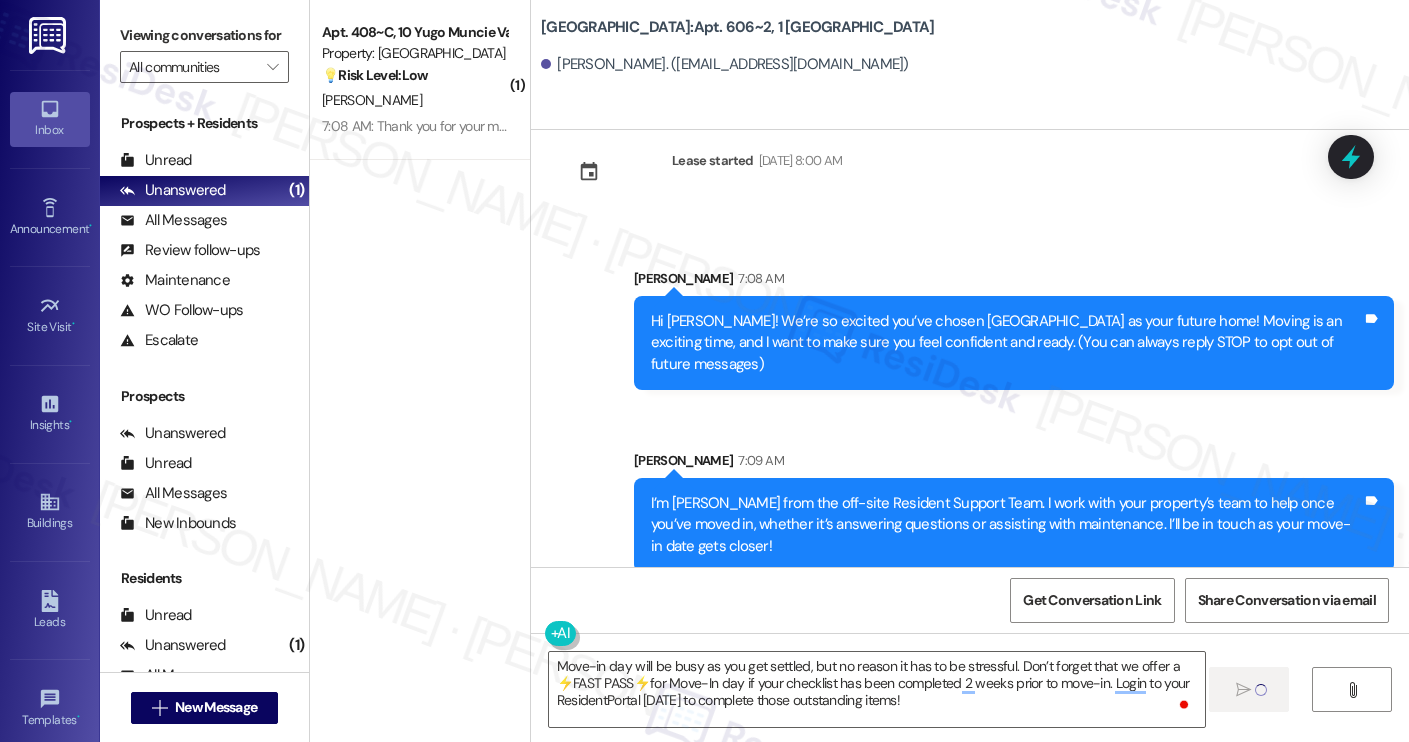 type 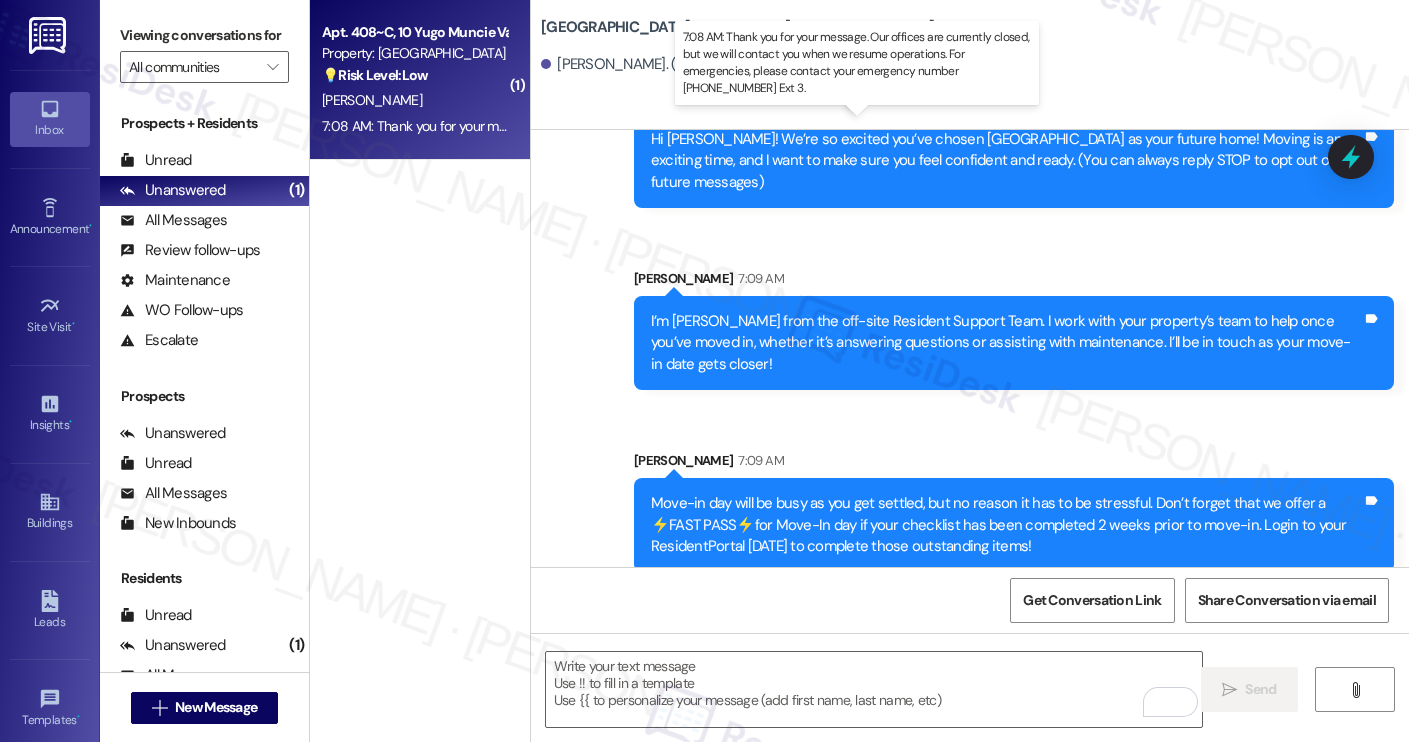 click on "7:08 AM: Thank you for your message. Our offices are currently closed, but we will contact you when we resume operations. For emergencies, please contact your emergency number 765-212-2253 Ext 3. 7:08 AM: Thank you for your message. Our offices are currently closed, but we will contact you when we resume operations. For emergencies, please contact your emergency number 765-212-2253 Ext 3." at bounding box center [924, 126] 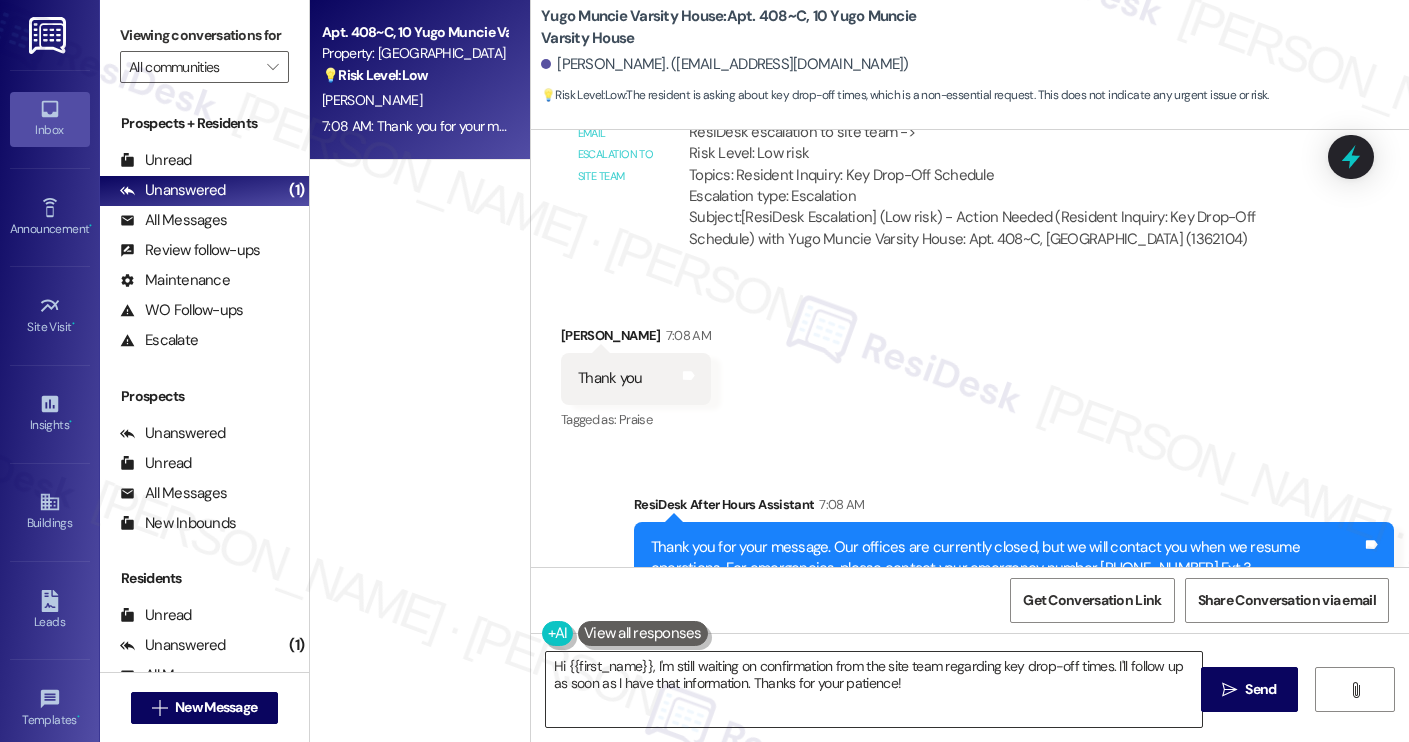 click on "Hi {{first_name}}, I'm still waiting on confirmation from the site team regarding key drop-off times. I'll follow up as soon as I have that information. Thanks for your patience!" at bounding box center [874, 689] 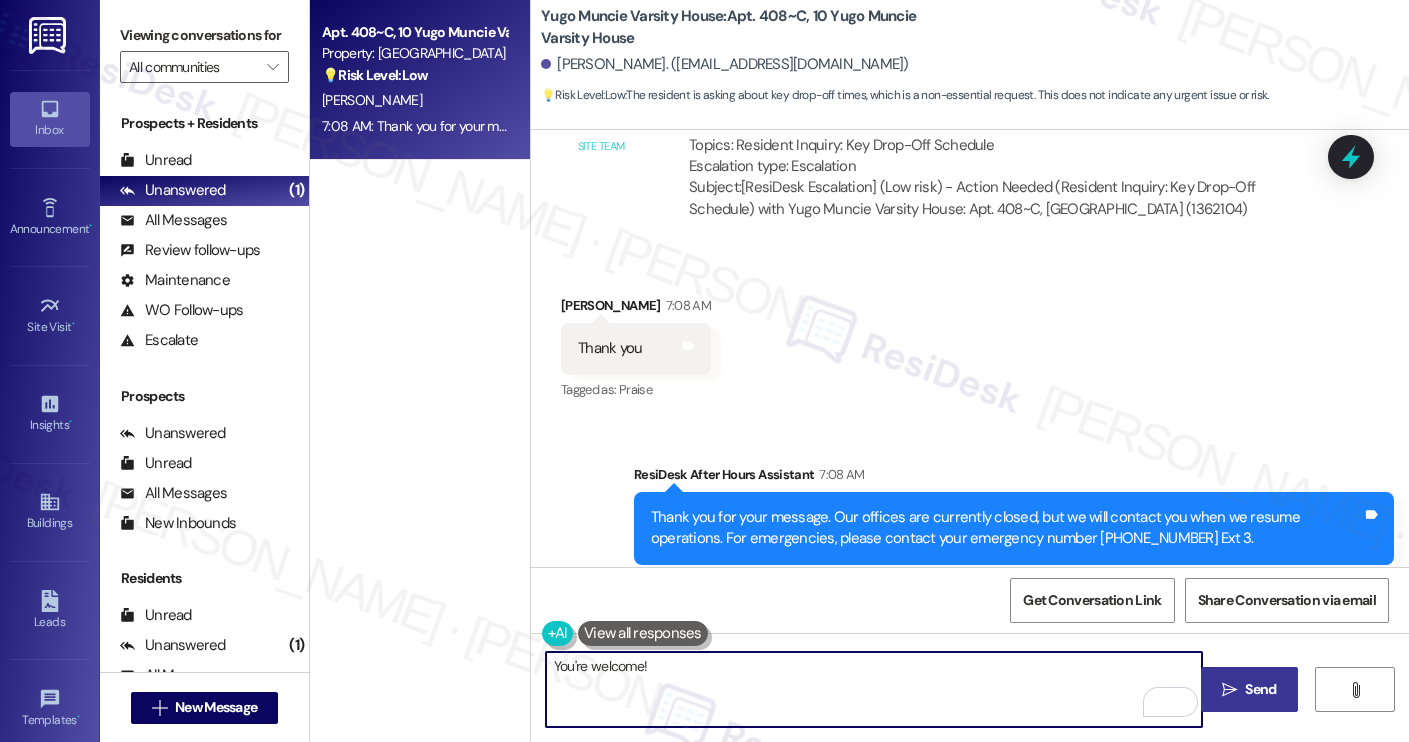 type on "You're welcome!" 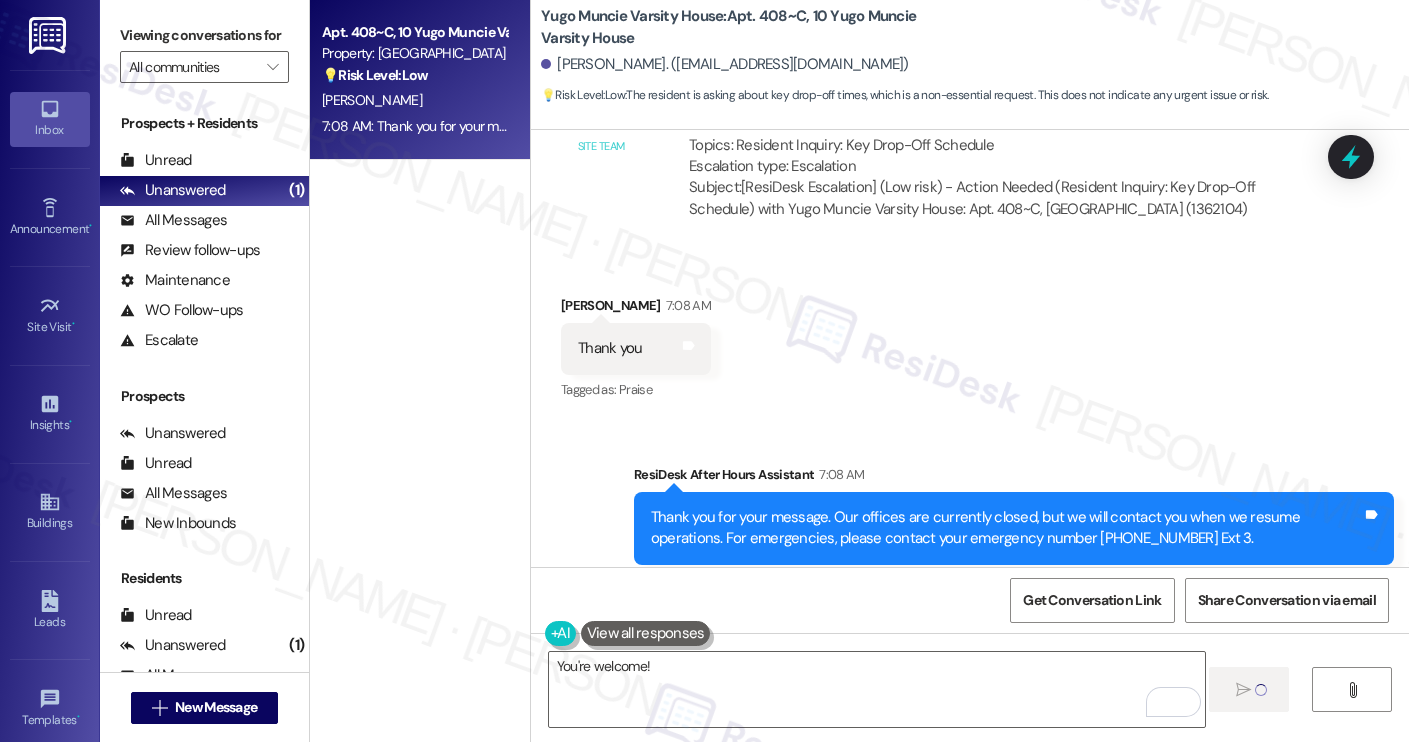 type 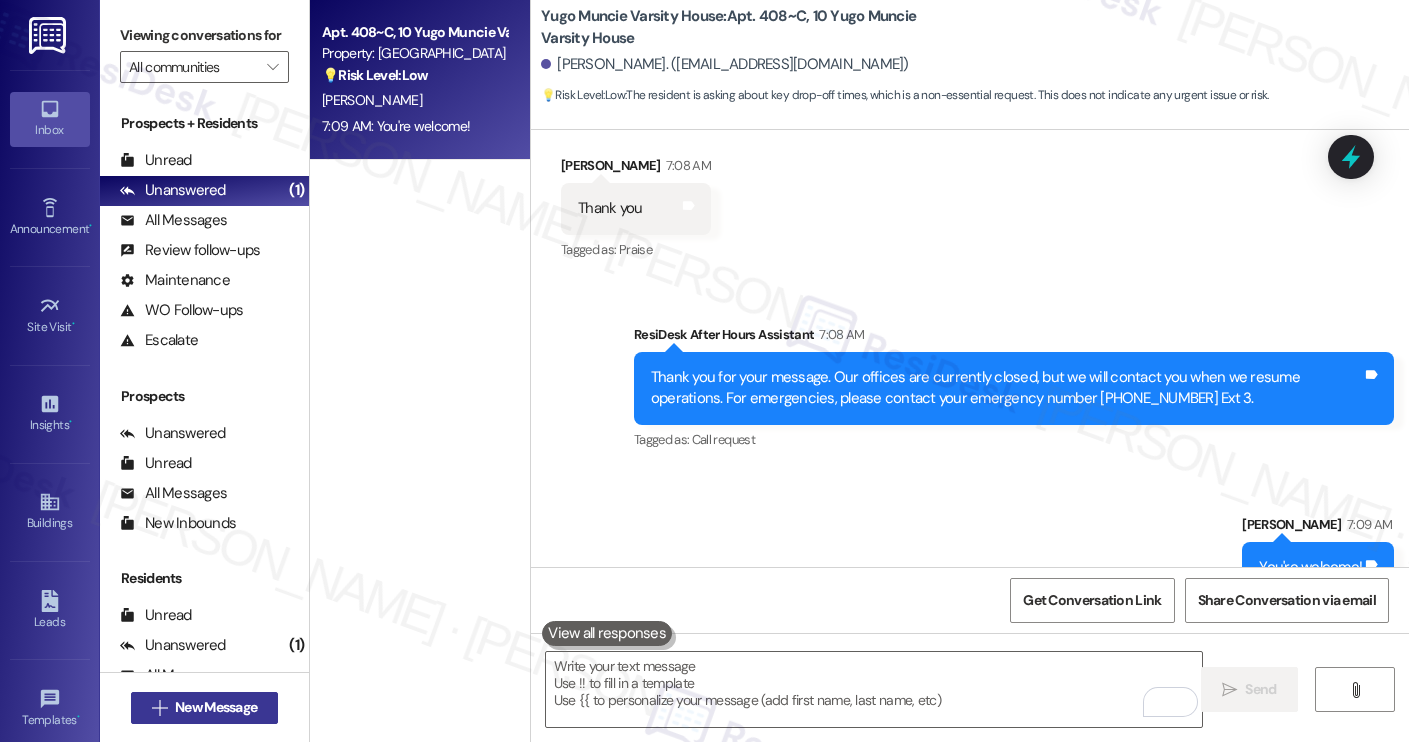 click on "New Message" at bounding box center [216, 707] 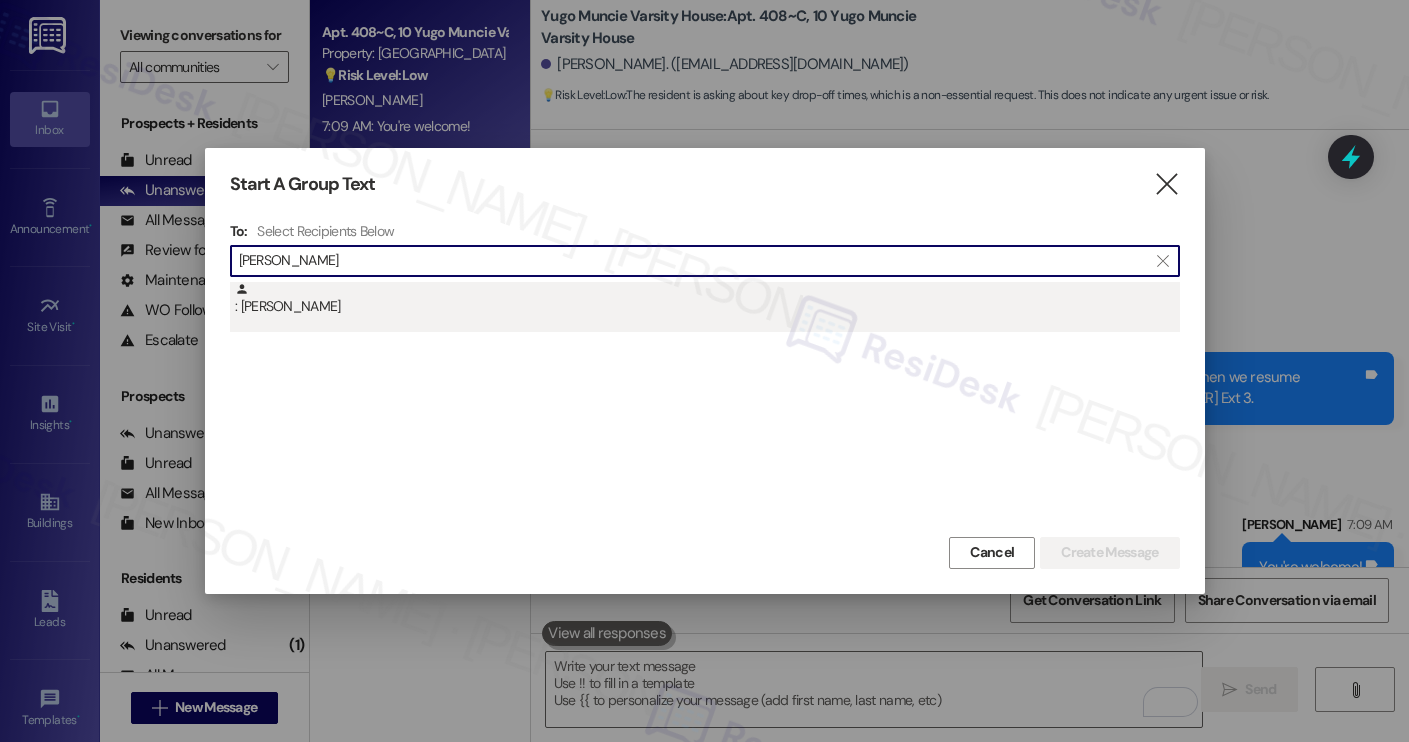 type on "sophia hyde" 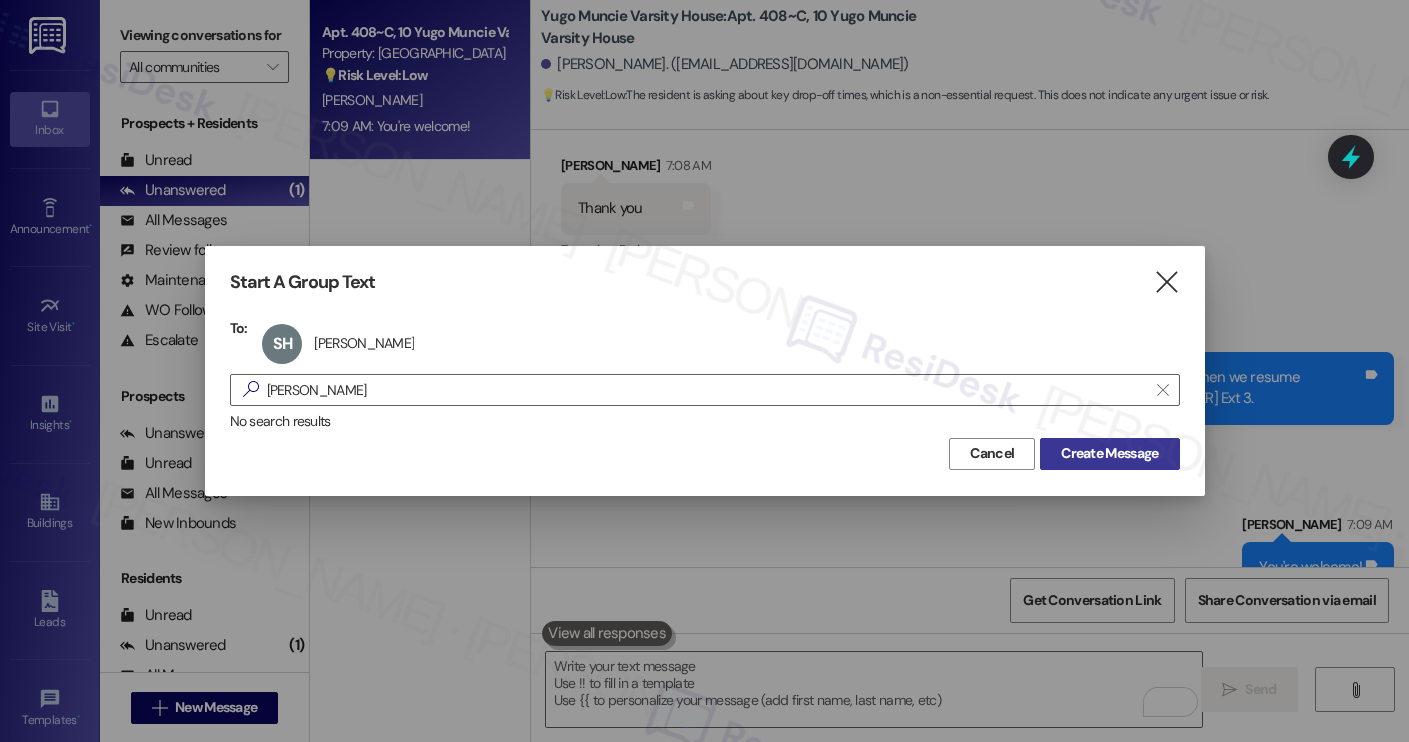 click on "Create Message" at bounding box center [1109, 453] 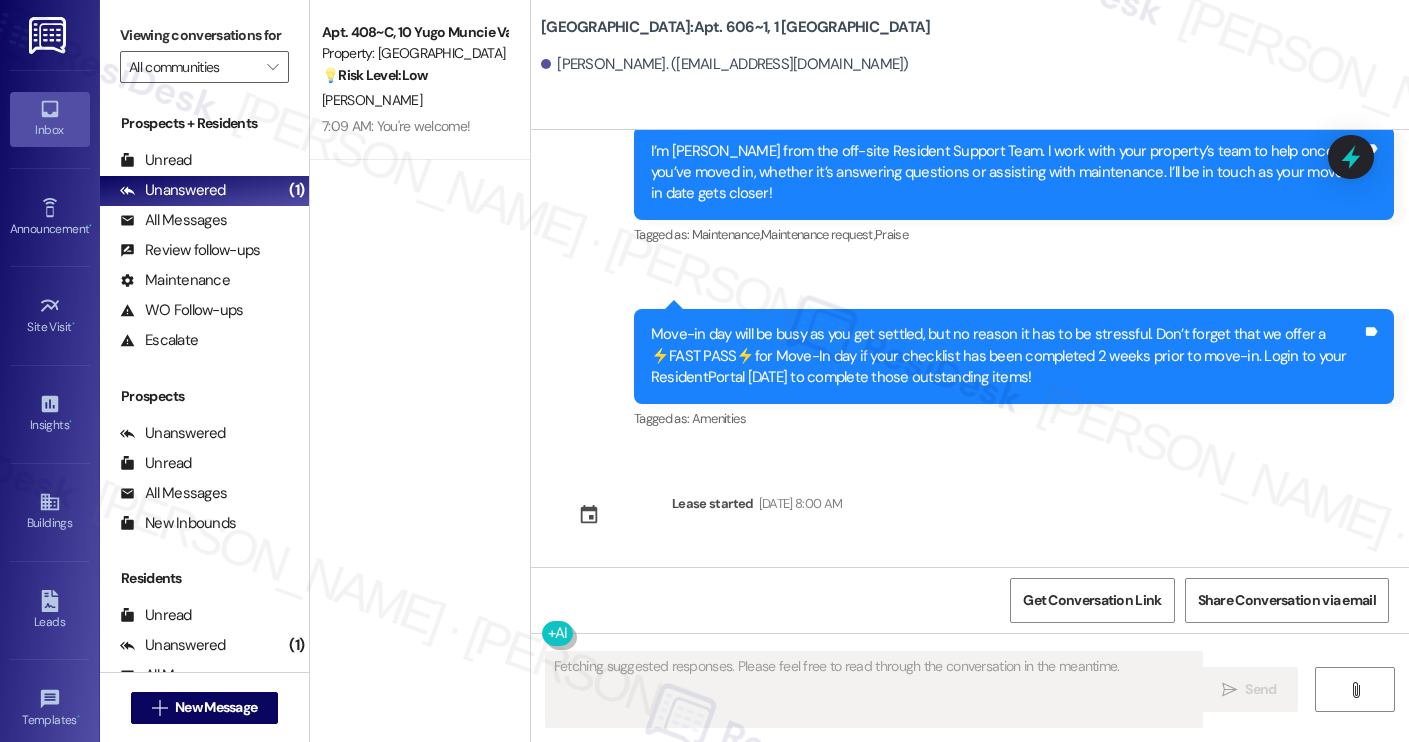 scroll, scrollTop: 255, scrollLeft: 0, axis: vertical 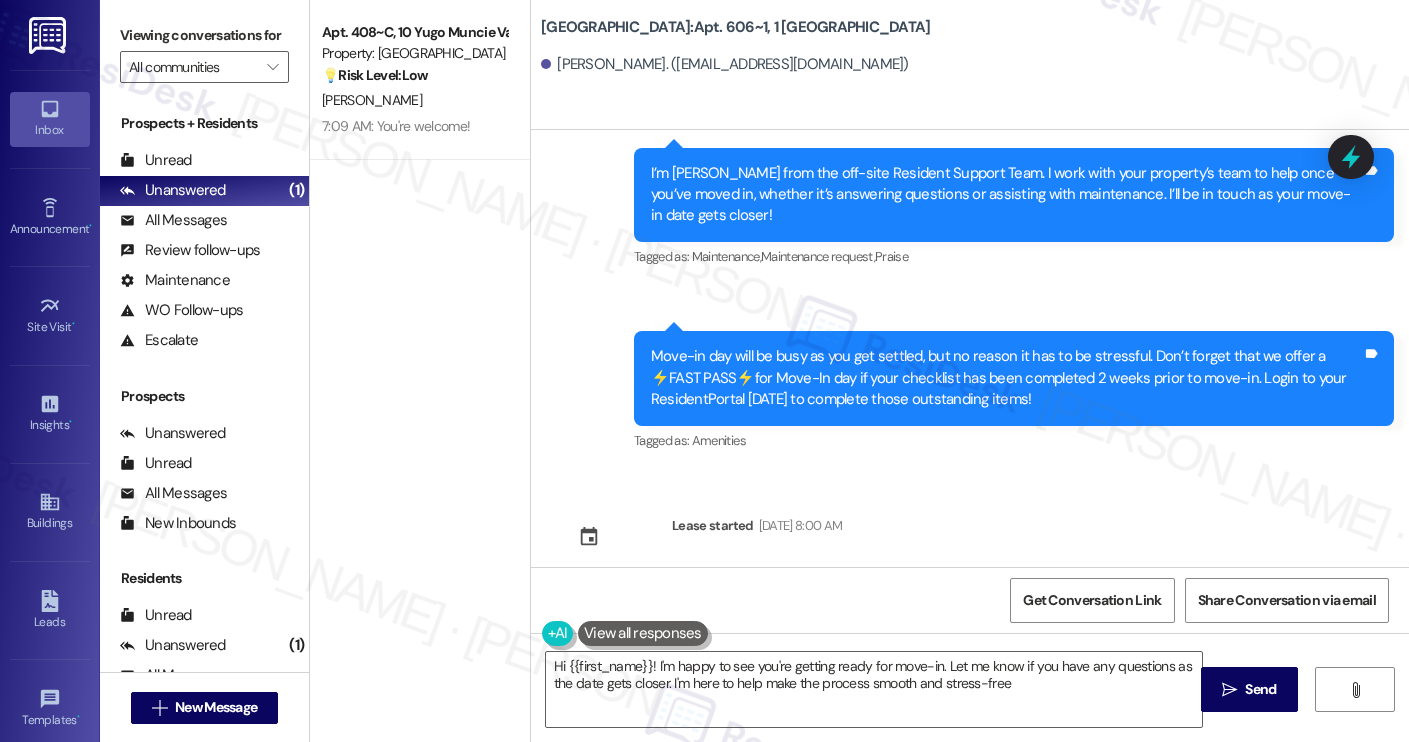 type on "Hi {{first_name}}! I'm happy to see you're getting ready for move-in. Let me know if you have any questions as the date gets closer. I'm here to help make the process smooth and stress-free!" 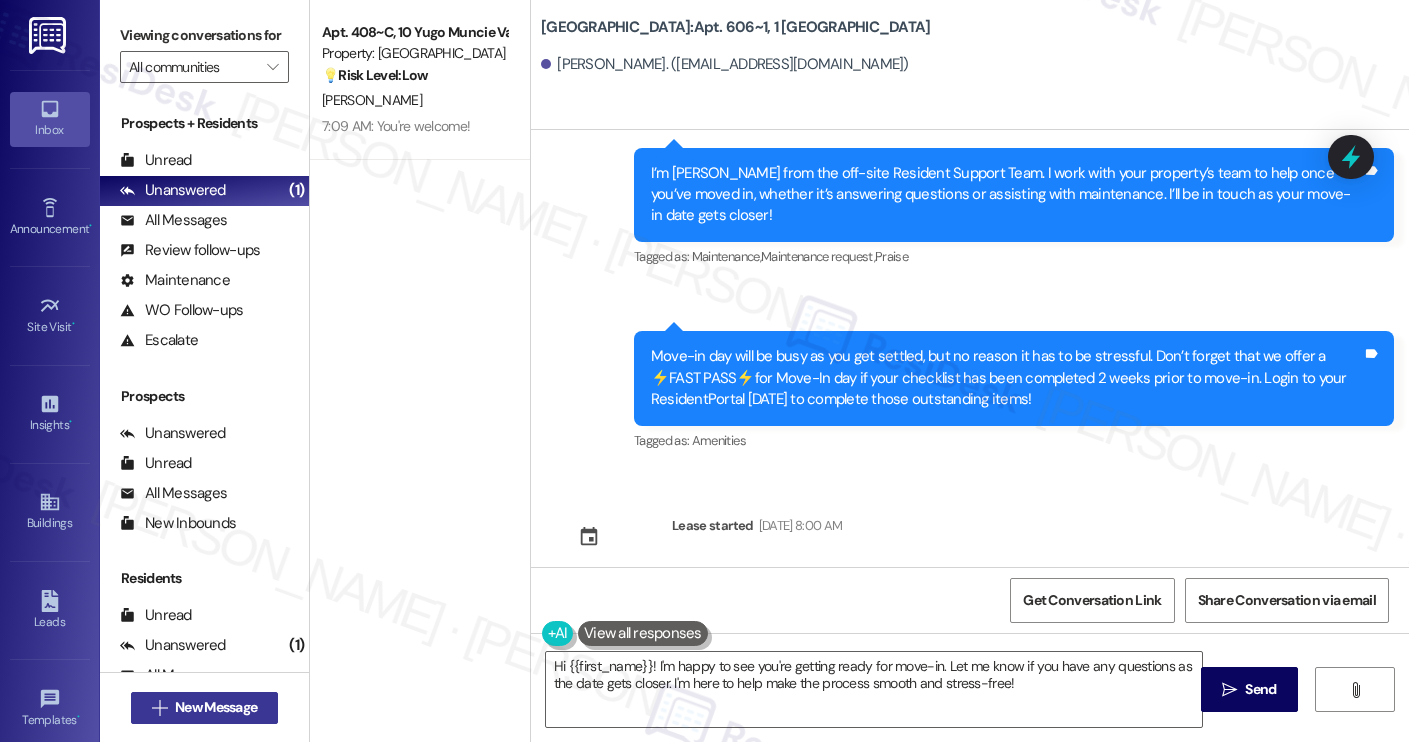 click on "New Message" at bounding box center (216, 707) 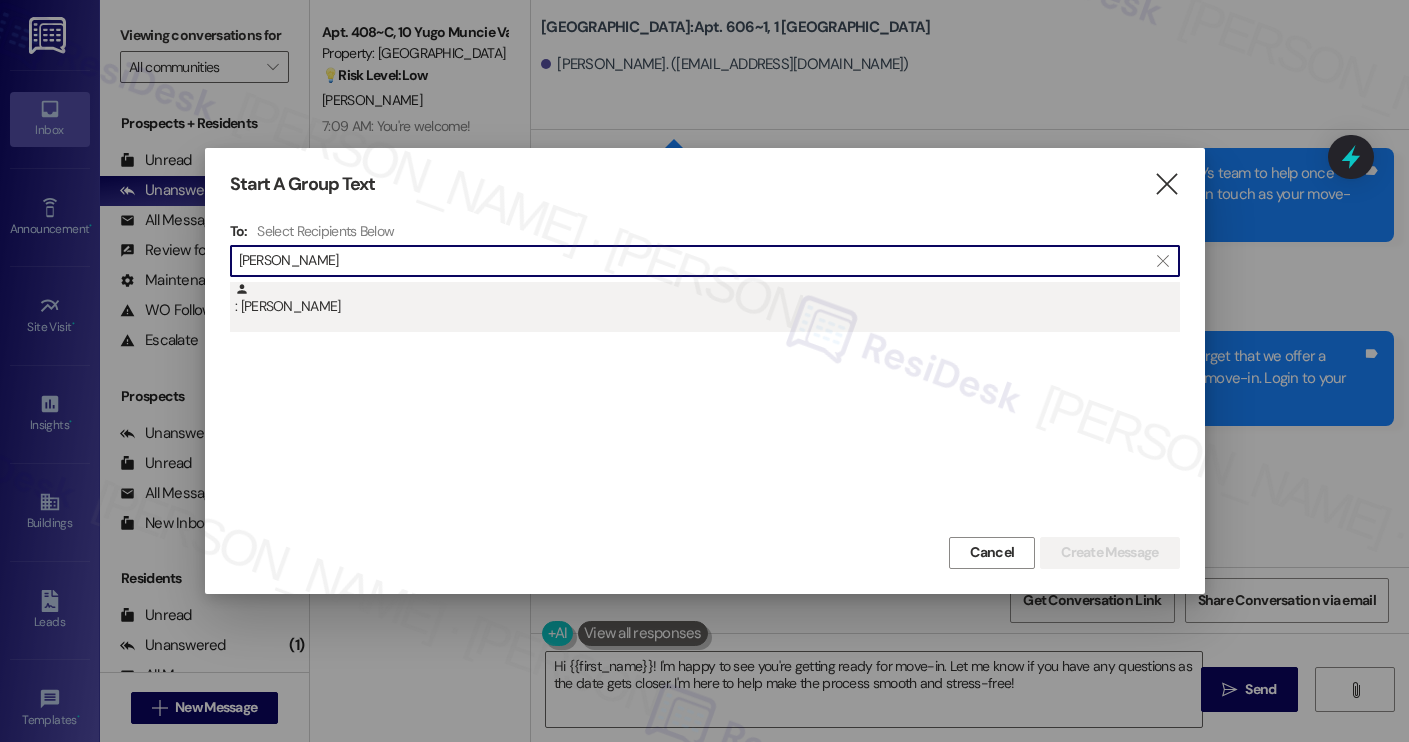 type on "julia gag" 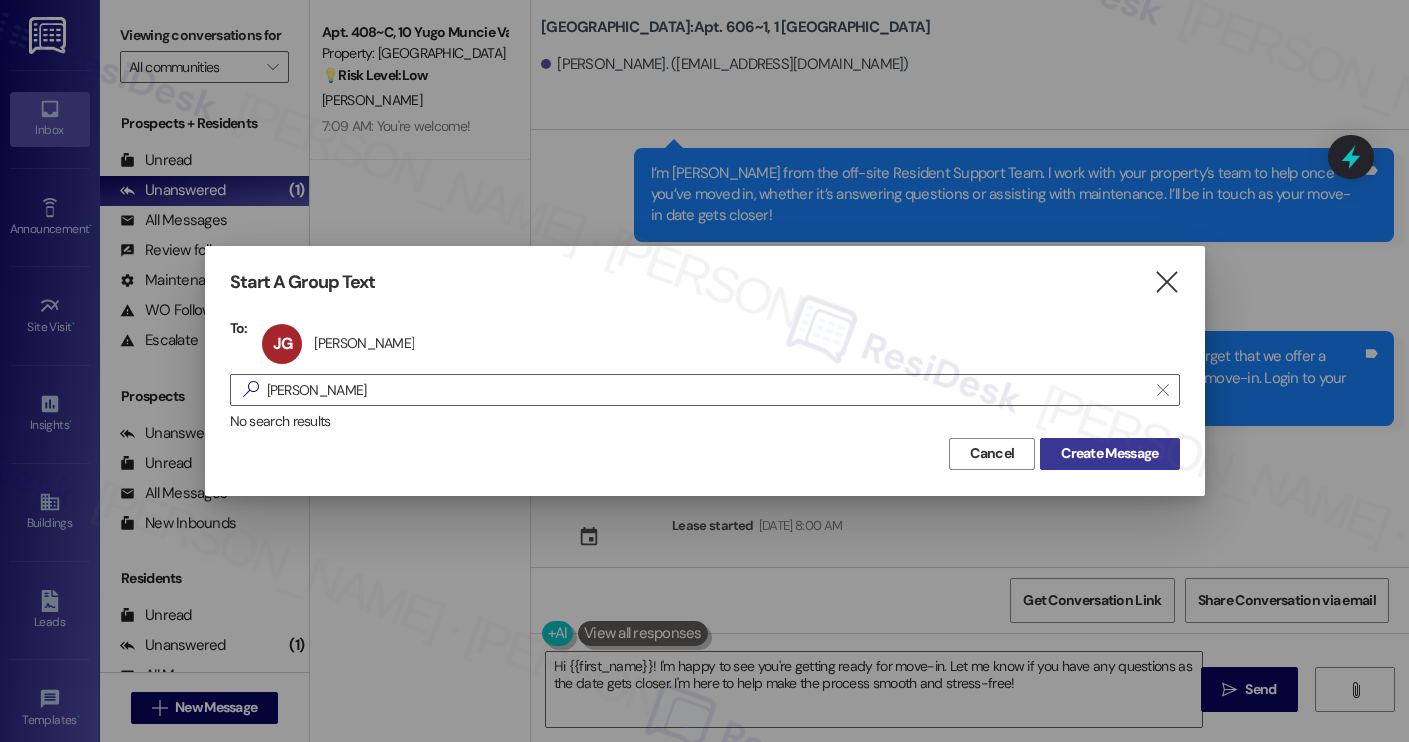 click on "Create Message" at bounding box center [1109, 453] 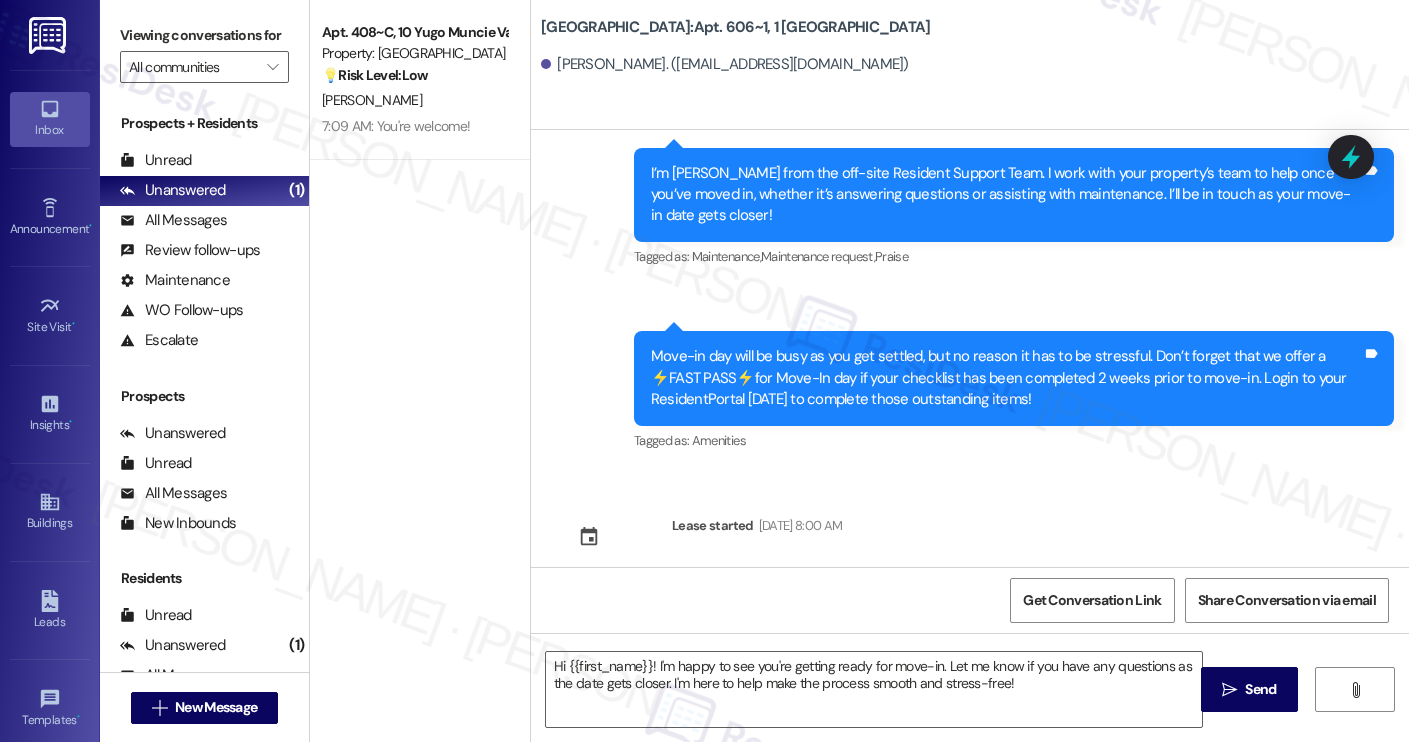 type on "Fetching suggested responses. Please feel free to read through the conversation in the meantime." 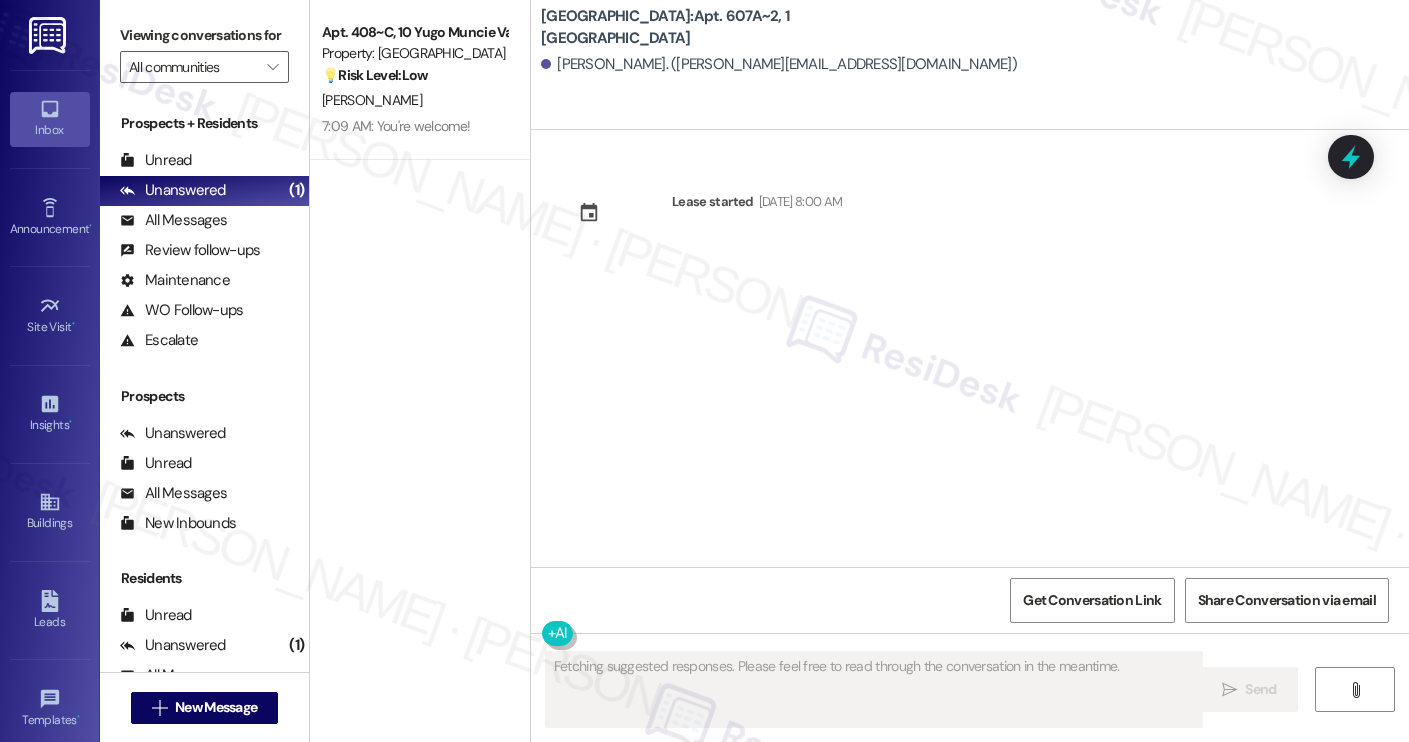 scroll, scrollTop: 0, scrollLeft: 0, axis: both 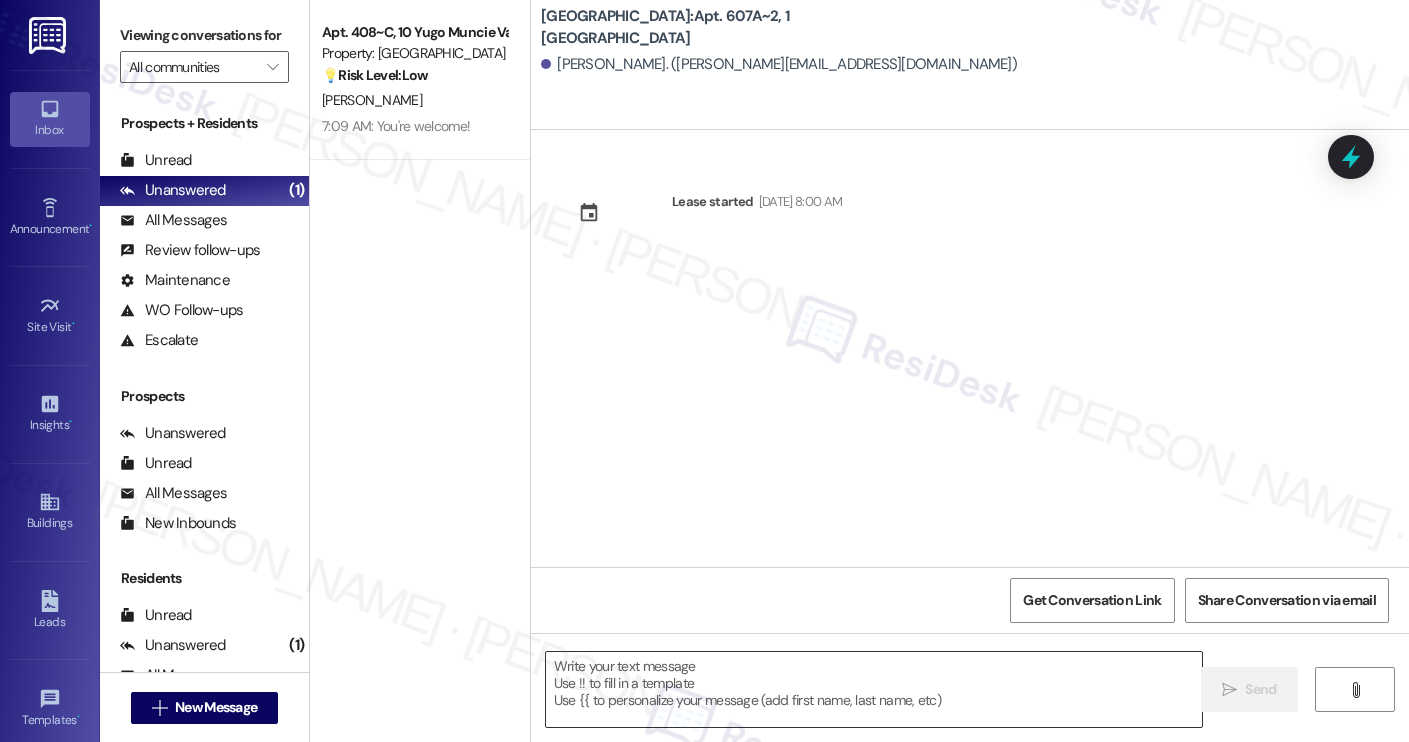 click at bounding box center [874, 689] 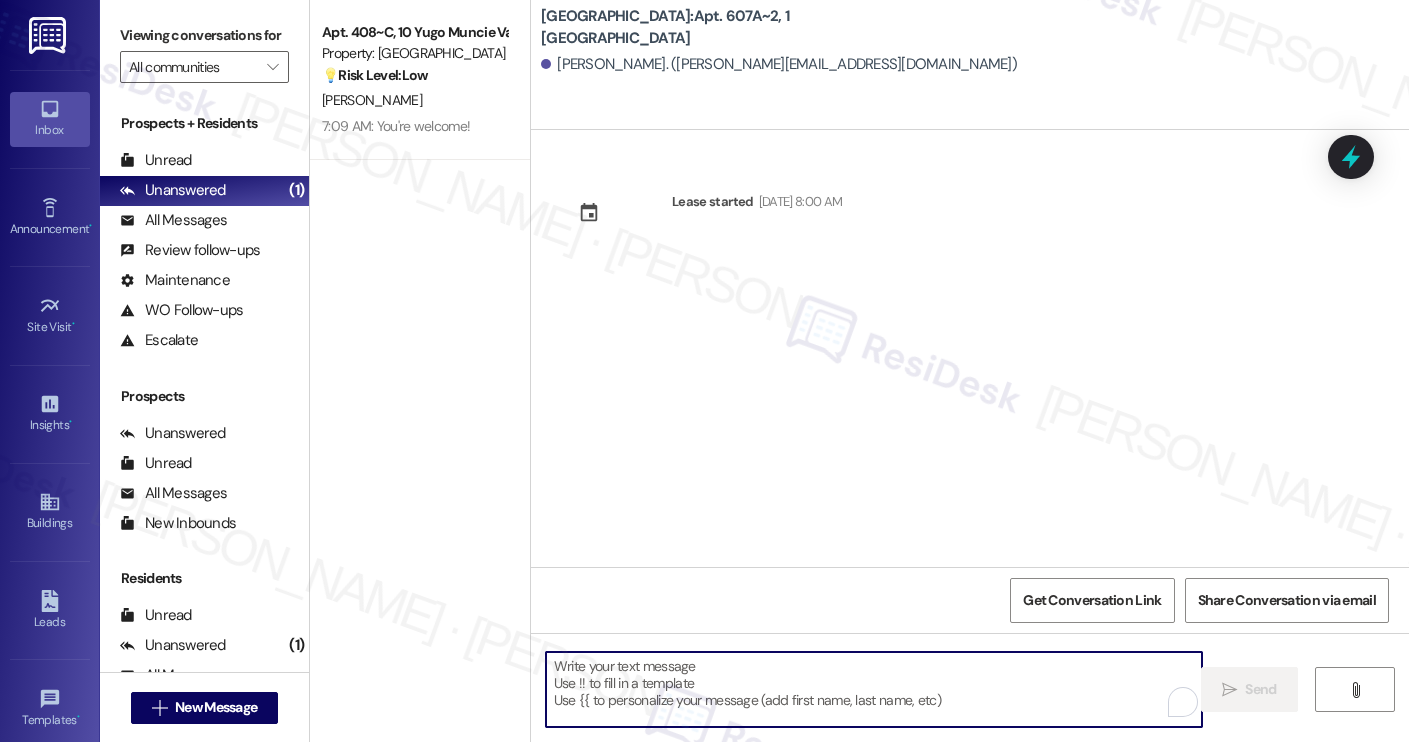 paste on "Hi Isabella! We’re so excited you’ve chosen Yugo Charleston Campus as your future home! Moving is an exciting time, and I want to make sure you feel confident and ready.
I’m Sarah from the off-site Resident Support Team. I work with your property’s team to help once you’ve moved in, whether it’s answering questions or assisting with maintenance. I’ll be in touch as your move-in date gets closer!
Move-in day will be busy as you get settled, but no reason it has to be stressful. Don’t forget that we offer a ⚡FAST PASS⚡for Move-In day if your checklist has been completed 2 weeks prior to move-in. Login to your ResidentPortal today to complete those outstanding items!" 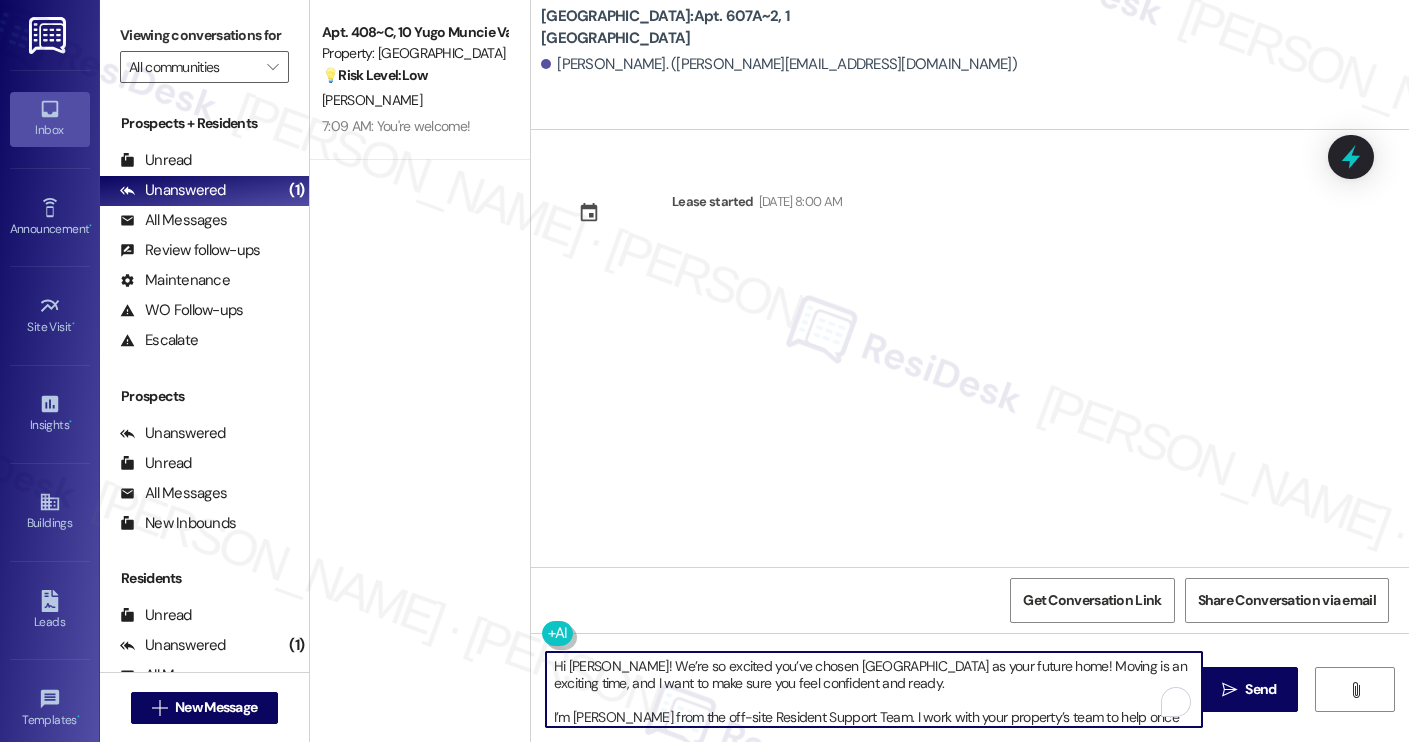 scroll, scrollTop: 119, scrollLeft: 0, axis: vertical 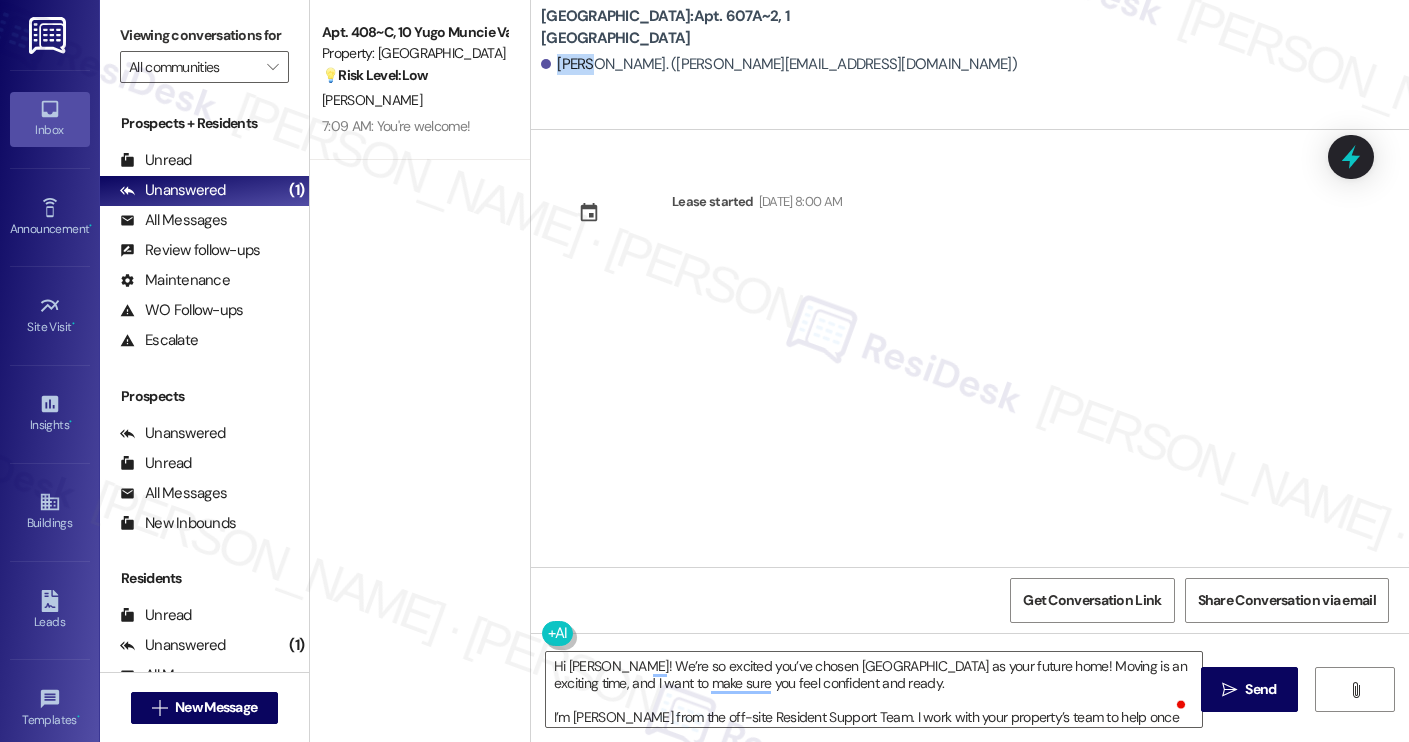 copy on "Julia" 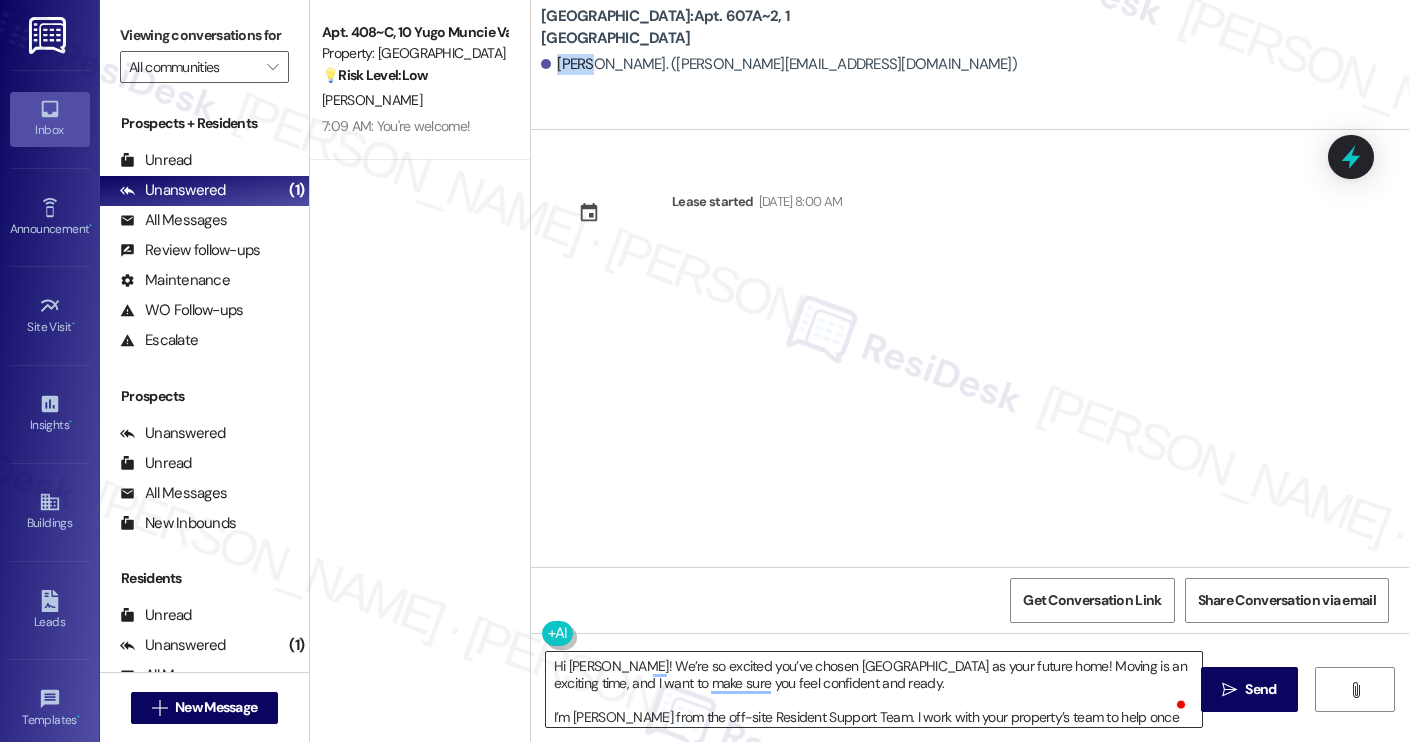 click on "Hi Isabella! We’re so excited you’ve chosen Yugo Charleston Campus as your future home! Moving is an exciting time, and I want to make sure you feel confident and ready.
I’m Sarah from the off-site Resident Support Team. I work with your property’s team to help once you’ve moved in, whether it’s answering questions or assisting with maintenance. I’ll be in touch as your move-in date gets closer!
Move-in day will be busy as you get settled, but no reason it has to be stressful. Don’t forget that we offer a ⚡FAST PASS⚡for Move-In day if your checklist has been completed 2 weeks prior to move-in. Login to your ResidentPortal today to complete those outstanding items!" at bounding box center [874, 689] 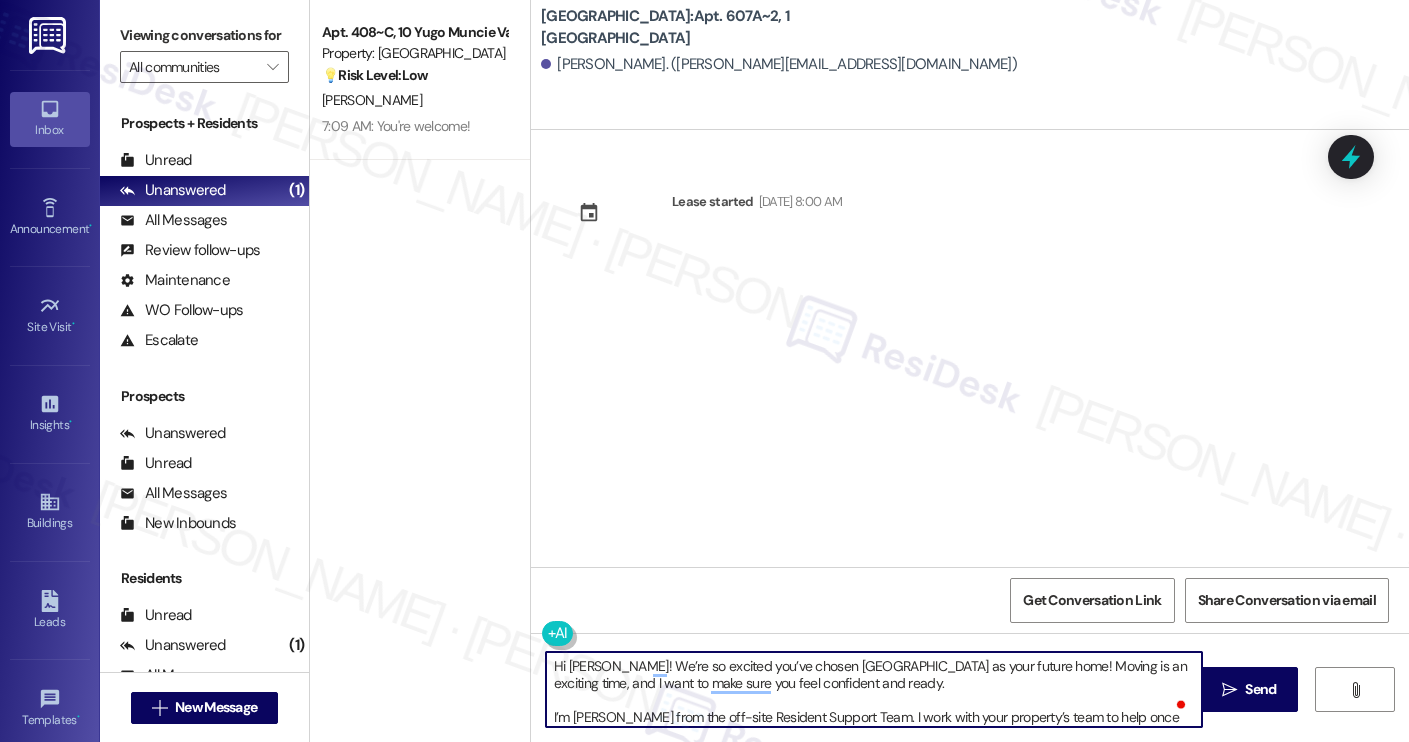 click on "Hi Isabella! We’re so excited you’ve chosen Yugo Charleston Campus as your future home! Moving is an exciting time, and I want to make sure you feel confident and ready.
I’m Sarah from the off-site Resident Support Team. I work with your property’s team to help once you’ve moved in, whether it’s answering questions or assisting with maintenance. I’ll be in touch as your move-in date gets closer!
Move-in day will be busy as you get settled, but no reason it has to be stressful. Don’t forget that we offer a ⚡FAST PASS⚡for Move-In day if your checklist has been completed 2 weeks prior to move-in. Login to your ResidentPortal today to complete those outstanding items!" at bounding box center [874, 689] 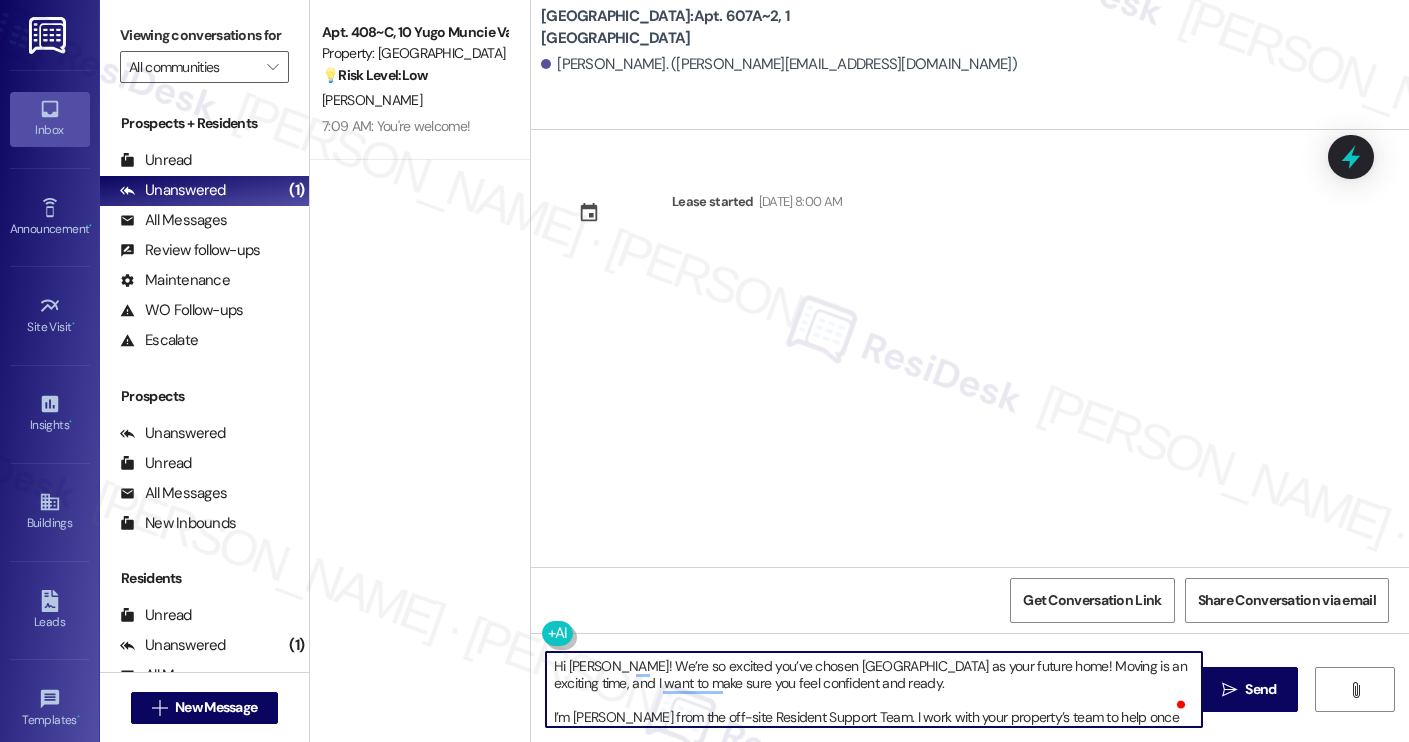 scroll, scrollTop: 17, scrollLeft: 0, axis: vertical 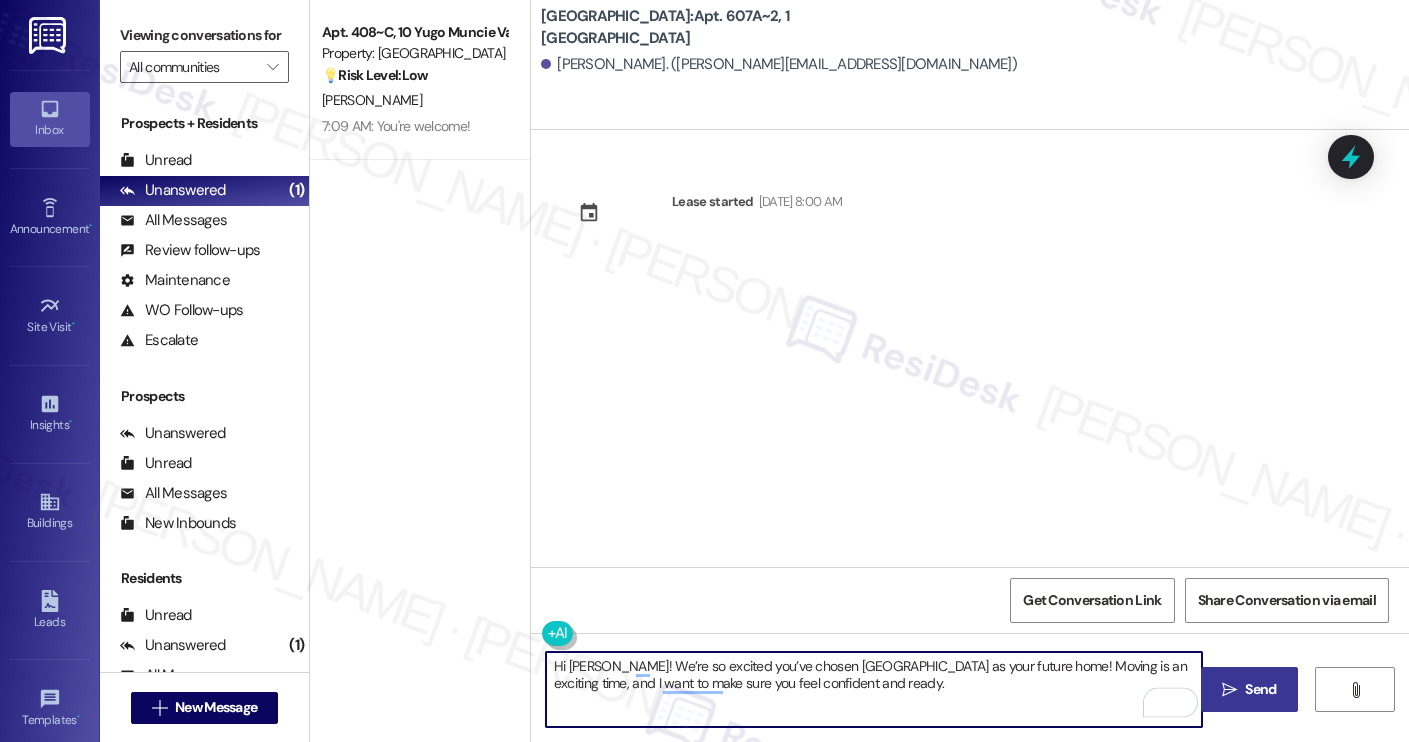 type on "Hi Julia! We’re so excited you’ve chosen Yugo Charleston Campus as your future home! Moving is an exciting time, and I want to make sure you feel confident and ready." 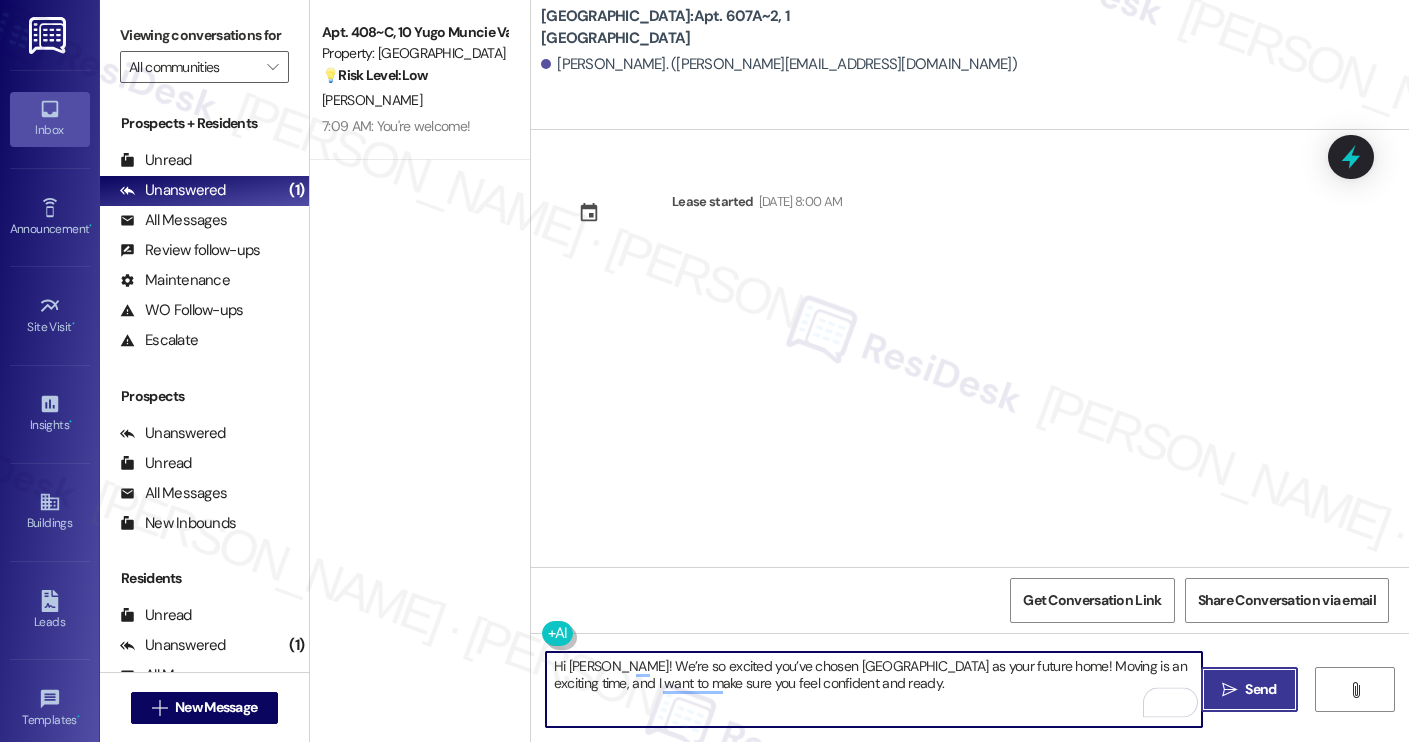 click on "" at bounding box center [1229, 690] 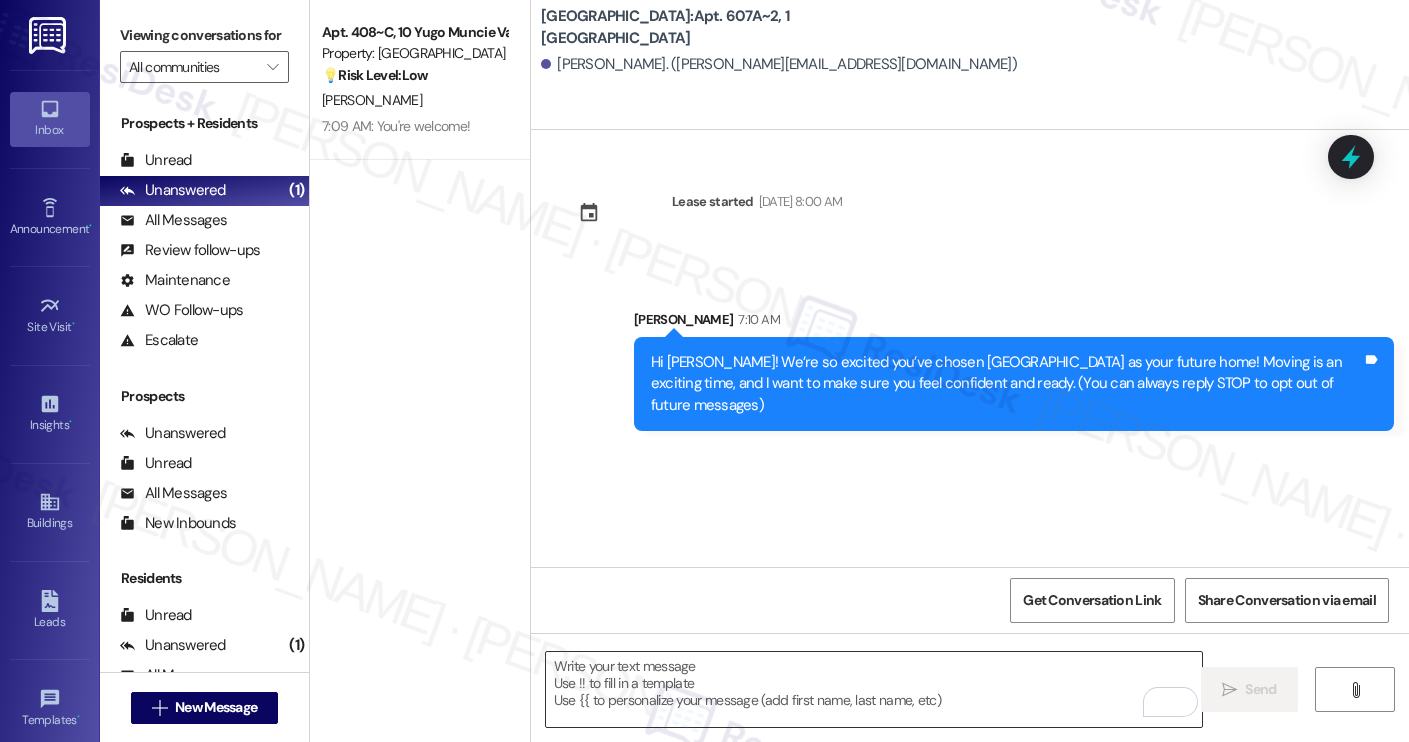 click at bounding box center (874, 689) 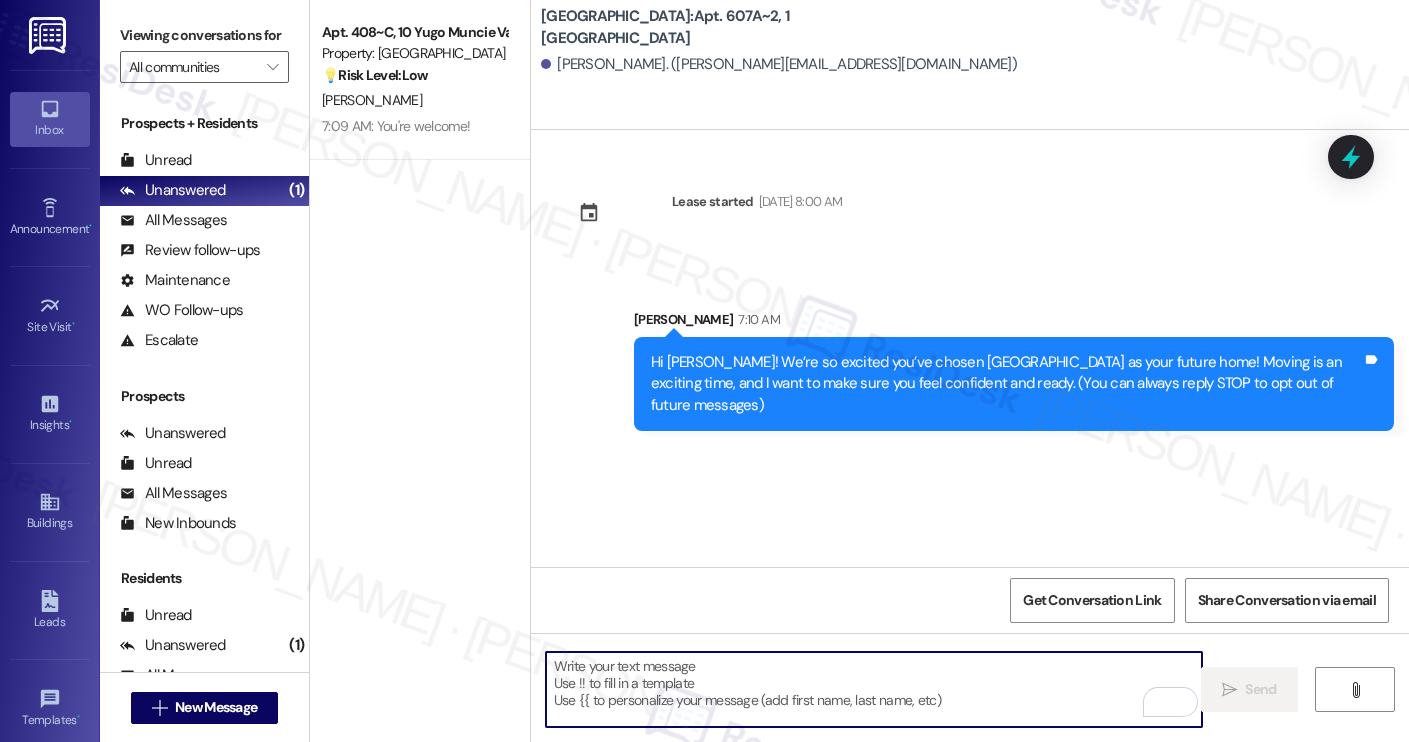 paste on "I’m Sarah from the off-site Resident Support Team. I work with your property’s team to help once you’ve moved in, whether it’s answering questions or assisting with maintenance. I’ll be in touch as your move-in date gets closer!
Move-in day will be busy as you get settled, but no reason it has to be stressful. Don’t forget that we offer a ⚡FAST PASS⚡for Move-In day if your checklist has been completed 2 weeks prior to move-in. Login to your ResidentPortal today to complete those outstanding items!" 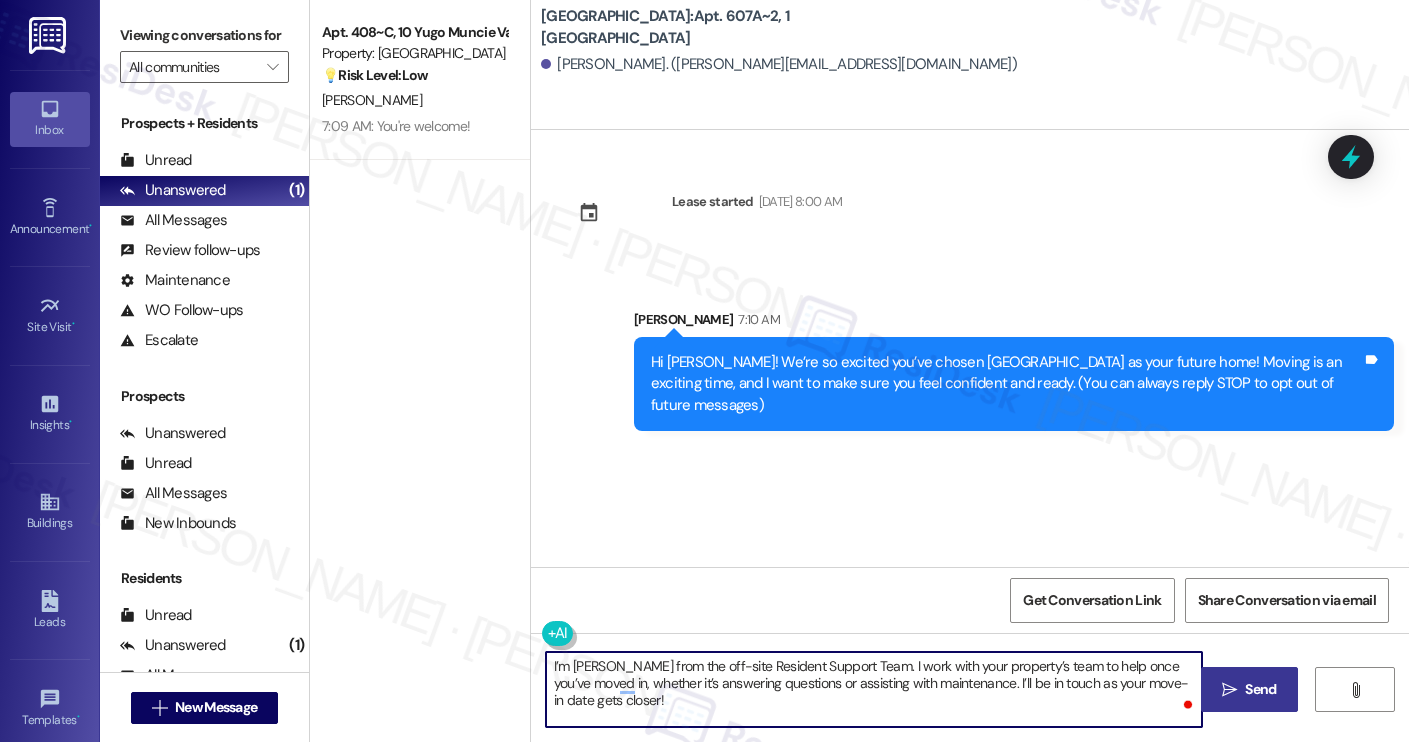 type on "I’m Sarah from the off-site Resident Support Team. I work with your property’s team to help once you’ve moved in, whether it’s answering questions or assisting with maintenance. I’ll be in touch as your move-in date gets closer!" 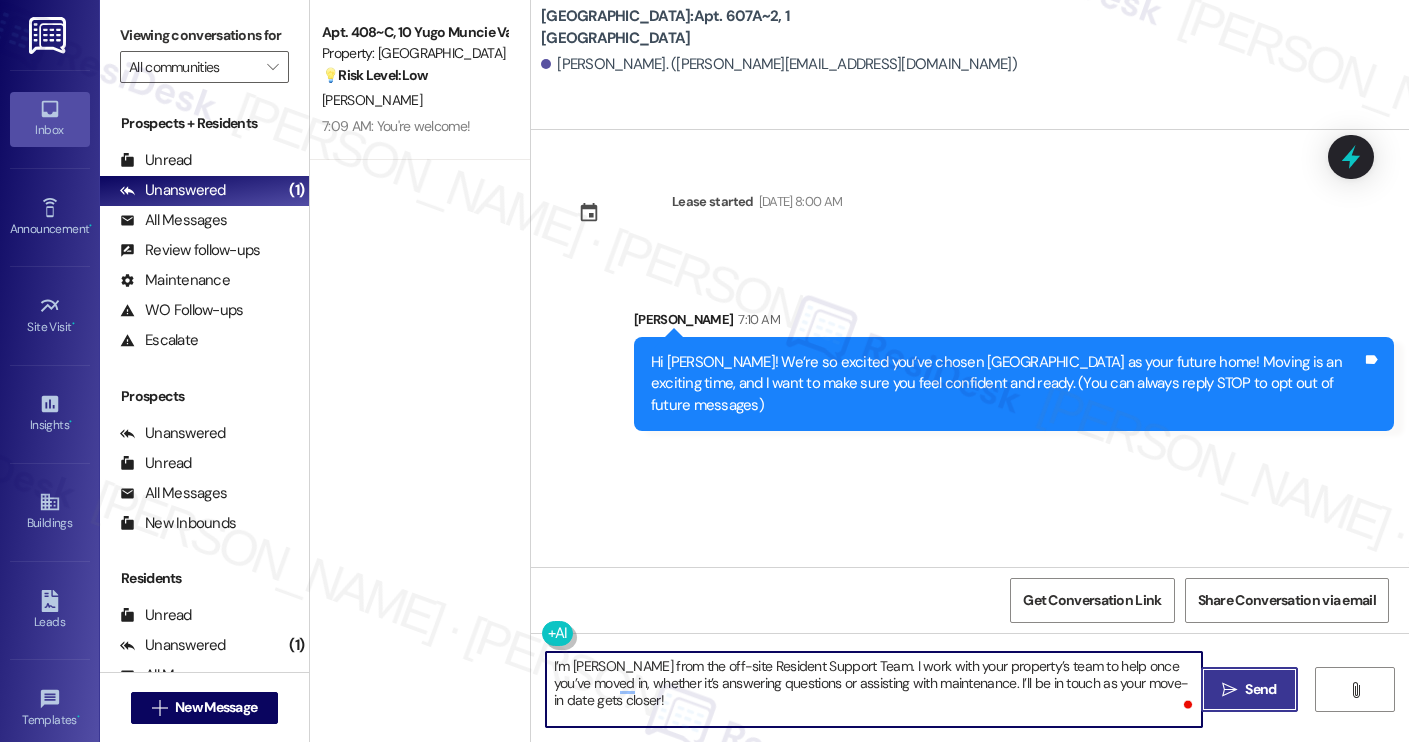 click on " Send" at bounding box center (1249, 689) 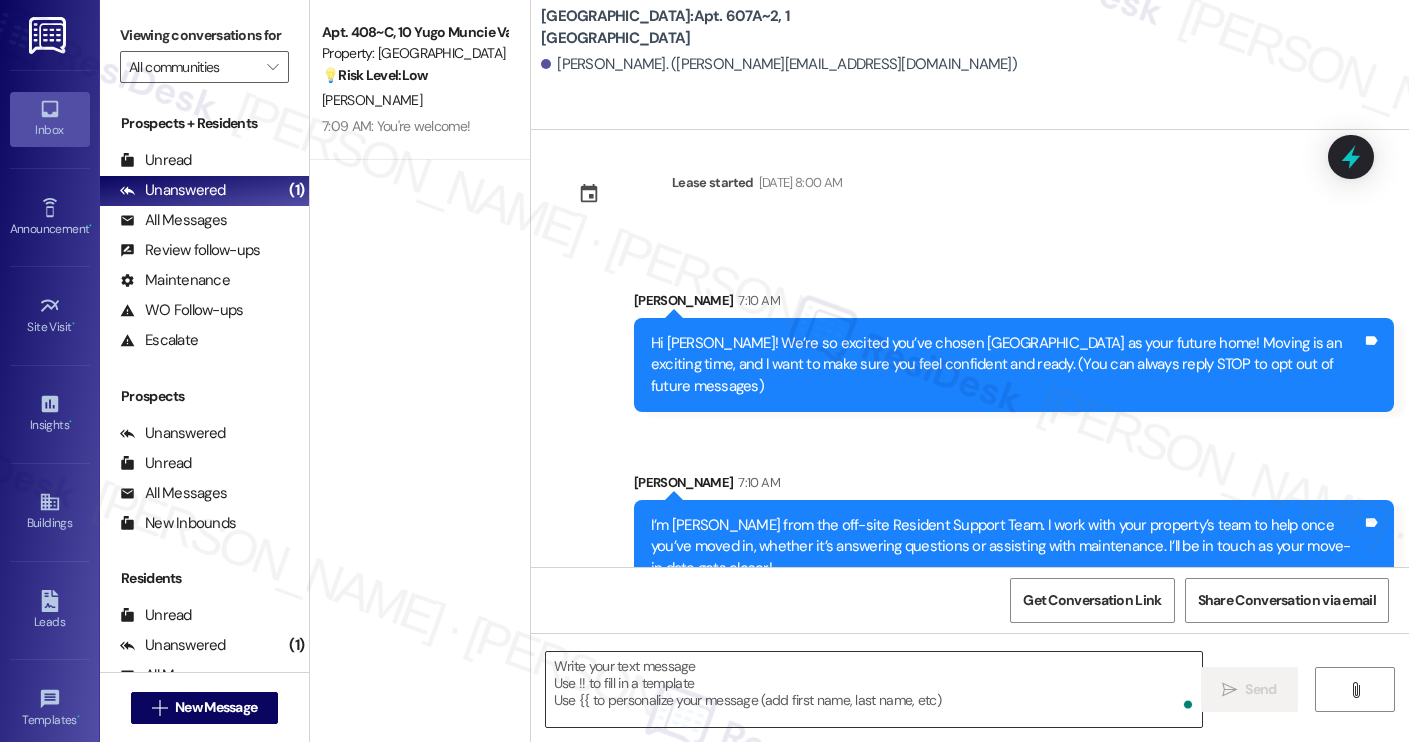 click at bounding box center (874, 689) 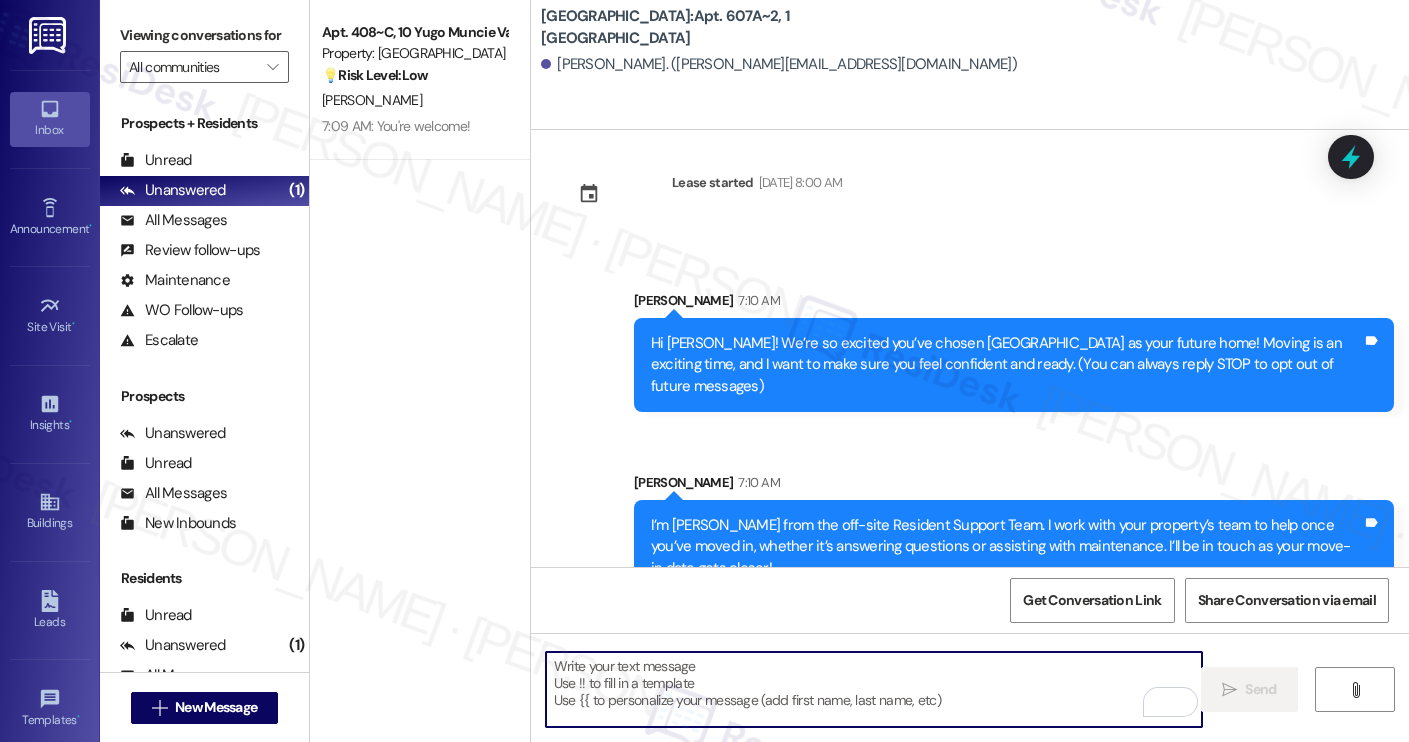 paste on "Move-in day will be busy as you get settled, but no reason it has to be stressful. Don’t forget that we offer a ⚡FAST PASS⚡for Move-In day if your checklist has been completed 2 weeks prior to move-in. Login to your ResidentPortal today to complete those outstanding items!" 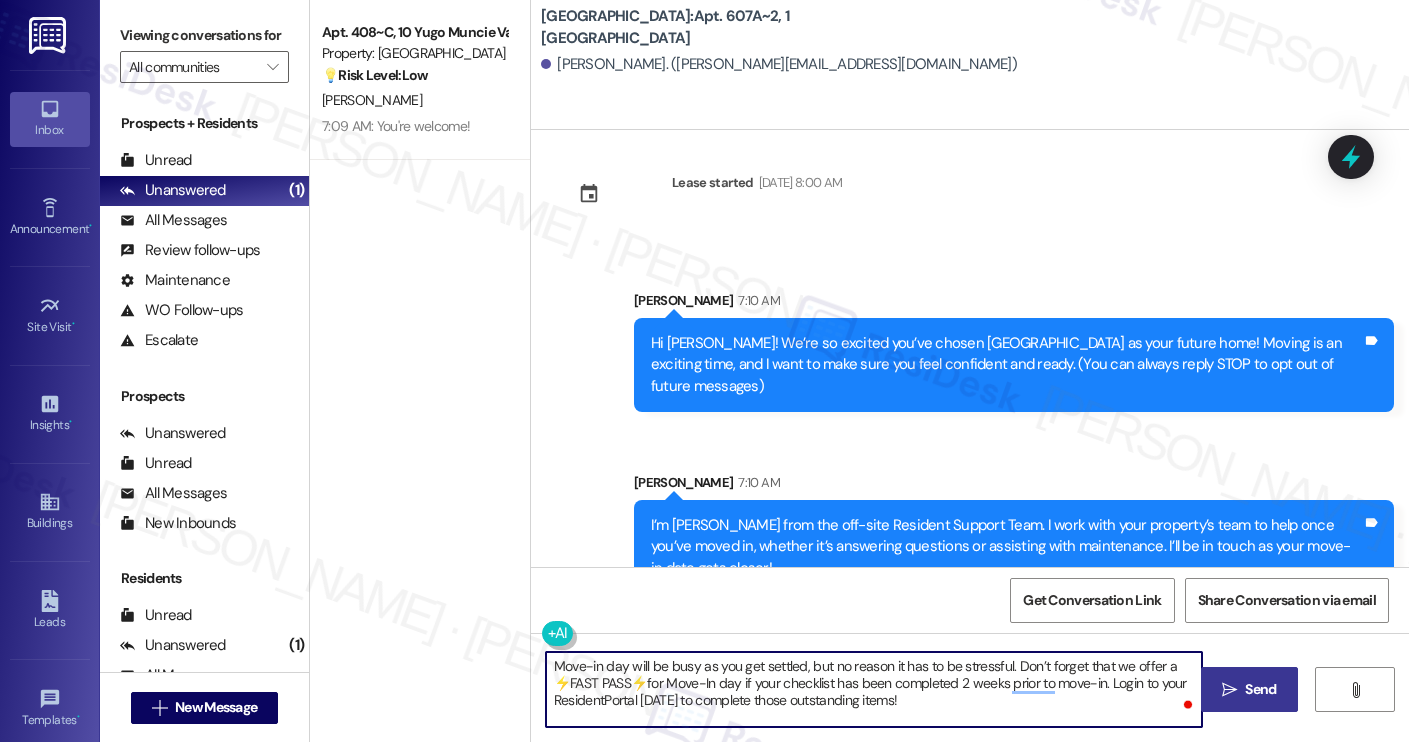 type on "Move-in day will be busy as you get settled, but no reason it has to be stressful. Don’t forget that we offer a ⚡FAST PASS⚡for Move-In day if your checklist has been completed 2 weeks prior to move-in. Login to your ResidentPortal today to complete those outstanding items!" 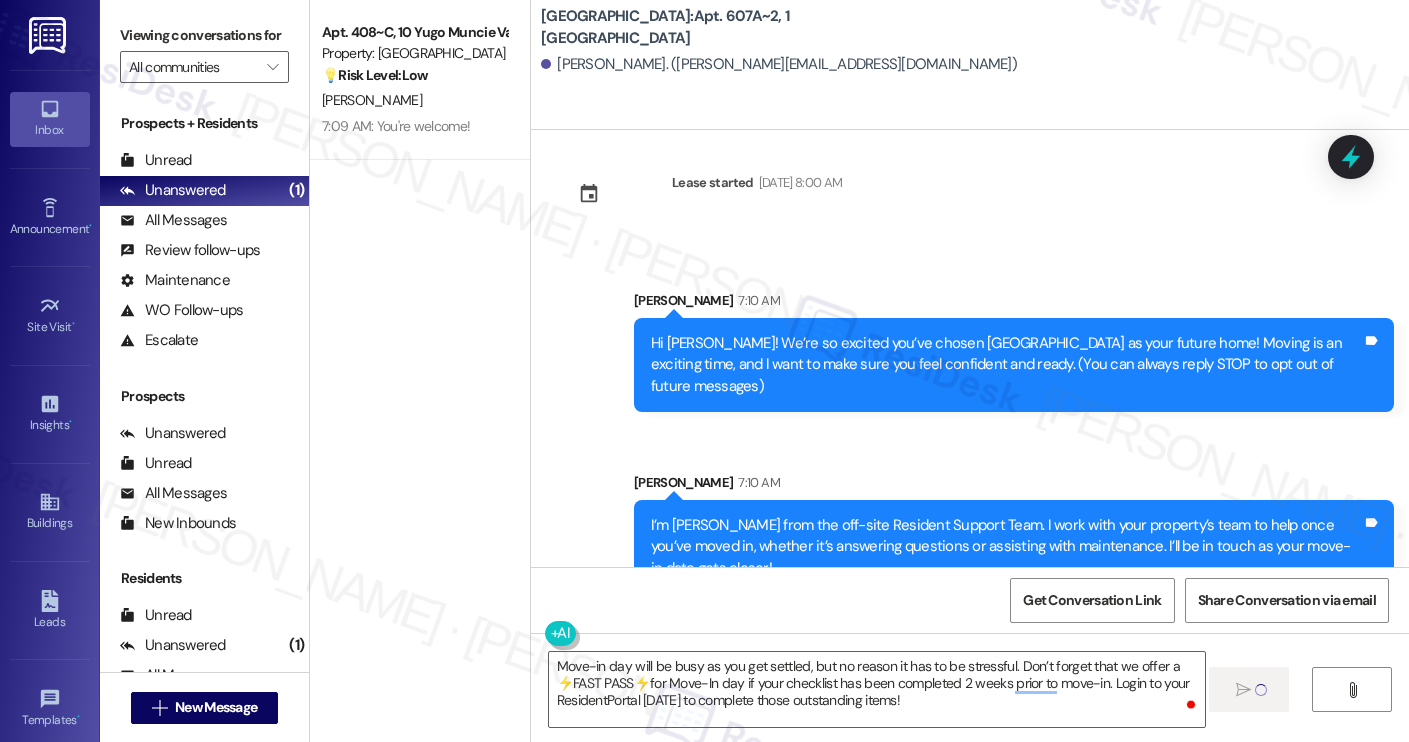 type 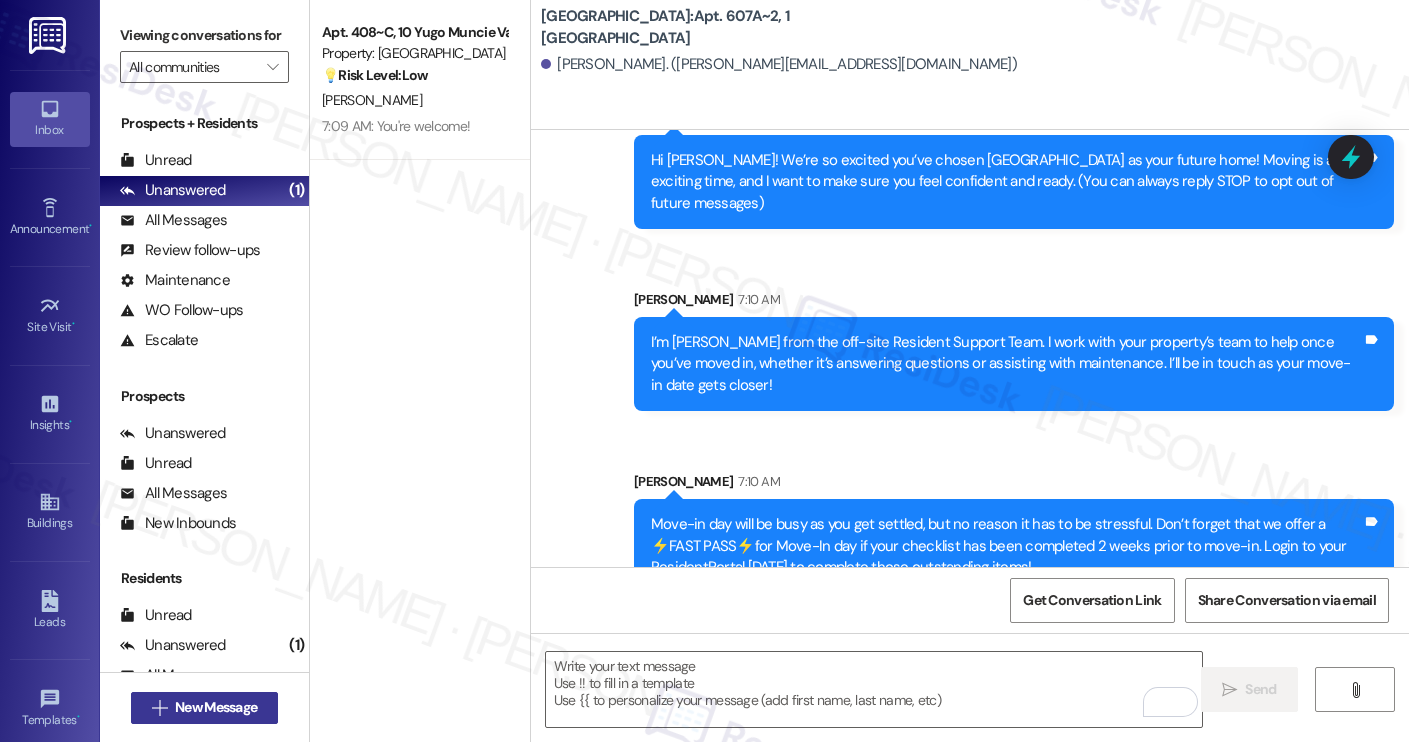click on "New Message" at bounding box center [216, 707] 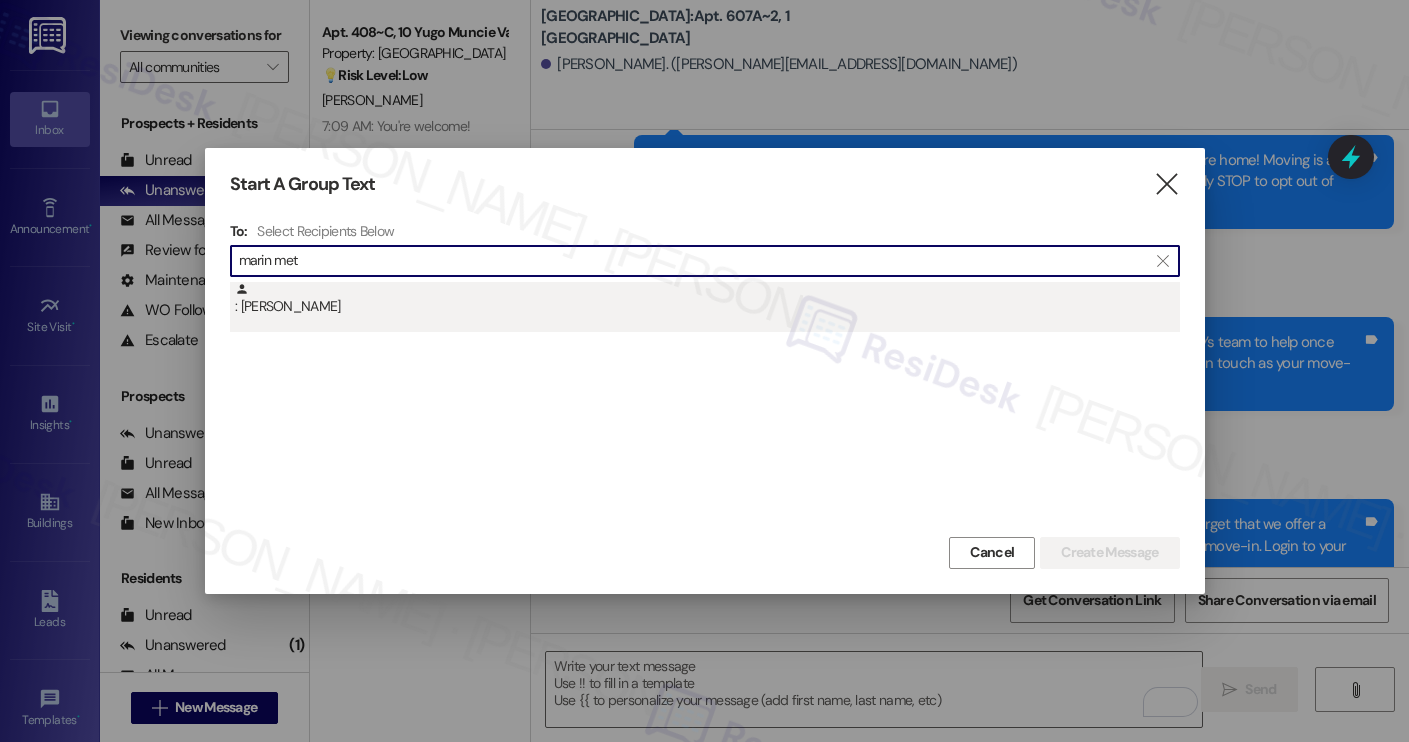 type on "marin met" 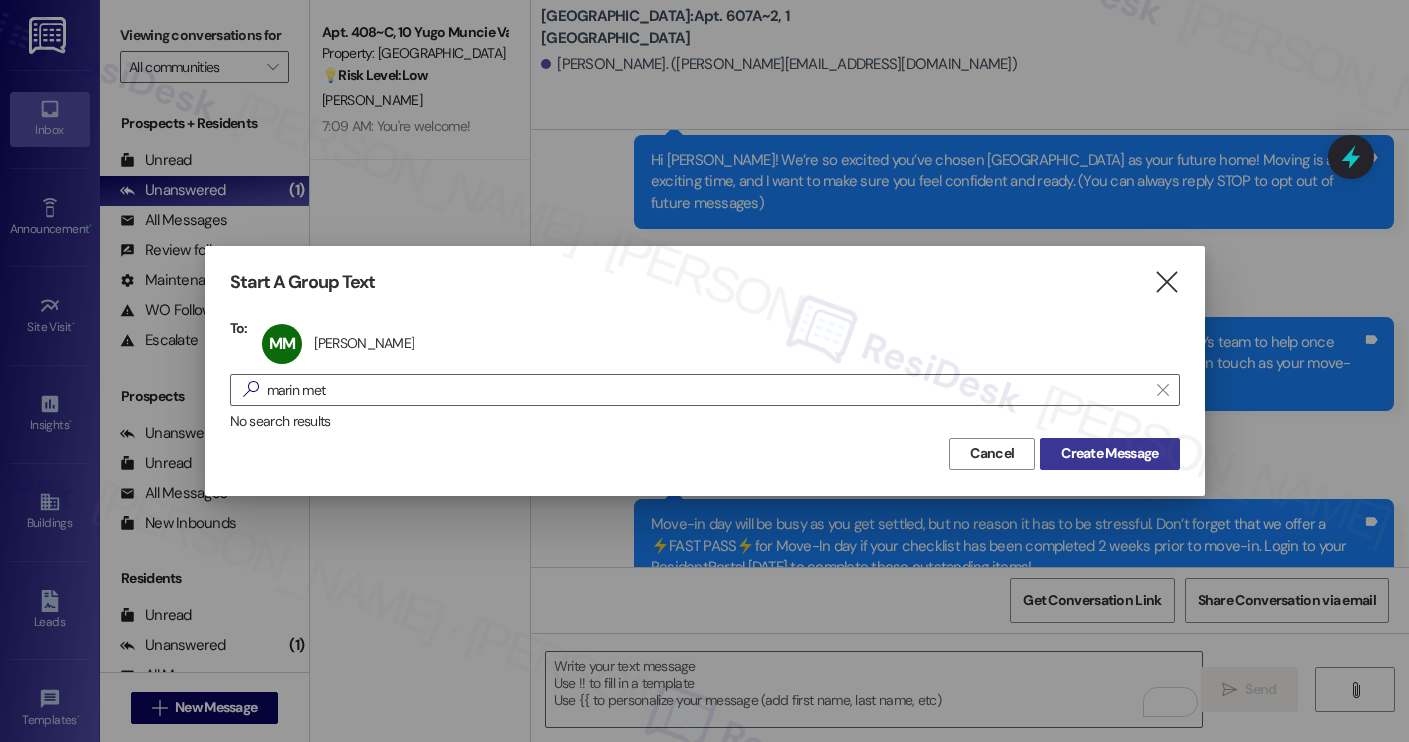 click on "Create Message" at bounding box center [1109, 453] 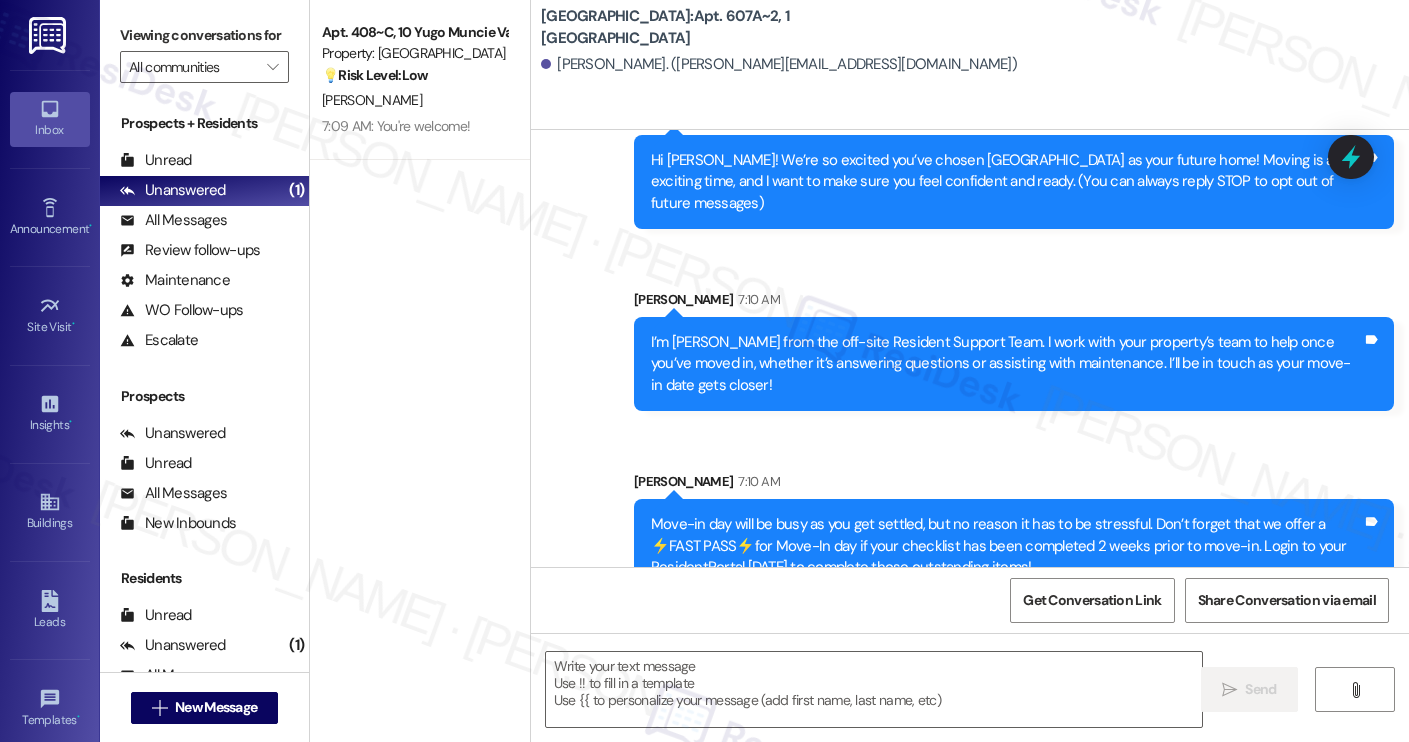 type on "Fetching suggested responses. Please feel free to read through the conversation in the meantime." 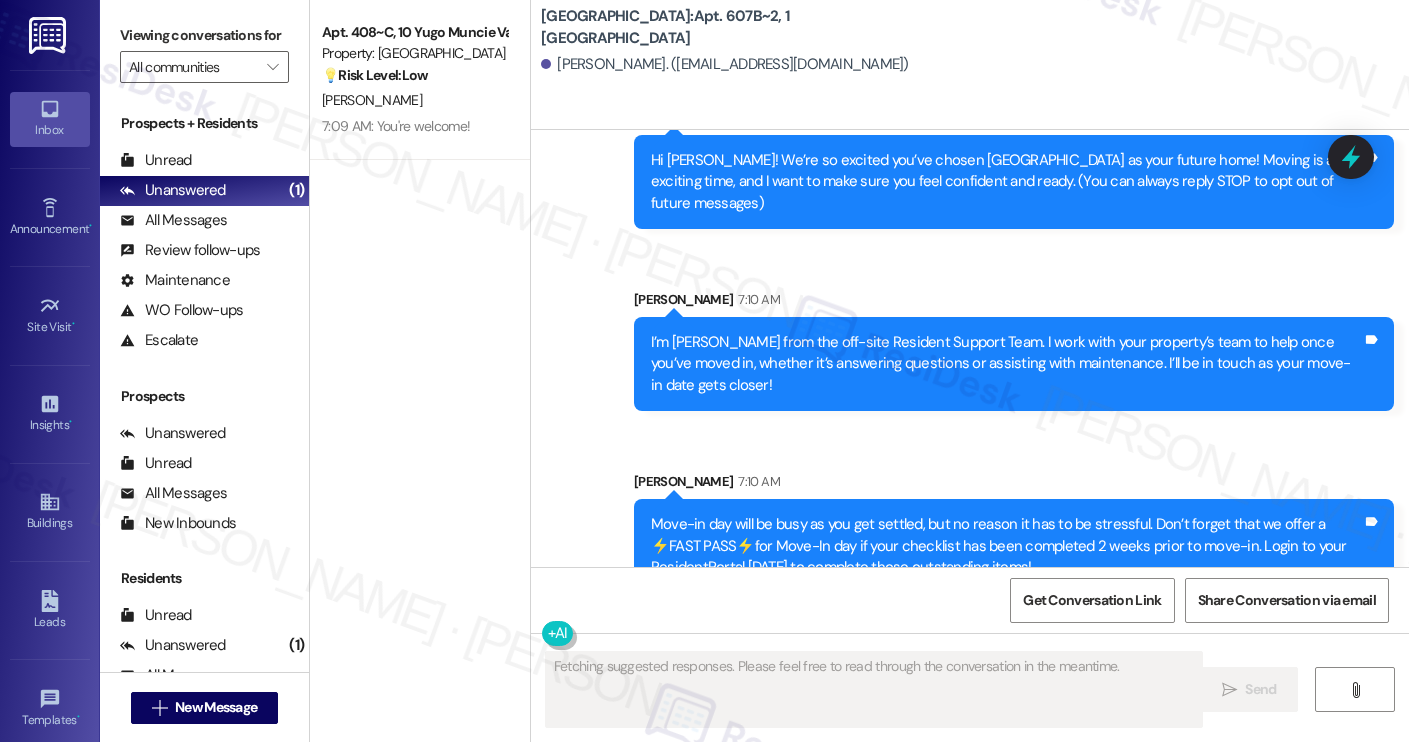 scroll, scrollTop: 0, scrollLeft: 0, axis: both 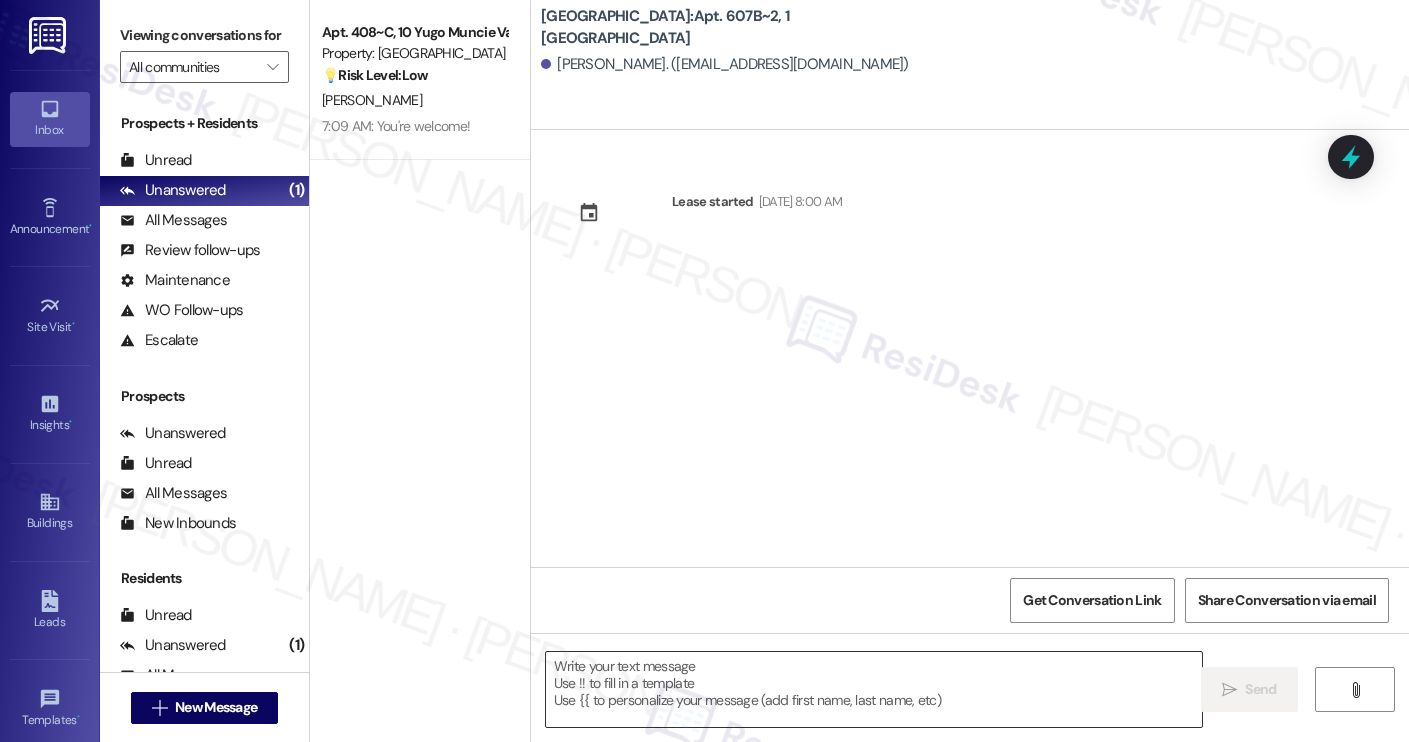 click at bounding box center (874, 689) 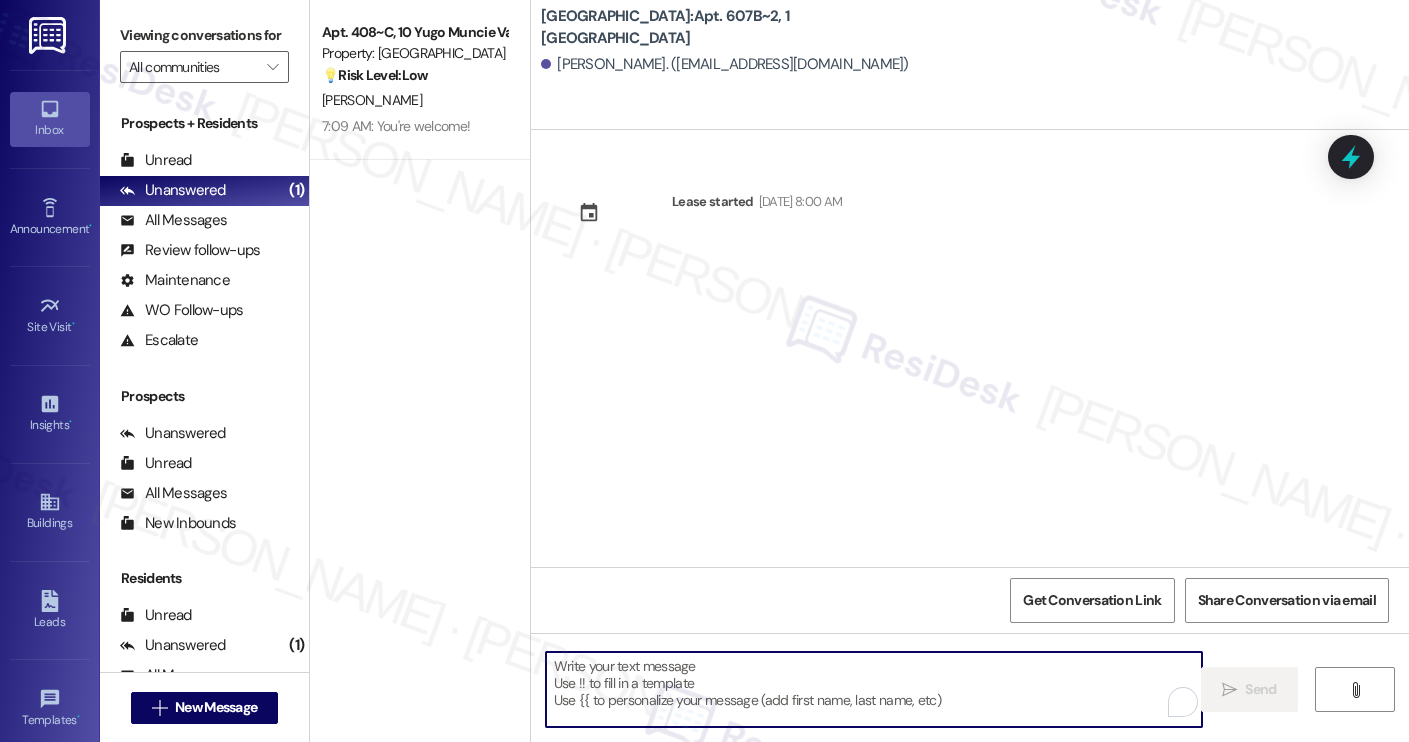 paste on "Hi Isabella! We’re so excited you’ve chosen Yugo Charleston Campus as your future home! Moving is an exciting time, and I want to make sure you feel confident and ready.
I’m Sarah from the off-site Resident Support Team. I work with your property’s team to help once you’ve moved in, whether it’s answering questions or assisting with maintenance. I’ll be in touch as your move-in date gets closer!
Move-in day will be busy as you get settled, but no reason it has to be stressful. Don’t forget that we offer a ⚡FAST PASS⚡for Move-In day if your checklist has been completed 2 weeks prior to move-in. Login to your ResidentPortal today to complete those outstanding items!" 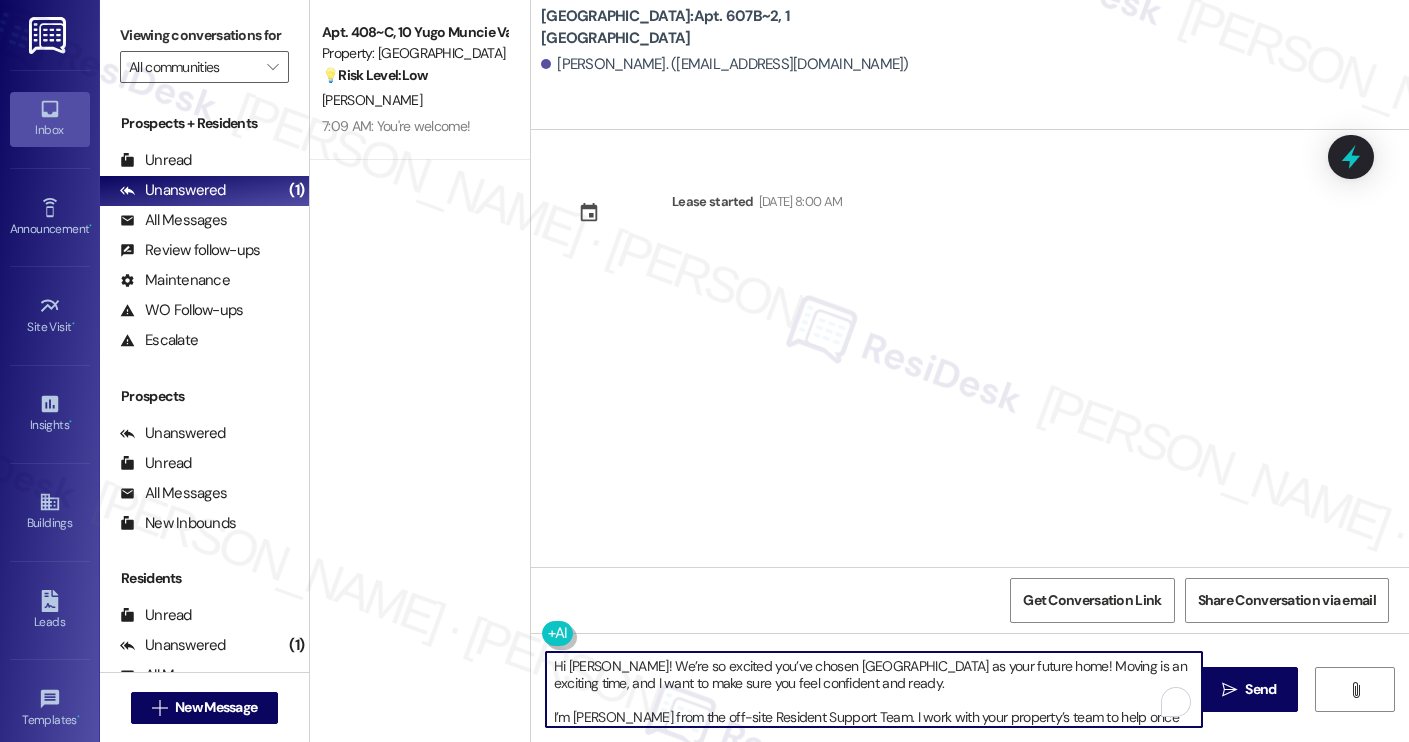 scroll, scrollTop: 119, scrollLeft: 0, axis: vertical 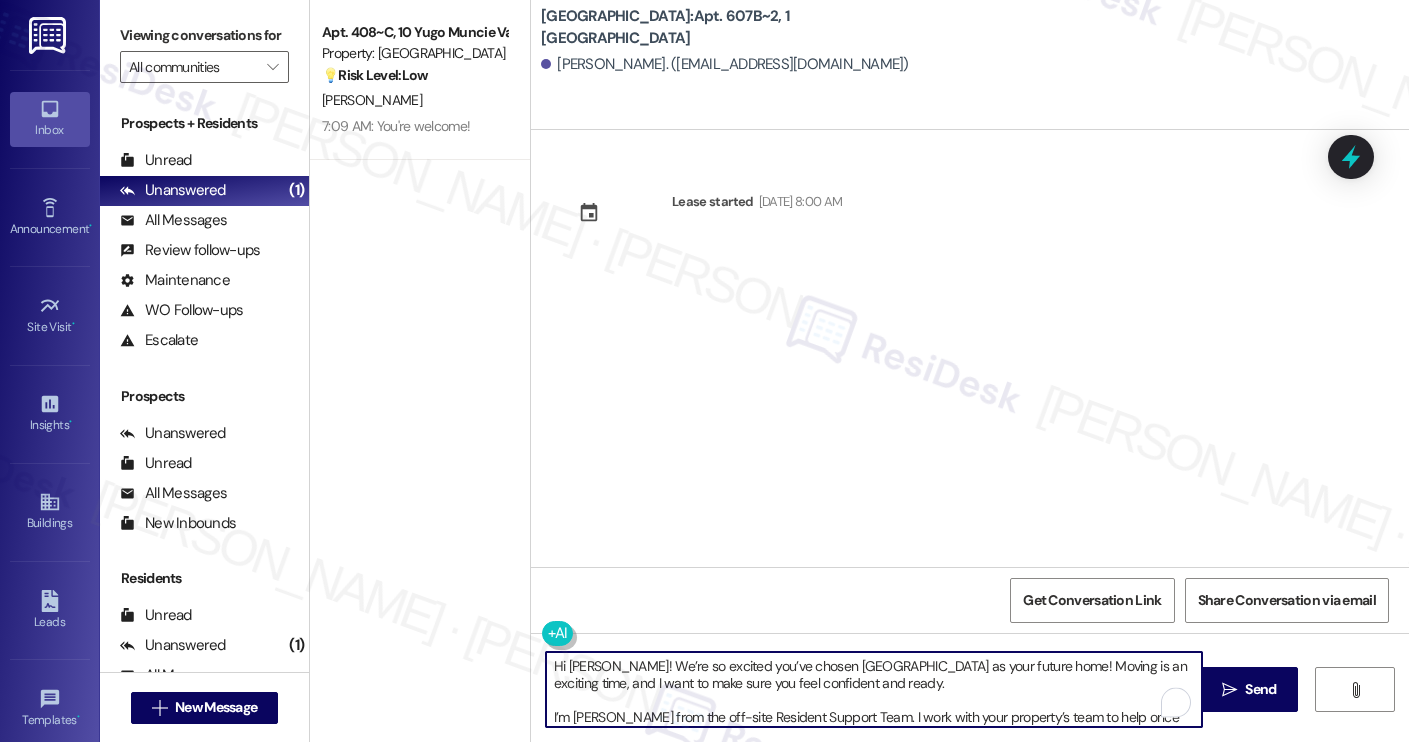 click on "Marin Metcalfe. (metcalfems7812@gmail.com)" at bounding box center [725, 64] 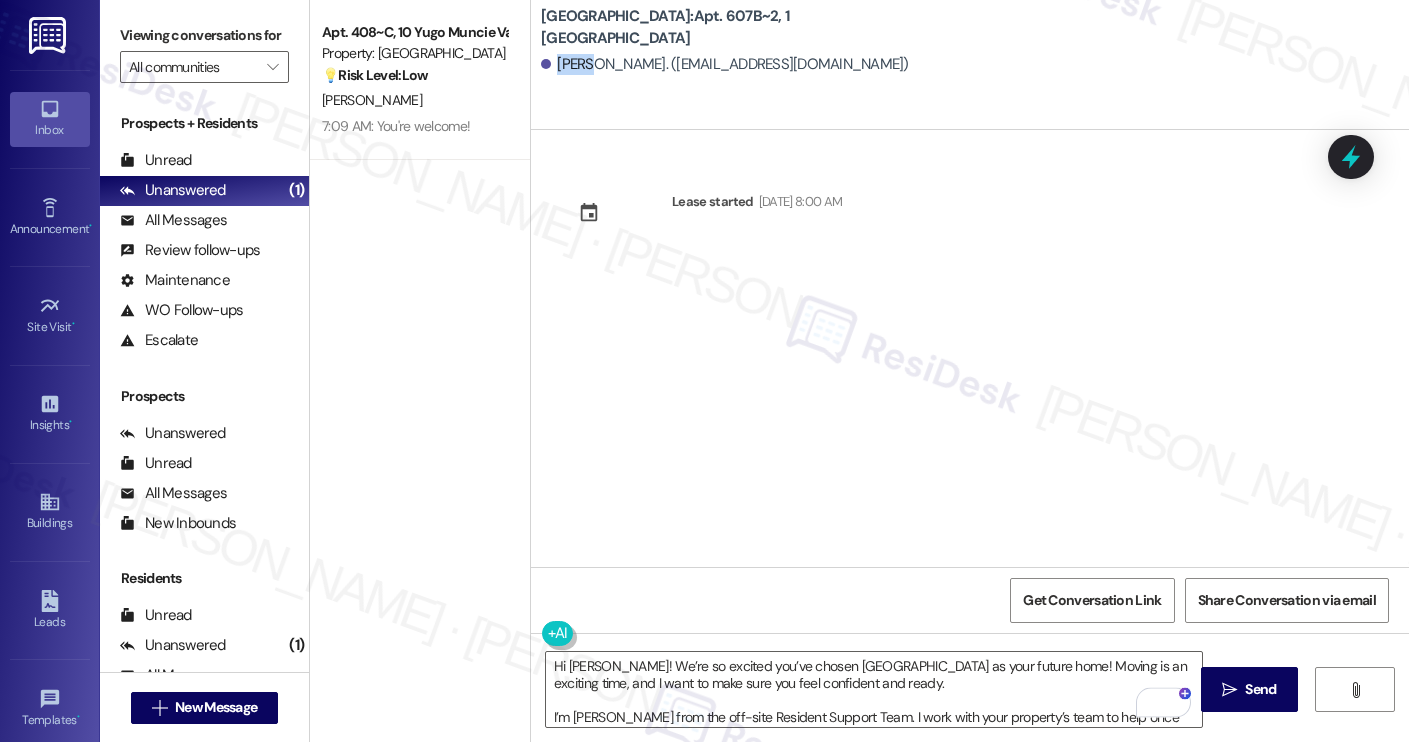 copy on "Marin" 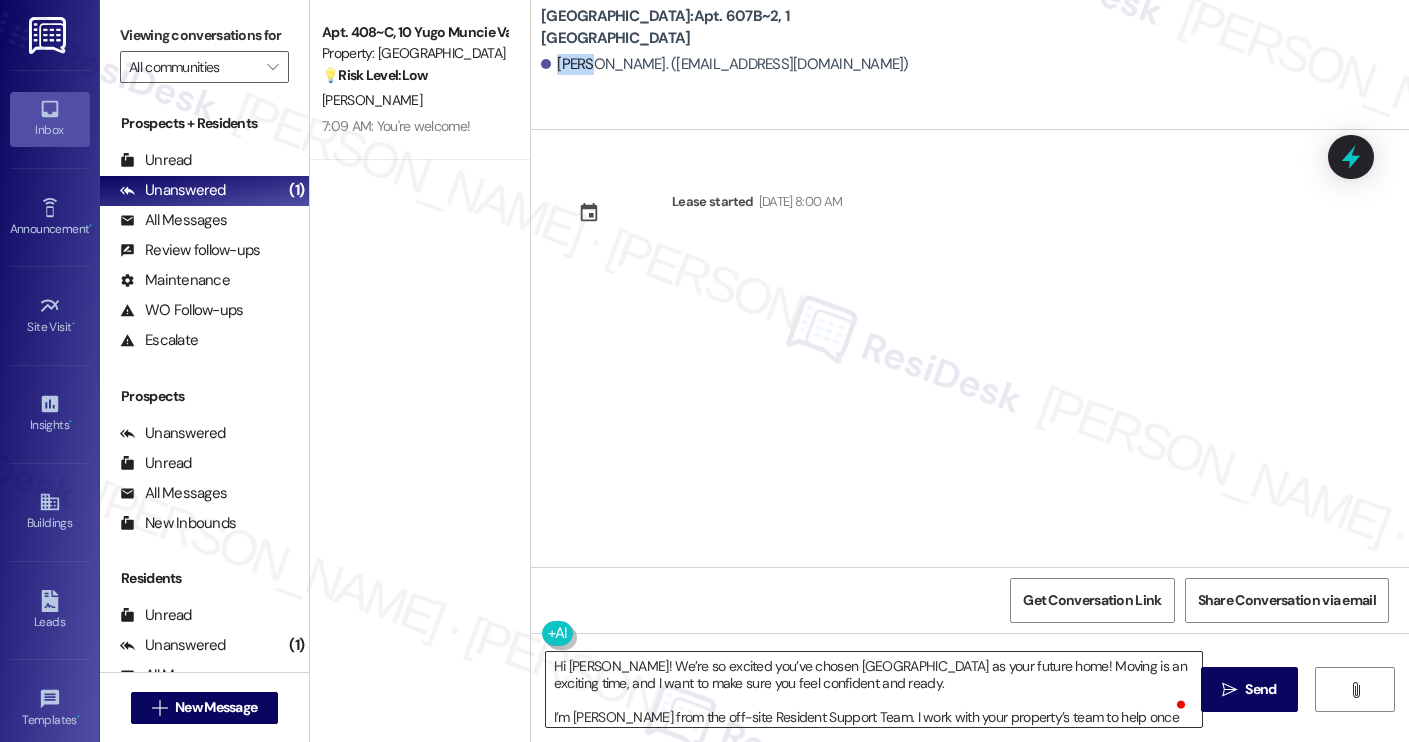 click on "Hi Isabella! We’re so excited you’ve chosen Yugo Charleston Campus as your future home! Moving is an exciting time, and I want to make sure you feel confident and ready.
I’m Sarah from the off-site Resident Support Team. I work with your property’s team to help once you’ve moved in, whether it’s answering questions or assisting with maintenance. I’ll be in touch as your move-in date gets closer!
Move-in day will be busy as you get settled, but no reason it has to be stressful. Don’t forget that we offer a ⚡FAST PASS⚡for Move-In day if your checklist has been completed 2 weeks prior to move-in. Login to your ResidentPortal today to complete those outstanding items!" at bounding box center [874, 689] 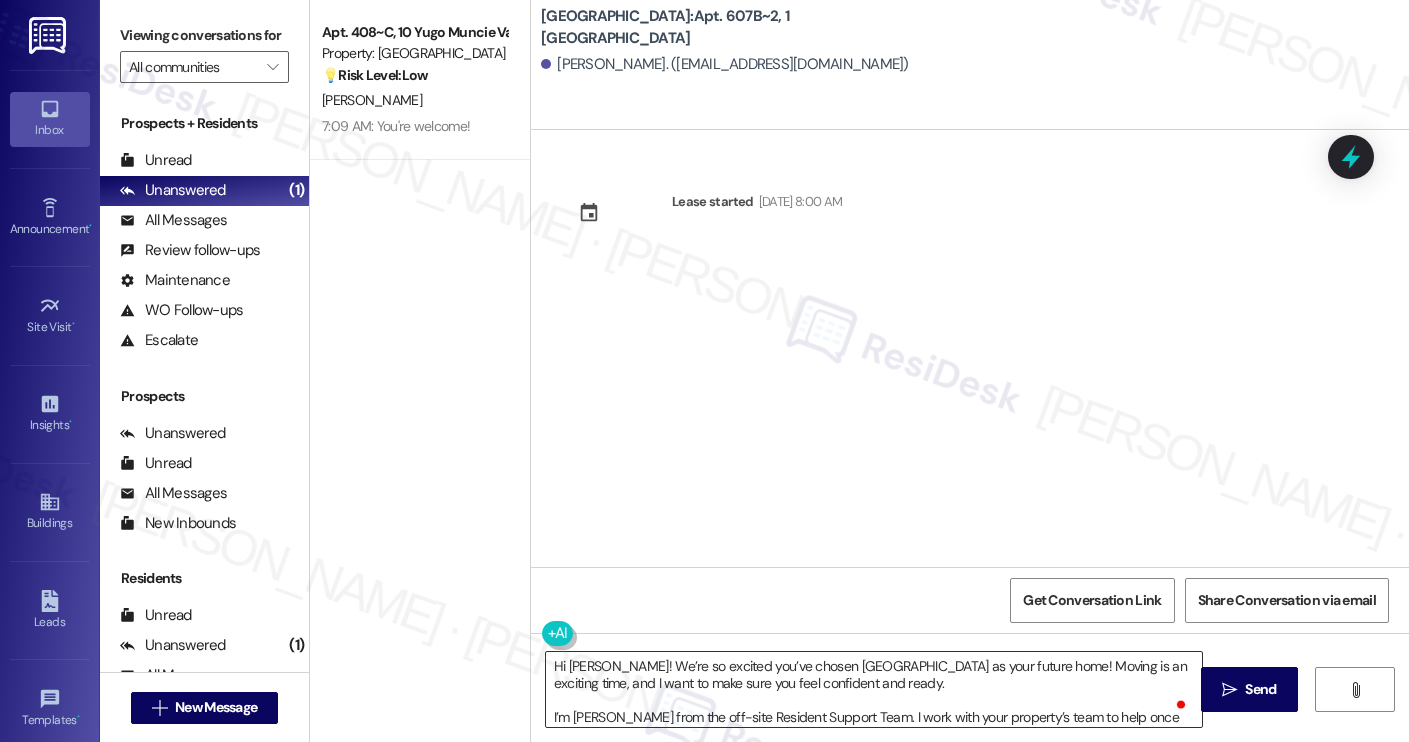 click on "Hi Isabella! We’re so excited you’ve chosen Yugo Charleston Campus as your future home! Moving is an exciting time, and I want to make sure you feel confident and ready.
I’m Sarah from the off-site Resident Support Team. I work with your property’s team to help once you’ve moved in, whether it’s answering questions or assisting with maintenance. I’ll be in touch as your move-in date gets closer!
Move-in day will be busy as you get settled, but no reason it has to be stressful. Don’t forget that we offer a ⚡FAST PASS⚡for Move-In day if your checklist has been completed 2 weeks prior to move-in. Login to your ResidentPortal today to complete those outstanding items!" at bounding box center [874, 689] 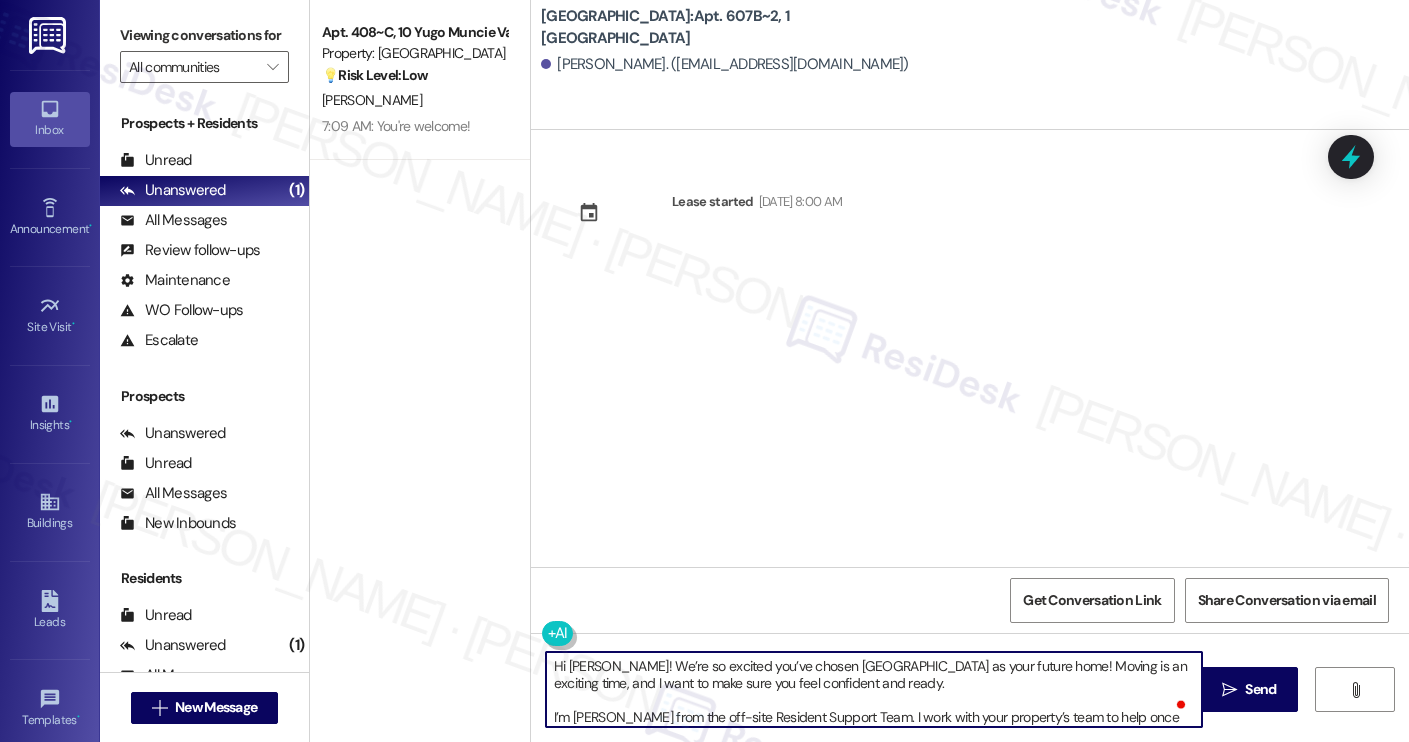 paste on "Marin" 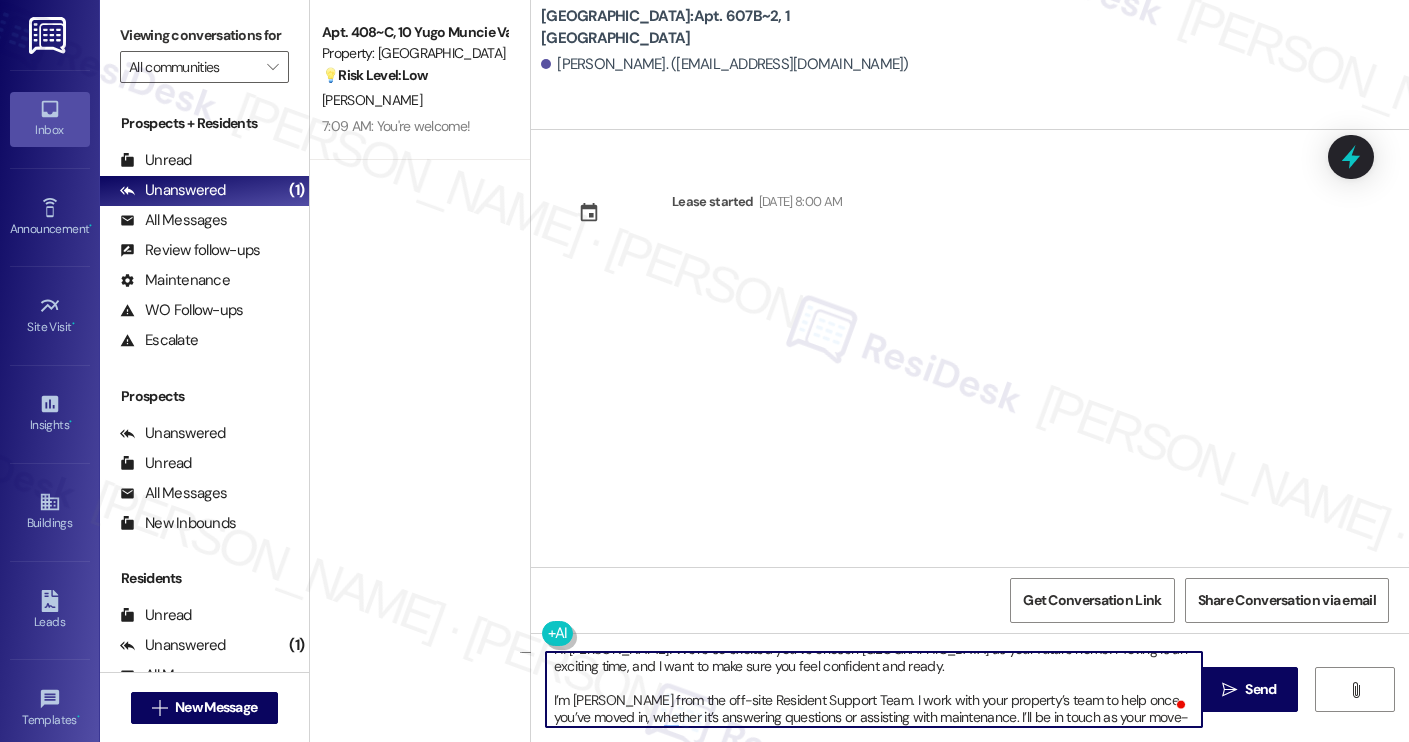 scroll, scrollTop: 51, scrollLeft: 0, axis: vertical 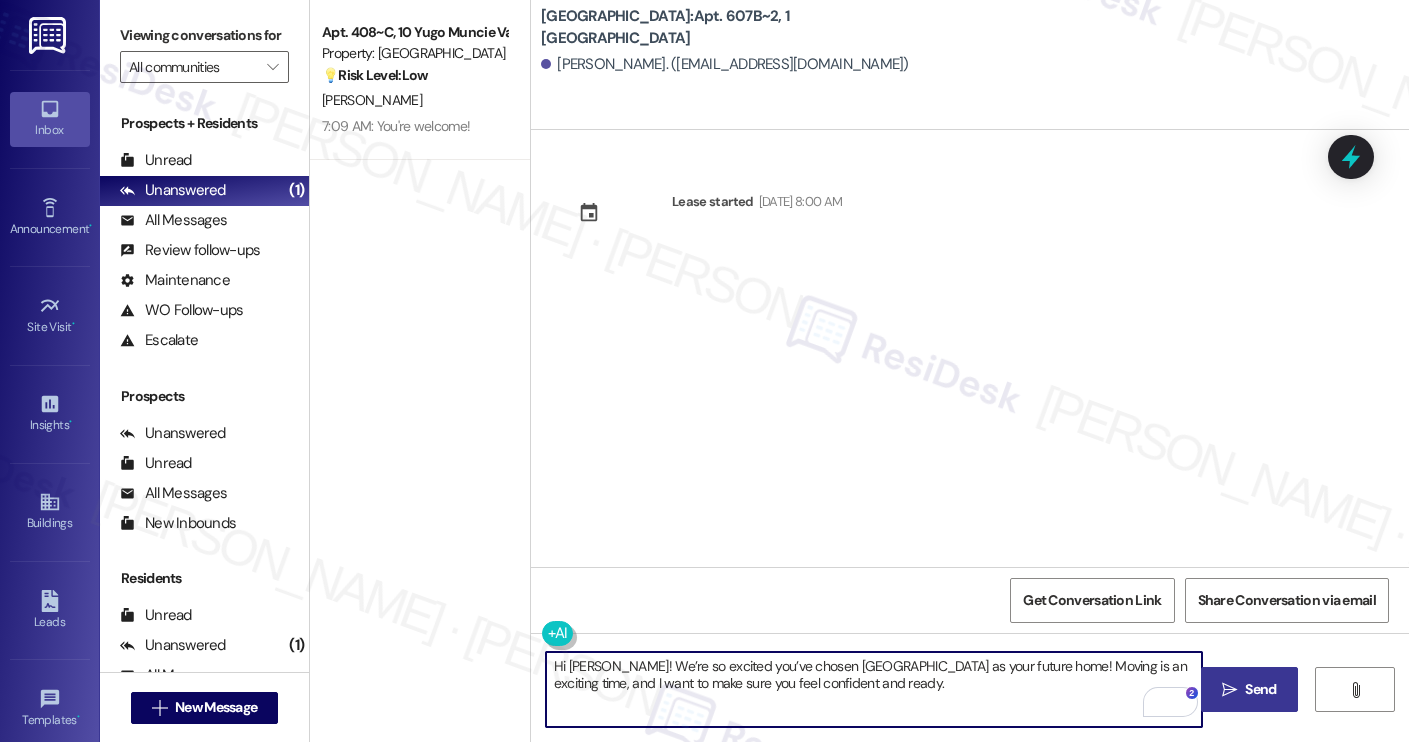 type on "Hi Marin! We’re so excited you’ve chosen Yugo Charleston Campus as your future home! Moving is an exciting time, and I want to make sure you feel confident and ready." 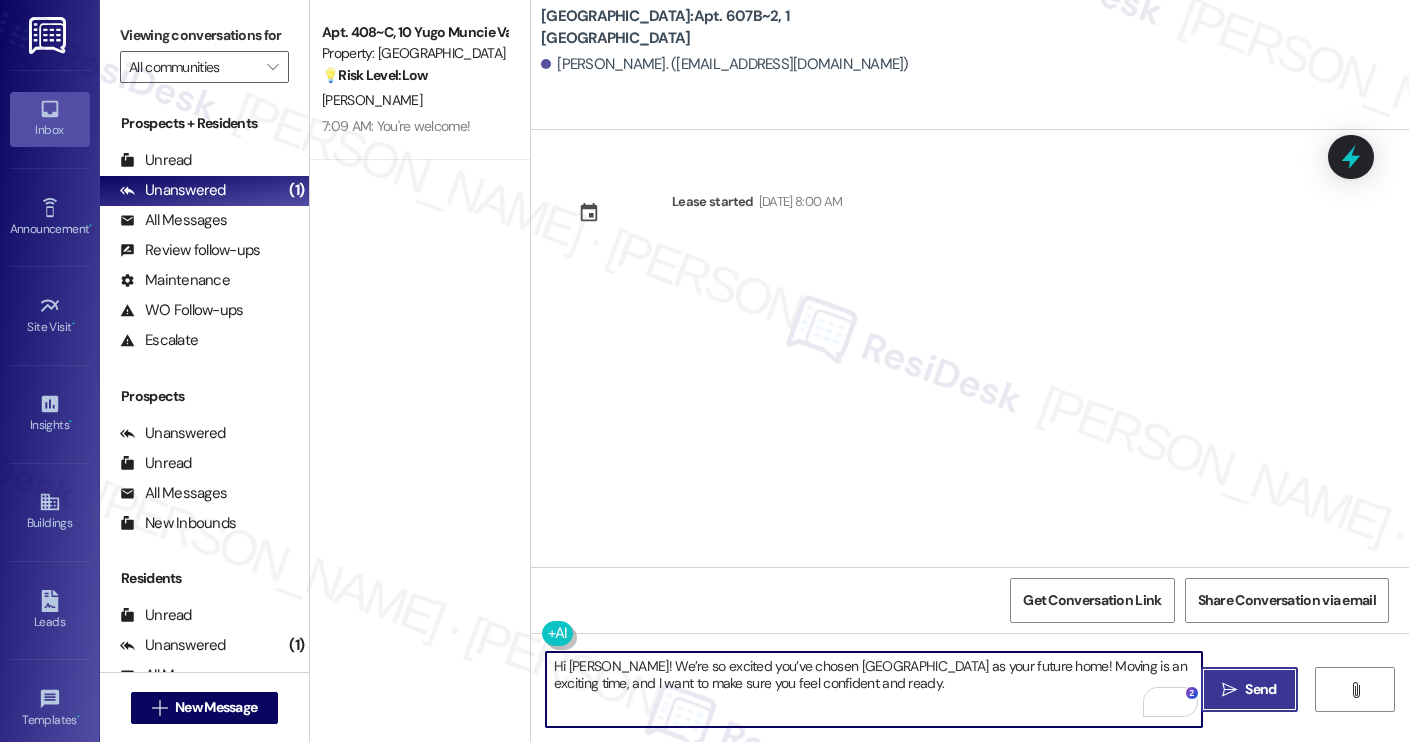 click on "Send" at bounding box center [1260, 689] 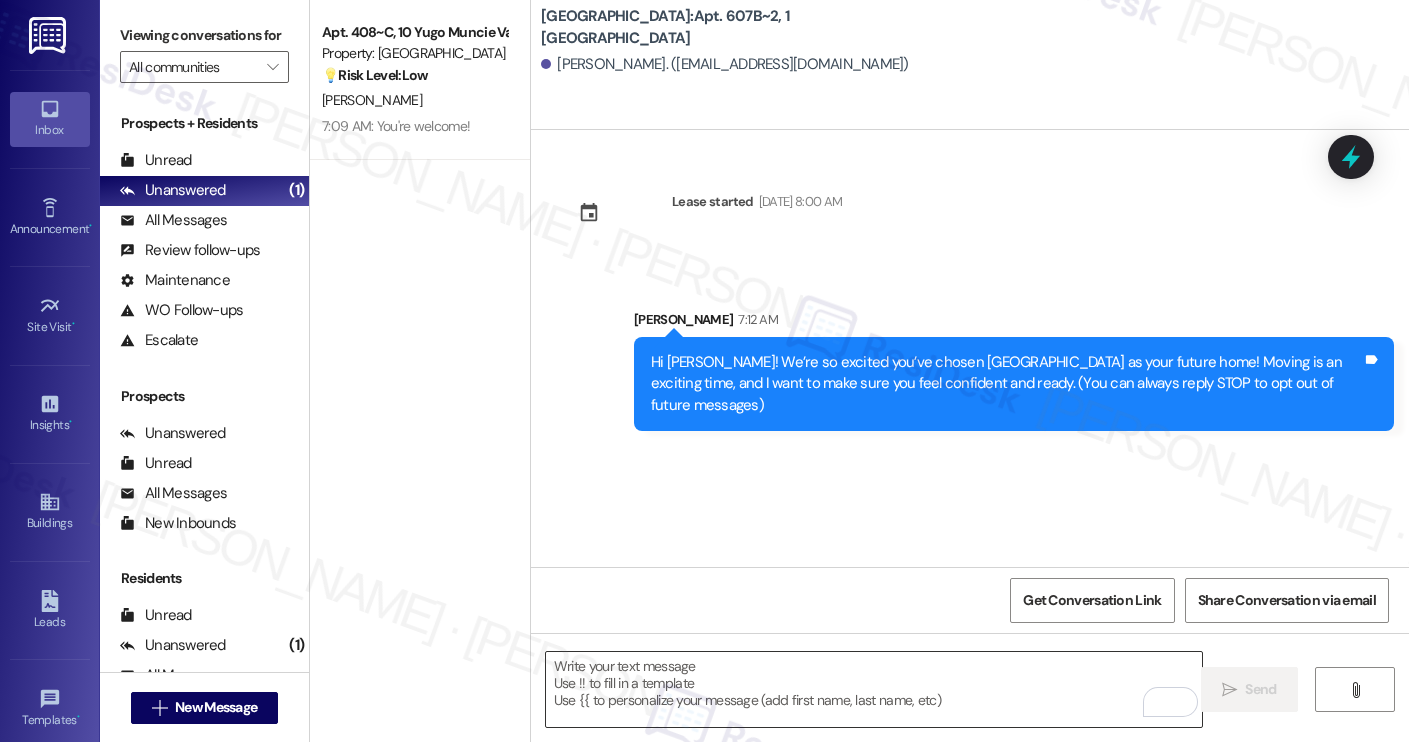 click at bounding box center (874, 689) 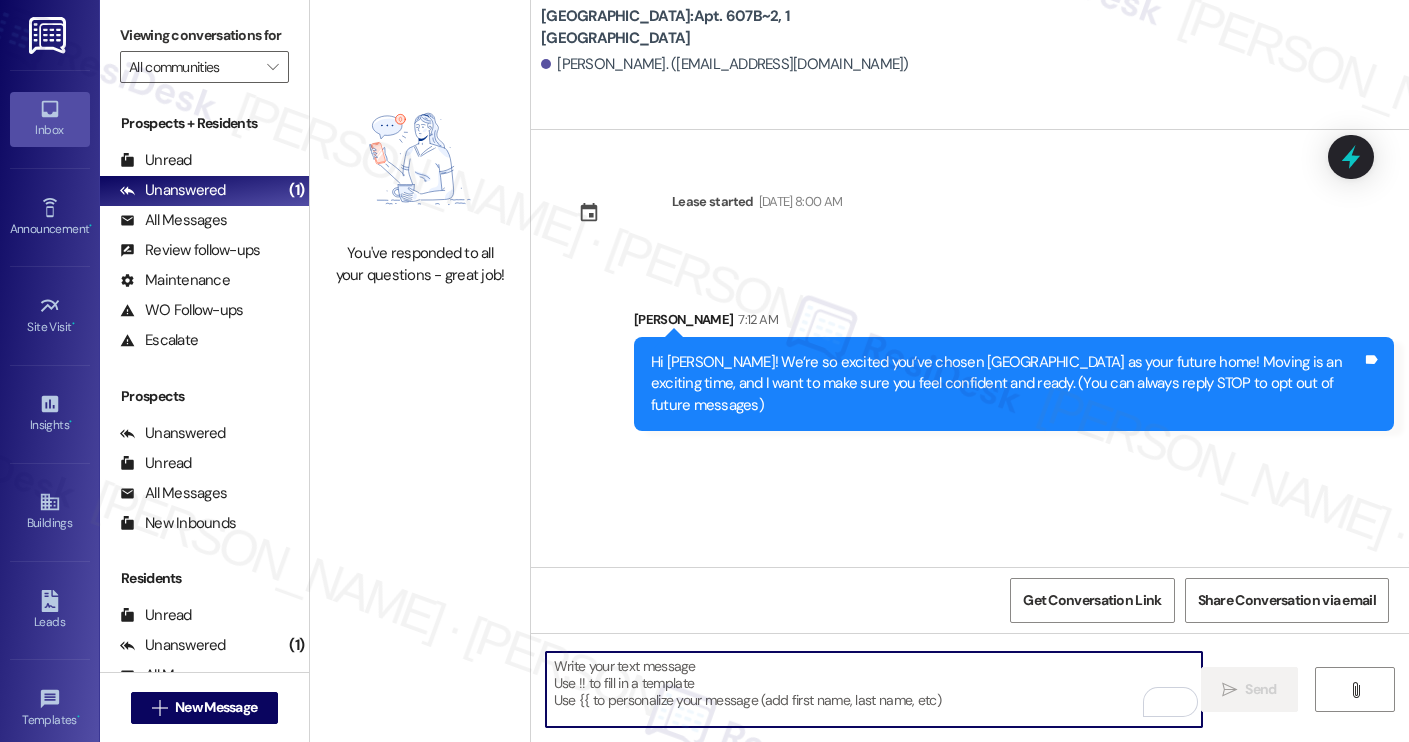 paste on "I’m Sarah from the off-site Resident Support Team. I work with your property’s team to help once you’ve moved in, whether it’s answering questions or assisting with maintenance. I’ll be in touch as your move-in date gets closer!
Move-in day will be busy as you get settled, but no reason it has to be stressful. Don’t forget that we offer a ⚡FAST PASS⚡for Move-In day if your checklist has been completed 2 weeks prior to move-in. Login to your ResidentPortal today to complete those outstanding items!" 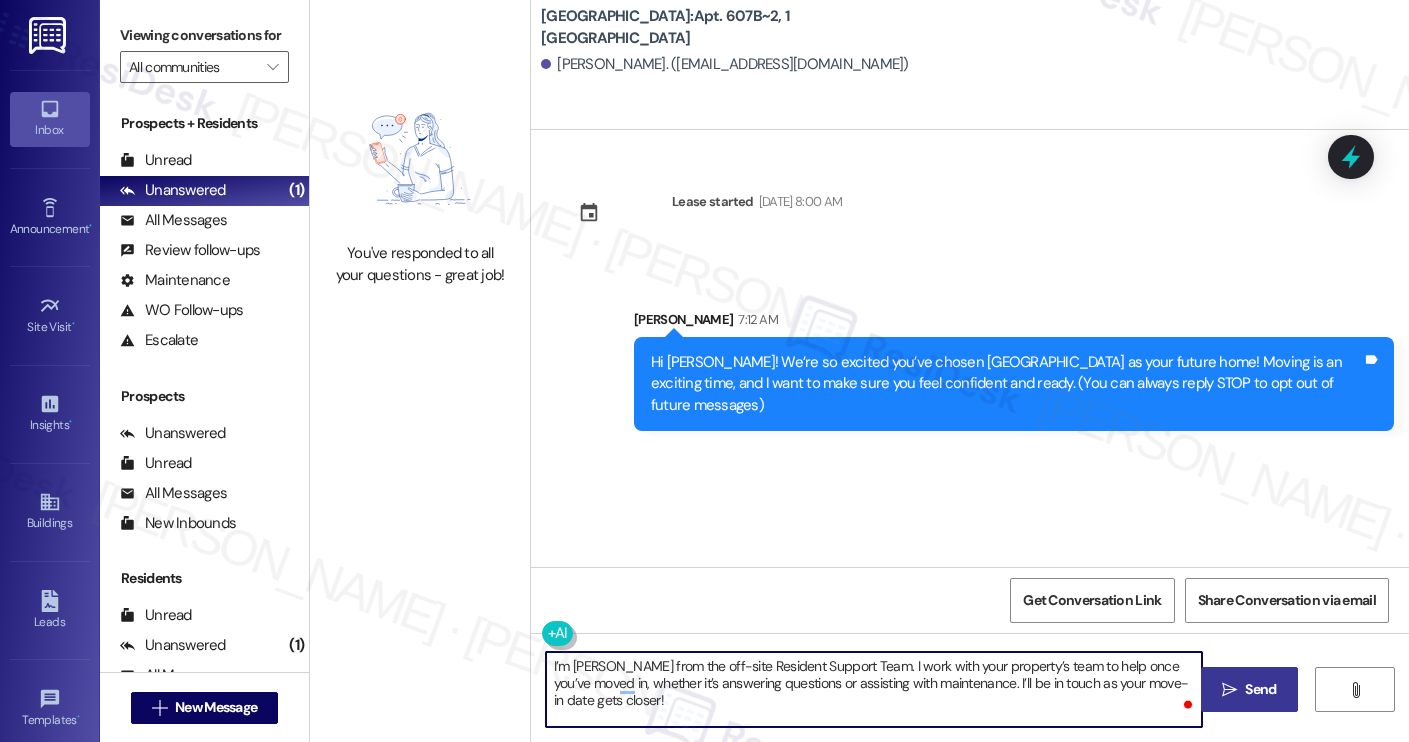 type on "I’m Sarah from the off-site Resident Support Team. I work with your property’s team to help once you’ve moved in, whether it’s answering questions or assisting with maintenance. I’ll be in touch as your move-in date gets closer!" 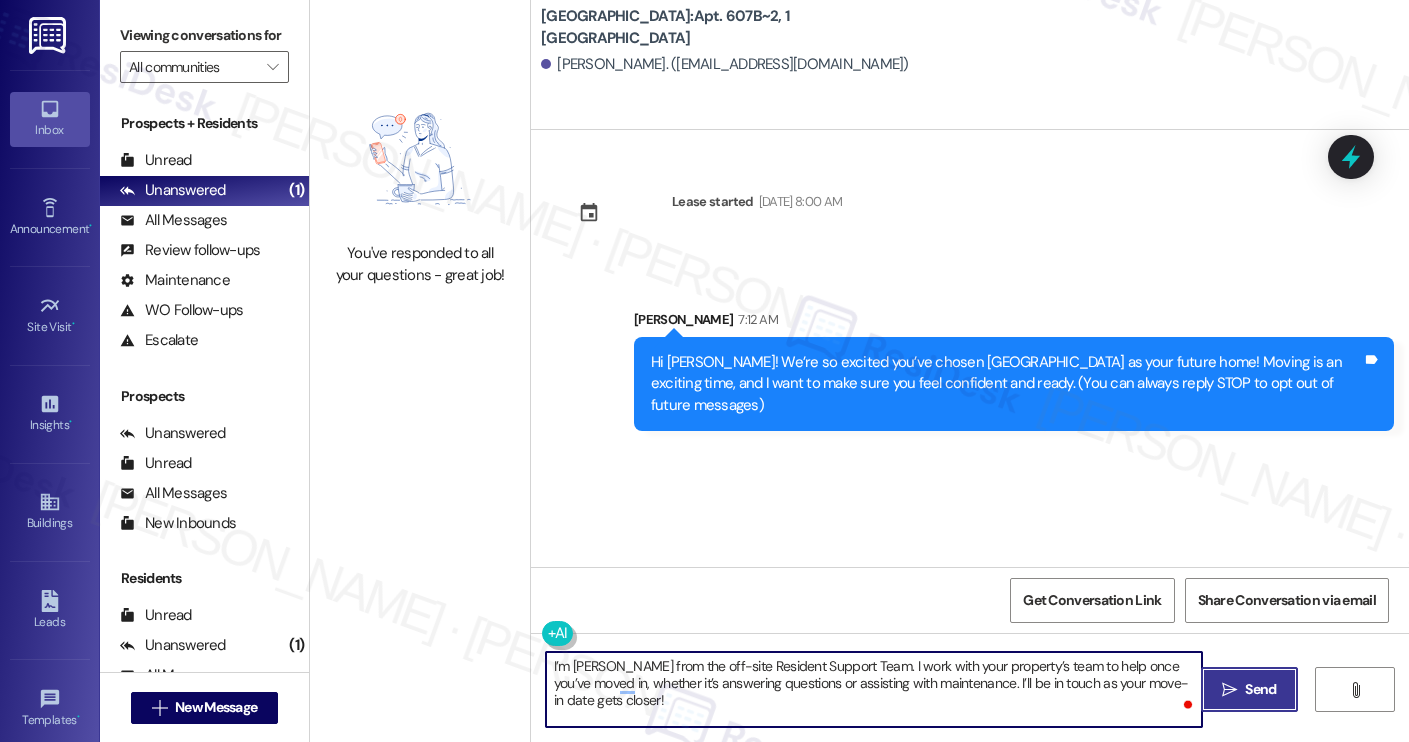 click on "Send" at bounding box center [1260, 689] 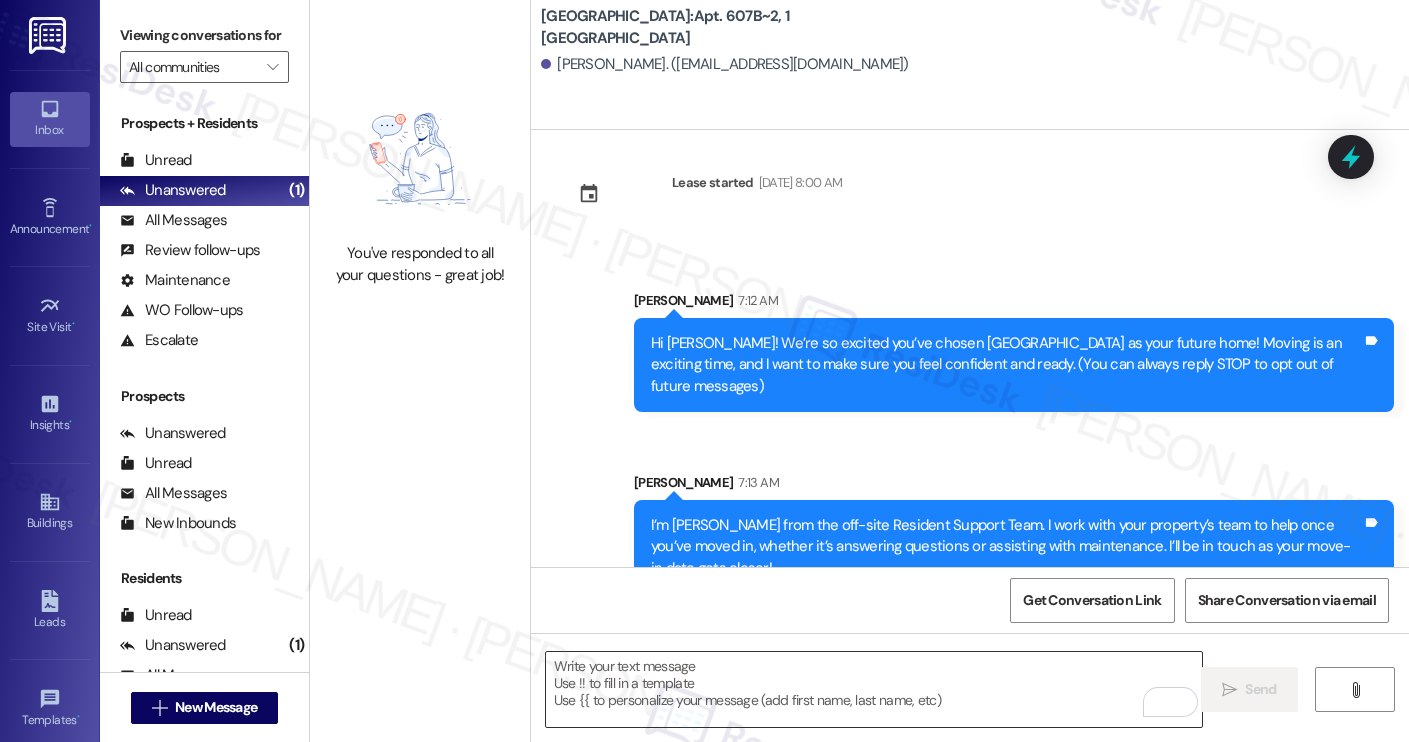 click at bounding box center (874, 689) 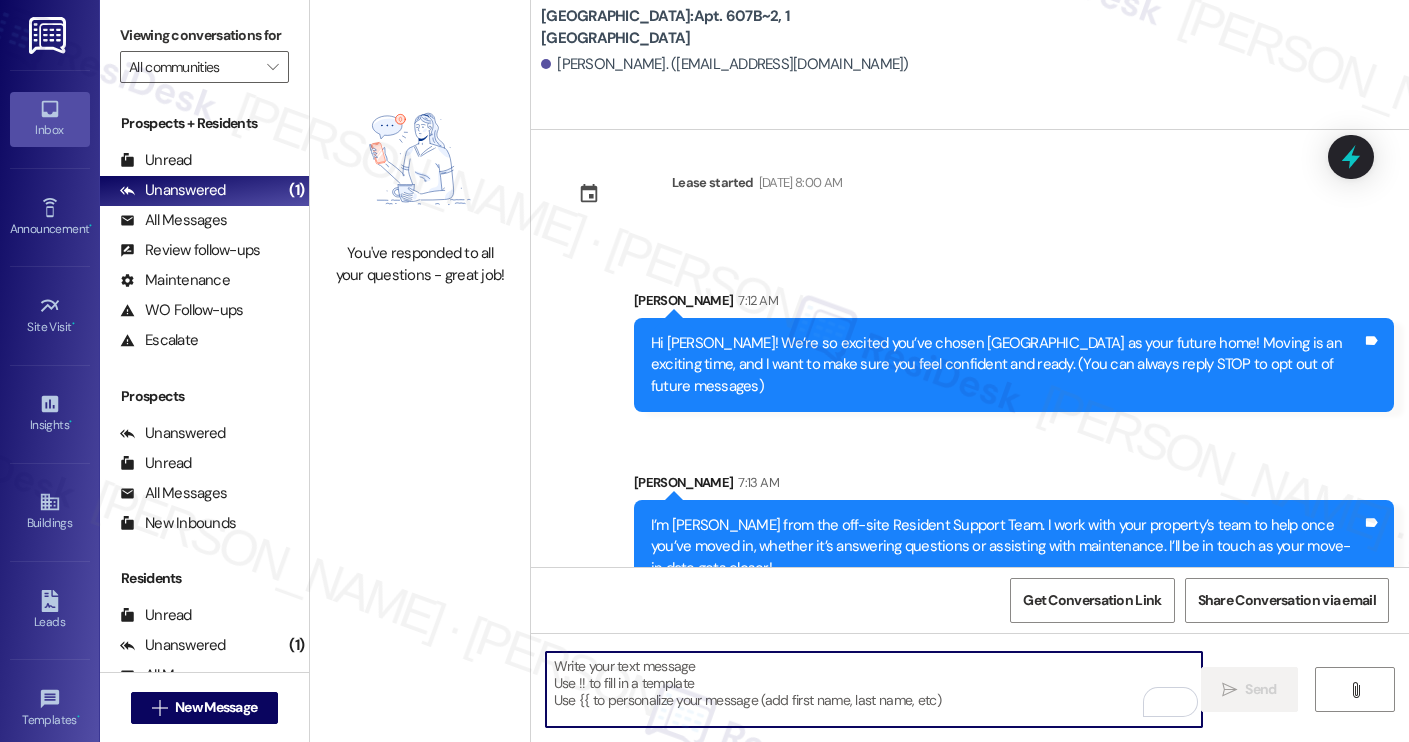 paste on "Move-in day will be busy as you get settled, but no reason it has to be stressful. Don’t forget that we offer a ⚡FAST PASS⚡for Move-In day if your checklist has been completed 2 weeks prior to move-in. Login to your ResidentPortal today to complete those outstanding items!" 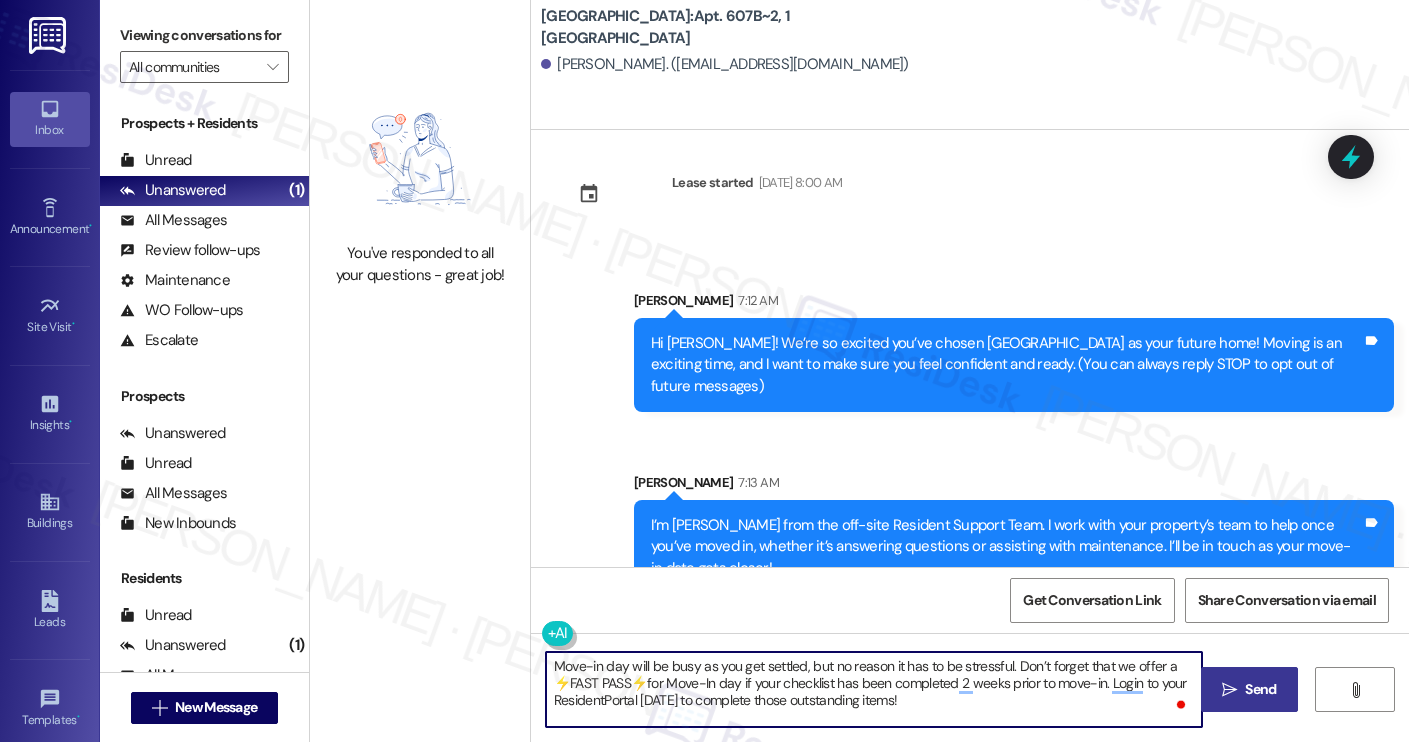 type on "Move-in day will be busy as you get settled, but no reason it has to be stressful. Don’t forget that we offer a ⚡FAST PASS⚡for Move-In day if your checklist has been completed 2 weeks prior to move-in. Login to your ResidentPortal today to complete those outstanding items!" 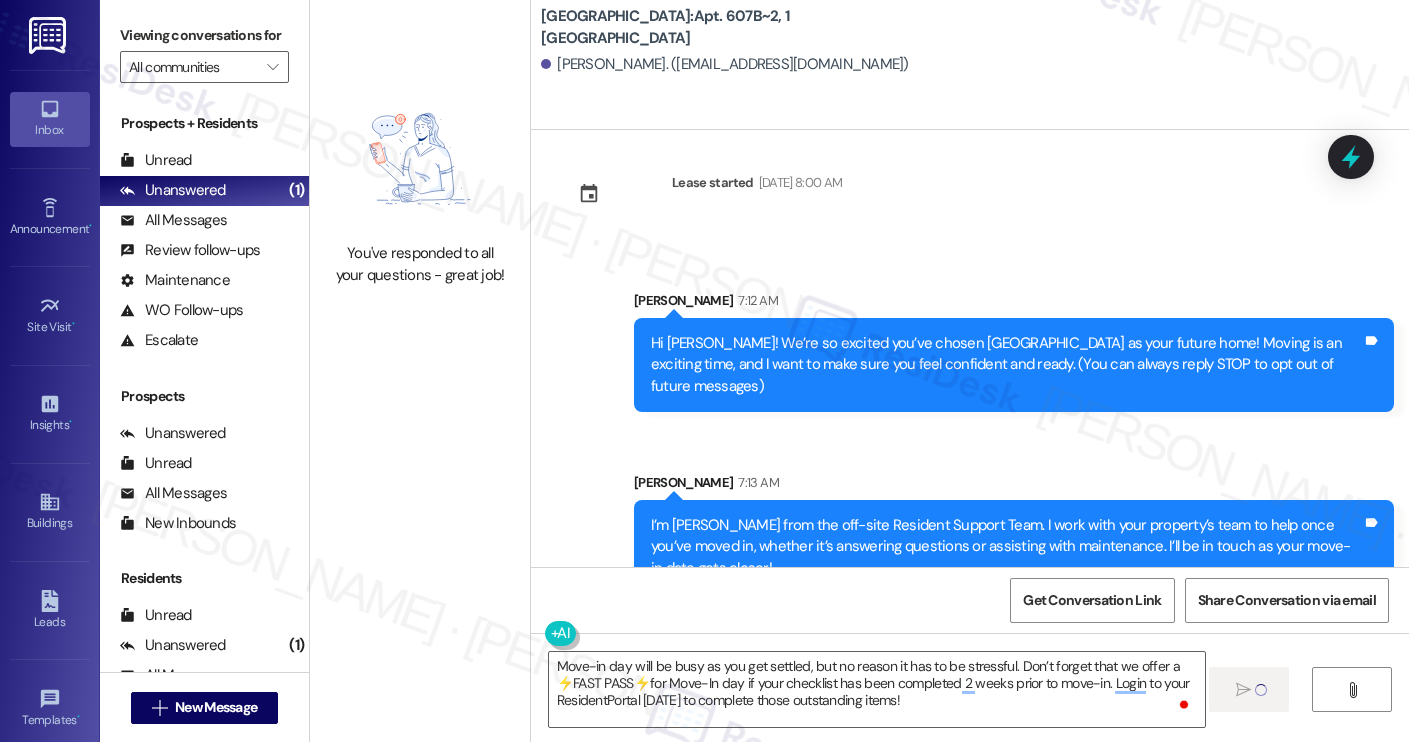 type 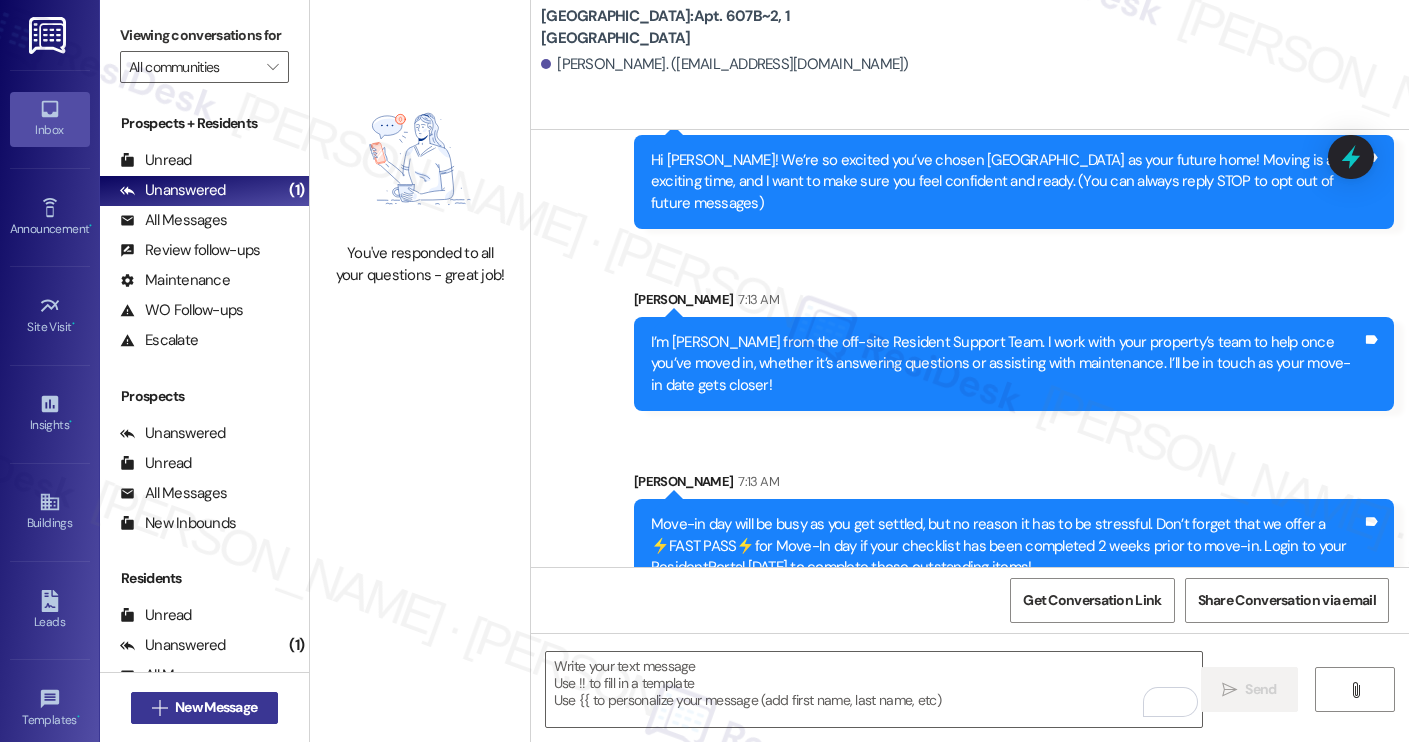 click on "New Message" at bounding box center (216, 707) 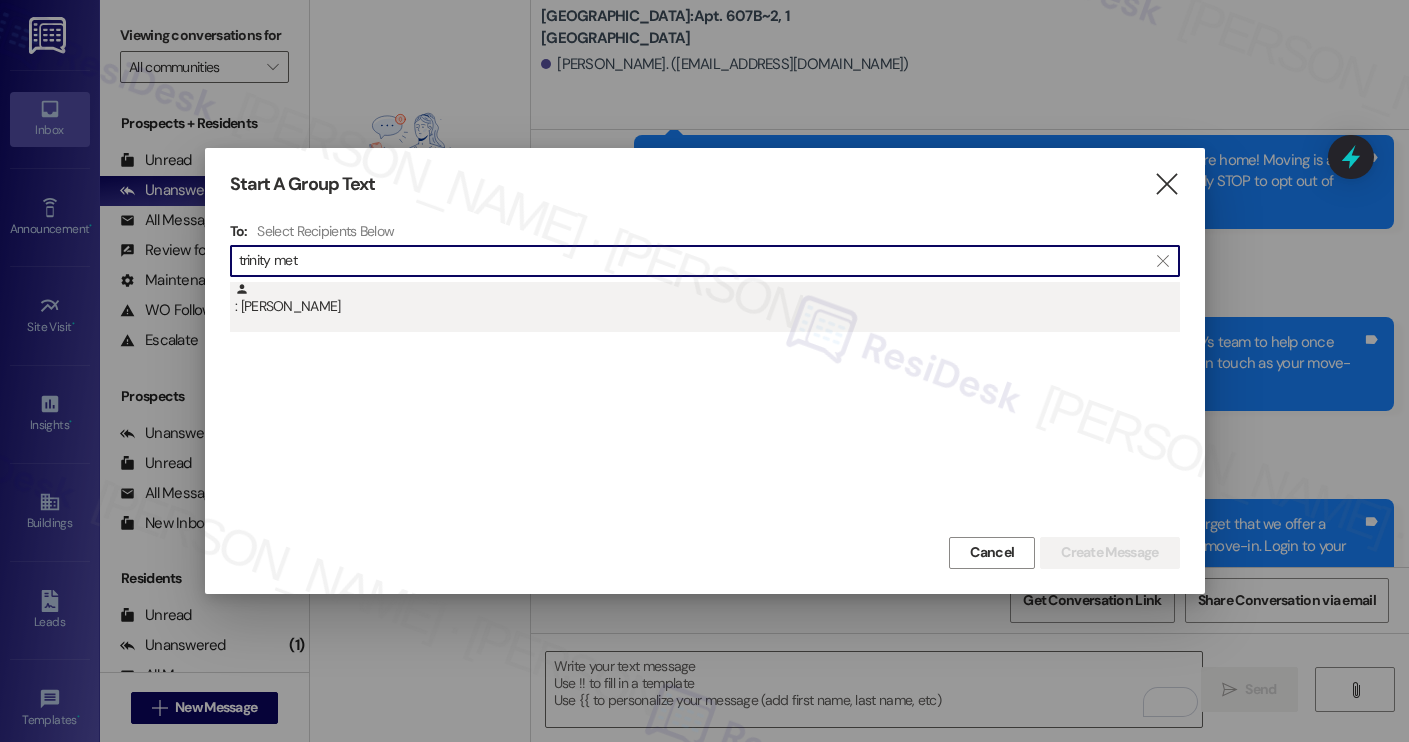 type on "trinity met" 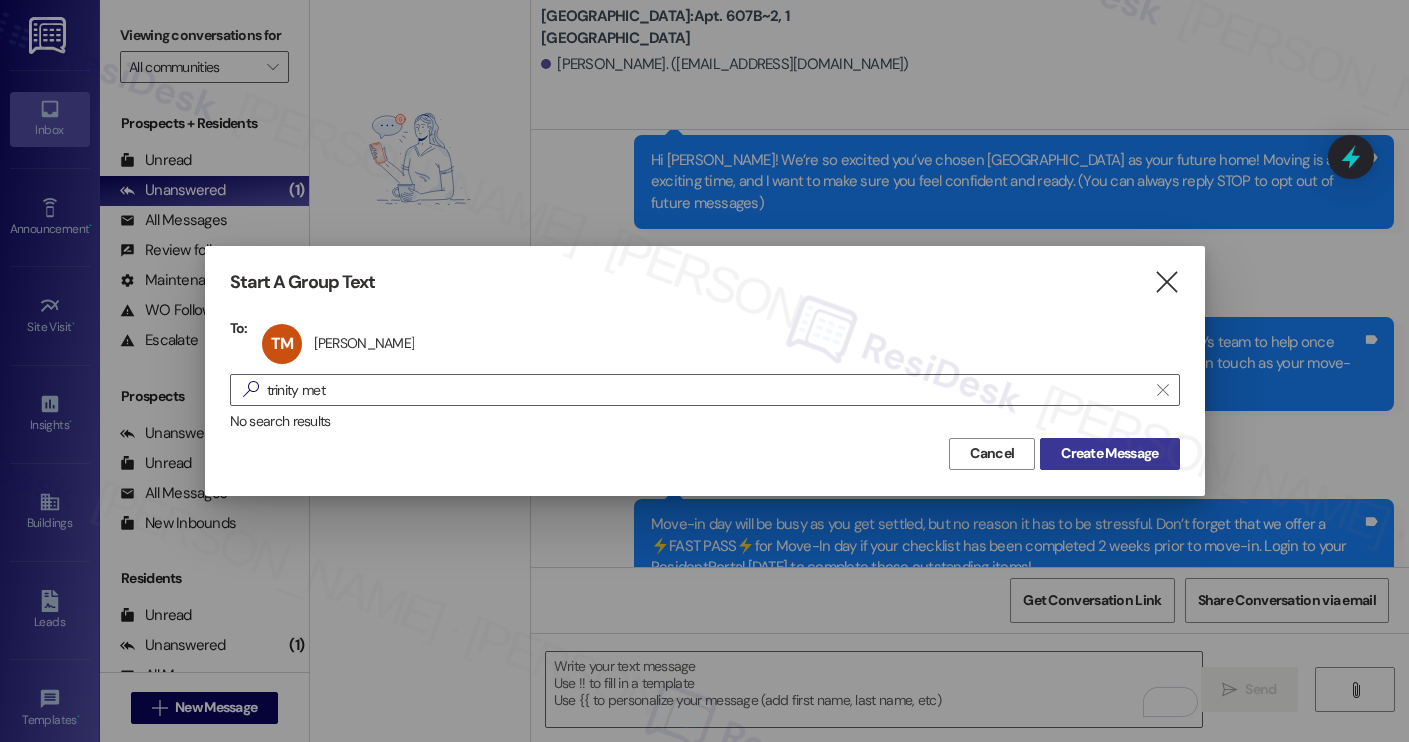 click on "Create Message" at bounding box center [1109, 453] 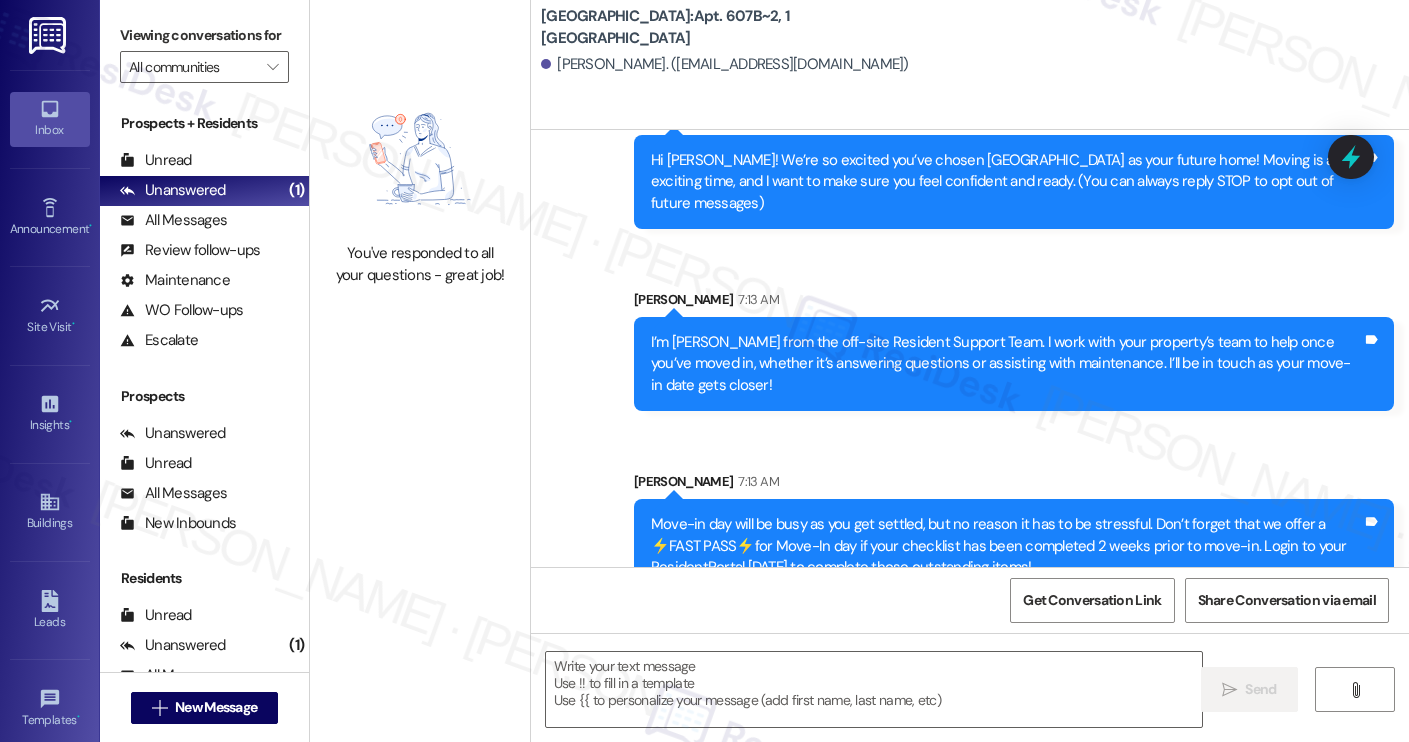 type on "Fetching suggested responses. Please feel free to read through the conversation in the meantime." 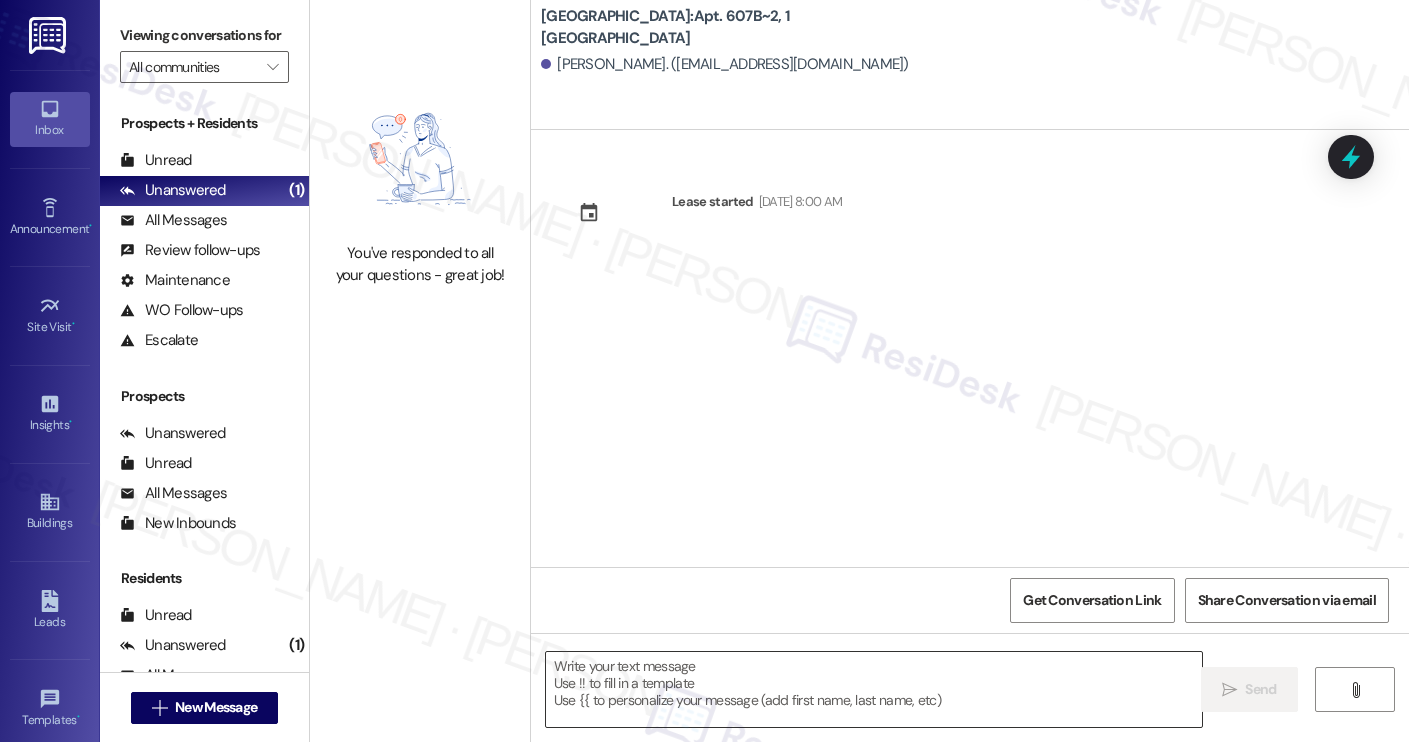 click at bounding box center (874, 689) 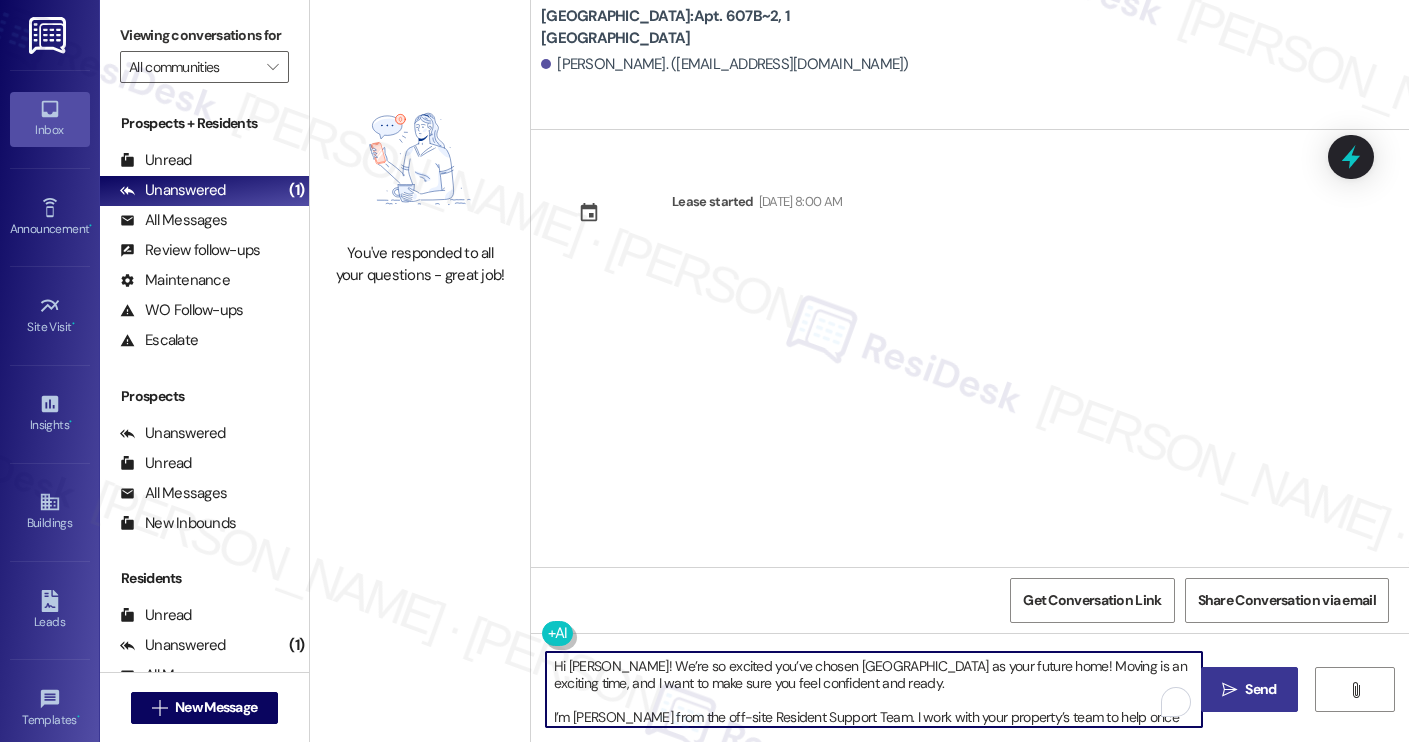 scroll, scrollTop: 119, scrollLeft: 0, axis: vertical 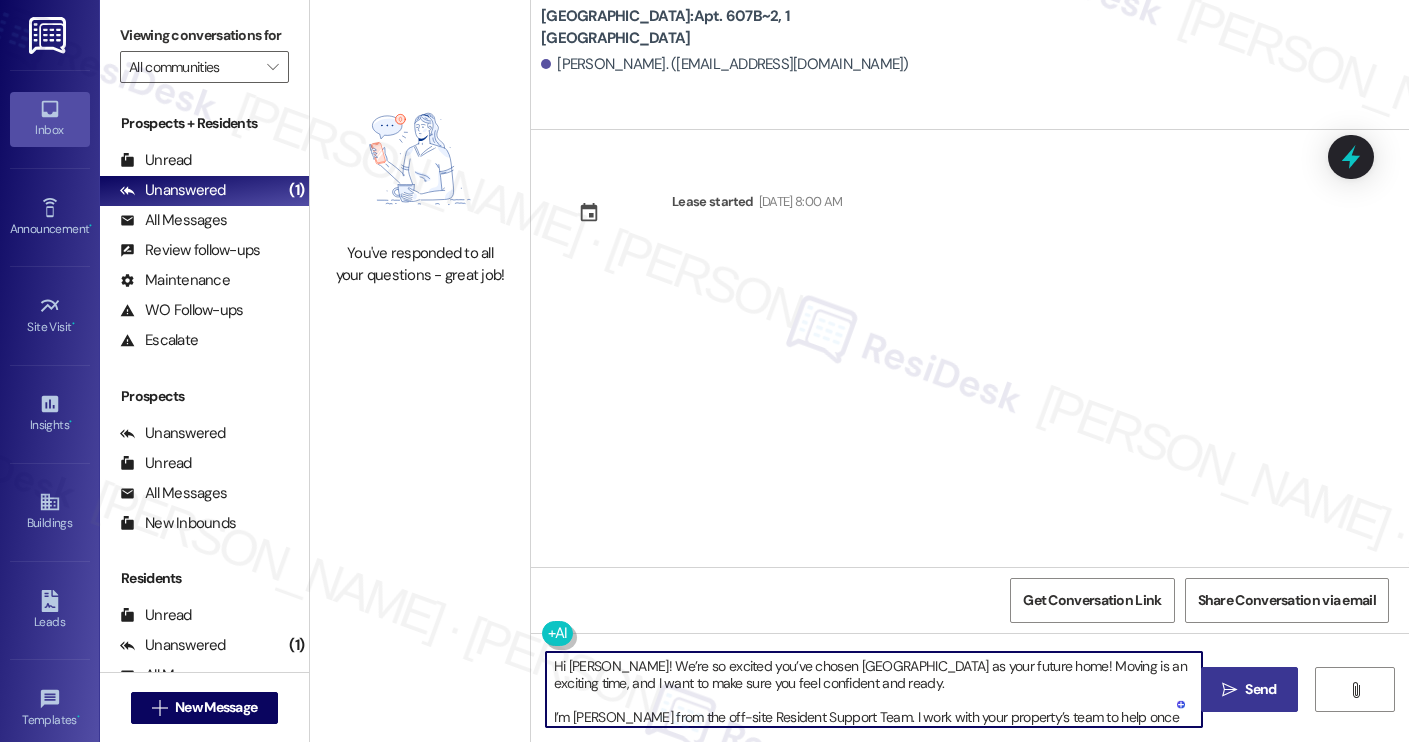click on "Trinity Metcalf. (trinitygmetcalf@gmail.com)" at bounding box center (725, 64) 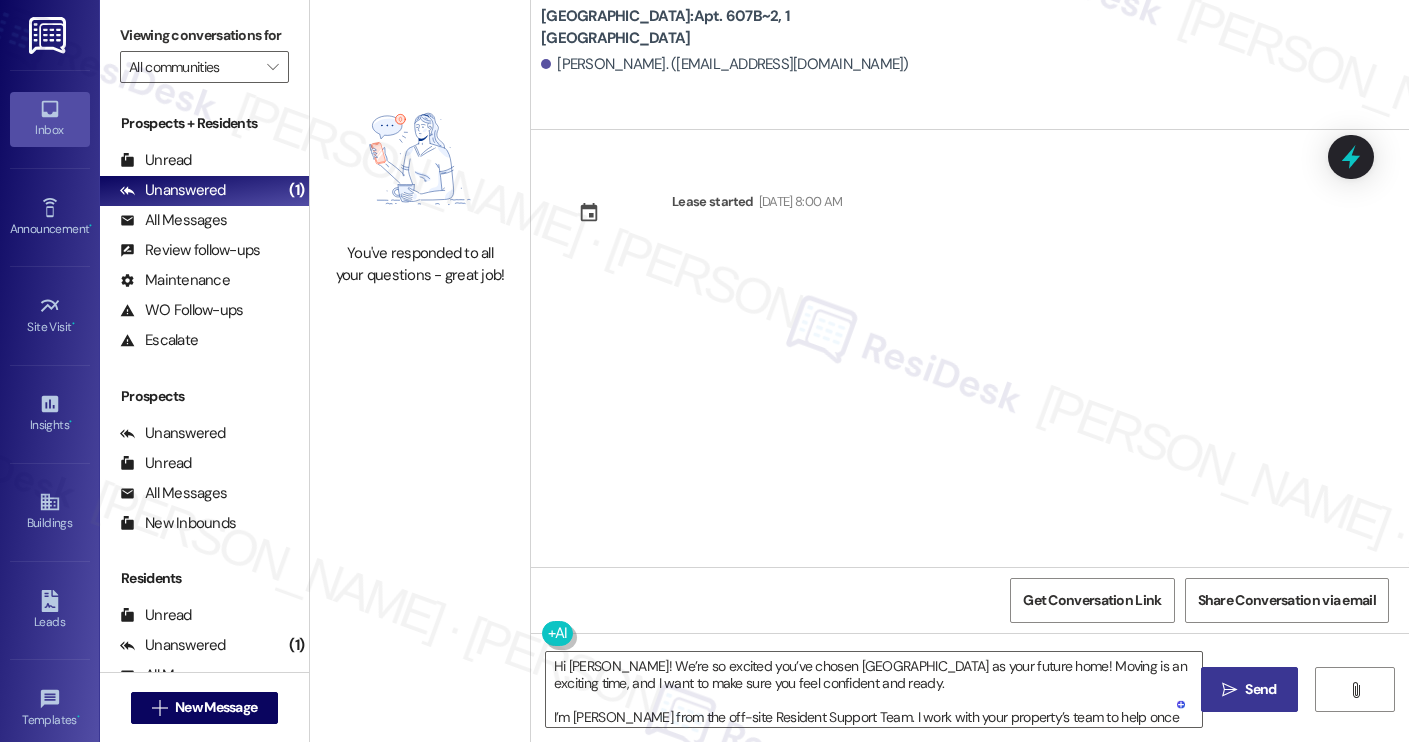 click on "Trinity Metcalf. (trinitygmetcalf@gmail.com)" at bounding box center [725, 64] 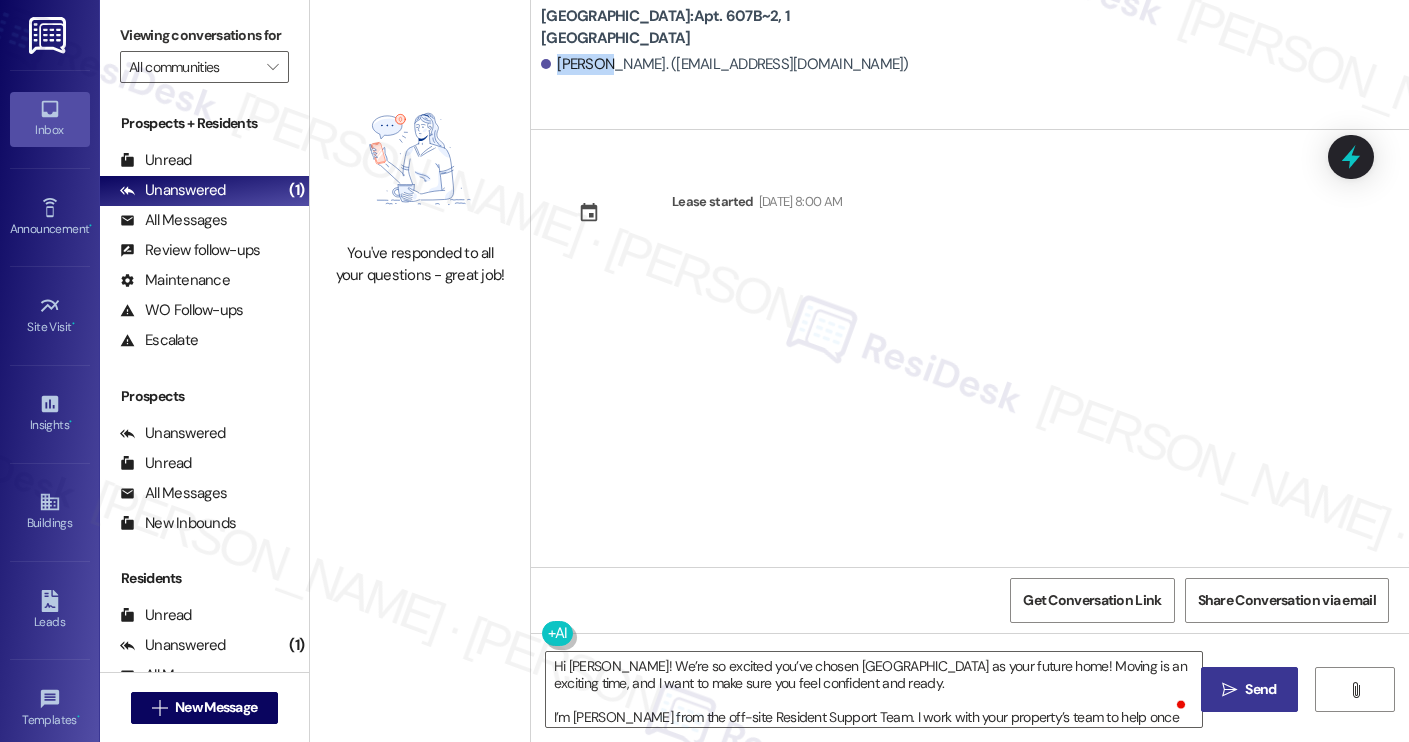 copy on "Trinity" 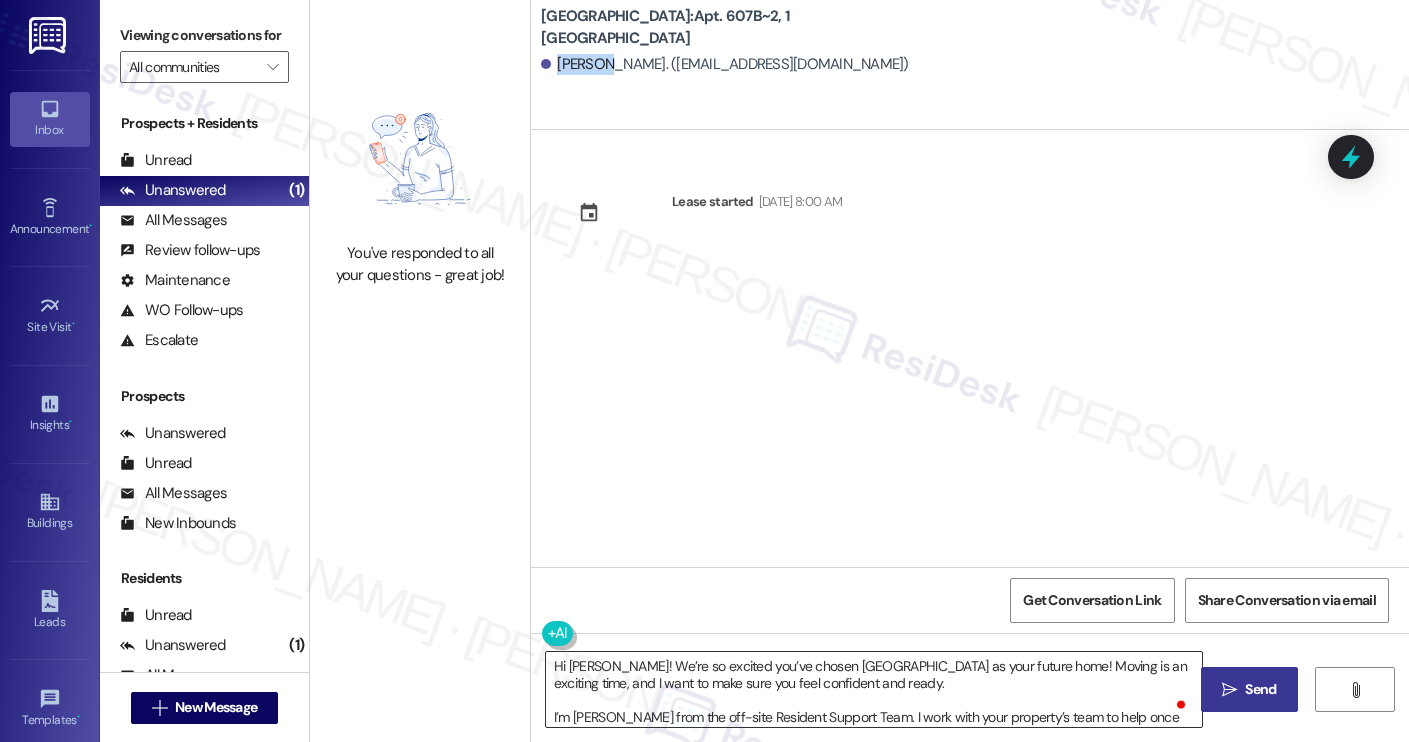 click on "Hi Isabella! We’re so excited you’ve chosen Yugo Charleston Campus as your future home! Moving is an exciting time, and I want to make sure you feel confident and ready.
I’m Sarah from the off-site Resident Support Team. I work with your property’s team to help once you’ve moved in, whether it’s answering questions or assisting with maintenance. I’ll be in touch as your move-in date gets closer!
Move-in day will be busy as you get settled, but no reason it has to be stressful. Don’t forget that we offer a ⚡FAST PASS⚡for Move-In day if your checklist has been completed 2 weeks prior to move-in. Login to your ResidentPortal today to complete those outstanding items!" at bounding box center (874, 689) 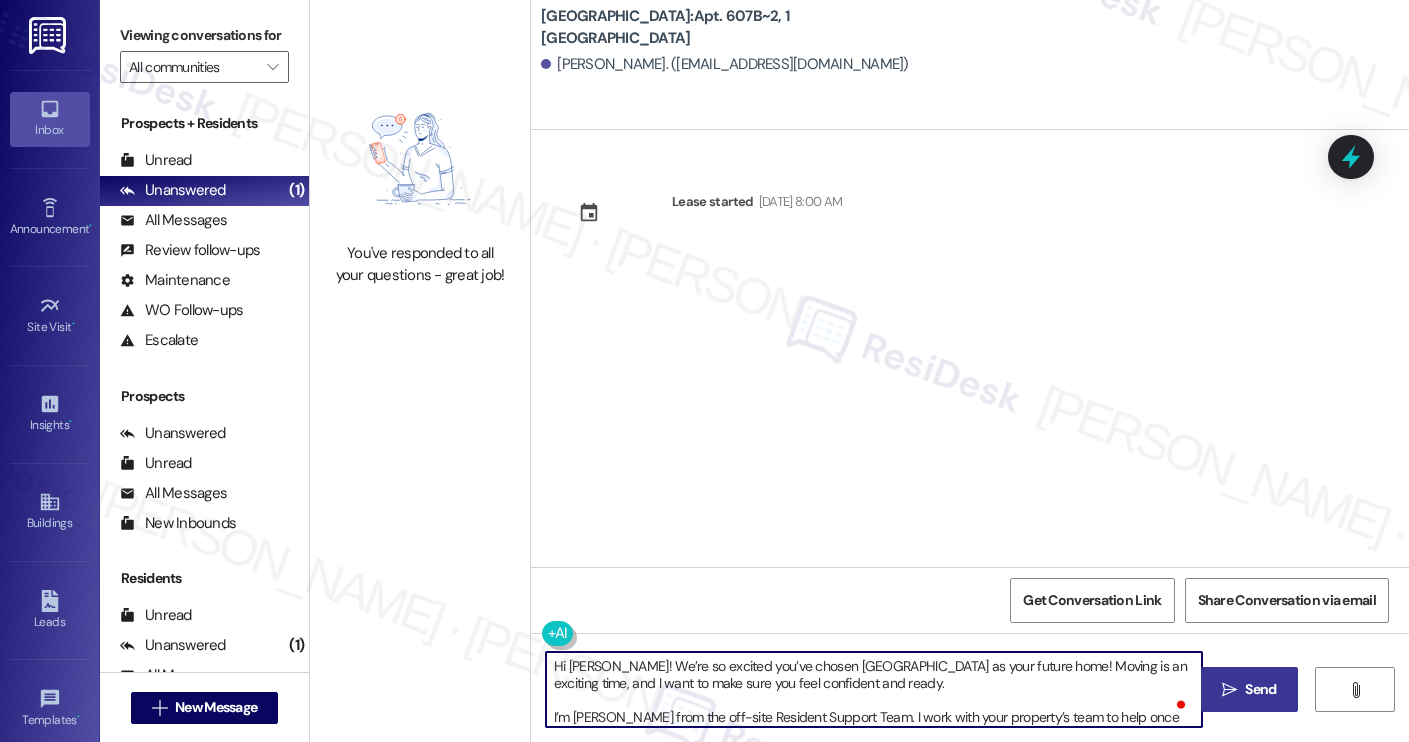 click on "Hi Isabella! We’re so excited you’ve chosen Yugo Charleston Campus as your future home! Moving is an exciting time, and I want to make sure you feel confident and ready.
I’m Sarah from the off-site Resident Support Team. I work with your property’s team to help once you’ve moved in, whether it’s answering questions or assisting with maintenance. I’ll be in touch as your move-in date gets closer!
Move-in day will be busy as you get settled, but no reason it has to be stressful. Don’t forget that we offer a ⚡FAST PASS⚡for Move-In day if your checklist has been completed 2 weeks prior to move-in. Login to your ResidentPortal today to complete those outstanding items!" at bounding box center [874, 689] 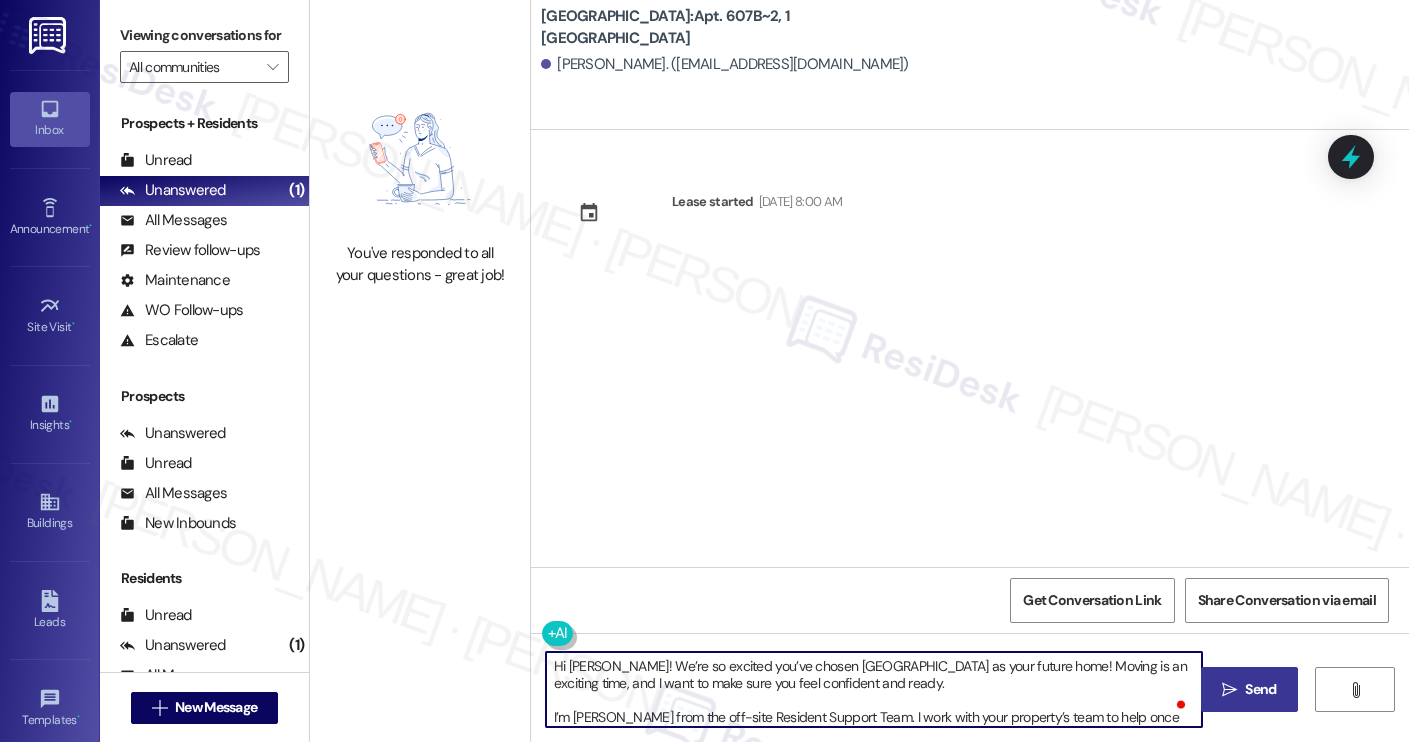 click on "Hi Trinity! We’re so excited you’ve chosen Yugo Charleston Campus as your future home! Moving is an exciting time, and I want to make sure you feel confident and ready.
I’m Sarah from the off-site Resident Support Team. I work with your property’s team to help once you’ve moved in, whether it’s answering questions or assisting with maintenance. I’ll be in touch as your move-in date gets closer!
Move-in day will be busy as you get settled, but no reason it has to be stressful. Don’t forget that we offer a ⚡FAST PASS⚡for Move-In day if your checklist has been completed 2 weeks prior to move-in. Login to your ResidentPortal today to complete those outstanding items!" at bounding box center (874, 689) 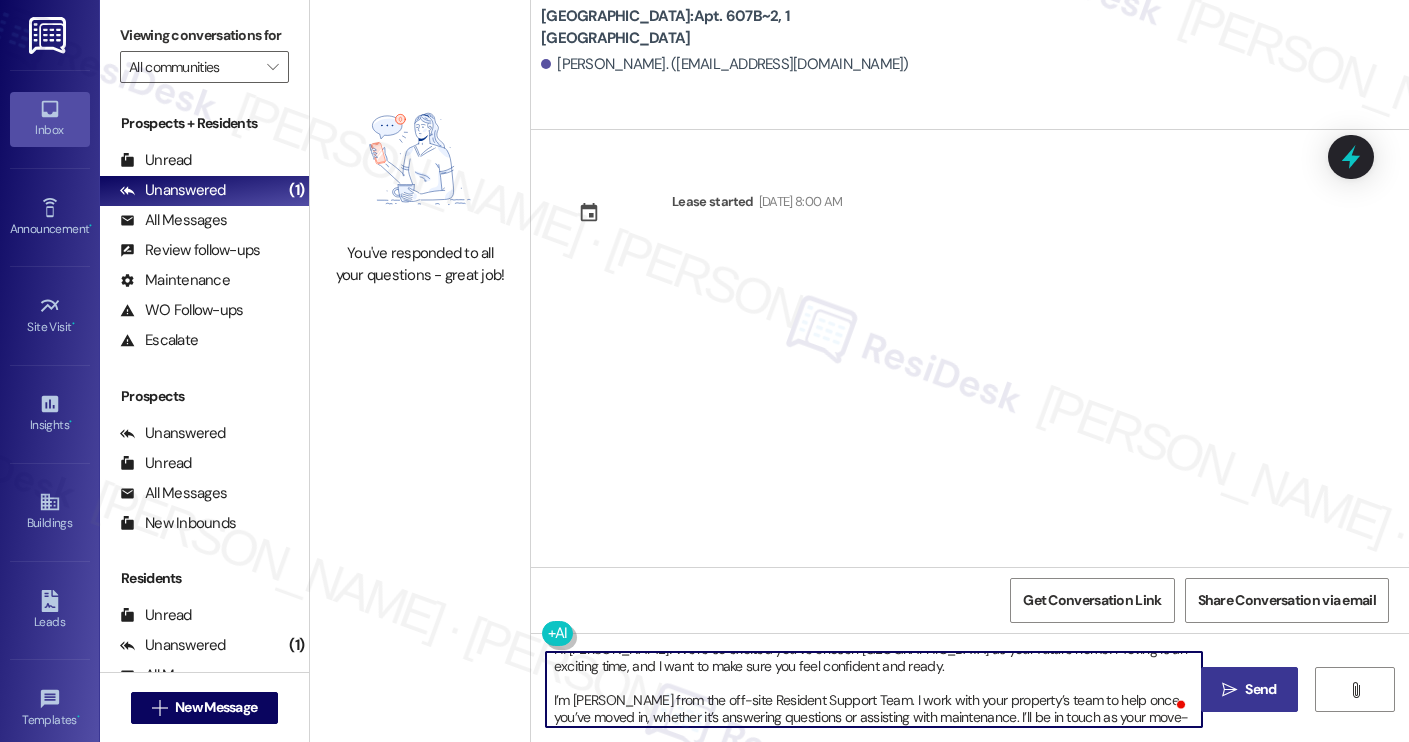 scroll, scrollTop: 17, scrollLeft: 0, axis: vertical 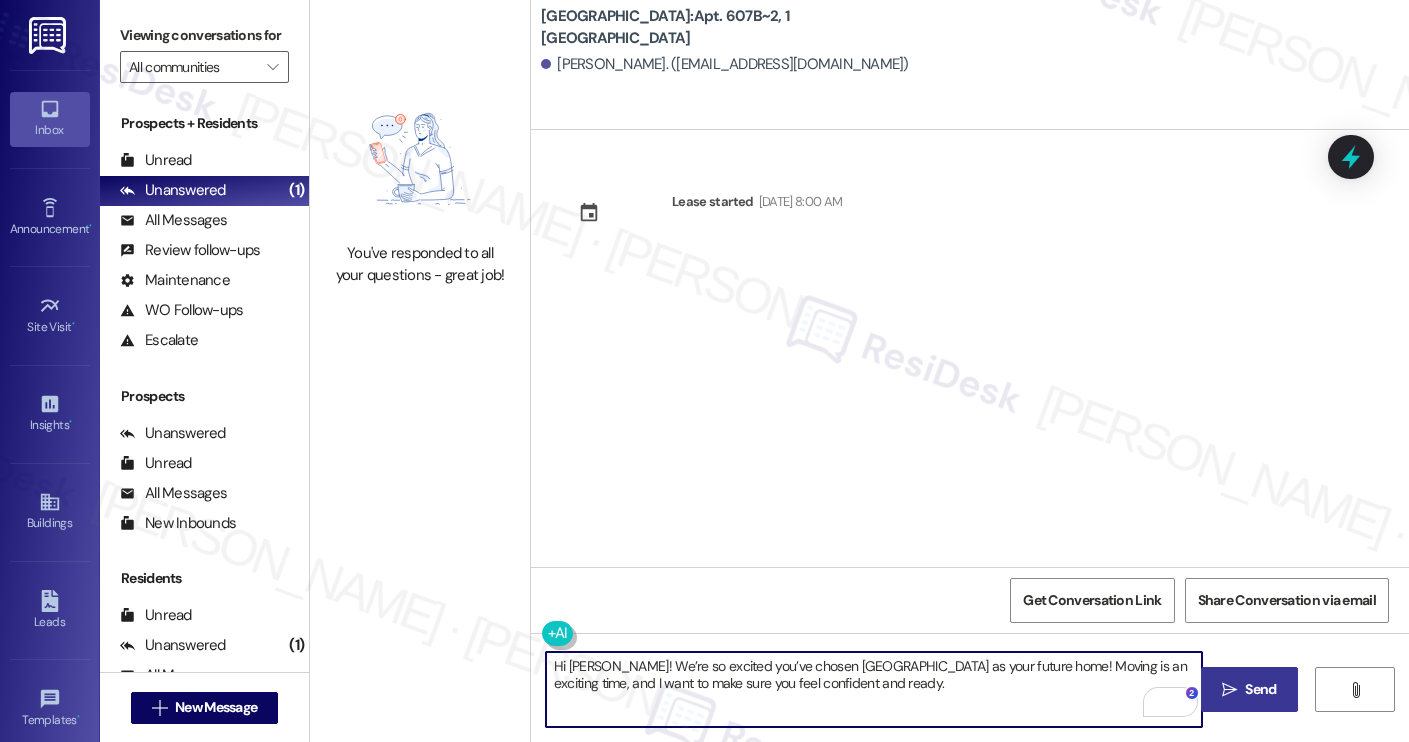 type on "Hi Trinity! We’re so excited you’ve chosen Yugo Charleston Campus as your future home! Moving is an exciting time, and I want to make sure you feel confident and ready." 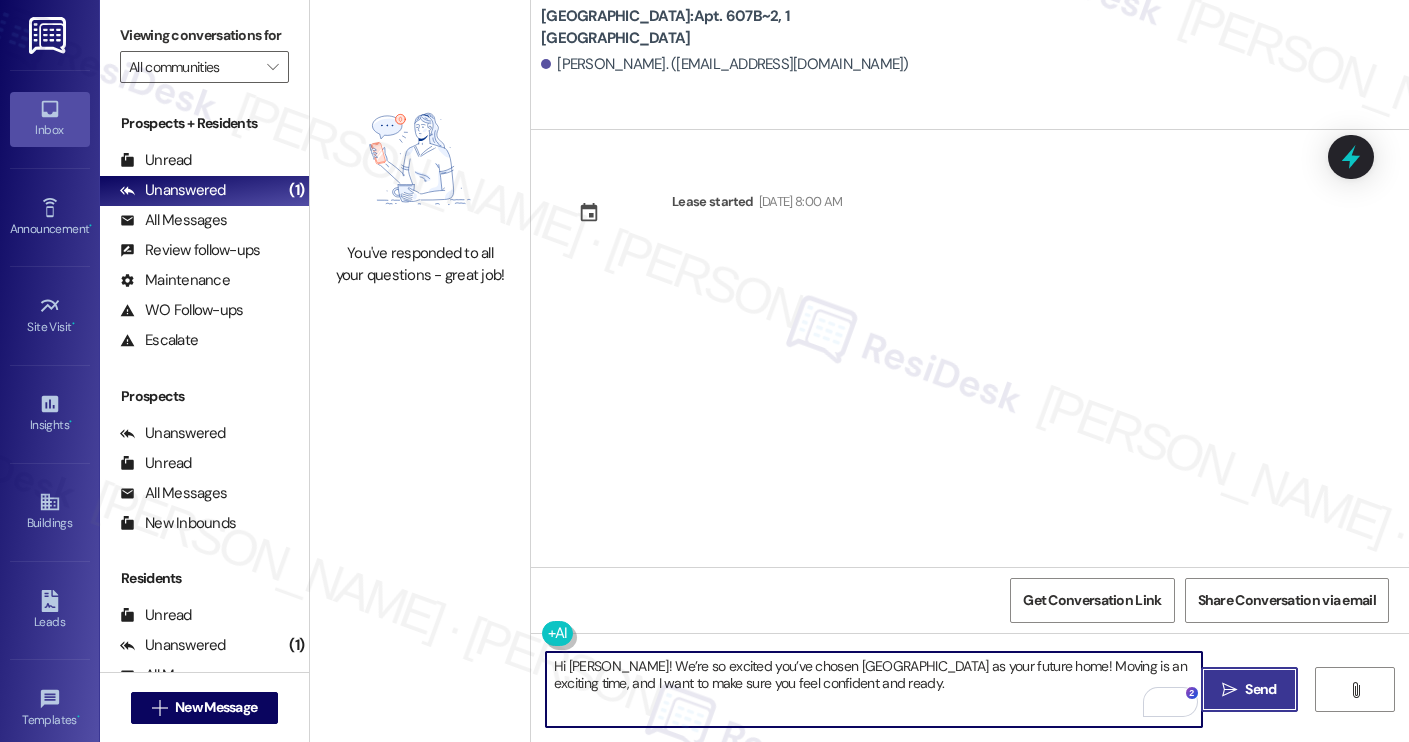 click on " Send" at bounding box center (1249, 689) 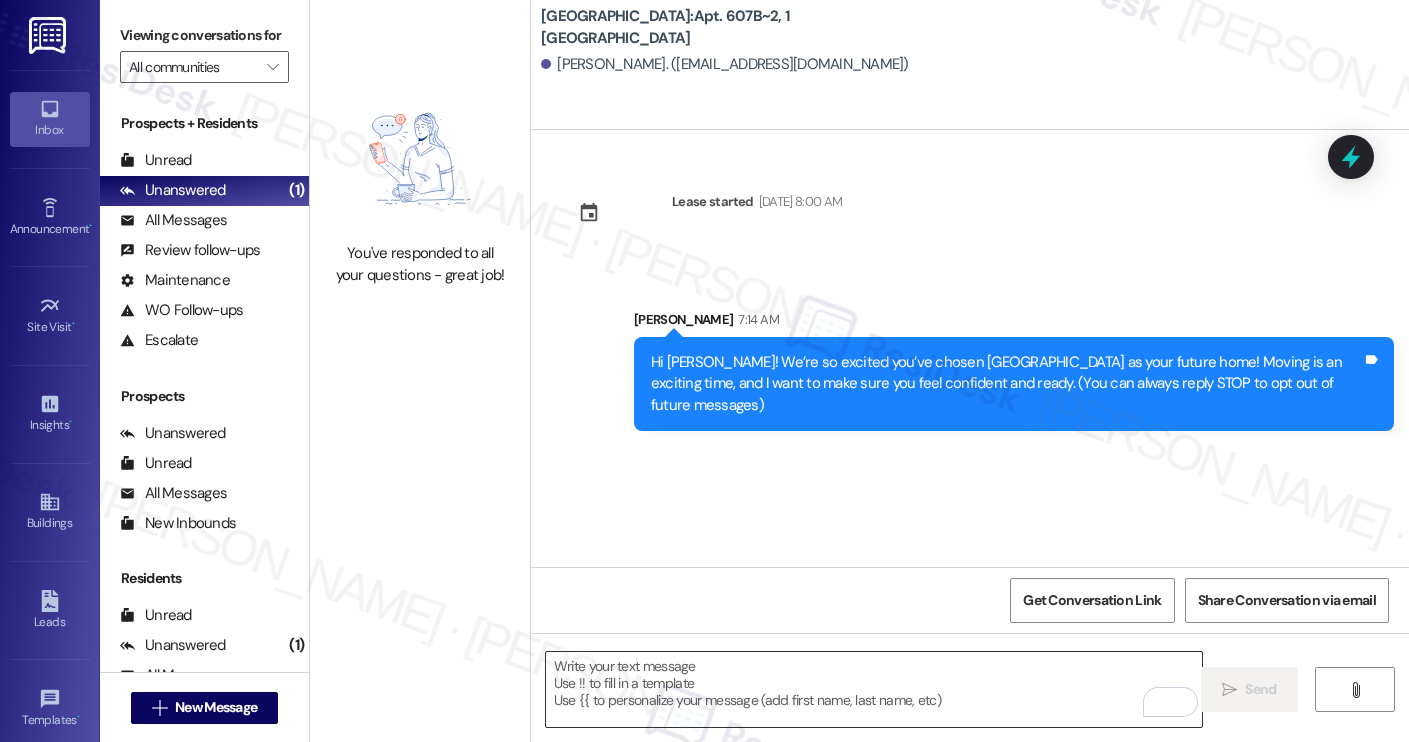 click at bounding box center (874, 689) 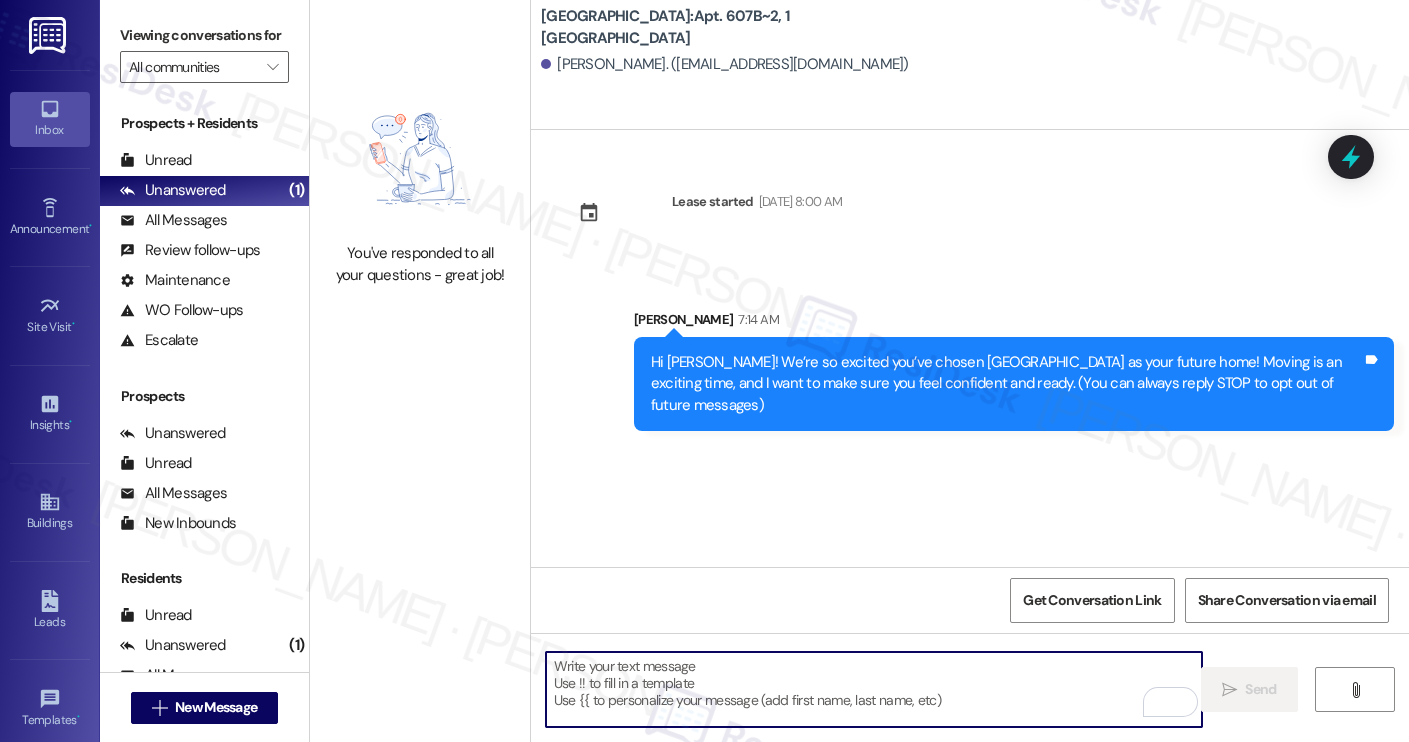 paste on "I’m Sarah from the off-site Resident Support Team. I work with your property’s team to help once you’ve moved in, whether it’s answering questions or assisting with maintenance. I’ll be in touch as your move-in date gets closer!
Move-in day will be busy as you get settled, but no reason it has to be stressful. Don’t forget that we offer a ⚡FAST PASS⚡for Move-In day if your checklist has been completed 2 weeks prior to move-in. Login to your ResidentPortal today to complete those outstanding items!" 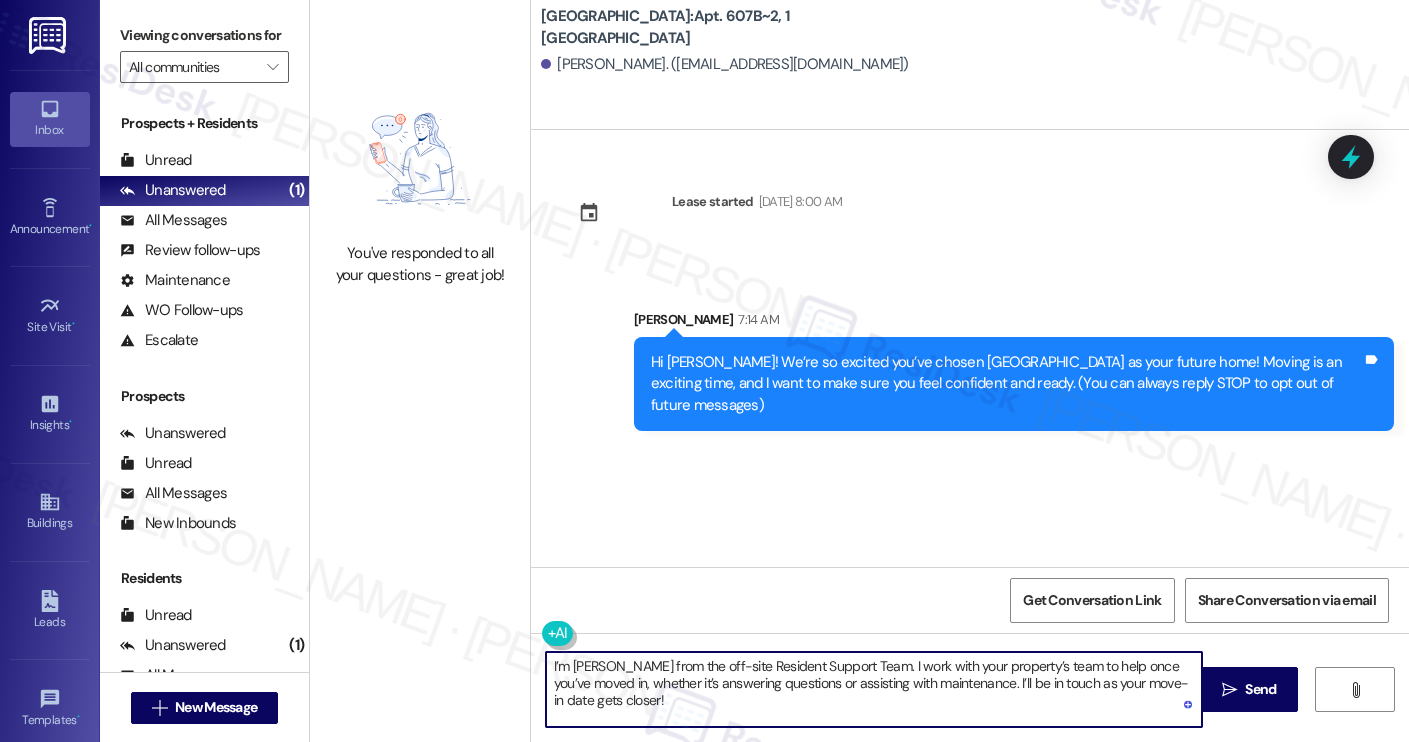 type on "I’m Sarah from the off-site Resident Support Team. I work with your property’s team to help once you’ve moved in, whether it’s answering questions or assisting with maintenance. I’ll be in touch as your move-in date gets closer!" 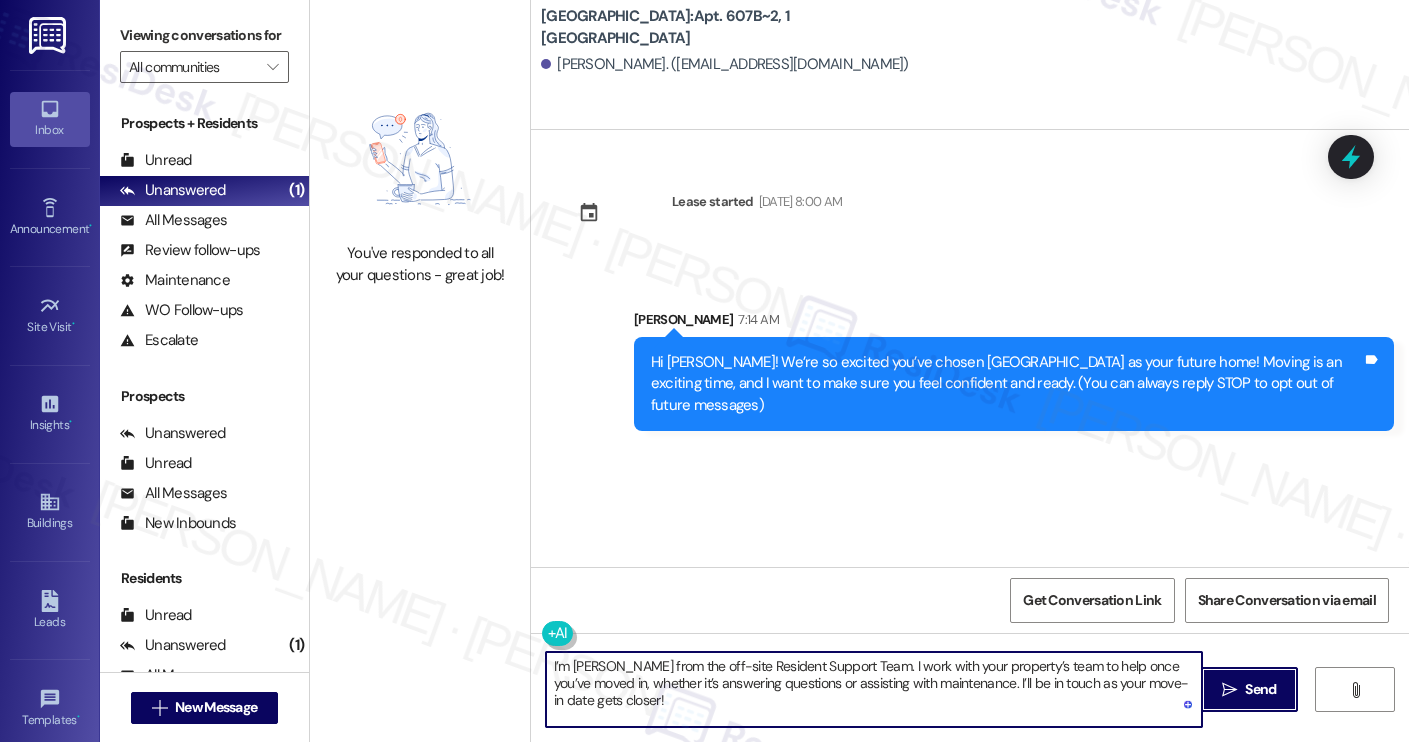 click on "" at bounding box center (1229, 690) 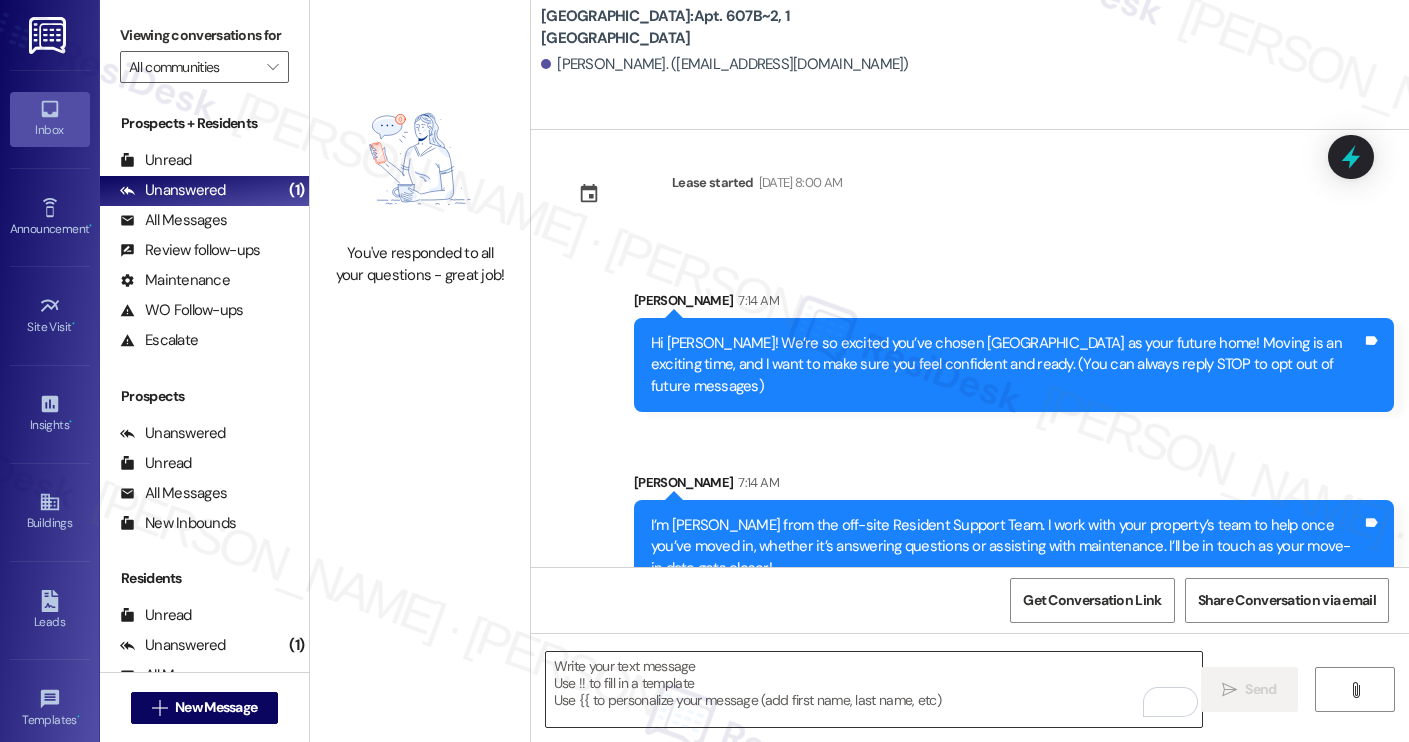 click at bounding box center [874, 689] 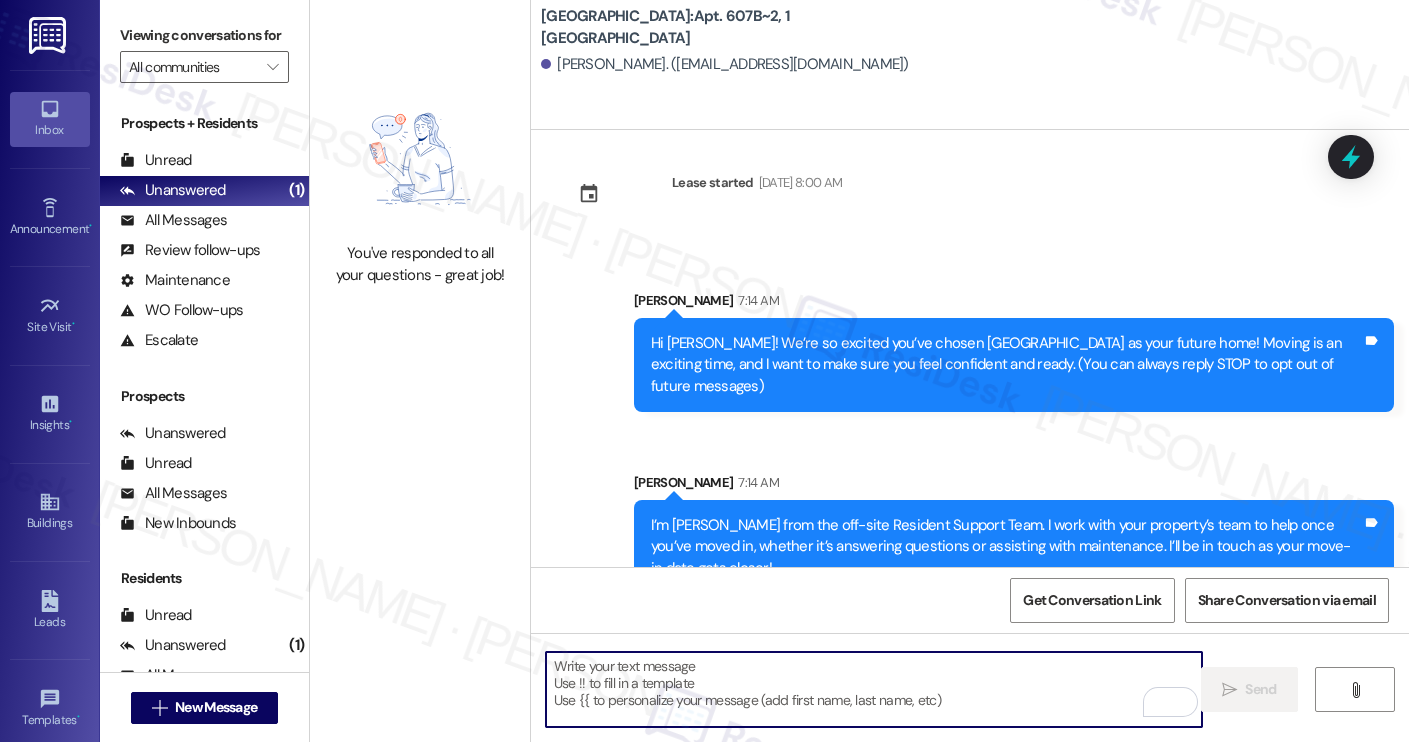 paste on "Move-in day will be busy as you get settled, but no reason it has to be stressful. Don’t forget that we offer a ⚡FAST PASS⚡for Move-In day if your checklist has been completed 2 weeks prior to move-in. Login to your ResidentPortal [DATE] to complete those outstanding items!" 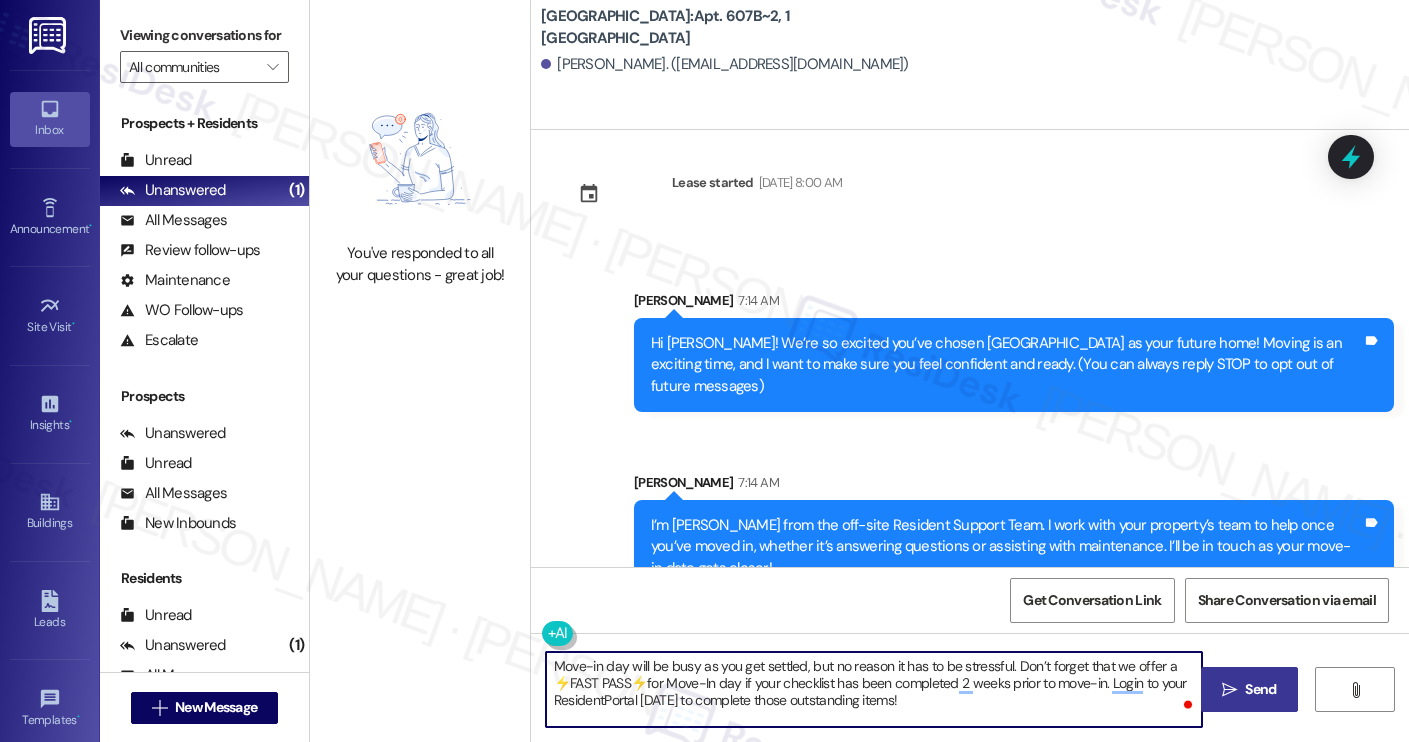 type on "Move-in day will be busy as you get settled, but no reason it has to be stressful. Don’t forget that we offer a ⚡FAST PASS⚡for Move-In day if your checklist has been completed 2 weeks prior to move-in. Login to your ResidentPortal [DATE] to complete those outstanding items!" 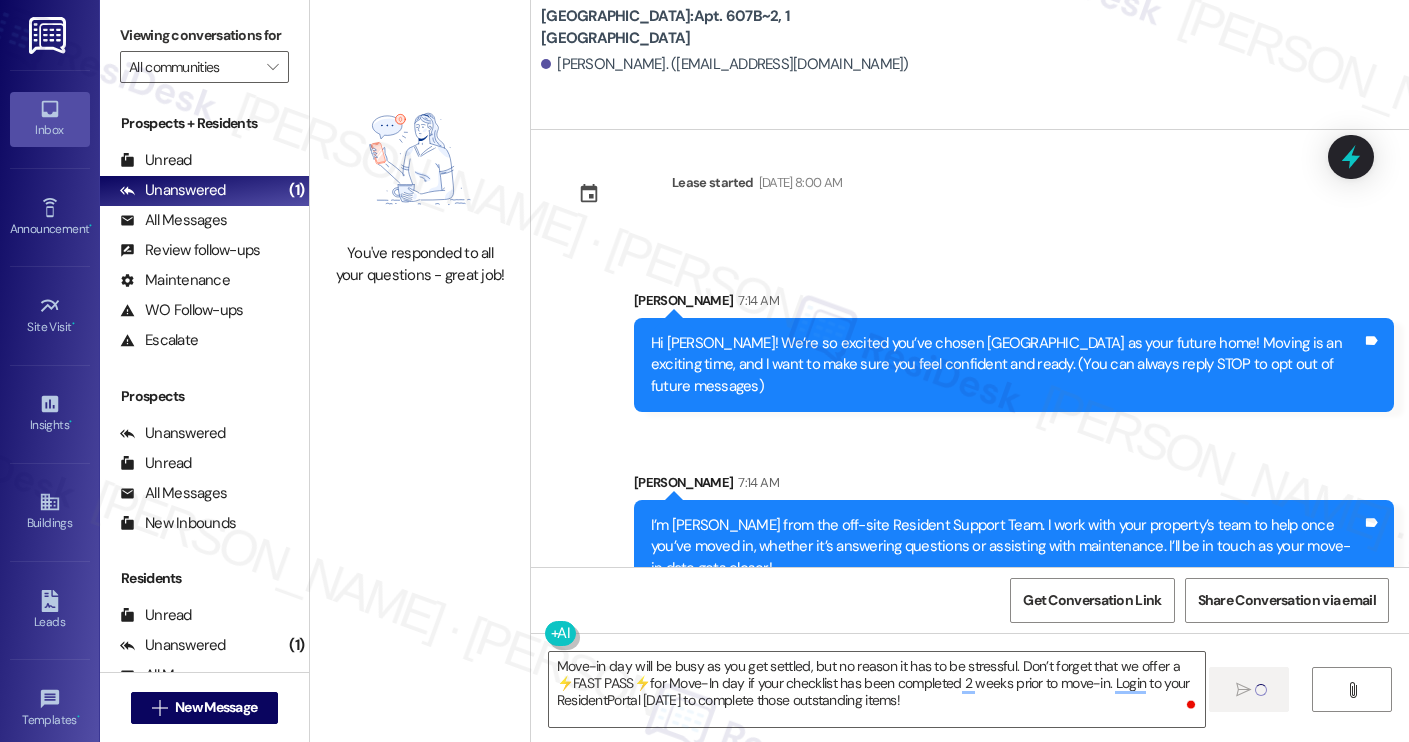 type 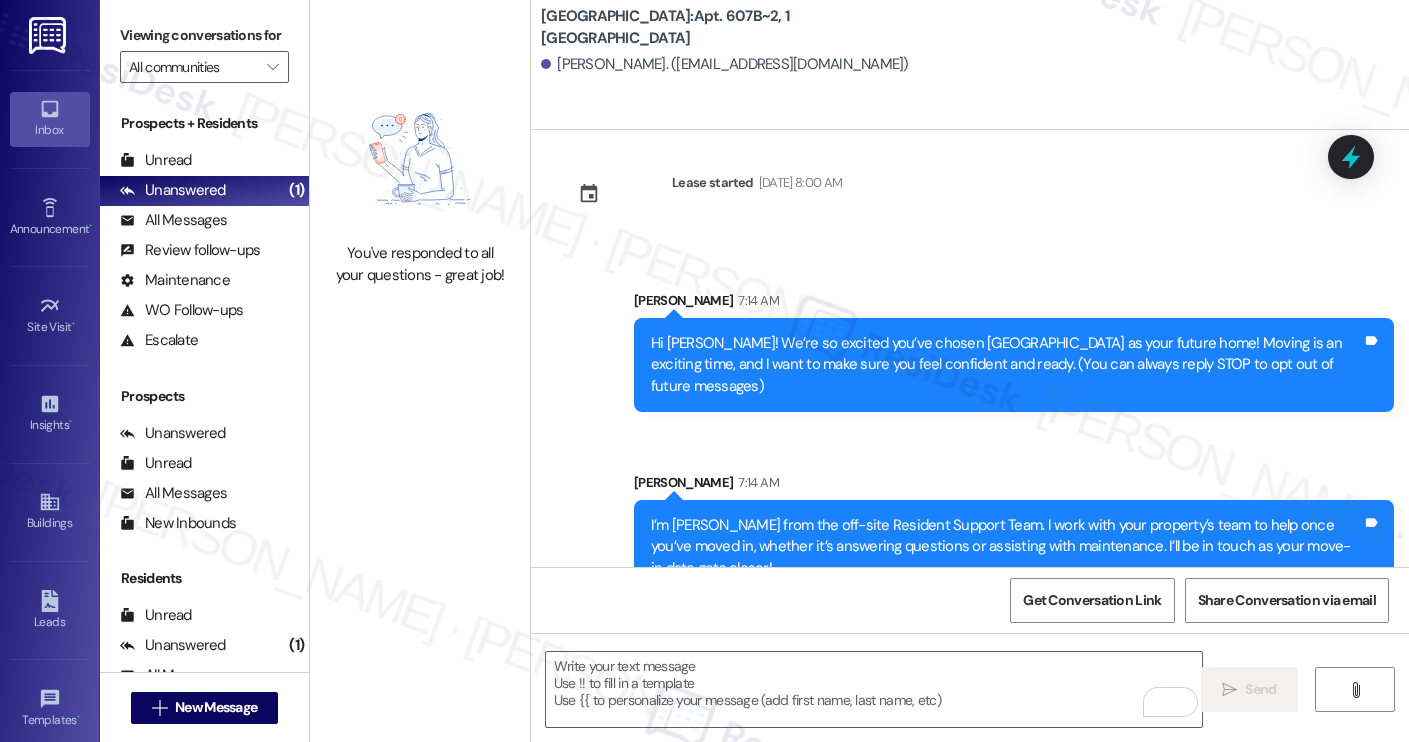 scroll, scrollTop: 202, scrollLeft: 0, axis: vertical 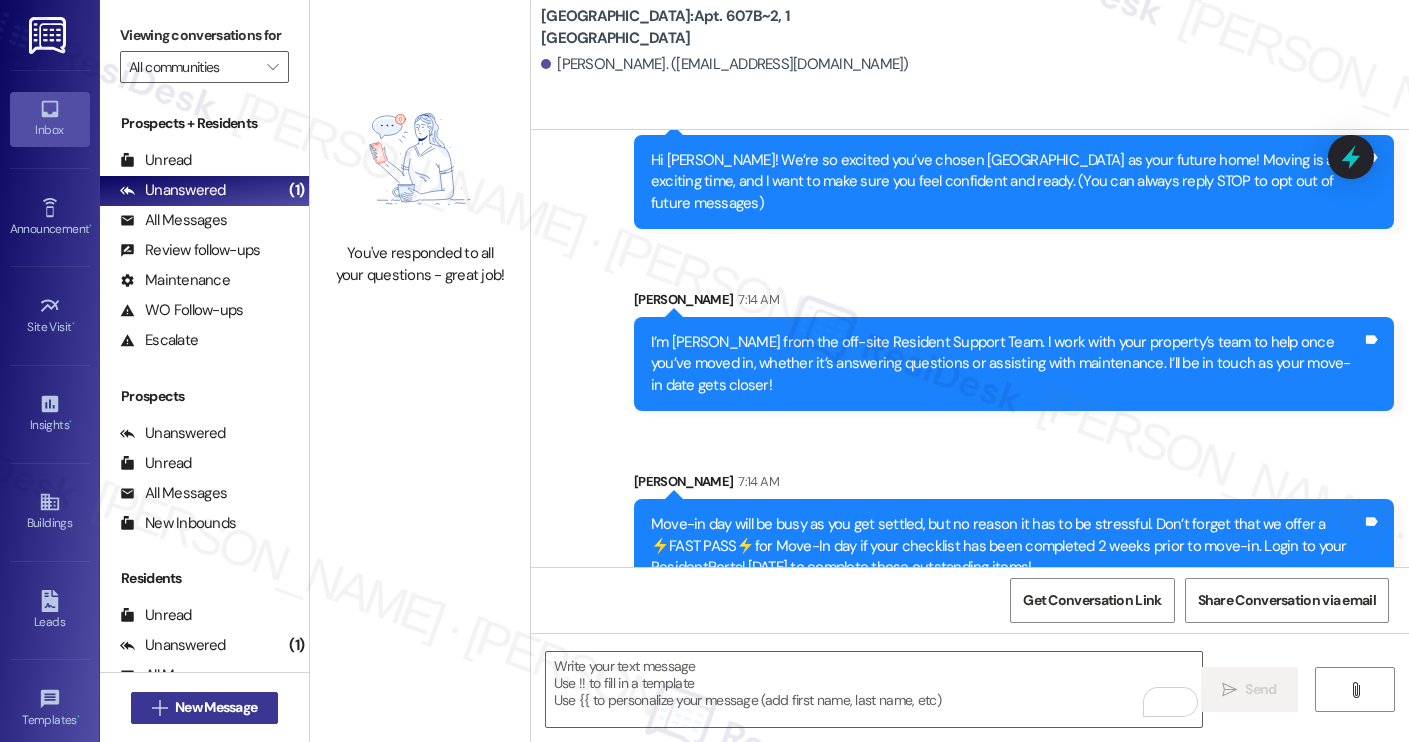 click on "New Message" at bounding box center [216, 707] 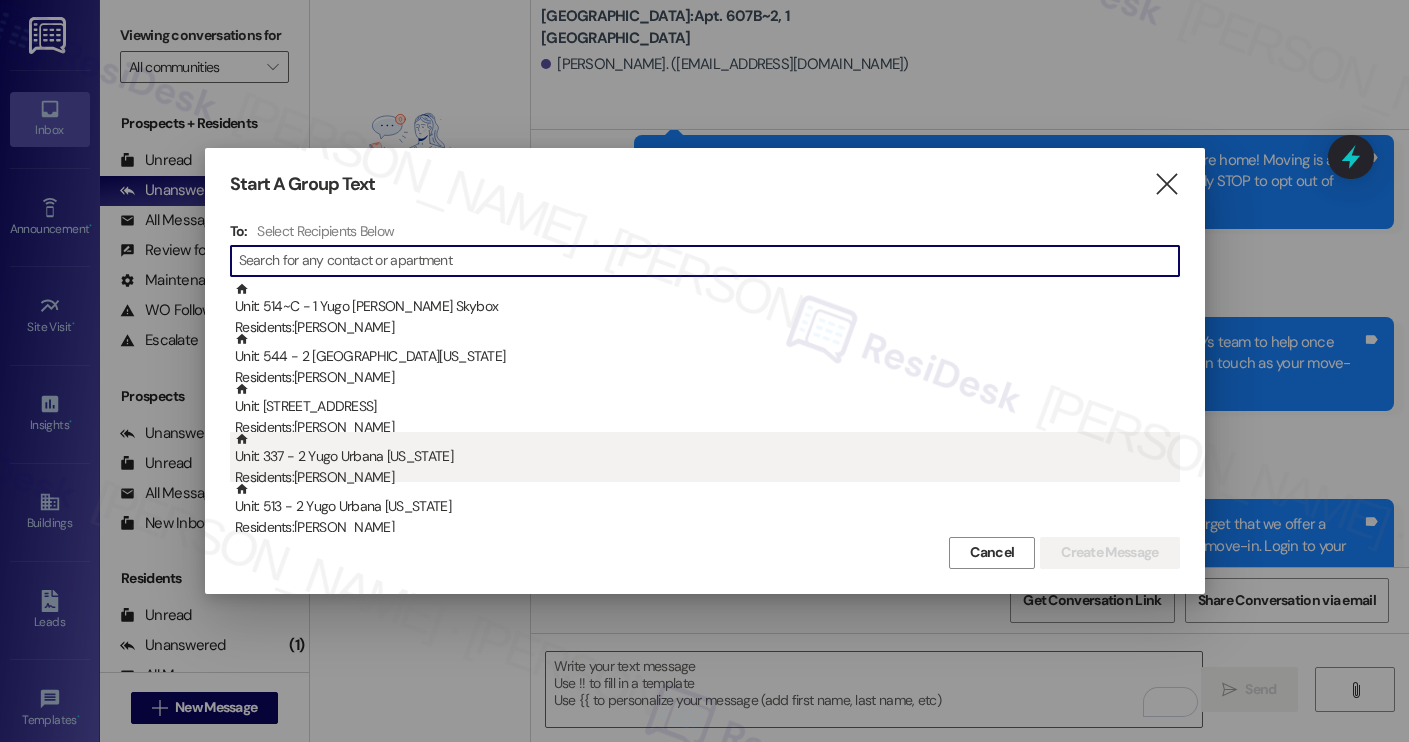 type on "k" 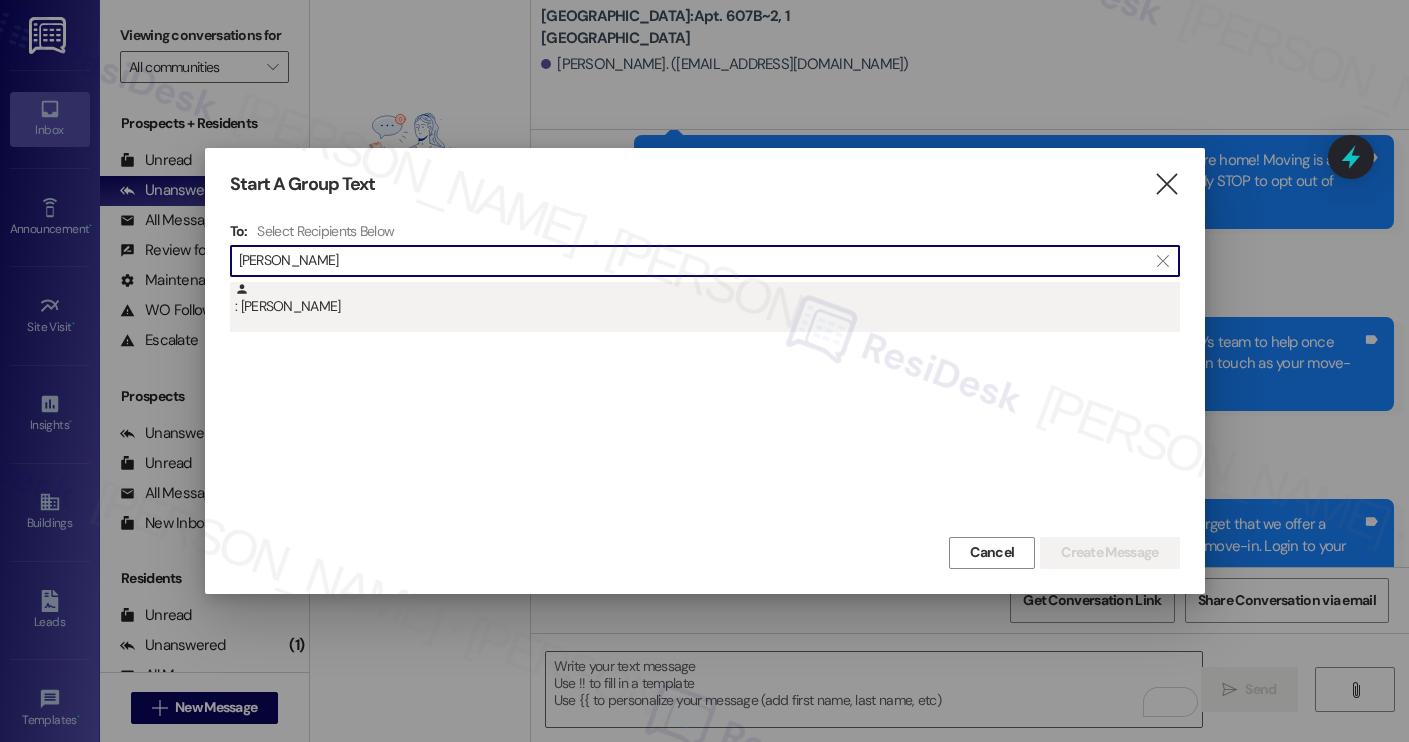 type on "jackson thomas" 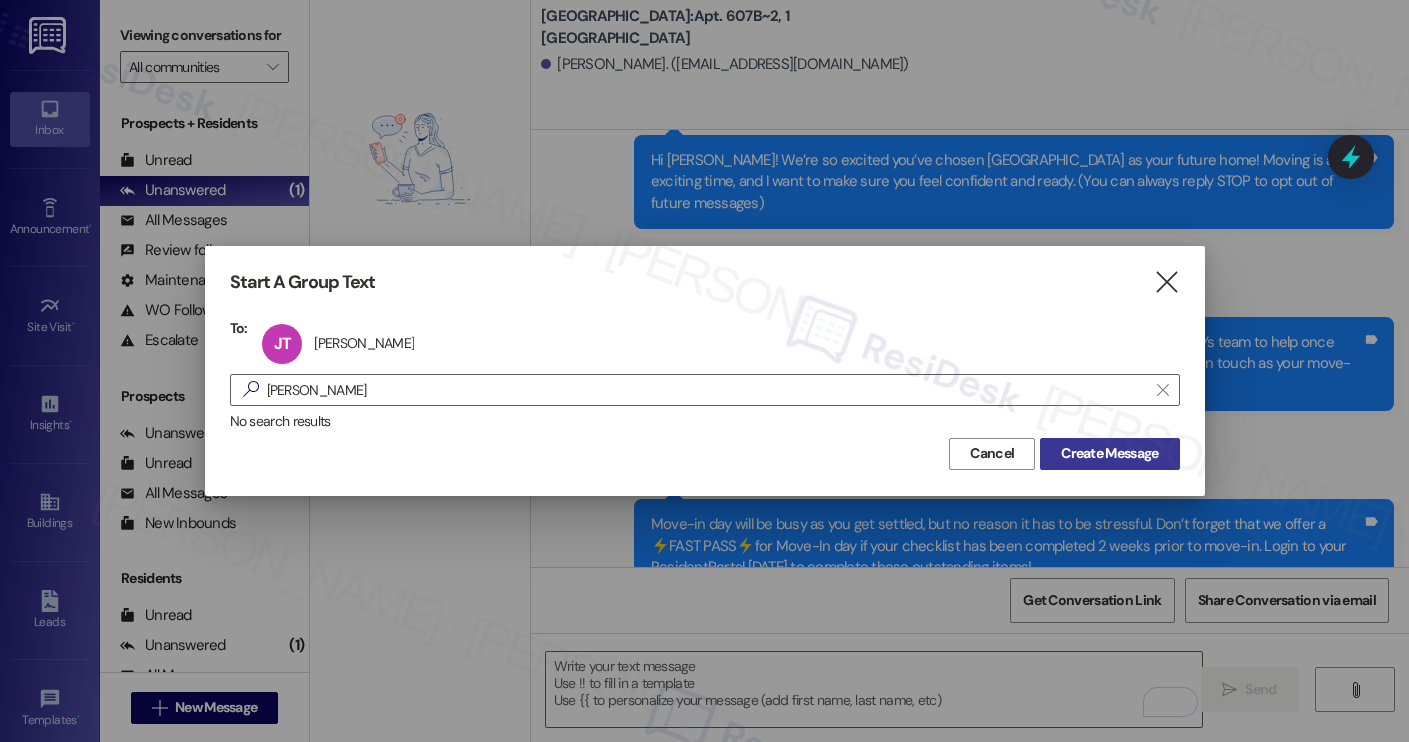 click on "Create Message" at bounding box center [1109, 453] 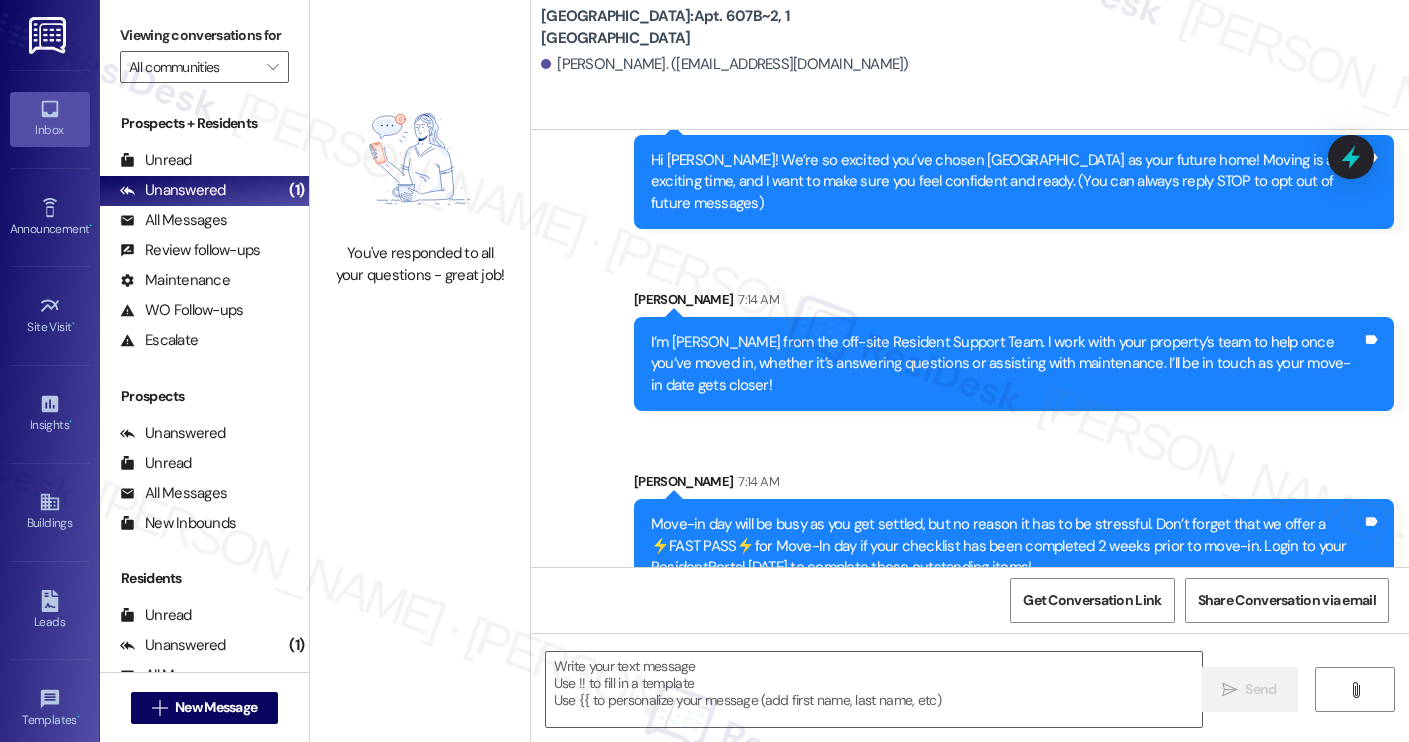 type on "Fetching suggested responses. Please feel free to read through the conversation in the meantime." 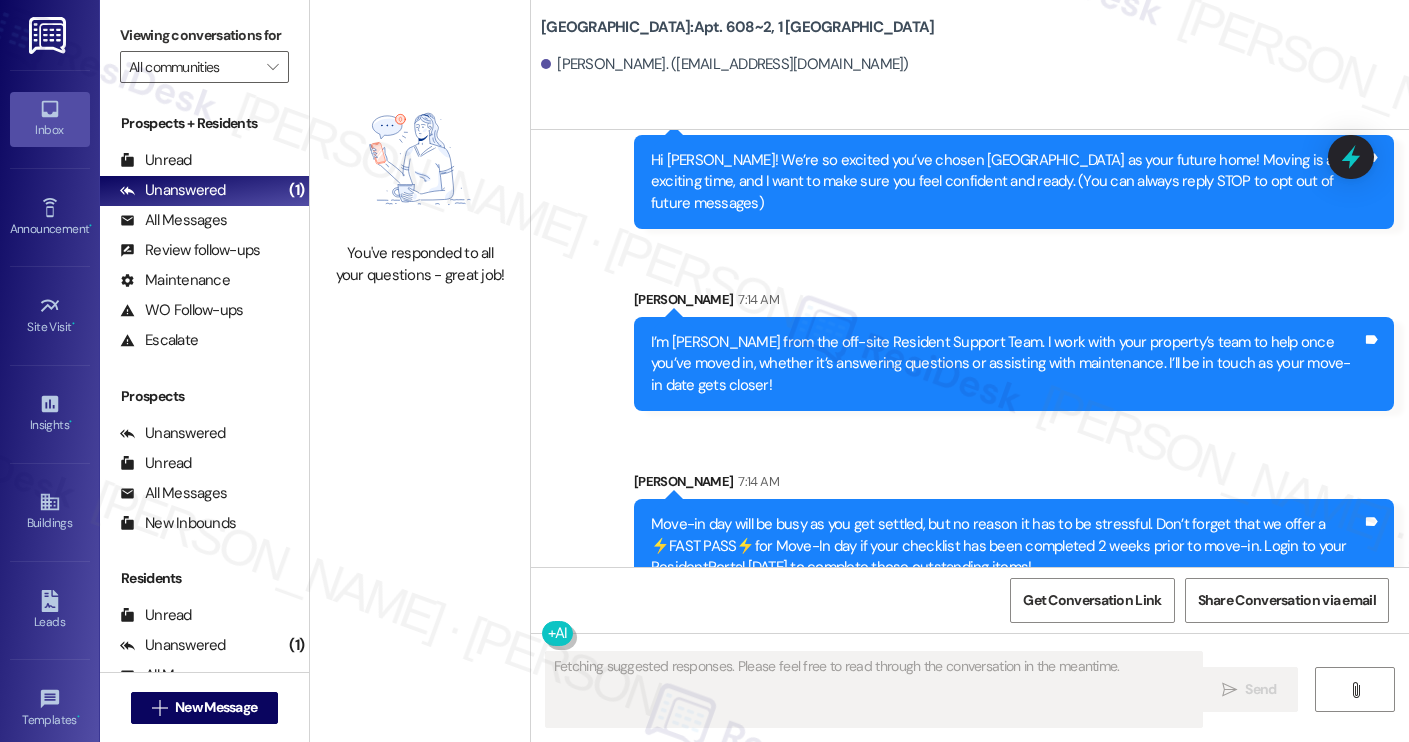 scroll, scrollTop: 0, scrollLeft: 0, axis: both 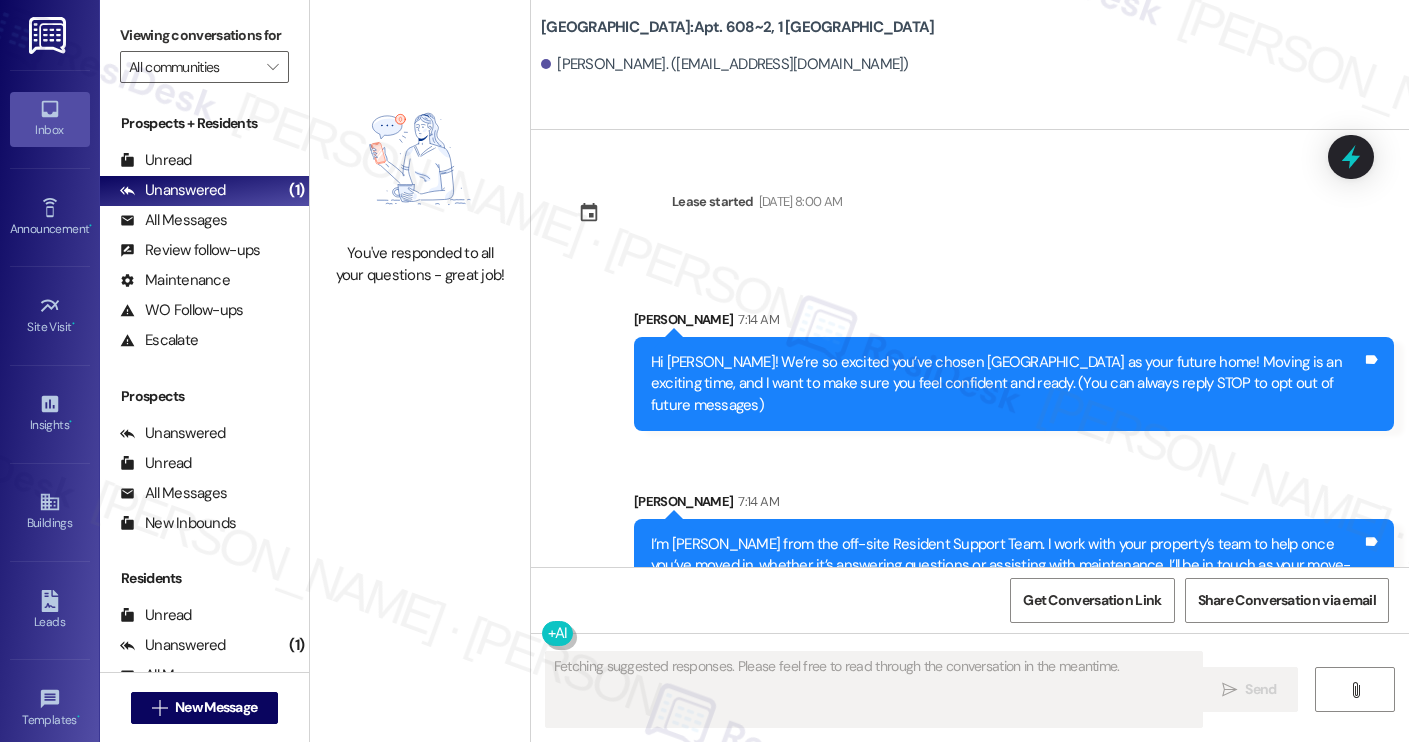 type 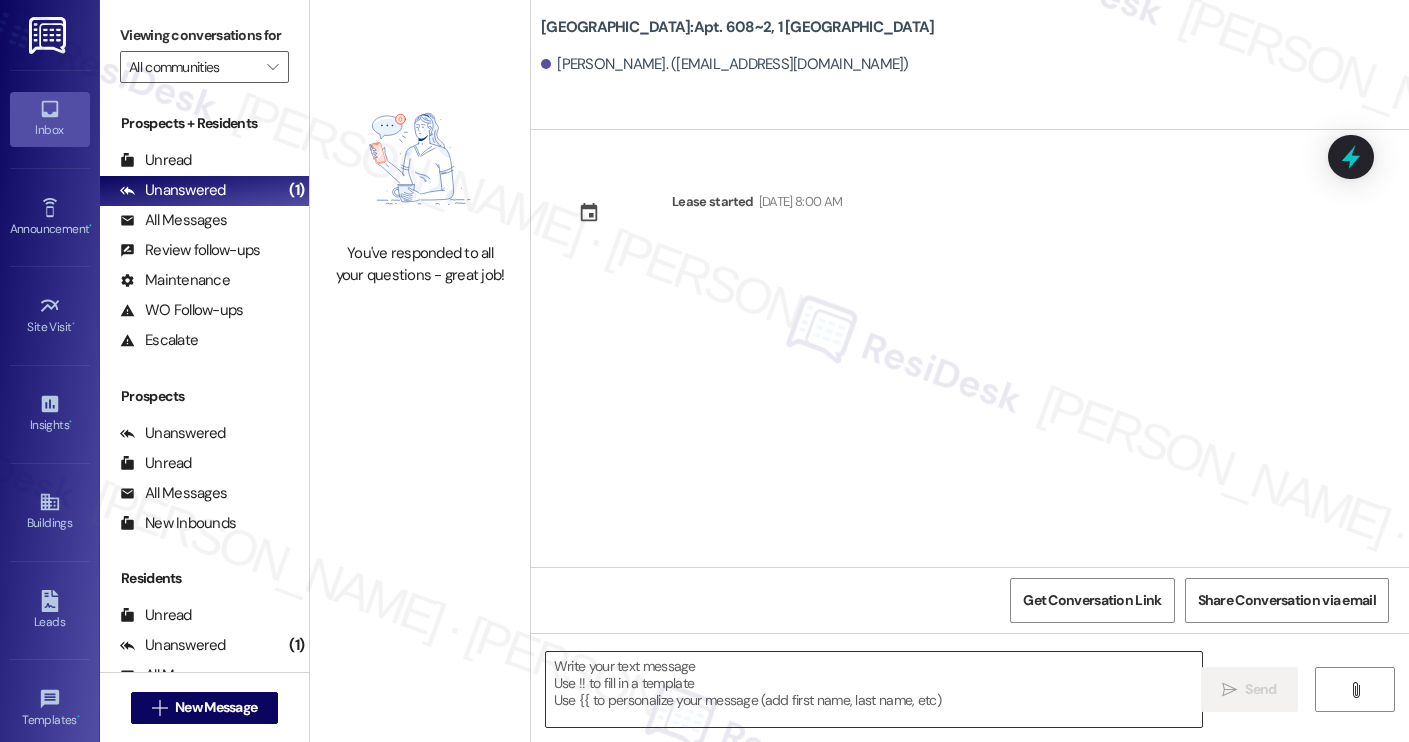 type 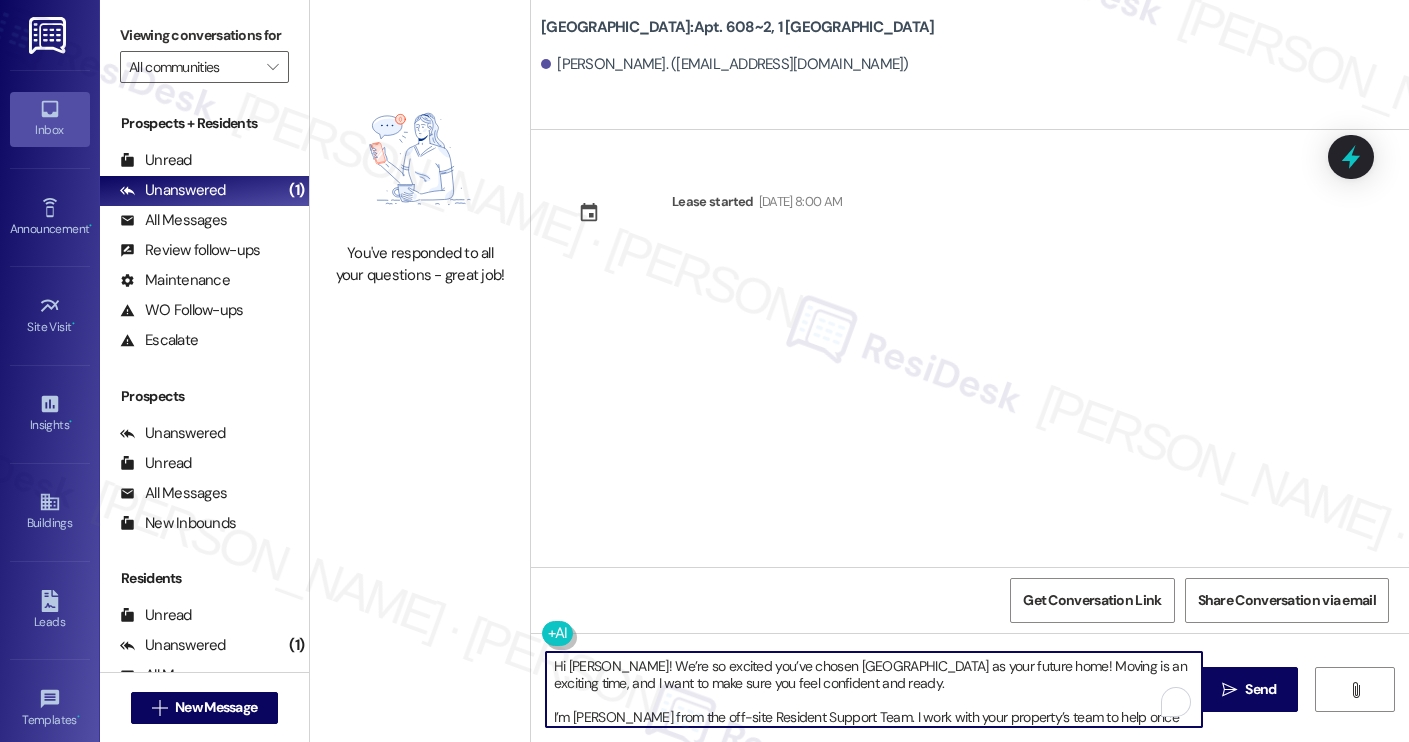 scroll, scrollTop: 0, scrollLeft: 0, axis: both 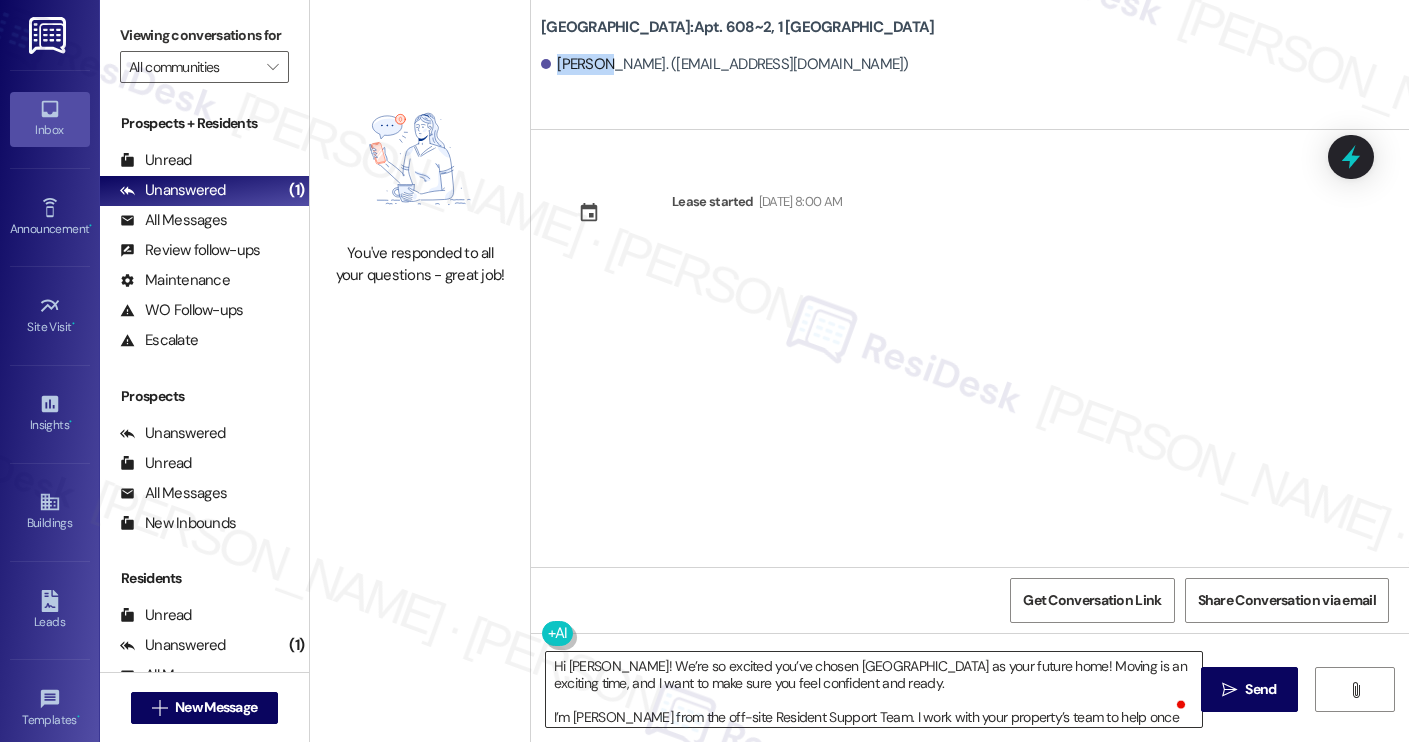 click on "Hi [PERSON_NAME]! We’re so excited you’ve chosen [GEOGRAPHIC_DATA] as your future home! Moving is an exciting time, and I want to make sure you feel confident and ready.
I’m [PERSON_NAME] from the off-site Resident Support Team. I work with your property’s team to help once you’ve moved in, whether it’s answering questions or assisting with maintenance. I’ll be in touch as your move-in date gets closer!
Move-in day will be busy as you get settled, but no reason it has to be stressful. Don’t forget that we offer a ⚡FAST PASS⚡for Move-In day if your checklist has been completed 2 weeks prior to move-in. Login to your ResidentPortal [DATE] to complete those outstanding items!" at bounding box center [874, 689] 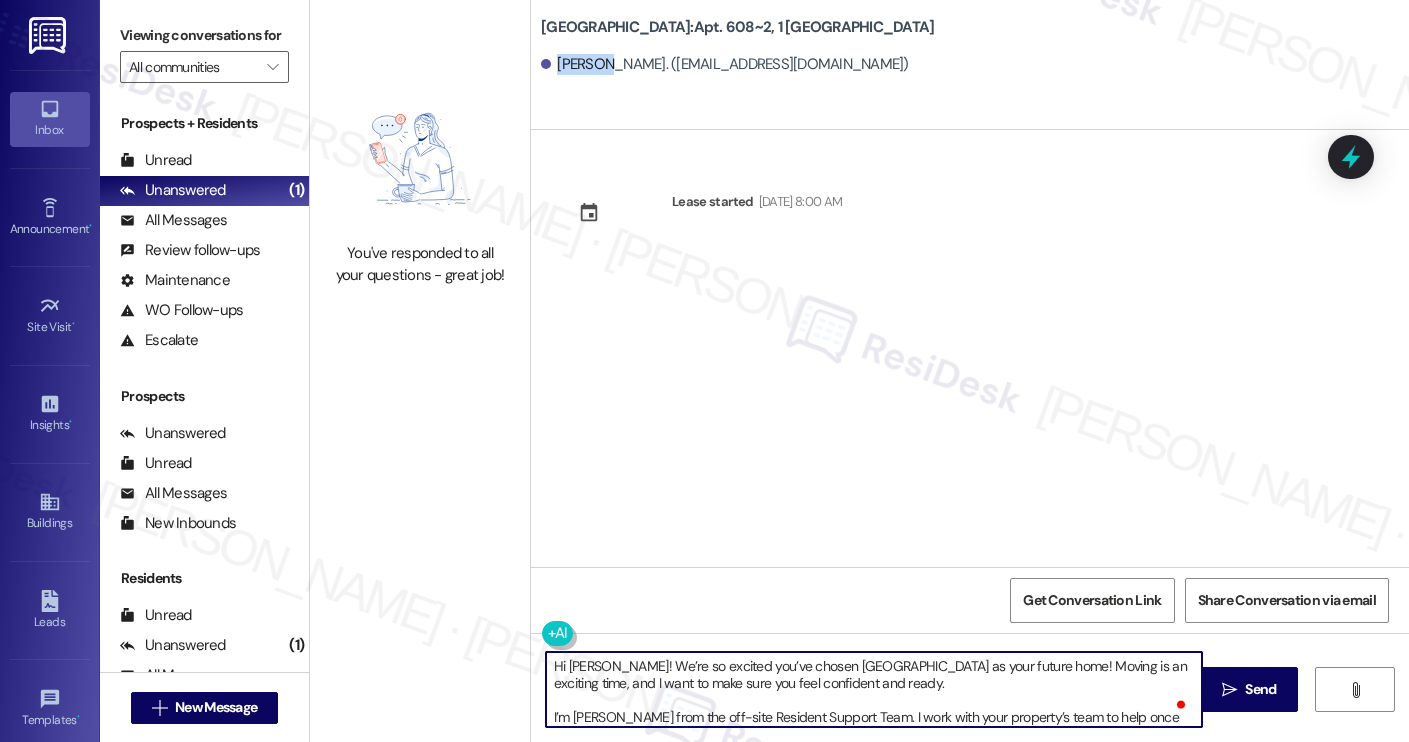click on "Hi [PERSON_NAME]! We’re so excited you’ve chosen [GEOGRAPHIC_DATA] as your future home! Moving is an exciting time, and I want to make sure you feel confident and ready.
I’m [PERSON_NAME] from the off-site Resident Support Team. I work with your property’s team to help once you’ve moved in, whether it’s answering questions or assisting with maintenance. I’ll be in touch as your move-in date gets closer!
Move-in day will be busy as you get settled, but no reason it has to be stressful. Don’t forget that we offer a ⚡FAST PASS⚡for Move-In day if your checklist has been completed 2 weeks prior to move-in. Login to your ResidentPortal [DATE] to complete those outstanding items!" at bounding box center (874, 689) 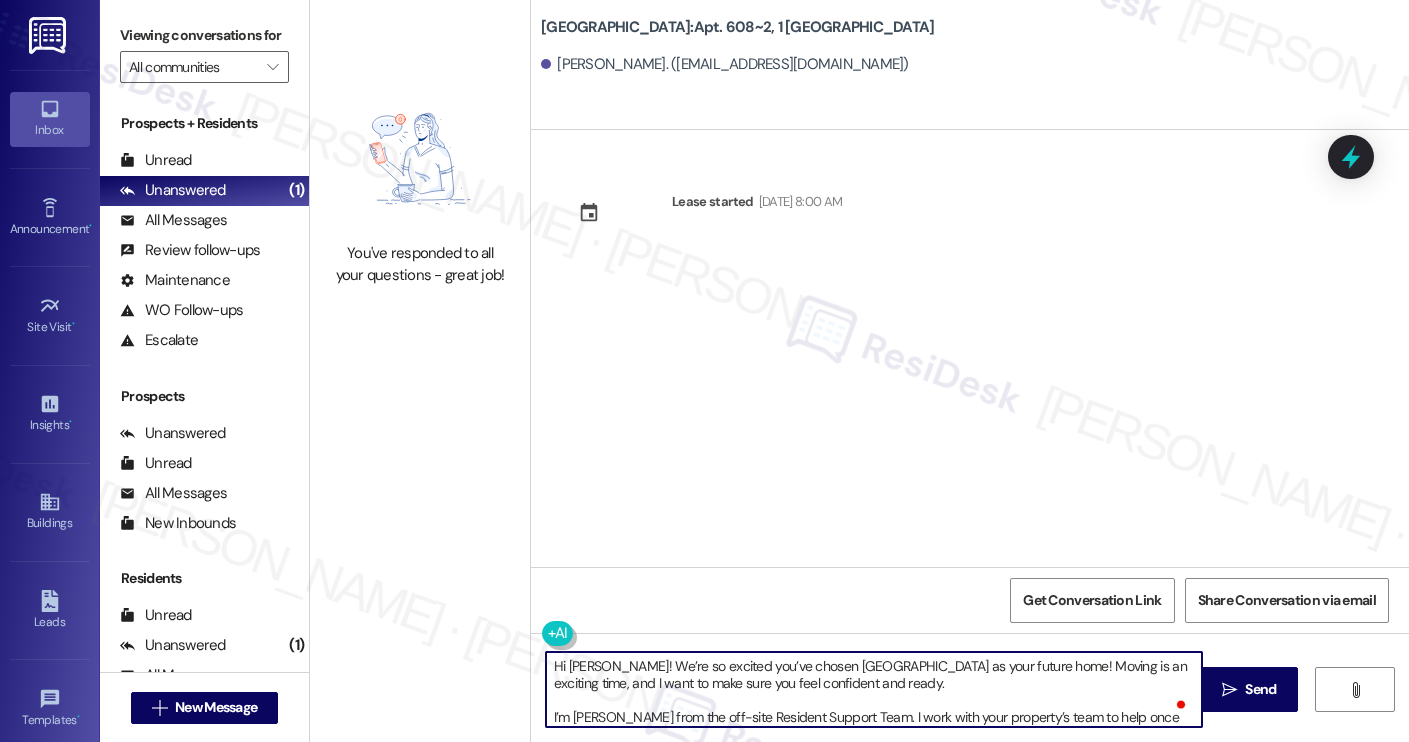 paste on "Jackson" 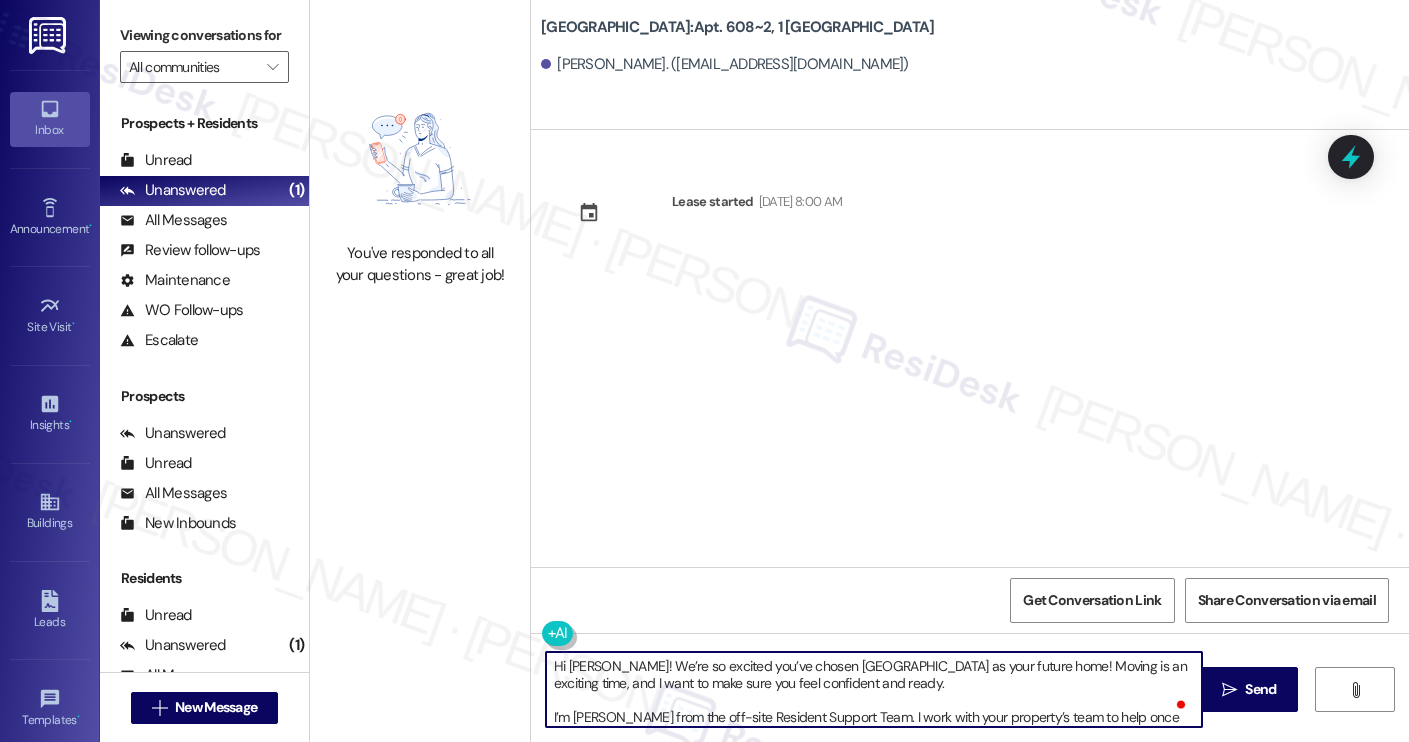scroll, scrollTop: 17, scrollLeft: 0, axis: vertical 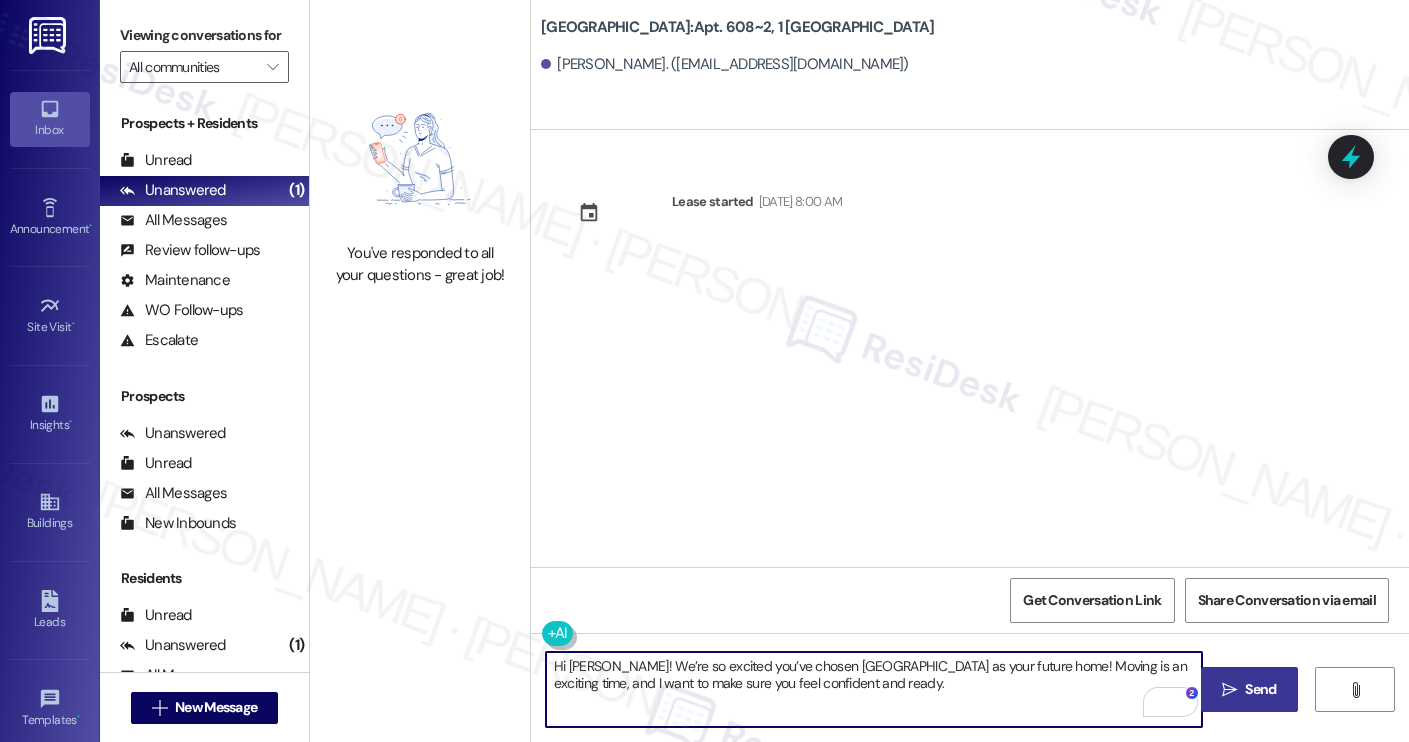 type on "Hi Jackson! We’re so excited you’ve chosen Yugo Charleston Campus as your future home! Moving is an exciting time, and I want to make sure you feel confident and ready." 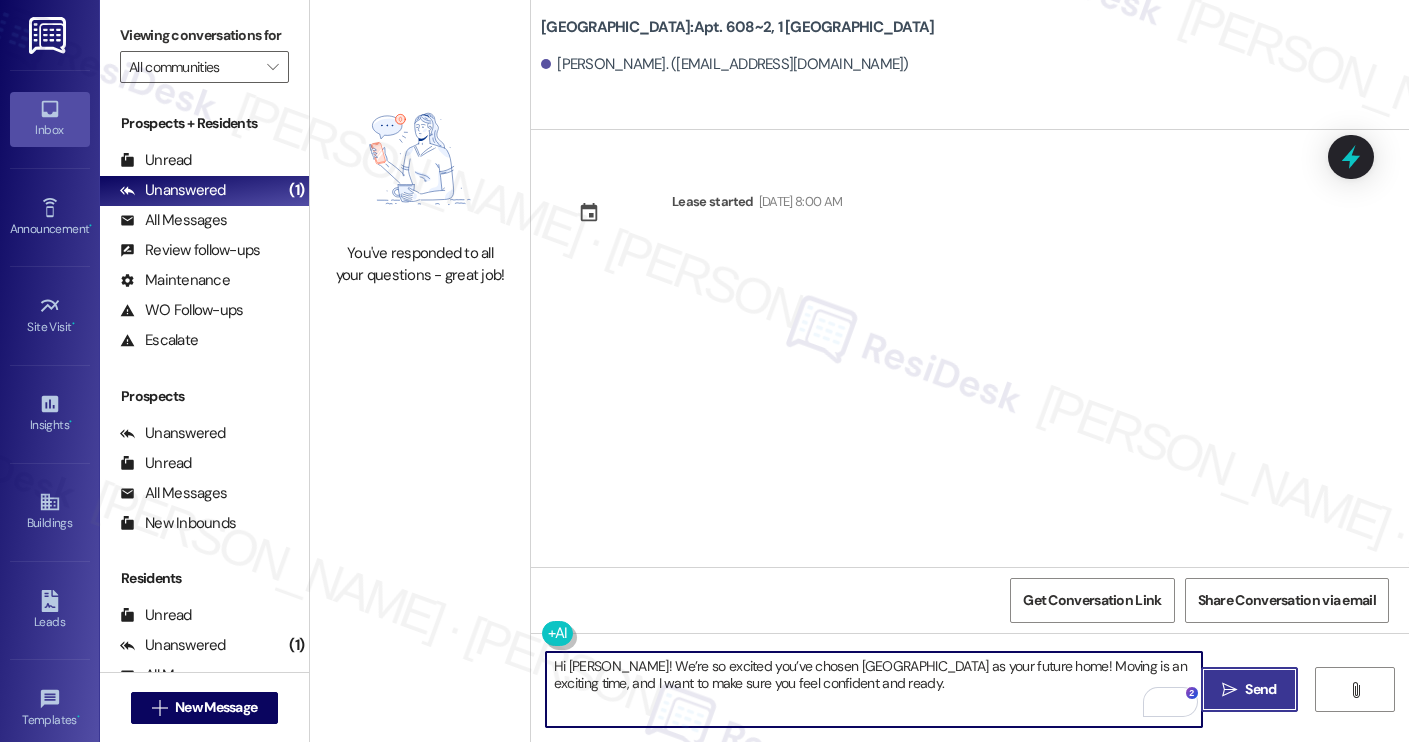 click on "" at bounding box center [1229, 690] 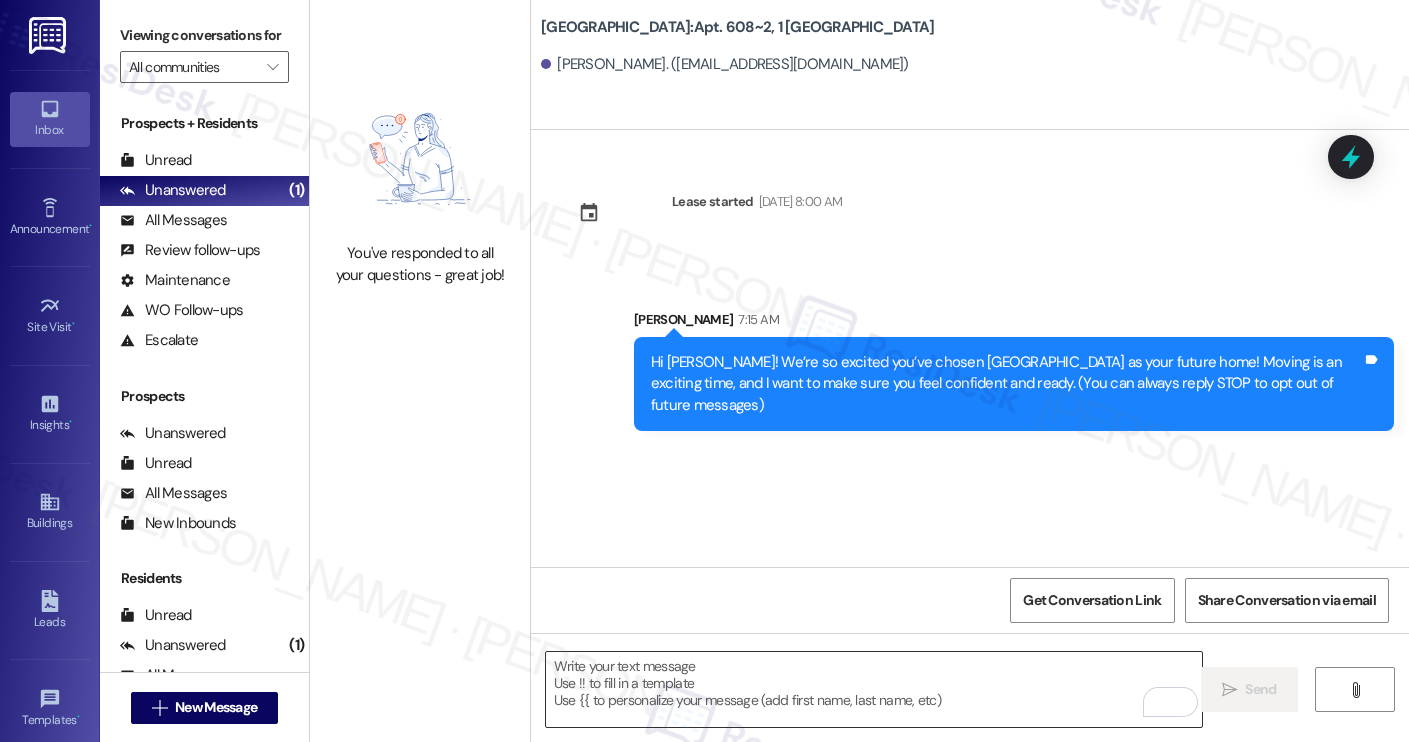 click at bounding box center (874, 689) 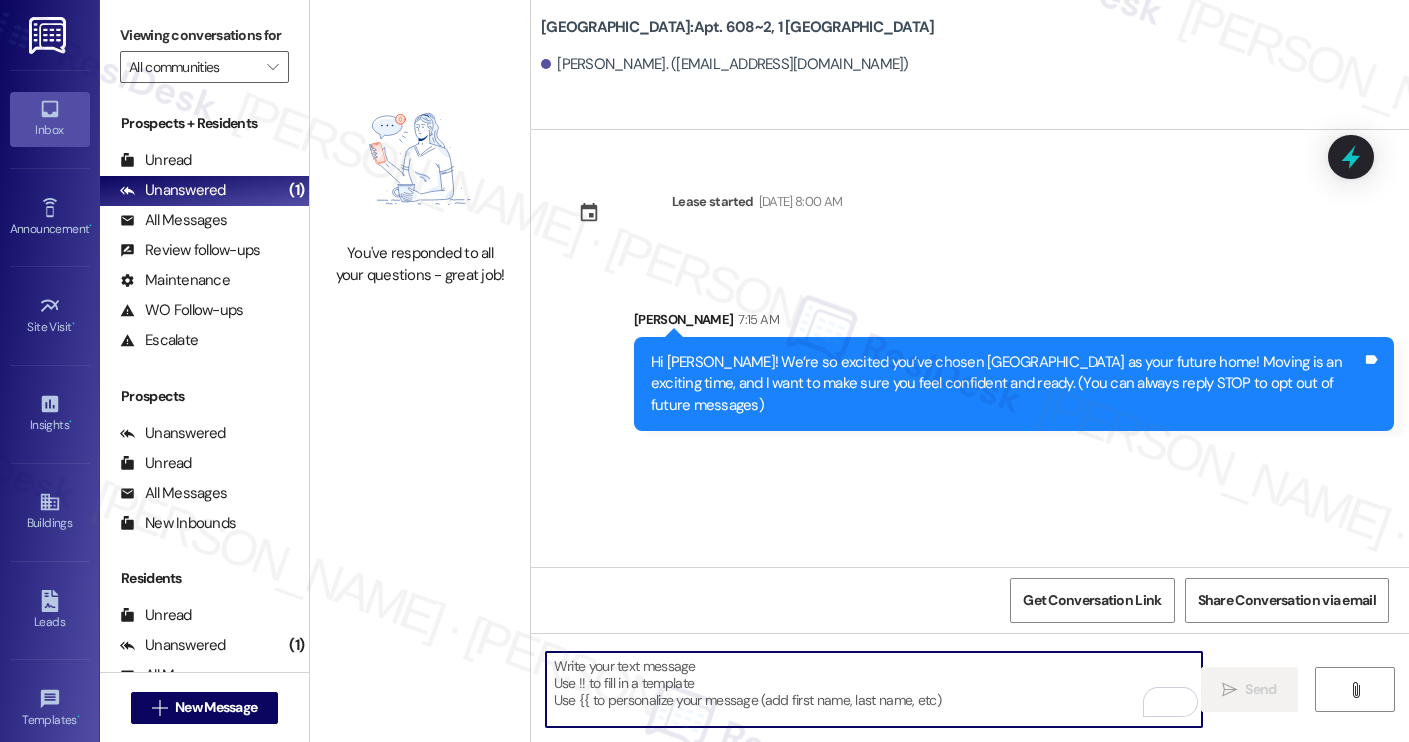 paste on "I’m [PERSON_NAME] from the off-site Resident Support Team. I work with your property’s team to help once you’ve moved in, whether it’s answering questions or assisting with maintenance. I’ll be in touch as your move-in date gets closer!
Move-in day will be busy as you get settled, but no reason it has to be stressful. Don’t forget that we offer a ⚡FAST PASS⚡for Move-In day if your checklist has been completed 2 weeks prior to move-in. Login to your ResidentPortal [DATE] to complete those outstanding items!" 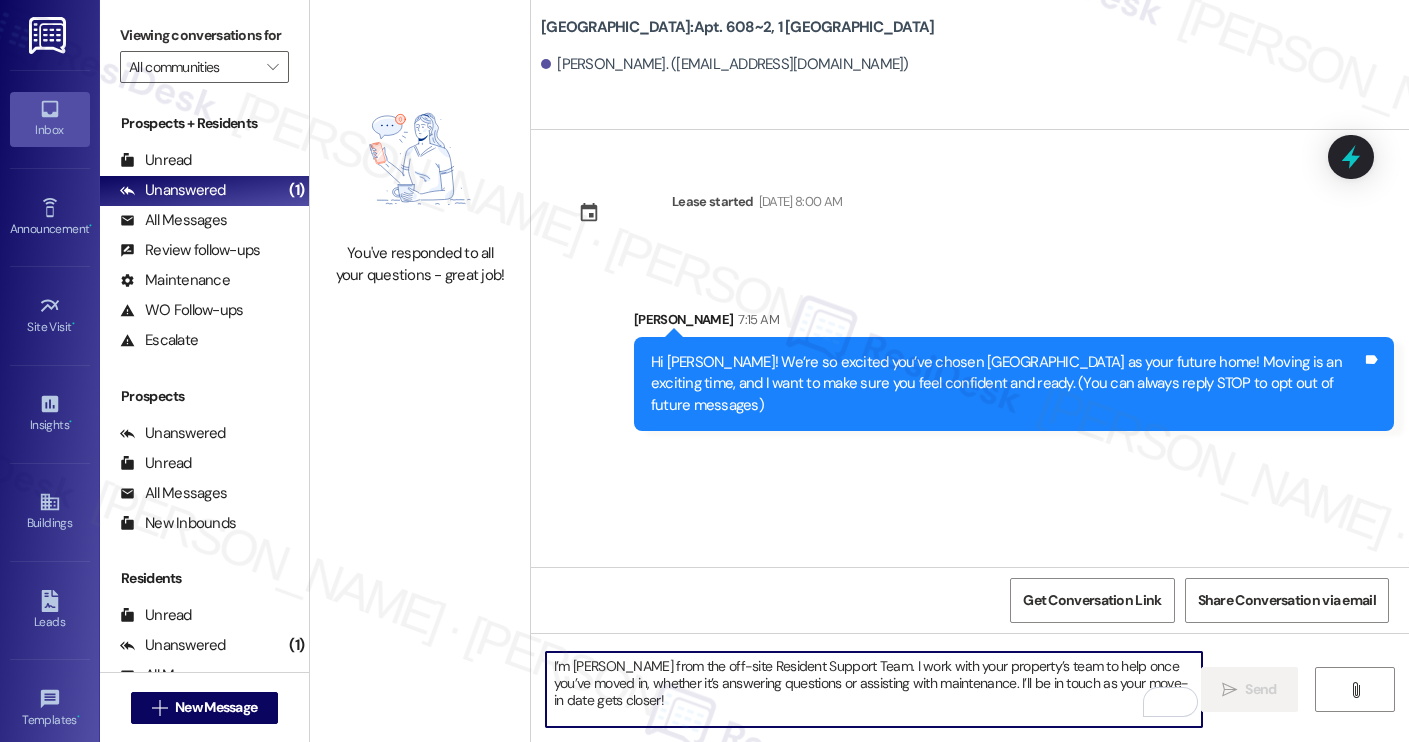 scroll, scrollTop: 68, scrollLeft: 0, axis: vertical 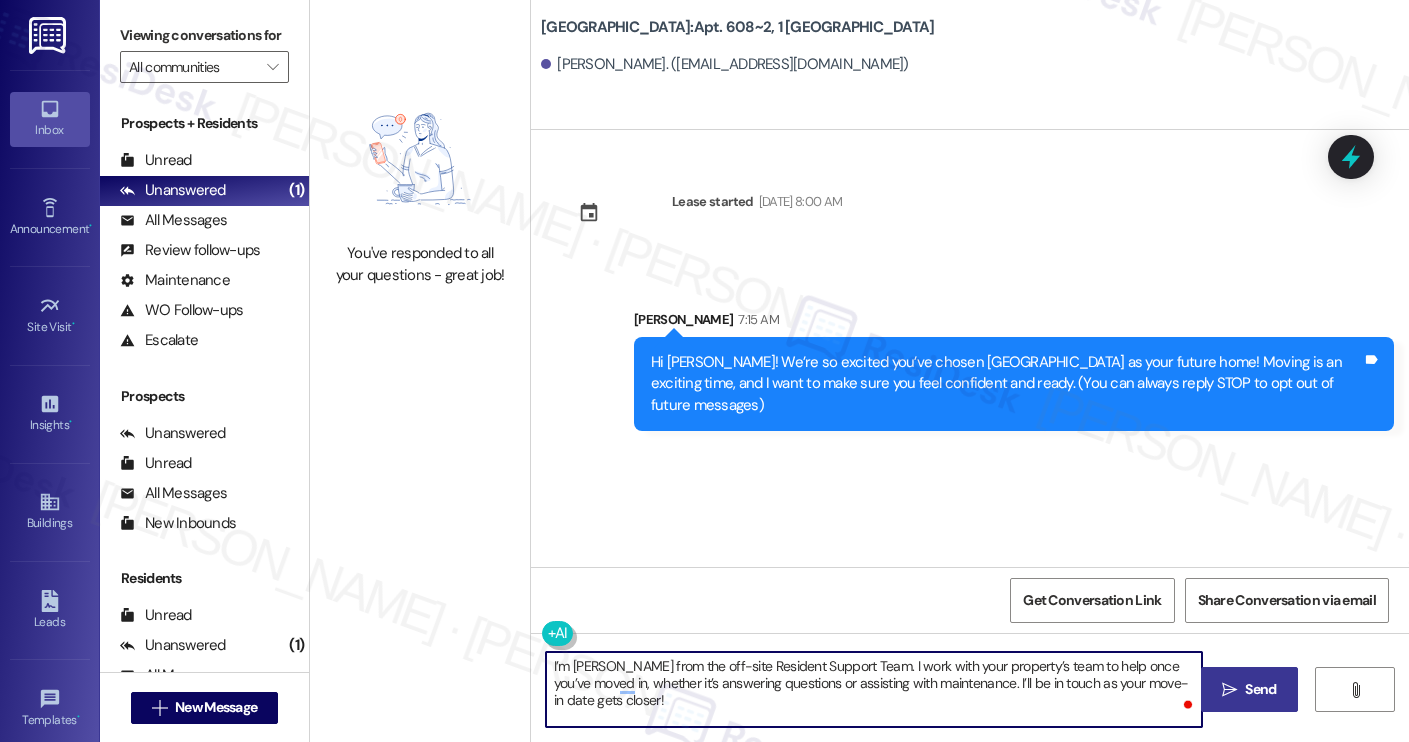 type on "I’m [PERSON_NAME] from the off-site Resident Support Team. I work with your property’s team to help once you’ve moved in, whether it’s answering questions or assisting with maintenance. I’ll be in touch as your move-in date gets closer!" 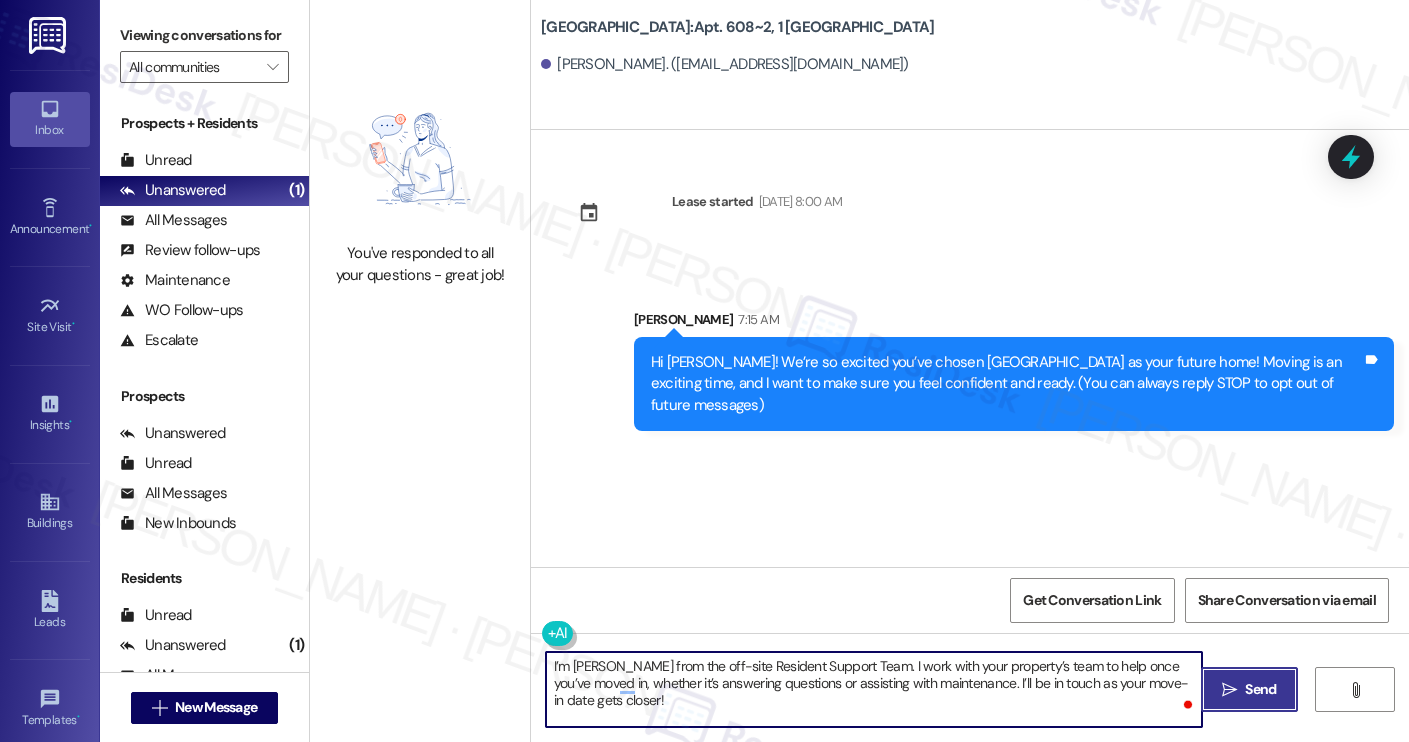 click on "Send" at bounding box center [1260, 689] 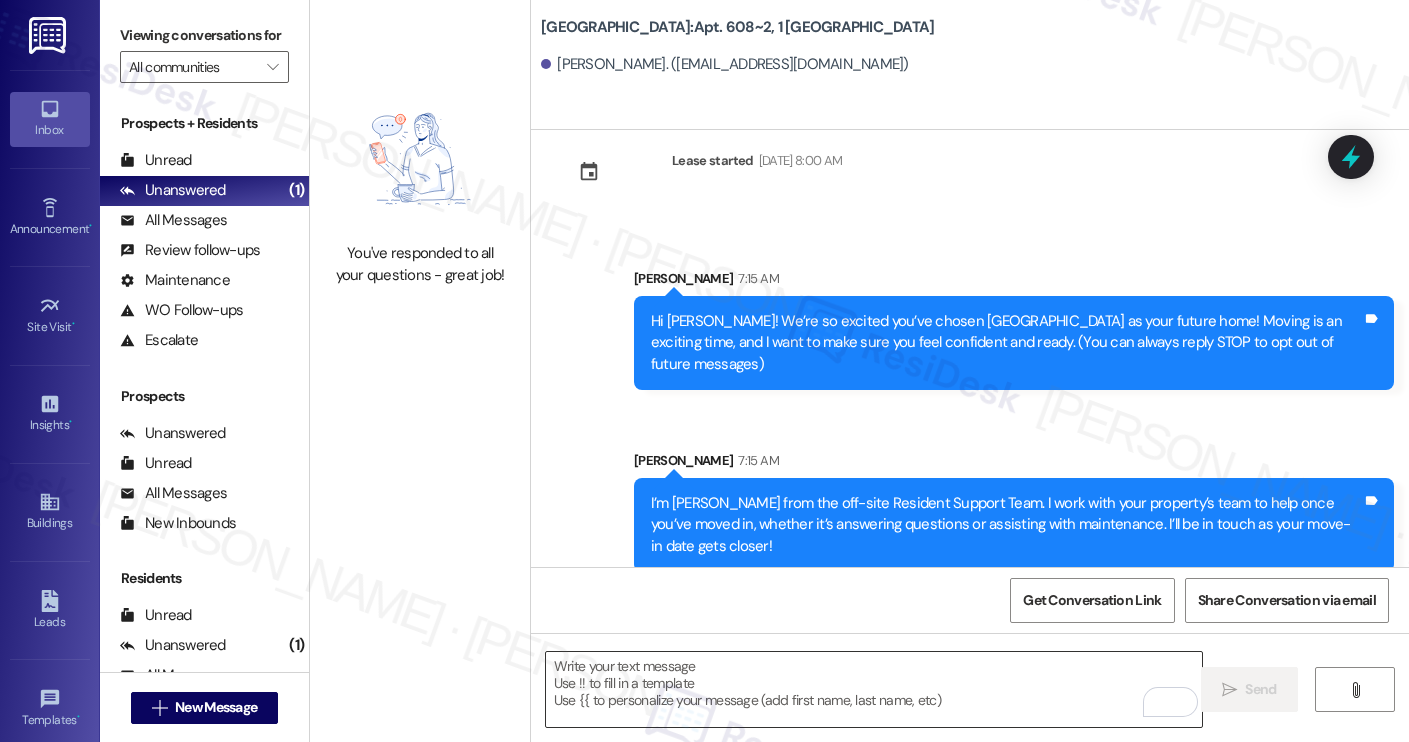 click at bounding box center (874, 689) 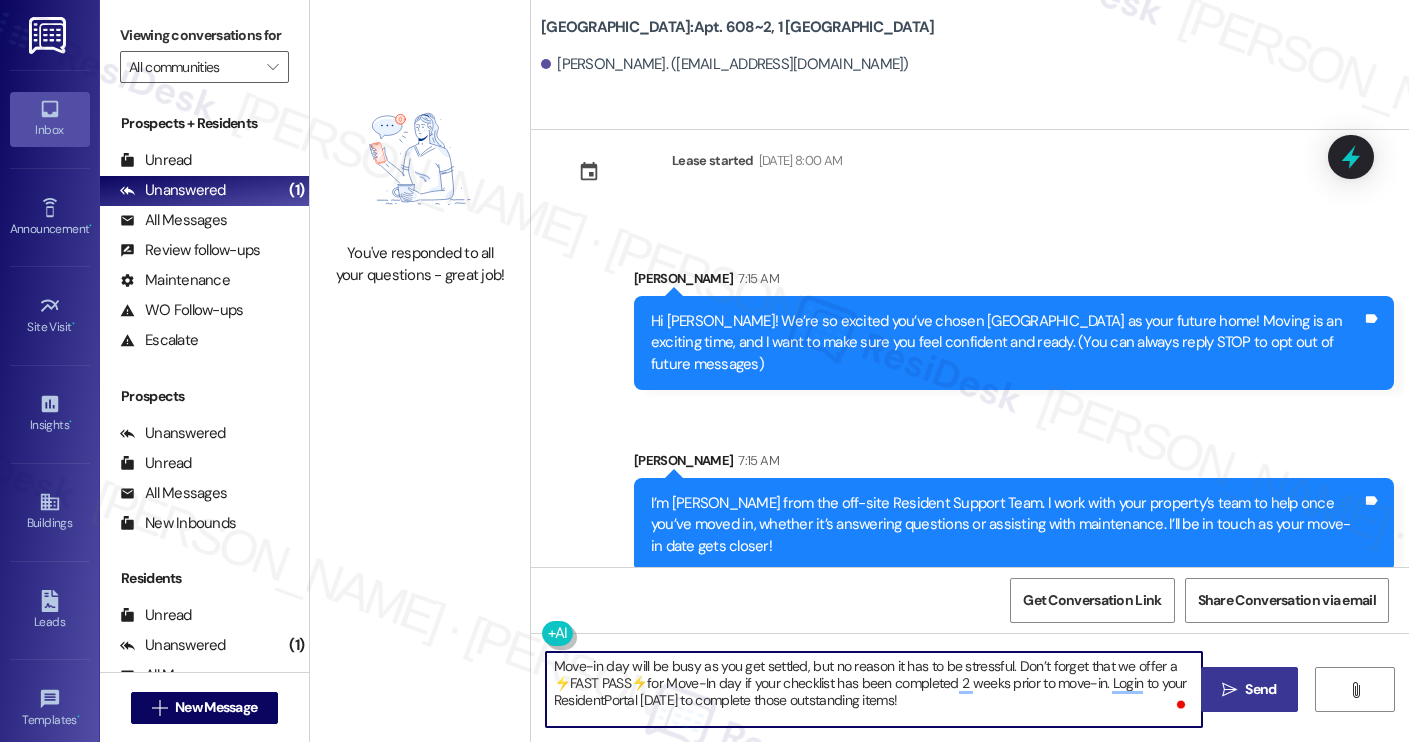 type on "Move-in day will be busy as you get settled, but no reason it has to be stressful. Don’t forget that we offer a ⚡FAST PASS⚡for Move-In day if your checklist has been completed 2 weeks prior to move-in. Login to your ResidentPortal [DATE] to complete those outstanding items!" 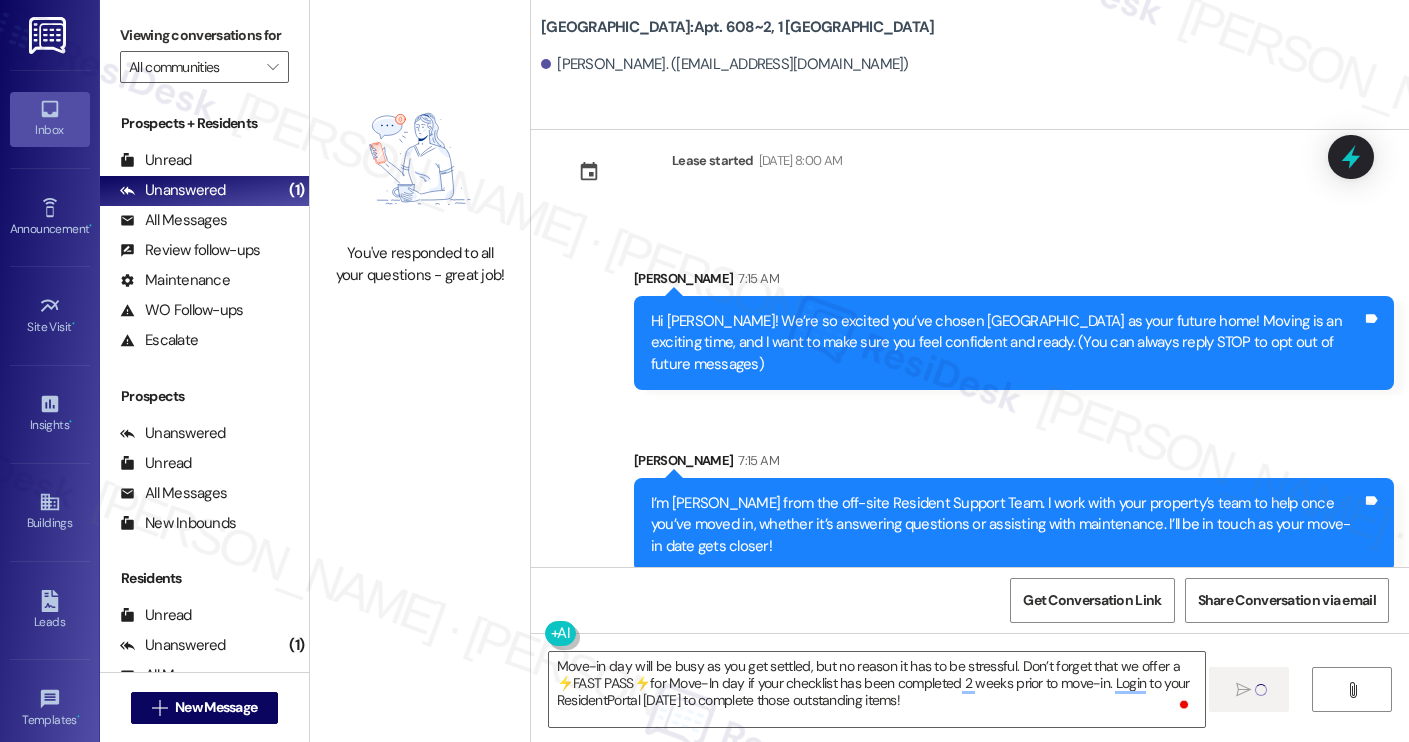 type 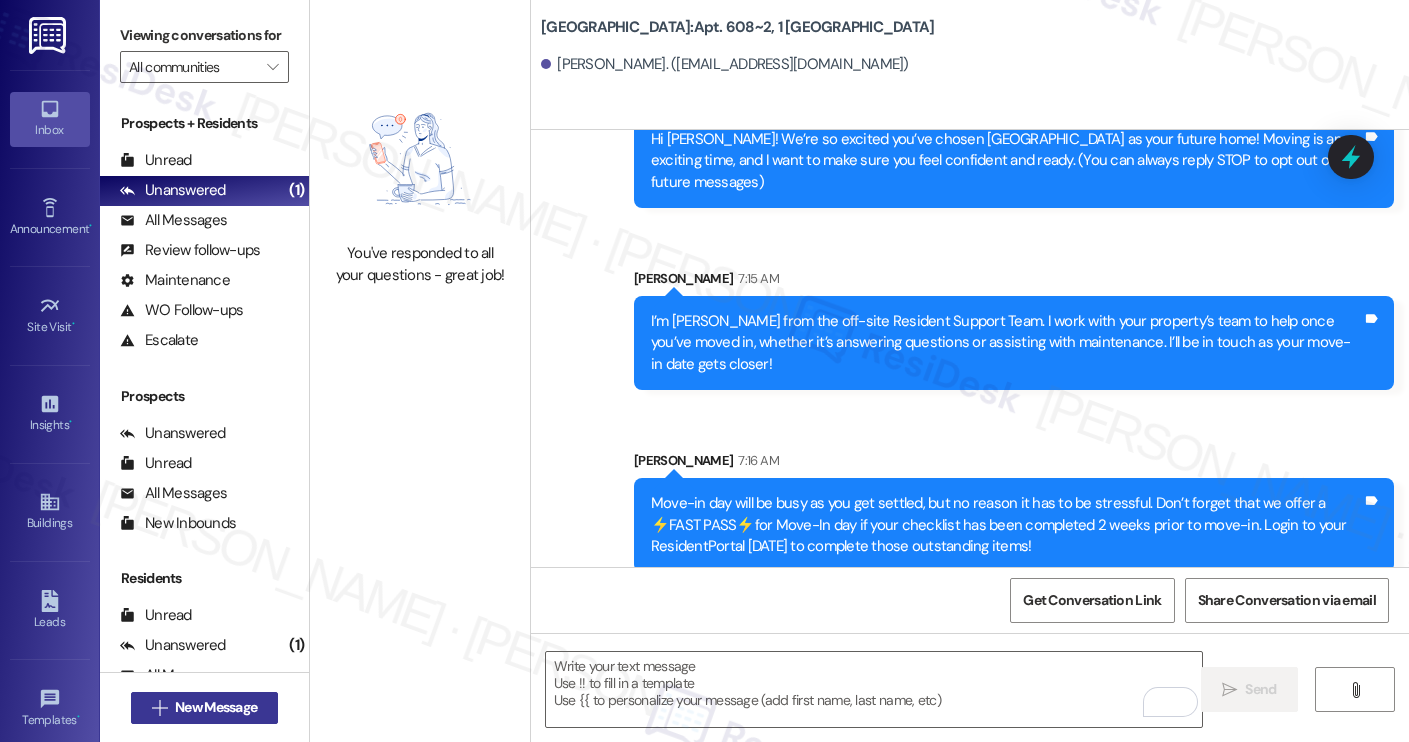 click on "New Message" at bounding box center (216, 707) 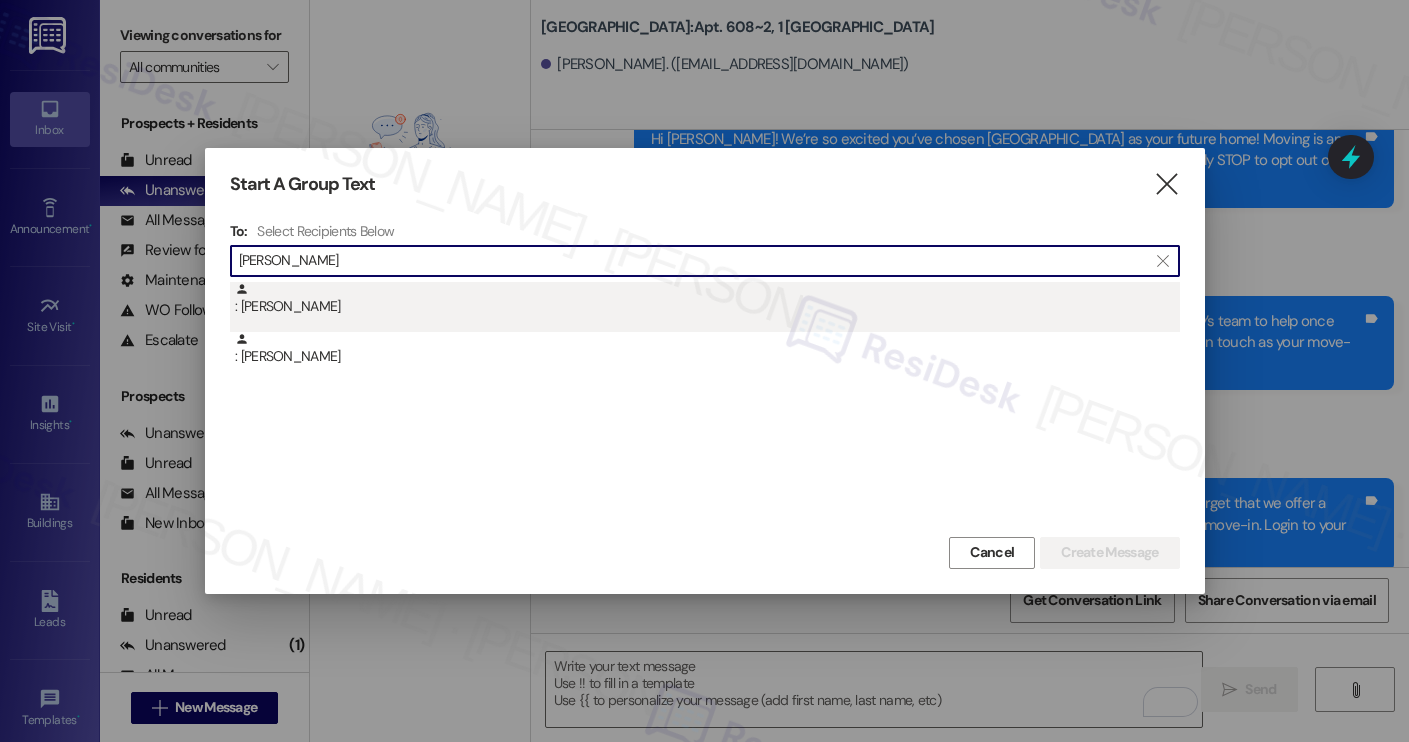 type on "brendan mor" 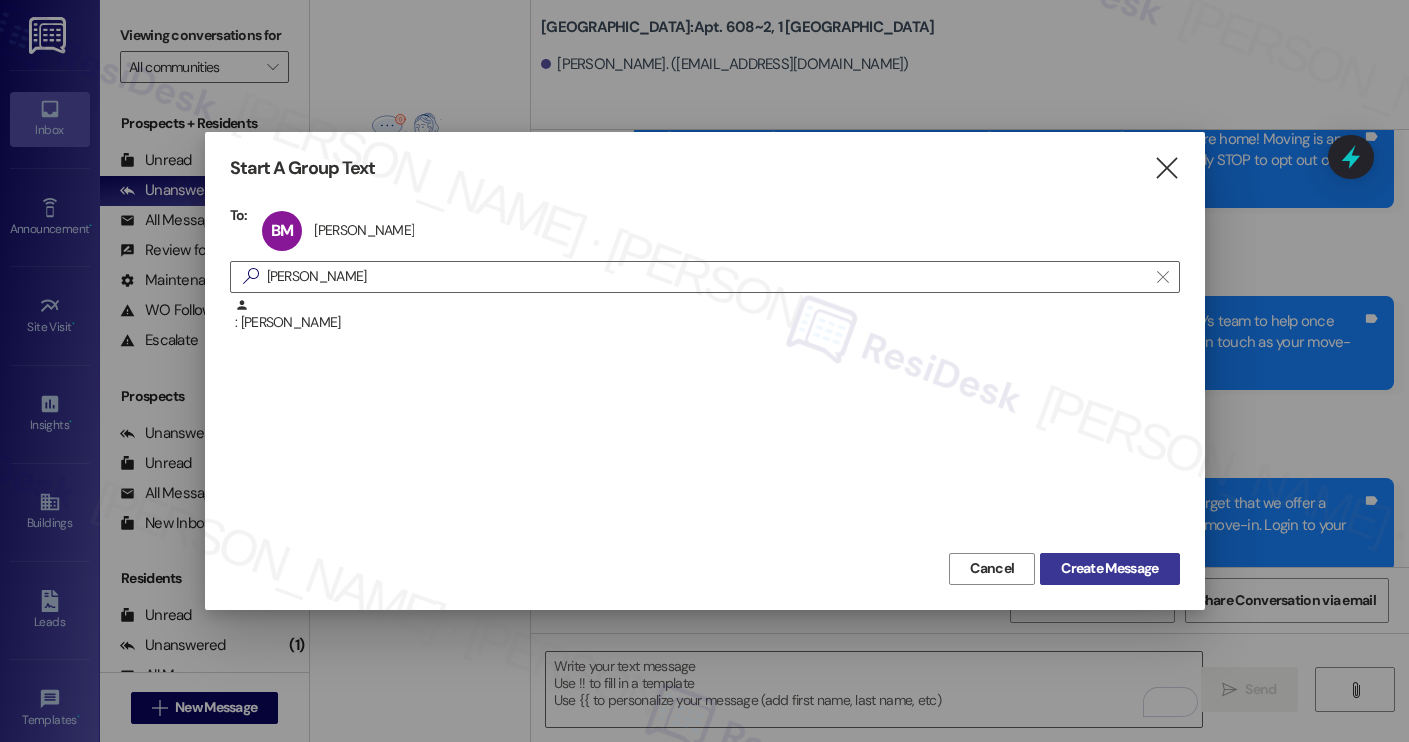 click on "Create Message" at bounding box center [1109, 568] 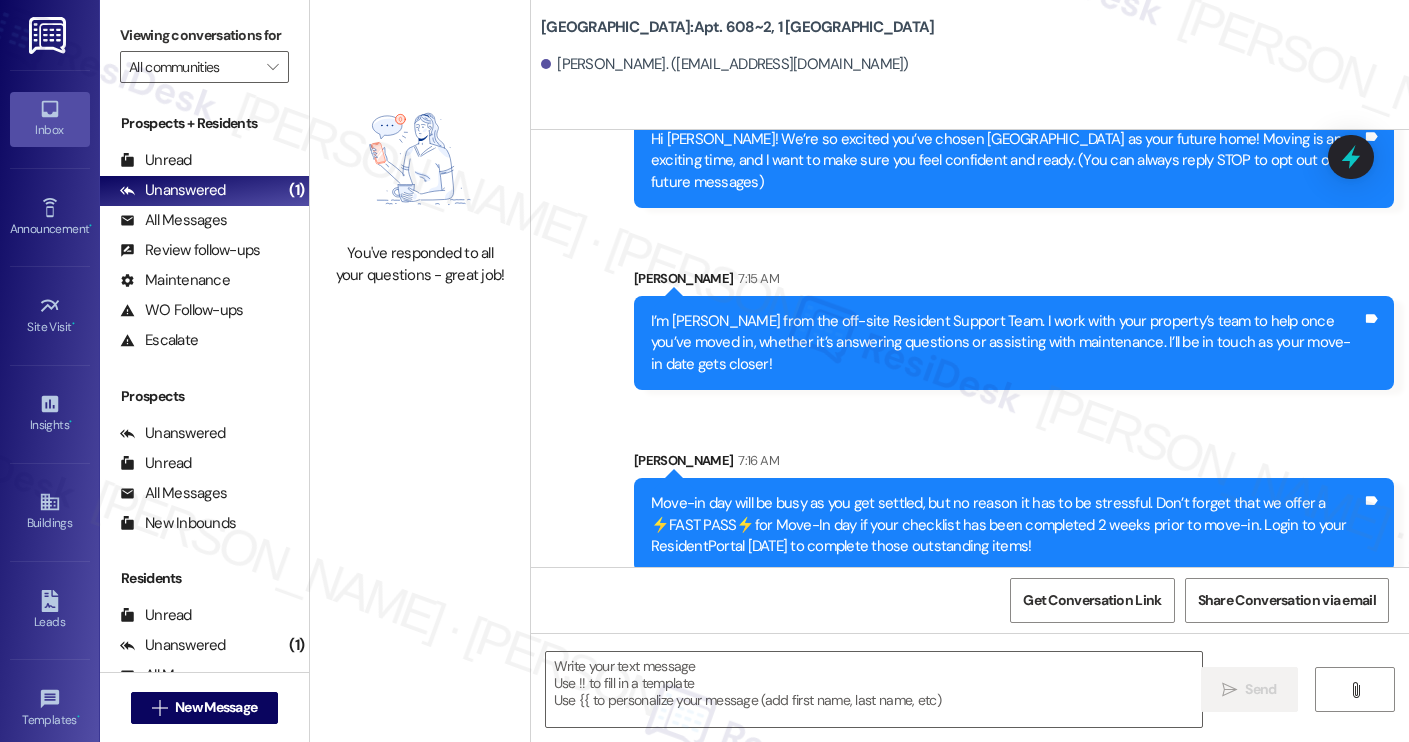 type on "Fetching suggested responses. Please feel free to read through the conversation in the meantime." 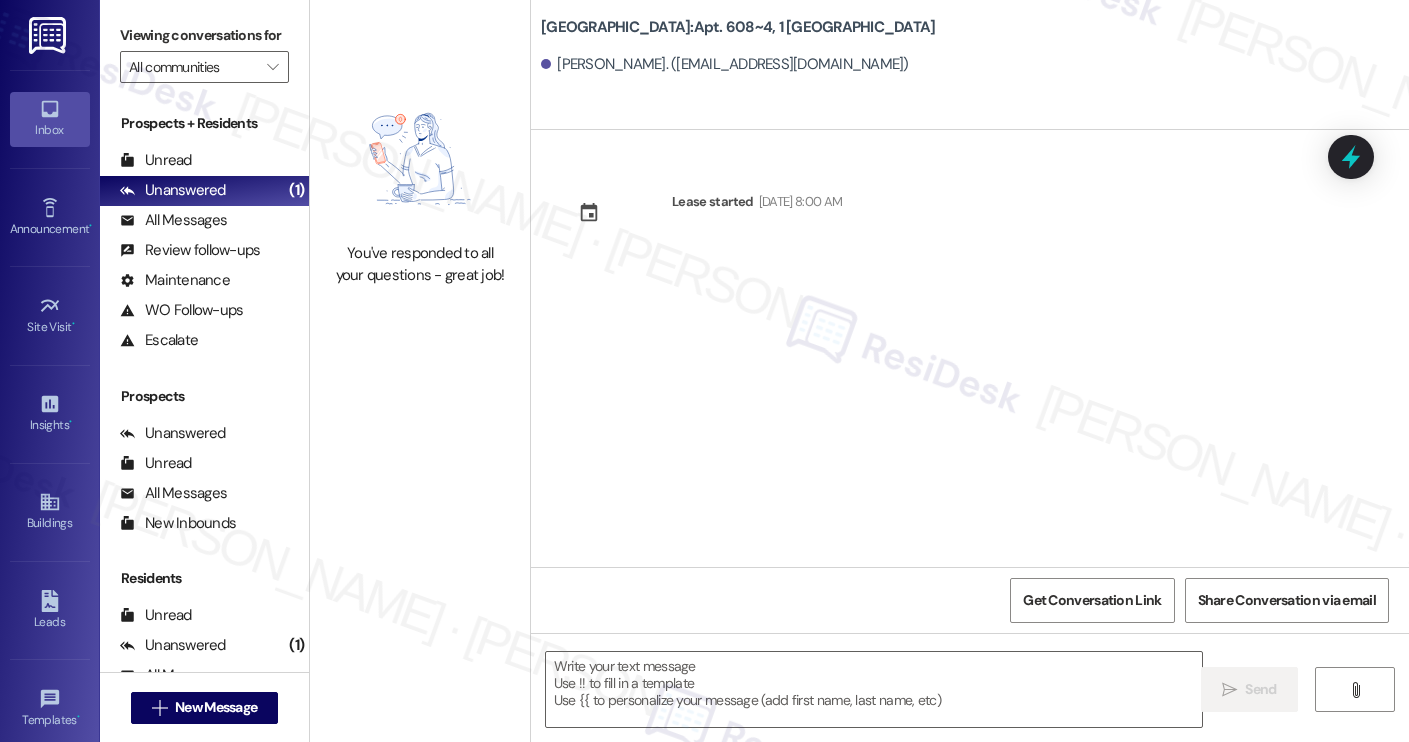 type on "Fetching suggested responses. Please feel free to read through the conversation in the meantime." 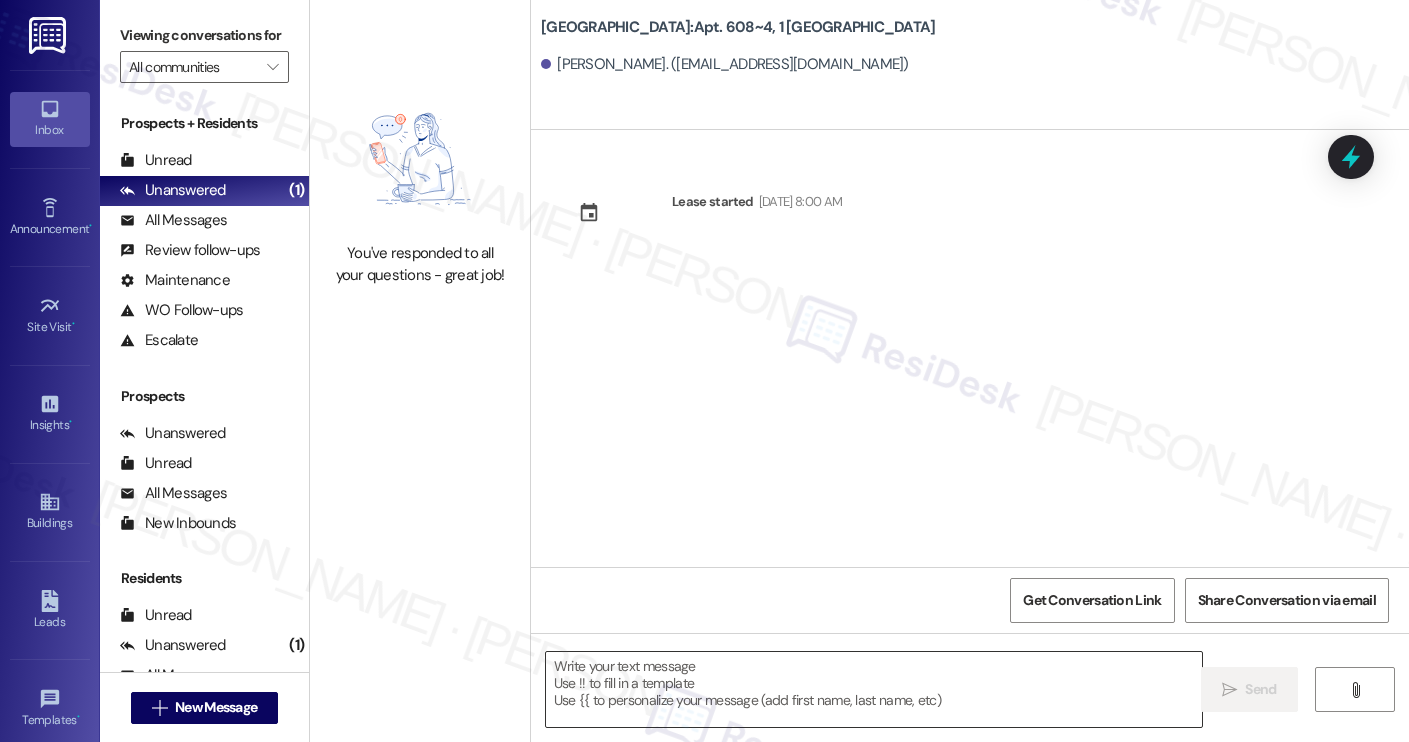 click at bounding box center (874, 689) 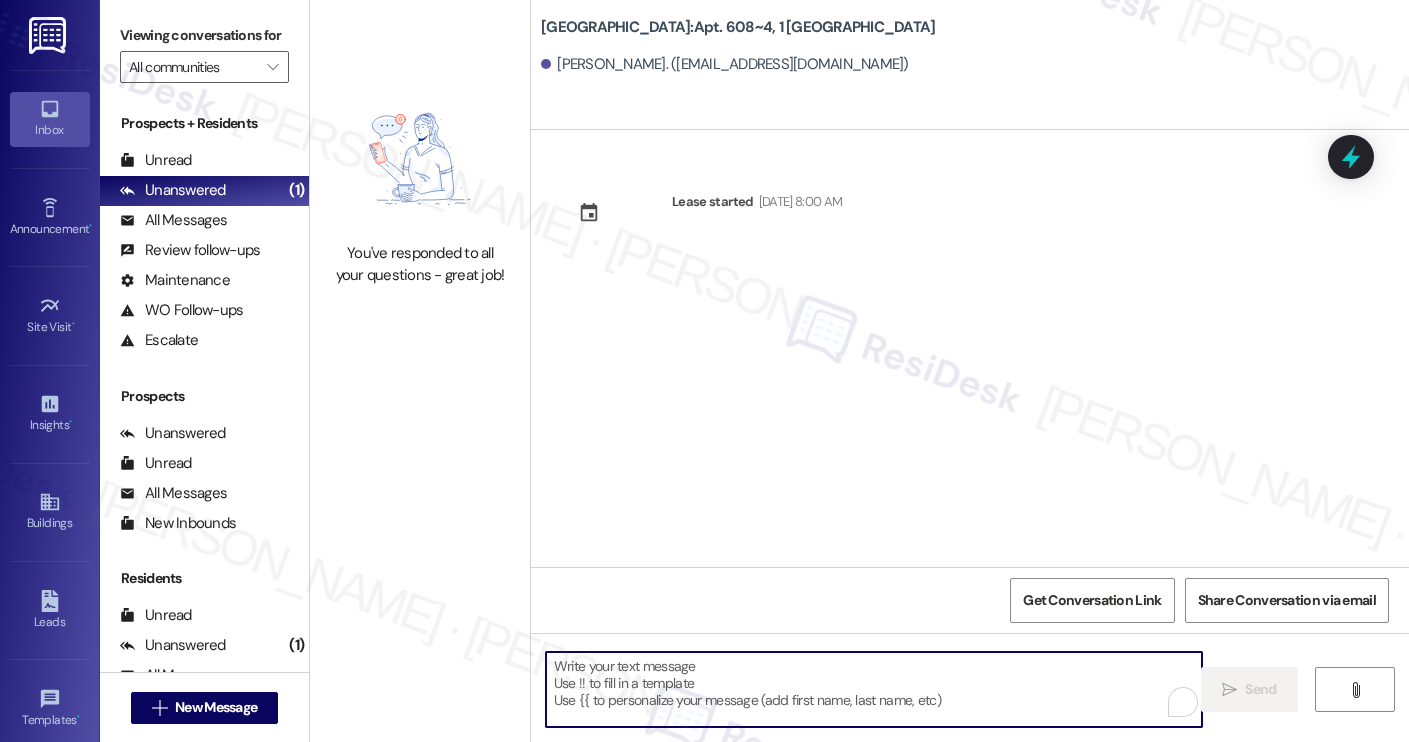 paste on "Hi [PERSON_NAME]! We’re so excited you’ve chosen [GEOGRAPHIC_DATA] as your future home! Moving is an exciting time, and I want to make sure you feel confident and ready.
I’m [PERSON_NAME] from the off-site Resident Support Team. I work with your property’s team to help once you’ve moved in, whether it’s answering questions or assisting with maintenance. I’ll be in touch as your move-in date gets closer!
Move-in day will be busy as you get settled, but no reason it has to be stressful. Don’t forget that we offer a ⚡FAST PASS⚡for Move-In day if your checklist has been completed 2 weeks prior to move-in. Login to your ResidentPortal [DATE] to complete those outstanding items!" 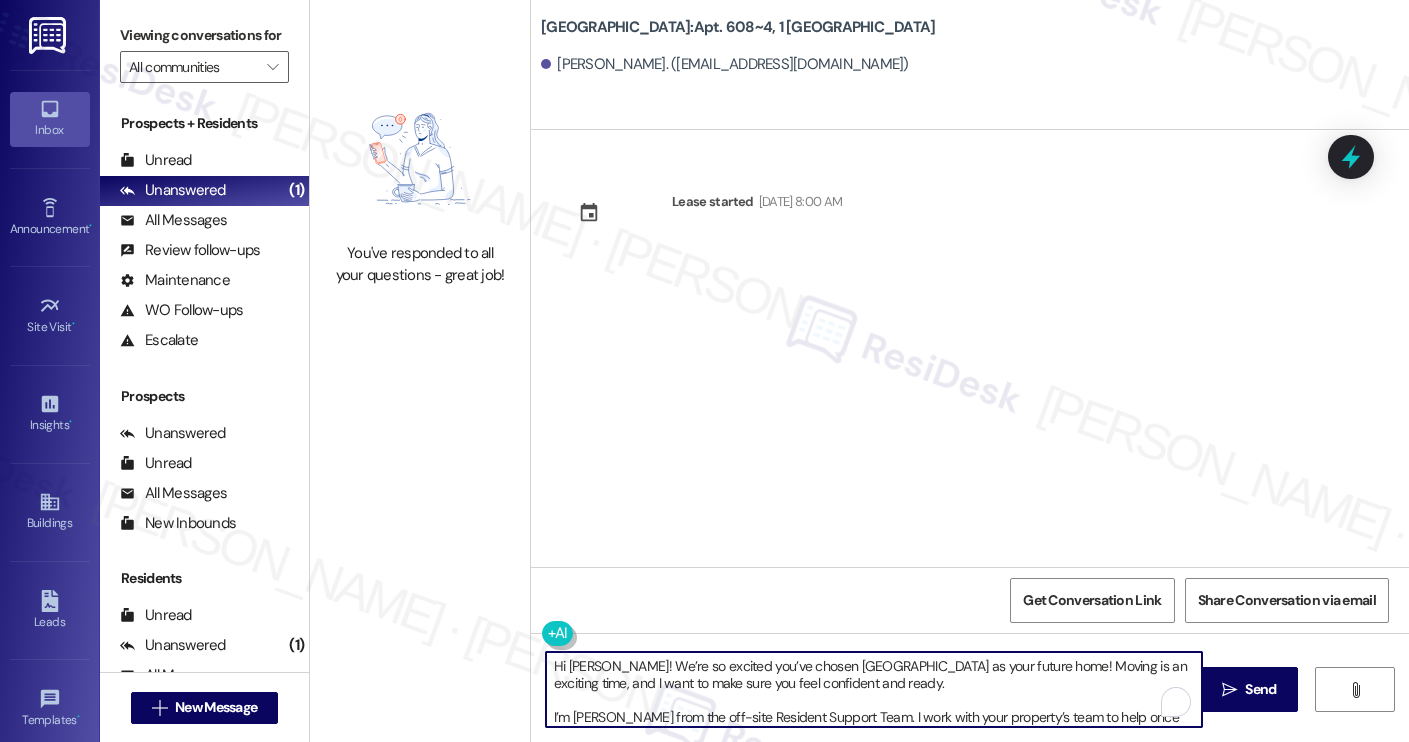 scroll, scrollTop: 119, scrollLeft: 0, axis: vertical 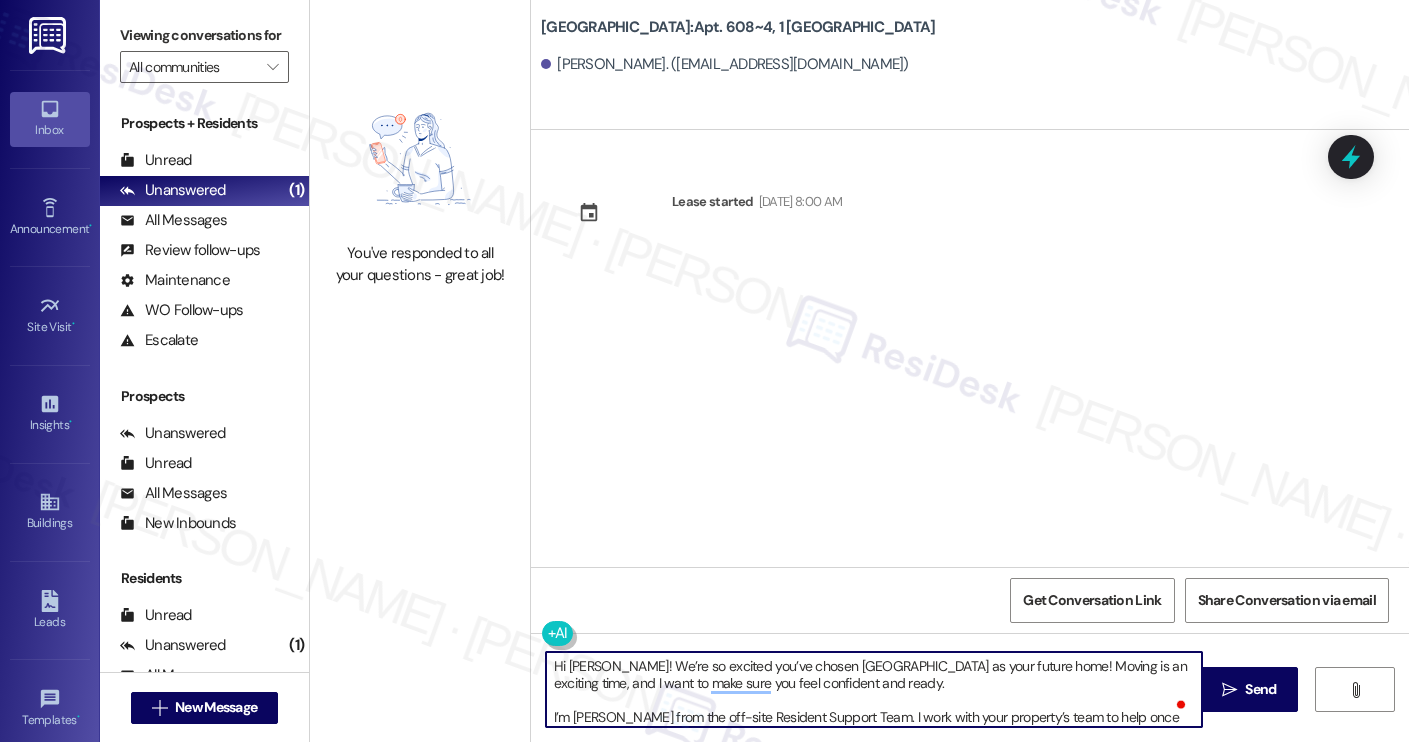 type on "Hi [PERSON_NAME]! We’re so excited you’ve chosen [GEOGRAPHIC_DATA] as your future home! Moving is an exciting time, and I want to make sure you feel confident and ready.
I’m [PERSON_NAME] from the off-site Resident Support Team. I work with your property’s team to help once you’ve moved in, whether it’s answering questions or assisting with maintenance. I’ll be in touch as your move-in date gets closer!
Move-in day will be busy as you get settled, but no reason it has to be stressful. Don’t forget that we offer a ⚡FAST PASS⚡for Move-In day if your checklist has been completed 2 weeks prior to move-in. Login to your ResidentPortal [DATE] to complete those outstanding items!" 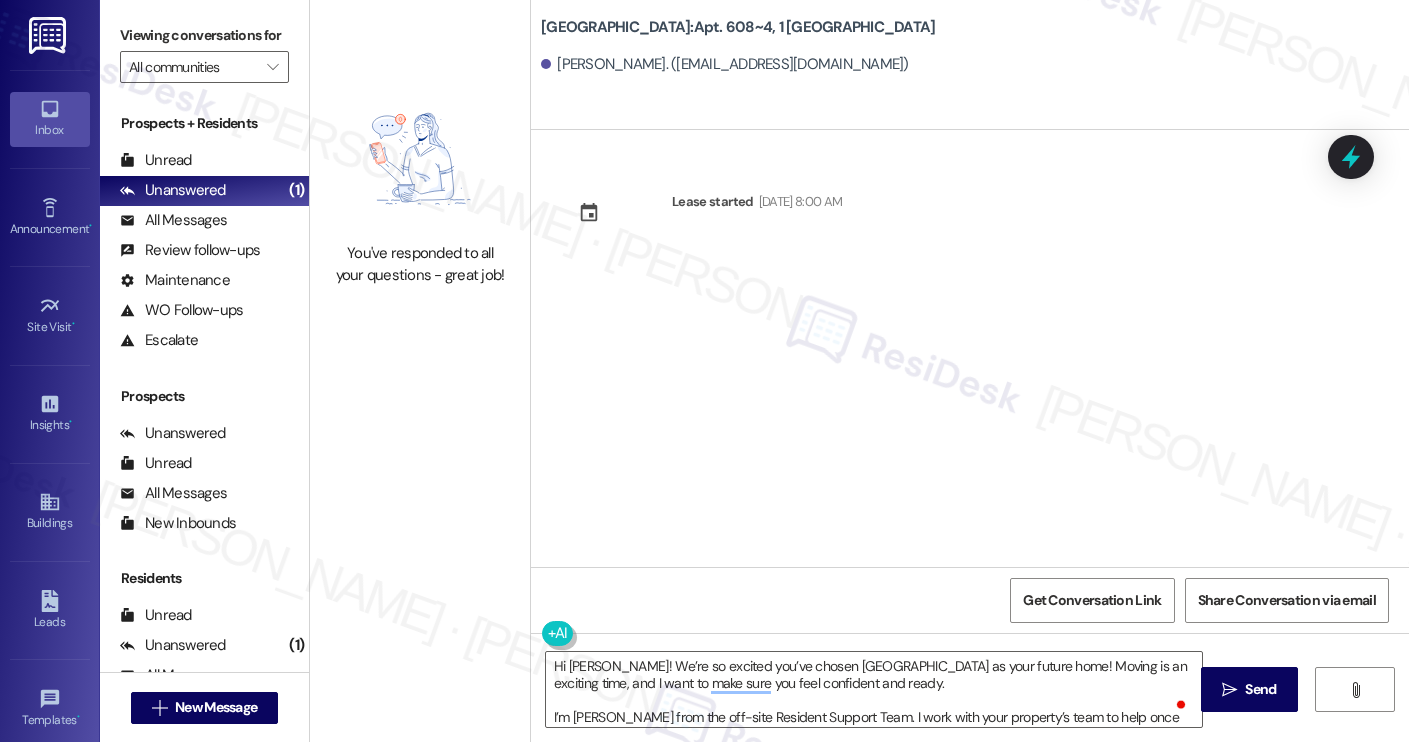 click on "Brendan Moran. (moranbd@g.cofc.edu)" at bounding box center (725, 64) 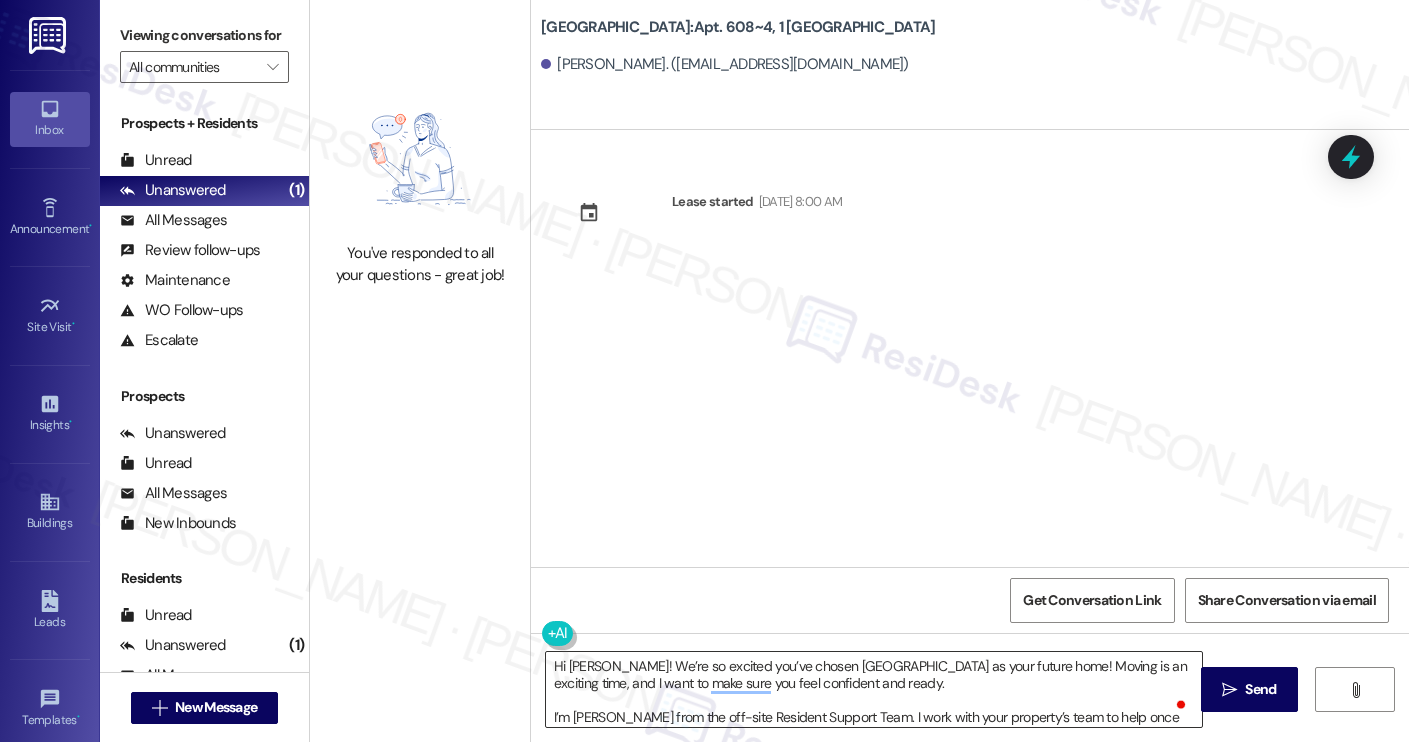scroll, scrollTop: 0, scrollLeft: 0, axis: both 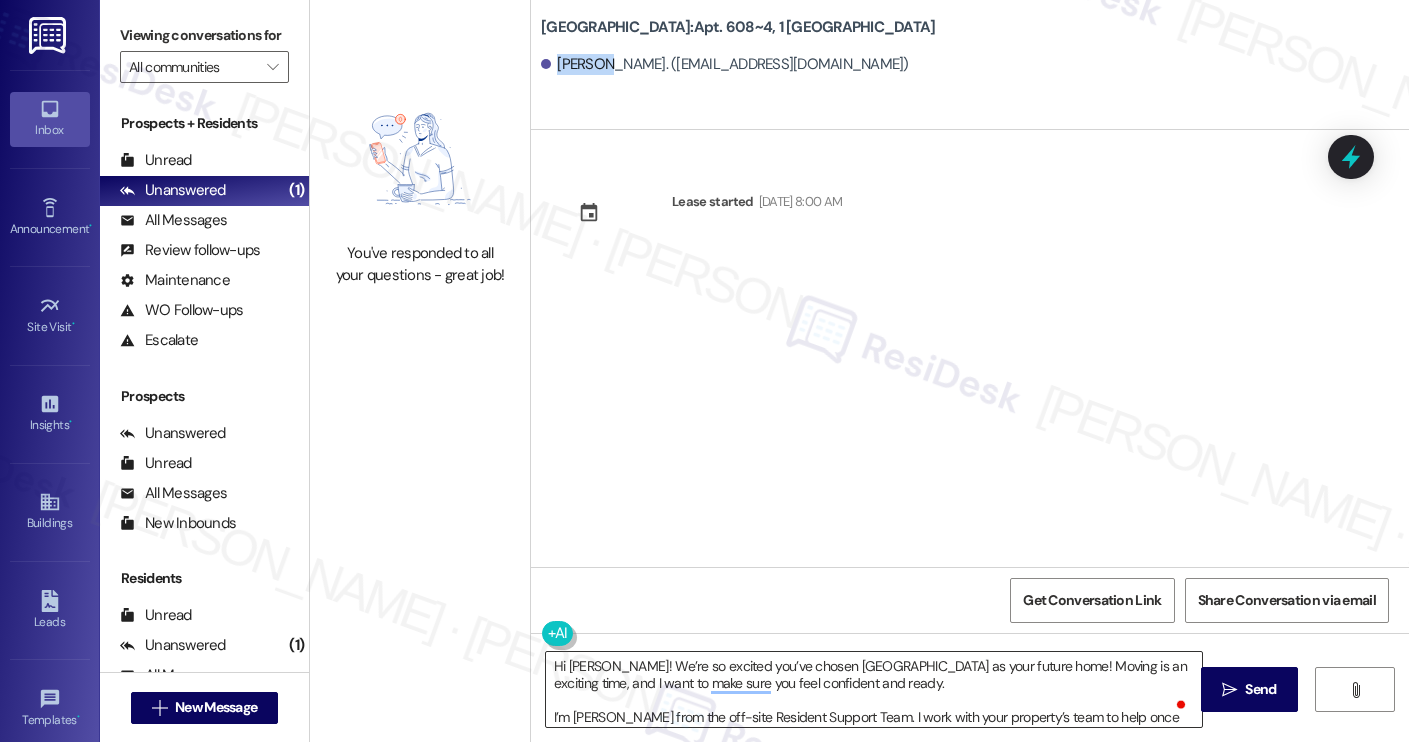click on "Hi [PERSON_NAME]! We’re so excited you’ve chosen [GEOGRAPHIC_DATA] as your future home! Moving is an exciting time, and I want to make sure you feel confident and ready.
I’m [PERSON_NAME] from the off-site Resident Support Team. I work with your property’s team to help once you’ve moved in, whether it’s answering questions or assisting with maintenance. I’ll be in touch as your move-in date gets closer!
Move-in day will be busy as you get settled, but no reason it has to be stressful. Don’t forget that we offer a ⚡FAST PASS⚡for Move-In day if your checklist has been completed 2 weeks prior to move-in. Login to your ResidentPortal [DATE] to complete those outstanding items!" at bounding box center (874, 689) 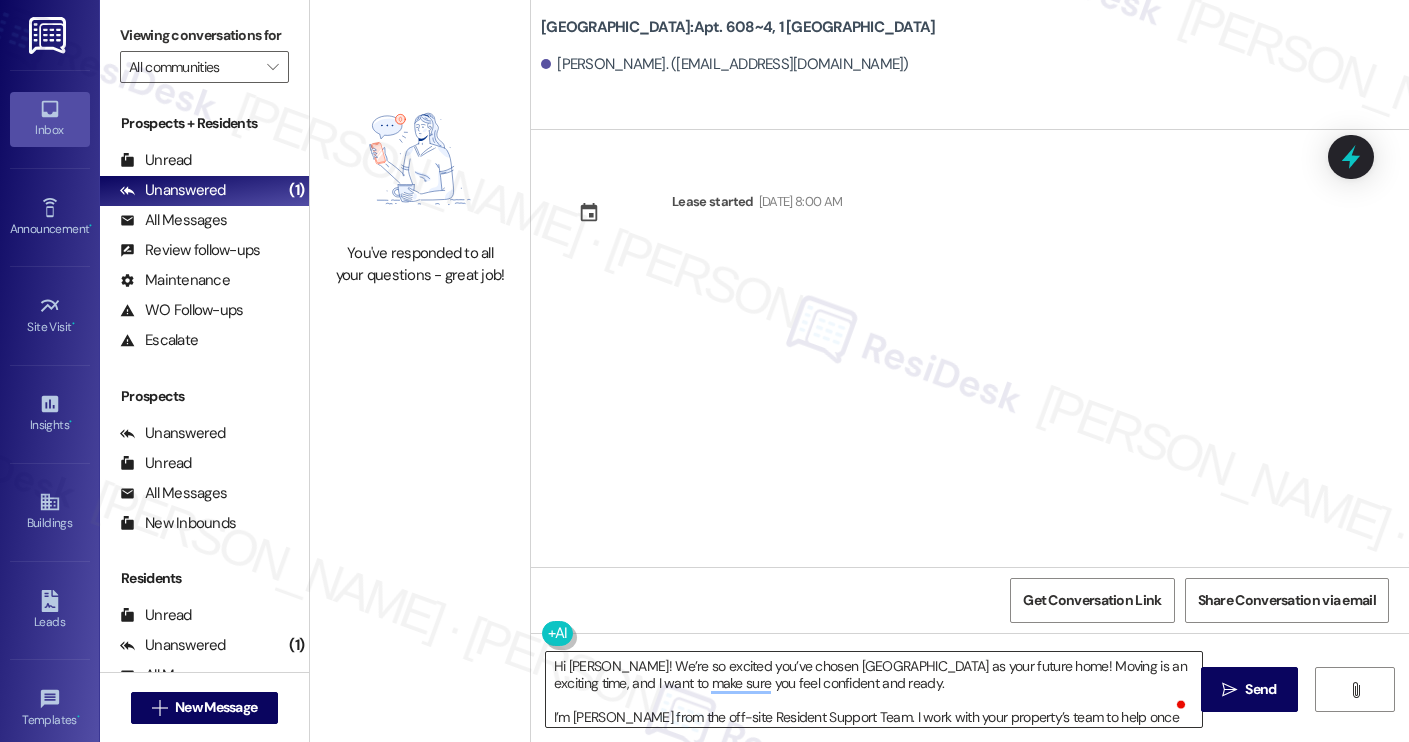 click on "Hi [PERSON_NAME]! We’re so excited you’ve chosen [GEOGRAPHIC_DATA] as your future home! Moving is an exciting time, and I want to make sure you feel confident and ready.
I’m [PERSON_NAME] from the off-site Resident Support Team. I work with your property’s team to help once you’ve moved in, whether it’s answering questions or assisting with maintenance. I’ll be in touch as your move-in date gets closer!
Move-in day will be busy as you get settled, but no reason it has to be stressful. Don’t forget that we offer a ⚡FAST PASS⚡for Move-In day if your checklist has been completed 2 weeks prior to move-in. Login to your ResidentPortal [DATE] to complete those outstanding items!" at bounding box center (874, 689) 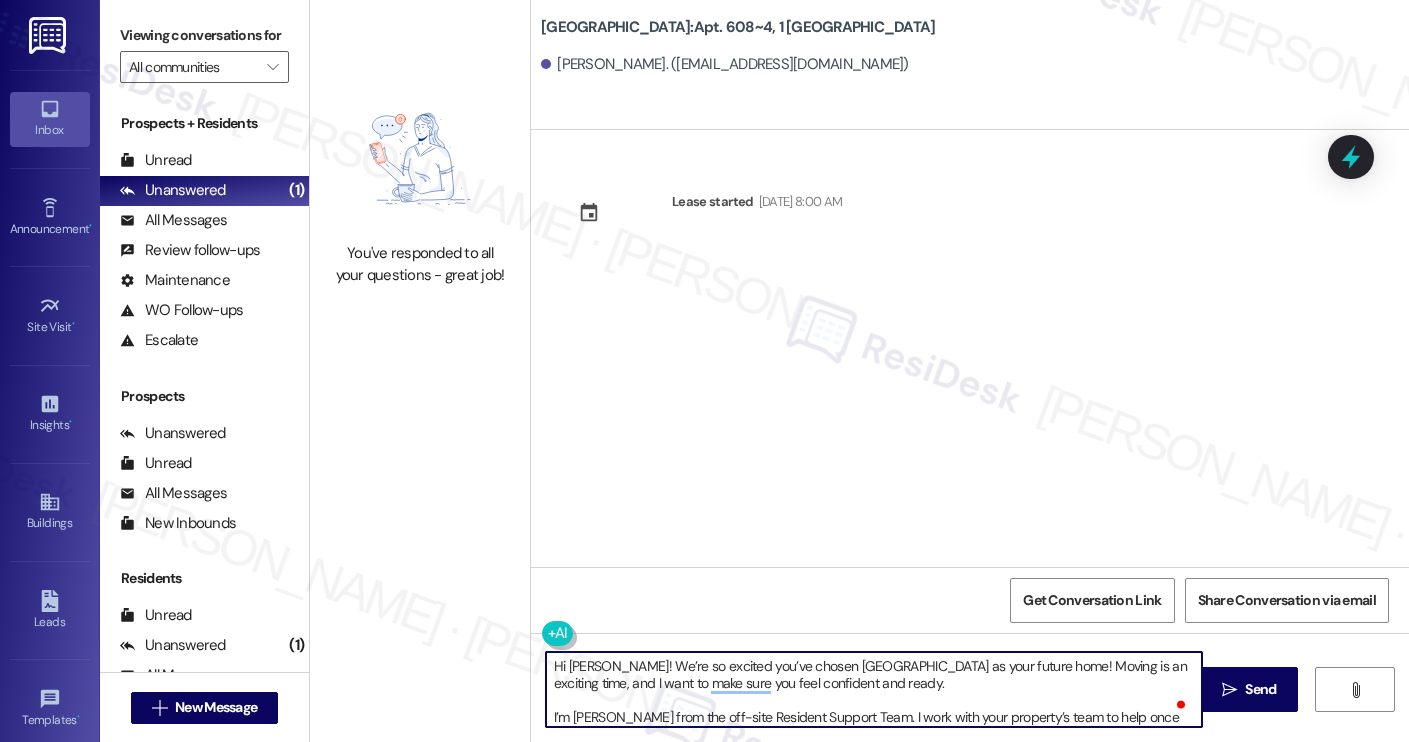 paste on "[PERSON_NAME]" 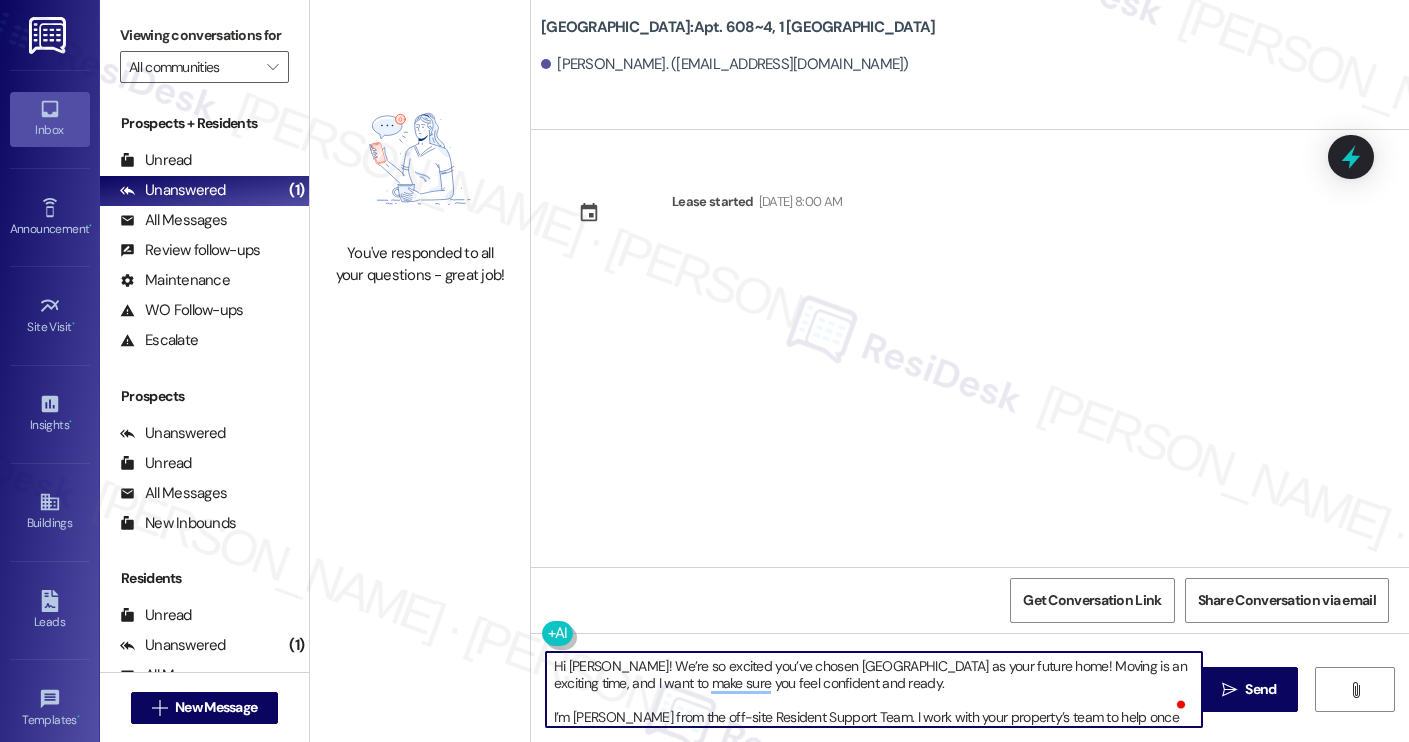 scroll, scrollTop: 17, scrollLeft: 0, axis: vertical 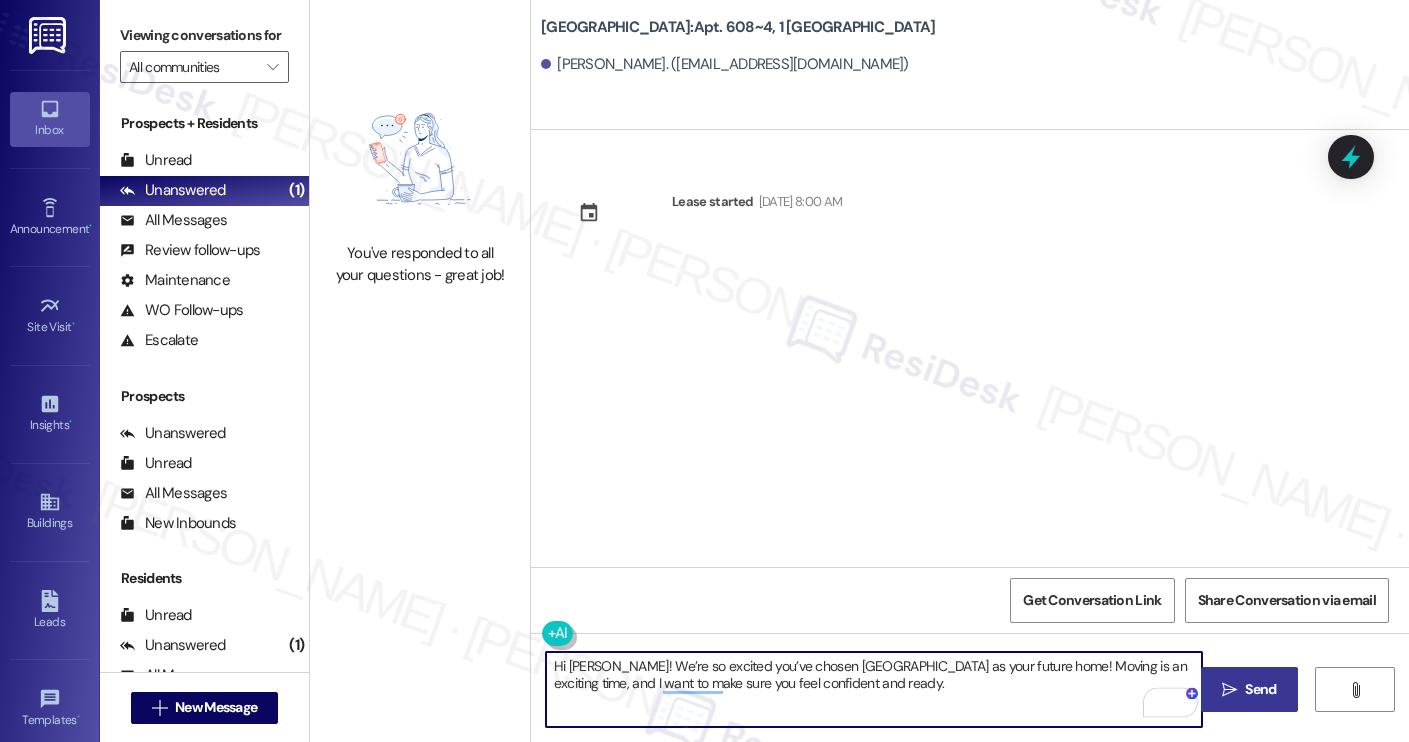 type on "Hi [PERSON_NAME]! We’re so excited you’ve chosen [GEOGRAPHIC_DATA] as your future home! Moving is an exciting time, and I want to make sure you feel confident and ready." 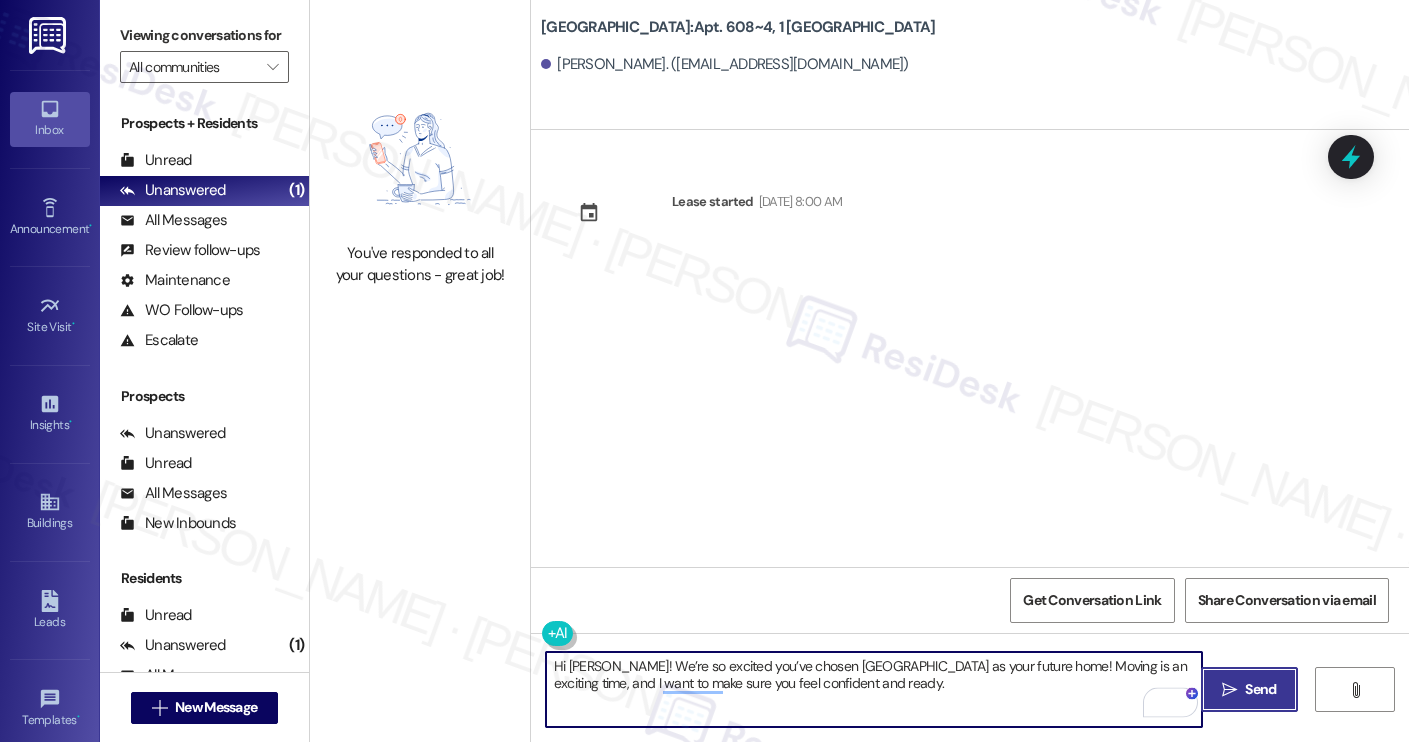 click on "" at bounding box center (1229, 690) 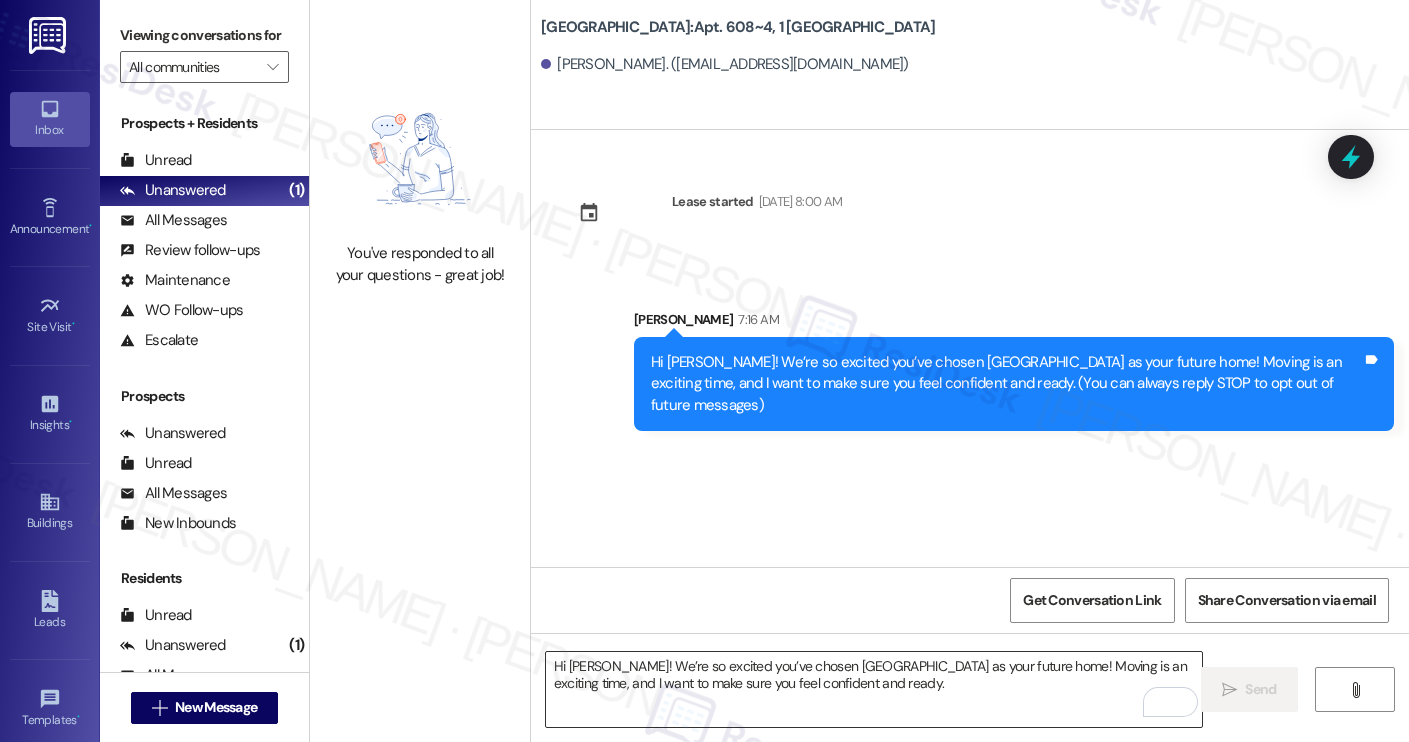 click on "Hi [PERSON_NAME]! We’re so excited you’ve chosen [GEOGRAPHIC_DATA] as your future home! Moving is an exciting time, and I want to make sure you feel confident and ready." at bounding box center [874, 689] 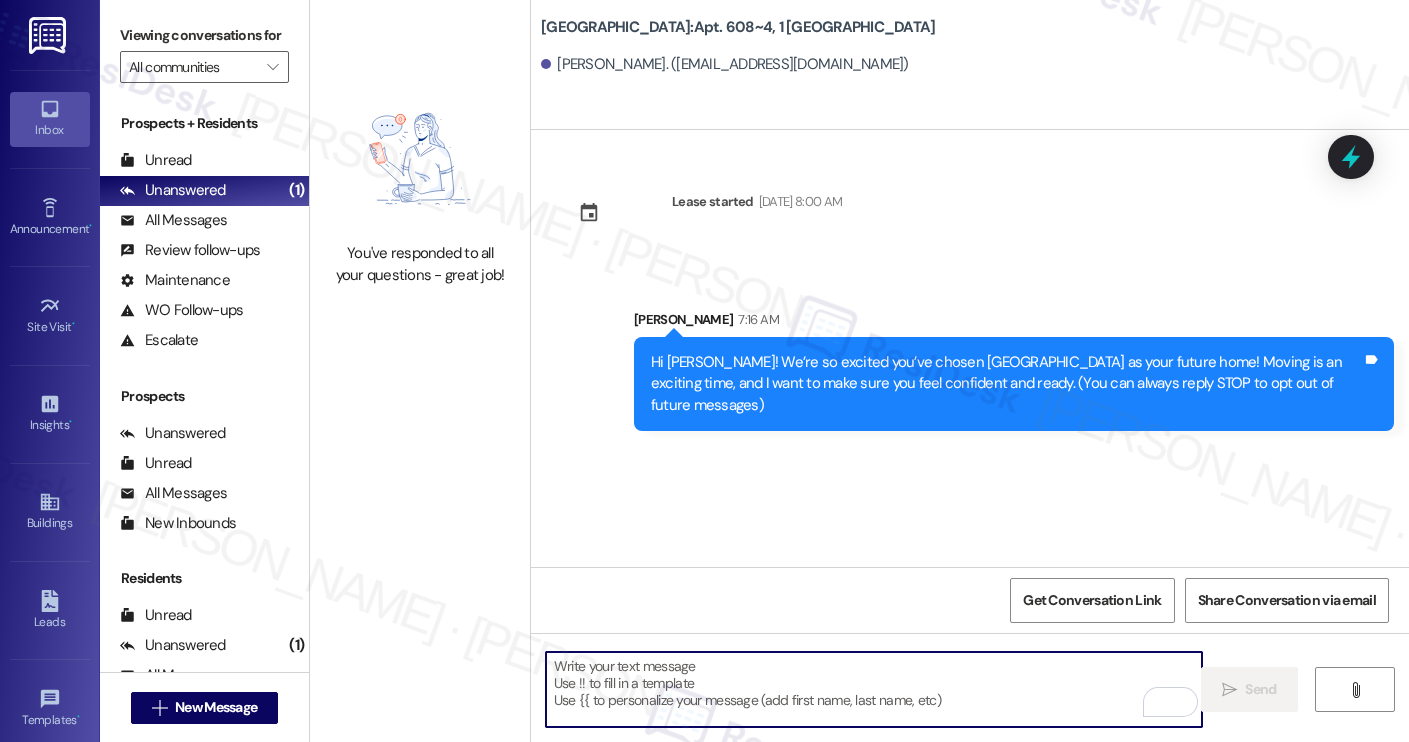 paste on "I’m [PERSON_NAME] from the off-site Resident Support Team. I work with your property’s team to help once you’ve moved in, whether it’s answering questions or assisting with maintenance. I’ll be in touch as your move-in date gets closer!
Move-in day will be busy as you get settled, but no reason it has to be stressful. Don’t forget that we offer a ⚡FAST PASS⚡for Move-In day if your checklist has been completed 2 weeks prior to move-in. Login to your ResidentPortal [DATE] to complete those outstanding items!" 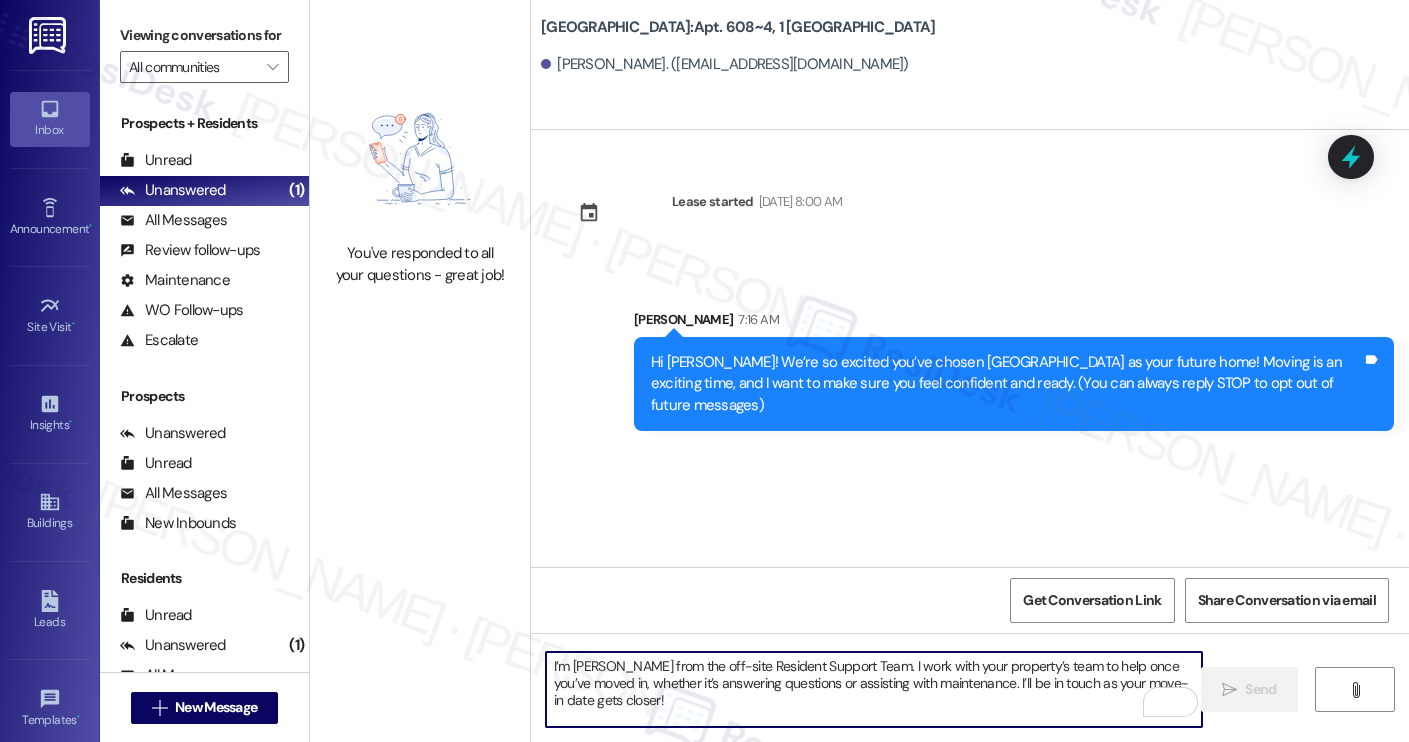 scroll, scrollTop: 68, scrollLeft: 0, axis: vertical 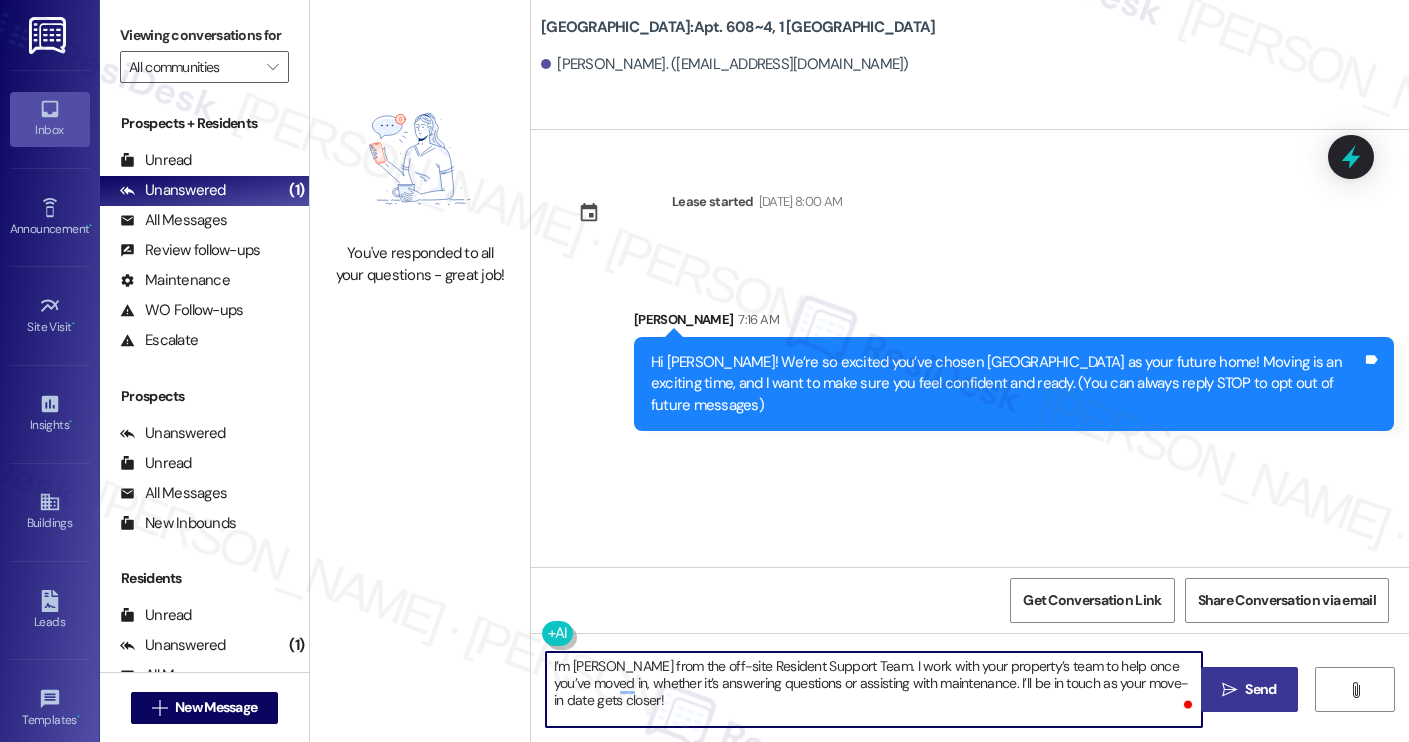 type on "I’m [PERSON_NAME] from the off-site Resident Support Team. I work with your property’s team to help once you’ve moved in, whether it’s answering questions or assisting with maintenance. I’ll be in touch as your move-in date gets closer!" 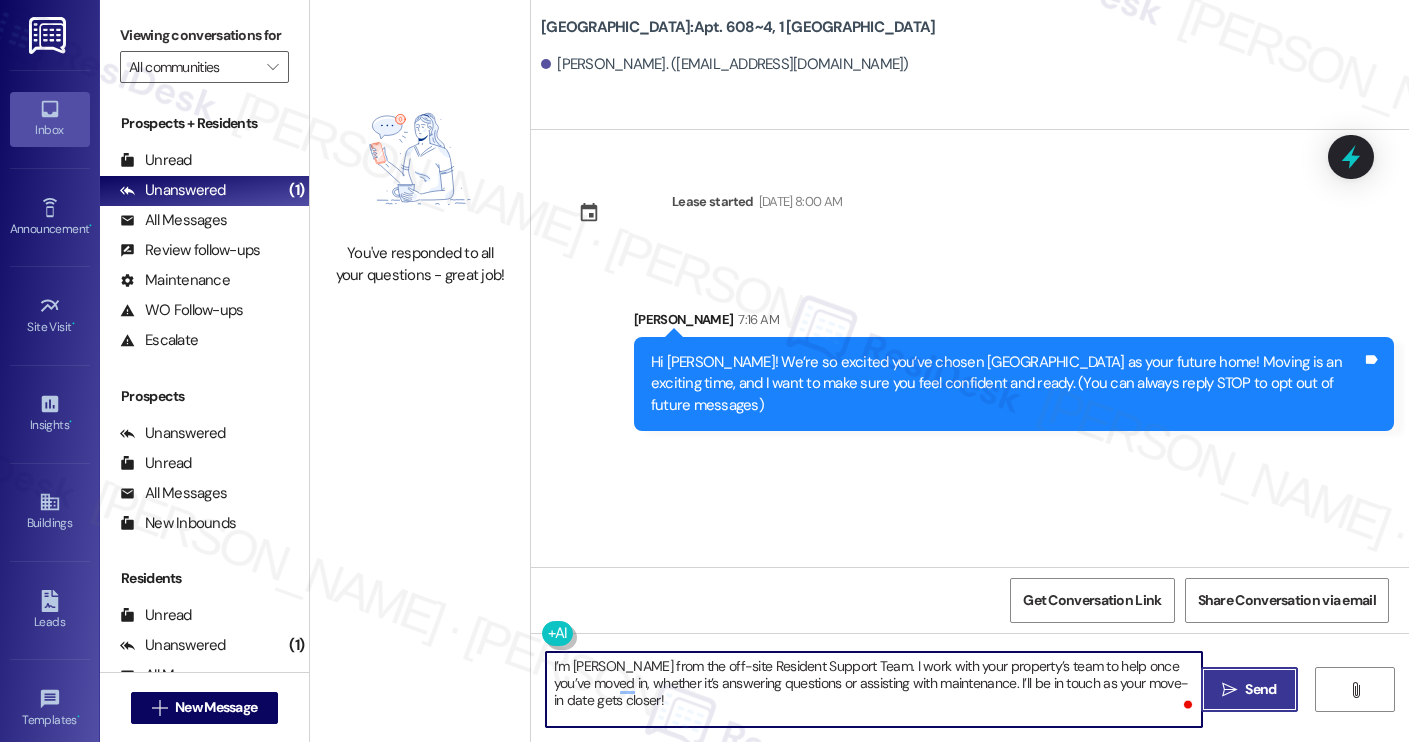 click on " Send" at bounding box center [1249, 689] 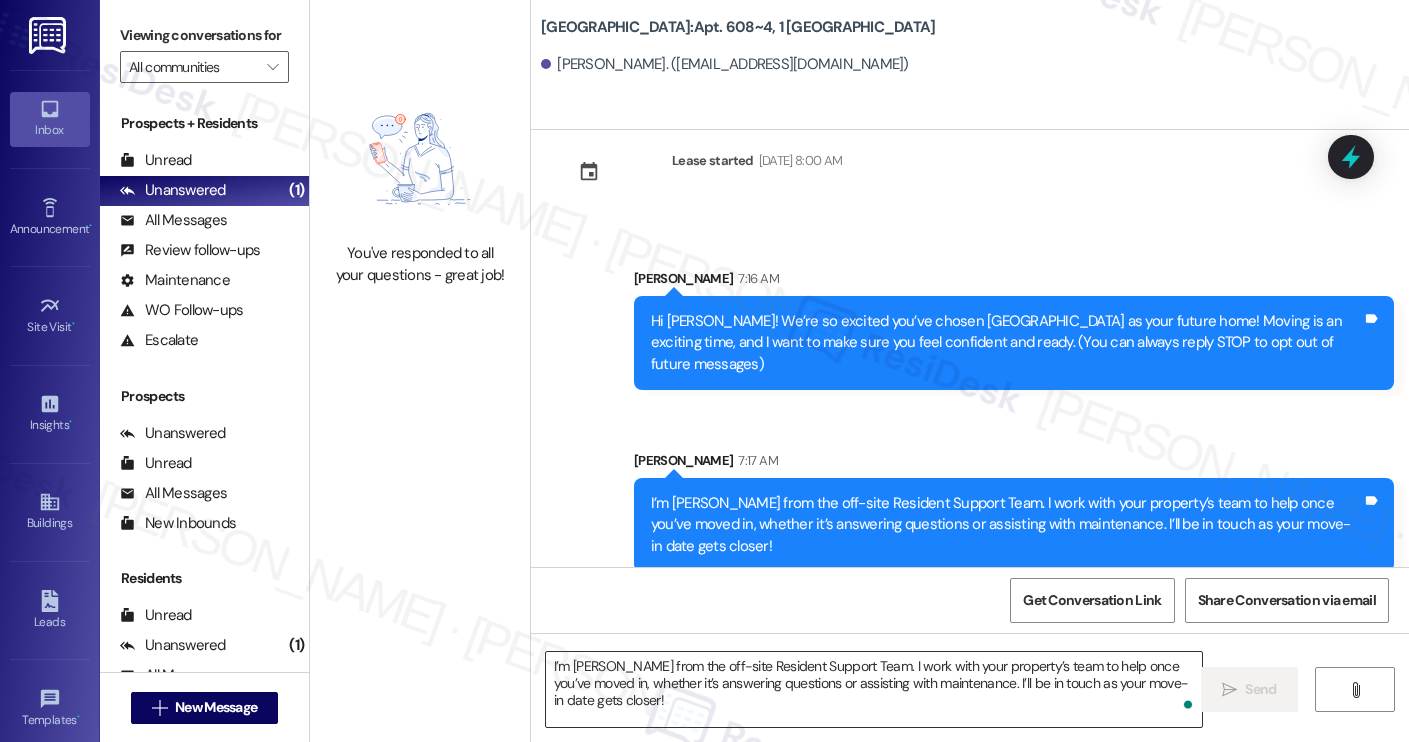 click on "I’m [PERSON_NAME] from the off-site Resident Support Team. I work with your property’s team to help once you’ve moved in, whether it’s answering questions or assisting with maintenance. I’ll be in touch as your move-in date gets closer!" at bounding box center (874, 689) 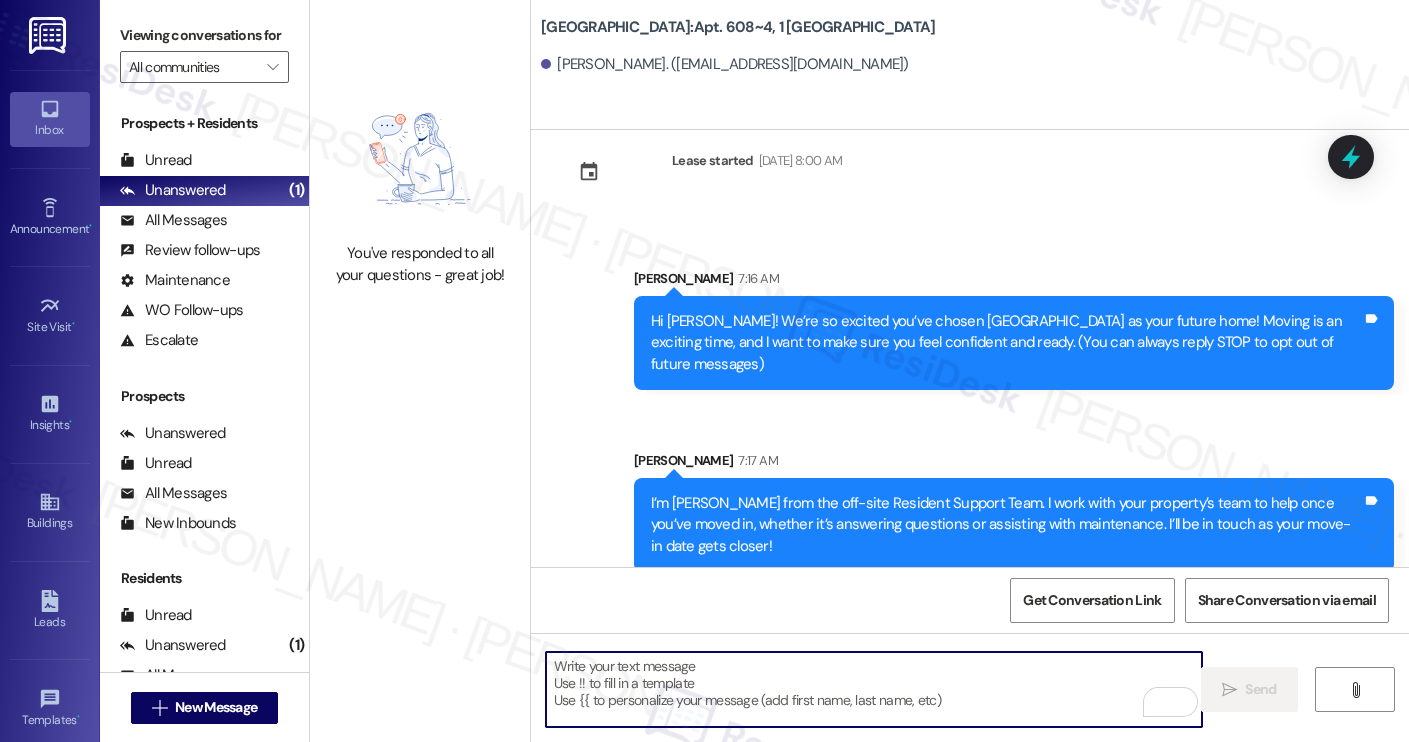 paste on "Move-in day will be busy as you get settled, but no reason it has to be stressful. Don’t forget that we offer a ⚡FAST PASS⚡for Move-In day if your checklist has been completed 2 weeks prior to move-in. Login to your ResidentPortal [DATE] to complete those outstanding items!" 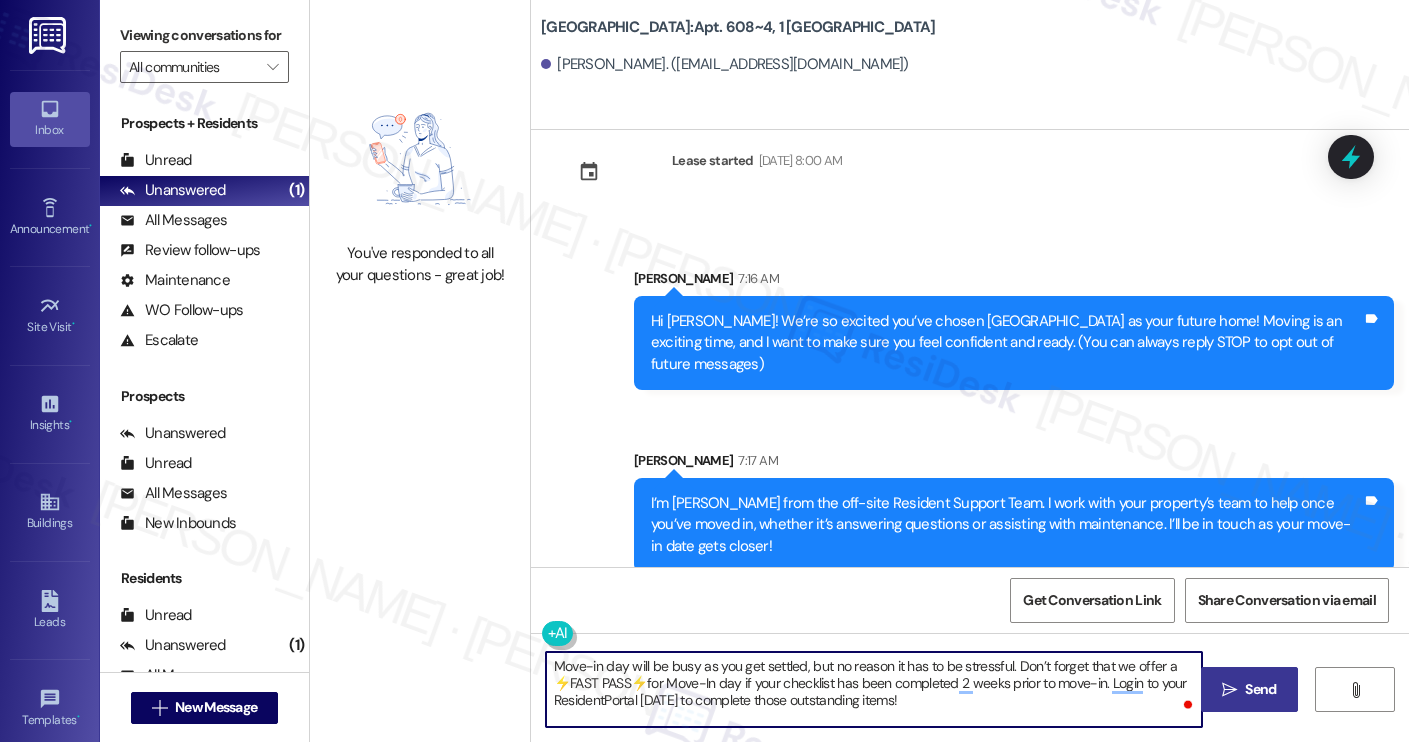 type on "Move-in day will be busy as you get settled, but no reason it has to be stressful. Don’t forget that we offer a ⚡FAST PASS⚡for Move-In day if your checklist has been completed 2 weeks prior to move-in. Login to your ResidentPortal today to complete those outstanding items!" 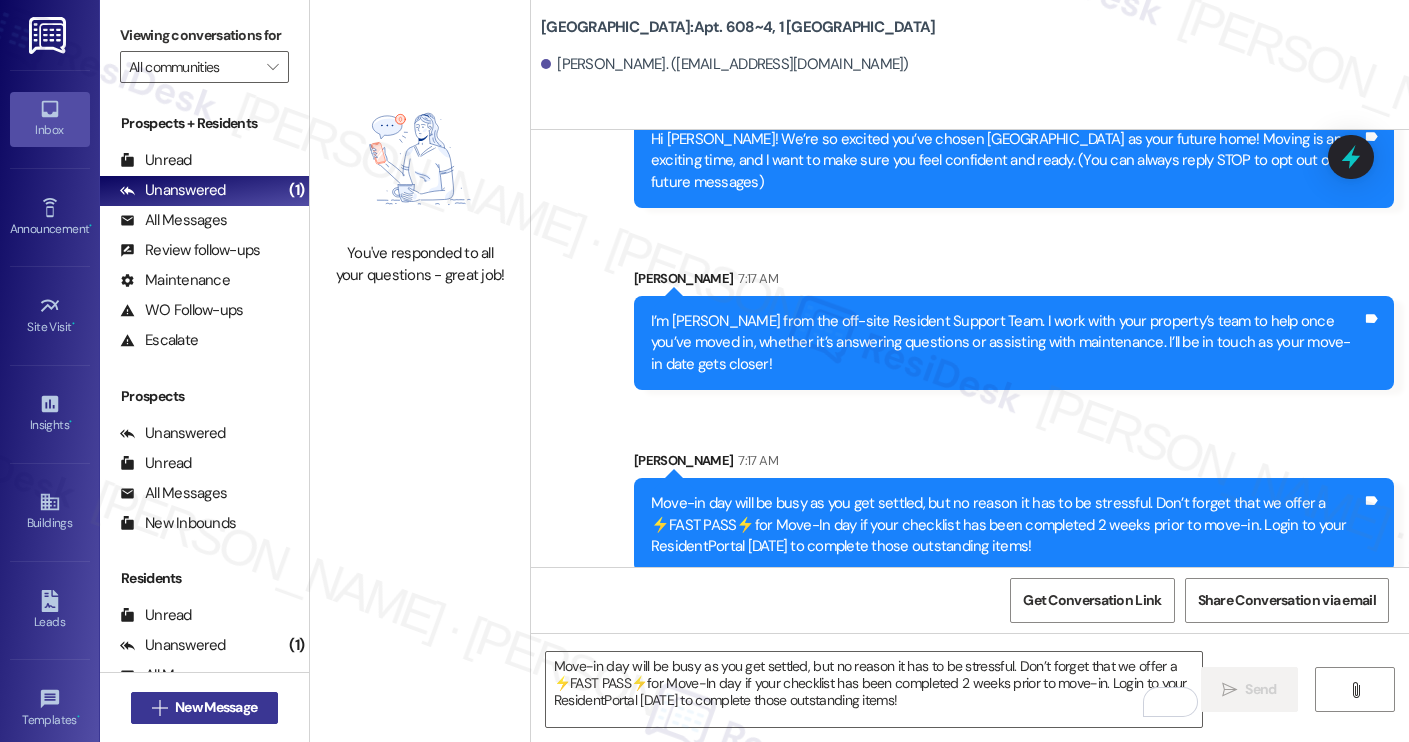 click on "New Message" at bounding box center (216, 707) 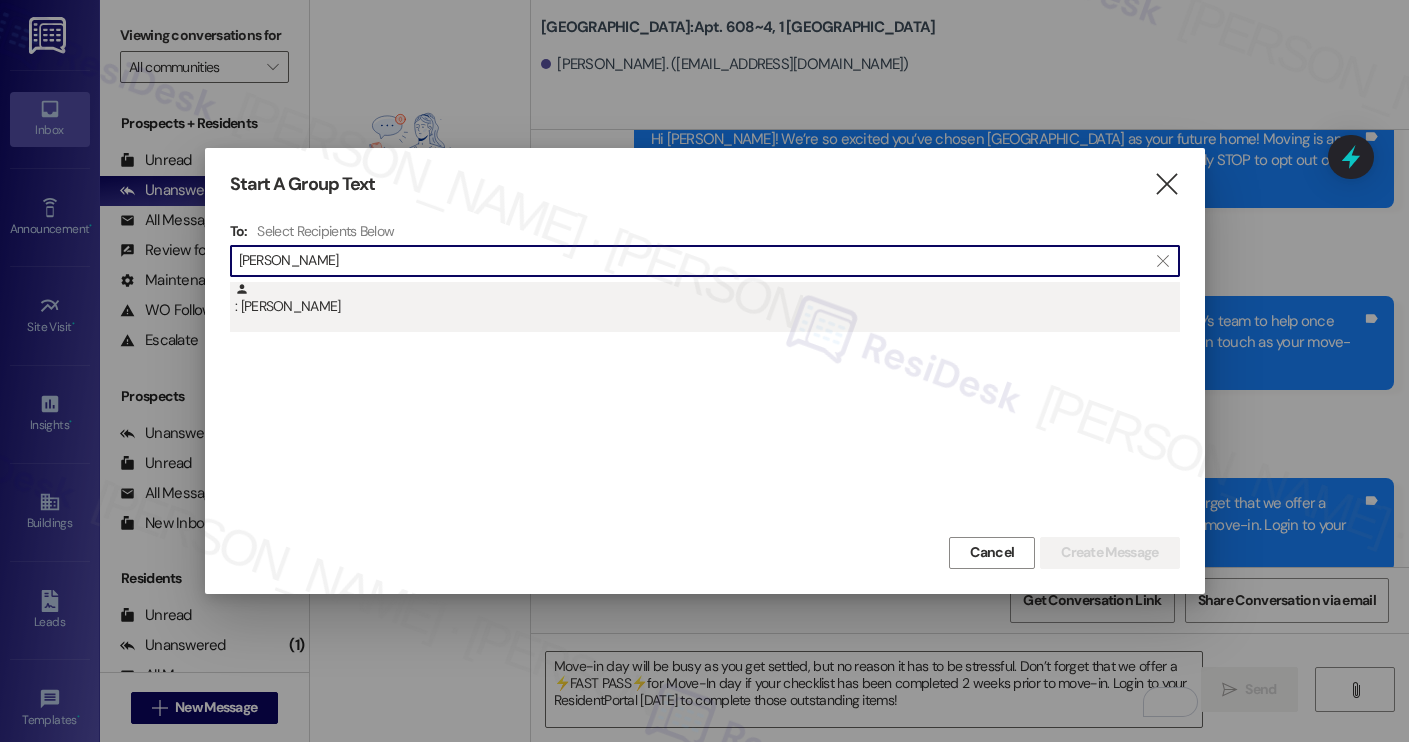 type on "emily baker" 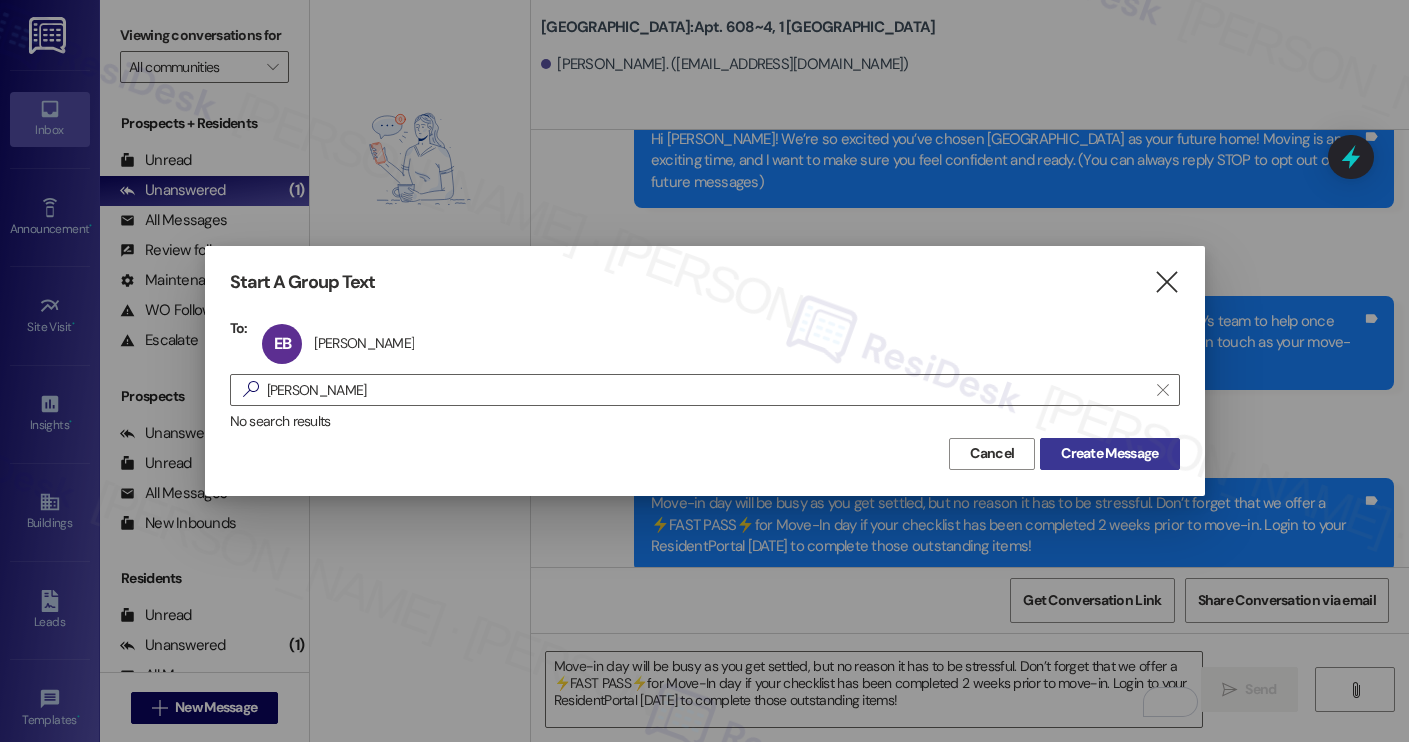 click on "Create Message" at bounding box center (1109, 453) 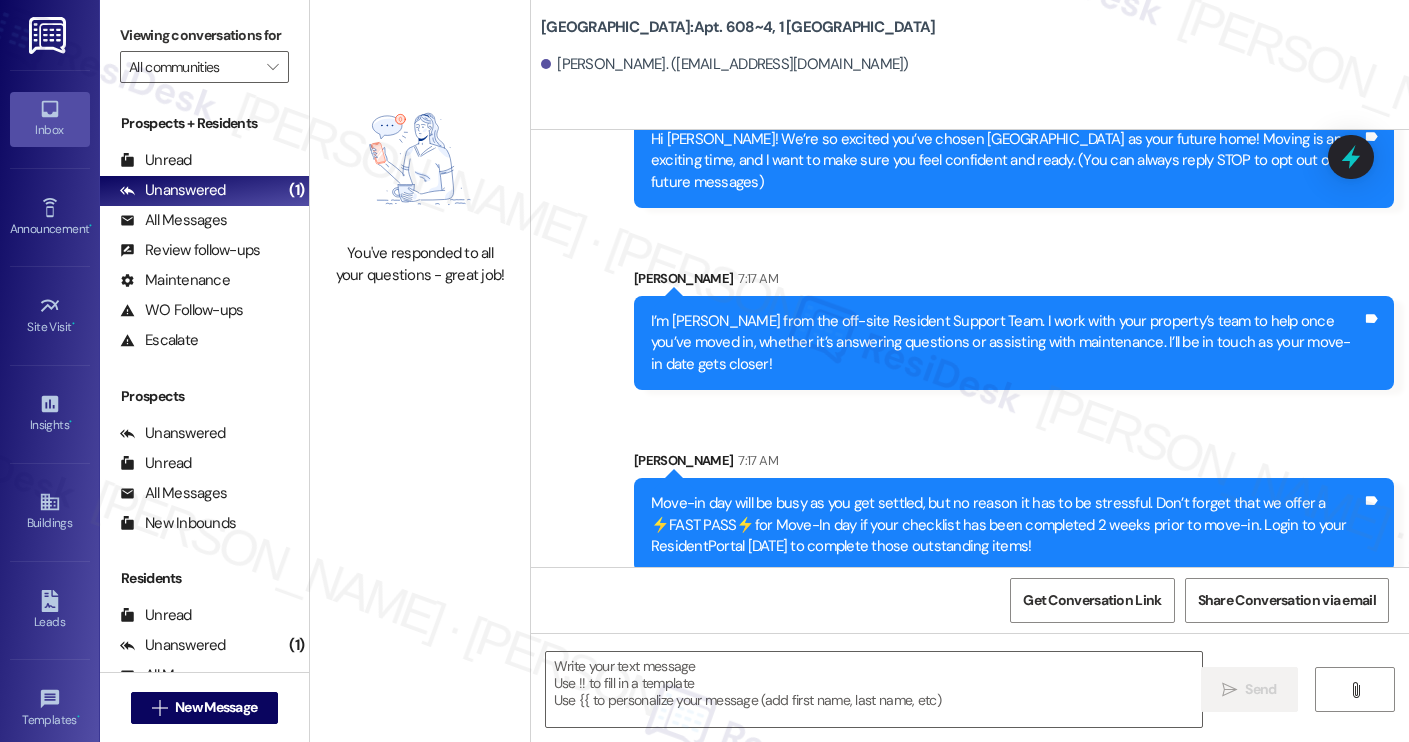 type on "Fetching suggested responses. Please feel free to read through the conversation in the meantime." 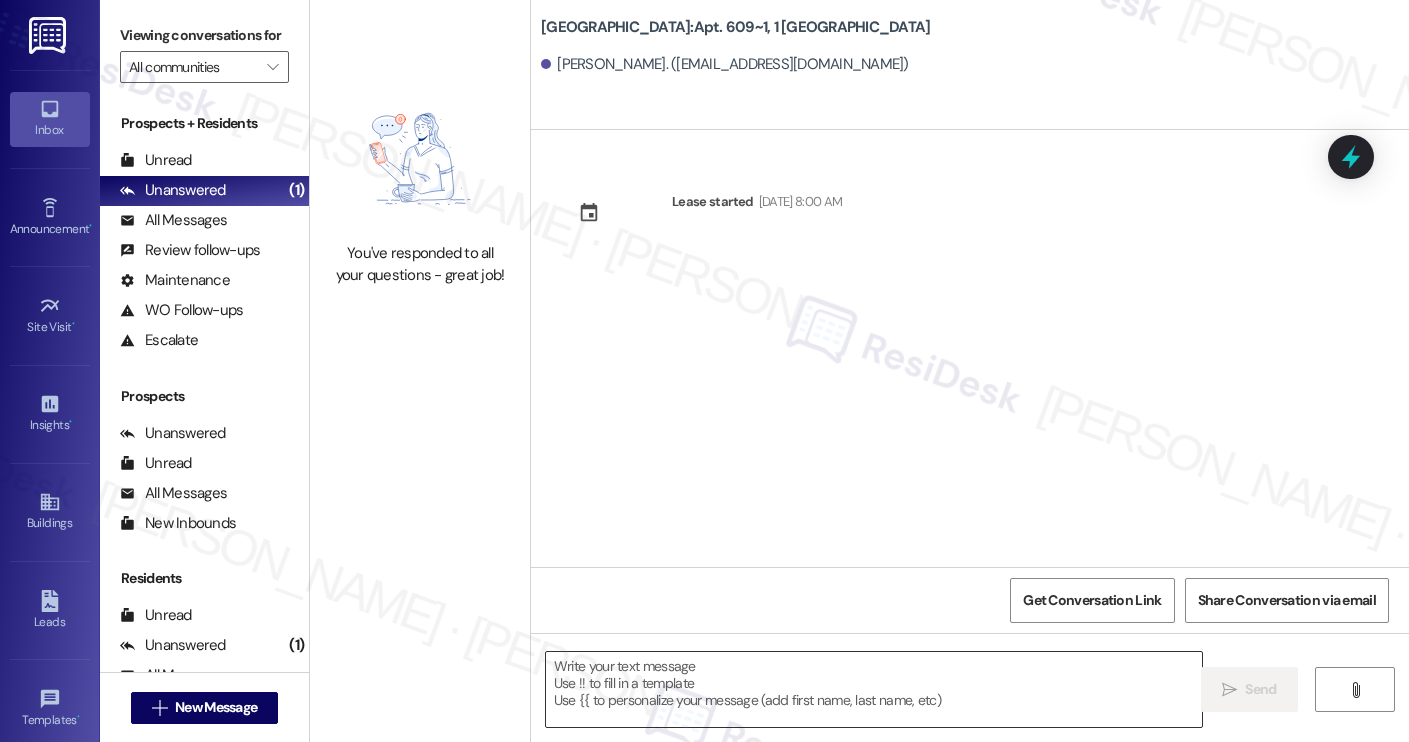 click at bounding box center [874, 689] 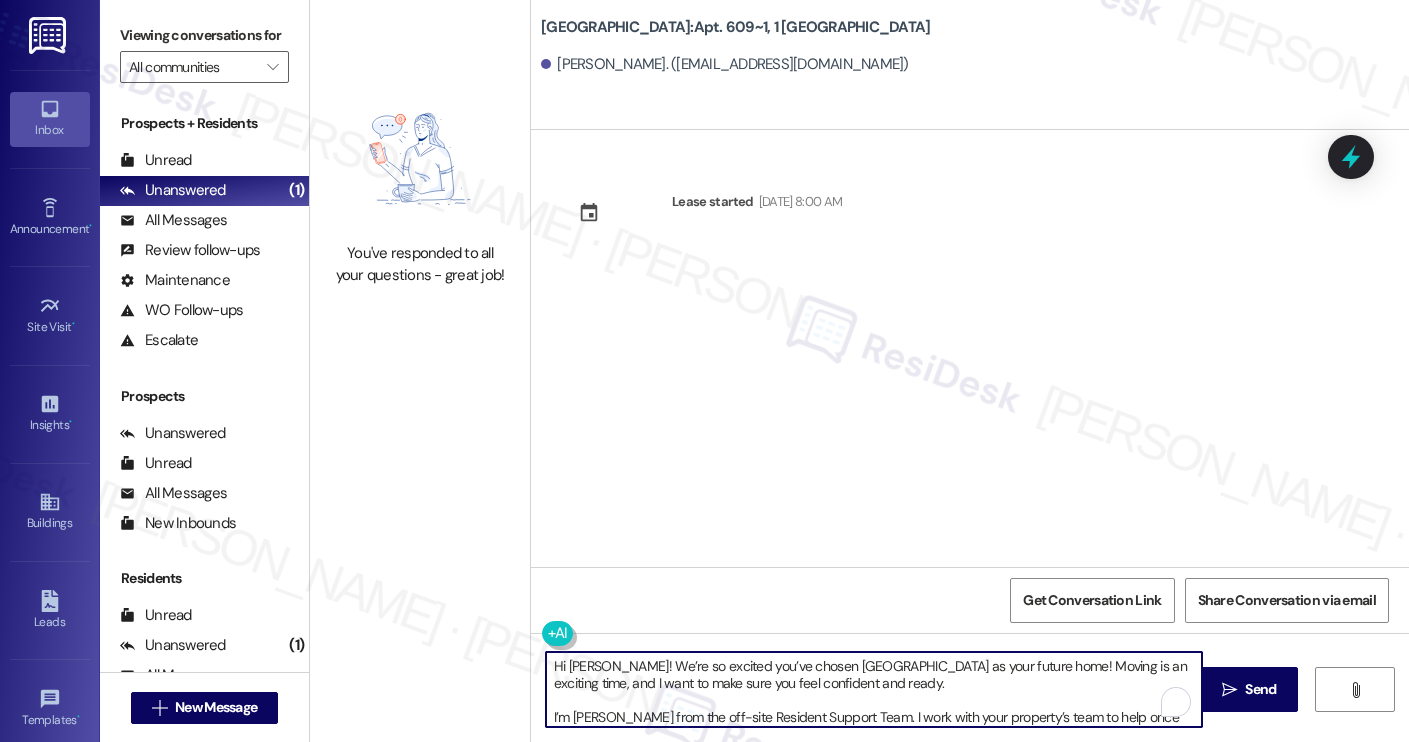 scroll, scrollTop: 119, scrollLeft: 0, axis: vertical 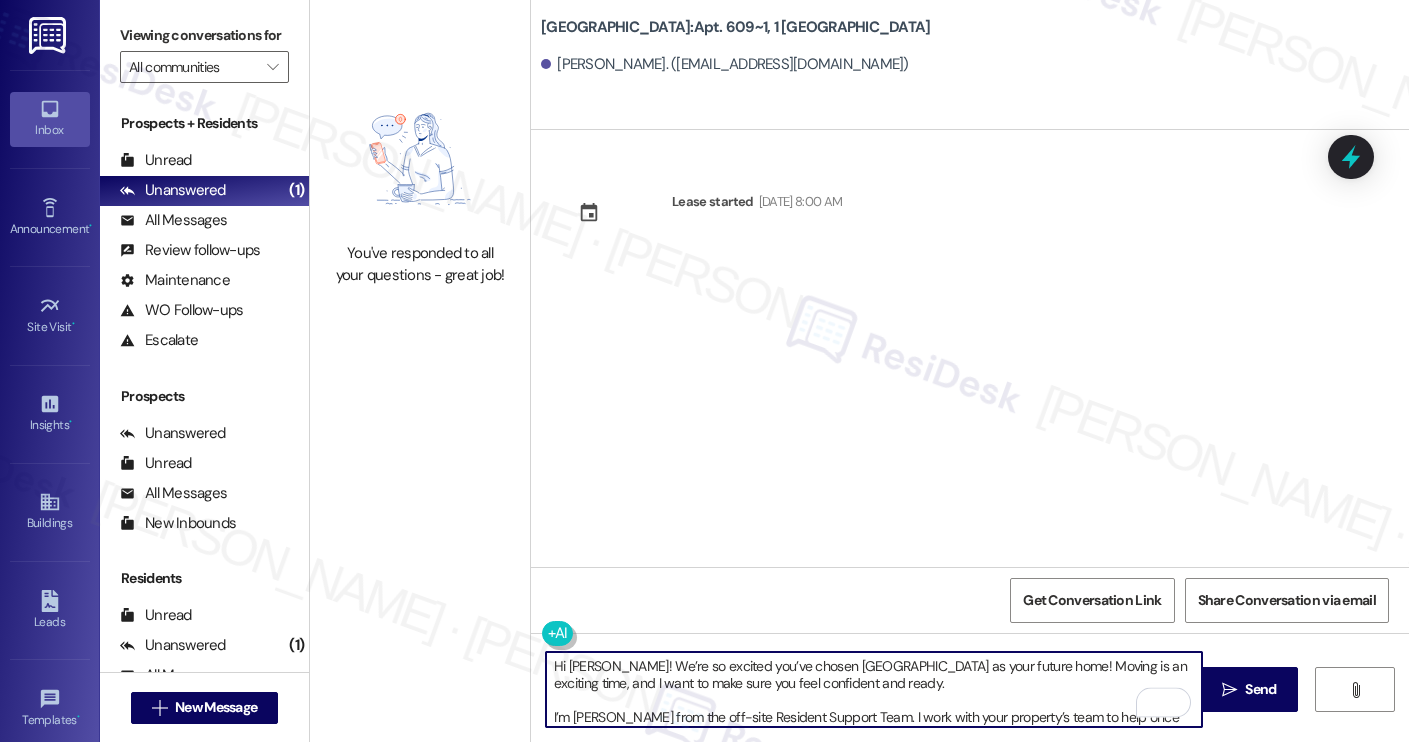click on "Emily Baker. (bakerea2@g.cofc.edu)" at bounding box center [725, 64] 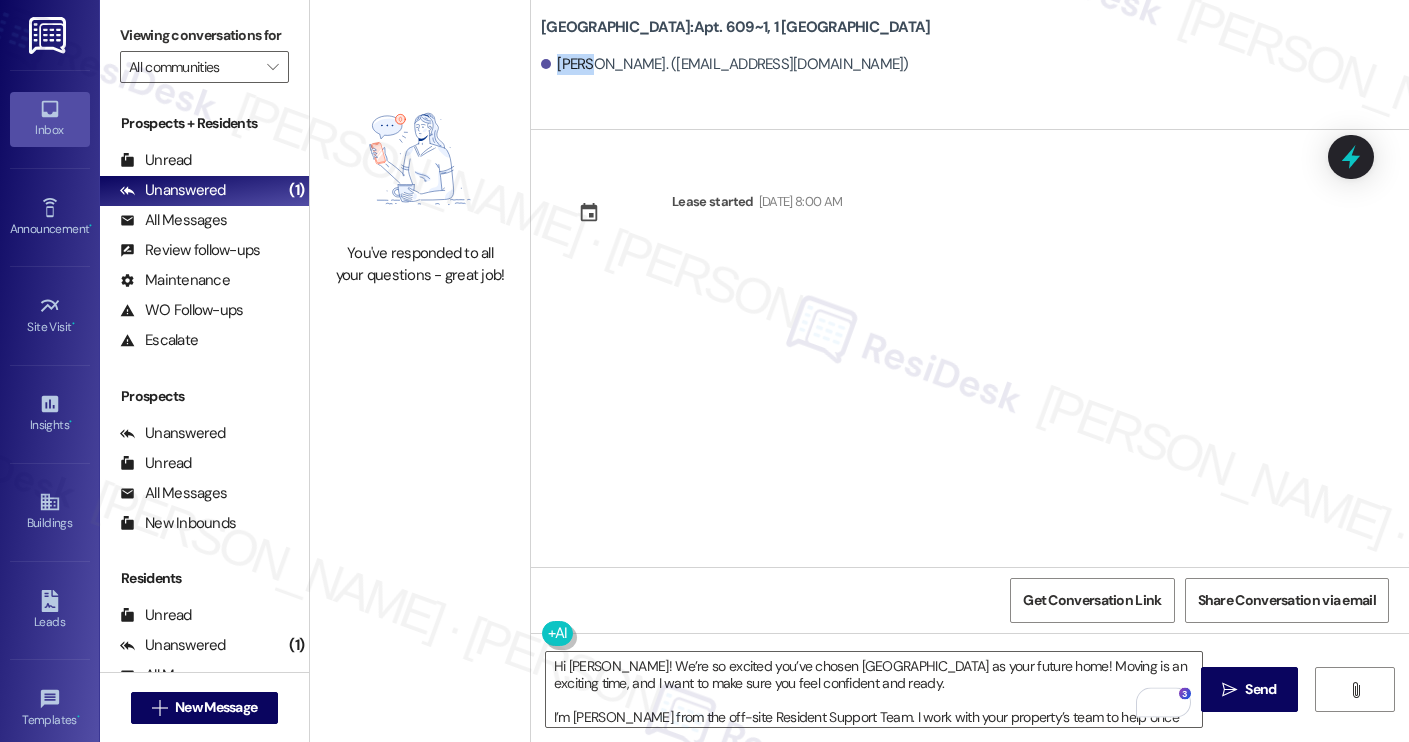 copy on "Emily" 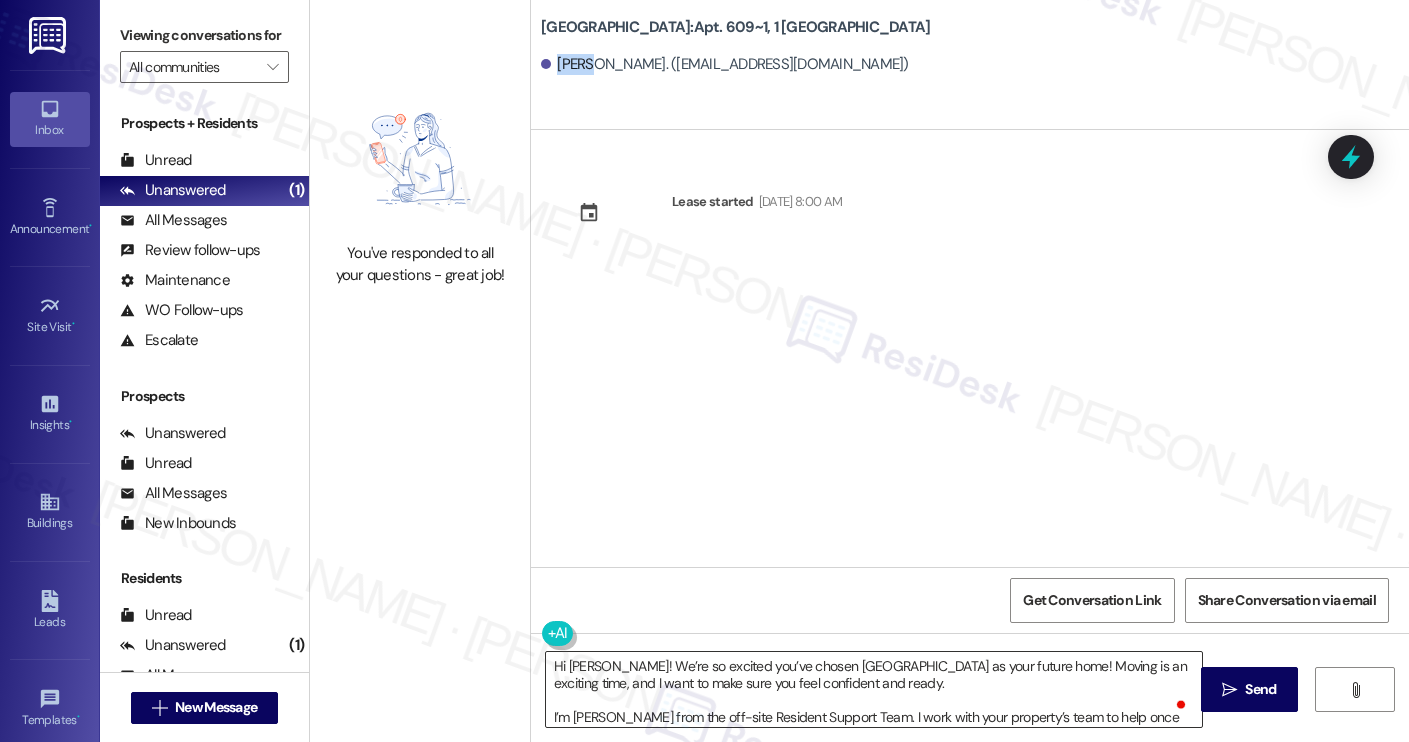 click on "Hi Isabella! We’re so excited you’ve chosen Yugo Charleston Campus as your future home! Moving is an exciting time, and I want to make sure you feel confident and ready.
I’m Sarah from the off-site Resident Support Team. I work with your property’s team to help once you’ve moved in, whether it’s answering questions or assisting with maintenance. I’ll be in touch as your move-in date gets closer!
Move-in day will be busy as you get settled, but no reason it has to be stressful. Don’t forget that we offer a ⚡FAST PASS⚡for Move-In day if your checklist has been completed 2 weeks prior to move-in. Login to your ResidentPortal today to complete those outstanding items!" at bounding box center [874, 689] 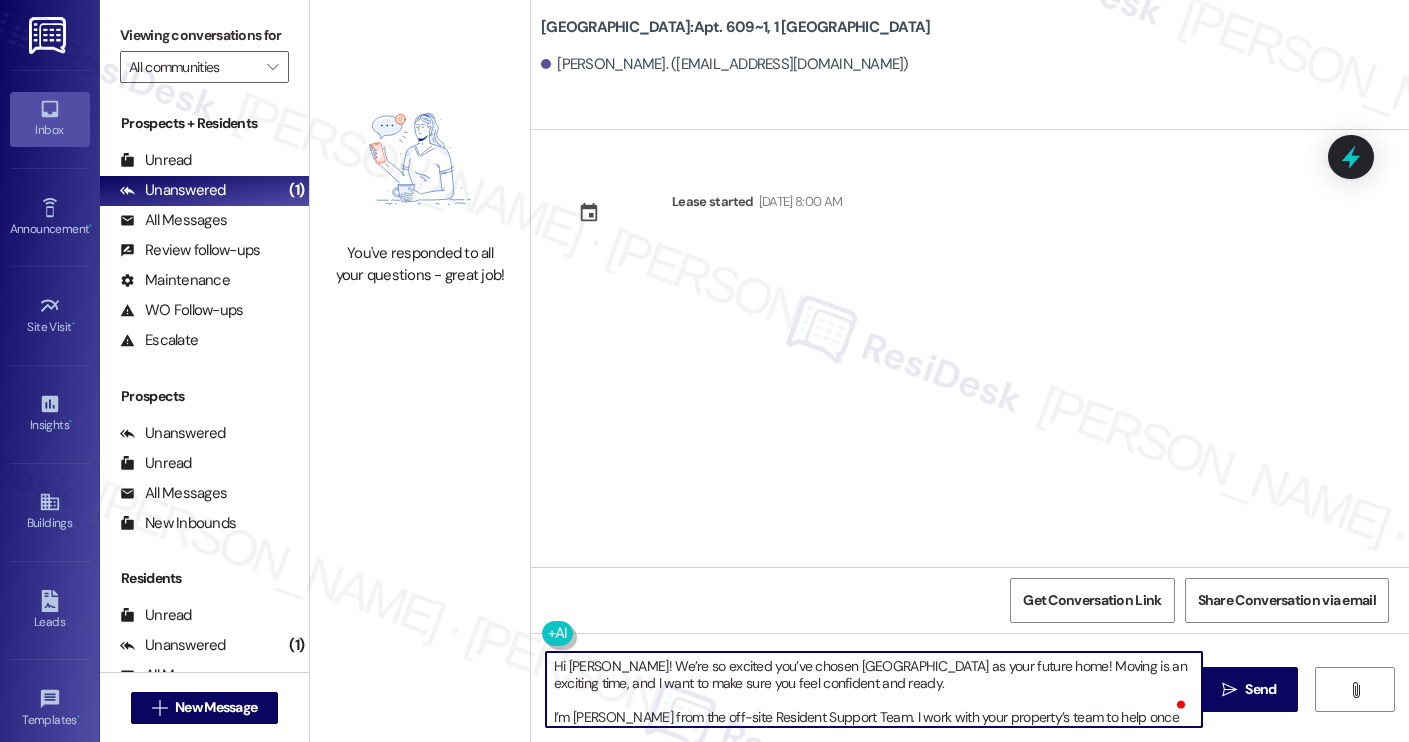 click on "Hi Isabella! We’re so excited you’ve chosen Yugo Charleston Campus as your future home! Moving is an exciting time, and I want to make sure you feel confident and ready.
I’m Sarah from the off-site Resident Support Team. I work with your property’s team to help once you’ve moved in, whether it’s answering questions or assisting with maintenance. I’ll be in touch as your move-in date gets closer!
Move-in day will be busy as you get settled, but no reason it has to be stressful. Don’t forget that we offer a ⚡FAST PASS⚡for Move-In day if your checklist has been completed 2 weeks prior to move-in. Login to your ResidentPortal today to complete those outstanding items!" at bounding box center [874, 689] 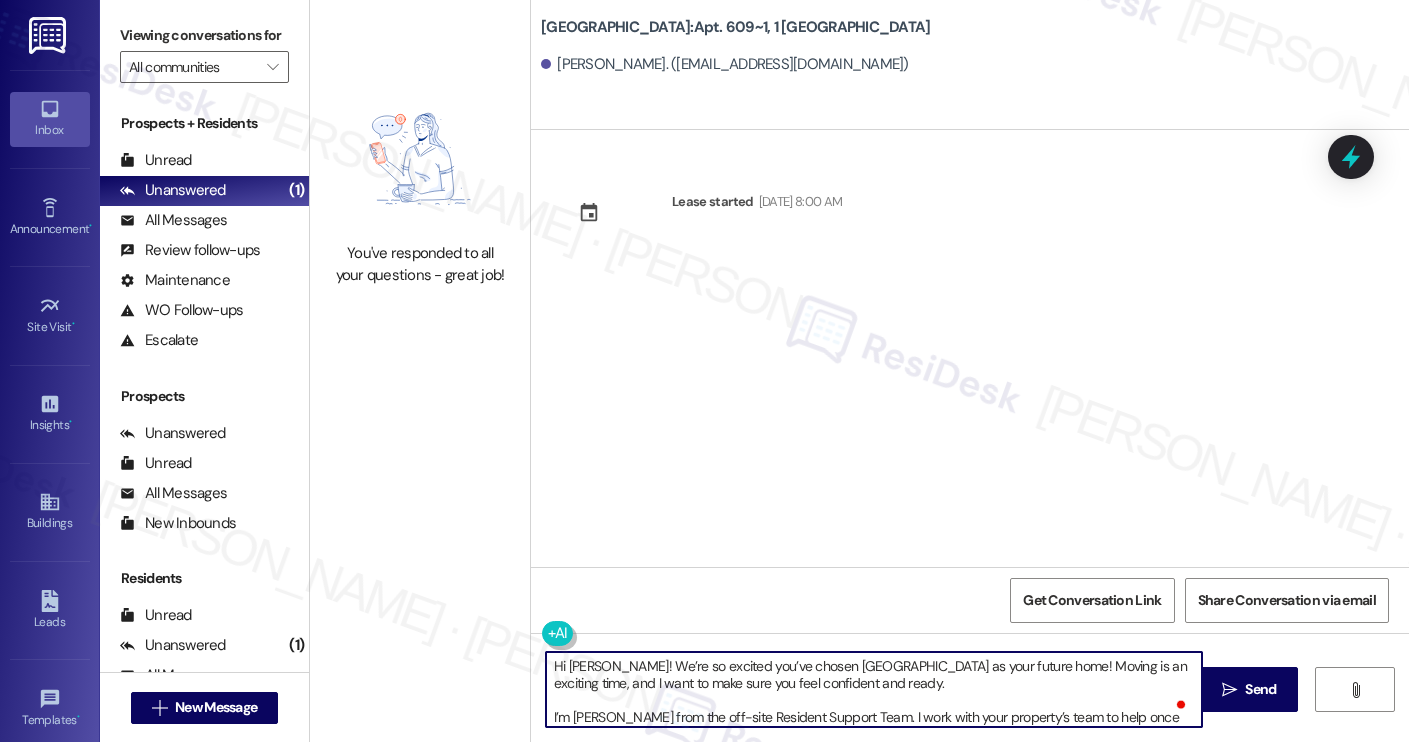 paste on "Emily" 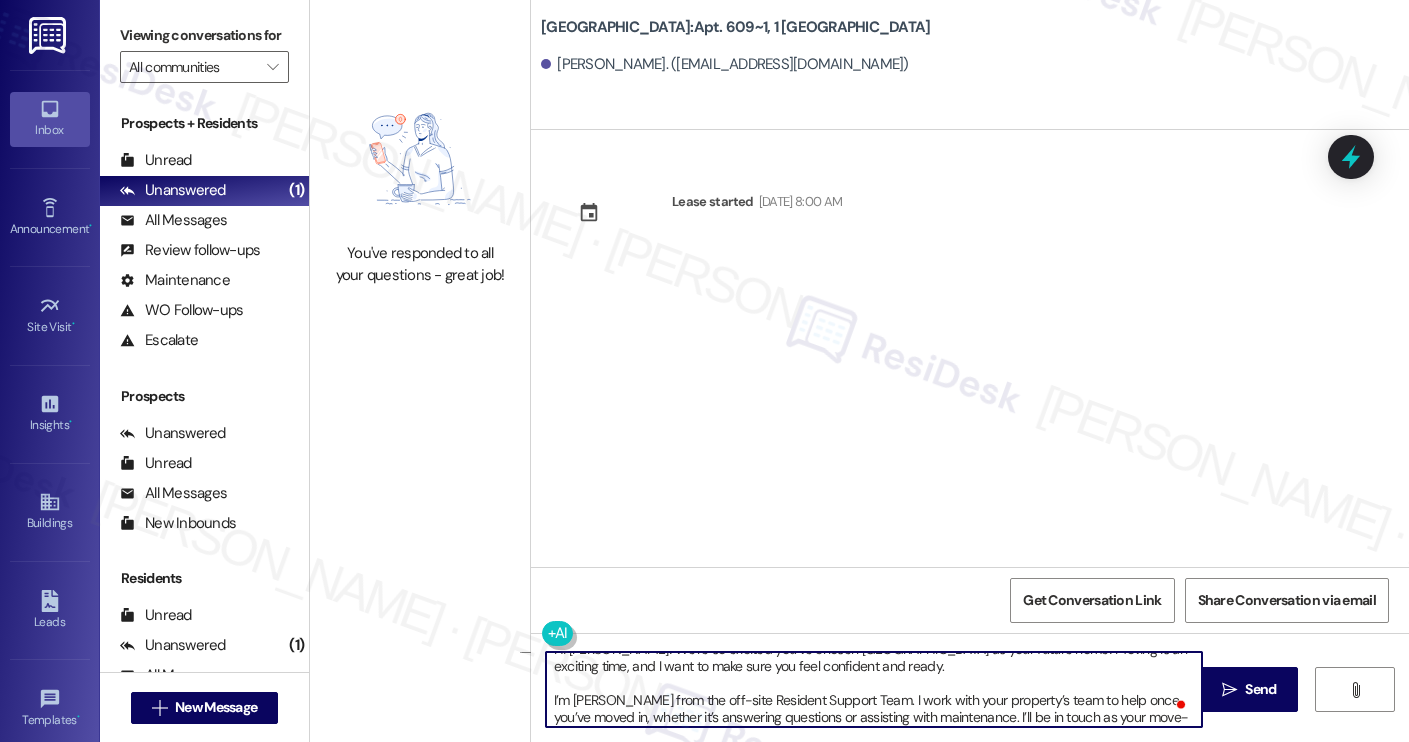 scroll, scrollTop: 51, scrollLeft: 0, axis: vertical 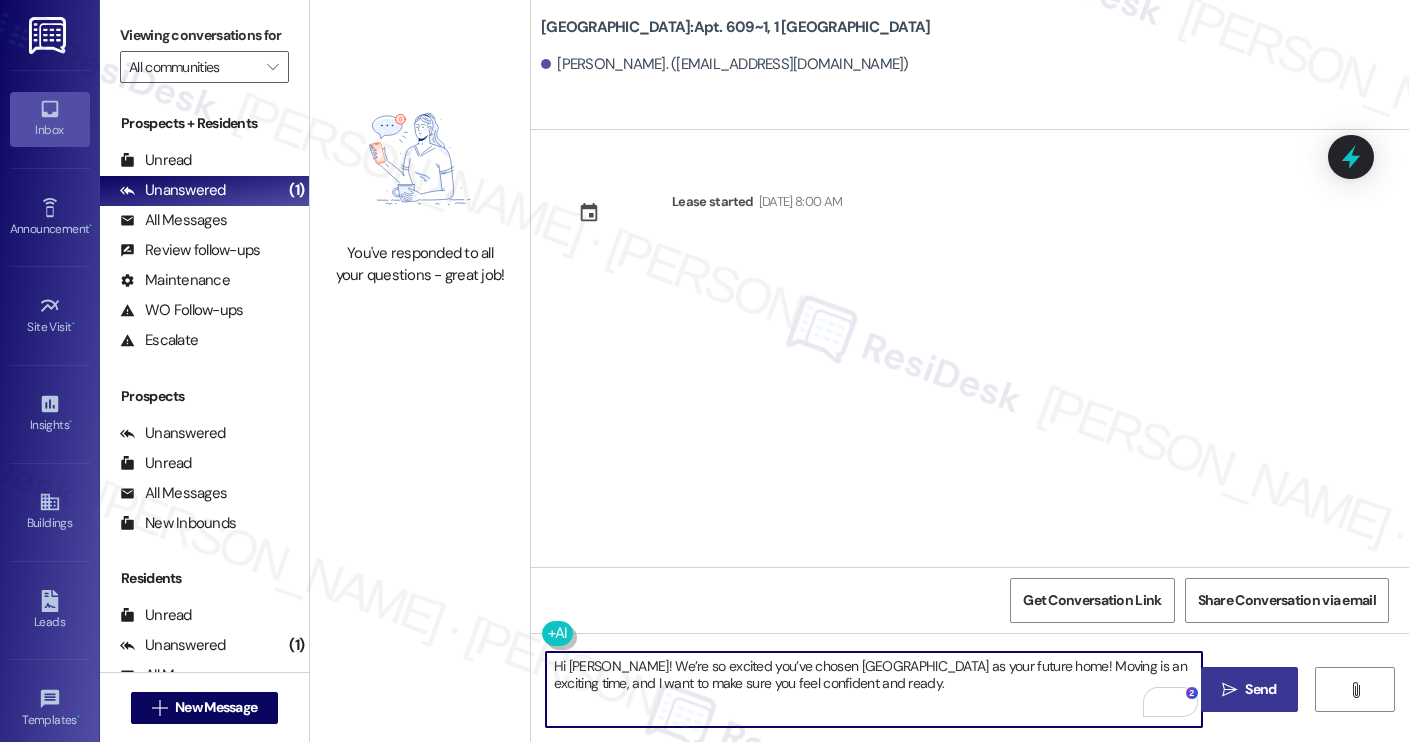 type on "Hi Emily! We’re so excited you’ve chosen Yugo Charleston Campus as your future home! Moving is an exciting time, and I want to make sure you feel confident and ready." 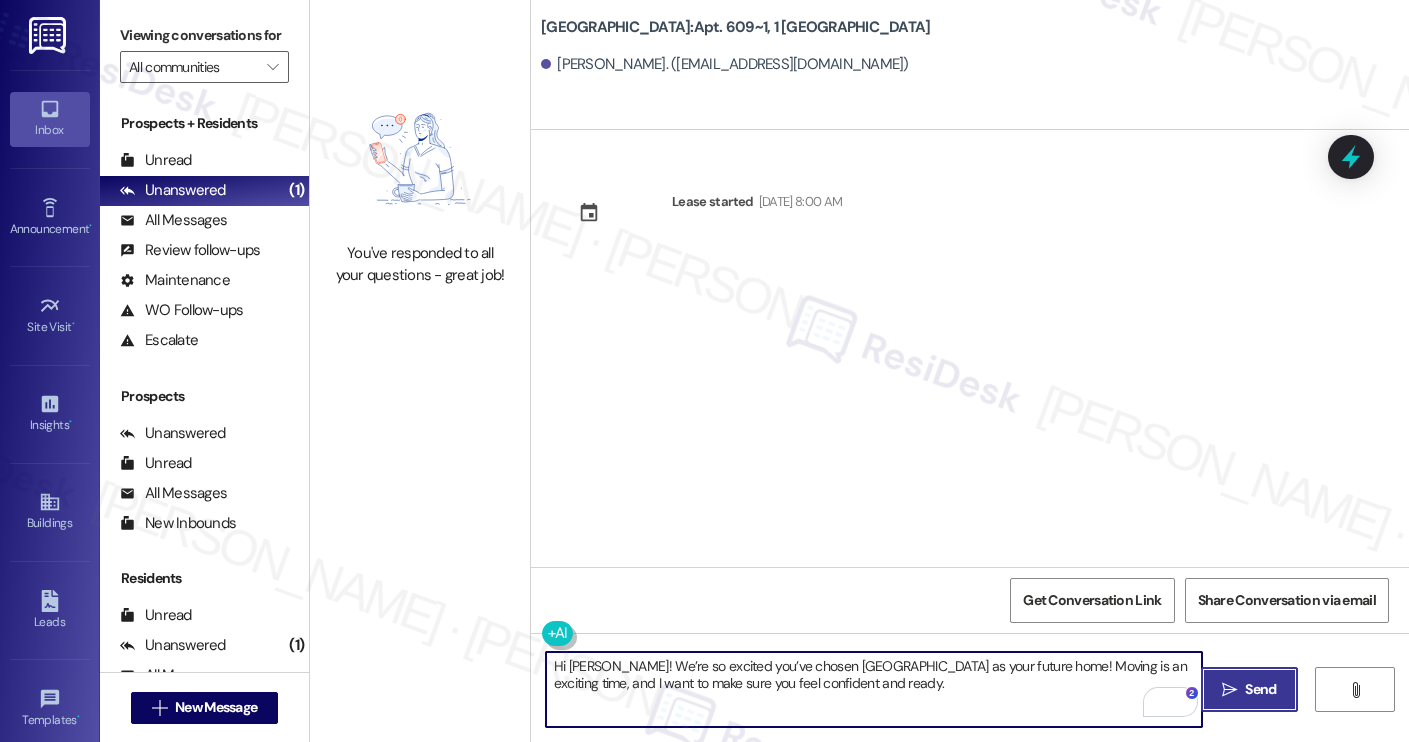 click on "Send" at bounding box center (1260, 689) 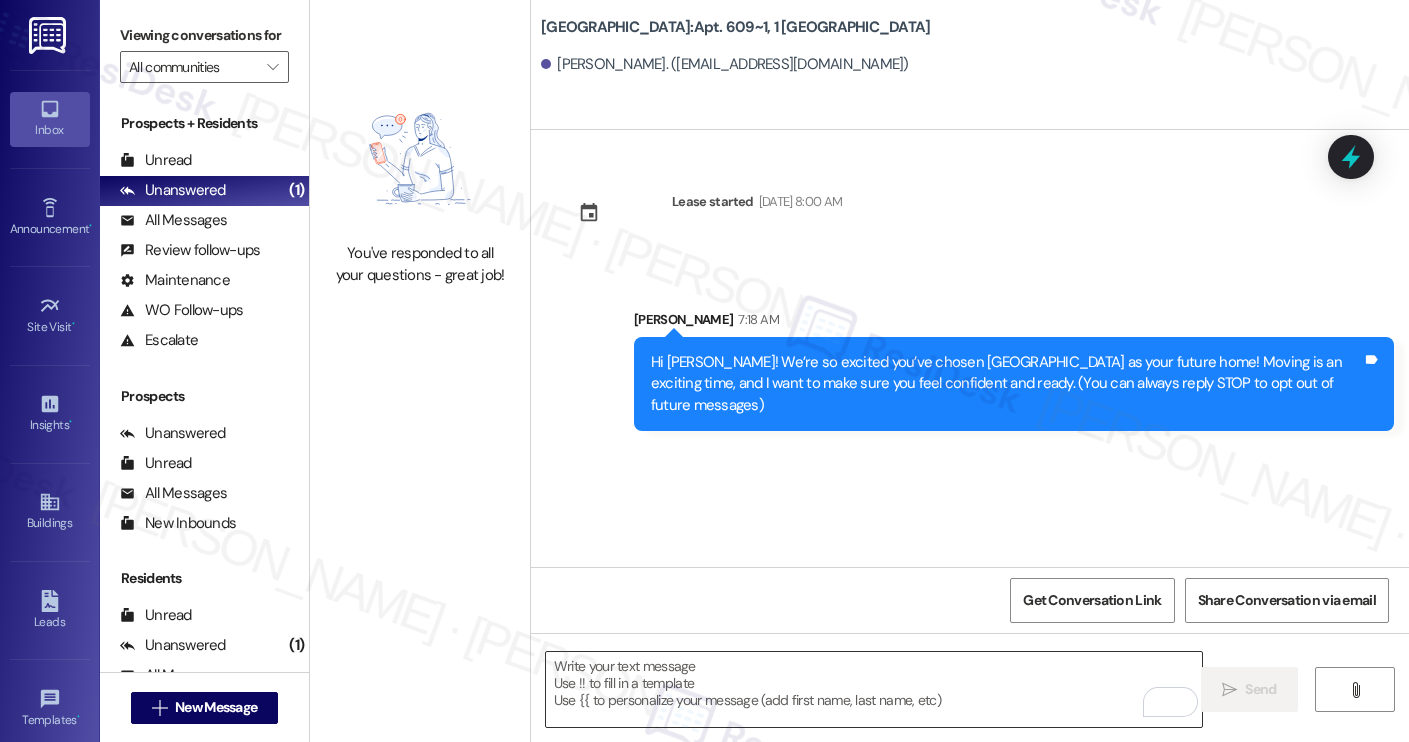 click at bounding box center [874, 689] 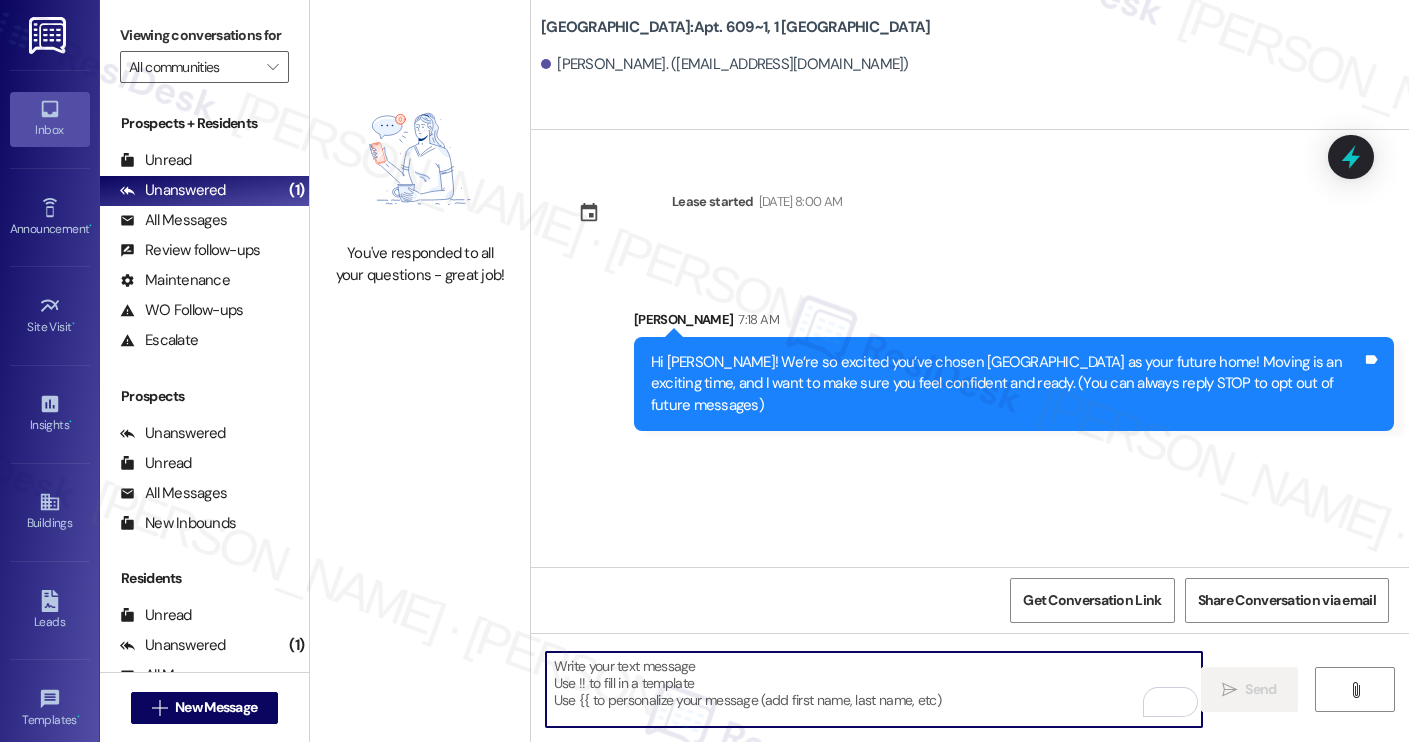 paste on "I’m Sarah from the off-site Resident Support Team. I work with your property’s team to help once you’ve moved in, whether it’s answering questions or assisting with maintenance. I’ll be in touch as your move-in date gets closer!
Move-in day will be busy as you get settled, but no reason it has to be stressful. Don’t forget that we offer a ⚡FAST PASS⚡for Move-In day if your checklist has been completed 2 weeks prior to move-in. Login to your ResidentPortal today to complete those outstanding items!" 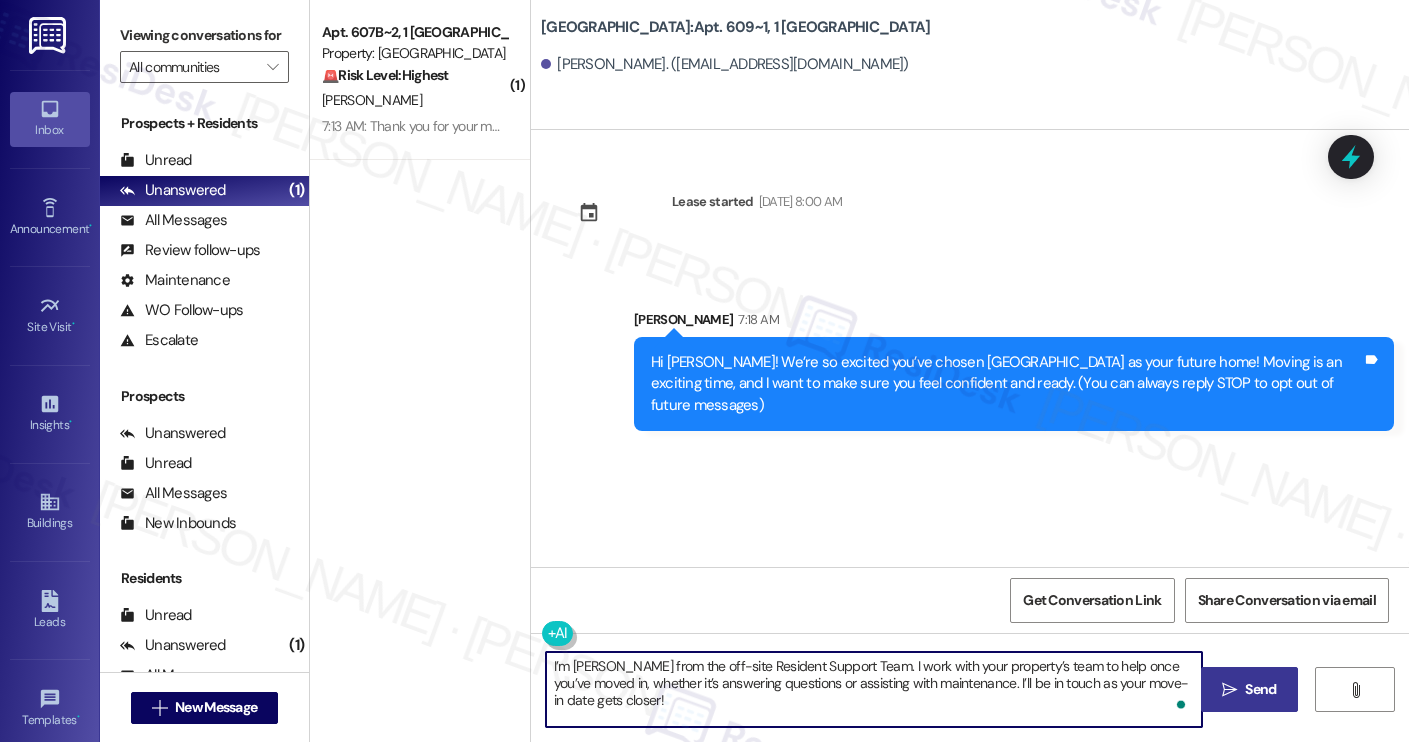 scroll, scrollTop: 68, scrollLeft: 0, axis: vertical 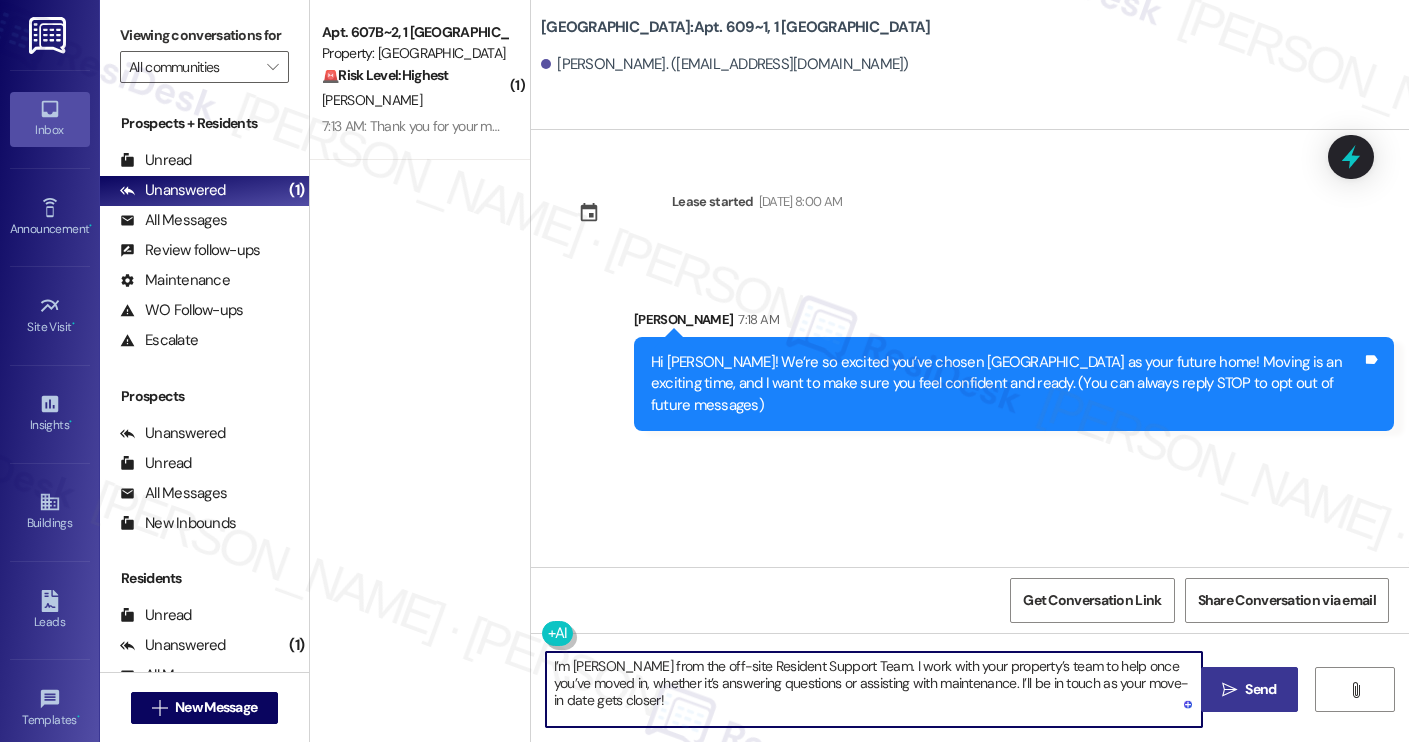 type on "I’m Sarah from the off-site Resident Support Team. I work with your property’s team to help once you’ve moved in, whether it’s answering questions or assisting with maintenance. I’ll be in touch as your move-in date gets closer!" 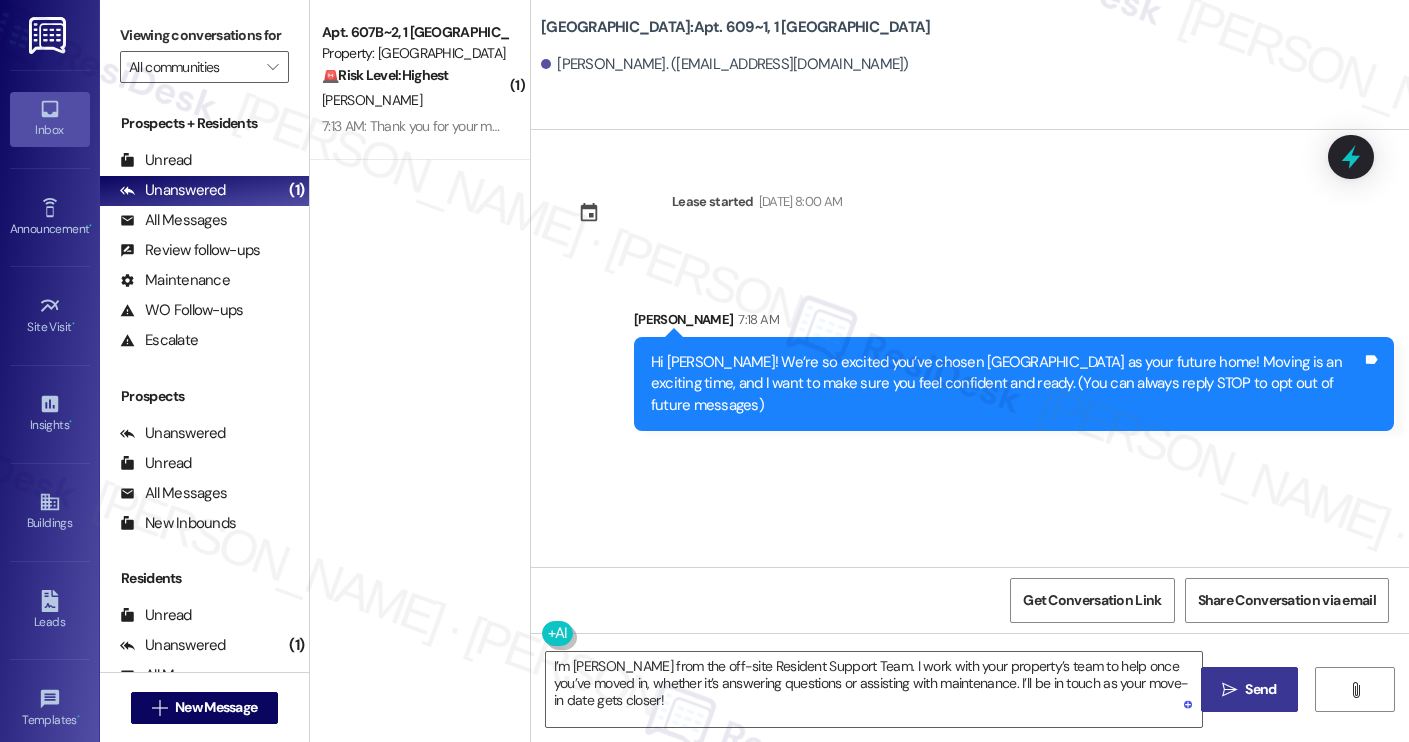 click on " Send" at bounding box center [1249, 689] 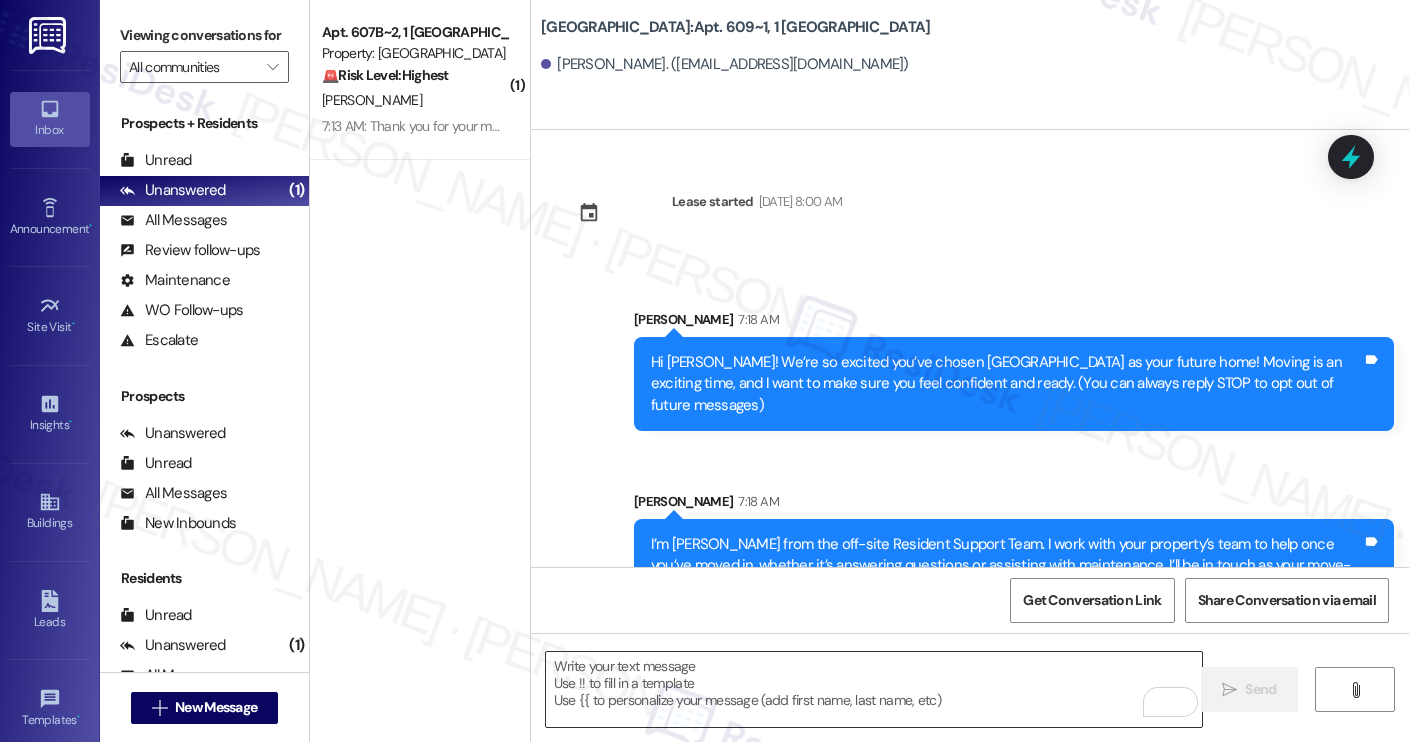 click at bounding box center (874, 689) 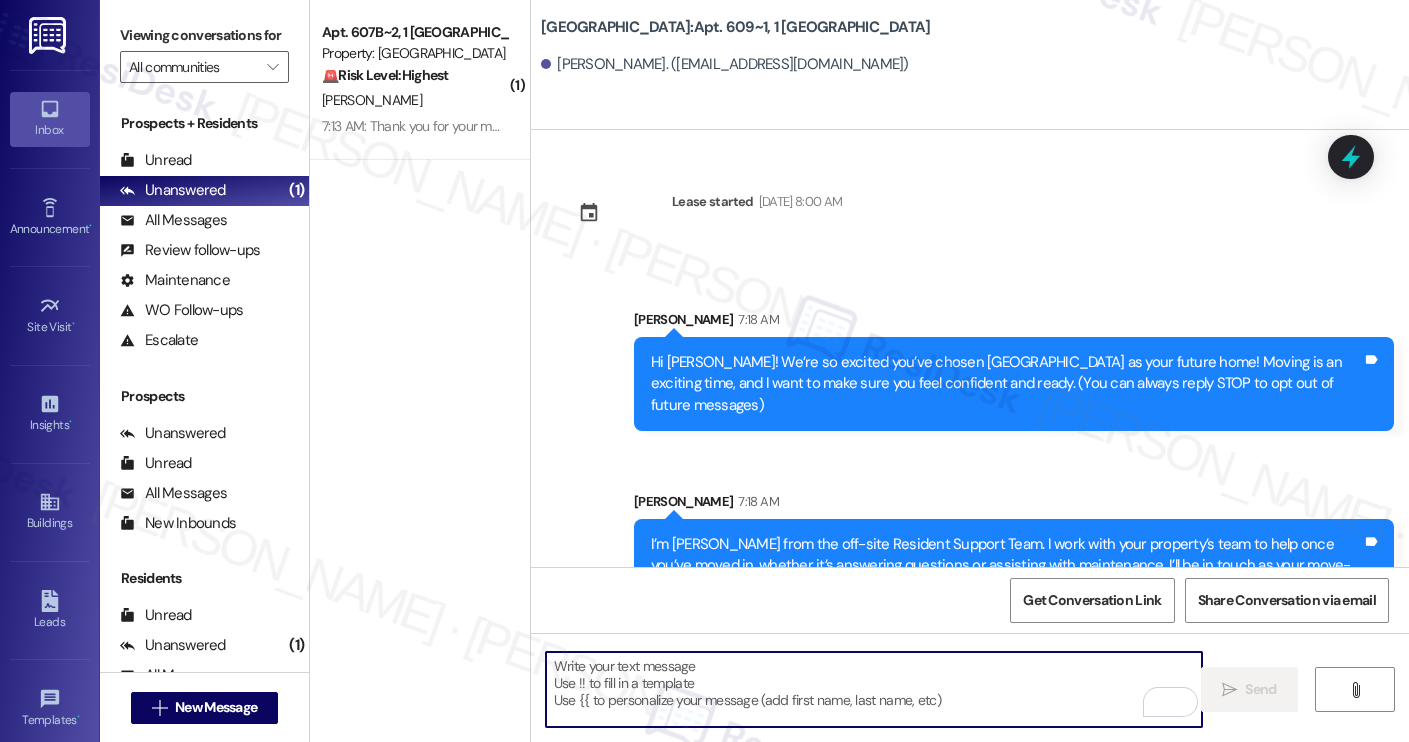 paste on "Move-in day will be busy as you get settled, but no reason it has to be stressful. Don’t forget that we offer a ⚡FAST PASS⚡for Move-In day if your checklist has been completed 2 weeks prior to move-in. Login to your ResidentPortal today to complete those outstanding items!" 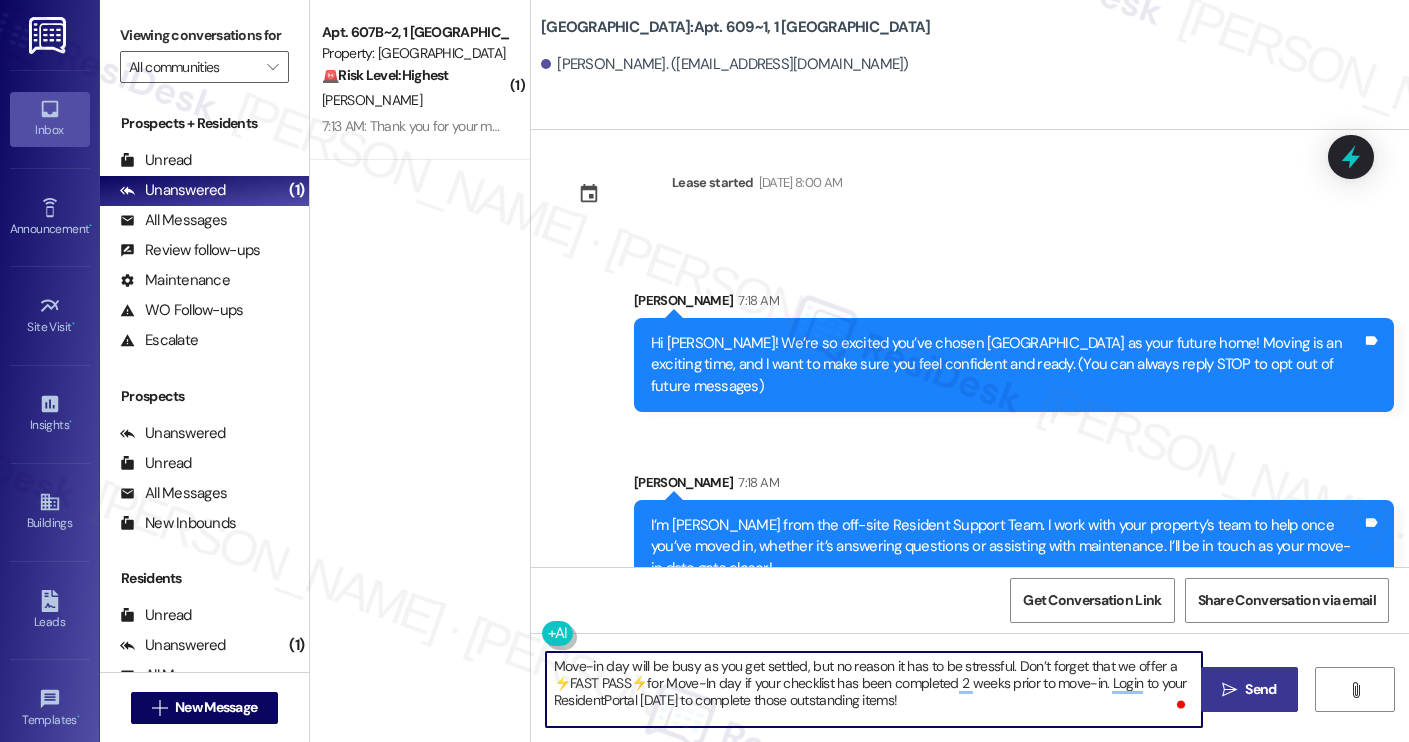 type on "Move-in day will be busy as you get settled, but no reason it has to be stressful. Don’t forget that we offer a ⚡FAST PASS⚡for Move-In day if your checklist has been completed 2 weeks prior to move-in. Login to your ResidentPortal today to complete those outstanding items!" 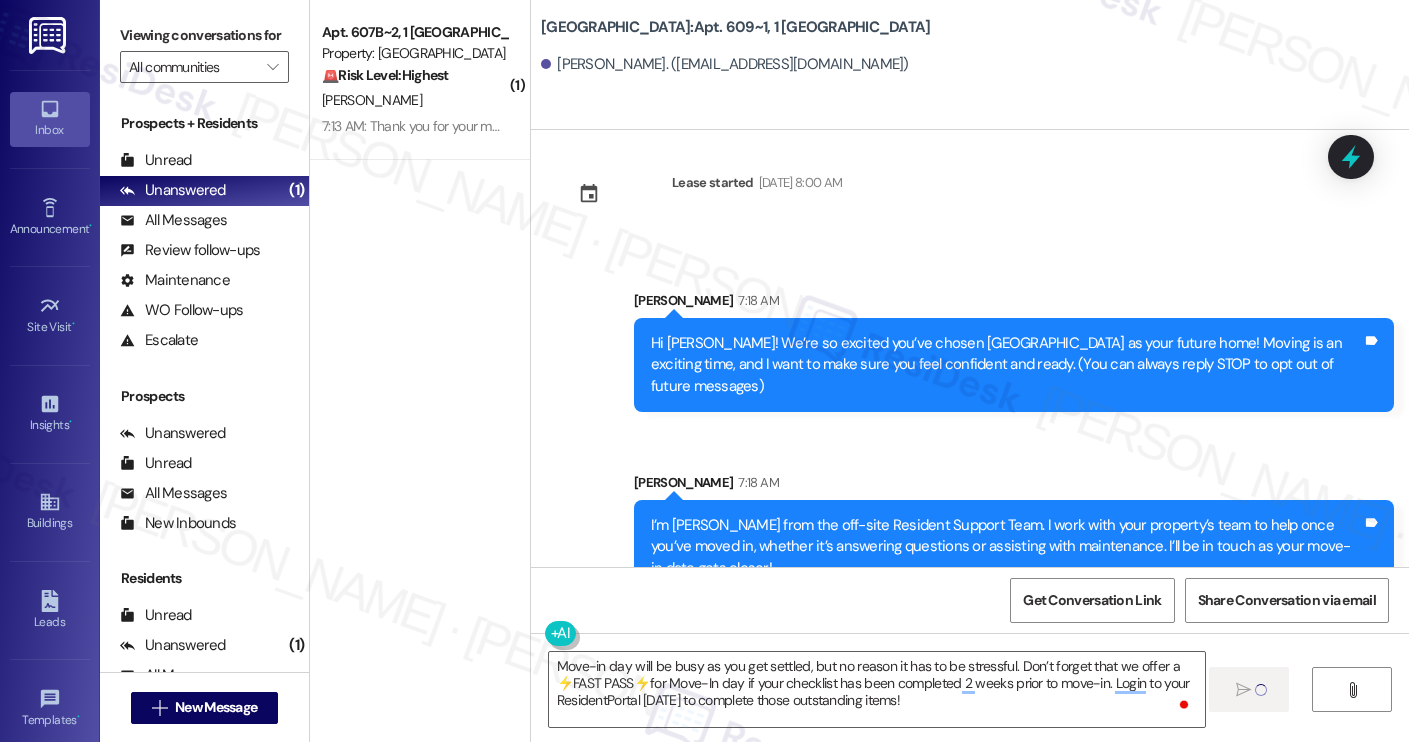 type 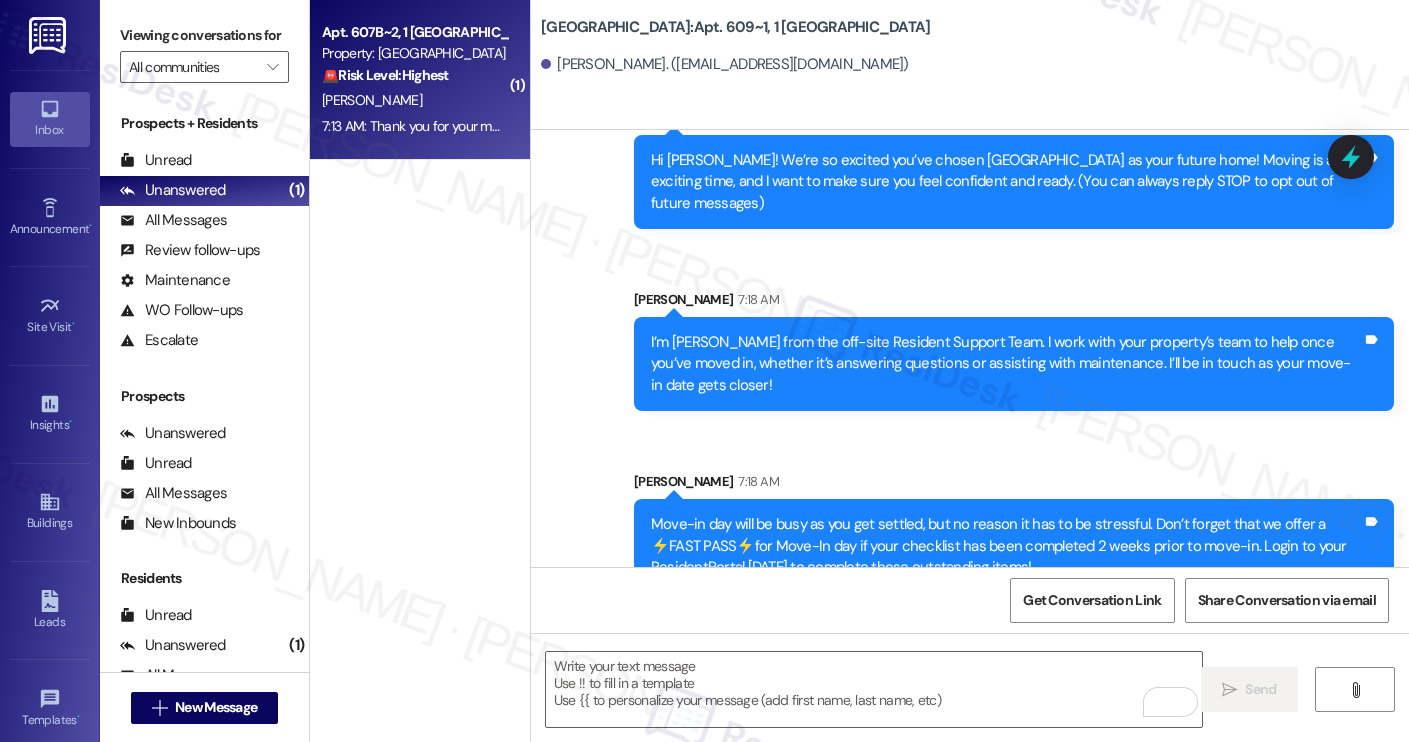 click on "M. Metcalfe" at bounding box center (372, 100) 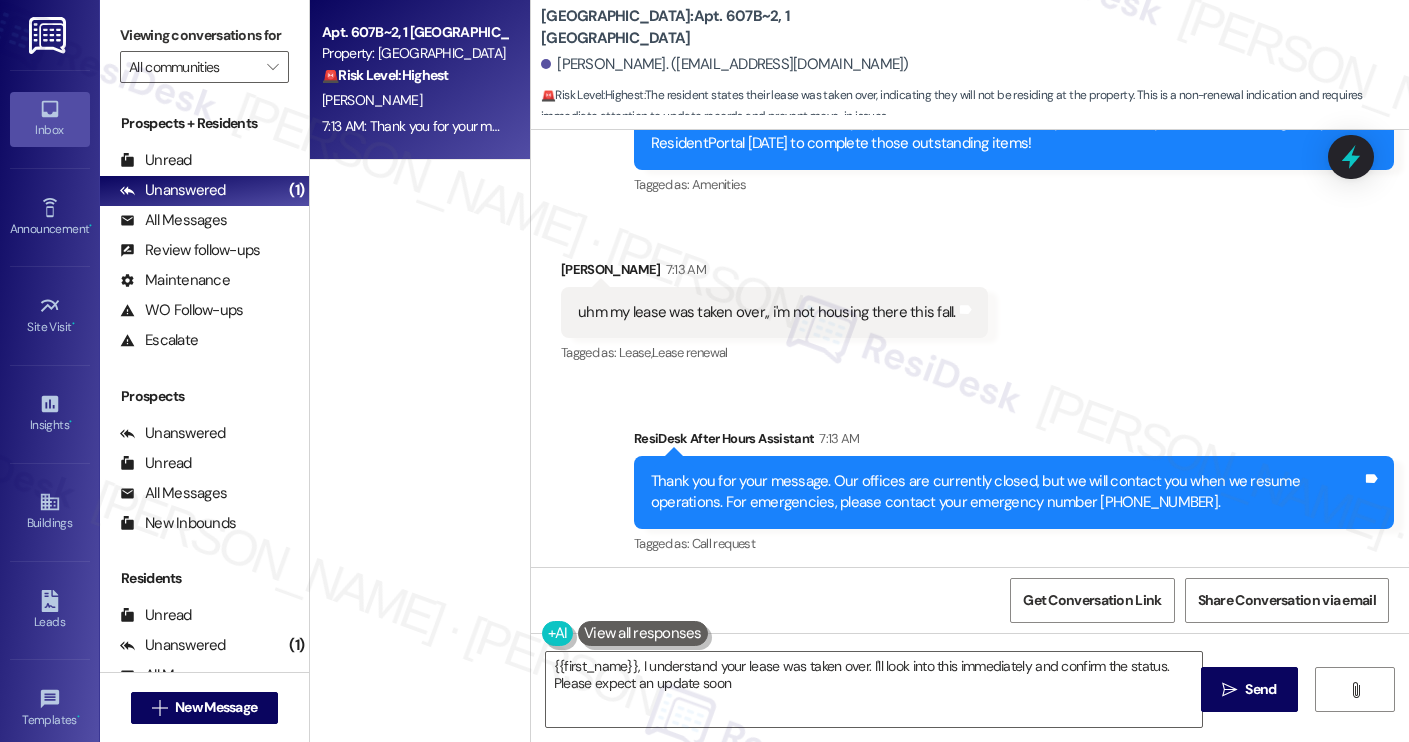 type on "{{first_name}}, I understand your lease was taken over. I'll look into this immediately and confirm the status. Please expect an update soon!" 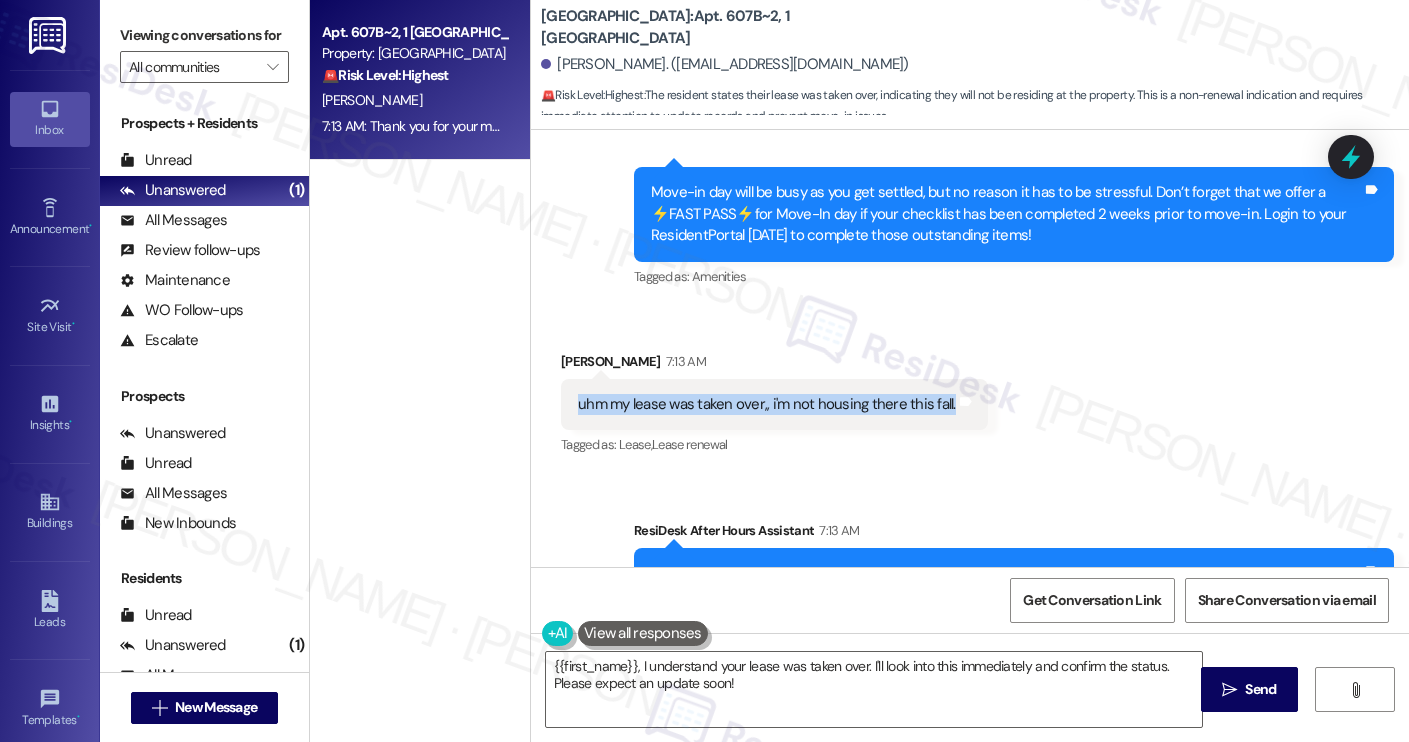 drag, startPoint x: 569, startPoint y: 355, endPoint x: 931, endPoint y: 373, distance: 362.44724 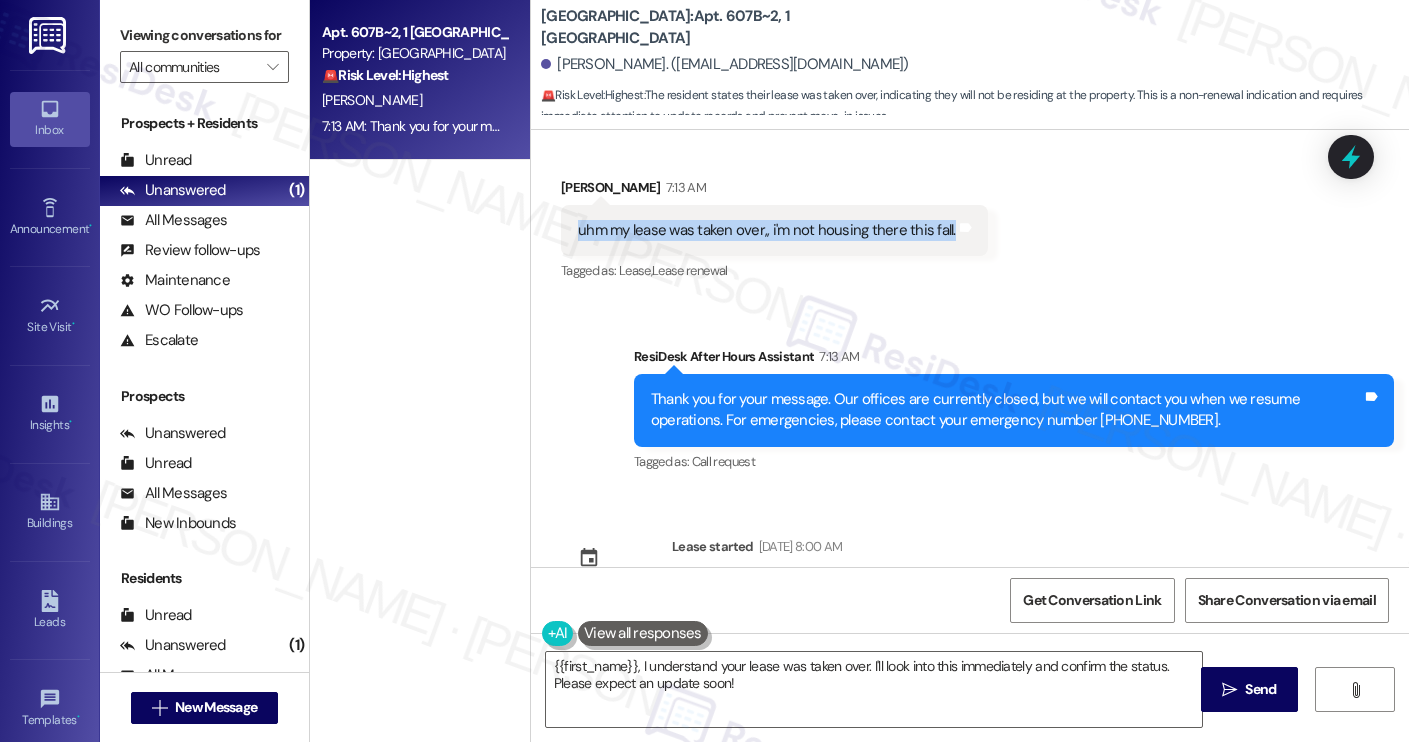 click on "Marin Metcalfe. (metcalfems7812@gmail.com)" at bounding box center [725, 64] 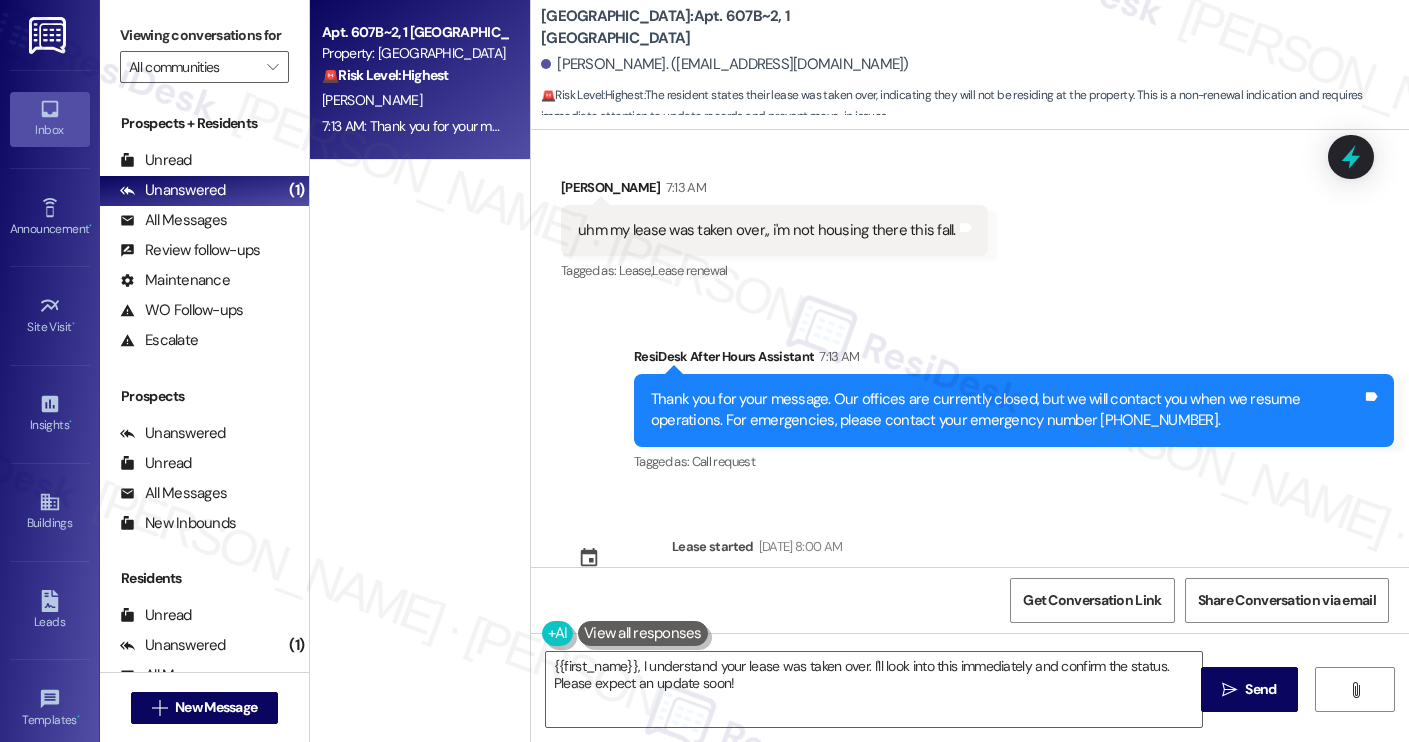 click on "Marin Metcalfe. (metcalfems7812@gmail.com)" at bounding box center (725, 64) 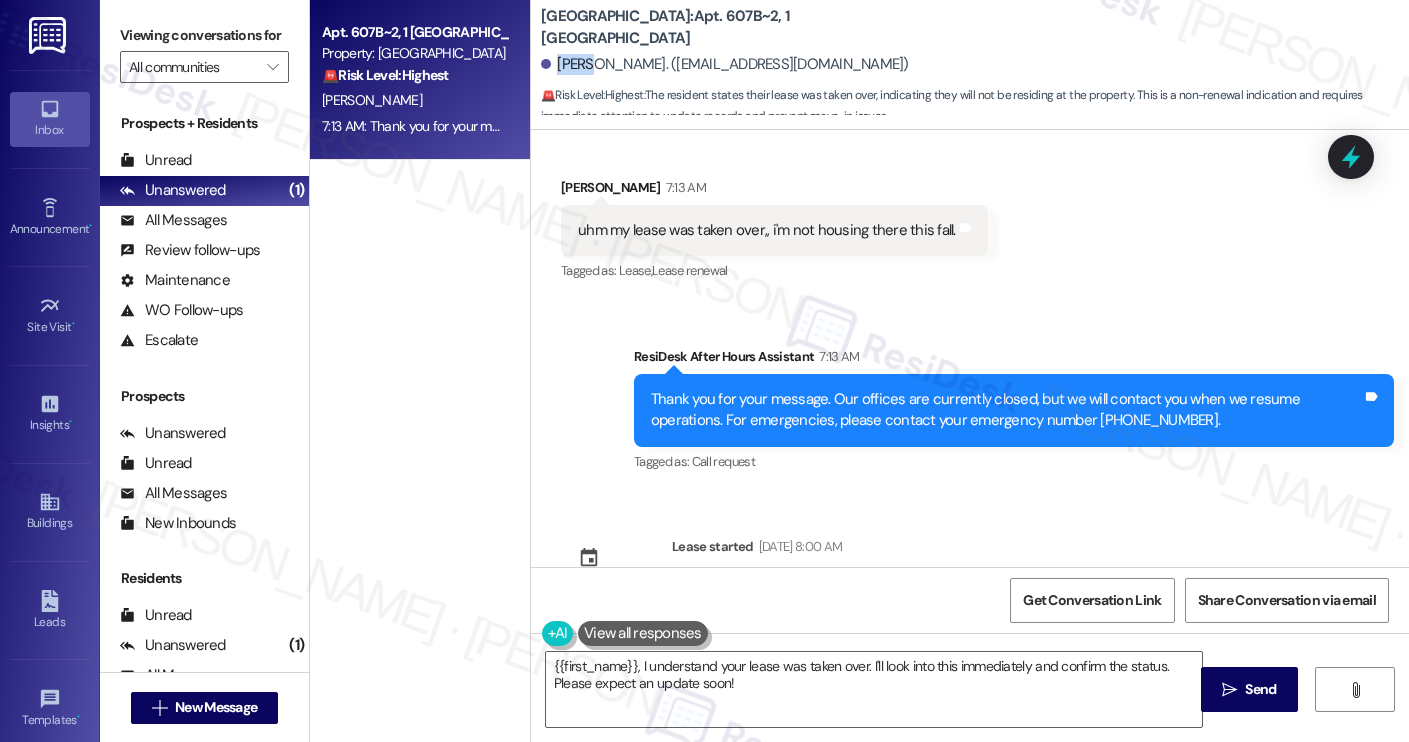 copy on "Marin" 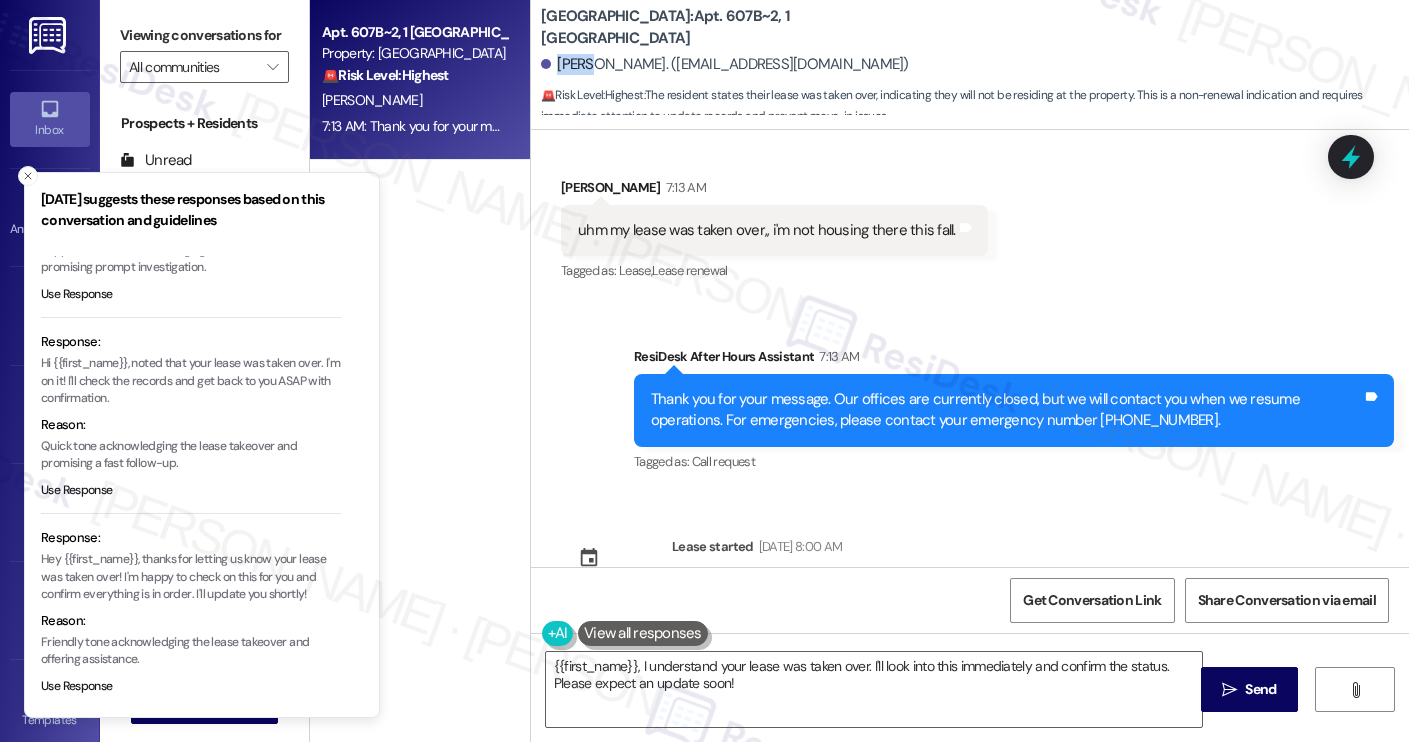 scroll, scrollTop: 152, scrollLeft: 0, axis: vertical 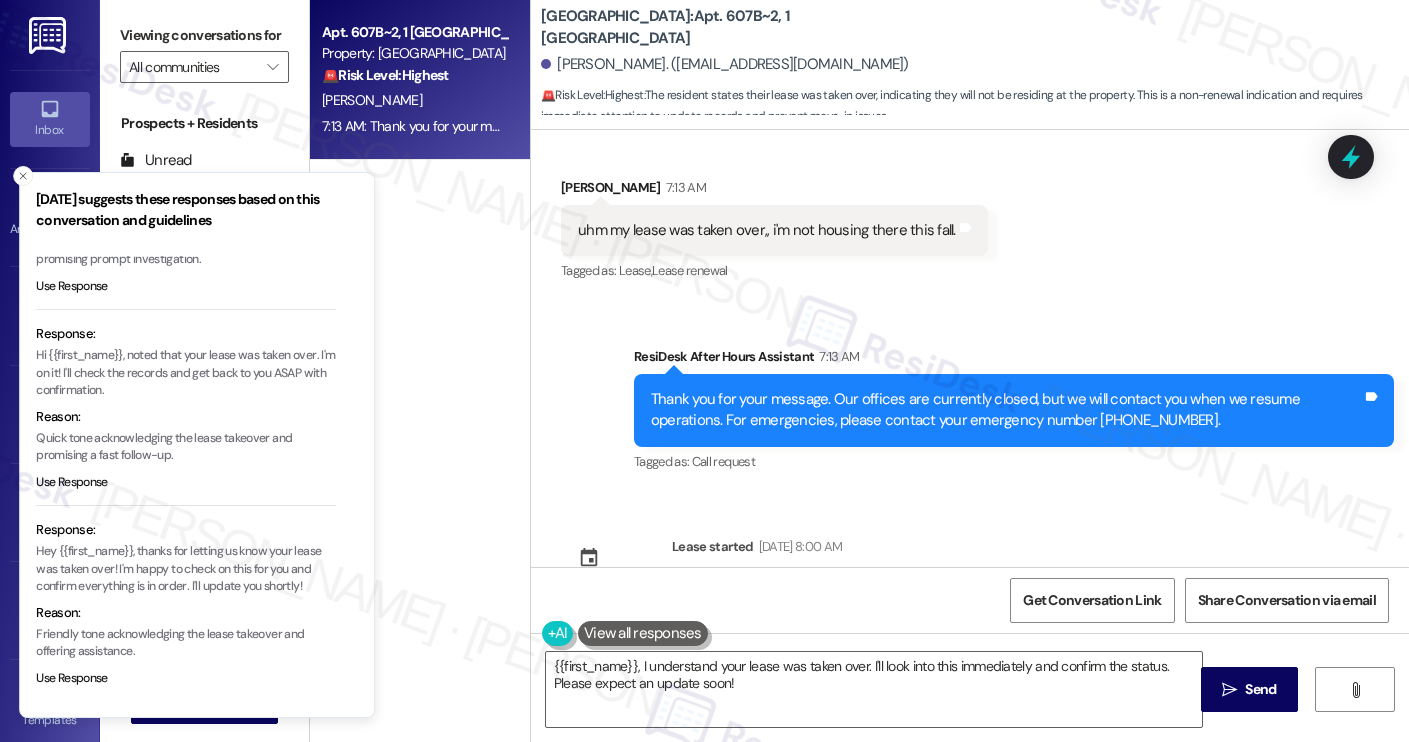 click on "Hey {{first_name}}, thanks for letting us know your lease was taken over! I'm happy to check on this for you and confirm everything is in order. I'll update you shortly!" at bounding box center (186, 569) 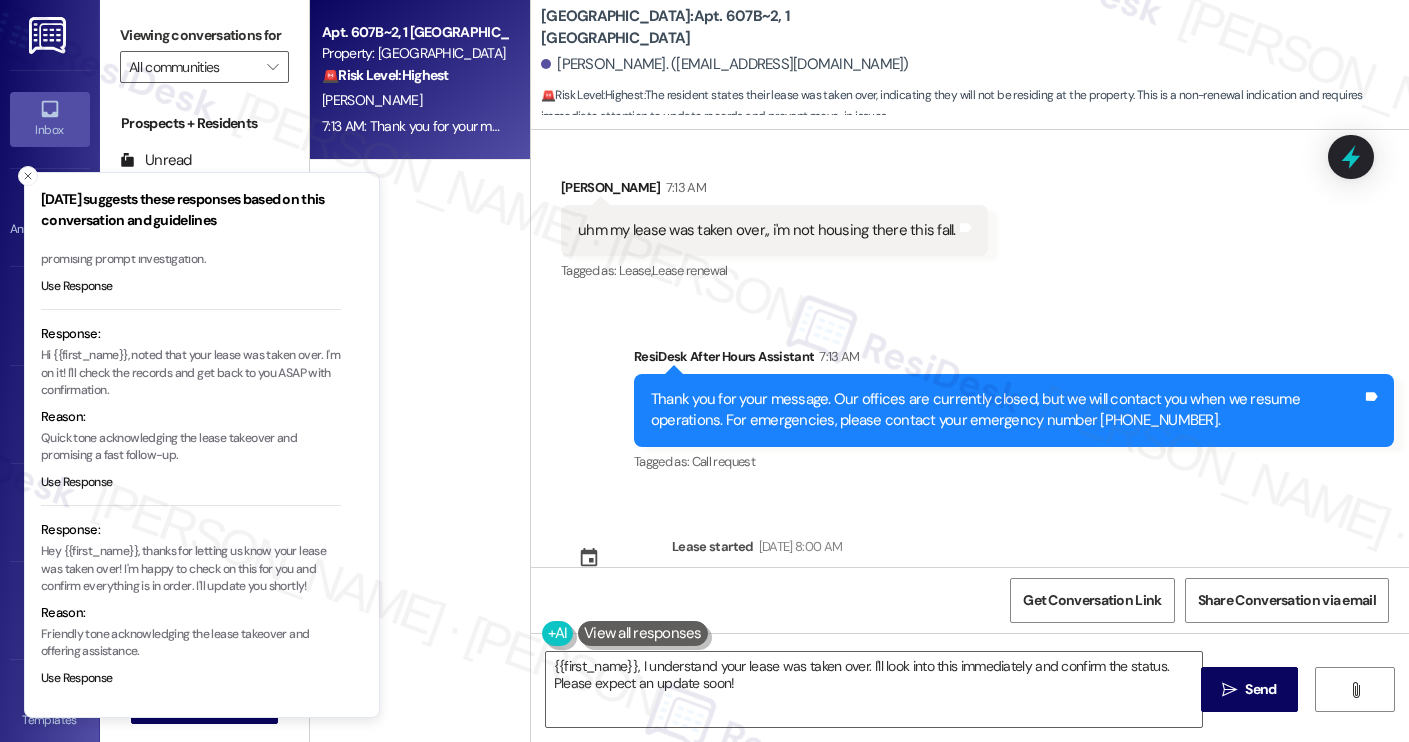 click on "Hey {{first_name}}, thanks for letting us know your lease was taken over! I'm happy to check on this for you and confirm everything is in order. I'll update you shortly!" at bounding box center (191, 569) 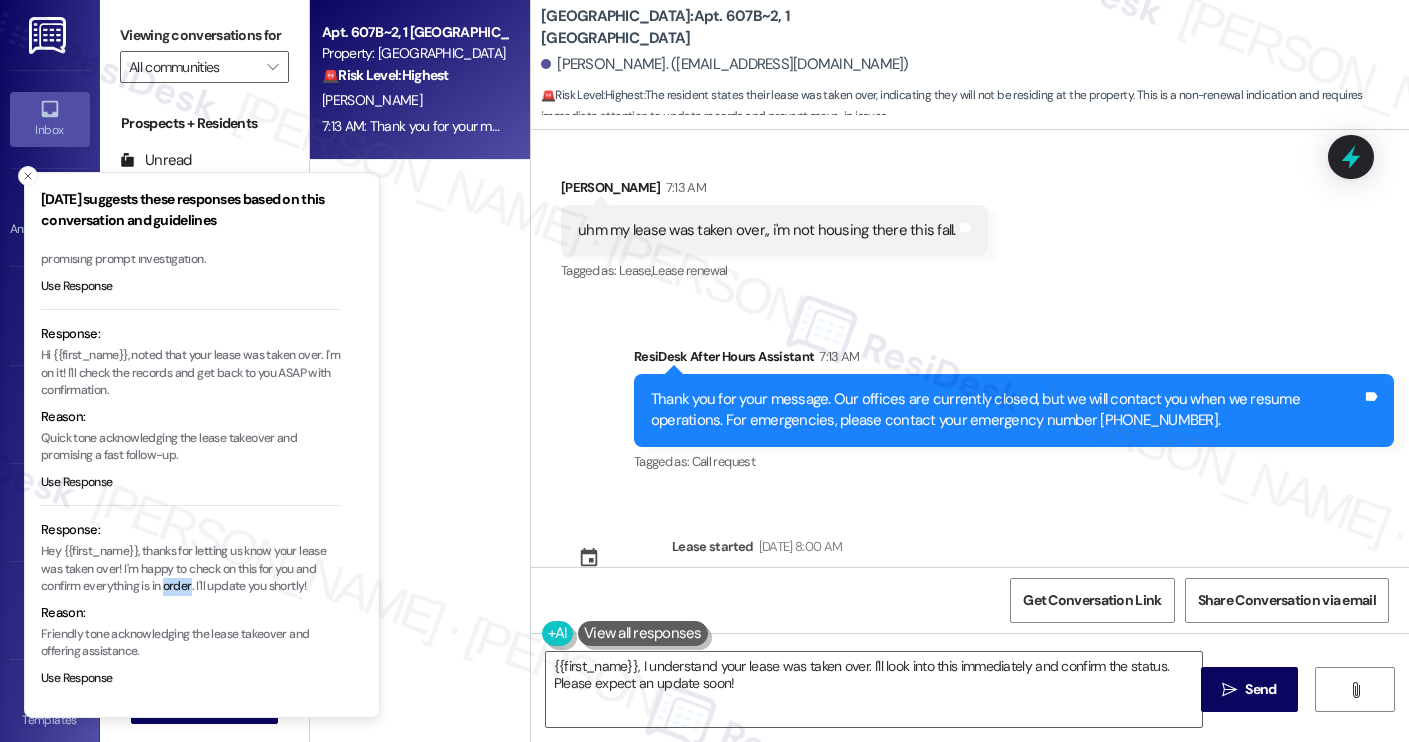 type 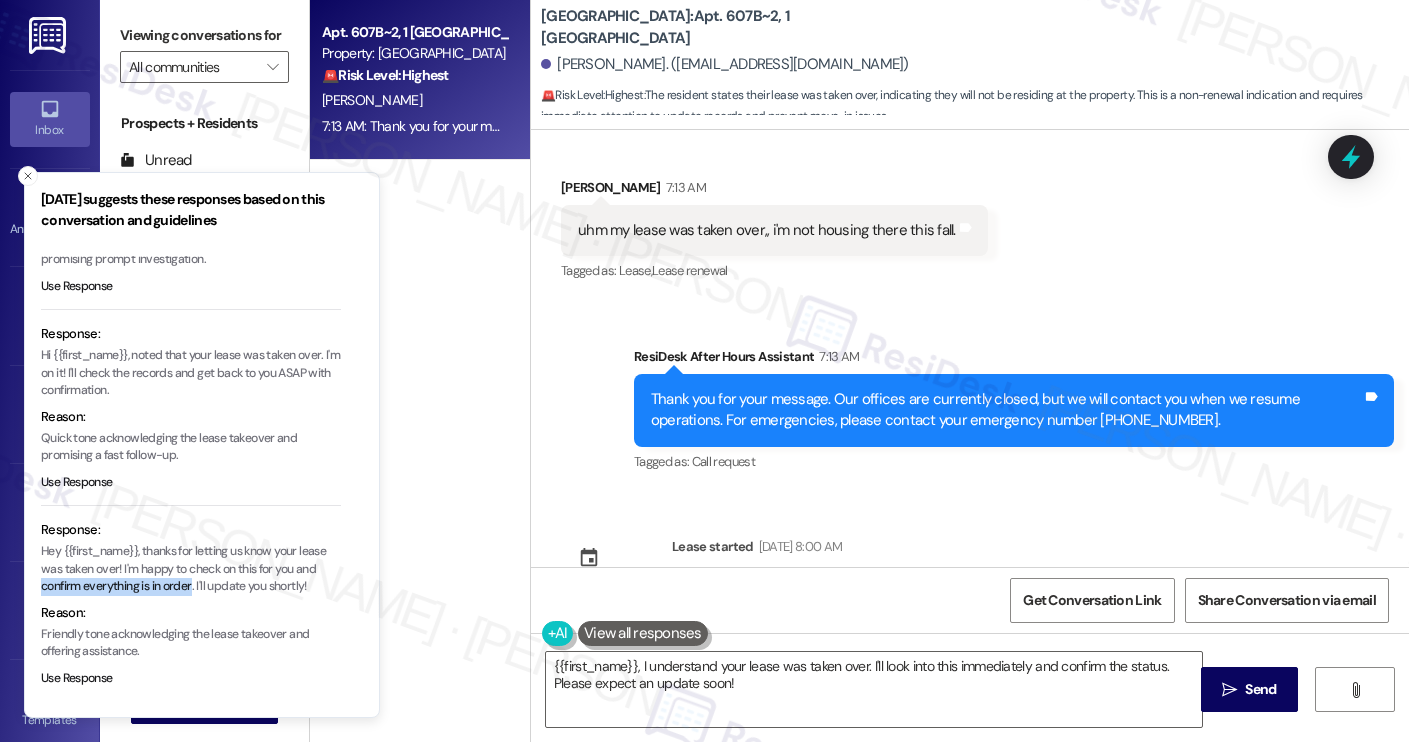 copy on "confirm everything is in order" 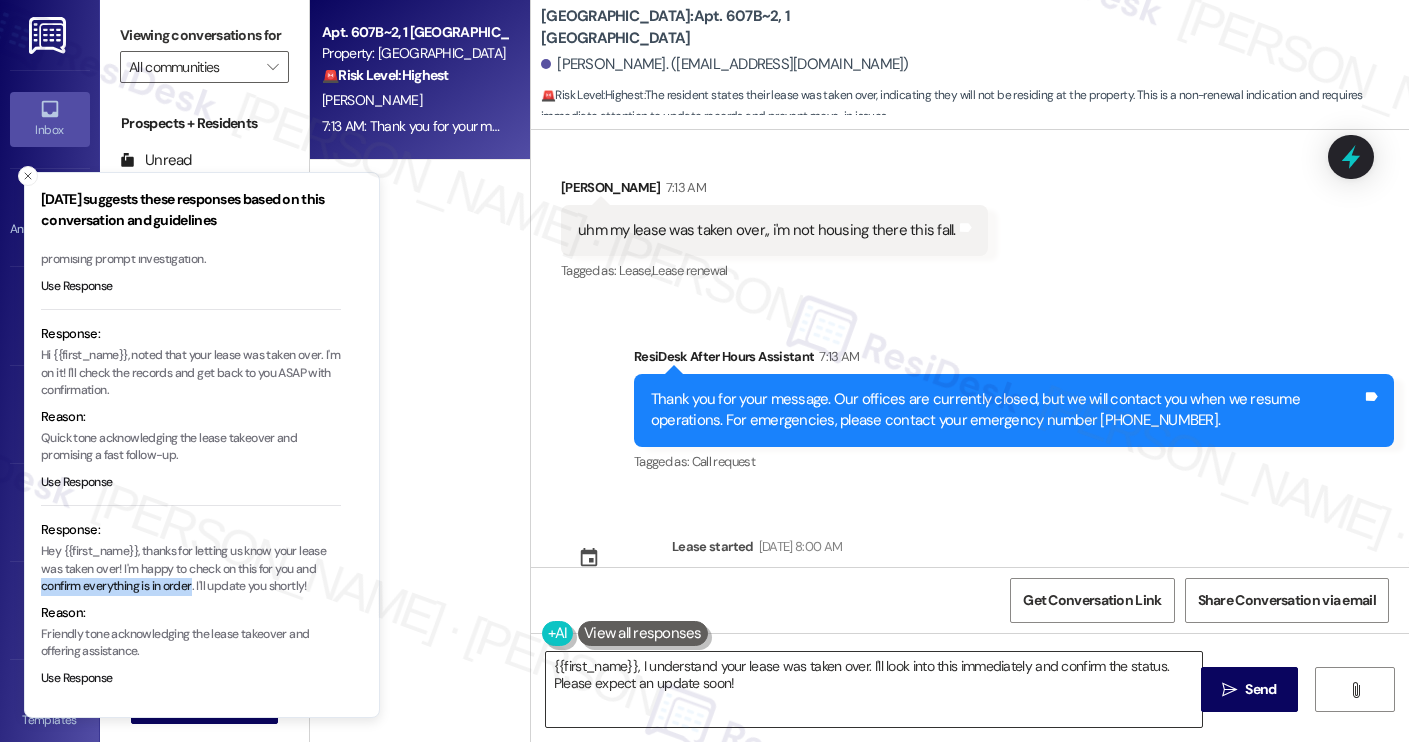 click on "{{first_name}}, I understand your lease was taken over. I'll look into this immediately and confirm the status. Please expect an update soon!" at bounding box center [874, 689] 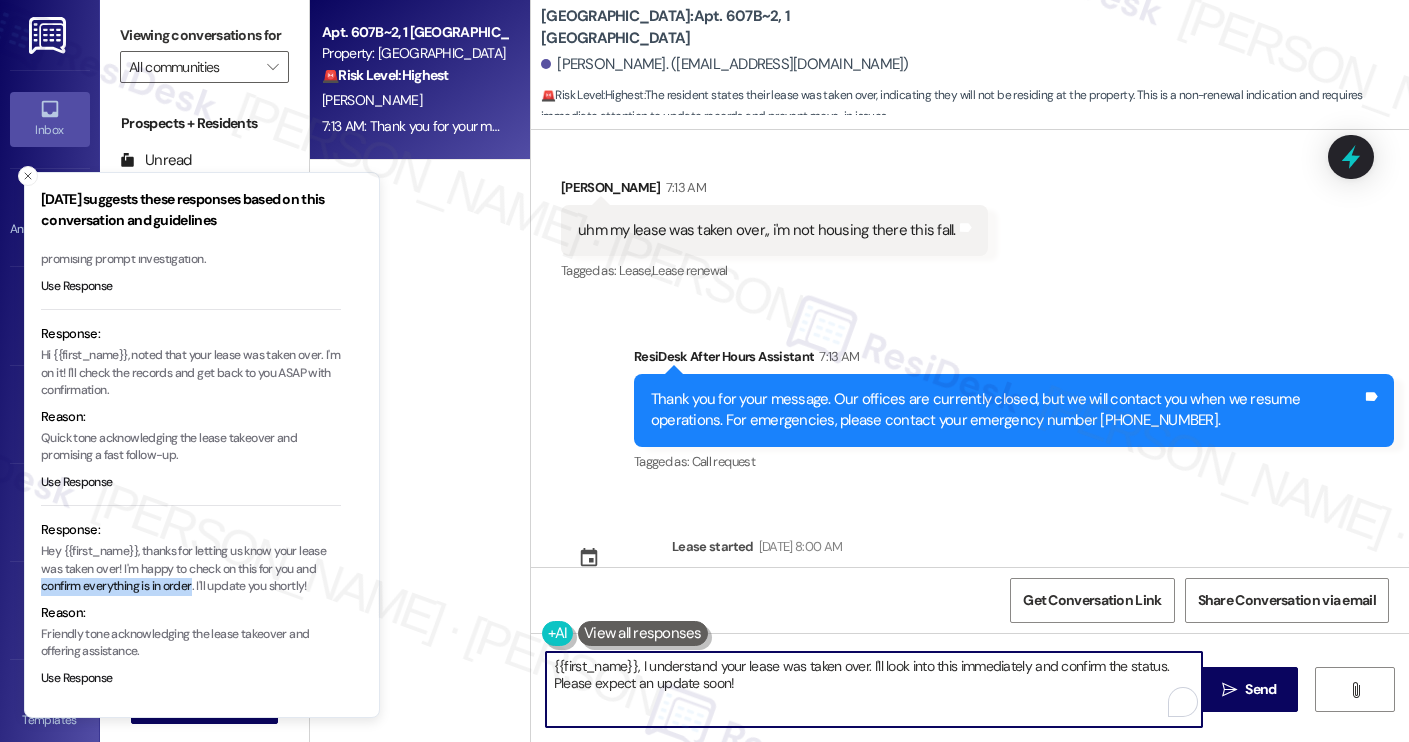 paste on "Thanks for letting me know, Marin! I’ll go ahead and check with the site team to confirm that everything is in order. If you have any other questions or need anything else, feel free to reach out" 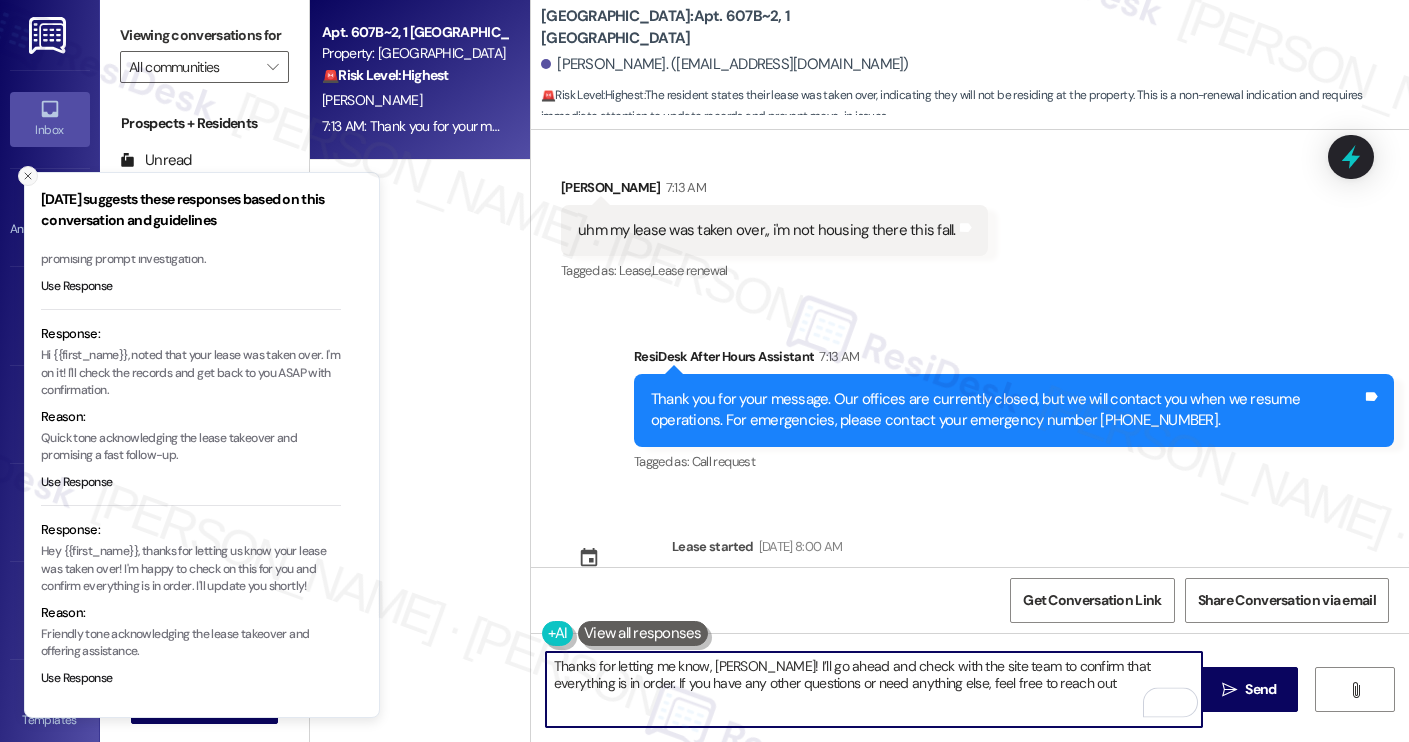 click 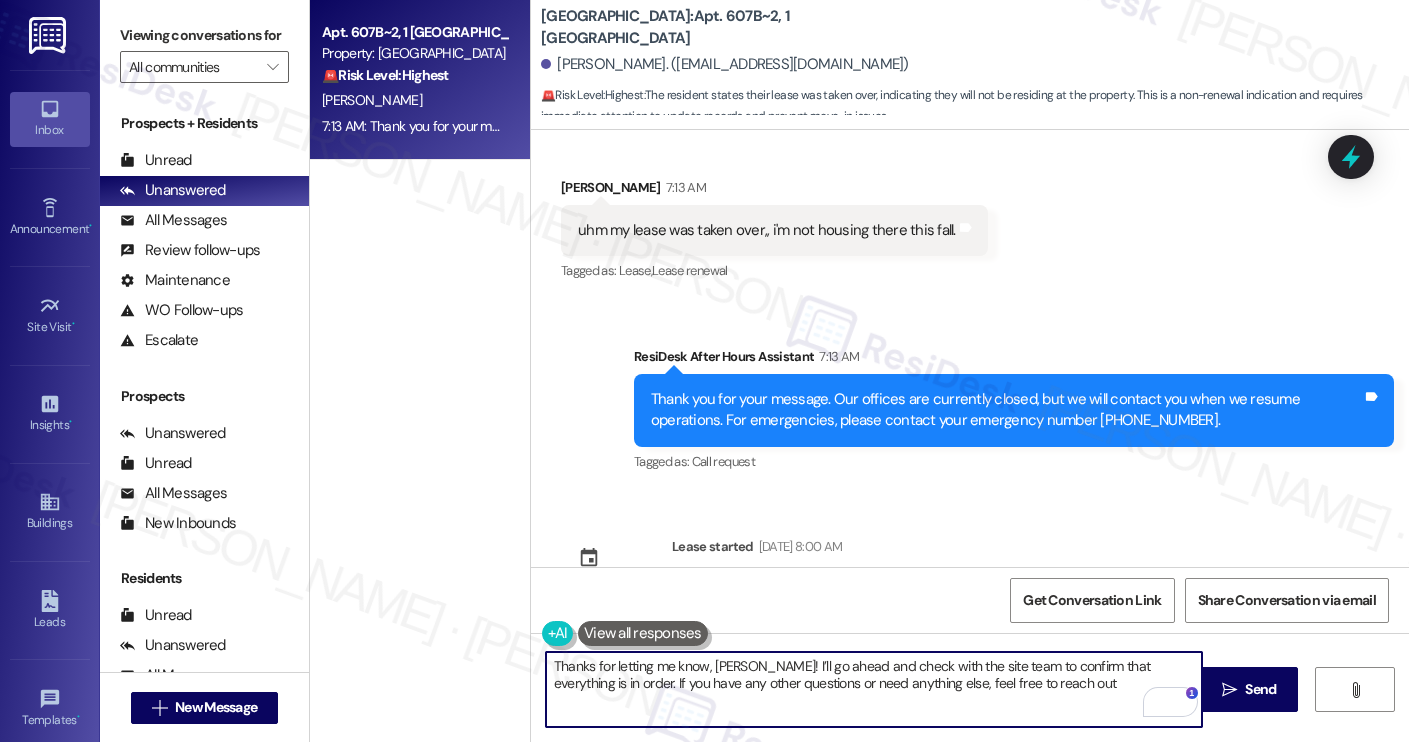 click on "Thanks for letting me know, Marin! I’ll go ahead and check with the site team to confirm that everything is in order. If you have any other questions or need anything else, feel free to reach out" at bounding box center (874, 689) 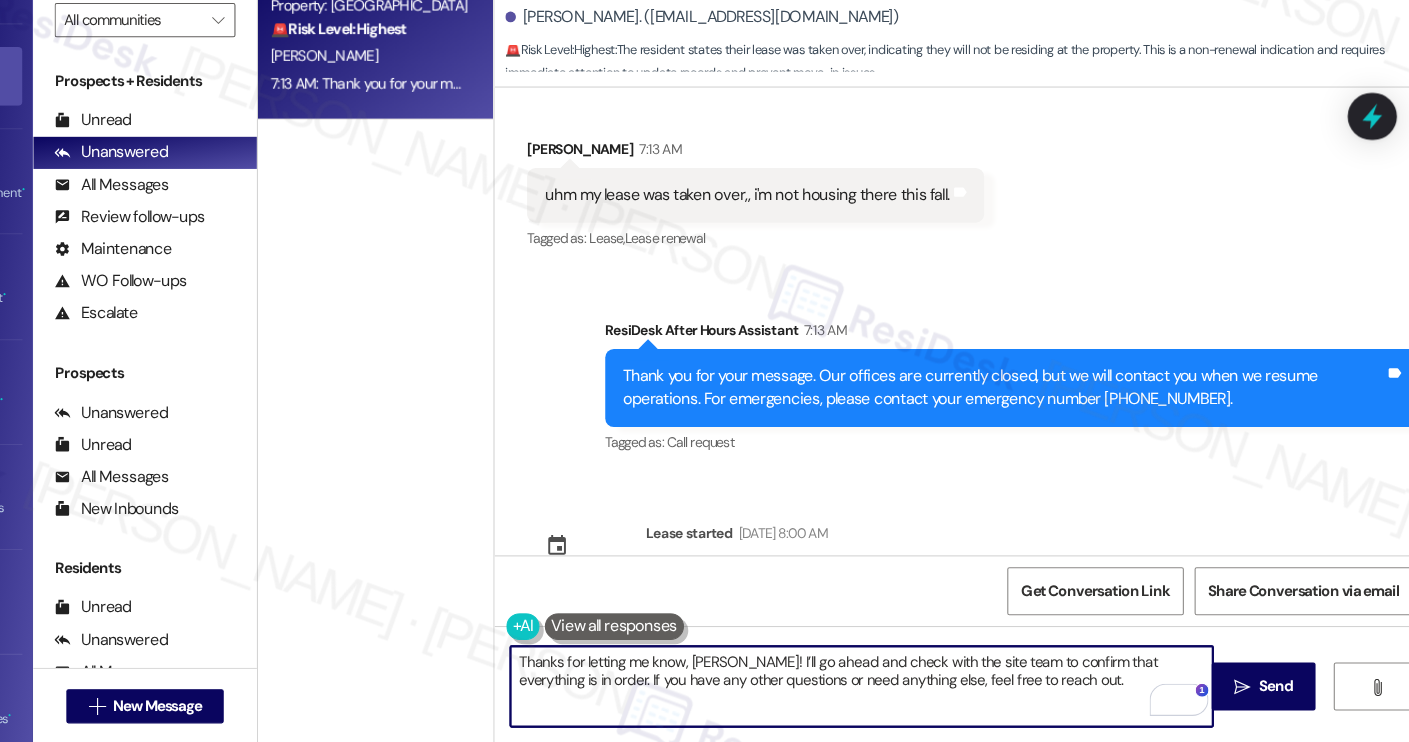 scroll, scrollTop: 0, scrollLeft: 0, axis: both 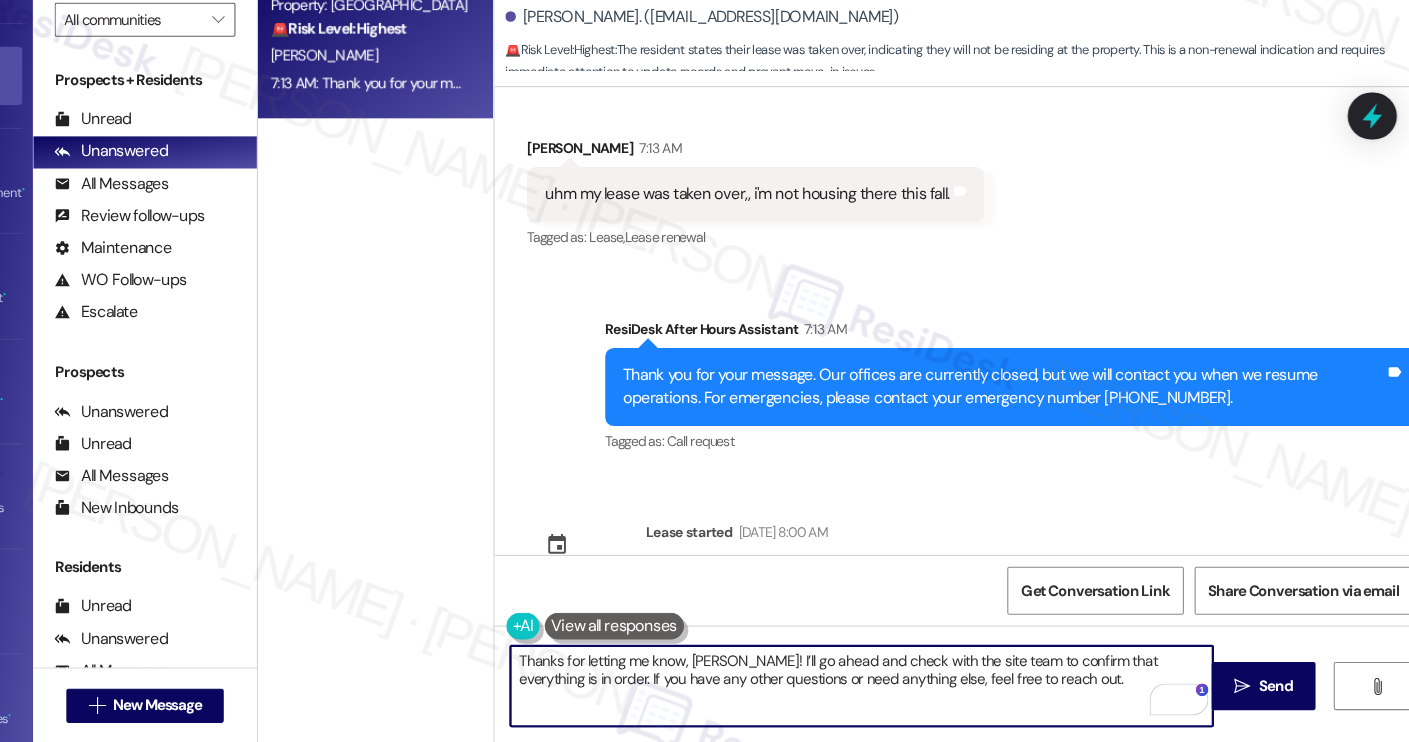 type on "Thanks for letting me know, Marin! I’ll go ahead and check with the site team to confirm that everything is in order. If you have any other questions or need anything else, feel free to reach out." 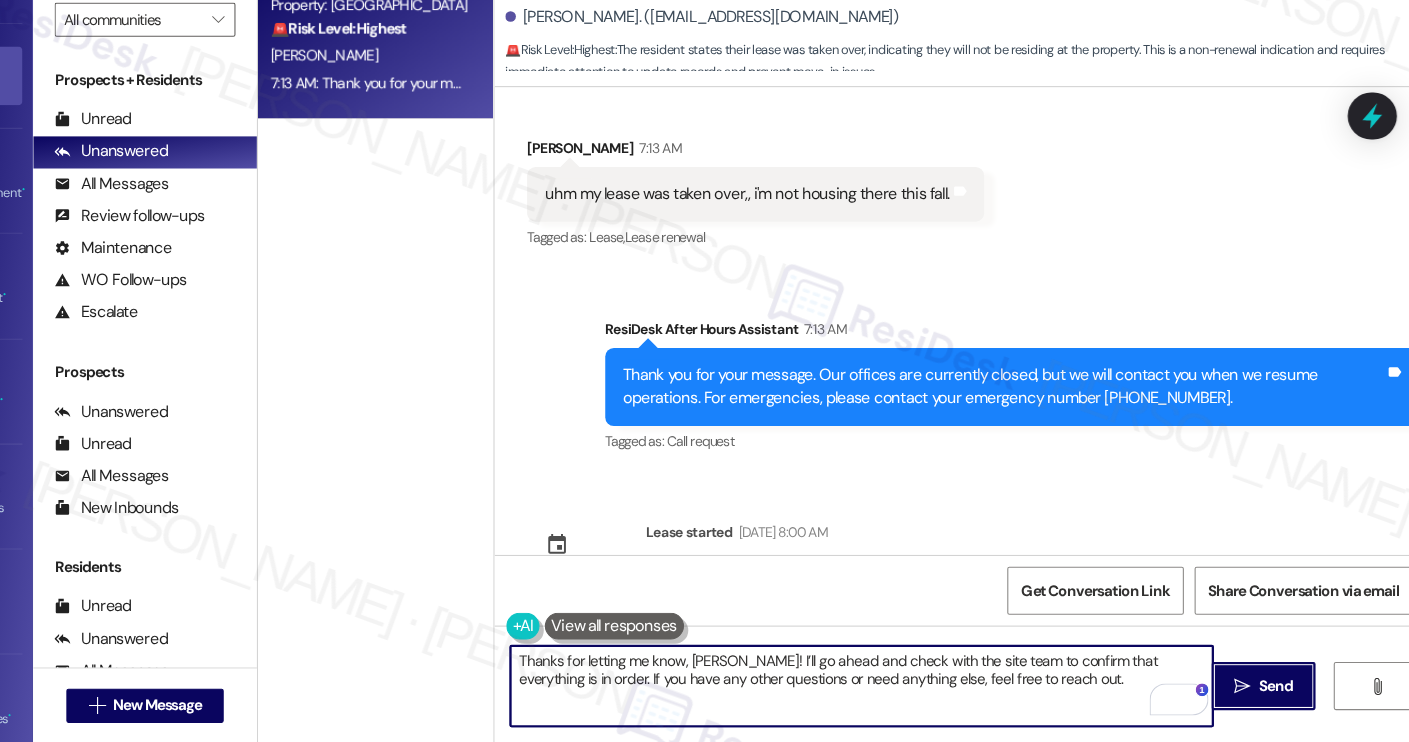 click on "Send" at bounding box center (1260, 689) 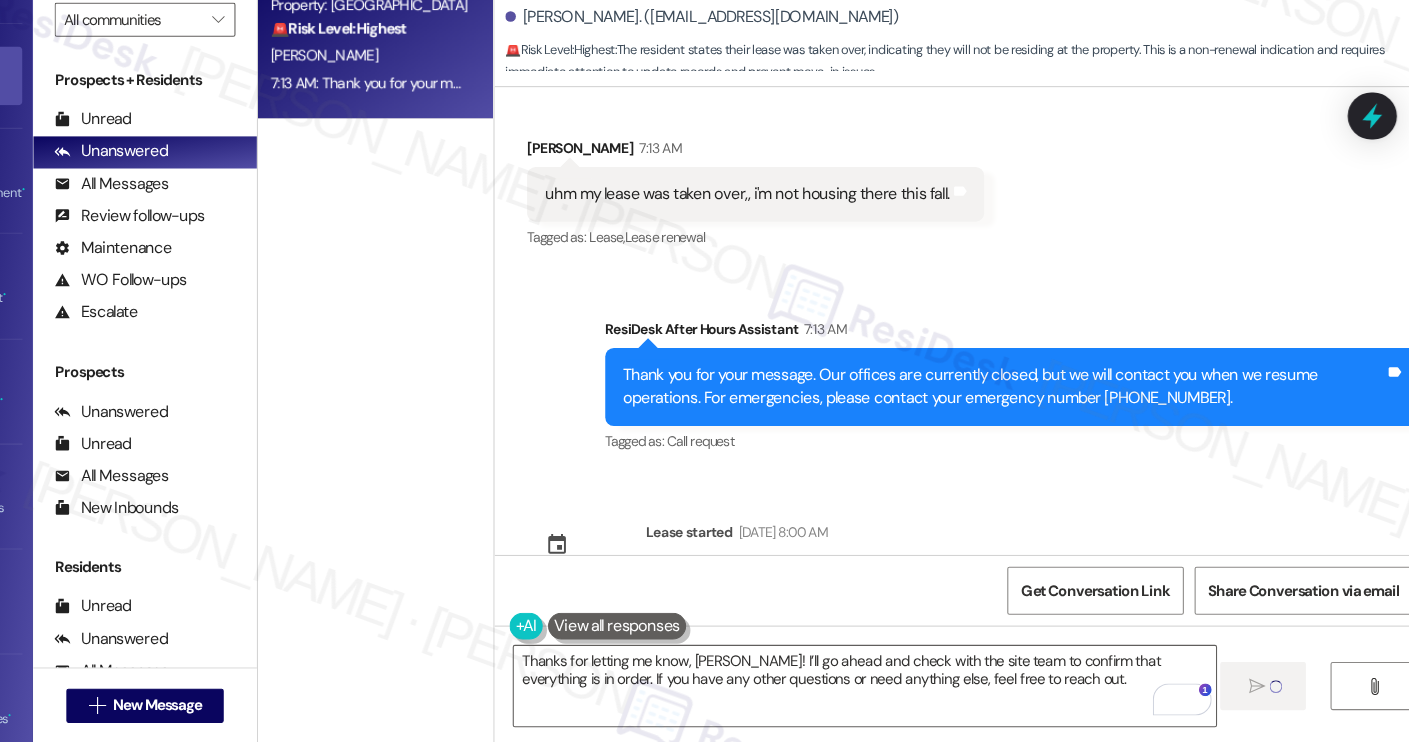type 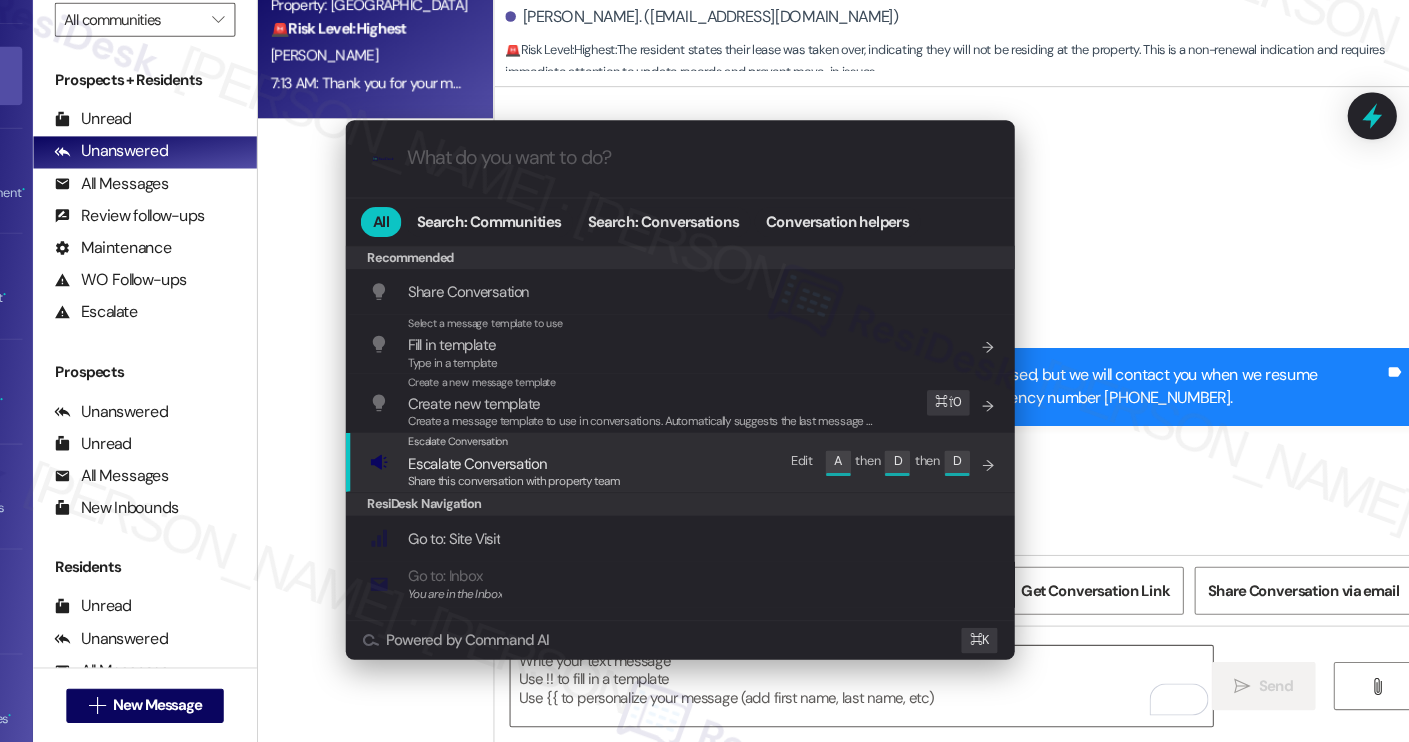 click on "Escalate Conversation Escalate Conversation Share this conversation with property team Edit A then D then D" at bounding box center [706, 480] 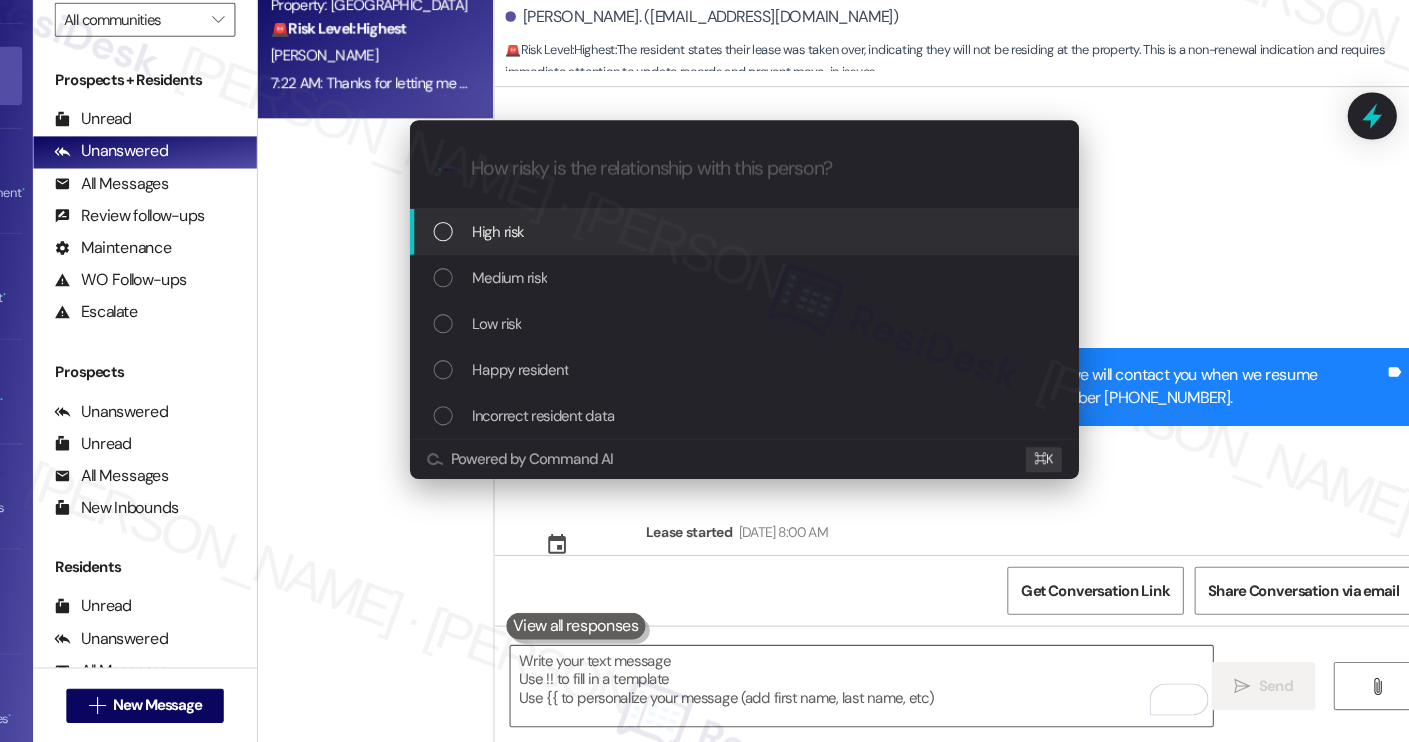 click on "High risk" at bounding box center (766, 265) 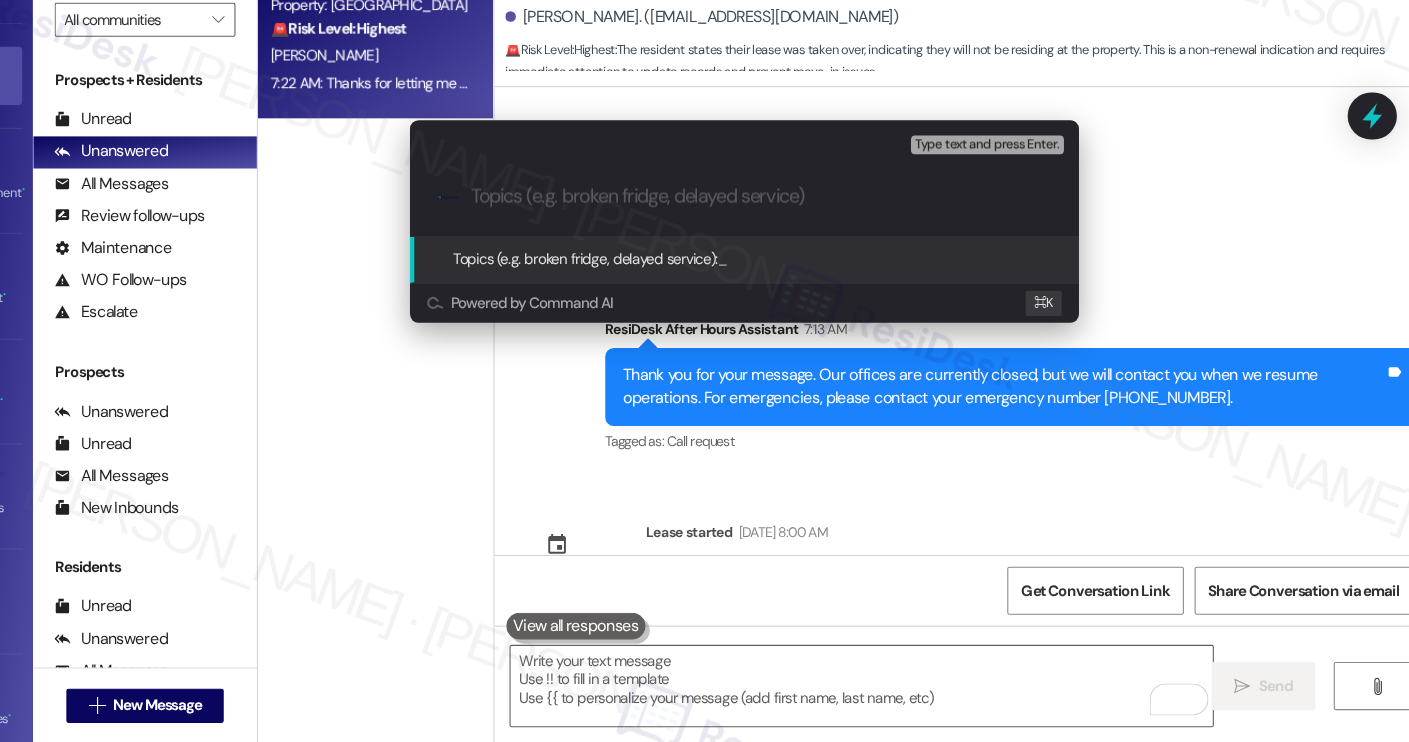 paste on "Lease Takeover Confirmation" 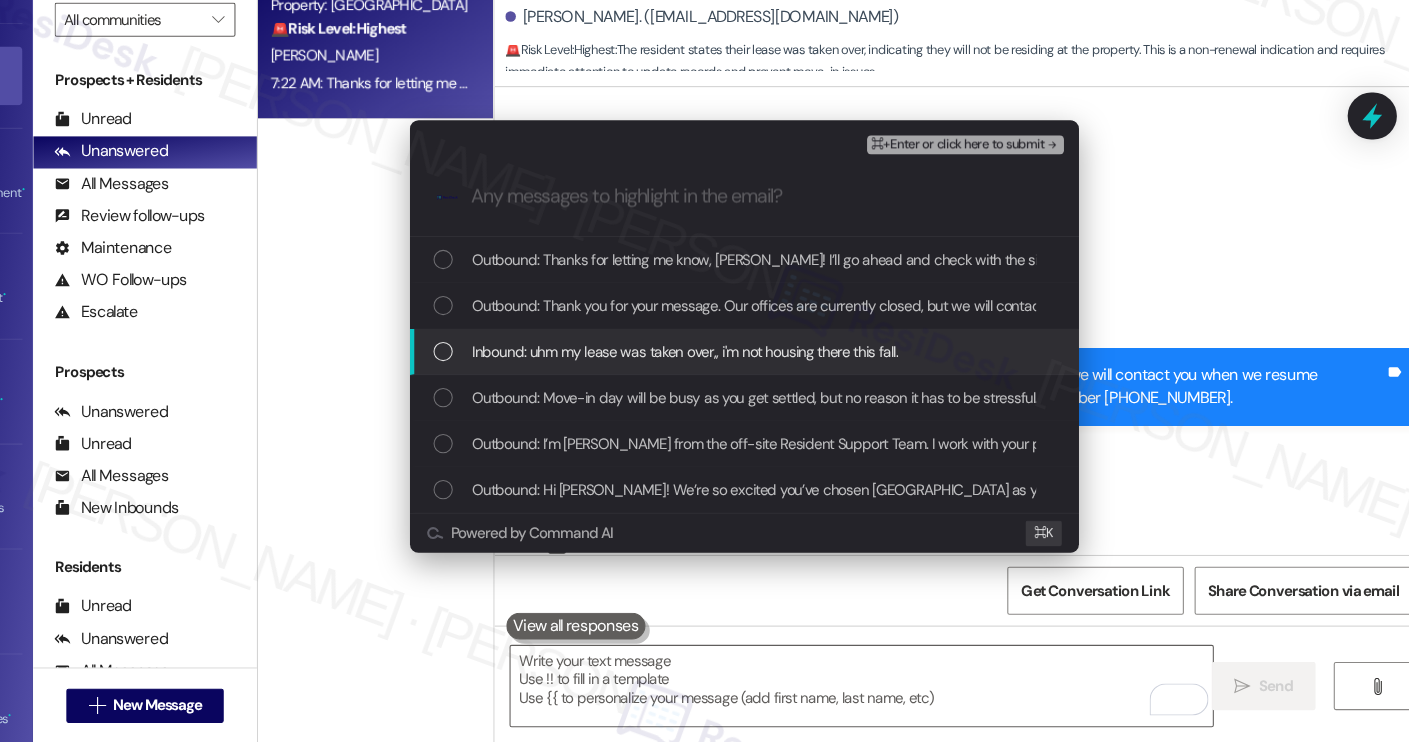 click on "Inbound: uhm my lease was taken over,, i'm not housing there this fall." at bounding box center (709, 377) 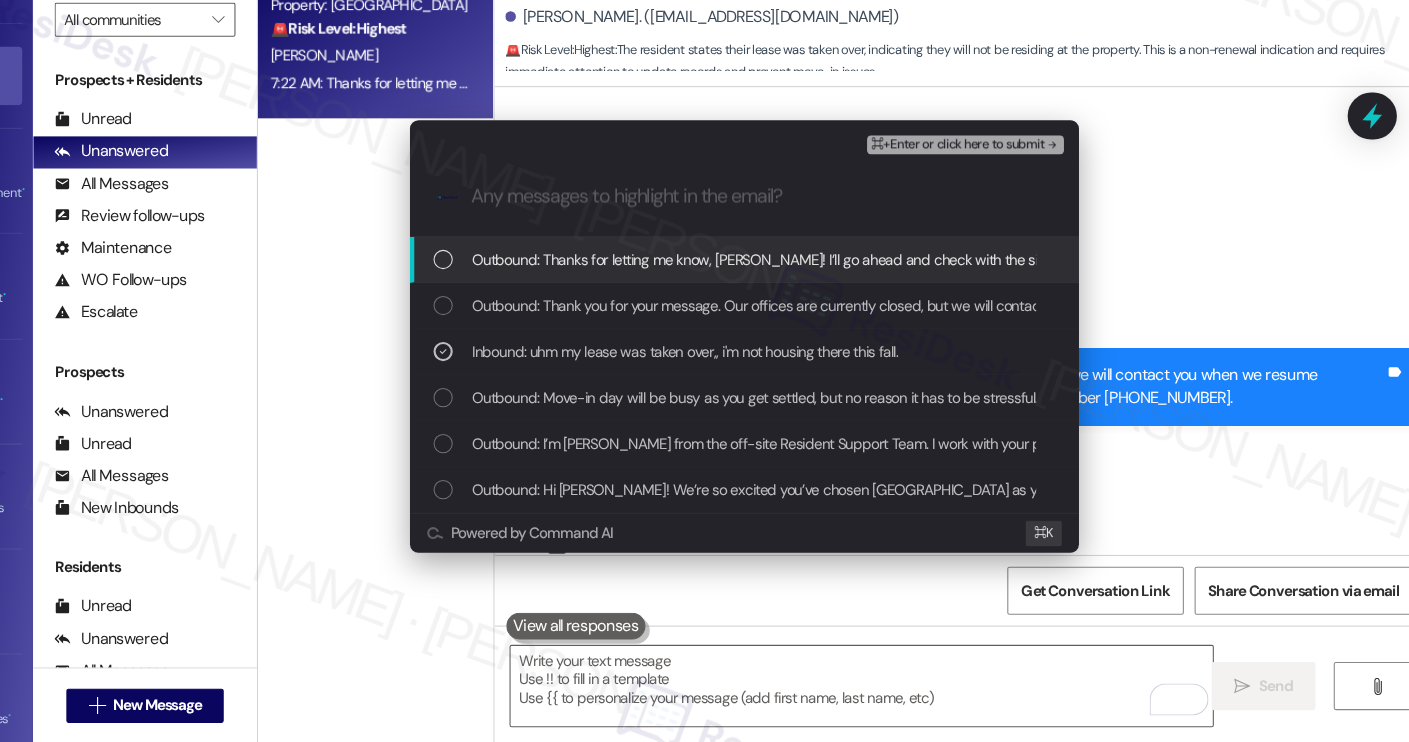 click on "⌘+Enter or click here to submit" at bounding box center (971, 184) 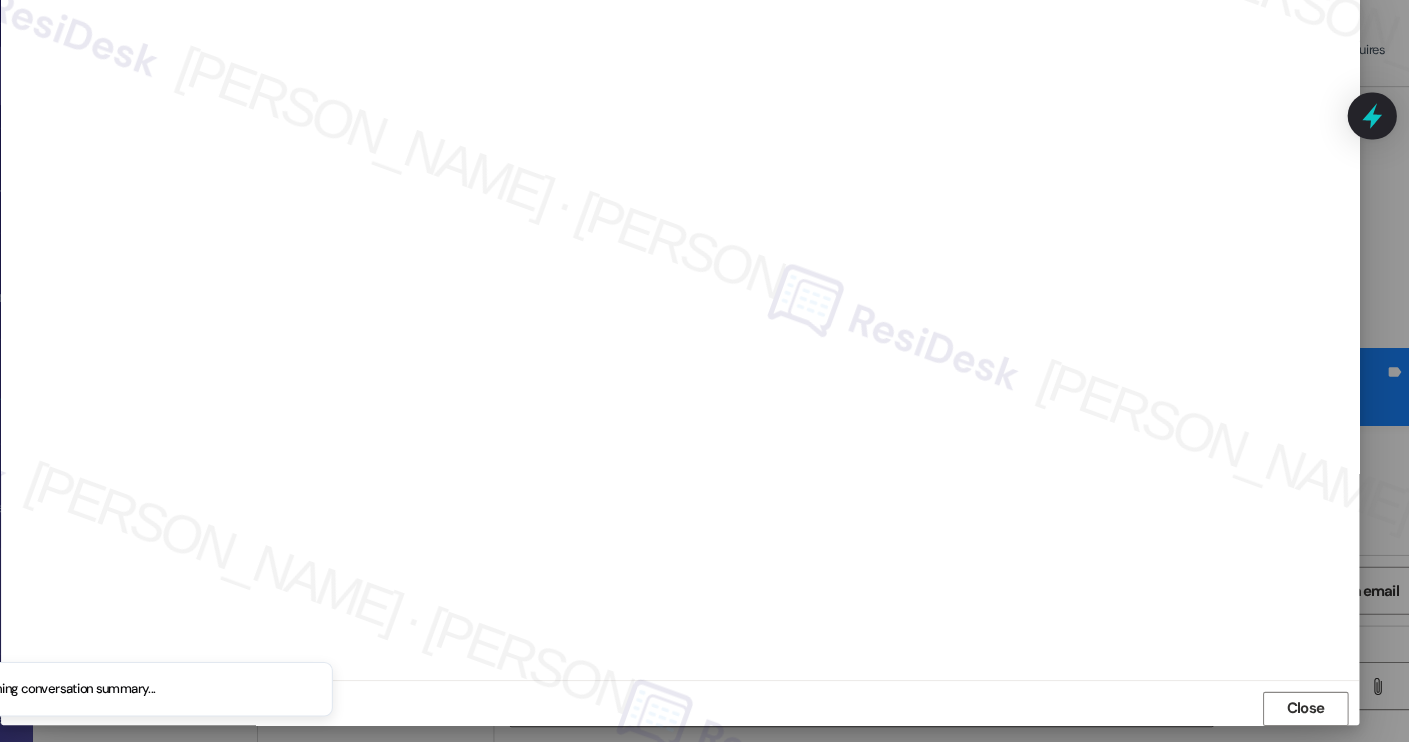 scroll, scrollTop: 1, scrollLeft: 0, axis: vertical 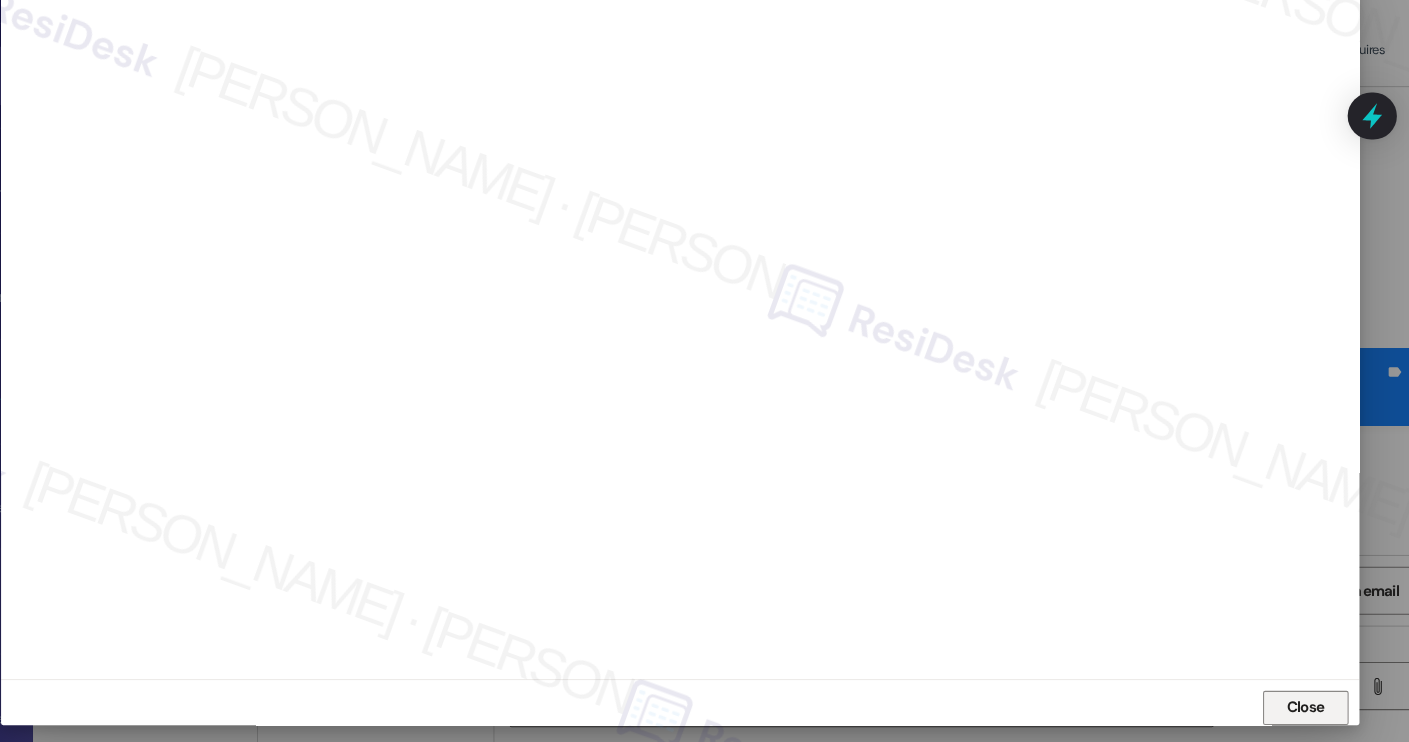 click on "Close" at bounding box center [1288, 709] 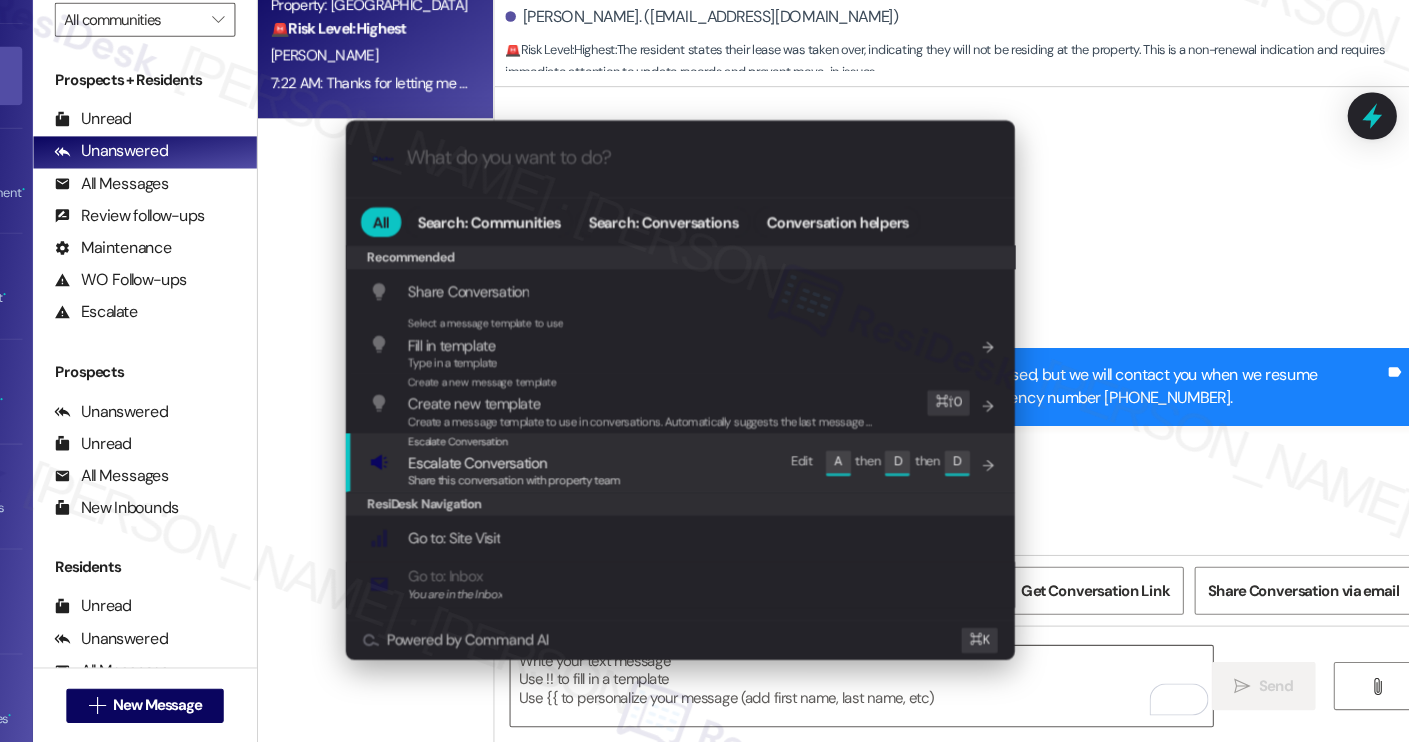 click on "Escalate Conversation Escalate Conversation Share this conversation with property team Edit A then D then D" at bounding box center (706, 480) 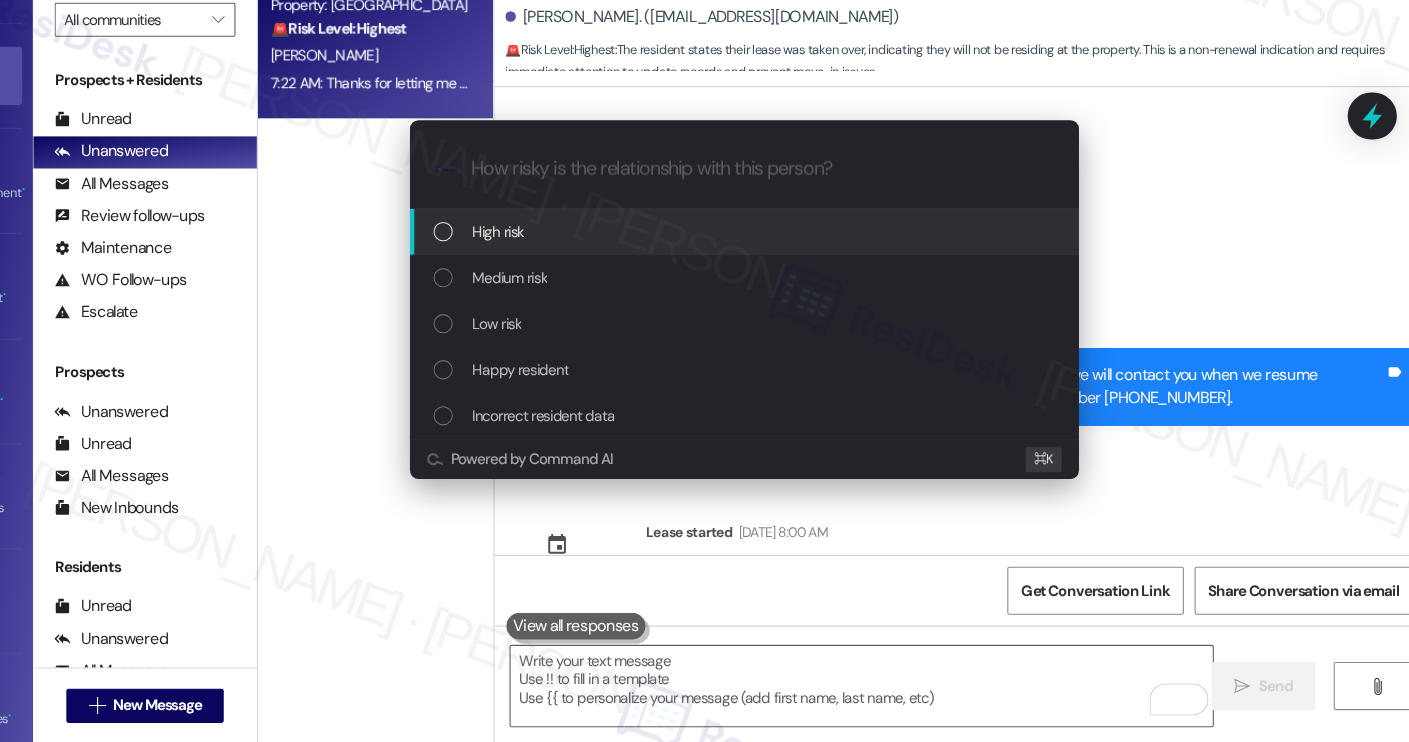 click on "High risk" at bounding box center (766, 265) 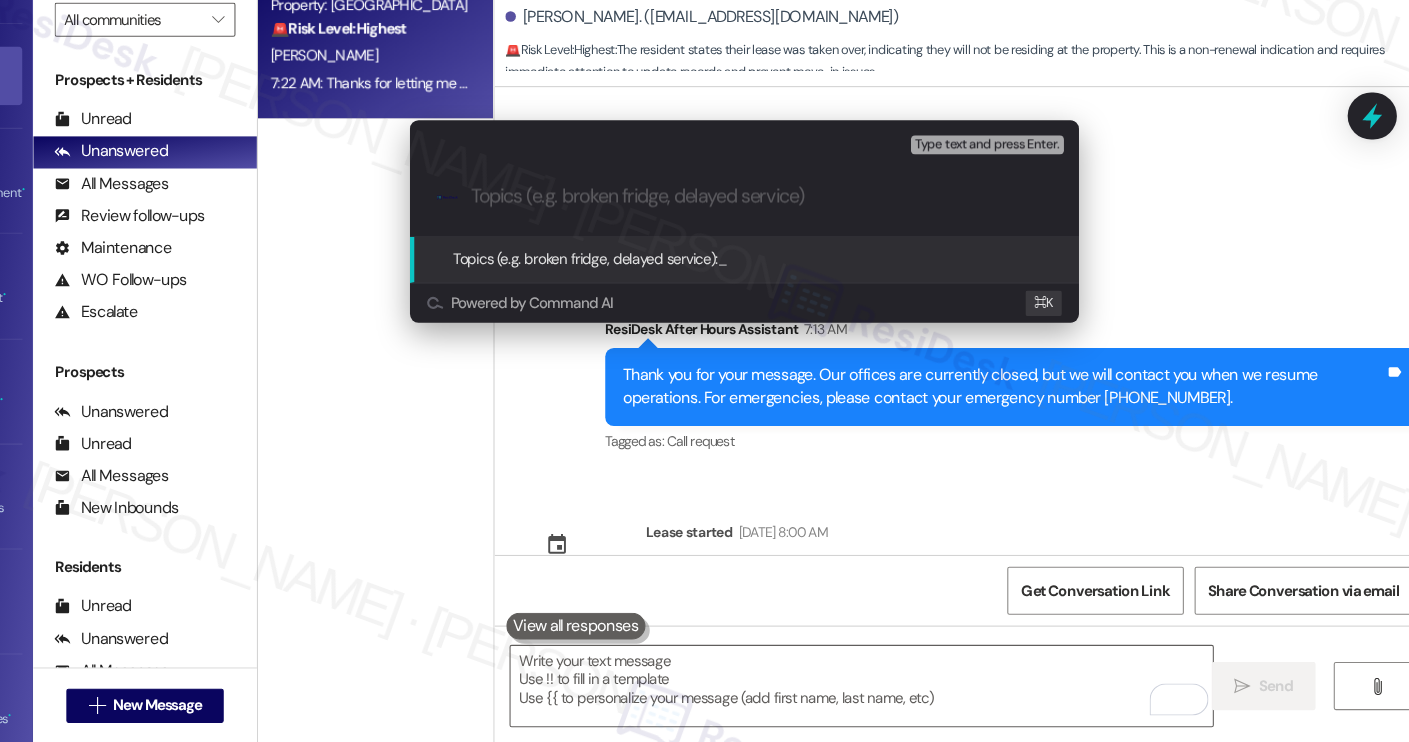paste on "Lease Takeover Confirmation" 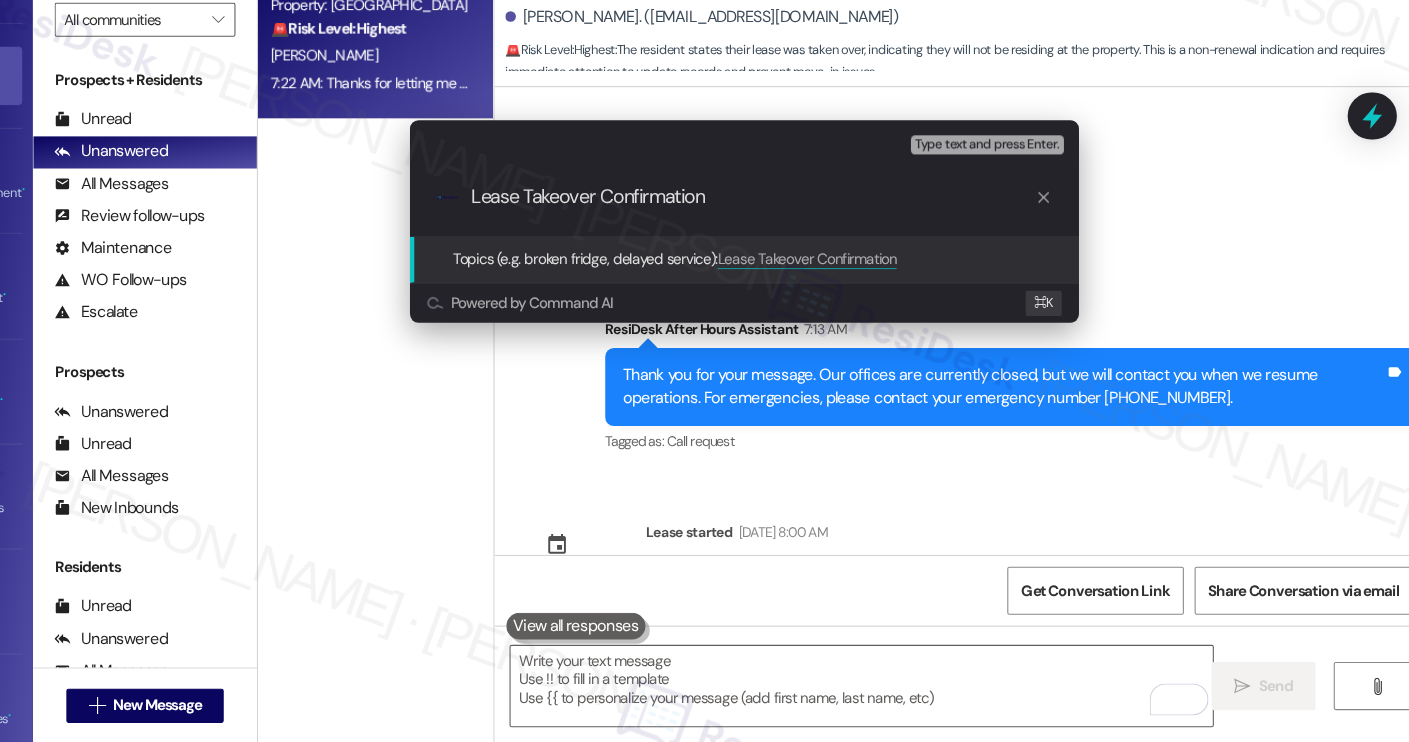 type 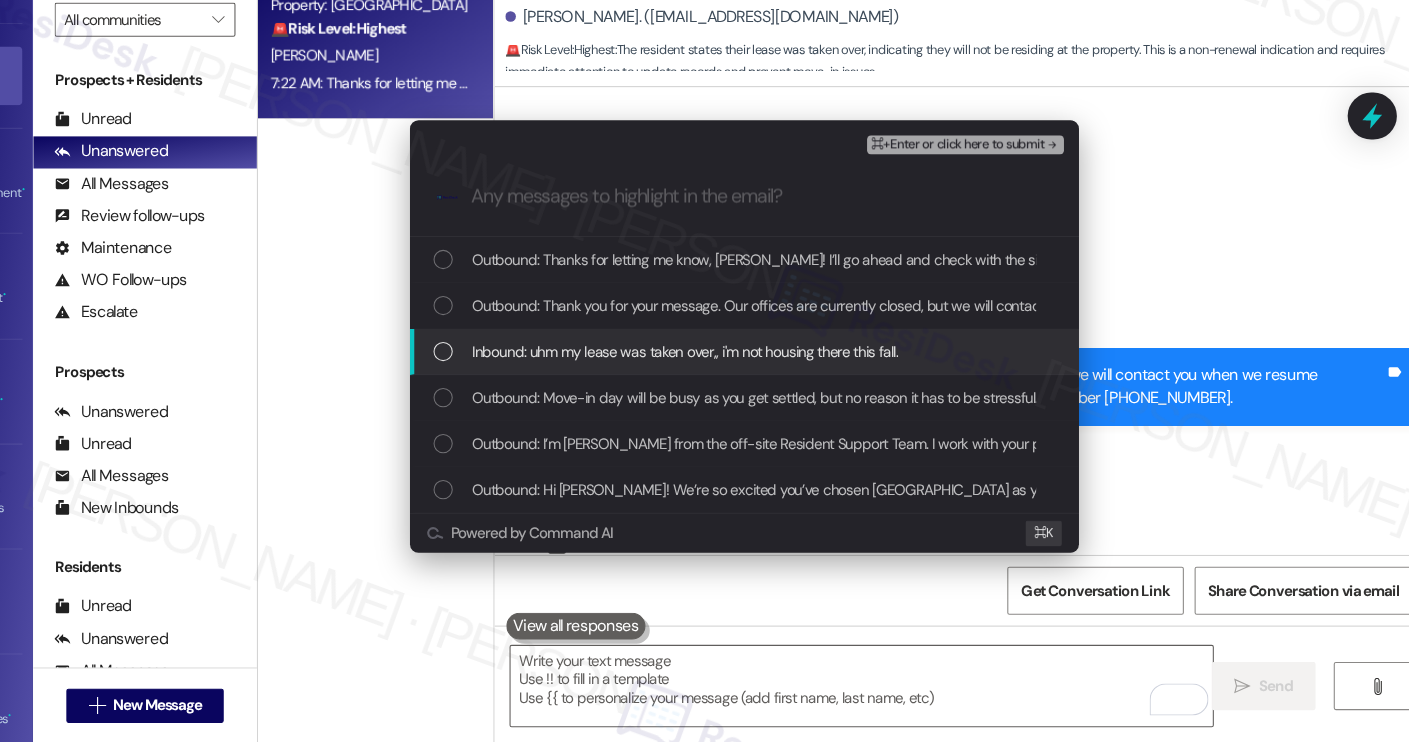 click on "Inbound: uhm my lease was taken over,, i'm not housing there this fall." at bounding box center [709, 377] 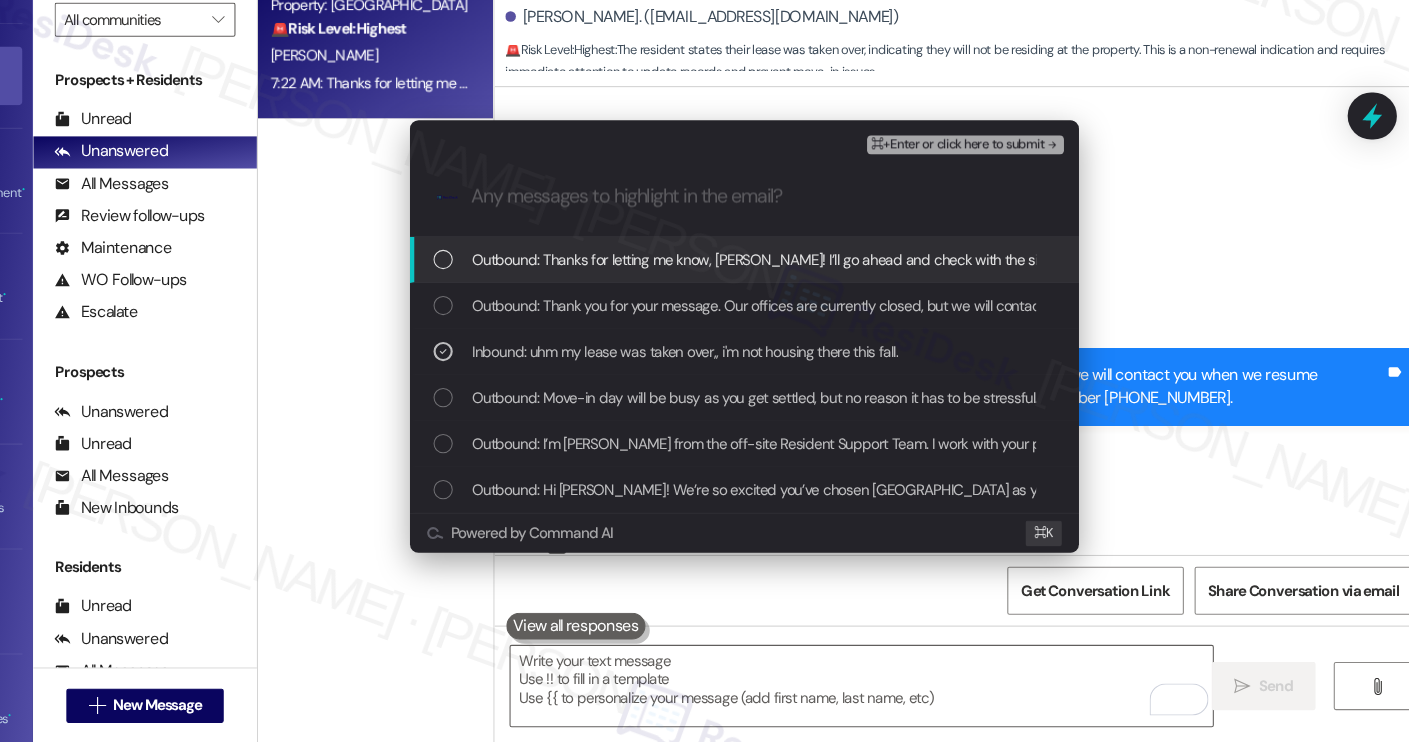 click on "⌘+Enter or click here to submit" at bounding box center [964, 184] 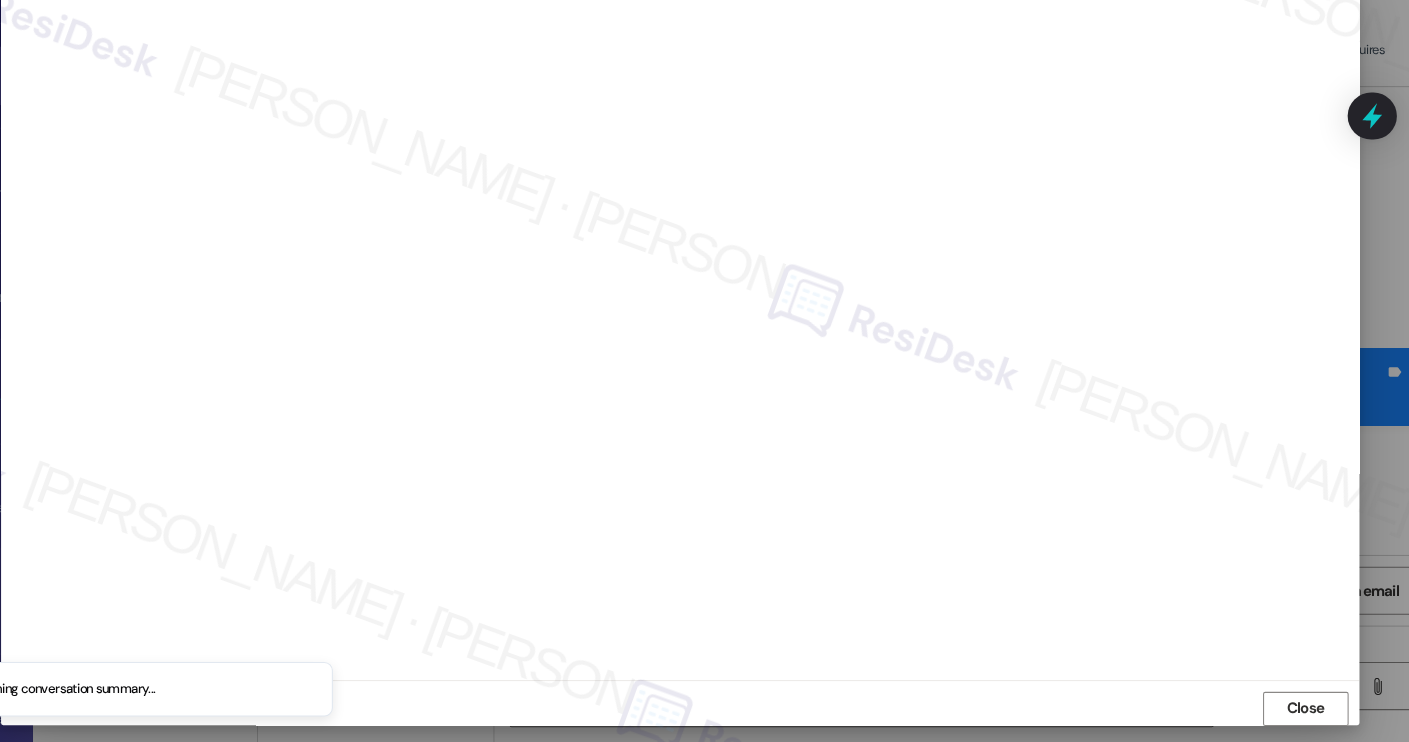 scroll, scrollTop: 1, scrollLeft: 0, axis: vertical 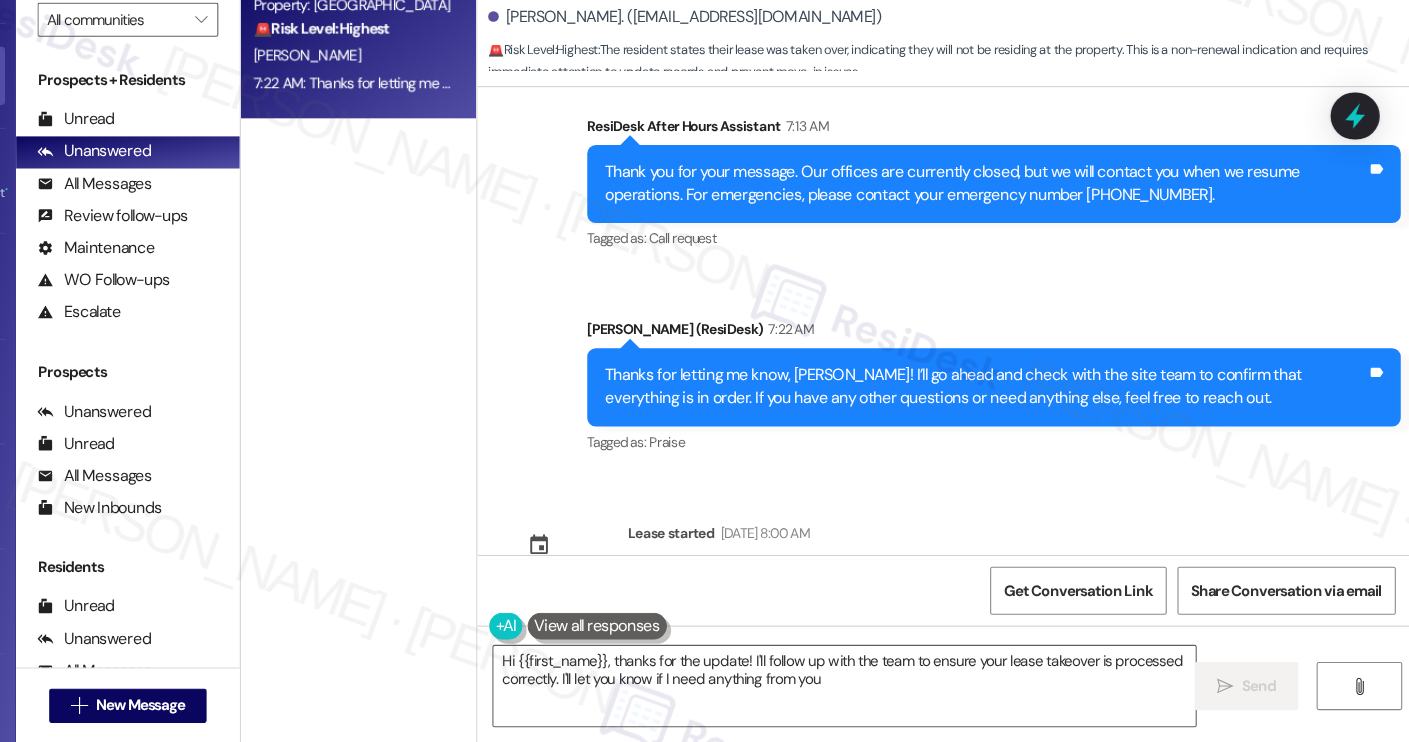 type on "Hi {{first_name}}, thanks for the update! I'll follow up with the team to ensure your lease takeover is processed correctly. I'll let you know if I need anything from you!" 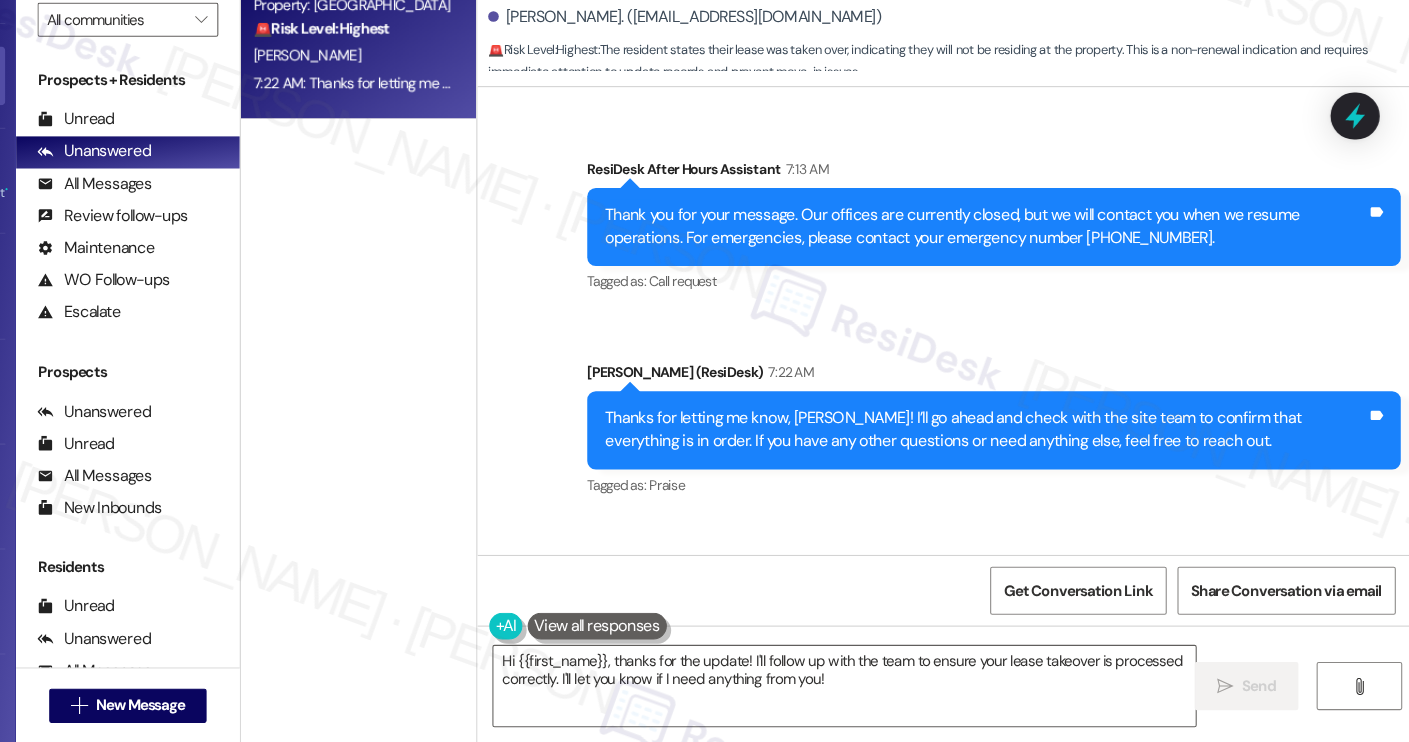 scroll, scrollTop: 783, scrollLeft: 0, axis: vertical 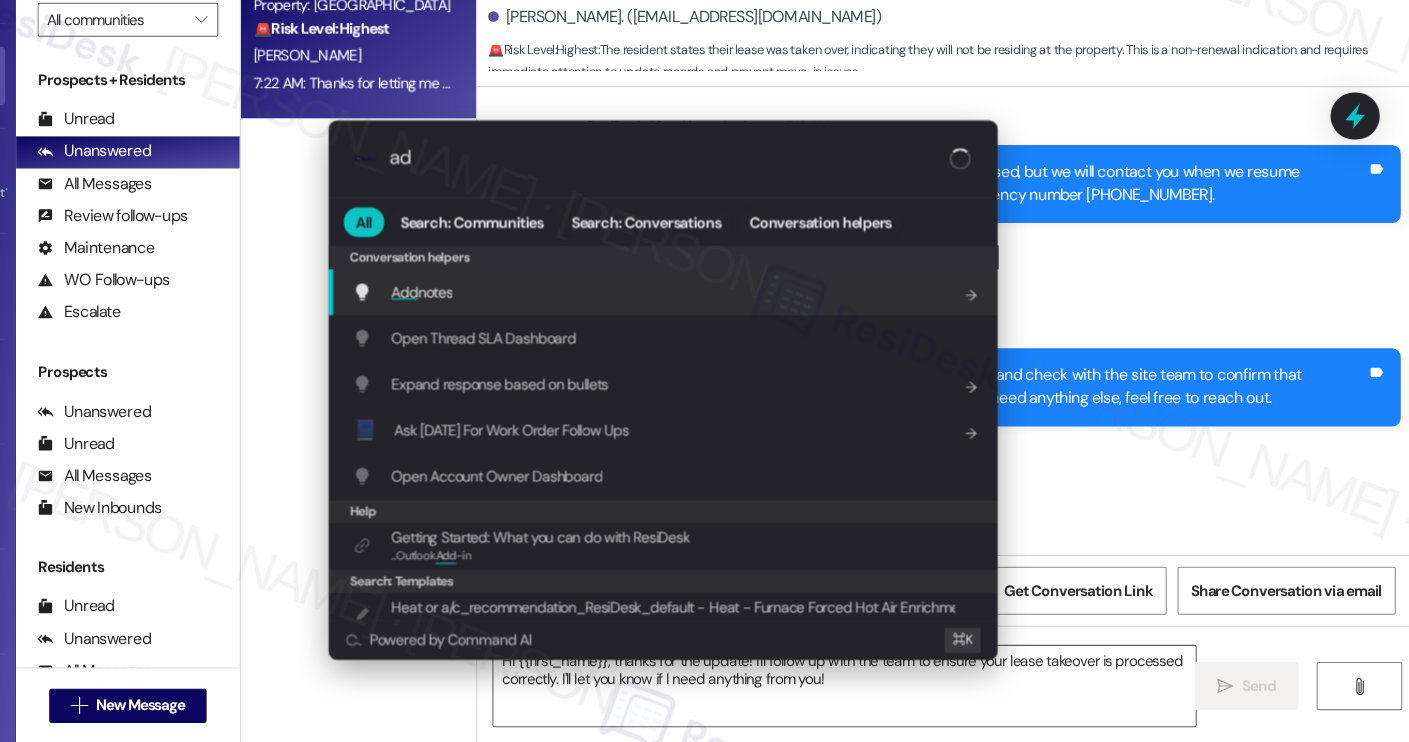 type on "add" 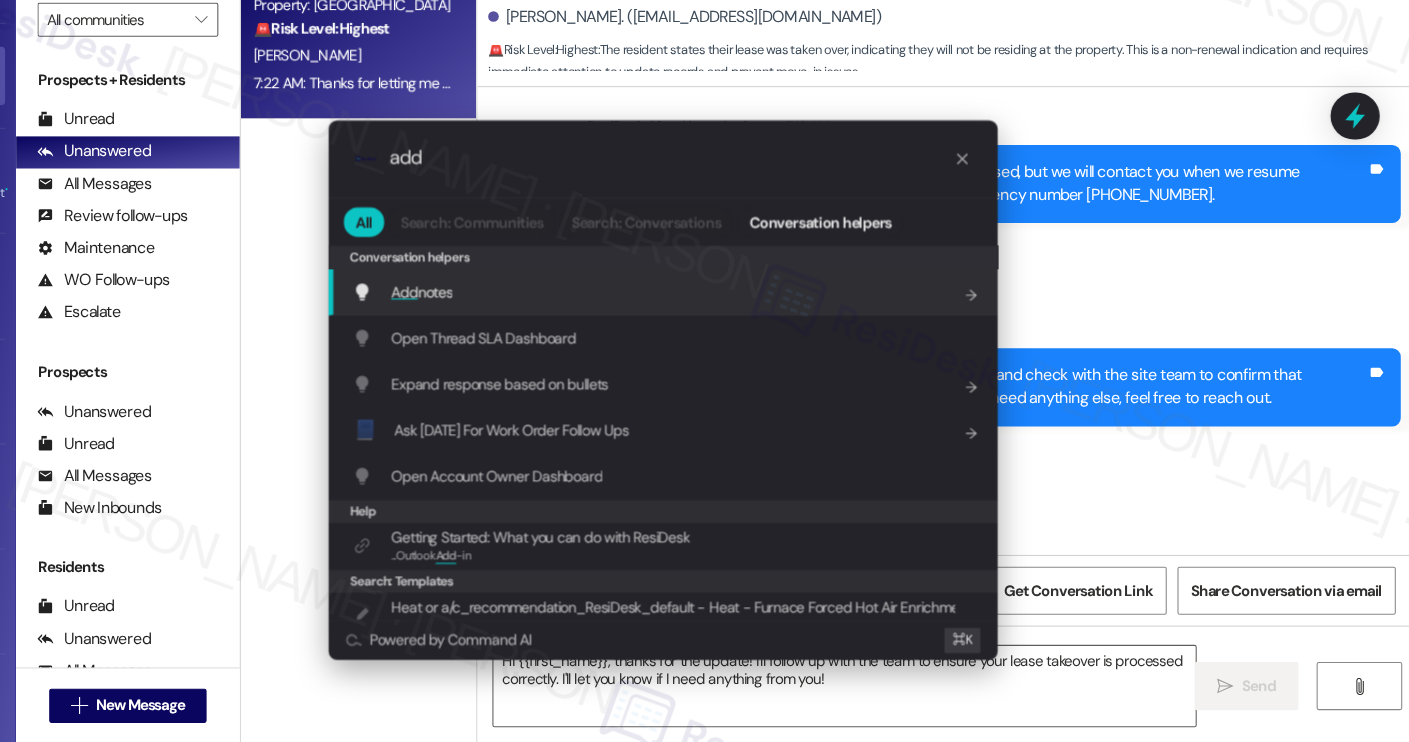 click on "Add  notes Add shortcut" at bounding box center [704, 321] 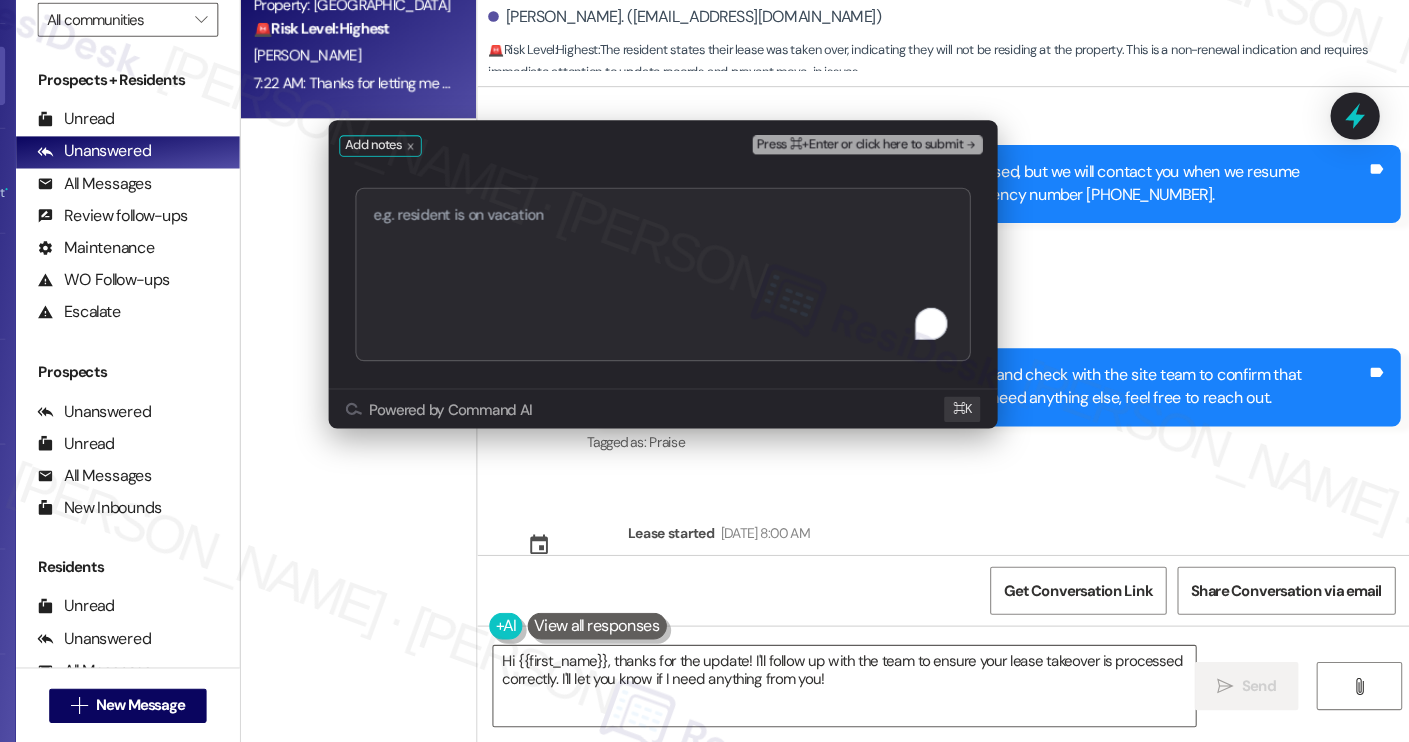 click at bounding box center (704, 305) 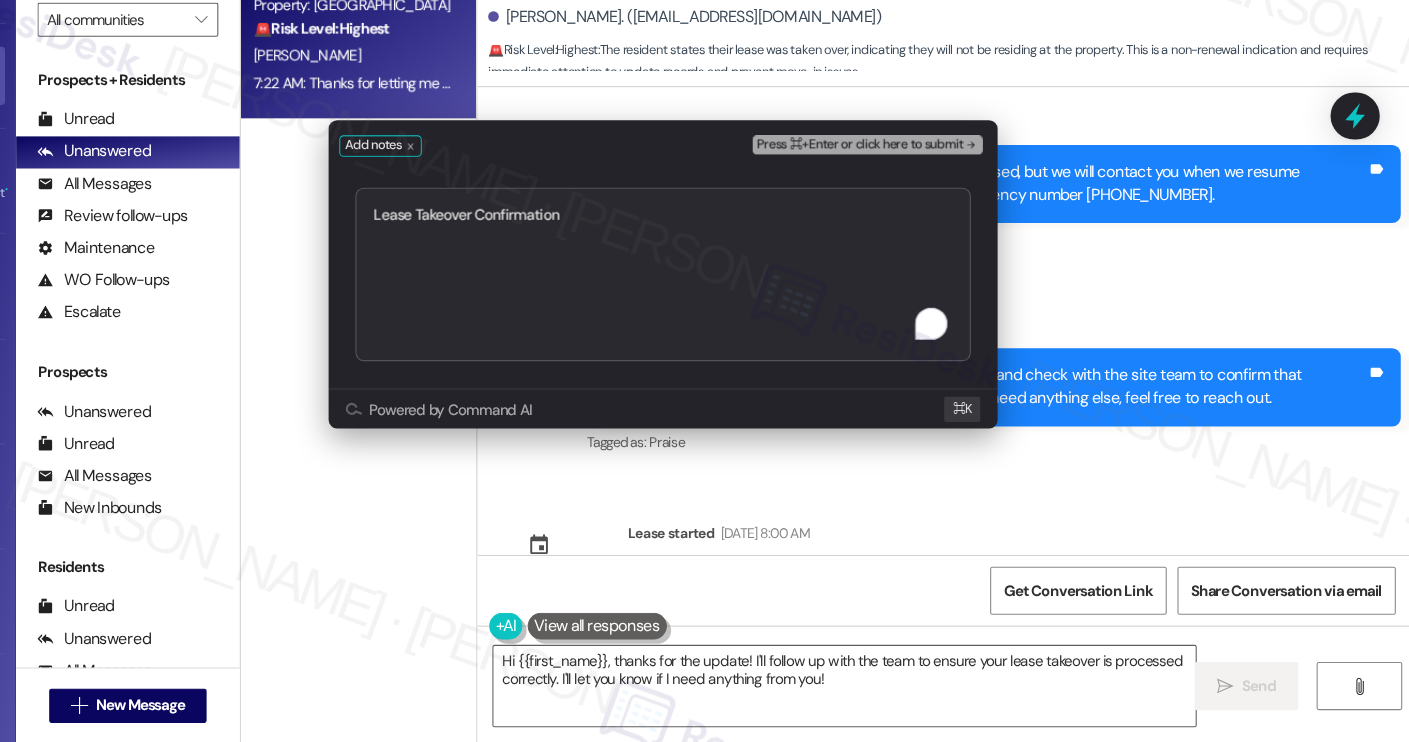 type on "Lease Takeover Confirmation" 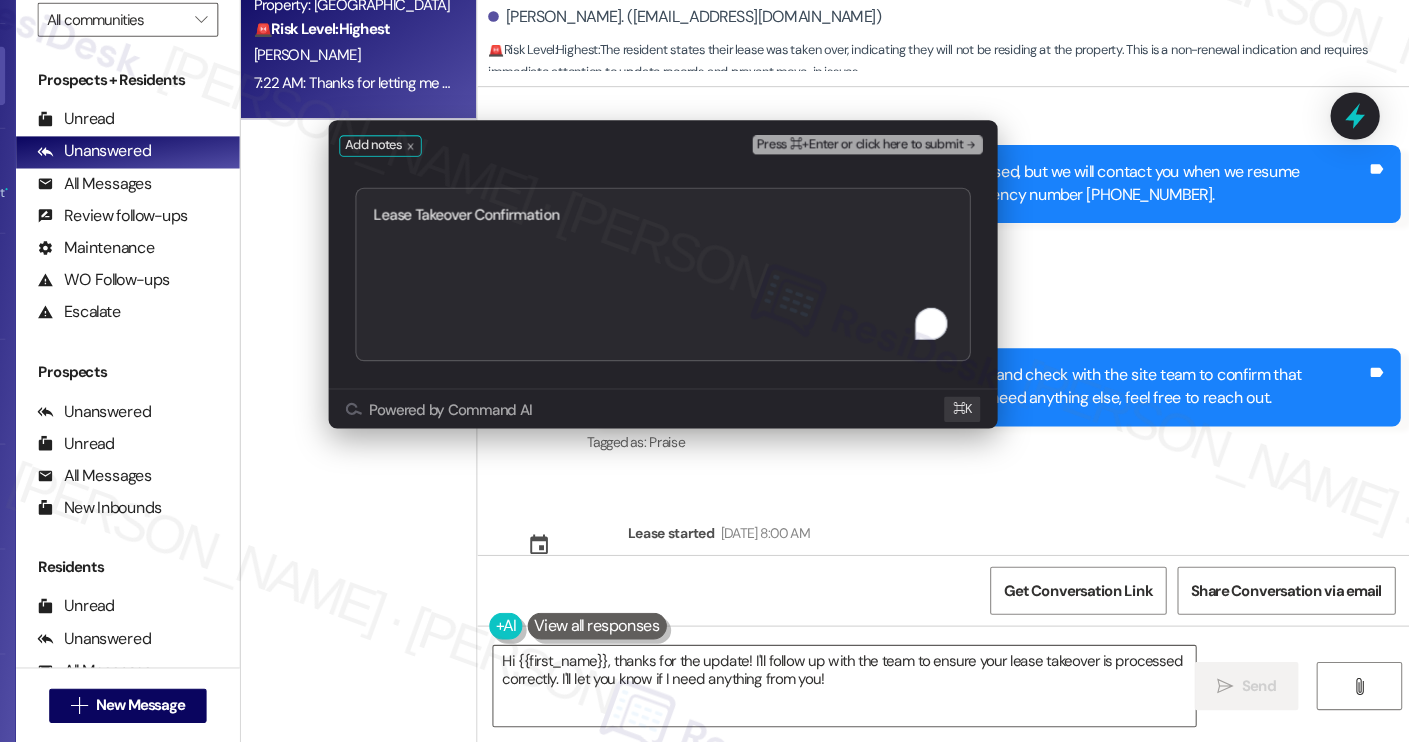 click on "Press ⌘+Enter or click here to submit" at bounding box center [888, 184] 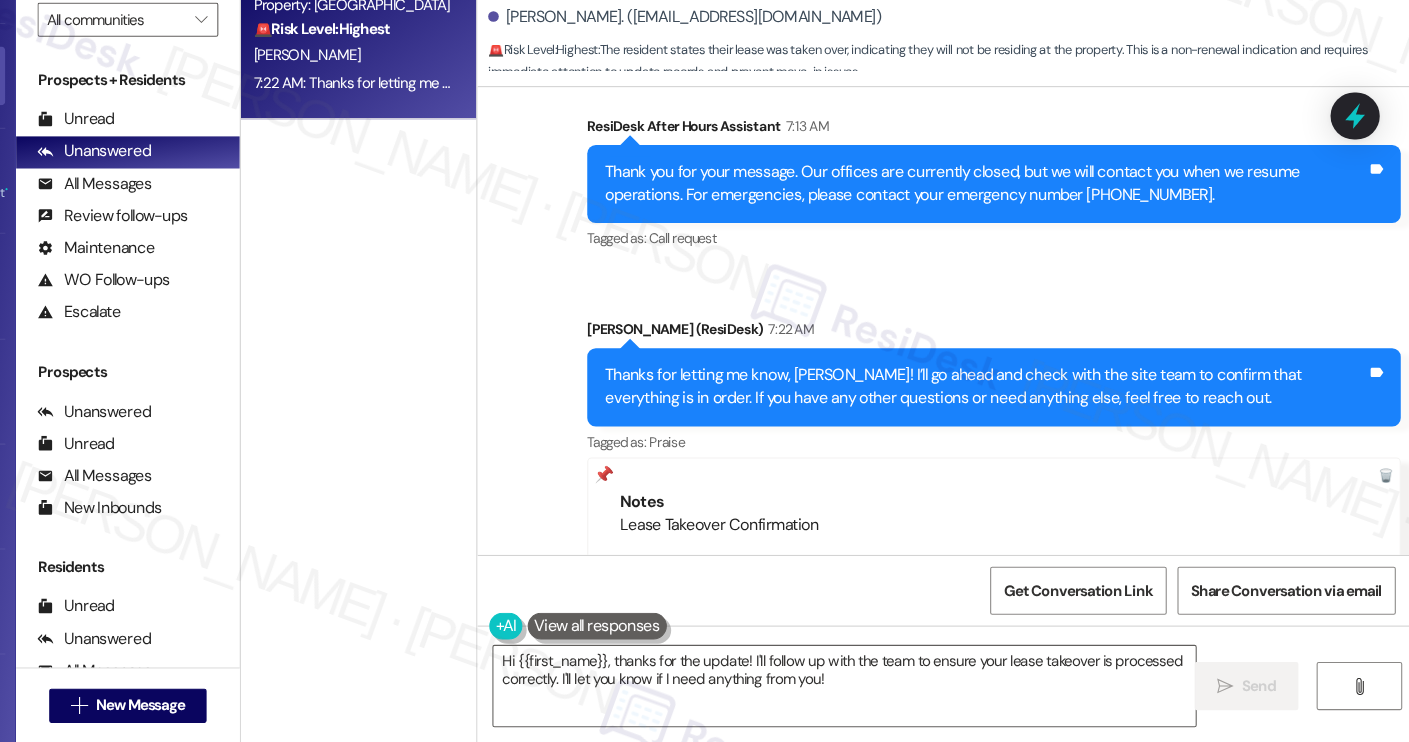 scroll, scrollTop: 351, scrollLeft: 0, axis: vertical 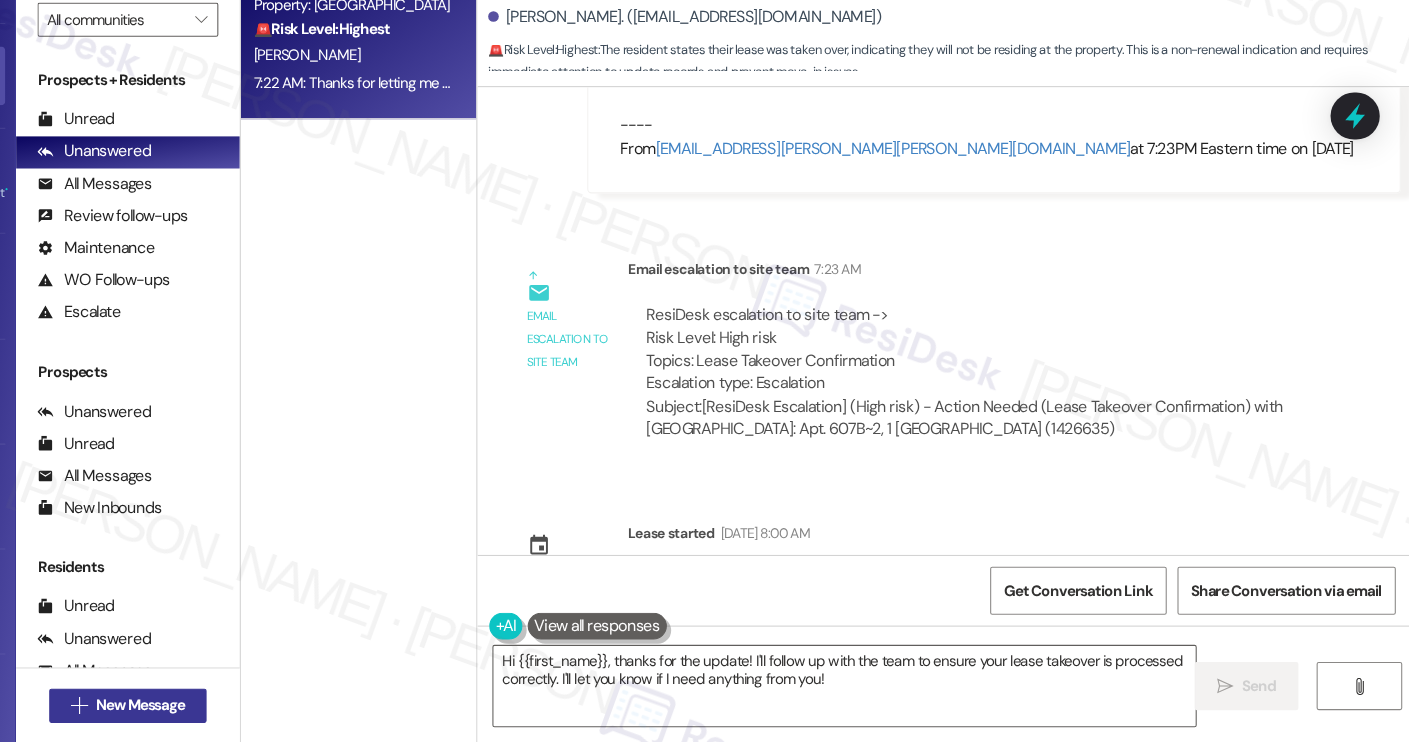 click on "New Message" at bounding box center [216, 707] 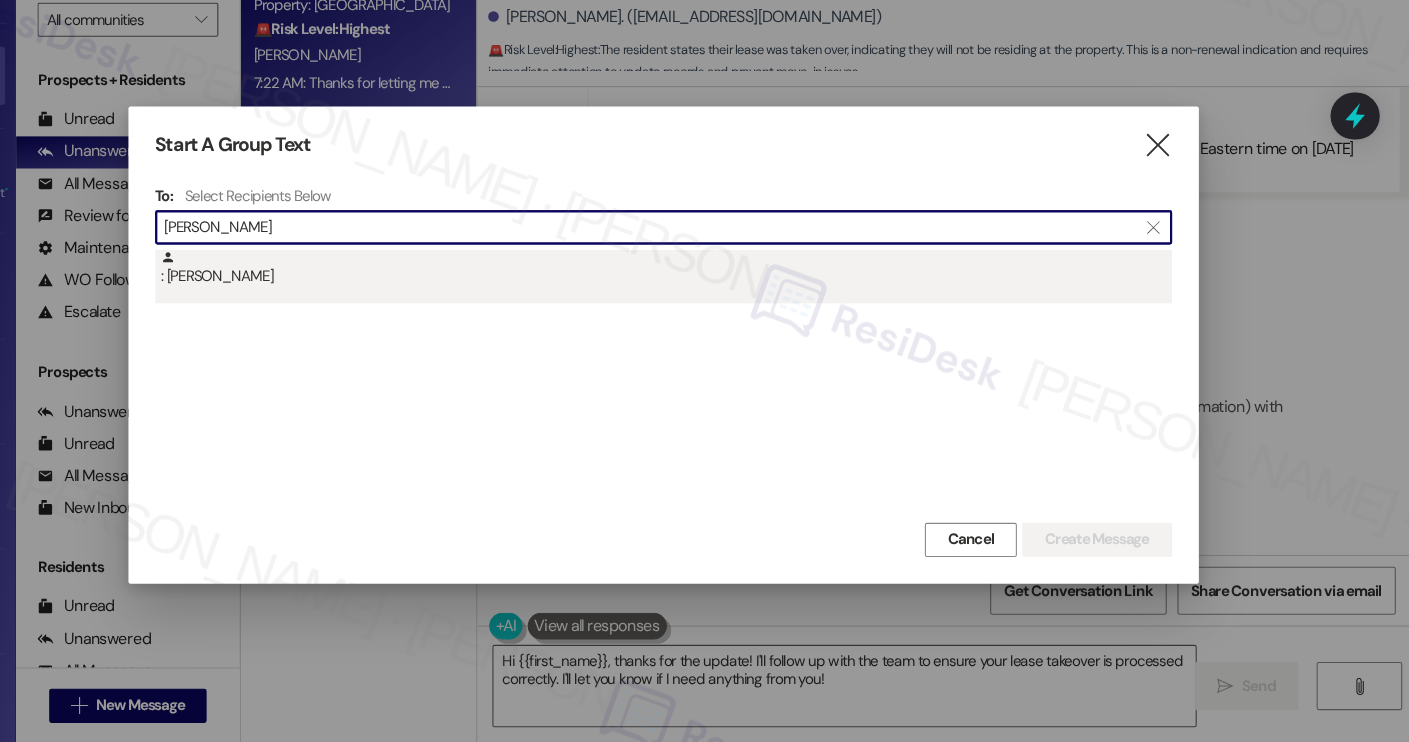 type on "emily baker" 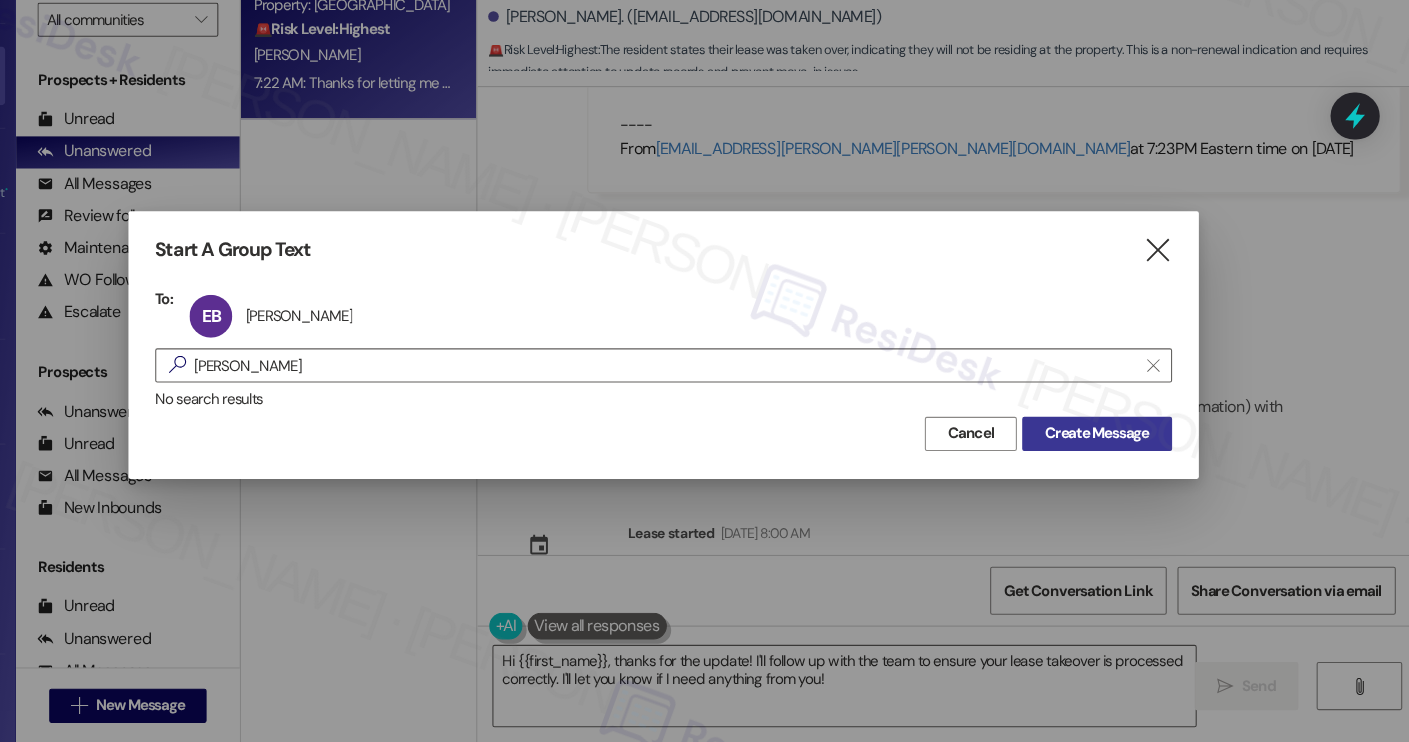 click on "Create Message" at bounding box center (1109, 454) 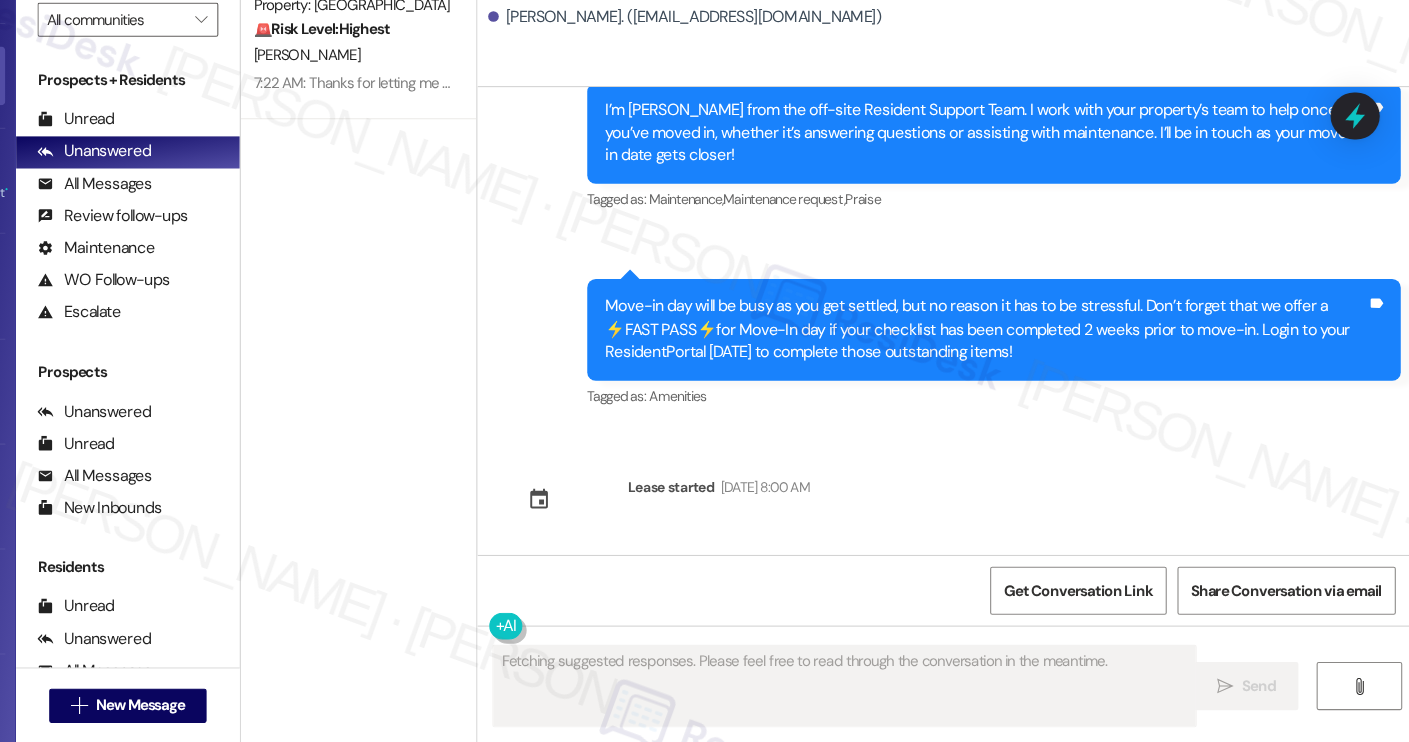scroll, scrollTop: 234, scrollLeft: 0, axis: vertical 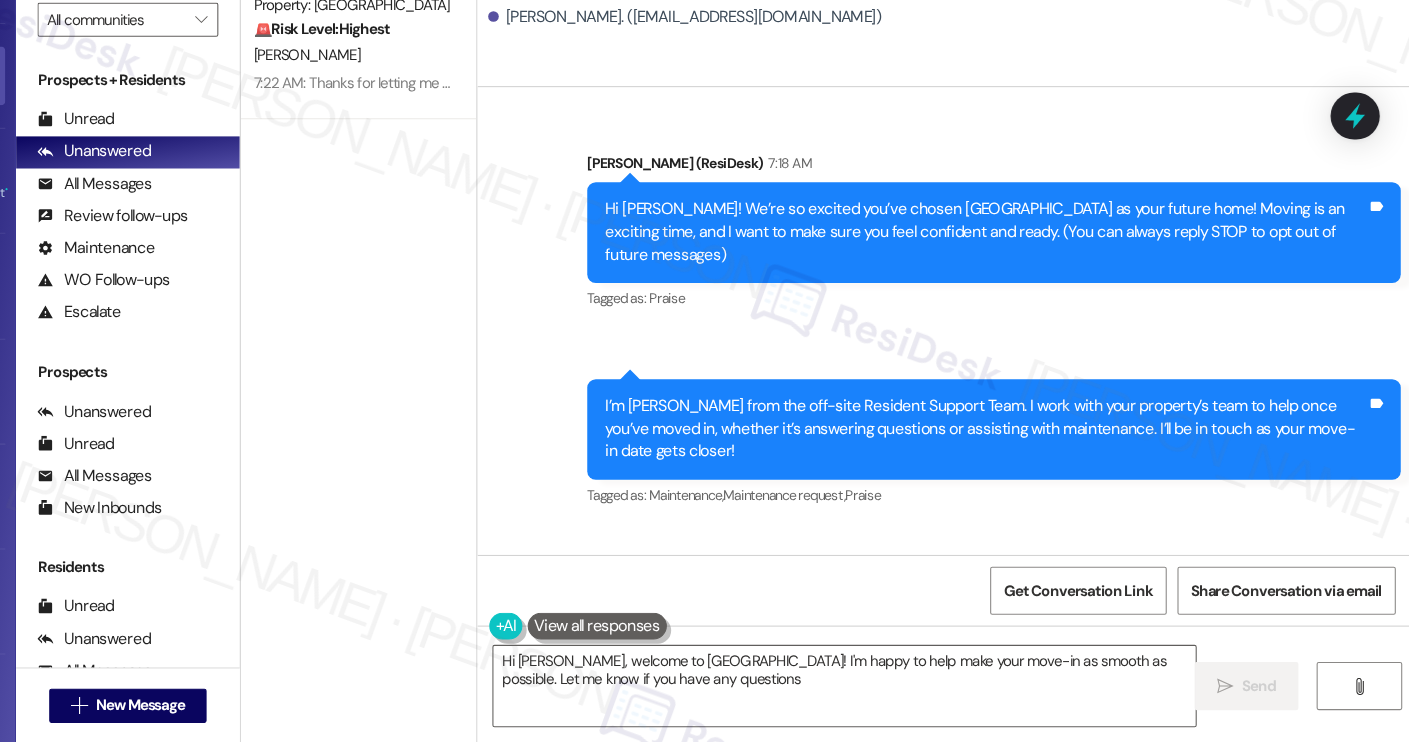 type on "Hi Emily, welcome to Yugo Charleston Campus! I'm happy to help make your move-in as smooth as possible. Let me know if you have any questions!" 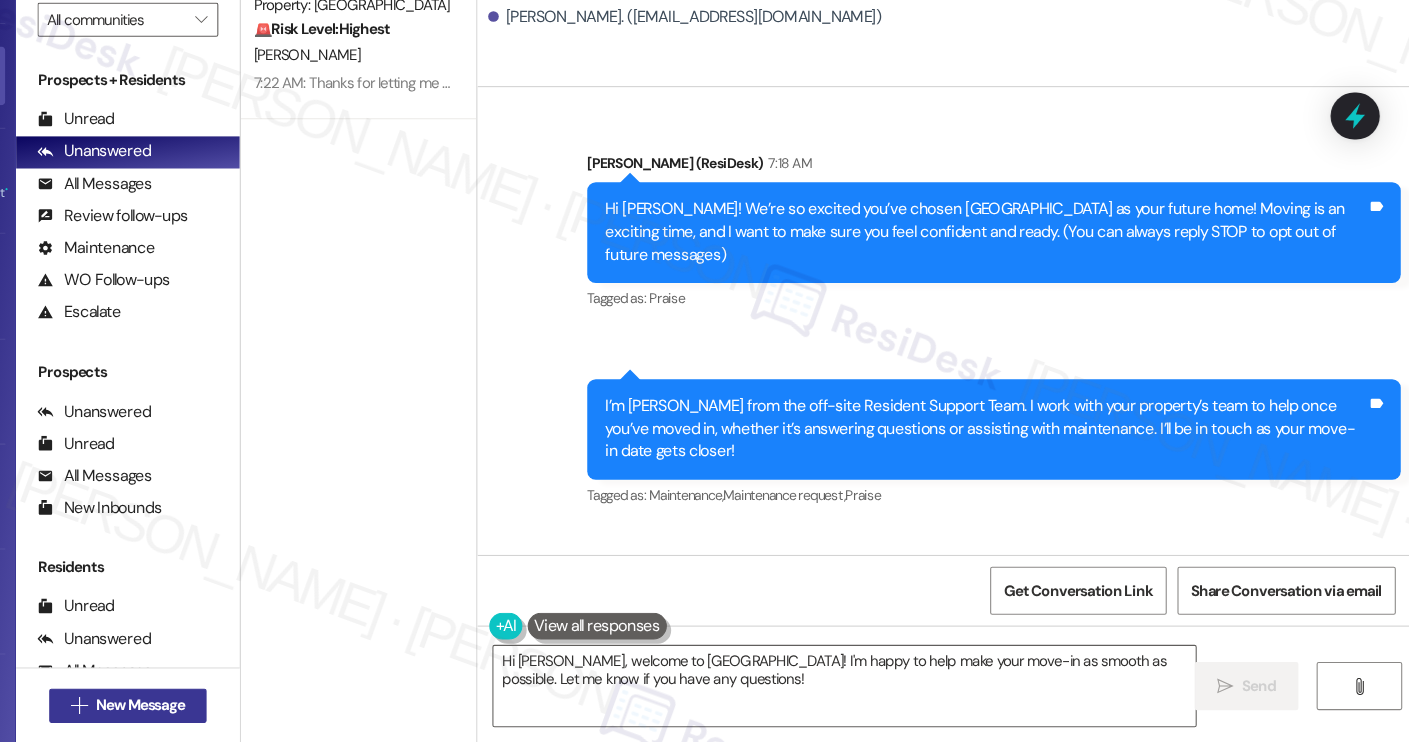 click on "New Message" at bounding box center [216, 707] 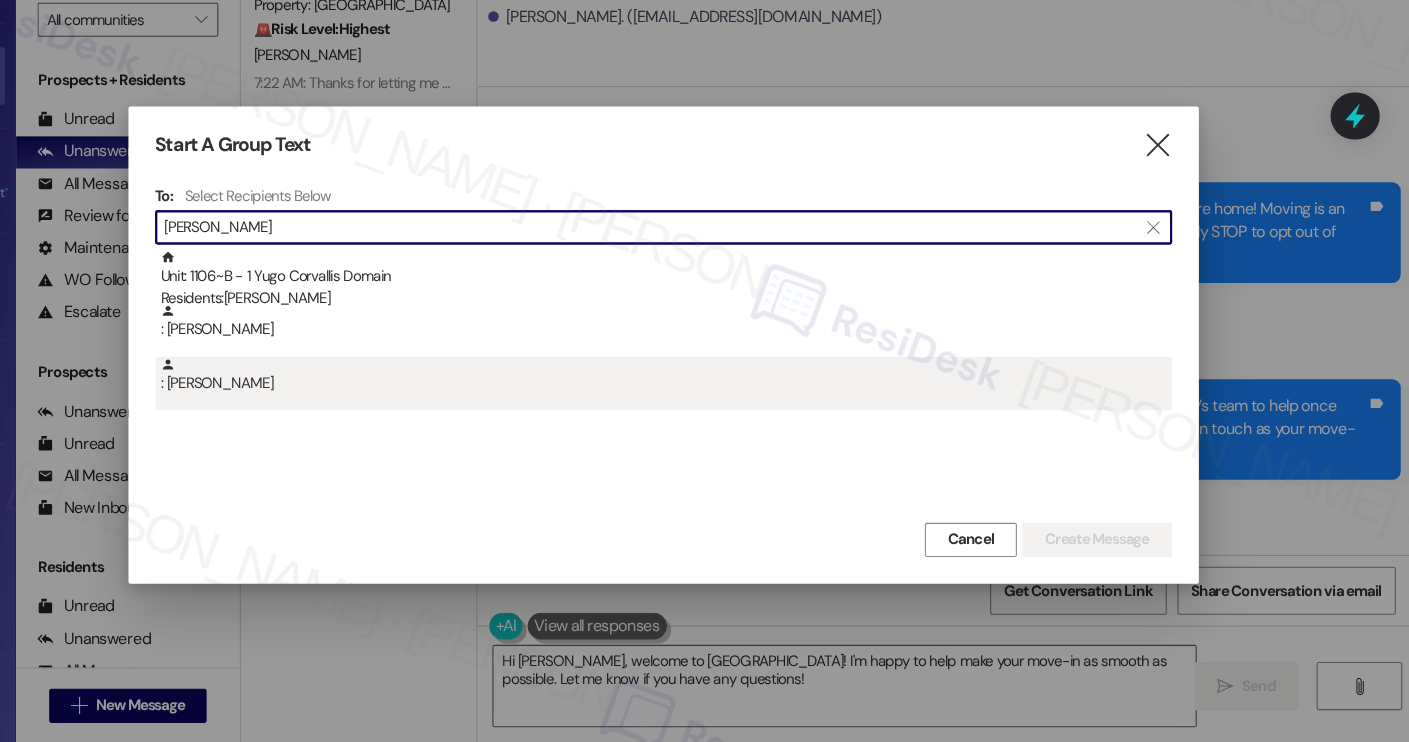 type on "avery roo" 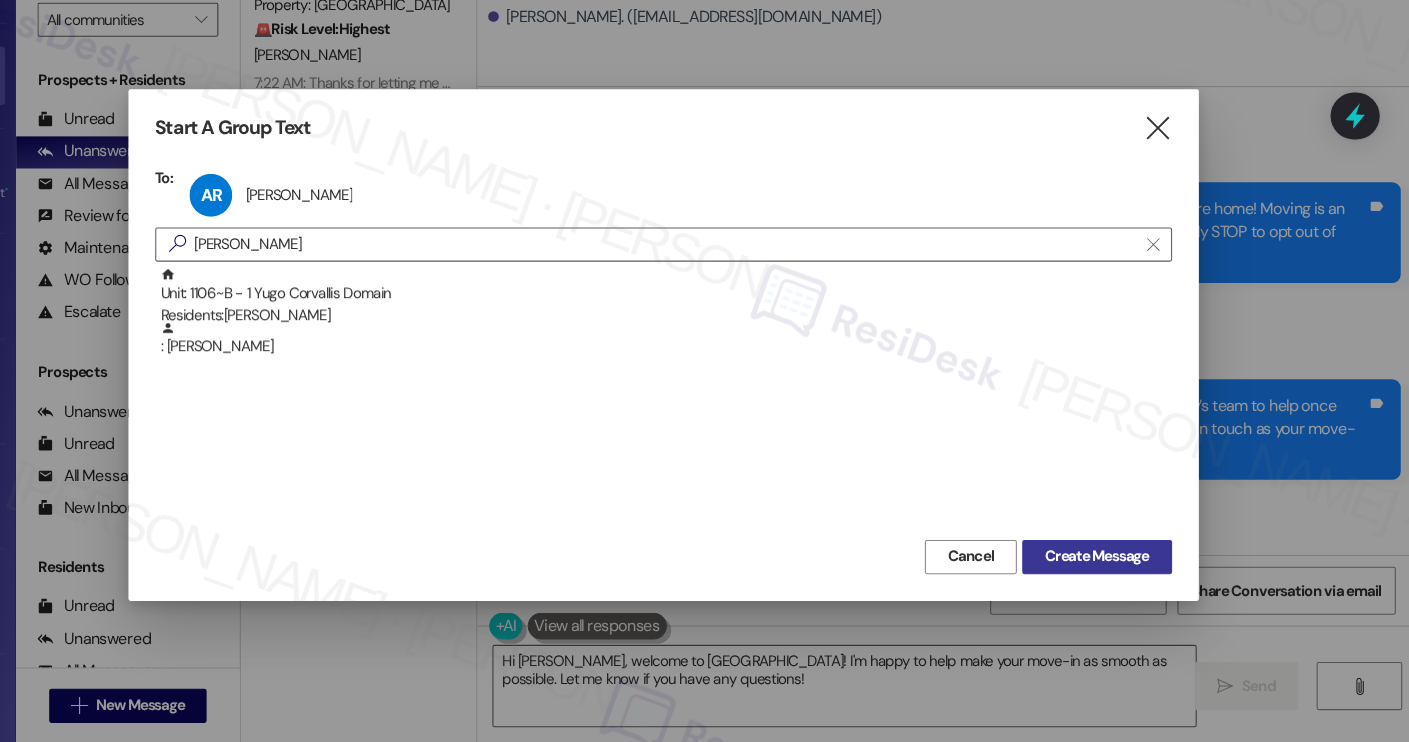 click on "Create Message" at bounding box center [1109, 568] 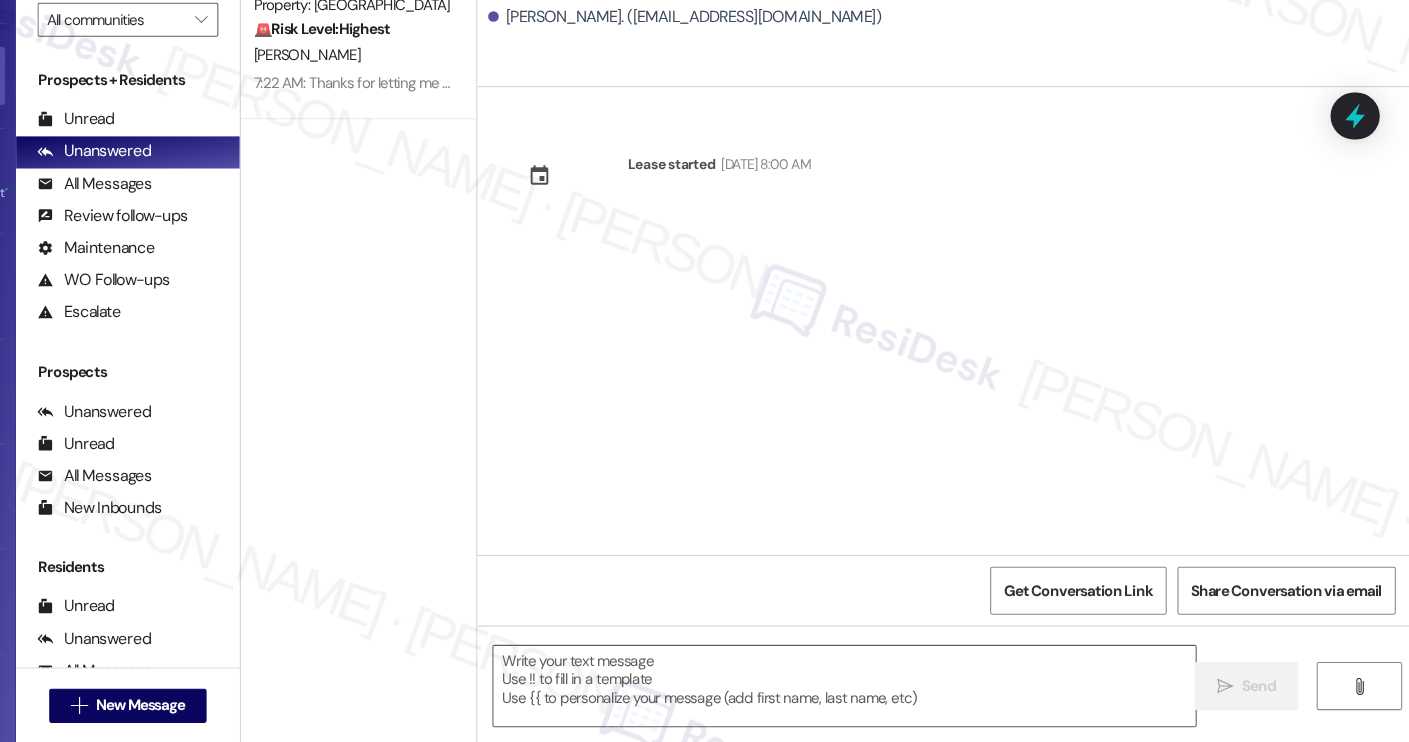 type on "Fetching suggested responses. Please feel free to read through the conversation in the meantime." 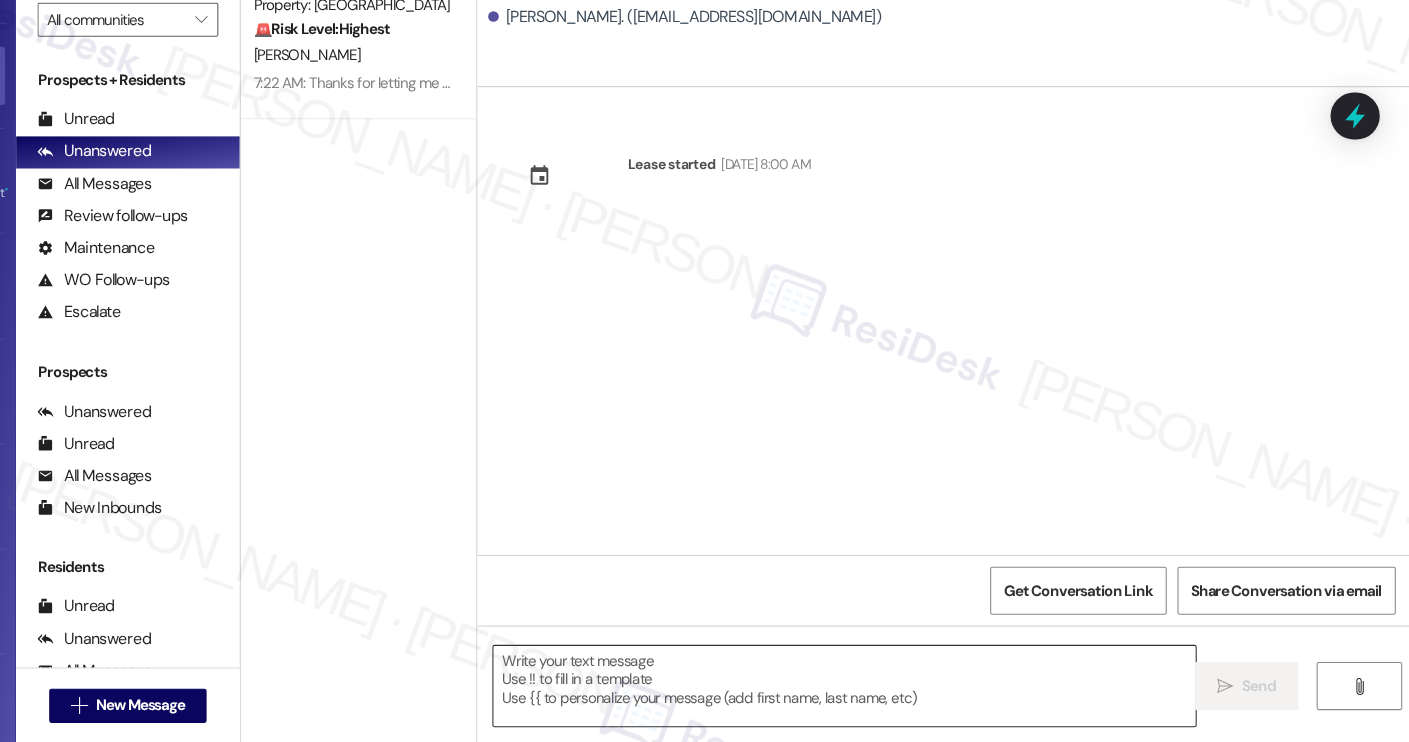 click at bounding box center [874, 689] 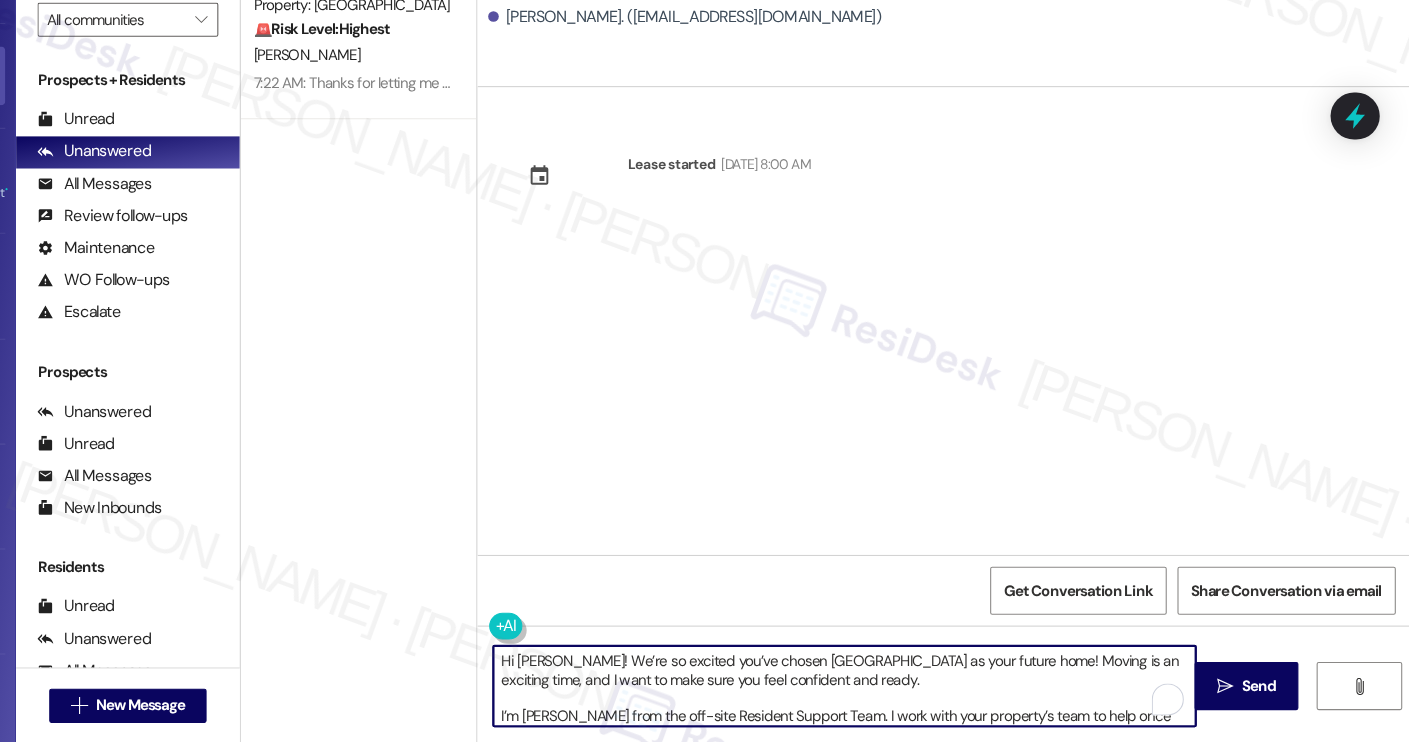 scroll, scrollTop: 119, scrollLeft: 0, axis: vertical 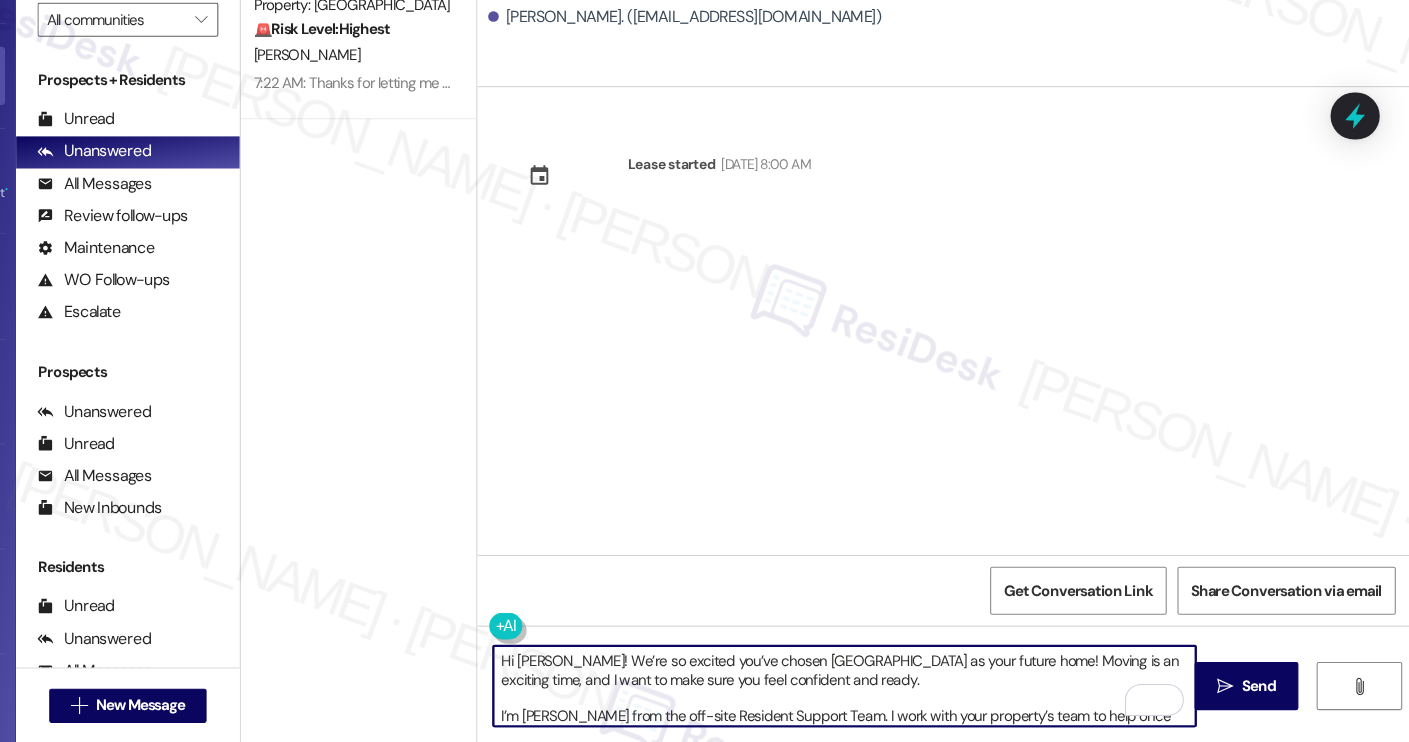 click on "Avery Rooney. (averycat10@gmail.com)" at bounding box center (975, 65) 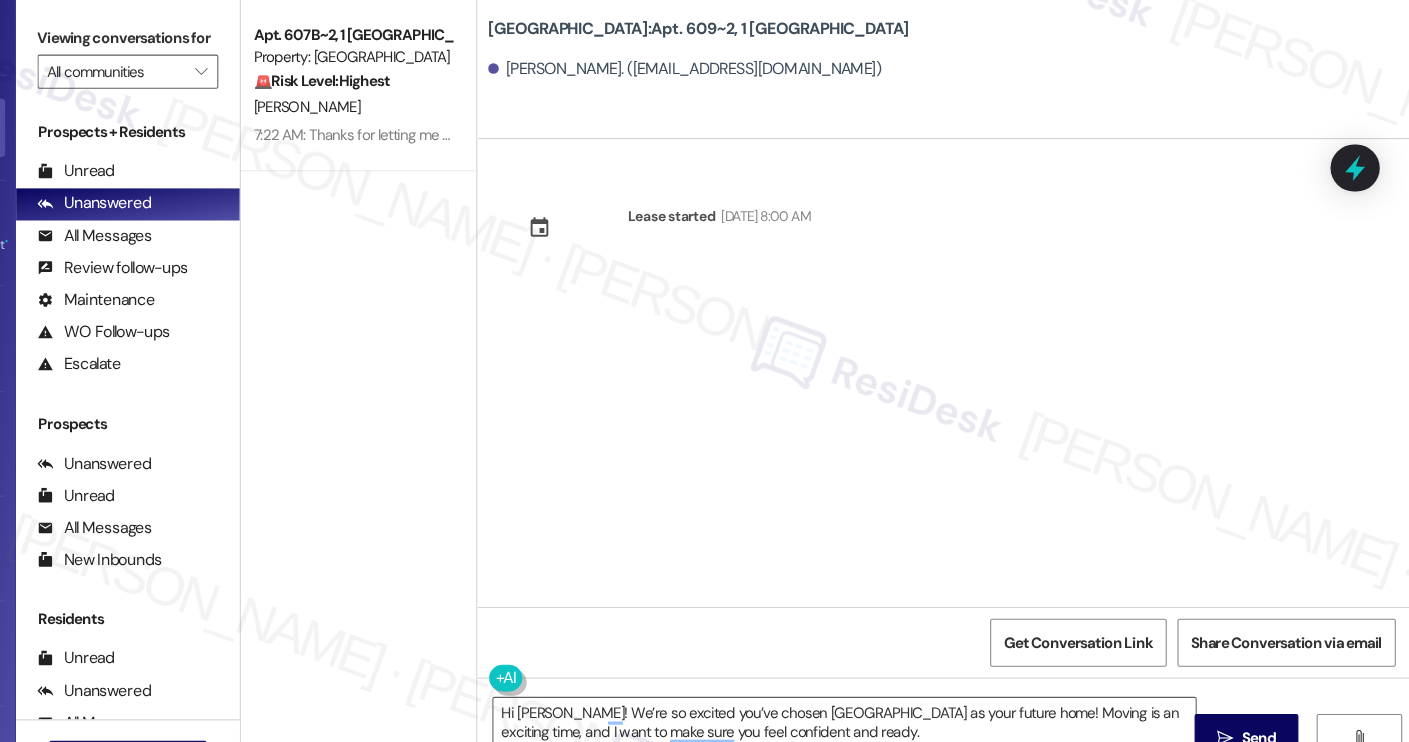 click on "Avery Rooney. (averycat10@gmail.com)" at bounding box center [725, 64] 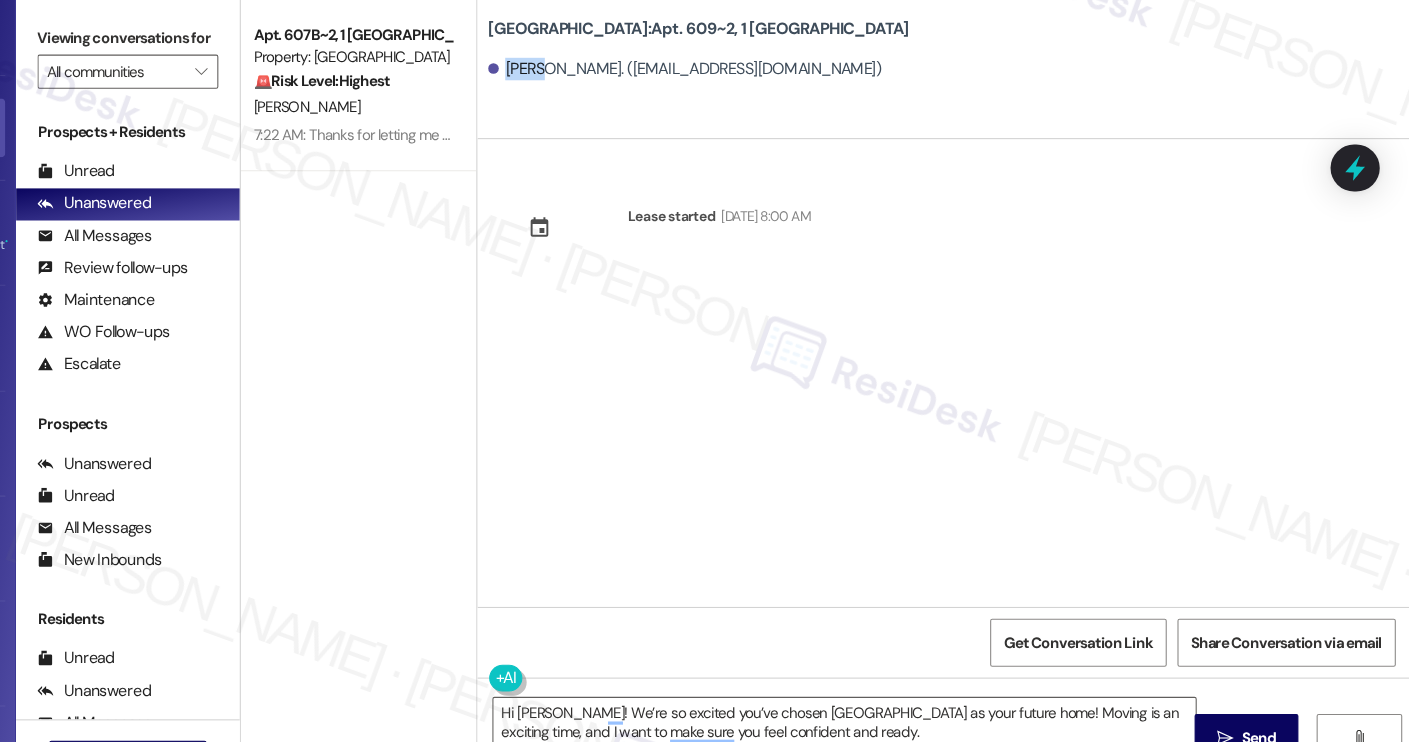 copy on "Avery" 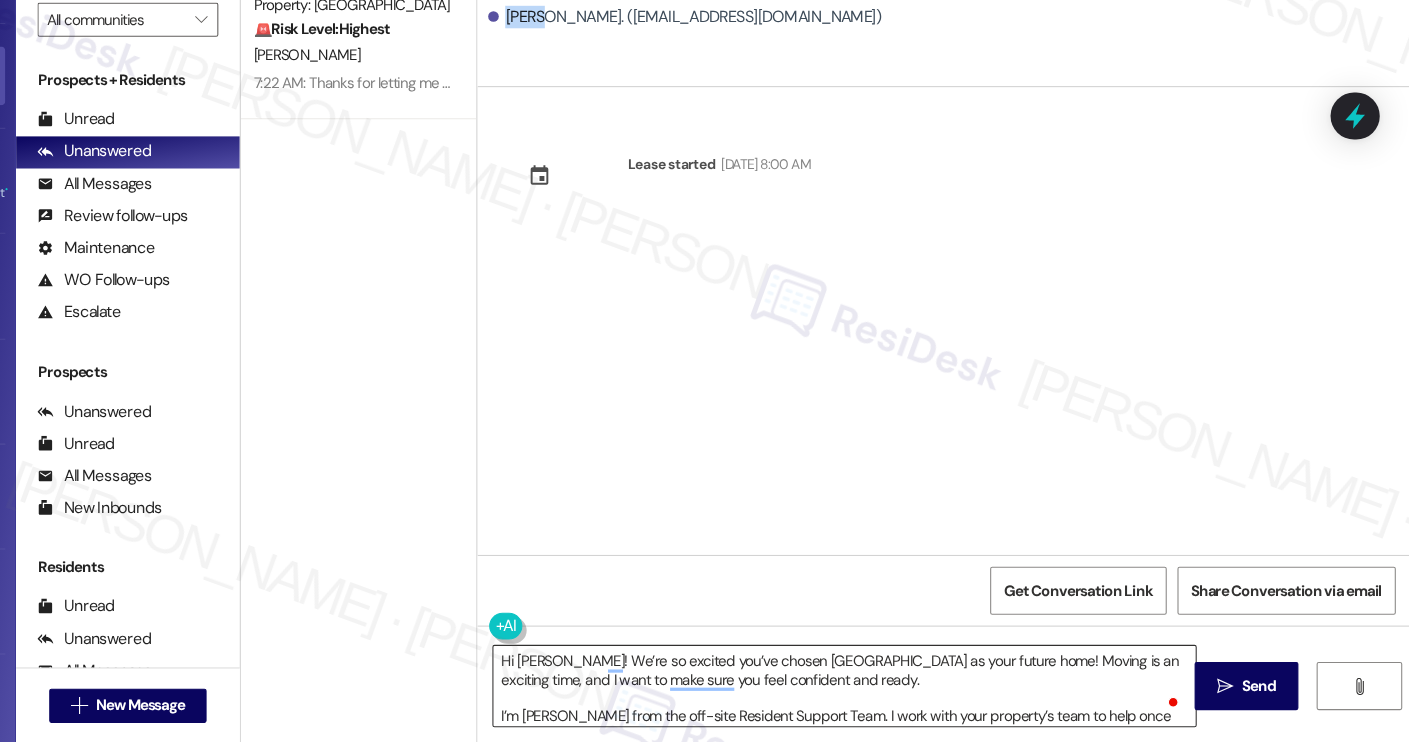 click on "Hi Isabella! We’re so excited you’ve chosen Yugo Charleston Campus as your future home! Moving is an exciting time, and I want to make sure you feel confident and ready.
I’m Sarah from the off-site Resident Support Team. I work with your property’s team to help once you’ve moved in, whether it’s answering questions or assisting with maintenance. I’ll be in touch as your move-in date gets closer!
Move-in day will be busy as you get settled, but no reason it has to be stressful. Don’t forget that we offer a ⚡FAST PASS⚡for Move-In day if your checklist has been completed 2 weeks prior to move-in. Login to your ResidentPortal today to complete those outstanding items!" at bounding box center [874, 689] 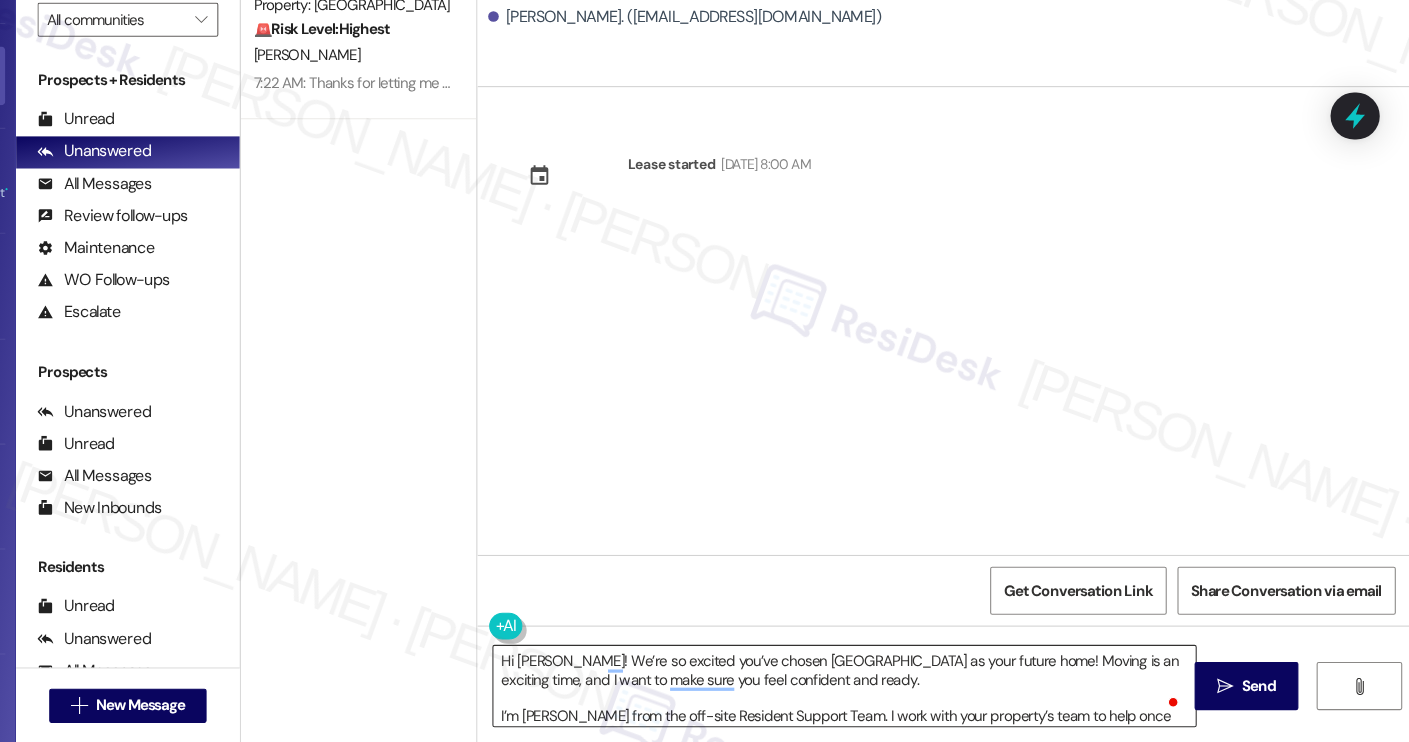 click on "Hi [PERSON_NAME]! We’re so excited you’ve chosen [GEOGRAPHIC_DATA] as your future home! Moving is an exciting time, and I want to make sure you feel confident and ready.
I’m [PERSON_NAME] from the off-site Resident Support Team. I work with your property’s team to help once you’ve moved in, whether it’s answering questions or assisting with maintenance. I’ll be in touch as your move-in date gets closer!
Move-in day will be busy as you get settled, but no reason it has to be stressful. Don’t forget that we offer a ⚡FAST PASS⚡for Move-In day if your checklist has been completed 2 weeks prior to move-in. Login to your ResidentPortal [DATE] to complete those outstanding items!" at bounding box center (874, 689) 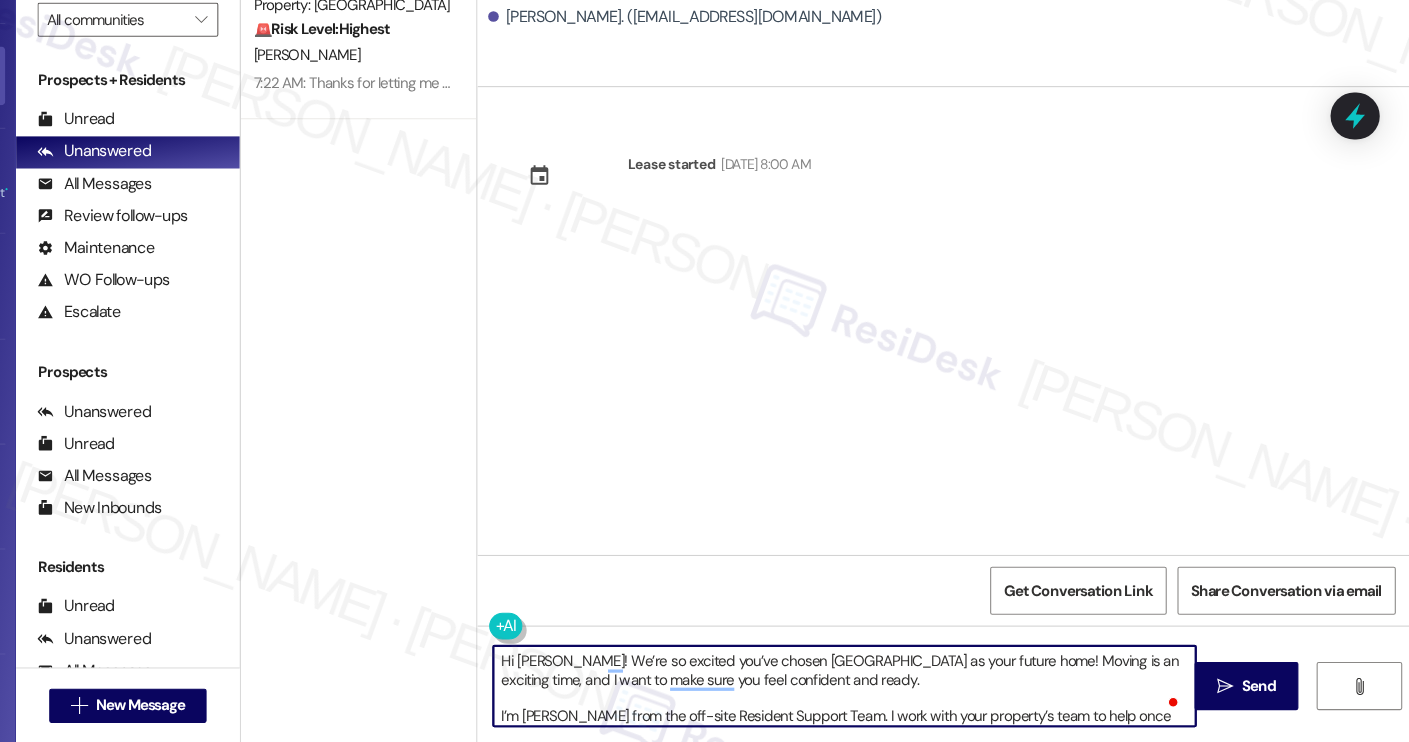 paste on "Avery" 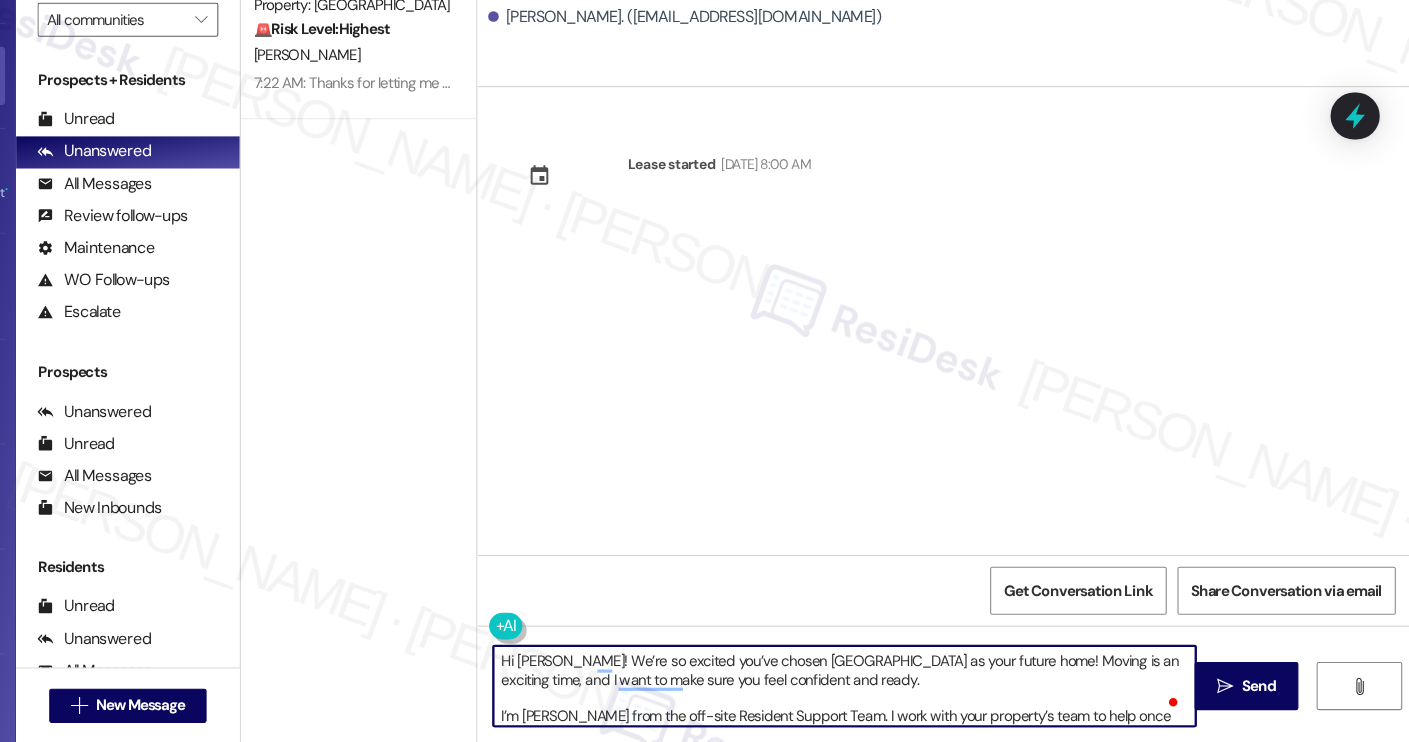scroll, scrollTop: 17, scrollLeft: 0, axis: vertical 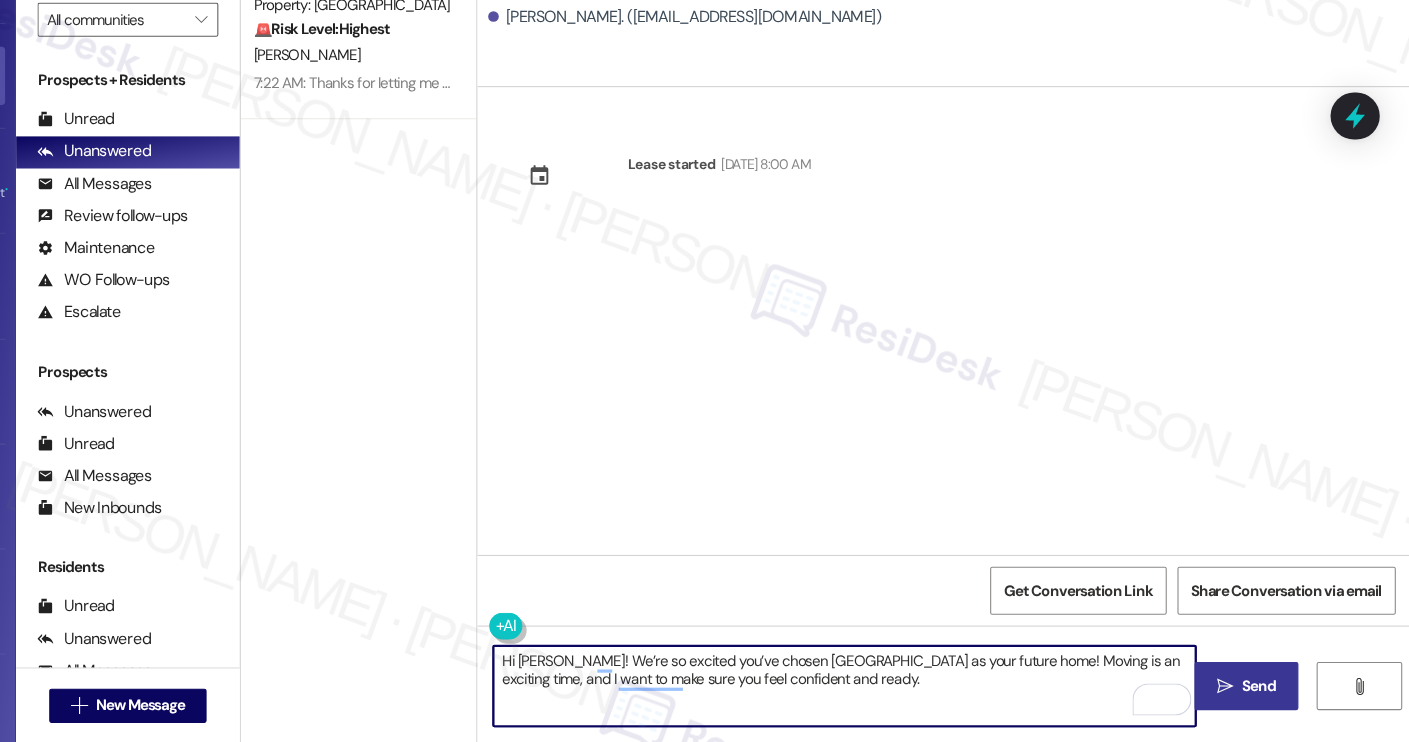 type on "Hi Avery! We’re so excited you’ve chosen Yugo Charleston Campus as your future home! Moving is an exciting time, and I want to make sure you feel confident and ready." 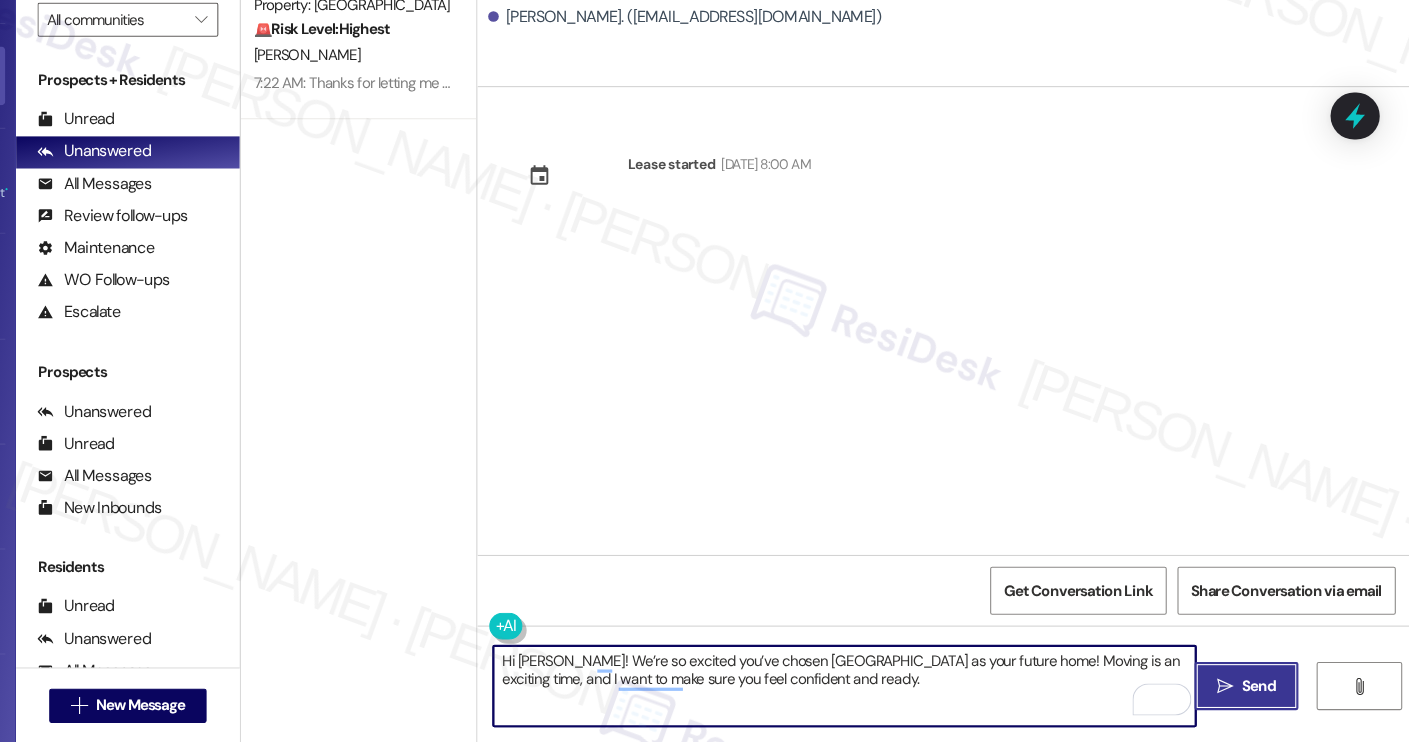 click on "Send" at bounding box center (1260, 689) 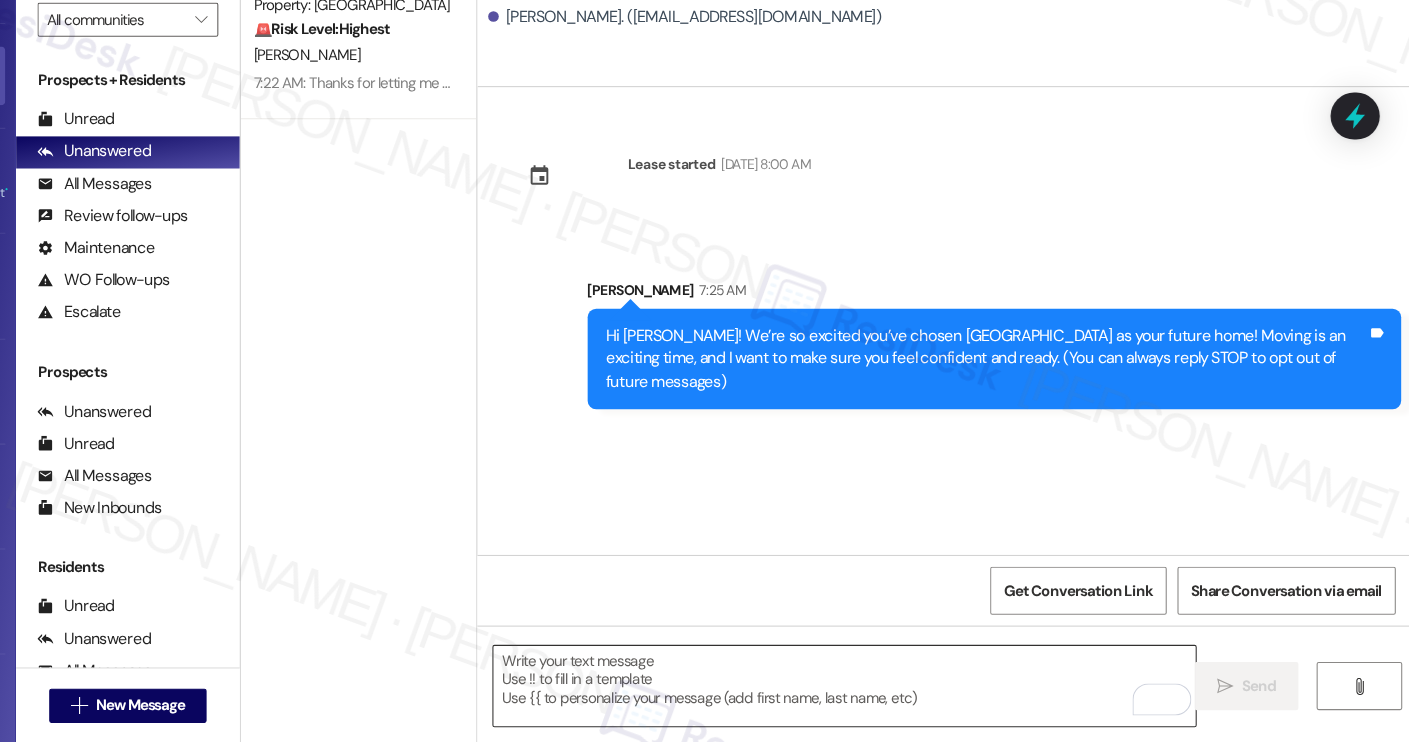 click at bounding box center [874, 689] 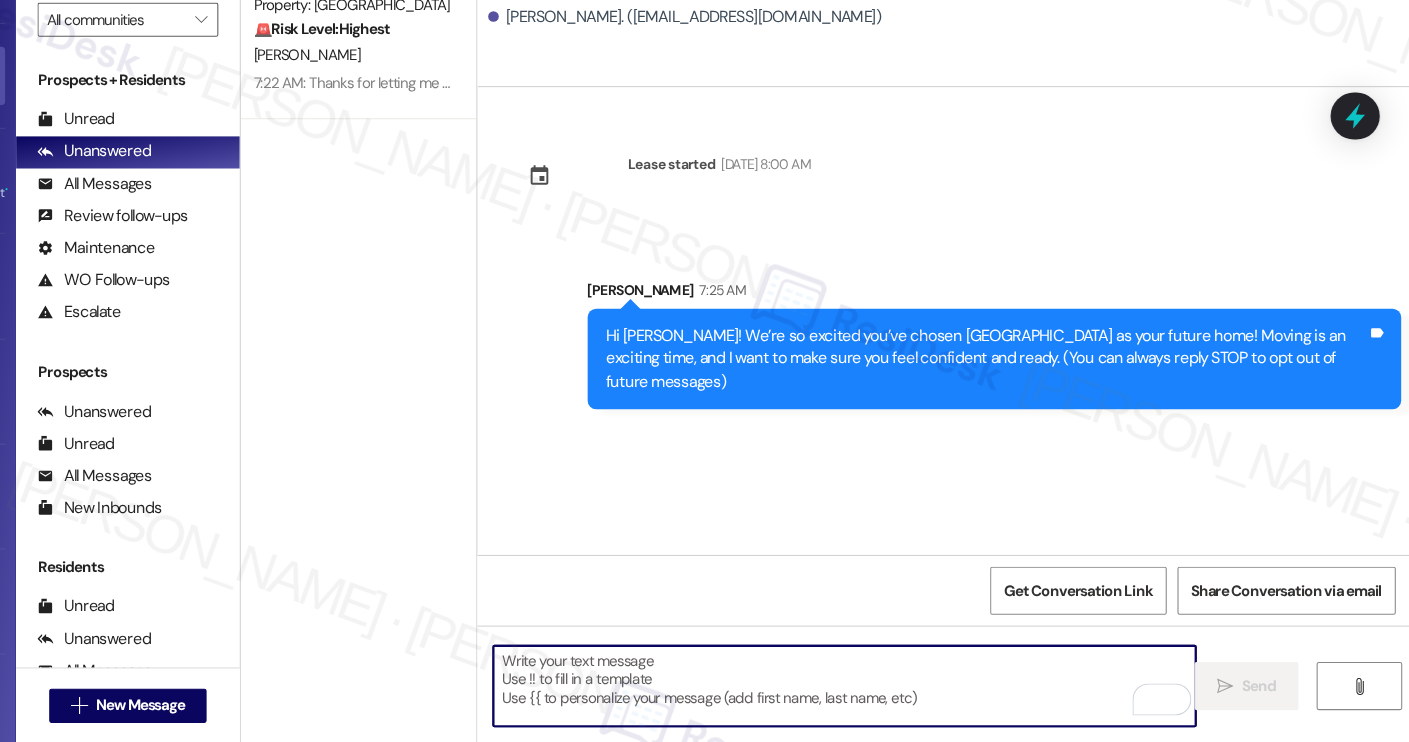 paste on "I’m [PERSON_NAME] from the off-site Resident Support Team. I work with your property’s team to help once you’ve moved in, whether it’s answering questions or assisting with maintenance. I’ll be in touch as your move-in date gets closer!
Move-in day will be busy as you get settled, but no reason it has to be stressful. Don’t forget that we offer a ⚡FAST PASS⚡for Move-In day if your checklist has been completed 2 weeks prior to move-in. Login to your ResidentPortal [DATE] to complete those outstanding items!" 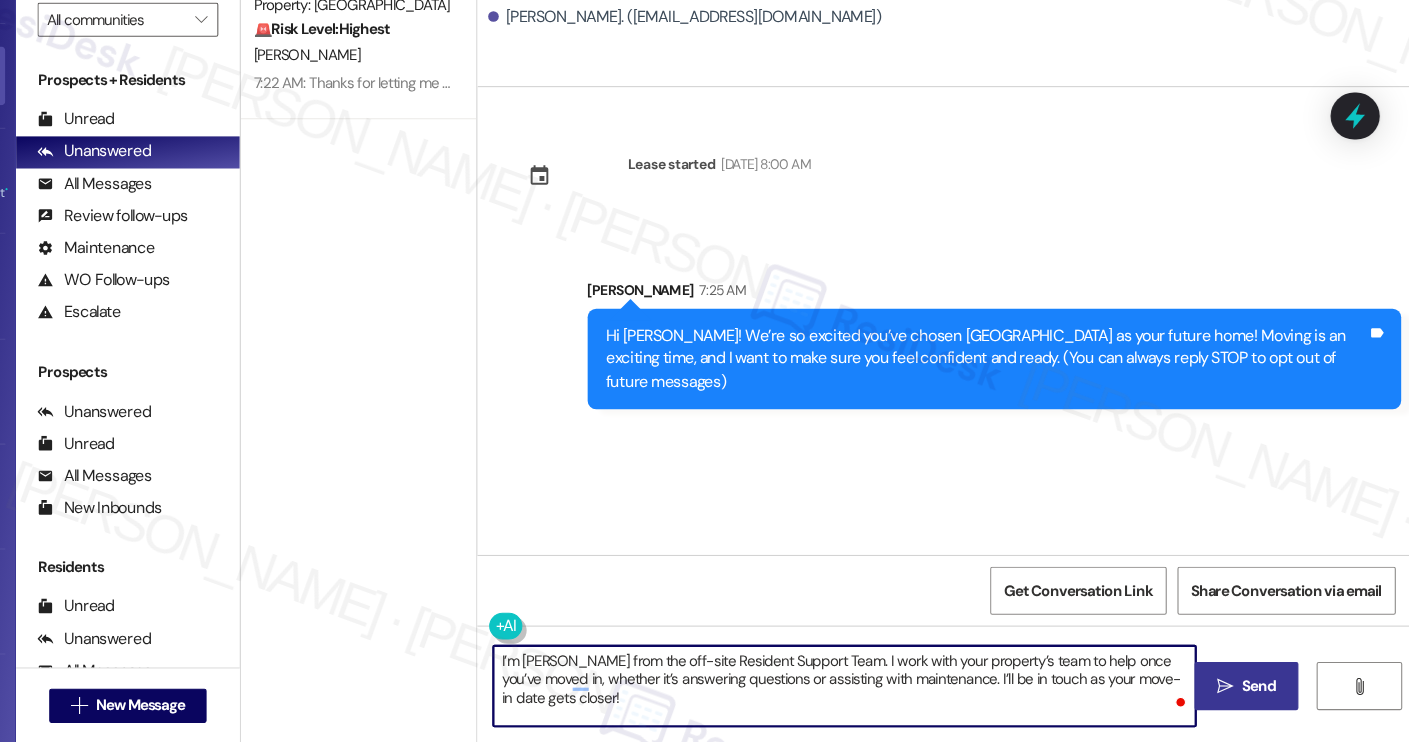 type on "I’m [PERSON_NAME] from the off-site Resident Support Team. I work with your property’s team to help once you’ve moved in, whether it’s answering questions or assisting with maintenance. I’ll be in touch as your move-in date gets closer!" 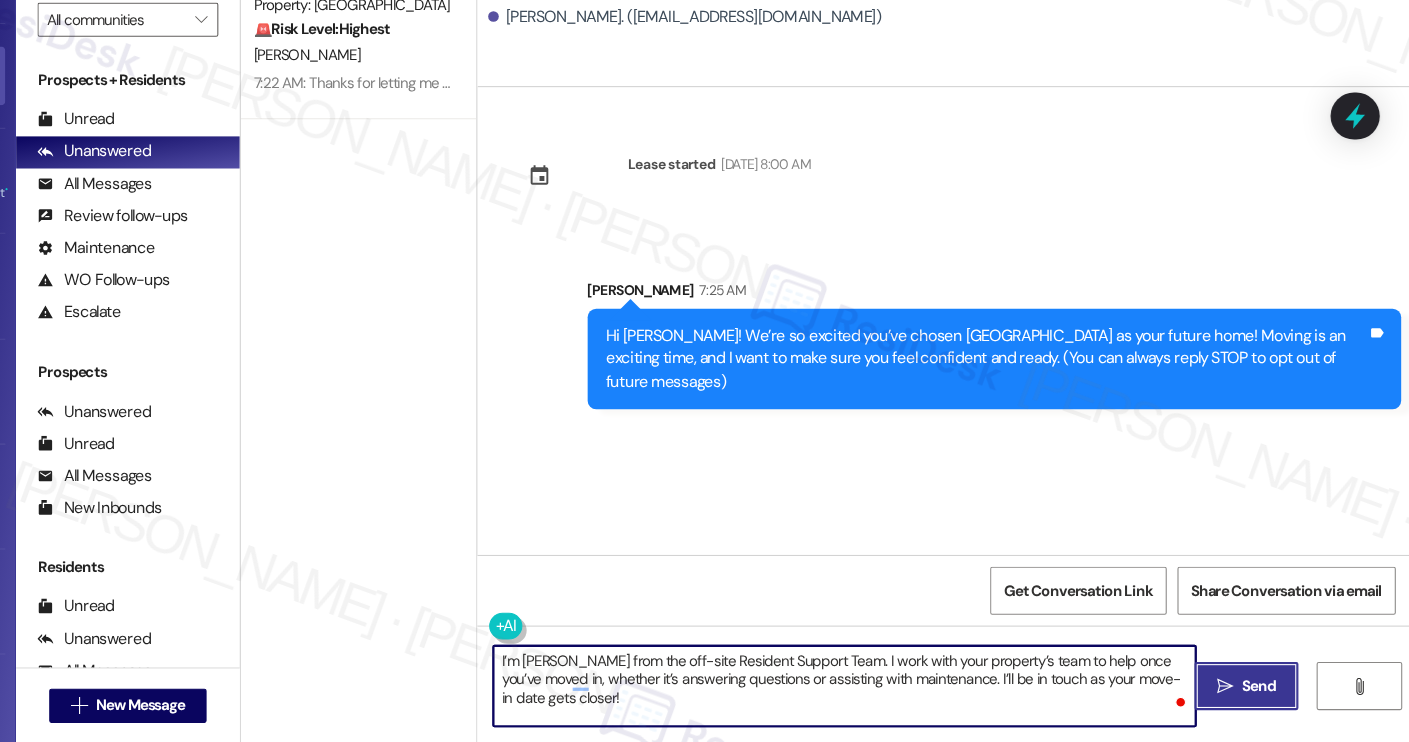 click on " Send" at bounding box center [1249, 689] 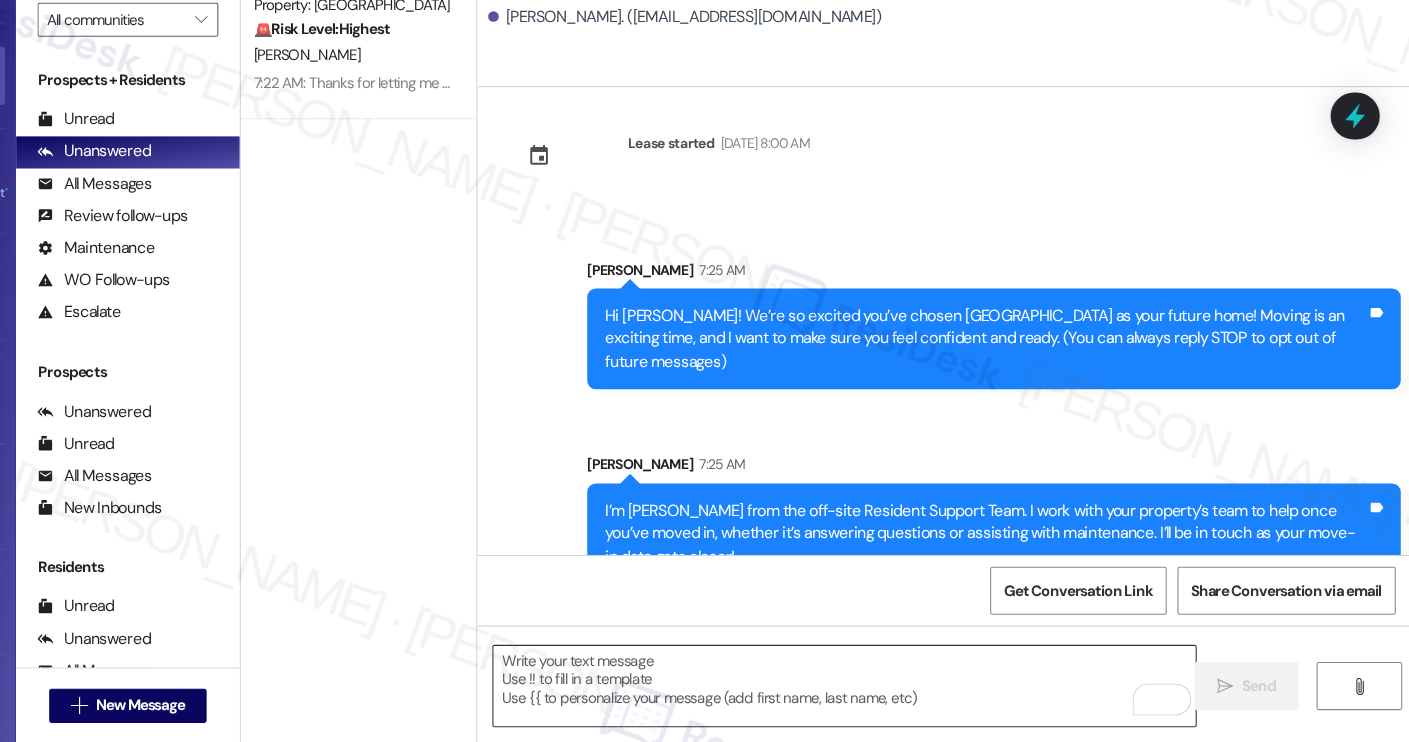 click at bounding box center (874, 689) 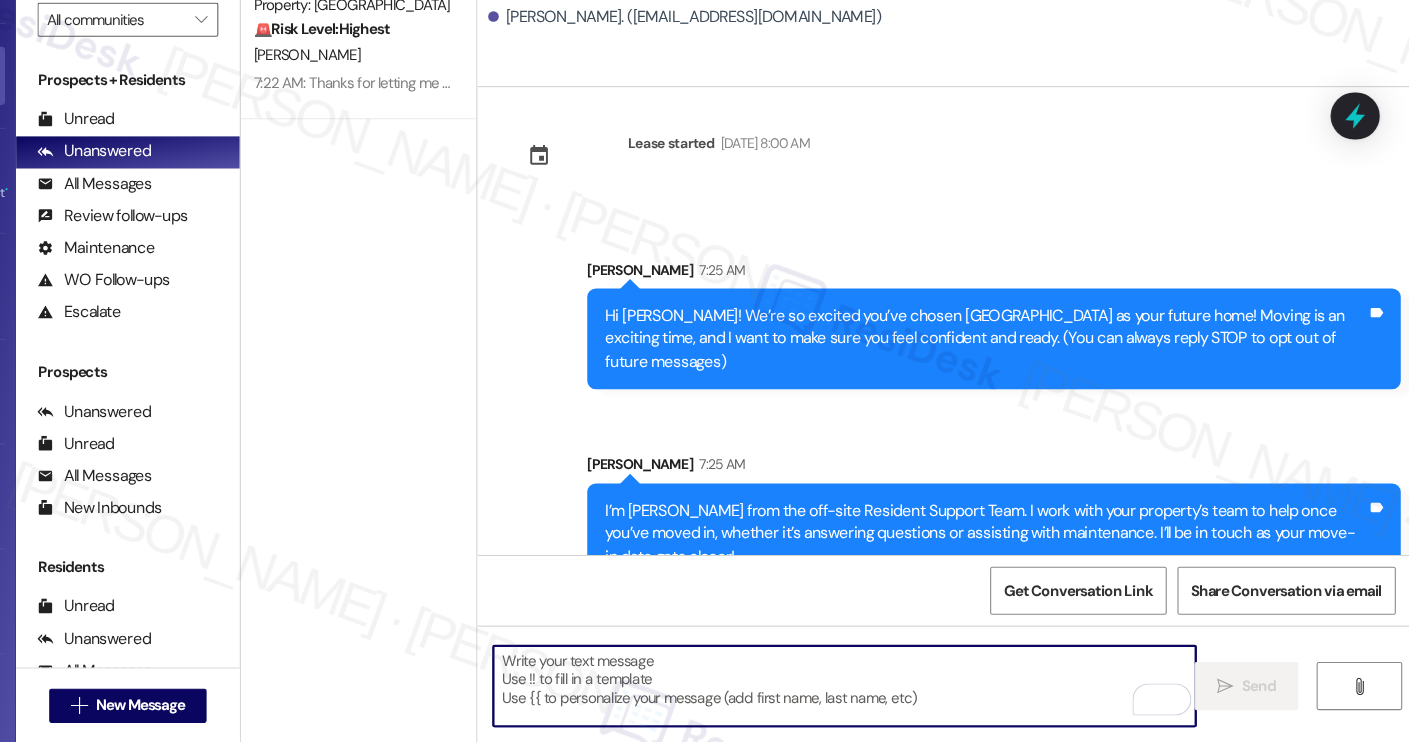 paste on "Move-in day will be busy as you get settled, but no reason it has to be stressful. Don’t forget that we offer a ⚡FAST PASS⚡for Move-In day if your checklist has been completed 2 weeks prior to move-in. Login to your ResidentPortal [DATE] to complete those outstanding items!" 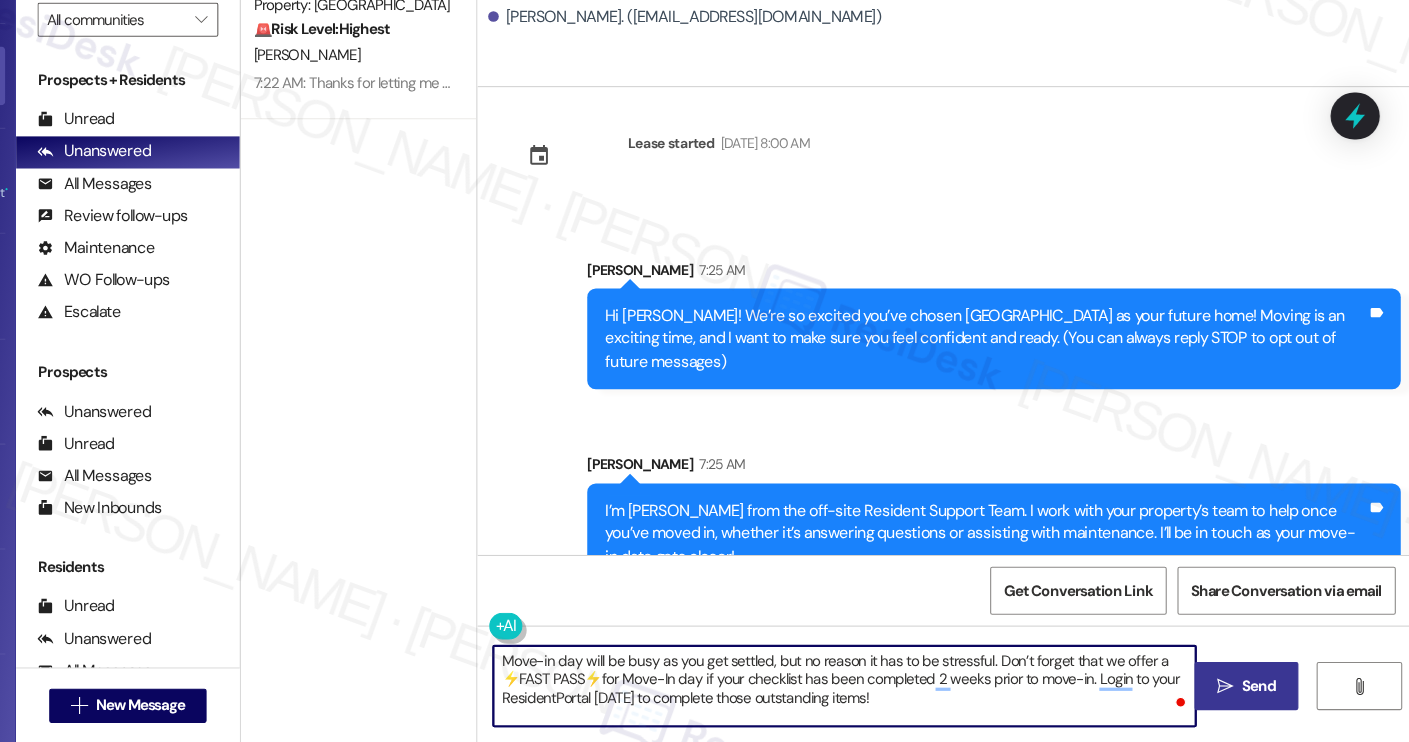 type on "Move-in day will be busy as you get settled, but no reason it has to be stressful. Don’t forget that we offer a ⚡FAST PASS⚡for Move-In day if your checklist has been completed 2 weeks prior to move-in. Login to your ResidentPortal [DATE] to complete those outstanding items!" 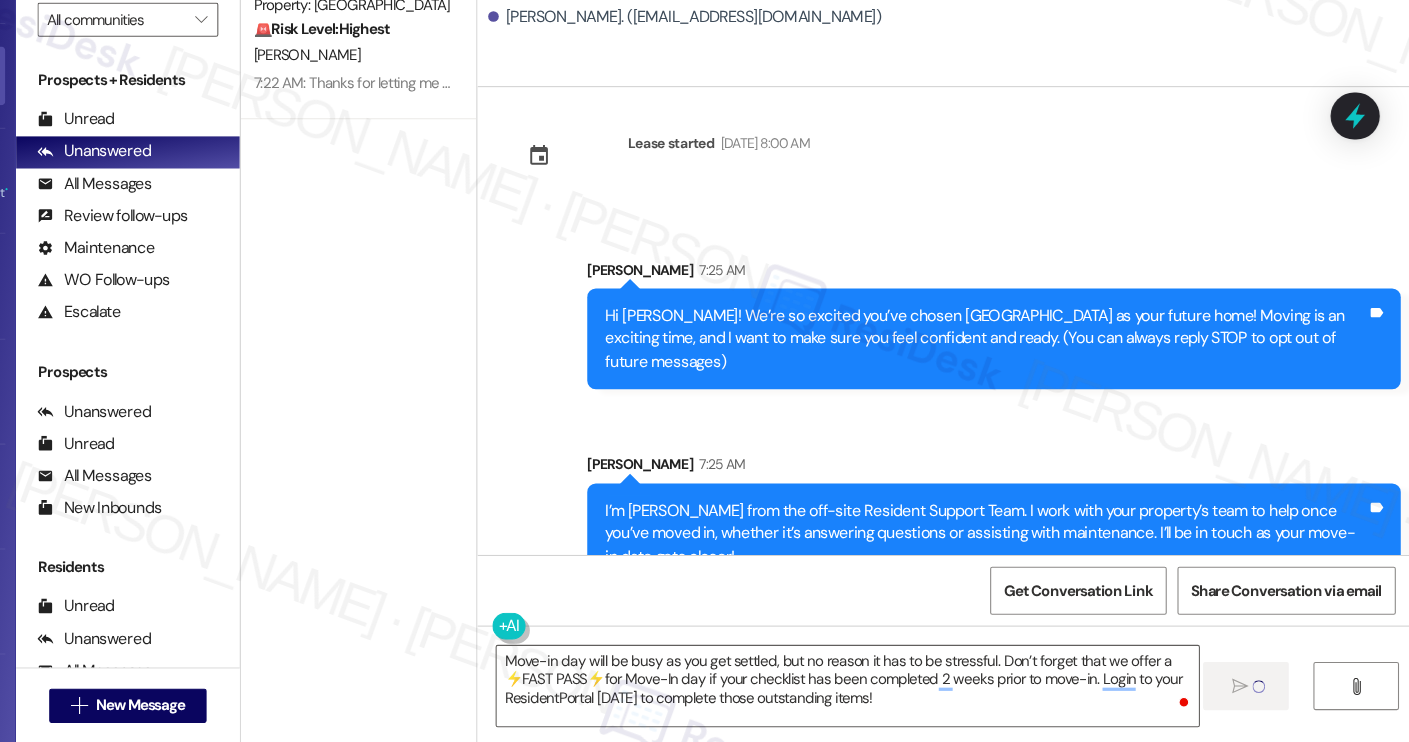 type 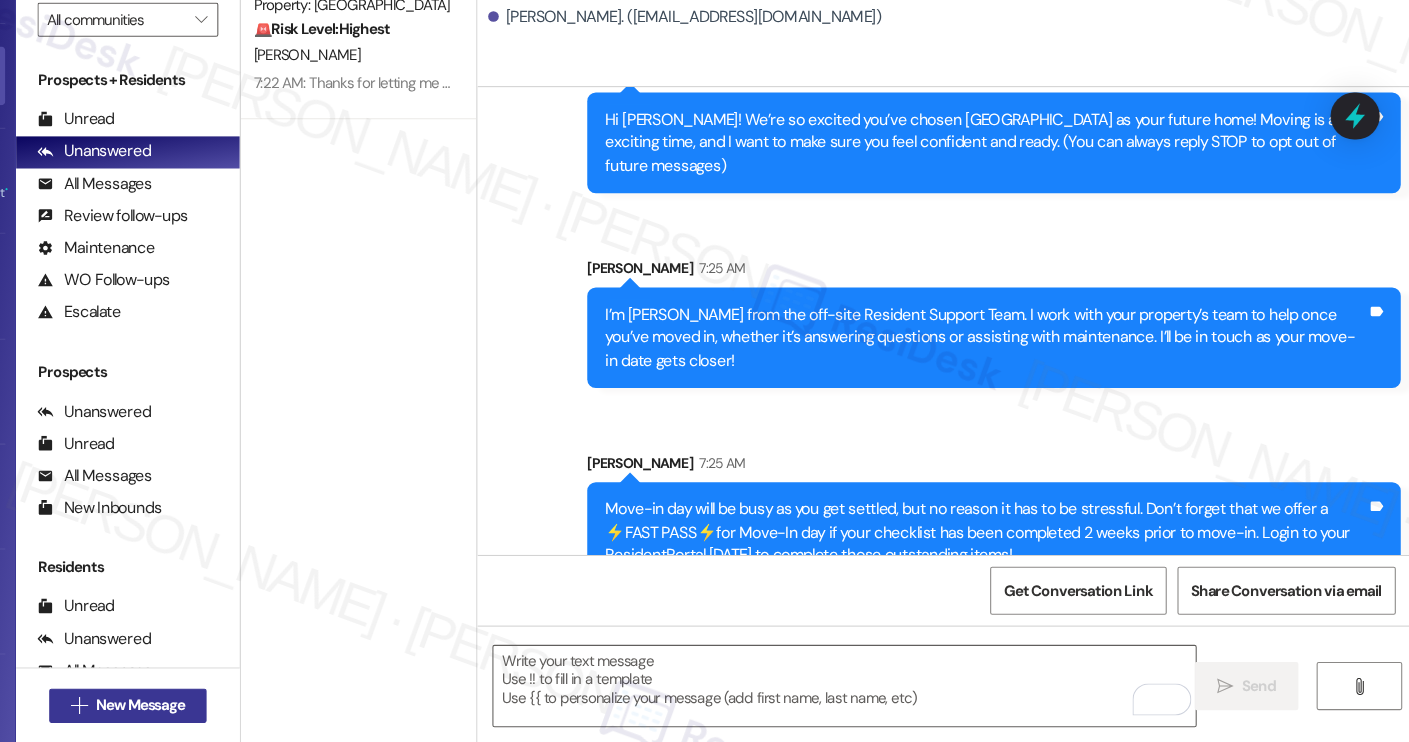 click on "New Message" at bounding box center (216, 707) 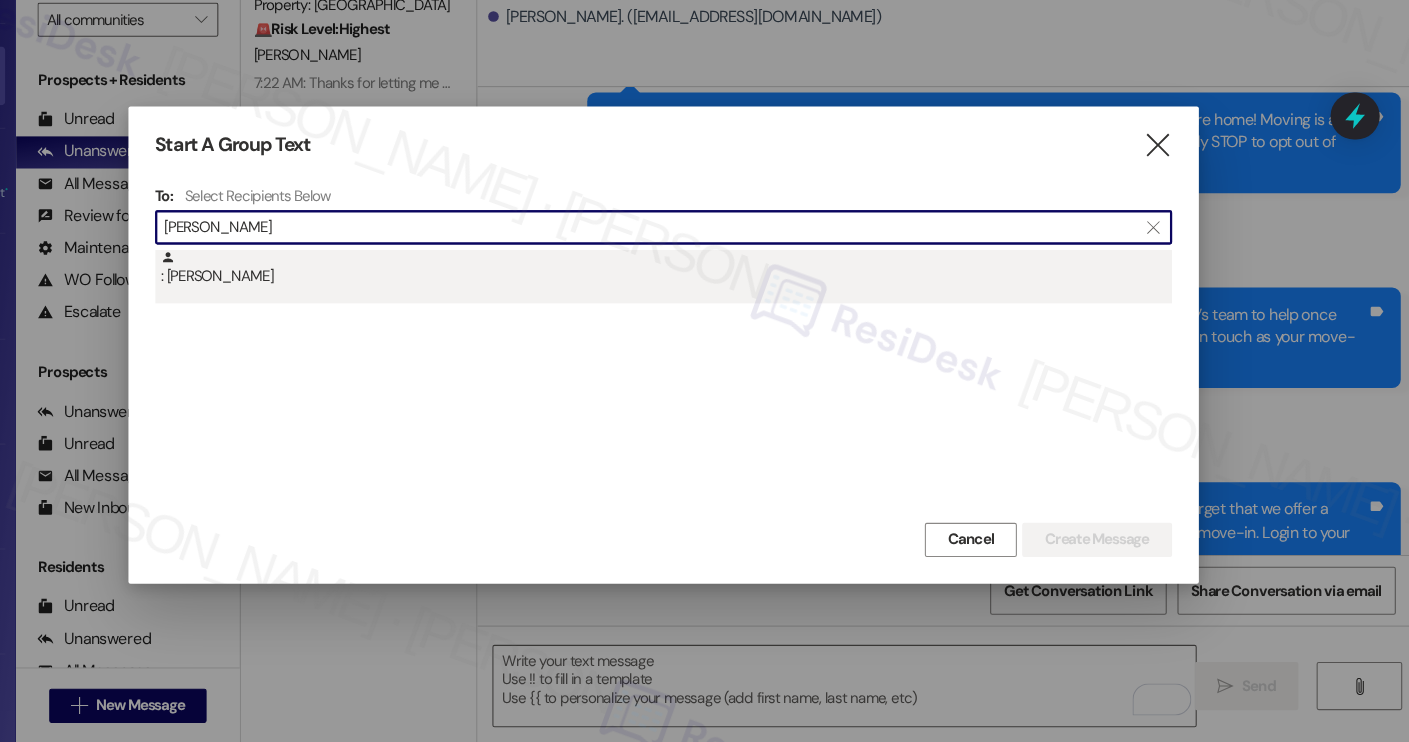 type on "[PERSON_NAME]" 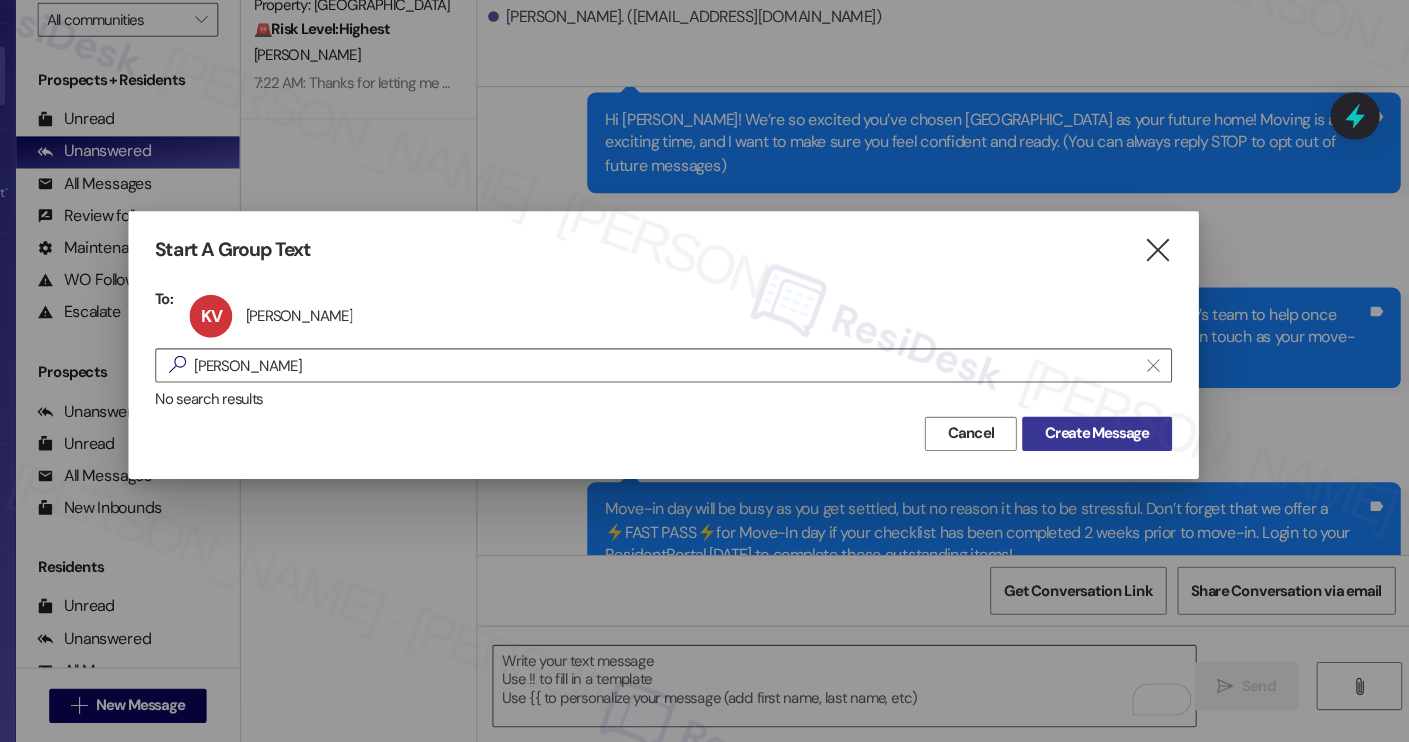 click on "Create Message" at bounding box center [1109, 453] 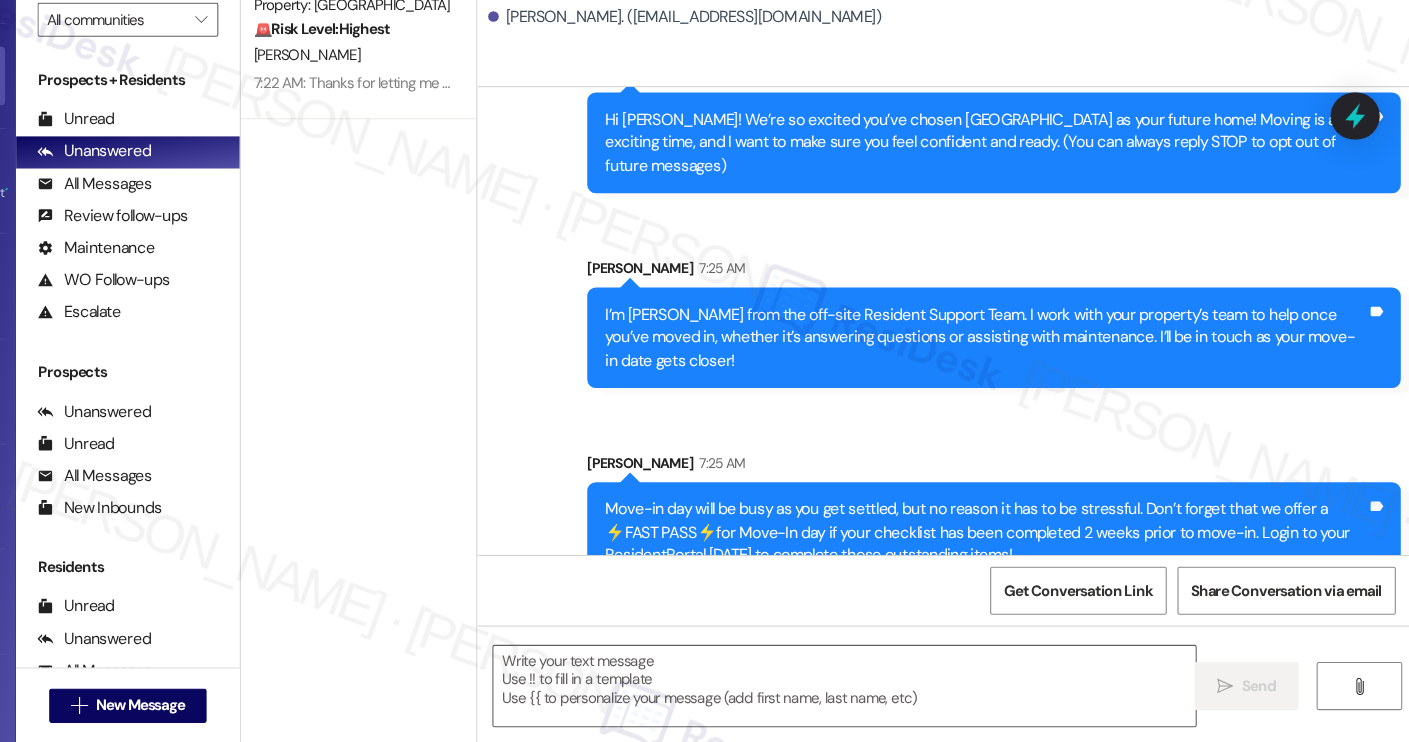 type on "Fetching suggested responses. Please feel free to read through the conversation in the meantime." 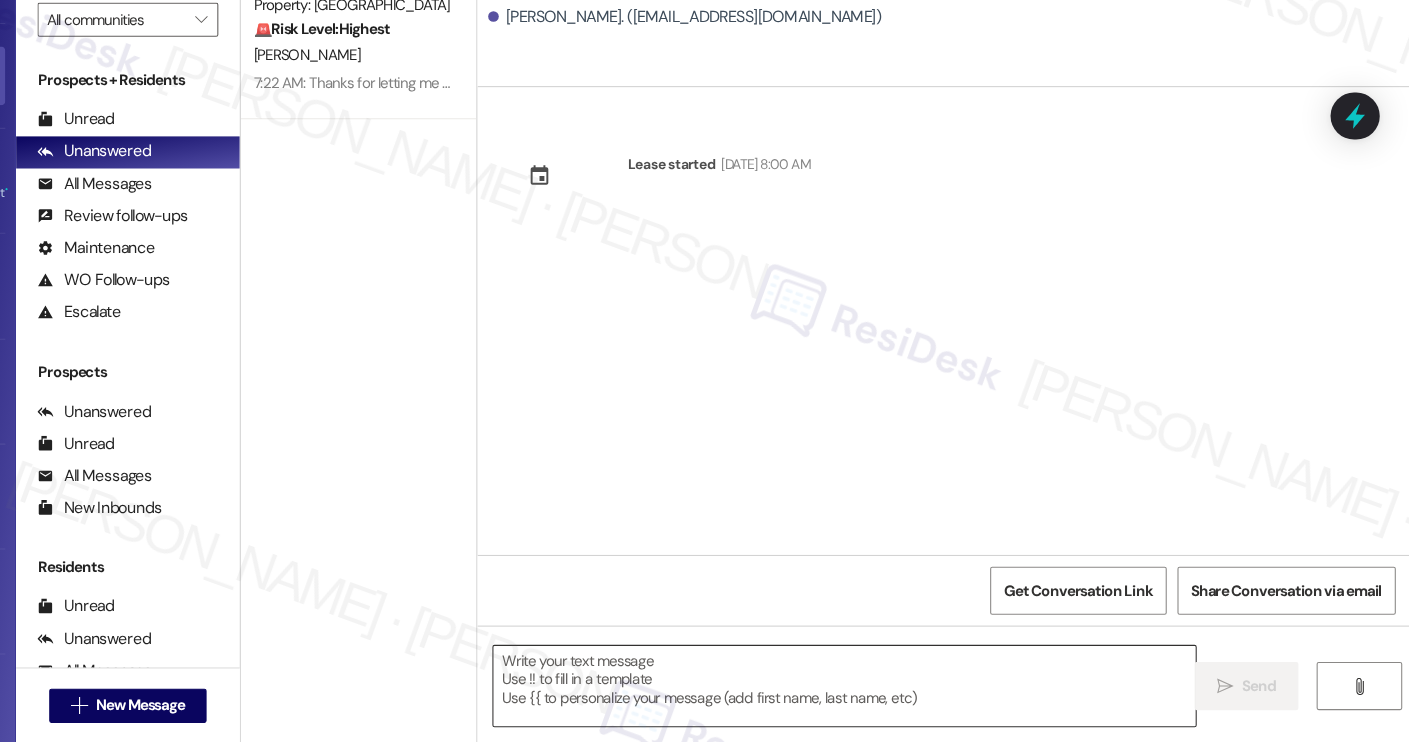 click at bounding box center (874, 689) 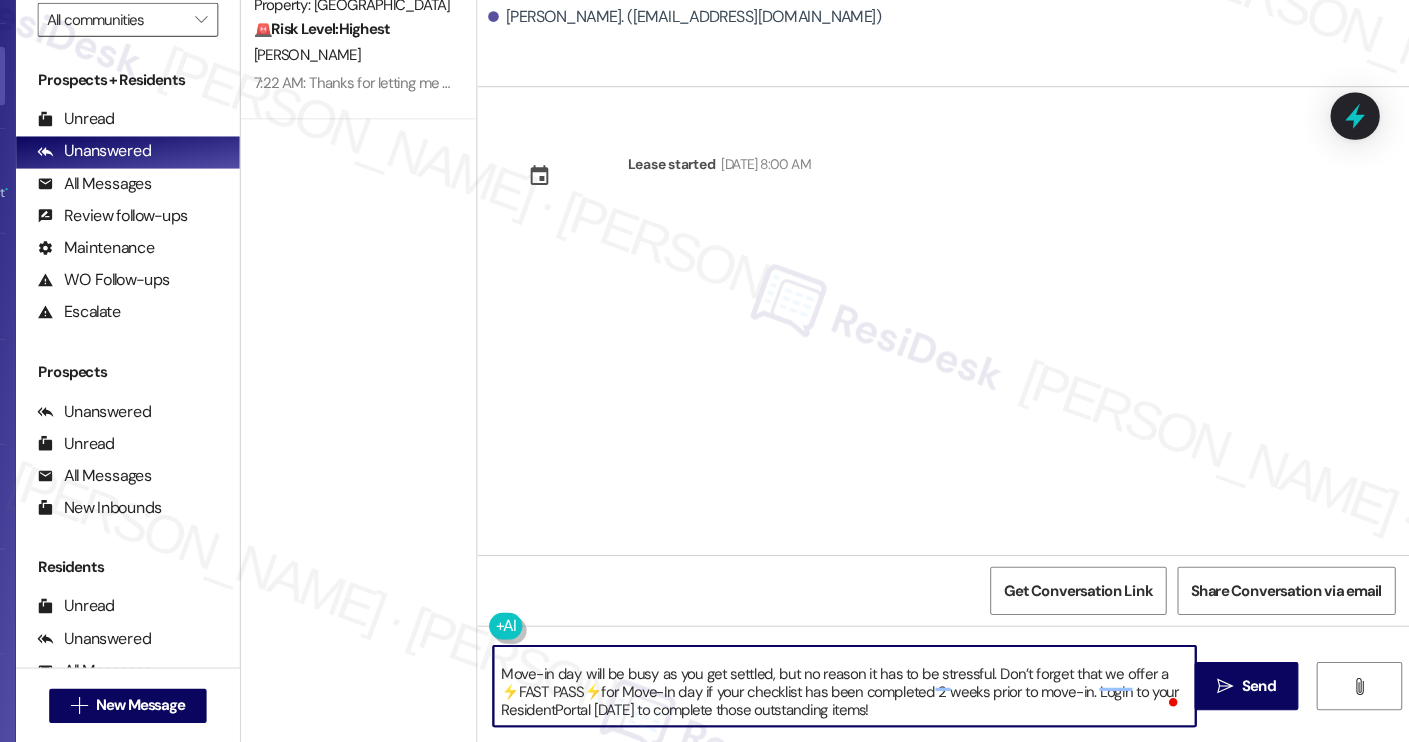 scroll, scrollTop: 0, scrollLeft: 0, axis: both 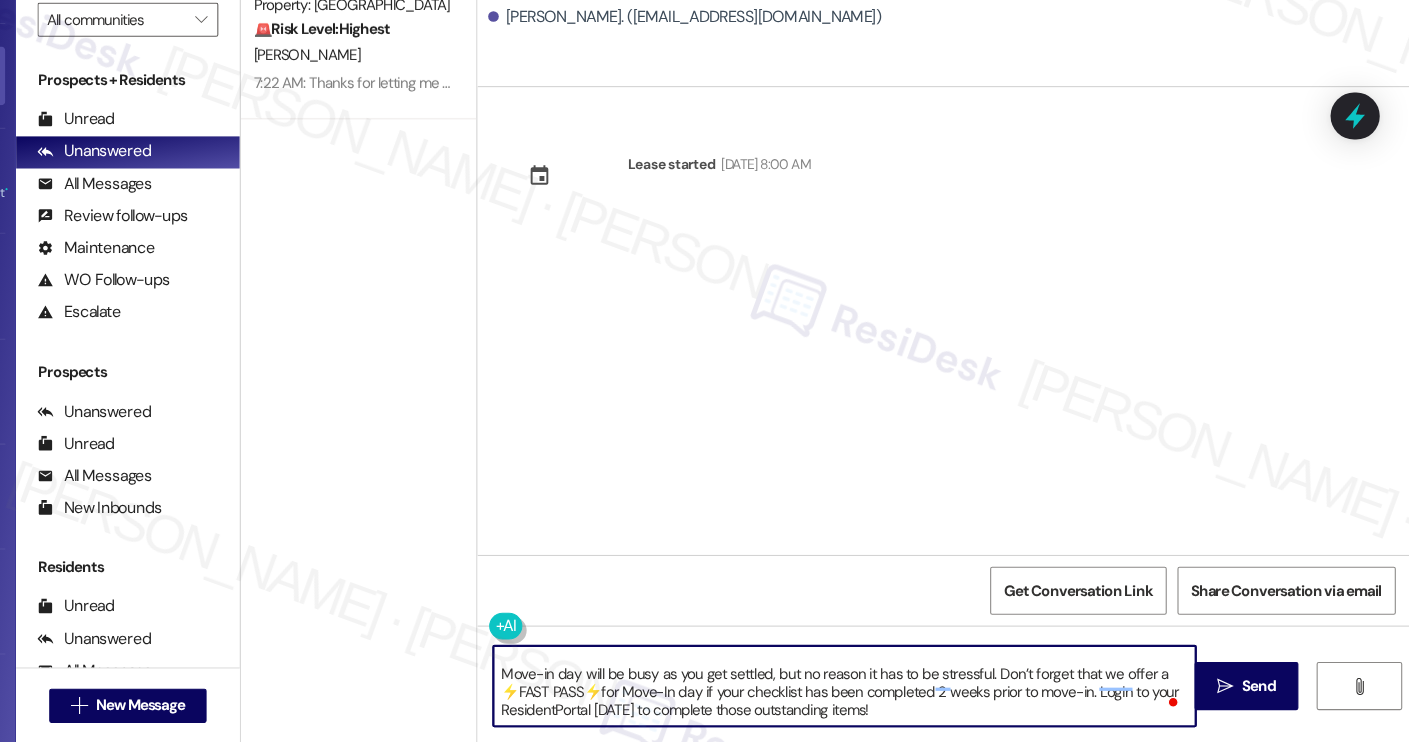 click on "Hi [PERSON_NAME]! We’re so excited you’ve chosen [GEOGRAPHIC_DATA] as your future home! Moving is an exciting time, and I want to make sure you feel confident and ready.
I’m [PERSON_NAME] from the off-site Resident Support Team. I work with your property’s team to help once you’ve moved in, whether it’s answering questions or assisting with maintenance. I’ll be in touch as your move-in date gets closer!
Move-in day will be busy as you get settled, but no reason it has to be stressful. Don’t forget that we offer a ⚡FAST PASS⚡for Move-In day if your checklist has been completed 2 weeks prior to move-in. Login to your ResidentPortal [DATE] to complete those outstanding items!" at bounding box center [874, 689] 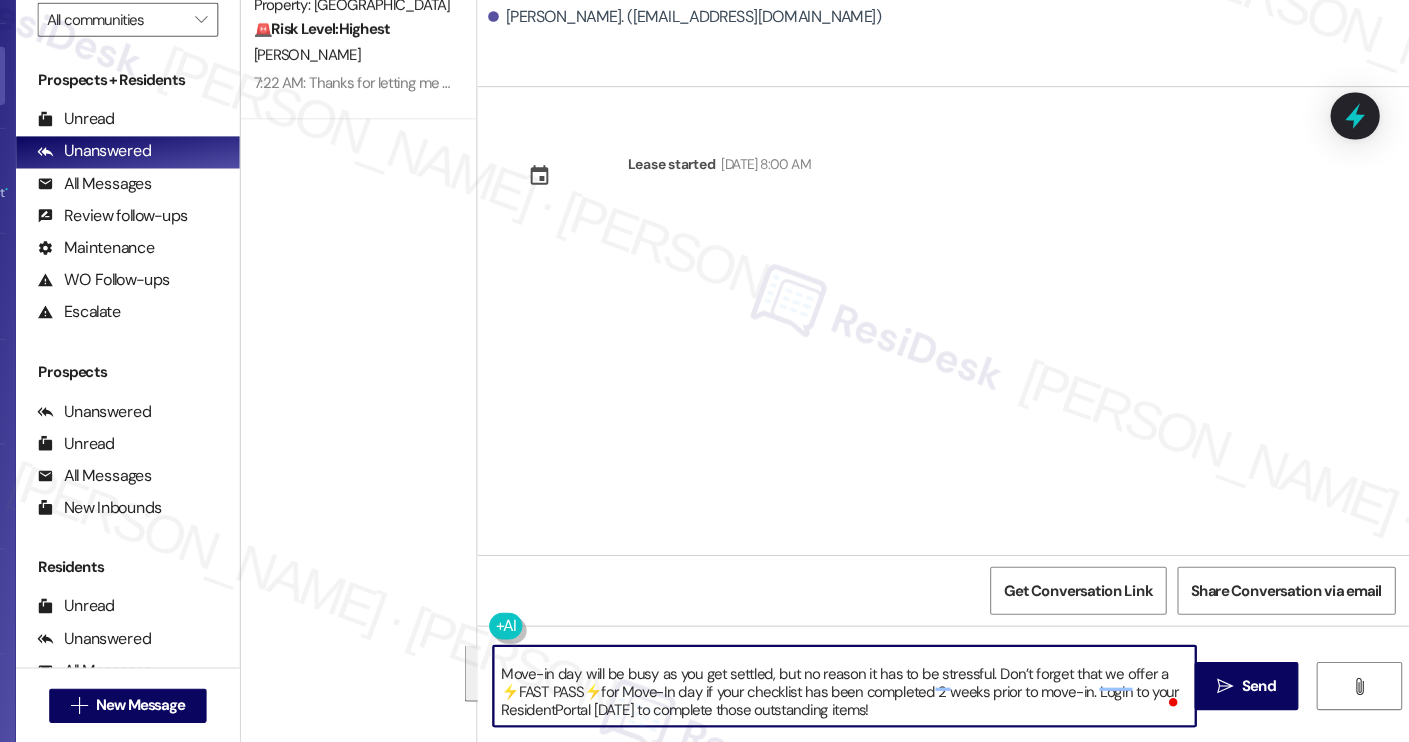 click on "Hi [PERSON_NAME]! We’re so excited you’ve chosen [GEOGRAPHIC_DATA] as your future home! Moving is an exciting time, and I want to make sure you feel confident and ready.
I’m [PERSON_NAME] from the off-site Resident Support Team. I work with your property’s team to help once you’ve moved in, whether it’s answering questions or assisting with maintenance. I’ll be in touch as your move-in date gets closer!
Move-in day will be busy as you get settled, but no reason it has to be stressful. Don’t forget that we offer a ⚡FAST PASS⚡for Move-In day if your checklist has been completed 2 weeks prior to move-in. Login to your ResidentPortal [DATE] to complete those outstanding items!" at bounding box center [874, 689] 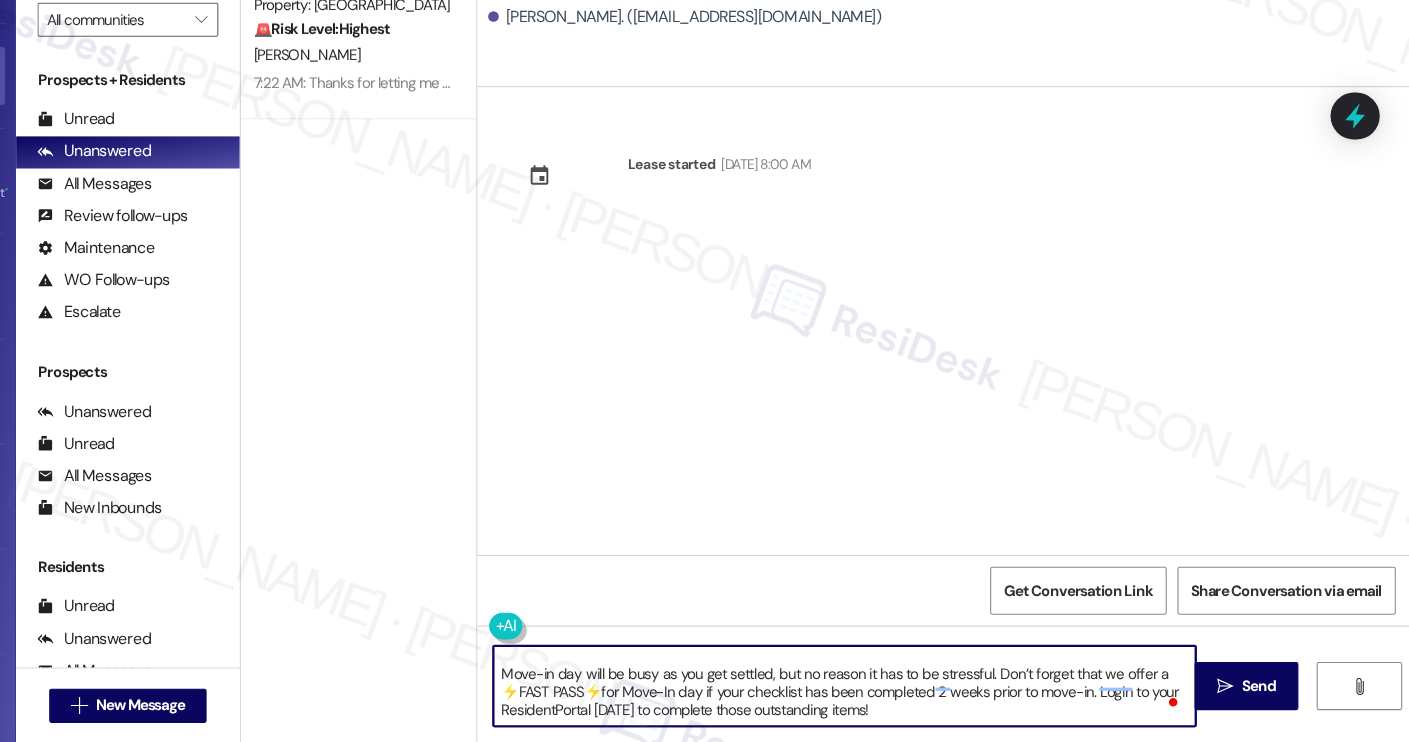 scroll, scrollTop: 90, scrollLeft: 0, axis: vertical 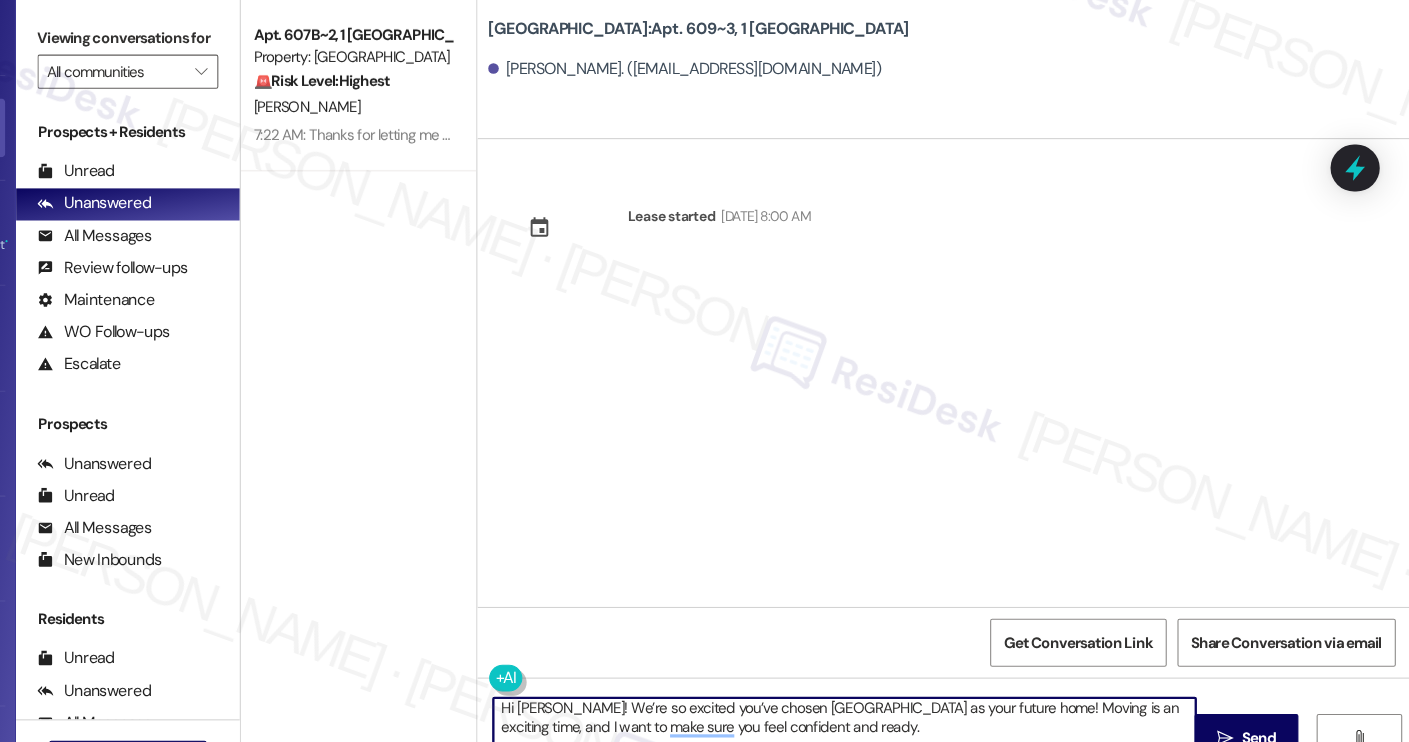 click on "Kristin Verrico. (verricokg@gmail.com)" at bounding box center (725, 64) 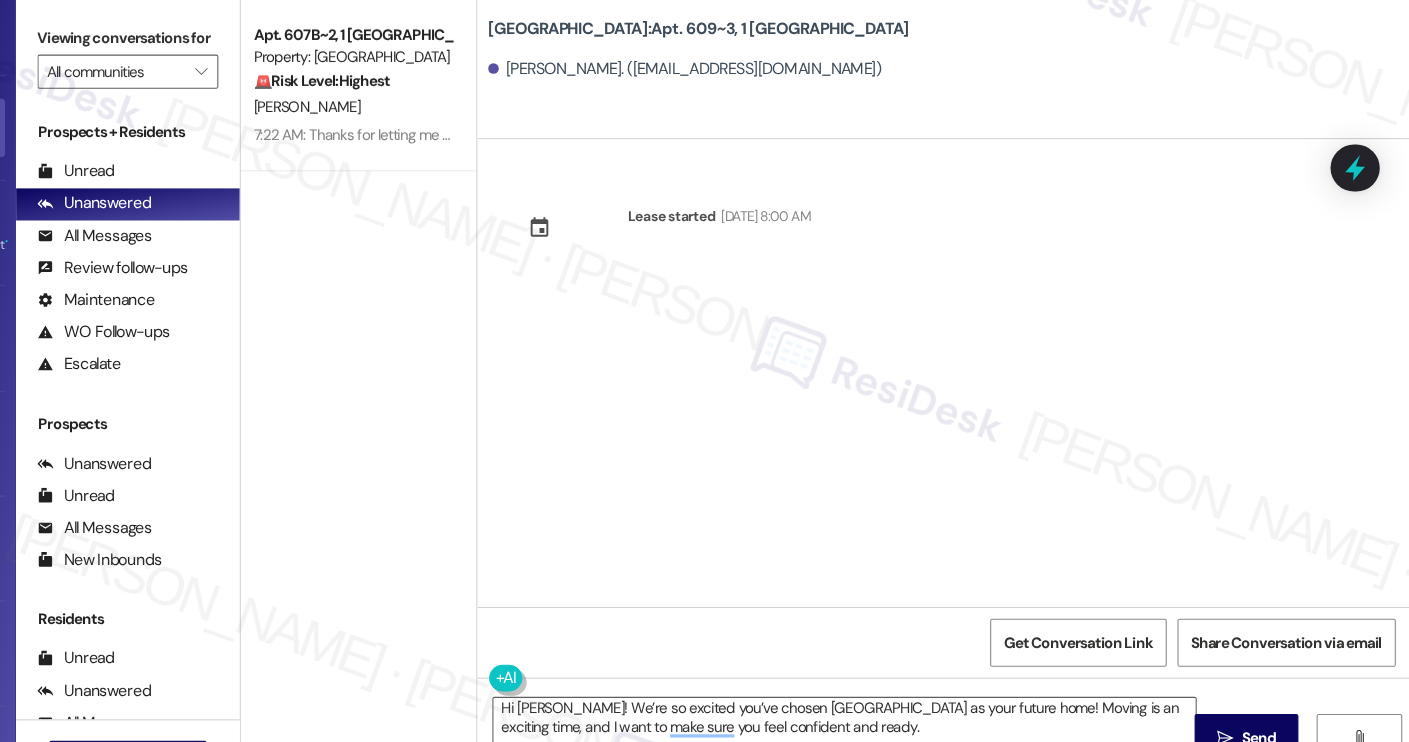 click on "Kristin Verrico. (verricokg@gmail.com)" at bounding box center [725, 64] 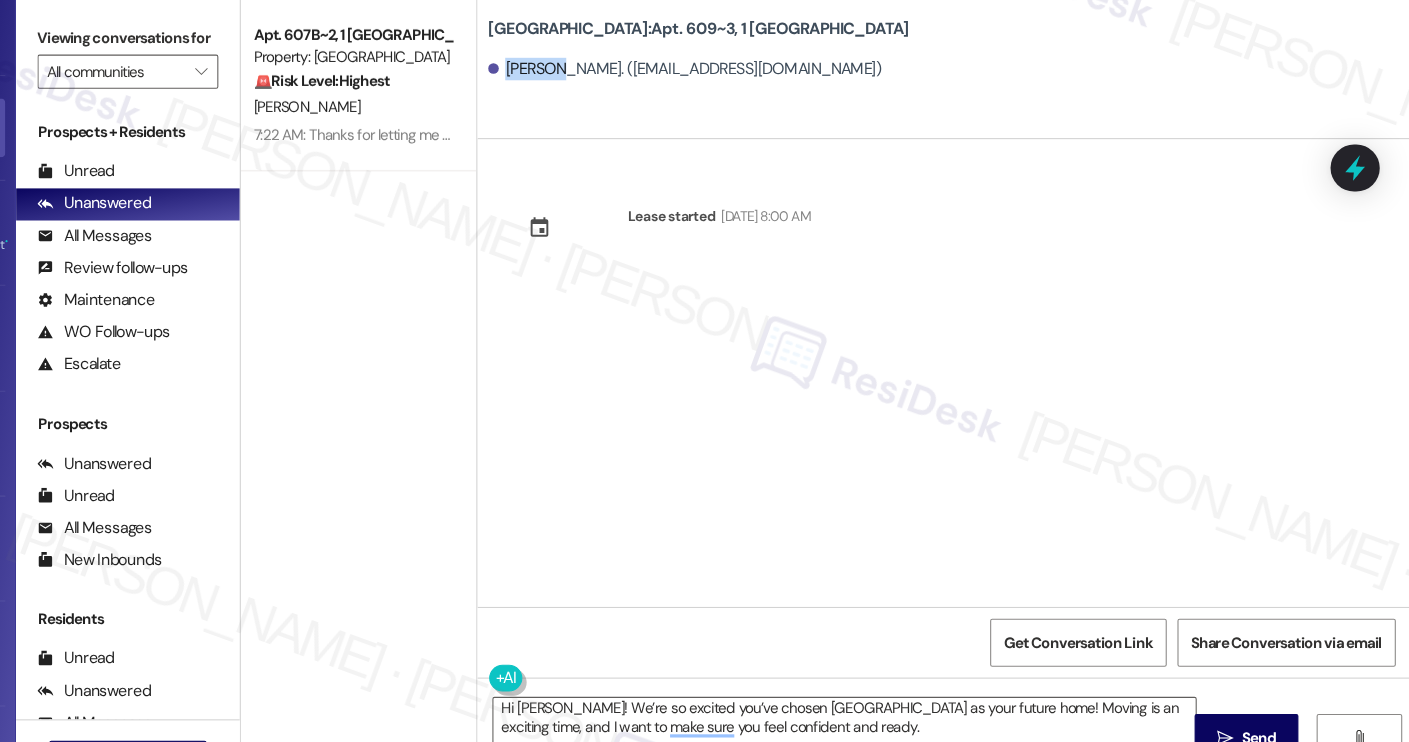copy on "Kristin" 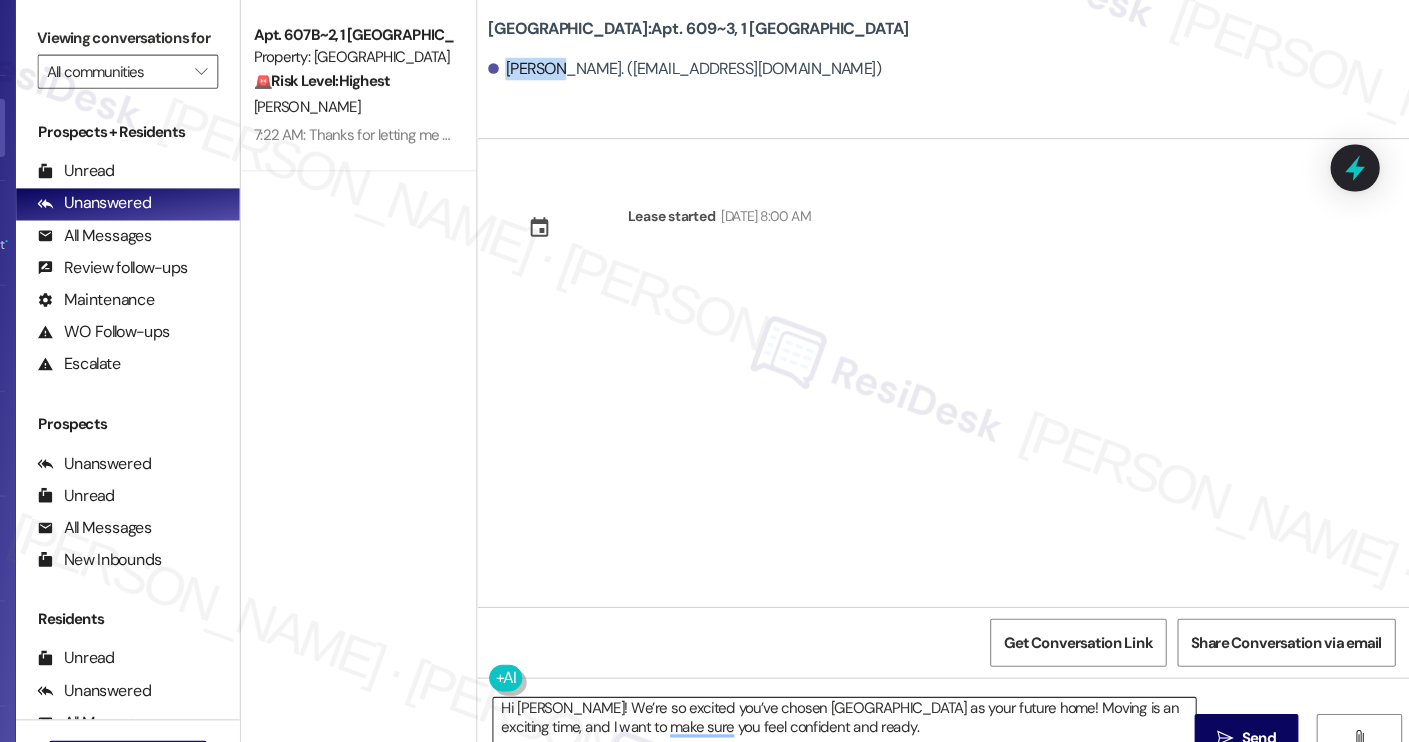click on "Hi [PERSON_NAME]! We’re so excited you’ve chosen [GEOGRAPHIC_DATA] as your future home! Moving is an exciting time, and I want to make sure you feel confident and ready.
I’m [PERSON_NAME] from the off-site Resident Support Team. I work with your property’s team to help once you’ve moved in, whether it’s answering questions or assisting with maintenance. I’ll be in touch as your move-in date gets closer!
Move-in day will be busy as you get settled, but no reason it has to be stressful. Don’t forget that we offer a ⚡FAST PASS⚡for Move-In day if your checklist has been completed 2 weeks prior to move-in. Login to your ResidentPortal [DATE] to complete those outstanding items!" at bounding box center [874, 689] 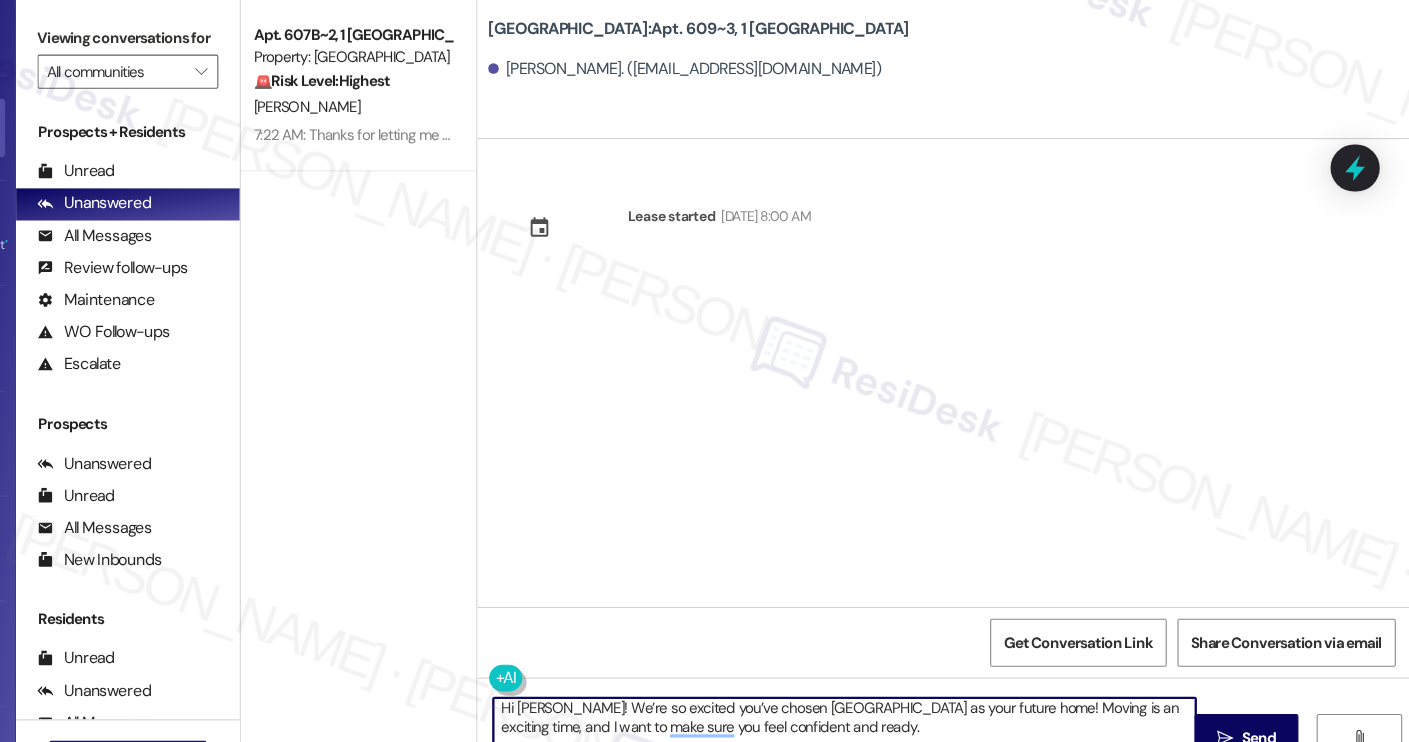 click on "Hi [PERSON_NAME]! We’re so excited you’ve chosen [GEOGRAPHIC_DATA] as your future home! Moving is an exciting time, and I want to make sure you feel confident and ready.
I’m [PERSON_NAME] from the off-site Resident Support Team. I work with your property’s team to help once you’ve moved in, whether it’s answering questions or assisting with maintenance. I’ll be in touch as your move-in date gets closer!
Move-in day will be busy as you get settled, but no reason it has to be stressful. Don’t forget that we offer a ⚡FAST PASS⚡for Move-In day if your checklist has been completed 2 weeks prior to move-in. Login to your ResidentPortal [DATE] to complete those outstanding items!" at bounding box center (874, 689) 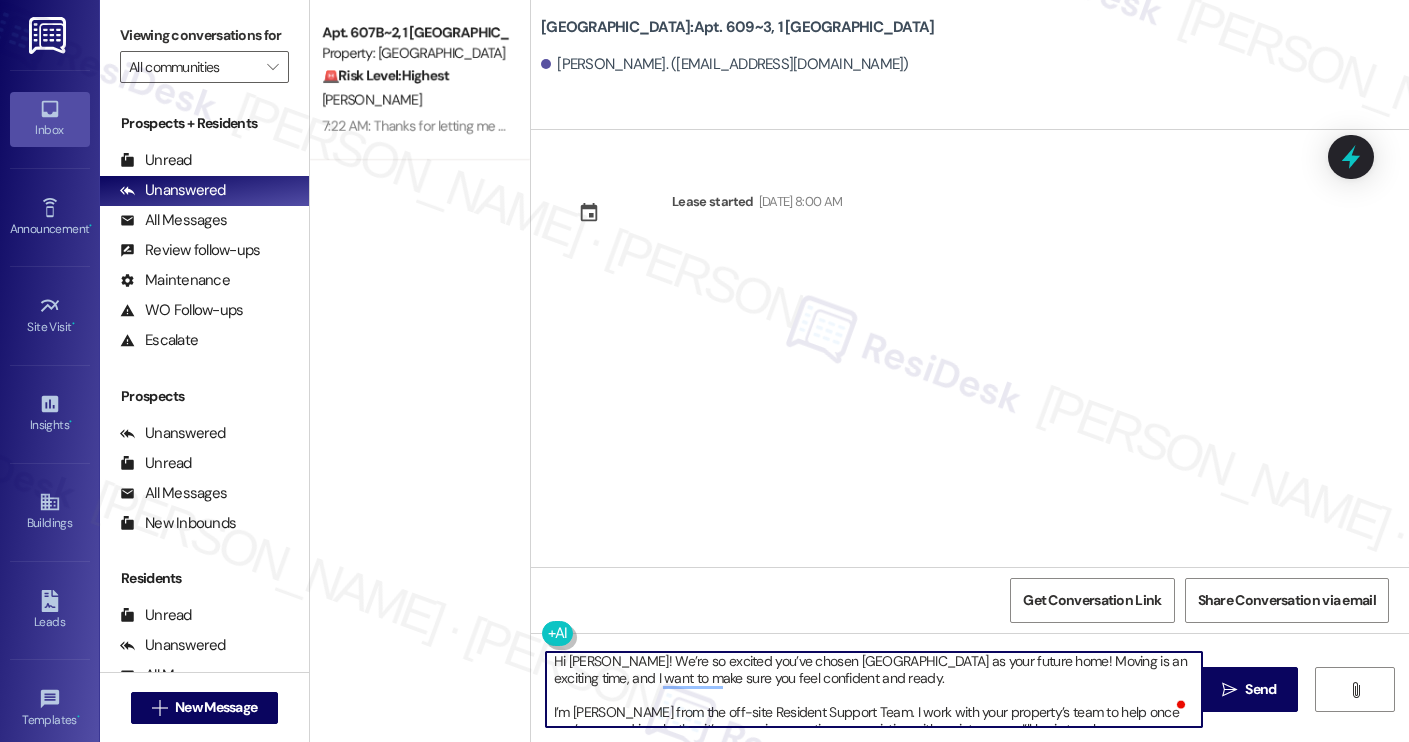 scroll, scrollTop: 36, scrollLeft: 0, axis: vertical 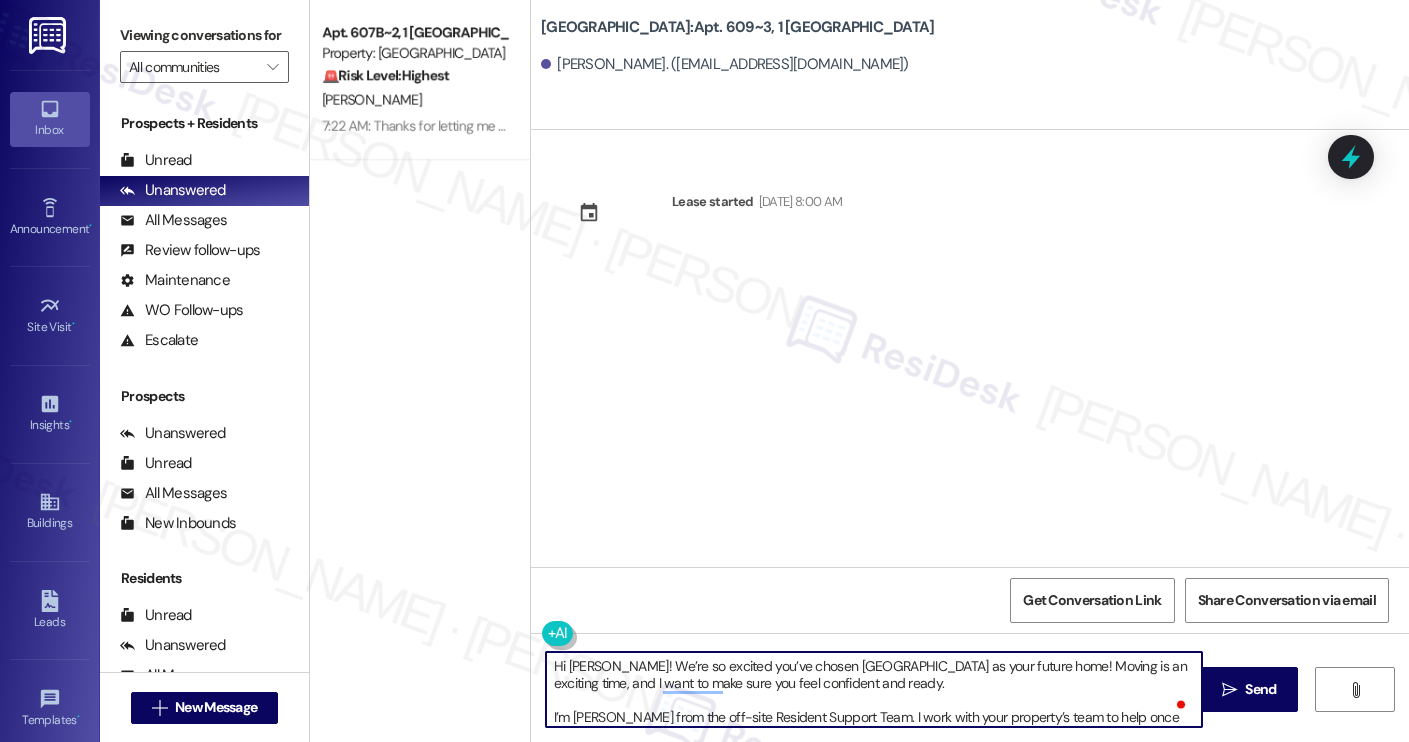 click on "Hi Kristin! We’re so excited you’ve chosen Yugo Charleston Campus as your future home! Moving is an exciting time, and I want to make sure you feel confident and ready.
I’m Sarah from the off-site Resident Support Team. I work with your property’s team to help once you’ve moved in, whether it’s answering questions or assisting with maintenance. I’ll be in touch as your move-in date gets closer!
Move-in day will be busy as you get settled, but no reason it has to be stressful. Don’t forget that we offer a ⚡FAST PASS⚡for Move-In day if your checklist has been completed 2 weeks prior to move-in. Login to your ResidentPortal today to complete those outstanding items!" at bounding box center [874, 689] 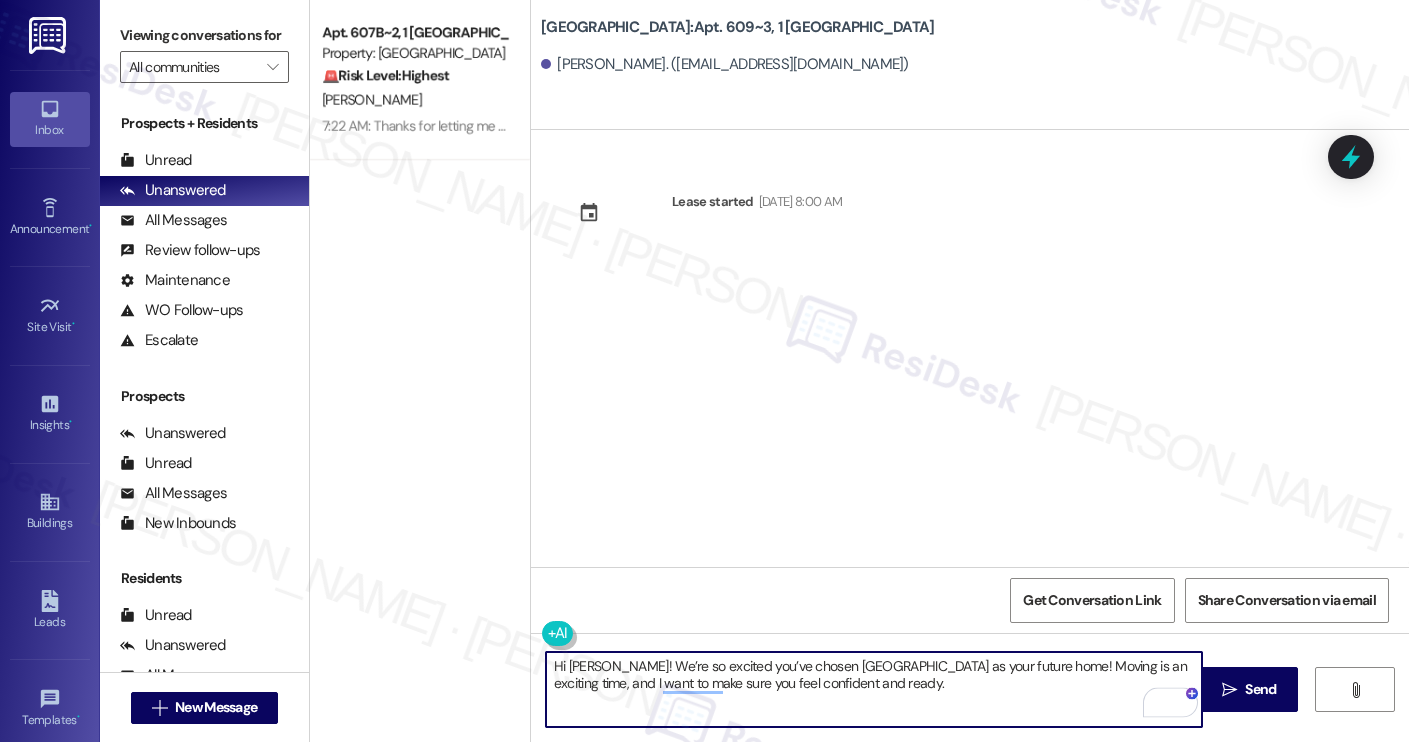 type on "Hi Kristin! We’re so excited you’ve chosen Yugo Charleston Campus as your future home! Moving is an exciting time, and I want to make sure you feel confident and ready." 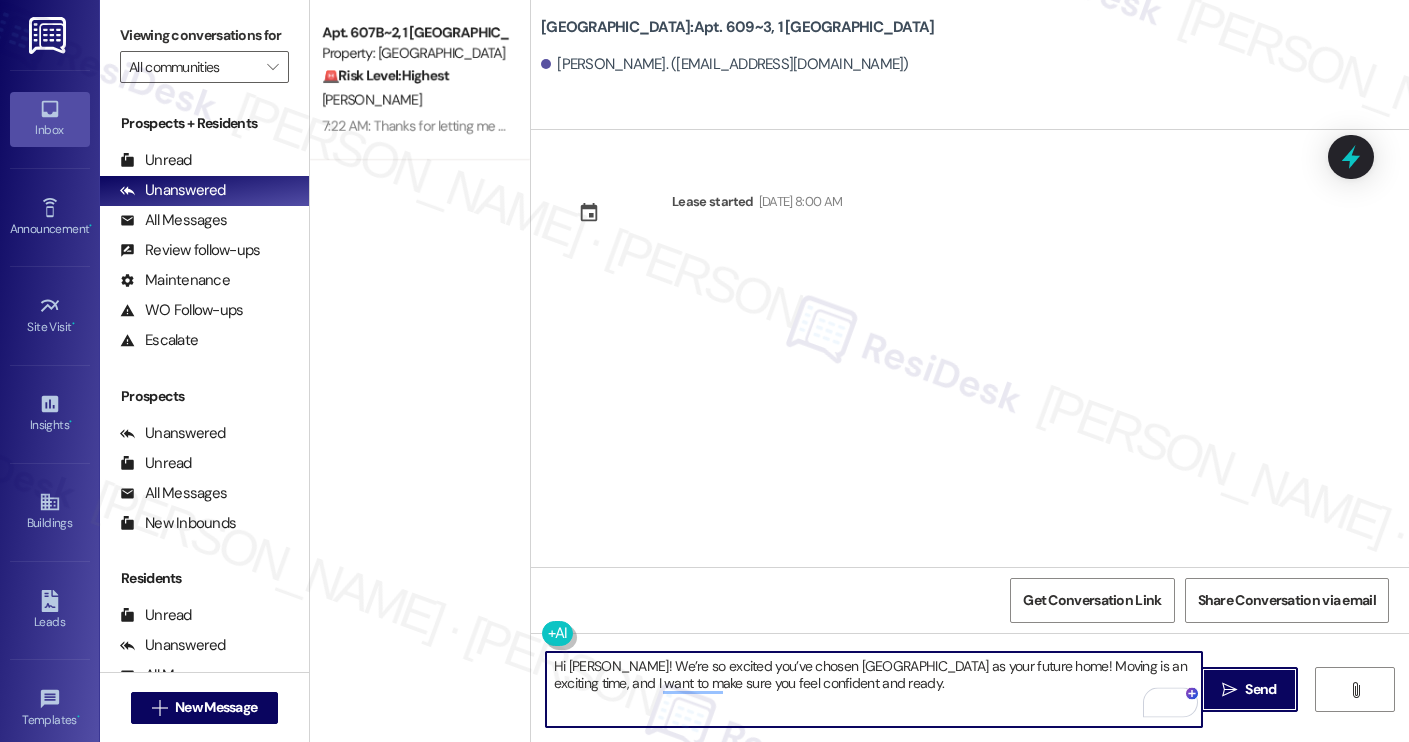 click on " Send" at bounding box center [1249, 689] 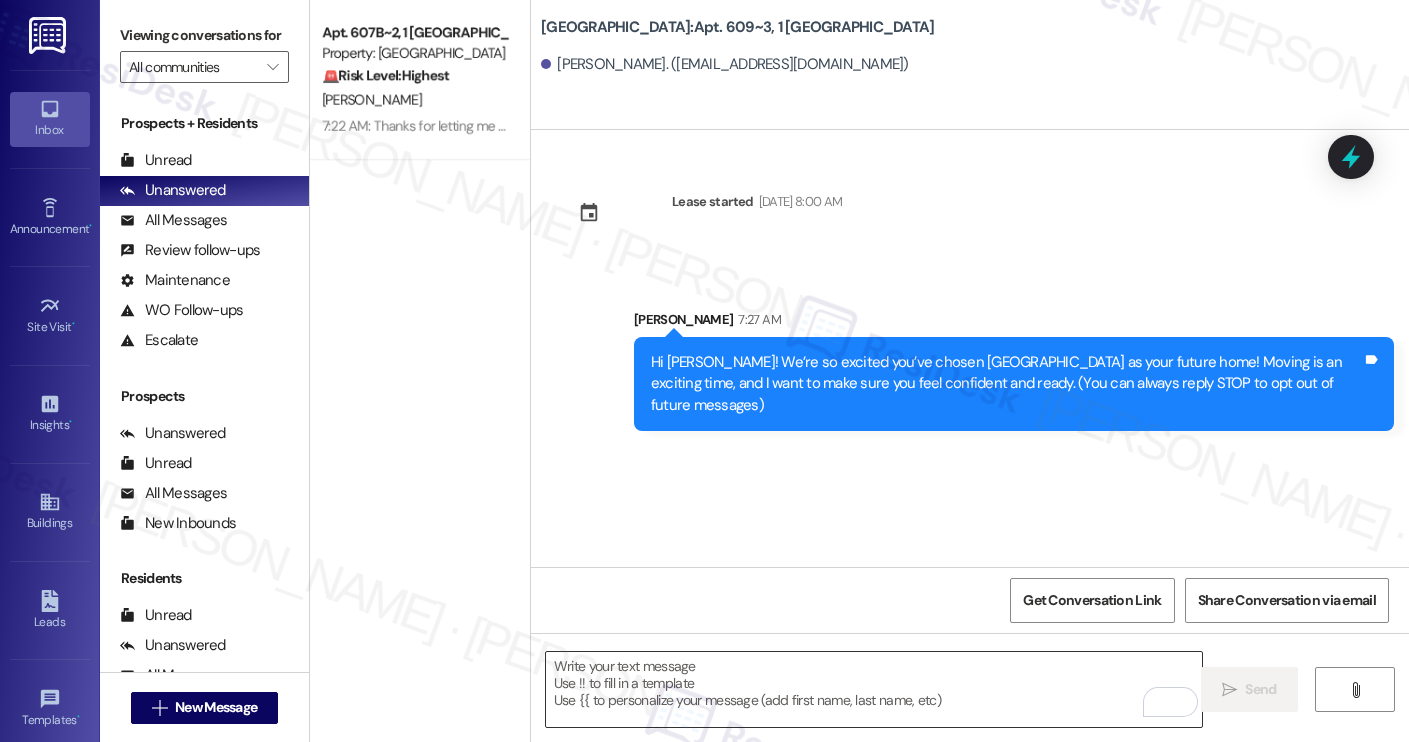click at bounding box center [874, 689] 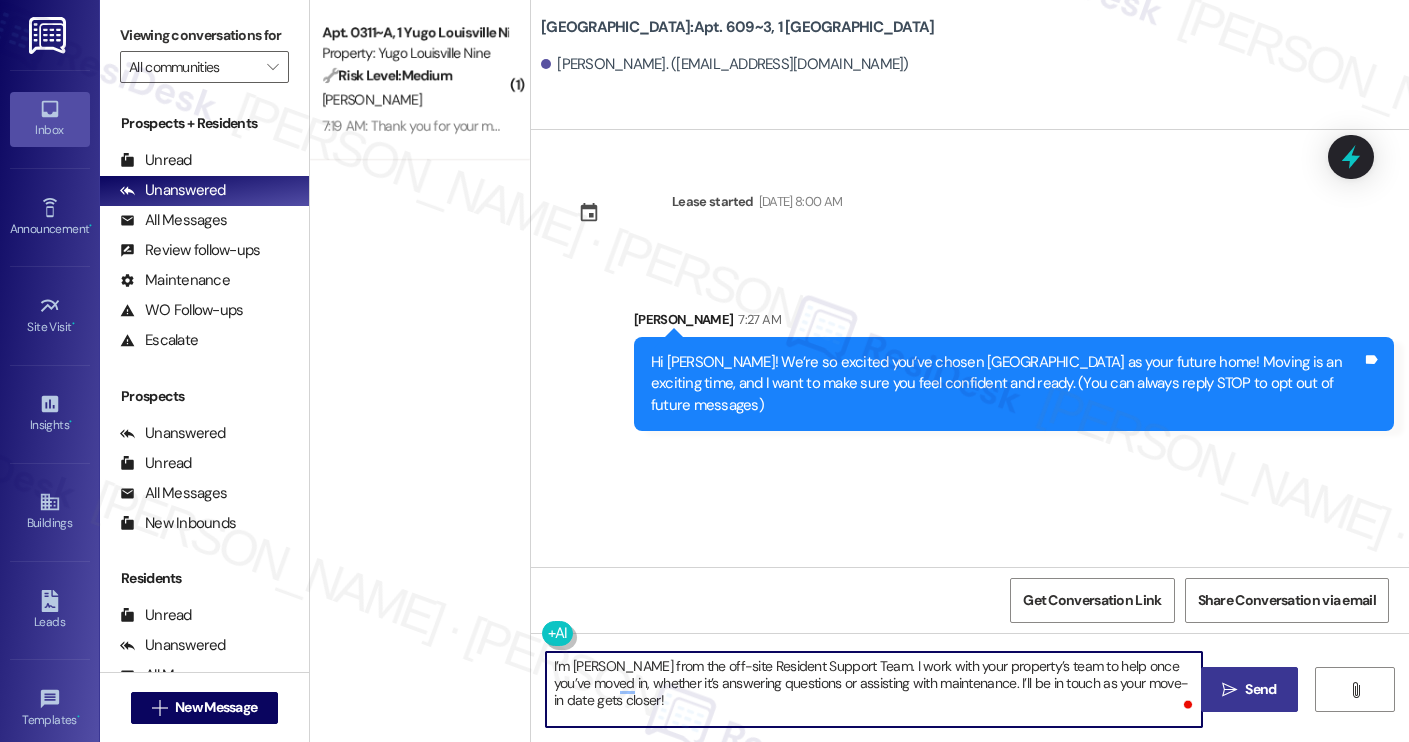 type on "I’m [PERSON_NAME] from the off-site Resident Support Team. I work with your property’s team to help once you’ve moved in, whether it’s answering questions or assisting with maintenance. I’ll be in touch as your move-in date gets closer!" 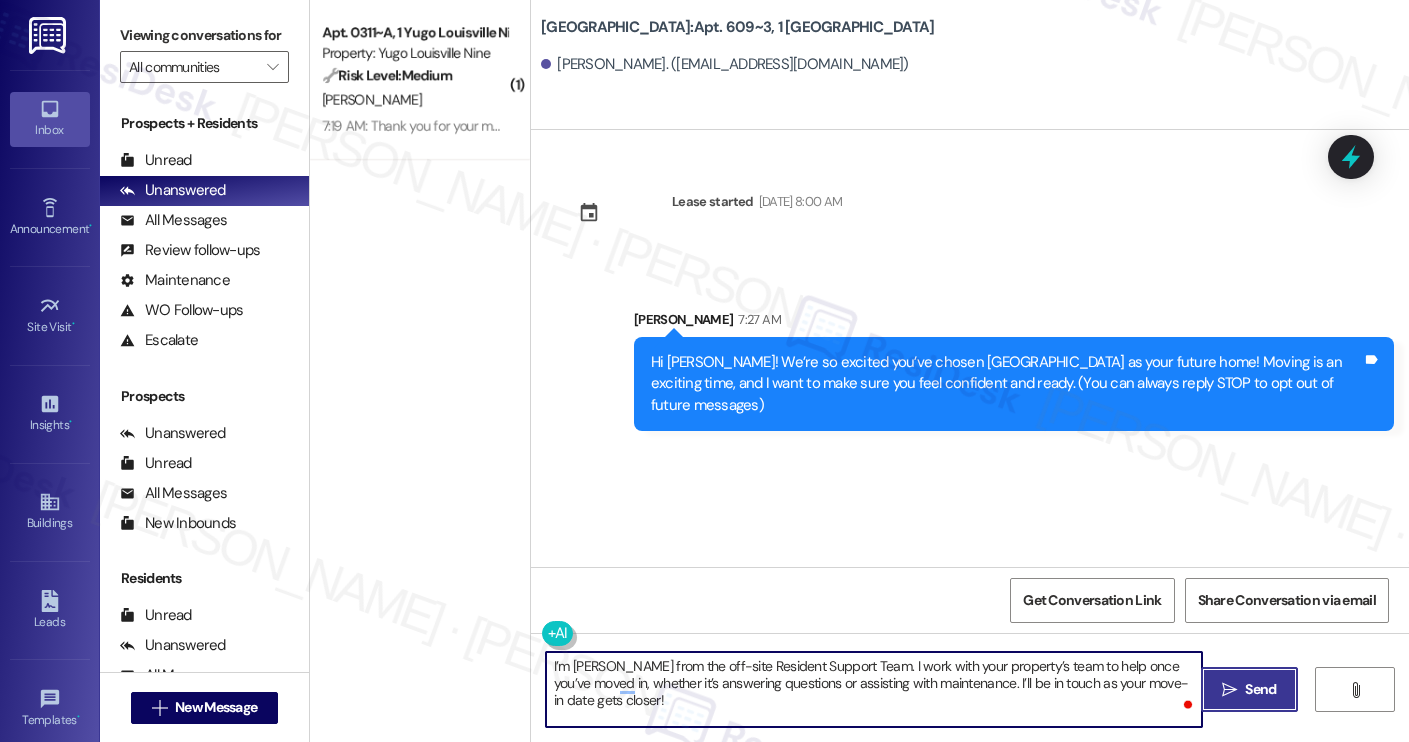 click on "" at bounding box center [1229, 690] 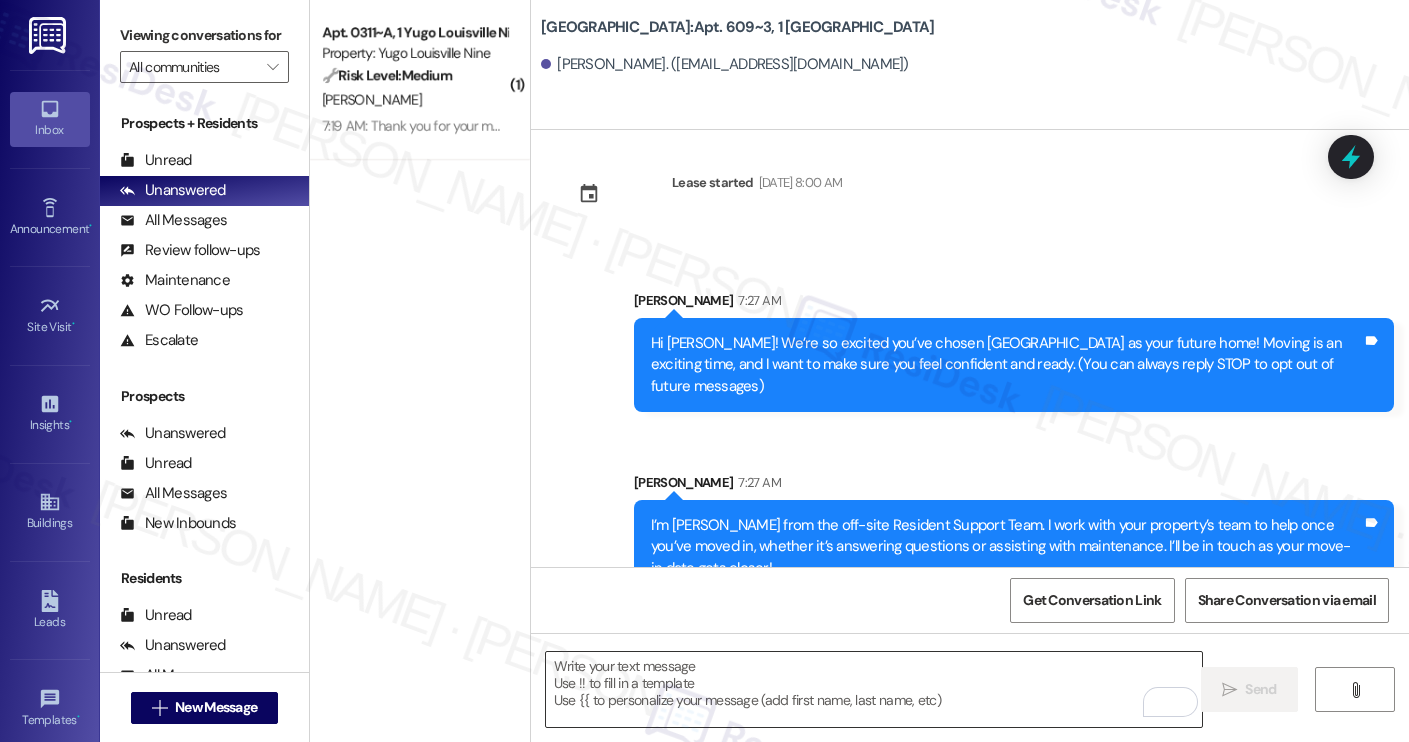 click at bounding box center (874, 689) 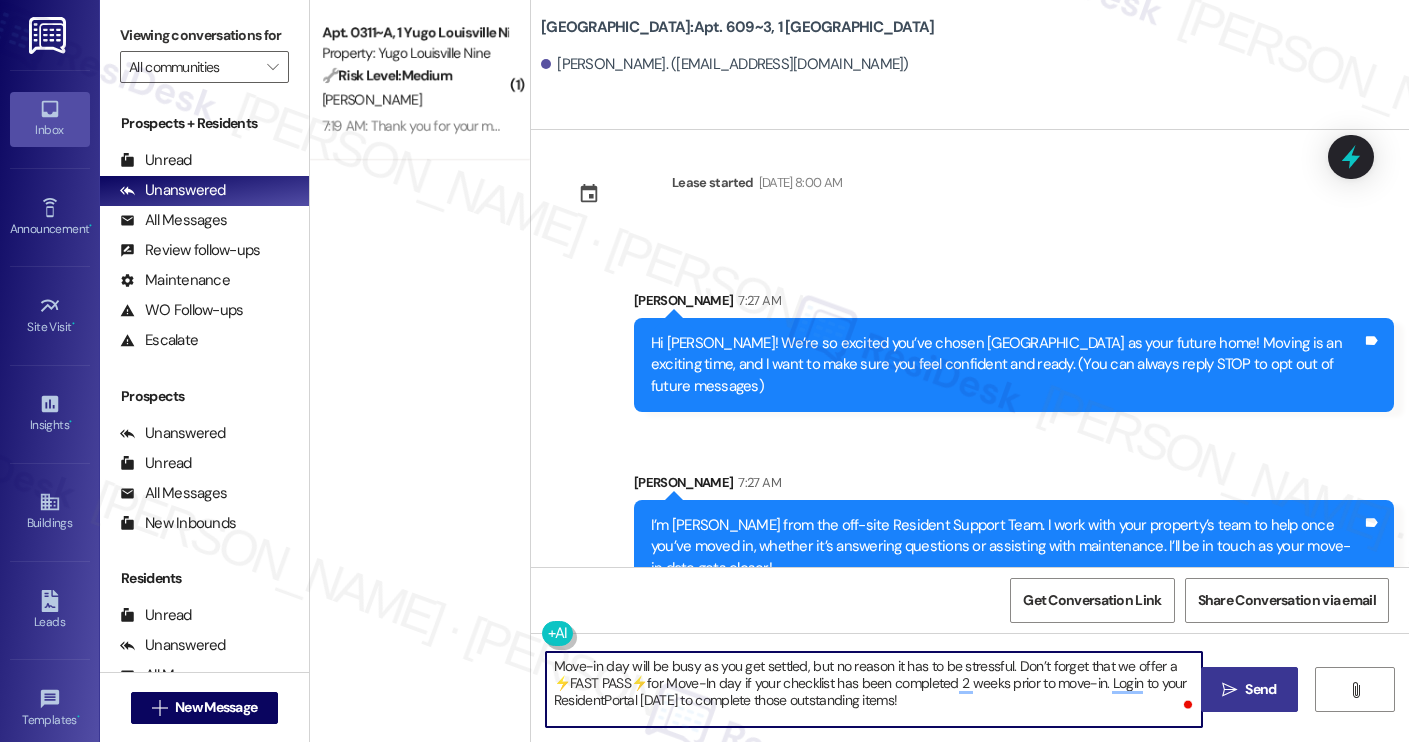 type on "Move-in day will be busy as you get settled, but no reason it has to be stressful. Don’t forget that we offer a ⚡FAST PASS⚡for Move-In day if your checklist has been completed 2 weeks prior to move-in. Login to your ResidentPortal [DATE] to complete those outstanding items!" 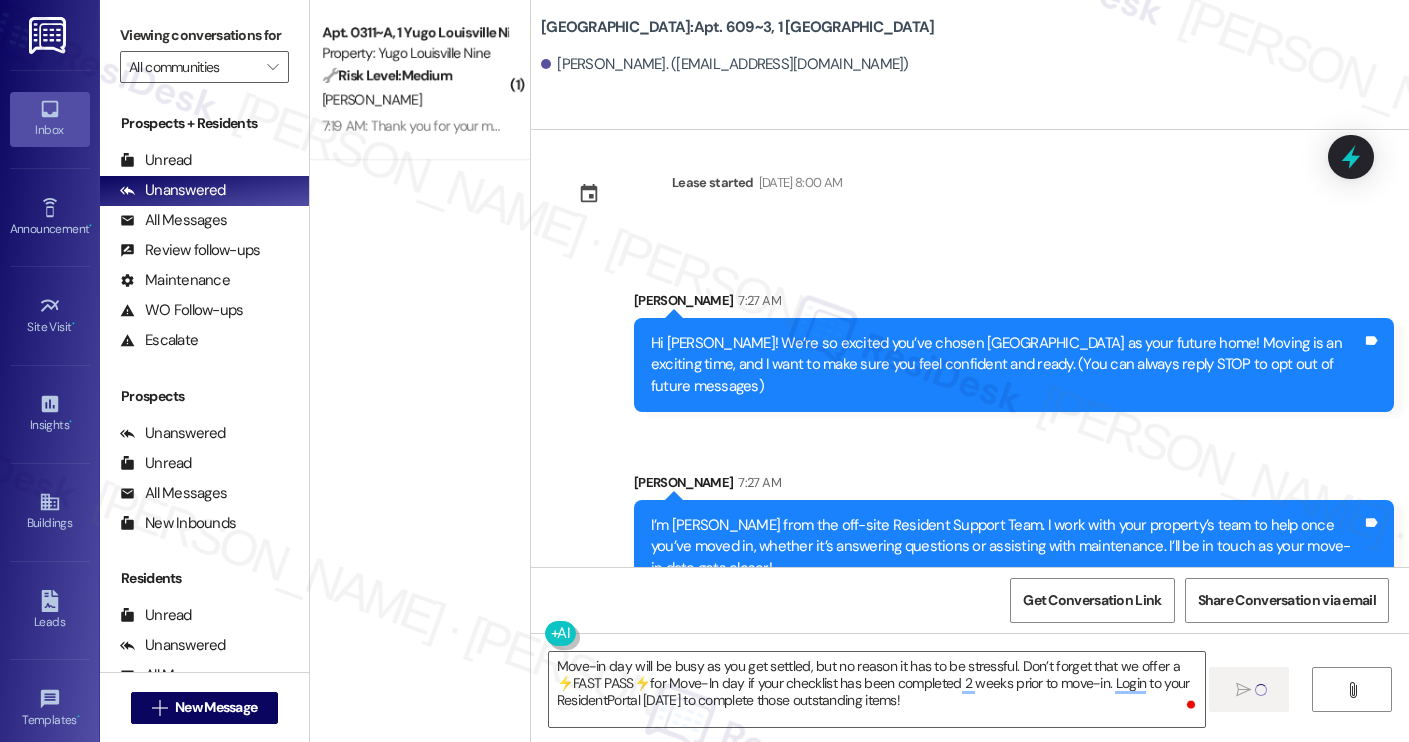 type 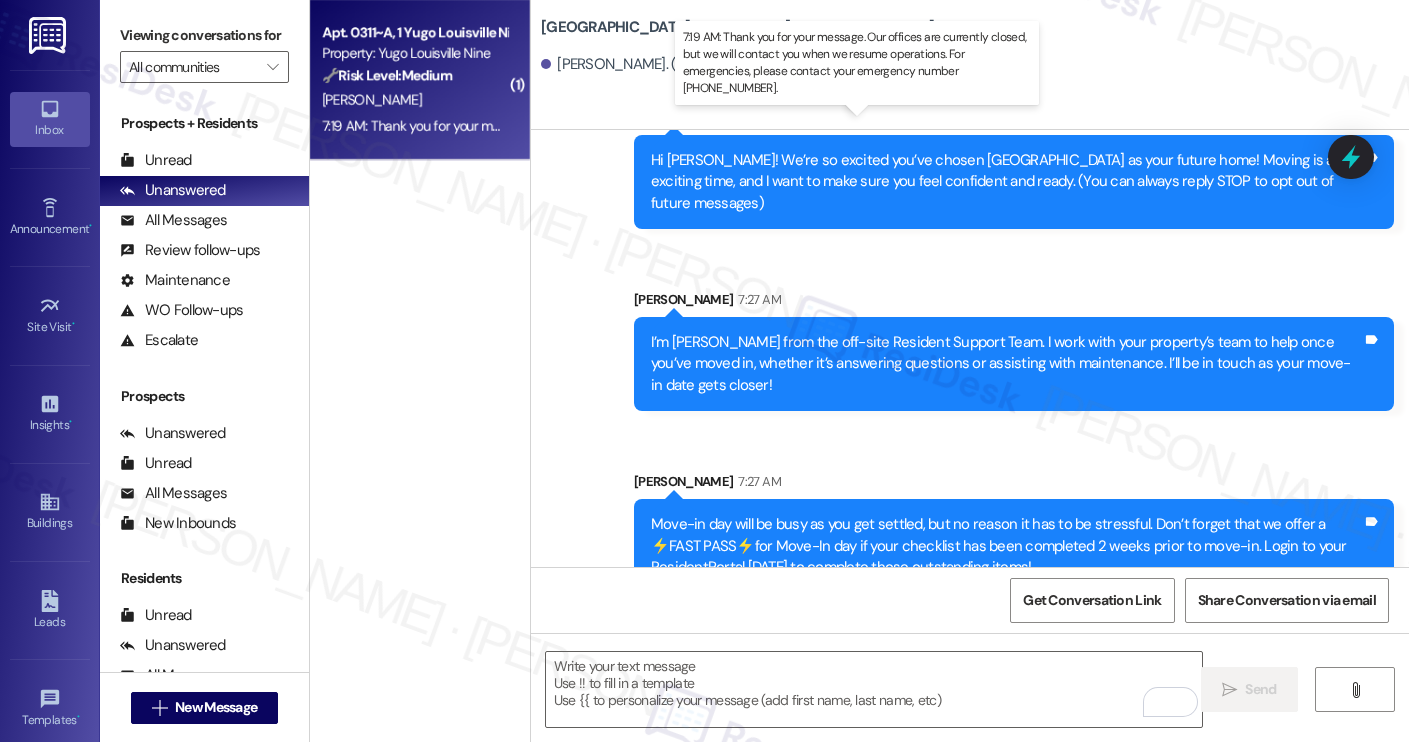 click on "7:19 AM: Thank you for your message. Our offices are currently closed, but we will contact you when we resume operations. For emergencies, please contact your emergency number (502) 398-8855. 7:19 AM: Thank you for your message. Our offices are currently closed, but we will contact you when we resume operations. For emergencies, please contact your emergency number (502) 398-8855." at bounding box center (905, 126) 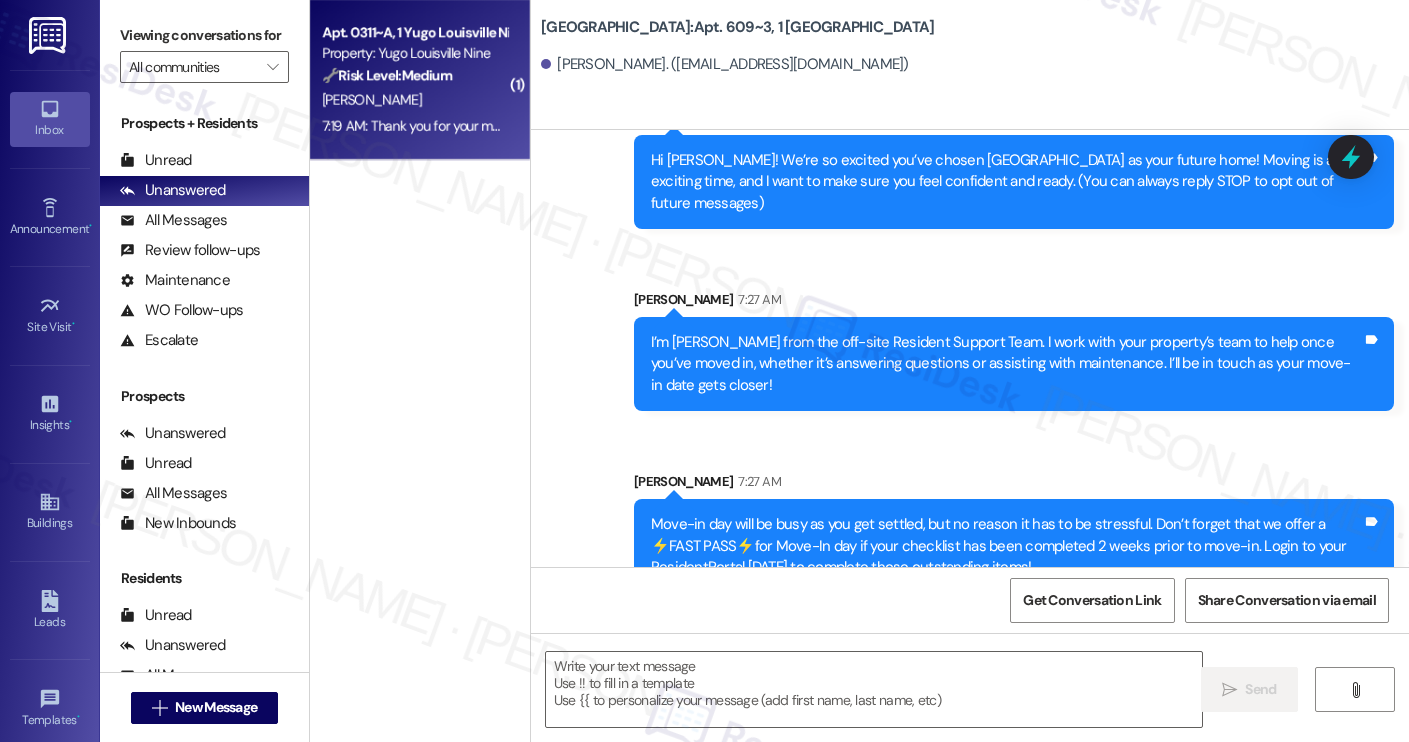 type on "Fetching suggested responses. Please feel free to read through the conversation in the meantime." 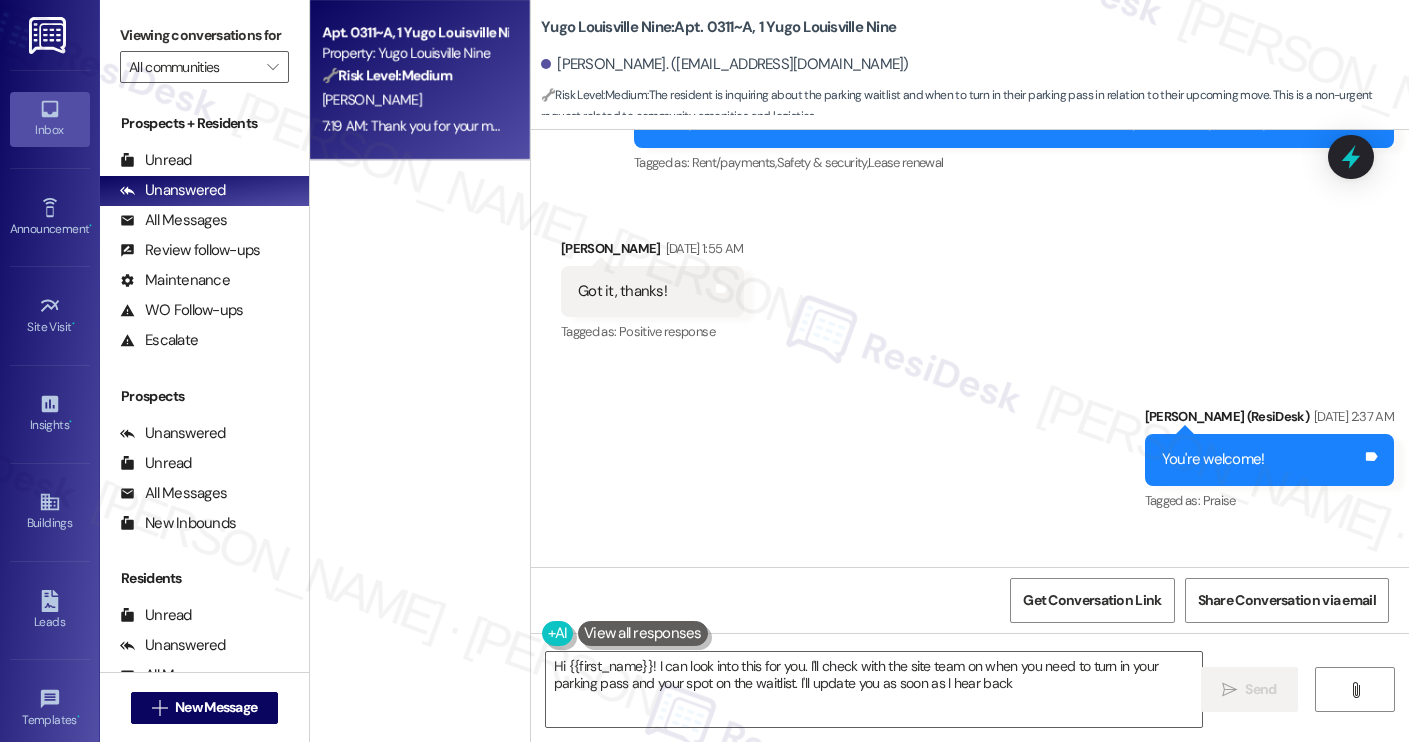 type on "Hi {{first_name}}! I can look into this for you. I'll check with the site team on when you need to turn in your parking pass and your spot on the waitlist. I'll update you as soon as I hear back!" 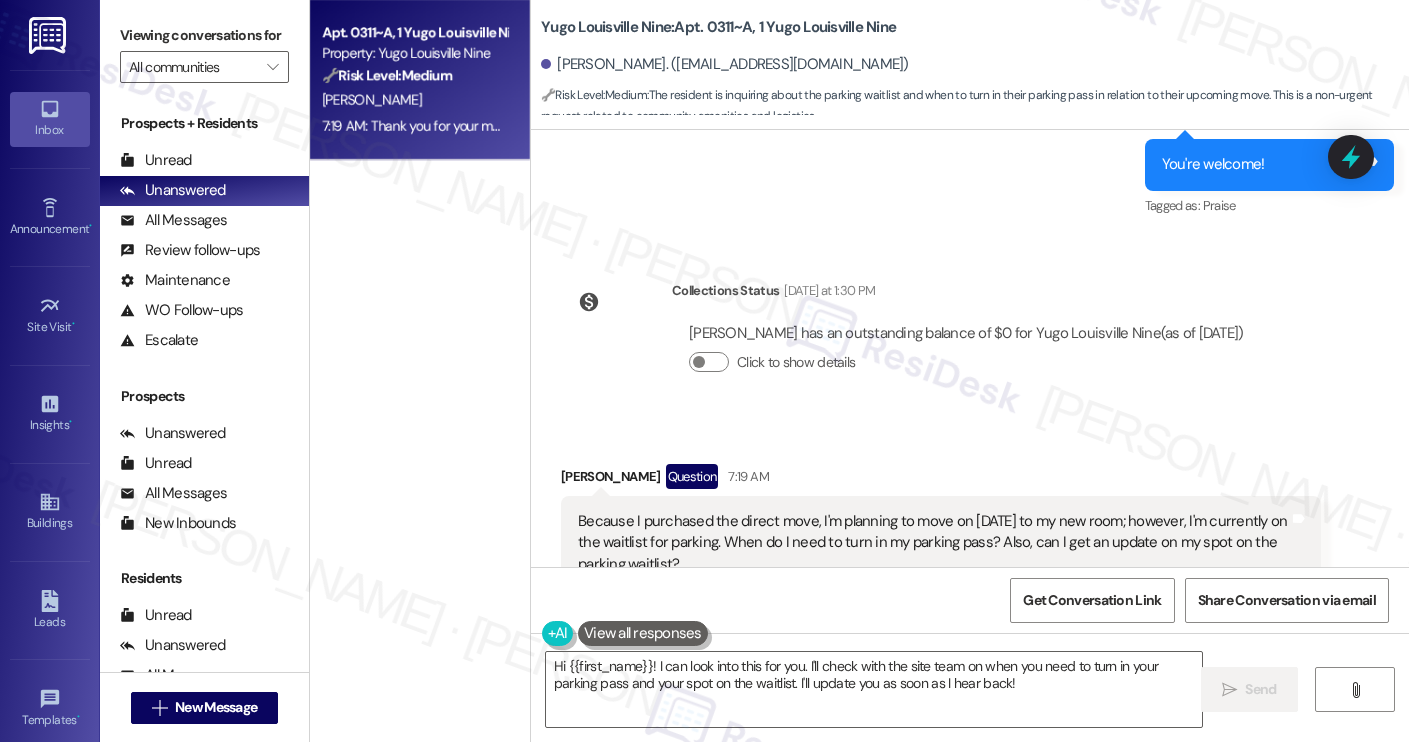 scroll, scrollTop: 11943, scrollLeft: 0, axis: vertical 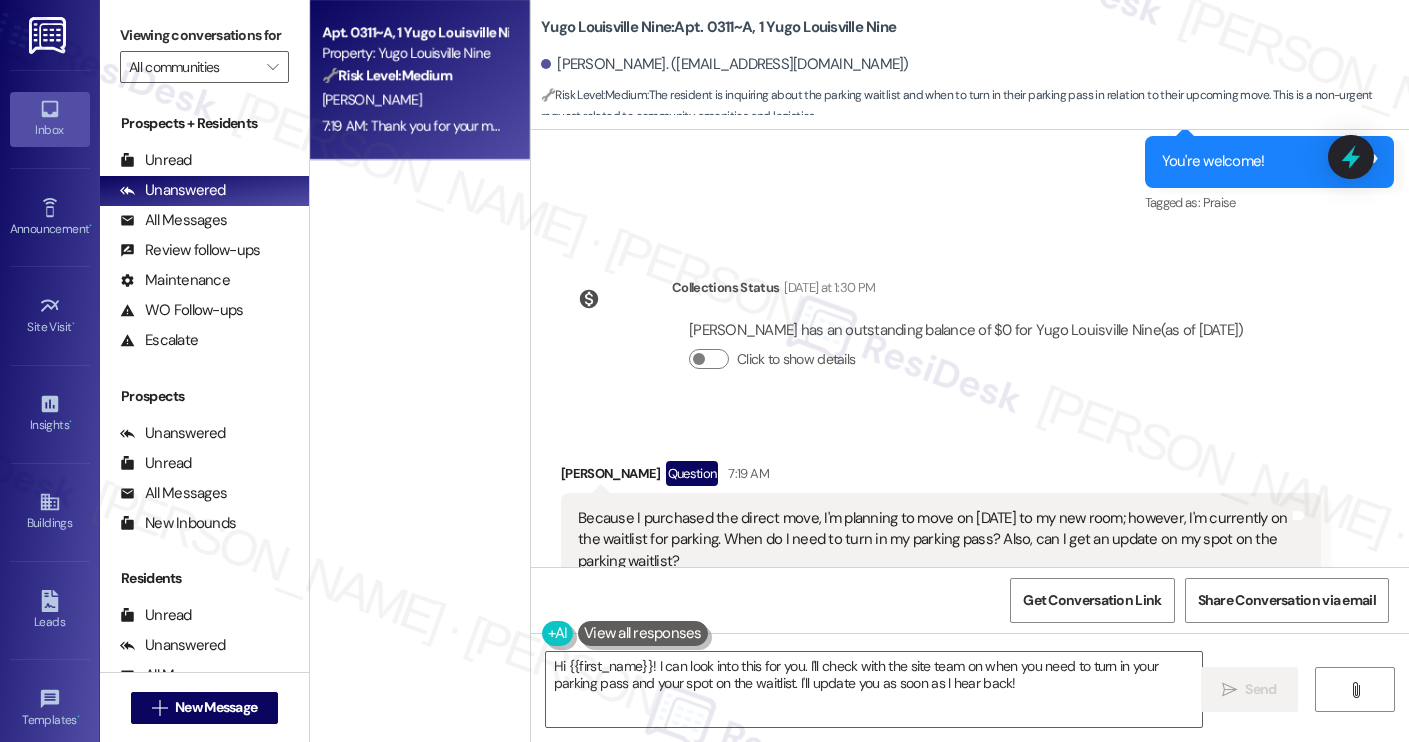 drag, startPoint x: 673, startPoint y: 415, endPoint x: 564, endPoint y: 374, distance: 116.456 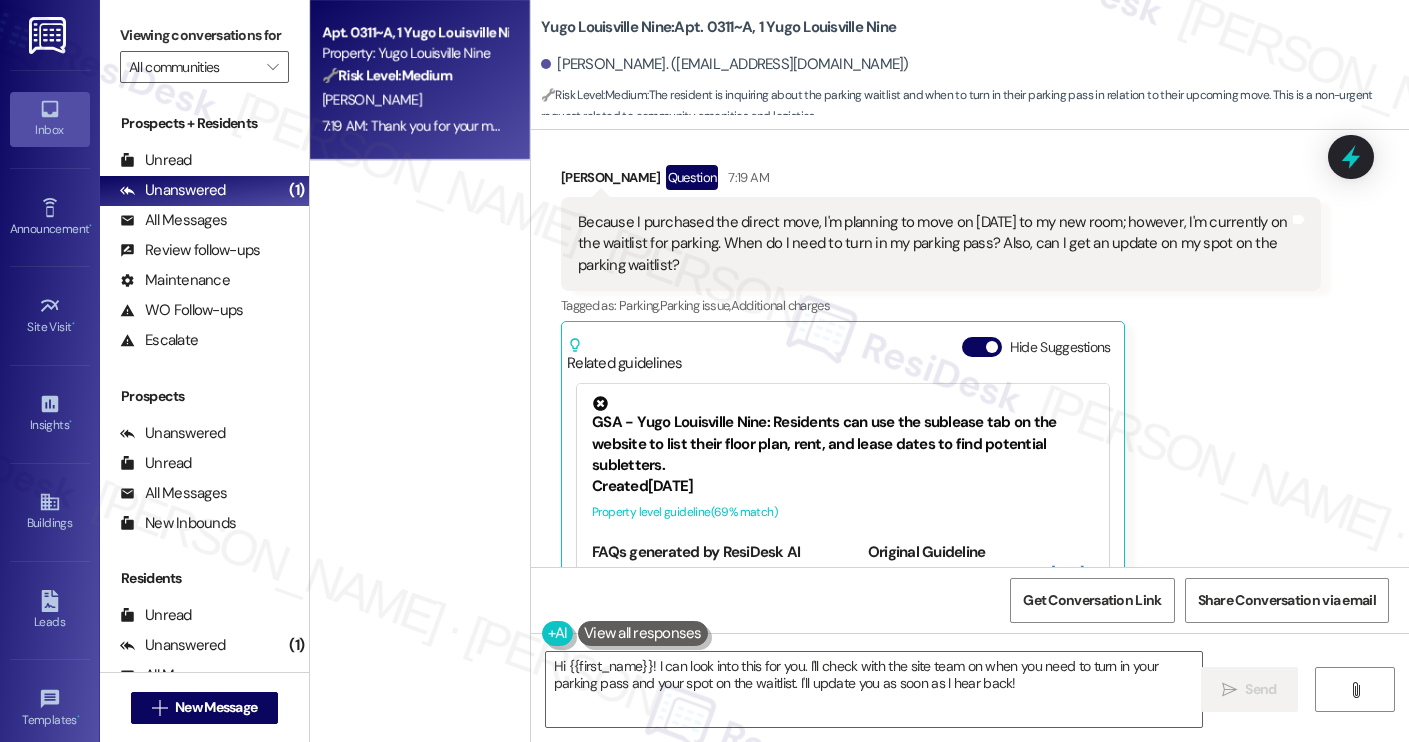 scroll, scrollTop: 12405, scrollLeft: 0, axis: vertical 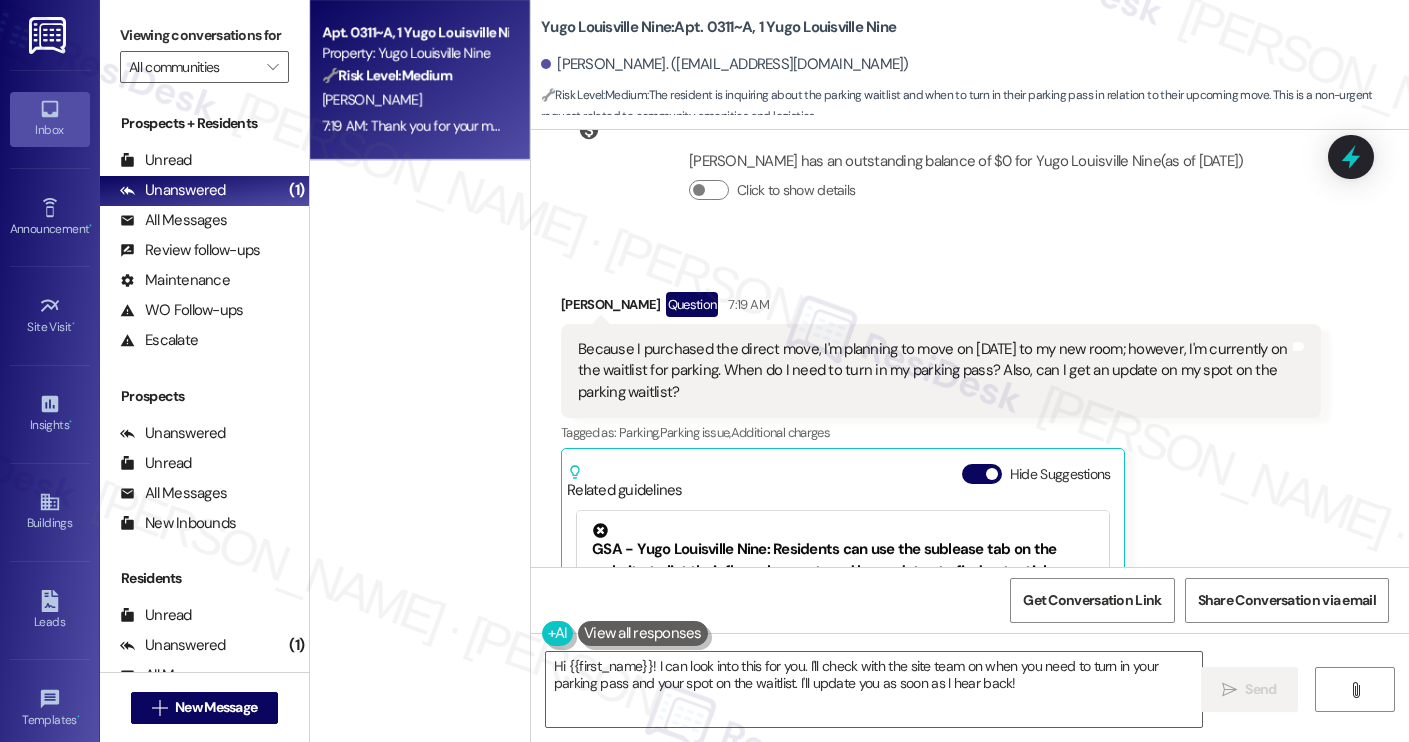 click on "Steven Swinford Question 7:19 AM" at bounding box center [941, 308] 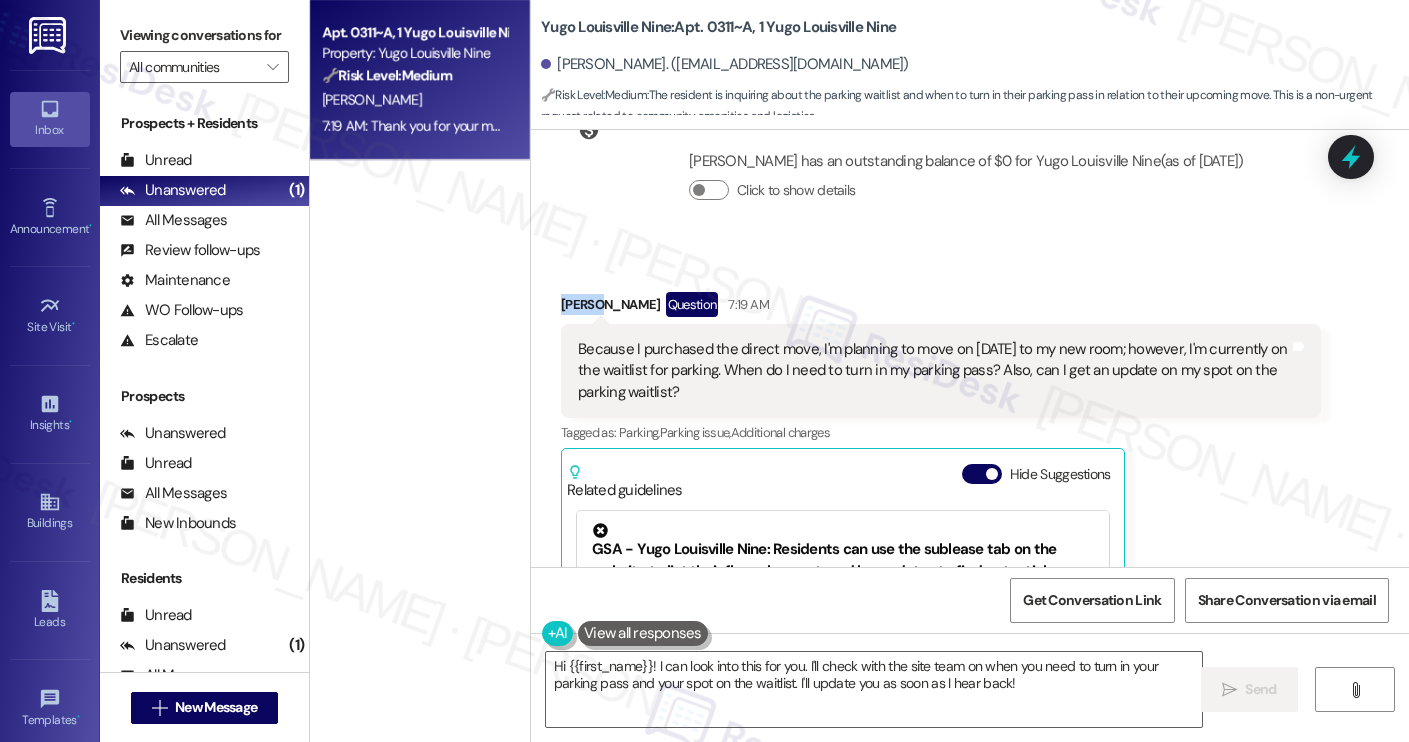 copy on "Steven" 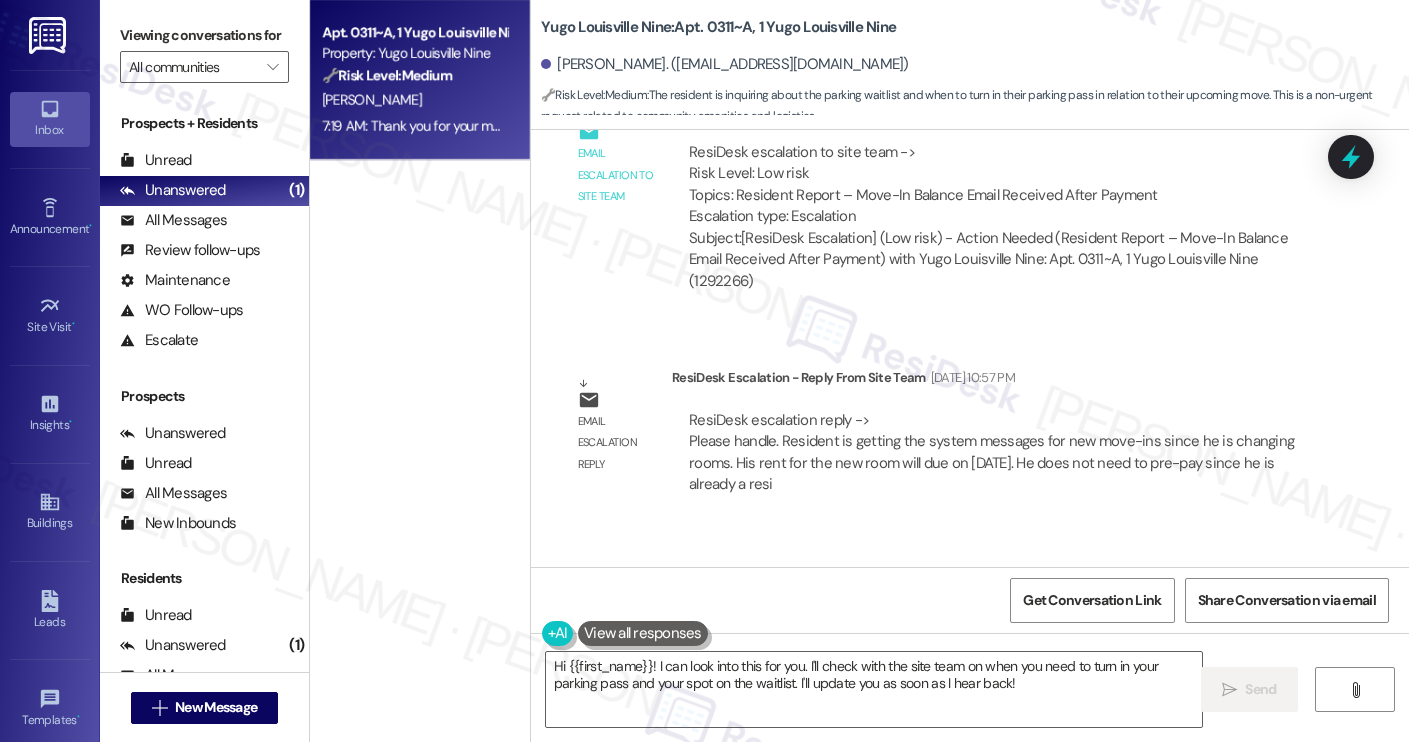 scroll, scrollTop: 11012, scrollLeft: 0, axis: vertical 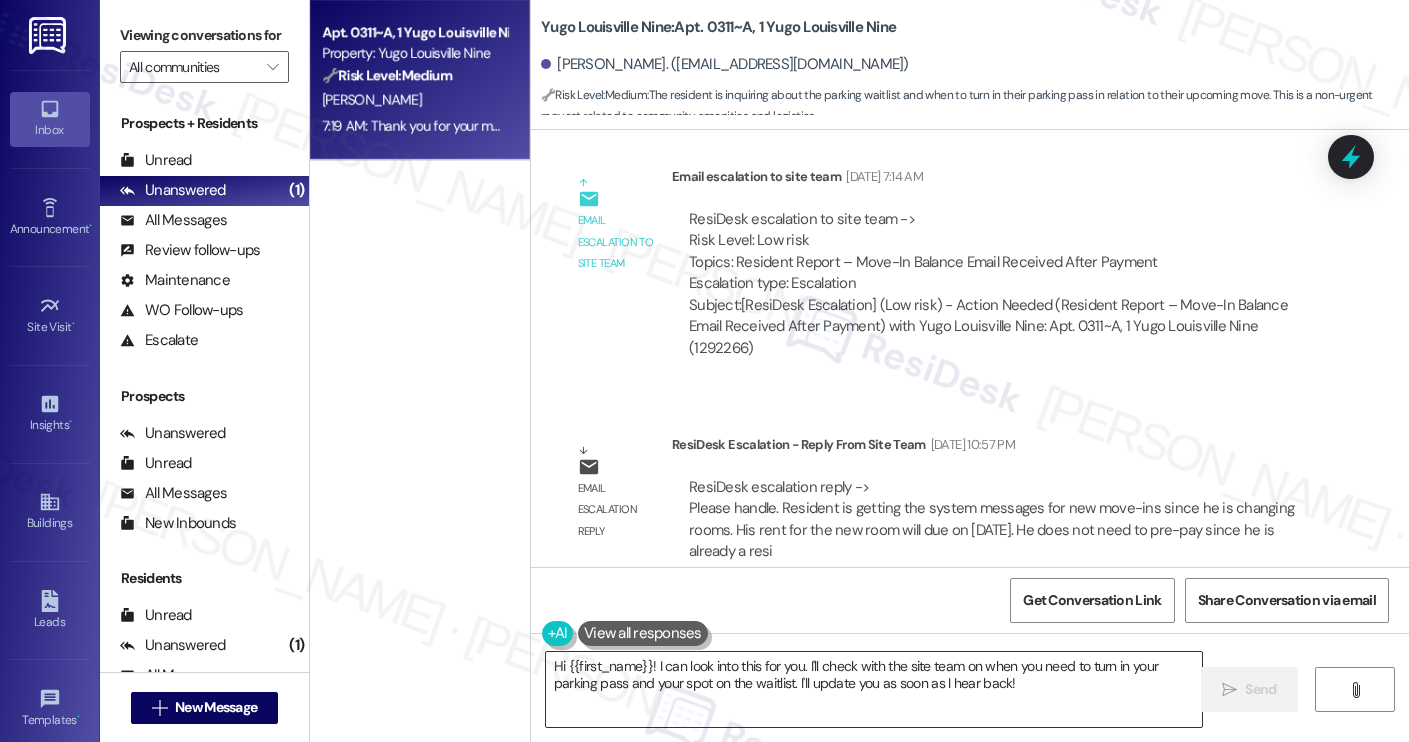 click on "Hi {{first_name}}! I can look into this for you. I'll check with the site team on when you need to turn in your parking pass and your spot on the waitlist. I'll update you as soon as I hear back!" at bounding box center (874, 689) 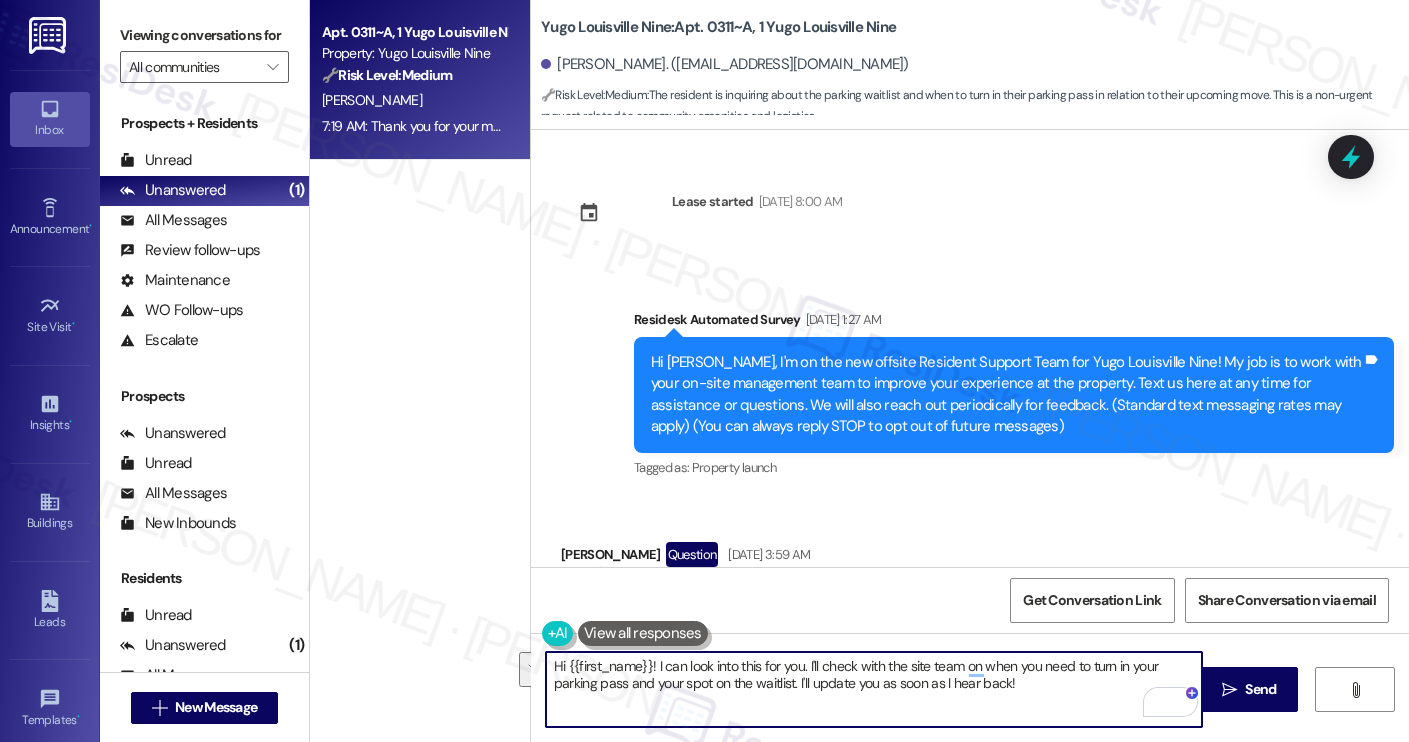 scroll, scrollTop: 0, scrollLeft: 0, axis: both 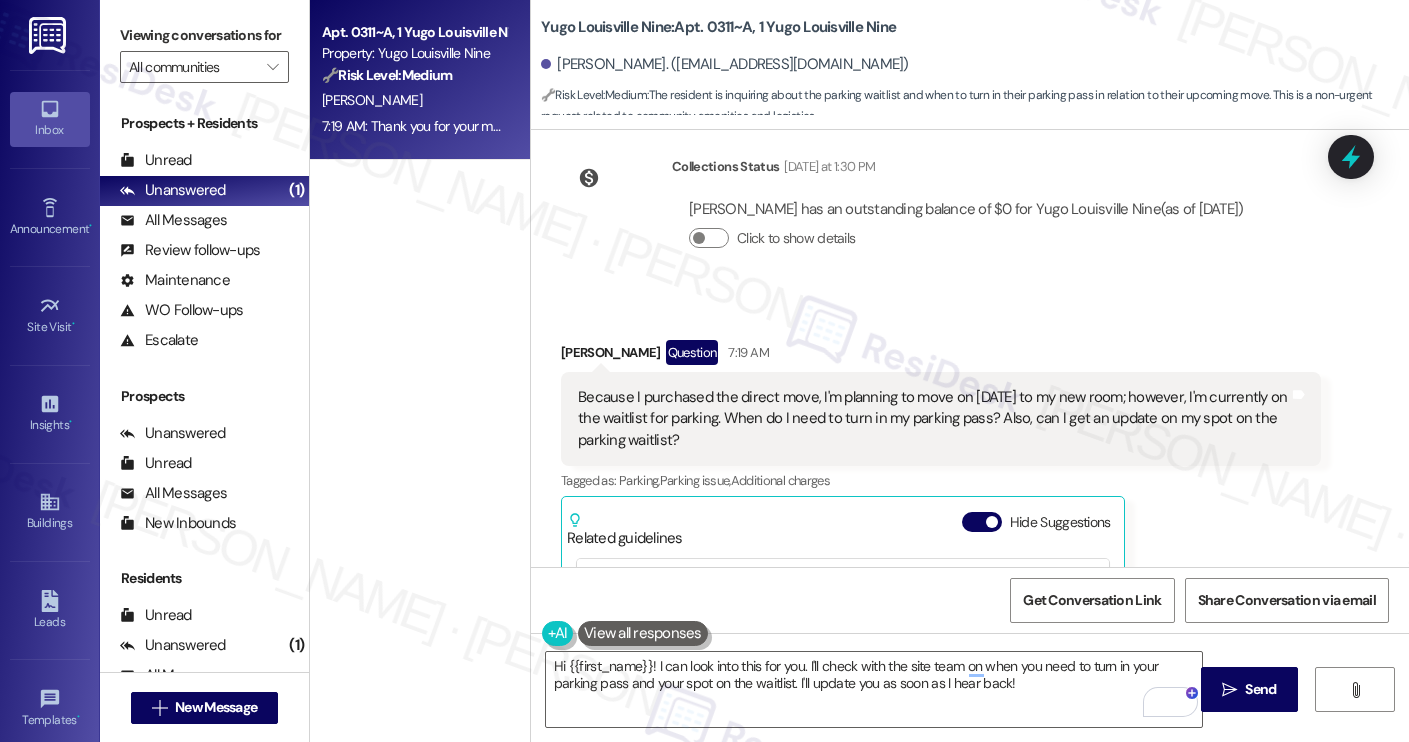 drag, startPoint x: 695, startPoint y: 293, endPoint x: 564, endPoint y: 251, distance: 137.56816 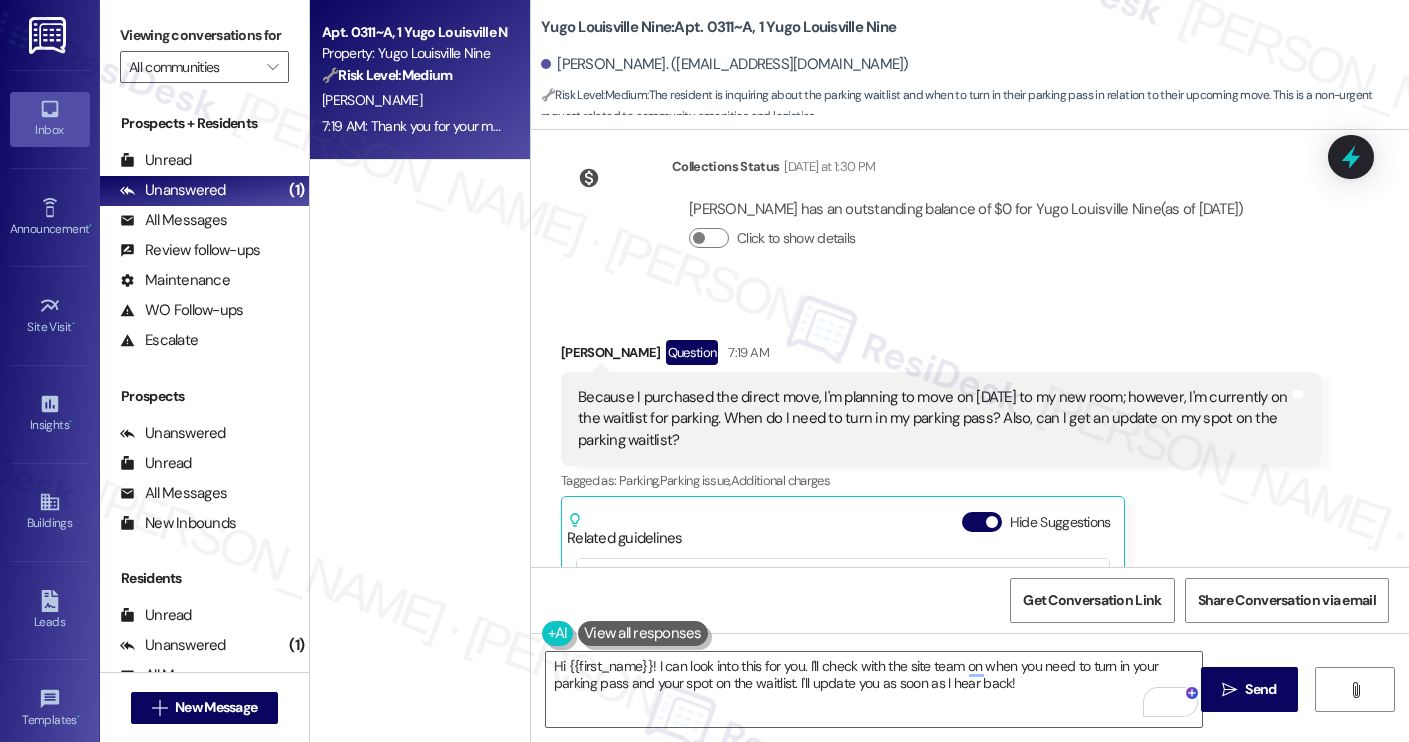 click on "Because I purchased the direct move, I'm planning to move on [DATE] to my new room; however, I'm currently on the waitlist for parking. When do I need to turn in my parking pass? Also, can I get an update on my spot on the parking waitlist? Tags and notes" at bounding box center (941, 419) 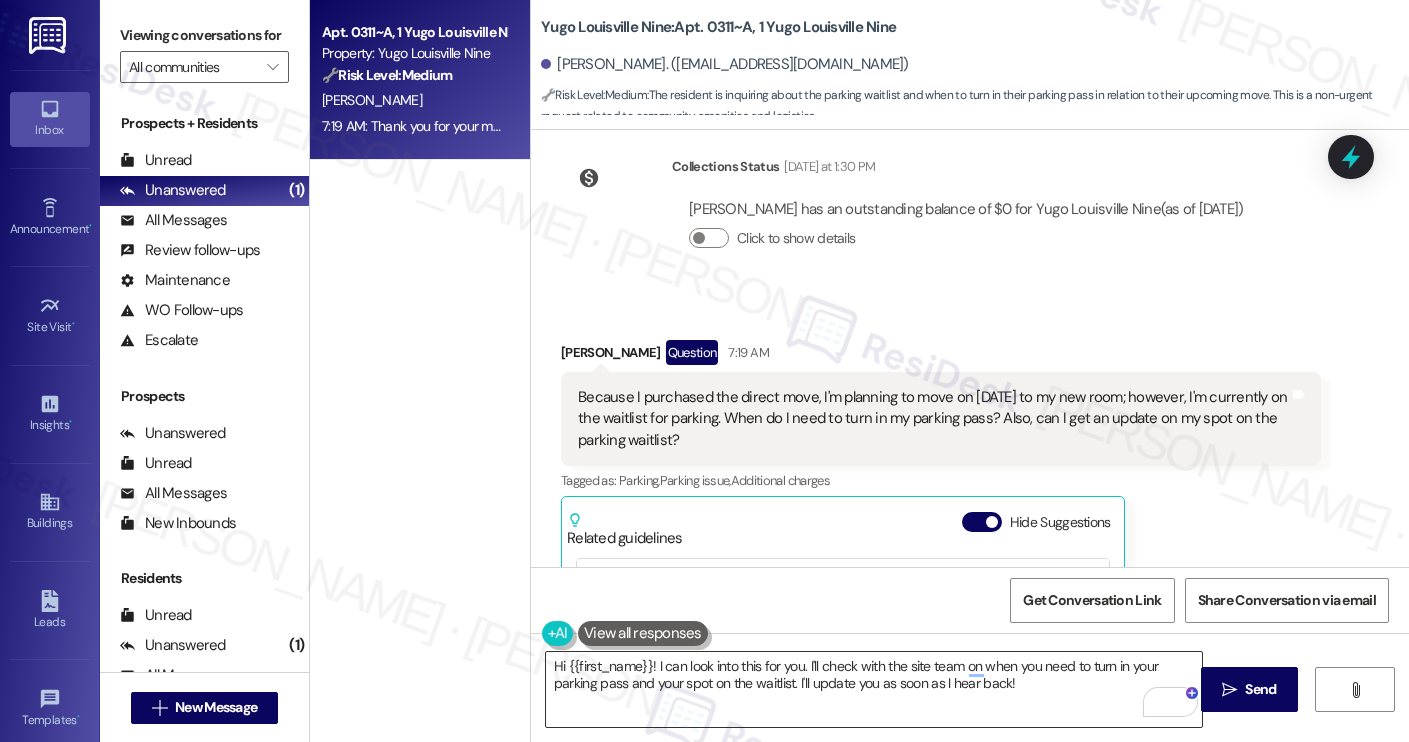 click on "Hi {{first_name}}! I can look into this for you. I'll check with the site team on when you need to turn in your parking pass and your spot on the waitlist. I'll update you as soon as I hear back!" at bounding box center [874, 689] 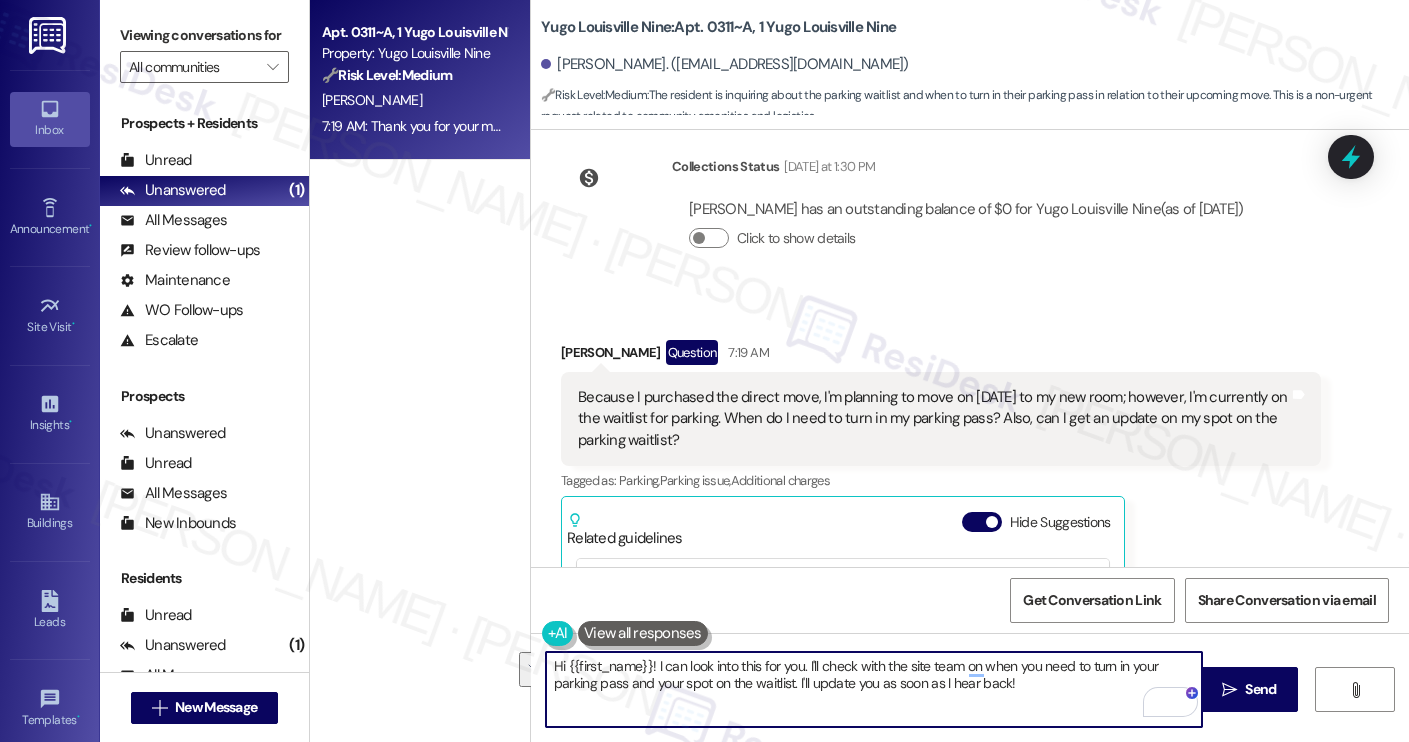 paste on "[PERSON_NAME]! I’d be happy to look into this for you. I’ll check with the site team about when you’ll need to turn in your current parking pass and get an update on your spot on the parking waitlist. I’ll follow up as soon as I receive a response" 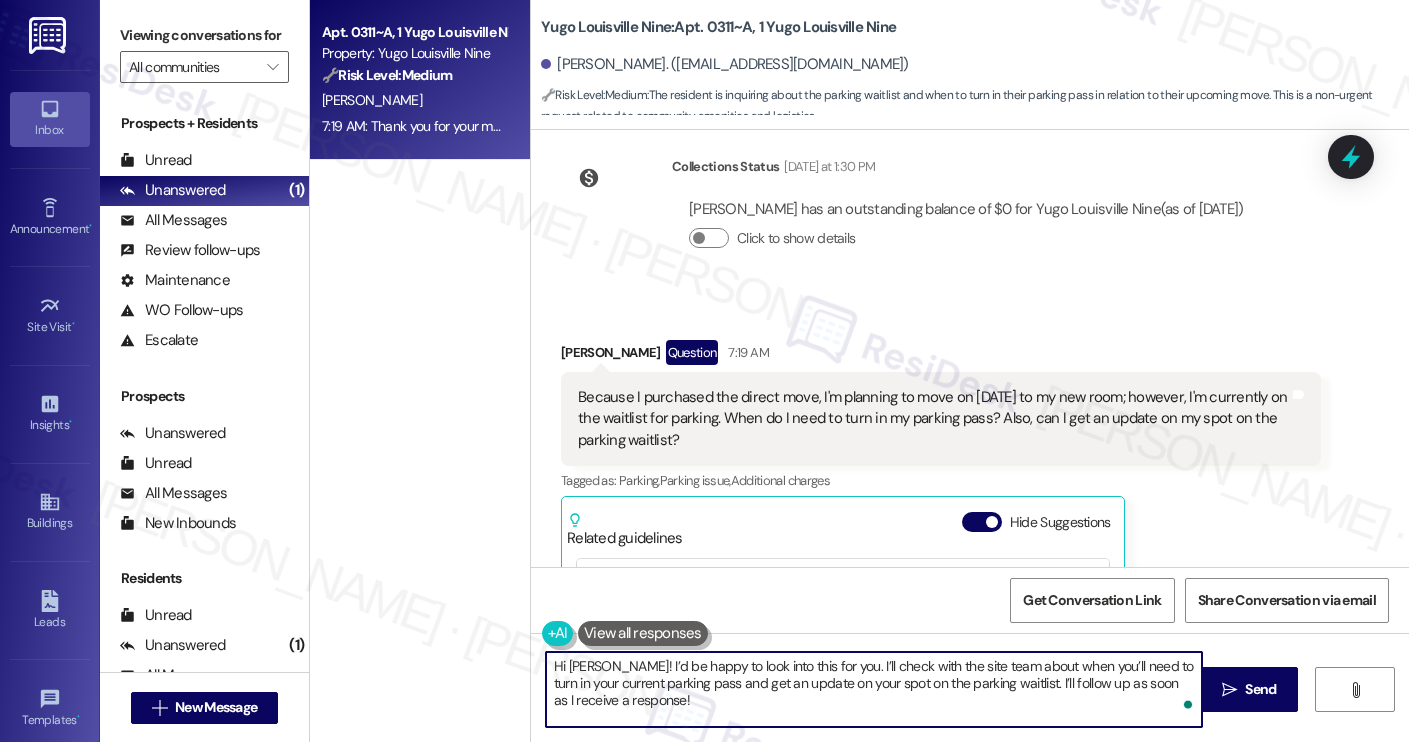 click on "Hi [PERSON_NAME]! I’d be happy to look into this for you. I’ll check with the site team about when you’ll need to turn in your current parking pass and get an update on your spot on the parking waitlist. I’ll follow up as soon as I receive a response!" at bounding box center (874, 689) 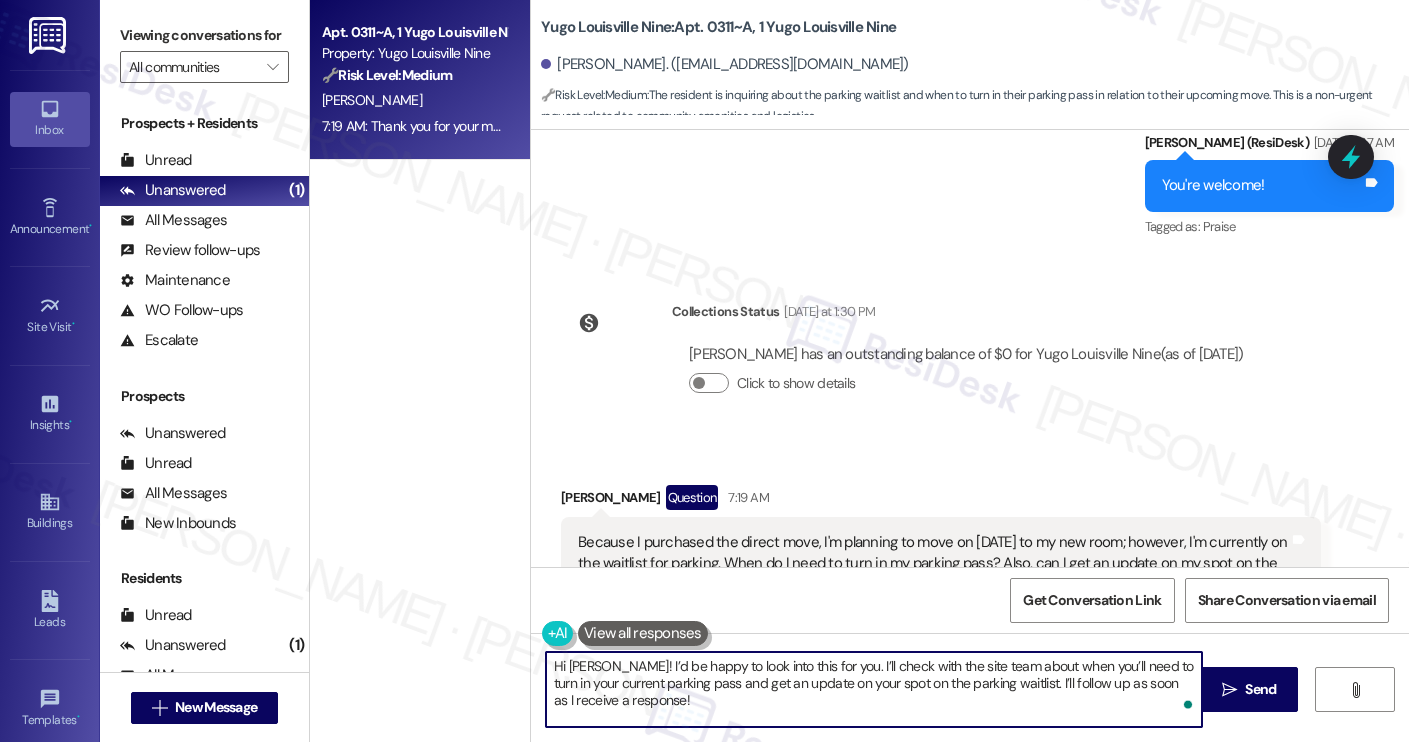 scroll, scrollTop: 12204, scrollLeft: 0, axis: vertical 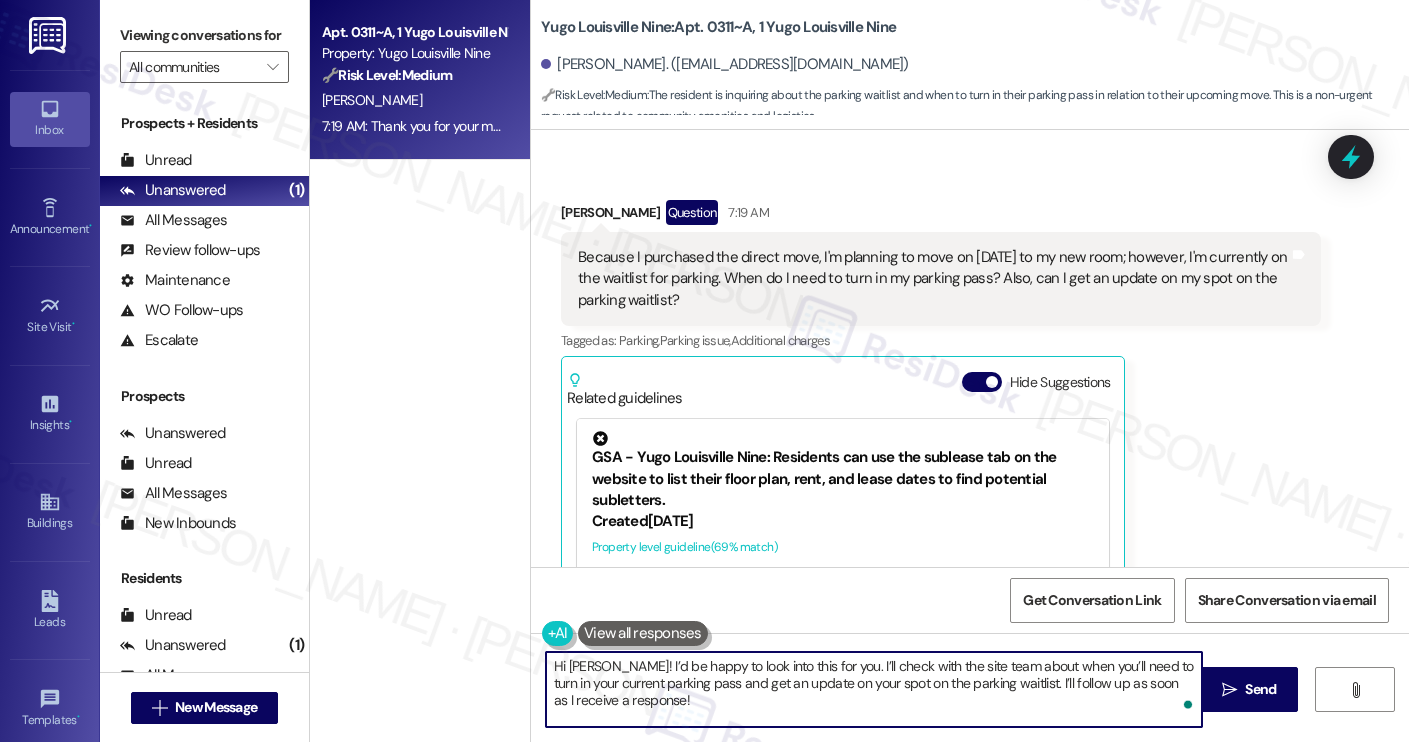 click on "Hi [PERSON_NAME]! I’d be happy to look into this for you. I’ll check with the site team about when you’ll need to turn in your current parking pass and get an update on your spot on the parking waitlist. I’ll follow up as soon as I receive a response!" at bounding box center [874, 689] 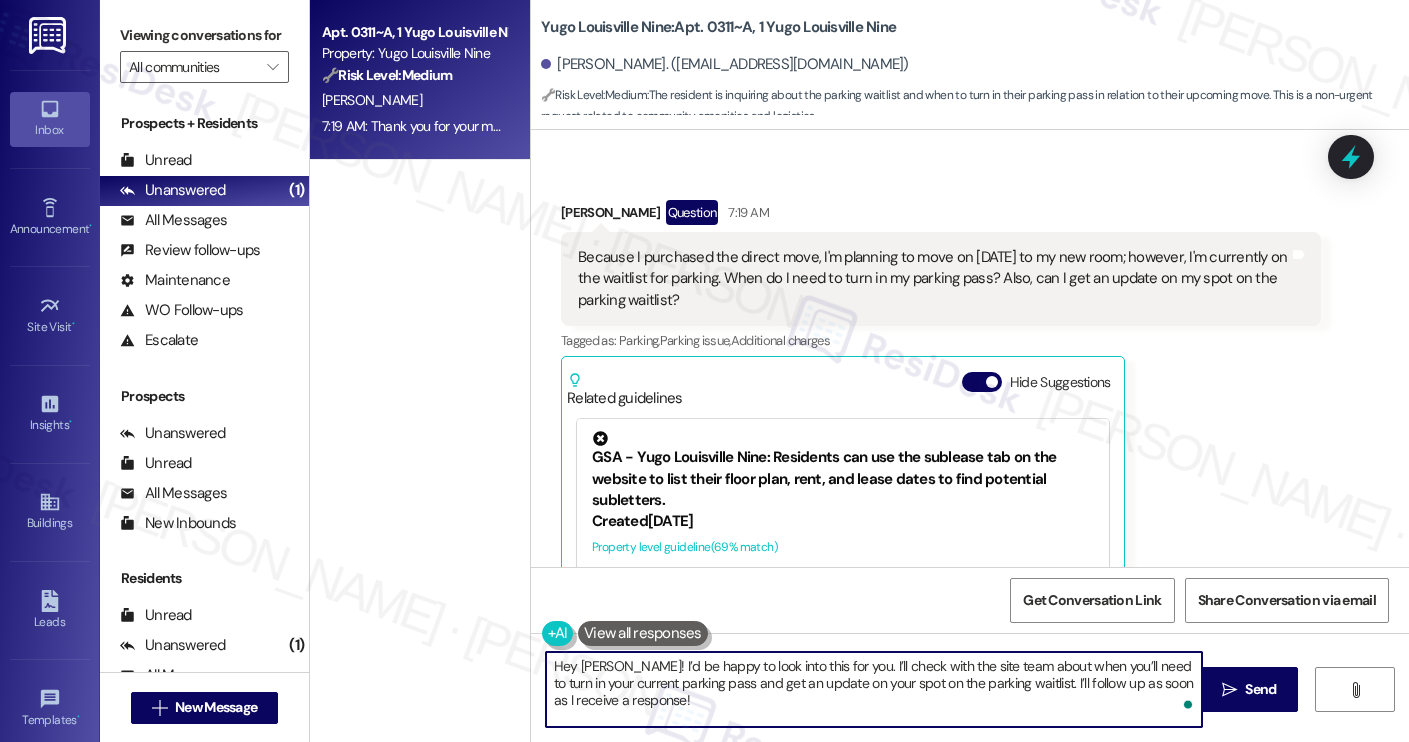 click on "Hey [PERSON_NAME]! I’d be happy to look into this for you. I’ll check with the site team about when you’ll need to turn in your current parking pass and get an update on your spot on the parking waitlist. I’ll follow up as soon as I receive a response!" at bounding box center [874, 689] 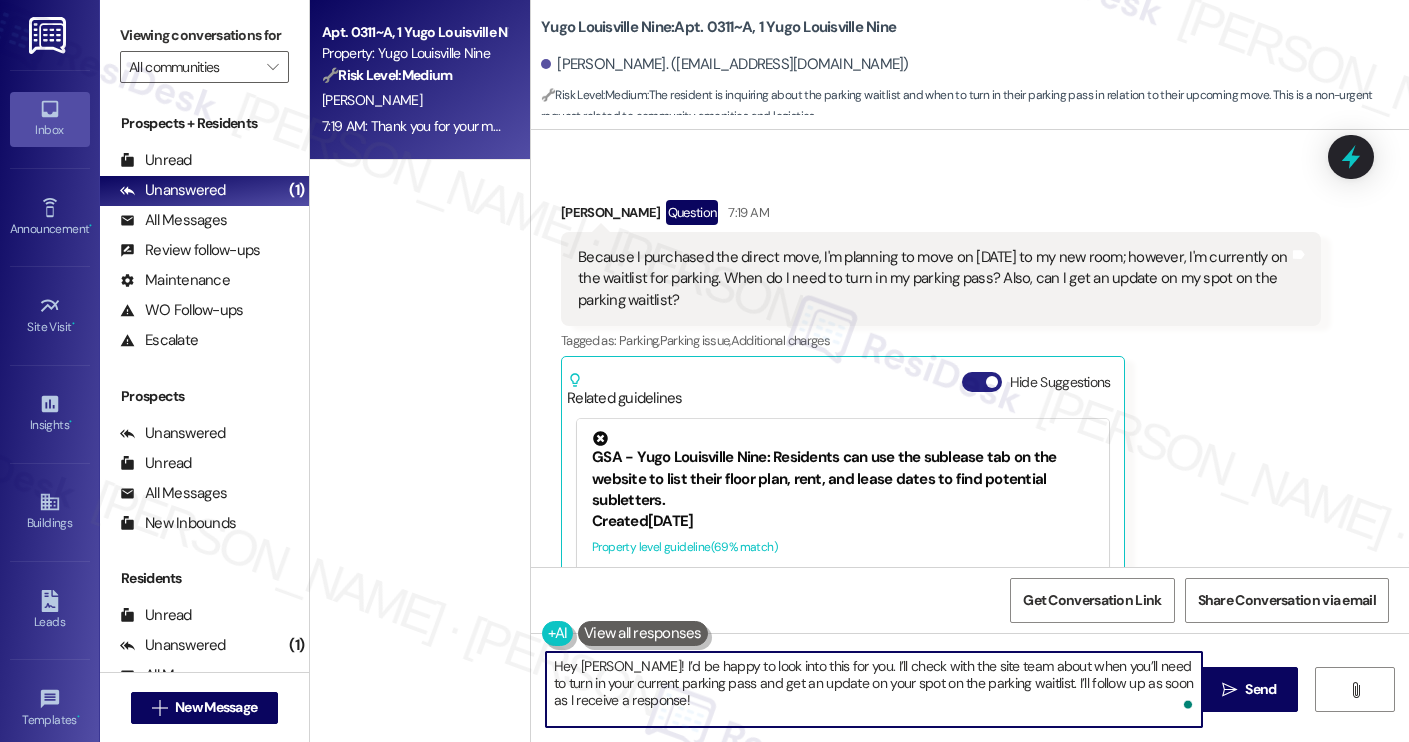 type on "Hey [PERSON_NAME]! I’d be happy to look into this for you. I’ll check with the site team about when you’ll need to turn in your current parking pass and get an update on your spot on the parking waitlist. I’ll follow up as soon as I receive a response!" 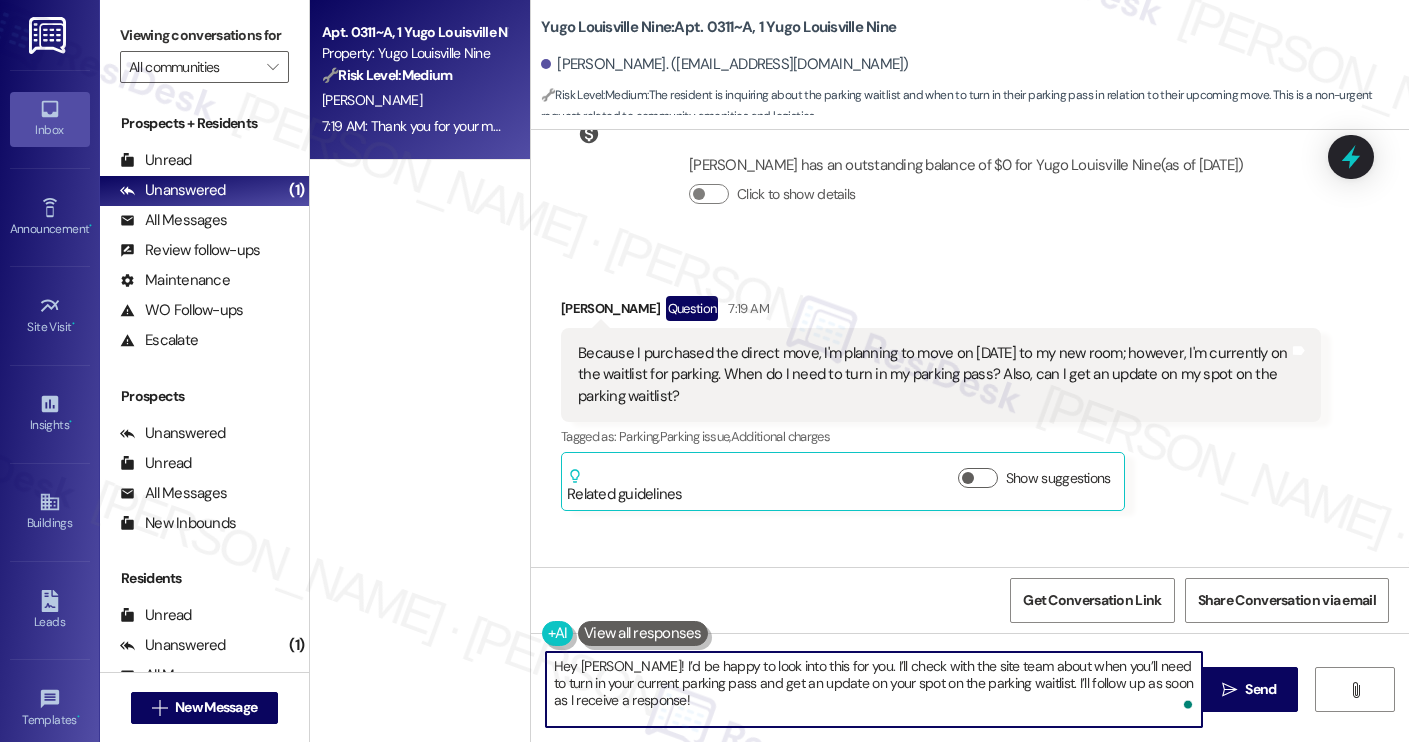 click on "Hey [PERSON_NAME]! I’d be happy to look into this for you. I’ll check with the site team about when you’ll need to turn in your current parking pass and get an update on your spot on the parking waitlist. I’ll follow up as soon as I receive a response!" at bounding box center [874, 689] 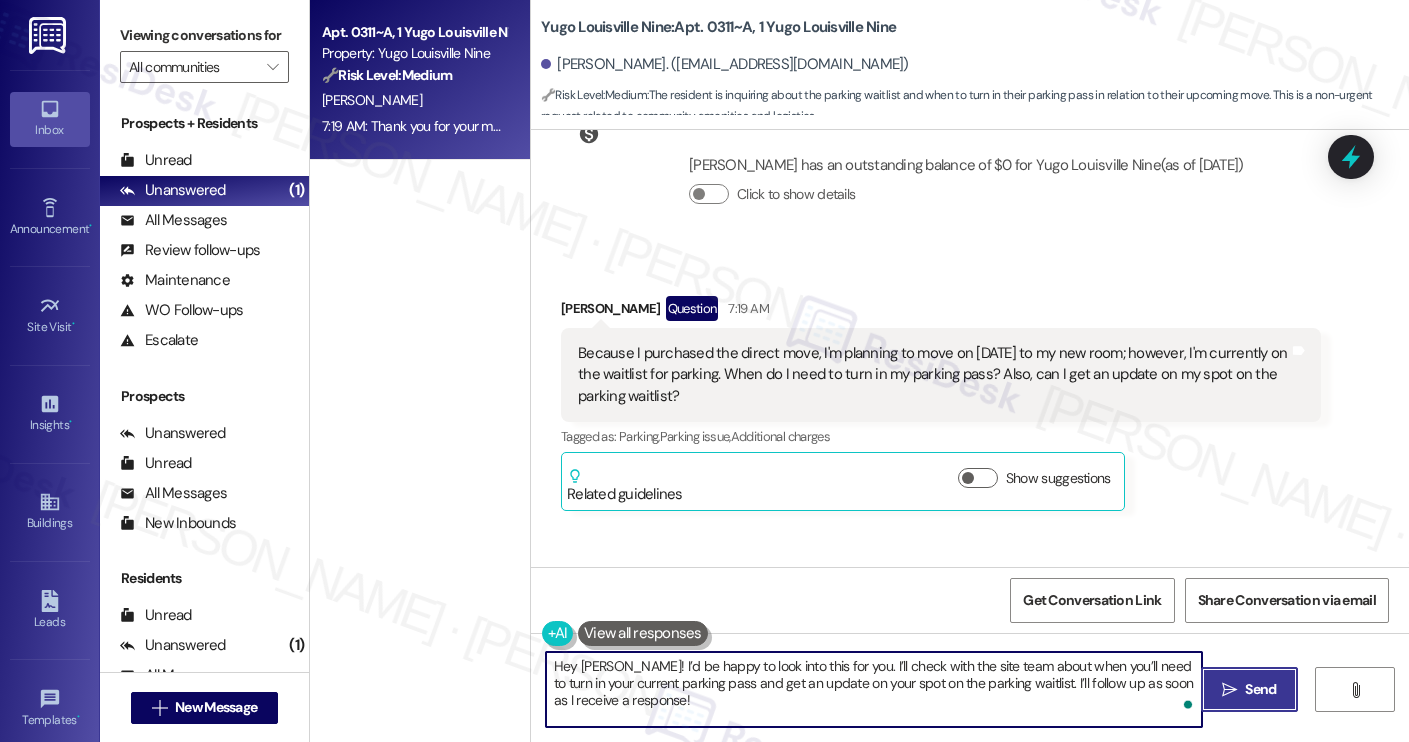click on "Send" at bounding box center [1260, 689] 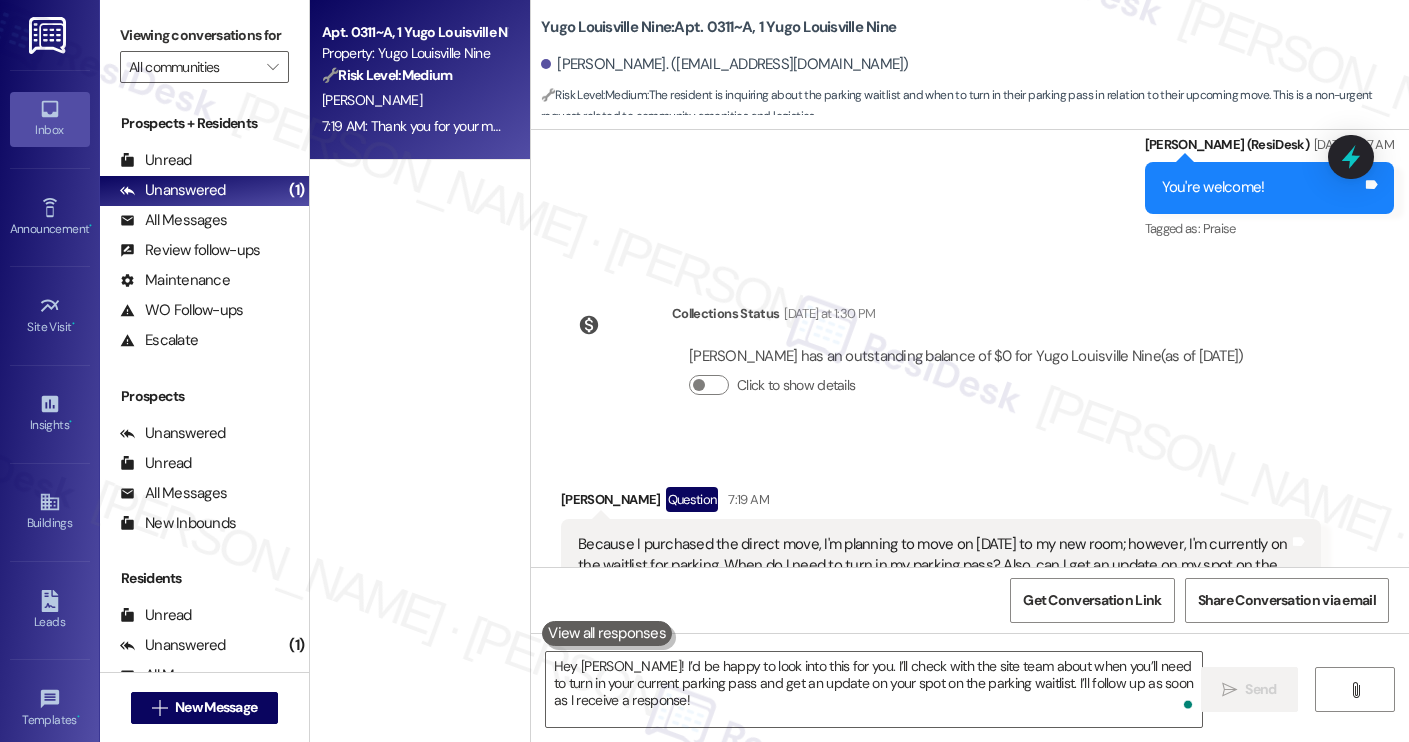 scroll, scrollTop: 12290, scrollLeft: 0, axis: vertical 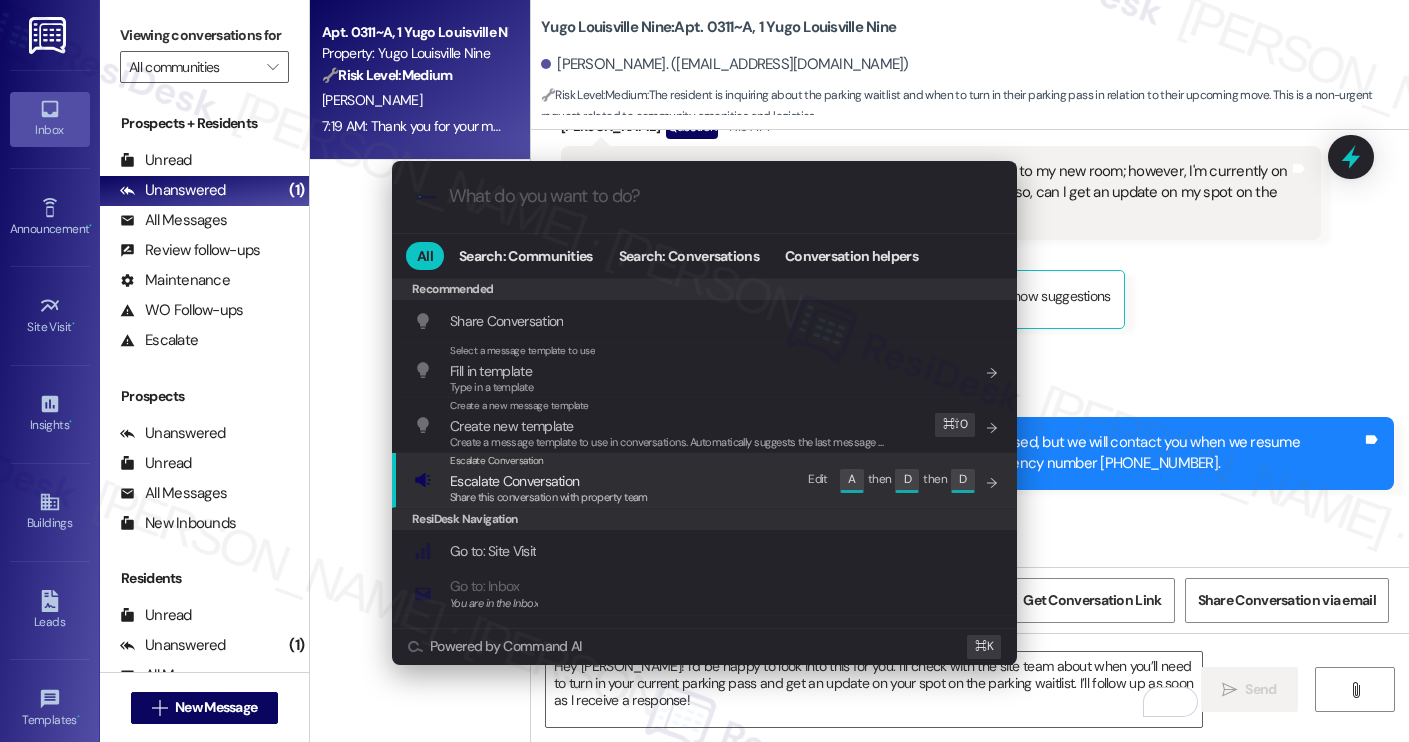 click on "Escalate Conversation Escalate Conversation Share this conversation with property team Edit A then D then D" at bounding box center [706, 480] 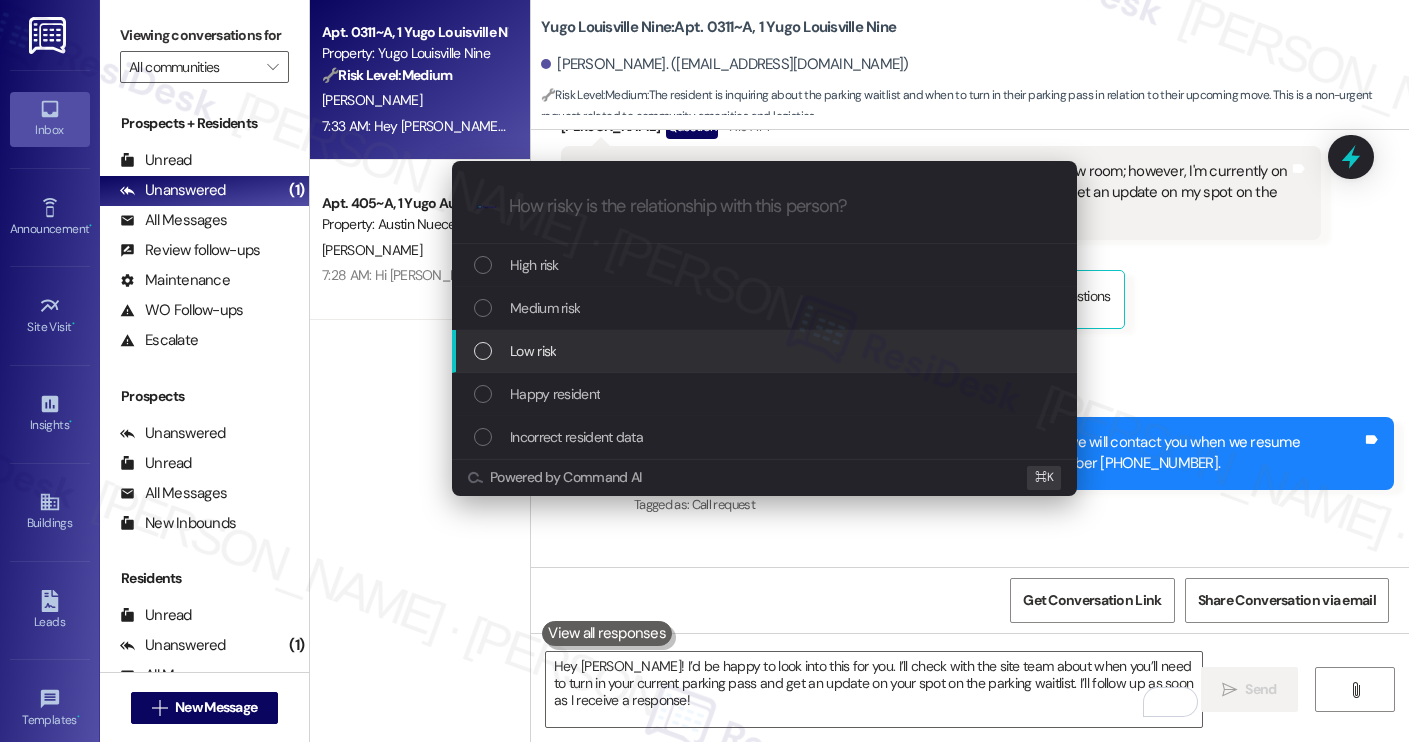 click on "Low risk" at bounding box center (766, 351) 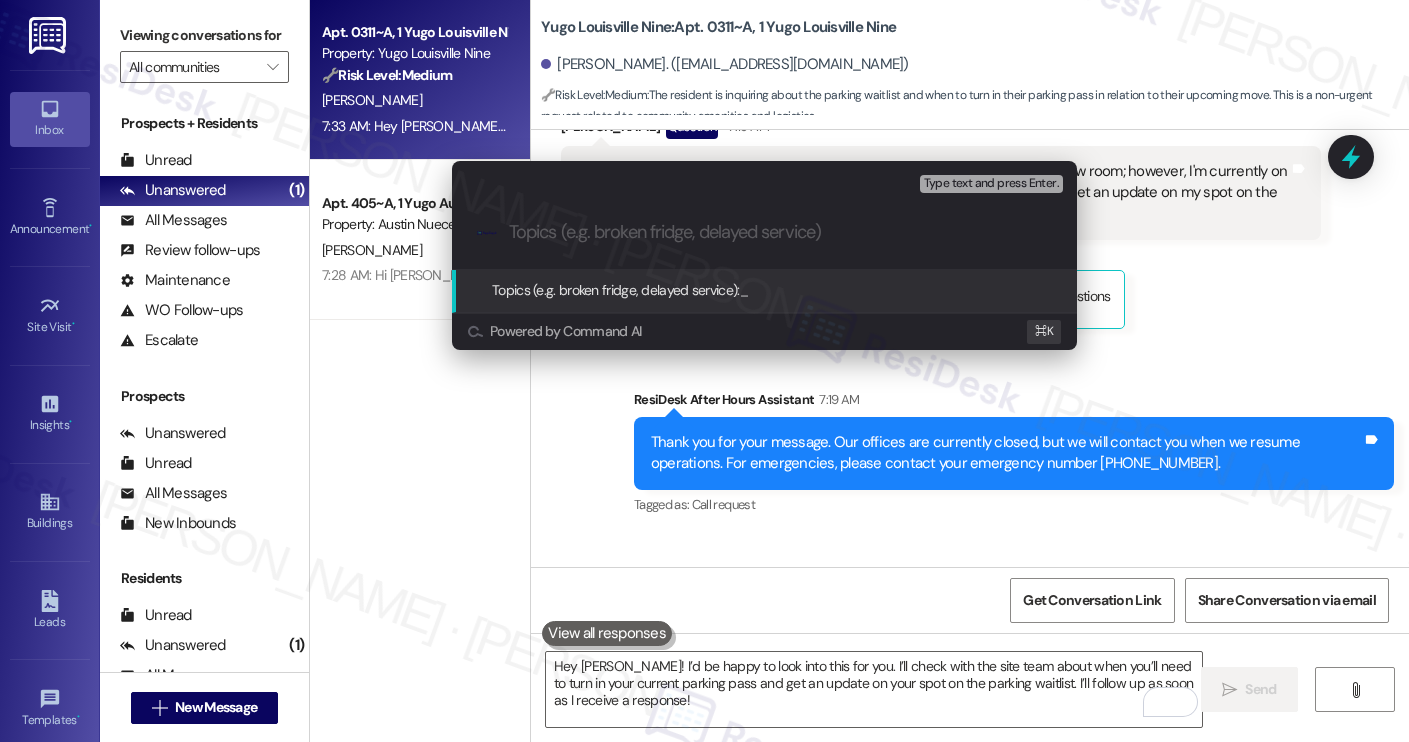 paste on "Parking Pass Return and Waitlist Status Inquiry" 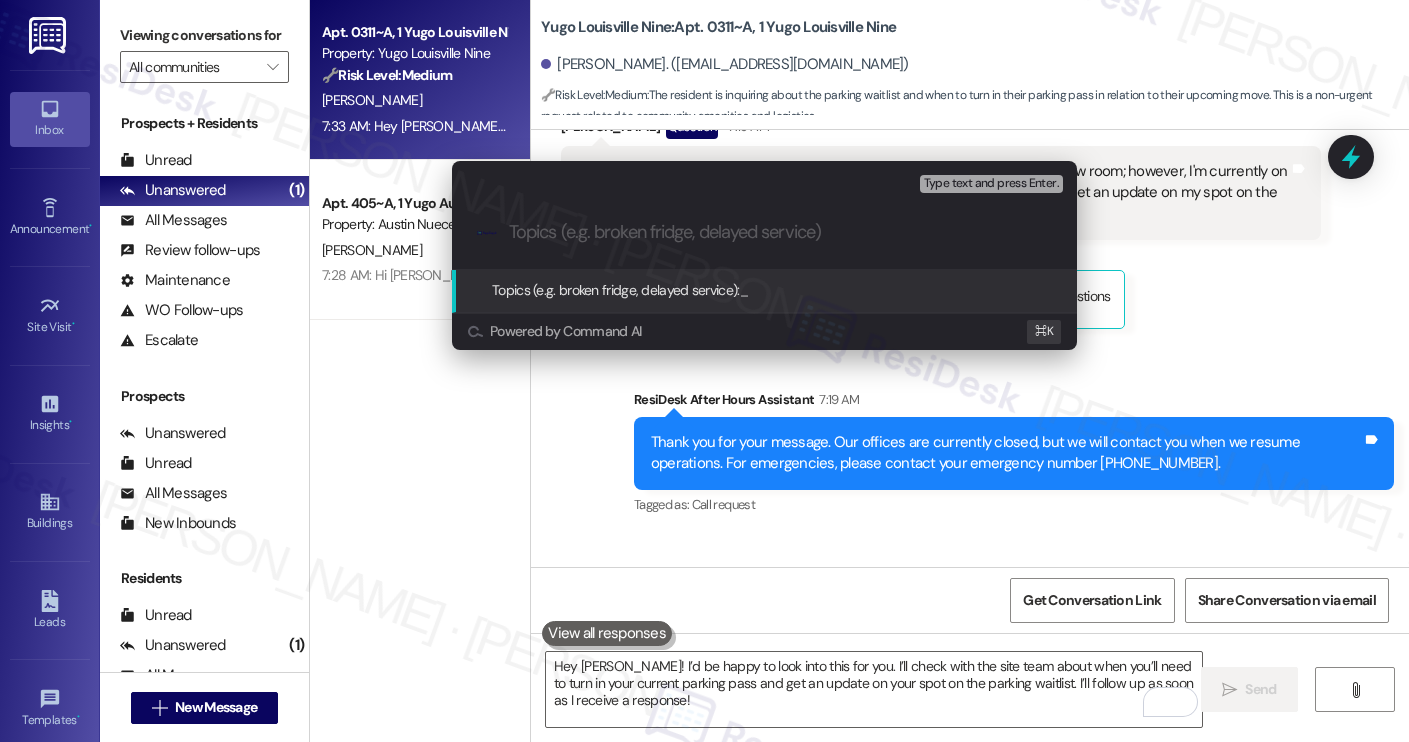 type on "Parking Pass Return and Waitlist Status Inquiry" 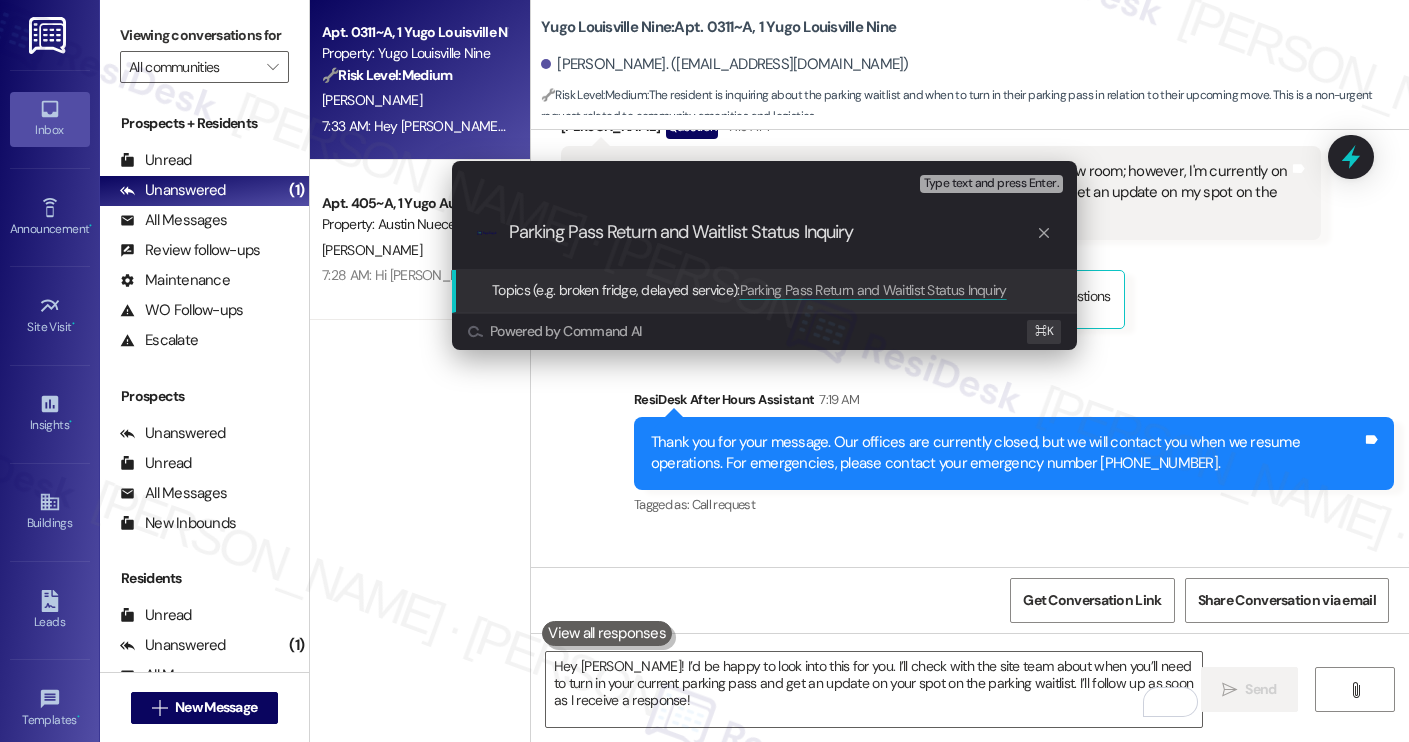 type 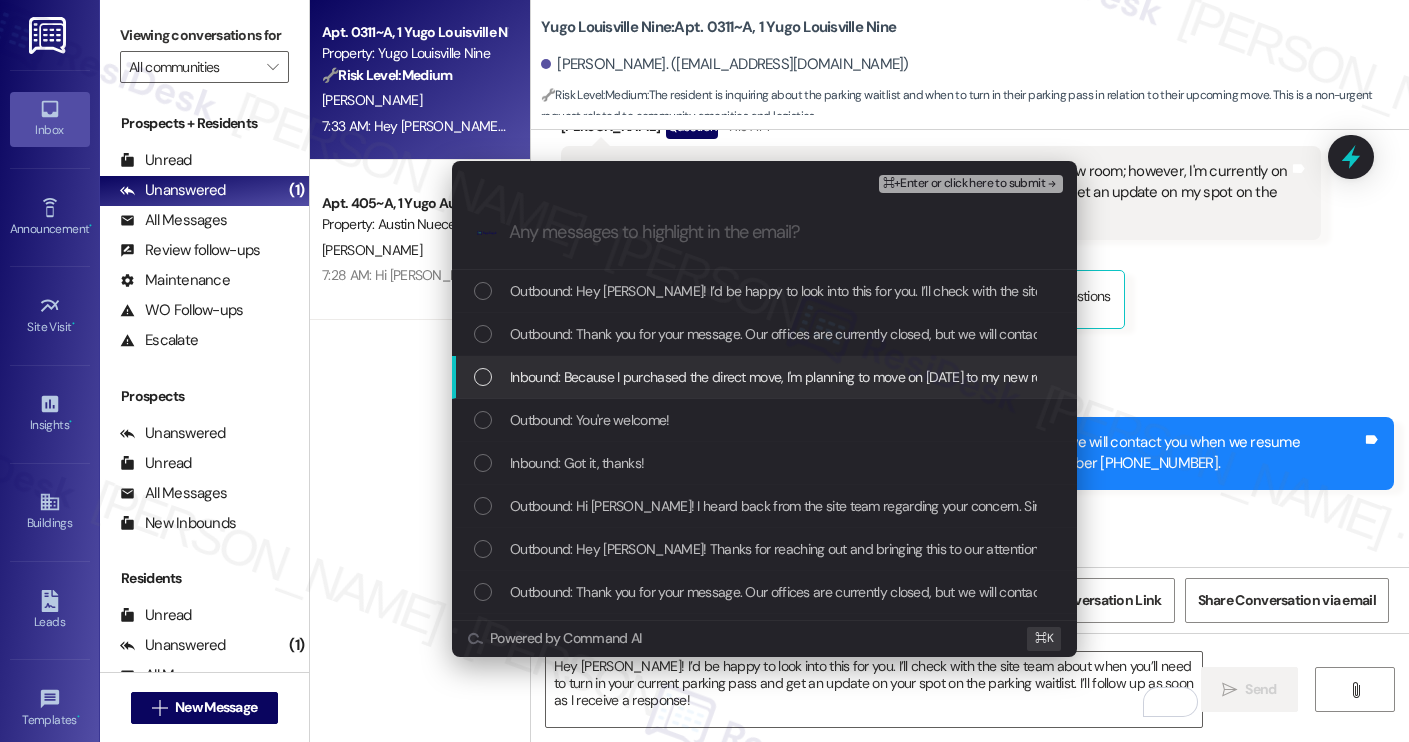 click on "Inbound: Because I purchased the direct move, I'm planning to move on [DATE] to my new room; however, I'm currently on the waitlist for parking. When do I need to turn in my parking pass? Also, can I get an update on my spot on the parking waitlist?" at bounding box center [1231, 377] 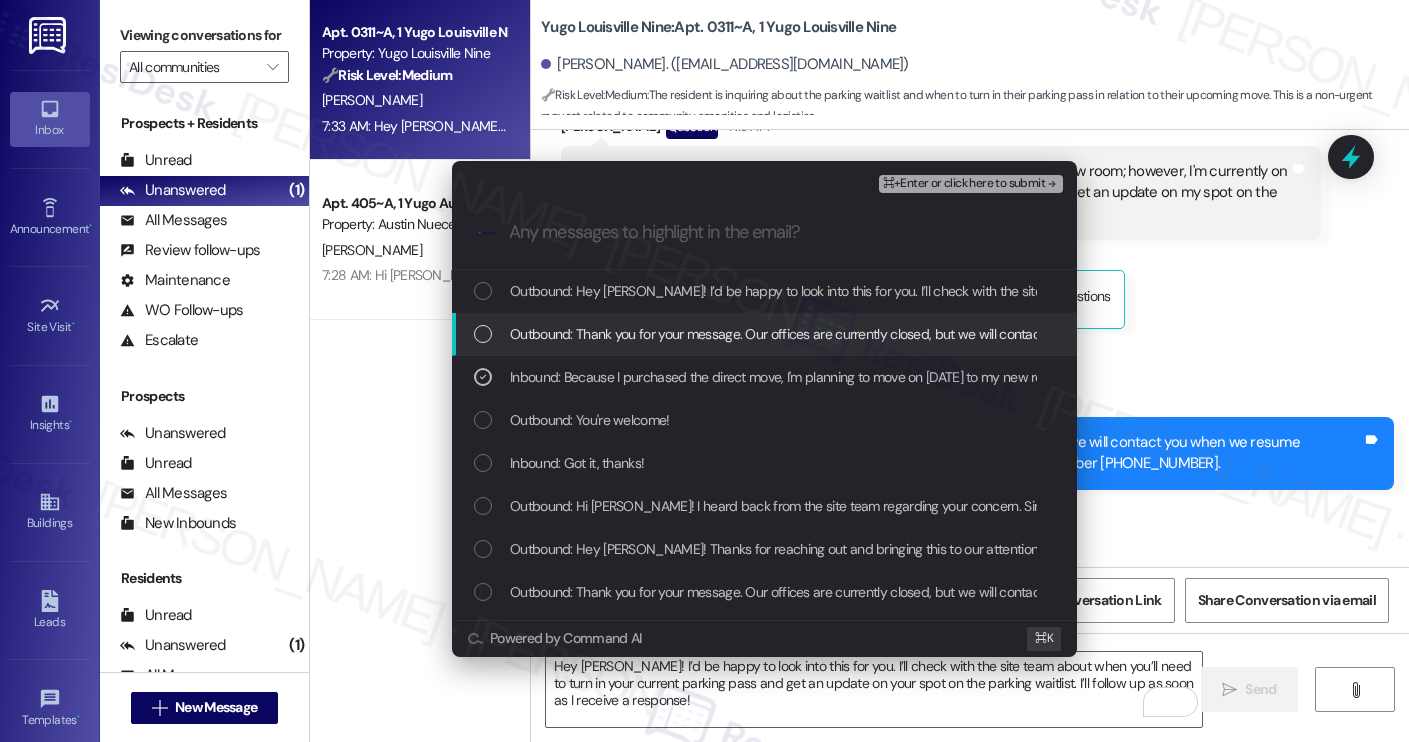 click on "⌘+Enter or click here to submit" at bounding box center [964, 184] 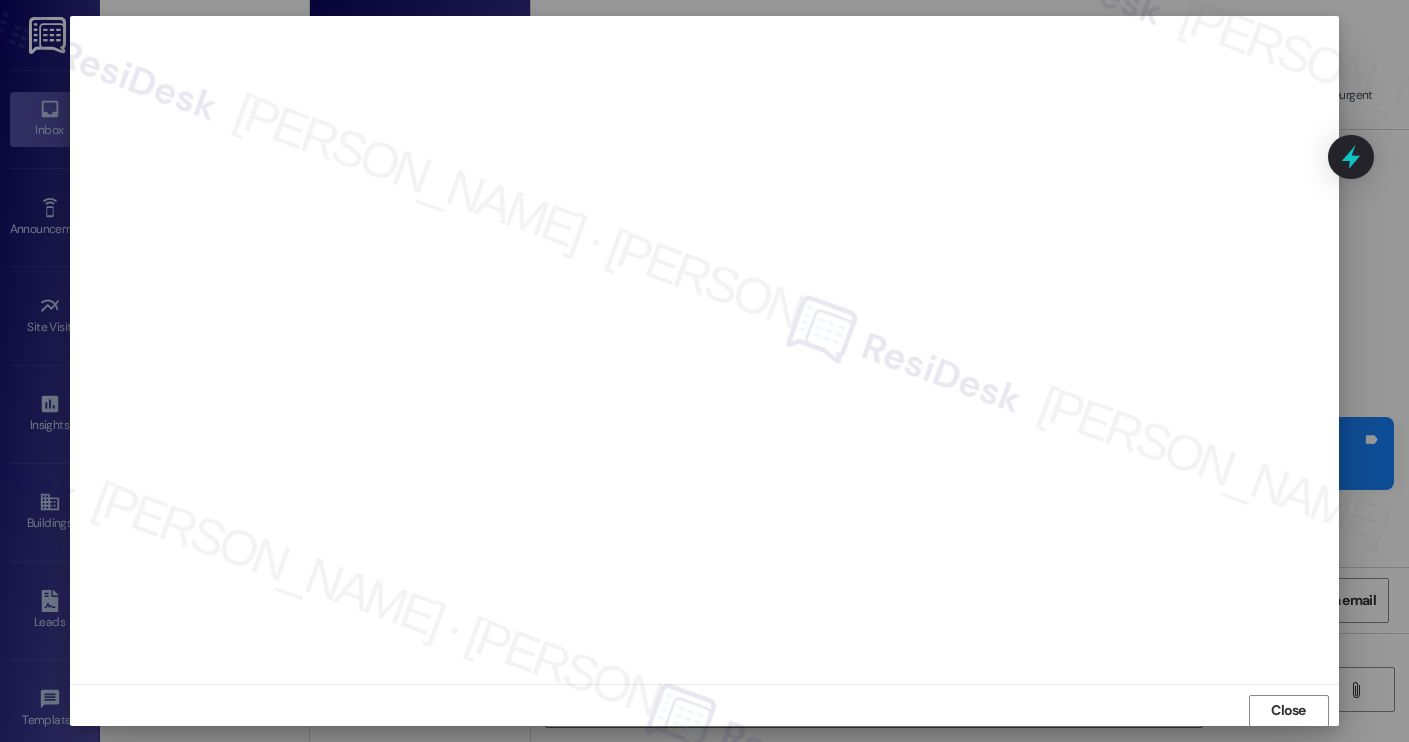scroll, scrollTop: 1, scrollLeft: 0, axis: vertical 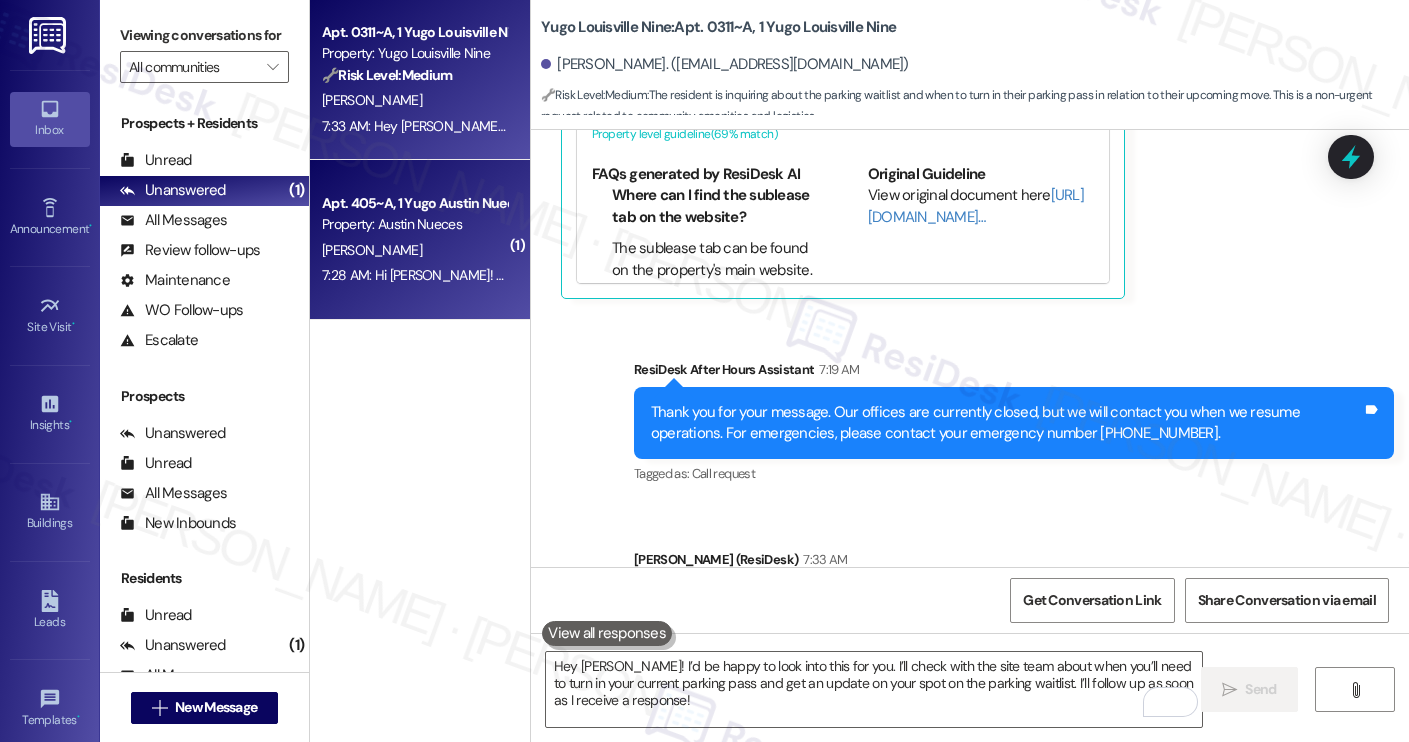 click on "7:28 AM: Hi [PERSON_NAME]! How should I go about turning in my fob and mail key since the lobby is under renovation? 7:28 AM: Hi [PERSON_NAME]! How should I go about turning in my fob and mail key since the lobby is under renovation?" at bounding box center (669, 275) 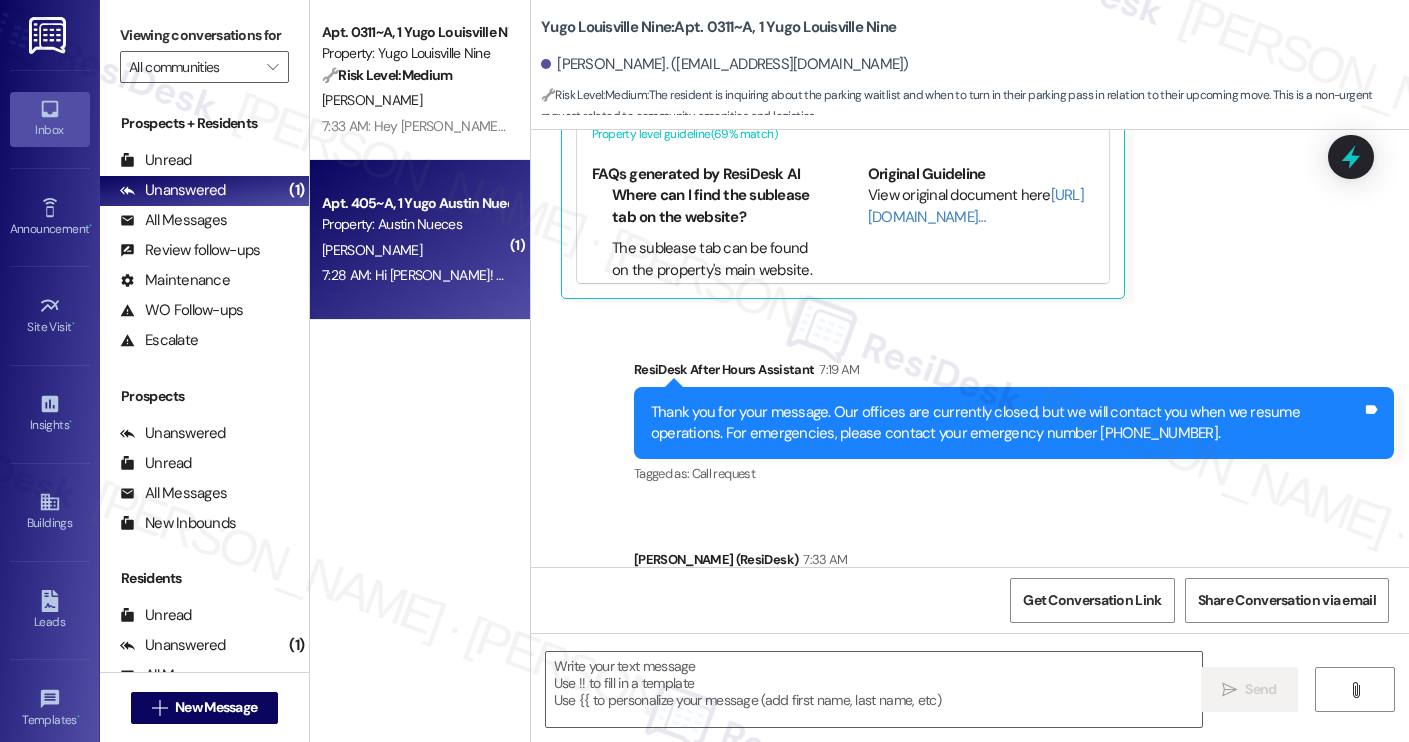 type on "Fetching suggested responses. Please feel free to read through the conversation in the meantime." 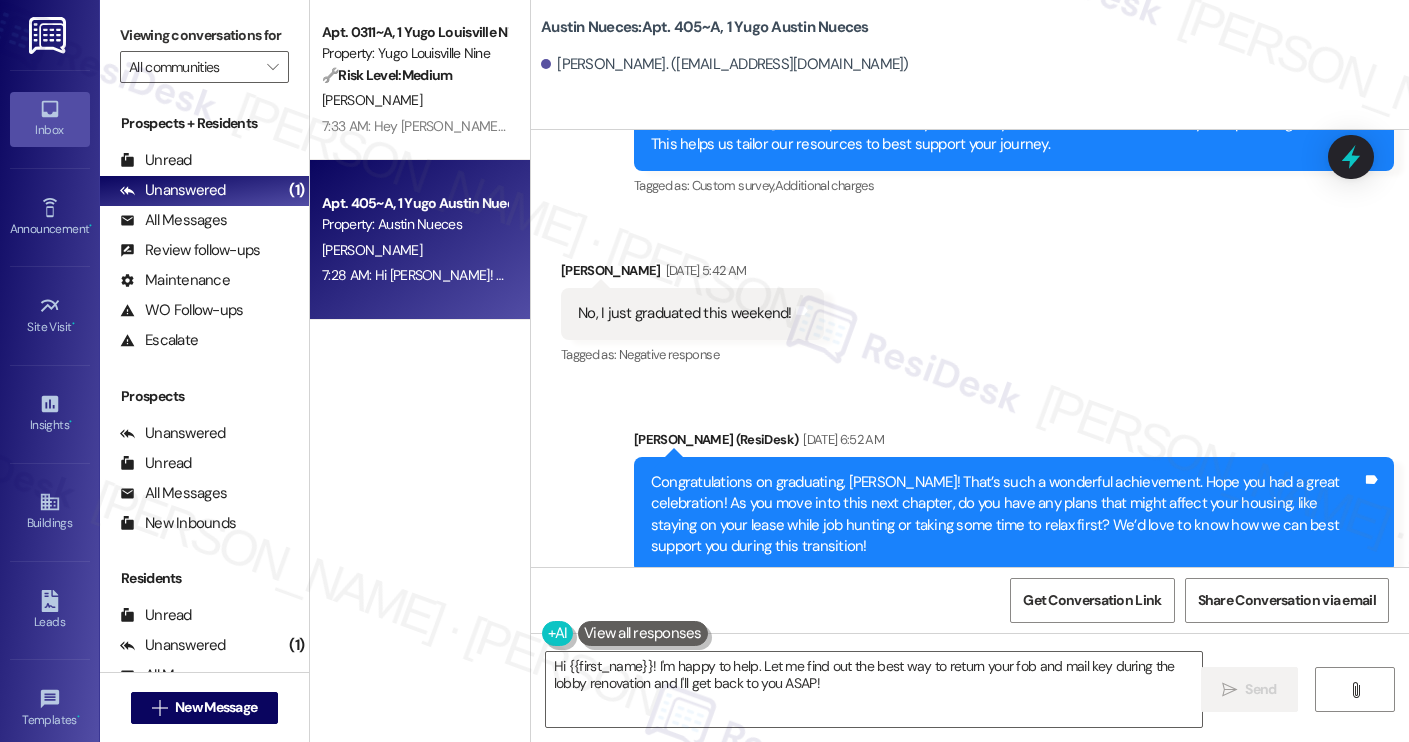 scroll, scrollTop: 1910, scrollLeft: 0, axis: vertical 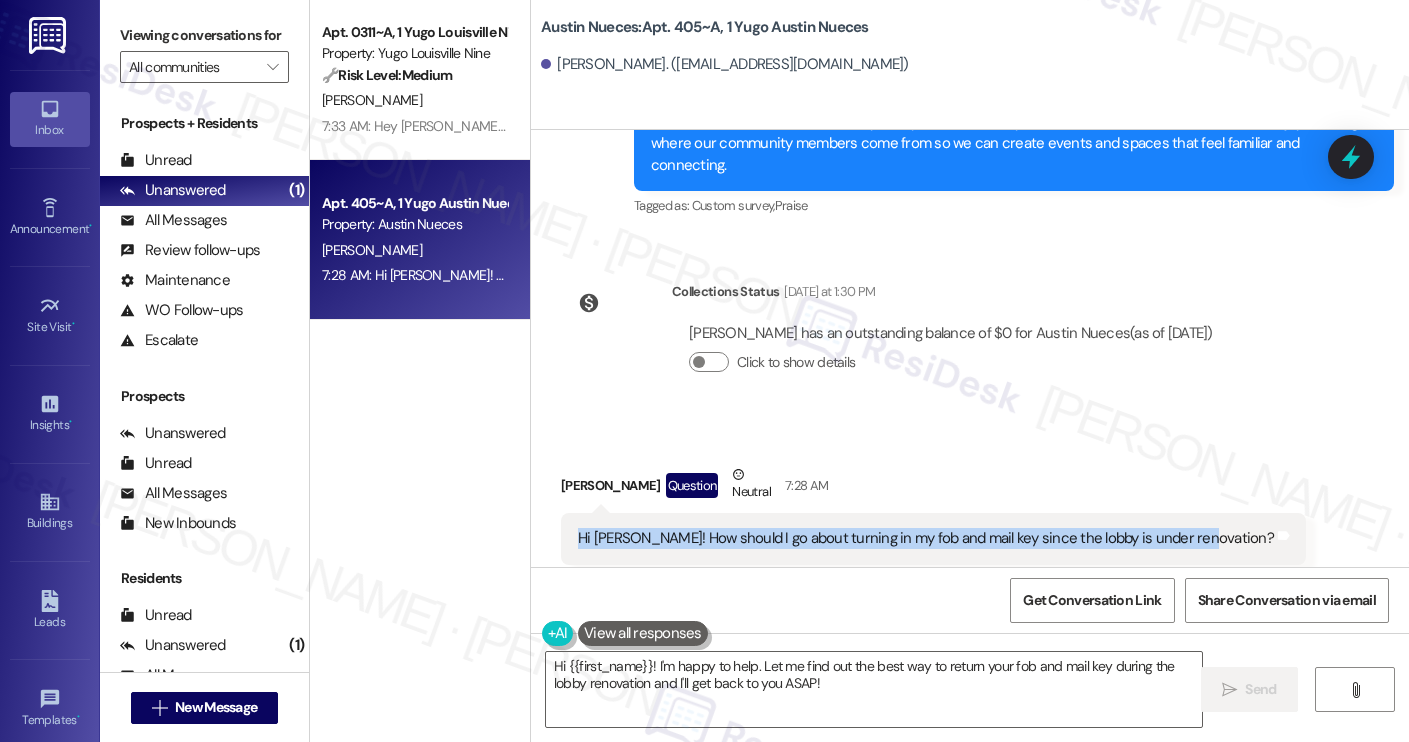drag, startPoint x: 567, startPoint y: 494, endPoint x: 1180, endPoint y: 520, distance: 613.55115 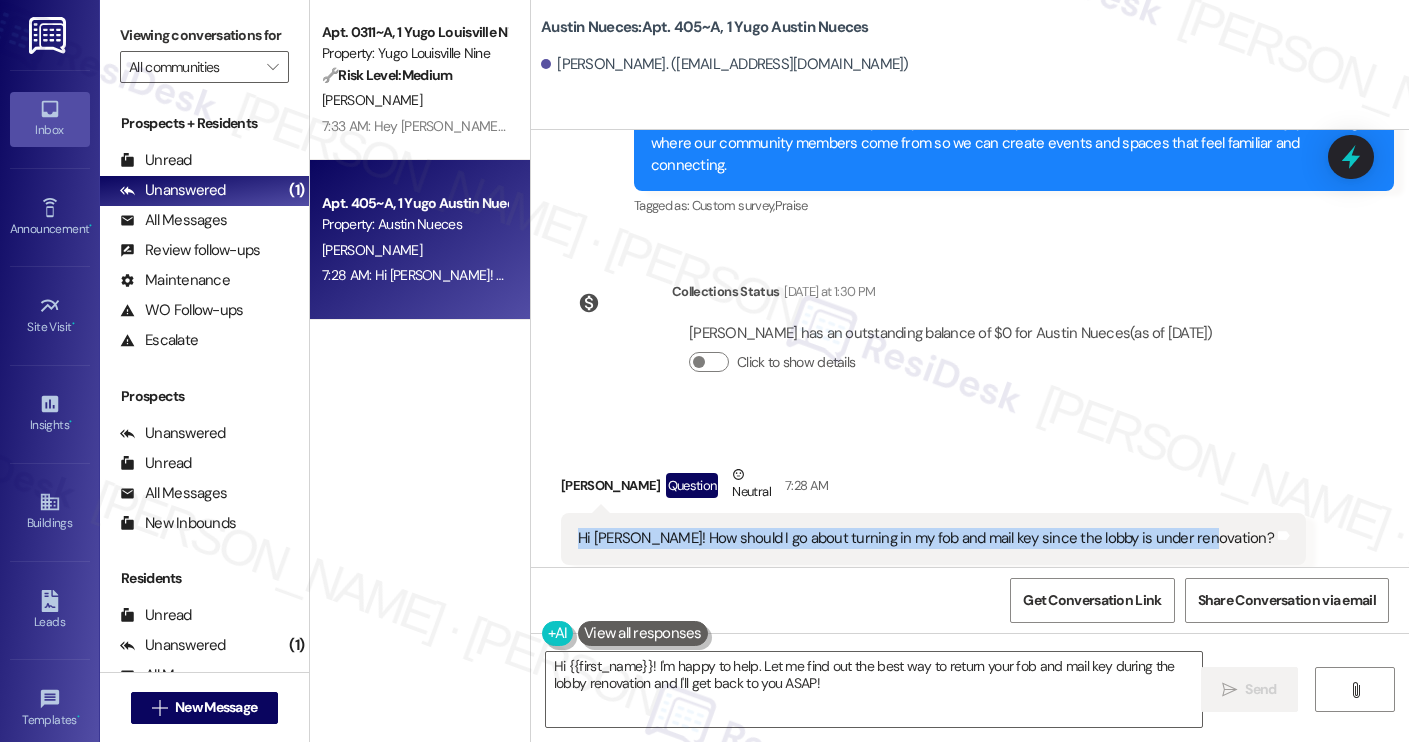 copy on "Hi [PERSON_NAME]! How should I go about turning in my fob and mail key since the lobby is under renovation?" 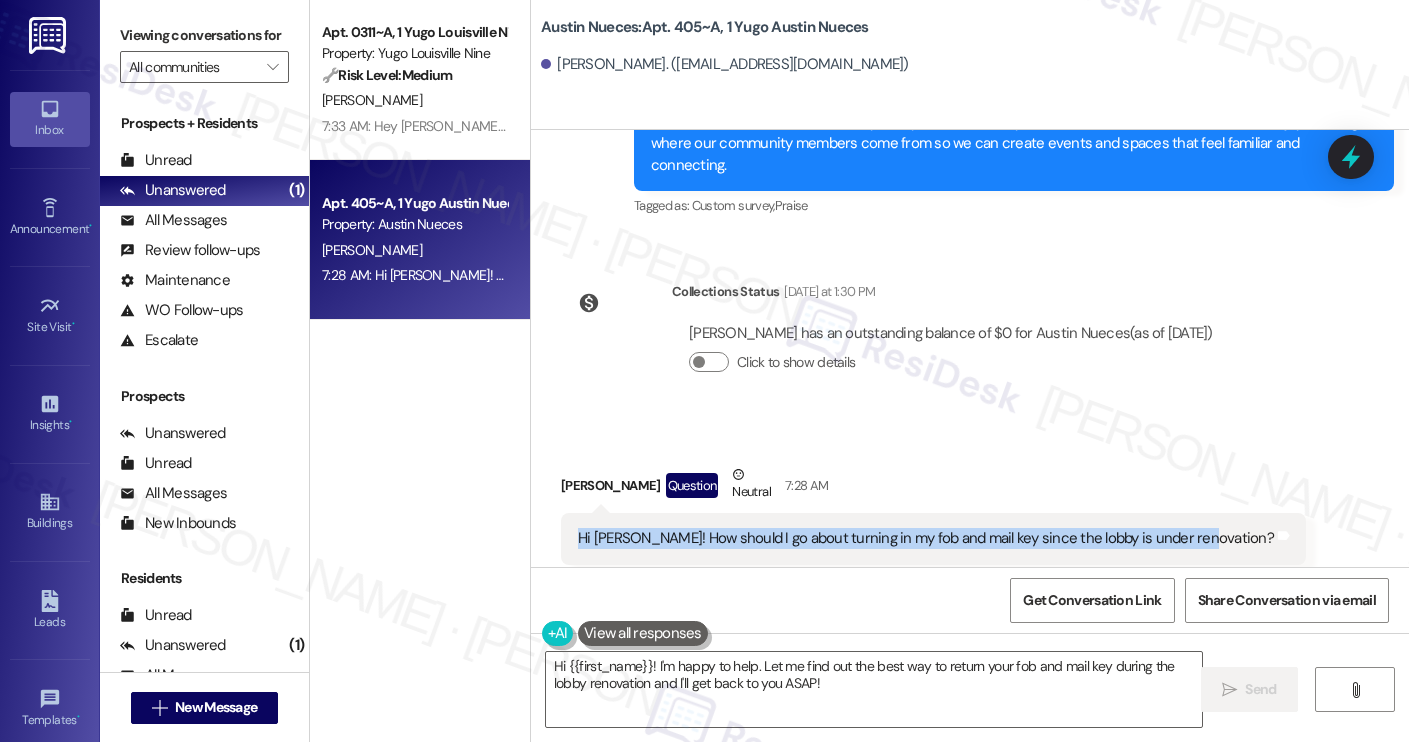click on "[PERSON_NAME]. ([EMAIL_ADDRESS][DOMAIN_NAME])" at bounding box center [725, 64] 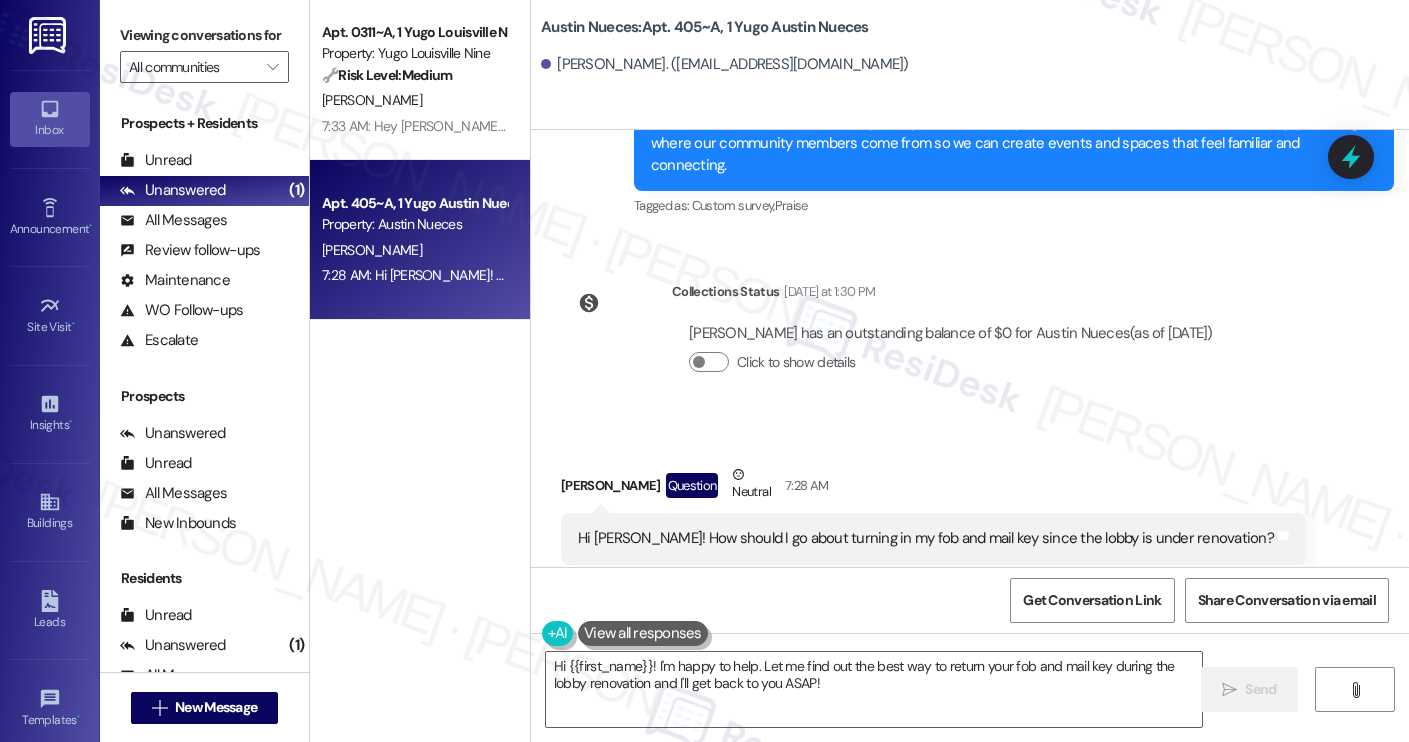 click on "[PERSON_NAME]. ([EMAIL_ADDRESS][DOMAIN_NAME])" at bounding box center [725, 64] 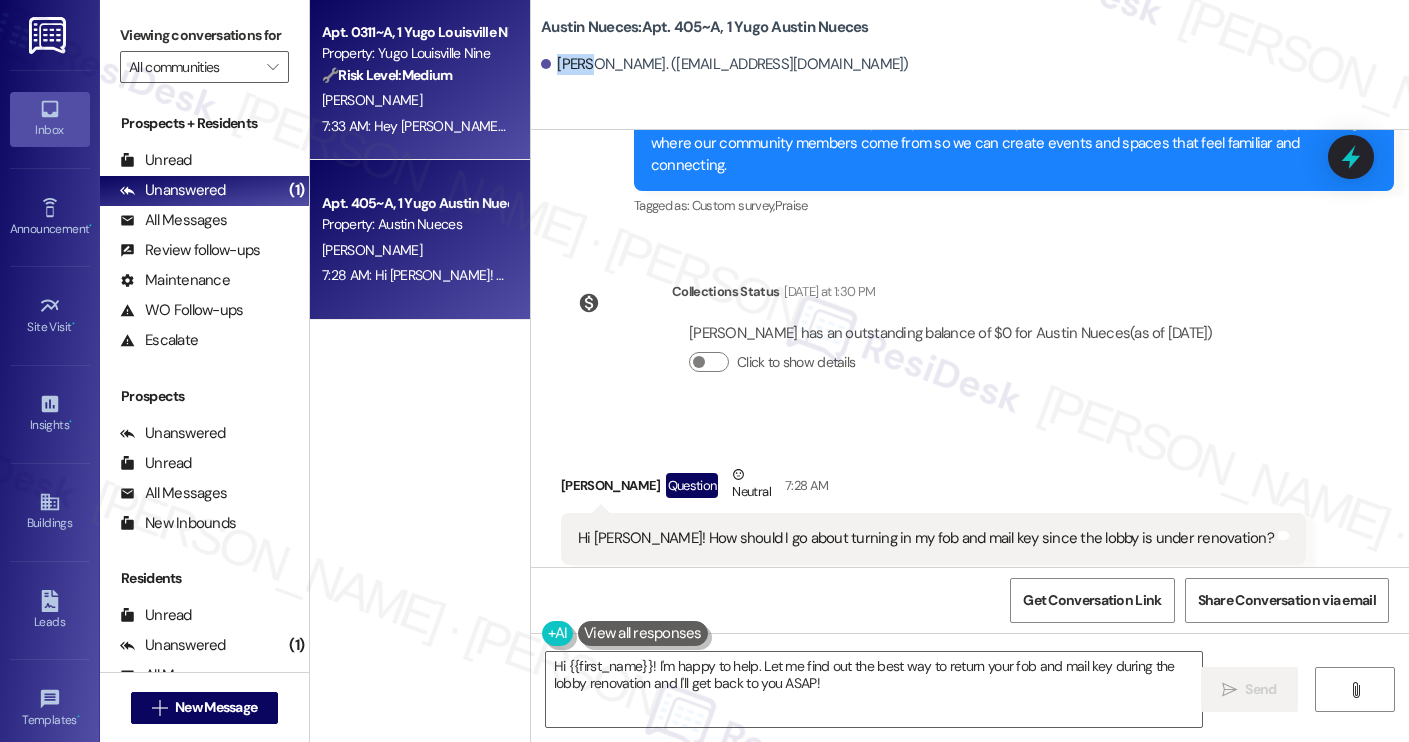 copy on "Rylee" 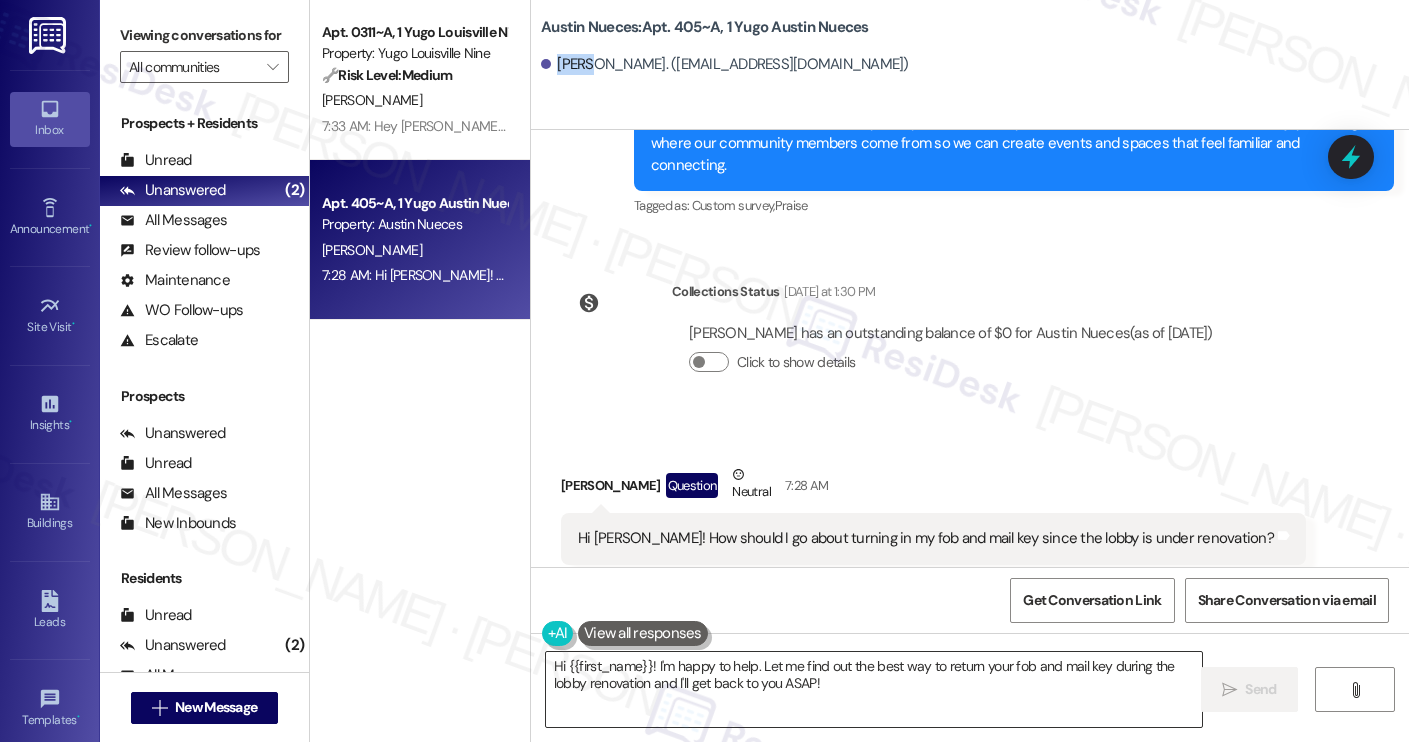 click on "Hi {{first_name}}! I'm happy to help. Let me find out the best way to return your fob and mail key during the lobby renovation and I'll get back to you ASAP!" at bounding box center [874, 689] 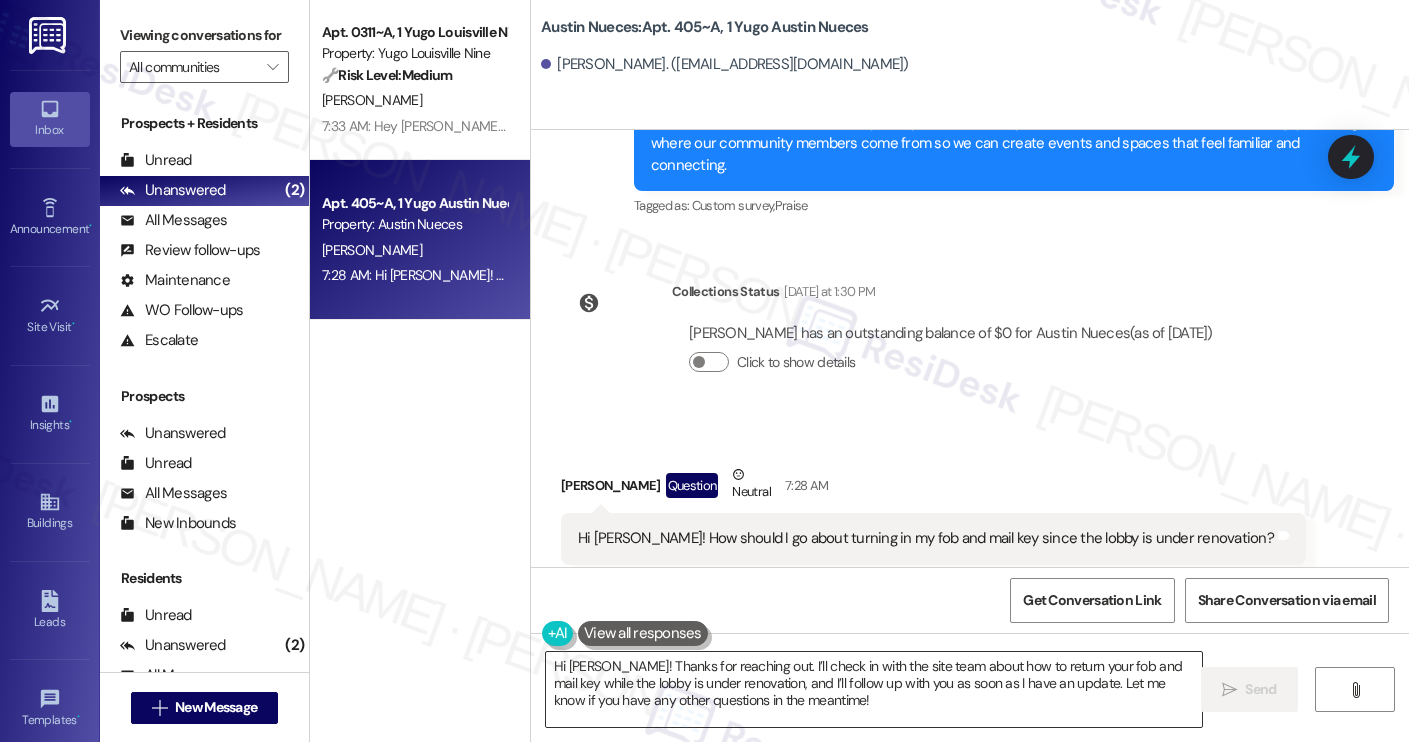click on "Hi {{first_name}}! I'm happy to help. Let me find out the best way to return your fob and mail key during the lobby renovation and I'll get back to you ASAP!" at bounding box center [874, 689] 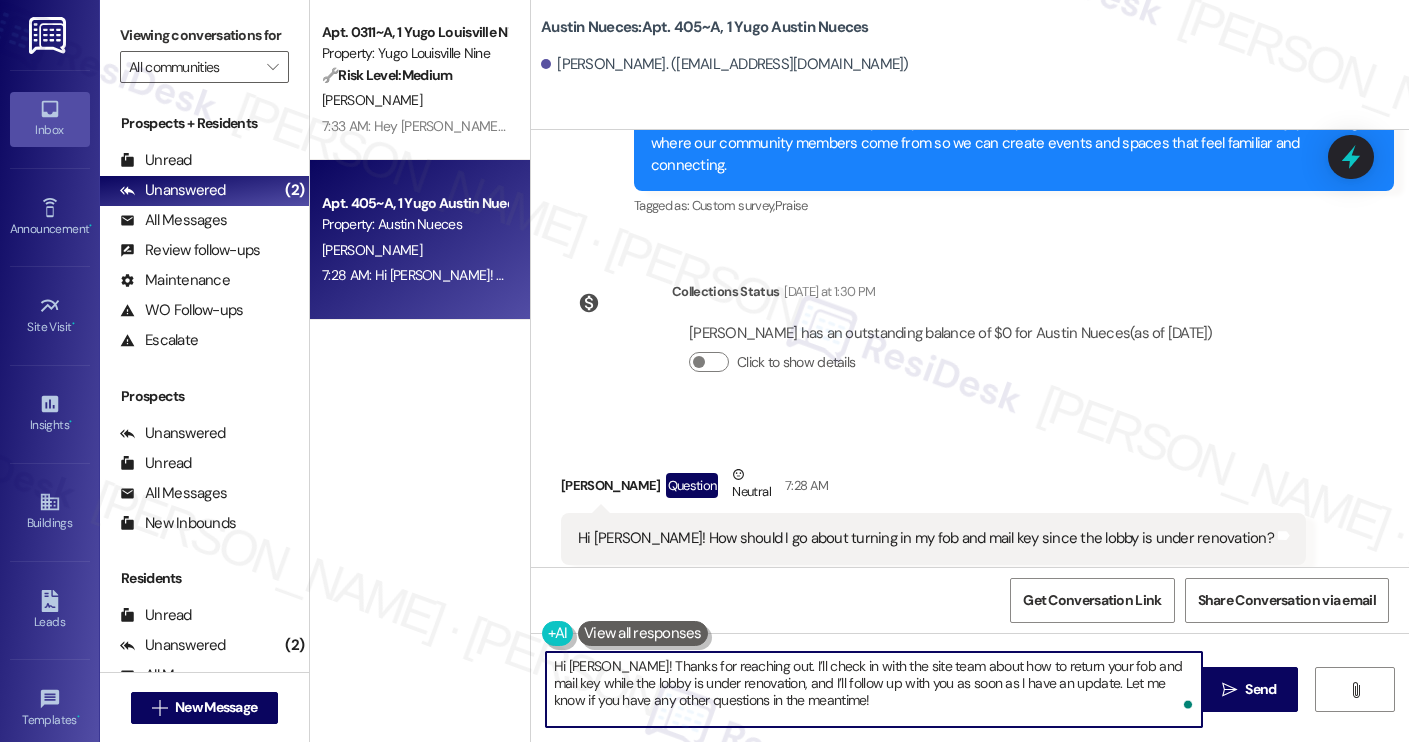 type on "Hi [PERSON_NAME]! Thanks for reaching out. I’ll check in with the site team about how to return your fob and mail key while the lobby is under renovation, and I’ll follow up with you as soon as I have an update. Let me know if you have any other questions in the meantime!" 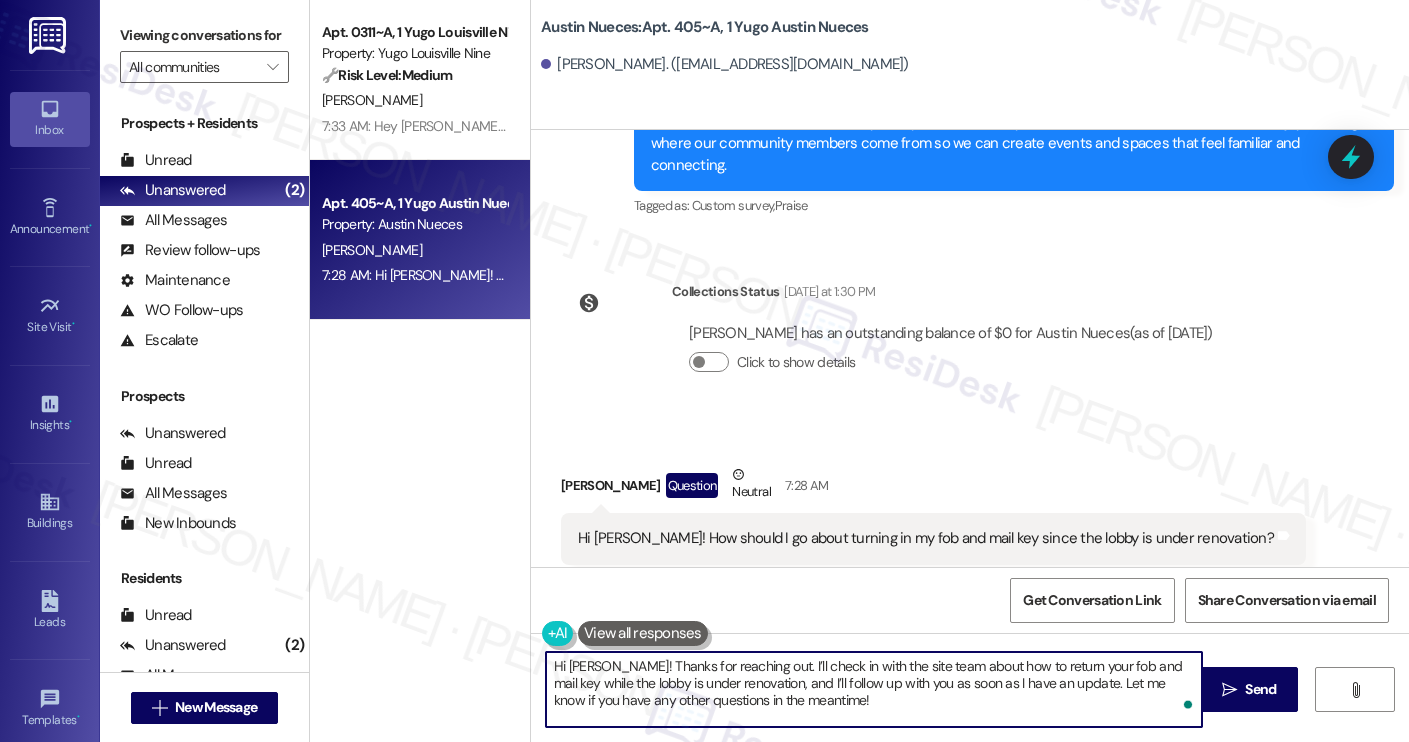click on "Hi [PERSON_NAME]! Thanks for reaching out. I’ll check in with the site team about how to return your fob and mail key while the lobby is under renovation, and I’ll follow up with you as soon as I have an update. Let me know if you have any other questions in the meantime!" at bounding box center (874, 689) 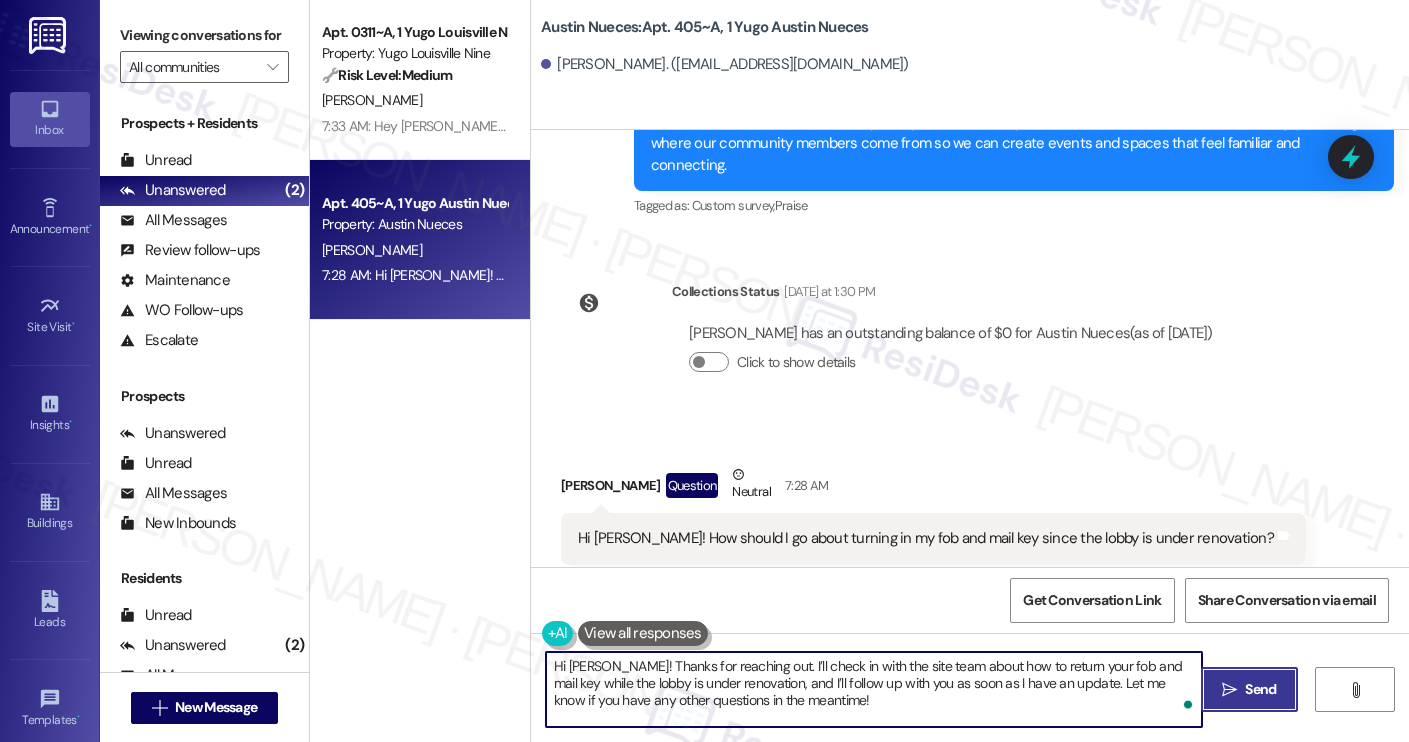 click on "" at bounding box center (1229, 690) 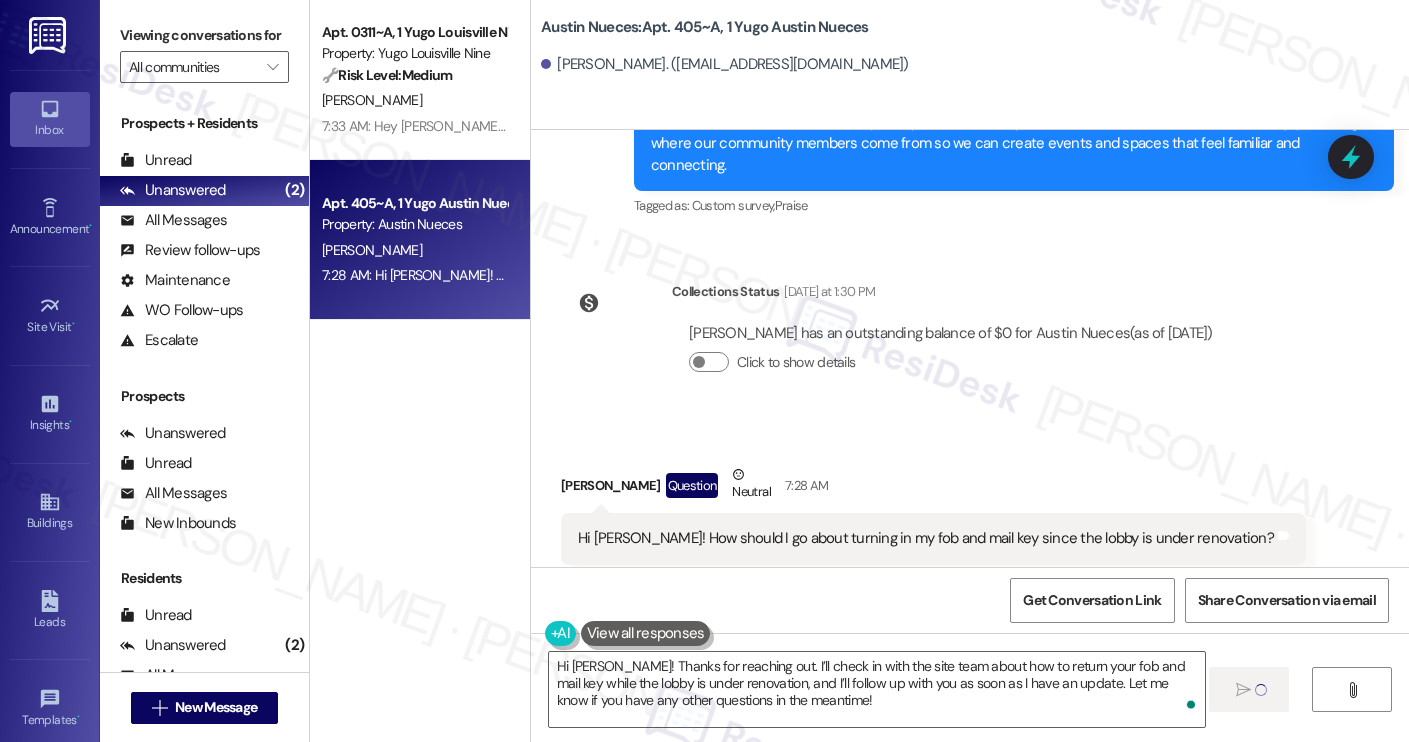 type 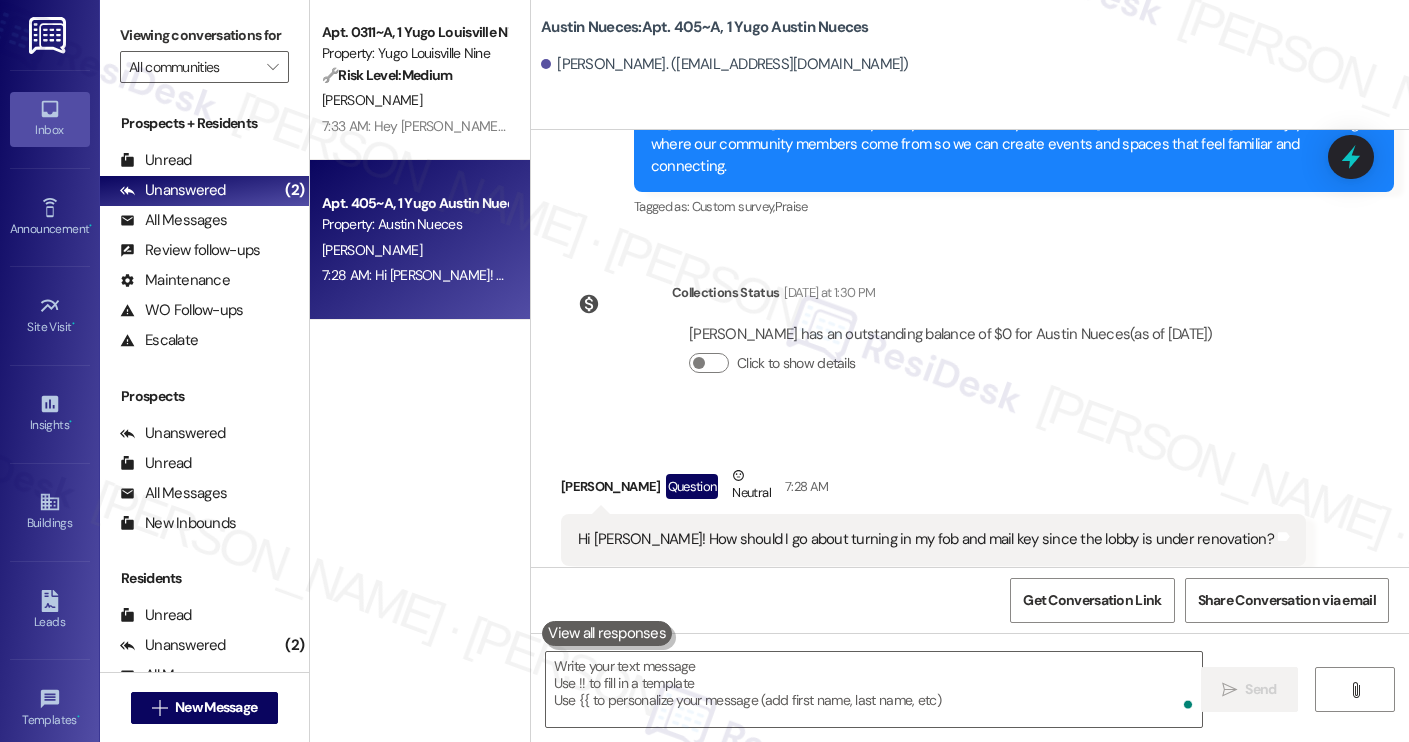 scroll, scrollTop: 2092, scrollLeft: 0, axis: vertical 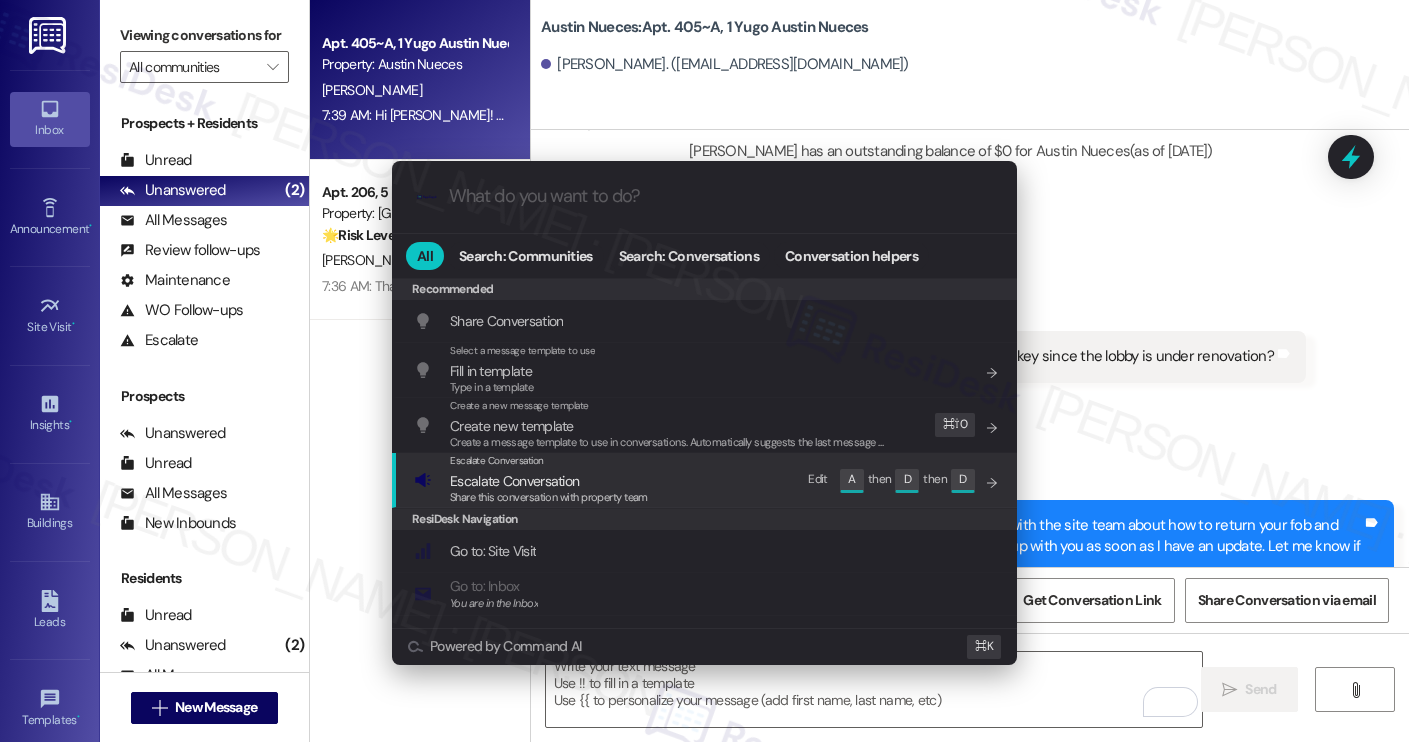 click on "Edit A then D then D" at bounding box center (885, 479) 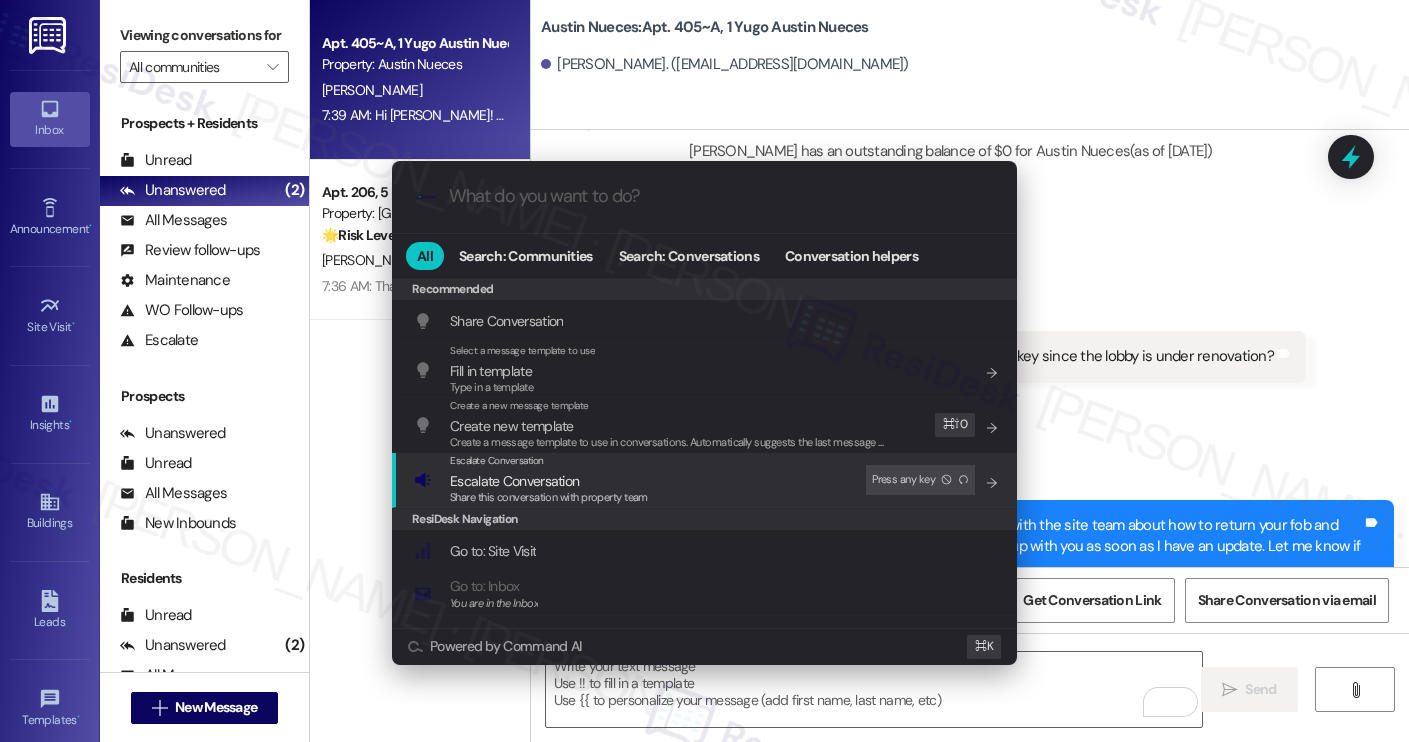 click on "Escalate Conversation Escalate Conversation Share this conversation with property team Press any key" at bounding box center (706, 480) 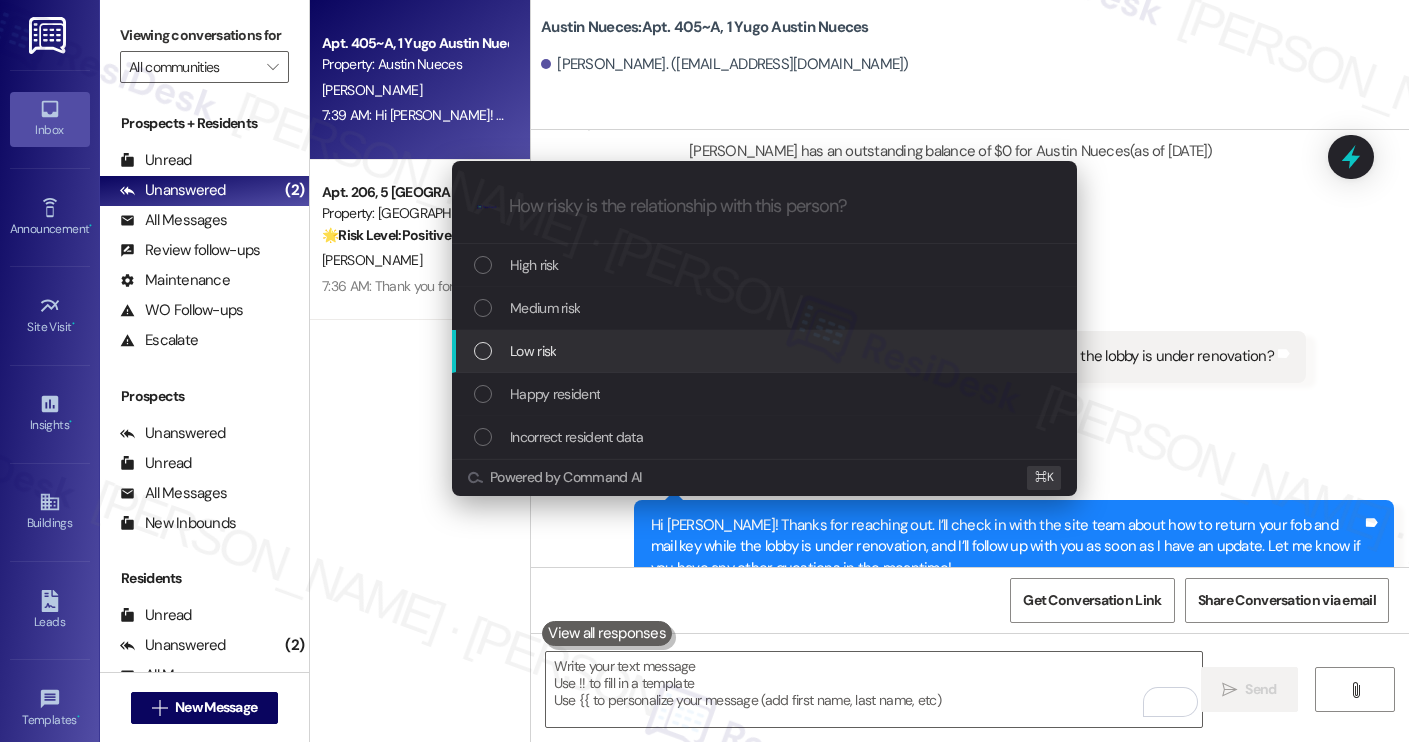 click on "Low risk" at bounding box center [766, 351] 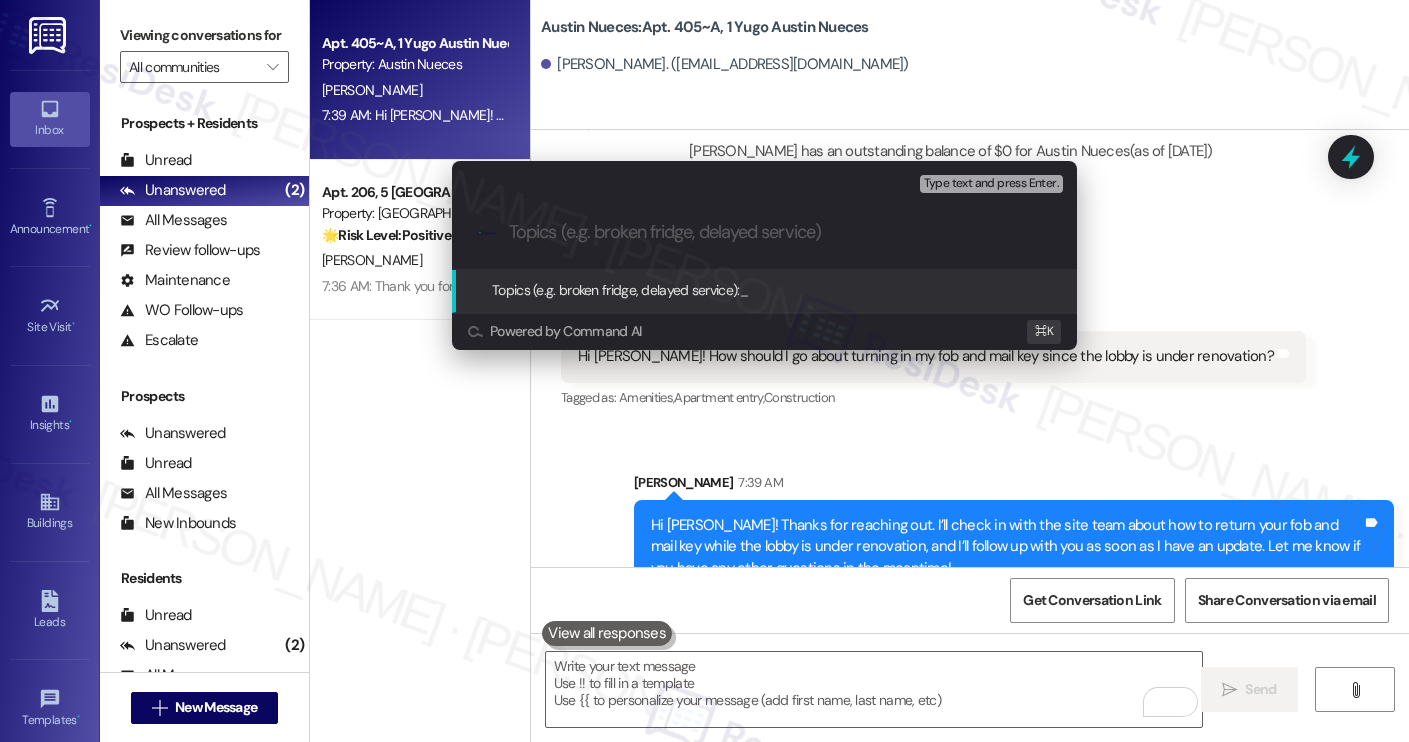 paste on "Returning Fob and Mail Key During Lobby Renovation" 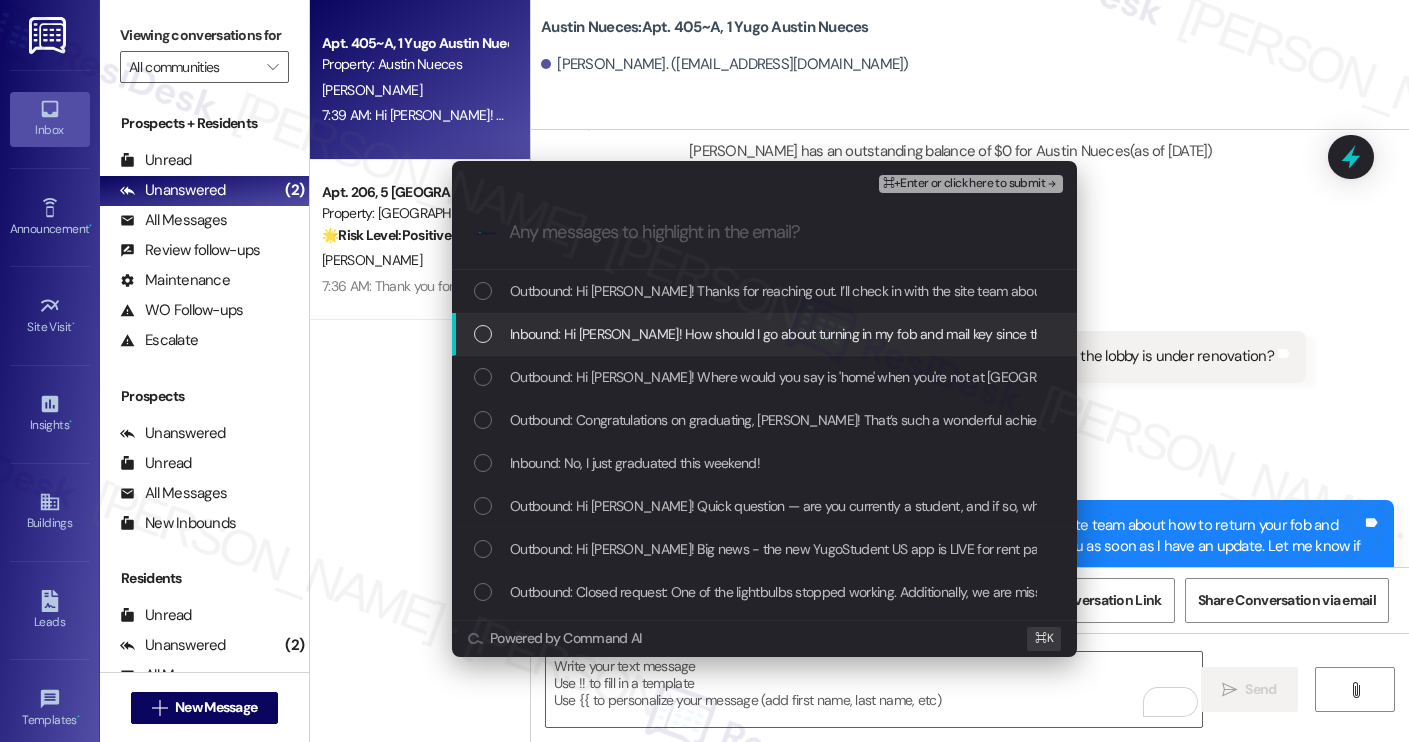 click on "Inbound: Hi [PERSON_NAME]! How should I go about turning in my fob and mail key since the lobby is under renovation?" at bounding box center (857, 334) 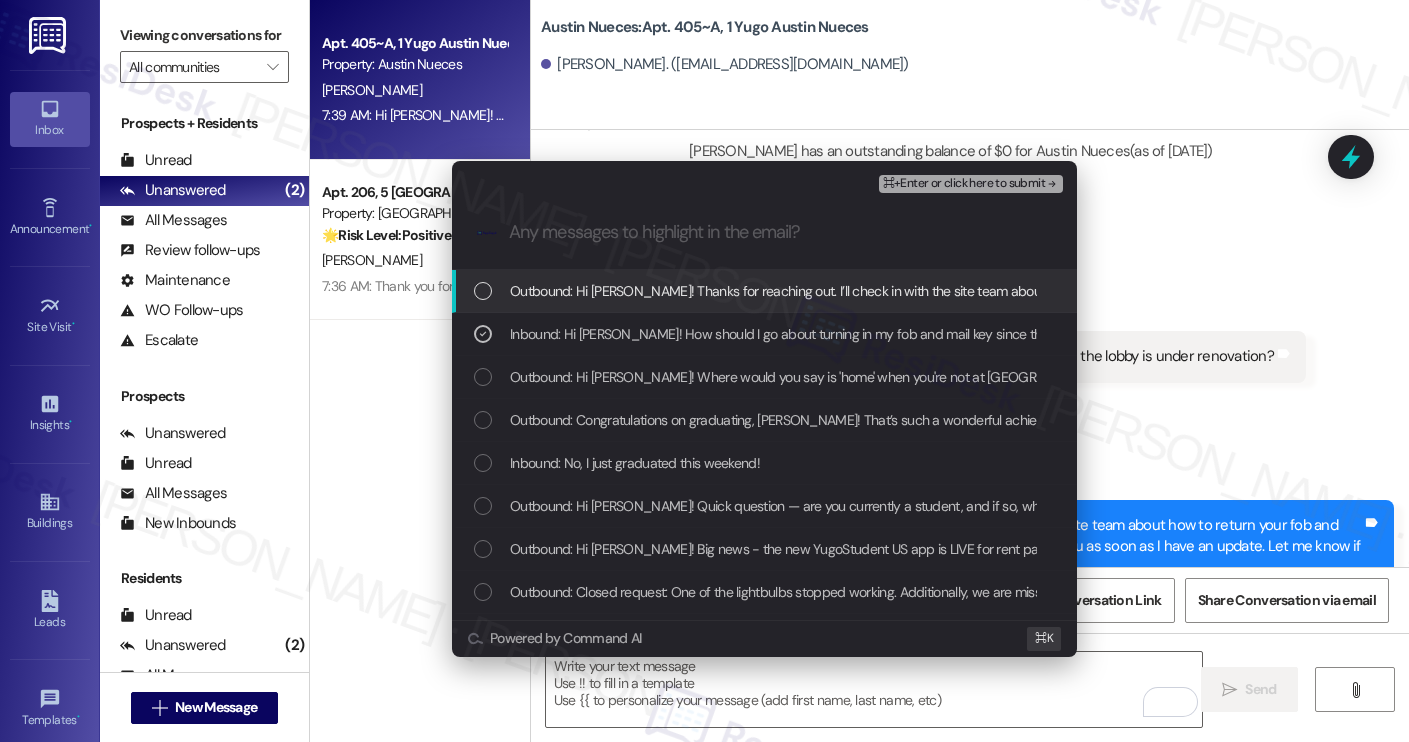 click on "⌘+Enter or click here to submit" at bounding box center [971, 184] 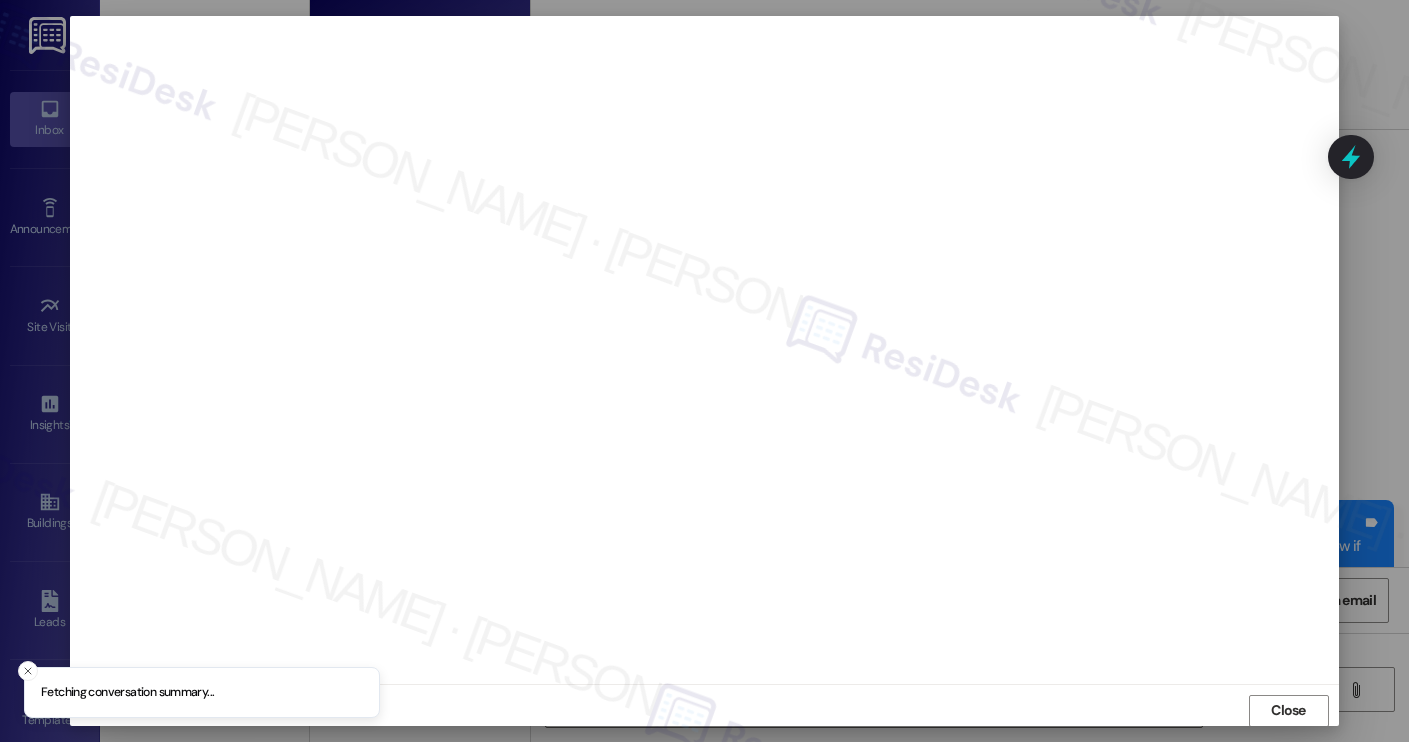 scroll, scrollTop: 1, scrollLeft: 0, axis: vertical 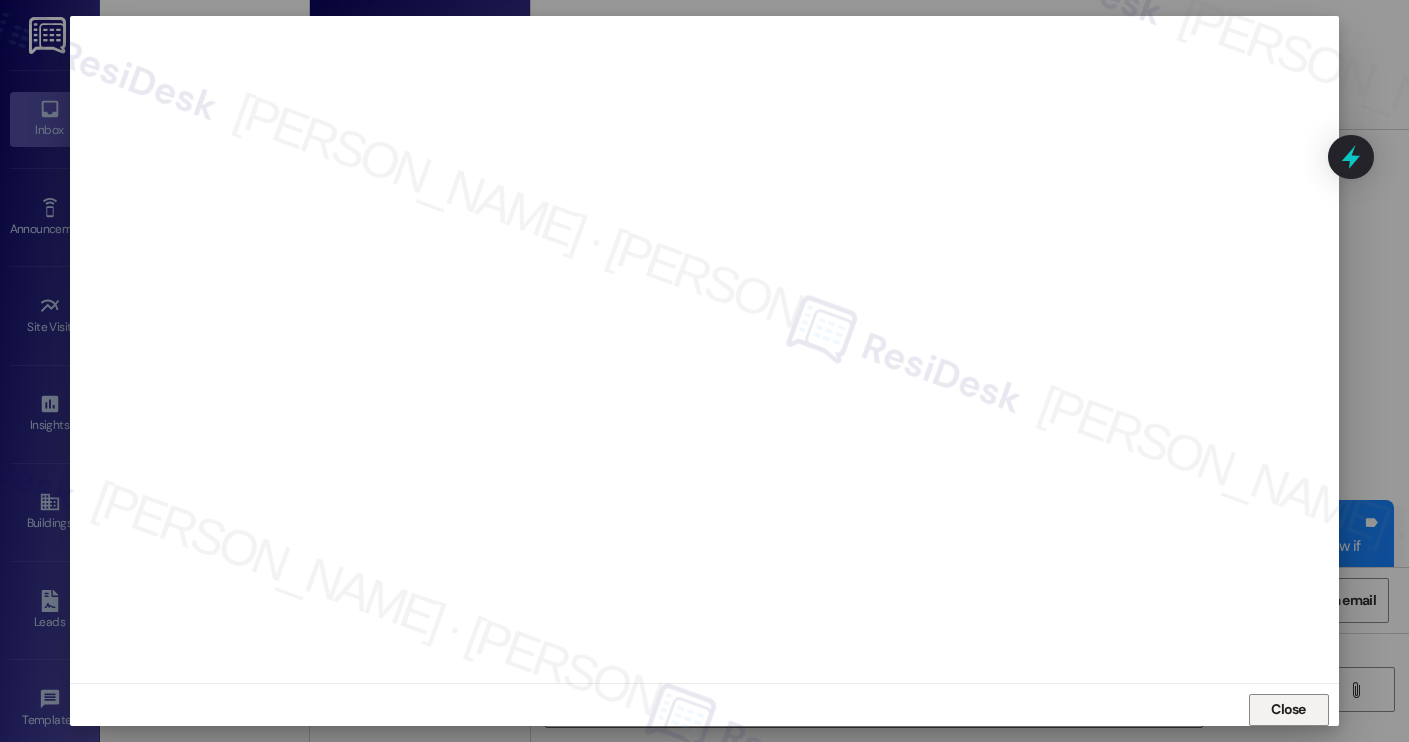 click on "Close" at bounding box center [1289, 710] 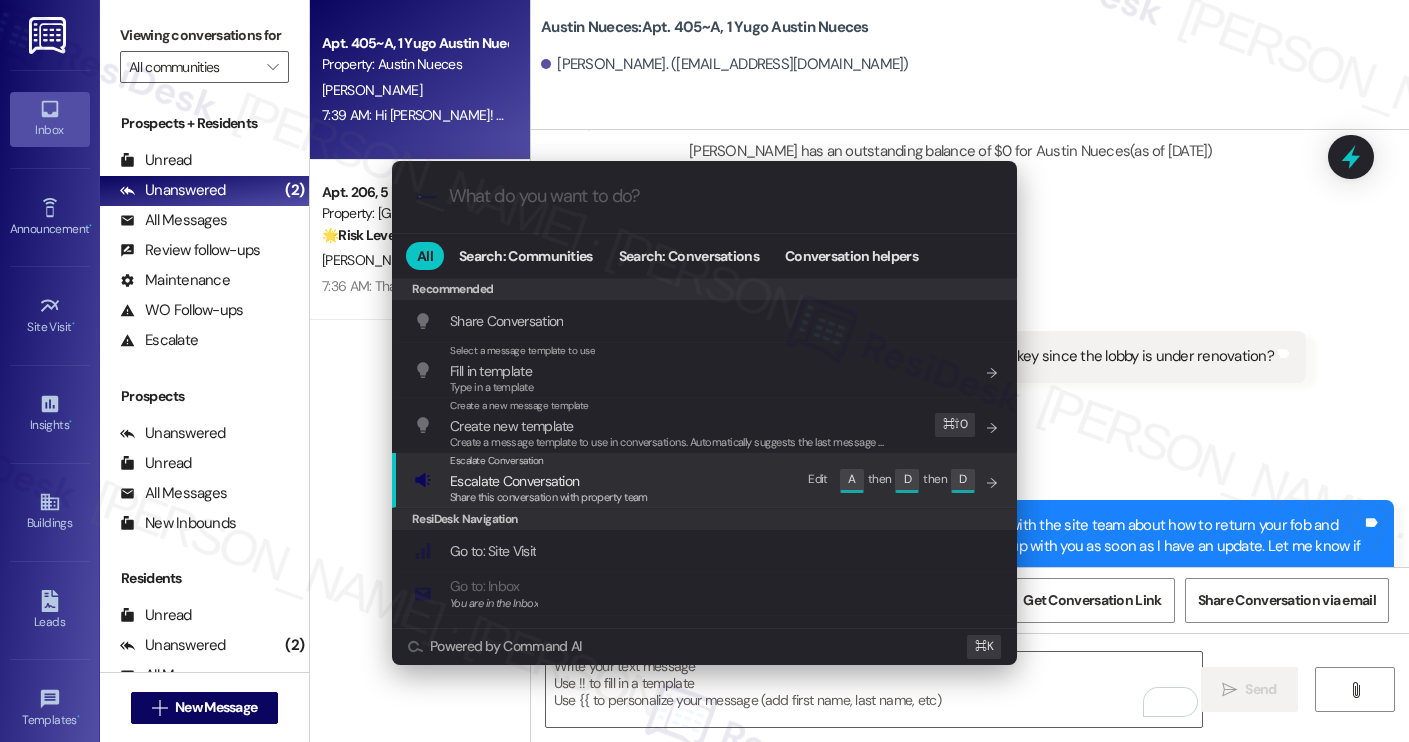 click on "Escalate Conversation Escalate Conversation Share this conversation with property team Edit A then D then D" at bounding box center [706, 480] 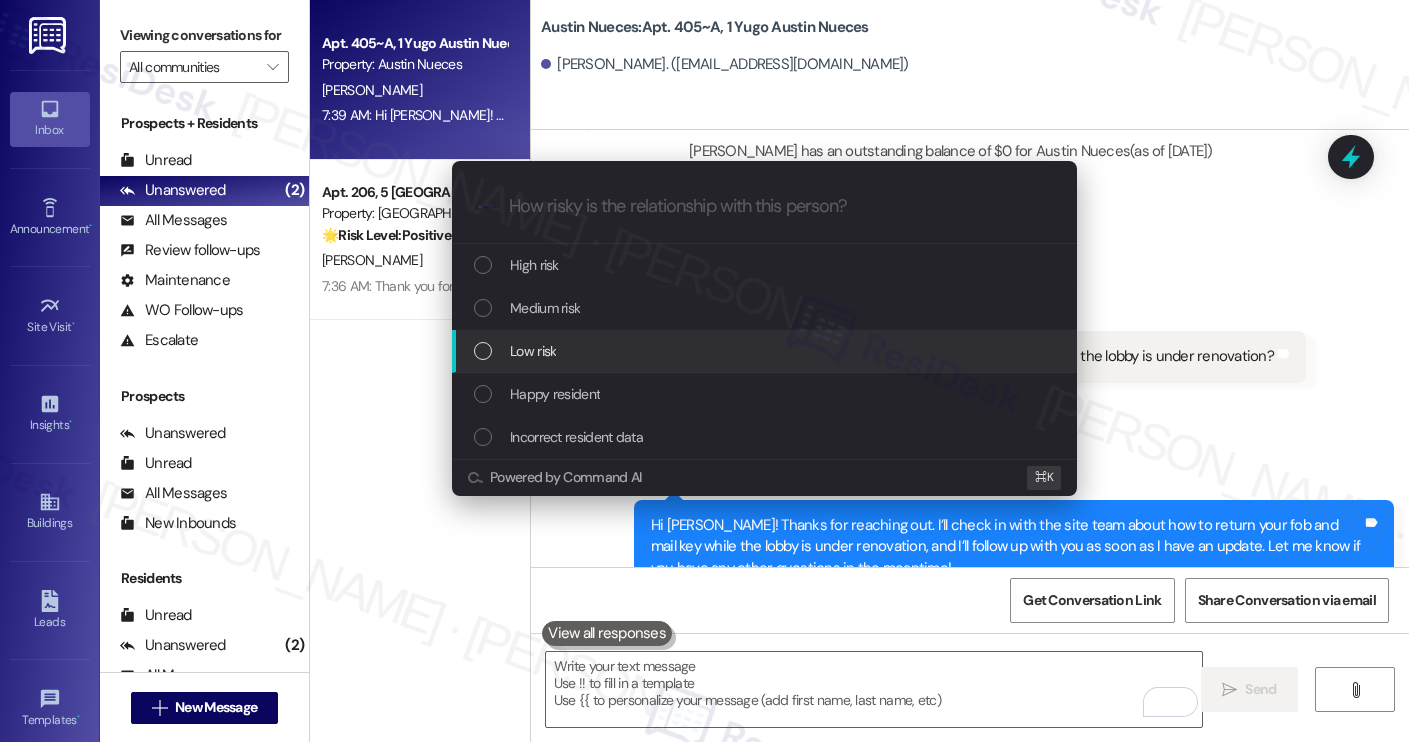 click on "Low risk" at bounding box center [766, 351] 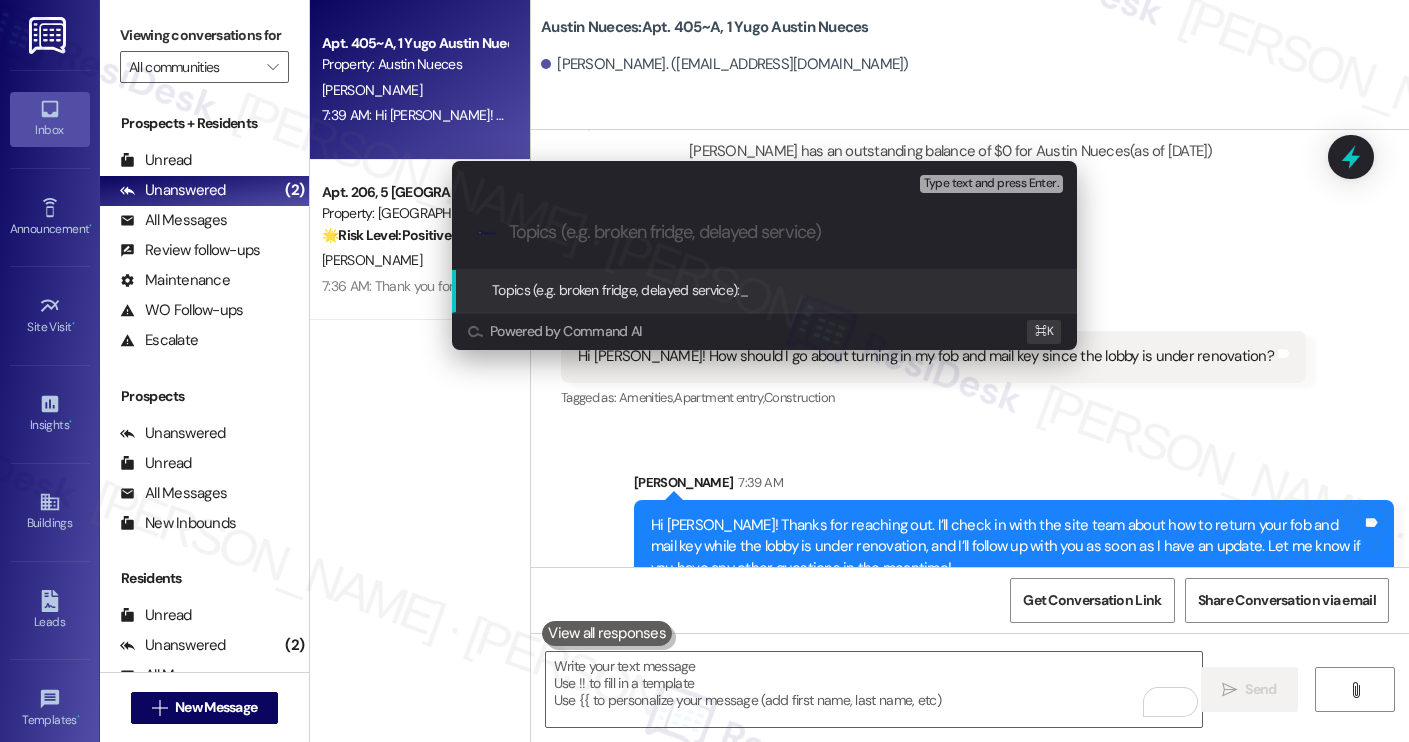 paste on "Returning Fob and Mail Key During Lobby Renovation" 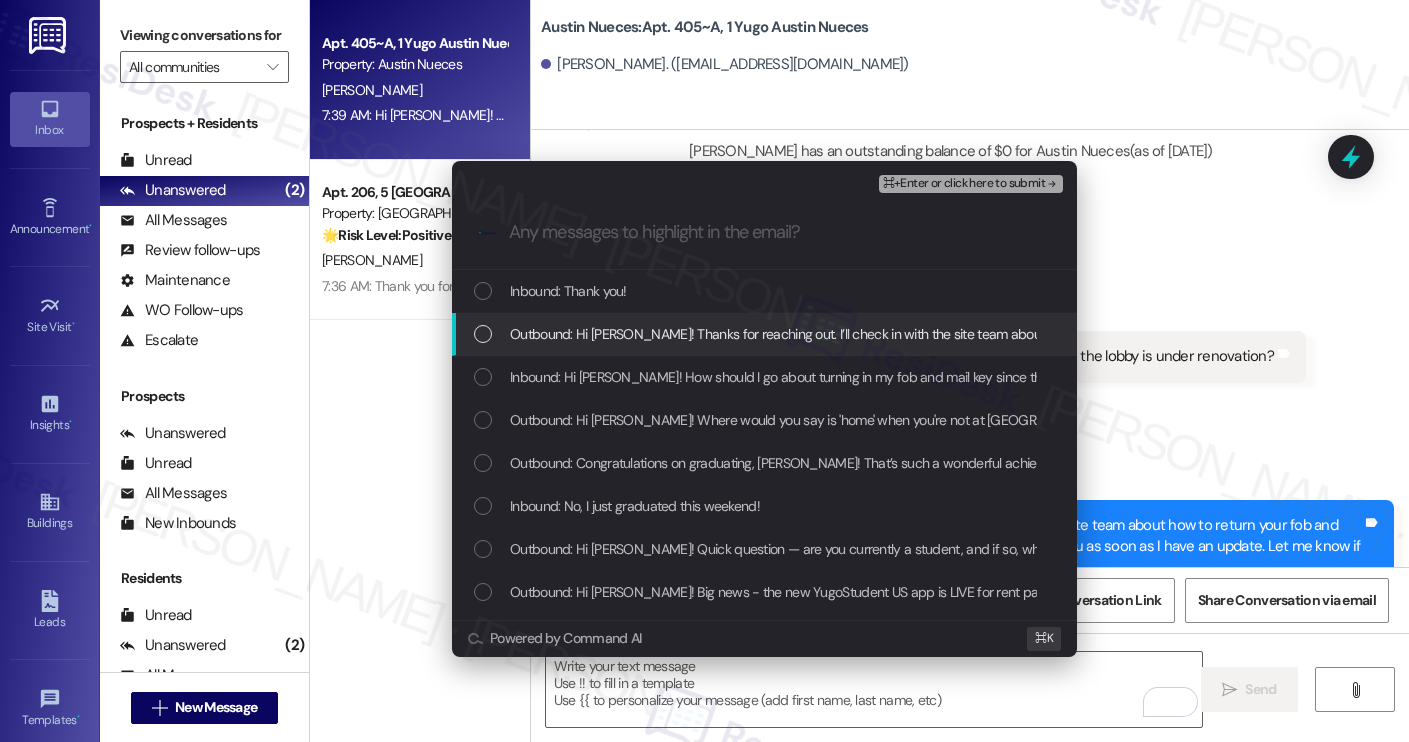 scroll, scrollTop: 2231, scrollLeft: 0, axis: vertical 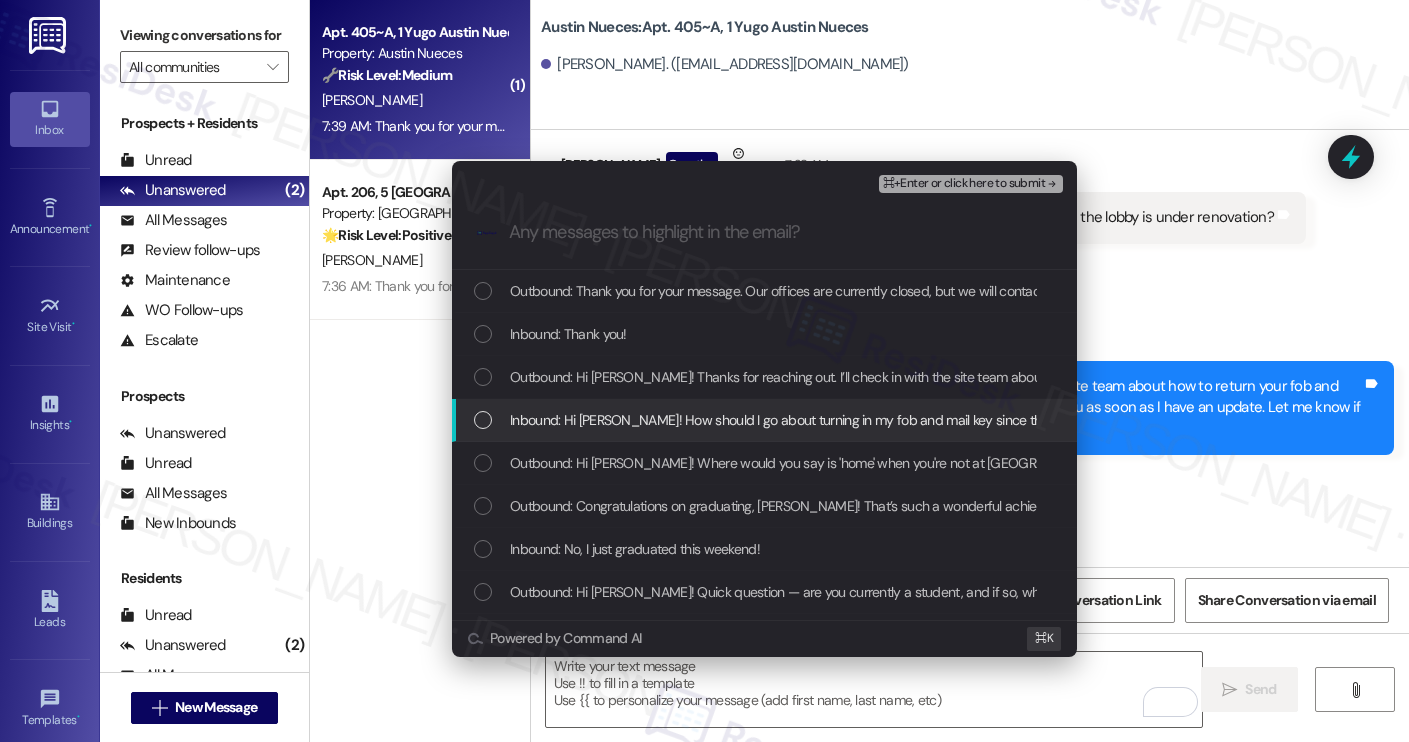 click on "Inbound: Hi [PERSON_NAME]! How should I go about turning in my fob and mail key since the lobby is under renovation?" at bounding box center [857, 420] 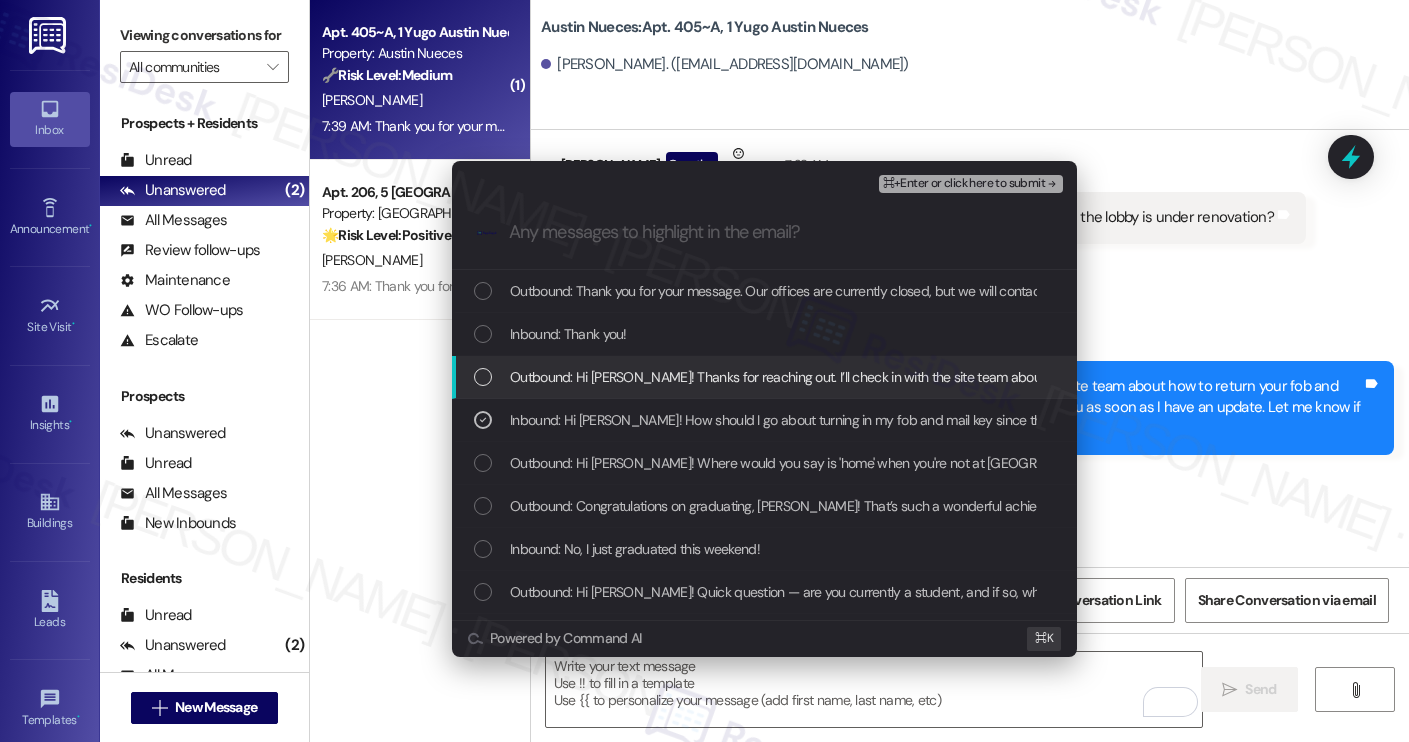 click on "⌘+Enter or click here to submit" at bounding box center (964, 184) 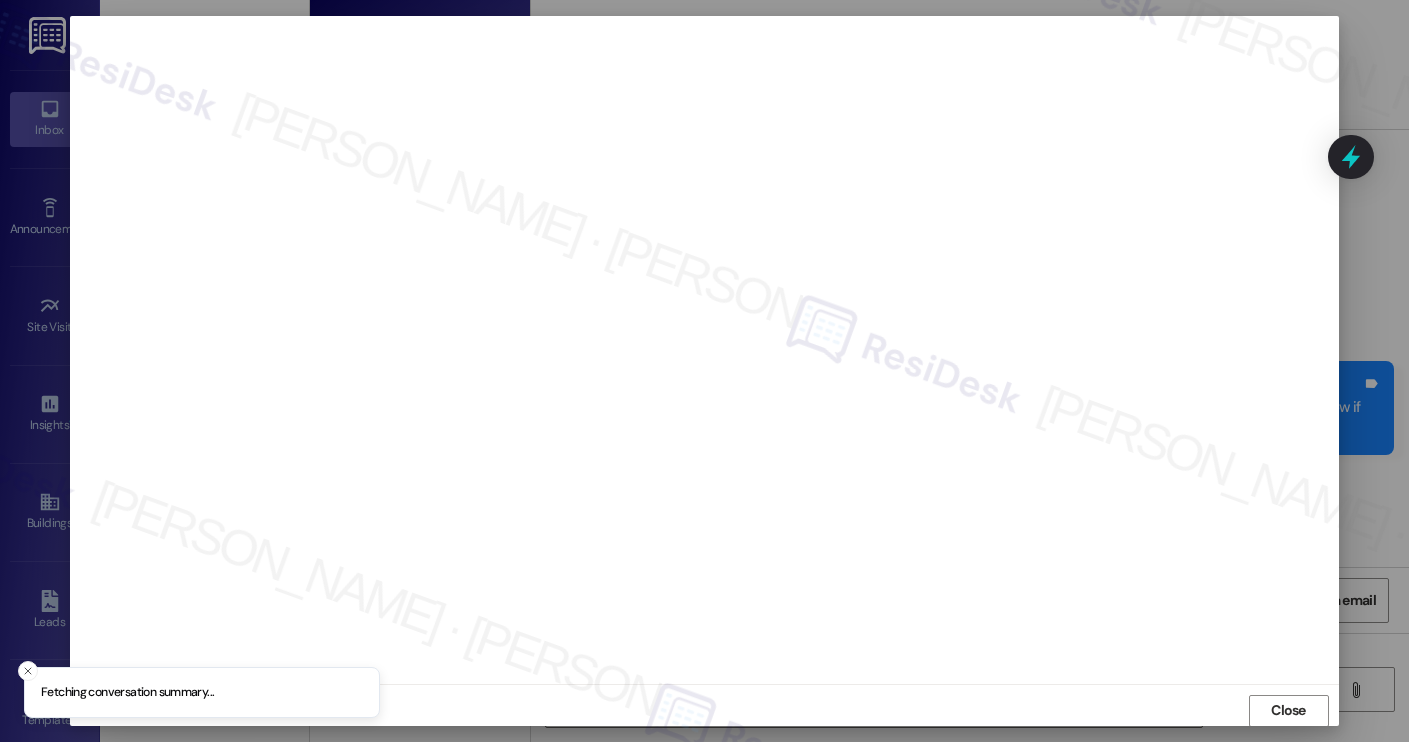 scroll, scrollTop: 1, scrollLeft: 0, axis: vertical 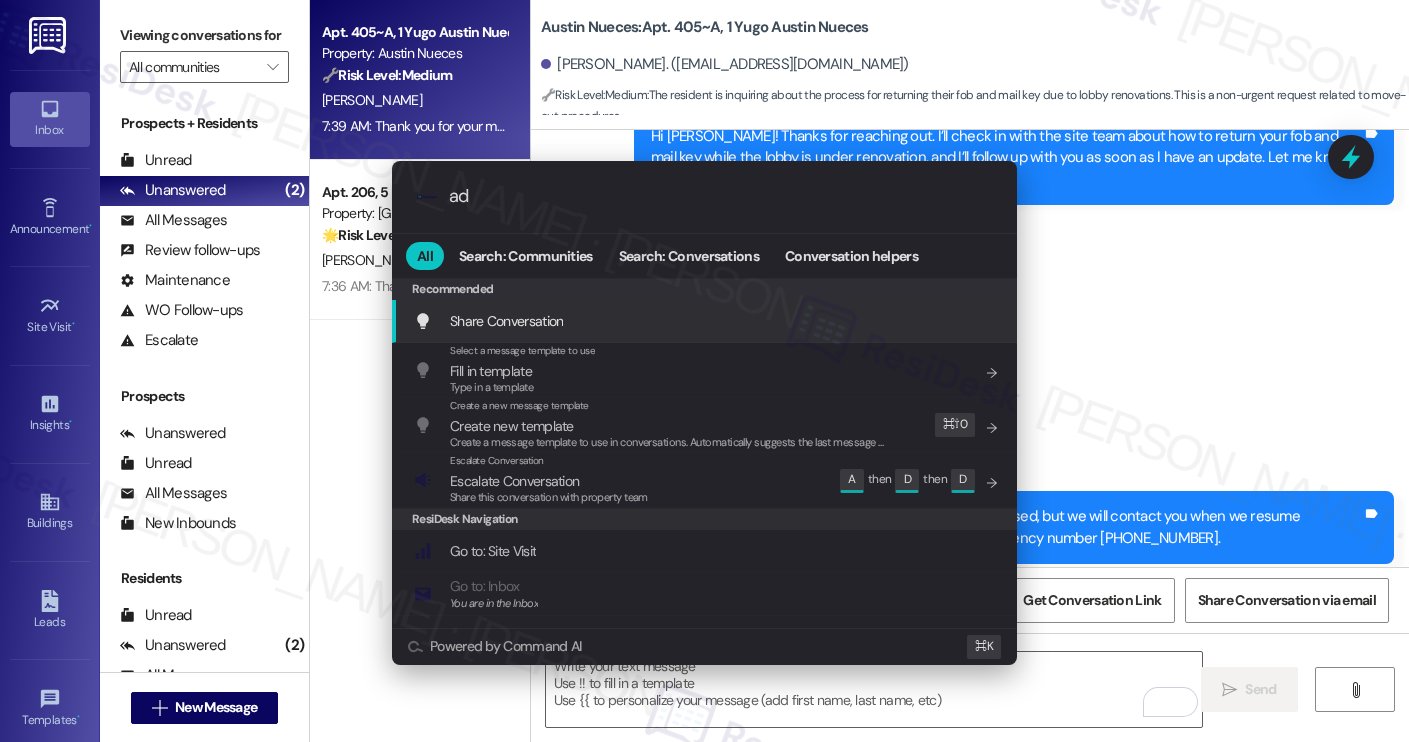 type on "add" 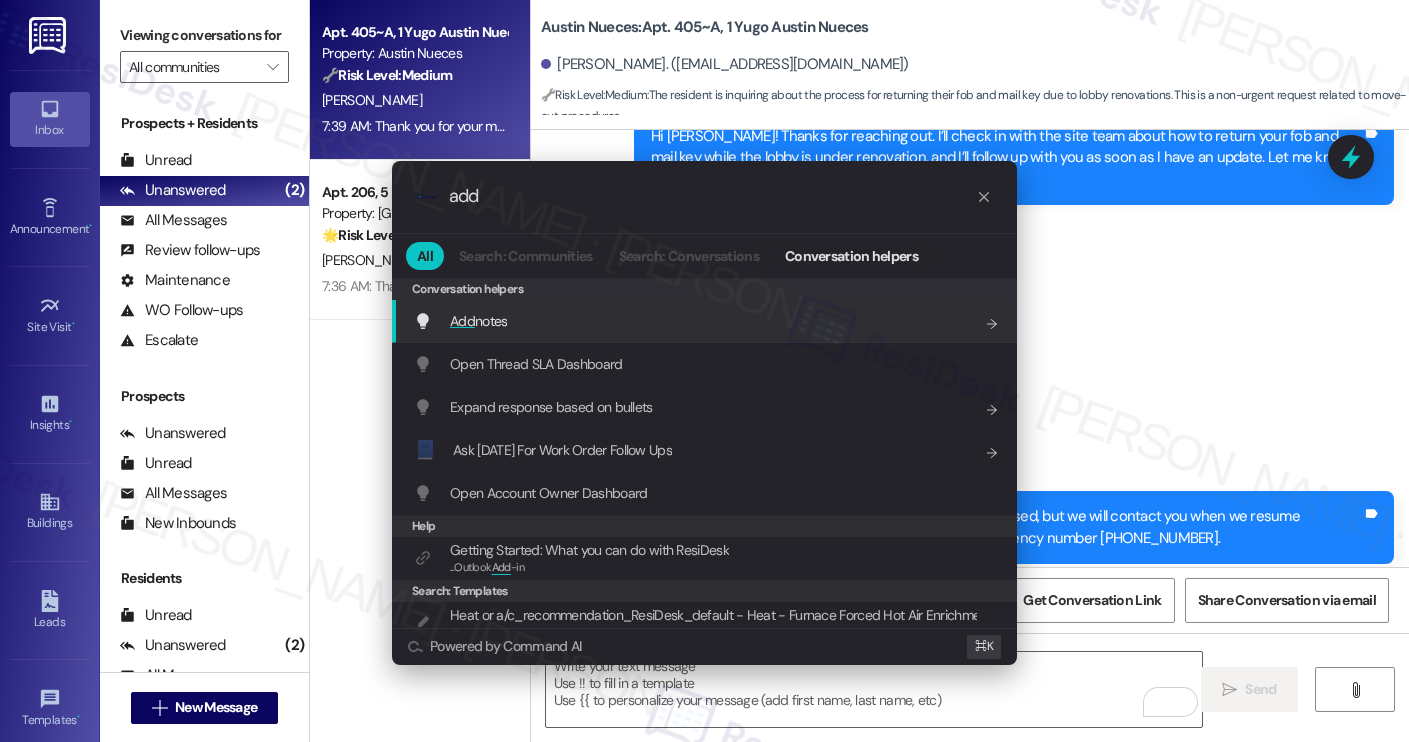 click on "Add  notes Add shortcut" at bounding box center [706, 321] 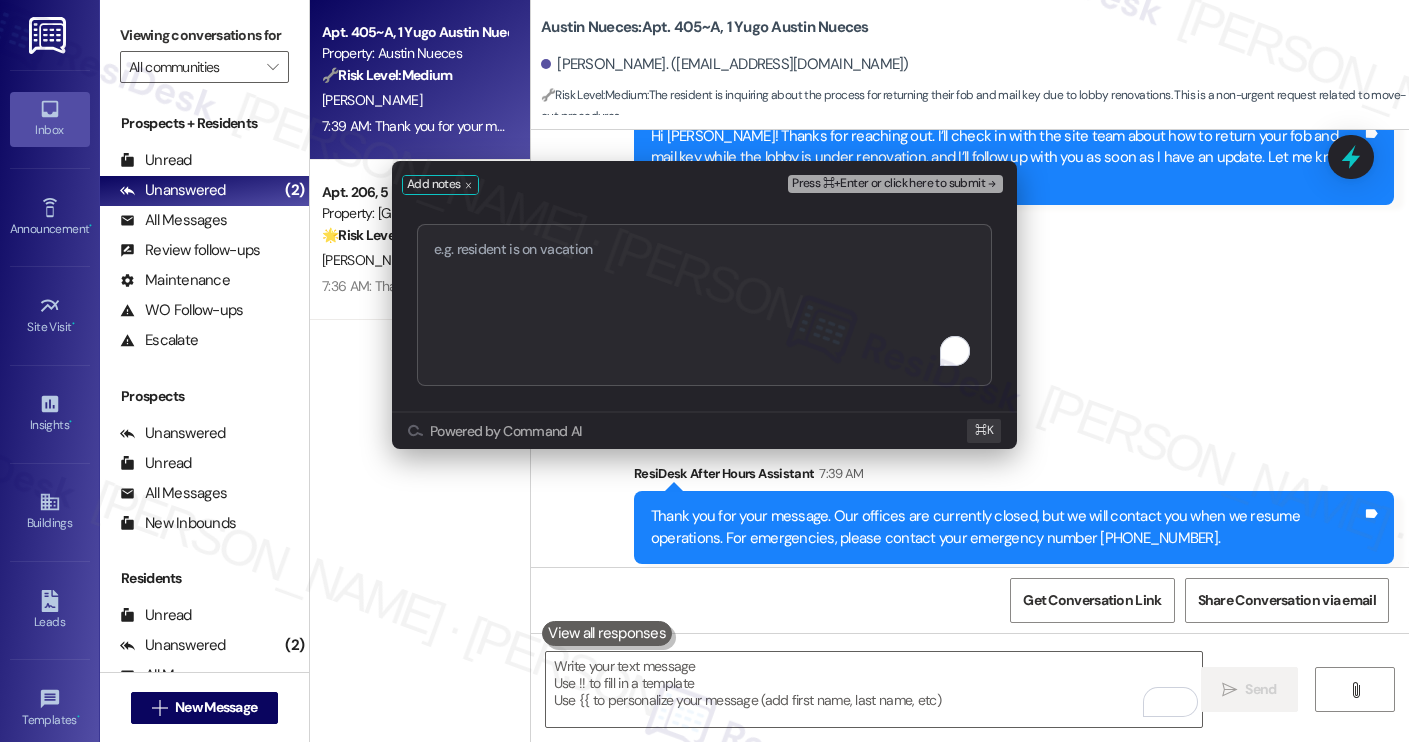 type on "Returning Fob and Mail Key During Lobby Renovation" 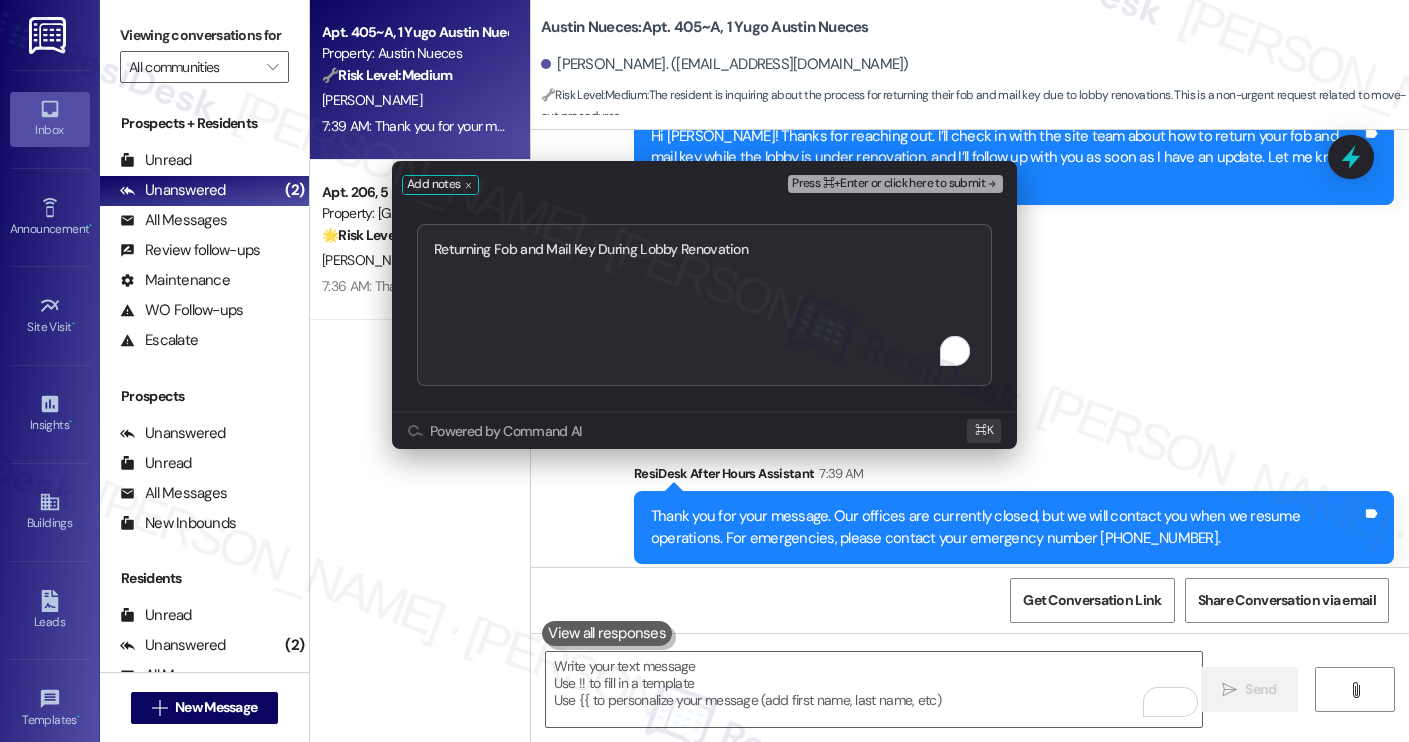 click on "Press ⌘+Enter or click here to submit" at bounding box center [888, 184] 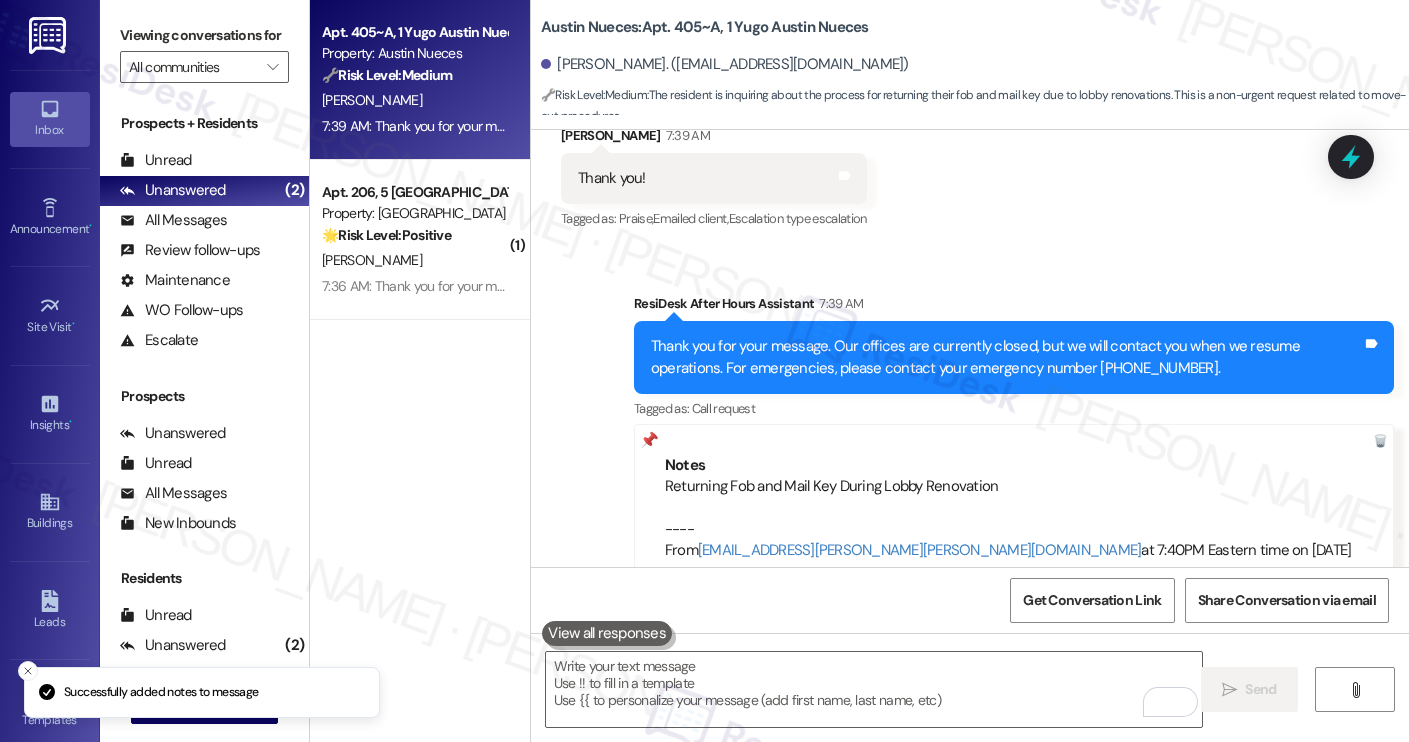 scroll, scrollTop: 2896, scrollLeft: 0, axis: vertical 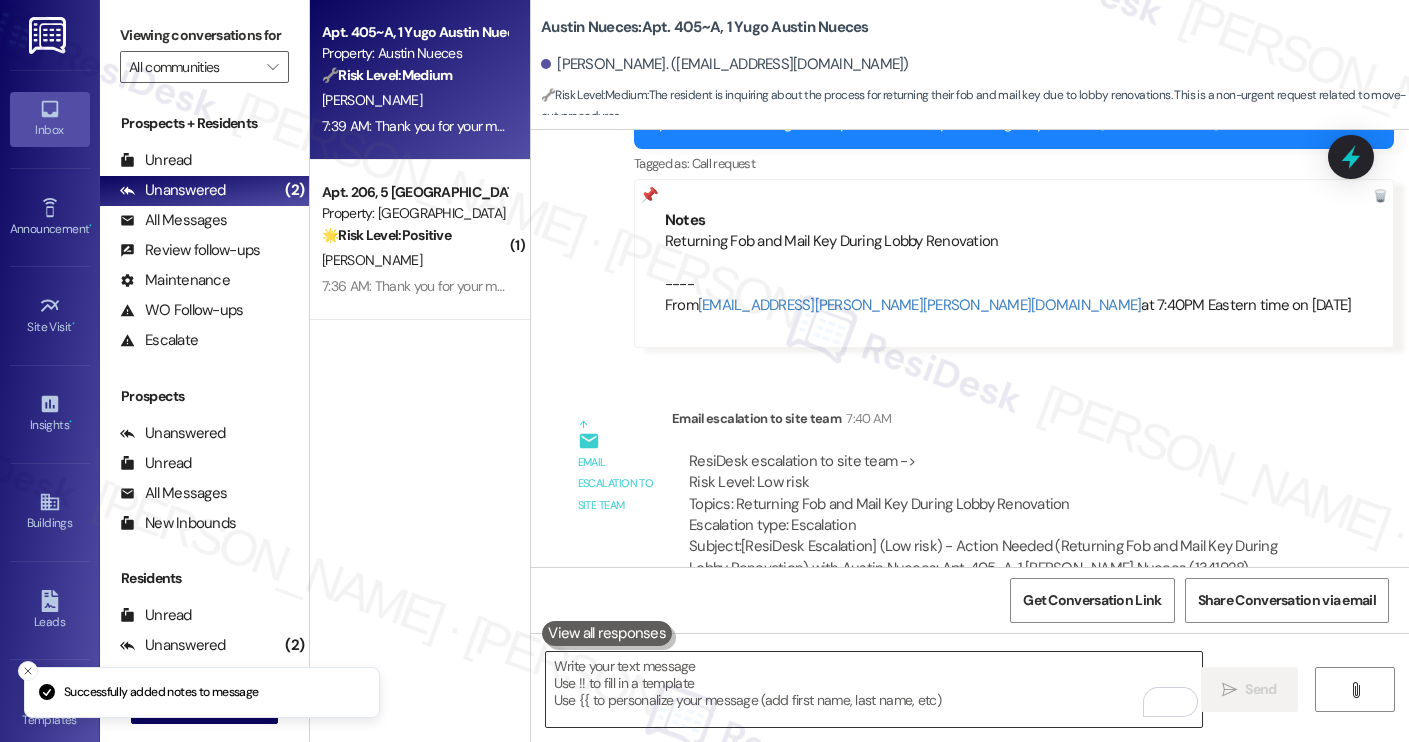 click at bounding box center [874, 689] 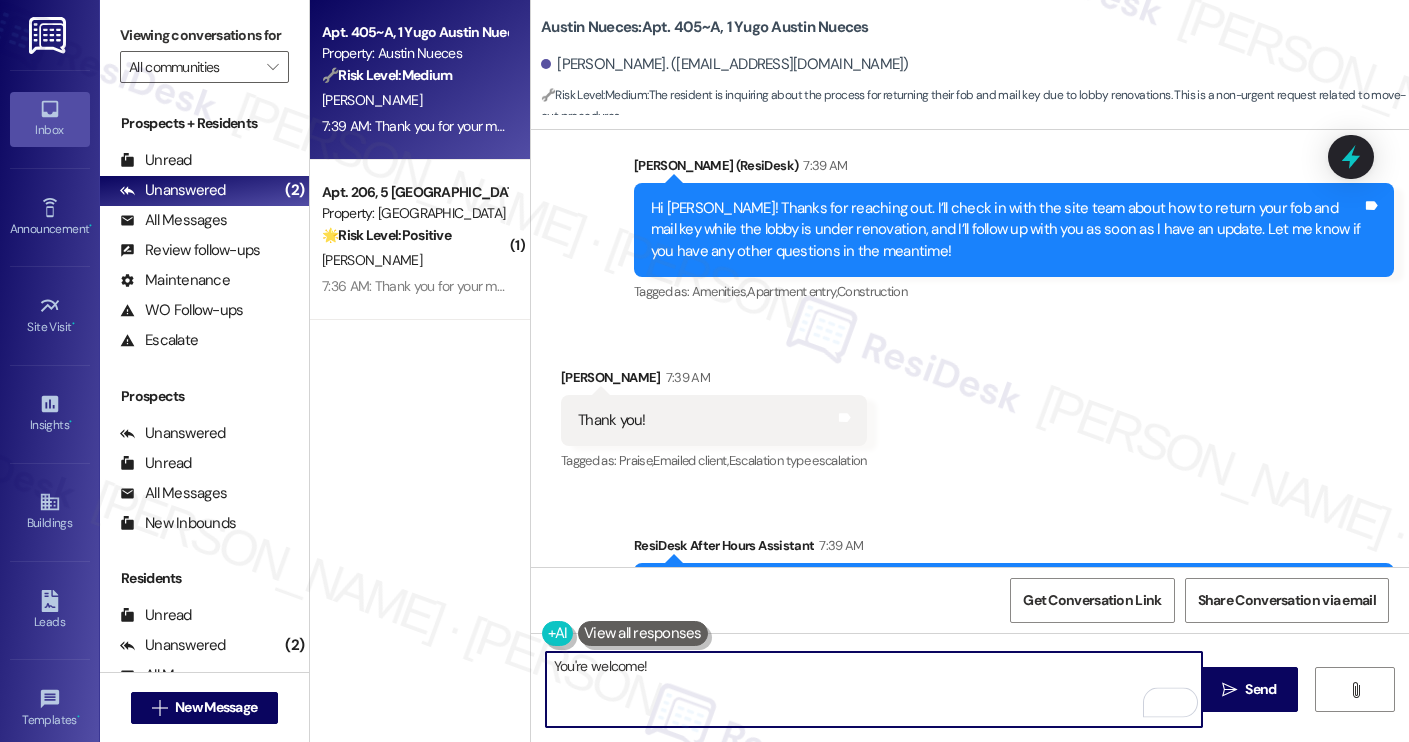 scroll, scrollTop: 2896, scrollLeft: 0, axis: vertical 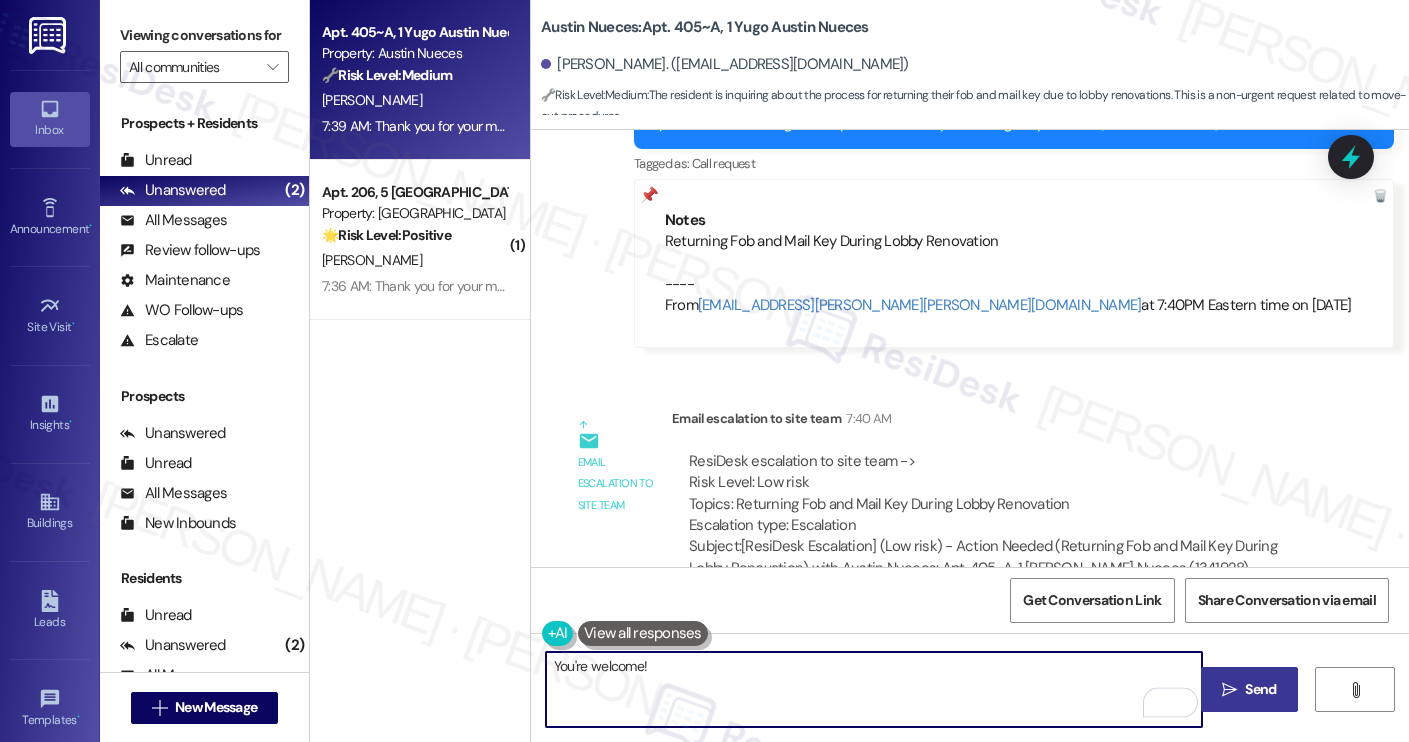 type on "You're welcome!" 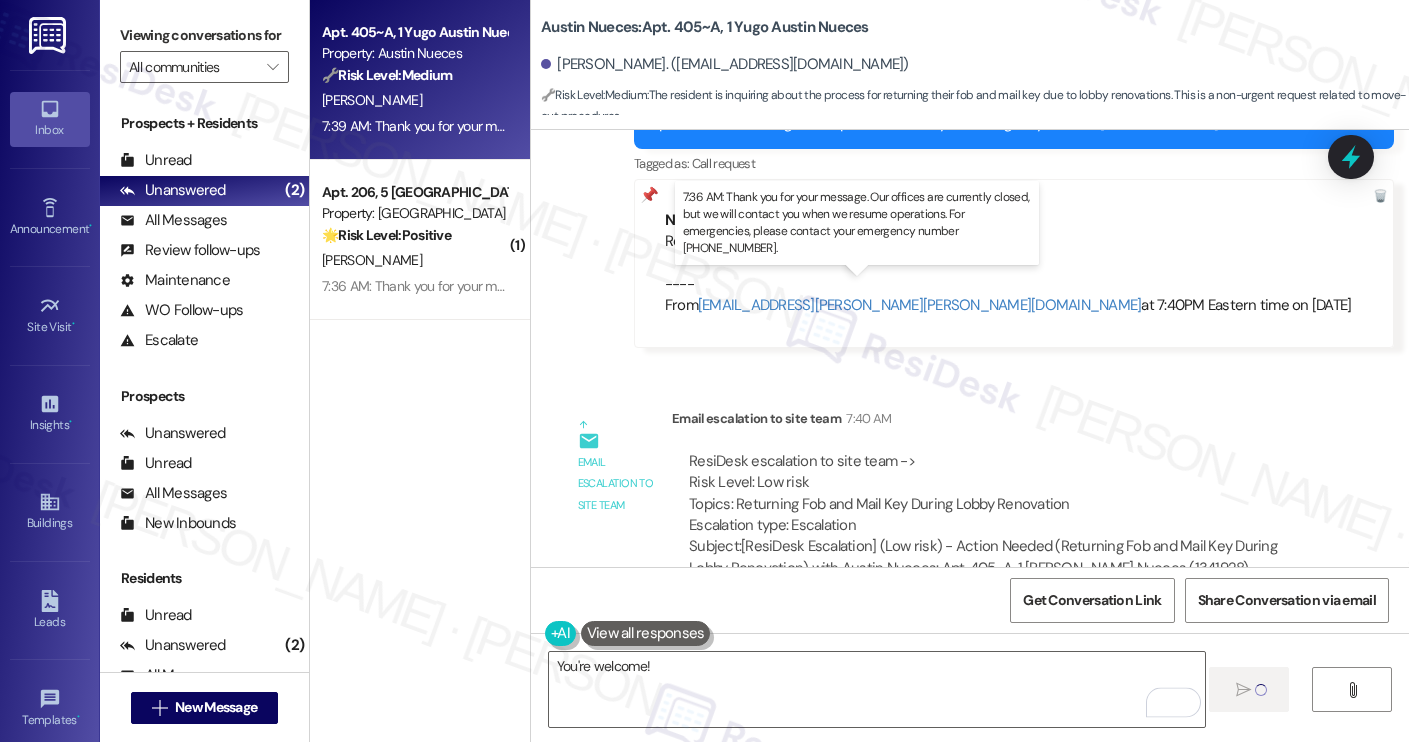type 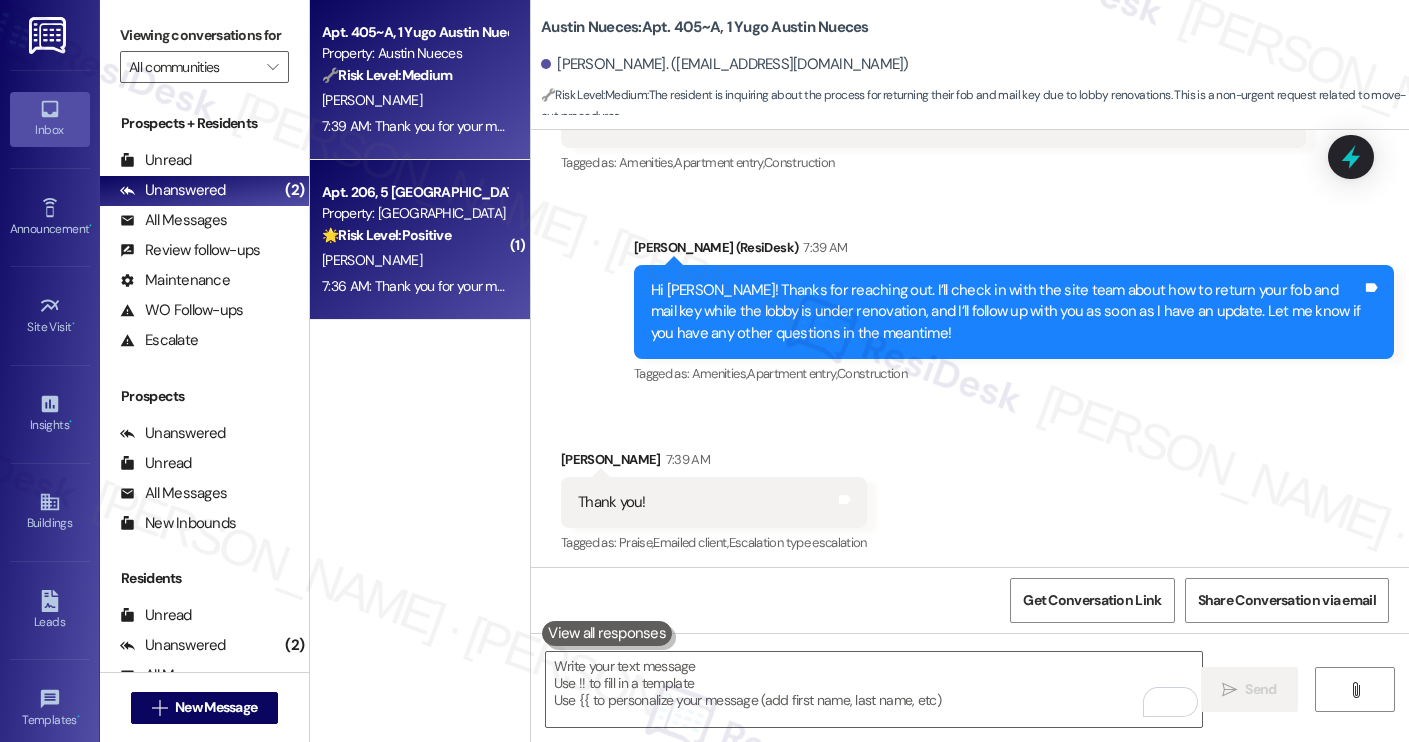 scroll, scrollTop: 2340, scrollLeft: 0, axis: vertical 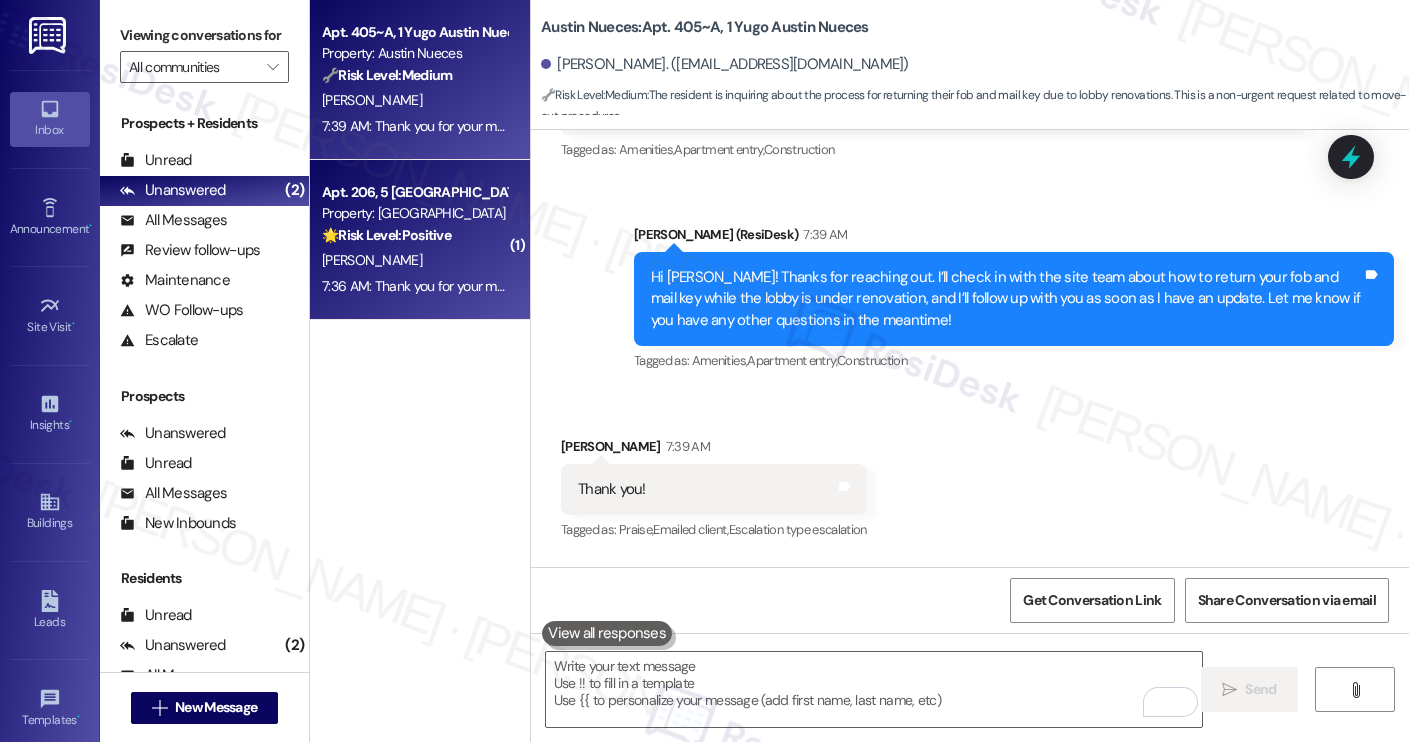 click on "🌟  Risk Level:  Positive" at bounding box center [386, 235] 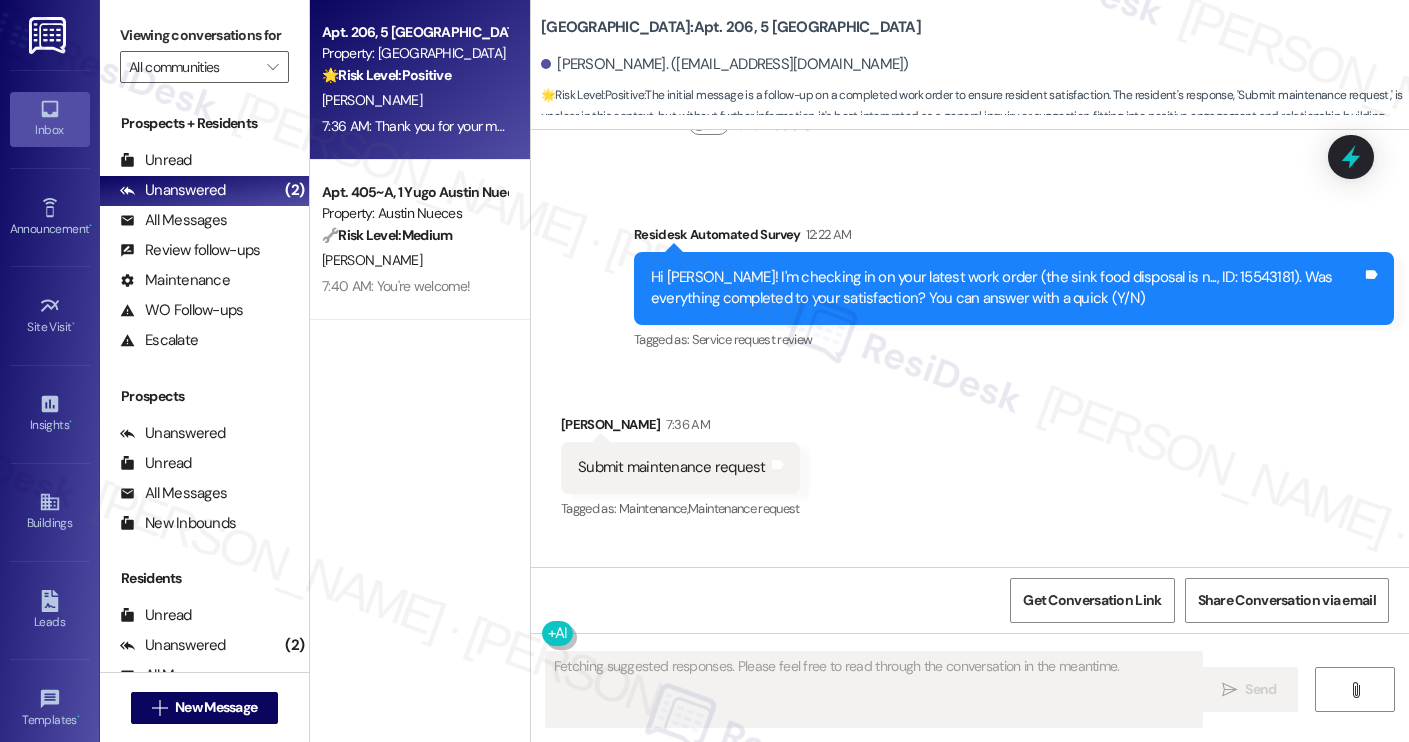 scroll, scrollTop: 1868, scrollLeft: 0, axis: vertical 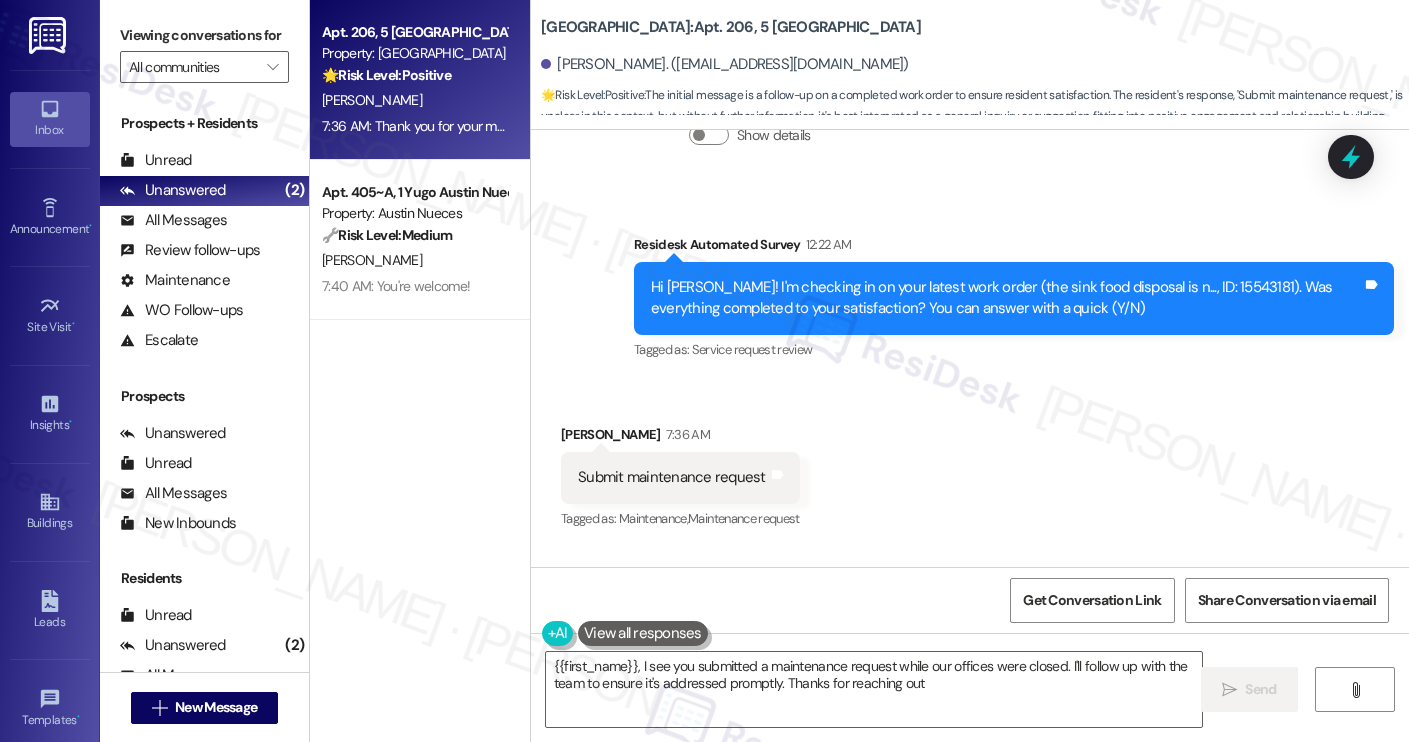 type on "{{first_name}}, I see you submitted a maintenance request while our offices were closed. I'll follow up with the team to ensure it's addressed promptly. Thanks for reaching out!" 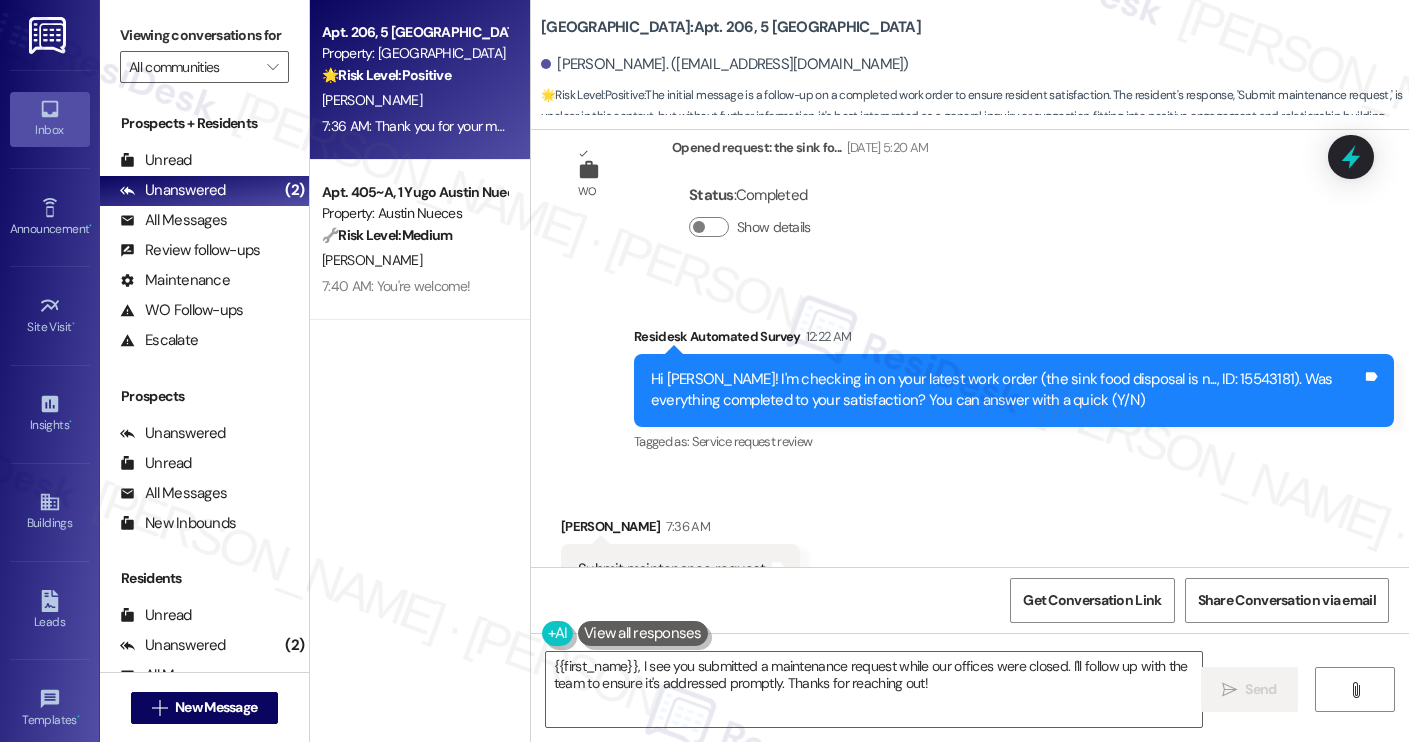 scroll, scrollTop: 1997, scrollLeft: 0, axis: vertical 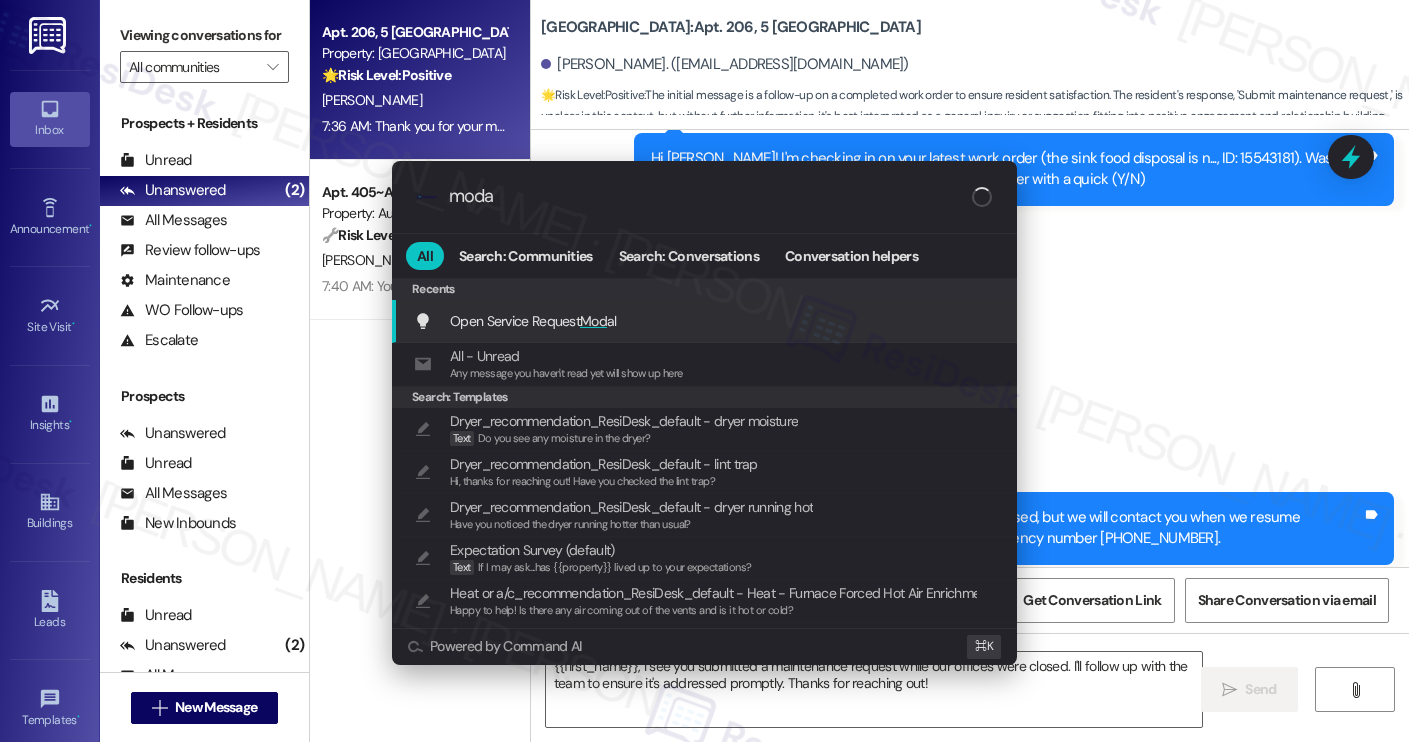 type on "modal" 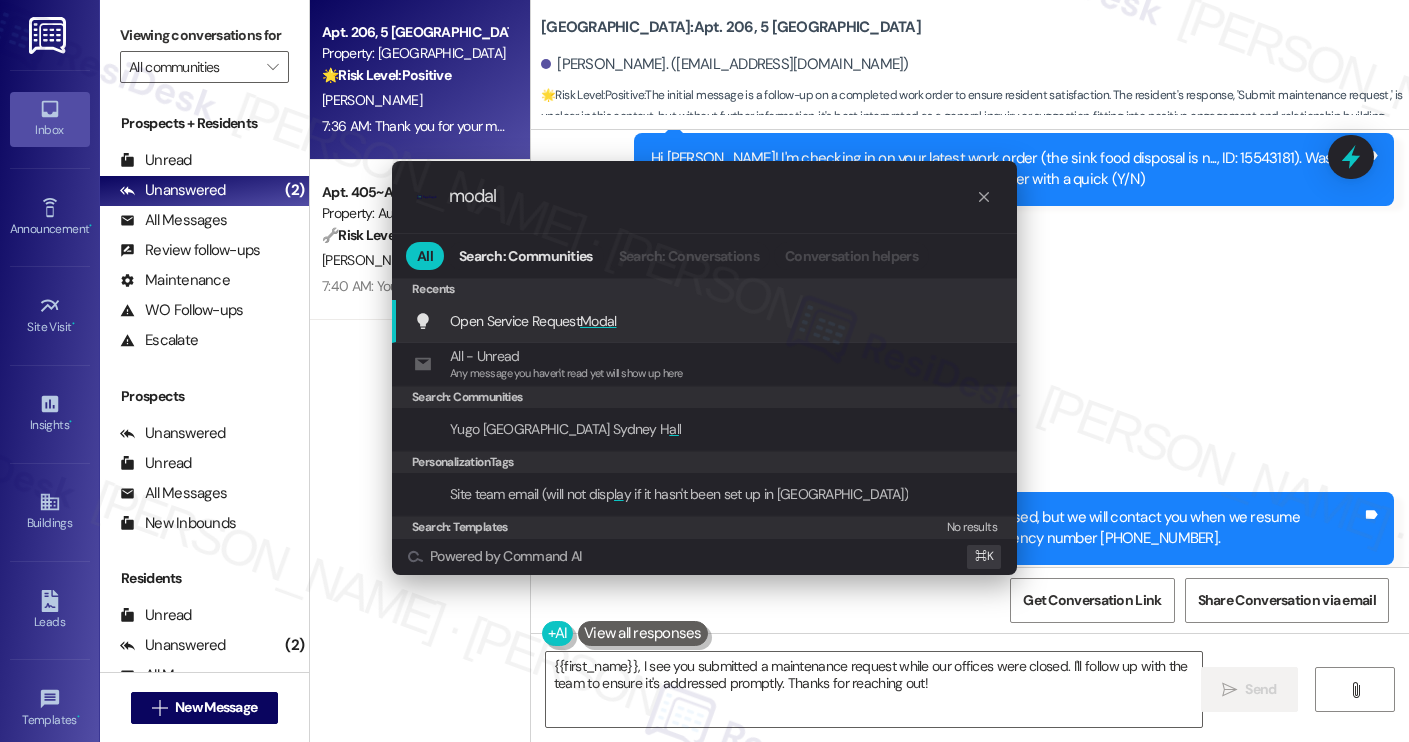 click on "Open Service Request  Modal Add shortcut" at bounding box center [704, 321] 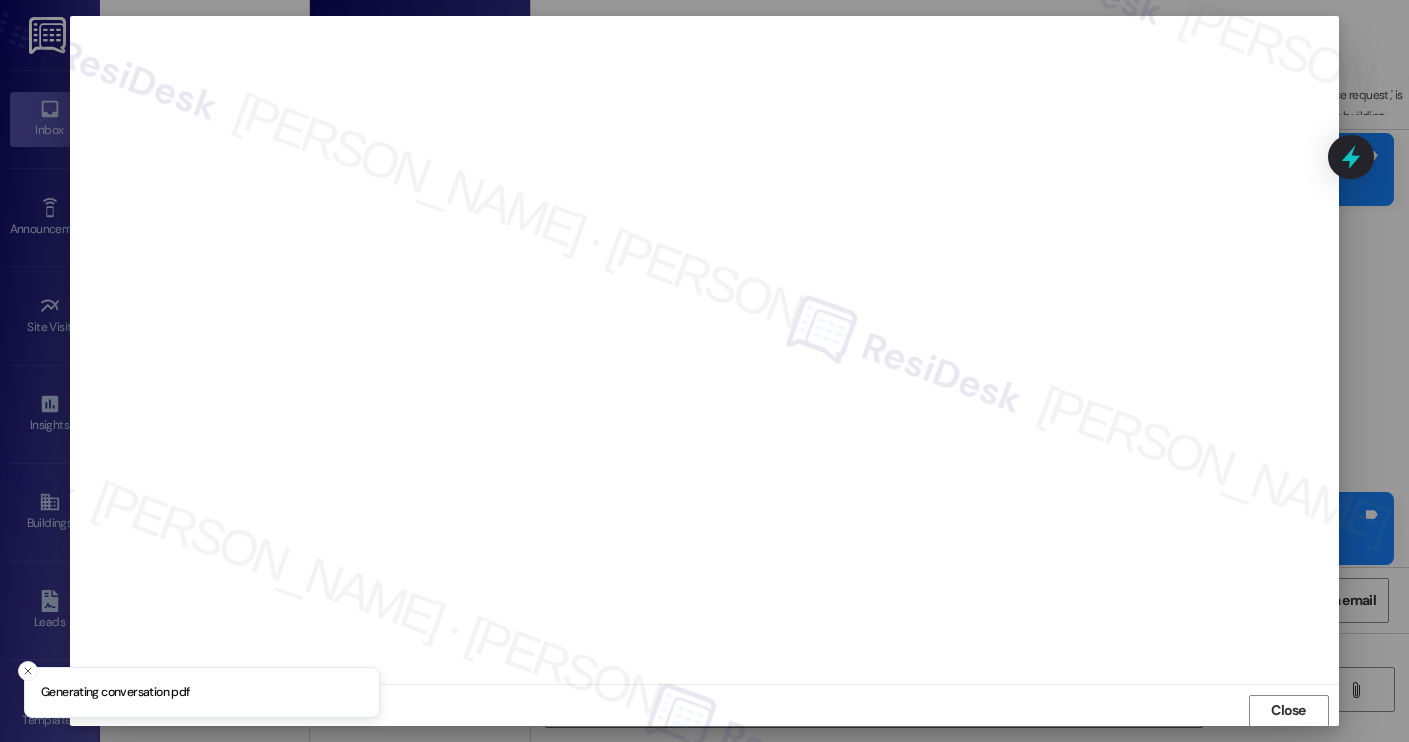 scroll, scrollTop: 1, scrollLeft: 0, axis: vertical 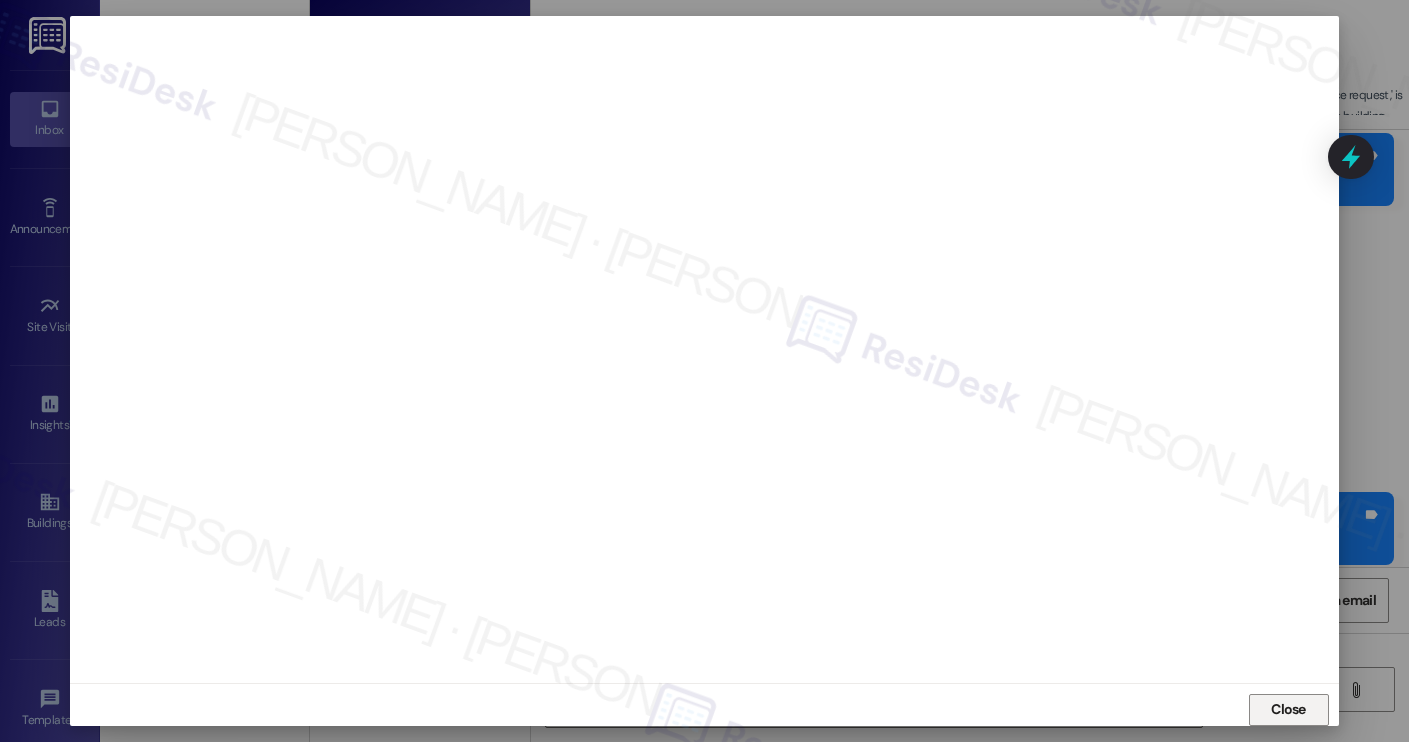 click on "Close" at bounding box center (1289, 710) 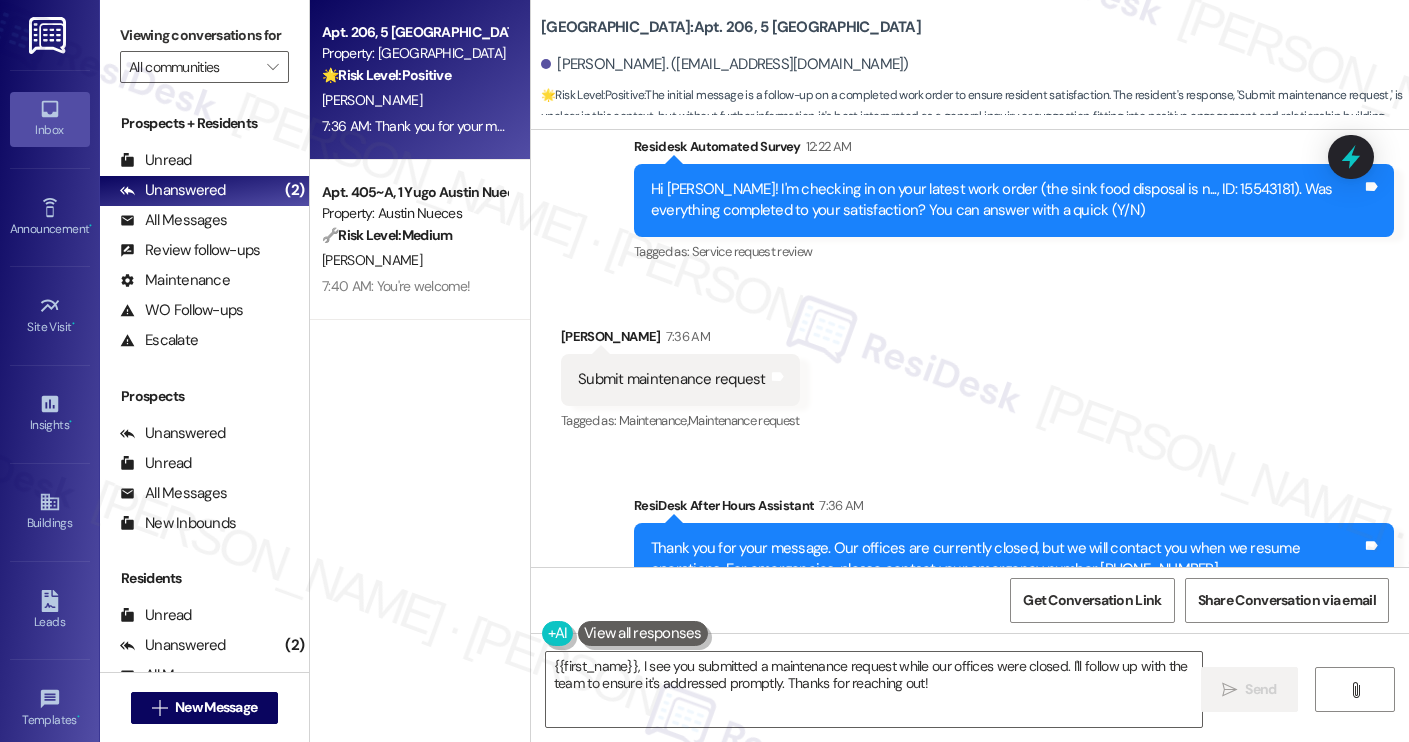 scroll, scrollTop: 1997, scrollLeft: 0, axis: vertical 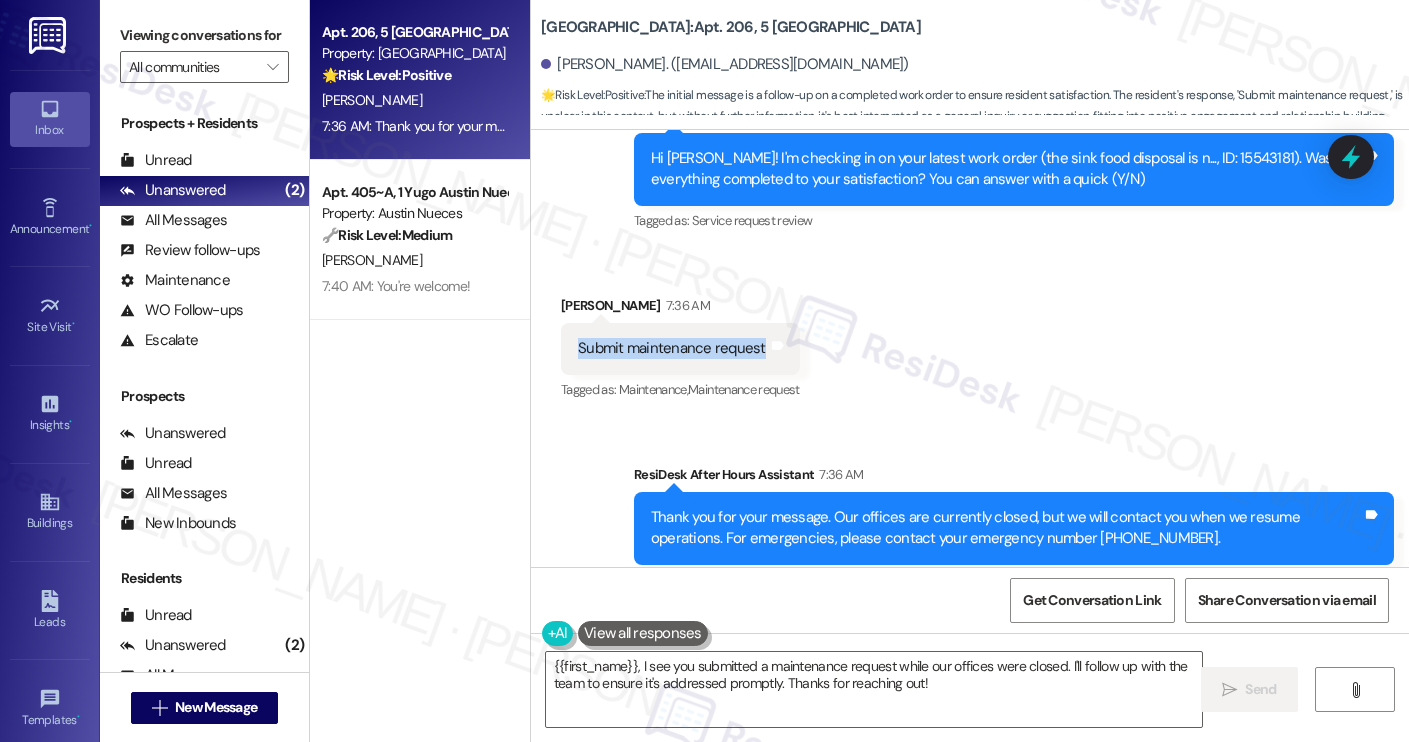 drag, startPoint x: 752, startPoint y: 301, endPoint x: 550, endPoint y: 296, distance: 202.06187 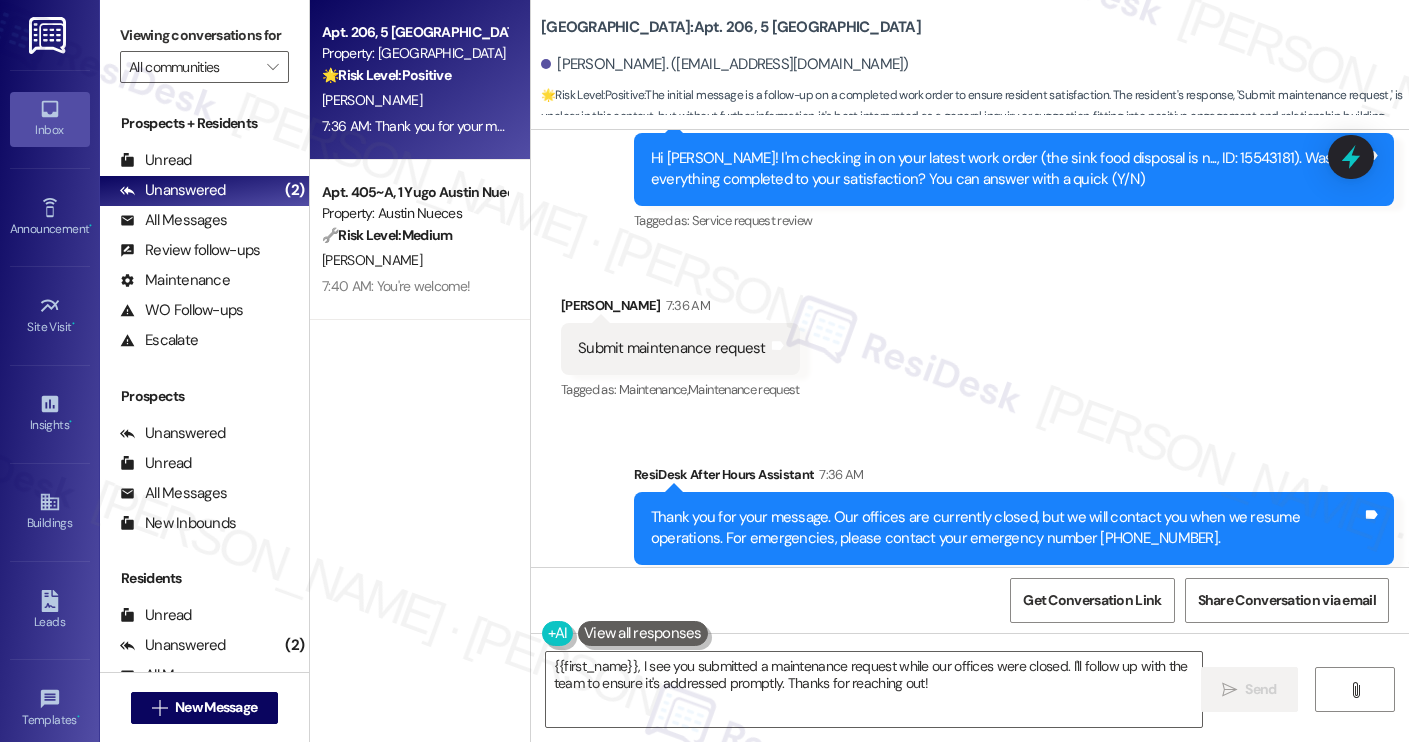 click on "Bianca Jones. (biancabj07@outlook.com)" at bounding box center [725, 64] 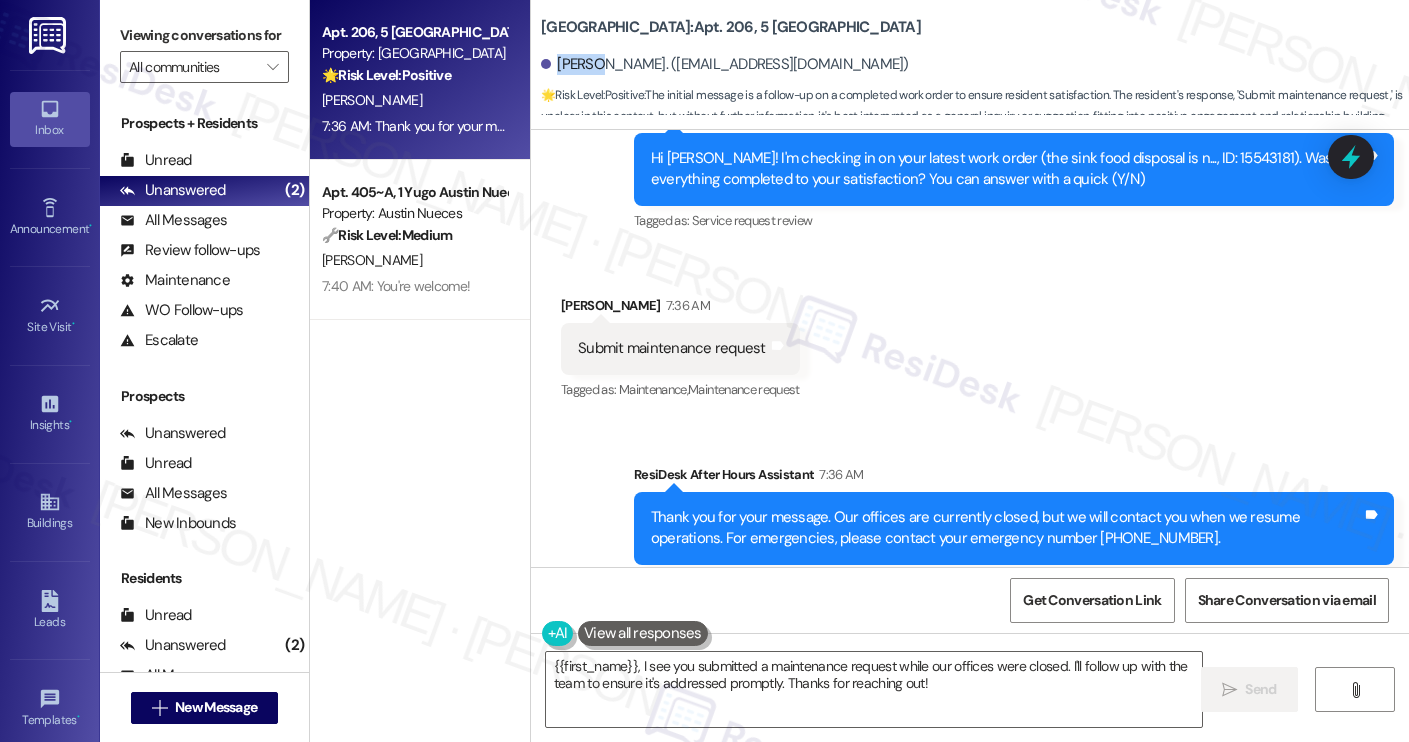 copy on "Bianca" 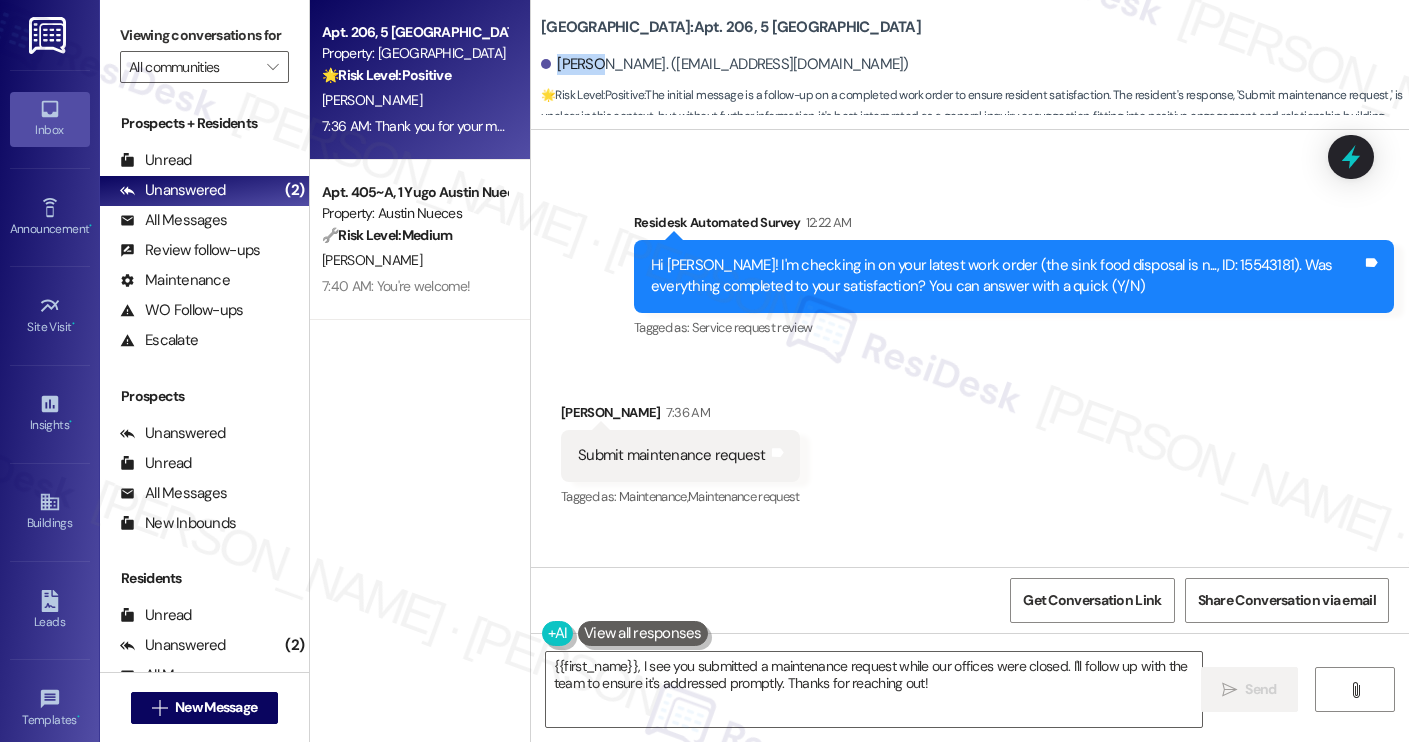 scroll, scrollTop: 1889, scrollLeft: 0, axis: vertical 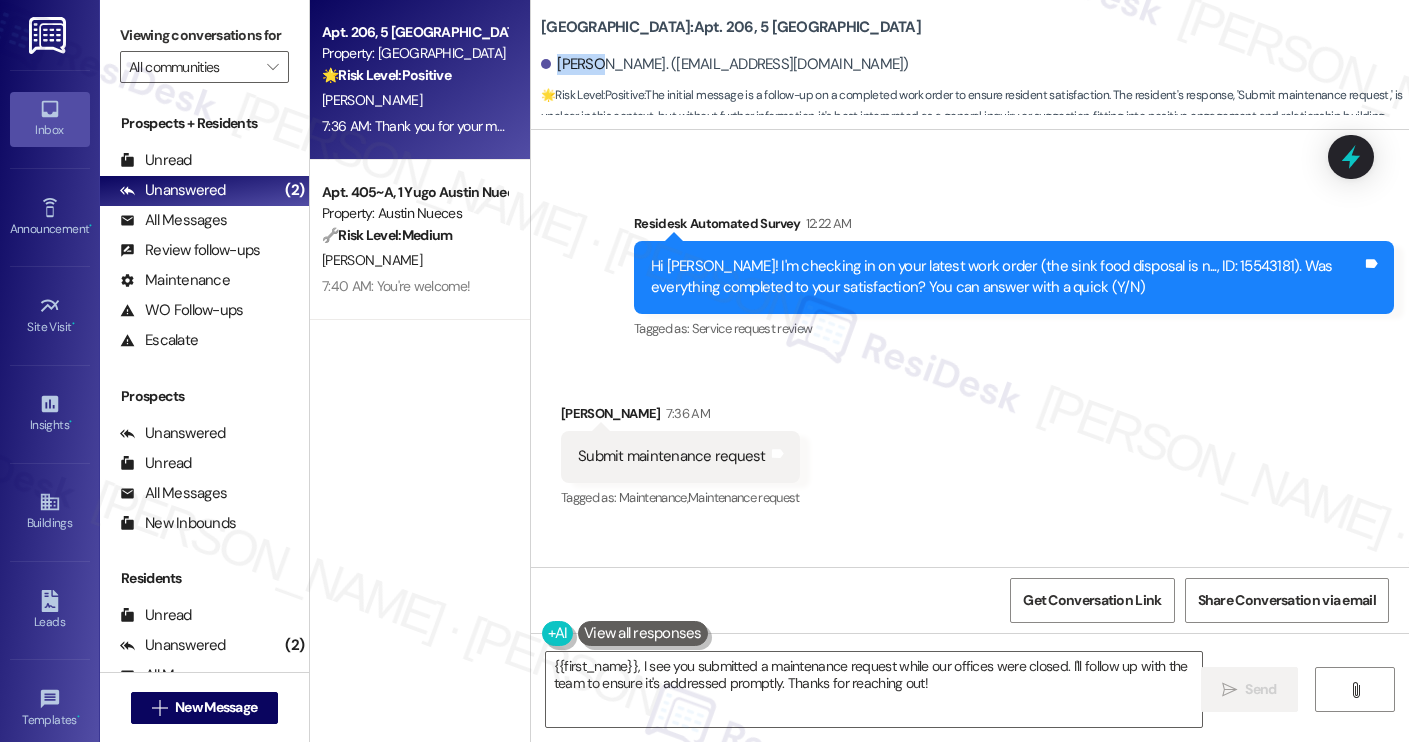 copy on "Bianca" 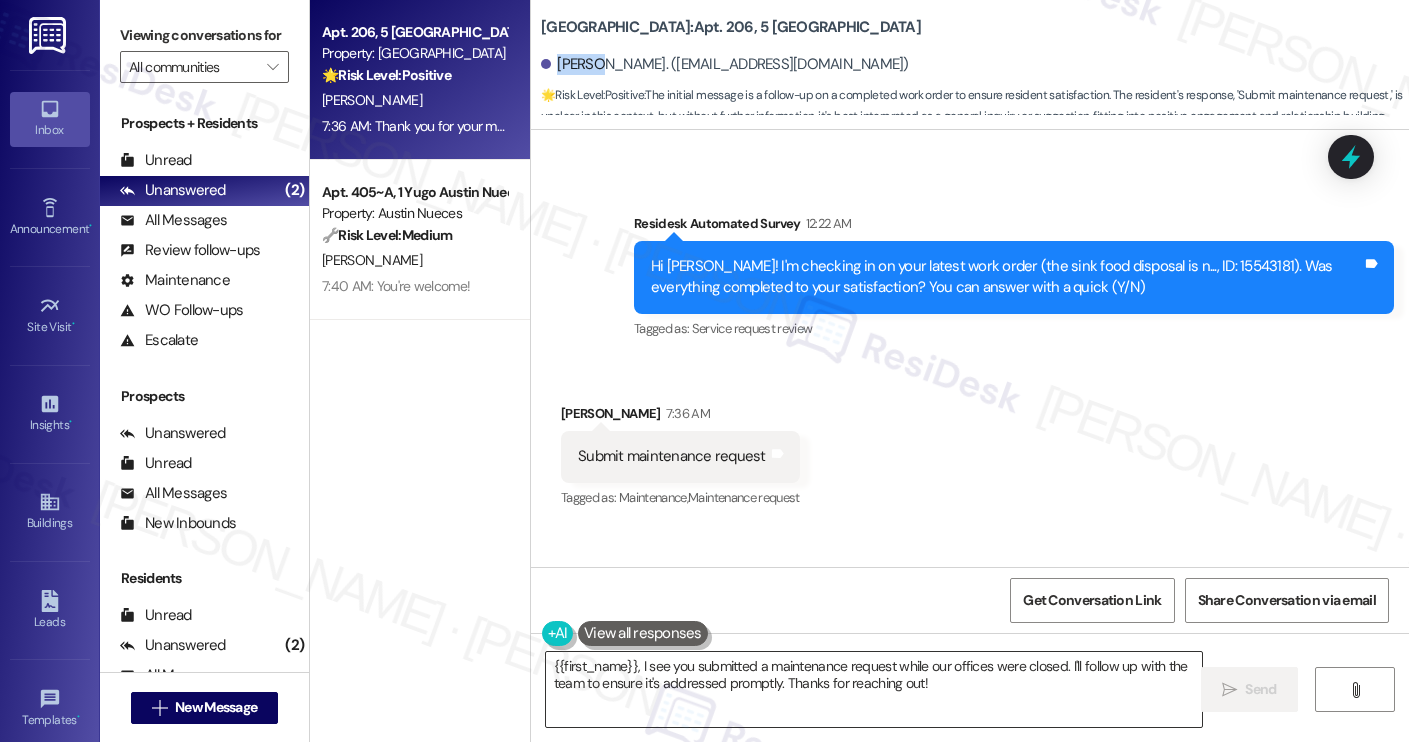 click on "{{first_name}}, I see you submitted a maintenance request while our offices were closed. I'll follow up with the team to ensure it's addressed promptly. Thanks for reaching out!" at bounding box center (874, 689) 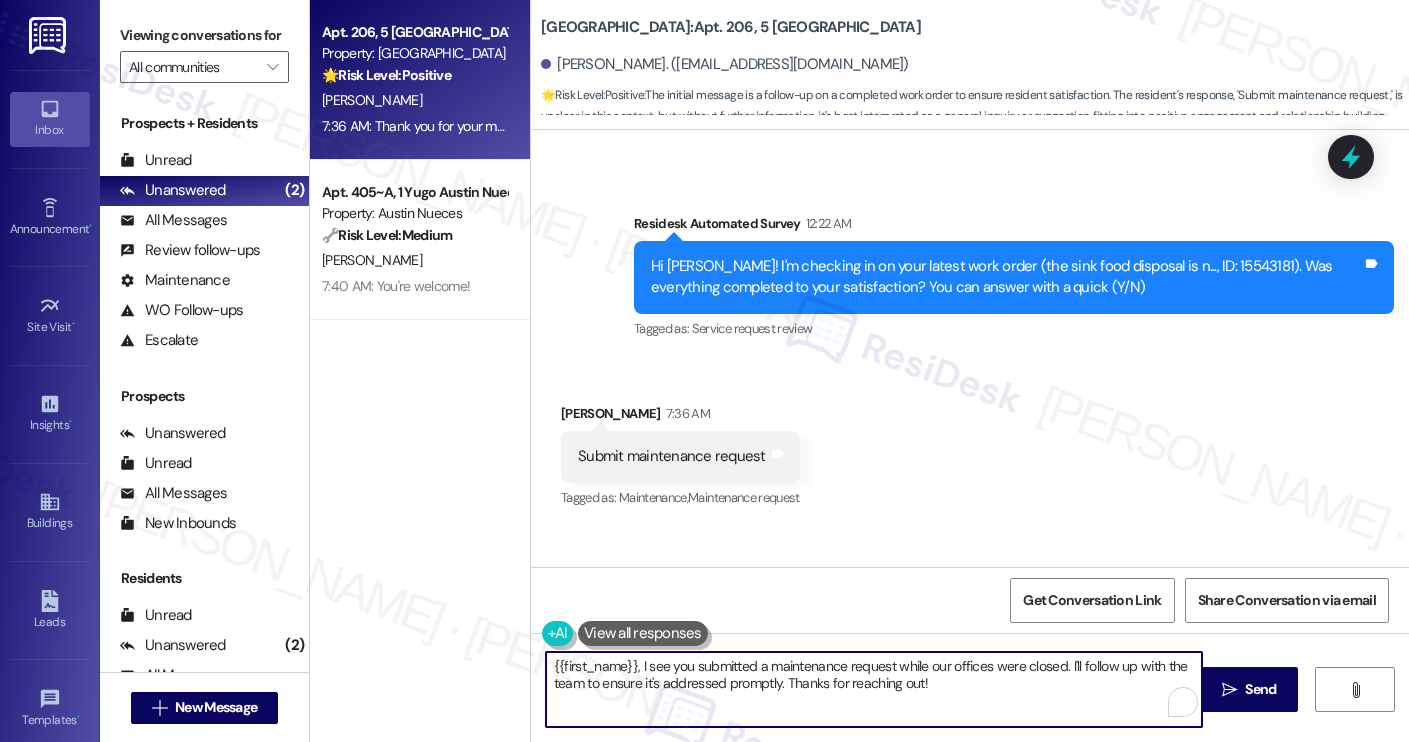 paste on "Thanks for your response, Bianca! I’d be happy to help with that. Could you please provide a bit more detail about the issue you’re experiencing so I can submit the maintenance request for you?" 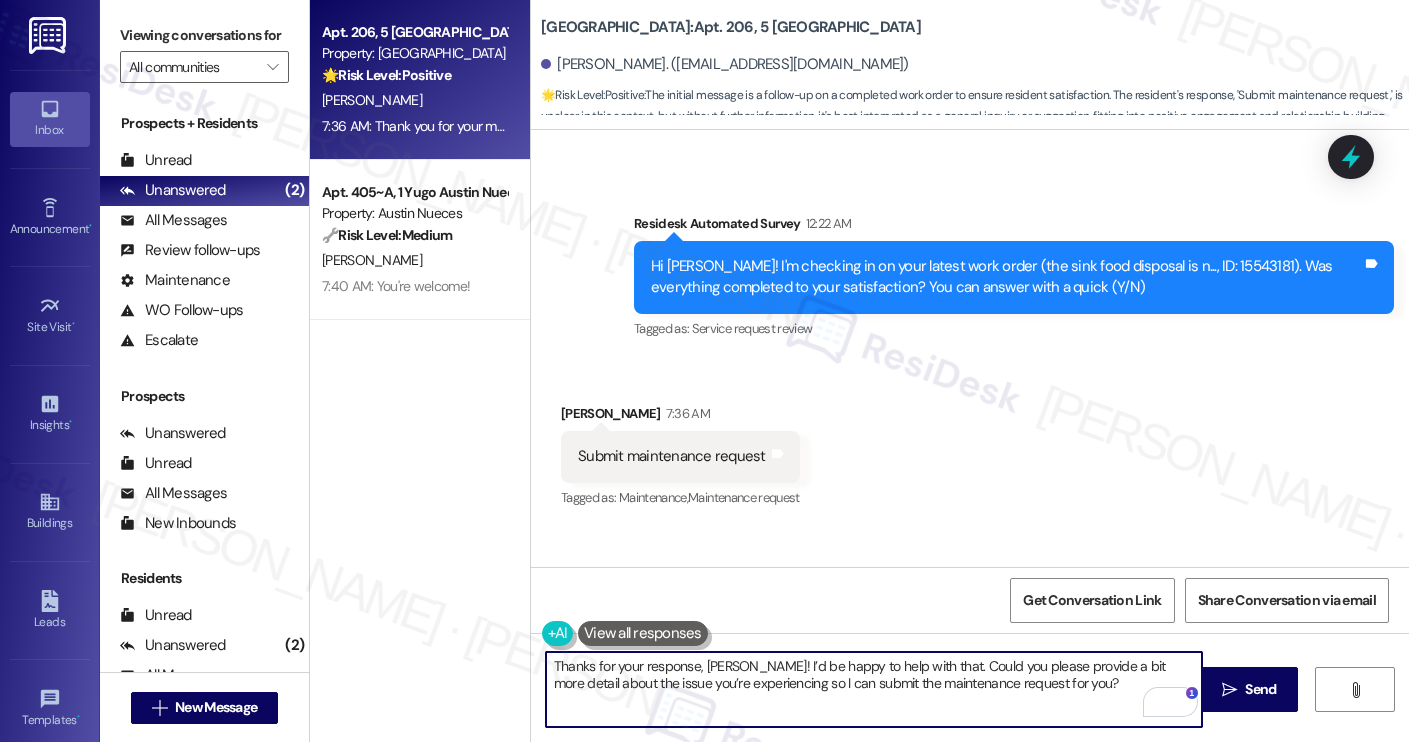 click on "Thanks for your response, Bianca! I’d be happy to help with that. Could you please provide a bit more detail about the issue you’re experiencing so I can submit the maintenance request for you?" at bounding box center [874, 689] 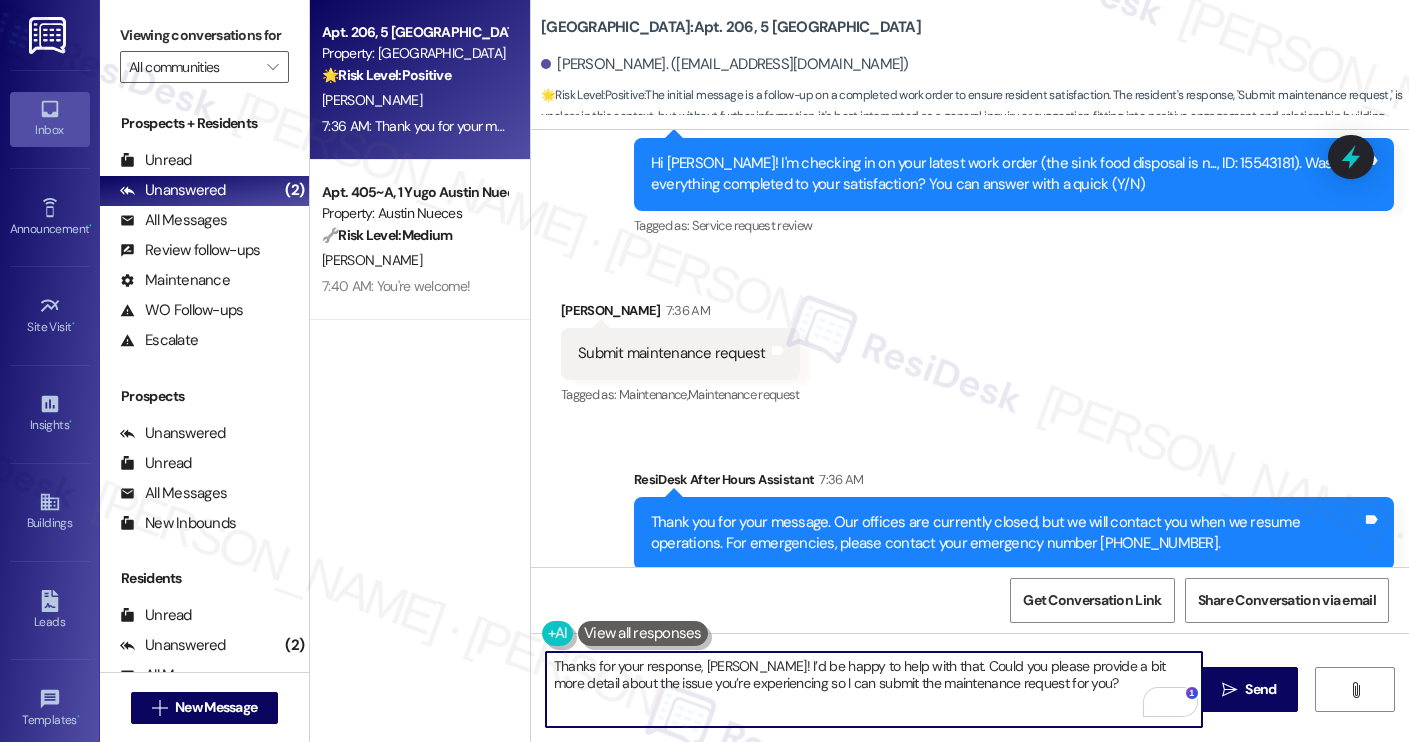 scroll, scrollTop: 1997, scrollLeft: 0, axis: vertical 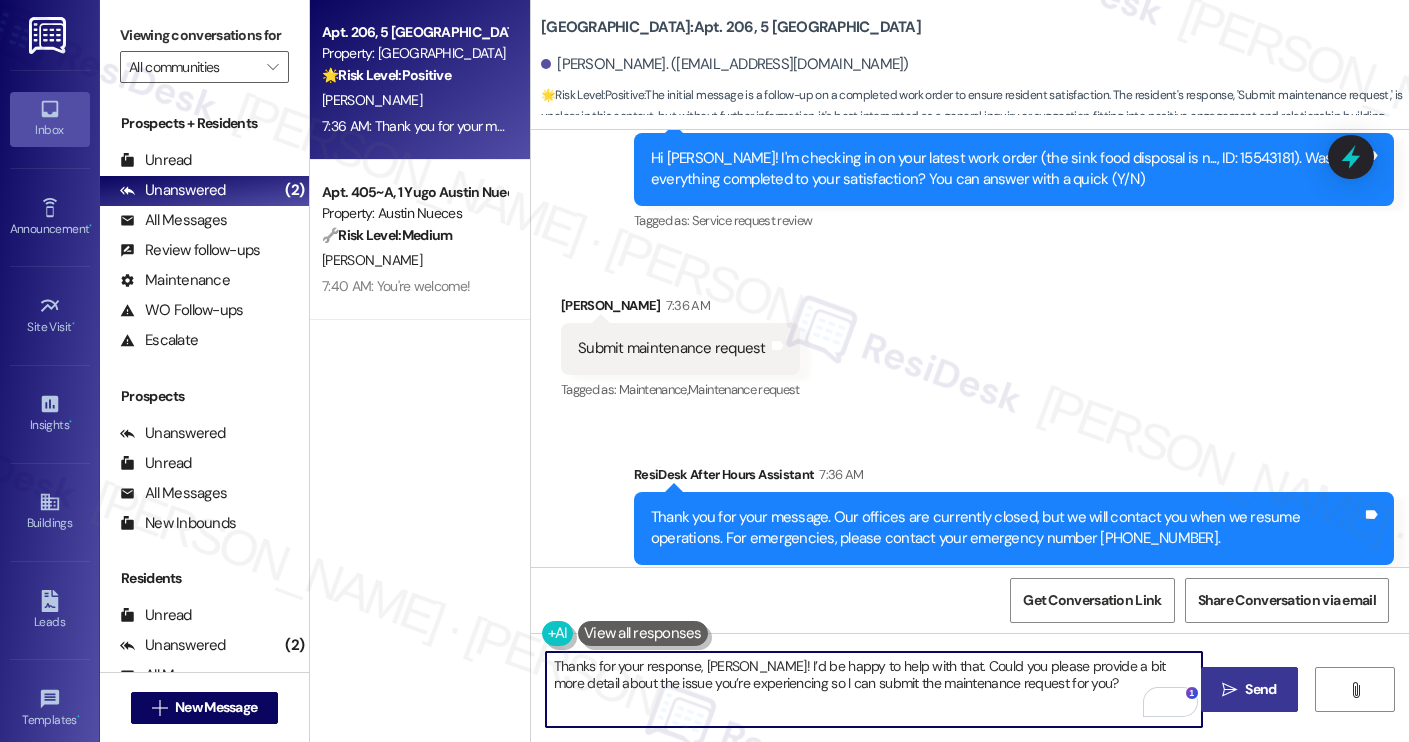 type on "Thanks for your response, Bianca! I’d be happy to help with that. Could you please provide a bit more detail about the issue you’re experiencing so I can submit the maintenance request for you?" 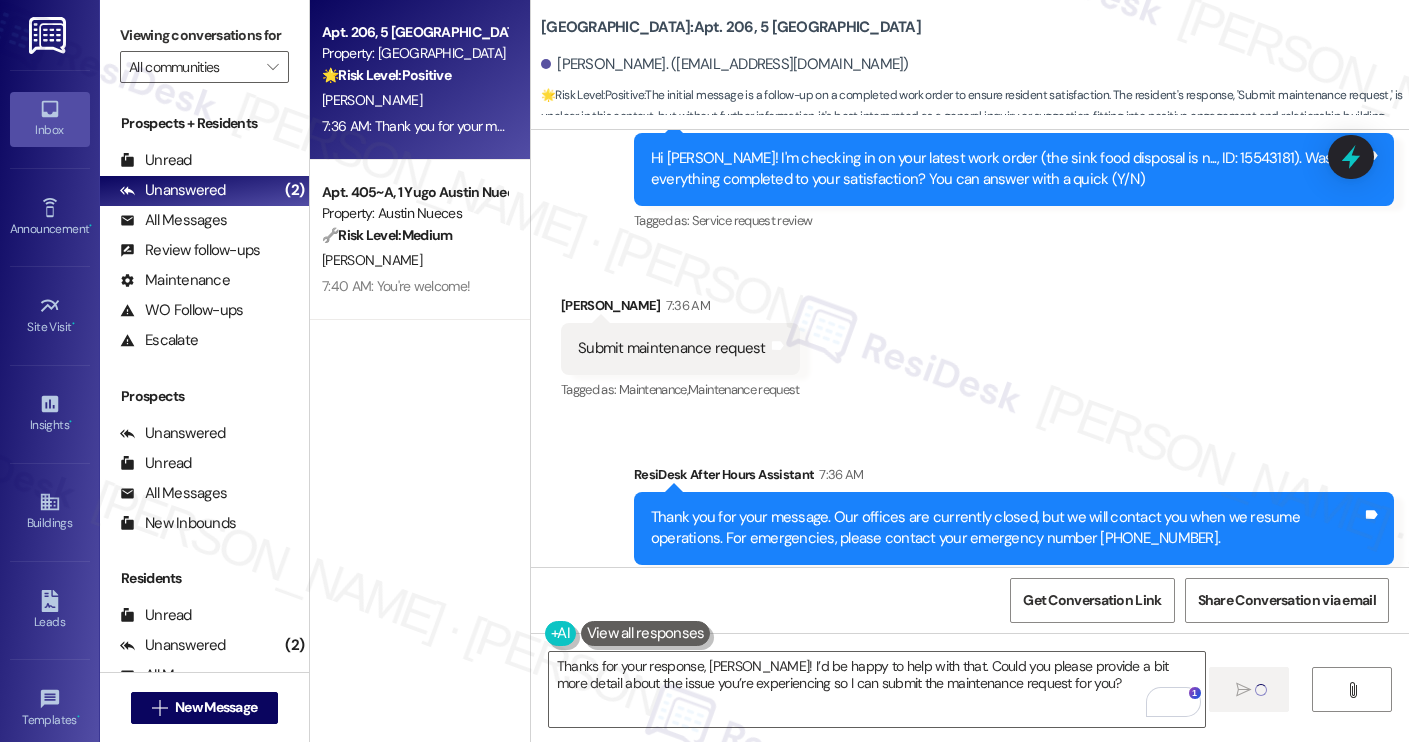 type 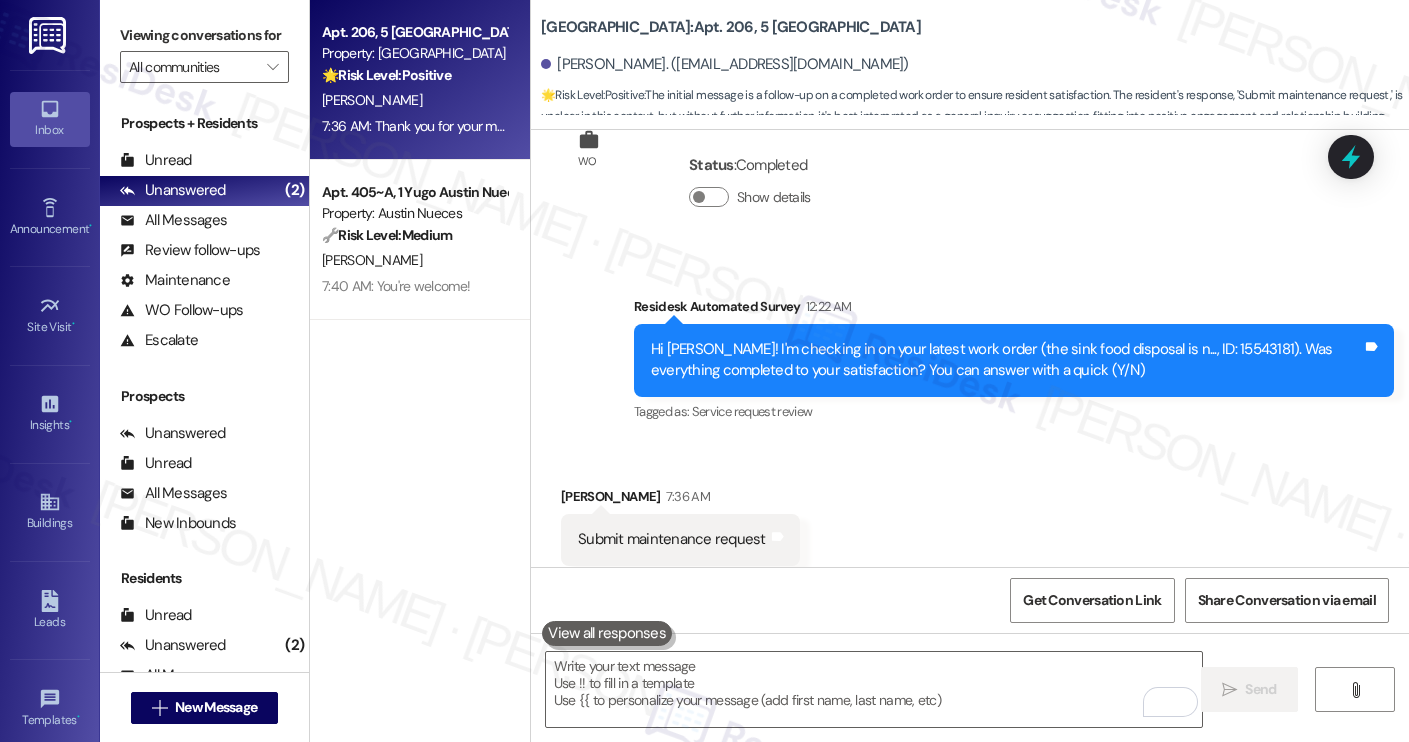 scroll, scrollTop: 2158, scrollLeft: 0, axis: vertical 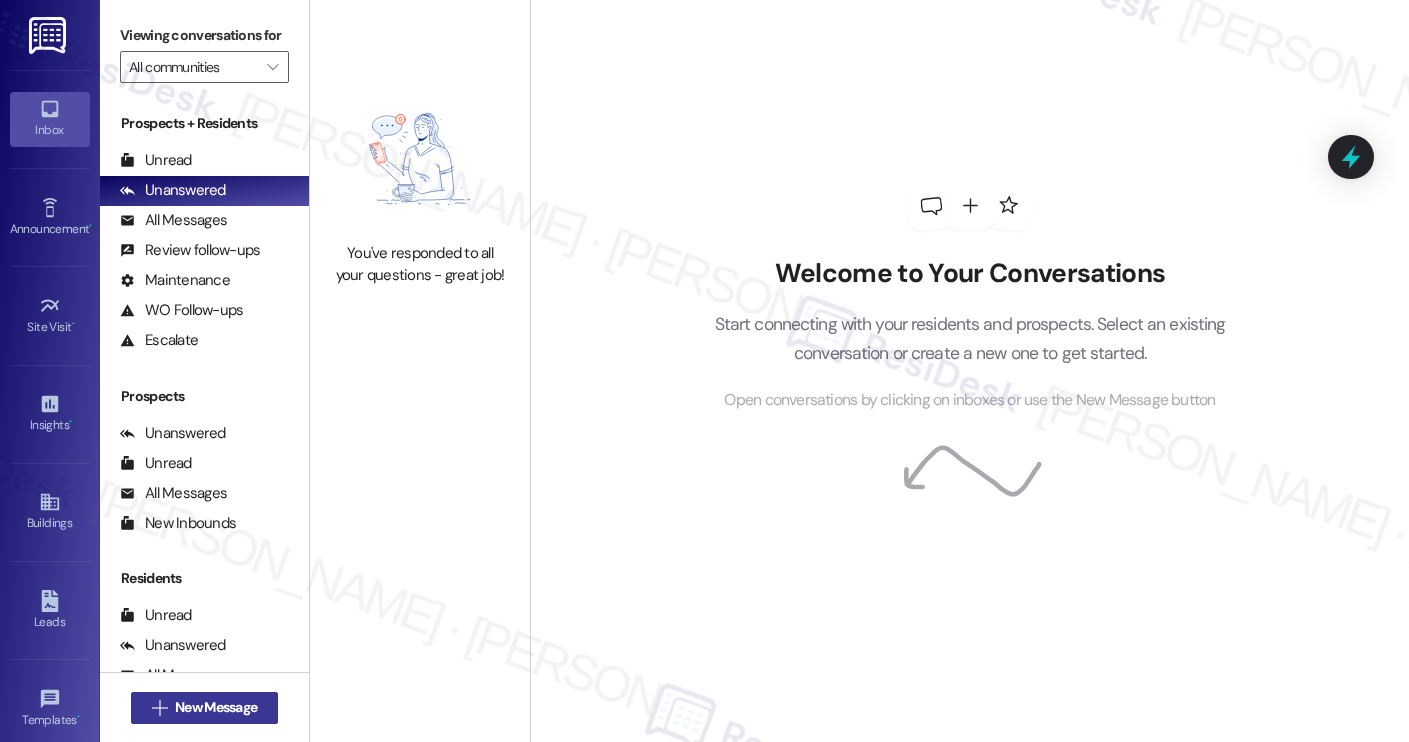 click on " New Message" at bounding box center (205, 708) 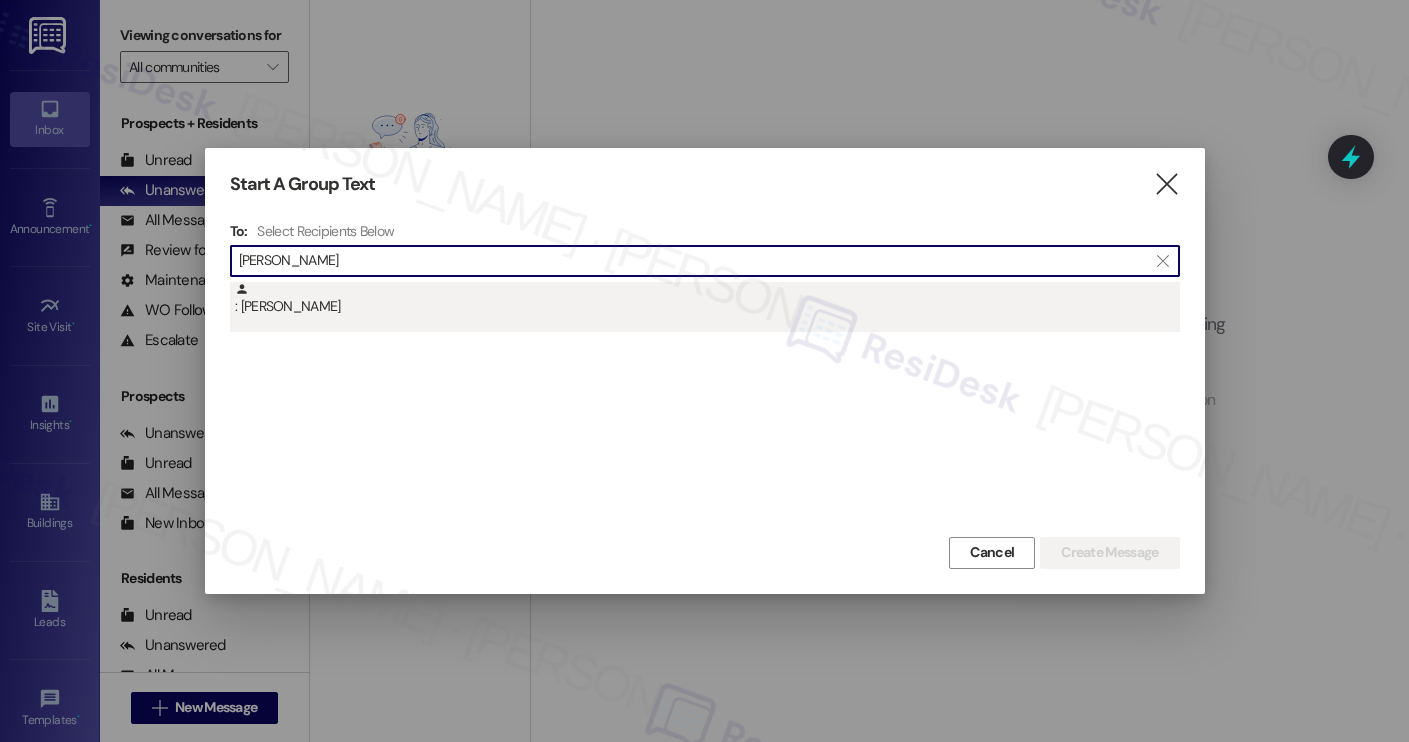 type on "[PERSON_NAME]" 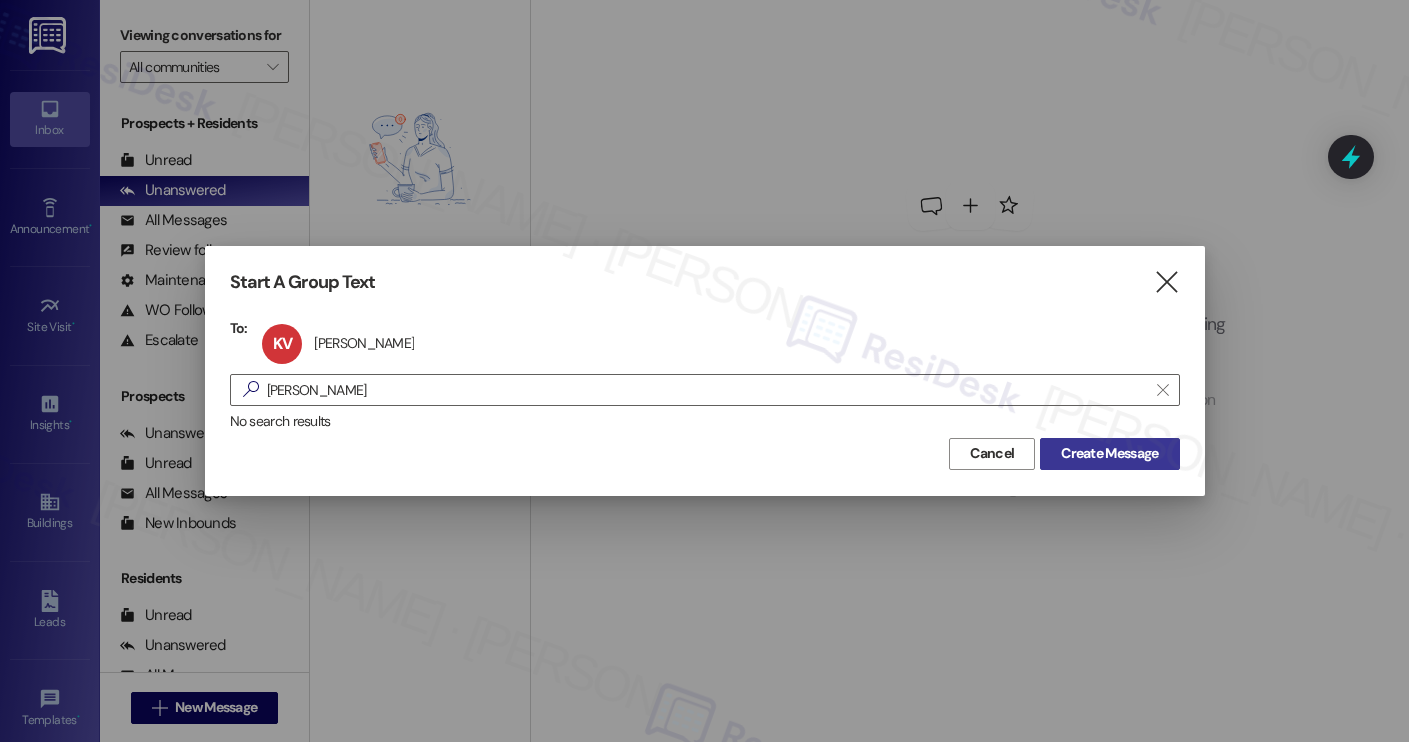 click on "Create Message" at bounding box center [1109, 453] 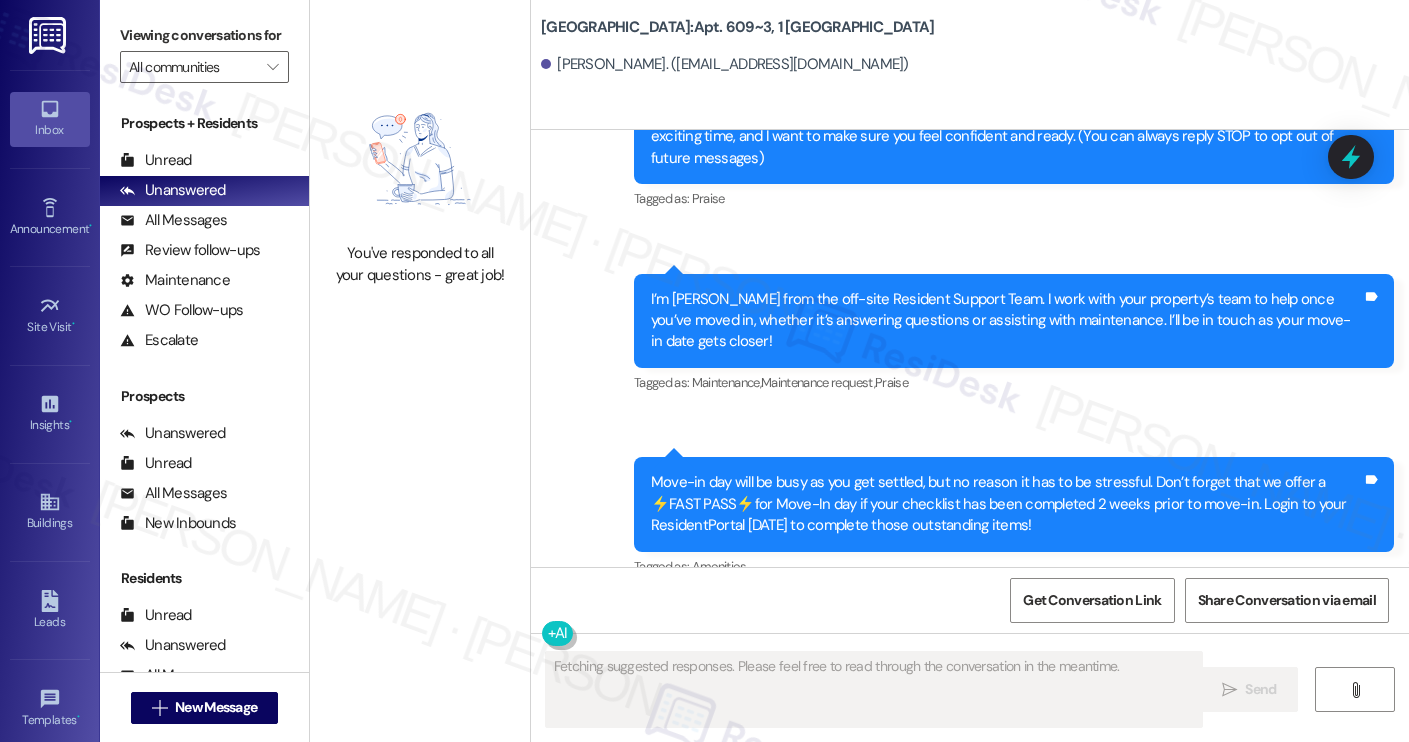 scroll, scrollTop: 234, scrollLeft: 0, axis: vertical 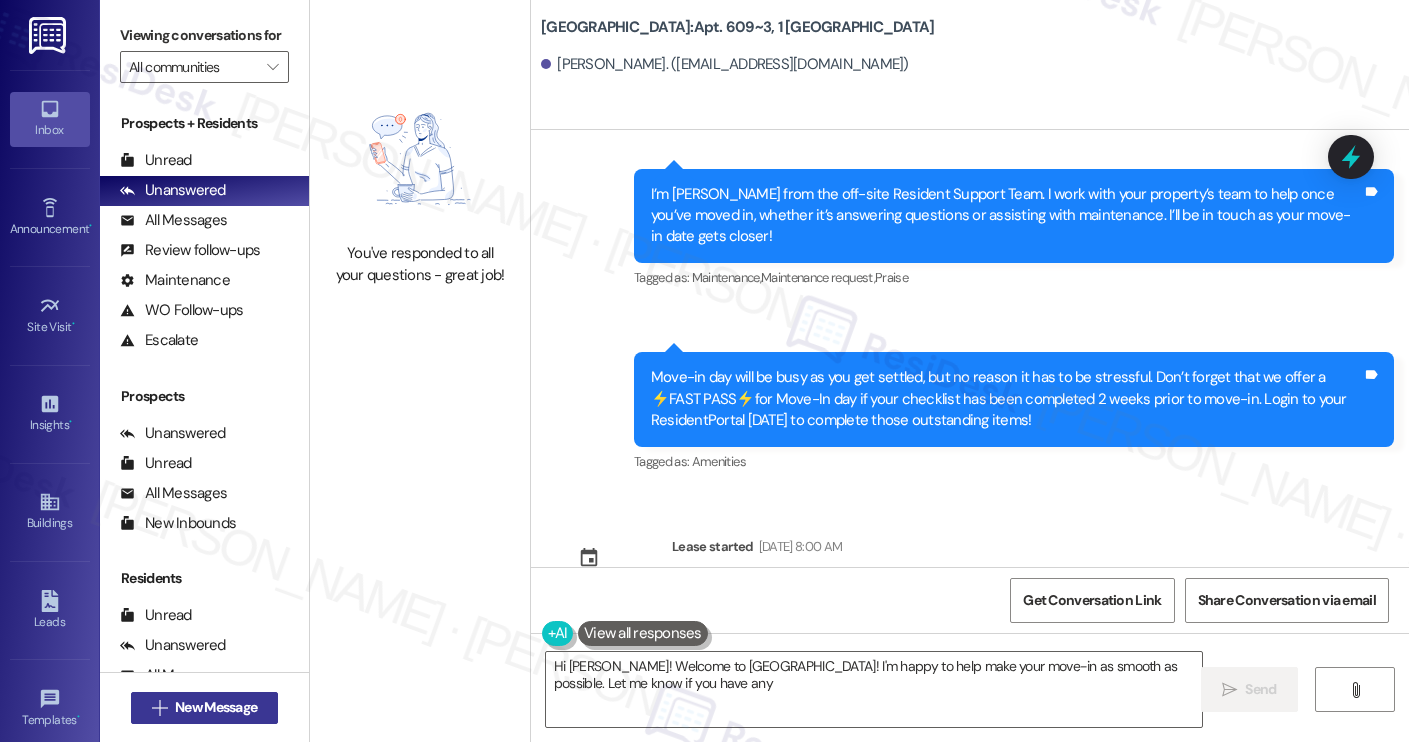 click on "New Message" at bounding box center [216, 707] 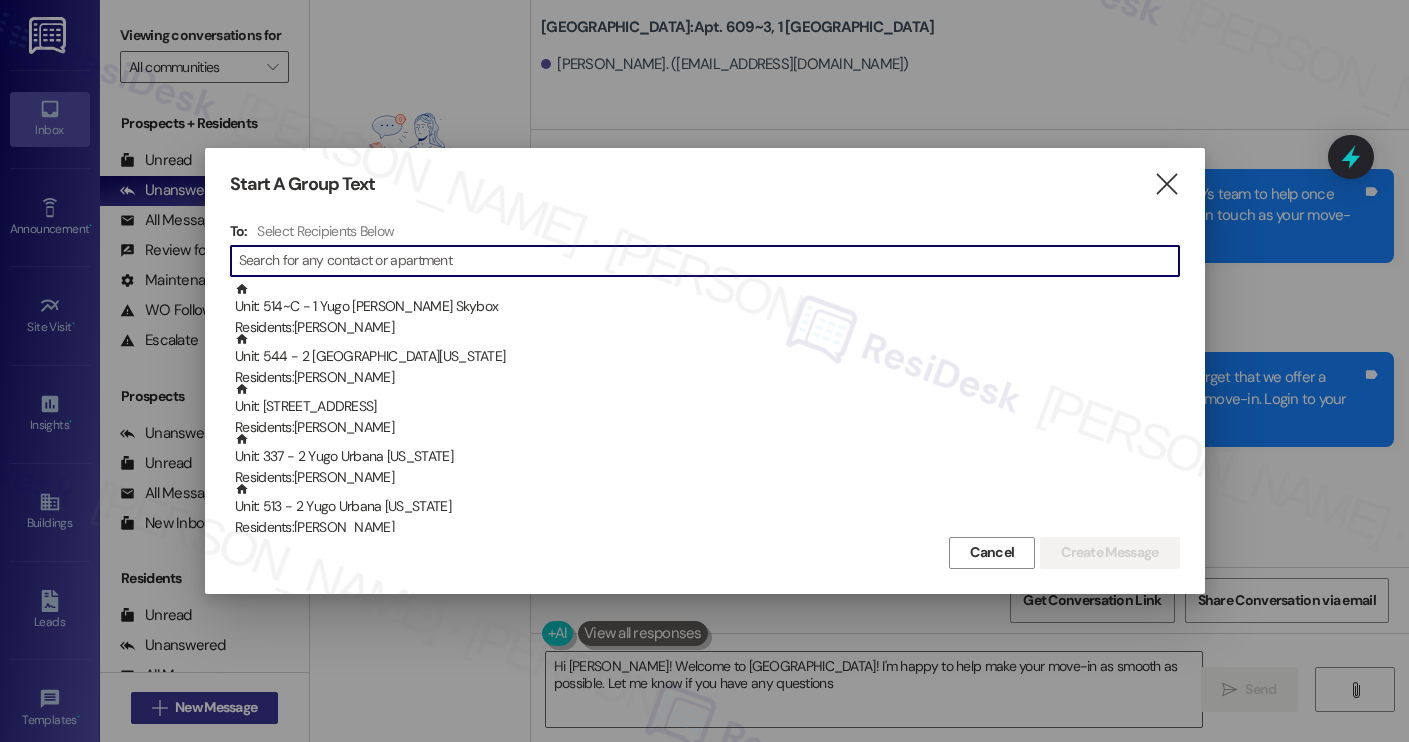 type on "Hi [PERSON_NAME]! Welcome to [GEOGRAPHIC_DATA]! I'm happy to help make your move-in as smooth as possible. Let me know if you have any questions!" 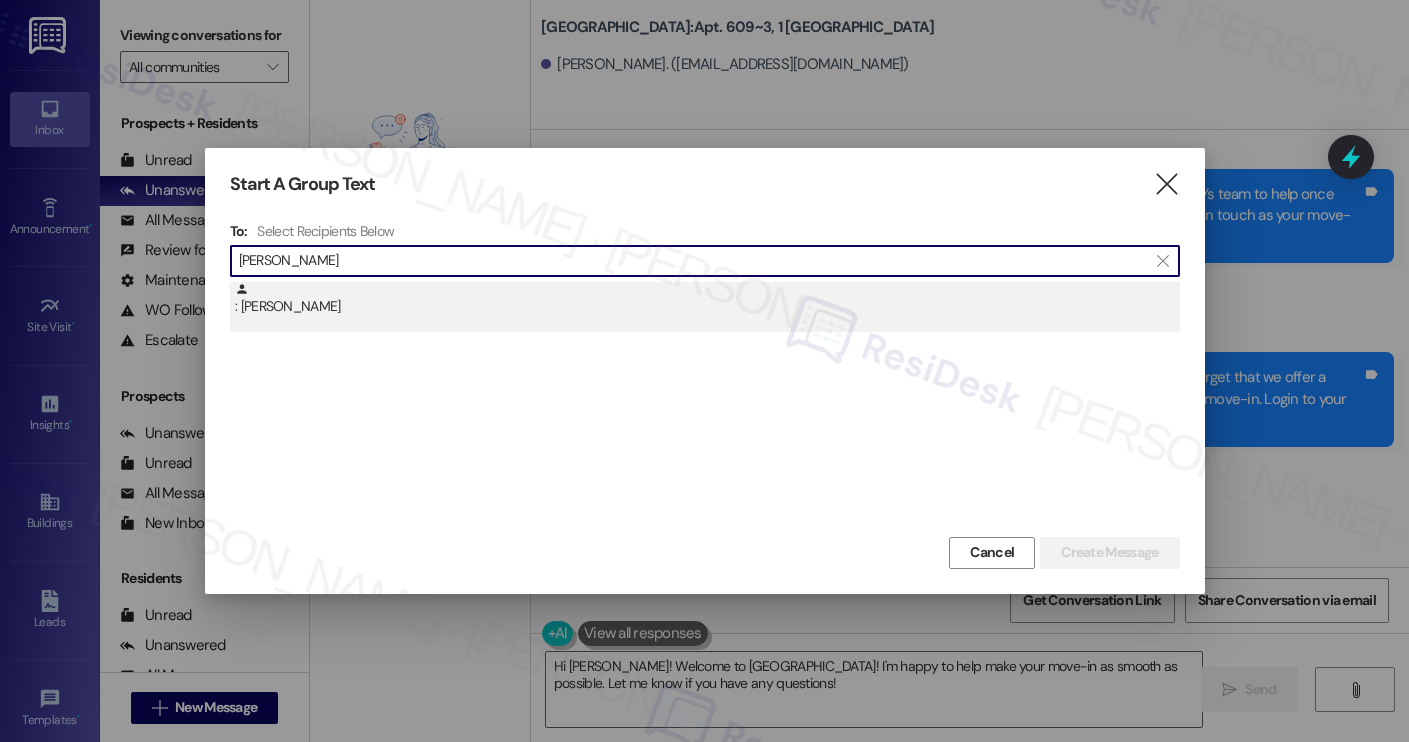 type on "[PERSON_NAME]" 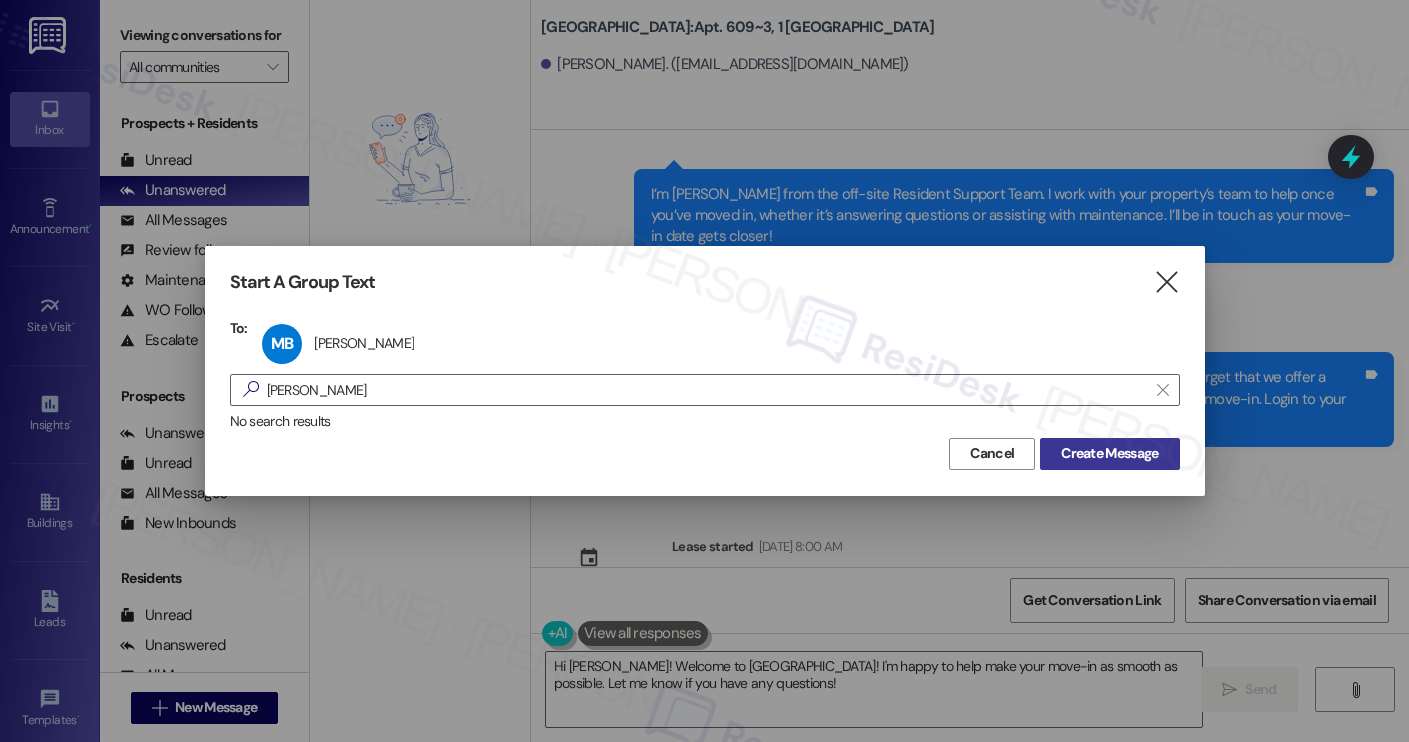 click on "Create Message" at bounding box center (1109, 453) 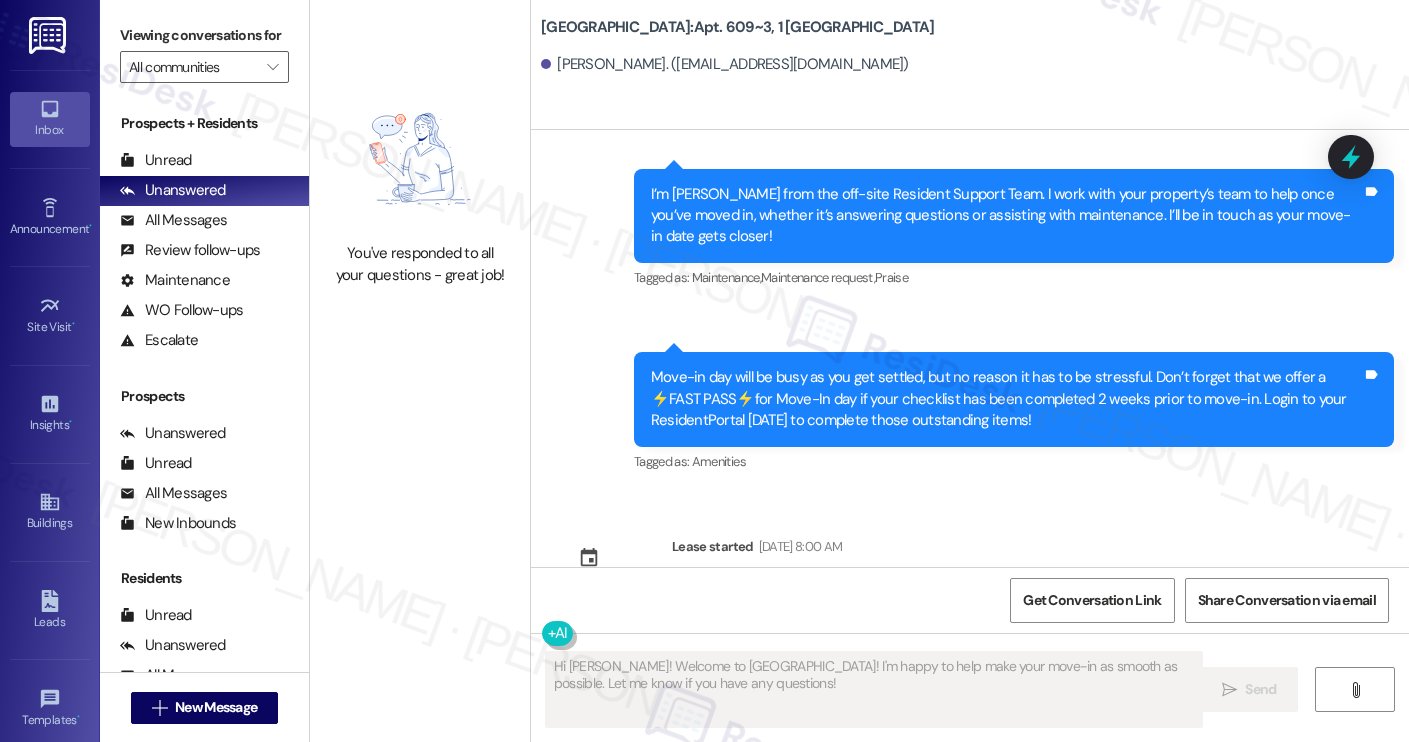 type on "Fetching suggested responses. Please feel free to read through the conversation in the meantime." 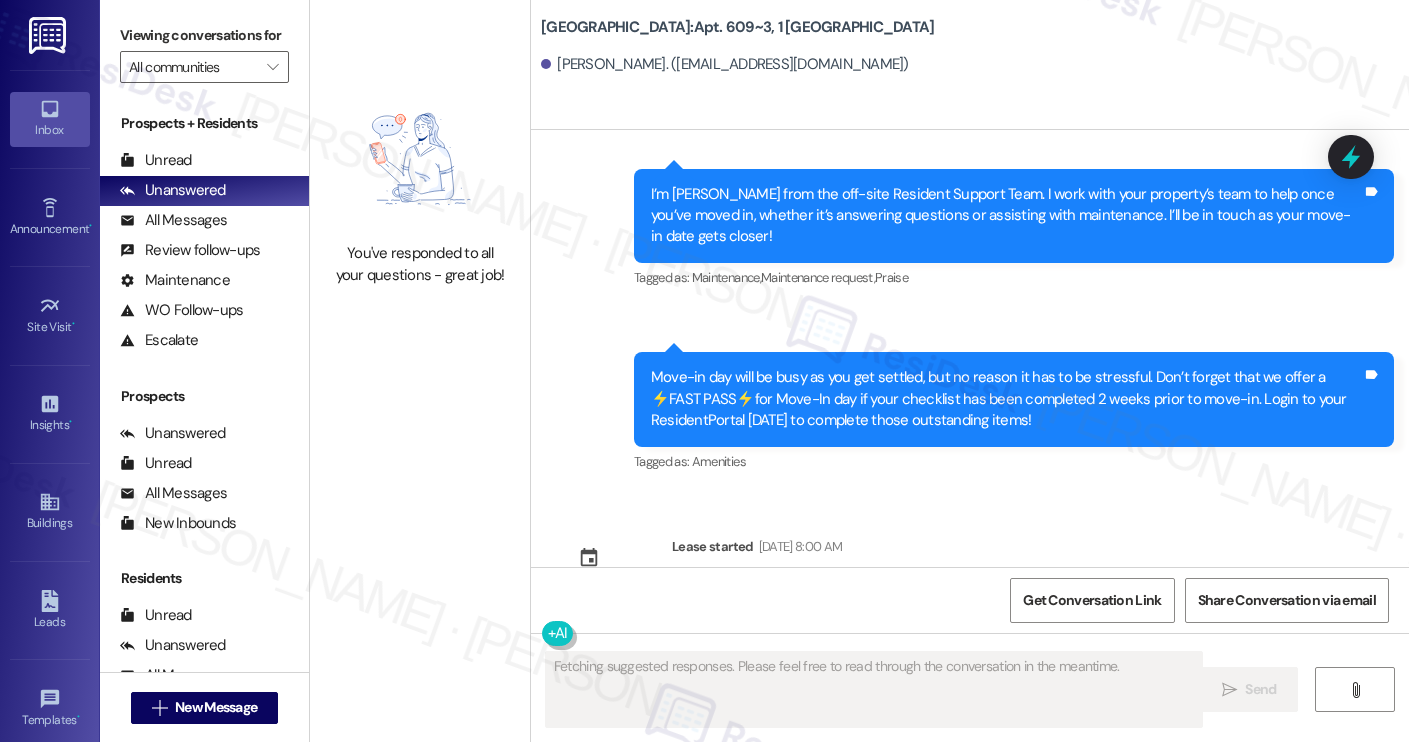 scroll, scrollTop: 0, scrollLeft: 0, axis: both 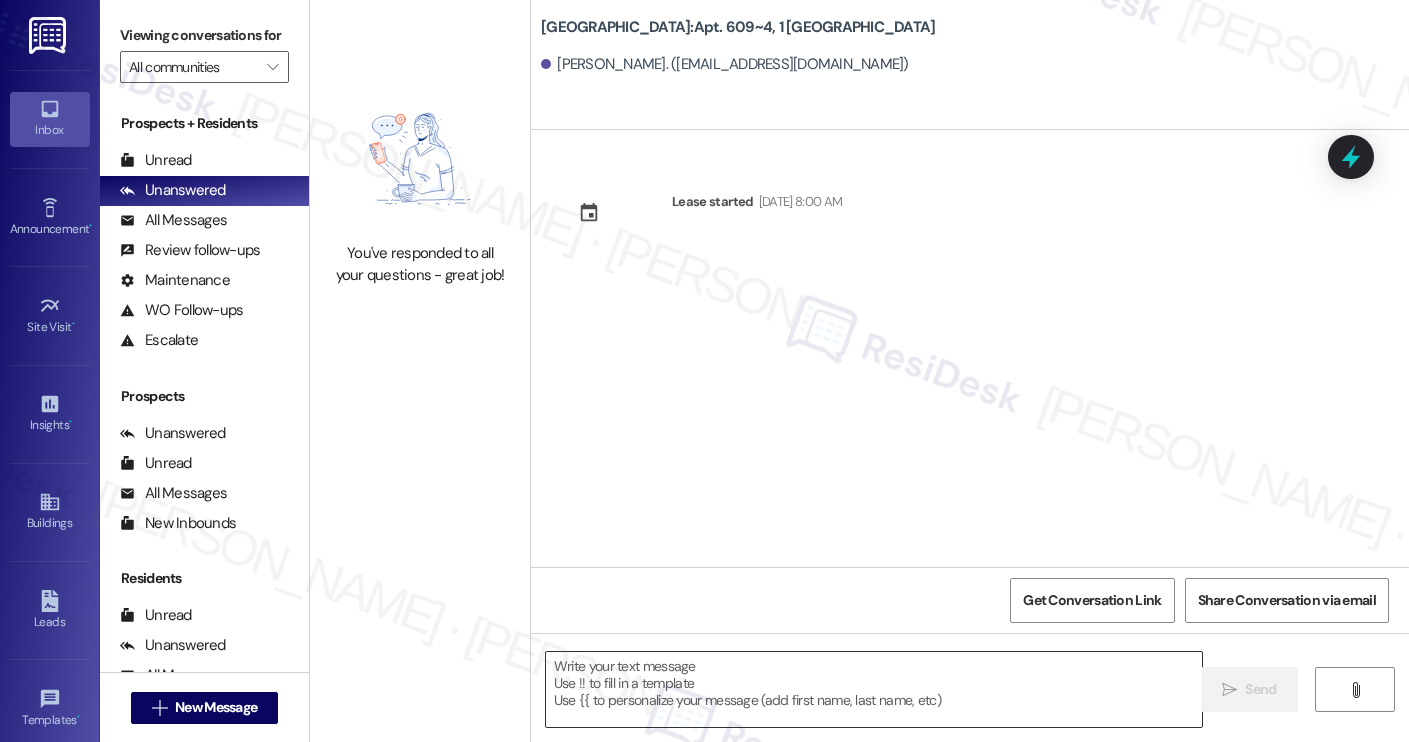 click at bounding box center [874, 689] 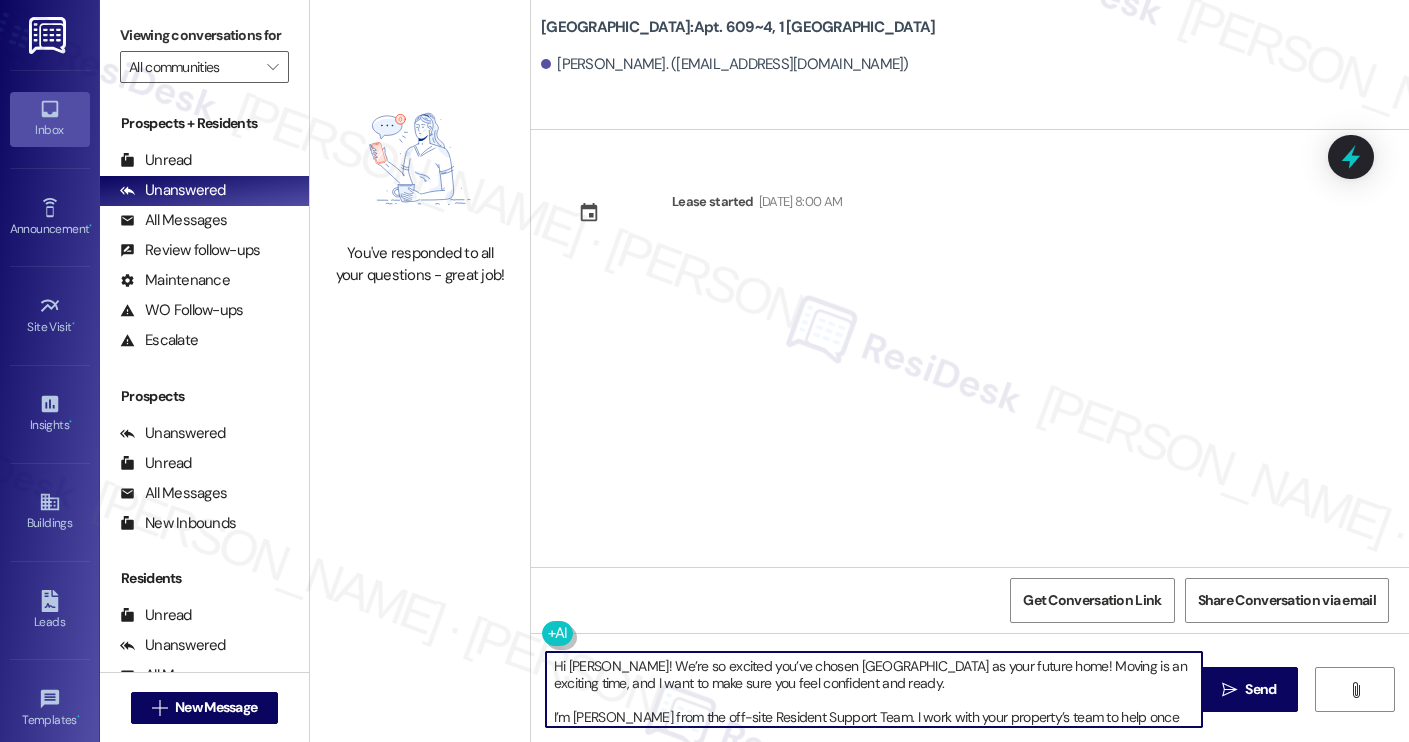 scroll, scrollTop: 119, scrollLeft: 0, axis: vertical 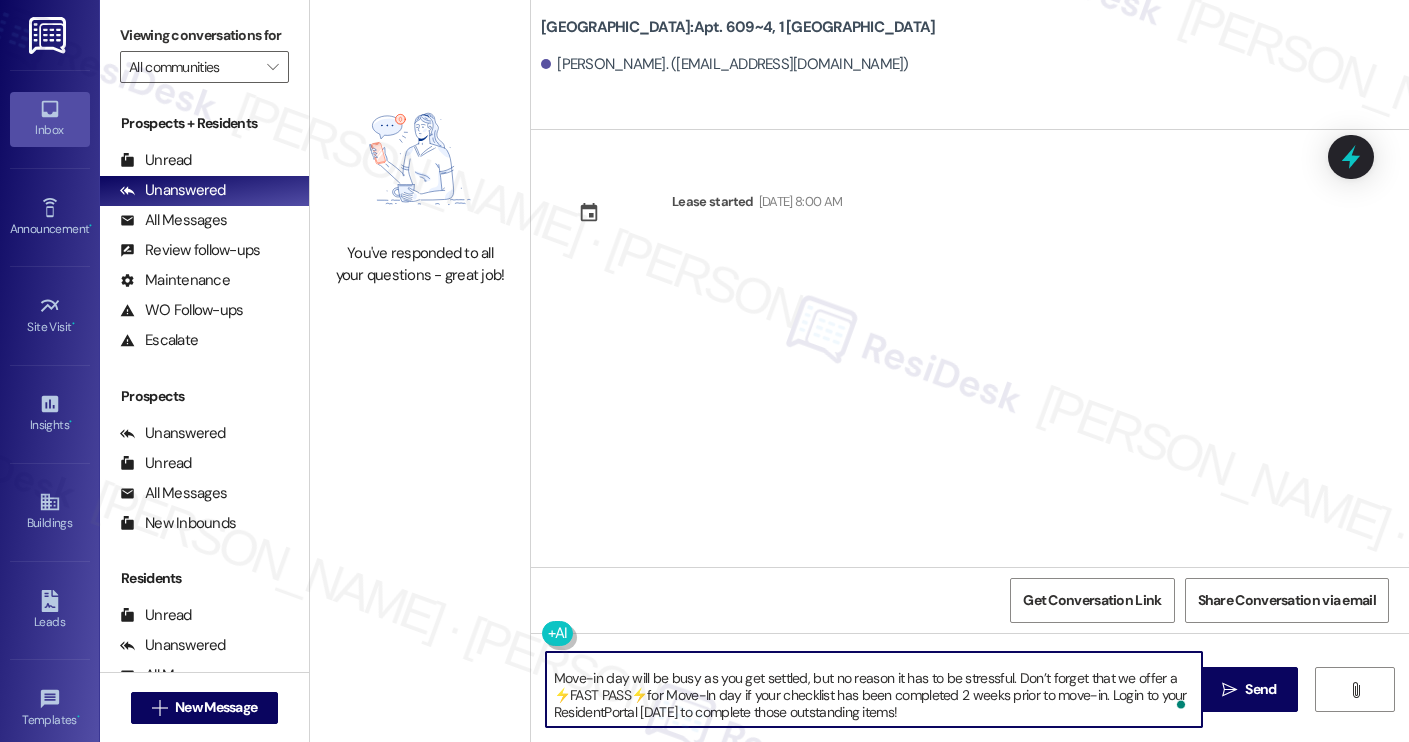 click on "[PERSON_NAME]. ([EMAIL_ADDRESS][DOMAIN_NAME])" at bounding box center [725, 64] 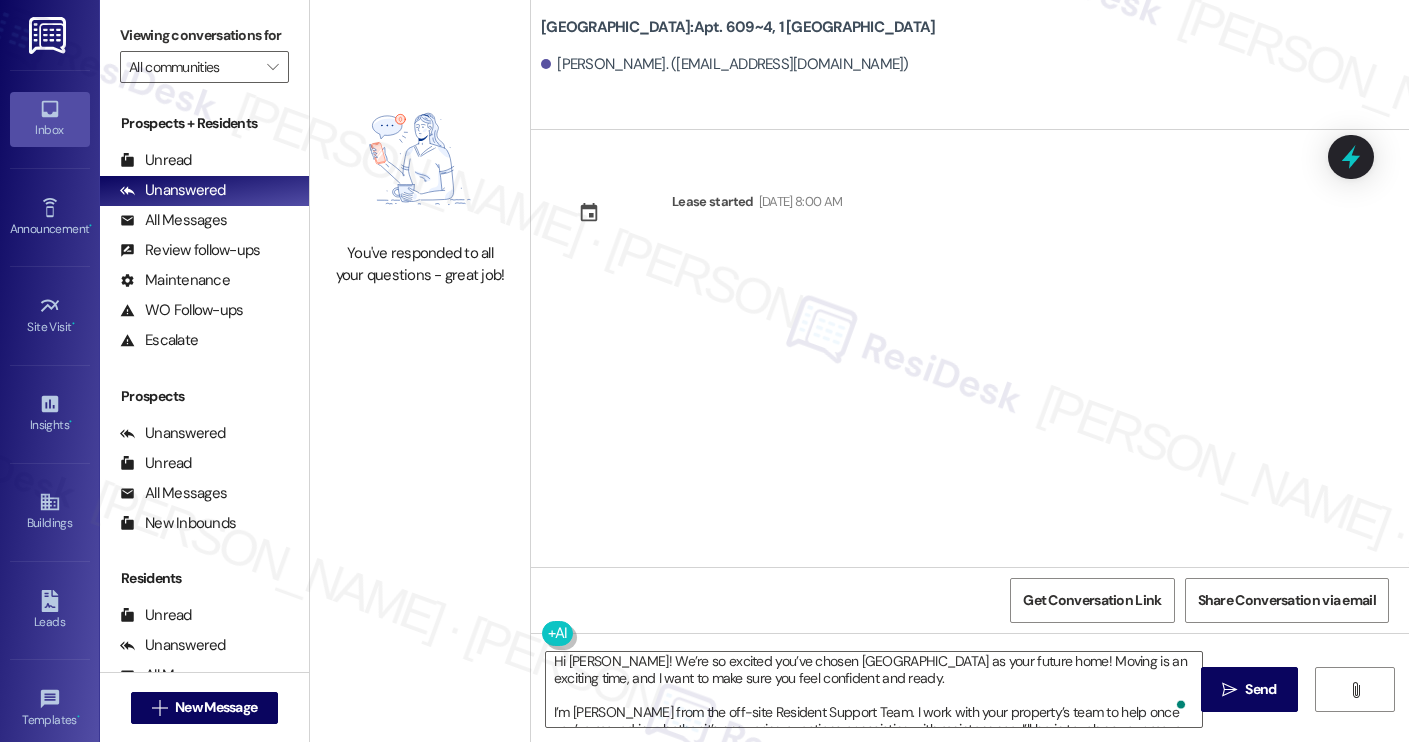 click on "[PERSON_NAME]. ([EMAIL_ADDRESS][DOMAIN_NAME])" at bounding box center [725, 64] 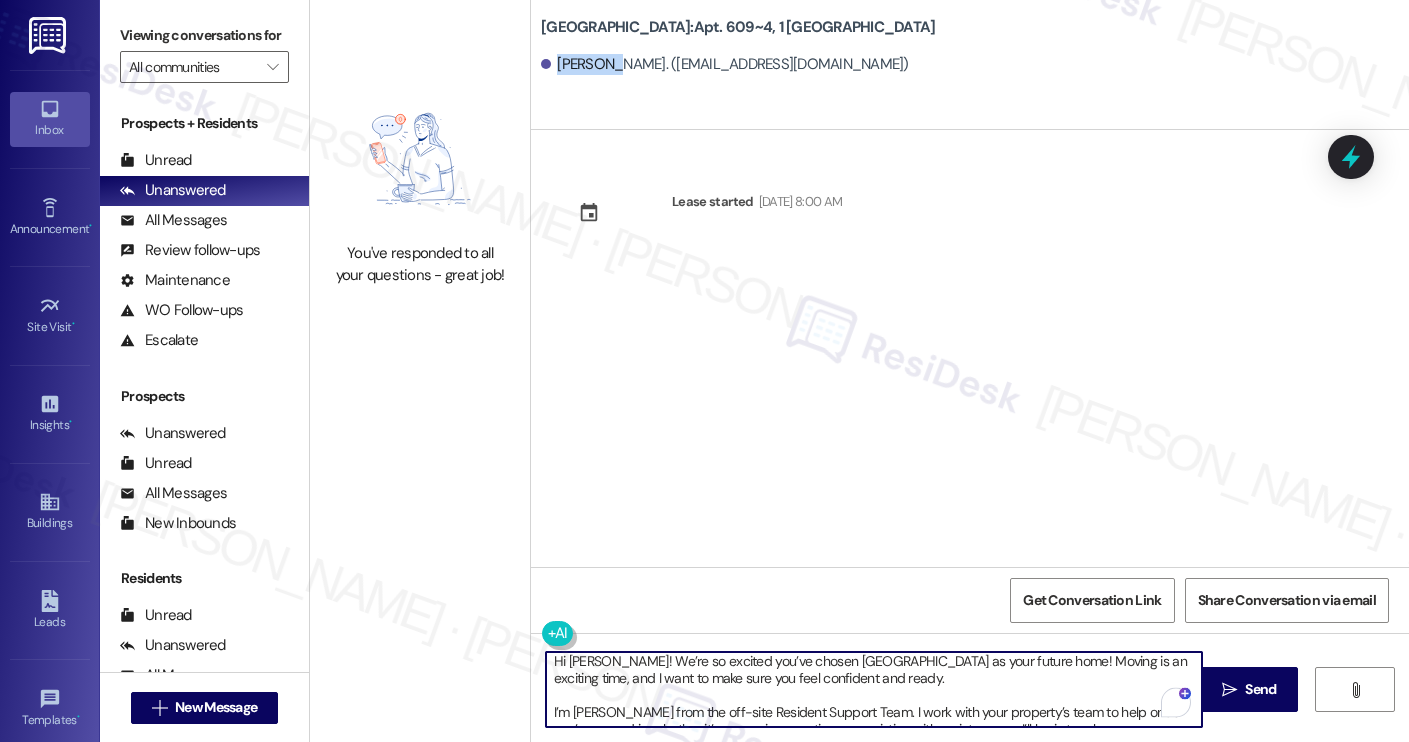 click on "Hi [PERSON_NAME]! We’re so excited you’ve chosen [GEOGRAPHIC_DATA] as your future home! Moving is an exciting time, and I want to make sure you feel confident and ready.
I’m [PERSON_NAME] from the off-site Resident Support Team. I work with your property’s team to help once you’ve moved in, whether it’s answering questions or assisting with maintenance. I’ll be in touch as your move-in date gets closer!
Move-in day will be busy as you get settled, but no reason it has to be stressful. Don’t forget that we offer a ⚡FAST PASS⚡for Move-In day if your checklist has been completed 2 weeks prior to move-in. Login to your ResidentPortal [DATE] to complete those outstanding items!" at bounding box center (874, 689) 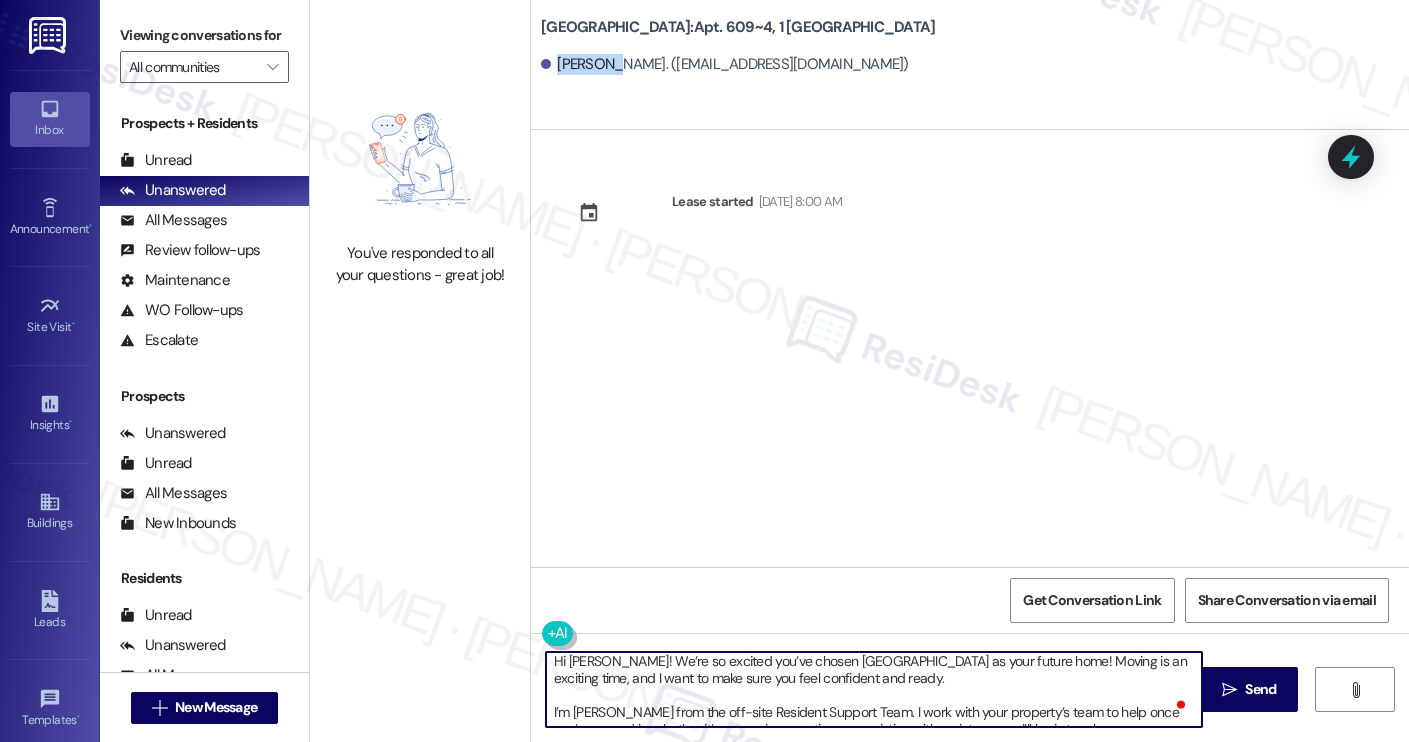 paste on "[PERSON_NAME]" 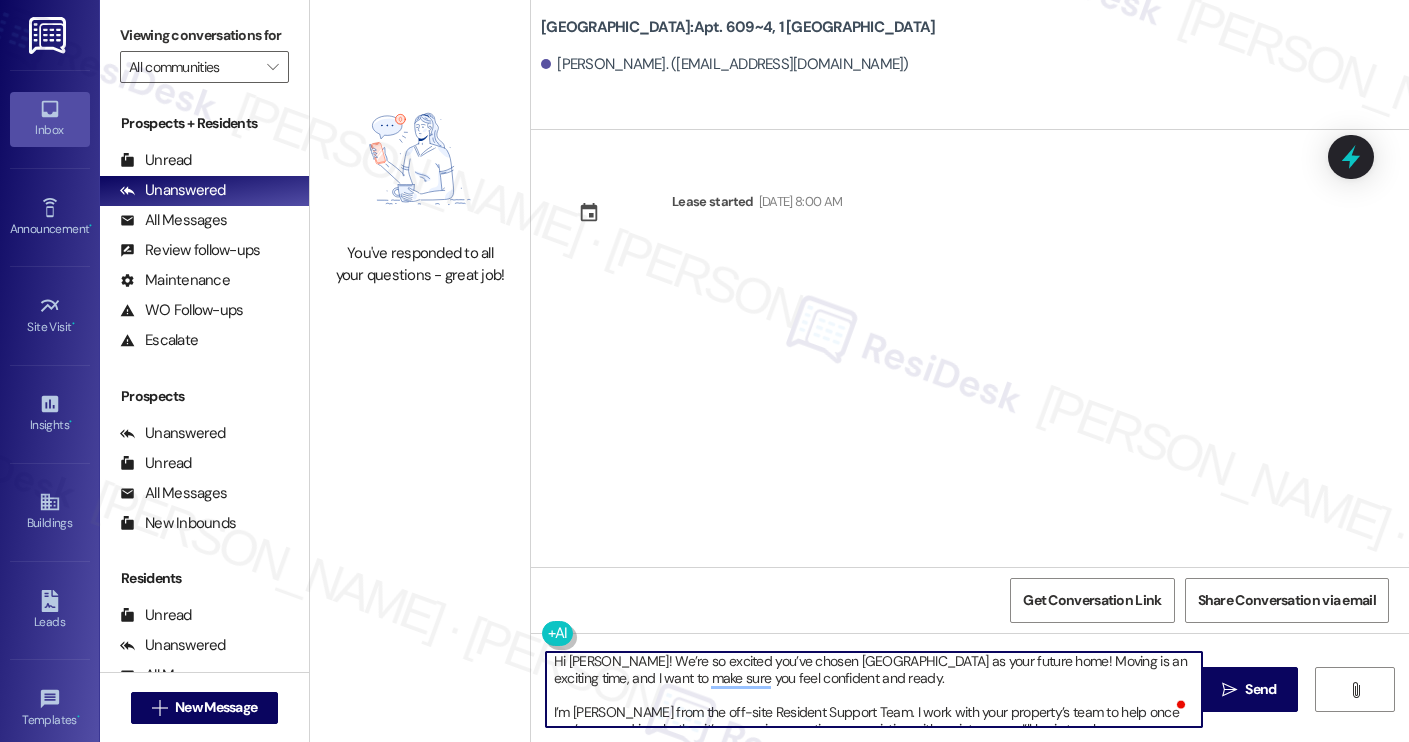 scroll, scrollTop: 17, scrollLeft: 0, axis: vertical 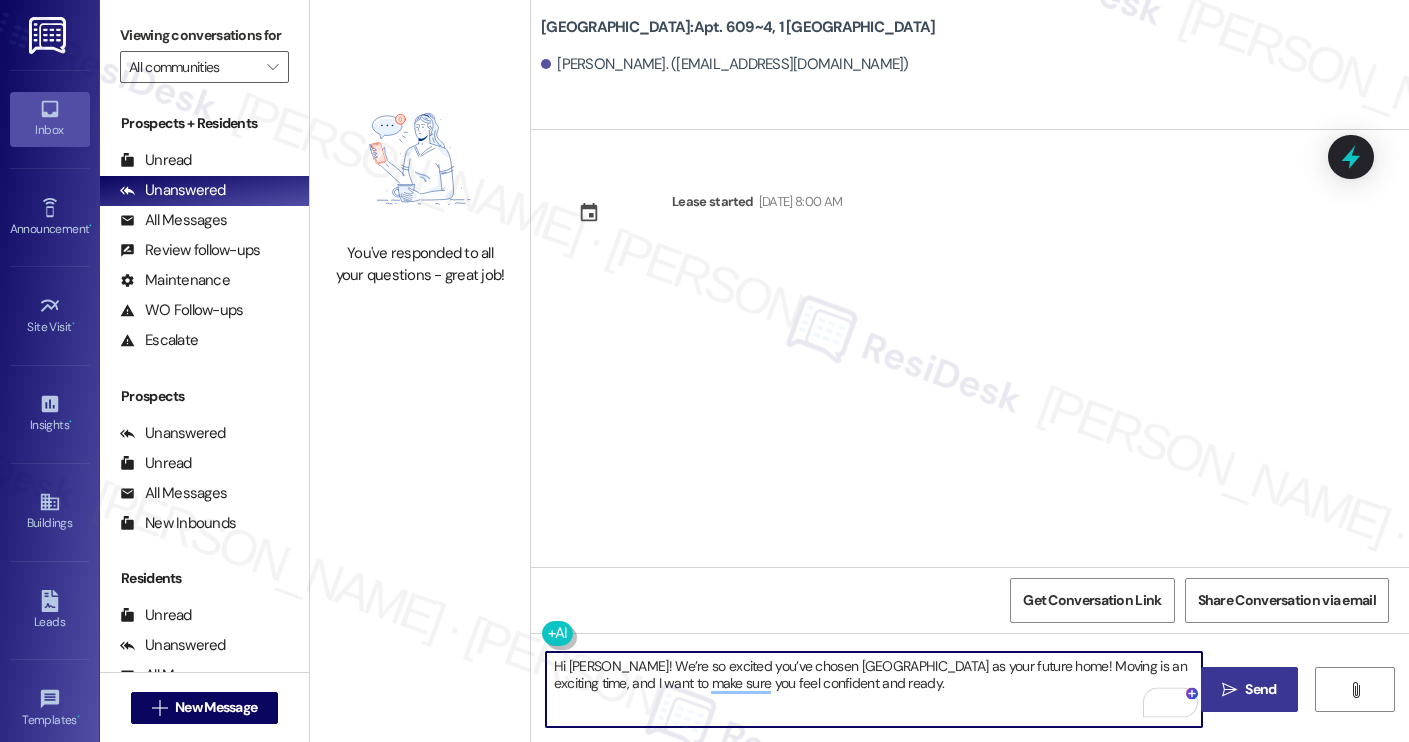 type on "Hi Meredith! We’re so excited you’ve chosen Yugo Charleston Campus as your future home! Moving is an exciting time, and I want to make sure you feel confident and ready." 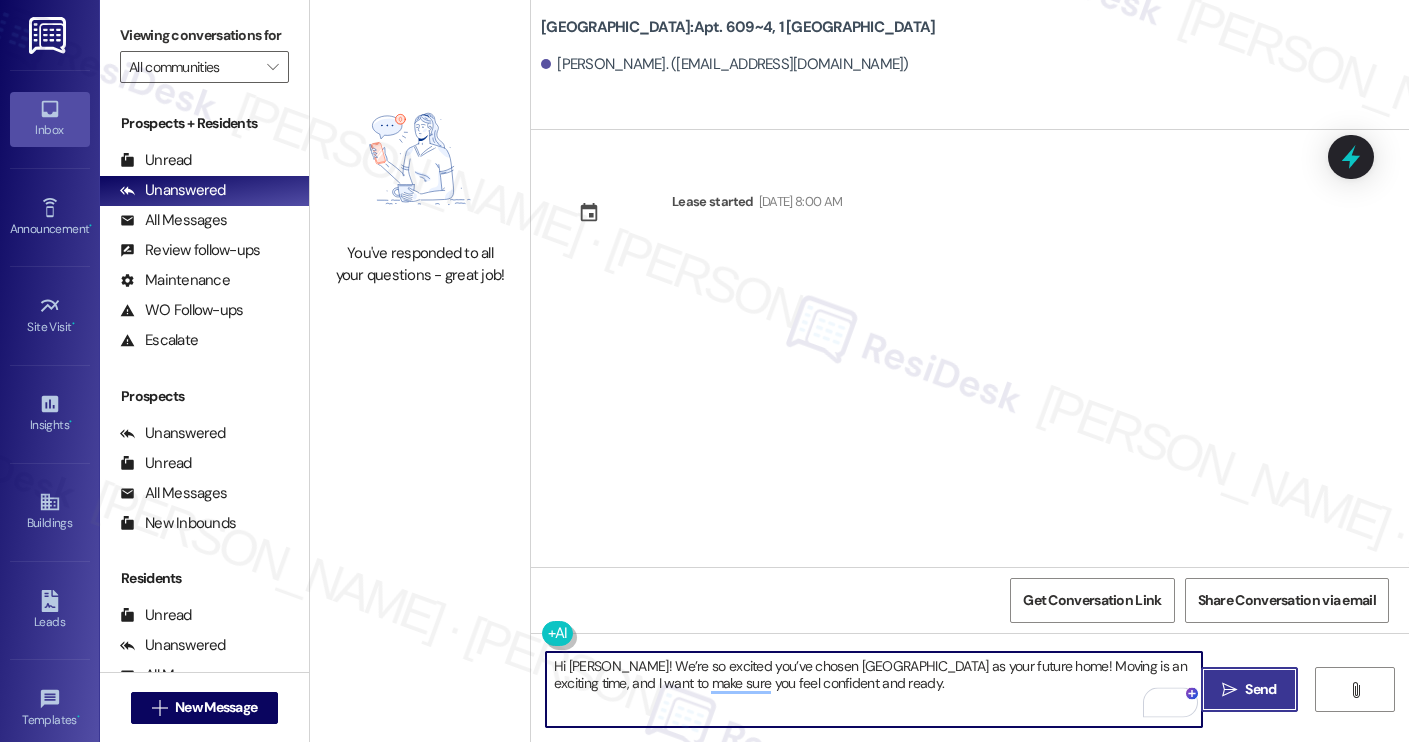 click on "Send" at bounding box center (1260, 689) 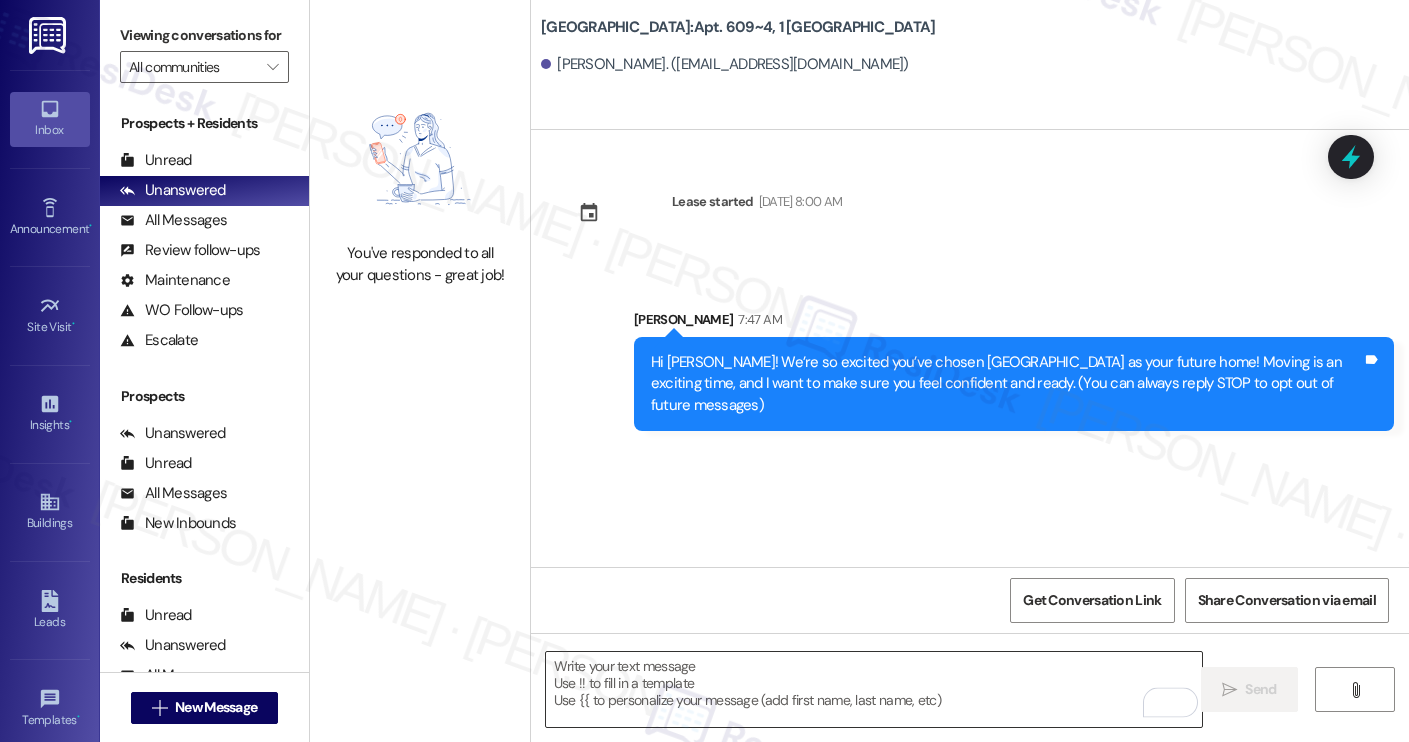 click at bounding box center [874, 689] 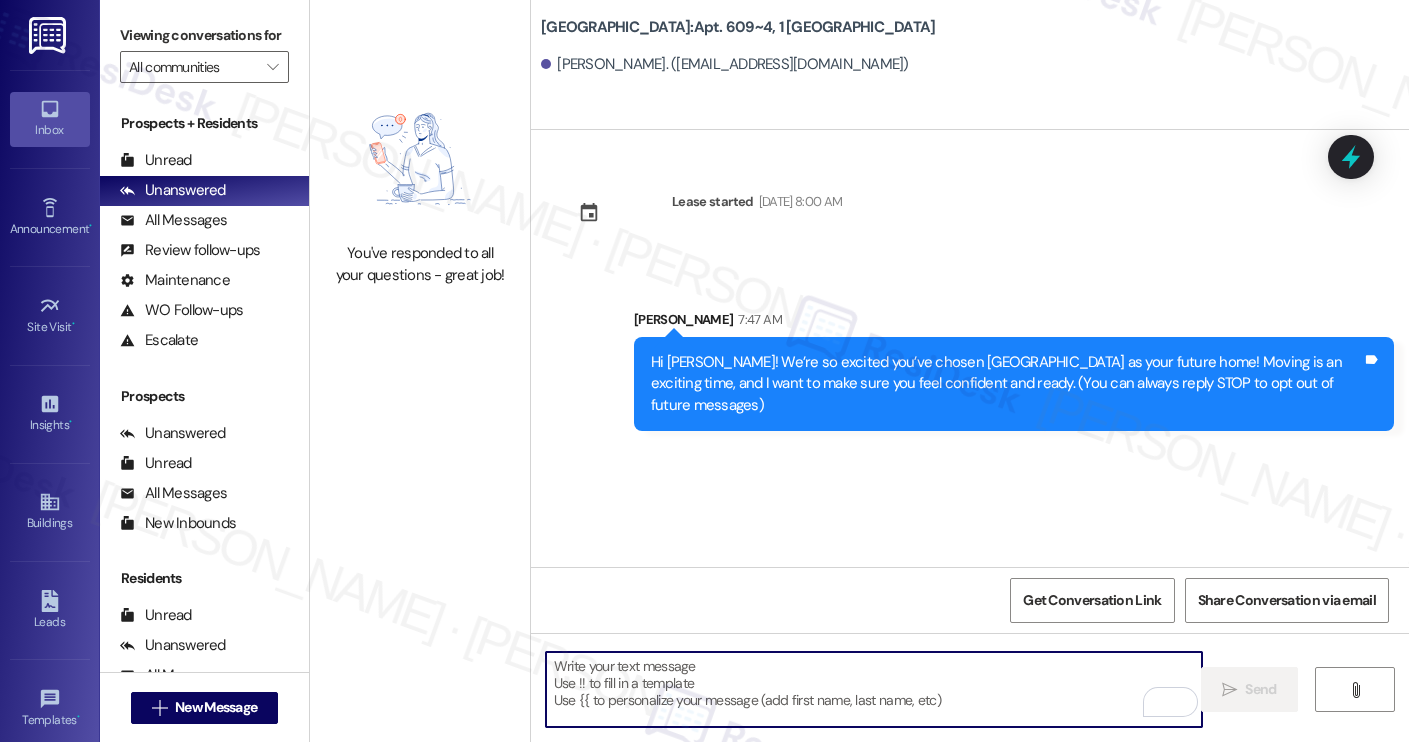 paste on "I’m [PERSON_NAME] from the off-site Resident Support Team. I work with your property’s team to help once you’ve moved in, whether it’s answering questions or assisting with maintenance. I’ll be in touch as your move-in date gets closer!
Move-in day will be busy as you get settled, but no reason it has to be stressful. Don’t forget that we offer a ⚡FAST PASS⚡for Move-In day if your checklist has been completed 2 weeks prior to move-in. Login to your ResidentPortal [DATE] to complete those outstanding items!" 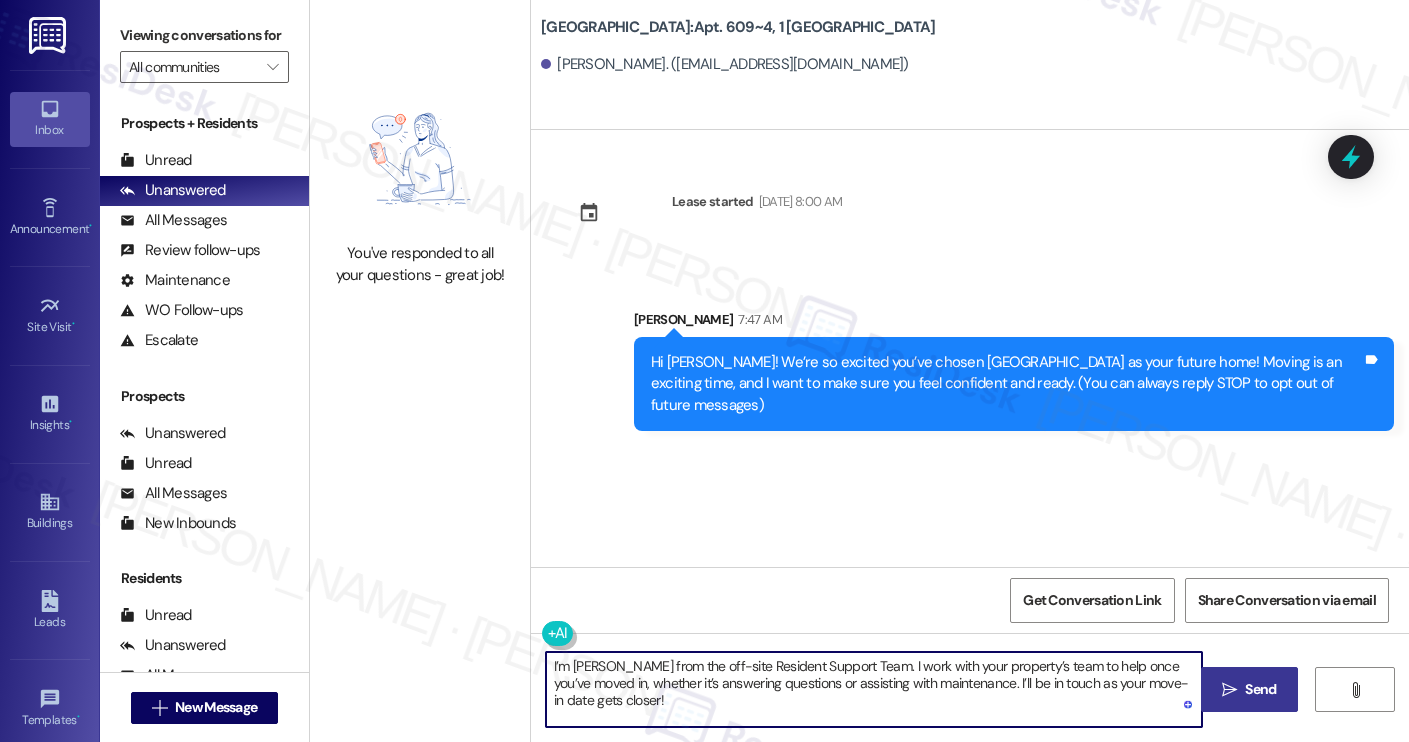 type on "I’m [PERSON_NAME] from the off-site Resident Support Team. I work with your property’s team to help once you’ve moved in, whether it’s answering questions or assisting with maintenance. I’ll be in touch as your move-in date gets closer!" 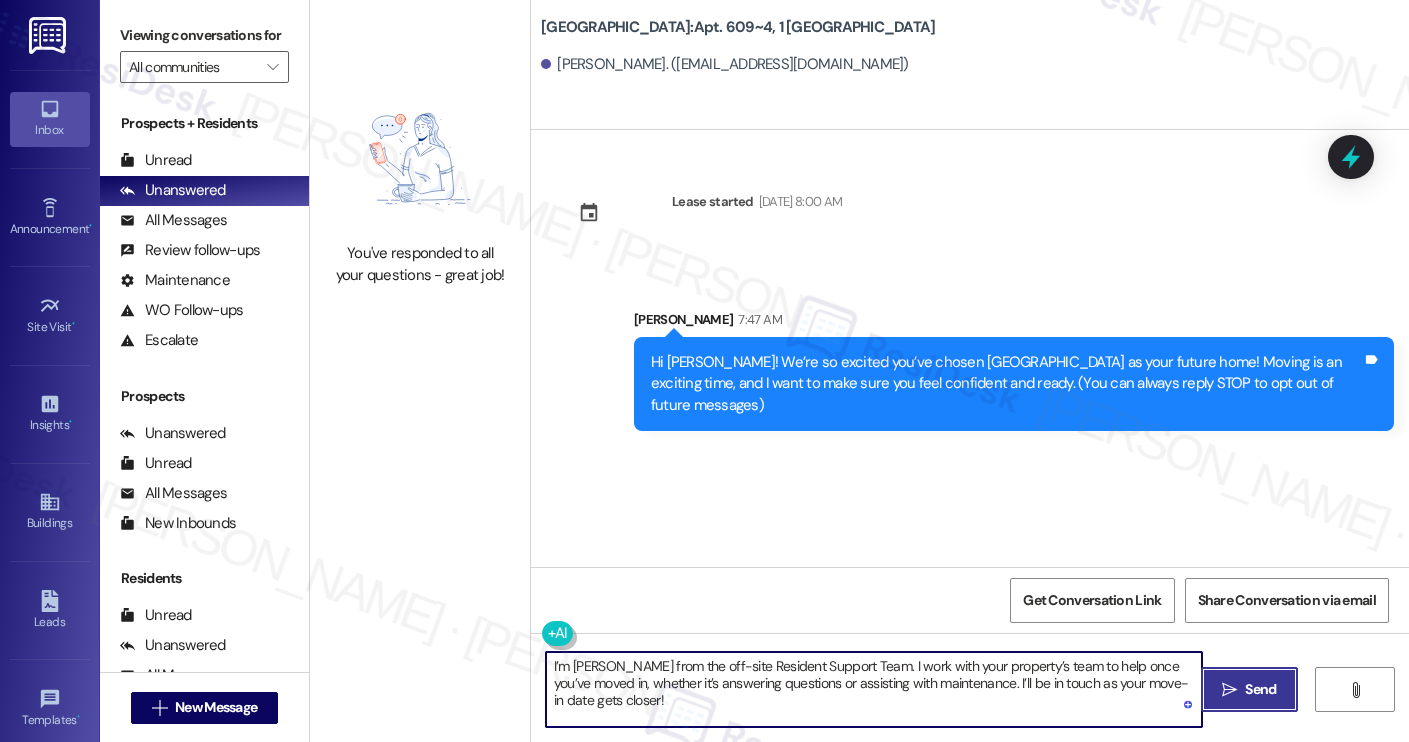 click on "Send" at bounding box center (1260, 689) 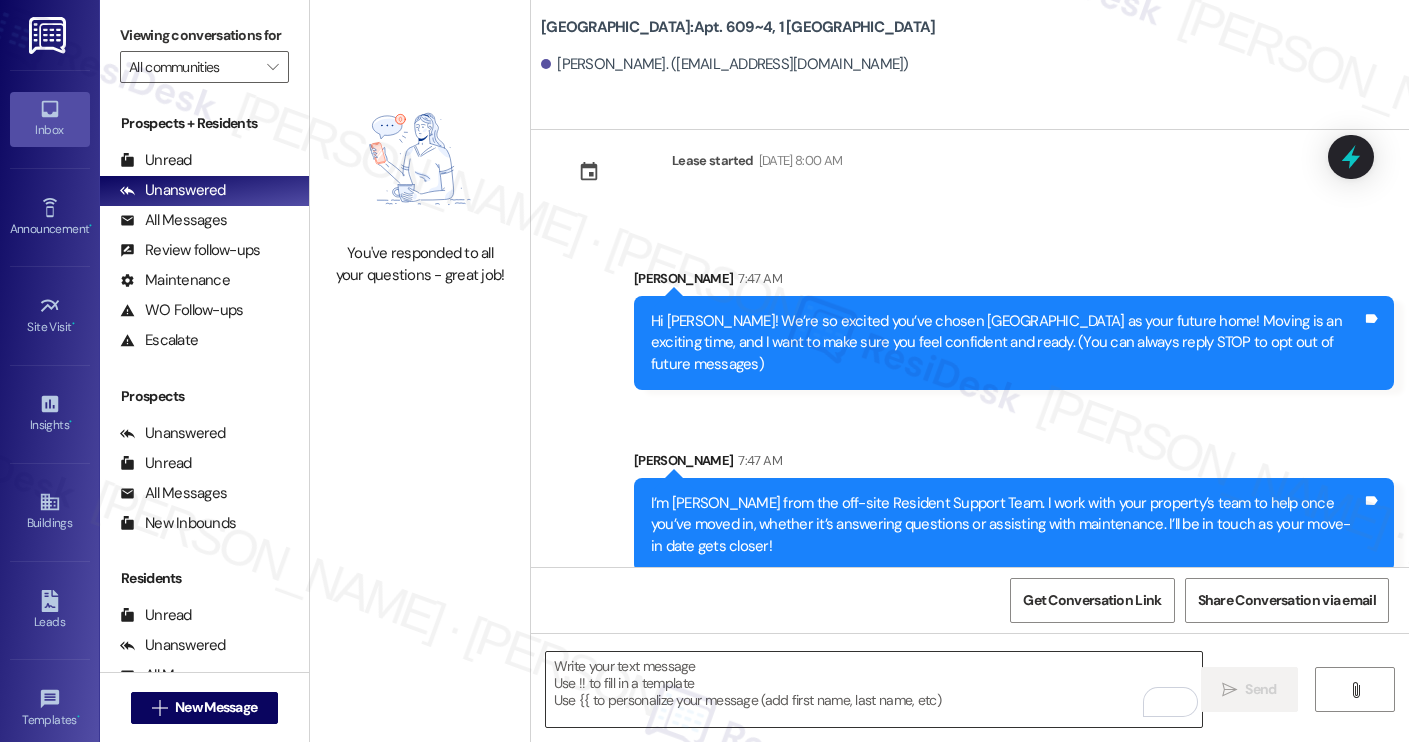 click at bounding box center (874, 689) 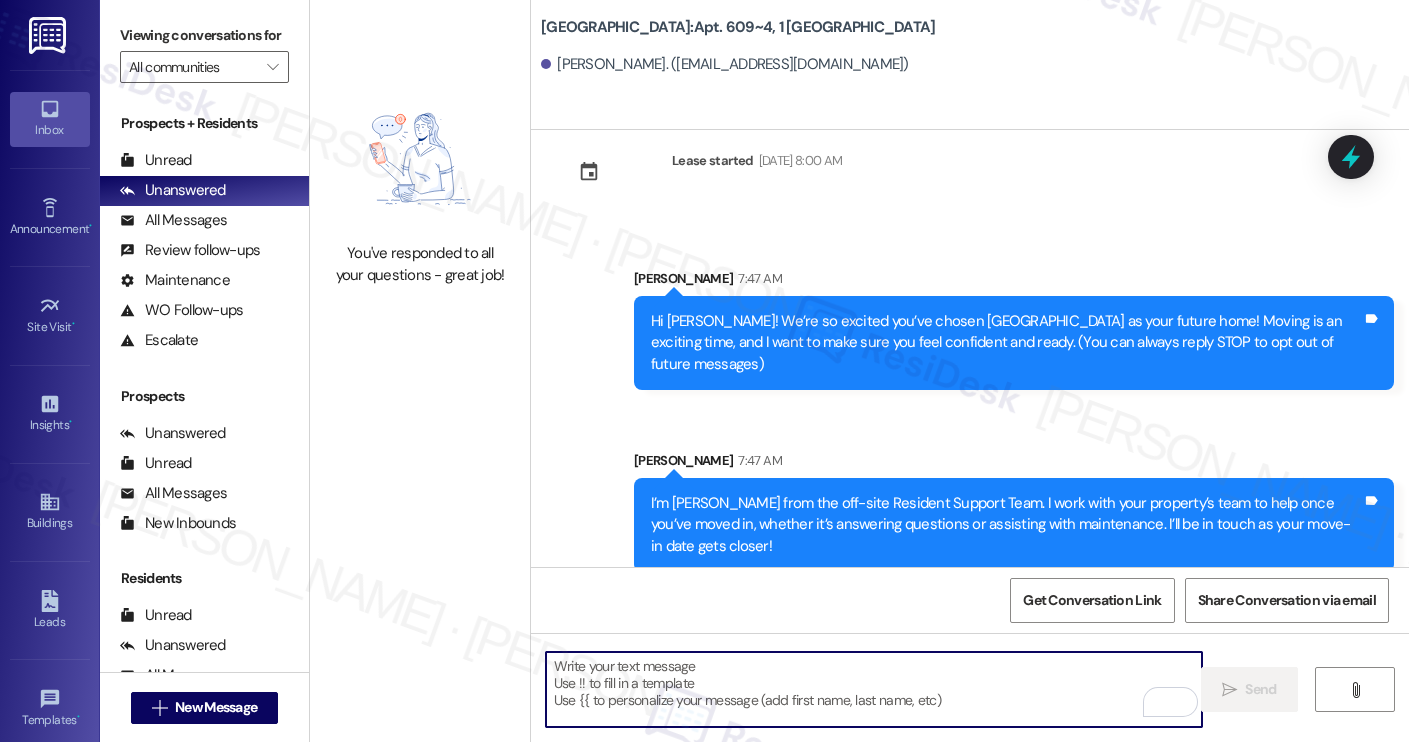 paste on "Move-in day will be busy as you get settled, but no reason it has to be stressful. Don’t forget that we offer a ⚡FAST PASS⚡for Move-In day if your checklist has been completed 2 weeks prior to move-in. Login to your ResidentPortal [DATE] to complete those outstanding items!" 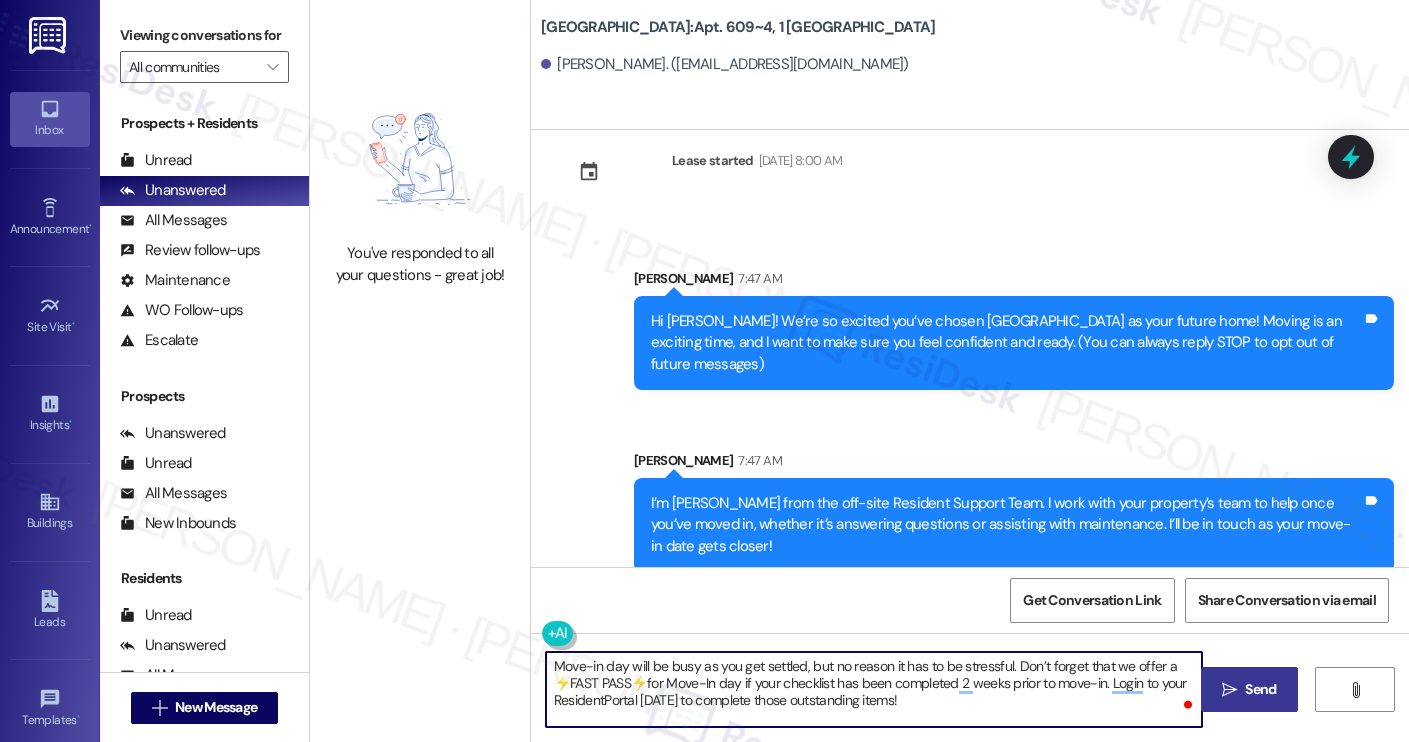 type on "Move-in day will be busy as you get settled, but no reason it has to be stressful. Don’t forget that we offer a ⚡FAST PASS⚡for Move-In day if your checklist has been completed 2 weeks prior to move-in. Login to your ResidentPortal [DATE] to complete those outstanding items!" 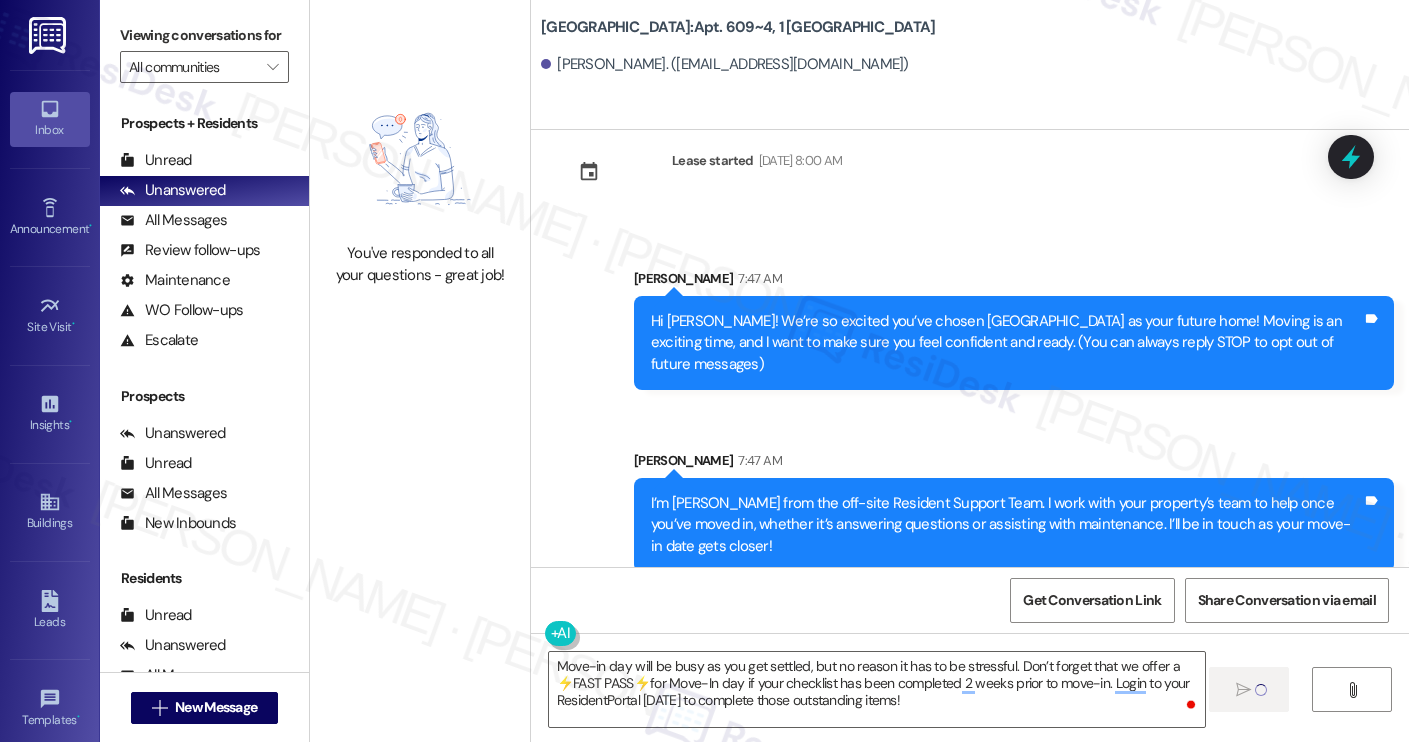 type 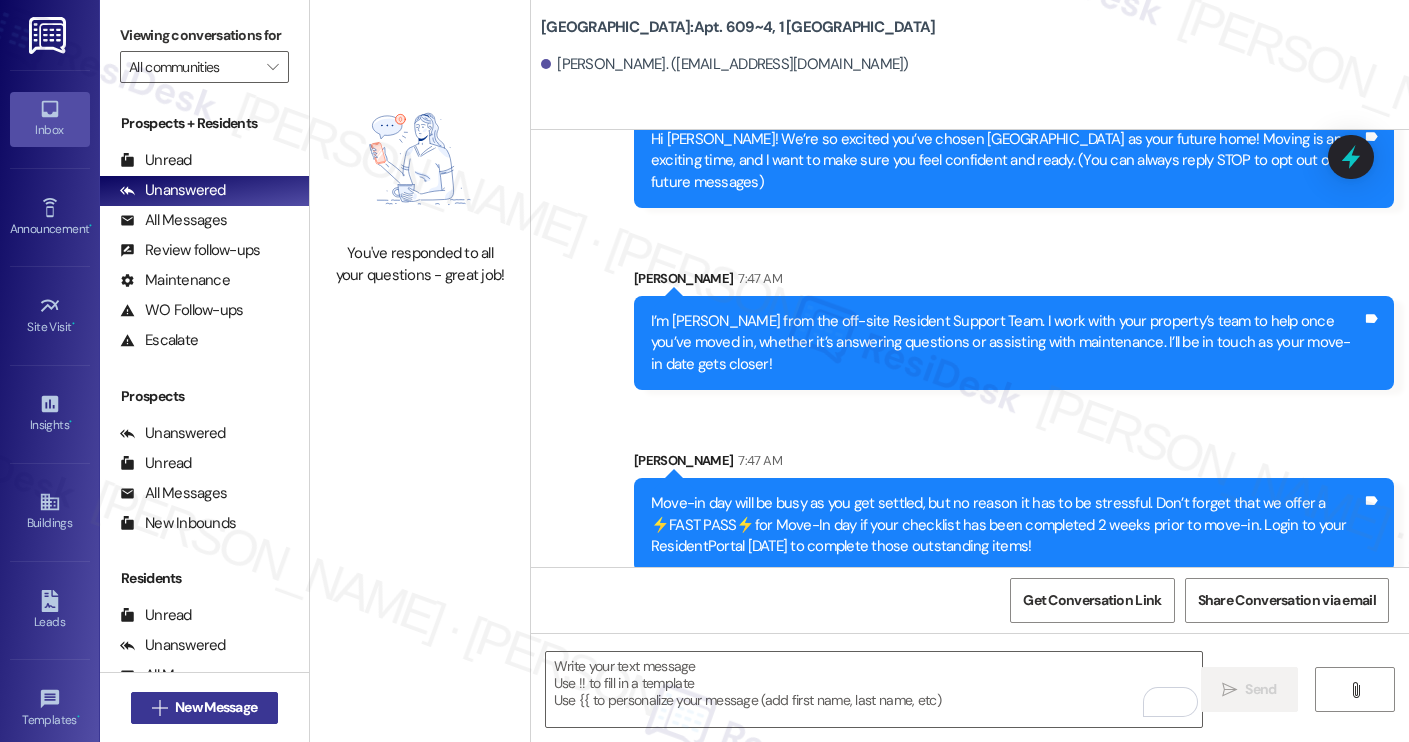 click on "New Message" at bounding box center [216, 707] 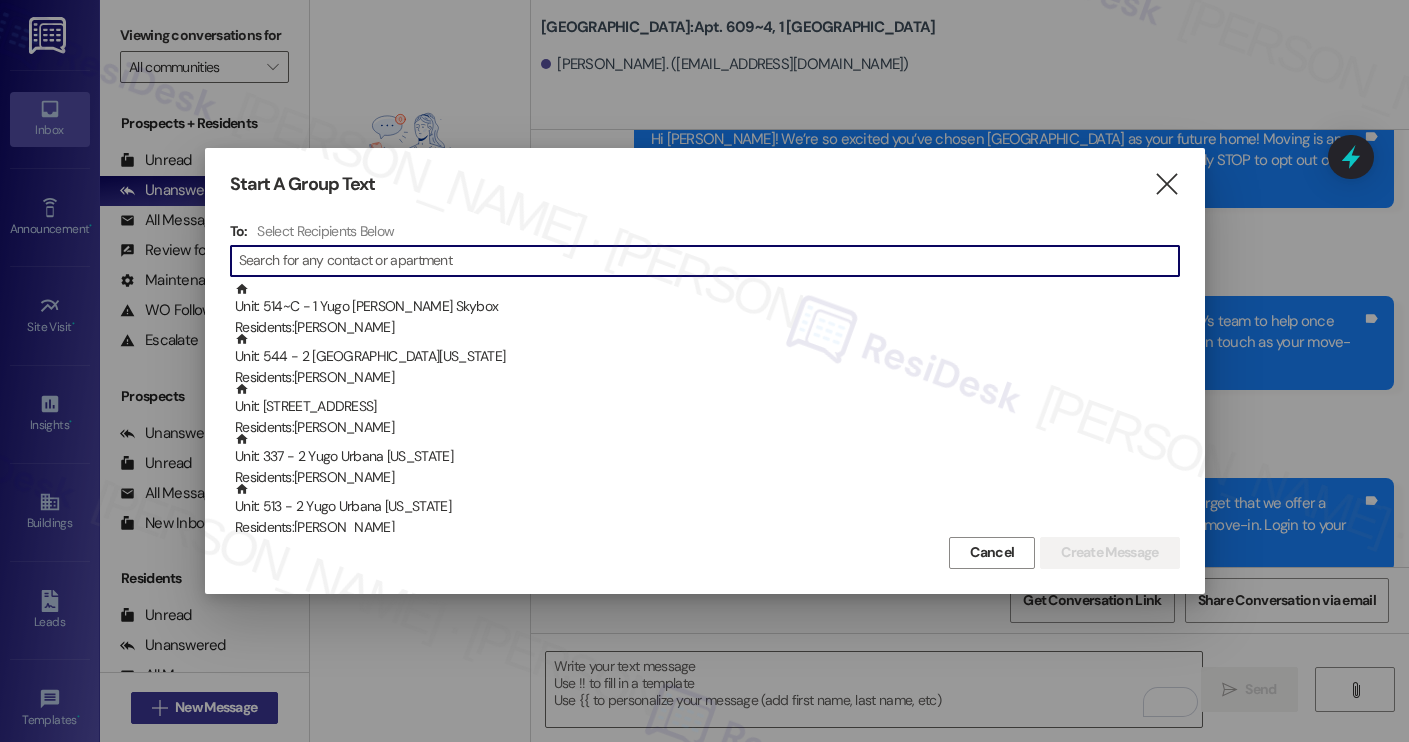type on "u" 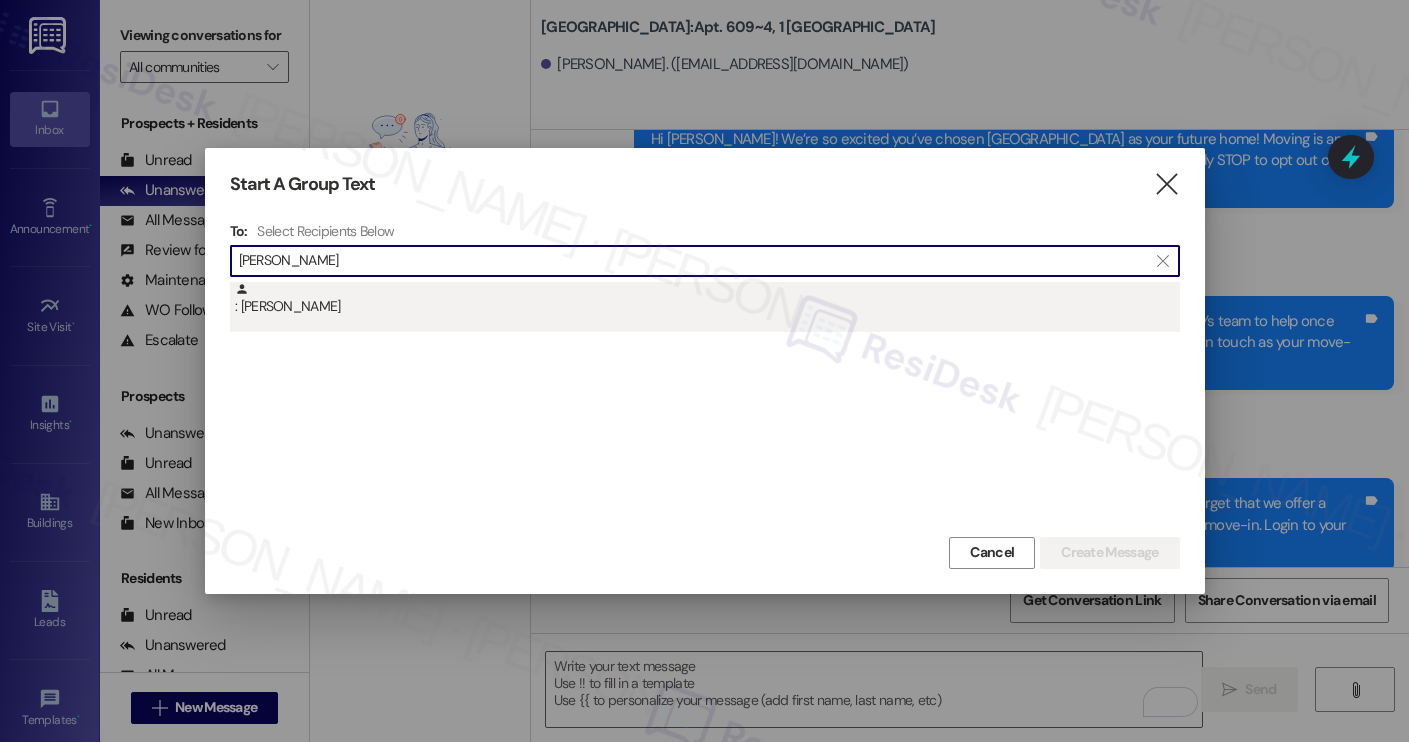 type on "julia jamison" 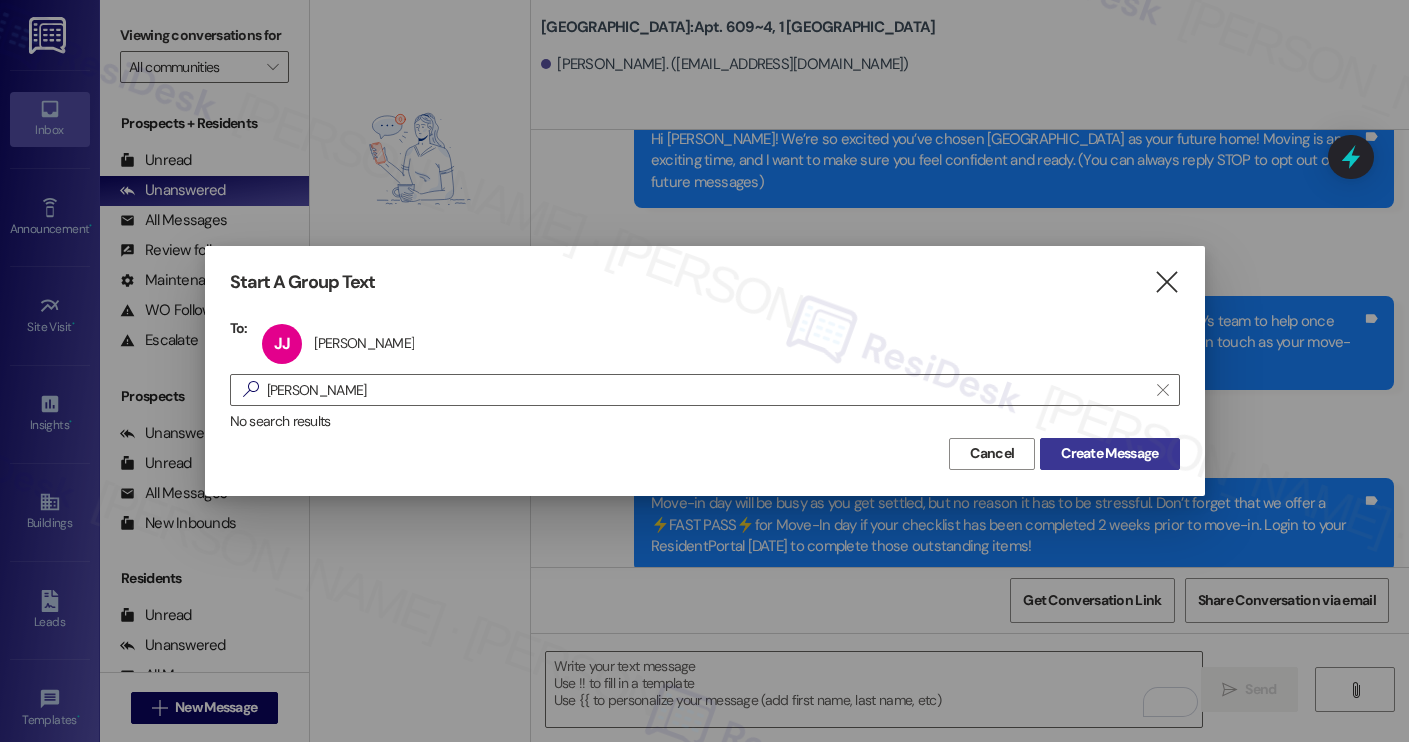 click on "Create Message" at bounding box center (1109, 453) 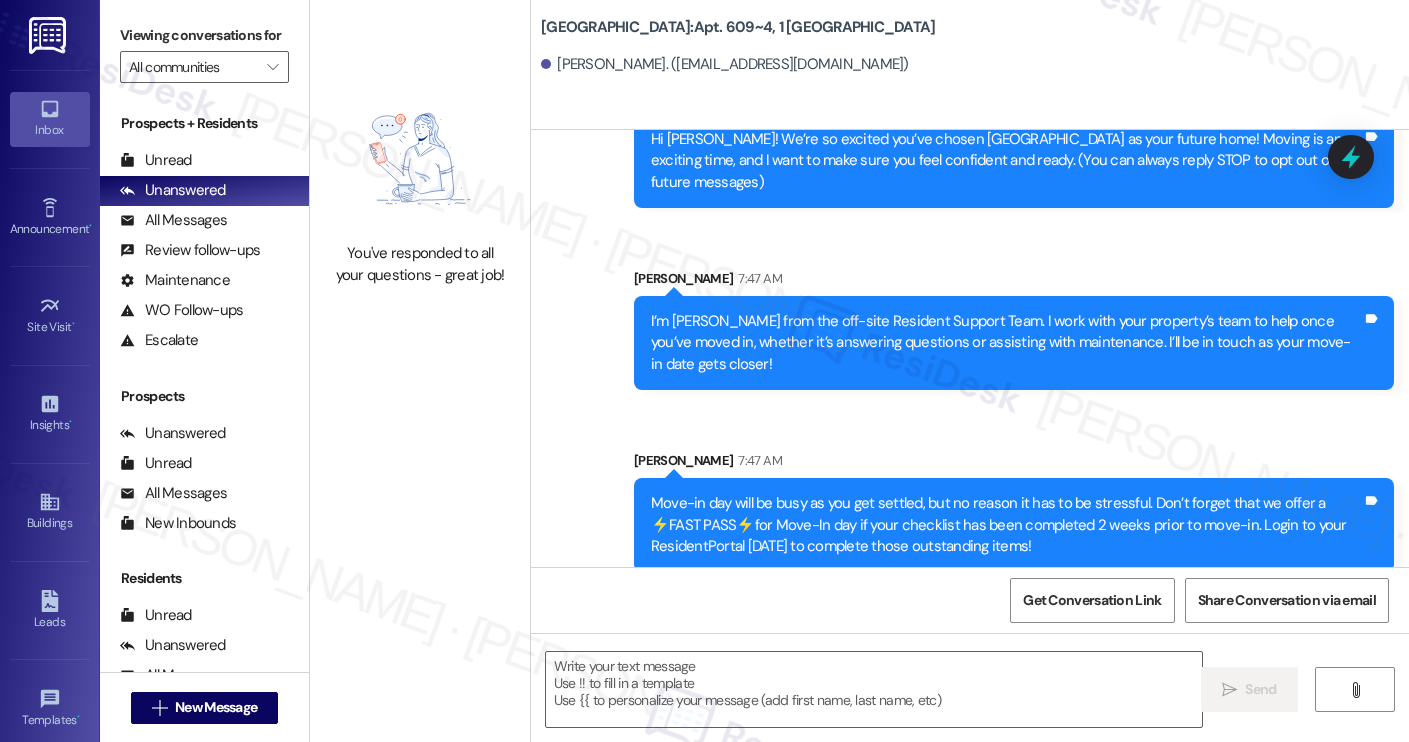 type on "Fetching suggested responses. Please feel free to read through the conversation in the meantime." 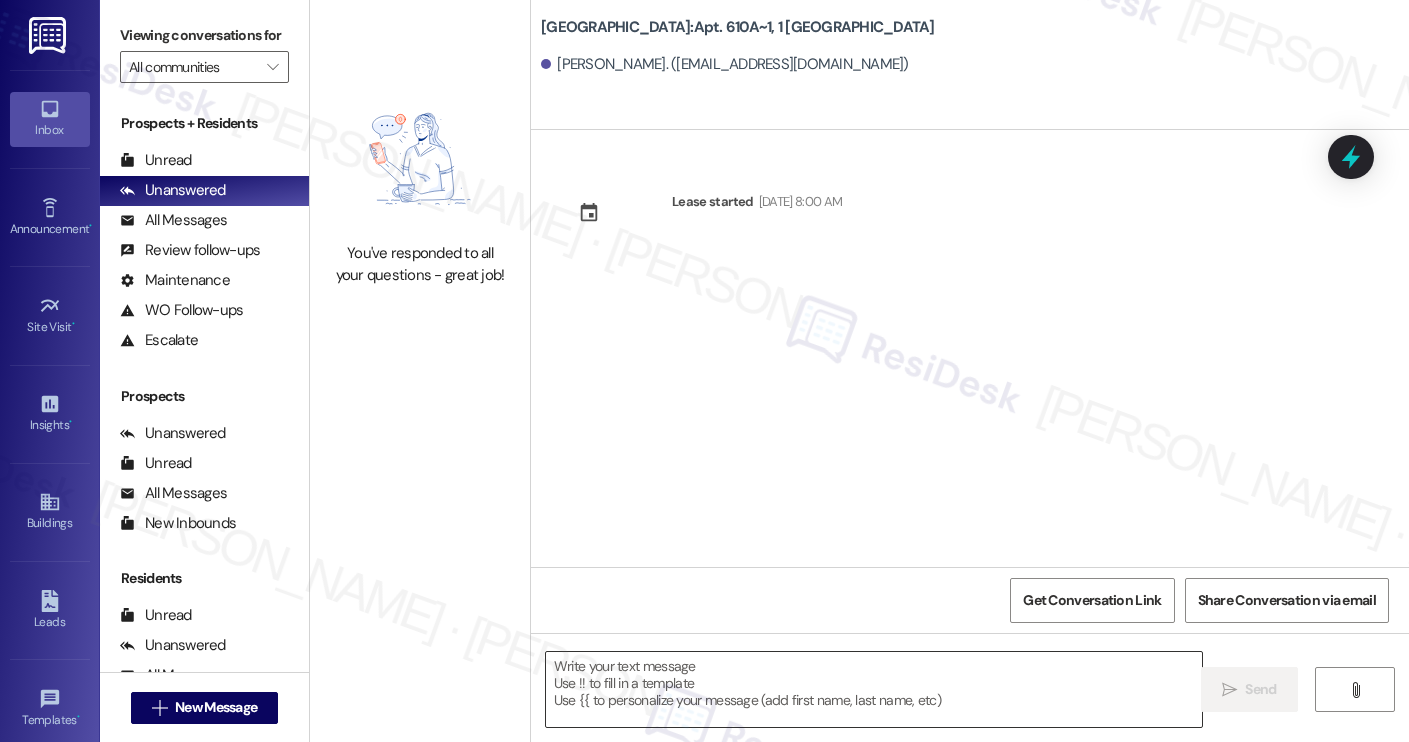 click at bounding box center (874, 689) 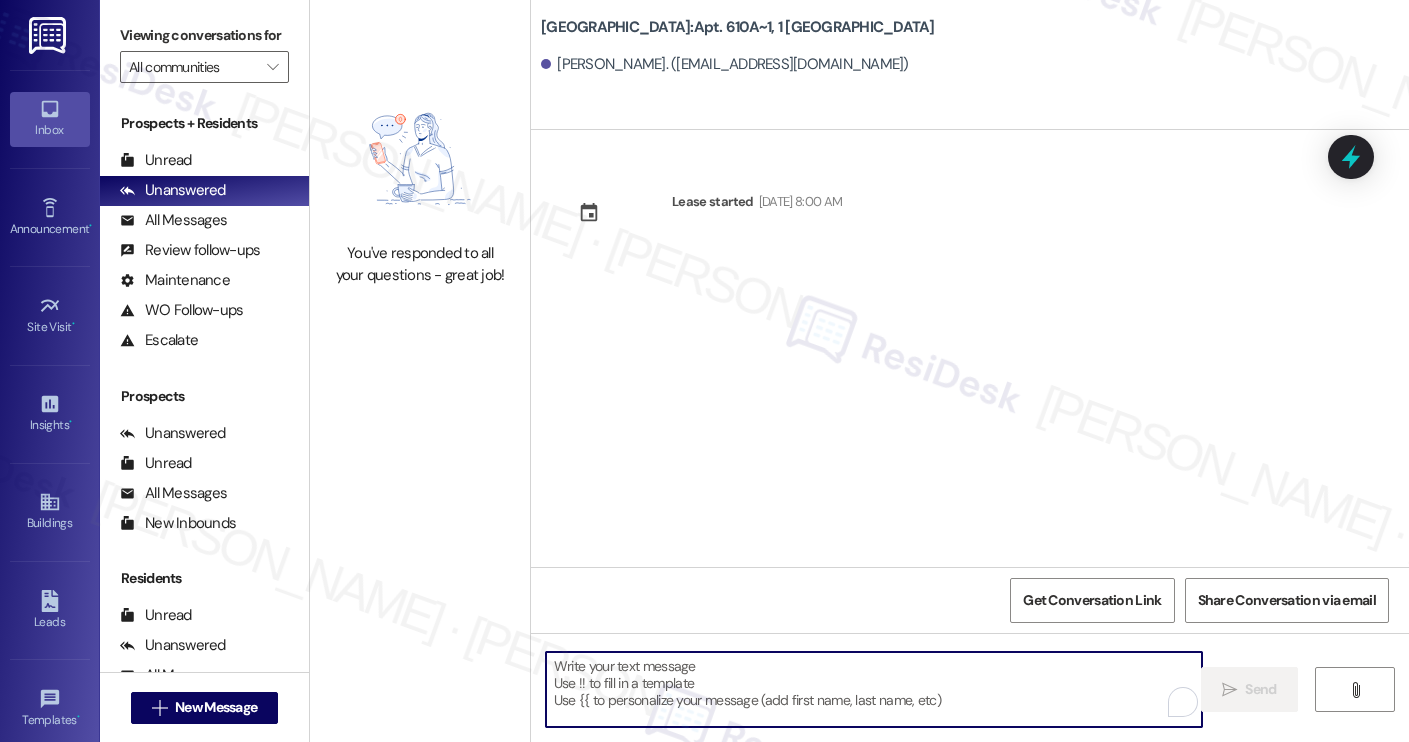 paste on "Hi [PERSON_NAME]! We’re so excited you’ve chosen [GEOGRAPHIC_DATA] as your future home! Moving is an exciting time, and I want to make sure you feel confident and ready.
I’m [PERSON_NAME] from the off-site Resident Support Team. I work with your property’s team to help once you’ve moved in, whether it’s answering questions or assisting with maintenance. I’ll be in touch as your move-in date gets closer!
Move-in day will be busy as you get settled, but no reason it has to be stressful. Don’t forget that we offer a ⚡FAST PASS⚡for Move-In day if your checklist has been completed 2 weeks prior to move-in. Login to your ResidentPortal [DATE] to complete those outstanding items!" 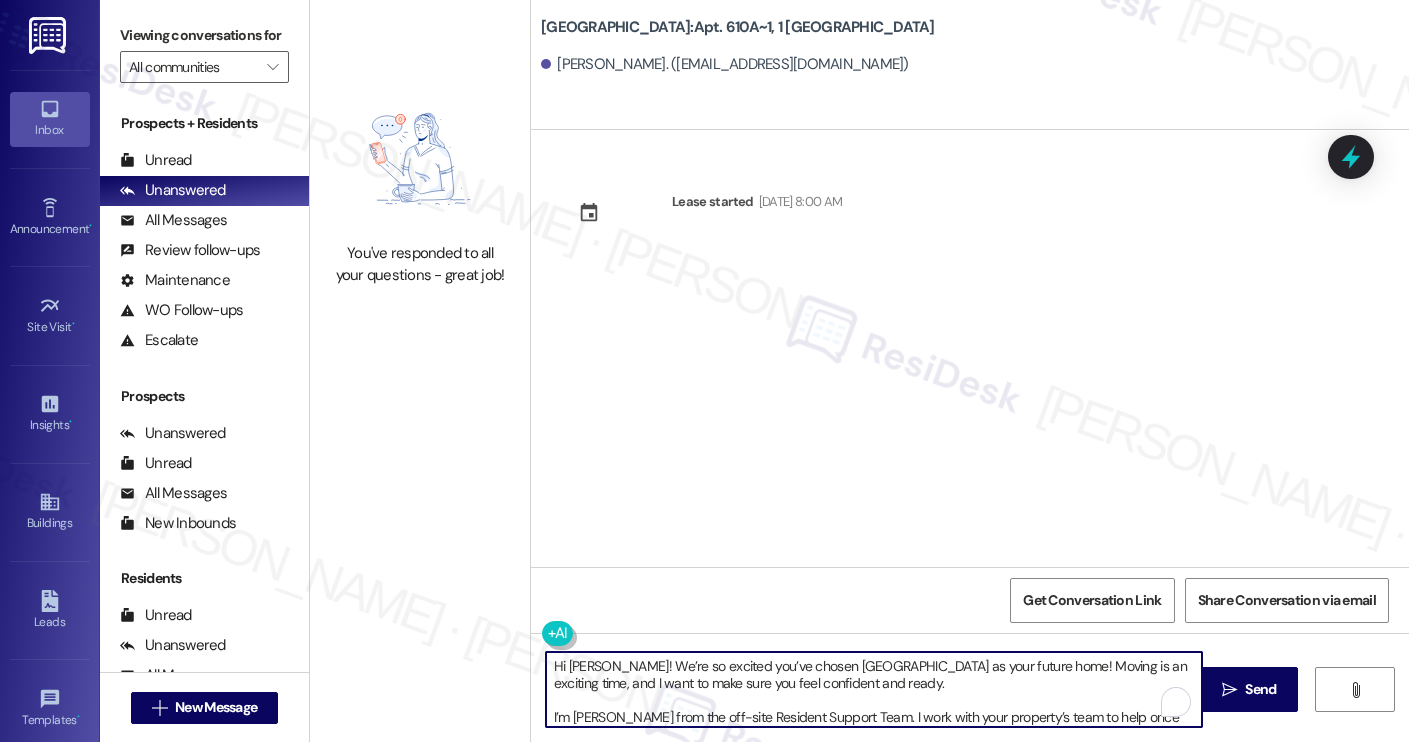click on "Julia Jamison. (juliaj05@icloud.com)" at bounding box center (725, 64) 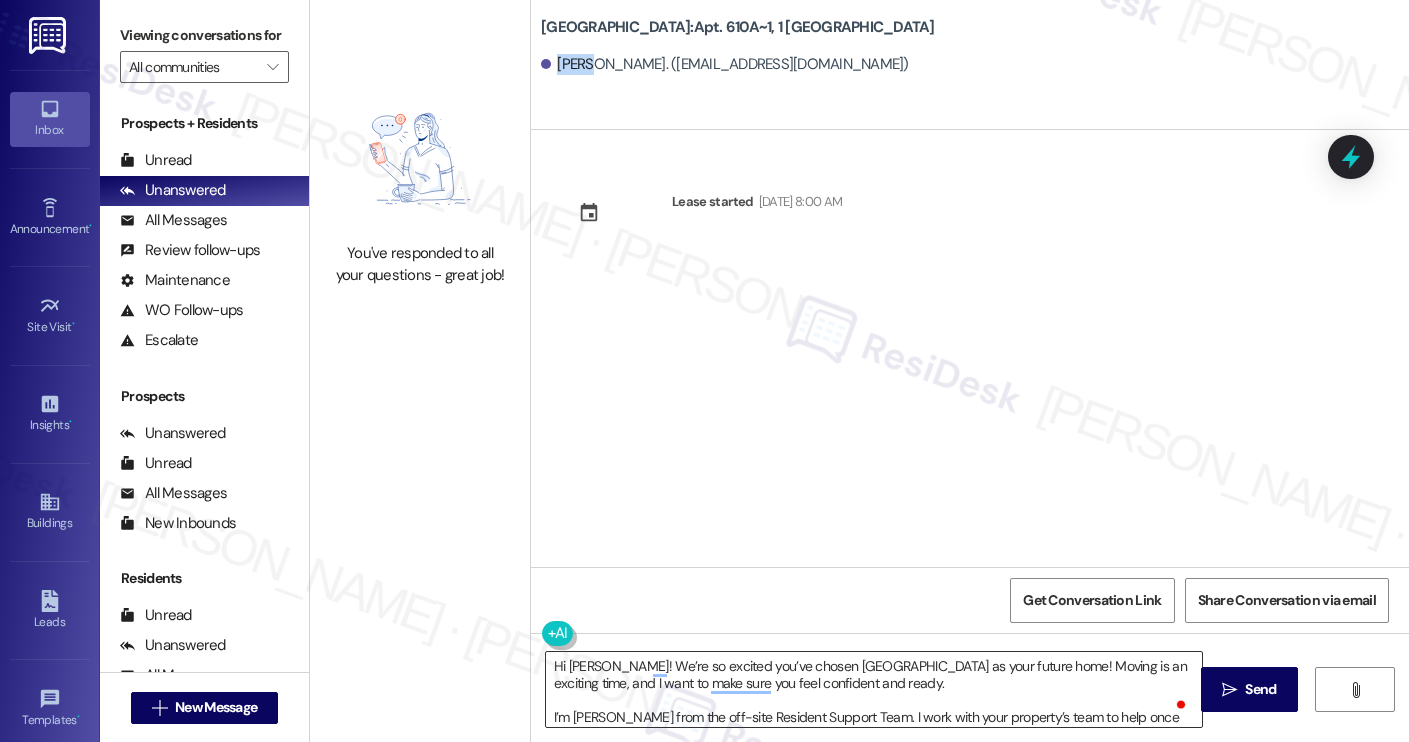 click on "Hi [PERSON_NAME]! We’re so excited you’ve chosen [GEOGRAPHIC_DATA] as your future home! Moving is an exciting time, and I want to make sure you feel confident and ready.
I’m [PERSON_NAME] from the off-site Resident Support Team. I work with your property’s team to help once you’ve moved in, whether it’s answering questions or assisting with maintenance. I’ll be in touch as your move-in date gets closer!
Move-in day will be busy as you get settled, but no reason it has to be stressful. Don’t forget that we offer a ⚡FAST PASS⚡for Move-In day if your checklist has been completed 2 weeks prior to move-in. Login to your ResidentPortal [DATE] to complete those outstanding items!" at bounding box center (874, 689) 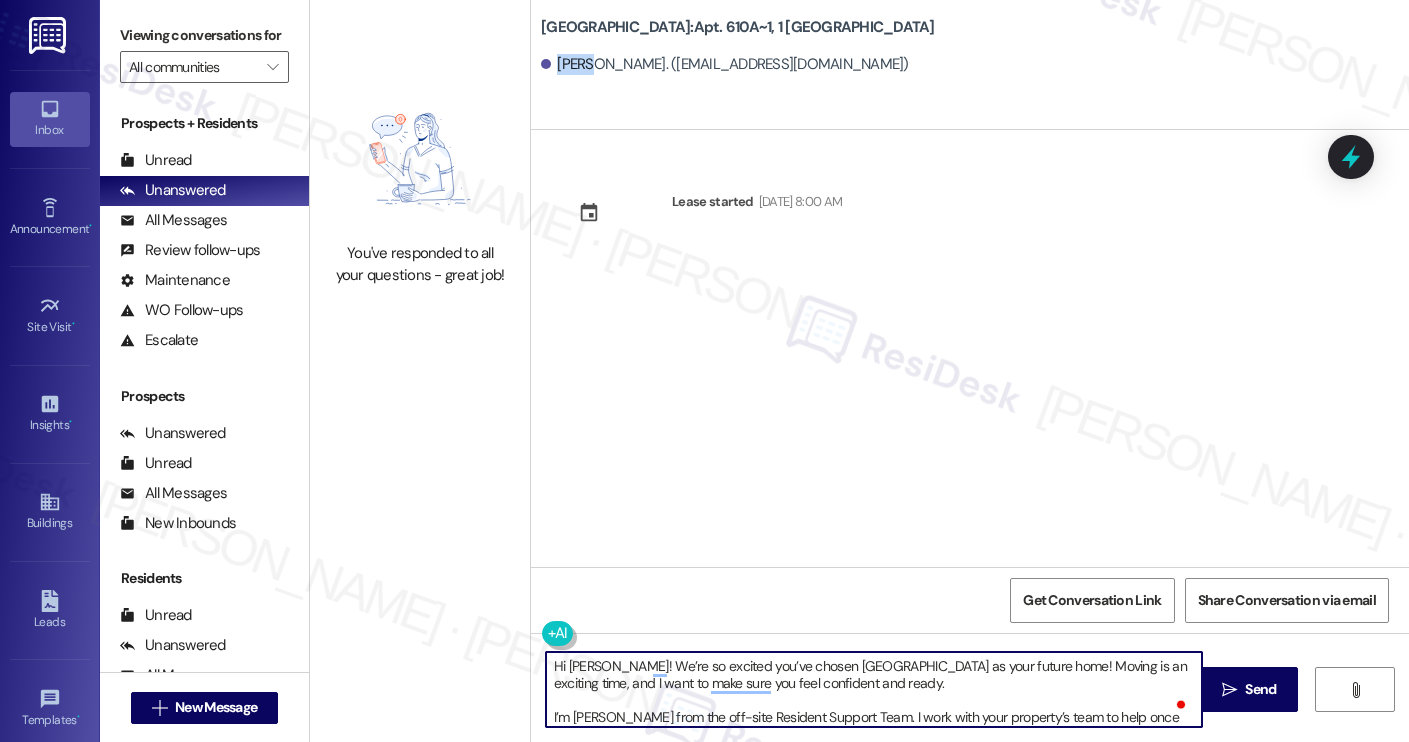 click on "Hi [PERSON_NAME]! We’re so excited you’ve chosen [GEOGRAPHIC_DATA] as your future home! Moving is an exciting time, and I want to make sure you feel confident and ready.
I’m [PERSON_NAME] from the off-site Resident Support Team. I work with your property’s team to help once you’ve moved in, whether it’s answering questions or assisting with maintenance. I’ll be in touch as your move-in date gets closer!
Move-in day will be busy as you get settled, but no reason it has to be stressful. Don’t forget that we offer a ⚡FAST PASS⚡for Move-In day if your checklist has been completed 2 weeks prior to move-in. Login to your ResidentPortal [DATE] to complete those outstanding items!" at bounding box center (874, 689) 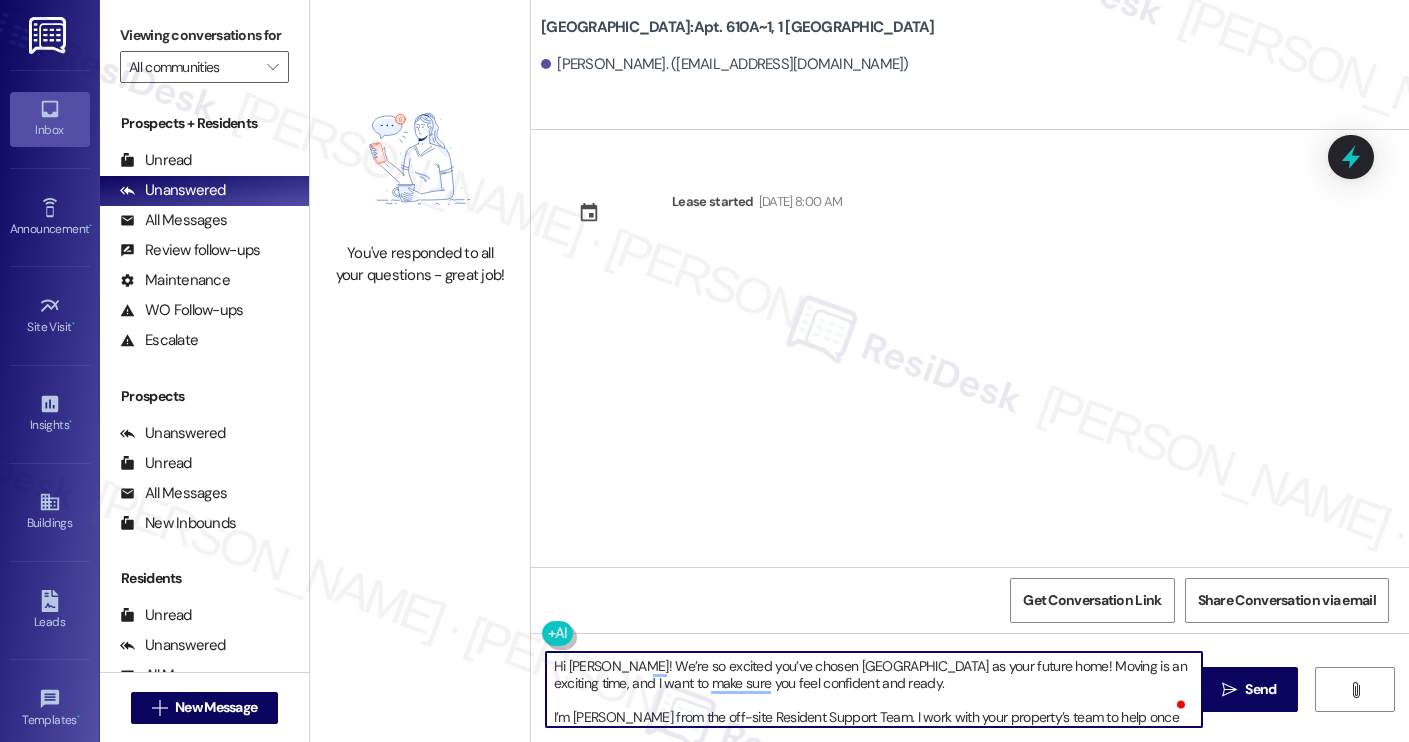 paste on "Juli" 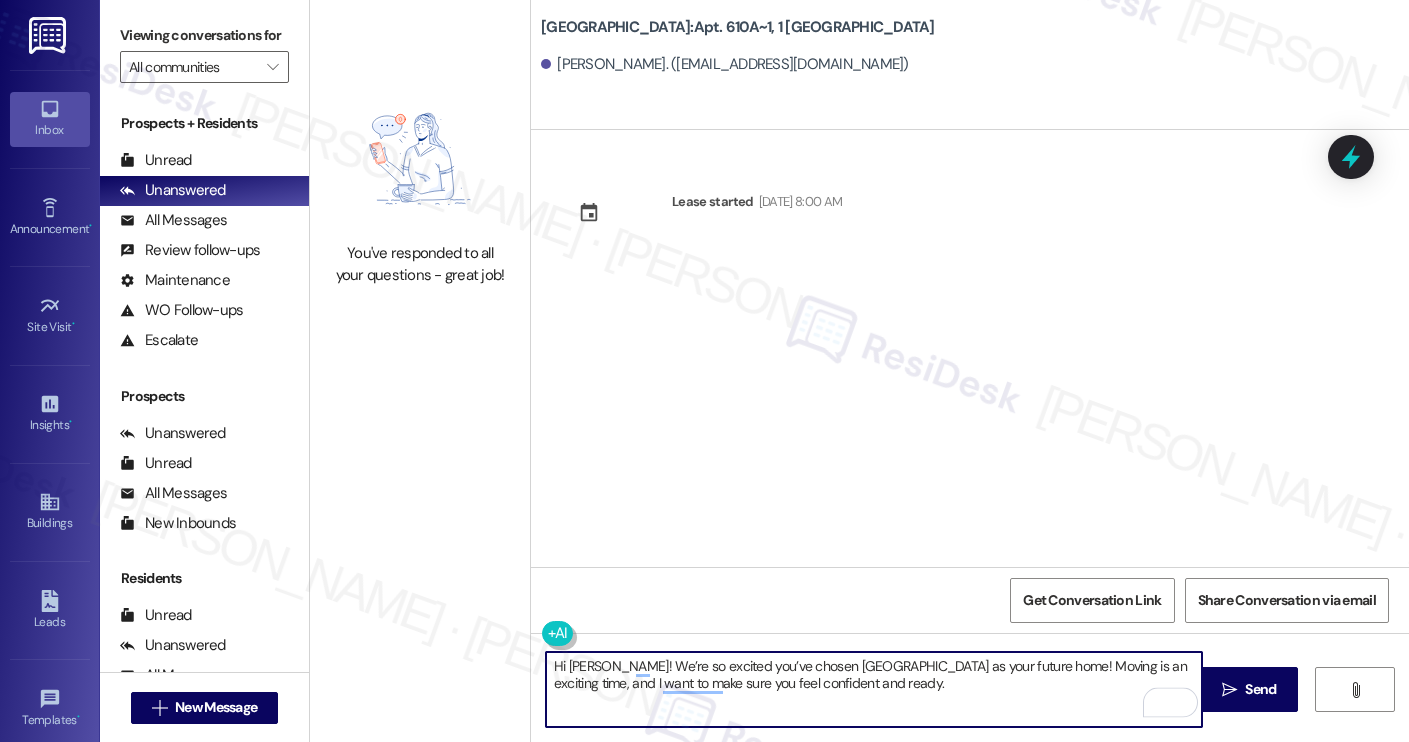 type on "Hi Julia! We’re so excited you’ve chosen Yugo Charleston Campus as your future home! Moving is an exciting time, and I want to make sure you feel confident and ready." 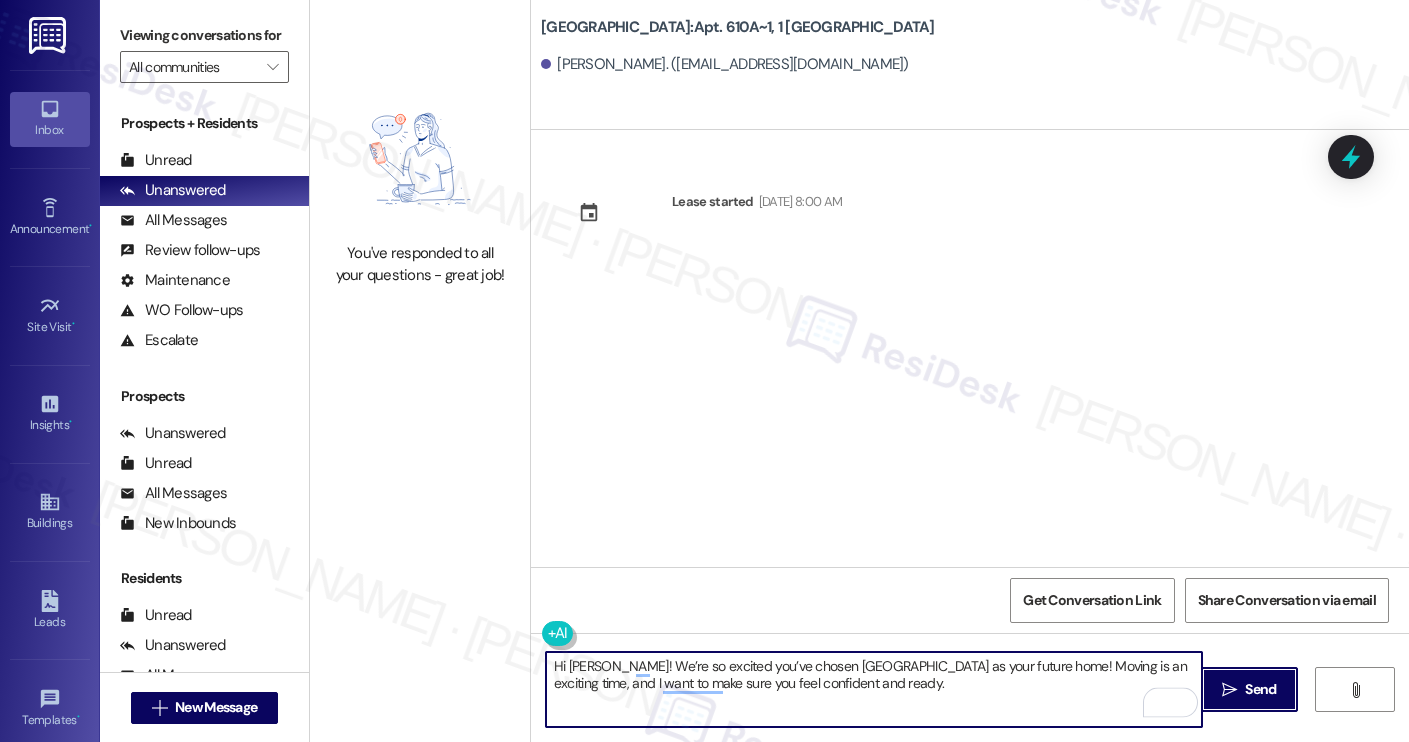 click on "" at bounding box center (1229, 690) 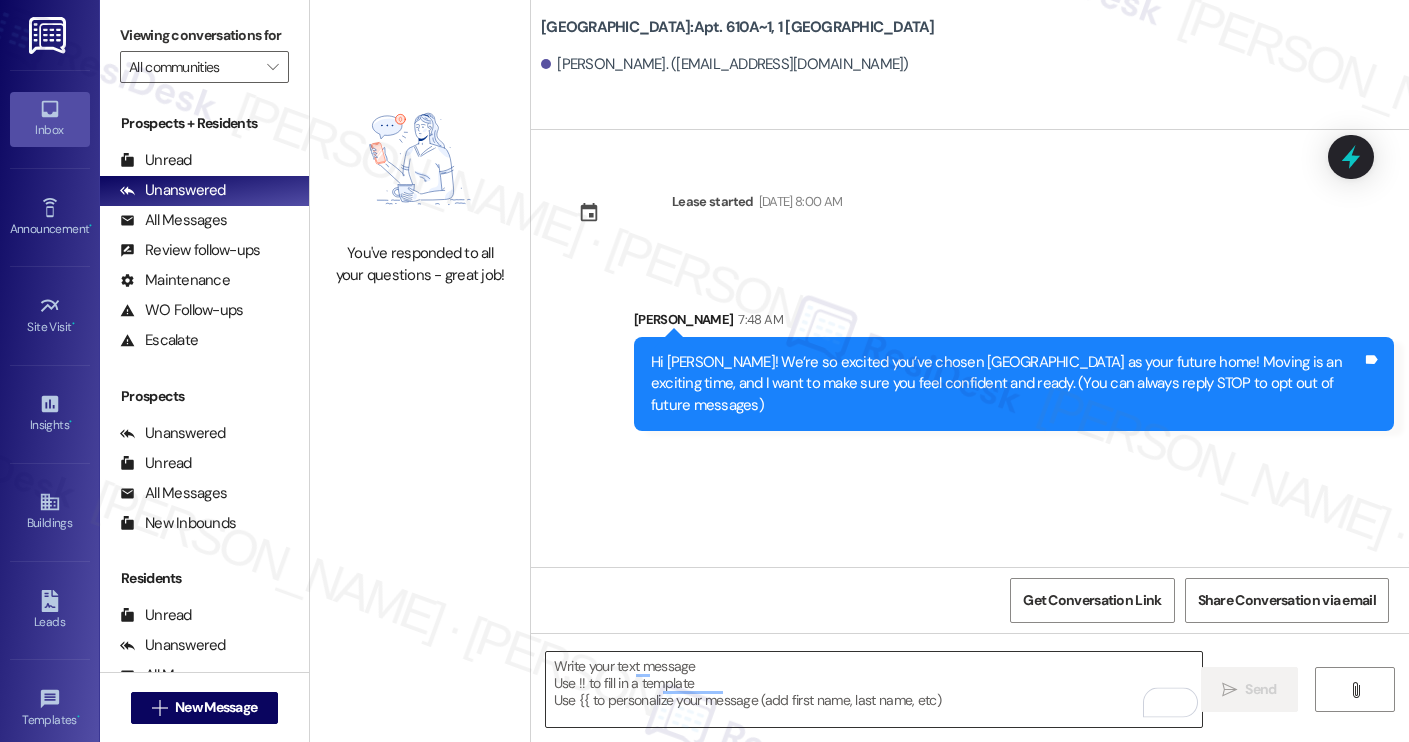 click at bounding box center [874, 689] 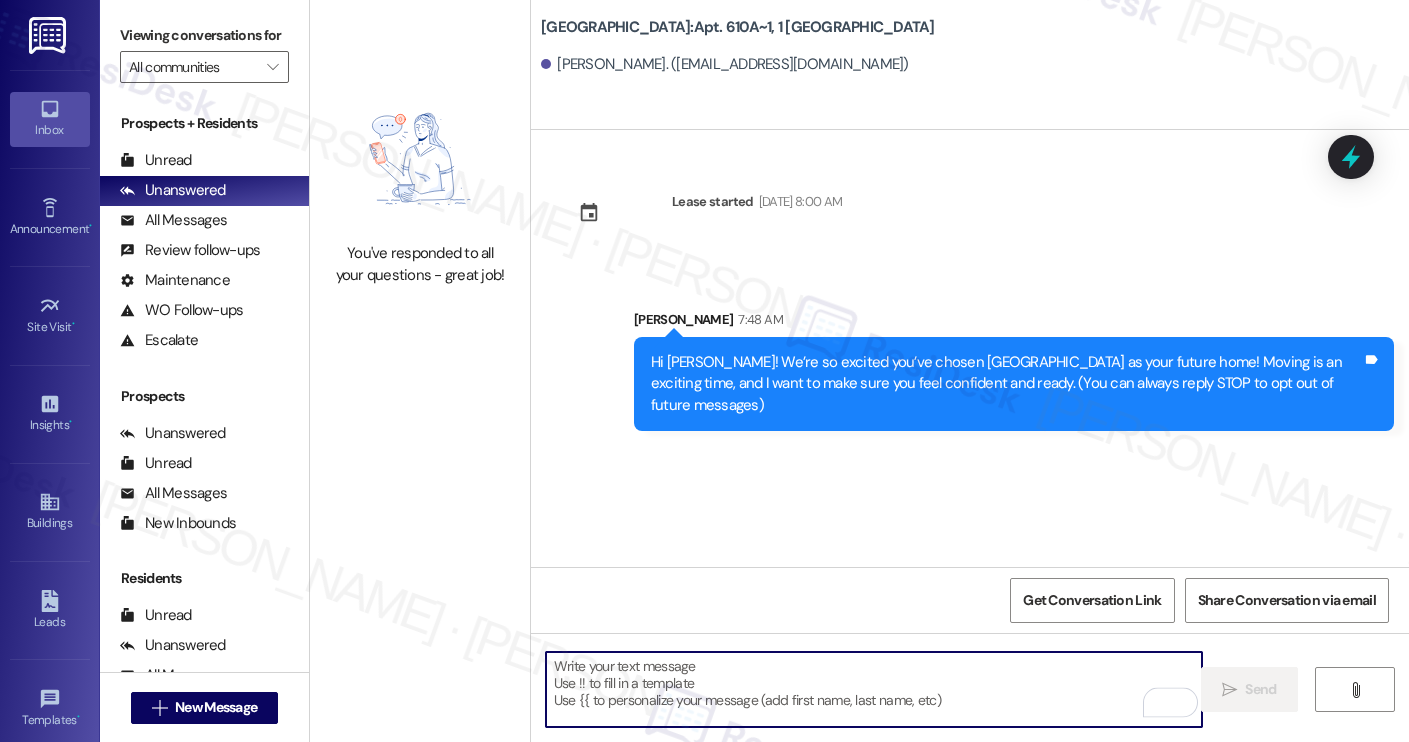 paste on "I’m [PERSON_NAME] from the off-site Resident Support Team. I work with your property’s team to help once you’ve moved in, whether it’s answering questions or assisting with maintenance. I’ll be in touch as your move-in date gets closer!
Move-in day will be busy as you get settled, but no reason it has to be stressful. Don’t forget that we offer a ⚡FAST PASS⚡for Move-In day if your checklist has been completed 2 weeks prior to move-in. Login to your ResidentPortal [DATE] to complete those outstanding items!" 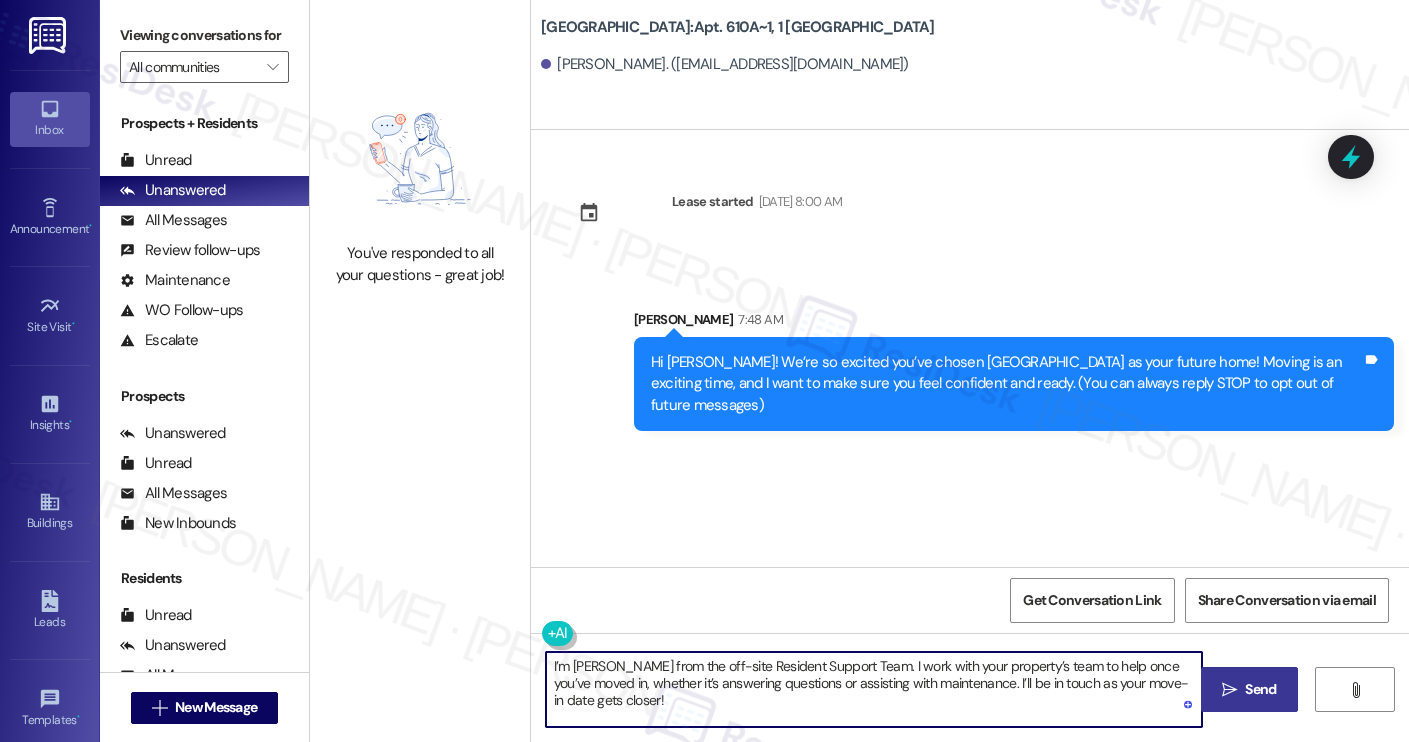 type on "I’m [PERSON_NAME] from the off-site Resident Support Team. I work with your property’s team to help once you’ve moved in, whether it’s answering questions or assisting with maintenance. I’ll be in touch as your move-in date gets closer!" 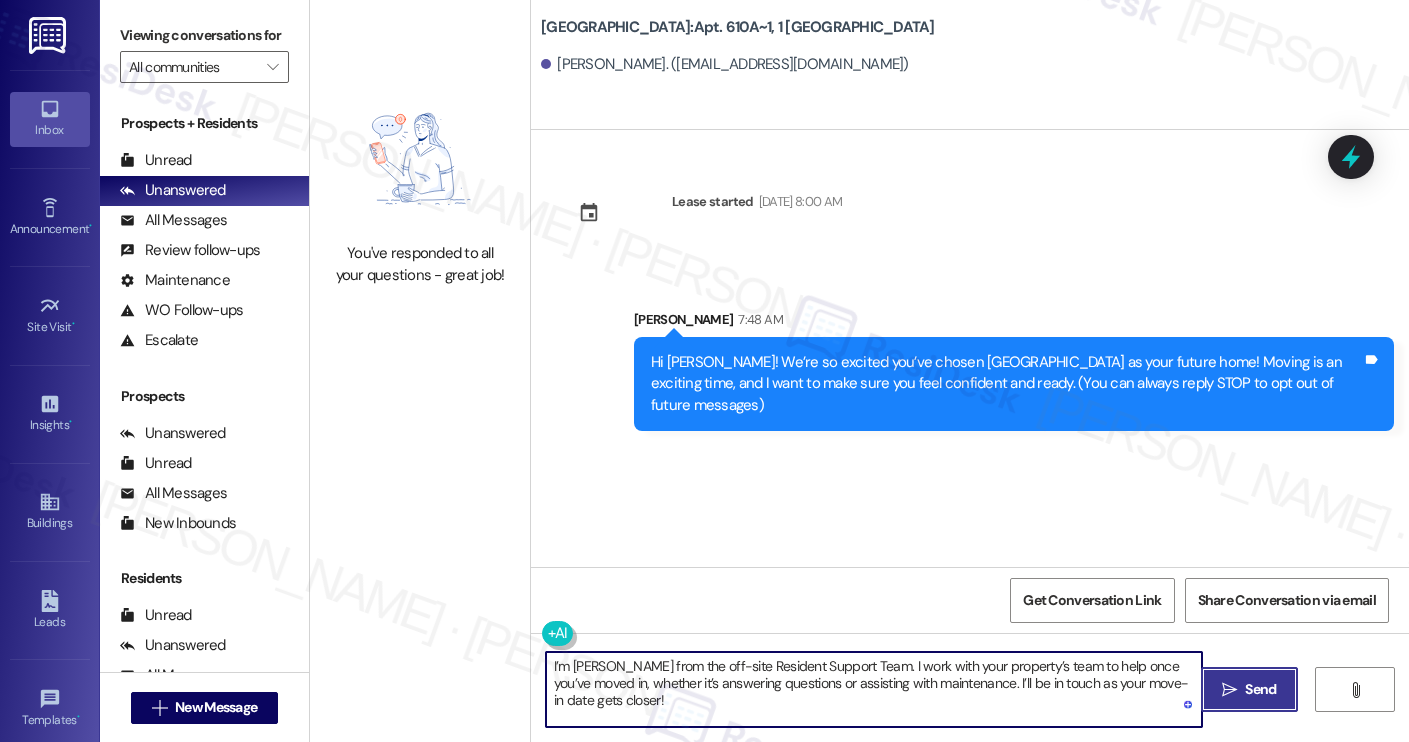 click on "Send" at bounding box center (1260, 689) 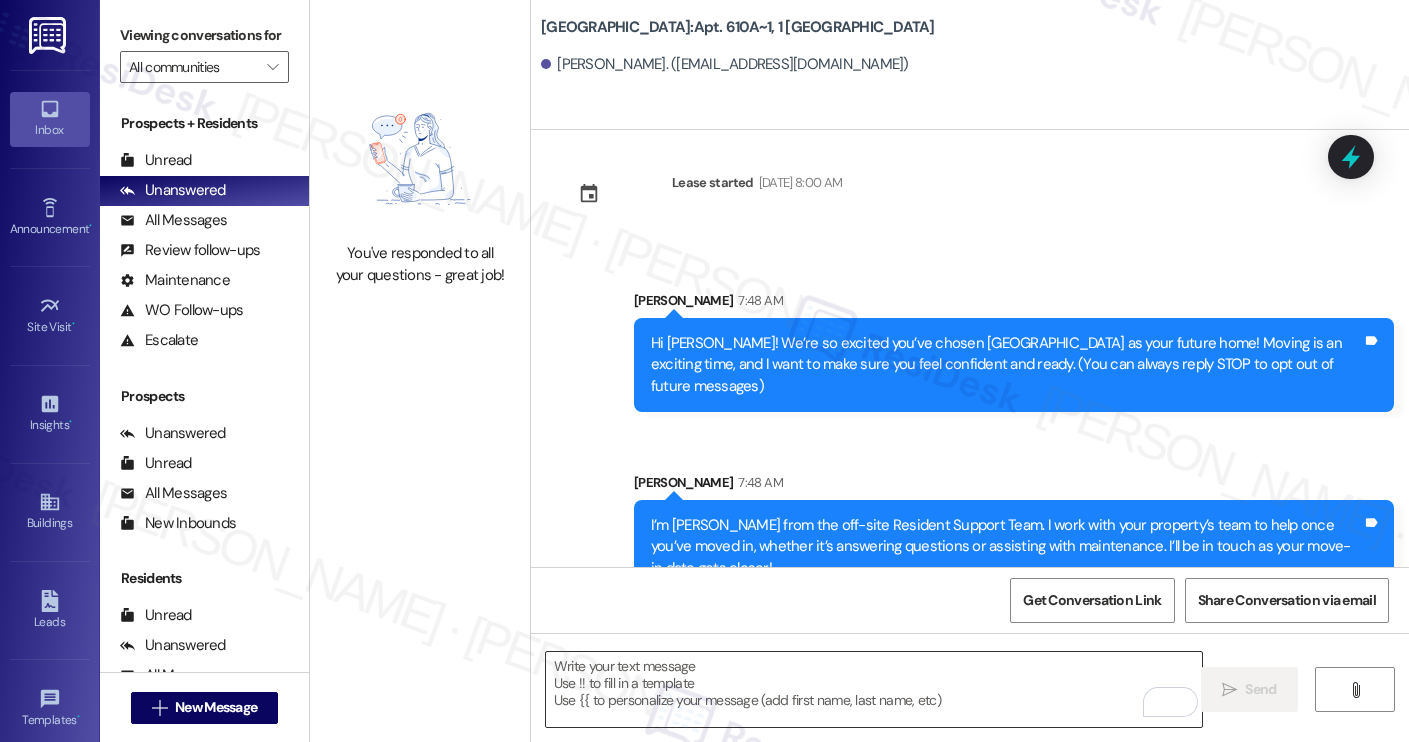 click at bounding box center [874, 689] 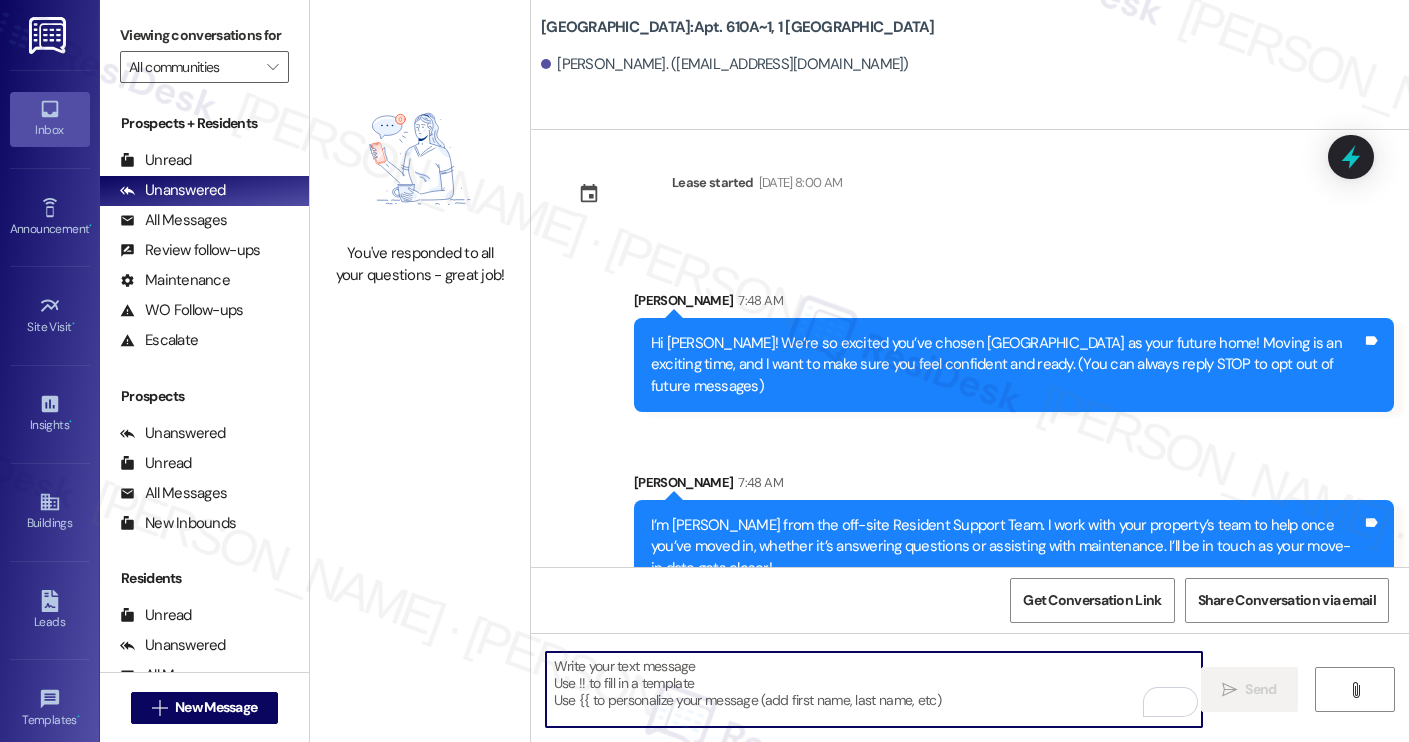 paste on "Move-in day will be busy as you get settled, but no reason it has to be stressful. Don’t forget that we offer a ⚡FAST PASS⚡for Move-In day if your checklist has been completed 2 weeks prior to move-in. Login to your ResidentPortal [DATE] to complete those outstanding items!" 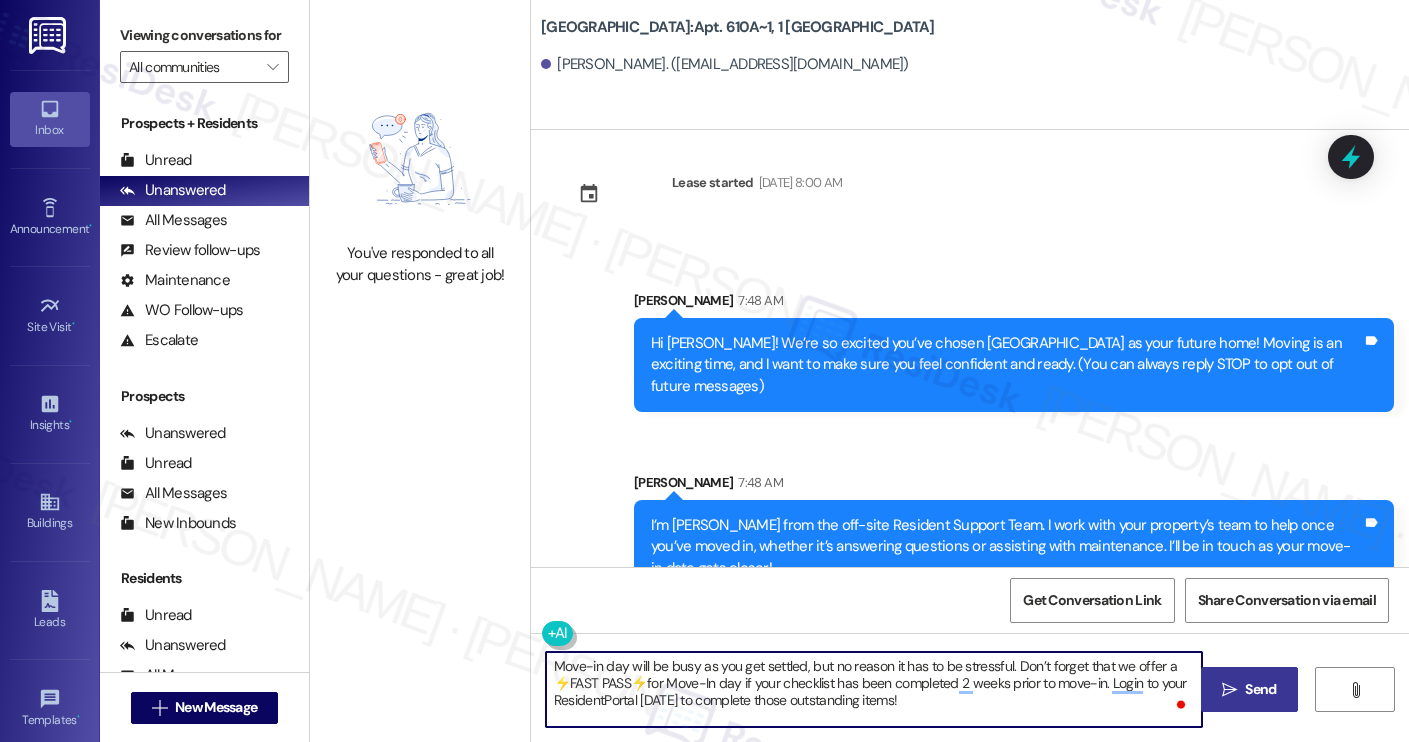 type on "Move-in day will be busy as you get settled, but no reason it has to be stressful. Don’t forget that we offer a ⚡FAST PASS⚡for Move-In day if your checklist has been completed 2 weeks prior to move-in. Login to your ResidentPortal [DATE] to complete those outstanding items!" 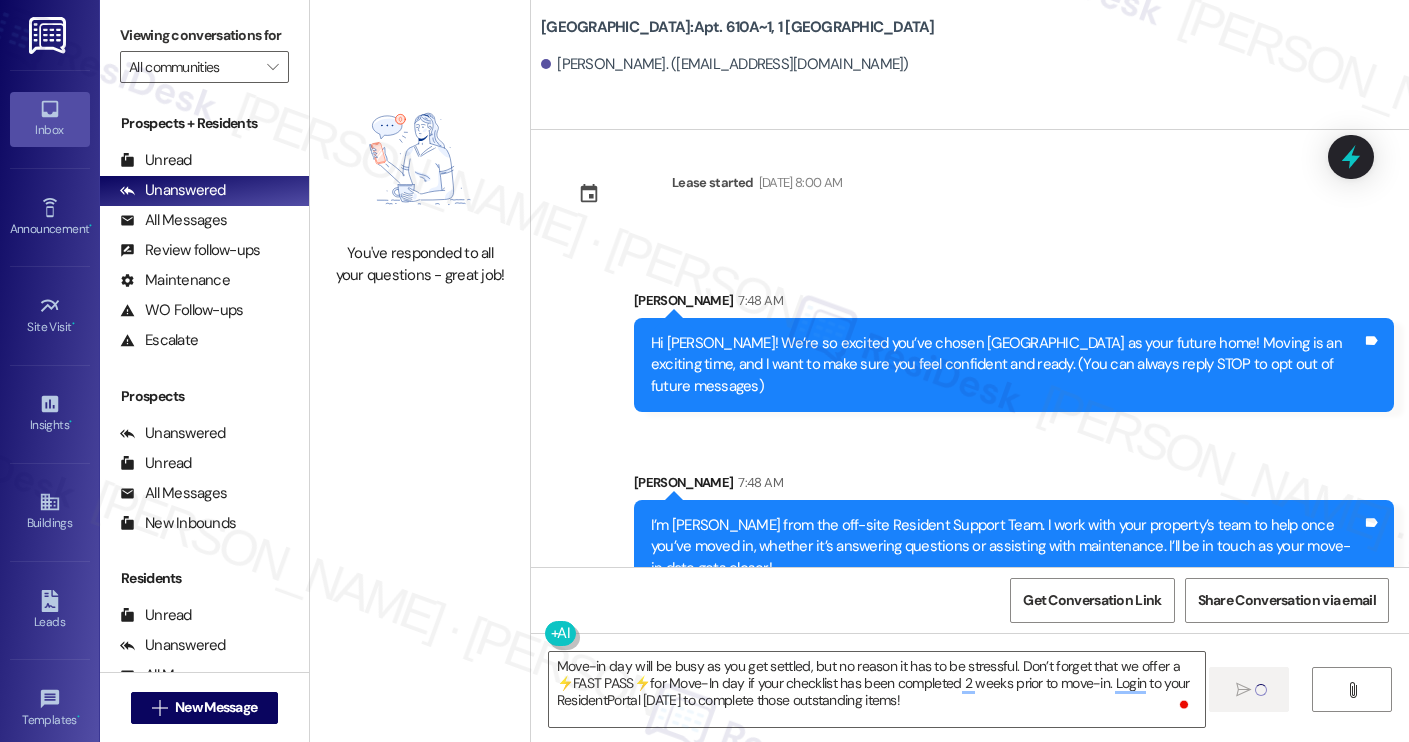 type 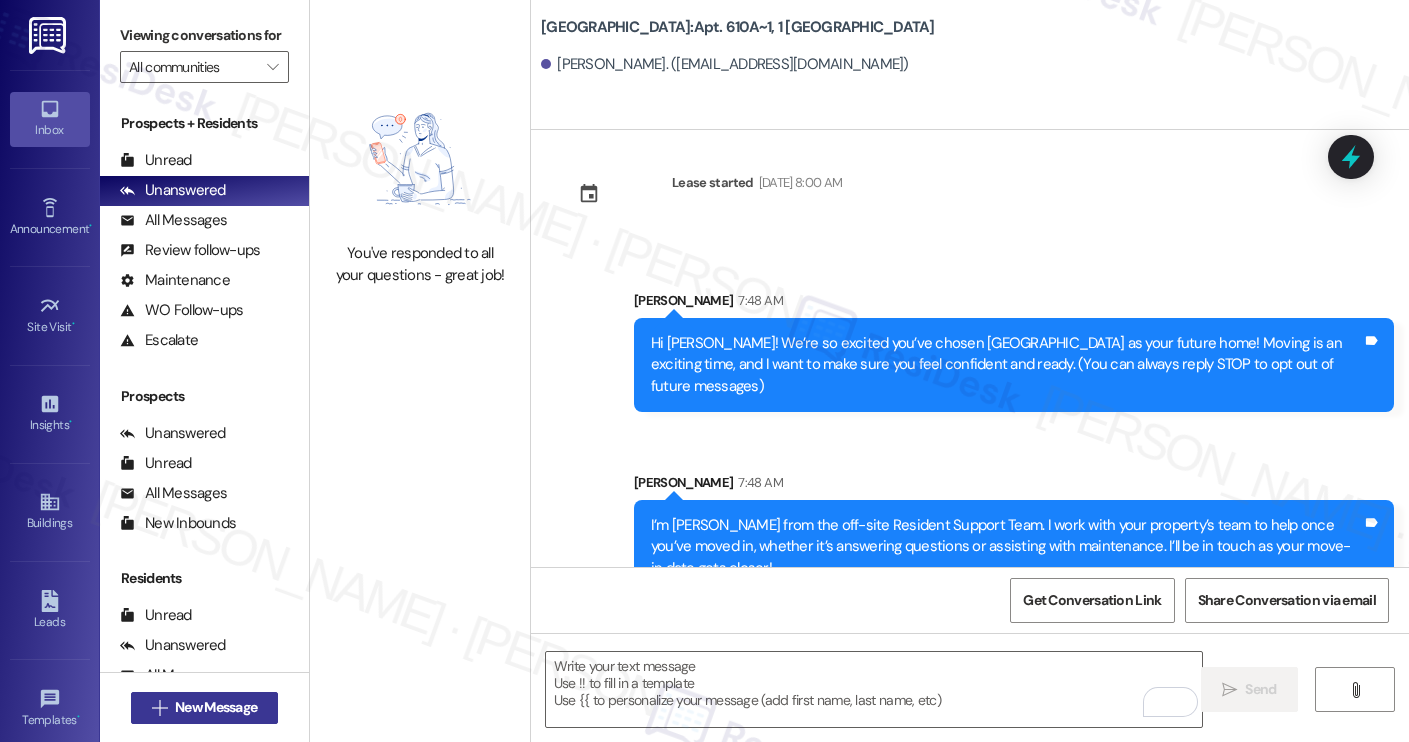 click on "New Message" at bounding box center [216, 707] 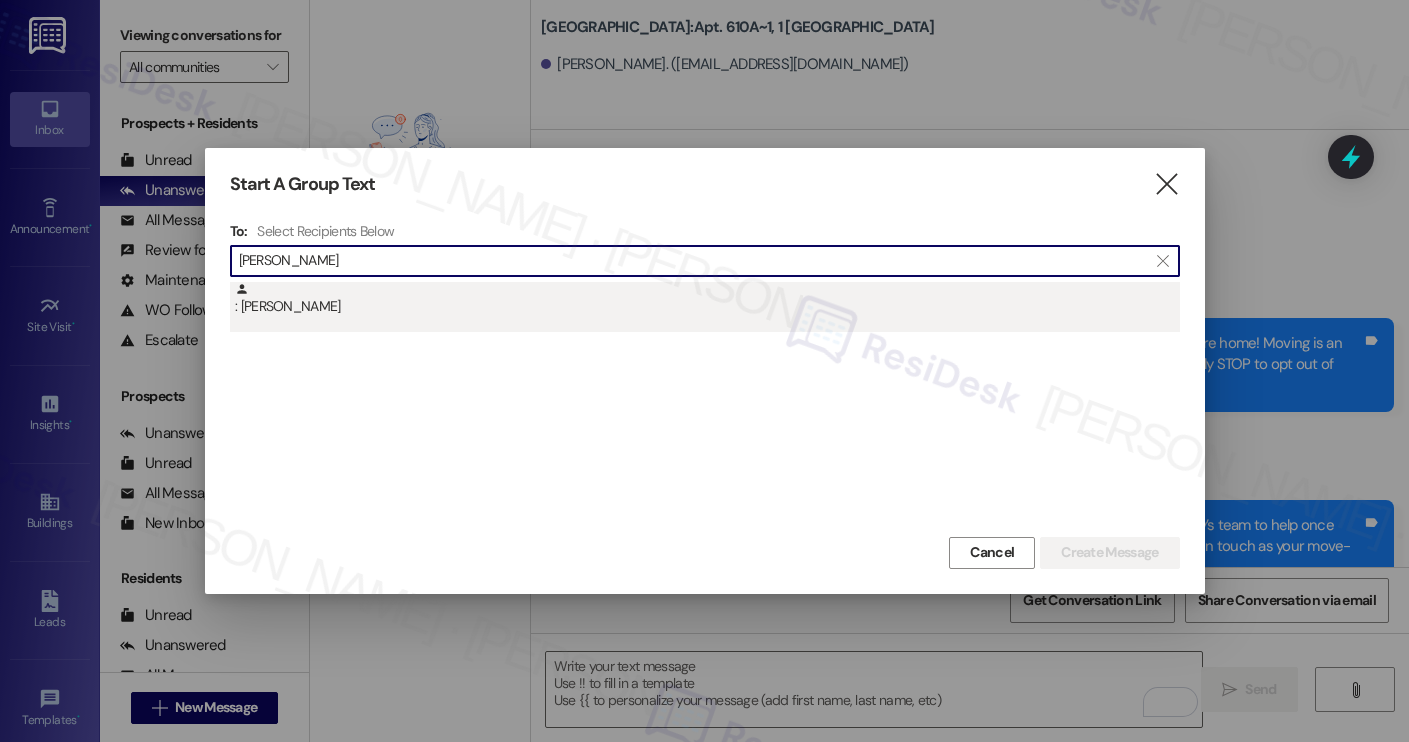 type on "naomie hum" 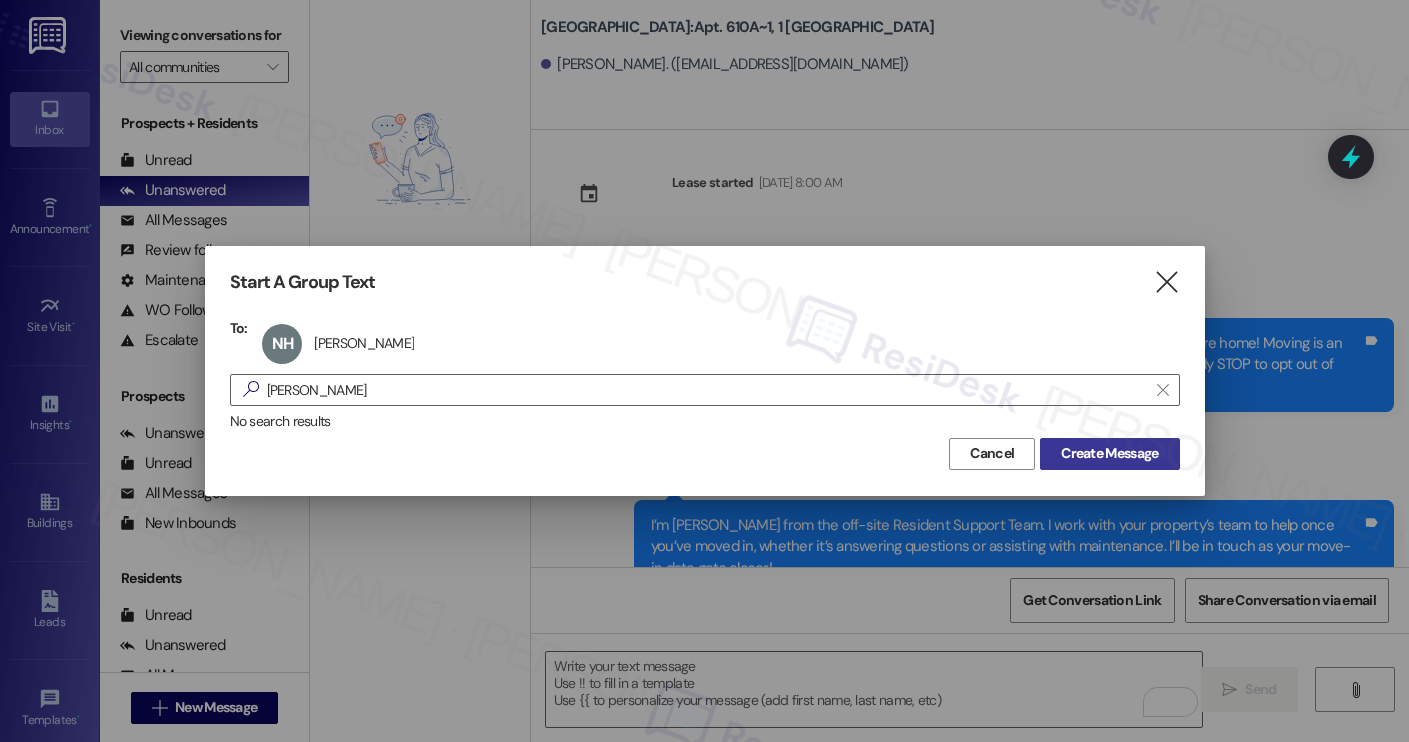 click on "Create Message" at bounding box center [1109, 453] 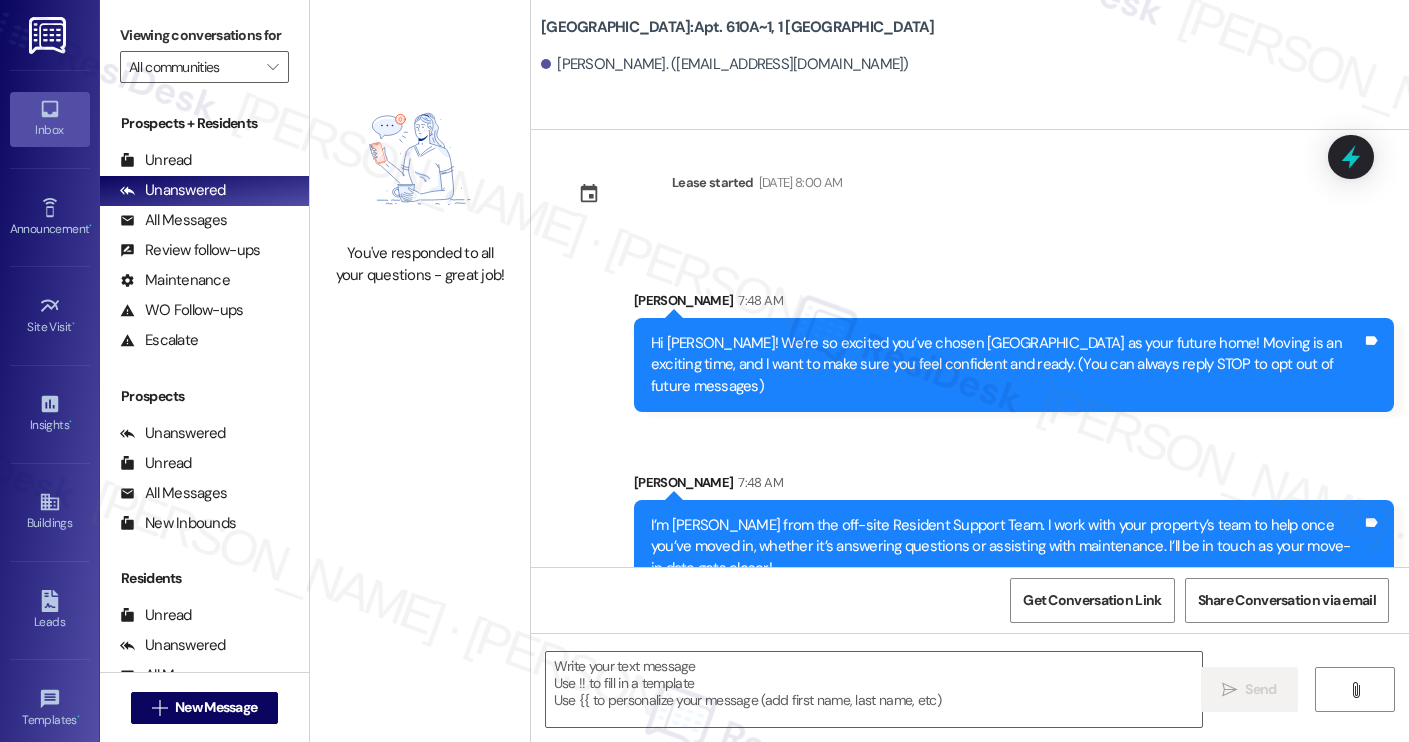 type on "Fetching suggested responses. Please feel free to read through the conversation in the meantime." 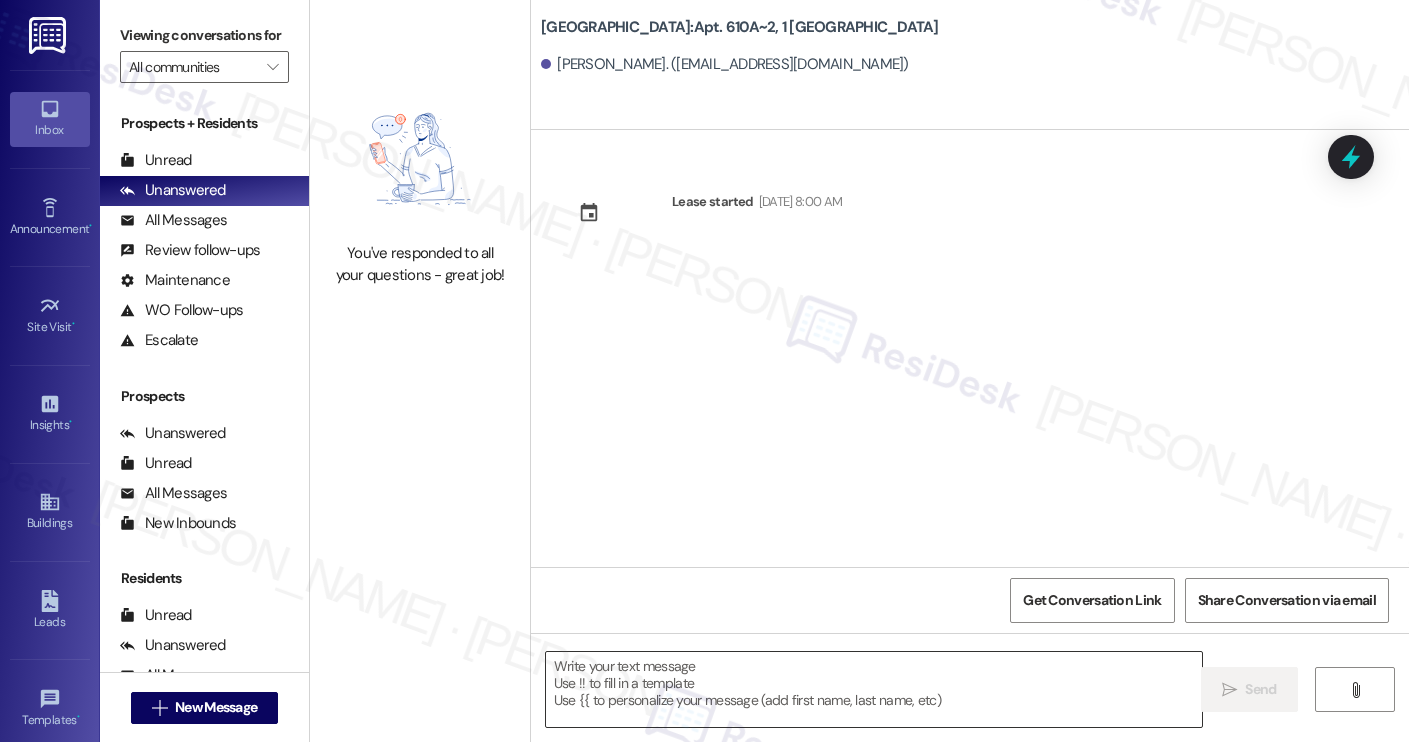 click at bounding box center [874, 689] 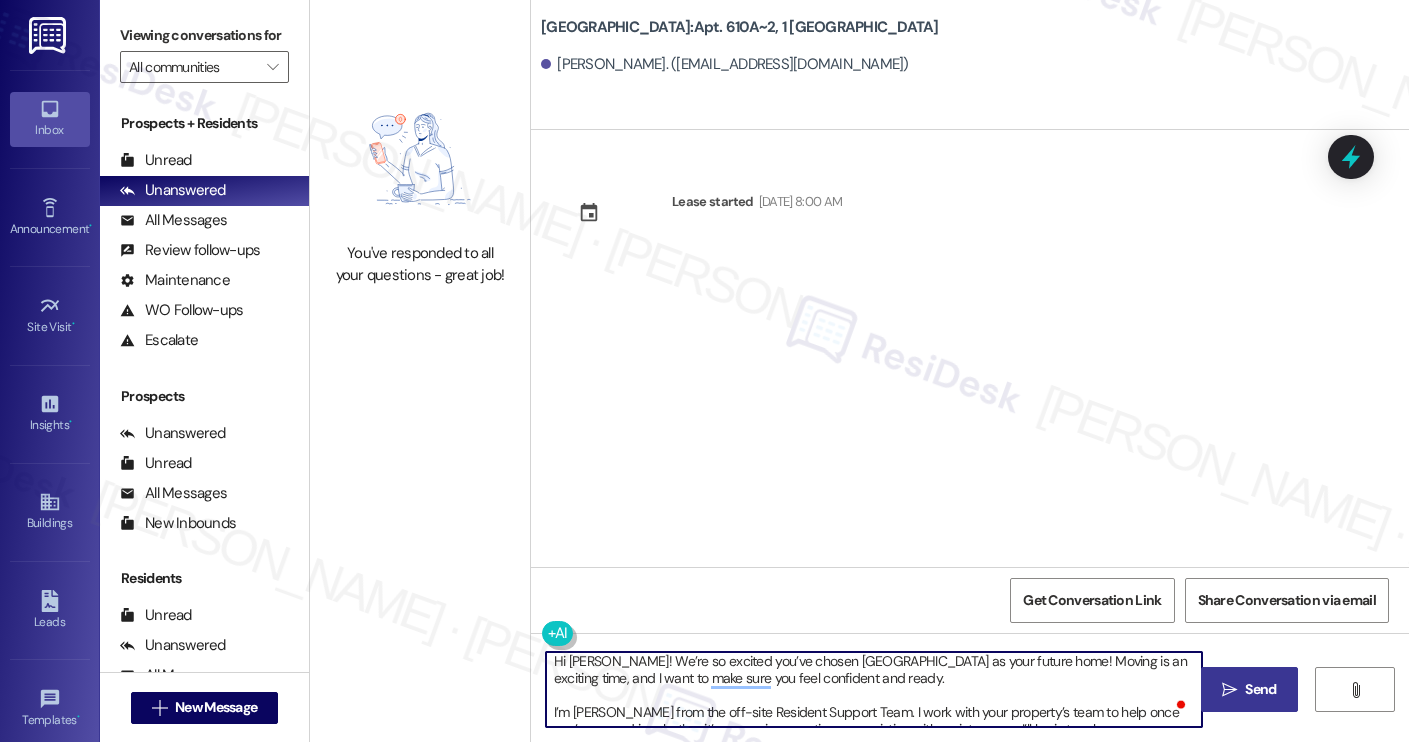 click on "Naomie Humphries. (naomieh2005@gmail.com)" at bounding box center (725, 64) 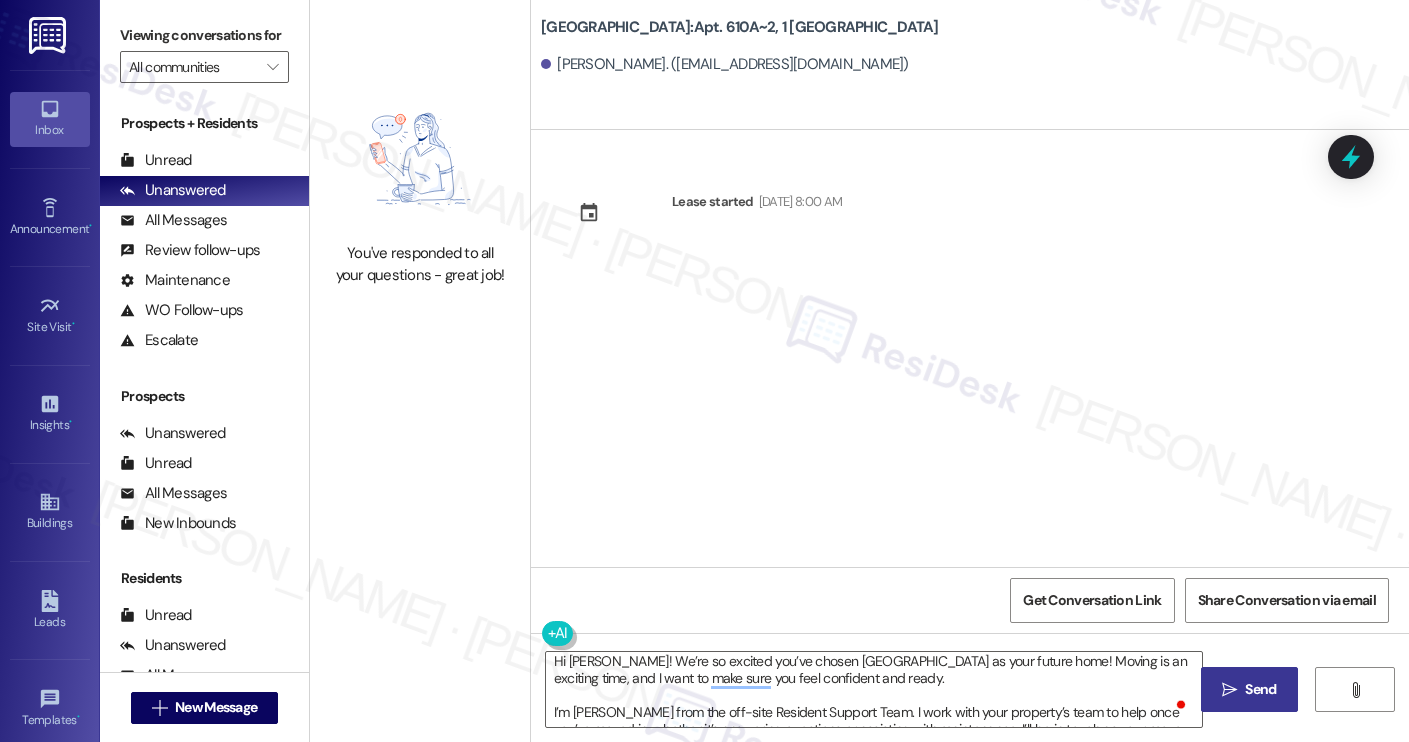 click on "Naomie Humphries. (naomieh2005@gmail.com)" at bounding box center [725, 64] 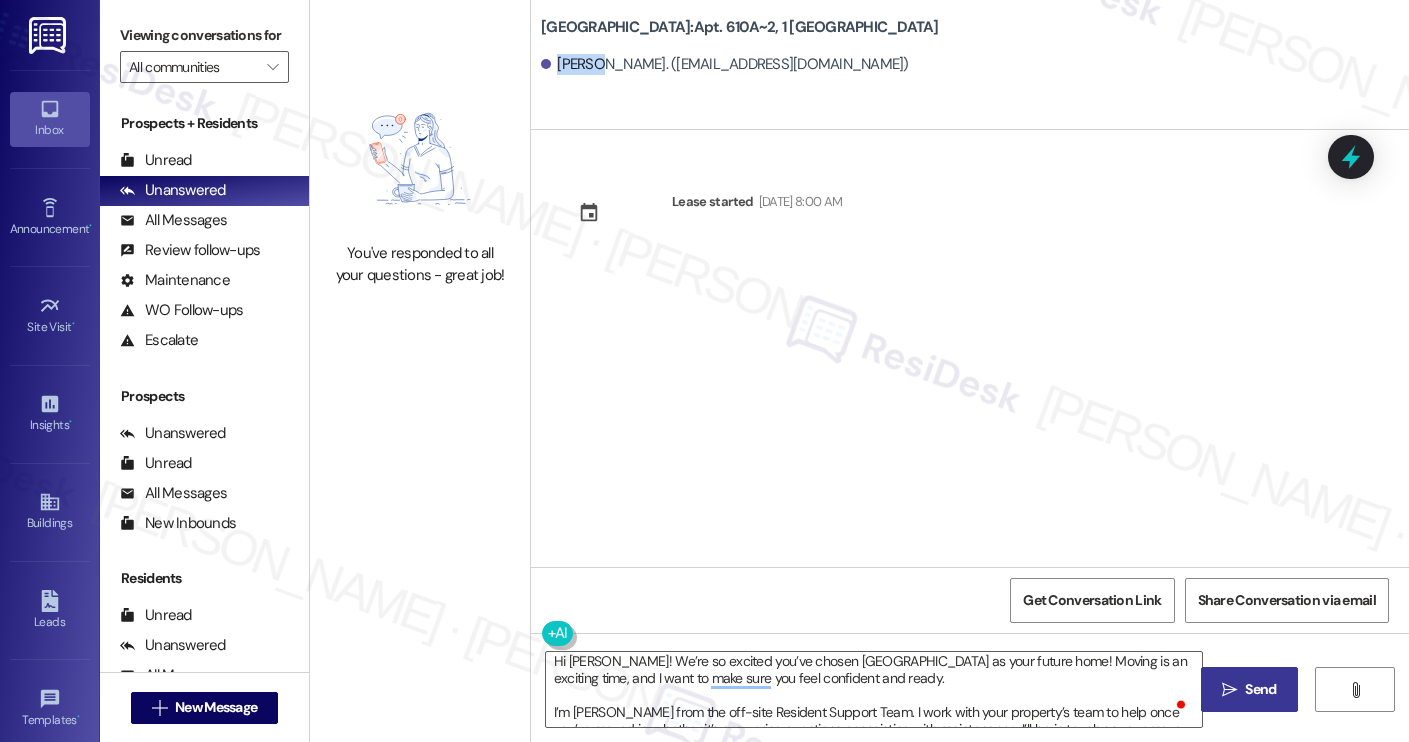copy on "Naomie" 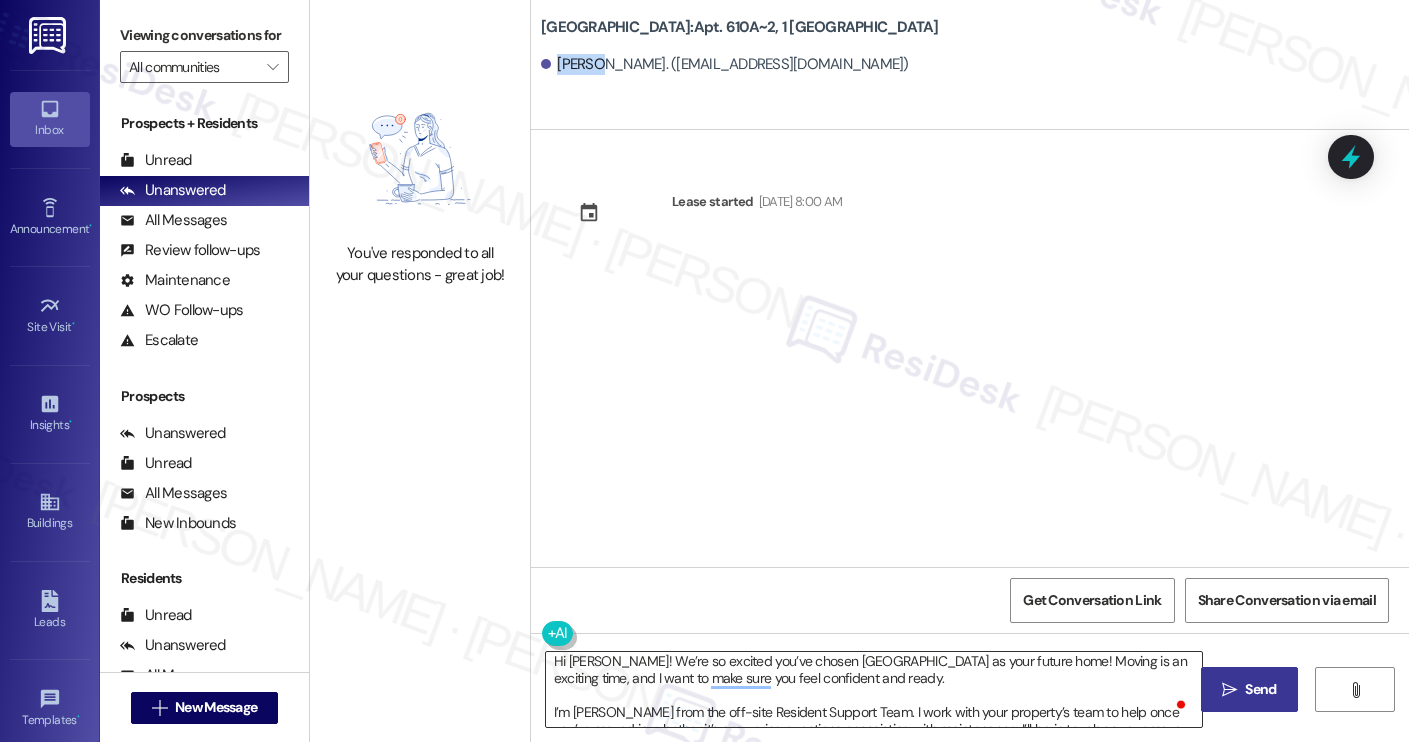click on "Hi Isabella! We’re so excited you’ve chosen Yugo Charleston Campus as your future home! Moving is an exciting time, and I want to make sure you feel confident and ready.
I’m Sarah from the off-site Resident Support Team. I work with your property’s team to help once you’ve moved in, whether it’s answering questions or assisting with maintenance. I’ll be in touch as your move-in date gets closer!
Move-in day will be busy as you get settled, but no reason it has to be stressful. Don’t forget that we offer a ⚡FAST PASS⚡for Move-In day if your checklist has been completed 2 weeks prior to move-in. Login to your ResidentPortal today to complete those outstanding items!" at bounding box center (874, 689) 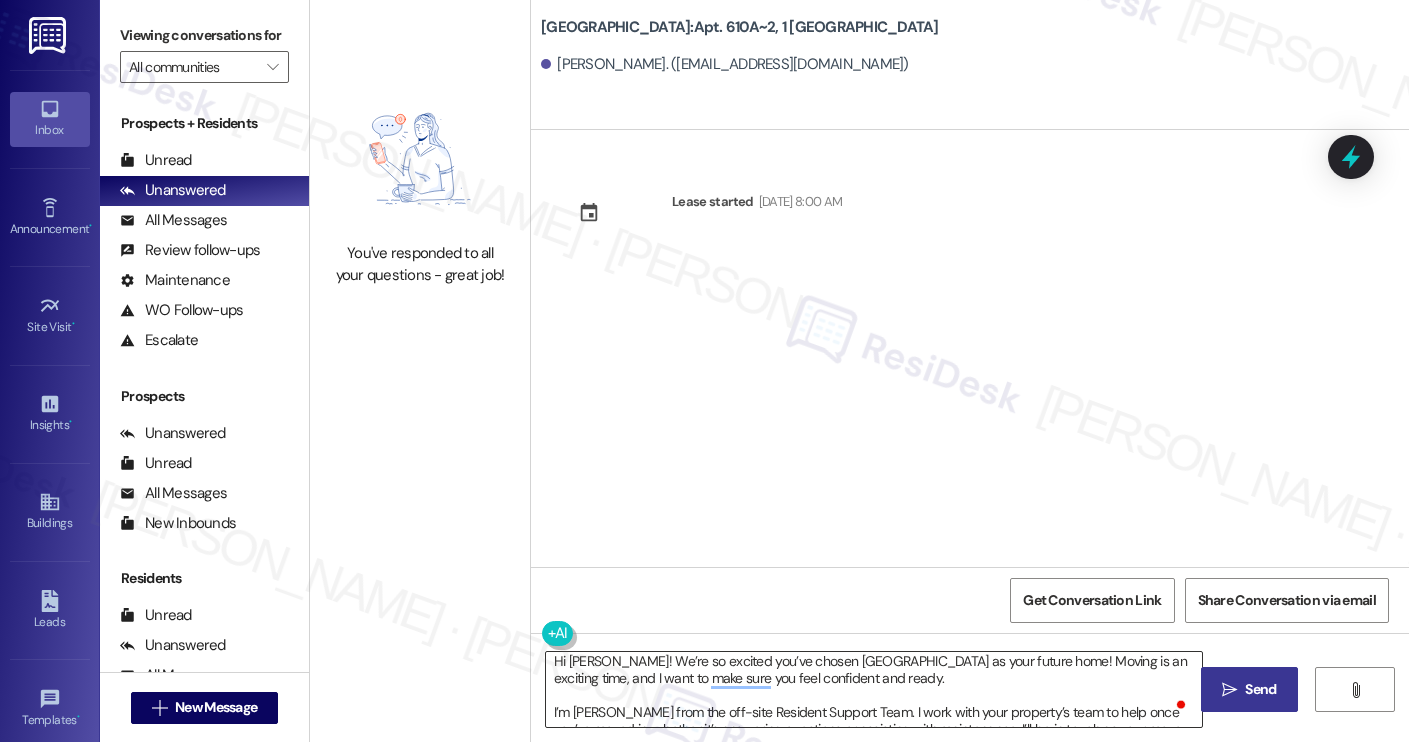 click on "Hi Isabella! We’re so excited you’ve chosen Yugo Charleston Campus as your future home! Moving is an exciting time, and I want to make sure you feel confident and ready.
I’m Sarah from the off-site Resident Support Team. I work with your property’s team to help once you’ve moved in, whether it’s answering questions or assisting with maintenance. I’ll be in touch as your move-in date gets closer!
Move-in day will be busy as you get settled, but no reason it has to be stressful. Don’t forget that we offer a ⚡FAST PASS⚡for Move-In day if your checklist has been completed 2 weeks prior to move-in. Login to your ResidentPortal today to complete those outstanding items!" at bounding box center [874, 689] 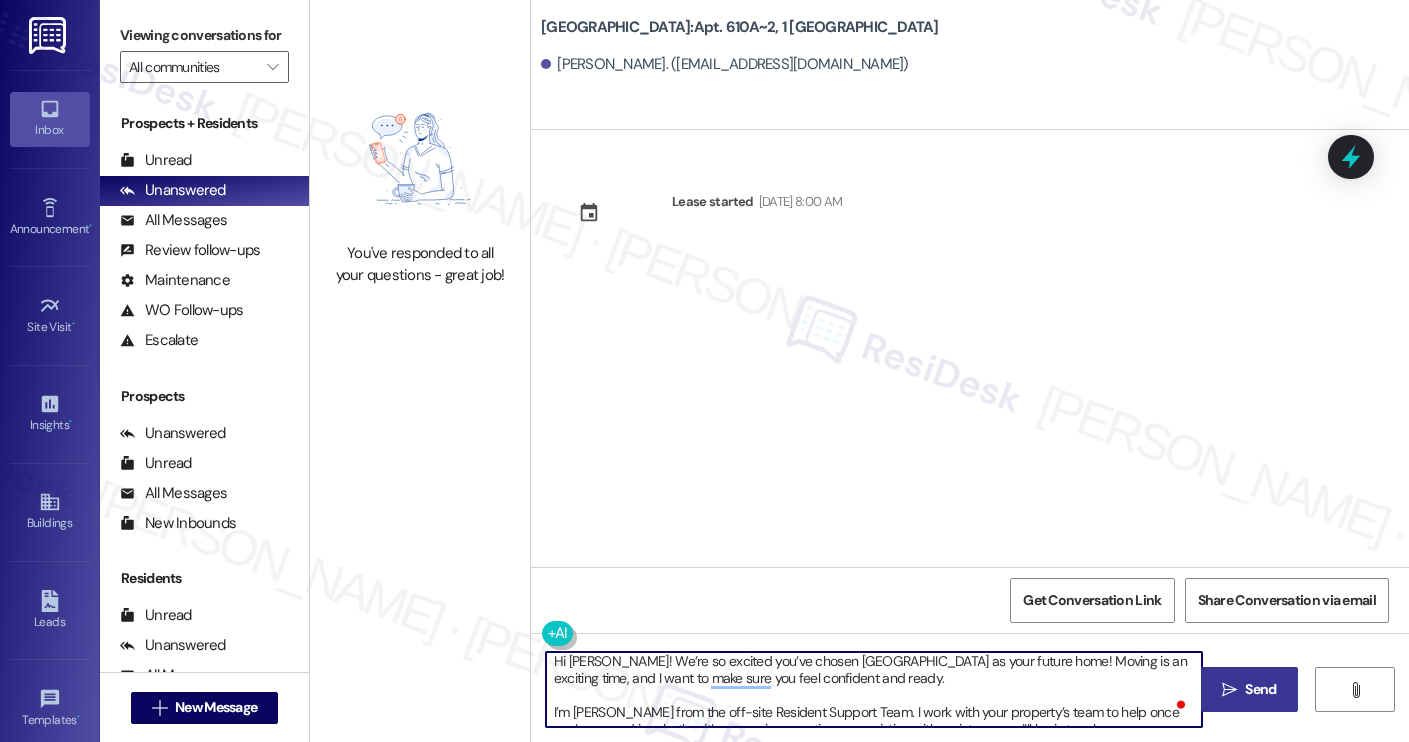 paste on "Naomie" 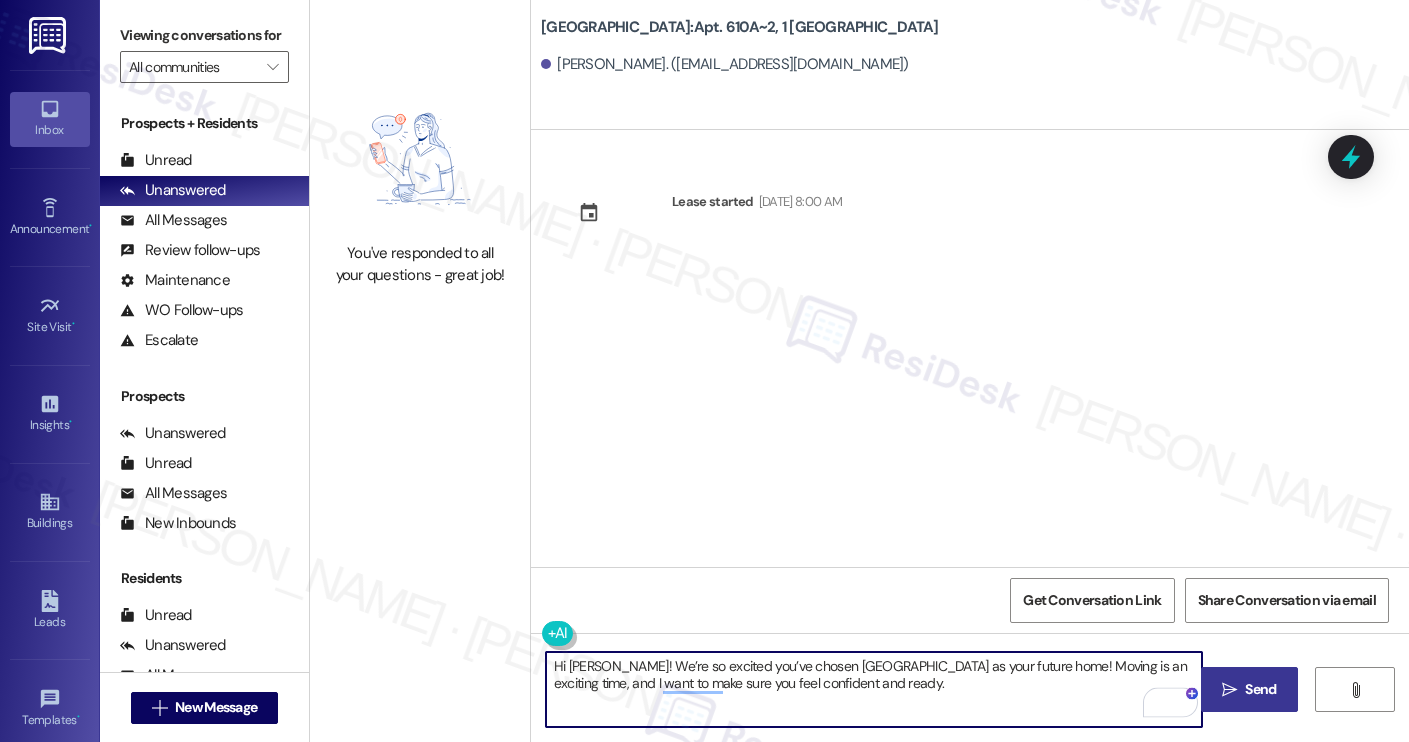 type on "Hi Naomie! We’re so excited you’ve chosen Yugo Charleston Campus as your future home! Moving is an exciting time, and I want to make sure you feel confident and ready." 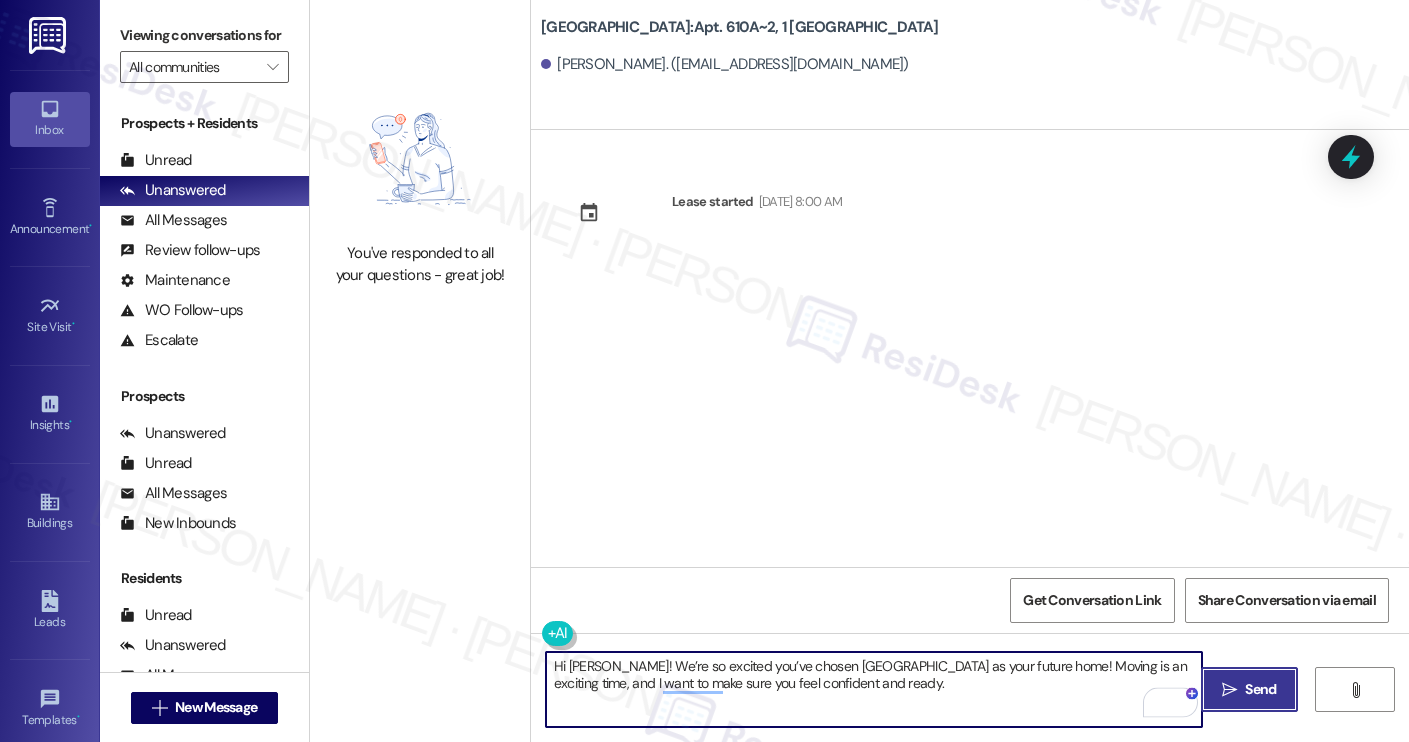 click on " Send" at bounding box center [1249, 689] 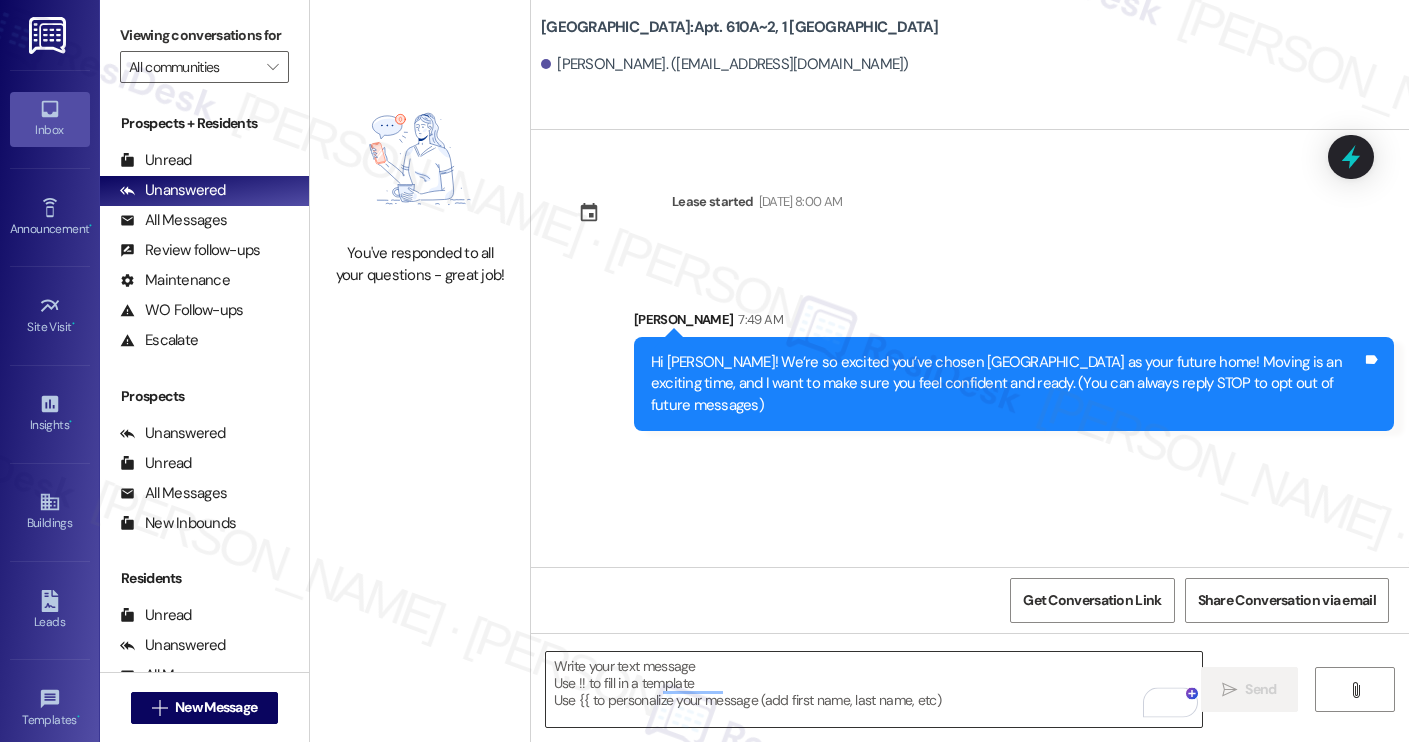 click at bounding box center (874, 689) 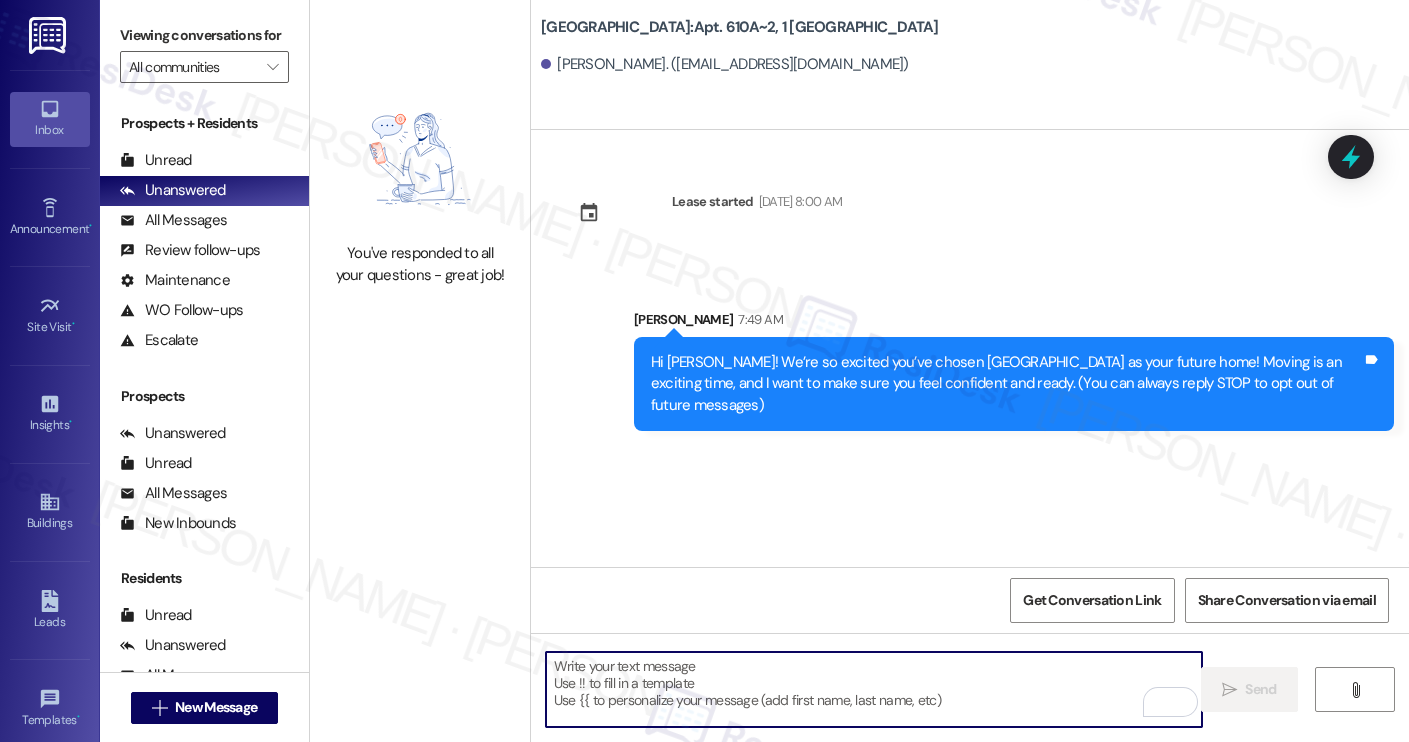 paste on "I’m Sarah from the off-site Resident Support Team. I work with your property’s team to help once you’ve moved in, whether it’s answering questions or assisting with maintenance. I’ll be in touch as your move-in date gets closer!
Move-in day will be busy as you get settled, but no reason it has to be stressful. Don’t forget that we offer a ⚡FAST PASS⚡for Move-In day if your checklist has been completed 2 weeks prior to move-in. Login to your ResidentPortal today to complete those outstanding items!" 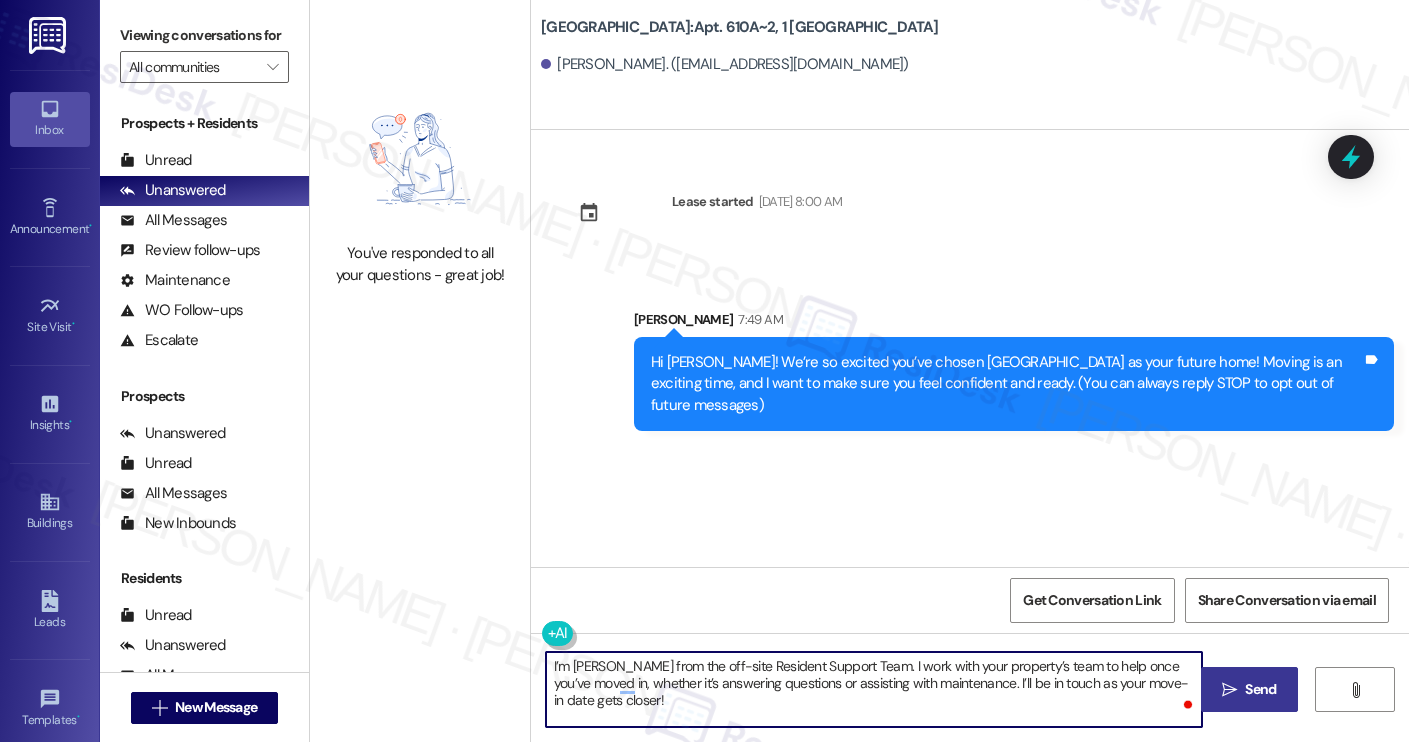 type on "I’m Sarah from the off-site Resident Support Team. I work with your property’s team to help once you’ve moved in, whether it’s answering questions or assisting with maintenance. I’ll be in touch as your move-in date gets closer!" 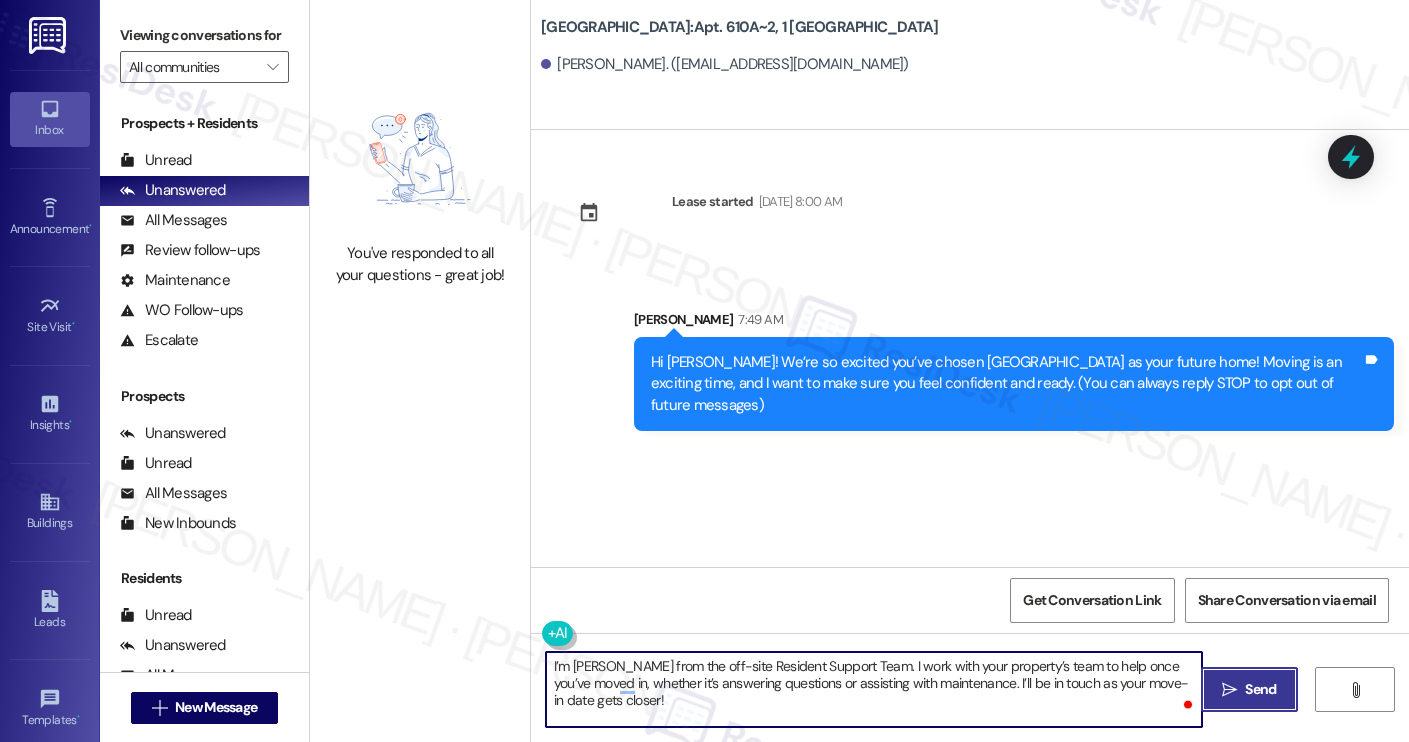 click on " Send" at bounding box center (1249, 689) 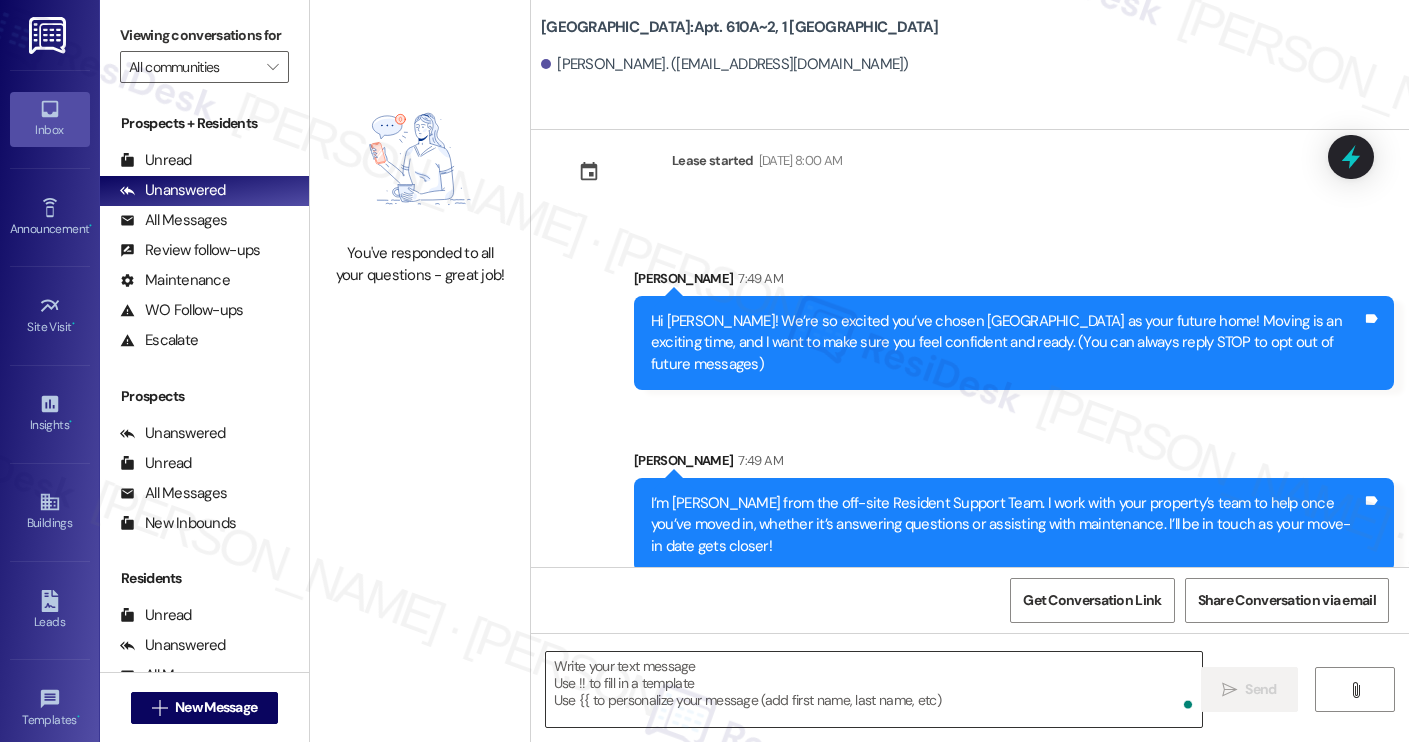 click at bounding box center [874, 689] 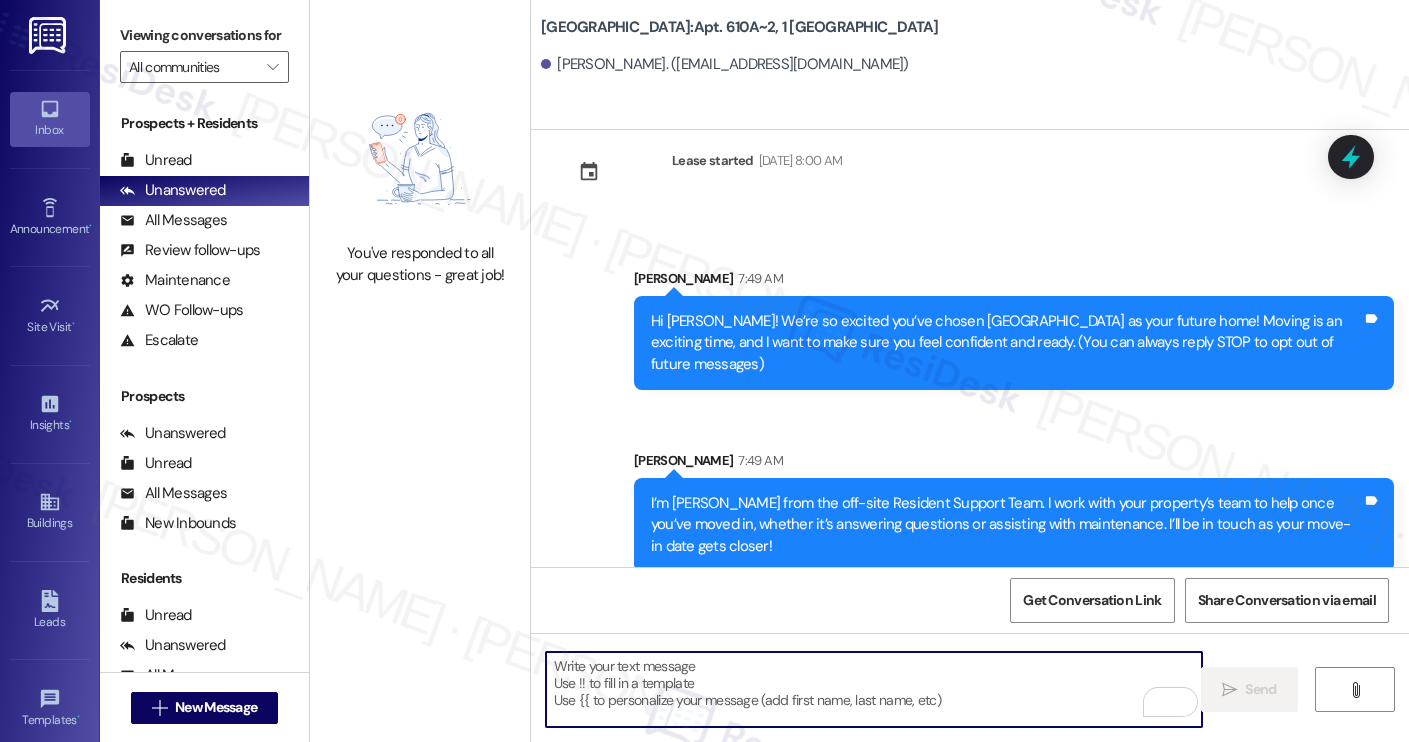 paste on "Move-in day will be busy as you get settled, but no reason it has to be stressful. Don’t forget that we offer a ⚡FAST PASS⚡for Move-In day if your checklist has been completed 2 weeks prior to move-in. Login to your ResidentPortal today to complete those outstanding items!" 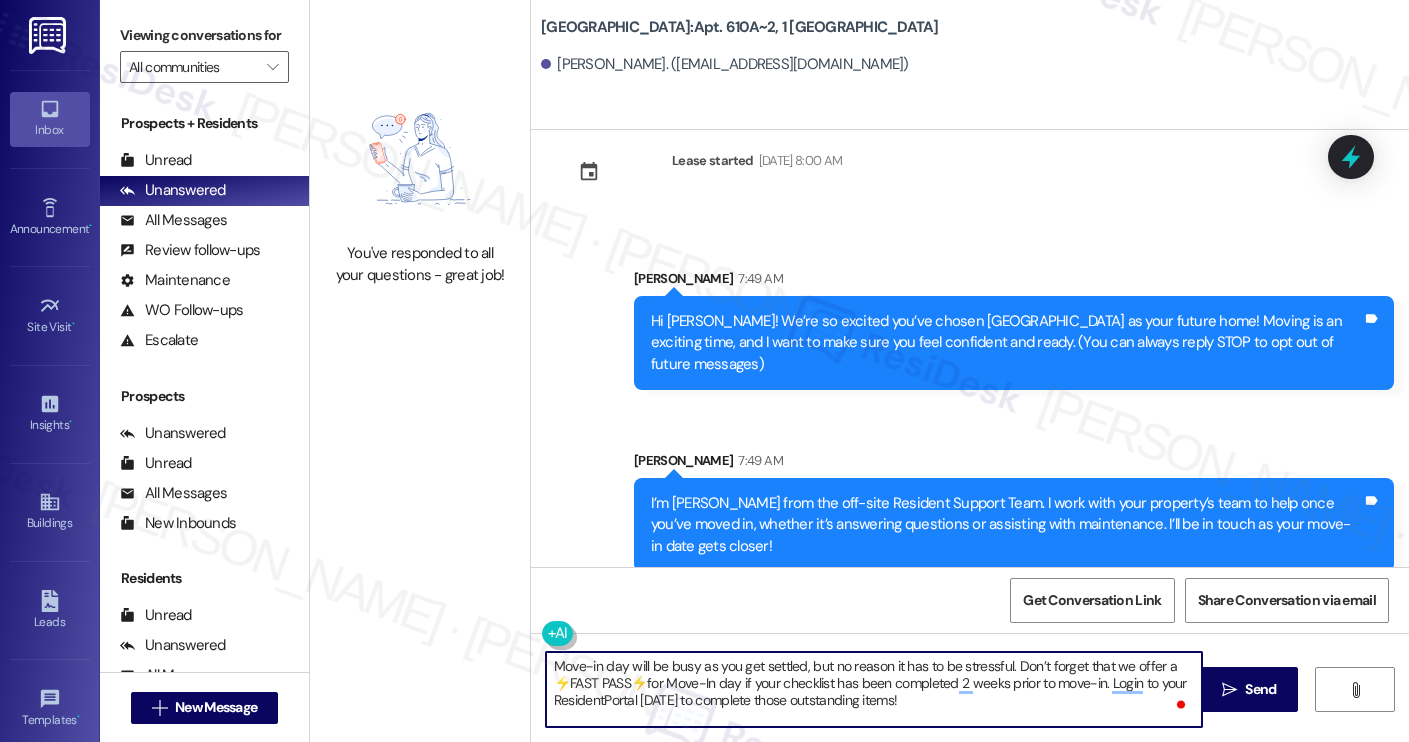 type on "Move-in day will be busy as you get settled, but no reason it has to be stressful. Don’t forget that we offer a ⚡FAST PASS⚡for Move-In day if your checklist has been completed 2 weeks prior to move-in. Login to your ResidentPortal today to complete those outstanding items!" 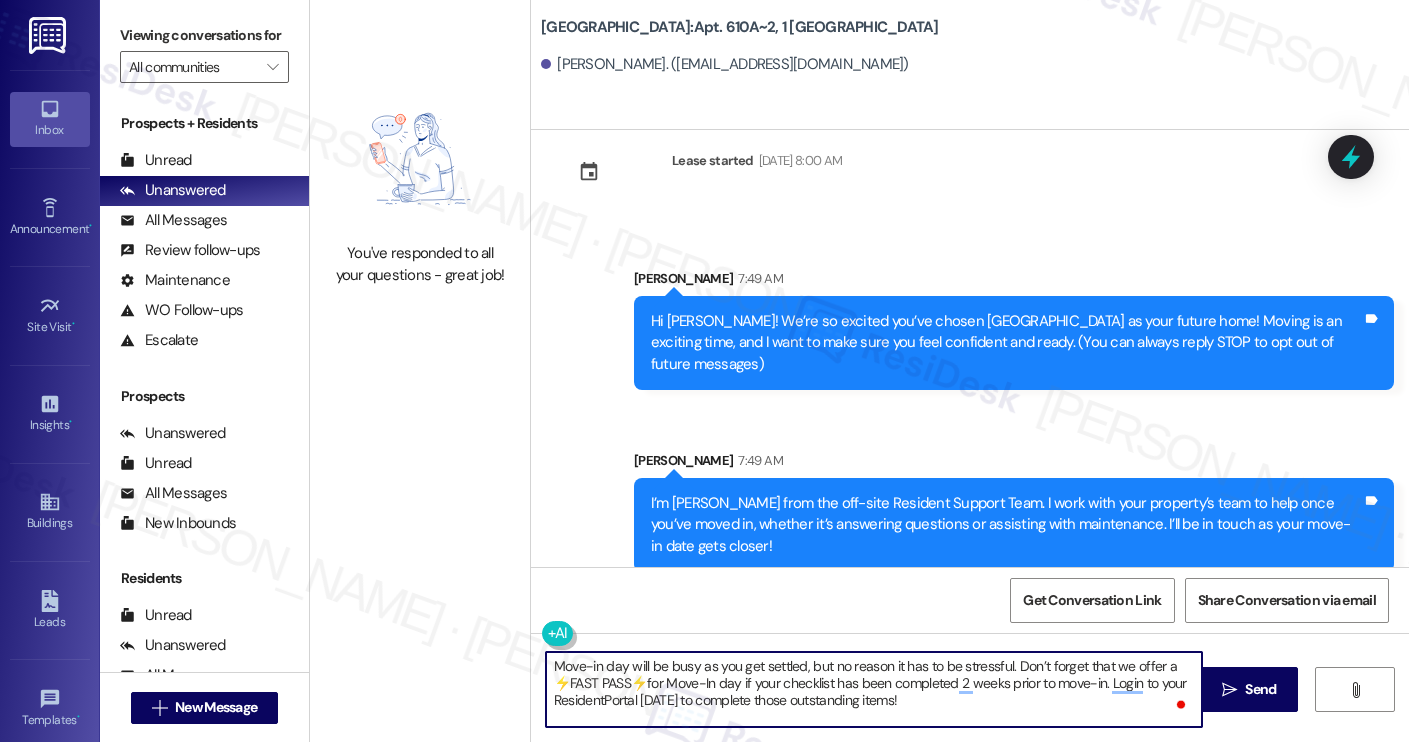 click on "Send" at bounding box center [1260, 689] 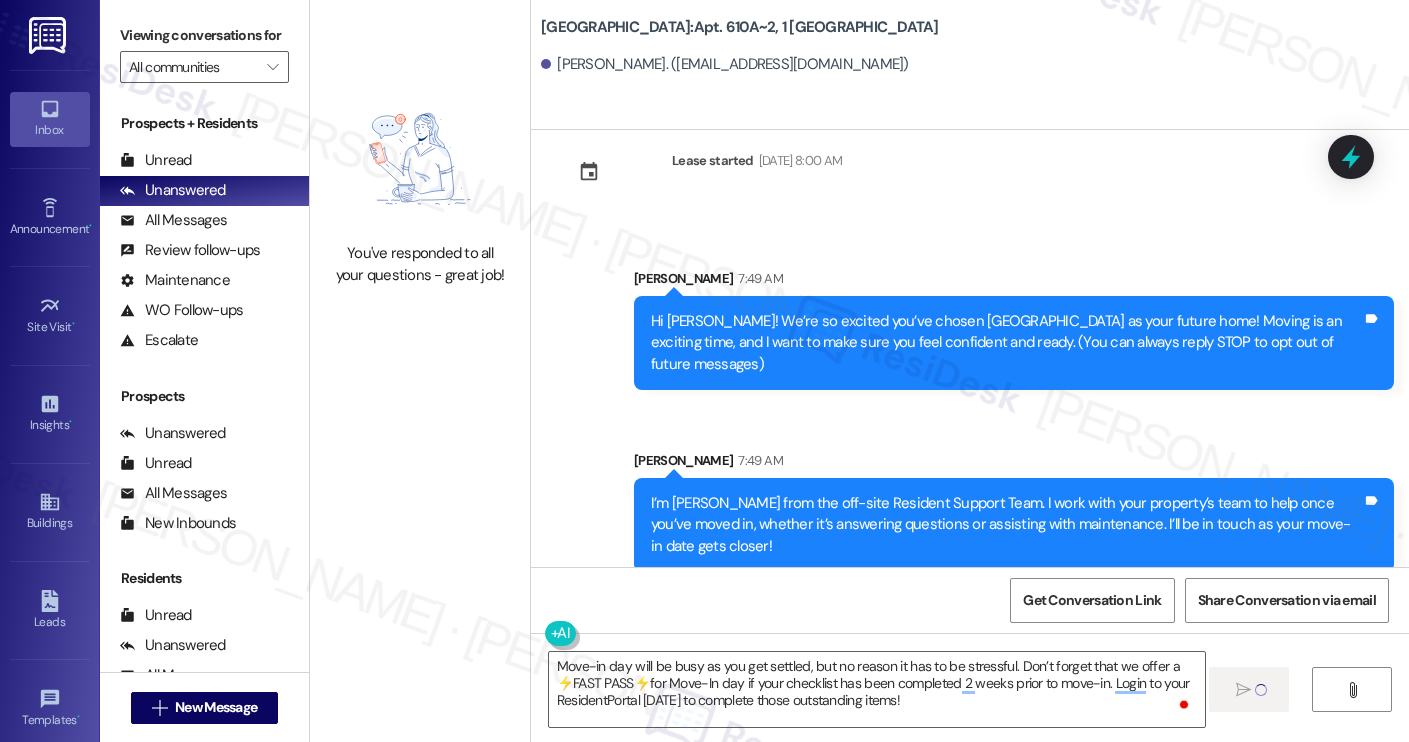 type 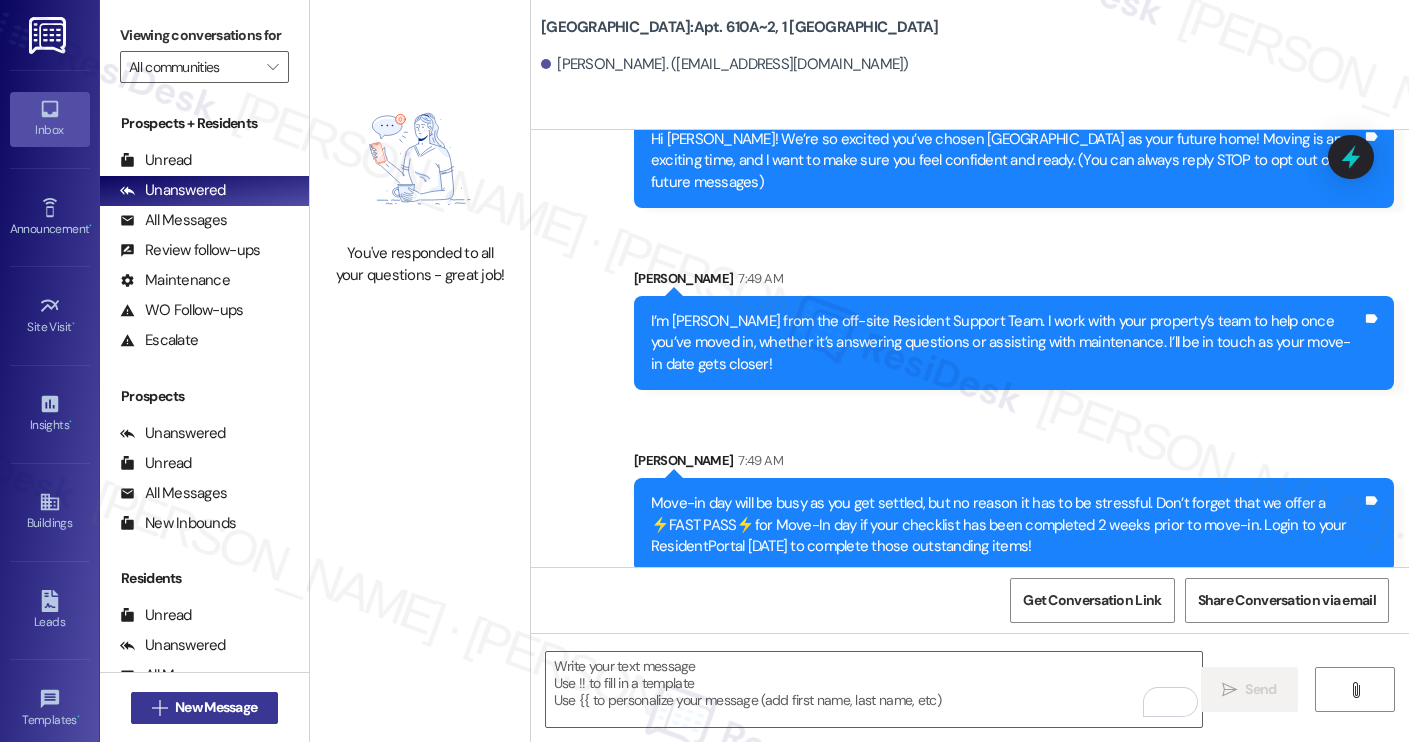 click on "New Message" at bounding box center (216, 707) 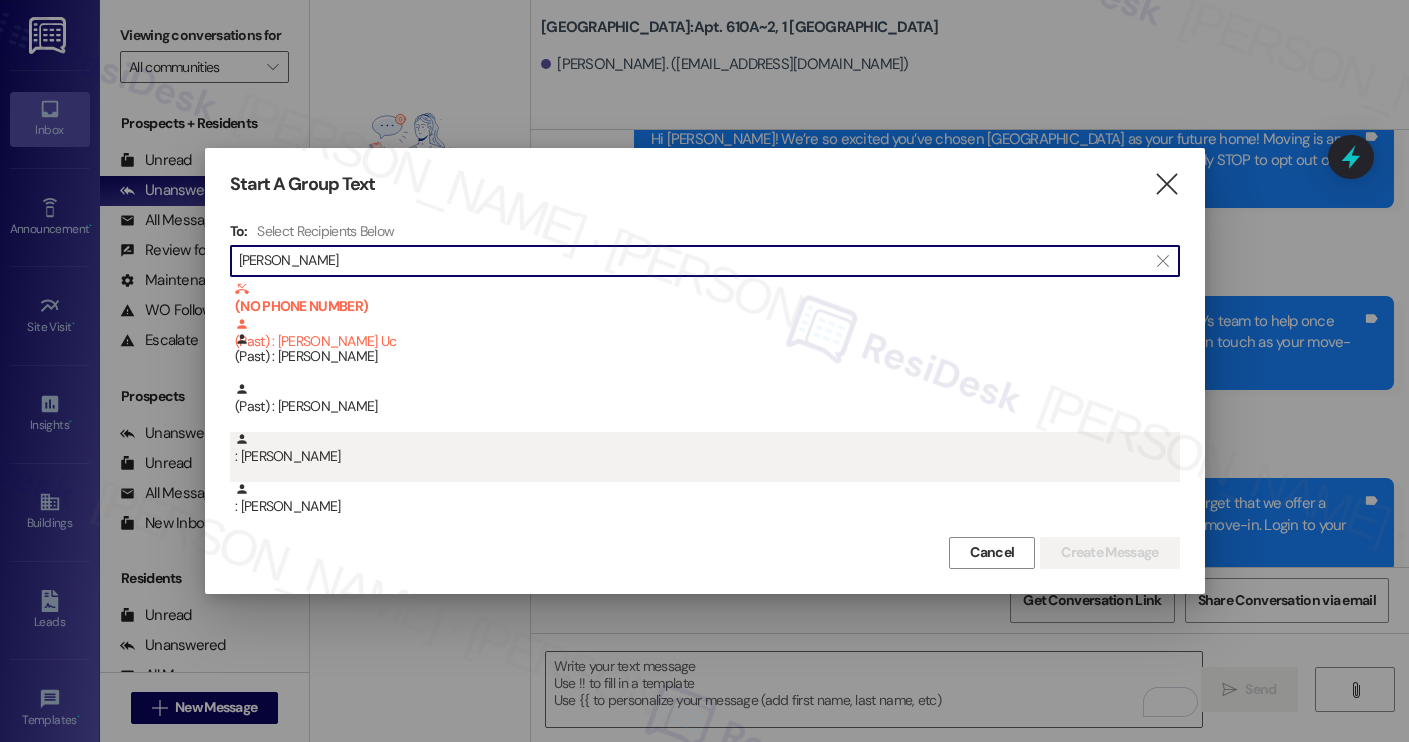 type on "ana rey" 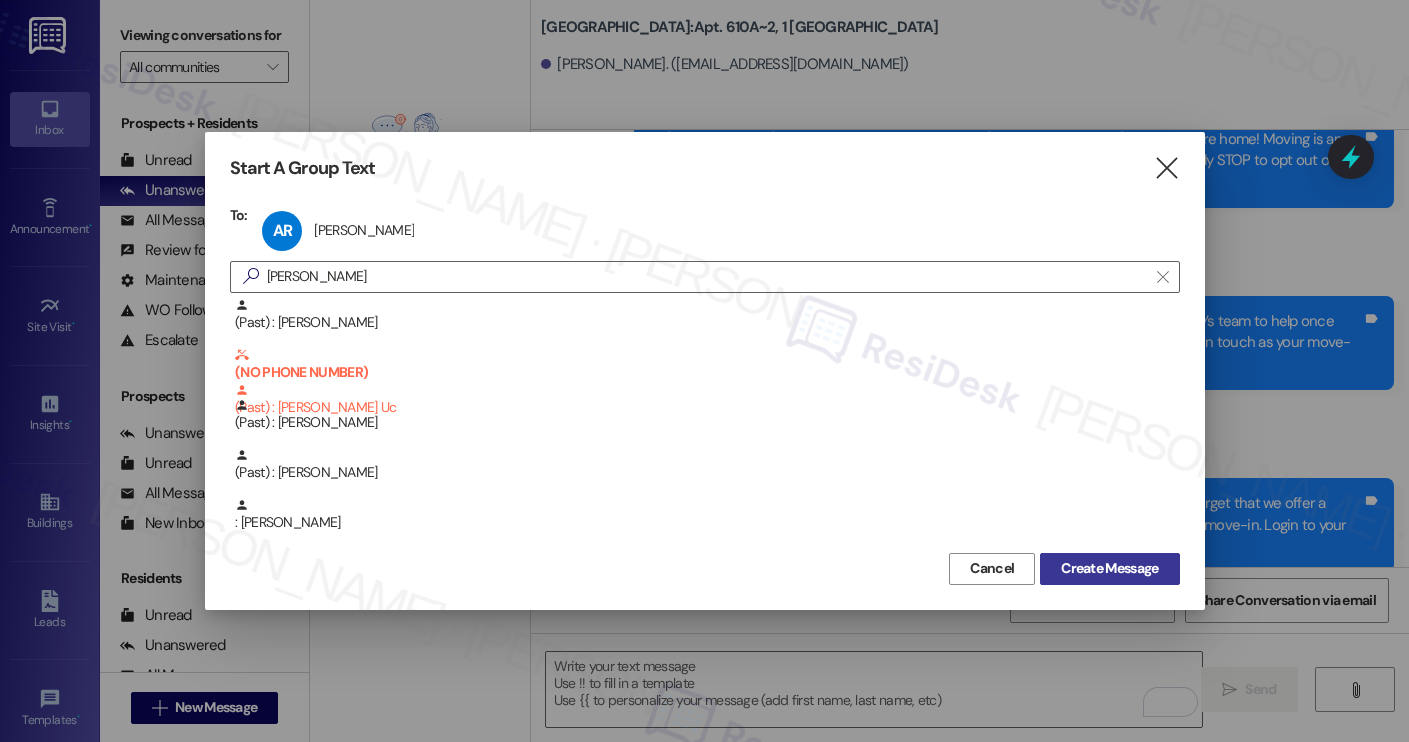click on "Create Message" at bounding box center (1109, 568) 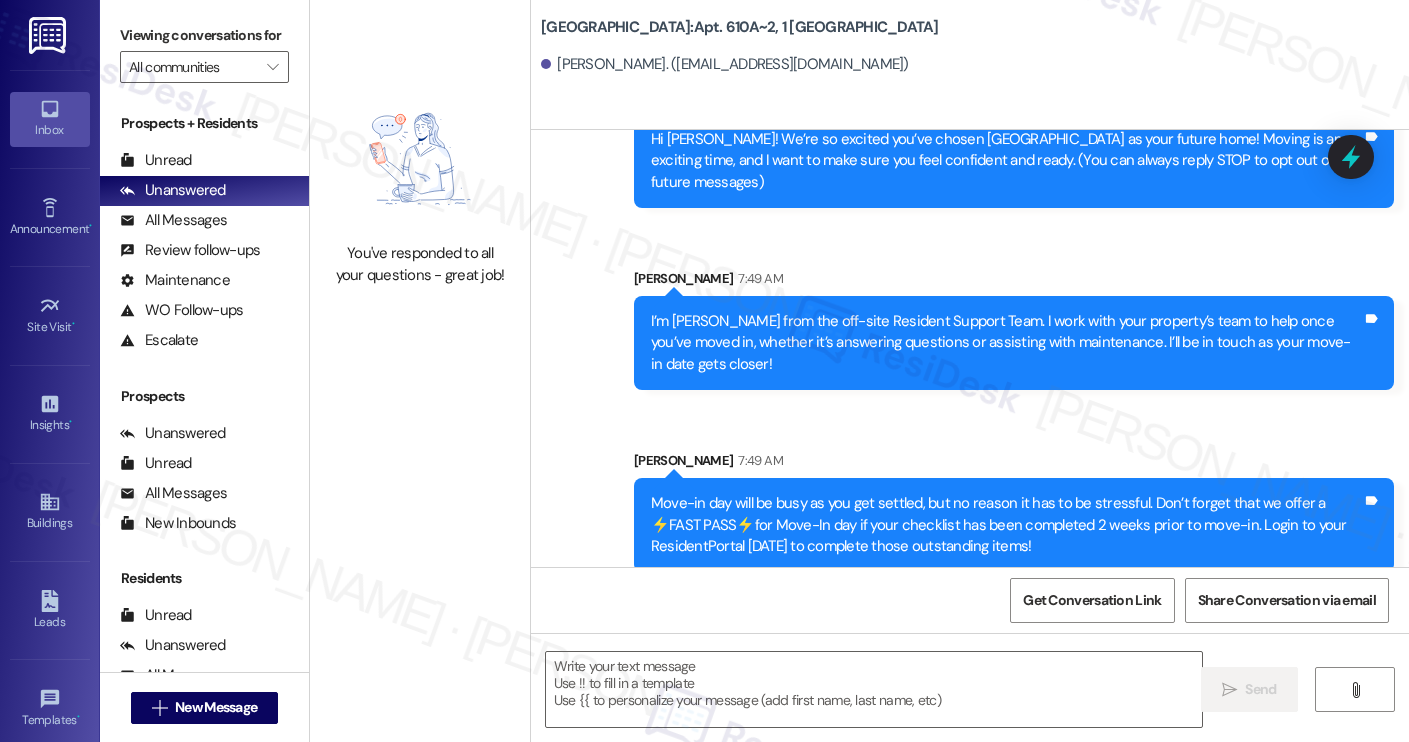 type on "Fetching suggested responses. Please feel free to read through the conversation in the meantime." 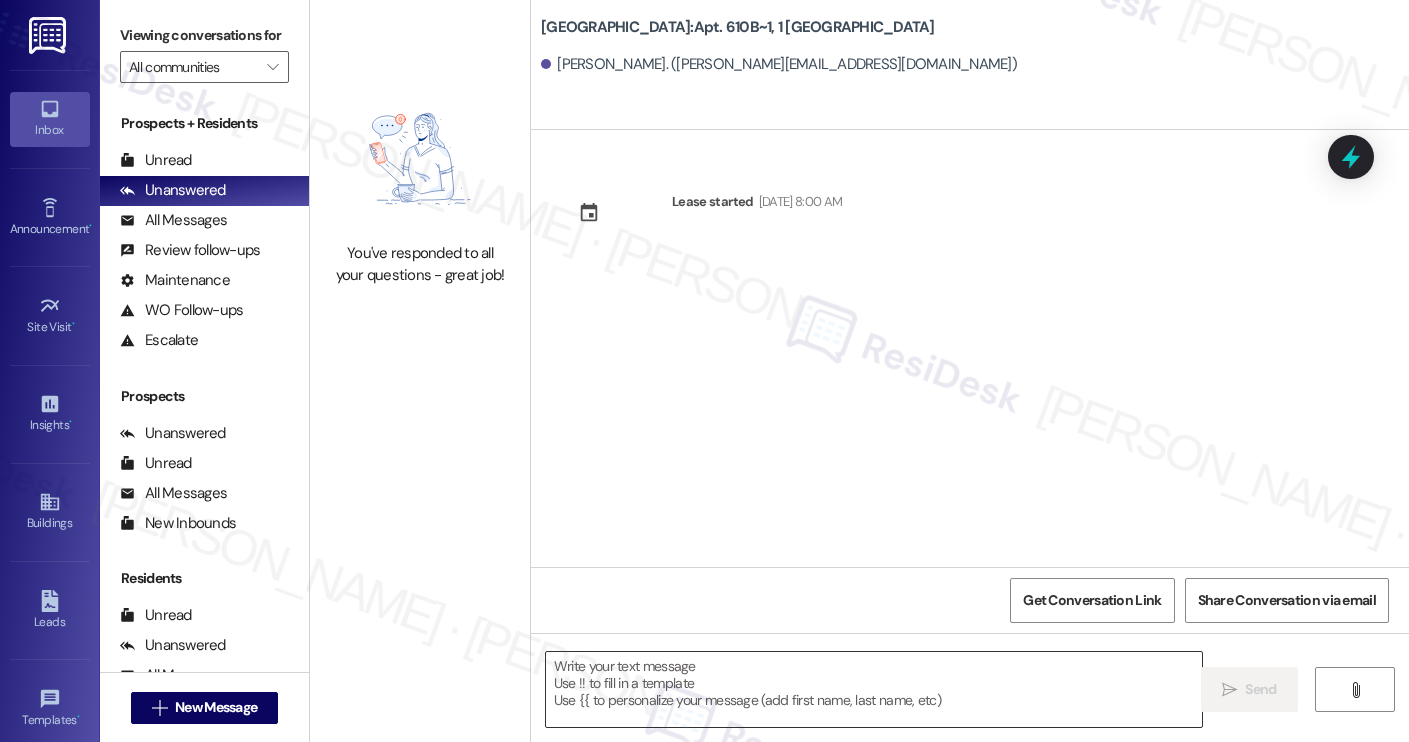 click at bounding box center [874, 689] 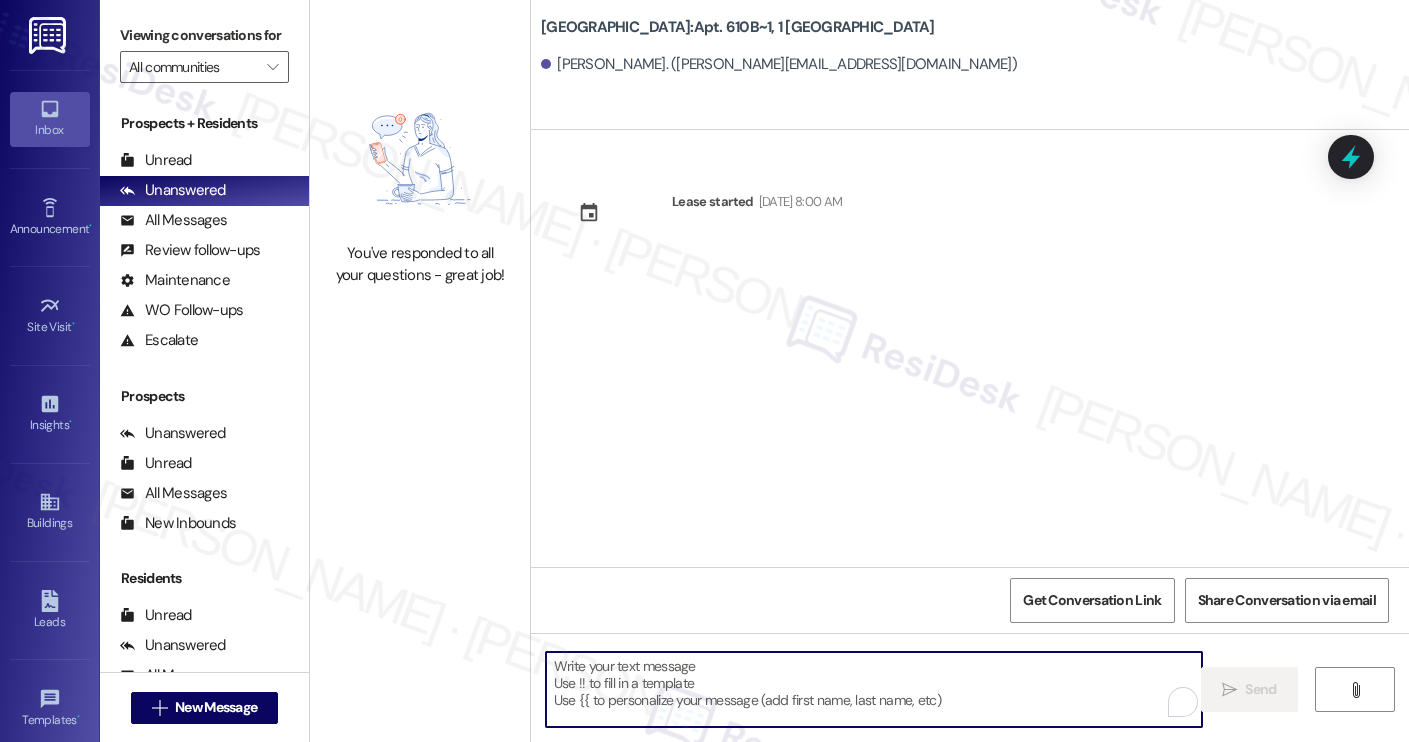 paste on "Hi Isabella! We’re so excited you’ve chosen Yugo Charleston Campus as your future home! Moving is an exciting time, and I want to make sure you feel confident and ready.
I’m Sarah from the off-site Resident Support Team. I work with your property’s team to help once you’ve moved in, whether it’s answering questions or assisting with maintenance. I’ll be in touch as your move-in date gets closer!
Move-in day will be busy as you get settled, but no reason it has to be stressful. Don’t forget that we offer a ⚡FAST PASS⚡for Move-In day if your checklist has been completed 2 weeks prior to move-in. Login to your ResidentPortal today to complete those outstanding items!" 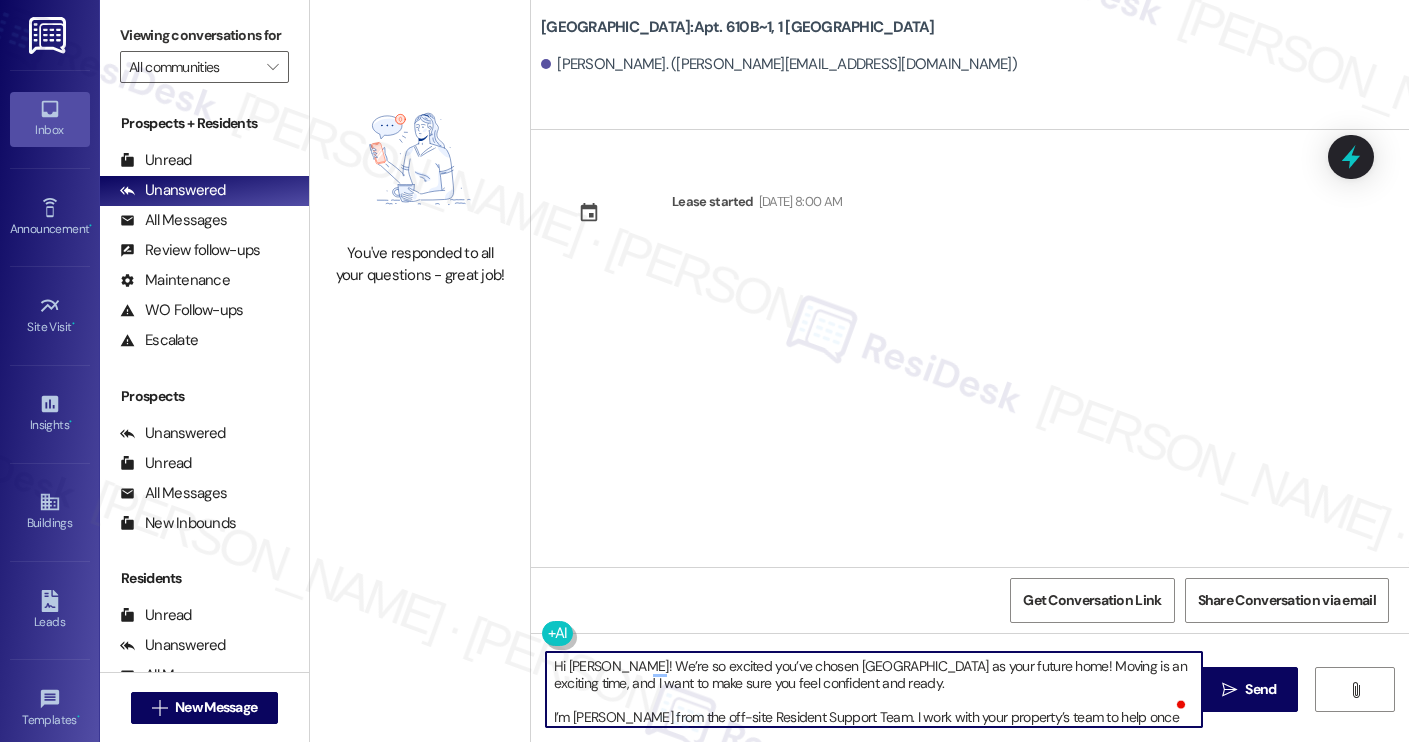 click on "Ana Rey. (reyad@g.cofc.edu)" at bounding box center [779, 64] 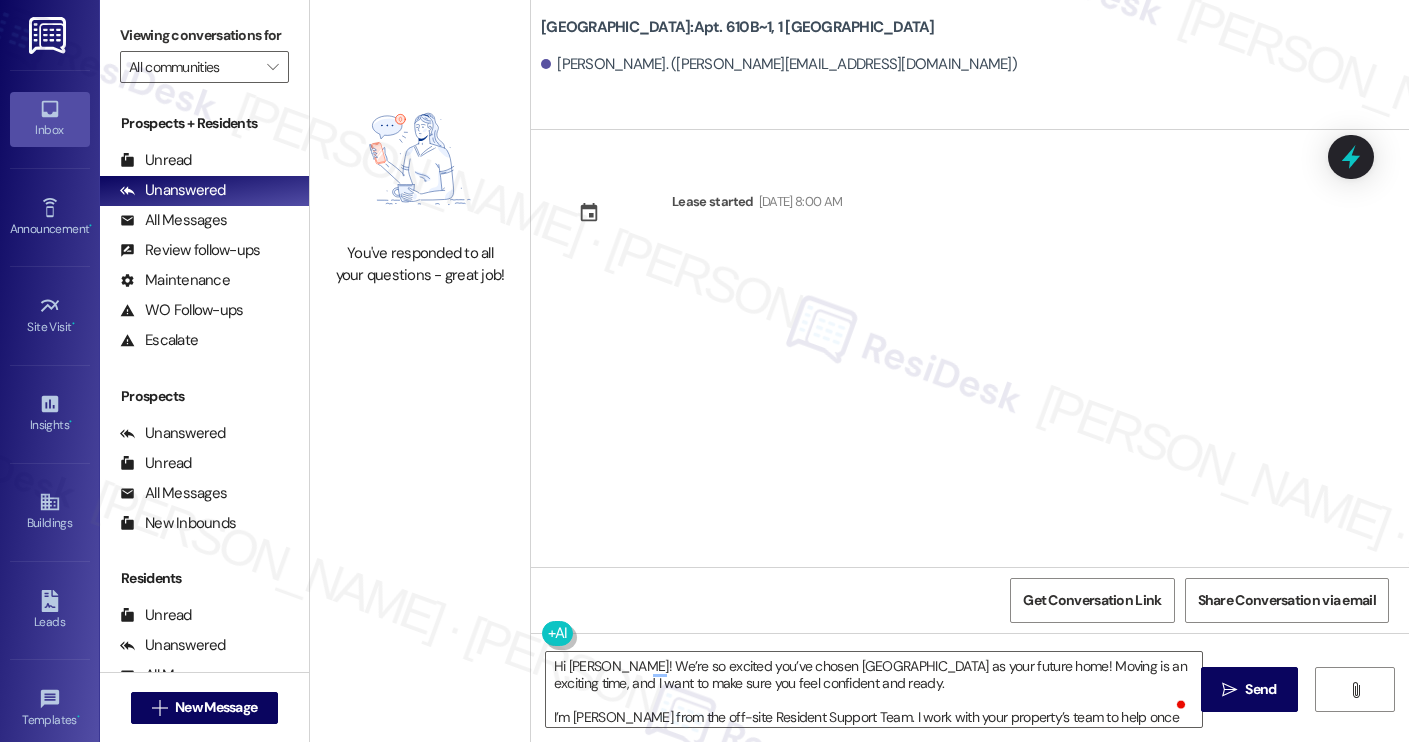 click on "Ana Rey. (reyad@g.cofc.edu)" at bounding box center [779, 64] 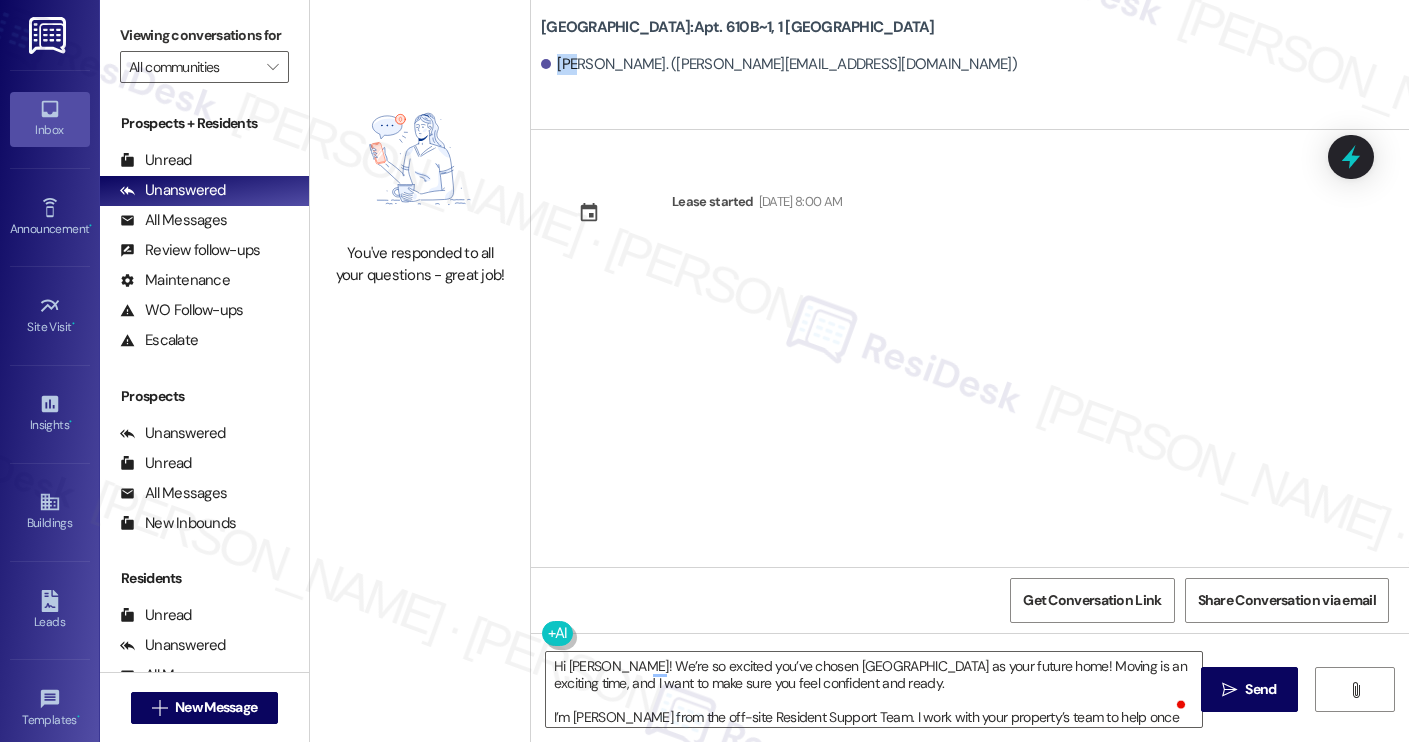 copy on "Ana" 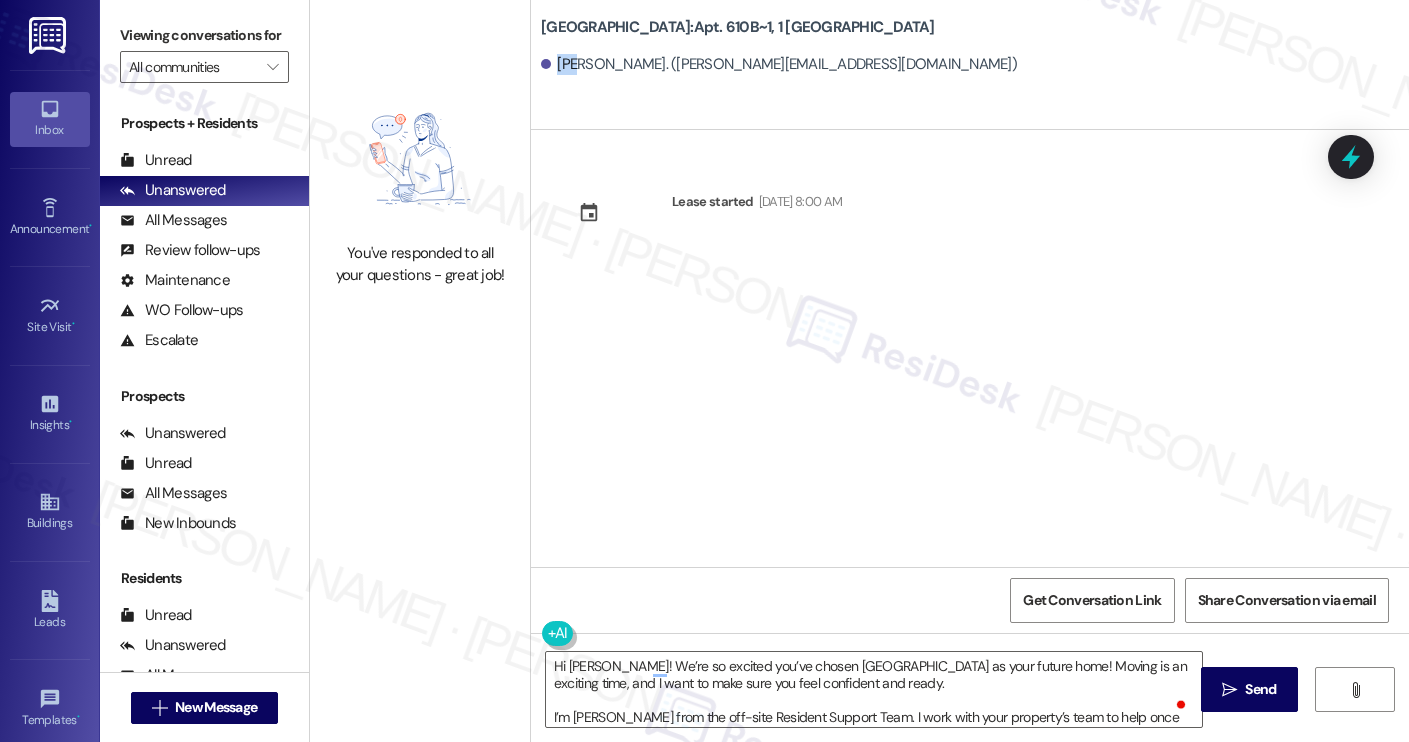 copy on "Ana" 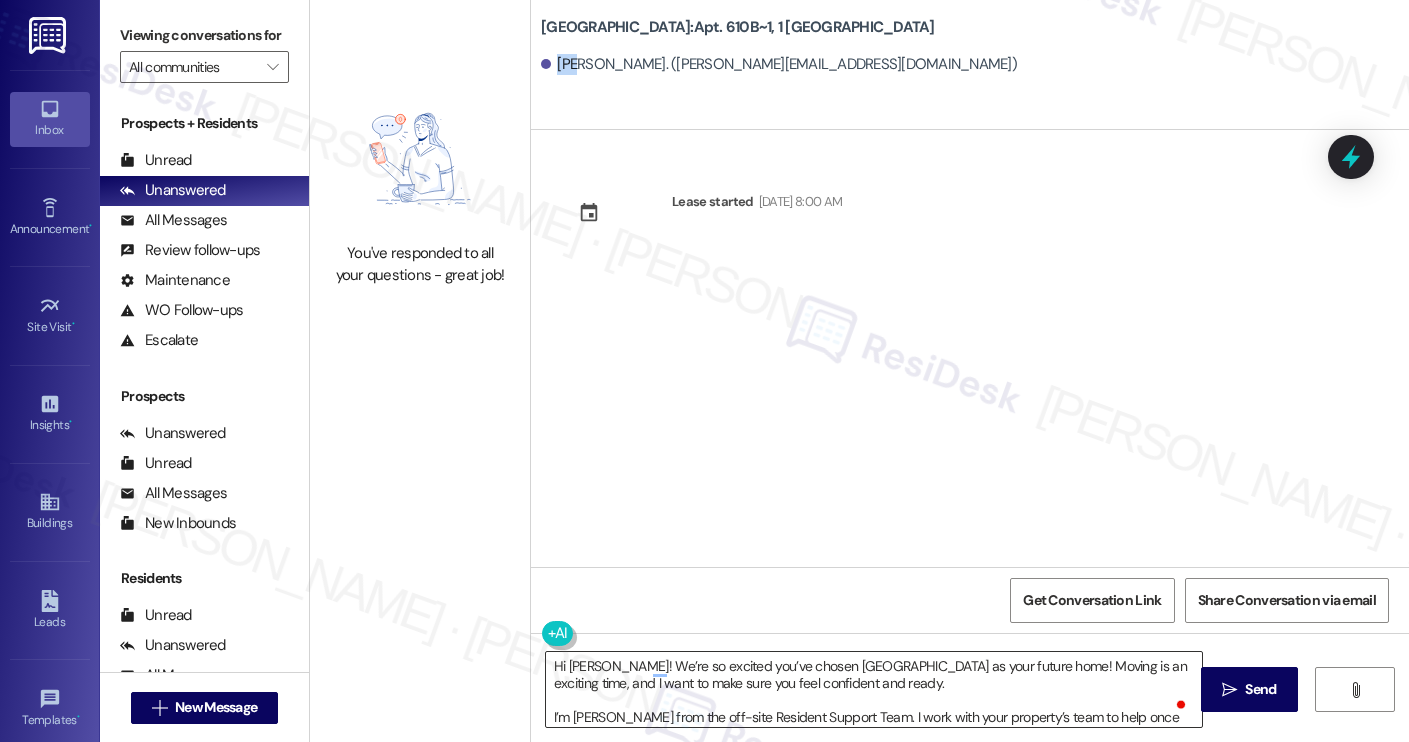 click on "Hi Isabella! We’re so excited you’ve chosen Yugo Charleston Campus as your future home! Moving is an exciting time, and I want to make sure you feel confident and ready.
I’m Sarah from the off-site Resident Support Team. I work with your property’s team to help once you’ve moved in, whether it’s answering questions or assisting with maintenance. I’ll be in touch as your move-in date gets closer!
Move-in day will be busy as you get settled, but no reason it has to be stressful. Don’t forget that we offer a ⚡FAST PASS⚡for Move-In day if your checklist has been completed 2 weeks prior to move-in. Login to your ResidentPortal today to complete those outstanding items!" at bounding box center [874, 689] 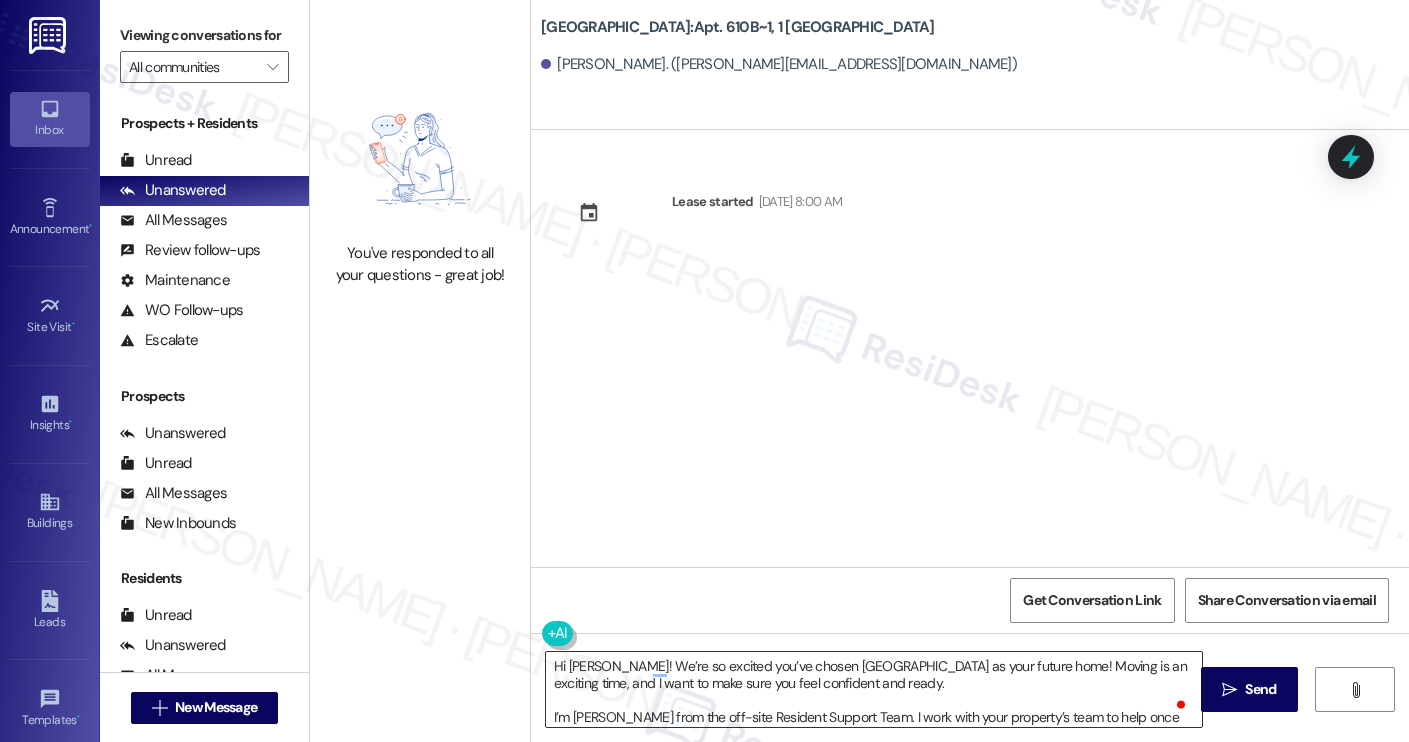 click on "Hi Isabella! We’re so excited you’ve chosen Yugo Charleston Campus as your future home! Moving is an exciting time, and I want to make sure you feel confident and ready.
I’m Sarah from the off-site Resident Support Team. I work with your property’s team to help once you’ve moved in, whether it’s answering questions or assisting with maintenance. I’ll be in touch as your move-in date gets closer!
Move-in day will be busy as you get settled, but no reason it has to be stressful. Don’t forget that we offer a ⚡FAST PASS⚡for Move-In day if your checklist has been completed 2 weeks prior to move-in. Login to your ResidentPortal today to complete those outstanding items!" at bounding box center [874, 689] 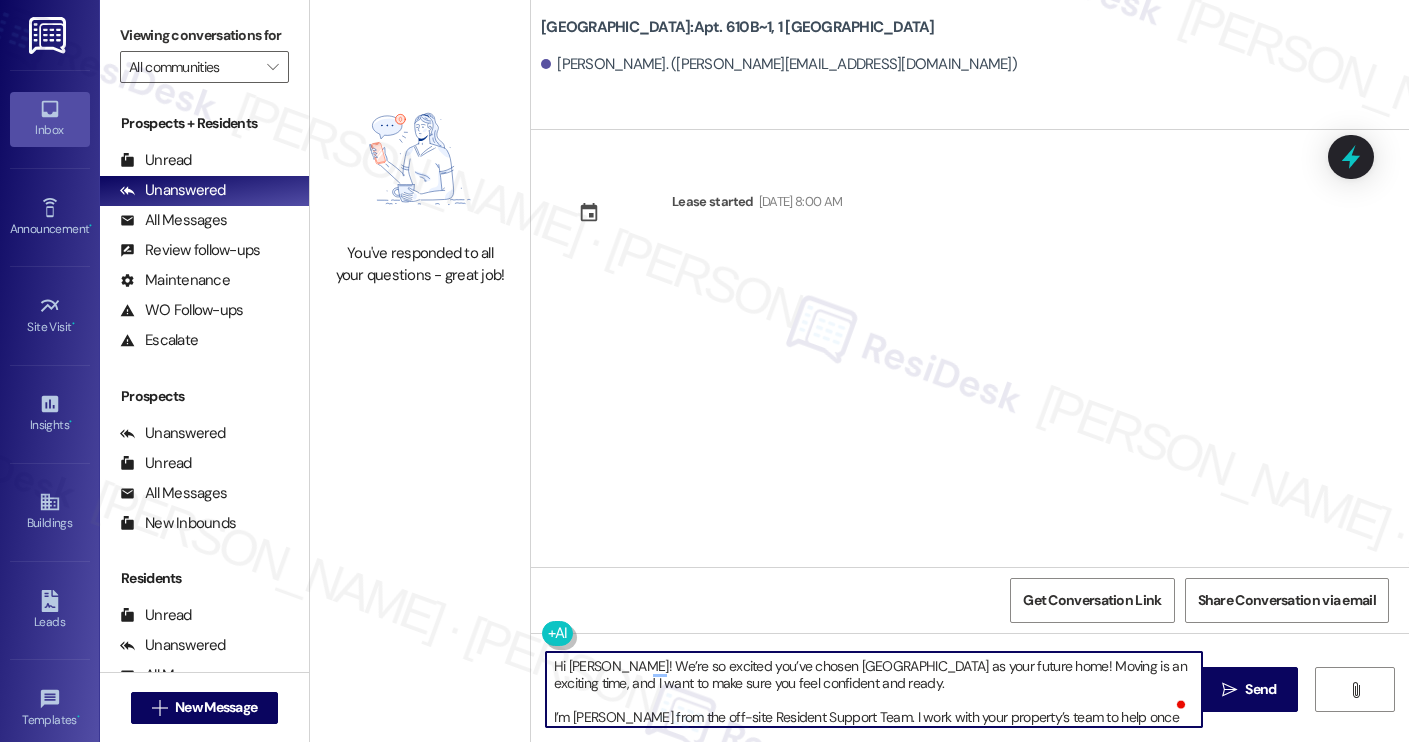paste on "An" 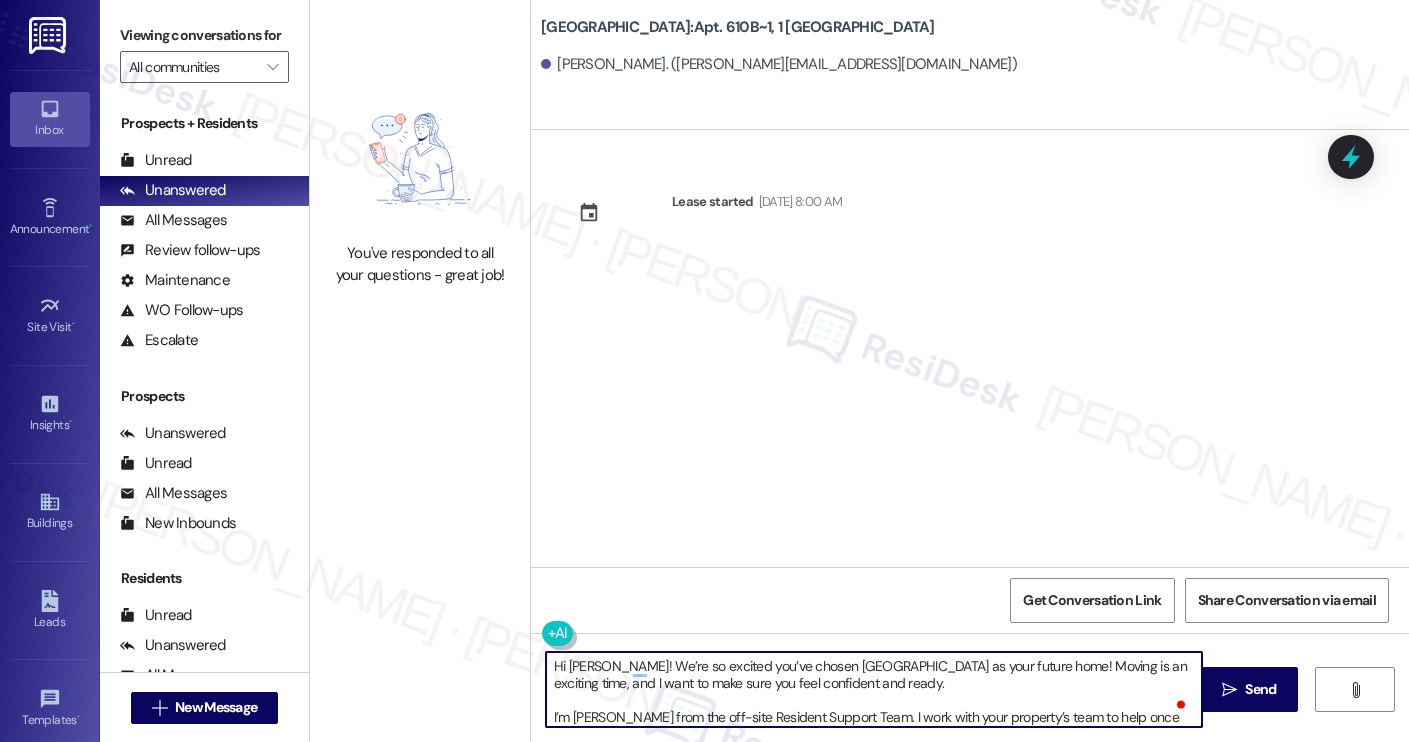 scroll, scrollTop: 17, scrollLeft: 0, axis: vertical 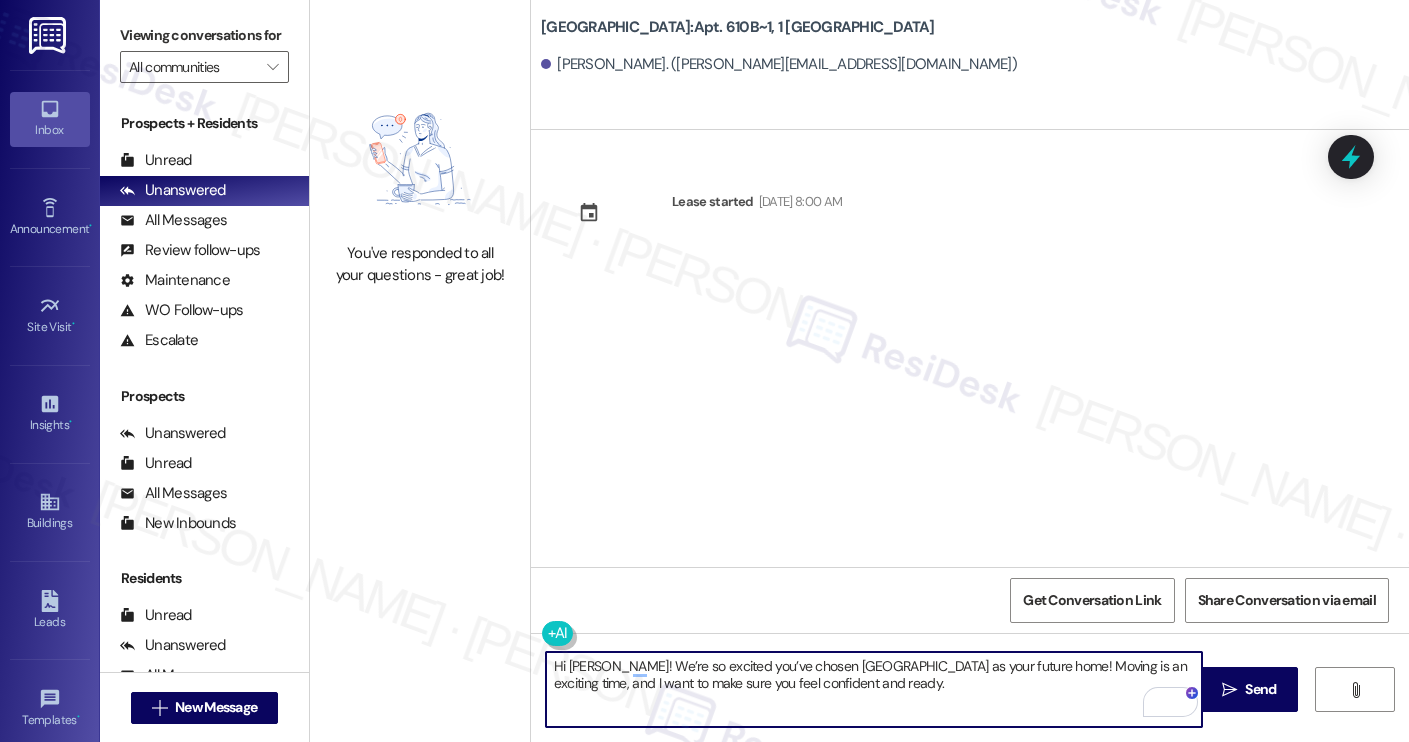 type on "Hi Ana! We’re so excited you’ve chosen Yugo Charleston Campus as your future home! Moving is an exciting time, and I want to make sure you feel confident and ready." 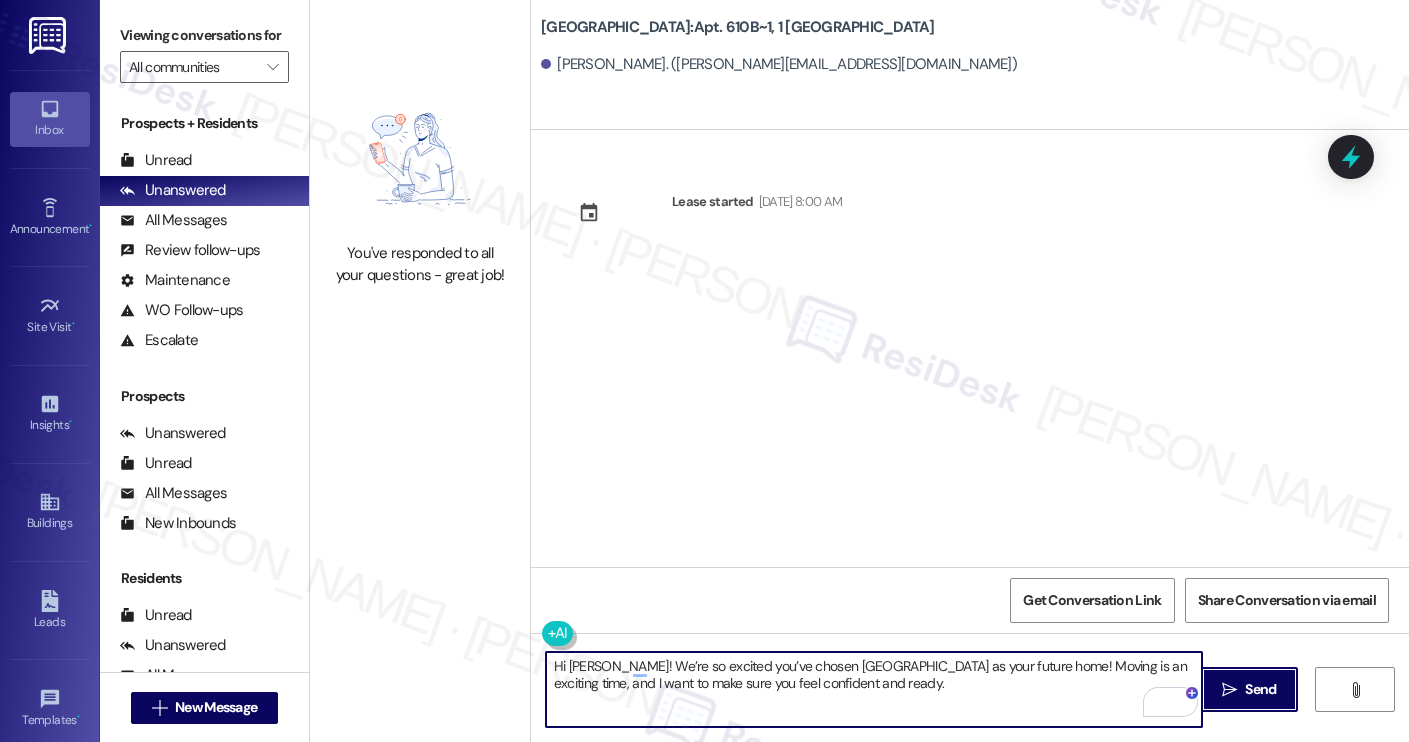 click on " Send" at bounding box center [1249, 689] 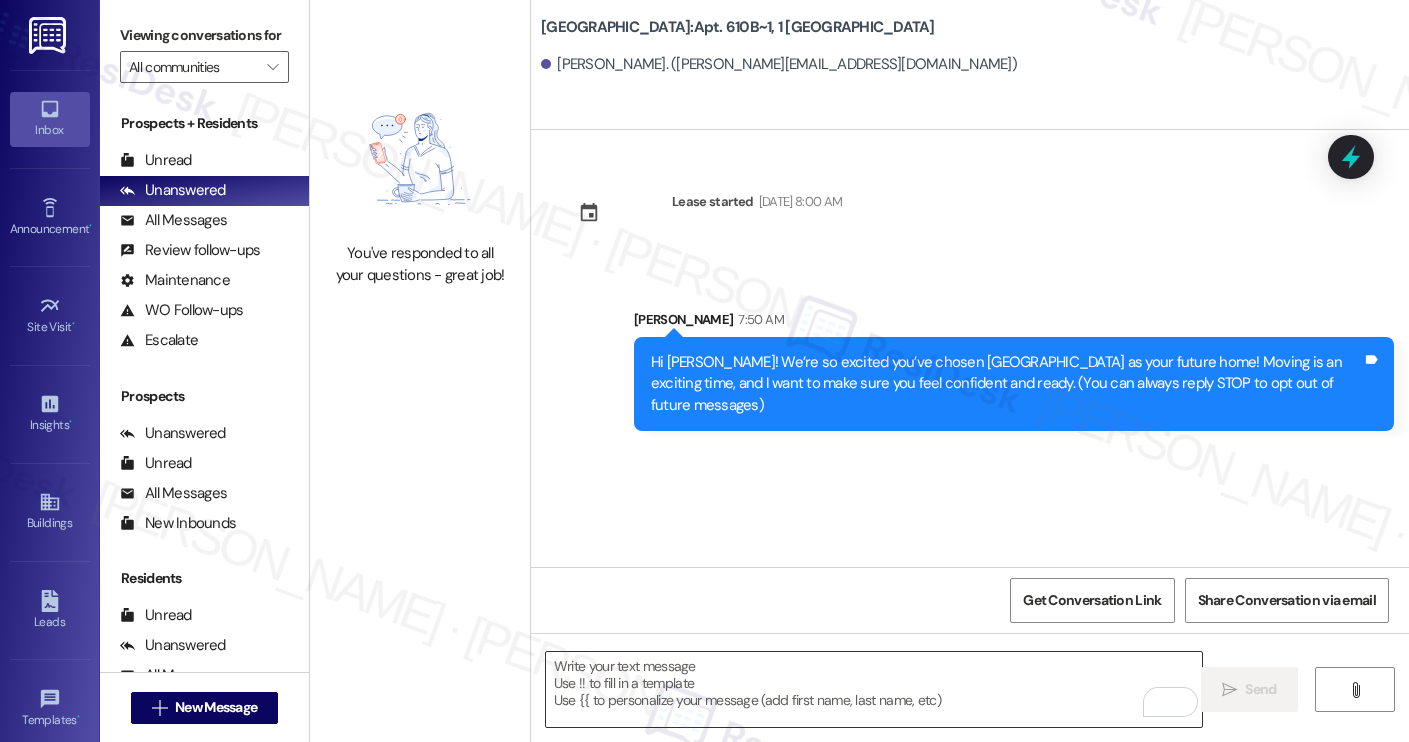 click at bounding box center [874, 689] 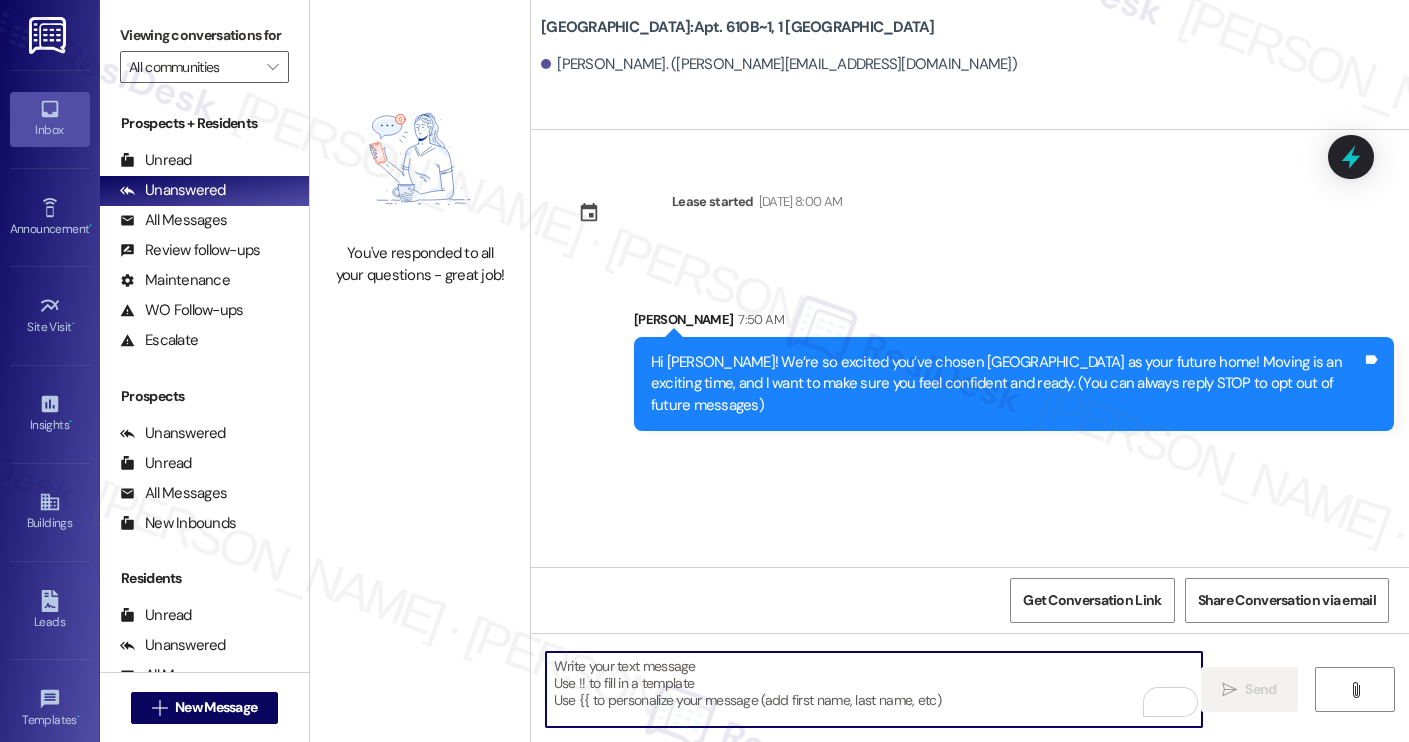 paste on "I’m Sarah from the off-site Resident Support Team. I work with your property’s team to help once you’ve moved in, whether it’s answering questions or assisting with maintenance. I’ll be in touch as your move-in date gets closer!
Move-in day will be busy as you get settled, but no reason it has to be stressful. Don’t forget that we offer a ⚡FAST PASS⚡for Move-In day if your checklist has been completed 2 weeks prior to move-in. Login to your ResidentPortal today to complete those outstanding items!" 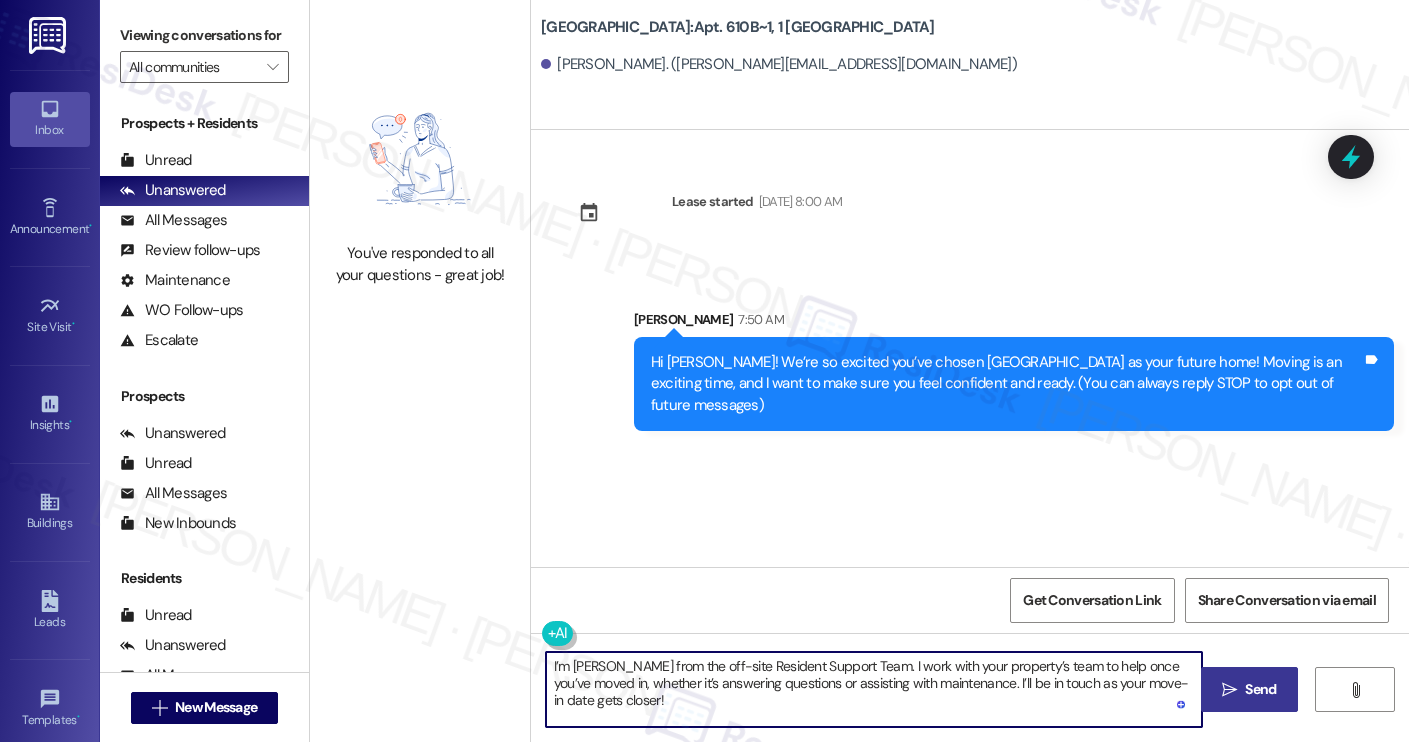 type on "I’m Sarah from the off-site Resident Support Team. I work with your property’s team to help once you’ve moved in, whether it’s answering questions or assisting with maintenance. I’ll be in touch as your move-in date gets closer!" 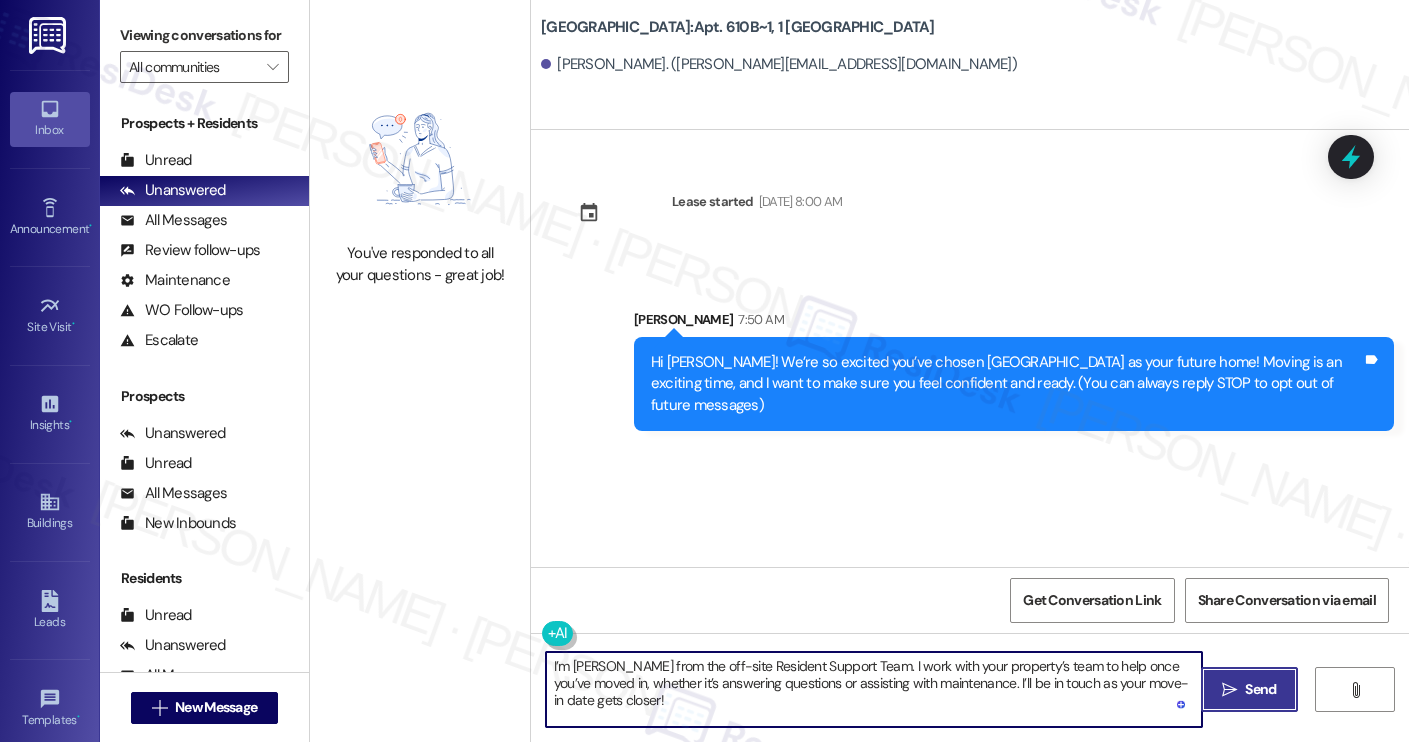 click on "Send" at bounding box center [1260, 689] 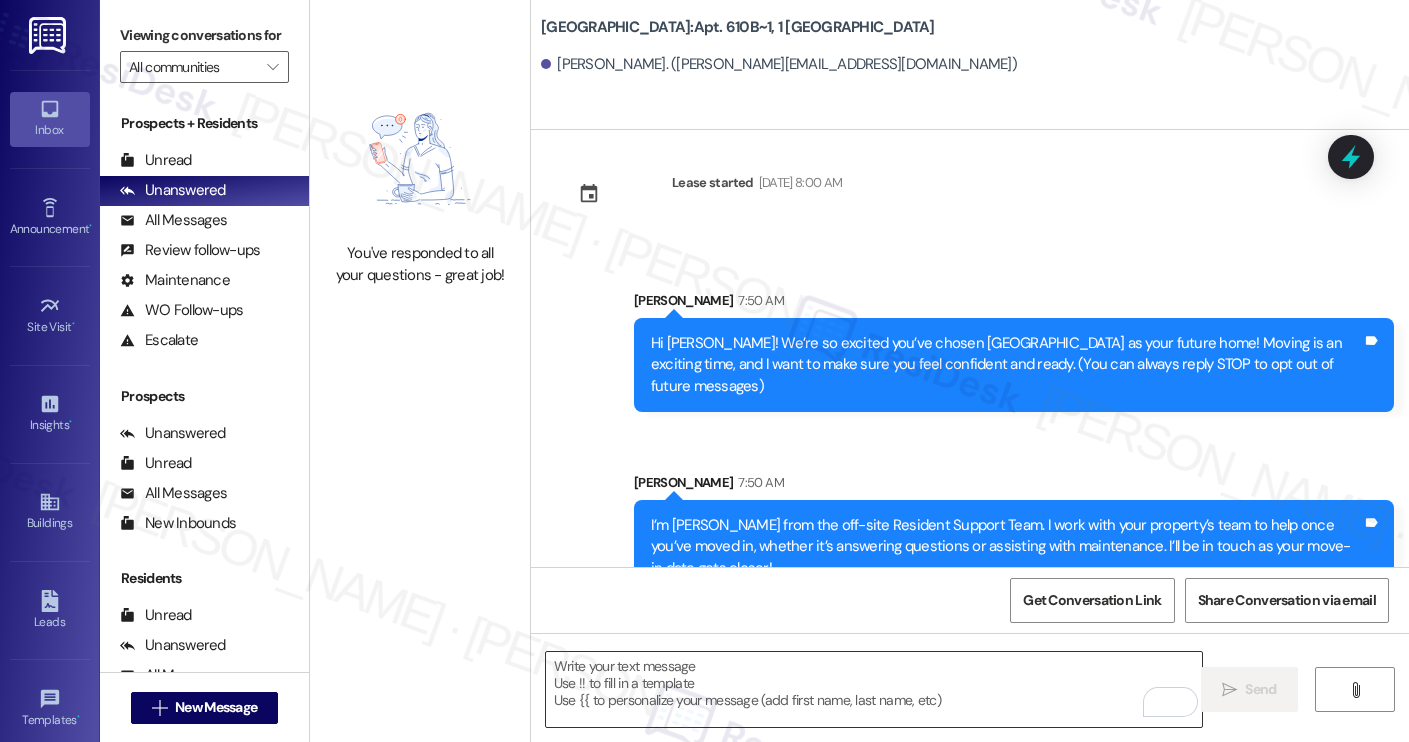 click at bounding box center (874, 689) 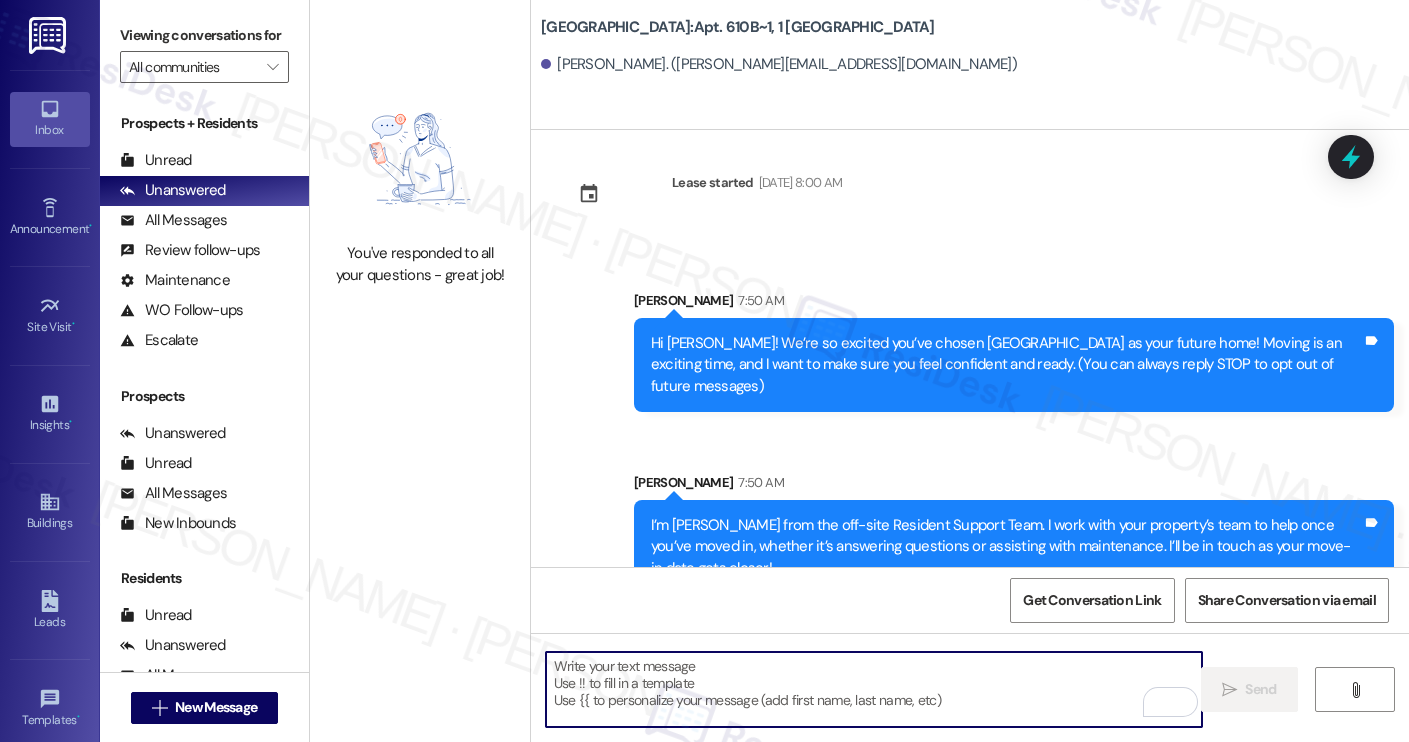 paste on "Move-in day will be busy as you get settled, but no reason it has to be stressful. Don’t forget that we offer a ⚡FAST PASS⚡for Move-In day if your checklist has been completed 2 weeks prior to move-in. Login to your ResidentPortal today to complete those outstanding items!" 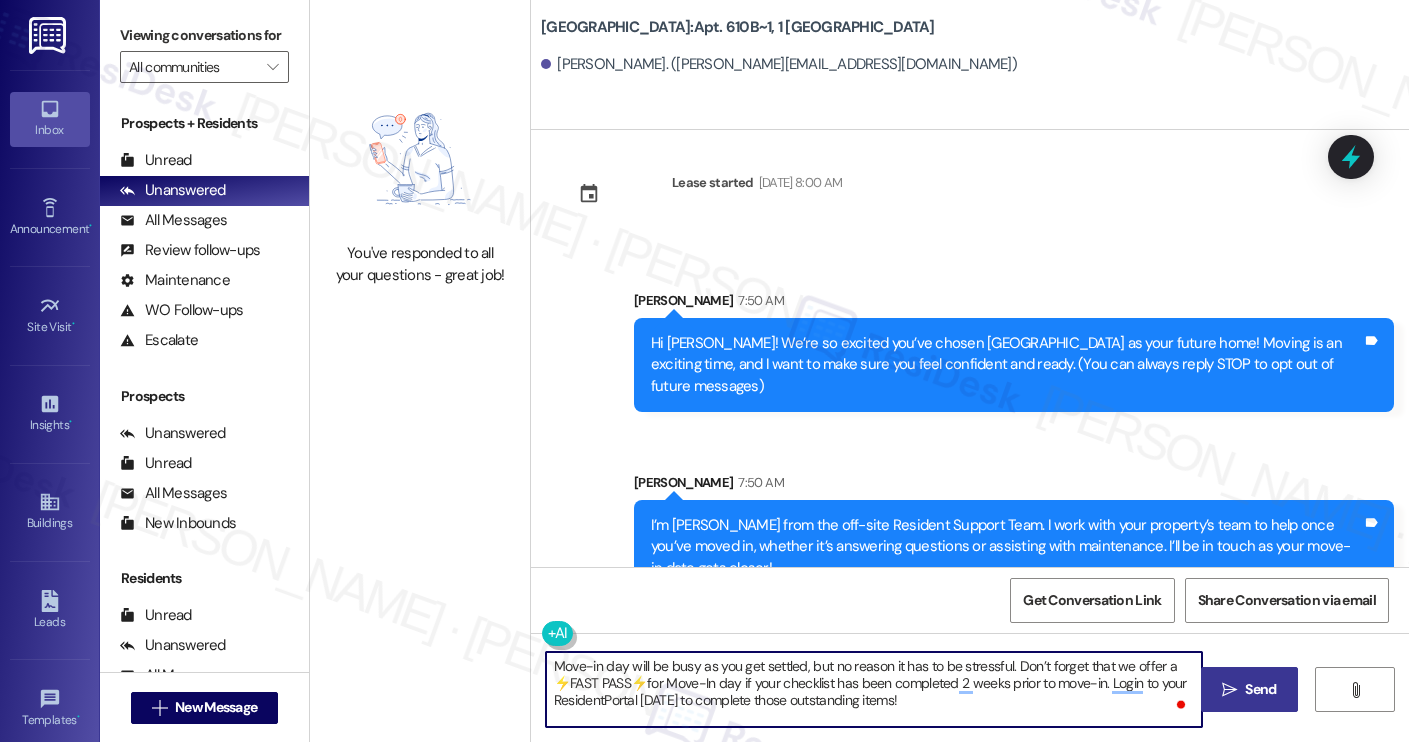 type on "Move-in day will be busy as you get settled, but no reason it has to be stressful. Don’t forget that we offer a ⚡FAST PASS⚡for Move-In day if your checklist has been completed 2 weeks prior to move-in. Login to your ResidentPortal today to complete those outstanding items!" 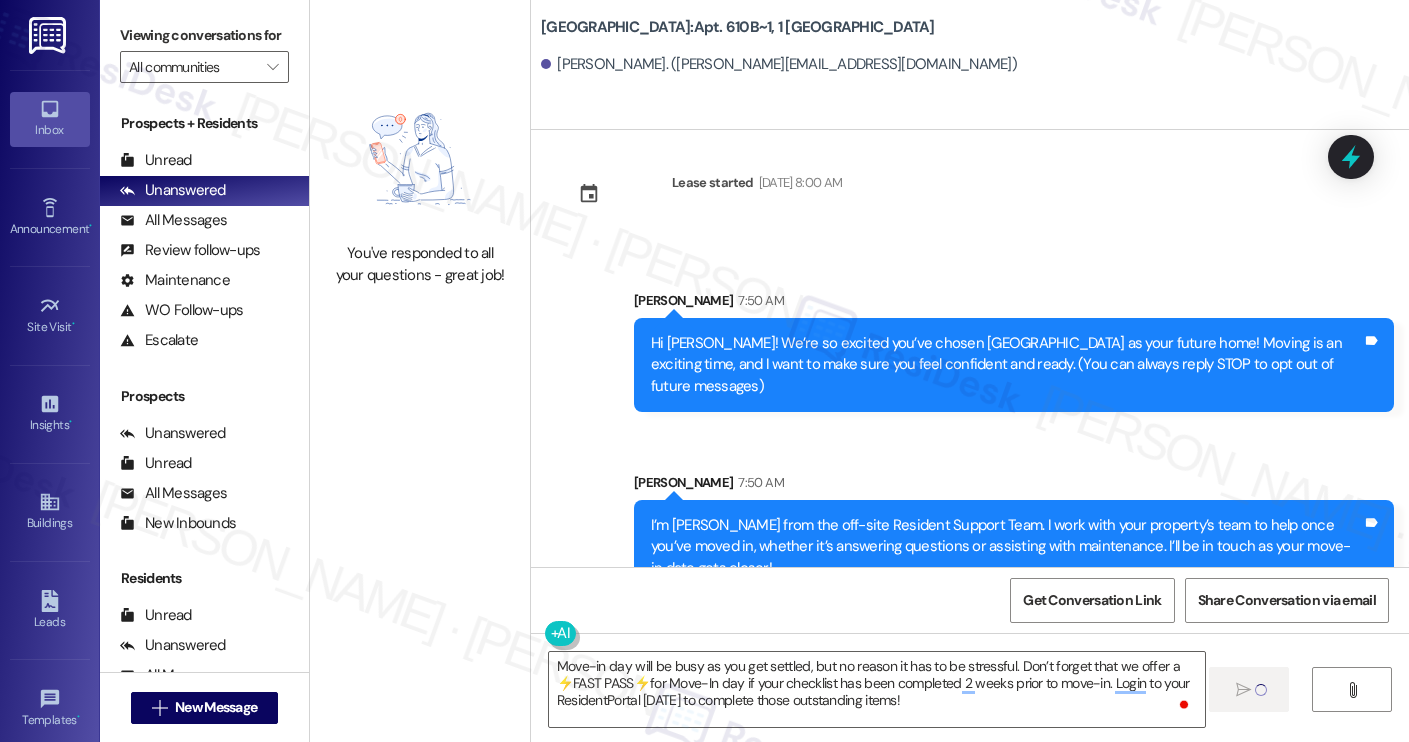 type 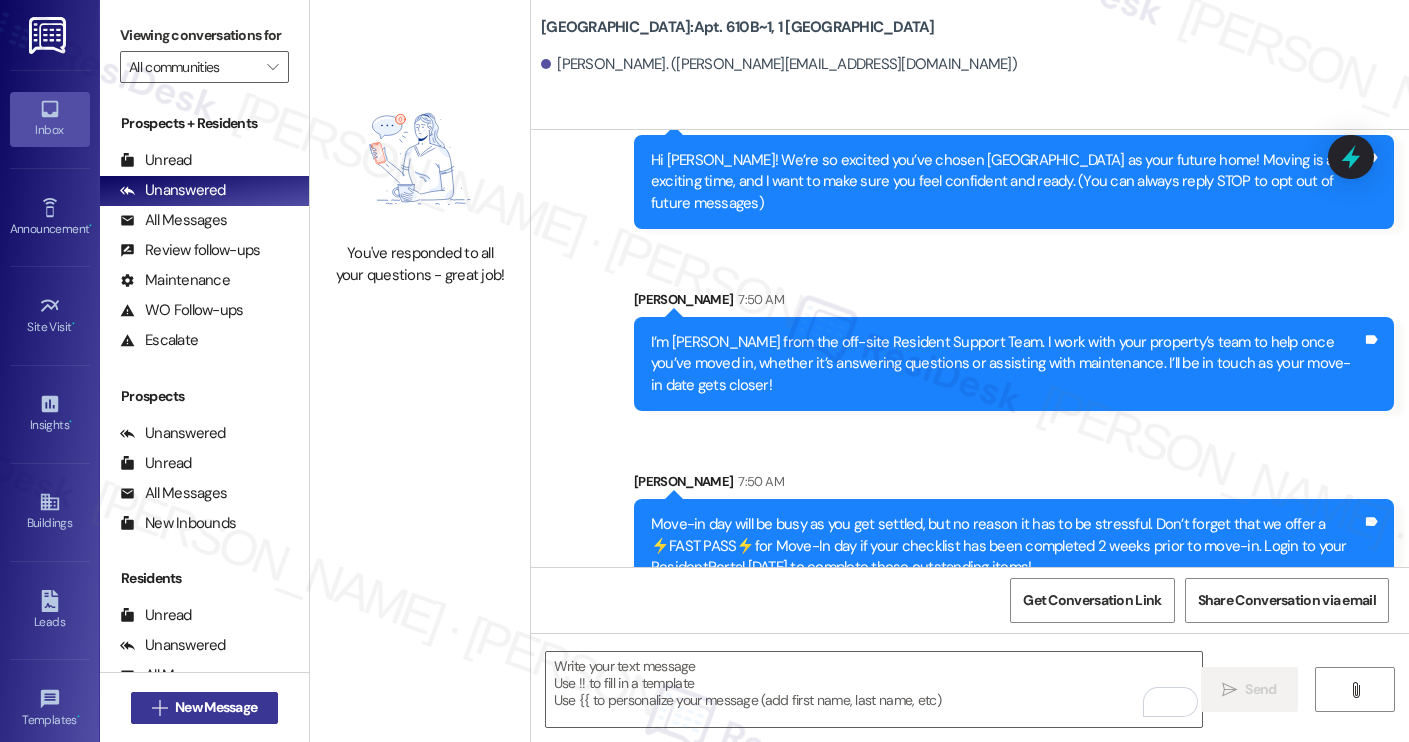 click on "New Message" at bounding box center [216, 707] 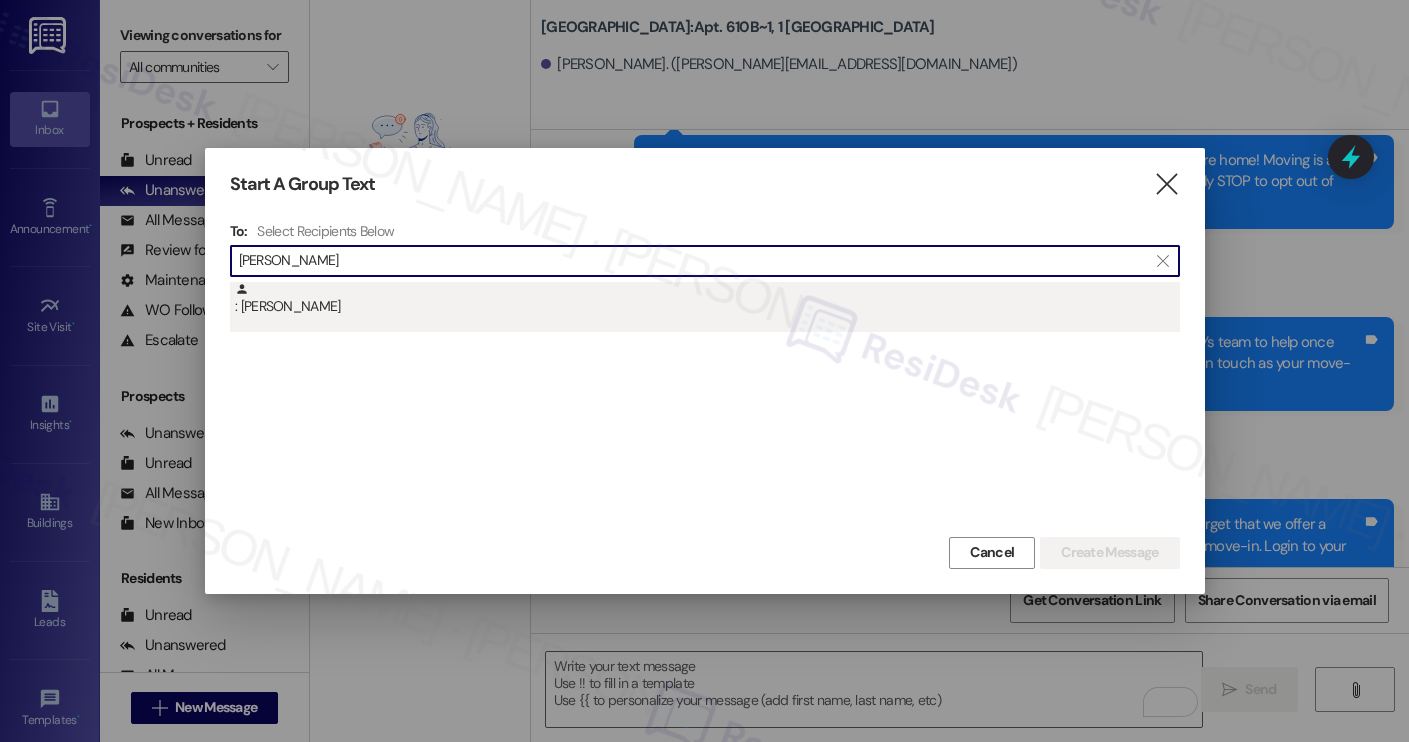 type on "kailey crose" 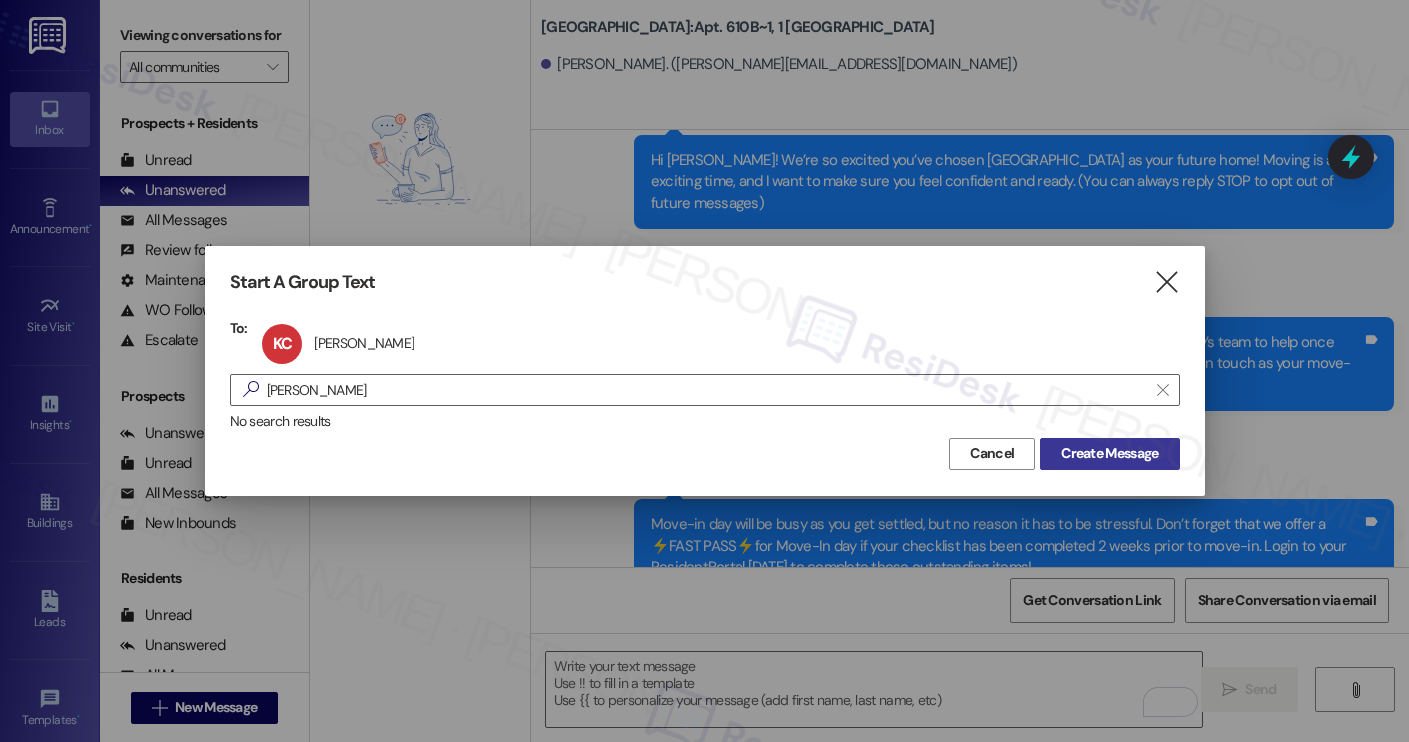 click on "Create Message" at bounding box center (1109, 453) 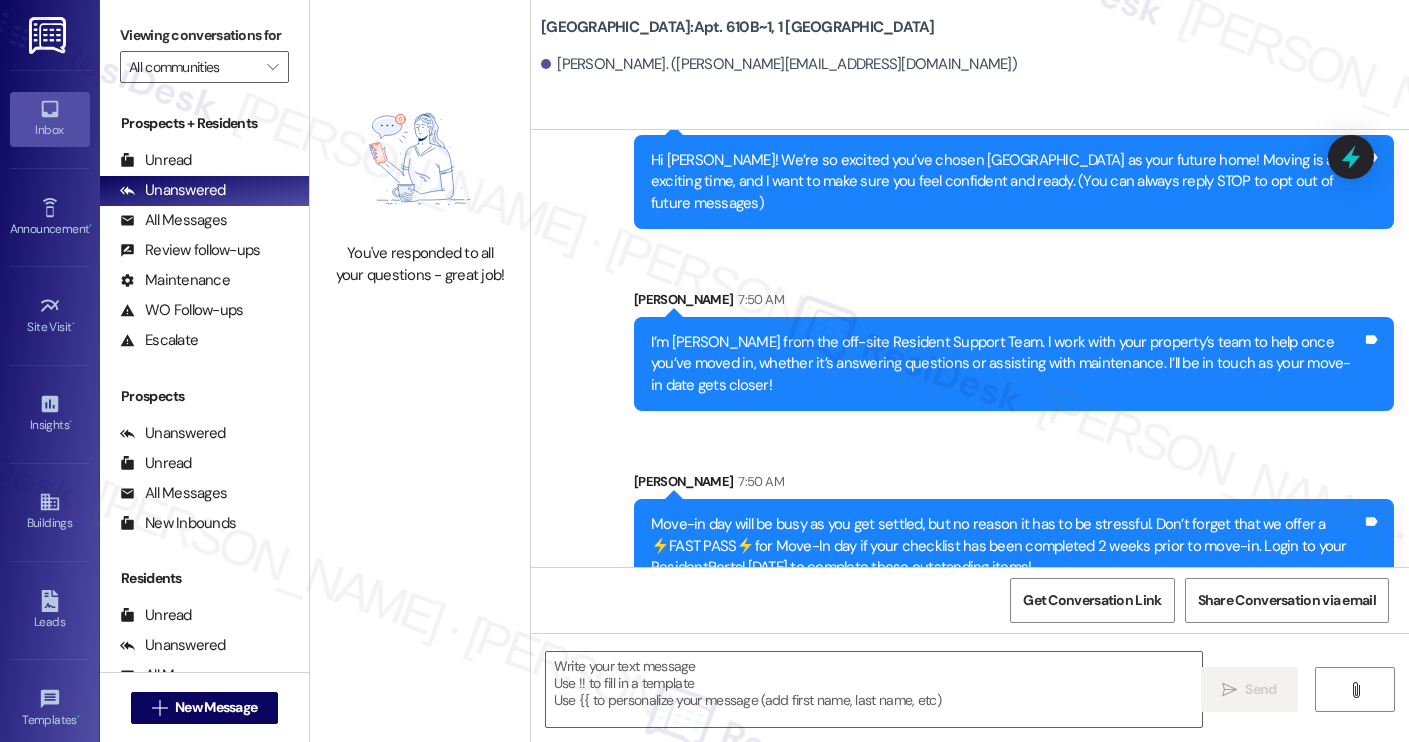 type on "Fetching suggested responses. Please feel free to read through the conversation in the meantime." 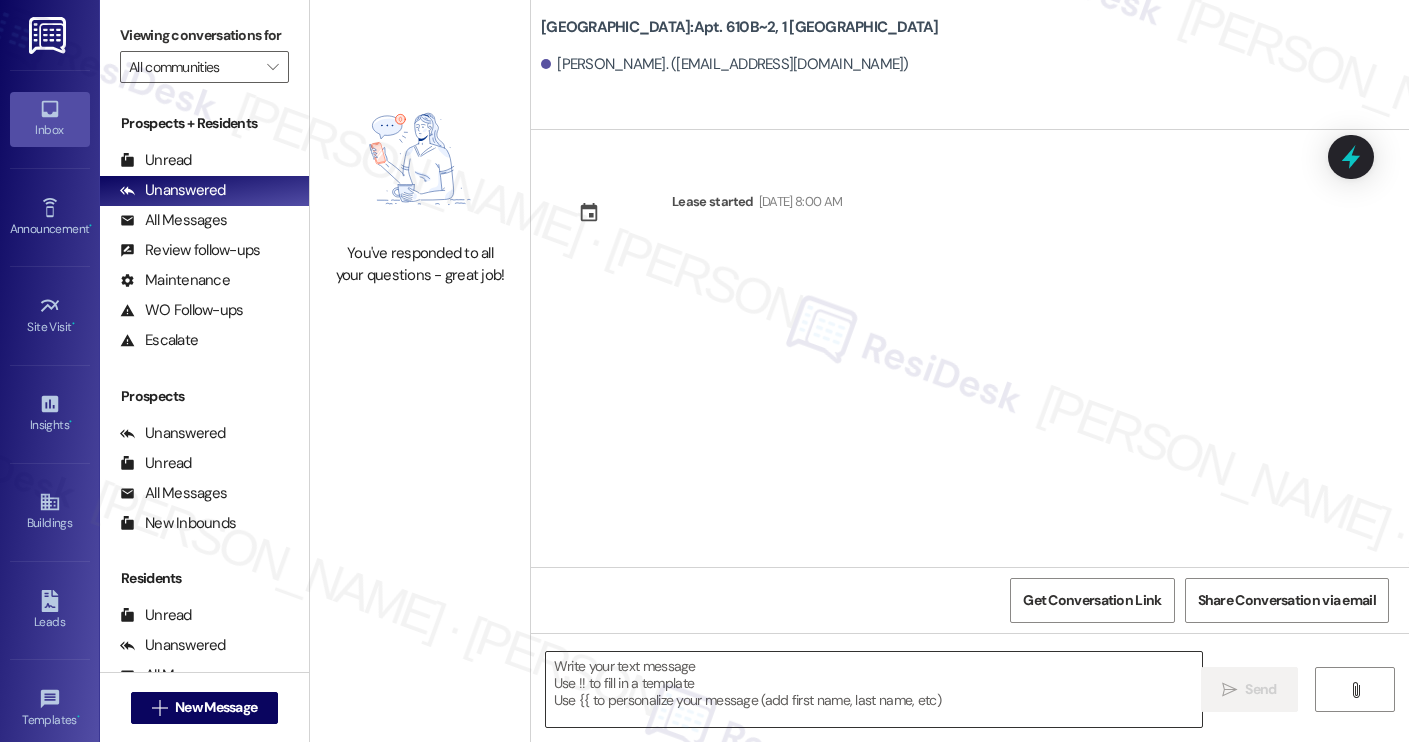 click at bounding box center [874, 689] 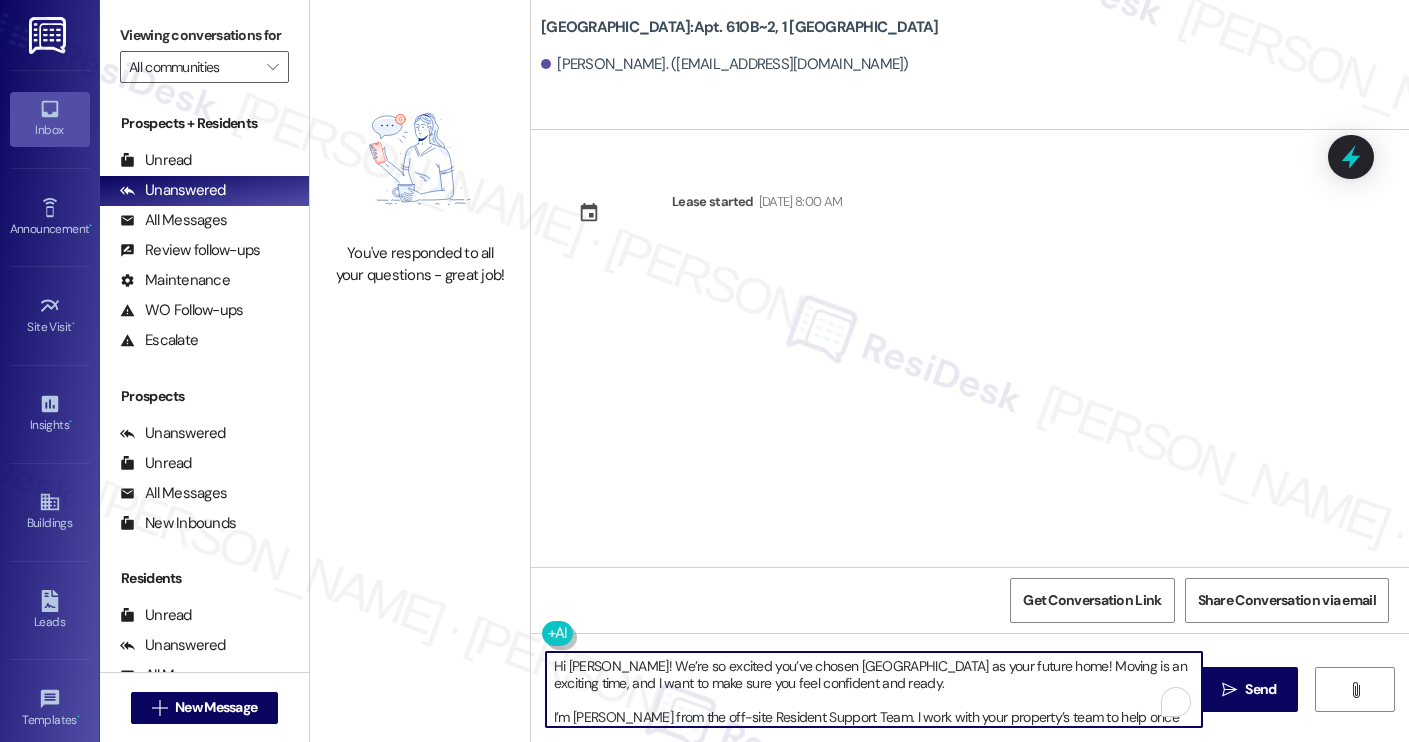 scroll, scrollTop: 119, scrollLeft: 0, axis: vertical 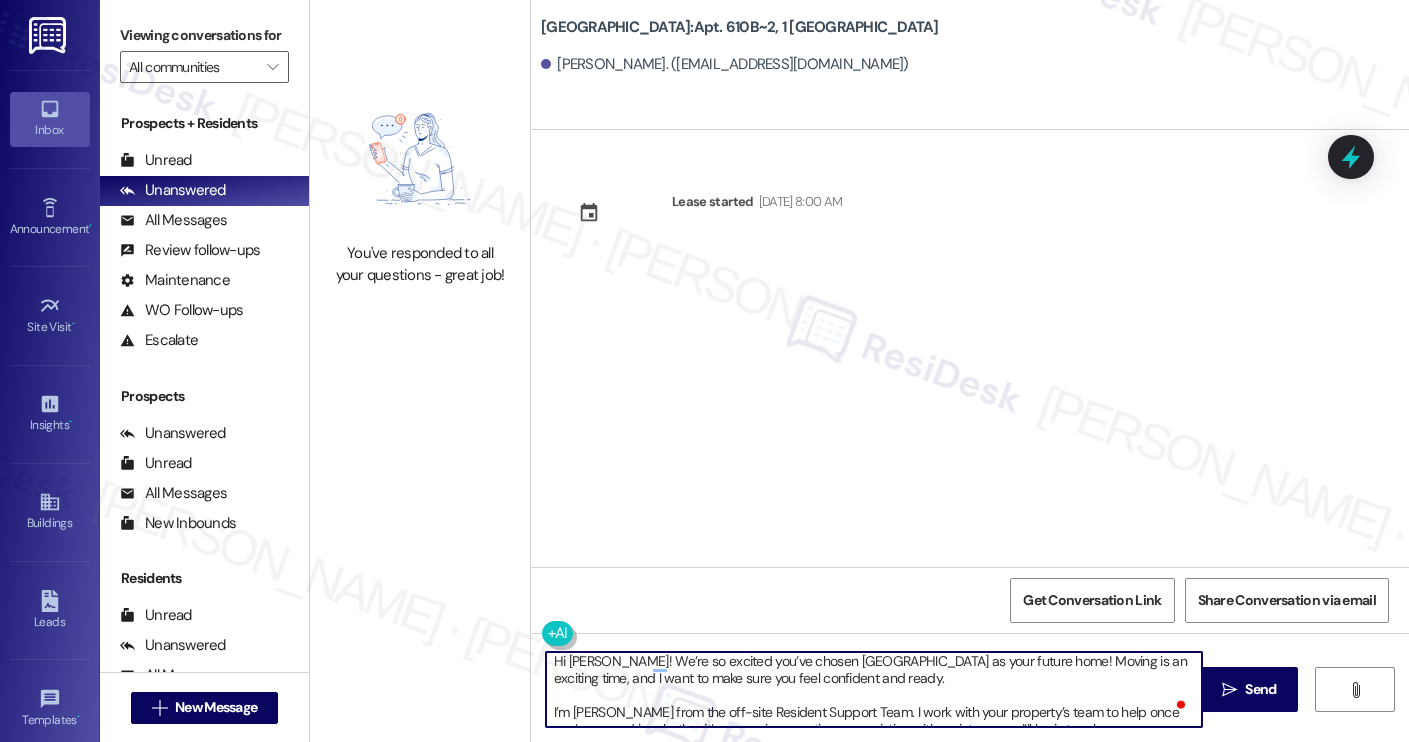 click on "Kailey Crose. (krcrose06@icloud.com)" at bounding box center [725, 64] 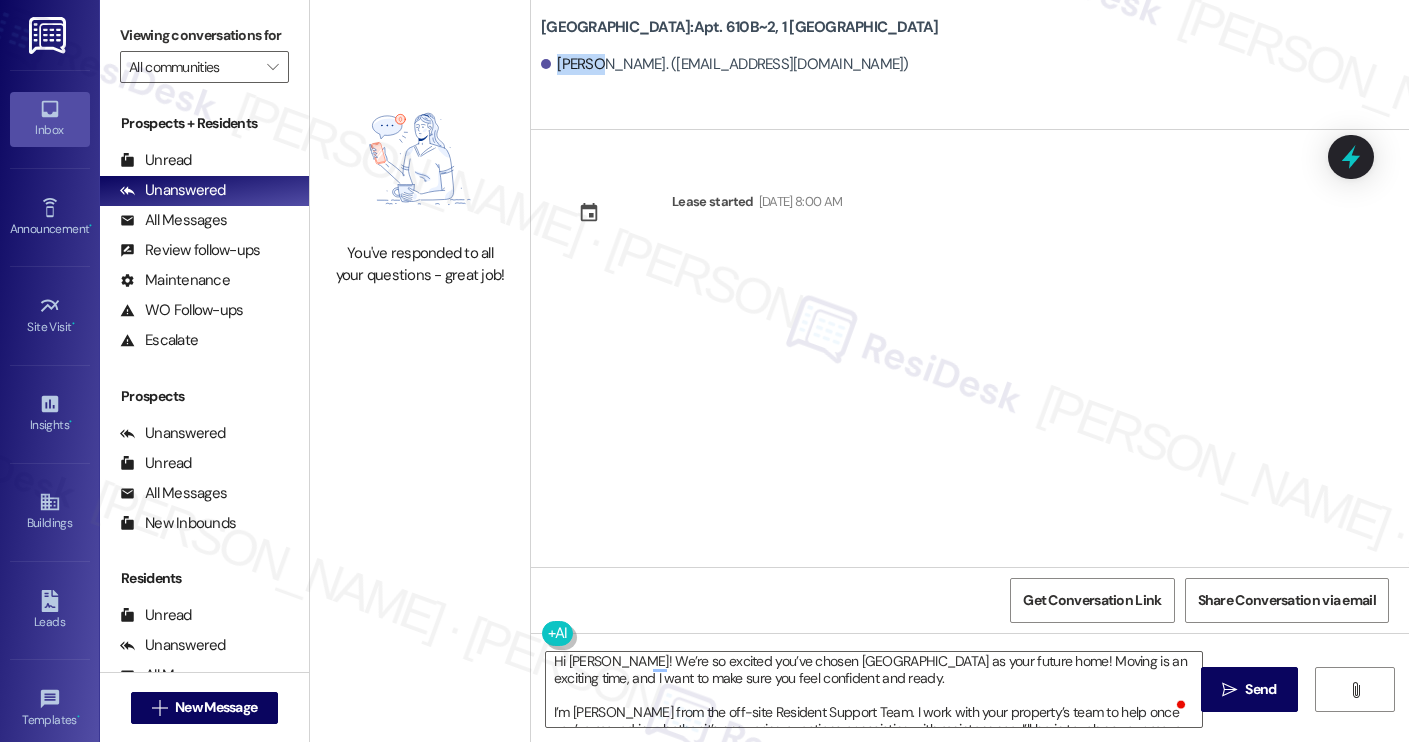 copy on "Kailey" 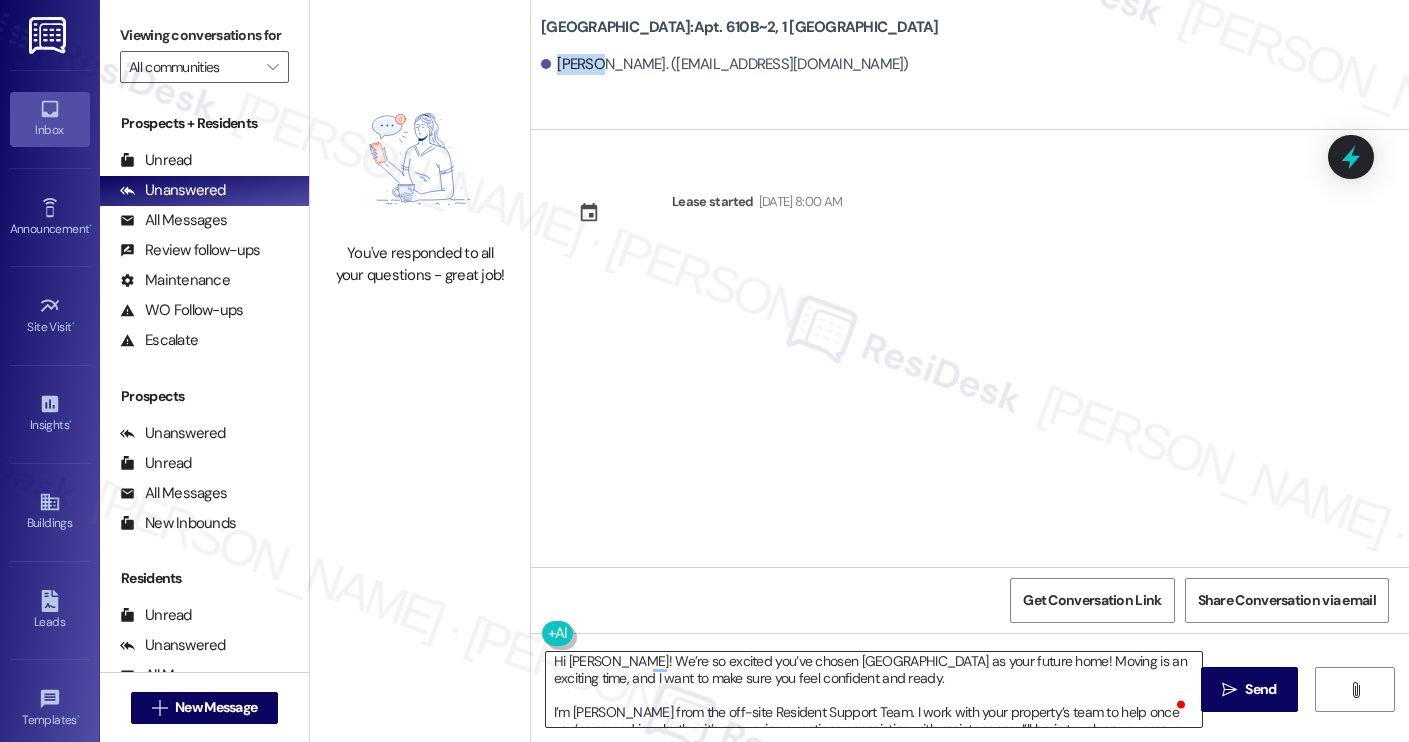 click on "Hi Isabella! We’re so excited you’ve chosen Yugo Charleston Campus as your future home! Moving is an exciting time, and I want to make sure you feel confident and ready.
I’m Sarah from the off-site Resident Support Team. I work with your property’s team to help once you’ve moved in, whether it’s answering questions or assisting with maintenance. I’ll be in touch as your move-in date gets closer!
Move-in day will be busy as you get settled, but no reason it has to be stressful. Don’t forget that we offer a ⚡FAST PASS⚡for Move-In day if your checklist has been completed 2 weeks prior to move-in. Login to your ResidentPortal today to complete those outstanding items!" at bounding box center [874, 689] 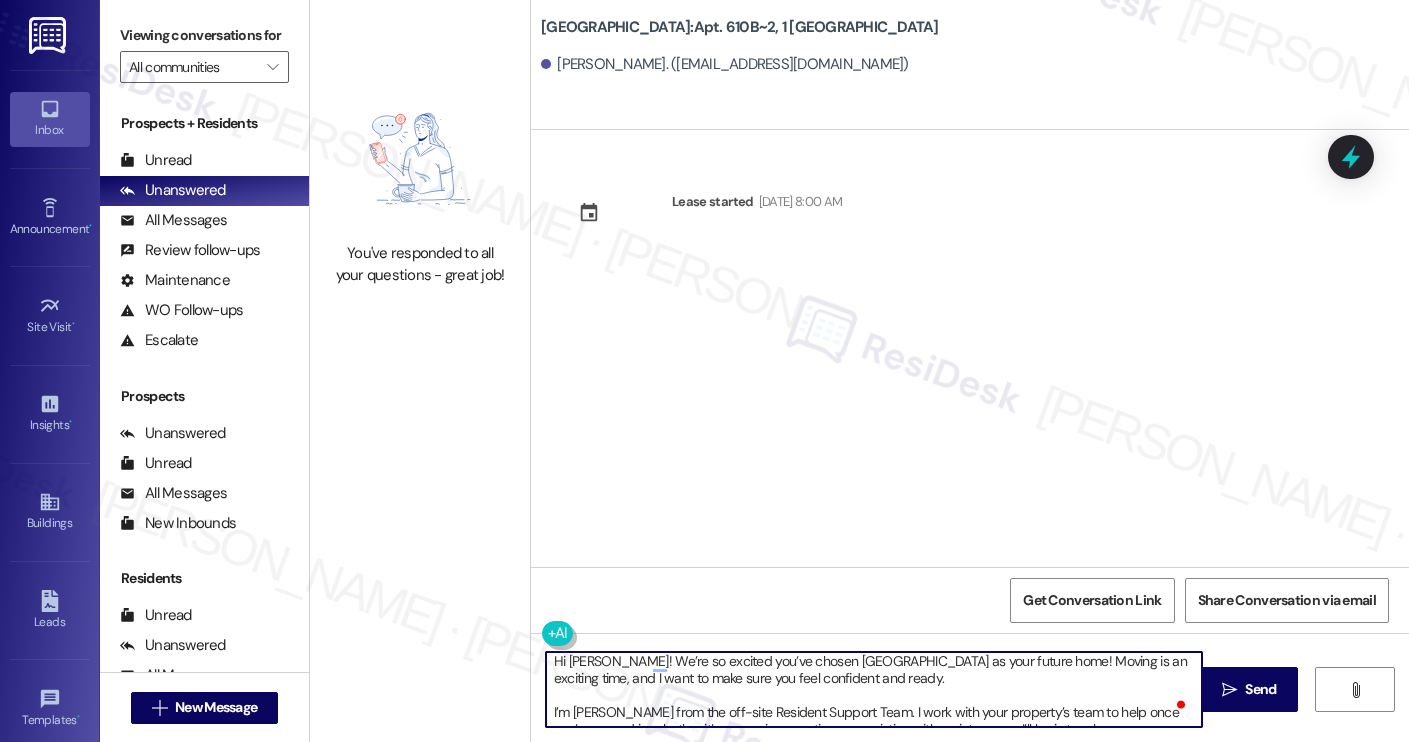 click on "Hi Isabella! We’re so excited you’ve chosen Yugo Charleston Campus as your future home! Moving is an exciting time, and I want to make sure you feel confident and ready.
I’m Sarah from the off-site Resident Support Team. I work with your property’s team to help once you’ve moved in, whether it’s answering questions or assisting with maintenance. I’ll be in touch as your move-in date gets closer!
Move-in day will be busy as you get settled, but no reason it has to be stressful. Don’t forget that we offer a ⚡FAST PASS⚡for Move-In day if your checklist has been completed 2 weeks prior to move-in. Login to your ResidentPortal today to complete those outstanding items!" at bounding box center (874, 689) 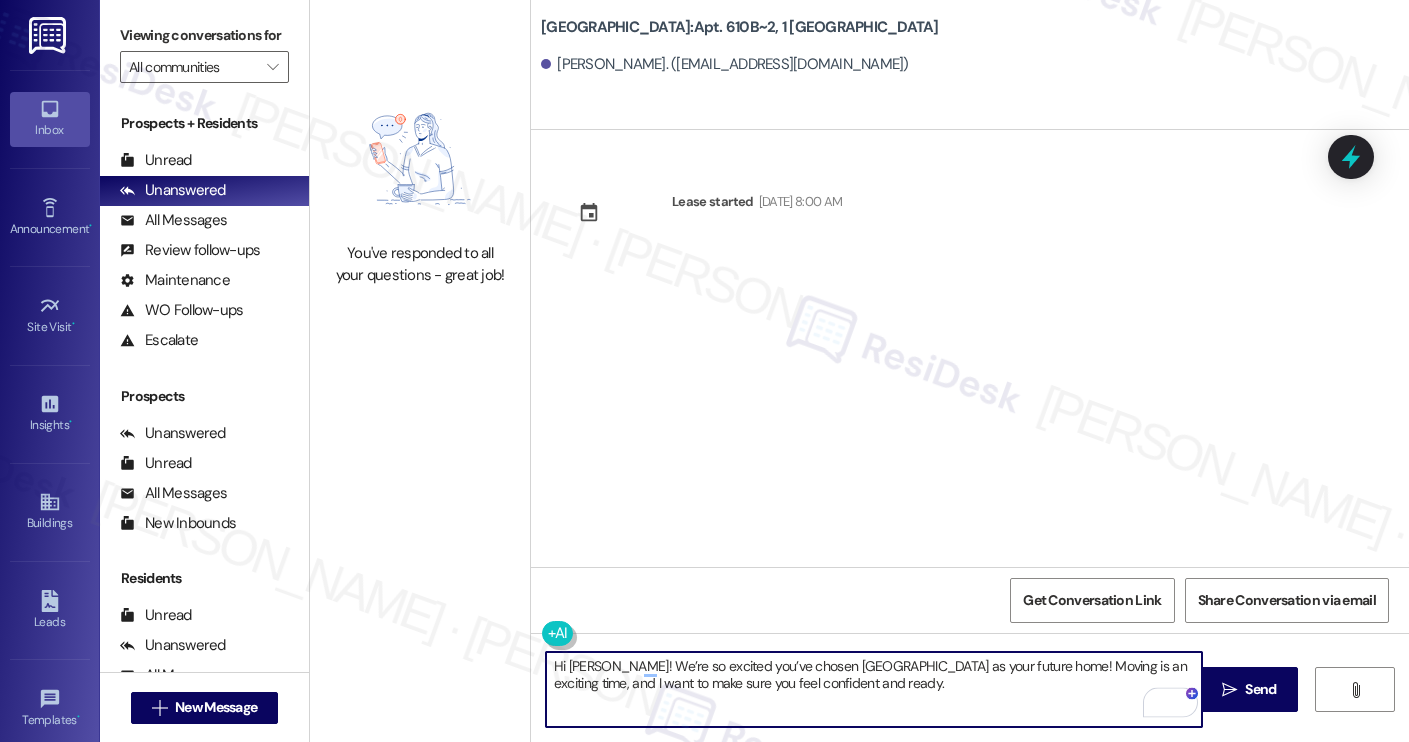 type on "Hi Kailey! We’re so excited you’ve chosen Yugo Charleston Campus as your future home! Moving is an exciting time, and I want to make sure you feel confident and ready." 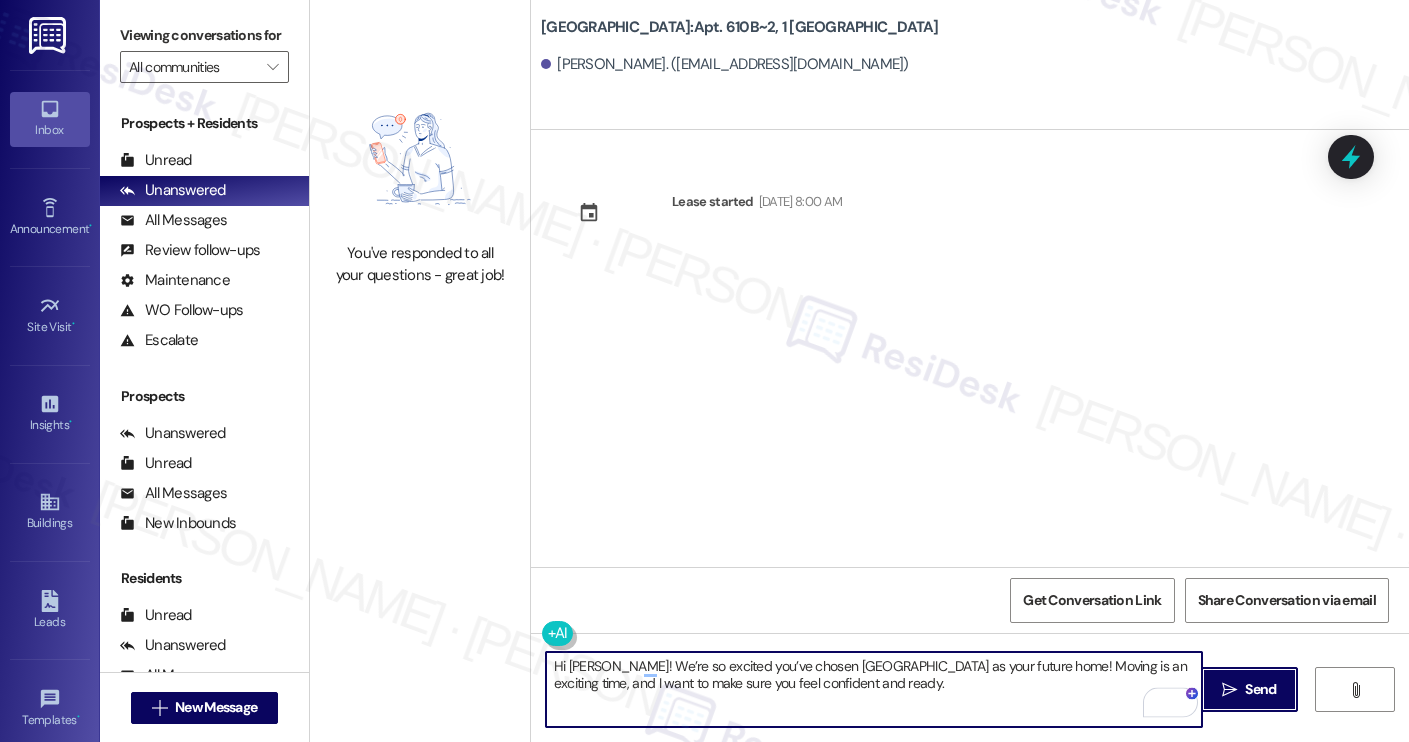 click on " Send" at bounding box center (1249, 689) 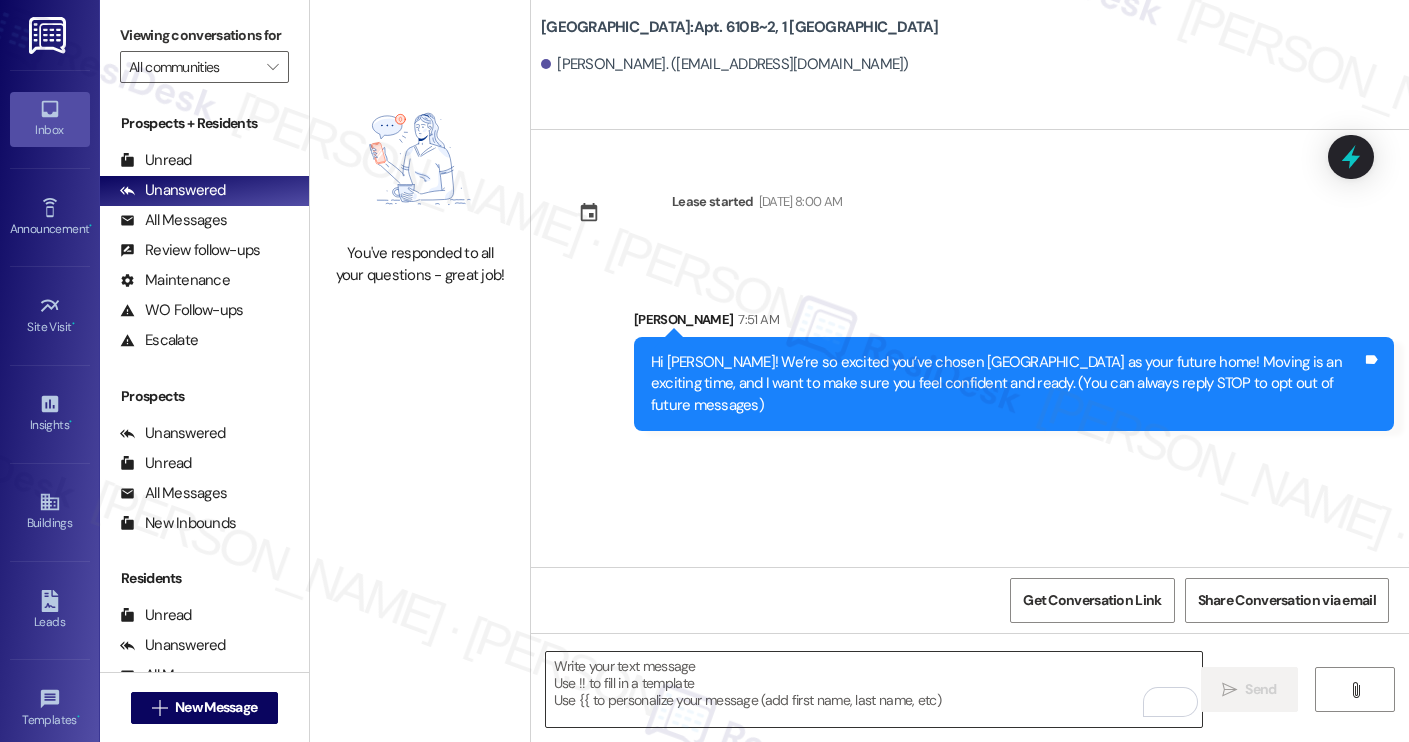 click at bounding box center [874, 689] 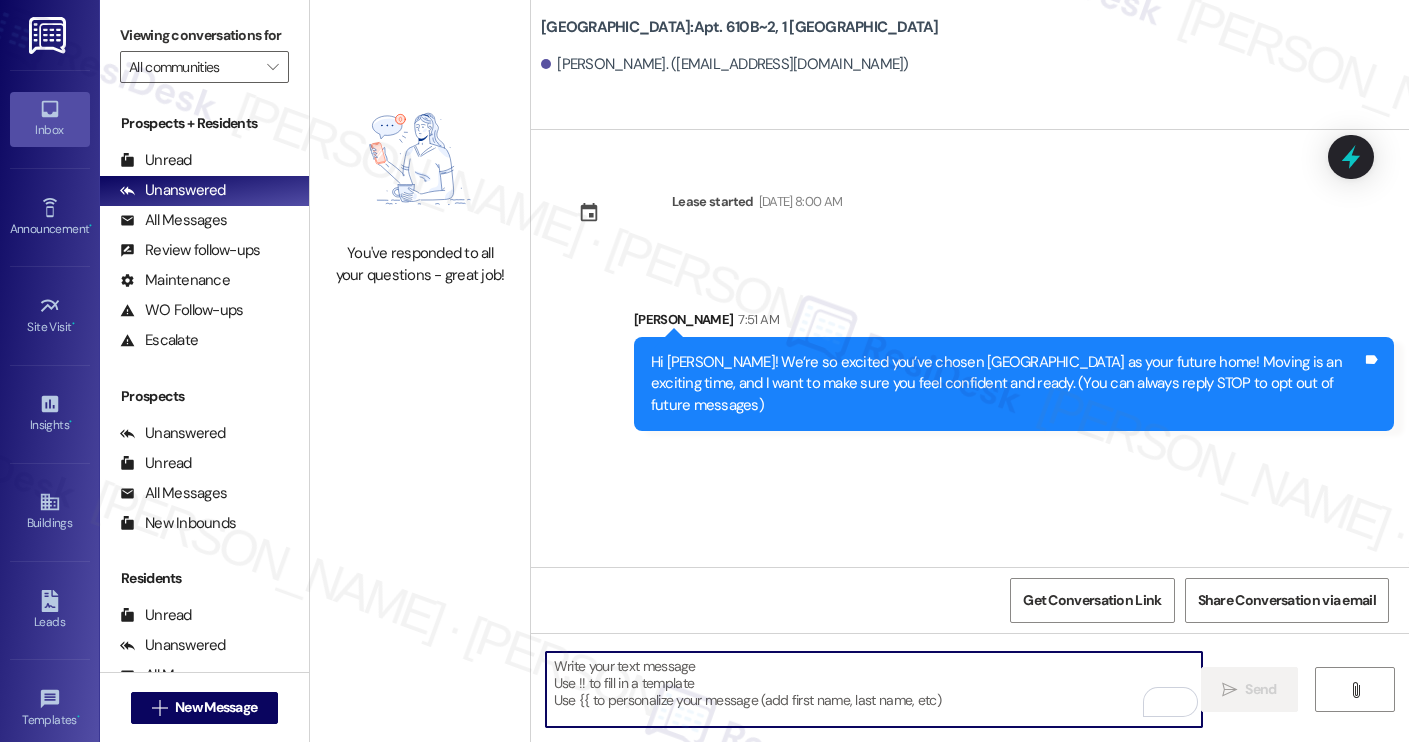 paste on "I’m Sarah from the off-site Resident Support Team. I work with your property’s team to help once you’ve moved in, whether it’s answering questions or assisting with maintenance. I’ll be in touch as your move-in date gets closer!
Move-in day will be busy as you get settled, but no reason it has to be stressful. Don’t forget that we offer a ⚡FAST PASS⚡for Move-In day if your checklist has been completed 2 weeks prior to move-in. Login to your ResidentPortal today to complete those outstanding items!" 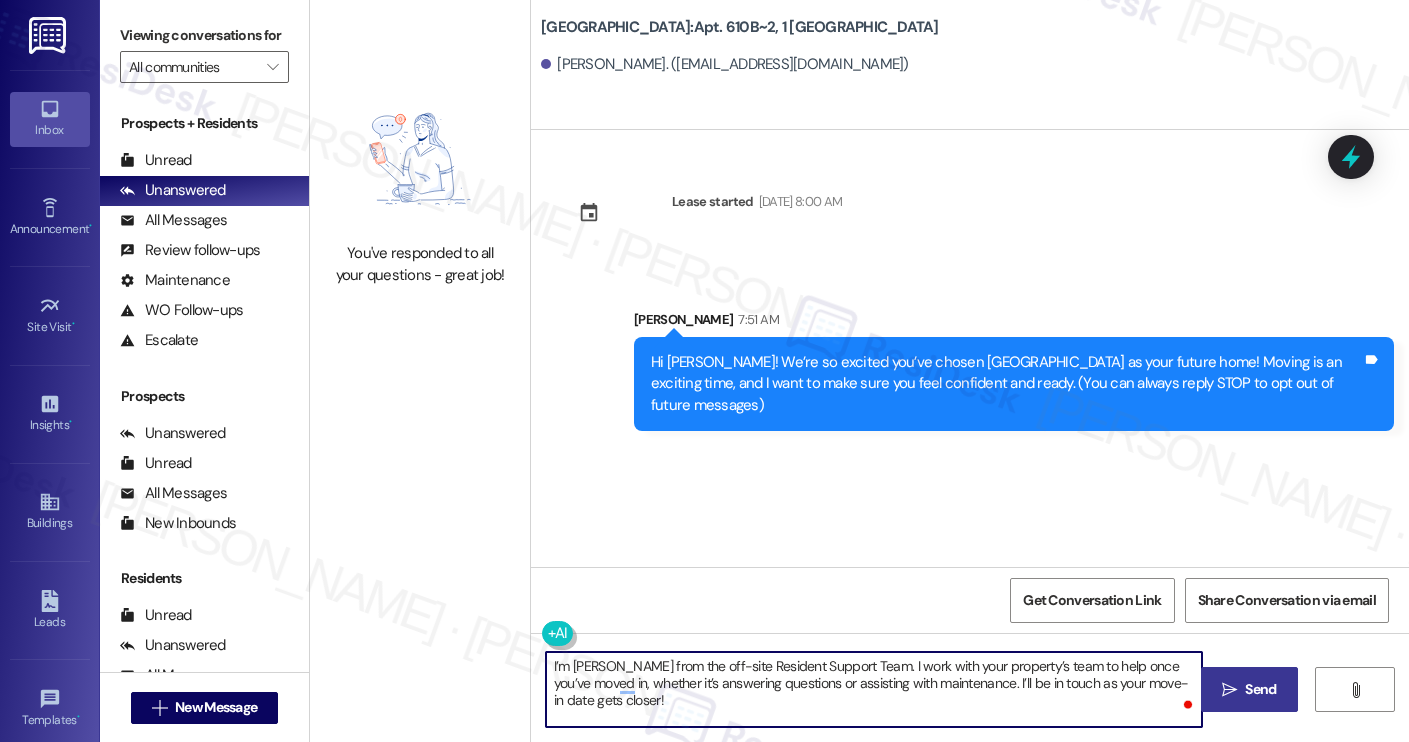 type on "I’m Sarah from the off-site Resident Support Team. I work with your property’s team to help once you’ve moved in, whether it’s answering questions or assisting with maintenance. I’ll be in touch as your move-in date gets closer!" 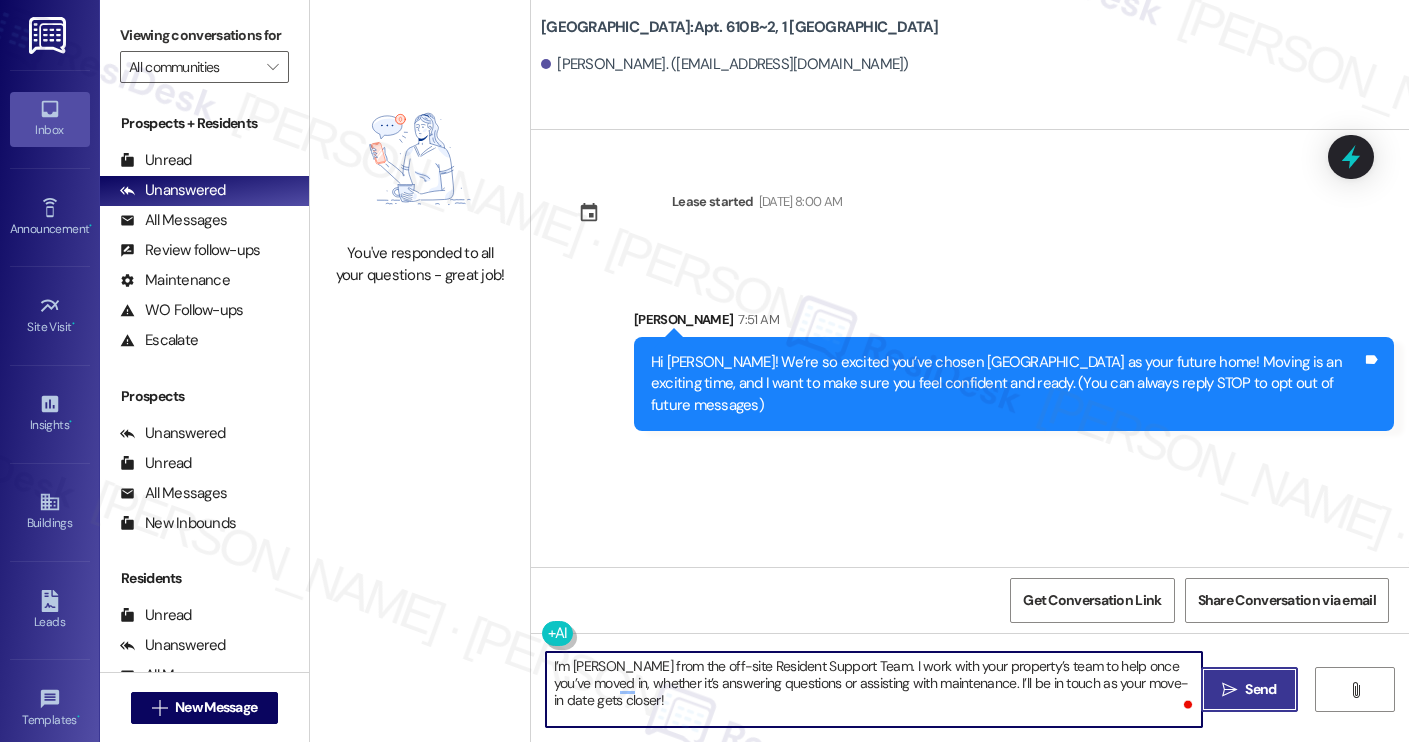 click on " Send" at bounding box center (1249, 689) 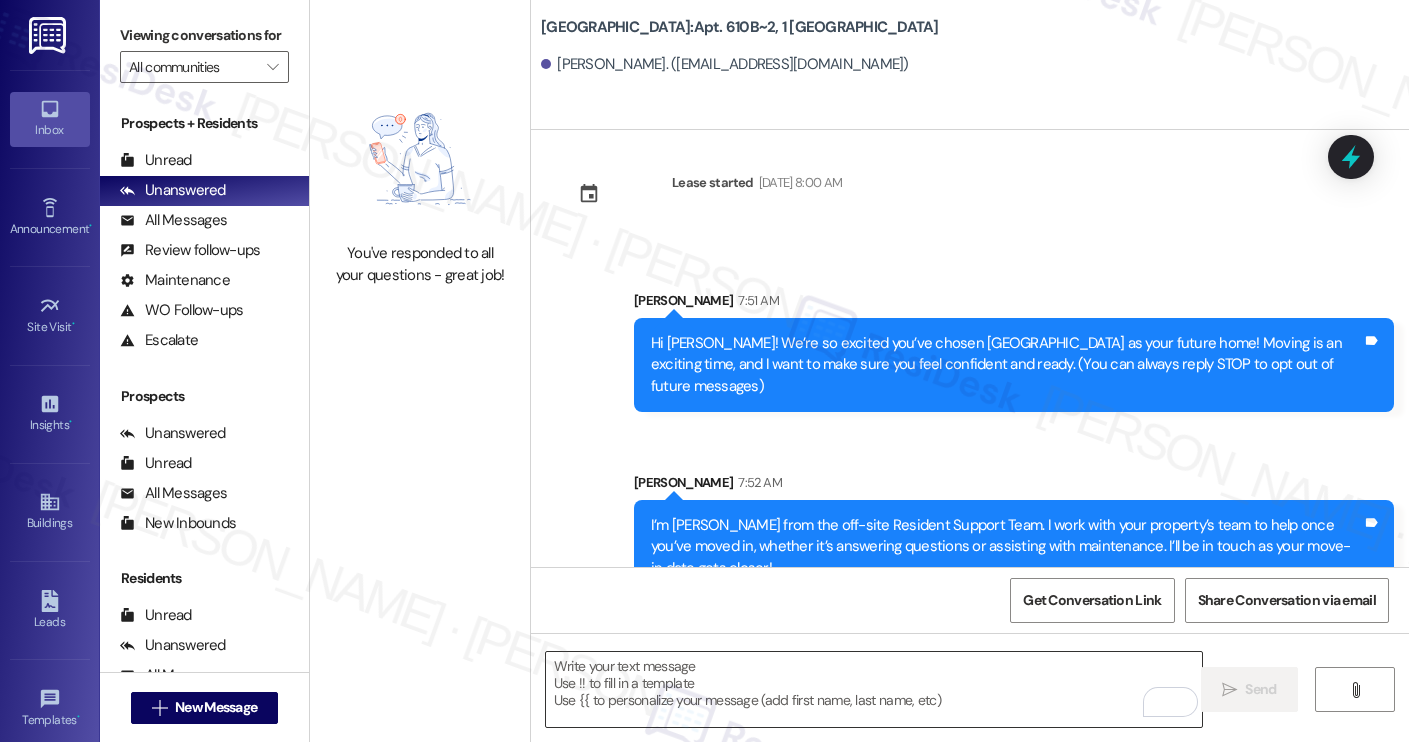 click at bounding box center (874, 689) 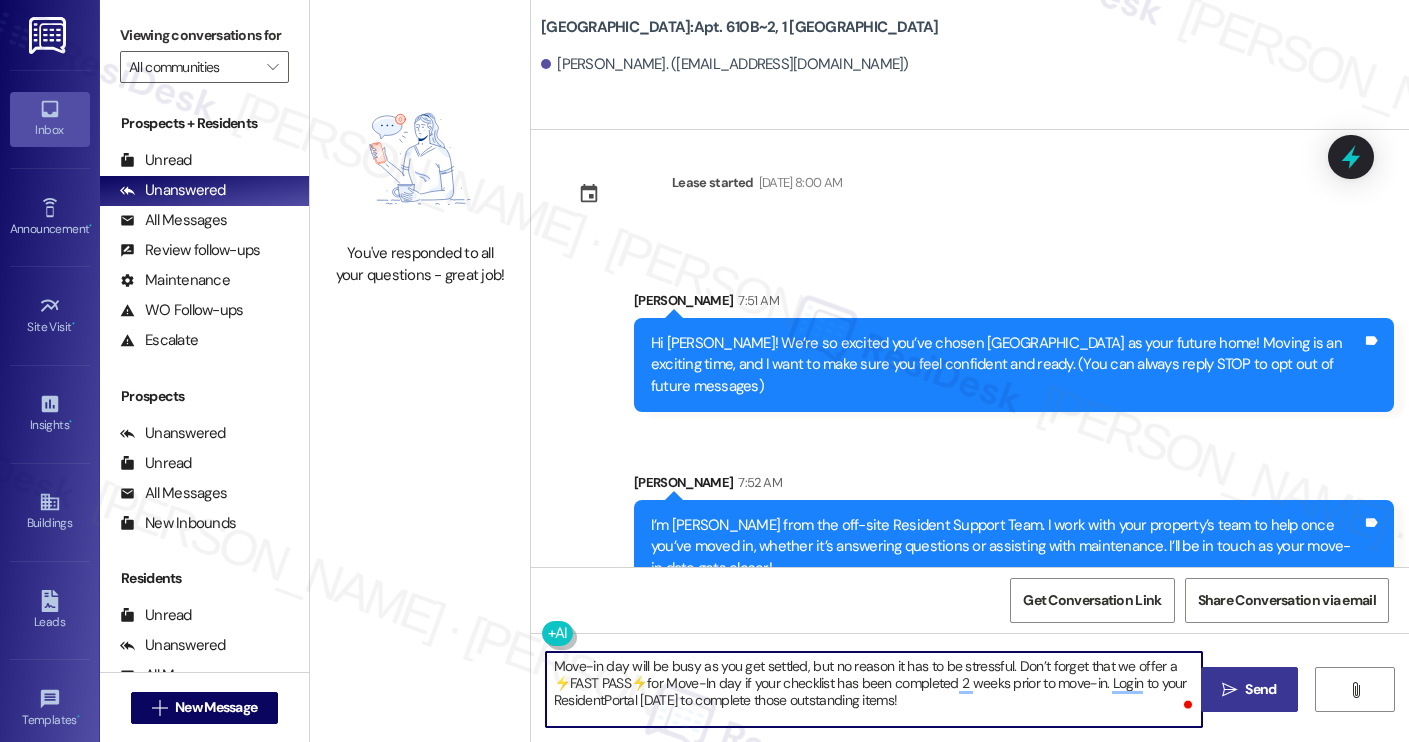 type on "Move-in day will be busy as you get settled, but no reason it has to be stressful. Don’t forget that we offer a ⚡FAST PASS⚡for Move-In day if your checklist has been completed 2 weeks prior to move-in. Login to your ResidentPortal today to complete those outstanding items!" 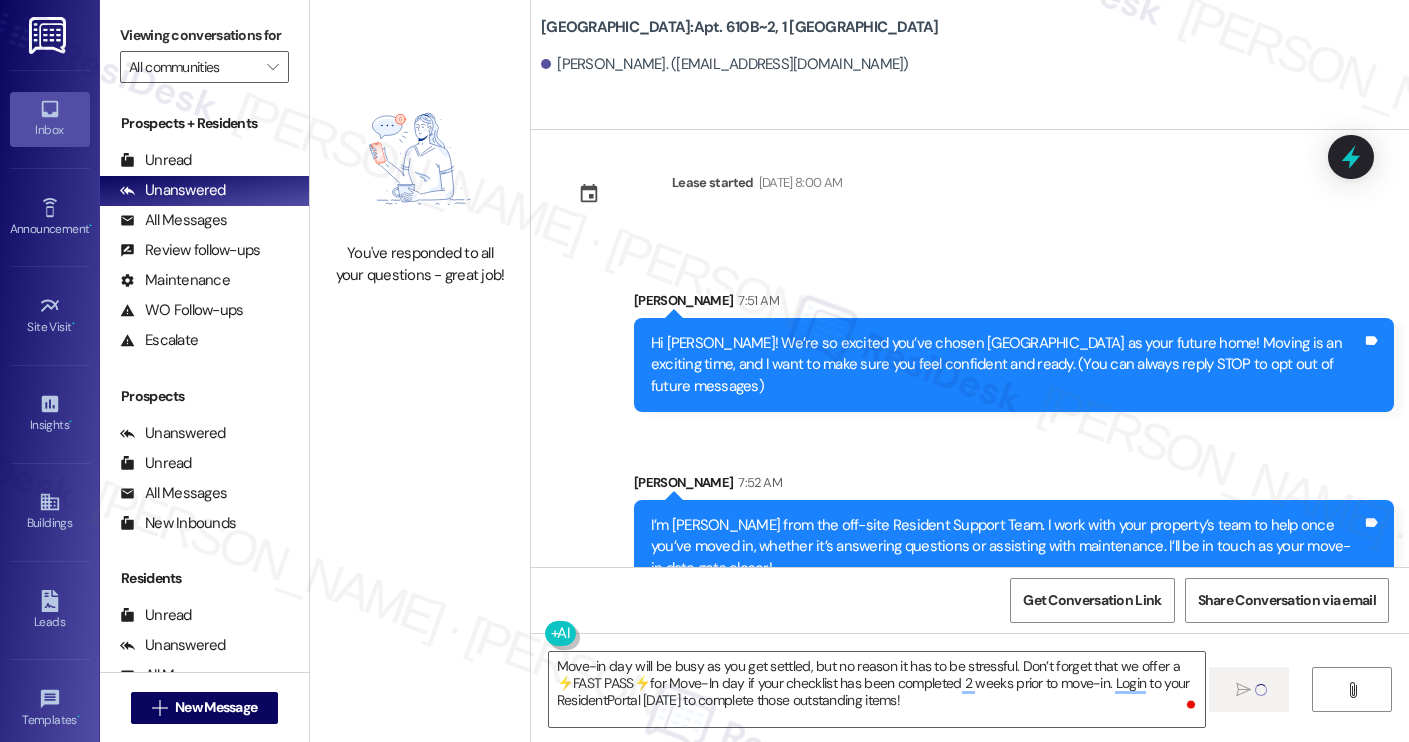 type 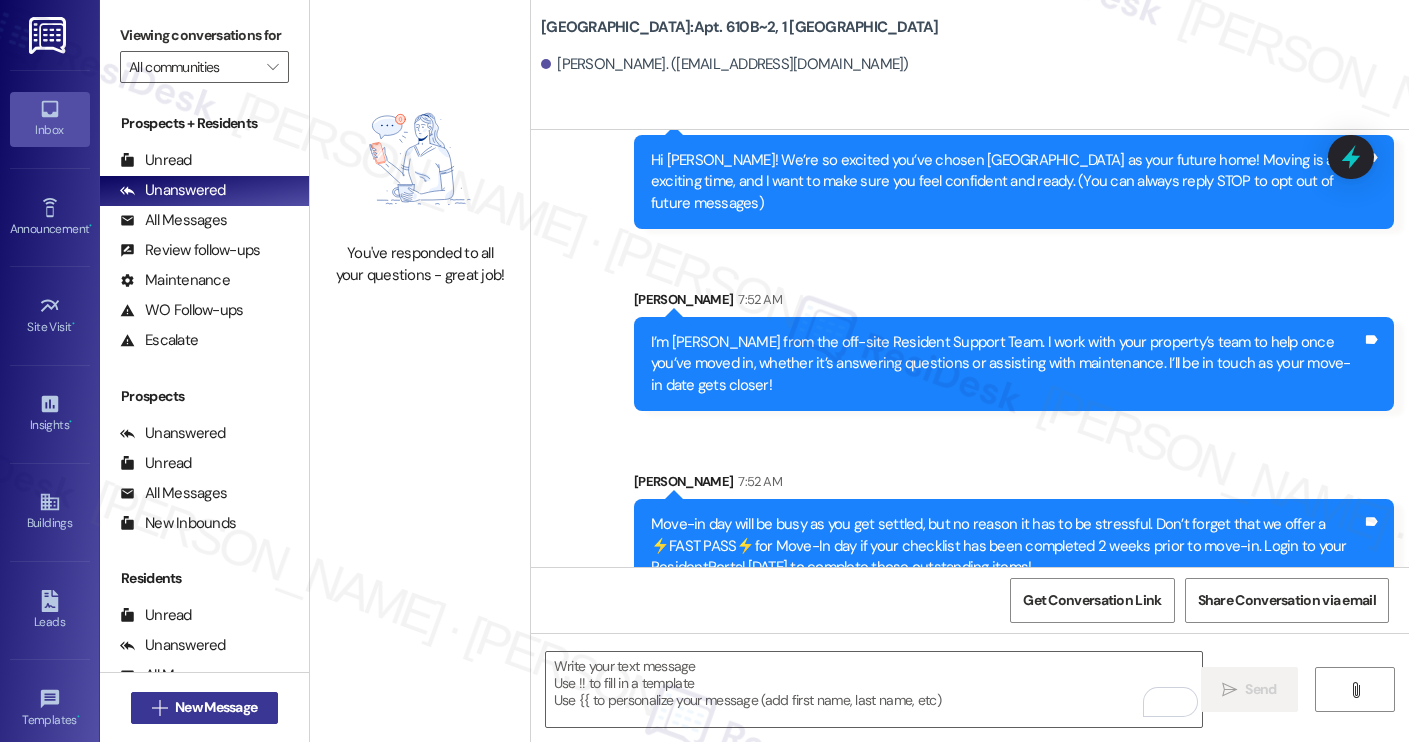 click on "New Message" at bounding box center (216, 707) 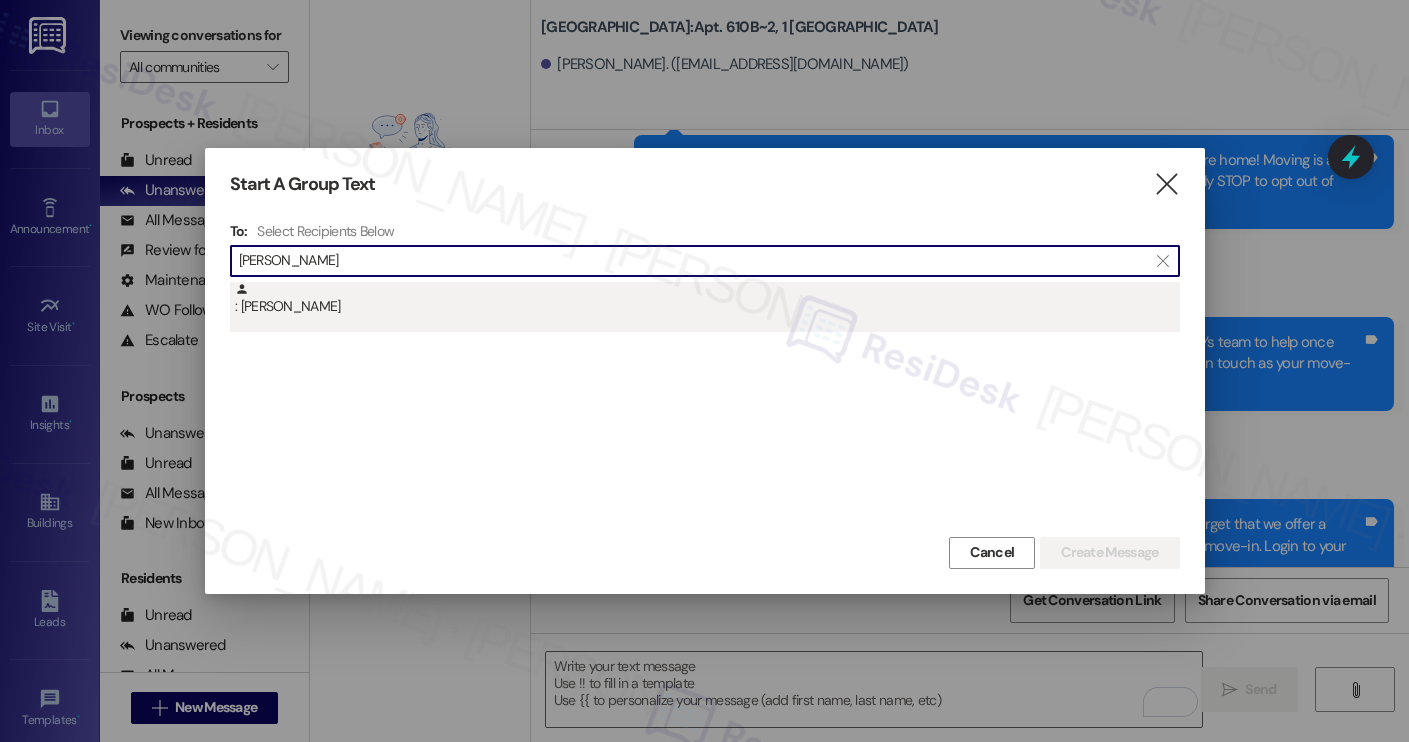 type on "sophie zeb" 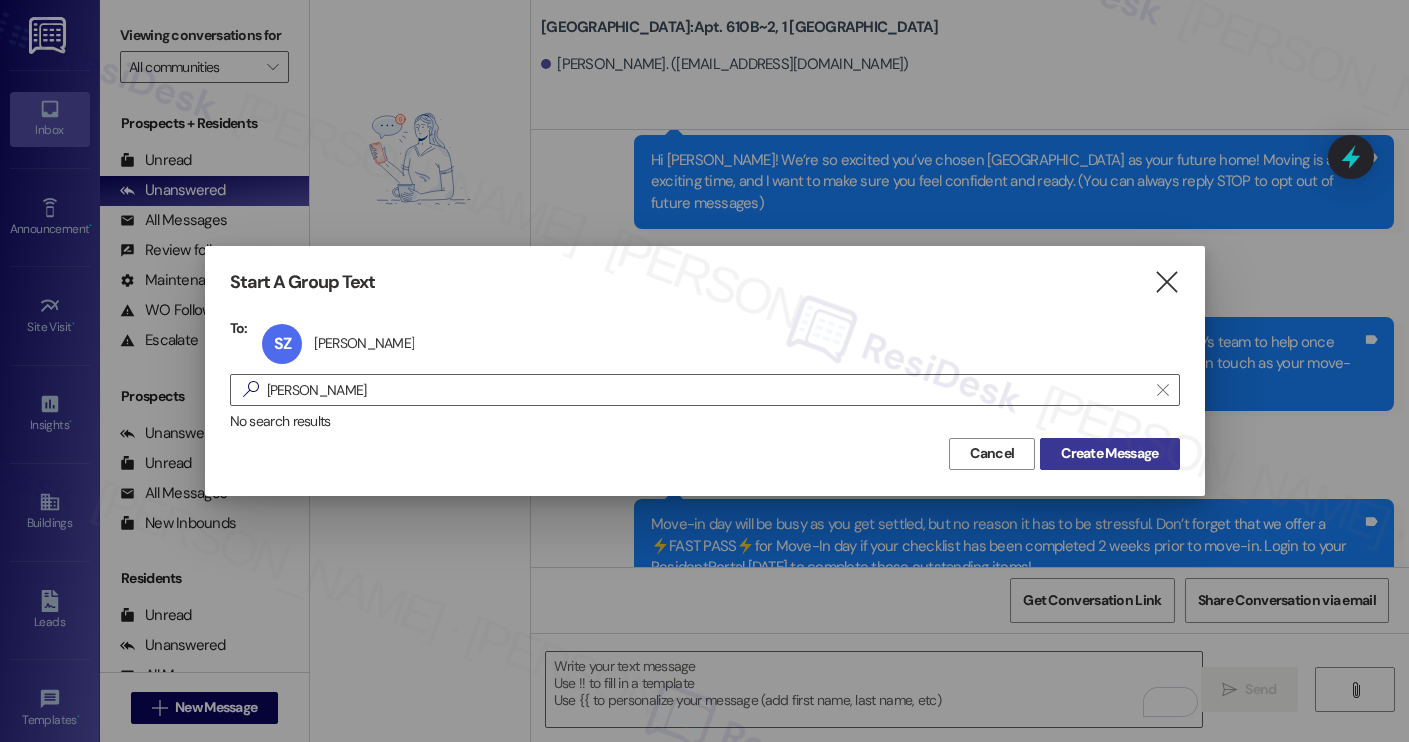 click on "Create Message" at bounding box center [1109, 453] 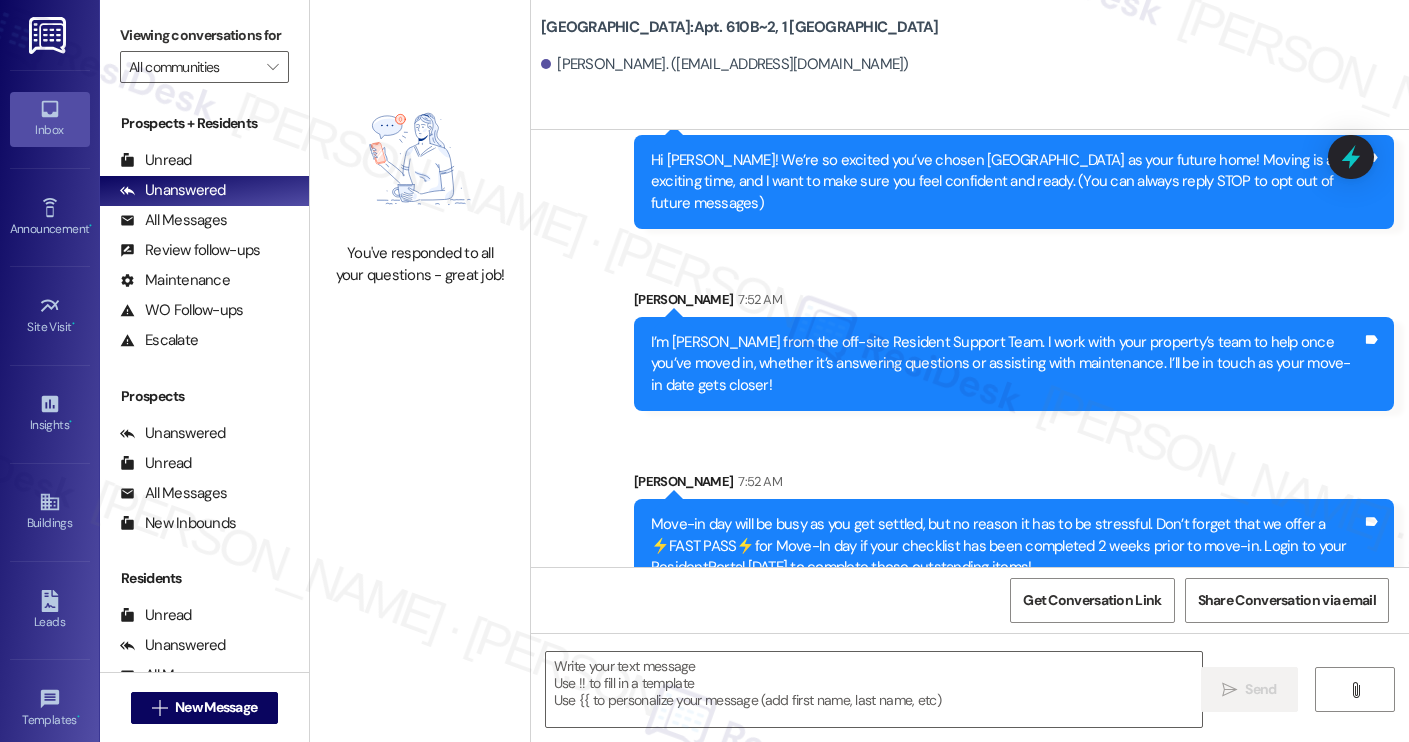 type on "Fetching suggested responses. Please feel free to read through the conversation in the meantime." 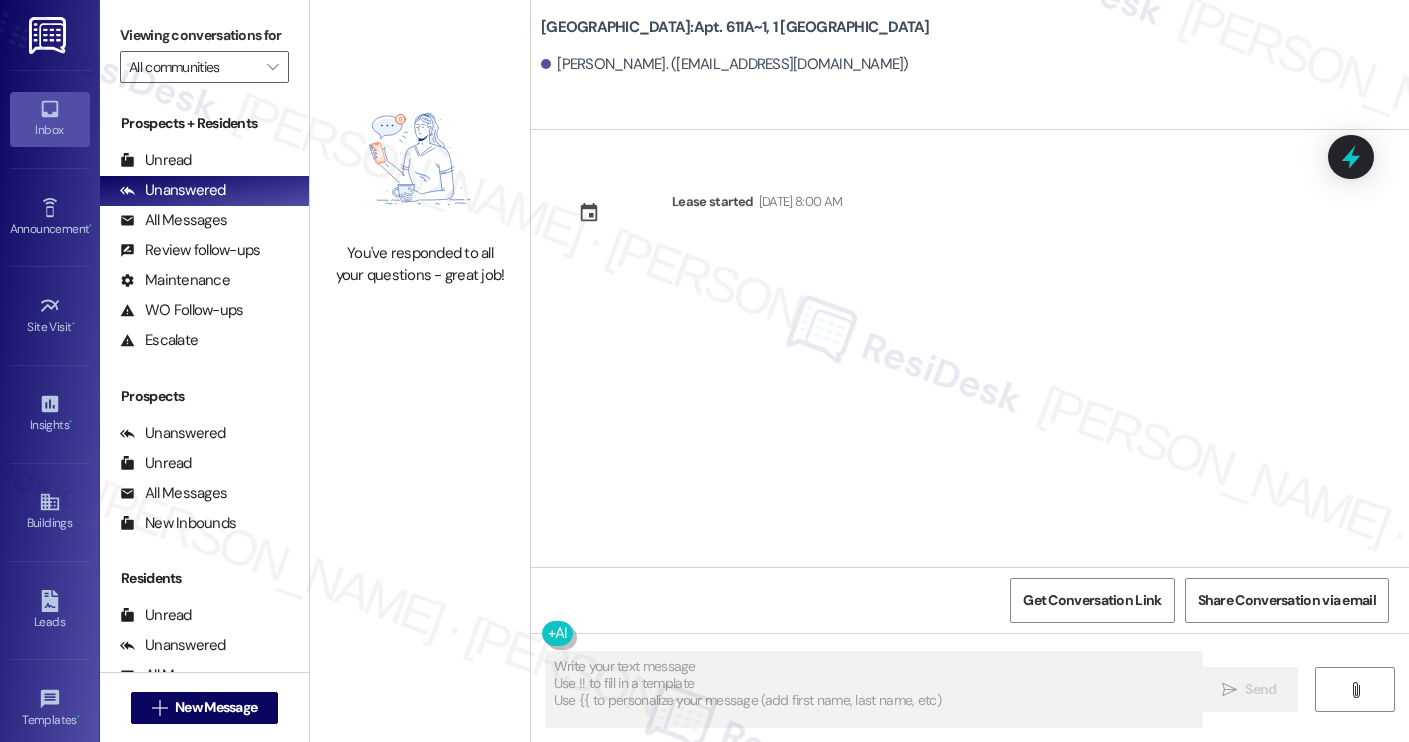 scroll, scrollTop: 0, scrollLeft: 0, axis: both 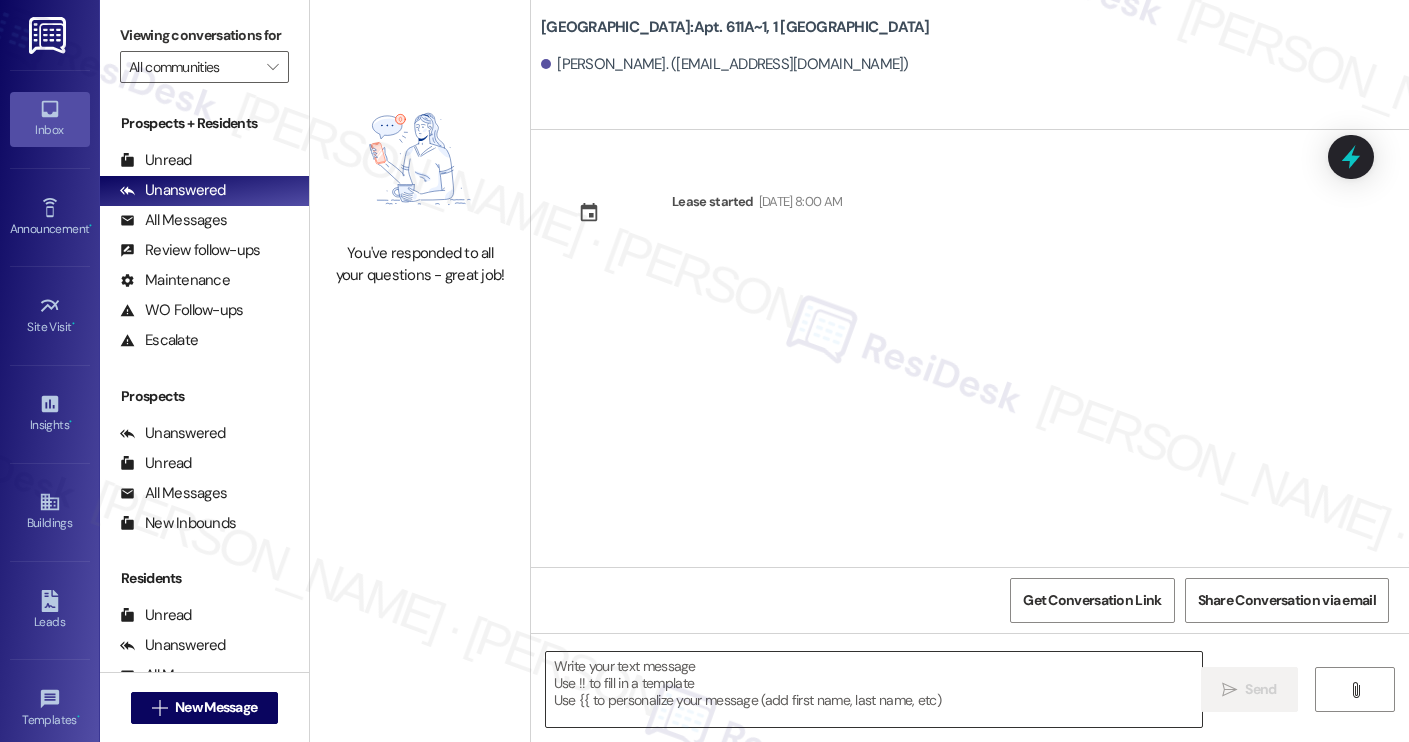 click at bounding box center [874, 689] 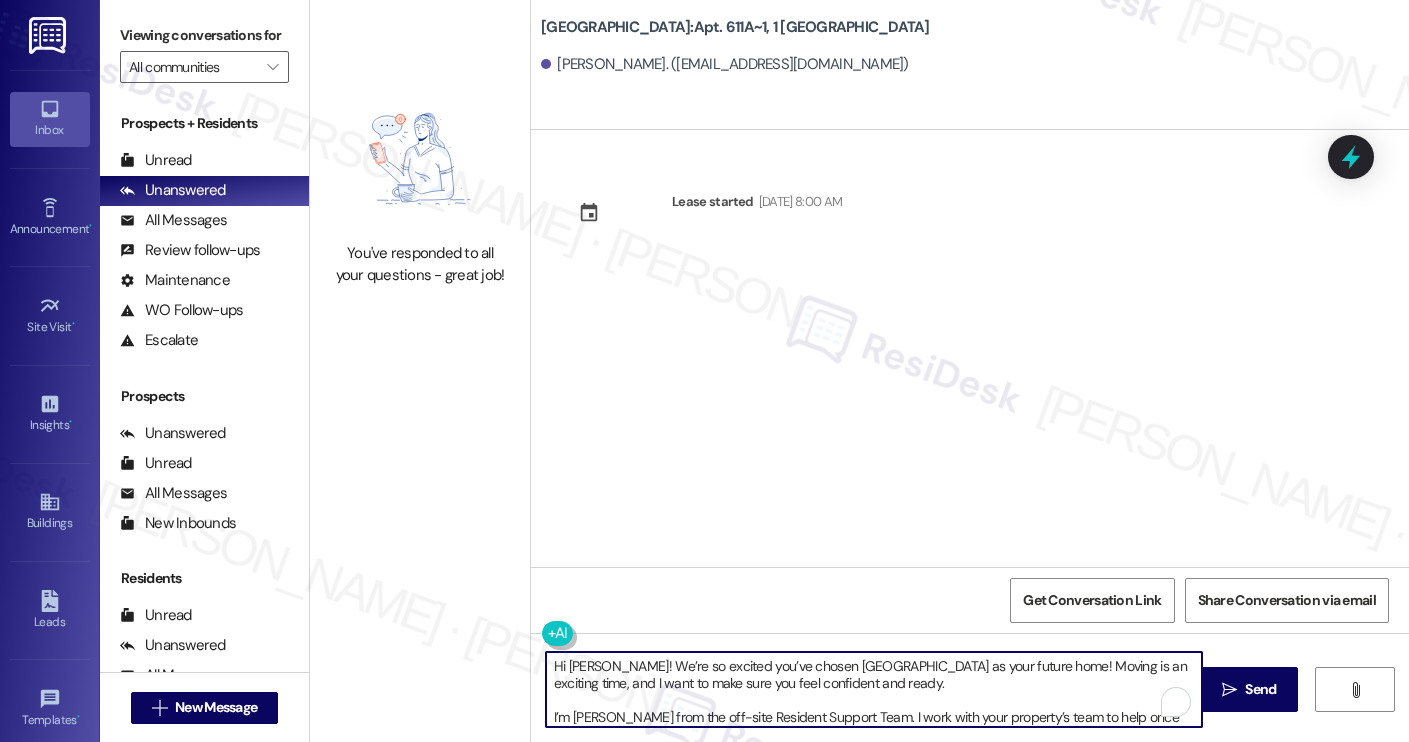 scroll, scrollTop: 119, scrollLeft: 0, axis: vertical 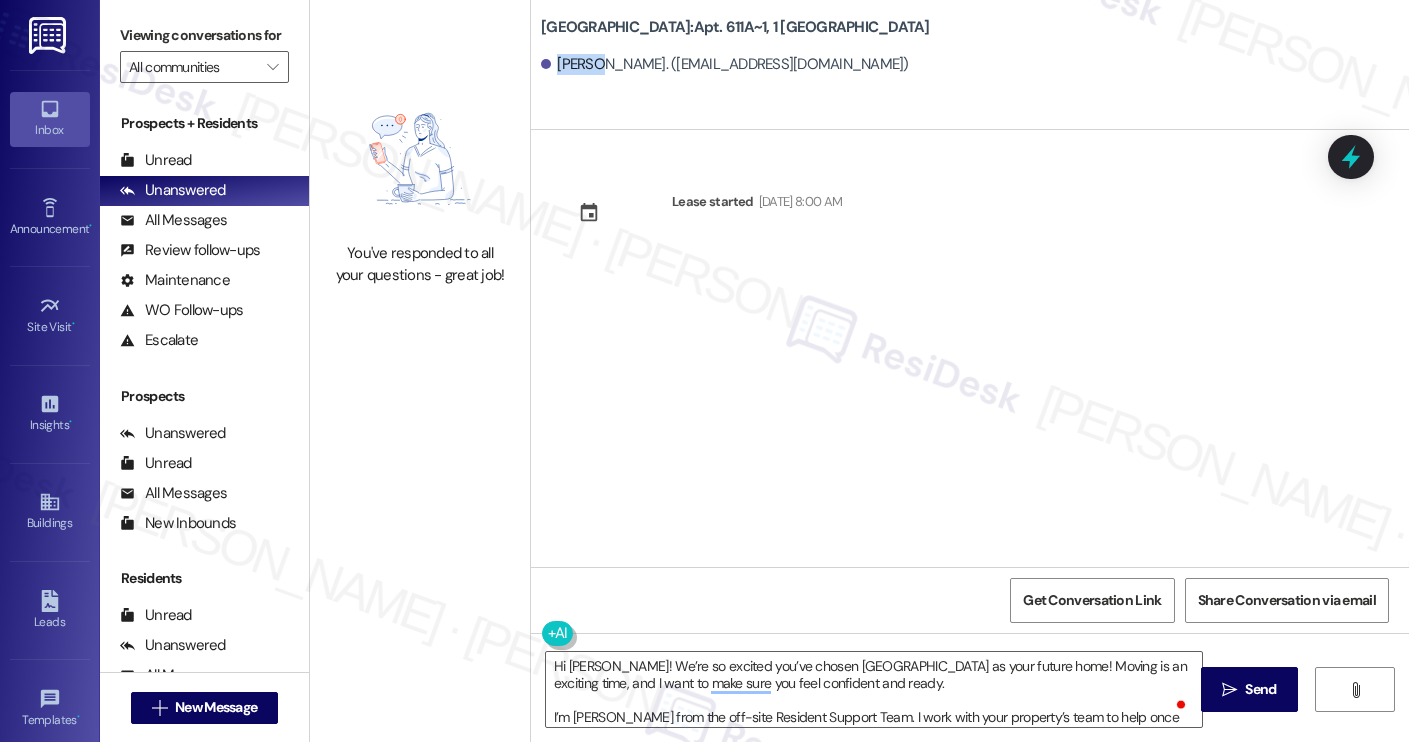 copy on "Sophie" 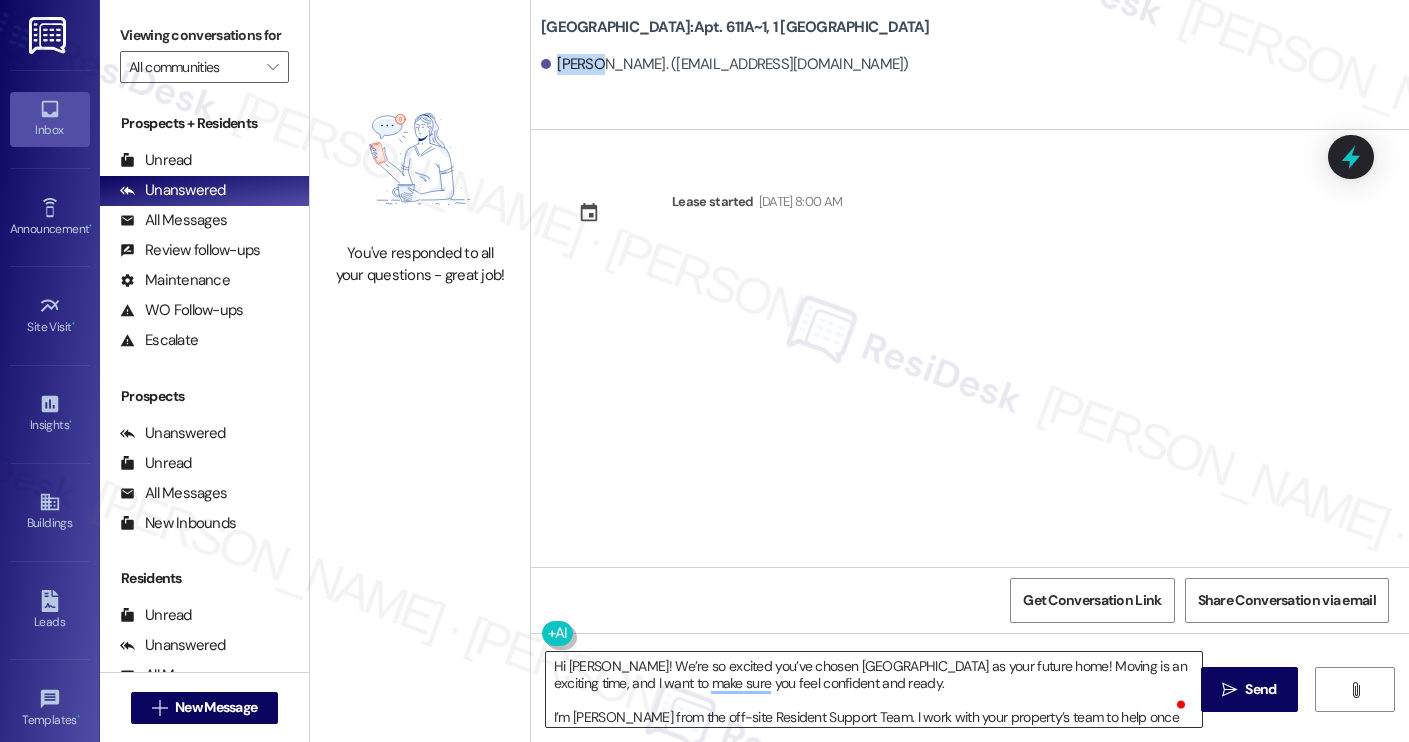 click on "Hi Isabella! We’re so excited you’ve chosen Yugo Charleston Campus as your future home! Moving is an exciting time, and I want to make sure you feel confident and ready.
I’m Sarah from the off-site Resident Support Team. I work with your property’s team to help once you’ve moved in, whether it’s answering questions or assisting with maintenance. I’ll be in touch as your move-in date gets closer!
Move-in day will be busy as you get settled, but no reason it has to be stressful. Don’t forget that we offer a ⚡FAST PASS⚡for Move-In day if your checklist has been completed 2 weeks prior to move-in. Login to your ResidentPortal today to complete those outstanding items!" at bounding box center [874, 689] 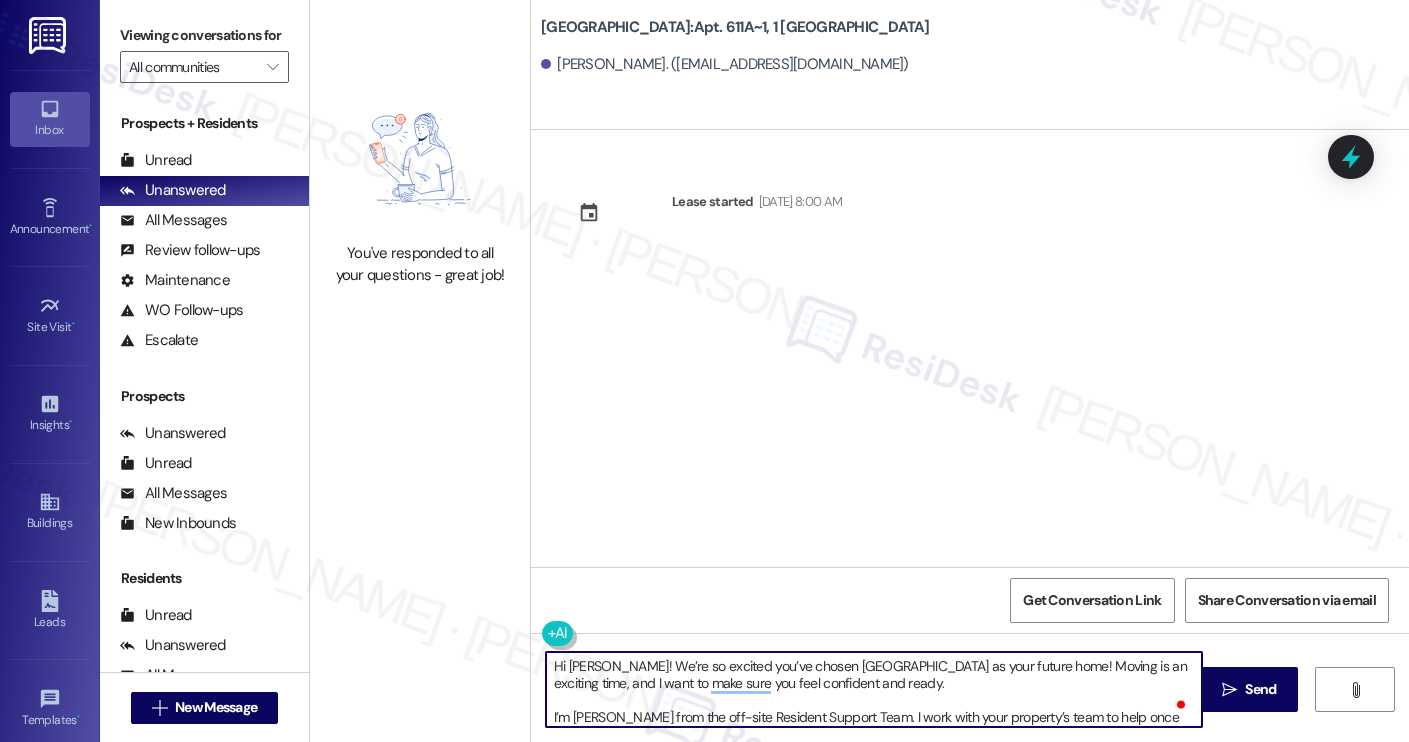click on "Hi Isabella! We’re so excited you’ve chosen Yugo Charleston Campus as your future home! Moving is an exciting time, and I want to make sure you feel confident and ready.
I’m Sarah from the off-site Resident Support Team. I work with your property’s team to help once you’ve moved in, whether it’s answering questions or assisting with maintenance. I’ll be in touch as your move-in date gets closer!
Move-in day will be busy as you get settled, but no reason it has to be stressful. Don’t forget that we offer a ⚡FAST PASS⚡for Move-In day if your checklist has been completed 2 weeks prior to move-in. Login to your ResidentPortal today to complete those outstanding items!" at bounding box center [874, 689] 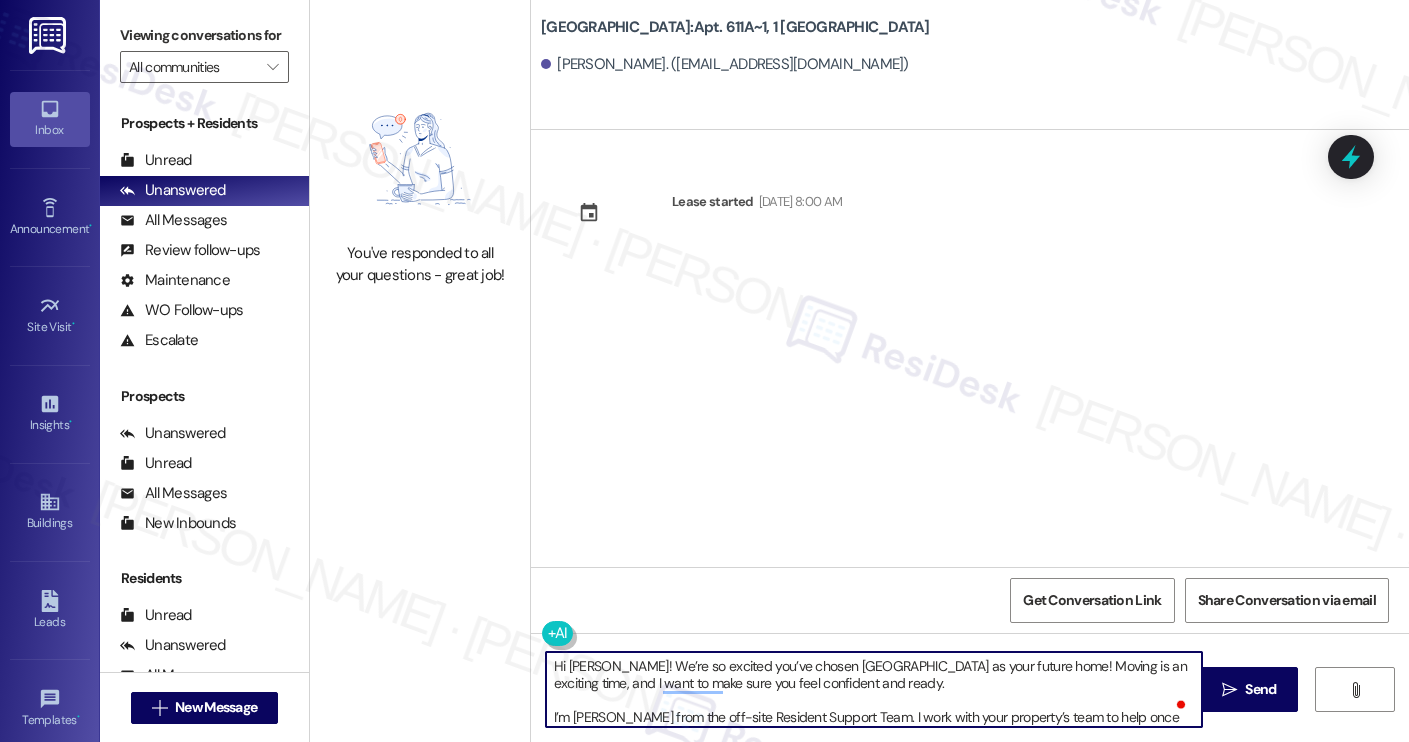 scroll, scrollTop: 17, scrollLeft: 0, axis: vertical 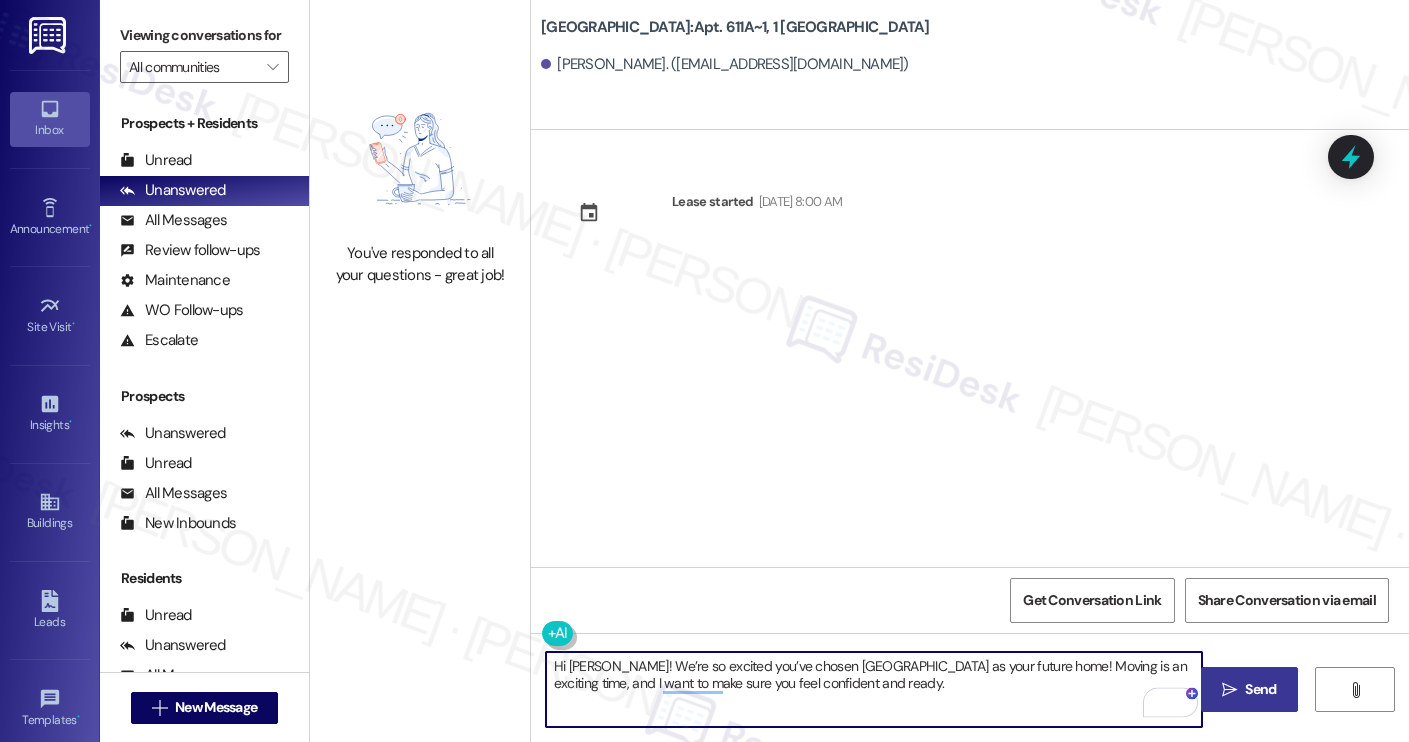 type on "Hi Sophie! We’re so excited you’ve chosen Yugo Charleston Campus as your future home! Moving is an exciting time, and I want to make sure you feel confident and ready." 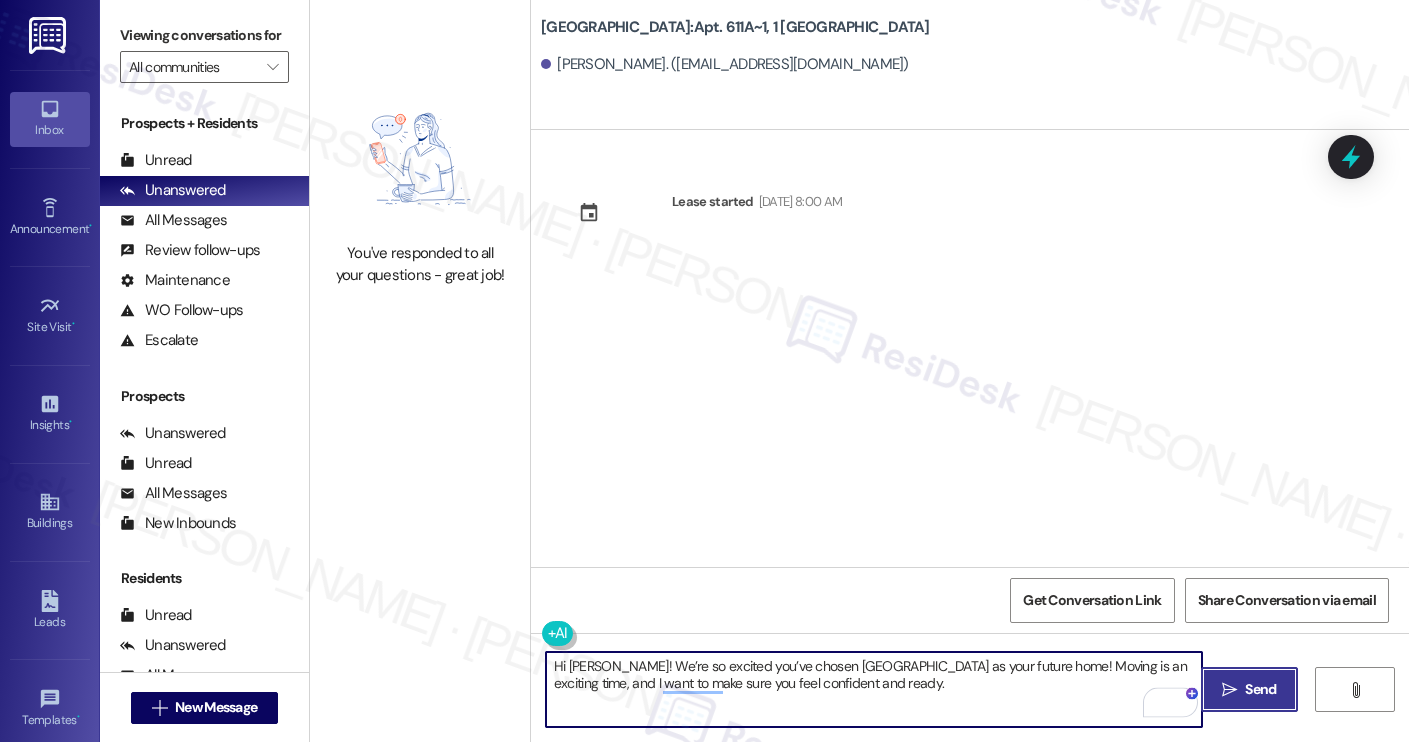 click on " Send" at bounding box center (1249, 689) 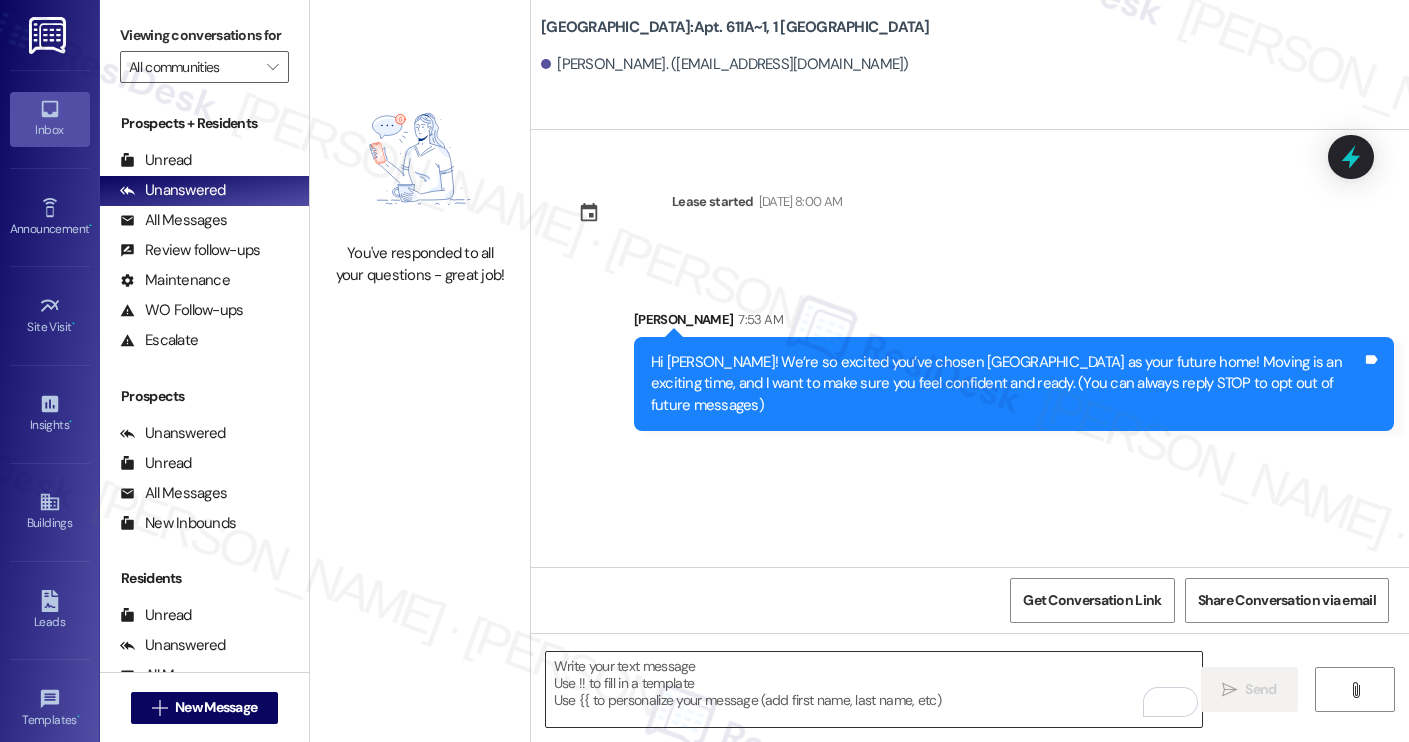 click at bounding box center (874, 689) 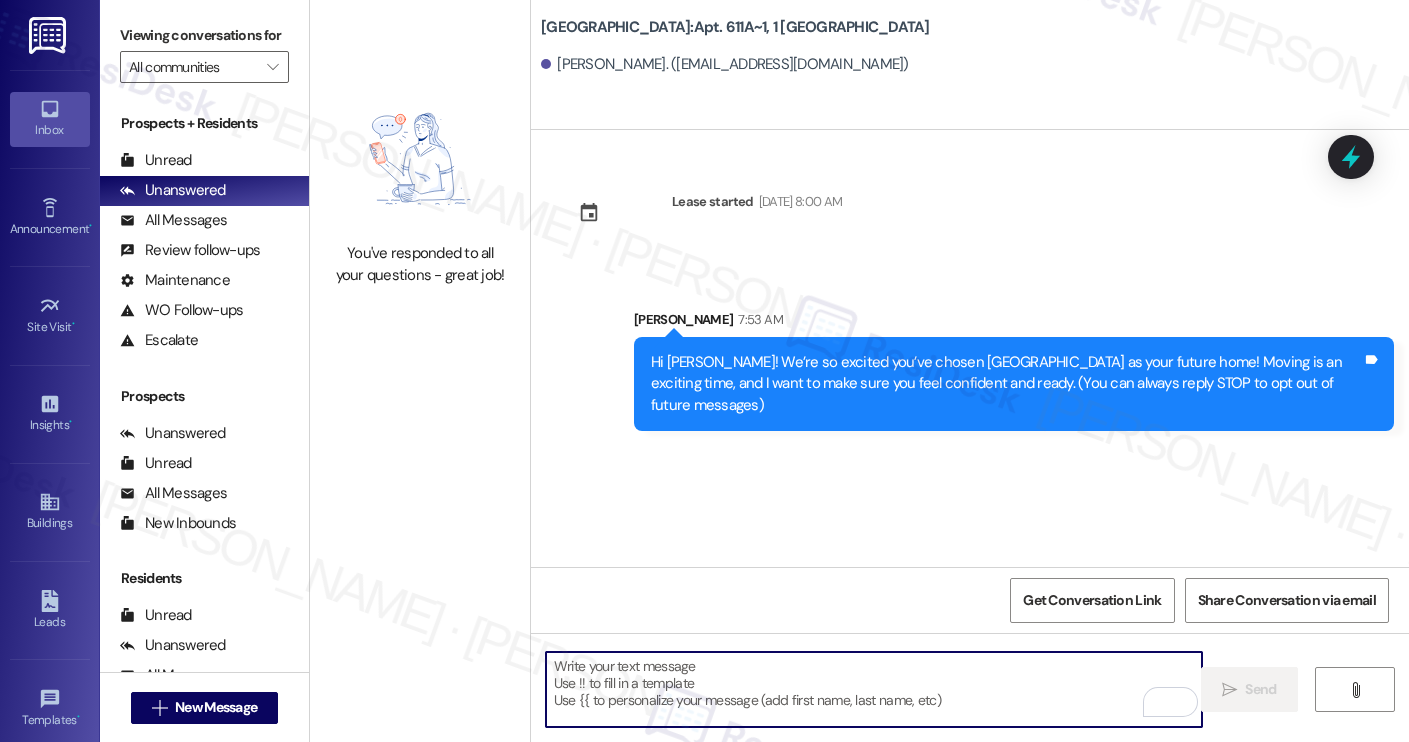 paste on "I’m Sarah from the off-site Resident Support Team. I work with your property’s team to help once you’ve moved in, whether it’s answering questions or assisting with maintenance. I’ll be in touch as your move-in date gets closer!
Move-in day will be busy as you get settled, but no reason it has to be stressful. Don’t forget that we offer a ⚡FAST PASS⚡for Move-In day if your checklist has been completed 2 weeks prior to move-in. Login to your ResidentPortal today to complete those outstanding items!" 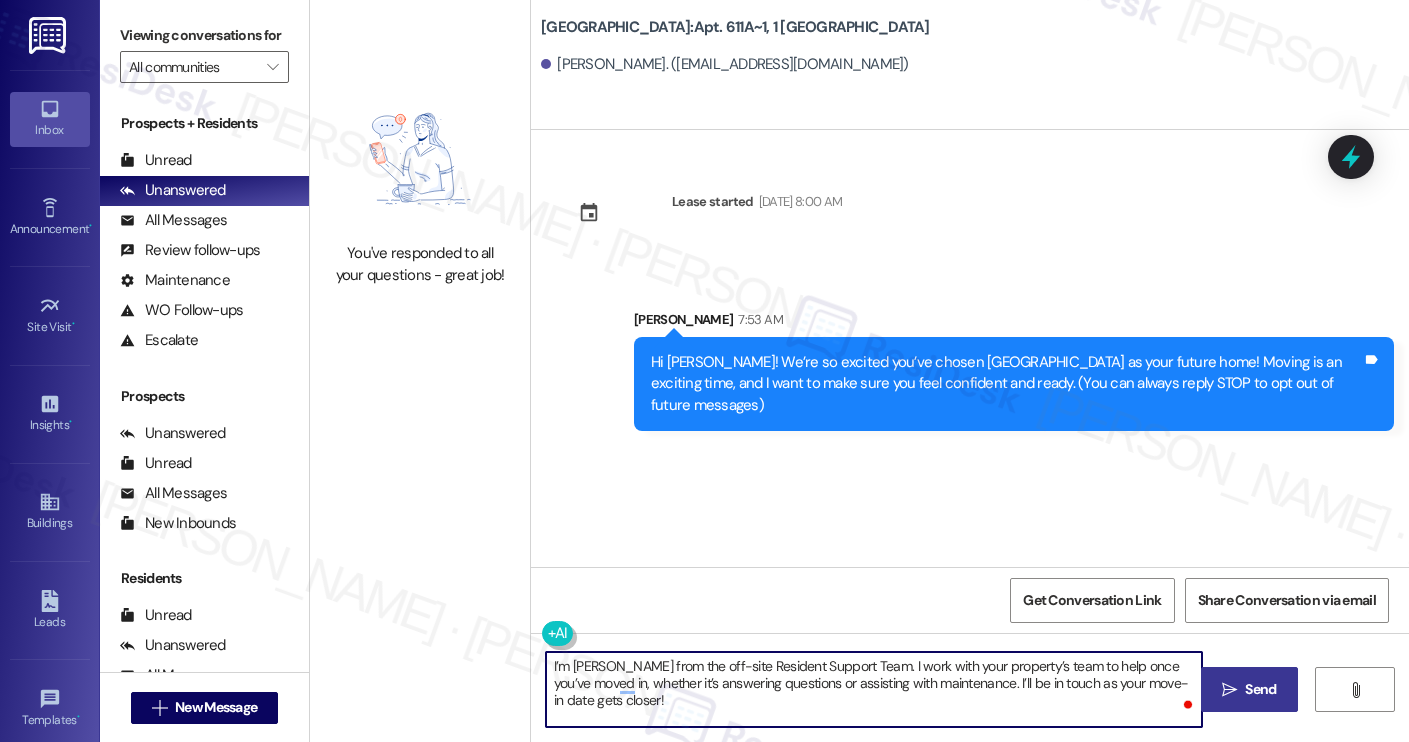 type on "I’m Sarah from the off-site Resident Support Team. I work with your property’s team to help once you’ve moved in, whether it’s answering questions or assisting with maintenance. I’ll be in touch as your move-in date gets closer!" 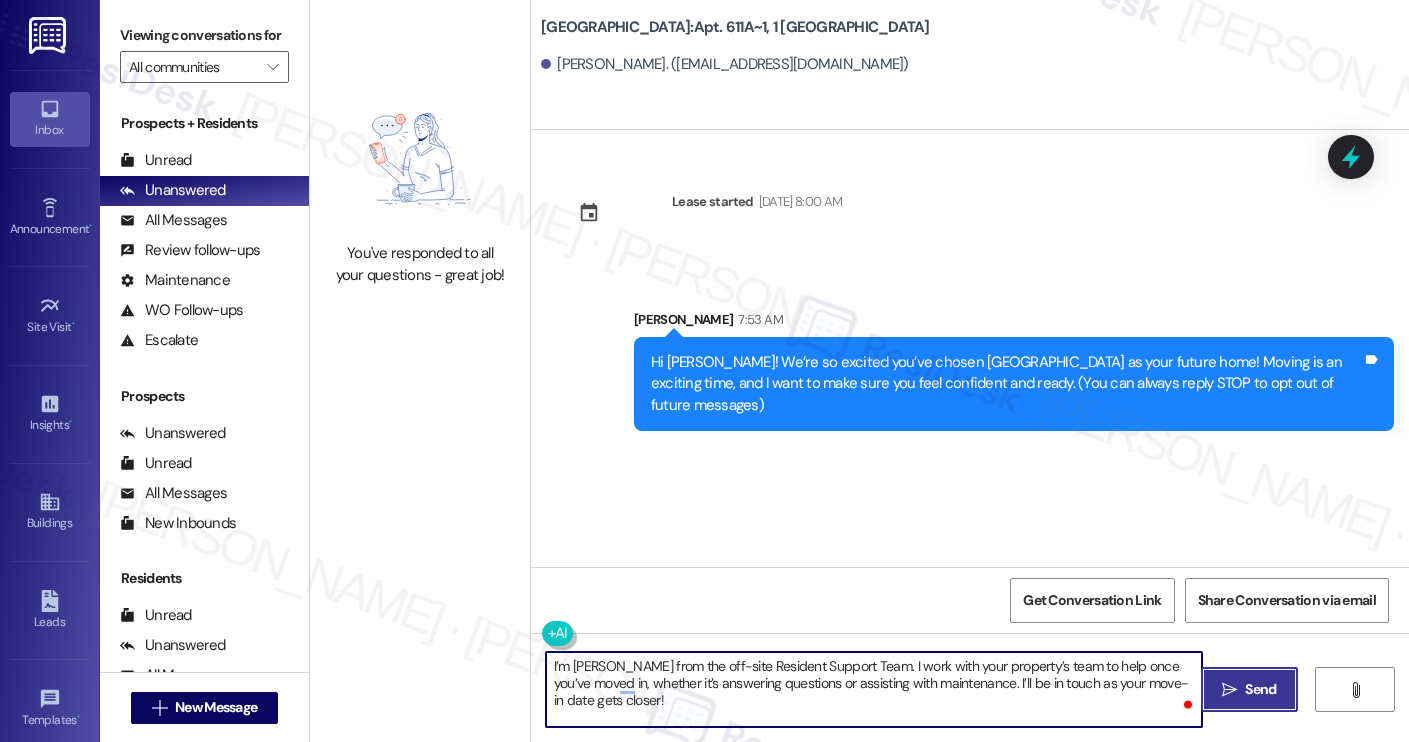 click on "" at bounding box center (1229, 690) 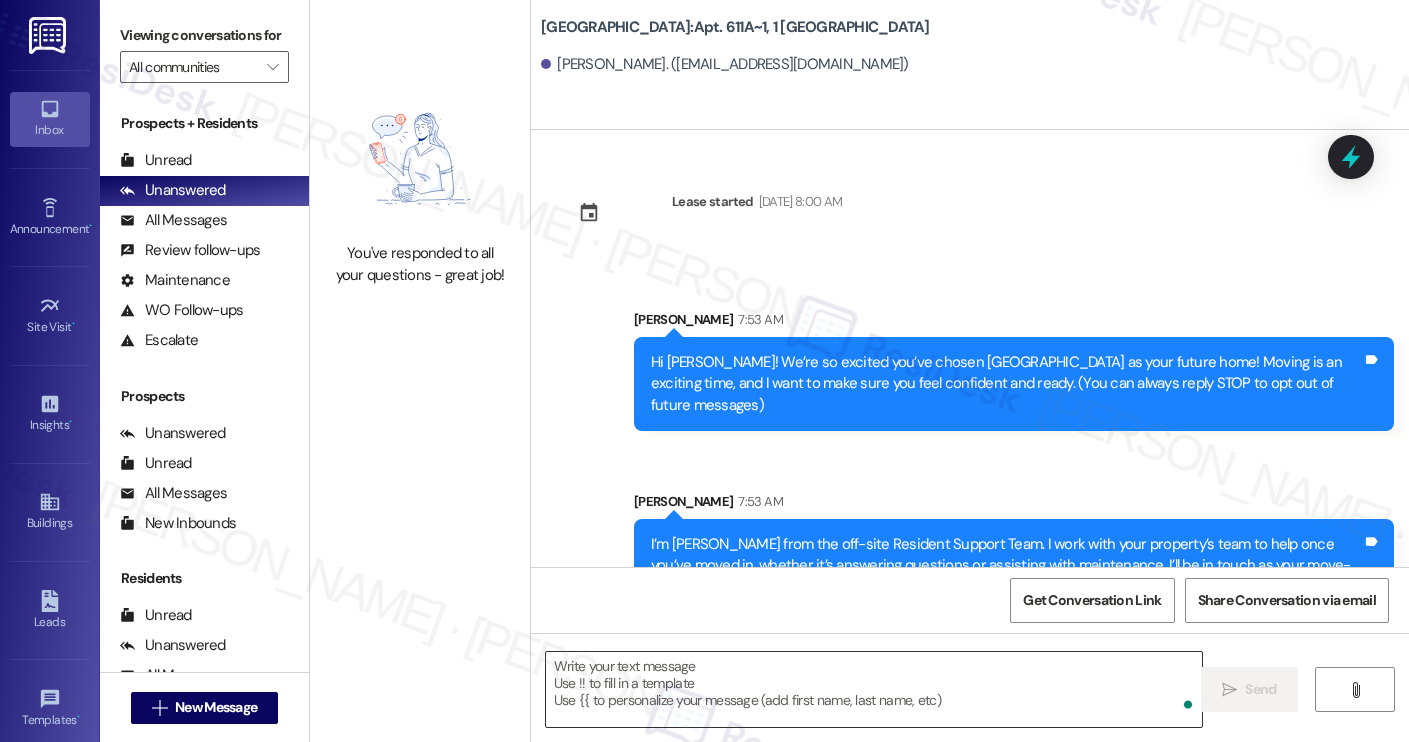 click at bounding box center [874, 689] 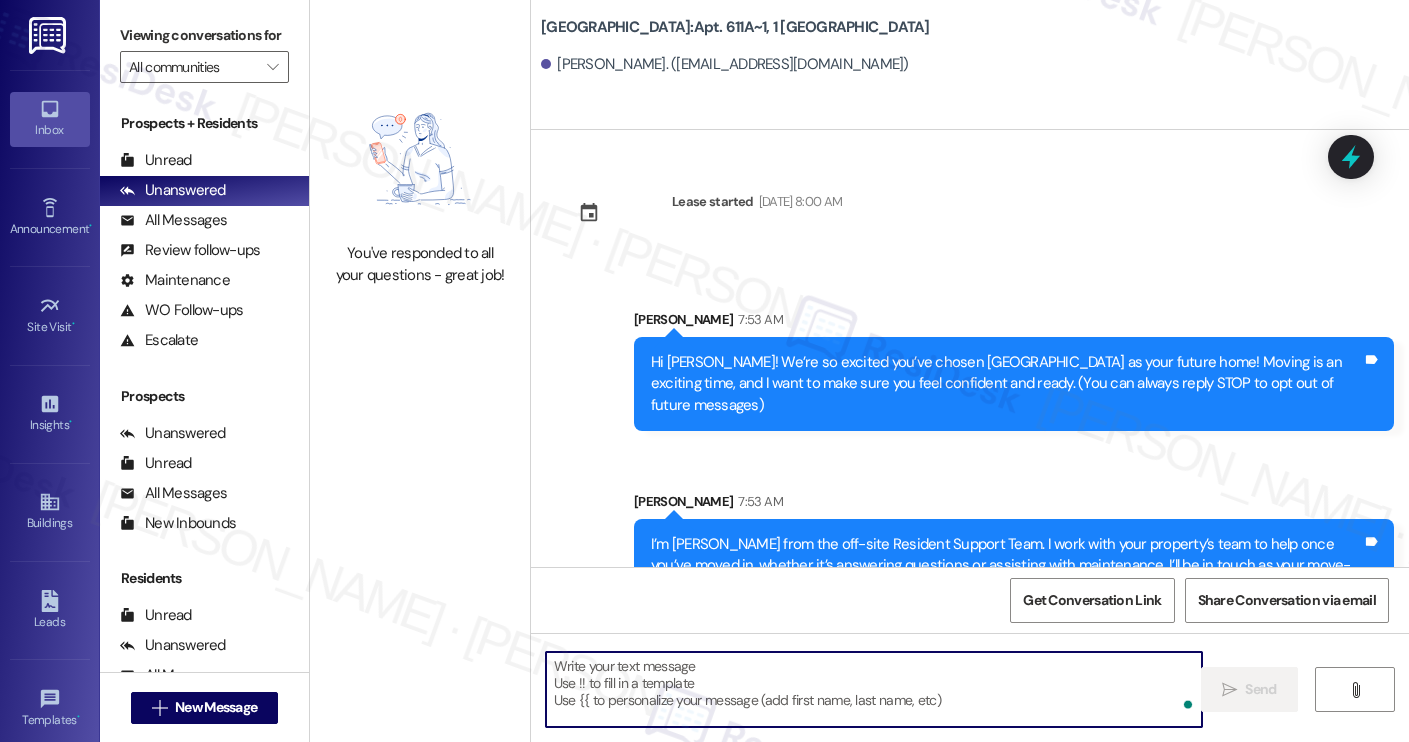paste on "Move-in day will be busy as you get settled, but no reason it has to be stressful. Don’t forget that we offer a ⚡FAST PASS⚡for Move-In day if your checklist has been completed 2 weeks prior to move-in. Login to your ResidentPortal today to complete those outstanding items!" 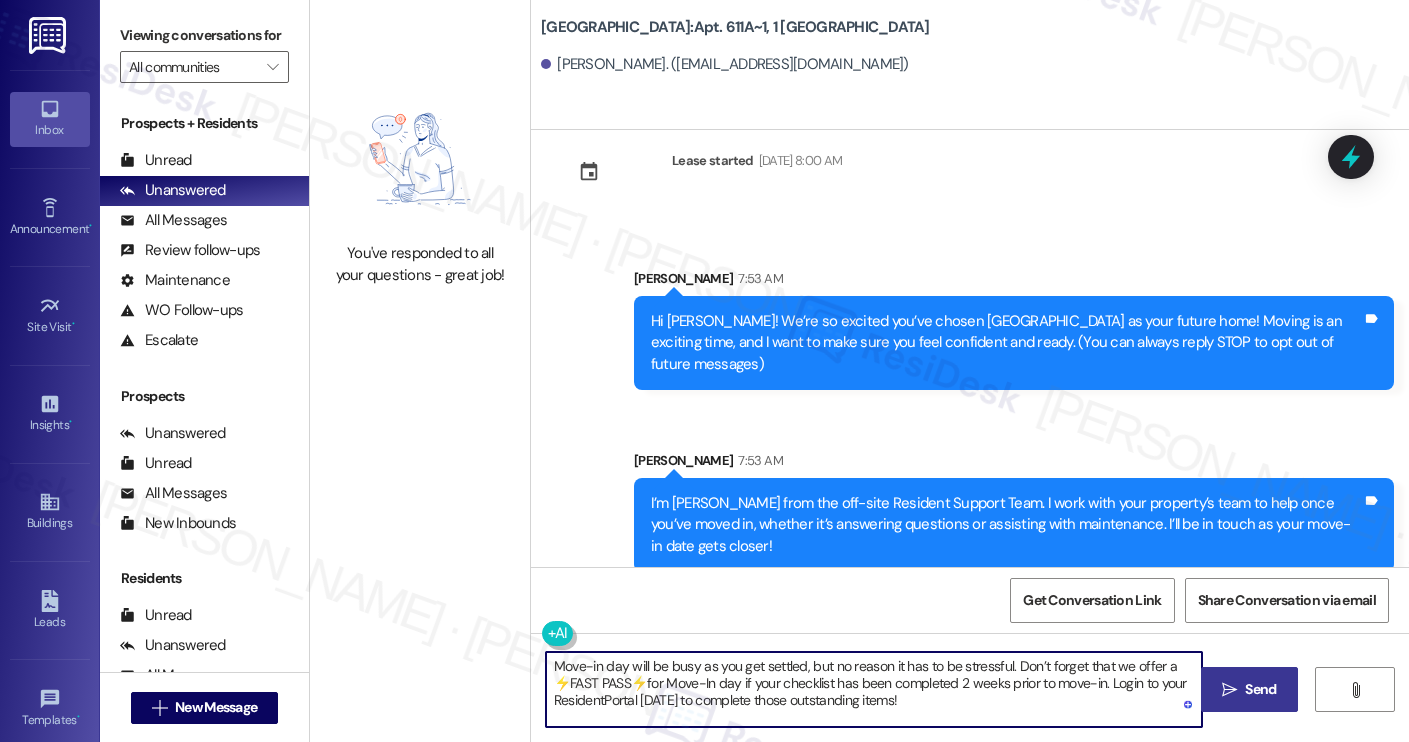 type on "Move-in day will be busy as you get settled, but no reason it has to be stressful. Don’t forget that we offer a ⚡FAST PASS⚡for Move-In day if your checklist has been completed 2 weeks prior to move-in. Login to your ResidentPortal today to complete those outstanding items!" 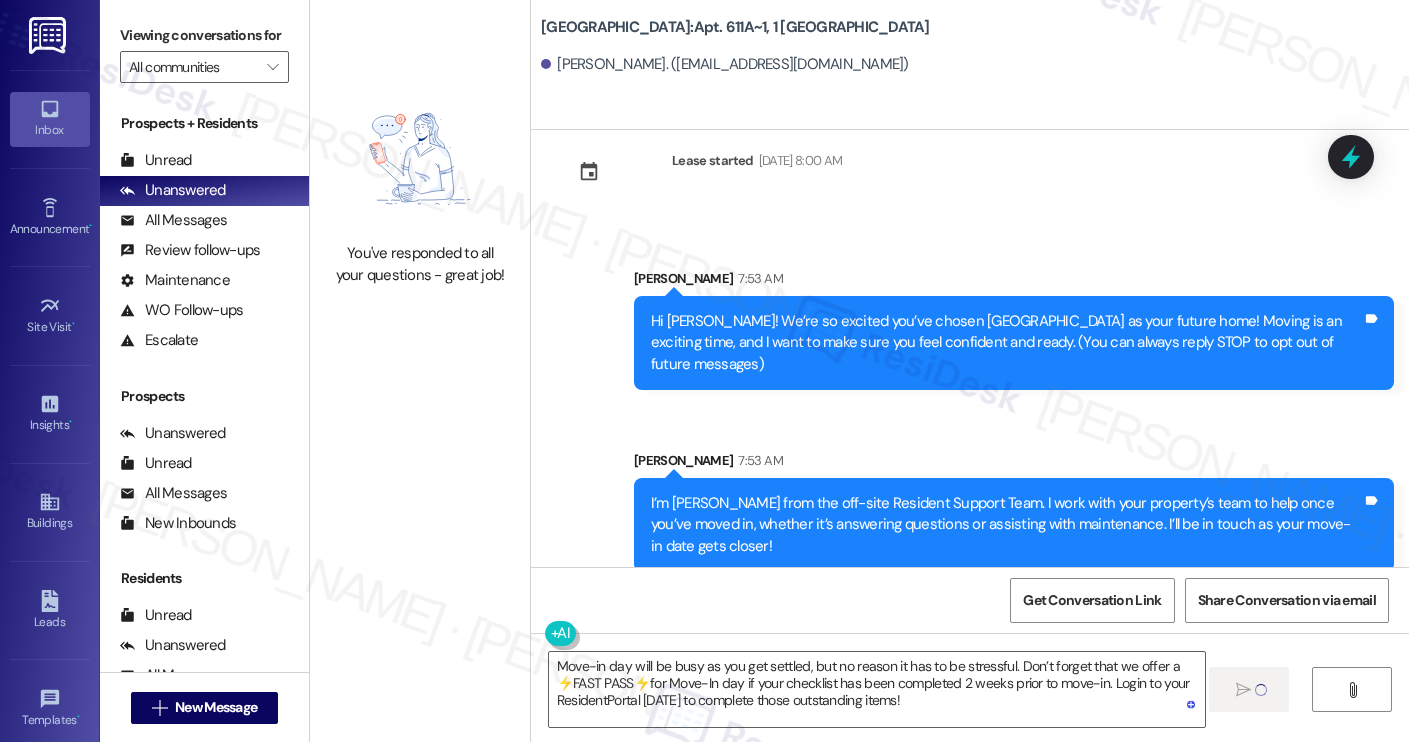 type 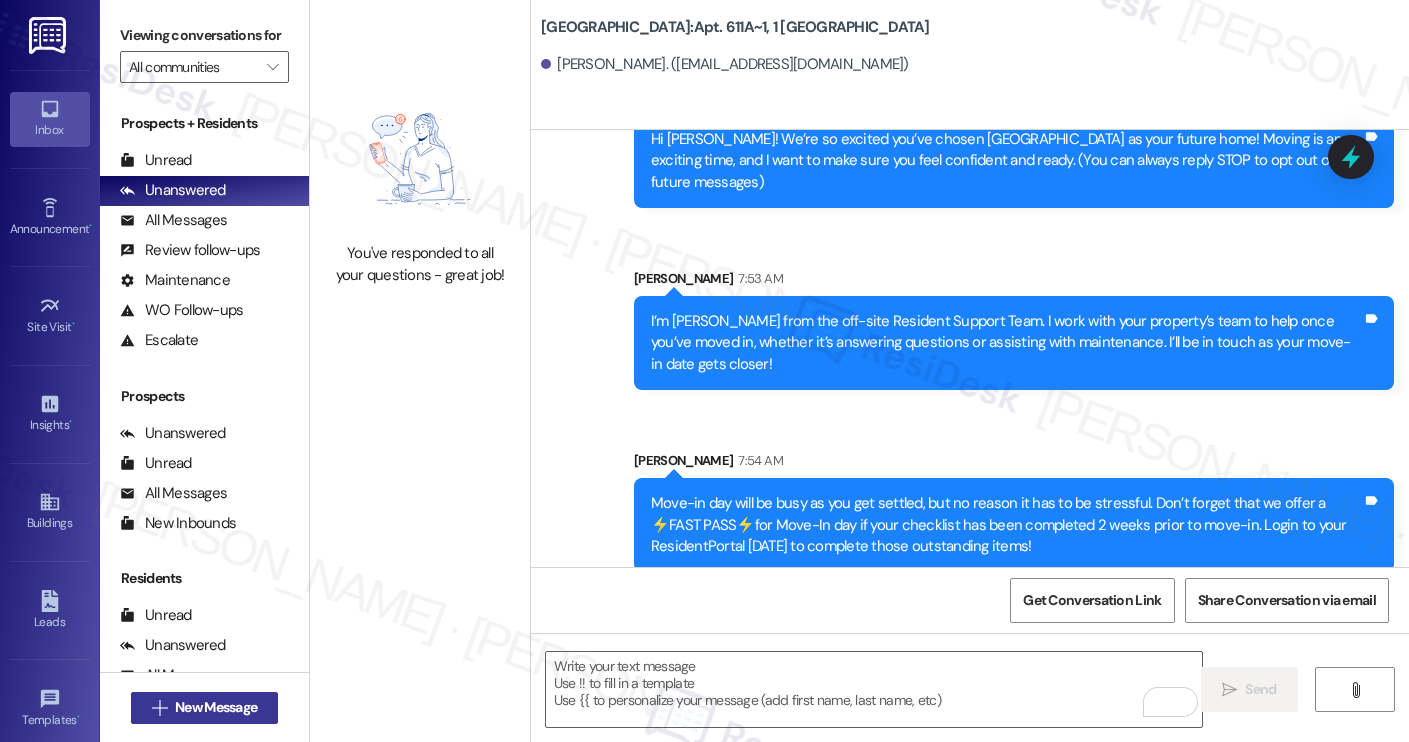 click on "New Message" at bounding box center (216, 707) 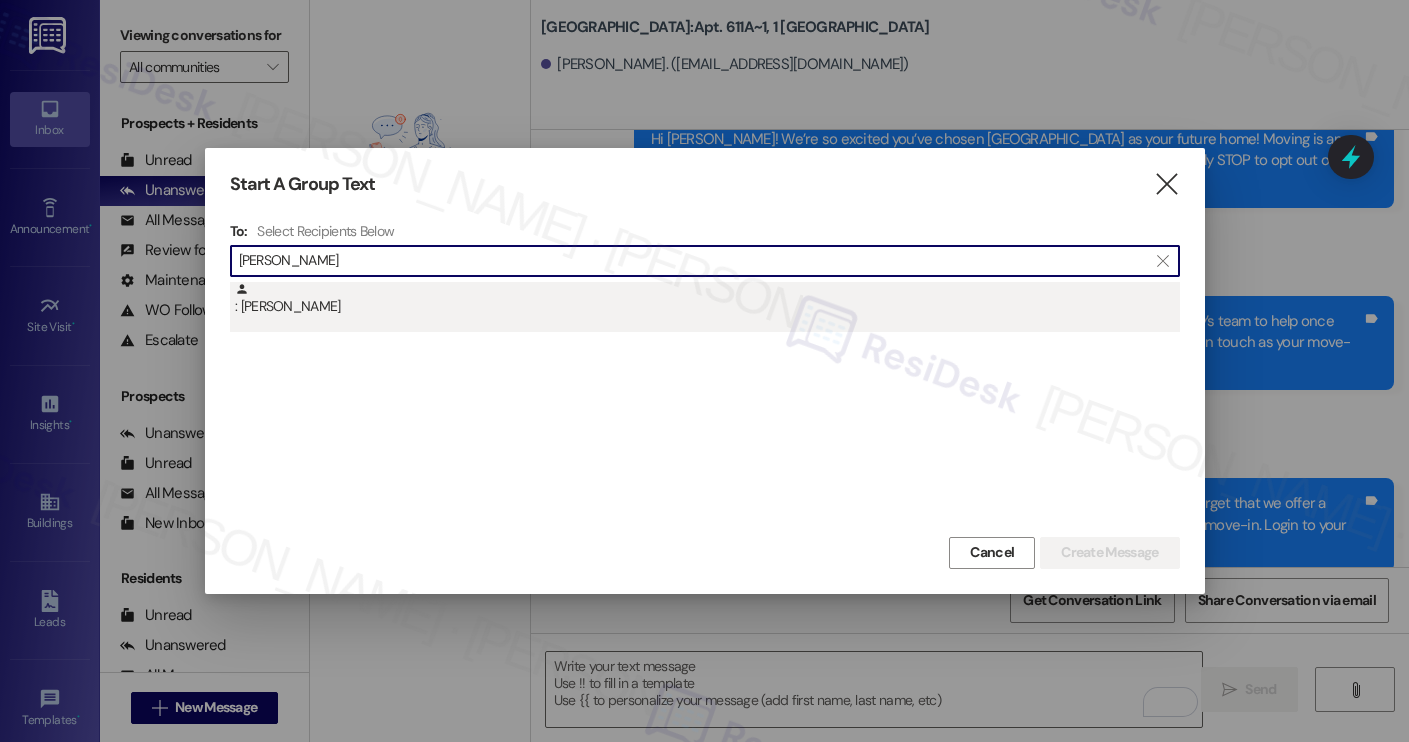 type on "mariana orti" 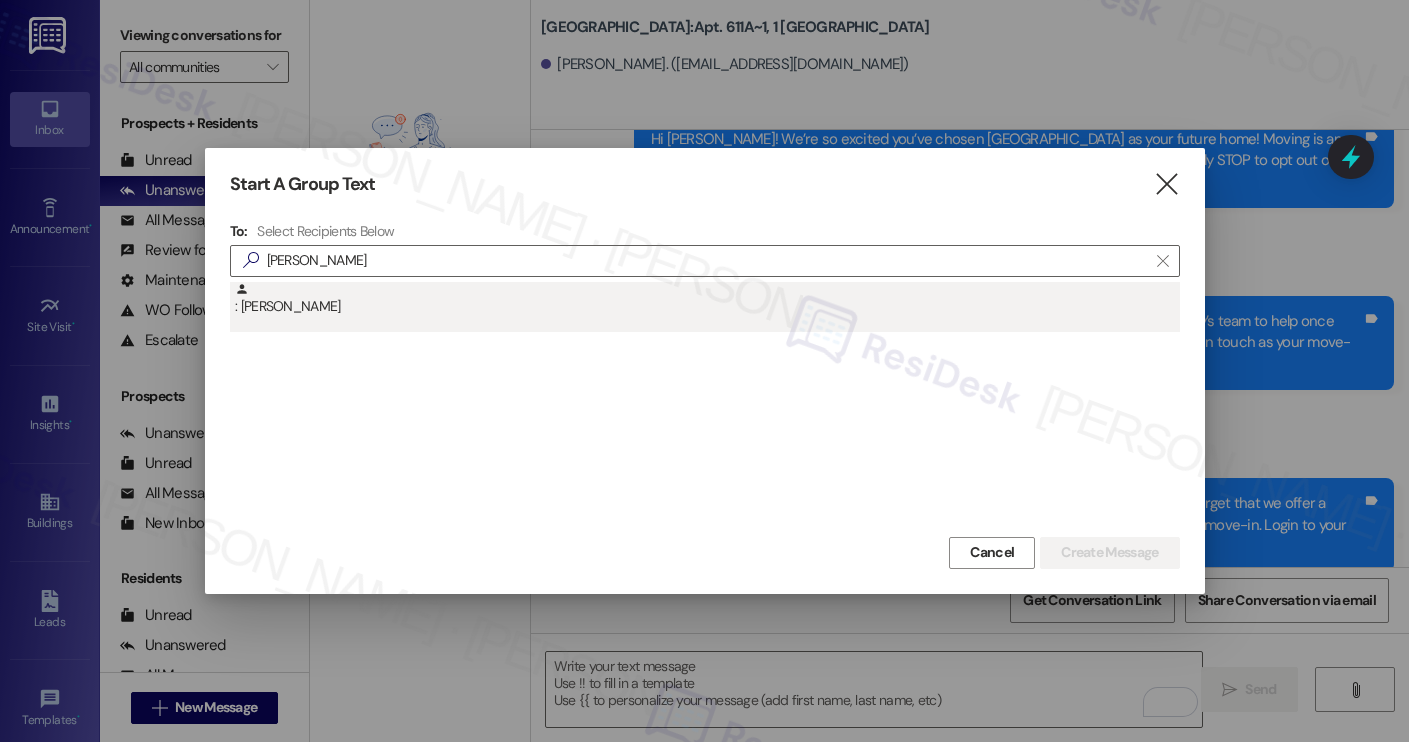 click on ": Mariana Ortiz Tolentino" at bounding box center [707, 299] 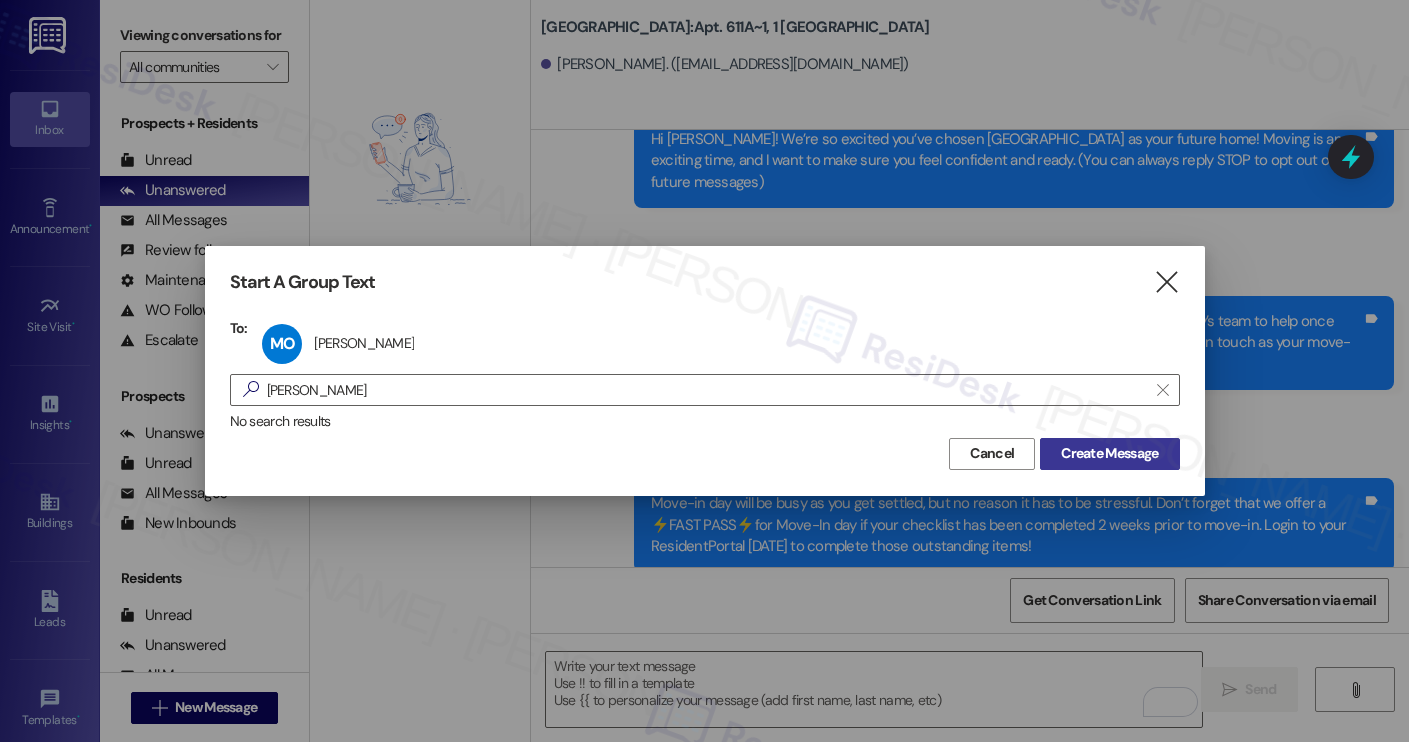 click on "Create Message" at bounding box center (1109, 454) 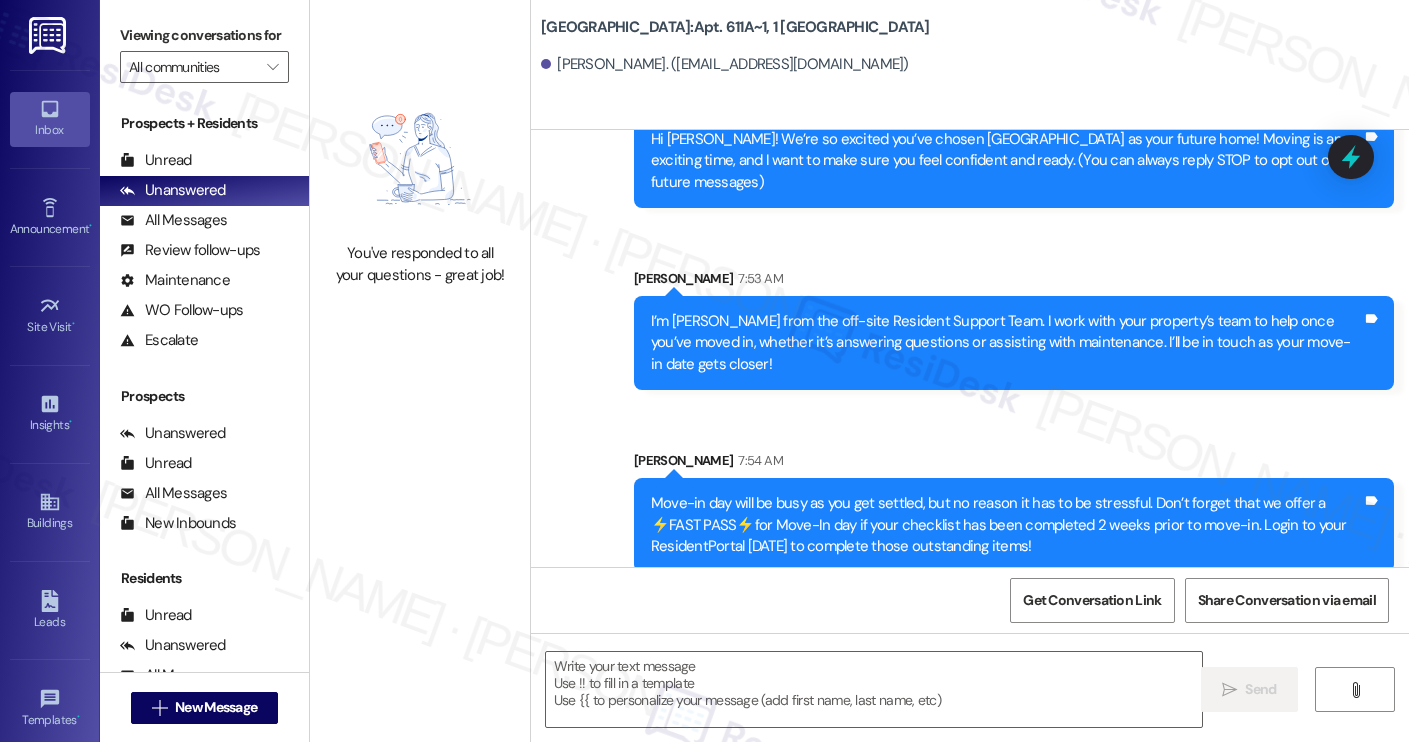 type on "Fetching suggested responses. Please feel free to read through the conversation in the meantime." 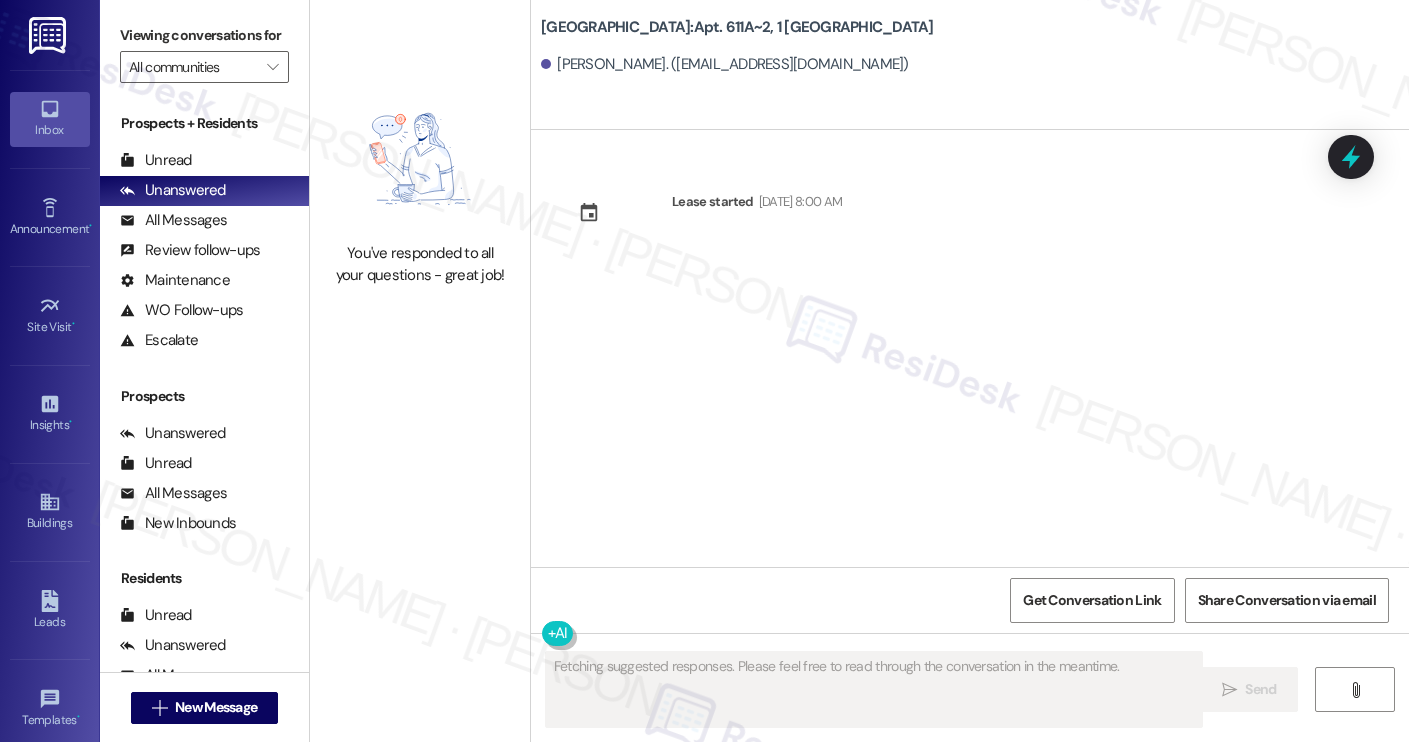 scroll, scrollTop: 0, scrollLeft: 0, axis: both 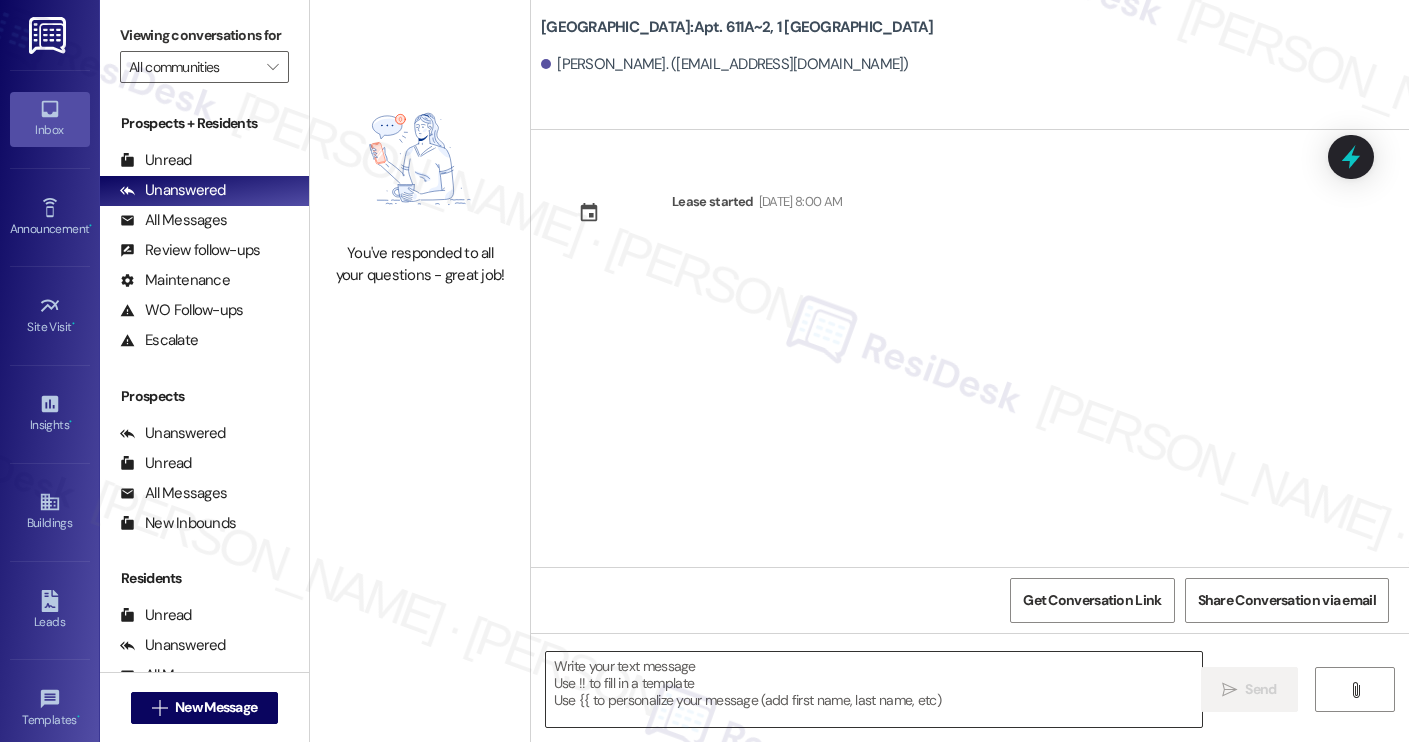 click at bounding box center (874, 689) 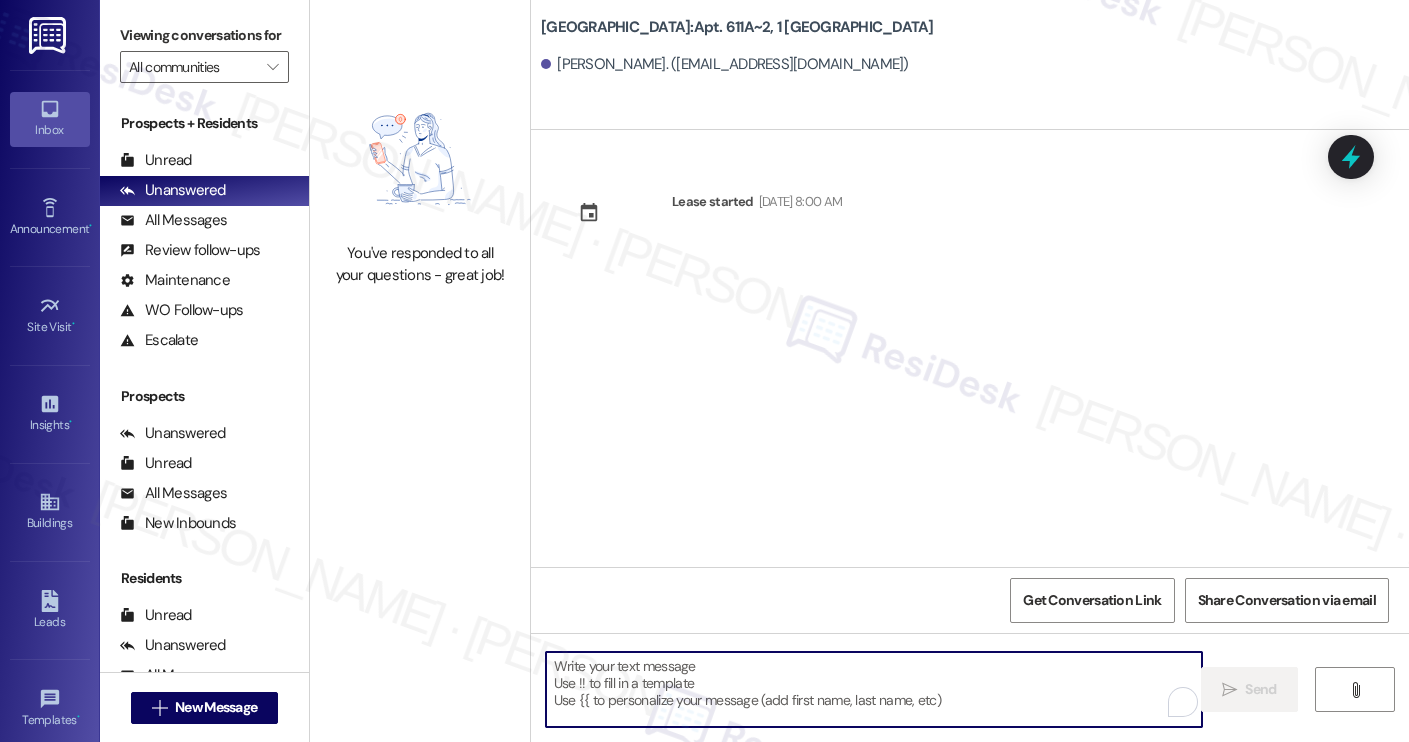 paste on "Hi Isabella! We’re so excited you’ve chosen Yugo Charleston Campus as your future home! Moving is an exciting time, and I want to make sure you feel confident and ready.
I’m Sarah from the off-site Resident Support Team. I work with your property’s team to help once you’ve moved in, whether it’s answering questions or assisting with maintenance. I’ll be in touch as your move-in date gets closer!
Move-in day will be busy as you get settled, but no reason it has to be stressful. Don’t forget that we offer a ⚡FAST PASS⚡for Move-In day if your checklist has been completed 2 weeks prior to move-in. Login to your ResidentPortal today to complete those outstanding items!" 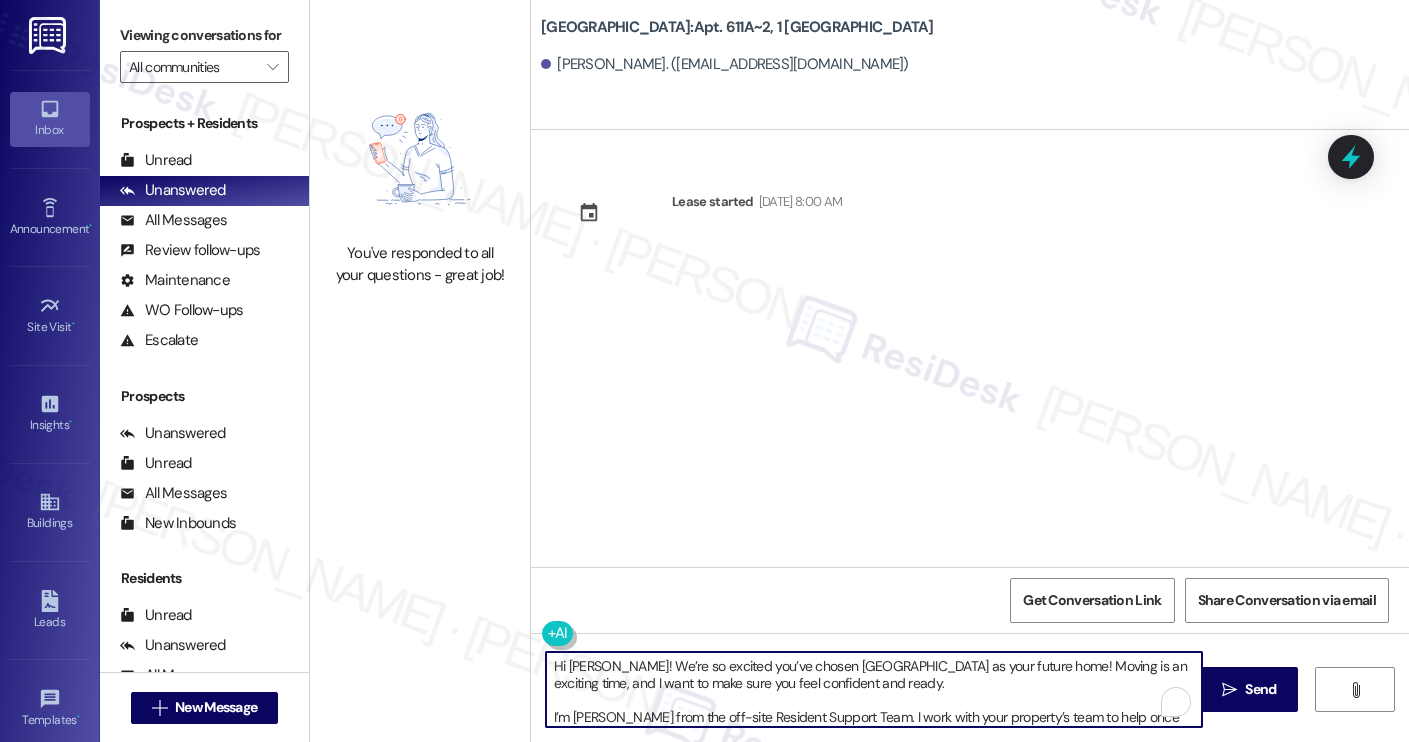 scroll, scrollTop: 119, scrollLeft: 0, axis: vertical 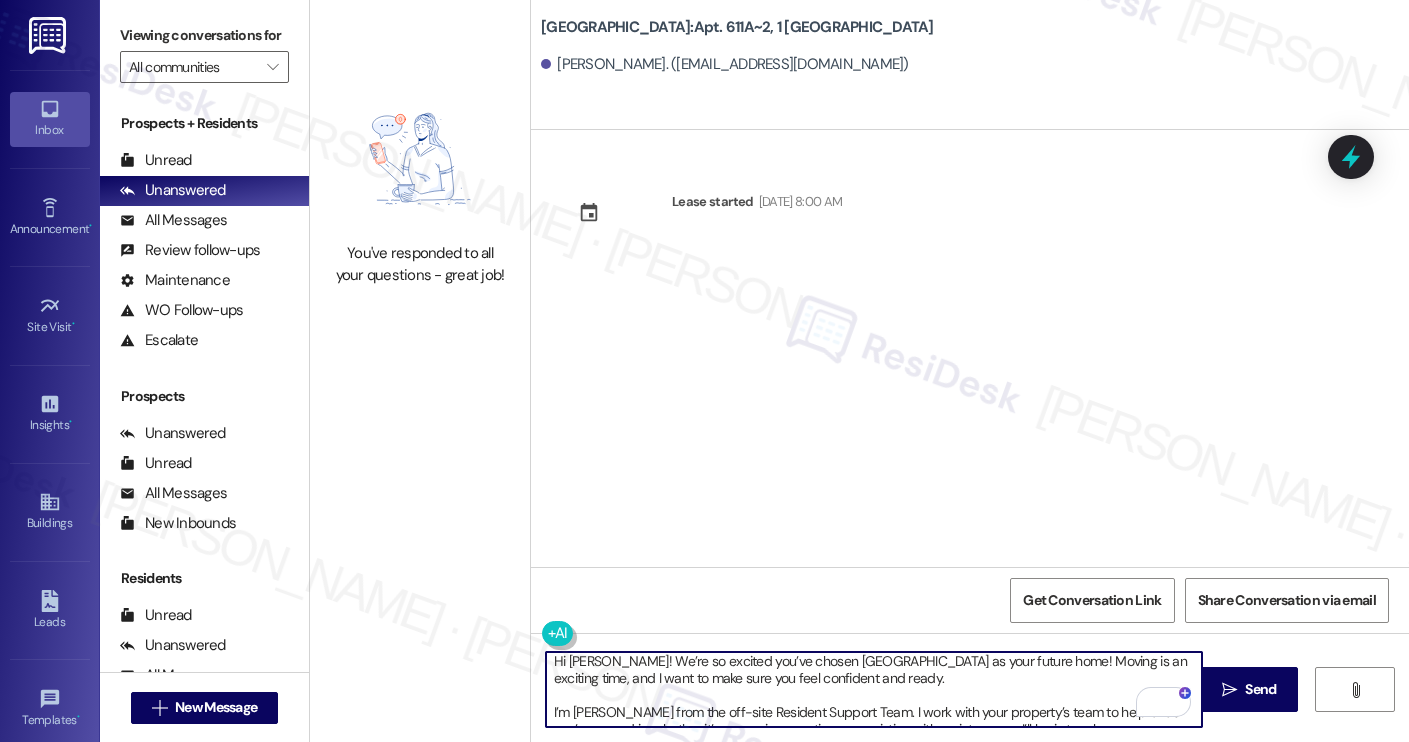click on "Mariana Ortiz Tolentino. (marianavictoriaortiz@icloud.com)" at bounding box center [725, 64] 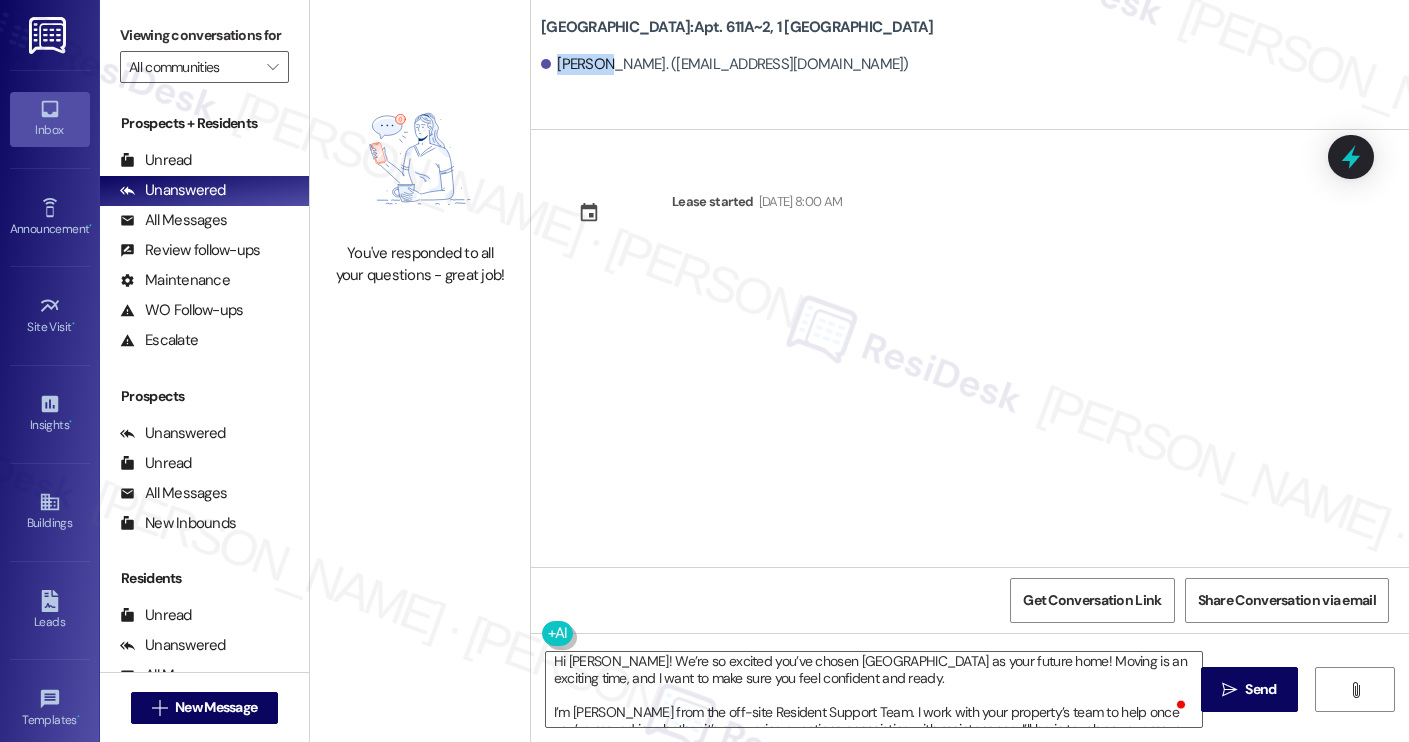 copy on "Mariana" 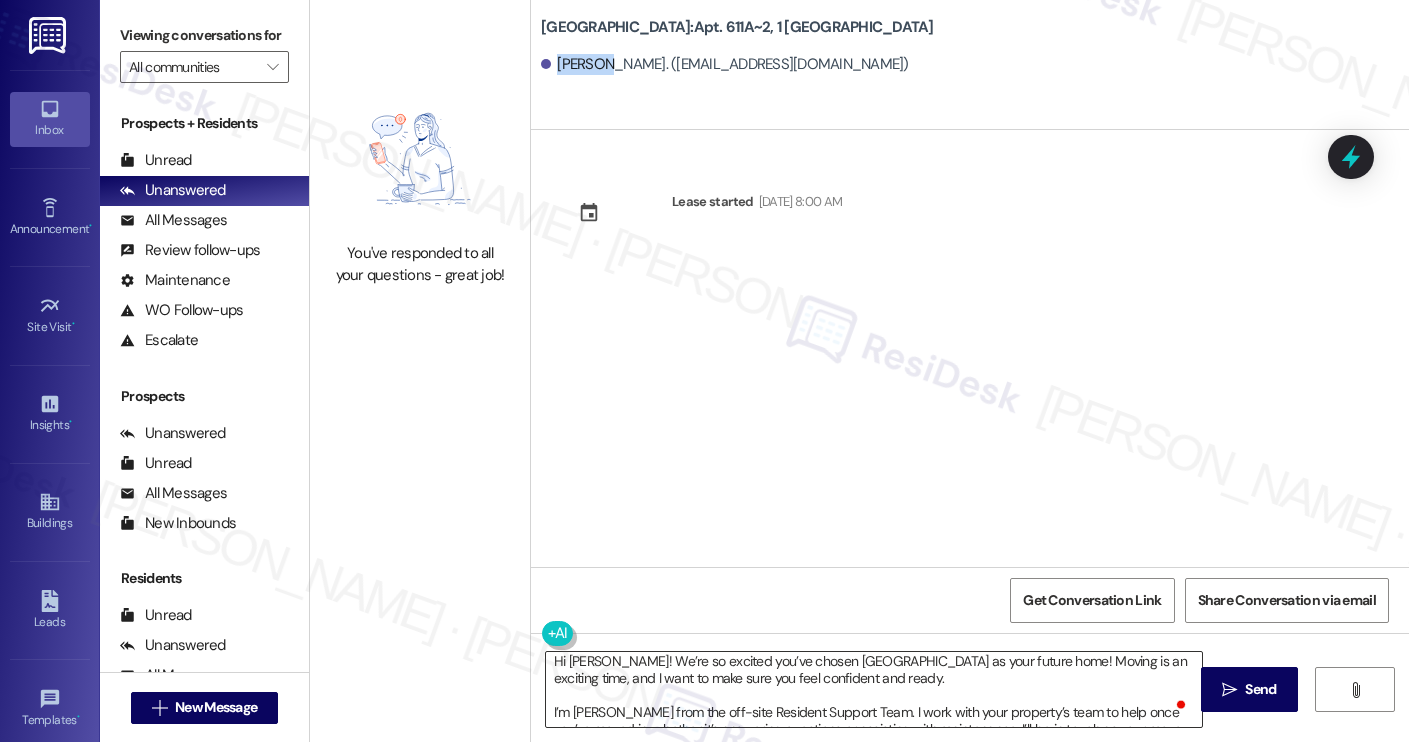 click on "Hi Isabella! We’re so excited you’ve chosen Yugo Charleston Campus as your future home! Moving is an exciting time, and I want to make sure you feel confident and ready.
I’m Sarah from the off-site Resident Support Team. I work with your property’s team to help once you’ve moved in, whether it’s answering questions or assisting with maintenance. I’ll be in touch as your move-in date gets closer!
Move-in day will be busy as you get settled, but no reason it has to be stressful. Don’t forget that we offer a ⚡FAST PASS⚡for Move-In day if your checklist has been completed 2 weeks prior to move-in. Login to your ResidentPortal today to complete those outstanding items!" at bounding box center [874, 689] 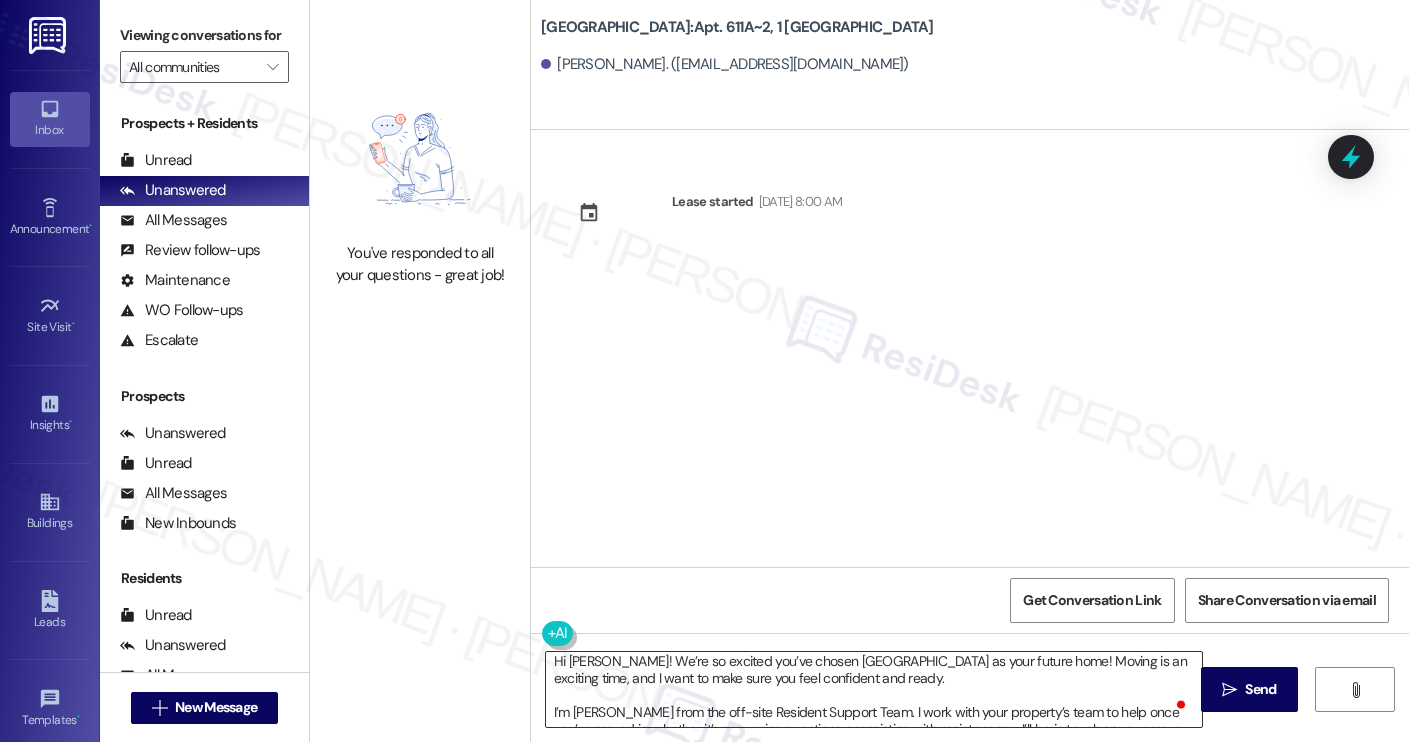 click on "Hi Isabella! We’re so excited you’ve chosen Yugo Charleston Campus as your future home! Moving is an exciting time, and I want to make sure you feel confident and ready.
I’m Sarah from the off-site Resident Support Team. I work with your property’s team to help once you’ve moved in, whether it’s answering questions or assisting with maintenance. I’ll be in touch as your move-in date gets closer!
Move-in day will be busy as you get settled, but no reason it has to be stressful. Don’t forget that we offer a ⚡FAST PASS⚡for Move-In day if your checklist has been completed 2 weeks prior to move-in. Login to your ResidentPortal today to complete those outstanding items!" at bounding box center (874, 689) 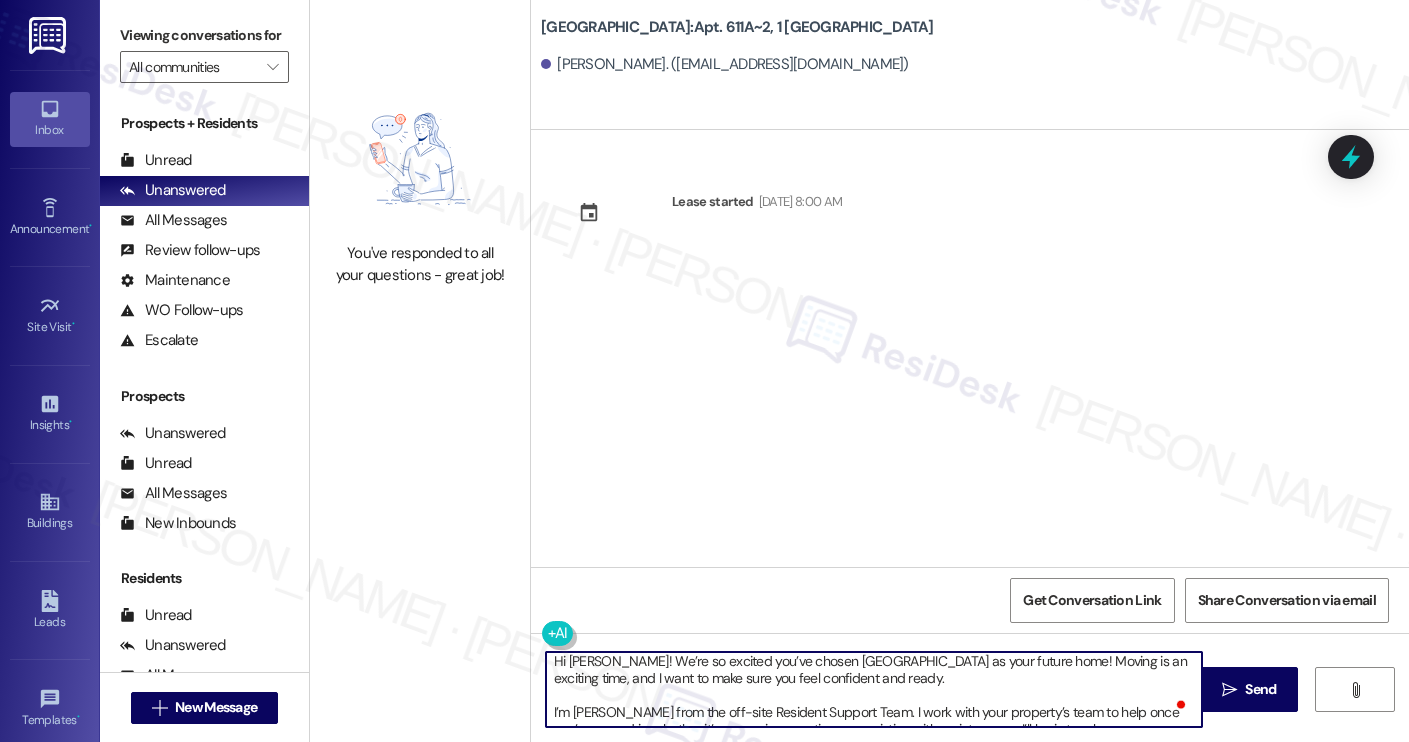 paste on "Marian" 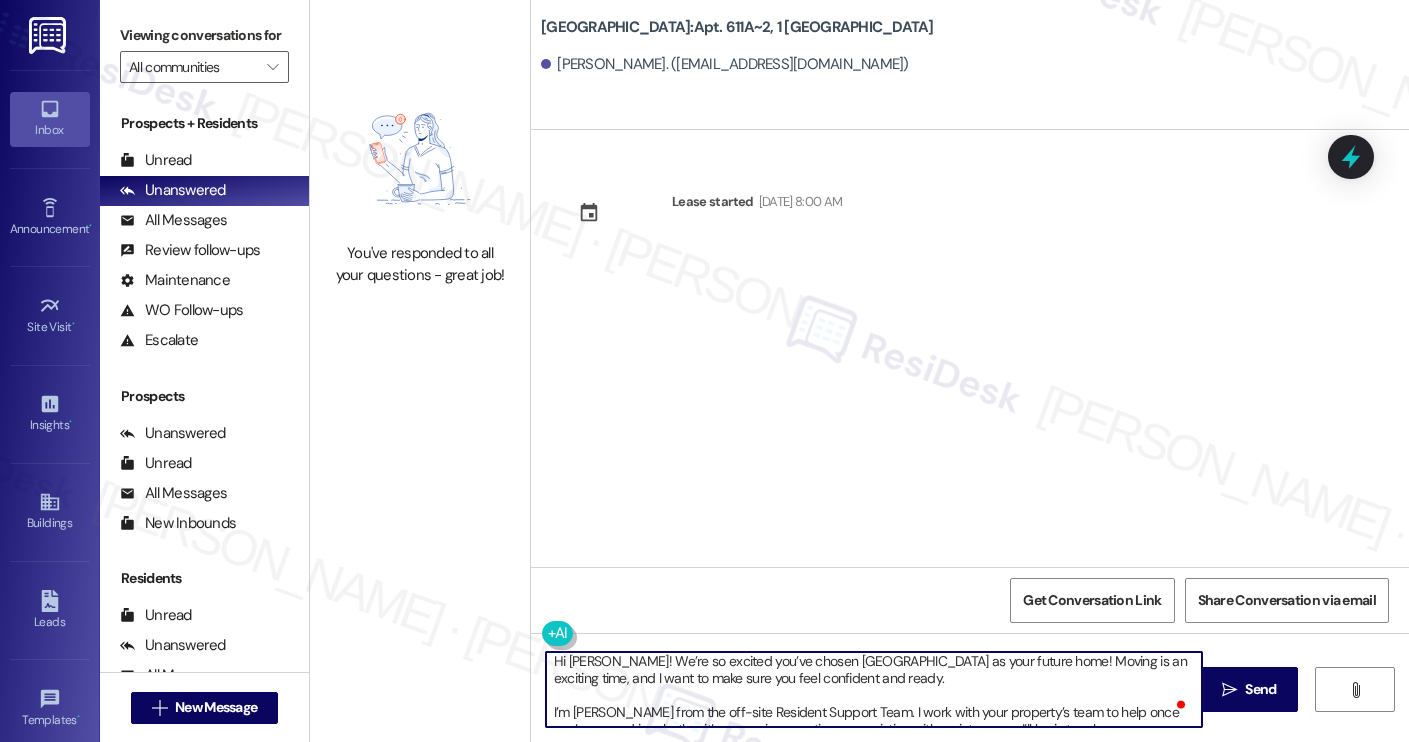 scroll, scrollTop: 17, scrollLeft: 0, axis: vertical 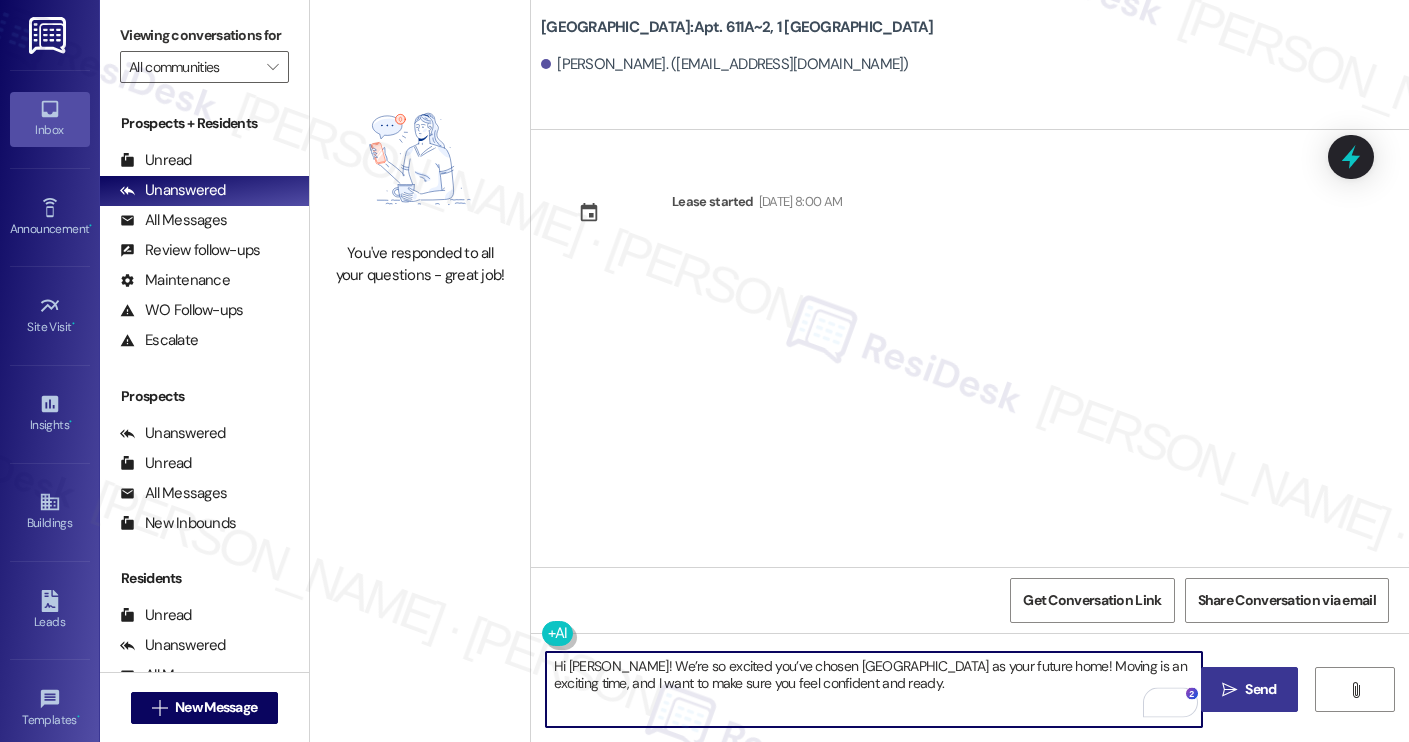 type on "Hi Mariana! We’re so excited you’ve chosen Yugo Charleston Campus as your future home! Moving is an exciting time, and I want to make sure you feel confident and ready." 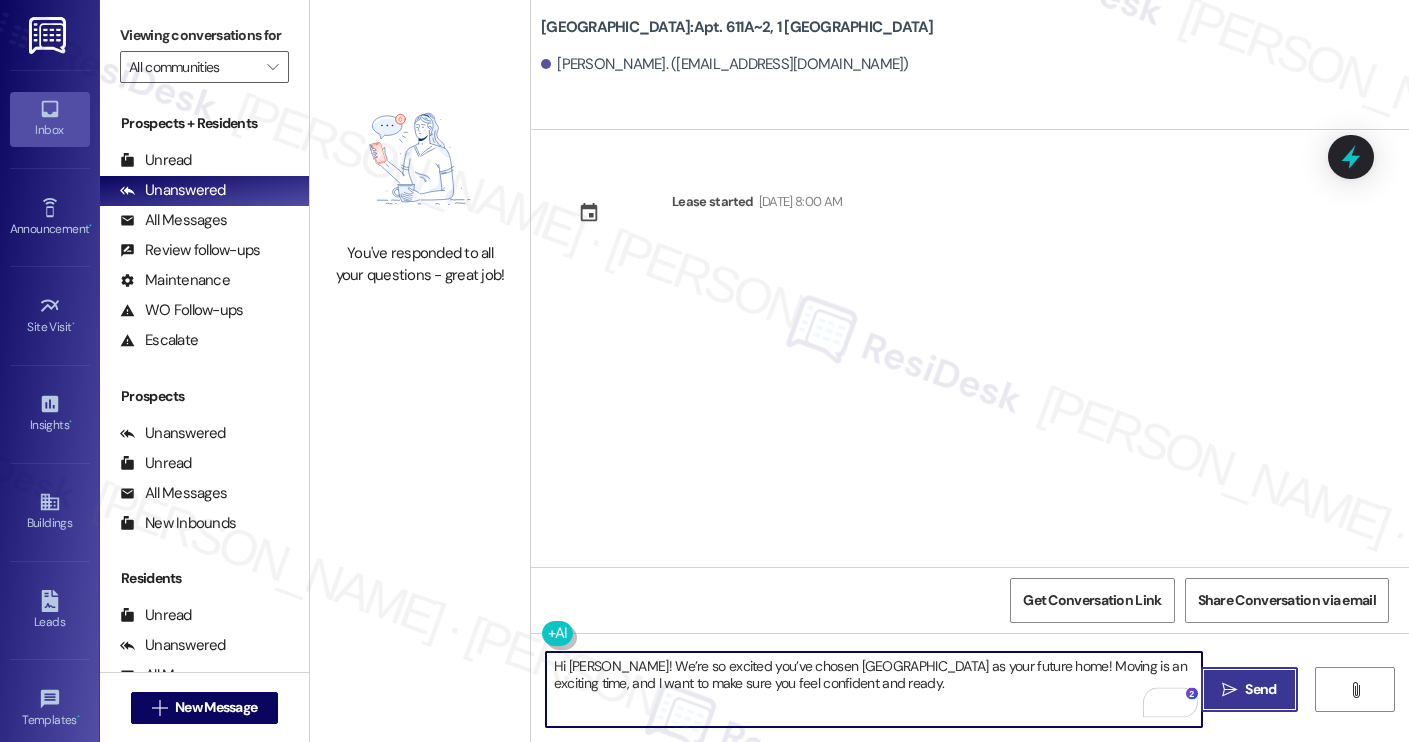 click on " Send" at bounding box center (1249, 689) 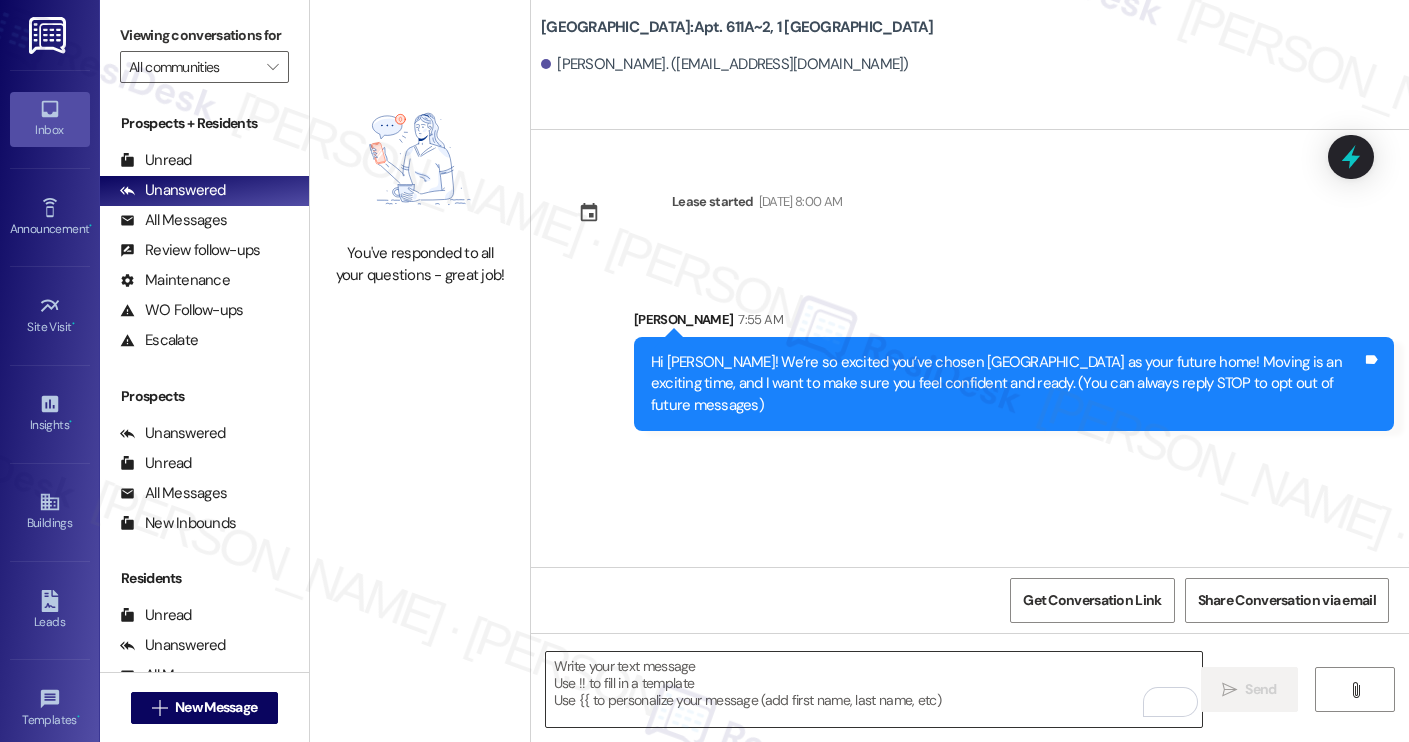 click at bounding box center (874, 689) 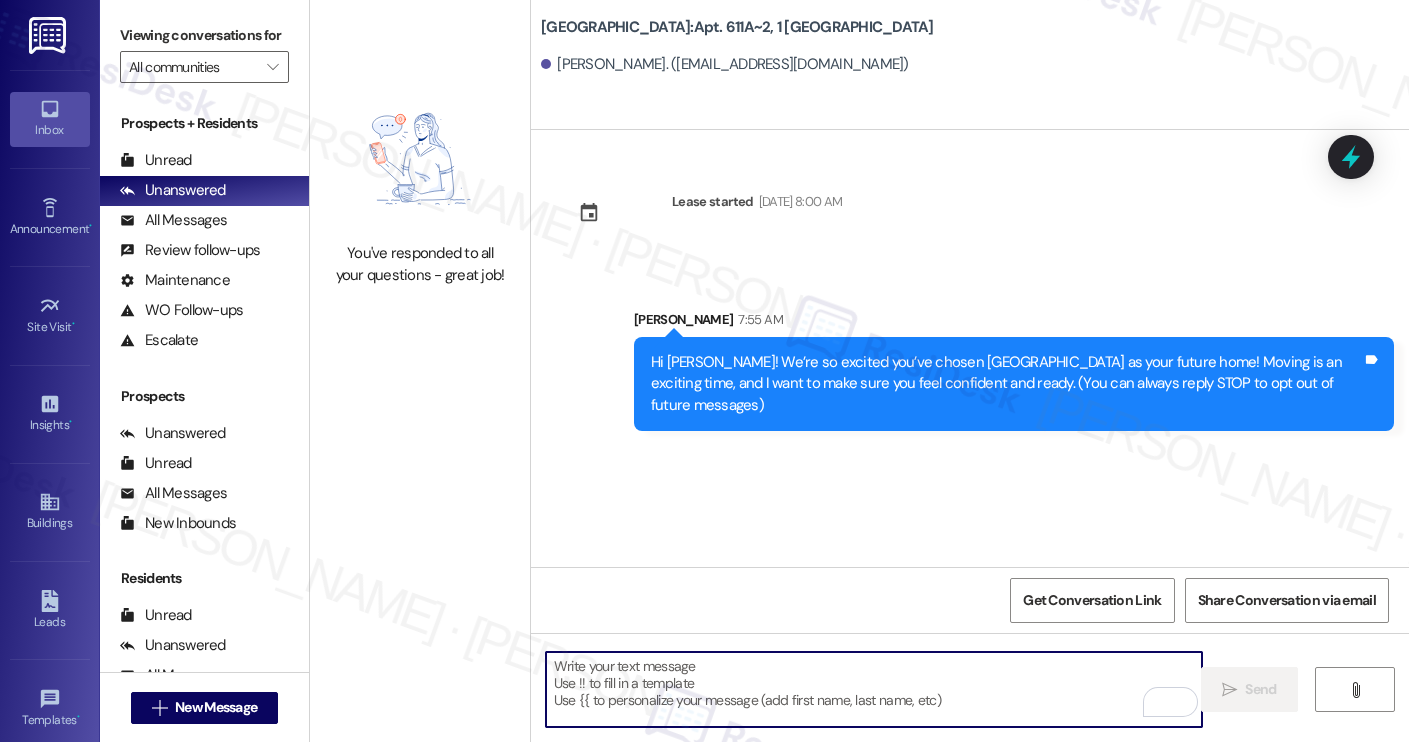 paste on "I’m Sarah from the off-site Resident Support Team. I work with your property’s team to help once you’ve moved in, whether it’s answering questions or assisting with maintenance. I’ll be in touch as your move-in date gets closer!
Move-in day will be busy as you get settled, but no reason it has to be stressful. Don’t forget that we offer a ⚡FAST PASS⚡for Move-In day if your checklist has been completed 2 weeks prior to move-in. Login to your ResidentPortal today to complete those outstanding items!" 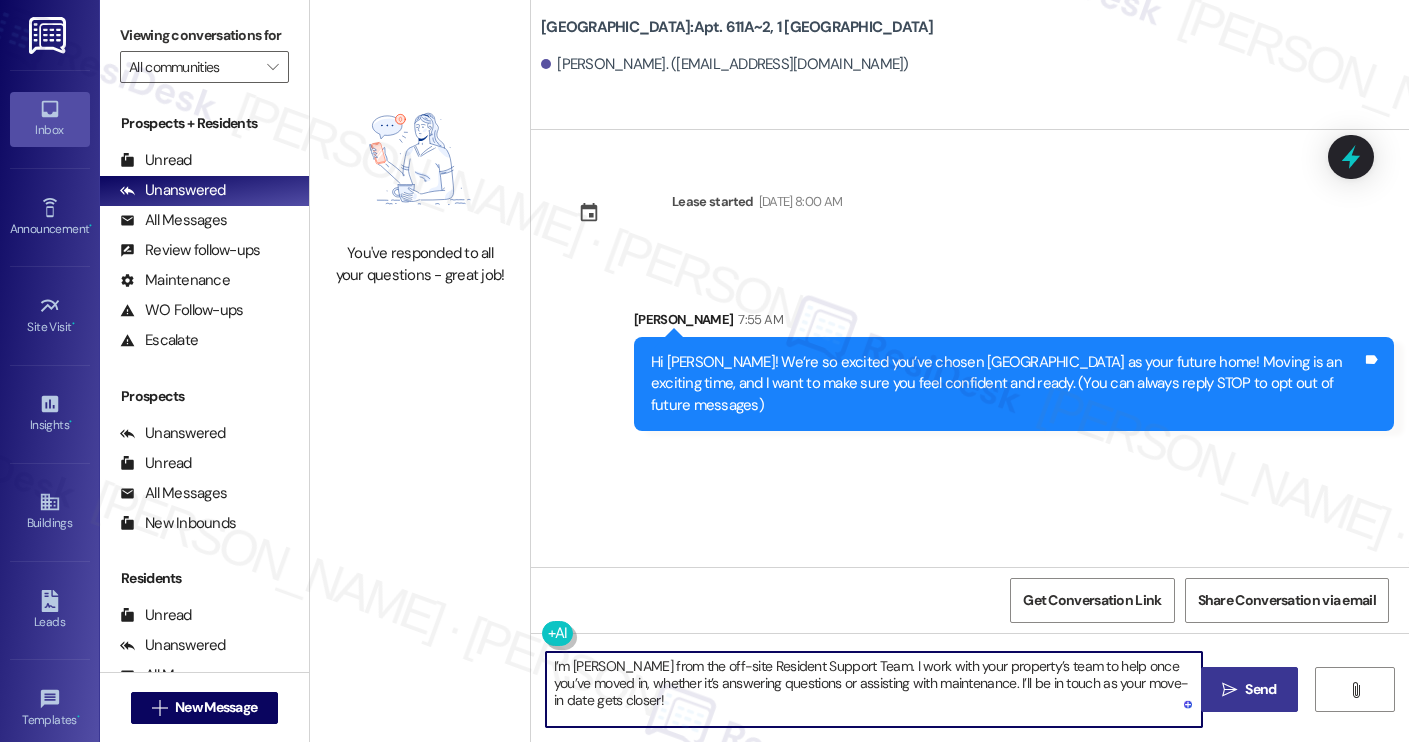 type on "I’m Sarah from the off-site Resident Support Team. I work with your property’s team to help once you’ve moved in, whether it’s answering questions or assisting with maintenance. I’ll be in touch as your move-in date gets closer!" 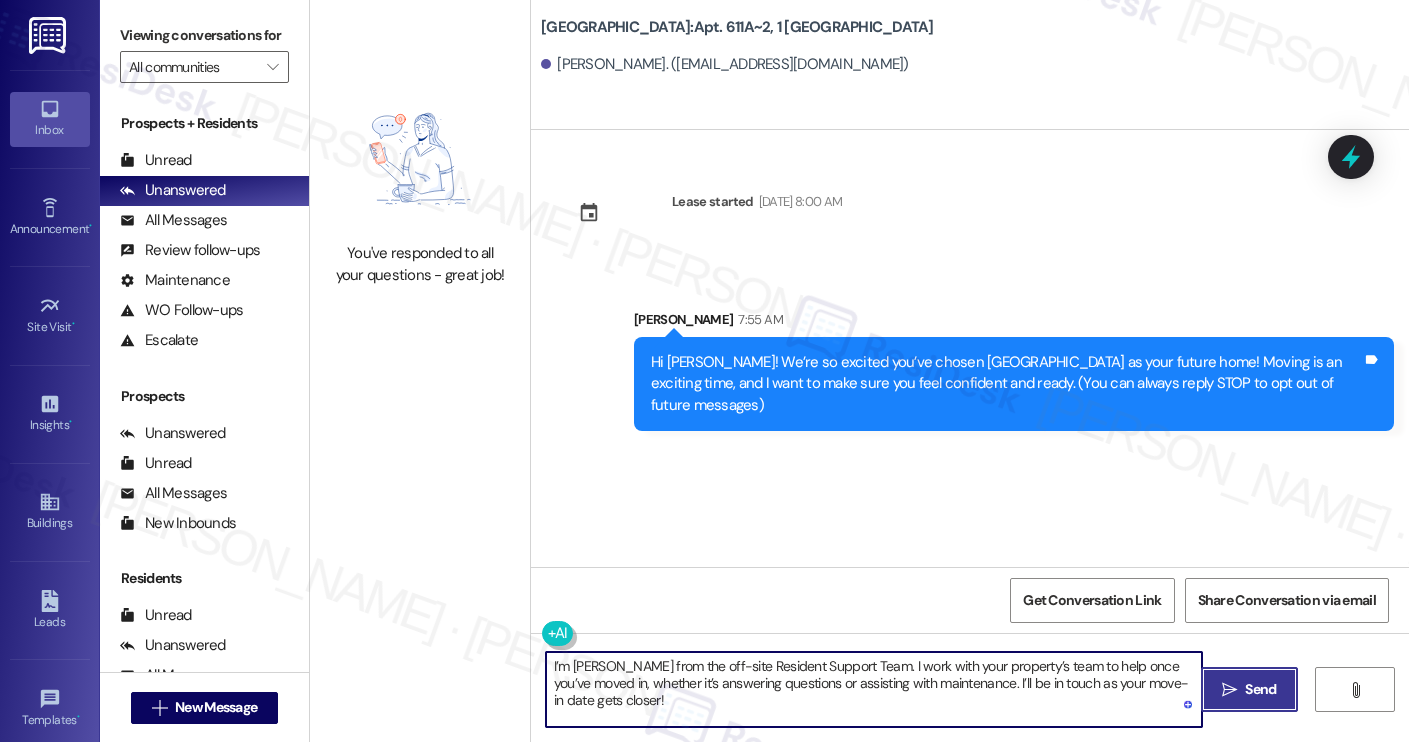 click on " Send" at bounding box center (1249, 689) 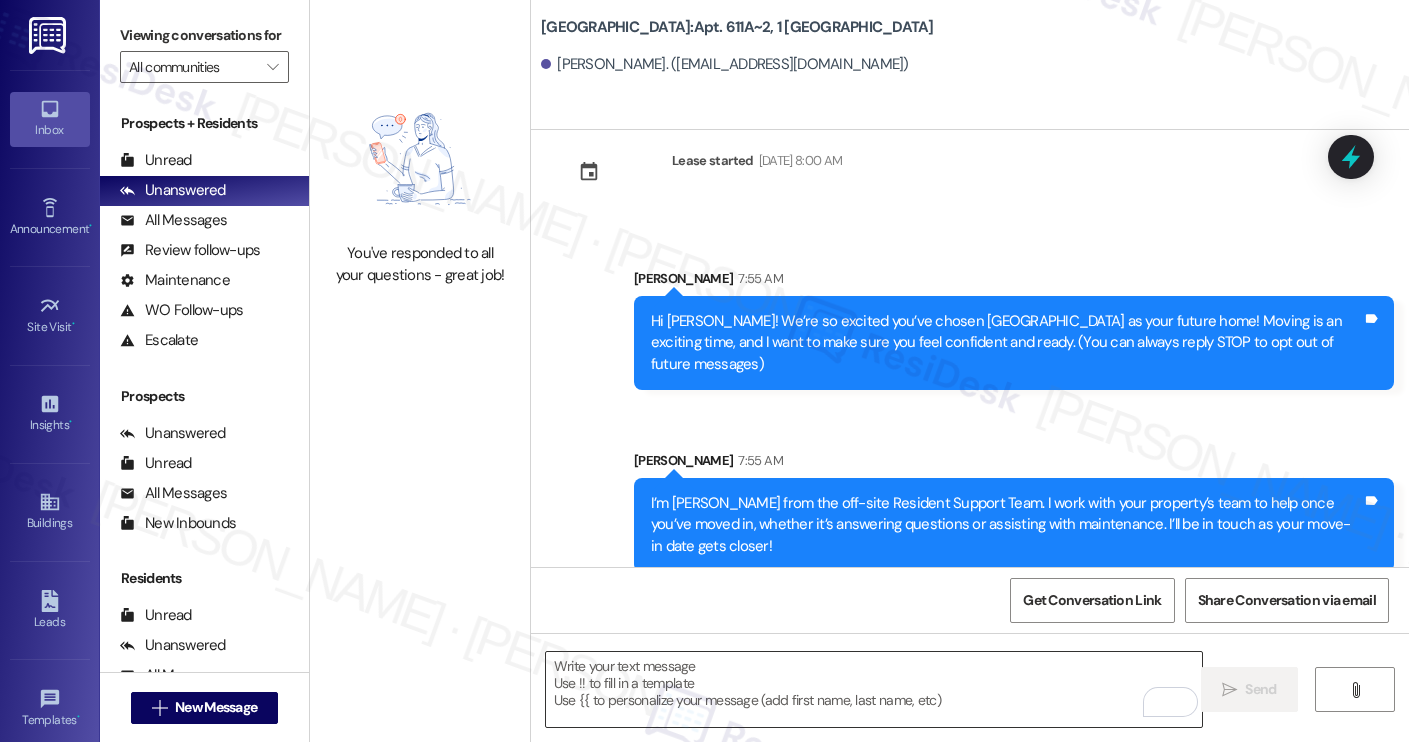 click at bounding box center (874, 689) 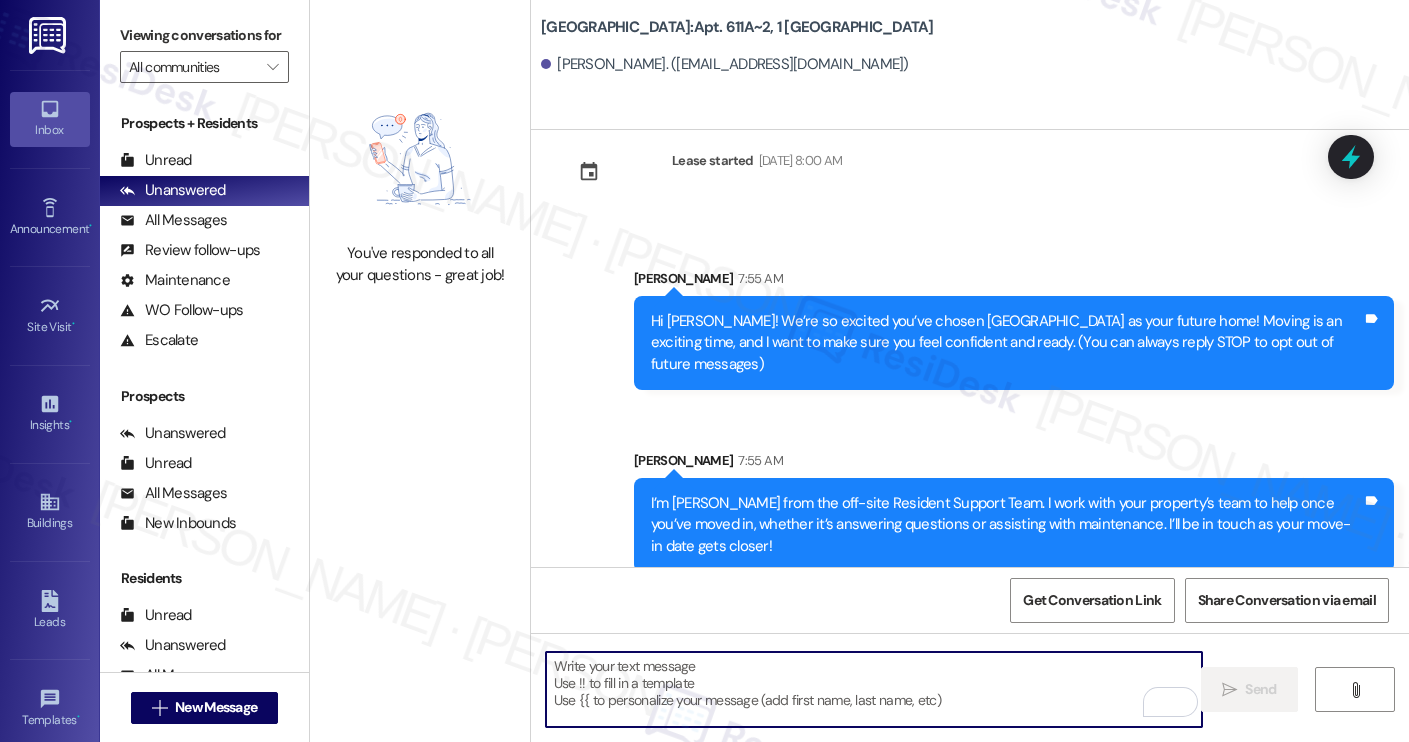 paste on "Move-in day will be busy as you get settled, but no reason it has to be stressful. Don’t forget that we offer a ⚡FAST PASS⚡for Move-In day if your checklist has been completed 2 weeks prior to move-in. Login to your ResidentPortal today to complete those outstanding items!" 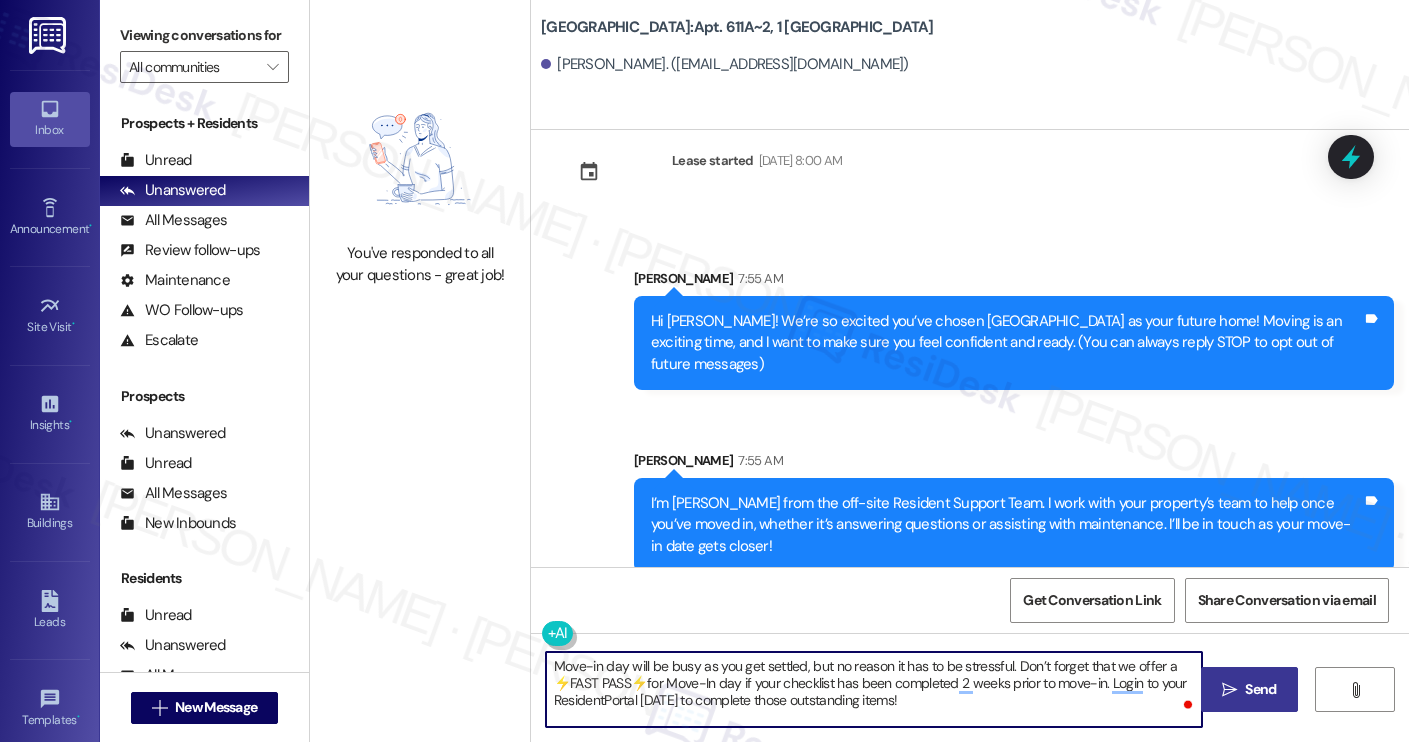 type on "Move-in day will be busy as you get settled, but no reason it has to be stressful. Don’t forget that we offer a ⚡FAST PASS⚡for Move-In day if your checklist has been completed 2 weeks prior to move-in. Login to your ResidentPortal today to complete those outstanding items!" 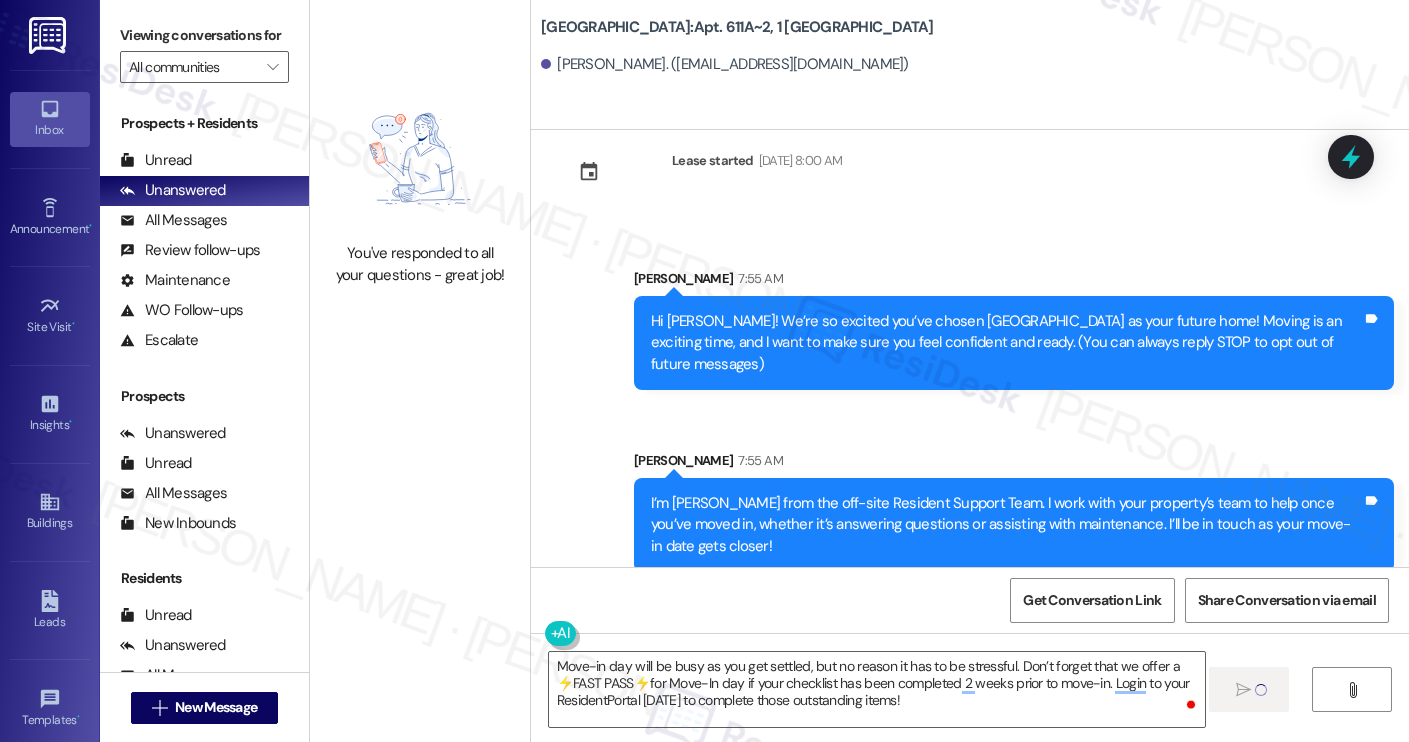 type 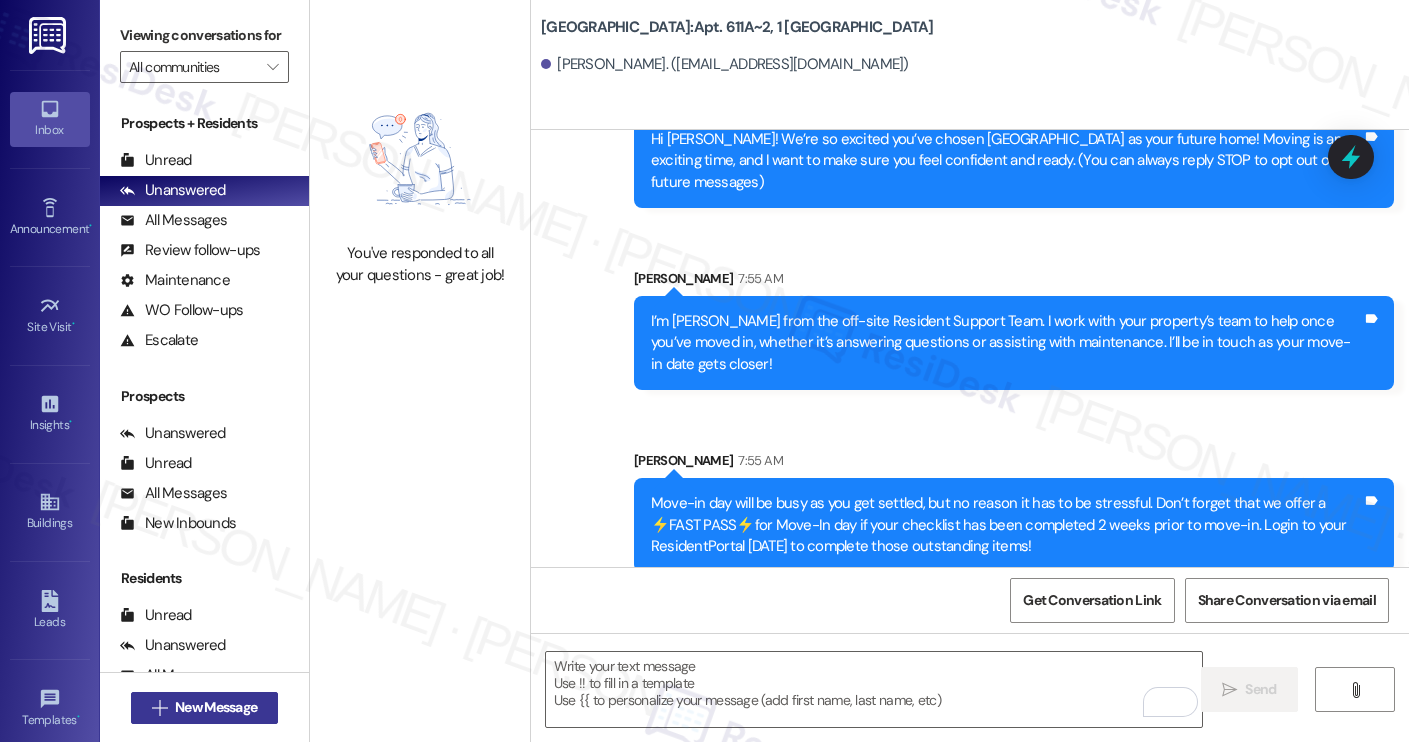 click on "New Message" at bounding box center [216, 707] 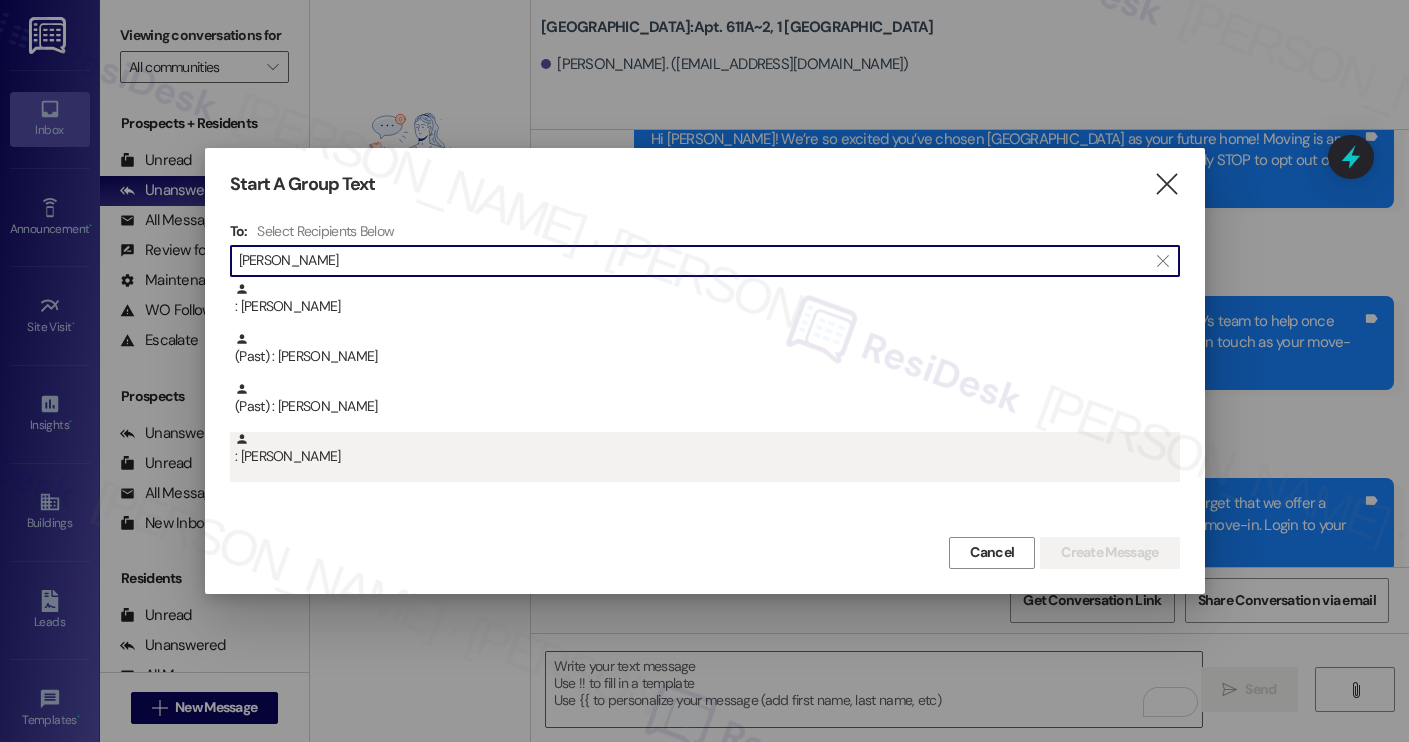 type on "nicholas wis" 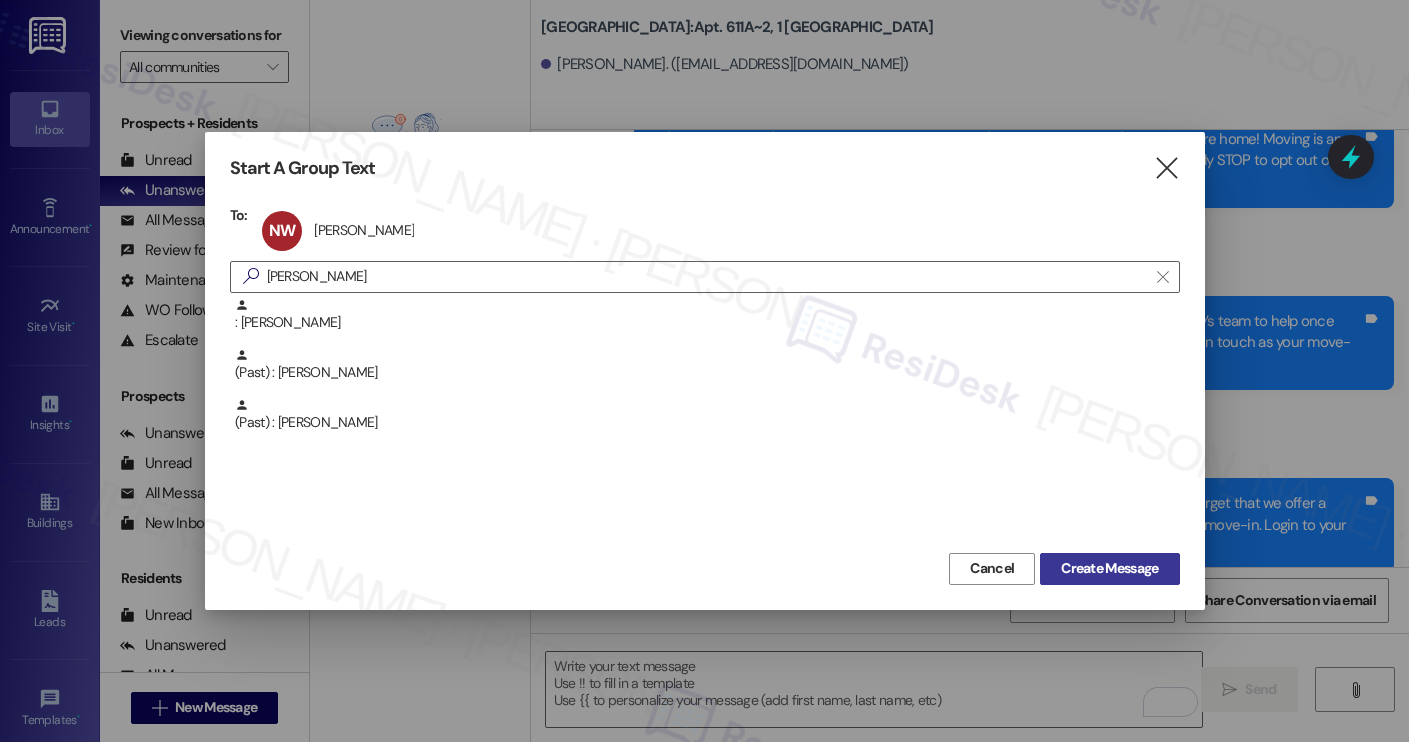 click on "Create Message" at bounding box center (1109, 569) 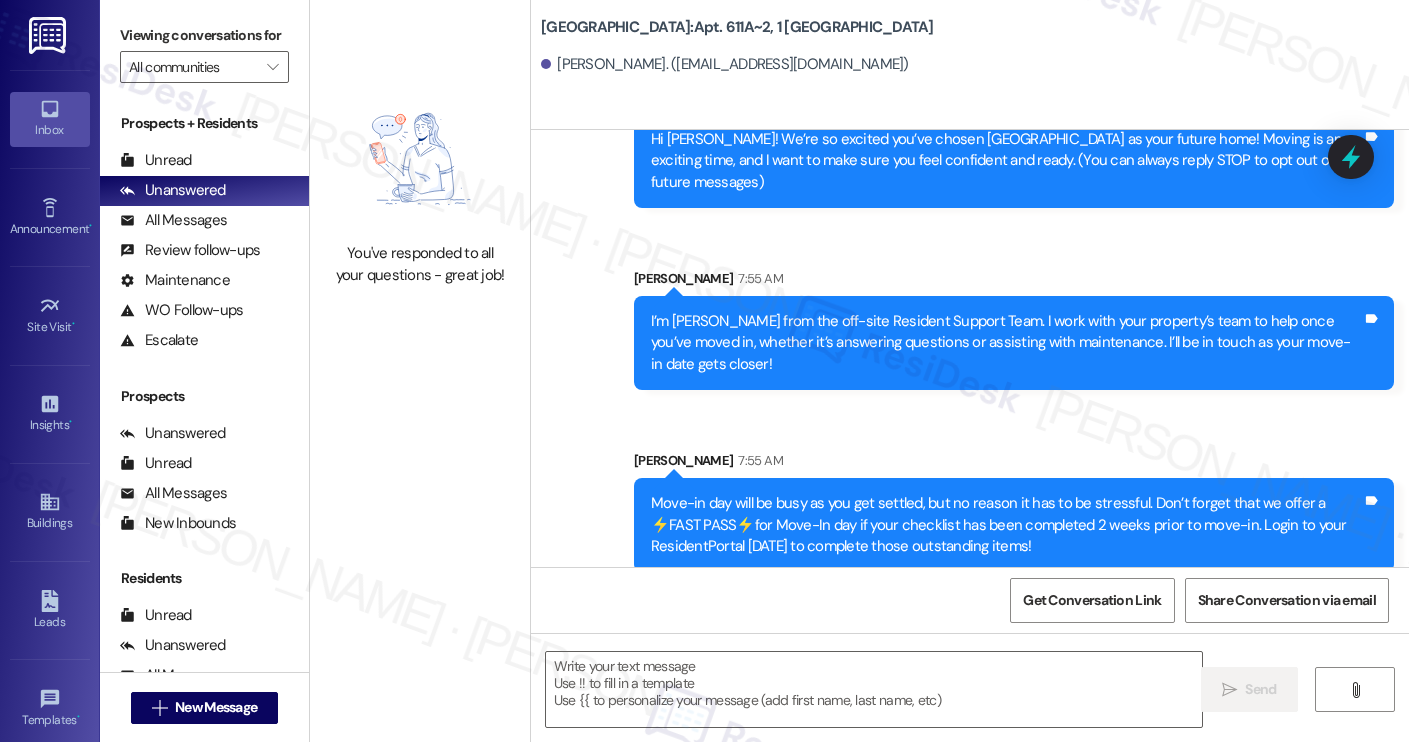 type on "Fetching suggested responses. Please feel free to read through the conversation in the meantime." 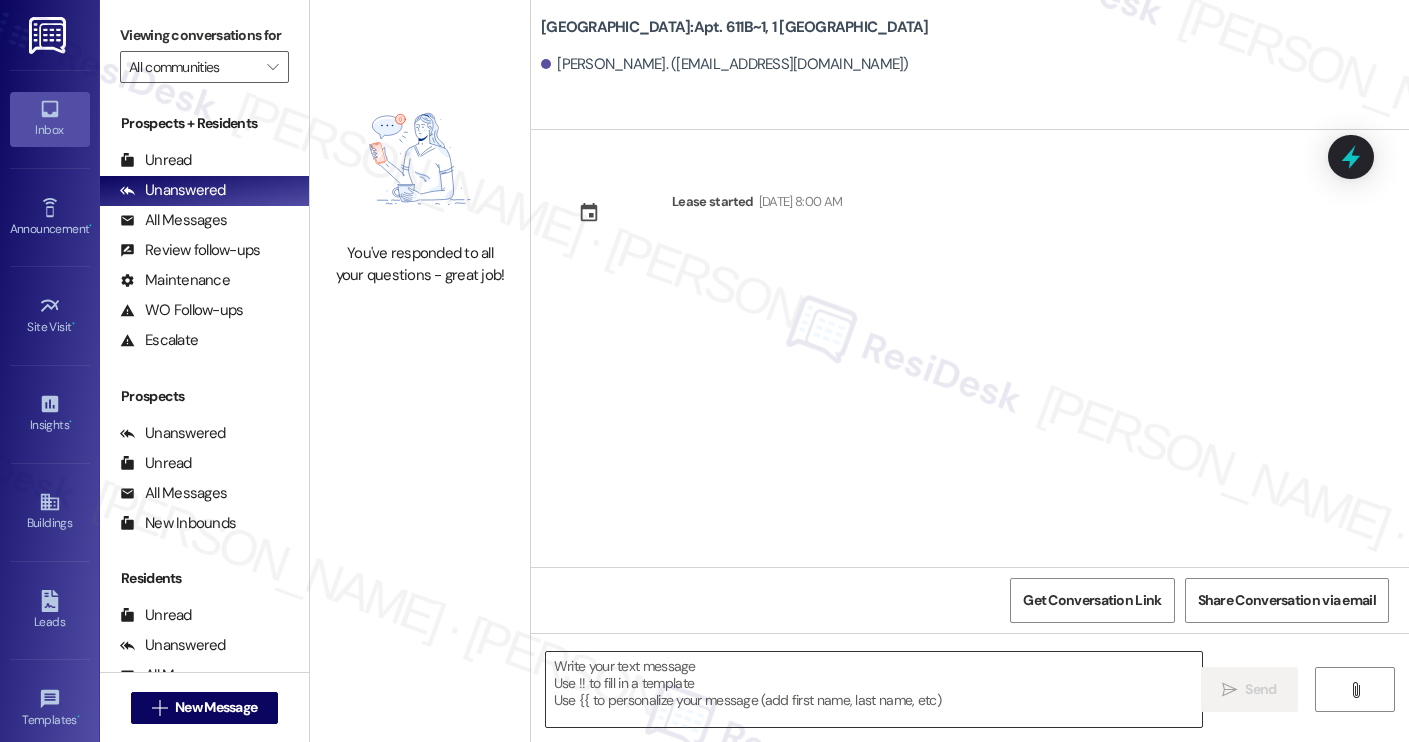 click at bounding box center (874, 689) 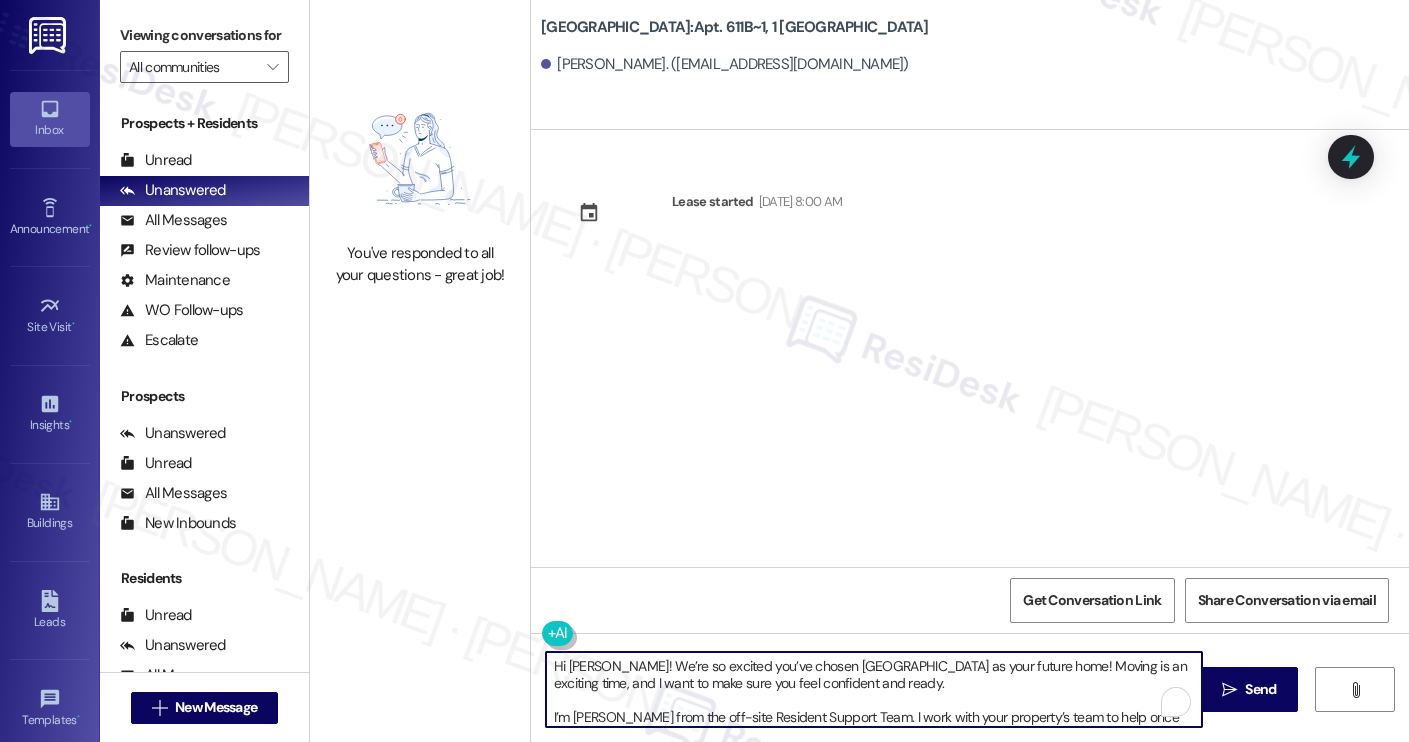 scroll, scrollTop: 0, scrollLeft: 0, axis: both 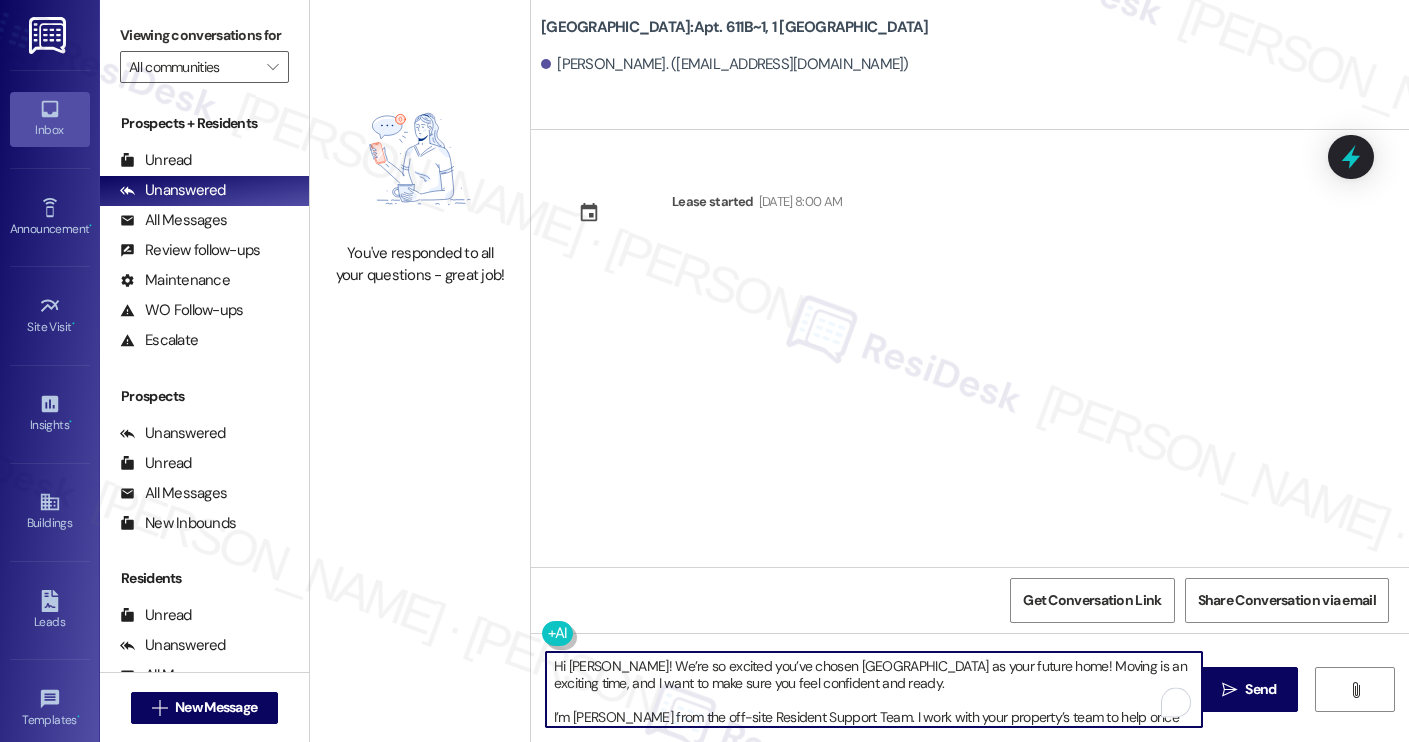 click on "Nicholas Wise. (soccer4ce@gmail.com)" at bounding box center [725, 64] 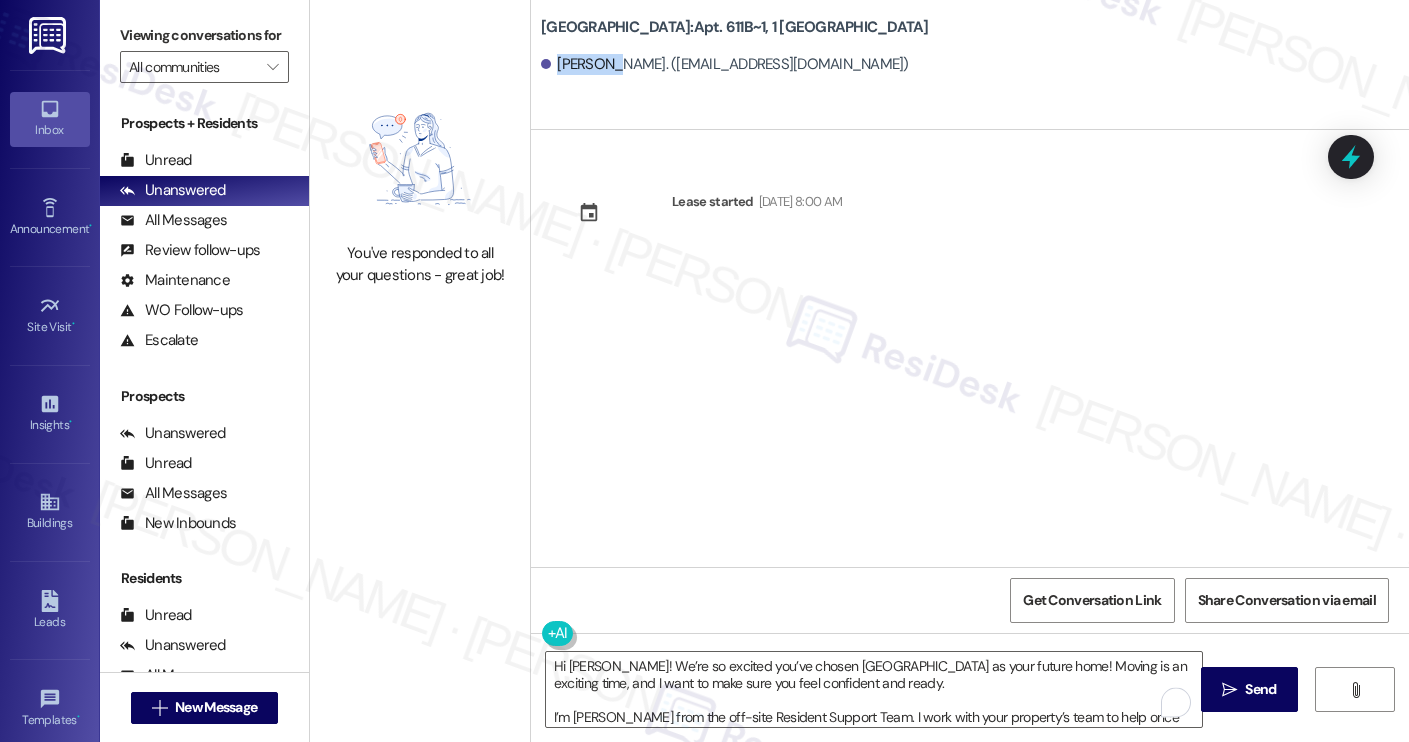 copy on "Nicholas" 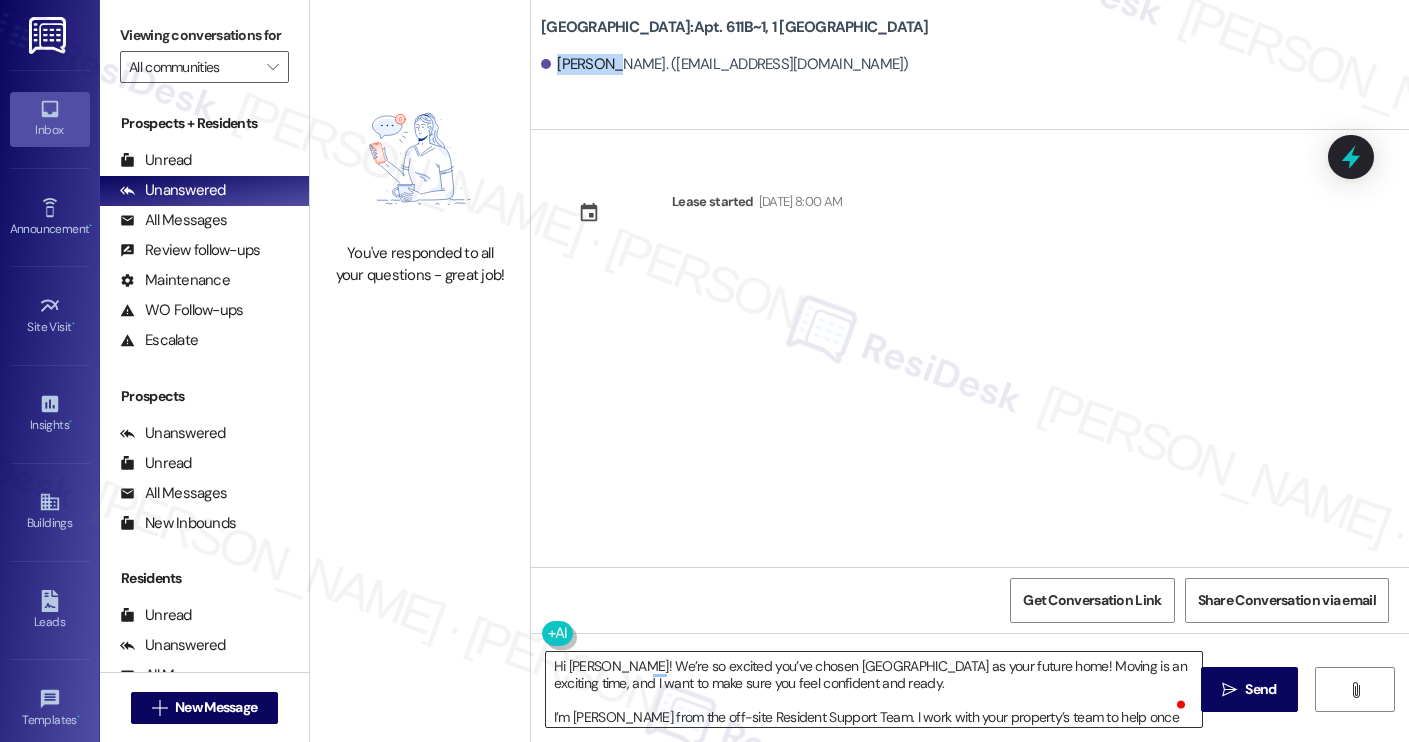 click on "Hi Isabella! We’re so excited you’ve chosen Yugo Charleston Campus as your future home! Moving is an exciting time, and I want to make sure you feel confident and ready.
I’m Sarah from the off-site Resident Support Team. I work with your property’s team to help once you’ve moved in, whether it’s answering questions or assisting with maintenance. I’ll be in touch as your move-in date gets closer!
Move-in day will be busy as you get settled, but no reason it has to be stressful. Don’t forget that we offer a ⚡FAST PASS⚡for Move-In day if your checklist has been completed 2 weeks prior to move-in. Login to your ResidentPortal today to complete those outstanding items!" at bounding box center (874, 689) 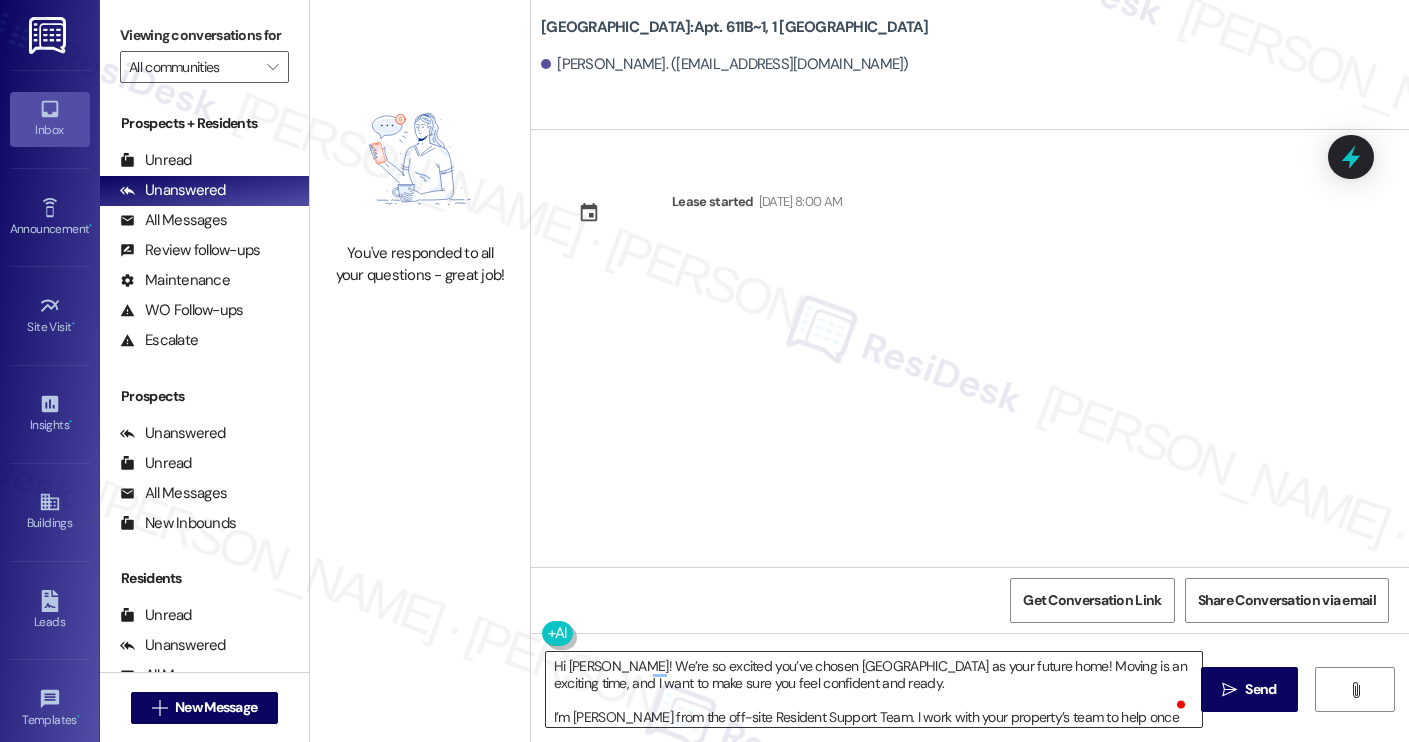 click on "Hi Isabella! We’re so excited you’ve chosen Yugo Charleston Campus as your future home! Moving is an exciting time, and I want to make sure you feel confident and ready.
I’m Sarah from the off-site Resident Support Team. I work with your property’s team to help once you’ve moved in, whether it’s answering questions or assisting with maintenance. I’ll be in touch as your move-in date gets closer!
Move-in day will be busy as you get settled, but no reason it has to be stressful. Don’t forget that we offer a ⚡FAST PASS⚡for Move-In day if your checklist has been completed 2 weeks prior to move-in. Login to your ResidentPortal today to complete those outstanding items!" at bounding box center [874, 689] 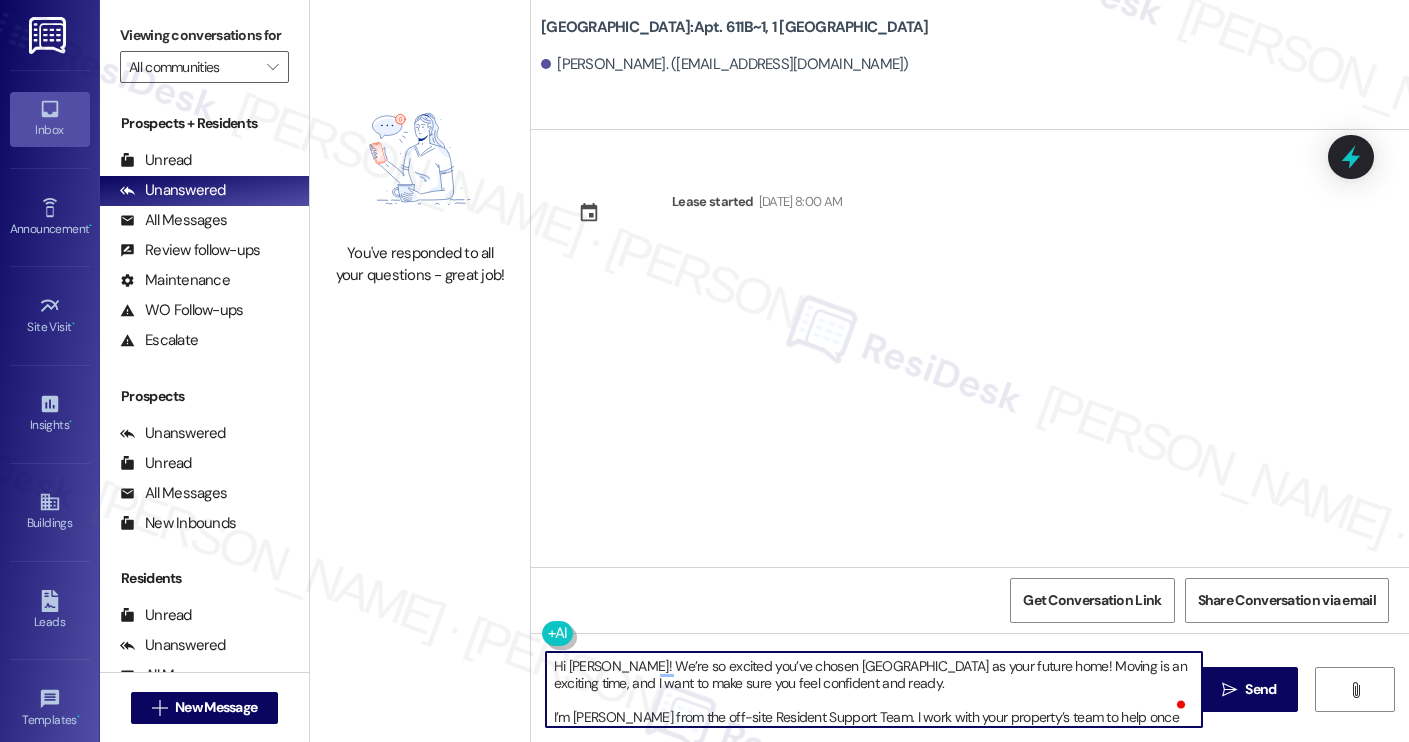 scroll, scrollTop: 17, scrollLeft: 0, axis: vertical 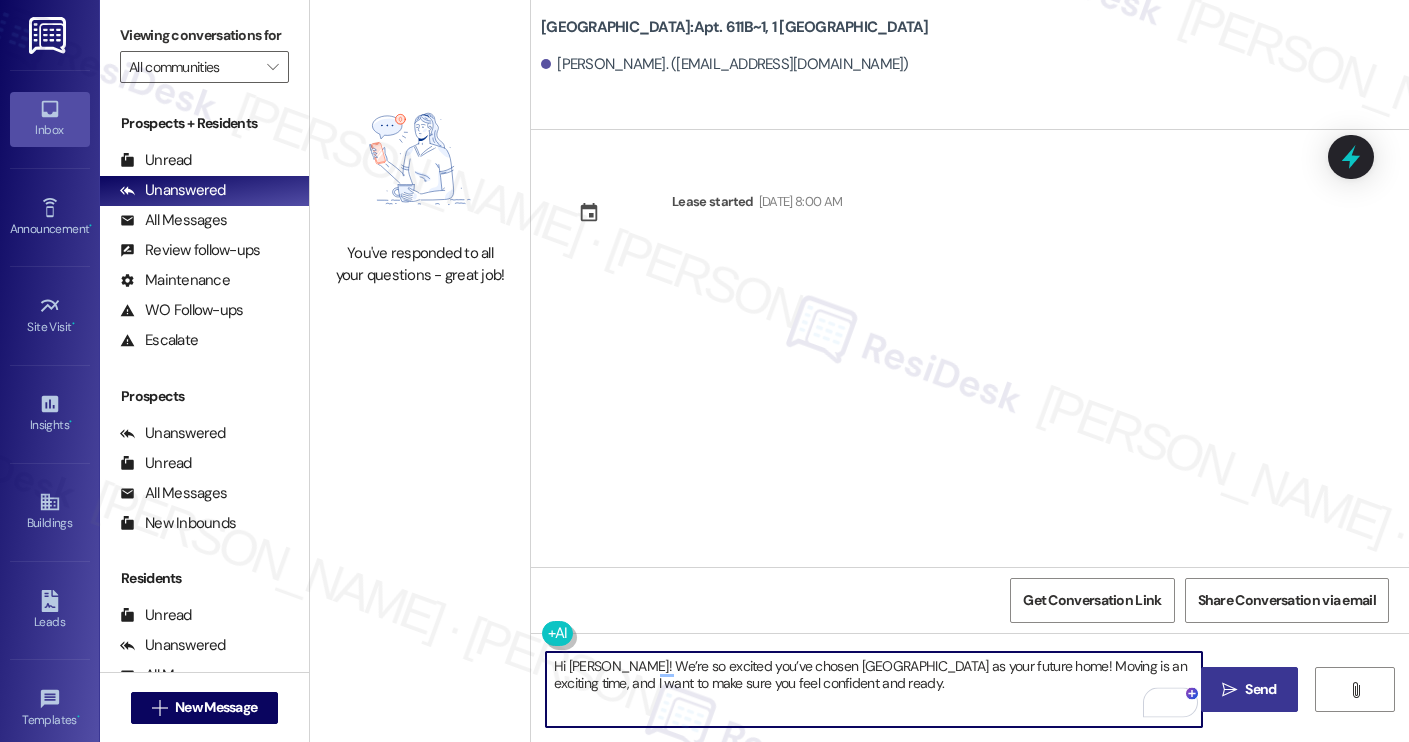 type on "Hi Nicholas! We’re so excited you’ve chosen Yugo Charleston Campus as your future home! Moving is an exciting time, and I want to make sure you feel confident and ready." 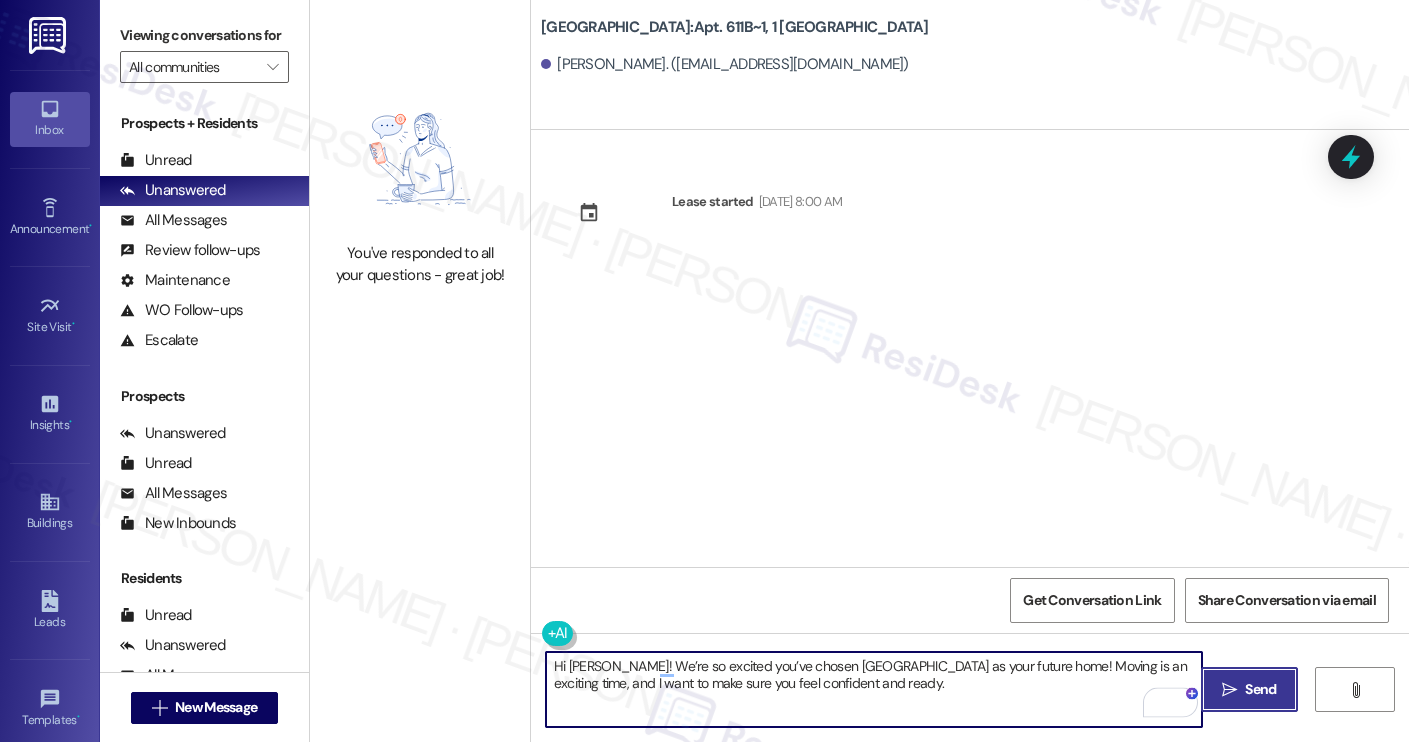 click on "Send" at bounding box center (1260, 689) 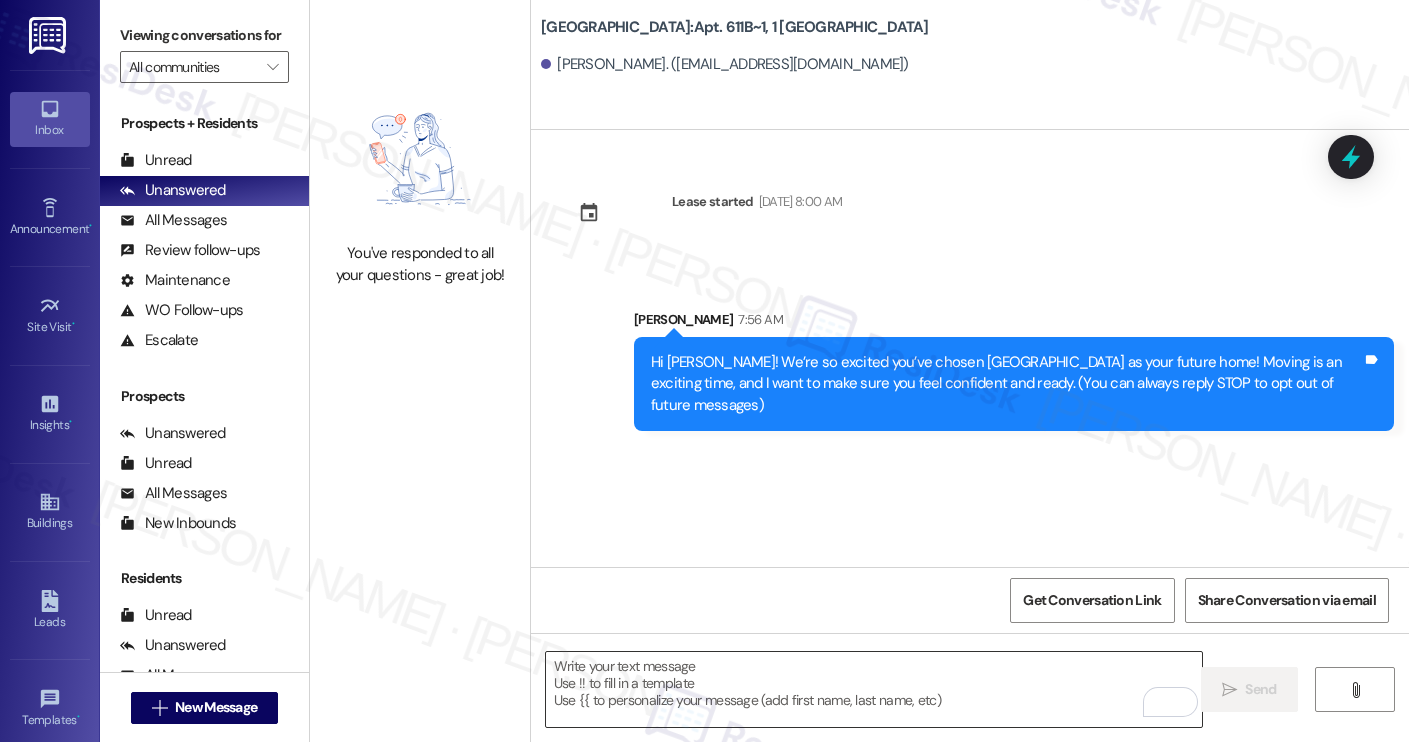 click at bounding box center (874, 689) 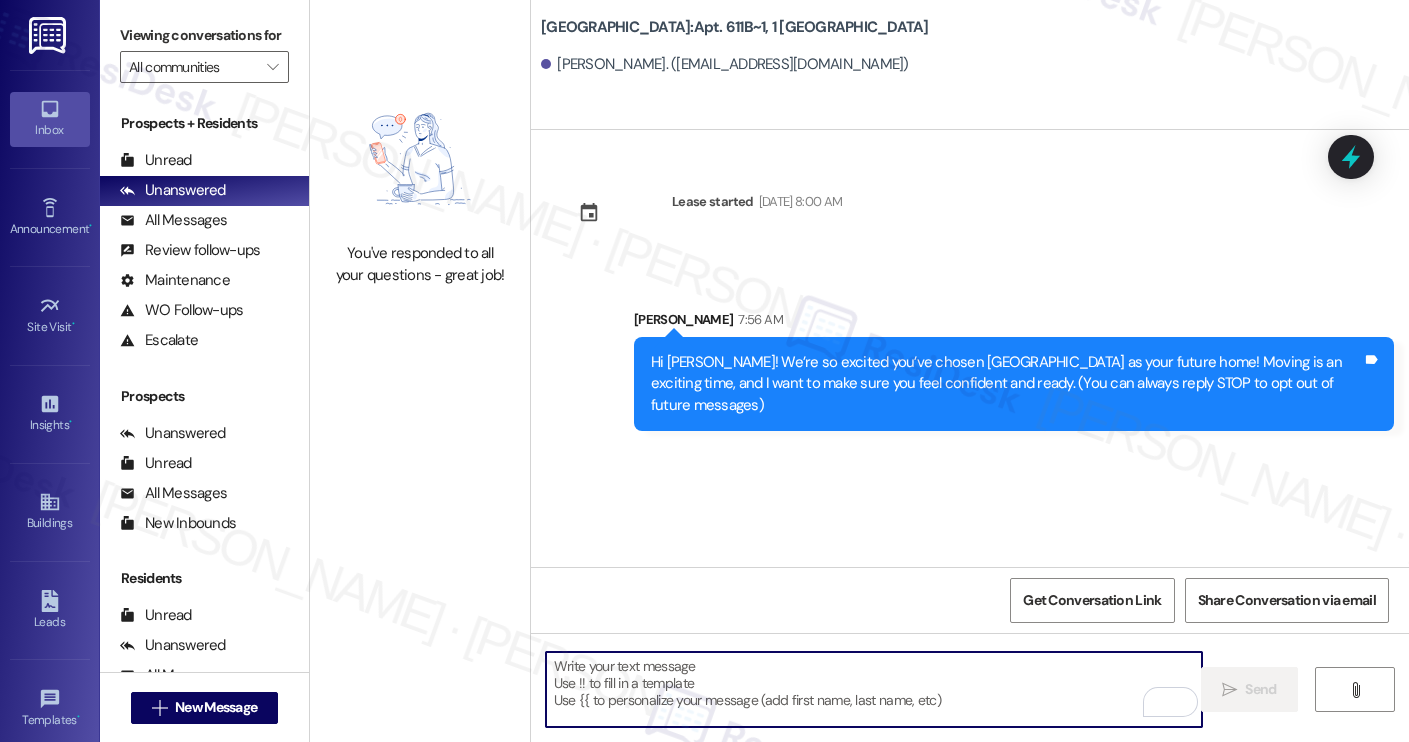 paste on "I’m Sarah from the off-site Resident Support Team. I work with your property’s team to help once you’ve moved in, whether it’s answering questions or assisting with maintenance. I’ll be in touch as your move-in date gets closer!
Move-in day will be busy as you get settled, but no reason it has to be stressful. Don’t forget that we offer a ⚡FAST PASS⚡for Move-In day if your checklist has been completed 2 weeks prior to move-in. Login to your ResidentPortal today to complete those outstanding items!" 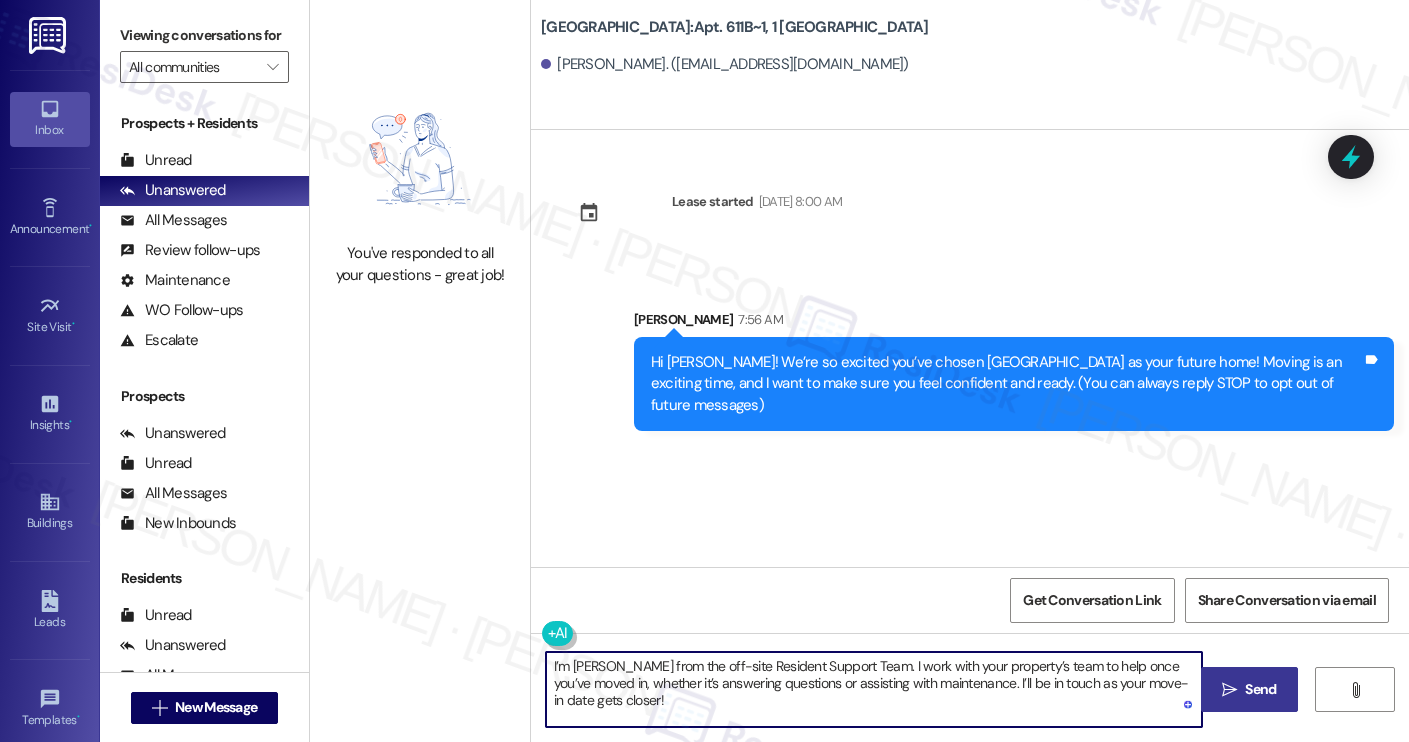 type on "I’m Sarah from the off-site Resident Support Team. I work with your property’s team to help once you’ve moved in, whether it’s answering questions or assisting with maintenance. I’ll be in touch as your move-in date gets closer!" 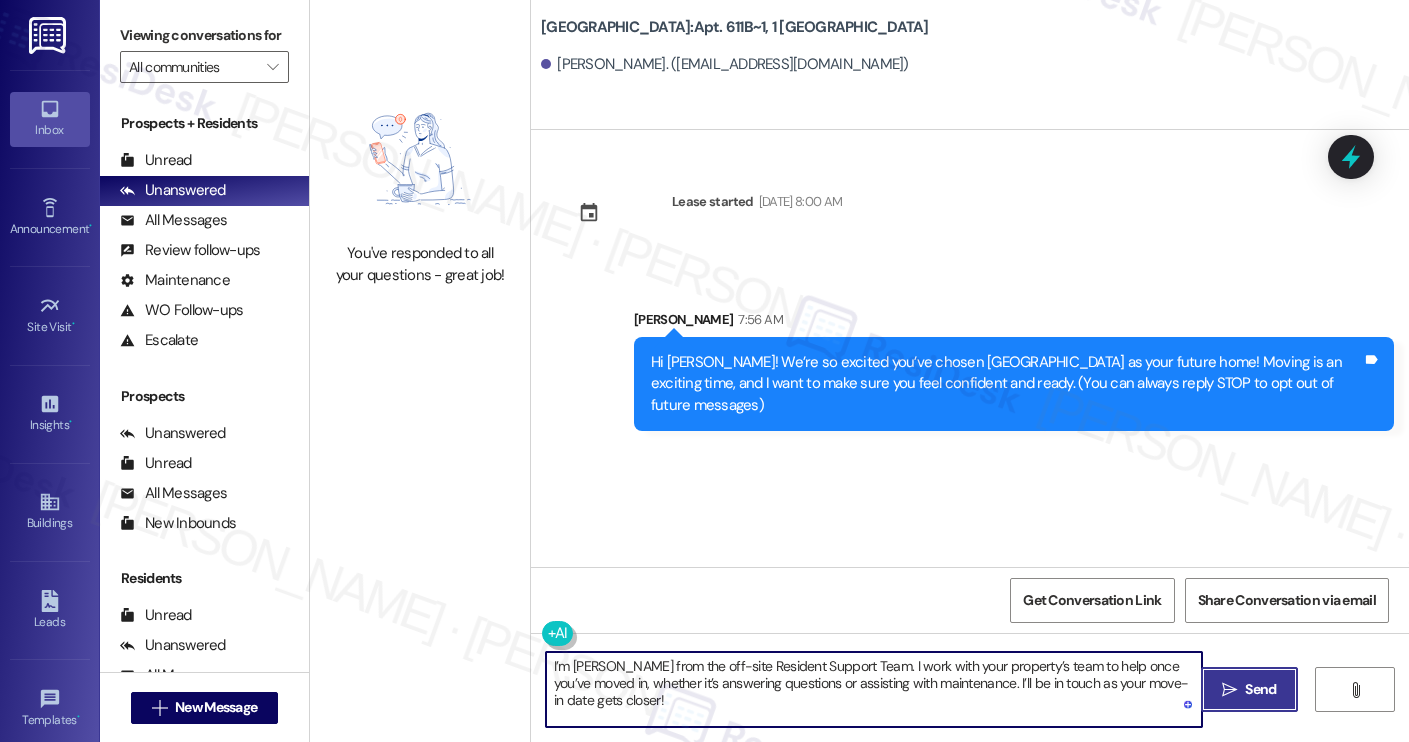 click on "Send" at bounding box center [1260, 689] 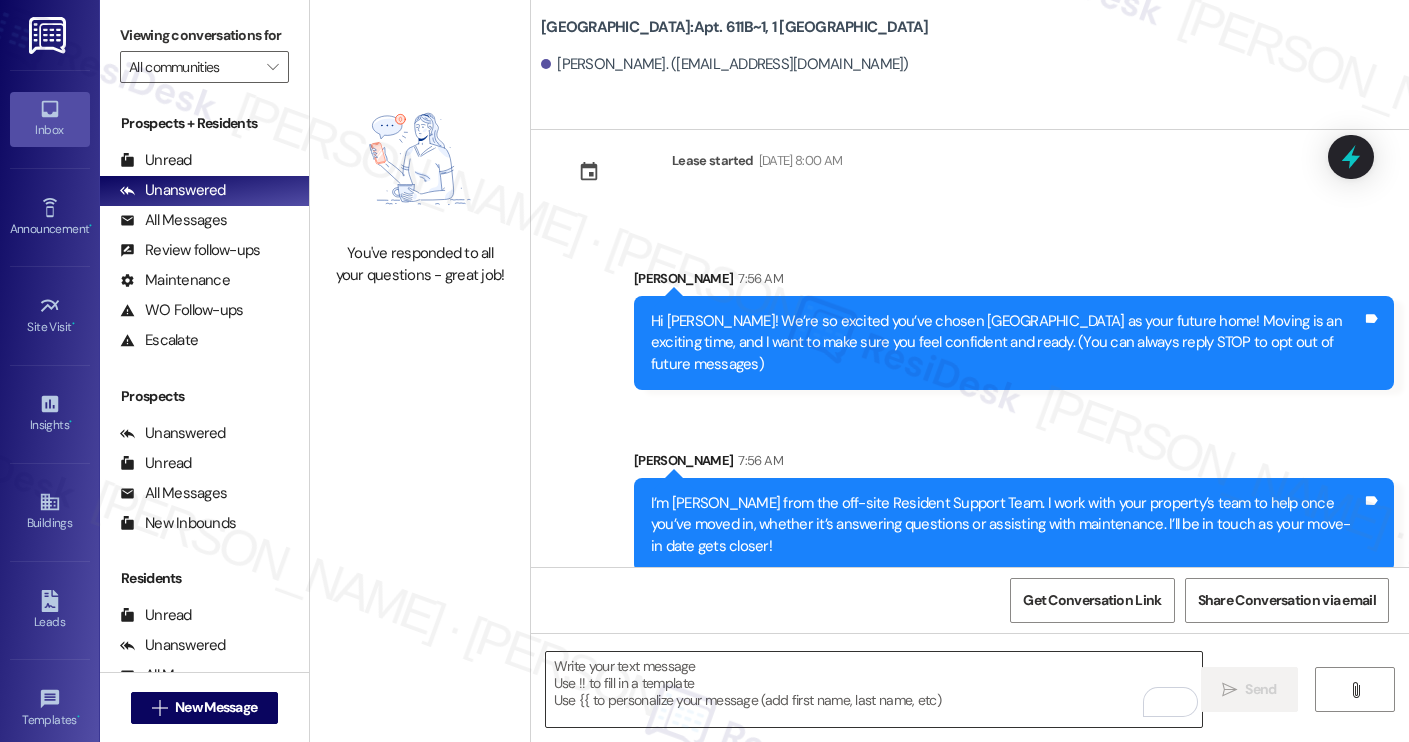 click at bounding box center [874, 689] 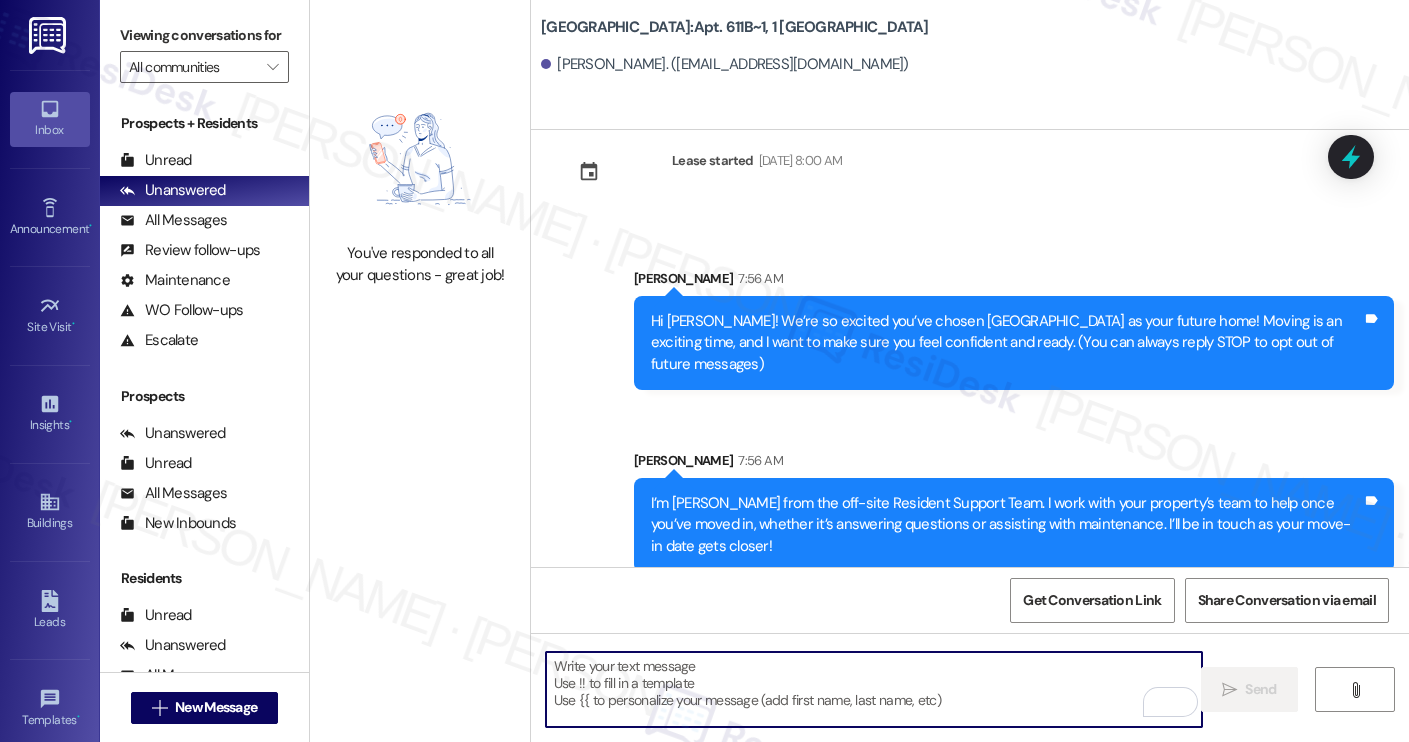 paste on "Move-in day will be busy as you get settled, but no reason it has to be stressful. Don’t forget that we offer a ⚡FAST PASS⚡for Move-In day if your checklist has been completed 2 weeks prior to move-in. Login to your ResidentPortal today to complete those outstanding items!" 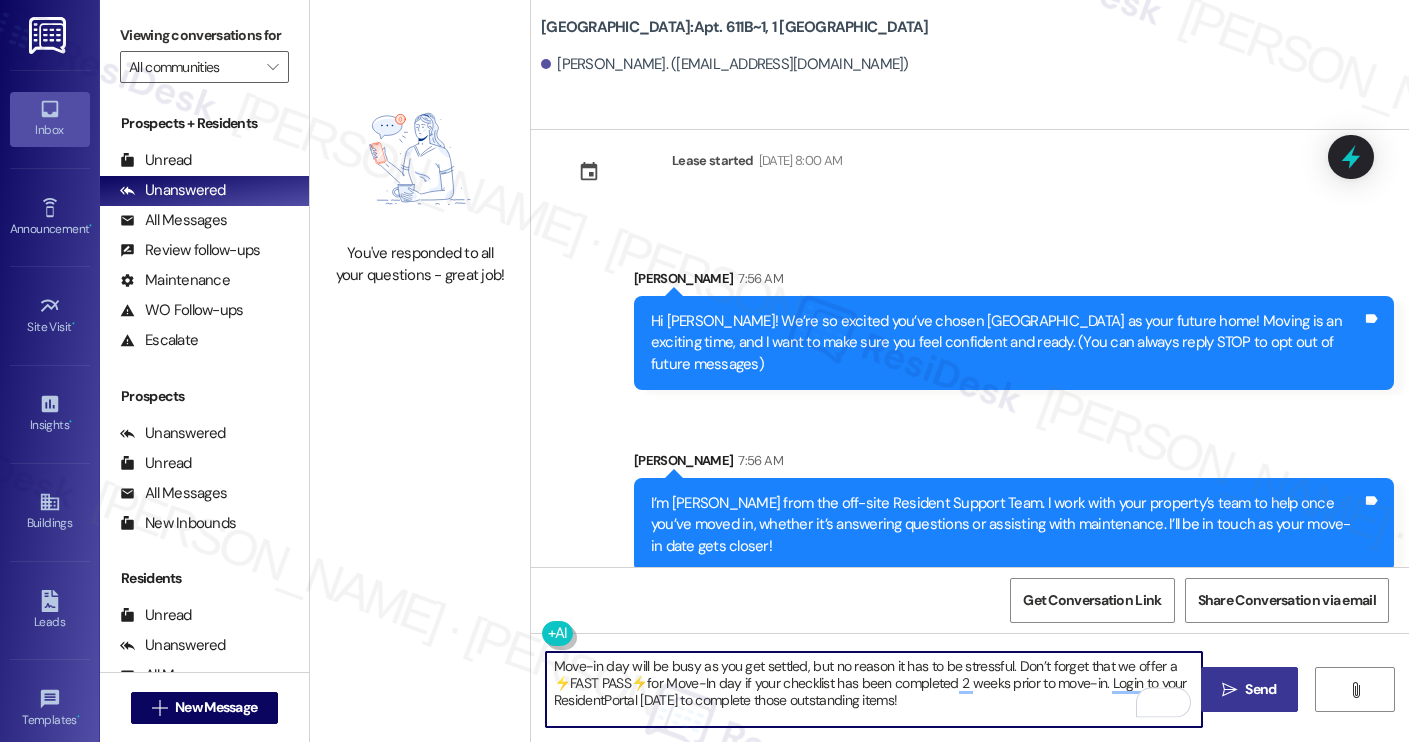 type on "Move-in day will be busy as you get settled, but no reason it has to be stressful. Don’t forget that we offer a ⚡FAST PASS⚡for Move-In day if your checklist has been completed 2 weeks prior to move-in. Login to your ResidentPortal today to complete those outstanding items!" 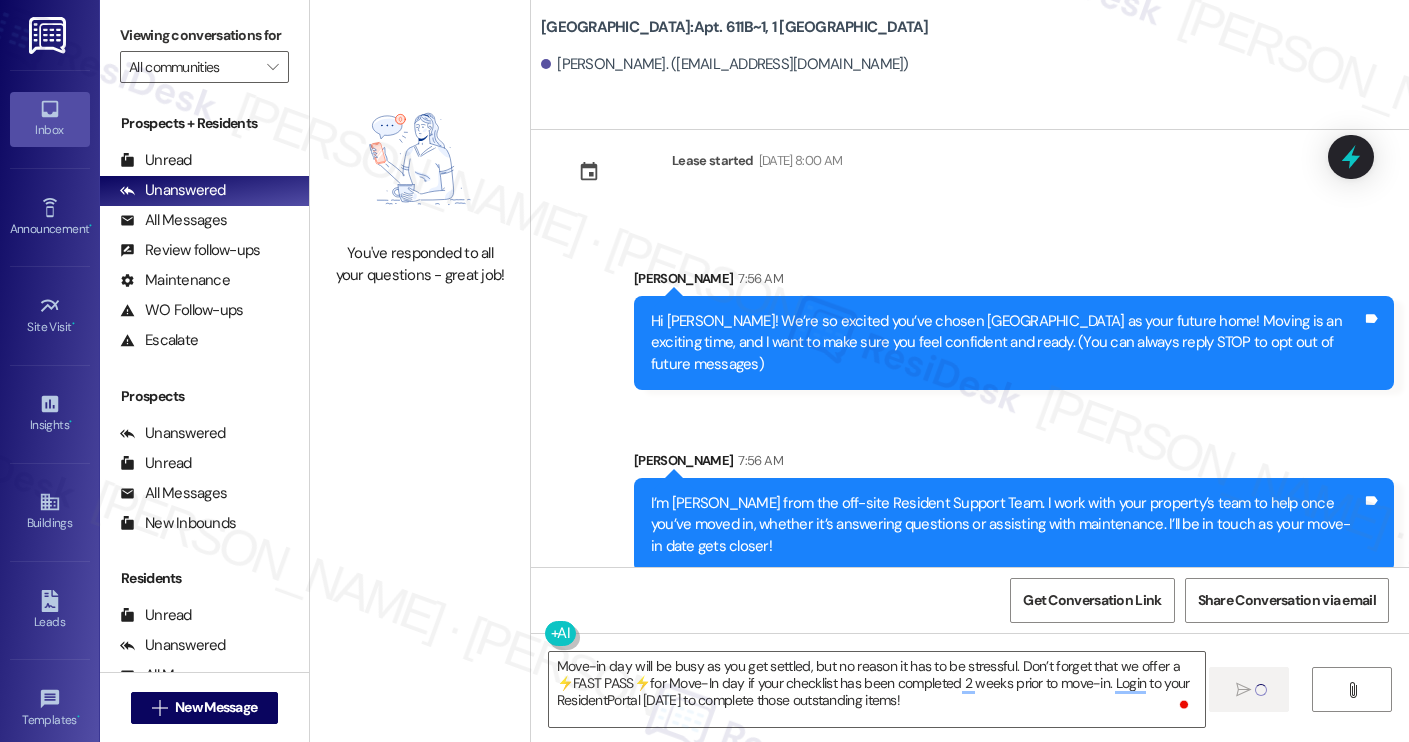 type 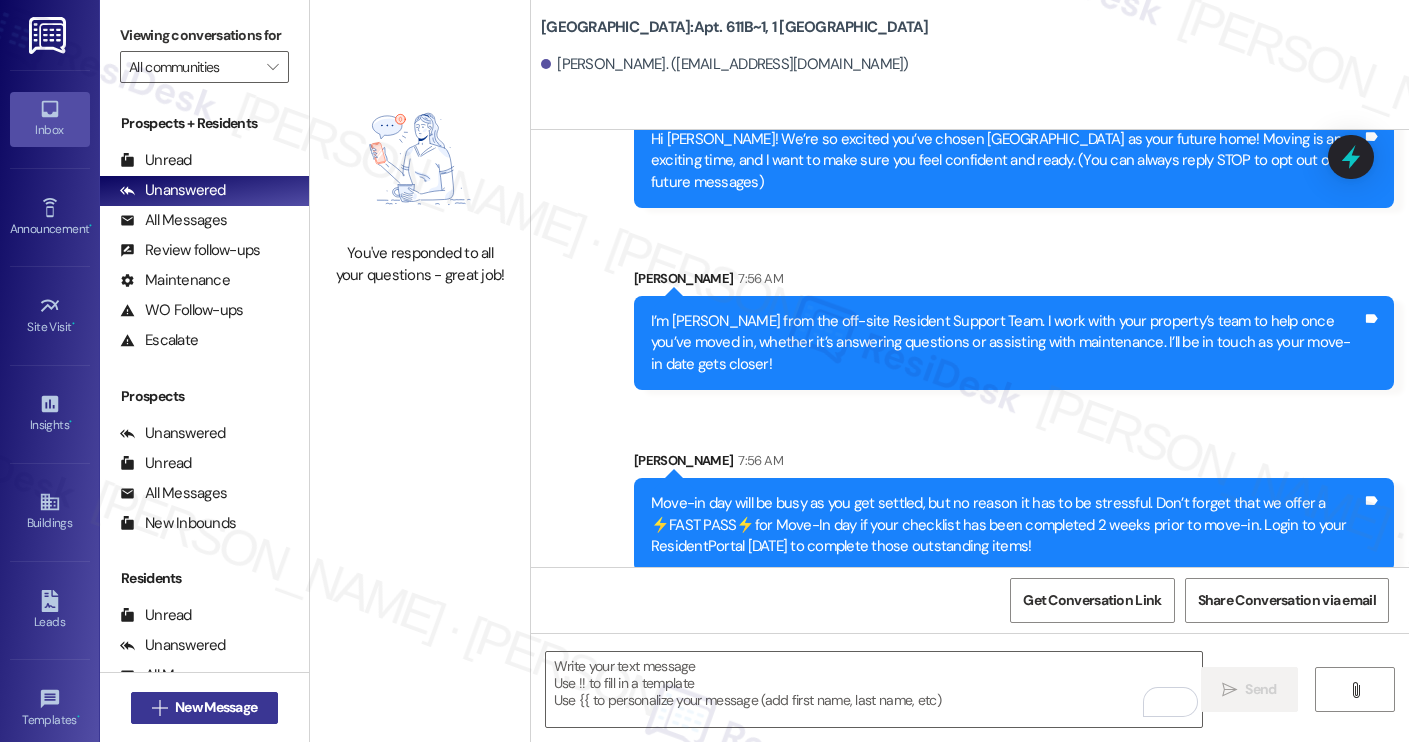 click on "New Message" at bounding box center (216, 707) 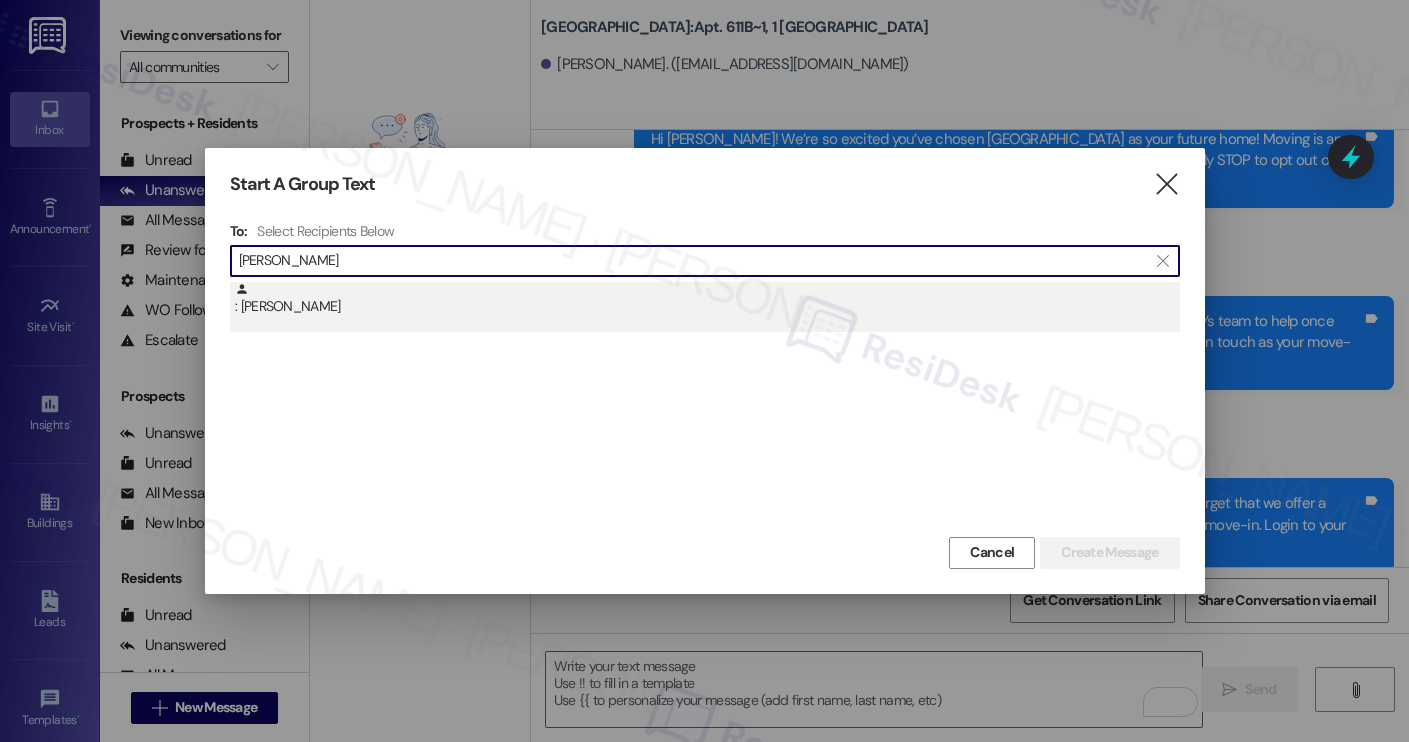 type on "jonathan shi" 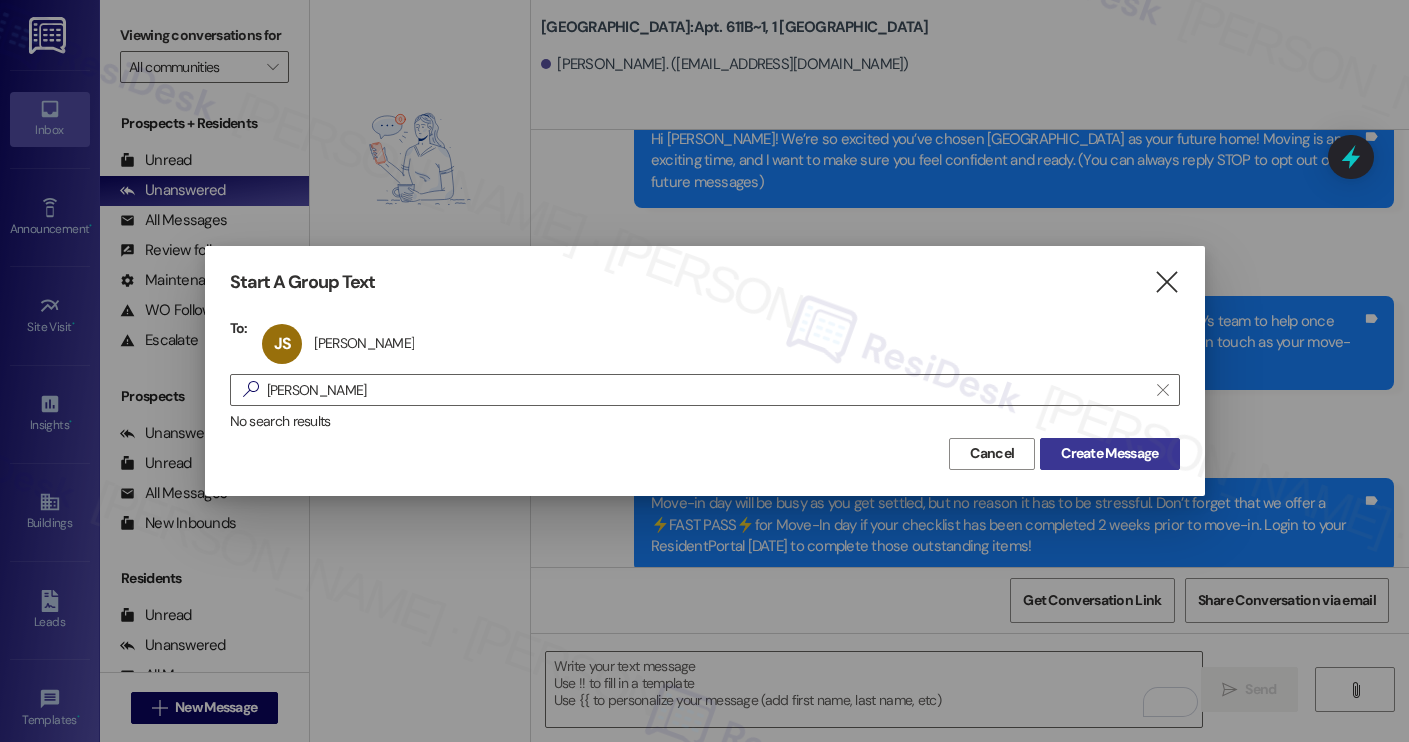 click on "Create Message" at bounding box center (1109, 453) 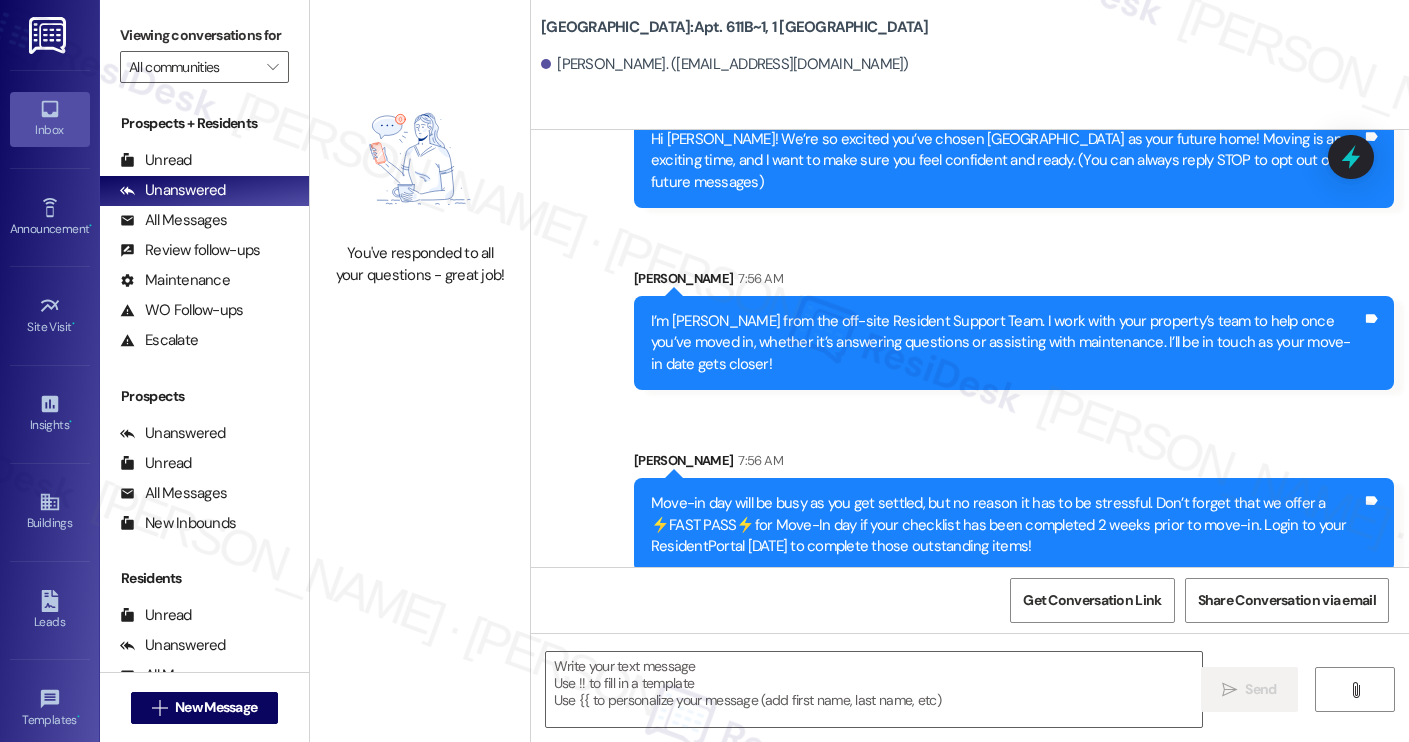 type on "Fetching suggested responses. Please feel free to read through the conversation in the meantime." 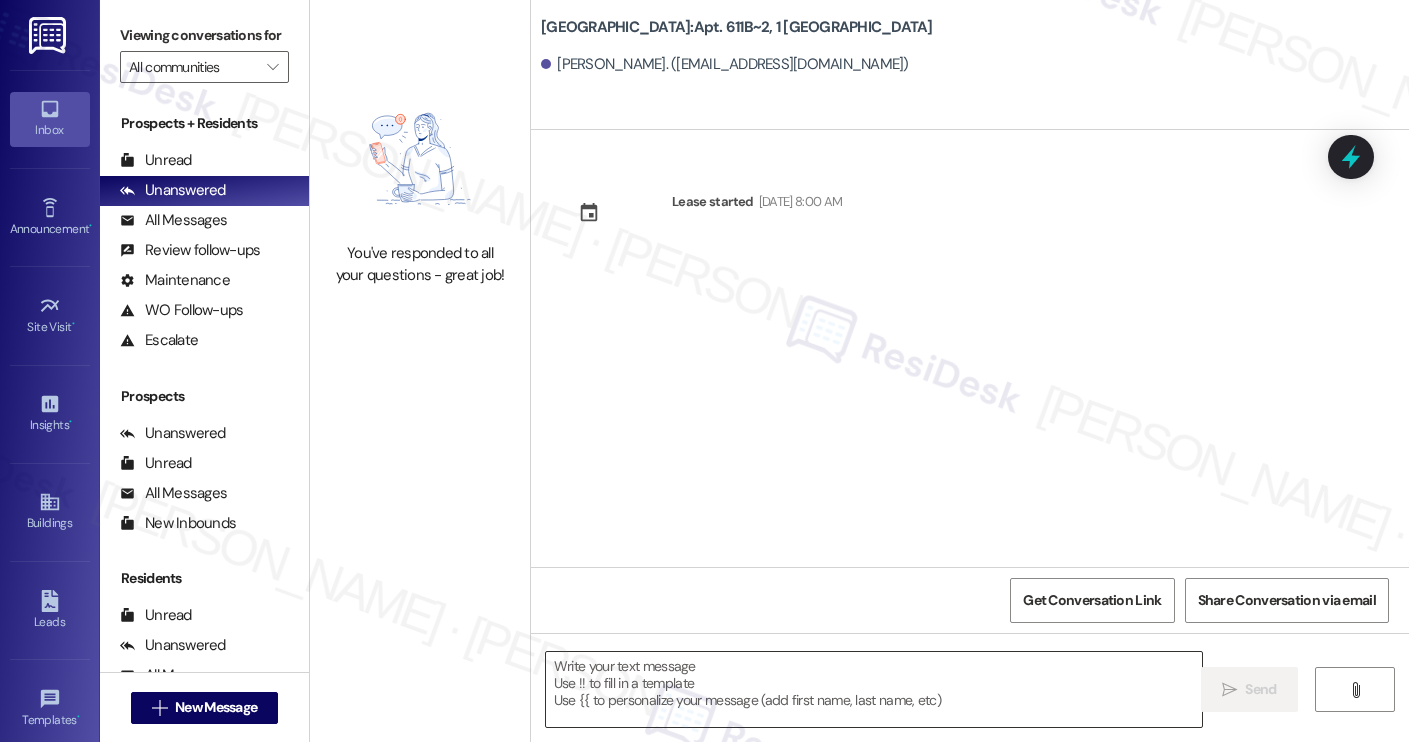 click at bounding box center (874, 689) 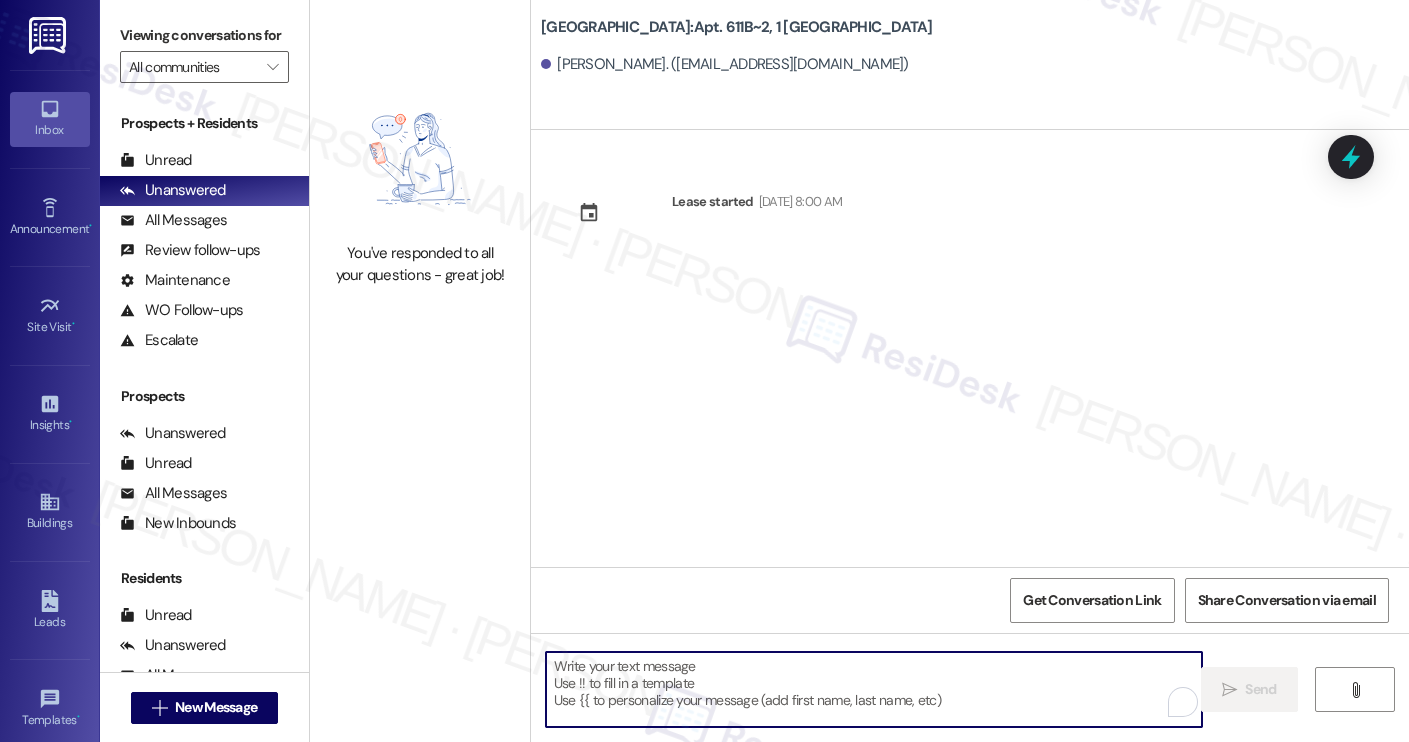 paste on "Move-in day will be busy as you get settled, but no reason it has to be stressful. Don’t forget that we offer a ⚡FAST PASS⚡for Move-In day if your checklist has been completed 2 weeks prior to move-in. Login to your ResidentPortal today to complete those outstanding items!" 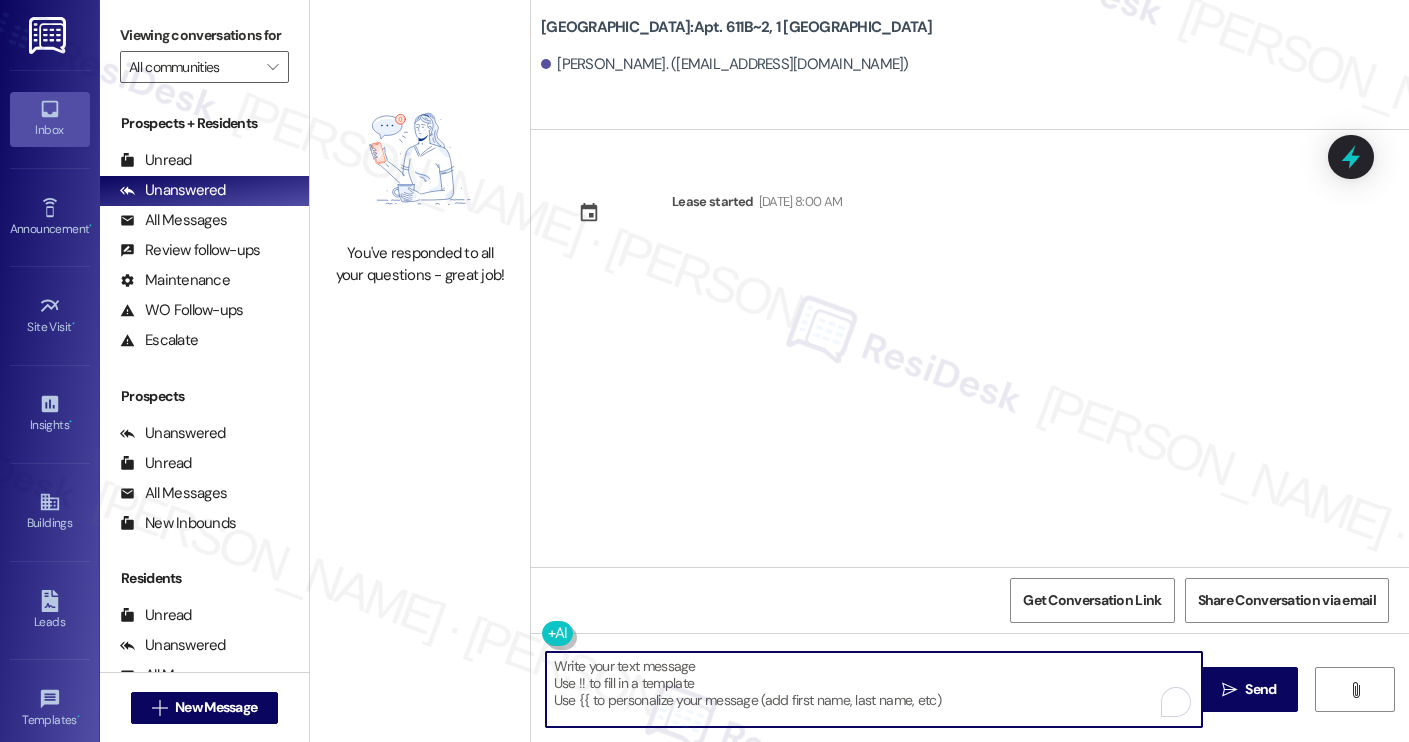 type on "Move-in day will be busy as you get settled, but no reason it has to be stressful. Don’t forget that we offer a ⚡FAST PASS⚡for Move-In day if your checklist has been completed 2 weeks prior to move-in. Login to your ResidentPortal today to complete those outstanding items!" 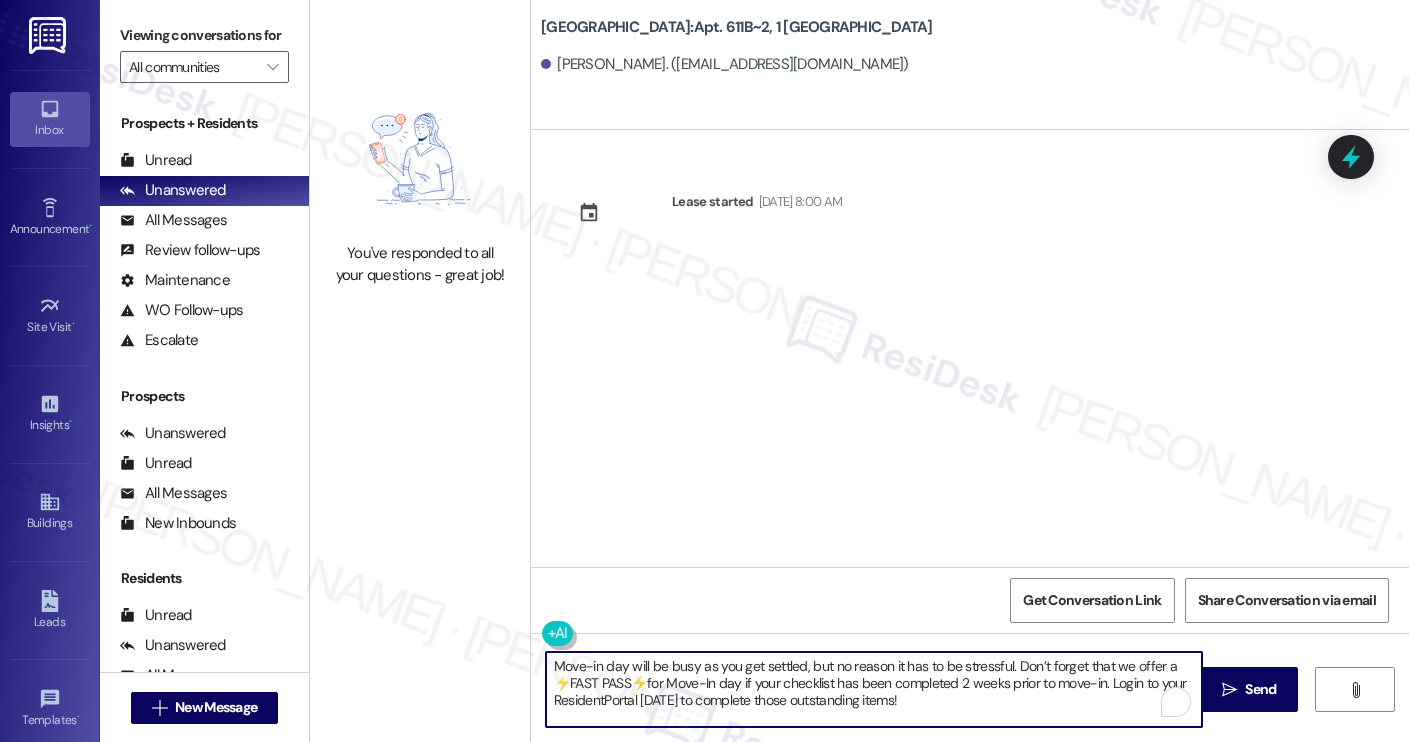 type 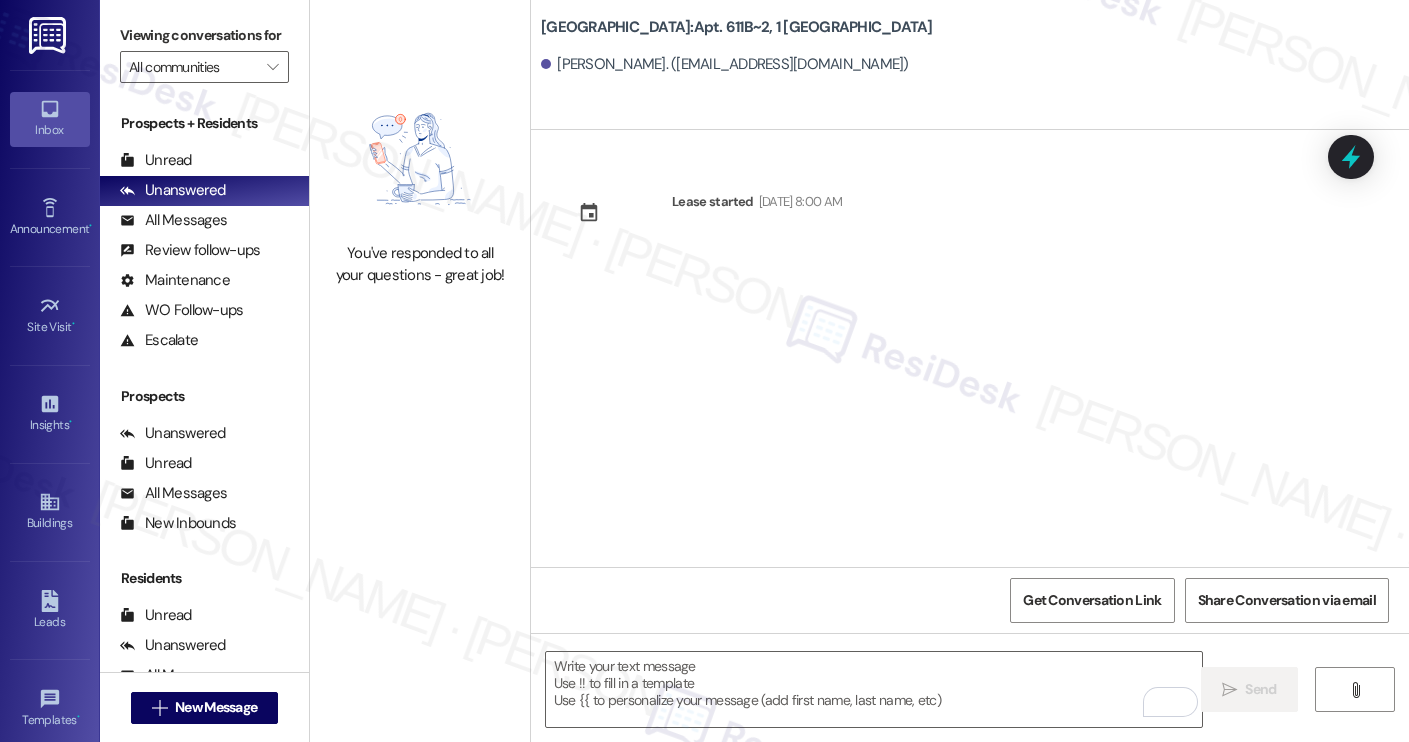 scroll, scrollTop: 0, scrollLeft: 0, axis: both 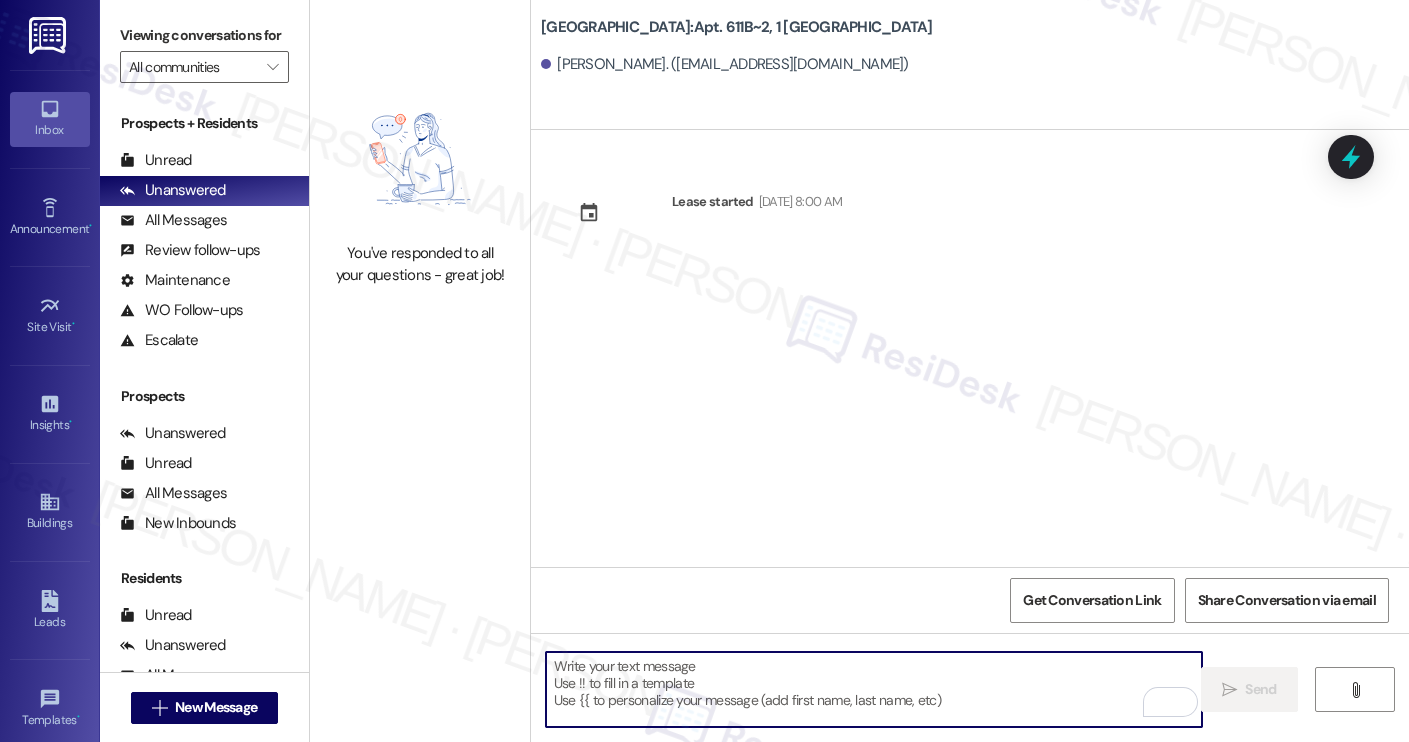 click at bounding box center (874, 689) 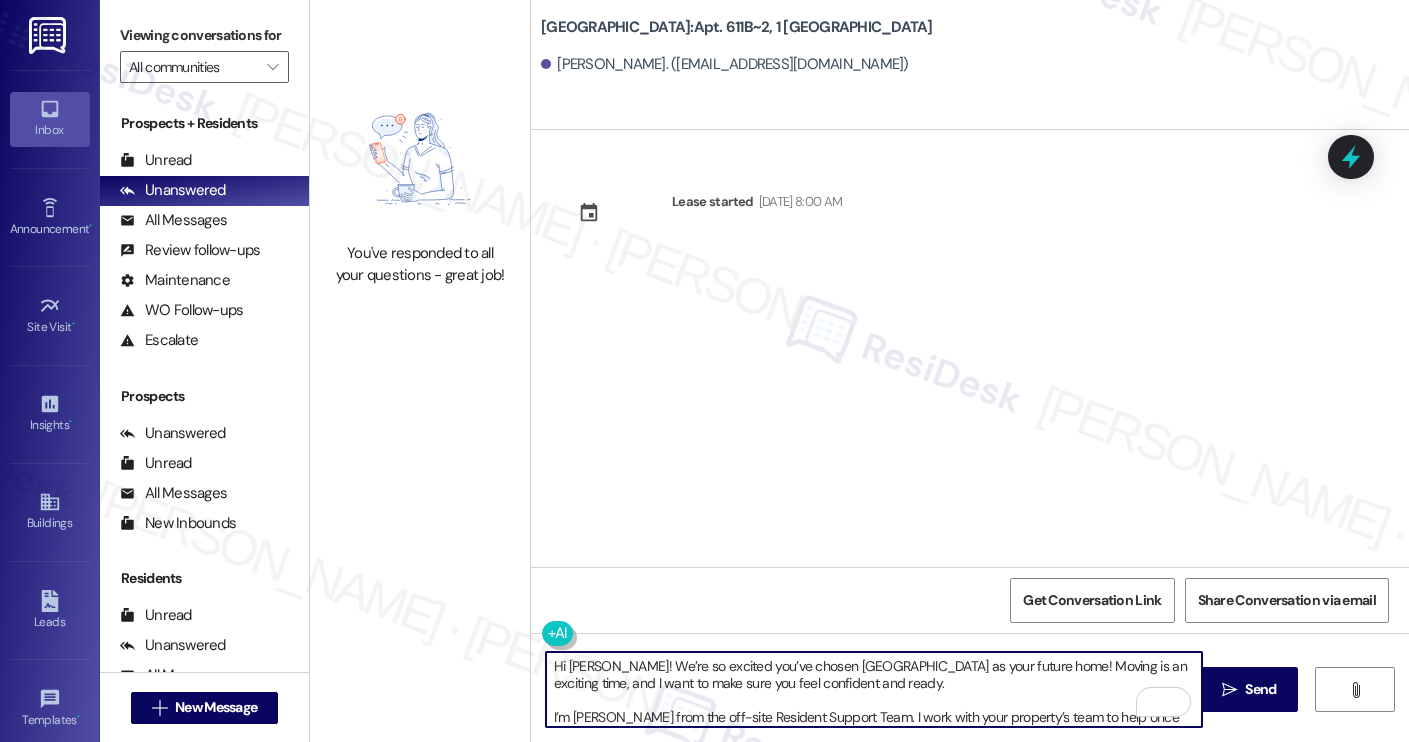 scroll, scrollTop: 119, scrollLeft: 0, axis: vertical 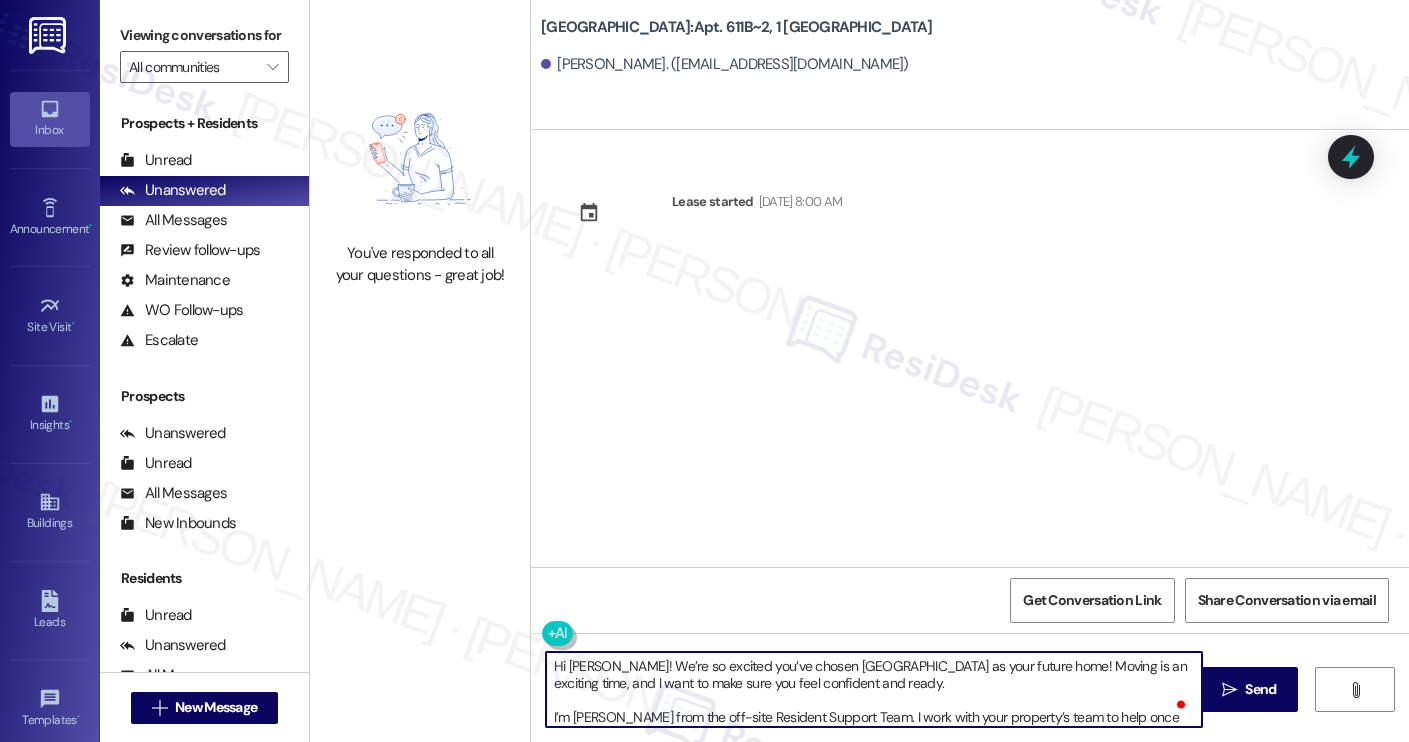click on "[PERSON_NAME]. ([EMAIL_ADDRESS][DOMAIN_NAME])" at bounding box center [725, 64] 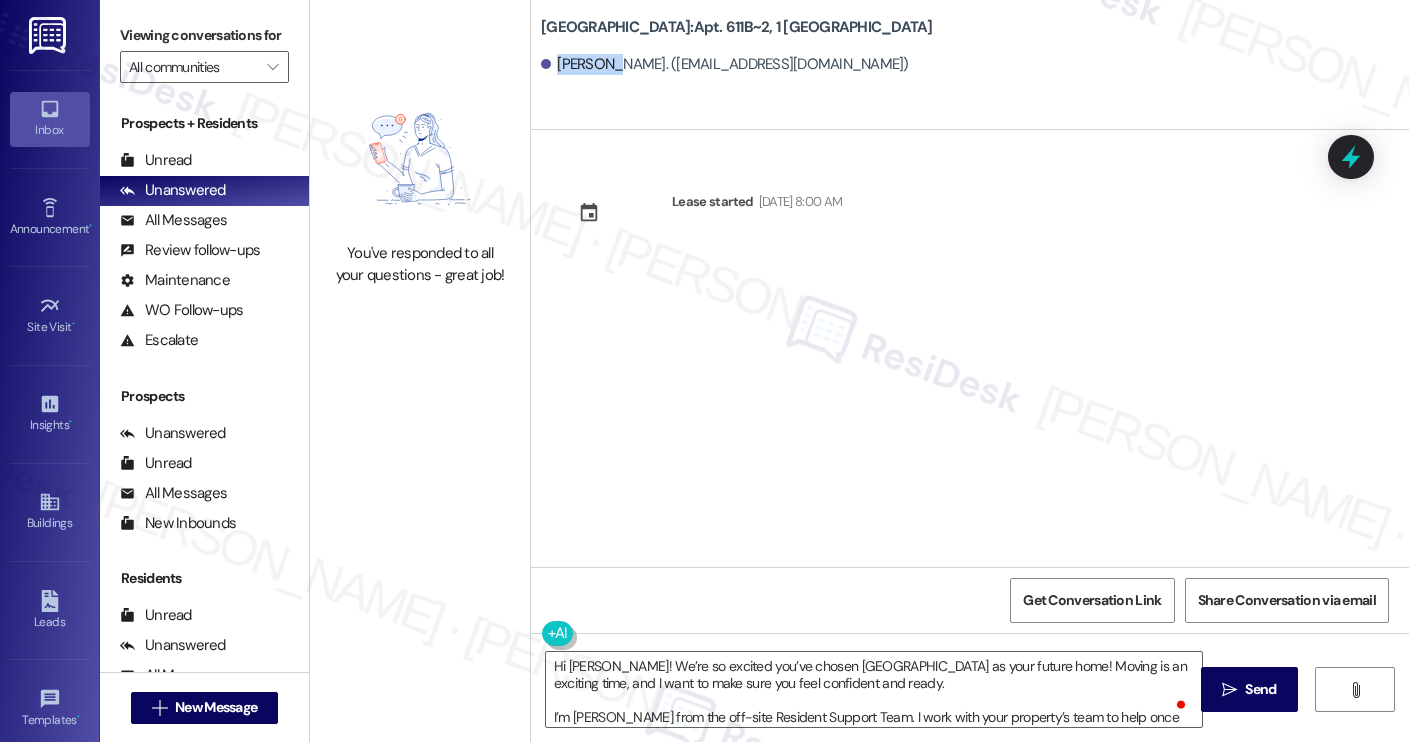 copy on "[PERSON_NAME]" 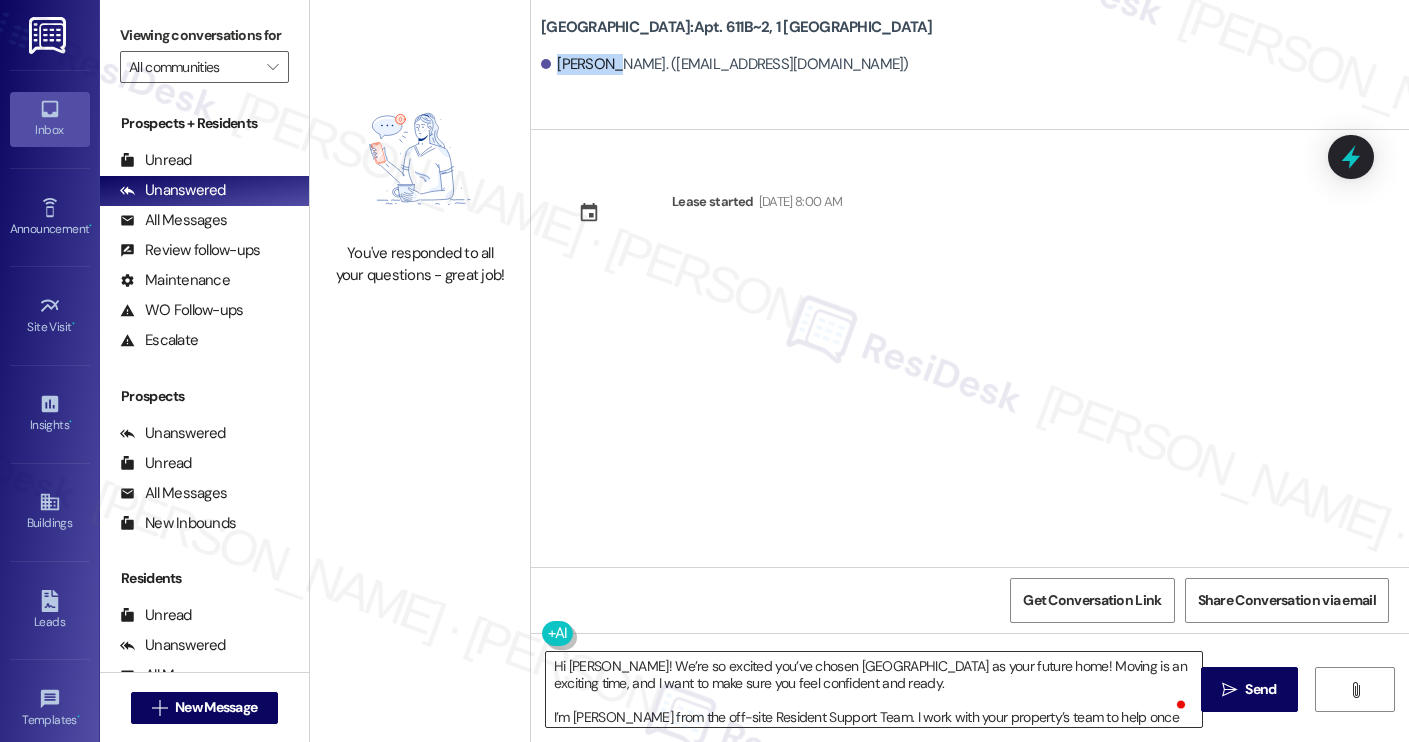 click on "Hi [PERSON_NAME]! We’re so excited you’ve chosen [GEOGRAPHIC_DATA] as your future home! Moving is an exciting time, and I want to make sure you feel confident and ready.
I’m [PERSON_NAME] from the off-site Resident Support Team. I work with your property’s team to help once you’ve moved in, whether it’s answering questions or assisting with maintenance. I’ll be in touch as your move-in date gets closer!
Move-in day will be busy as you get settled, but no reason it has to be stressful. Don’t forget that we offer a ⚡FAST PASS⚡for Move-In day if your checklist has been completed 2 weeks prior to move-in. Login to your ResidentPortal [DATE] to complete those outstanding items!" at bounding box center (874, 689) 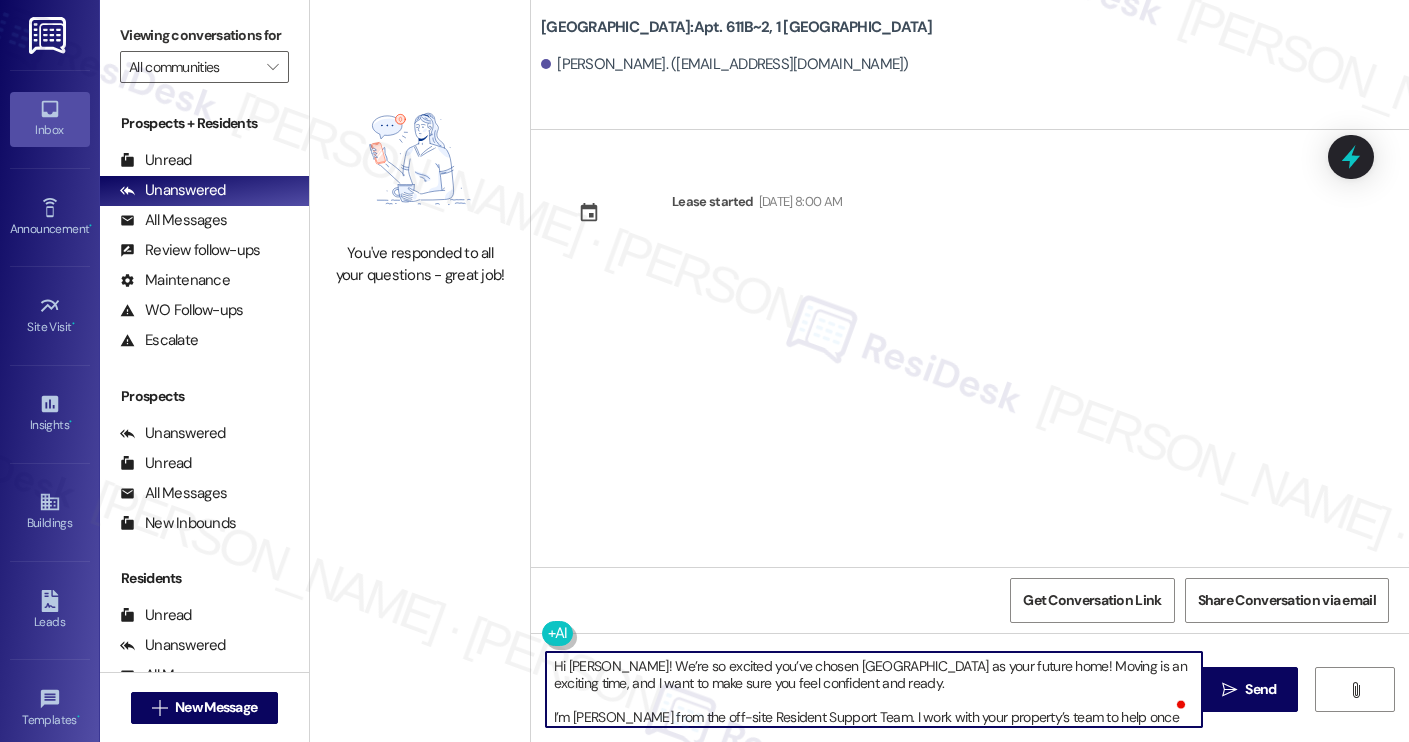 click on "Hi [PERSON_NAME]! We’re so excited you’ve chosen [GEOGRAPHIC_DATA] as your future home! Moving is an exciting time, and I want to make sure you feel confident and ready.
I’m [PERSON_NAME] from the off-site Resident Support Team. I work with your property’s team to help once you’ve moved in, whether it’s answering questions or assisting with maintenance. I’ll be in touch as your move-in date gets closer!
Move-in day will be busy as you get settled, but no reason it has to be stressful. Don’t forget that we offer a ⚡FAST PASS⚡for Move-In day if your checklist has been completed 2 weeks prior to move-in. Login to your ResidentPortal [DATE] to complete those outstanding items!" at bounding box center [874, 689] 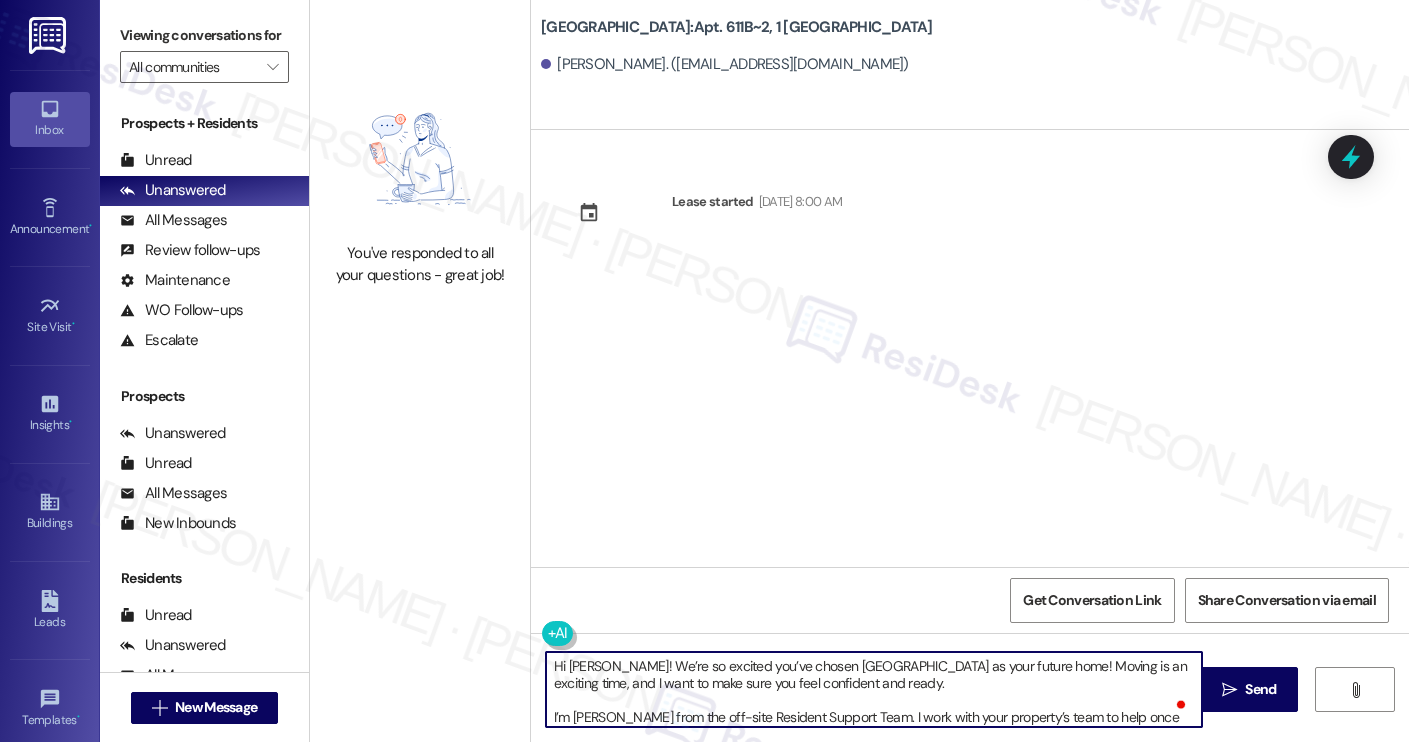 scroll, scrollTop: 17, scrollLeft: 0, axis: vertical 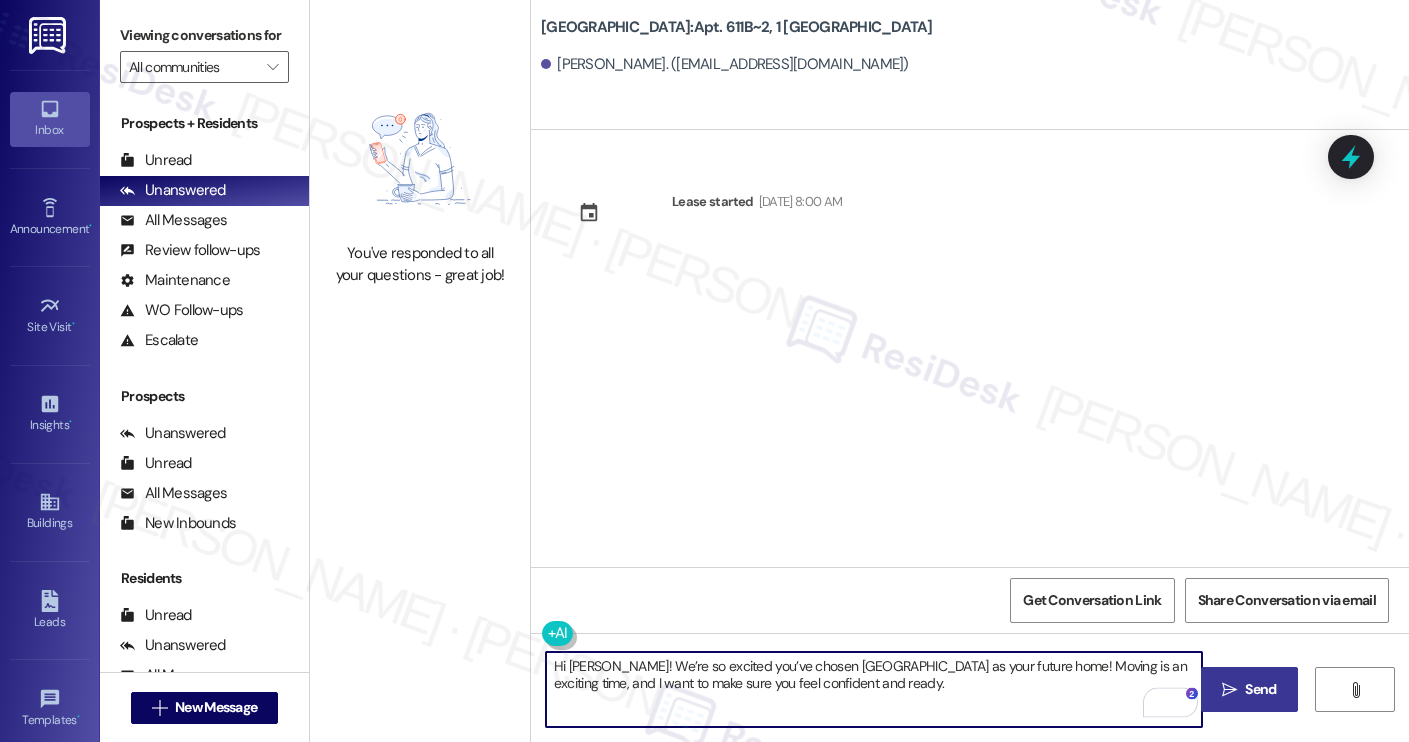 type on "Hi [PERSON_NAME]! We’re so excited you’ve chosen [GEOGRAPHIC_DATA] as your future home! Moving is an exciting time, and I want to make sure you feel confident and ready." 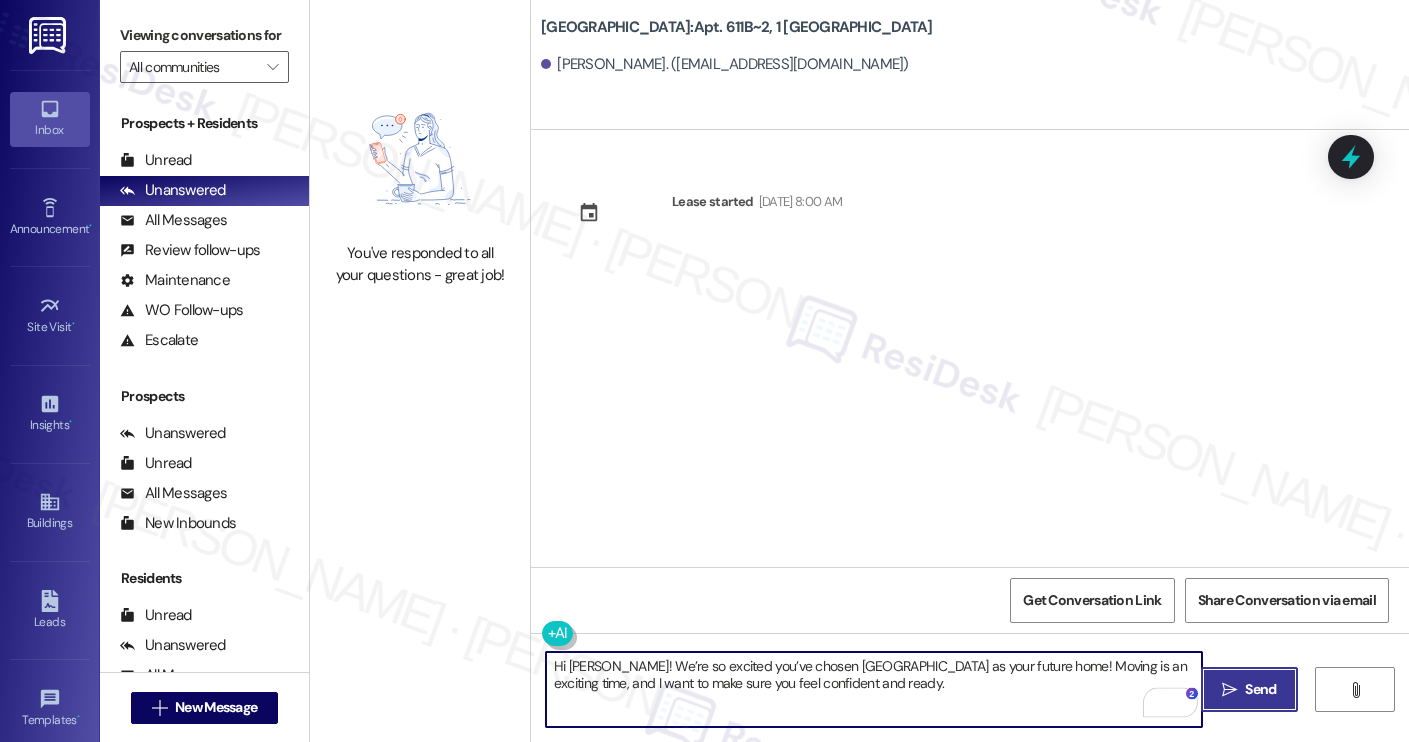 click on " Send" at bounding box center (1249, 689) 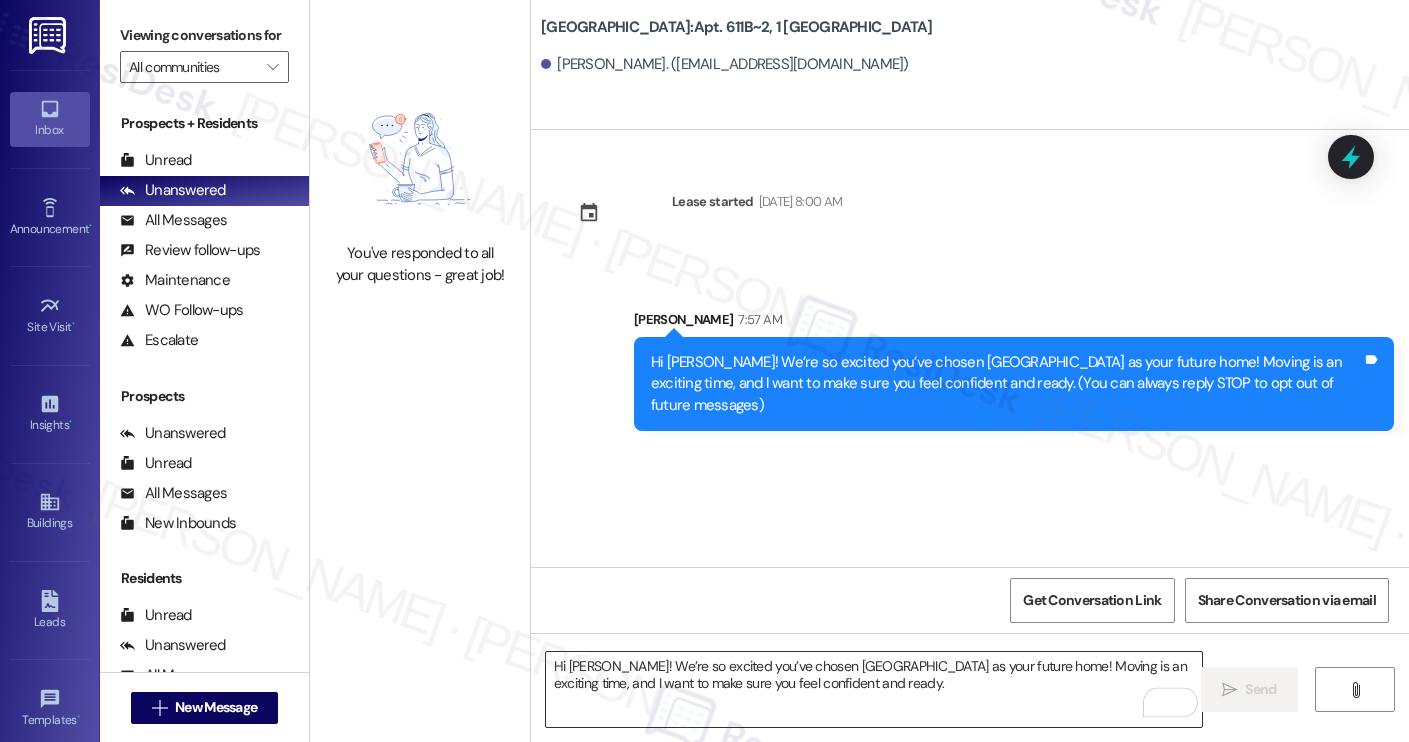 click on "Hi [PERSON_NAME]! We’re so excited you’ve chosen [GEOGRAPHIC_DATA] as your future home! Moving is an exciting time, and I want to make sure you feel confident and ready." at bounding box center (874, 689) 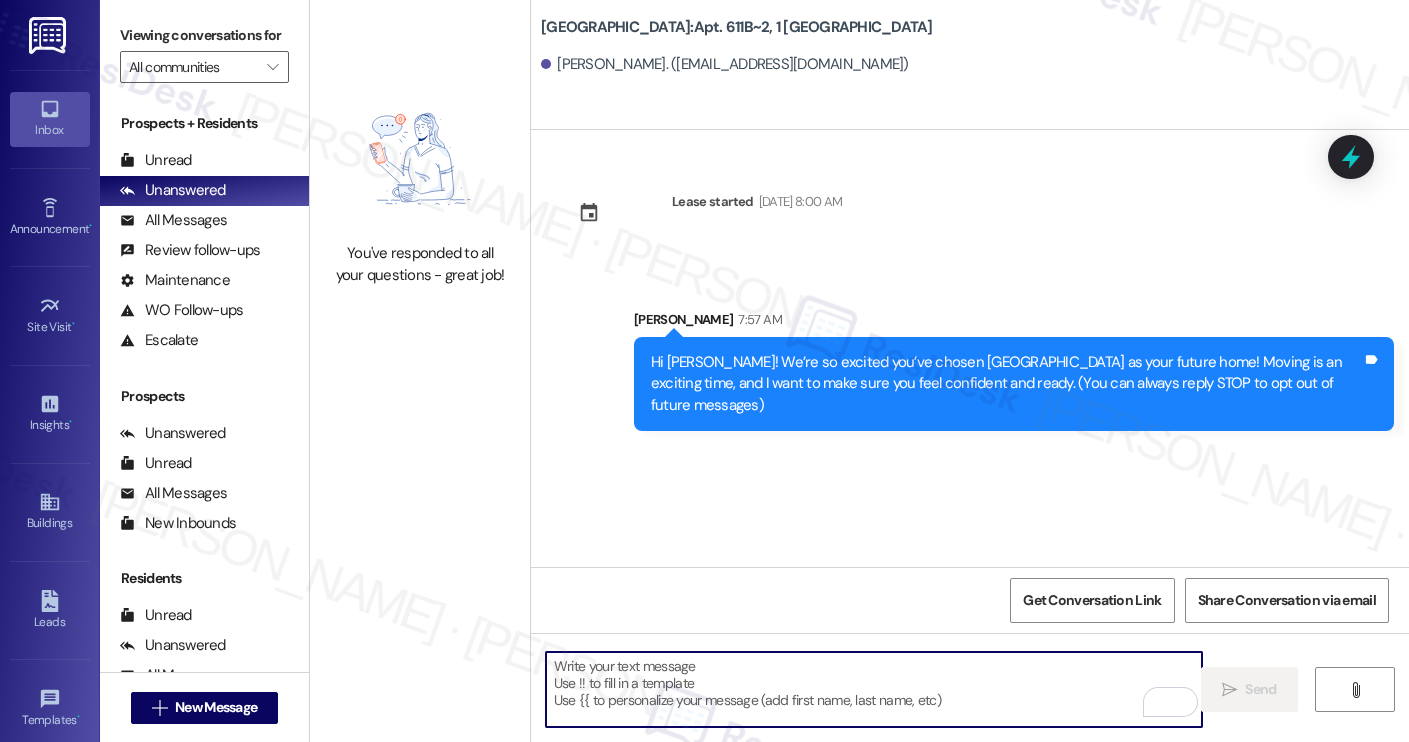 paste on "I’m [PERSON_NAME] from the off-site Resident Support Team. I work with your property’s team to help once you’ve moved in, whether it’s answering questions or assisting with maintenance. I’ll be in touch as your move-in date gets closer!
Move-in day will be busy as you get settled, but no reason it has to be stressful. Don’t forget that we offer a ⚡FAST PASS⚡for Move-In day if your checklist has been completed 2 weeks prior to move-in. Login to your ResidentPortal [DATE] to complete those outstanding items!" 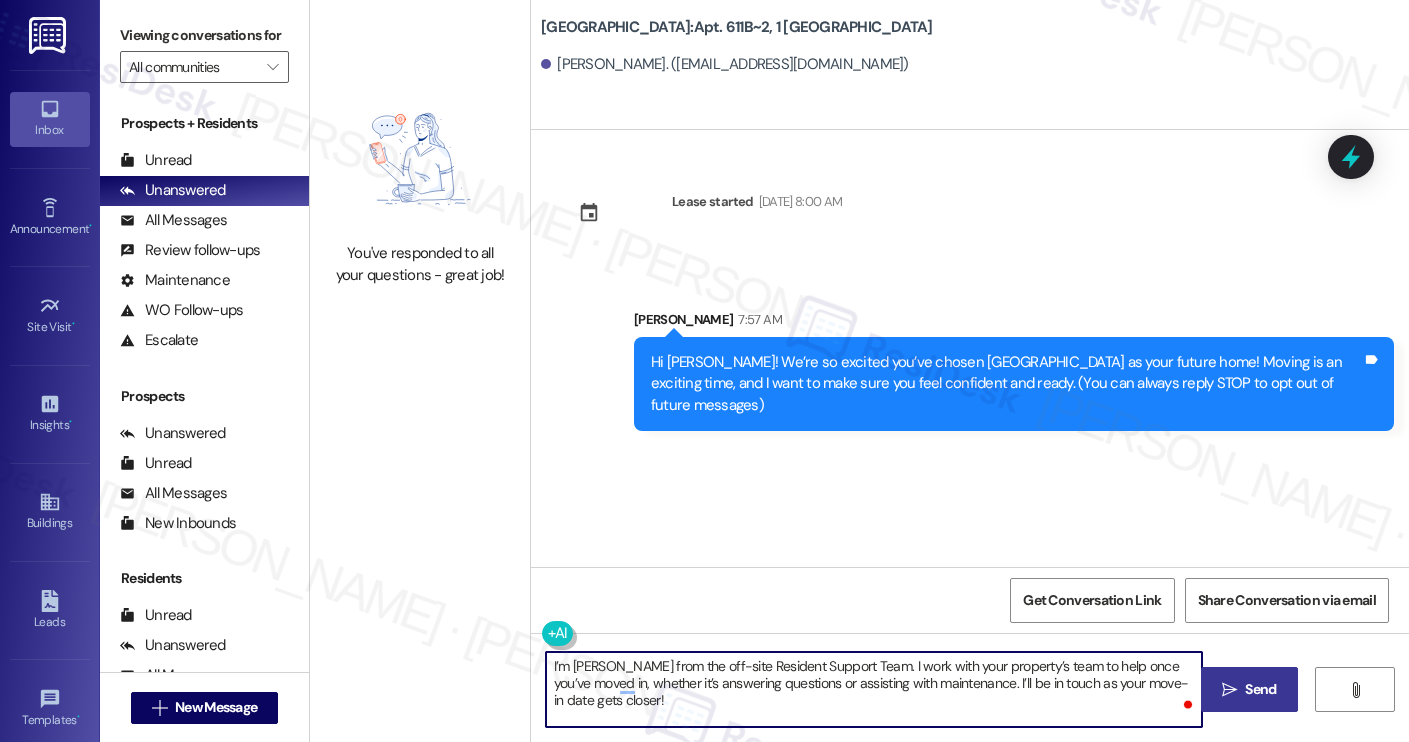 type on "I’m [PERSON_NAME] from the off-site Resident Support Team. I work with your property’s team to help once you’ve moved in, whether it’s answering questions or assisting with maintenance. I’ll be in touch as your move-in date gets closer!" 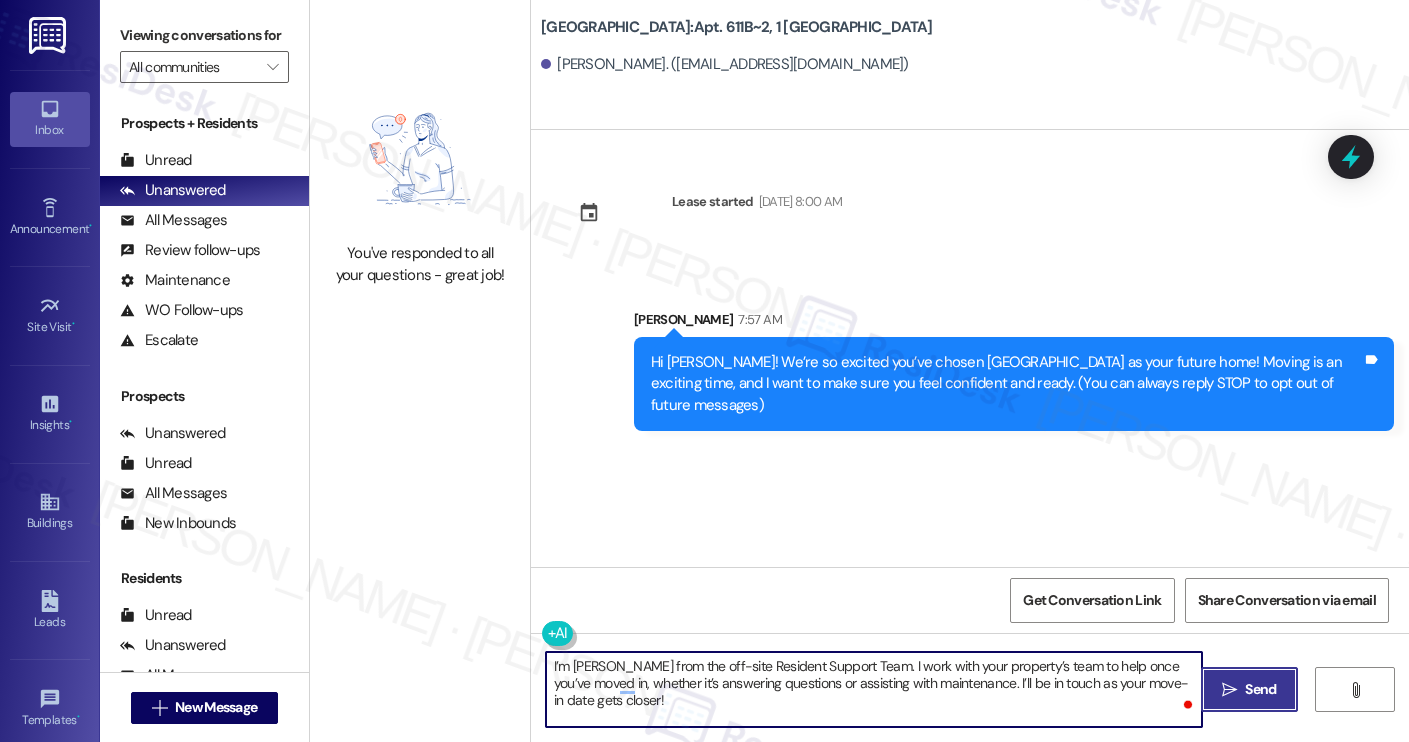 click on "Send" at bounding box center [1260, 689] 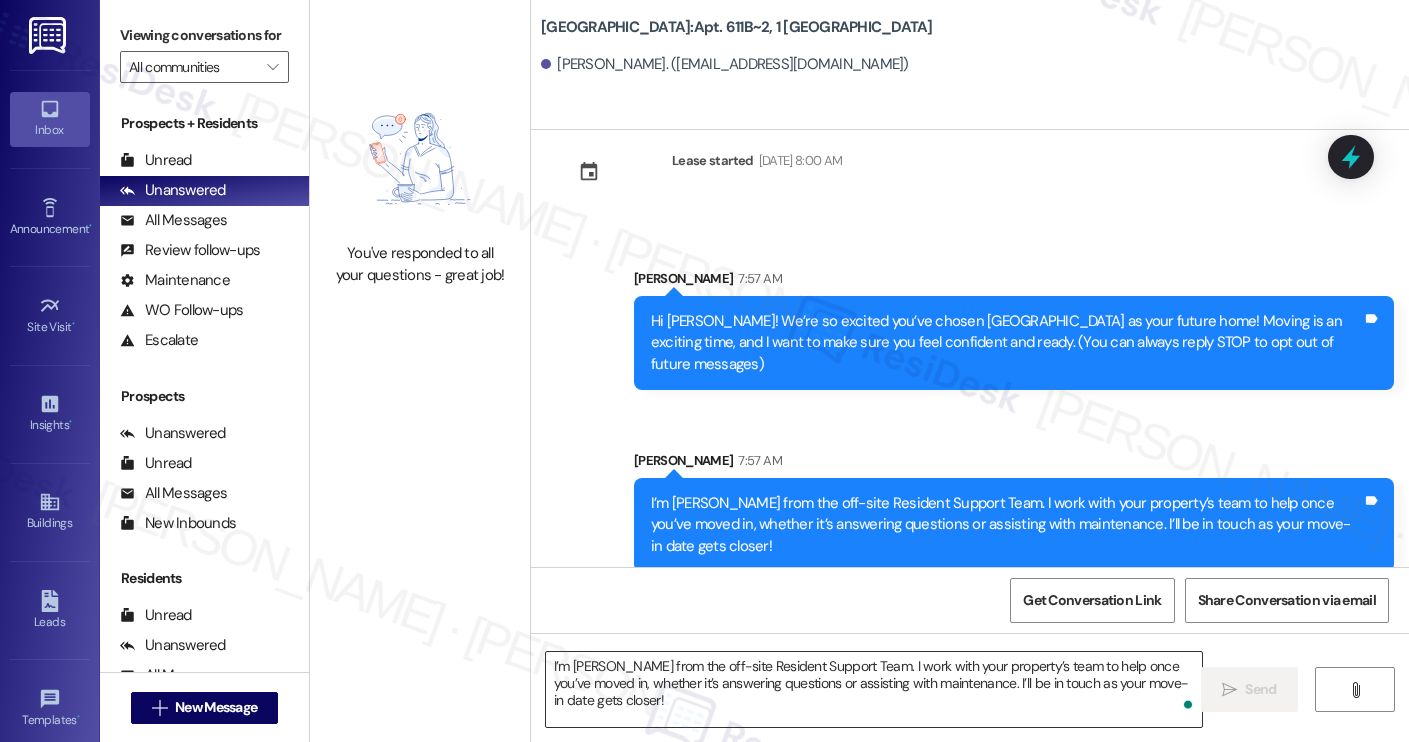 click on "I’m Sarah from the off-site Resident Support Team. I work with your property’s team to help once you’ve moved in, whether it’s answering questions or assisting with maintenance. I’ll be in touch as your move-in date gets closer!" at bounding box center (874, 689) 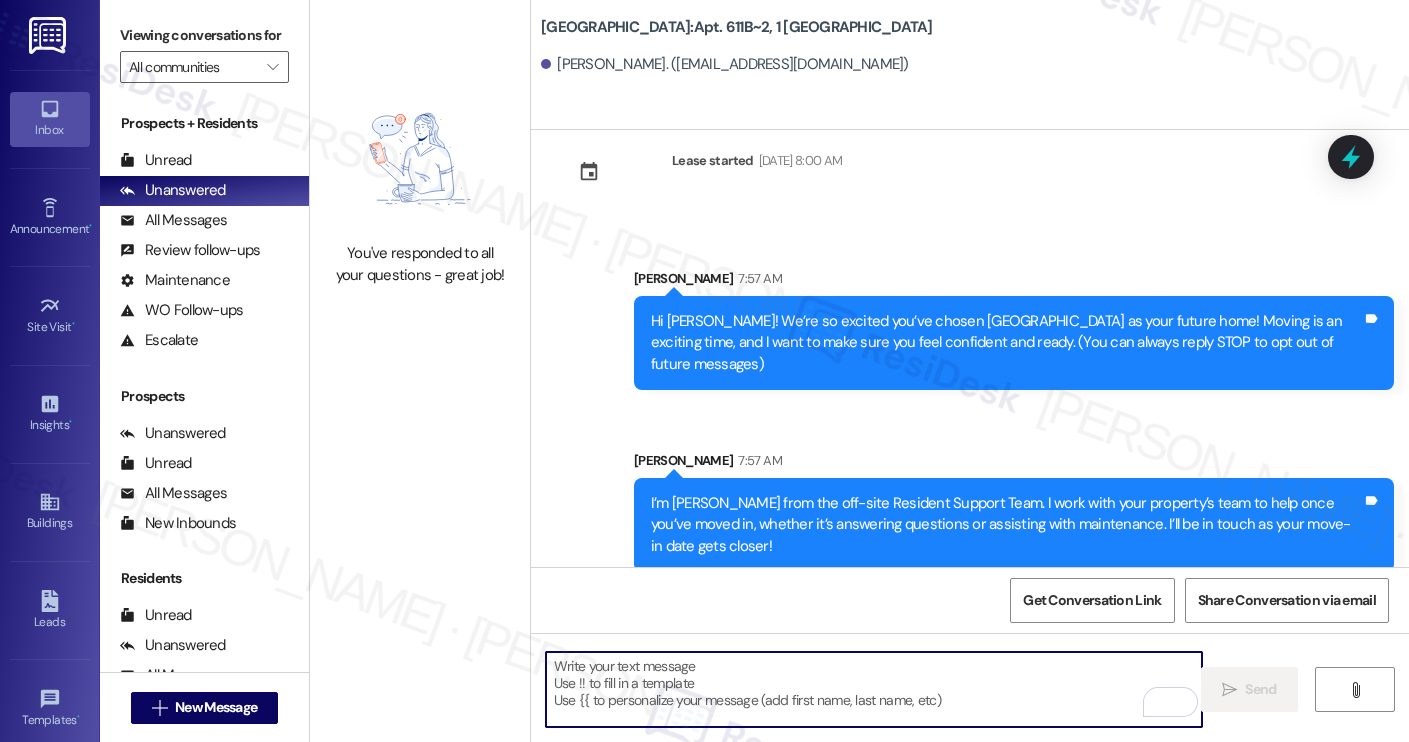 paste on "Move-in day will be busy as you get settled, but no reason it has to be stressful. Don’t forget that we offer a ⚡FAST PASS⚡for Move-In day if your checklist has been completed 2 weeks prior to move-in. Login to your ResidentPortal today to complete those outstanding items!" 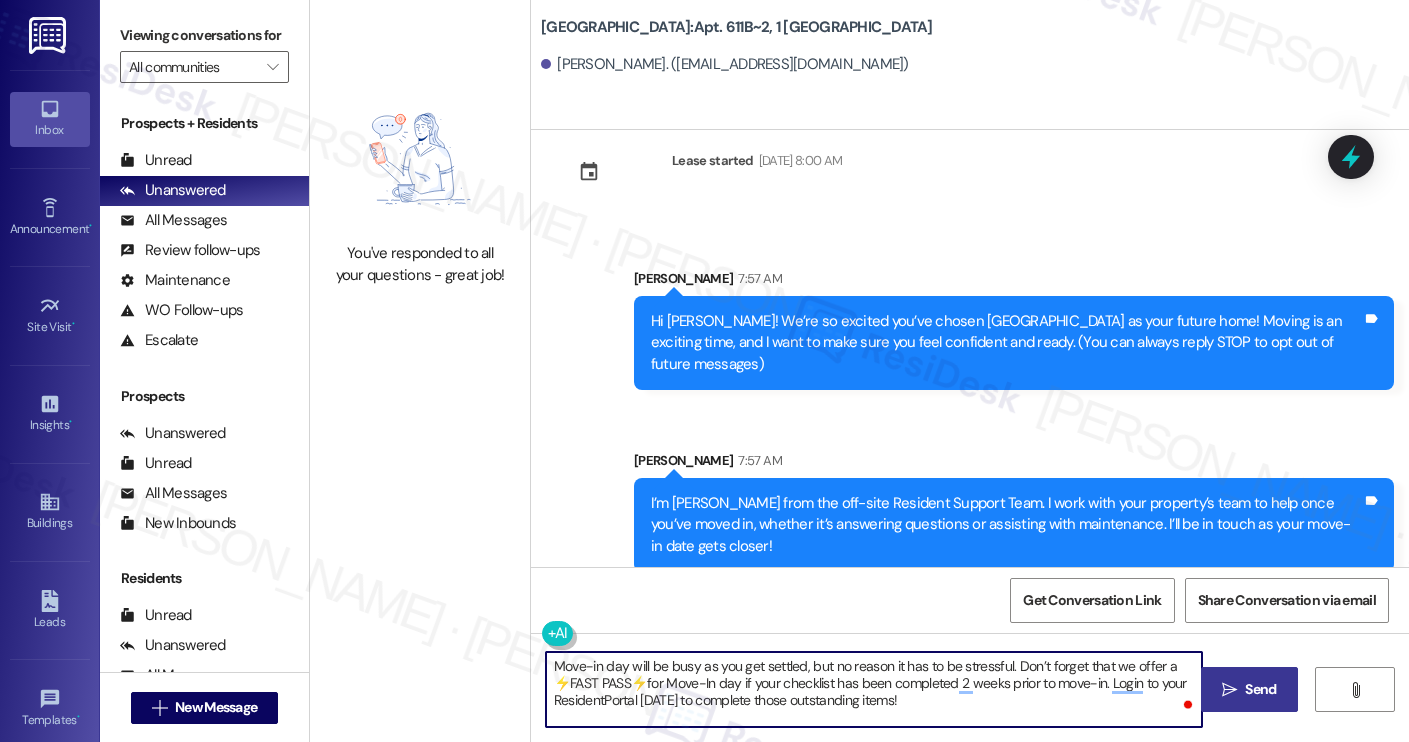 type on "Move-in day will be busy as you get settled, but no reason it has to be stressful. Don’t forget that we offer a ⚡FAST PASS⚡for Move-In day if your checklist has been completed 2 weeks prior to move-in. Login to your ResidentPortal today to complete those outstanding items!" 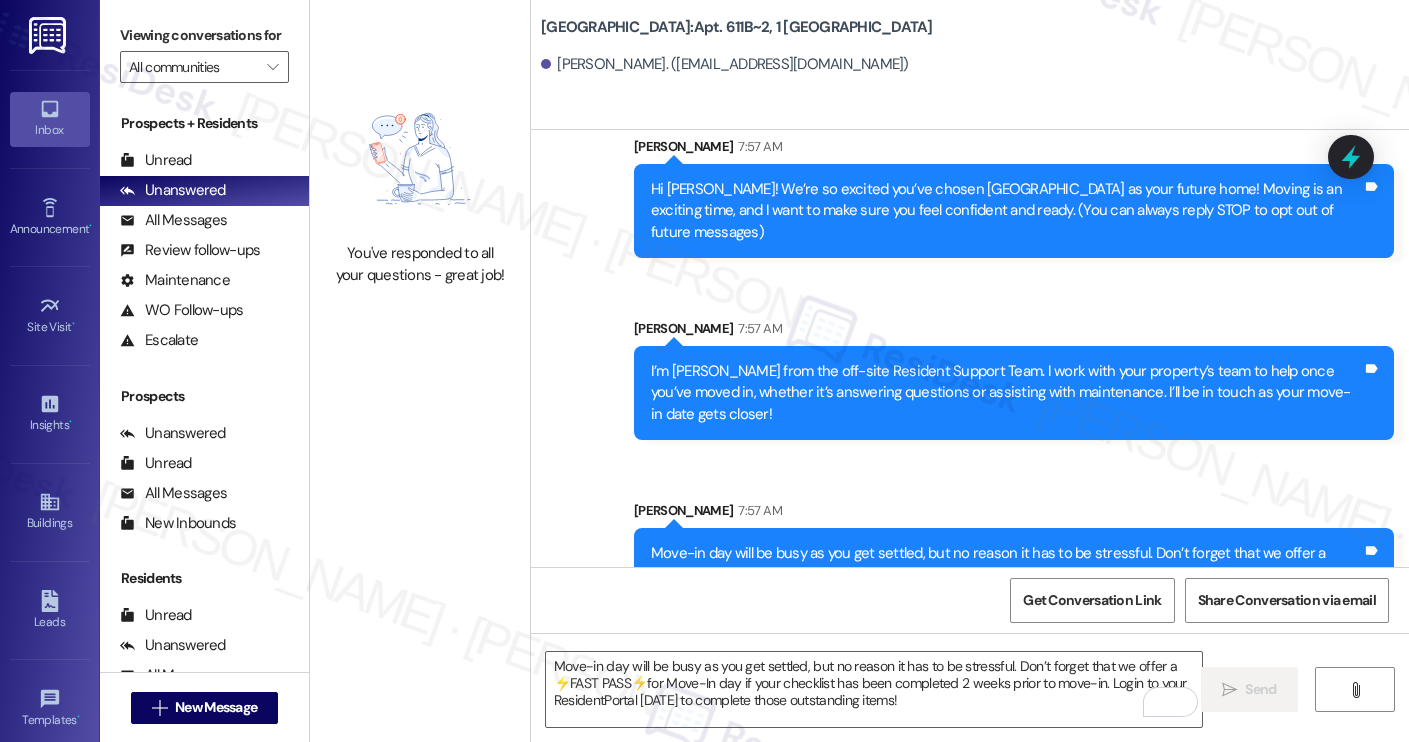 scroll, scrollTop: 223, scrollLeft: 0, axis: vertical 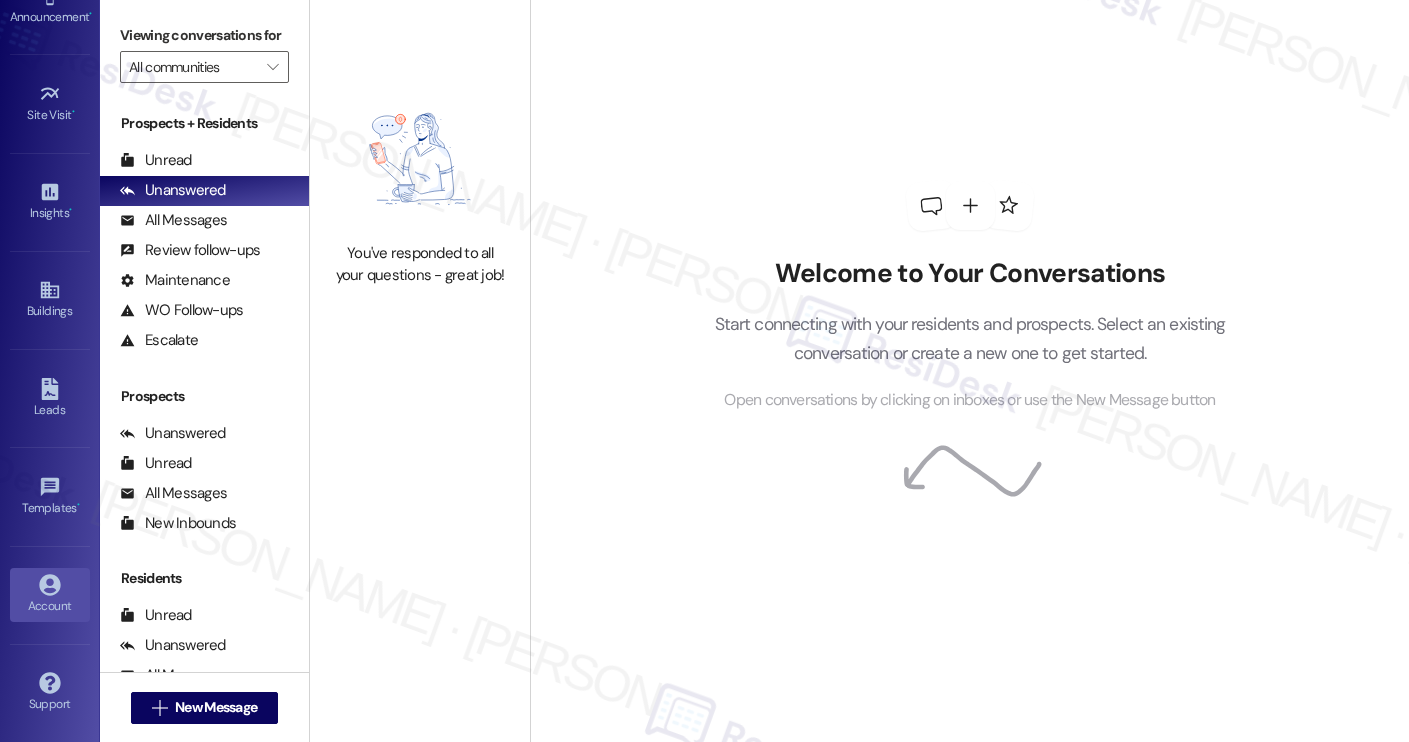 click on "Account" at bounding box center [50, 595] 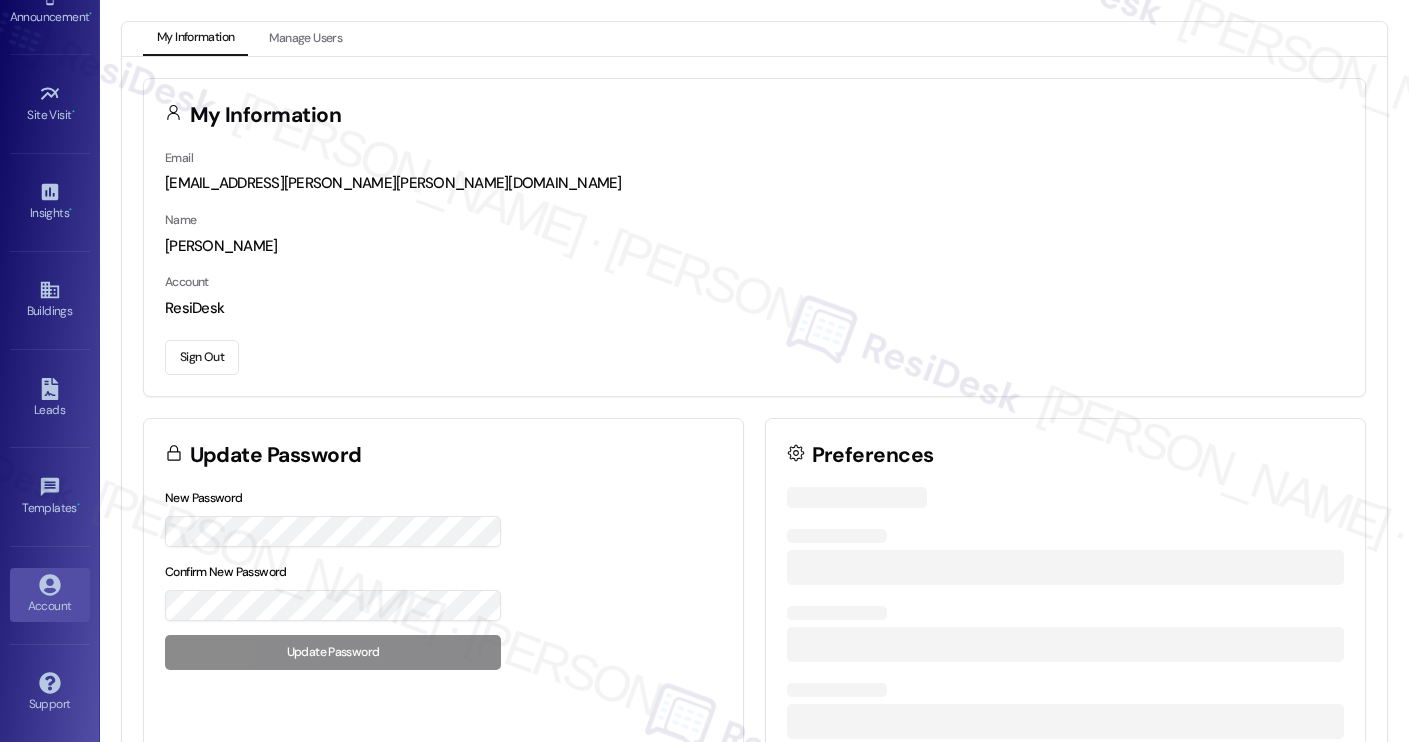 click on "Sign Out" at bounding box center (202, 357) 